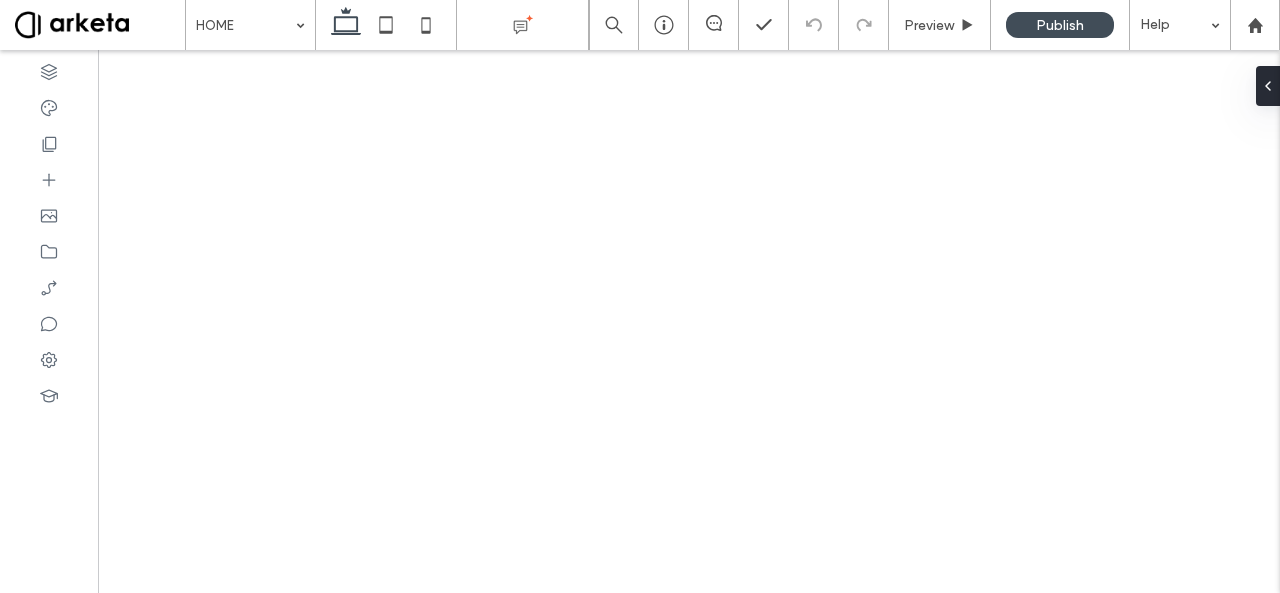 scroll, scrollTop: 0, scrollLeft: 0, axis: both 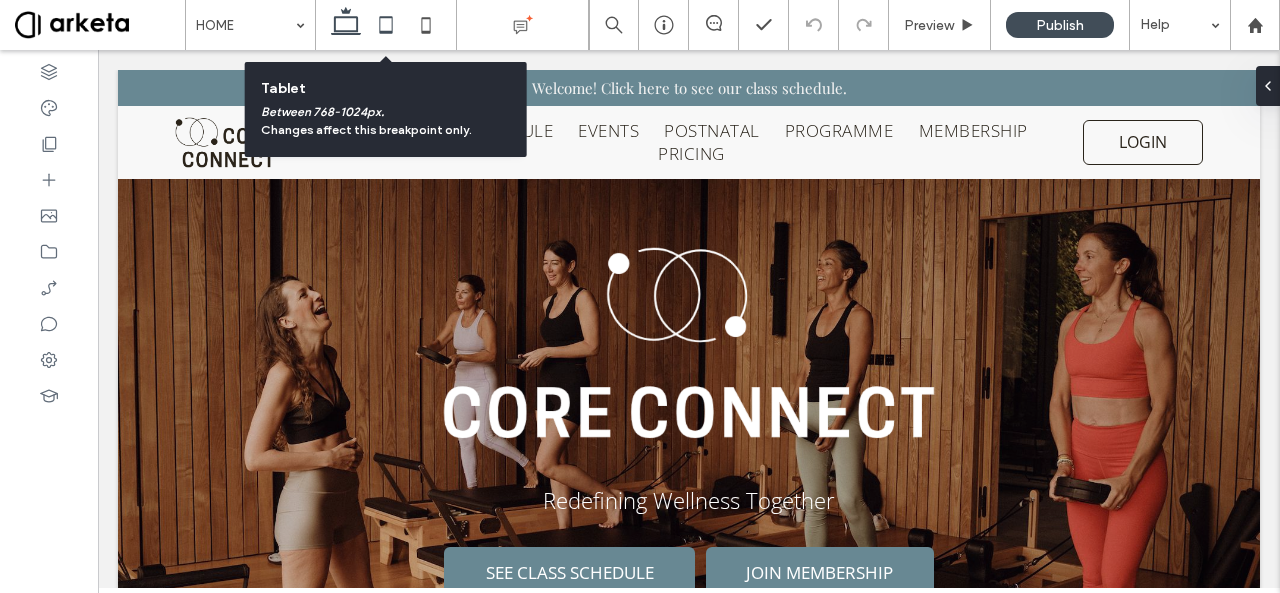 click 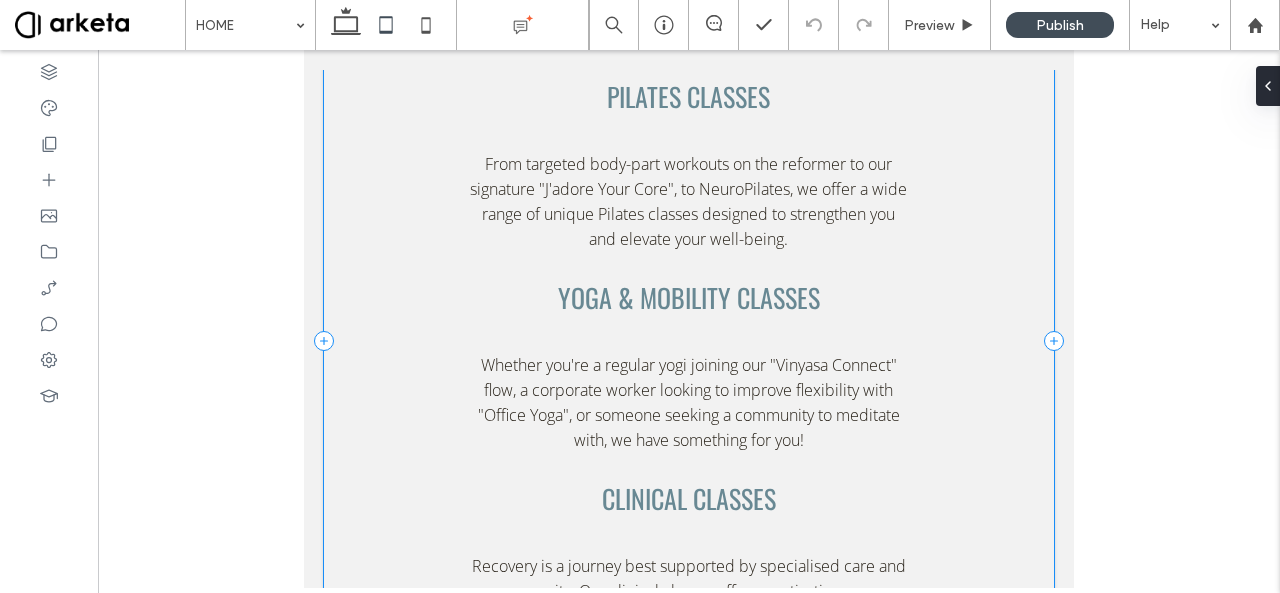 scroll, scrollTop: 1293, scrollLeft: 0, axis: vertical 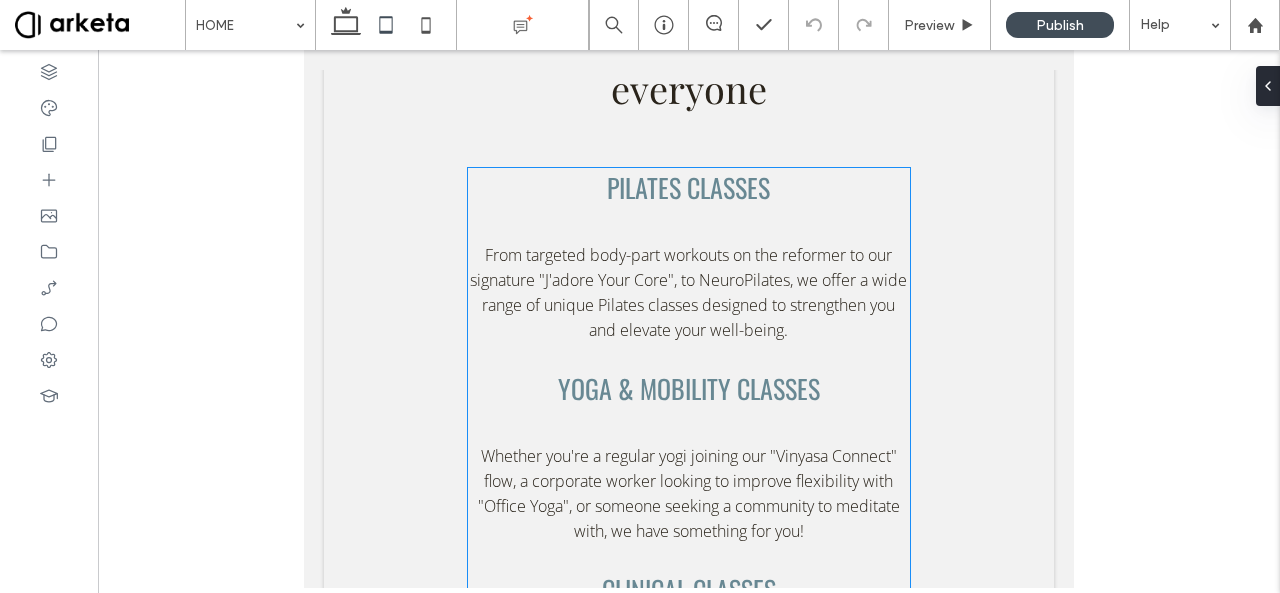 click at bounding box center (689, 226) 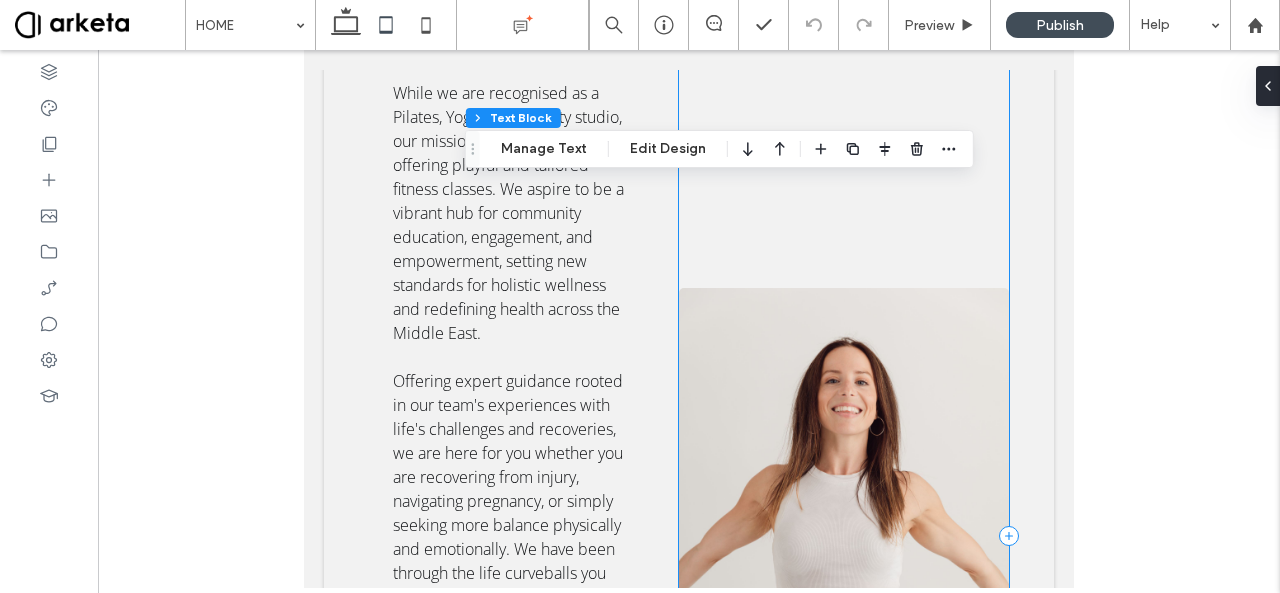 scroll, scrollTop: 2786, scrollLeft: 0, axis: vertical 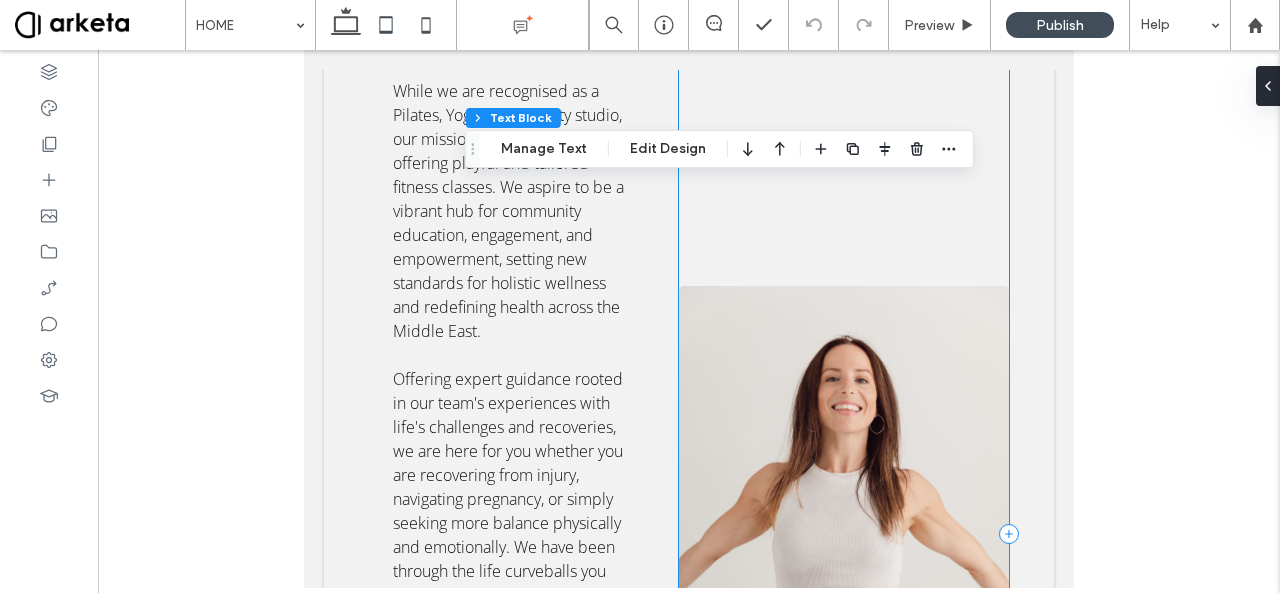 click at bounding box center [844, 533] 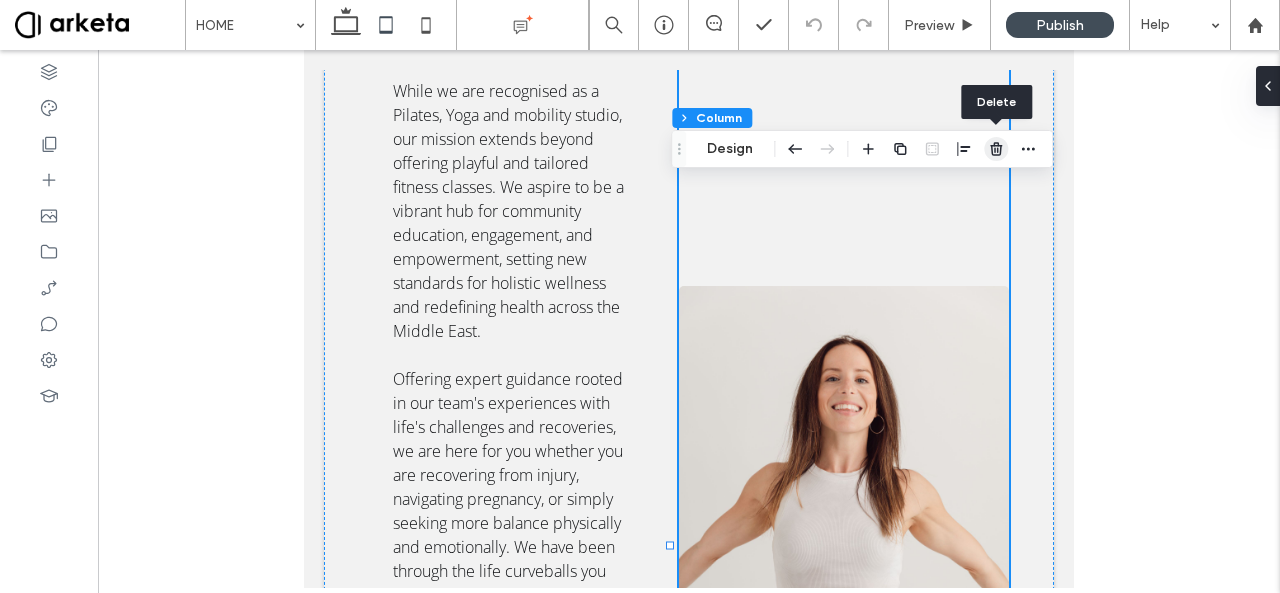 click 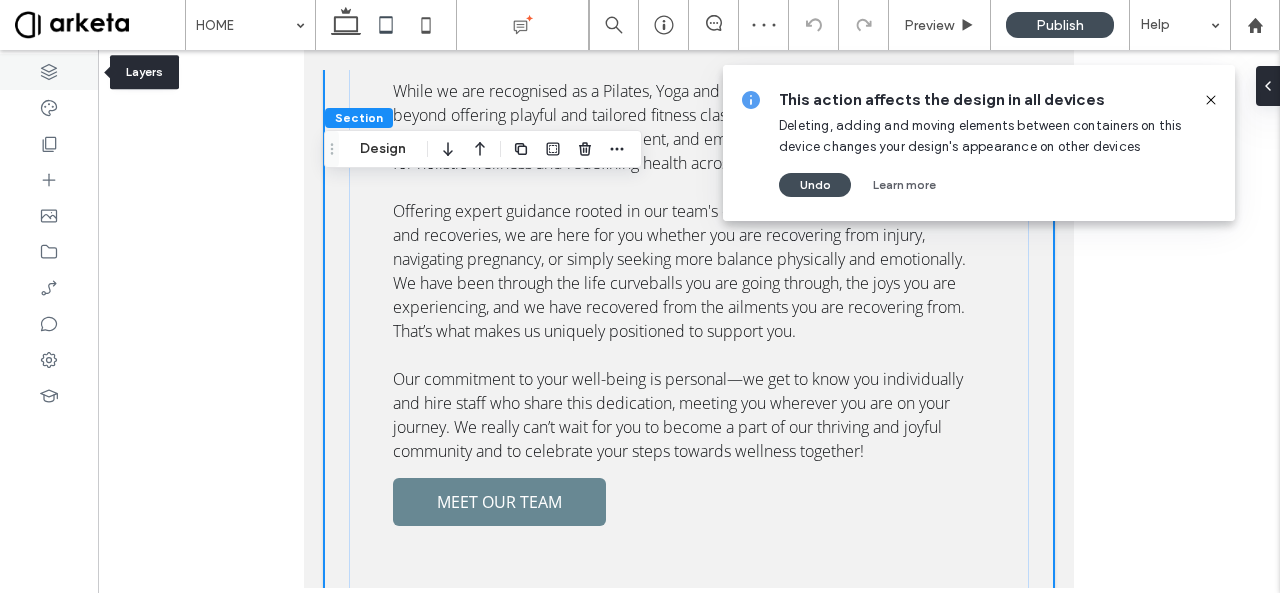 drag, startPoint x: 42, startPoint y: 75, endPoint x: 212, endPoint y: 353, distance: 325.85886 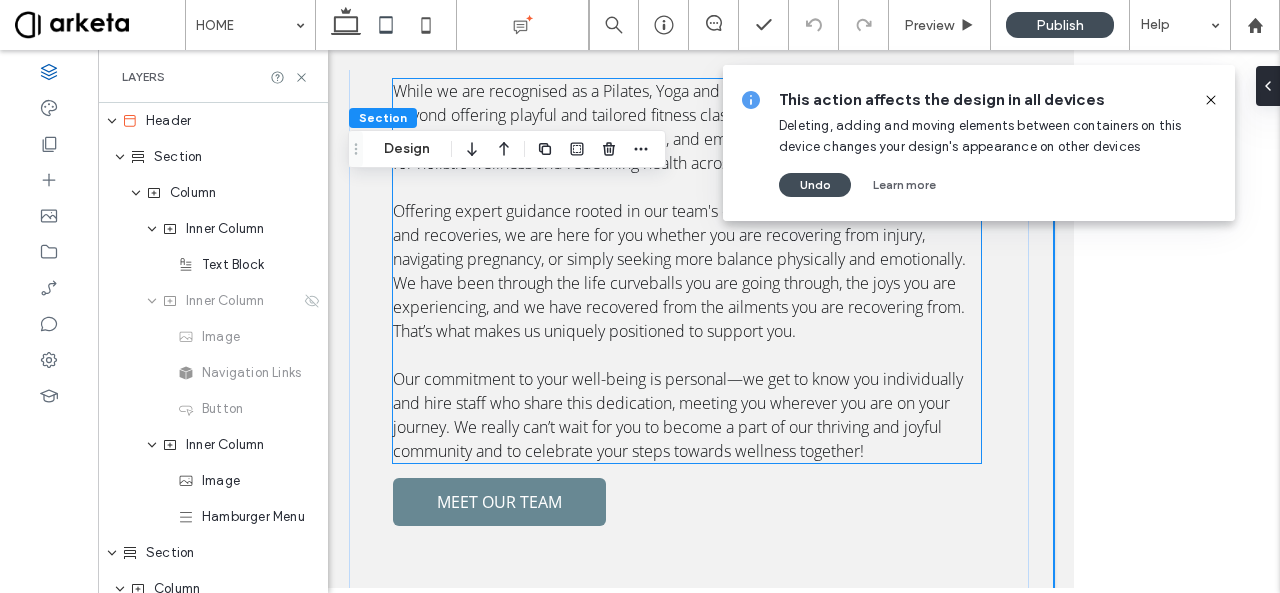 scroll, scrollTop: 1176, scrollLeft: 0, axis: vertical 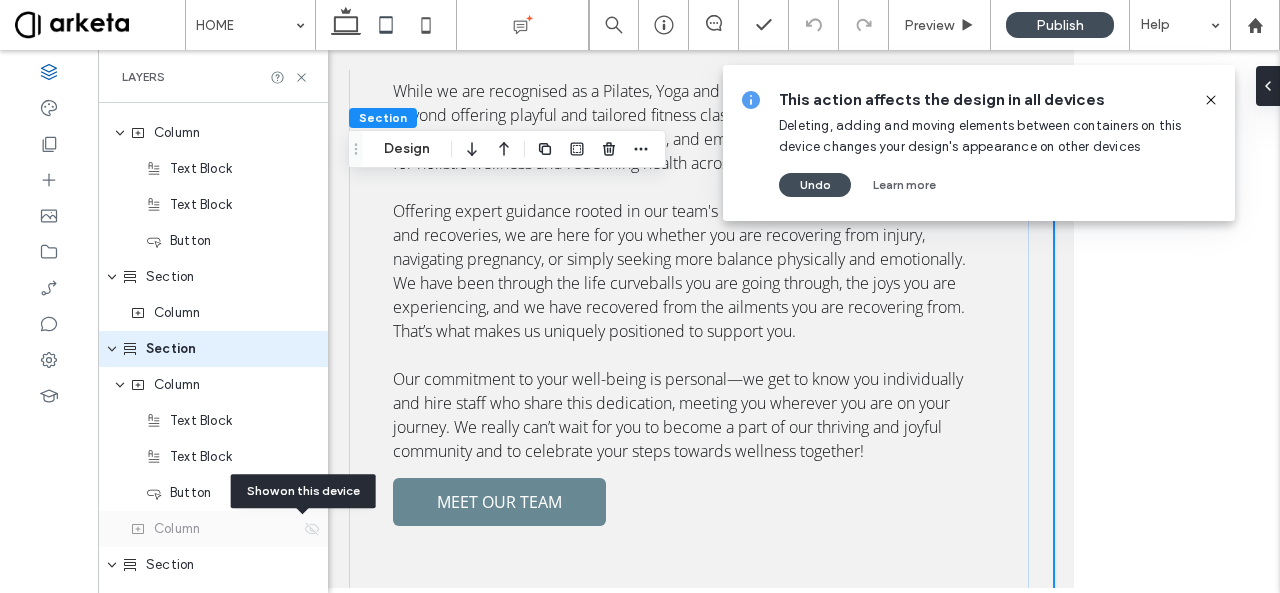 click 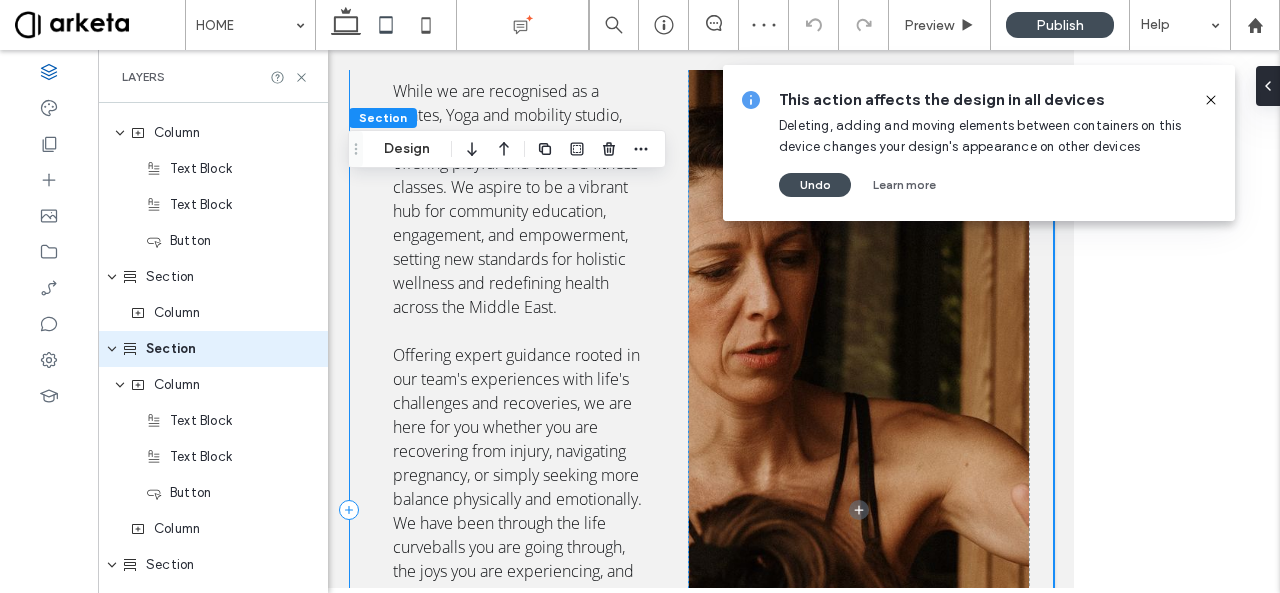 click on "Welcome
While we are recognised as a Pilates, Yoga and mobility studio, our mission extends beyond offering playful and tailored fitness classes. We aspire to be a vibrant hub for community education, engagement, and empowerment, setting new standards for holistic wellness and redefining health across the Middle East. Offering expert guidance rooted in our team's experiences with life's challenges and recoveries, we are here for you whether you are recovering from injury, navigating pregnancy, or simply seeking more balance physically and emotionally. We have been through the life curveballs you are going through, the joys you are experiencing, and we have recovered from the ailments you are recovering from. That’s what makes us uniquely positioned to support you.
MEET OUR TEAM" at bounding box center (519, 509) 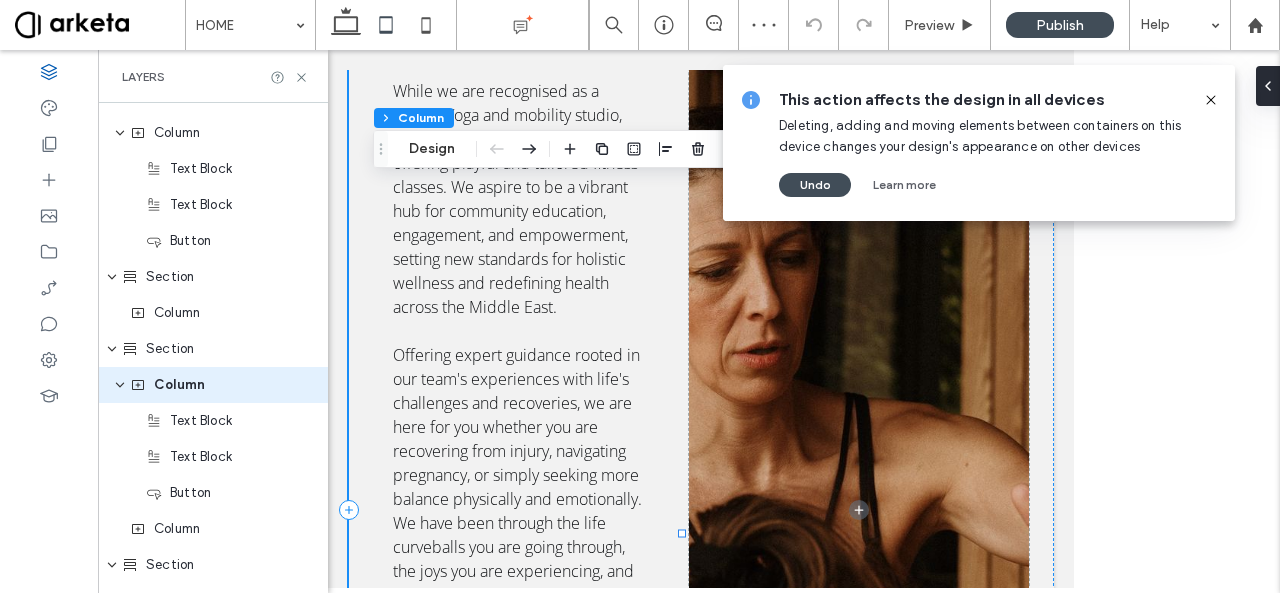 scroll, scrollTop: 1212, scrollLeft: 0, axis: vertical 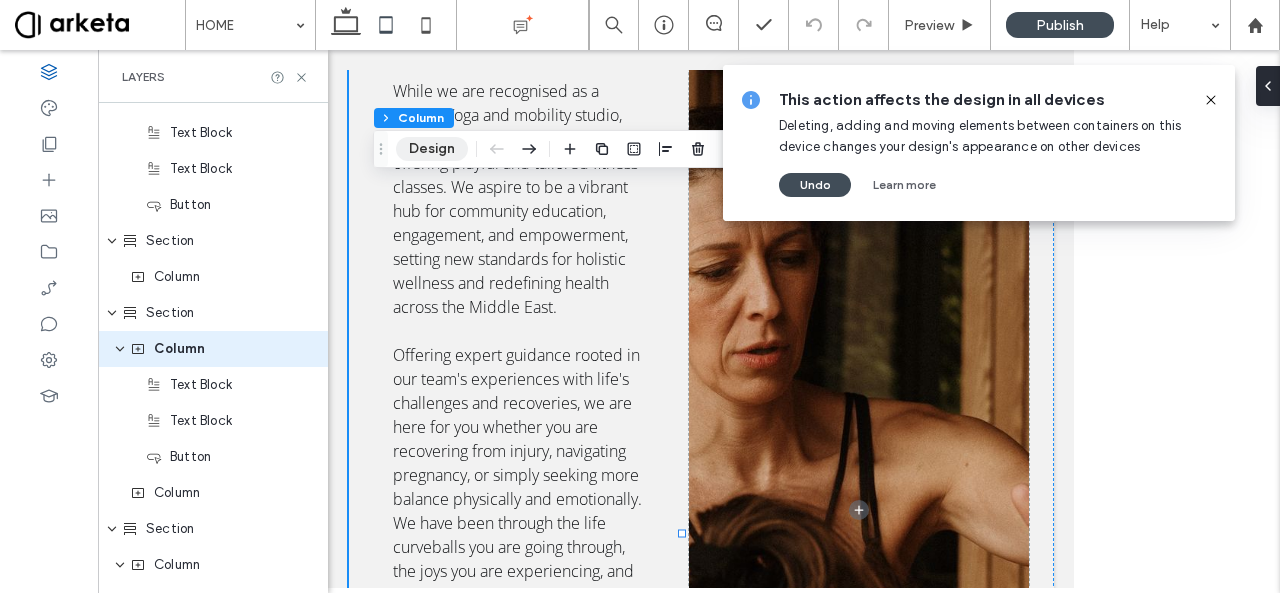 click on "Design" at bounding box center [432, 149] 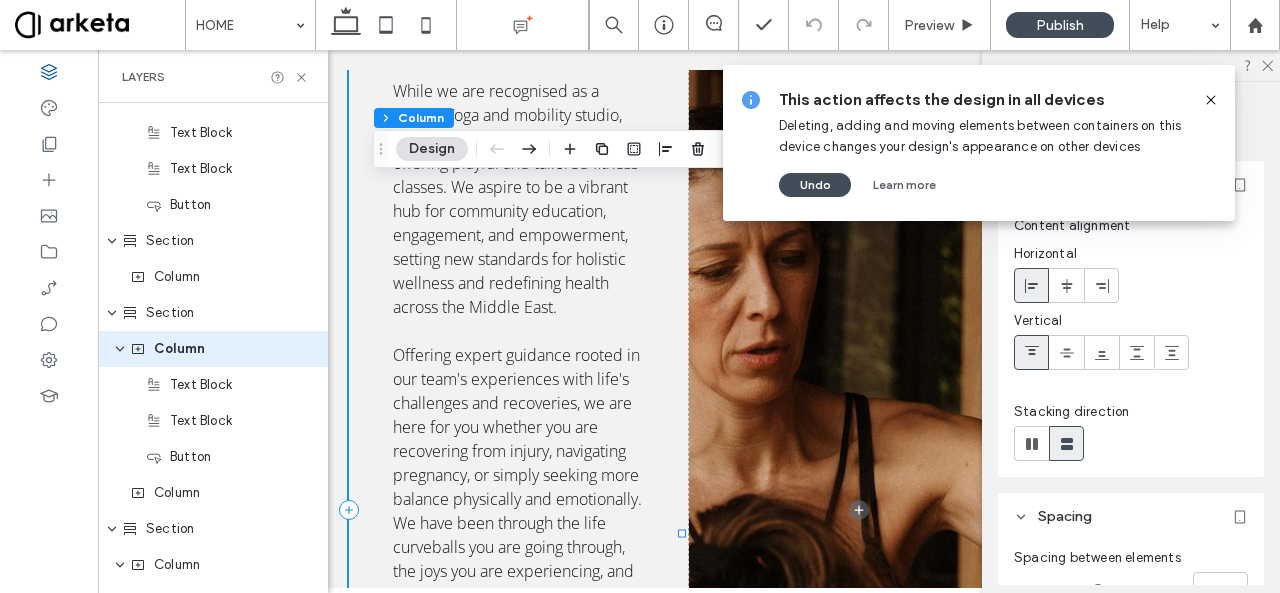 click on "Welcome
While we are recognised as a Pilates, Yoga and mobility studio, our mission extends beyond offering playful and tailored fitness classes. We aspire to be a vibrant hub for community education, engagement, and empowerment, setting new standards for holistic wellness and redefining health across the Middle East. Offering expert guidance rooted in our team's experiences with life's challenges and recoveries, we are here for you whether you are recovering from injury, navigating pregnancy, or simply seeking more balance physically and emotionally. We have been through the life curveballs you are going through, the joys you are experiencing, and we have recovered from the ailments you are recovering from. That’s what makes us uniquely positioned to support you.
MEET OUR TEAM" at bounding box center (519, 509) 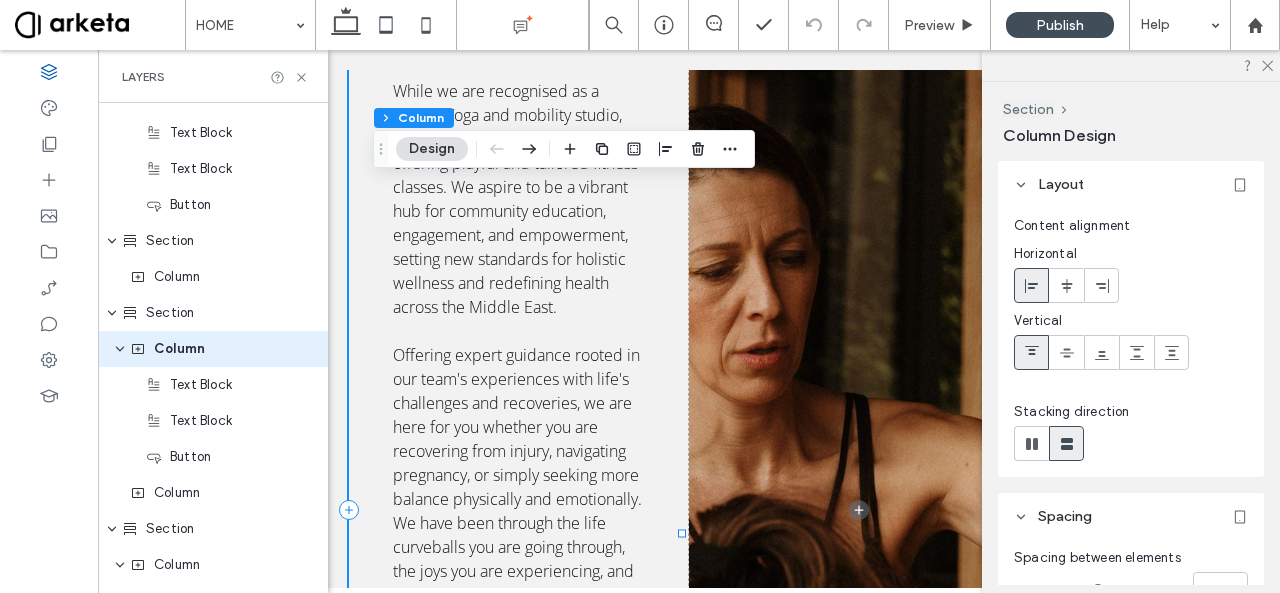 click on "Welcome
While we are recognised as a Pilates, Yoga and mobility studio, our mission extends beyond offering playful and tailored fitness classes. We aspire to be a vibrant hub for community education, engagement, and empowerment, setting new standards for holistic wellness and redefining health across the Middle East. Offering expert guidance rooted in our team's experiences with life's challenges and recoveries, we are here for you whether you are recovering from injury, navigating pregnancy, or simply seeking more balance physically and emotionally. We have been through the life curveballs you are going through, the joys you are experiencing, and we have recovered from the ailments you are recovering from. That’s what makes us uniquely positioned to support you.
MEET OUR TEAM" at bounding box center (519, 509) 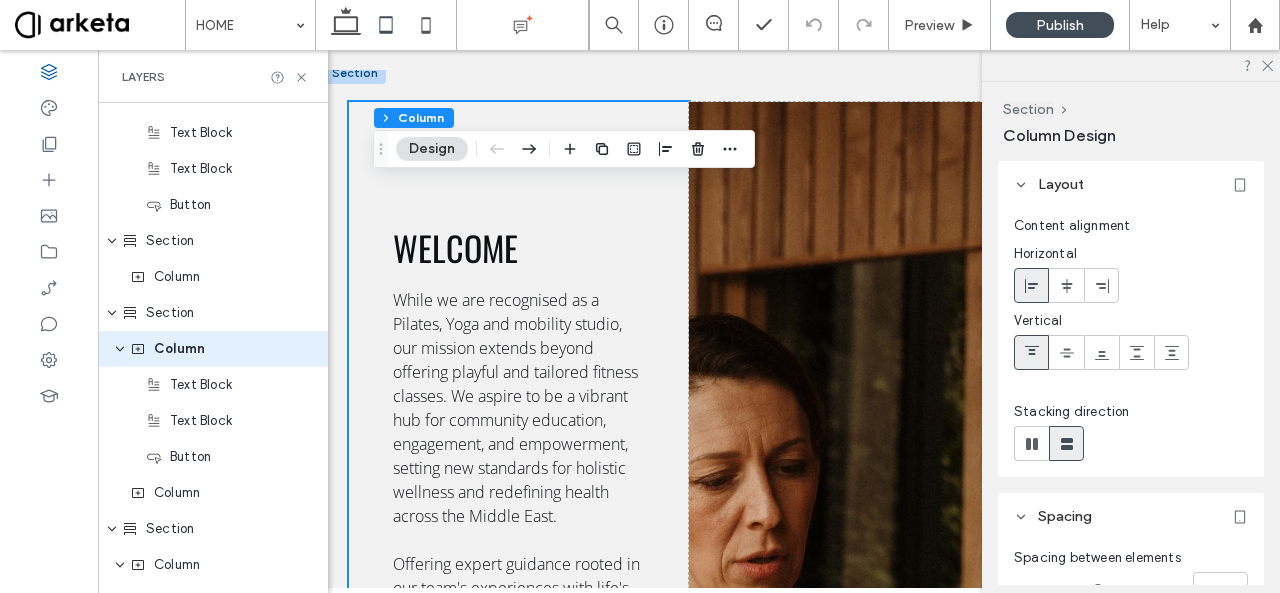 scroll, scrollTop: 2574, scrollLeft: 0, axis: vertical 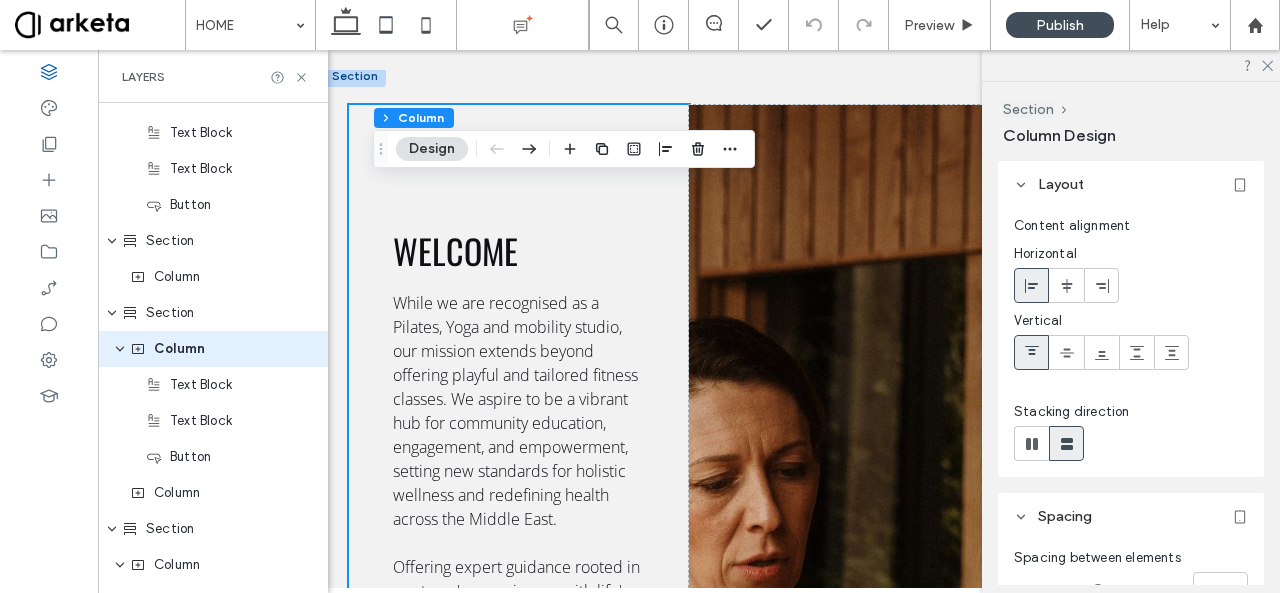click on "Welcome
While we are recognised as a Pilates, Yoga and mobility studio, our mission extends beyond offering playful and tailored fitness classes. We aspire to be a vibrant hub for community education, engagement, and empowerment, setting new standards for holistic wellness and redefining health across the Middle East. Offering expert guidance rooted in our team's experiences with life's challenges and recoveries, we are here for you whether you are recovering from injury, navigating pregnancy, or simply seeking more balance physically and emotionally. We have been through the life curveballs you are going through, the joys you are experiencing, and we have recovered from the ailments you are recovering from. That’s what makes us uniquely positioned to support you.
MEET OUR TEAM" at bounding box center (689, 721) 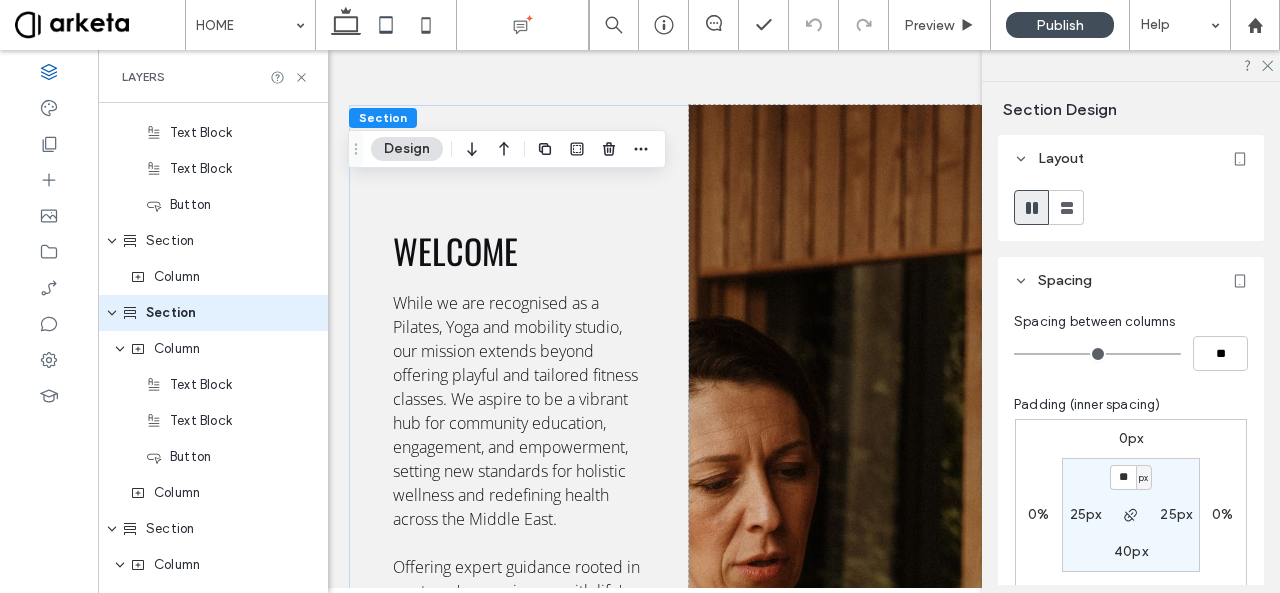 scroll, scrollTop: 1176, scrollLeft: 0, axis: vertical 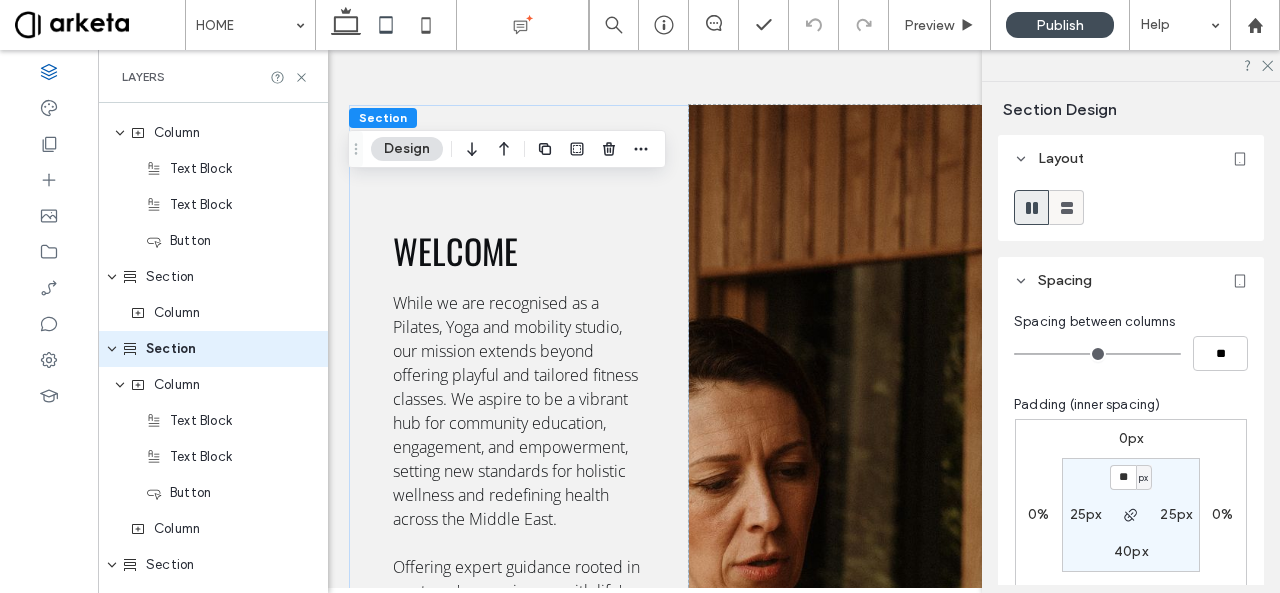 click 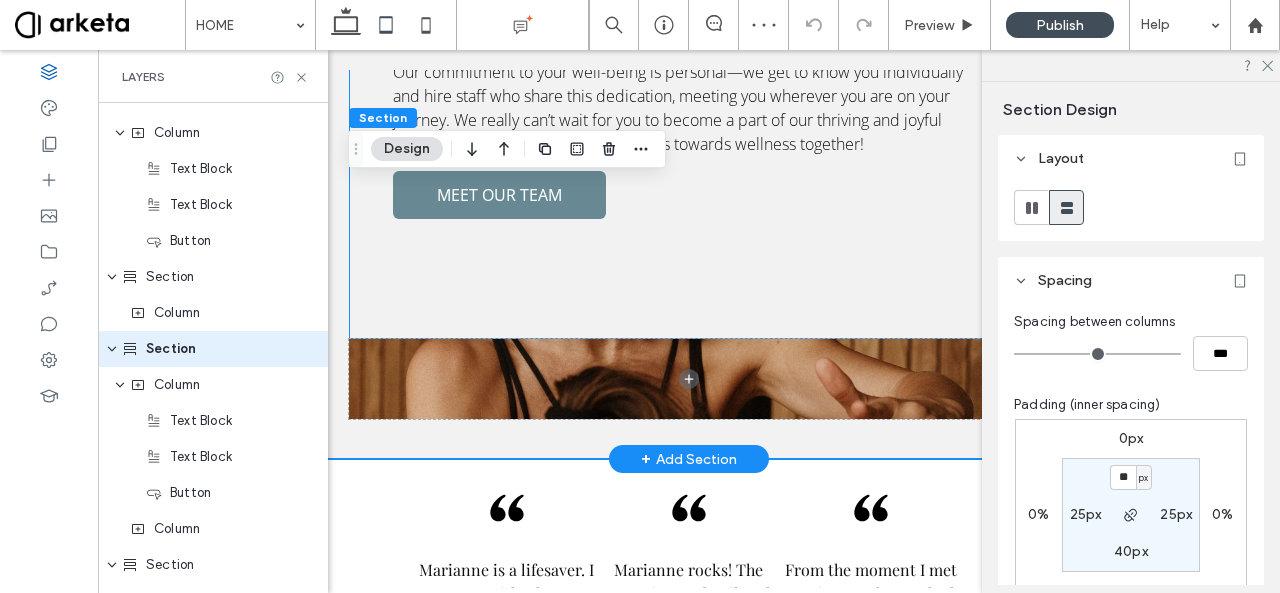 scroll, scrollTop: 3090, scrollLeft: 0, axis: vertical 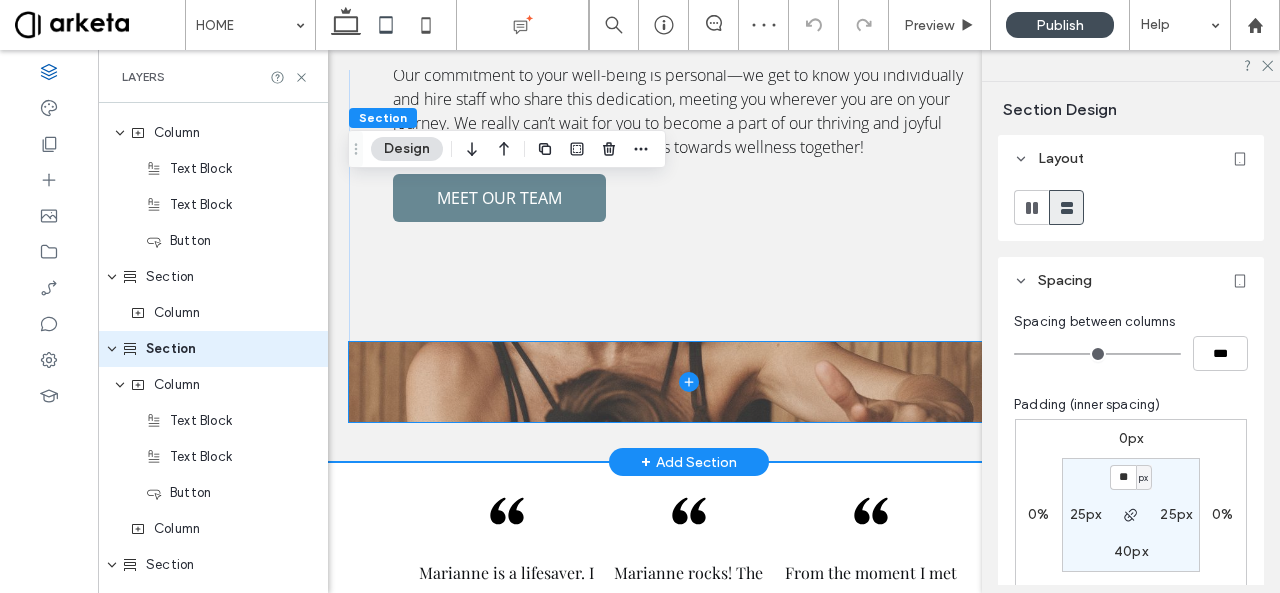 click at bounding box center [689, 382] 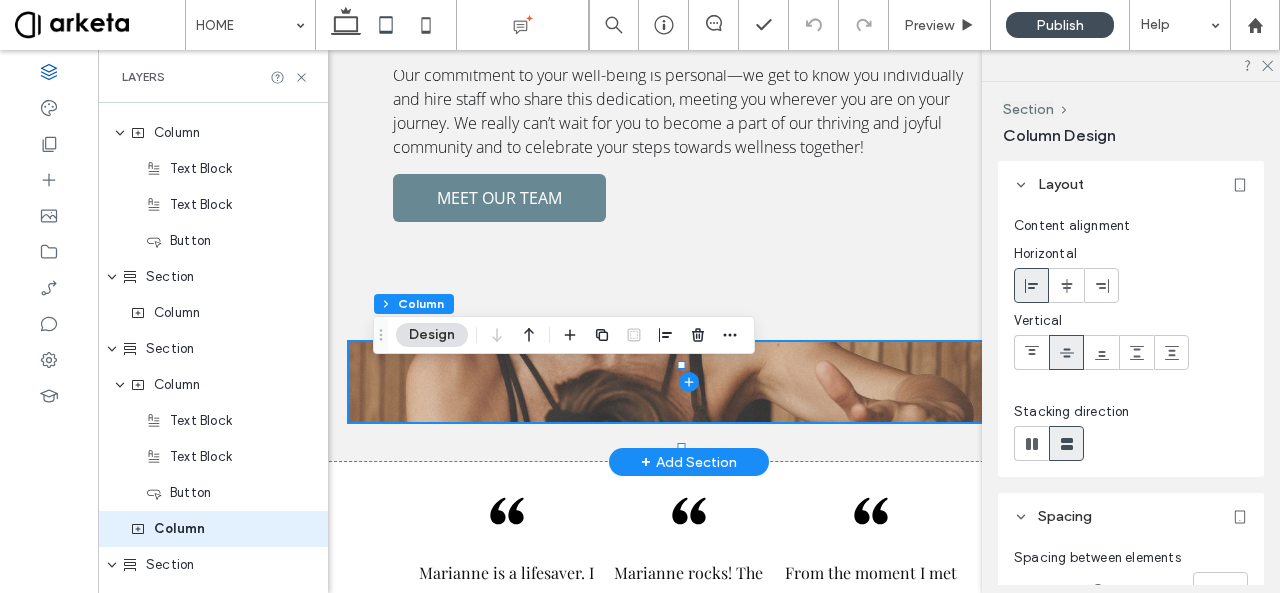 scroll, scrollTop: 1356, scrollLeft: 0, axis: vertical 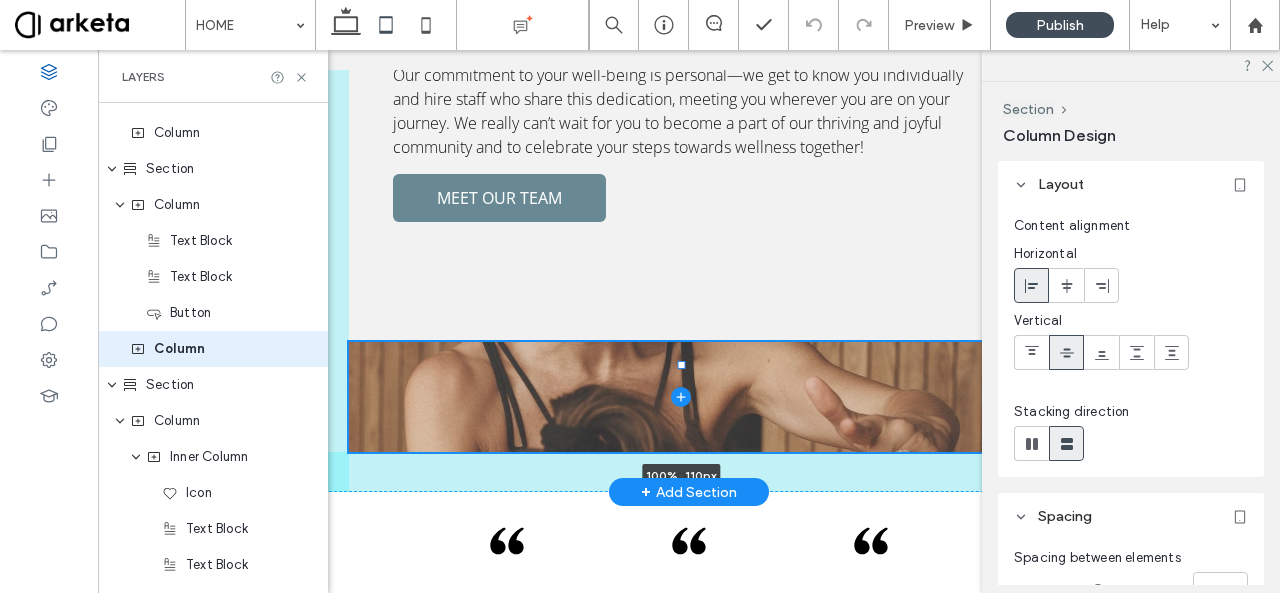 drag, startPoint x: 683, startPoint y: 447, endPoint x: 680, endPoint y: 497, distance: 50.08992 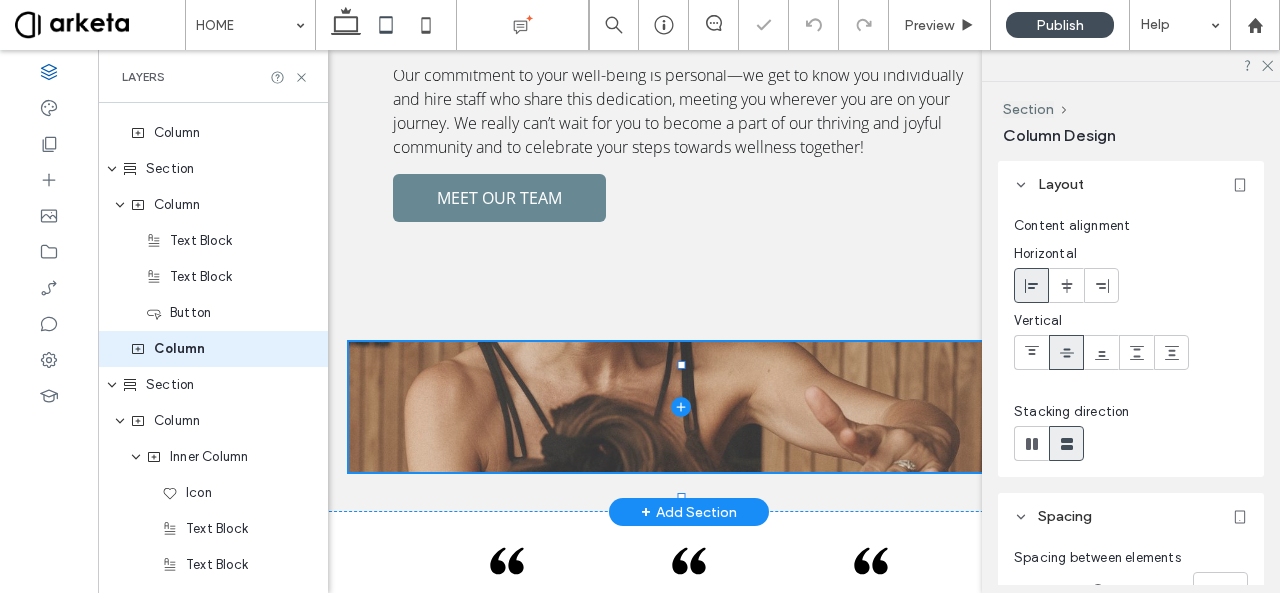 type on "***" 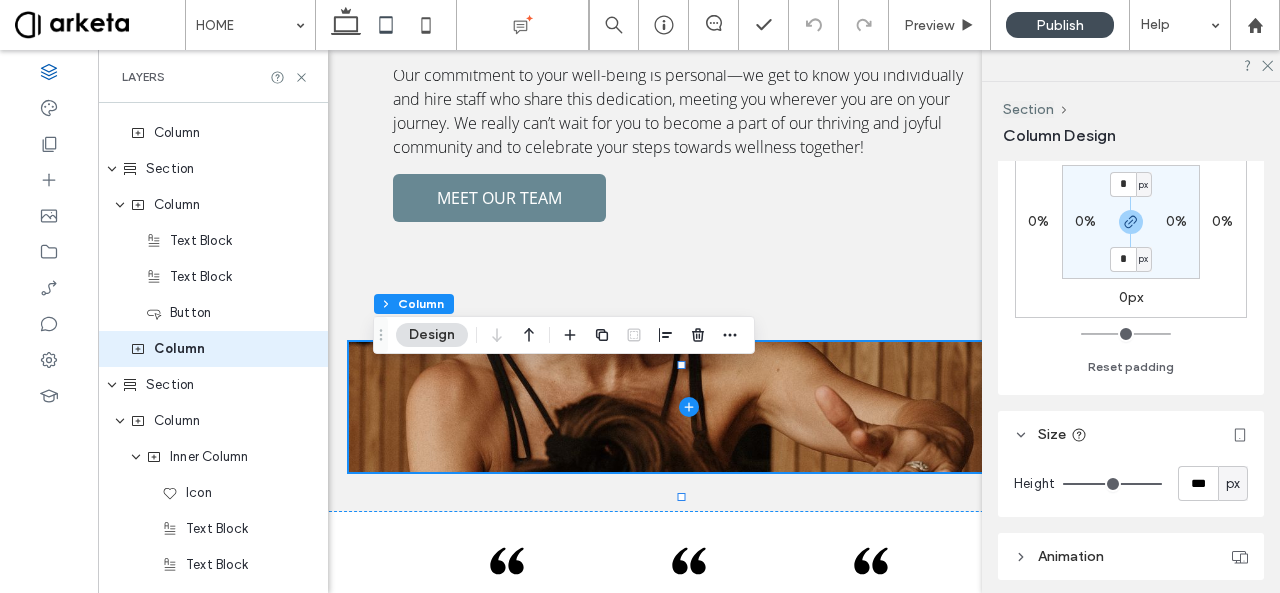 scroll, scrollTop: 592, scrollLeft: 0, axis: vertical 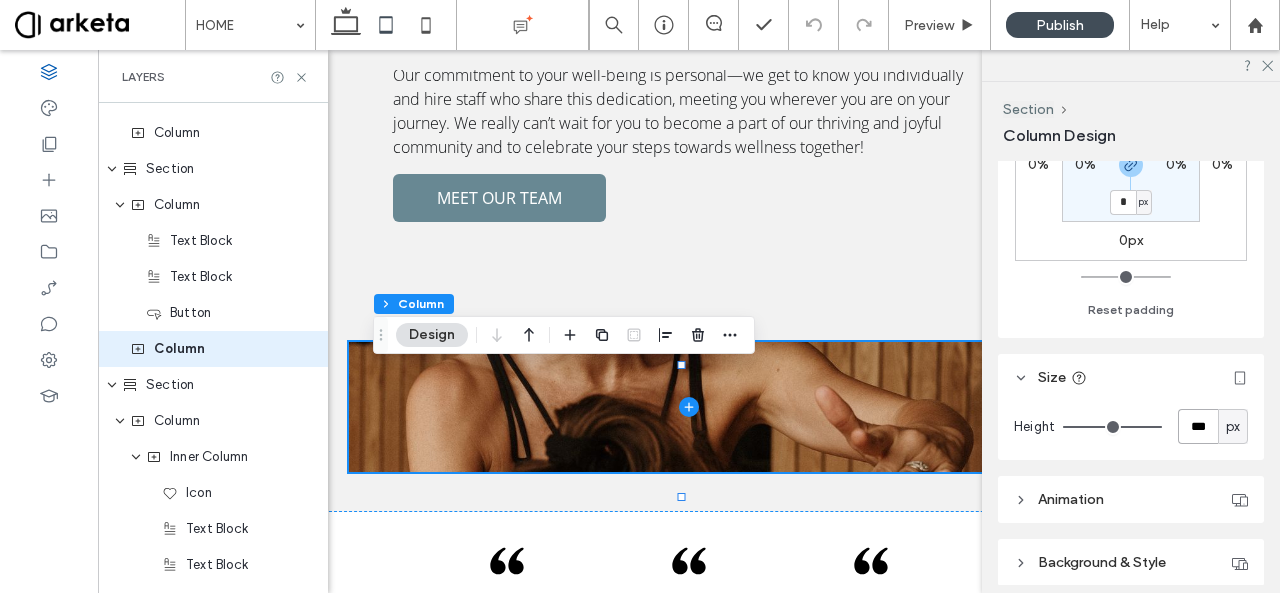 click on "***" at bounding box center [1198, 426] 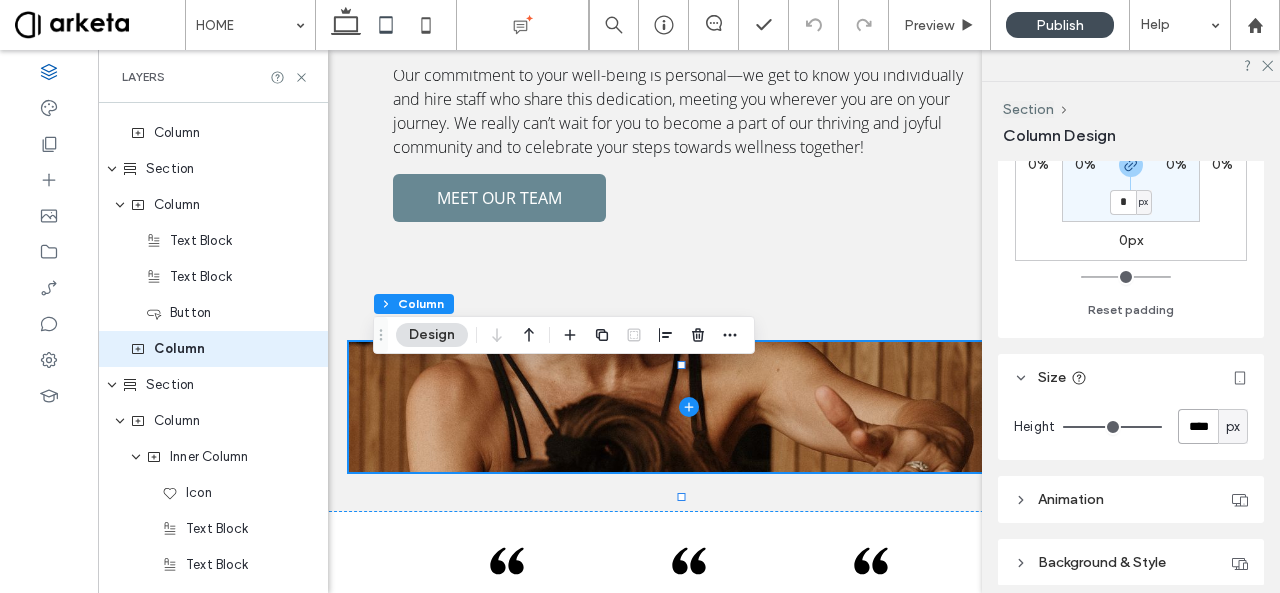 type on "****" 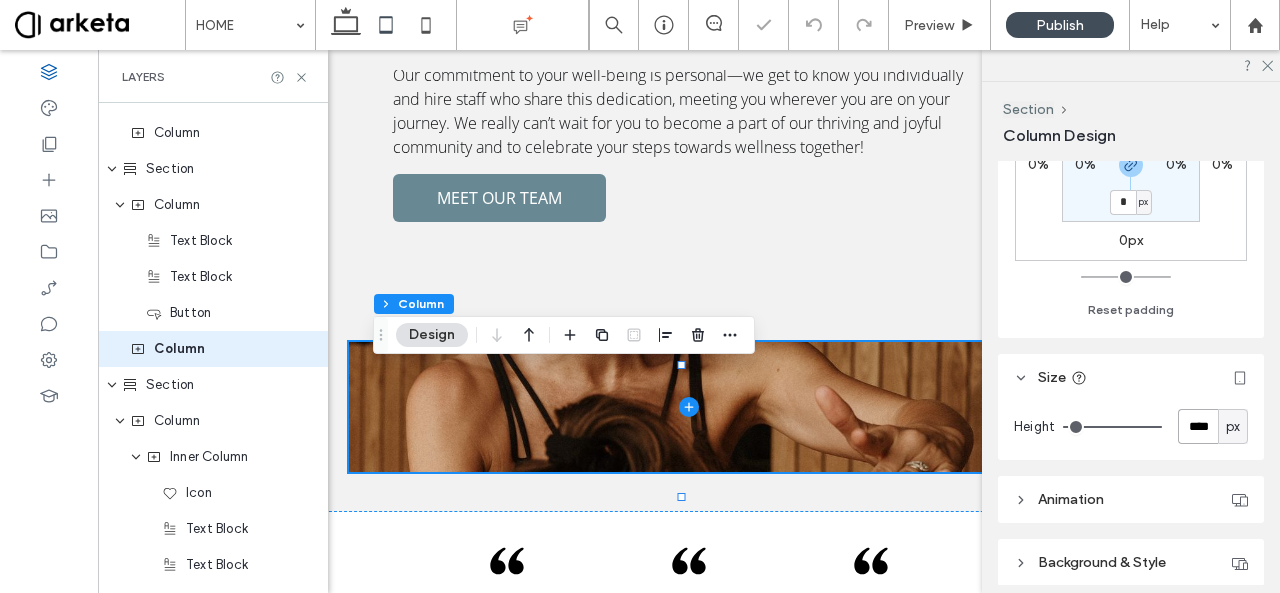 type on "****" 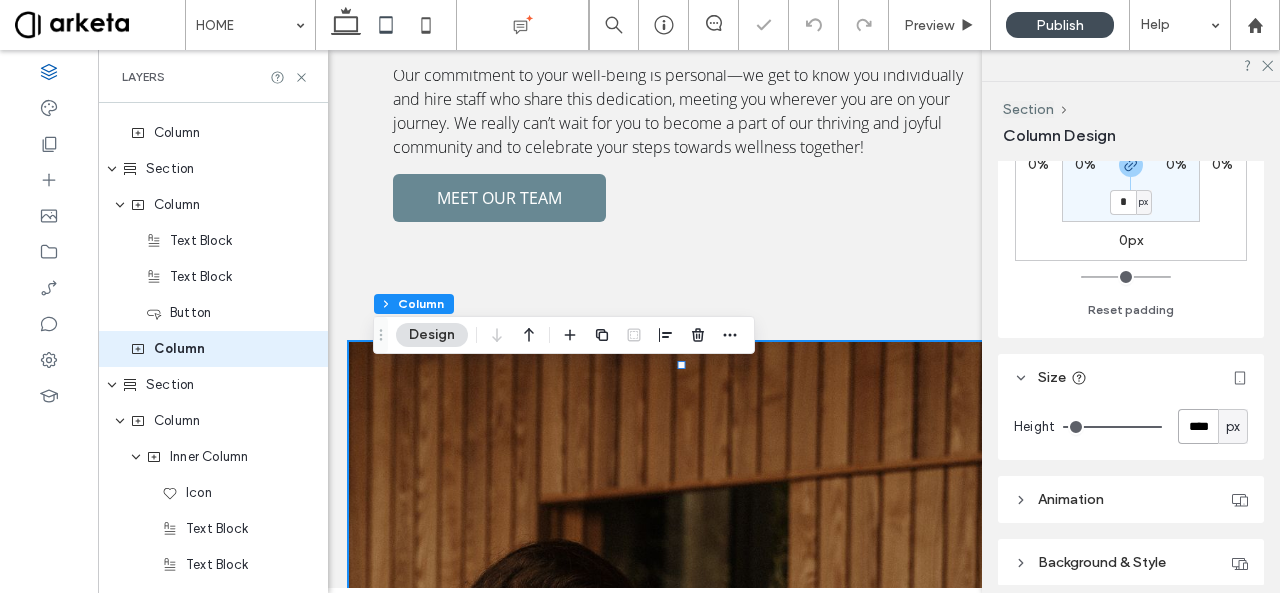 scroll, scrollTop: 670, scrollLeft: 0, axis: vertical 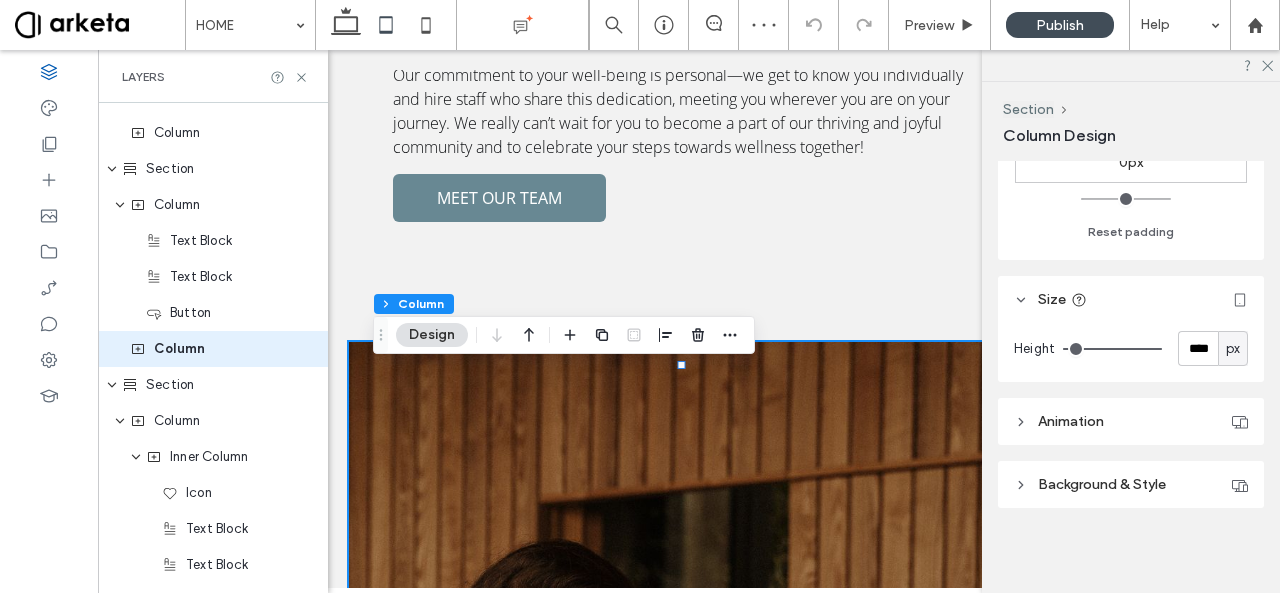 click on "Height **** px" at bounding box center [1131, 352] 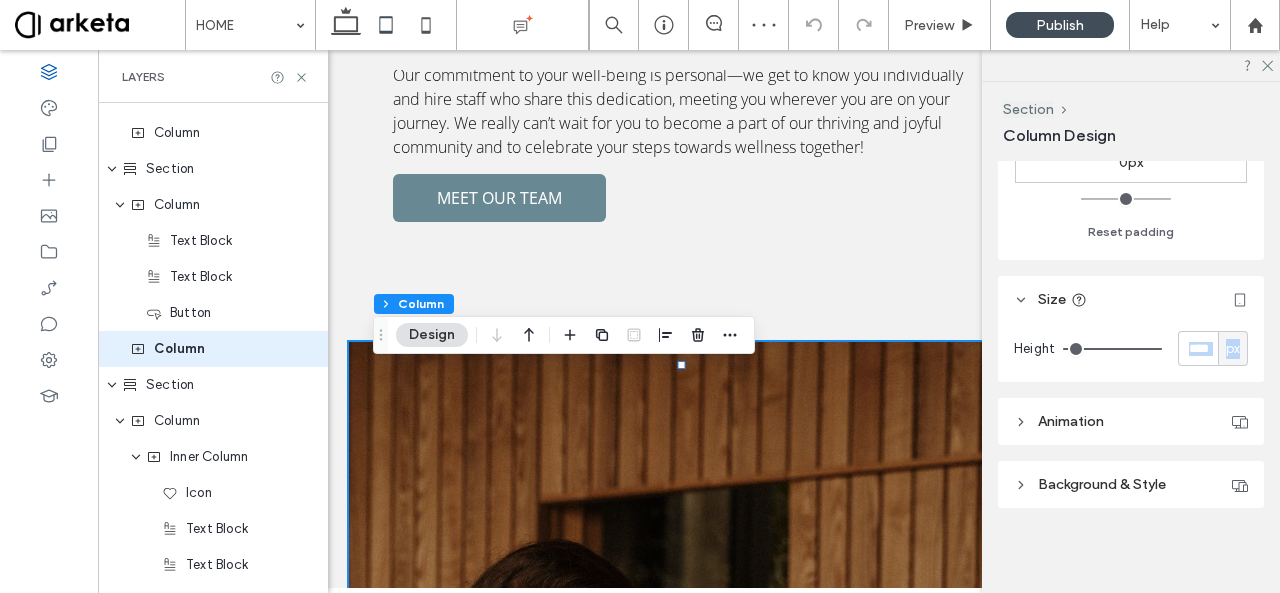click on "px" at bounding box center [1233, 348] 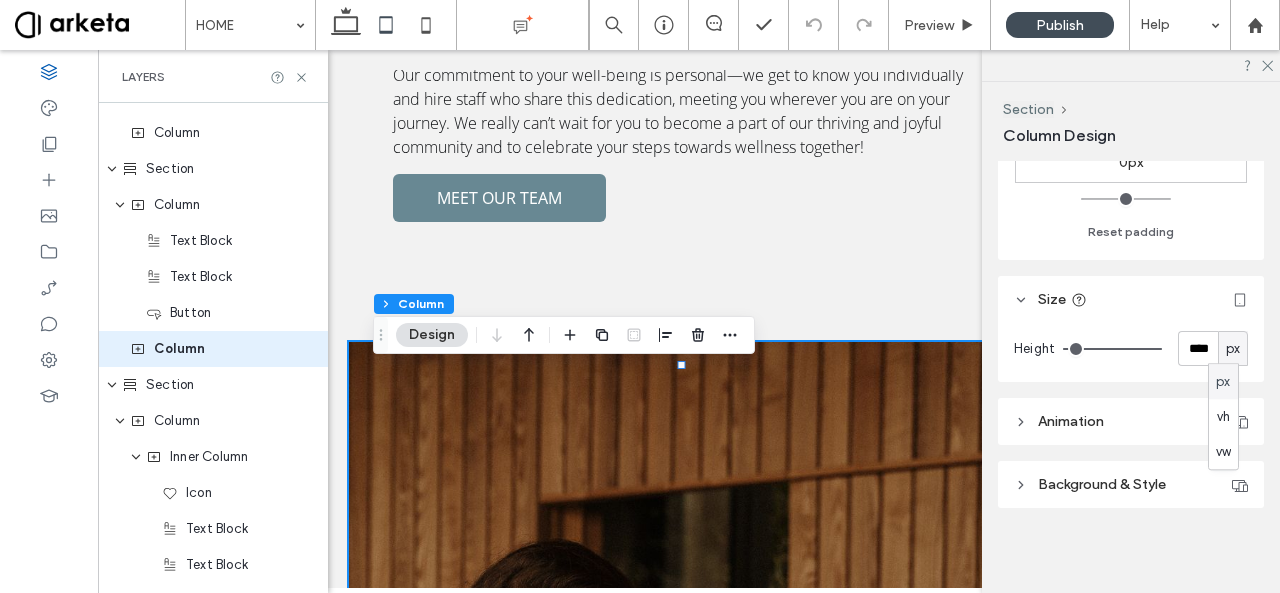 click on "Height **** px" at bounding box center (1131, 352) 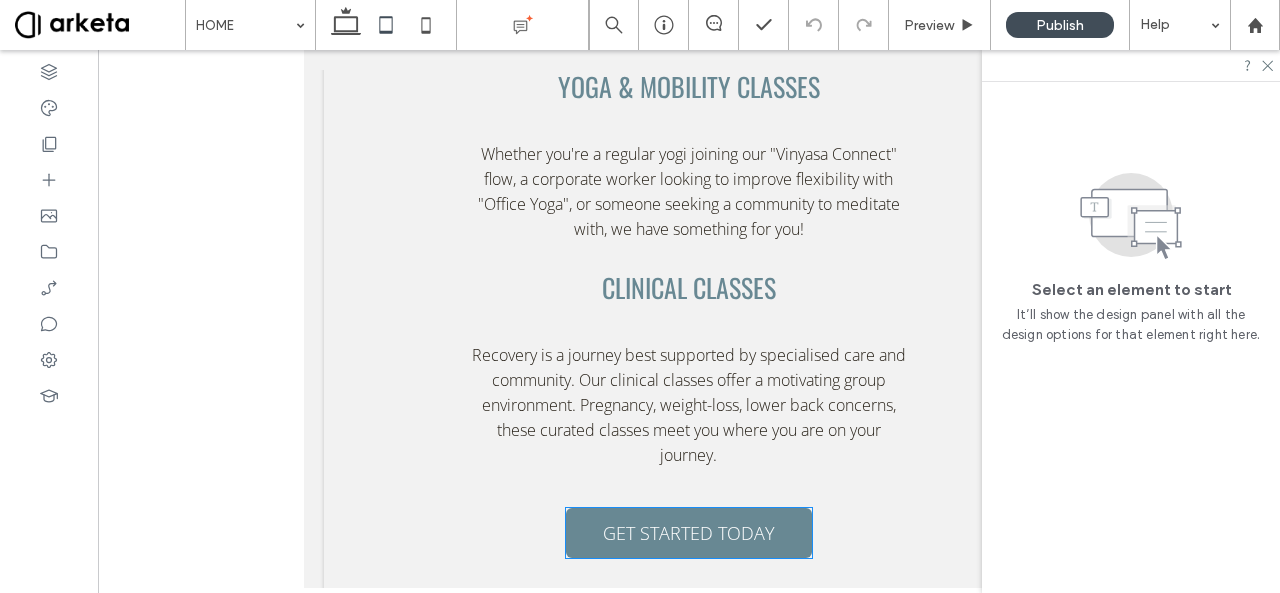 scroll, scrollTop: 1870, scrollLeft: 0, axis: vertical 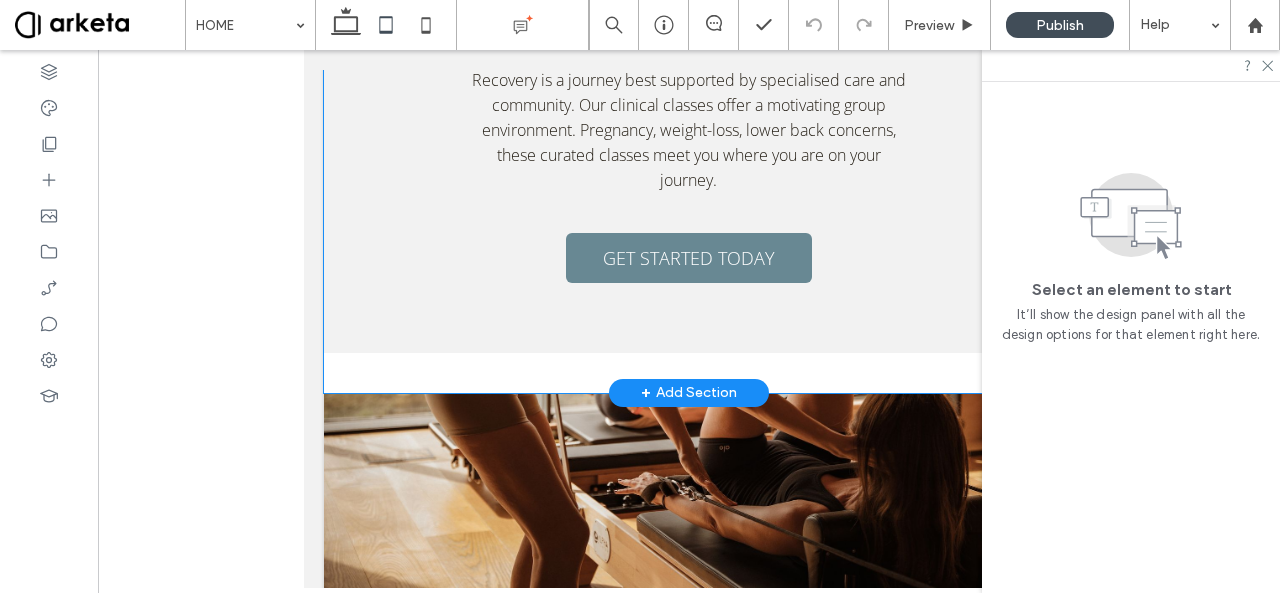 click on "Something for everyone
PILATES Classes From targeted body-part workouts on the reformer to our signature "J'adore Your Core", to NeuroPilates, we offer a wide range of unique Pilates classes designed to strengthen you and elevate your well-being. YOGA & MOBILITY Classes Whether you're a regular yogi joining our "Vinyasa Connect" flow, a corporate worker looking to improve flexibility with "Office Yoga", or someone seeking a community to meditate with, we have something for you! CLINICAL Classes Recovery is a journey best supported by specialised care and community. Our clinical classes offer a motivating group environment. Pregnancy, weight-loss, lower back concerns, these curated classes meet you where you are on your journey.
GET STARTED TODAY" at bounding box center (689, -126) 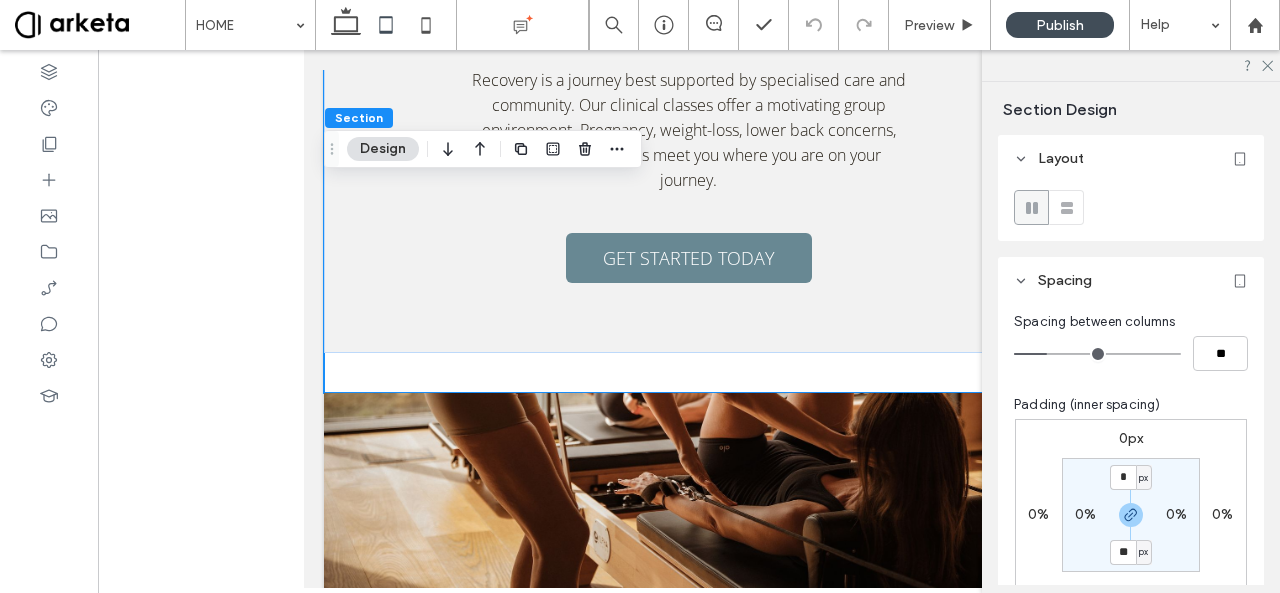 scroll, scrollTop: 189, scrollLeft: 0, axis: vertical 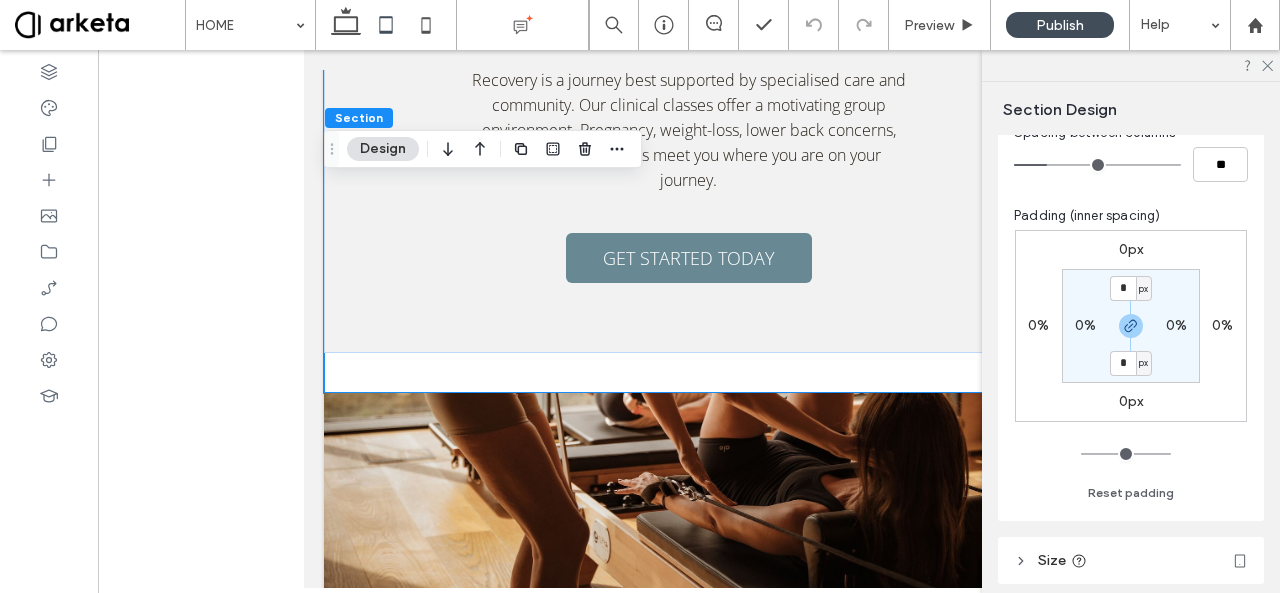 type on "*" 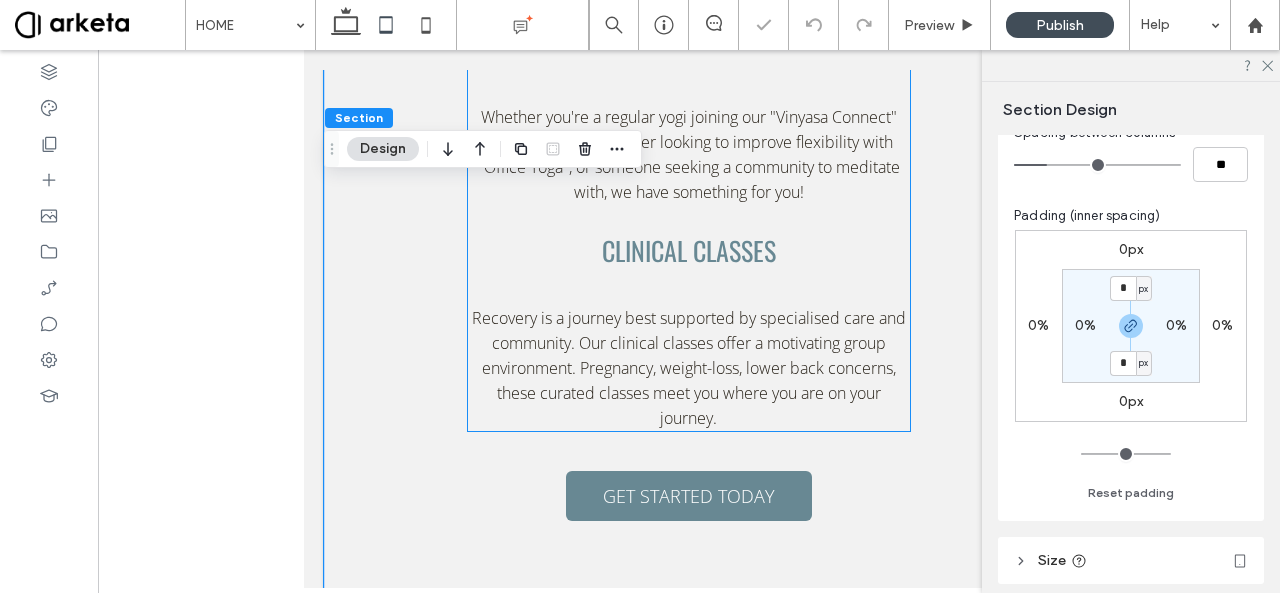 scroll, scrollTop: 1263, scrollLeft: 0, axis: vertical 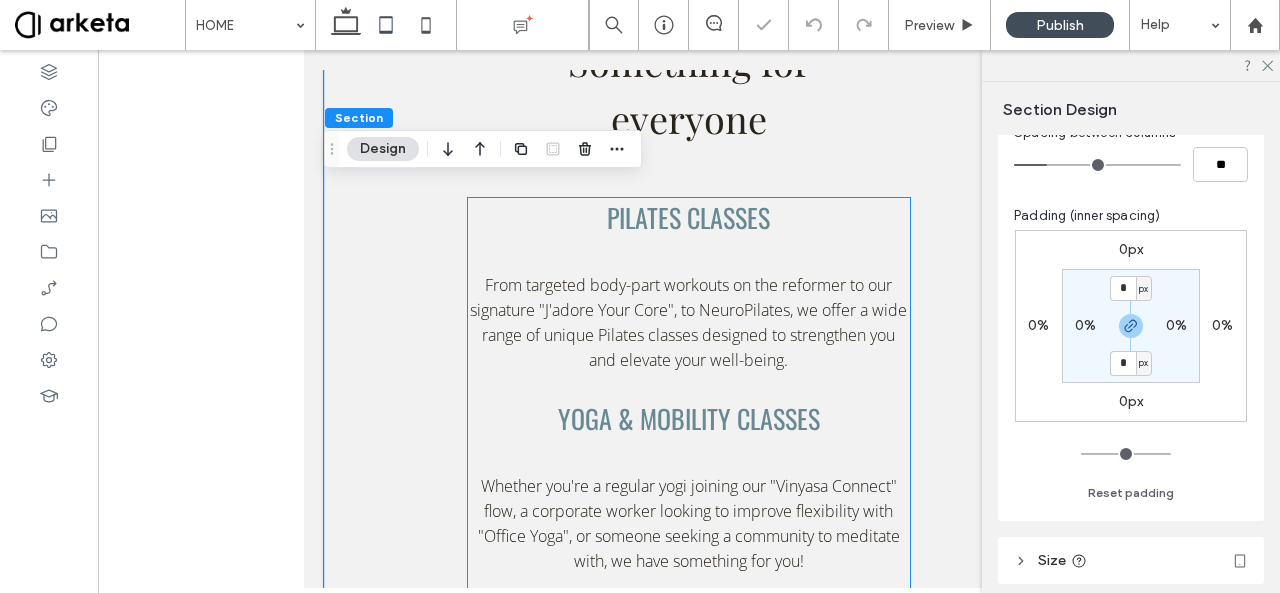 click at bounding box center [689, 256] 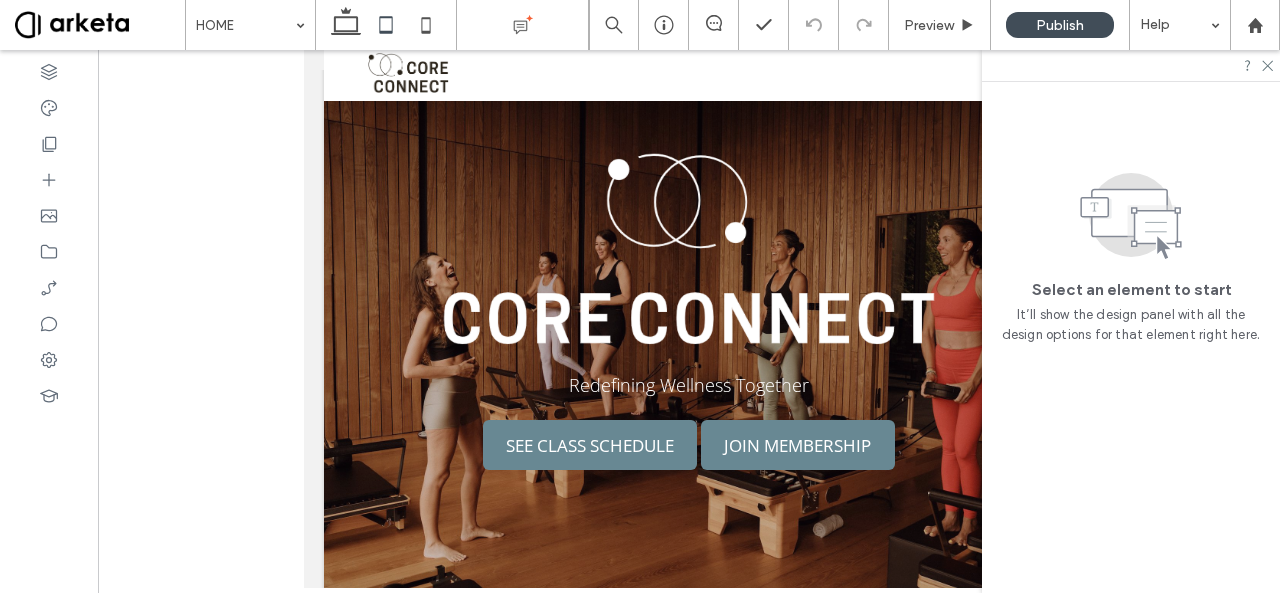scroll, scrollTop: 0, scrollLeft: 0, axis: both 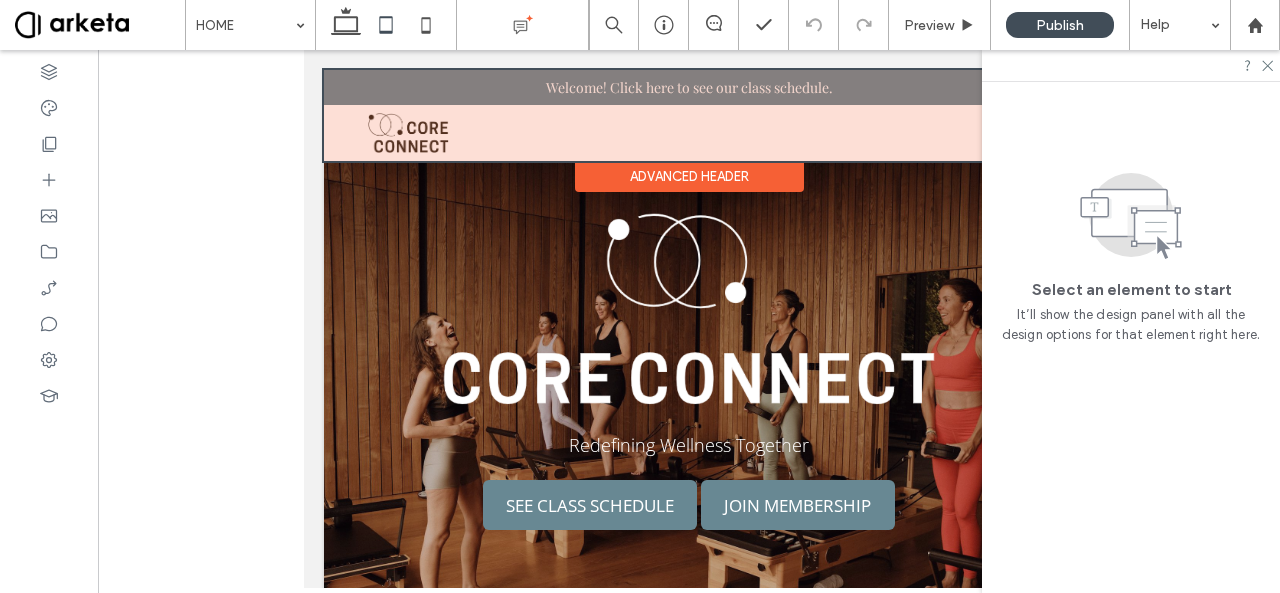 click at bounding box center (689, 115) 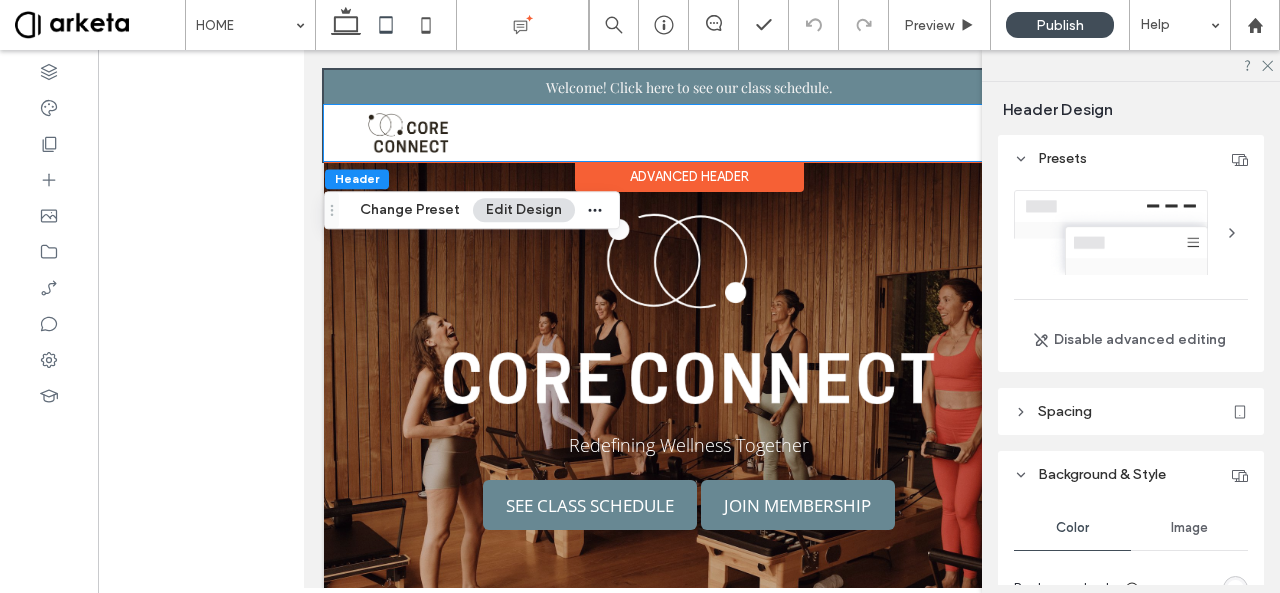 click at bounding box center [408, 133] 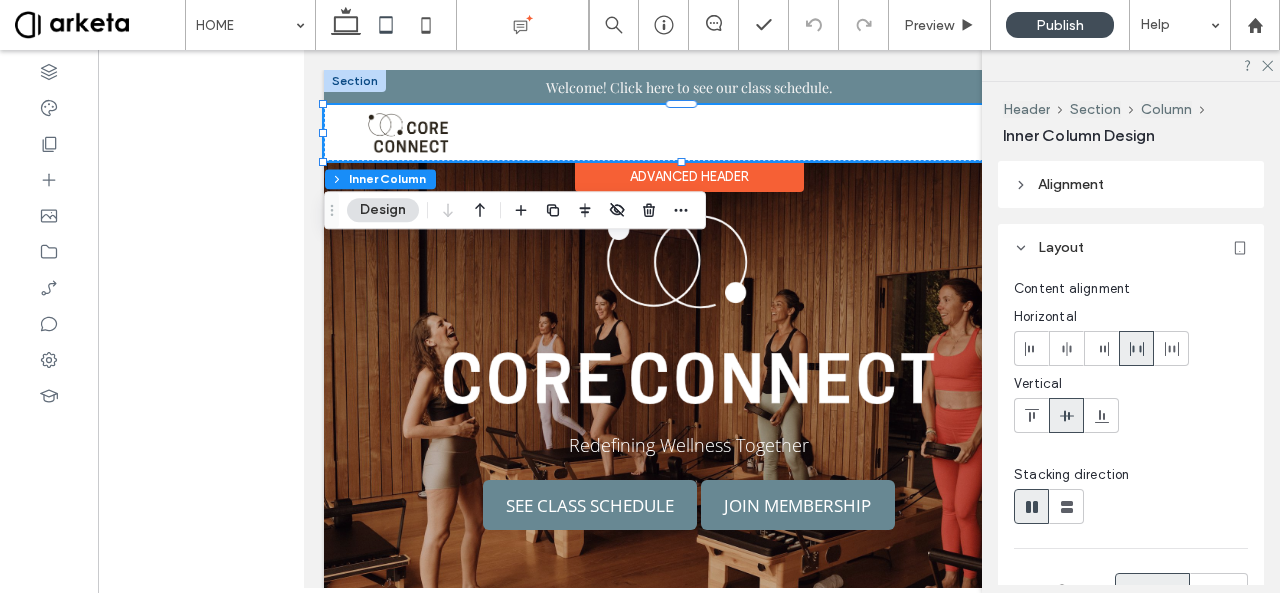 click at bounding box center (408, 133) 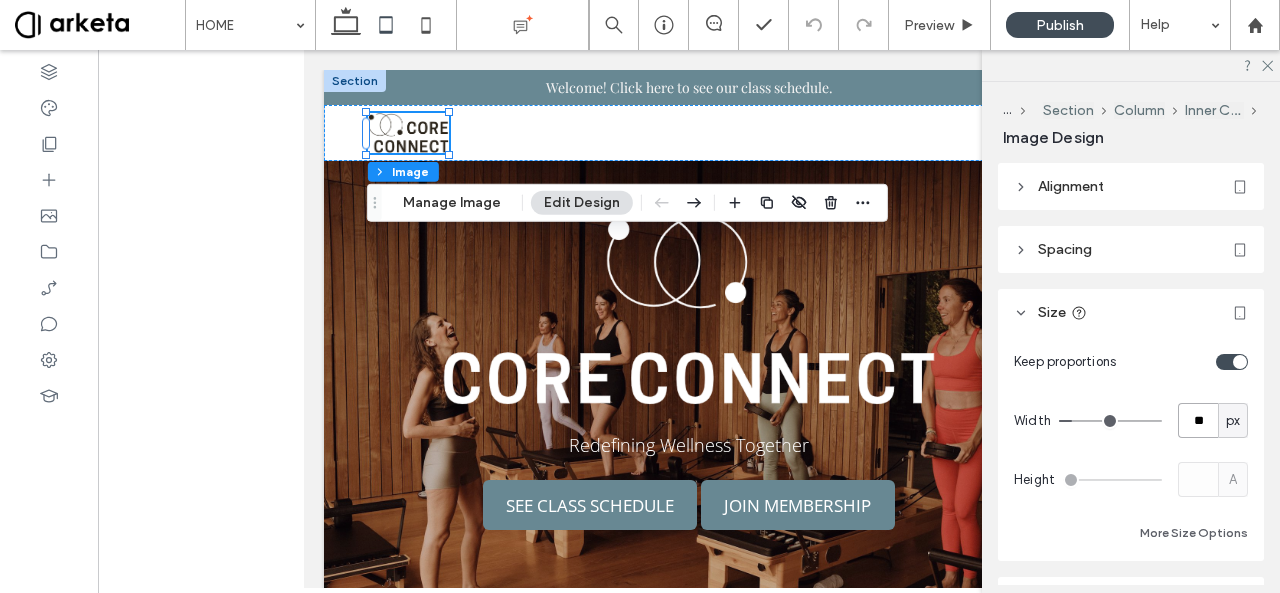 click on "**" at bounding box center (1198, 420) 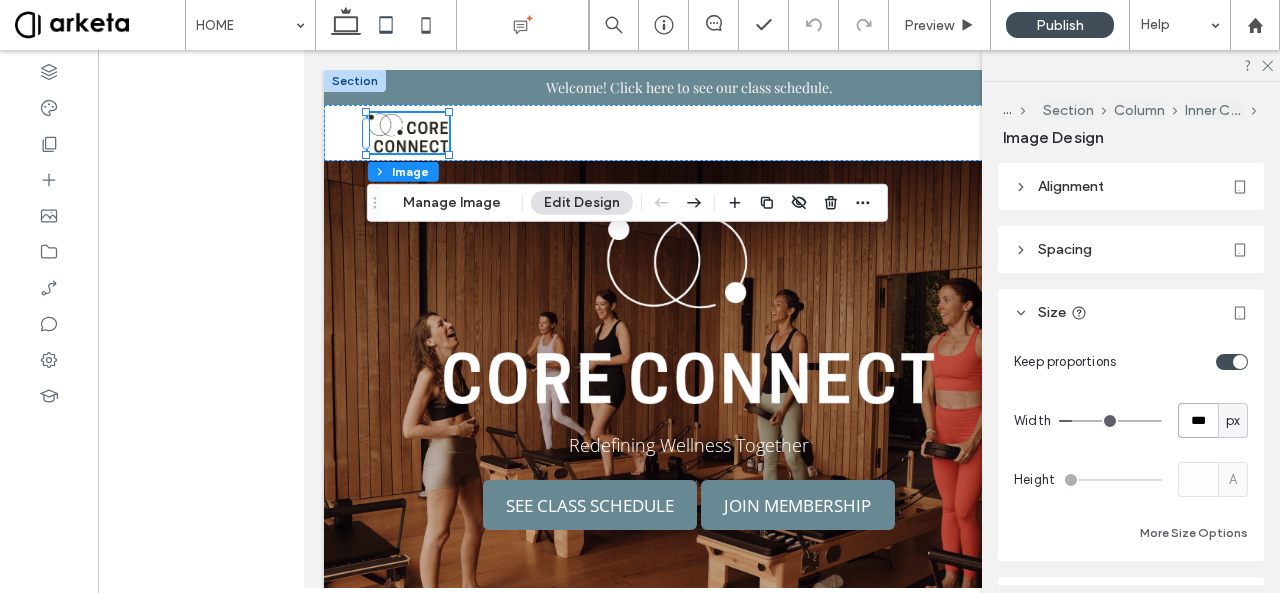 type on "***" 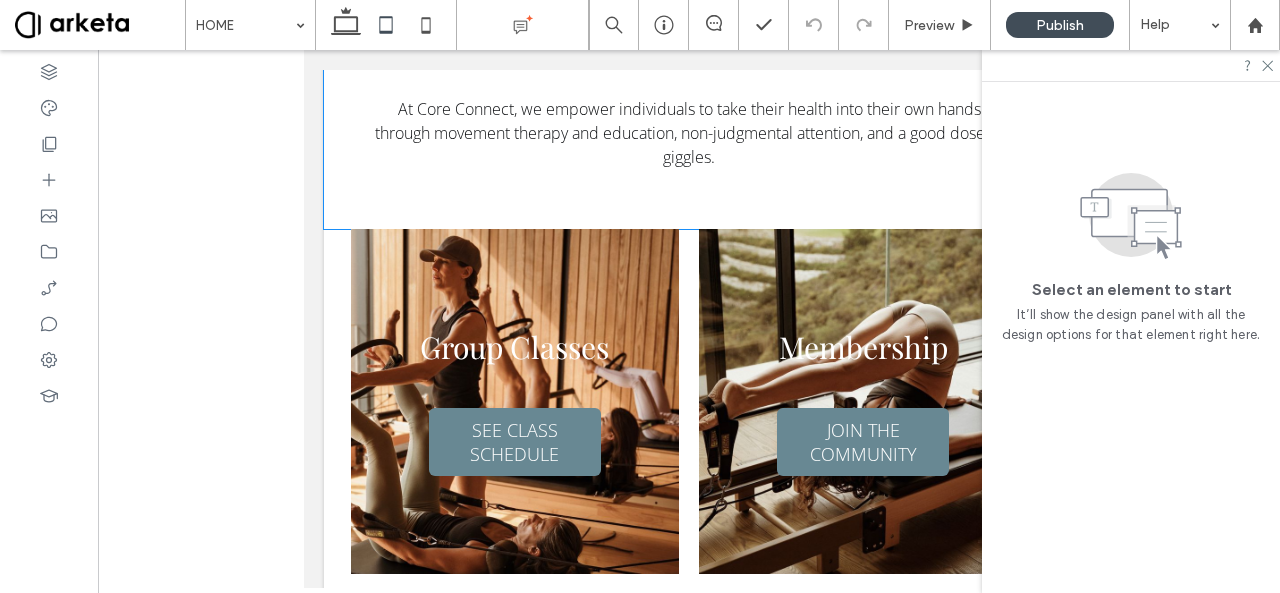 scroll, scrollTop: 642, scrollLeft: 0, axis: vertical 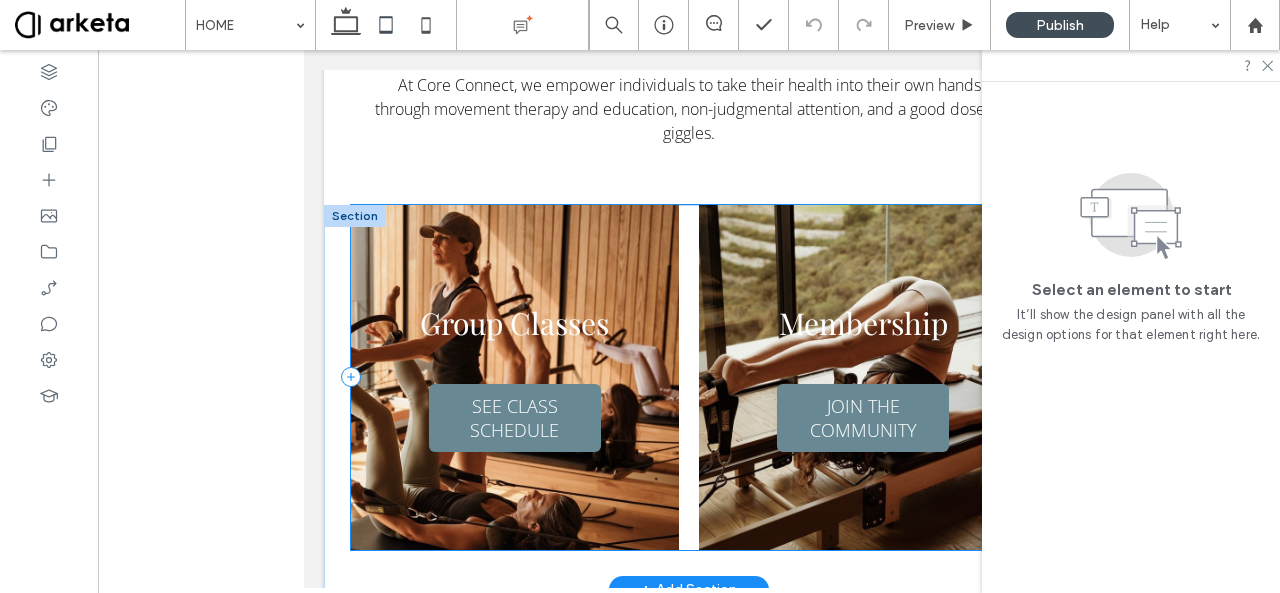 click on "Group Classes
SEE CLASS SCHEDULE
Membership
JOIN THE COMMUNITY" at bounding box center [689, 377] 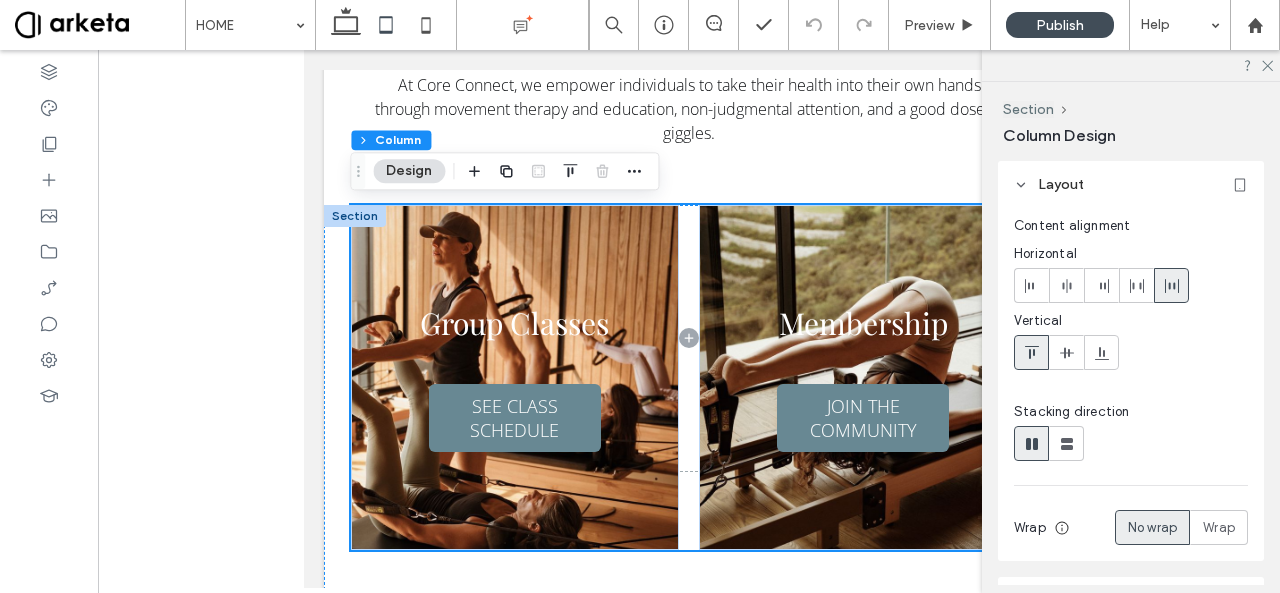 scroll, scrollTop: 290, scrollLeft: 0, axis: vertical 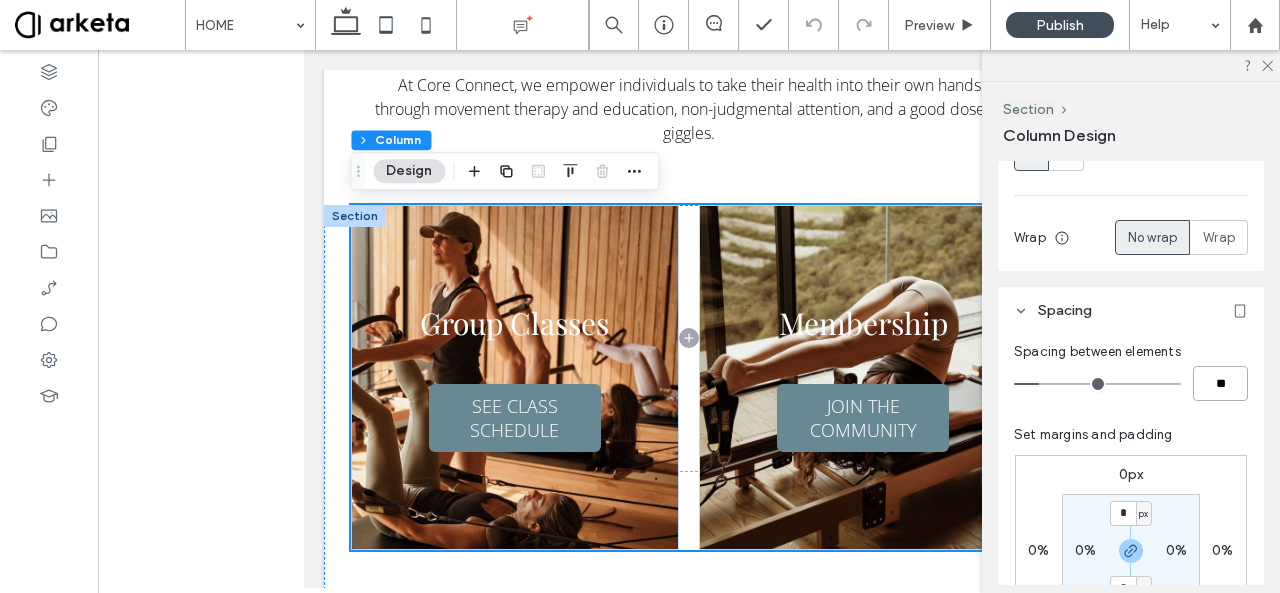 click on "**" at bounding box center [1220, 383] 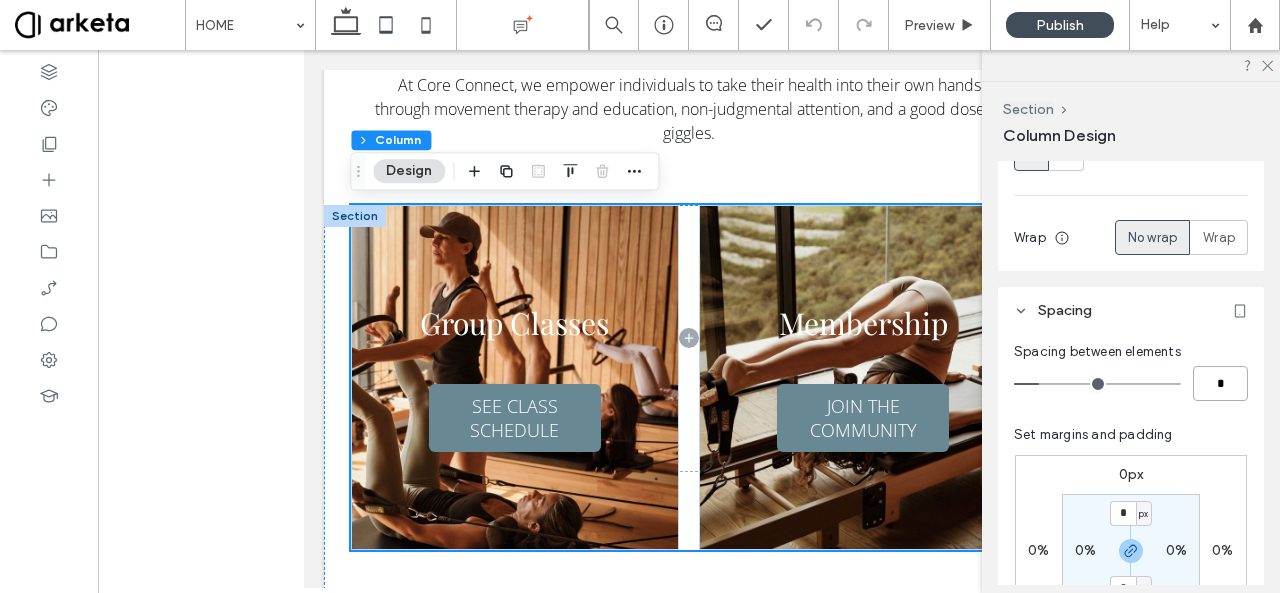 type on "*" 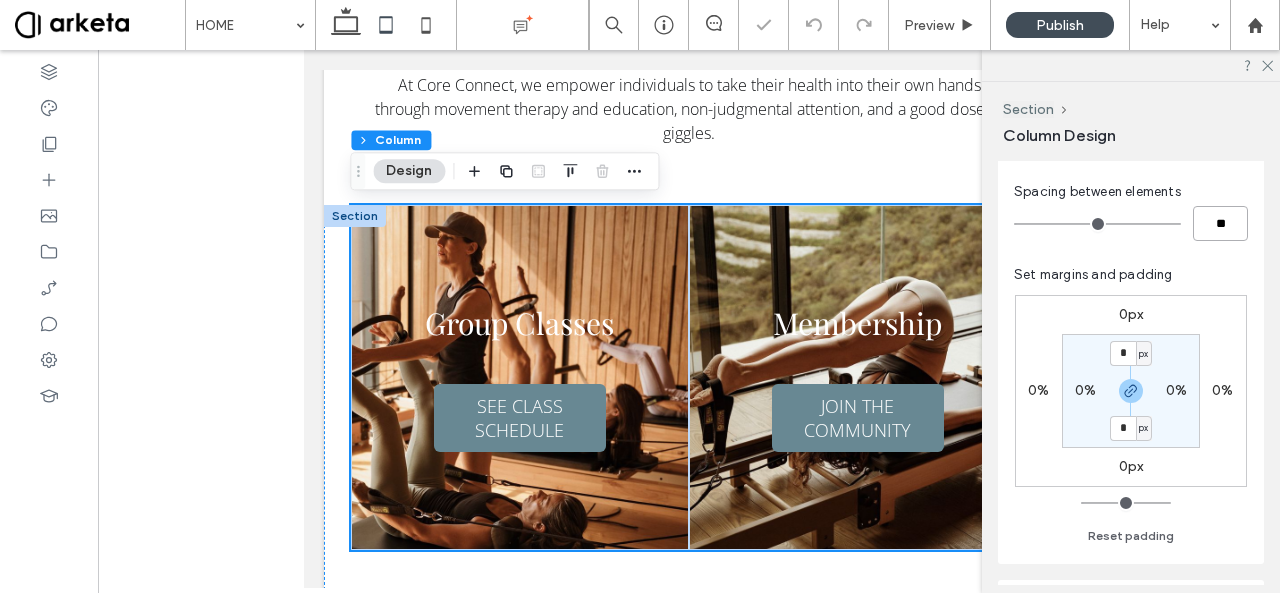 scroll, scrollTop: 499, scrollLeft: 0, axis: vertical 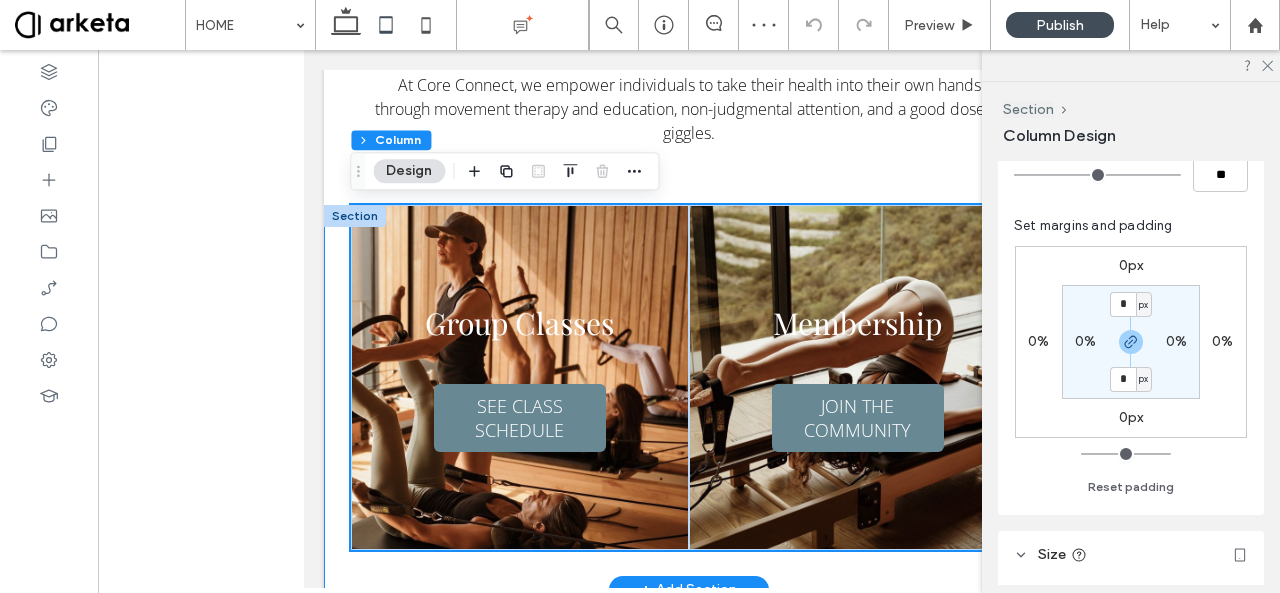 click on "Group Classes
SEE CLASS SCHEDULE
Membership
JOIN THE COMMUNITY" at bounding box center [689, 397] 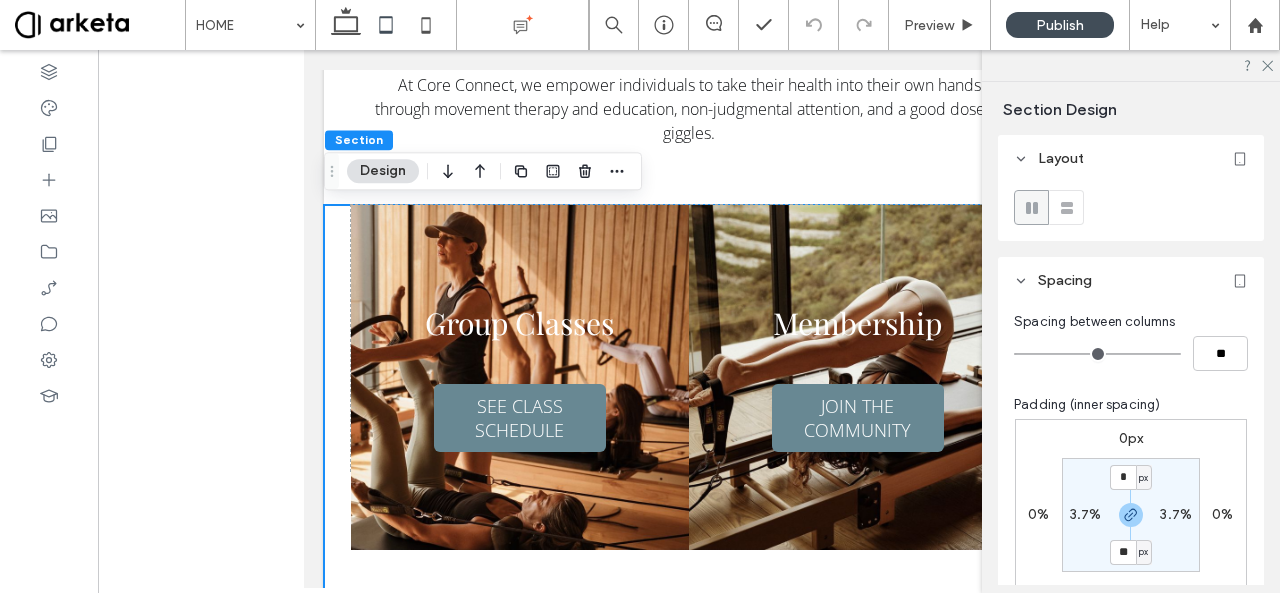 click on "3.7%" at bounding box center (1086, 514) 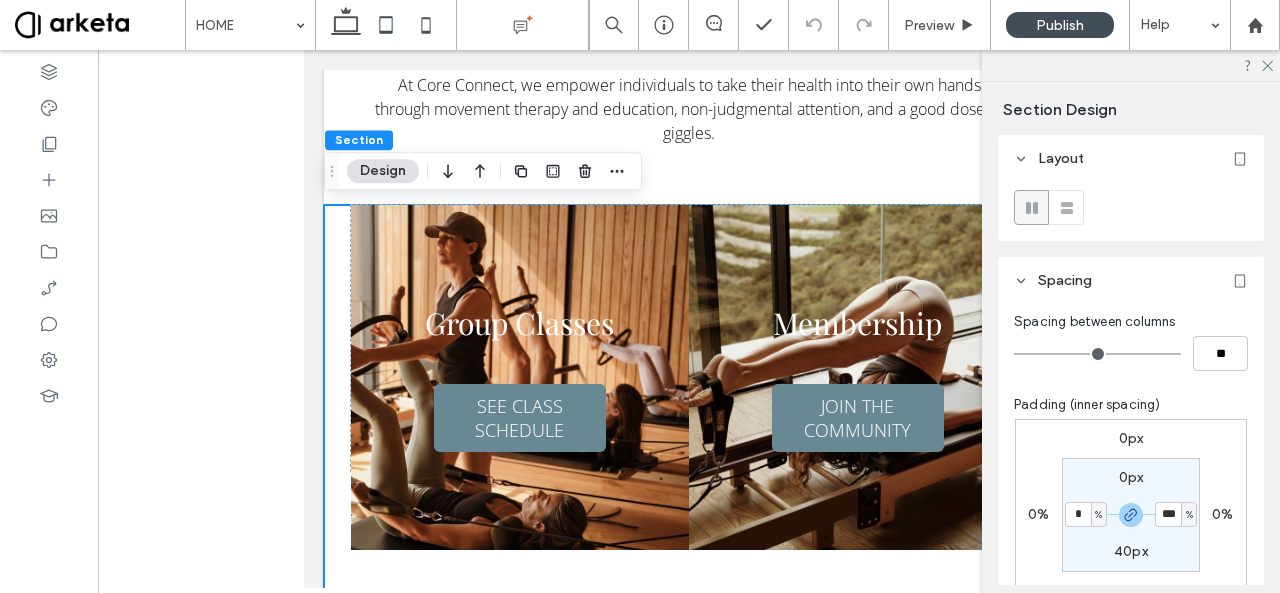 type on "*" 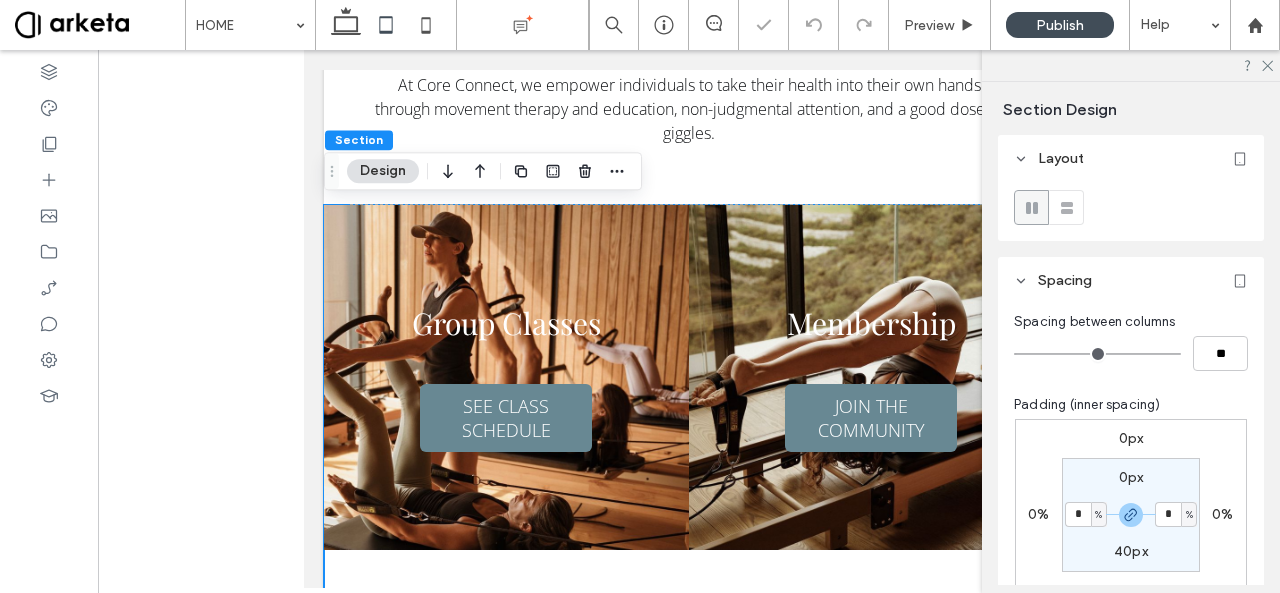 click on "40px" at bounding box center [1131, 551] 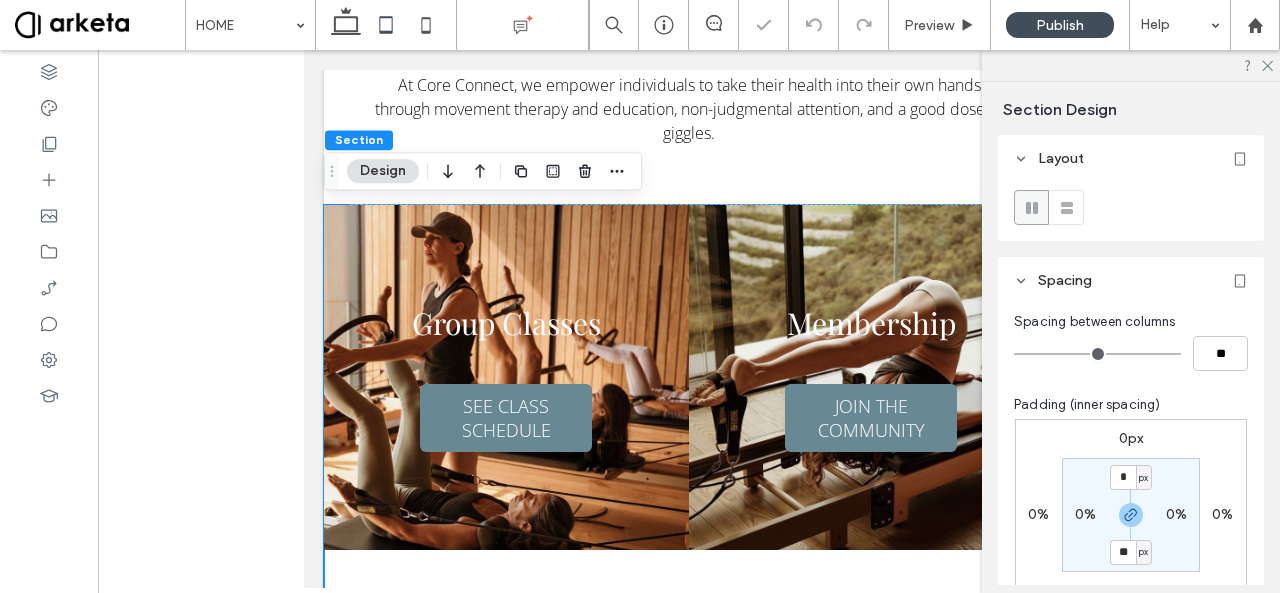 type on "**" 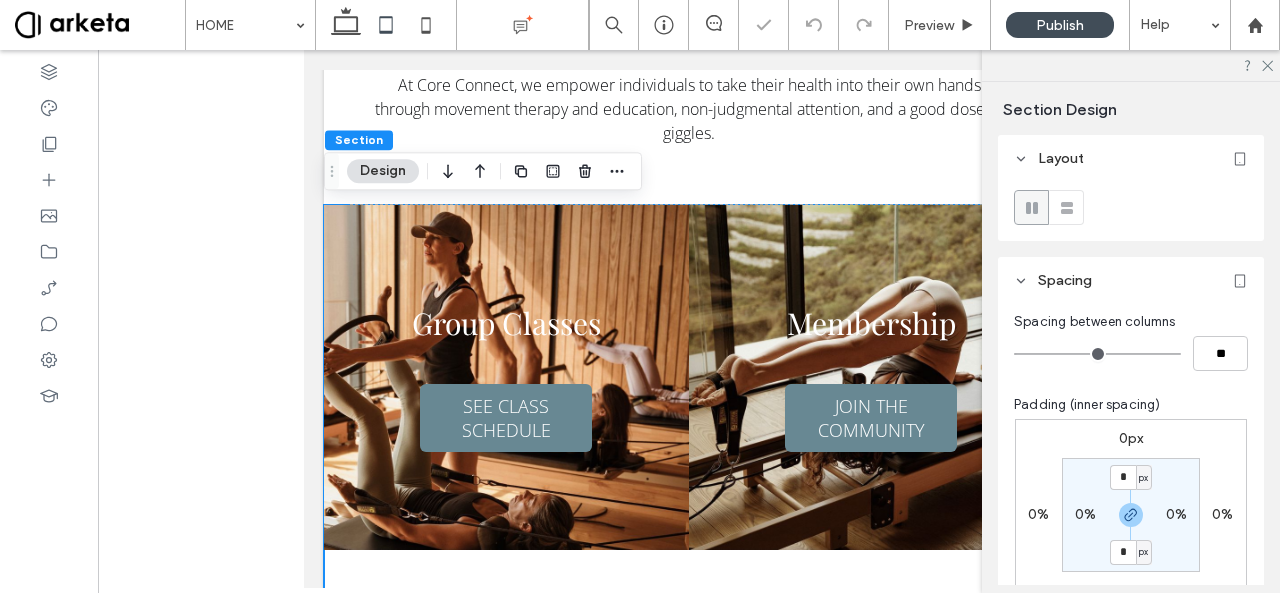 type on "*" 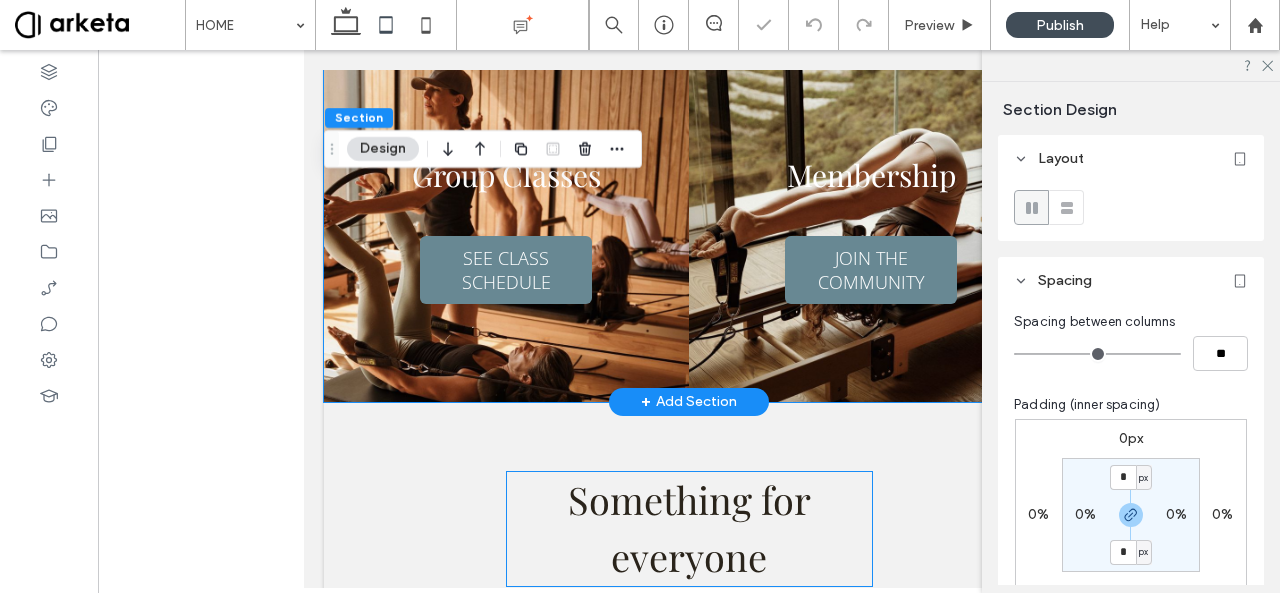 scroll, scrollTop: 792, scrollLeft: 0, axis: vertical 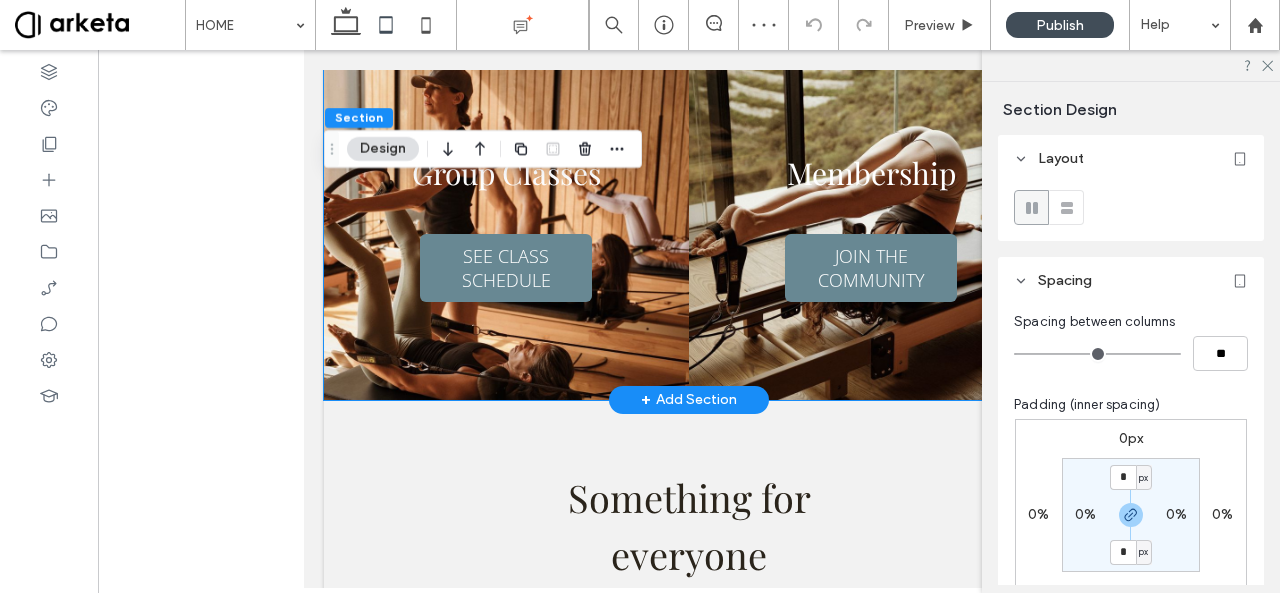 click on "SEE CLASS SCHEDULE" at bounding box center (506, 268) 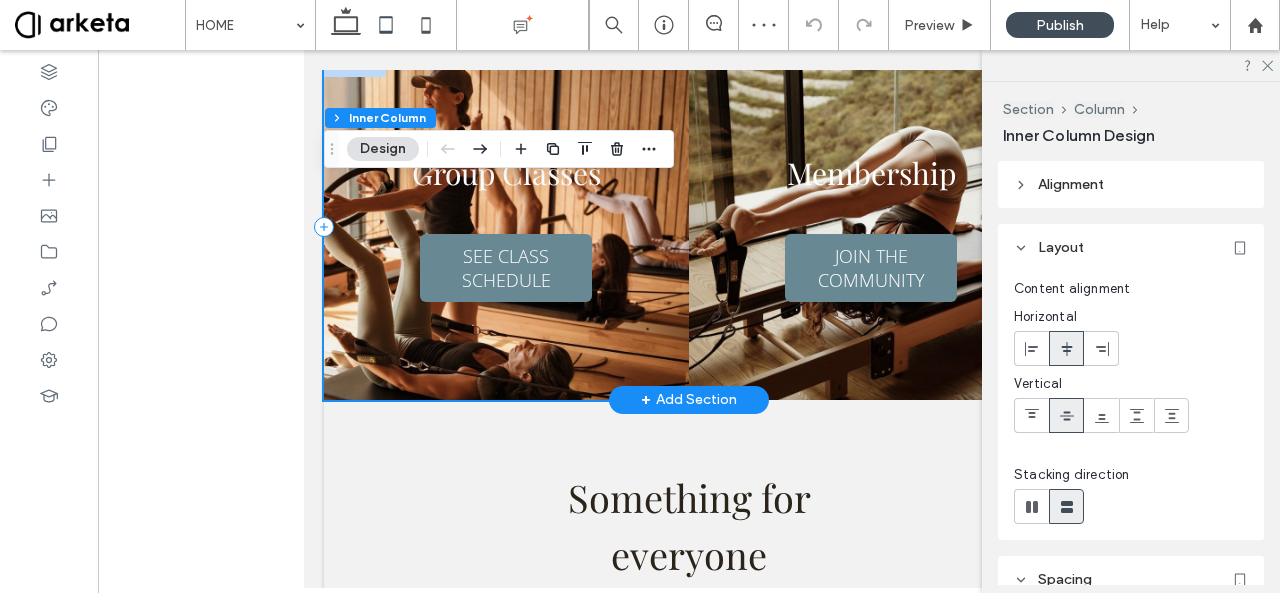 click on "SEE CLASS SCHEDULE" at bounding box center [506, 268] 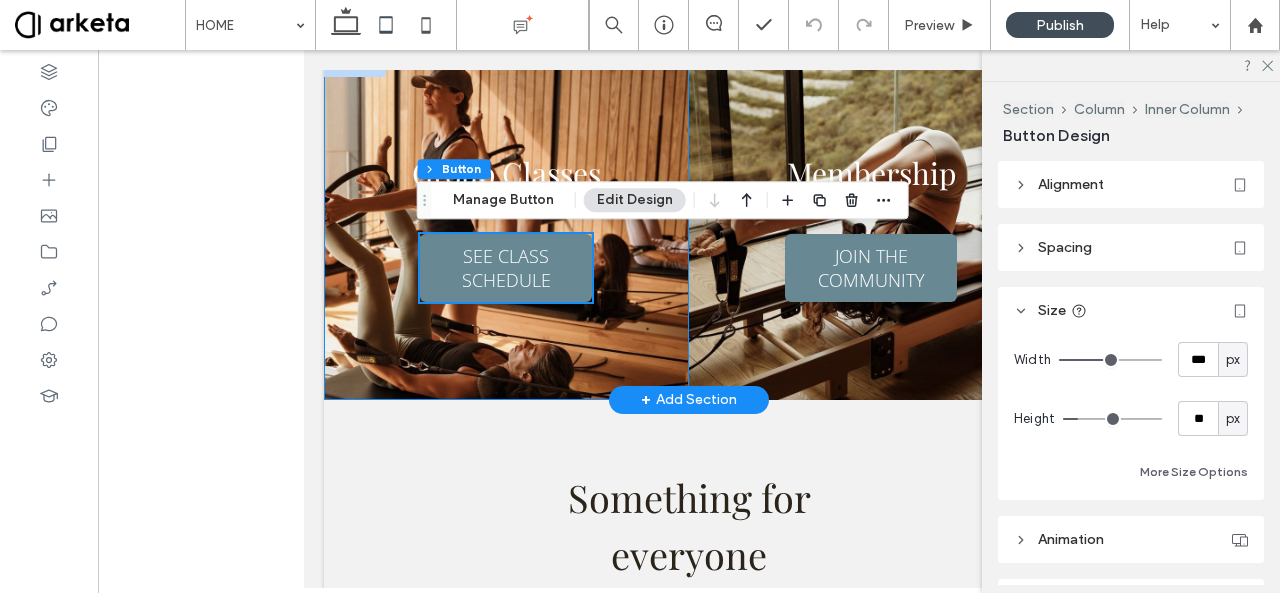 type on "**" 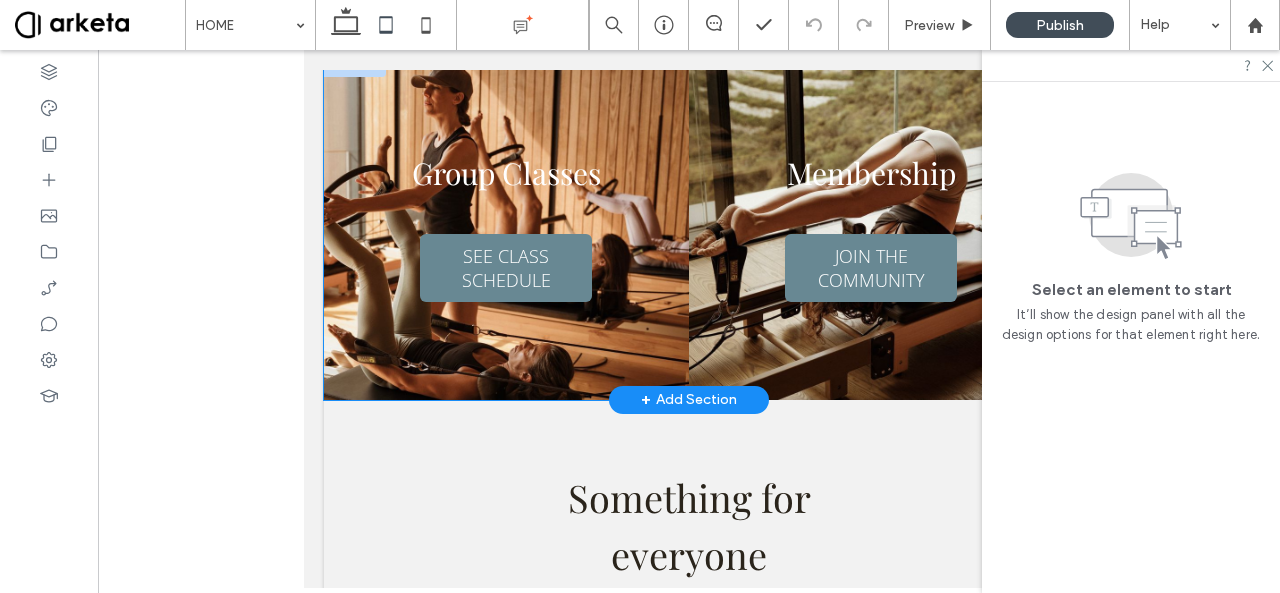 click on "SEE CLASS SCHEDULE" at bounding box center [506, 268] 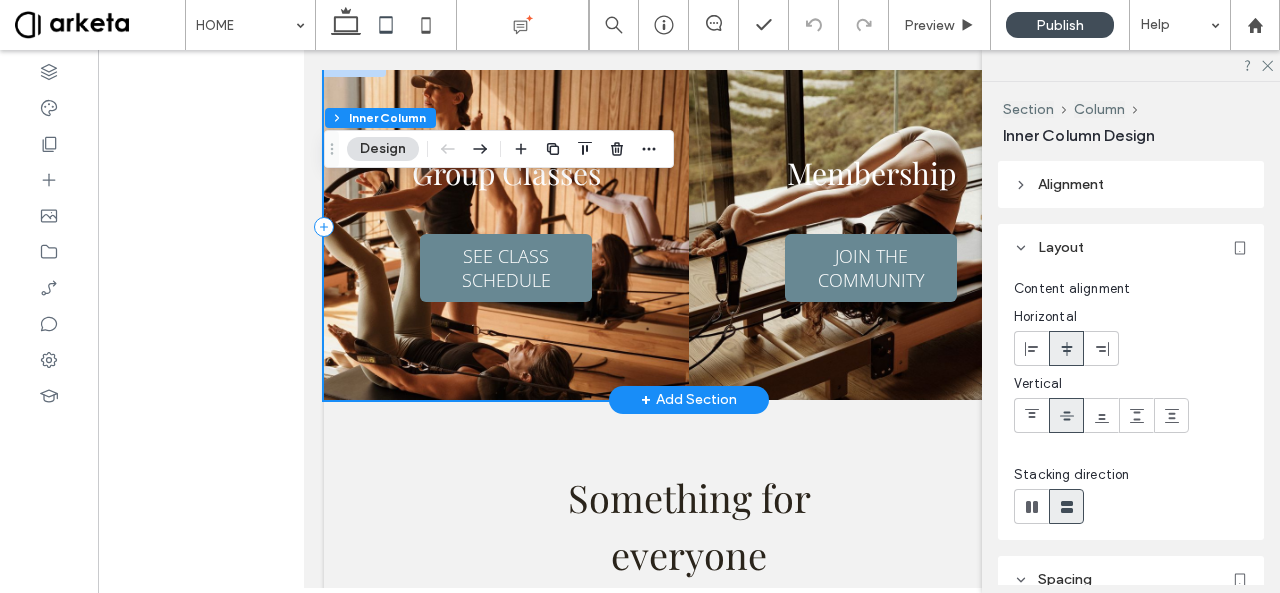 click on "SEE CLASS SCHEDULE" at bounding box center [506, 268] 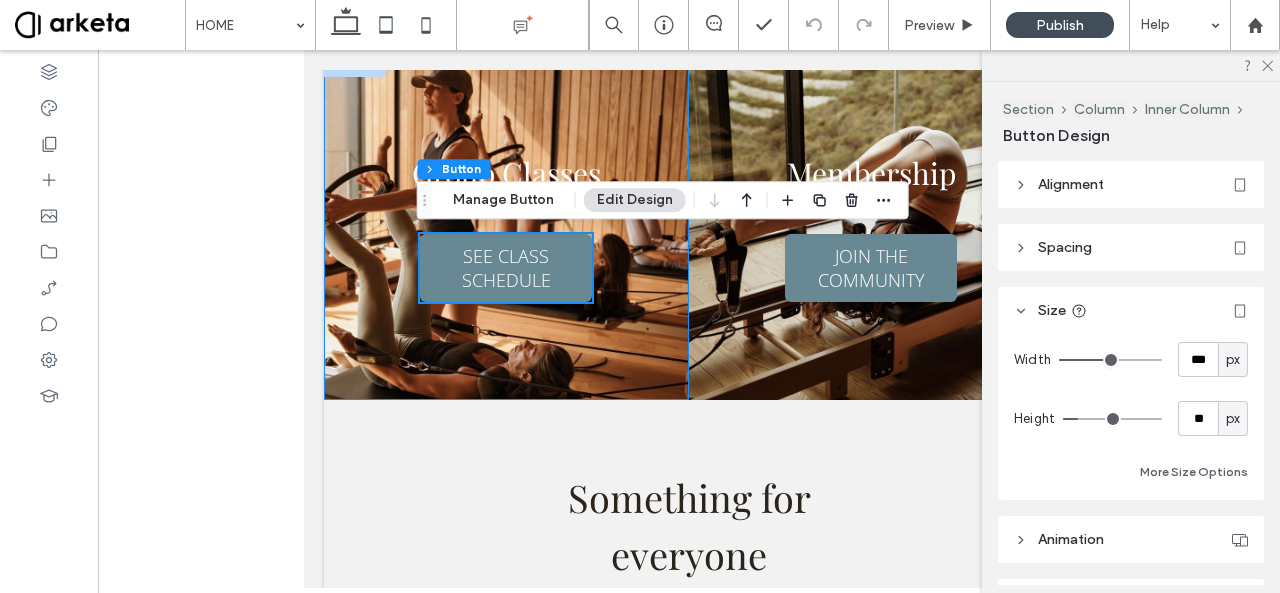 type on "**" 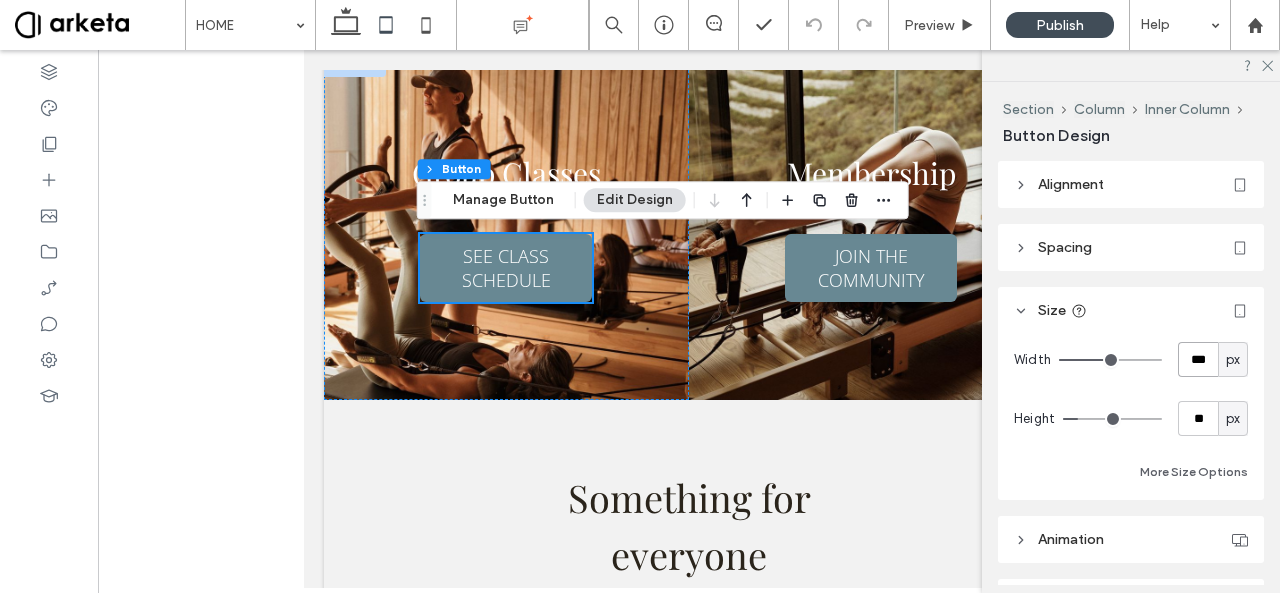 click on "***" at bounding box center (1198, 359) 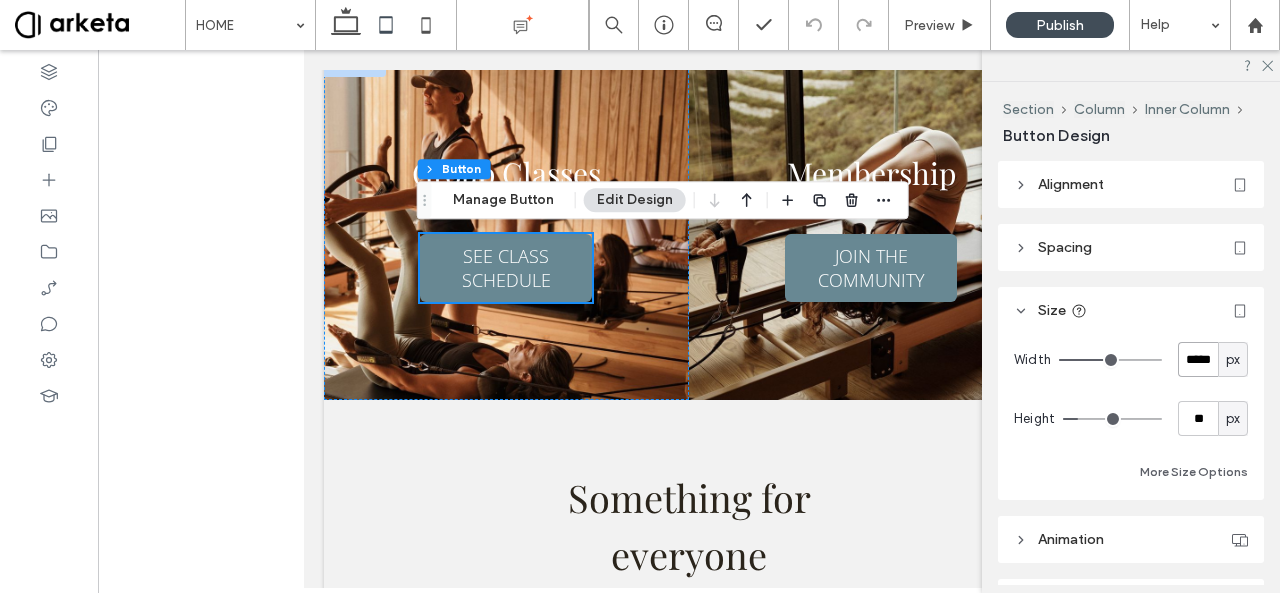 type on "*****" 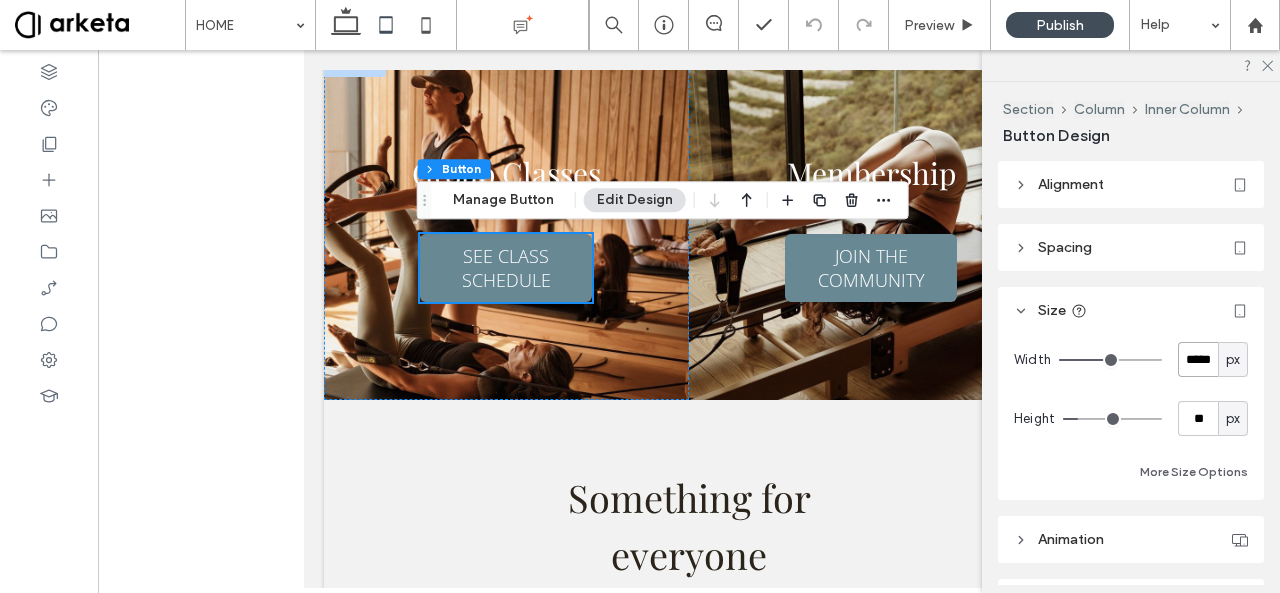 type on "***" 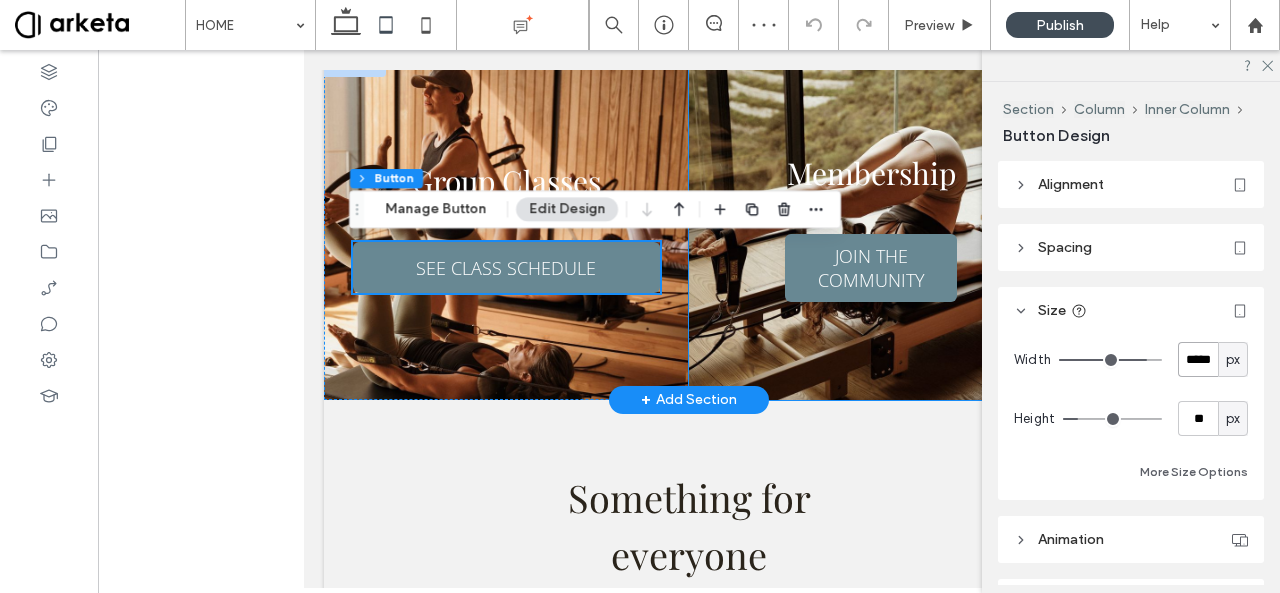 click on "JOIN THE COMMUNITY" at bounding box center [871, 268] 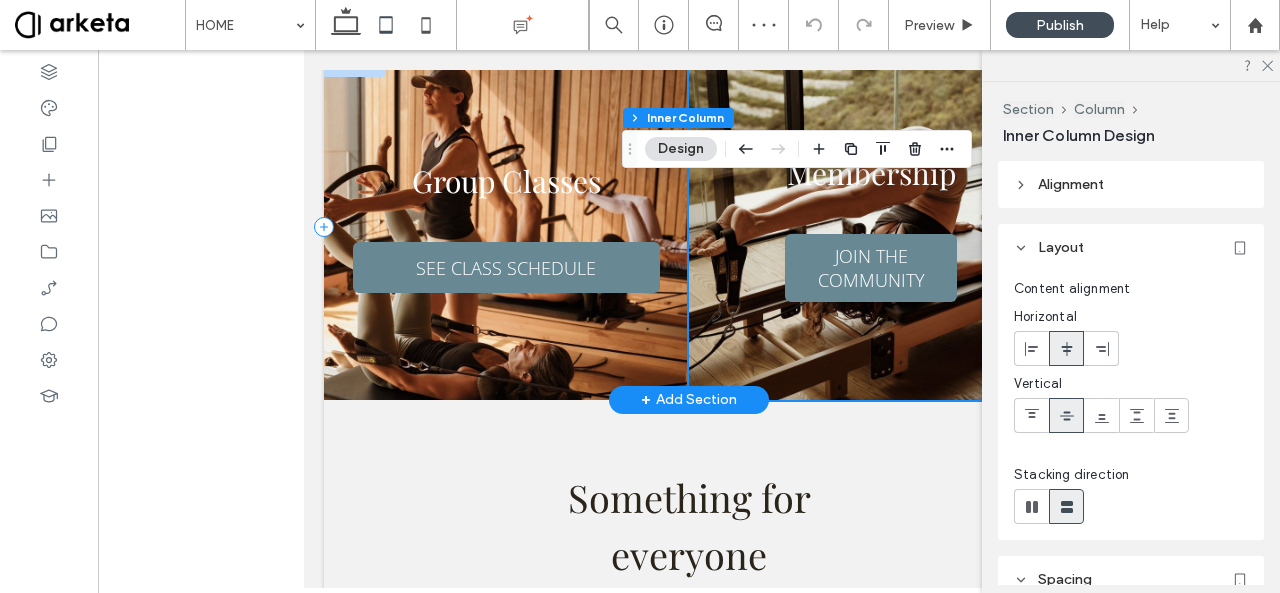 click on "JOIN THE COMMUNITY" at bounding box center [871, 268] 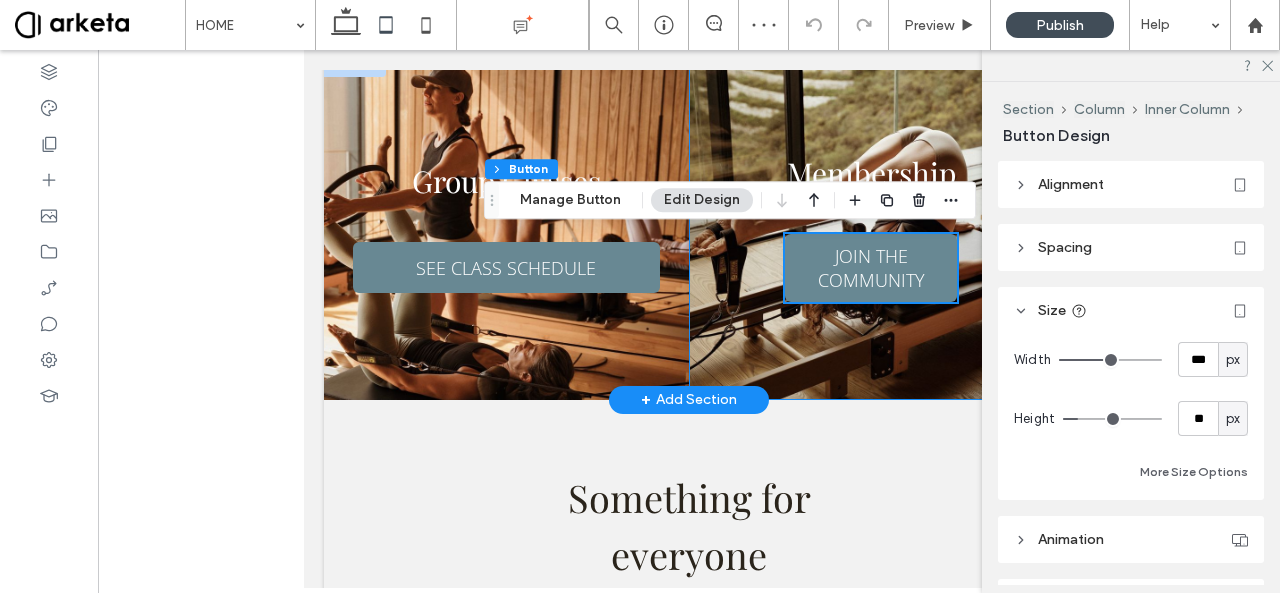 type on "**" 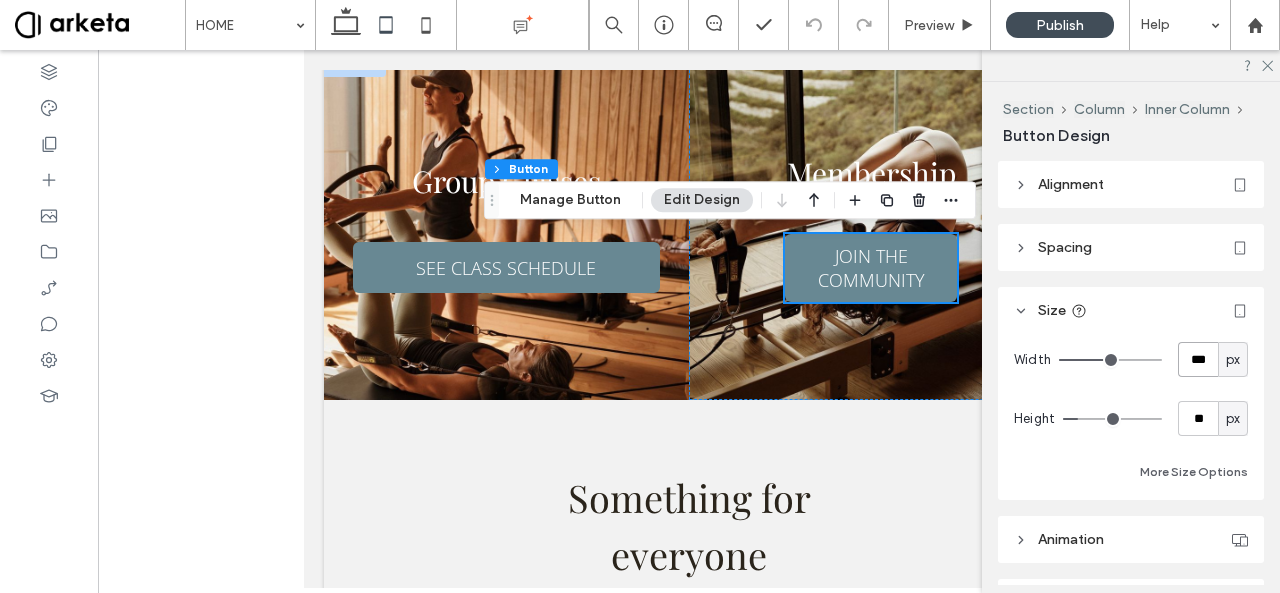 click on "***" at bounding box center (1198, 359) 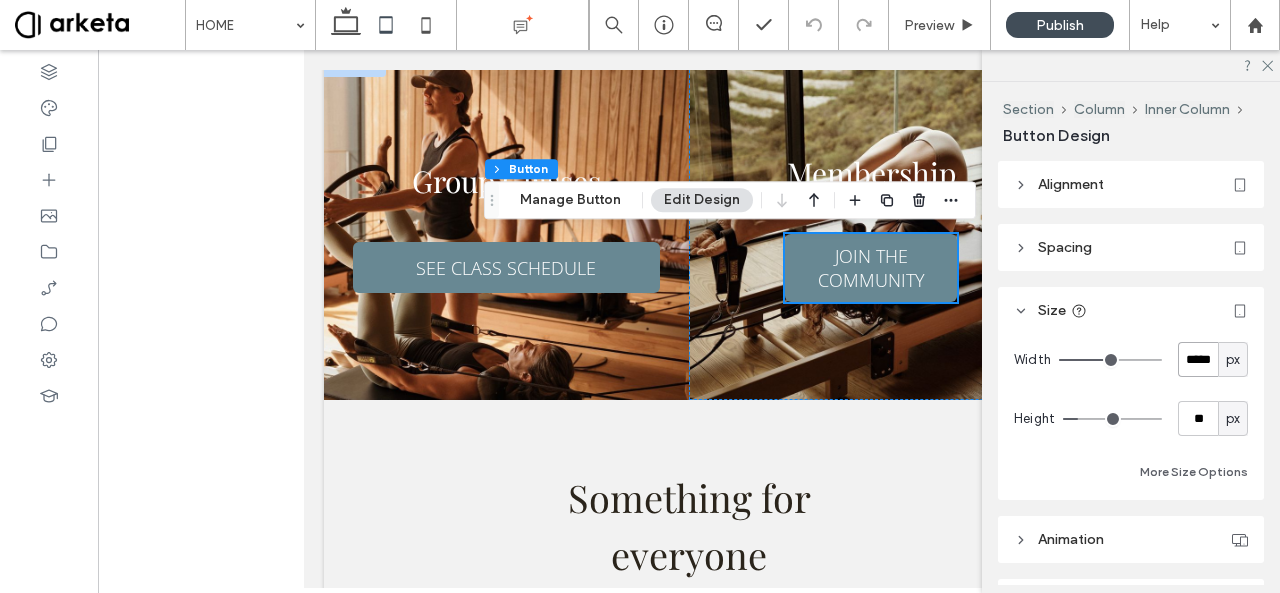 type on "*****" 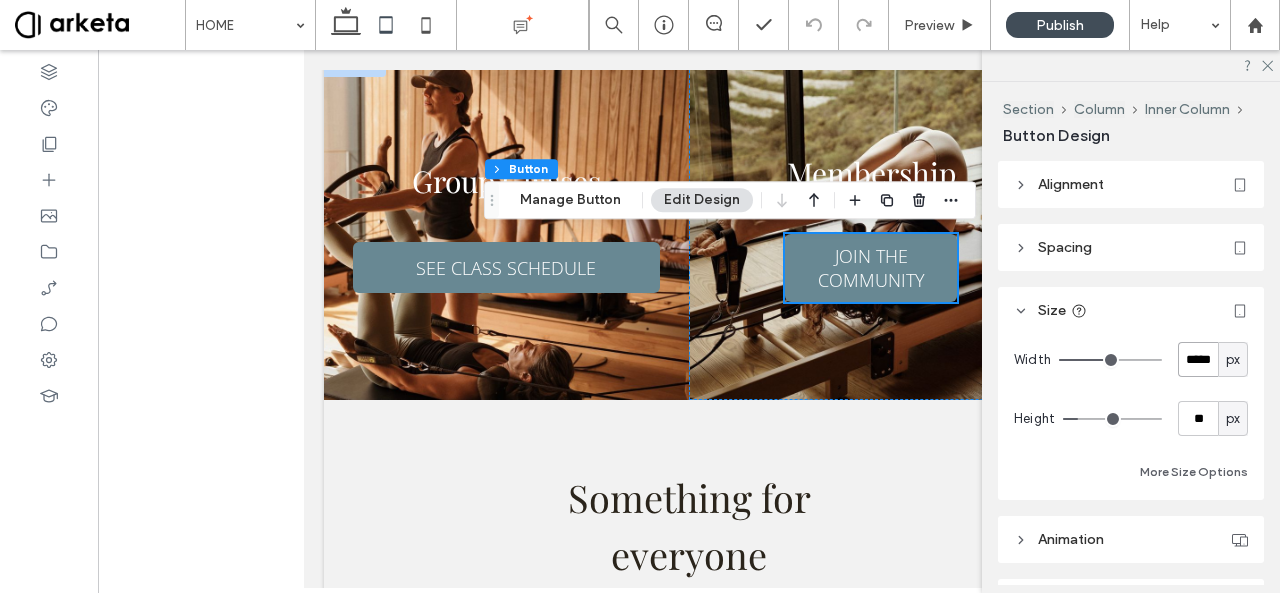 type on "***" 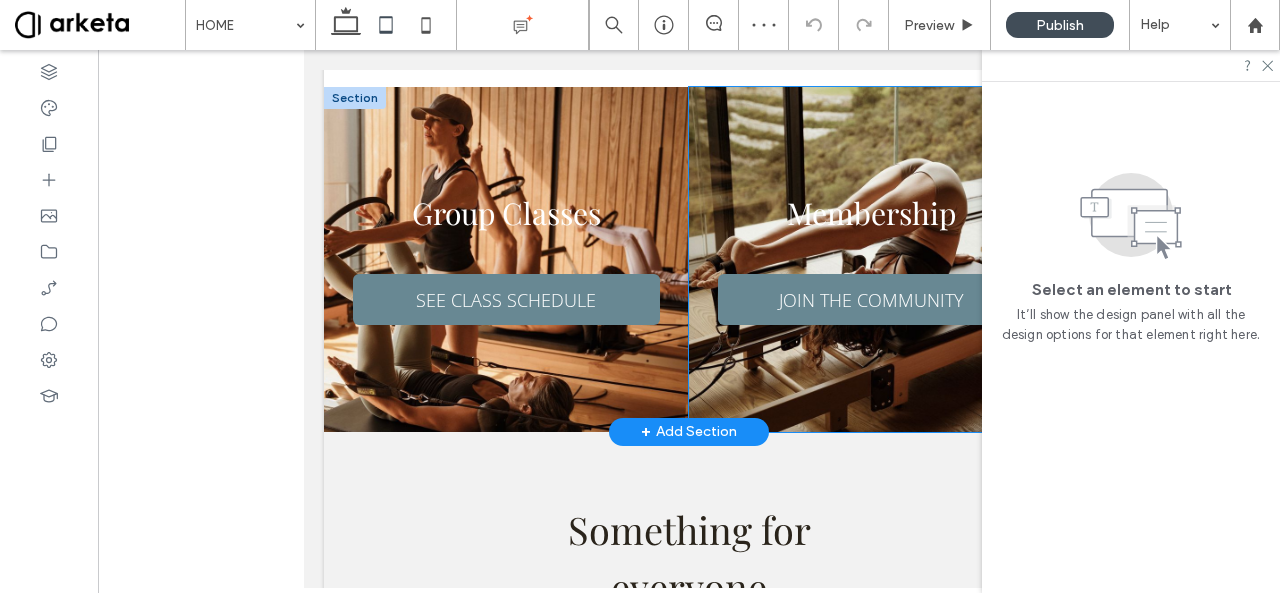 scroll, scrollTop: 746, scrollLeft: 0, axis: vertical 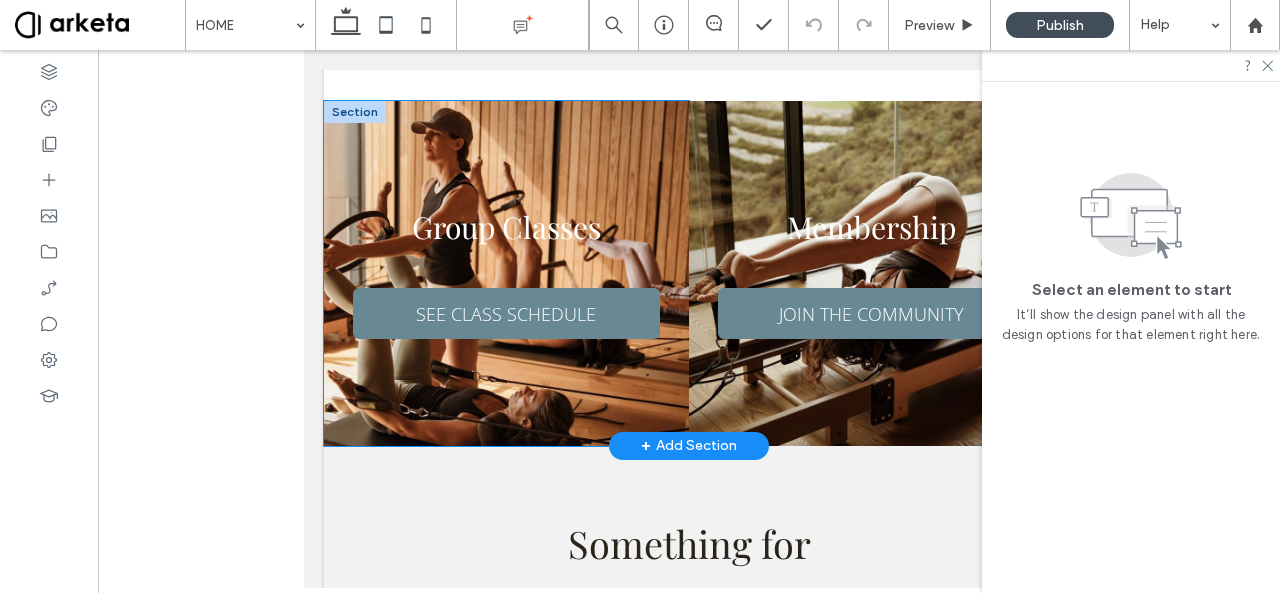 click on "Group Classes" at bounding box center [506, 227] 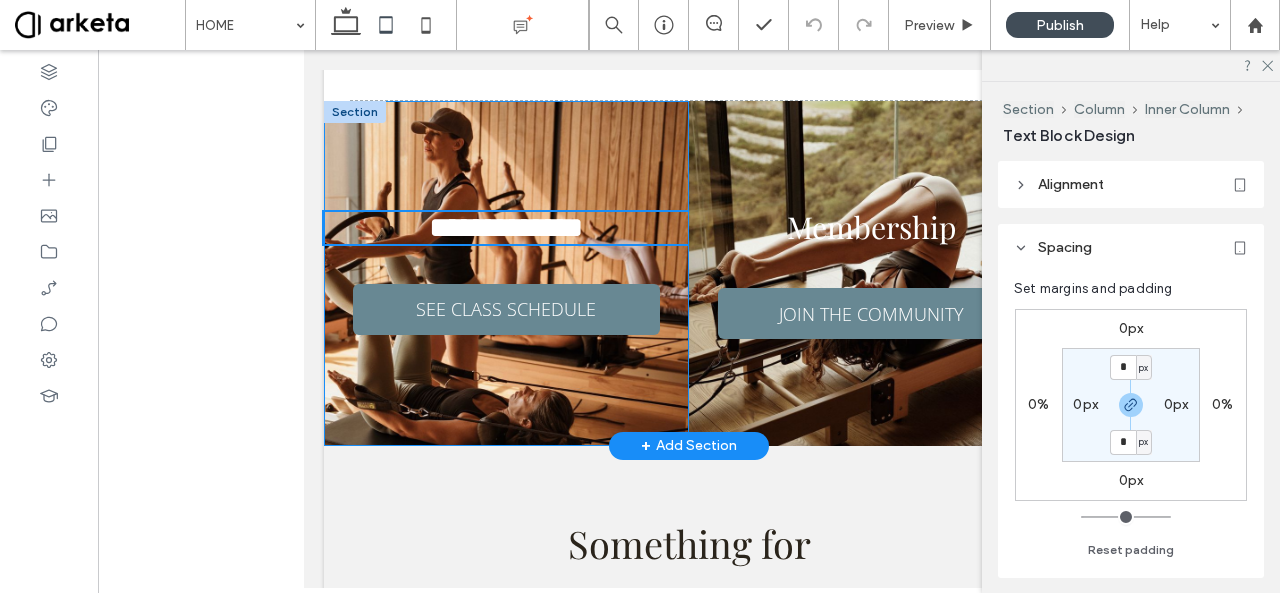 type on "**********" 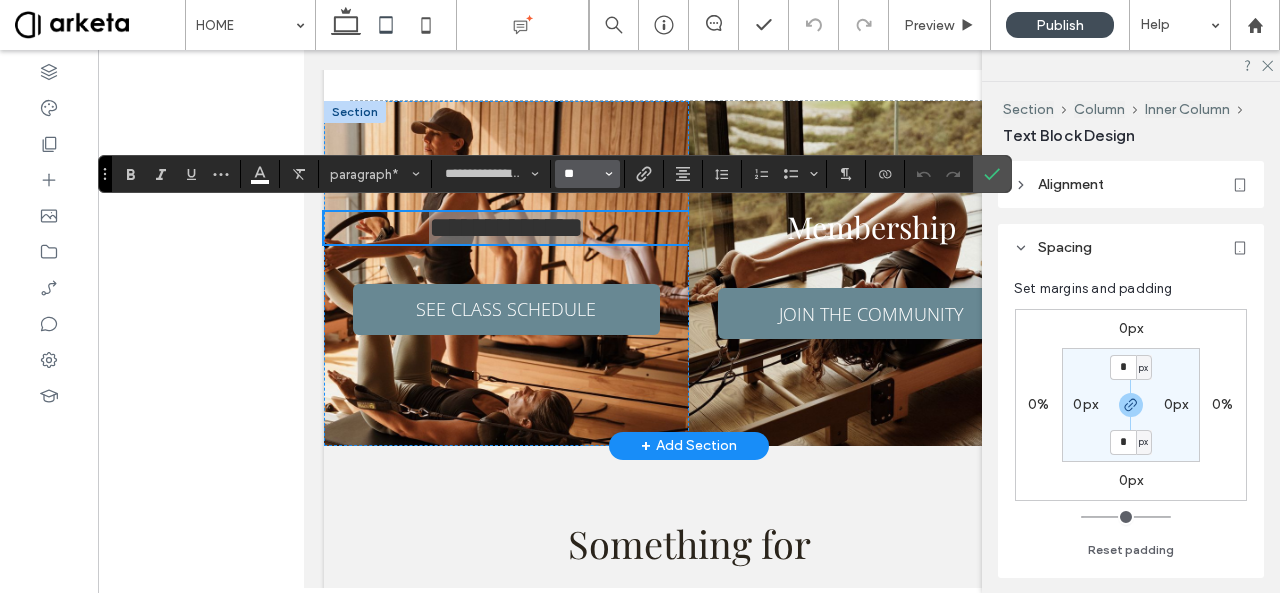 click on "**" at bounding box center (581, 174) 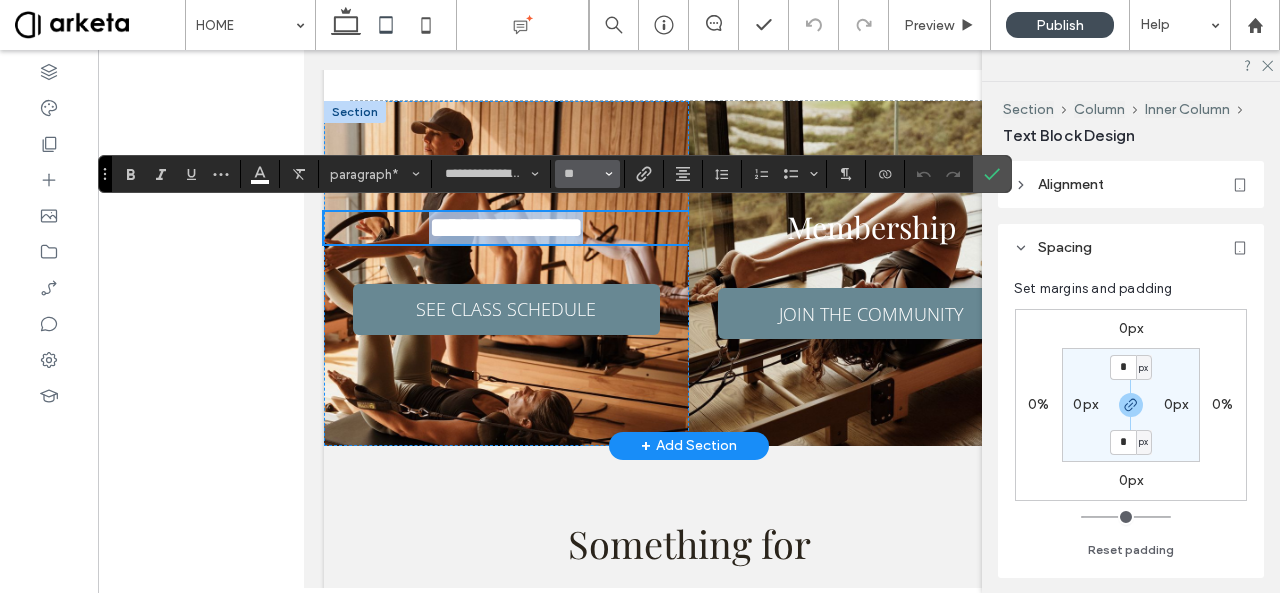 type on "**" 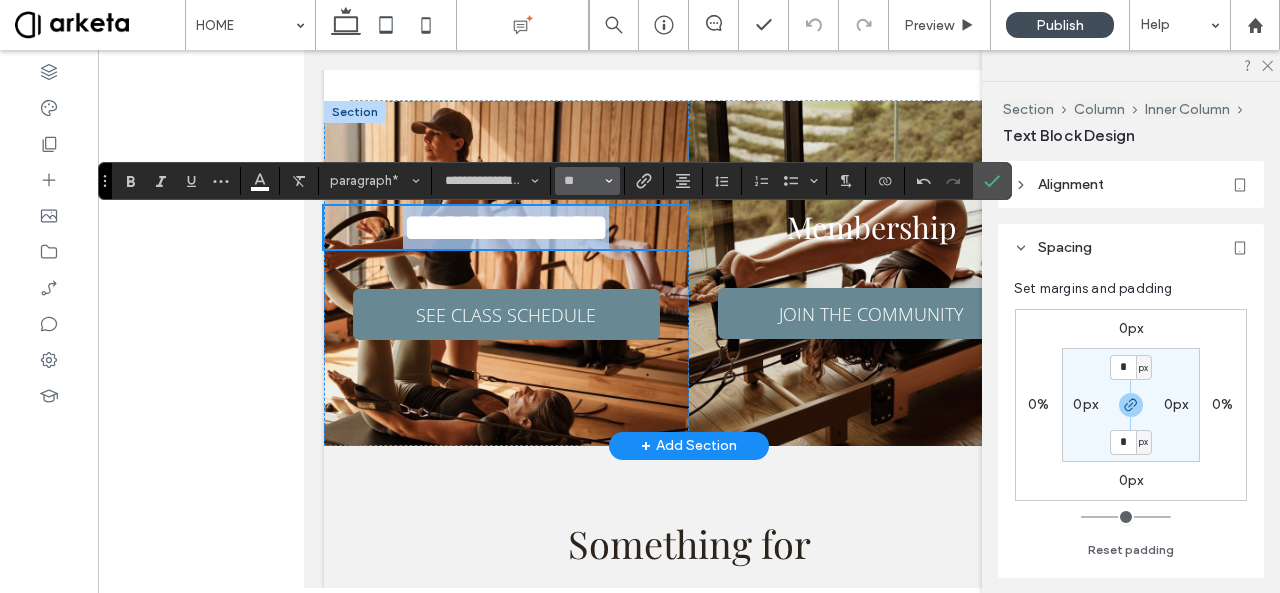 scroll, scrollTop: 739, scrollLeft: 0, axis: vertical 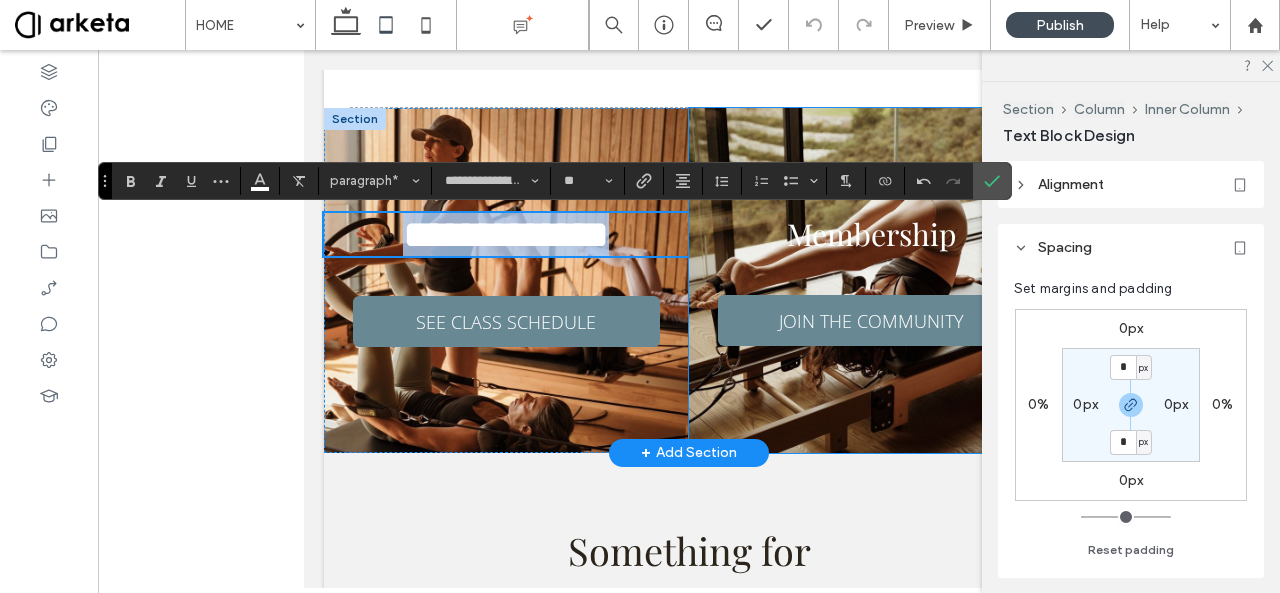 click on "Membership" at bounding box center (871, 234) 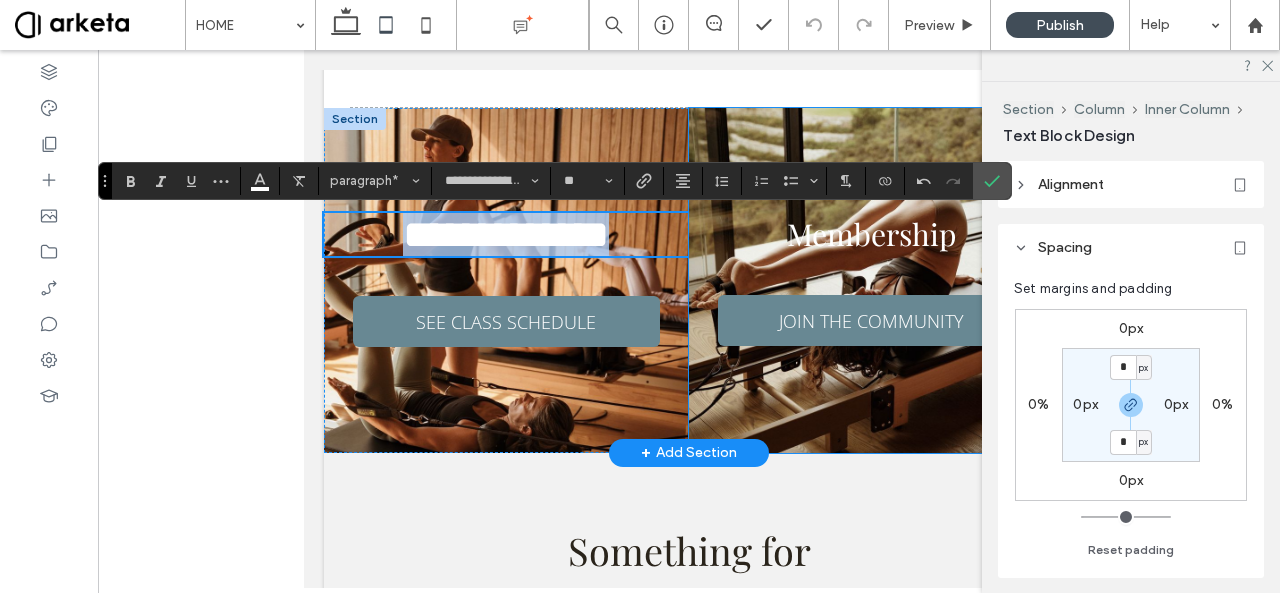 click on "Membership" at bounding box center (871, 234) 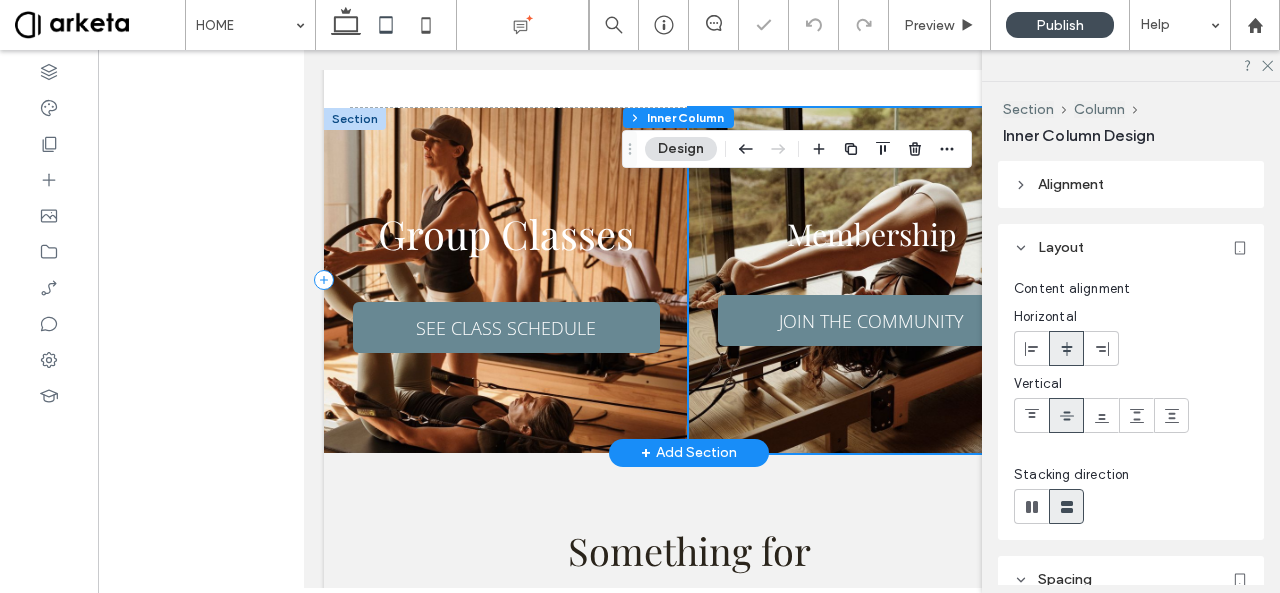 click on "Membership" at bounding box center [871, 234] 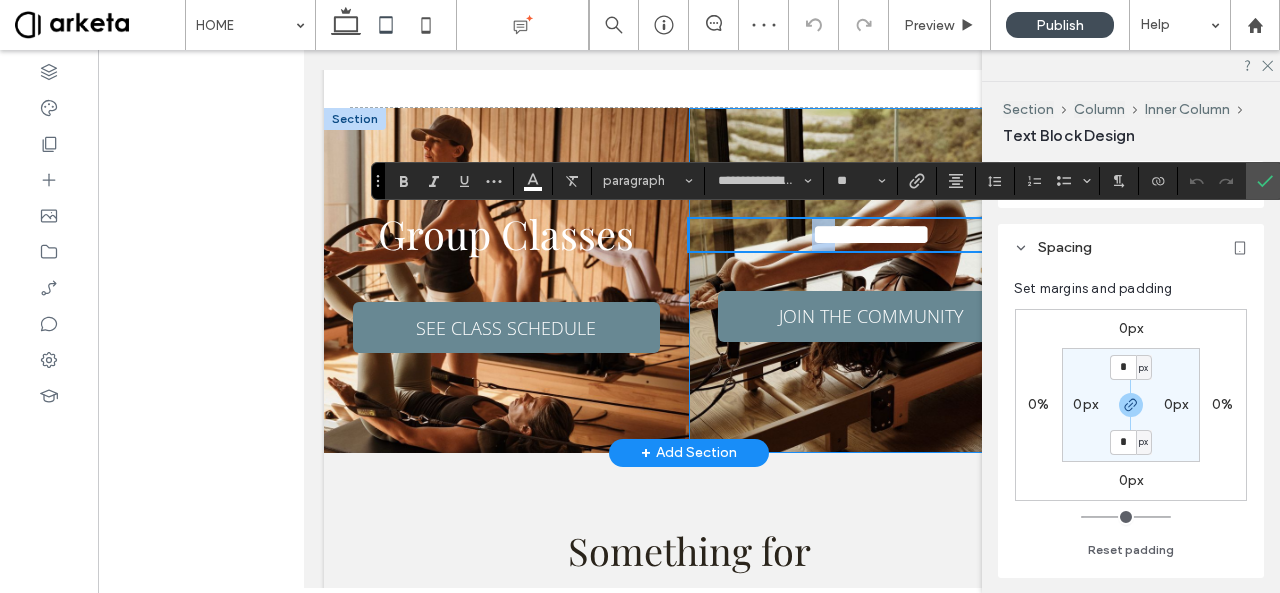 type on "**********" 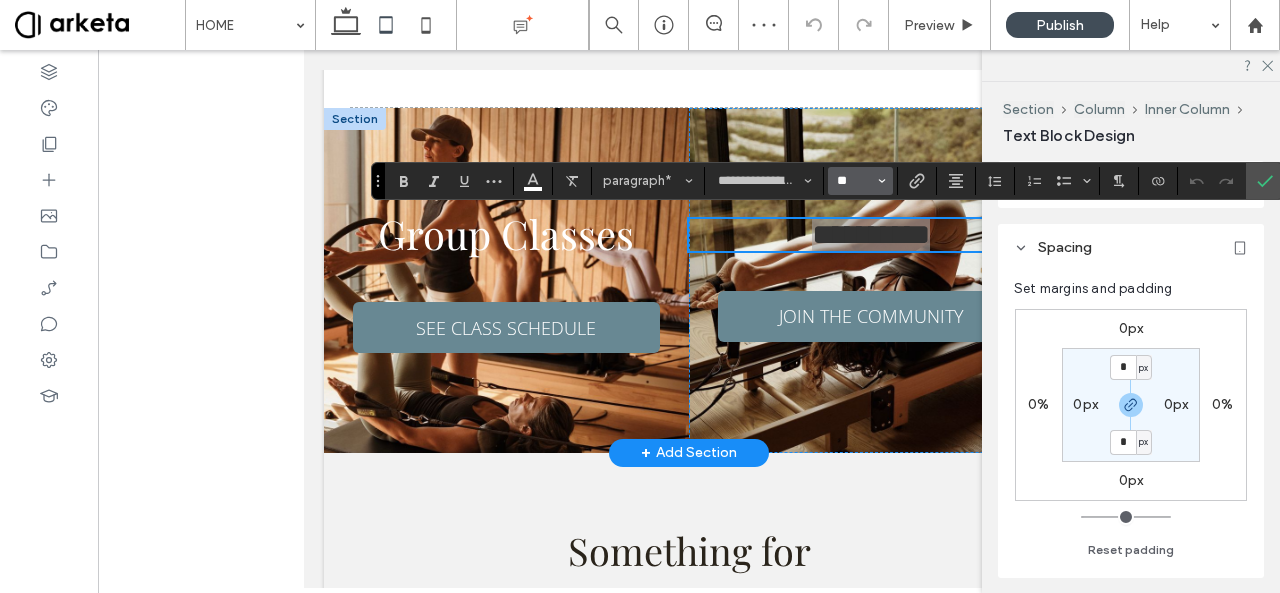 click on "**" at bounding box center (854, 181) 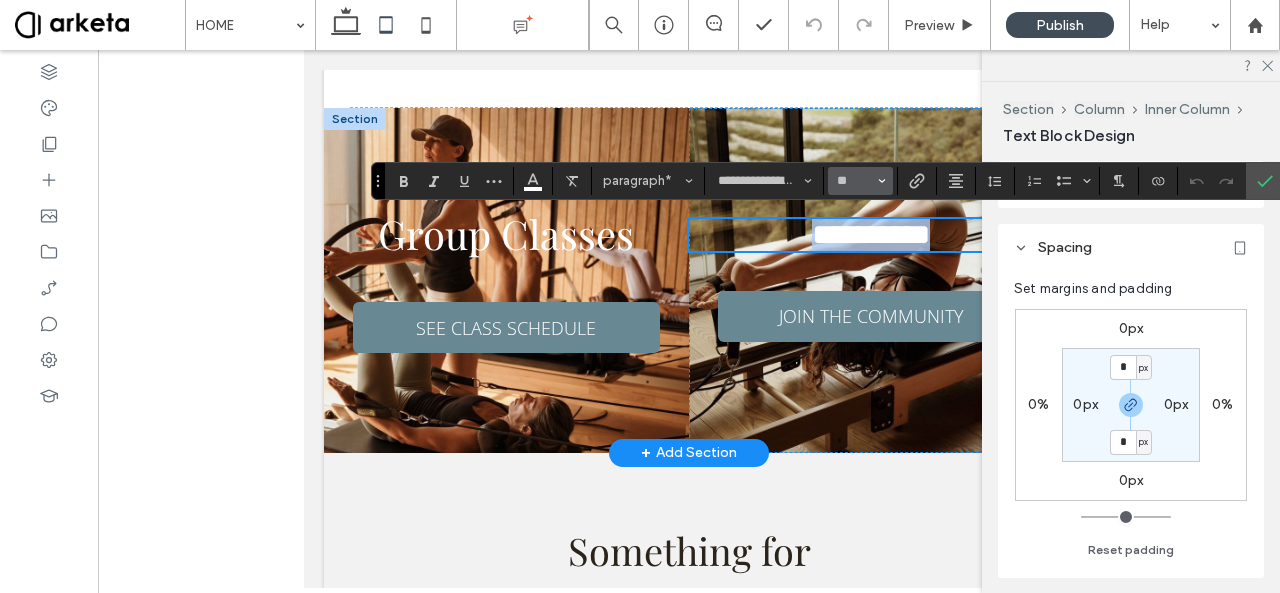 type on "**" 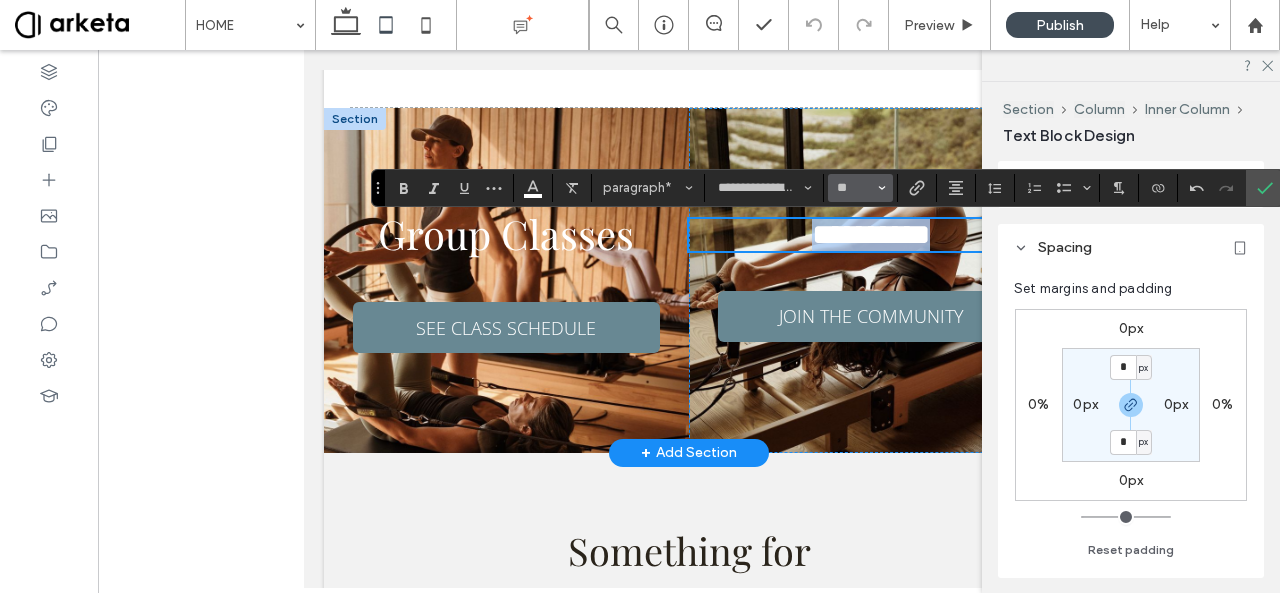 scroll, scrollTop: 732, scrollLeft: 0, axis: vertical 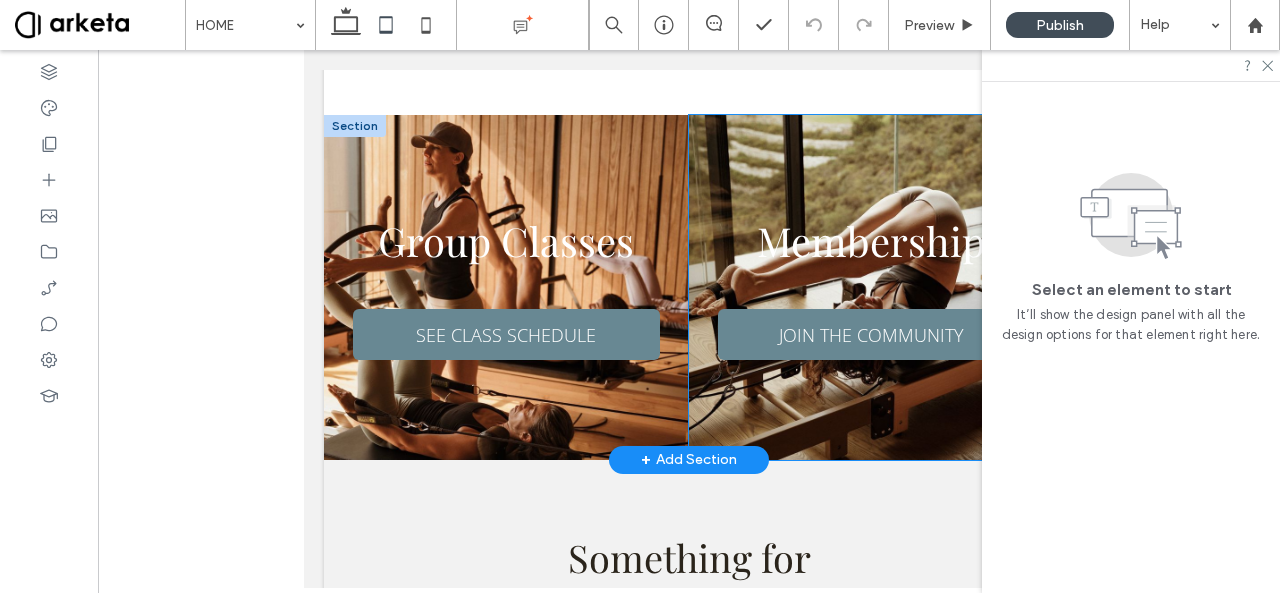 click on "Membership
JOIN THE COMMUNITY" at bounding box center [871, 287] 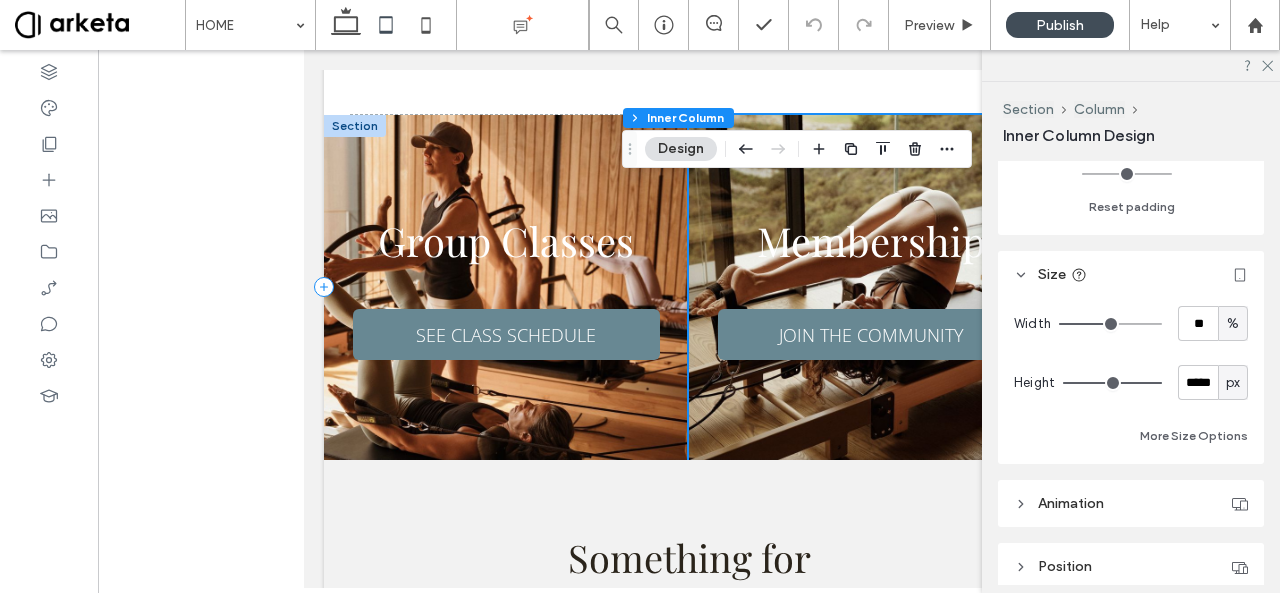 scroll, scrollTop: 759, scrollLeft: 0, axis: vertical 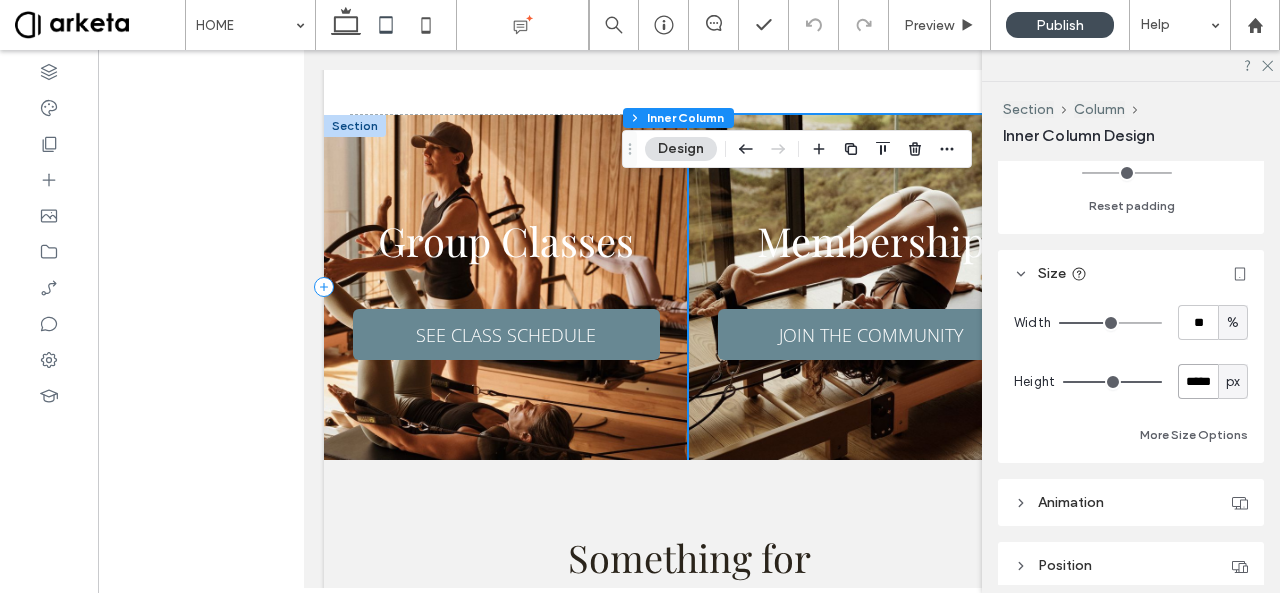 click on "*****" at bounding box center [1198, 381] 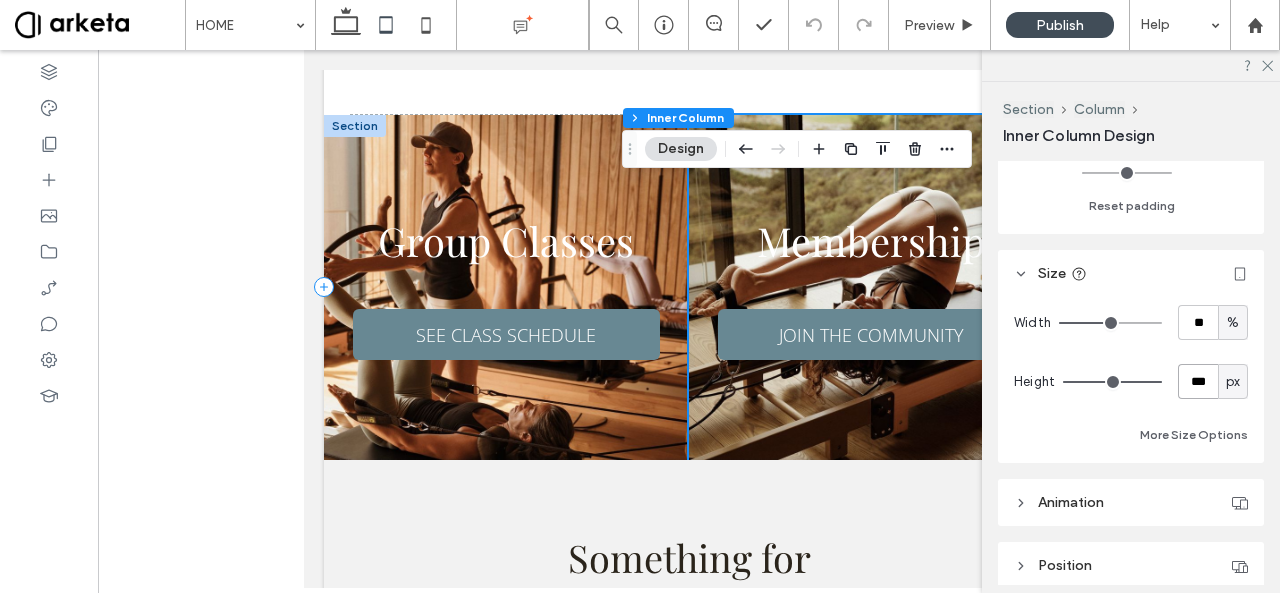 type on "***" 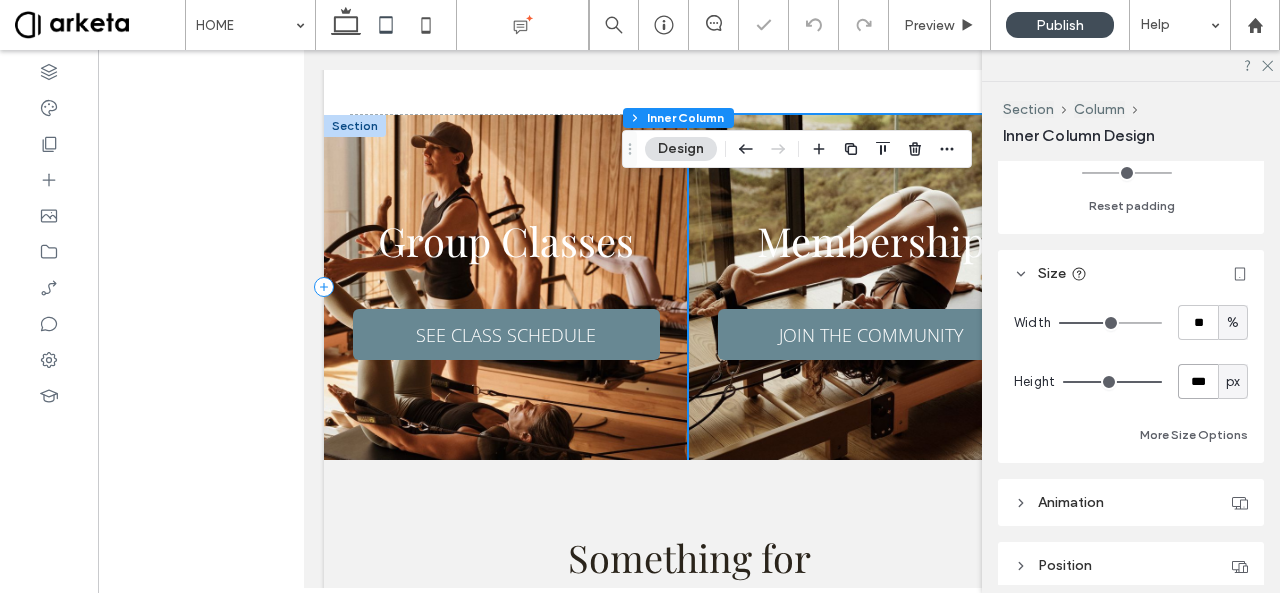 type on "***" 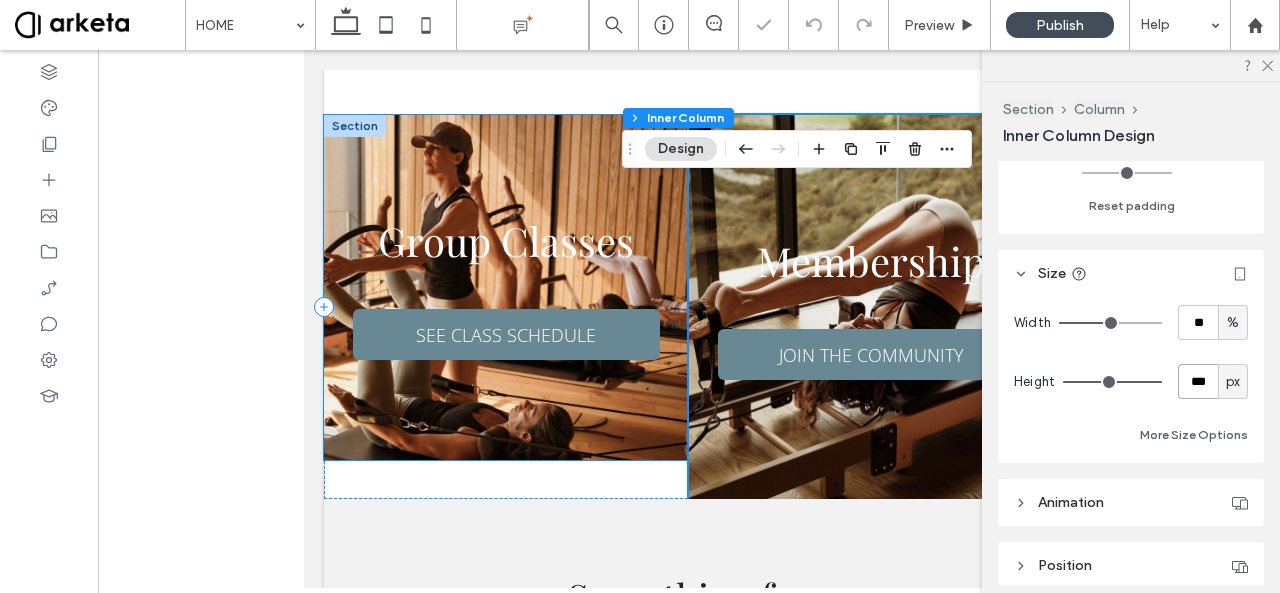 click on "Group Classes
SEE CLASS SCHEDULE" at bounding box center (506, 287) 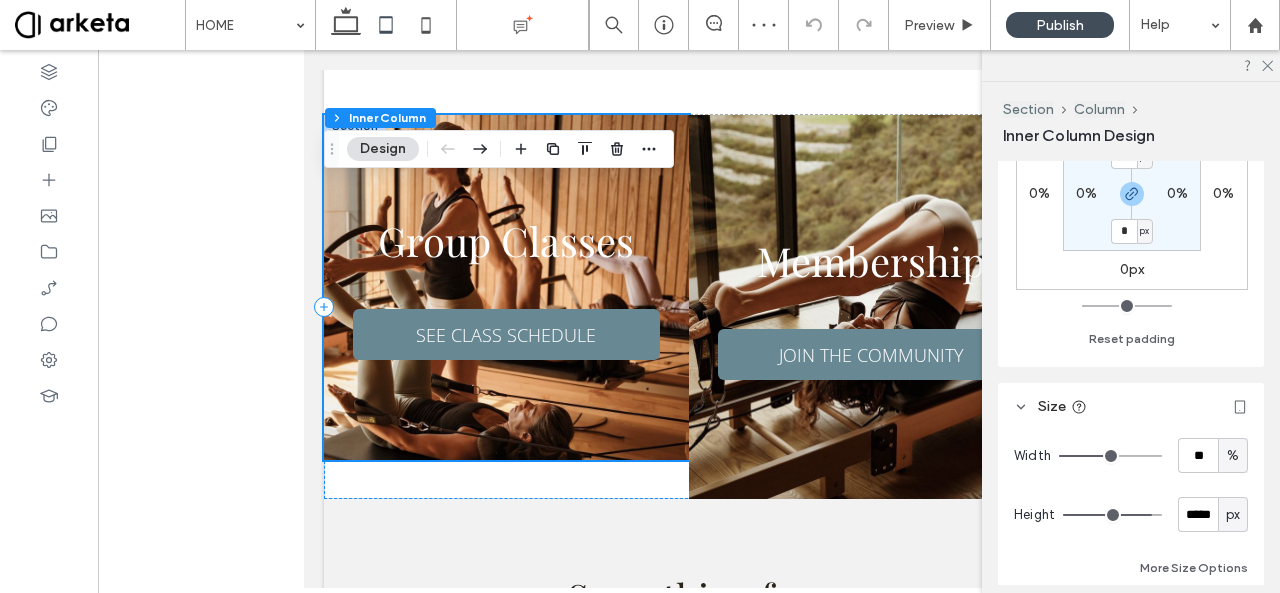 scroll, scrollTop: 629, scrollLeft: 0, axis: vertical 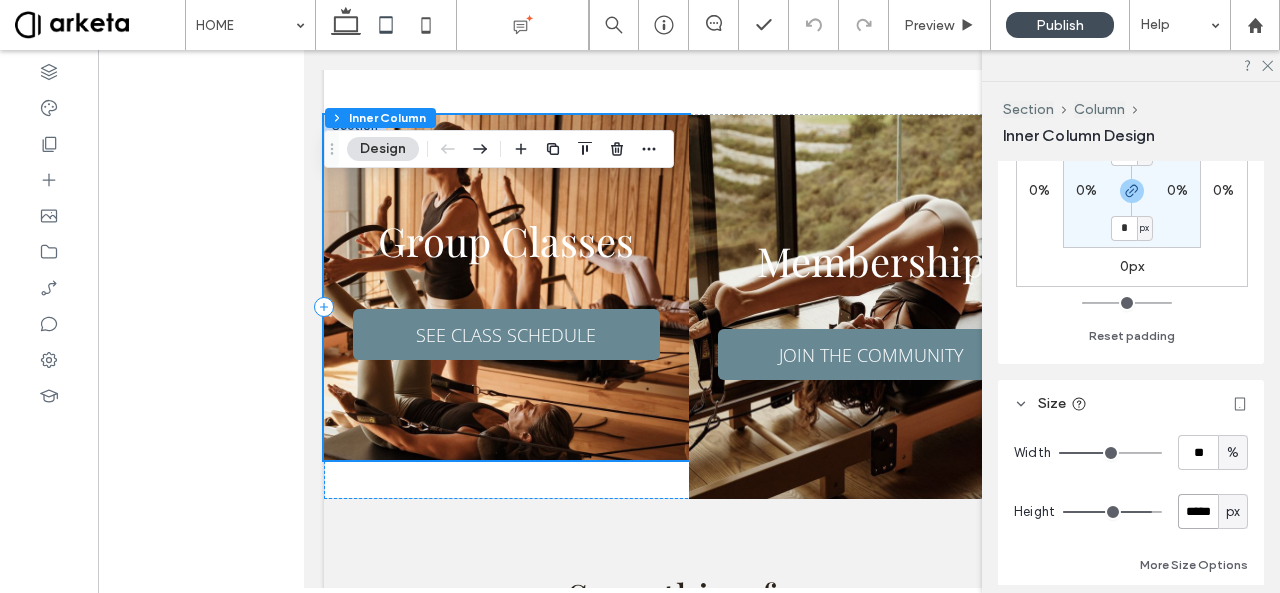 click on "*****" at bounding box center [1198, 511] 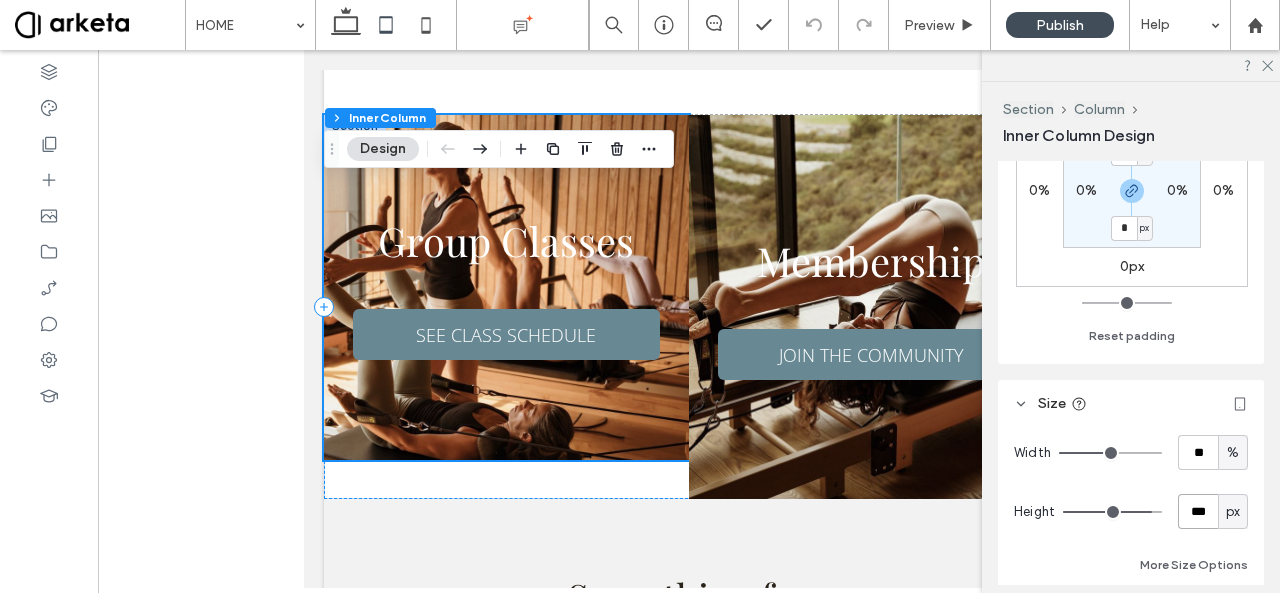 type on "***" 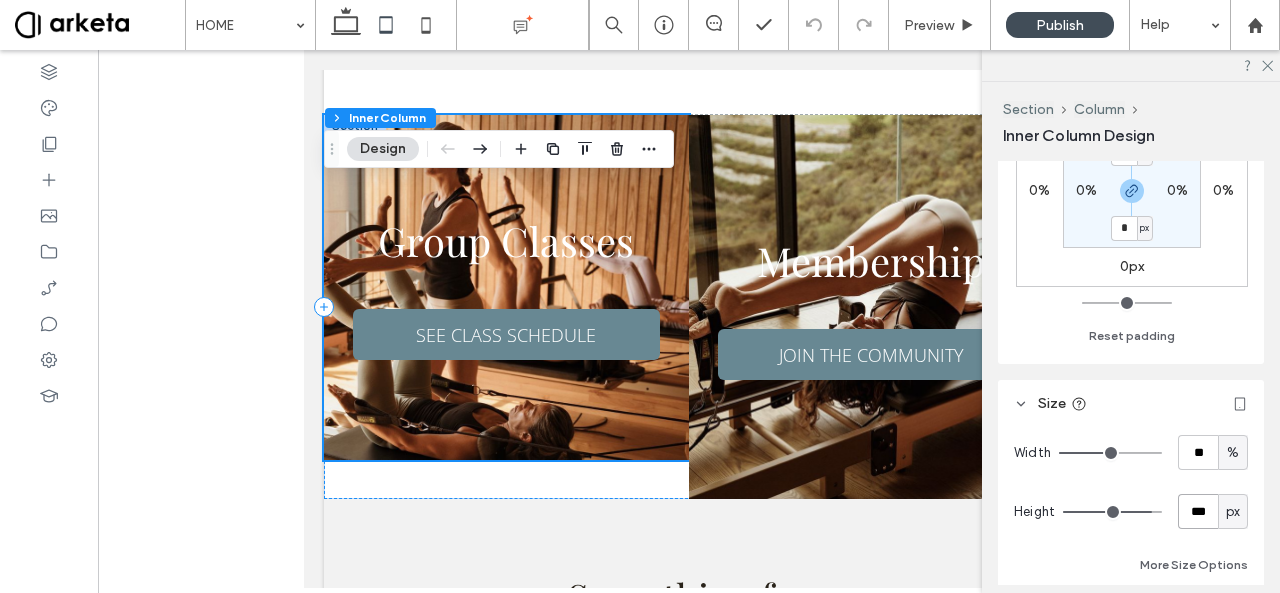 type on "***" 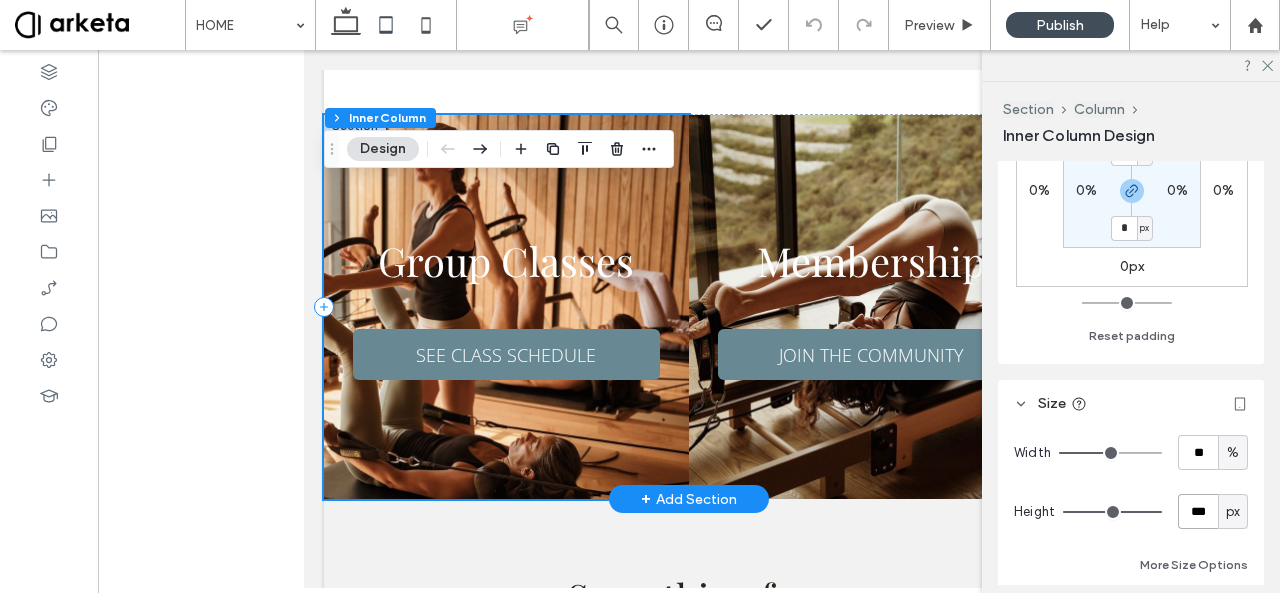 click on "Group Classes
SEE CLASS SCHEDULE" at bounding box center (506, 307) 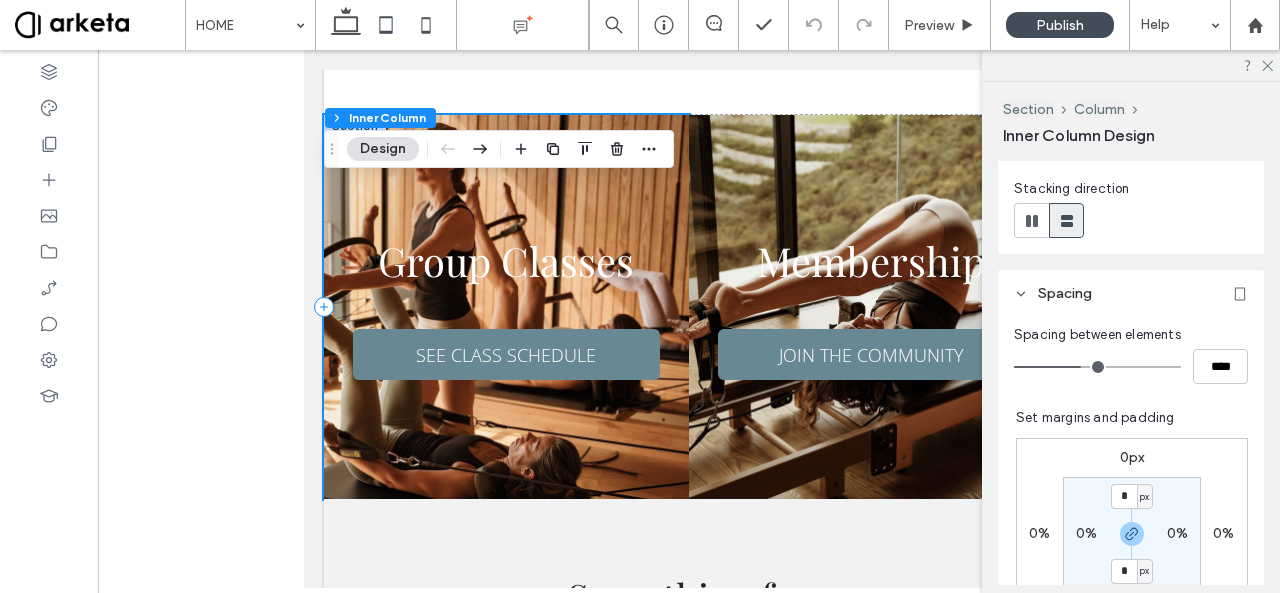 scroll, scrollTop: 284, scrollLeft: 0, axis: vertical 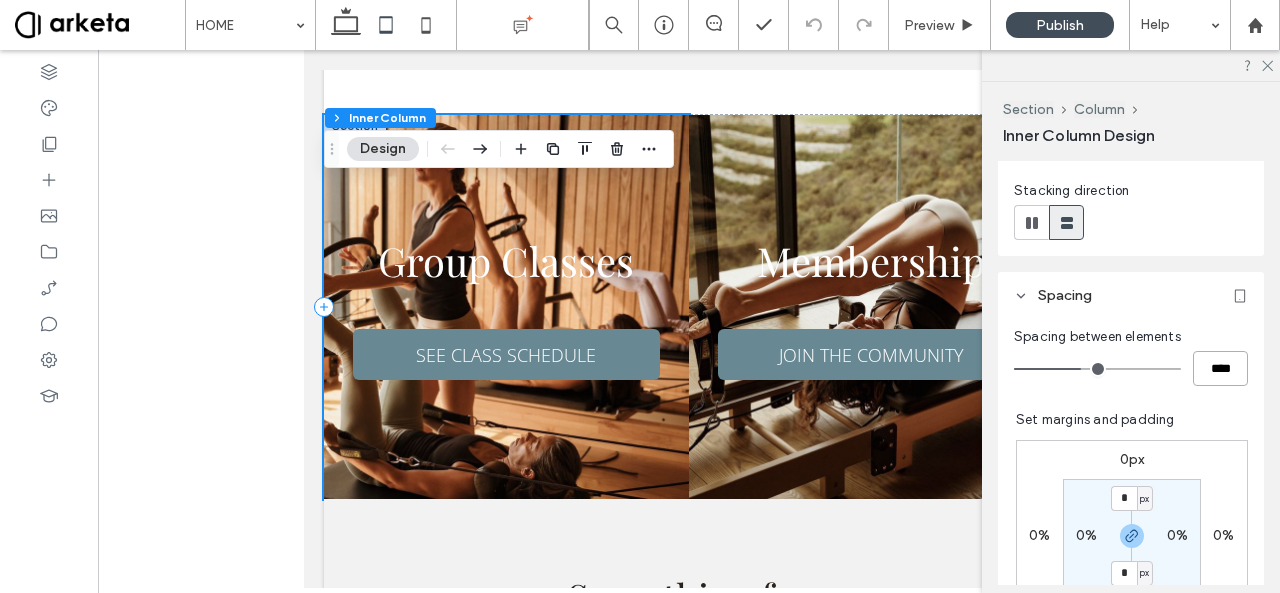 click on "****" at bounding box center (1220, 368) 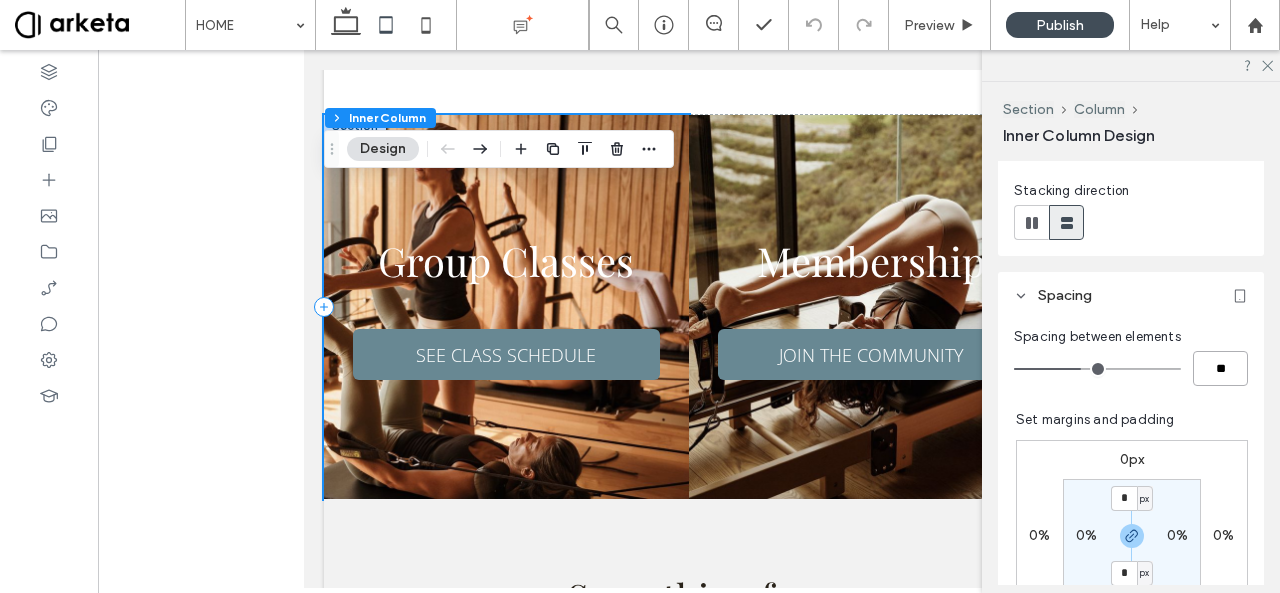 type on "**" 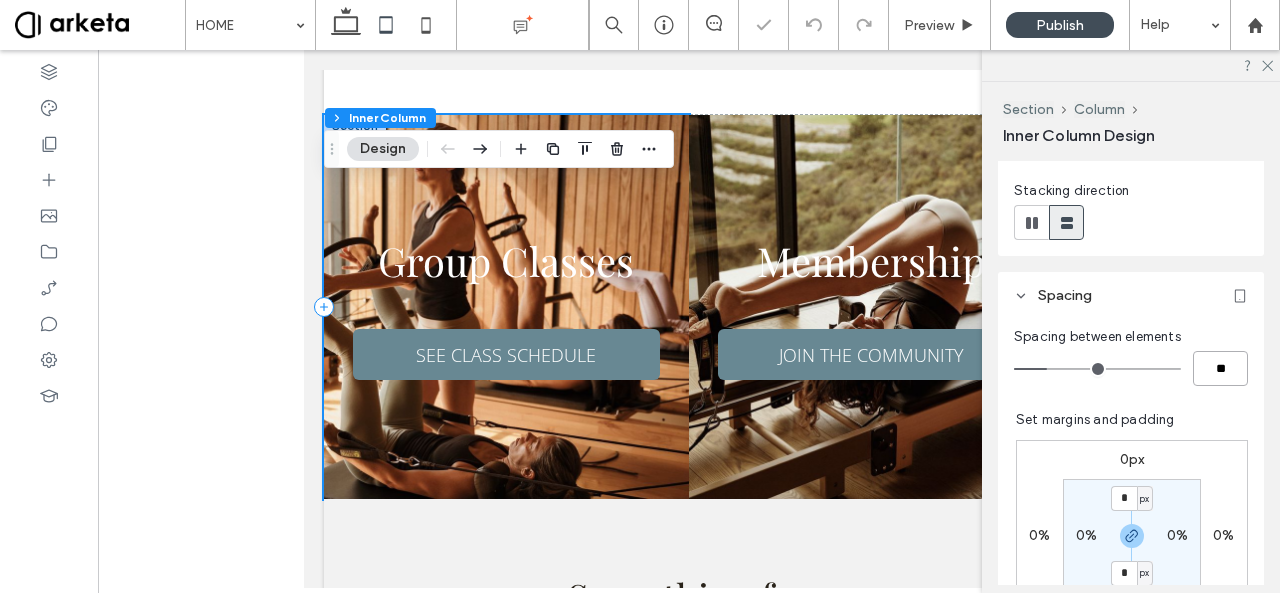 type on "**" 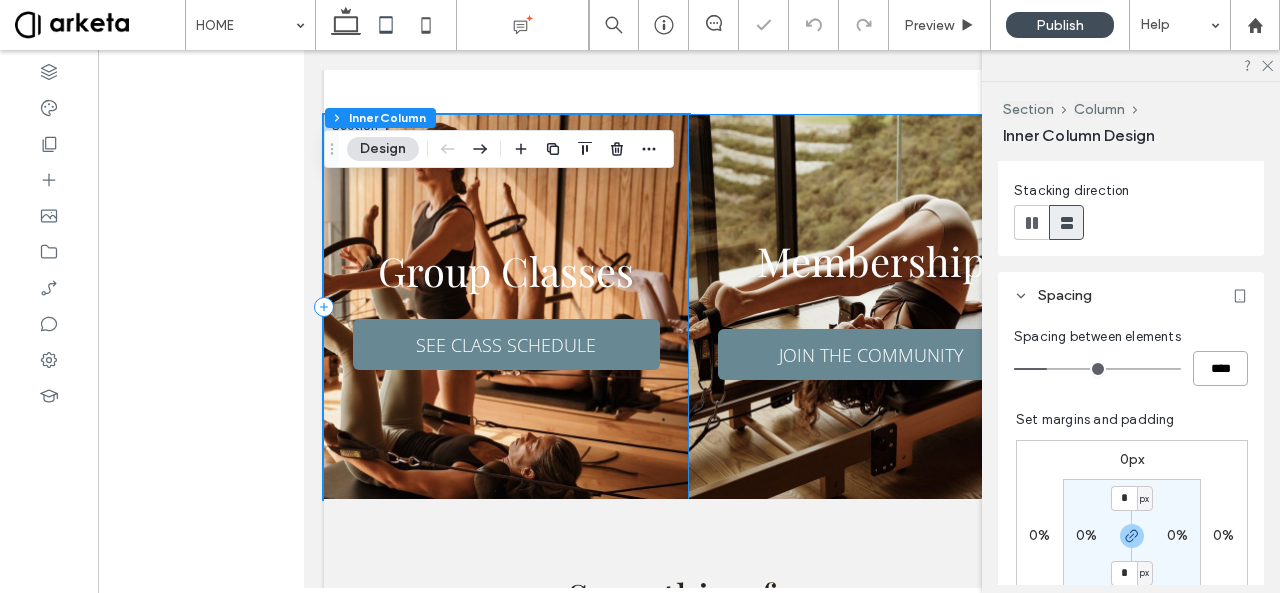 click on "Membership" at bounding box center (871, 260) 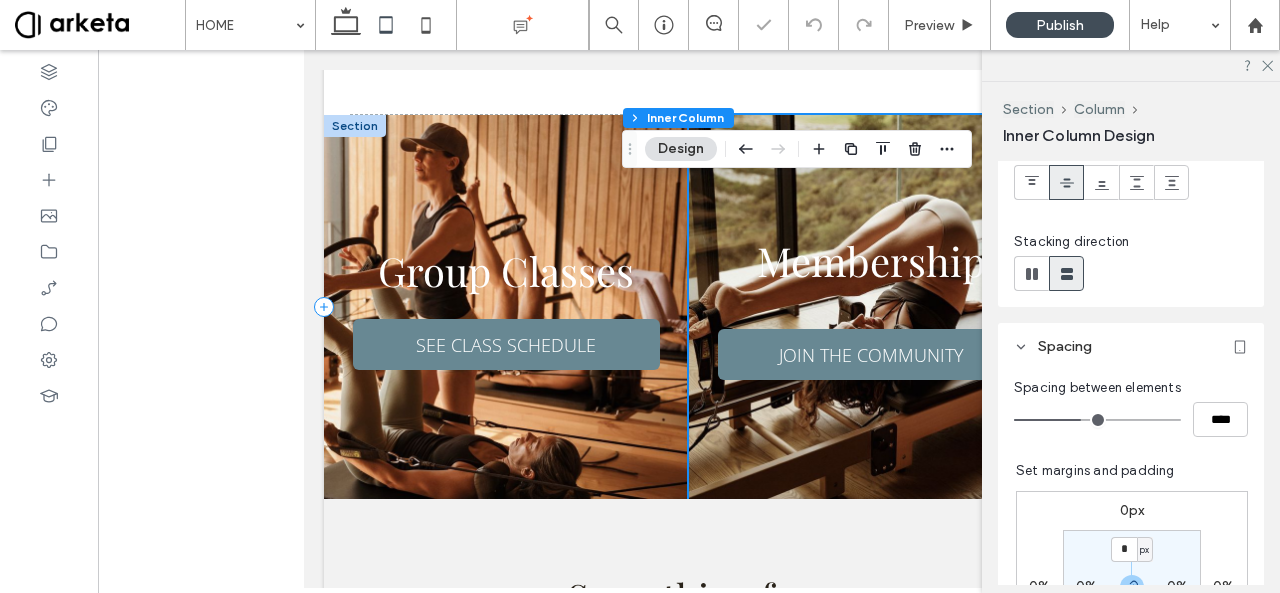 scroll, scrollTop: 236, scrollLeft: 0, axis: vertical 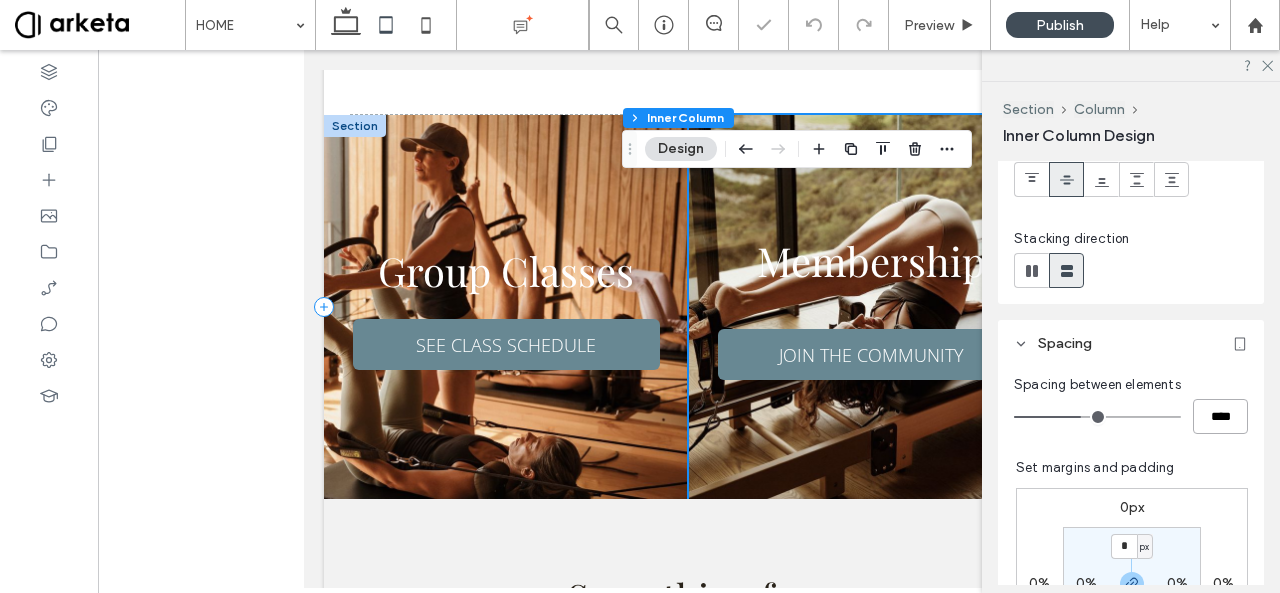 click on "****" at bounding box center [1220, 416] 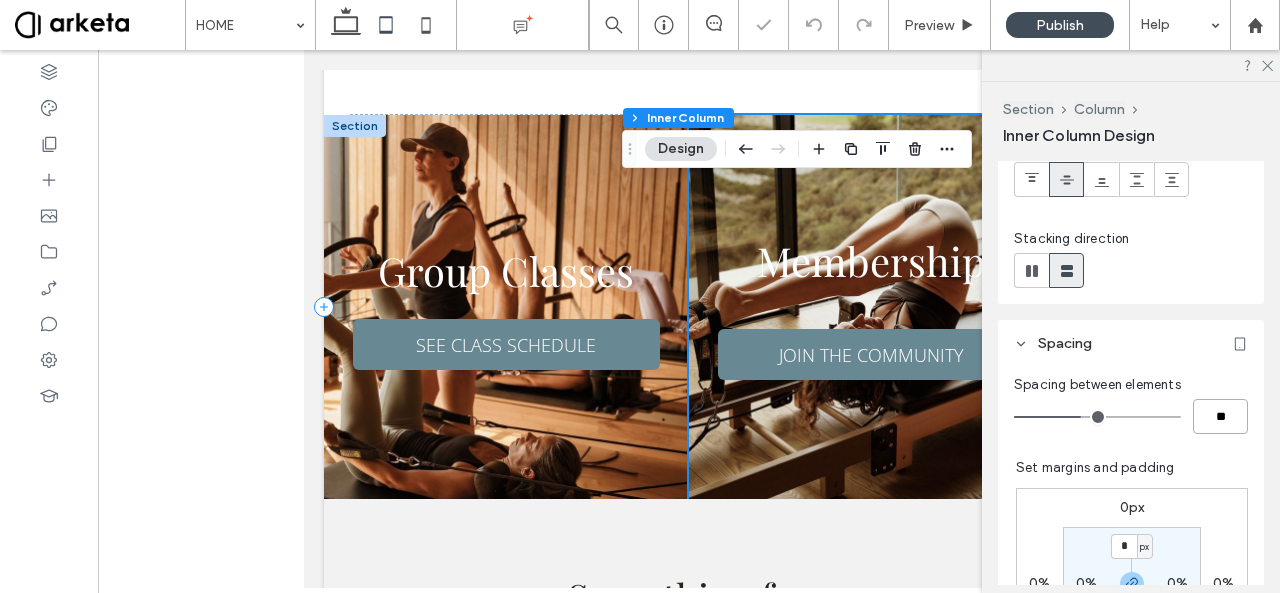type on "****" 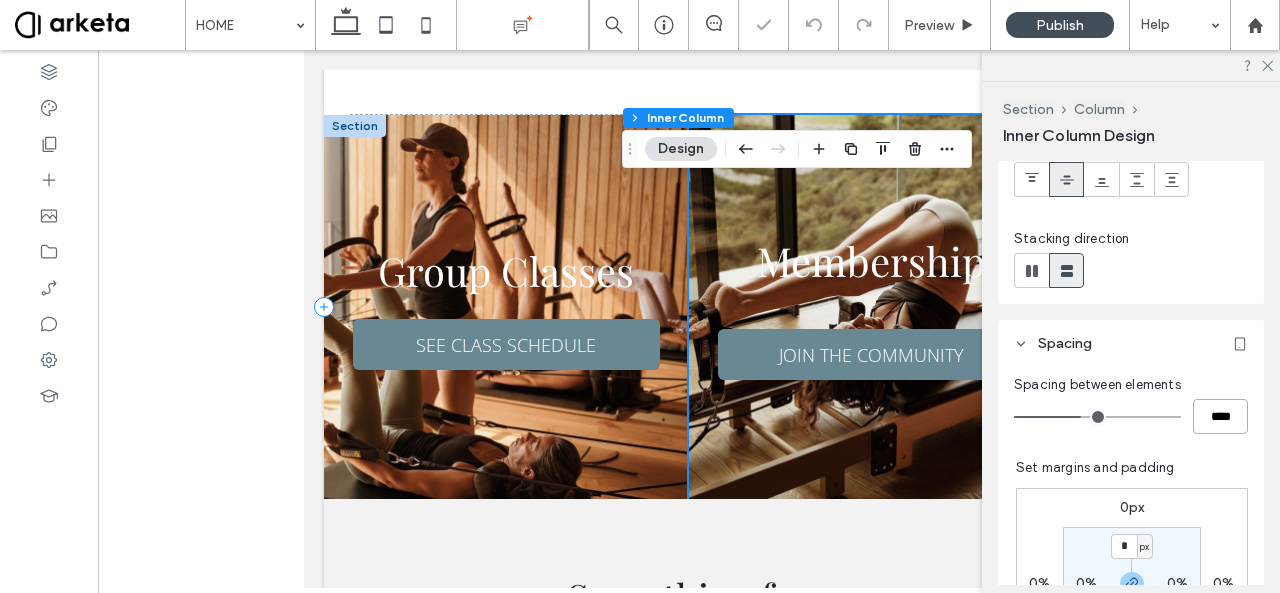 type on "**" 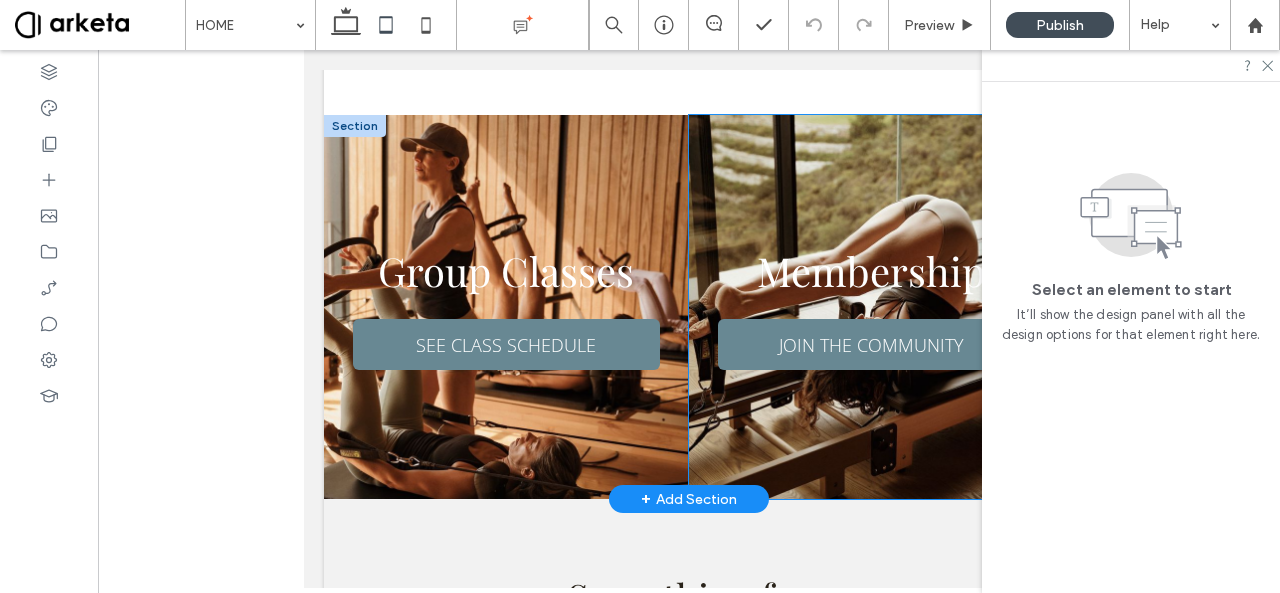 click on "Membership
JOIN THE COMMUNITY" at bounding box center (871, 307) 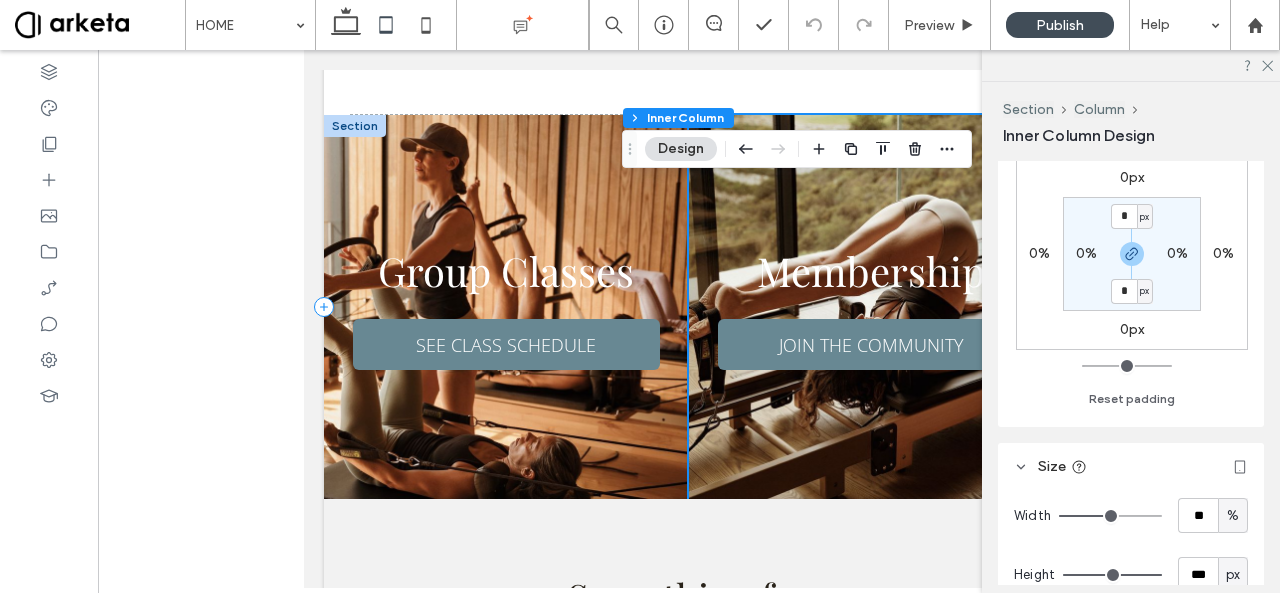 scroll, scrollTop: 706, scrollLeft: 0, axis: vertical 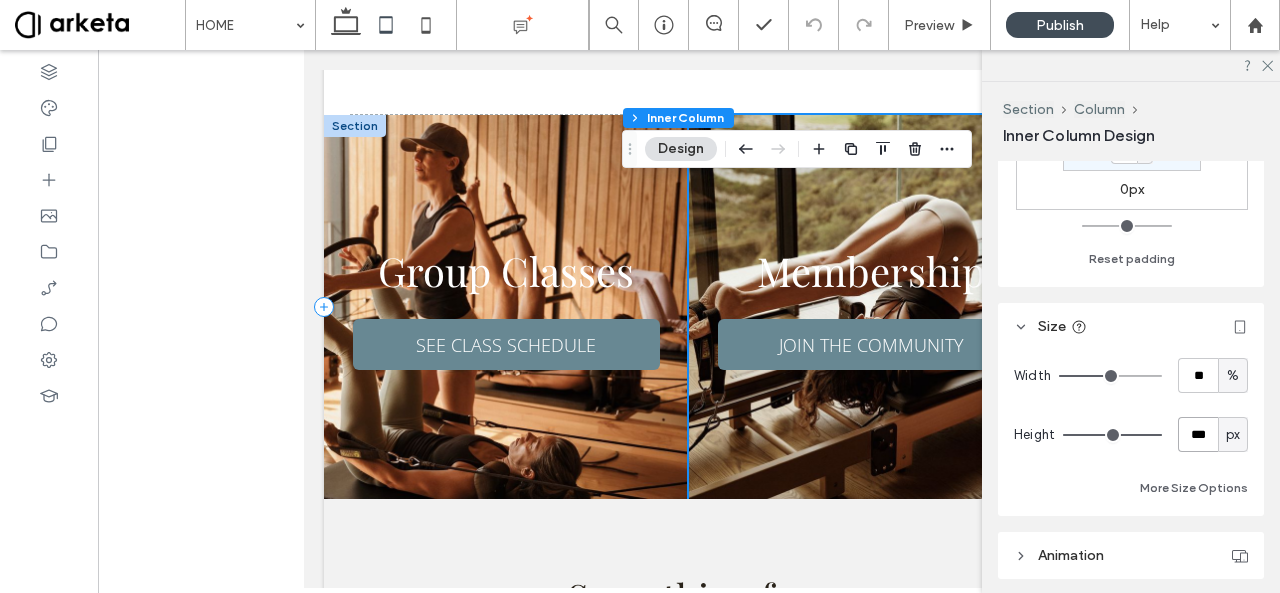 click on "***" at bounding box center [1198, 434] 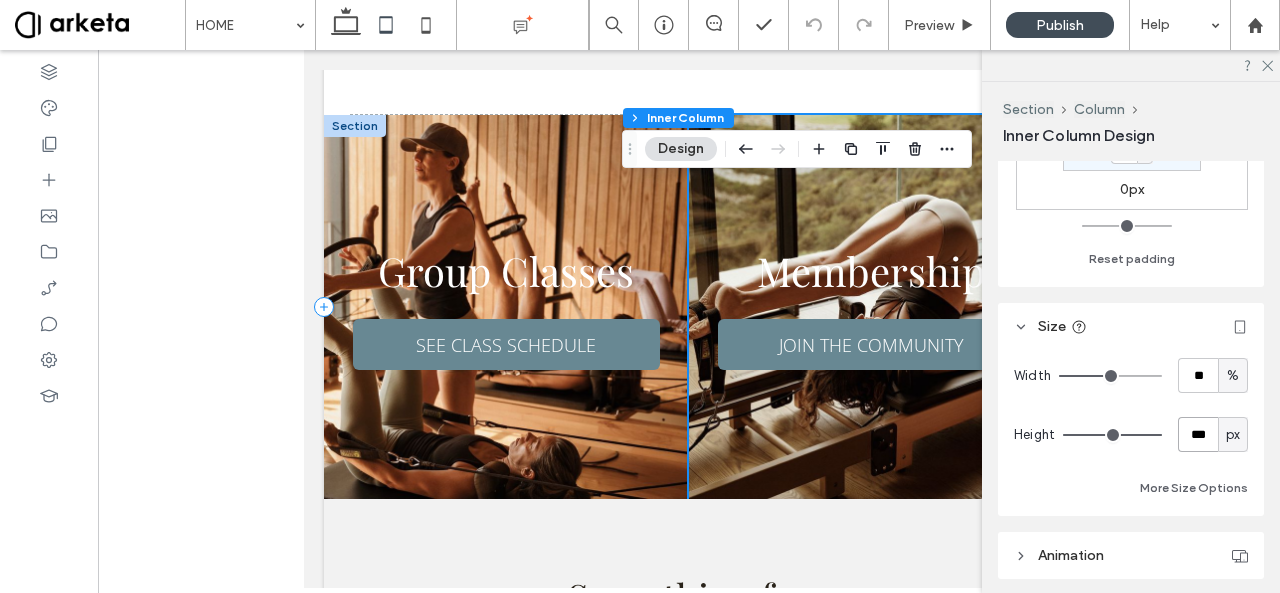 type on "***" 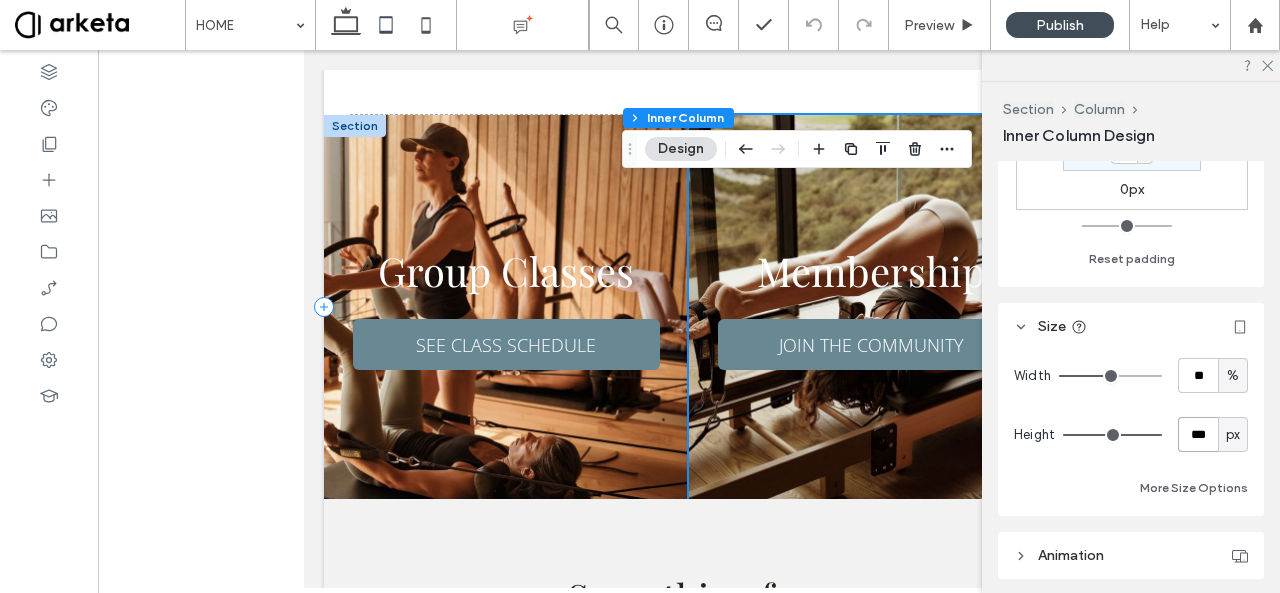 type on "***" 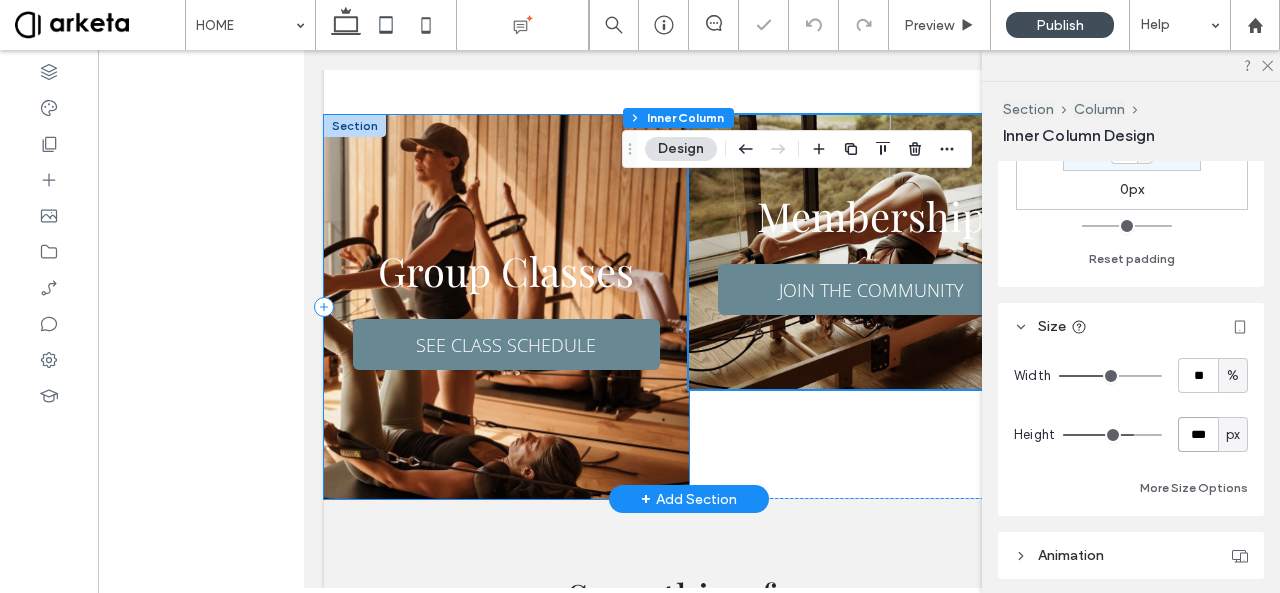 click on "Group Classes
SEE CLASS SCHEDULE" at bounding box center [506, 307] 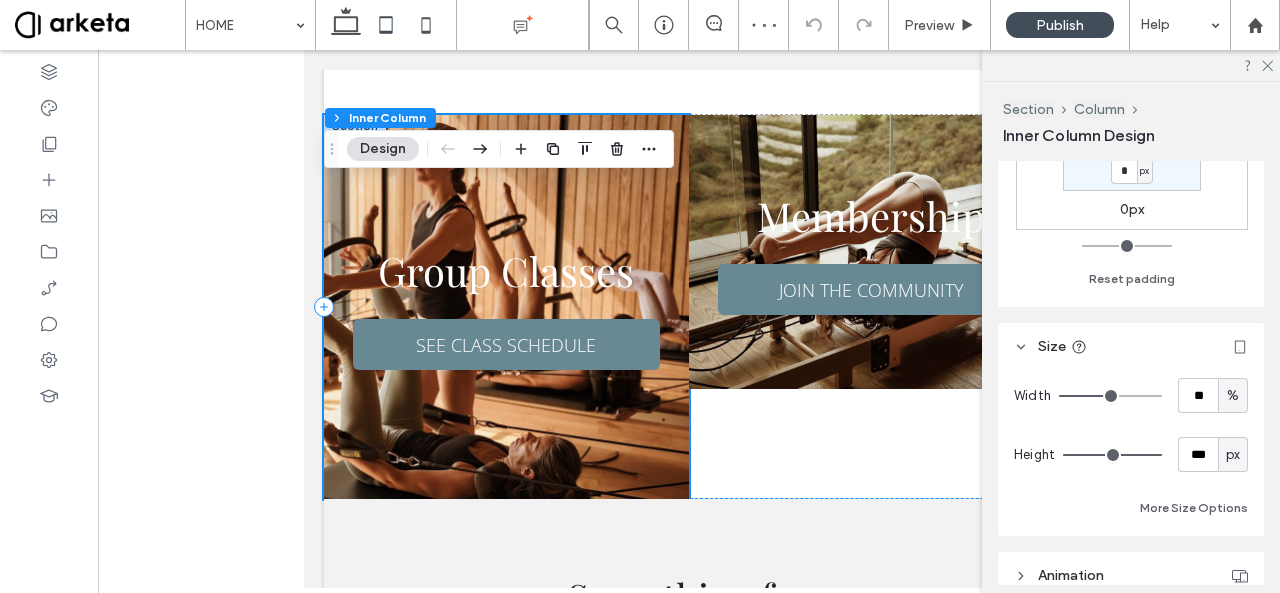 scroll, scrollTop: 688, scrollLeft: 0, axis: vertical 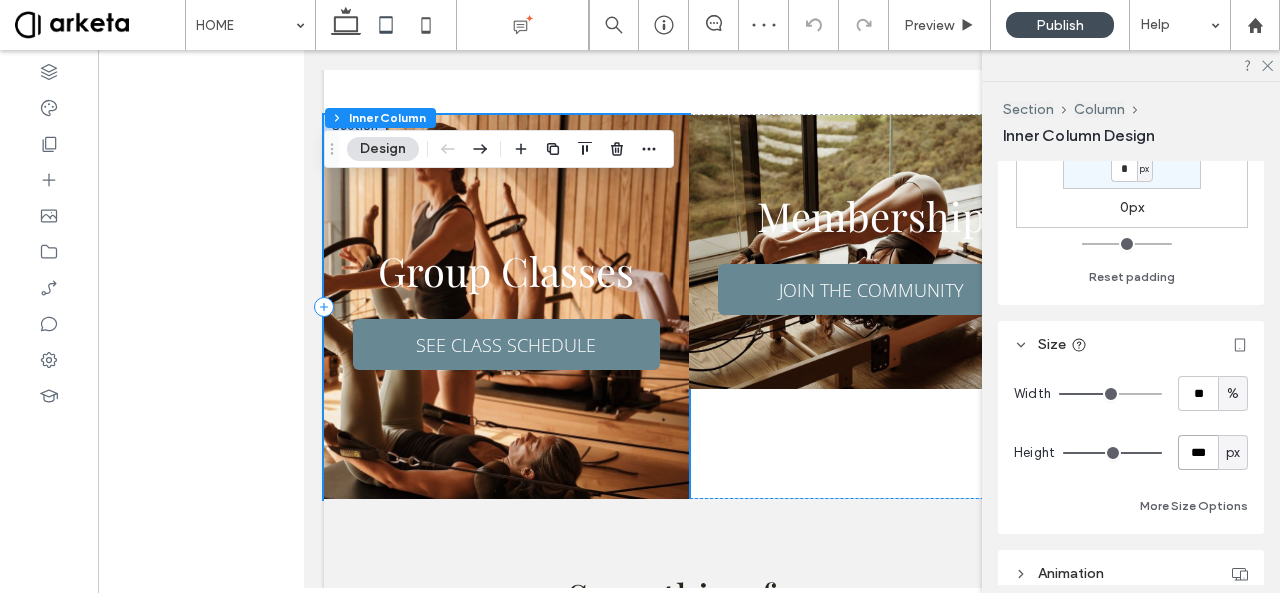 click on "***" at bounding box center [1198, 452] 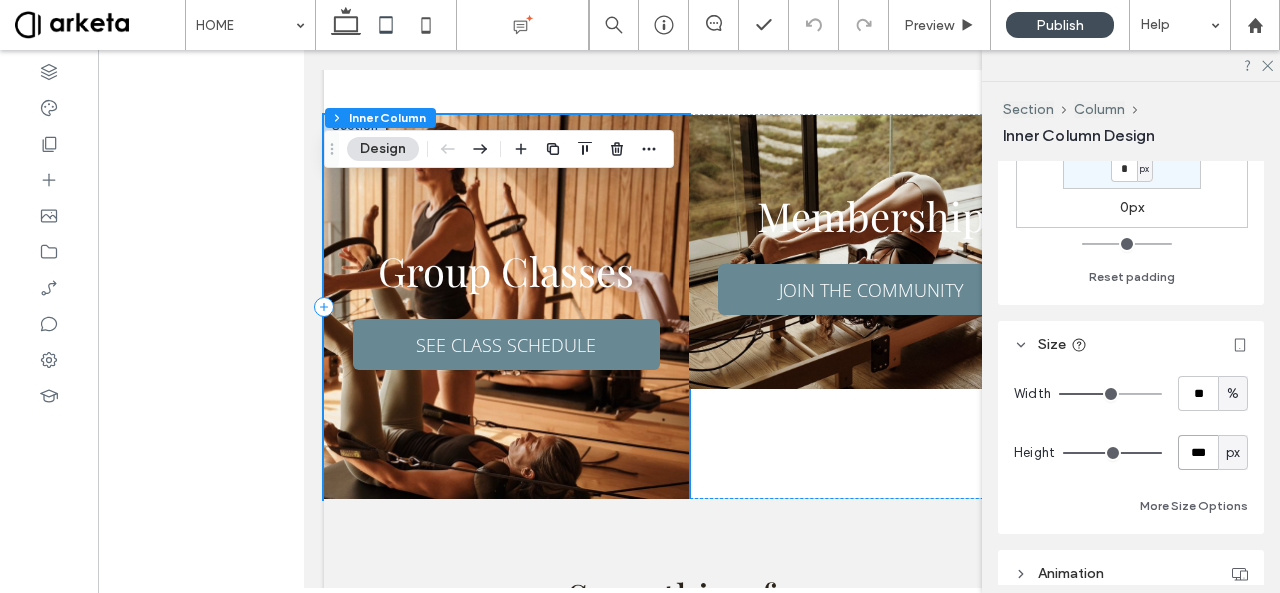 type on "***" 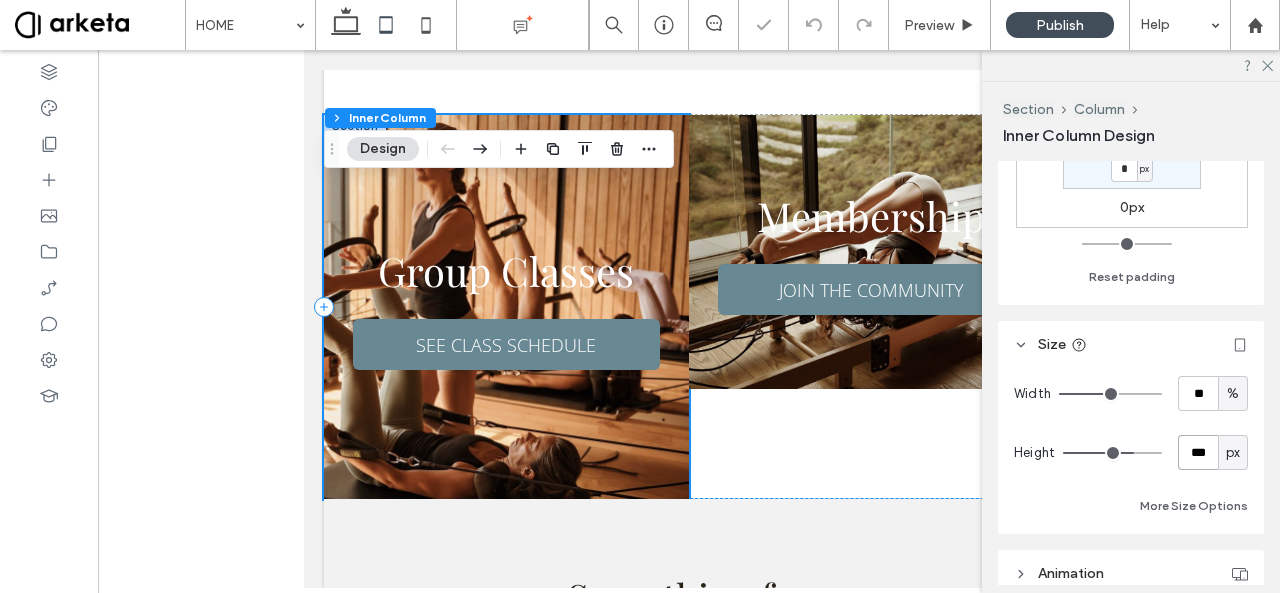 type on "***" 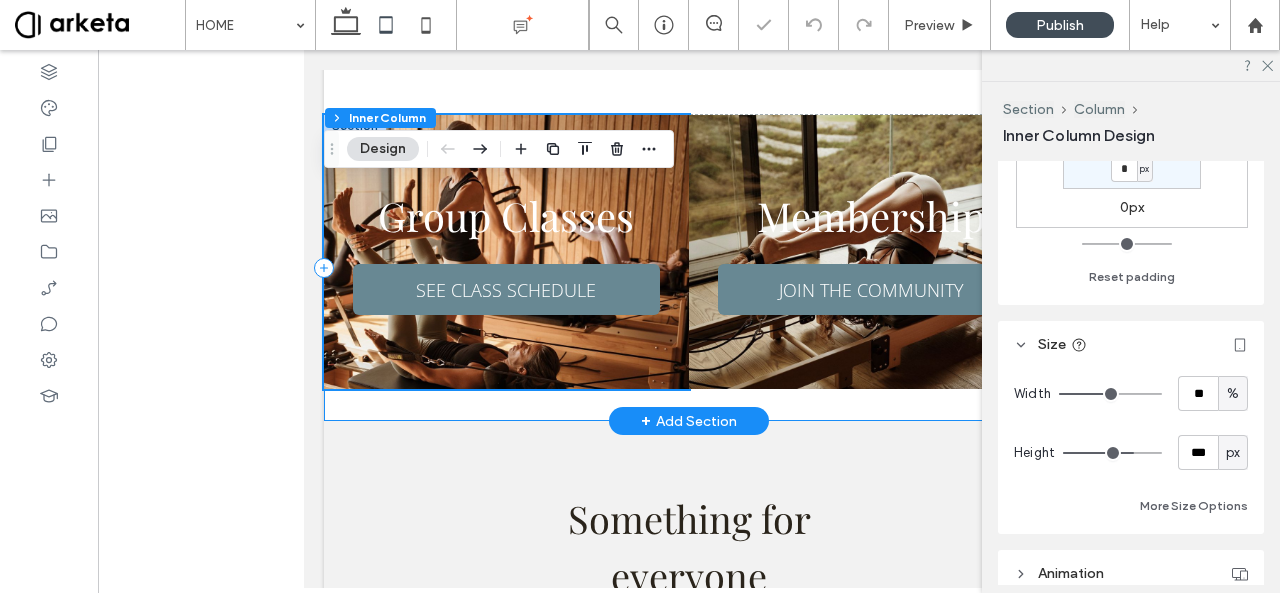click on "Group Classes
SEE CLASS SCHEDULE
Membership
JOIN THE COMMUNITY" at bounding box center [689, 268] 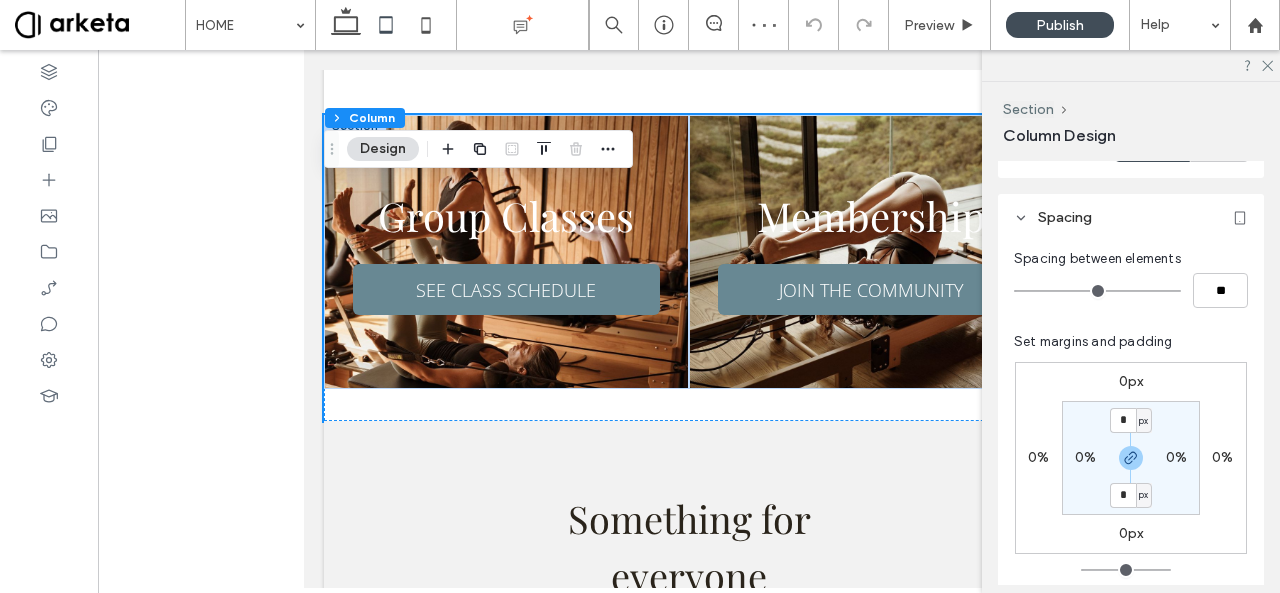 scroll, scrollTop: 385, scrollLeft: 0, axis: vertical 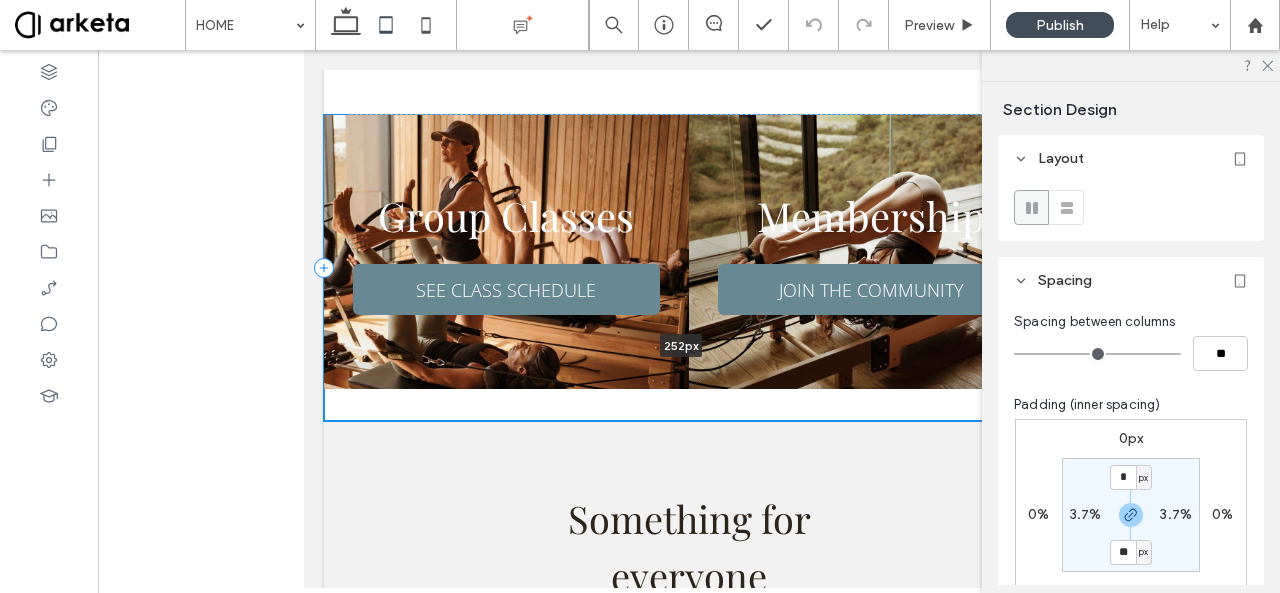 drag, startPoint x: 798, startPoint y: 423, endPoint x: 798, endPoint y: 369, distance: 54 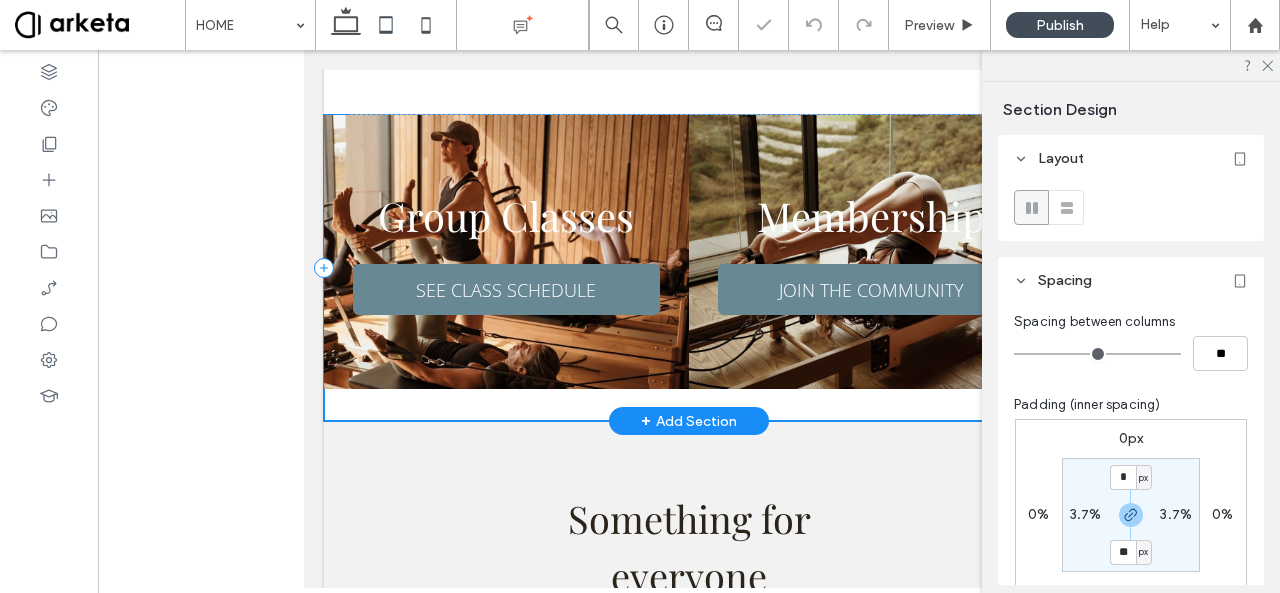 type on "***" 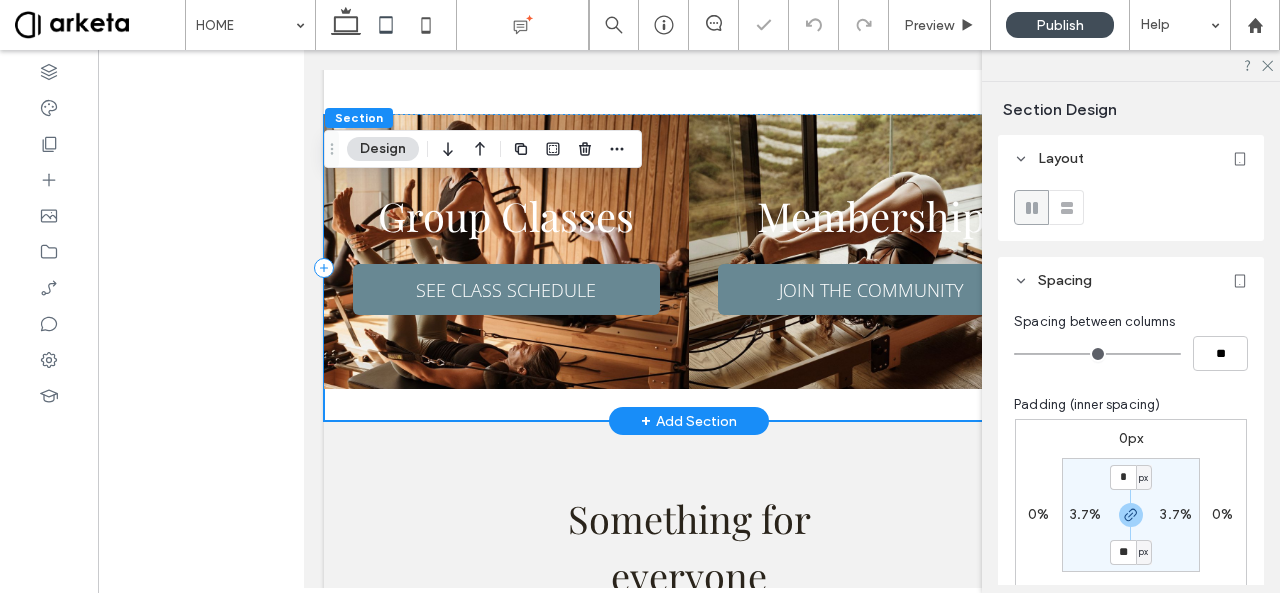 scroll, scrollTop: 666, scrollLeft: 0, axis: vertical 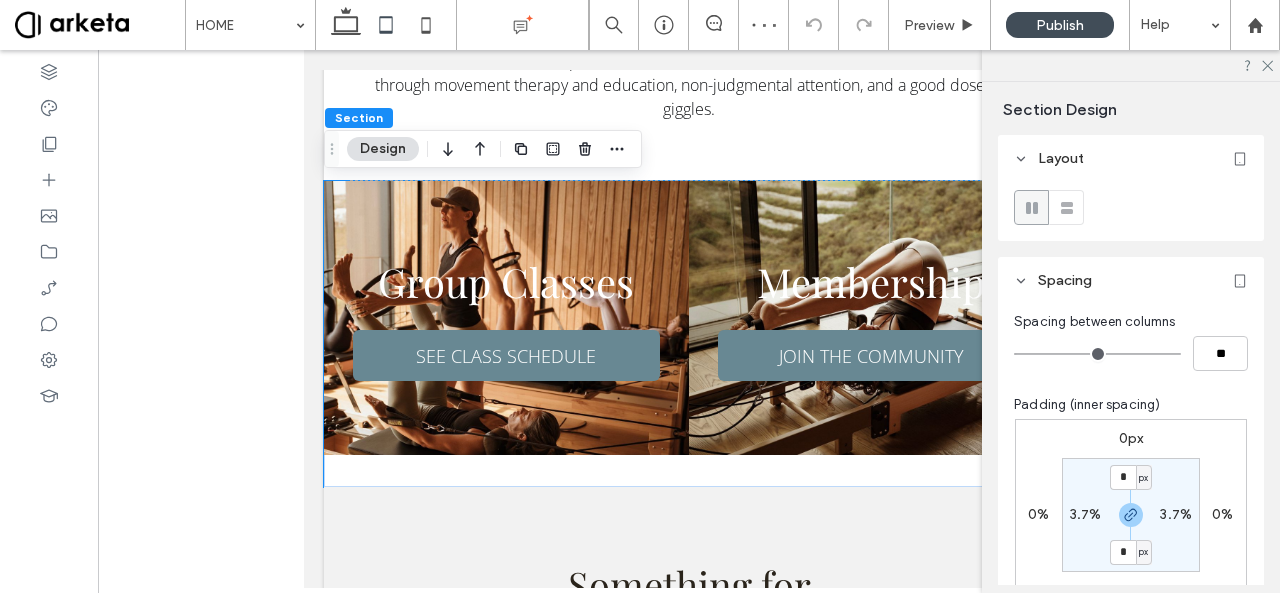 type on "*" 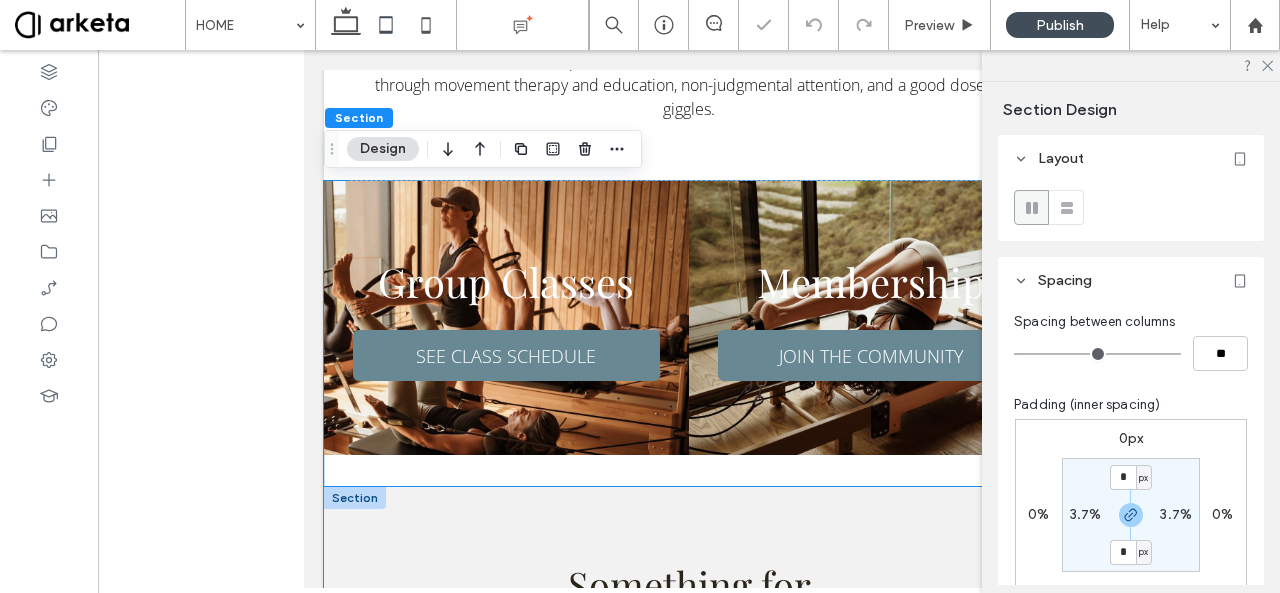 click on "Something for everyone
PILATES Classes From targeted body-part workouts on the reformer to our signature "J'adore Your Core", to NeuroPilates, we offer a wide range of unique Pilates classes designed to strengthen you and elevate your well-being. YOGA & MOBILITY Classes Whether you're a regular yogi joining our "Vinyasa Connect" flow, a corporate worker looking to improve flexibility with "Office Yoga", or someone seeking a community to meditate with, we have something for you! CLINICAL Classes Recovery is a journey best supported by specialised care and community. Our clinical classes offer a motivating group environment. Pregnancy, weight-loss, lower back concerns, these curated classes meet you where you are on your journey.
GET STARTED TODAY" at bounding box center [689, 984] 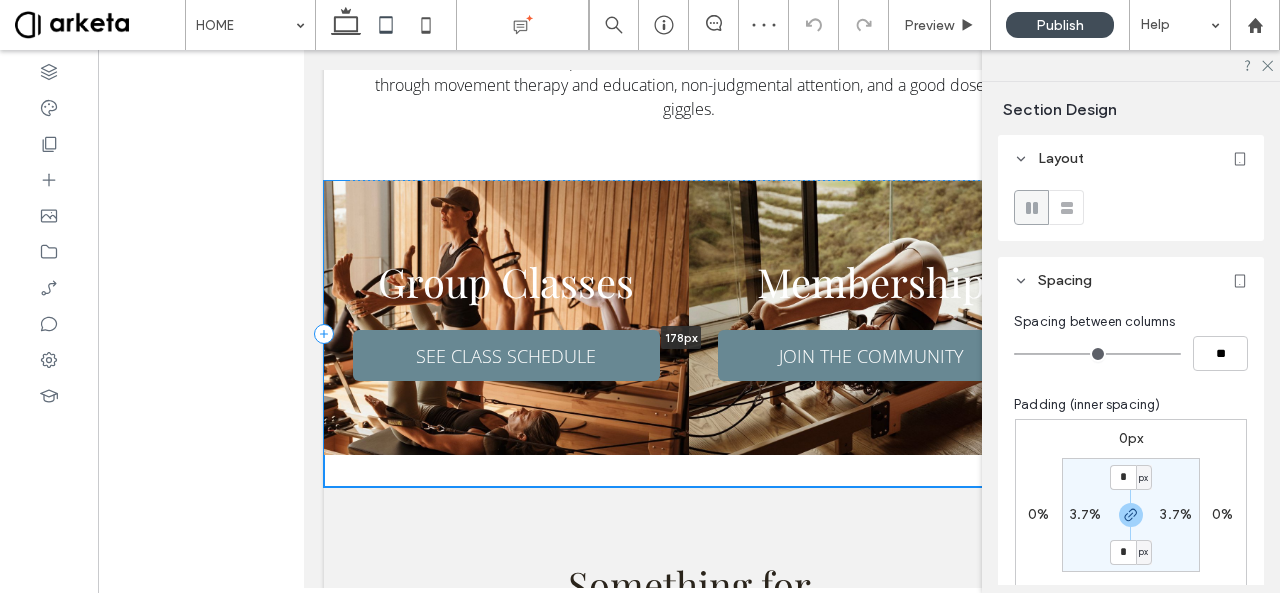 drag, startPoint x: 840, startPoint y: 485, endPoint x: 852, endPoint y: 412, distance: 73.97973 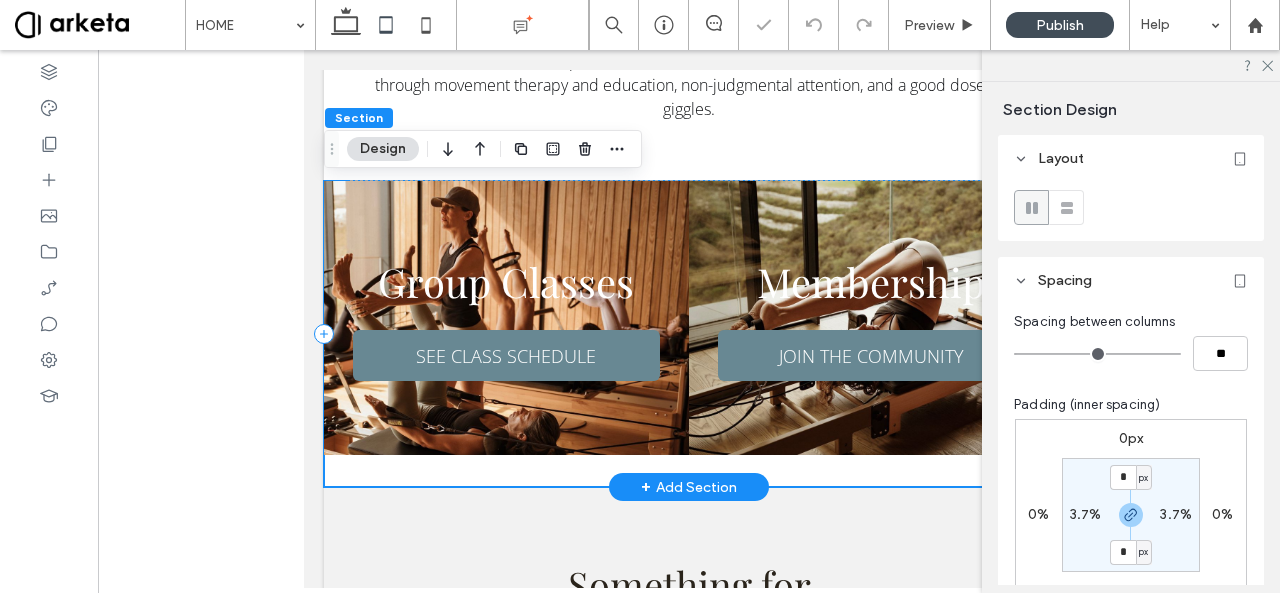 click on "Group Classes
SEE CLASS SCHEDULE
Membership
JOIN THE COMMUNITY" at bounding box center (689, 334) 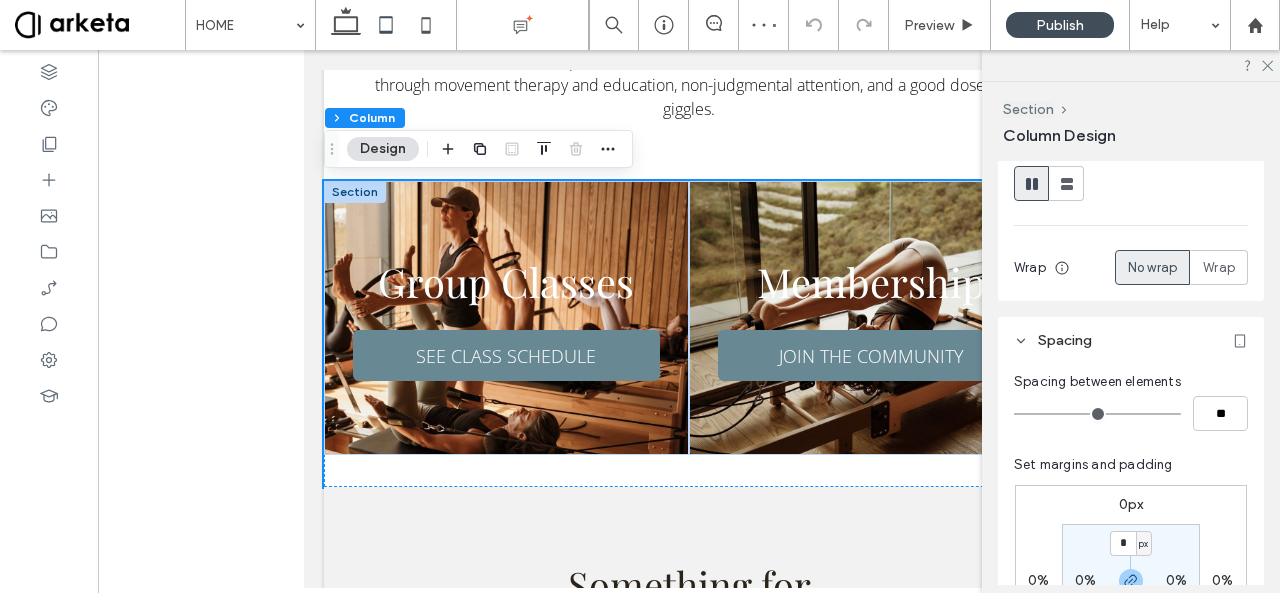 scroll, scrollTop: 382, scrollLeft: 0, axis: vertical 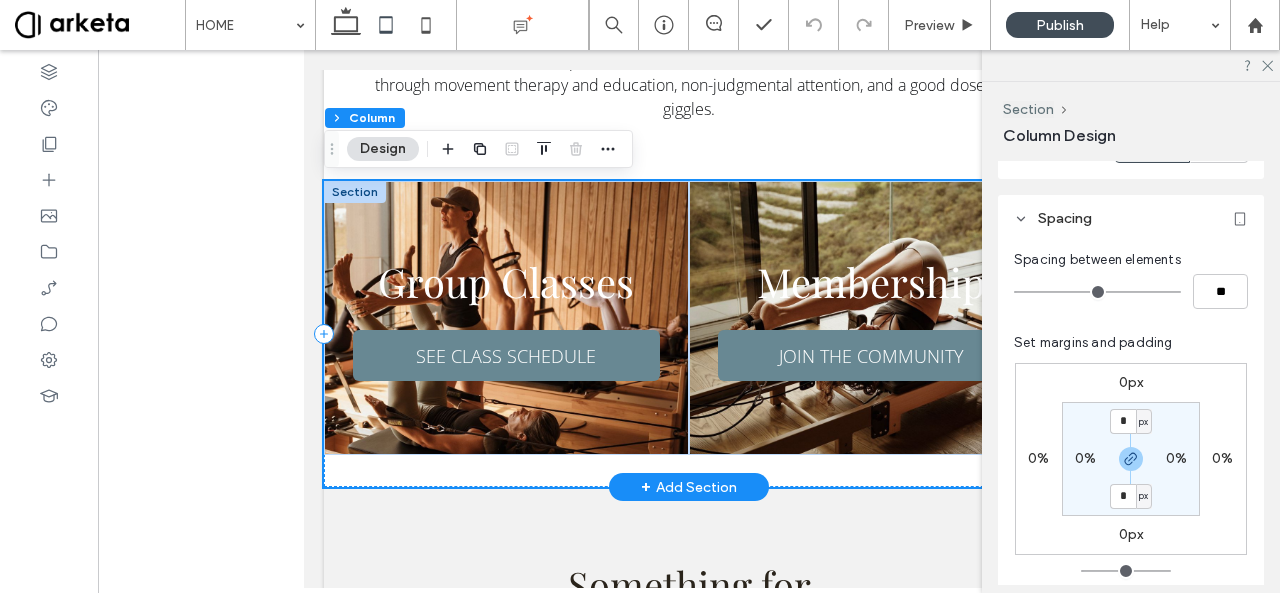 click on "Group Classes
SEE CLASS SCHEDULE
Membership
JOIN THE COMMUNITY" at bounding box center [689, 334] 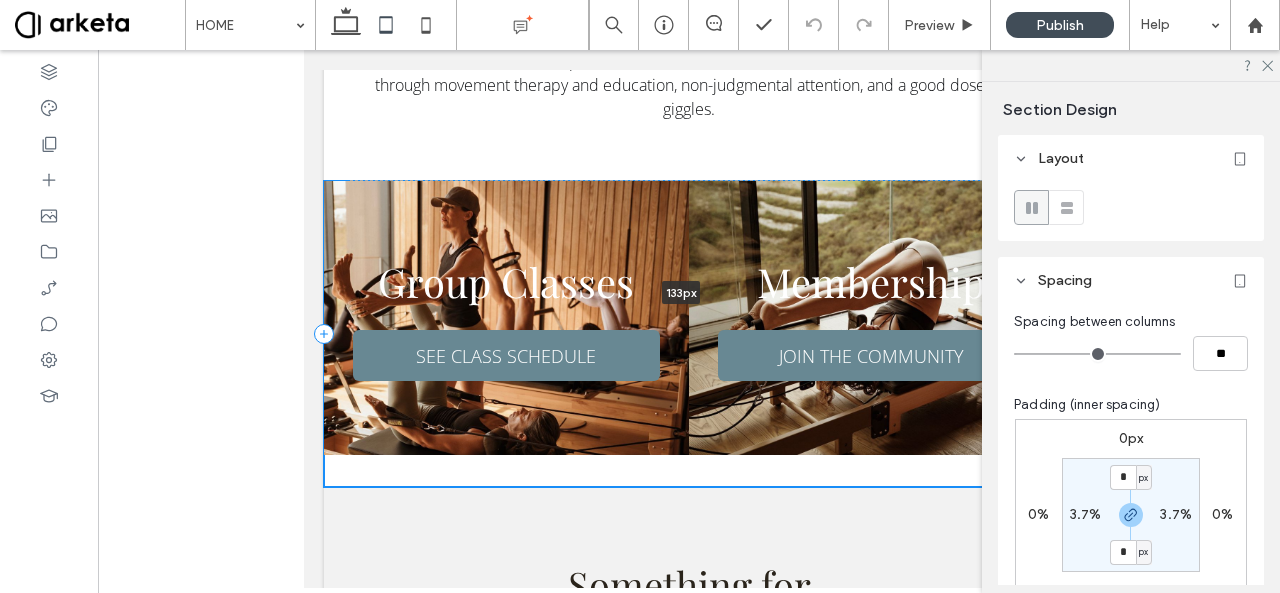 drag, startPoint x: 459, startPoint y: 487, endPoint x: 466, endPoint y: 441, distance: 46.52956 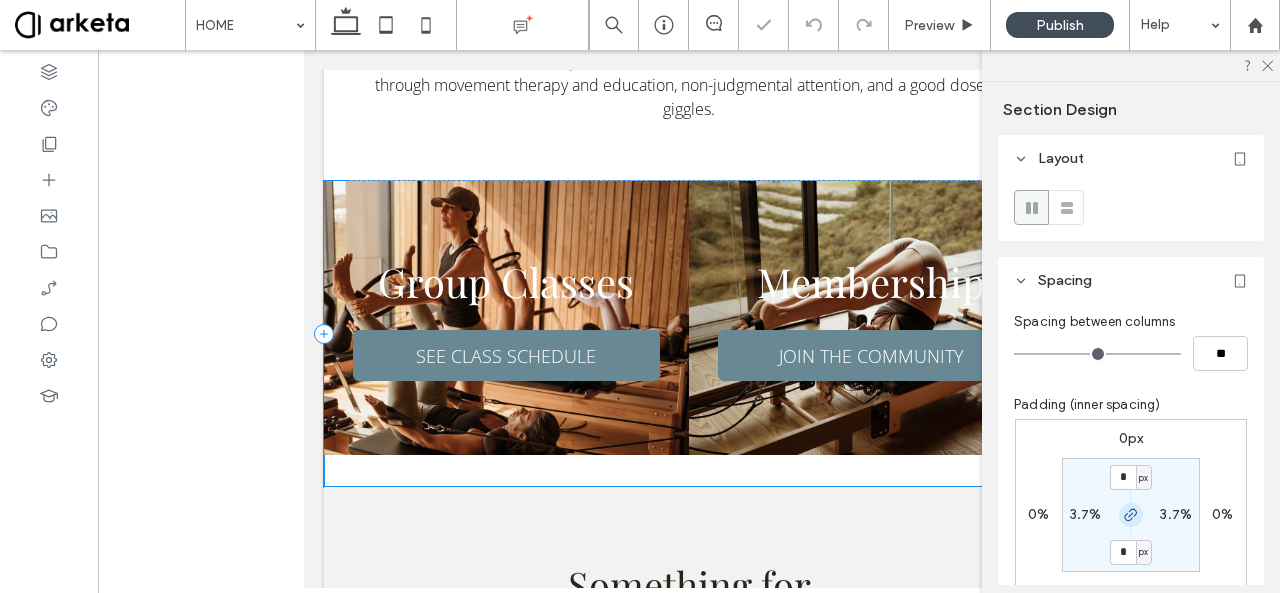 type on "***" 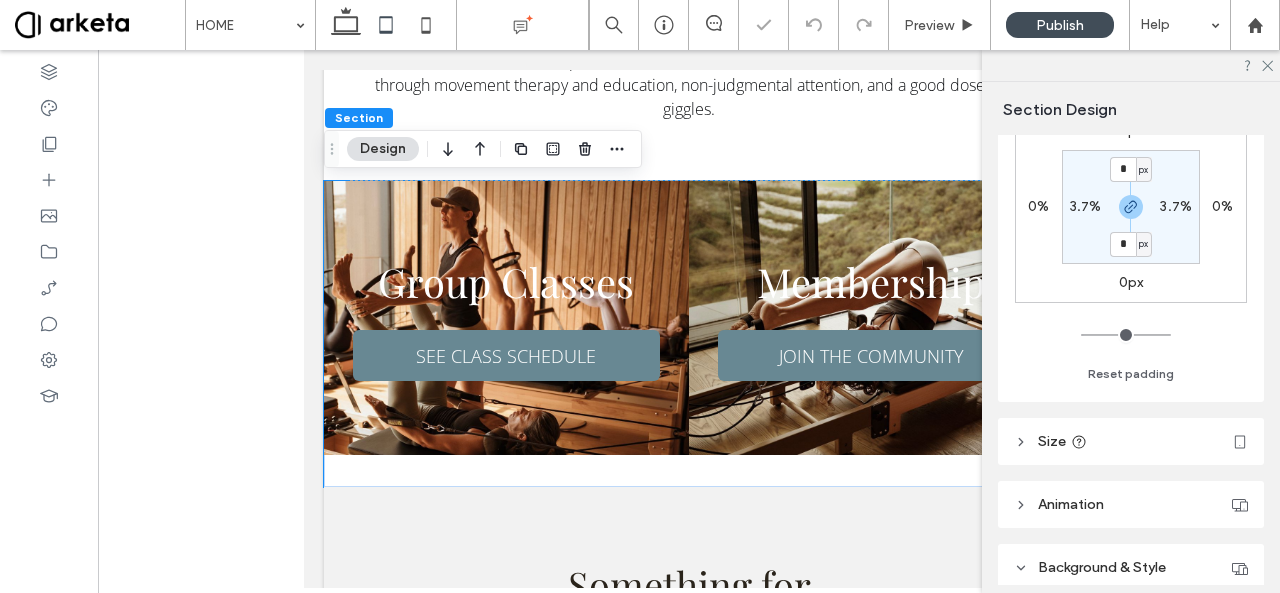 scroll, scrollTop: 306, scrollLeft: 0, axis: vertical 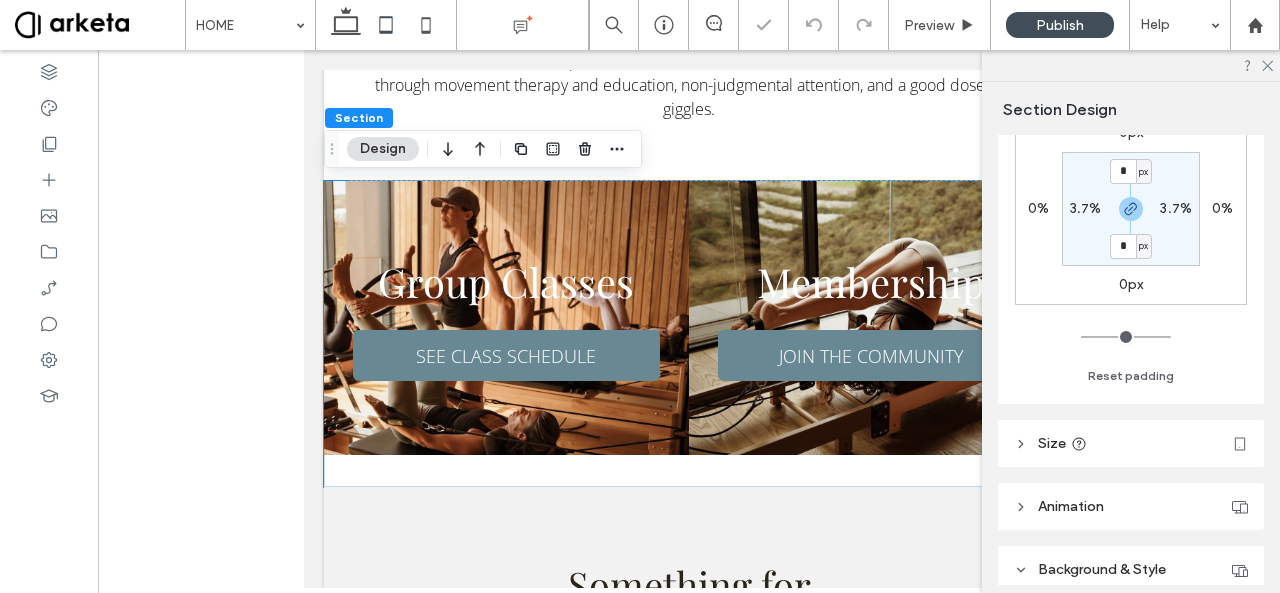 click on "Size" at bounding box center [1131, 443] 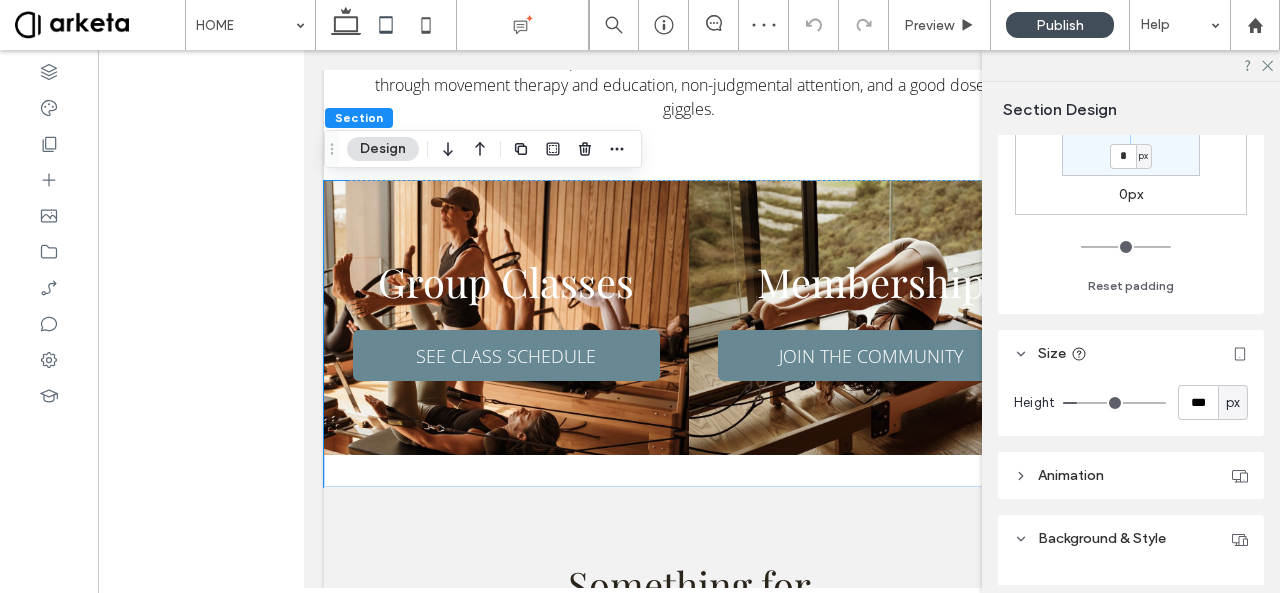 scroll, scrollTop: 397, scrollLeft: 0, axis: vertical 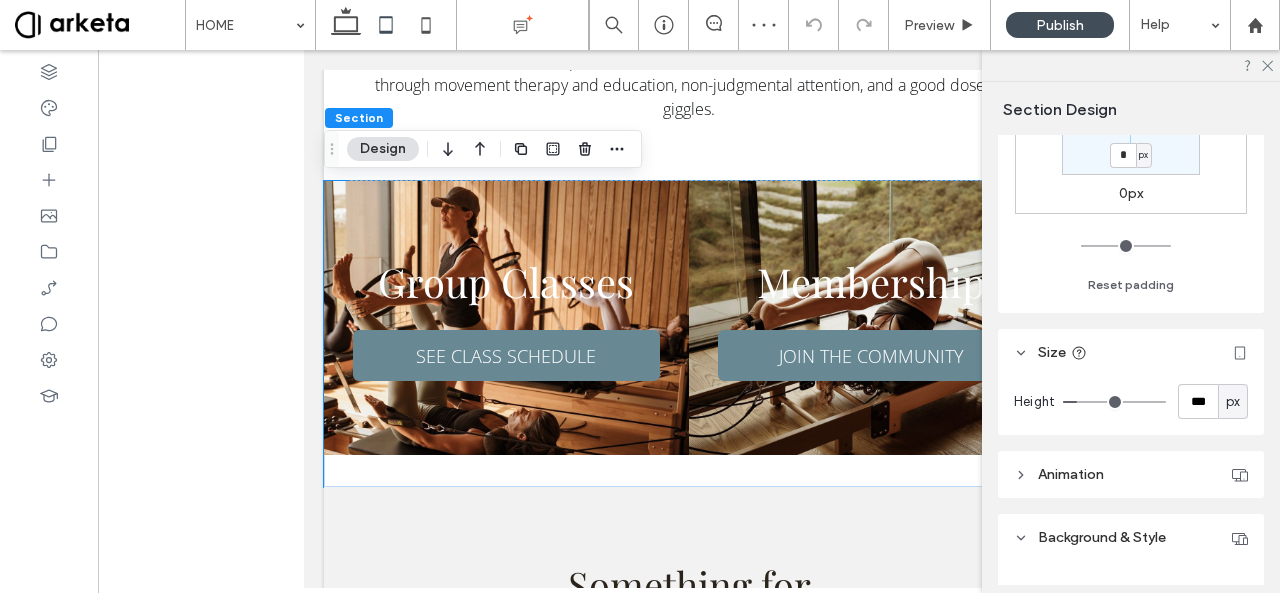 type on "***" 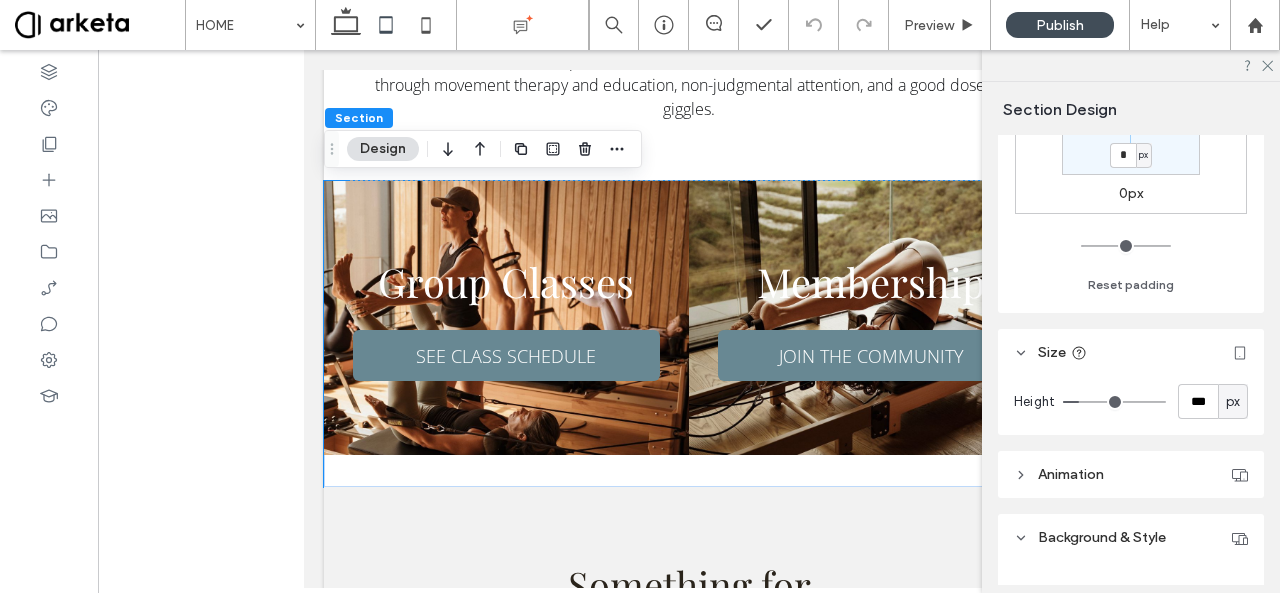 type on "***" 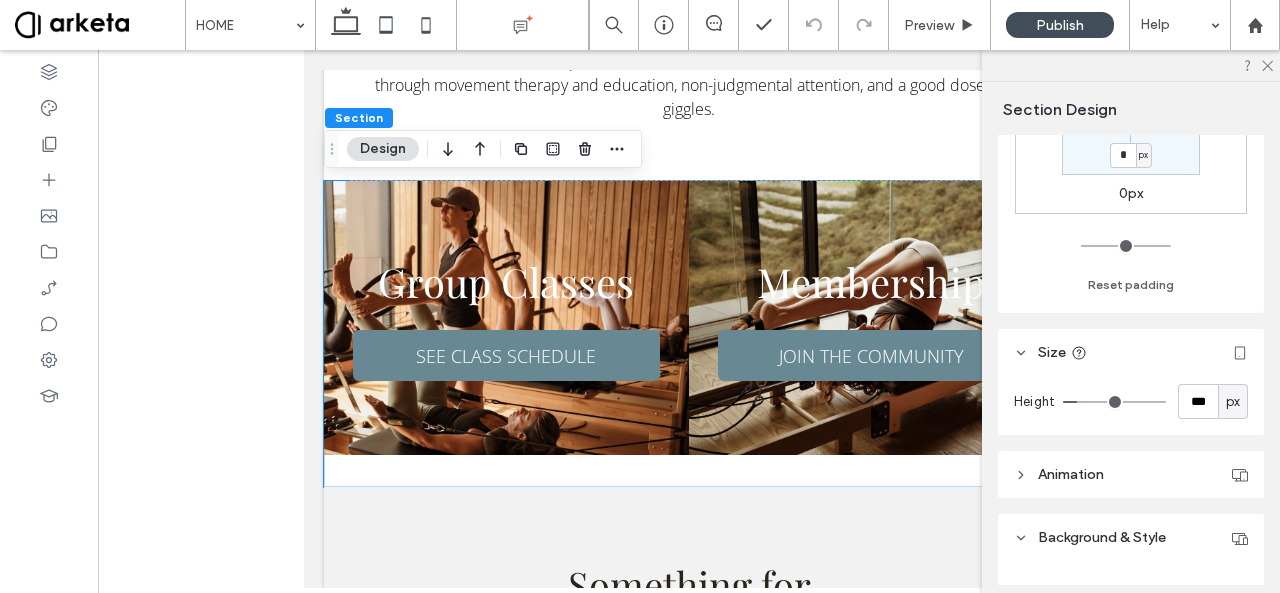 click at bounding box center (1114, 402) 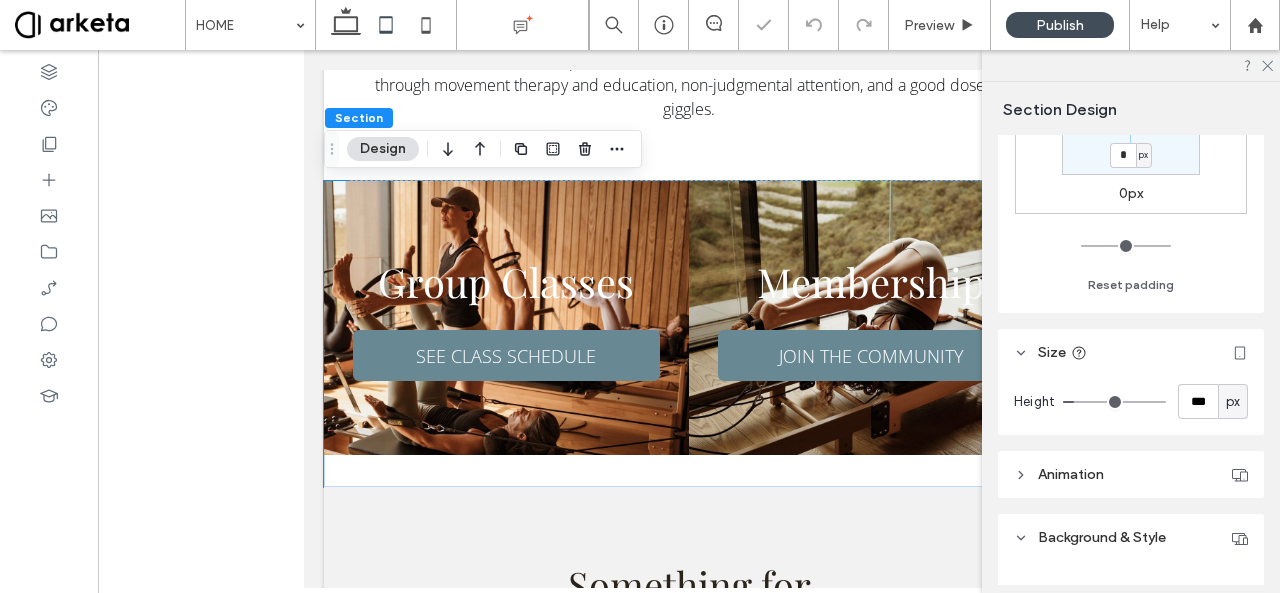 type on "***" 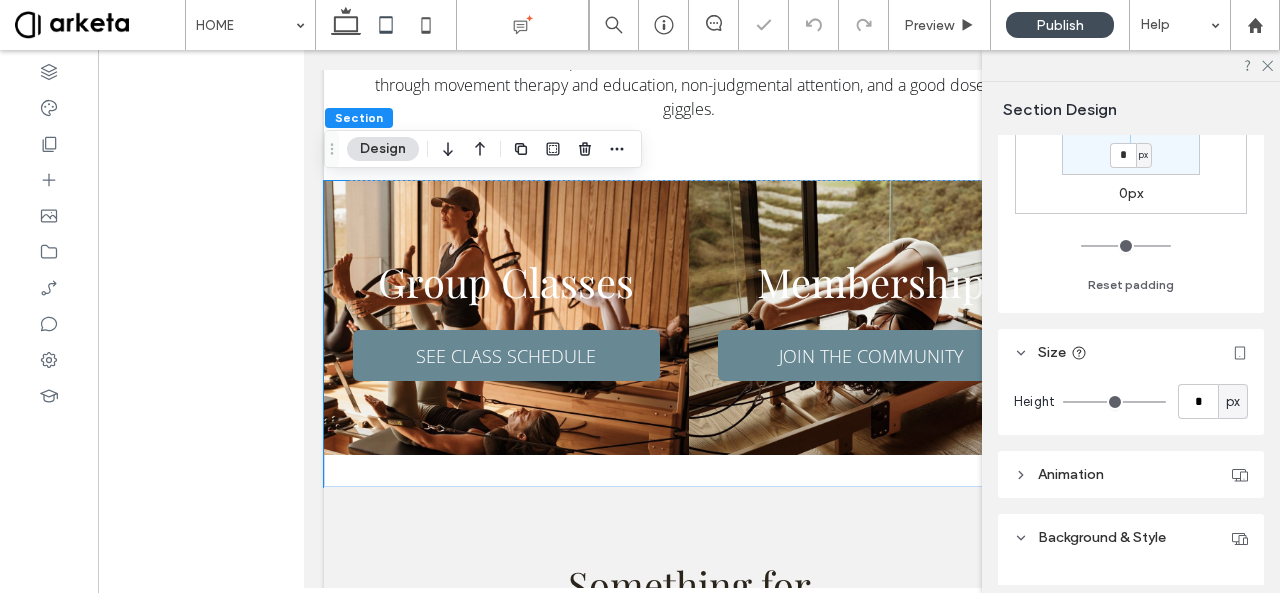 drag, startPoint x: 1081, startPoint y: 400, endPoint x: 1054, endPoint y: 401, distance: 27.018513 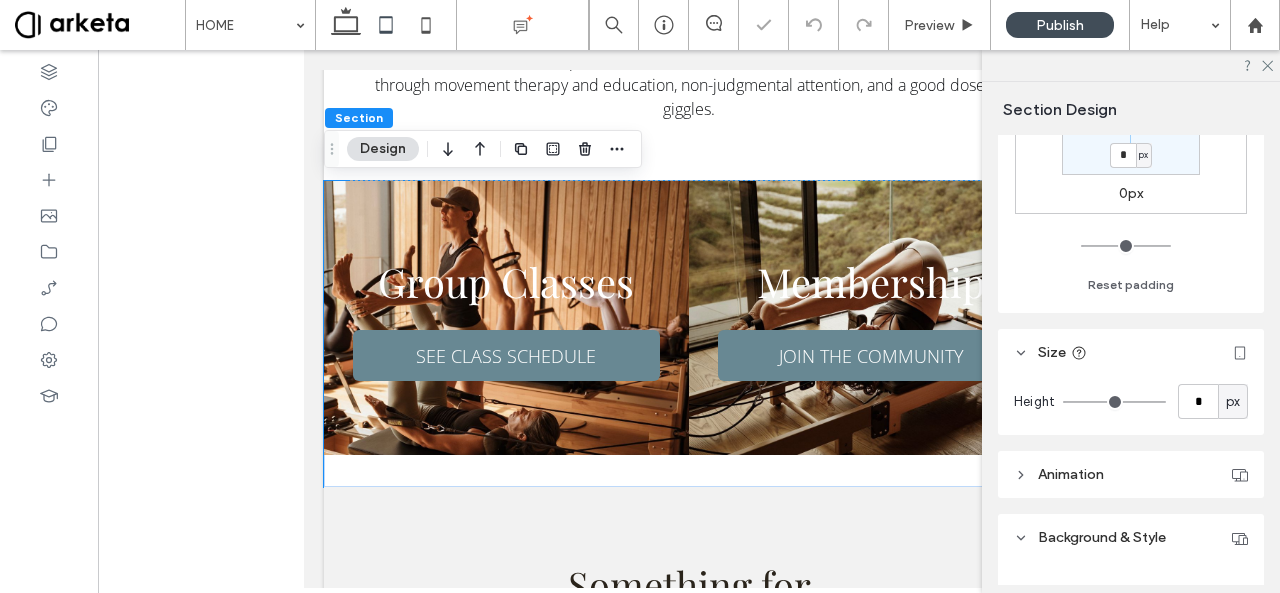 type on "*" 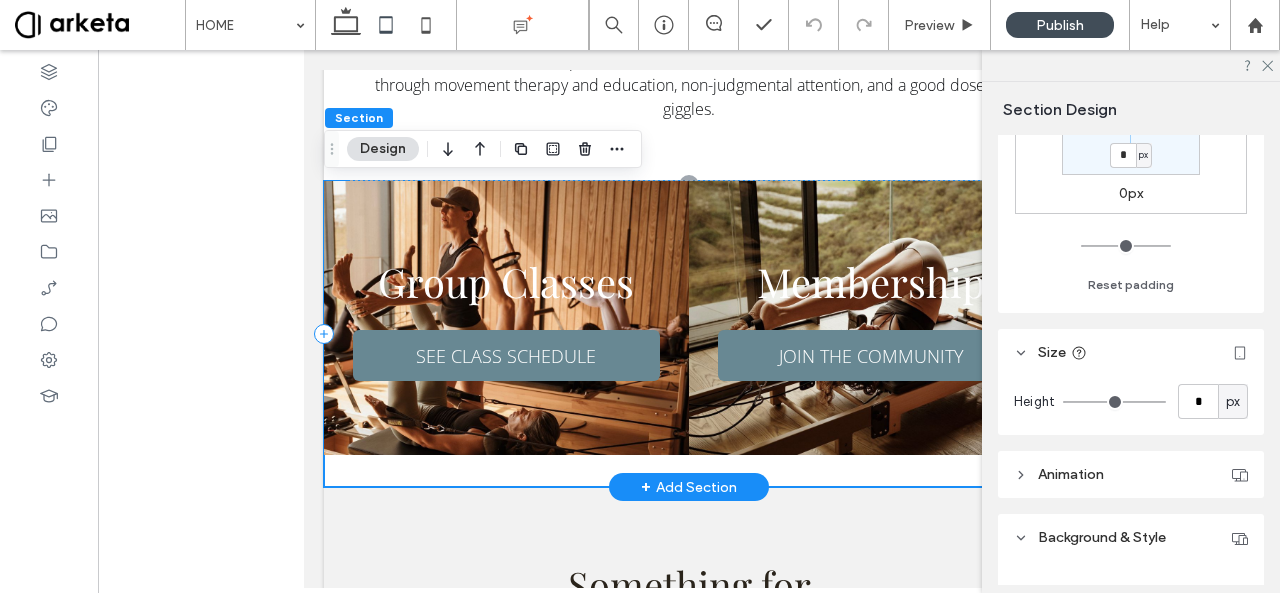 click on "Group Classes
SEE CLASS SCHEDULE
Membership
JOIN THE COMMUNITY" at bounding box center [689, 334] 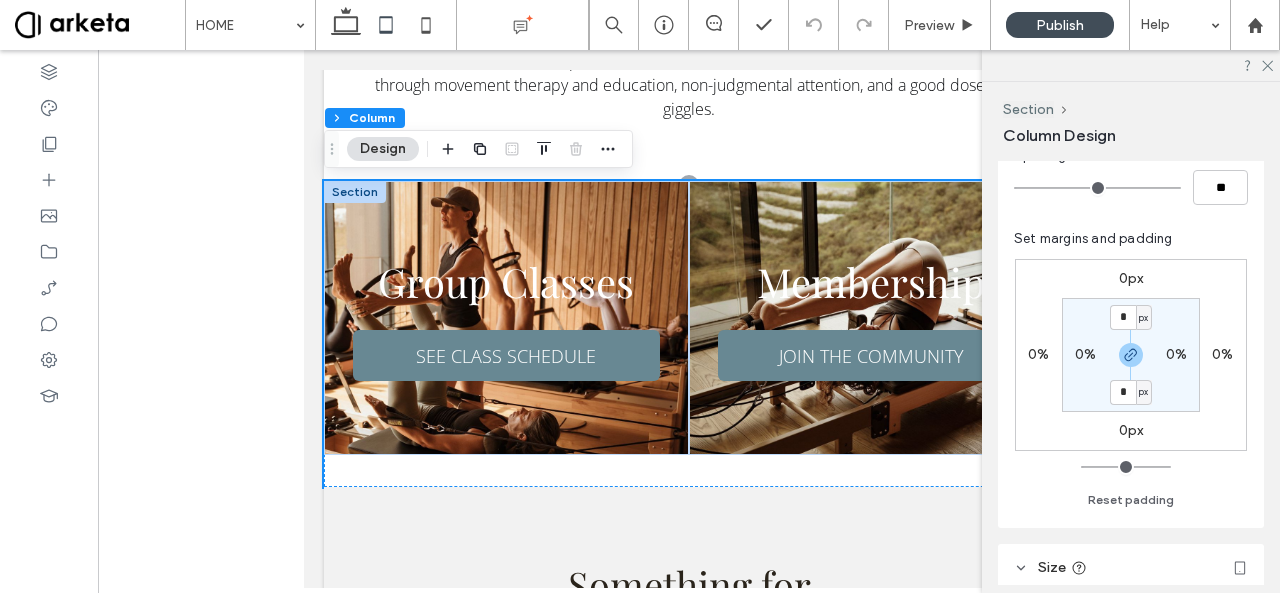 scroll, scrollTop: 596, scrollLeft: 0, axis: vertical 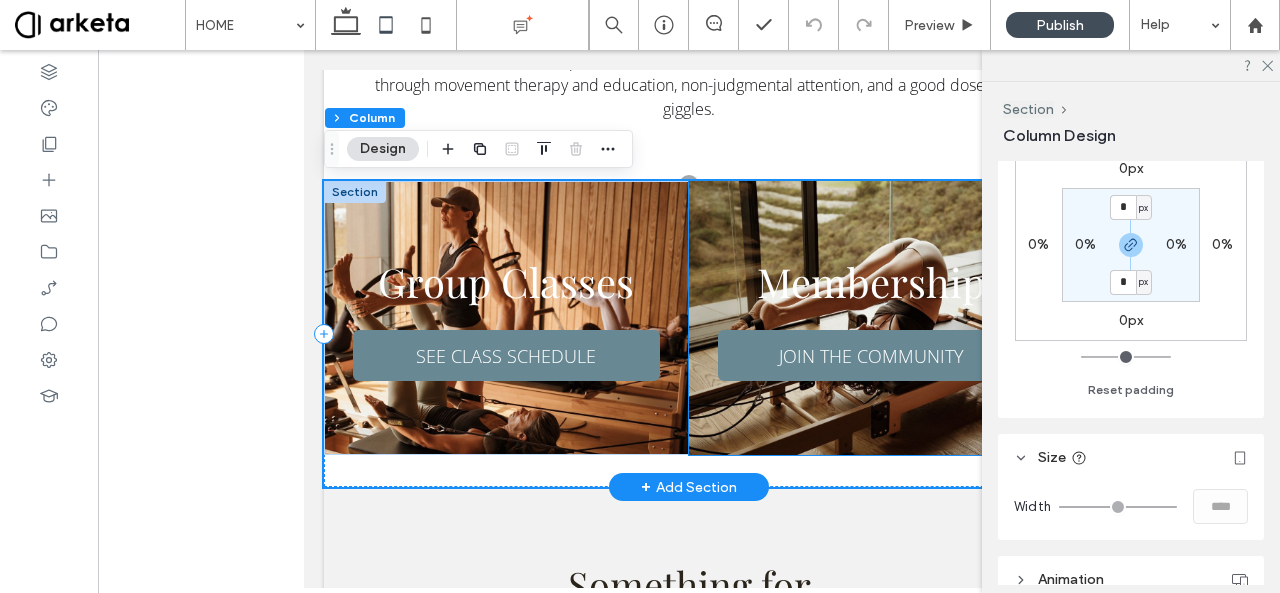 click on "Membership
JOIN THE COMMUNITY" at bounding box center [871, 318] 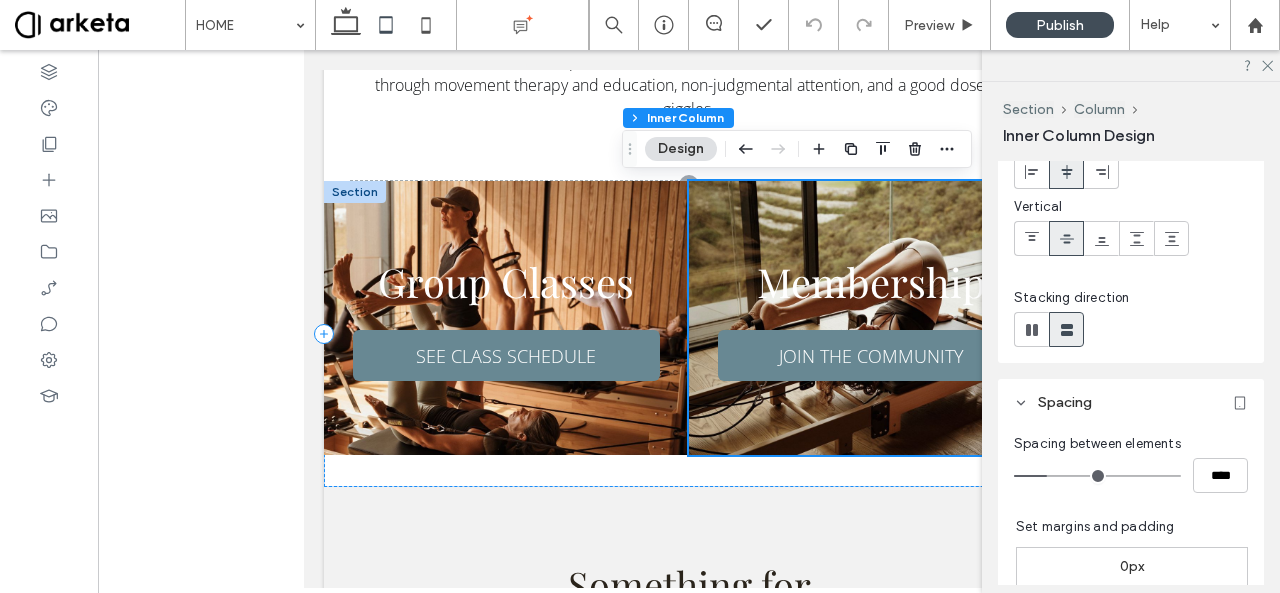 scroll, scrollTop: 123, scrollLeft: 0, axis: vertical 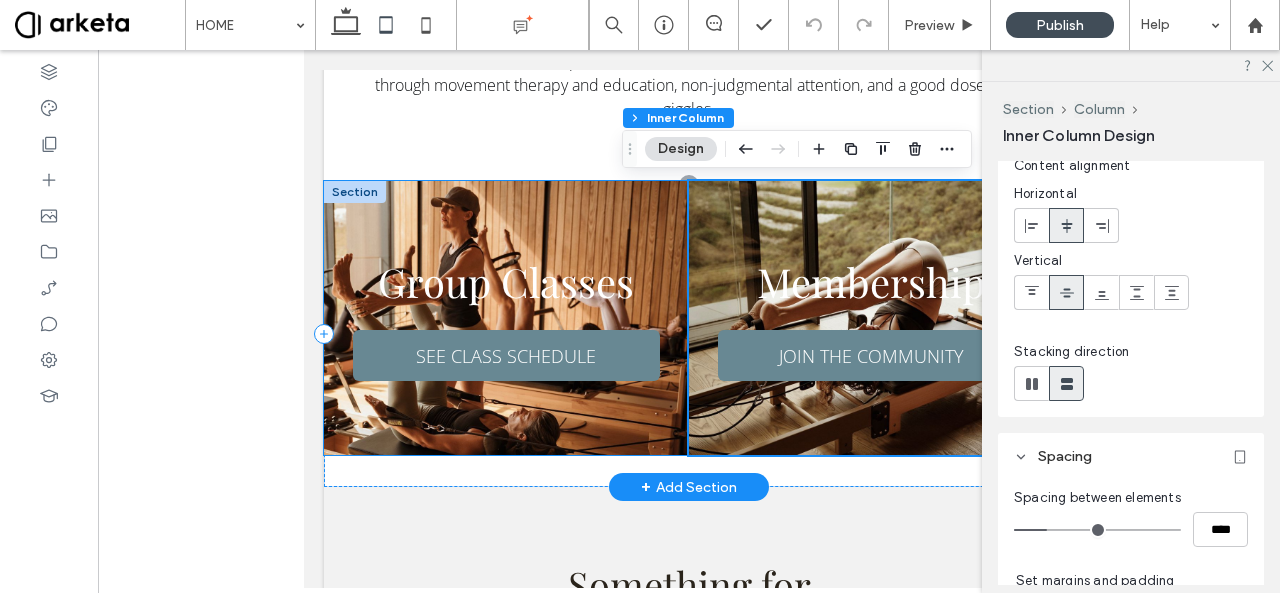 click on "Group Classes
SEE CLASS SCHEDULE" at bounding box center [506, 318] 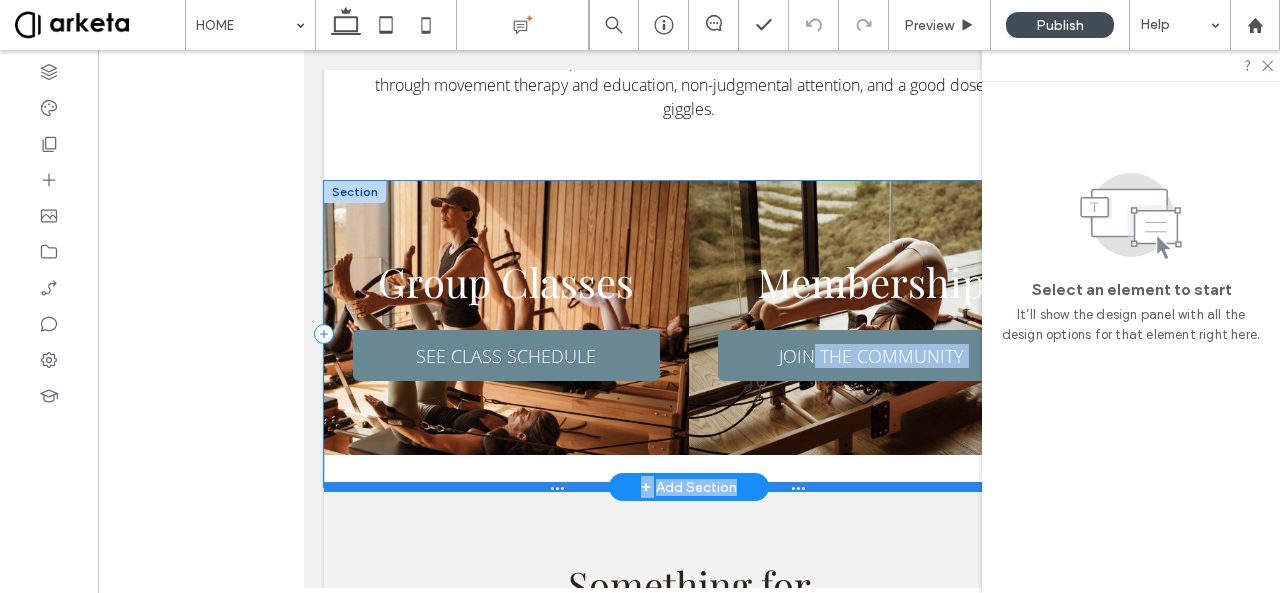 drag, startPoint x: 800, startPoint y: 476, endPoint x: 798, endPoint y: 487, distance: 11.18034 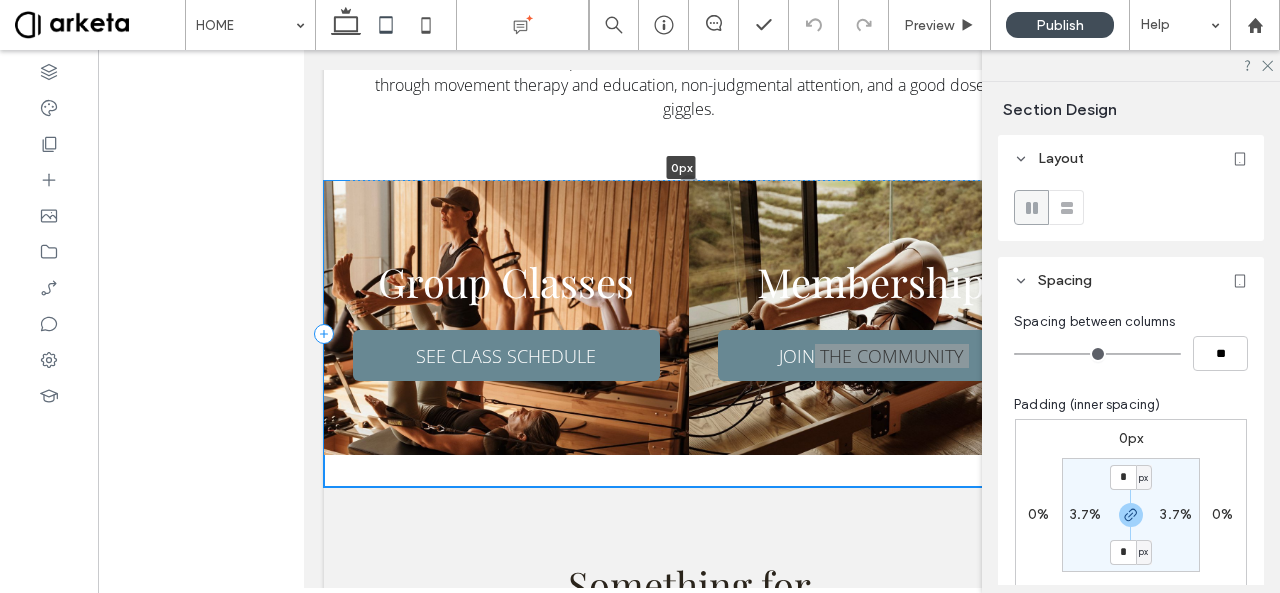 drag, startPoint x: 798, startPoint y: 487, endPoint x: 806, endPoint y: 445, distance: 42.755116 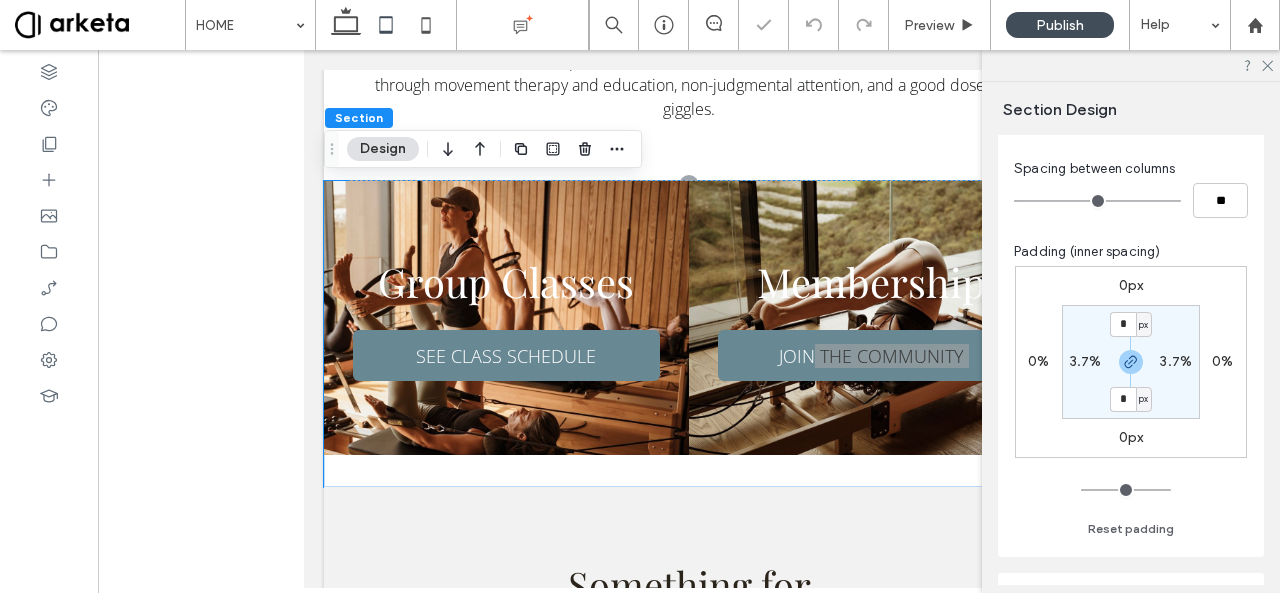 scroll, scrollTop: 155, scrollLeft: 0, axis: vertical 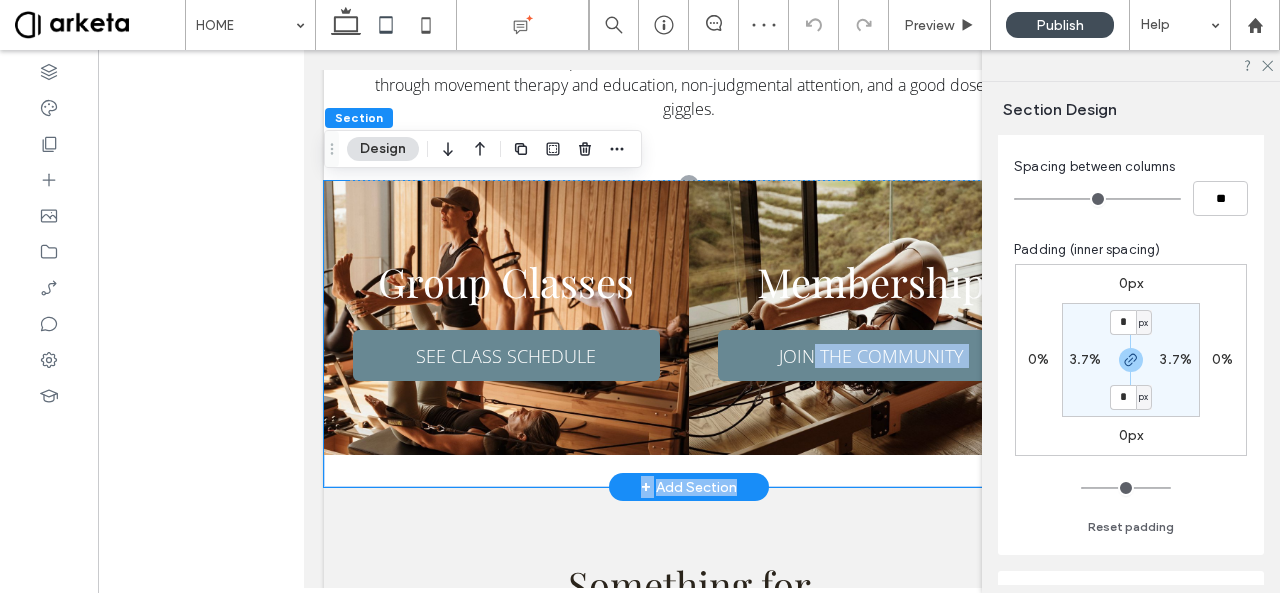 drag, startPoint x: 1370, startPoint y: 578, endPoint x: 885, endPoint y: 471, distance: 496.66287 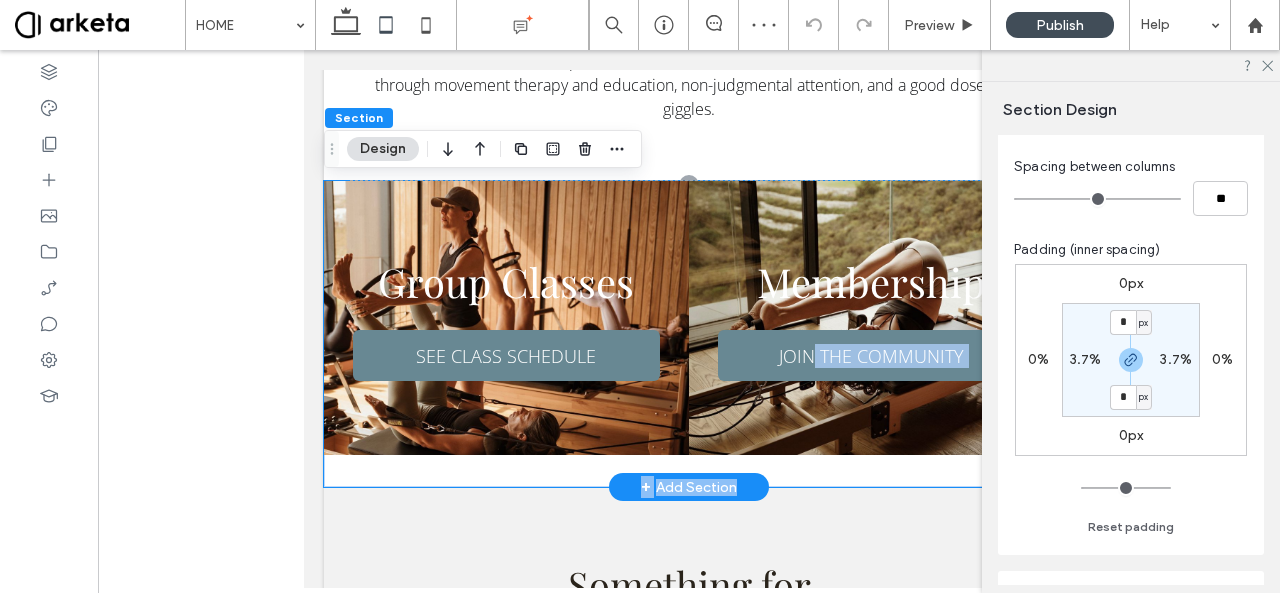 click on "Group Classes
SEE CLASS SCHEDULE
Membership
JOIN THE COMMUNITY" at bounding box center [689, 334] 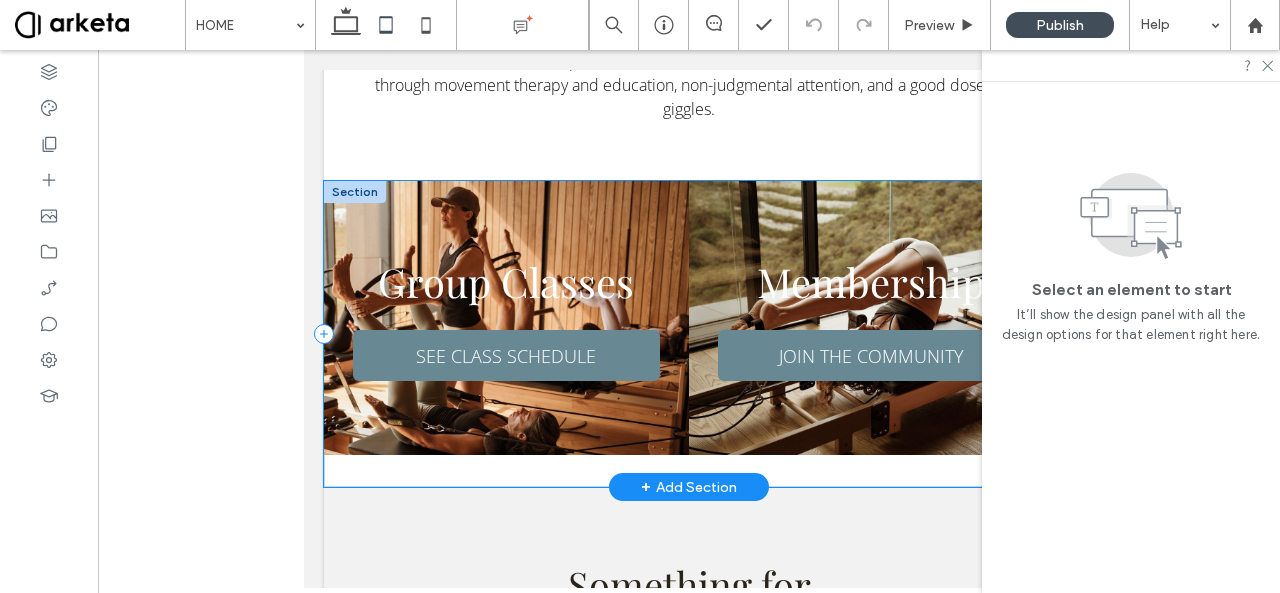 click on "Group Classes
SEE CLASS SCHEDULE
Membership
JOIN THE COMMUNITY" at bounding box center [689, 334] 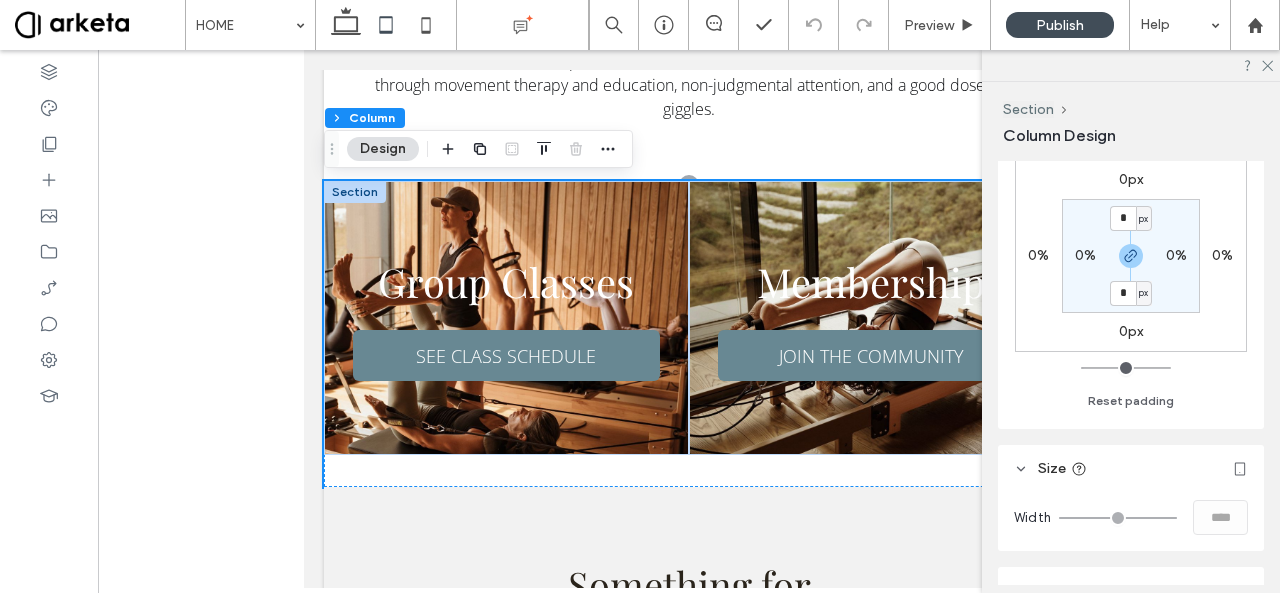 scroll, scrollTop: 657, scrollLeft: 0, axis: vertical 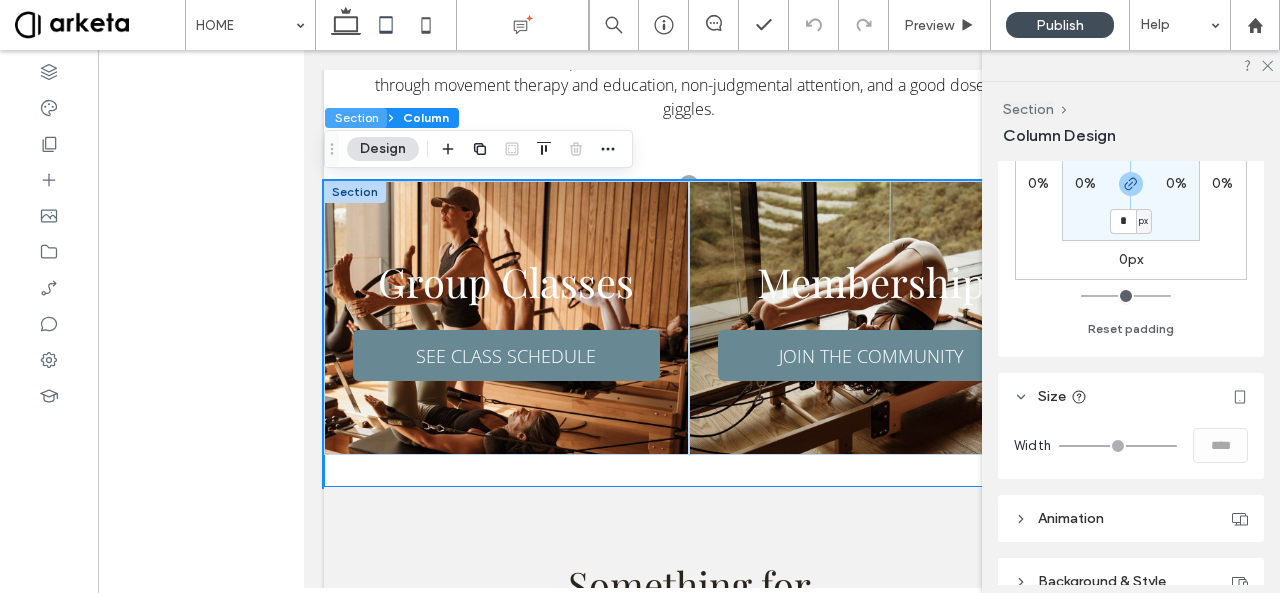 drag, startPoint x: 365, startPoint y: 115, endPoint x: 611, endPoint y: 307, distance: 312.05768 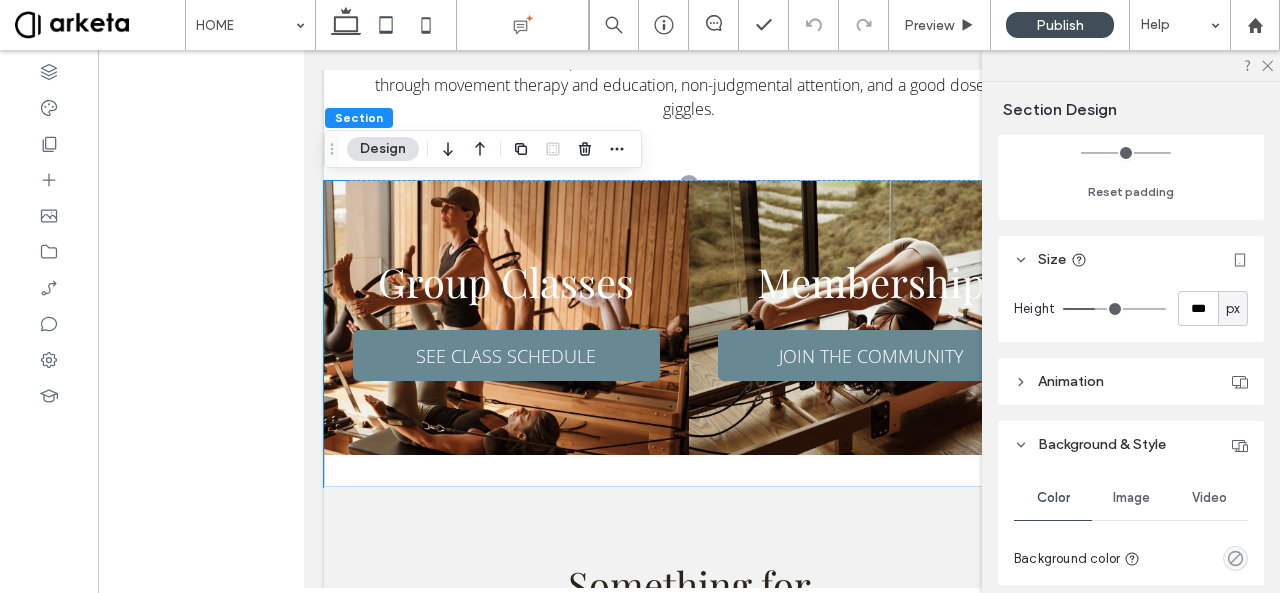scroll, scrollTop: 500, scrollLeft: 0, axis: vertical 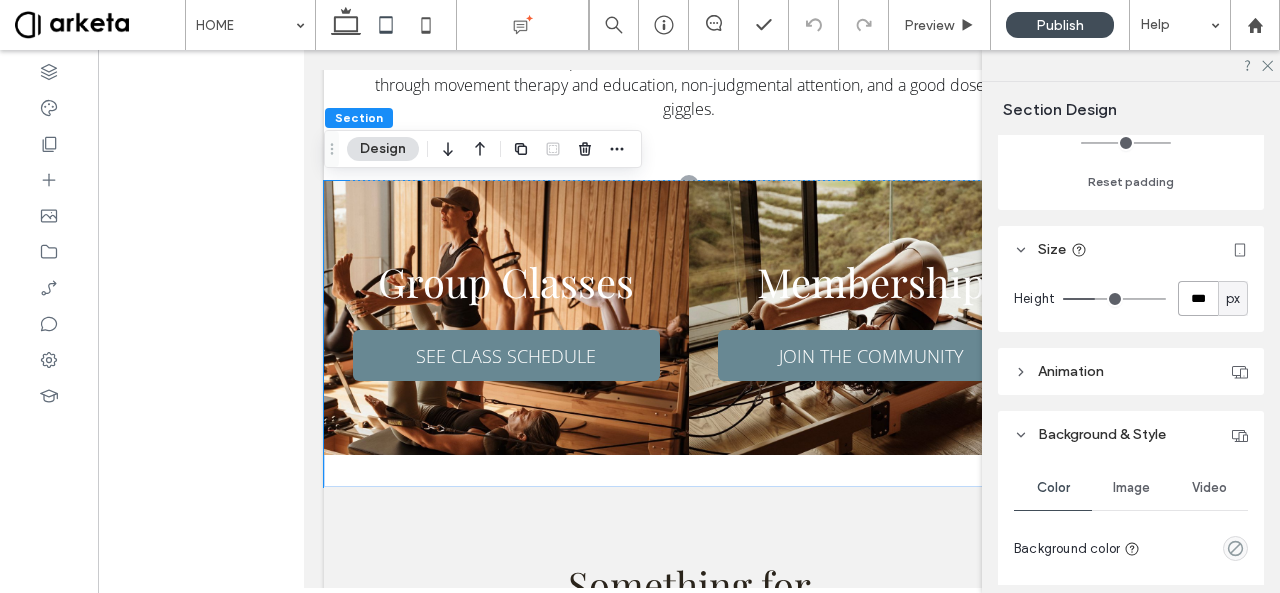 click on "***" at bounding box center (1198, 298) 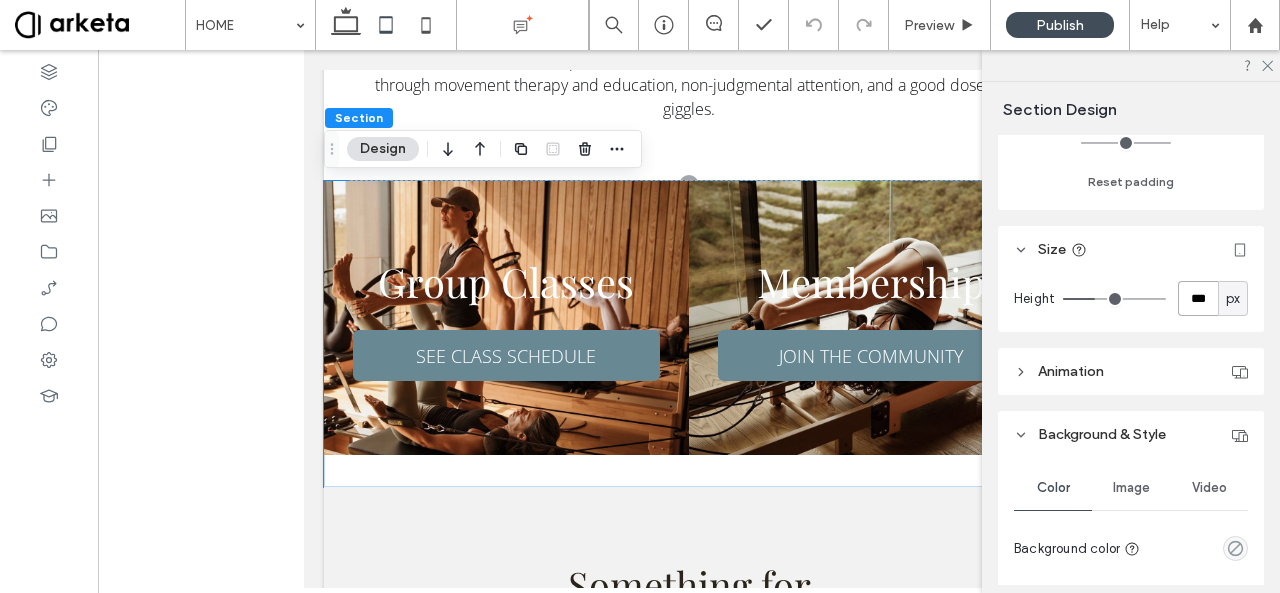 type on "***" 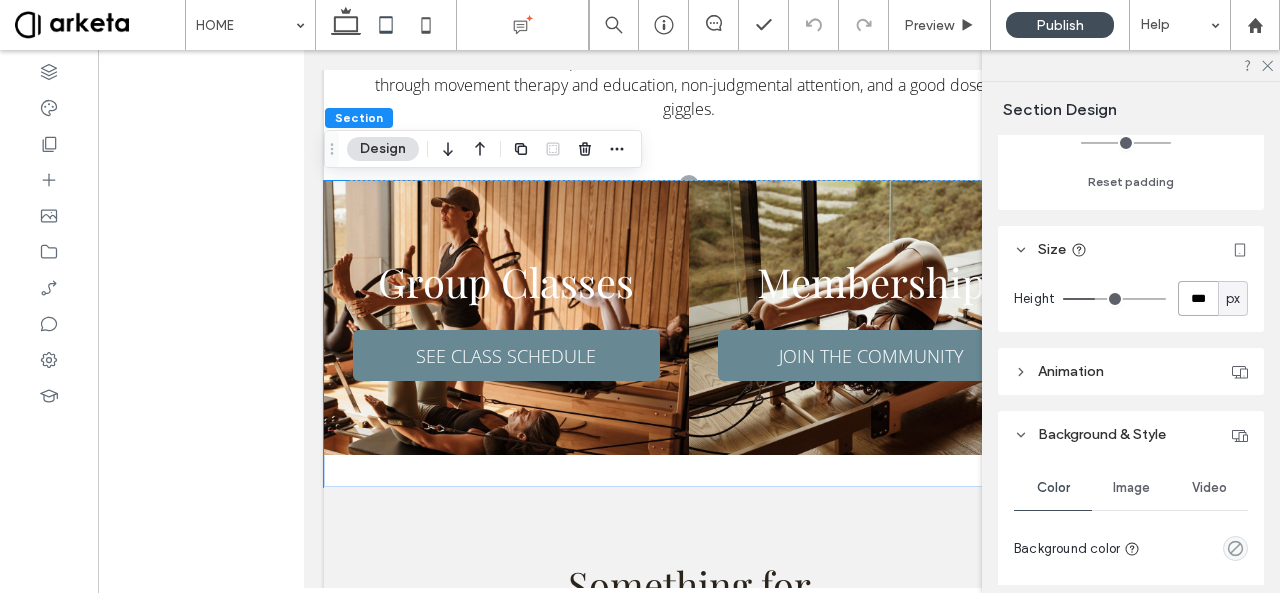 type on "***" 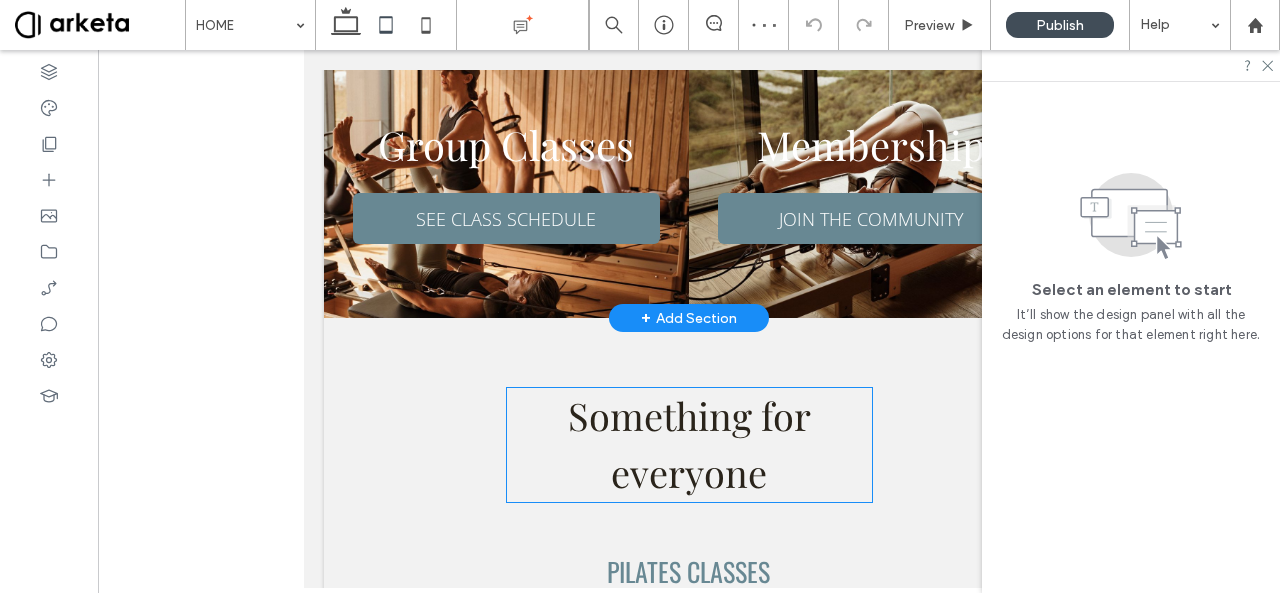 scroll, scrollTop: 804, scrollLeft: 0, axis: vertical 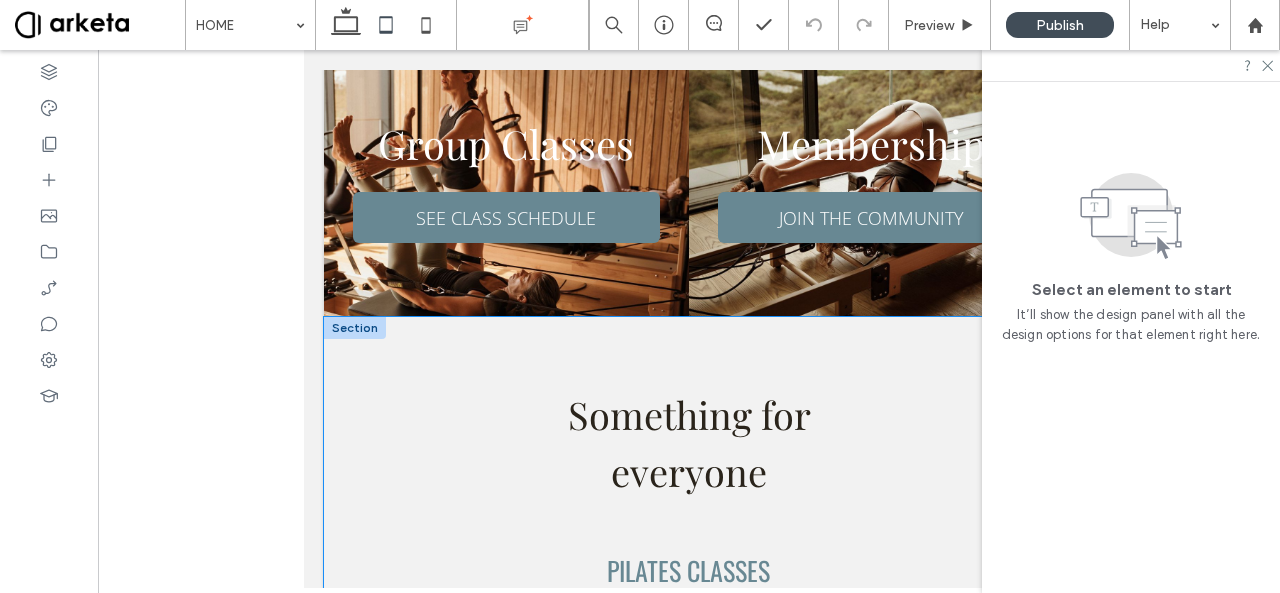 click on "Something for everyone
PILATES Classes From targeted body-part workouts on the reformer to our signature "J'adore Your Core", to NeuroPilates, we offer a wide range of unique Pilates classes designed to strengthen you and elevate your well-being. YOGA & MOBILITY Classes Whether you're a regular yogi joining our "Vinyasa Connect" flow, a corporate worker looking to improve flexibility with "Office Yoga", or someone seeking a community to meditate with, we have something for you! CLINICAL Classes Recovery is a journey best supported by specialised care and community. Our clinical classes offer a motivating group environment. Pregnancy, weight-loss, lower back concerns, these curated classes meet you where you are on your journey.
GET STARTED TODAY" at bounding box center (689, 814) 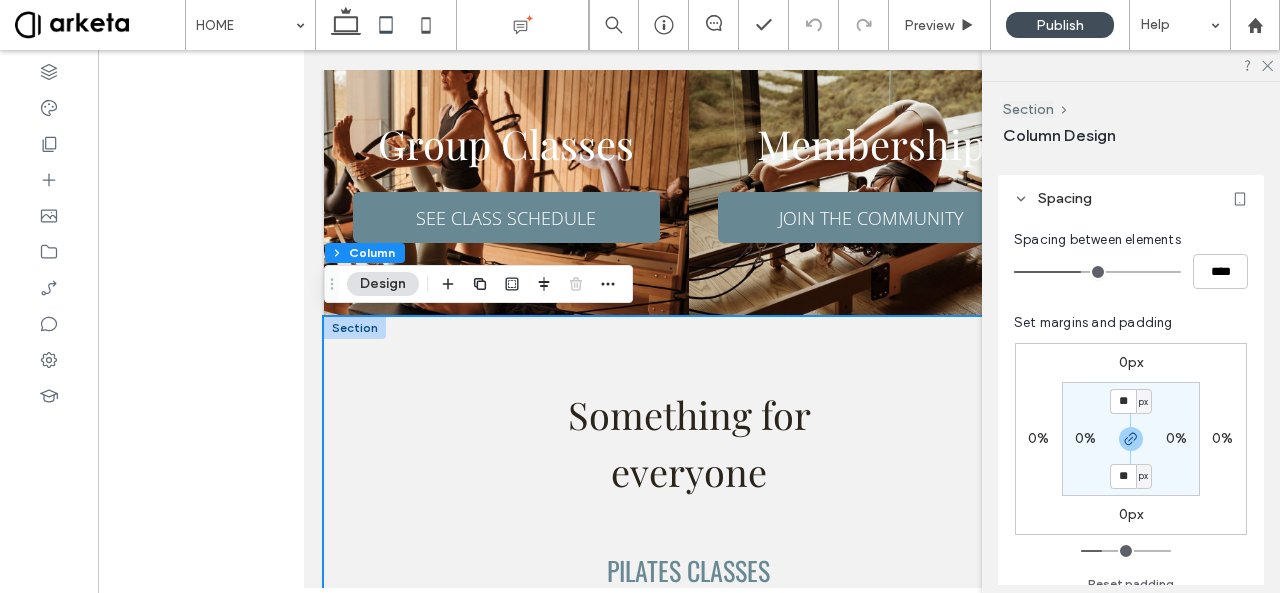 scroll, scrollTop: 334, scrollLeft: 0, axis: vertical 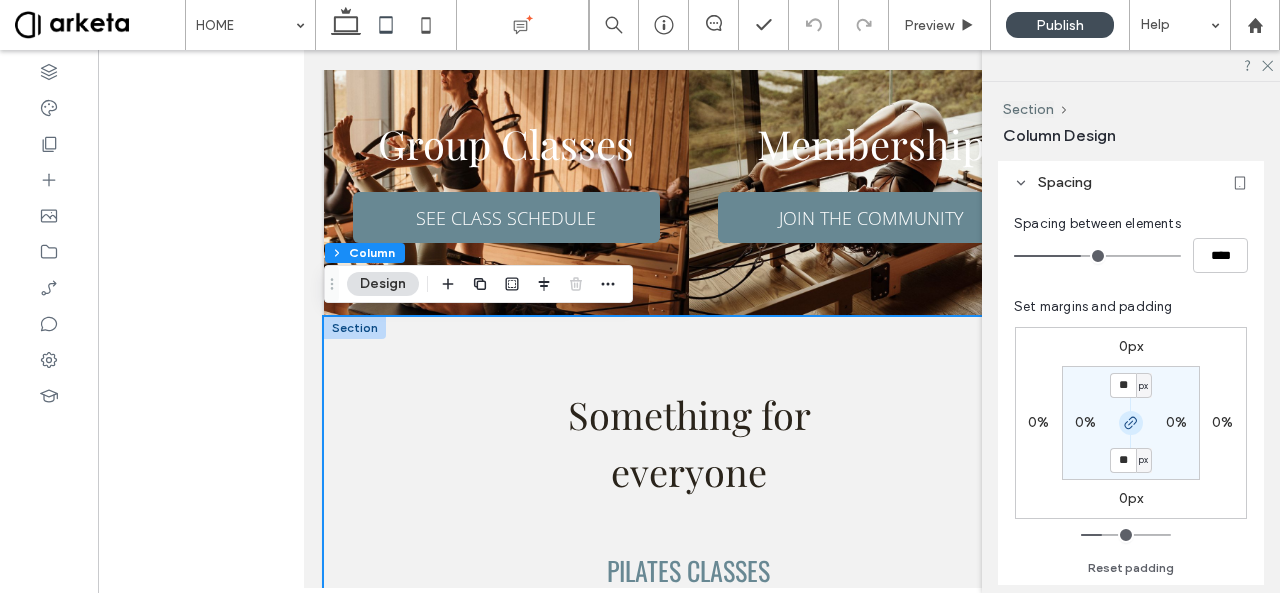 click 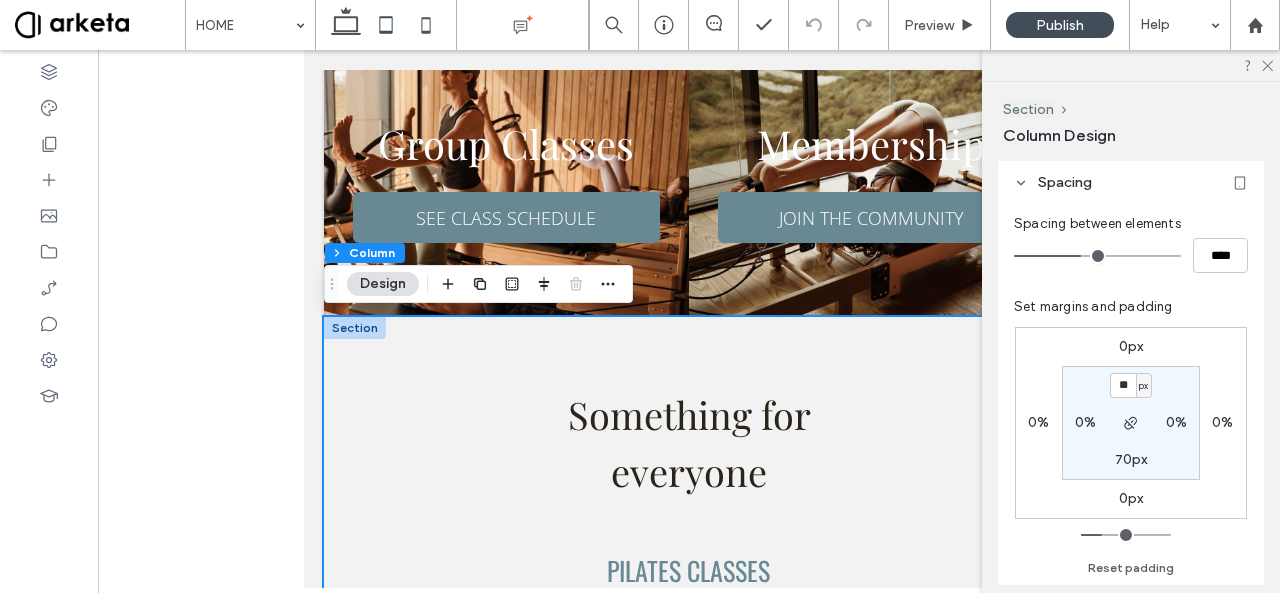 click on "70px" at bounding box center (1131, 459) 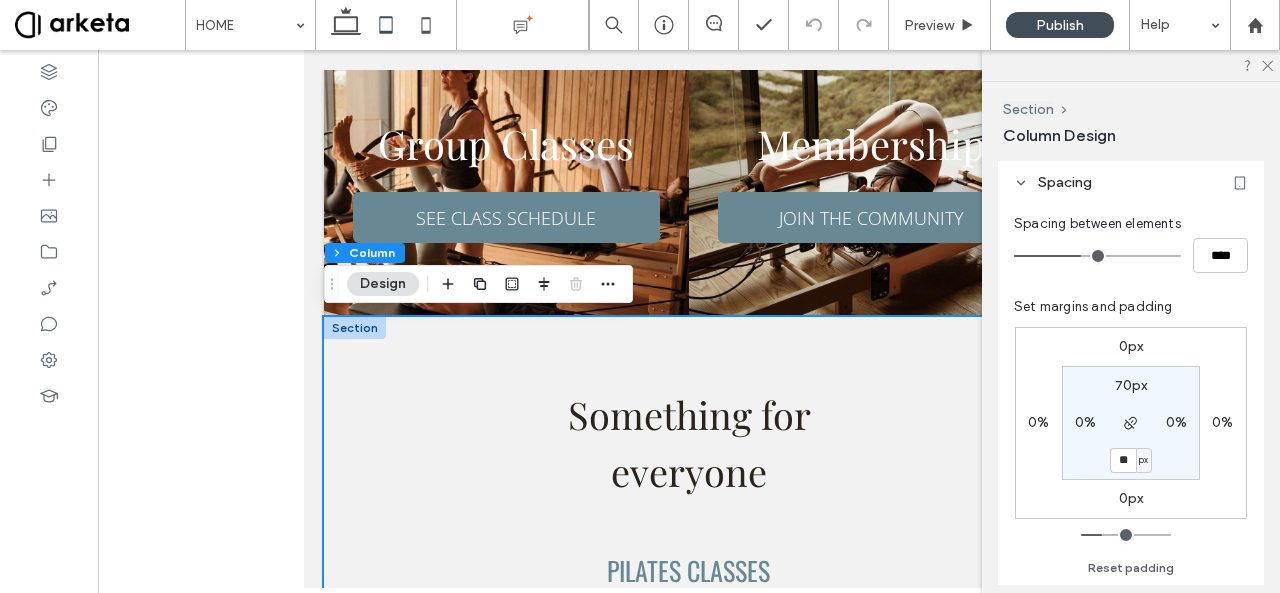 type on "**" 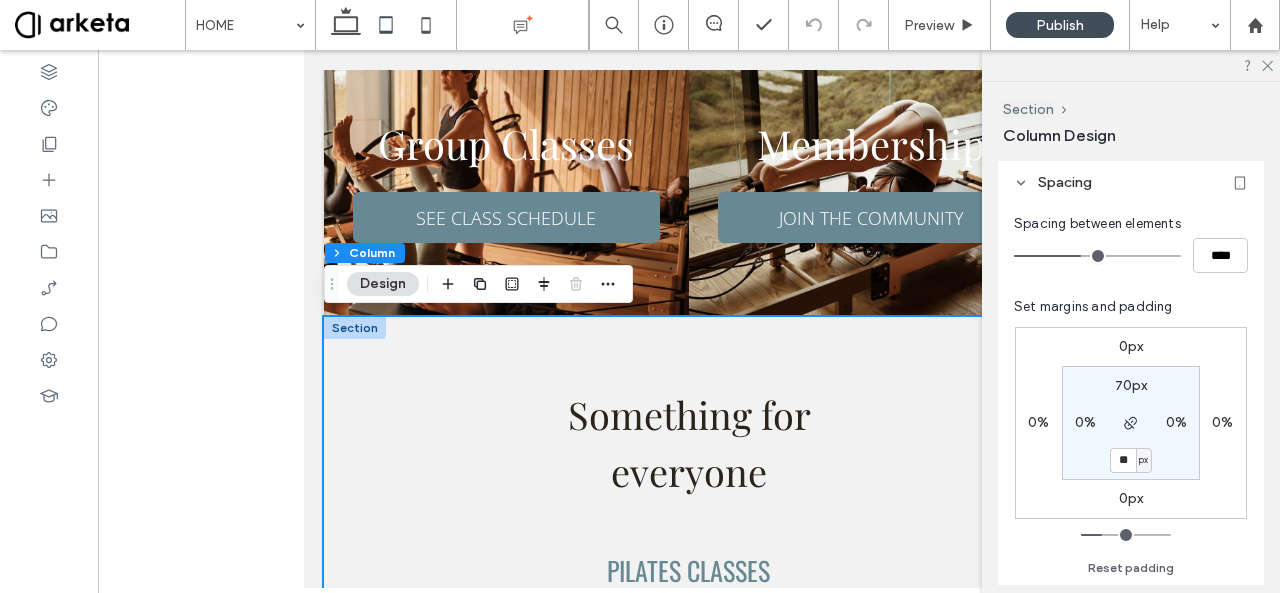 type on "**" 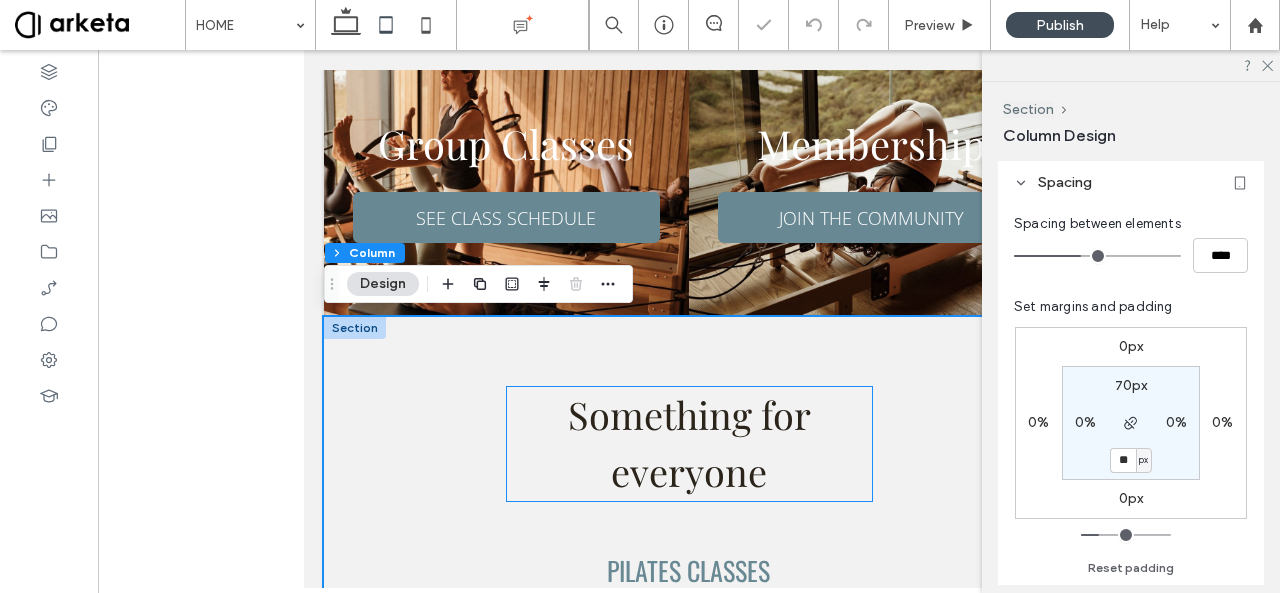 click on "Something for everyone" at bounding box center (689, 443) 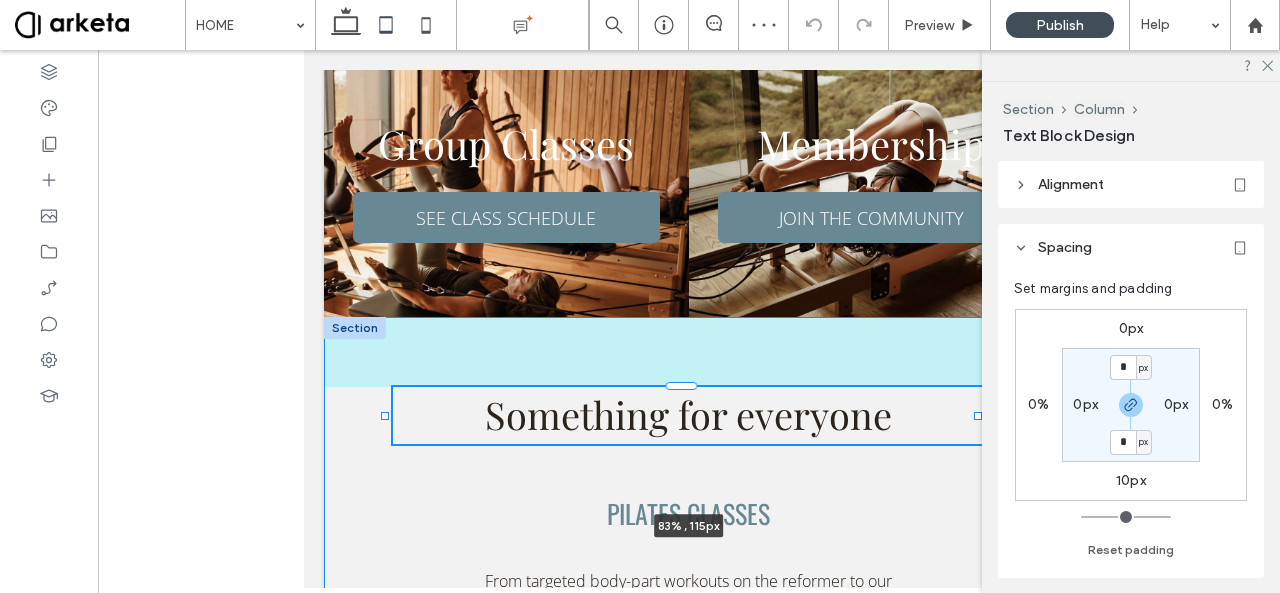 drag, startPoint x: 864, startPoint y: 445, endPoint x: 981, endPoint y: 422, distance: 119.23926 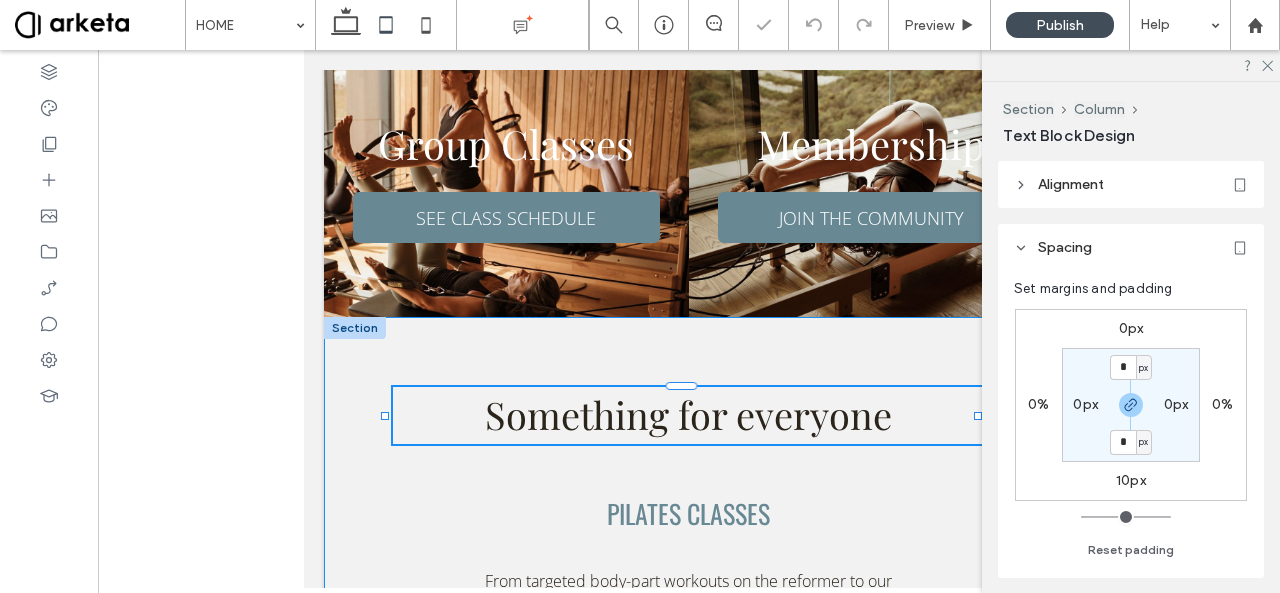type on "**" 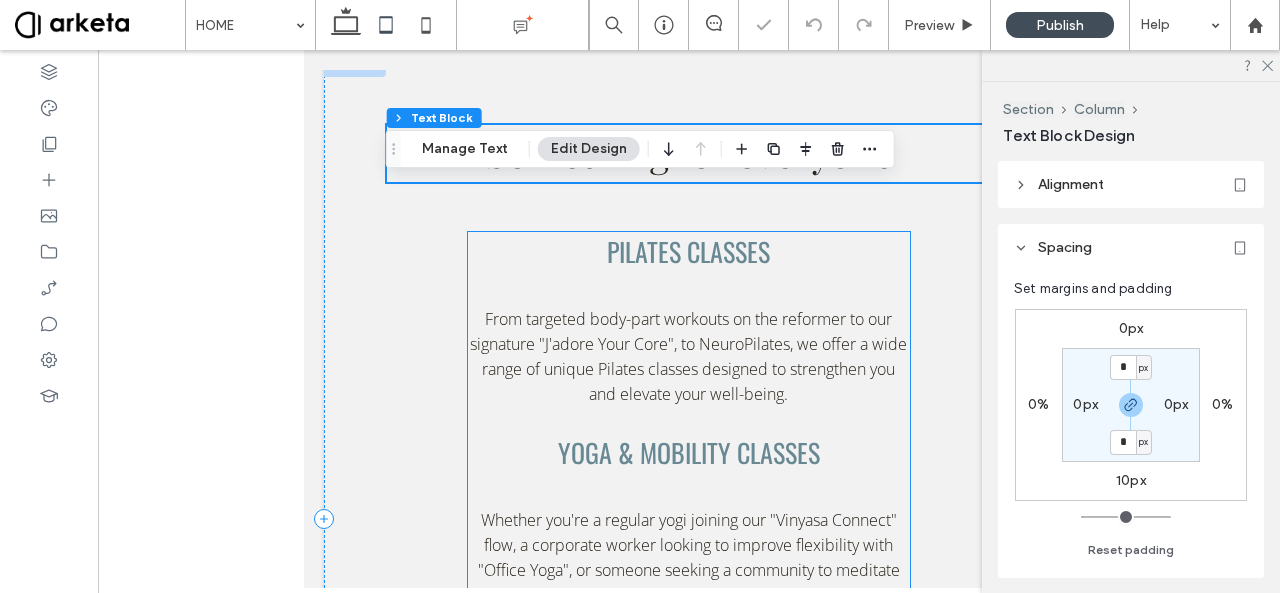 scroll, scrollTop: 1067, scrollLeft: 0, axis: vertical 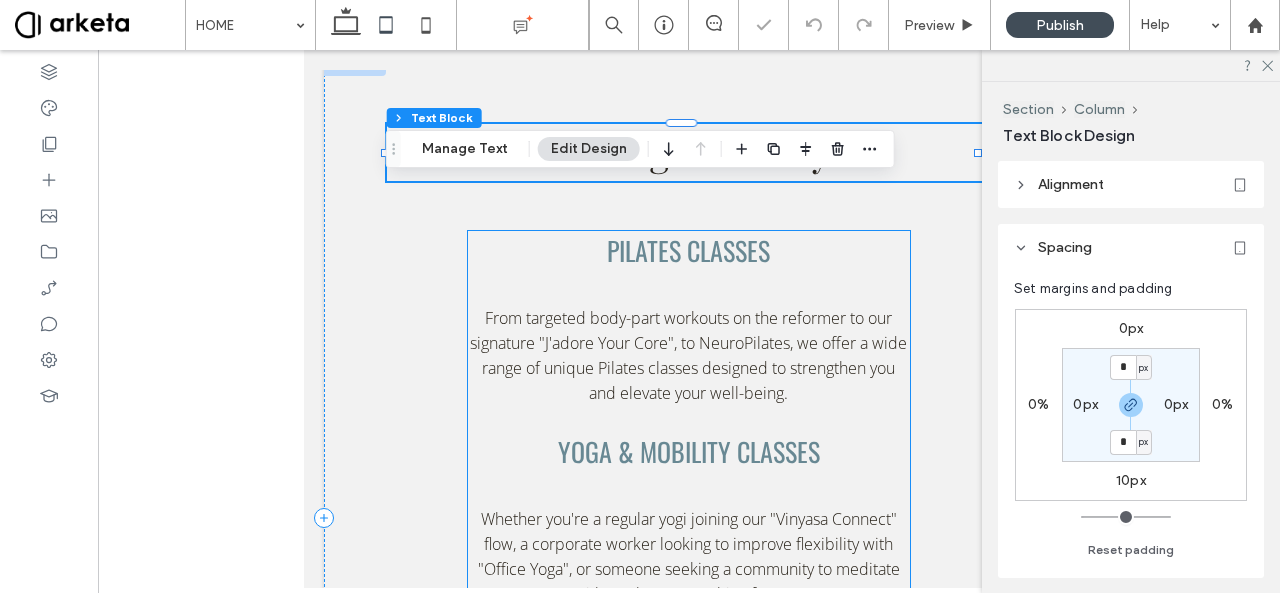 click on "From targeted body-part workouts on the reformer to our signature "J'adore Your Core", to NeuroPilates, we offer a wide range of unique Pilates classes designed to strengthen you and elevate your well-being." at bounding box center (688, 355) 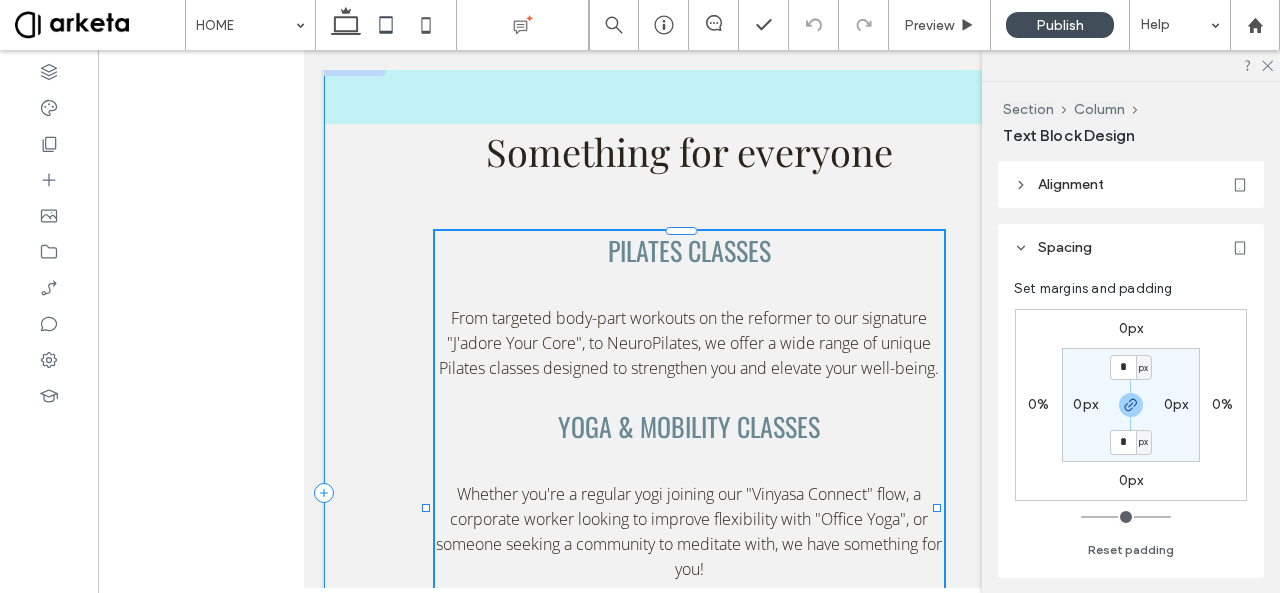 drag, startPoint x: 898, startPoint y: 536, endPoint x: 938, endPoint y: 521, distance: 42.72002 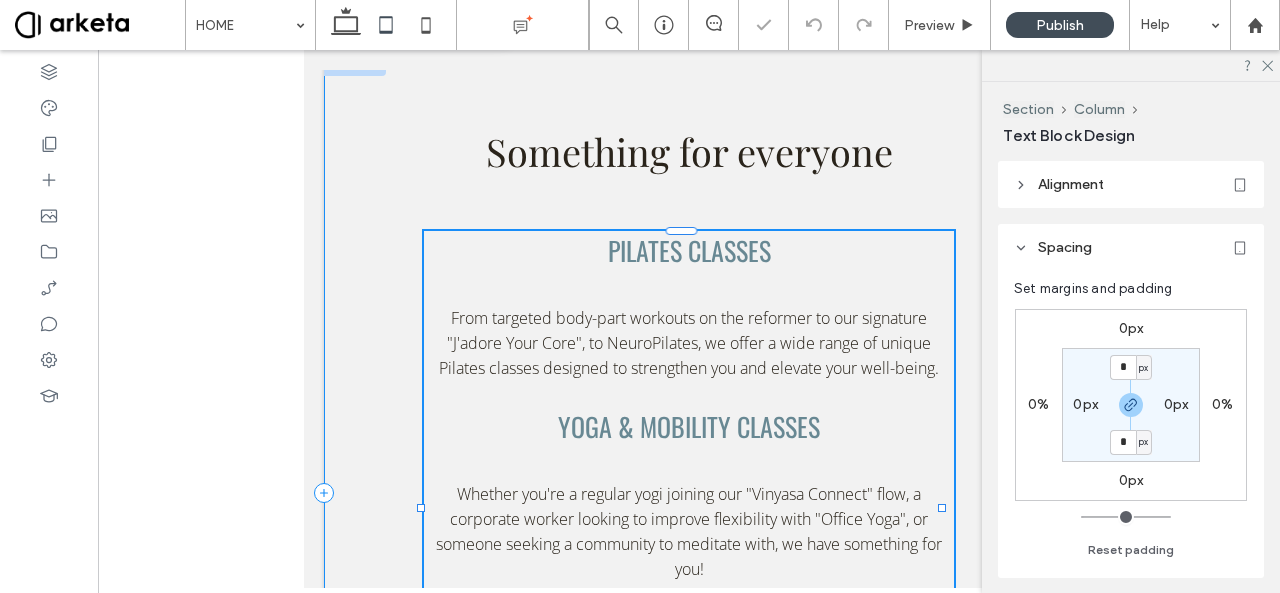type on "**" 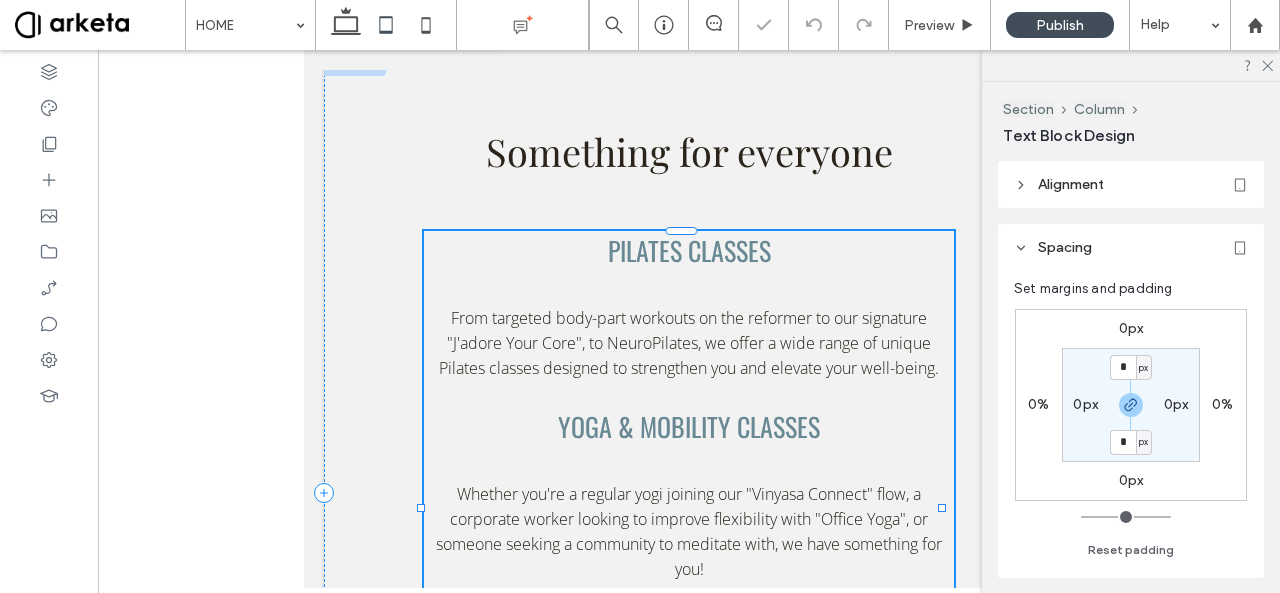 type on "****" 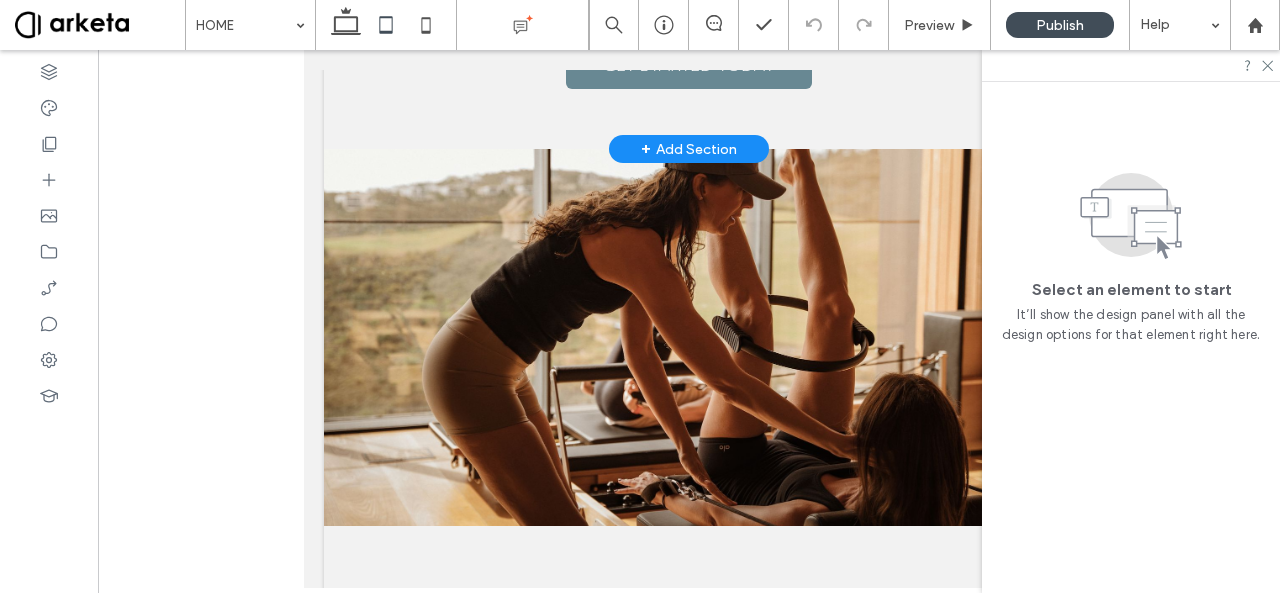 scroll, scrollTop: 2130, scrollLeft: 0, axis: vertical 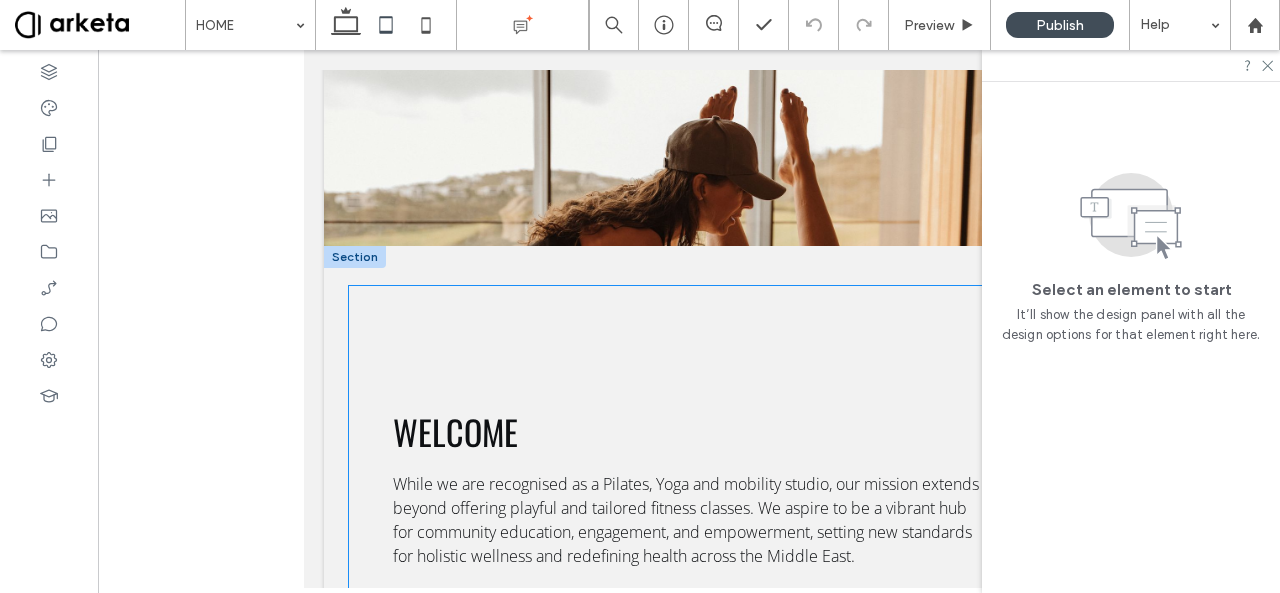 click on "Welcome
While we are recognised as a Pilates, Yoga and mobility studio, our mission extends beyond offering playful and tailored fitness classes. We aspire to be a vibrant hub for community education, engagement, and empowerment, setting new standards for holistic wellness and redefining health across the Middle East. Offering expert guidance rooted in our team's experiences with life's challenges and recoveries, we are here for you whether you are recovering from injury, navigating pregnancy, or simply seeking more balance physically and emotionally. We have been through the life curveballs you are going through, the joys you are experiencing, and we have recovered from the ailments you are recovering from. That’s what makes us uniquely positioned to support you.
MEET OUR TEAM" at bounding box center (689, 662) 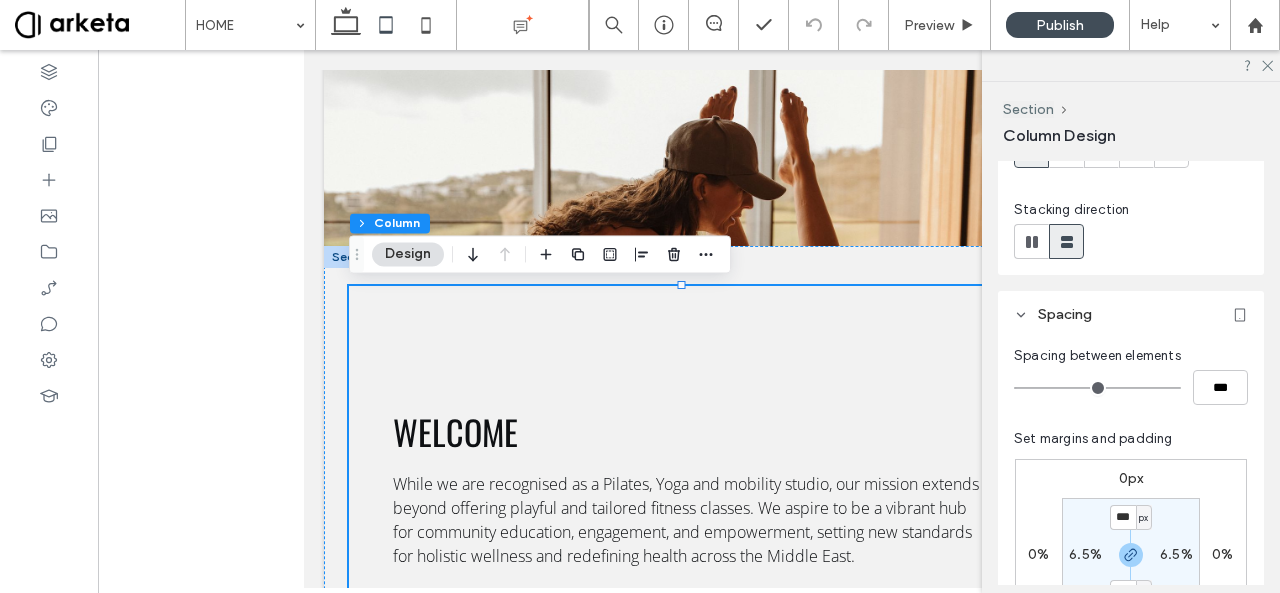 scroll, scrollTop: 277, scrollLeft: 0, axis: vertical 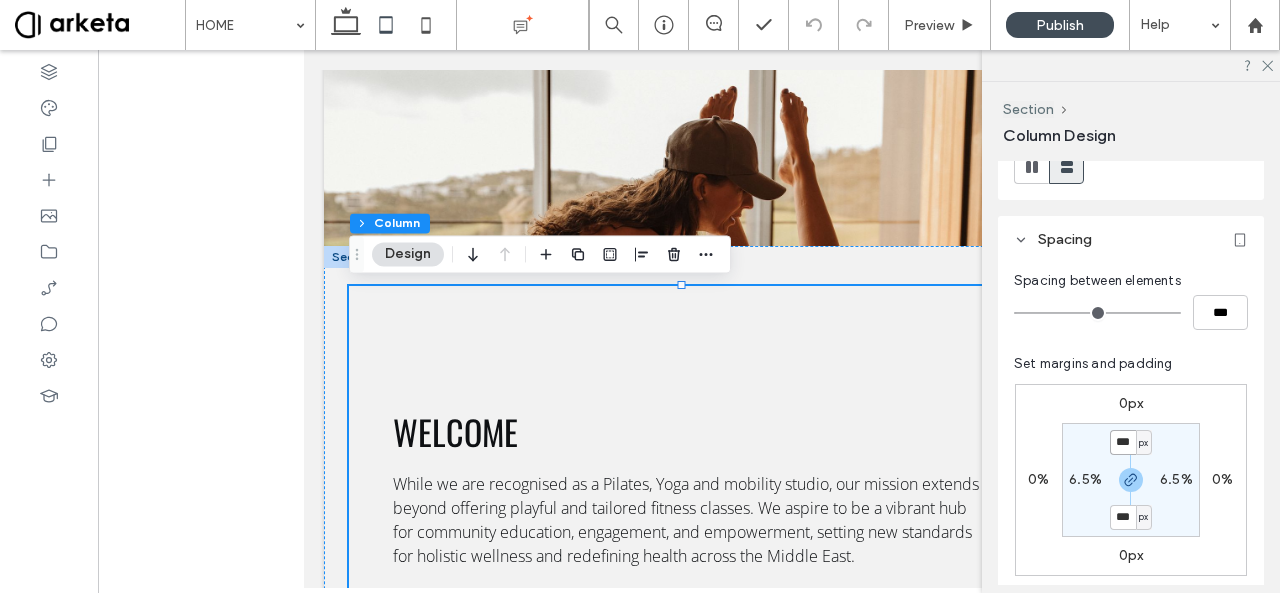 click on "***" at bounding box center (1123, 442) 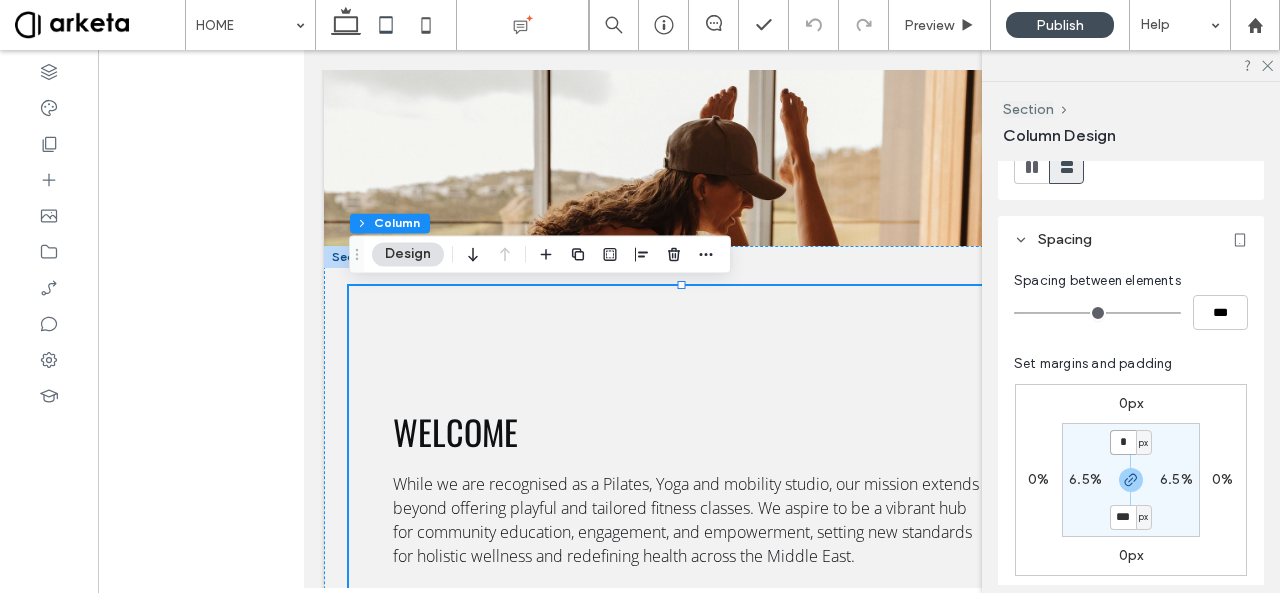 type on "*" 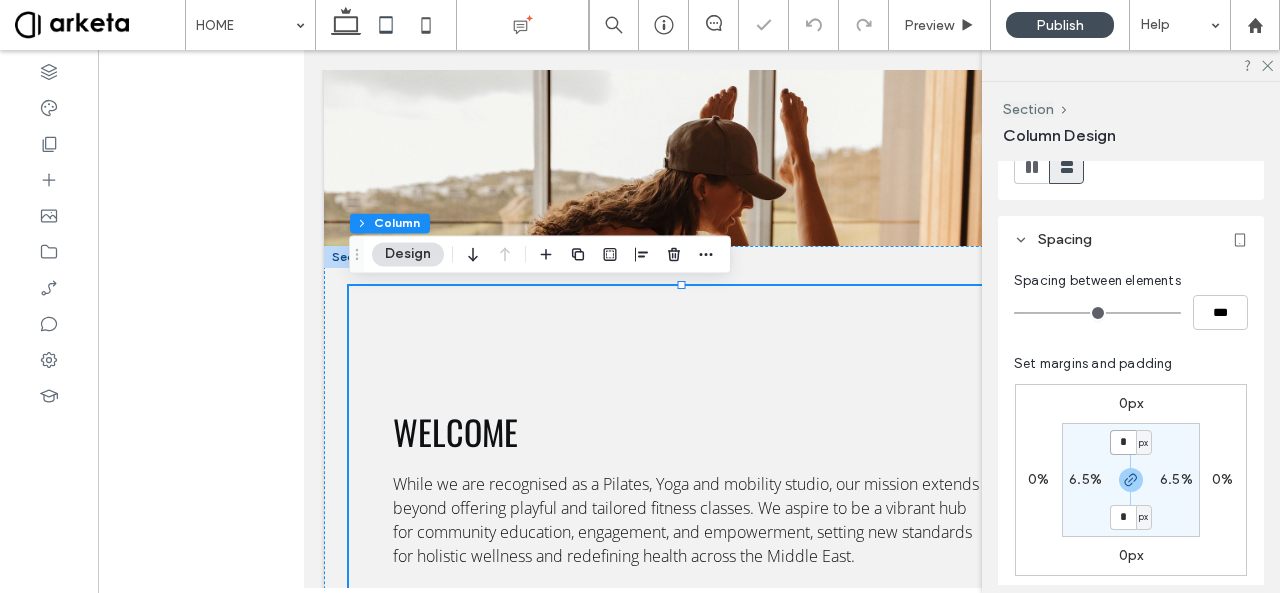 type on "*" 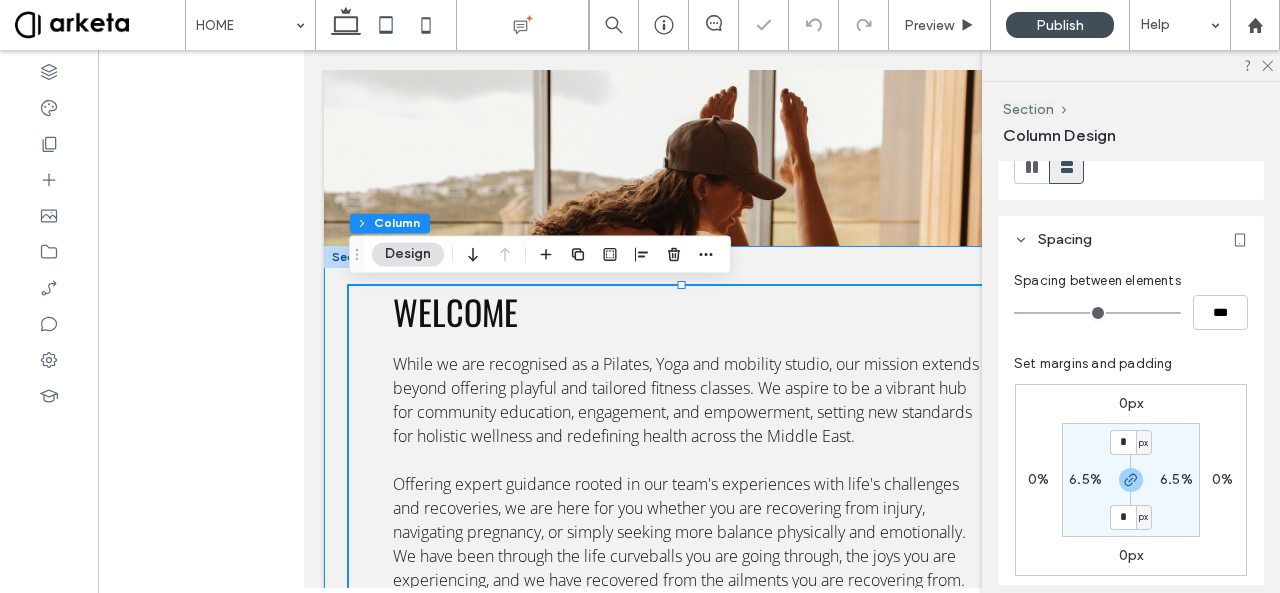 click on "Welcome
While we are recognised as a Pilates, Yoga and mobility studio, our mission extends beyond offering playful and tailored fitness classes. We aspire to be a vibrant hub for community education, engagement, and empowerment, setting new standards for holistic wellness and redefining health across the Middle East. Offering expert guidance rooted in our team's experiences with life's challenges and recoveries, we are here for you whether you are recovering from injury, navigating pregnancy, or simply seeking more balance physically and emotionally. We have been through the life curveballs you are going through, the joys you are experiencing, and we have recovered from the ailments you are recovering from. That’s what makes us uniquely positioned to support you.
MEET OUR TEAM" at bounding box center (689, 1118) 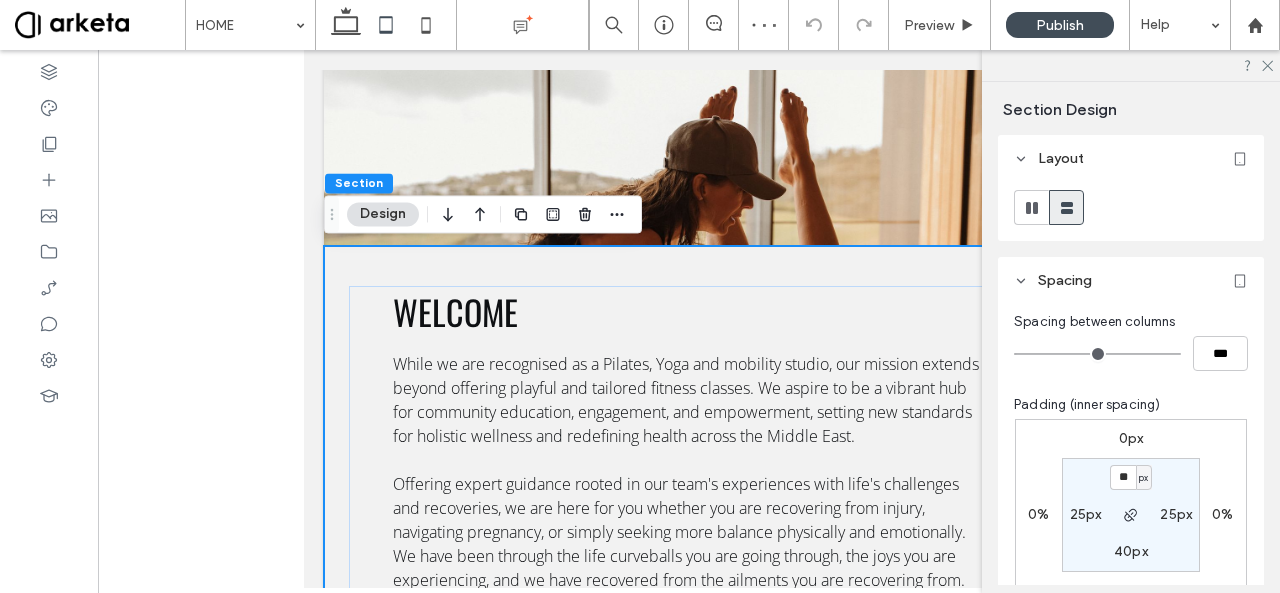 type on "**" 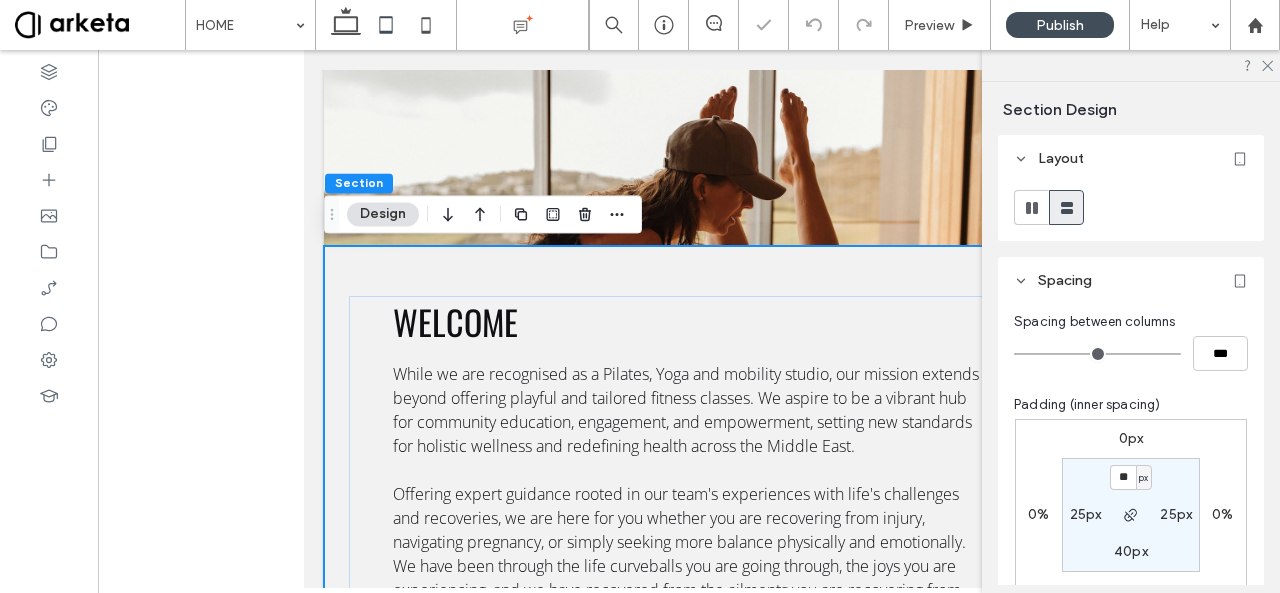 click on "40px" at bounding box center [1131, 551] 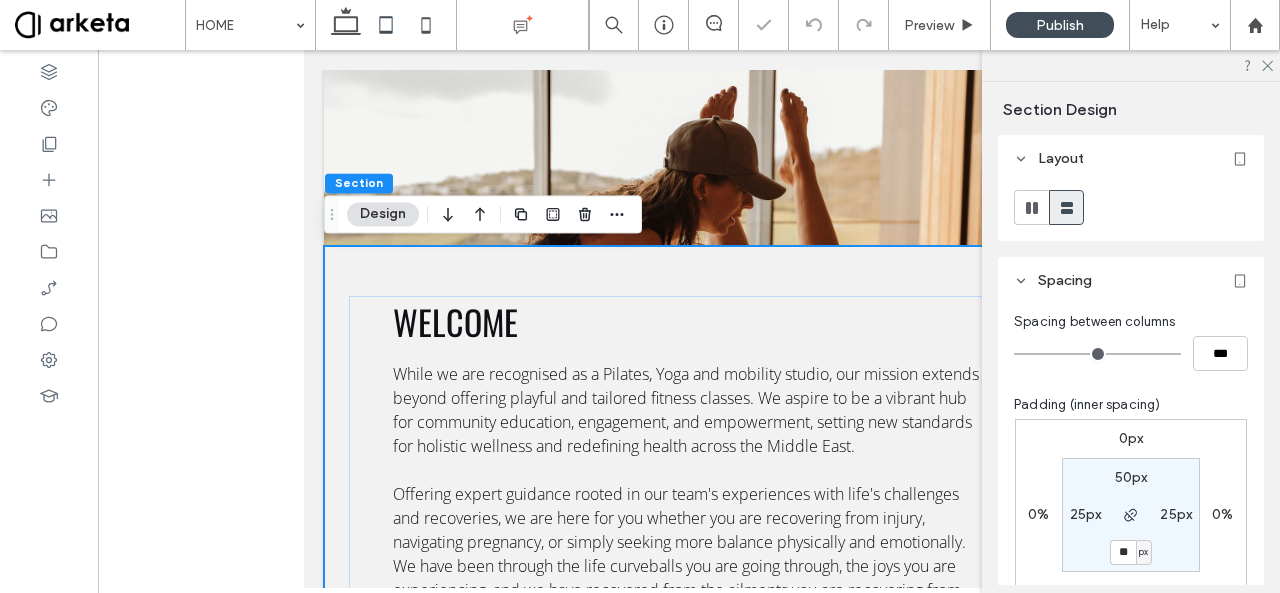 type on "**" 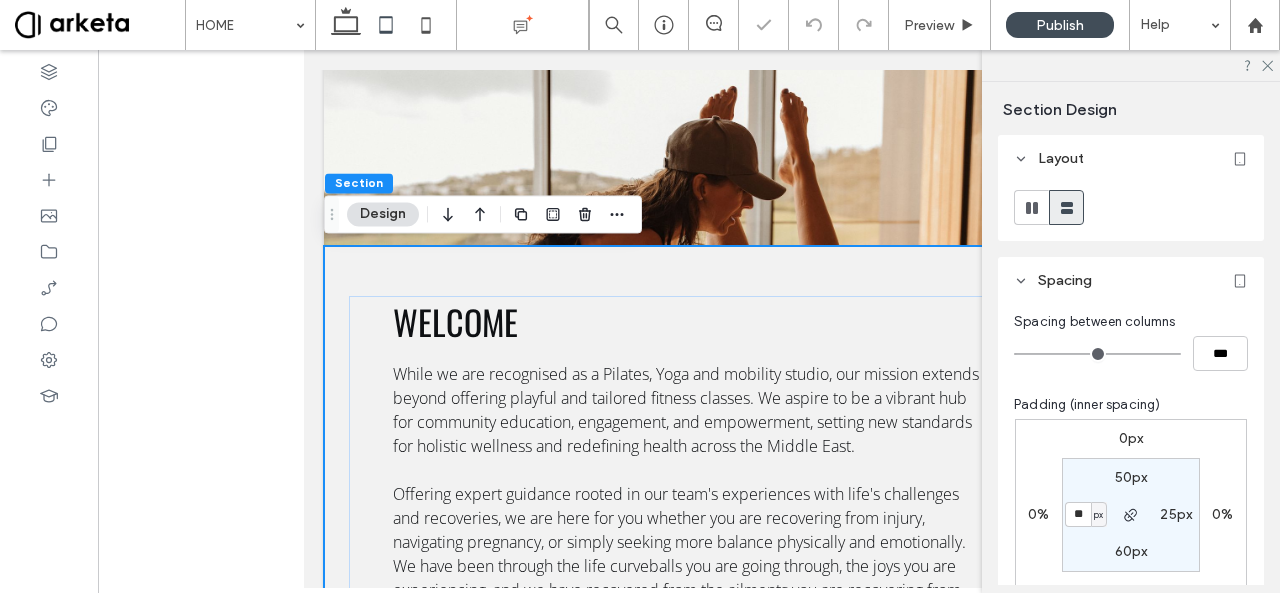 type on "**" 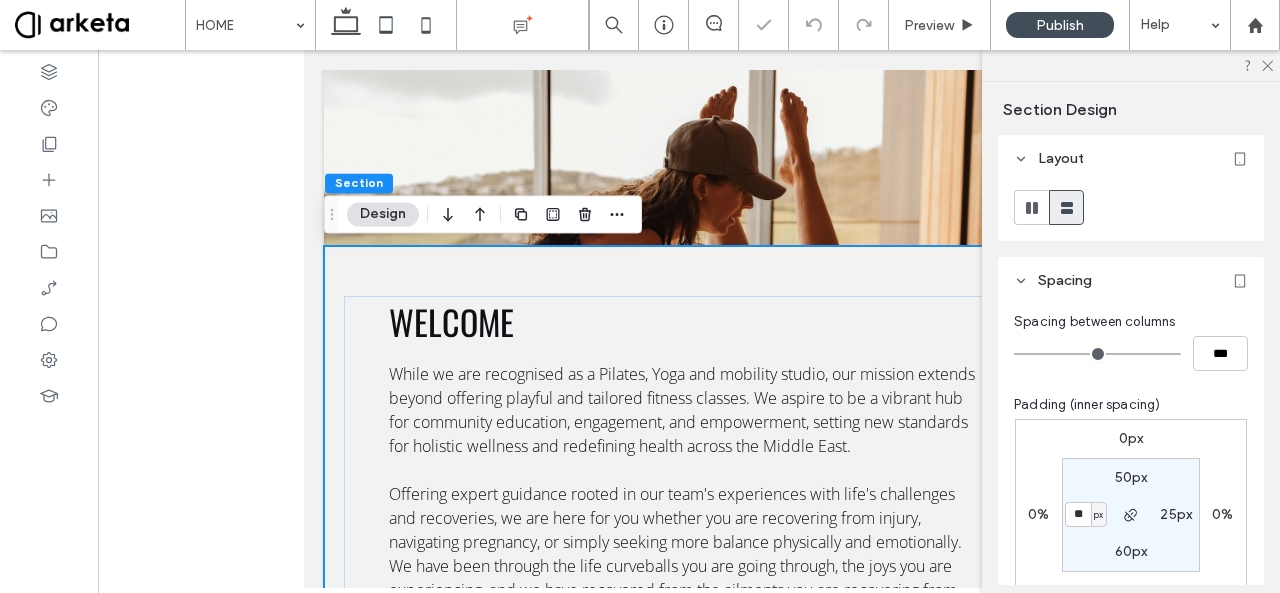 click on "px" 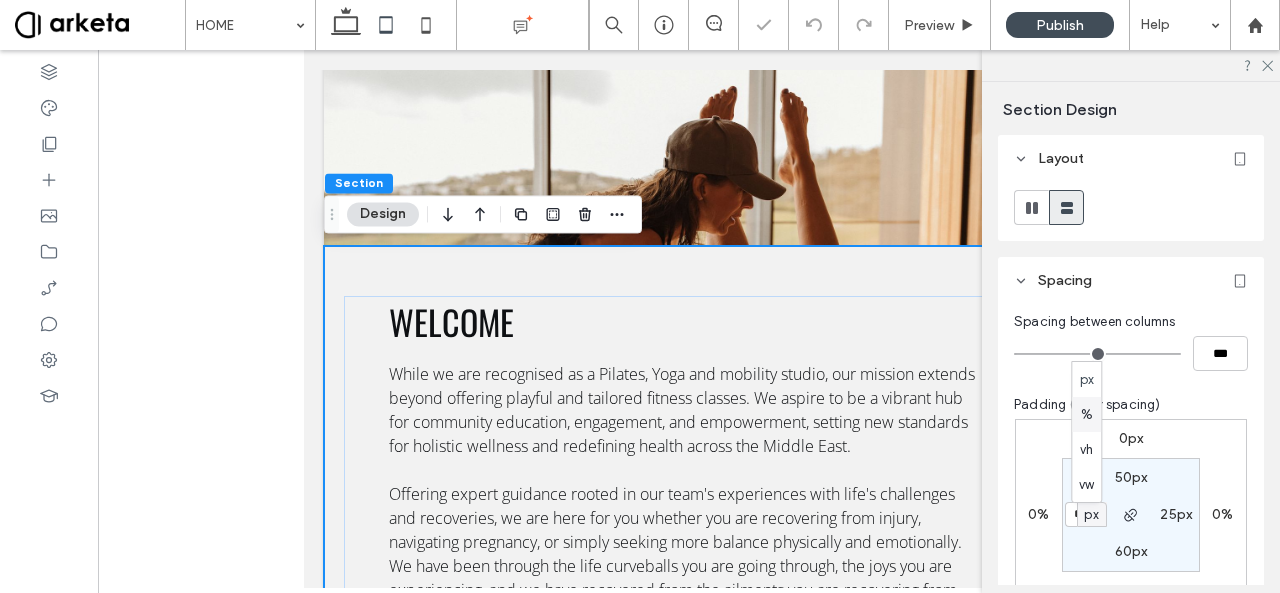 click on "%" 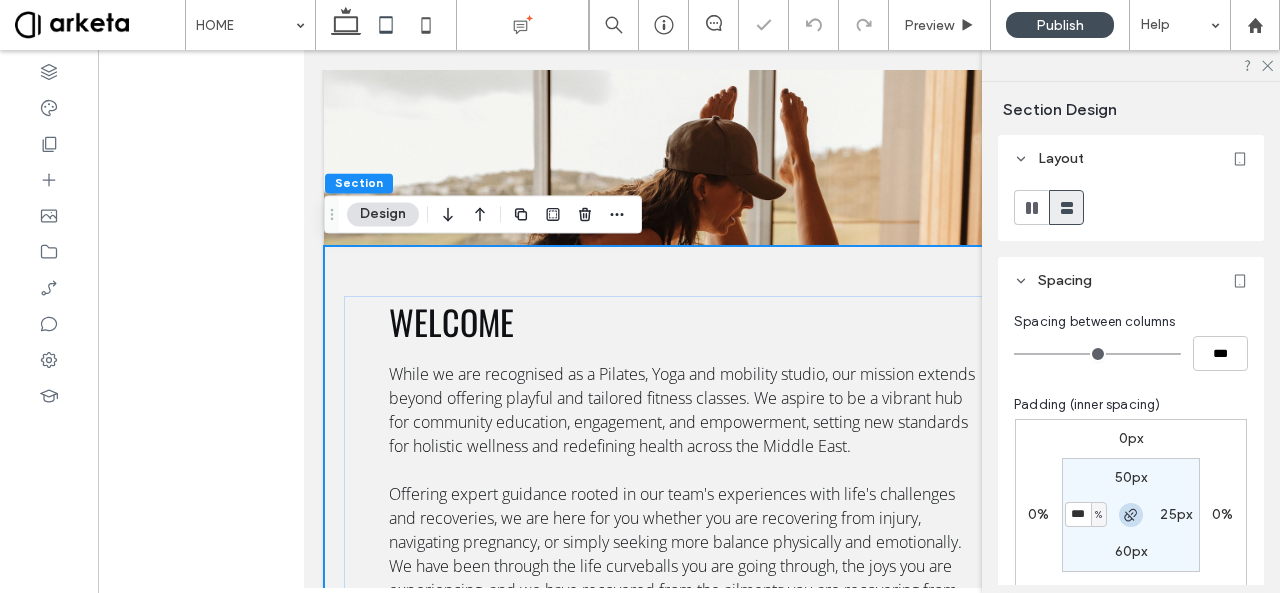 click 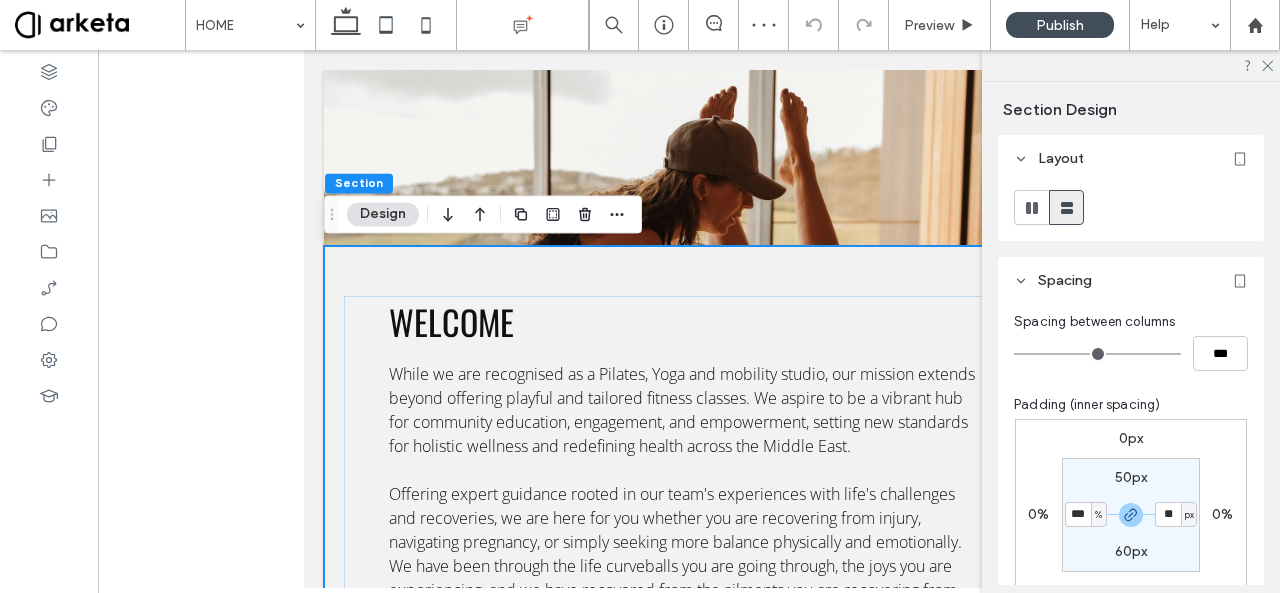 click on "%" 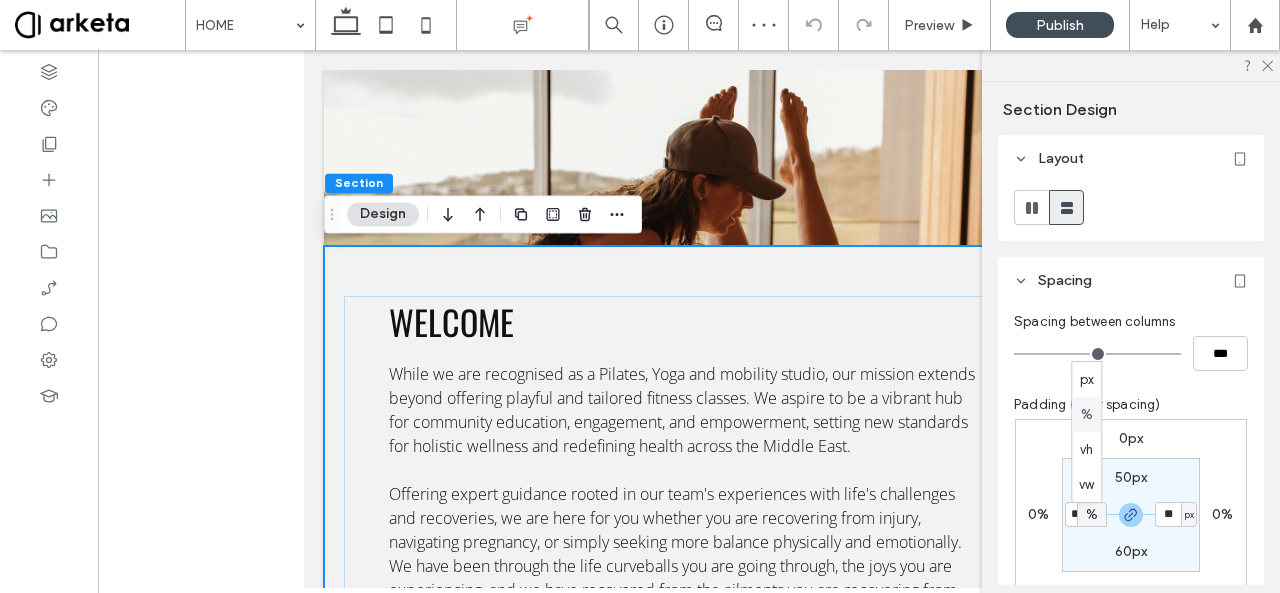 click on "%" 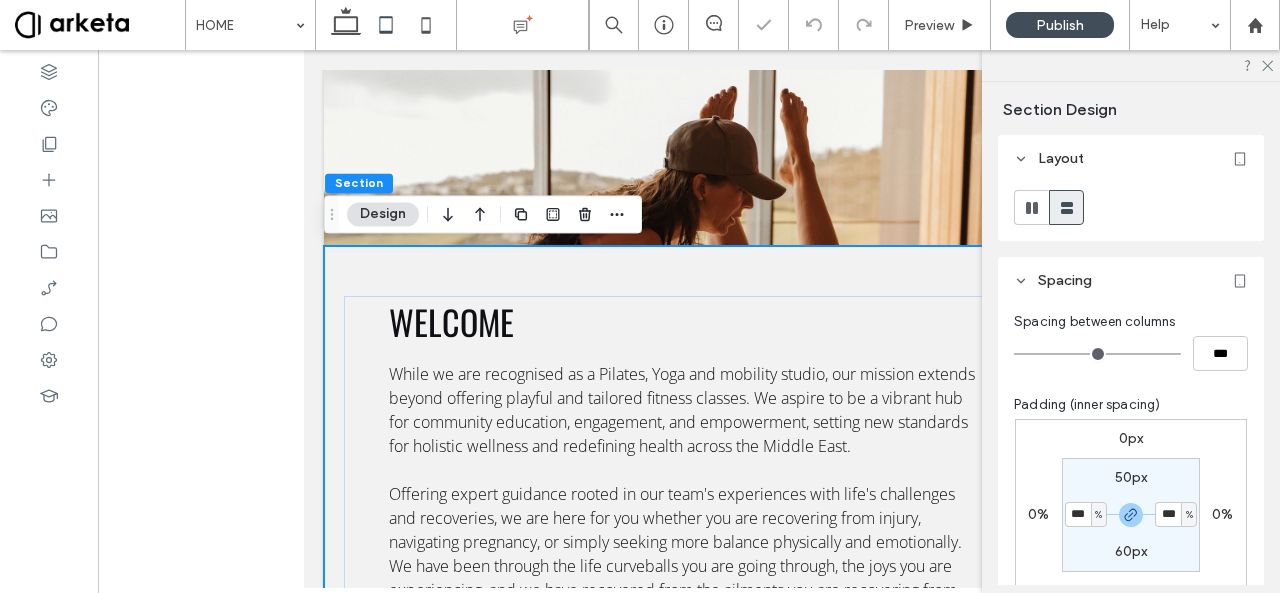 type on "*" 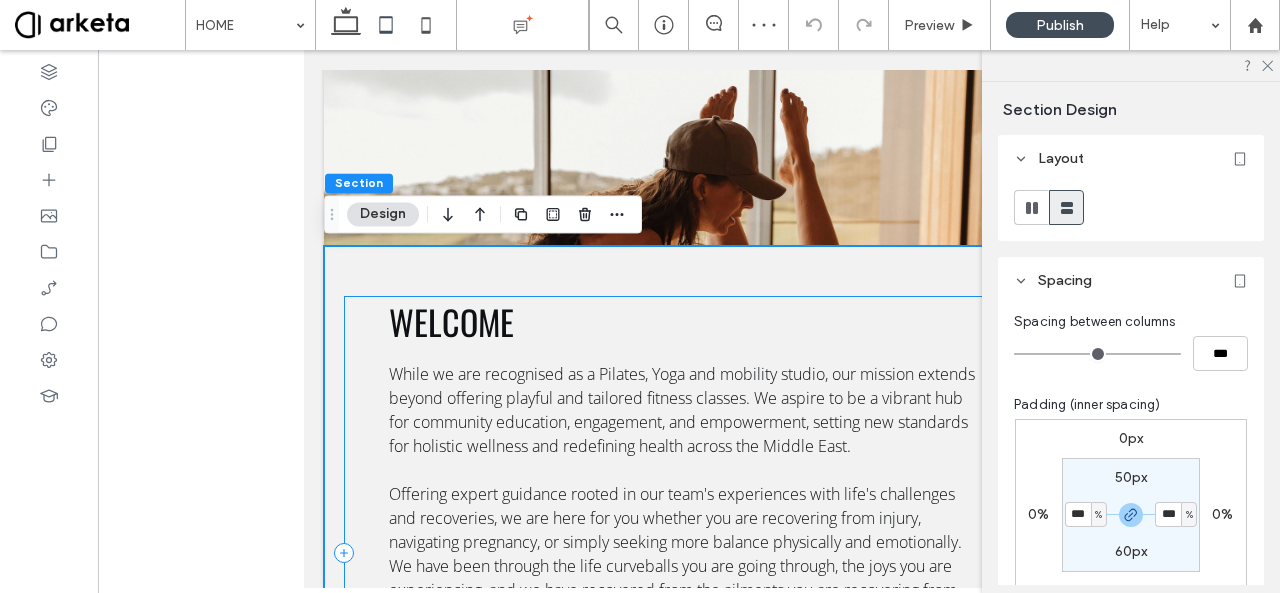 click on "Welcome
While we are recognised as a Pilates, Yoga and mobility studio, our mission extends beyond offering playful and tailored fitness classes. We aspire to be a vibrant hub for community education, engagement, and empowerment, setting new standards for holistic wellness and redefining health across the Middle East. Offering expert guidance rooted in our team's experiences with life's challenges and recoveries, we are here for you whether you are recovering from injury, navigating pregnancy, or simply seeking more balance physically and emotionally. We have been through the life curveballs you are going through, the joys you are experiencing, and we have recovered from the ailments you are recovering from. That’s what makes us uniquely positioned to support you.
MEET OUR TEAM" 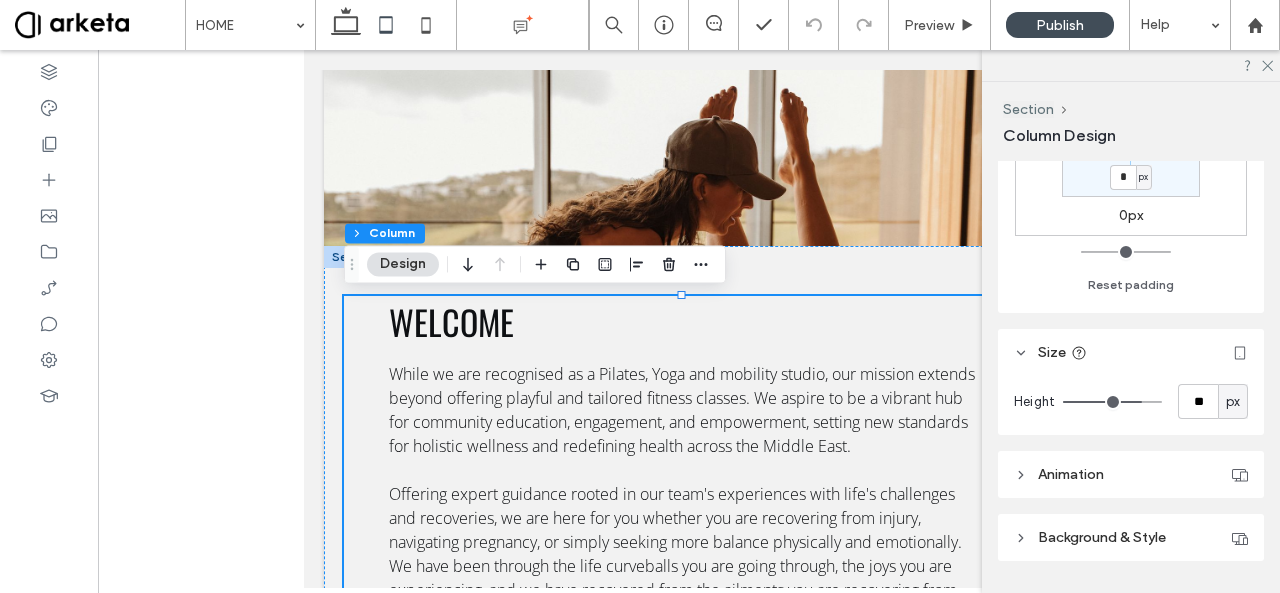 scroll, scrollTop: 620, scrollLeft: 0, axis: vertical 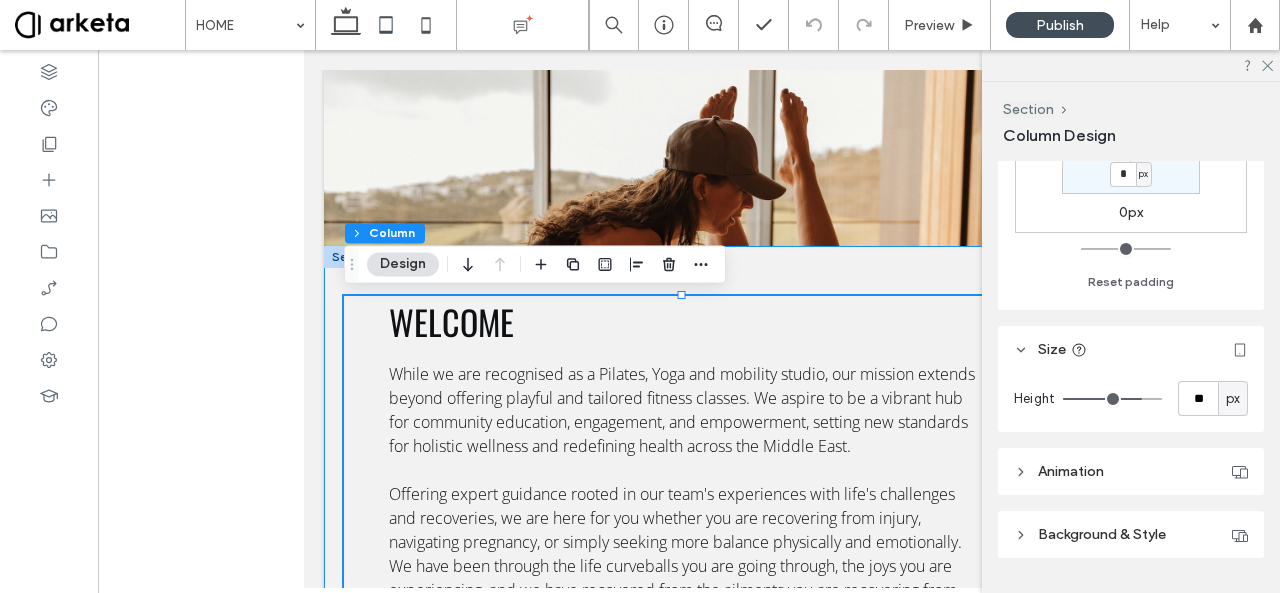 click on "Welcome
While we are recognised as a Pilates, Yoga and mobility studio, our mission extends beyond offering playful and tailored fitness classes. We aspire to be a vibrant hub for community education, engagement, and empowerment, setting new standards for holistic wellness and redefining health across the Middle East. Offering expert guidance rooted in our team's experiences with life's challenges and recoveries, we are here for you whether you are recovering from injury, navigating pregnancy, or simply seeking more balance physically and emotionally. We have been through the life curveballs you are going through, the joys you are experiencing, and we have recovered from the ailments you are recovering from. That’s what makes us uniquely positioned to support you.
MEET OUR TEAM" 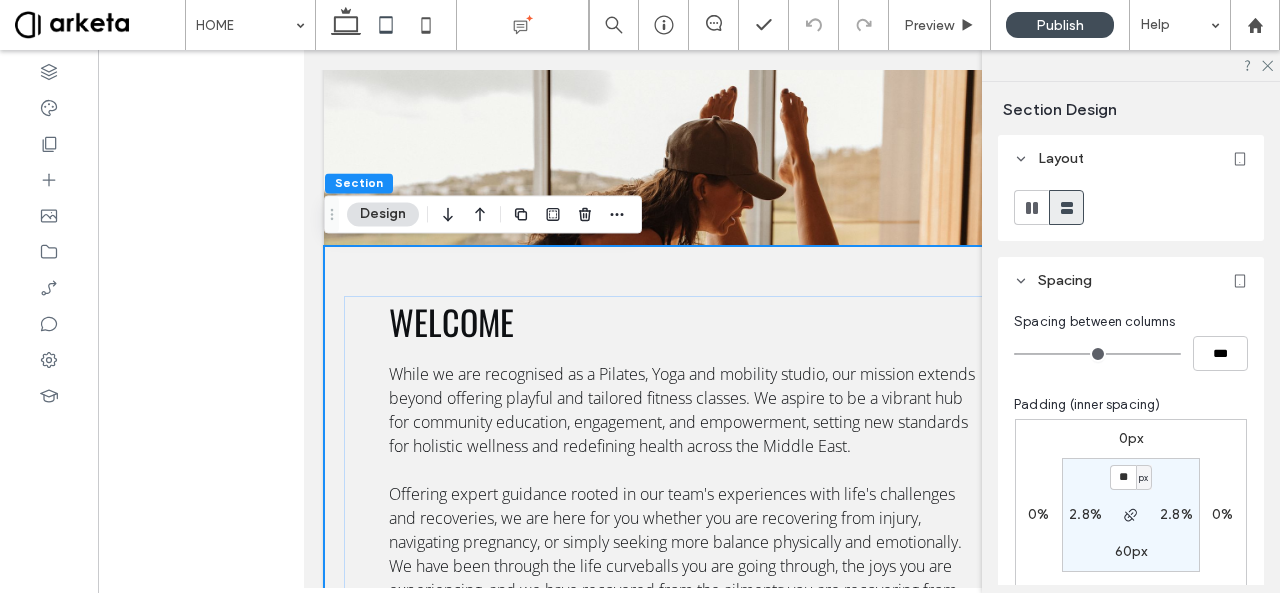 click on "2.8%" 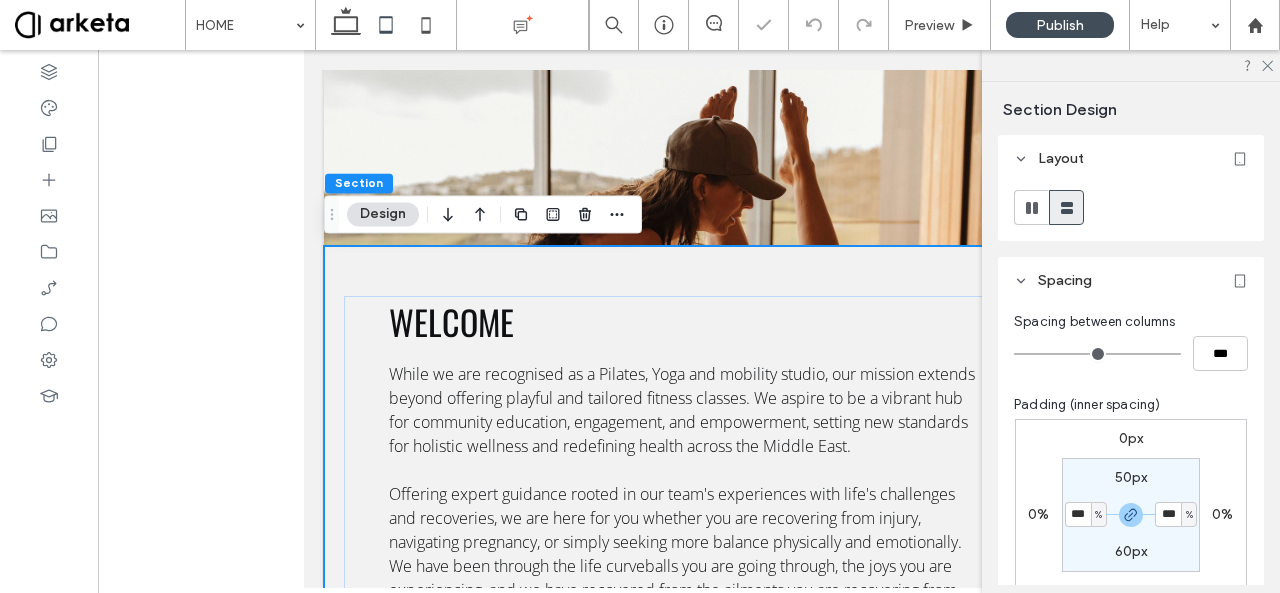 type on "*" 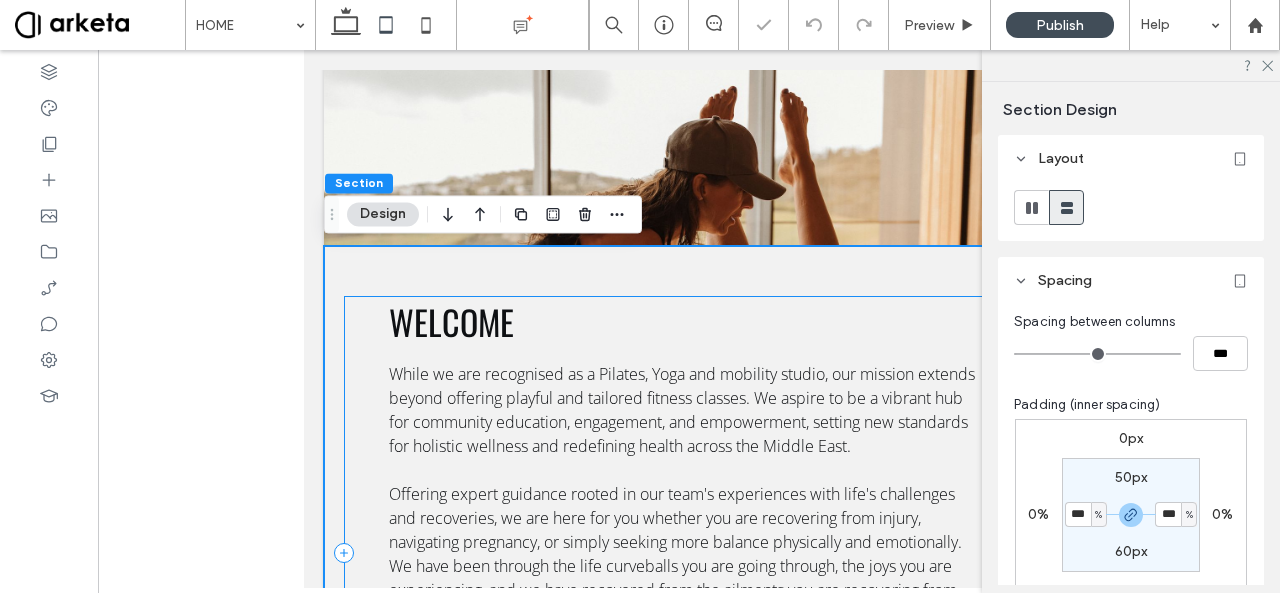 click on "Welcome
While we are recognised as a Pilates, Yoga and mobility studio, our mission extends beyond offering playful and tailored fitness classes. We aspire to be a vibrant hub for community education, engagement, and empowerment, setting new standards for holistic wellness and redefining health across the Middle East. Offering expert guidance rooted in our team's experiences with life's challenges and recoveries, we are here for you whether you are recovering from injury, navigating pregnancy, or simply seeking more balance physically and emotionally. We have been through the life curveballs you are going through, the joys you are experiencing, and we have recovered from the ailments you are recovering from. That’s what makes us uniquely positioned to support you.
MEET OUR TEAM" 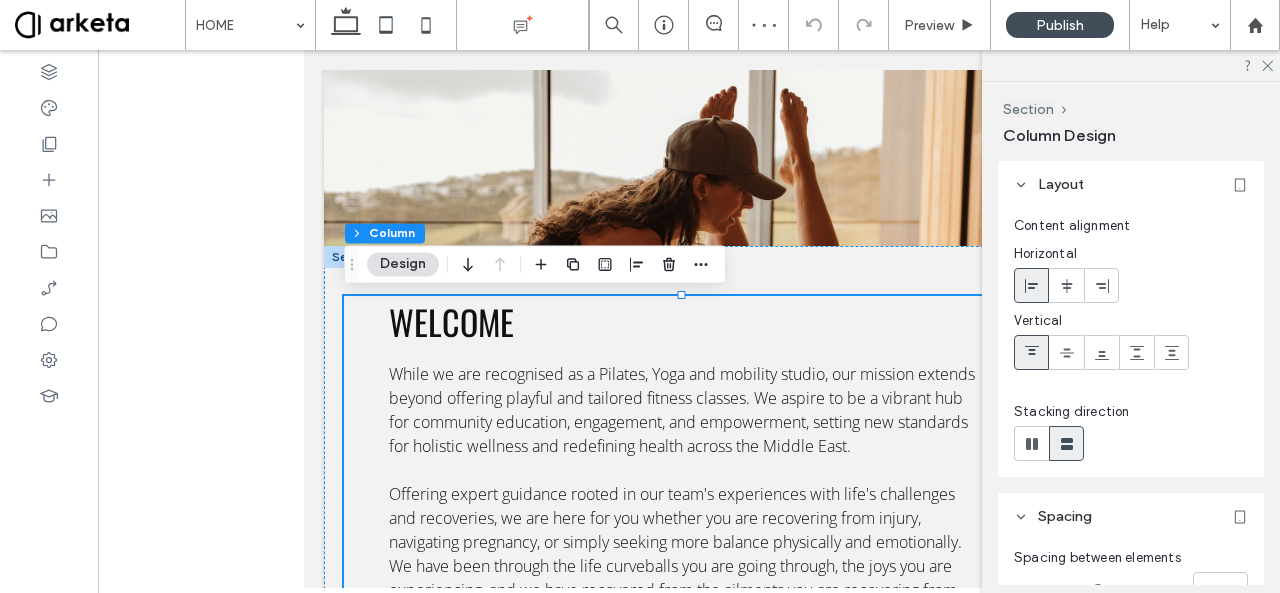 scroll, scrollTop: 274, scrollLeft: 0, axis: vertical 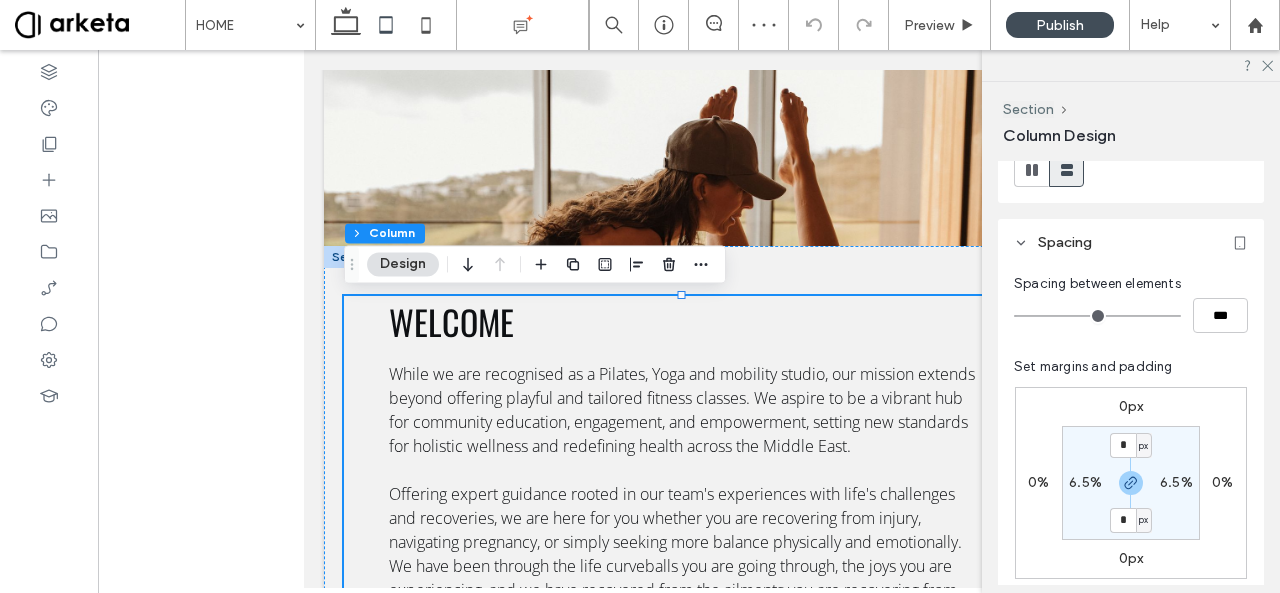 click on "6.5%" 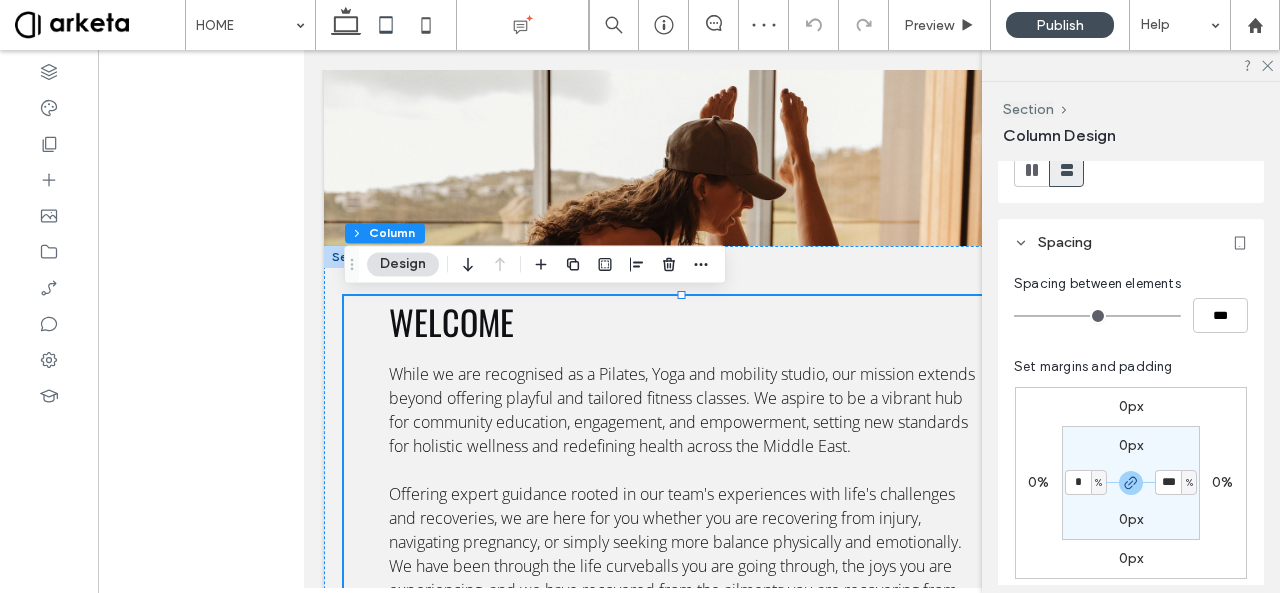 type on "*" 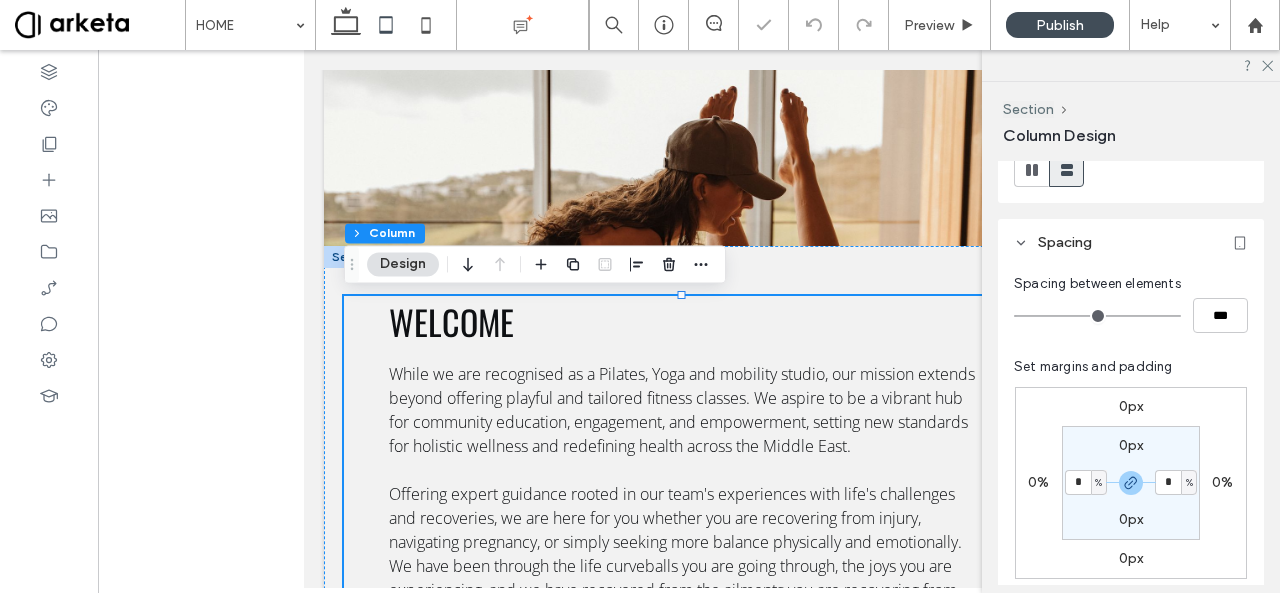 type on "*" 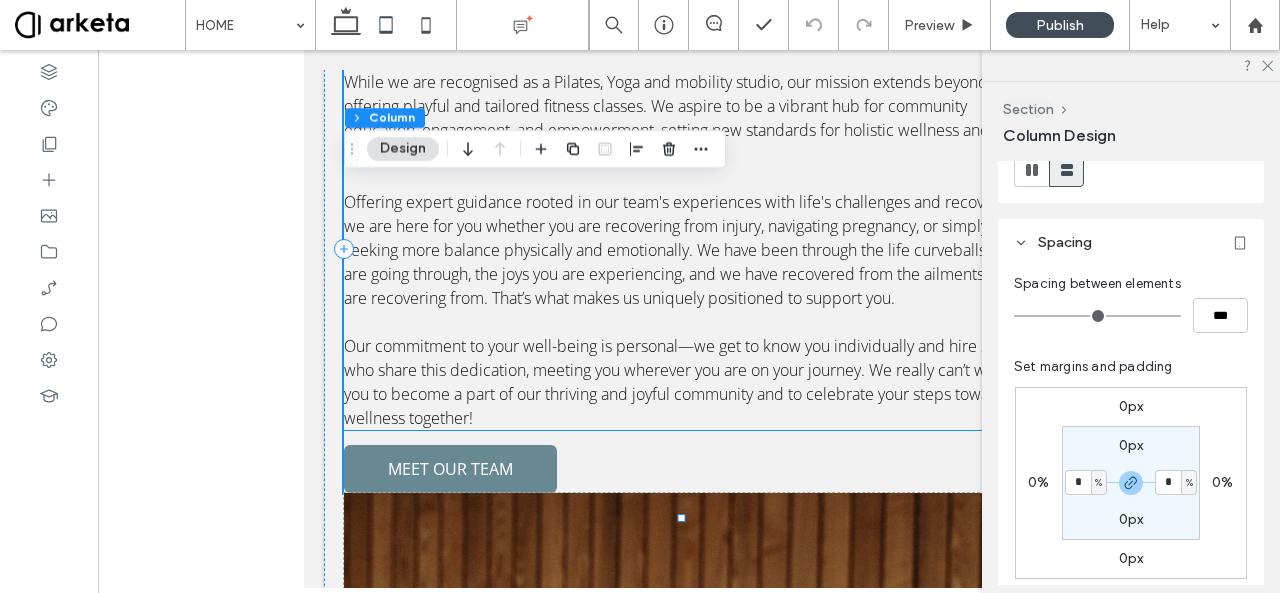scroll, scrollTop: 2422, scrollLeft: 0, axis: vertical 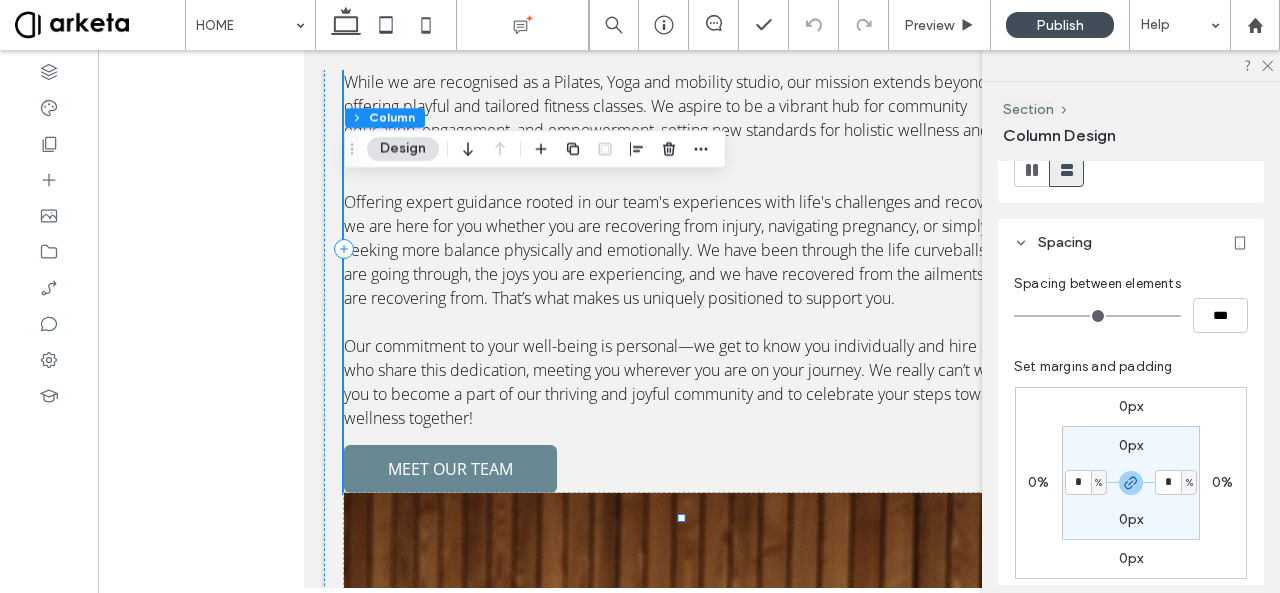 click on "Welcome
While we are recognised as a Pilates, Yoga and mobility studio, our mission extends beyond offering playful and tailored fitness classes. We aspire to be a vibrant hub for community education, engagement, and empowerment, setting new standards for holistic wellness and redefining health across the Middle East. Offering expert guidance rooted in our team's experiences with life's challenges and recoveries, we are here for you whether you are recovering from injury, navigating pregnancy, or simply seeking more balance physically and emotionally. We have been through the life curveballs you are going through, the joys you are experiencing, and we have recovered from the ailments you are recovering from. That’s what makes us uniquely positioned to support you.
MEET OUR TEAM" 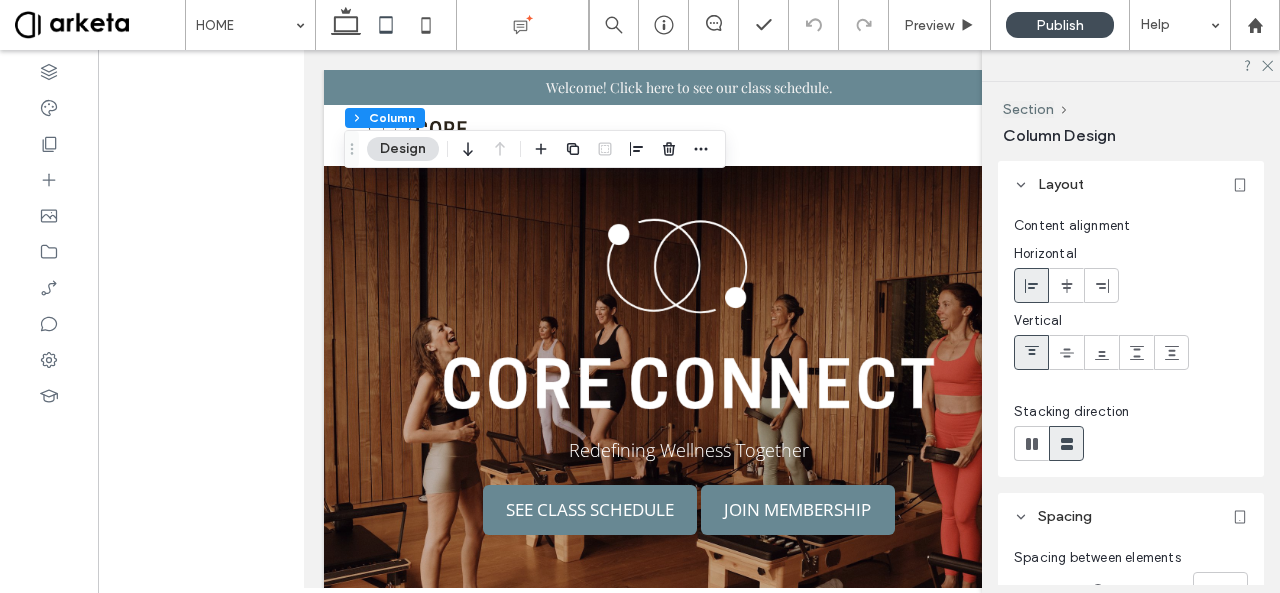 scroll, scrollTop: 2422, scrollLeft: 0, axis: vertical 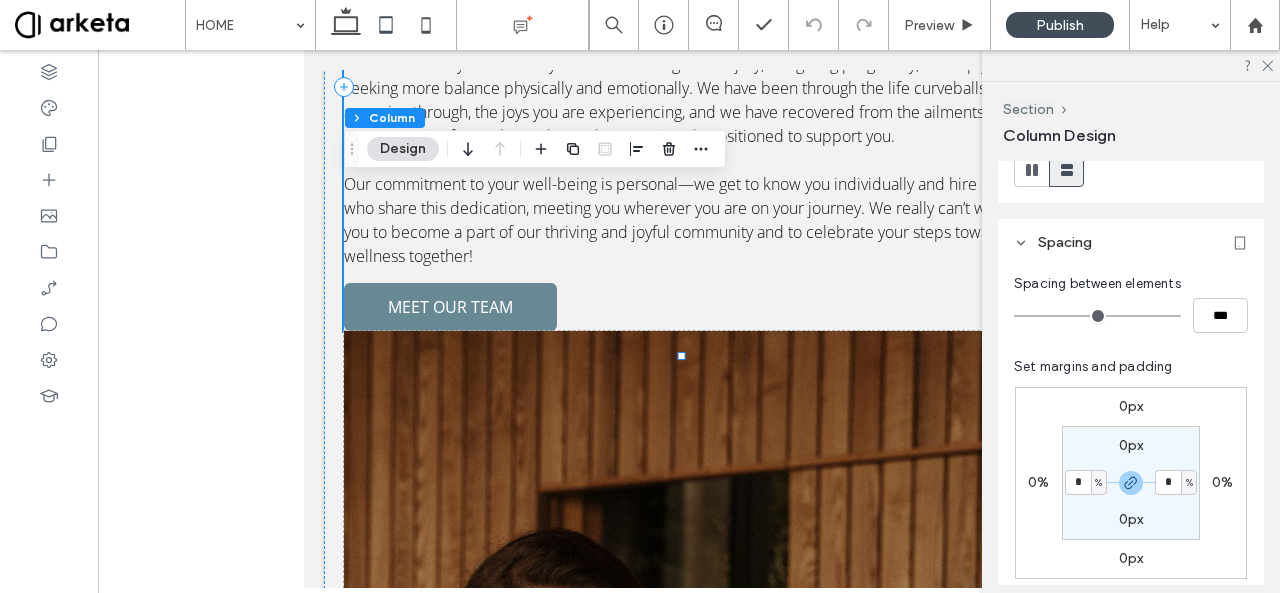 click on "Welcome
While we are recognised as a Pilates, Yoga and mobility studio, our mission extends beyond offering playful and tailored fitness classes. We aspire to be a vibrant hub for community education, engagement, and empowerment, setting new standards for holistic wellness and redefining health across the Middle East. Offering expert guidance rooted in our team's experiences with life's challenges and recoveries, we are here for you whether you are recovering from injury, navigating pregnancy, or simply seeking more balance physically and emotionally. We have been through the life curveballs you are going through, the joys you are experiencing, and we have recovered from the ailments you are recovering from. That’s what makes us uniquely positioned to support you.
MEET OUR TEAM" at bounding box center (688, 86) 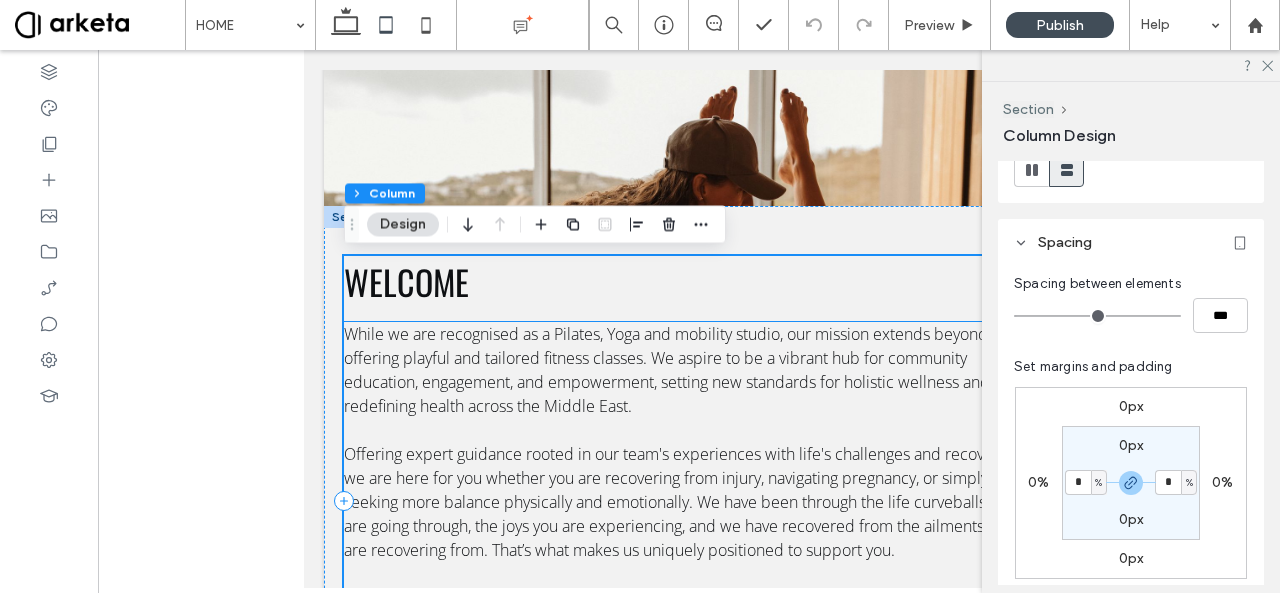 scroll, scrollTop: 2169, scrollLeft: 0, axis: vertical 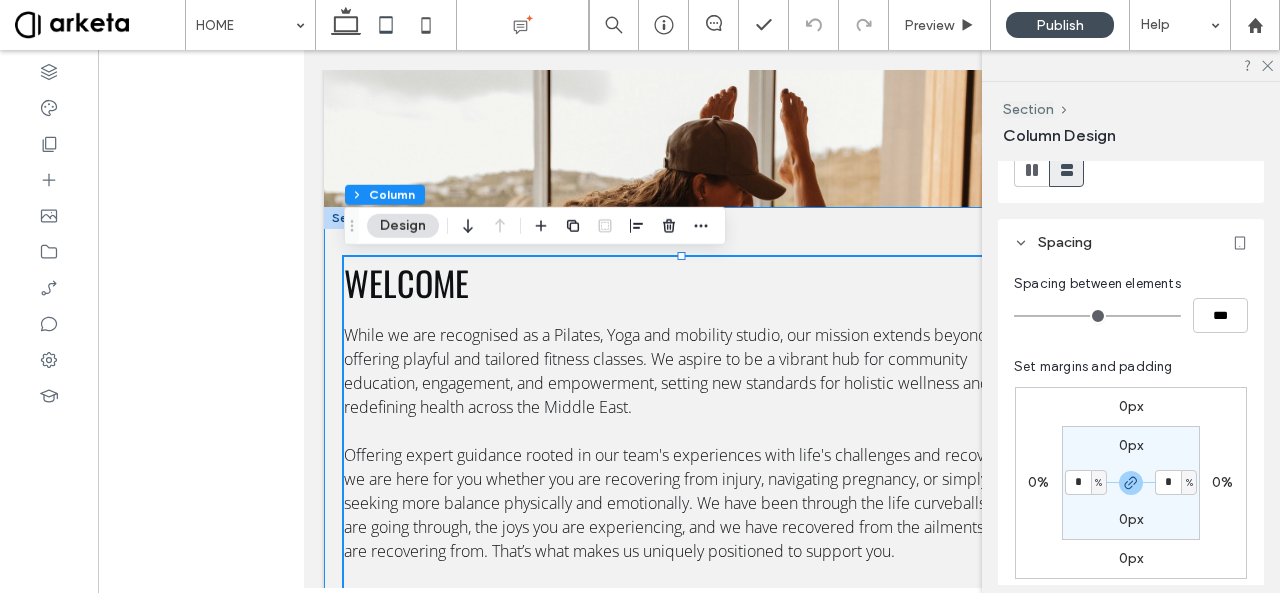 click on "Welcome
While we are recognised as a Pilates, Yoga and mobility studio, our mission extends beyond offering playful and tailored fitness classes. We aspire to be a vibrant hub for community education, engagement, and empowerment, setting new standards for holistic wellness and redefining health across the Middle East. Offering expert guidance rooted in our team's experiences with life's challenges and recoveries, we are here for you whether you are recovering from injury, navigating pregnancy, or simply seeking more balance physically and emotionally. We have been through the life curveballs you are going through, the joys you are experiencing, and we have recovered from the ailments you are recovering from. That’s what makes us uniquely positioned to support you.
MEET OUR TEAM" at bounding box center [689, 1082] 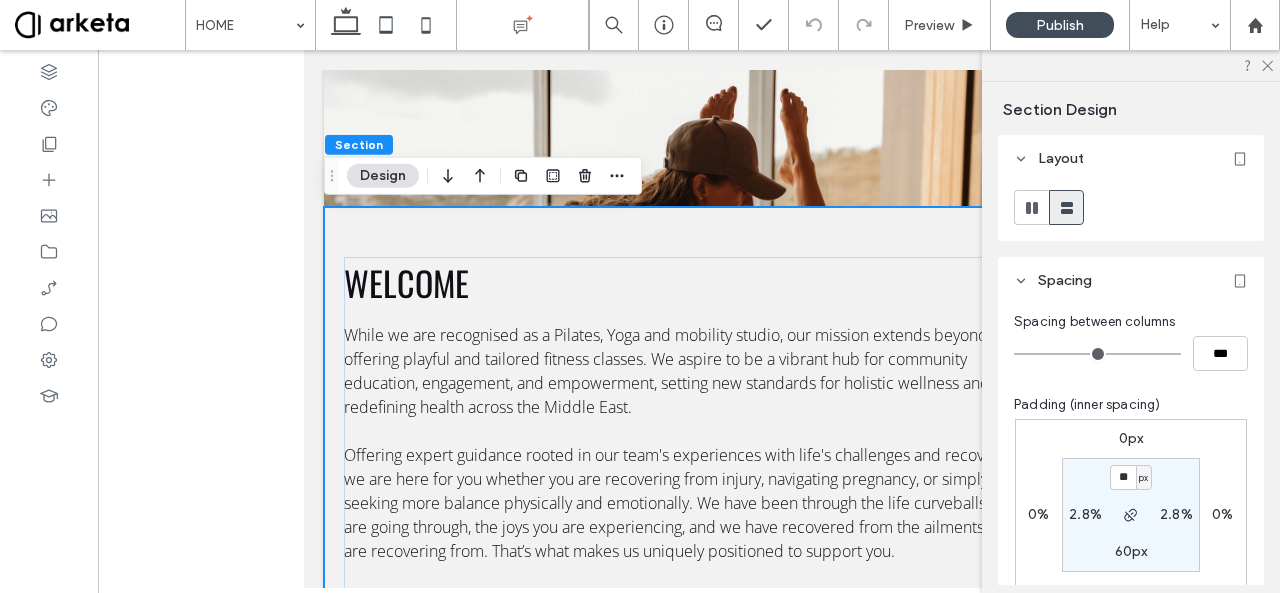 click on "2.8%" at bounding box center [1085, 514] 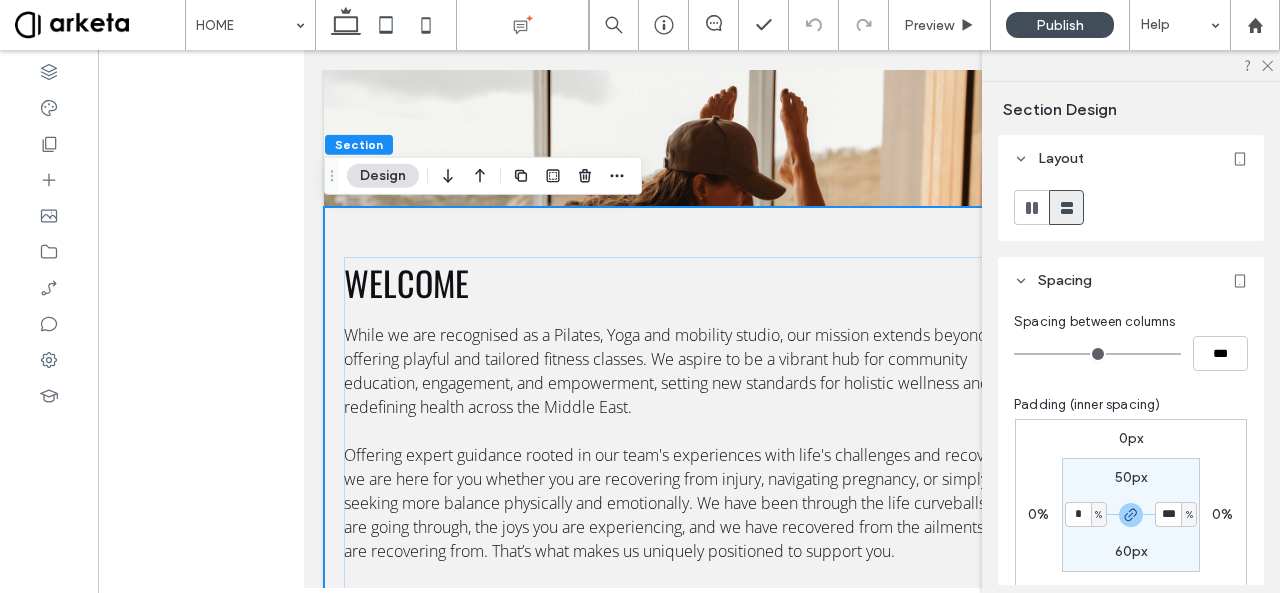 type on "*" 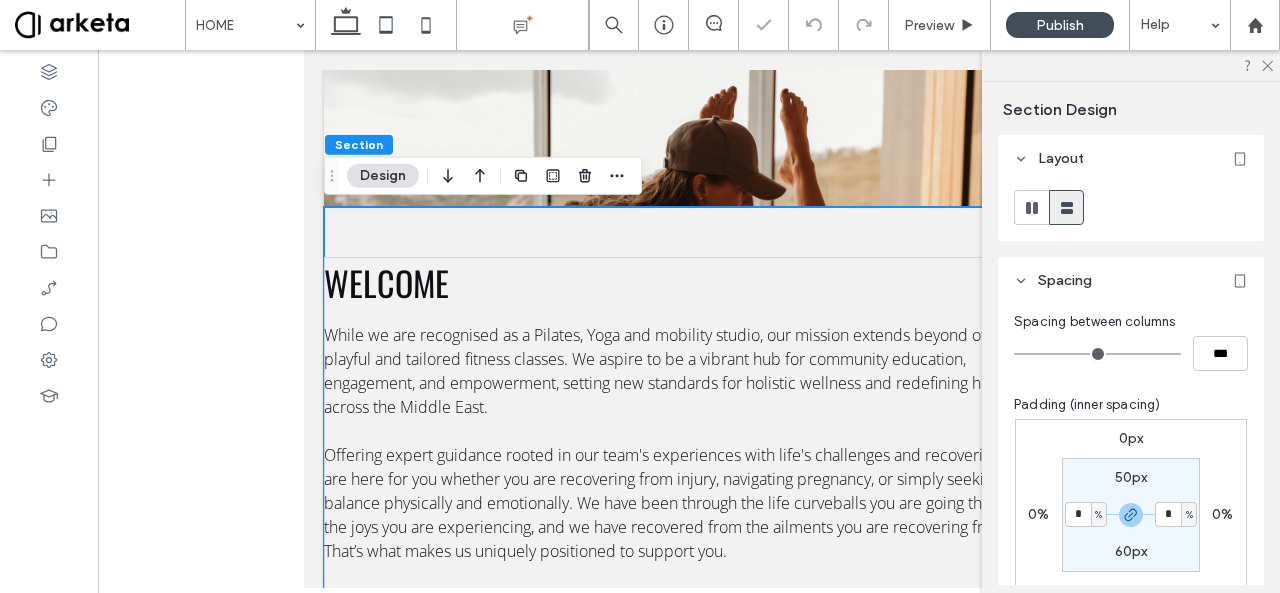 click on "50px" at bounding box center (1131, 477) 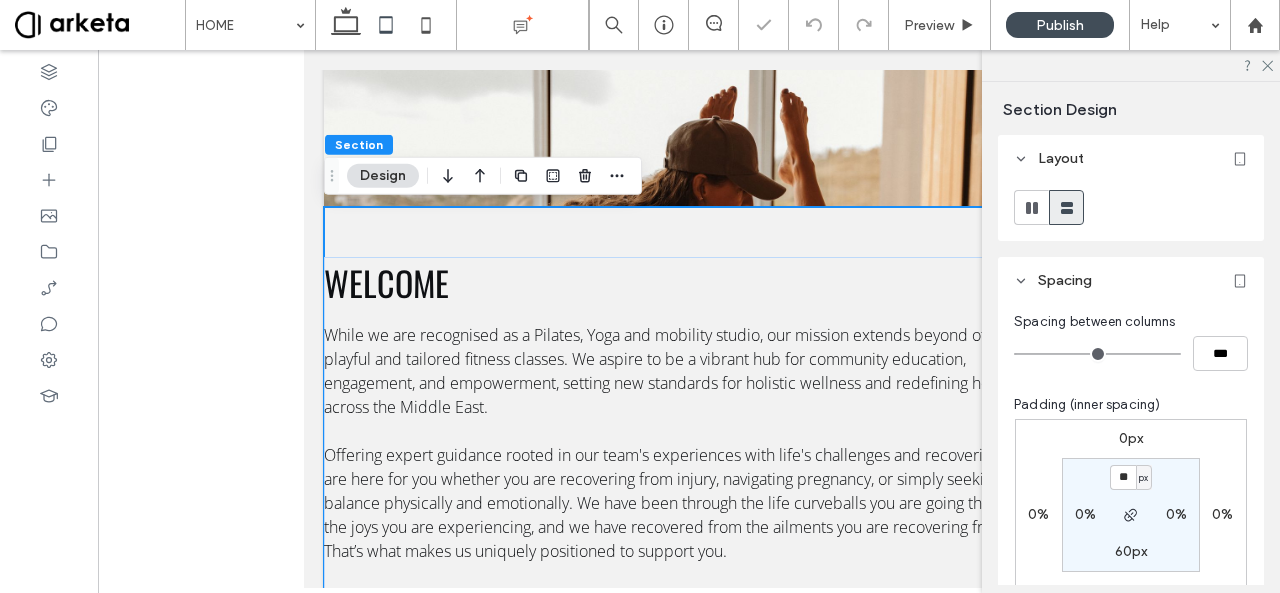 type on "**" 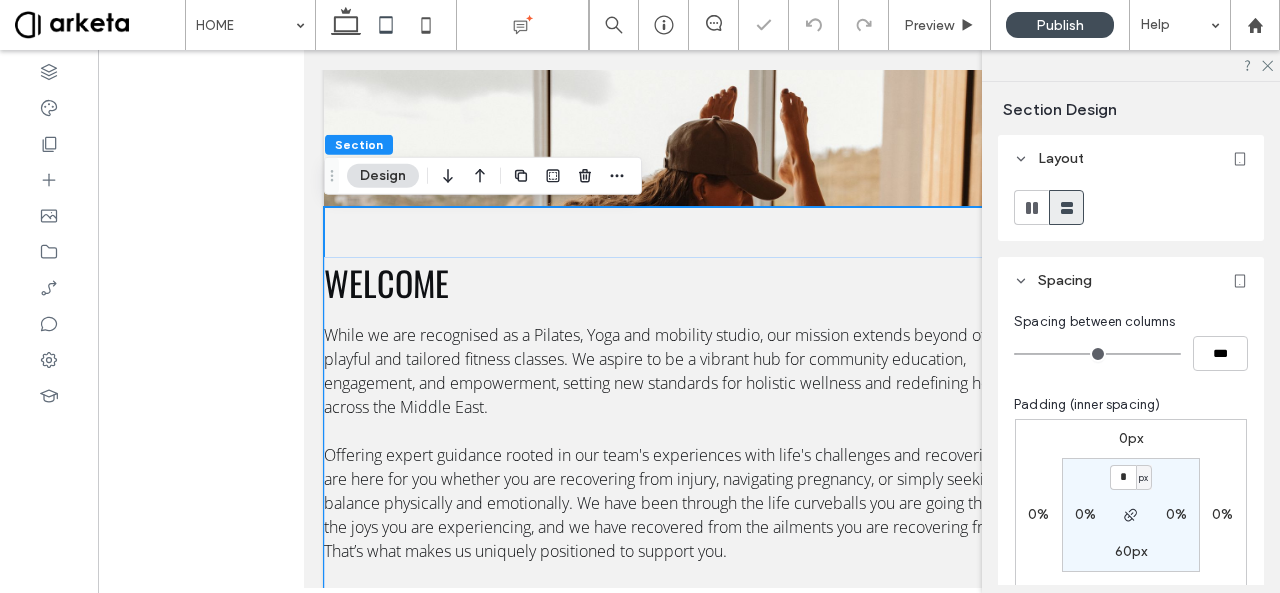 type on "*" 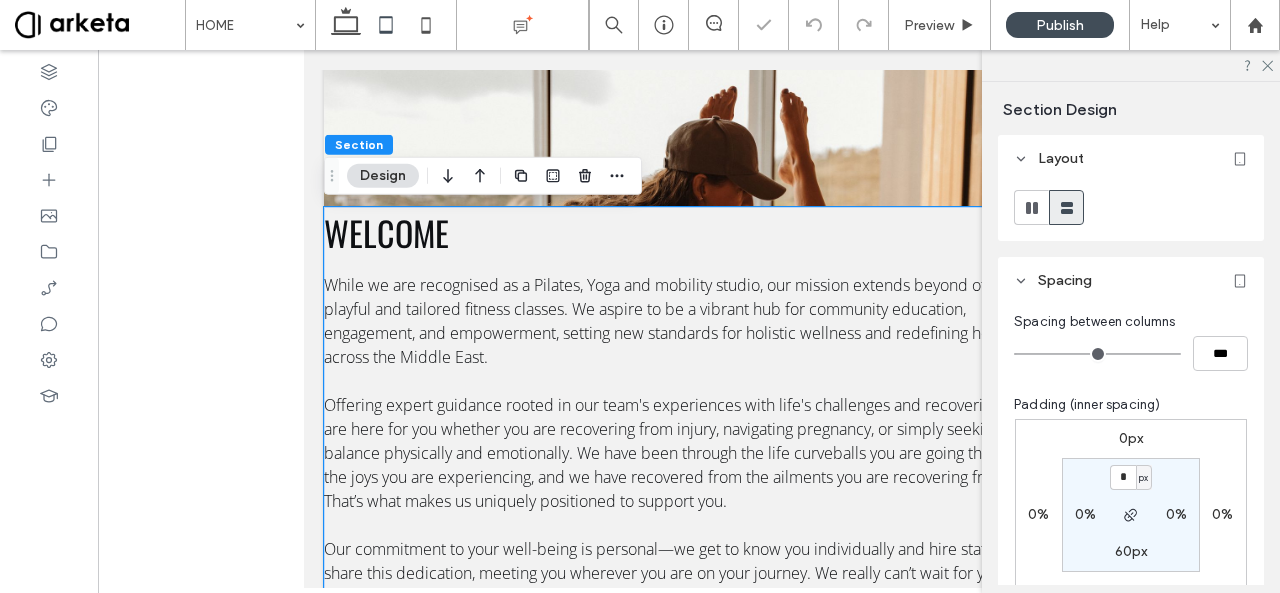 click on "60px" at bounding box center (1131, 551) 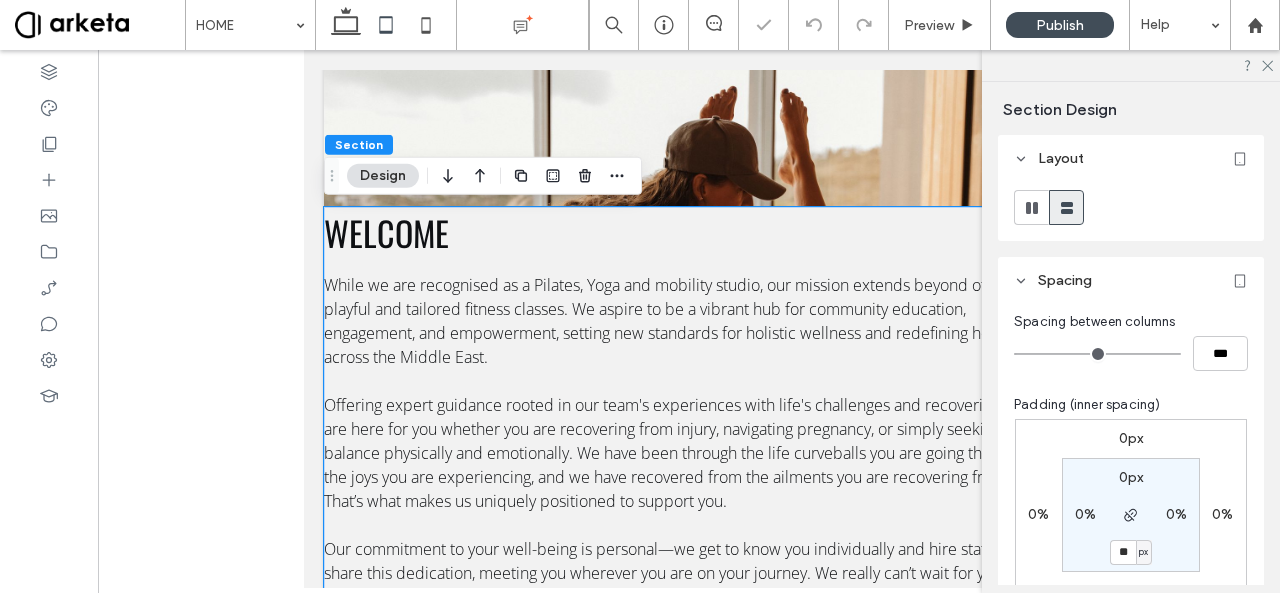 type on "**" 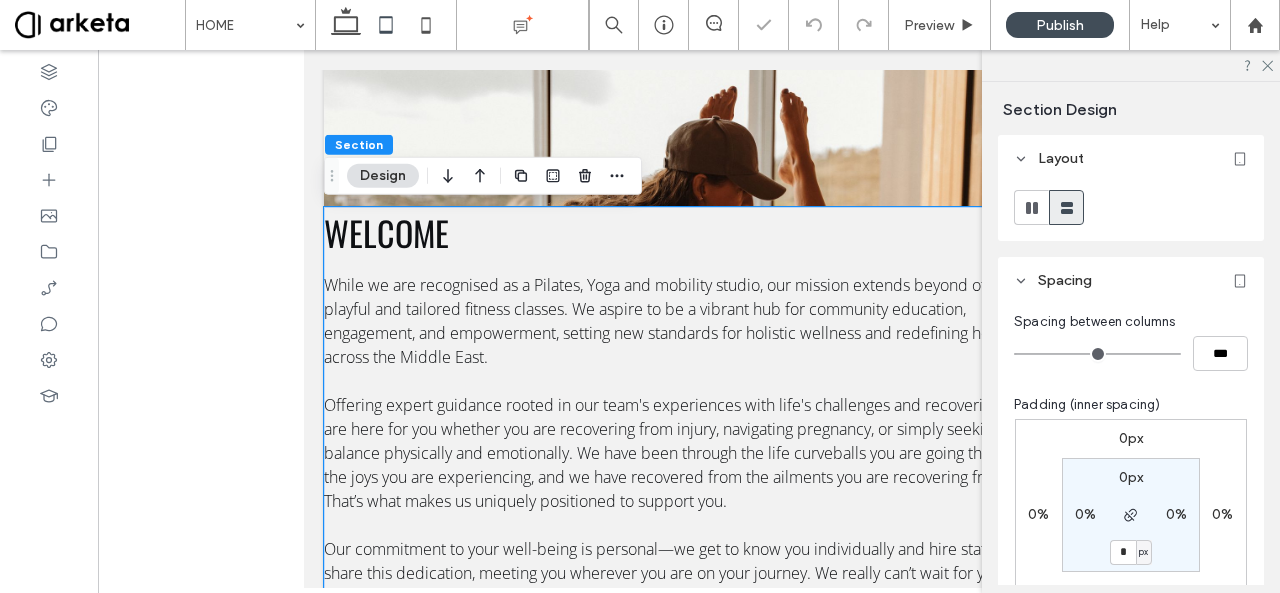 type on "*" 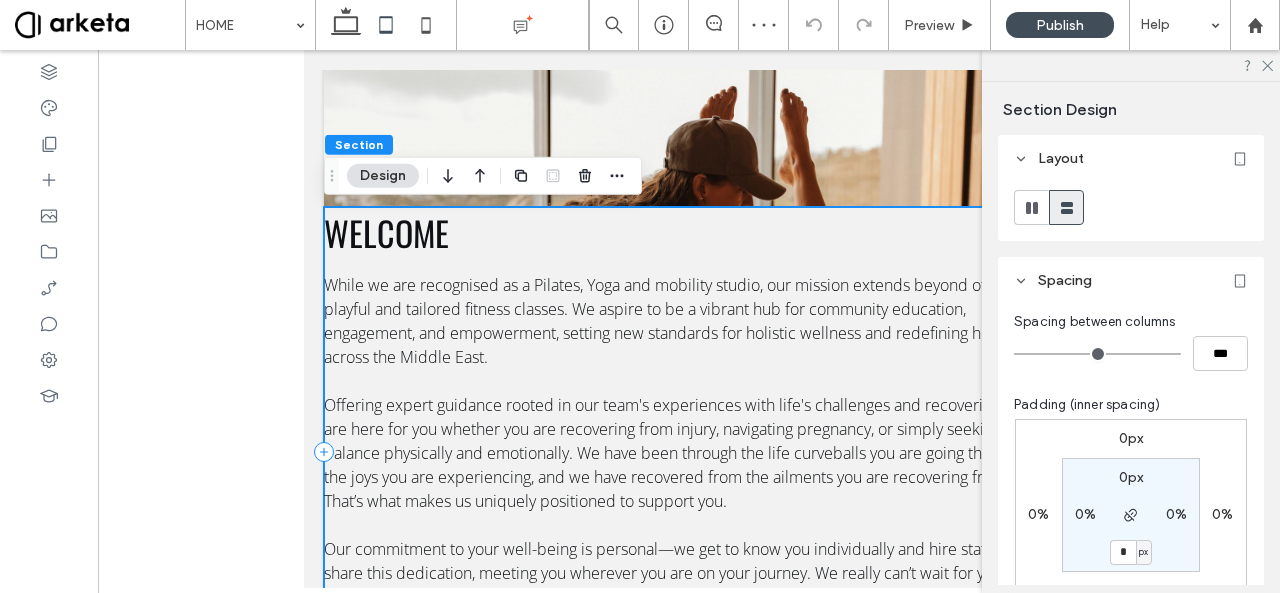 click on "Welcome
While we are recognised as a Pilates, Yoga and mobility studio, our mission extends beyond offering playful and tailored fitness classes. We aspire to be a vibrant hub for community education, engagement, and empowerment, setting new standards for holistic wellness and redefining health across the Middle East. Offering expert guidance rooted in our team's experiences with life's challenges and recoveries, we are here for you whether you are recovering from injury, navigating pregnancy, or simply seeking more balance physically and emotionally. We have been through the life curveballs you are going through, the joys you are experiencing, and we have recovered from the ailments you are recovering from. That’s what makes us uniquely positioned to support you.
MEET OUR TEAM" at bounding box center [689, 451] 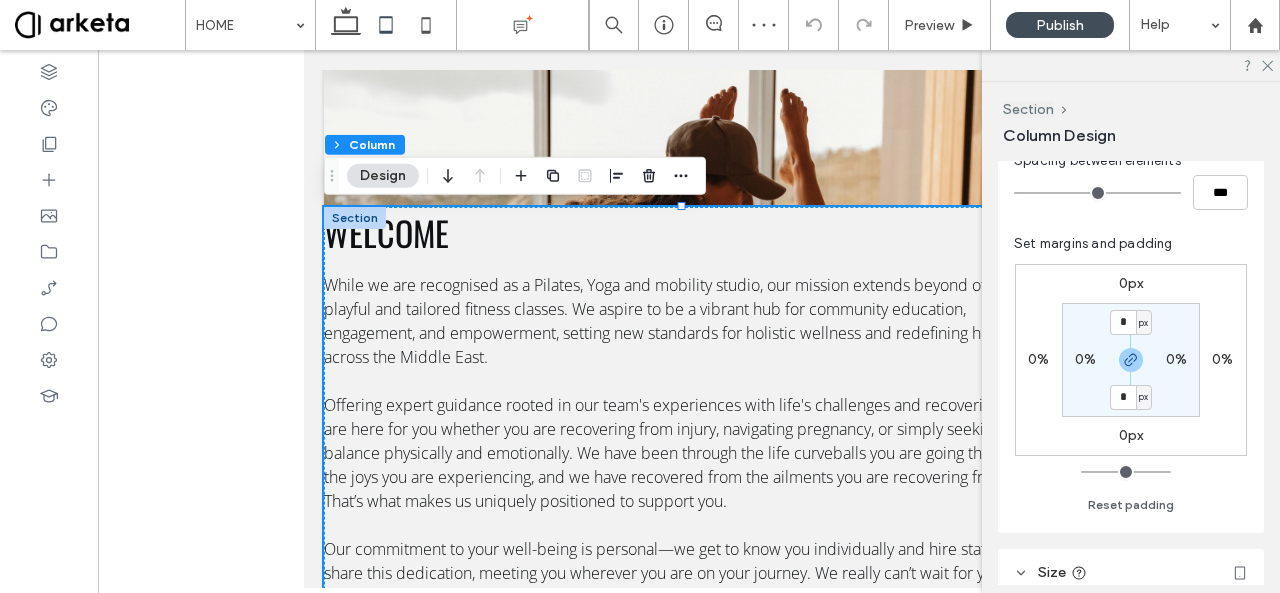 scroll, scrollTop: 402, scrollLeft: 0, axis: vertical 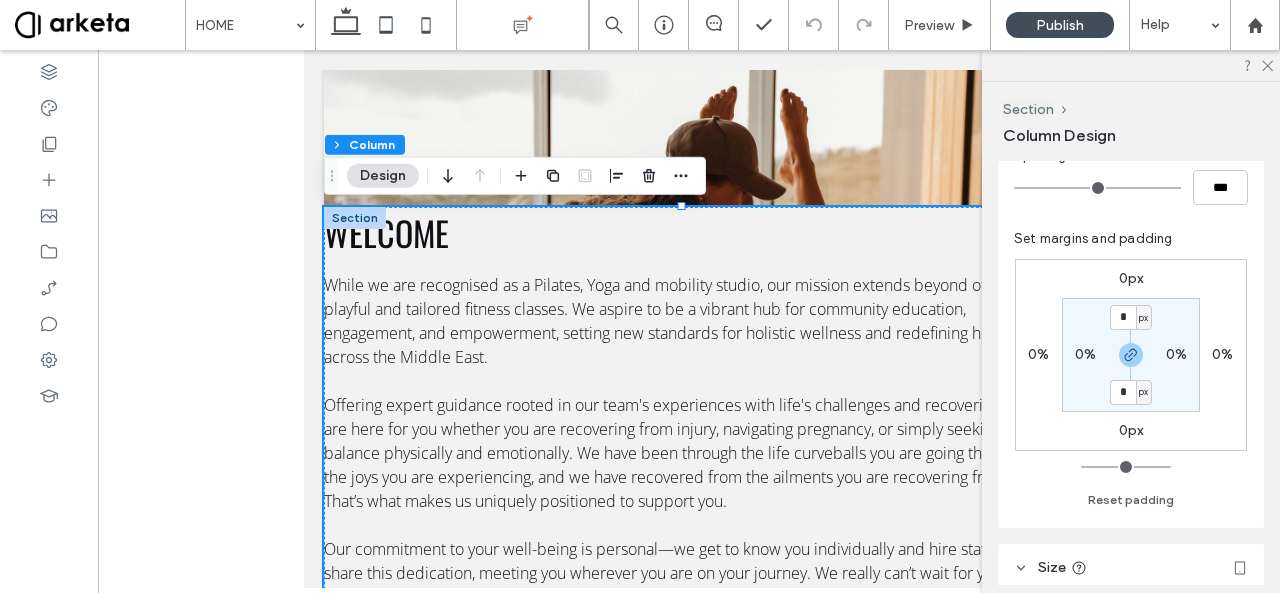click on "0%" at bounding box center [1085, 354] 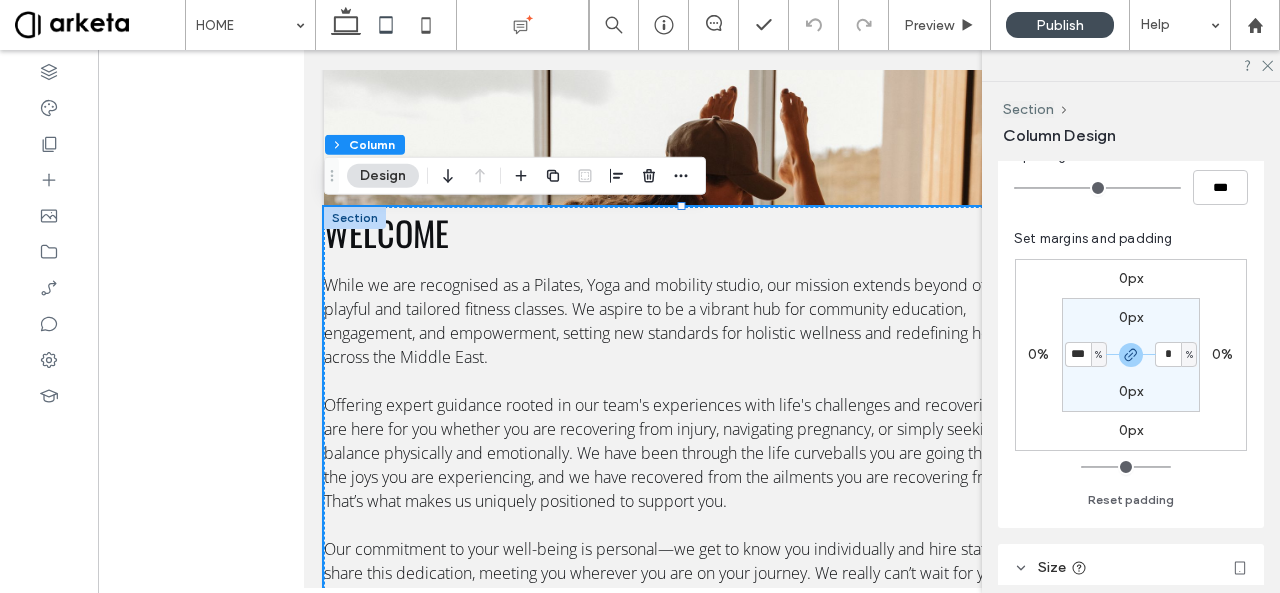 type on "***" 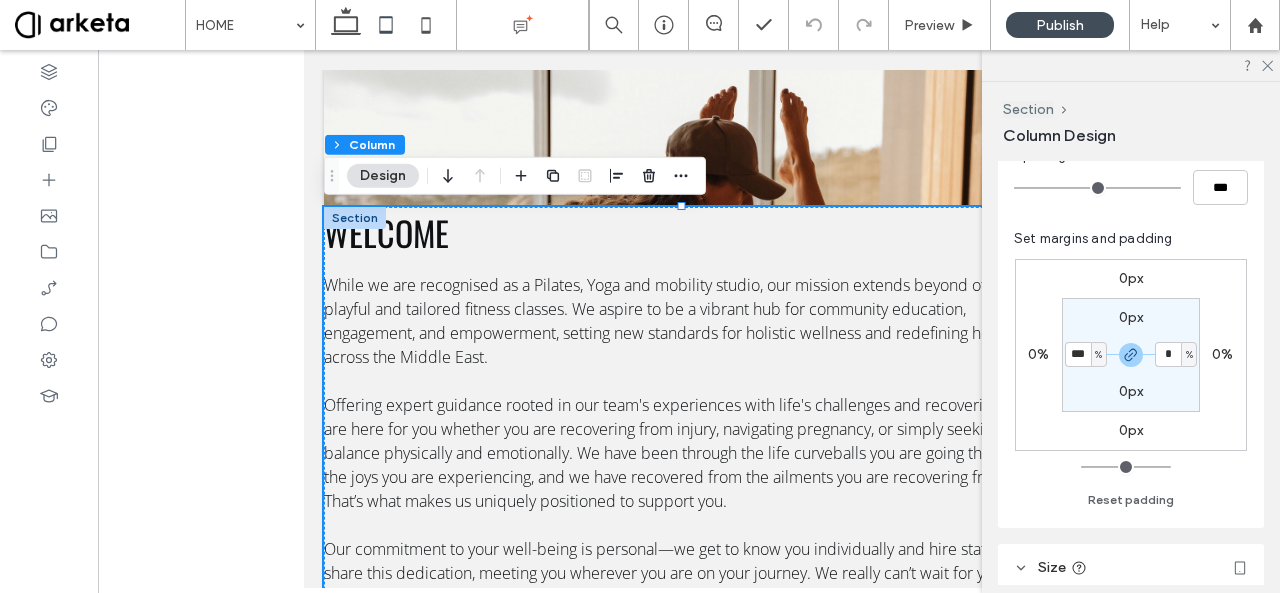 type on "***" 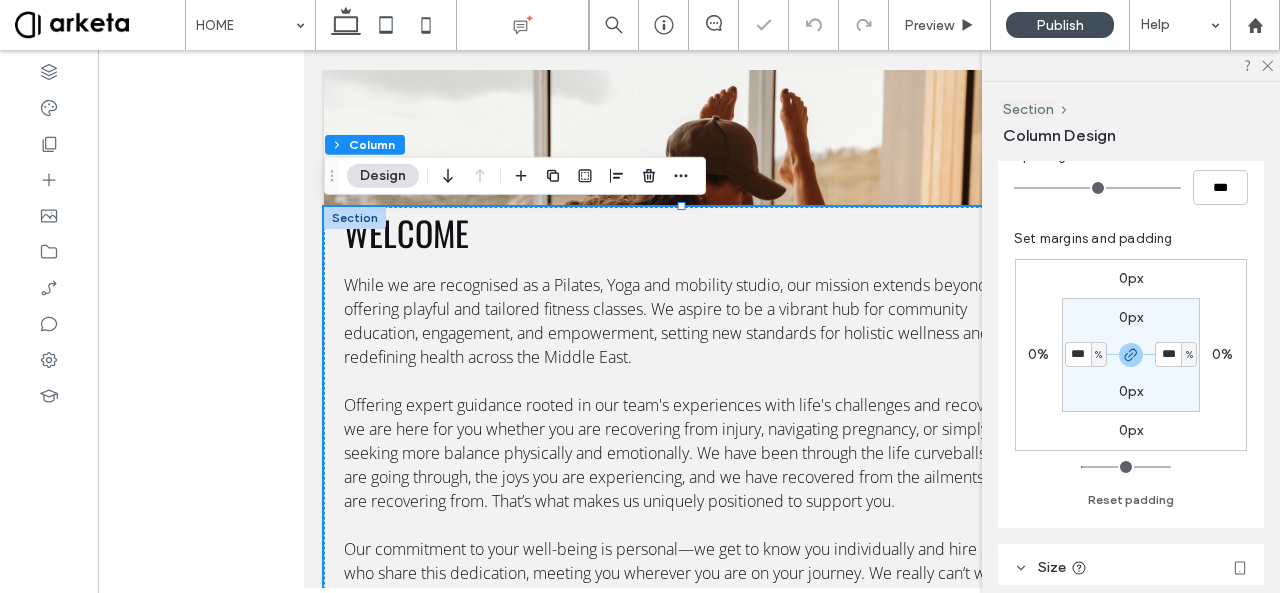 click on "0px" at bounding box center (1131, 317) 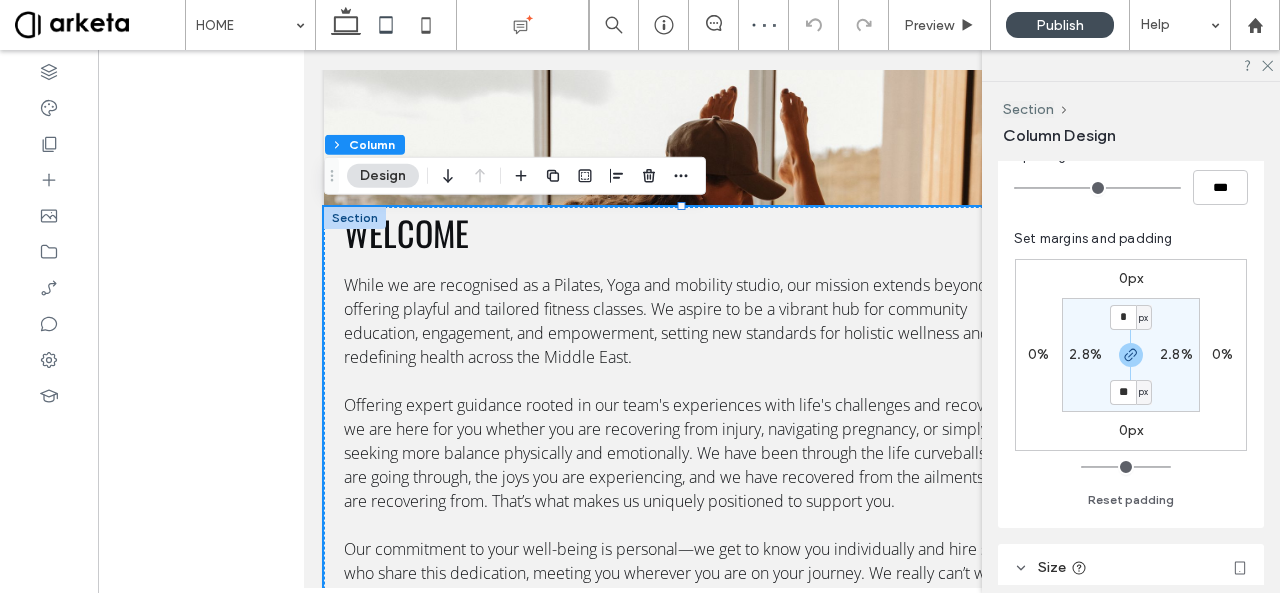 type on "**" 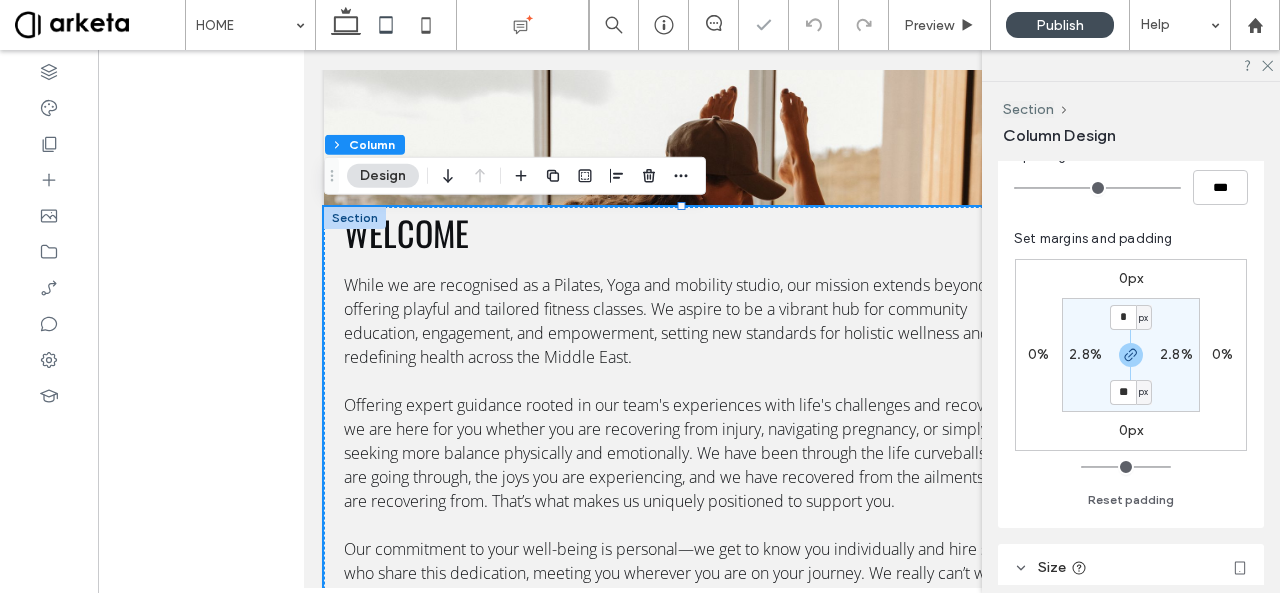 type on "**" 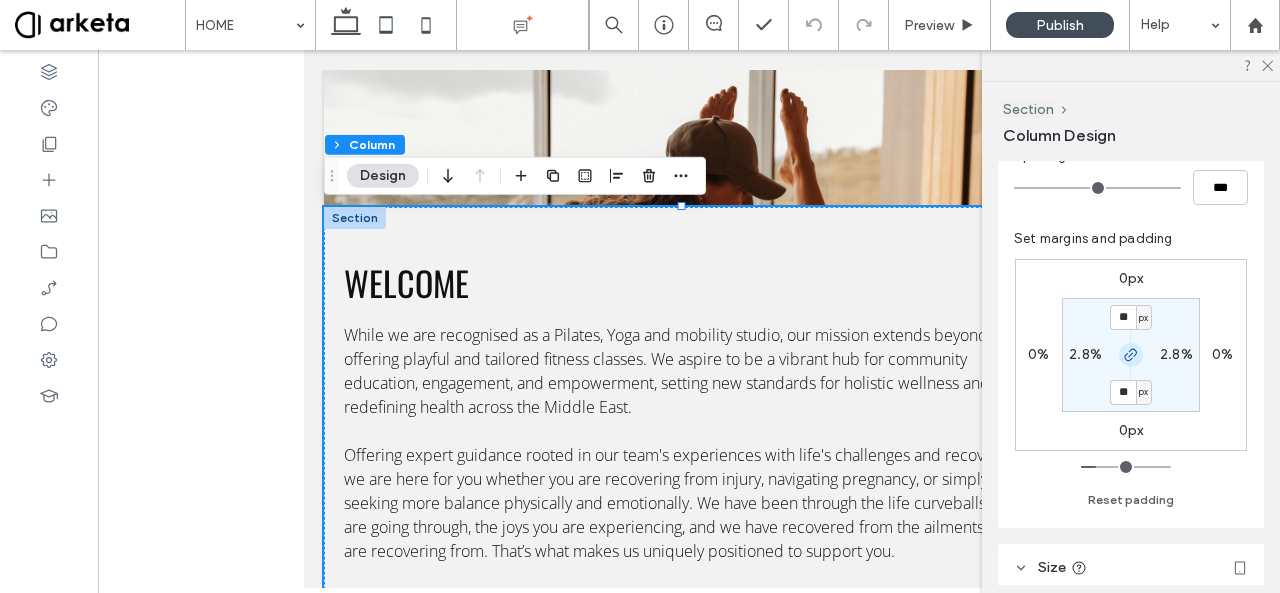 click 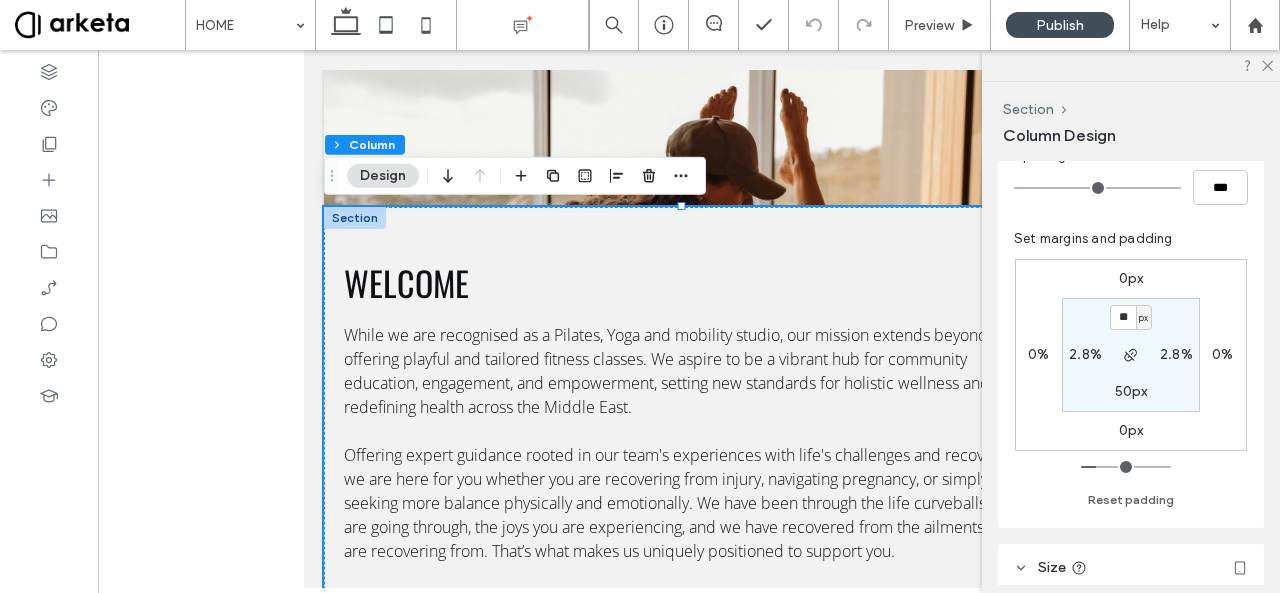 click on "50px" at bounding box center [1131, 391] 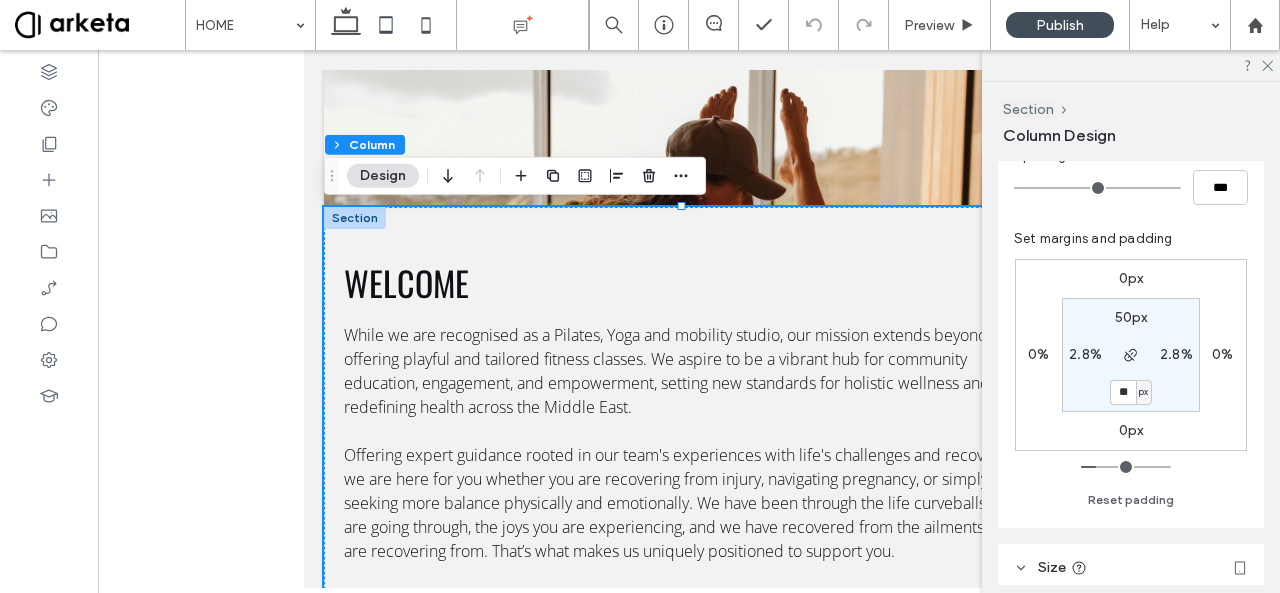 type on "*" 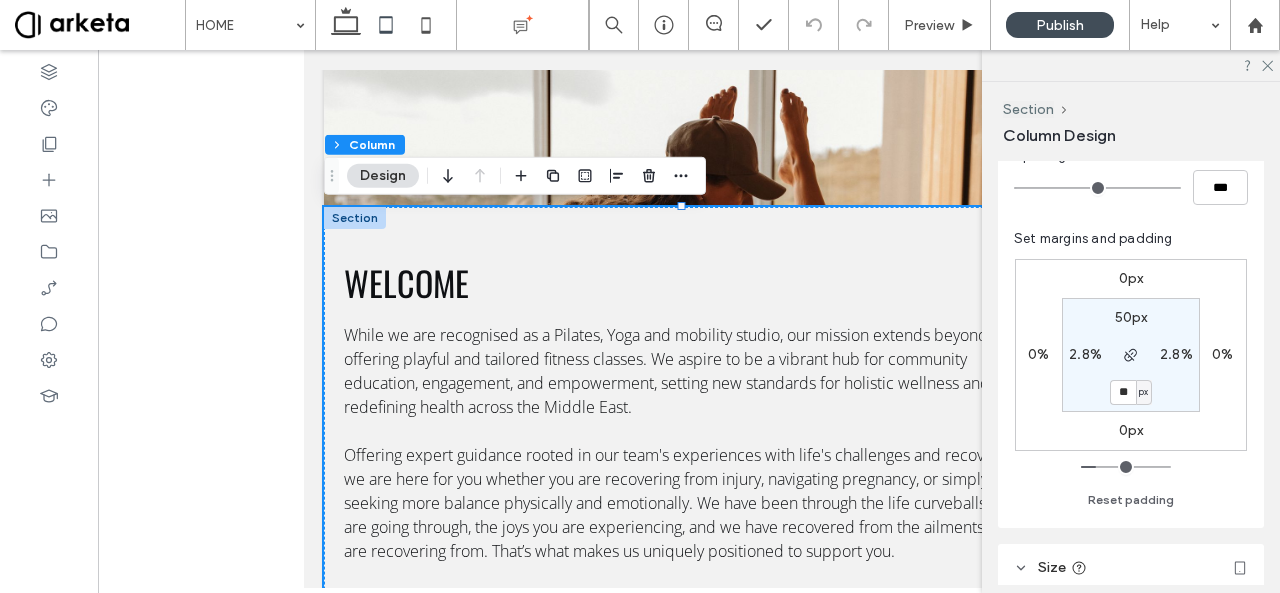 type on "**" 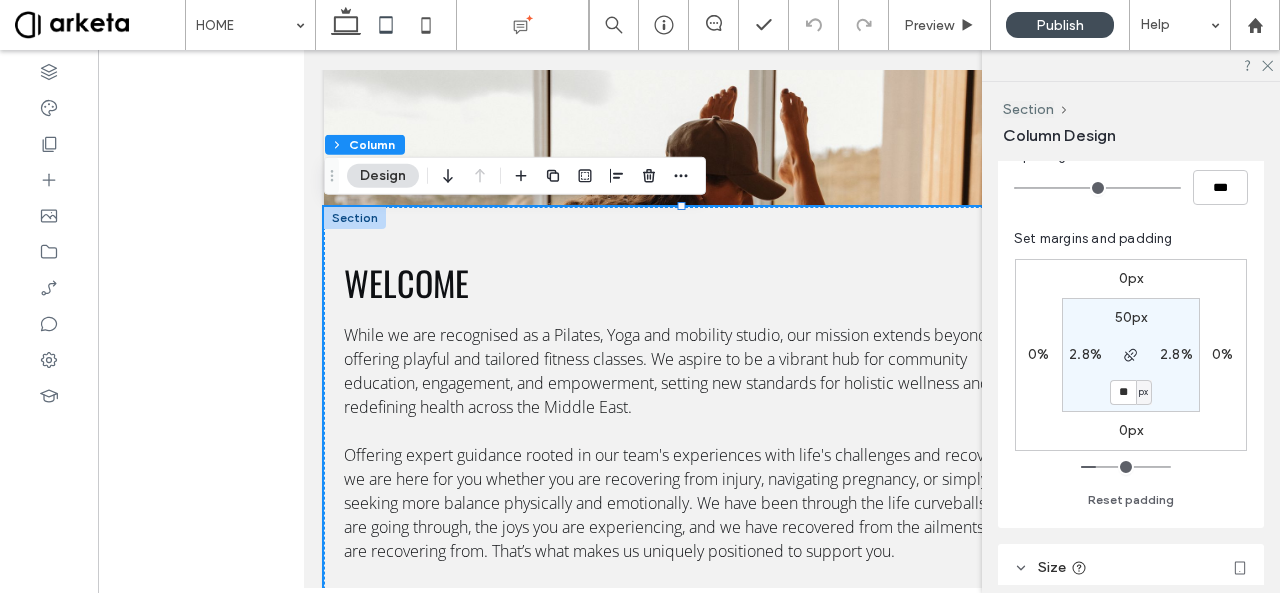 type on "**" 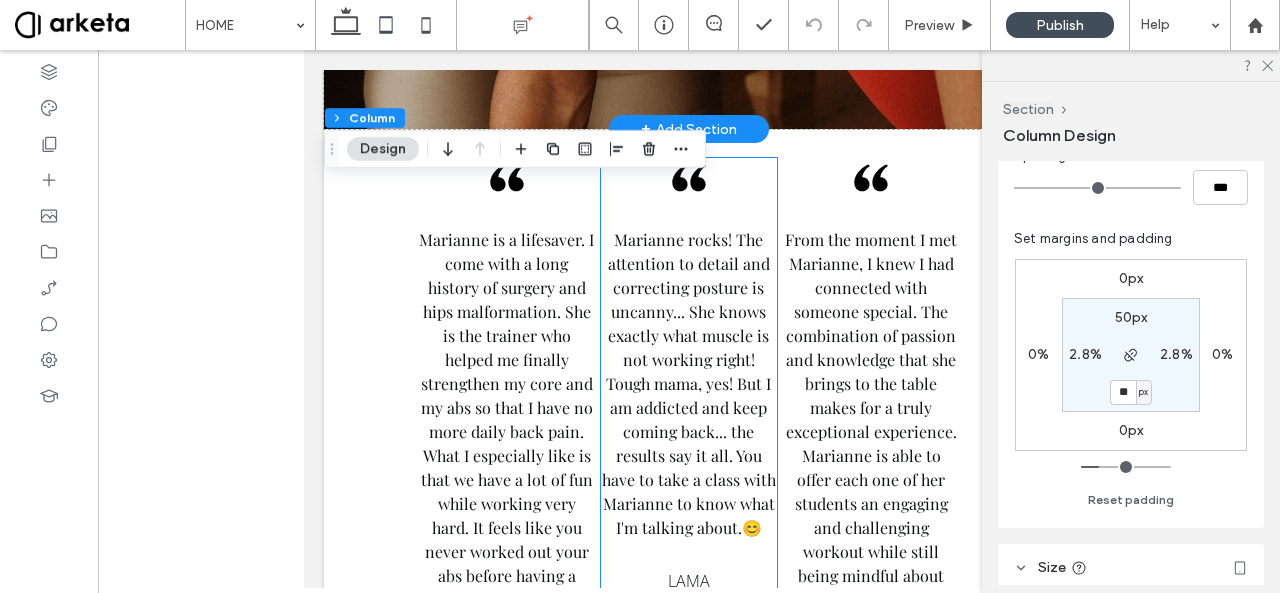 scroll, scrollTop: 4006, scrollLeft: 0, axis: vertical 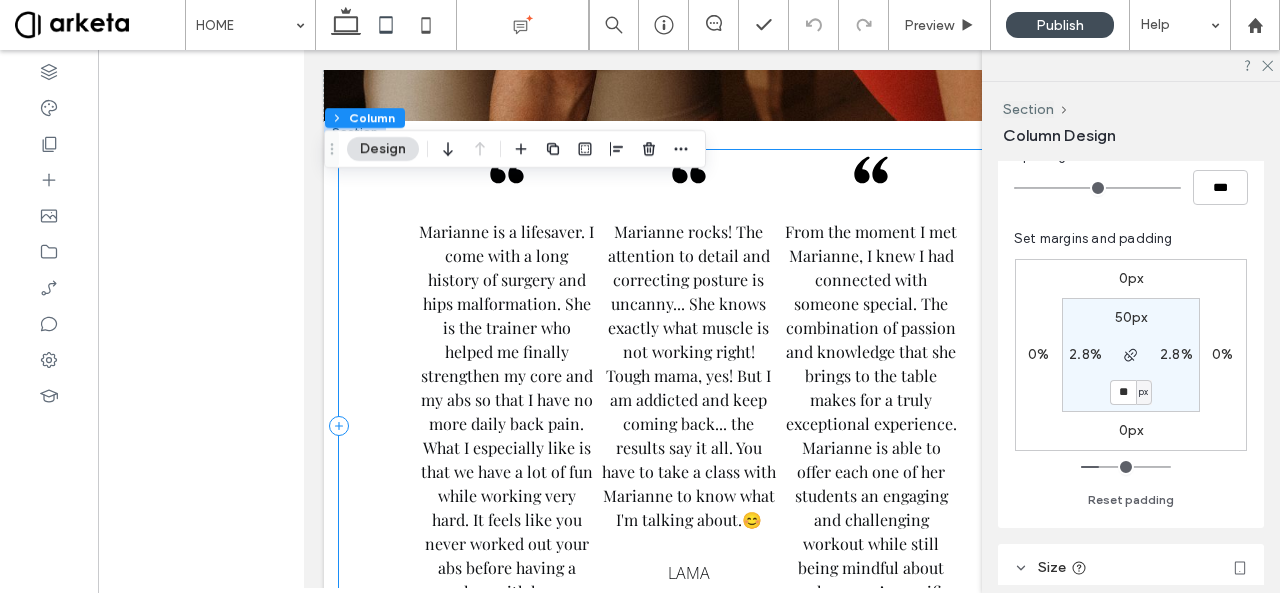 click on "[FIRST] is a lifesaver. I come with a long history of surgery and hips malformation. She is the trainer who helped me finally strengthen my core and my abs so that I have no more daily back pain. What I especially like is that we have a lot of fun while working very hard. It feels like you never worked out your abs before having a class with her.
[FIRST]
[FIRST] rocks! The attention to detail and correcting posture is uncanny... She knows exactly what muscle is not working right! Tough mama, yes! But I am addicted and keep coming back... the results say it all. You have to take a class with [FIRST] to know what I'm talking about.  😊
LAMA
DANA" at bounding box center [689, 426] 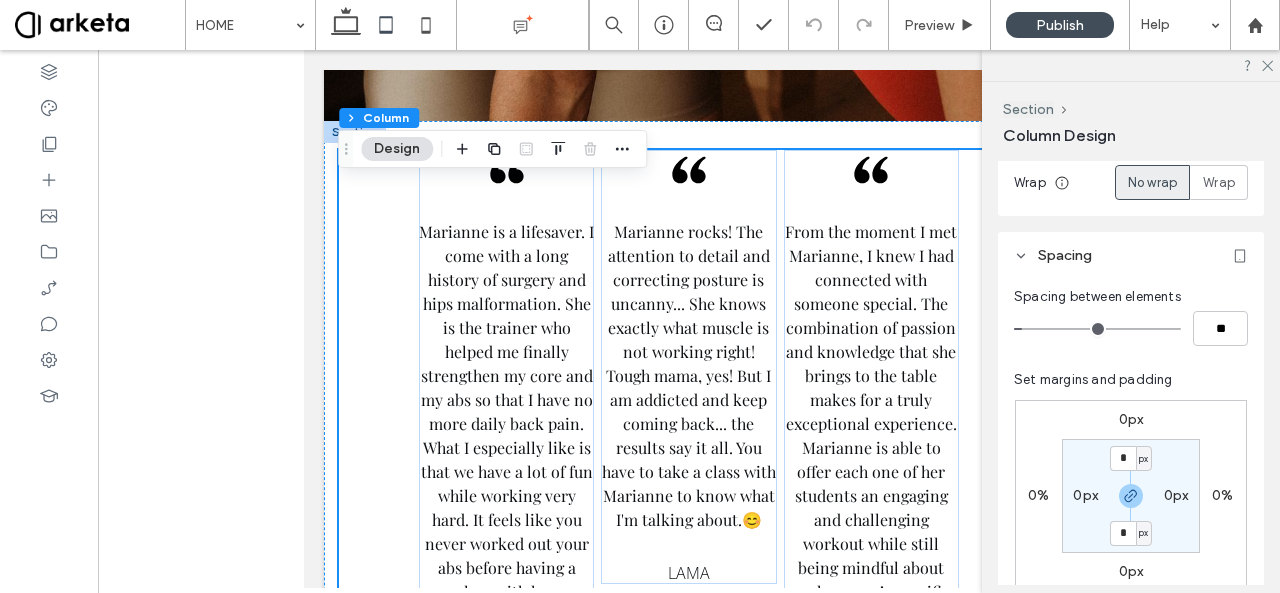 scroll, scrollTop: 346, scrollLeft: 0, axis: vertical 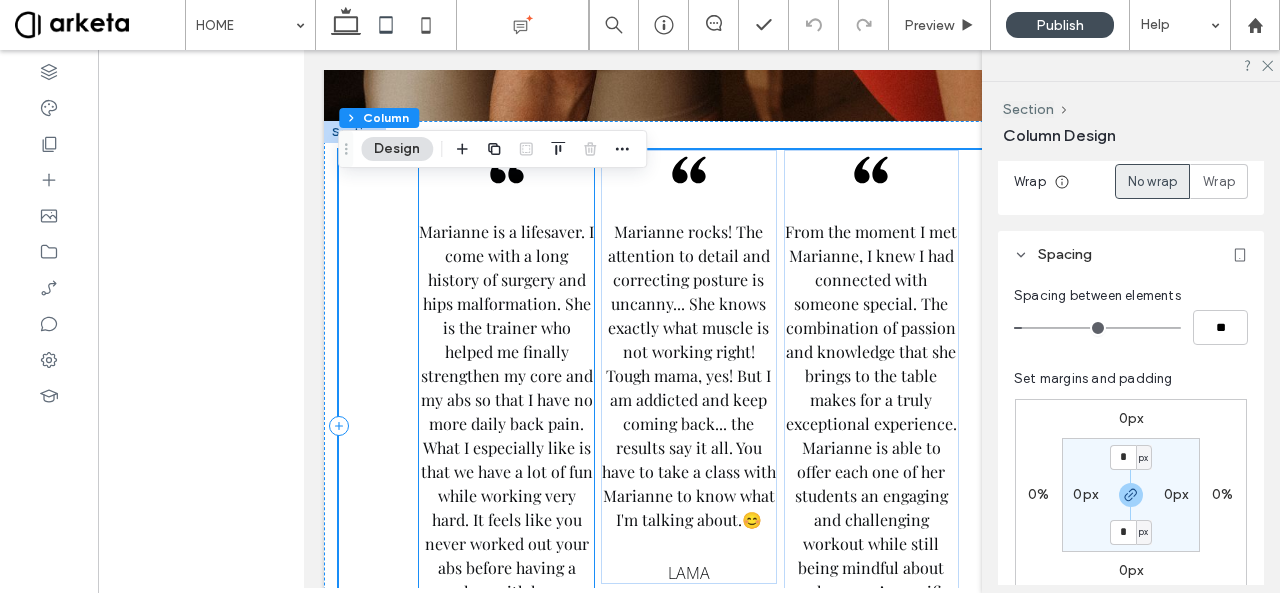 click on "Marianne is a lifesaver. I come with a long history of surgery and hips malformation. She is the trainer who helped me finally strengthen my core and my abs so that I have no more daily back pain. What I especially like is that we have a lot of fun while working very hard. It feels like you never worked out your abs before having a class with her." at bounding box center (506, 411) 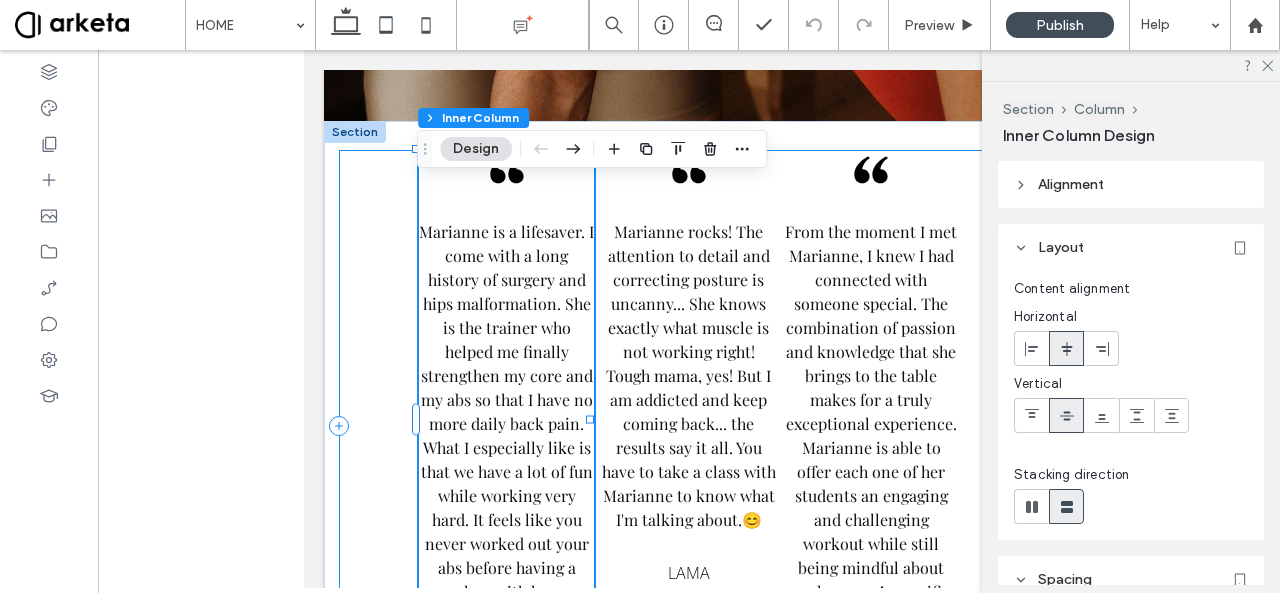 click on "Marianne is a lifesaver. I come with a long history of surgery and hips malformation. She is the trainer who helped me finally strengthen my core and my abs so that I have no more daily back pain. What I especially like is that we have a lot of fun while working very hard. It feels like you never worked out your abs before having a class with her.
CLAIRE
Marianne rocks! The attention to detail and correcting posture is uncanny... She knows exactly what muscle is not working right! Tough mama, yes! But I am addicted and keep coming back... the results say it all. You have to take a class with Marianne to know what I'm talking about.  😊
LAMA
DANA" at bounding box center (689, 426) 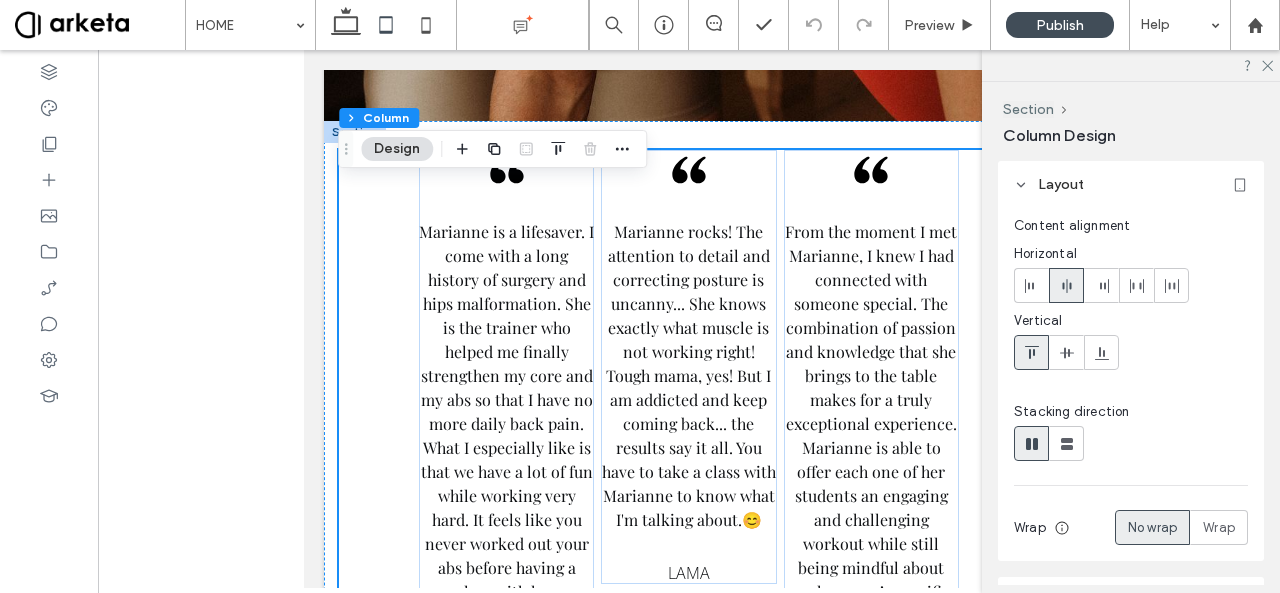 scroll, scrollTop: 356, scrollLeft: 0, axis: vertical 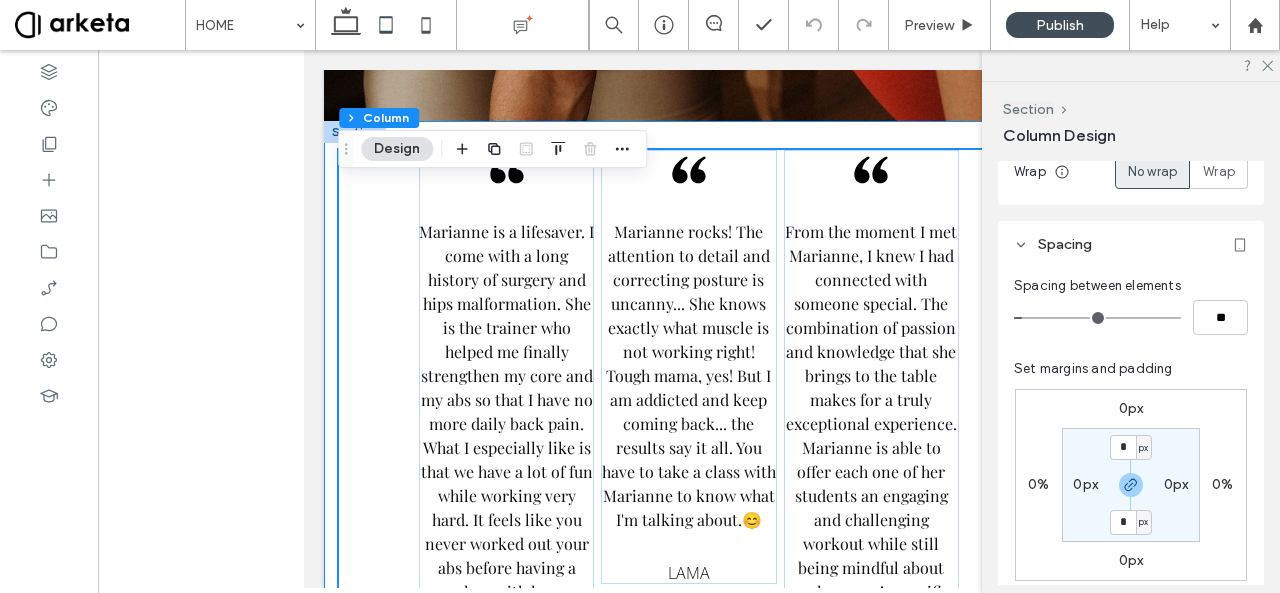 click on "Marianne is a lifesaver. I come with a long history of surgery and hips malformation. She is the trainer who helped me finally strengthen my core and my abs so that I have no more daily back pain. What I especially like is that we have a lot of fun while working very hard. It feels like you never worked out your abs before having a class with her.
CLAIRE
Marianne rocks! The attention to detail and correcting posture is uncanny... She knows exactly what muscle is not working right! Tough mama, yes! But I am addicted and keep coming back... the results say it all. You have to take a class with Marianne to know what I'm talking about.  😊
LAMA
DANA" at bounding box center (689, 426) 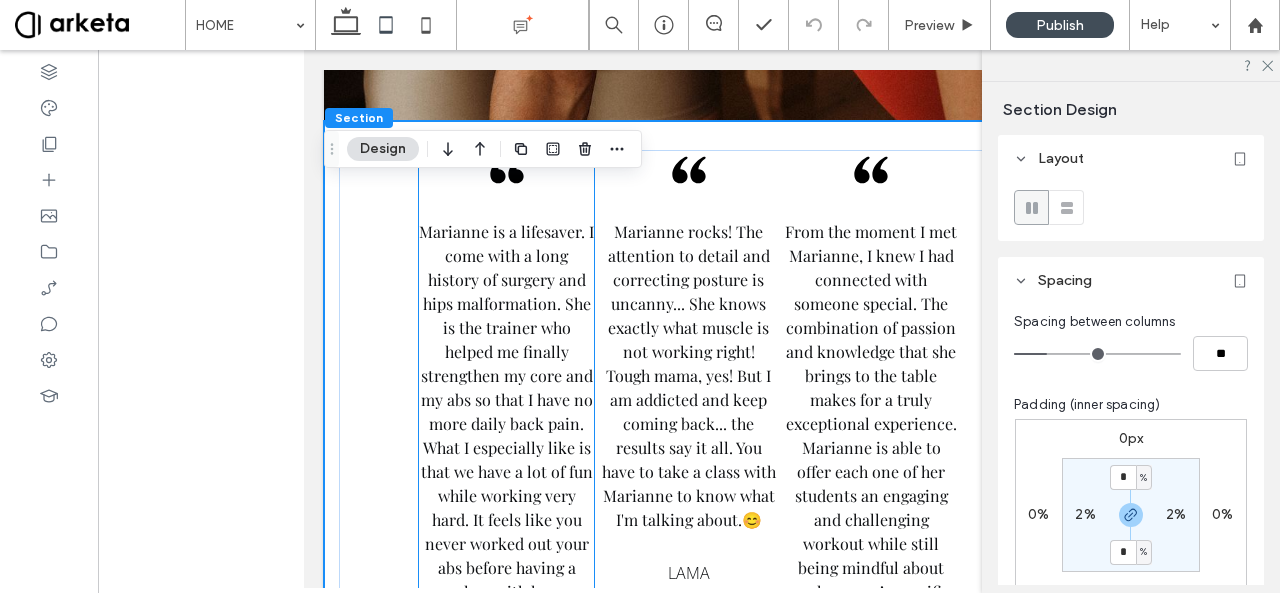 click on "Marianne is a lifesaver. I come with a long history of surgery and hips malformation. She is the trainer who helped me finally strengthen my core and my abs so that I have no more daily back pain. What I especially like is that we have a lot of fun while working very hard. It feels like you never worked out your abs before having a class with her." at bounding box center [506, 411] 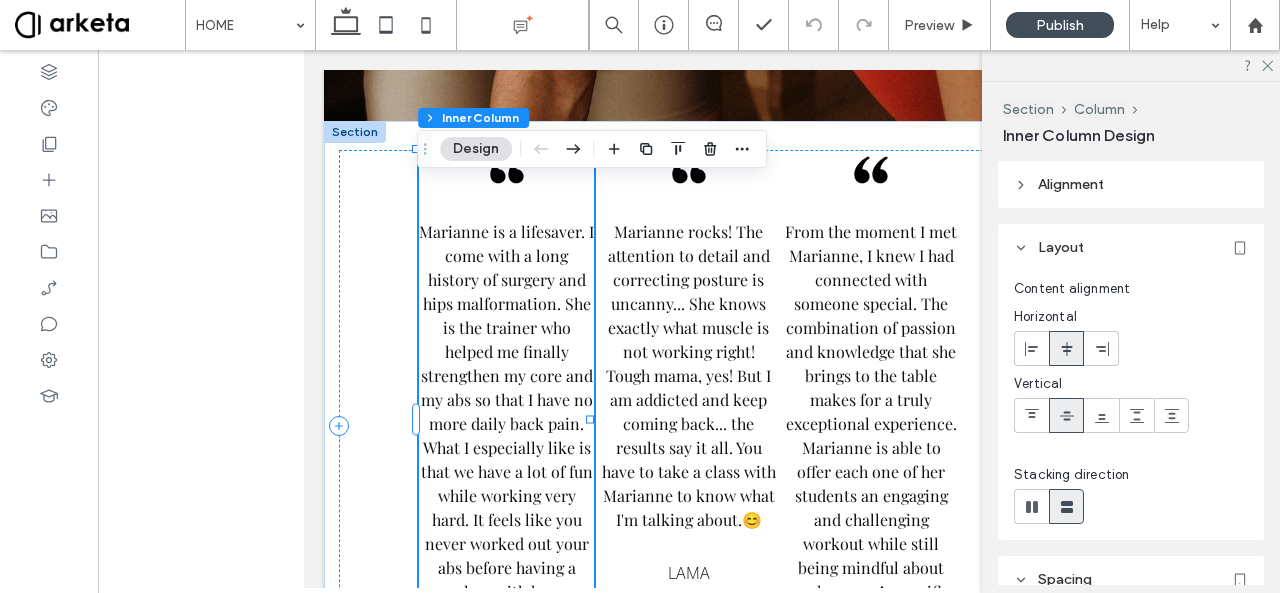 scroll, scrollTop: 537, scrollLeft: 0, axis: vertical 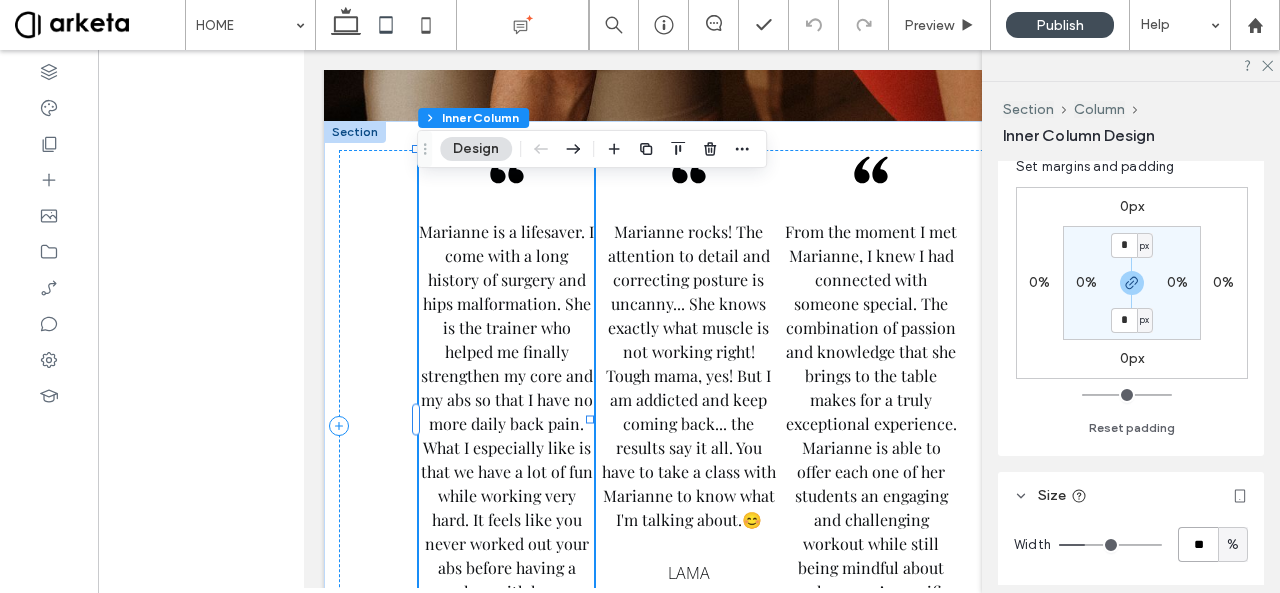 click on "**" at bounding box center [1198, 544] 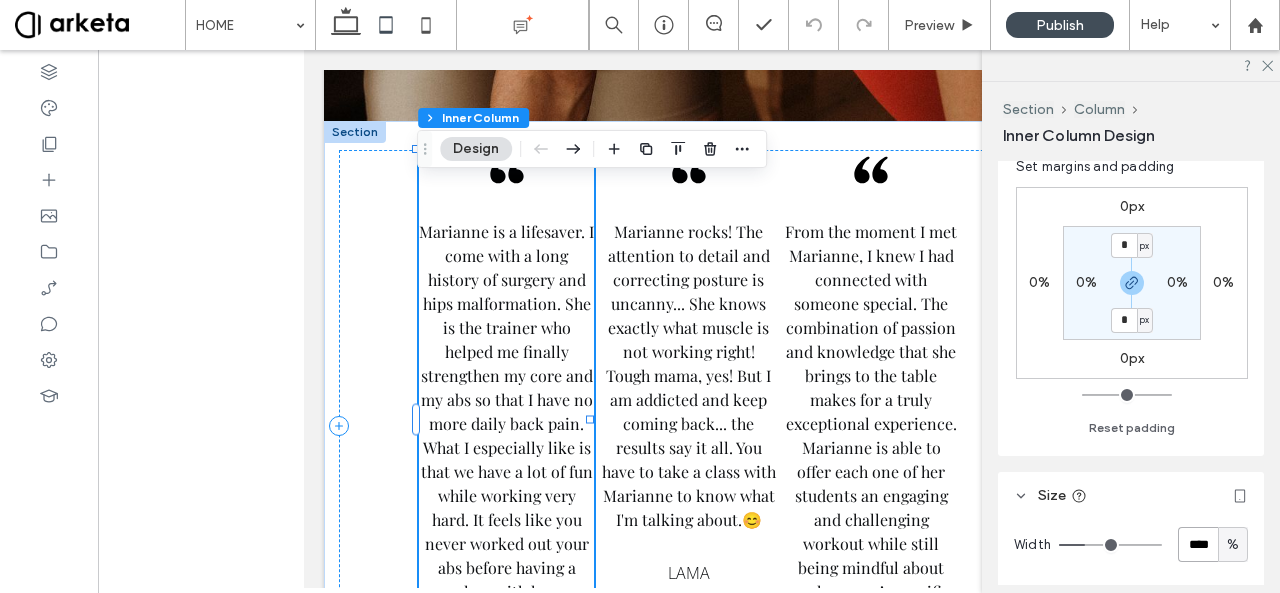type on "****" 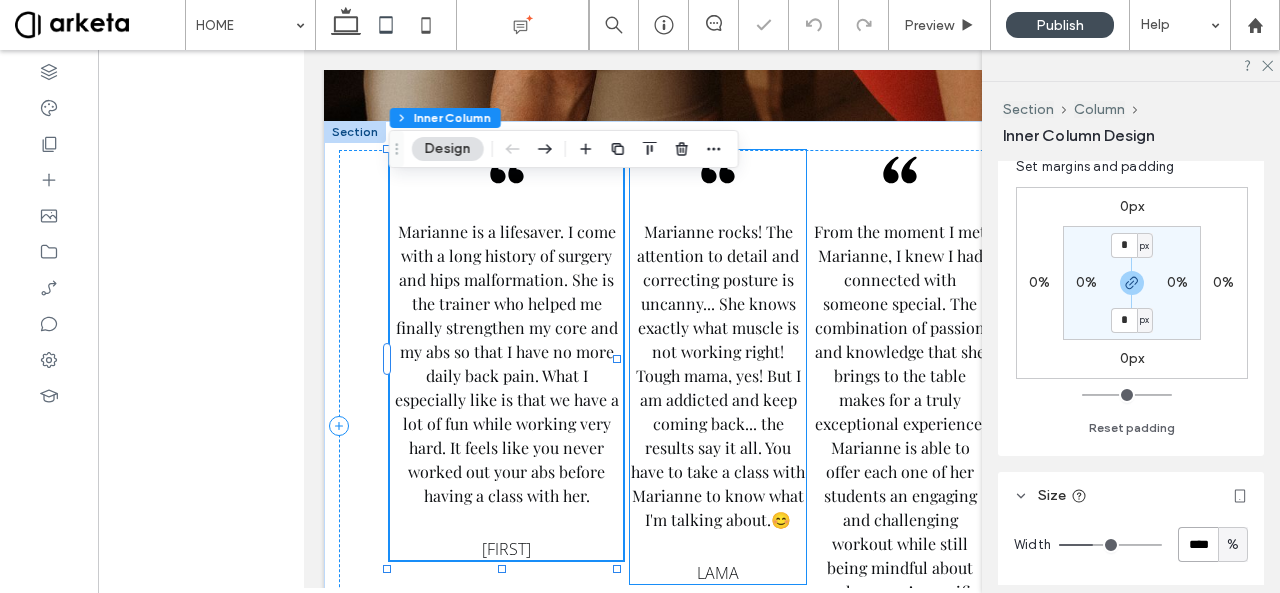 click on "Marianne rocks! The attention to detail and correcting posture is uncanny... She knows exactly what muscle is not working right! Tough mama, yes! But I am addicted and keep coming back... the results say it all. You have to take a class with Marianne to know what I'm talking about." at bounding box center [718, 375] 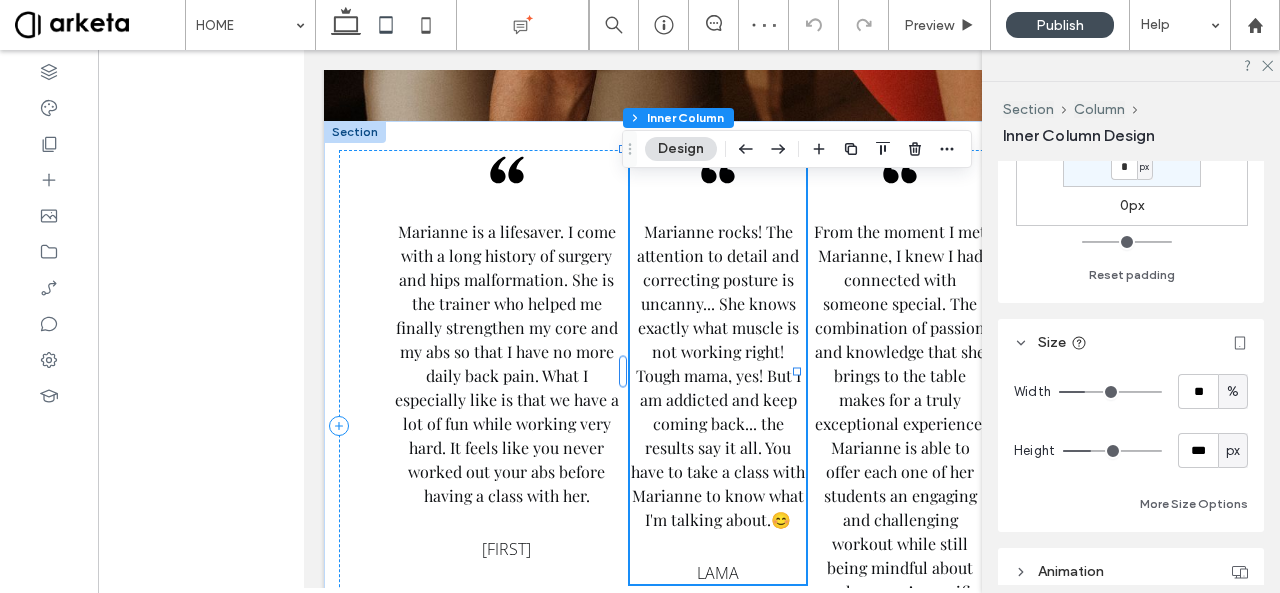 scroll, scrollTop: 694, scrollLeft: 0, axis: vertical 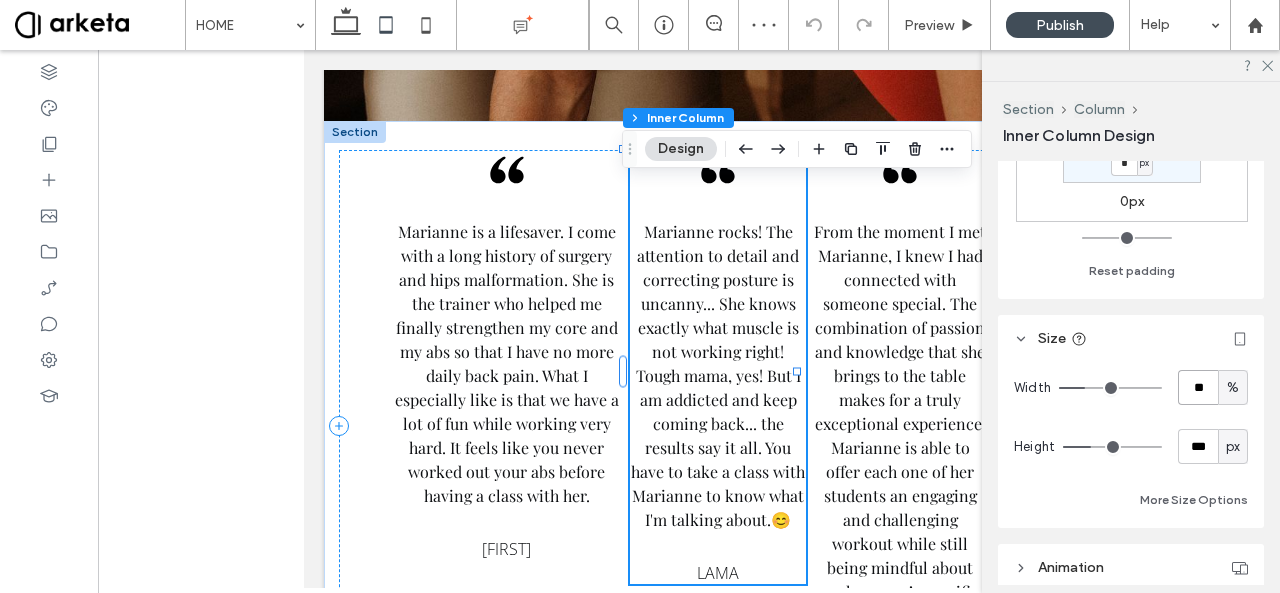 click on "**" at bounding box center [1198, 387] 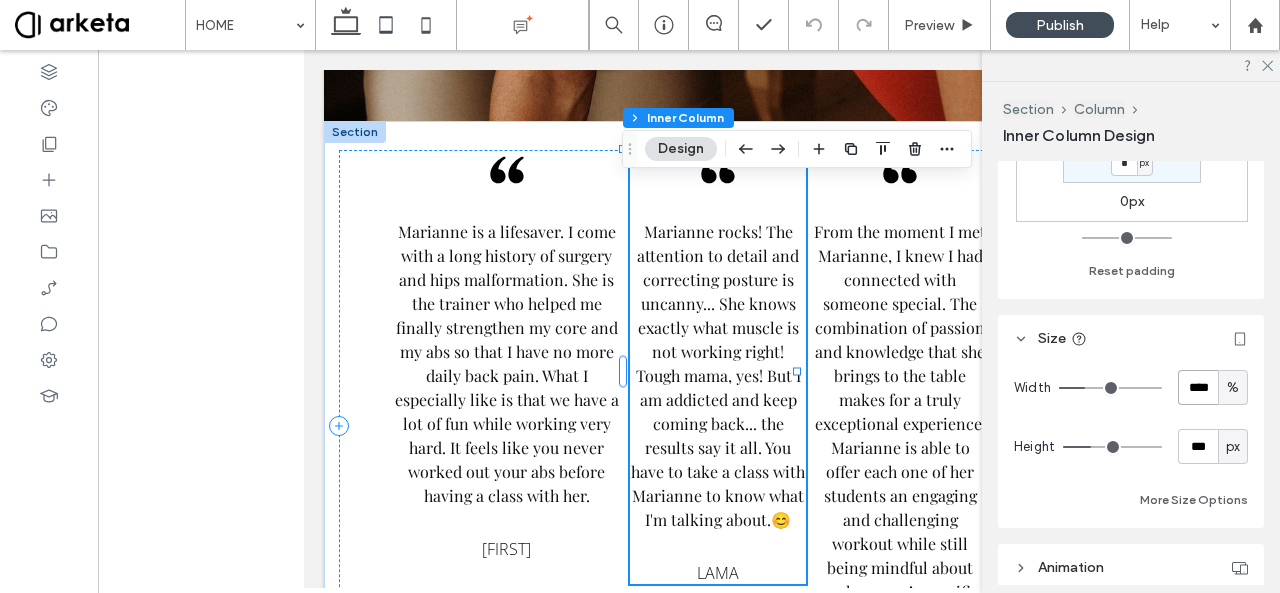 type on "****" 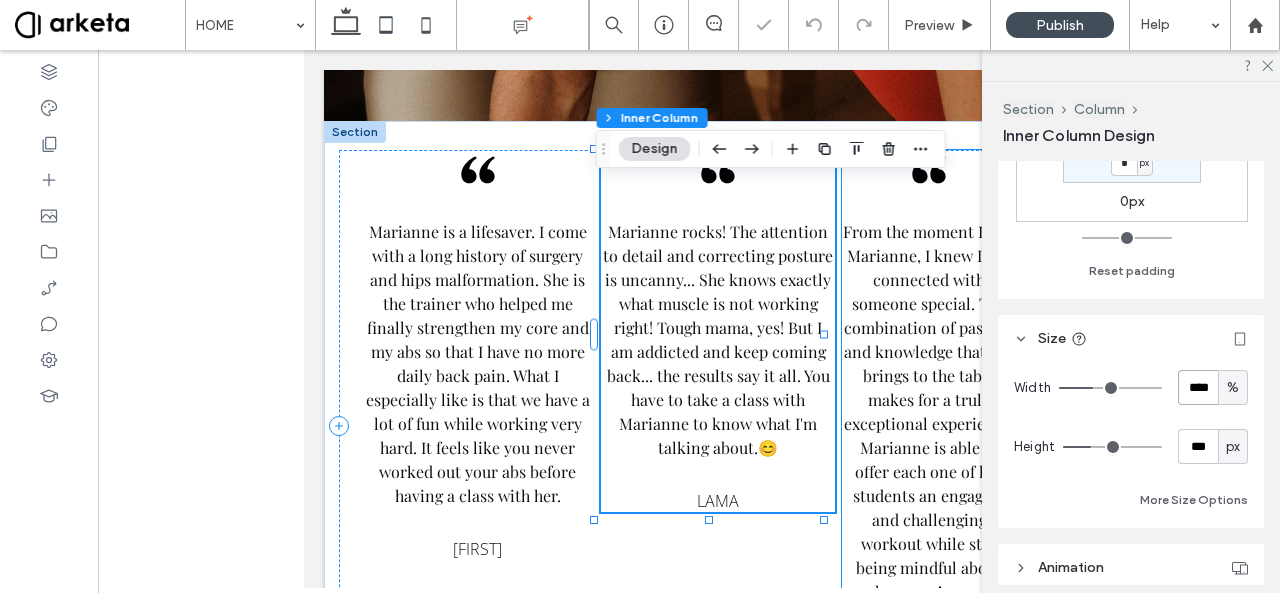 click on "From the moment I met Marianne, I knew I had connected with someone special. The combination of passion and knowledge that she brings to the table makes for a truly exceptional experience. Marianne is able to offer each one of her students an engaging and challenging workout while still being mindful about each person’s specific needs." at bounding box center [929, 423] 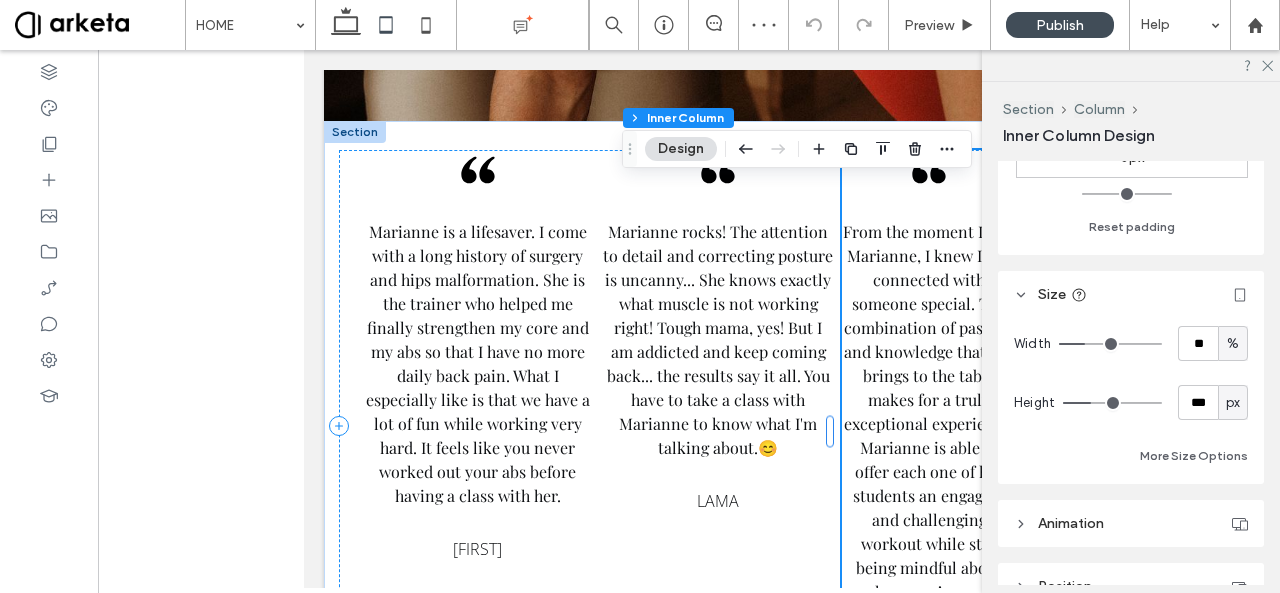 scroll, scrollTop: 746, scrollLeft: 0, axis: vertical 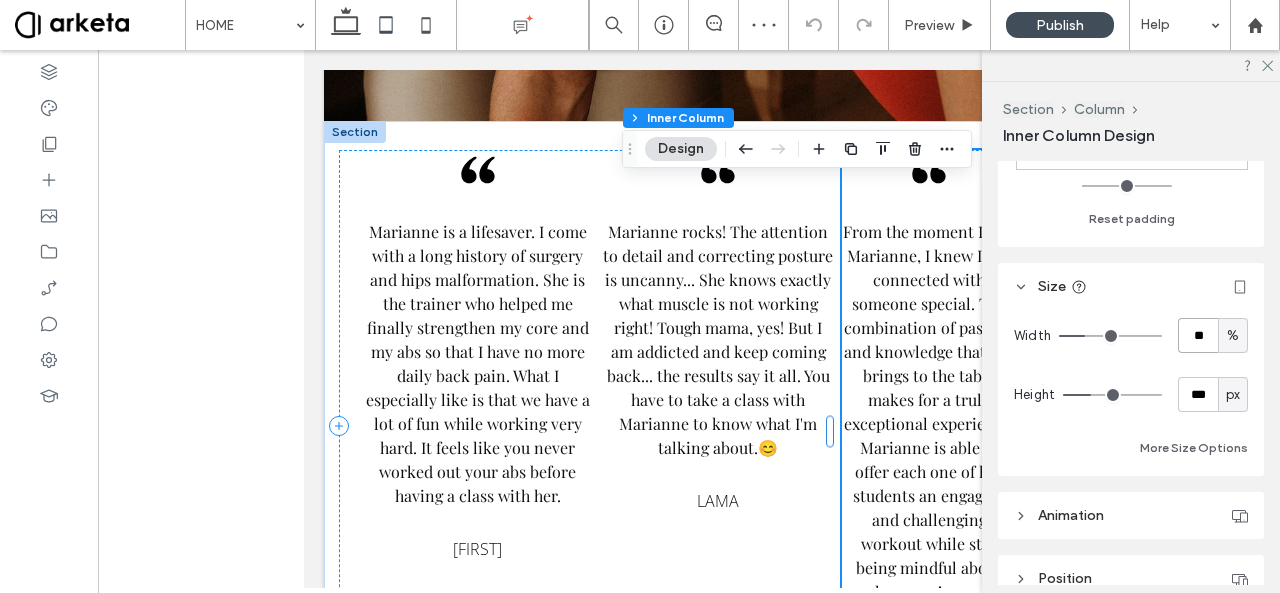 click on "**" at bounding box center (1198, 335) 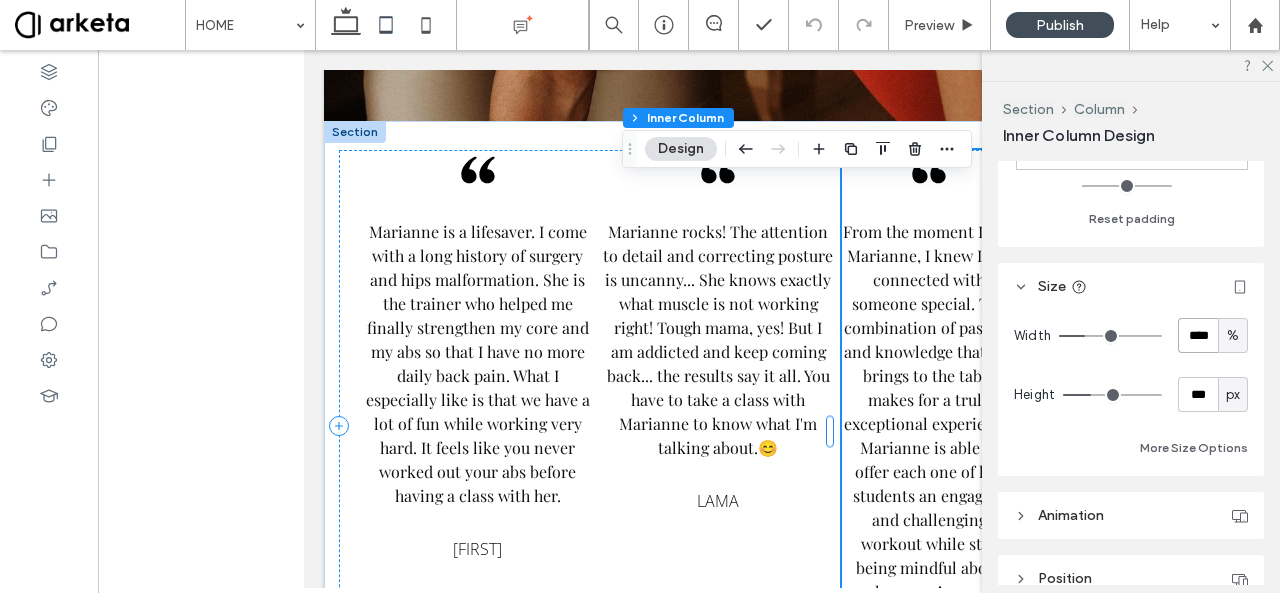 type on "****" 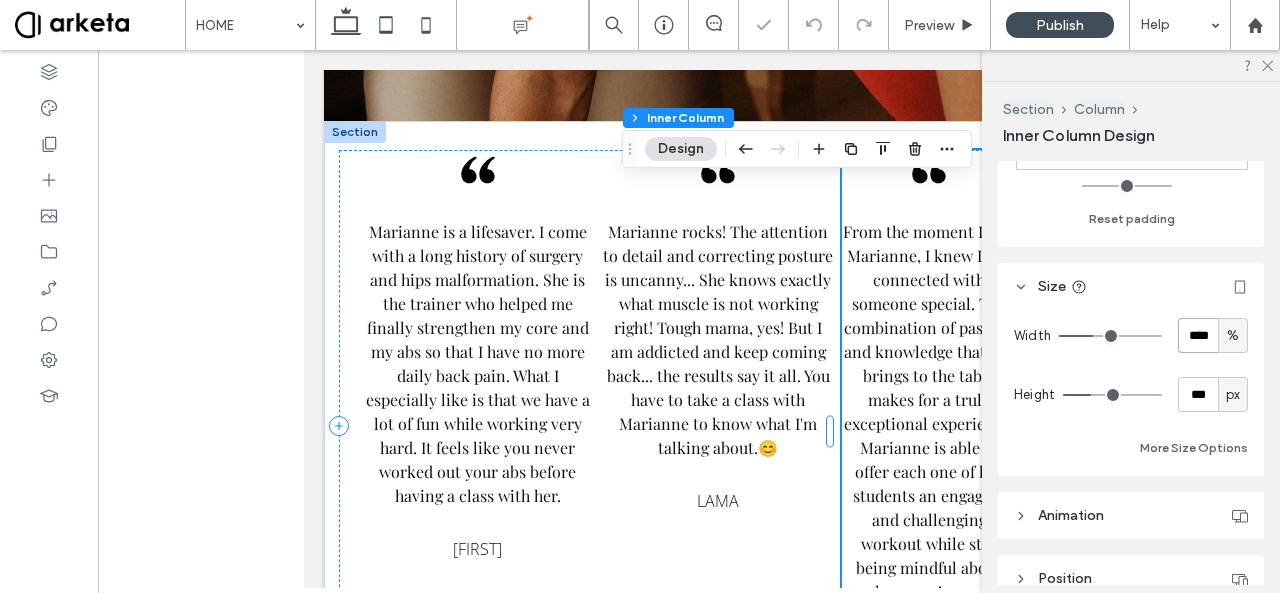 type on "**" 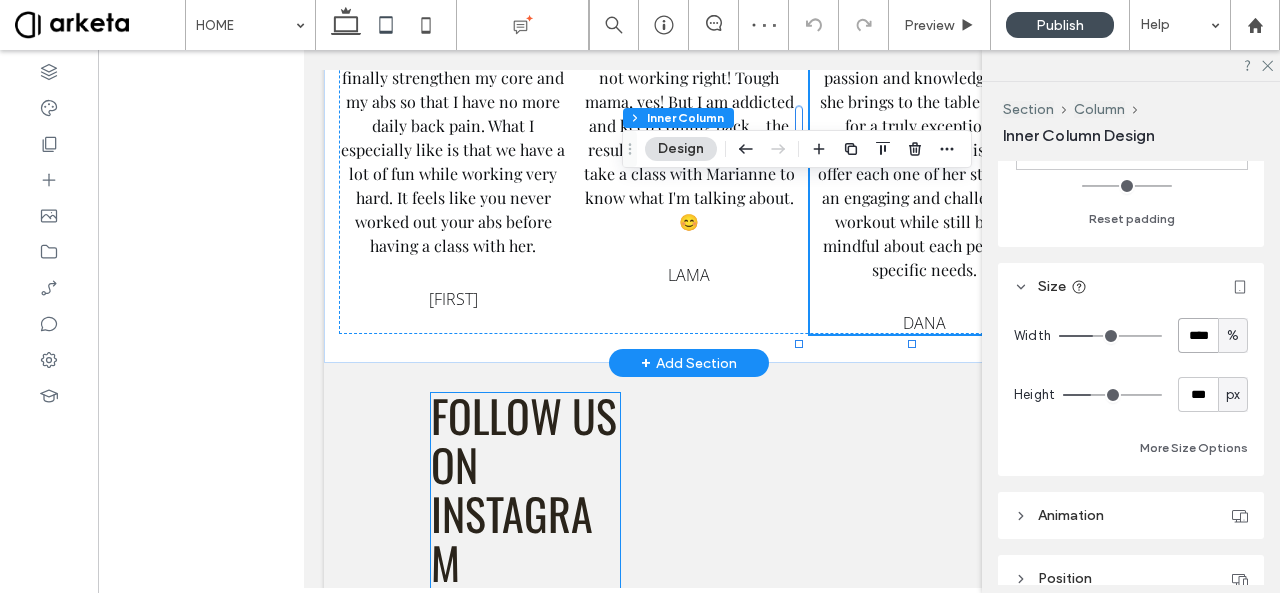 scroll, scrollTop: 4256, scrollLeft: 0, axis: vertical 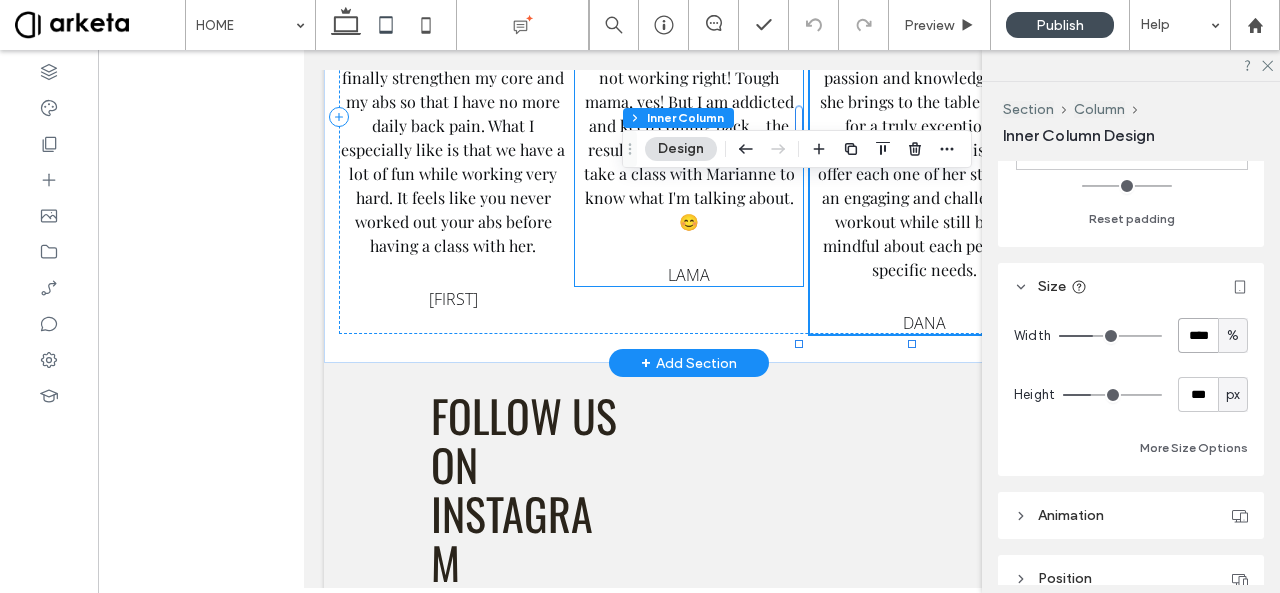 click on "Marianne rocks! The attention to detail and correcting posture is uncanny... She knows exactly what muscle is not working right! Tough mama, yes! But I am addicted and keep coming back... the results say it all. You have to take a class with Marianne to know what I'm talking about.  😊
LAMA" at bounding box center [689, 93] 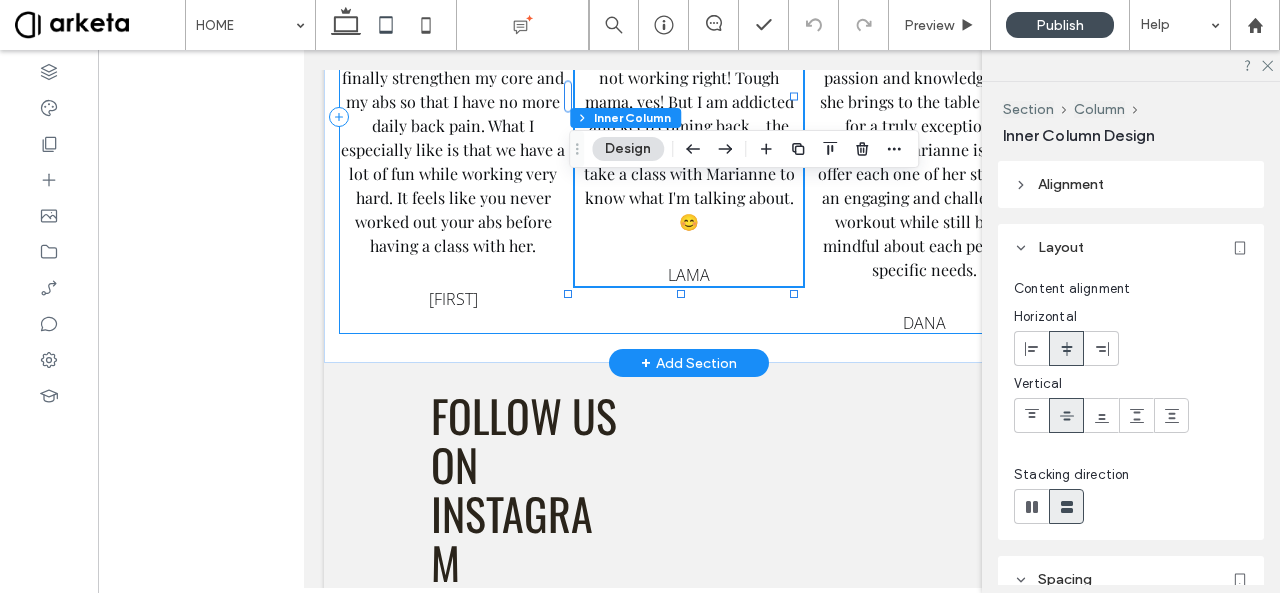 click on "Marianne is a lifesaver. I come with a long history of surgery and hips malformation. She is the trainer who helped me finally strengthen my core and my abs so that I have no more daily back pain. What I especially like is that we have a lot of fun while working very hard. It feels like you never worked out your abs before having a class with her.
CLAIRE
Marianne rocks! The attention to detail and correcting posture is uncanny... She knows exactly what muscle is not working right! Tough mama, yes! But I am addicted and keep coming back... the results say it all. You have to take a class with Marianne to know what I'm talking about.  😊
LAMA
DANA" at bounding box center [689, 117] 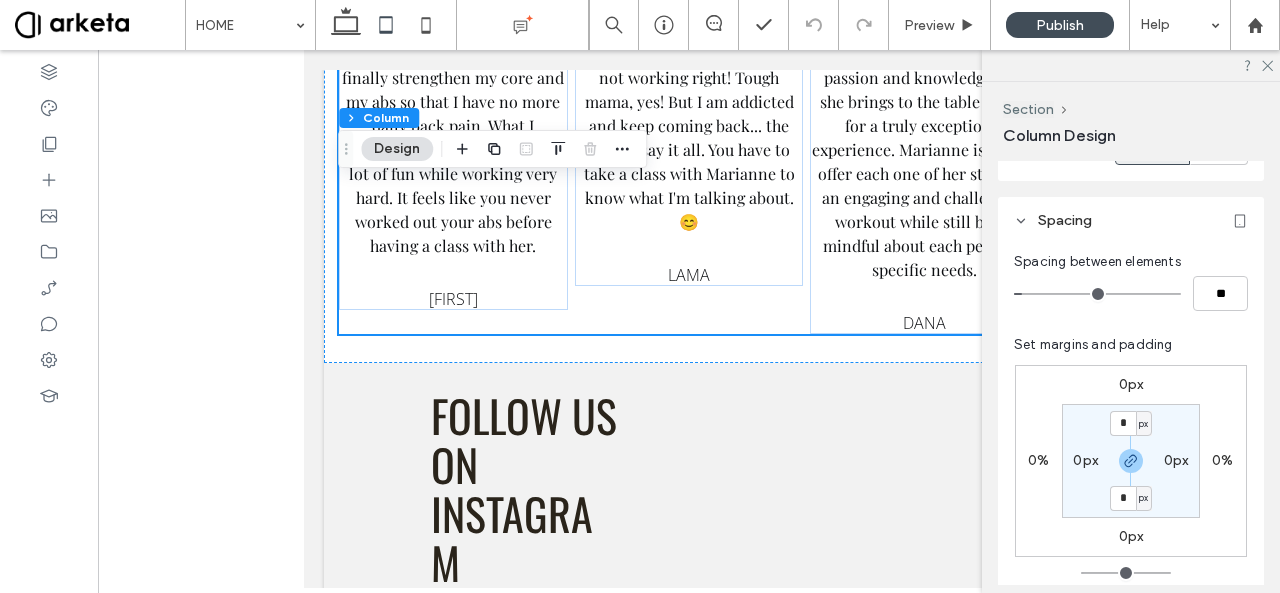 scroll, scrollTop: 400, scrollLeft: 0, axis: vertical 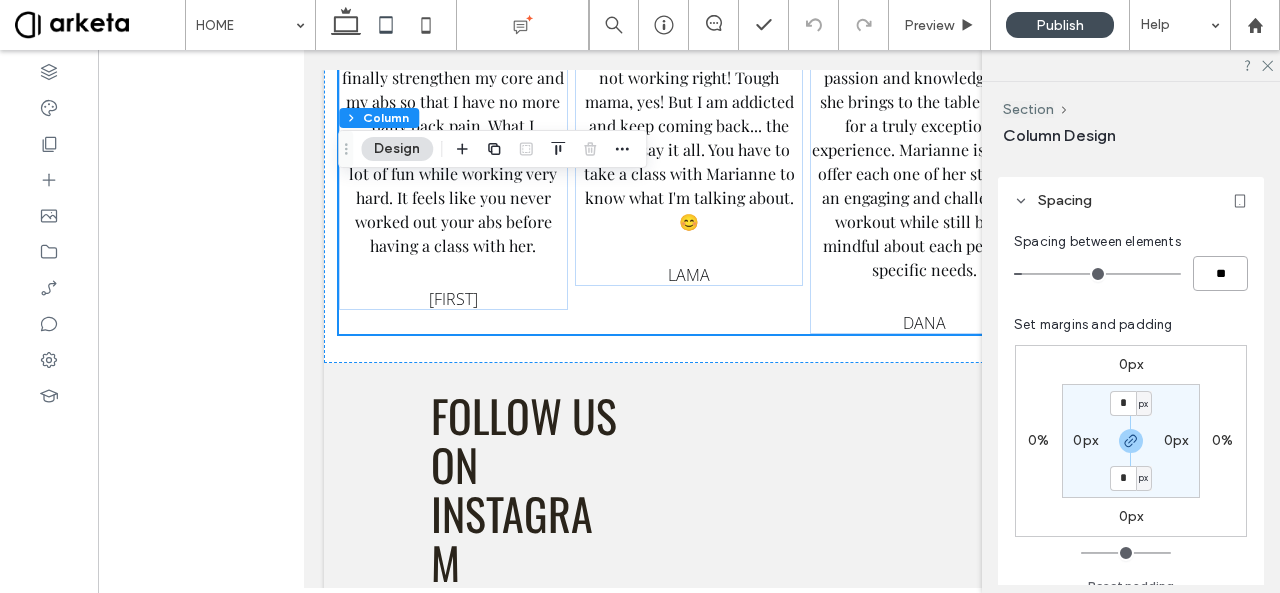 click on "**" at bounding box center (1220, 273) 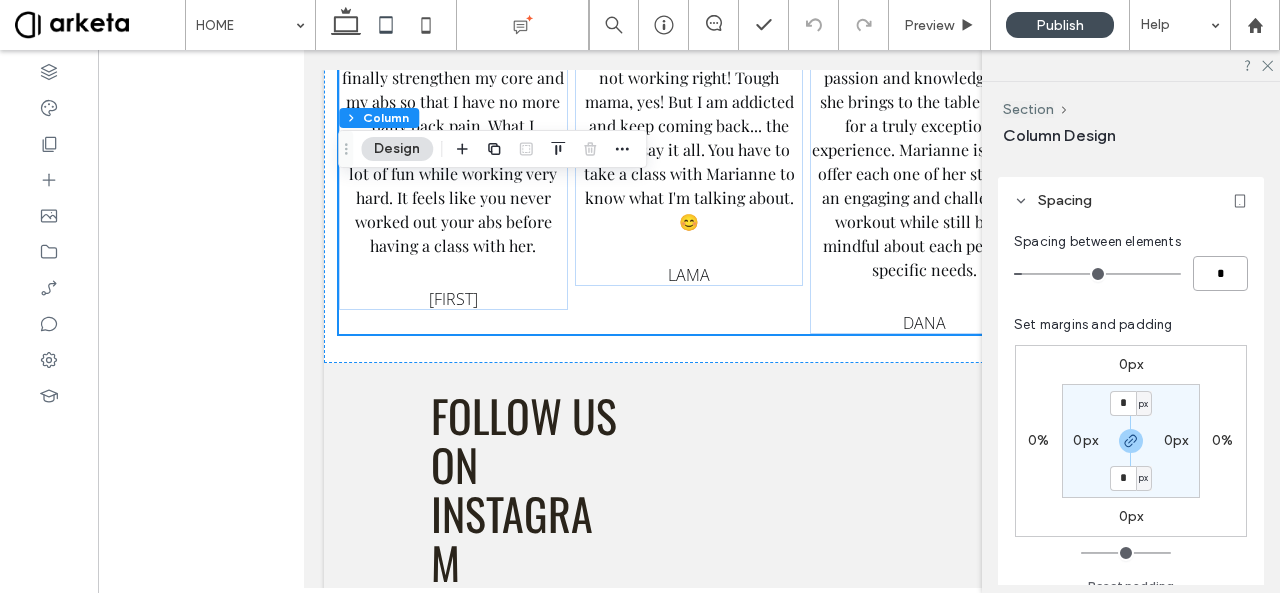 type on "**" 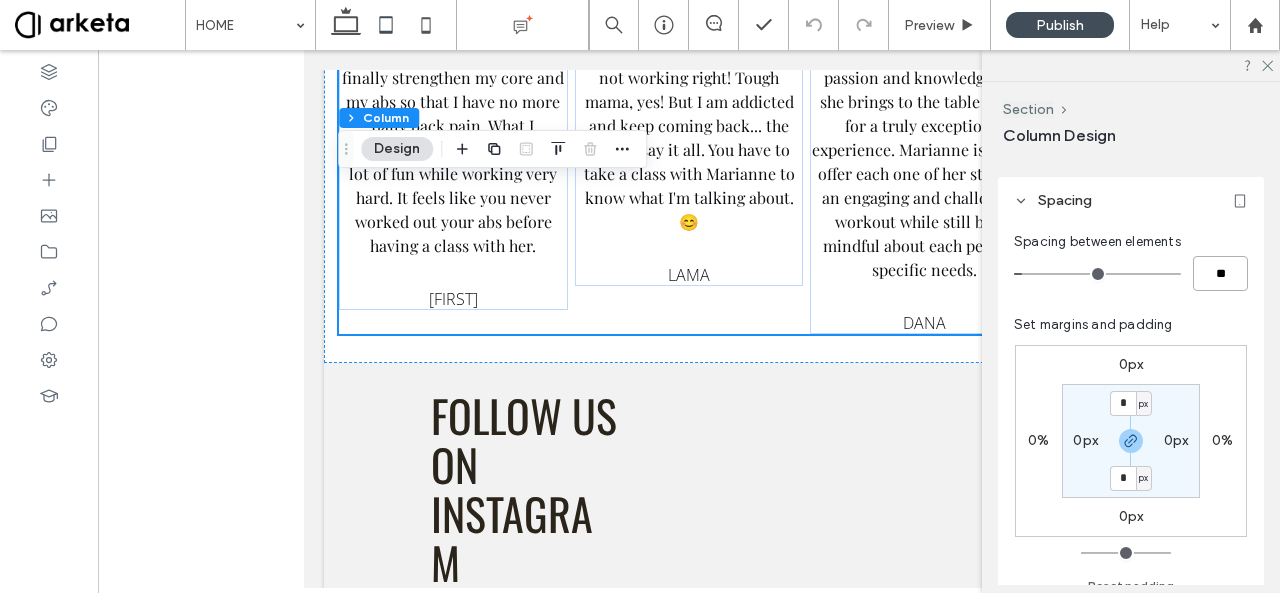 type on "*" 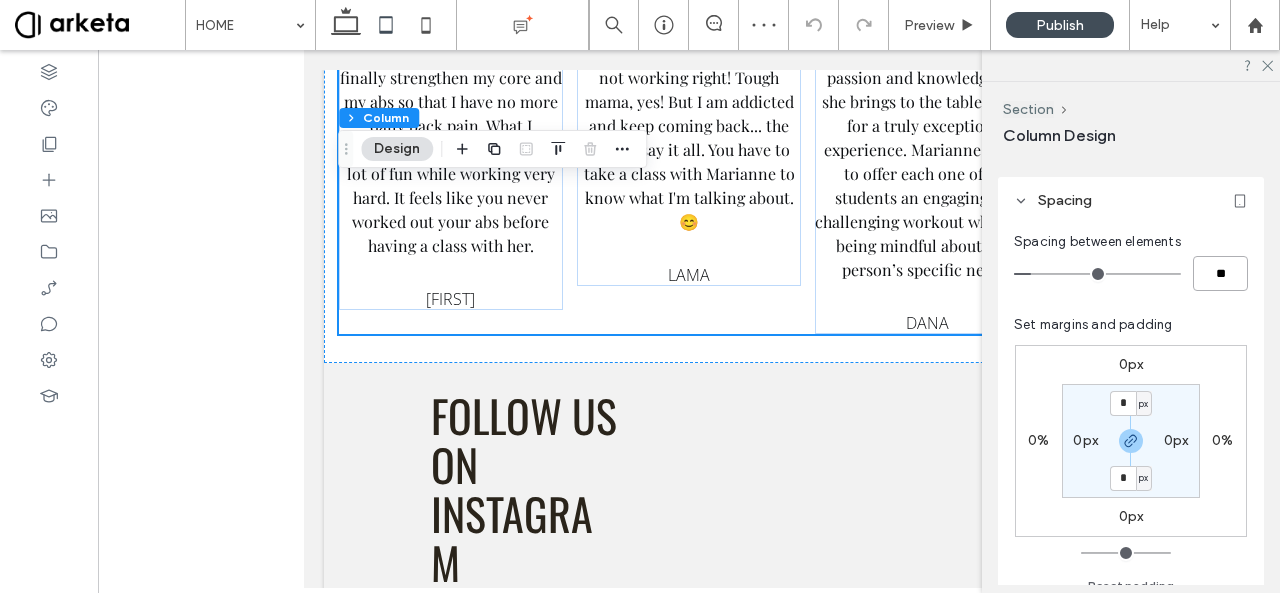 type on "**" 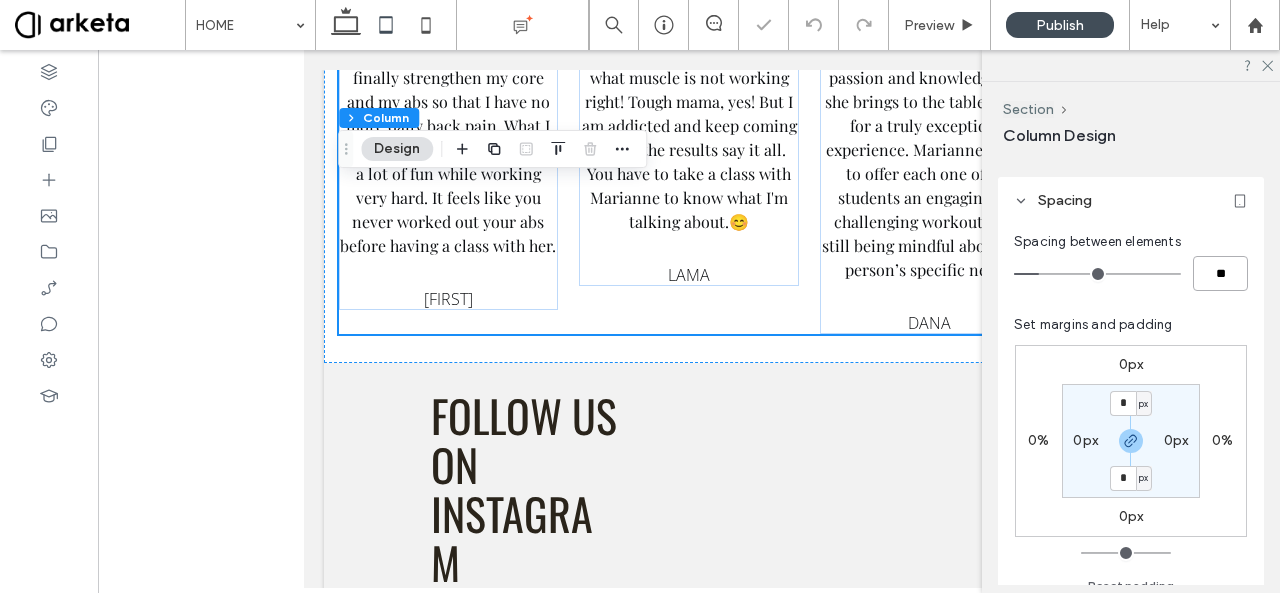 type on "**" 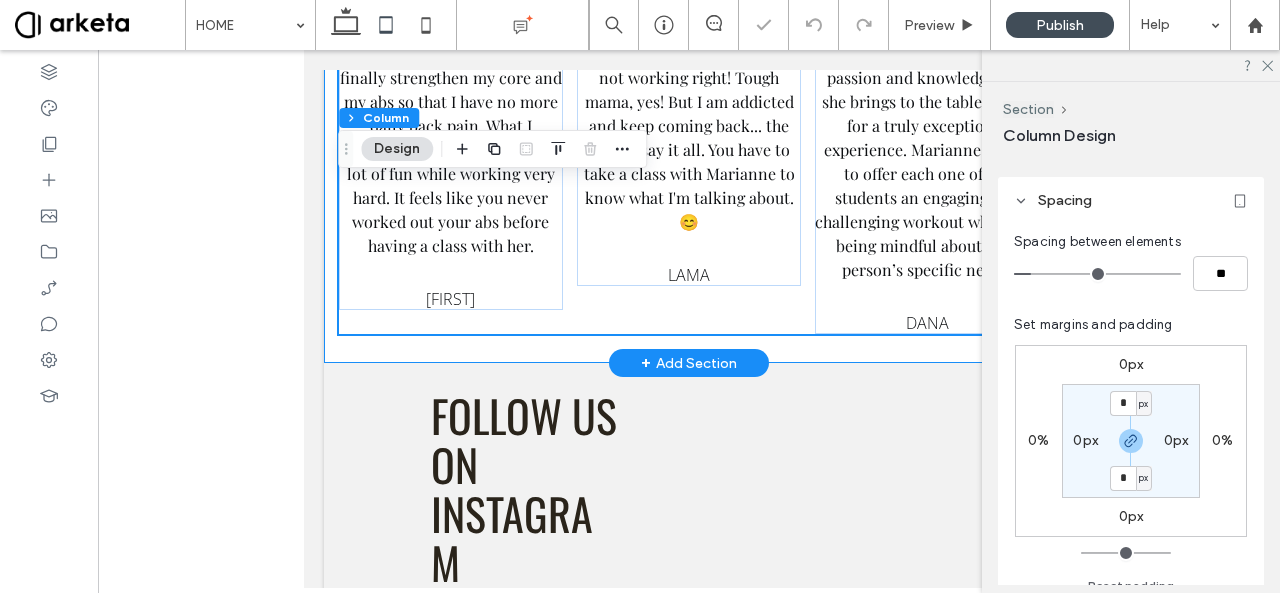 click on "Marianne is a lifesaver. I come with a long history of surgery and hips malformation. She is the trainer who helped me finally strengthen my core and my abs so that I have no more daily back pain. What I especially like is that we have a lot of fun while working very hard. It feels like you never worked out your abs before having a class with her.
CLAIRE
Marianne rocks! The attention to detail and correcting posture is uncanny... She knows exactly what muscle is not working right! Tough mama, yes! But I am addicted and keep coming back... the results say it all. You have to take a class with Marianne to know what I'm talking about.  😊
LAMA
DANA" at bounding box center [689, 117] 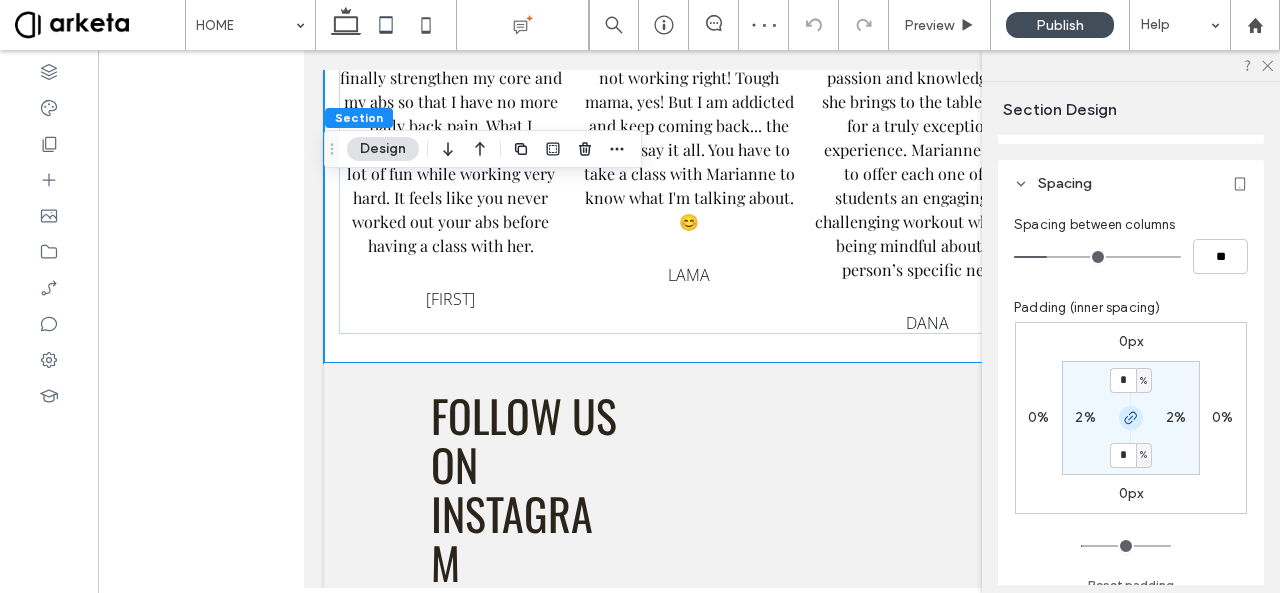 scroll, scrollTop: 44, scrollLeft: 0, axis: vertical 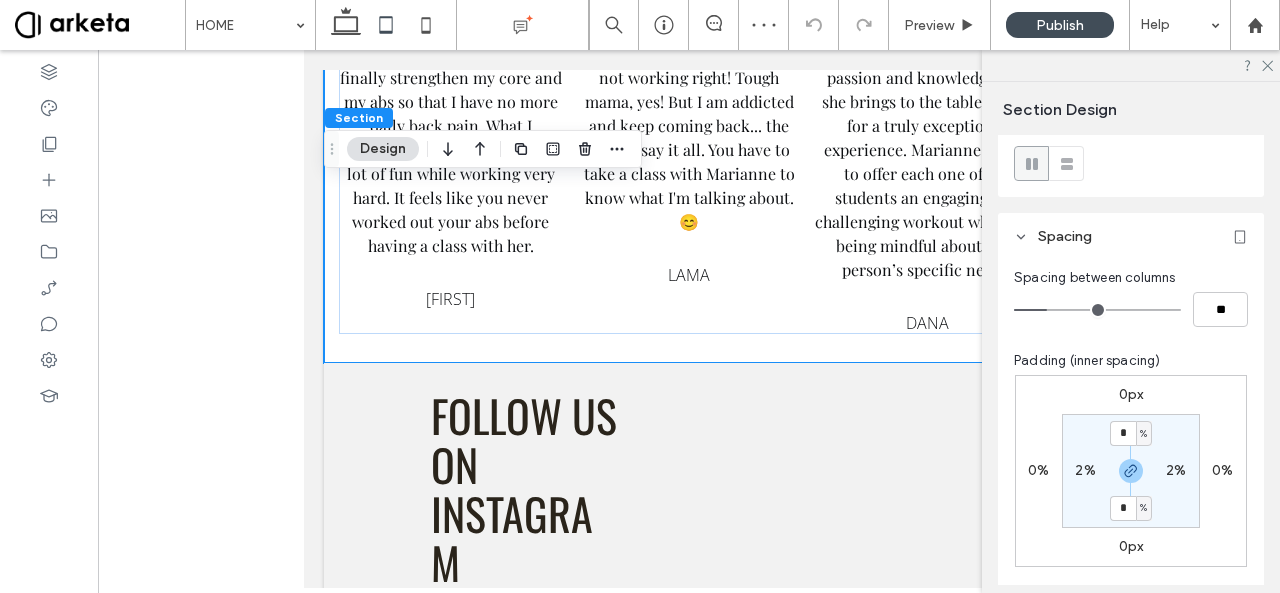 click on "2%" at bounding box center [1085, 470] 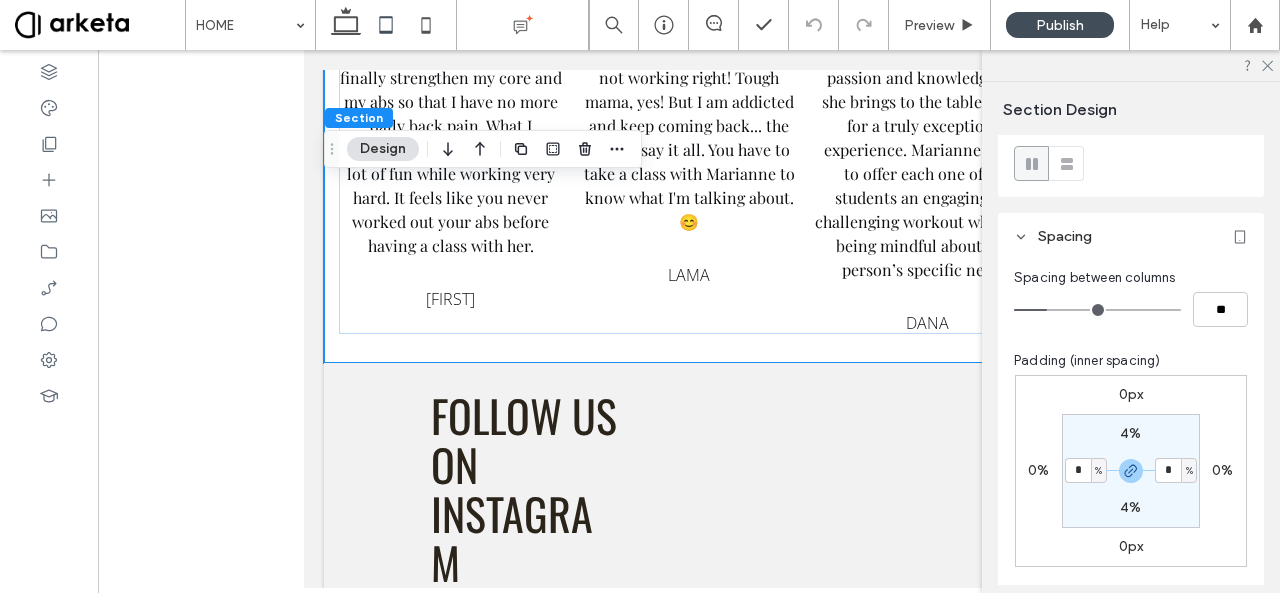 type on "*" 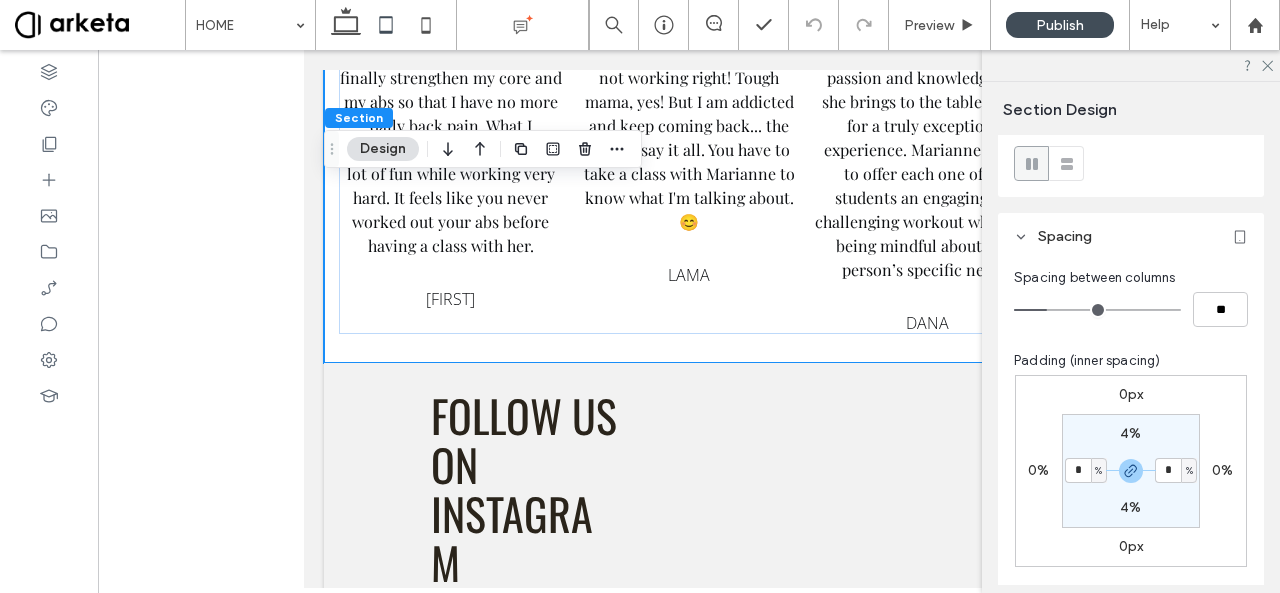 type on "*" 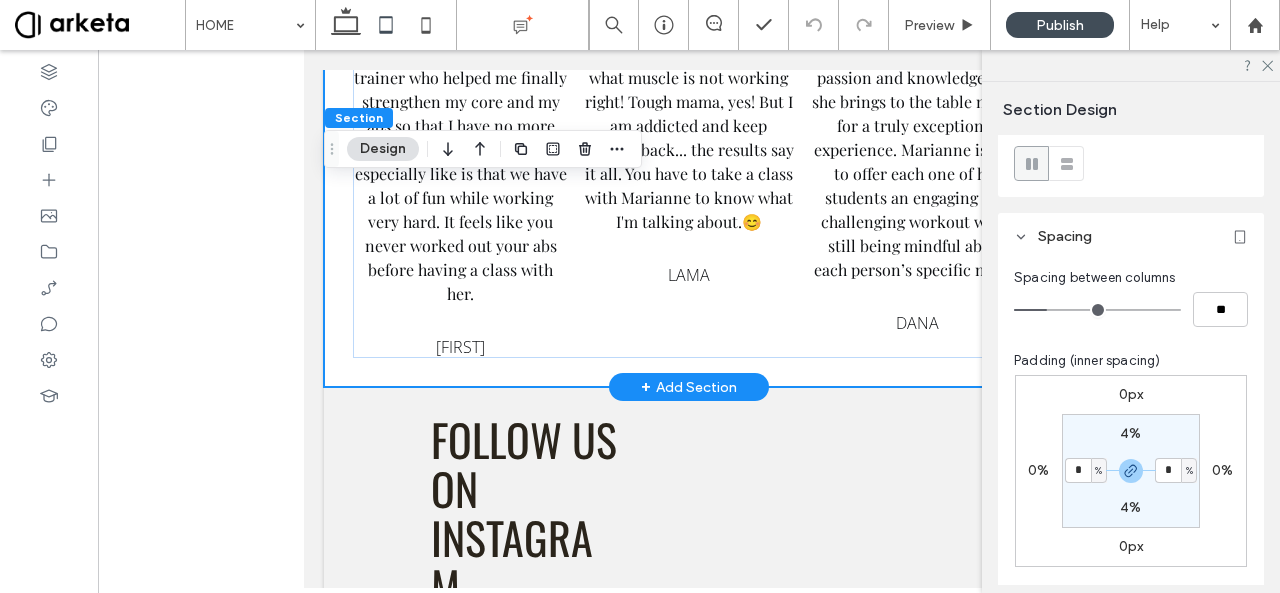 click on "Marianne is a lifesaver. I come with a long history of surgery and hips malformation. She is the trainer who helped me finally strengthen my core and my abs so that I have no more daily back pain. What I especially like is that we have a lot of fun while working very hard. It feels like you never worked out your abs before having a class with her.
CLAIRE
Marianne rocks! The attention to detail and correcting posture is uncanny... She knows exactly what muscle is not working right! Tough mama, yes! But I am addicted and keep coming back... the results say it all. You have to take a class with Marianne to know what I'm talking about.  😊
LAMA
DANA" at bounding box center [689, 129] 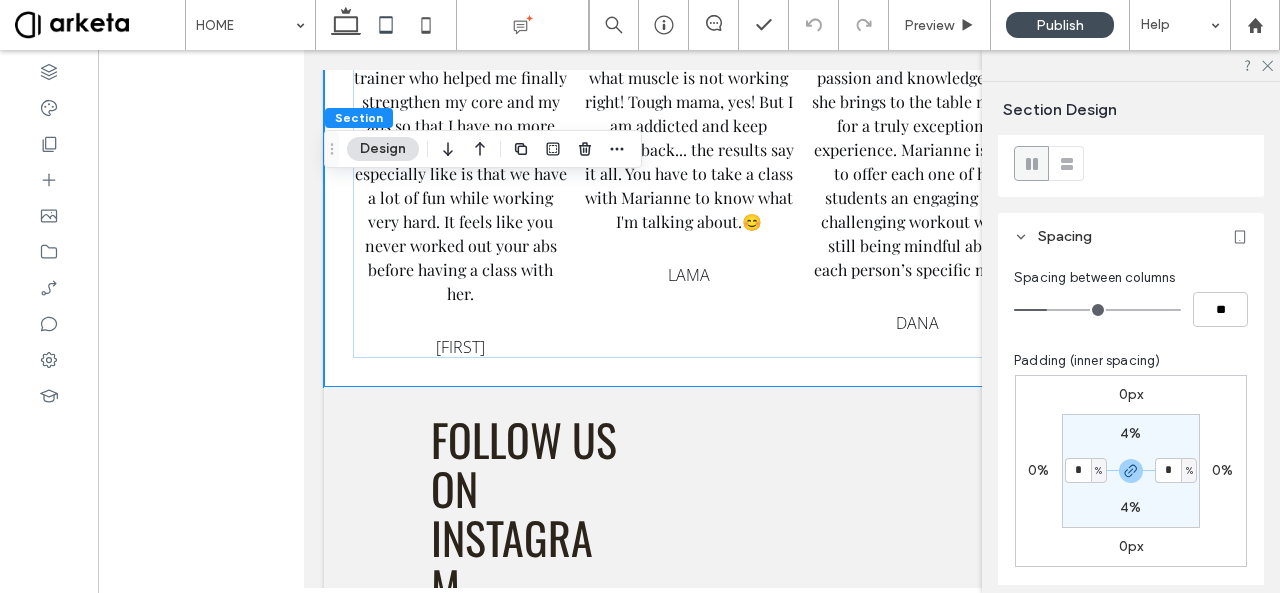 click on "4%" at bounding box center (1130, 433) 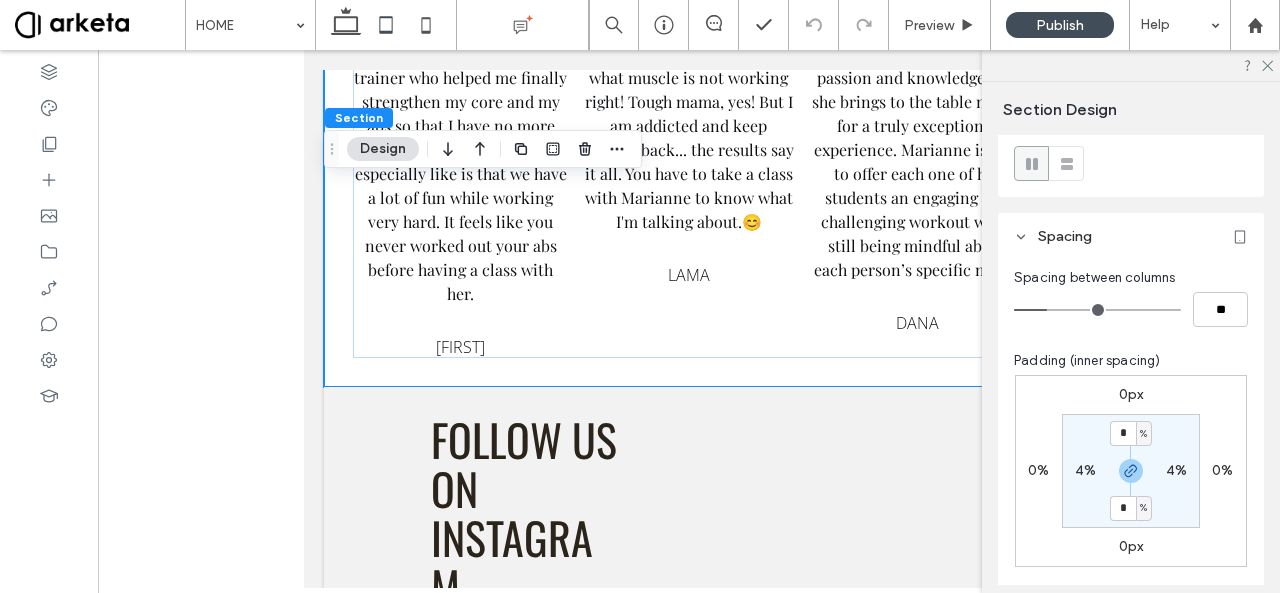 click on "%" at bounding box center [1143, 434] 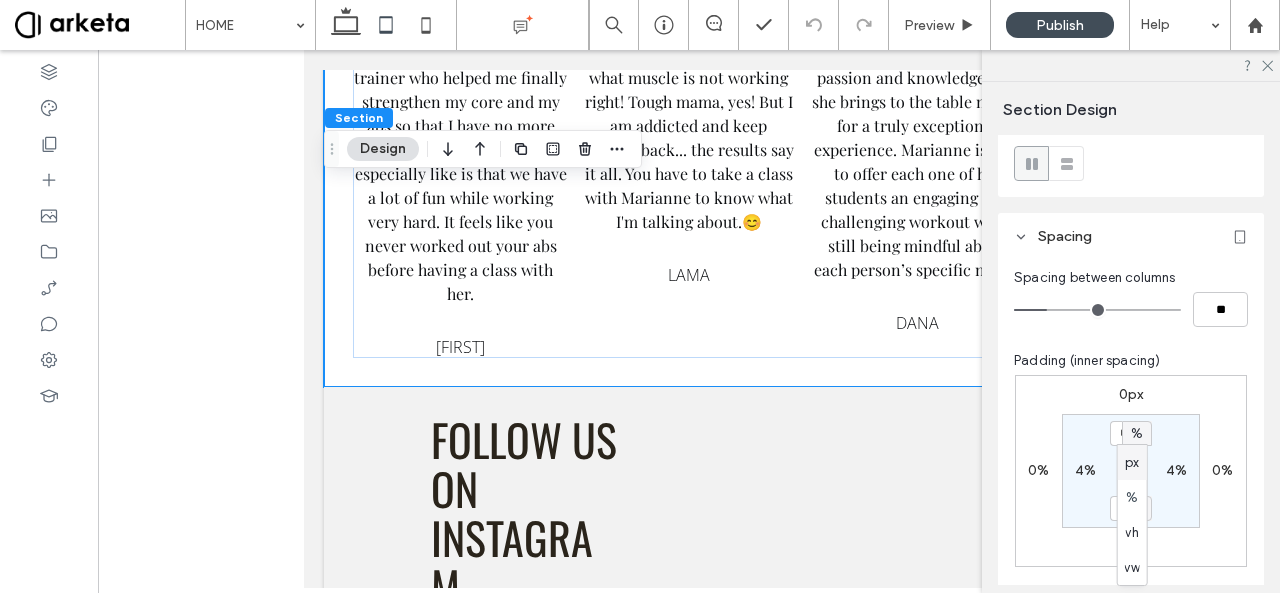 click on "px" at bounding box center (1132, 463) 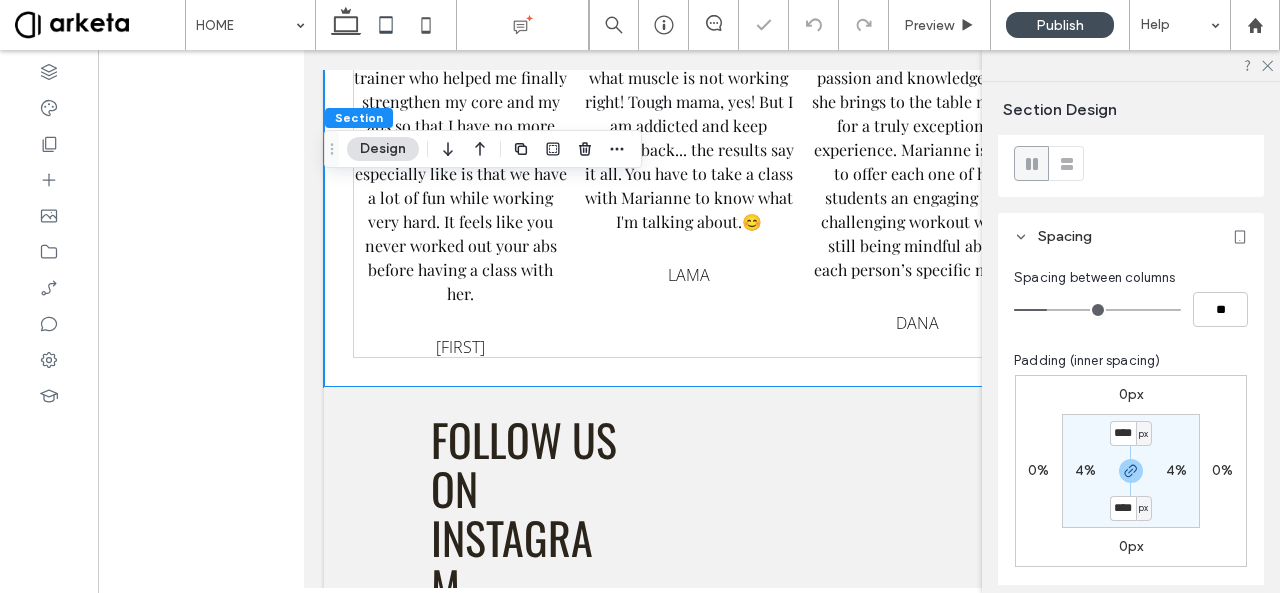 type on "**" 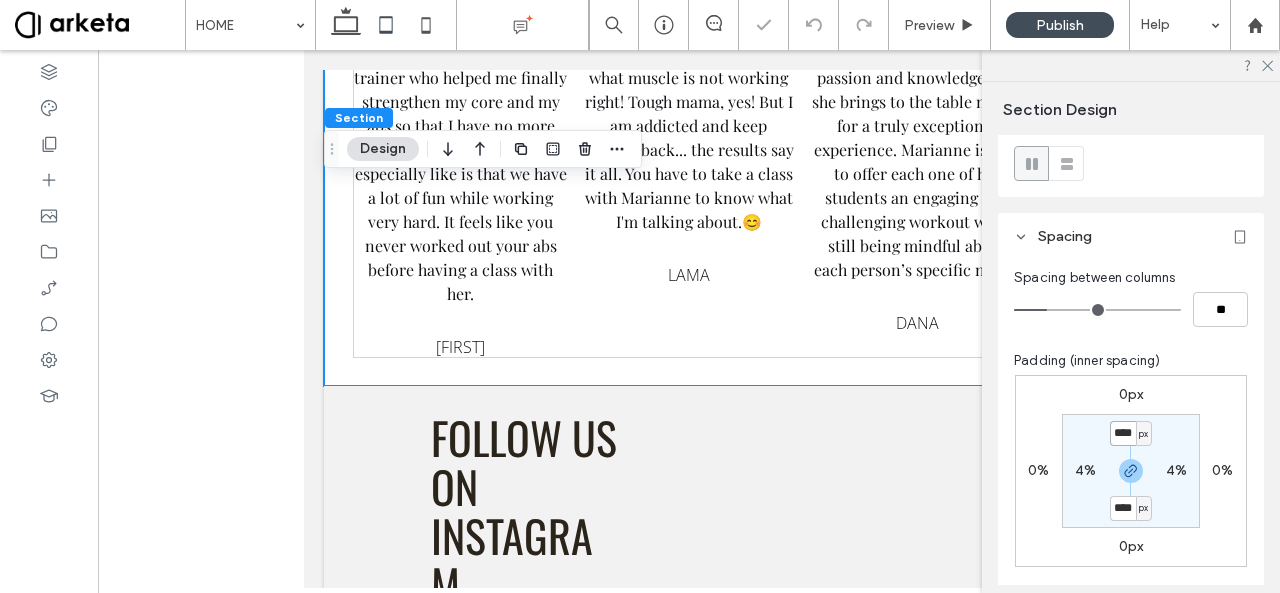 click on "****" at bounding box center (1123, 433) 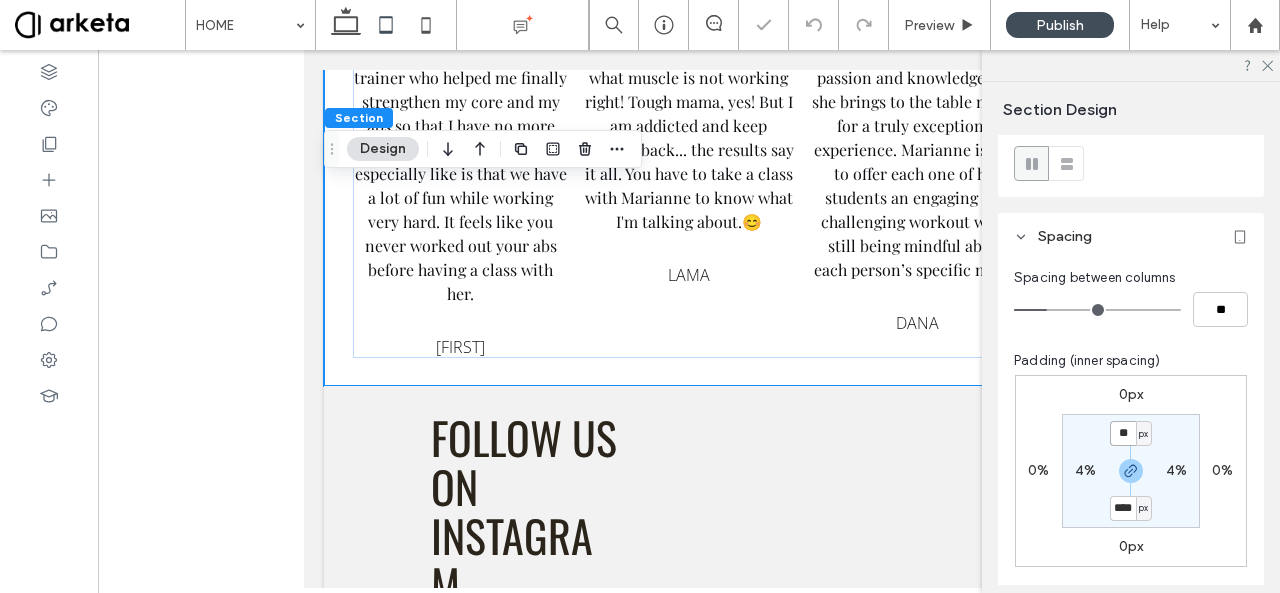 type on "**" 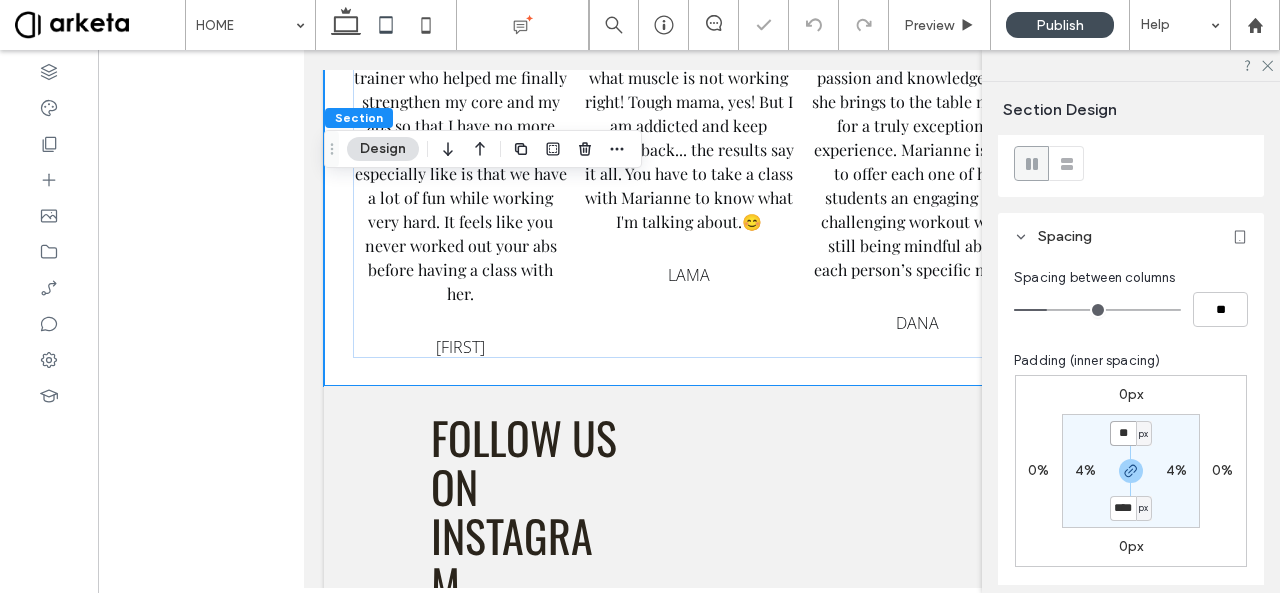 type on "**" 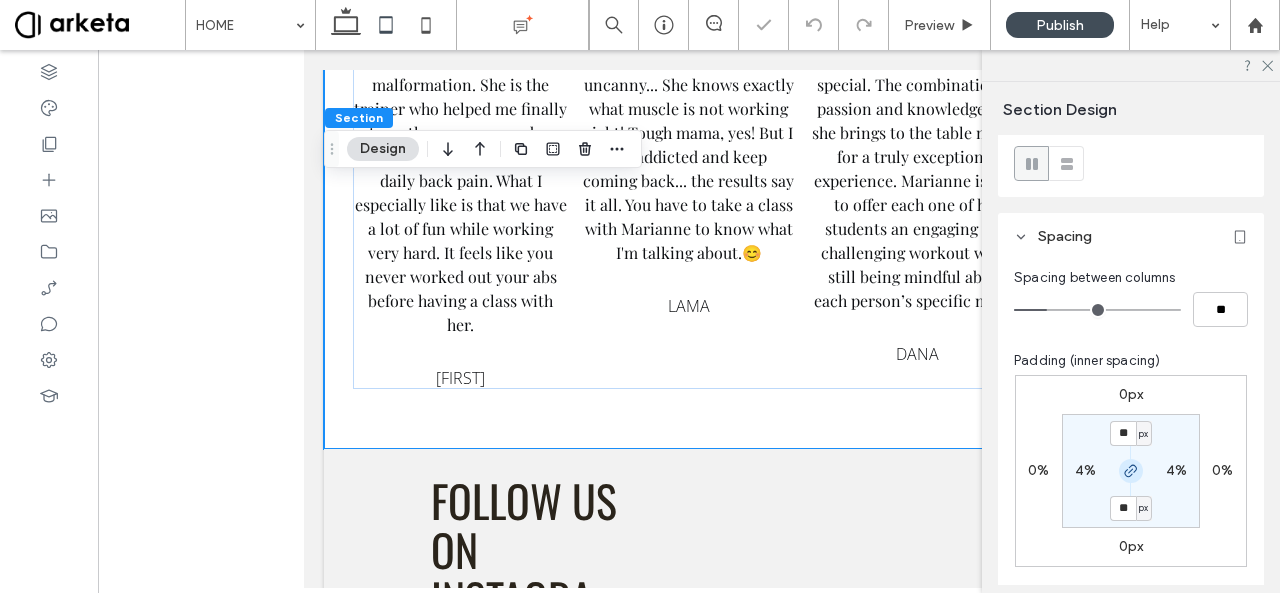 click 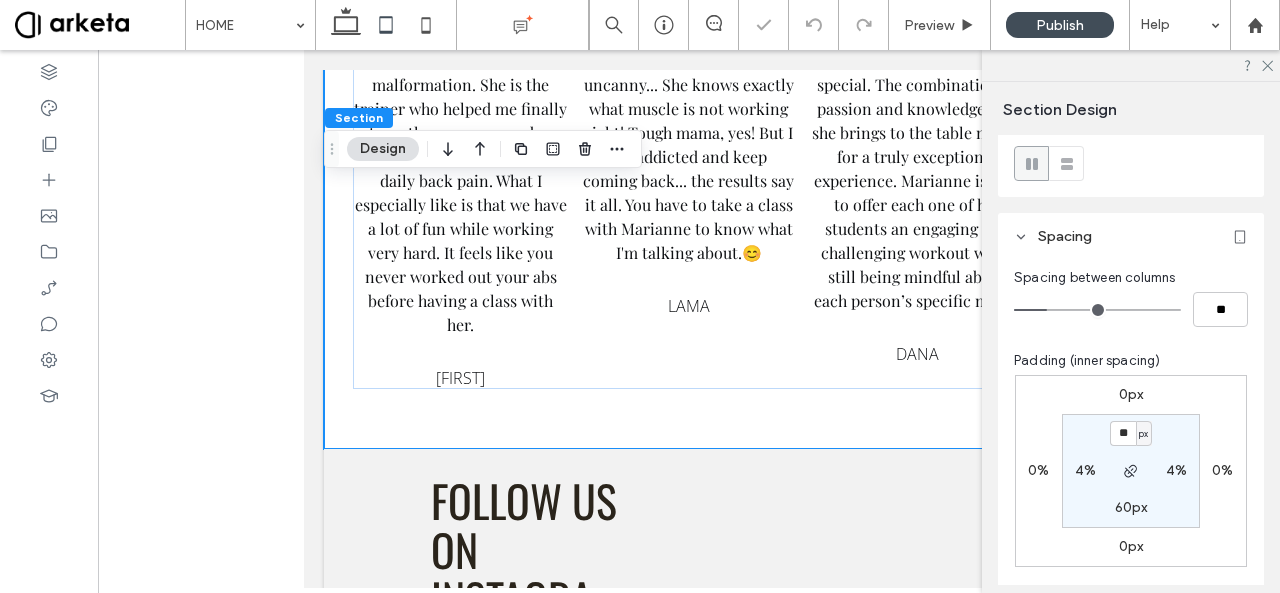 click on "60px" at bounding box center (1131, 507) 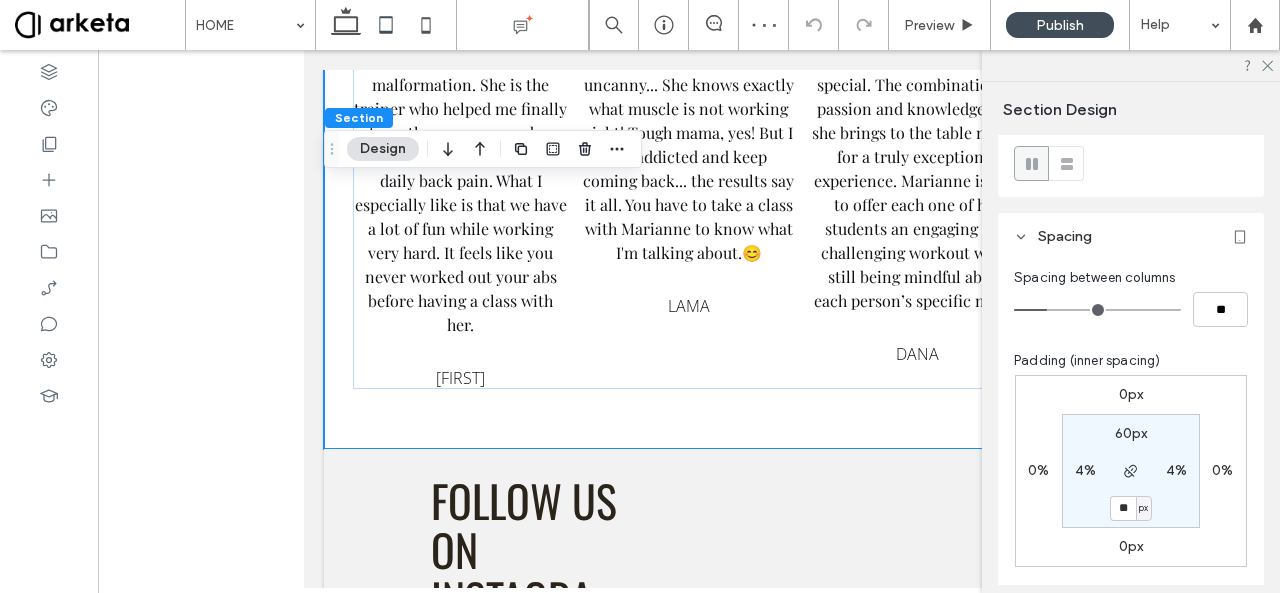 type on "**" 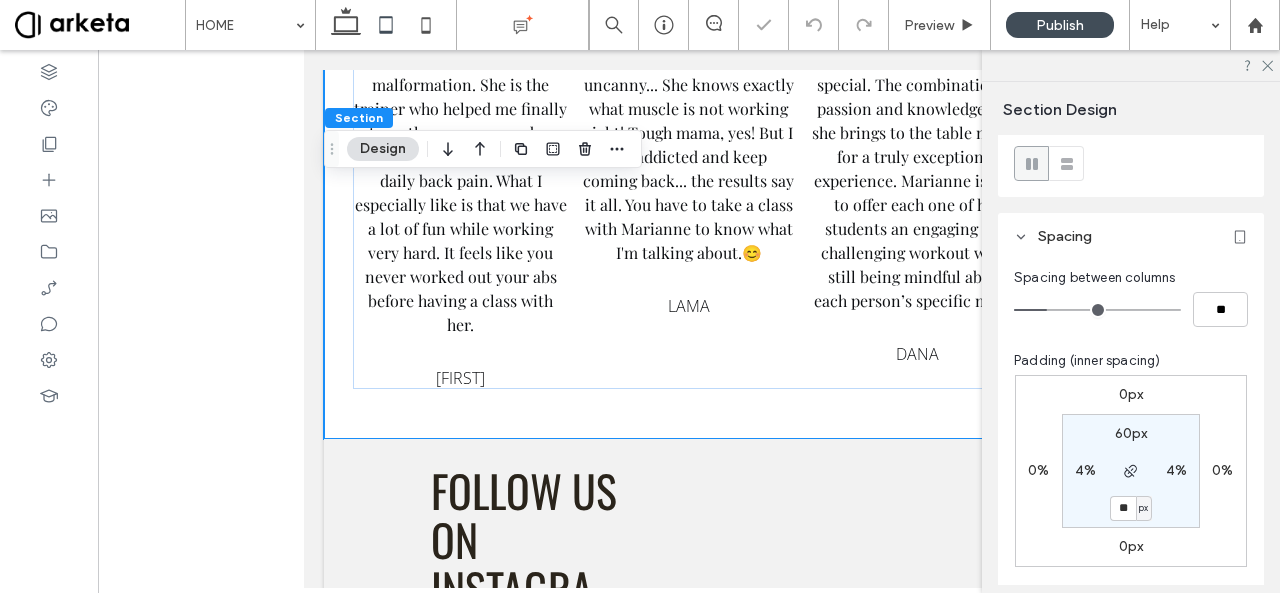 scroll, scrollTop: 0, scrollLeft: 0, axis: both 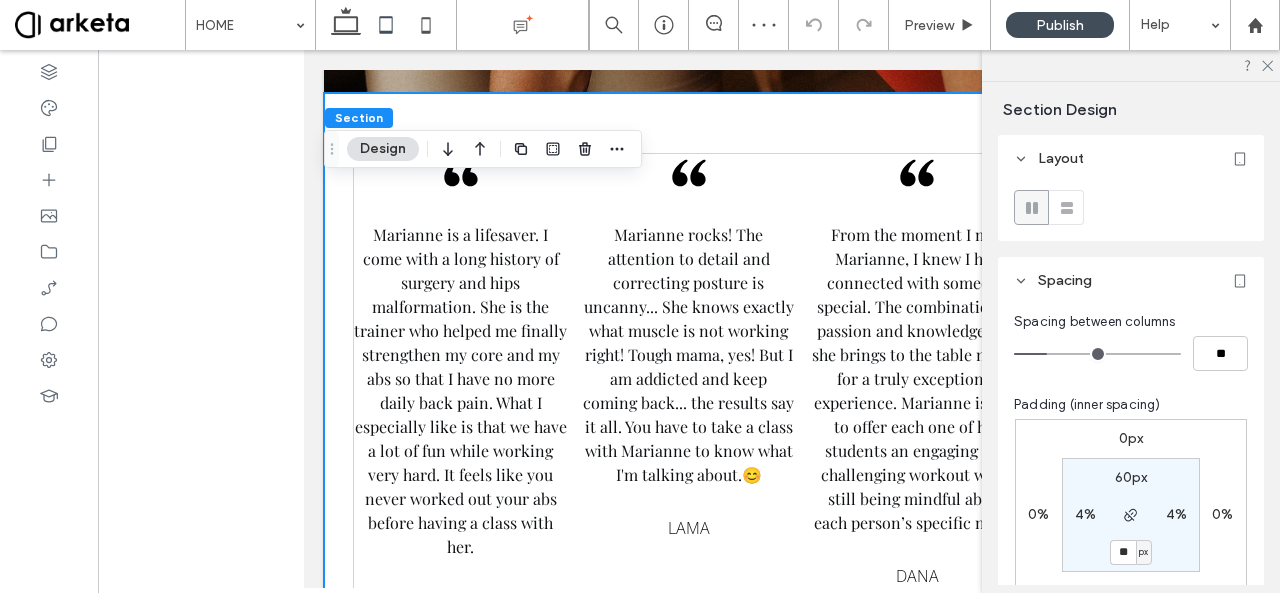 click on "Marianne is a lifesaver. I come with a long history of surgery and hips malformation. She is the trainer who helped me finally strengthen my core and my abs so that I have no more daily back pain. What I especially like is that we have a lot of fun while working very hard. It feels like you never worked out your abs before having a class with her.
CLAIRE
Marianne rocks! The attention to detail and correcting posture is uncanny... She knows exactly what muscle is not working right! Tough mama, yes! But I am addicted and keep coming back... the results say it all. You have to take a class with Marianne to know what I'm talking about.  😊
LAMA
DANA" at bounding box center [689, 377] 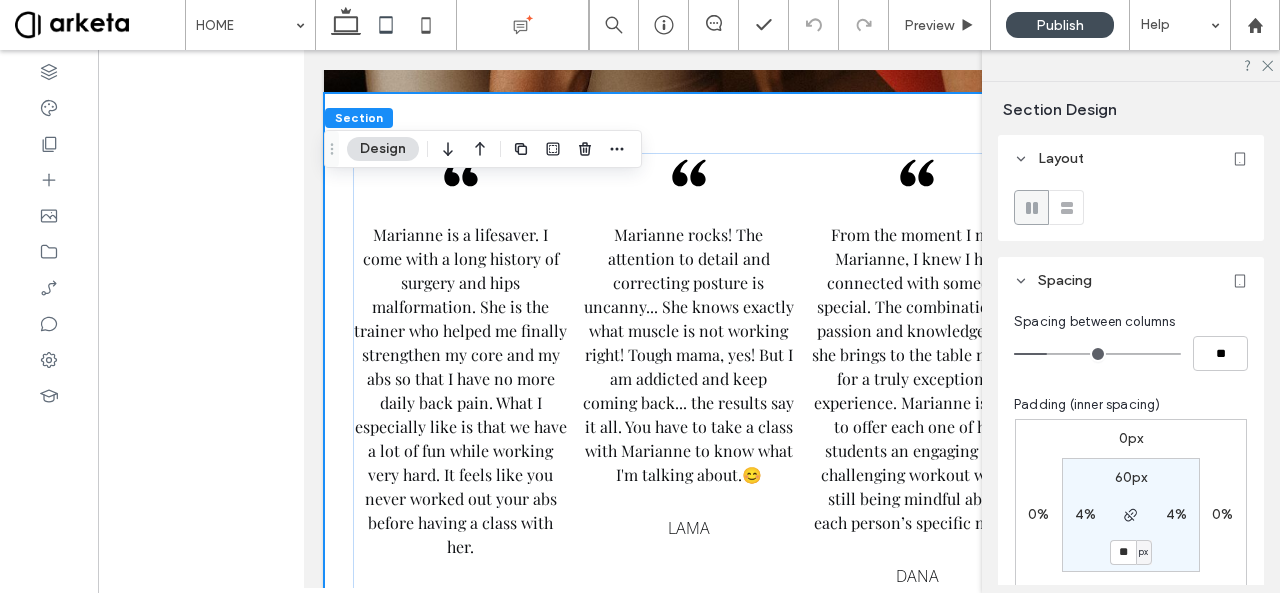 click on "Marianne is a lifesaver. I come with a long history of surgery and hips malformation. She is the trainer who helped me finally strengthen my core and my abs so that I have no more daily back pain. What I especially like is that we have a lot of fun while working very hard. It feels like you never worked out your abs before having a class with her.
CLAIRE
Marianne rocks! The attention to detail and correcting posture is uncanny... She knows exactly what muscle is not working right! Tough mama, yes! But I am addicted and keep coming back... the results say it all. You have to take a class with Marianne to know what I'm talking about.  😊
LAMA
DANA" at bounding box center [689, 377] 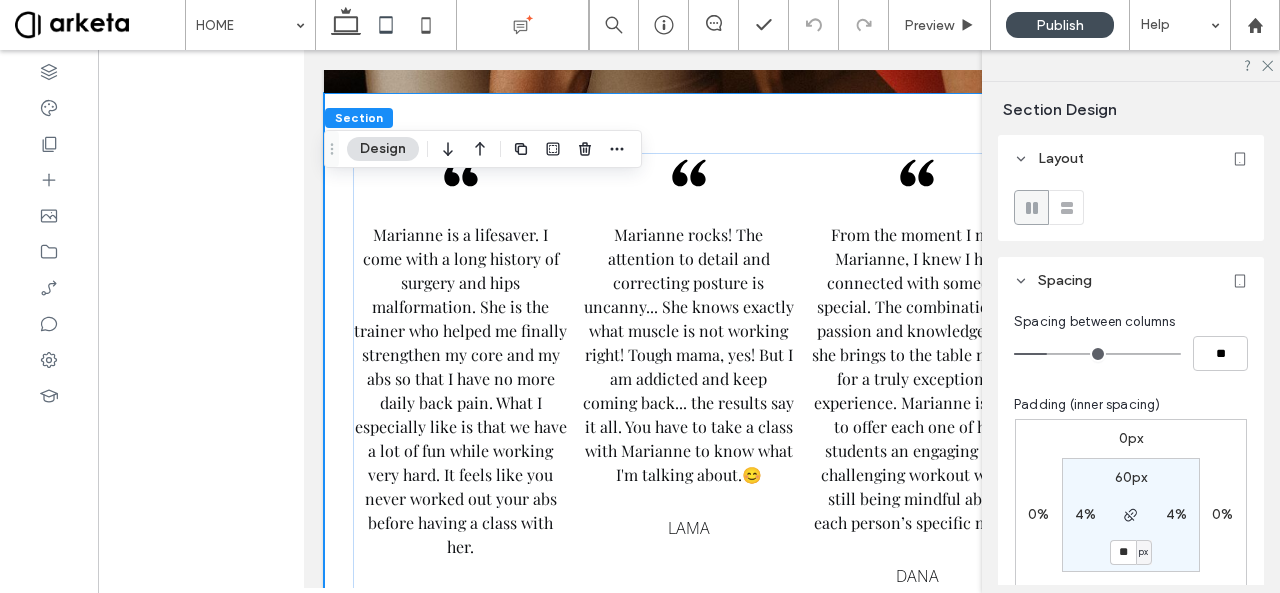 click on "4%" at bounding box center [1085, 514] 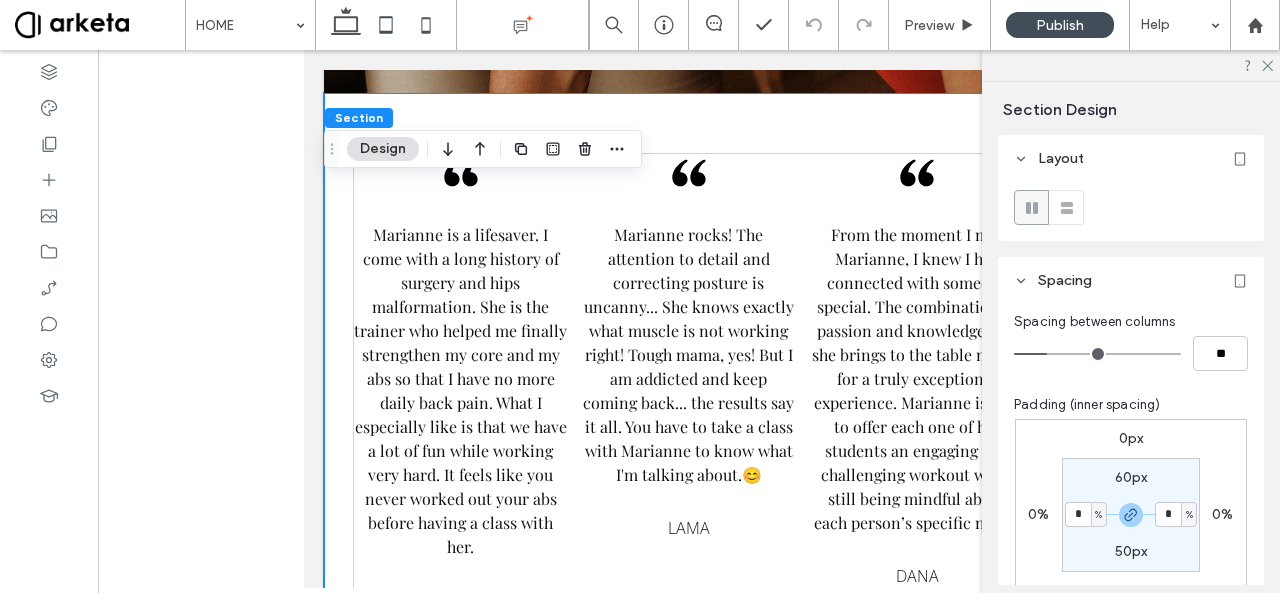 type on "*" 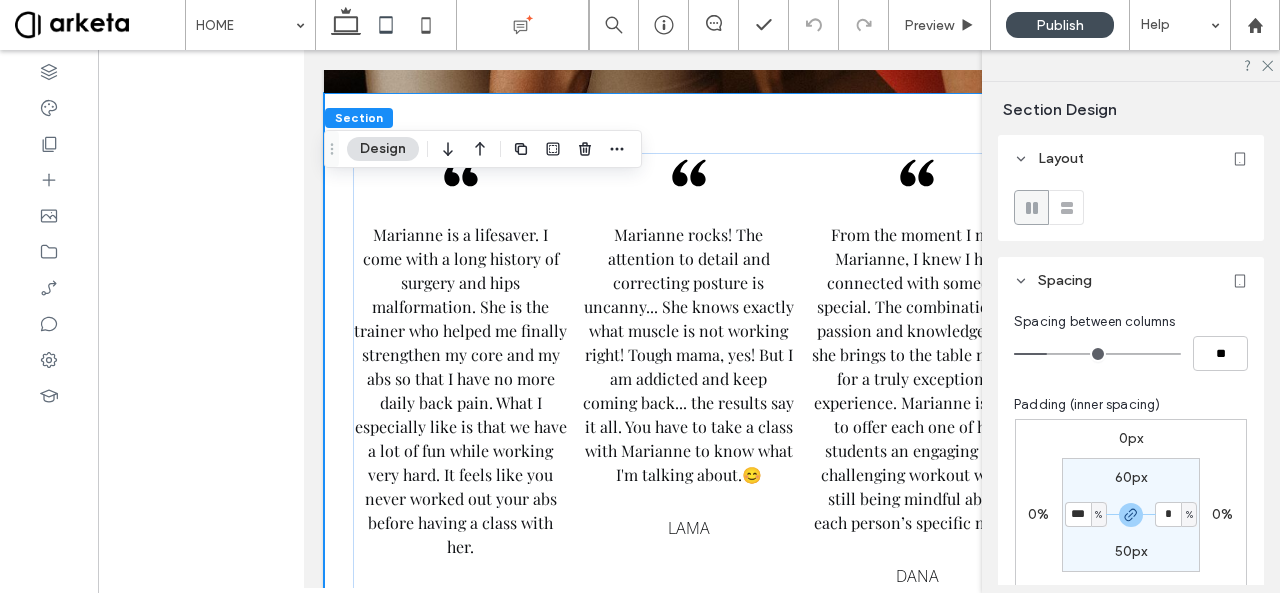 type on "***" 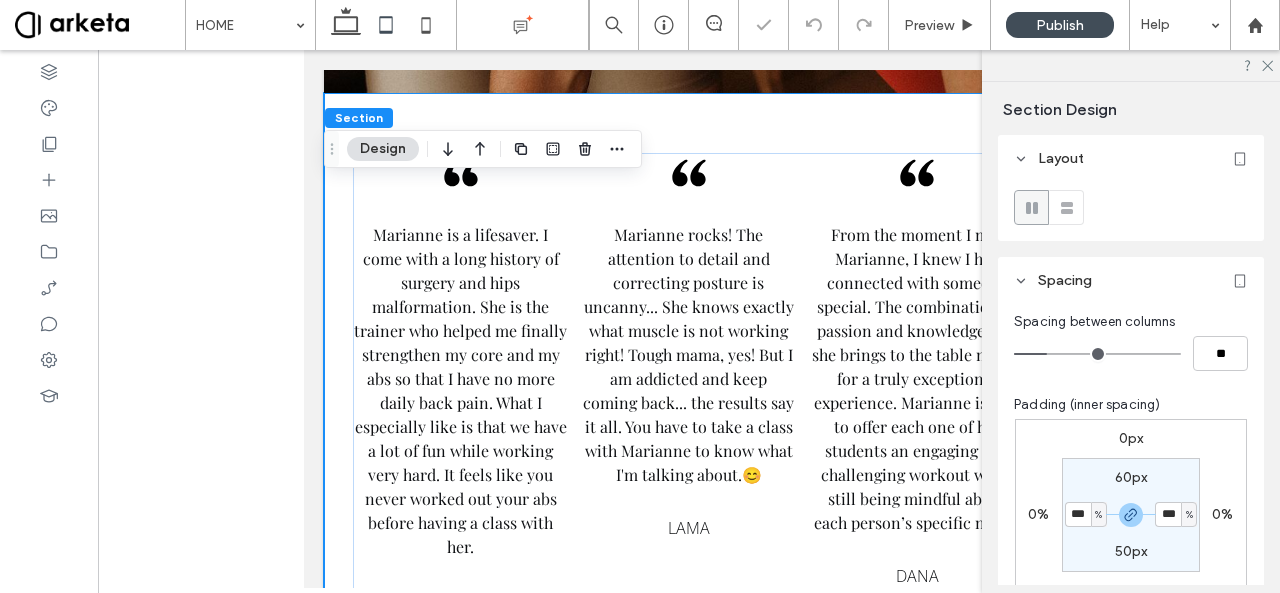 type on "*" 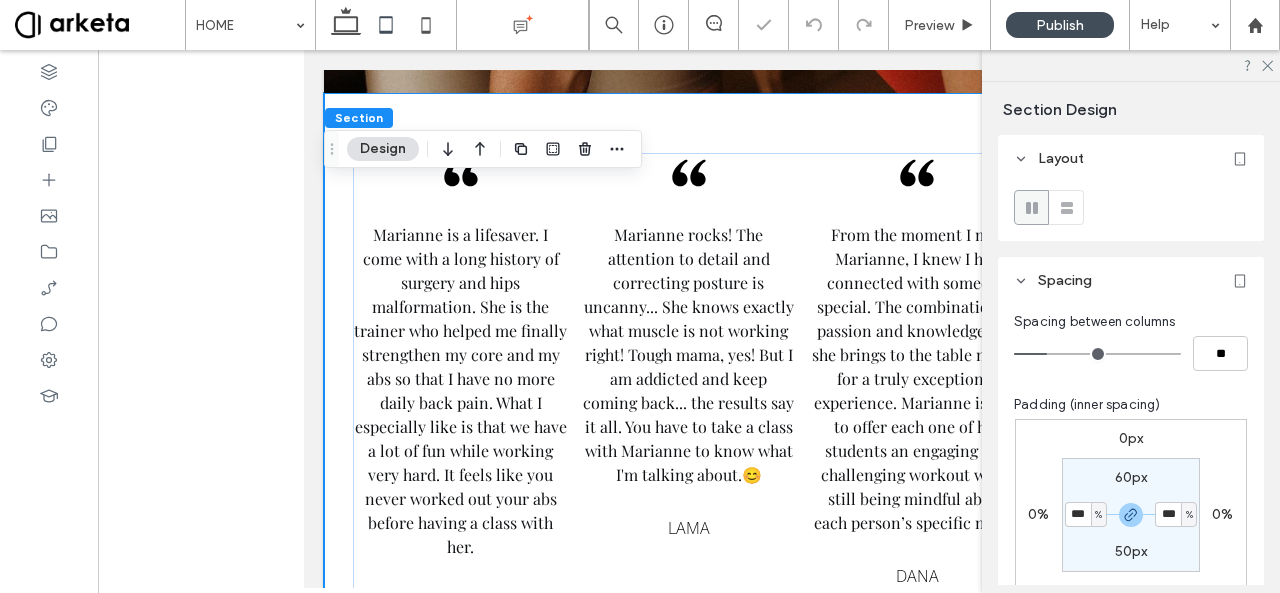 type on "***" 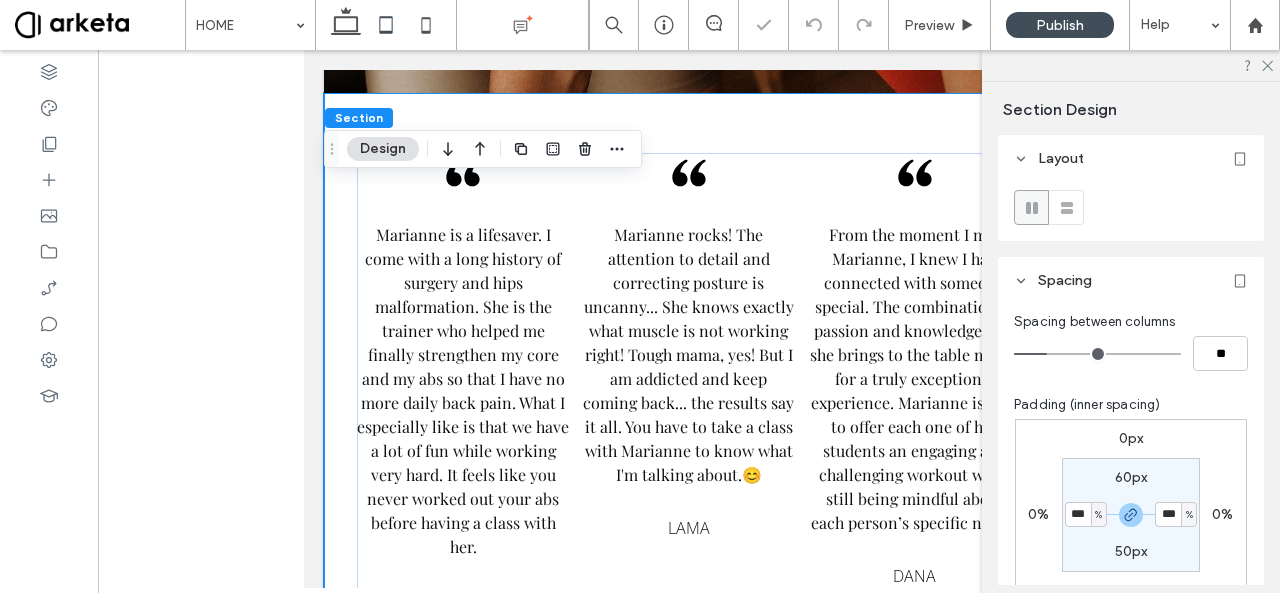 type on "*" 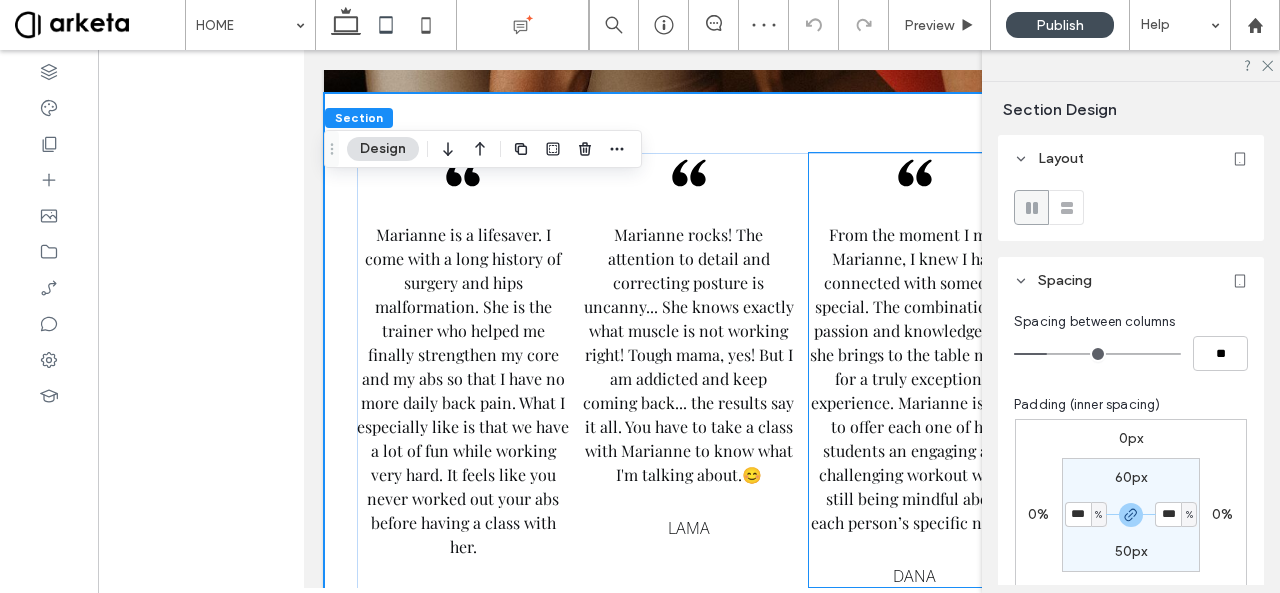 click 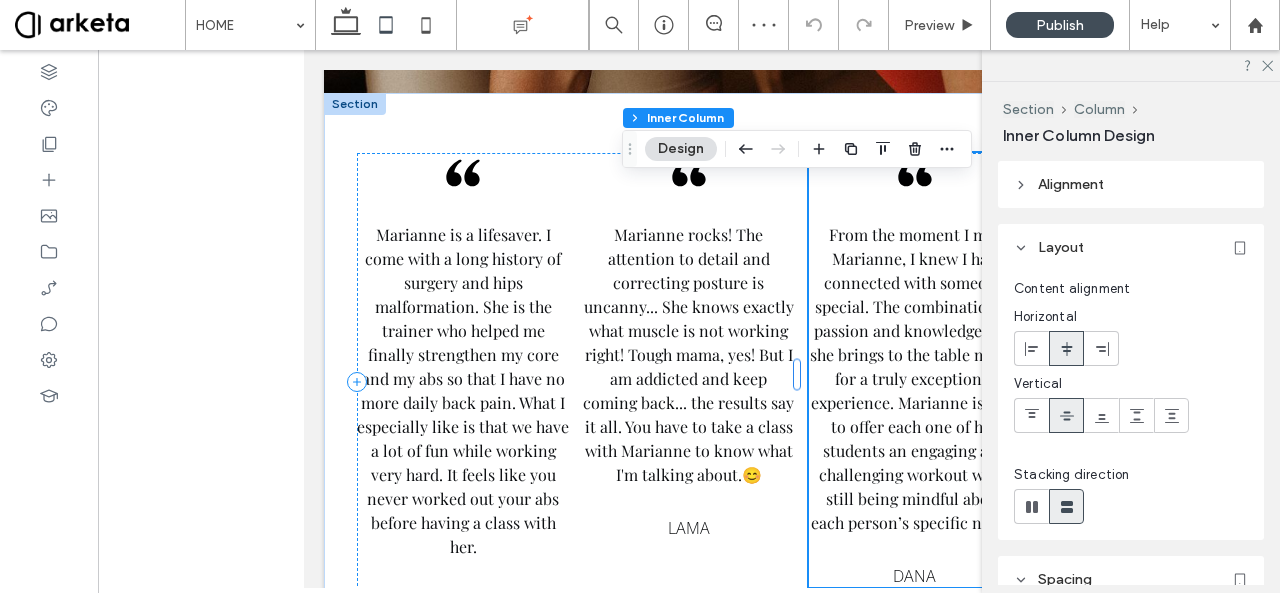 click 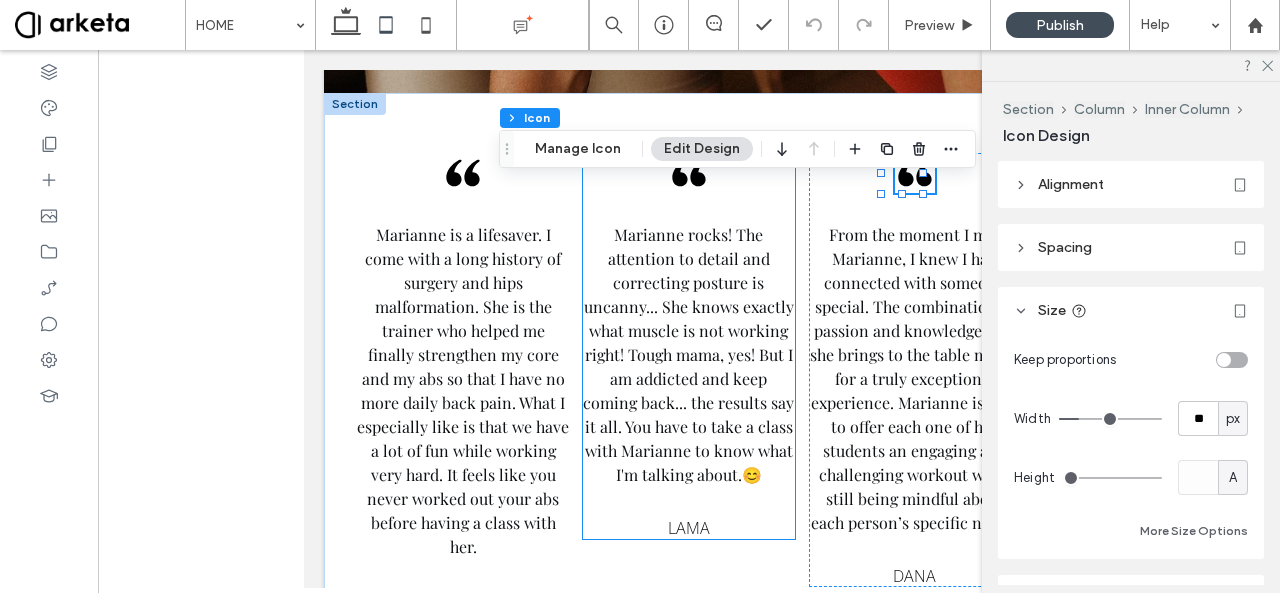 click 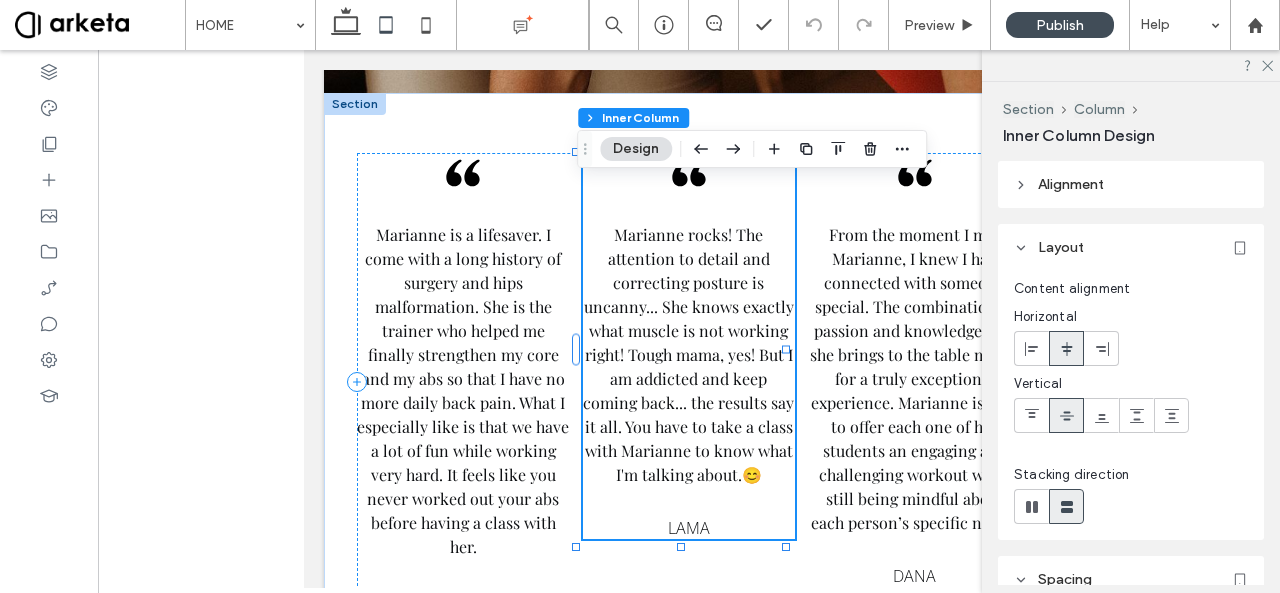 click 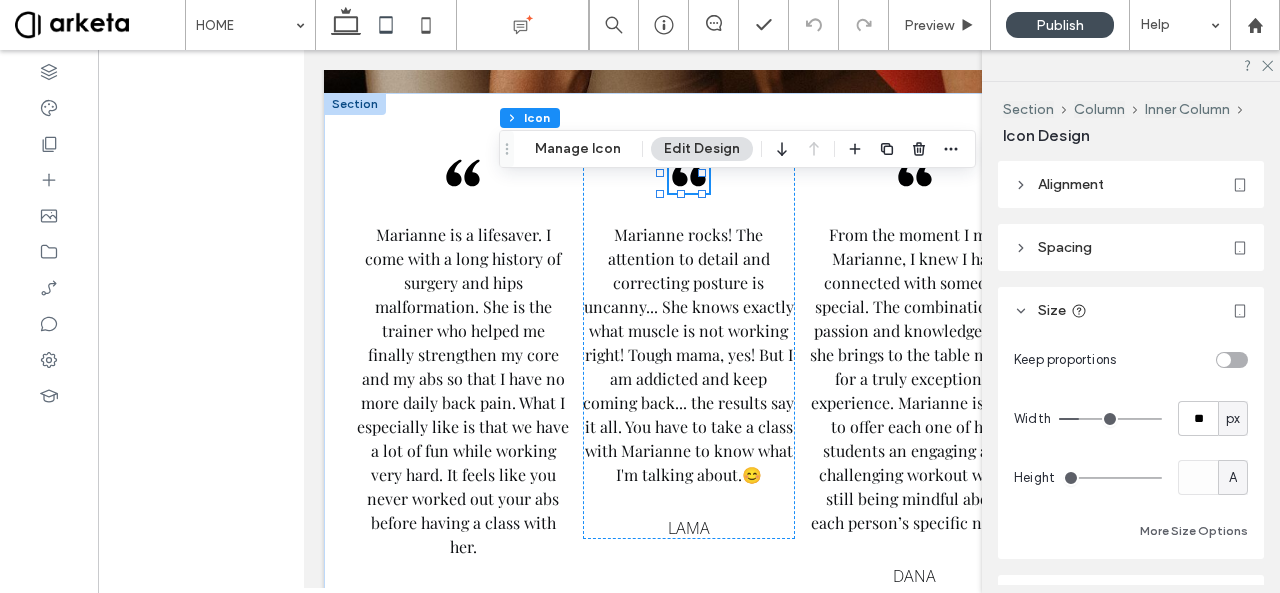 click at bounding box center (1232, 360) 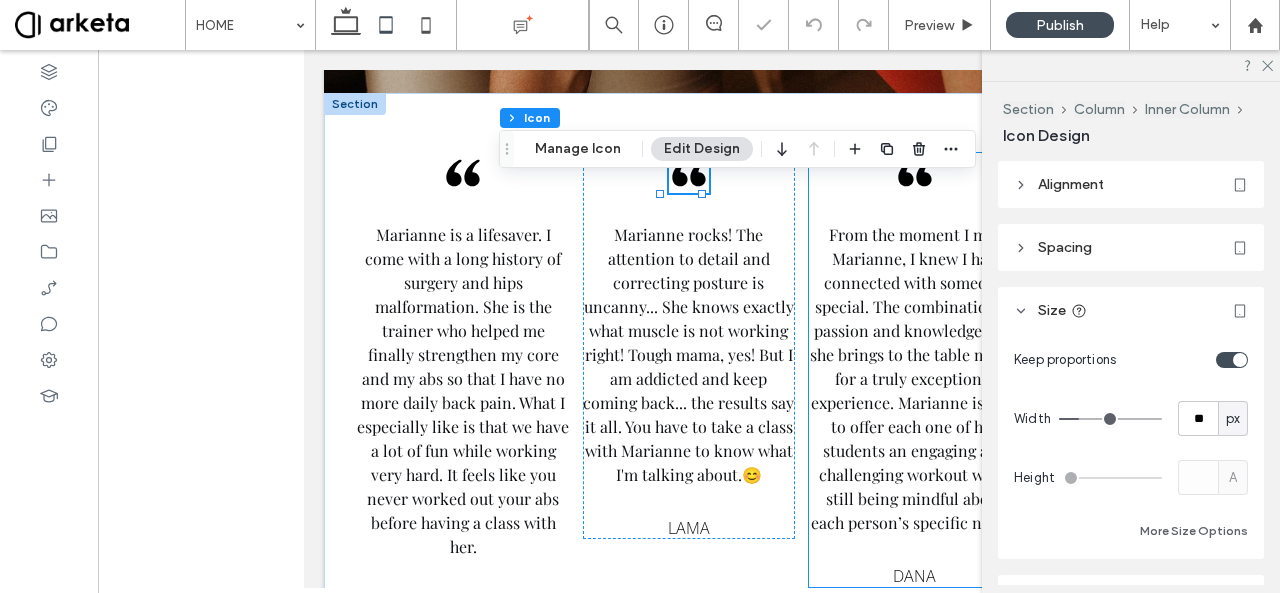 click 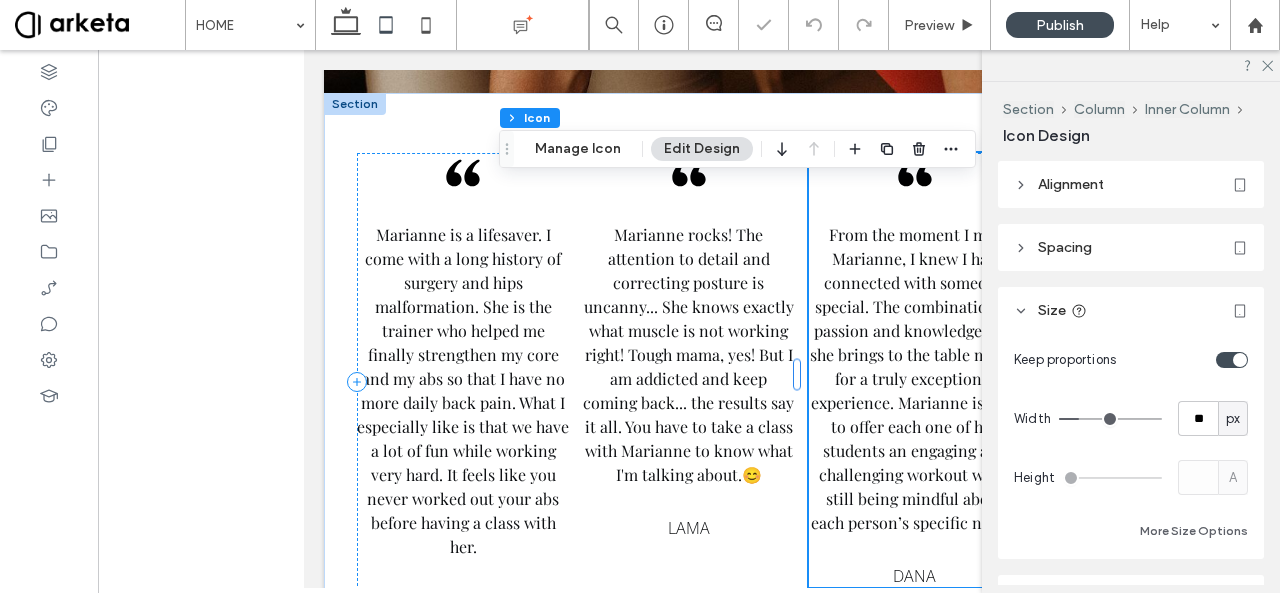 click 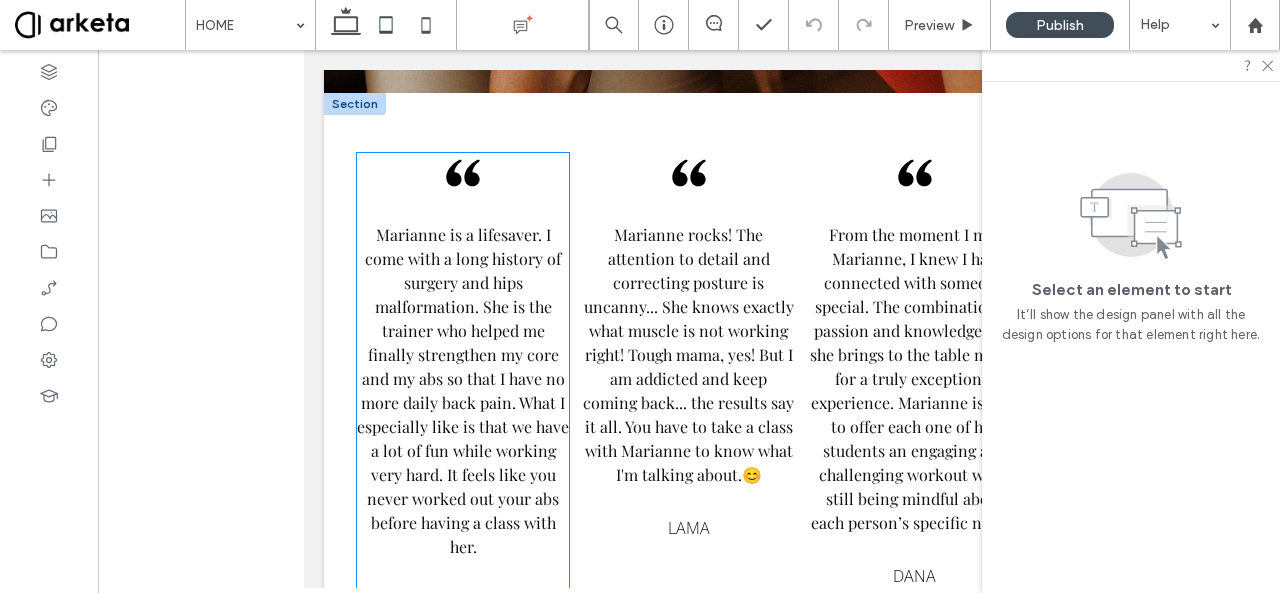 click 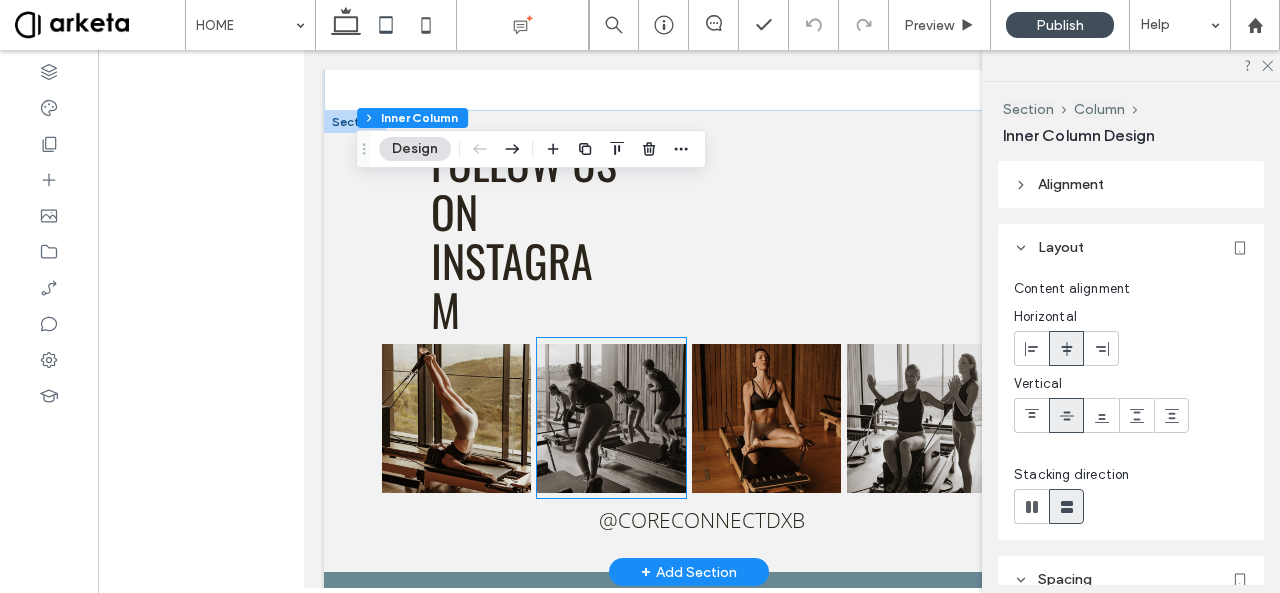 scroll, scrollTop: 4579, scrollLeft: 0, axis: vertical 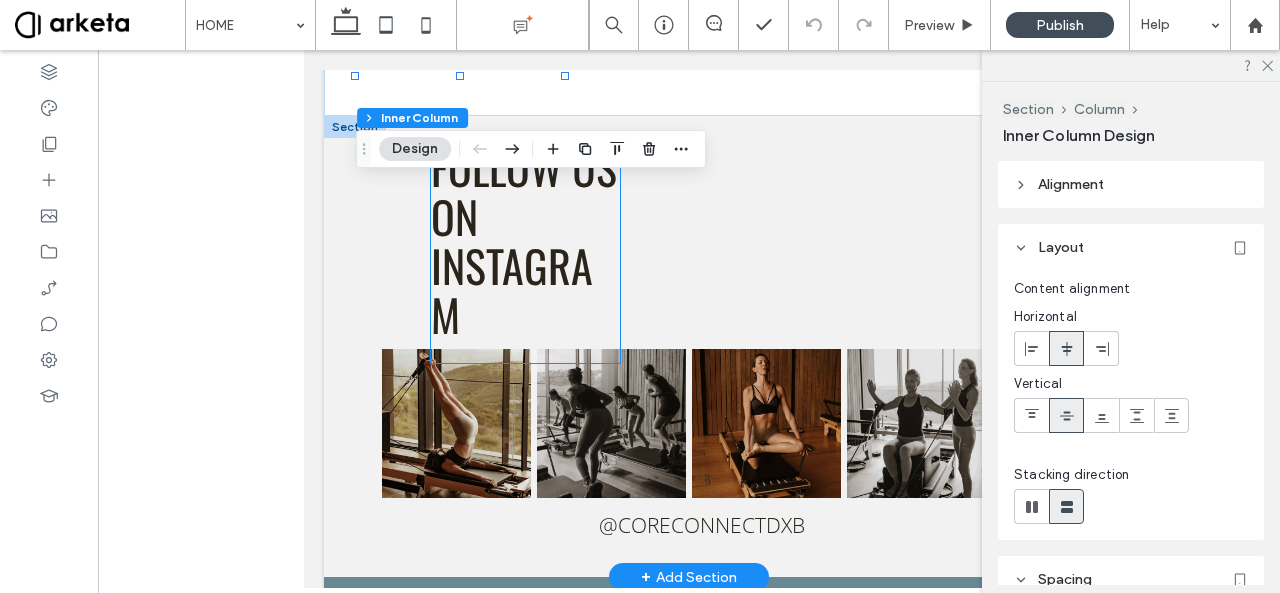 click on "follow us on instagram" at bounding box center (524, 241) 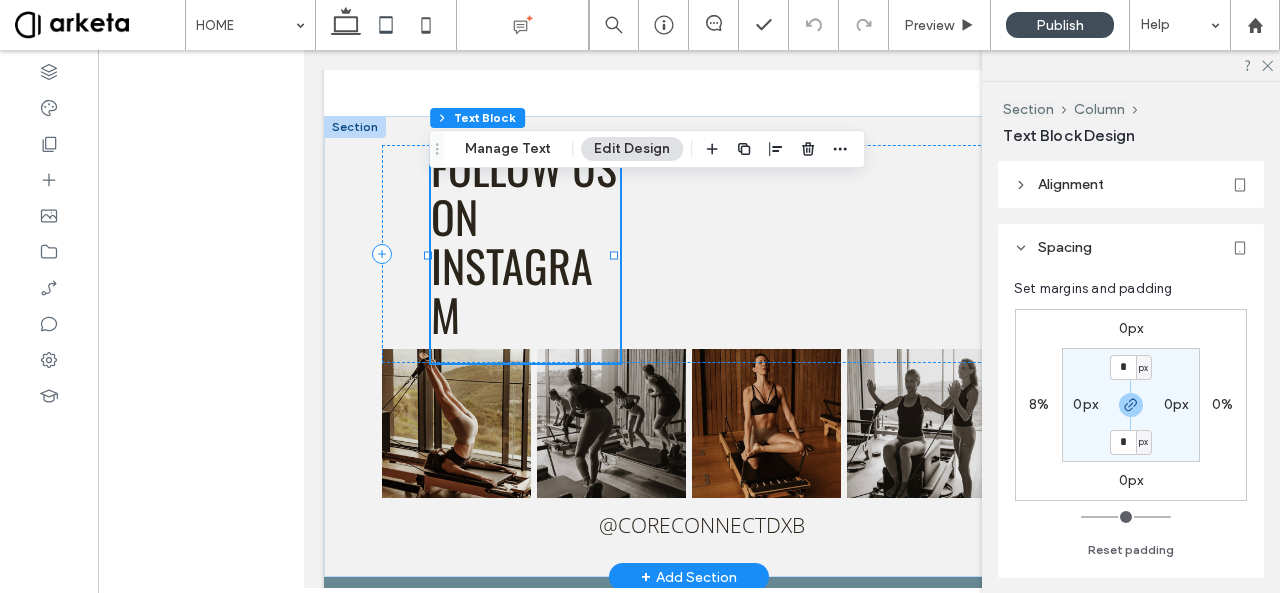 click on "follow us on instagram" at bounding box center (525, 243) 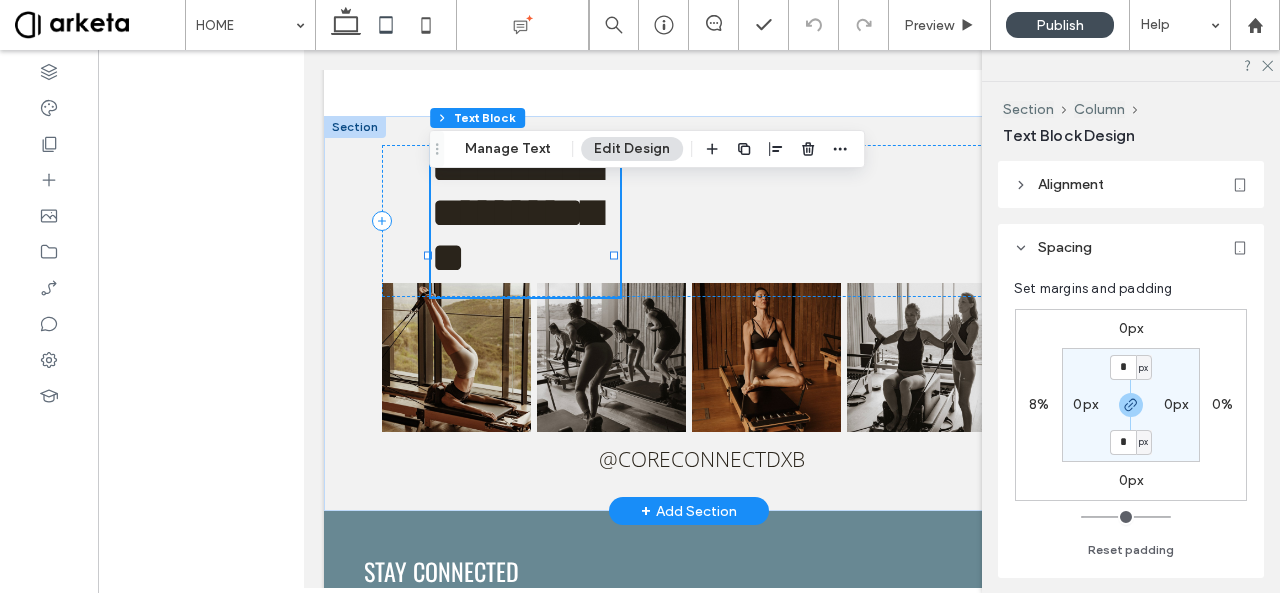 click on "**********" at bounding box center (525, 212) 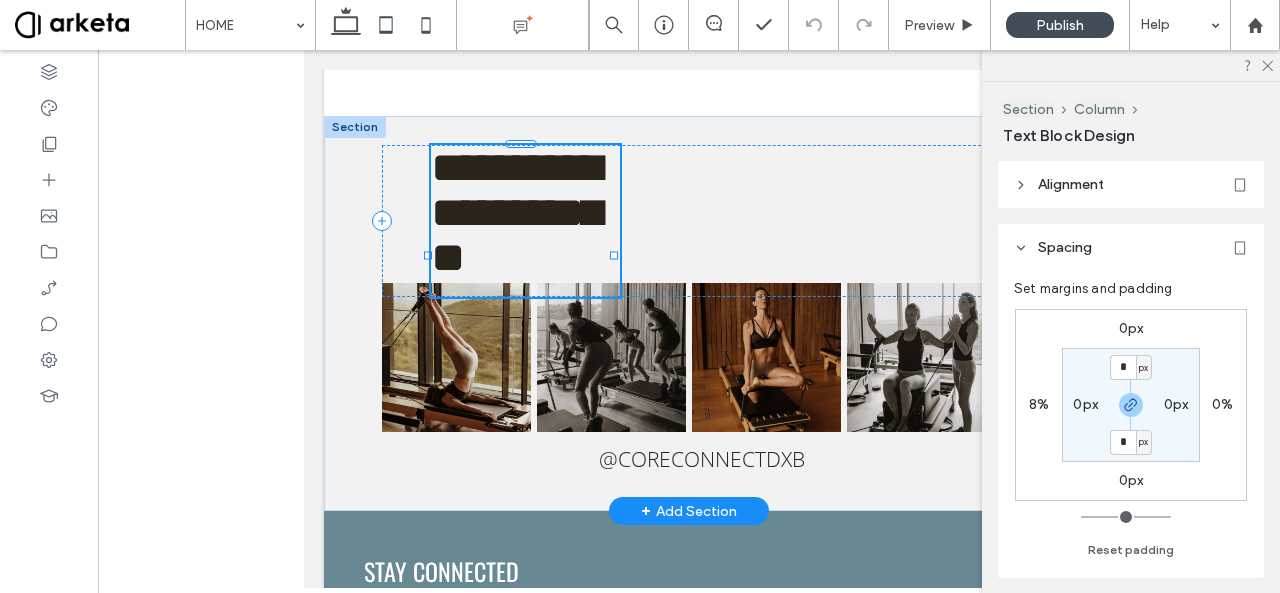 type on "******" 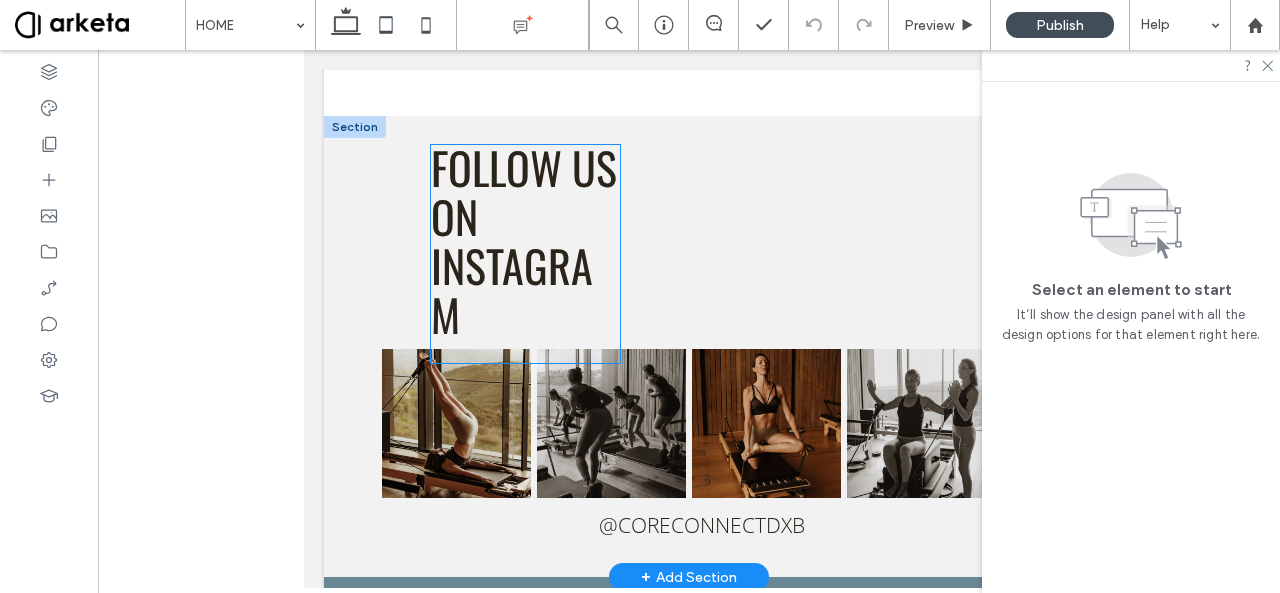 click on "follow us on instagram" at bounding box center (524, 241) 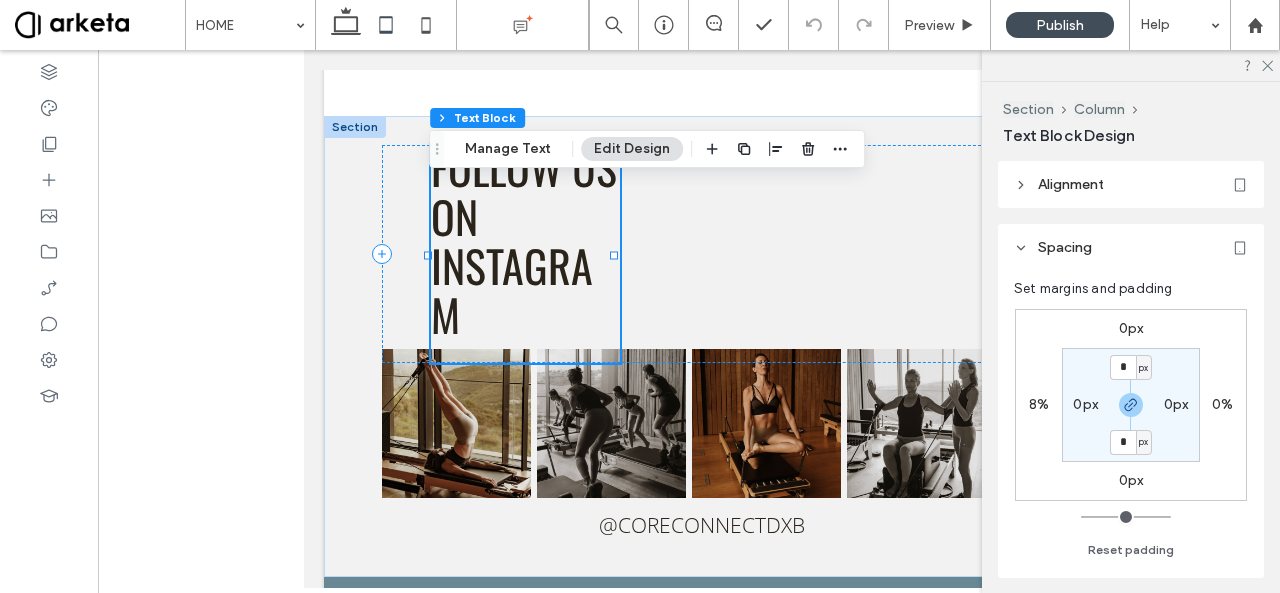 click on "8%" at bounding box center (1039, 404) 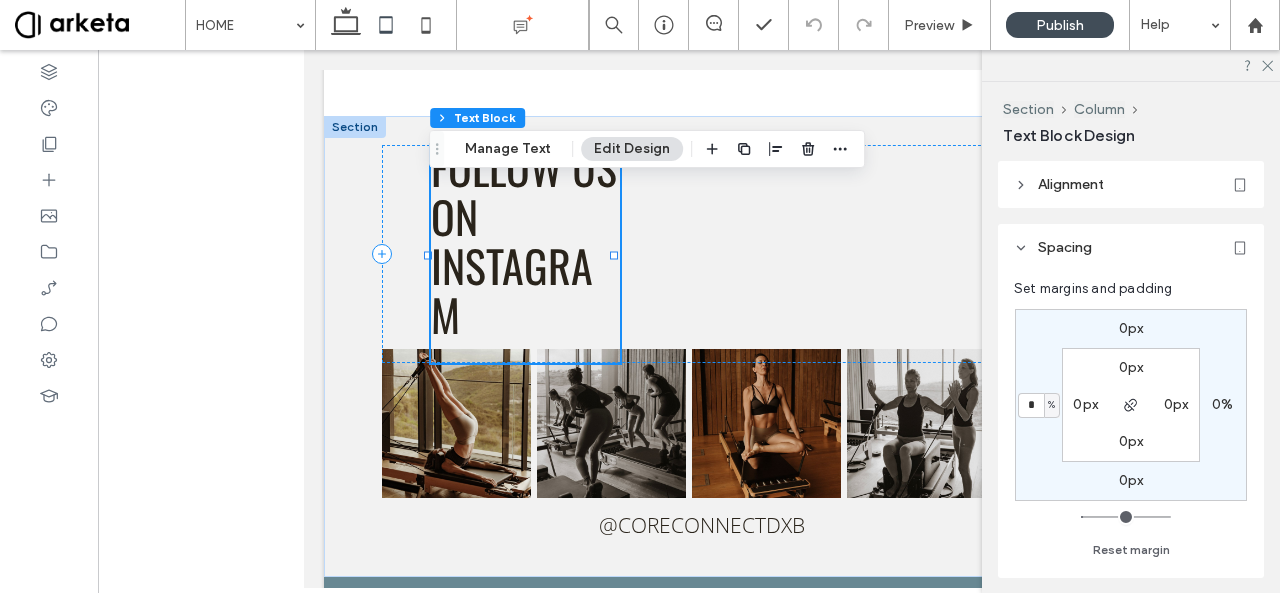 type on "*" 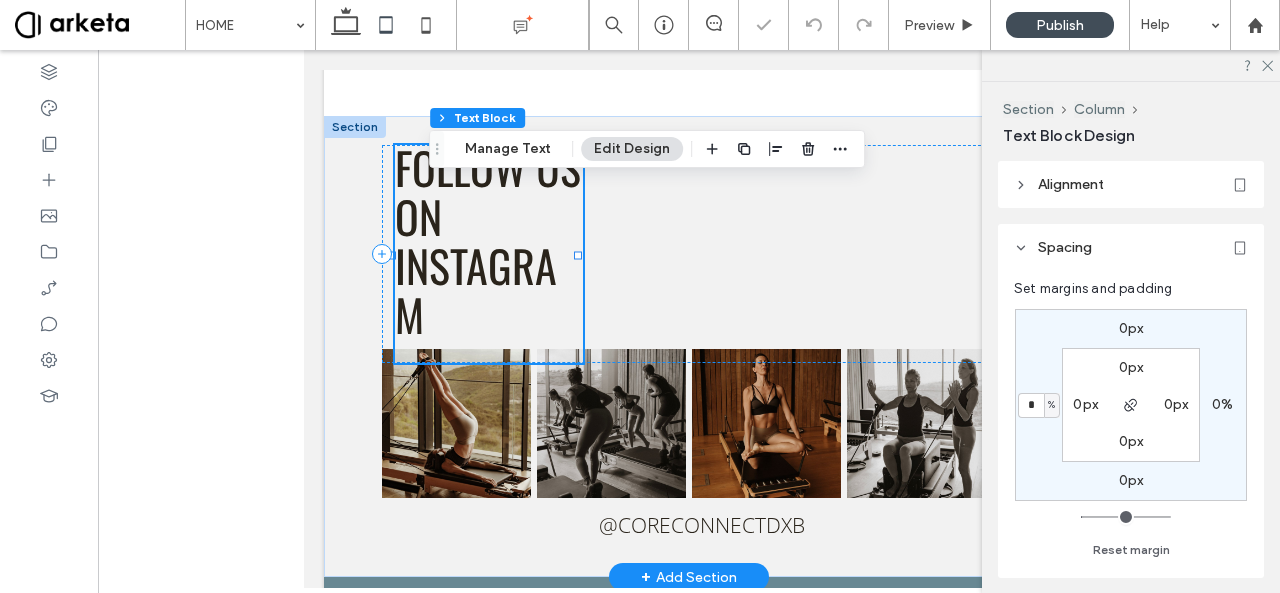 click on "follow us on instagram" at bounding box center [488, 241] 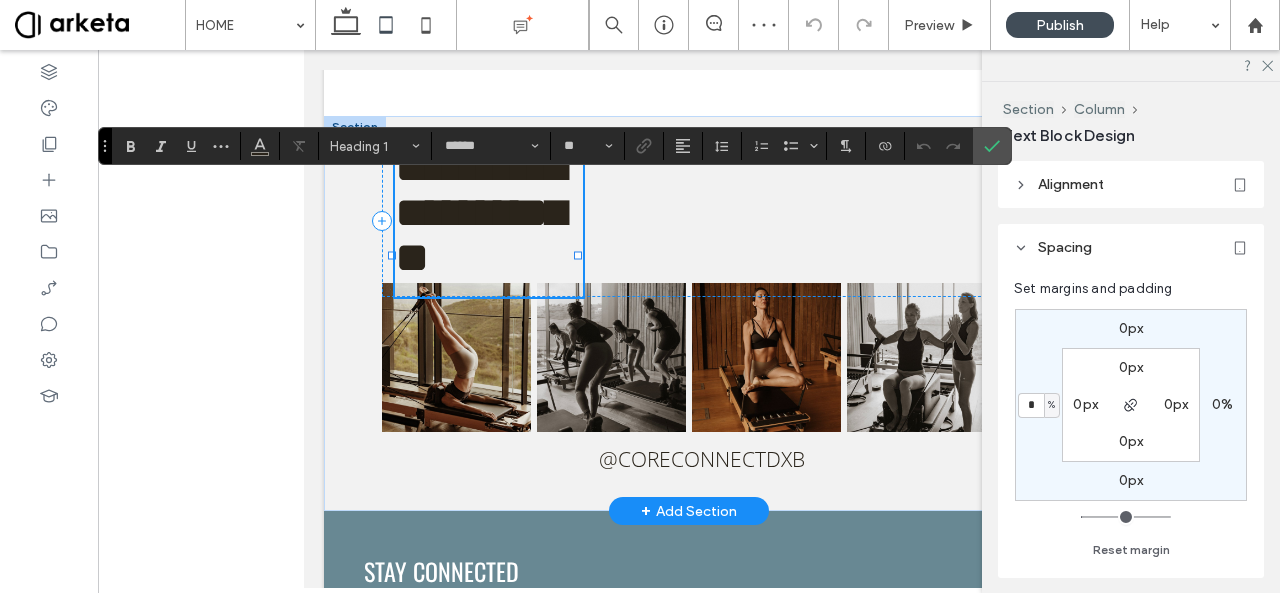 type on "******" 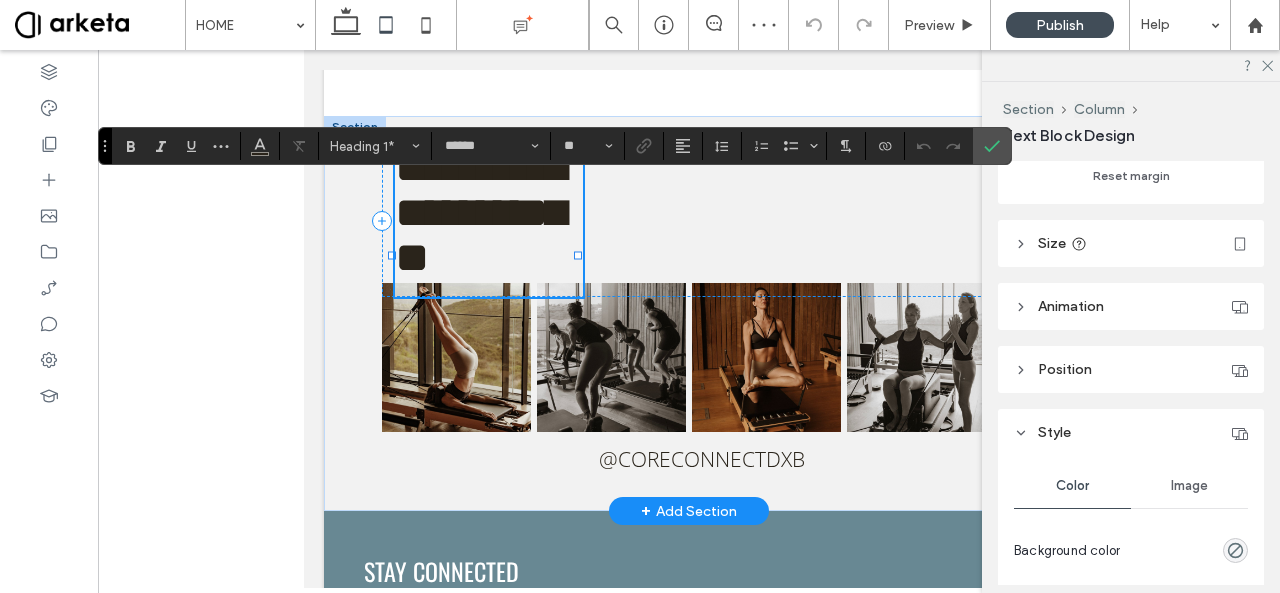 scroll, scrollTop: 384, scrollLeft: 0, axis: vertical 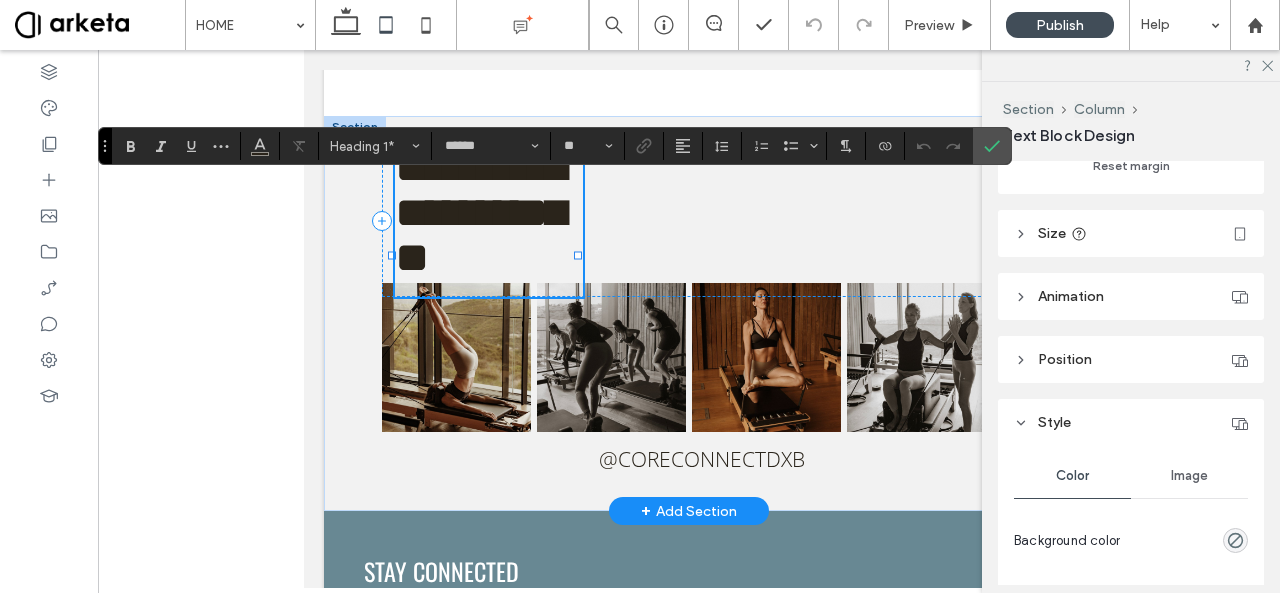 click on "Size" at bounding box center [1131, 233] 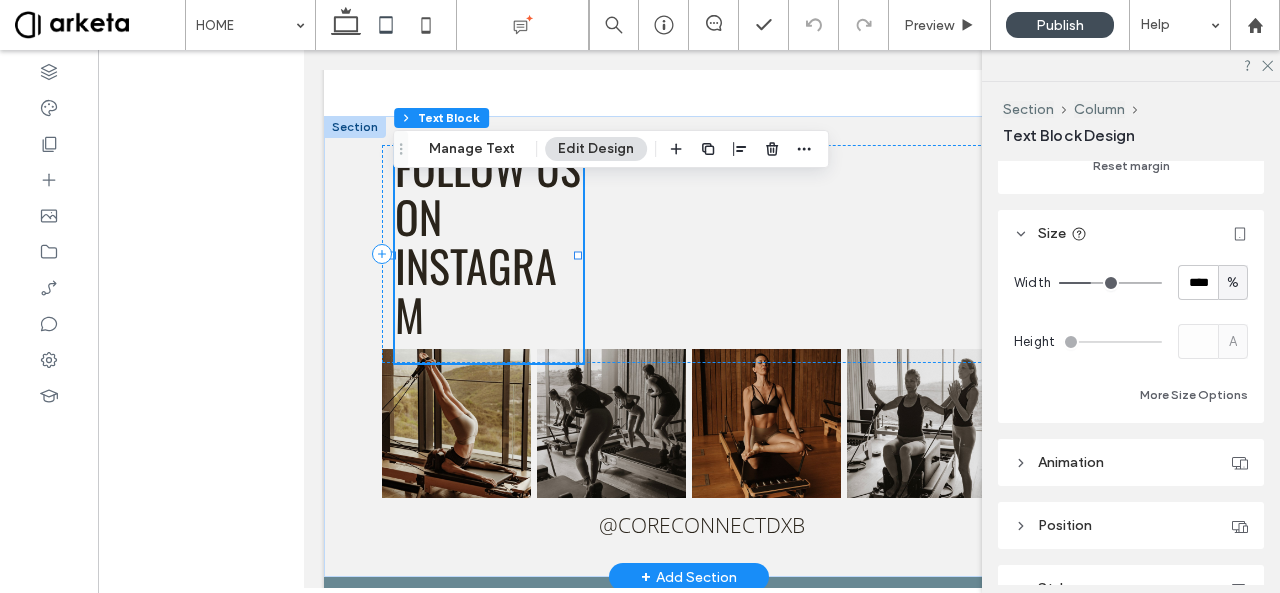 type on "**" 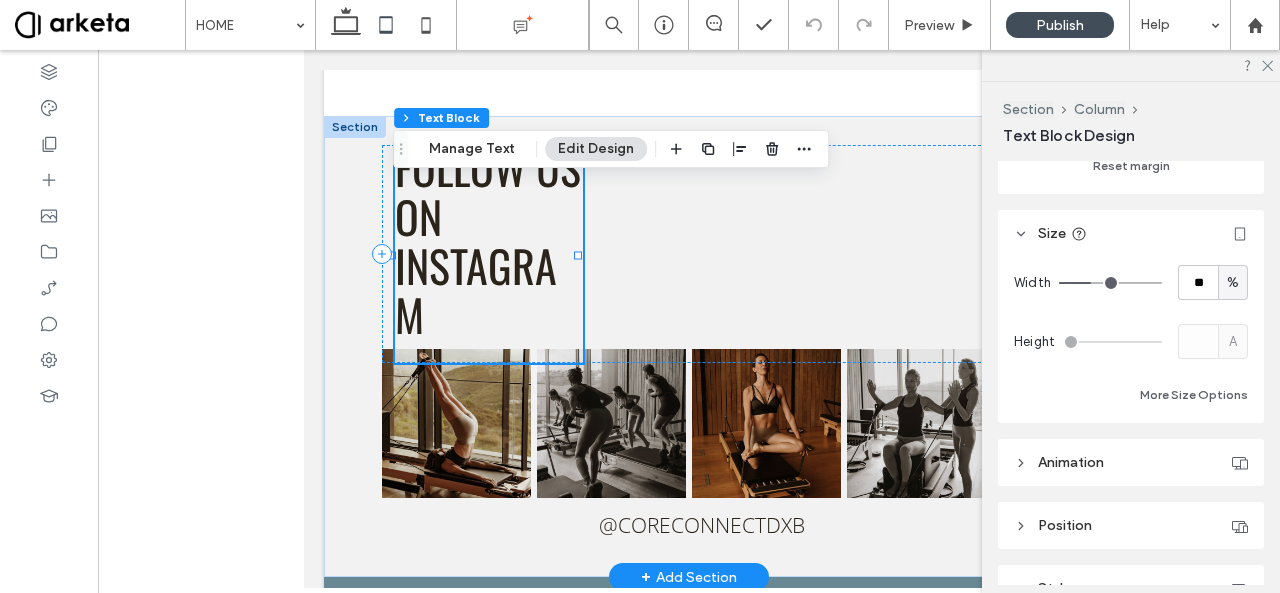 type on "**" 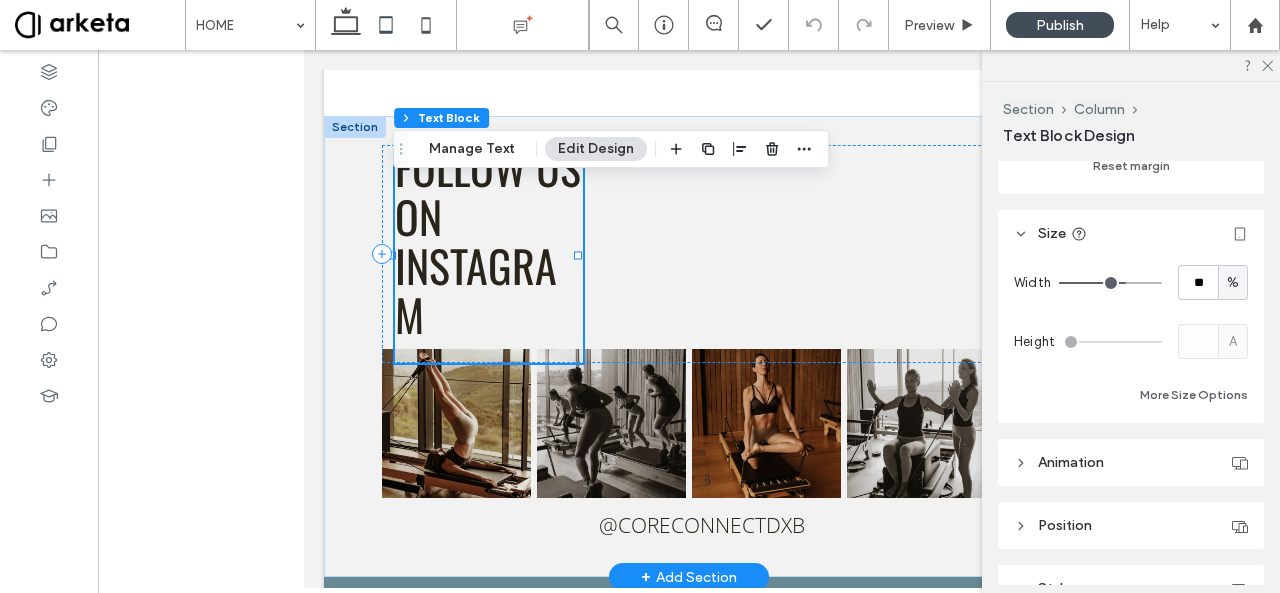 type on "**" 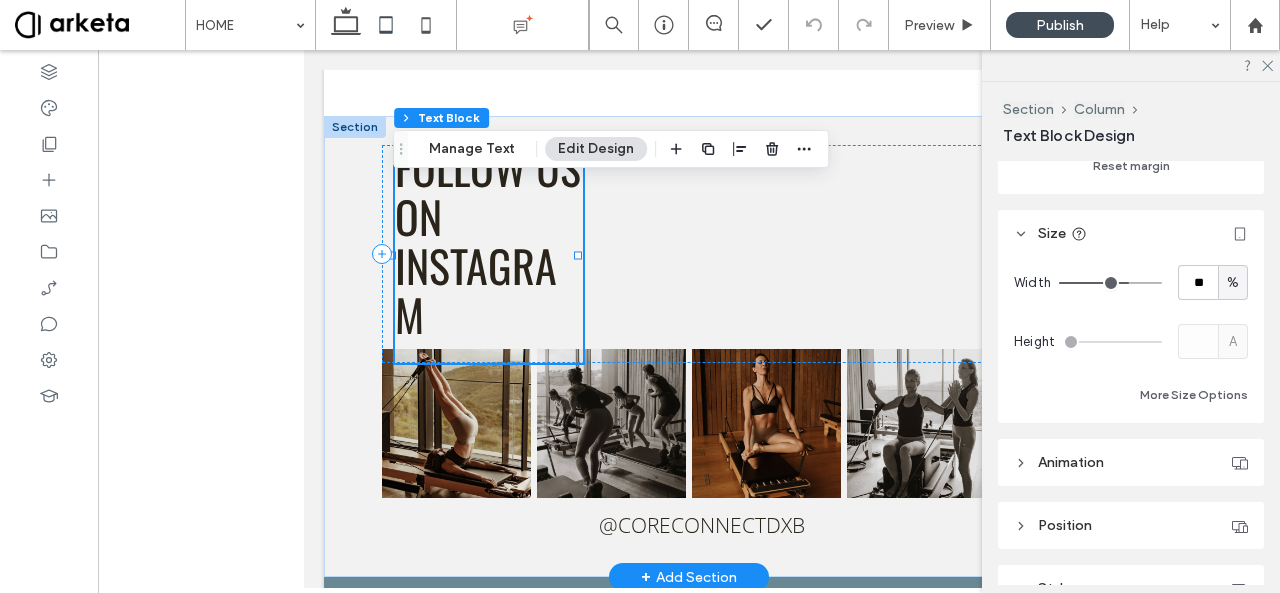 drag, startPoint x: 1087, startPoint y: 277, endPoint x: 1118, endPoint y: 275, distance: 31.06445 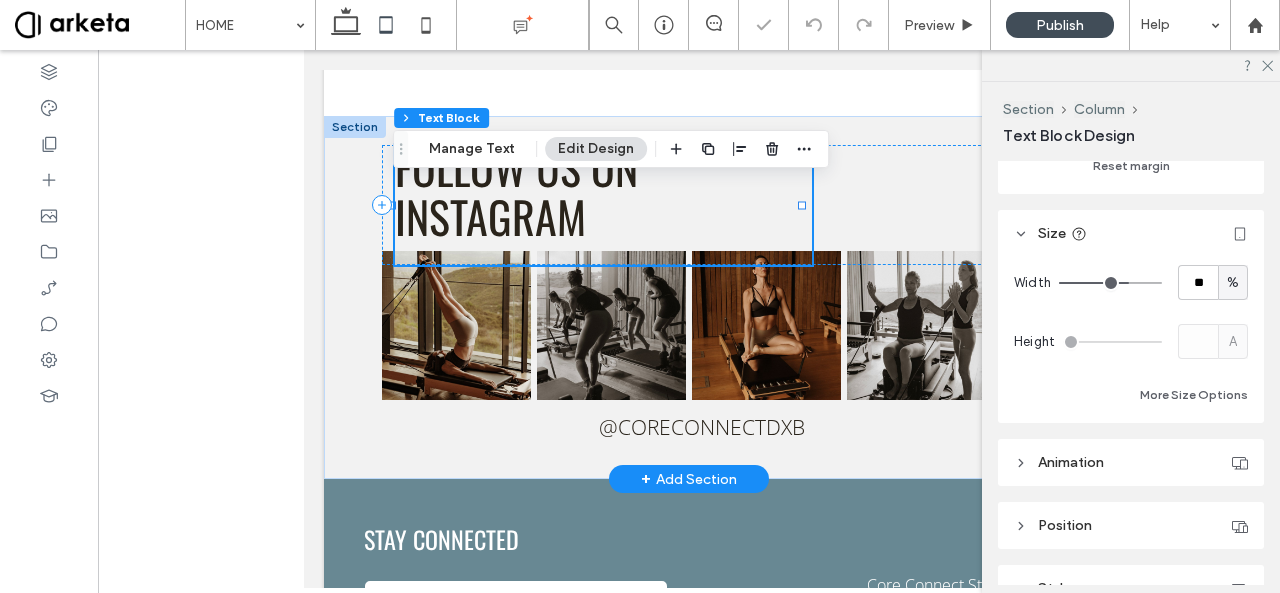 type on "**" 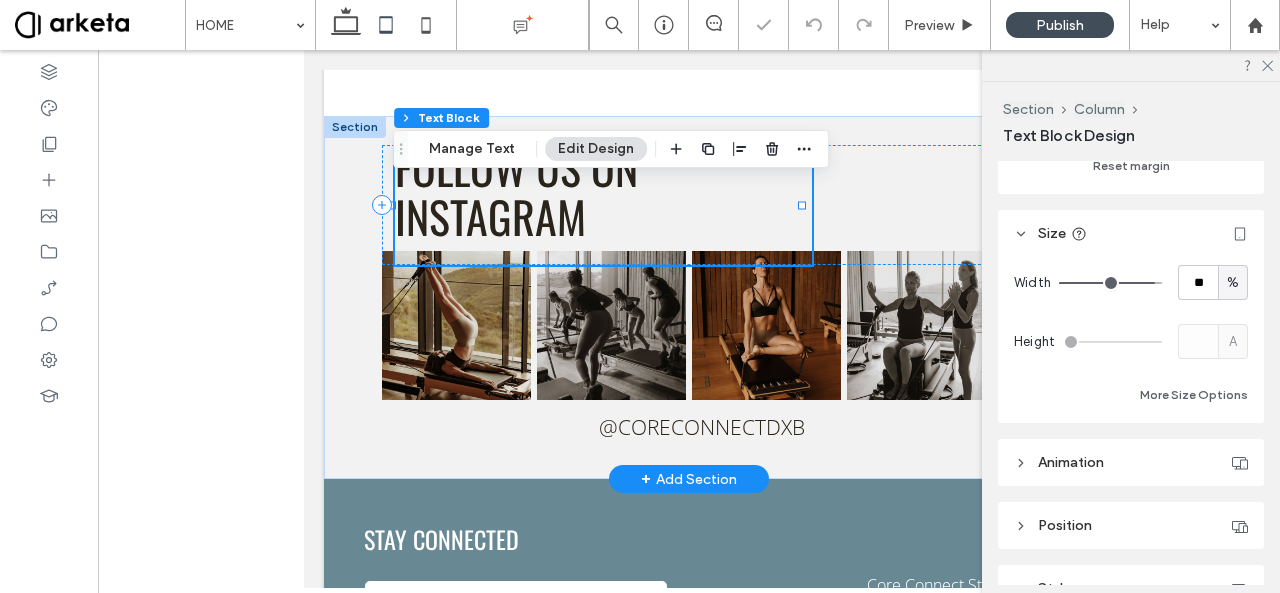 type on "**" 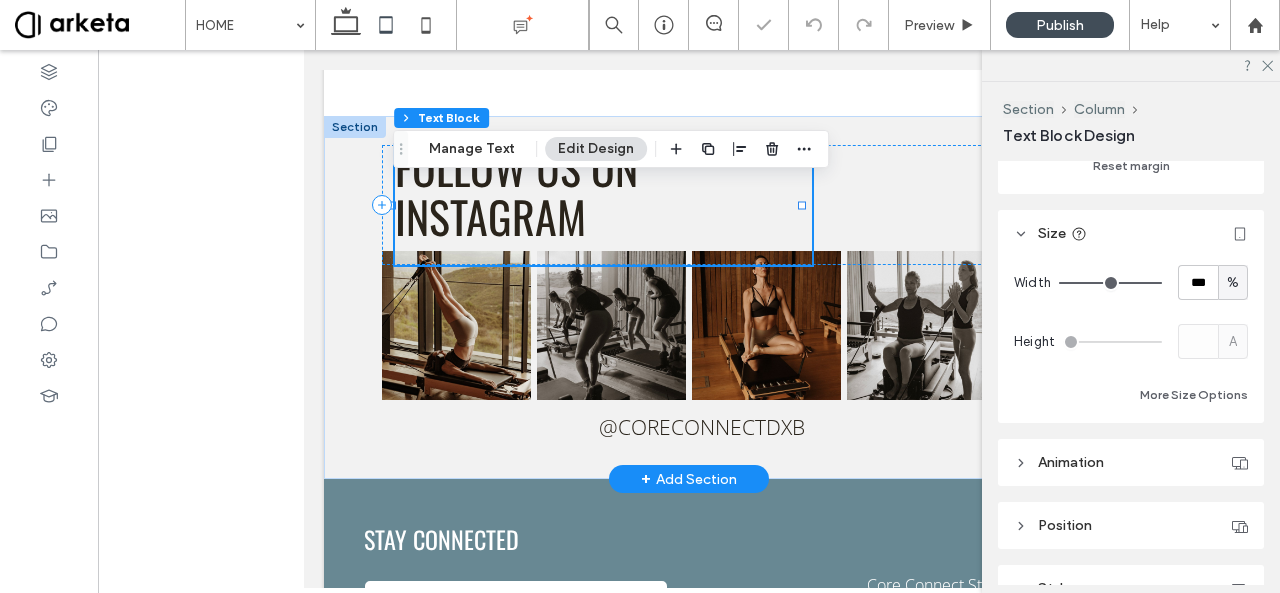 drag, startPoint x: 1118, startPoint y: 275, endPoint x: 1144, endPoint y: 269, distance: 26.683329 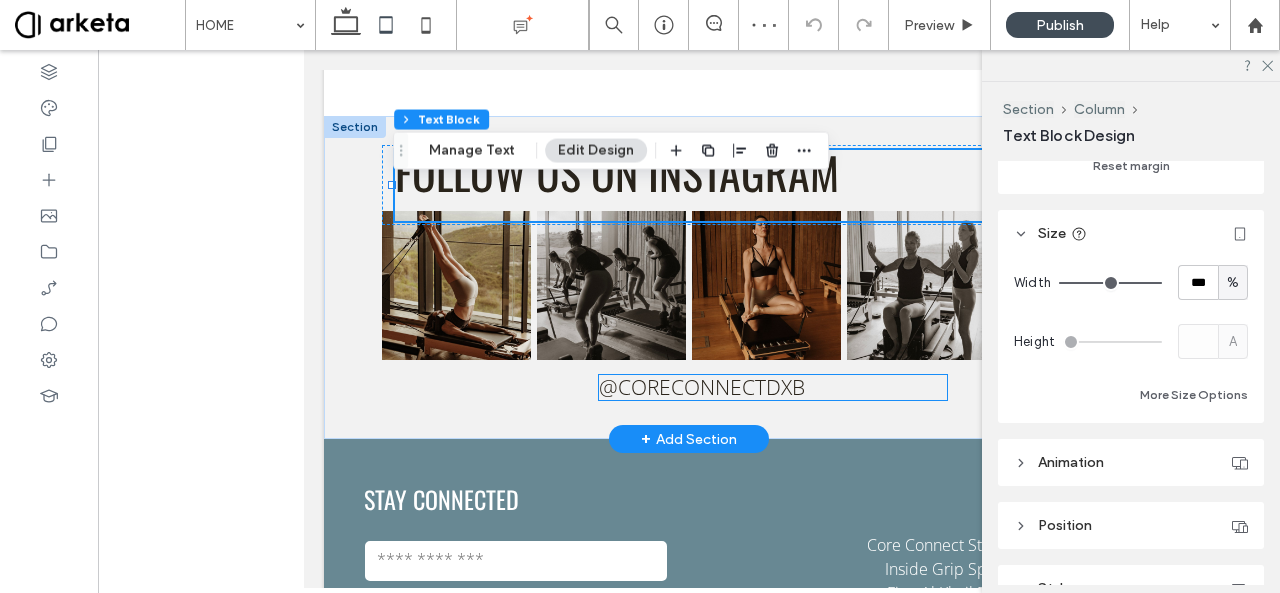 click on "@coreconnectdxb" at bounding box center [702, 387] 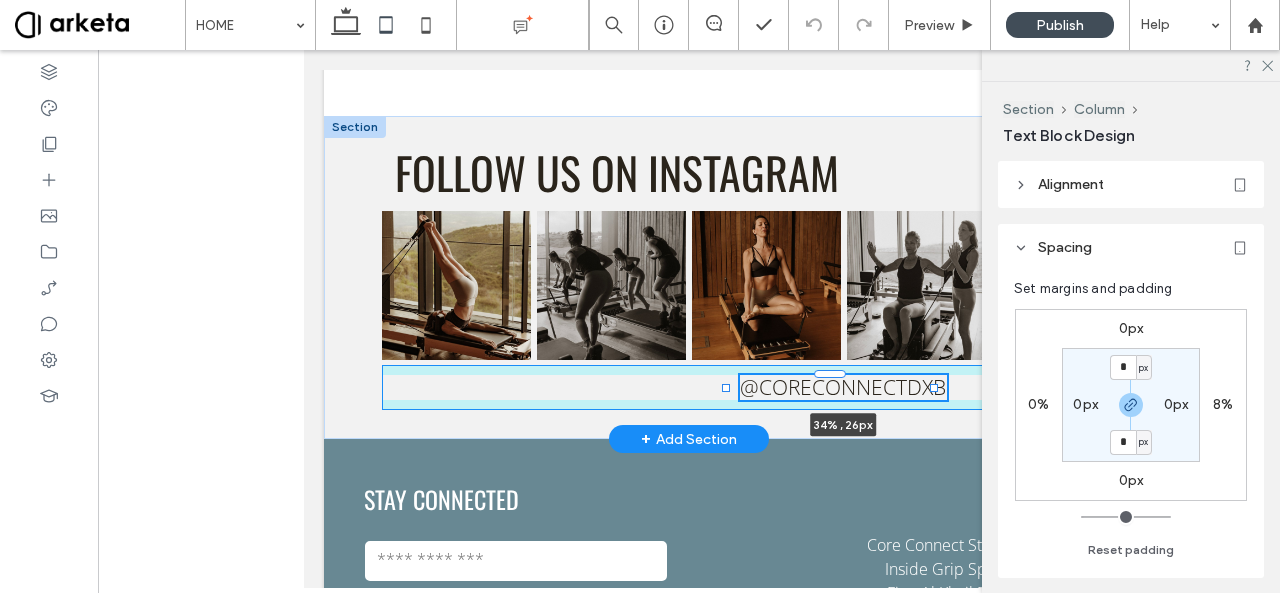 drag, startPoint x: 937, startPoint y: 425, endPoint x: 803, endPoint y: 434, distance: 134.3019 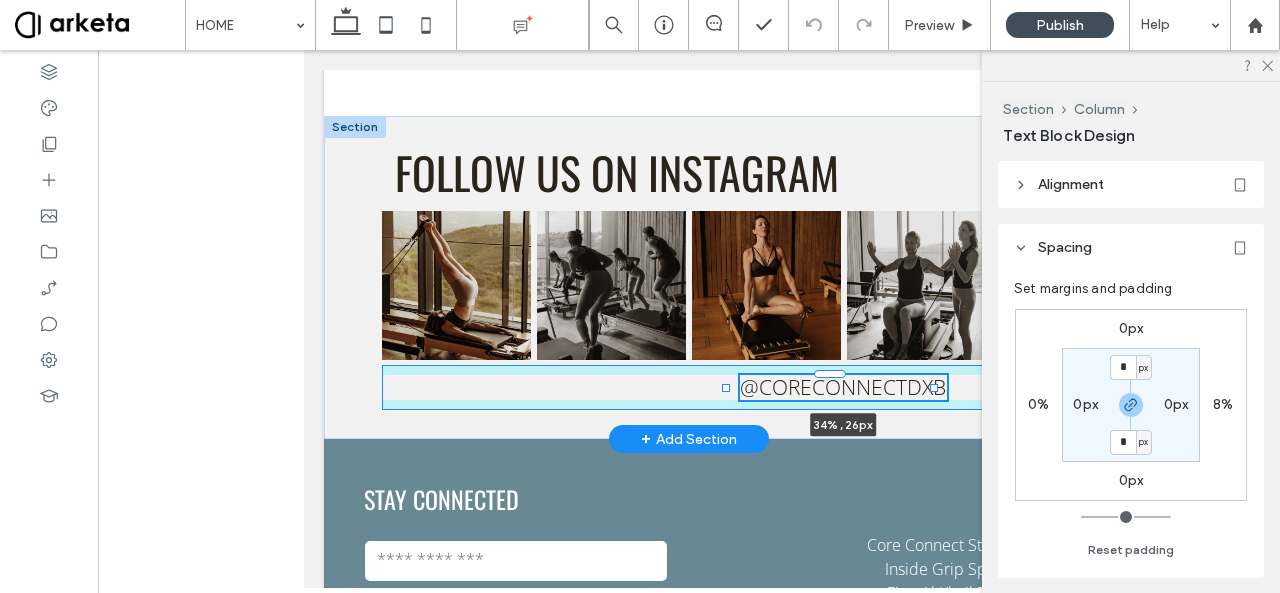 click on "follow us on instagram
@coreconnectdxb
34% , 26px" at bounding box center [689, 277] 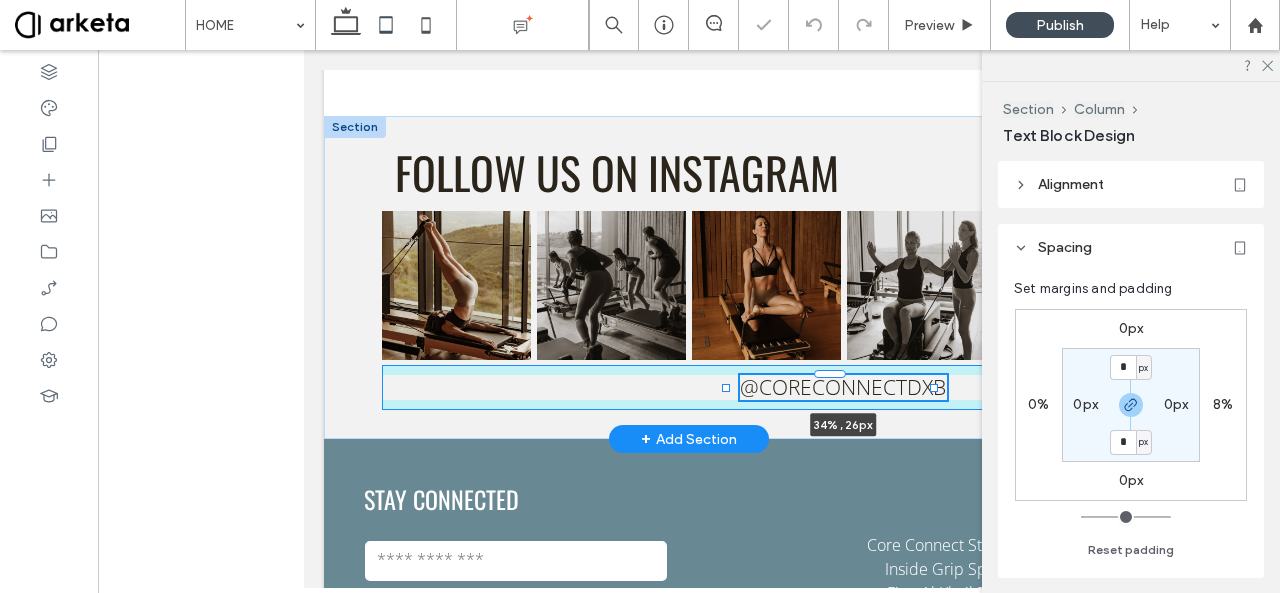 type on "**" 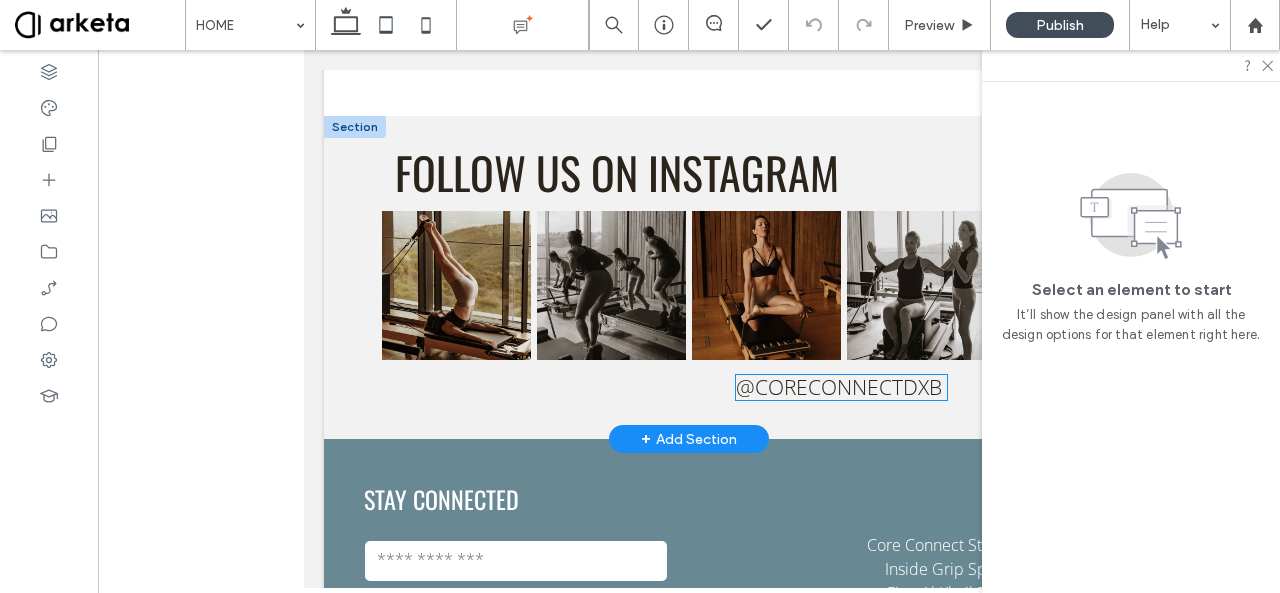 click on "@coreconnectdxb" at bounding box center [839, 387] 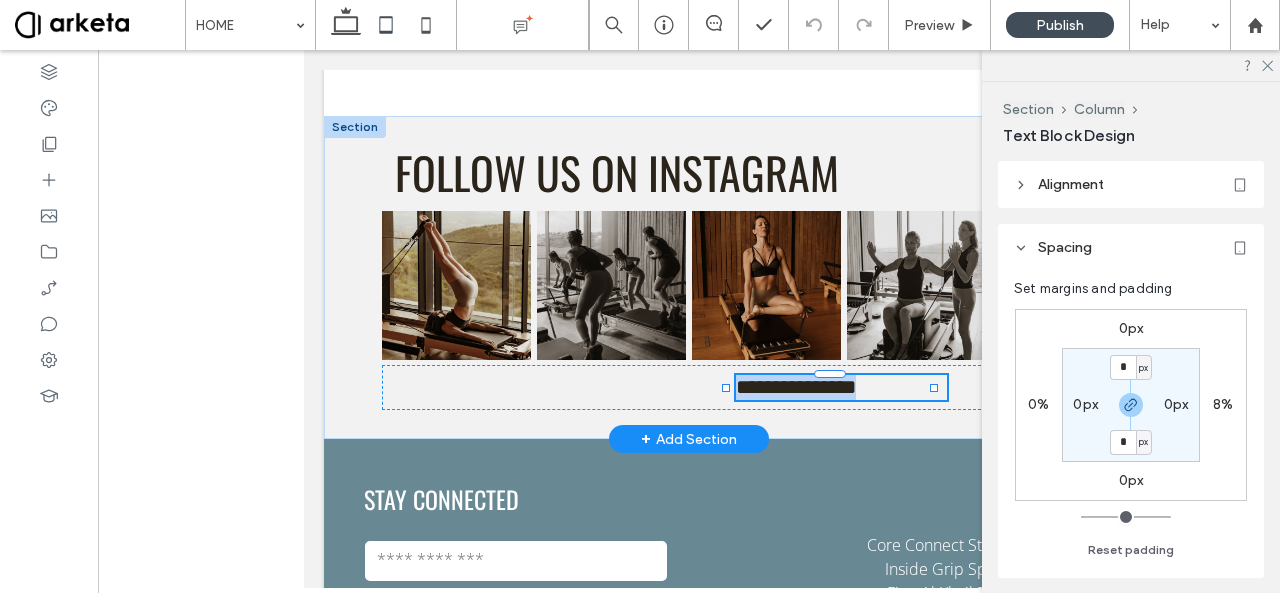 type on "*********" 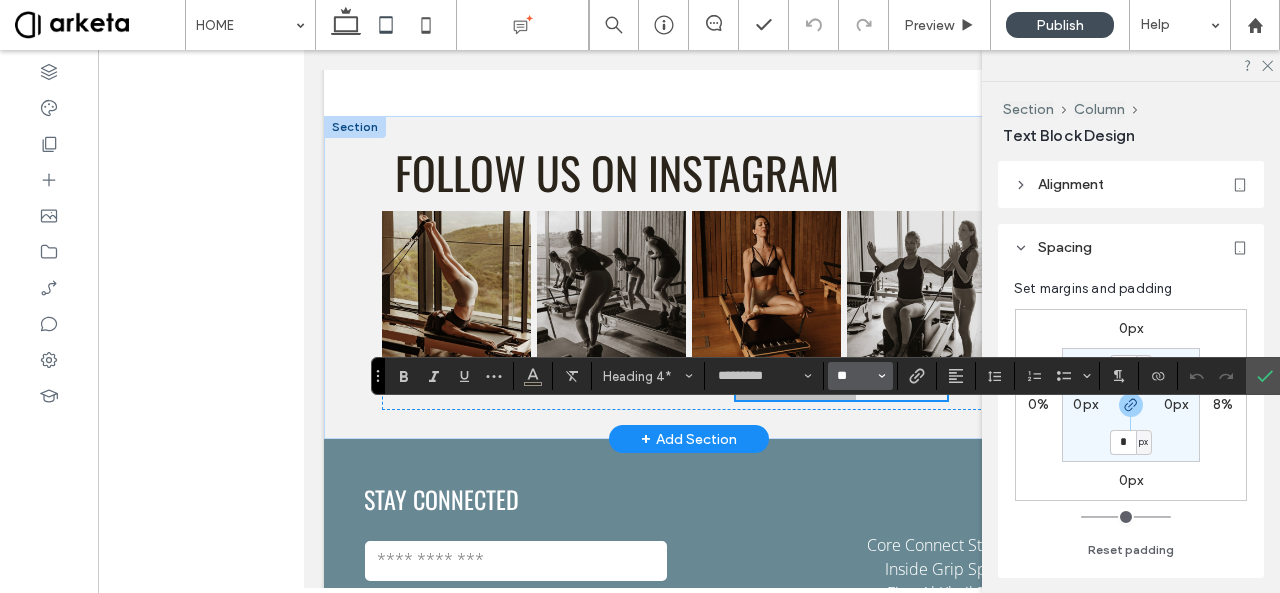 click on "**" at bounding box center (854, 376) 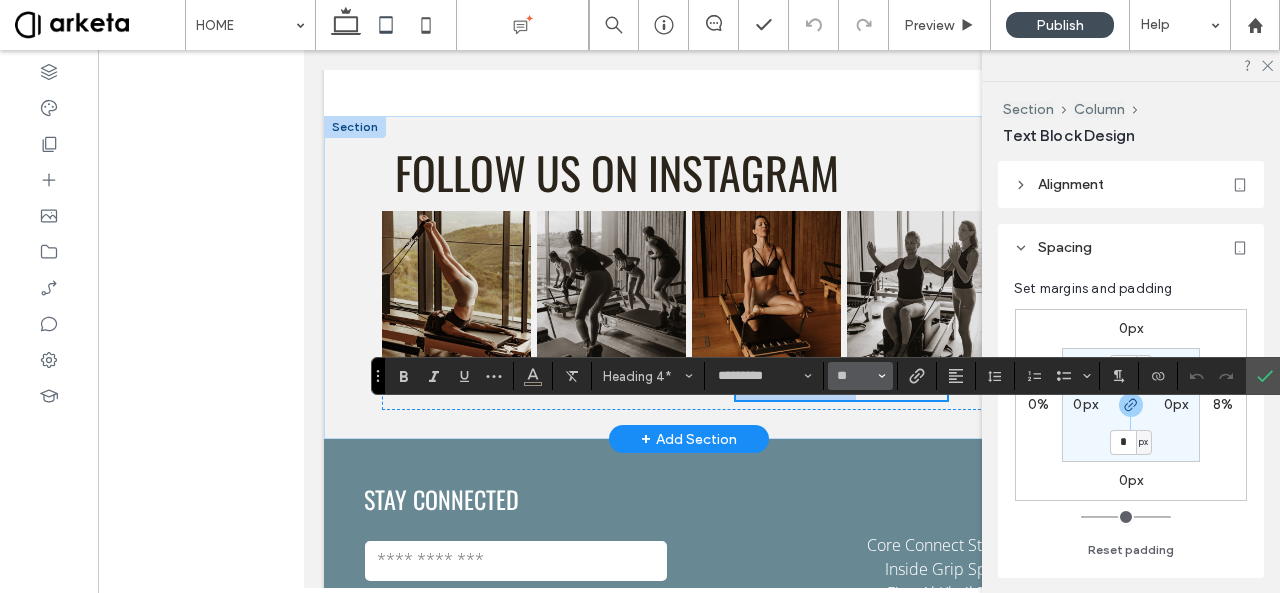 type on "**" 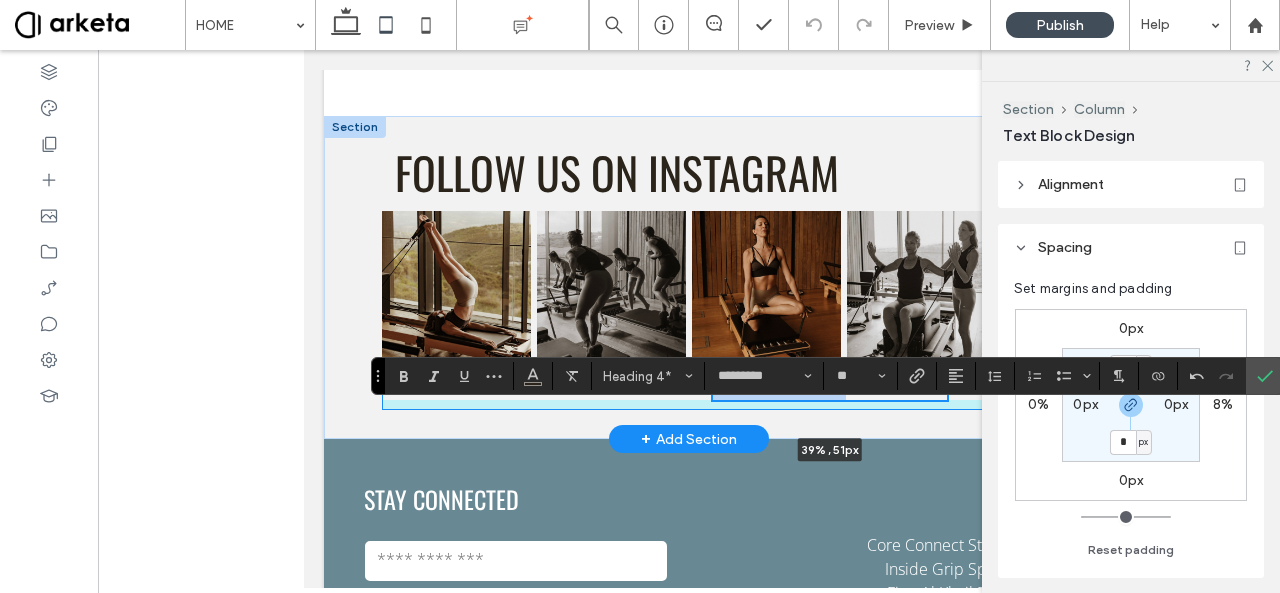 drag, startPoint x: 933, startPoint y: 438, endPoint x: 960, endPoint y: 435, distance: 27.166155 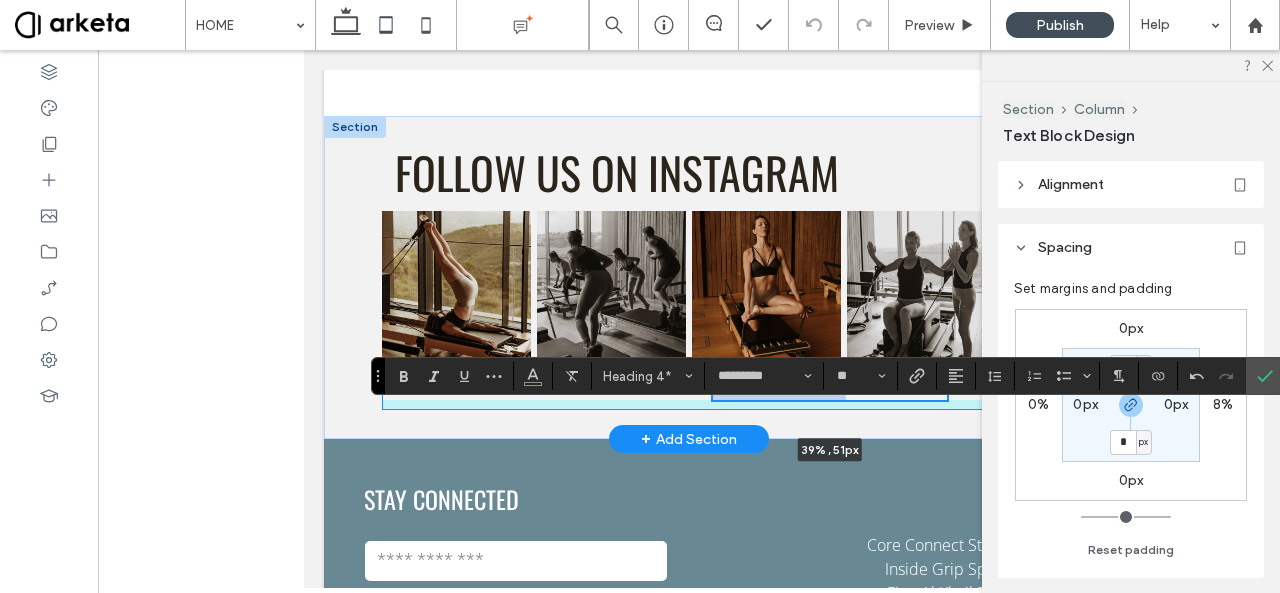 click on "**********" at bounding box center [689, 277] 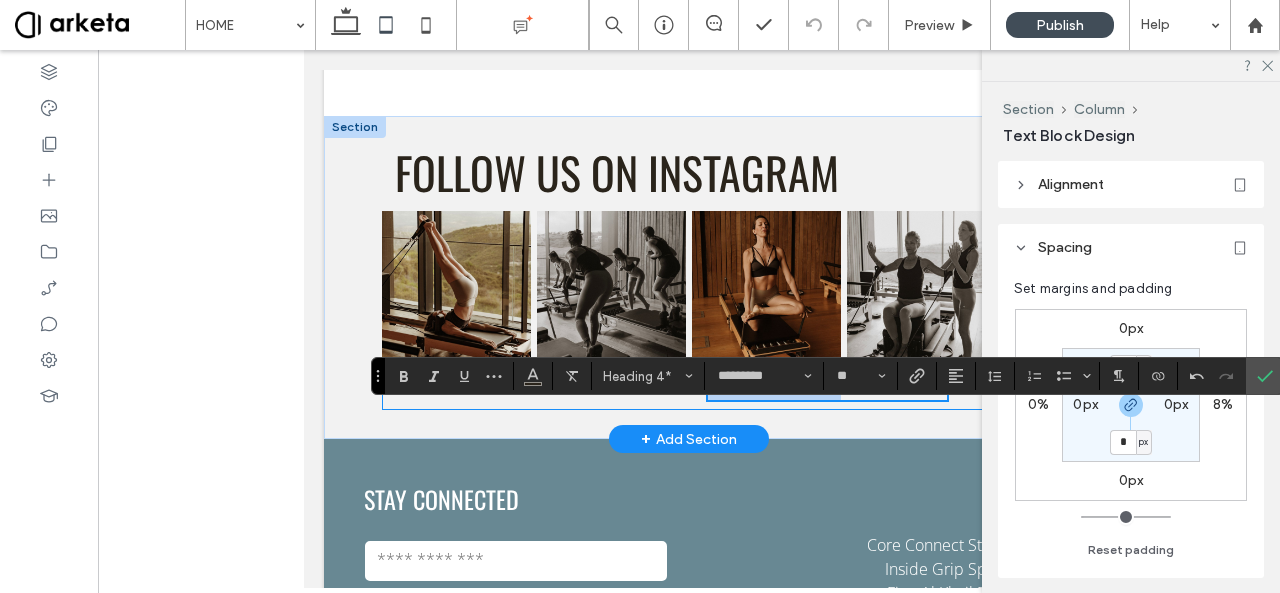 type on "**" 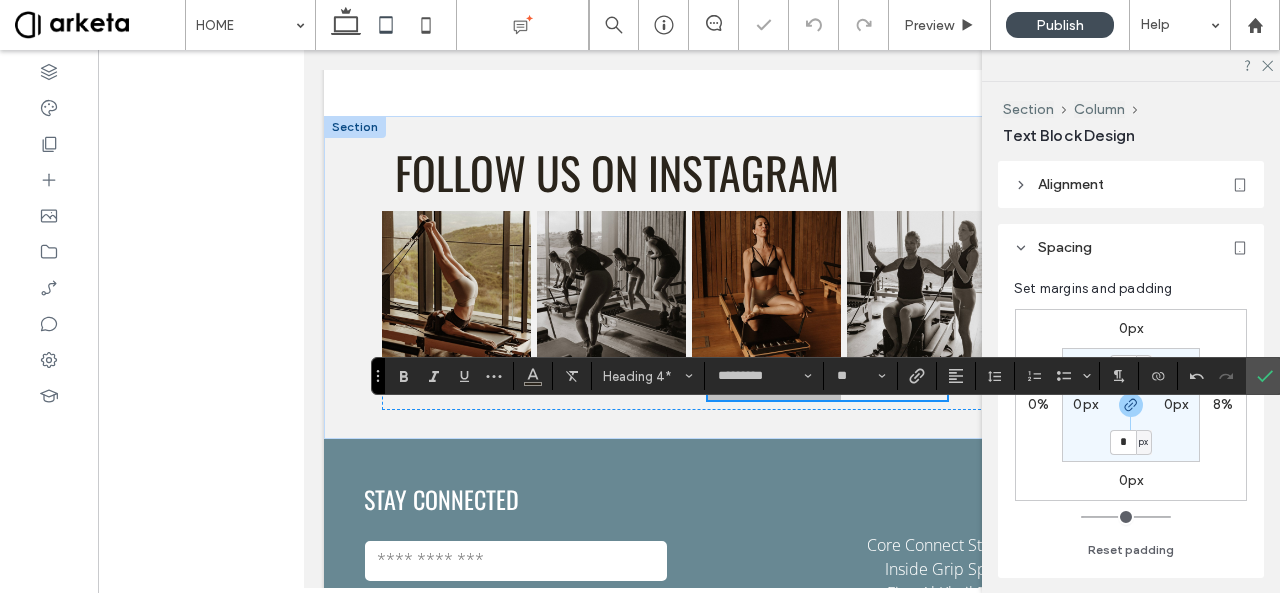 click on "Heading 4* ********* **" at bounding box center [828, 376] 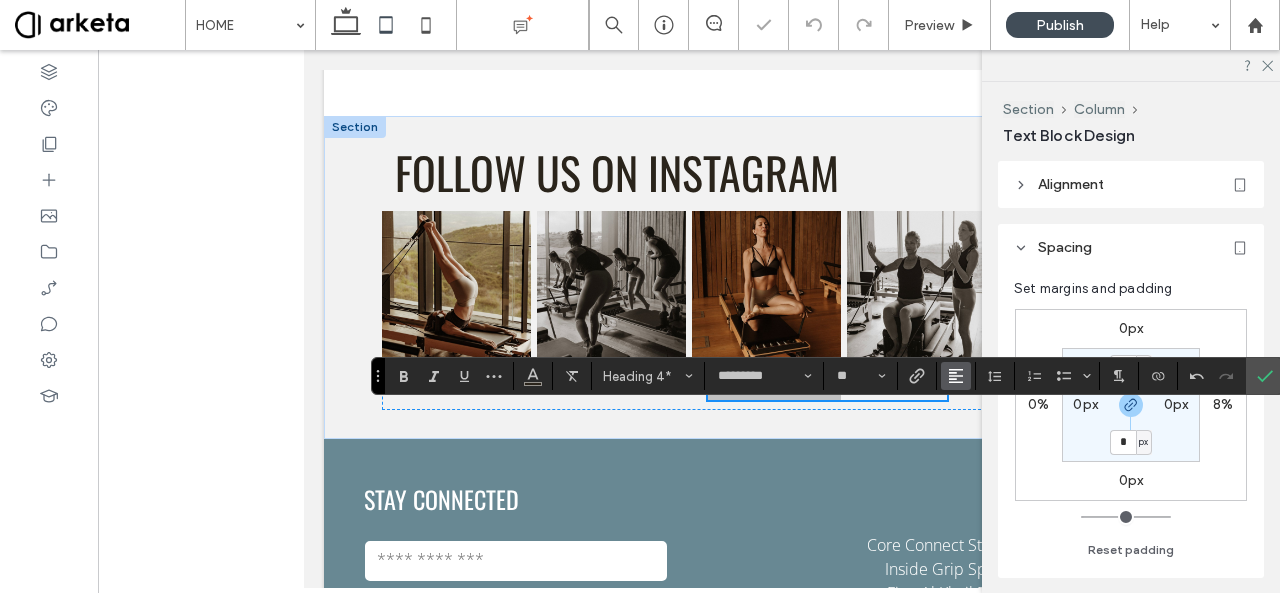 click at bounding box center (956, 376) 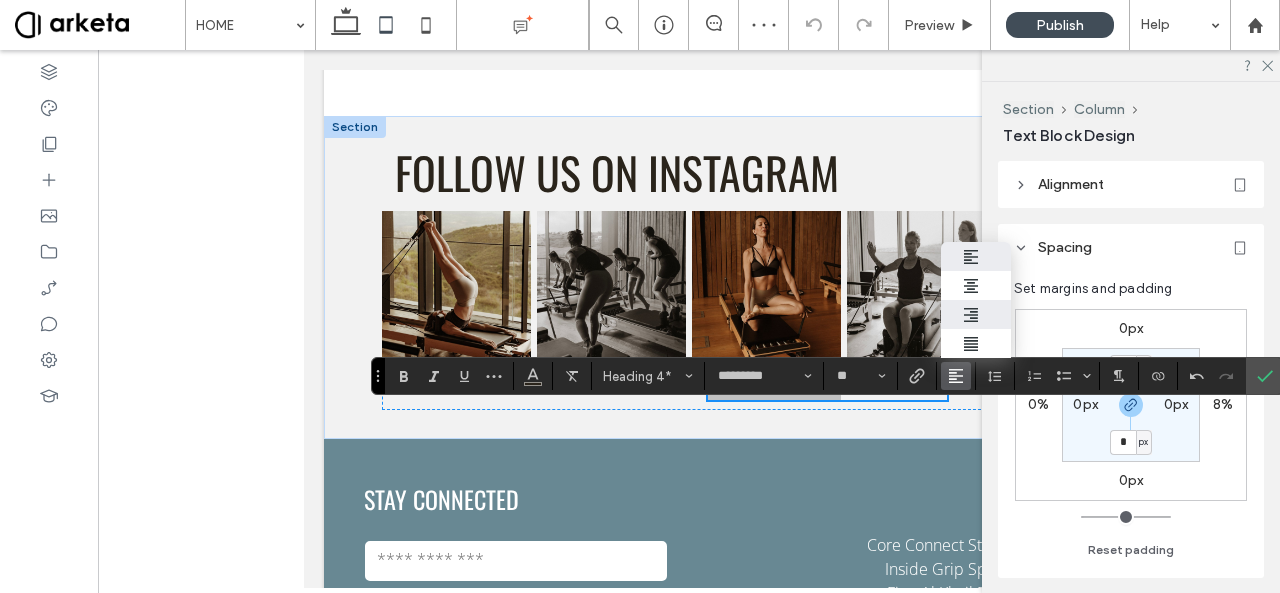 drag, startPoint x: 982, startPoint y: 298, endPoint x: 670, endPoint y: 243, distance: 316.81067 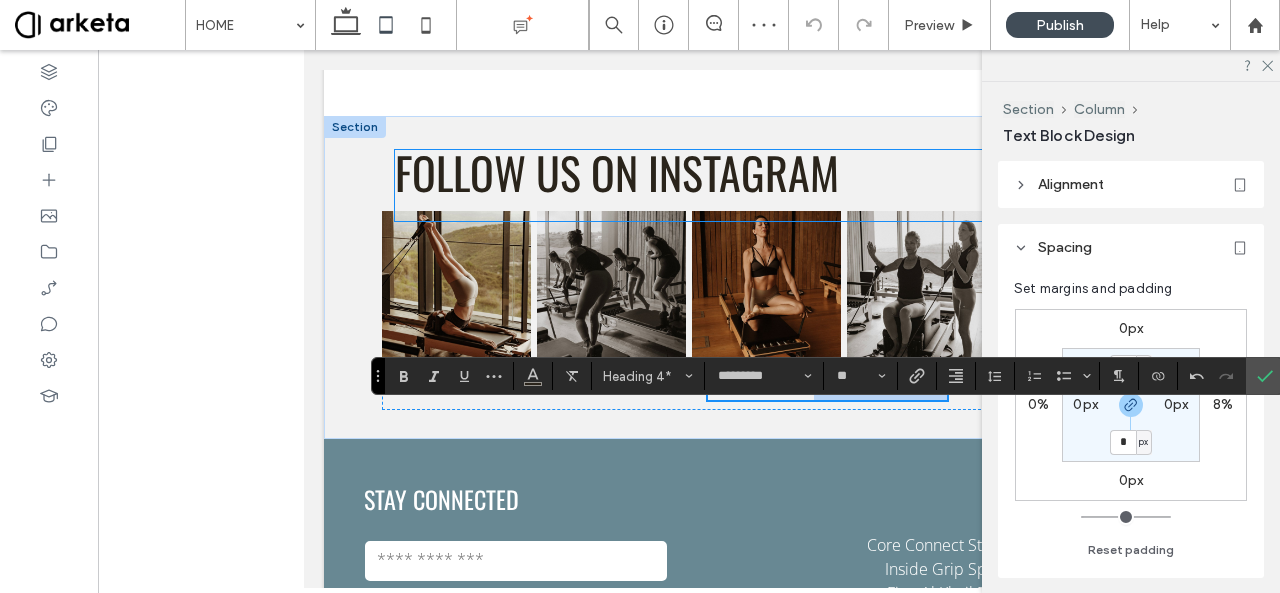 click on "follow us on instagram" at bounding box center [617, 172] 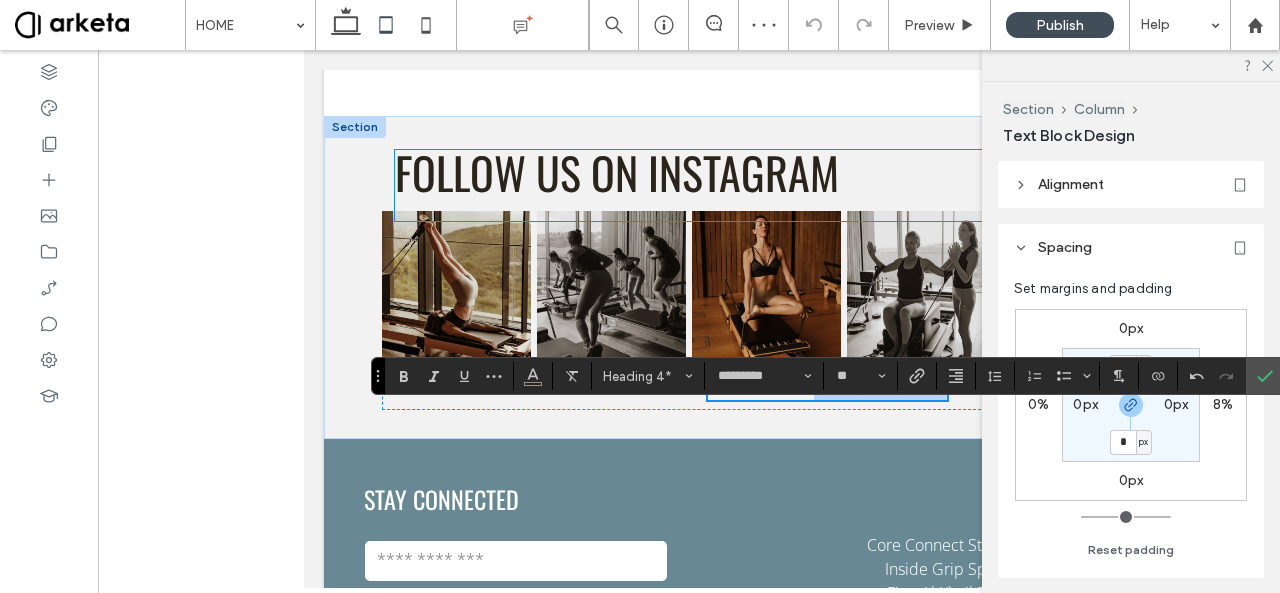 click on "follow us on instagram" at bounding box center [617, 172] 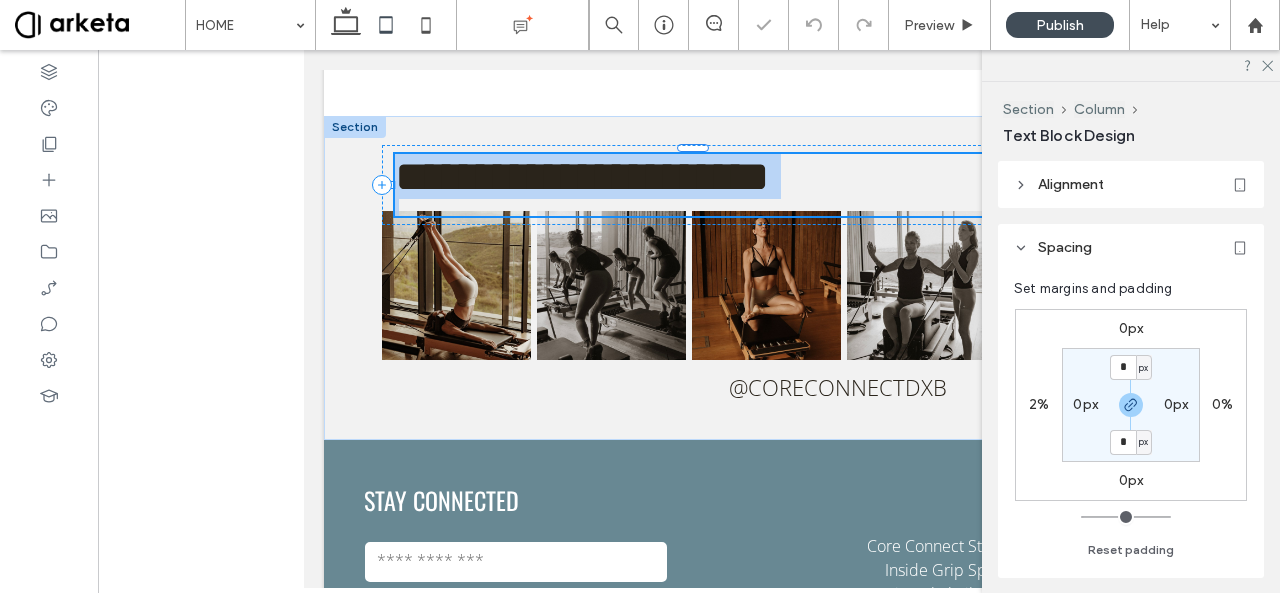 type on "******" 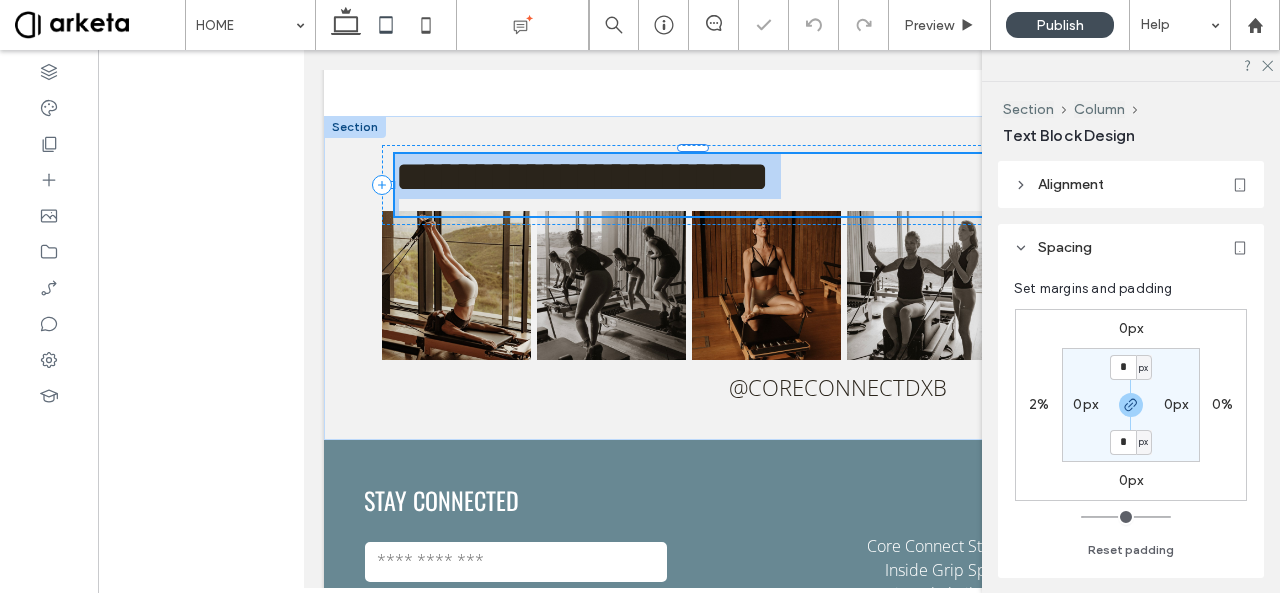 type on "**" 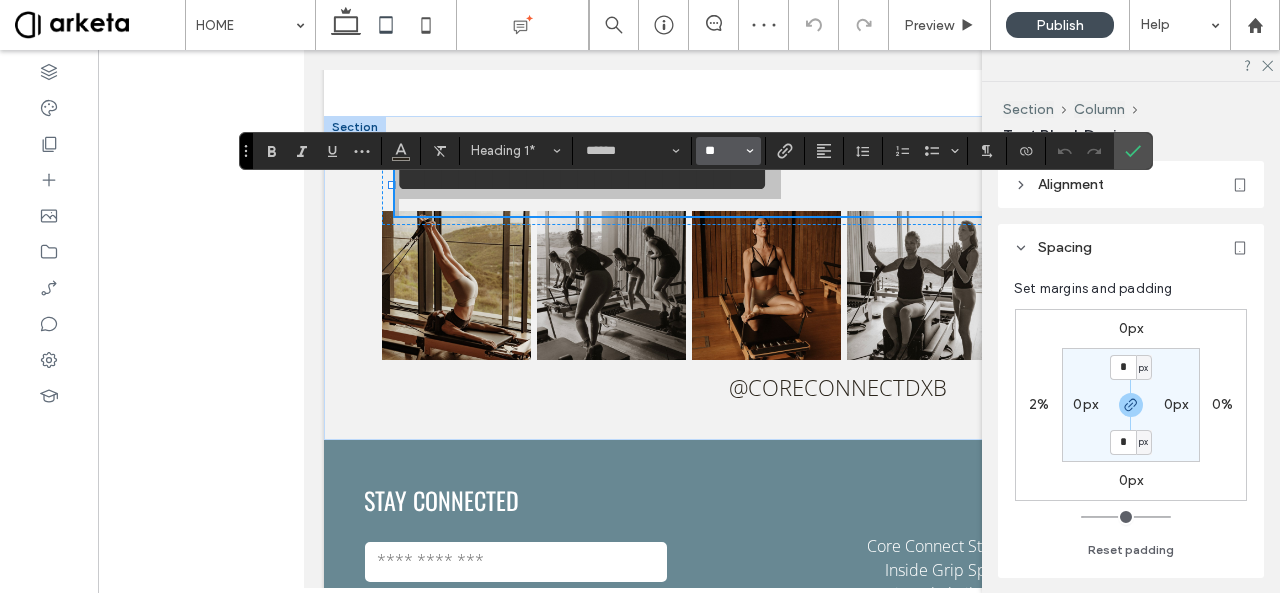 click on "**" at bounding box center (722, 151) 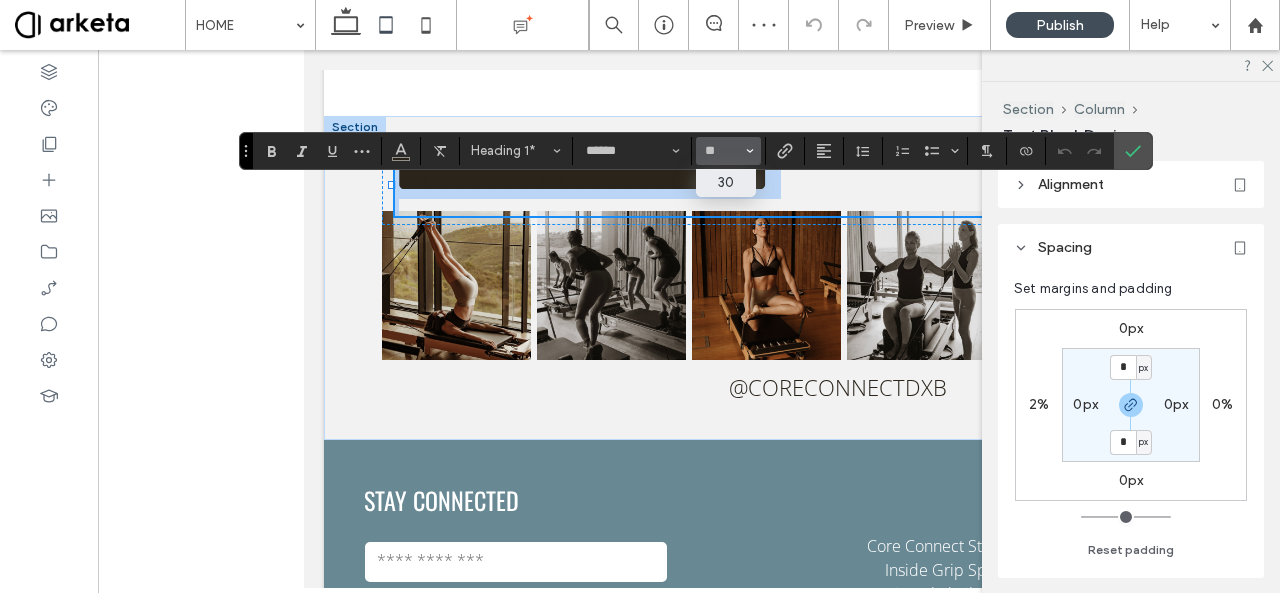 type on "**" 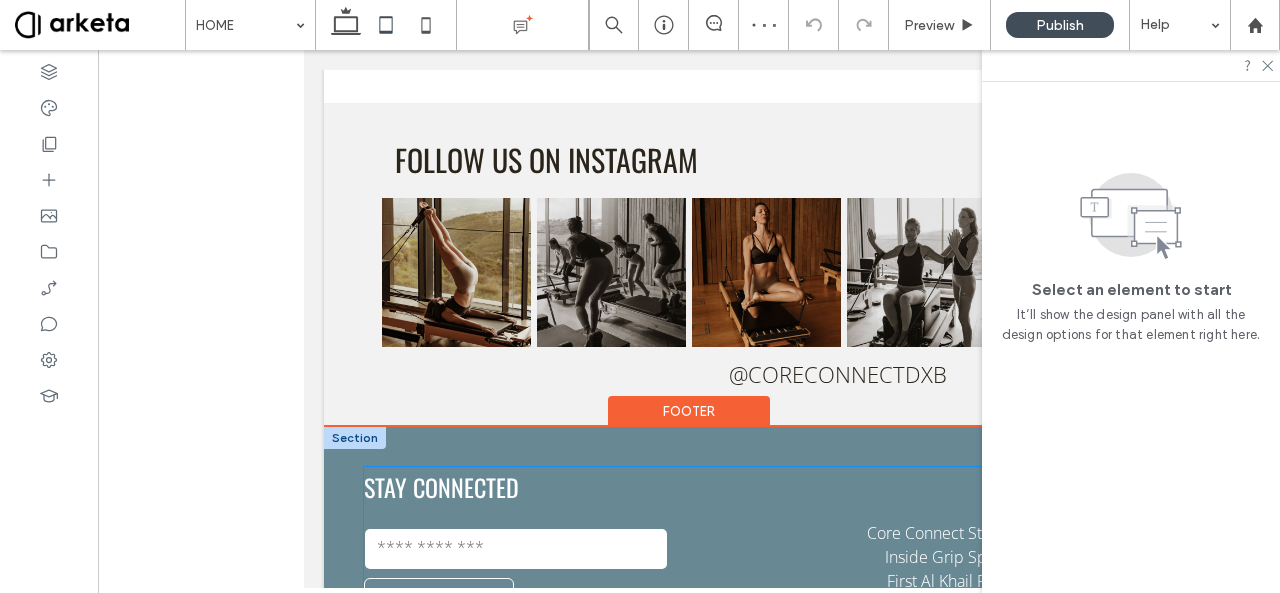 scroll, scrollTop: 4556, scrollLeft: 0, axis: vertical 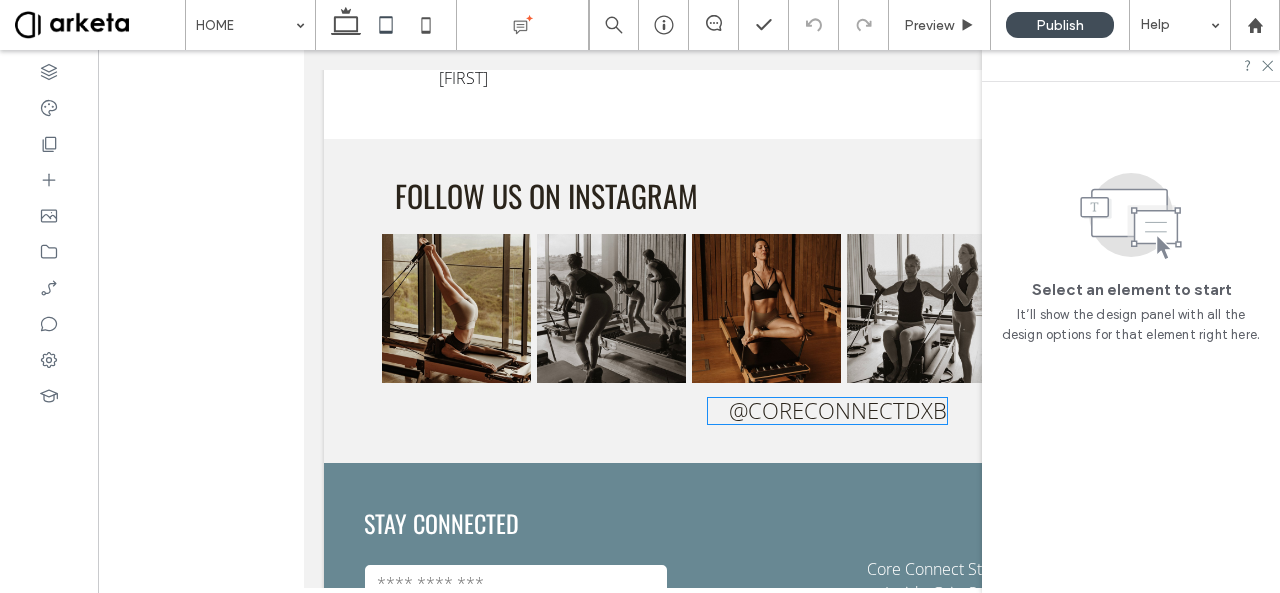 click on "@coreconnectdxb" at bounding box center [838, 410] 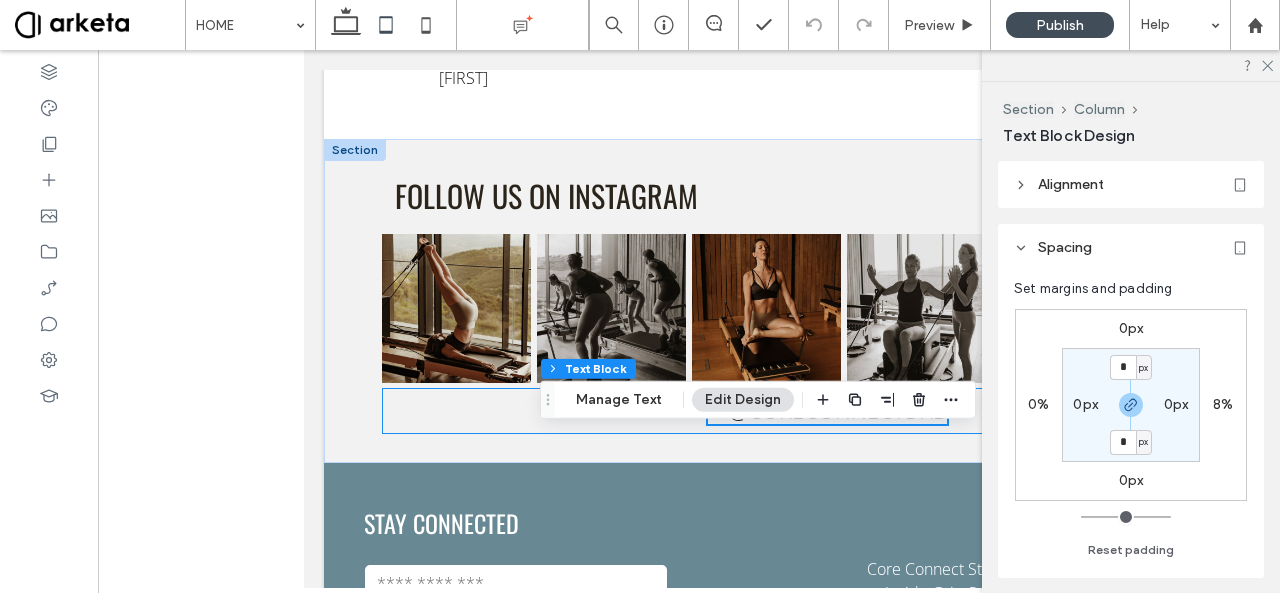 click on "@coreconnectdxb" at bounding box center [688, 411] 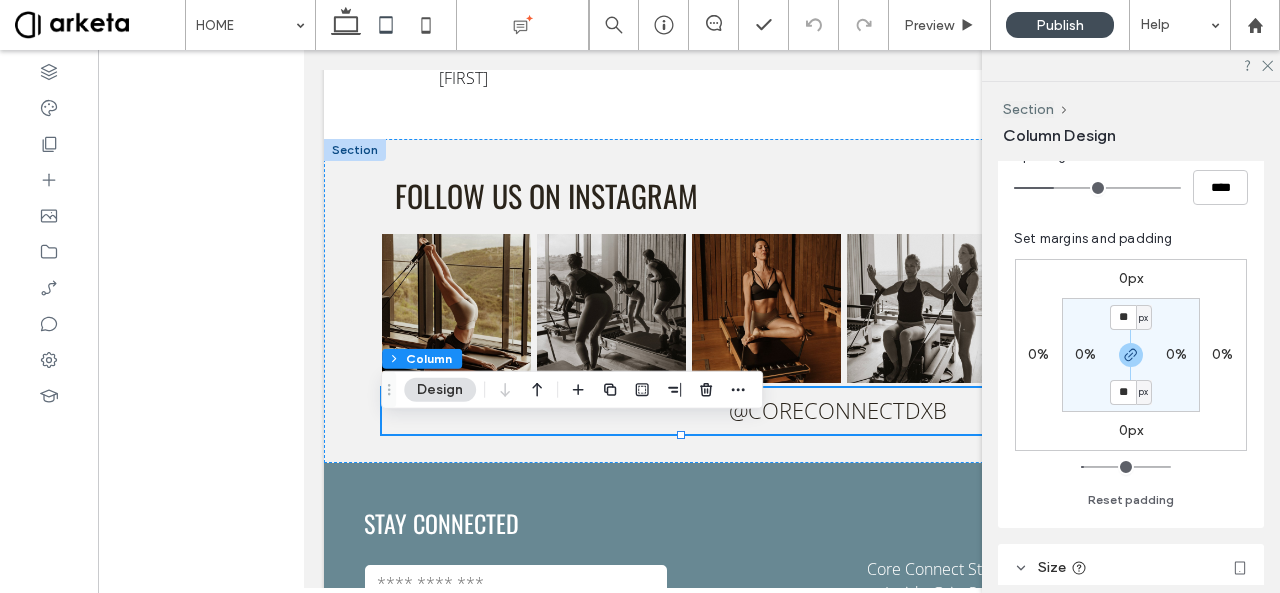 scroll, scrollTop: 410, scrollLeft: 0, axis: vertical 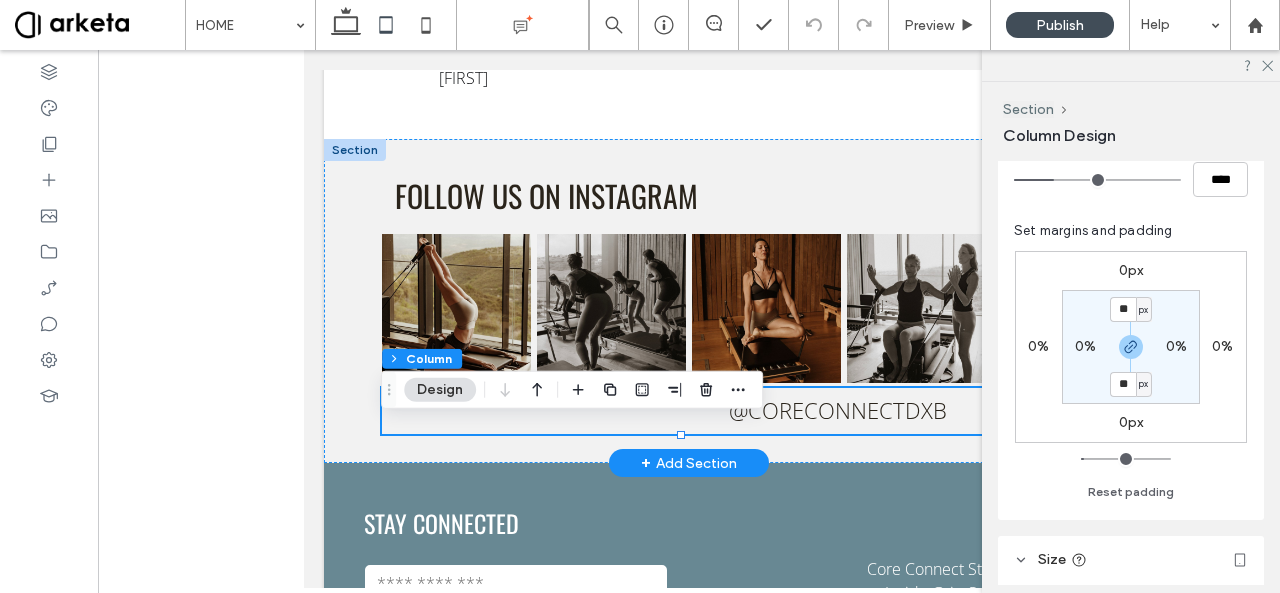 click on "@coreconnectdxb" at bounding box center [688, 411] 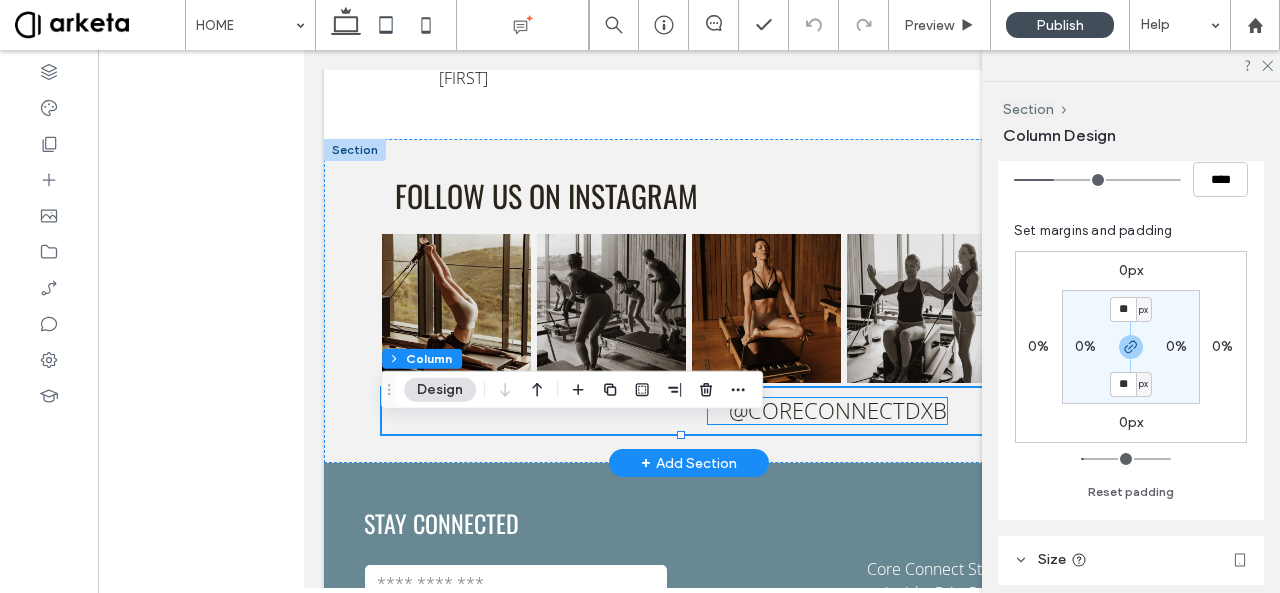 click on "@coreconnectdxb" at bounding box center [838, 410] 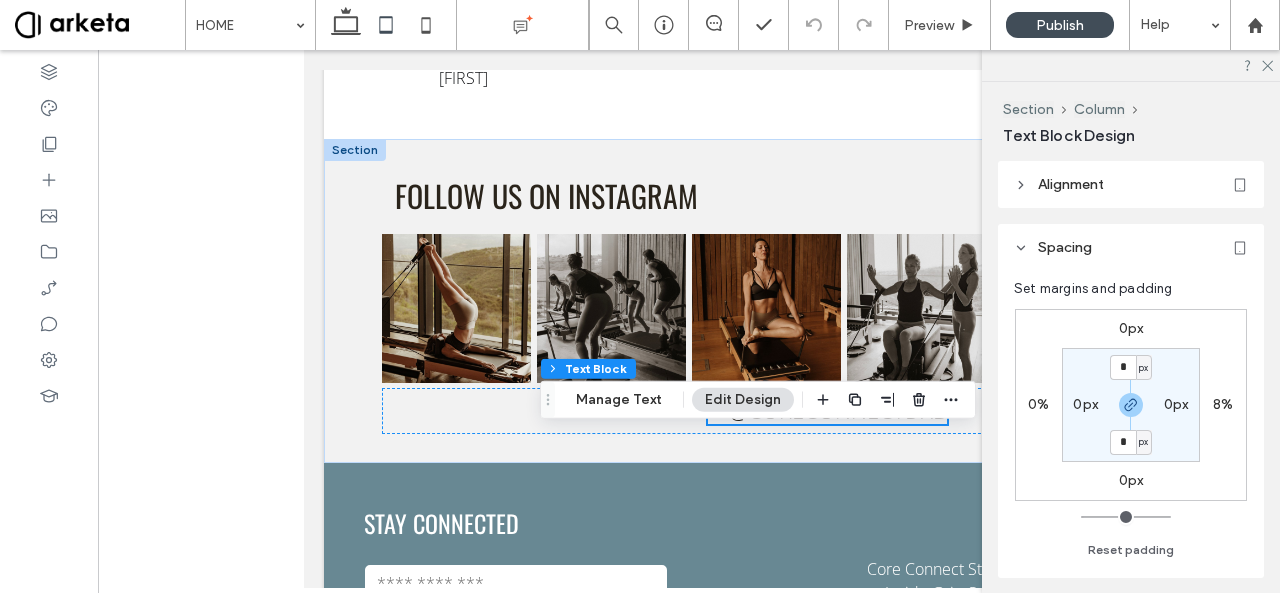 click on "8%" at bounding box center (1223, 404) 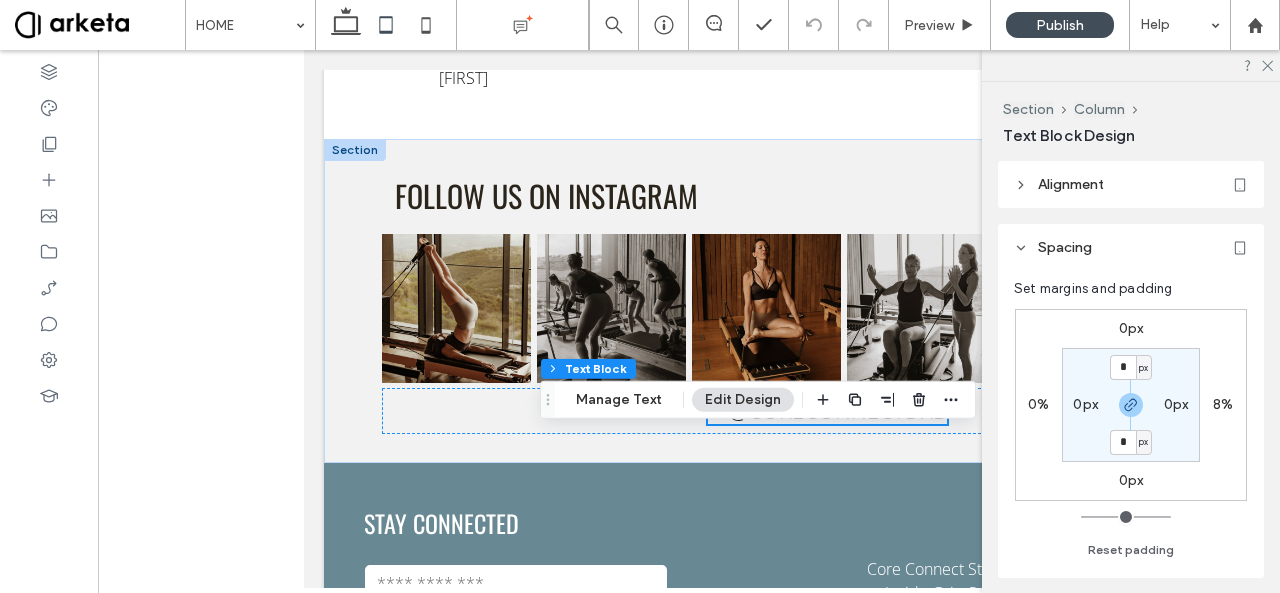 type on "*" 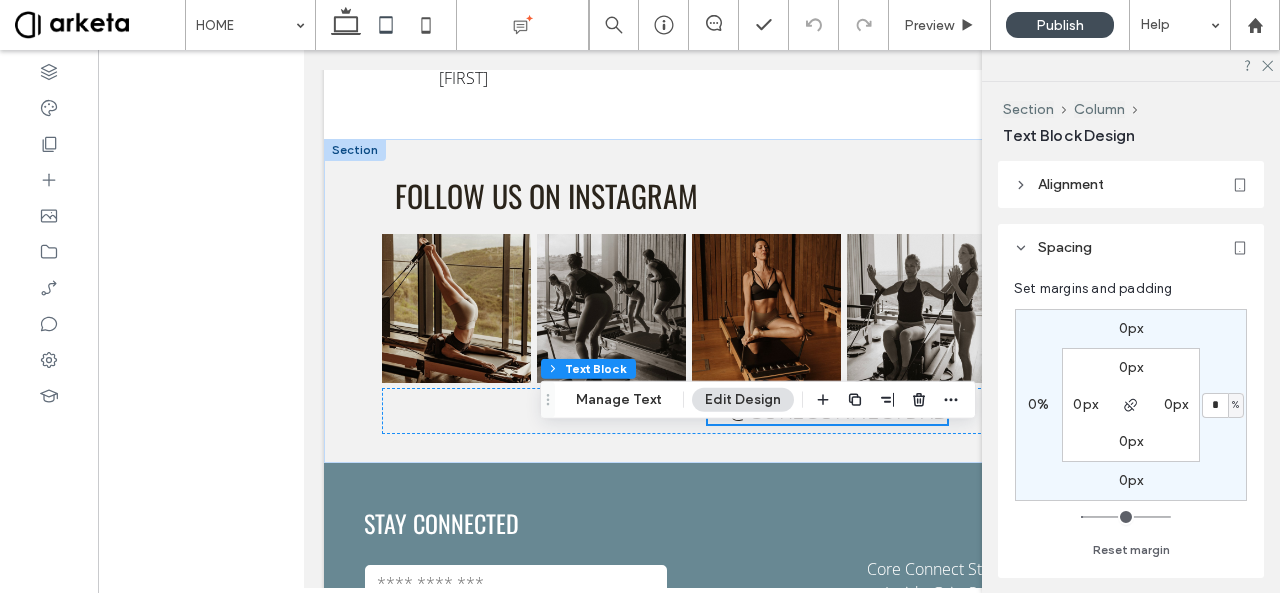 type on "*" 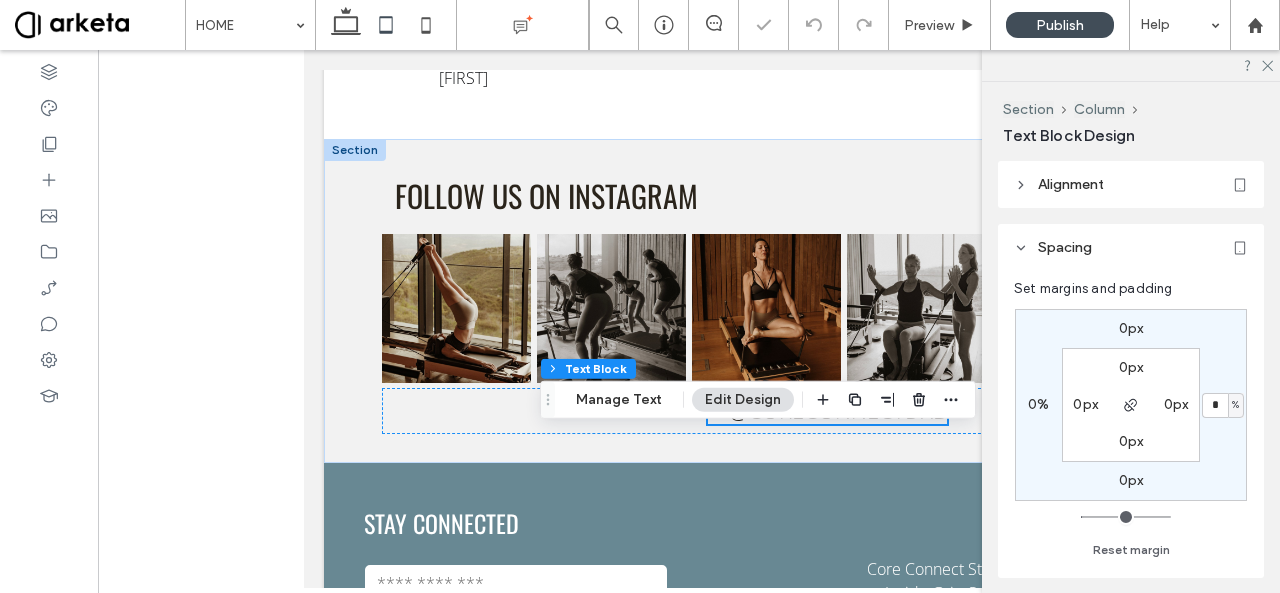 type on "*" 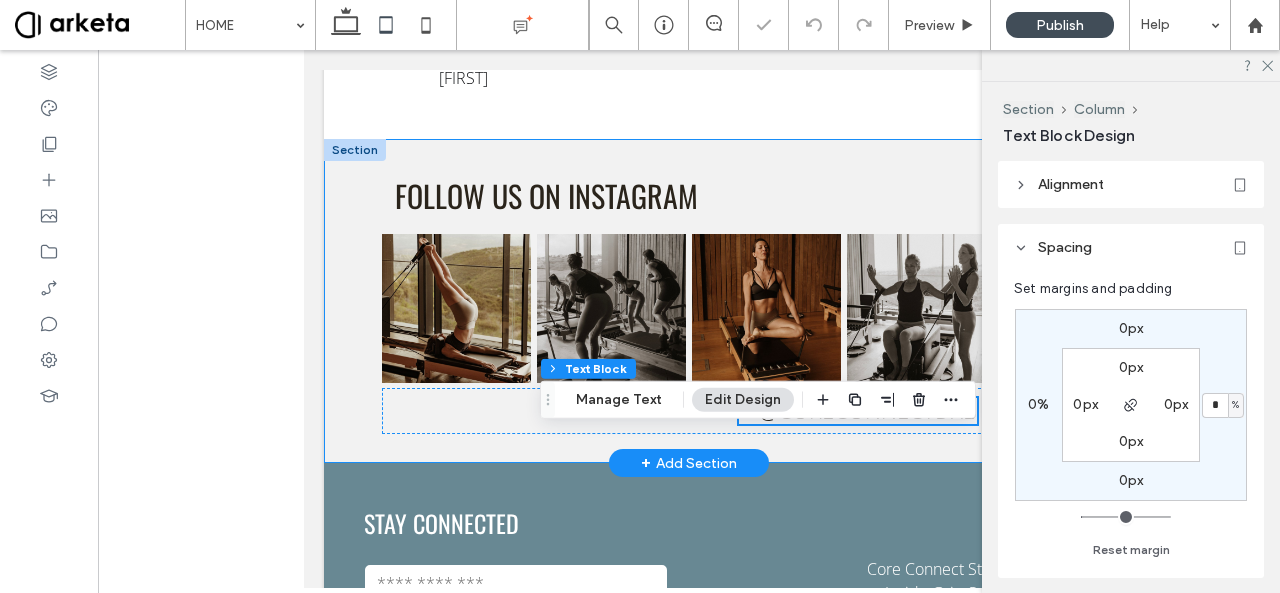 click on "follow us on instagram
@coreconnectdxb" at bounding box center [689, 301] 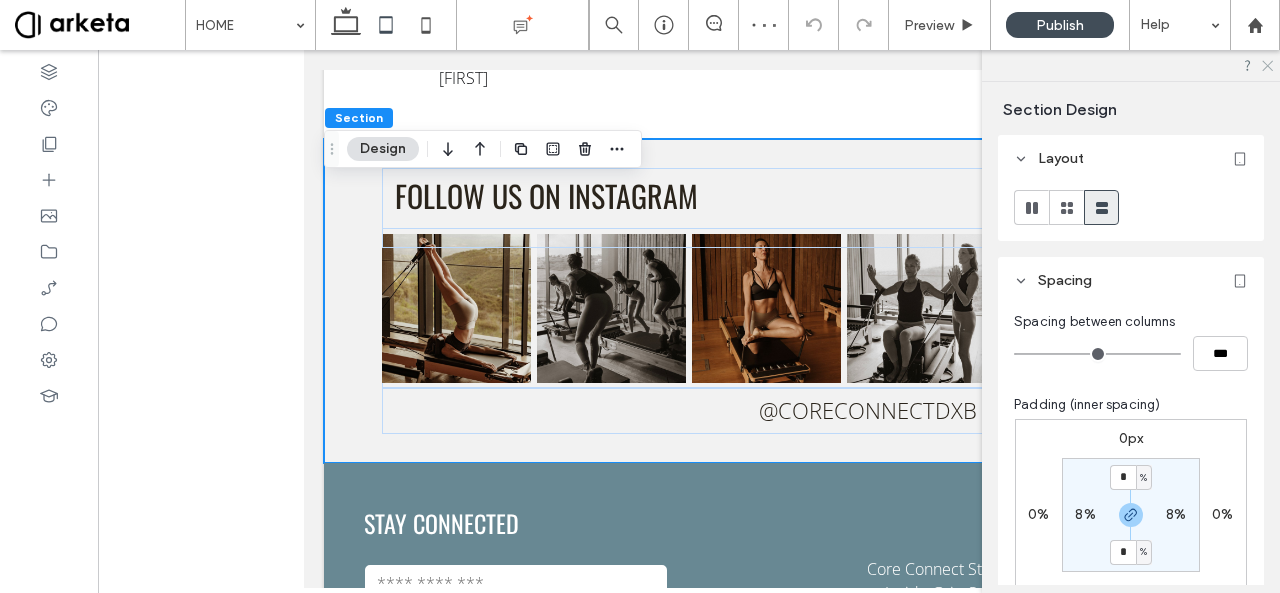 click 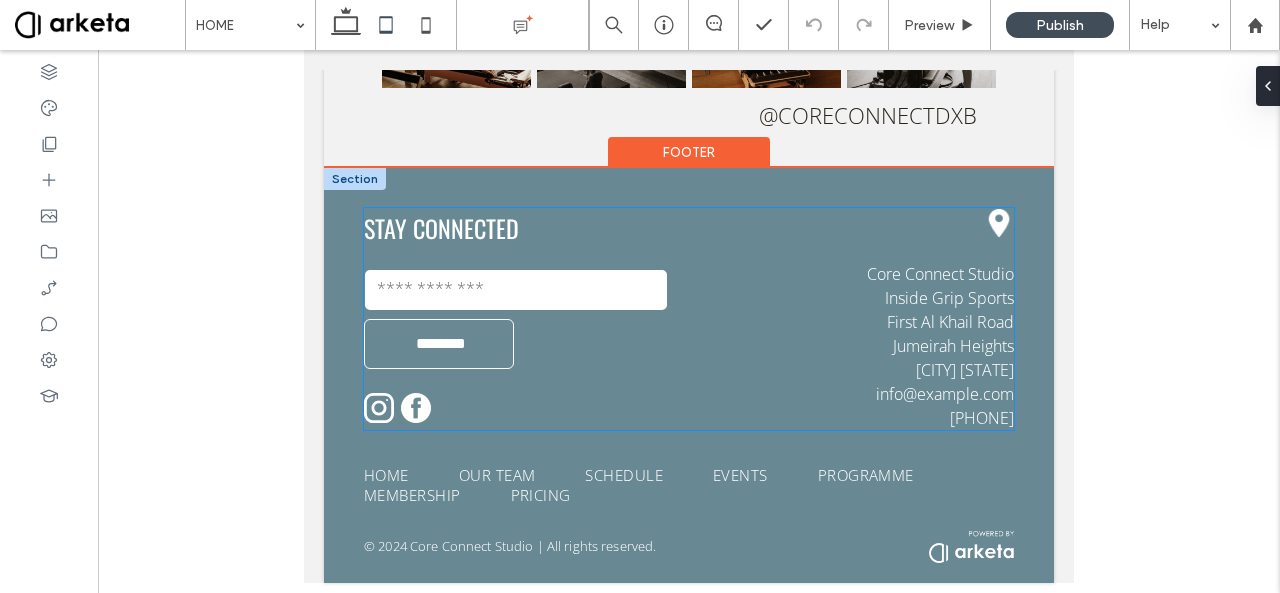 scroll, scrollTop: 4886, scrollLeft: 0, axis: vertical 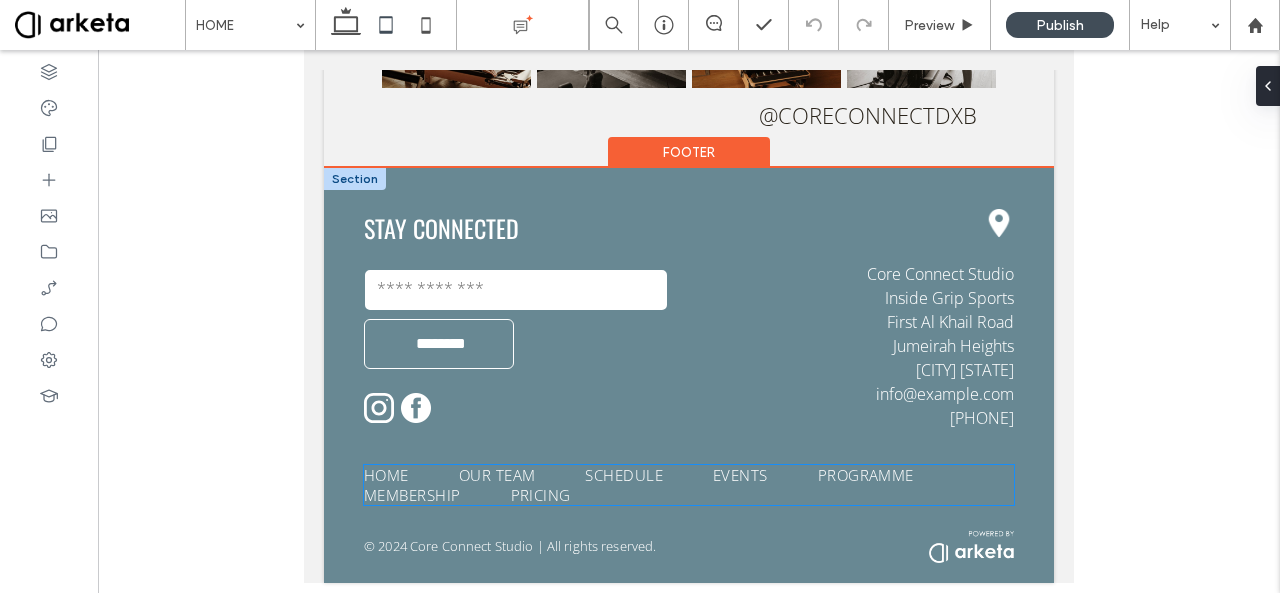 click on "EVENTS" at bounding box center (765, 475) 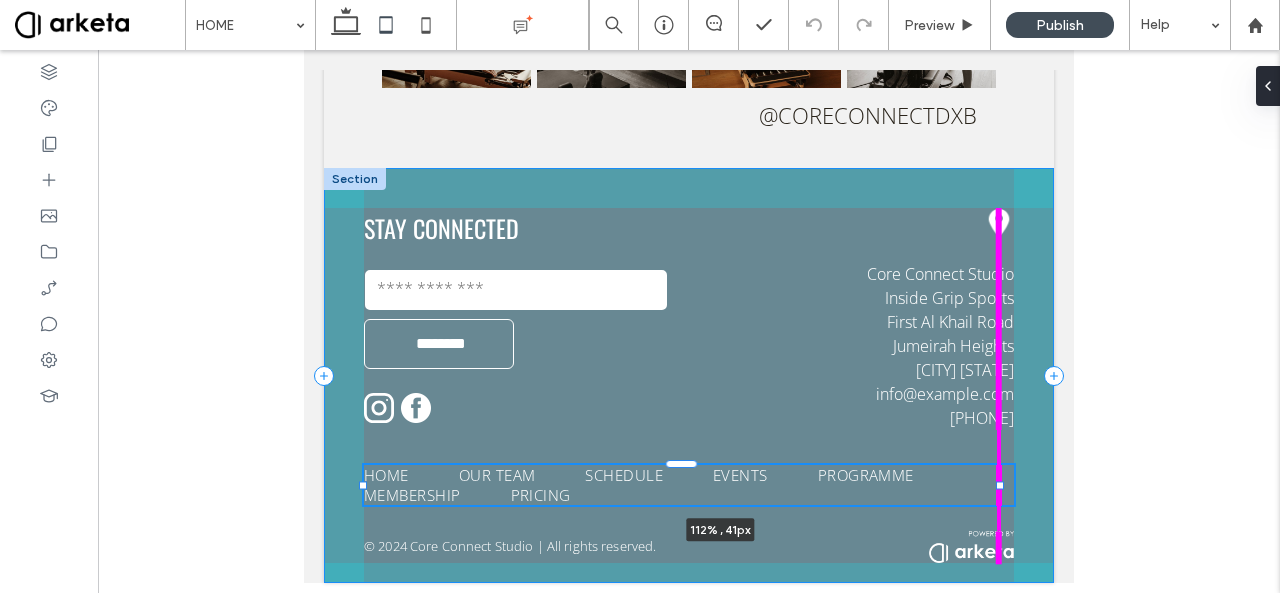 drag, startPoint x: 1000, startPoint y: 484, endPoint x: 1039, endPoint y: 479, distance: 39.319206 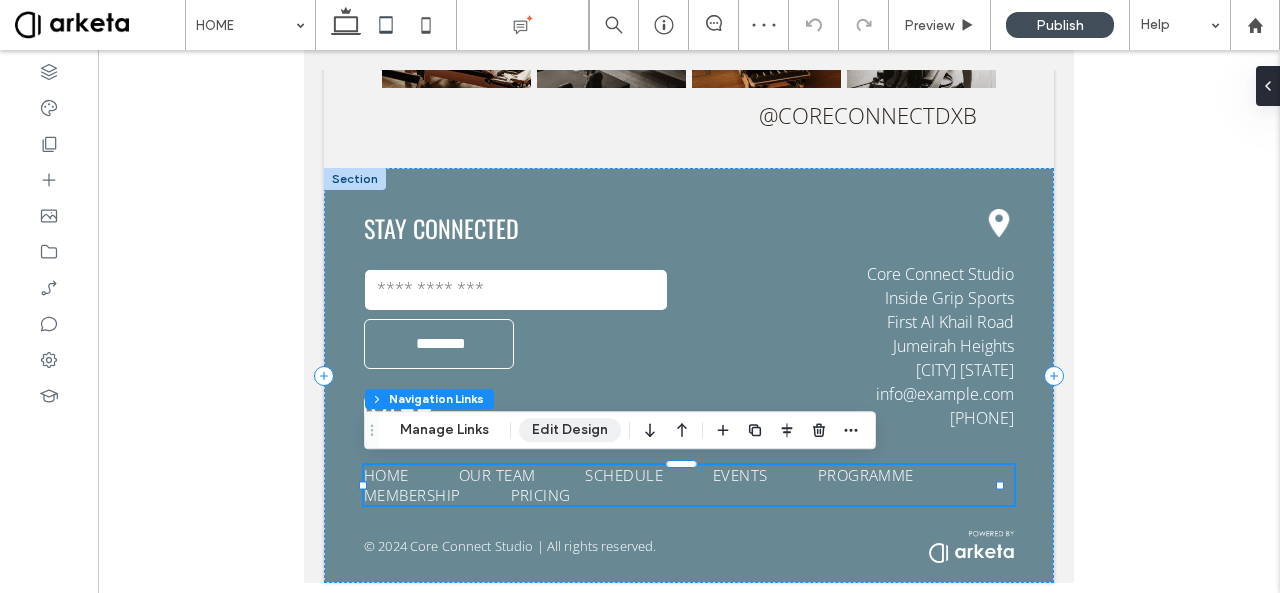 click on "Edit Design" at bounding box center (570, 430) 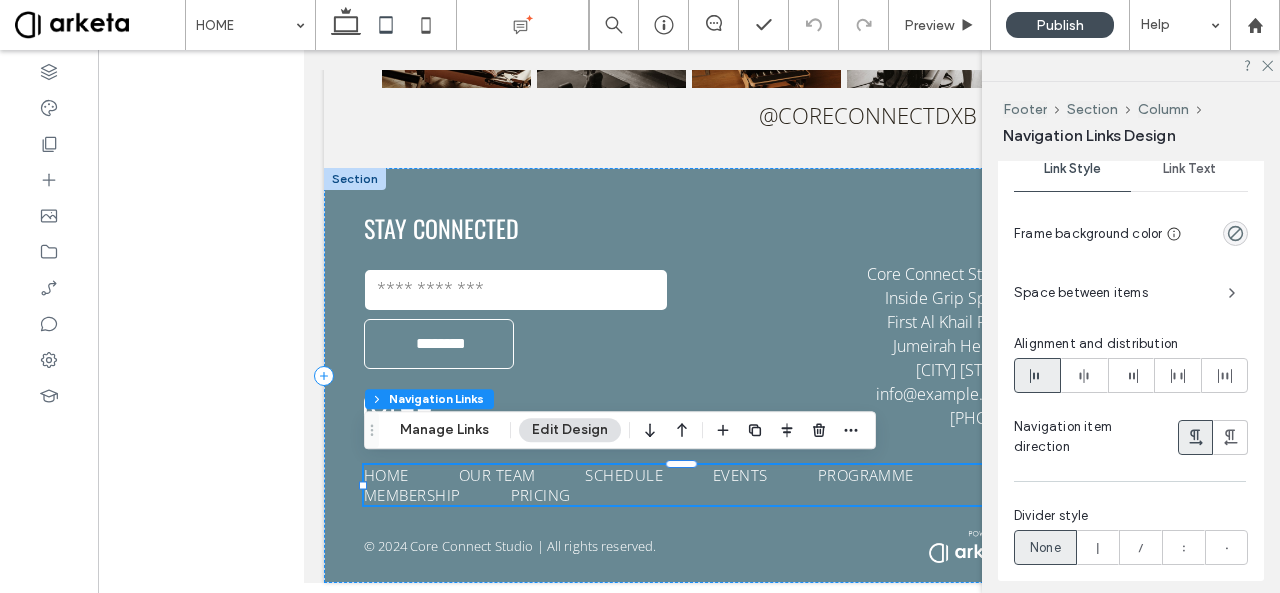 scroll, scrollTop: 790, scrollLeft: 0, axis: vertical 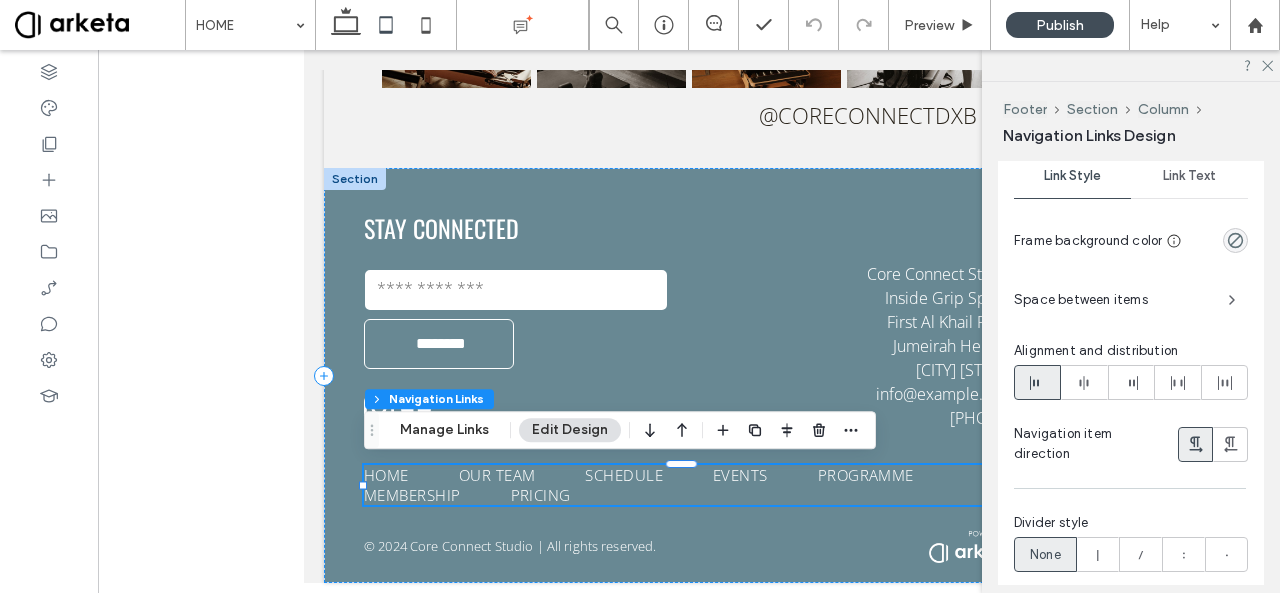 click on "Space between items" at bounding box center (1131, 300) 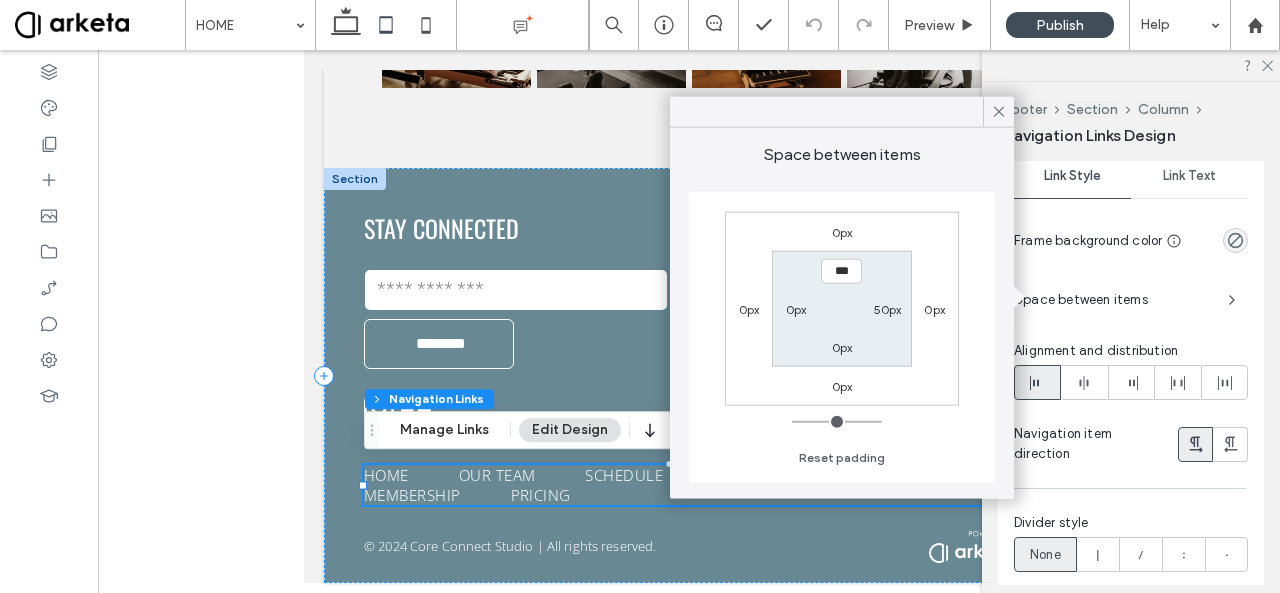 click on "50px" at bounding box center (888, 309) 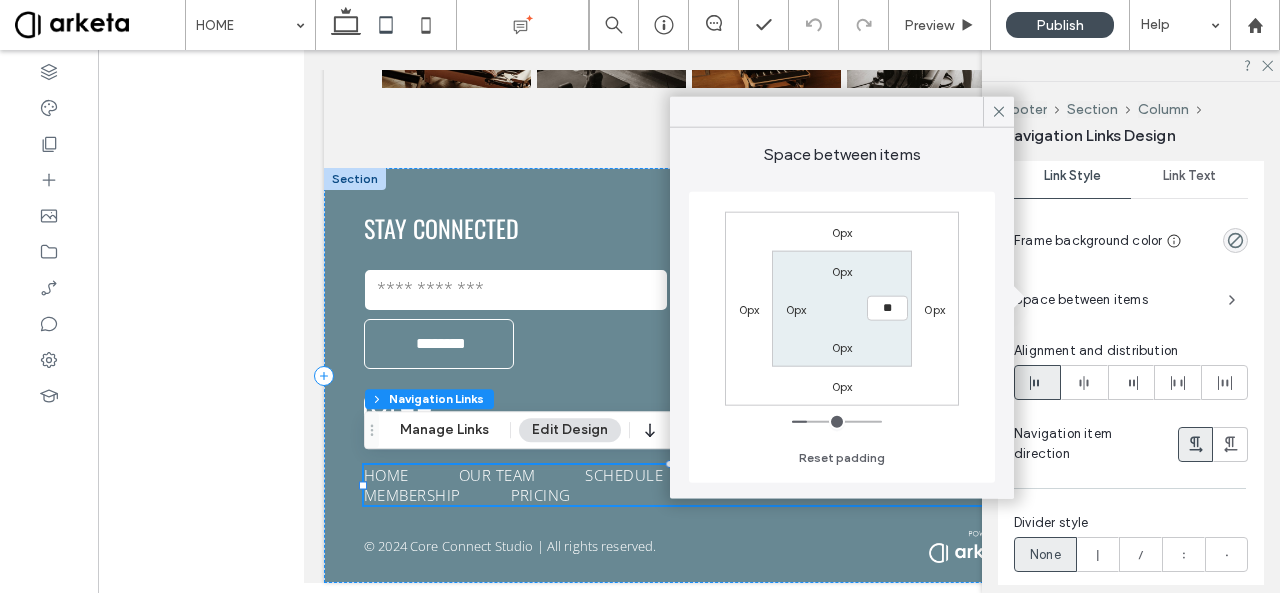type on "**" 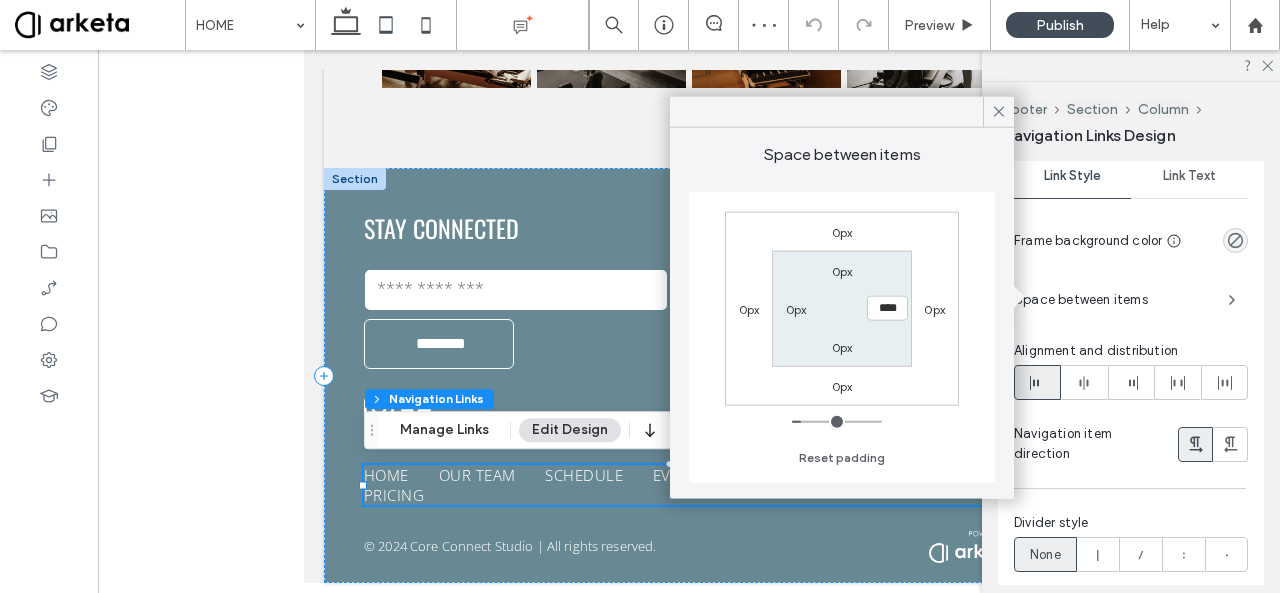 type on "****" 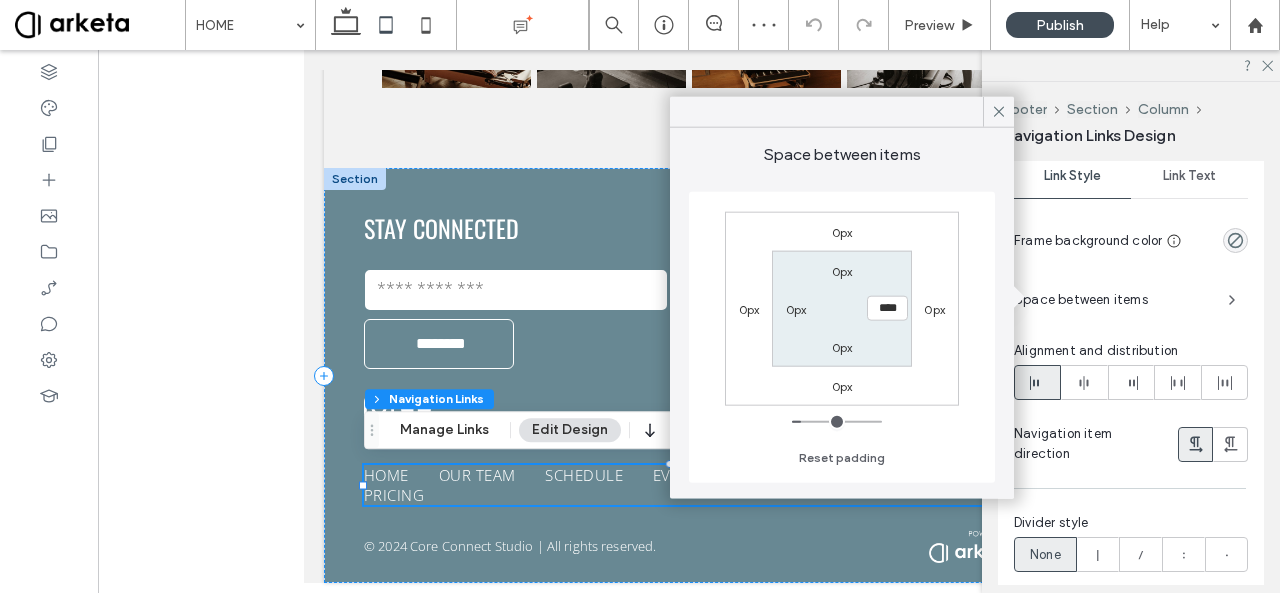 type on "**" 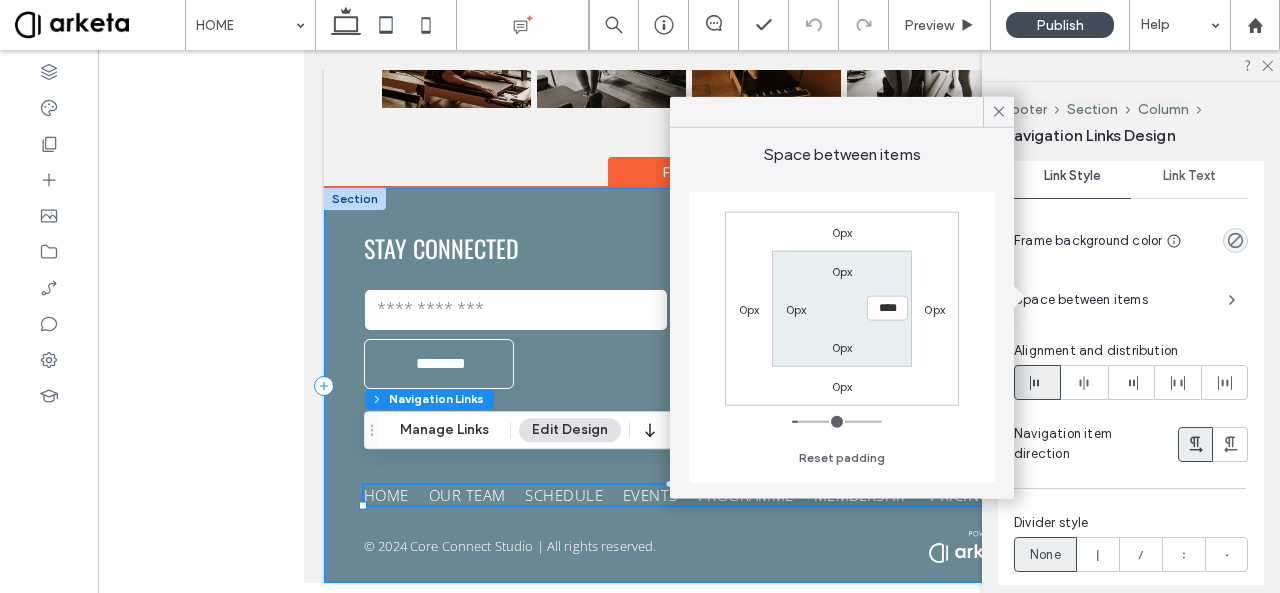 click on "HOME
SCHEDULE
PROGRAMME
EVENTS
POSTNATAL
OUR TEAM
HOME
OUR TEAM
SCHEDULE
EVENTS
PROGRAMME
MEMBERSHIP
PRICING
112% , 41px
© 2024 Core Connect Studio | All rights reserved.
STAY CONNECTED
Contact Us
Email:
********
Thank you for contacting us. We will get back to you as soon as possible.
Oops, there was an error sending your message. Please try again later.
Core Connect Studio Inside Grip Sports First Al Khail Road Jumeirah Heights Dubai UAE info@coreconnectstudio.com +971 52 498 2998" at bounding box center (689, 385) 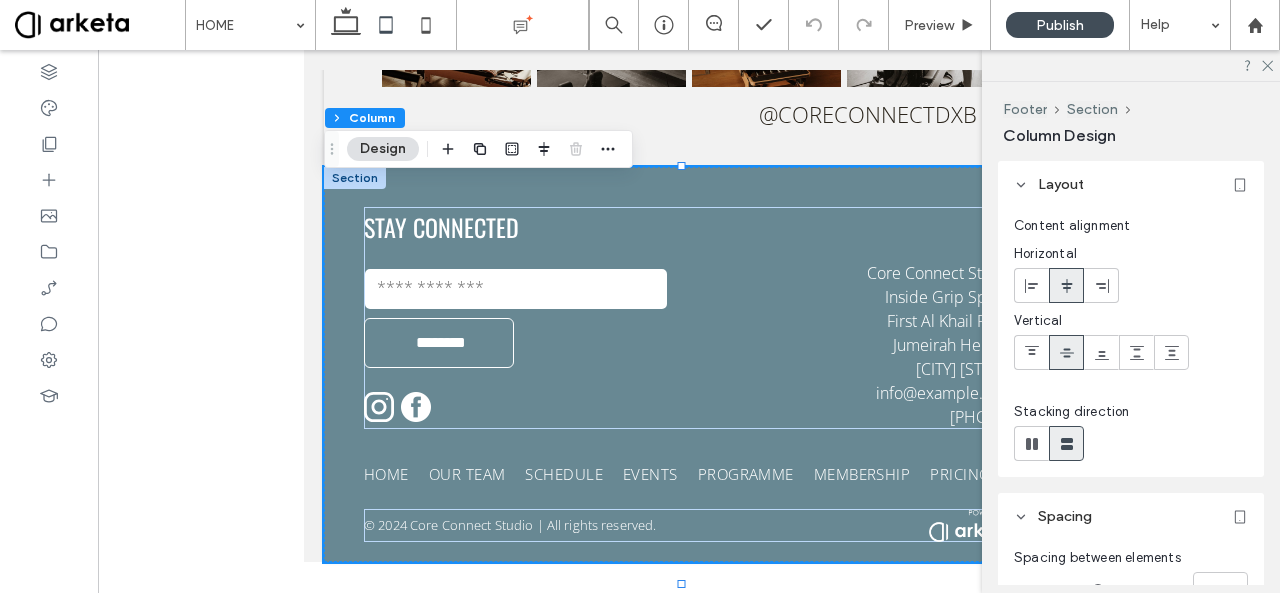 scroll, scrollTop: 426, scrollLeft: 0, axis: vertical 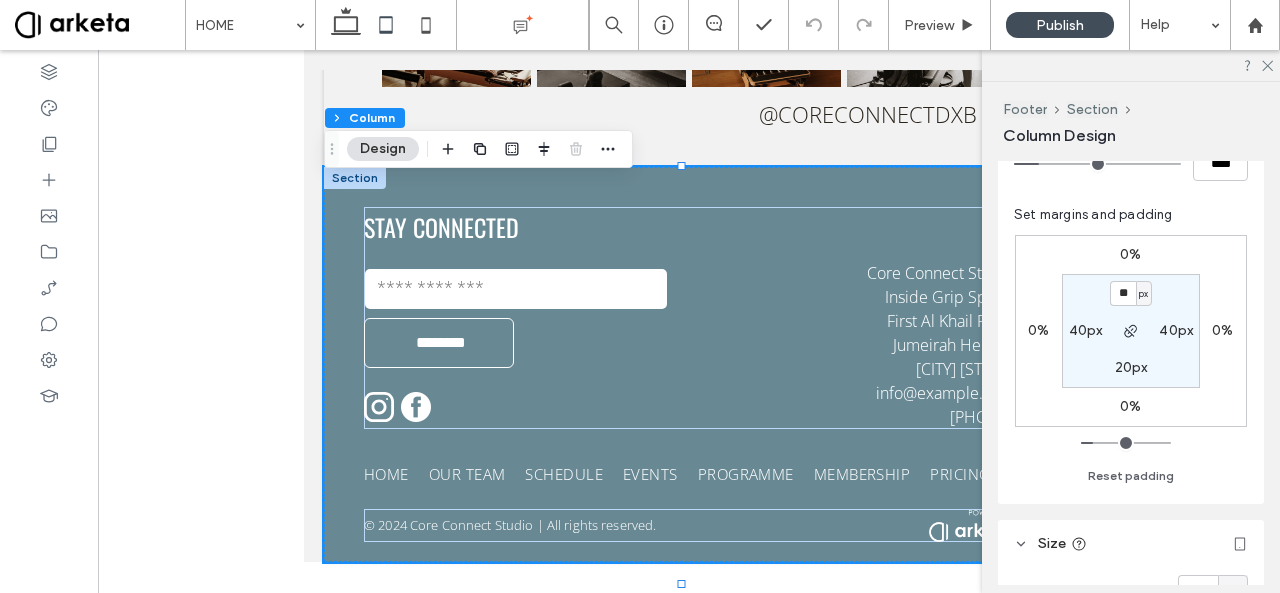 click on "40px" at bounding box center (1086, 330) 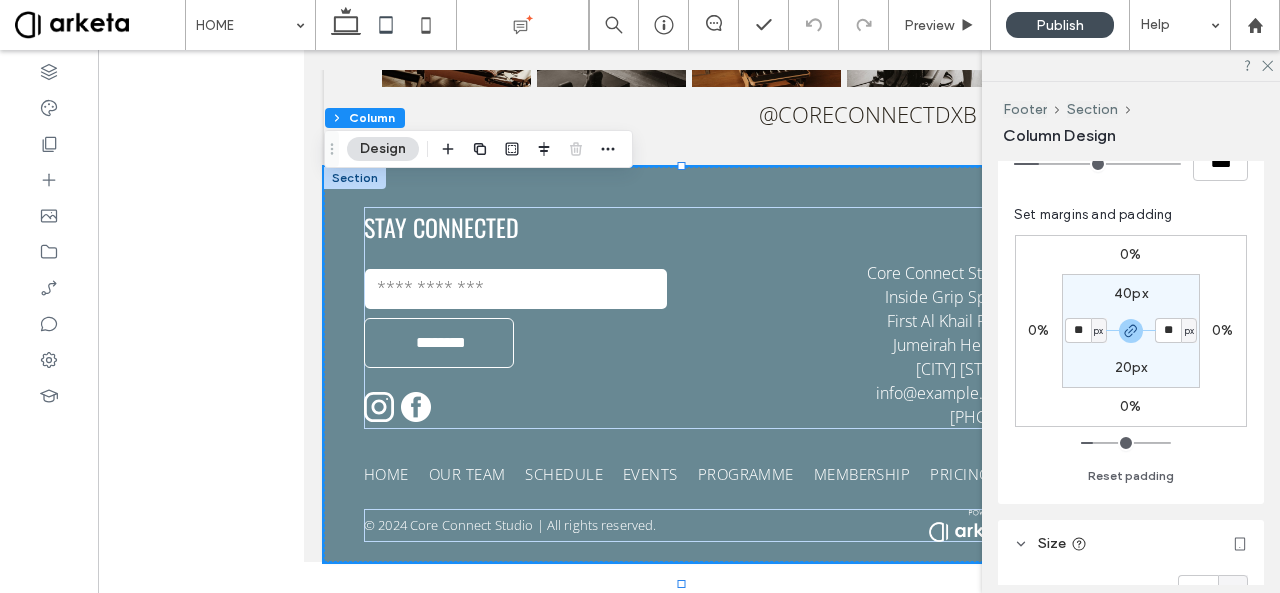 type on "**" 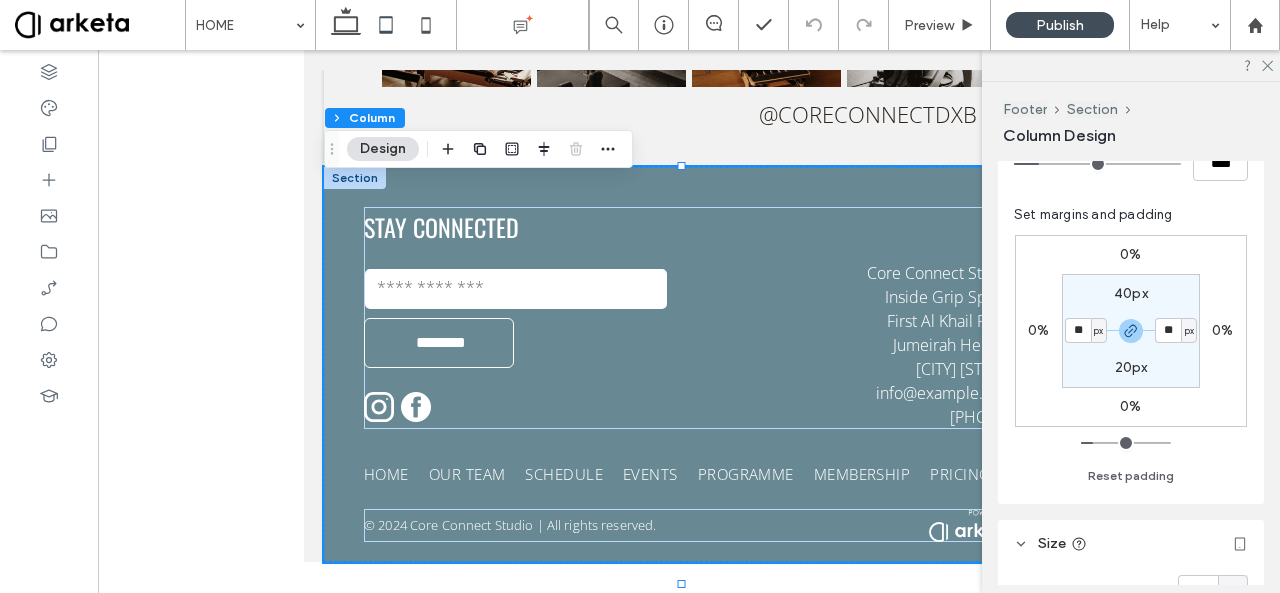 type on "**" 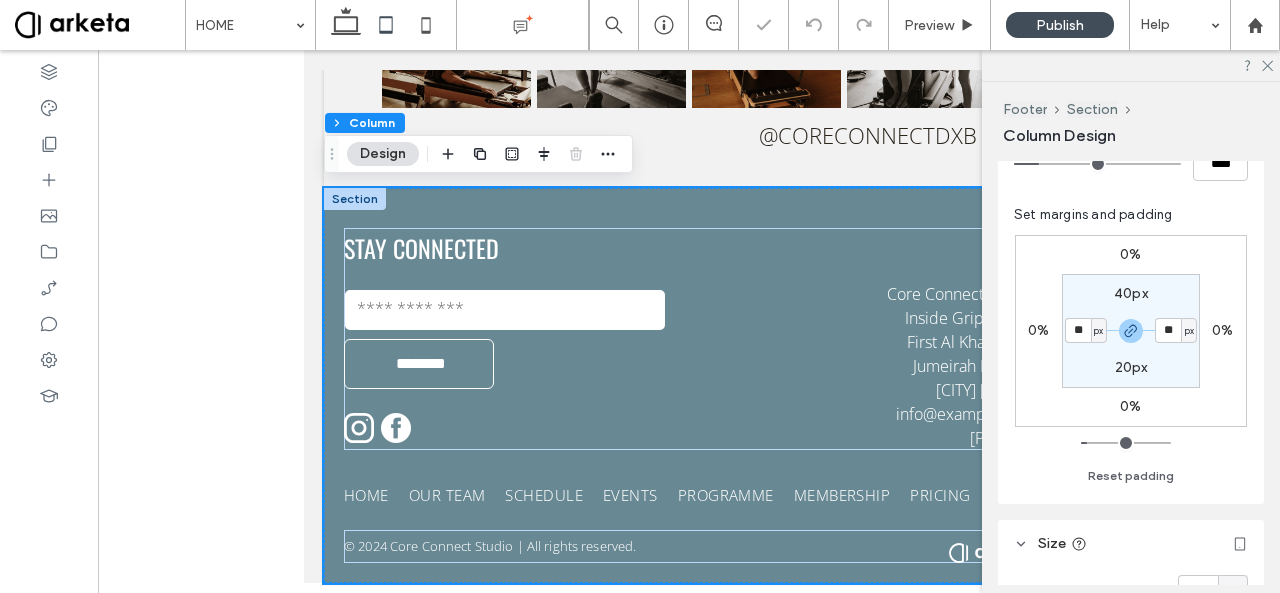 scroll, scrollTop: 4866, scrollLeft: 0, axis: vertical 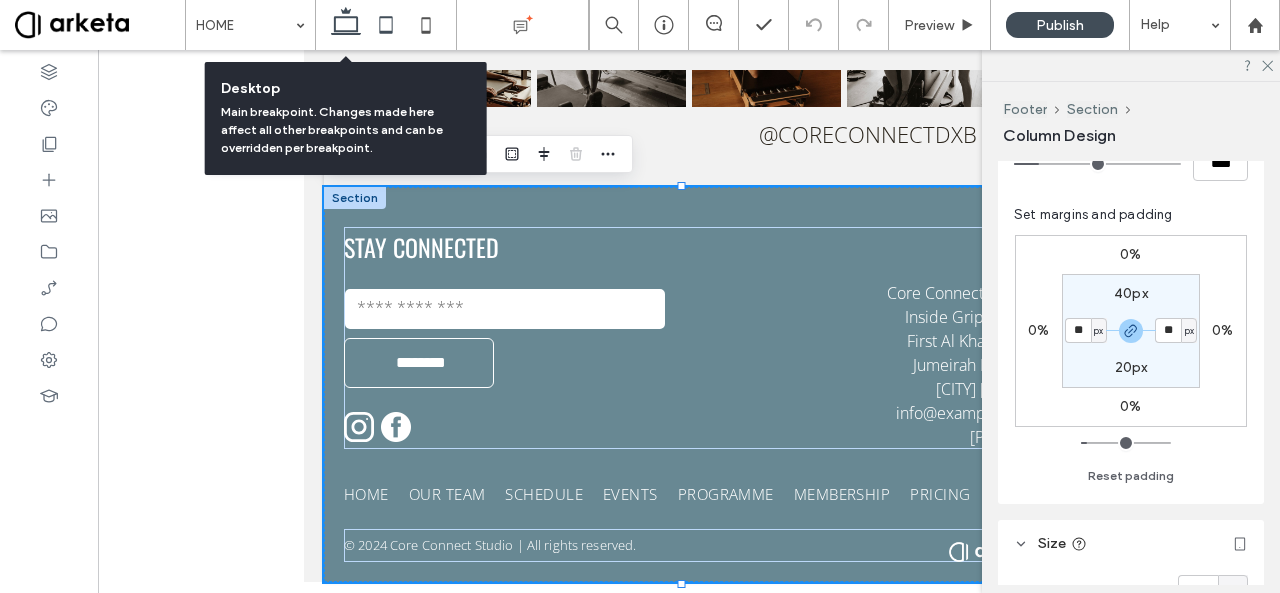 click 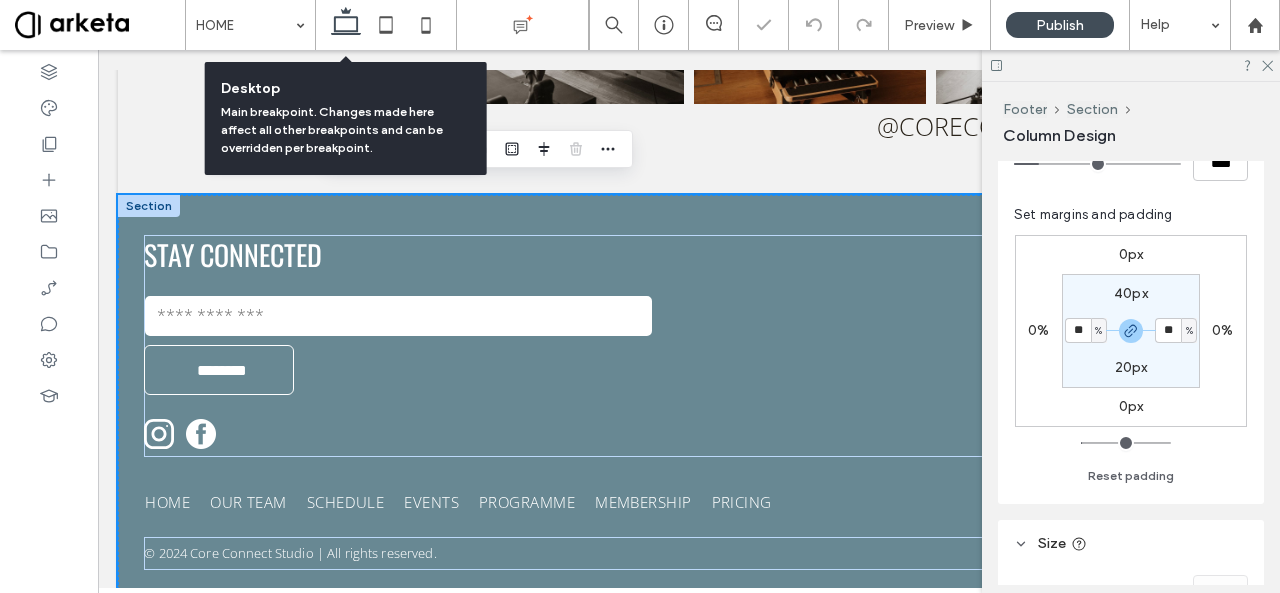 type on "*" 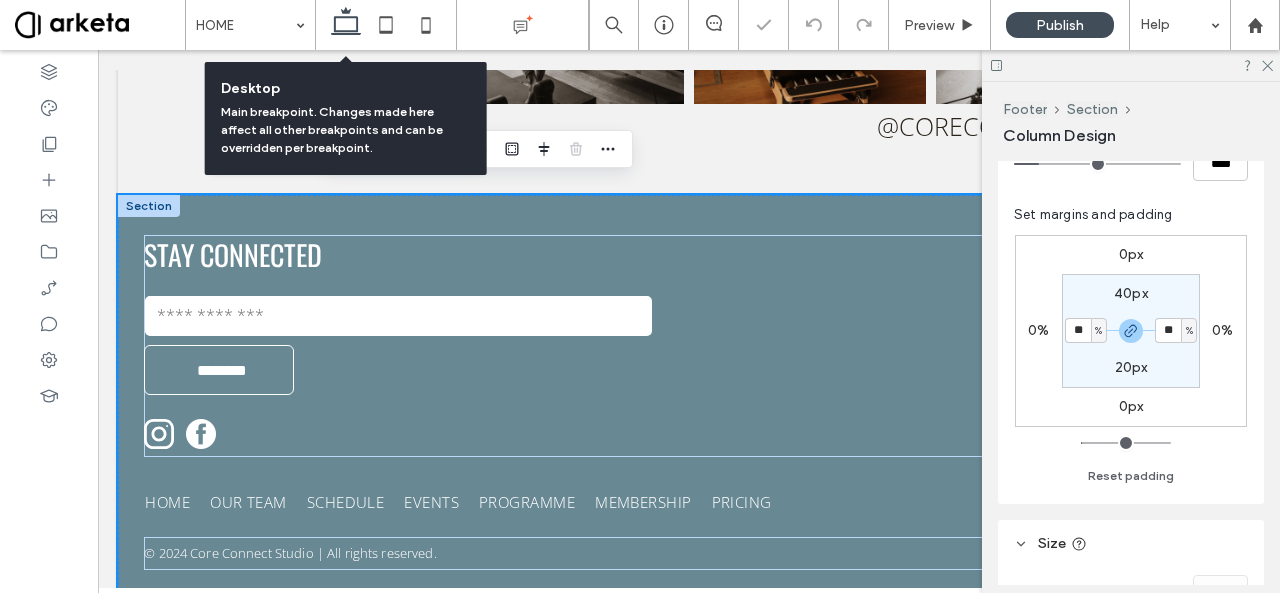 type on "***" 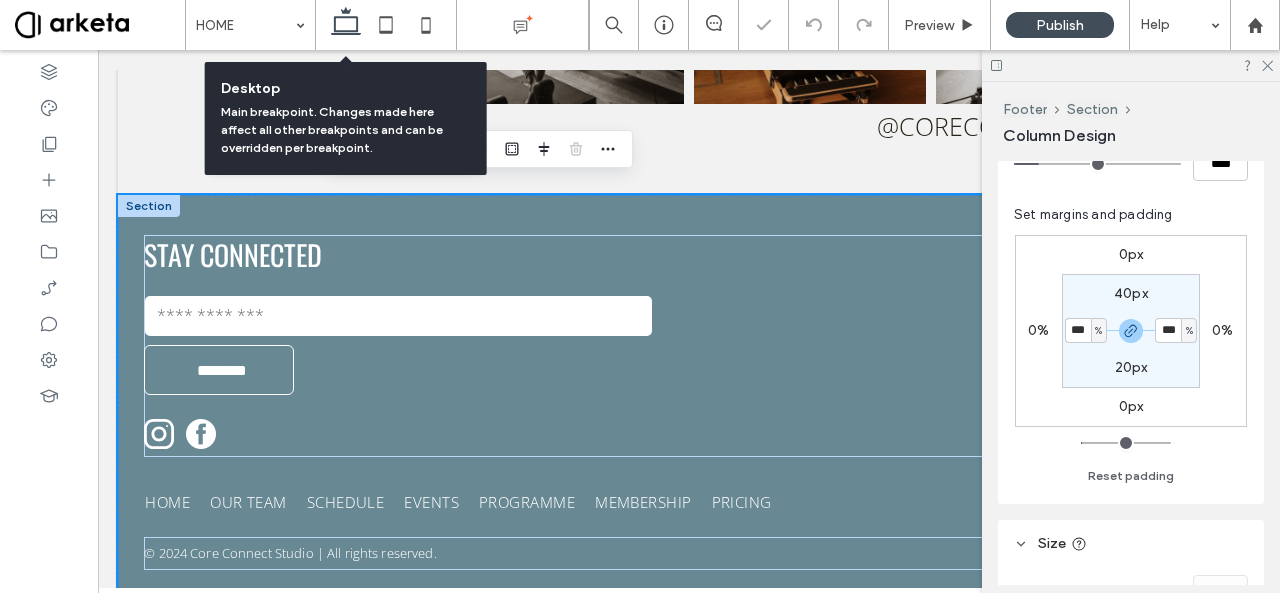 type on "****" 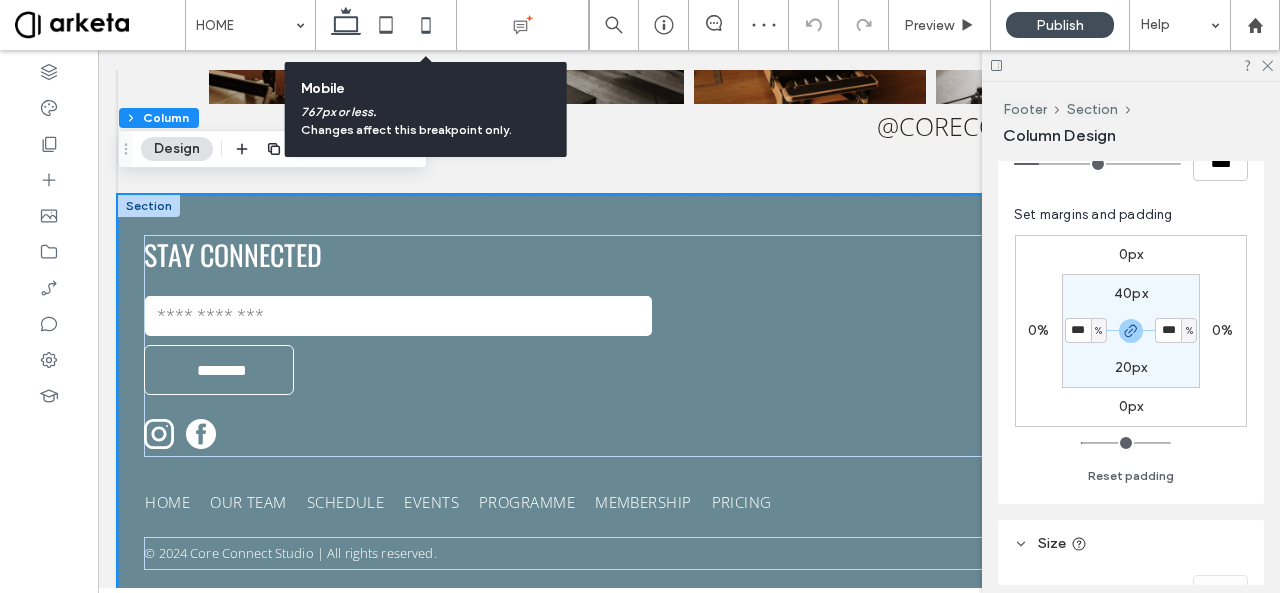 click 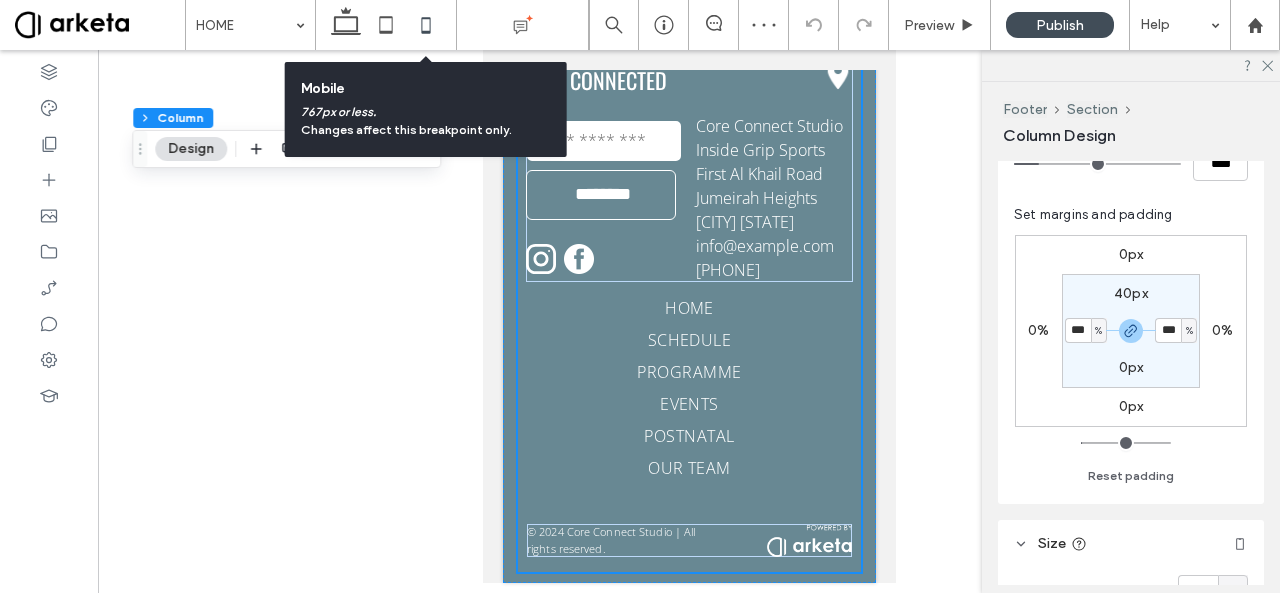 type on "**" 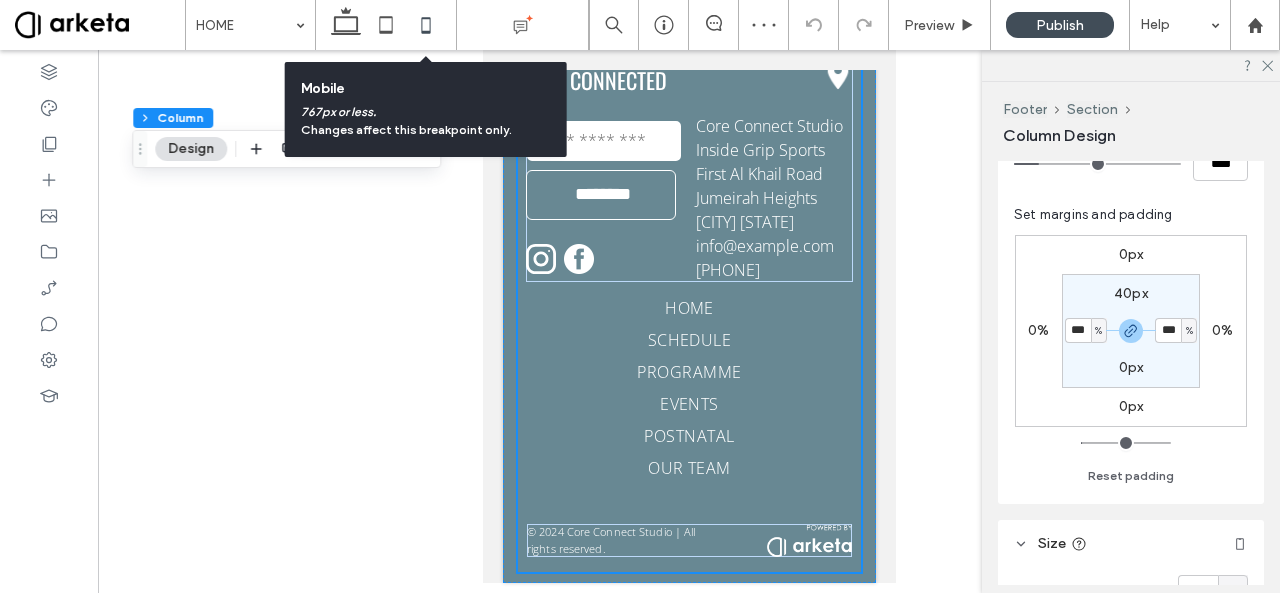 type on "**" 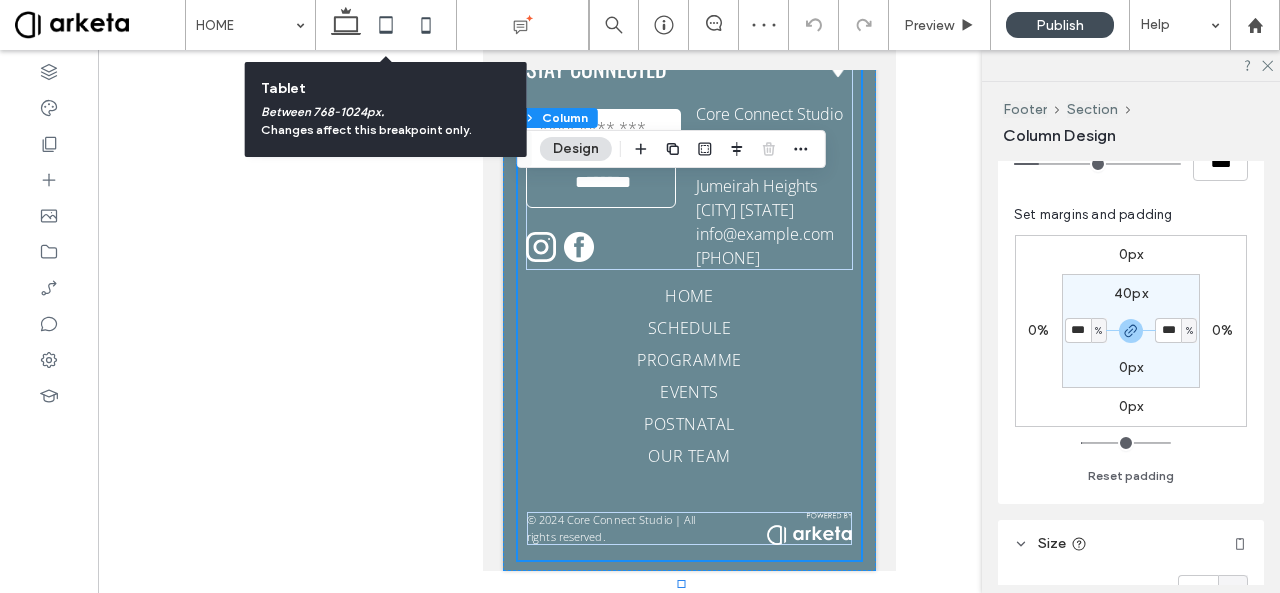 click 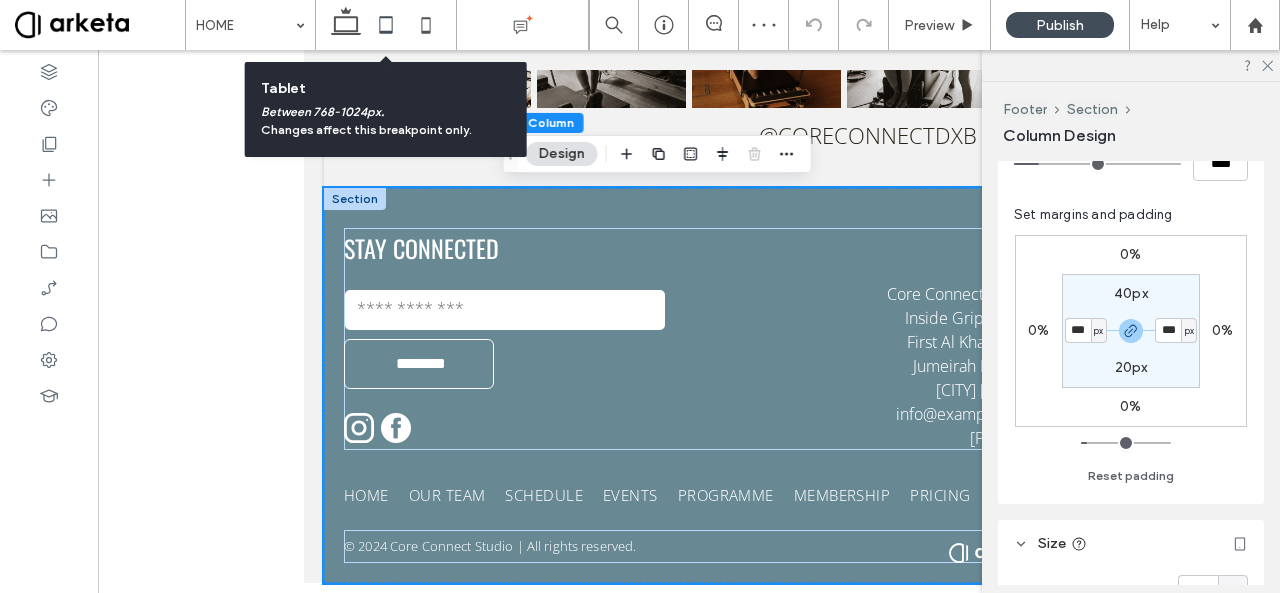 type on "**" 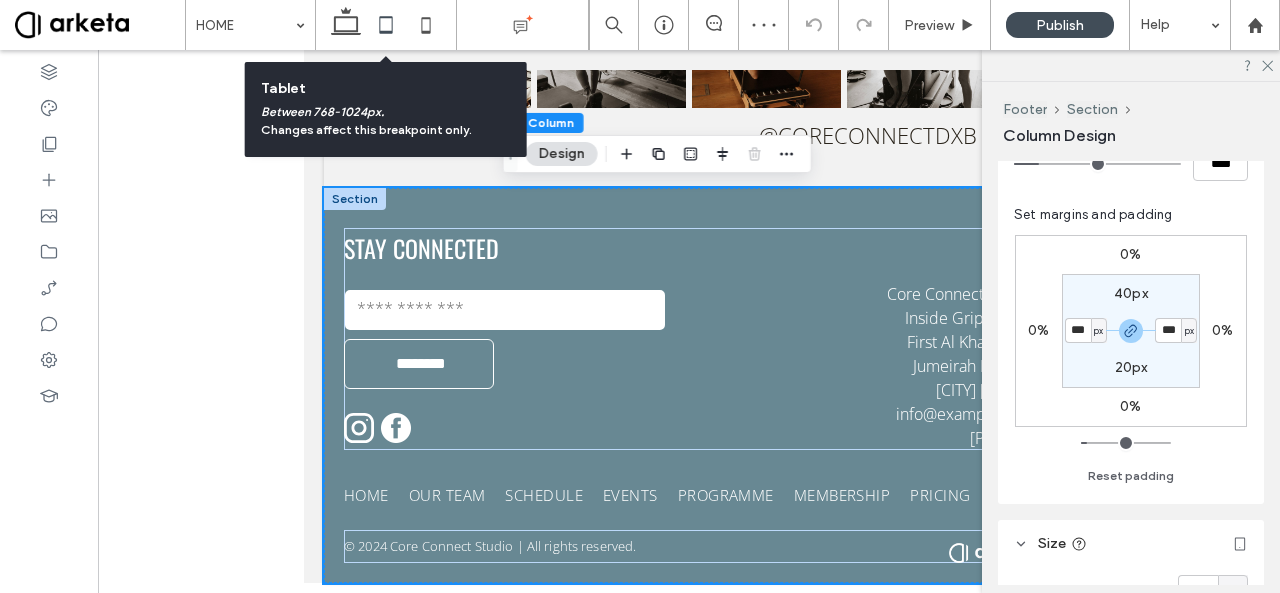 type on "**" 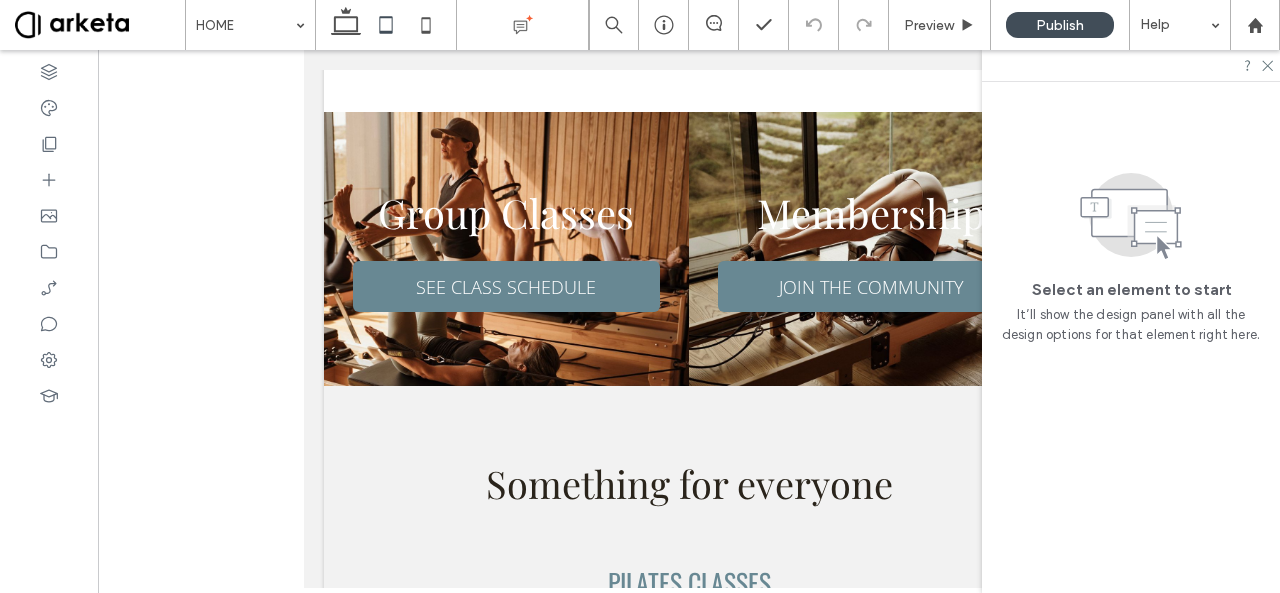 scroll, scrollTop: 0, scrollLeft: 0, axis: both 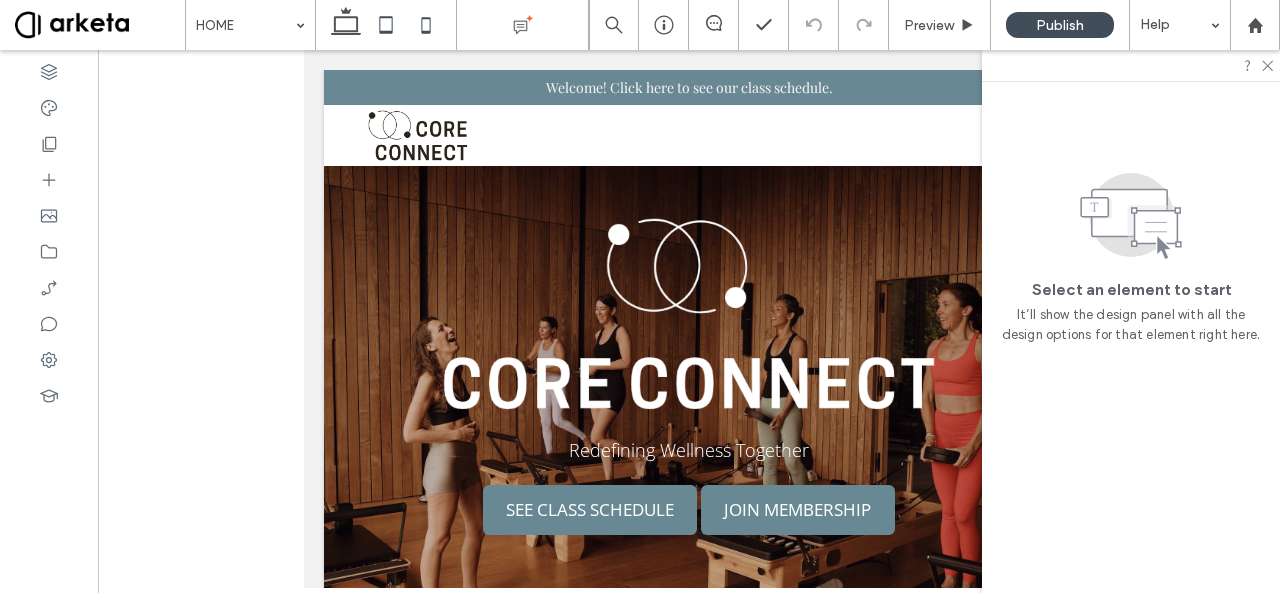 click 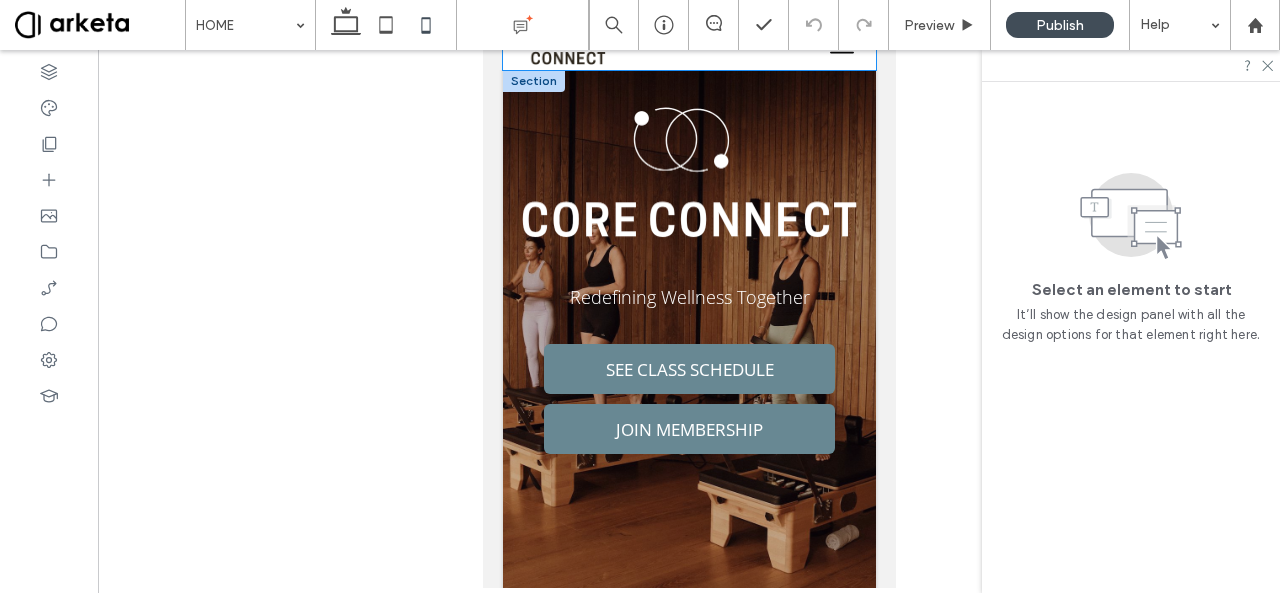 scroll, scrollTop: 0, scrollLeft: 0, axis: both 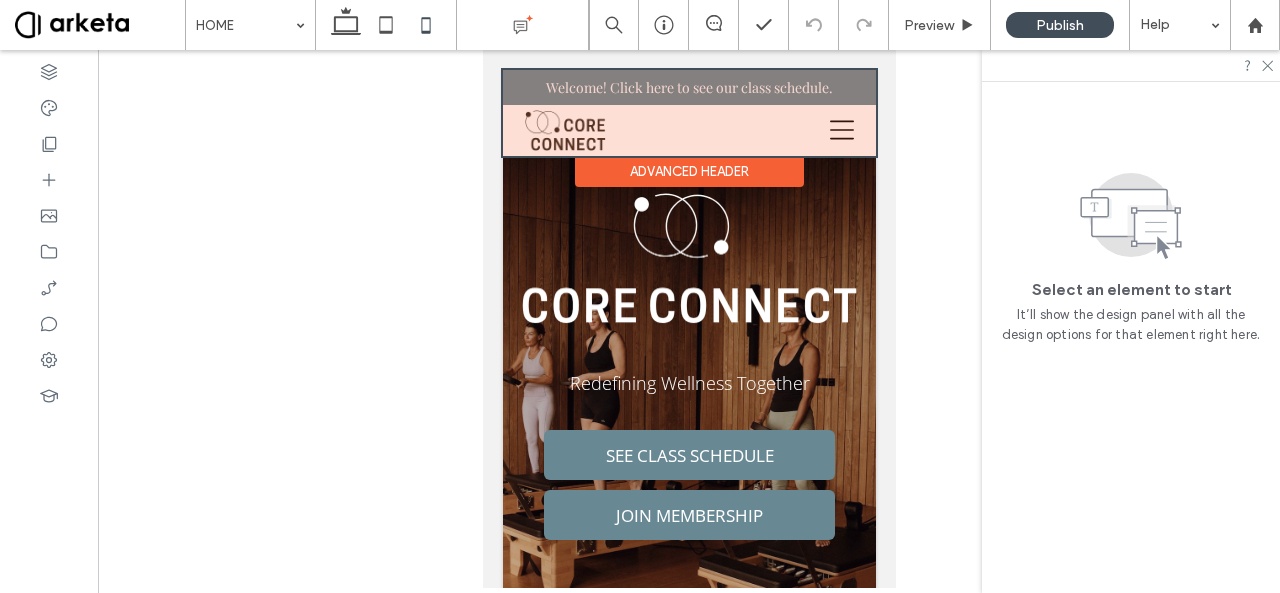 click at bounding box center [688, 113] 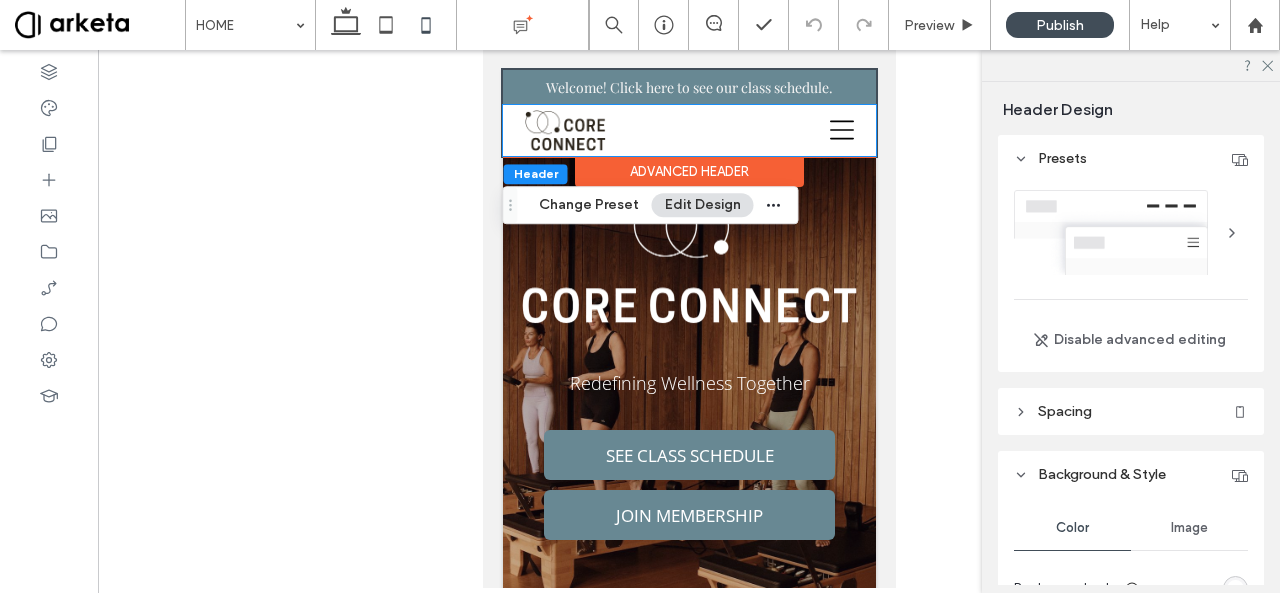click at bounding box center [564, 130] 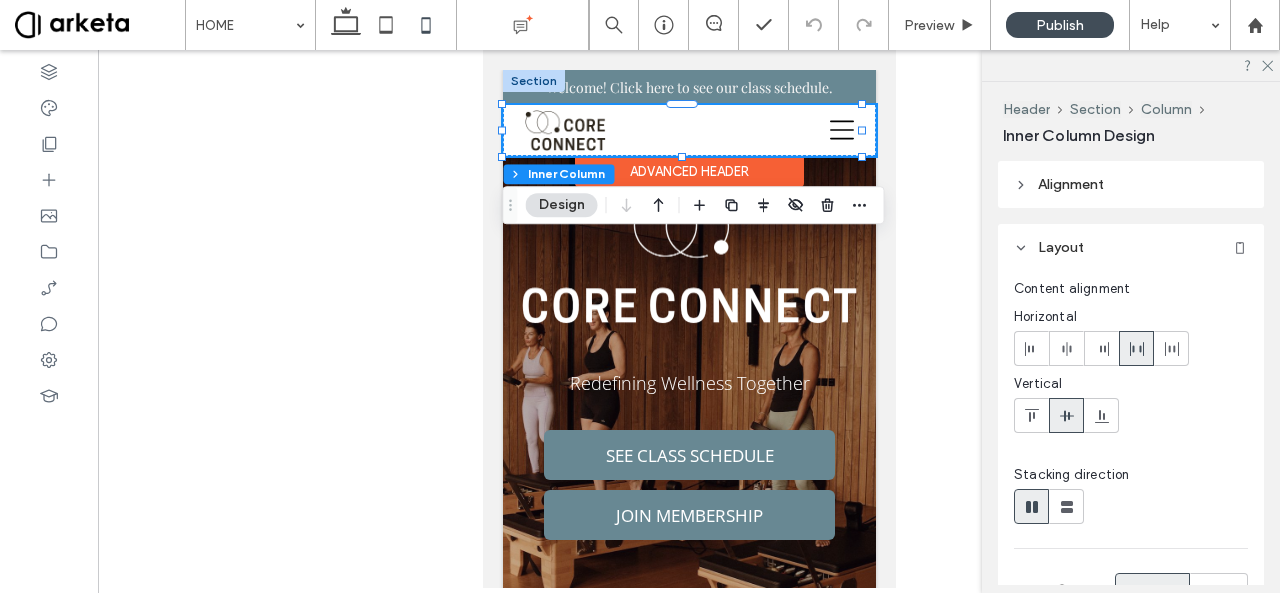 click at bounding box center [564, 130] 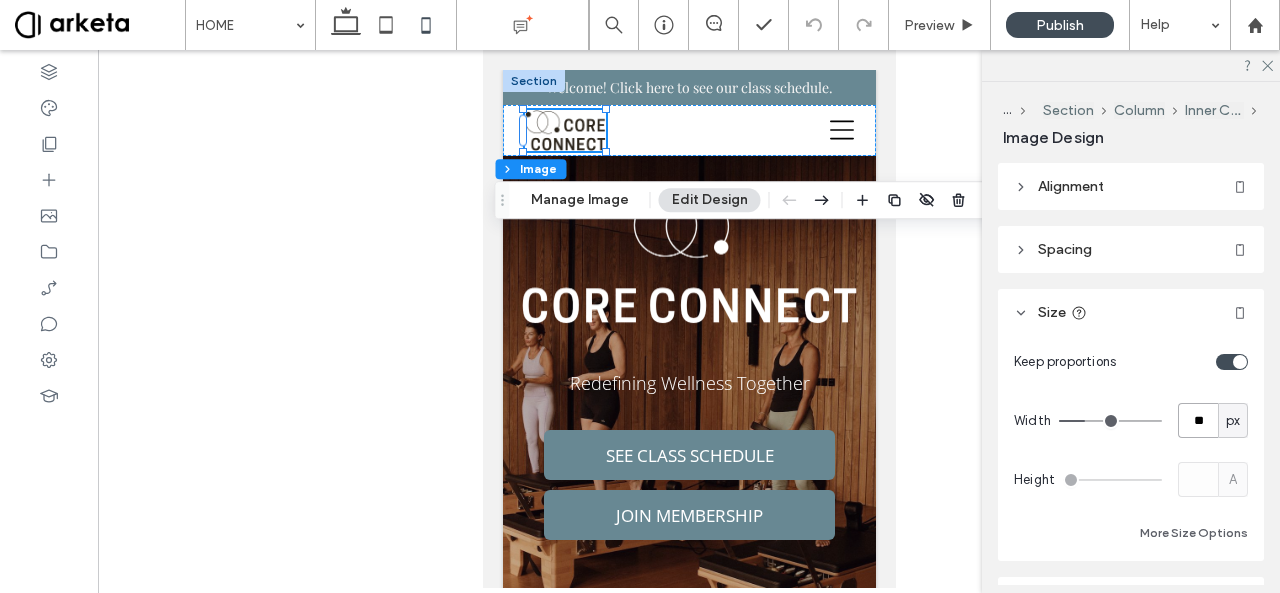 click on "**" at bounding box center (1198, 420) 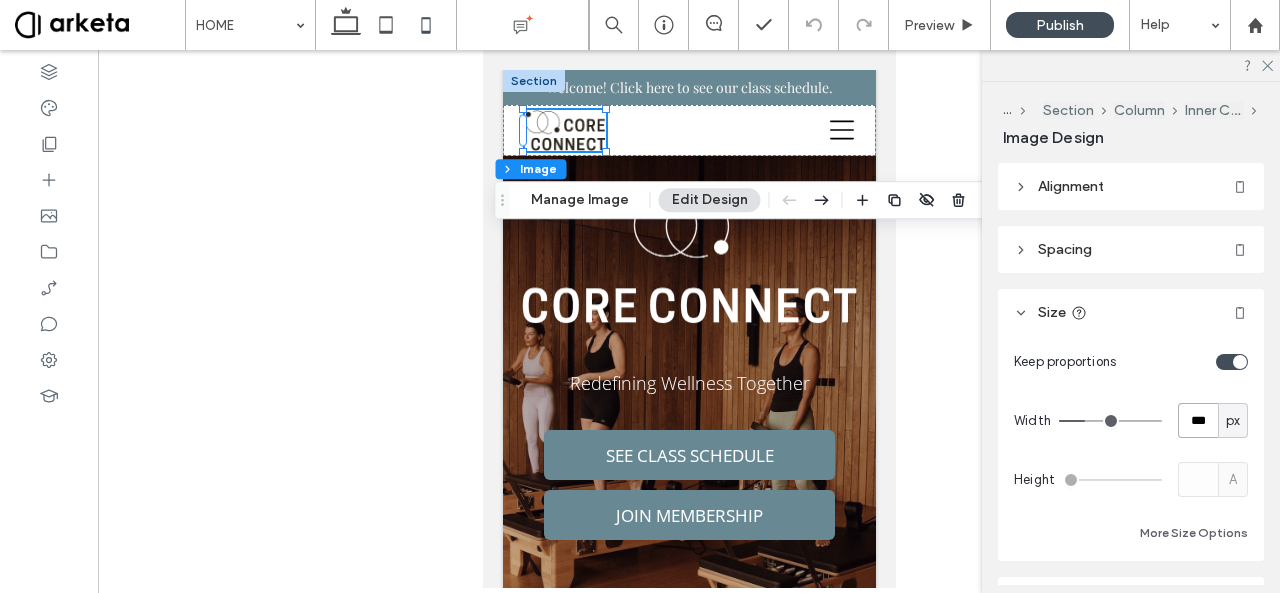 type on "***" 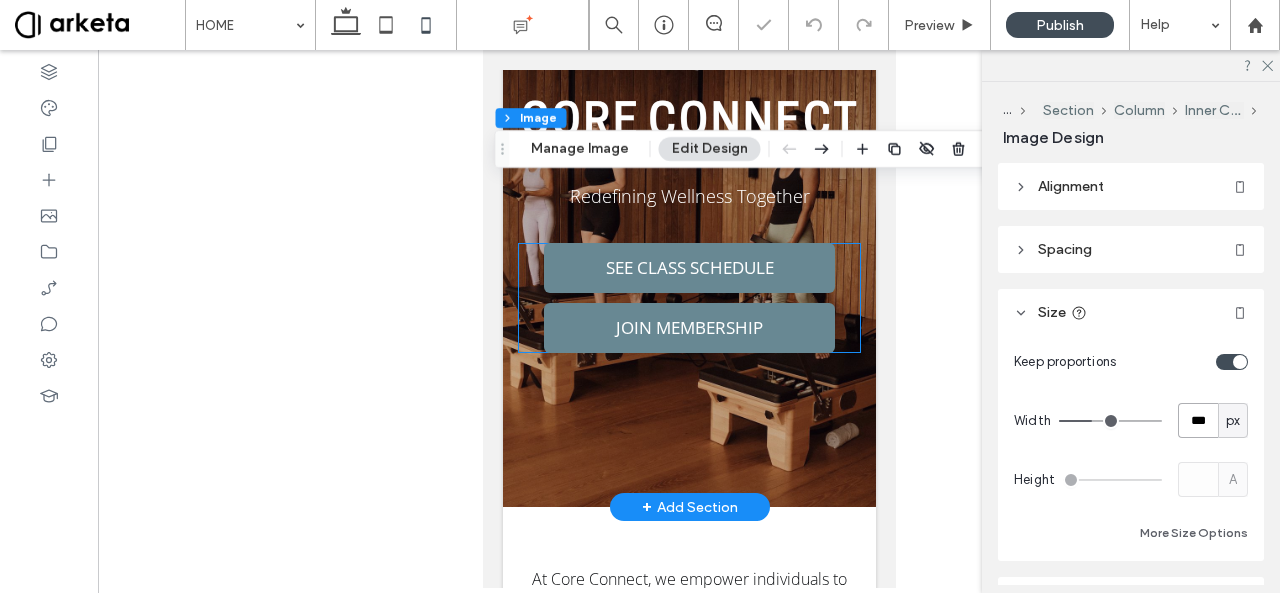 scroll, scrollTop: 198, scrollLeft: 0, axis: vertical 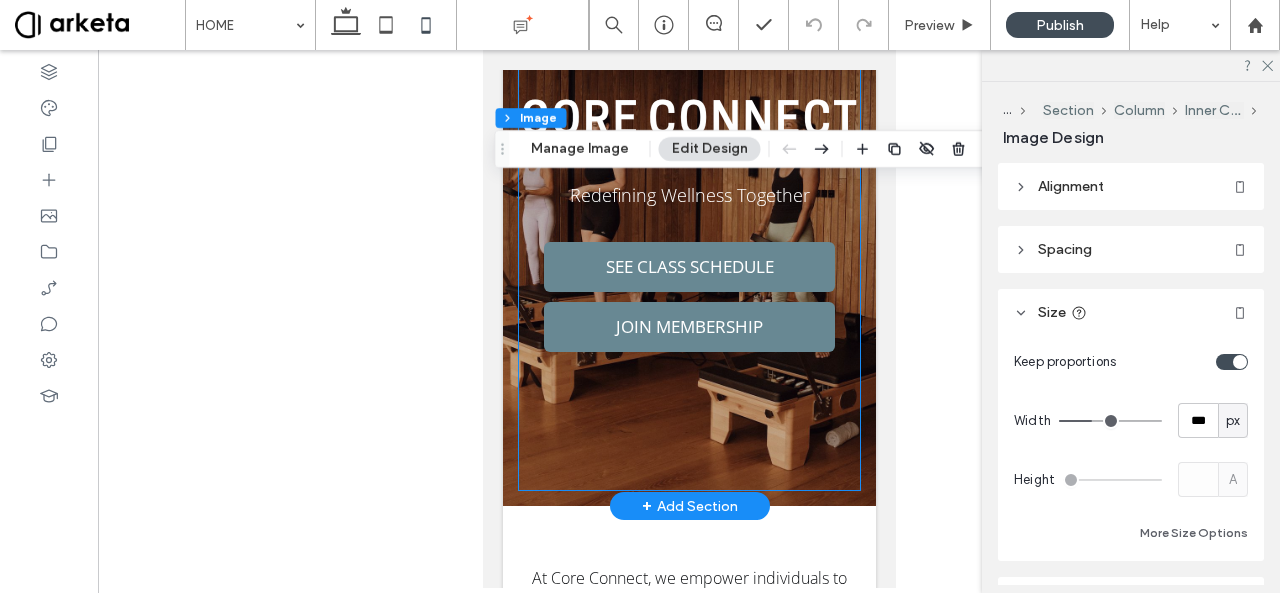 click on "Redefining Wellness Together
SEE CLASS SCHEDULE
JOIN MEMBERSHIP" at bounding box center (688, 236) 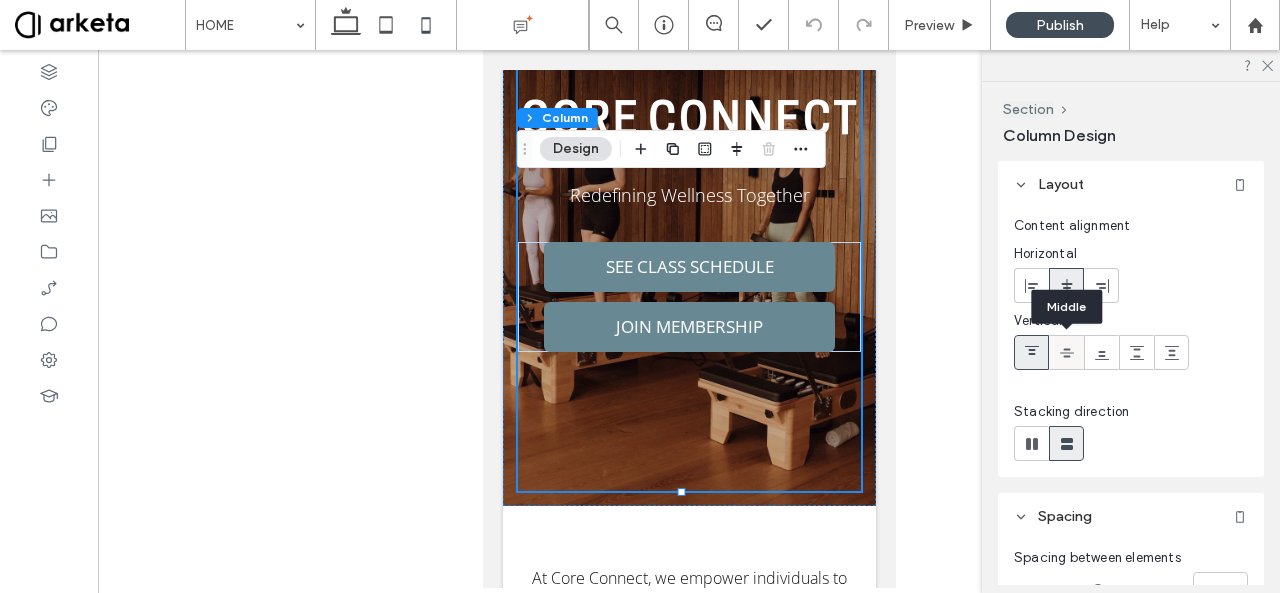 click at bounding box center (1067, 352) 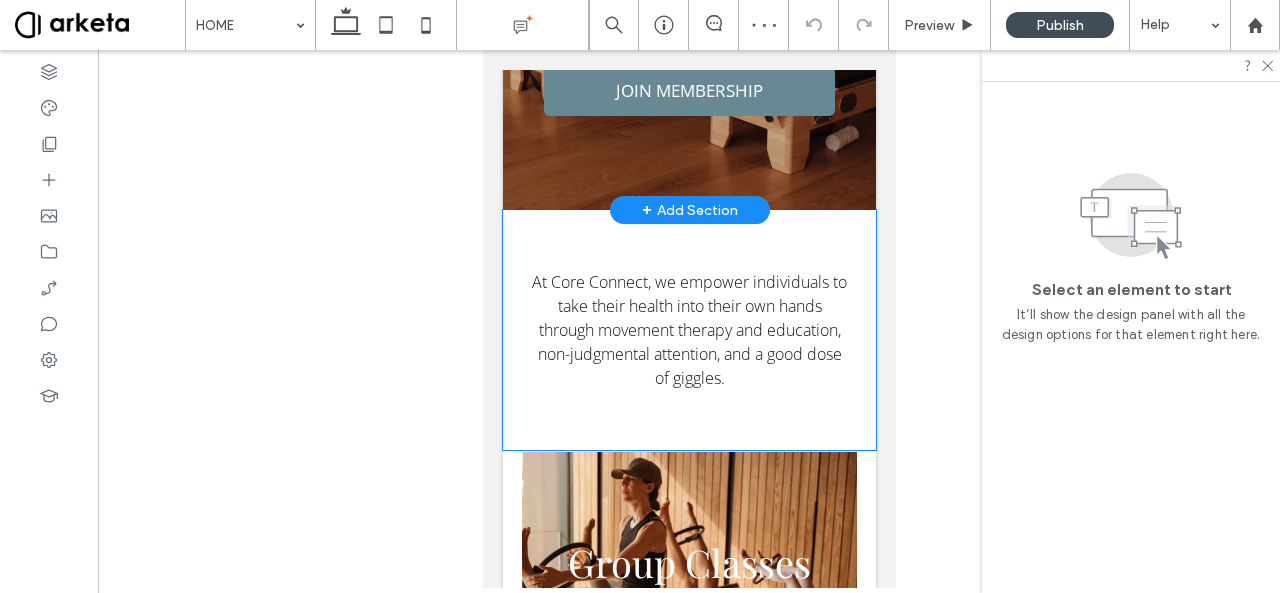 scroll, scrollTop: 586, scrollLeft: 0, axis: vertical 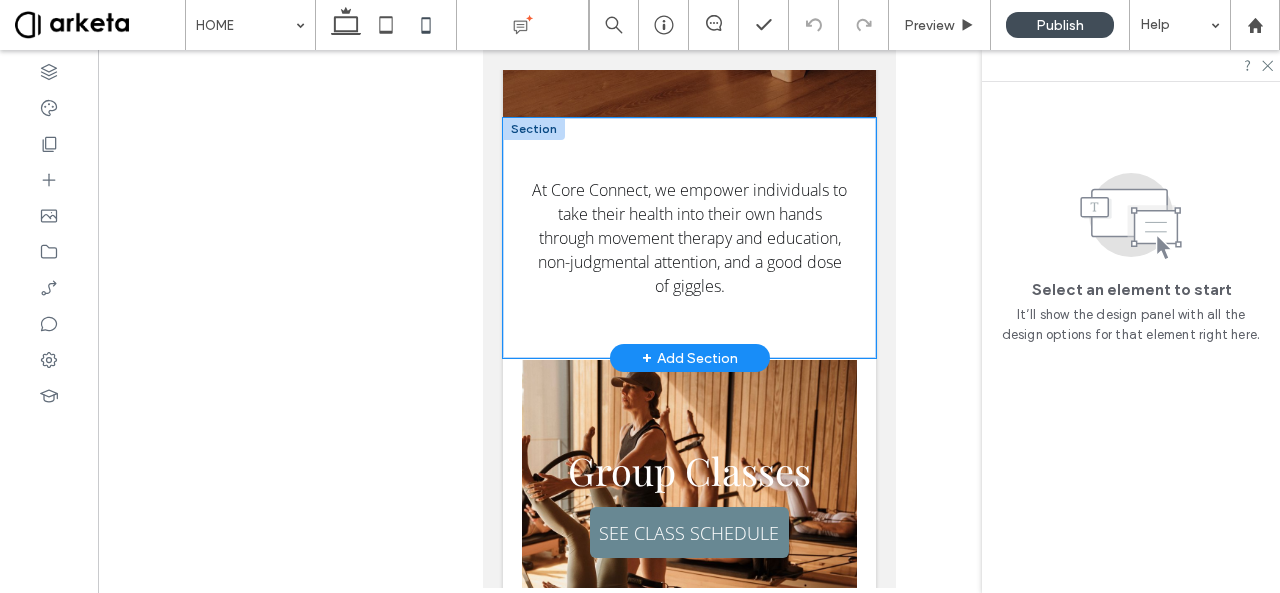 click on "At Core Connect, we empower individuals to take their health into their own hands through movement therapy and education, non-judgmental attention, and a good dose of giggles." at bounding box center [688, 238] 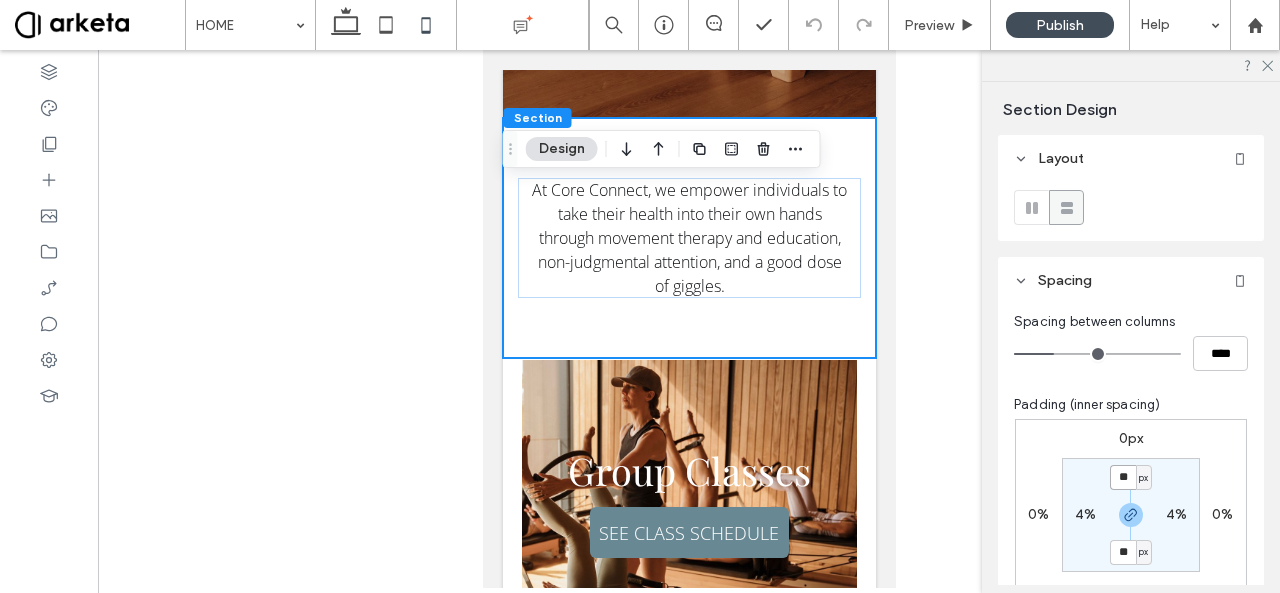 click on "**" at bounding box center [1123, 477] 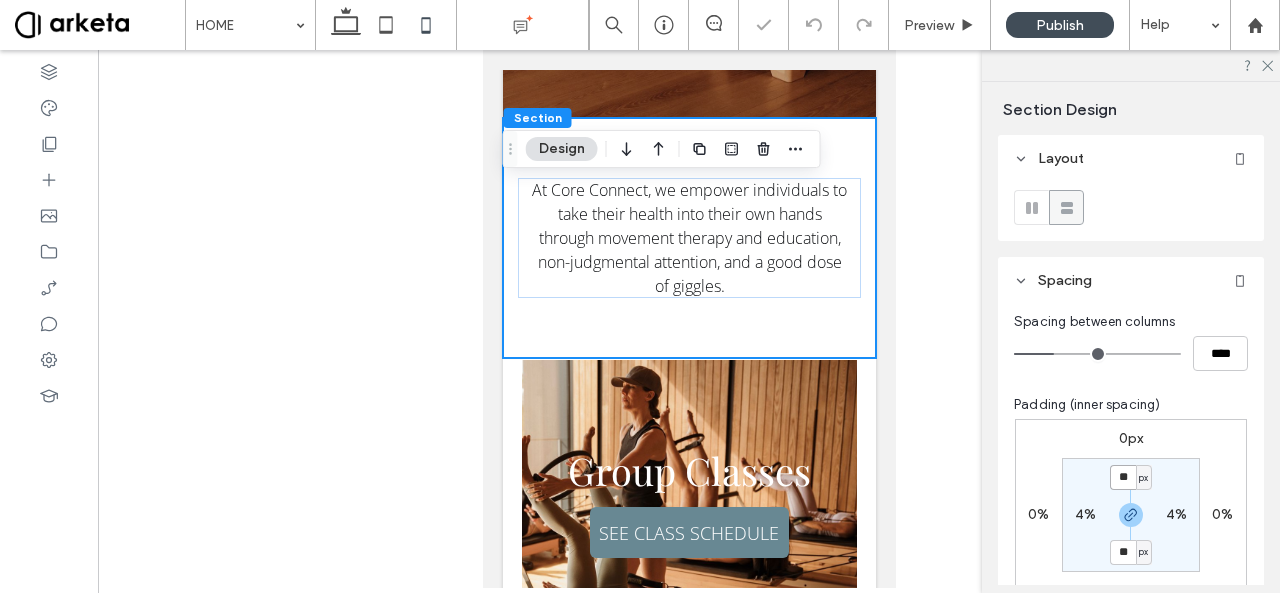 type on "**" 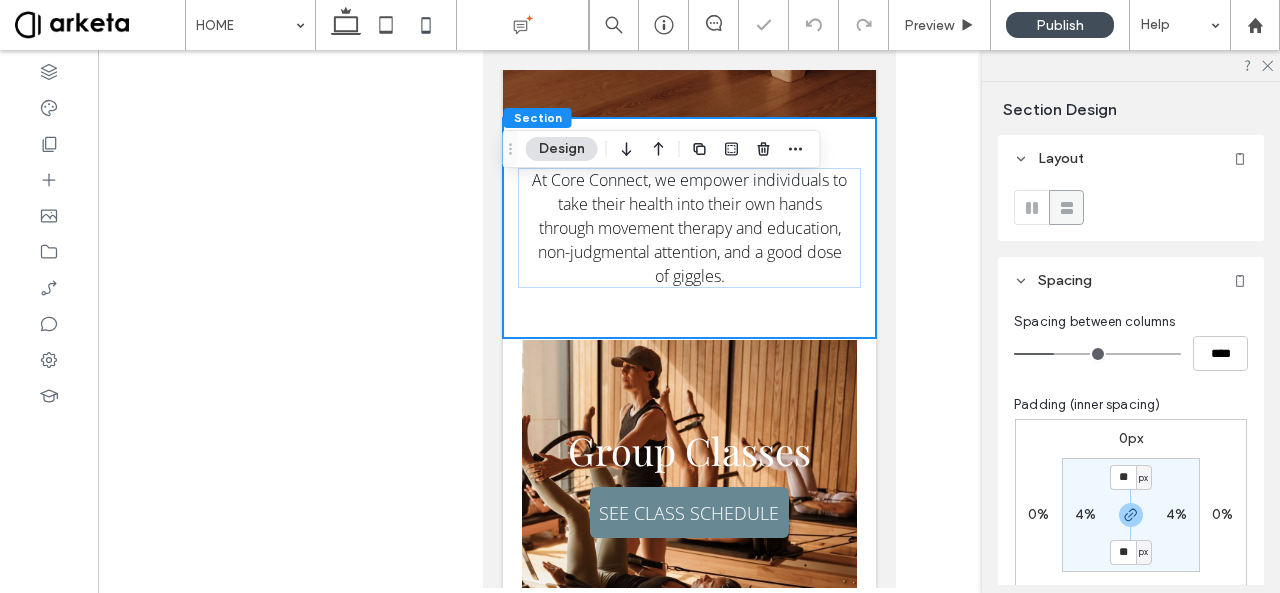 click at bounding box center [689, 319] 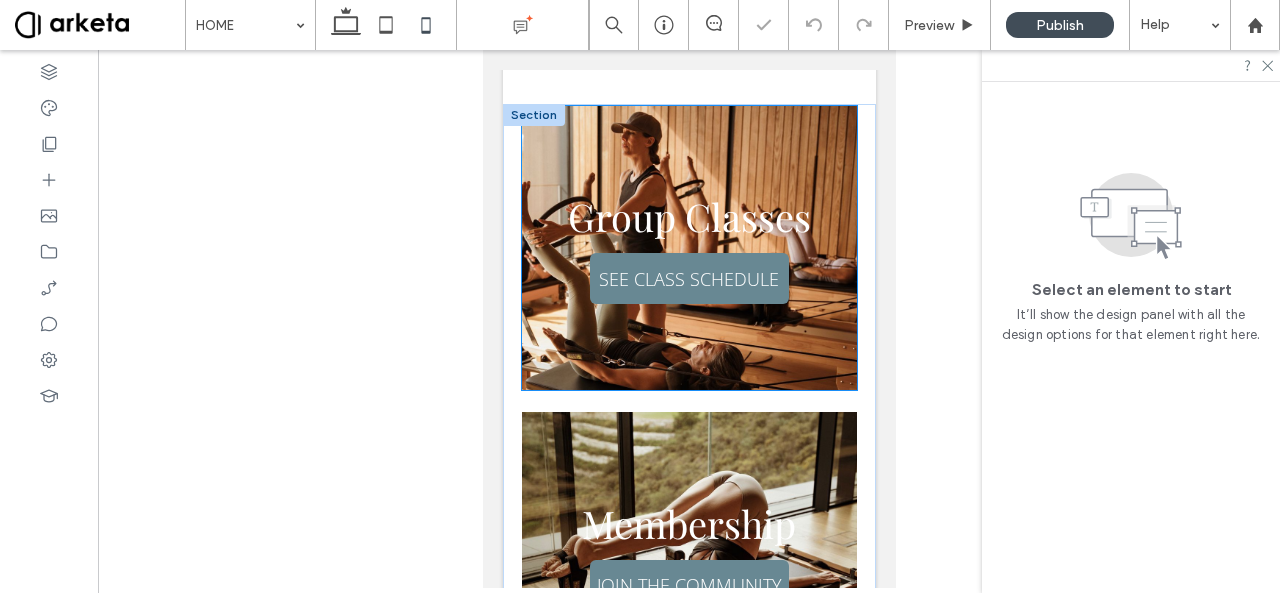 scroll, scrollTop: 822, scrollLeft: 0, axis: vertical 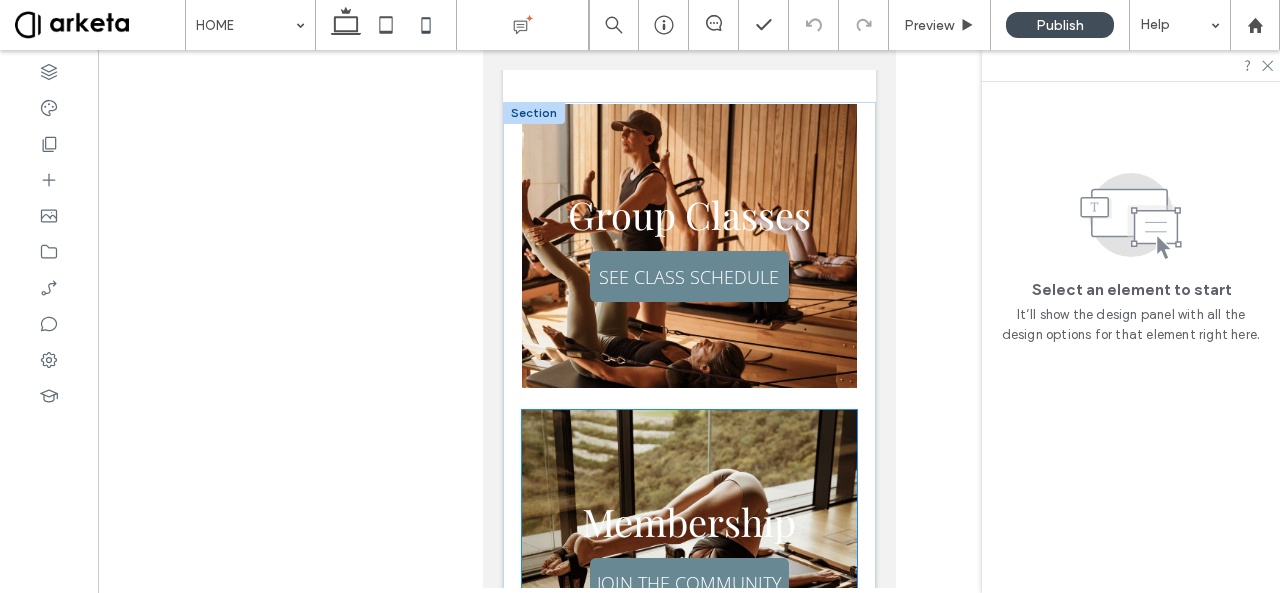 click on "Membership
JOIN THE COMMUNITY" at bounding box center [689, 552] 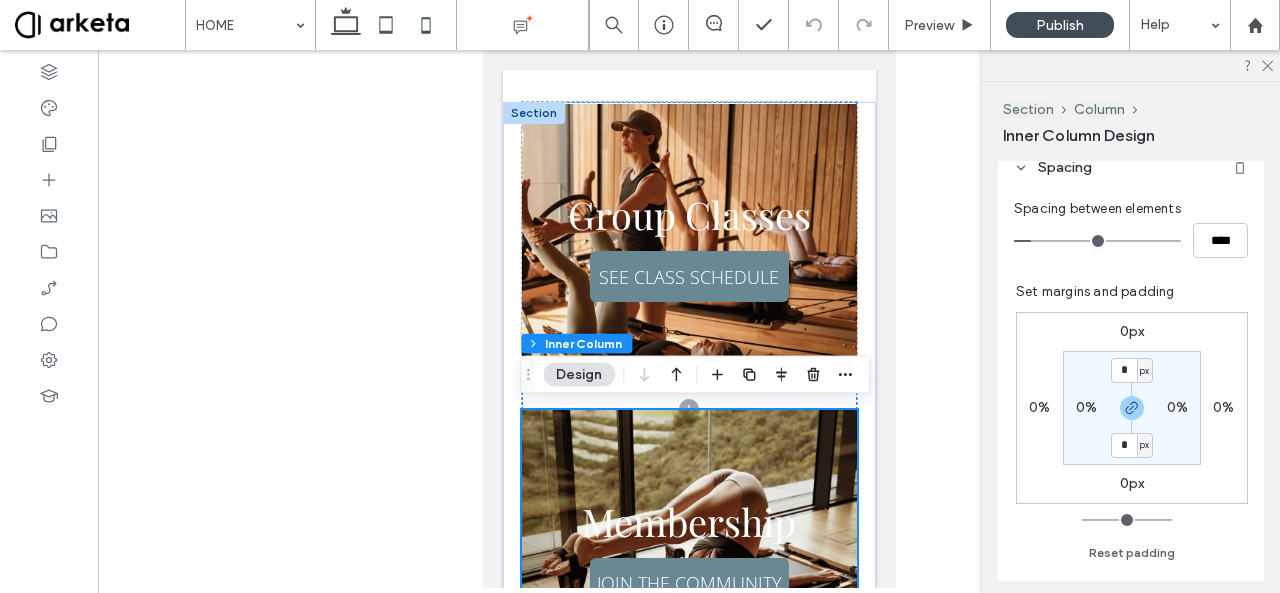 scroll, scrollTop: 696, scrollLeft: 0, axis: vertical 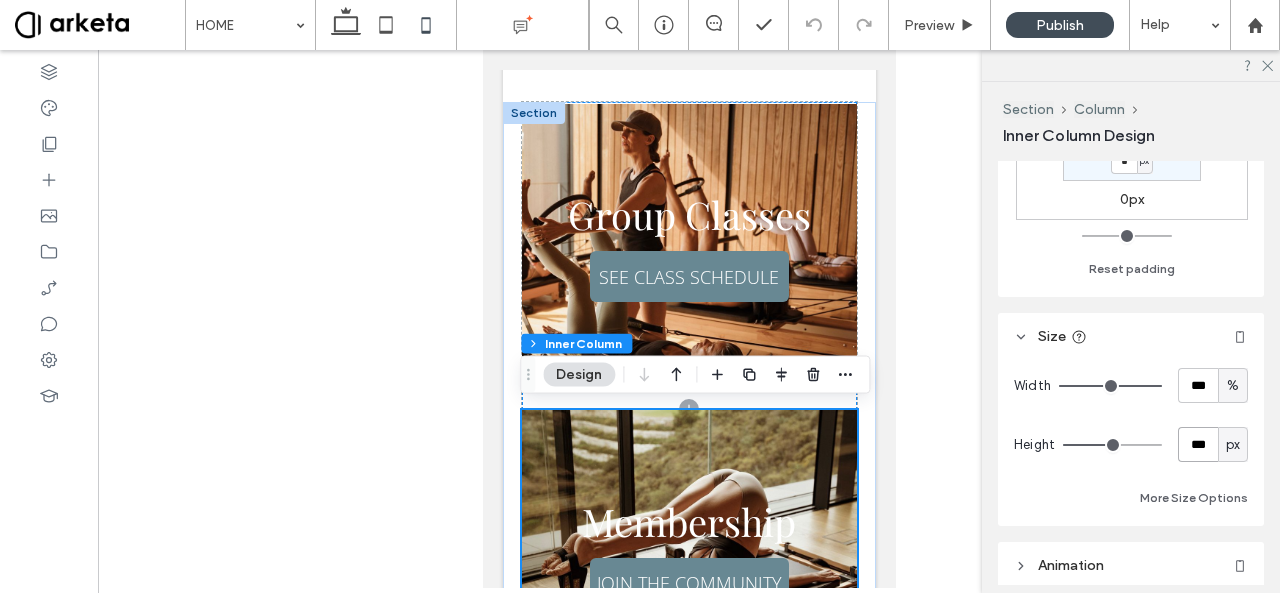 click on "***" at bounding box center [1198, 444] 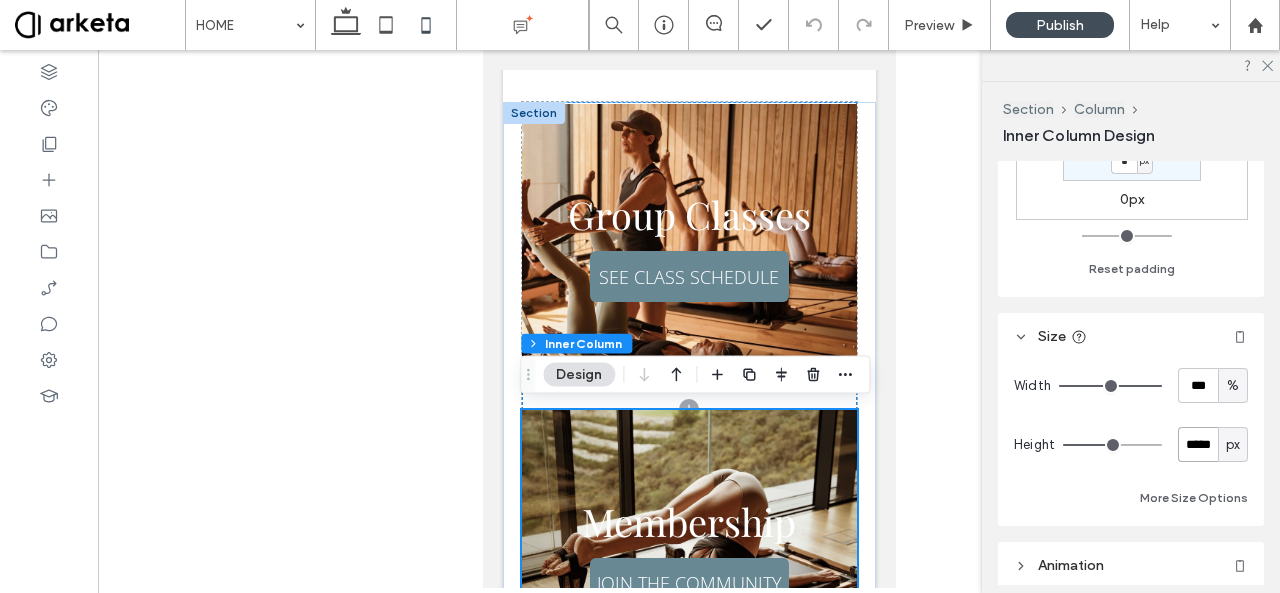 type on "*****" 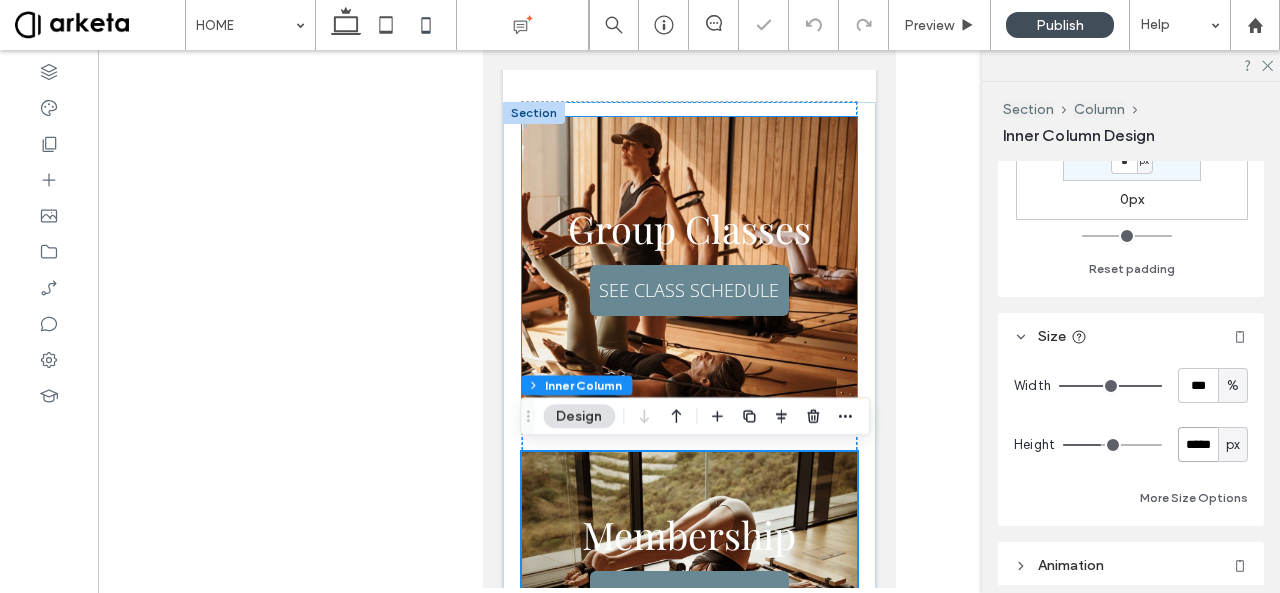 click on "Group Classes
SEE CLASS SCHEDULE" at bounding box center (689, 259) 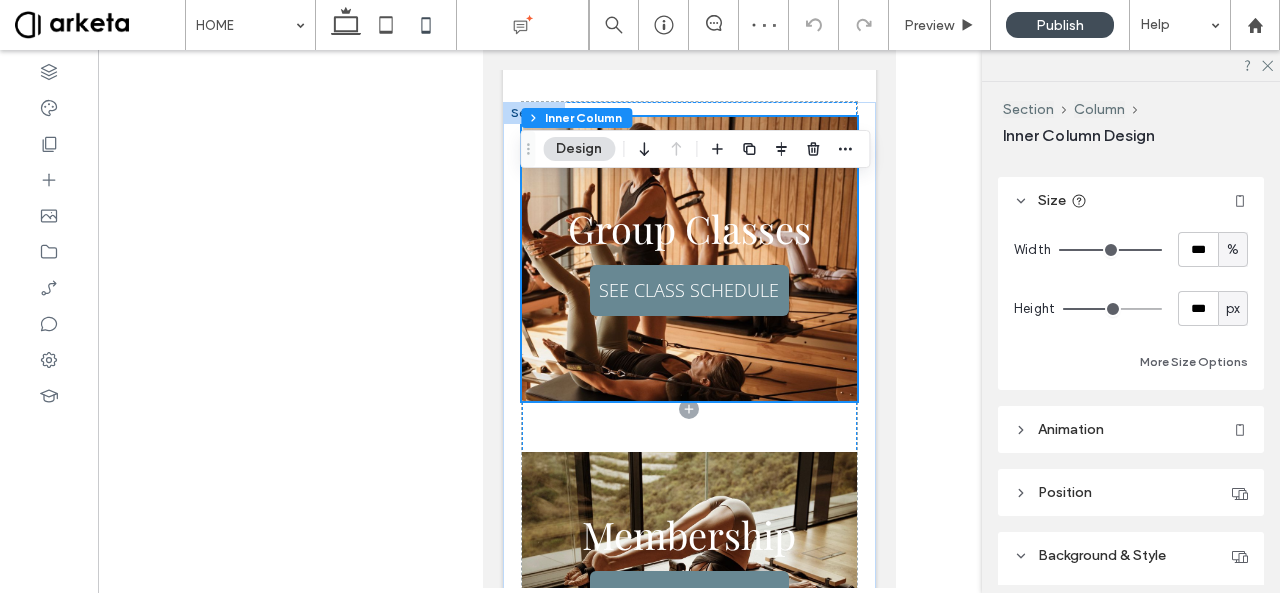 scroll, scrollTop: 832, scrollLeft: 0, axis: vertical 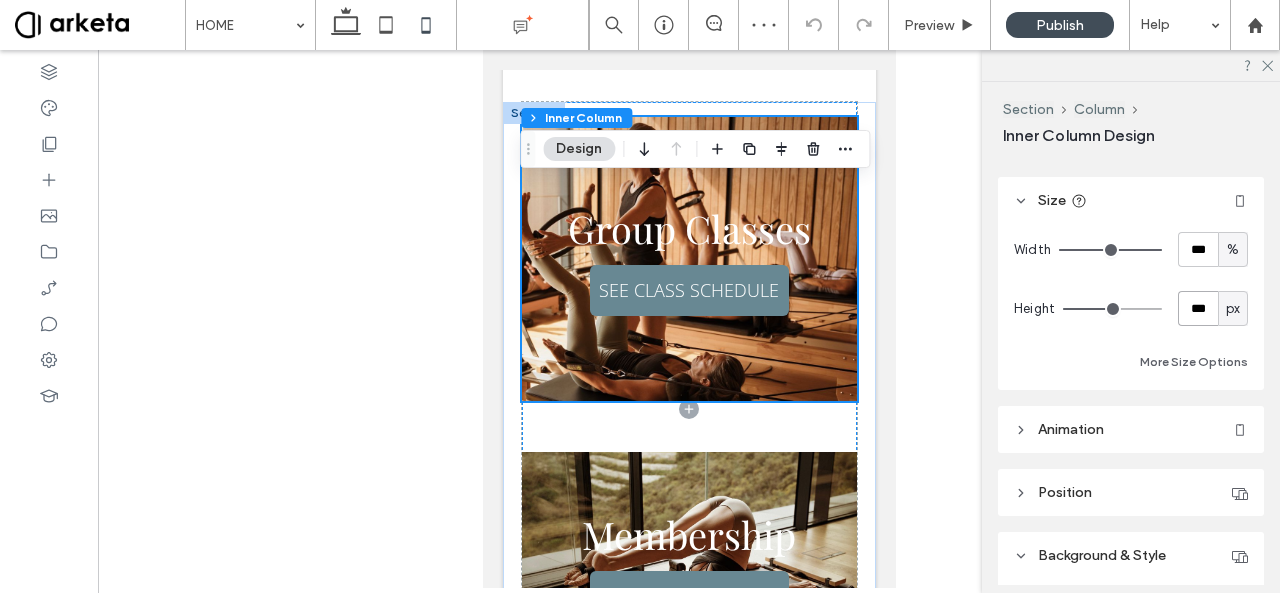 click on "***" at bounding box center [1198, 308] 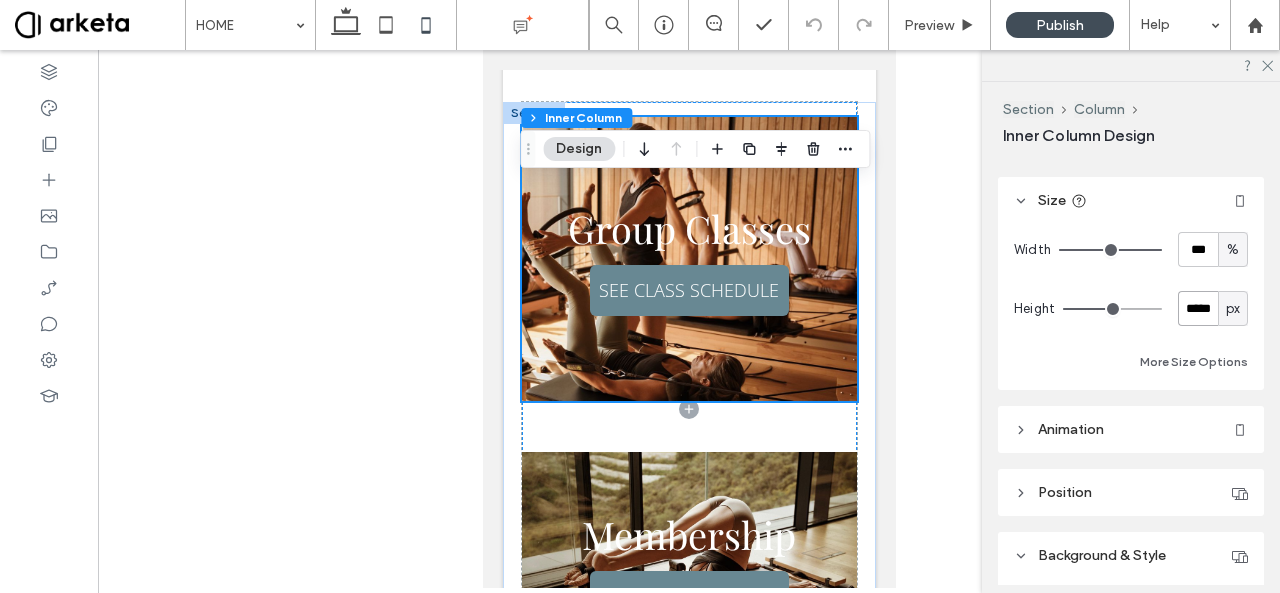 type on "*****" 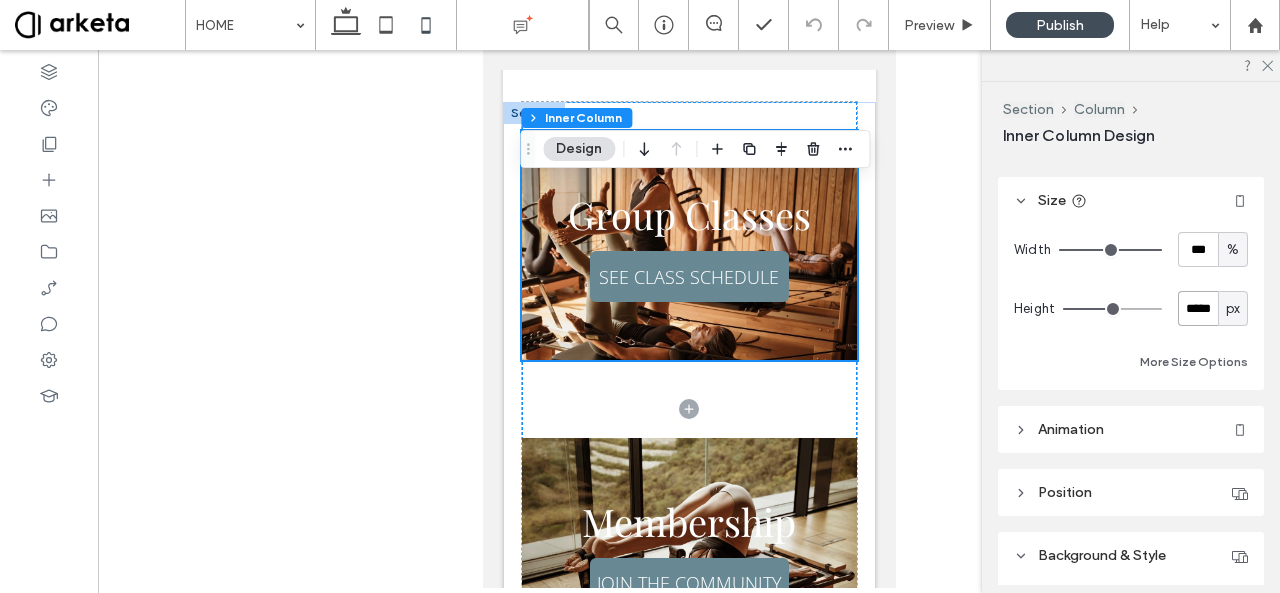 type on "***" 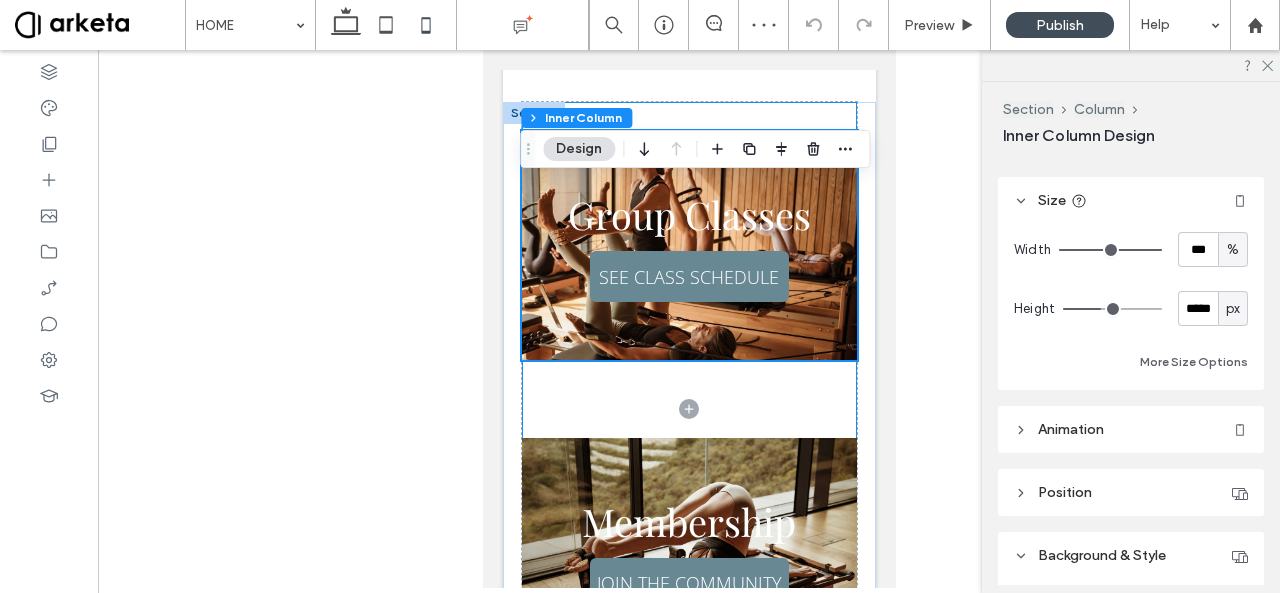click on "Group Classes
SEE CLASS SCHEDULE
Membership
JOIN THE COMMUNITY" at bounding box center (689, 408) 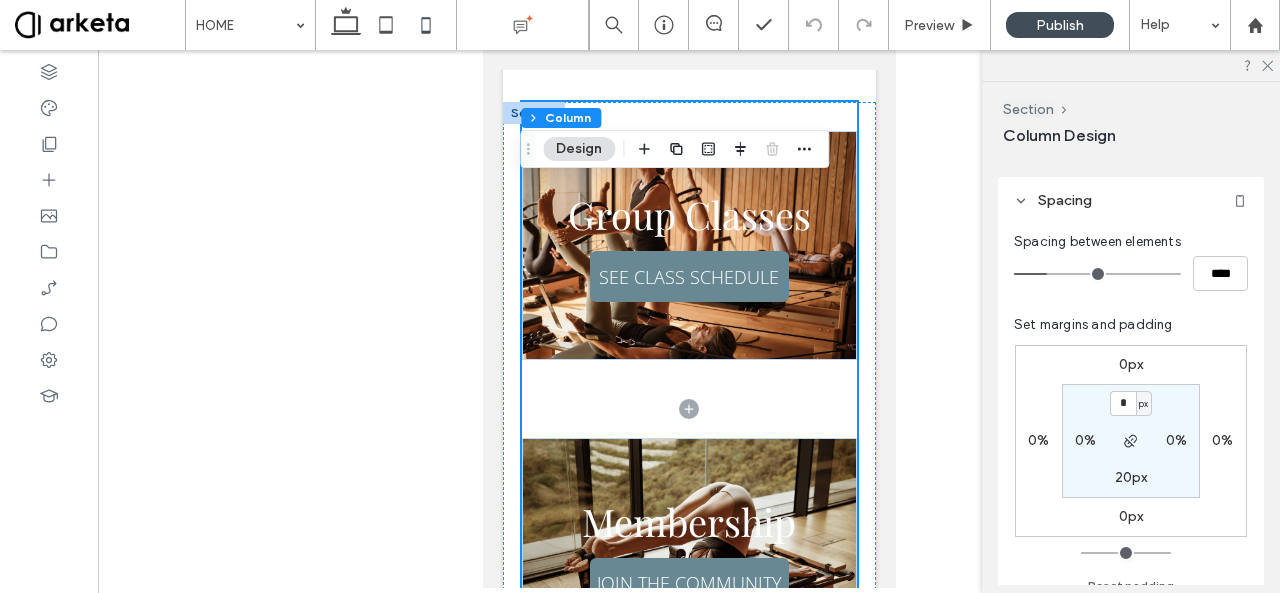scroll, scrollTop: 320, scrollLeft: 0, axis: vertical 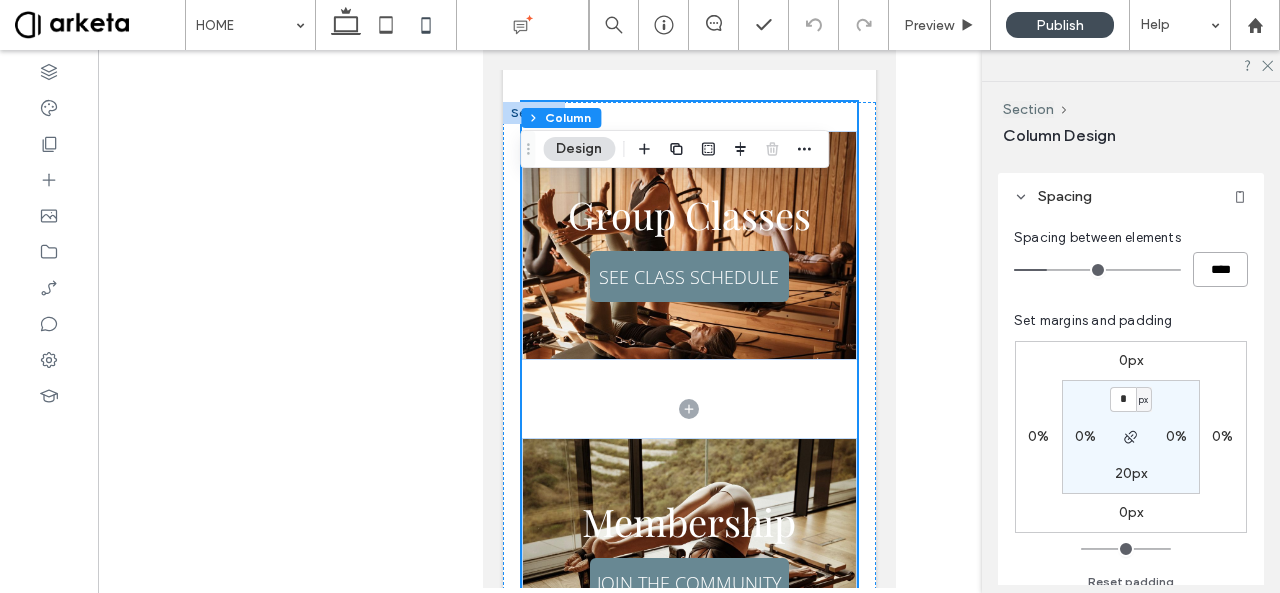 click on "****" at bounding box center [1220, 269] 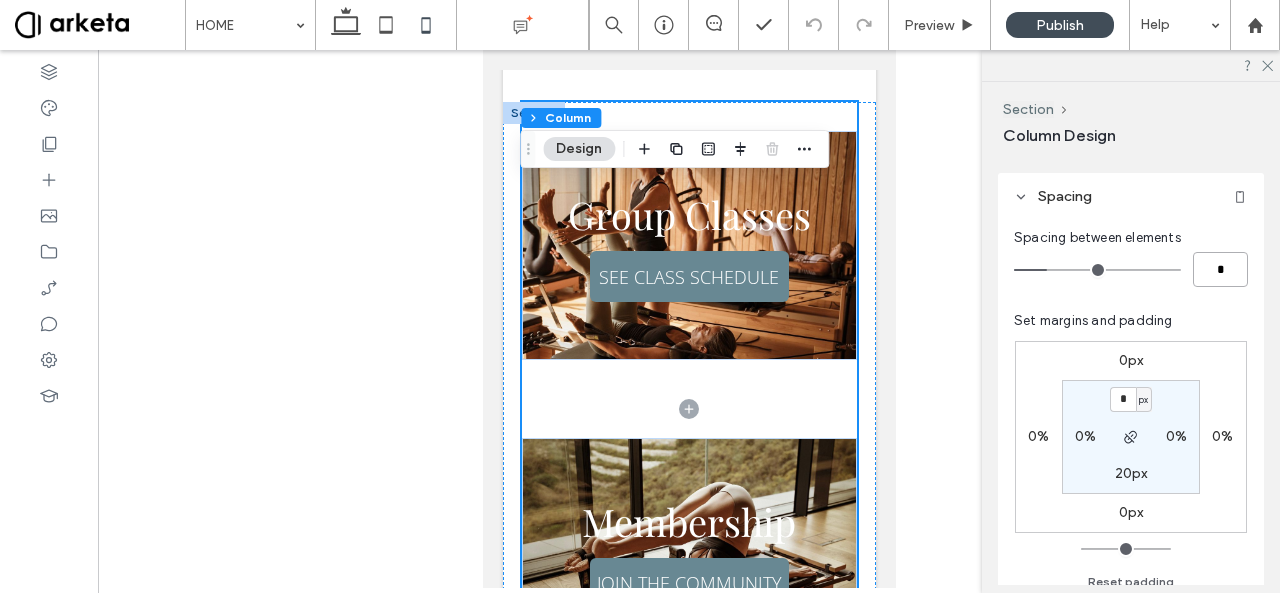 type on "*" 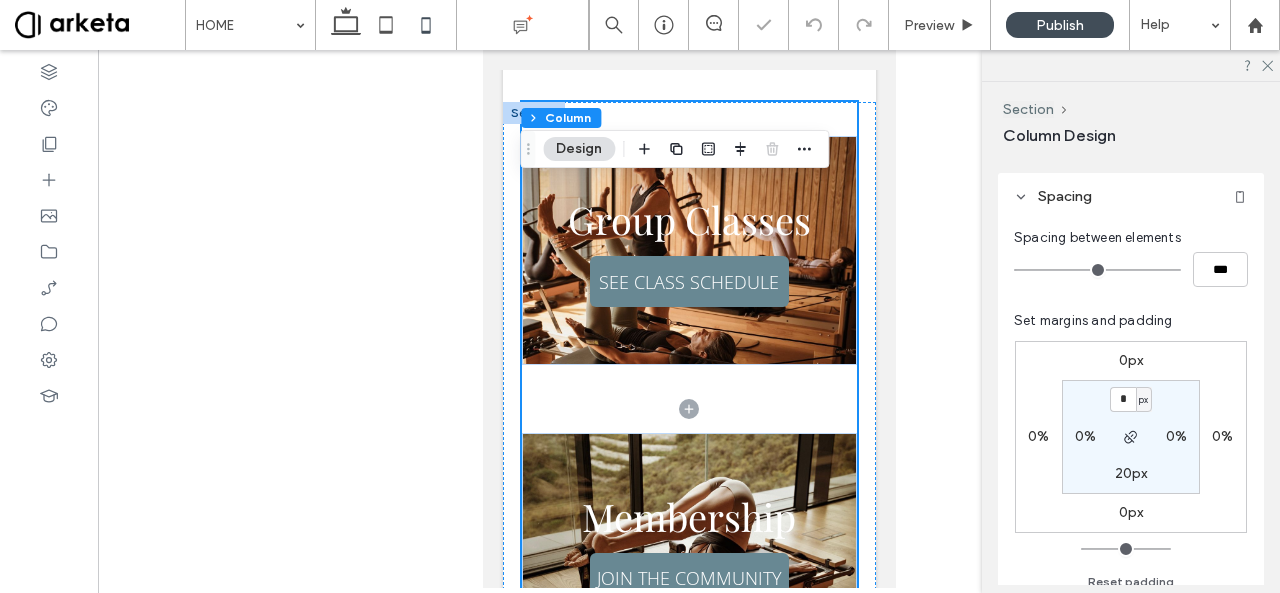 click on "20px" at bounding box center (1131, 473) 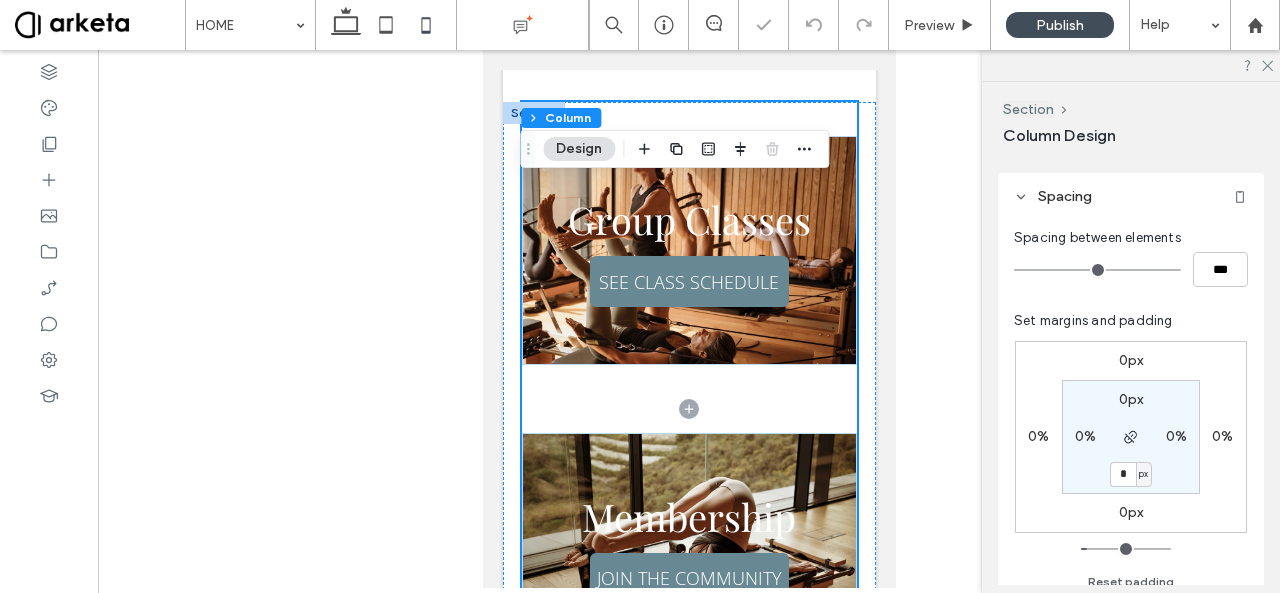 type on "*" 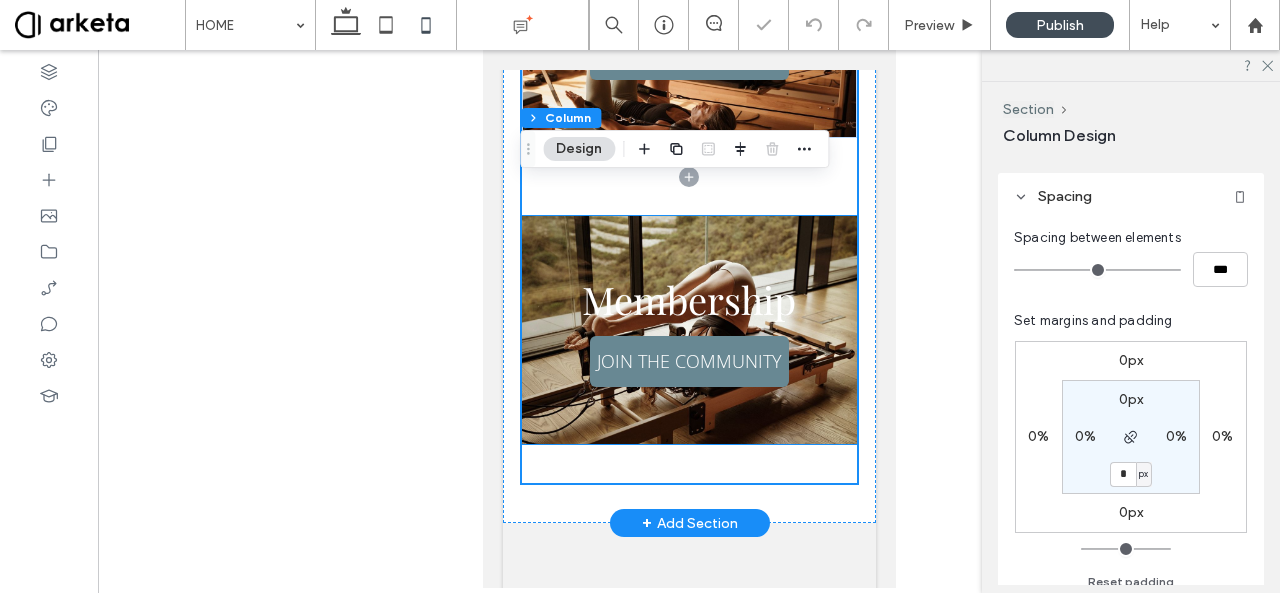 scroll, scrollTop: 1056, scrollLeft: 0, axis: vertical 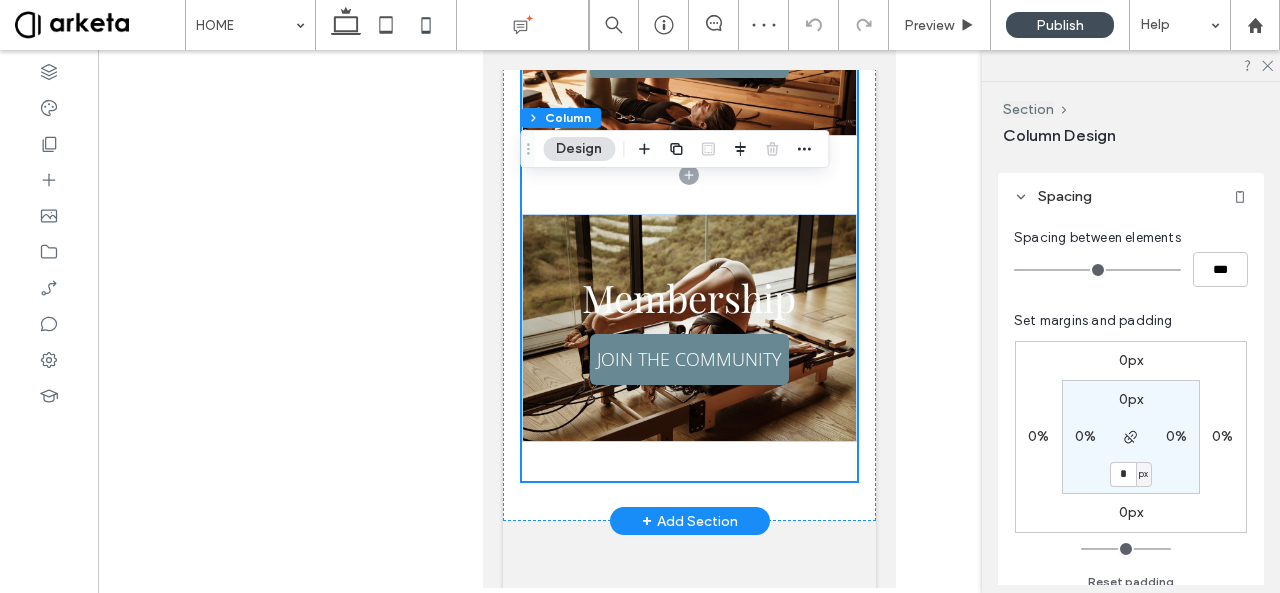 click on "Group Classes
SEE CLASS SCHEDULE
Membership
JOIN THE COMMUNITY" at bounding box center [689, 174] 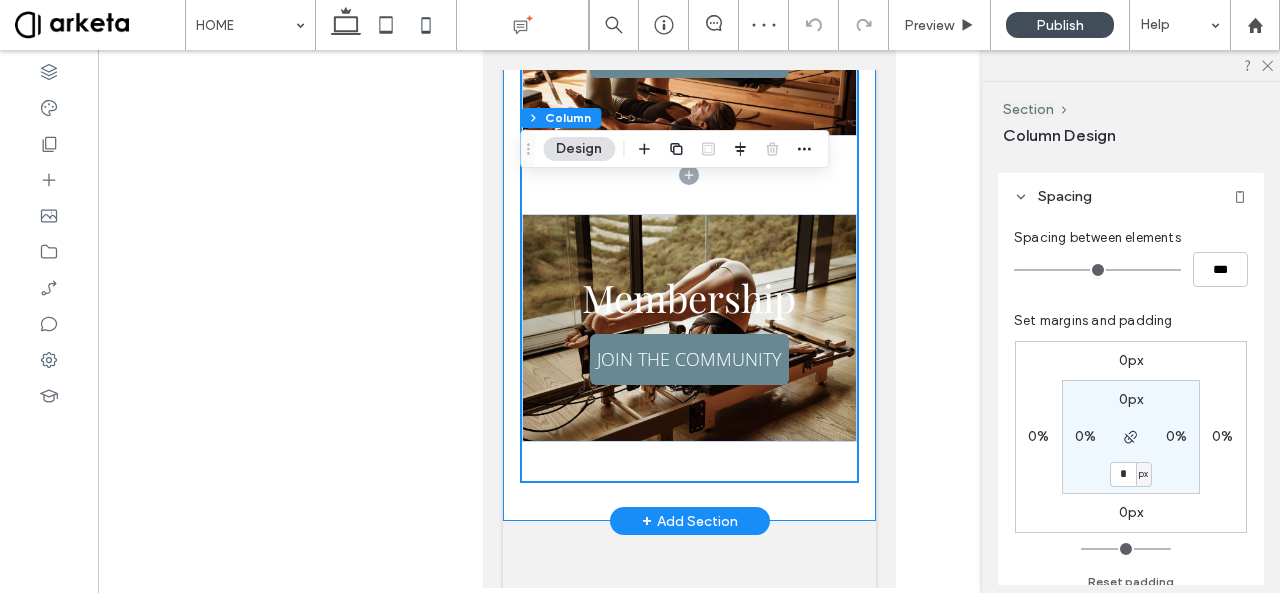 click on "Group Classes
SEE CLASS SCHEDULE
Membership
JOIN THE COMMUNITY" at bounding box center (688, 194) 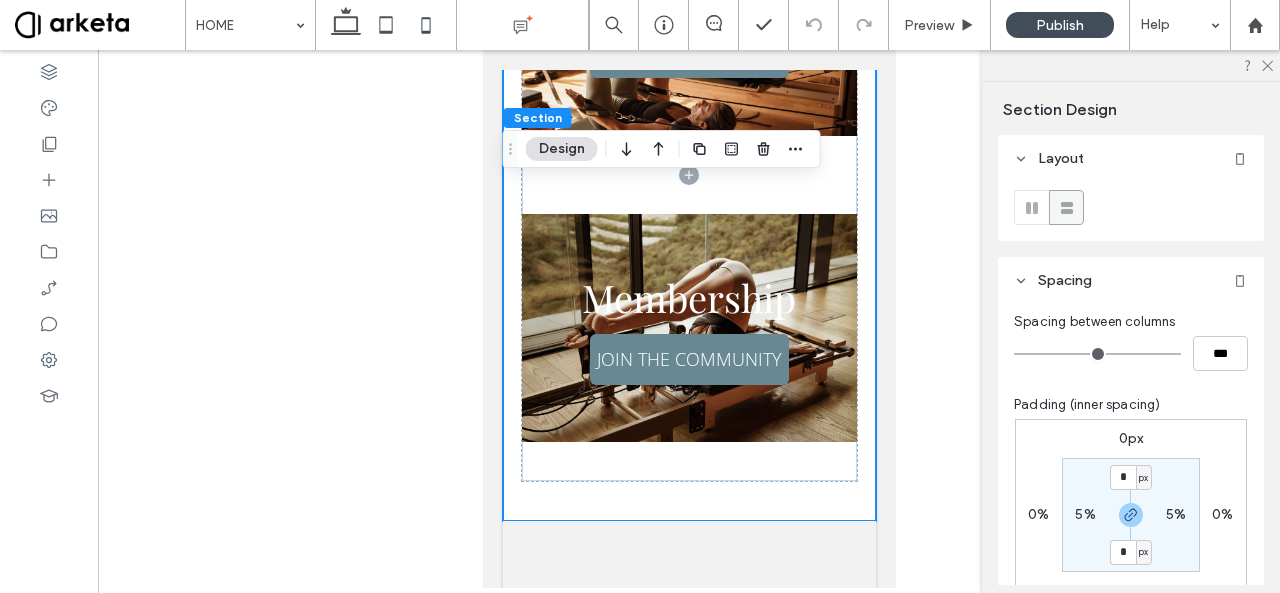 type on "*" 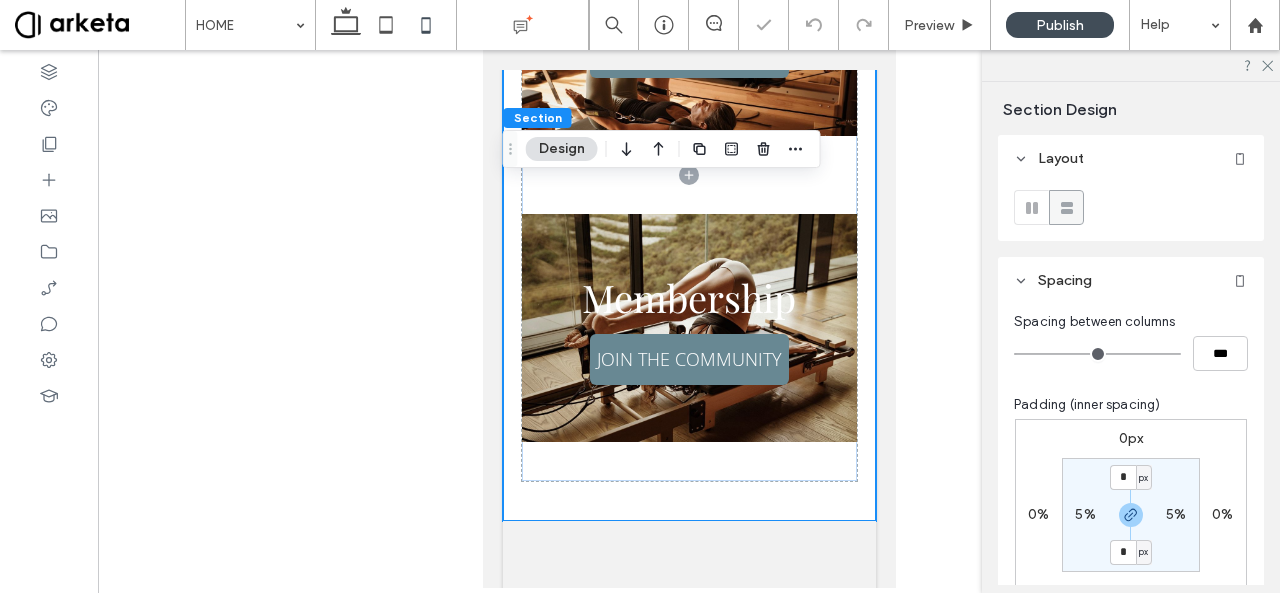 click on "Spacing between columns *** Padding (inner spacing) 0px 0% 0px 0% * px 5% * px 5% Reset padding" at bounding box center (1131, 507) 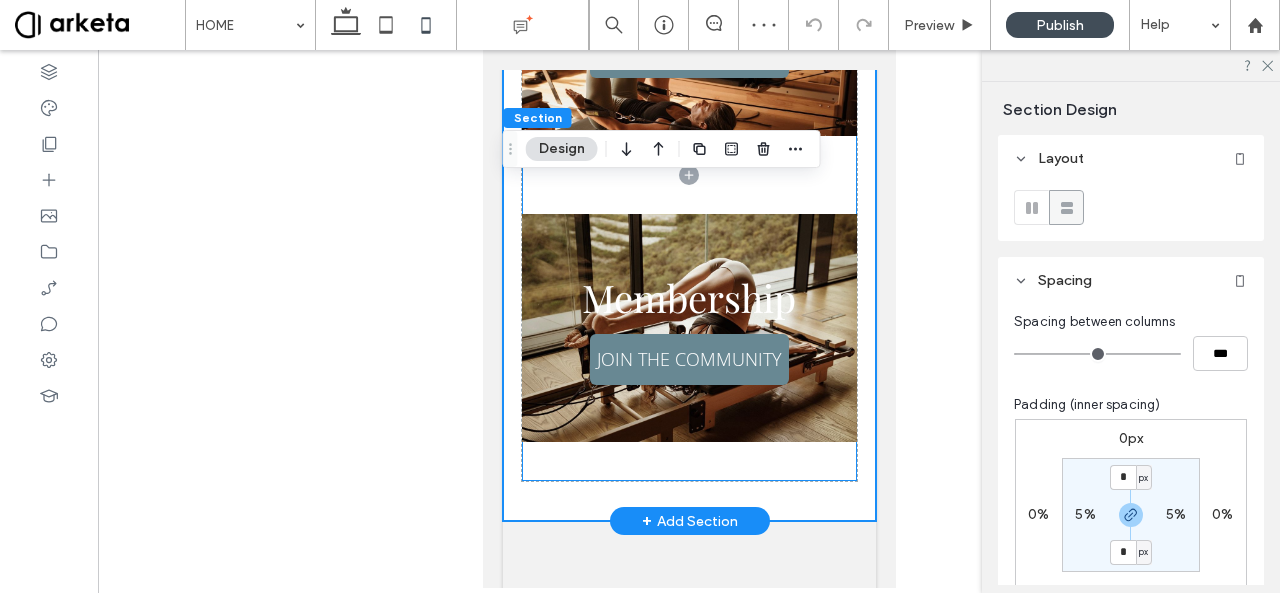 click on "Group Classes
SEE CLASS SCHEDULE
Membership
JOIN THE COMMUNITY" at bounding box center [689, 174] 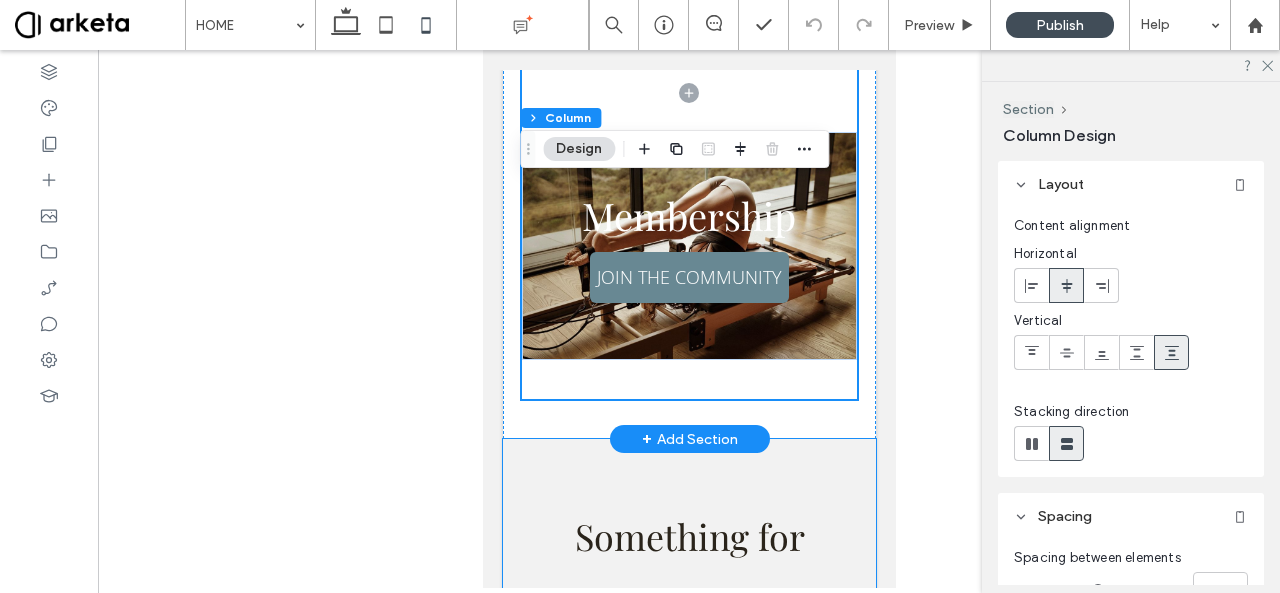 scroll, scrollTop: 1147, scrollLeft: 0, axis: vertical 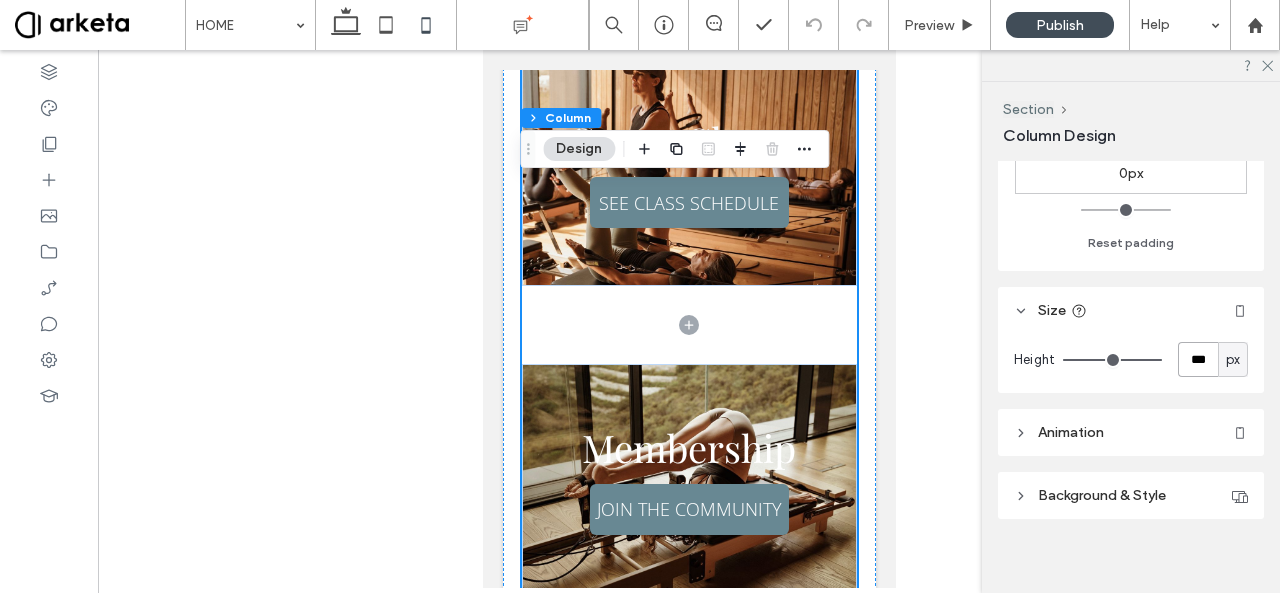 click on "***" at bounding box center (1198, 359) 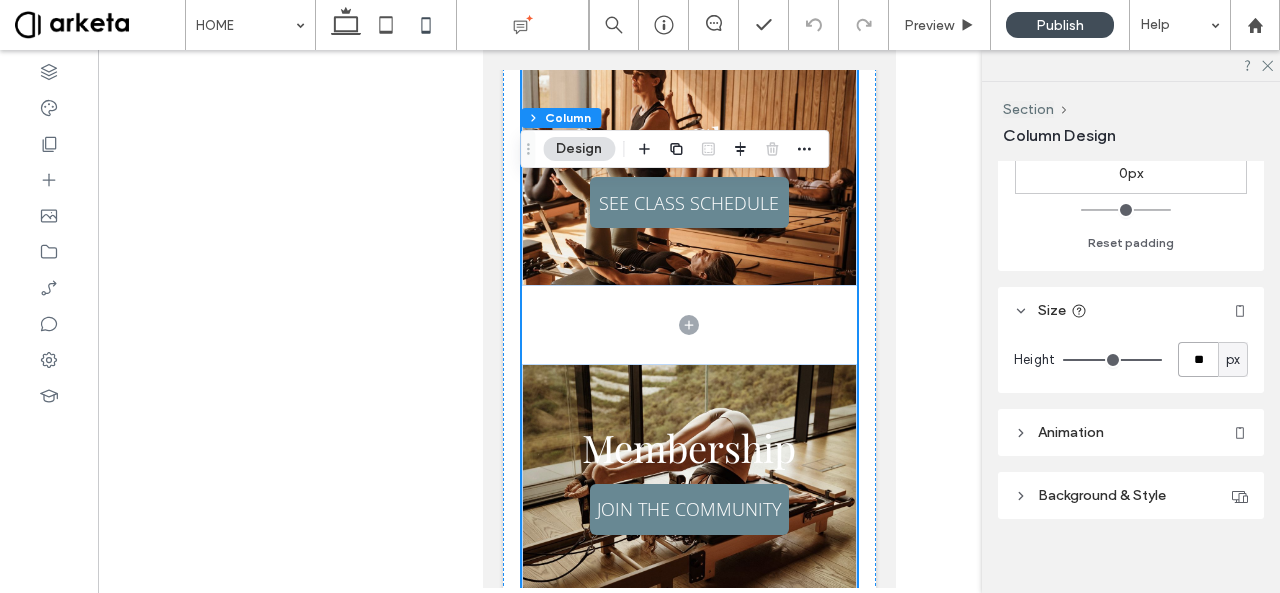 type on "*" 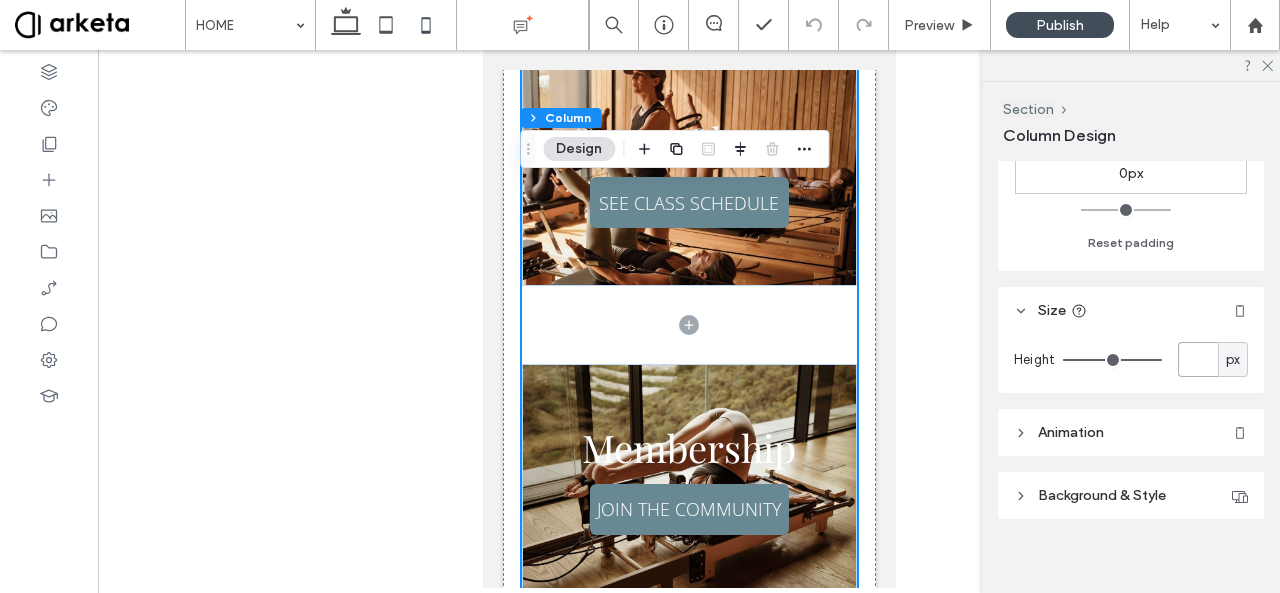 type 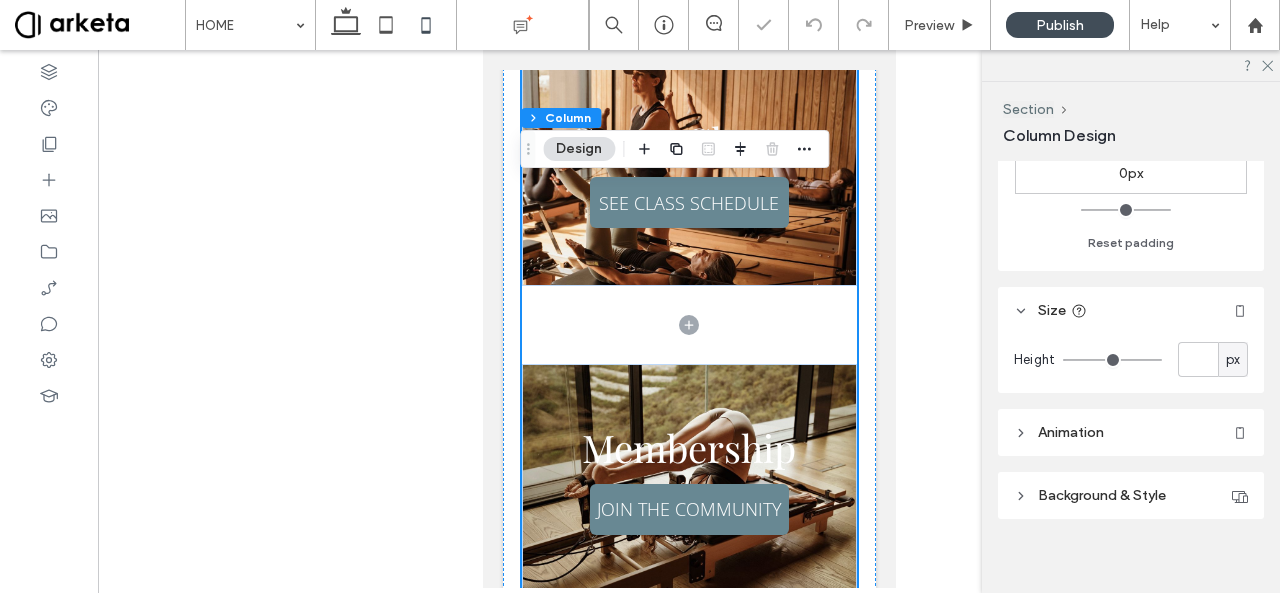 type on "**" 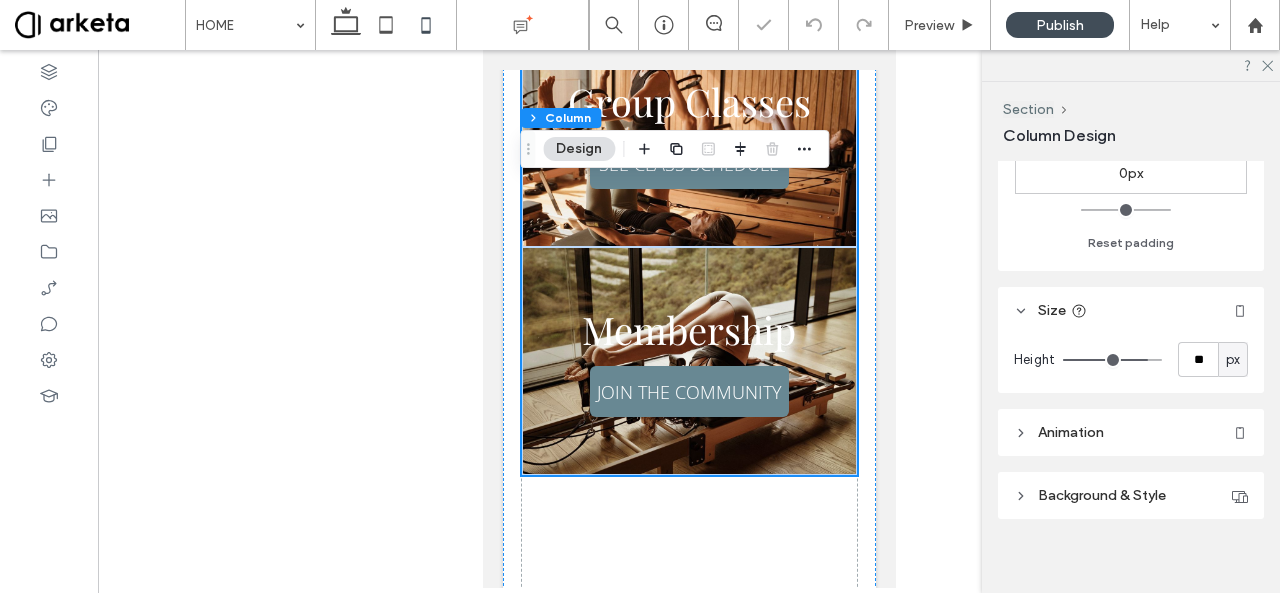 type on "**" 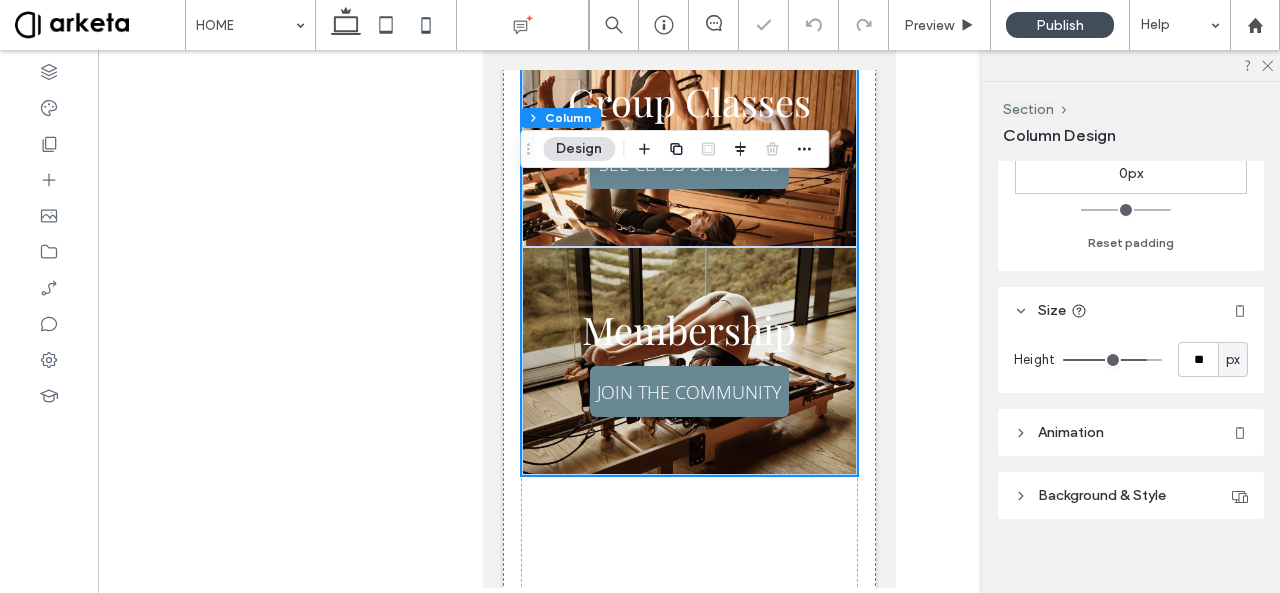 type on "**" 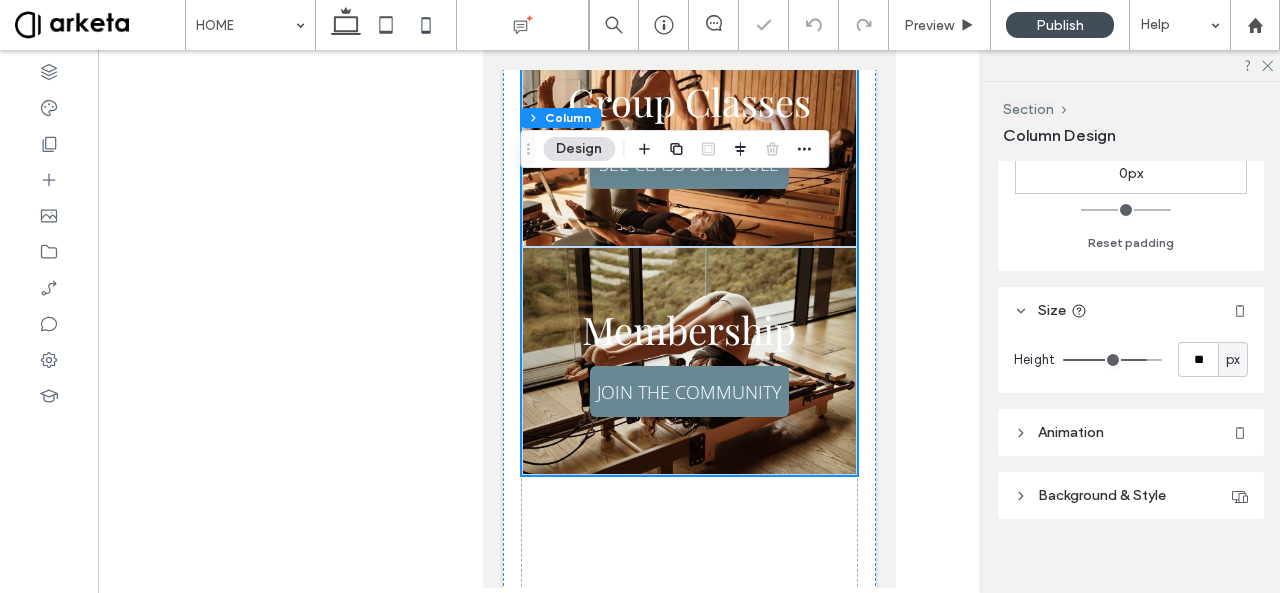 click on "Height ** px" at bounding box center (1131, 359) 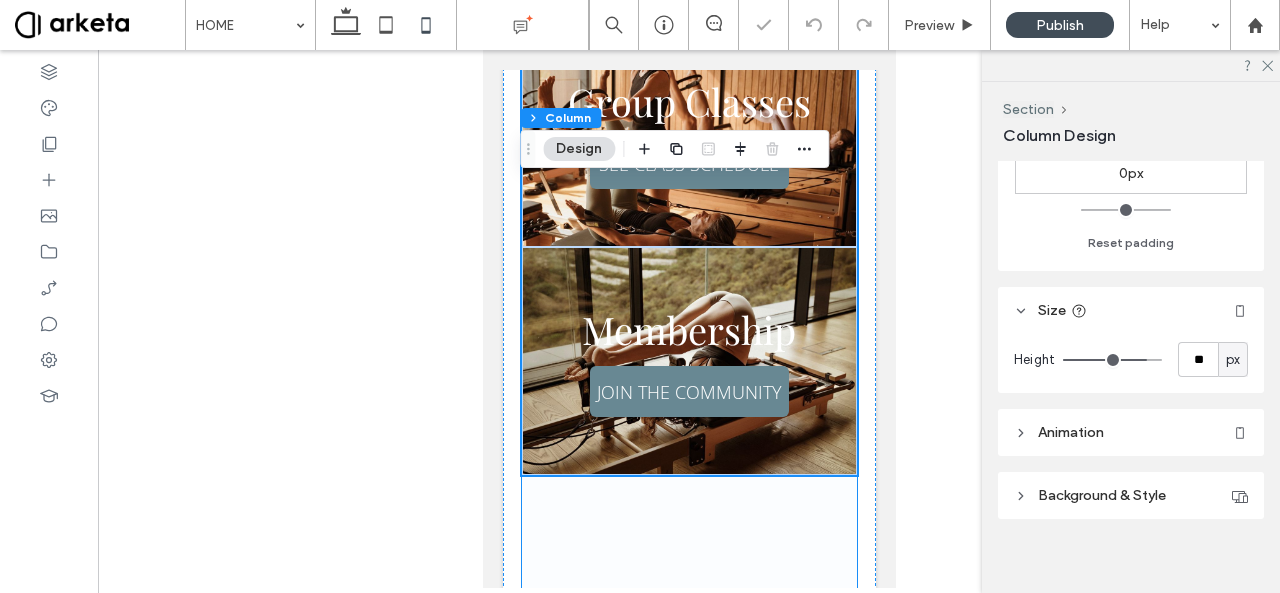 click at bounding box center [689, 324] 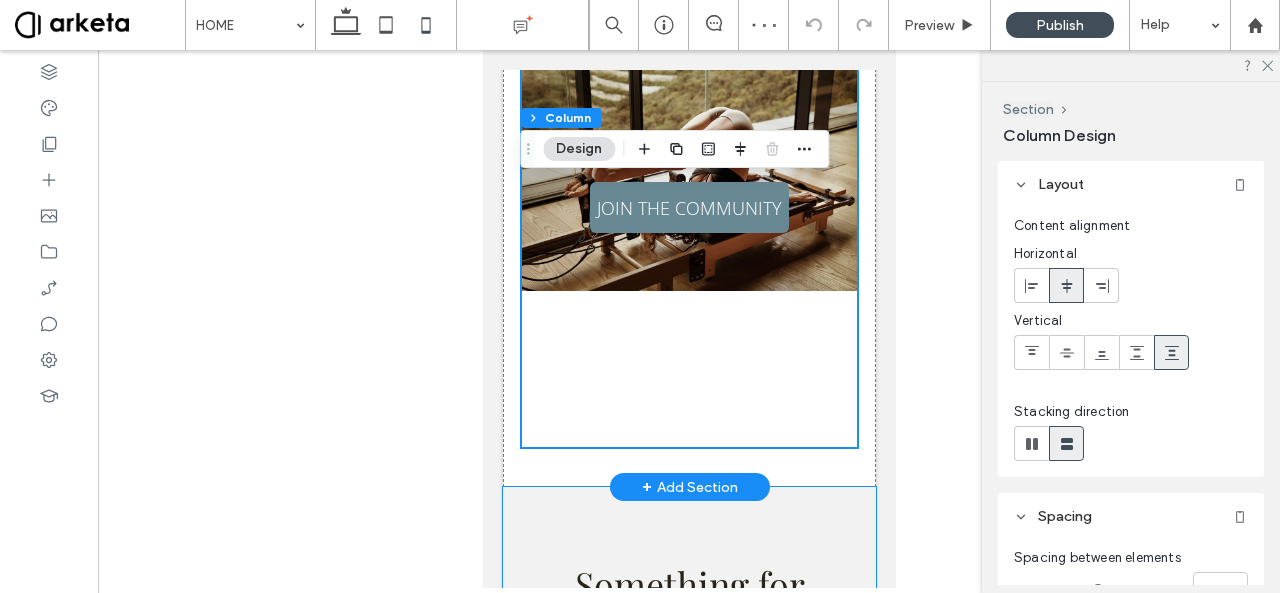 scroll, scrollTop: 1092, scrollLeft: 0, axis: vertical 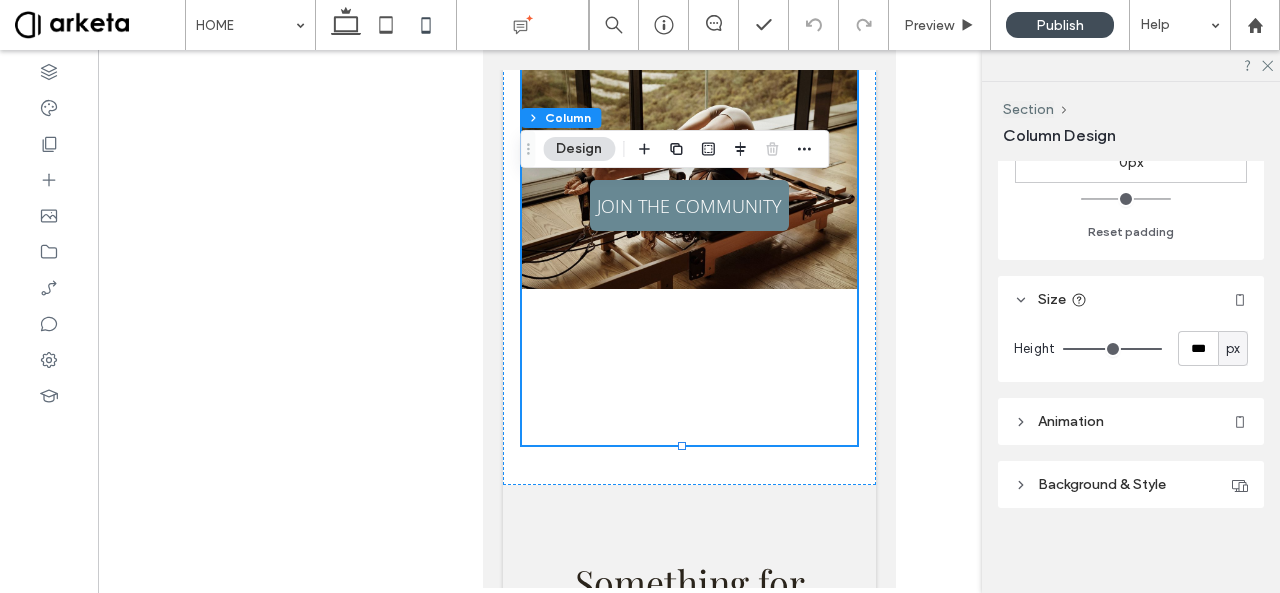 type on "***" 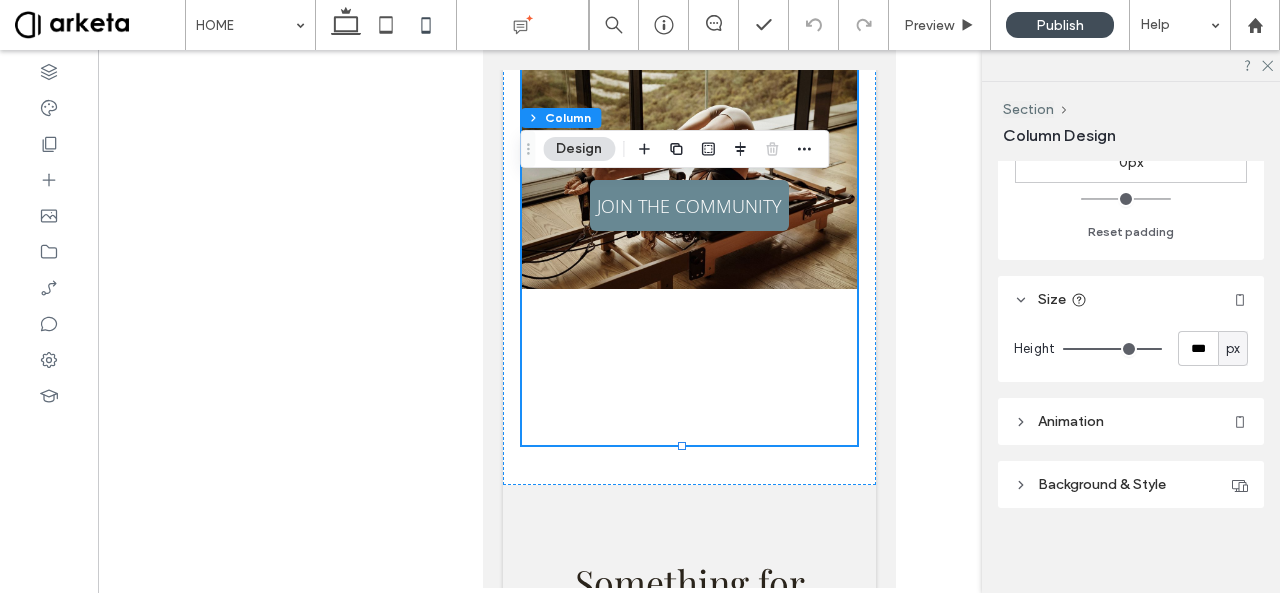 type on "***" 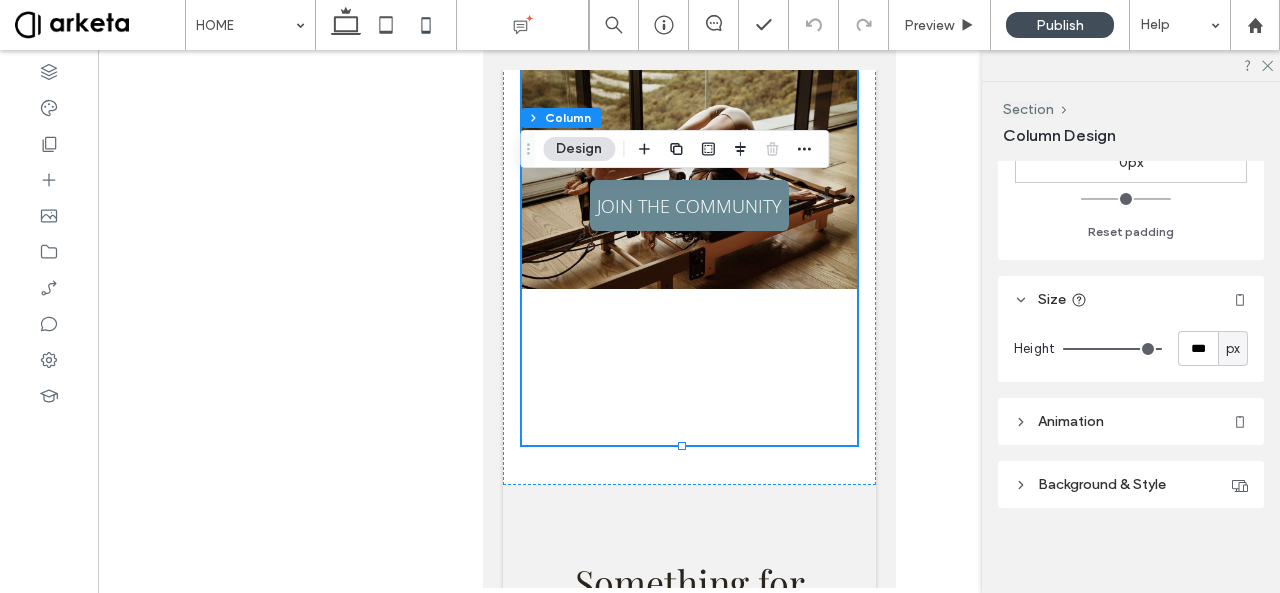 type on "***" 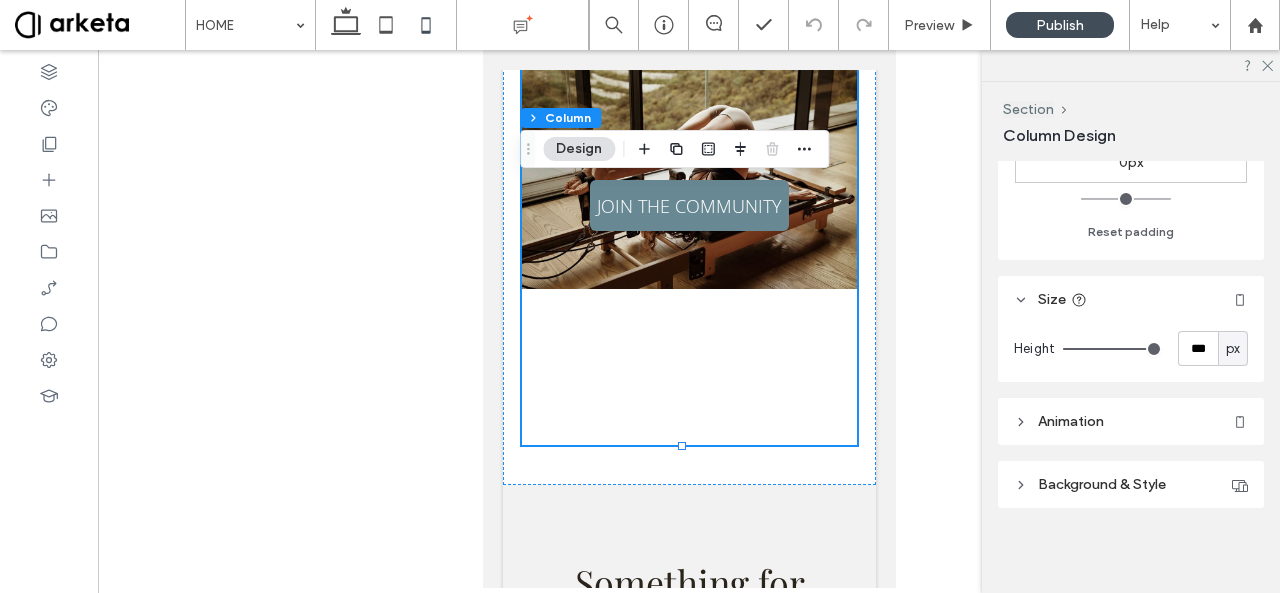 type on "***" 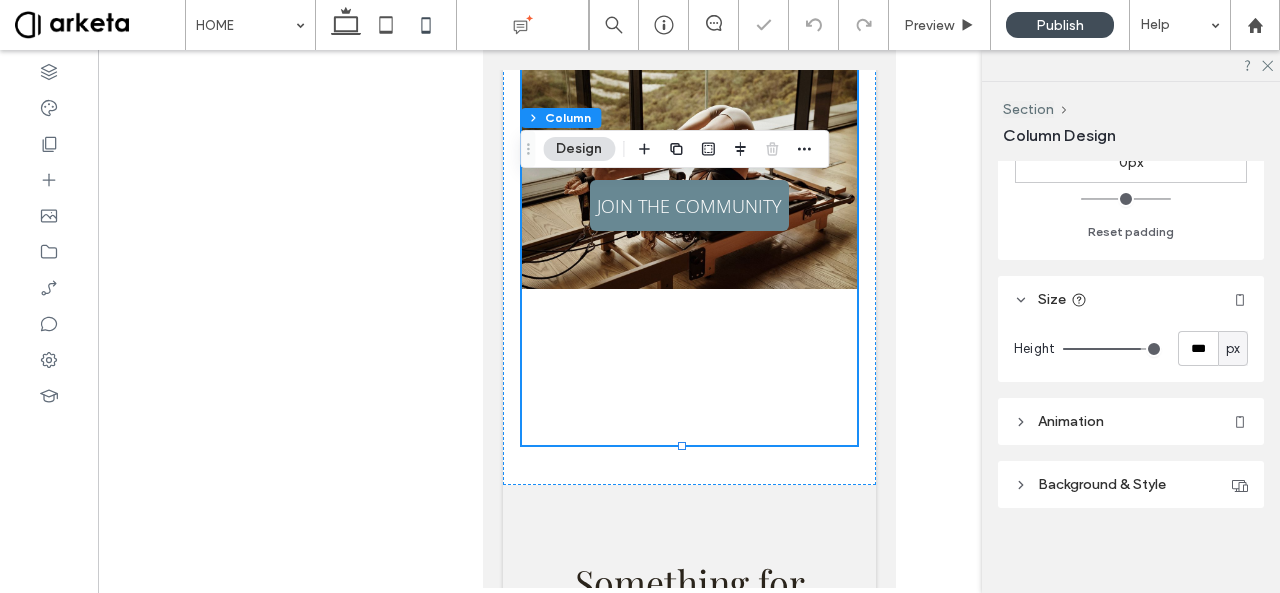 type on "**" 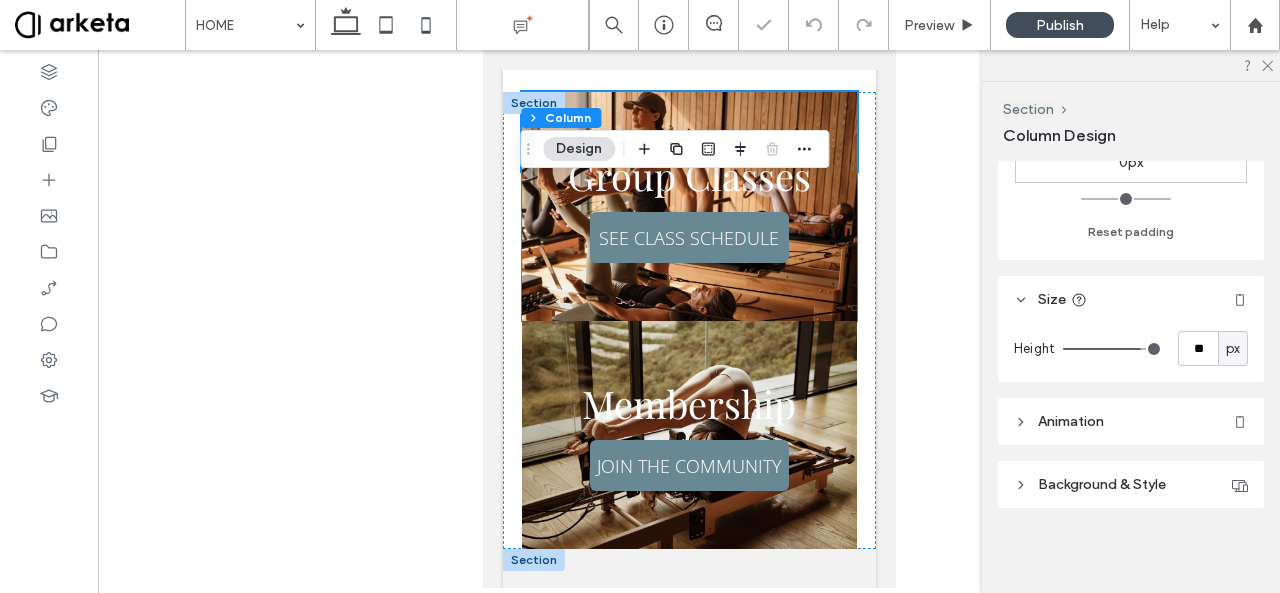 scroll, scrollTop: 763, scrollLeft: 0, axis: vertical 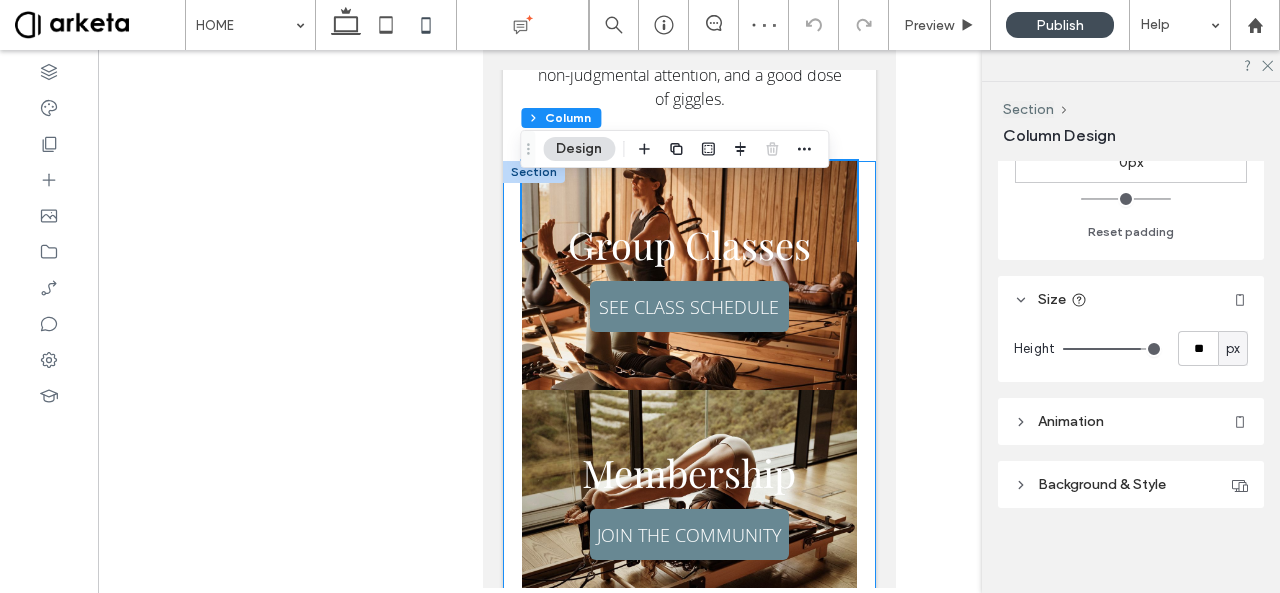 click on "Group Classes
SEE CLASS SCHEDULE
Membership
JOIN THE COMMUNITY" at bounding box center (688, 389) 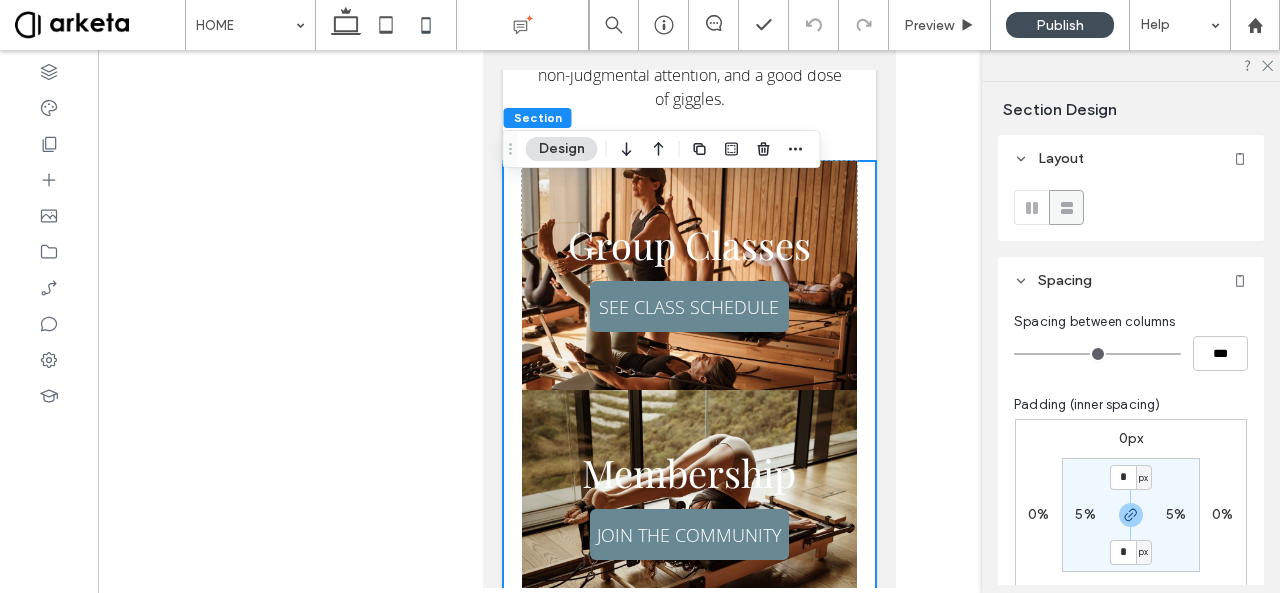 click on "5%" at bounding box center (1085, 514) 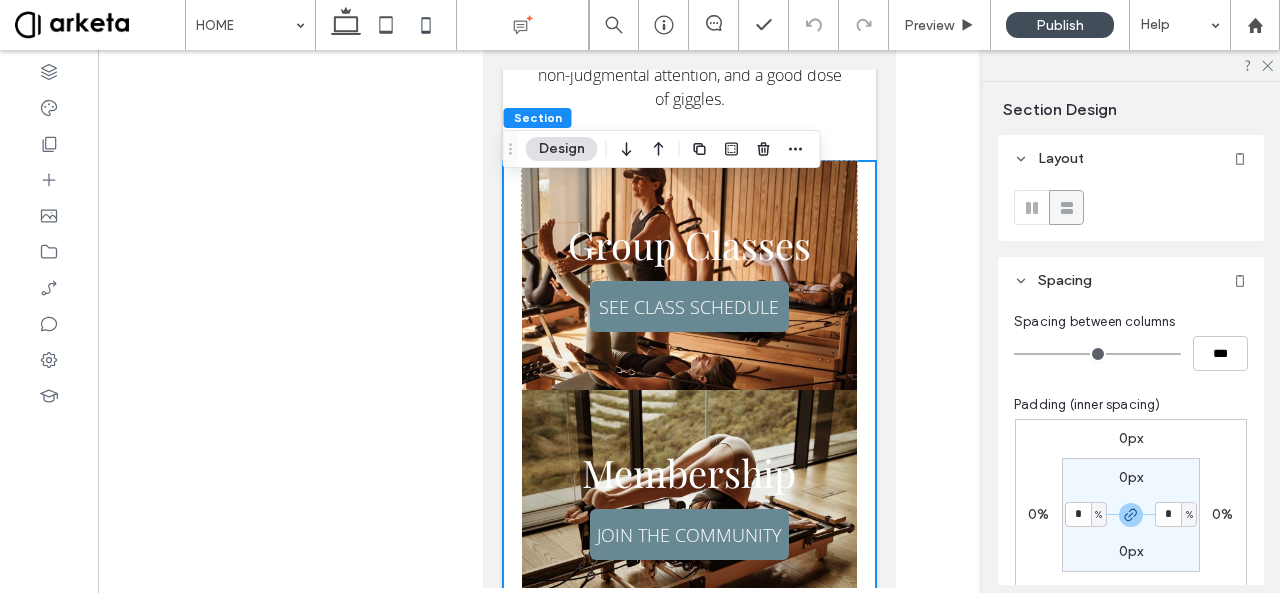 type on "*" 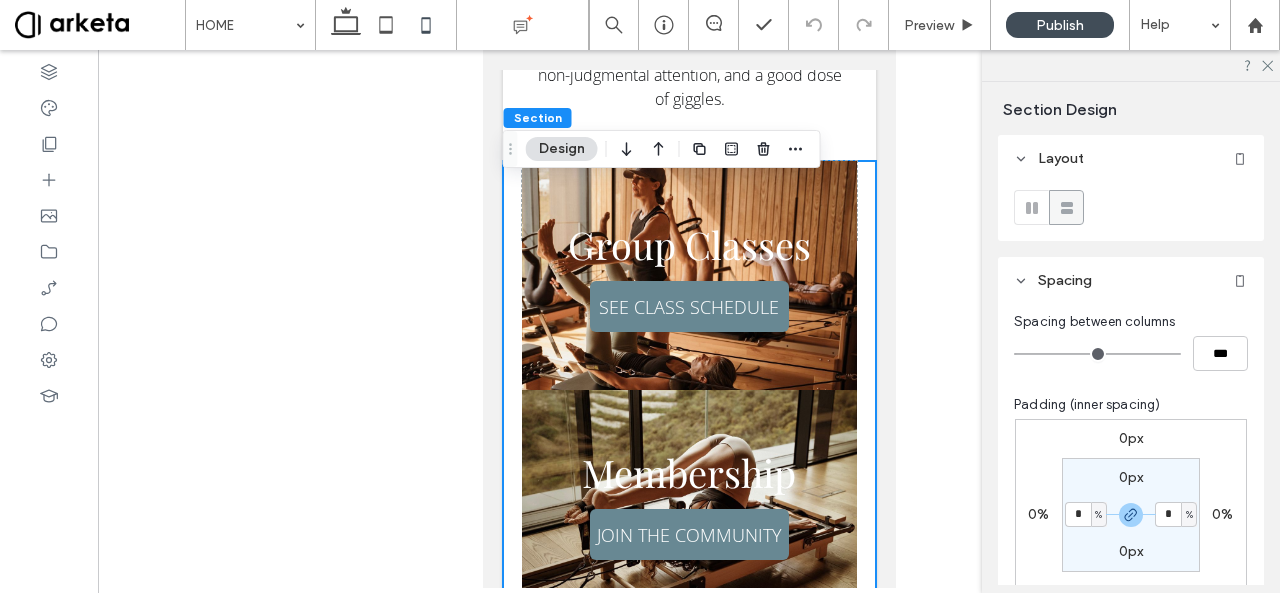type on "*" 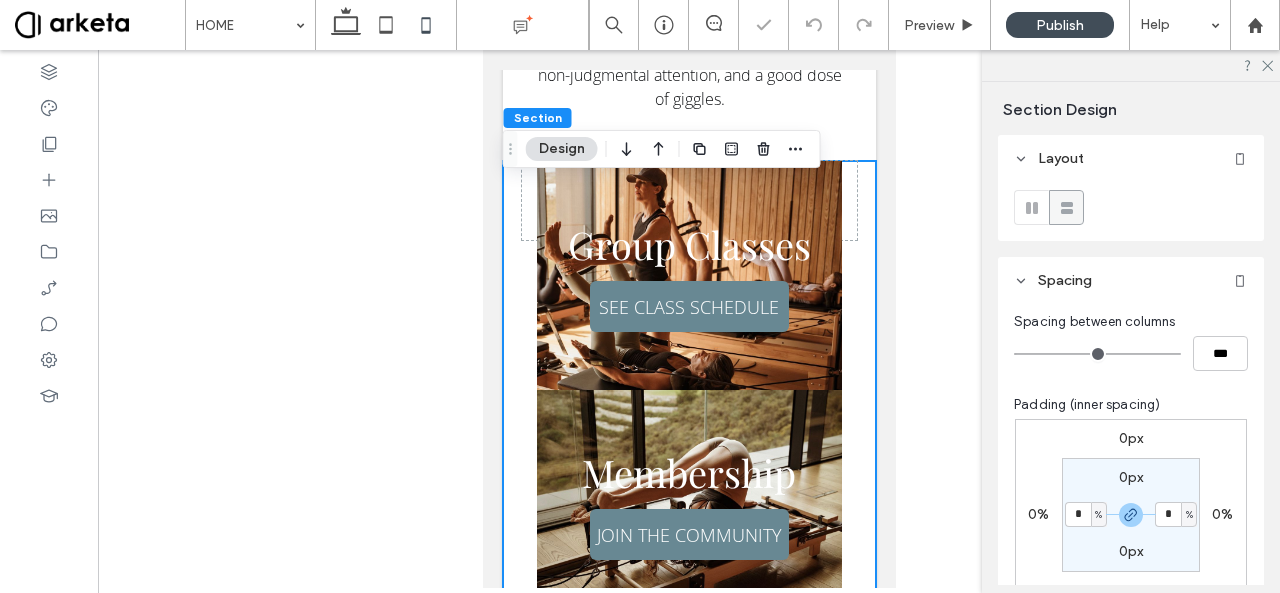 type on "*" 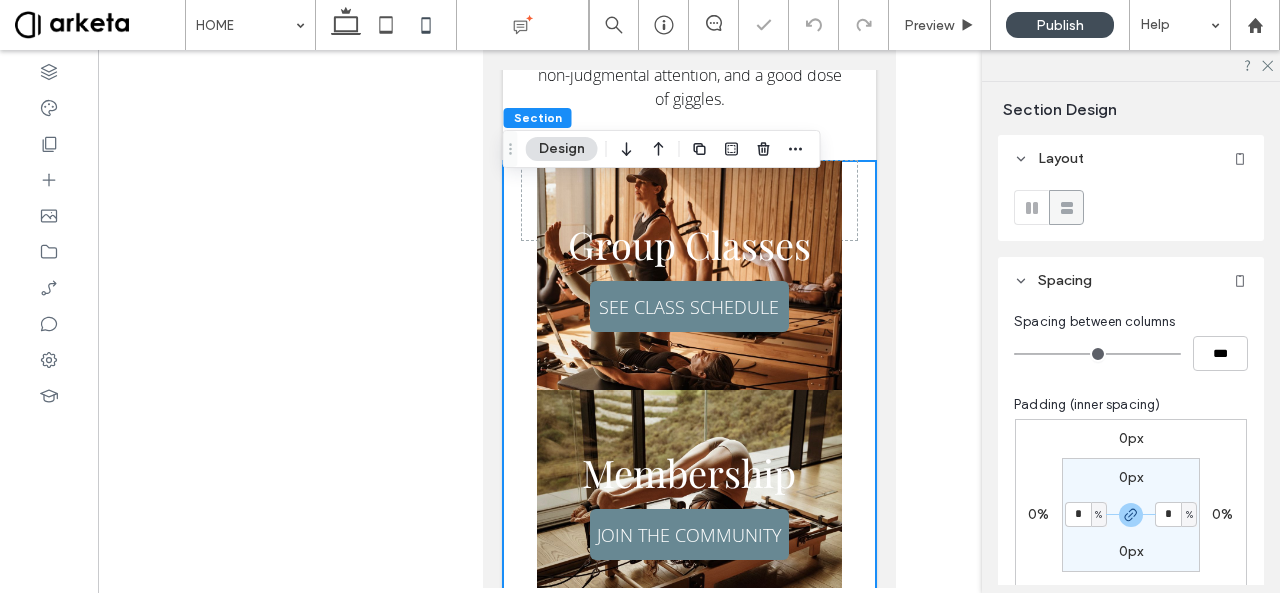 type on "*" 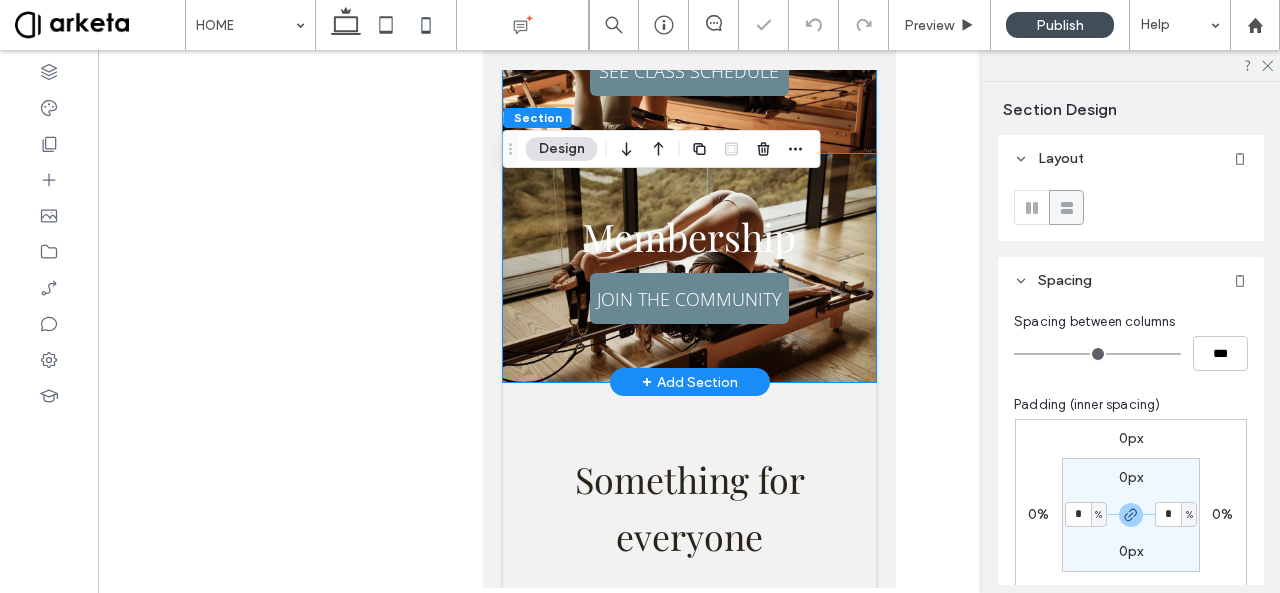 scroll, scrollTop: 1082, scrollLeft: 0, axis: vertical 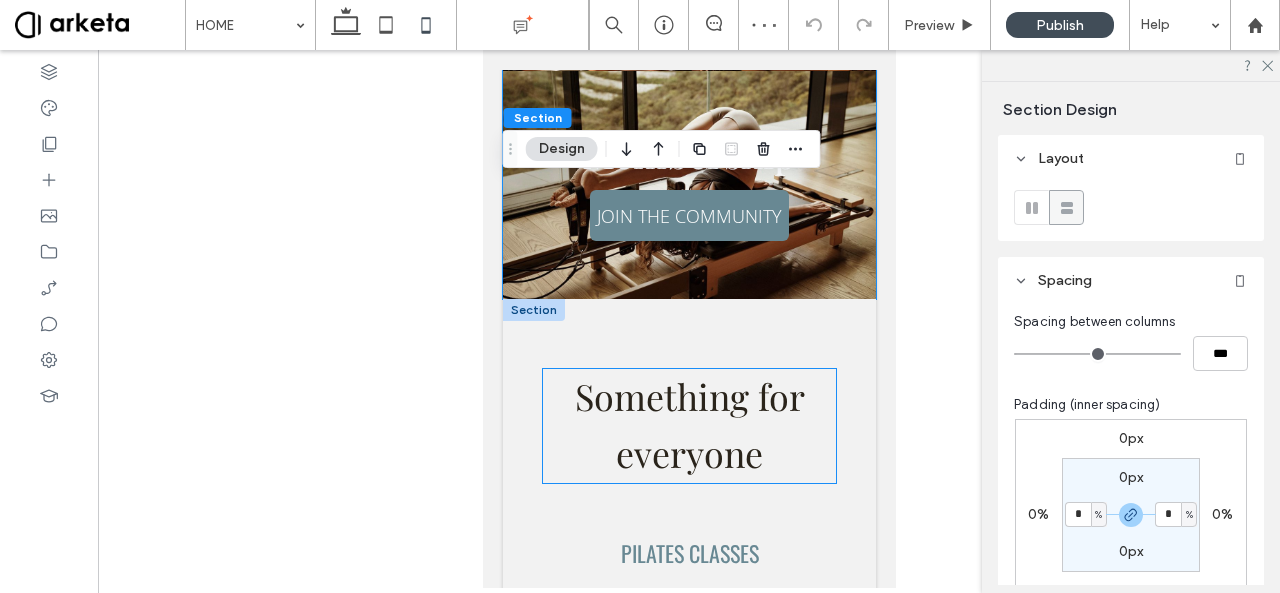 click on "Something for everyone" at bounding box center (689, 424) 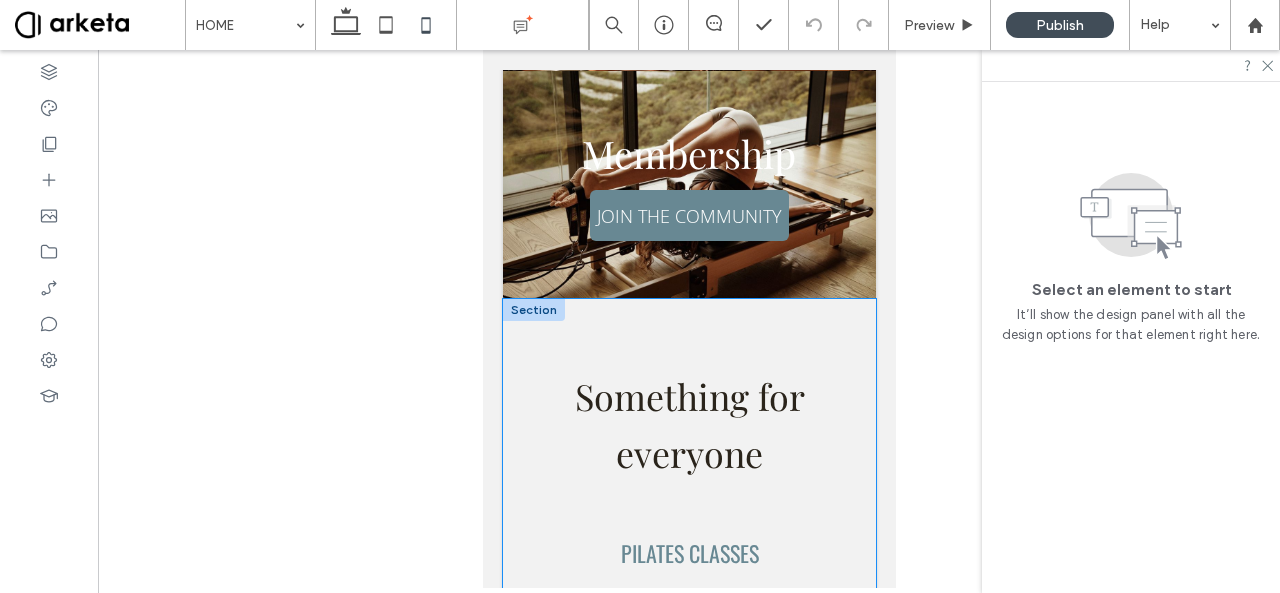 click on "Something for everyone
PILATES Classes From targeted body-part workouts on the reformer to our signature "J'adore Your Core", to NeuroPilates, we offer a wide range of unique Pilates classes designed to strengthen you and elevate your well-being. YOGA & MOBILITY Classes Whether you're a regular yogi joining our "Vinyasa Connect" flow, a corporate worker looking to improve flexibility with "Office Yoga", or someone seeking a community to meditate with, we have something for you! CLINICAL Classes Recovery is a journey best supported by specialised care and community. Our clinical classes offer a motivating group environment. Pregnancy, weight-loss, lower back concerns, these curated classes meet you where you are on your journey.
GET STARTED TODAY" at bounding box center [688, 940] 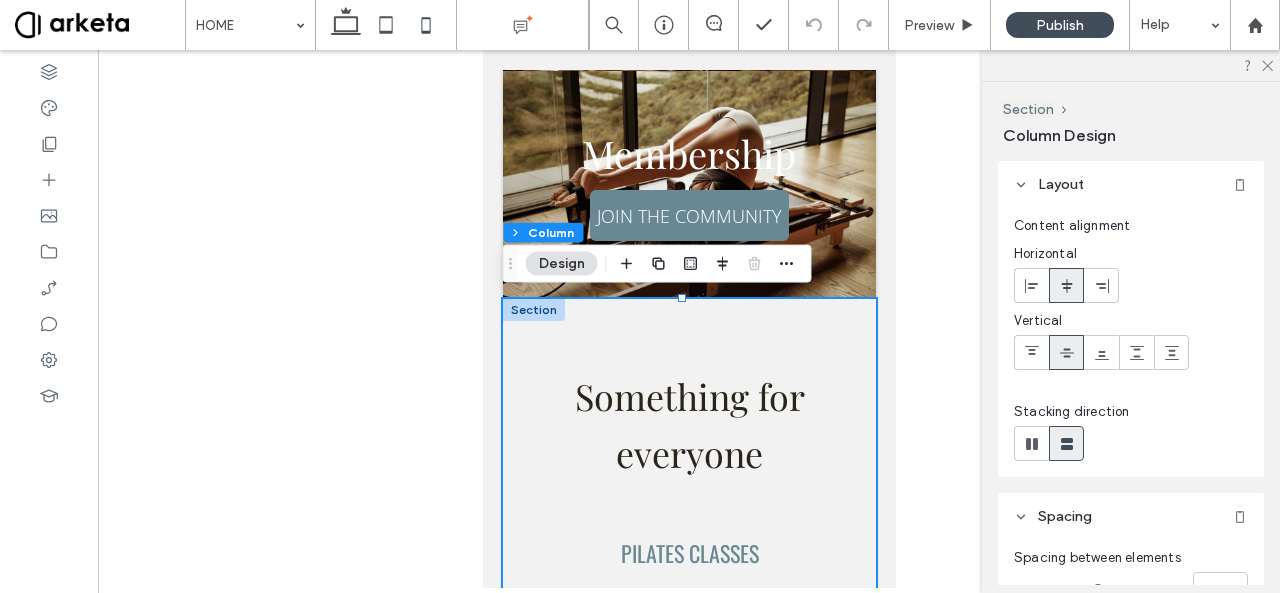 scroll, scrollTop: 356, scrollLeft: 0, axis: vertical 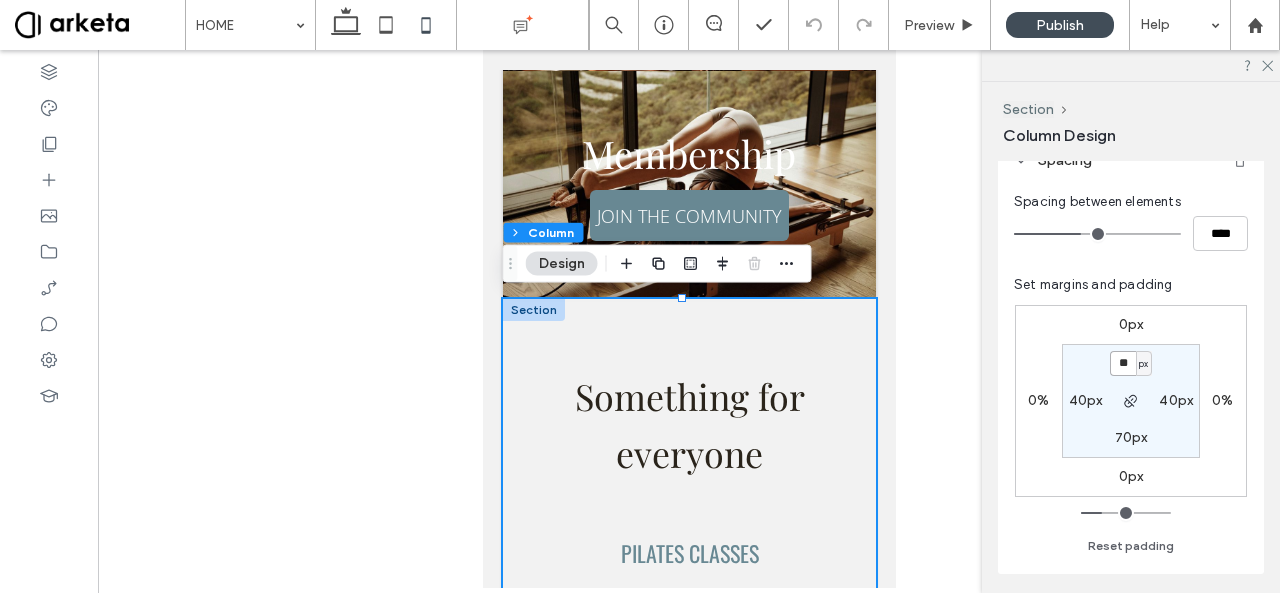 click on "**" at bounding box center (1123, 363) 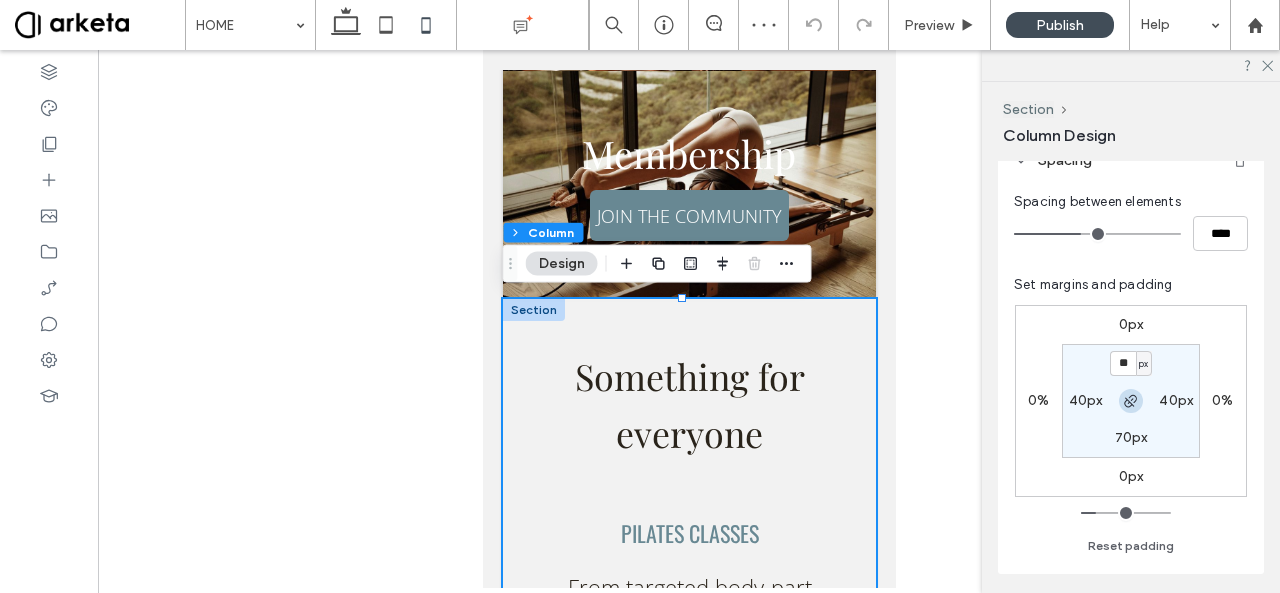 click 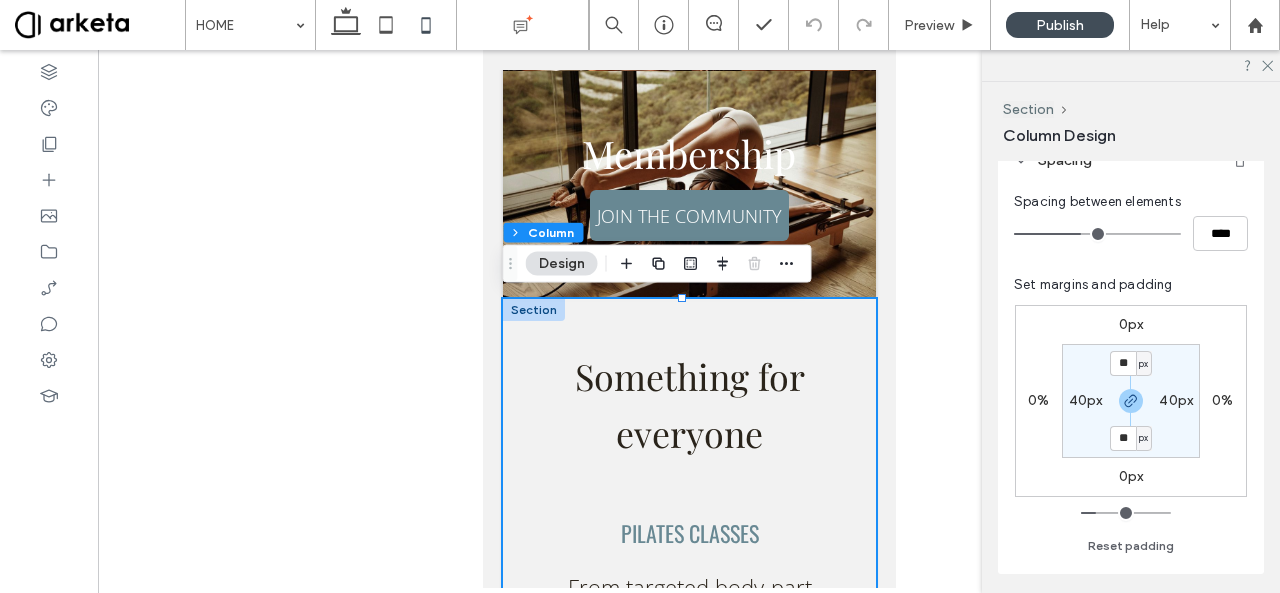 type on "**" 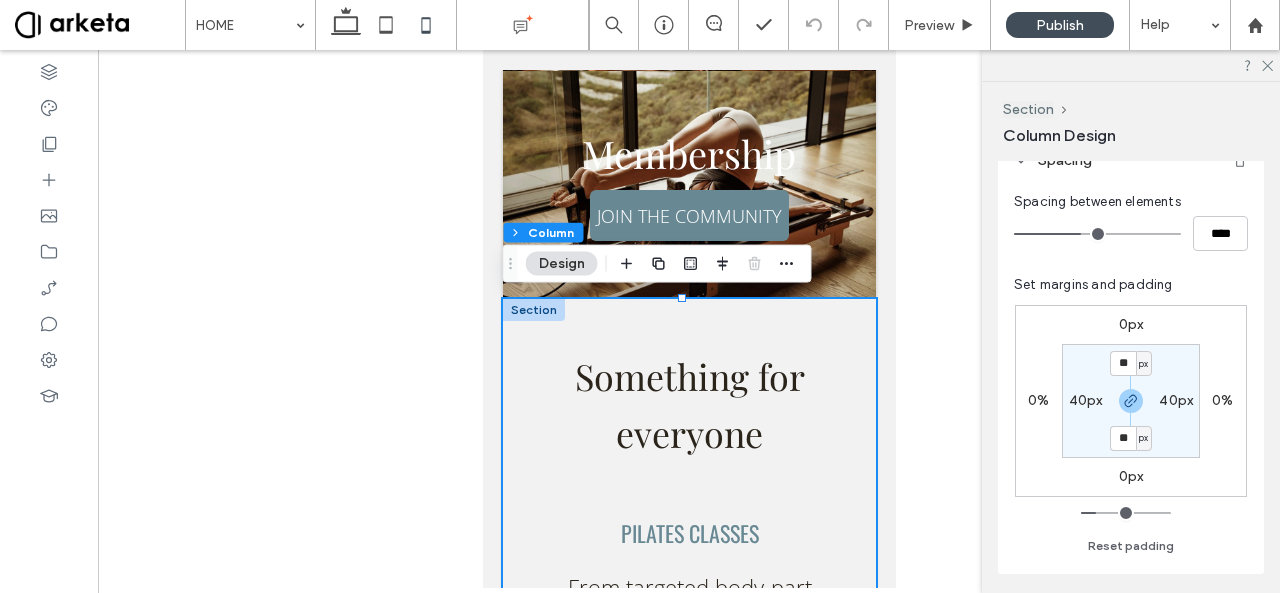 drag, startPoint x: 690, startPoint y: 463, endPoint x: 686, endPoint y: 429, distance: 34.234486 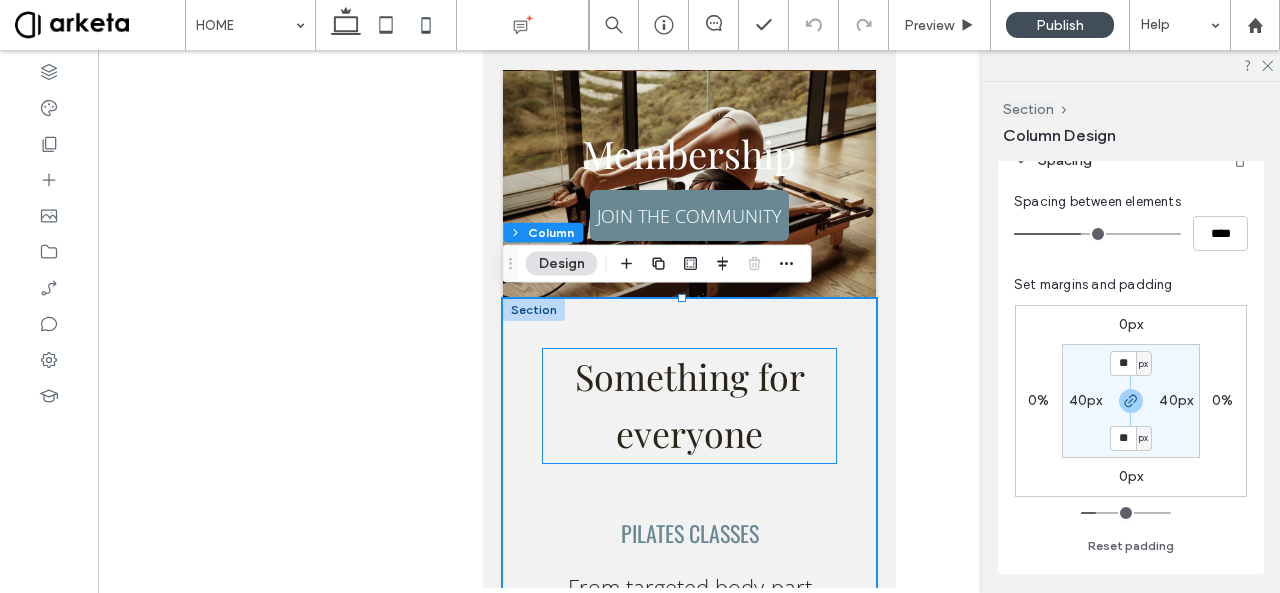 click on "Something for everyone" at bounding box center [689, 404] 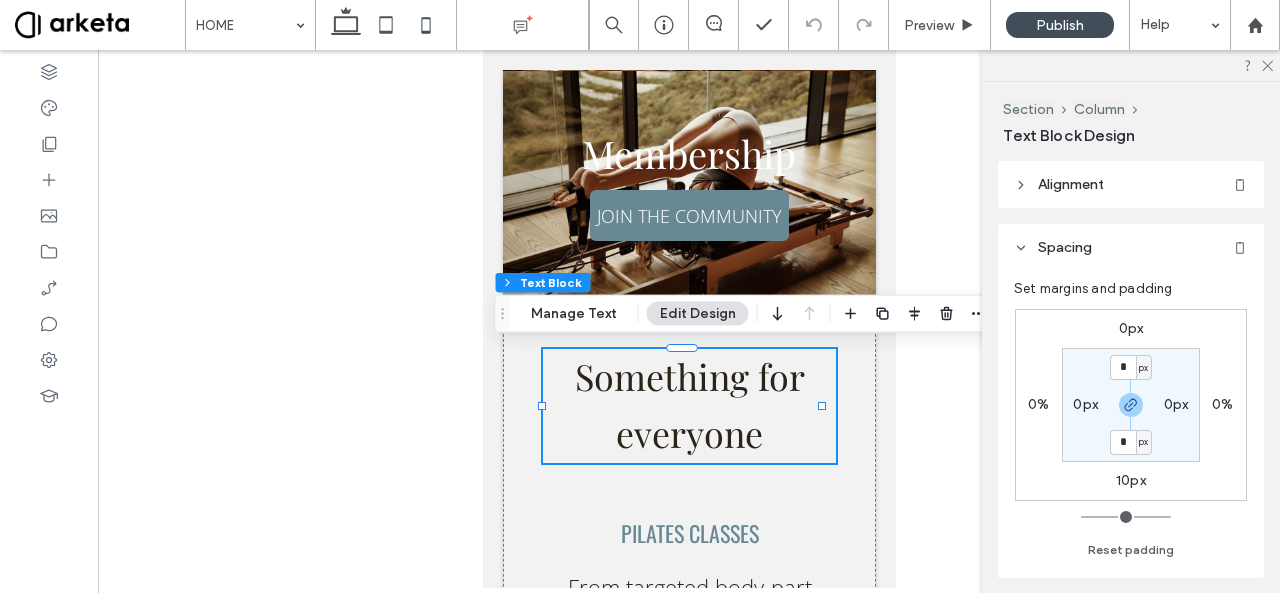 click on "Something for everyone" at bounding box center [689, 404] 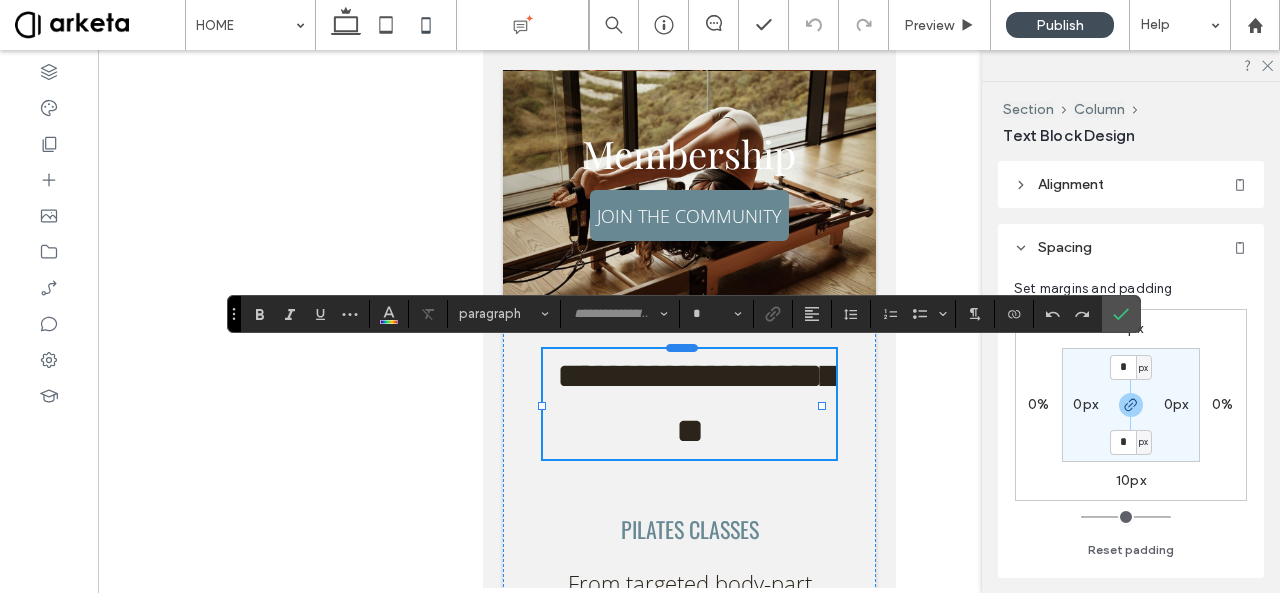type on "**********" 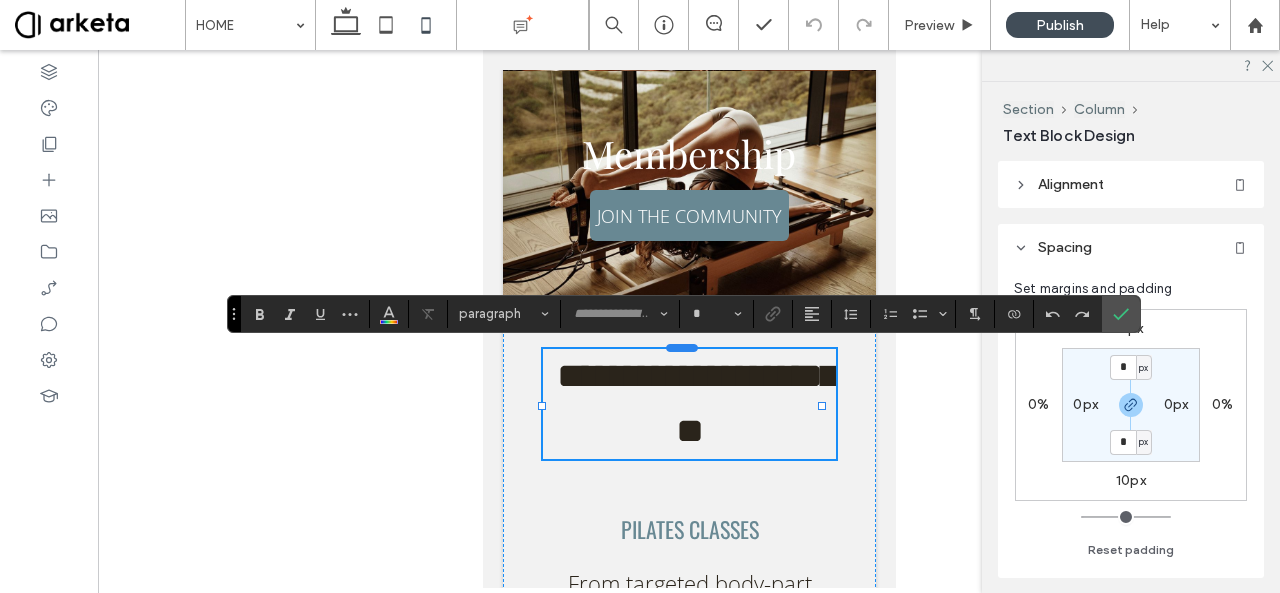 type on "**" 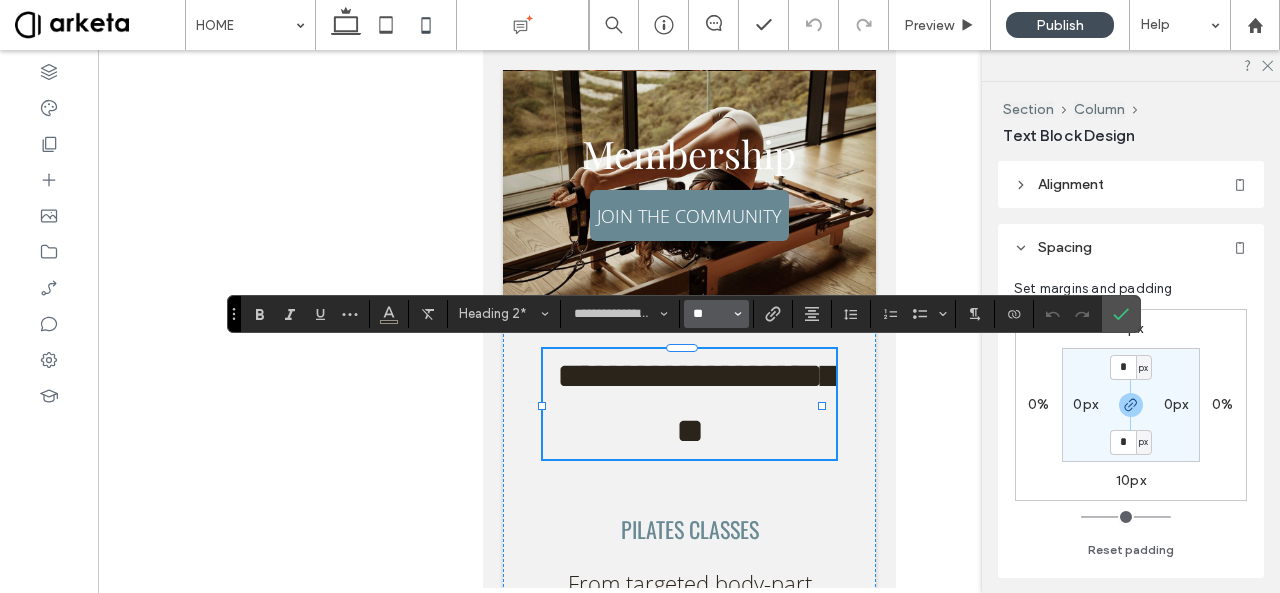 click on "**" at bounding box center [710, 314] 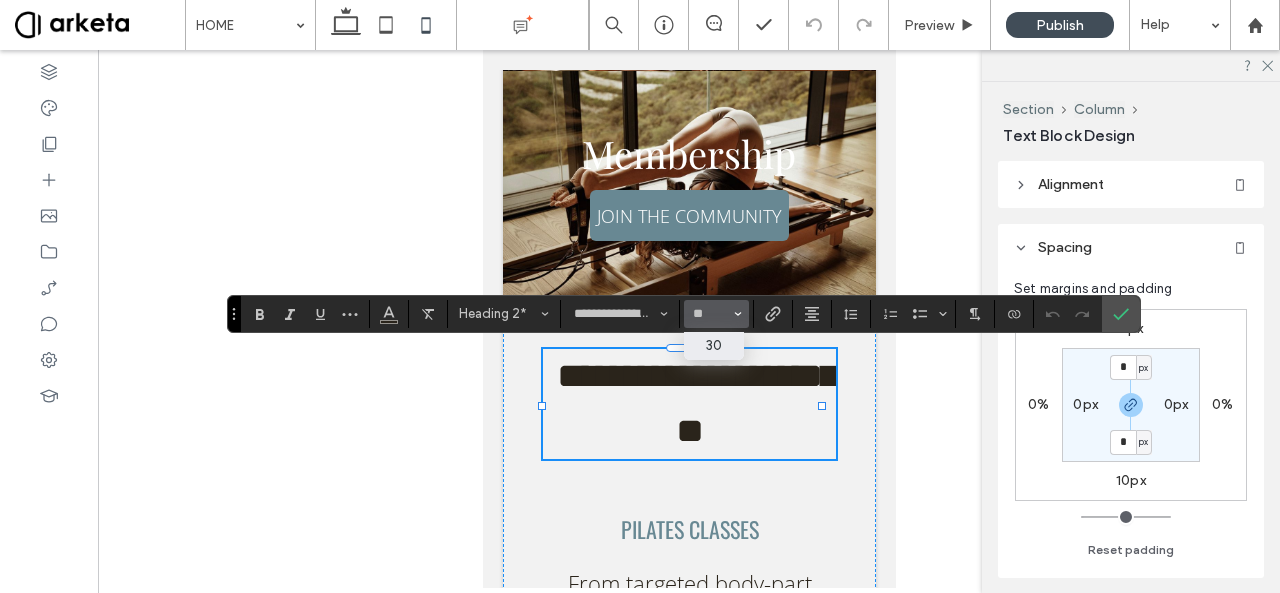 type on "**" 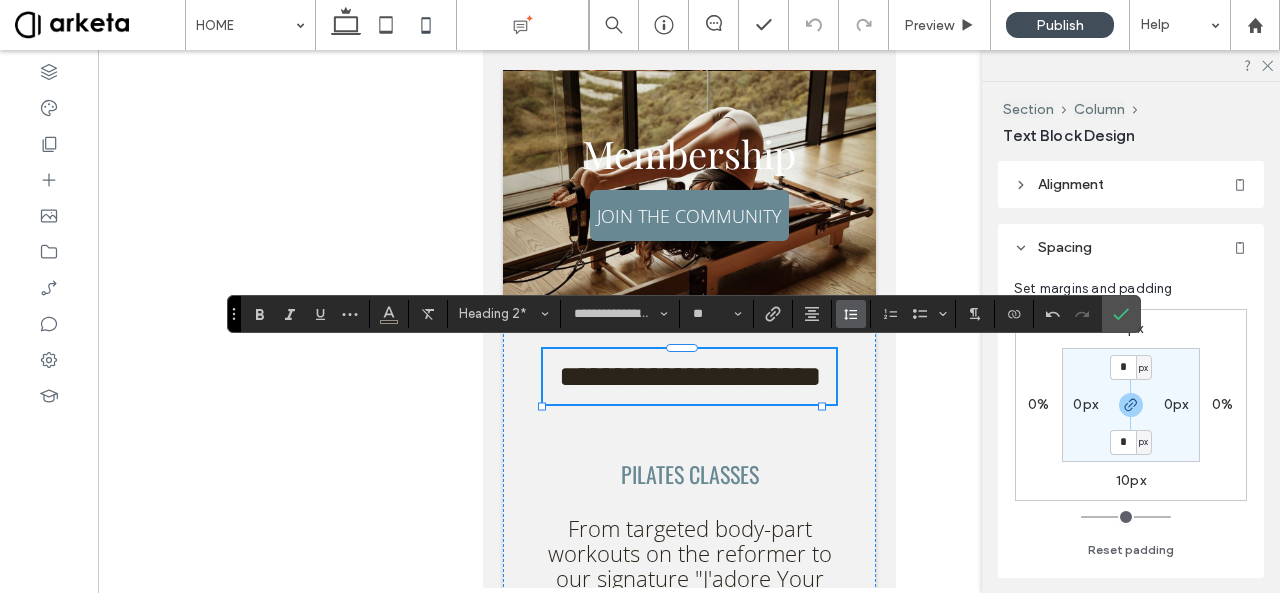 click 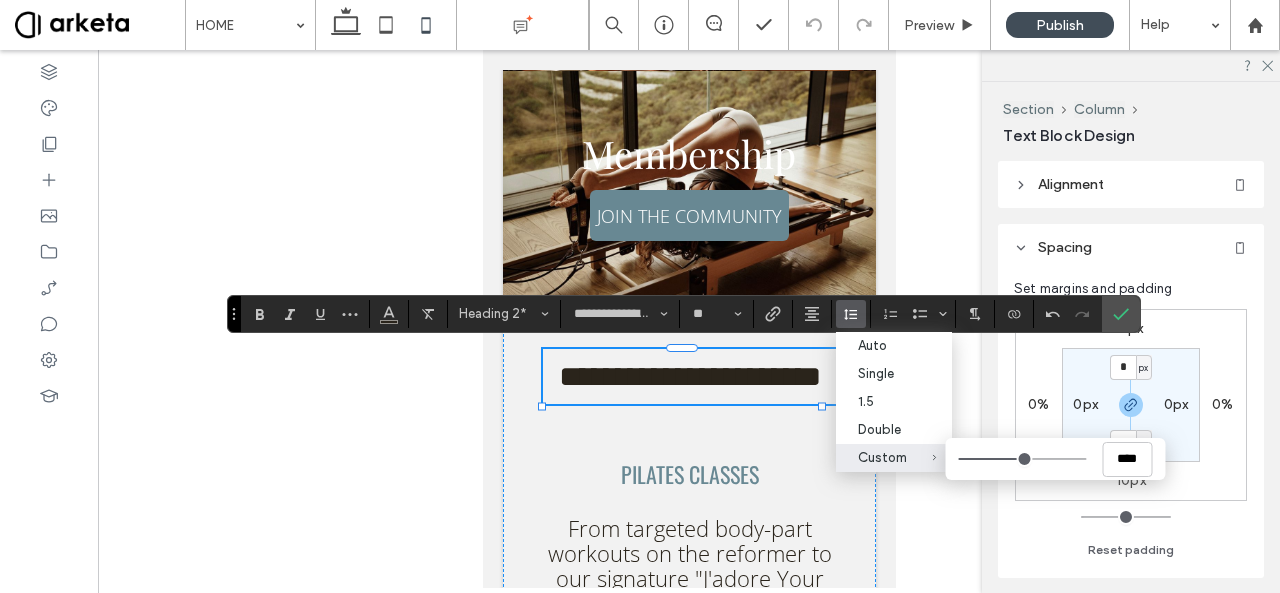 type on "***" 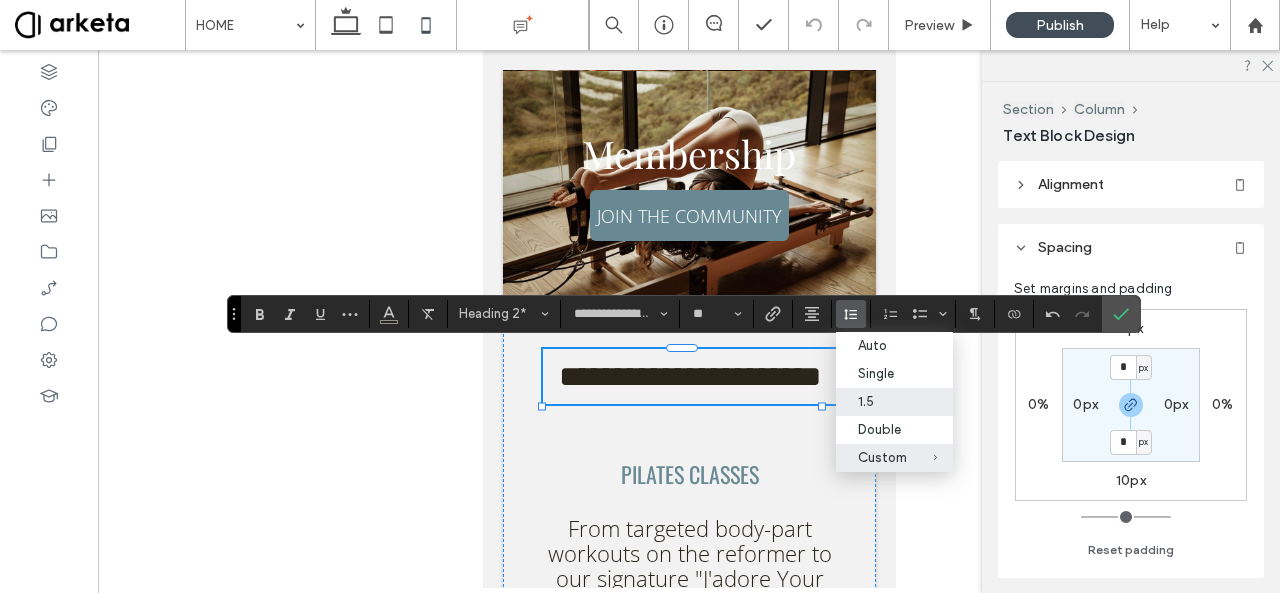 click on "1.5" at bounding box center (894, 402) 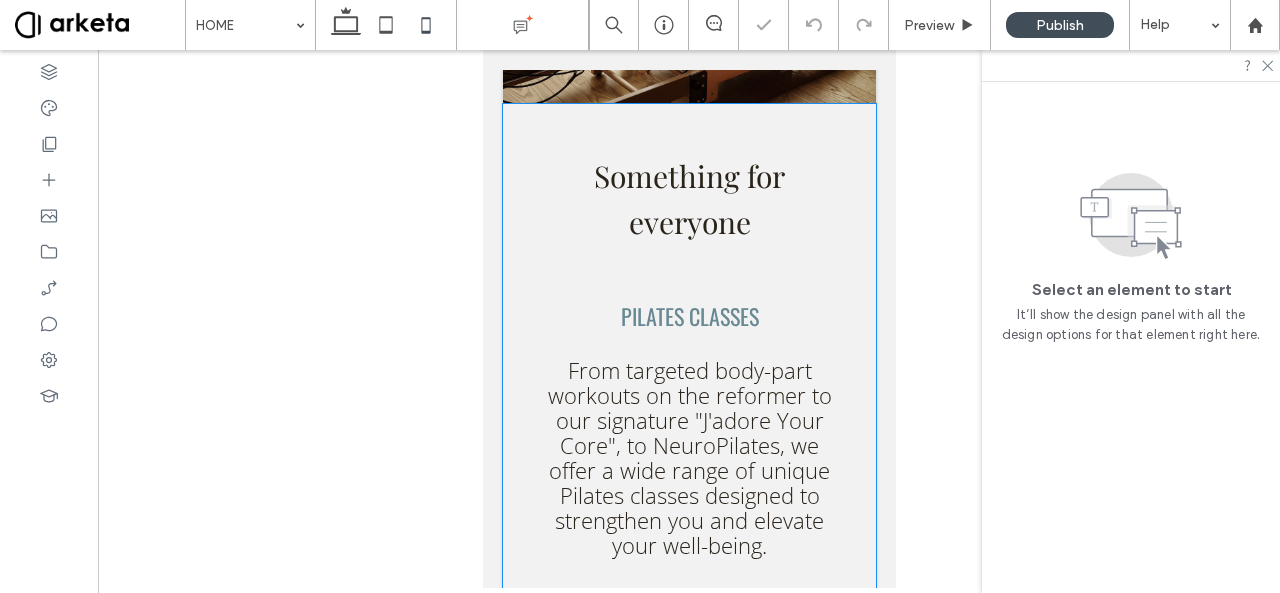 scroll, scrollTop: 1279, scrollLeft: 0, axis: vertical 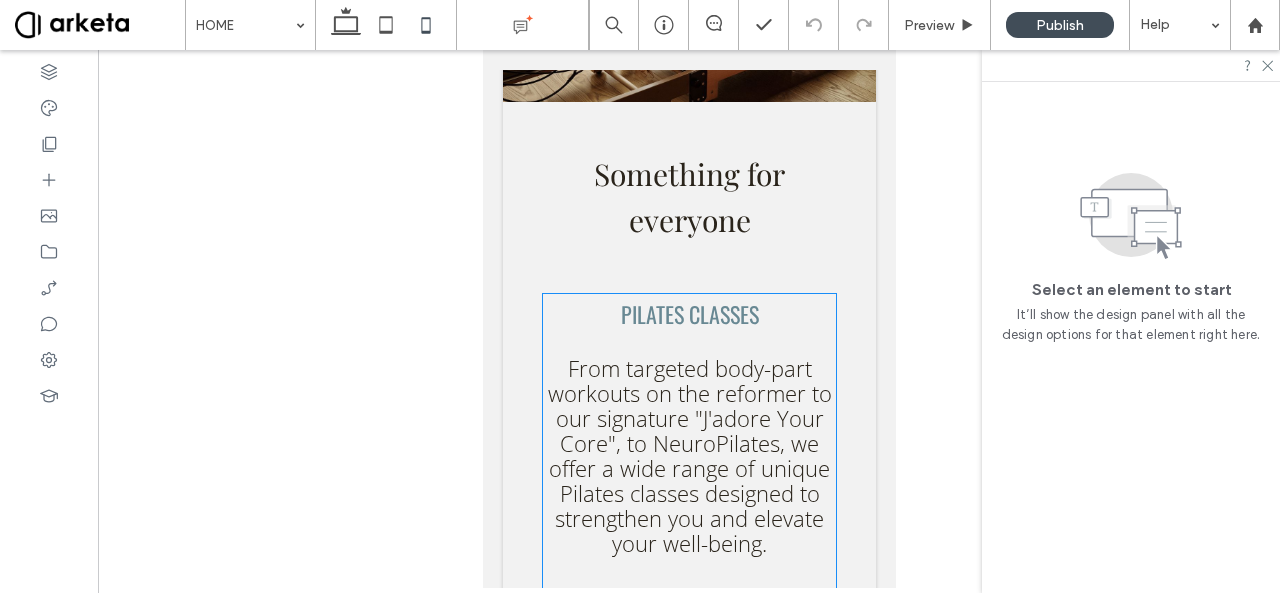 click on "From targeted body-part workouts on the reformer to our signature "J'adore Your Core", to NeuroPilates, we offer a wide range of unique Pilates classes designed to strengthen you and elevate your well-being." at bounding box center (689, 455) 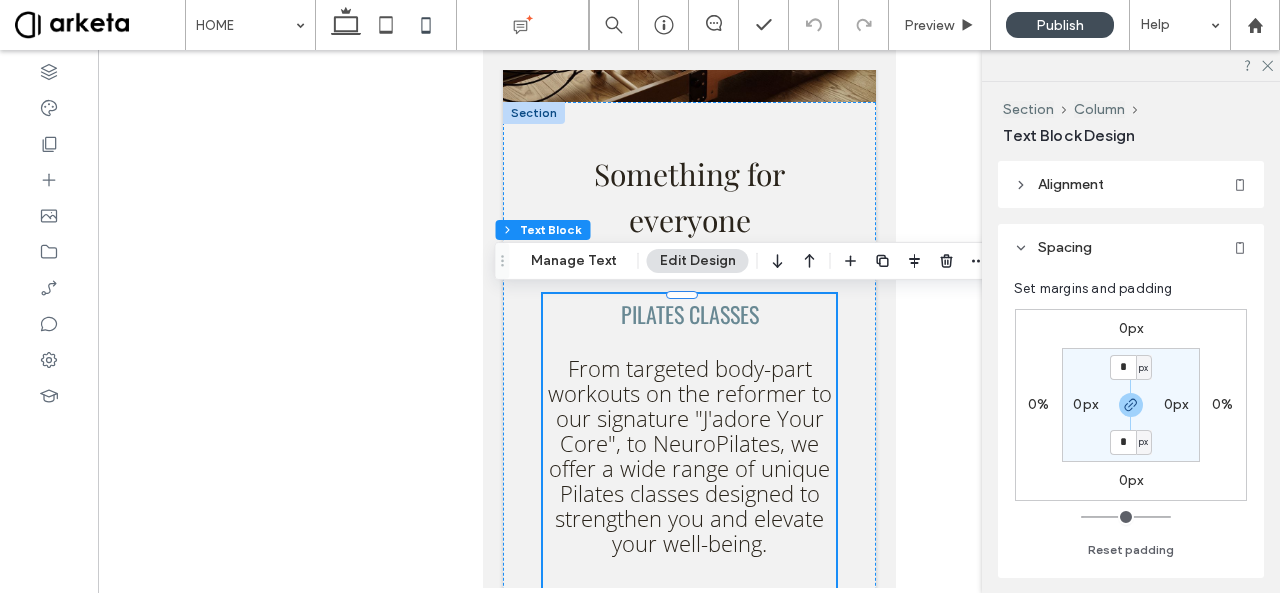 click on "From targeted body-part workouts on the reformer to our signature "J'adore Your Core", to NeuroPilates, we offer a wide range of unique Pilates classes designed to strengthen you and elevate your well-being." at bounding box center (689, 455) 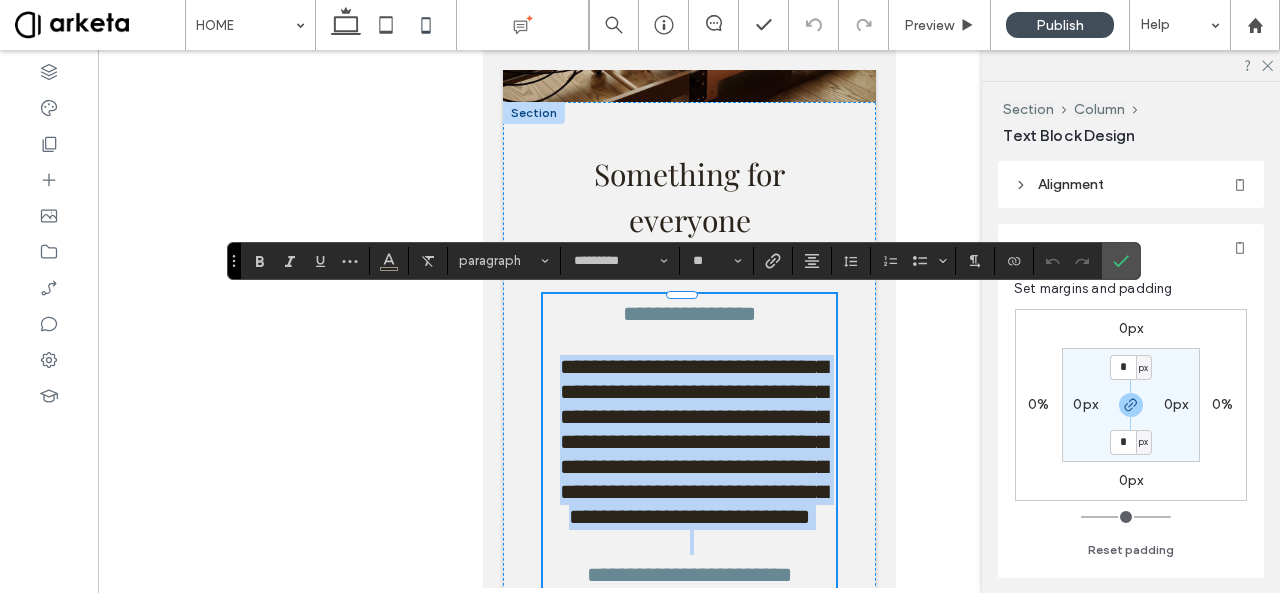 type on "*********" 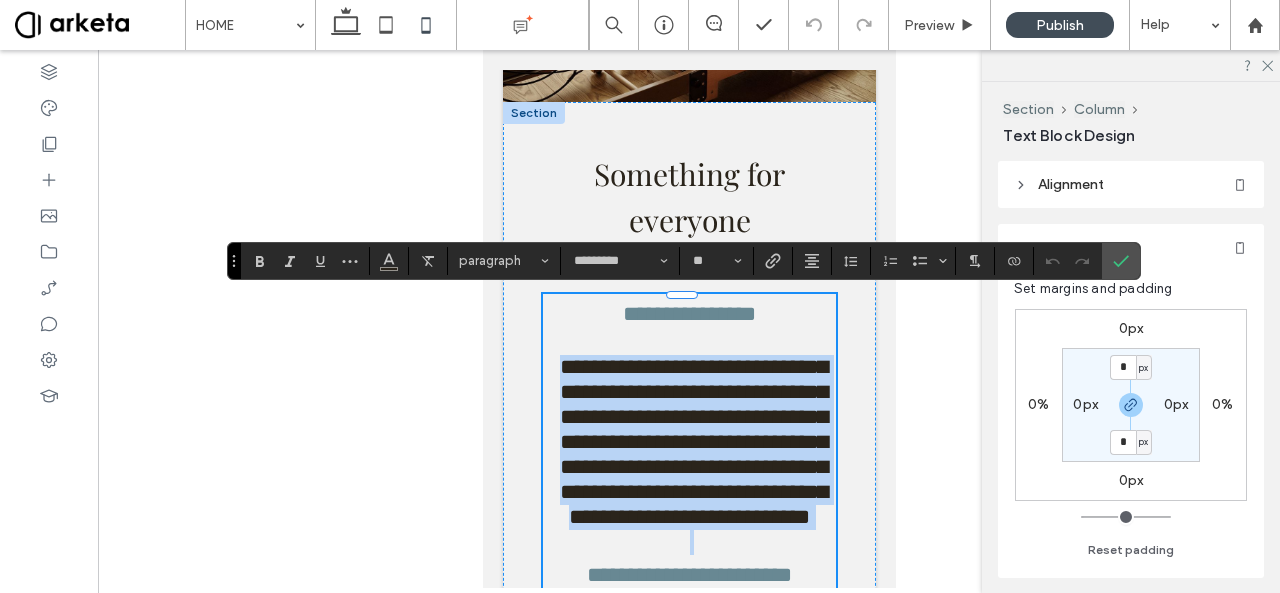 type on "**" 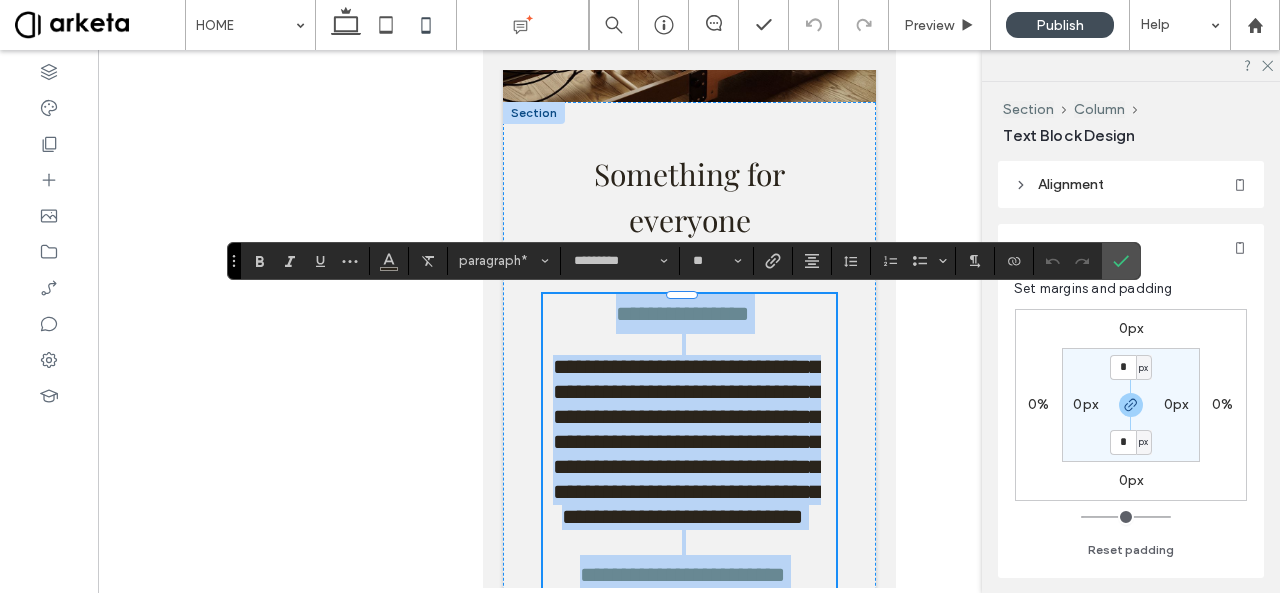 type 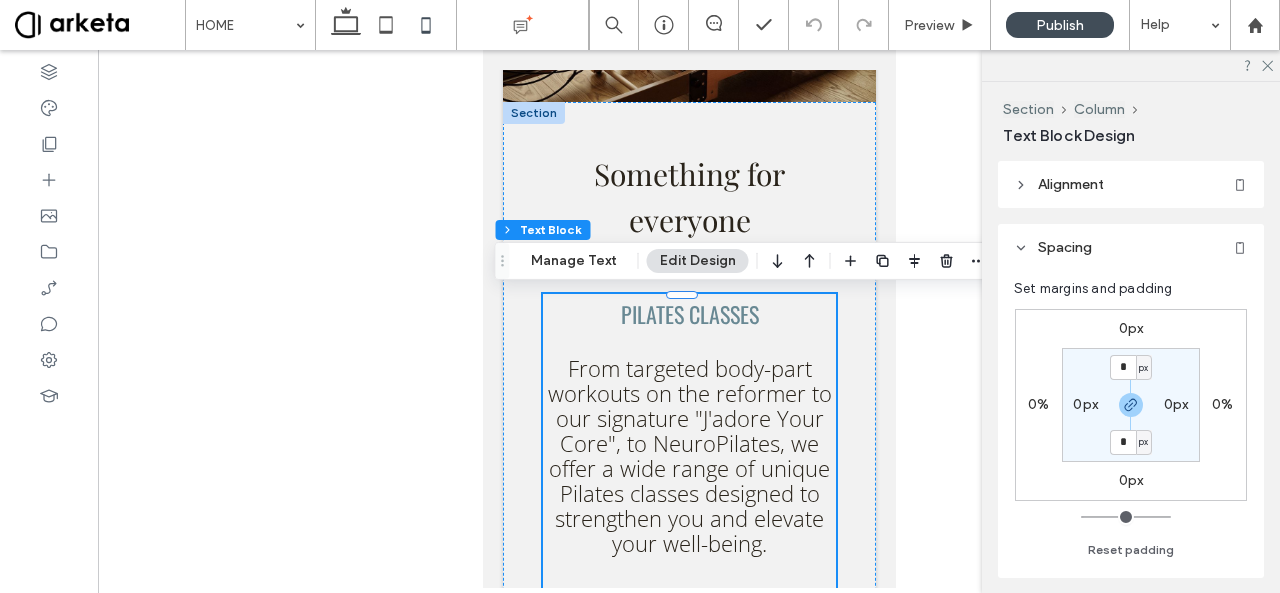 click on "From targeted body-part workouts on the reformer to our signature "J'adore Your Core", to NeuroPilates, we offer a wide range of unique Pilates classes designed to strengthen you and elevate your well-being." at bounding box center (689, 455) 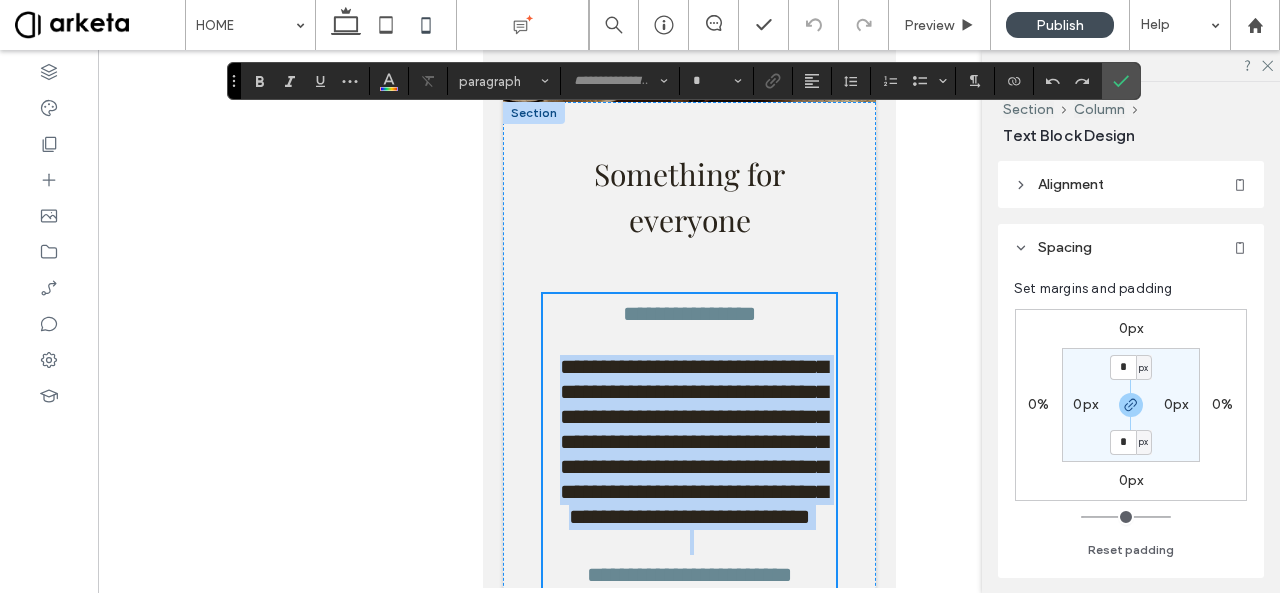 type on "*********" 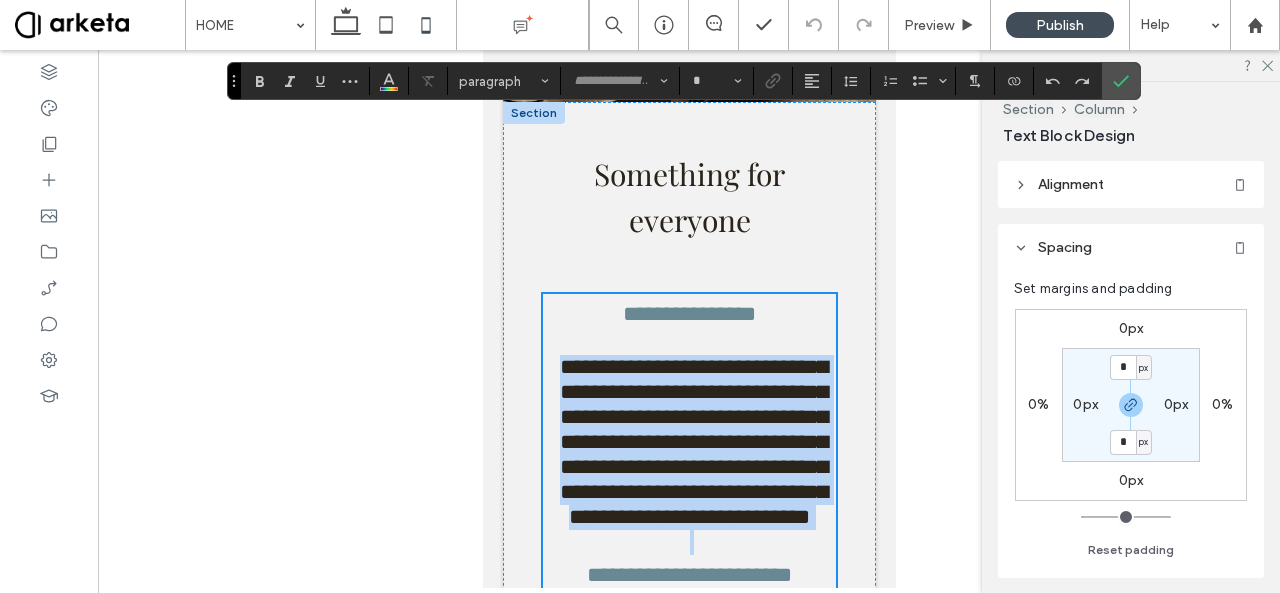 type on "**" 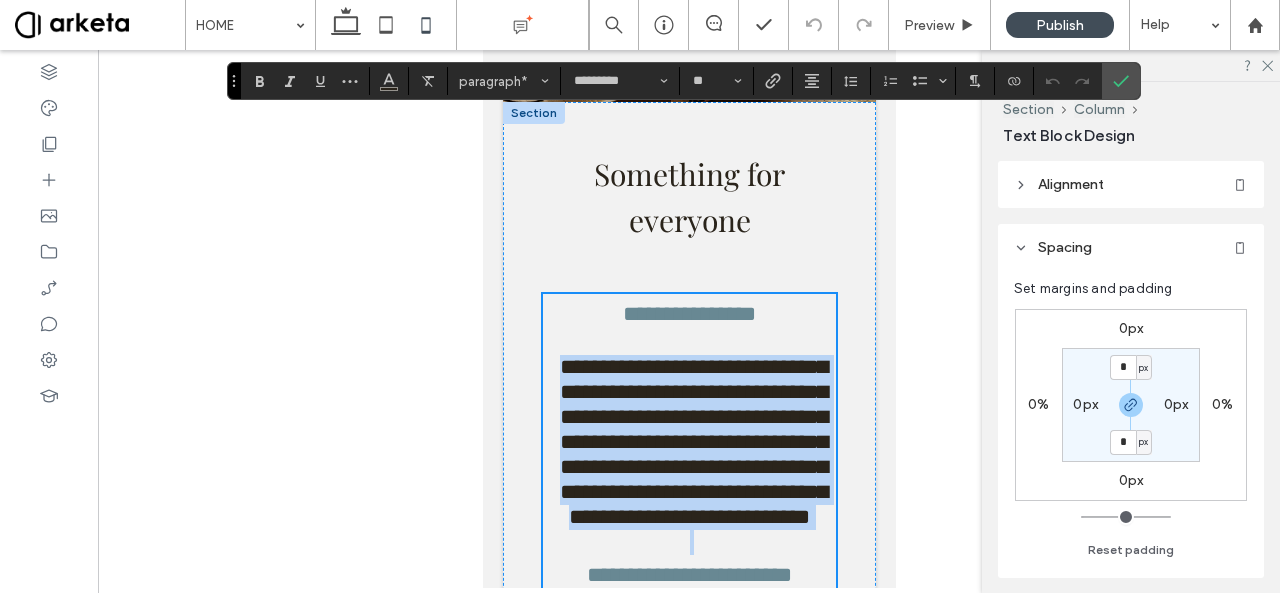 scroll, scrollTop: 1549, scrollLeft: 0, axis: vertical 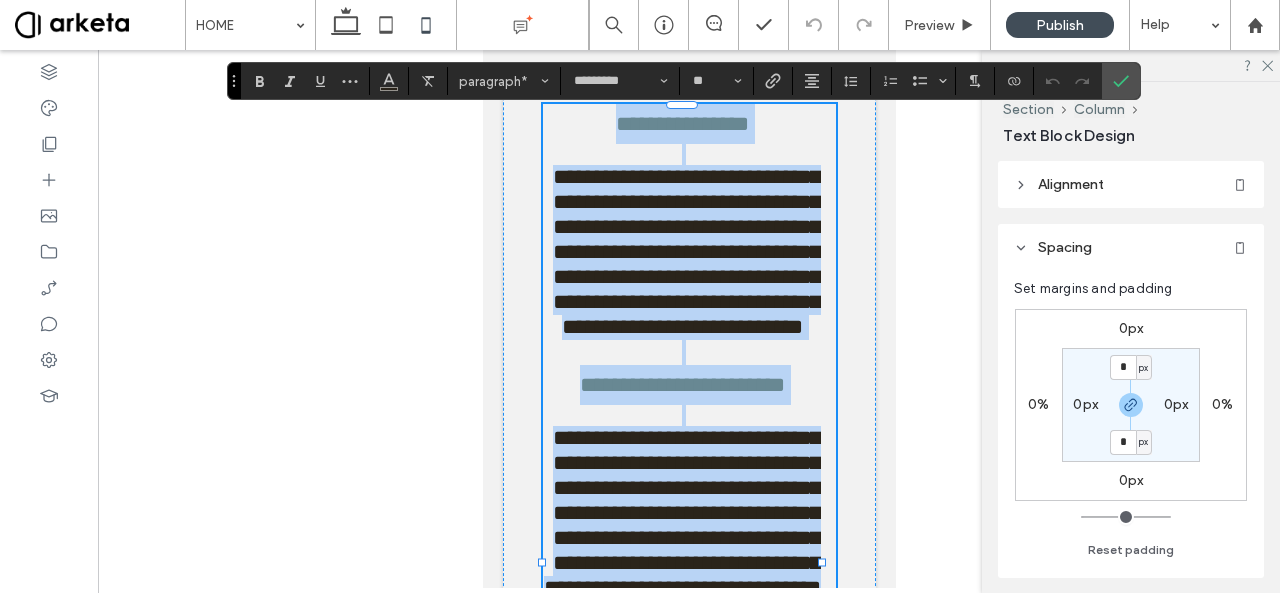type 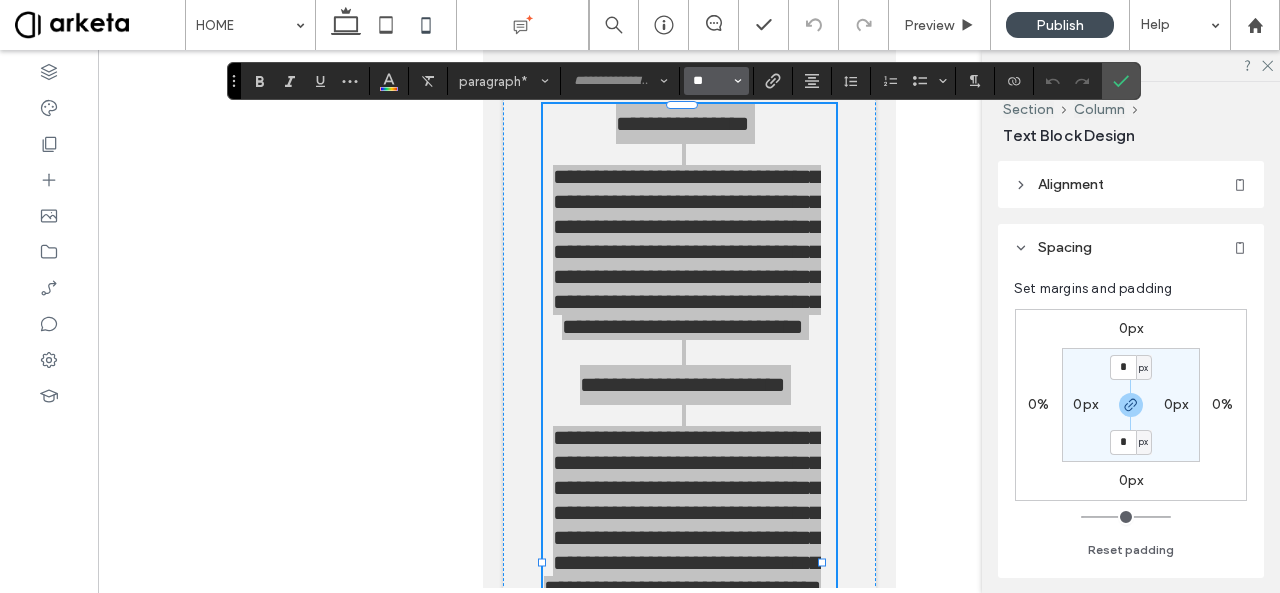 click on "**" at bounding box center (710, 81) 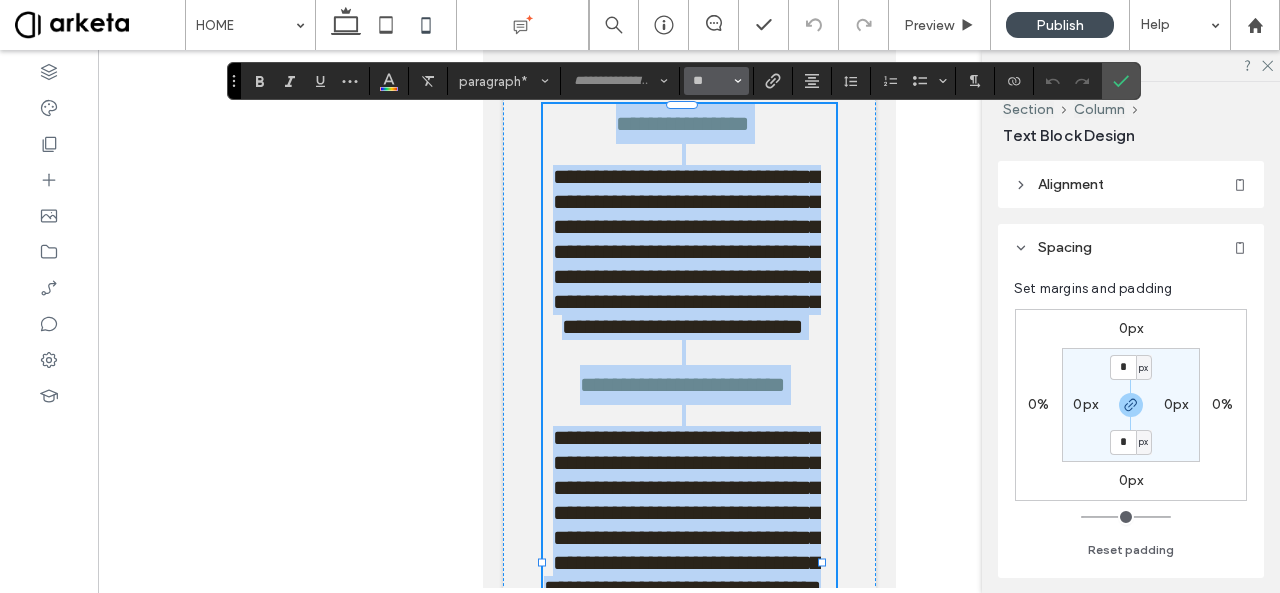 type on "**" 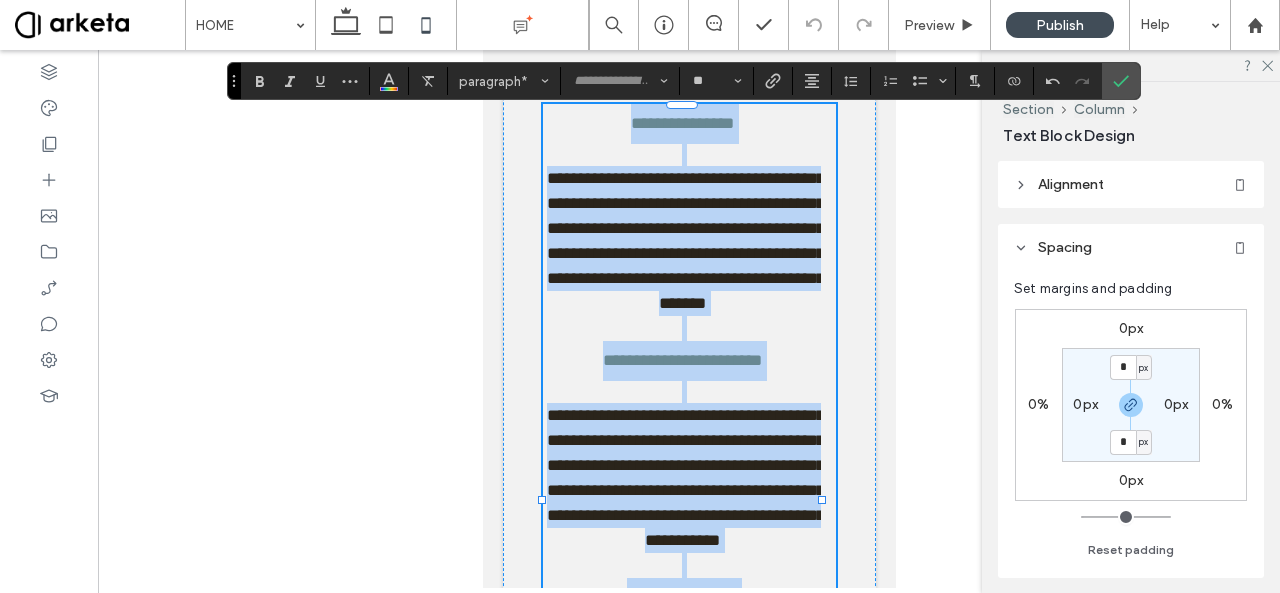 scroll, scrollTop: 0, scrollLeft: 0, axis: both 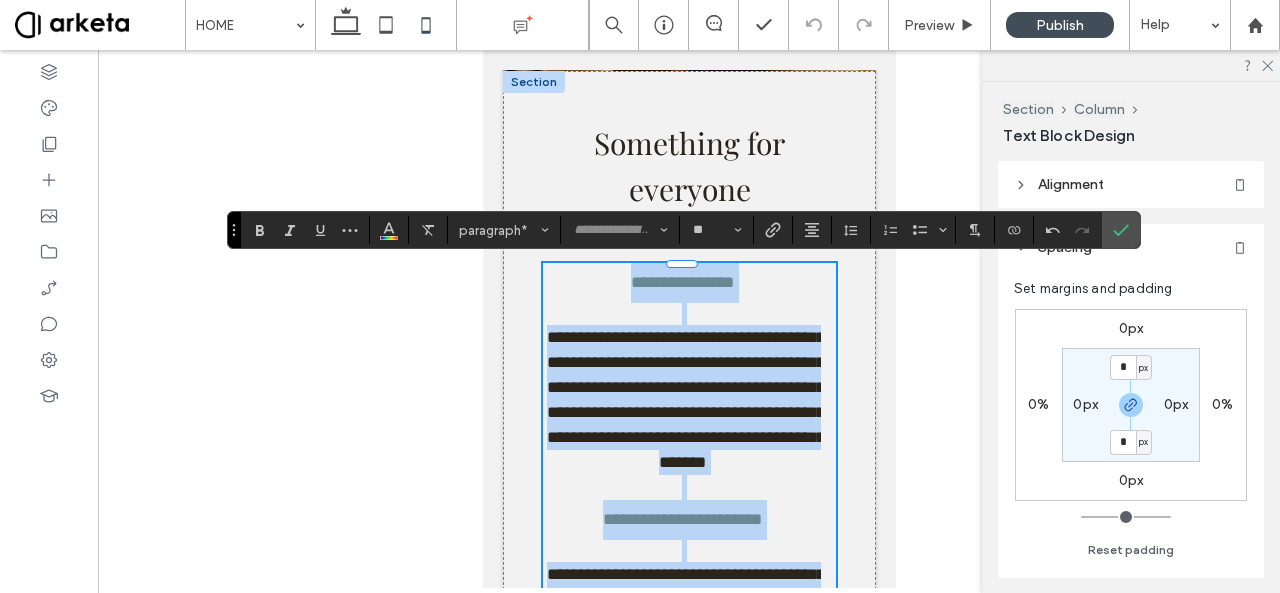 click at bounding box center (681, 314) 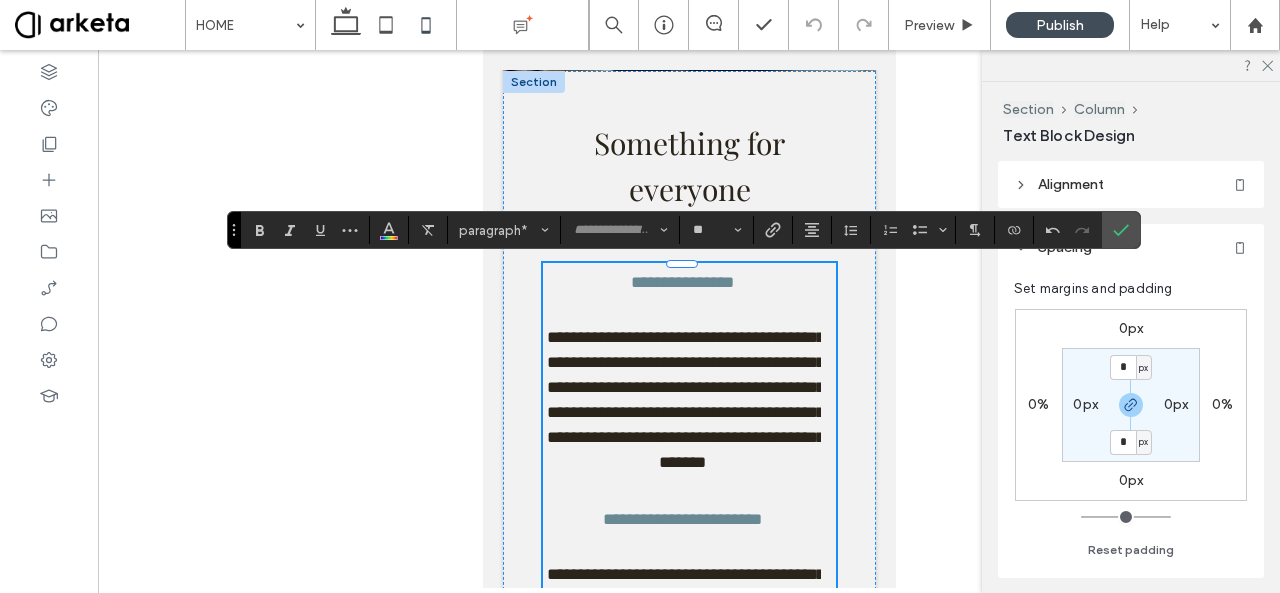 type on "*********" 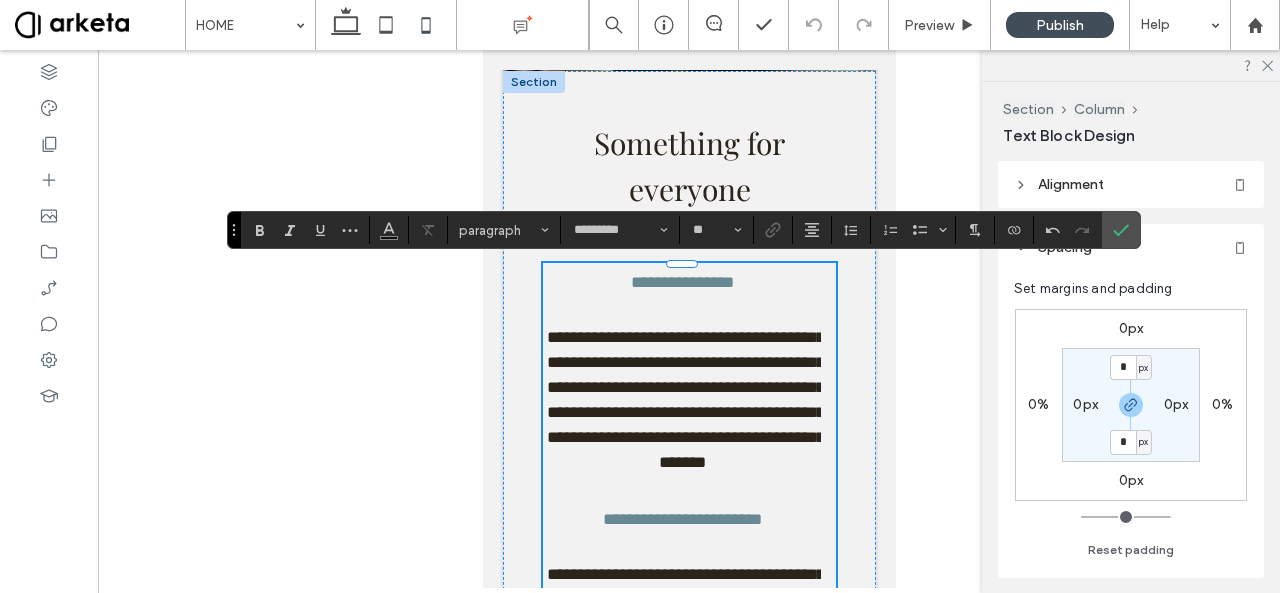 type on "******" 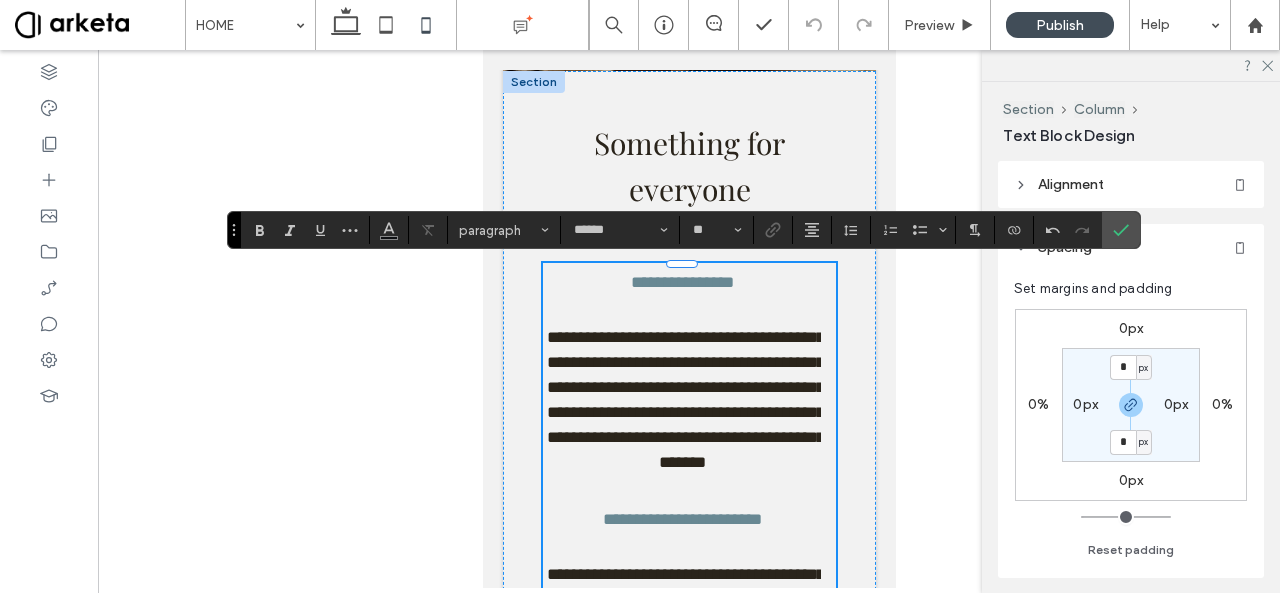 click on "**********" at bounding box center [681, 282] 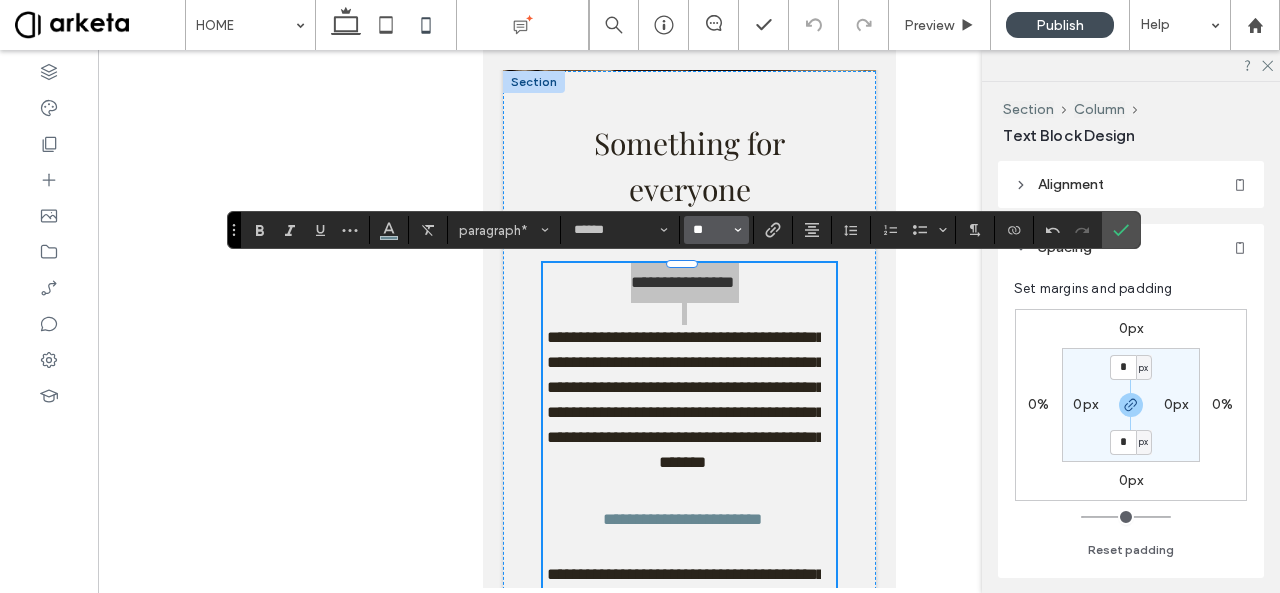 click on "**" at bounding box center [710, 230] 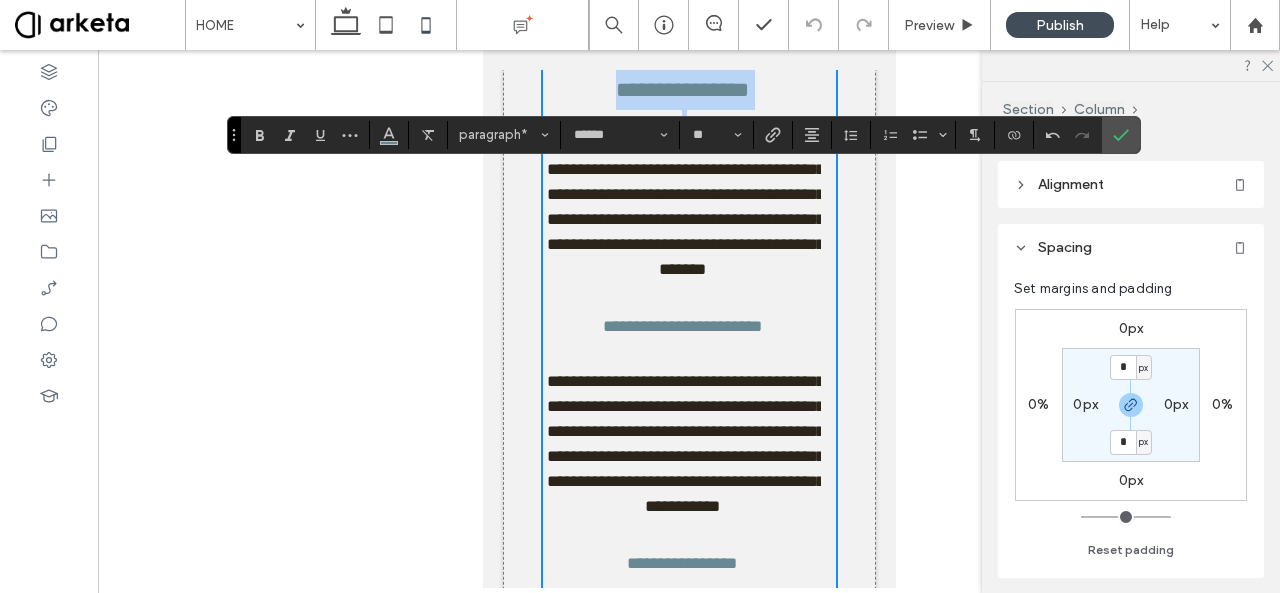 scroll, scrollTop: 1512, scrollLeft: 0, axis: vertical 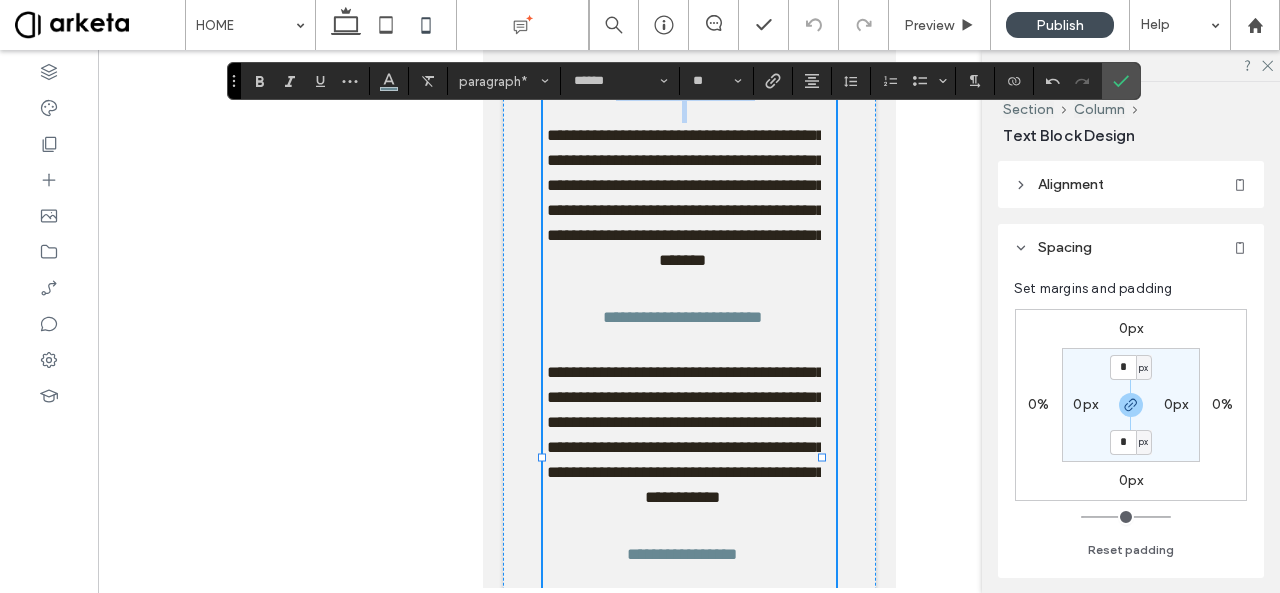 click on "**********" at bounding box center (681, 317) 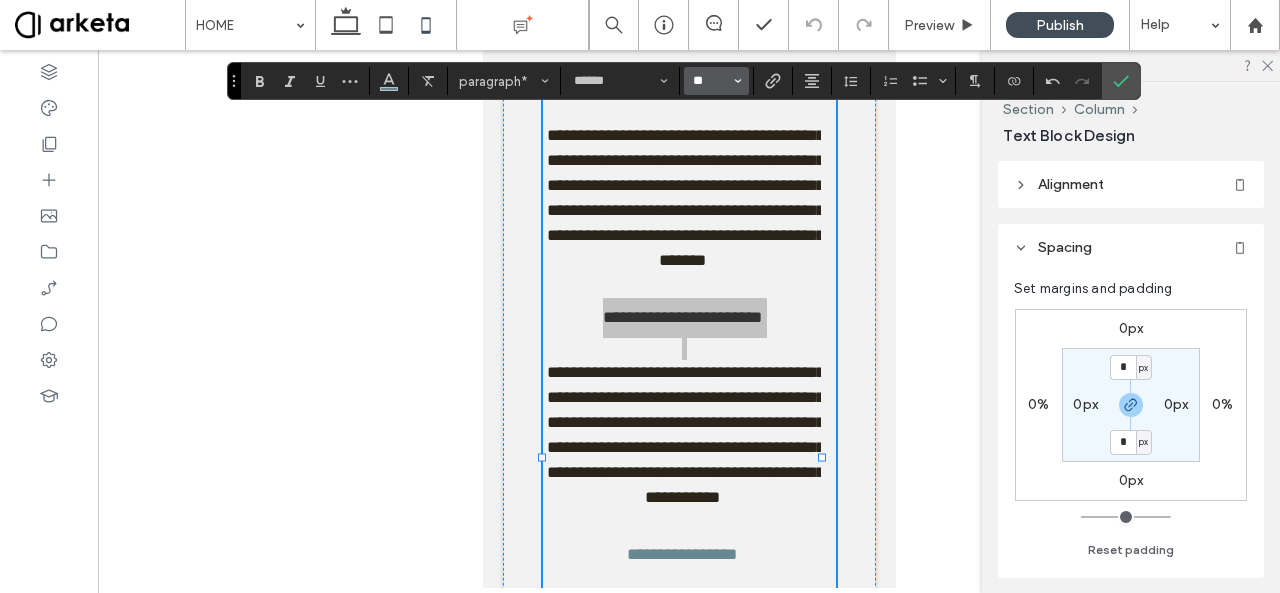 click on "**" at bounding box center (710, 81) 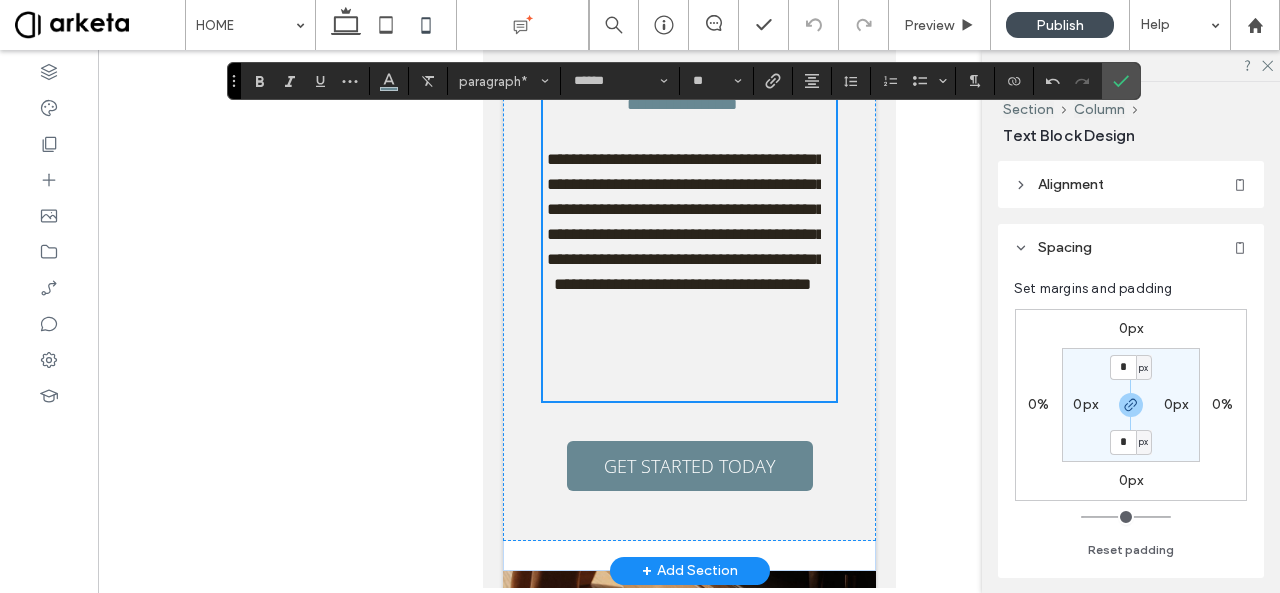 scroll, scrollTop: 1966, scrollLeft: 0, axis: vertical 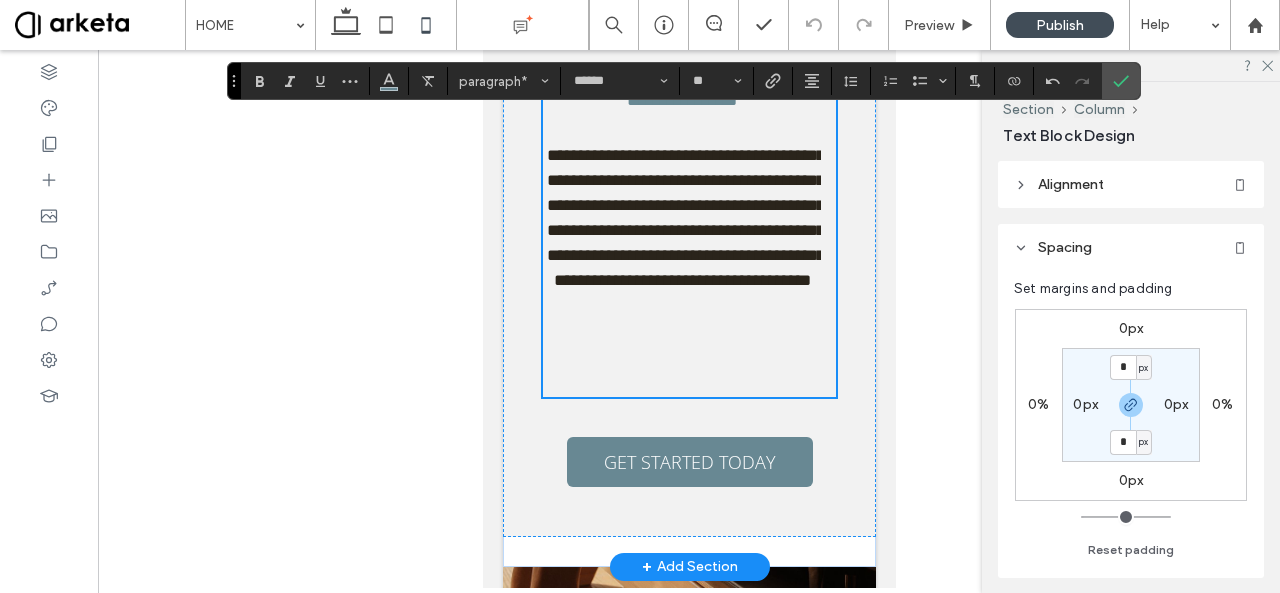 type on "**" 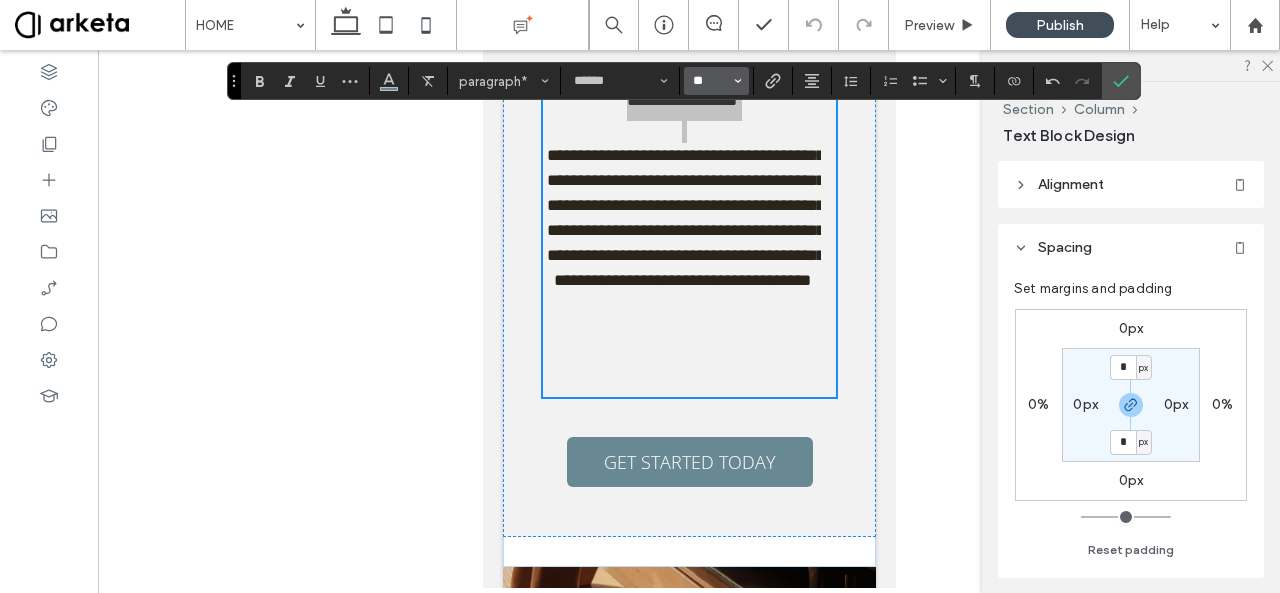 click on "**" at bounding box center (710, 81) 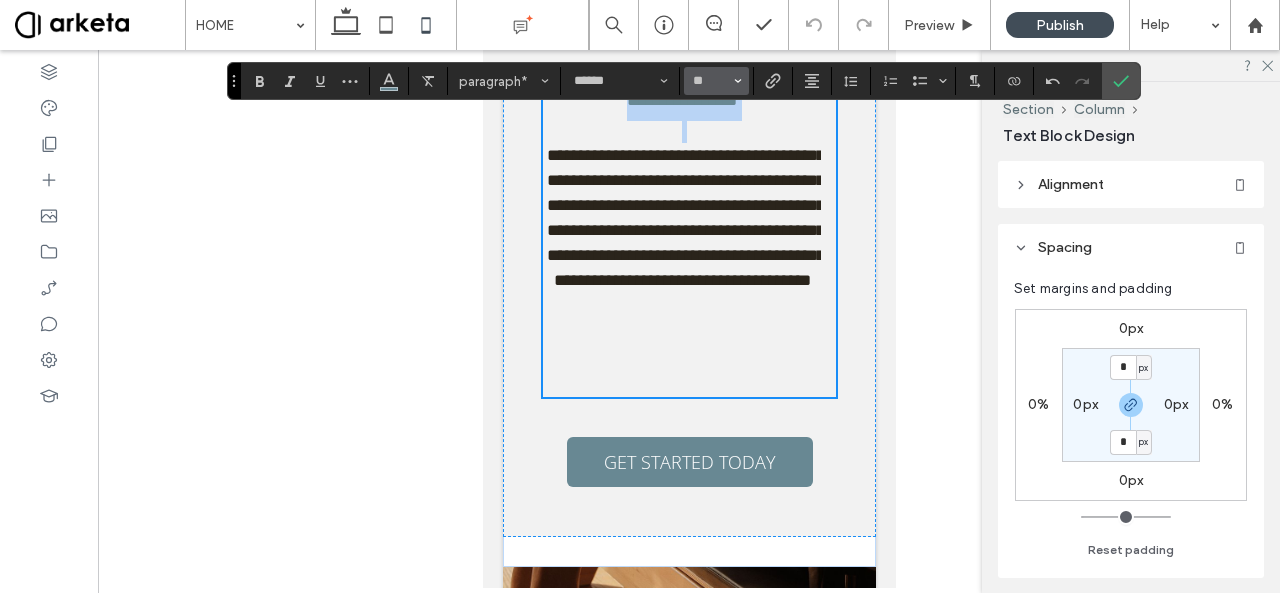 type on "**" 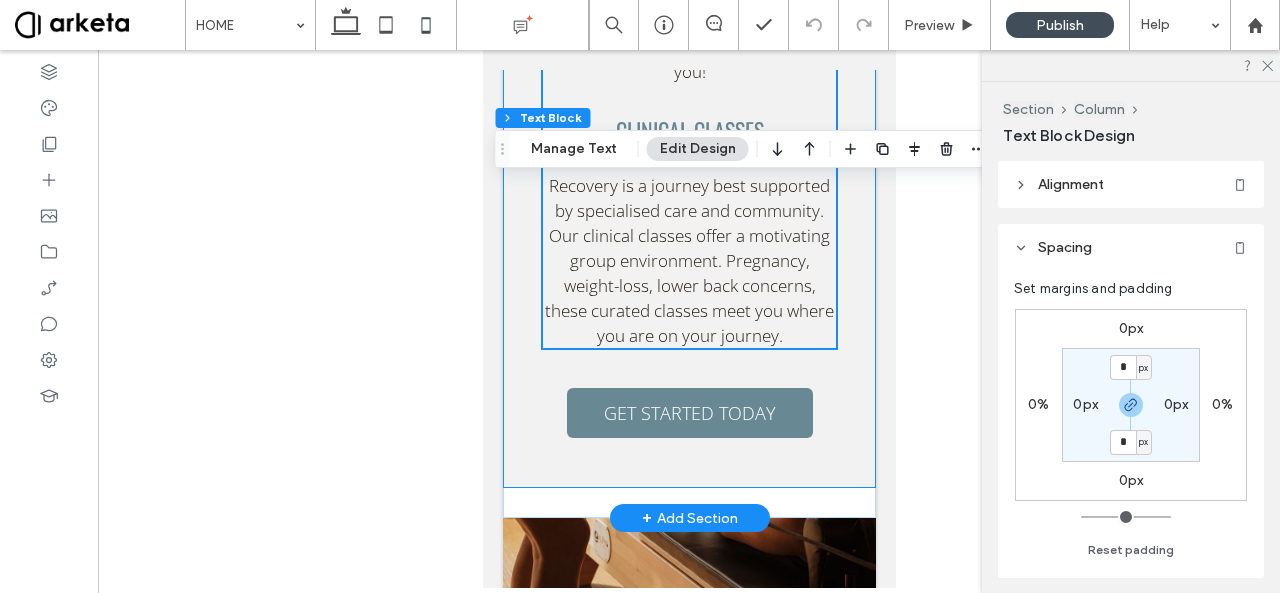 click on "Something for everyone
PILATES Classes From targeted body-part workouts on the reformer to our signature "J'adore Your Core", to NeuroPilates, we offer a wide range of unique Pilates classes designed to strengthen you and elevate your well-being. YOGA & MOBILITY Classes Whether you're a regular yogi joining our "Vinyasa Connect" flow, a corporate worker looking to improve flexibility with "Office Yoga", or someone seeking a community to meditate with, we have something for you! CLINICAL Classes Recovery is a journey best supported by specialised care and community. Our clinical classes offer a motivating group environment. Pregnancy, weight-loss, lower back concerns, these curated classes meet you where you are on your journey.
GET STARTED TODAY" at bounding box center (688, -49) 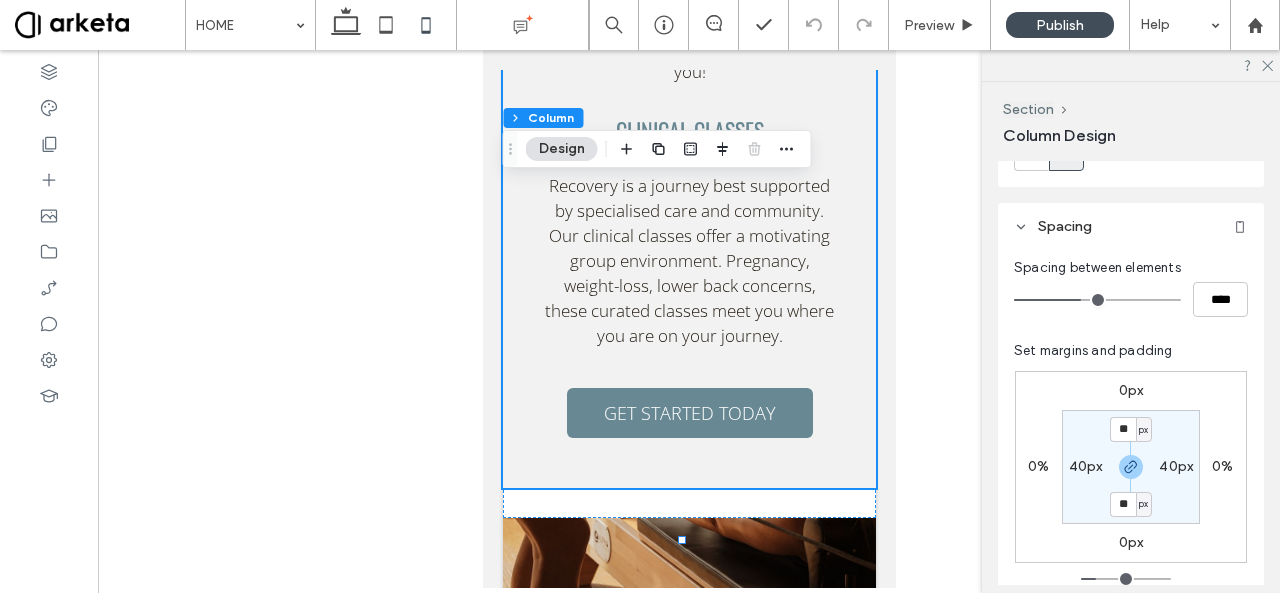 scroll, scrollTop: 292, scrollLeft: 0, axis: vertical 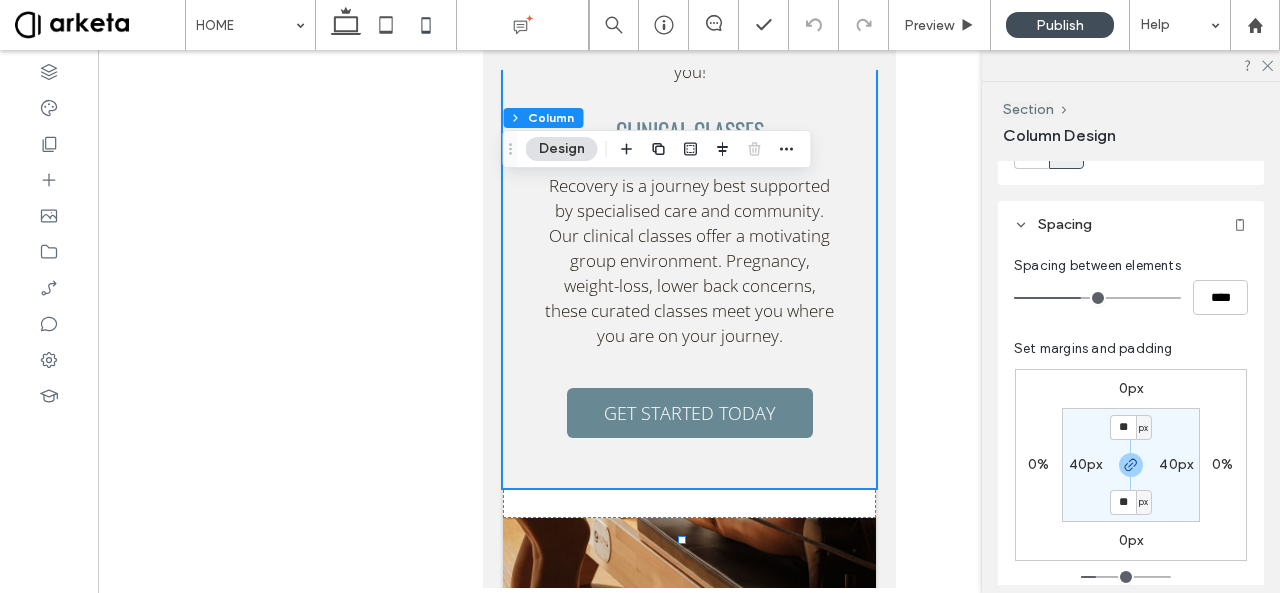 click on "40px" at bounding box center (1086, 464) 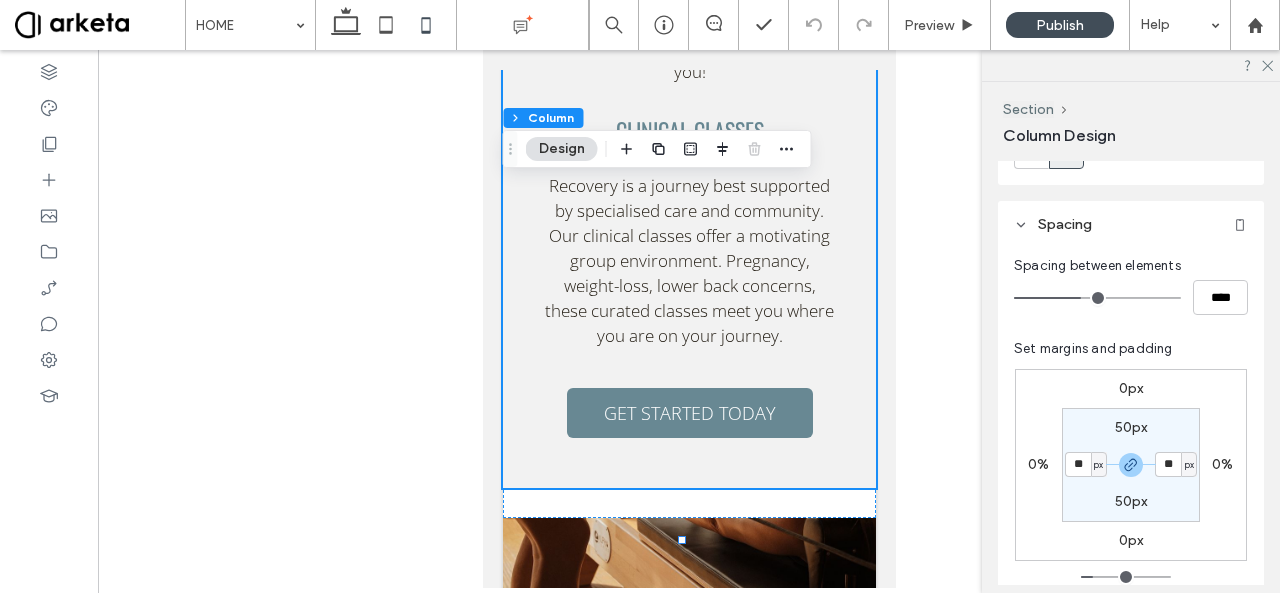 click on "px" at bounding box center [1098, 465] 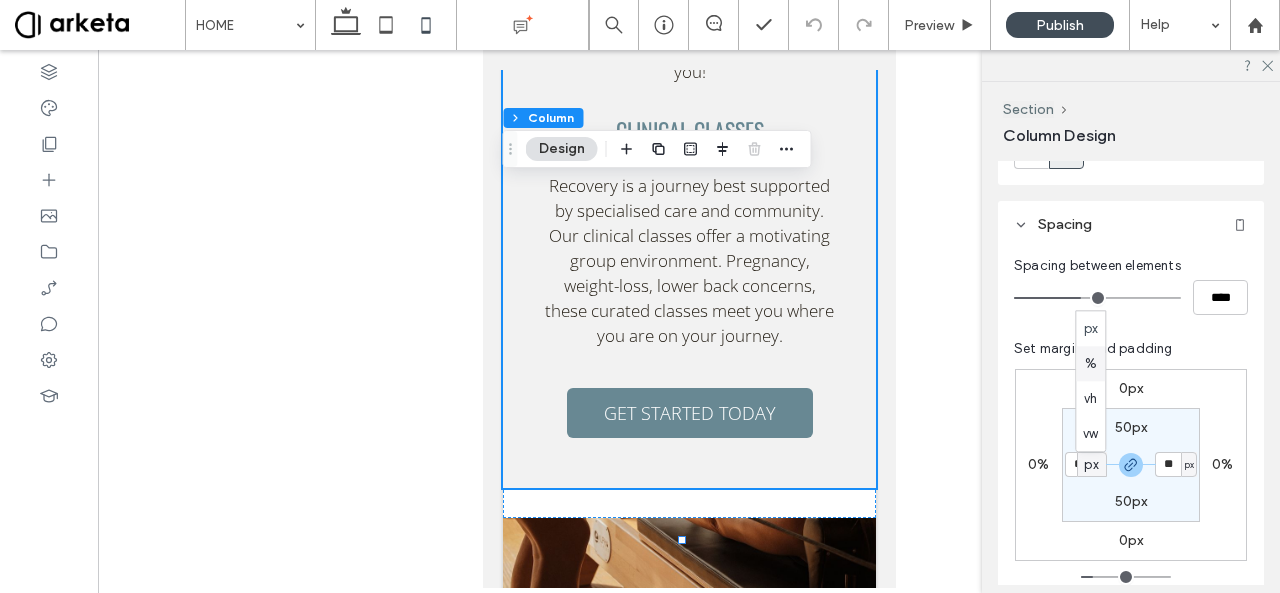 click on "%" at bounding box center [1090, 363] 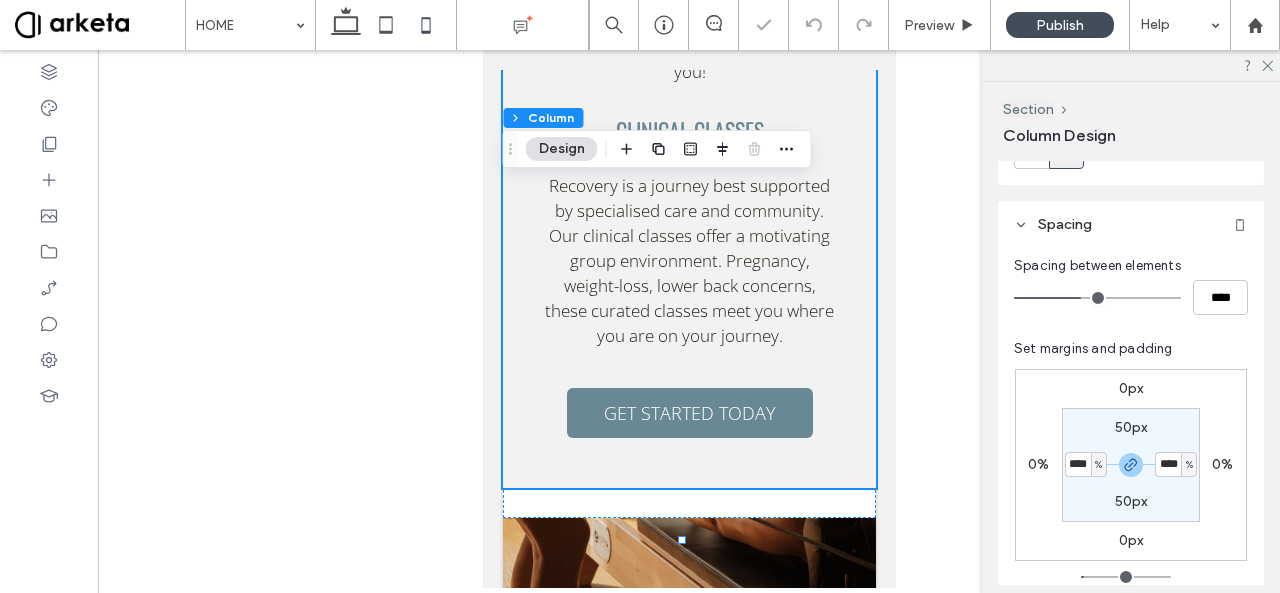 type on "**" 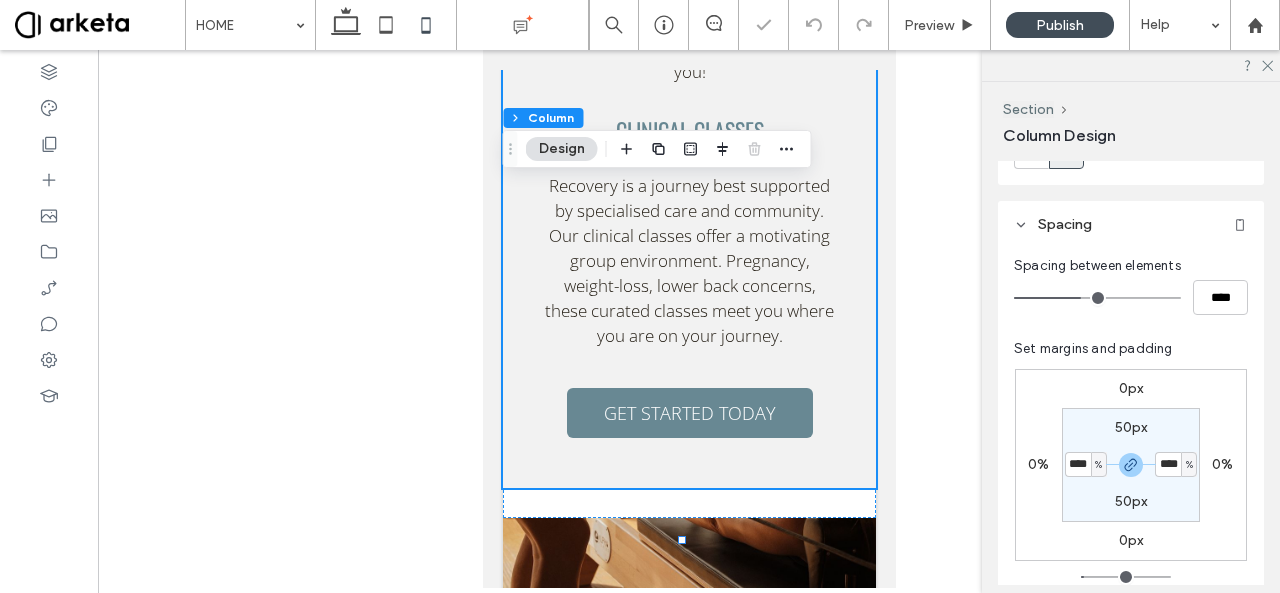 type on "****" 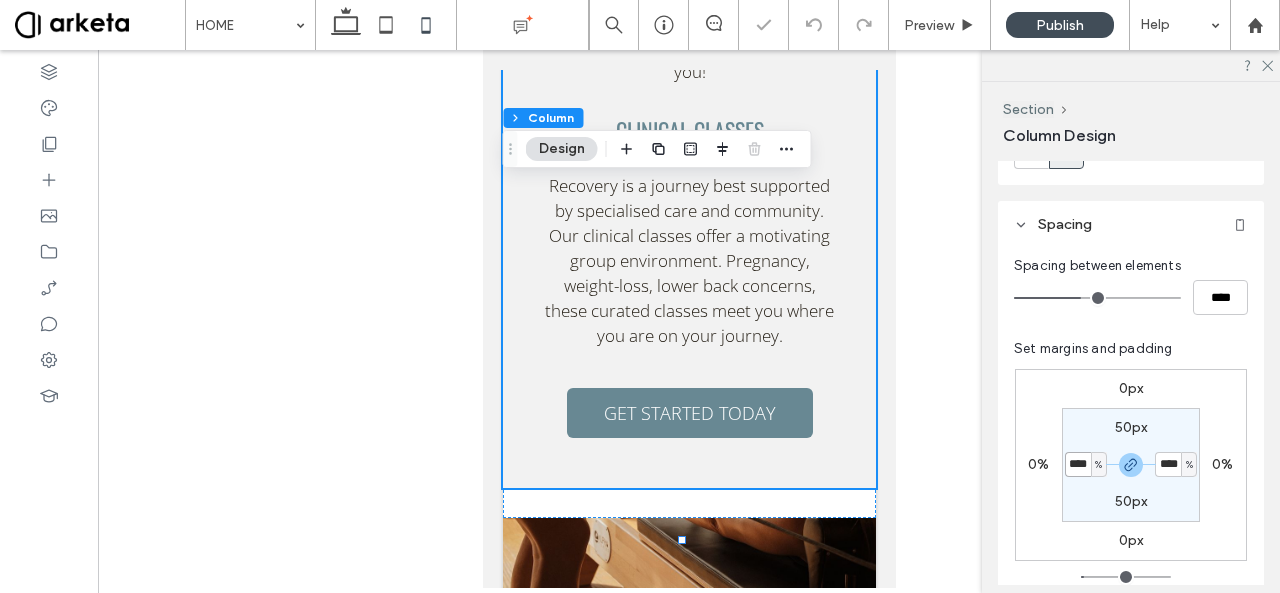 click on "****" at bounding box center (1078, 464) 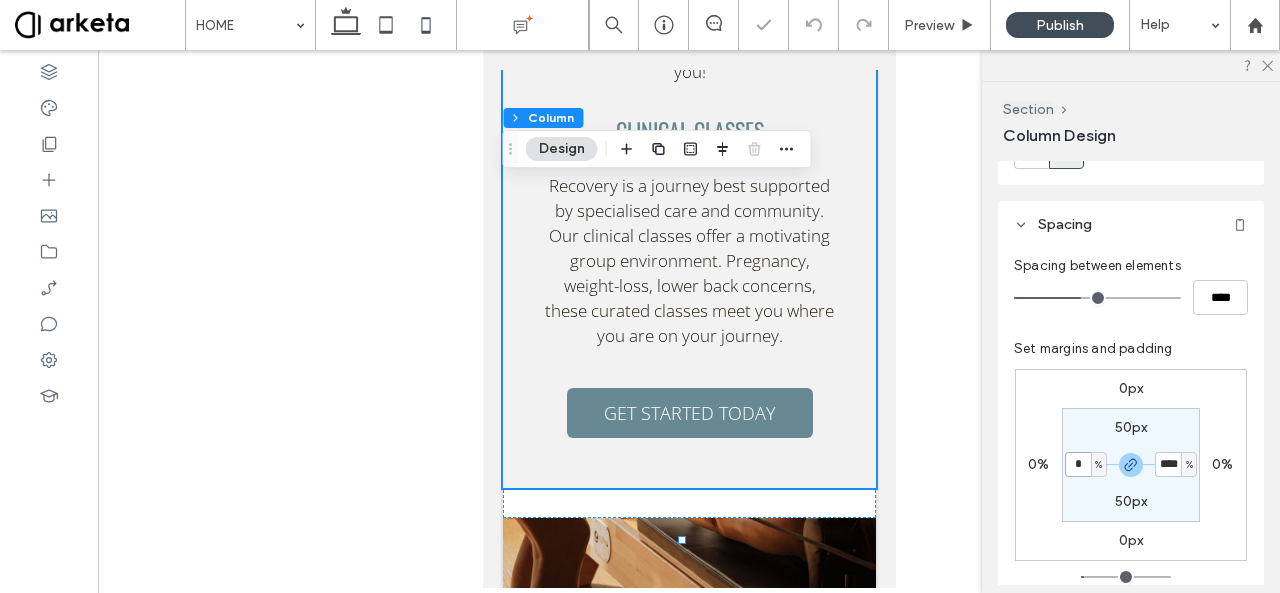 type on "*" 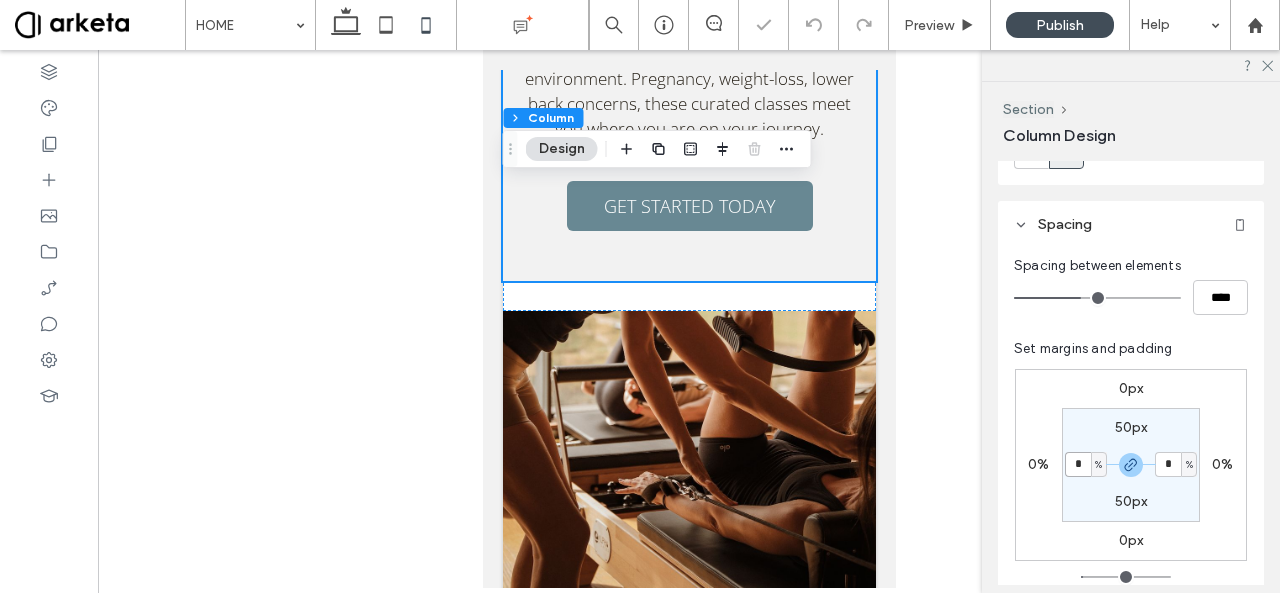 scroll, scrollTop: 2042, scrollLeft: 0, axis: vertical 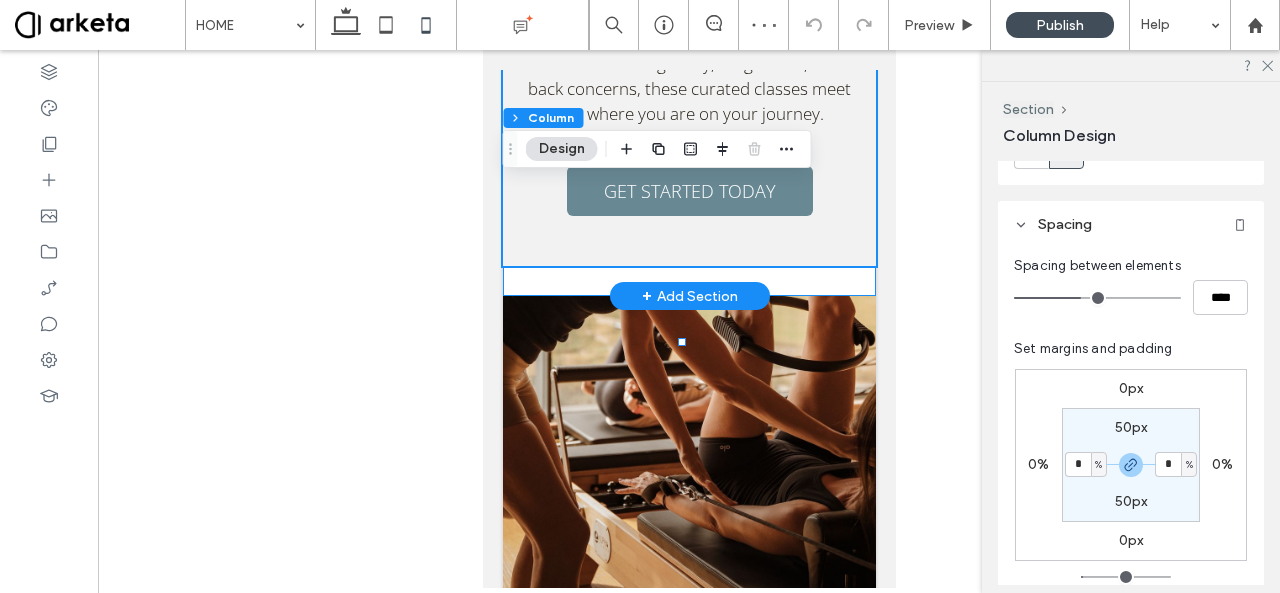 click on "Something for everyone
PILATES Classes From targeted body-part workouts on the reformer to our signature "J'adore Your Core", to NeuroPilates, we offer a wide range of unique Pilates classes designed to strengthen you and elevate your well-being. YOGA & MOBILITY Classes Whether you're a regular yogi joining our "Vinyasa Connect" flow, a corporate worker looking to improve flexibility with "Office Yoga", or someone seeking a community to meditate with, we have something for you! CLINICAL Classes Recovery is a journey best supported by specialised care and community. Our clinical classes offer a motivating group environment. Pregnancy, weight-loss, lower back concerns, these curated classes meet you where you are on your journey.
GET STARTED TODAY" at bounding box center (688, -183) 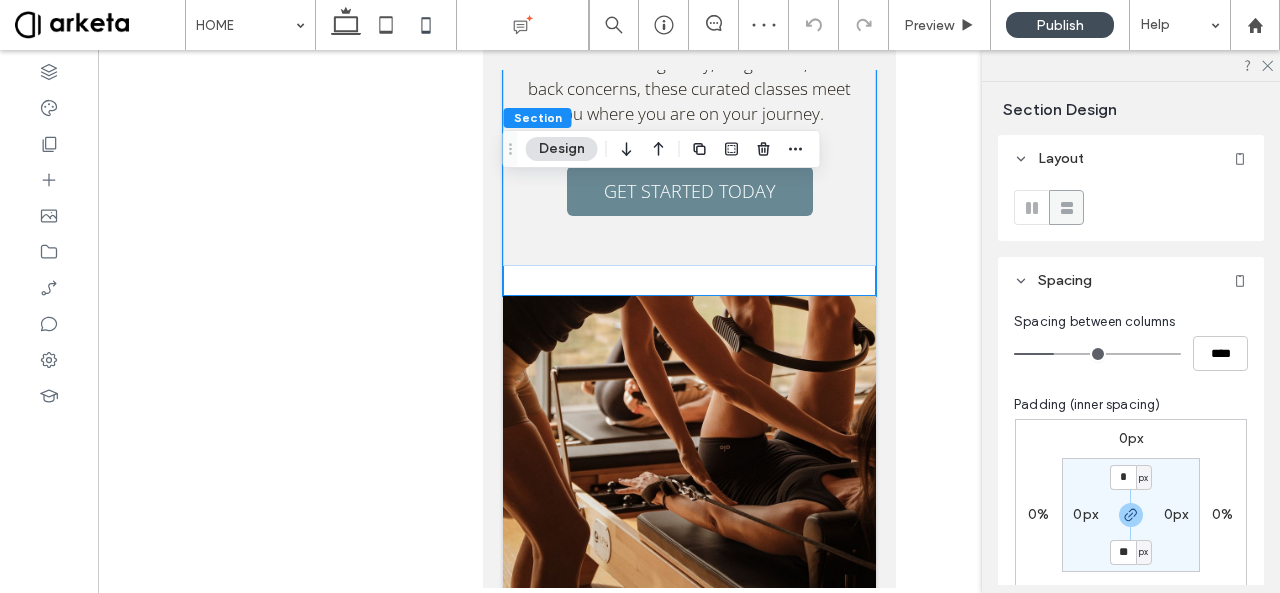 scroll, scrollTop: 174, scrollLeft: 0, axis: vertical 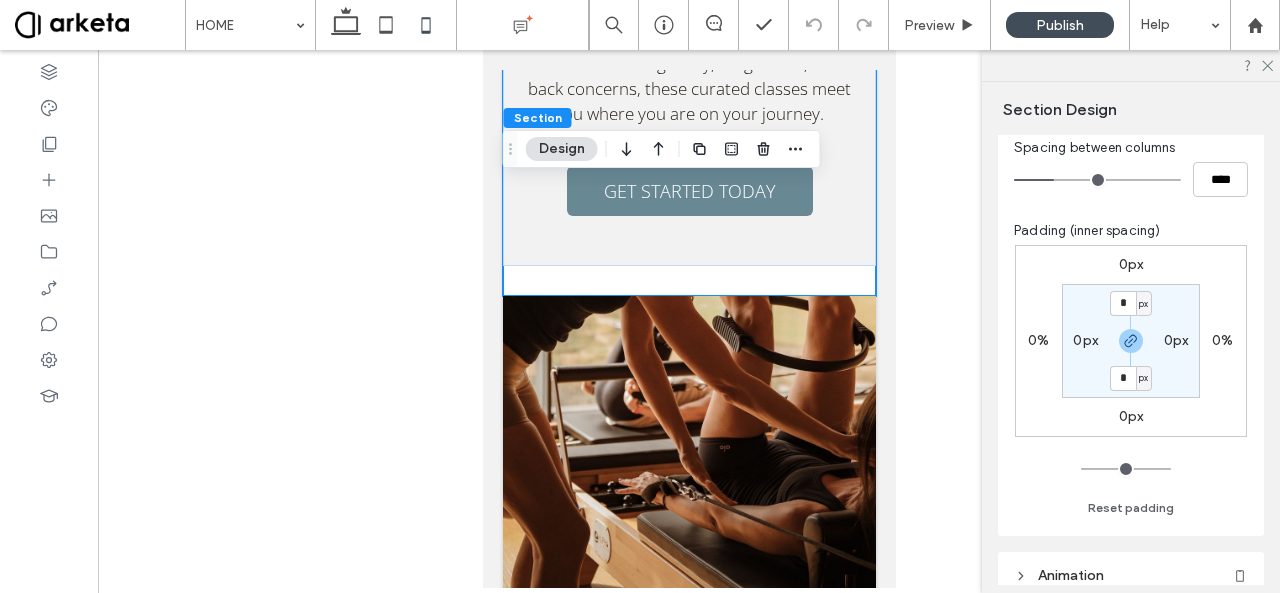 type on "*" 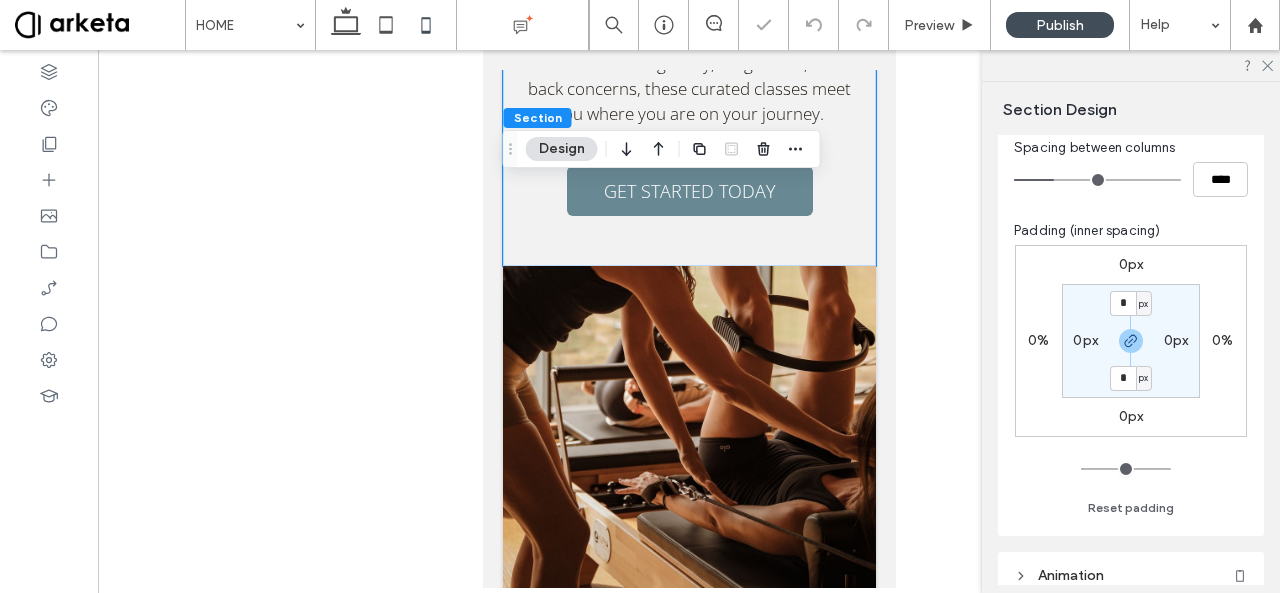 drag, startPoint x: 949, startPoint y: 361, endPoint x: 313, endPoint y: 290, distance: 639.9508 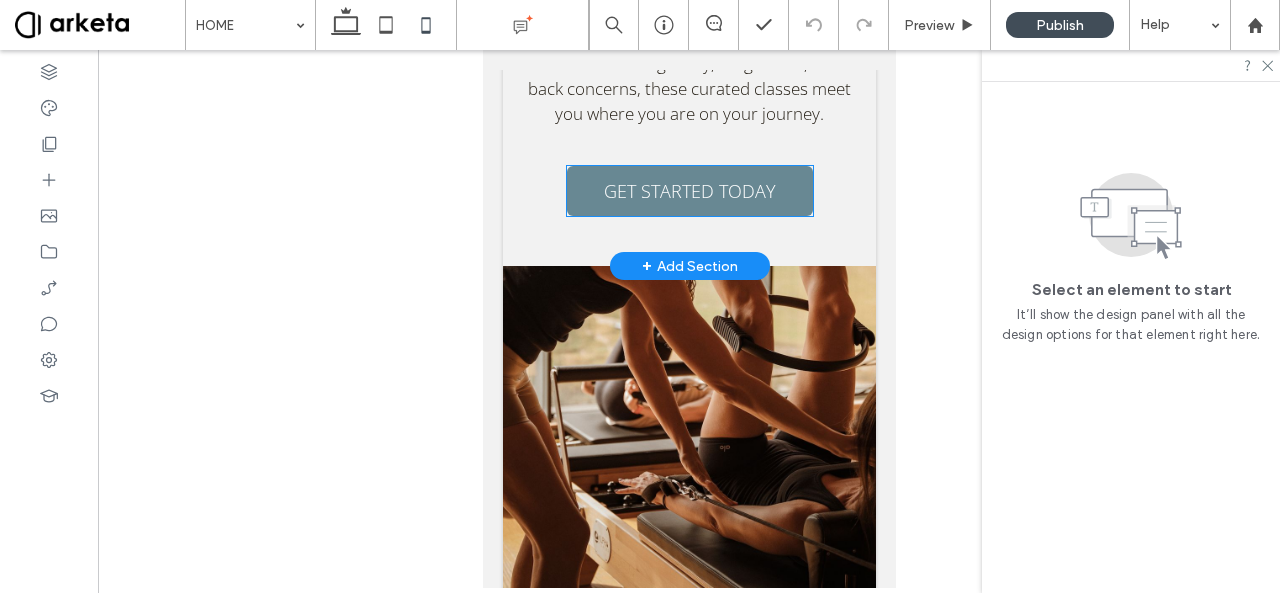 click on "GET STARTED TODAY" at bounding box center (689, 191) 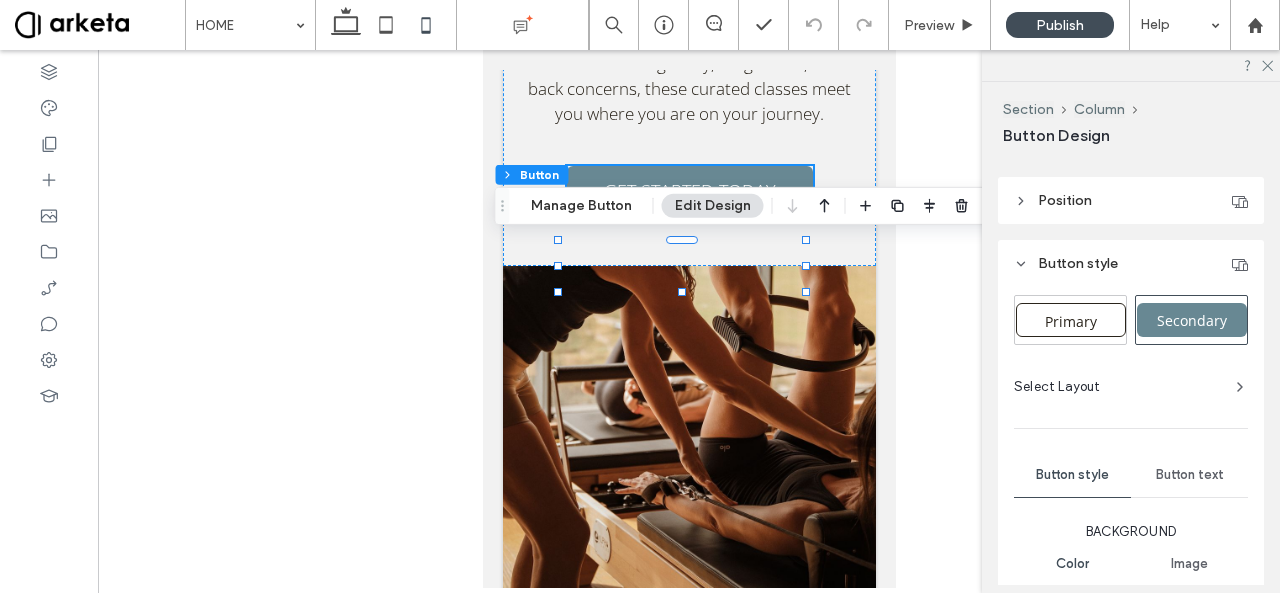click on "Button text" at bounding box center [1189, 475] 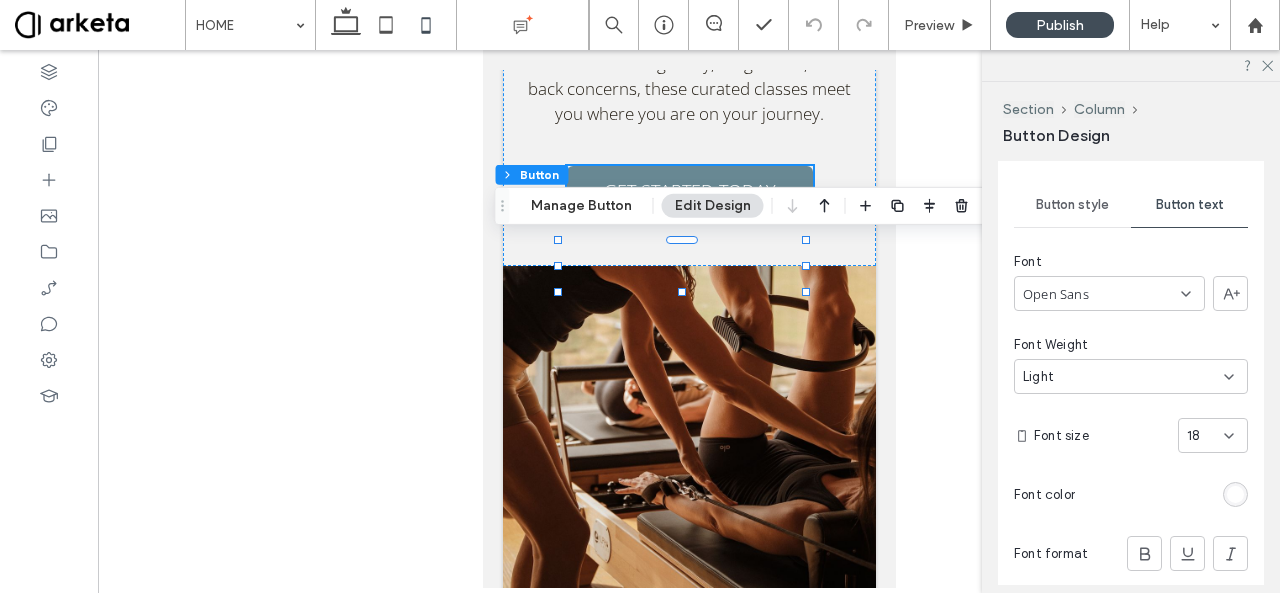 scroll, scrollTop: 673, scrollLeft: 0, axis: vertical 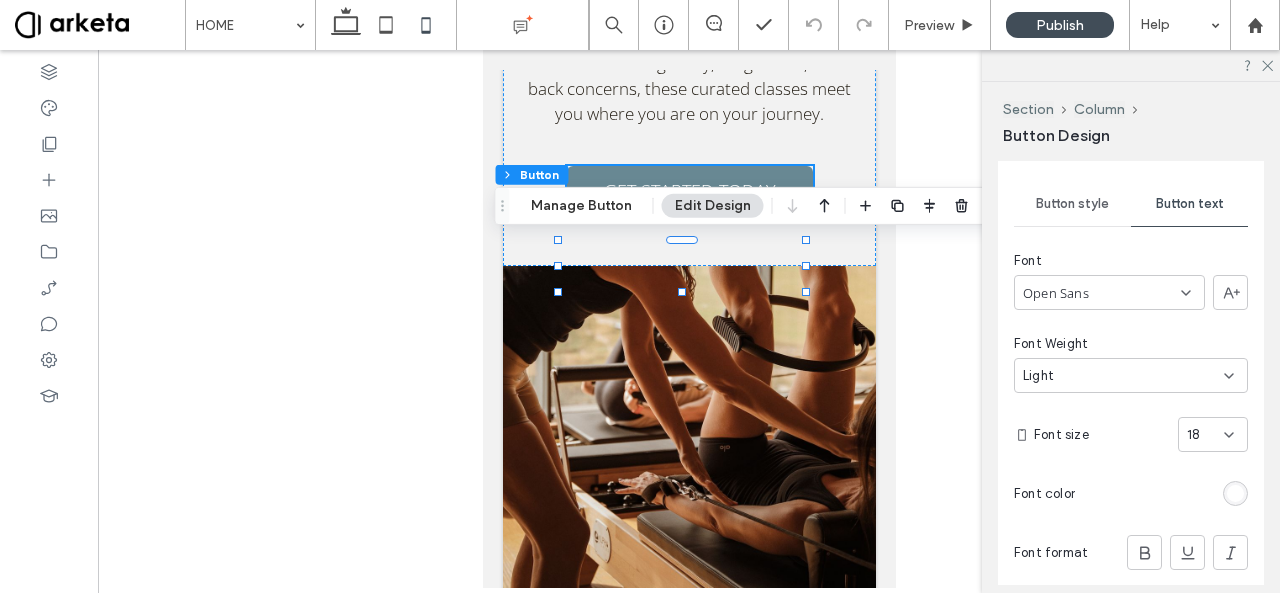click on "18" at bounding box center [1193, 435] 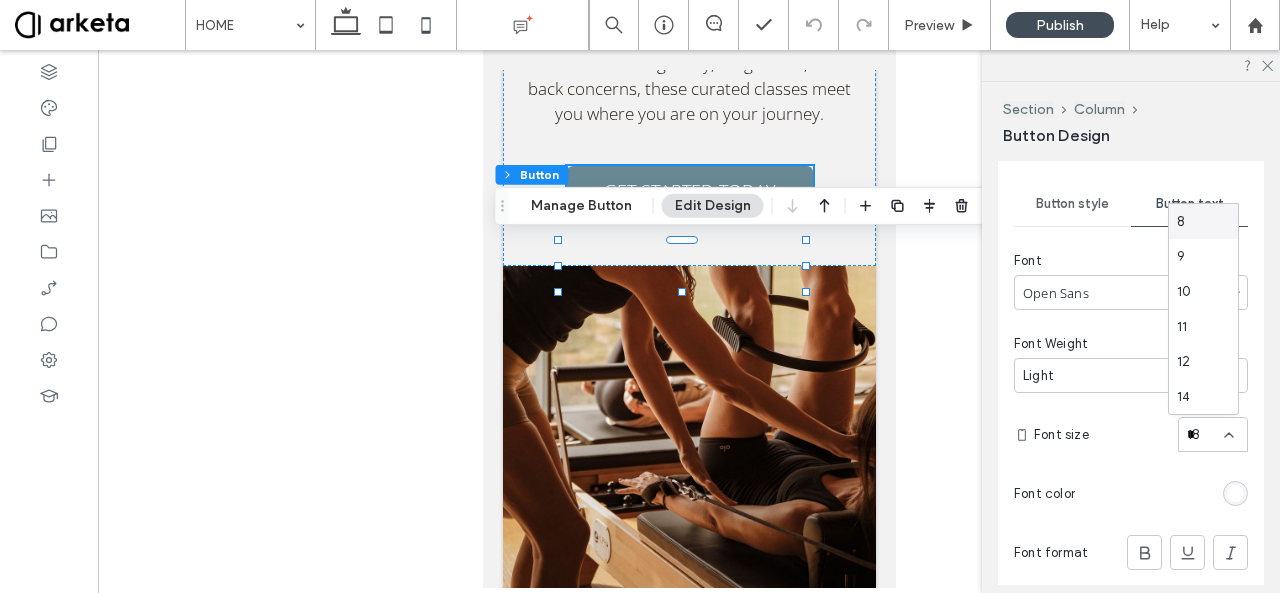 type 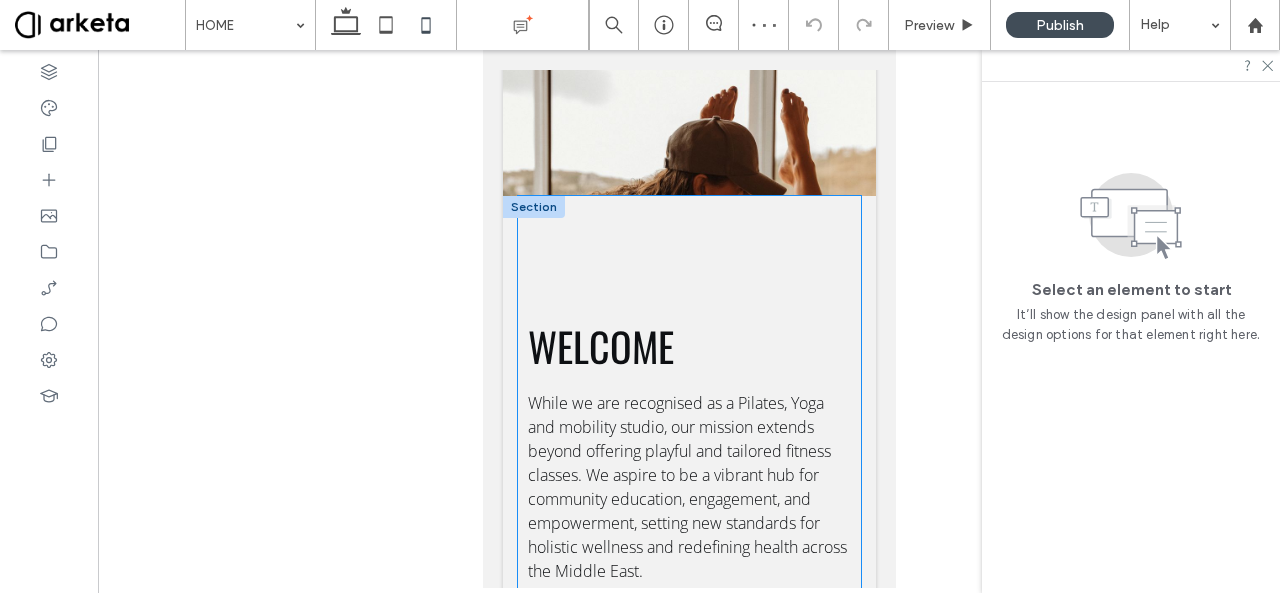scroll, scrollTop: 2516, scrollLeft: 0, axis: vertical 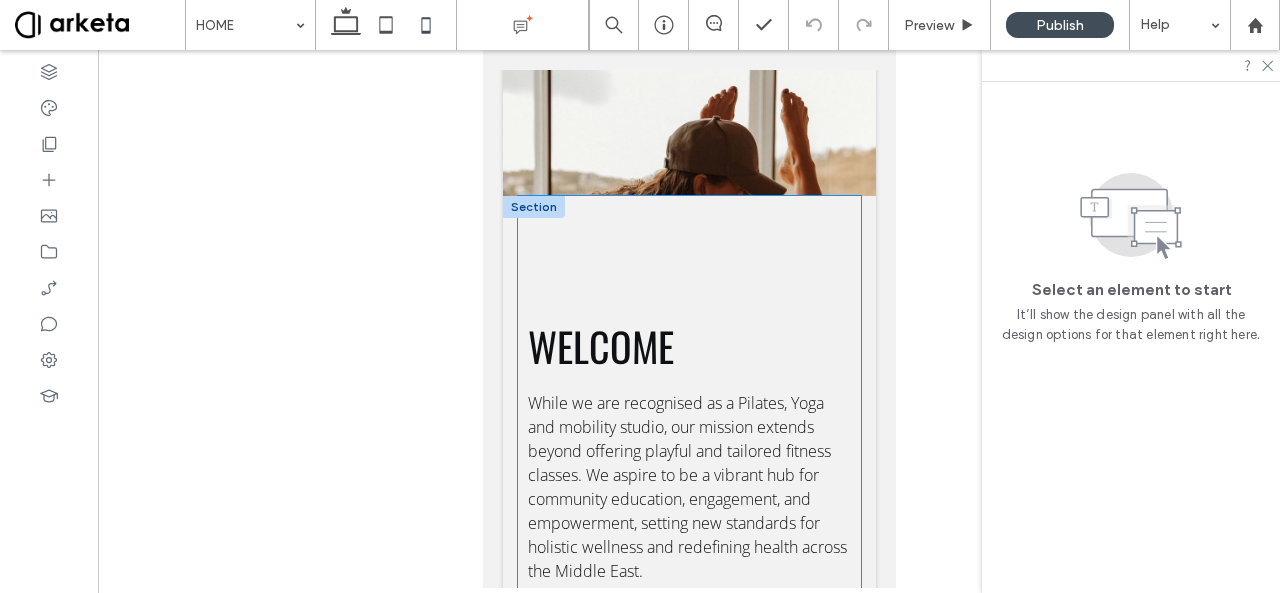 click on "Welcome
While we are recognised as a Pilates, Yoga and mobility studio, our mission extends beyond offering playful and tailored fitness classes. We aspire to be a vibrant hub for community education, engagement, and empowerment, setting new standards for holistic wellness and redefining health across the Middle East. Offering expert guidance rooted in our team's experiences with life's challenges and recoveries, we are here for you whether you are recovering from injury, navigating pregnancy, or simply seeking more balance physically and emotionally. We have been through the life curveballs you are going through, the joys you are experiencing, and we have recovered from the ailments you are recovering from. That’s what makes us uniquely positioned to support you.
MEET OUR TEAM" at bounding box center [688, 733] 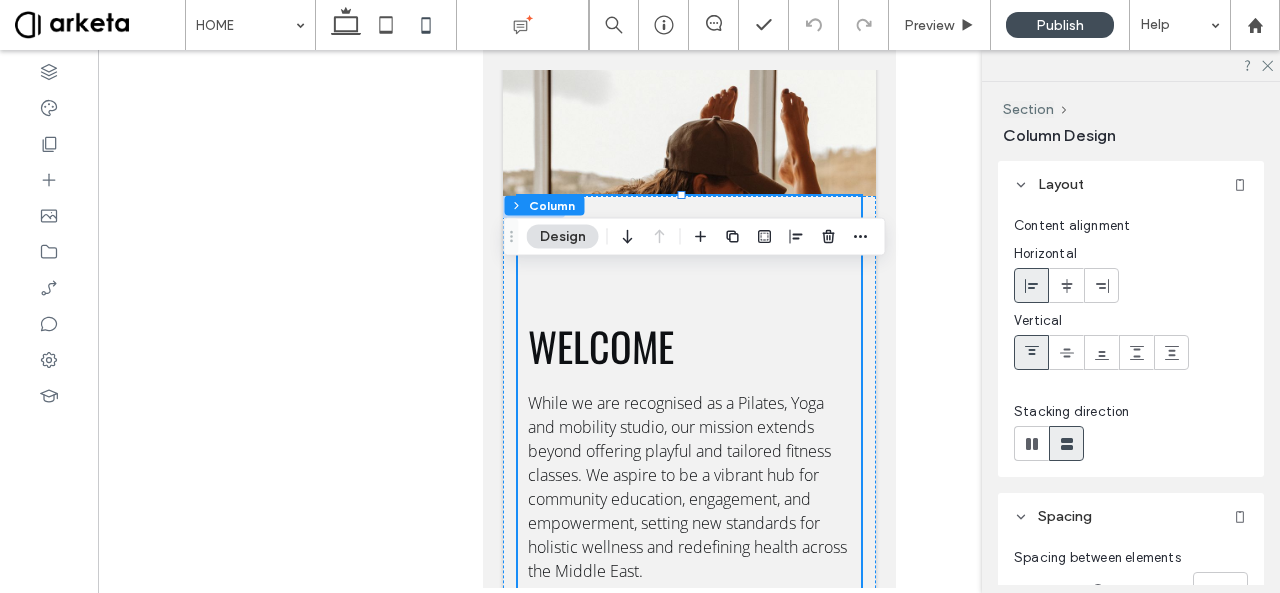scroll, scrollTop: 342, scrollLeft: 0, axis: vertical 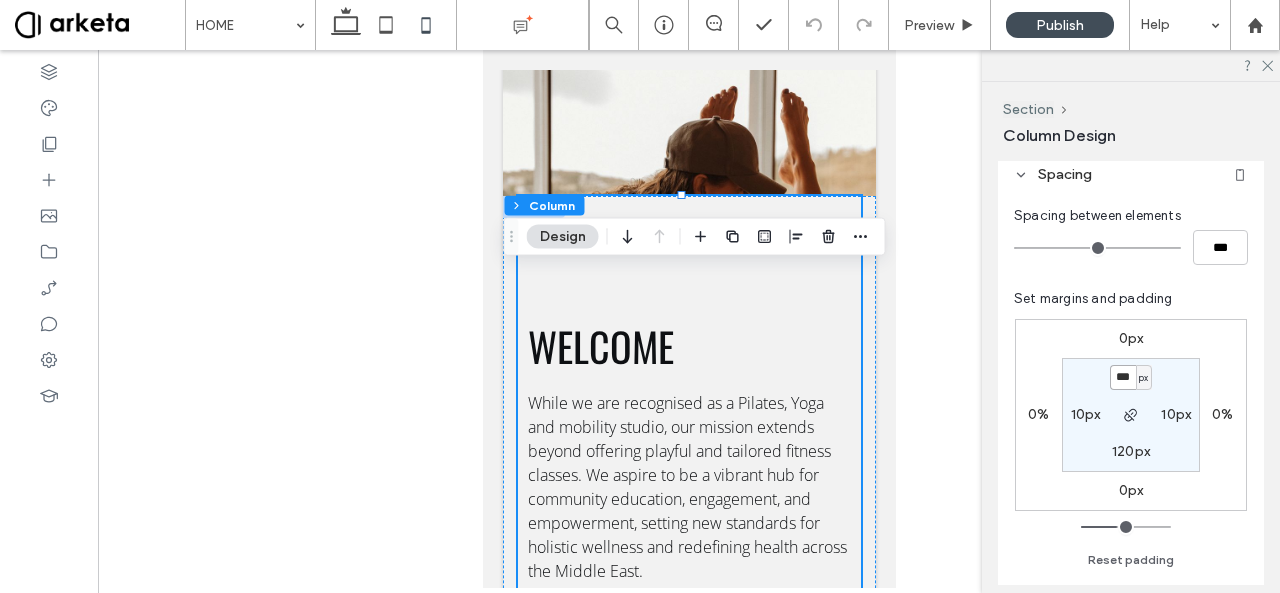 click on "***" at bounding box center (1123, 377) 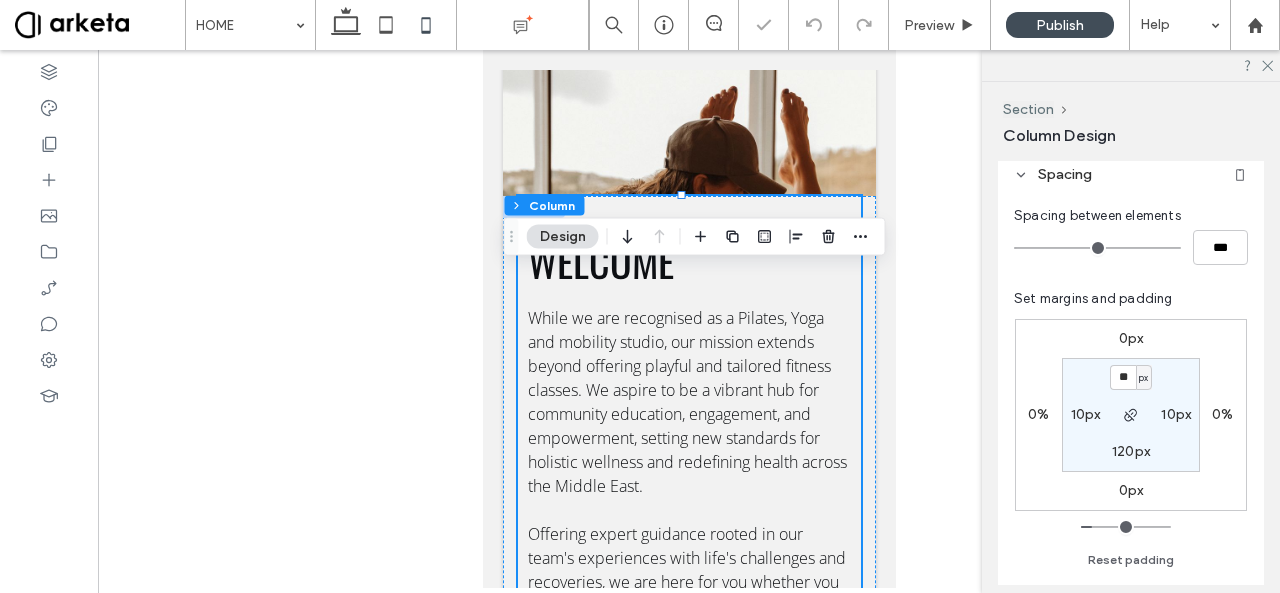 click on "120px" at bounding box center [1131, 451] 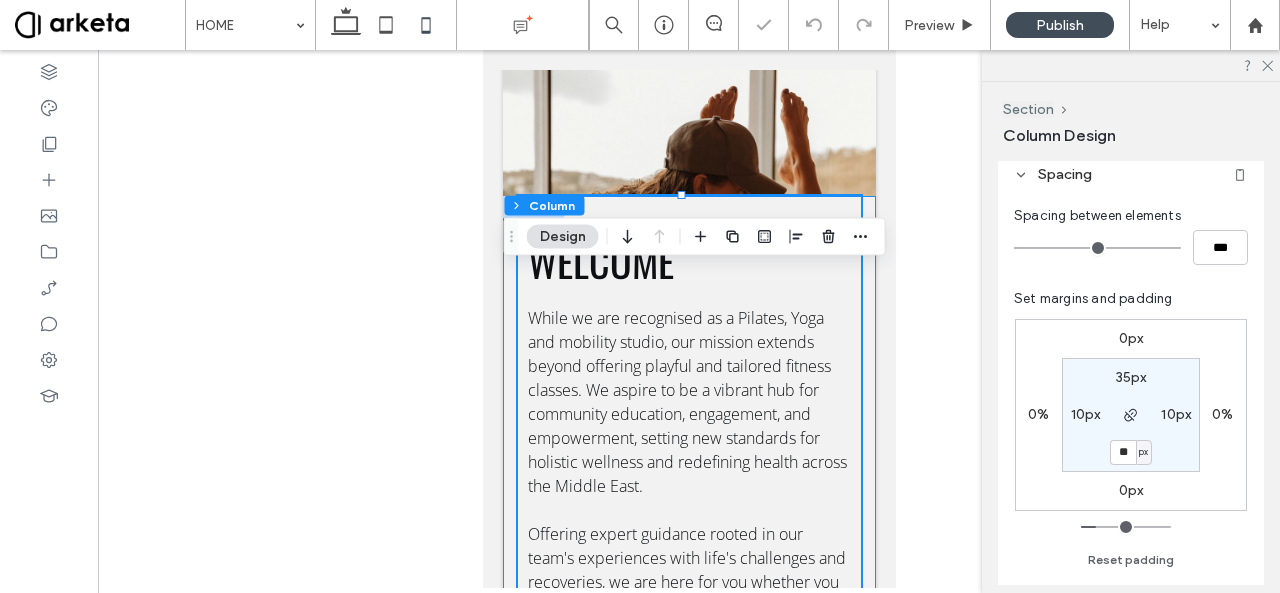 click on "Welcome
While we are recognised as a Pilates, Yoga and mobility studio, our mission extends beyond offering playful and tailored fitness classes. We aspire to be a vibrant hub for community education, engagement, and empowerment, setting new standards for holistic wellness and redefining health across the Middle East. Offering expert guidance rooted in our team's experiences with life's challenges and recoveries, we are here for you whether you are recovering from injury, navigating pregnancy, or simply seeking more balance physically and emotionally. We have been through the life curveballs you are going through, the joys you are experiencing, and we have recovered from the ailments you are recovering from. That’s what makes us uniquely positioned to support you.
MEET OUR TEAM" at bounding box center (688, 714) 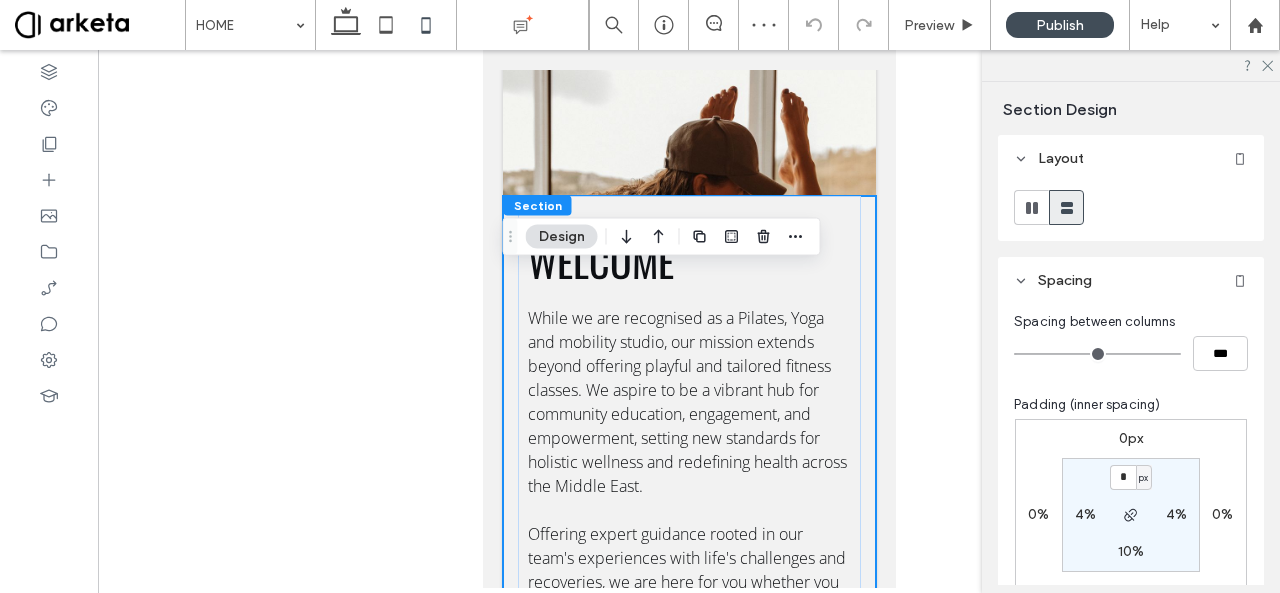 click on "4%" at bounding box center (1085, 514) 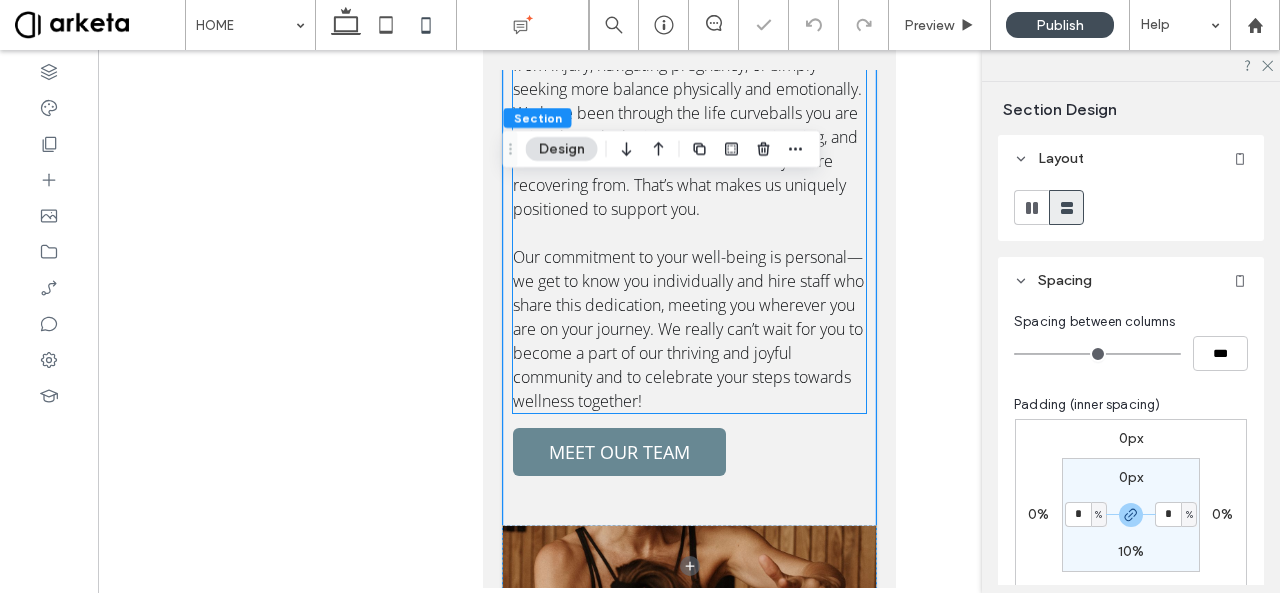 scroll, scrollTop: 3152, scrollLeft: 0, axis: vertical 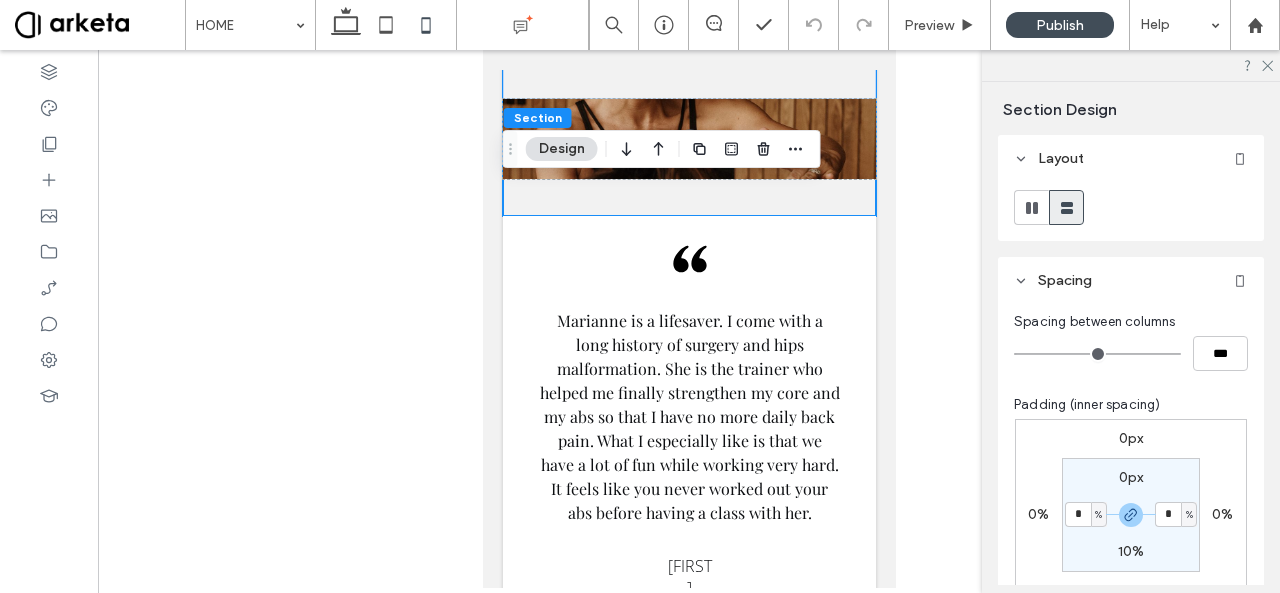click on "10%" at bounding box center (1131, 551) 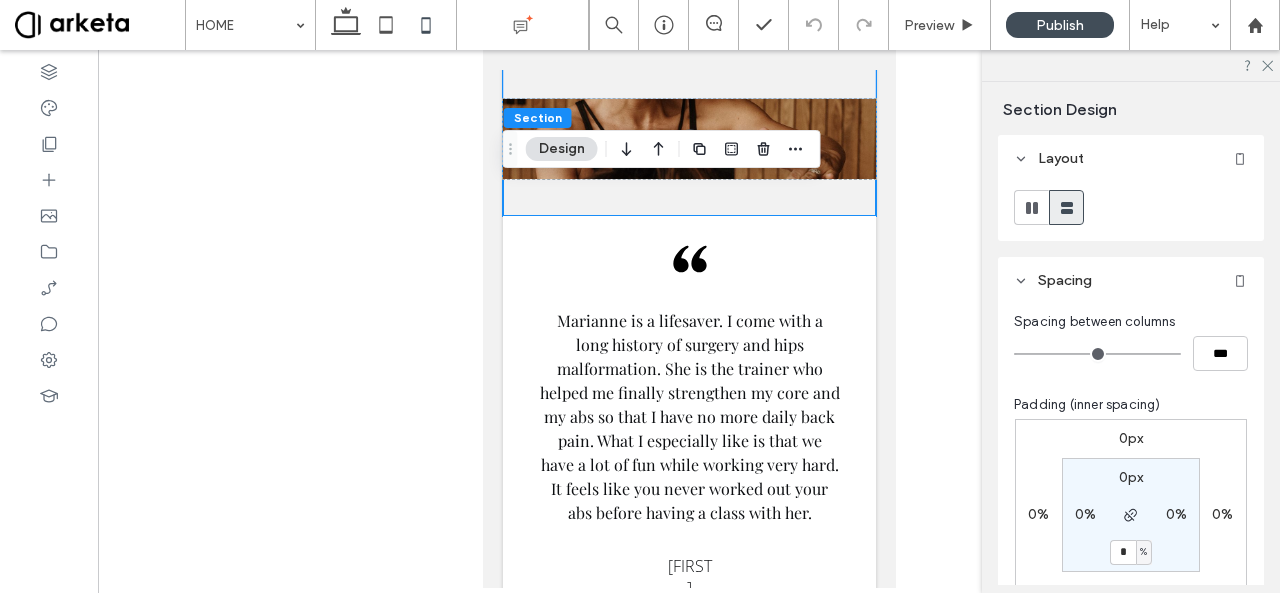 type on "*" 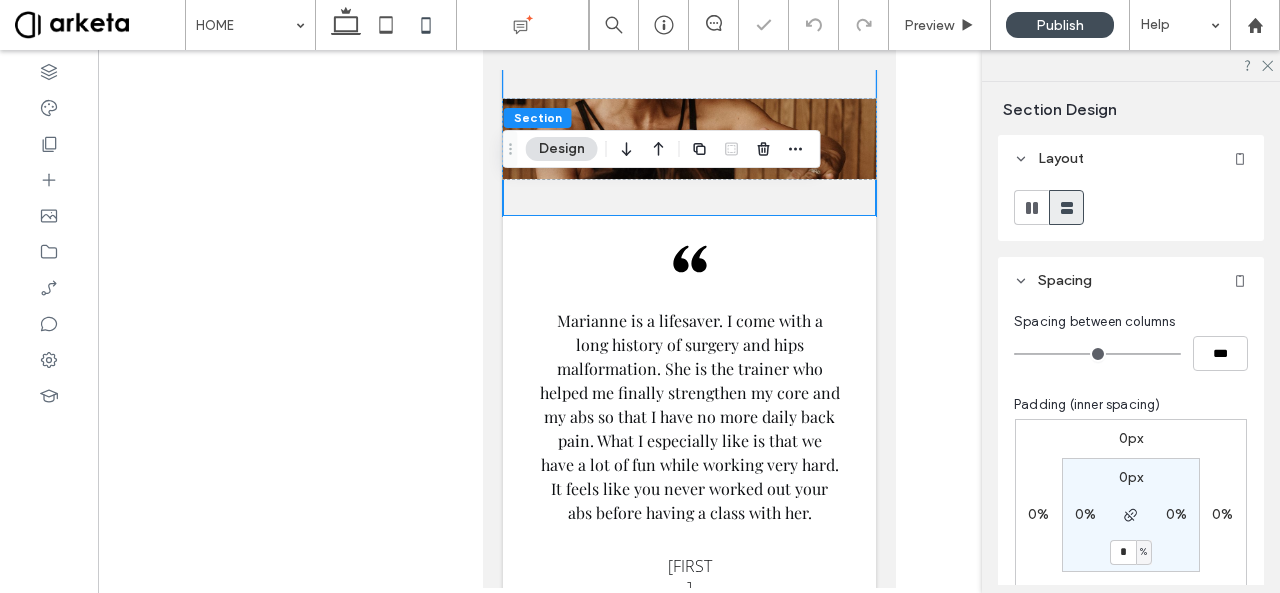type on "*" 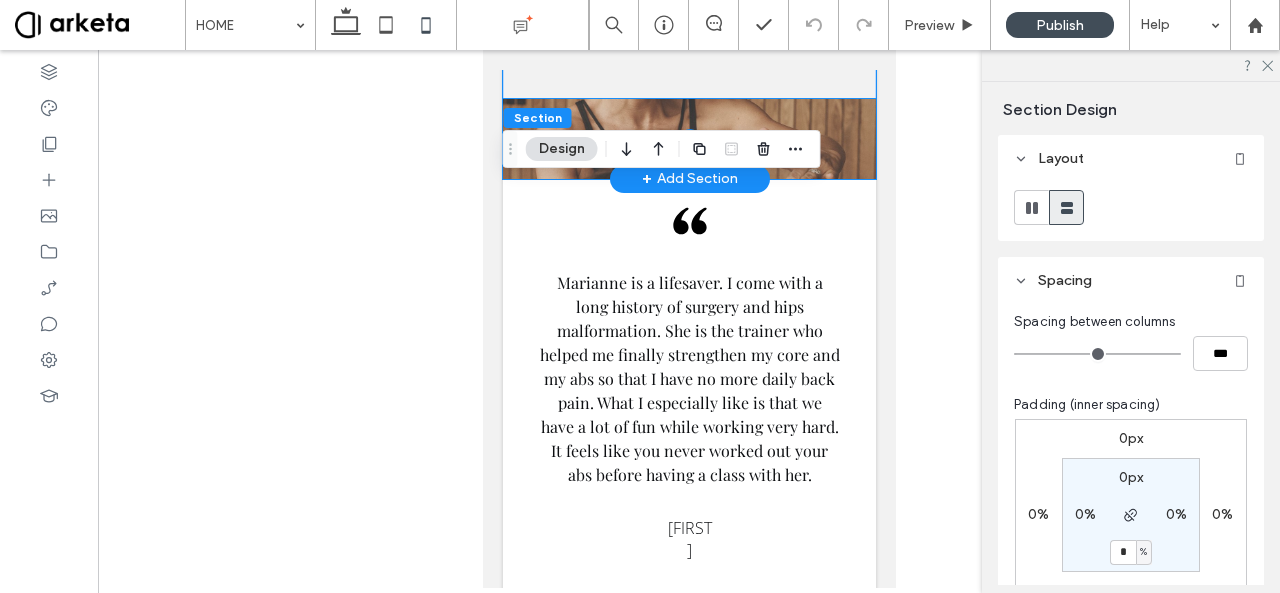click at bounding box center [688, 139] 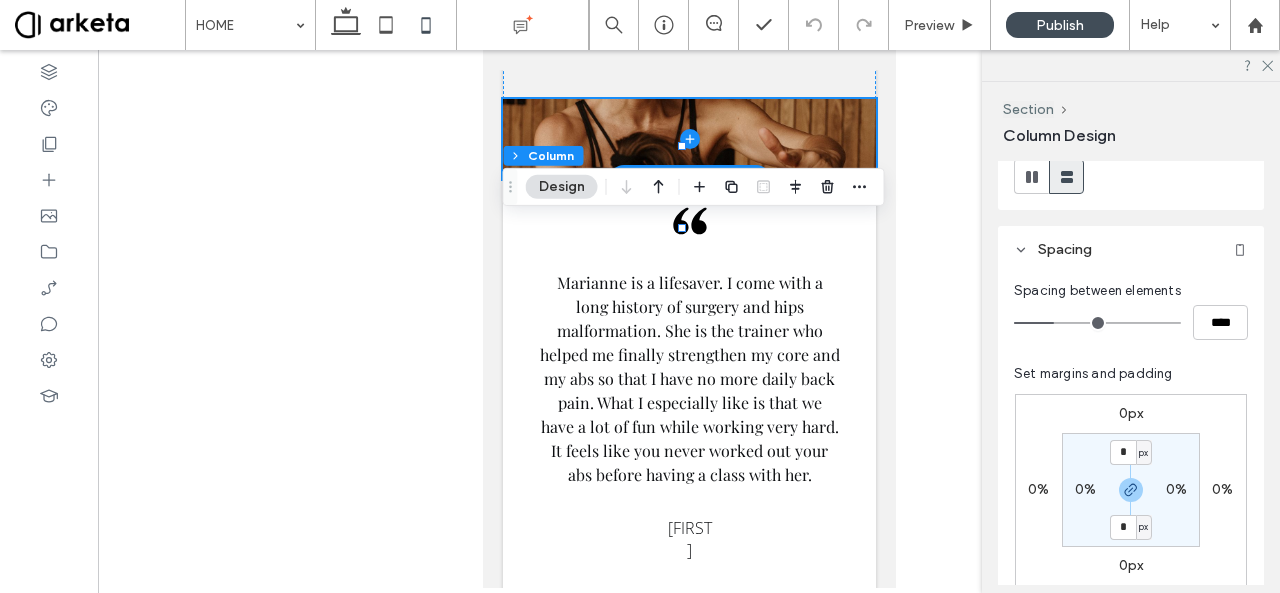 scroll, scrollTop: 670, scrollLeft: 0, axis: vertical 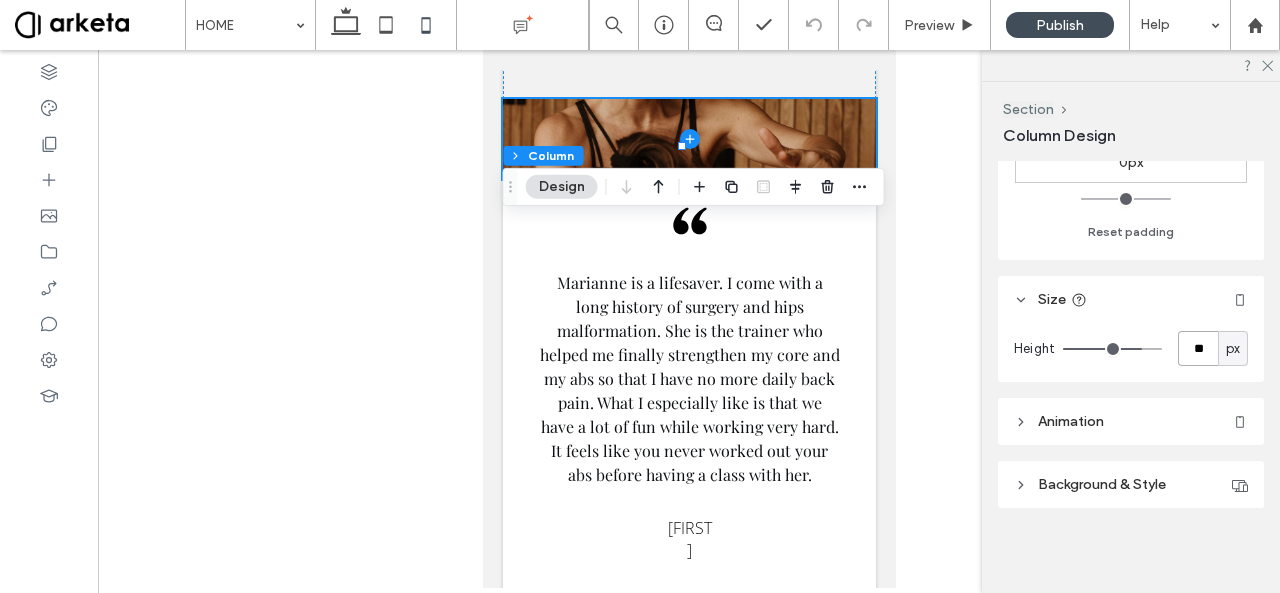 click on "**" at bounding box center (1198, 348) 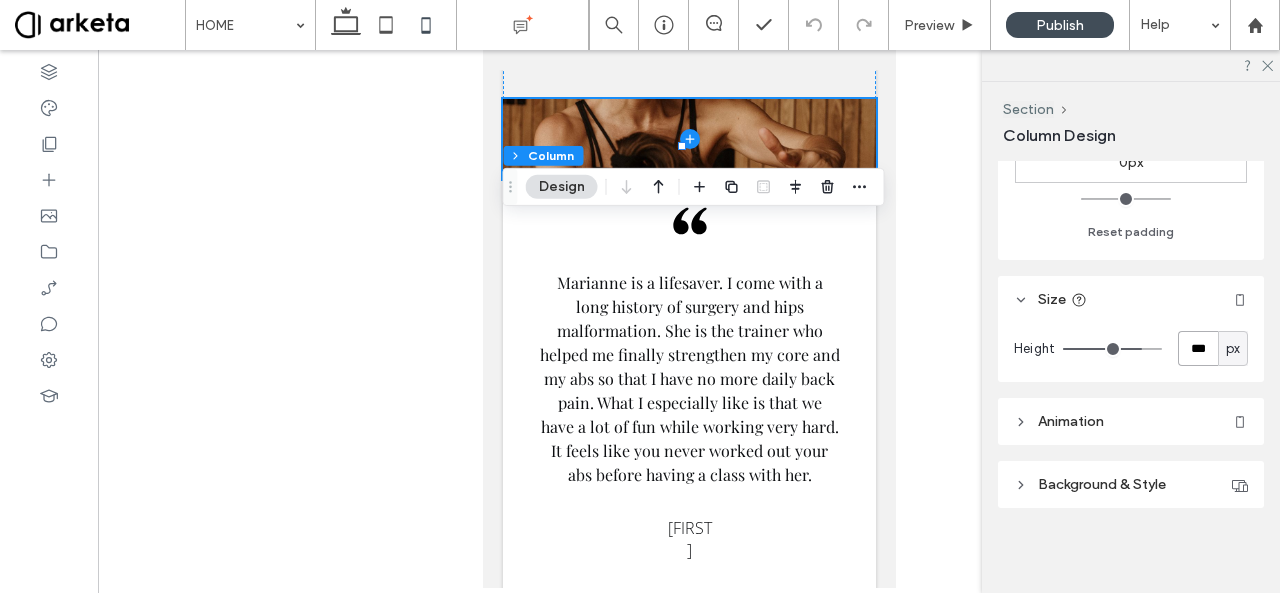 type on "***" 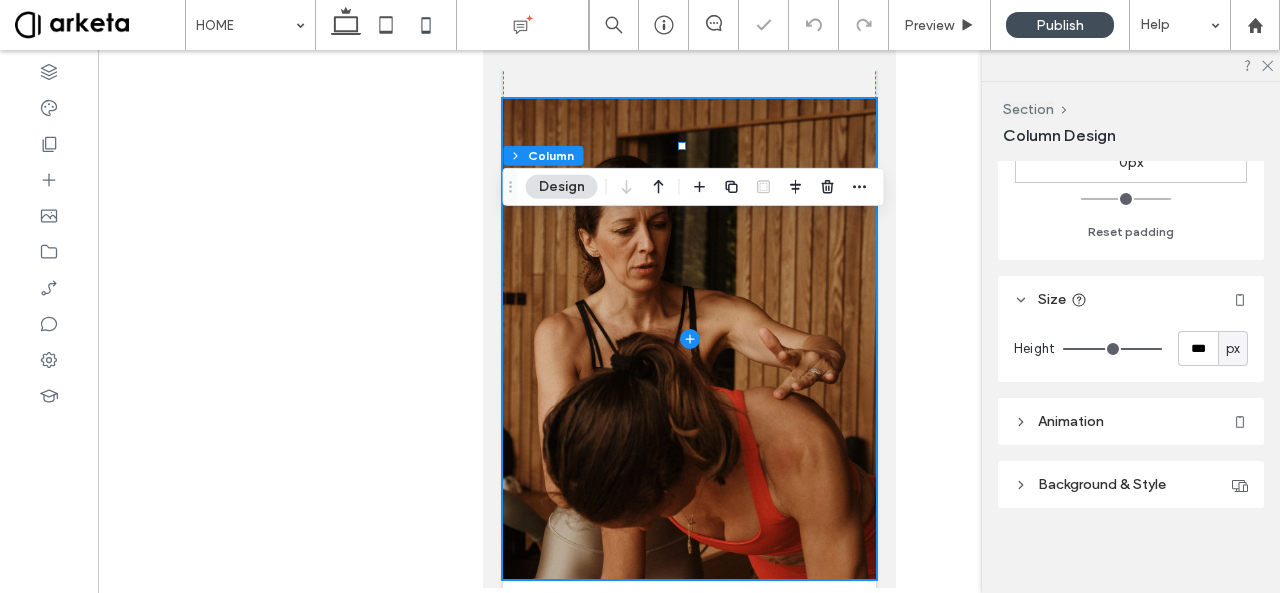 click on "px" at bounding box center (1233, 348) 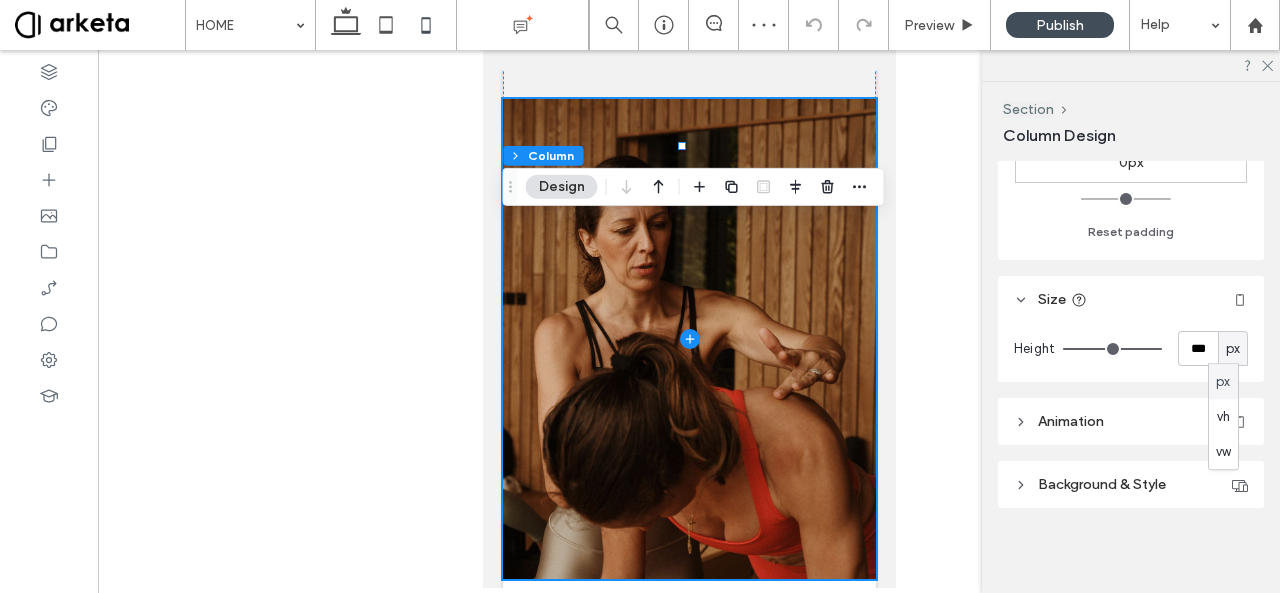 click on "Layout Content alignment Horizontal Vertical Stacking direction Spacing Spacing between elements **** Set margins and padding 0px 0% 0px 0% * px 0% * px 0% Reset padding Size Height *** px Animation Choose a trigger None Background & Style Color Image Video Background color Background overlay Corner radius * px Border *** Shadow" at bounding box center [1137, 373] 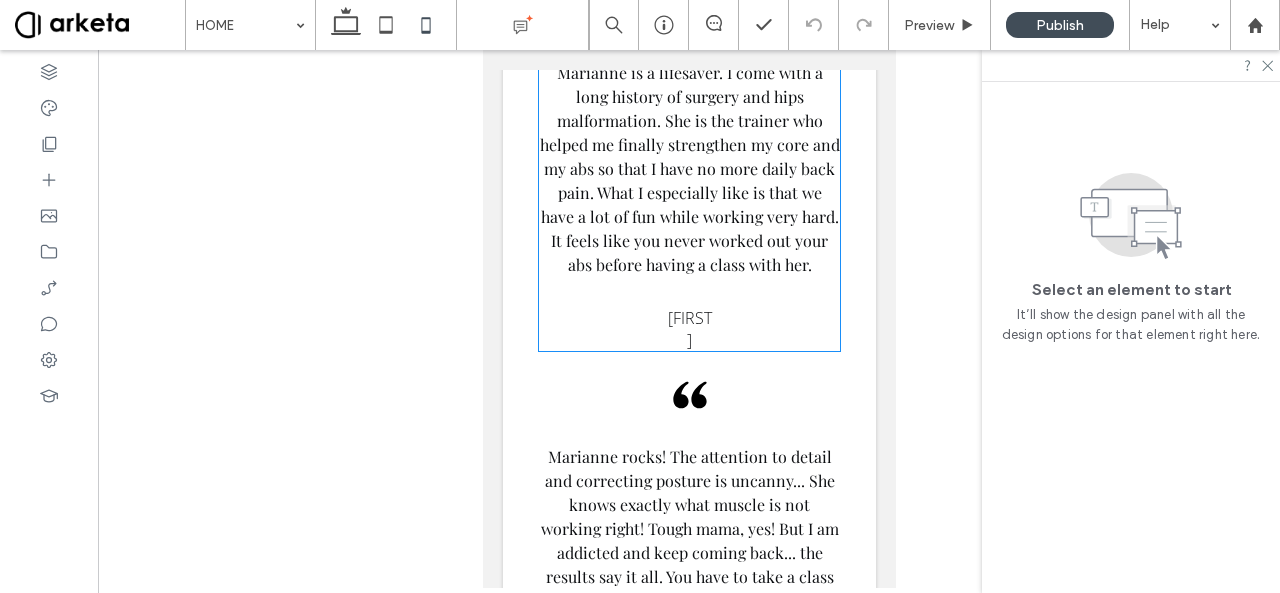 scroll, scrollTop: 4073, scrollLeft: 0, axis: vertical 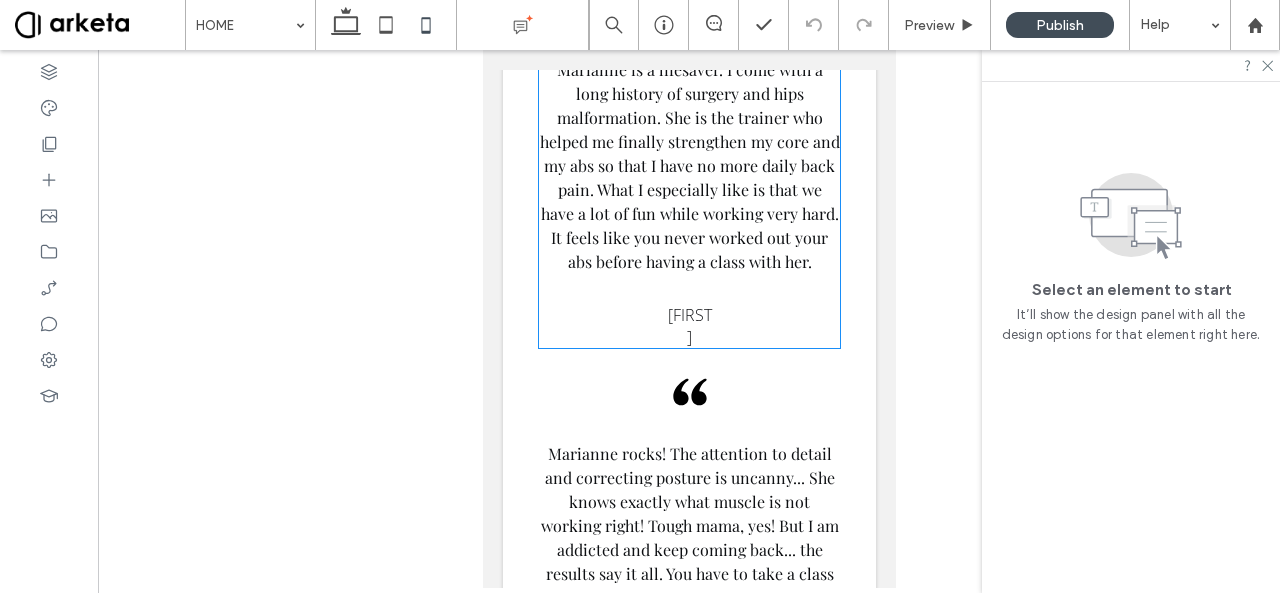 click on "Marianne is a lifesaver. I come with a long history of surgery and hips malformation. She is the trainer who helped me finally strengthen my core and my abs so that I have no more daily back pain. What I especially like is that we have a lot of fun while working very hard. It feels like you never worked out your abs before having a class with her." at bounding box center [689, 165] 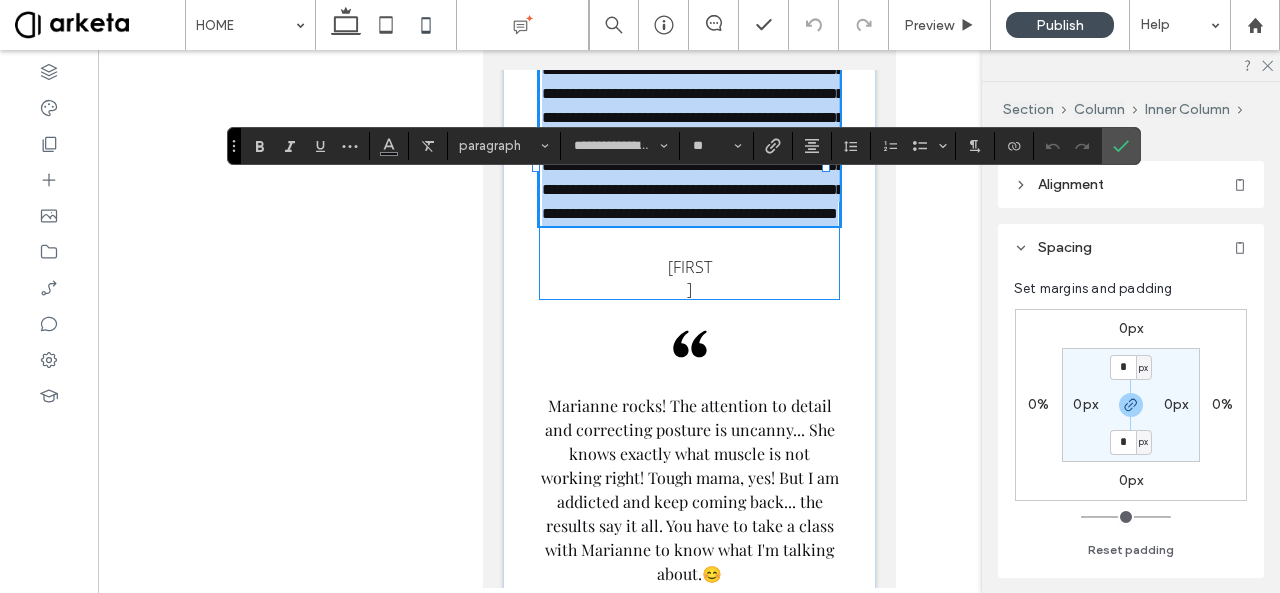 type on "**********" 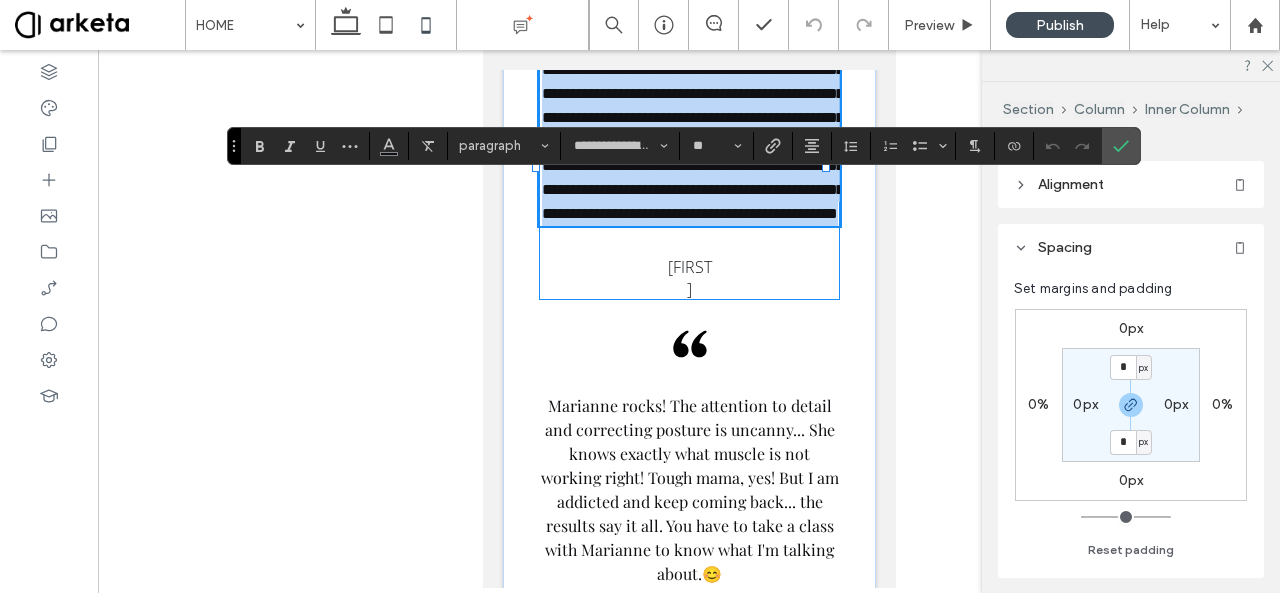 type on "**" 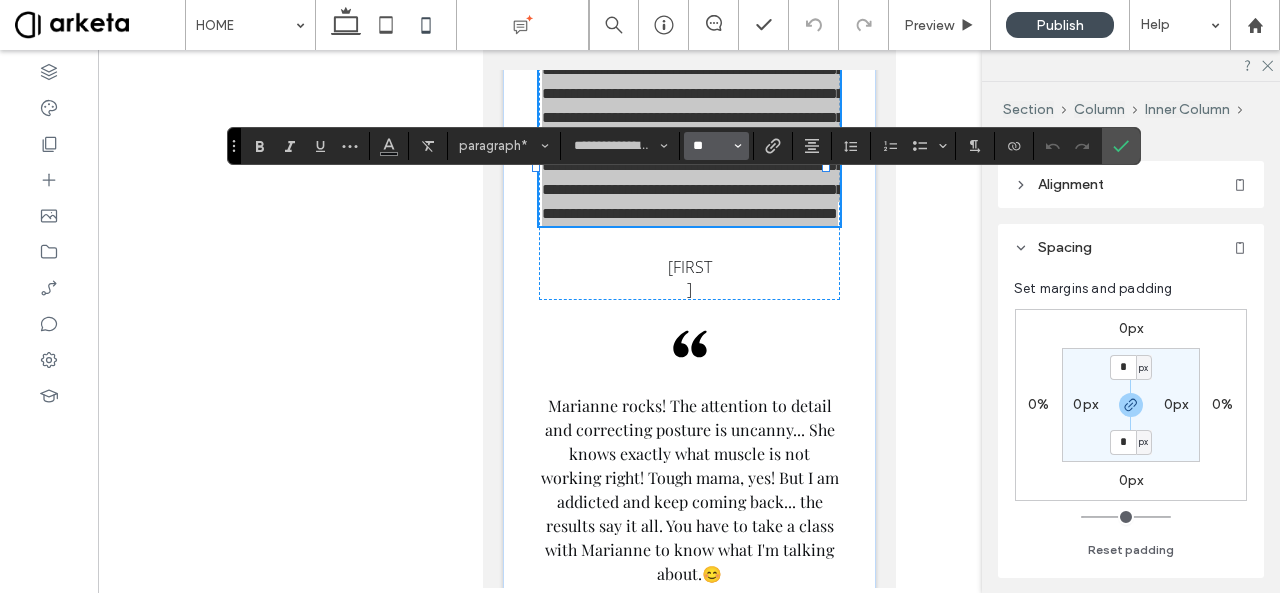 click on "**" at bounding box center (710, 146) 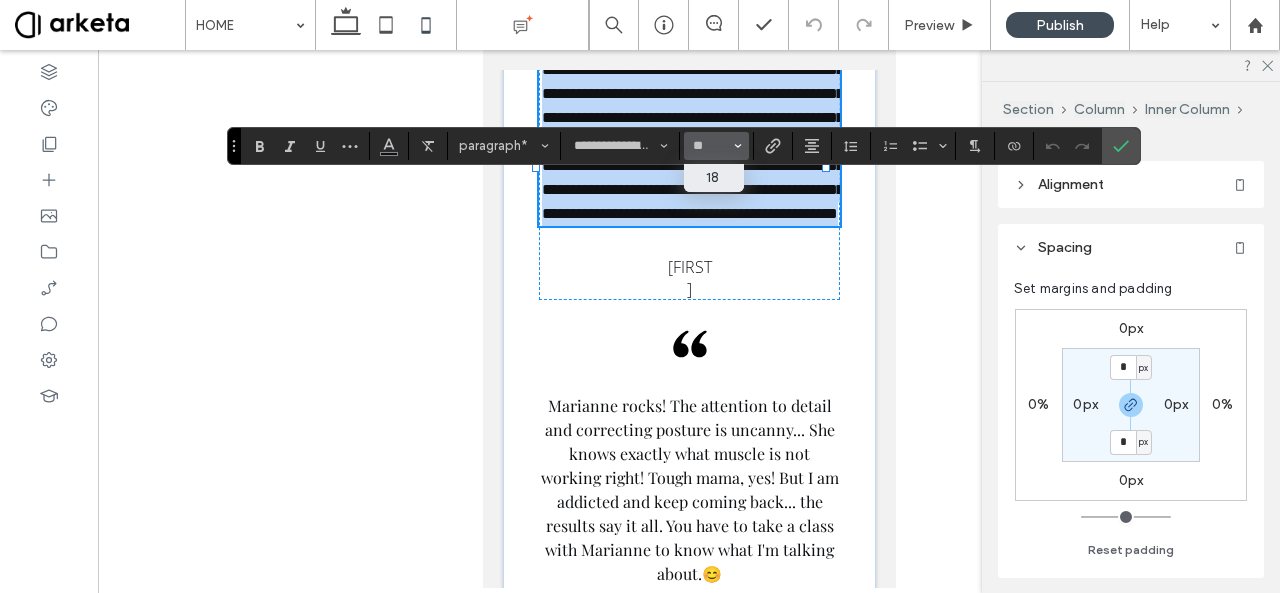 type on "**" 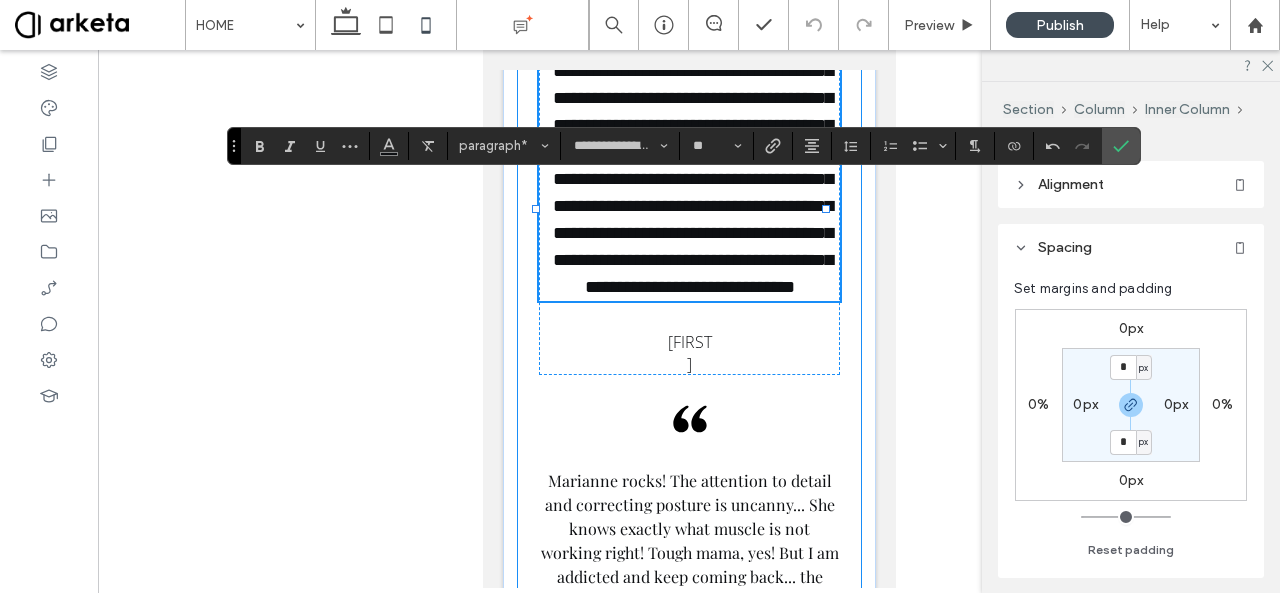 click on "**********" at bounding box center (688, 531) 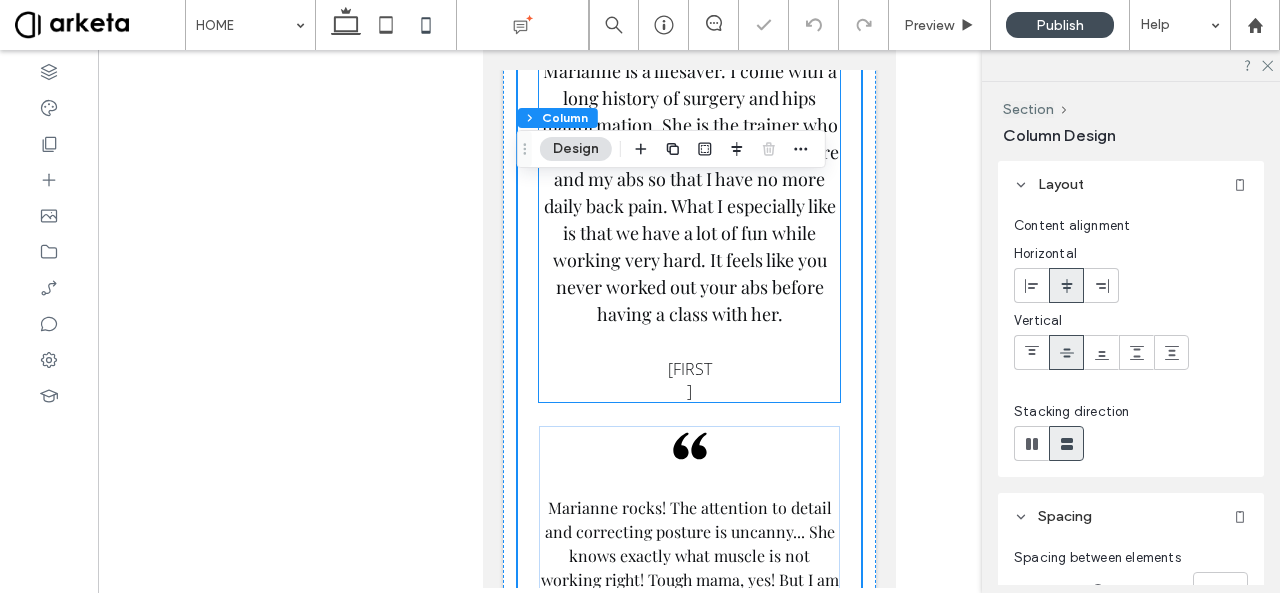 click on "[FIRST]" at bounding box center (689, 380) 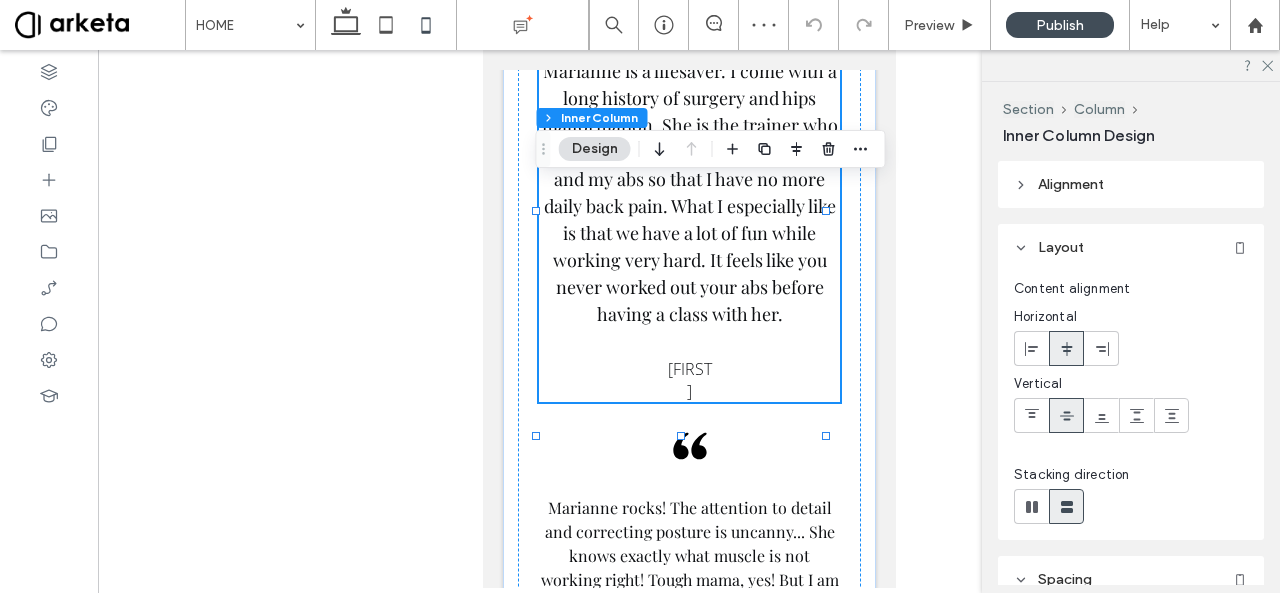 click on "[FIRST]" at bounding box center [689, 380] 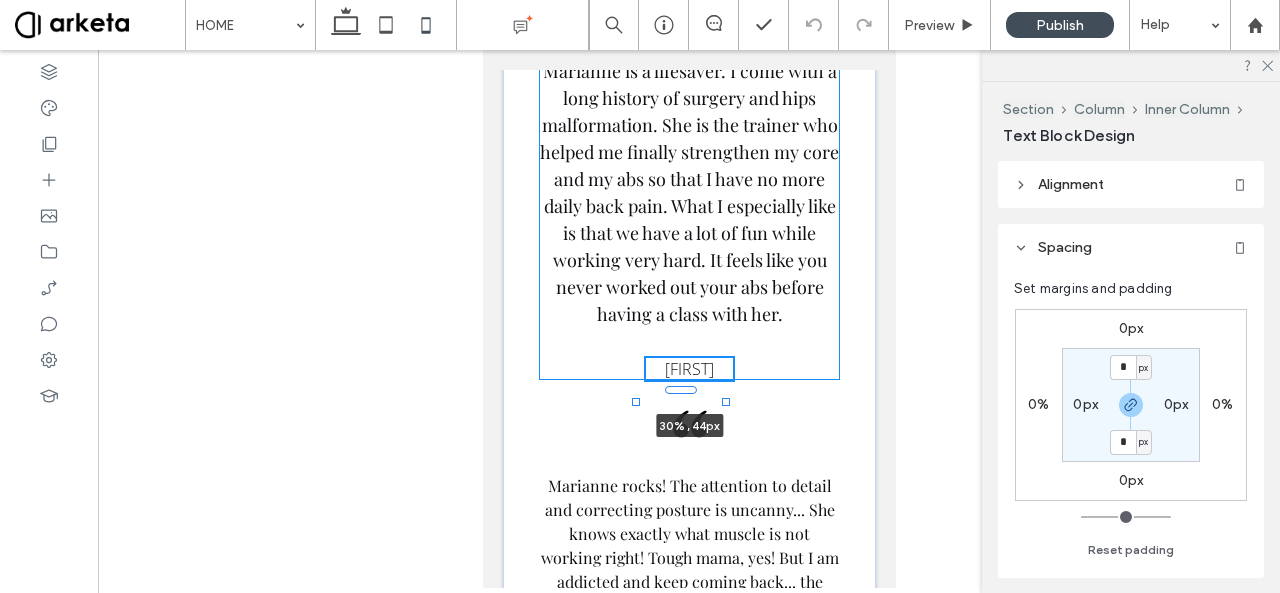drag, startPoint x: 703, startPoint y: 531, endPoint x: 724, endPoint y: 531, distance: 21 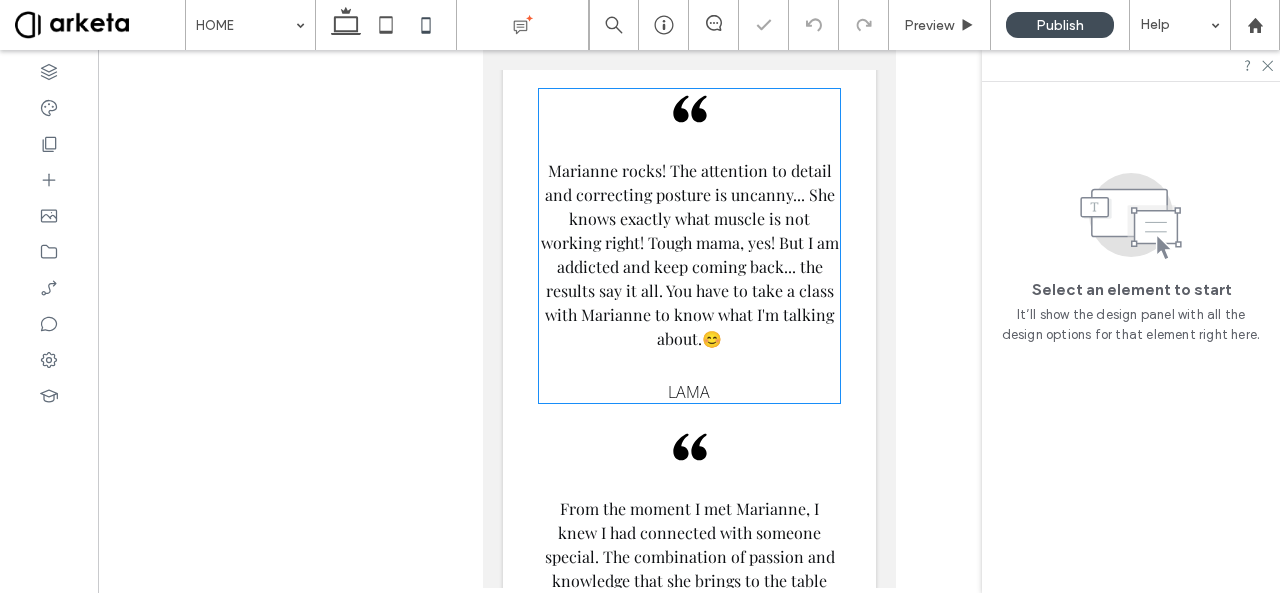 scroll, scrollTop: 4399, scrollLeft: 0, axis: vertical 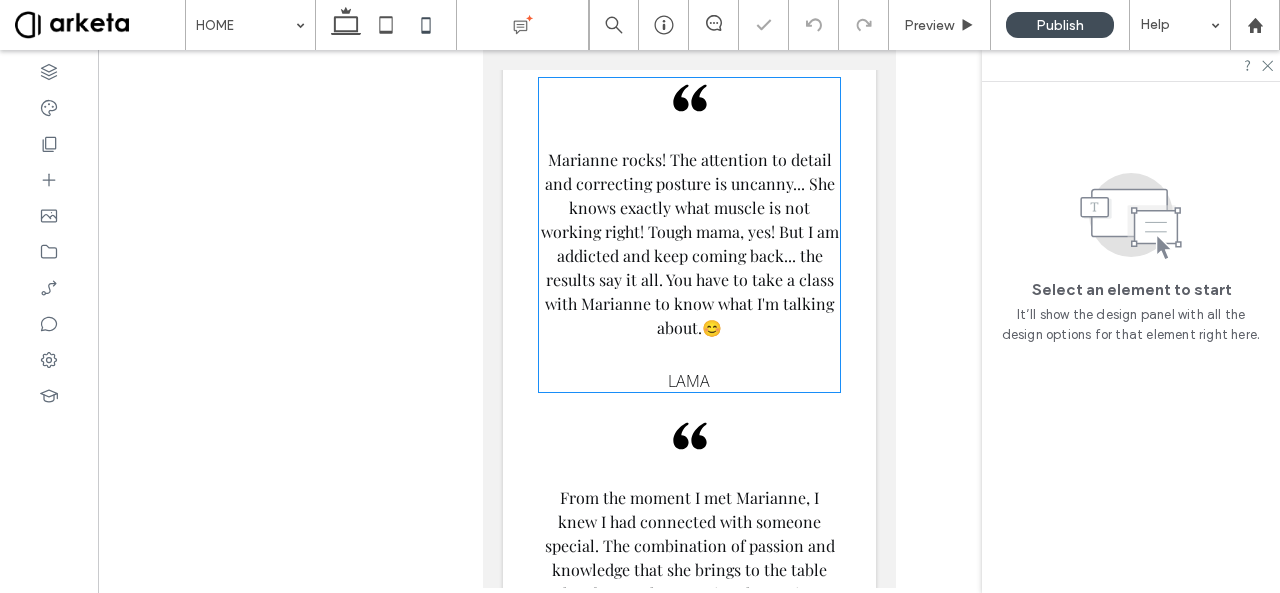click on "Marianne rocks! The attention to detail and correcting posture is uncanny... She knows exactly what muscle is not working right! Tough mama, yes! But I am addicted and keep coming back... the results say it all. You have to take a class with Marianne to know what I'm talking about." at bounding box center [689, 243] 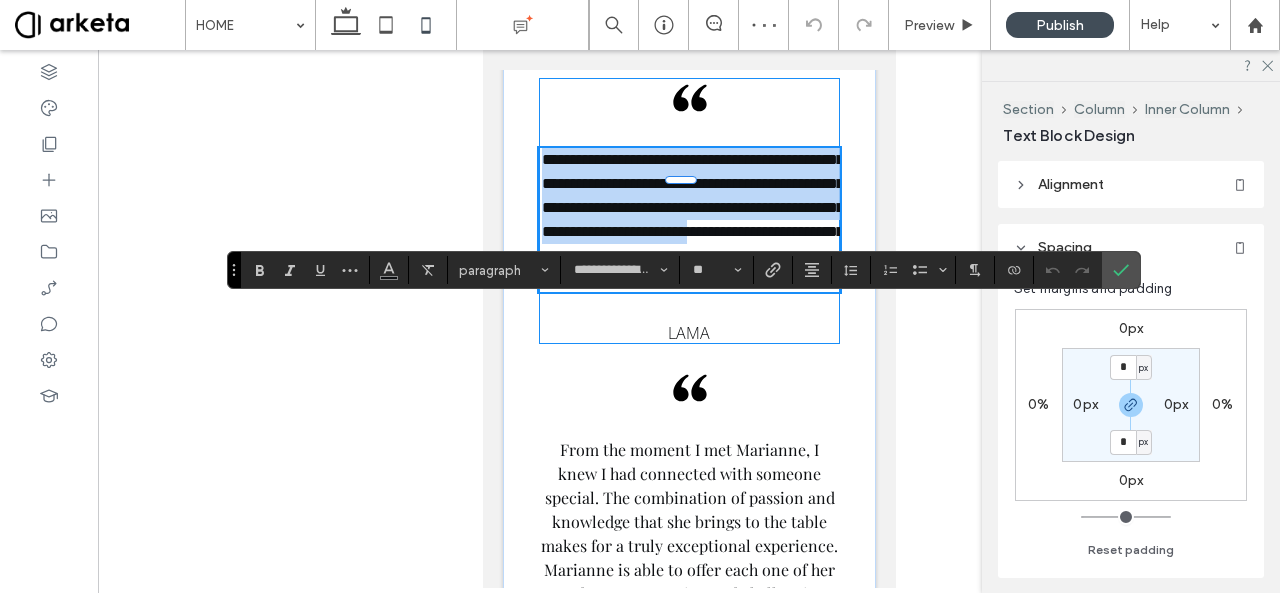 type on "**********" 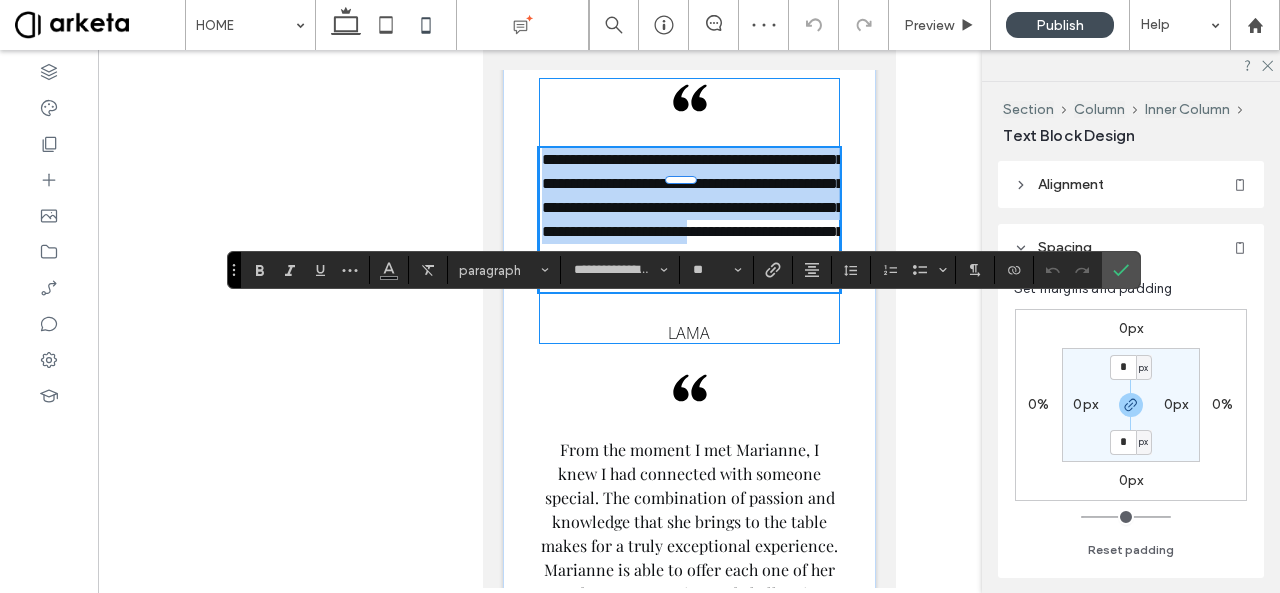 type on "**" 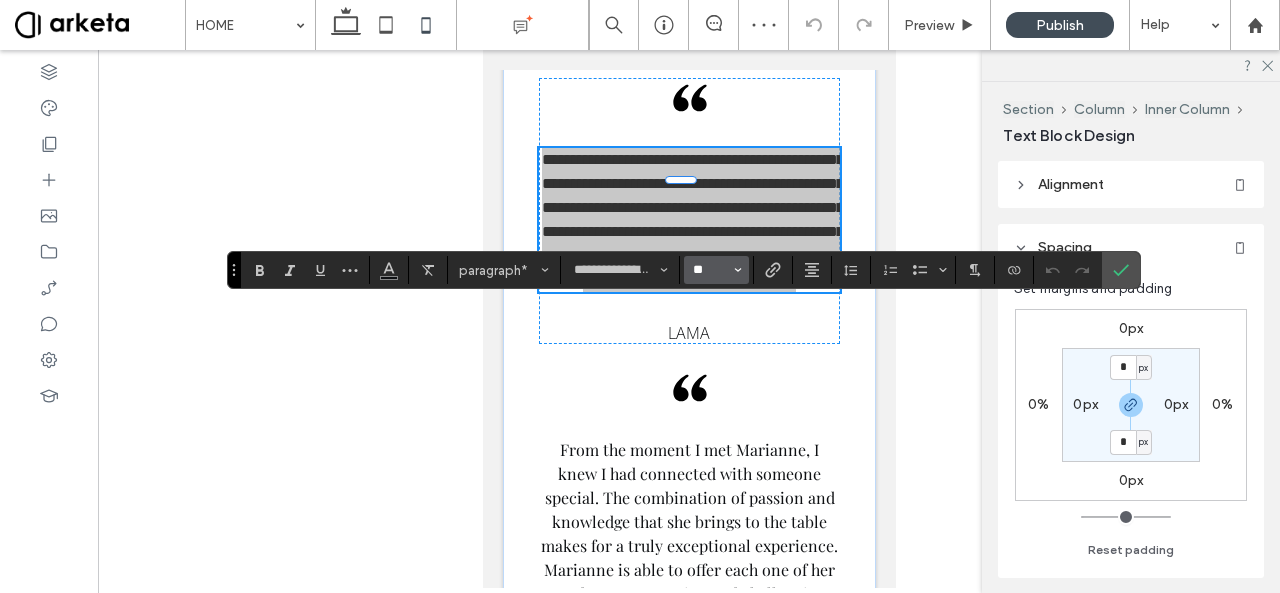 click on "**" at bounding box center (710, 270) 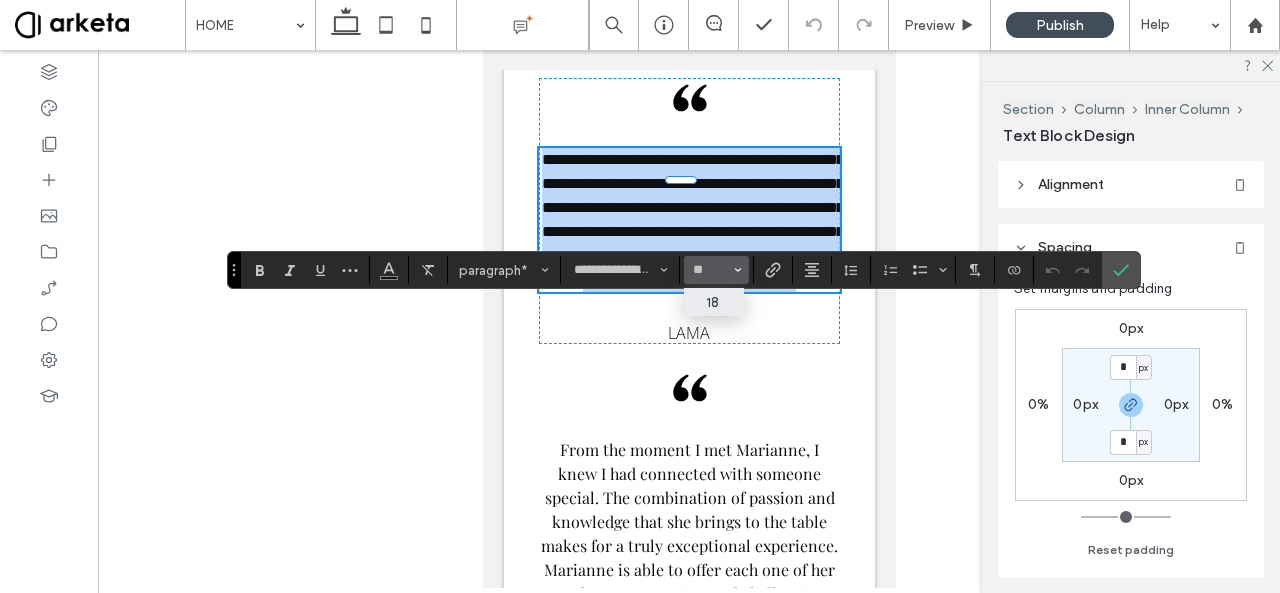 type on "**" 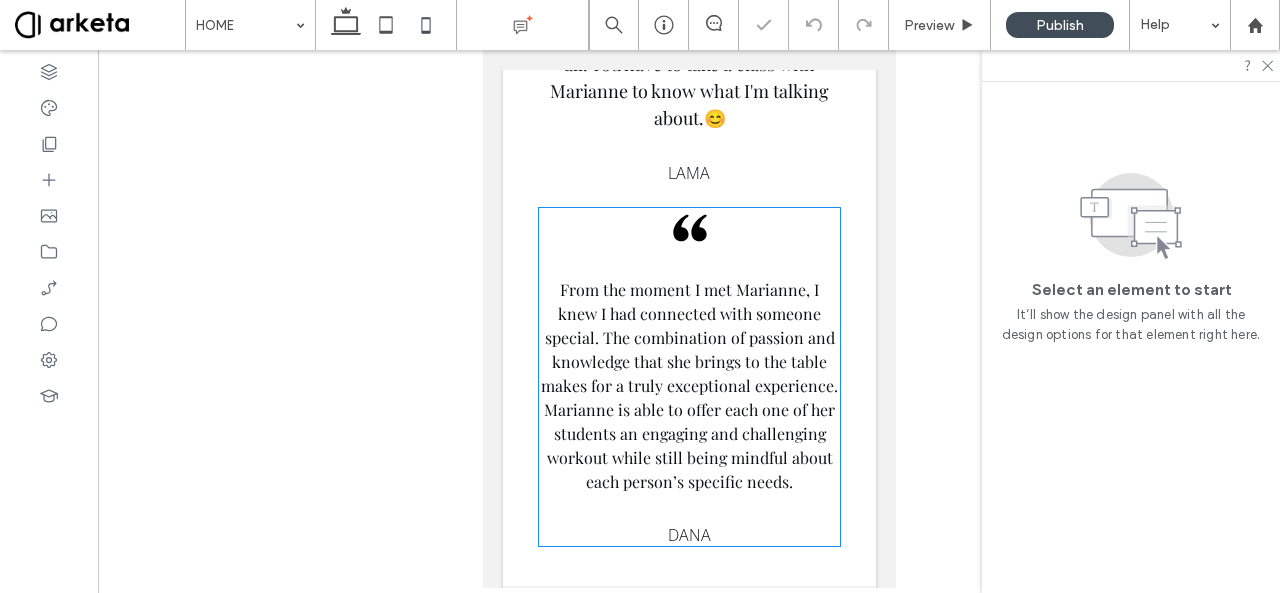 scroll, scrollTop: 4777, scrollLeft: 0, axis: vertical 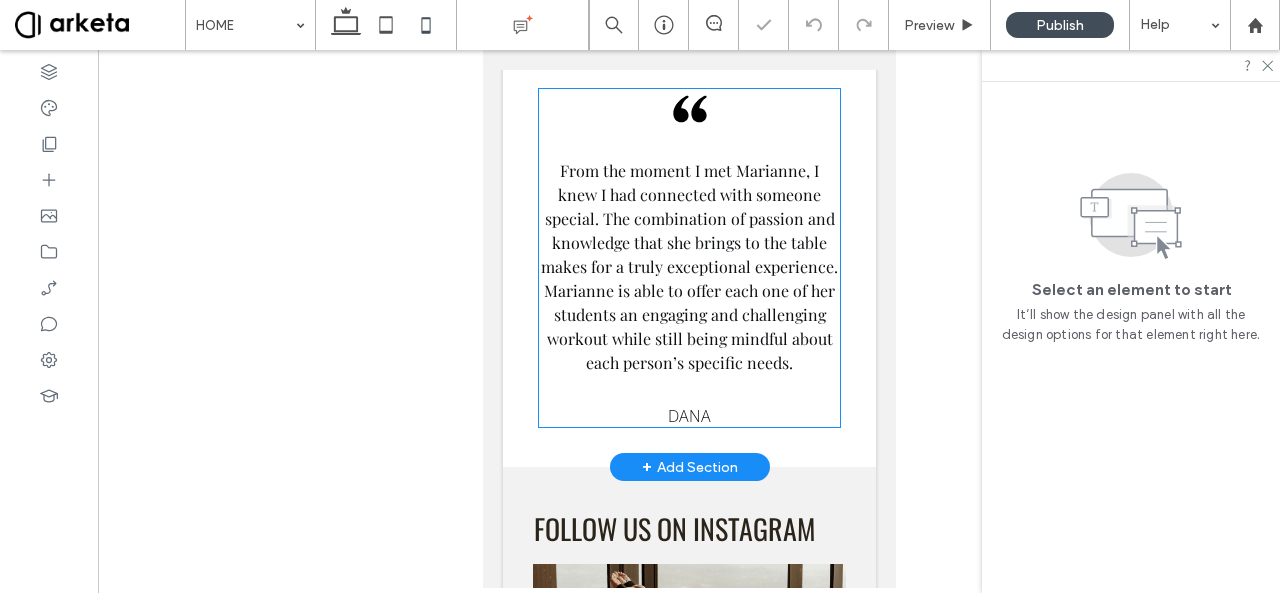 click on "From the moment I met Marianne, I knew I had connected with someone special. The combination of passion and knowledge that she brings to the table makes for a truly exceptional experience. Marianne is able to offer each one of her students an engaging and challenging workout while still being mindful about each person’s specific needs." at bounding box center (688, 266) 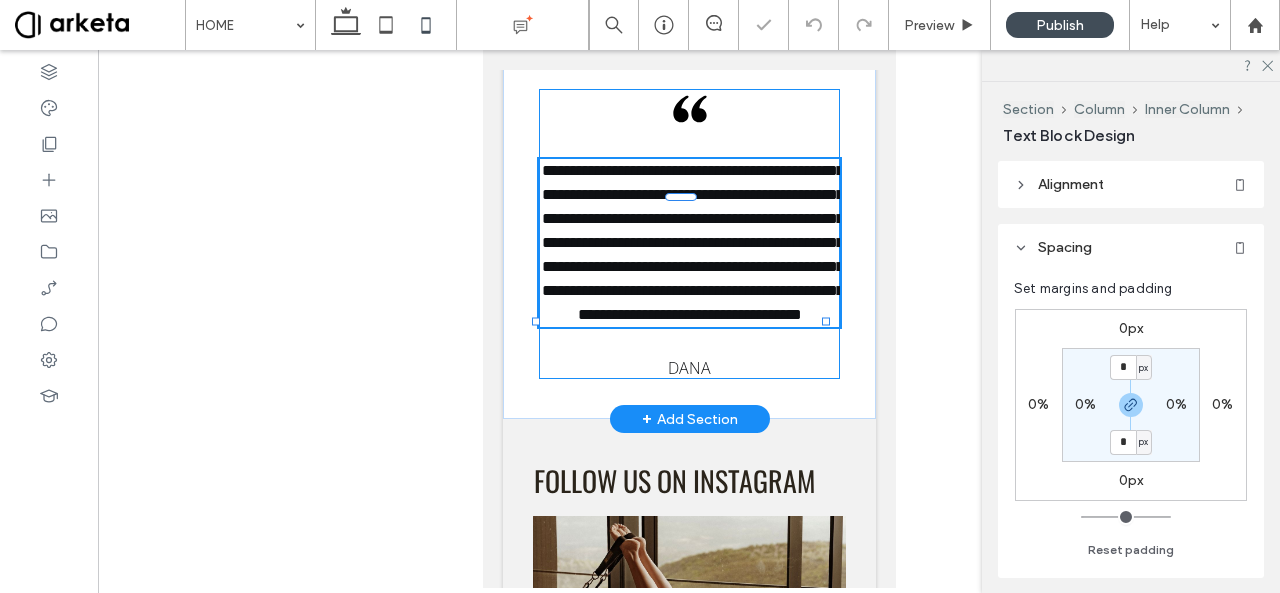 type on "**********" 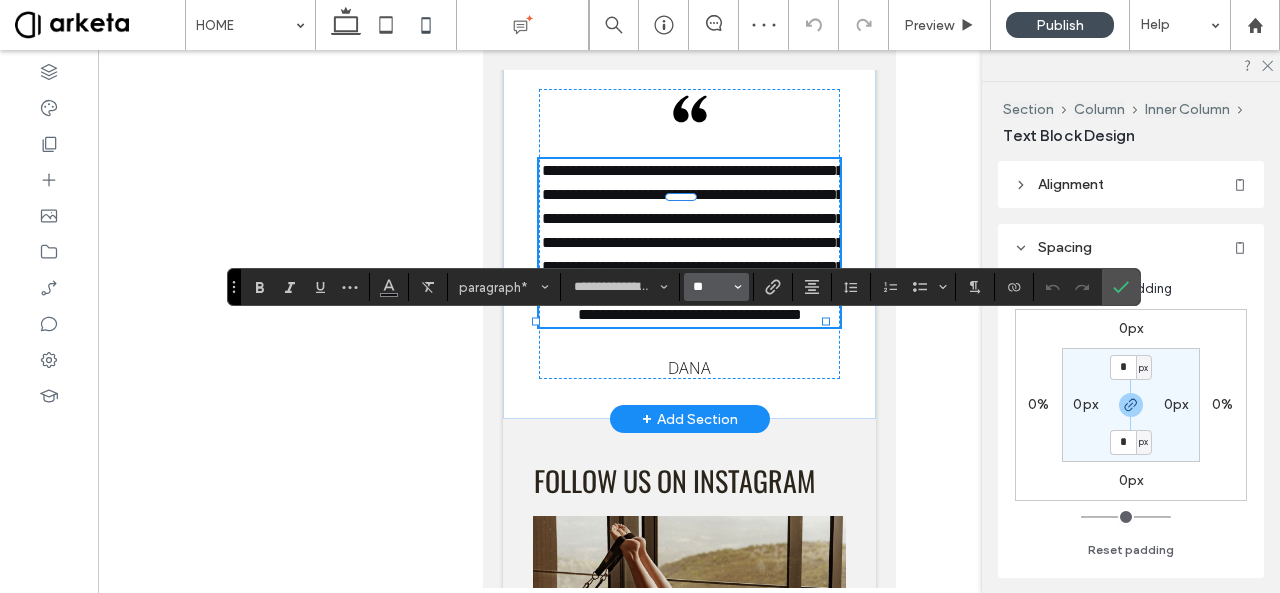 click on "**" at bounding box center [710, 287] 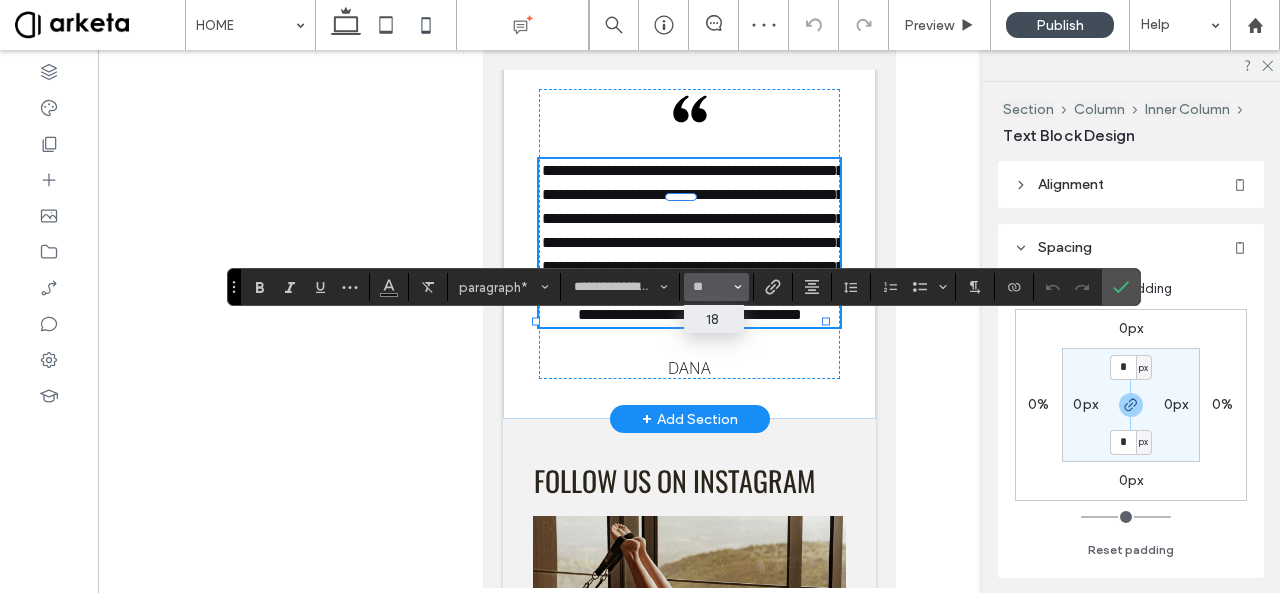 type on "**" 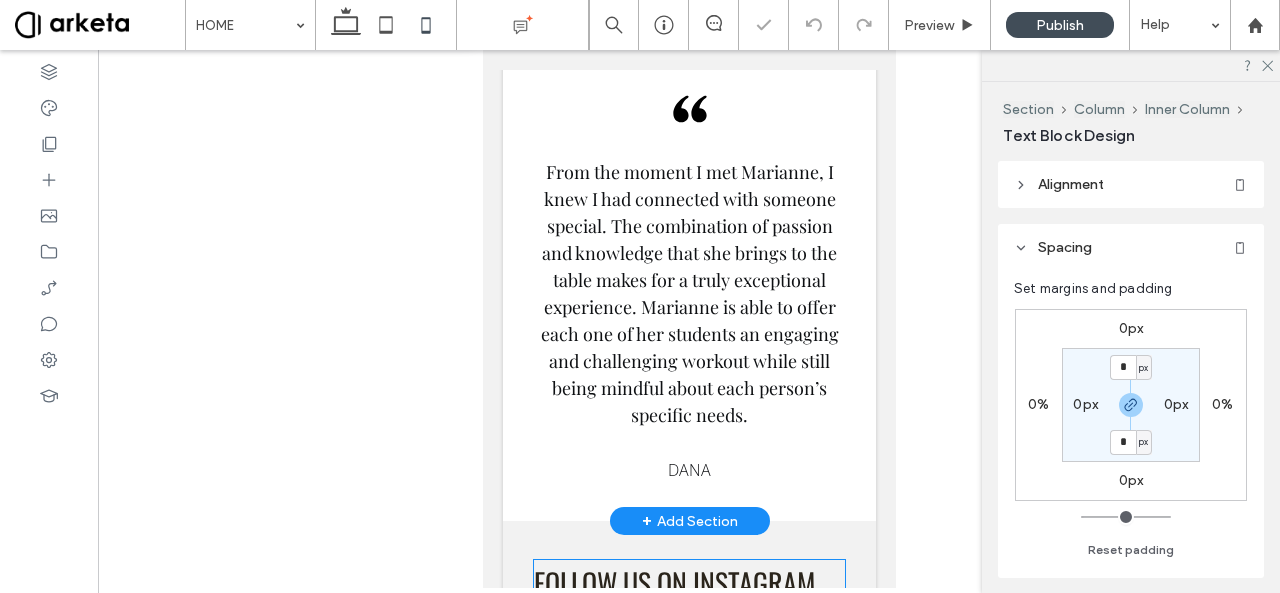 scroll, scrollTop: 5130, scrollLeft: 0, axis: vertical 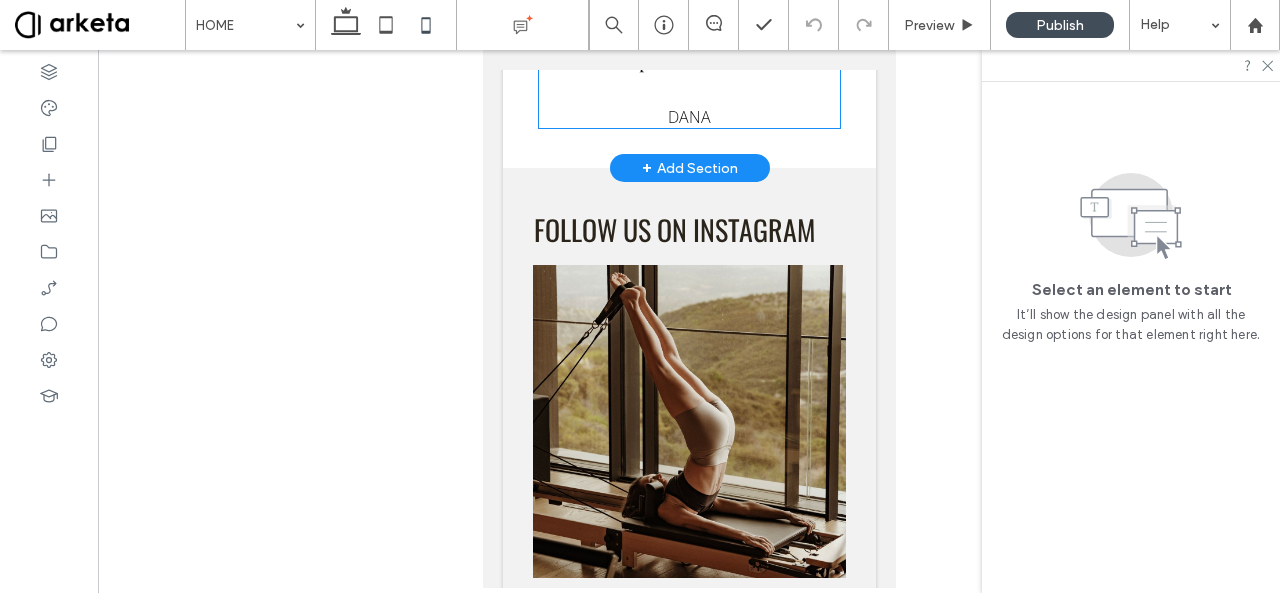 click on "DANA" at bounding box center [688, 117] 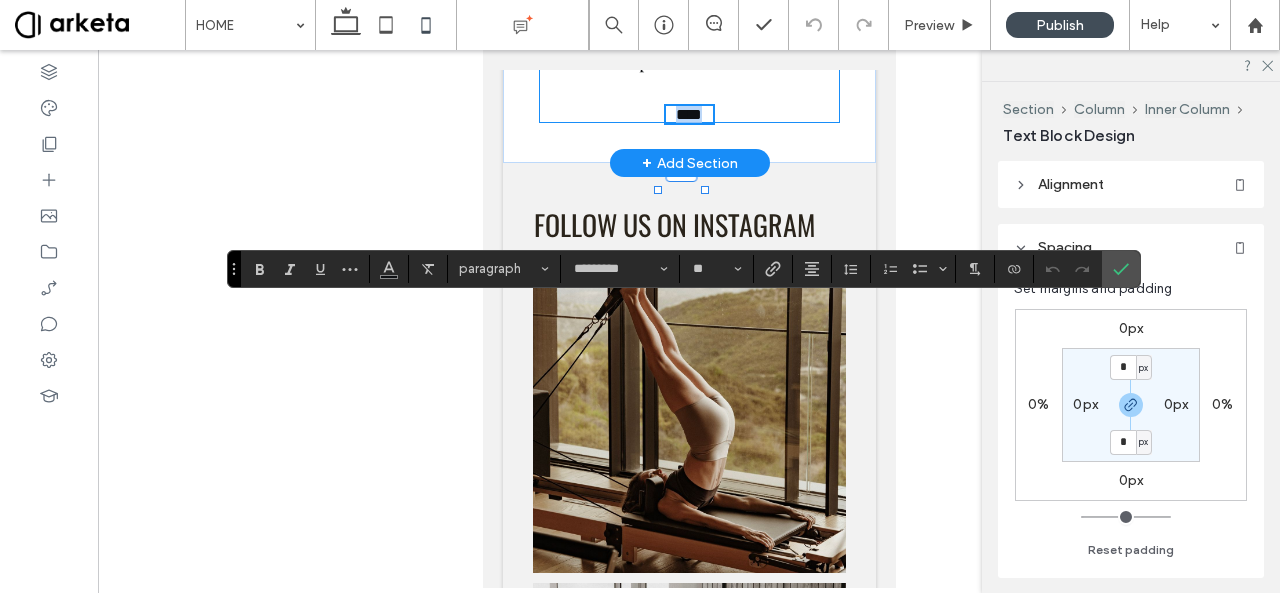 type on "*********" 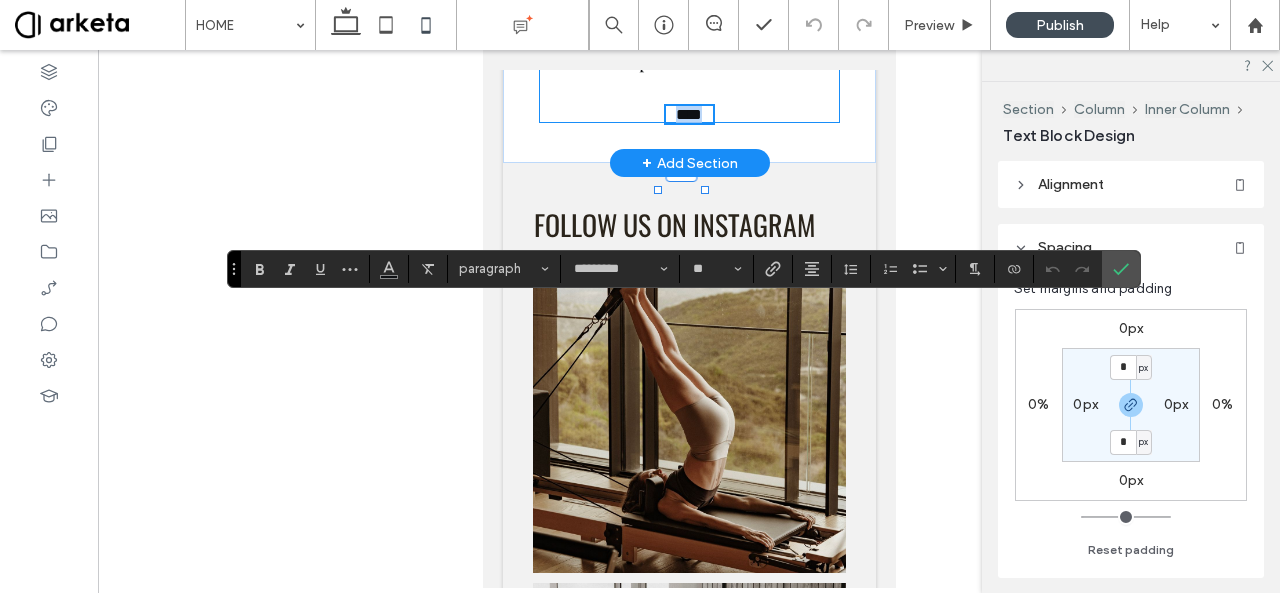 type on "**" 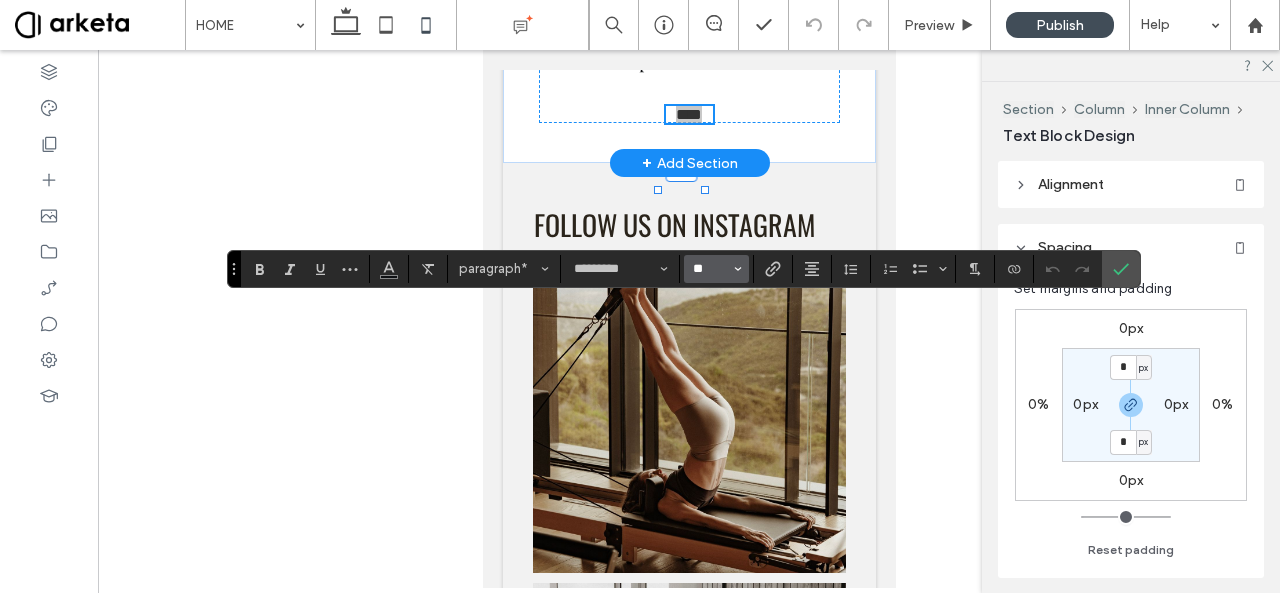 click on "**" at bounding box center [710, 269] 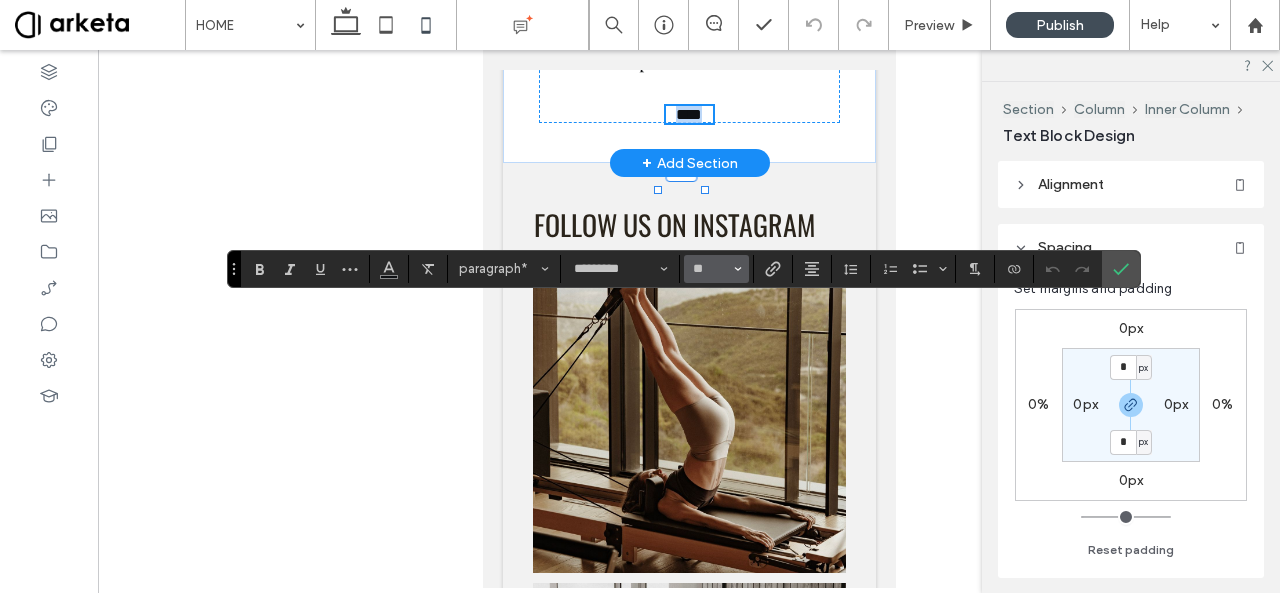 type on "**" 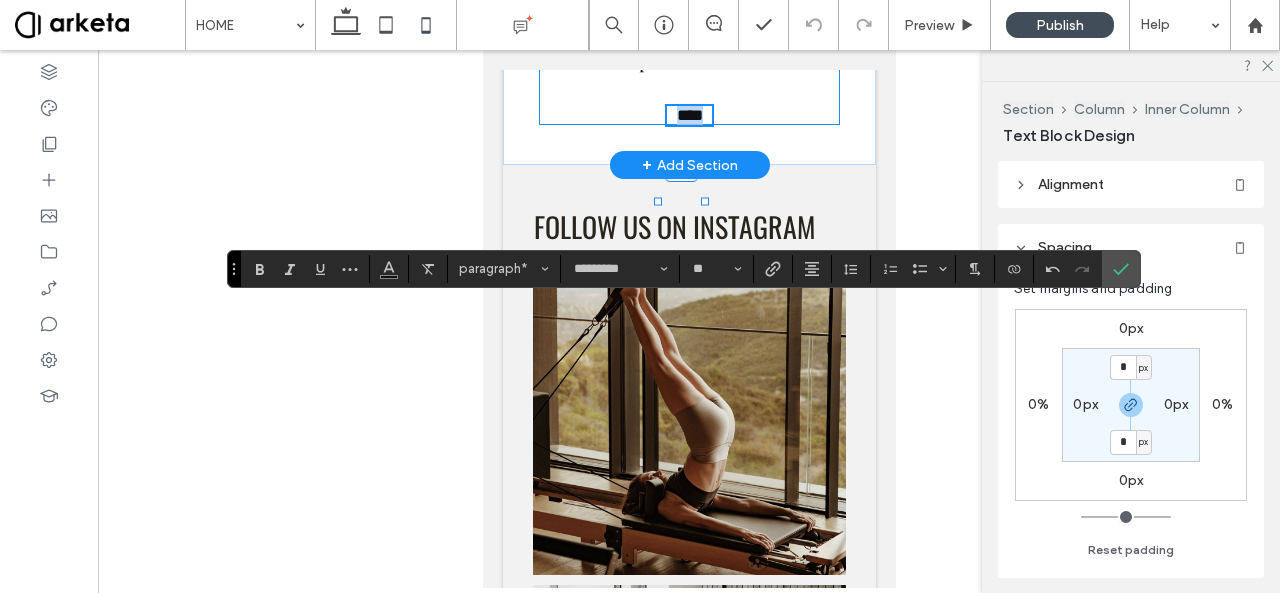 drag, startPoint x: 704, startPoint y: 326, endPoint x: 738, endPoint y: 326, distance: 34 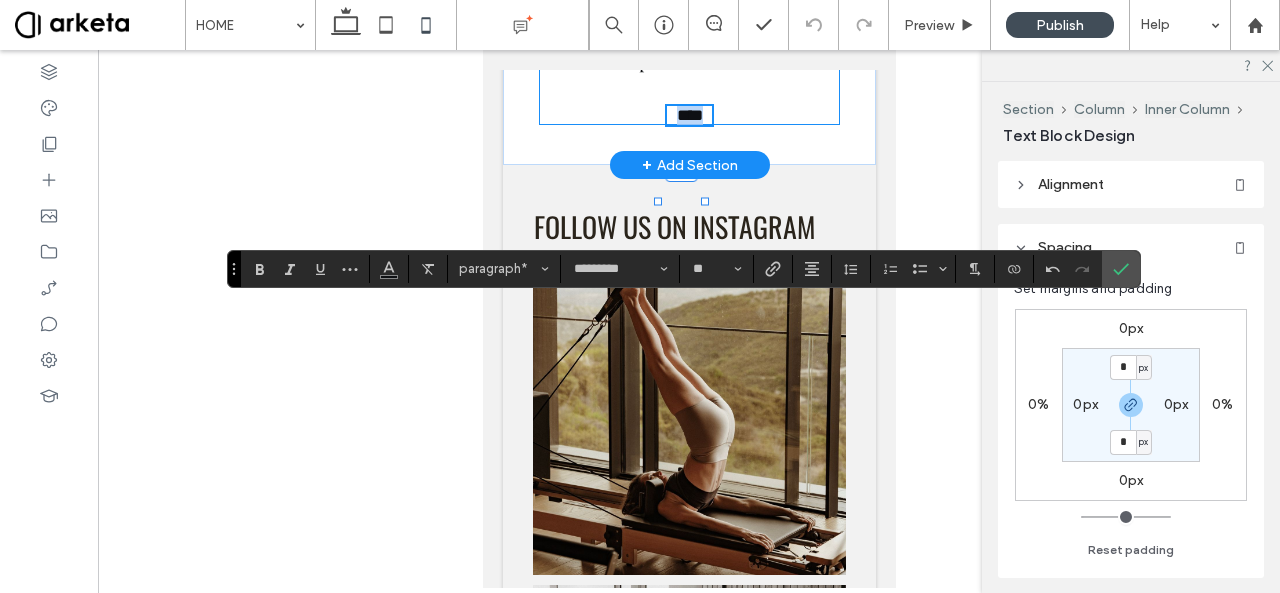 click on "Marianne is a lifesaver. I come with a long history of surgery and hips malformation. She is the trainer who helped me finally strengthen my core and my abs so that I have no more daily back pain. What I especially like is that we have a lot of fun while working very hard. It feels like you never worked out your abs before having a class with her.
CLAIRE
Marianne rocks! The attention to detail and correcting posture is uncanny... She knows exactly what muscle is not working right! Tough mama, yes! But I am addicted and keep coming back... the results say it all. You have to take a class with Marianne to know what I'm talking about.  😊
LAMA
****" at bounding box center (688, -463) 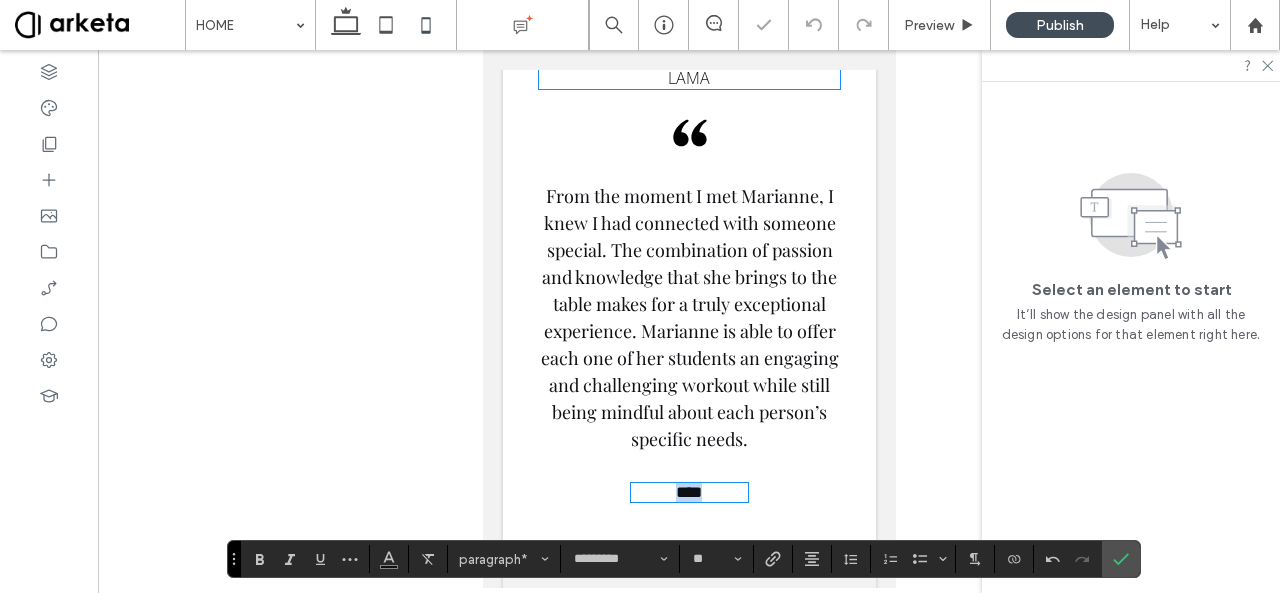 scroll, scrollTop: 4690, scrollLeft: 0, axis: vertical 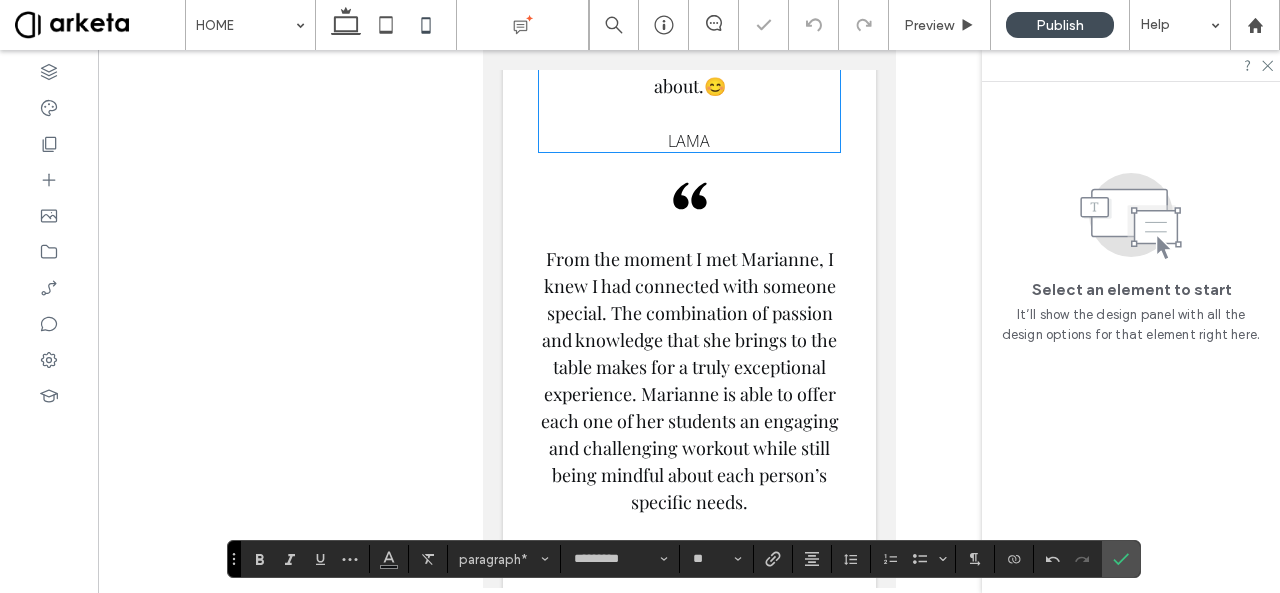 click on "LAMA" at bounding box center (688, 141) 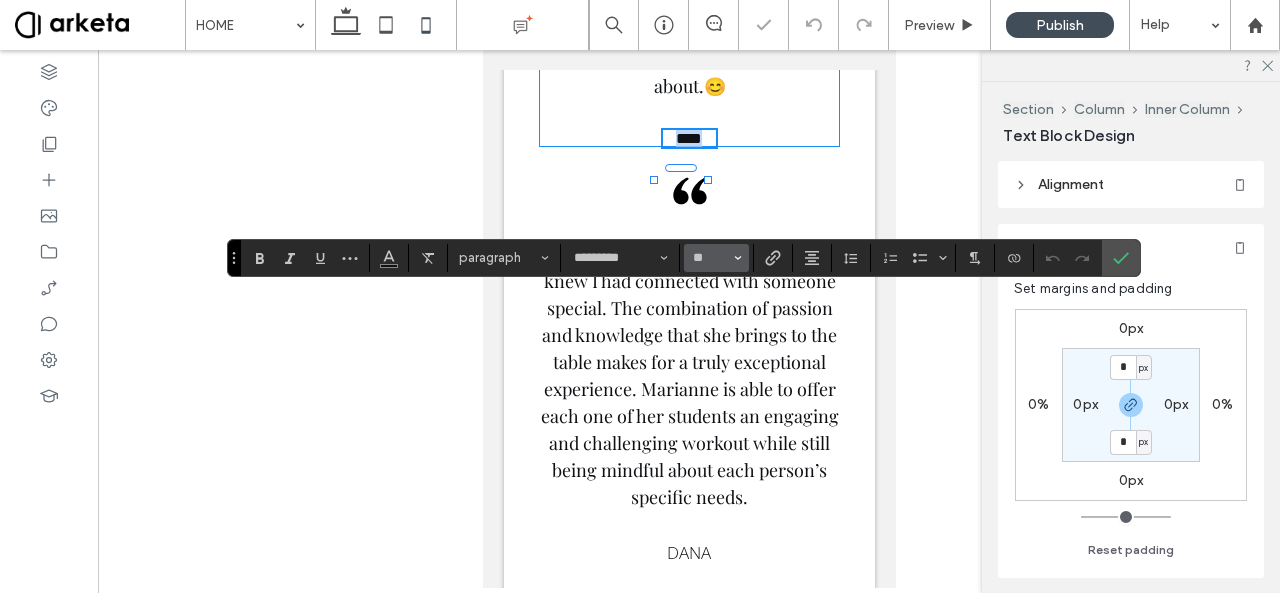 type on "*********" 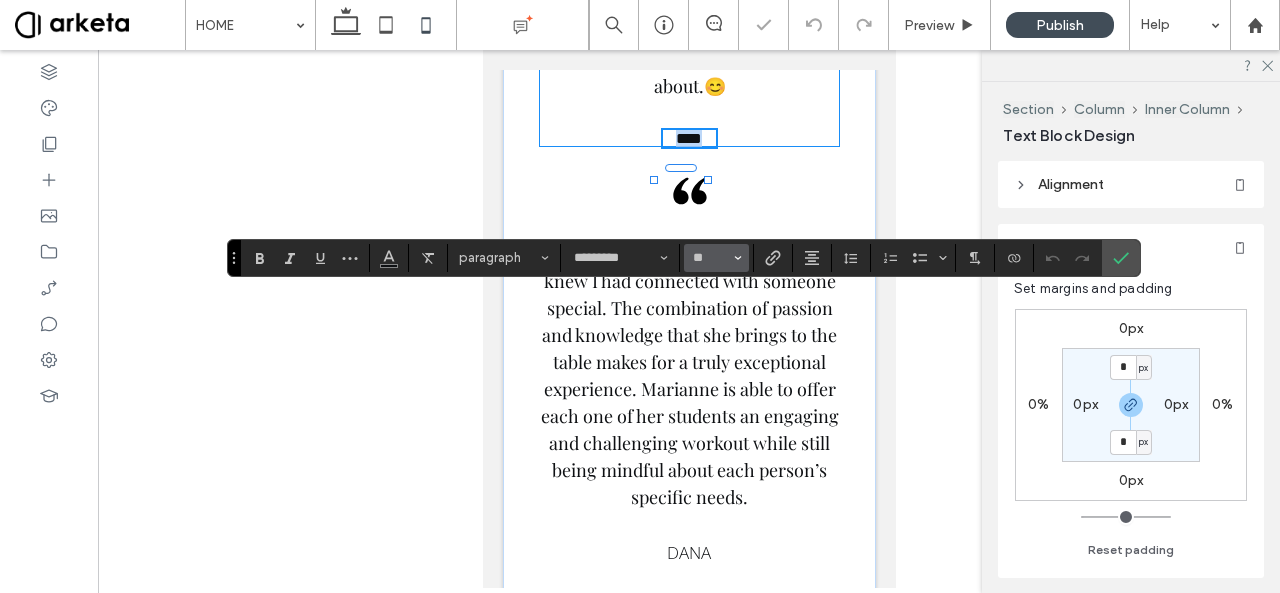 type on "**" 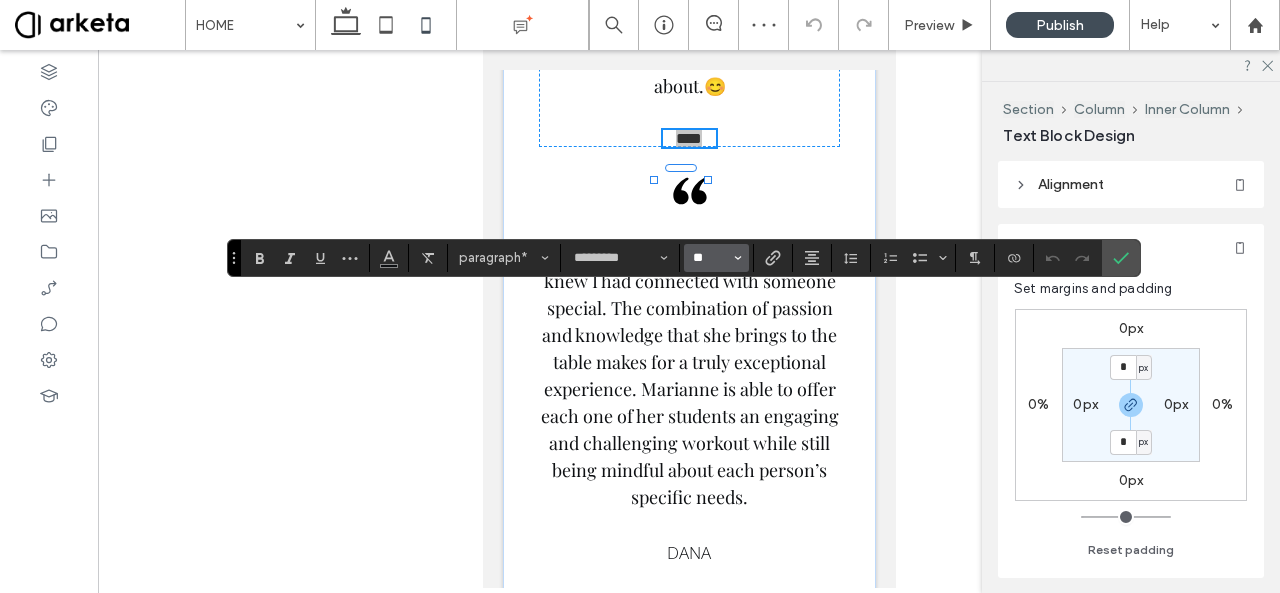 click on "**" at bounding box center [710, 258] 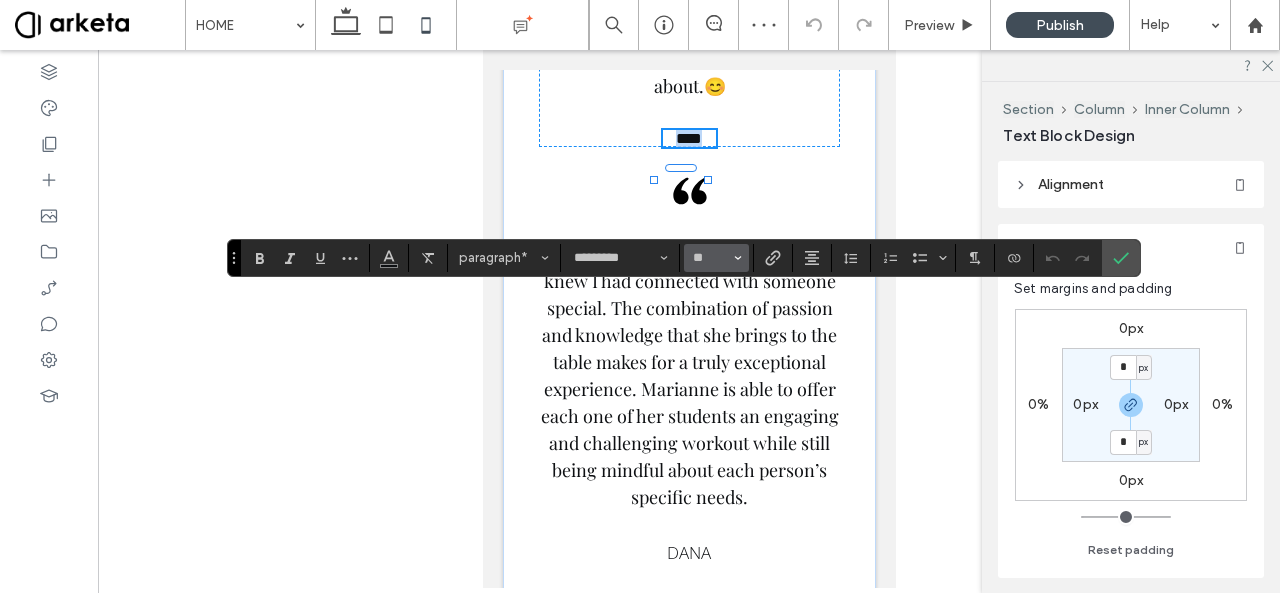 type on "**" 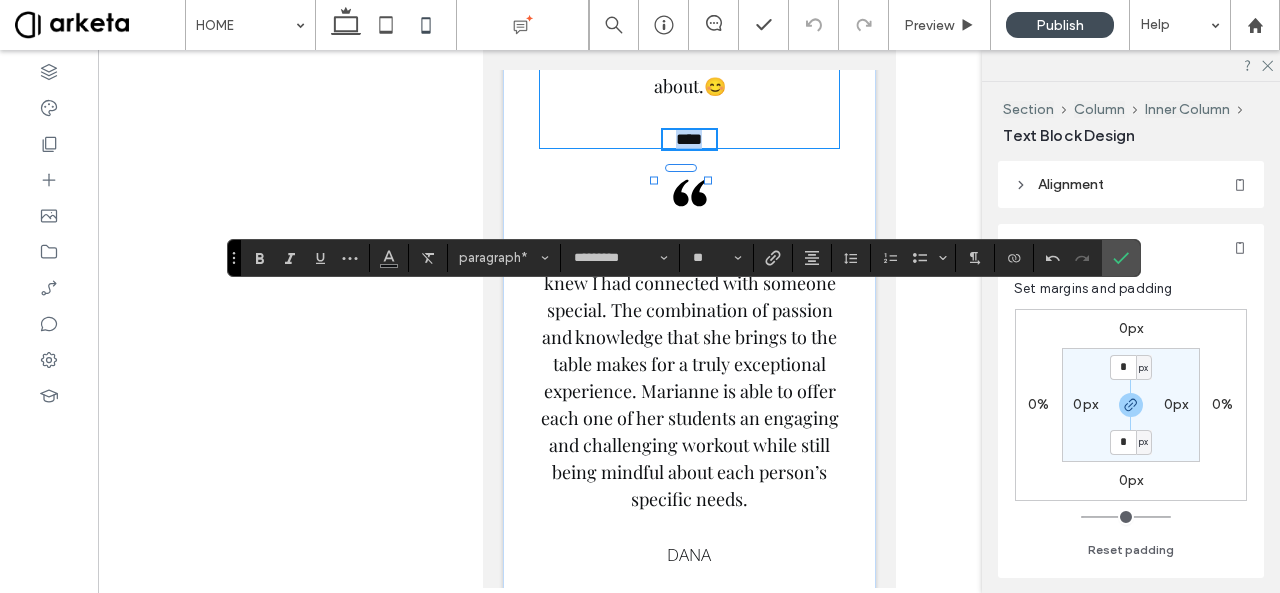 drag, startPoint x: 708, startPoint y: 301, endPoint x: 720, endPoint y: 301, distance: 12 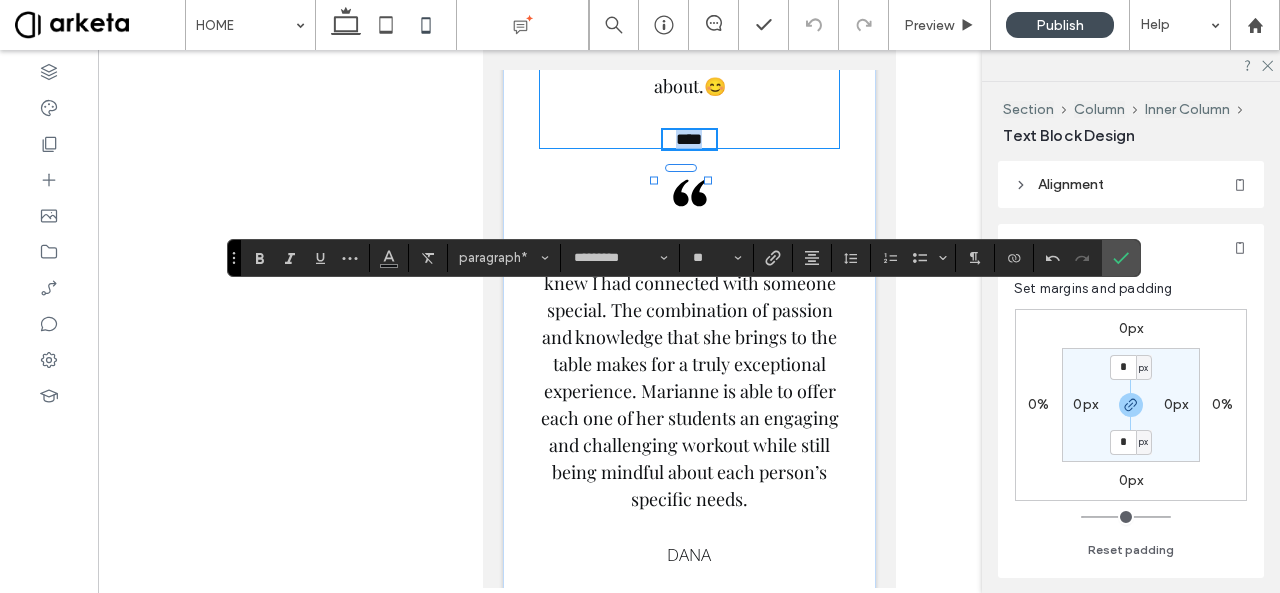 click at bounding box center (707, 180) 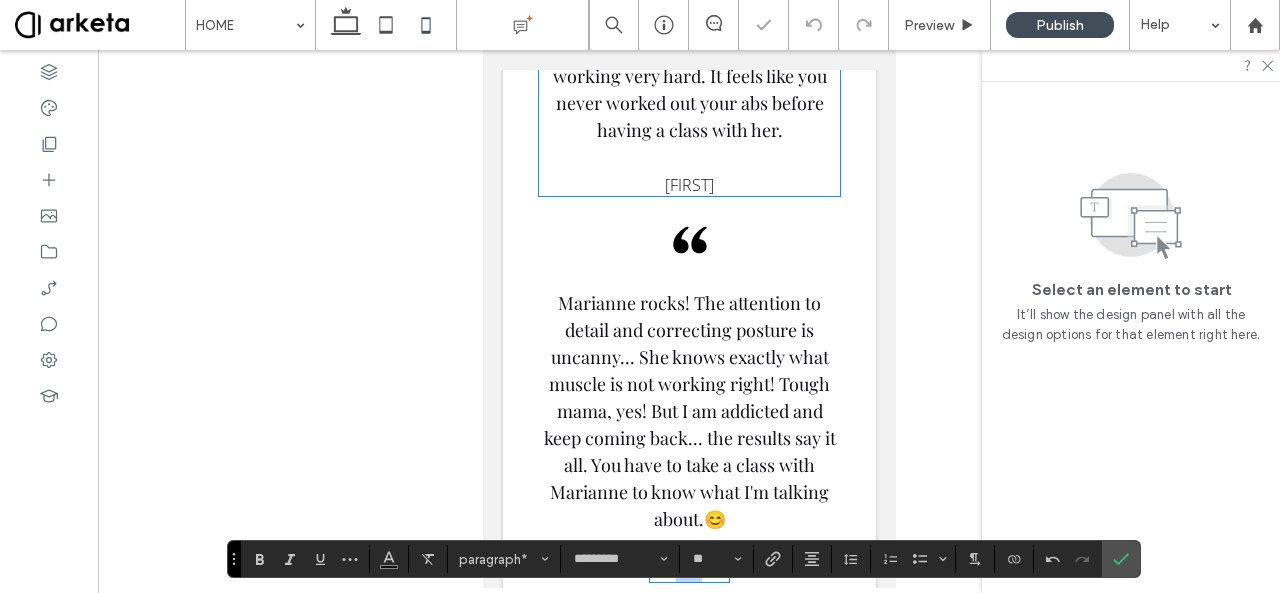 scroll, scrollTop: 4226, scrollLeft: 0, axis: vertical 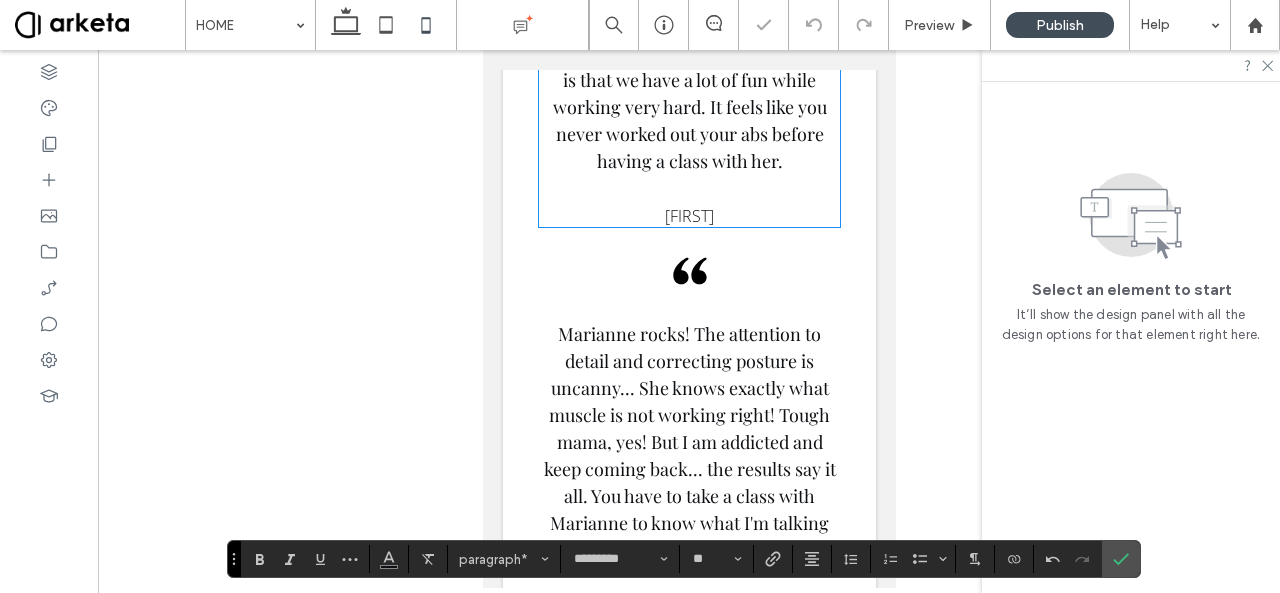 click on "[FIRST]" at bounding box center [688, 216] 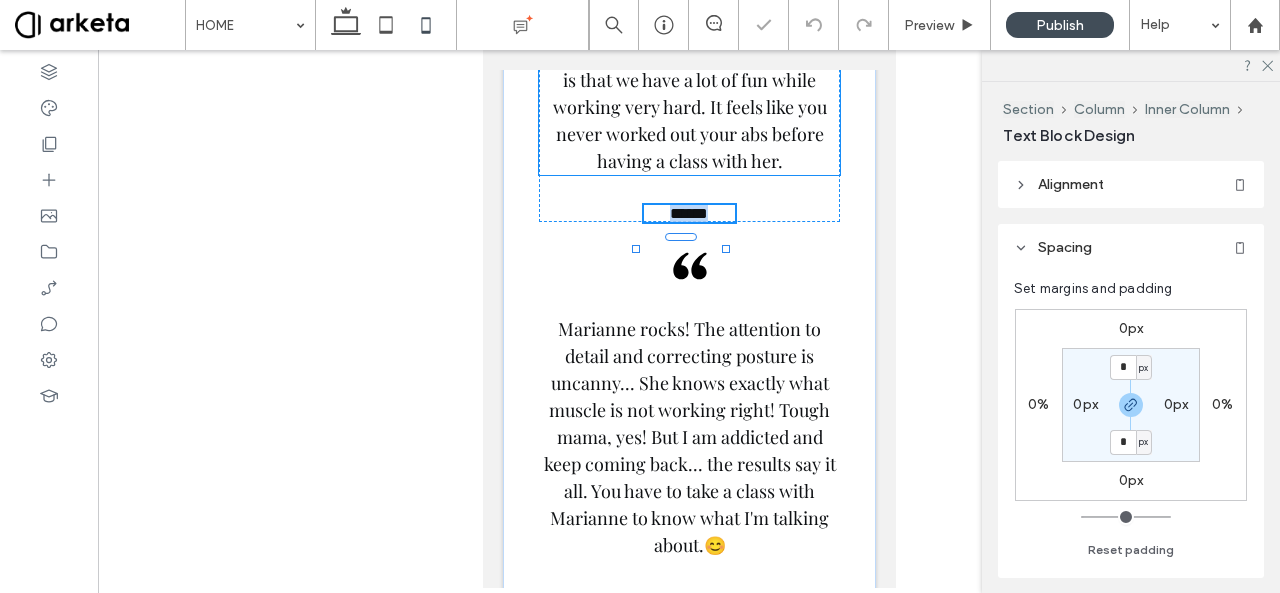 type on "*********" 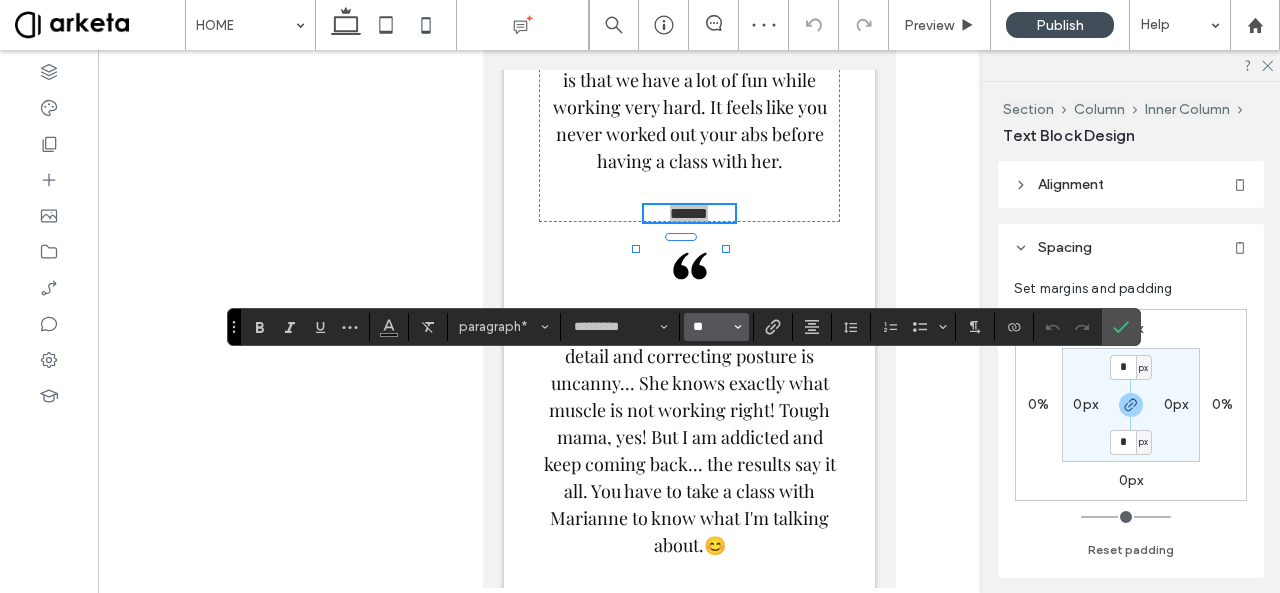 click on "**" at bounding box center (710, 327) 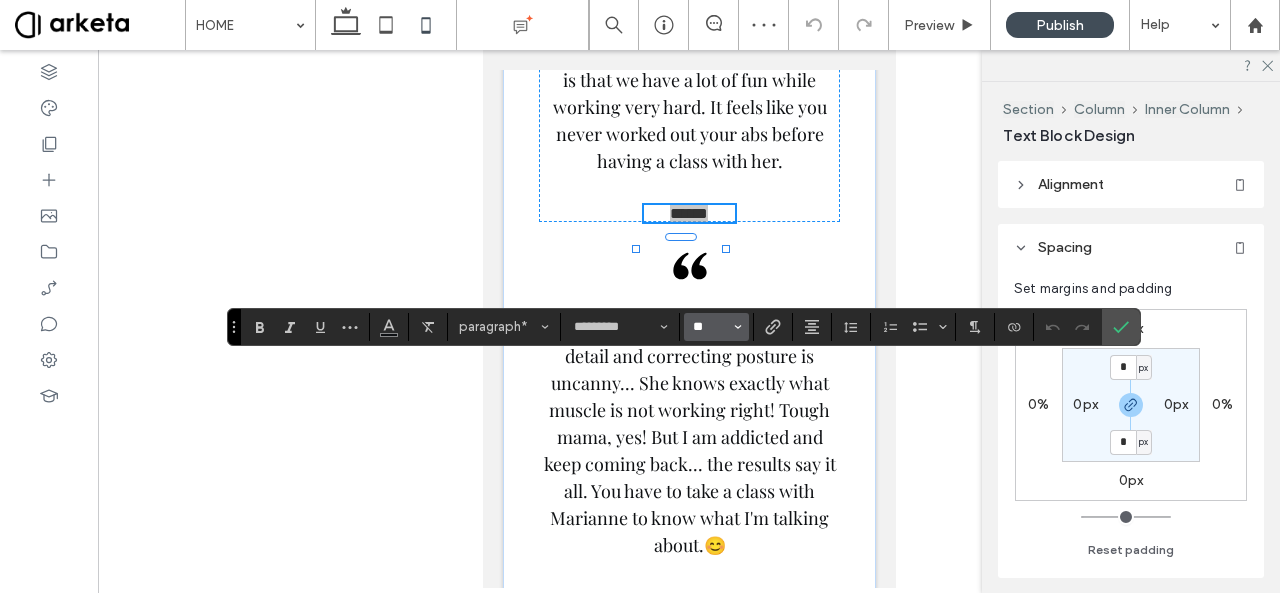 type on "***" 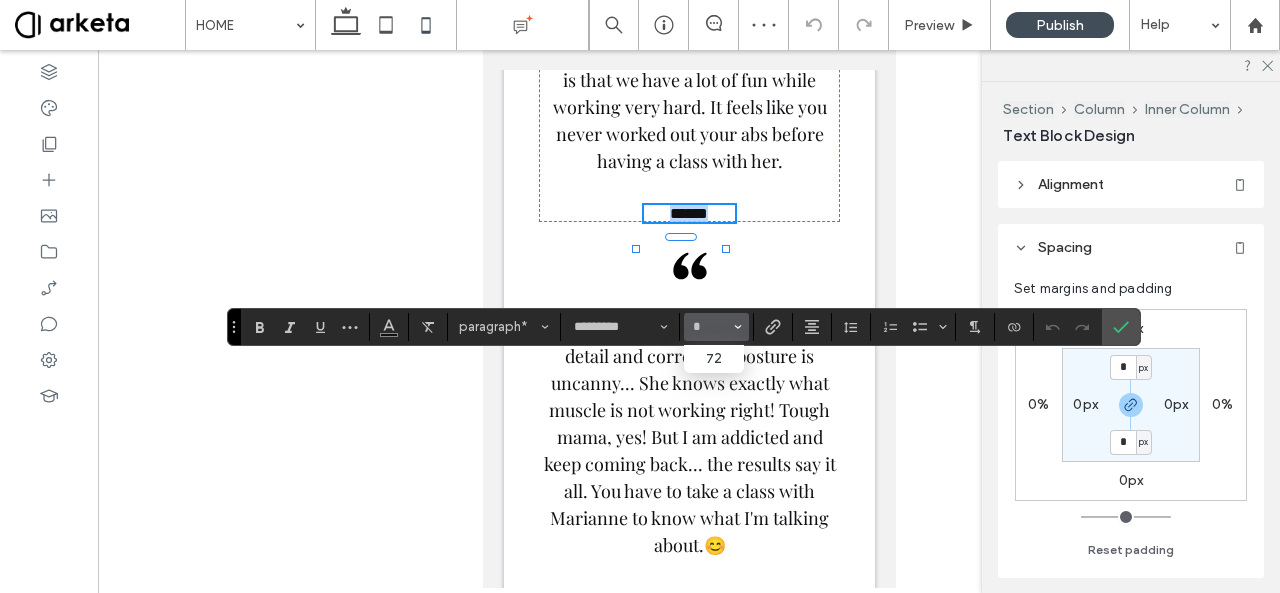 type on "*" 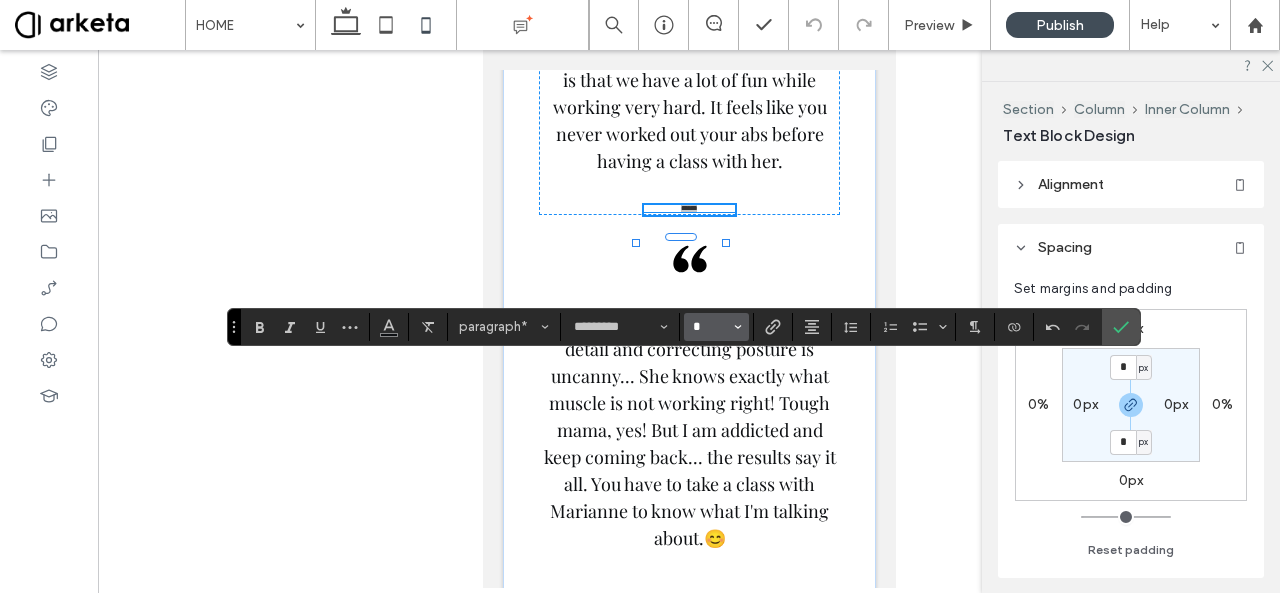 click on "*" at bounding box center (710, 327) 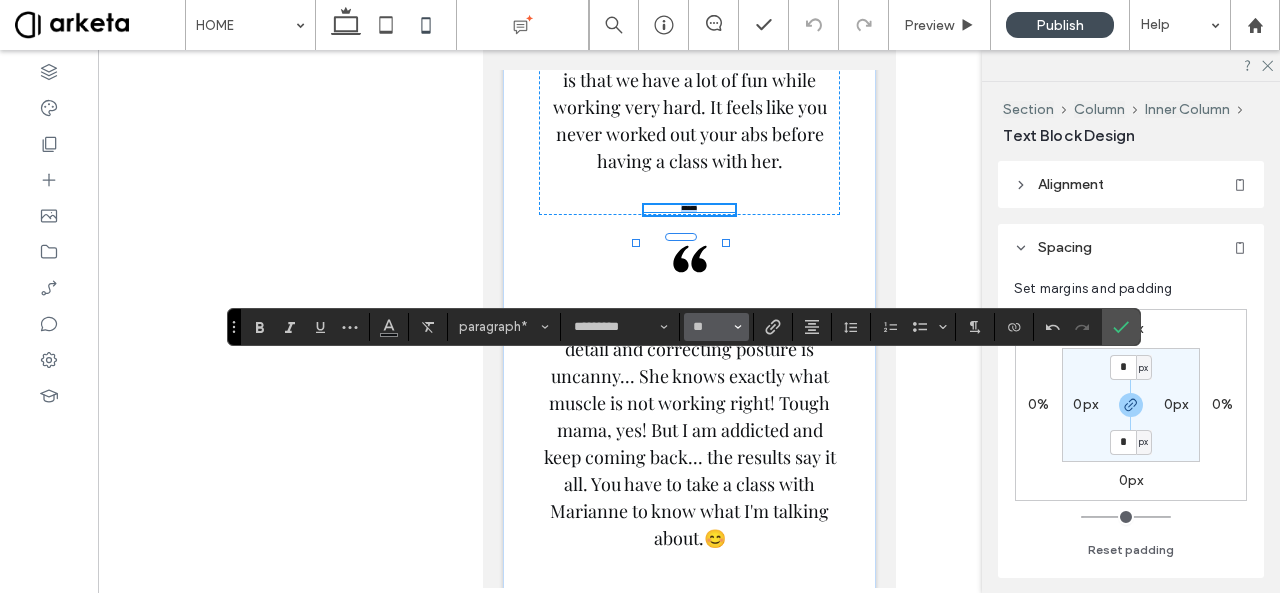 type on "**" 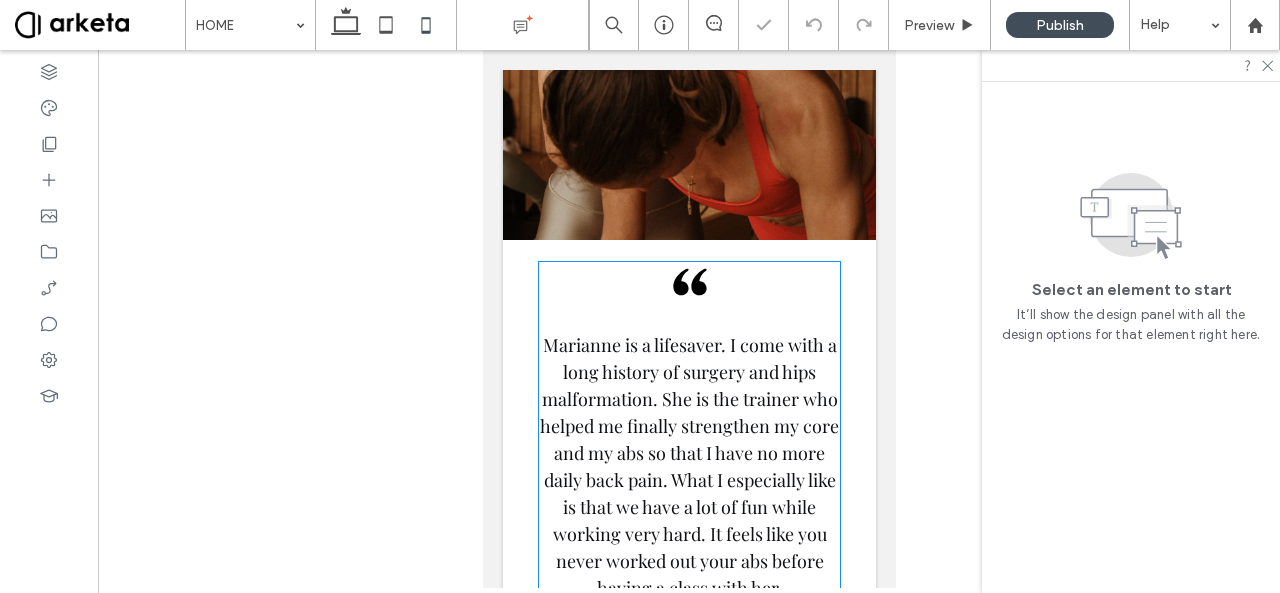 scroll, scrollTop: 3789, scrollLeft: 0, axis: vertical 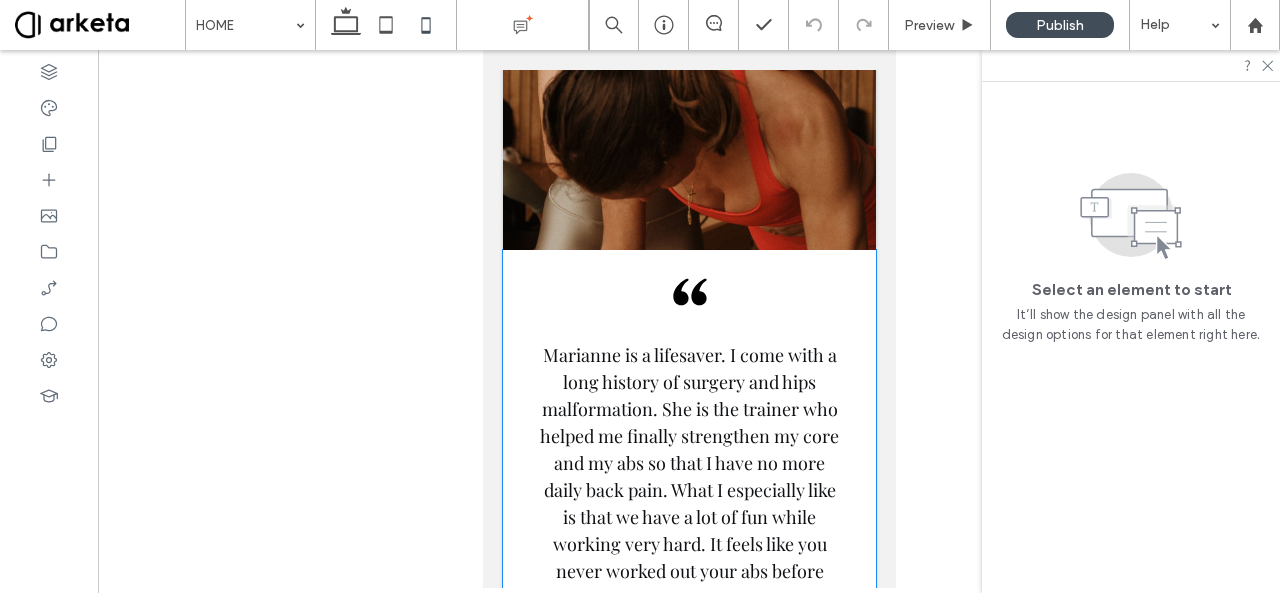 click on "[FIRST] is a lifesaver. I come with a long history of surgery and hips malformation. She is the trainer who helped me finally strengthen my core and my abs so that I have no more daily back pain. What I especially like is that we have a lot of fun while working very hard. It feels like you never worked out your abs before having a class with her.
[FIRST]
[FIRST] rocks! The attention to detail and correcting posture is uncanny... She knows exactly what muscle is not working right! Tough mama, yes! But I am addicted and keep coming back... the results say it all. You have to take a class with [FIRST] to know what I'm talking about.  😊
LAMA
DANA" at bounding box center (688, 881) 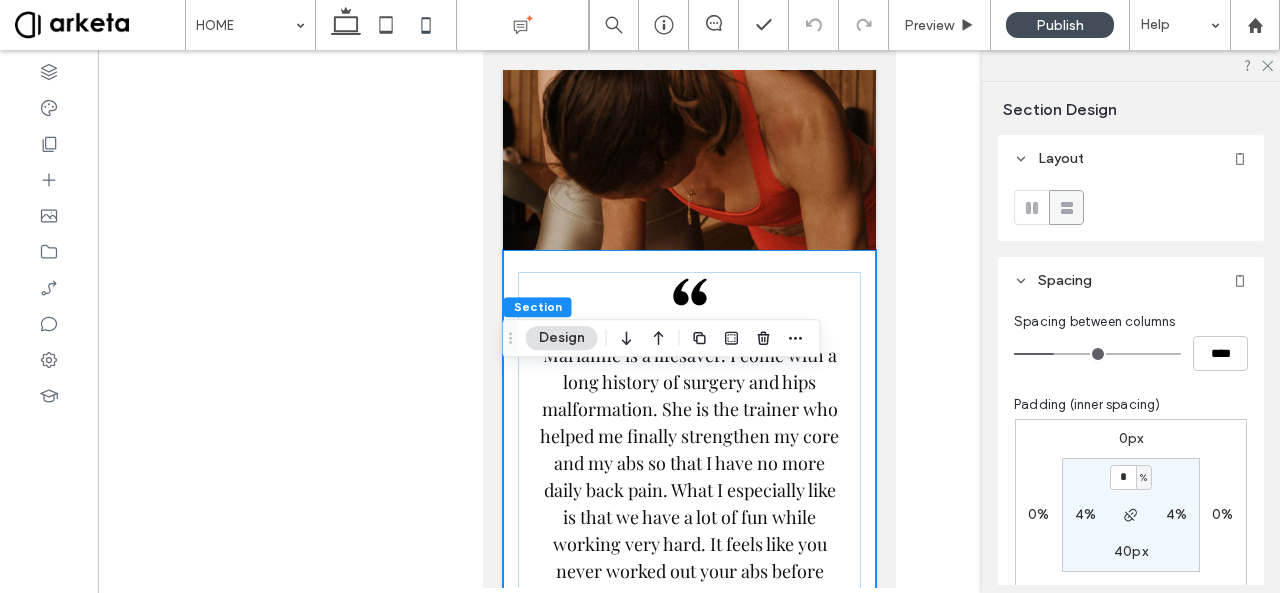 scroll, scrollTop: 123, scrollLeft: 0, axis: vertical 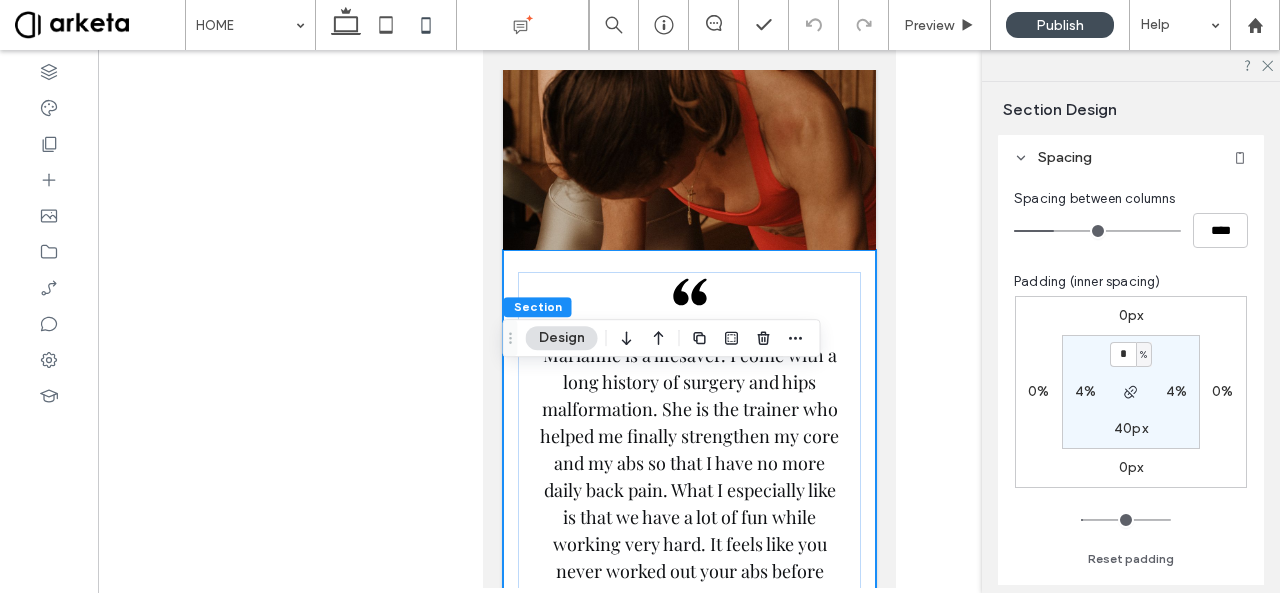 click on "%" at bounding box center [1143, 355] 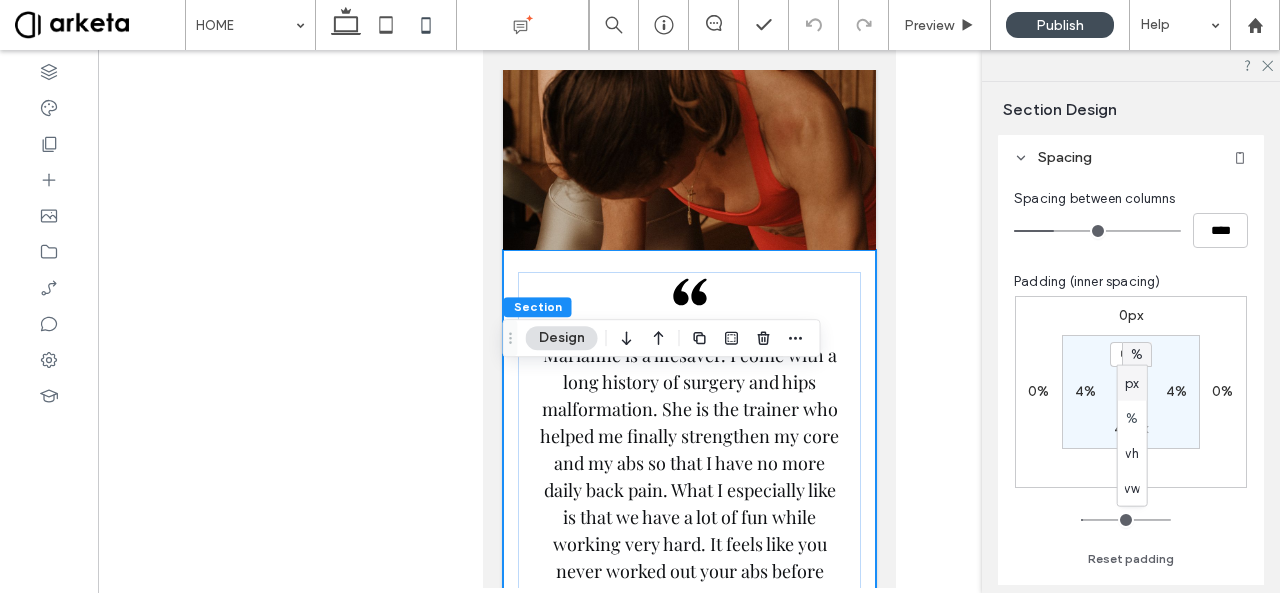 click on "px" at bounding box center [1132, 383] 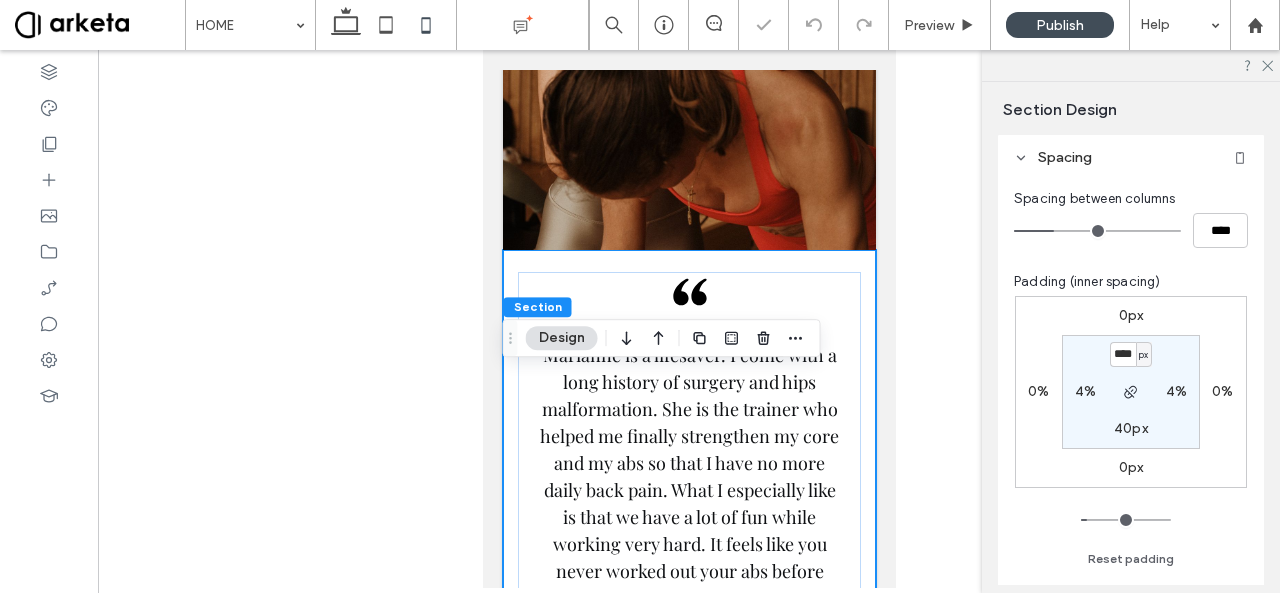 type on "****" 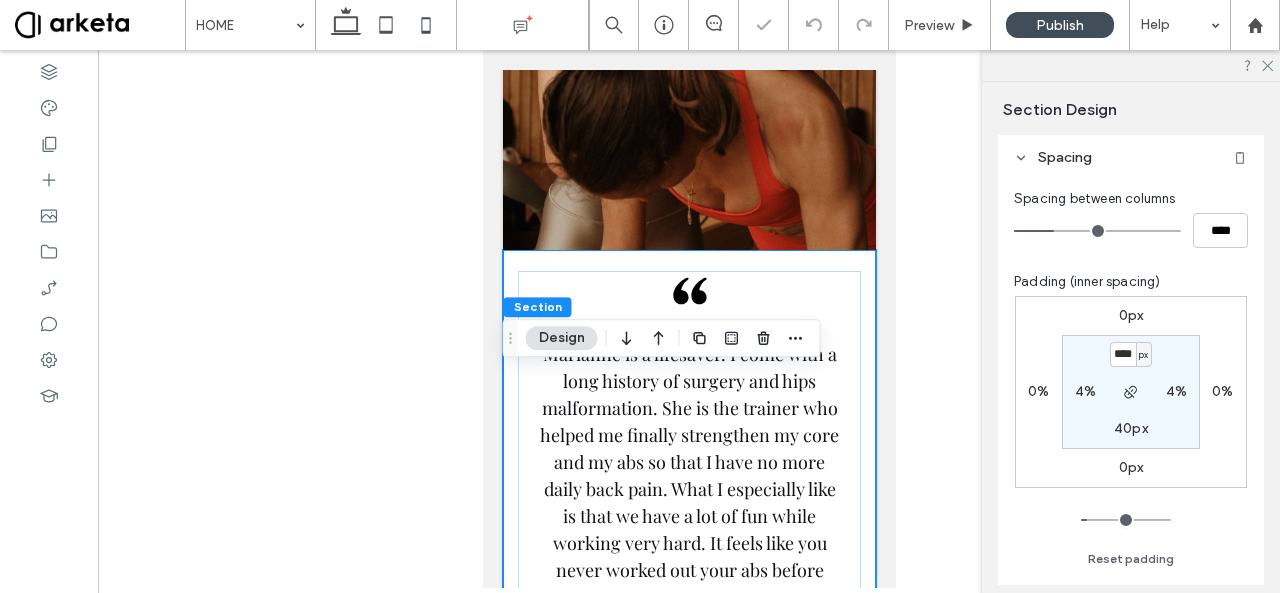 type on "**" 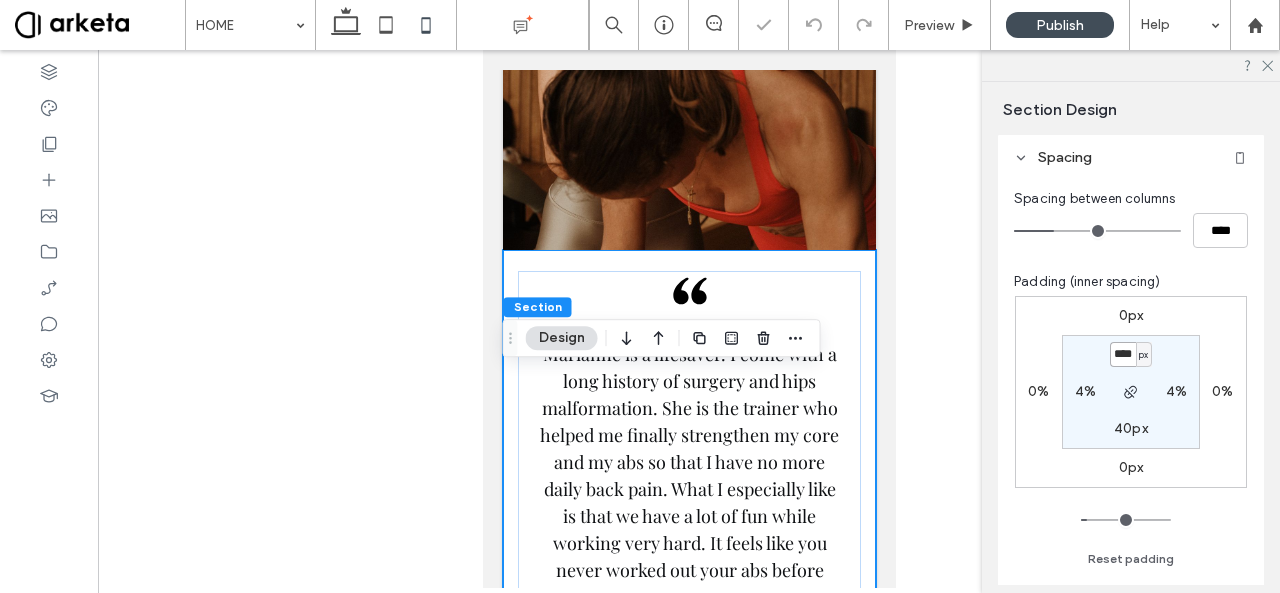 click on "****" at bounding box center (1123, 354) 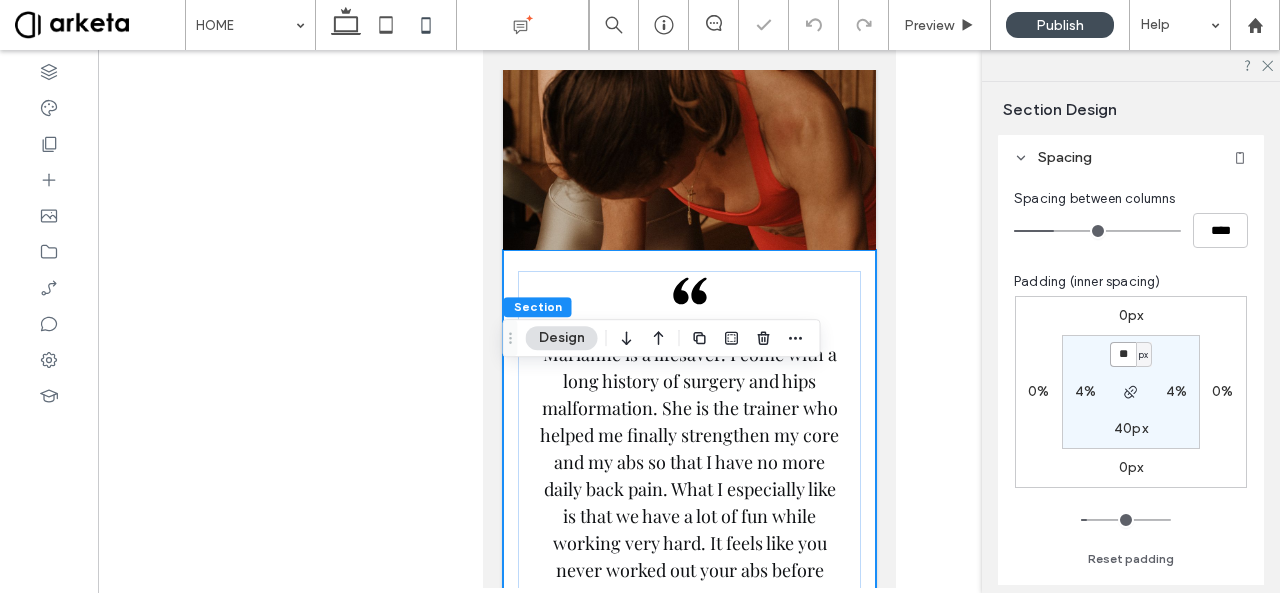 type on "**" 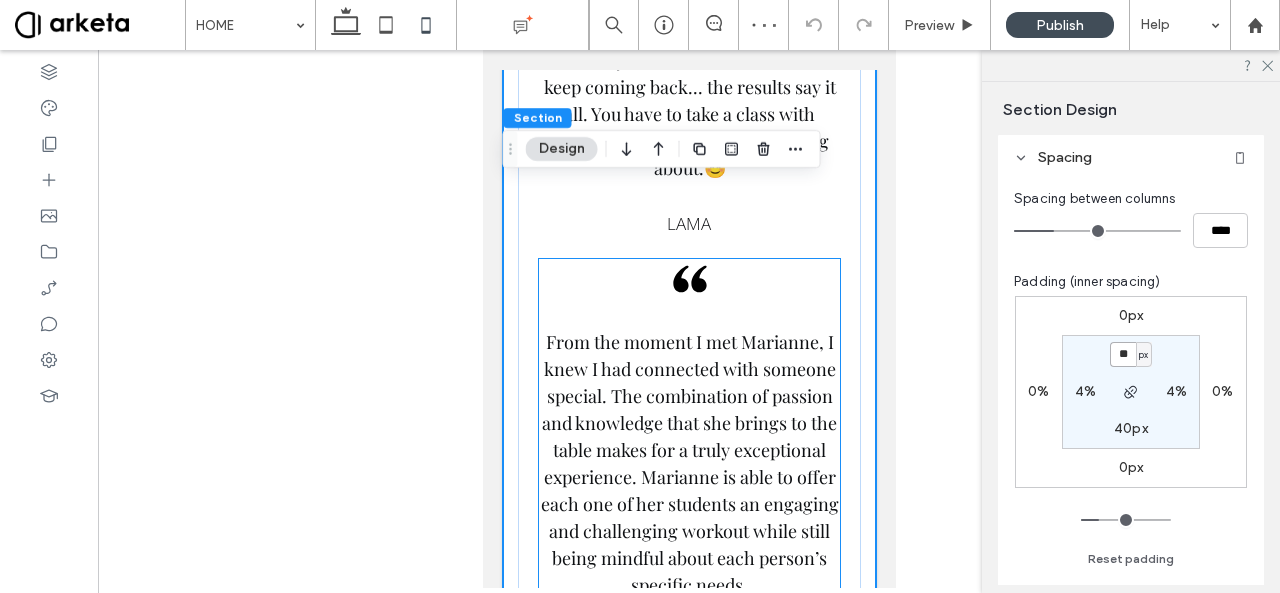 scroll, scrollTop: 4649, scrollLeft: 0, axis: vertical 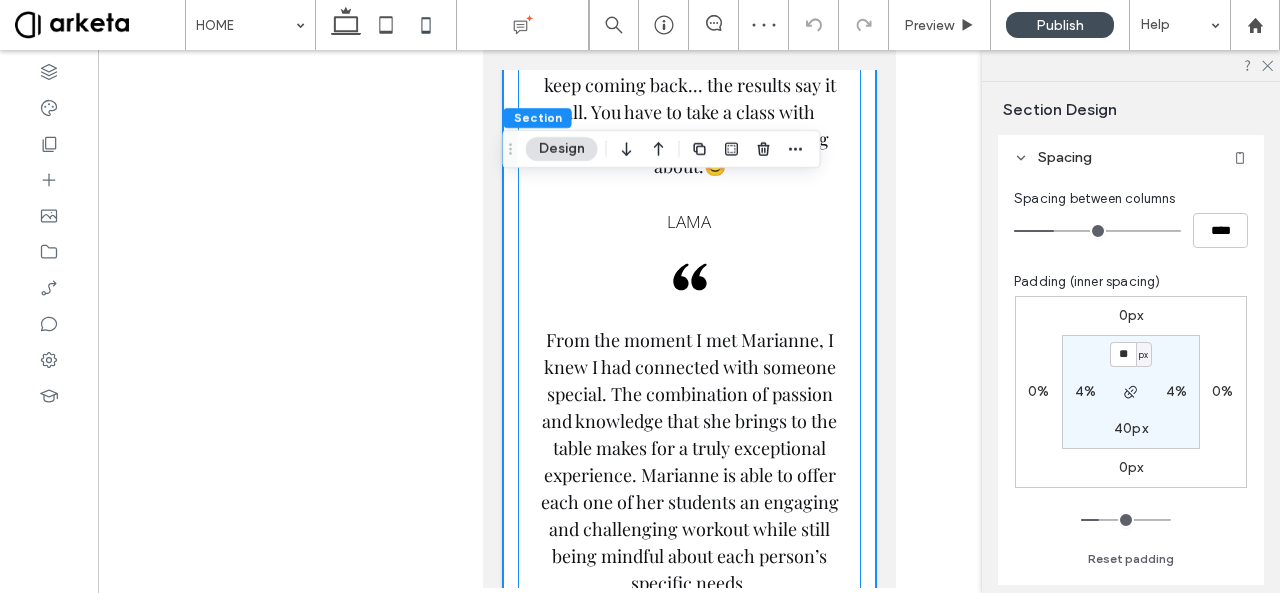 click on "[FIRST] is a lifesaver. I come with a long history of surgery and hips malformation. She is the trainer who helped me finally strengthen my core and my abs so that I have no more daily back pain. What I especially like is that we have a lot of fun while working very hard. It feels like you never worked out your abs before having a class with her.
[FIRST]
[FIRST] rocks! The attention to detail and correcting posture is uncanny... She knows exactly what muscle is not working right! Tough mama, yes! But I am addicted and keep coming back... the results say it all. You have to take a class with [FIRST] to know what I'm talking about.  😊
LAMA
DANA" at bounding box center [688, 50] 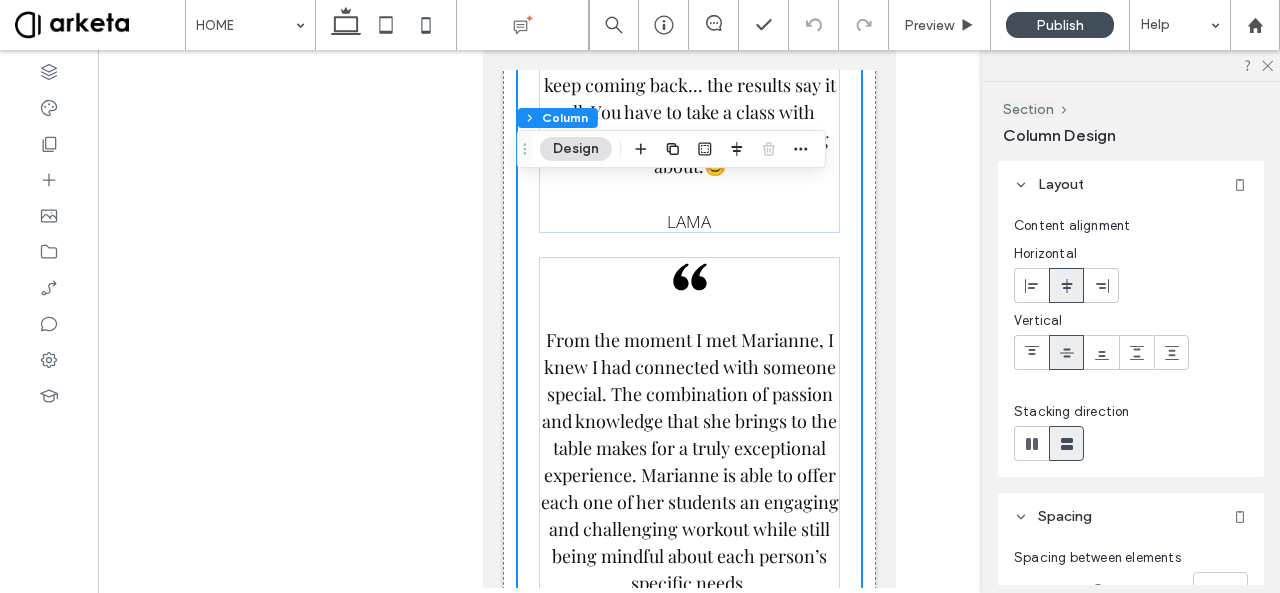 scroll, scrollTop: 174, scrollLeft: 0, axis: vertical 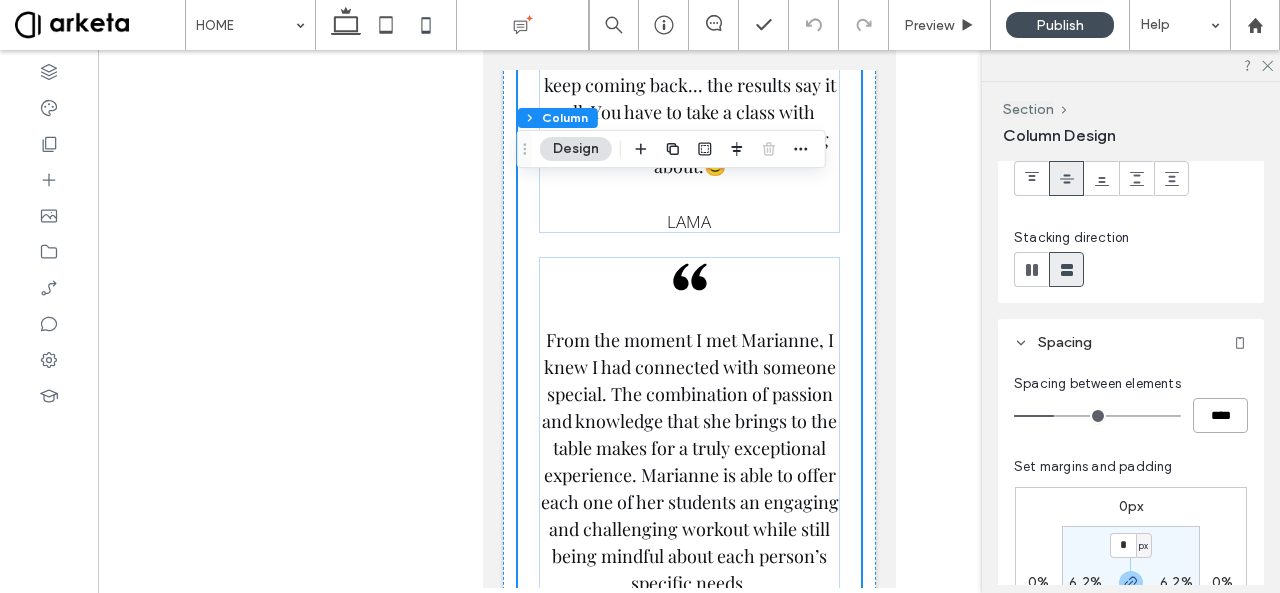 click on "****" at bounding box center [1220, 415] 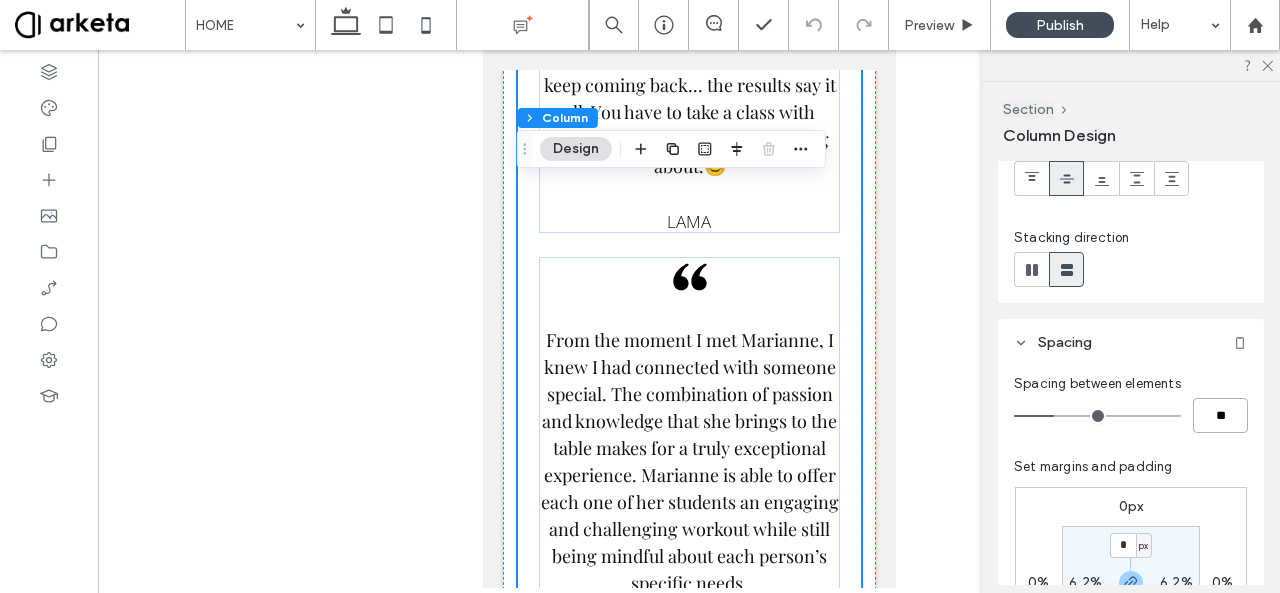 type on "****" 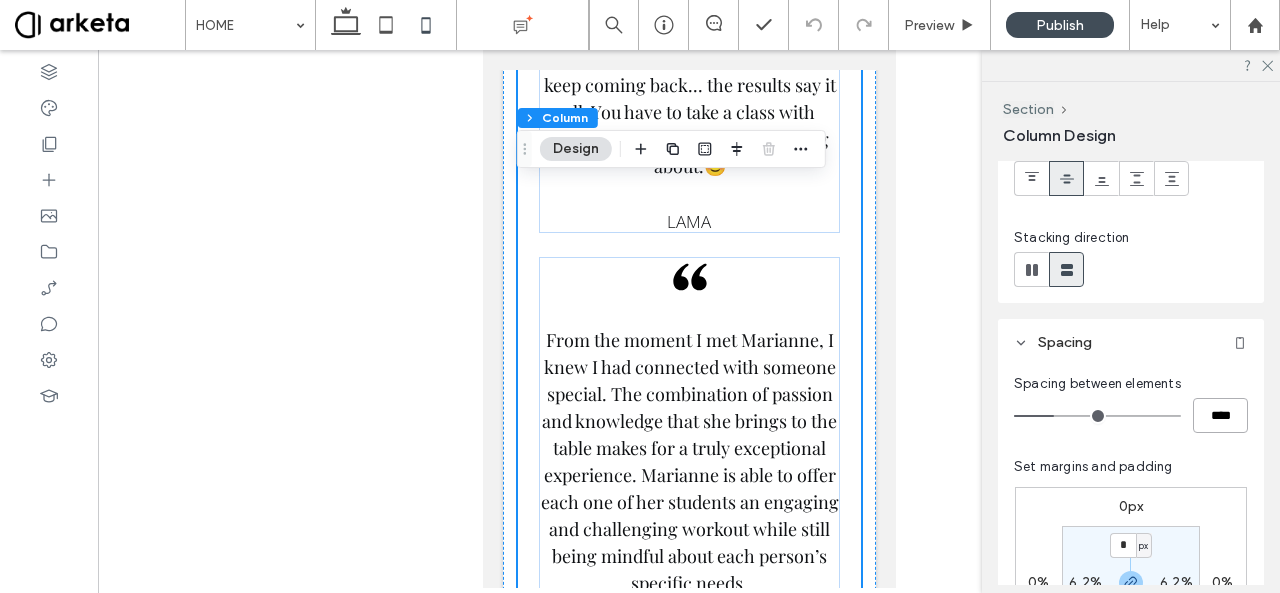 type on "**" 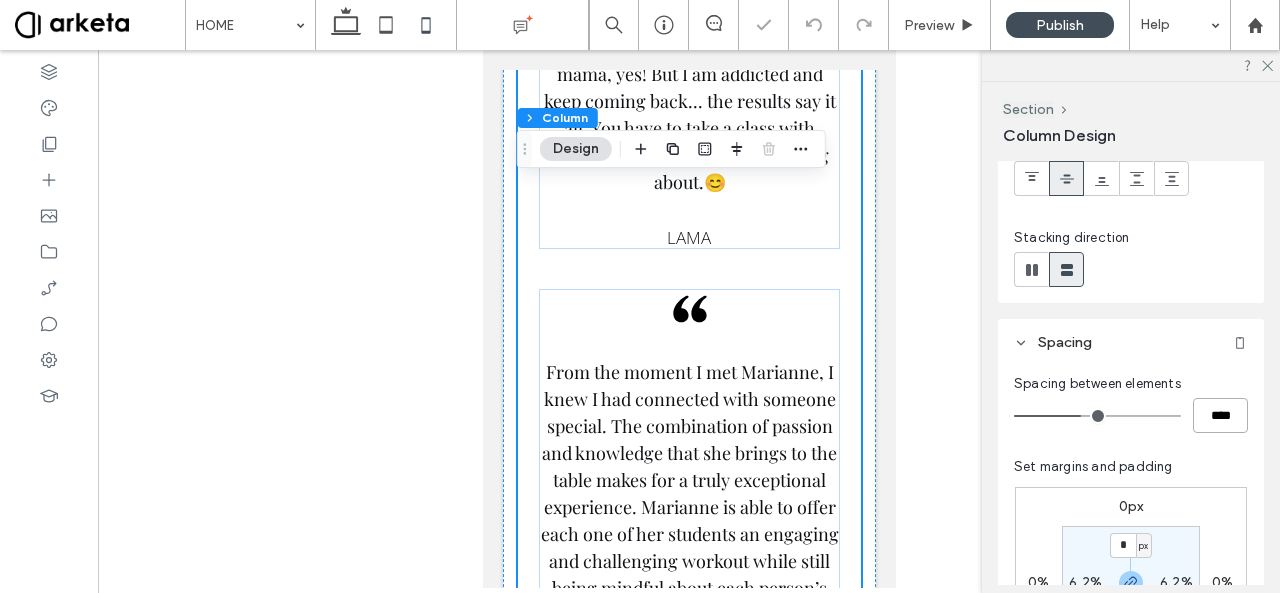 scroll, scrollTop: 4665, scrollLeft: 0, axis: vertical 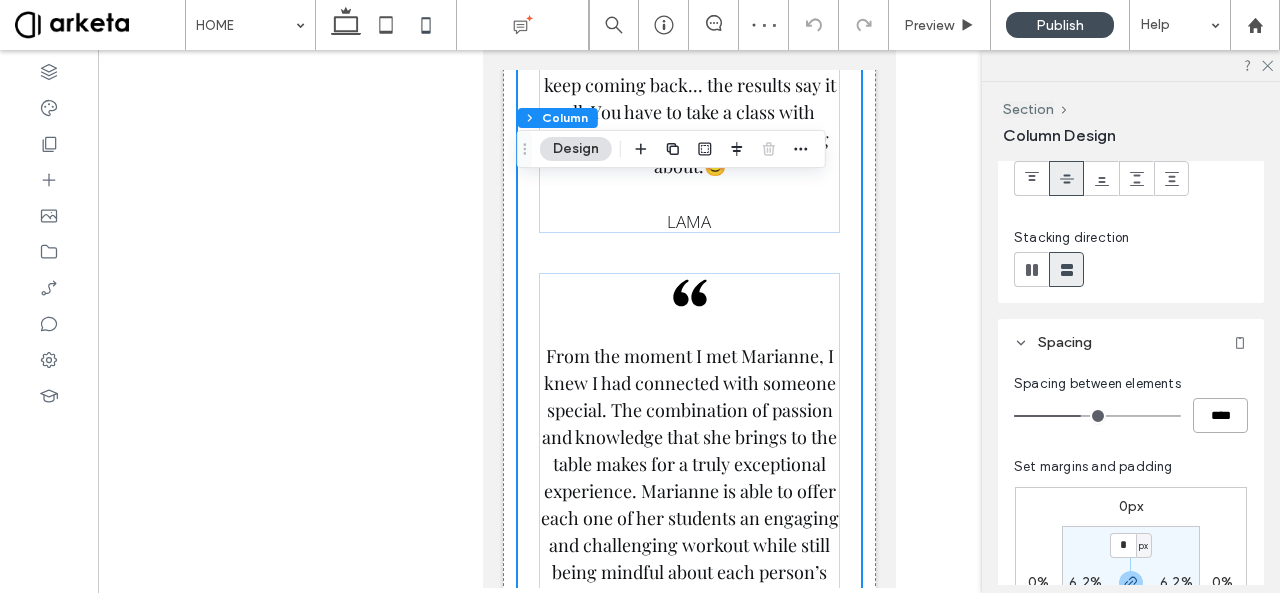 type on "****" 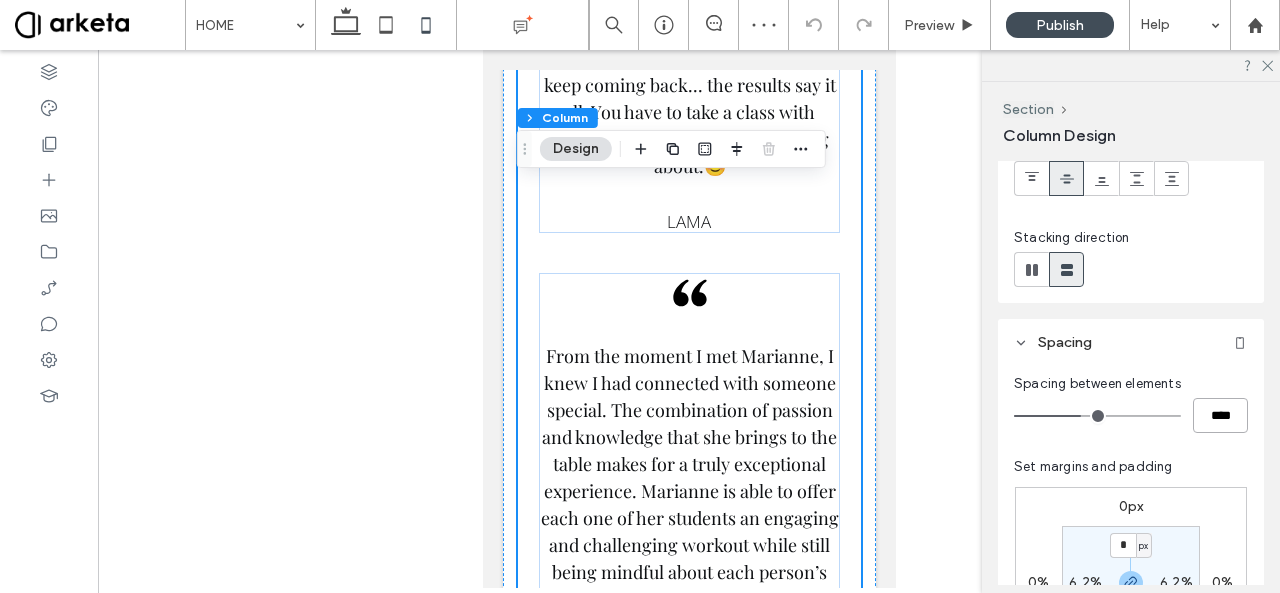 type on "**" 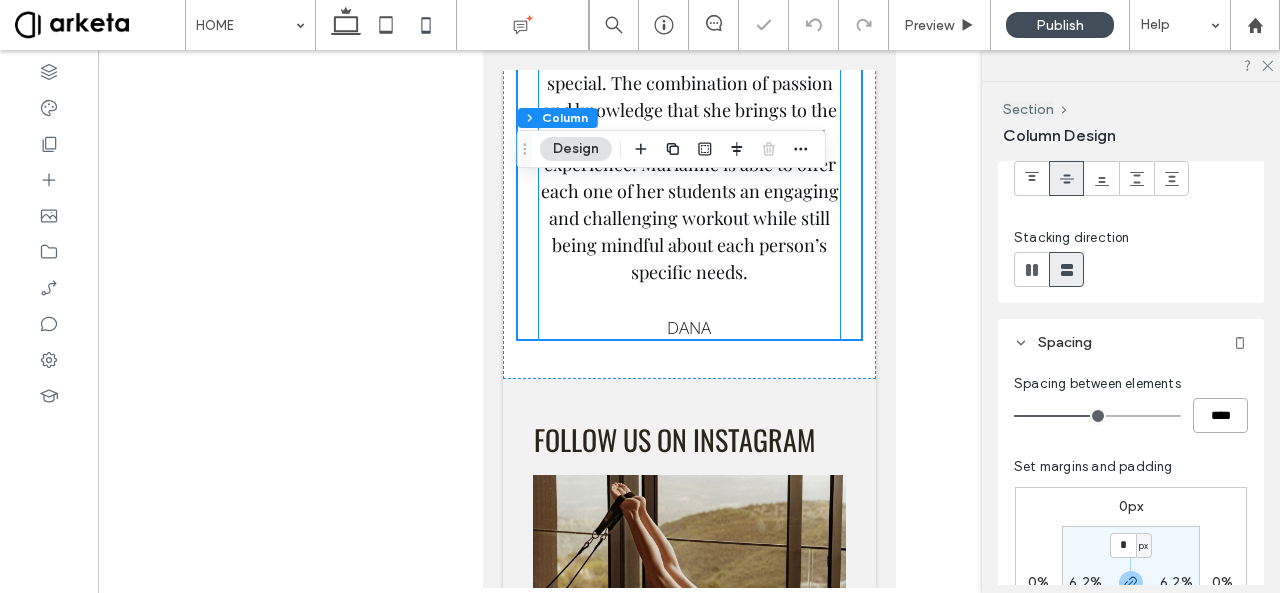 scroll, scrollTop: 5038, scrollLeft: 0, axis: vertical 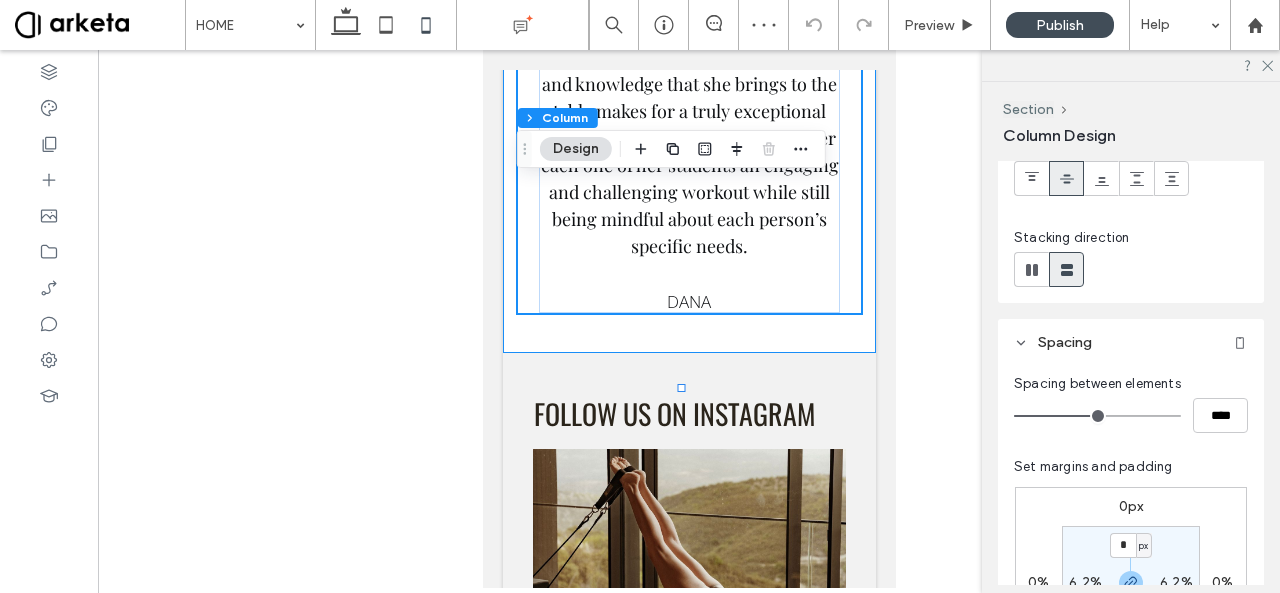 click on "Marianne is a lifesaver. I come with a long history of surgery and hips malformation. She is the trainer who helped me finally strengthen my core and my abs so that I have no more daily back pain. What I especially like is that we have a lot of fun while working very hard. It feels like you never worked out your abs before having a class with her.
CLAIRE
Marianne rocks! The attention to detail and correcting posture is uncanny... She knows exactly what muscle is not working right! Tough mama, yes! But I am addicted and keep coming back... the results say it all. You have to take a class with Marianne to know what I'm talking about.  😊
LAMA
DANA" at bounding box center (688, -323) 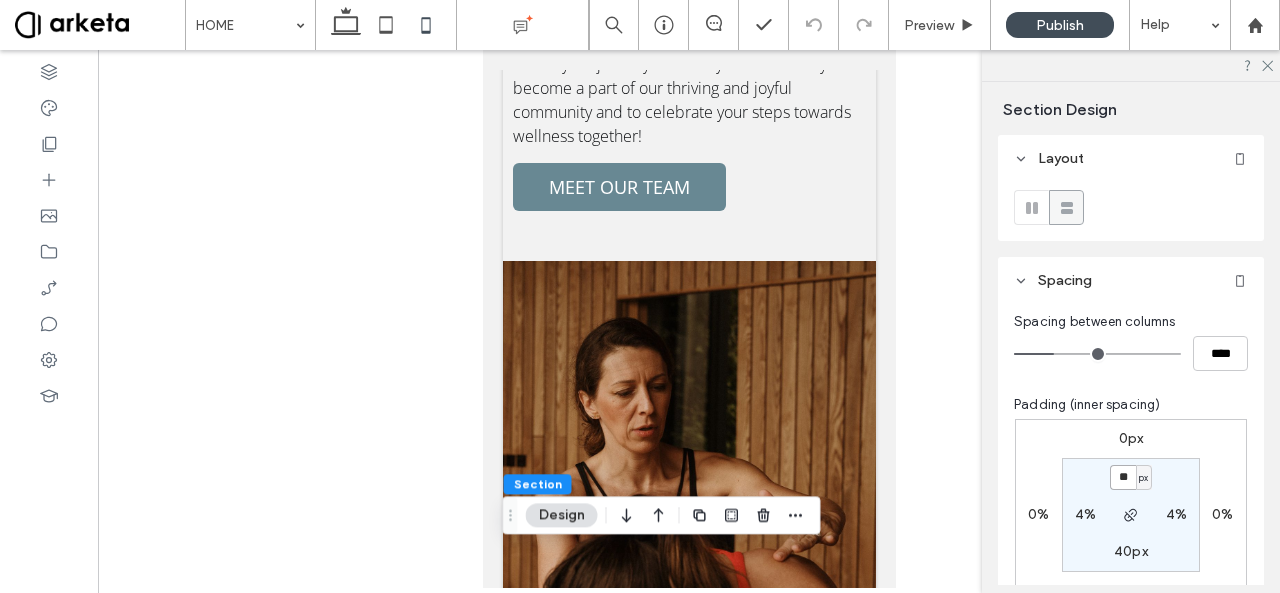 scroll, scrollTop: 3136, scrollLeft: 0, axis: vertical 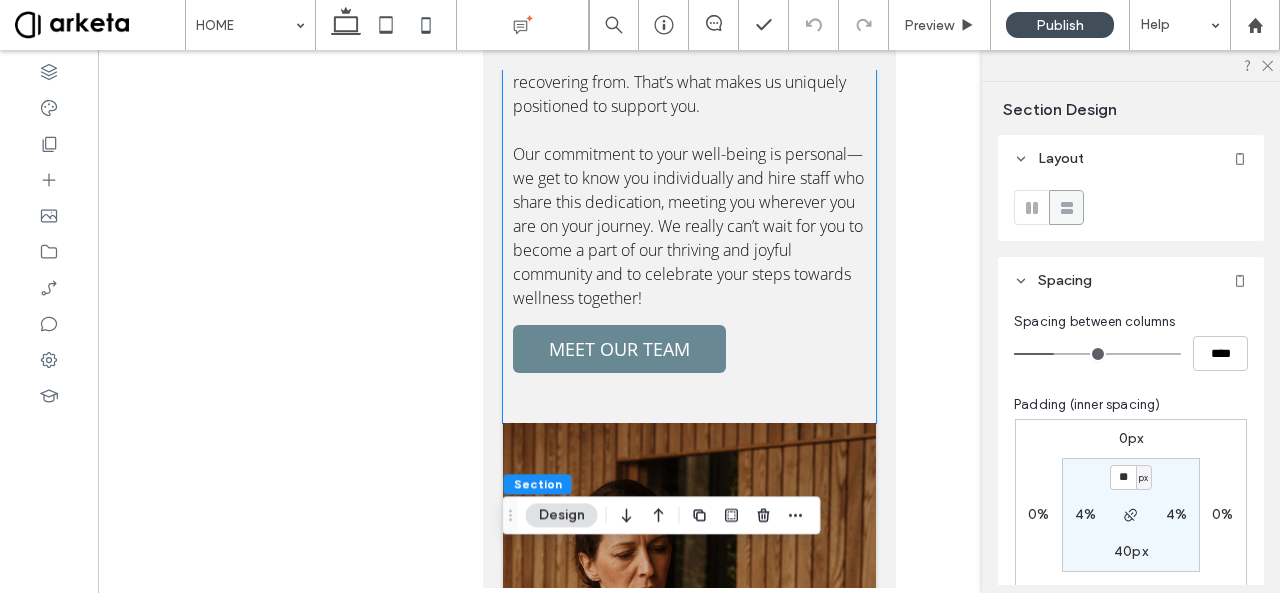 click on "Welcome
While we are recognised as a Pilates, Yoga and mobility studio, our mission extends beyond offering playful and tailored fitness classes. We aspire to be a vibrant hub for community education, engagement, and empowerment, setting new standards for holistic wellness and redefining health across the Middle East. Offering expert guidance rooted in our team's experiences with life's challenges and recoveries, we are here for you whether you are recovering from injury, navigating pregnancy, or simply seeking more balance physically and emotionally. We have been through the life curveballs you are going through, the joys you are experiencing, and we have recovered from the ailments you are recovering from. That’s what makes us uniquely positioned to support you.
MEET OUR TEAM" at bounding box center [688, -1] 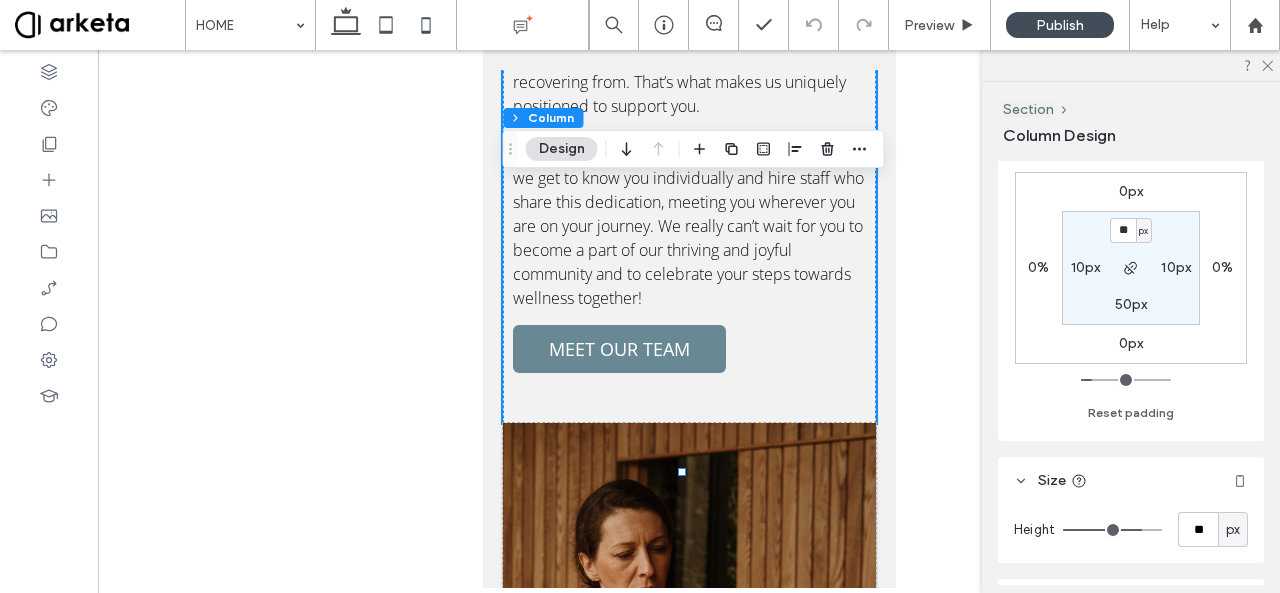 scroll, scrollTop: 490, scrollLeft: 0, axis: vertical 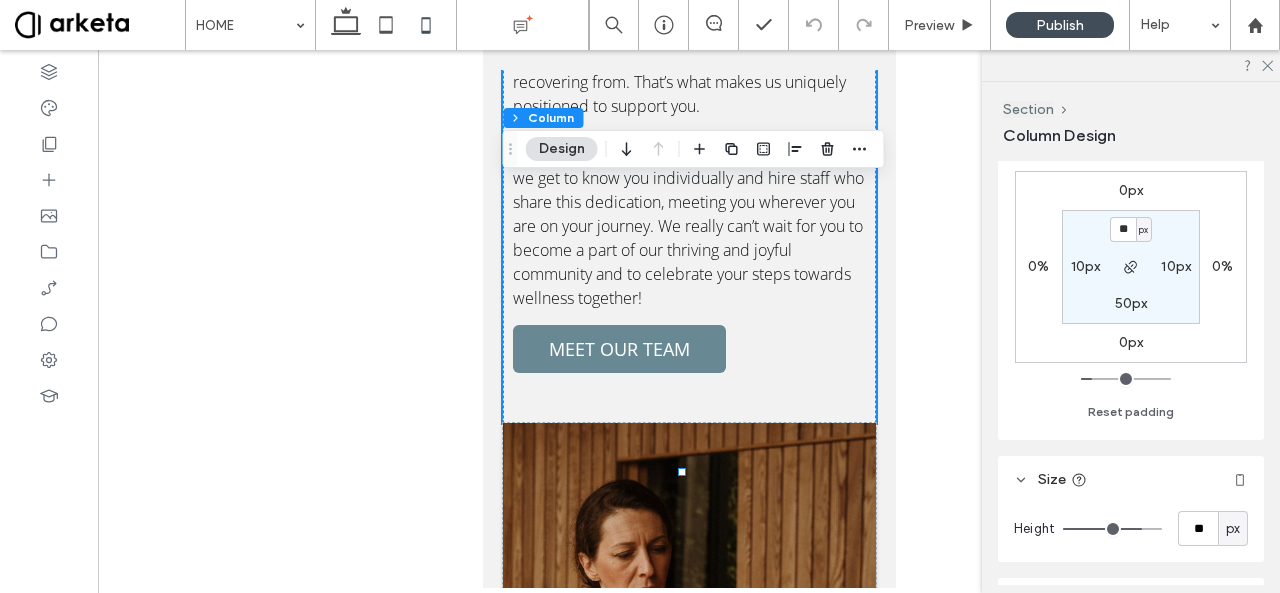 click on "10px" at bounding box center [1086, 266] 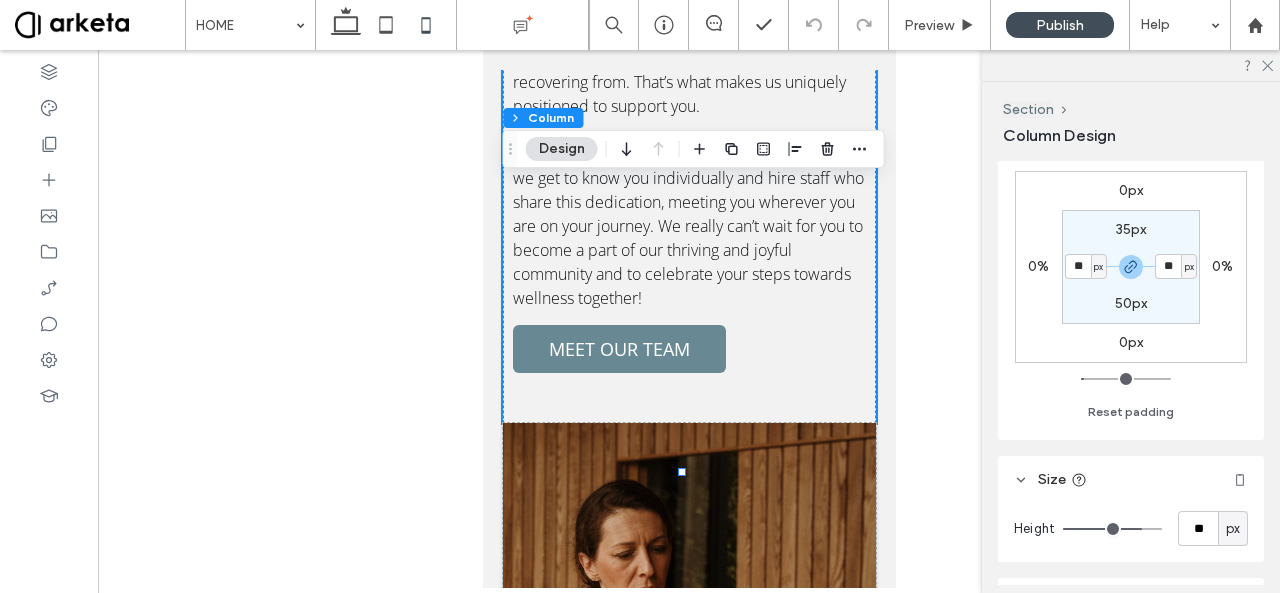 type on "**" 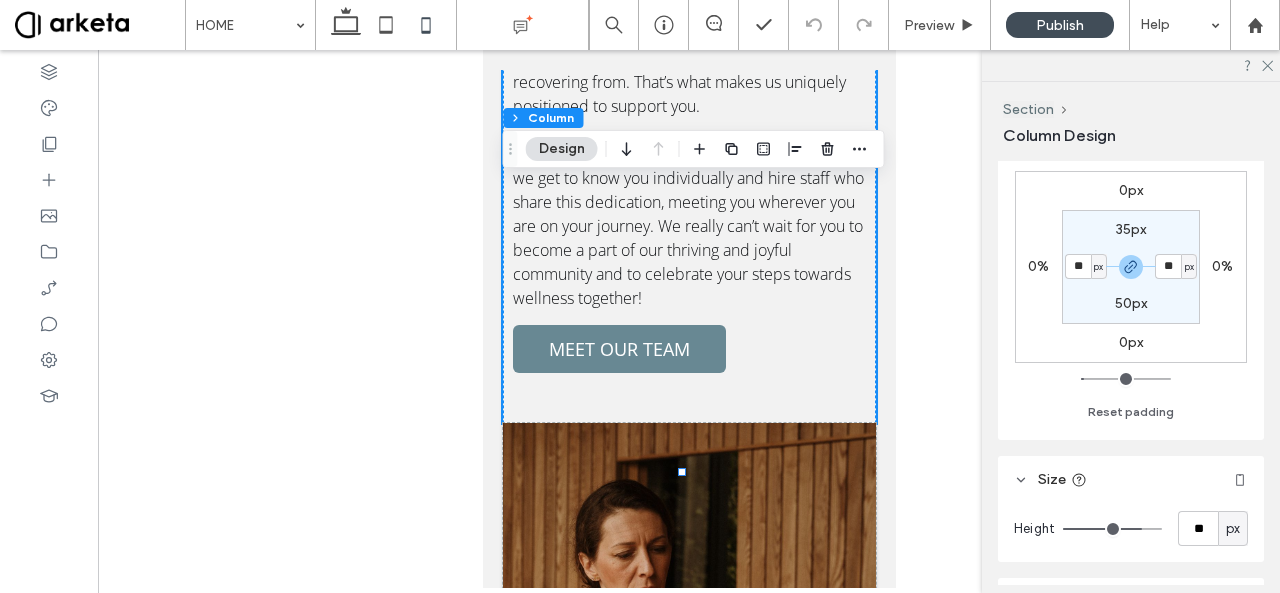 type on "**" 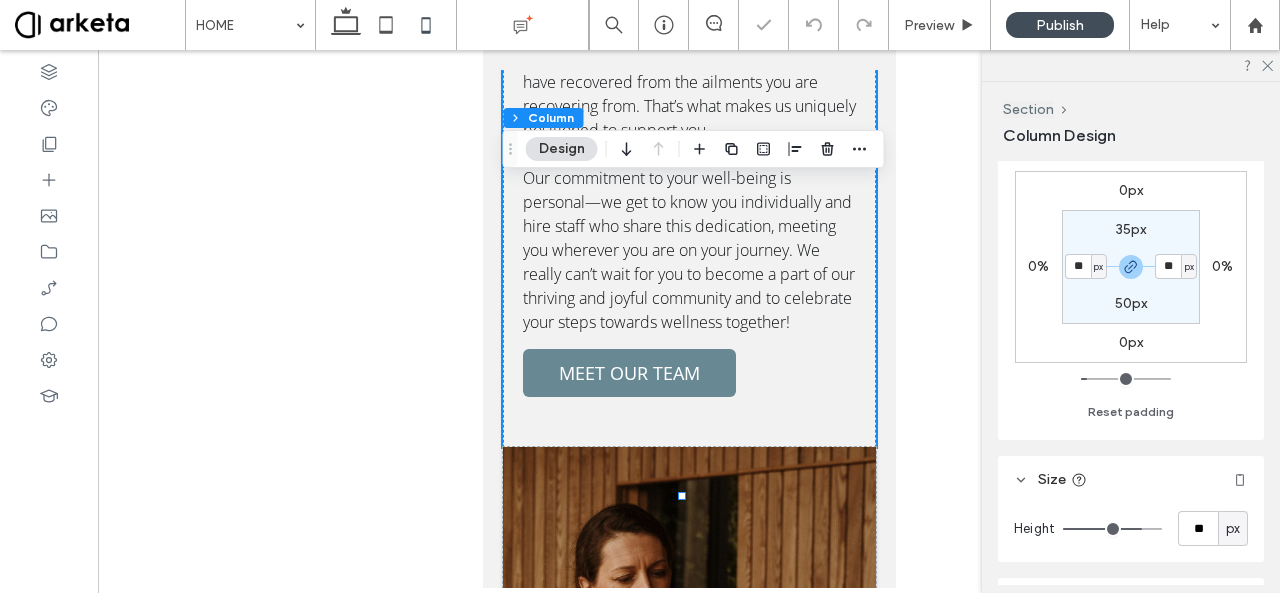 click on "px" at bounding box center [1099, 267] 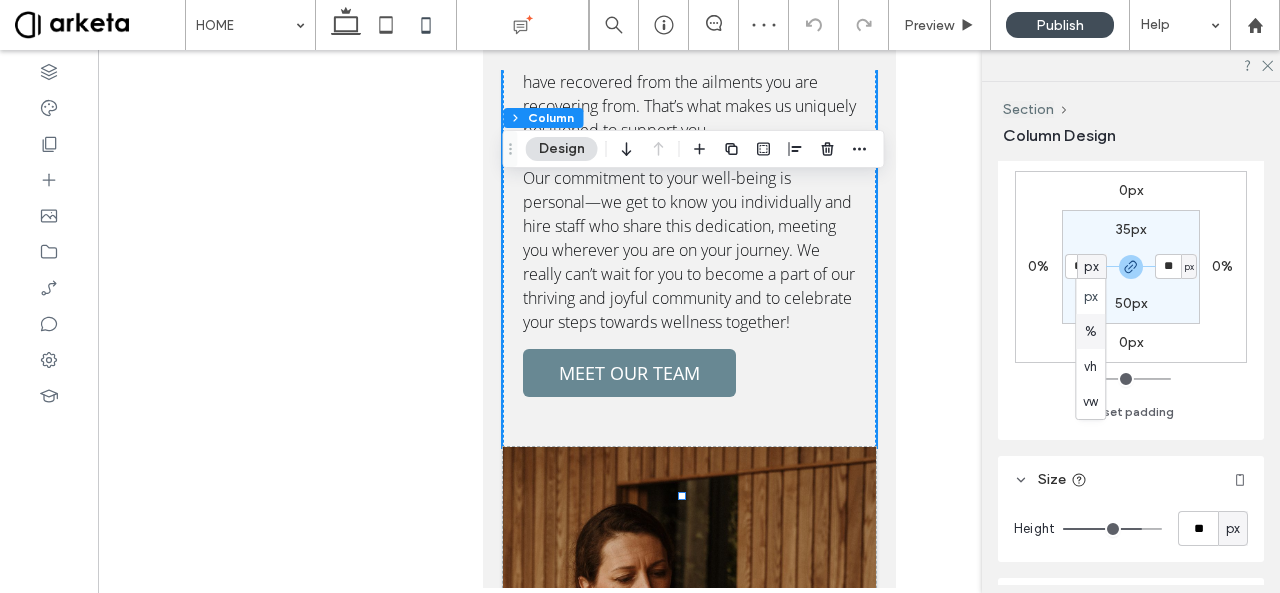 click on "%" at bounding box center (1091, 332) 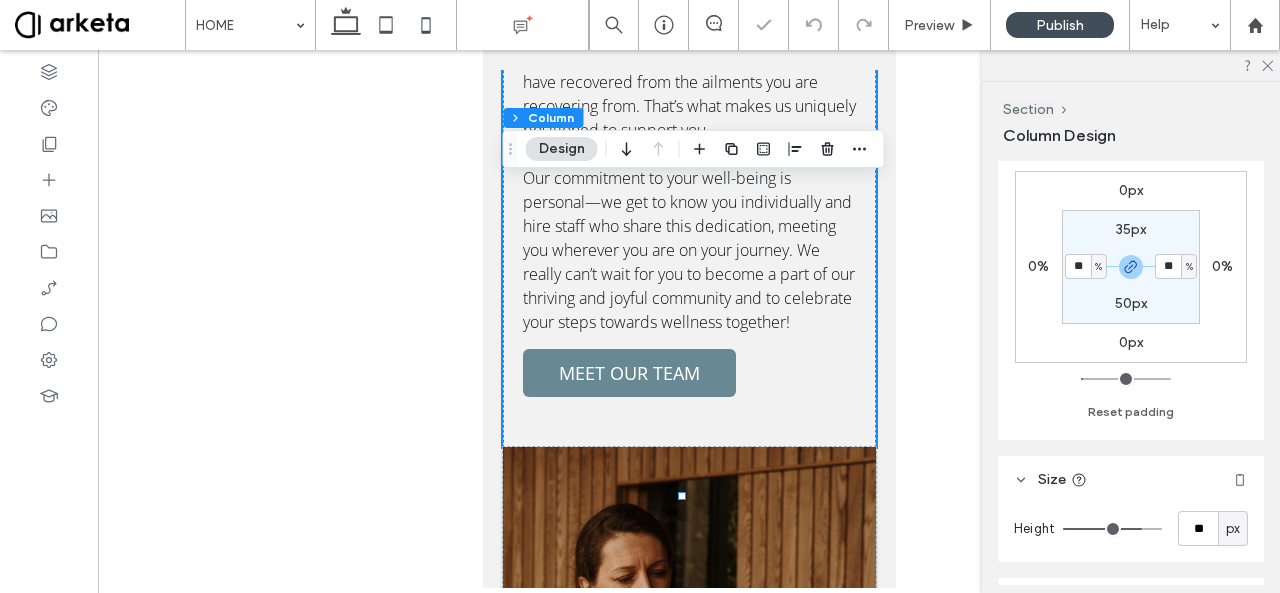 type on "*" 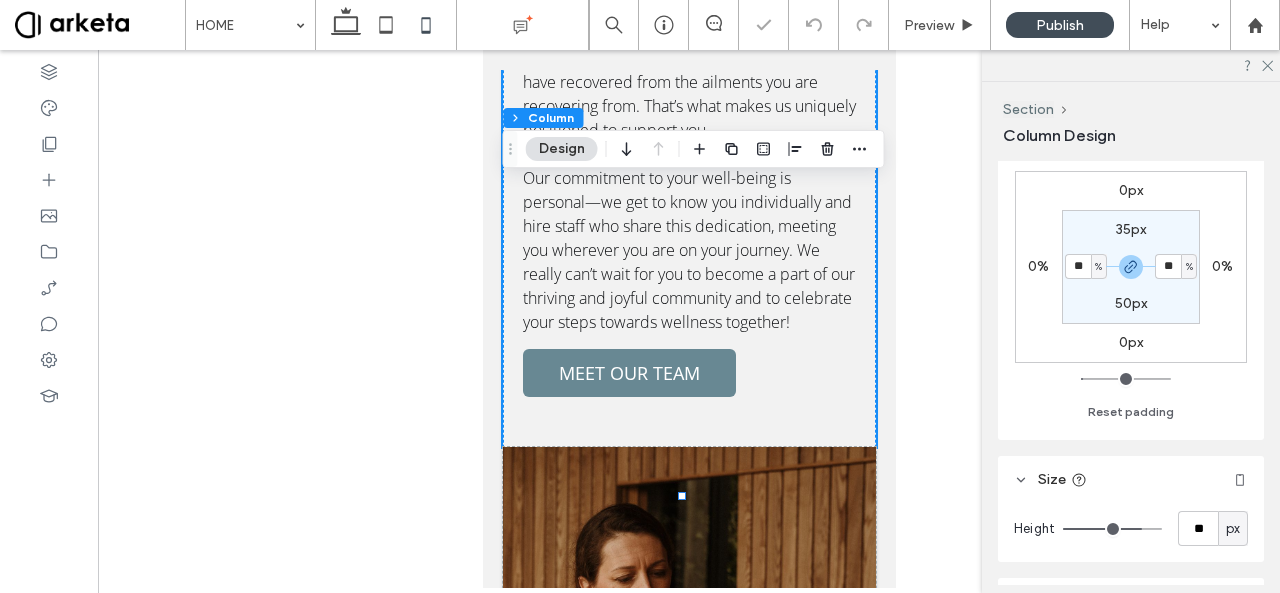 type on "***" 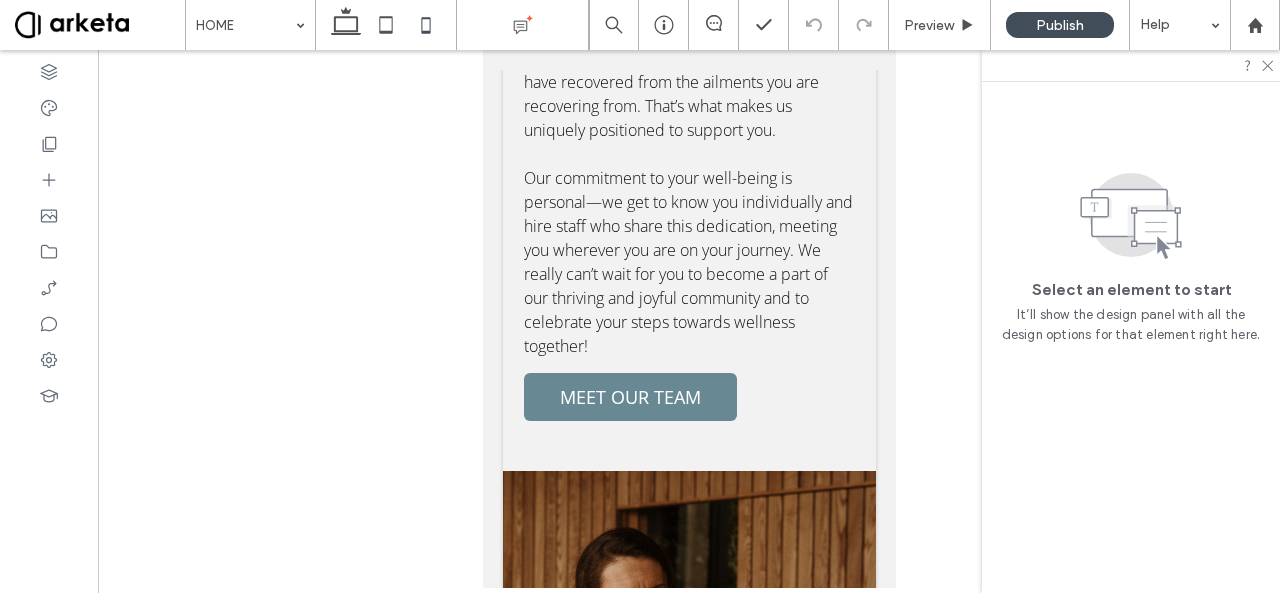 click on "While we are recognised as a Pilates, Yoga and mobility studio, our mission extends beyond offering playful and tailored fitness classes. We aspire to be a vibrant hub for community education, engagement, and empowerment, setting new standards for holistic wellness and redefining health across the Middle East. Offering expert guidance rooted in our team's experiences with life's challenges and recoveries, we are here for you whether you are recovering from injury, navigating pregnancy, or simply seeking more balance physically and emotionally. We have been through the life curveballs you are going through, the joys you are experiencing, and we have recovered from the ailments you are recovering from. That’s what makes us uniquely positioned to support you." at bounding box center (688, 22) 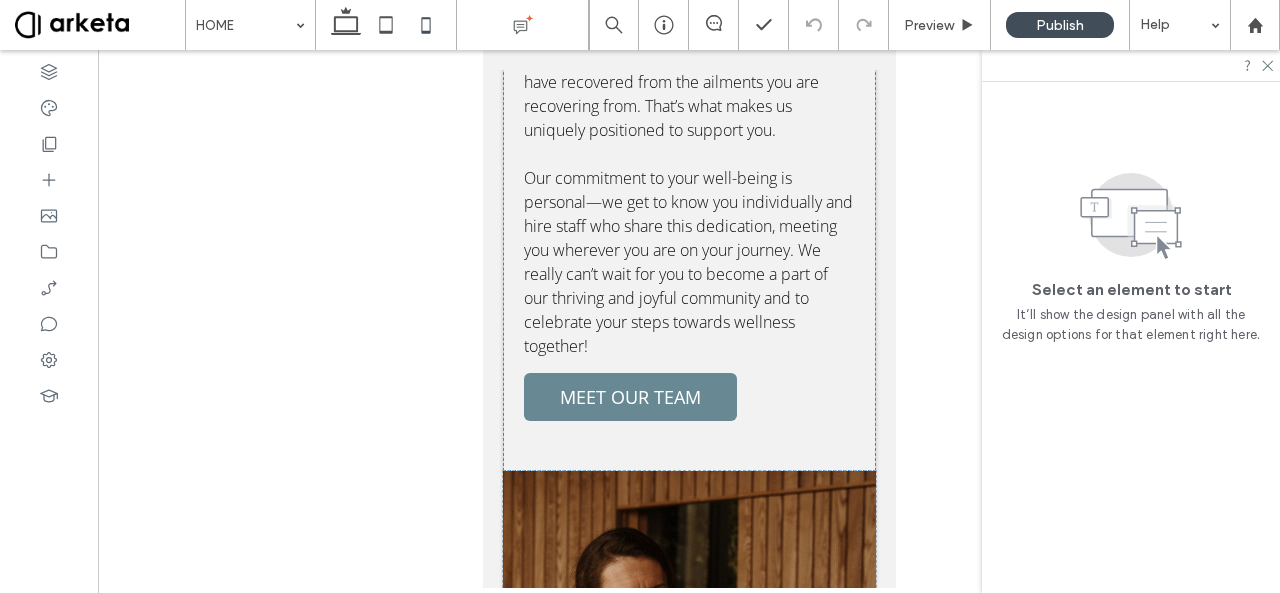 click on "Welcome" at bounding box center [596, -359] 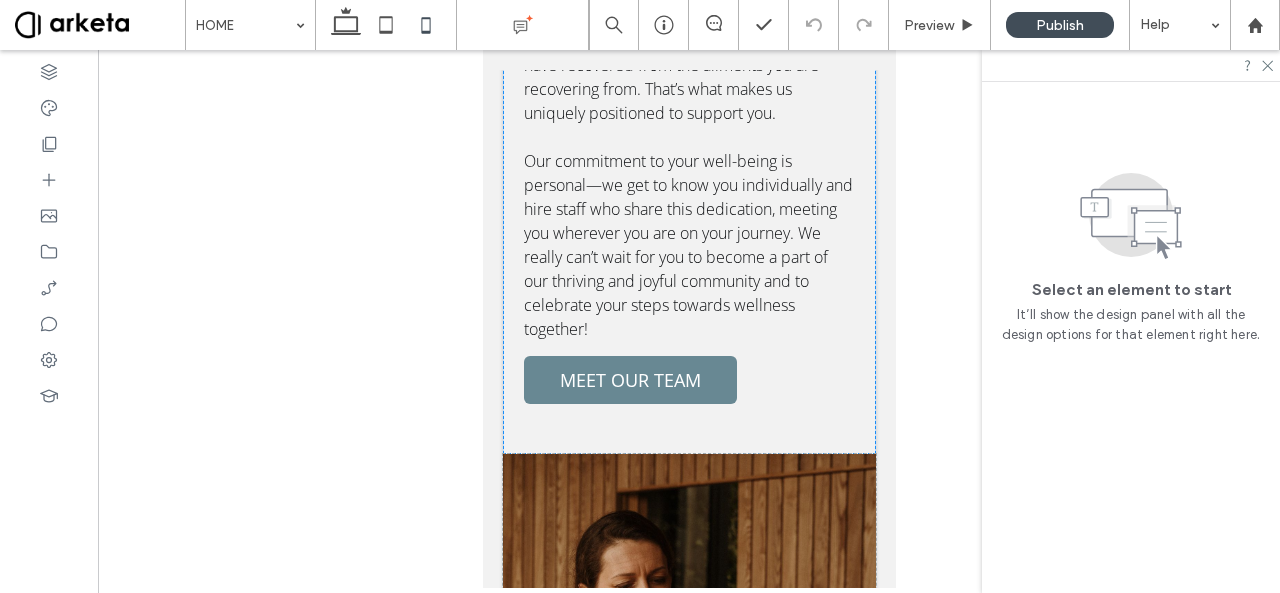 click on "While we are recognised as a Pilates, Yoga and mobility studio, our mission extends beyond offering playful and tailored fitness classes. We aspire to be a vibrant hub for community education, engagement, and empowerment, setting new standards for holistic wellness and redefining health across the Middle East." at bounding box center [688, -247] 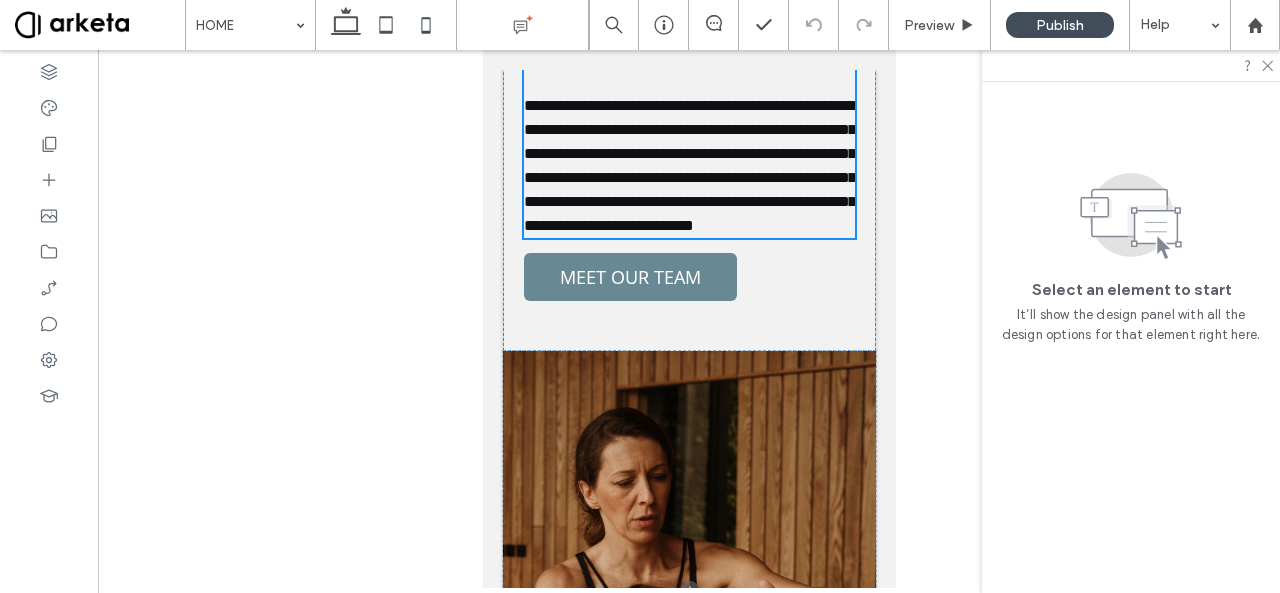 scroll, scrollTop: 2588, scrollLeft: 0, axis: vertical 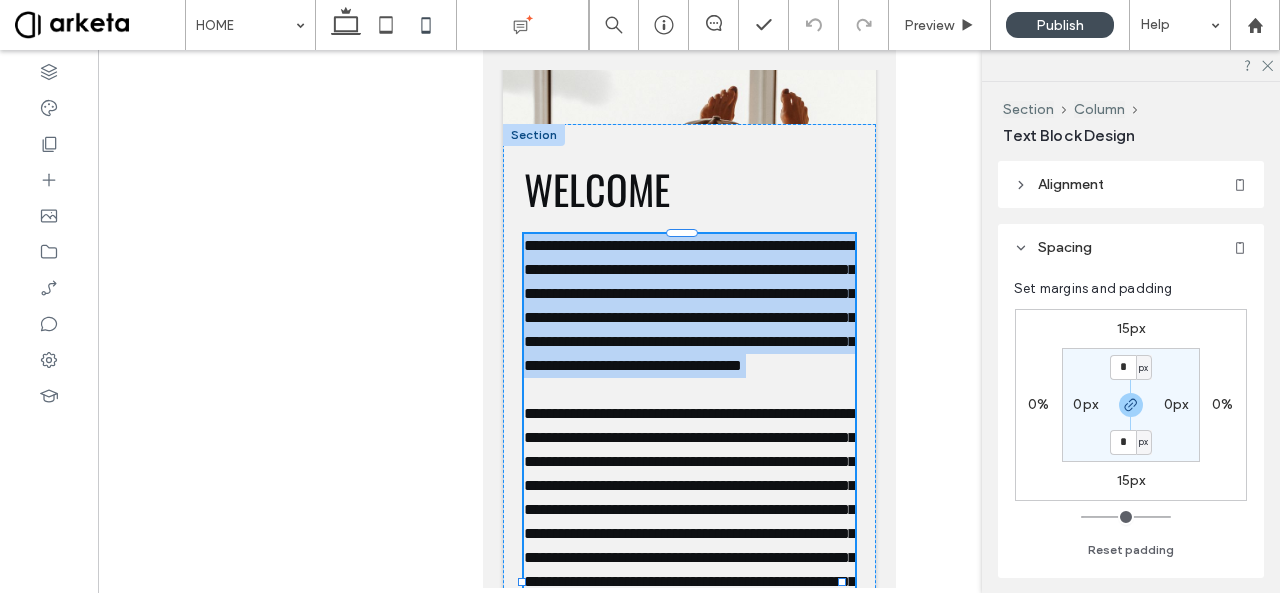 type on "*********" 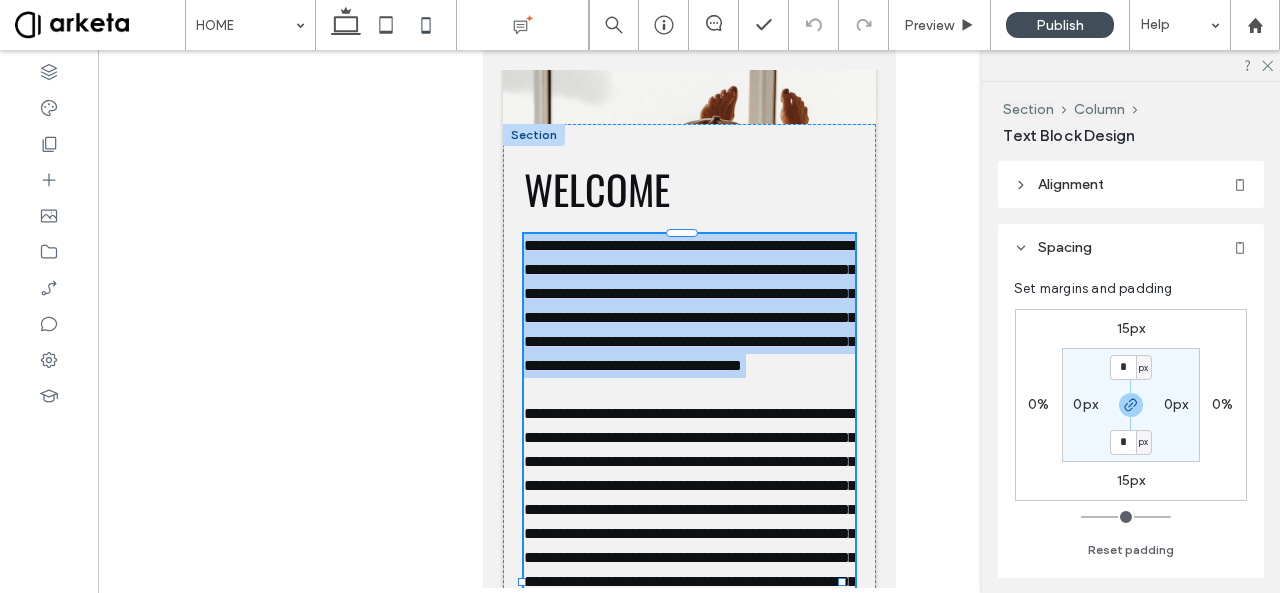 type on "**" 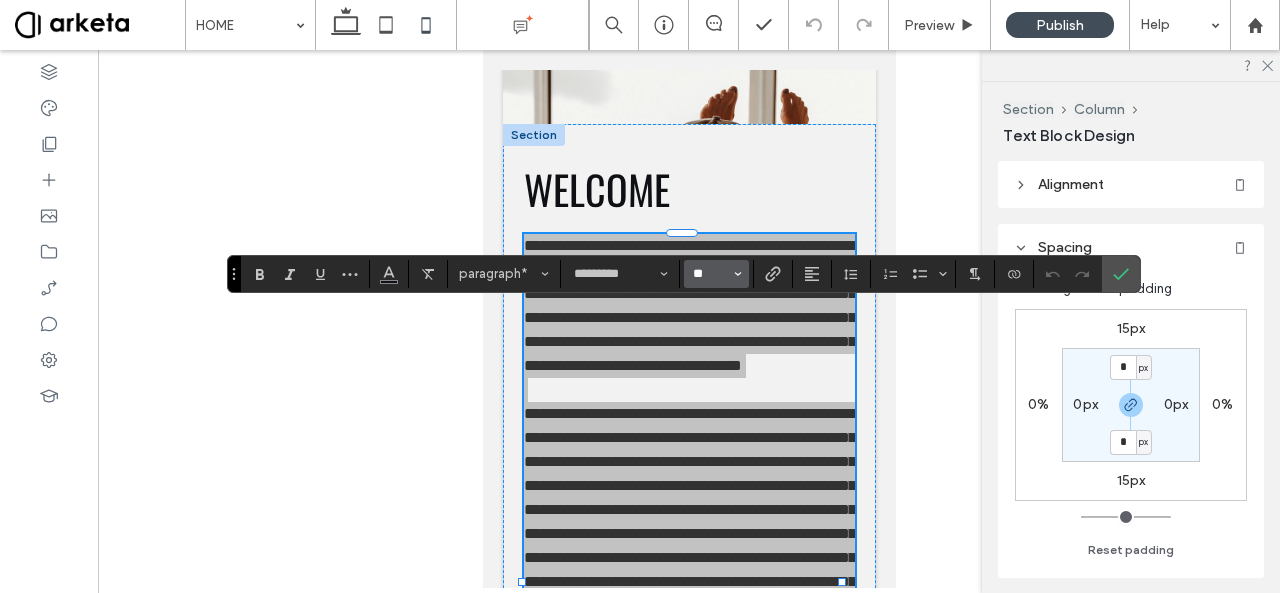 click on "**" at bounding box center (710, 274) 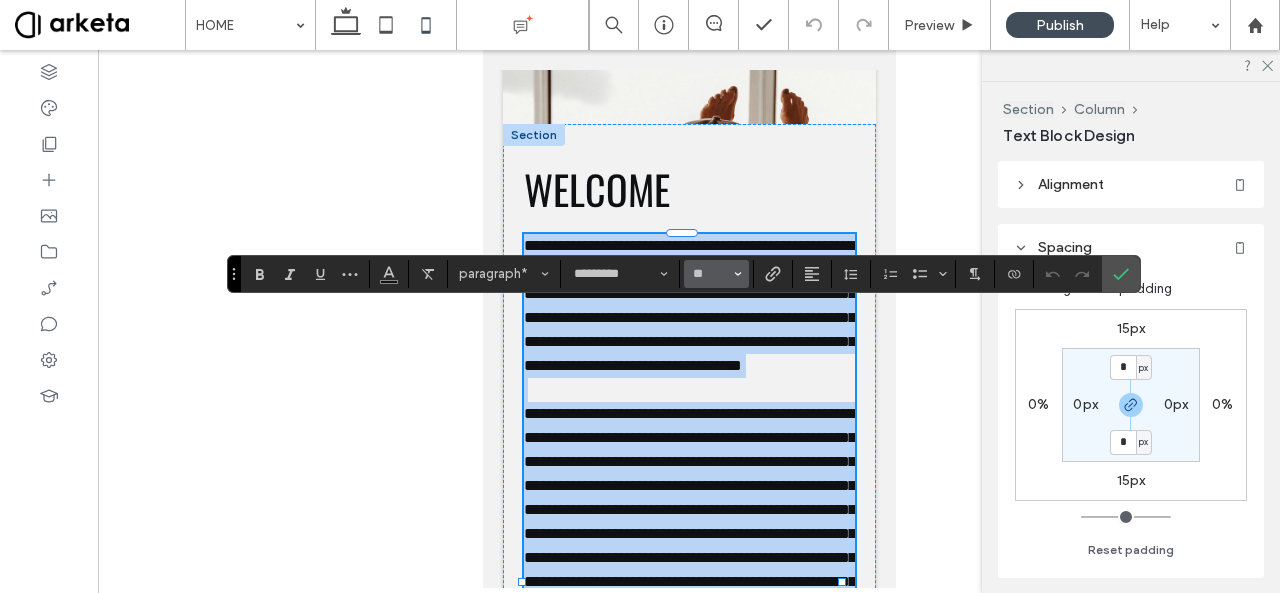 type on "**" 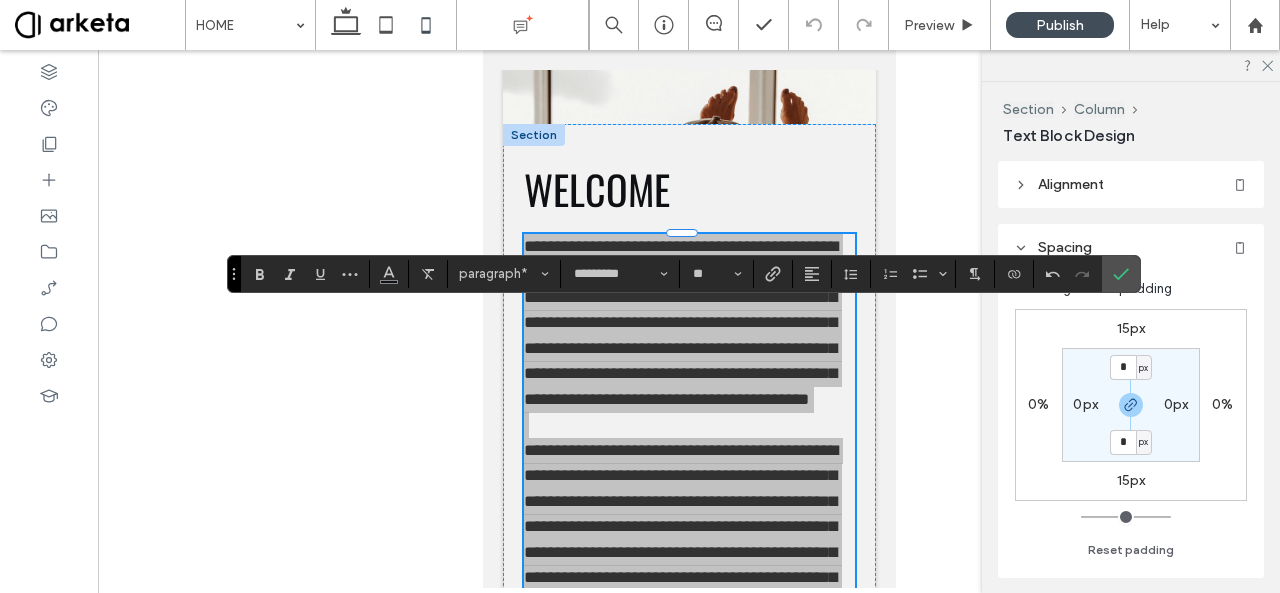 click at bounding box center (689, 319) 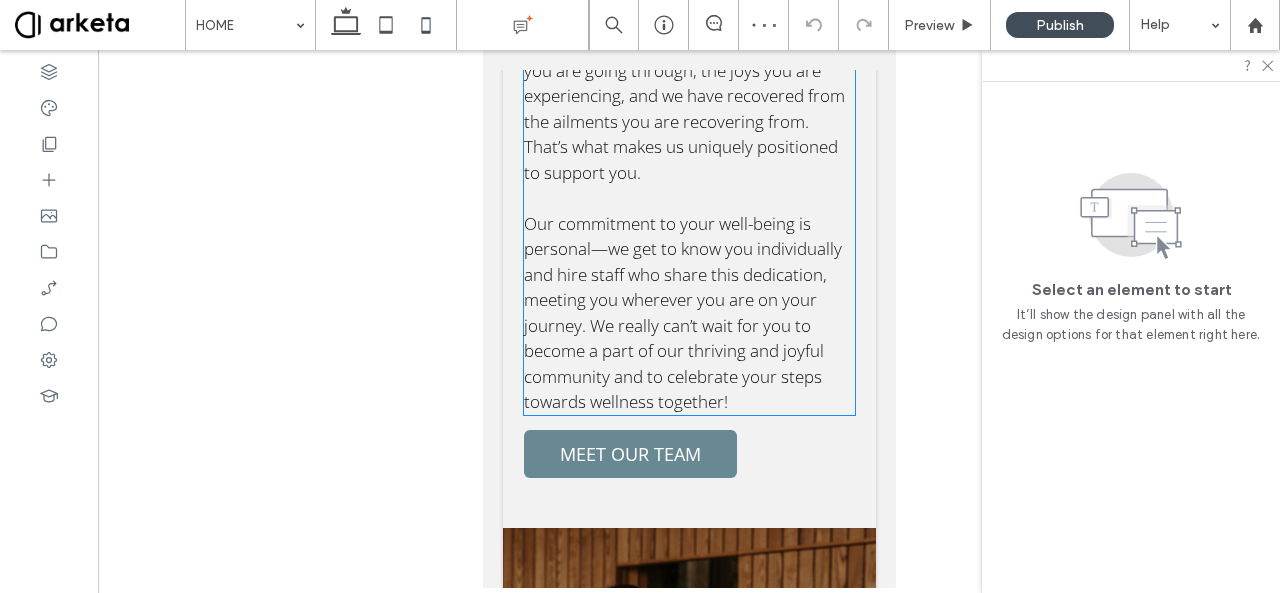 scroll, scrollTop: 3172, scrollLeft: 0, axis: vertical 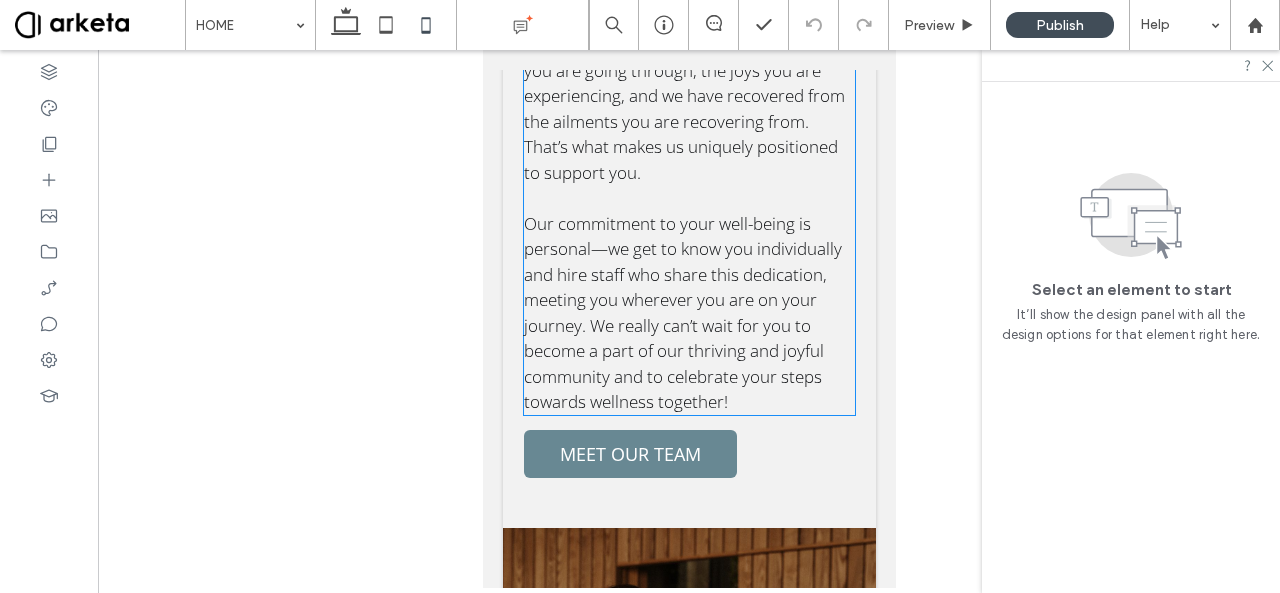 click on "Our commitment to your well-being is personal—we get to know you individually and hire staff who share this dedication, meeting you wherever you are on your journey. We really can’t wait for you to become a part of our thriving and joyful community and to celebrate your steps towards wellness together!" at bounding box center [682, 313] 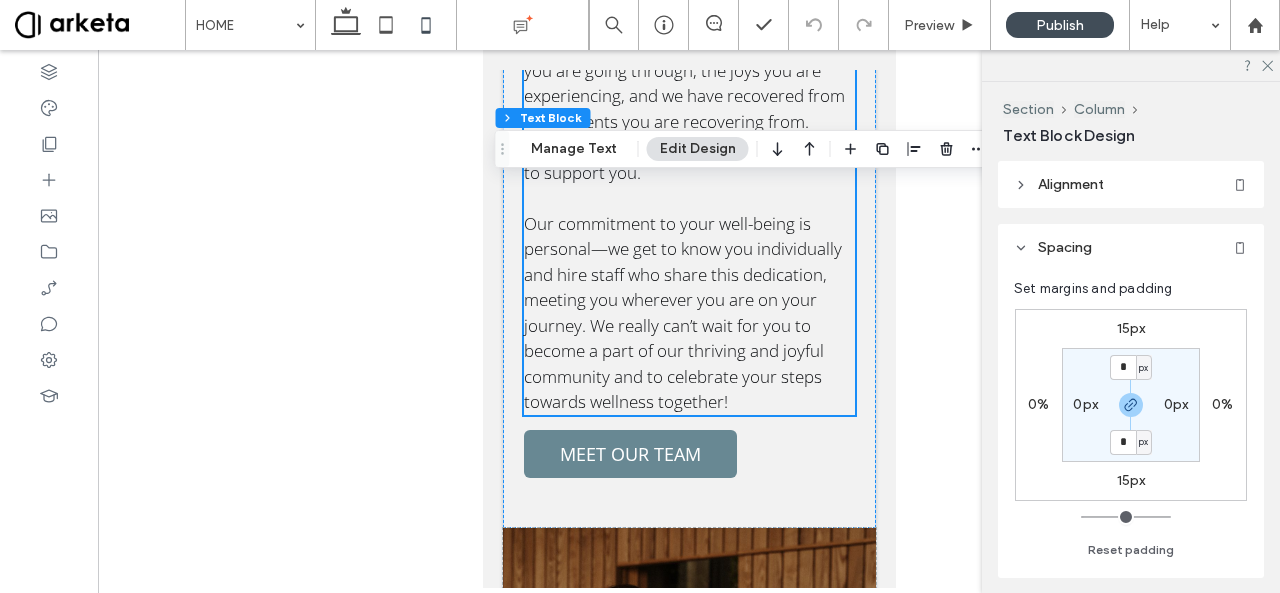 click on "15px" at bounding box center [1131, 481] 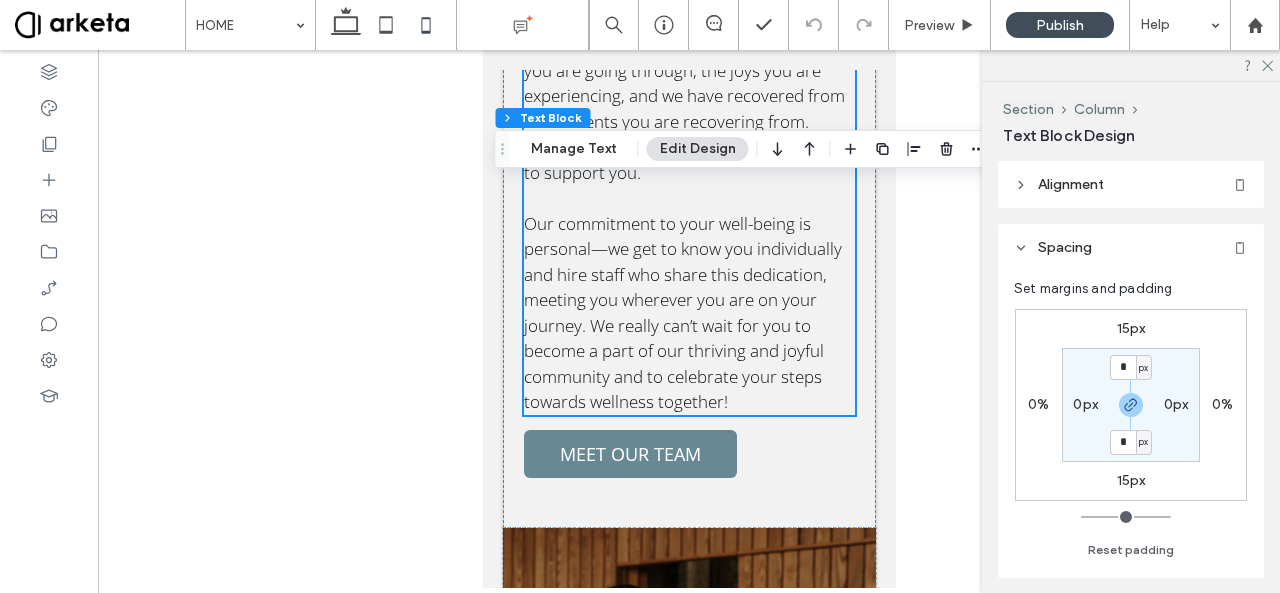 click on "15px" at bounding box center (1131, 480) 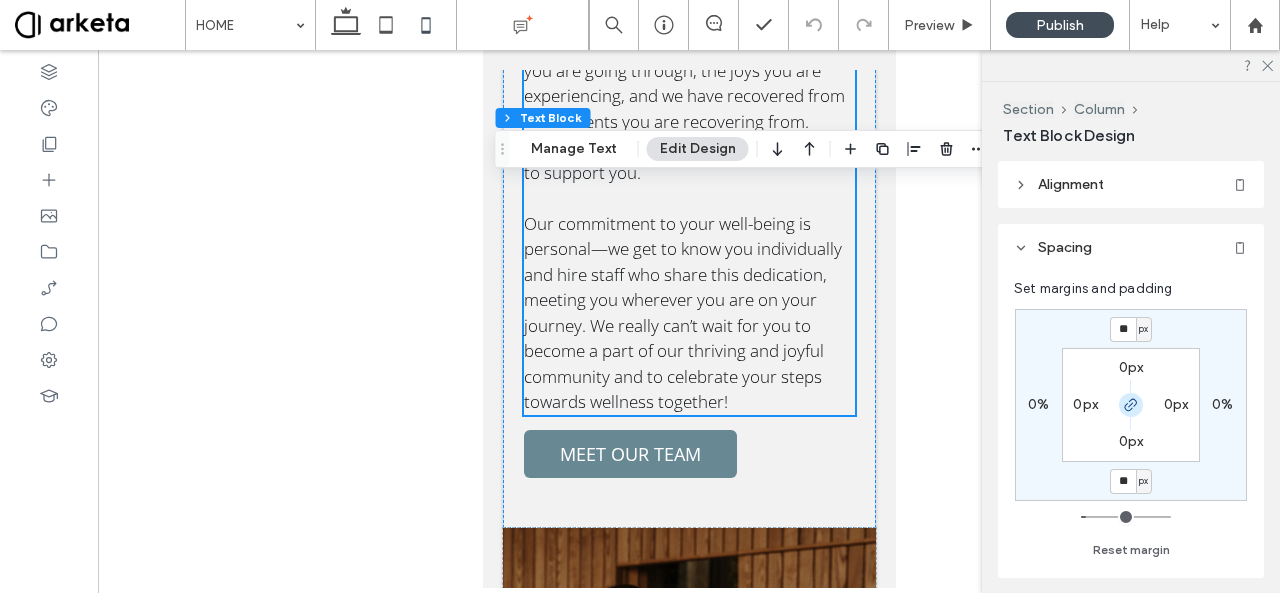 type on "**" 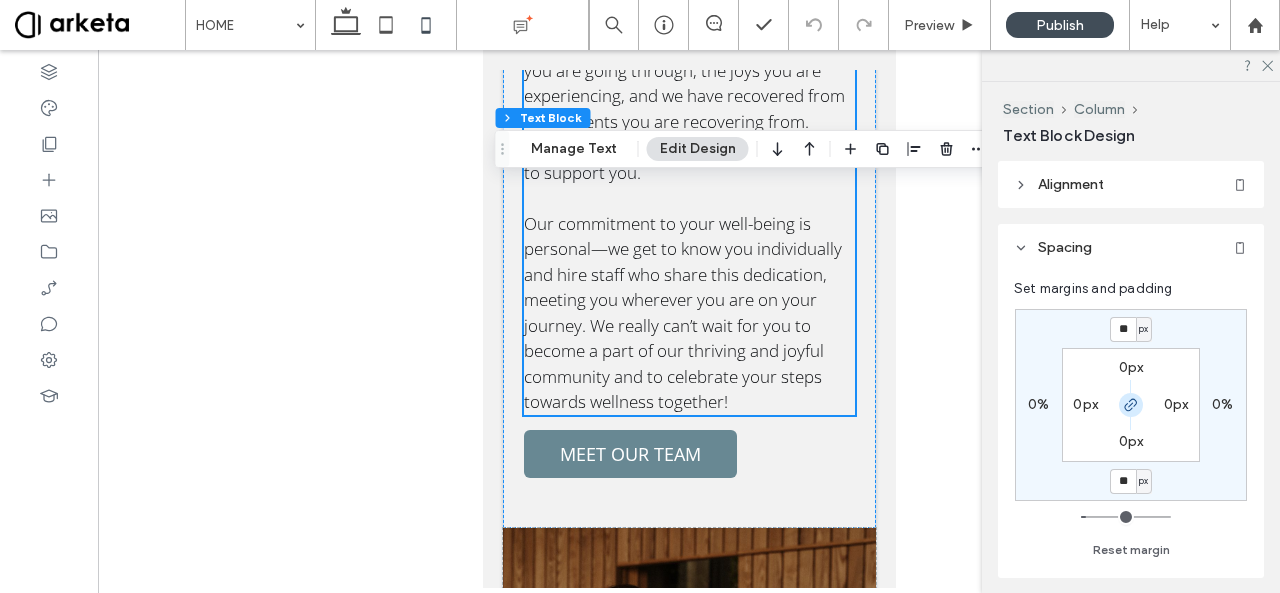 type on "**" 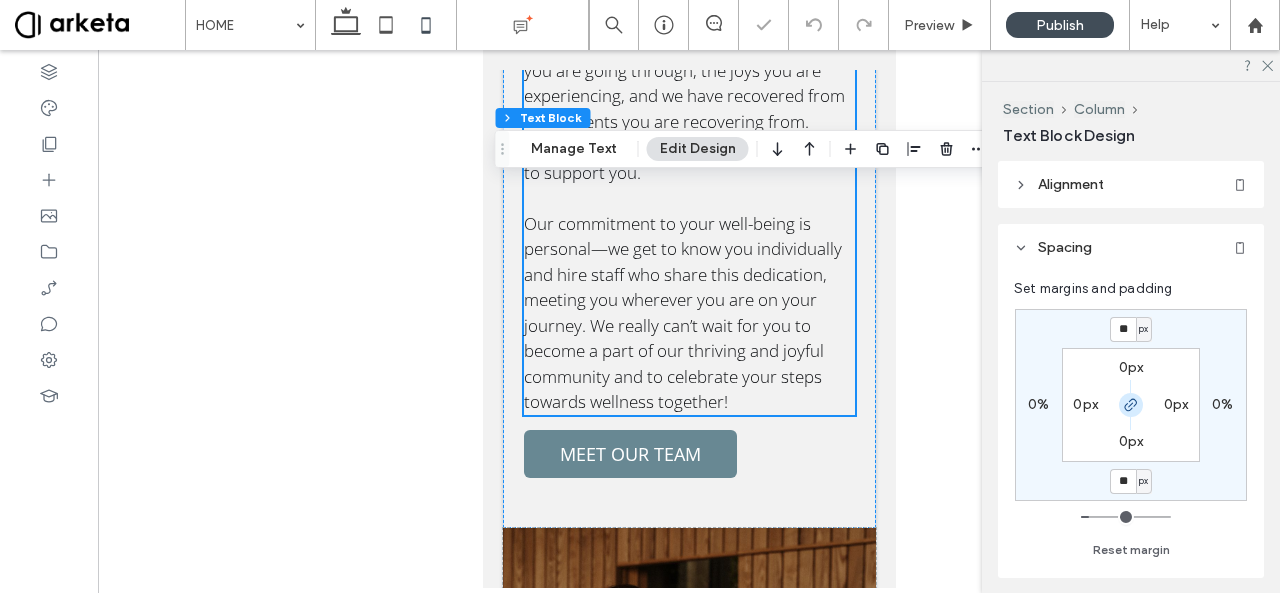 click 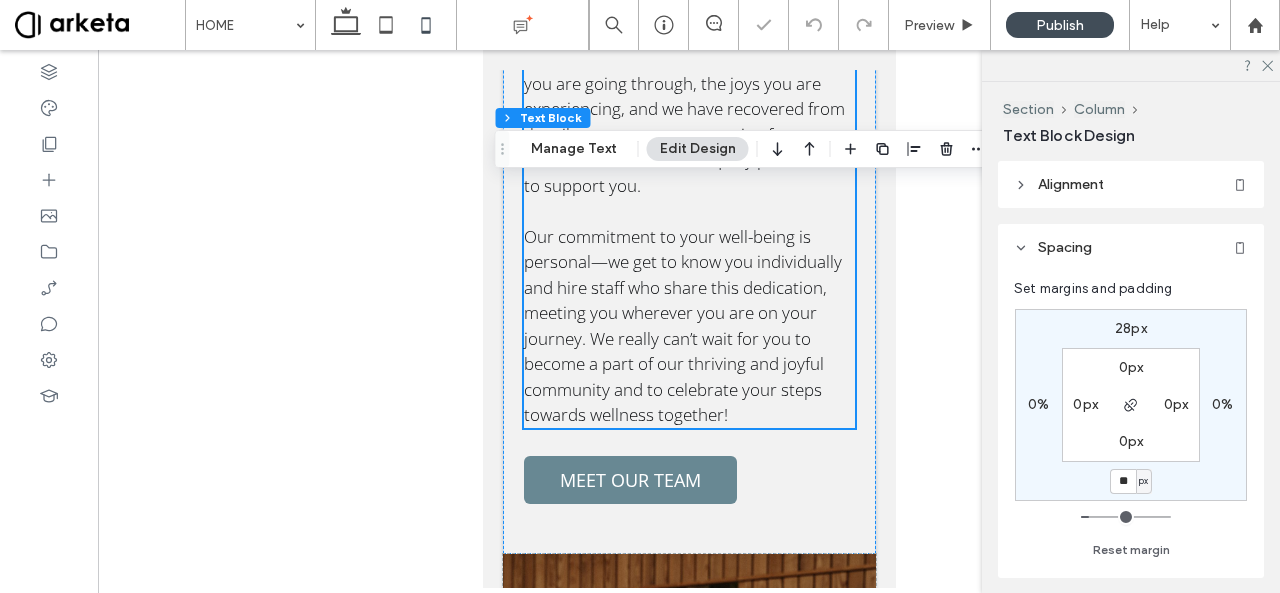 click on "28px" at bounding box center (1131, 328) 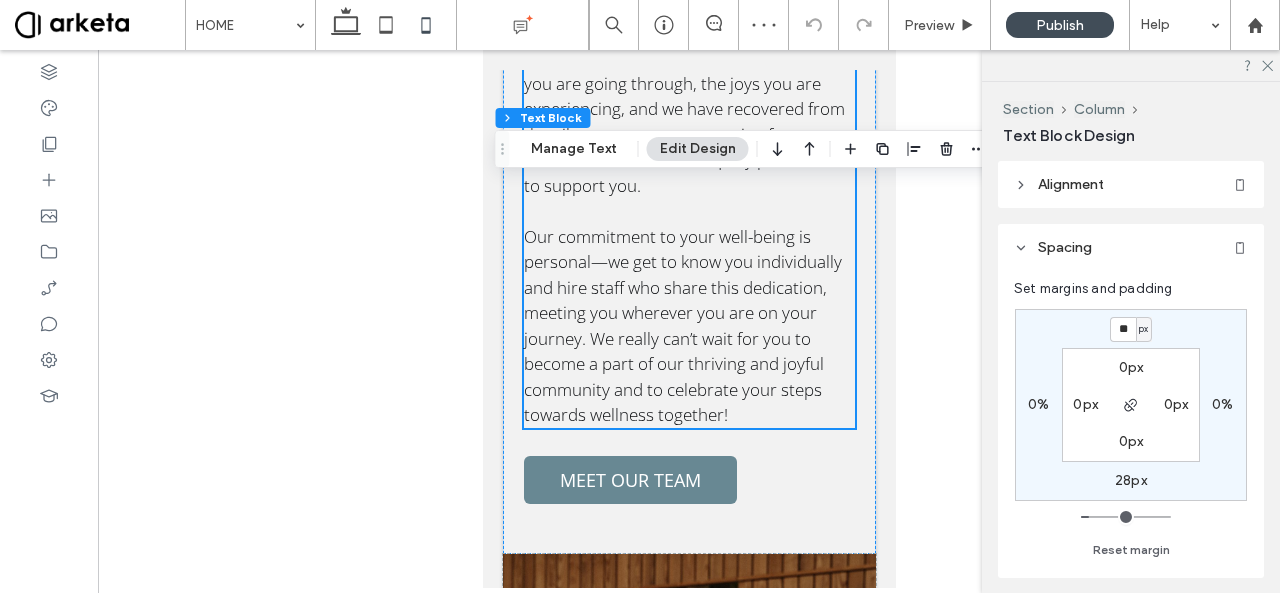 type on "**" 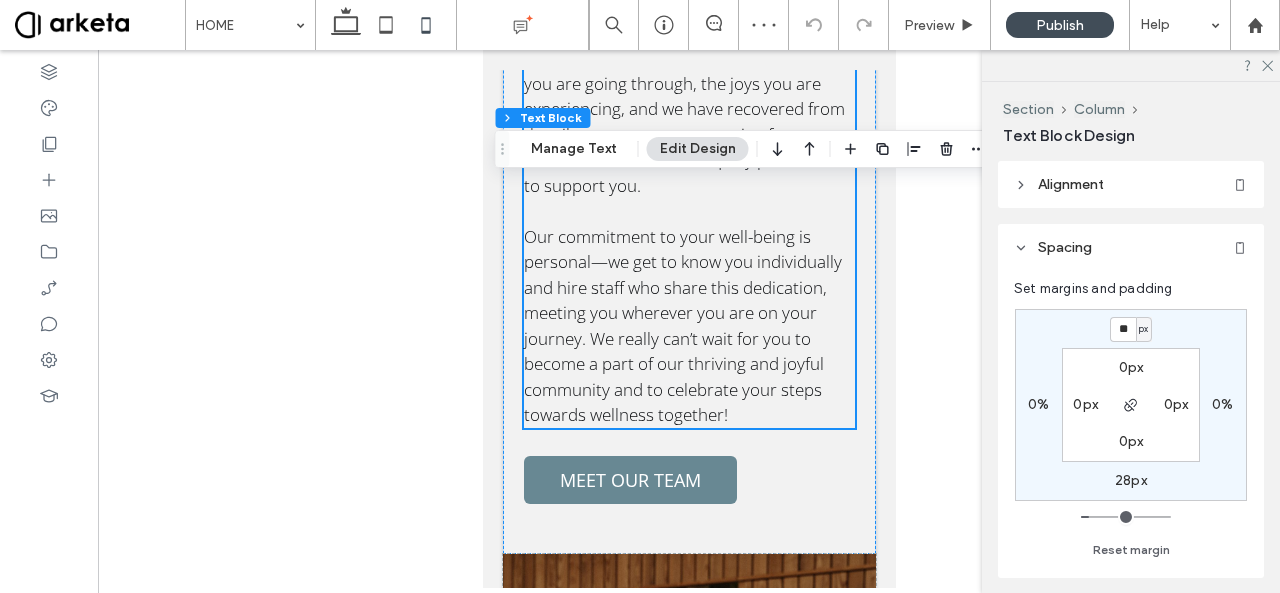 type on "**" 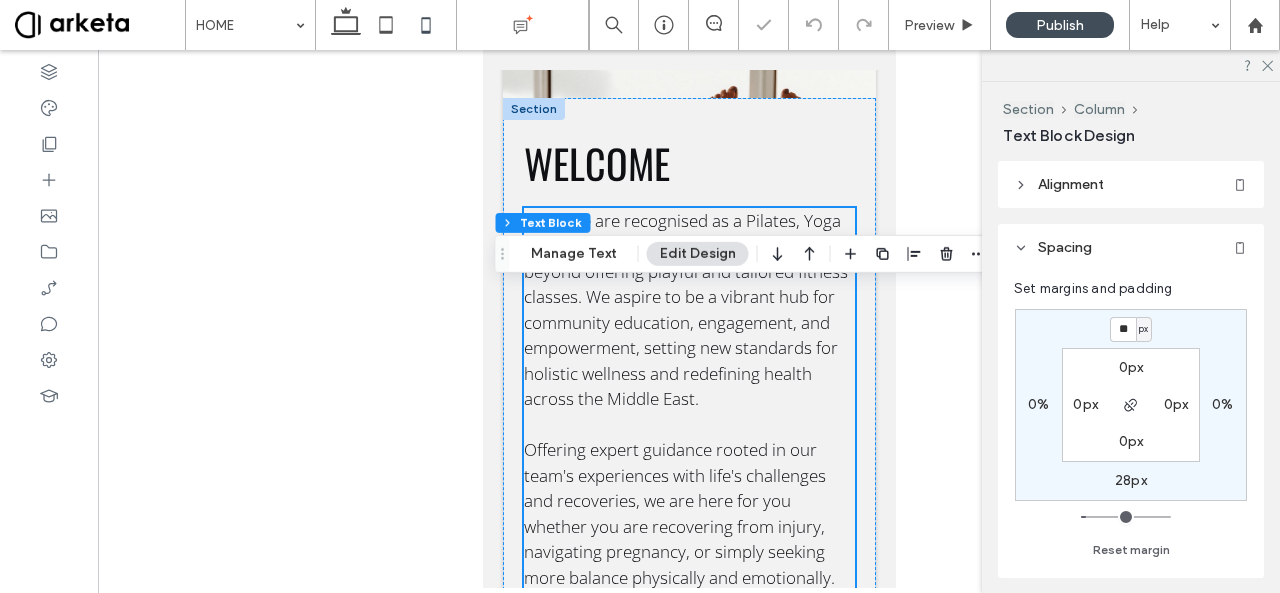 scroll, scrollTop: 2608, scrollLeft: 0, axis: vertical 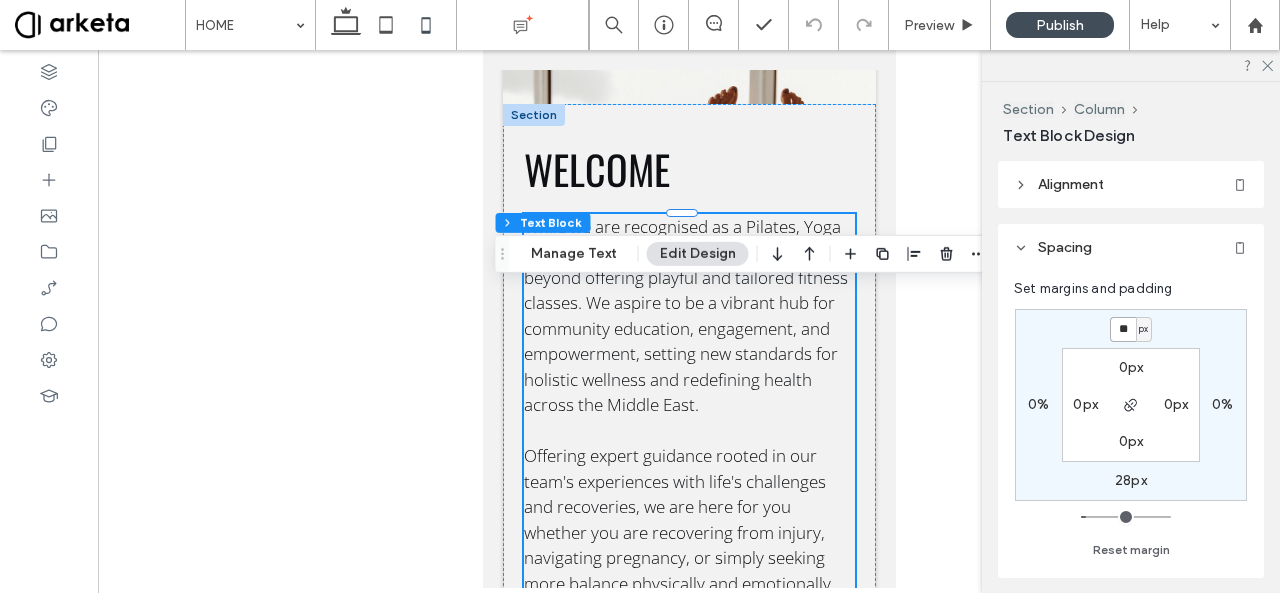 type on "*" 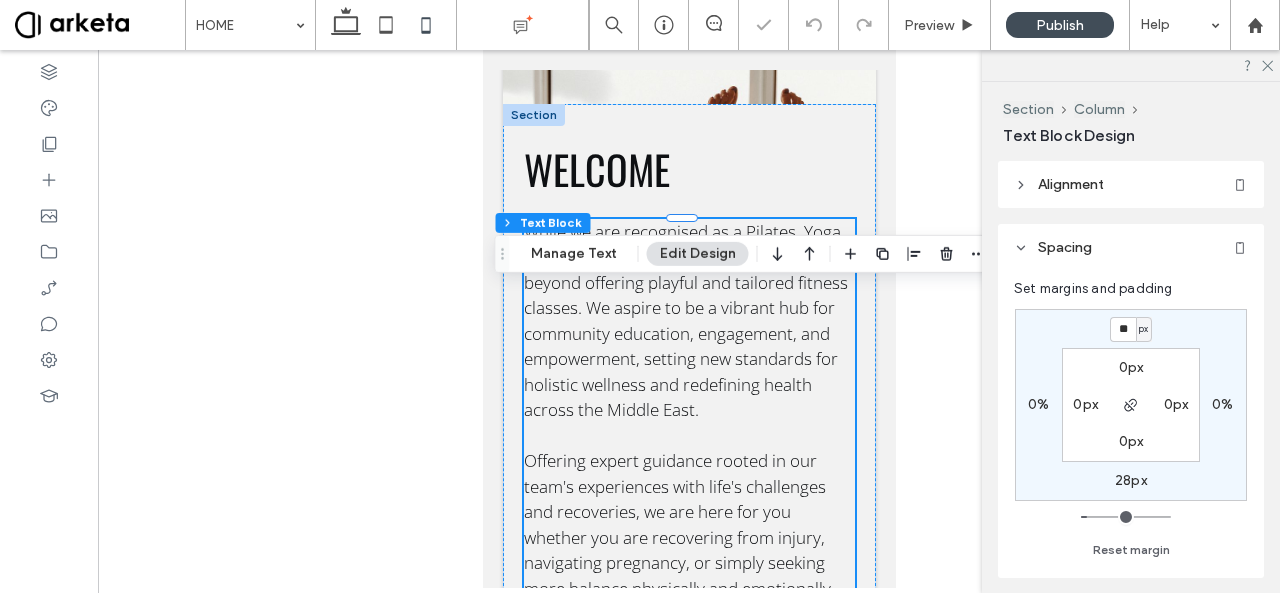 click at bounding box center [689, 319] 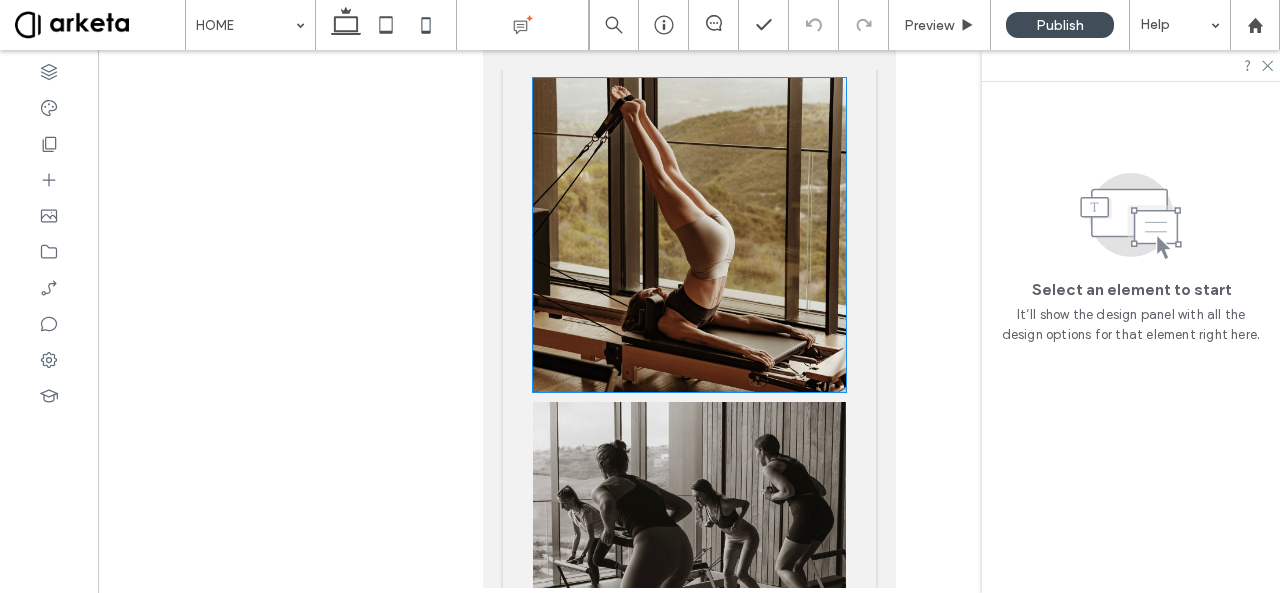 scroll, scrollTop: 5566, scrollLeft: 0, axis: vertical 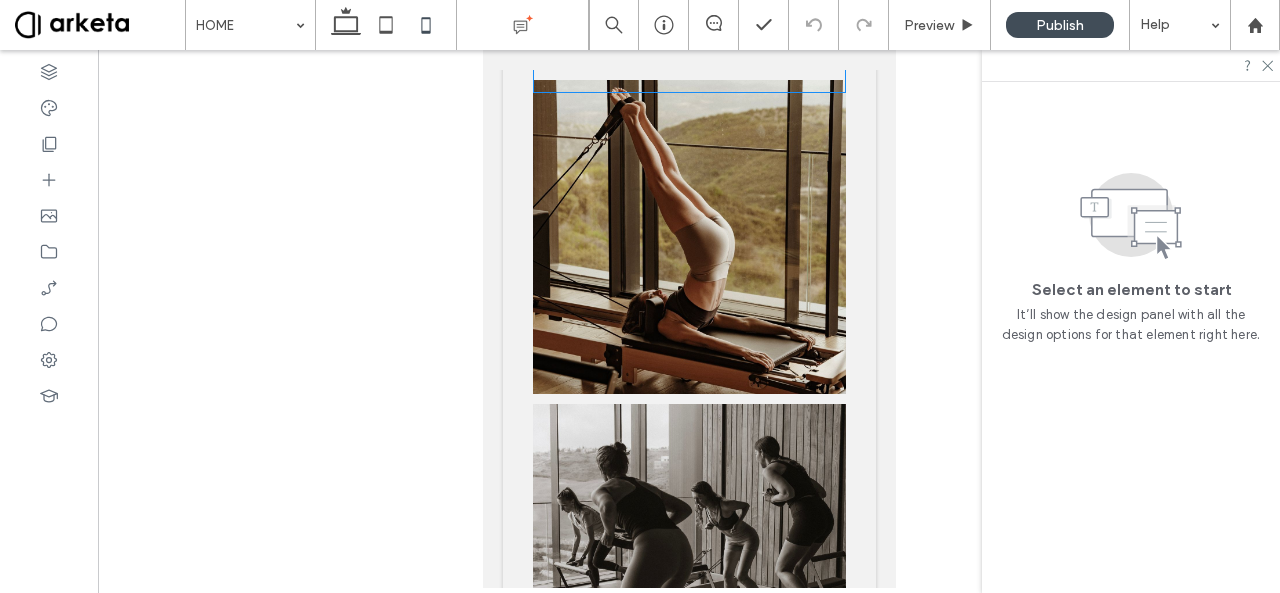 click on "follow us on instagram" at bounding box center [673, 44] 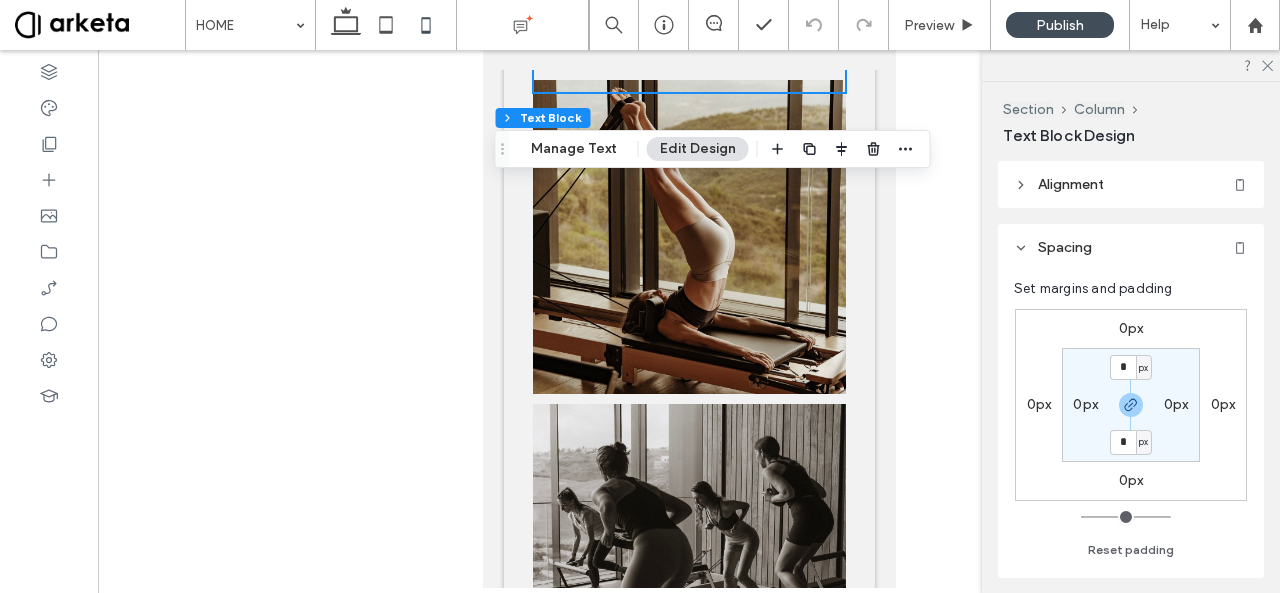 click on "follow us on instagram" at bounding box center [673, 44] 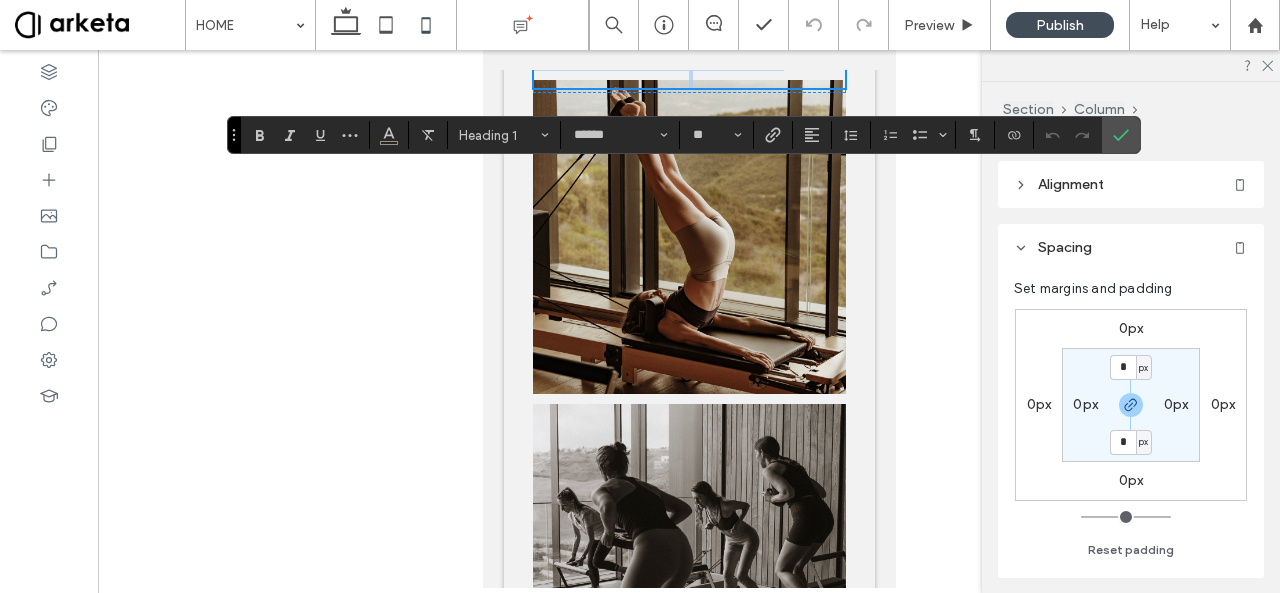 type on "******" 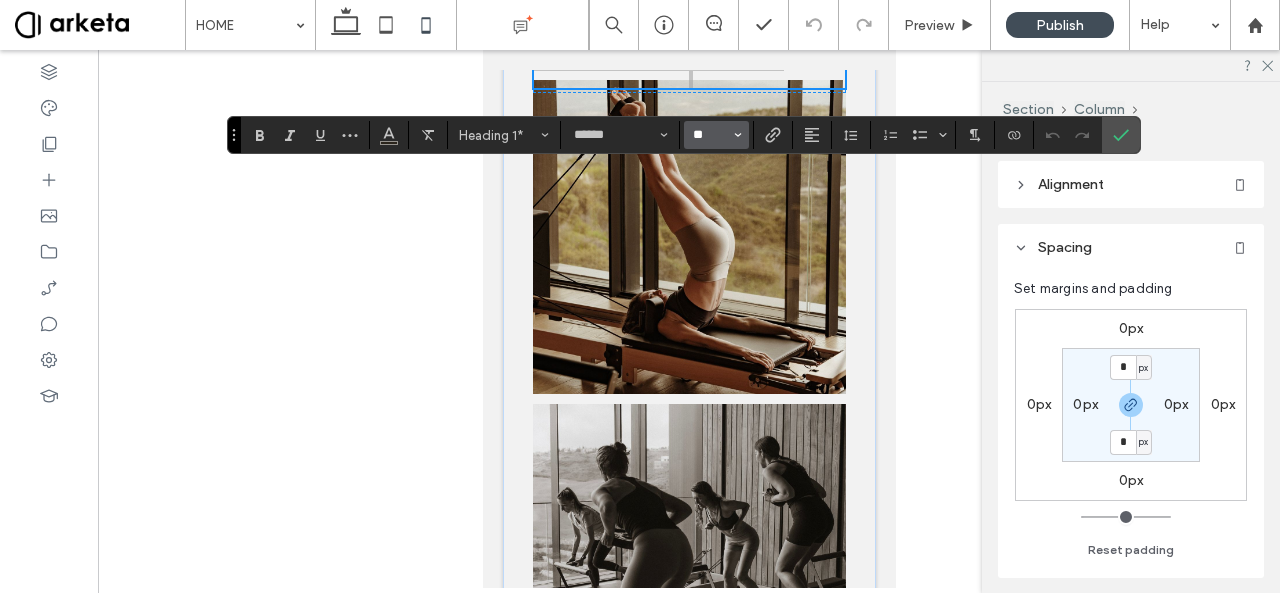 click on "**" at bounding box center (710, 135) 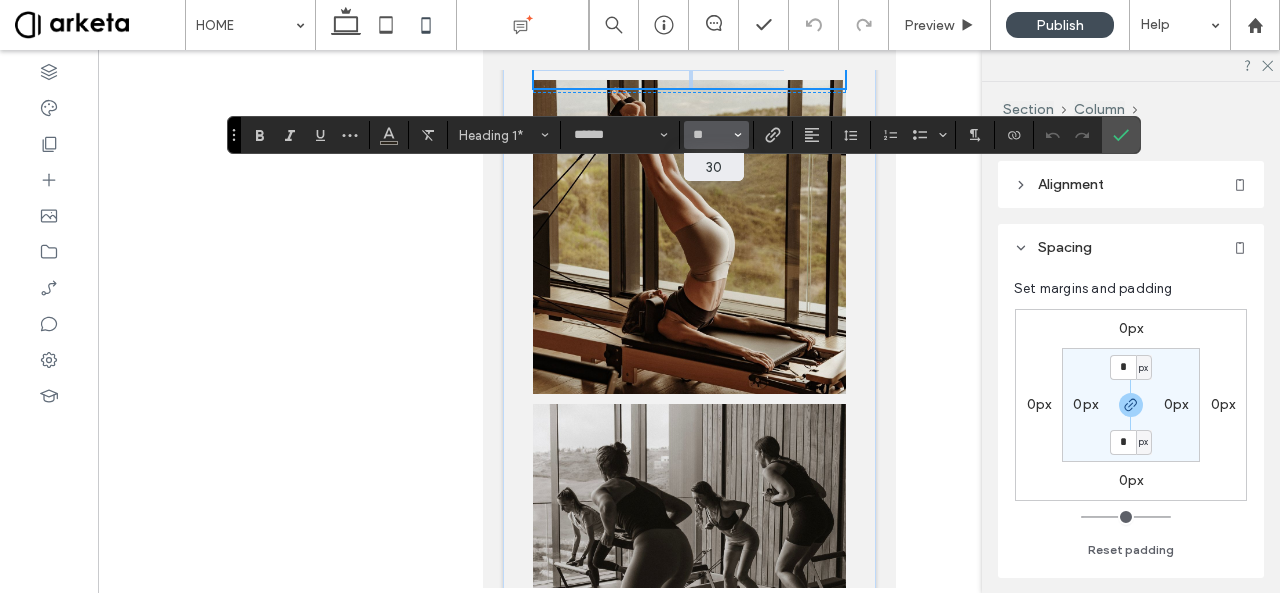 type on "**" 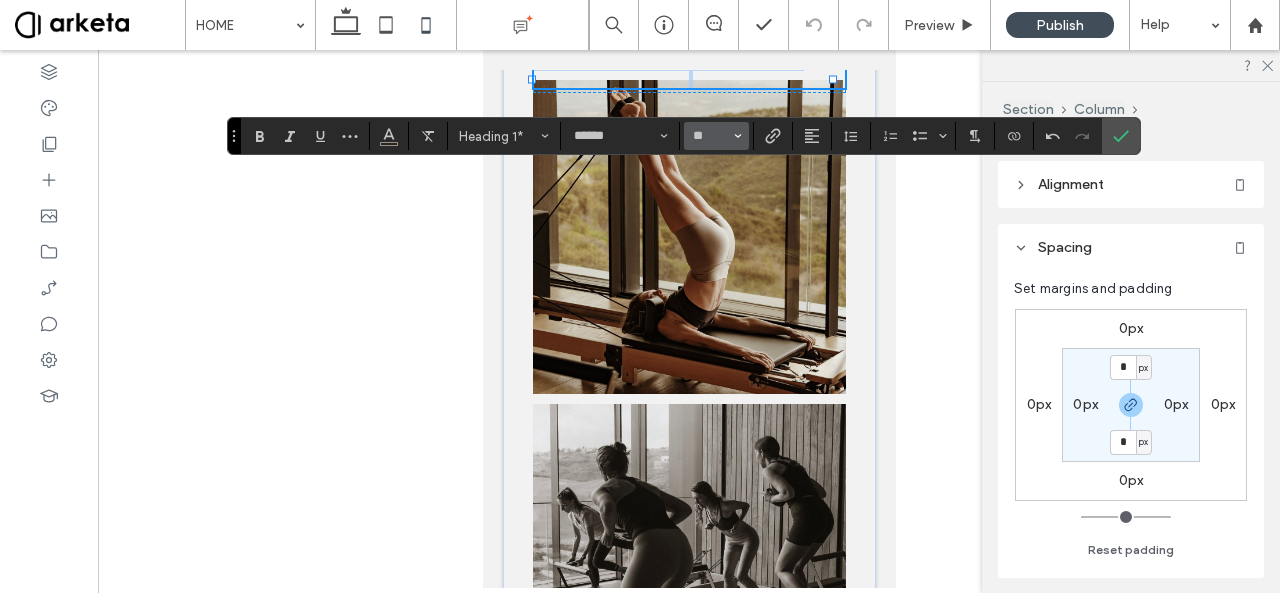 scroll, scrollTop: 5564, scrollLeft: 0, axis: vertical 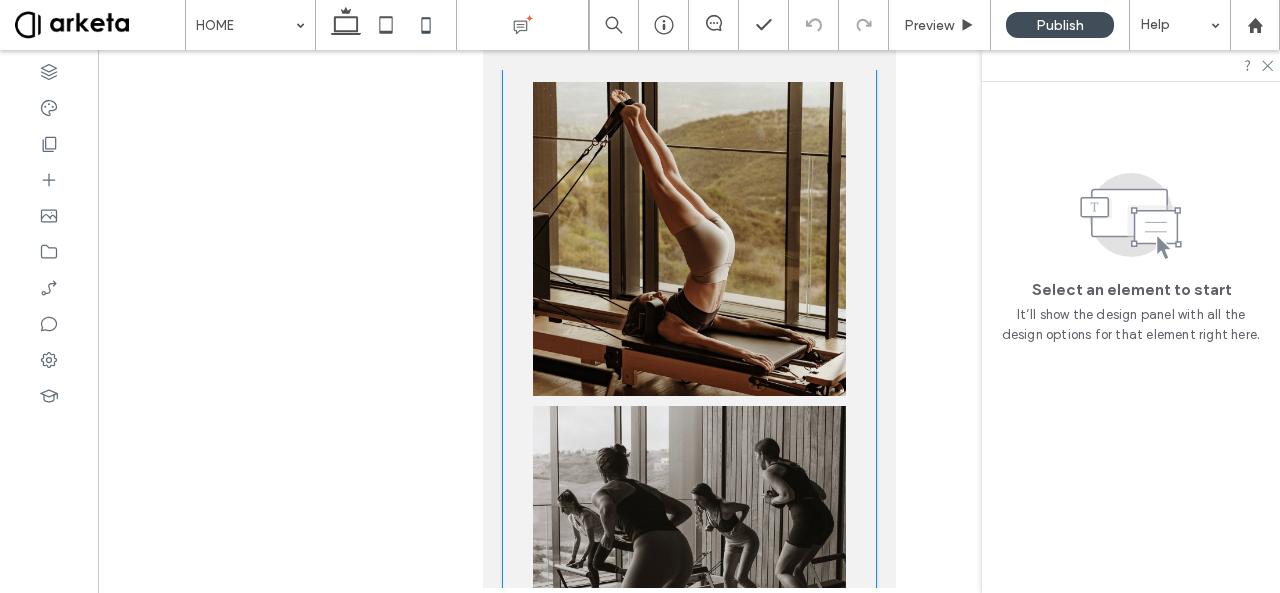 click on "follow us on instagram
@coreconnectdxb" at bounding box center [688, 724] 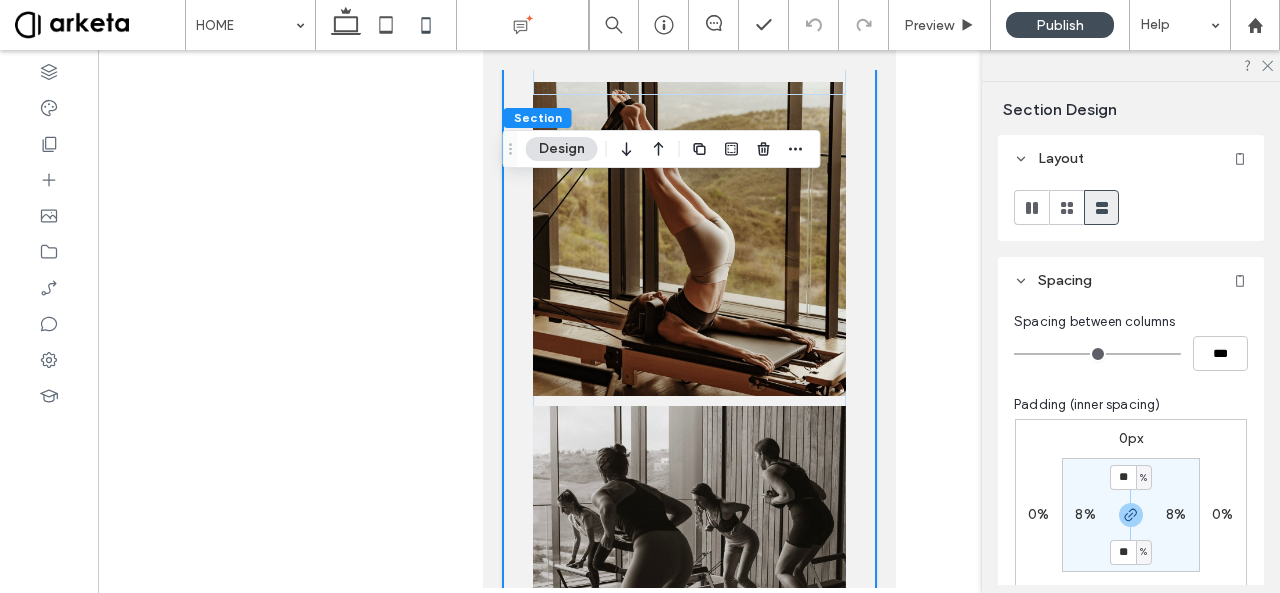 scroll, scrollTop: 130, scrollLeft: 0, axis: vertical 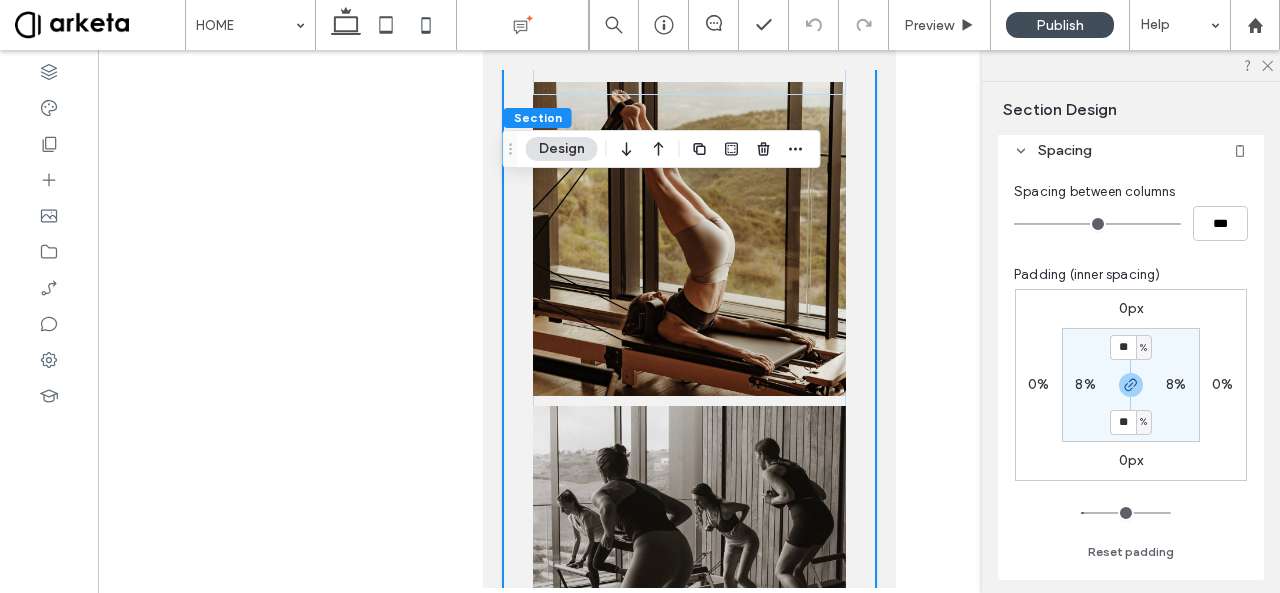 click on "8%" at bounding box center (1085, 384) 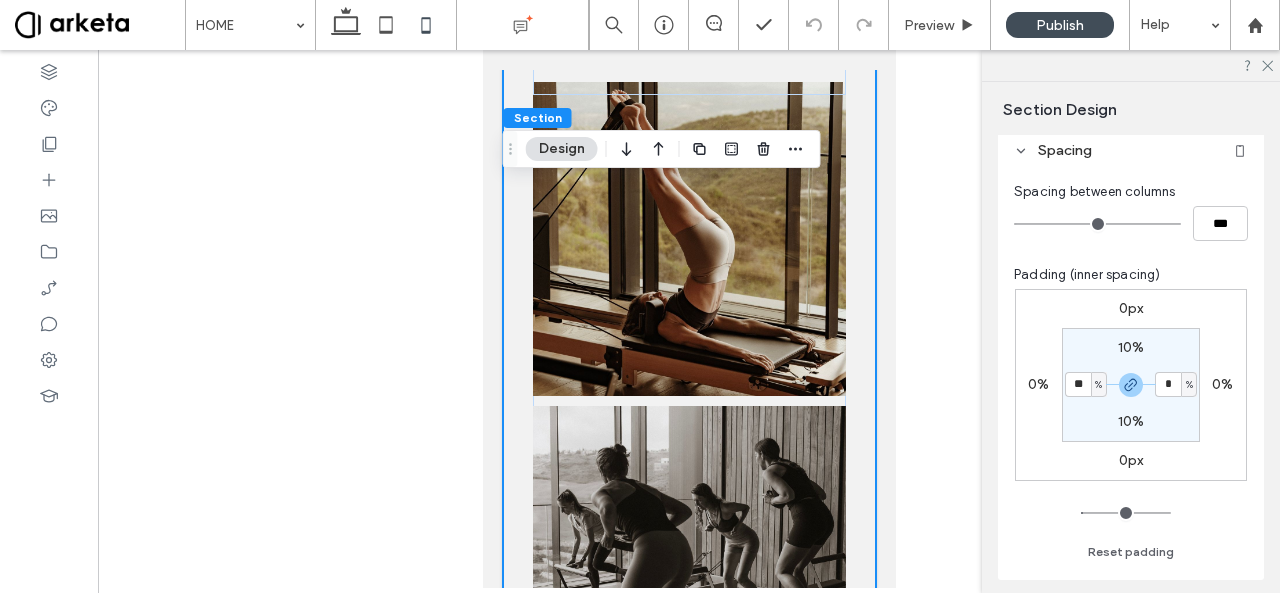 type on "**" 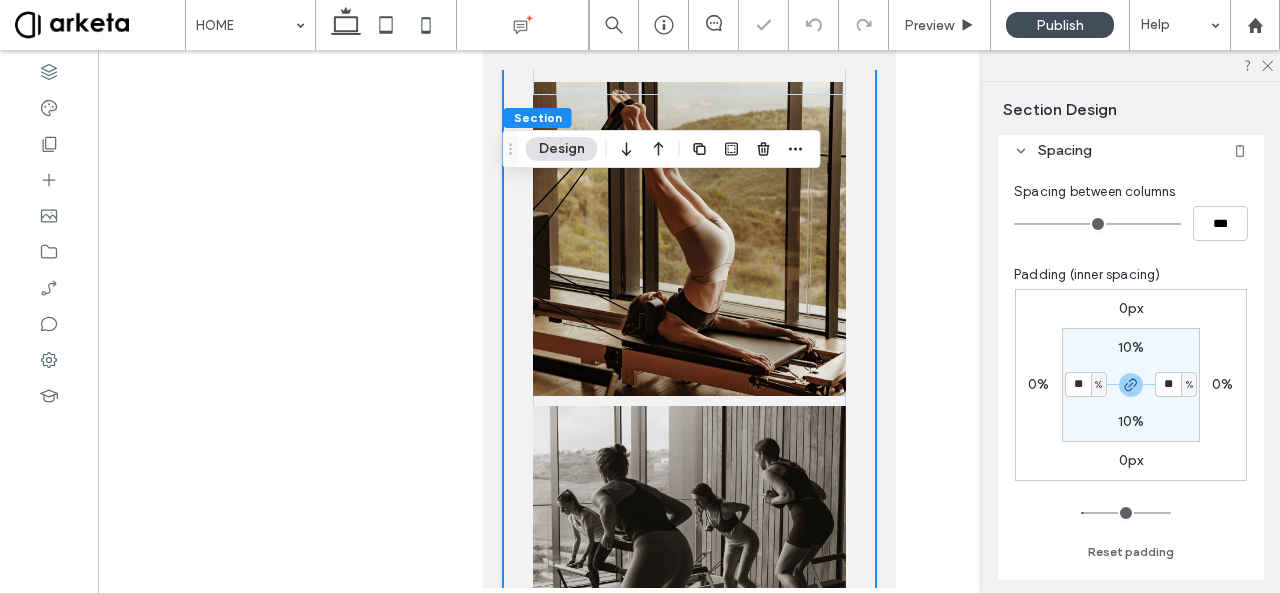 type on "**" 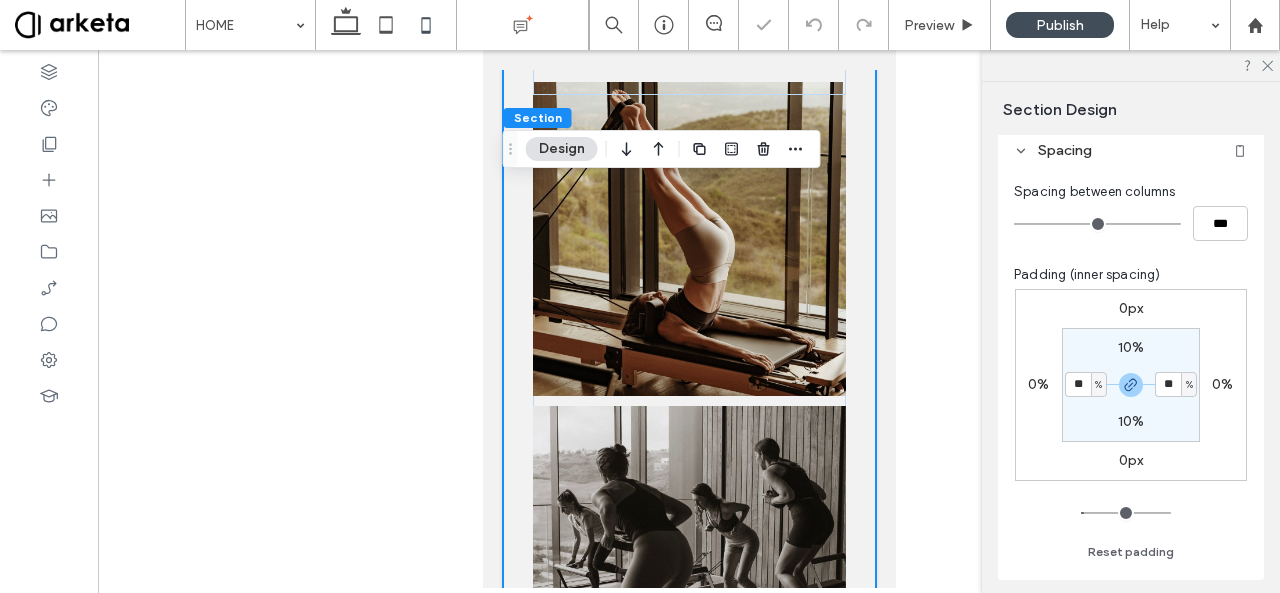 type on "**" 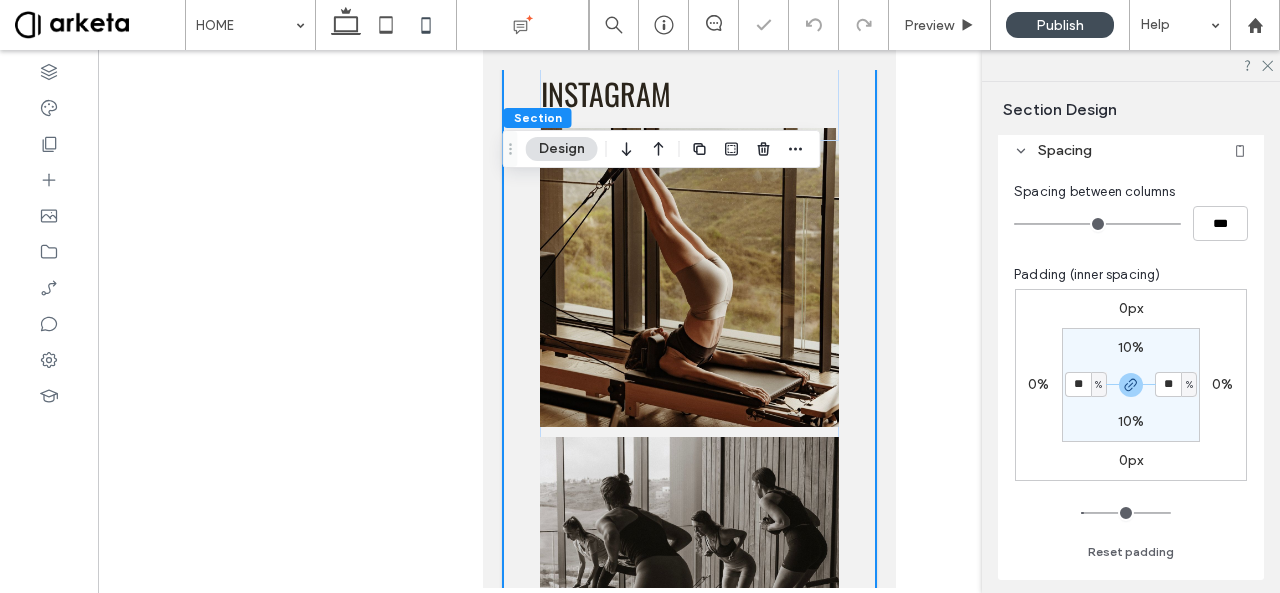click at bounding box center (689, 319) 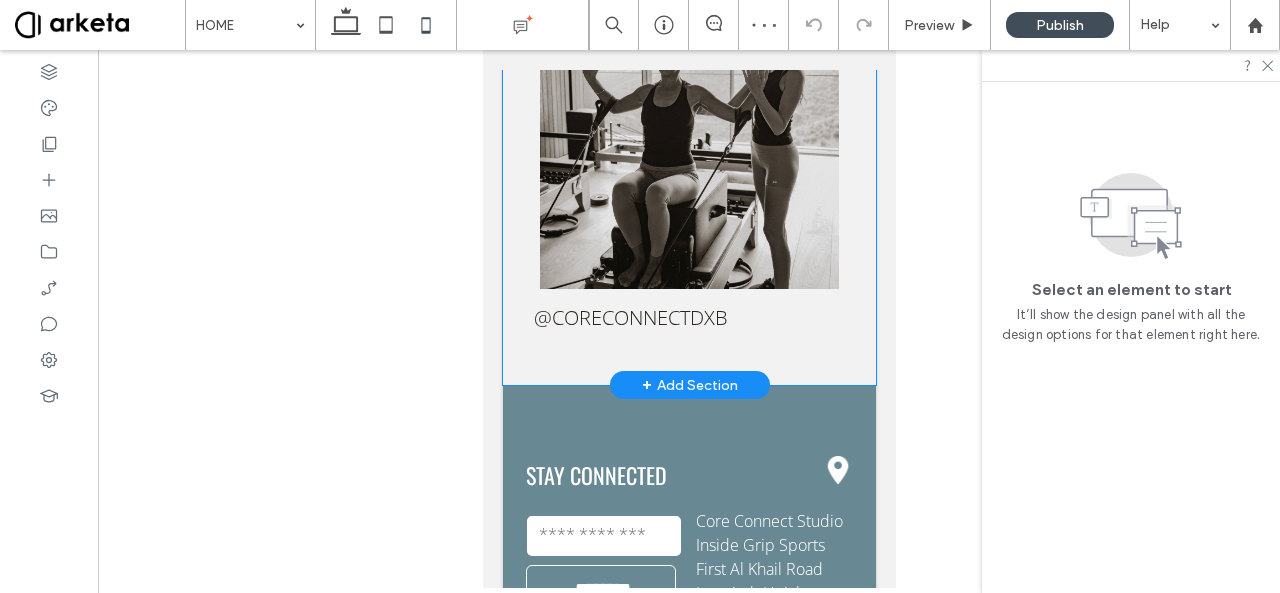 scroll, scrollTop: 6663, scrollLeft: 0, axis: vertical 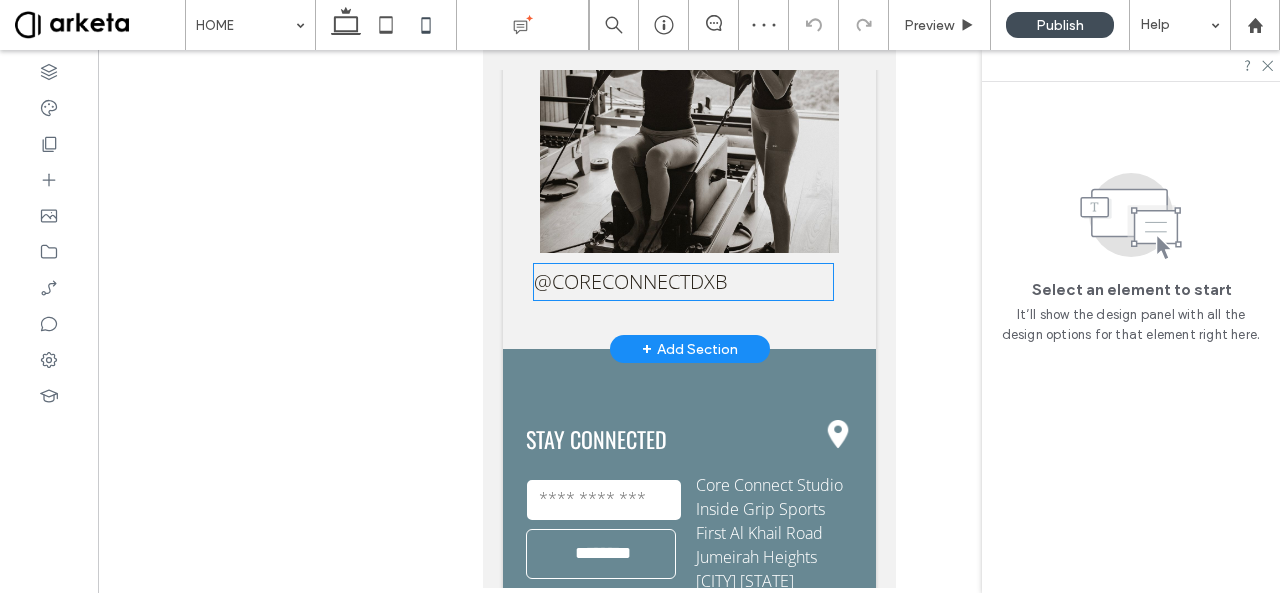 click on "@coreconnectdxb" at bounding box center (630, 281) 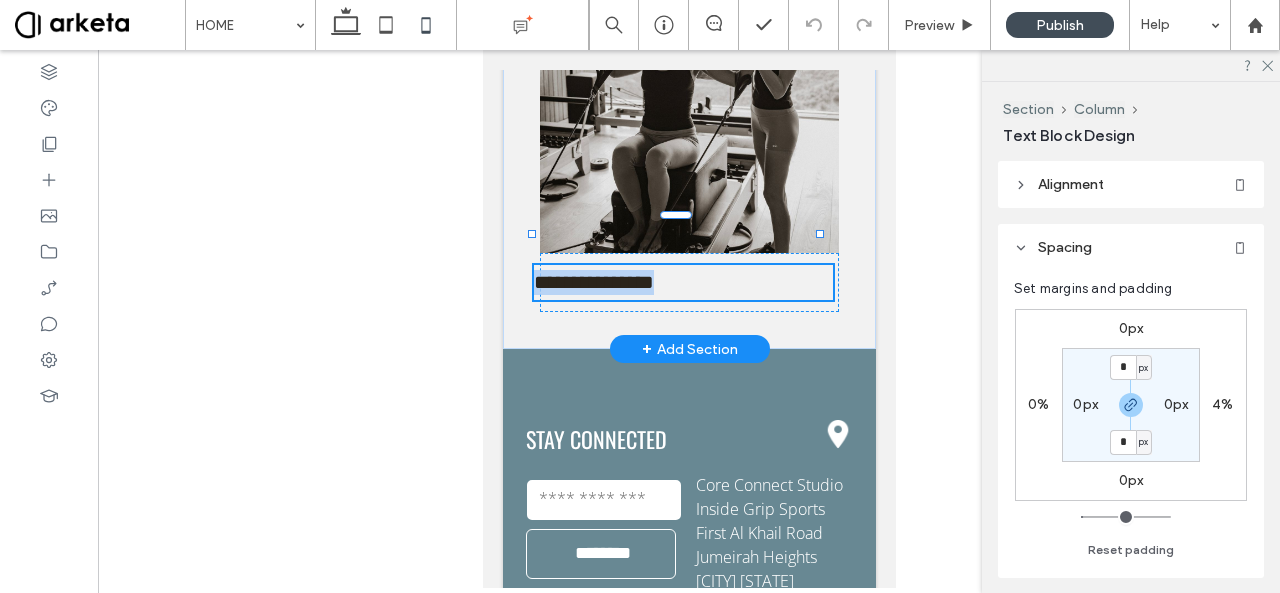 type on "*********" 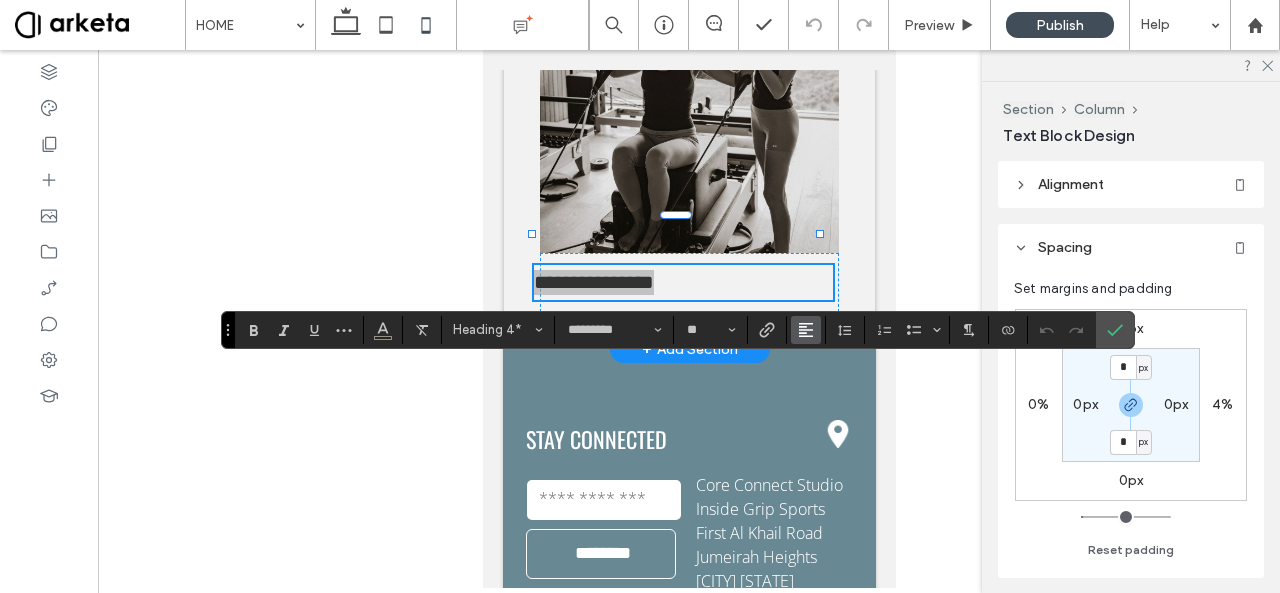 click at bounding box center (806, 330) 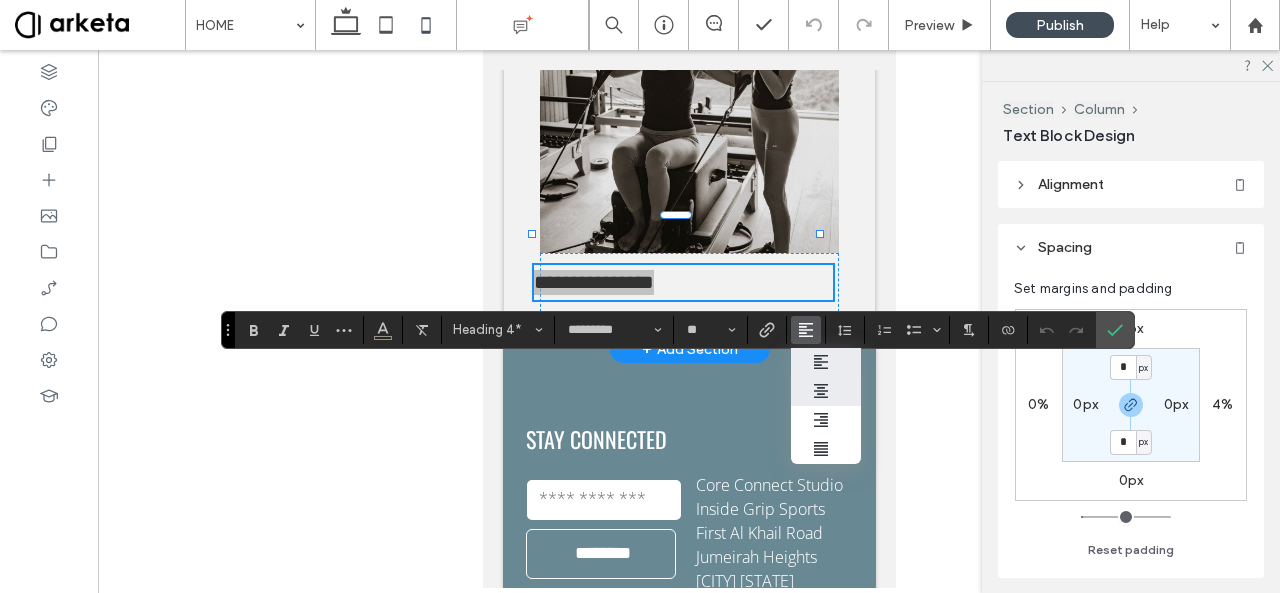 click 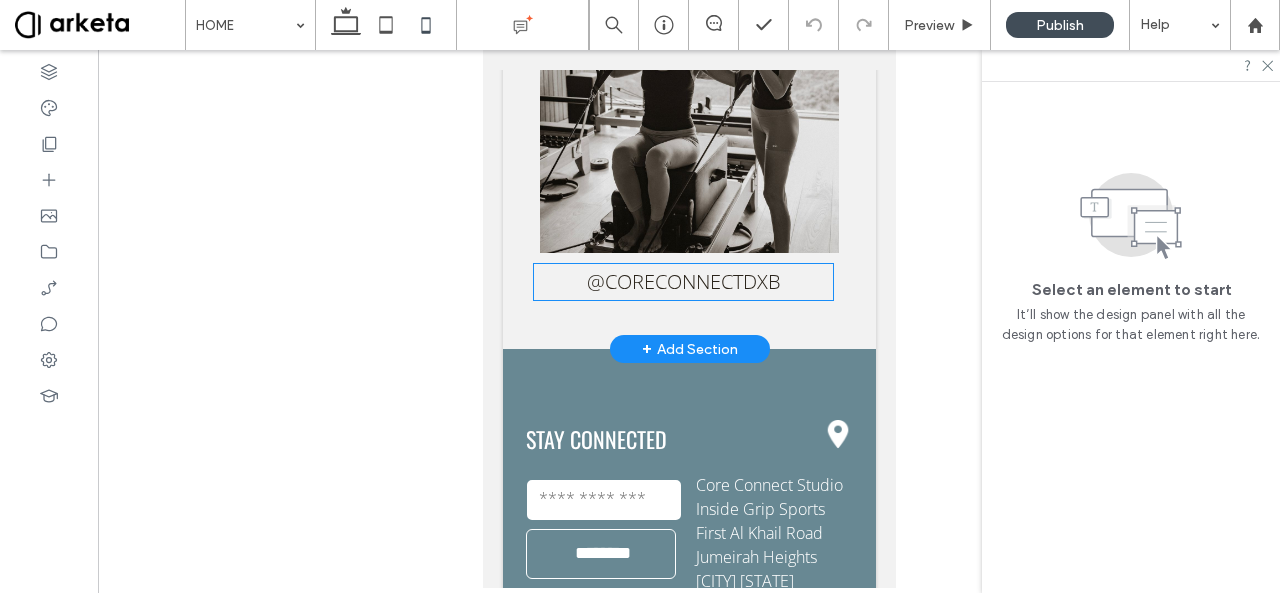 click on "@coreconnectdxb" at bounding box center (683, 281) 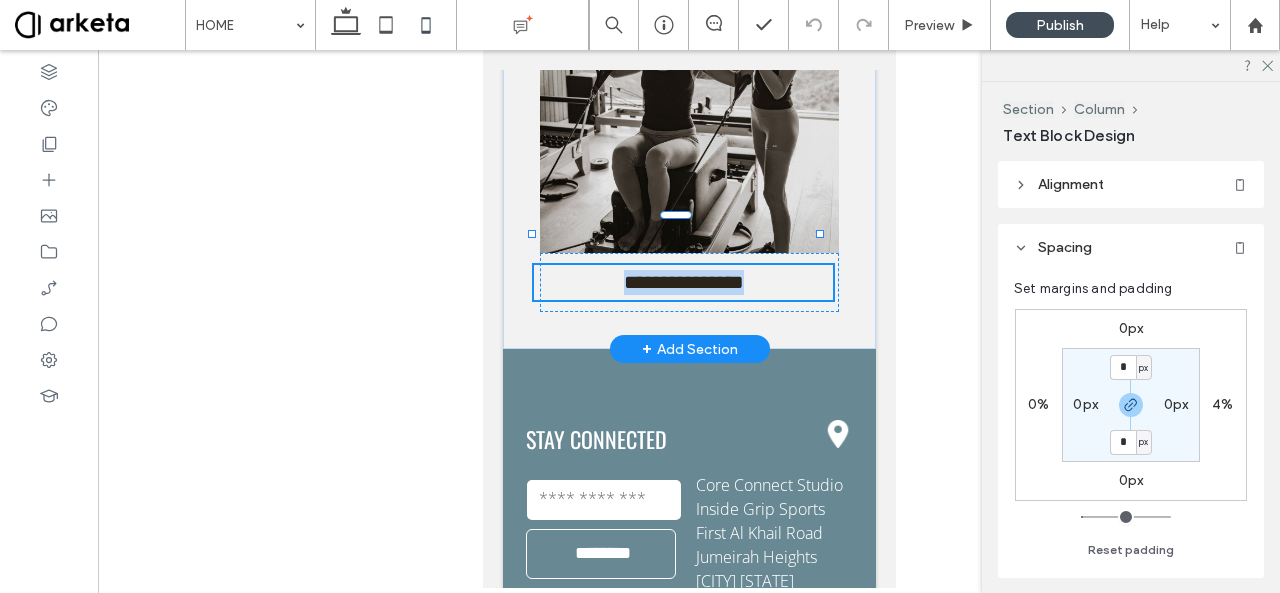 type on "*********" 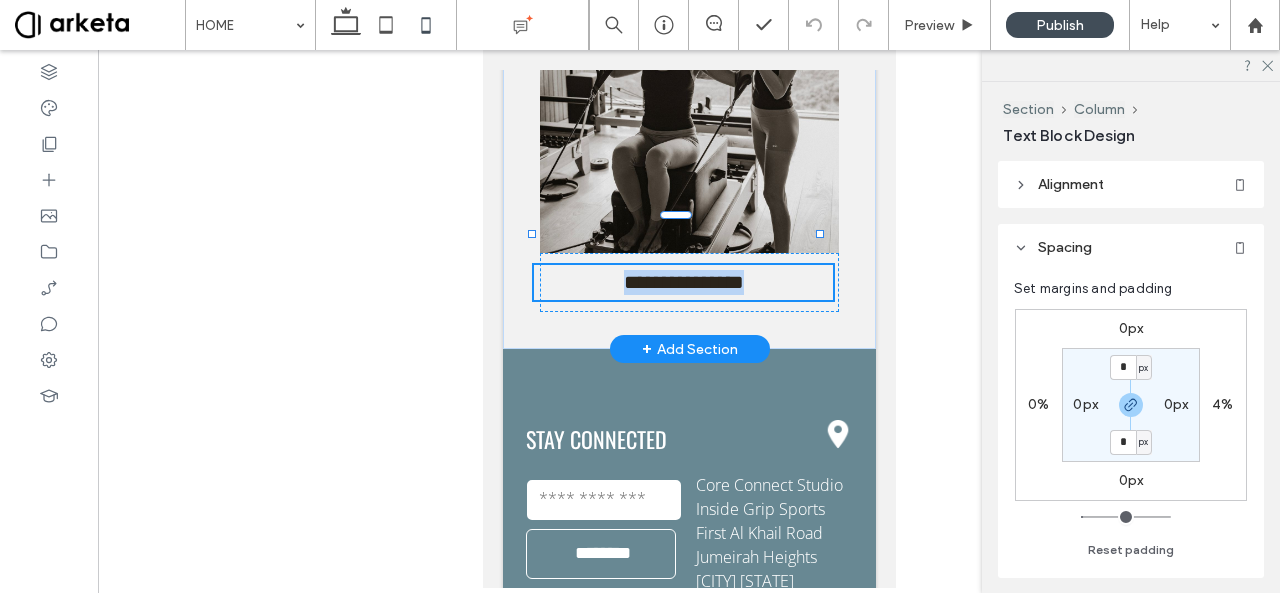 type on "**" 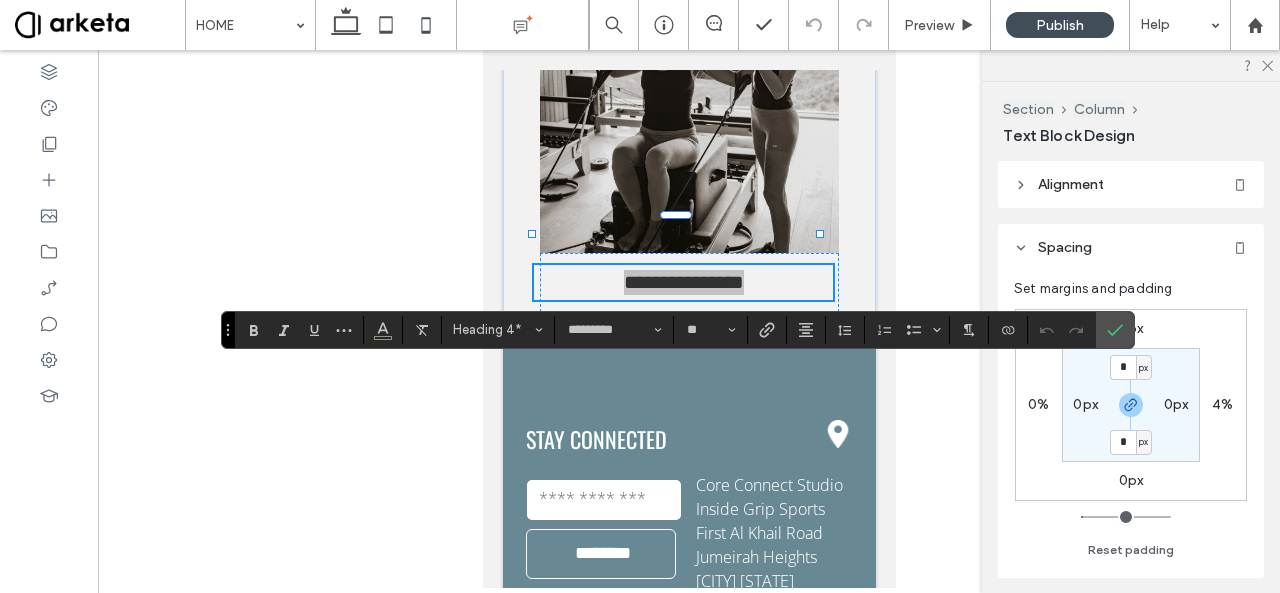 click on "0px 4% 0px 0% * px 0px * px 0px Reset padding" at bounding box center (1131, 430) 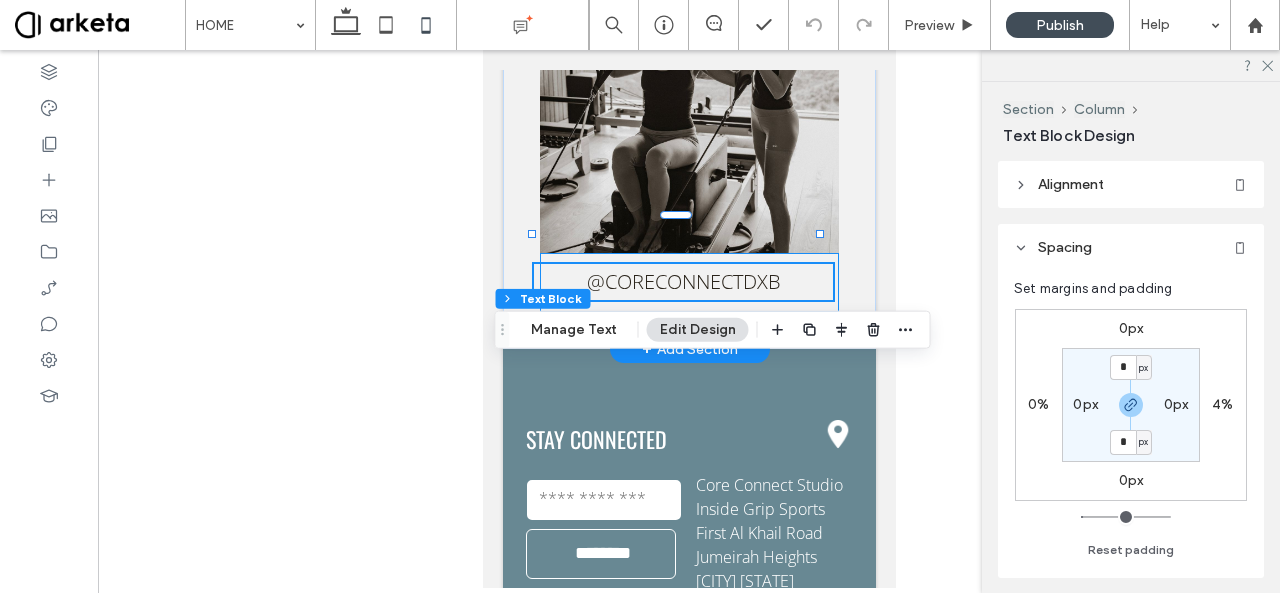 click on "@coreconnectdxb" at bounding box center (688, 282) 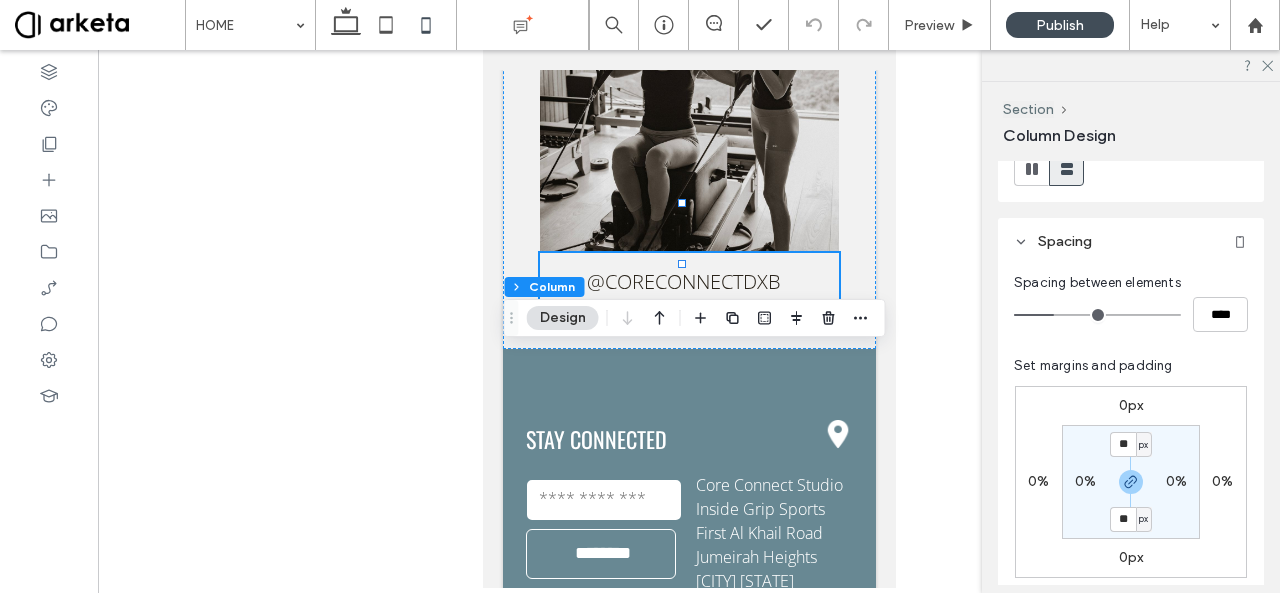 scroll, scrollTop: 276, scrollLeft: 0, axis: vertical 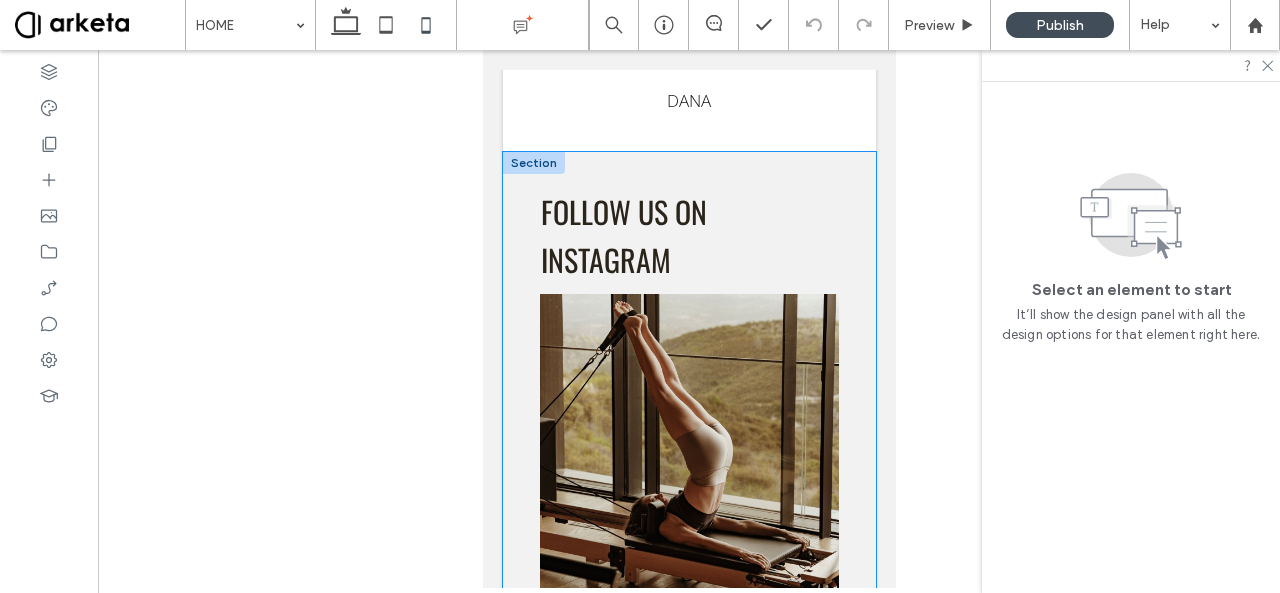 click on "follow us on instagram
@coreconnectdxb" at bounding box center [688, 883] 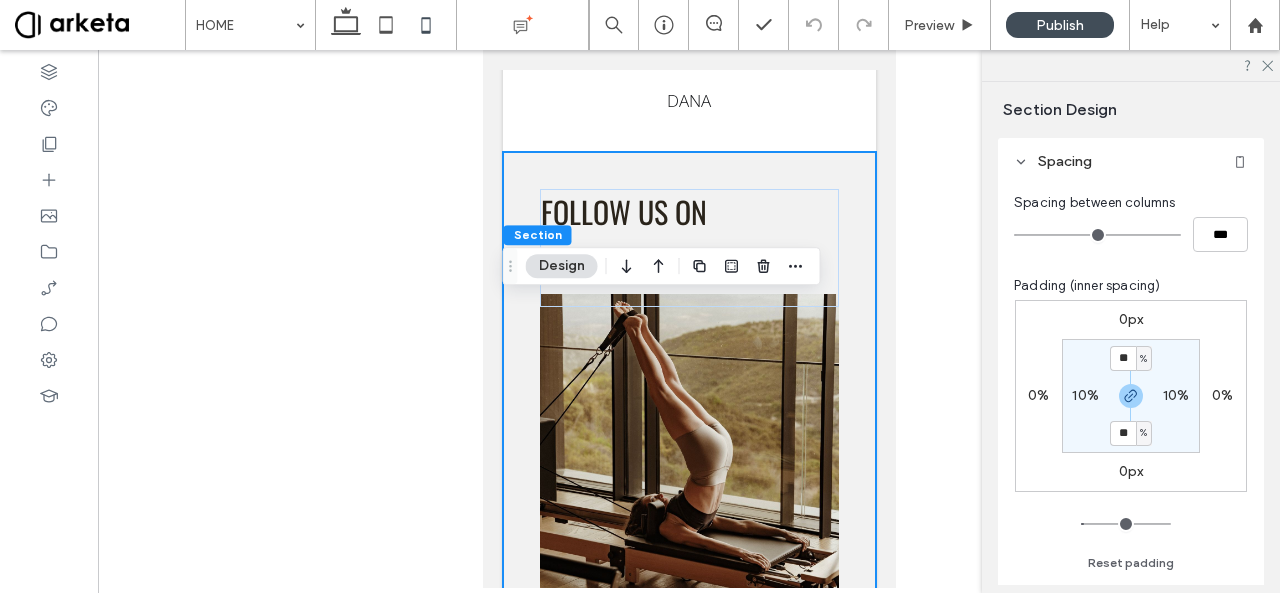 scroll, scrollTop: 120, scrollLeft: 0, axis: vertical 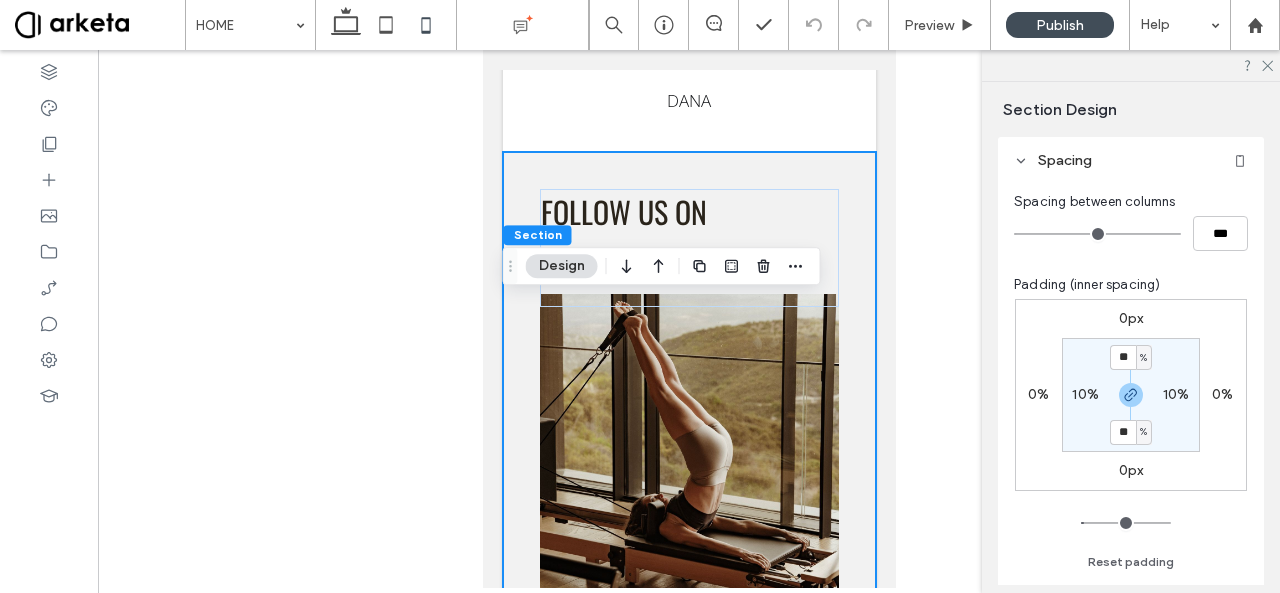 click on "%" at bounding box center (1143, 358) 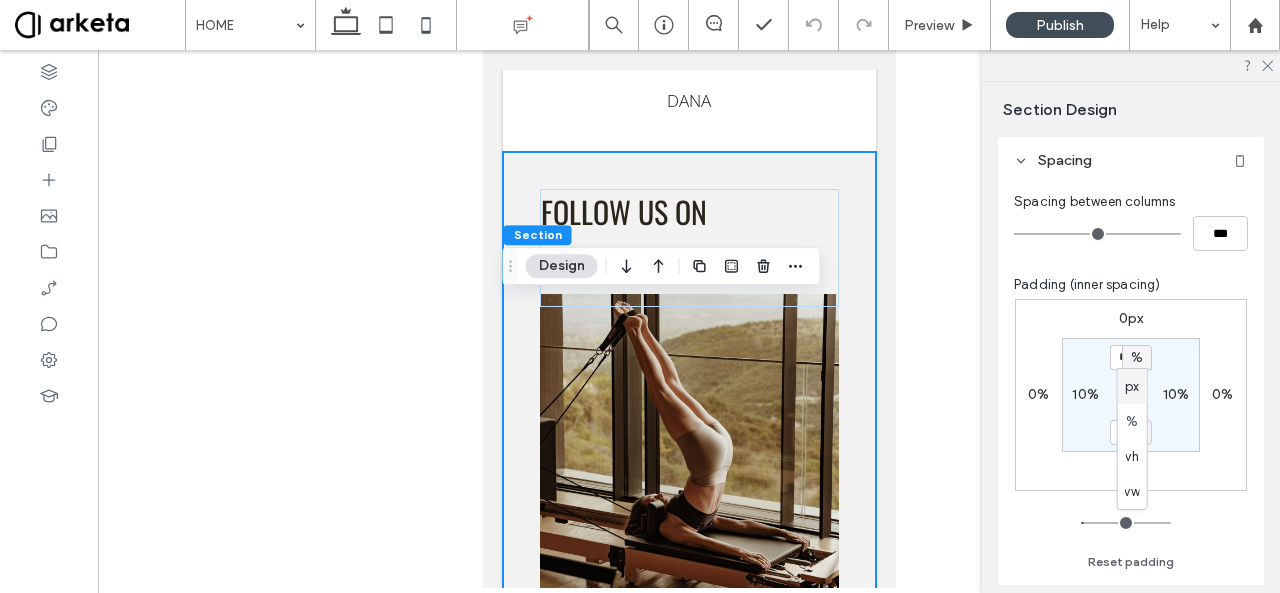 drag, startPoint x: 1146, startPoint y: 390, endPoint x: 1134, endPoint y: 387, distance: 12.369317 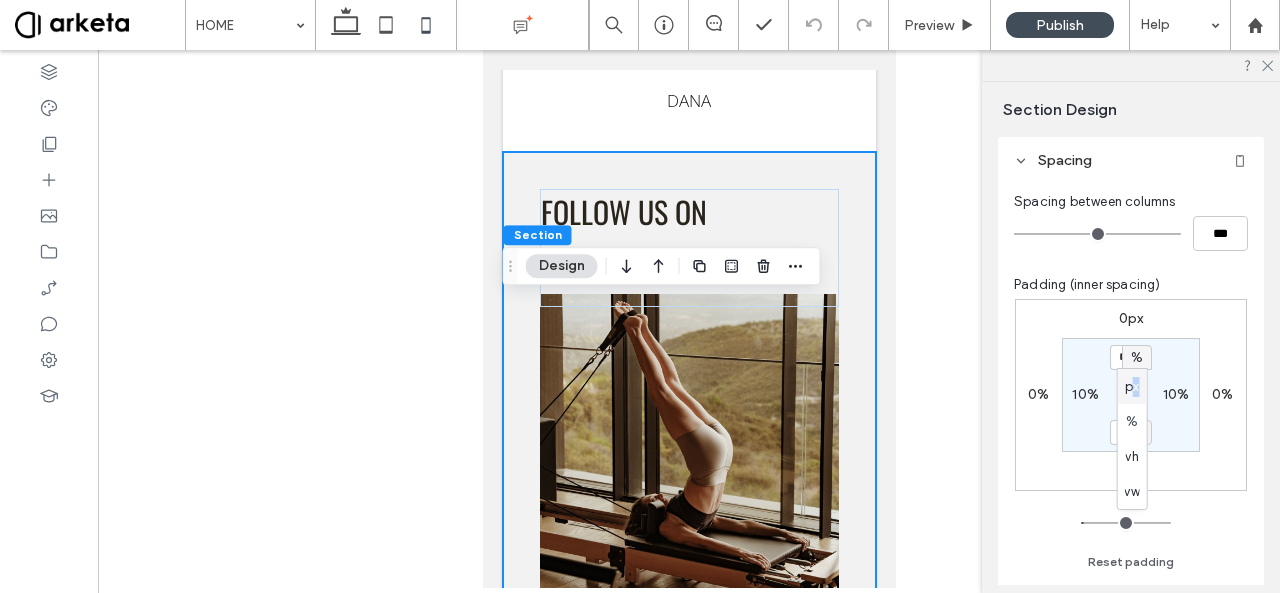click on "px" at bounding box center (1132, 387) 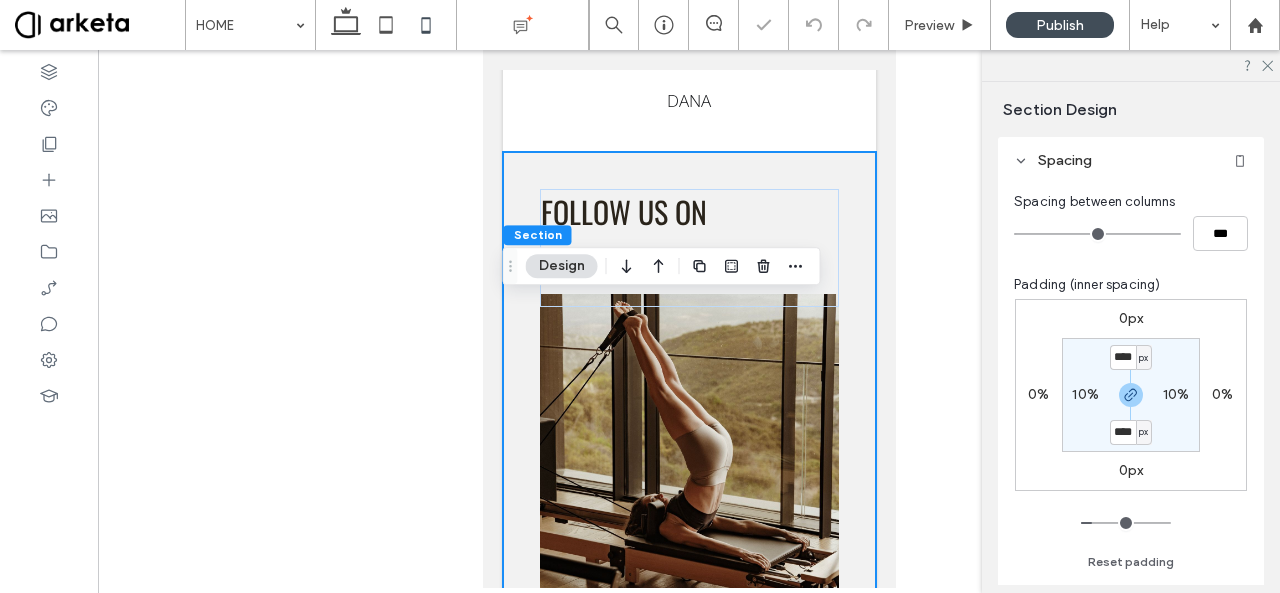 type on "****" 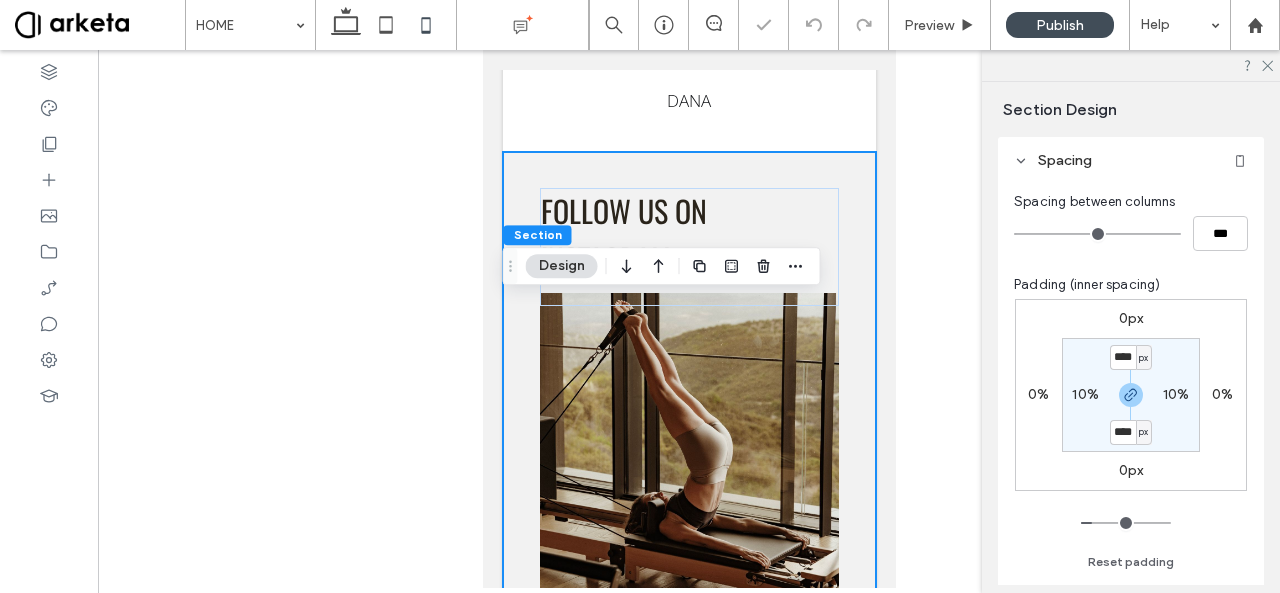 type on "**" 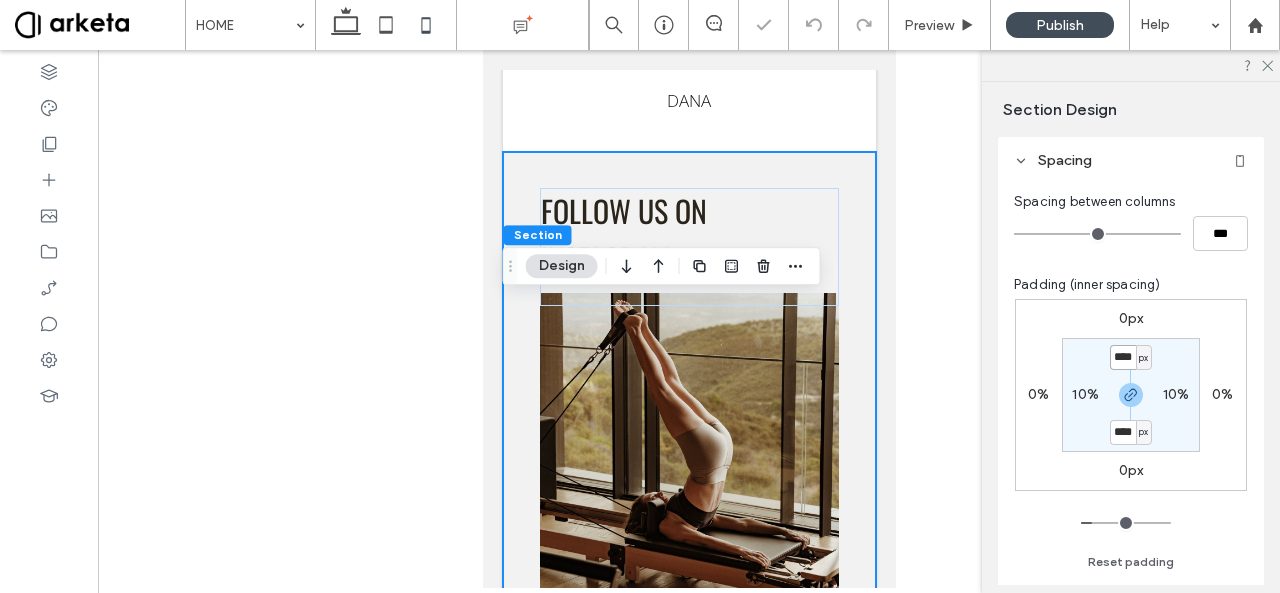 click on "****" at bounding box center [1123, 357] 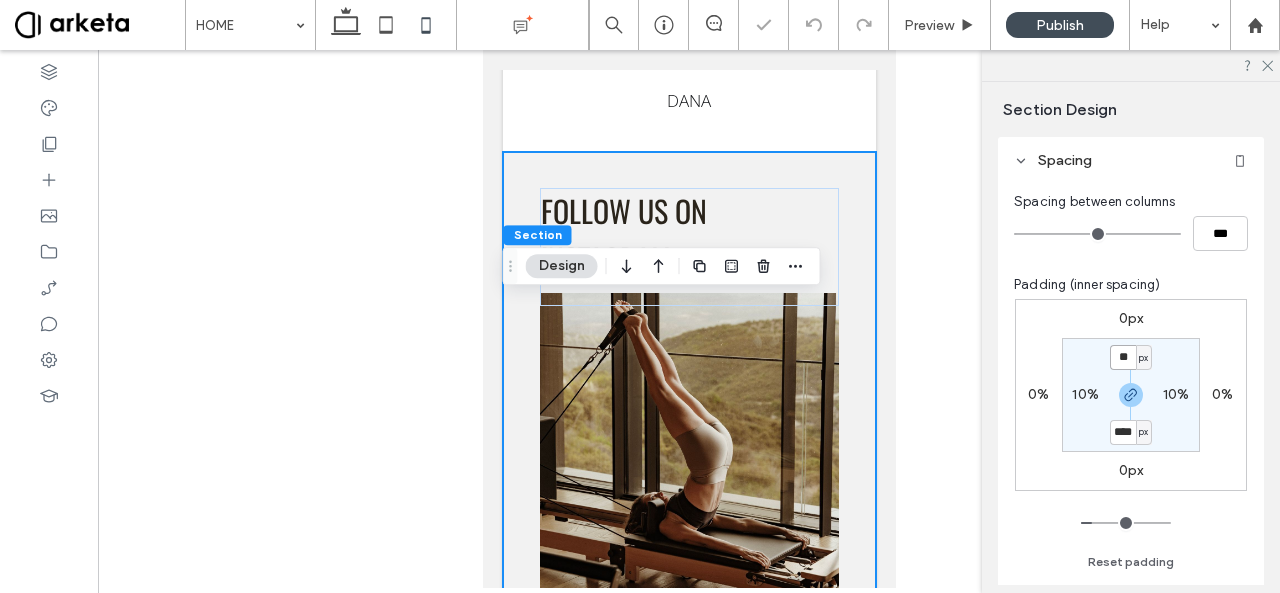 type on "**" 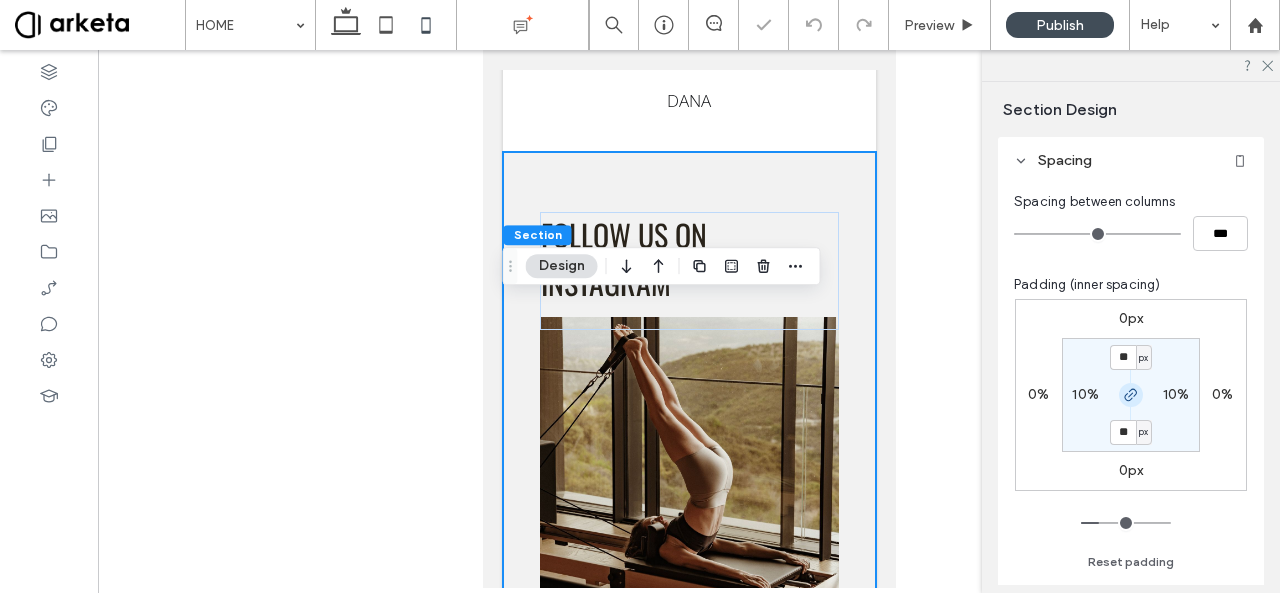 click 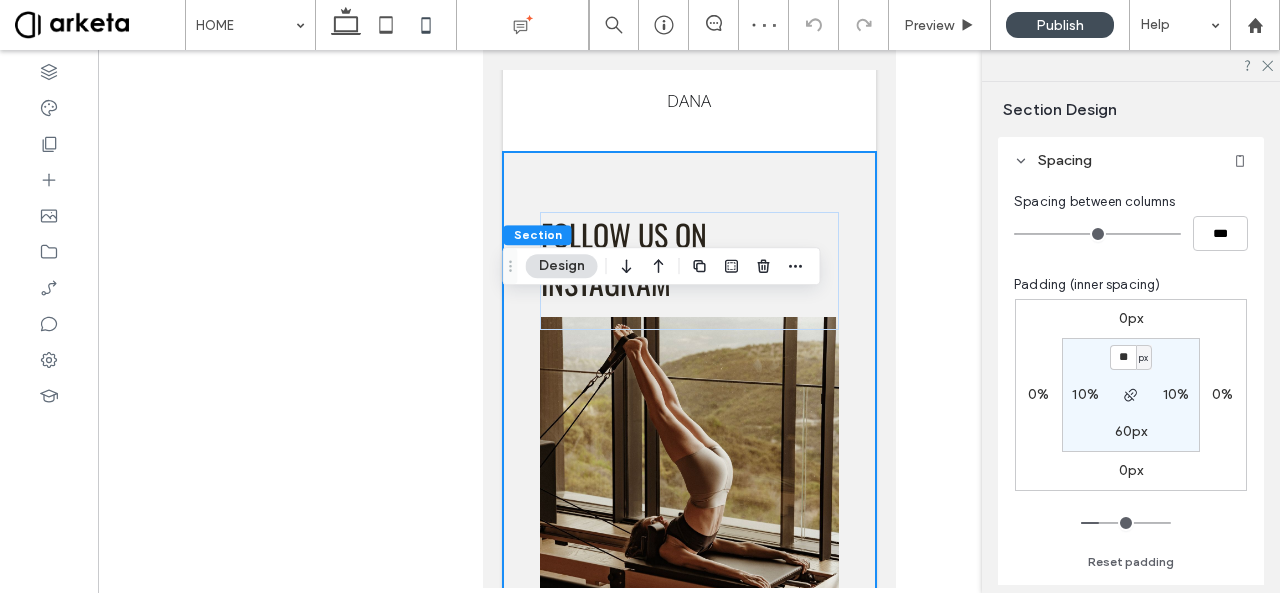 click on "60px" at bounding box center (1131, 431) 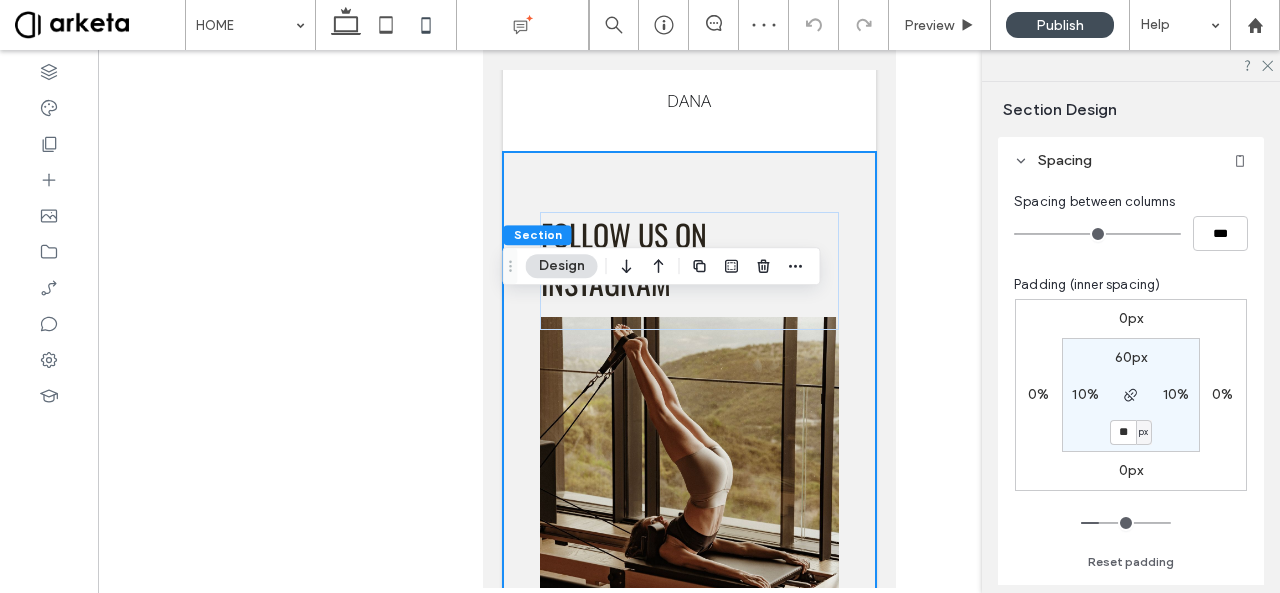 type on "**" 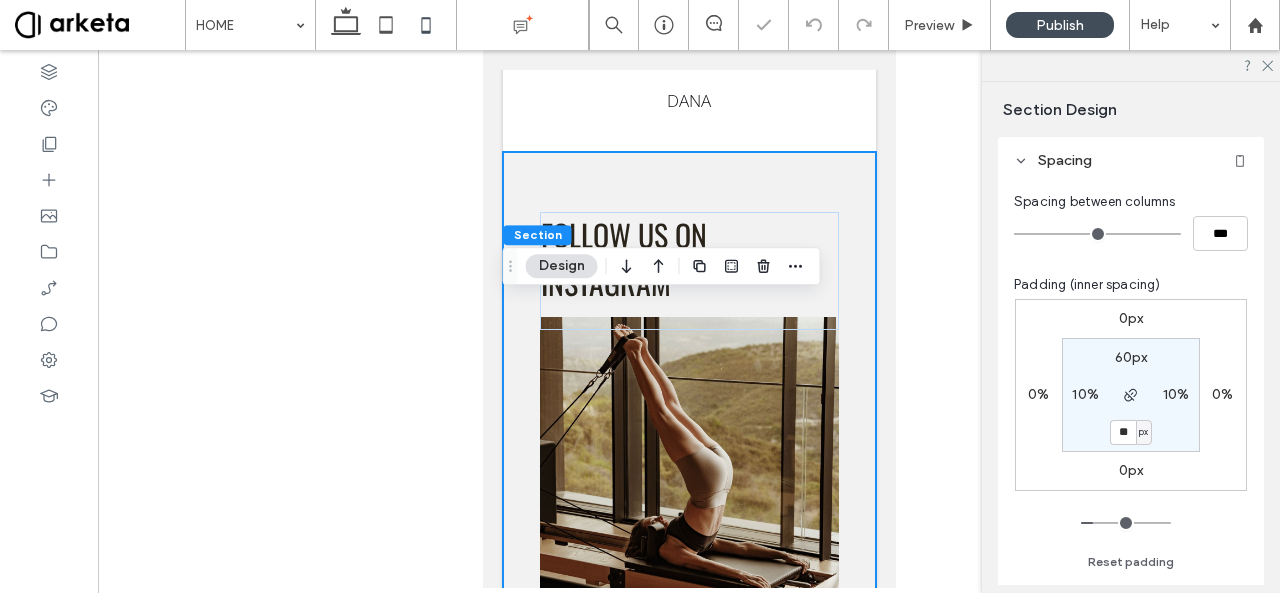 type on "**" 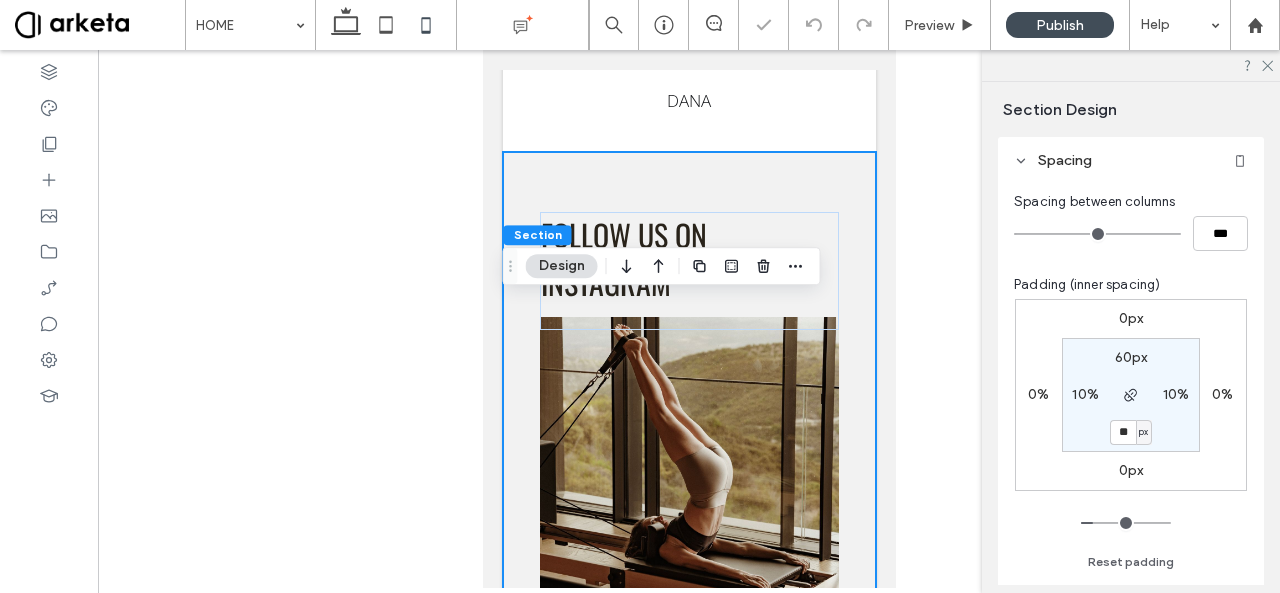 click on "0px 0% 0px 0% 60px 10% ** px 10% Reset padding" at bounding box center [1131, 436] 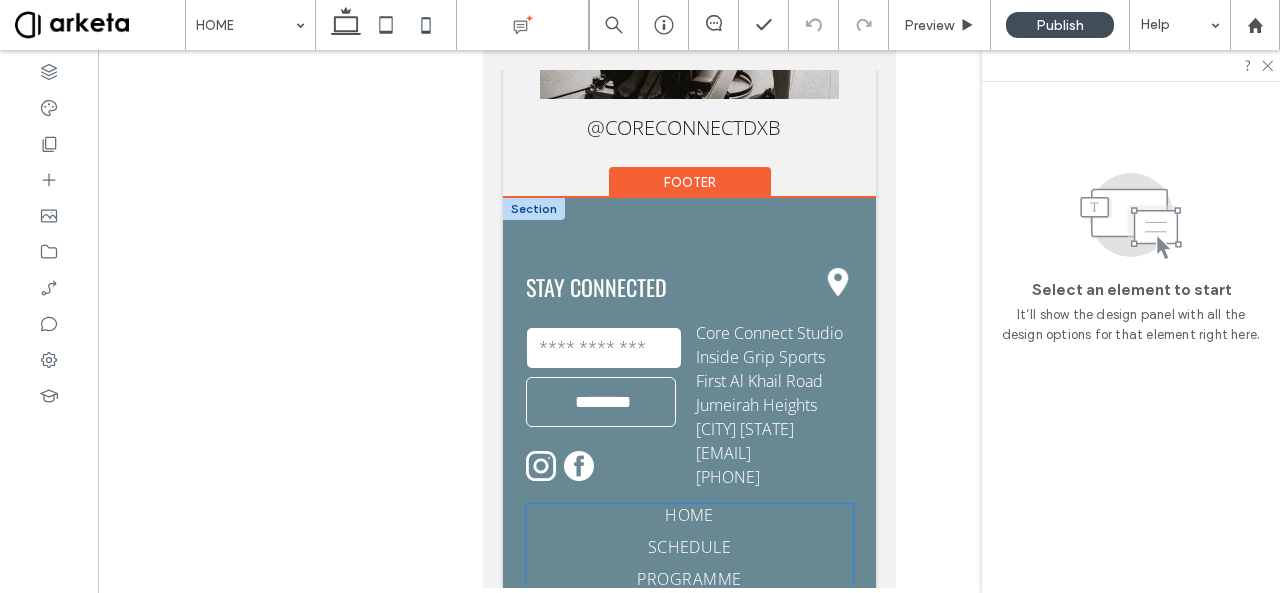 scroll, scrollTop: 7170, scrollLeft: 0, axis: vertical 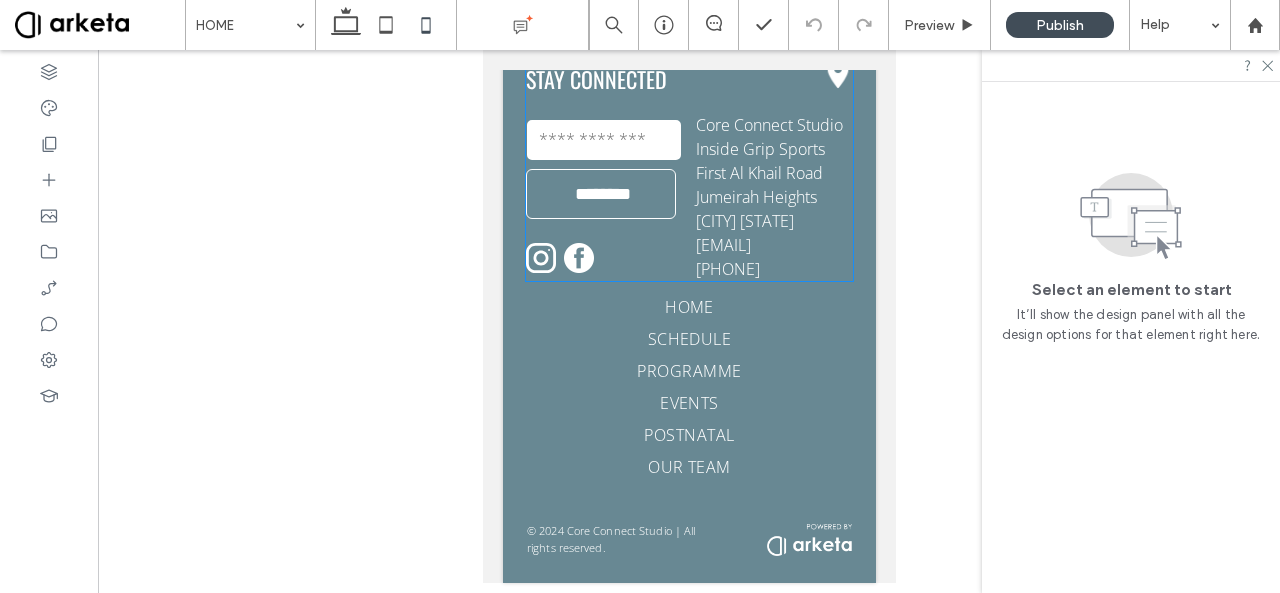 click on "STAY CONNECTED
Contact Us
Email:
********
Thank you for contacting us. We will get back to you as soon as possible.
Oops, there was an error sending your message. Please try again later.
Core Connect Studio Inside Grip Sports First Al Khail Road Jumeirah Heights Dubai UAE info@coreconnectstudio.com +971 52 498 2998" at bounding box center [688, 170] 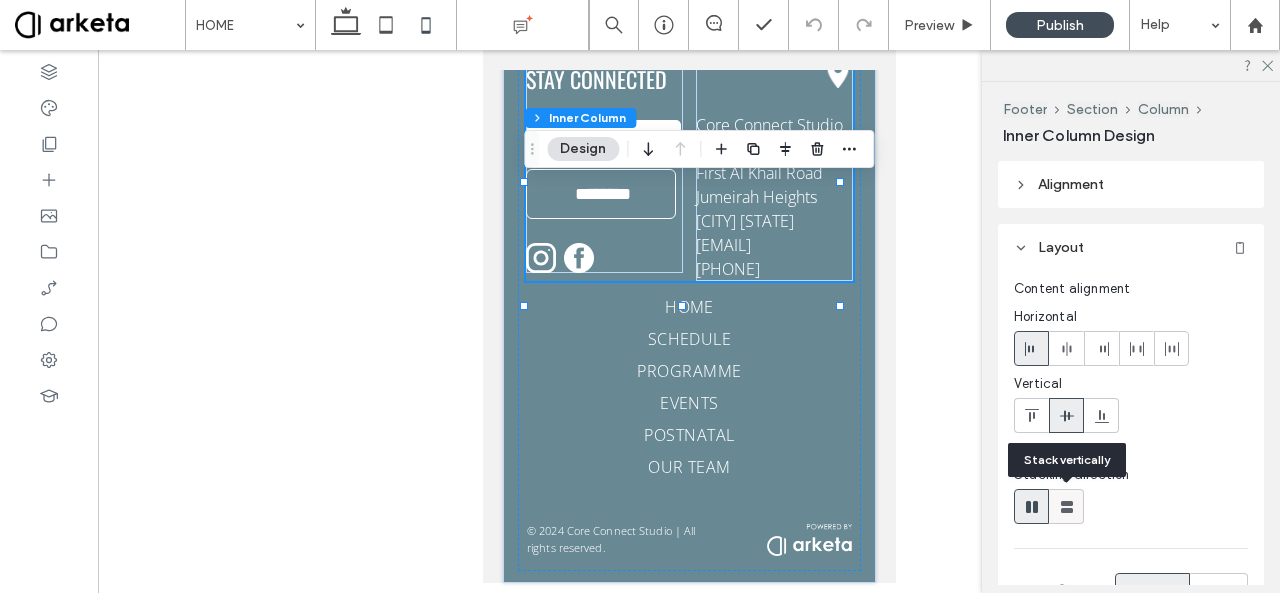 click at bounding box center [1066, 506] 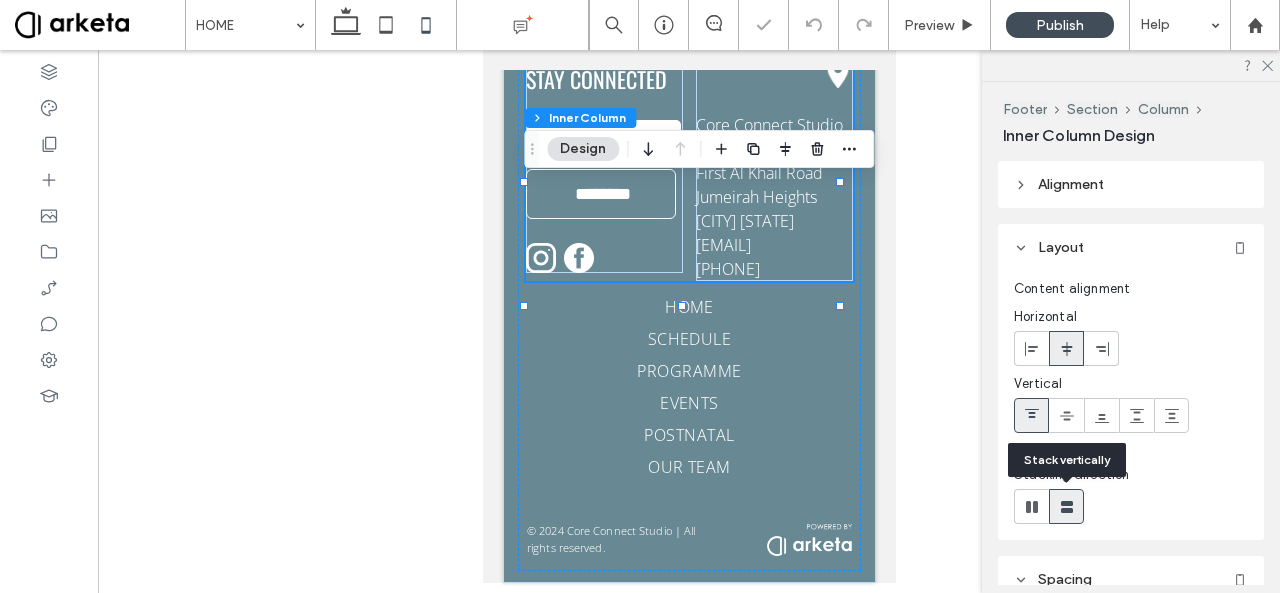 type on "**" 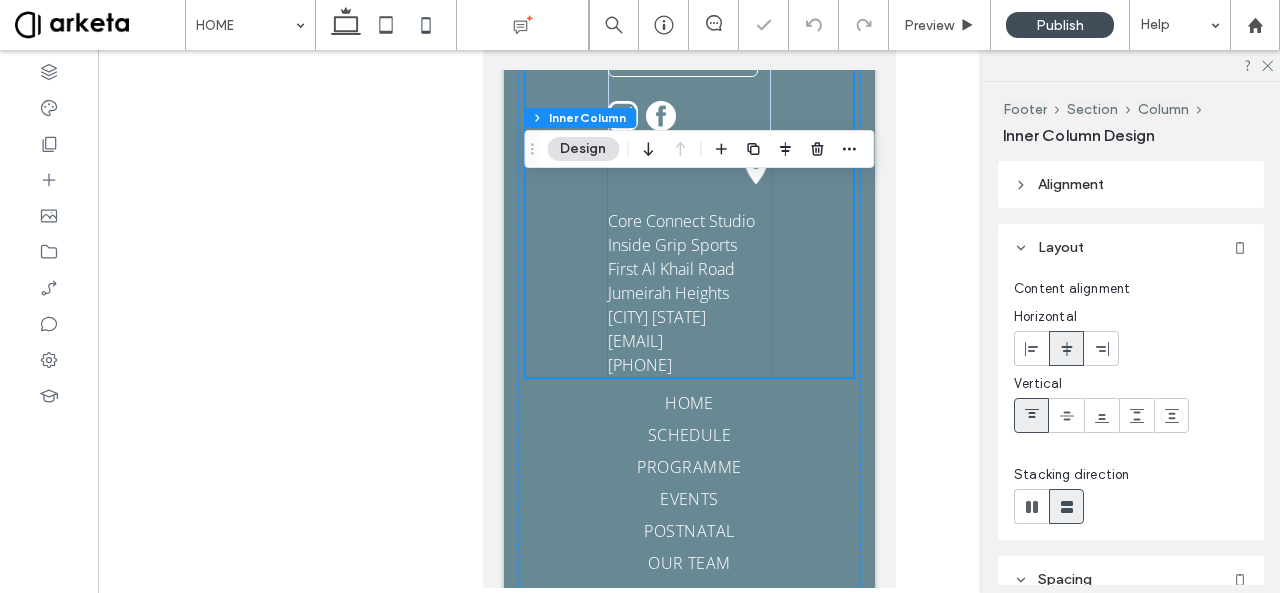 scroll, scrollTop: 7176, scrollLeft: 0, axis: vertical 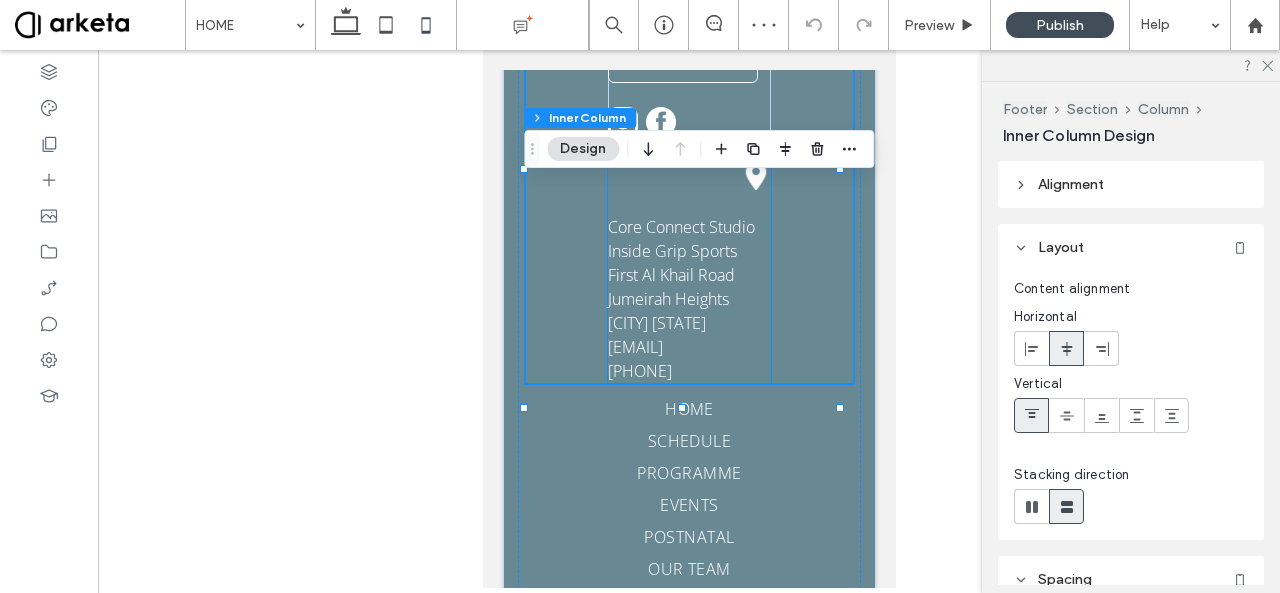 click on "Core Connect Studio Inside Grip Sports First Al Khail Road Jumeirah Heights Dubai UAE info@coreconnectstudio.com +971 52 498 2998" at bounding box center [689, 299] 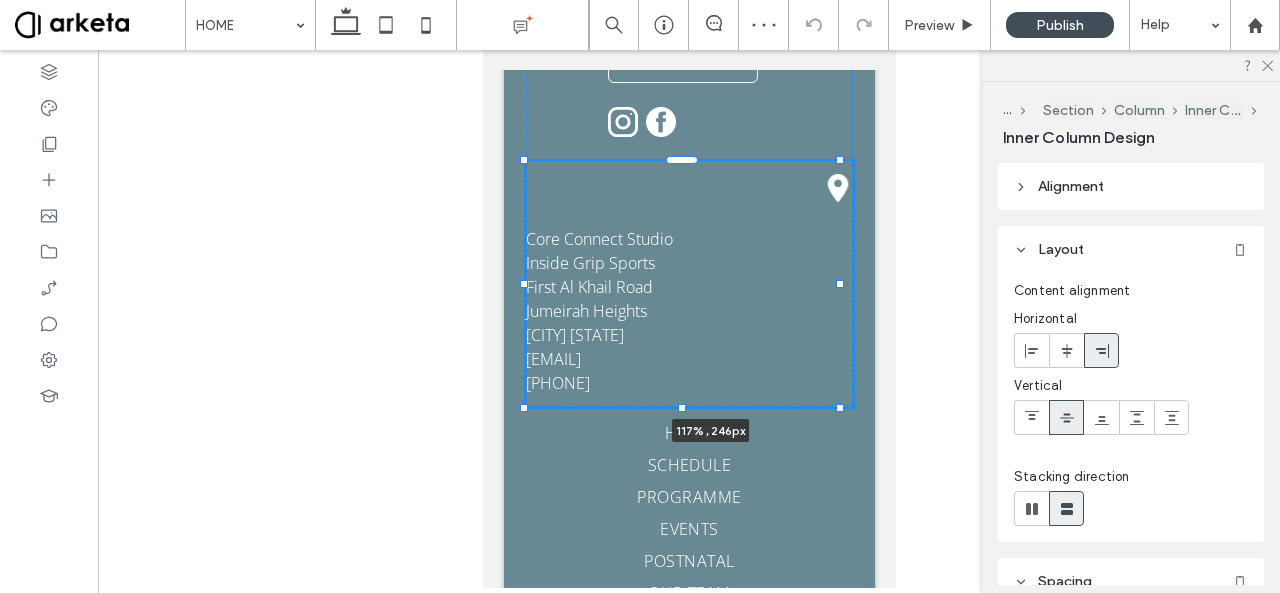 drag, startPoint x: 758, startPoint y: 383, endPoint x: 864, endPoint y: 391, distance: 106.30146 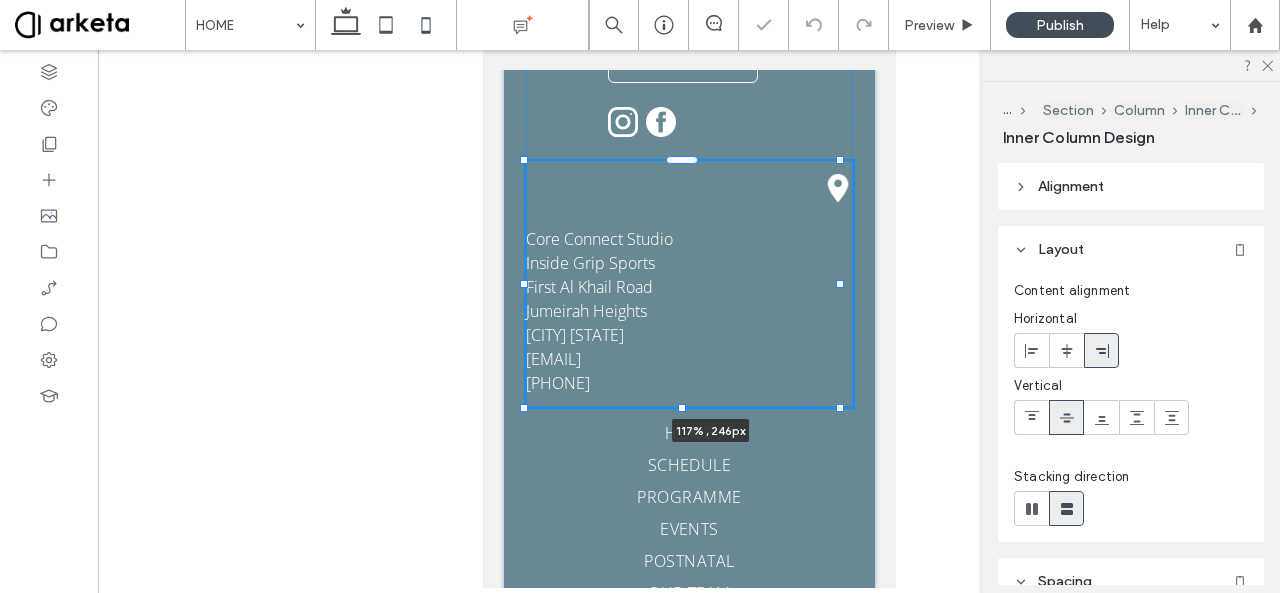 type on "***" 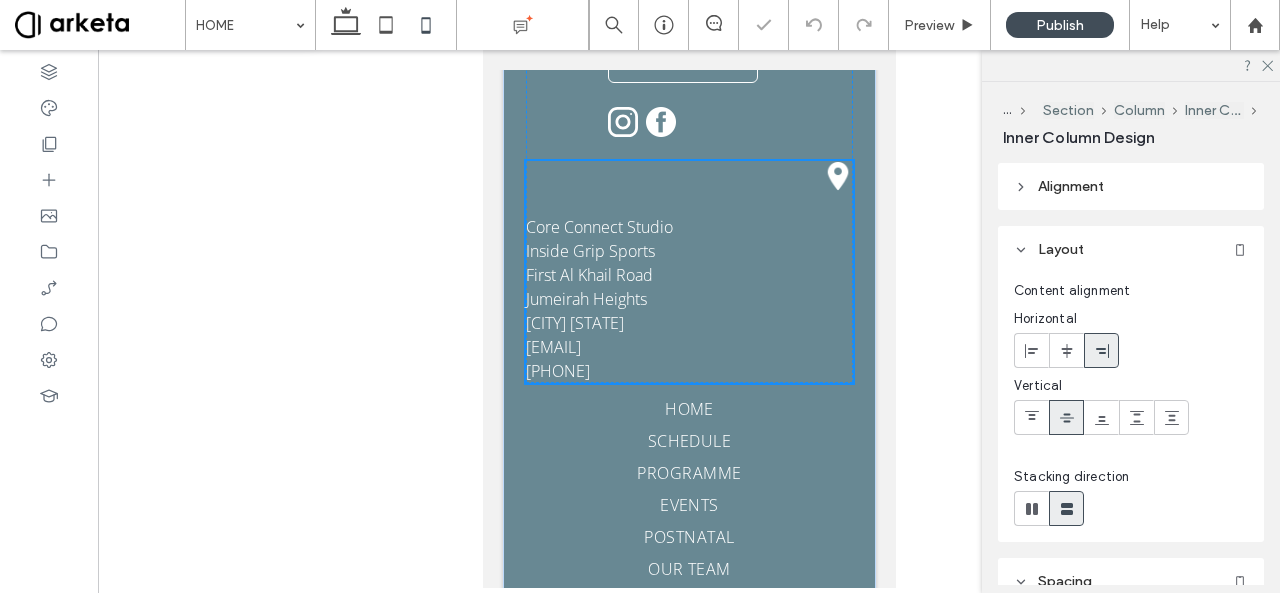 scroll, scrollTop: 7152, scrollLeft: 0, axis: vertical 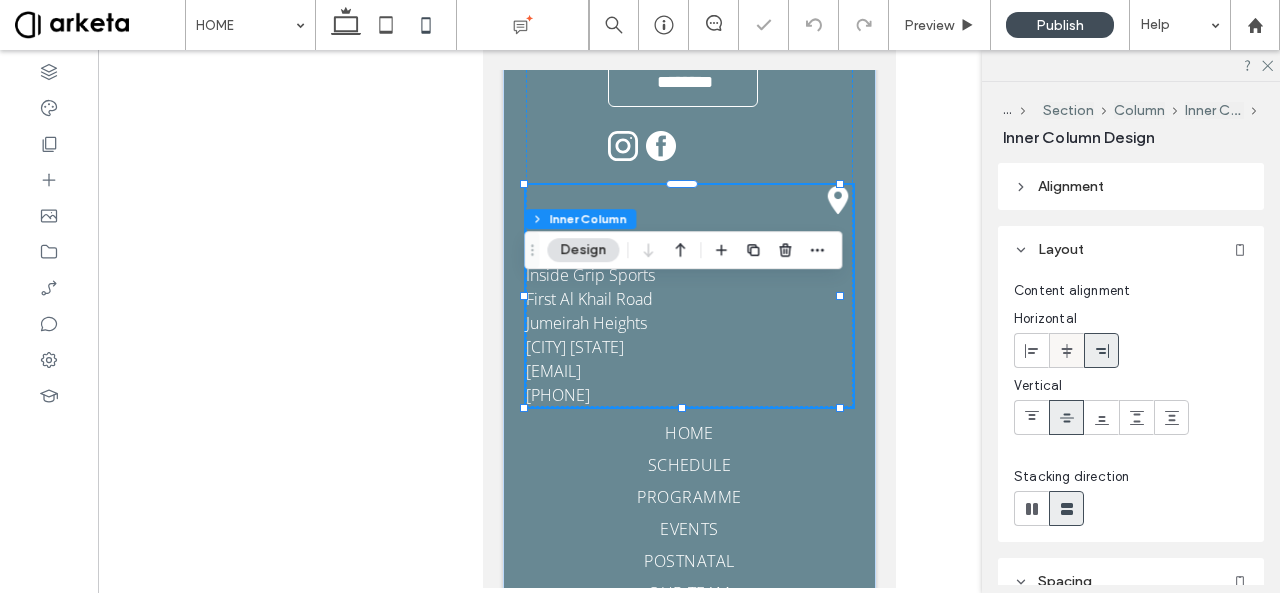 click 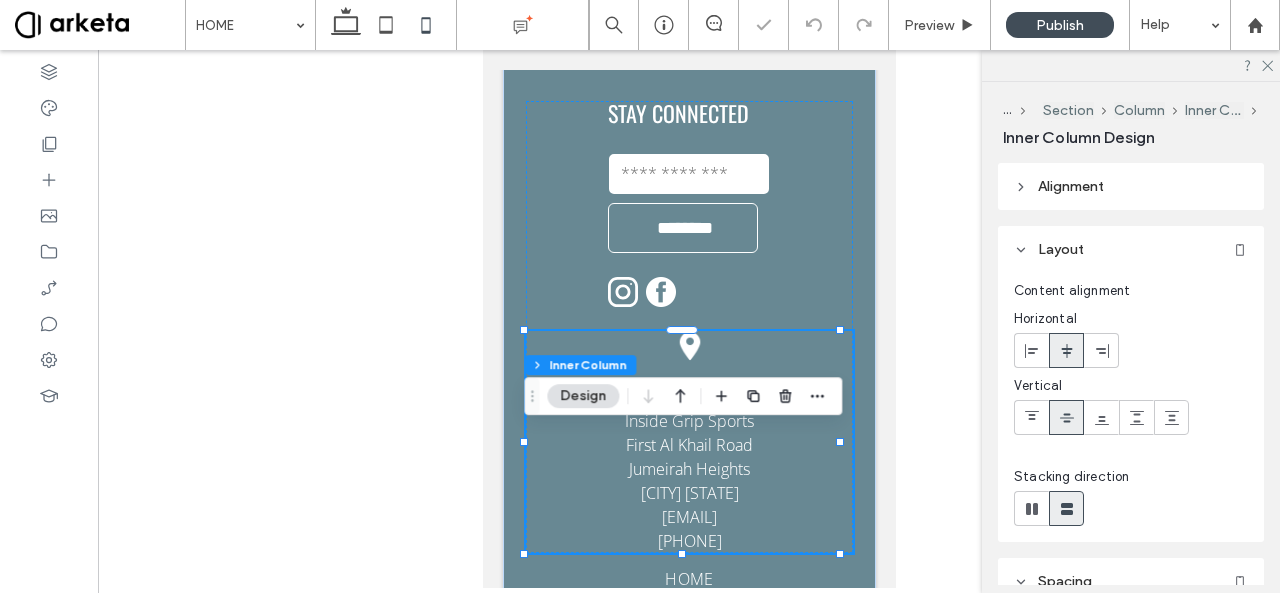 scroll, scrollTop: 7006, scrollLeft: 0, axis: vertical 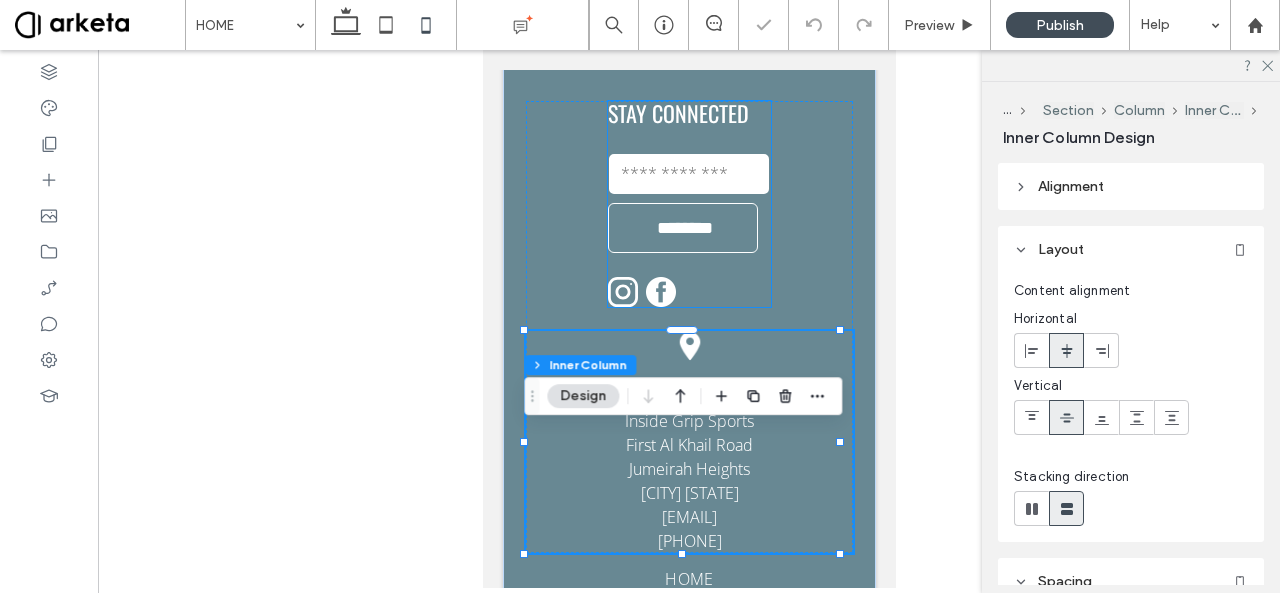 click at bounding box center [688, 174] 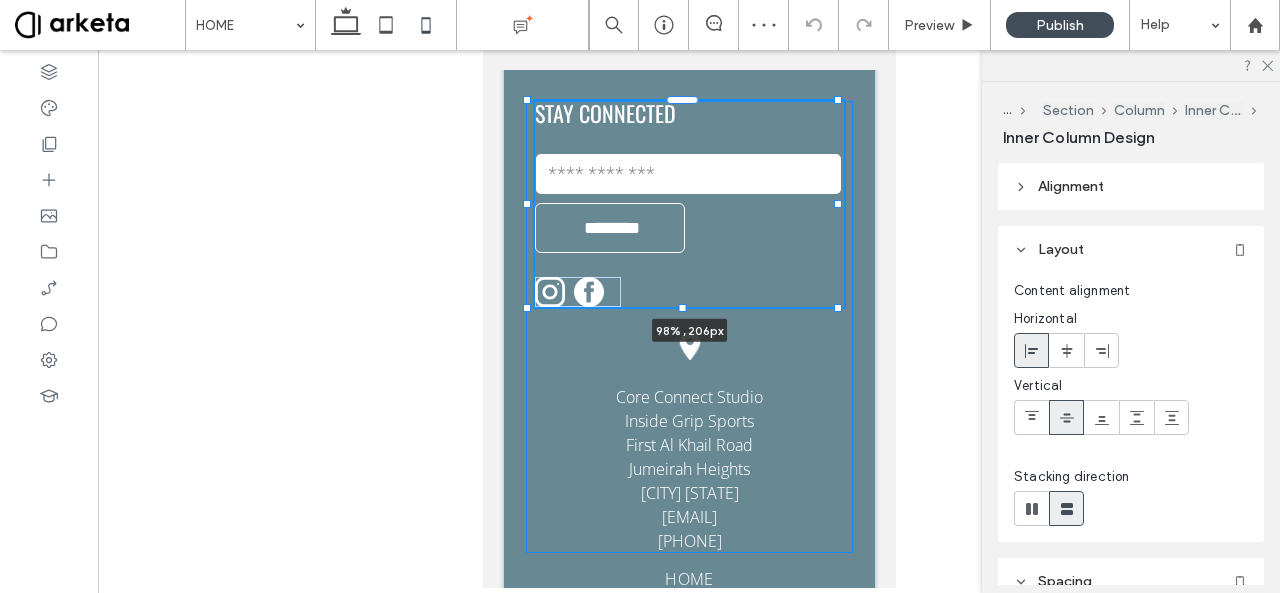drag, startPoint x: 762, startPoint y: 303, endPoint x: 838, endPoint y: 310, distance: 76.321686 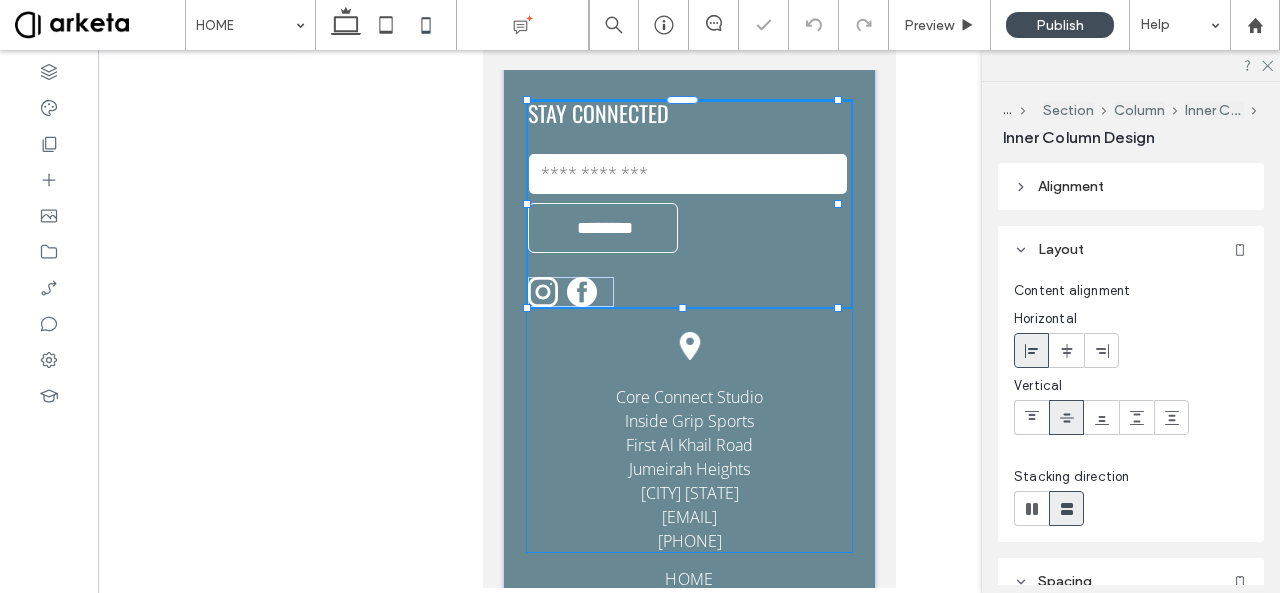 type on "**" 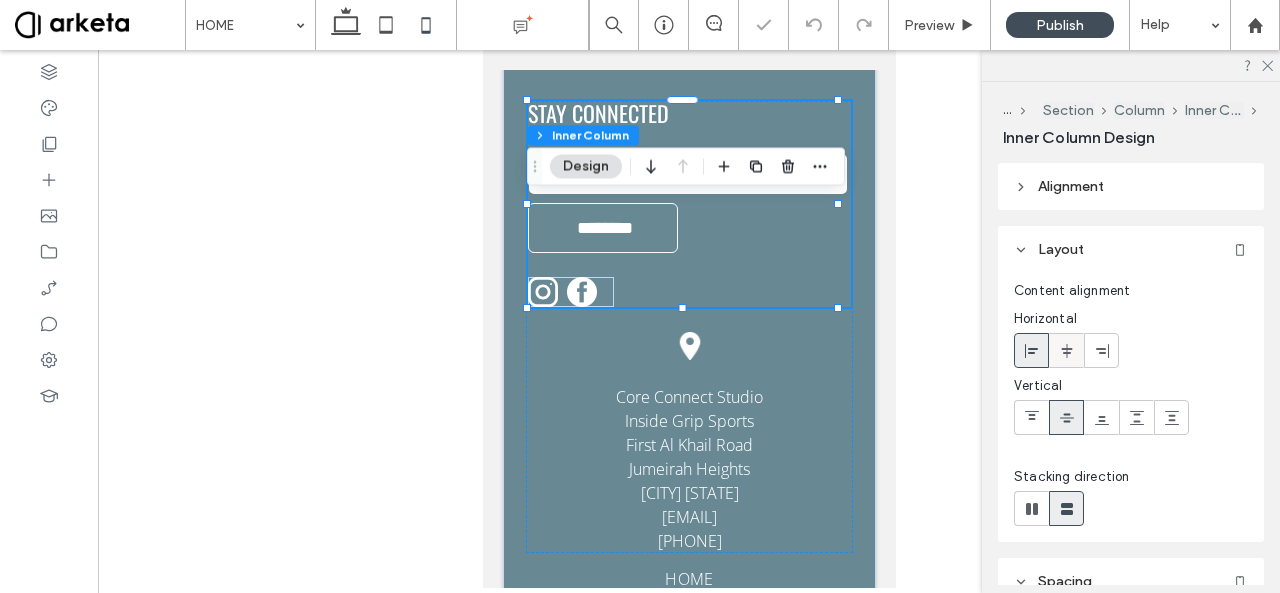 click at bounding box center [1067, 350] 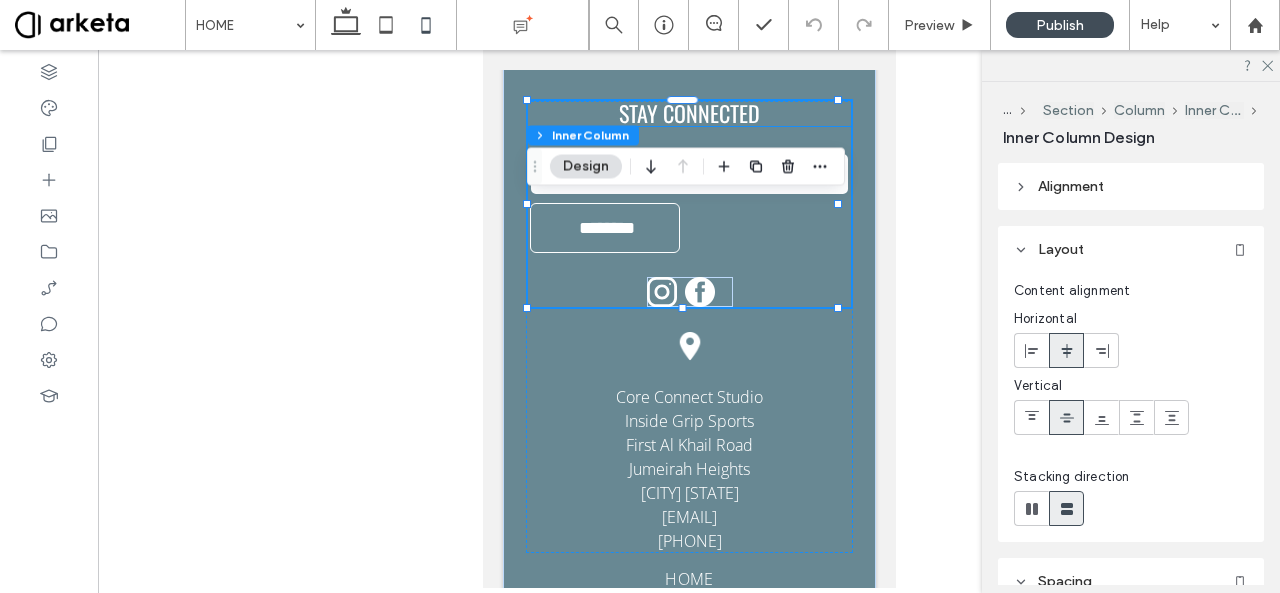 click on "STAY CONNECTED" at bounding box center [688, 113] 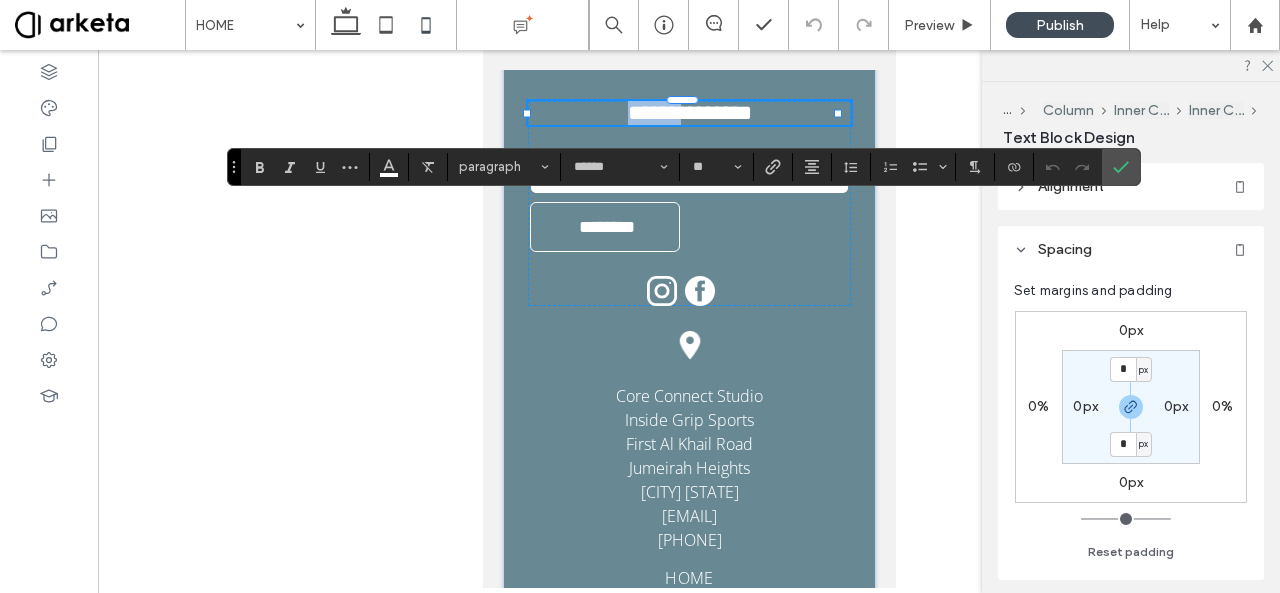 type on "******" 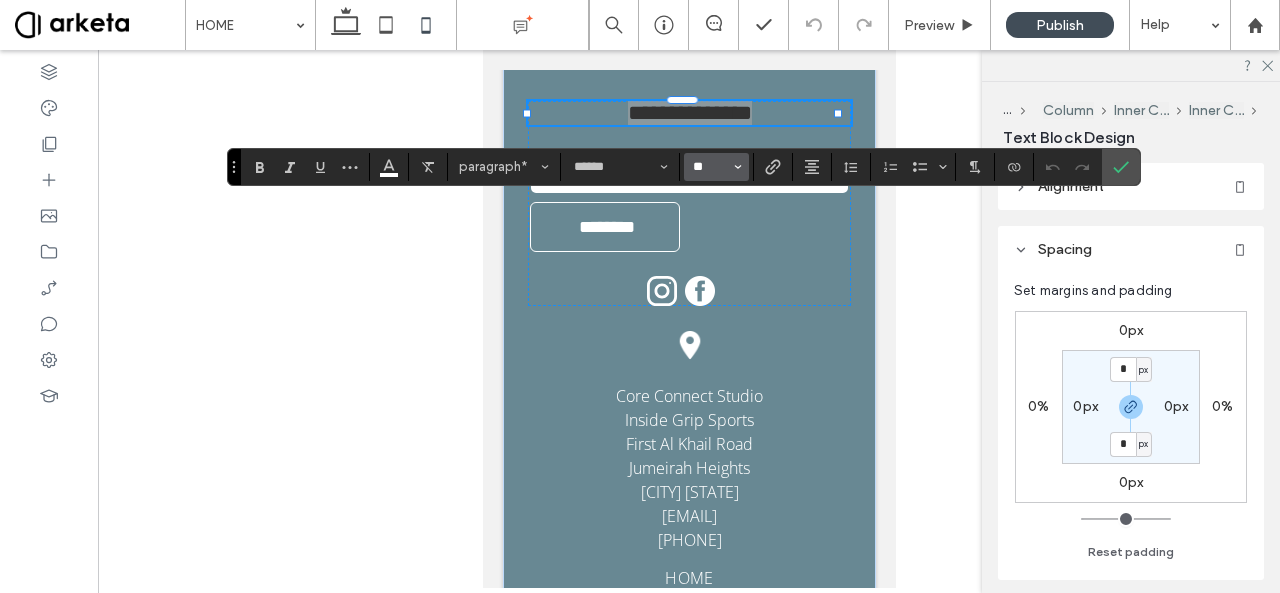 click on "**" at bounding box center (710, 167) 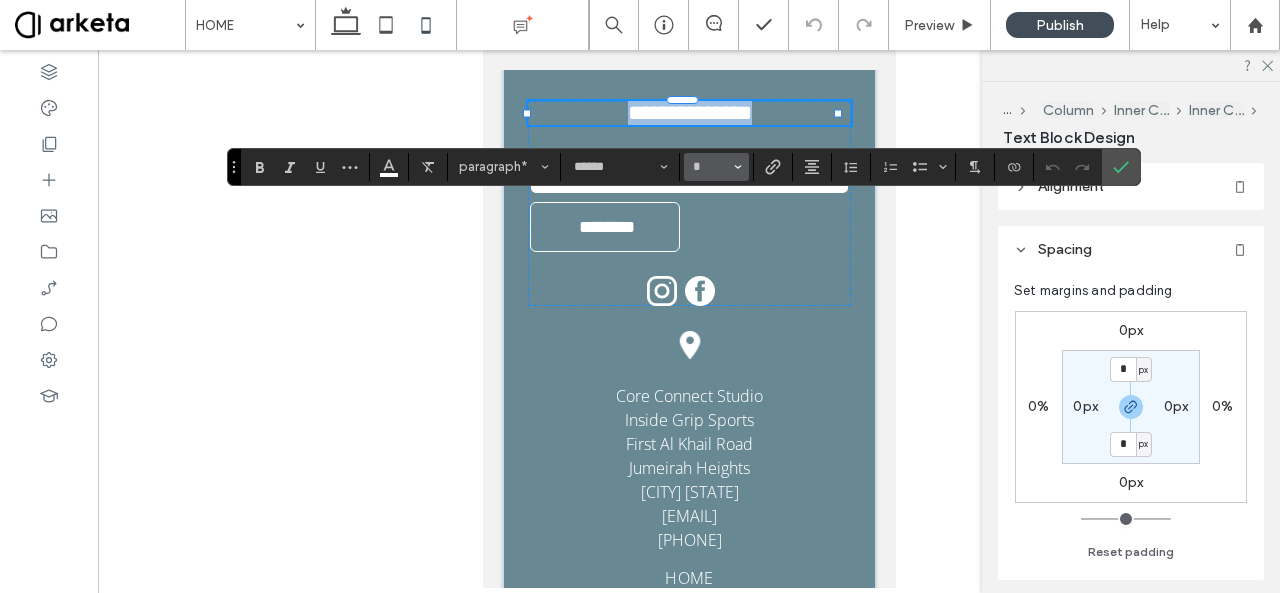 type on "*" 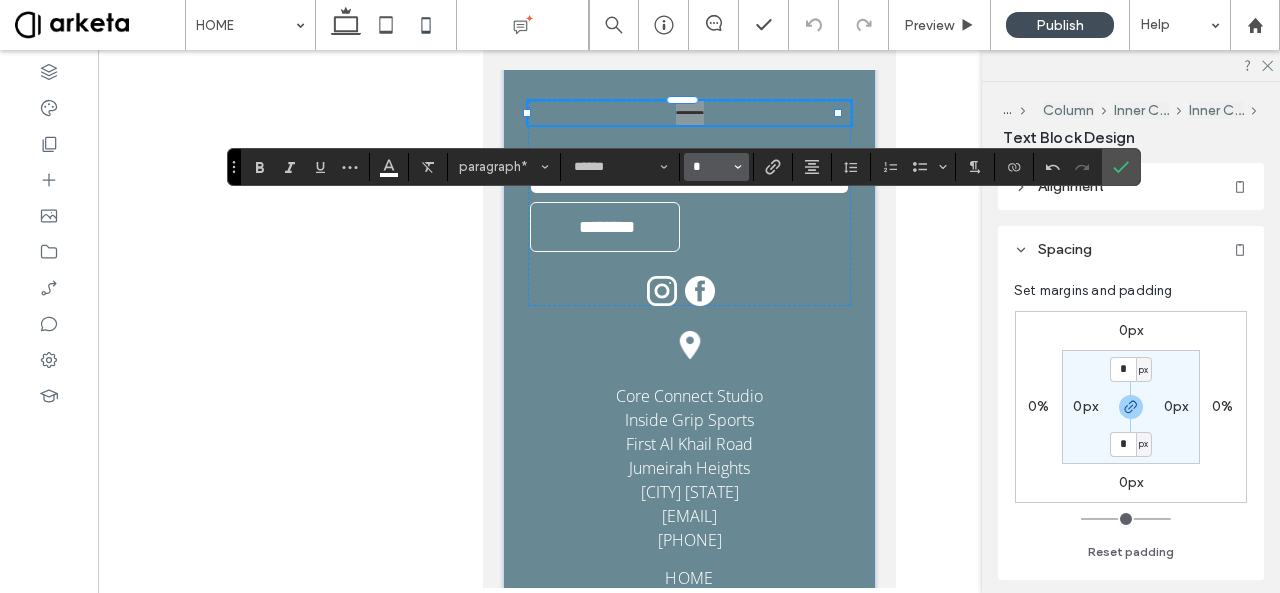 click on "*" at bounding box center [710, 167] 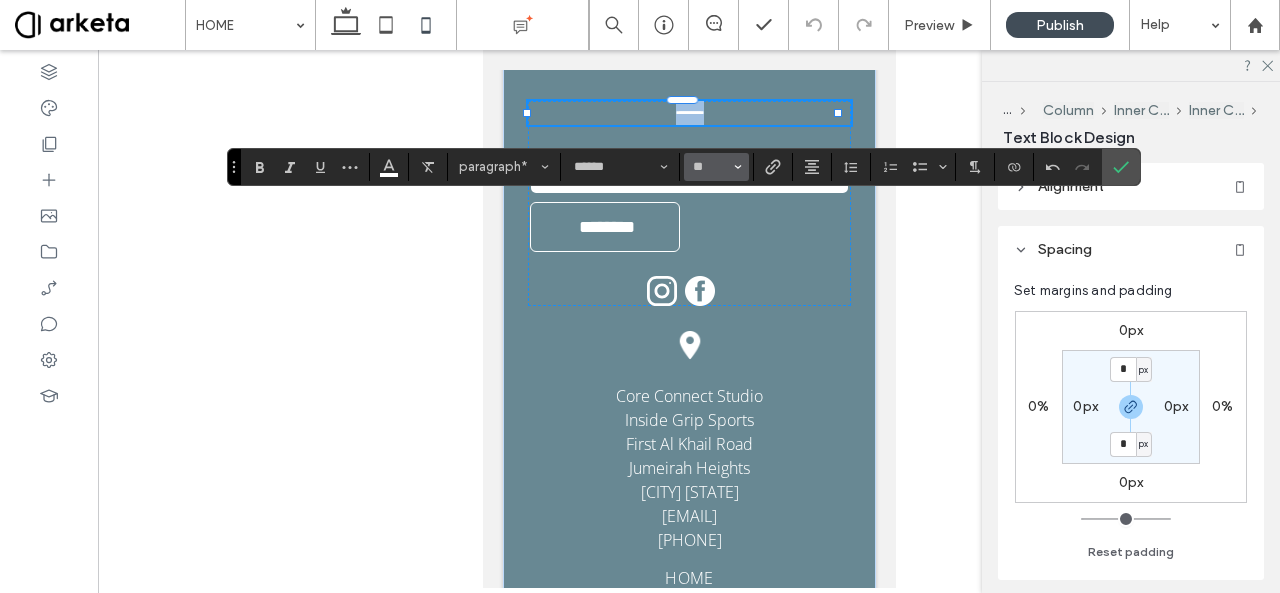 type on "**" 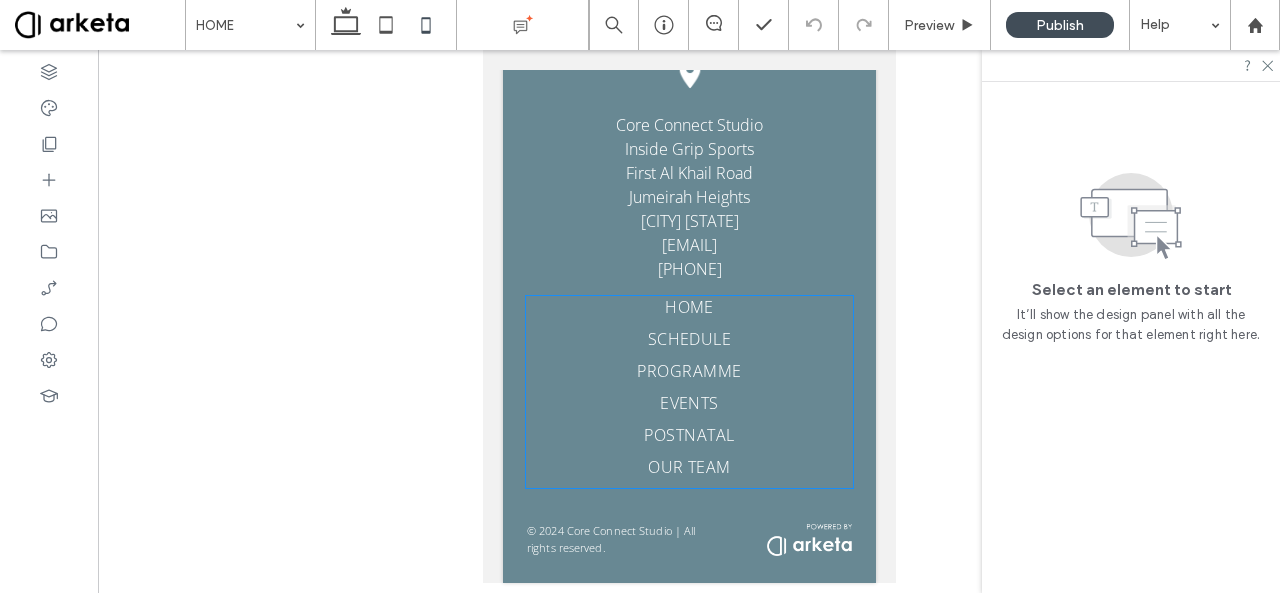scroll, scrollTop: 7376, scrollLeft: 0, axis: vertical 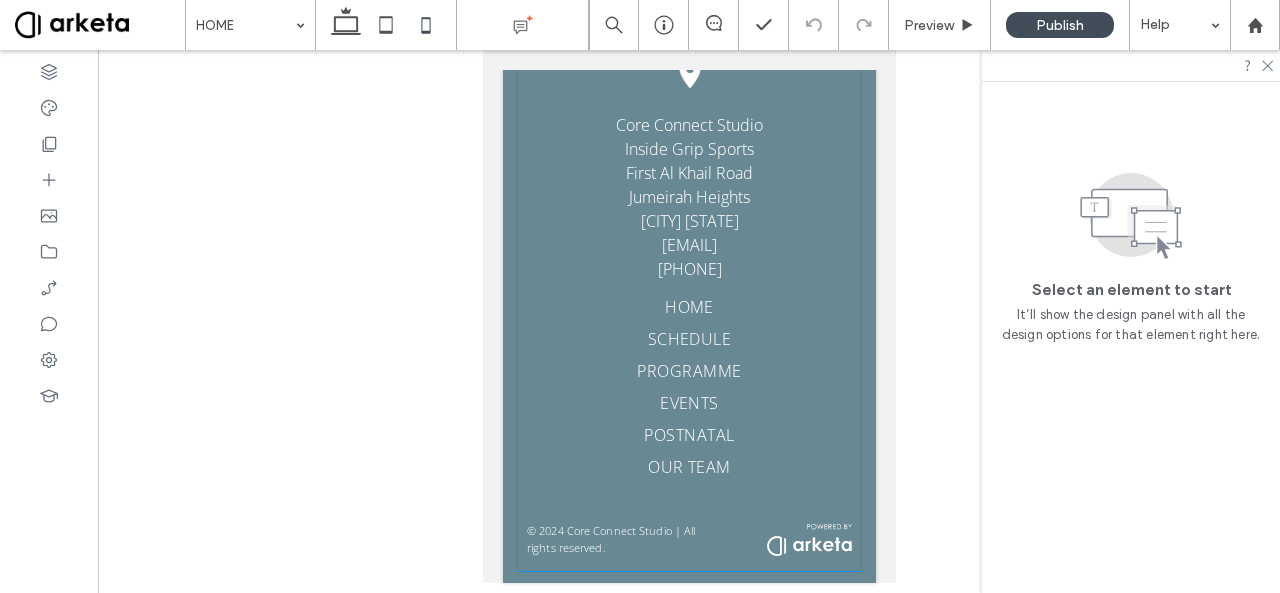 click on "HOME
SCHEDULE
PROGRAMME
EVENTS
POSTNATAL
OUR TEAM
HOME
OUR TEAM
SCHEDULE
EVENTS
PROGRAMME
MEMBERSHIP
PRICING
© 2024 Core Connect Studio | All rights reserved.
STAY CONNECTED
Contact Us
Email:
********
Thank you for contacting us. We will get back to you as soon as possible.
Oops, there was an error sending your message. Please try again later.
Core Connect Studio Inside Grip Sports First Al Khail Road Jumeirah Heights Dubai UAE info@coreconnectstudio.com +971 52 498 2998" at bounding box center (688, 180) 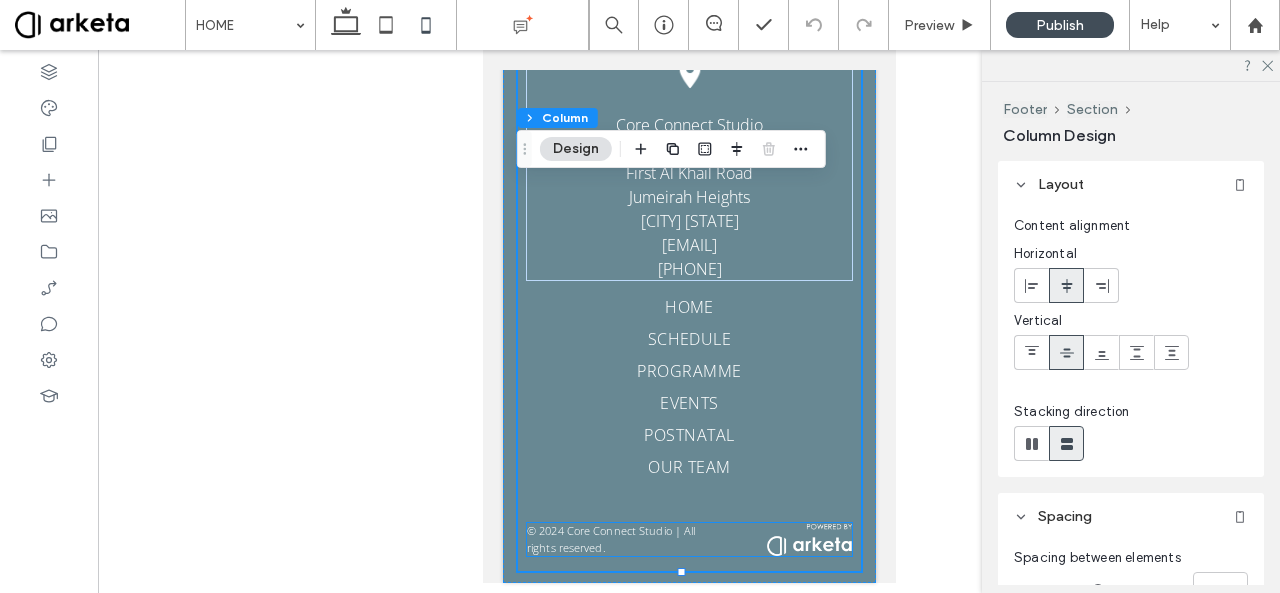 click on "© 2024 Core Connect Studio | All rights reserved." at bounding box center (688, 539) 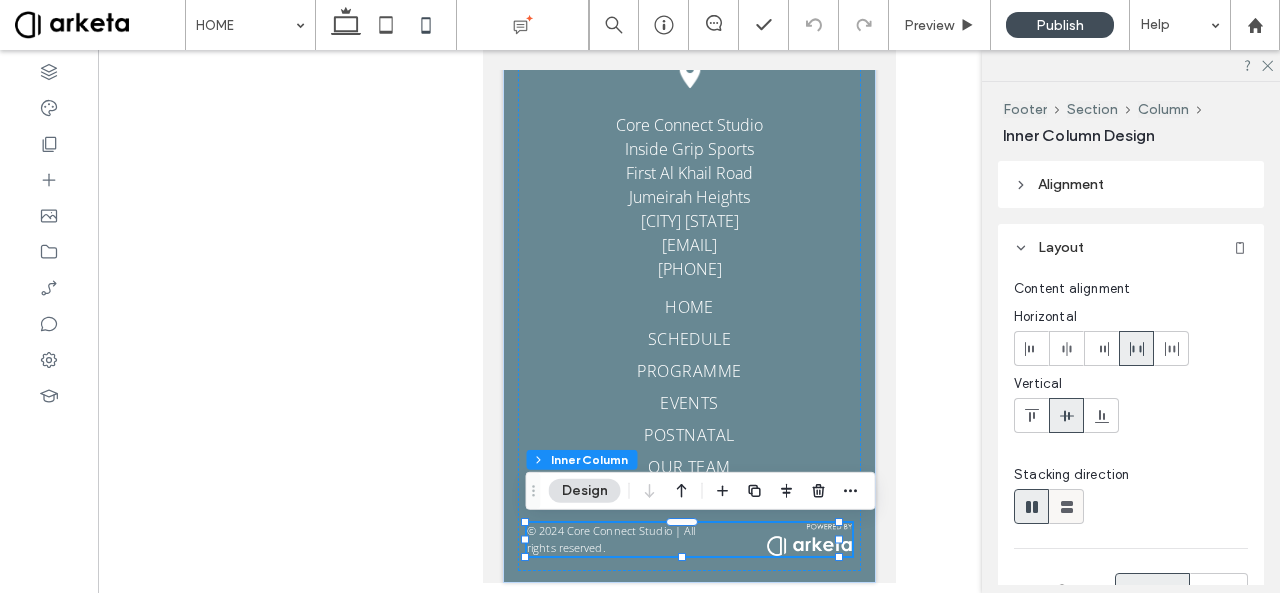 click 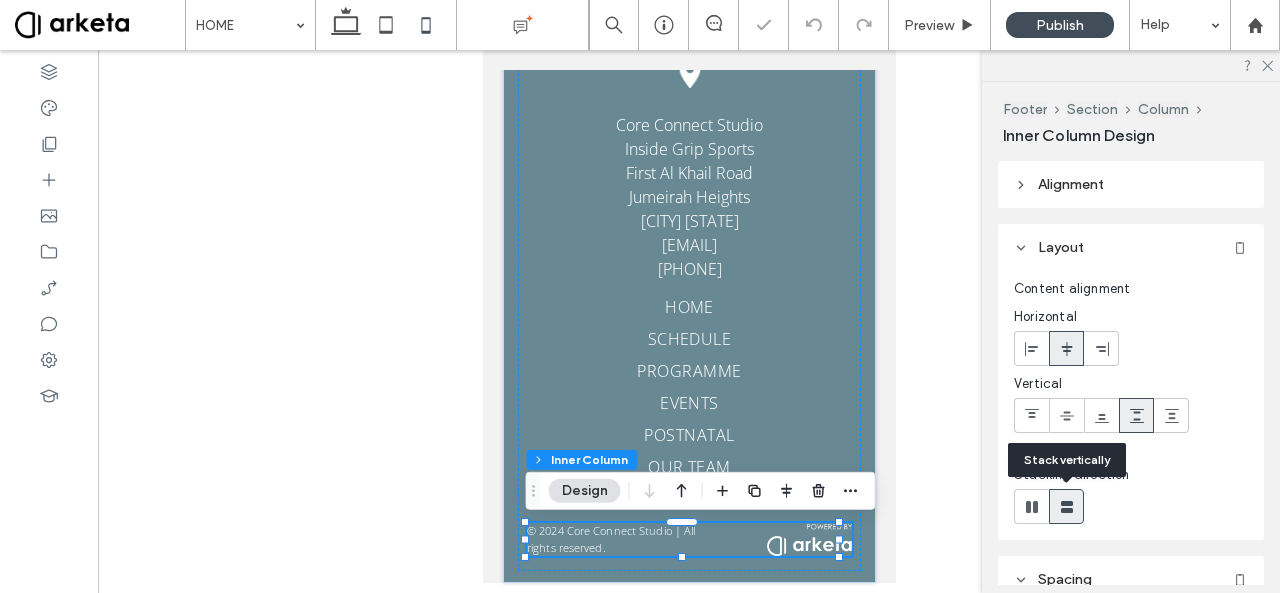 type on "**" 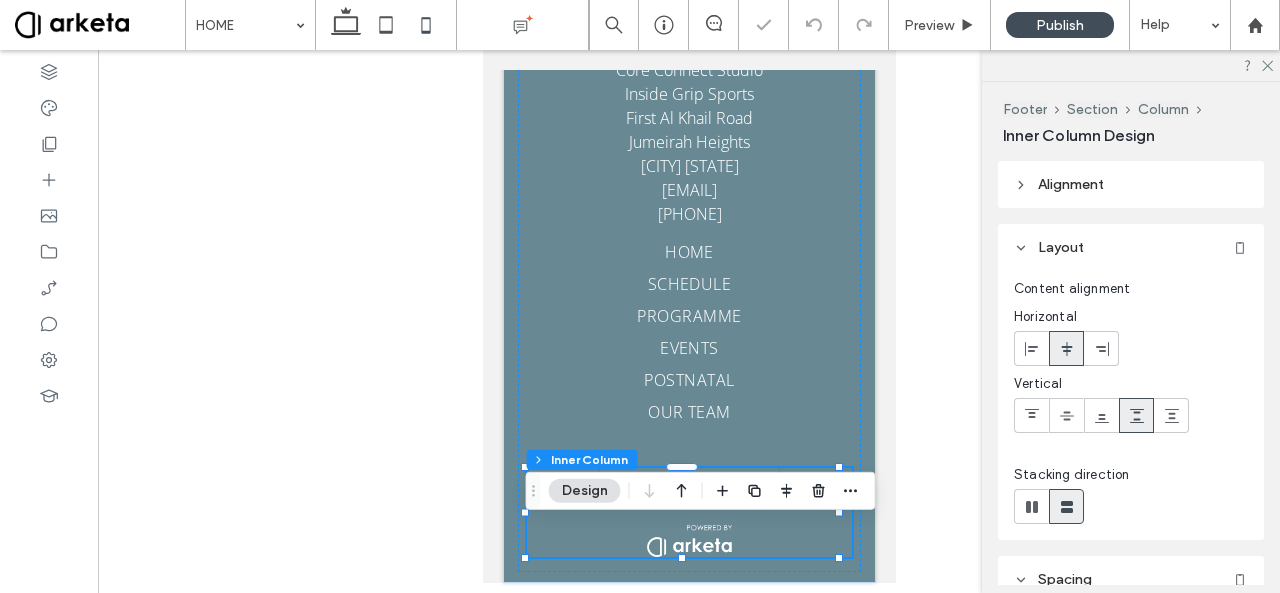 click on "© 2024 Core Connect Studio | All rights reserved." at bounding box center (688, 484) 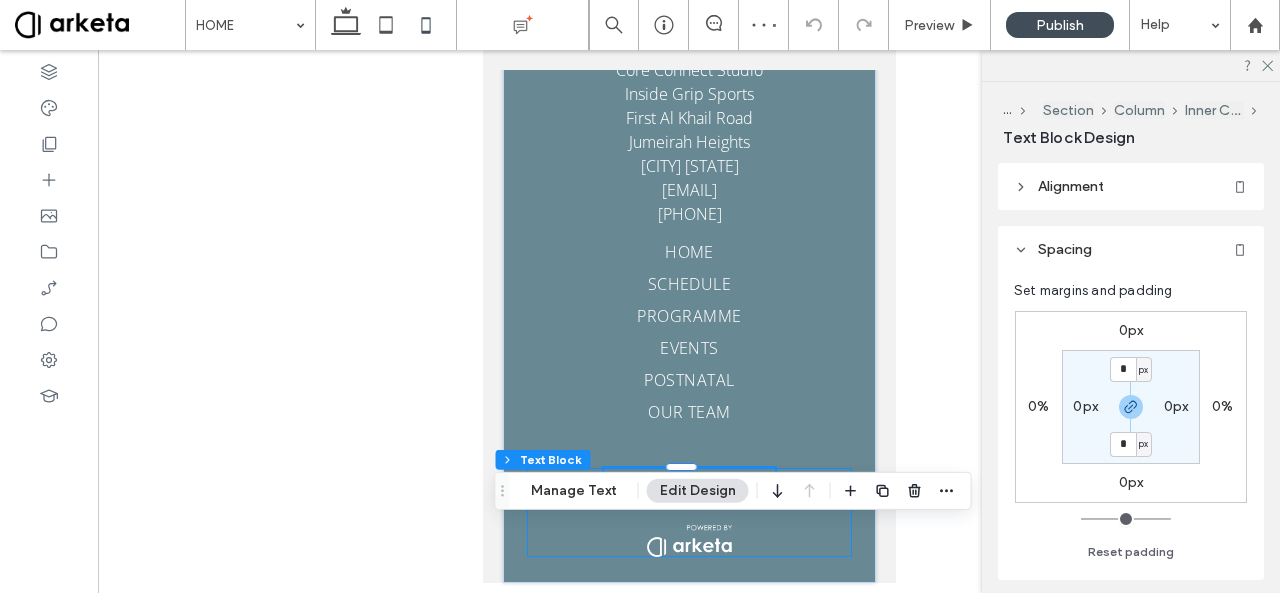 drag, startPoint x: 765, startPoint y: 543, endPoint x: 881, endPoint y: 545, distance: 116.01724 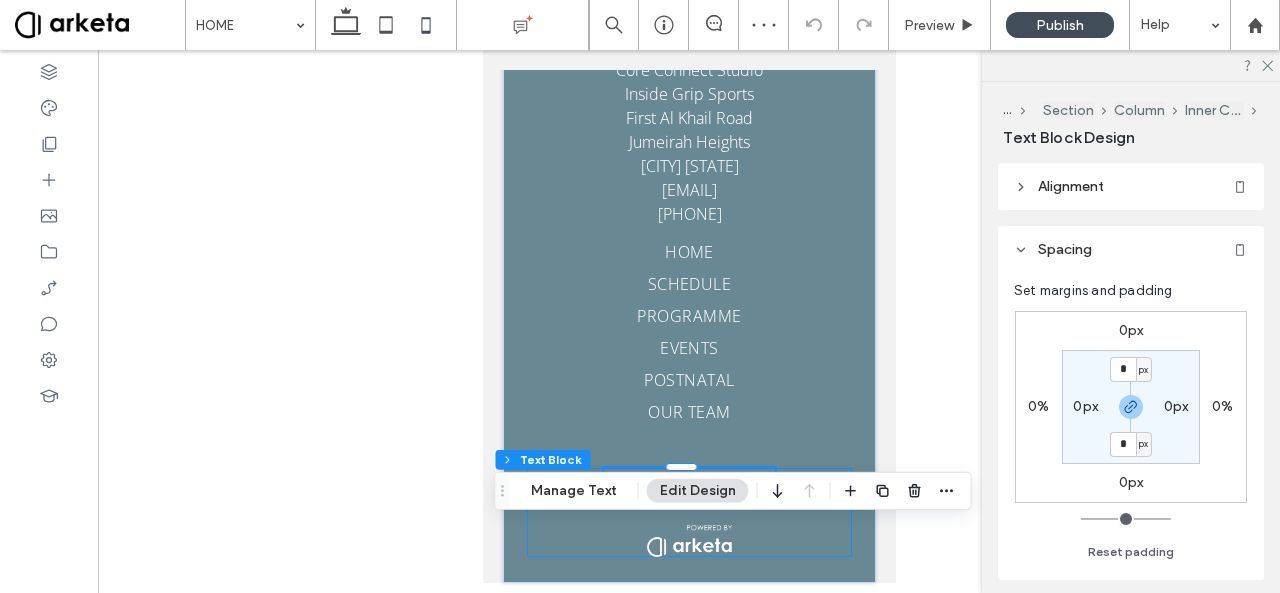 click on "Welcome! Click here to see our class schedule.
OUR TEAM
SCHEDULE
EVENTS
POSTNATAL
PROGRAMME
MEMBERSHIP
PRICING
LOGIN
Section
Advanced Header
Section
HOME
OUR TEAM
SCHEDULE
EVENTS
POSTNATAL
PROGRAMME
MEMBERSHIP
PRICING
ACCOUNT
Section
Get in touch
555-555-5555 mymail@mailservice.com
Section
Menu
Redefining Wellness Together" at bounding box center (688, -3348) 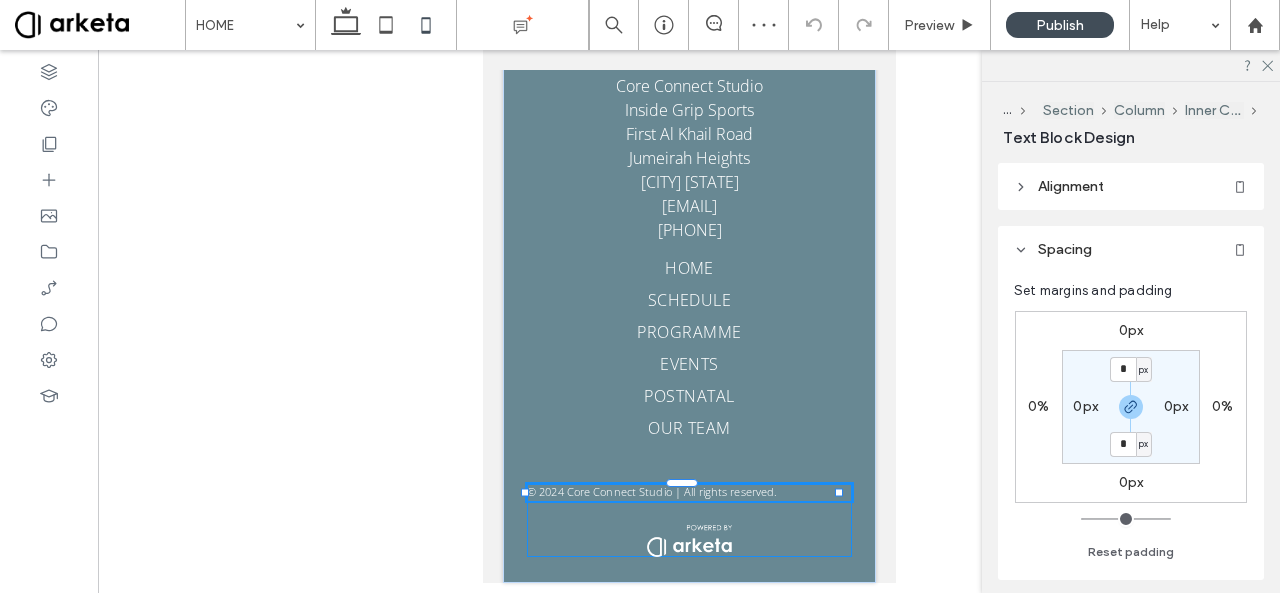 type on "***" 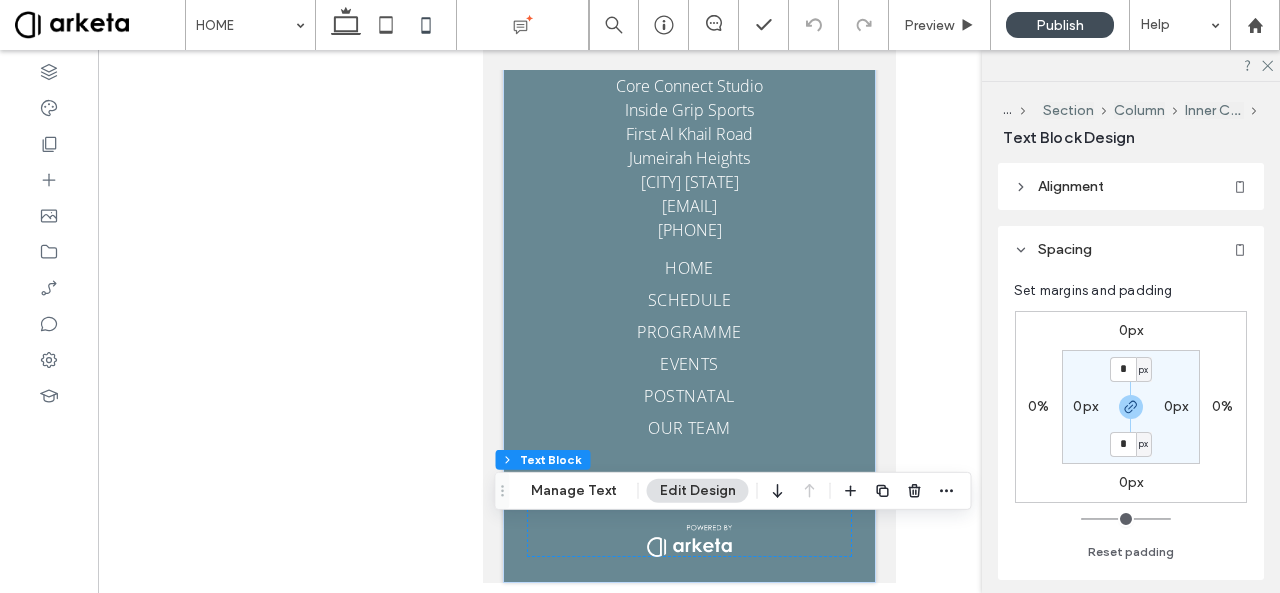 click on "© 2024 Core Connect Studio | All rights reserved." at bounding box center [651, 491] 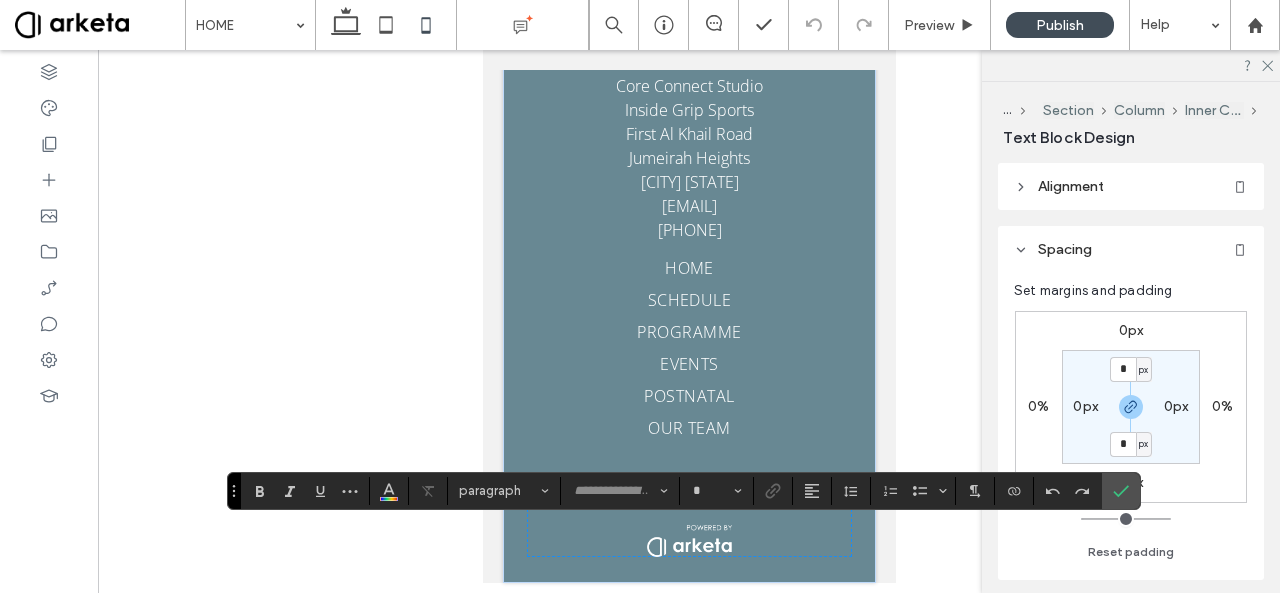 type on "*********" 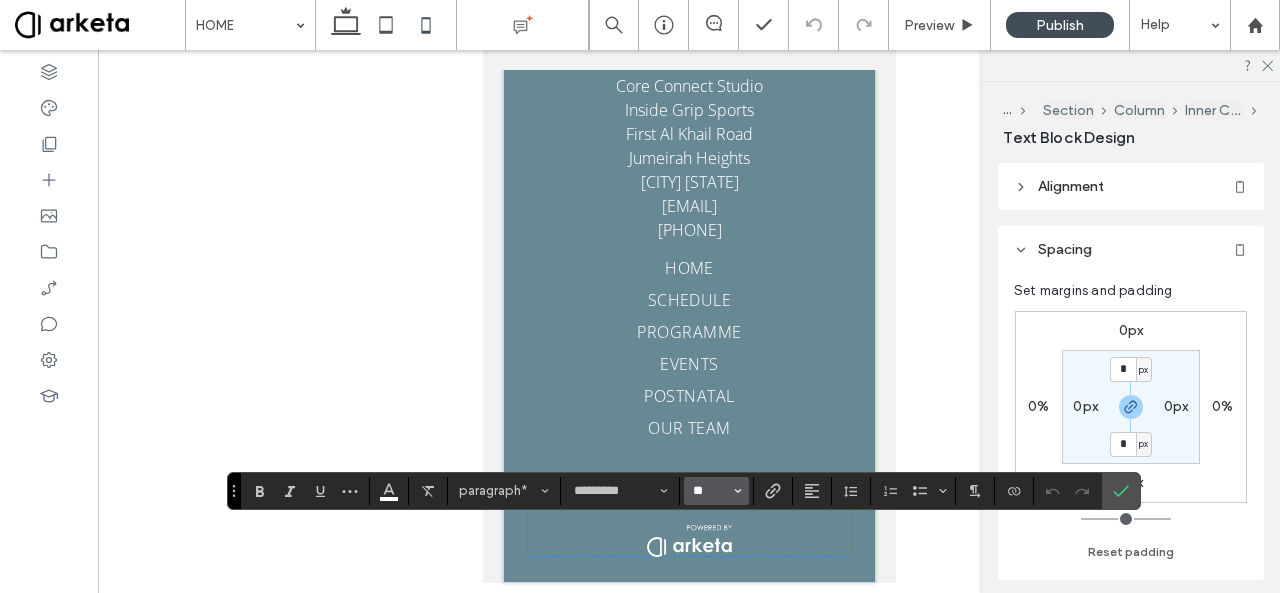 click on "**" at bounding box center (710, 491) 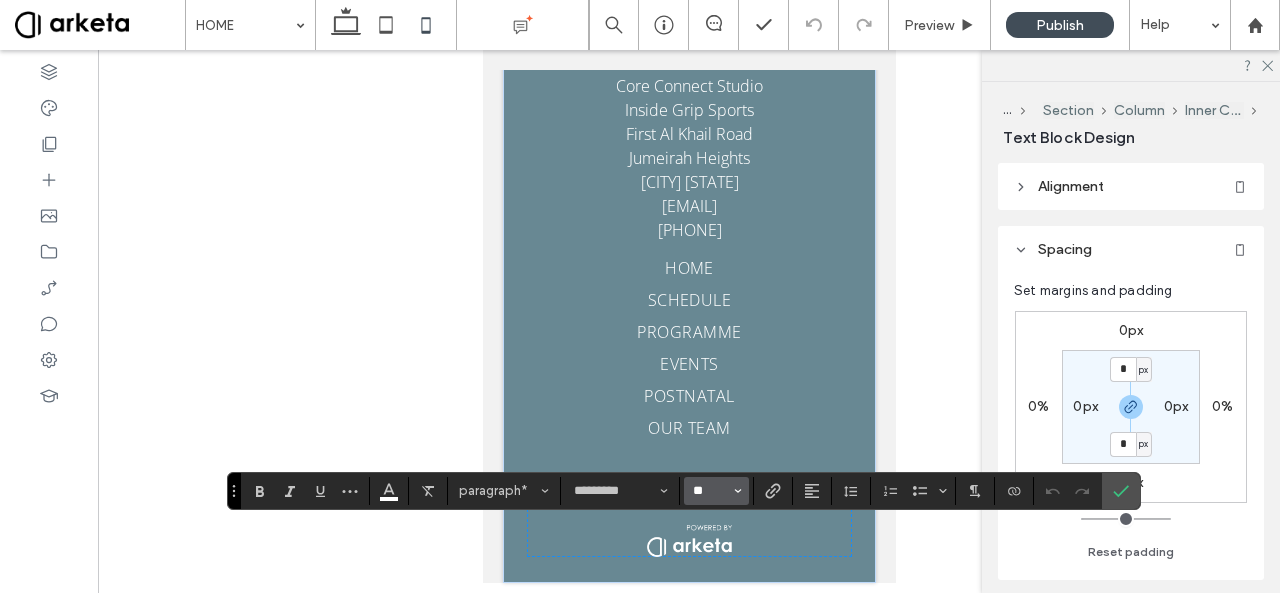 type on "***" 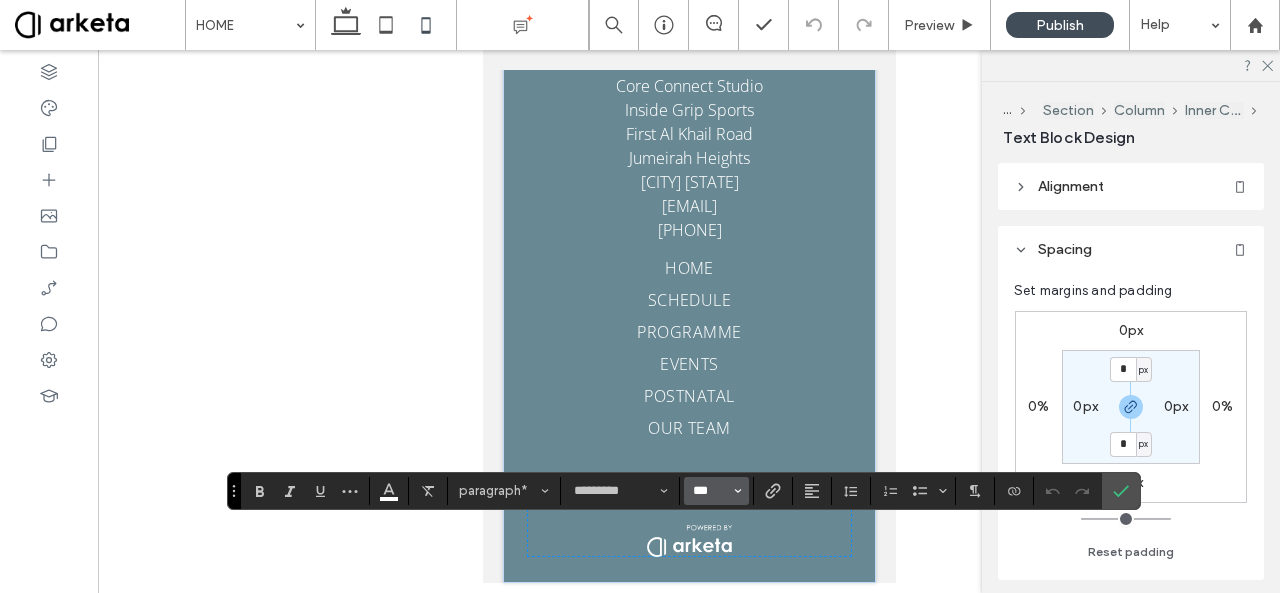 type 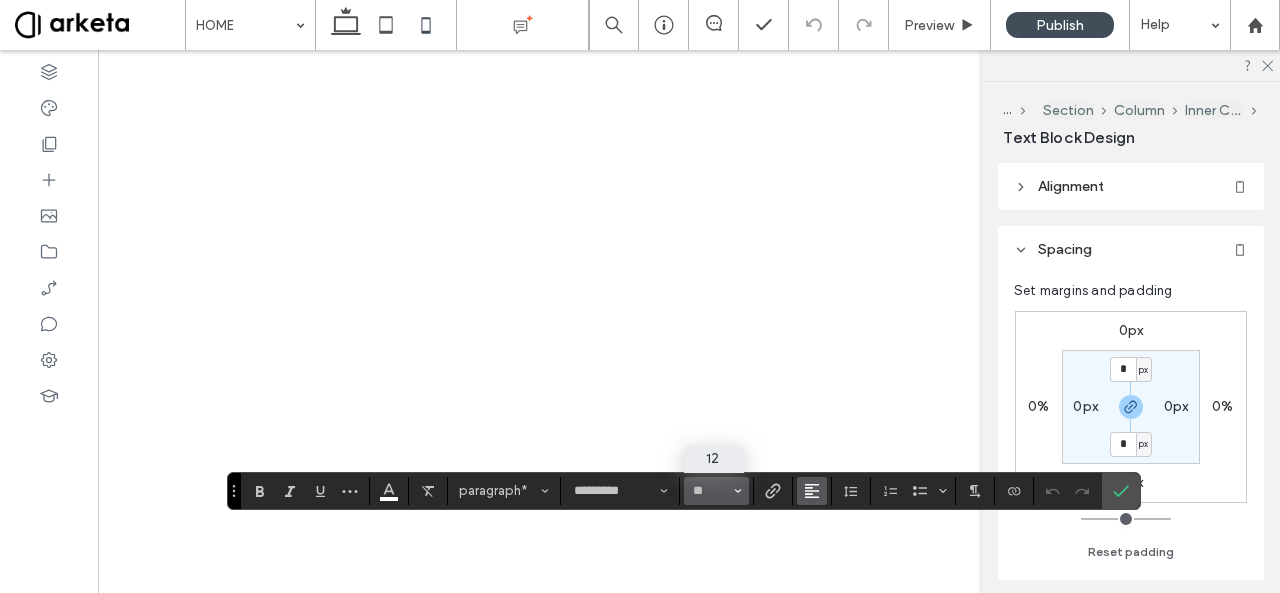 type on "**" 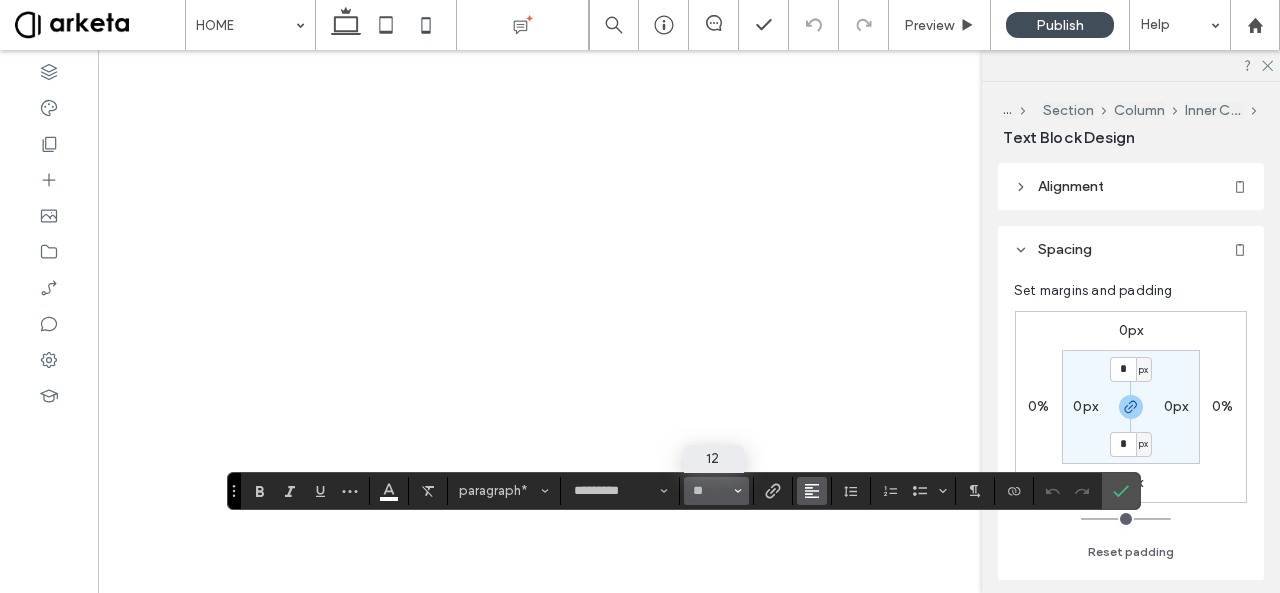 scroll, scrollTop: 0, scrollLeft: 0, axis: both 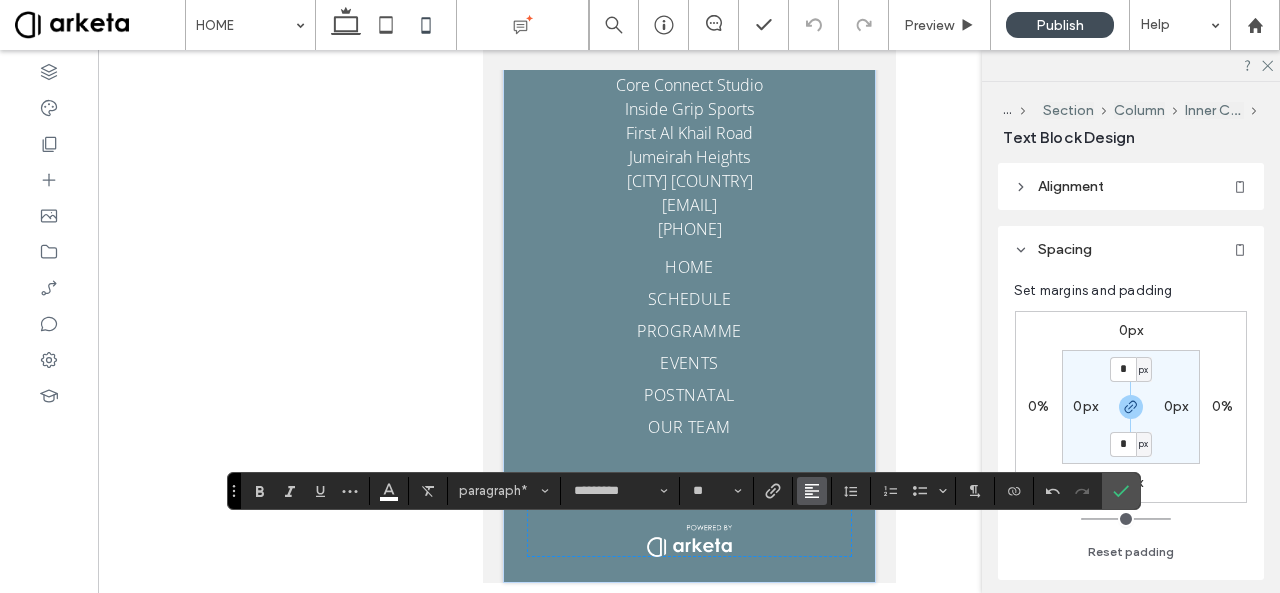 click at bounding box center (812, 491) 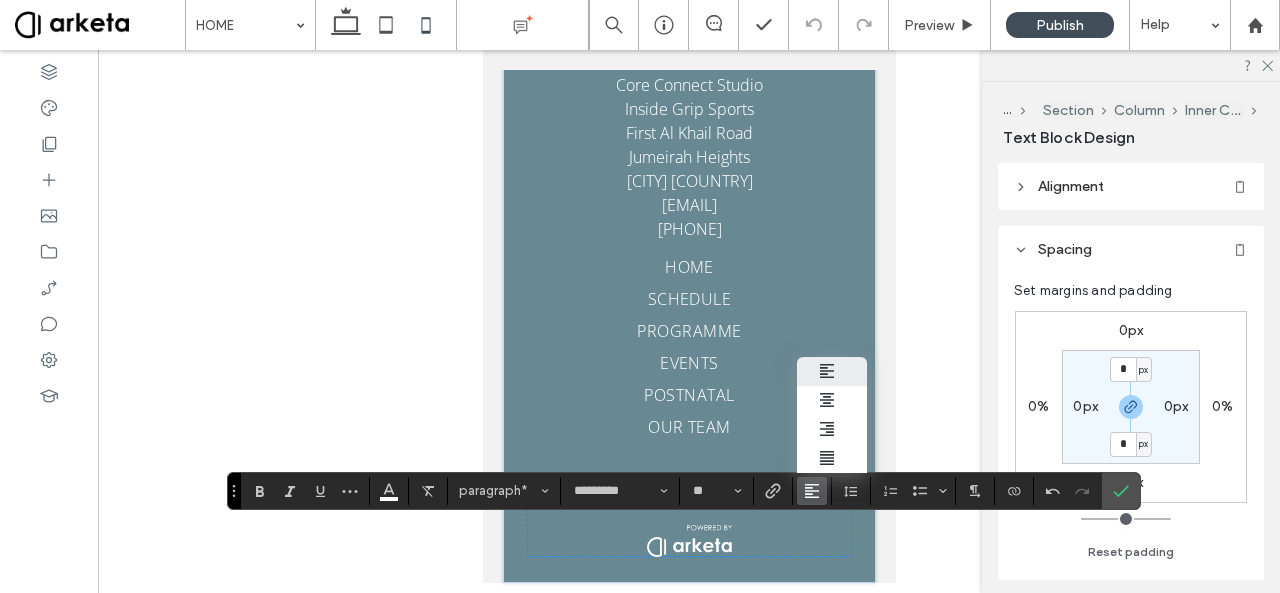 scroll, scrollTop: 7376, scrollLeft: 0, axis: vertical 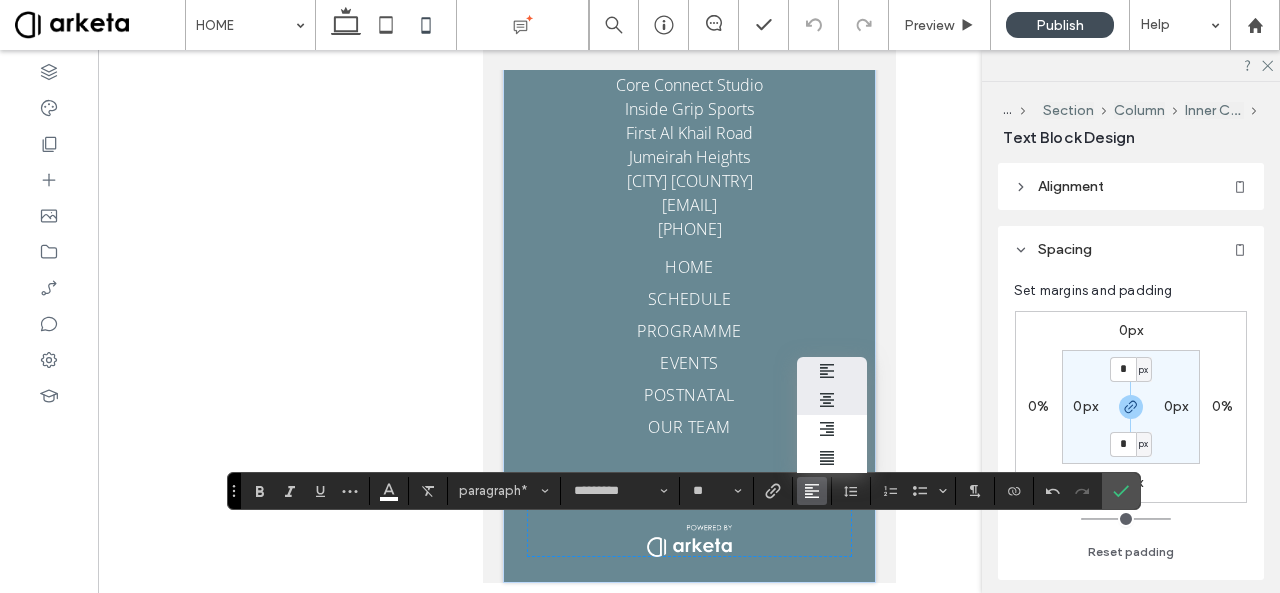 click at bounding box center [832, 400] 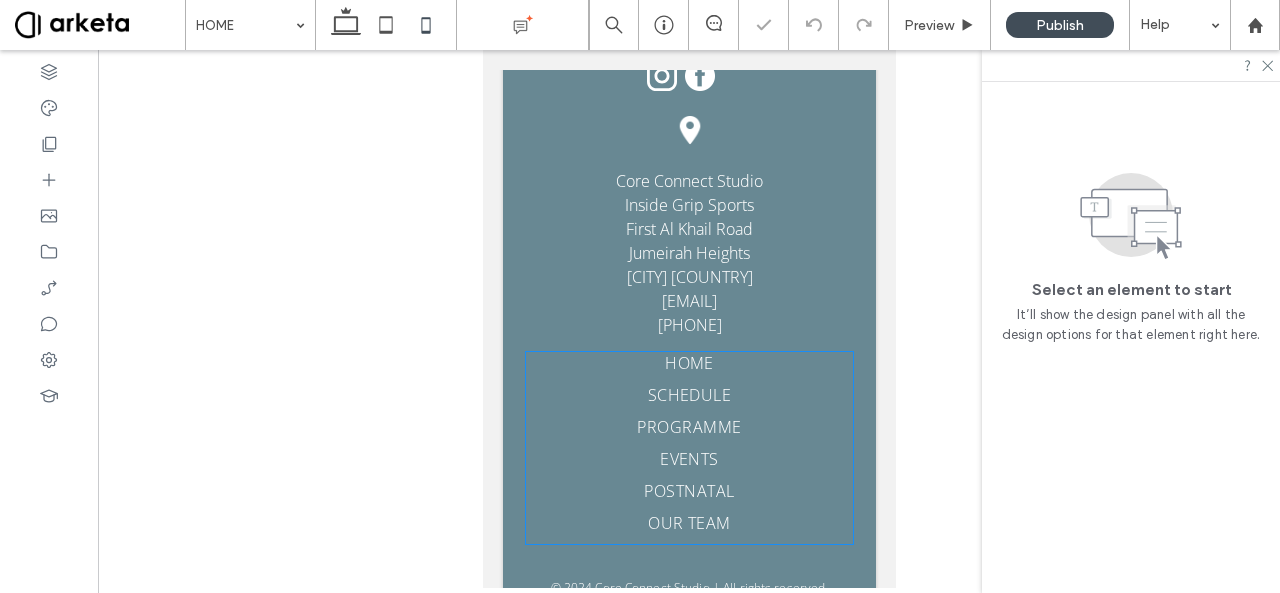 scroll, scrollTop: 7220, scrollLeft: 0, axis: vertical 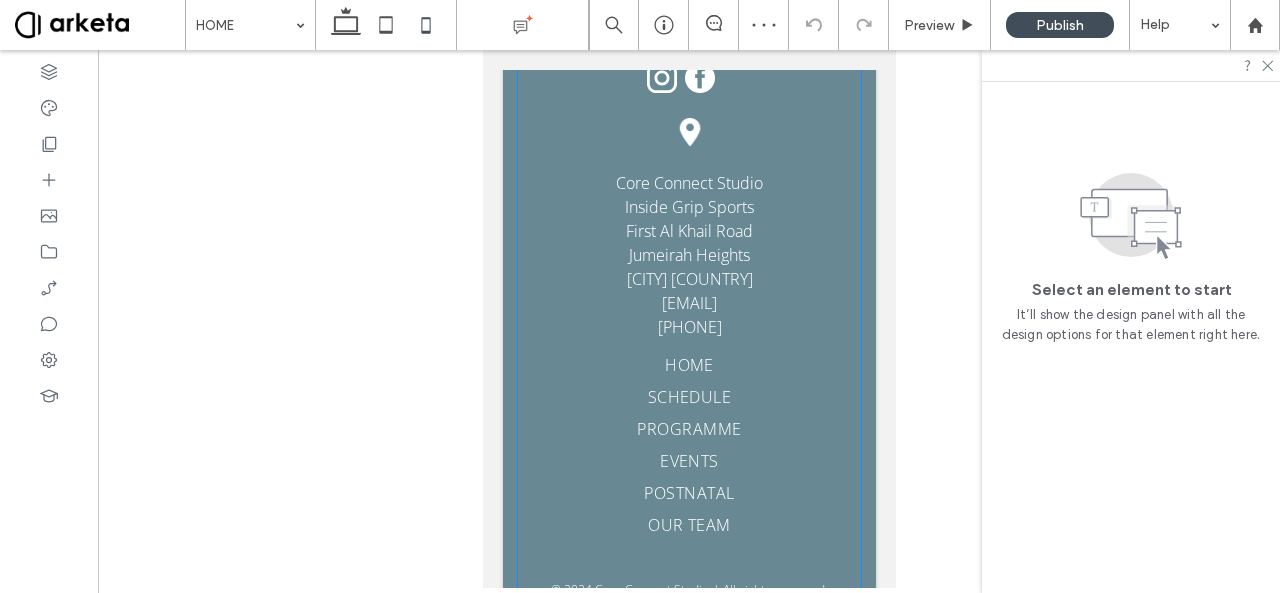 click on "HOME
SCHEDULE
PROGRAMME
EVENTS
POSTNATAL
OUR TEAM
HOME
OUR TEAM
SCHEDULE
EVENTS
PROGRAMME
MEMBERSHIP
PRICING
© 2024 Core Connect Studio | All rights reserved.
STAY CONNECTED
Contact Us
Email:
********
Thank you for contacting us. We will get back to you as soon as possible.
Oops, there was an error sending your message. Please try again later.
Core Connect Studio Inside Grip Sports First Al Khail Road Jumeirah Heights Dubai UAE info@coreconnectstudio.com +971 52 498 2998" at bounding box center [688, 258] 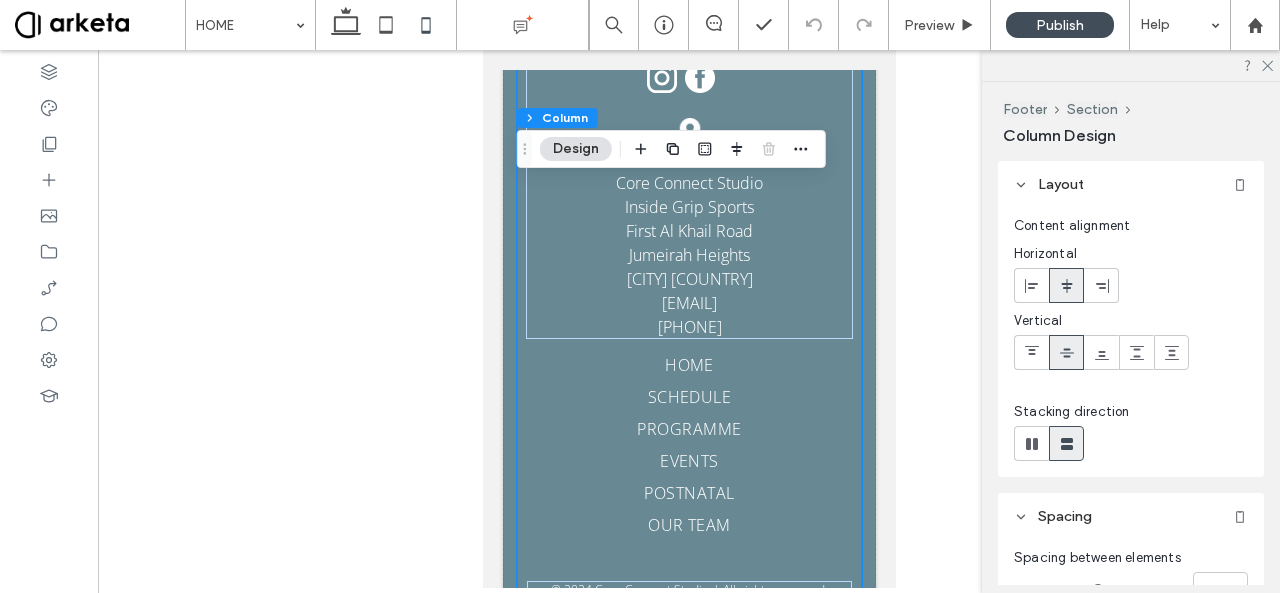 scroll, scrollTop: 174, scrollLeft: 0, axis: vertical 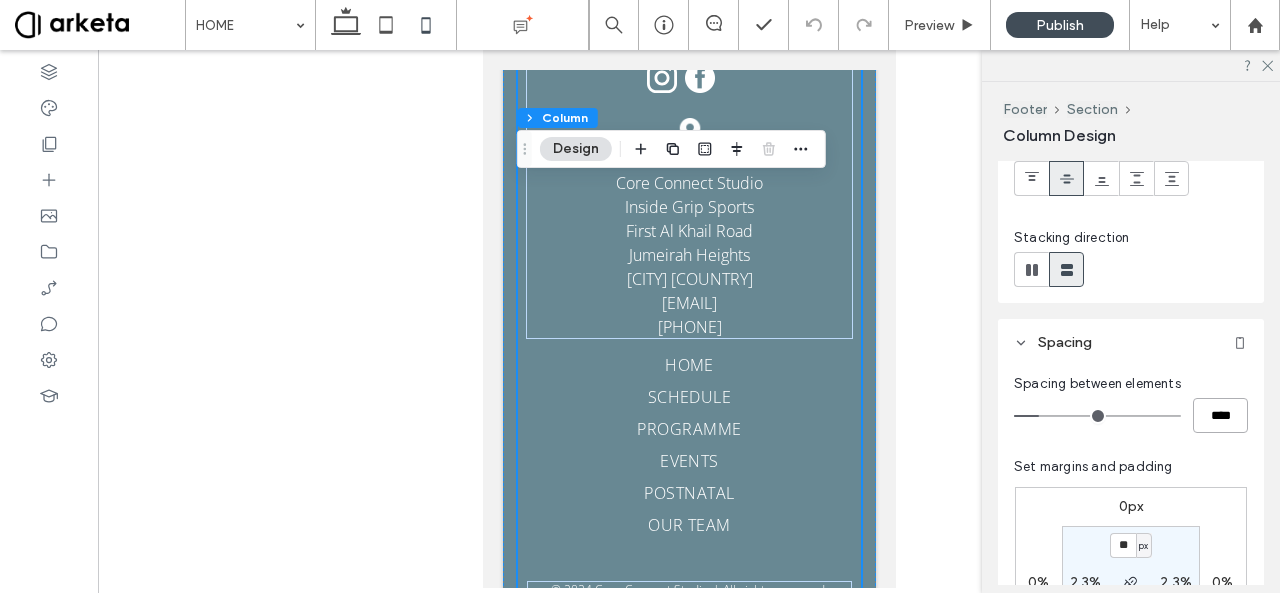 click on "****" at bounding box center [1220, 415] 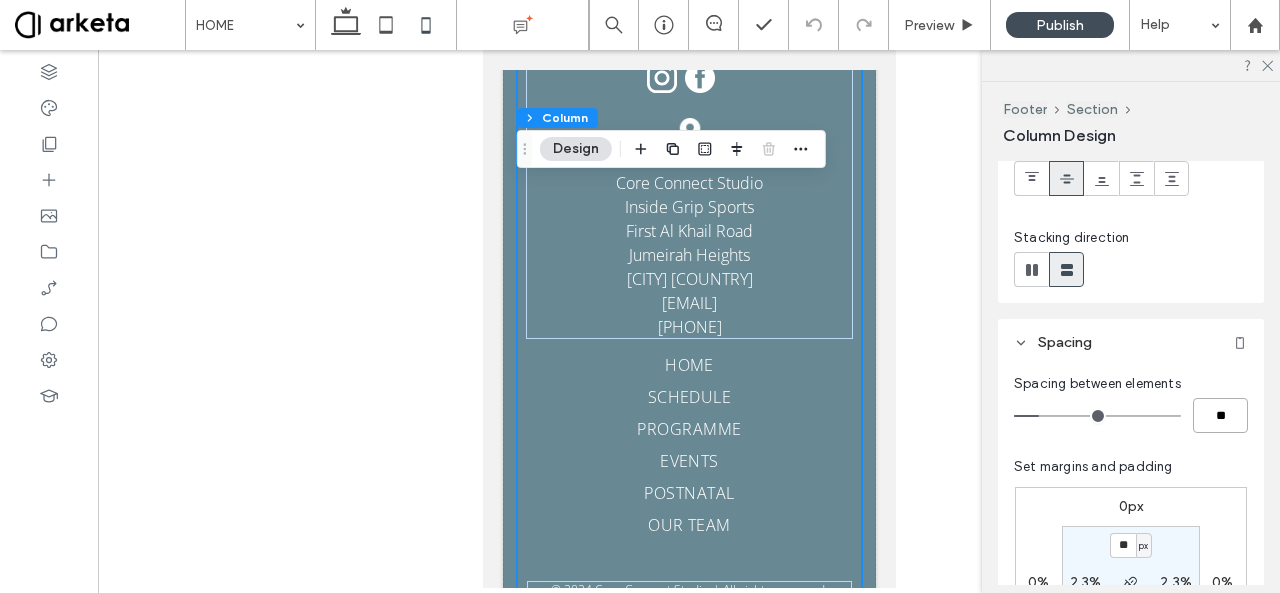 type on "****" 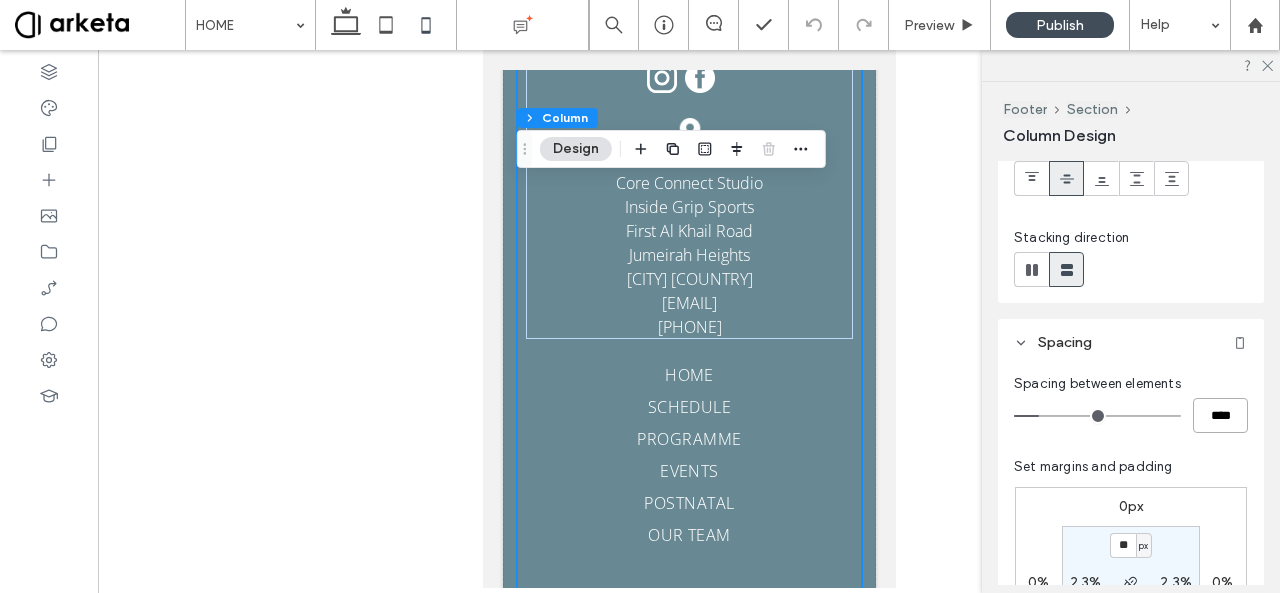 type on "**" 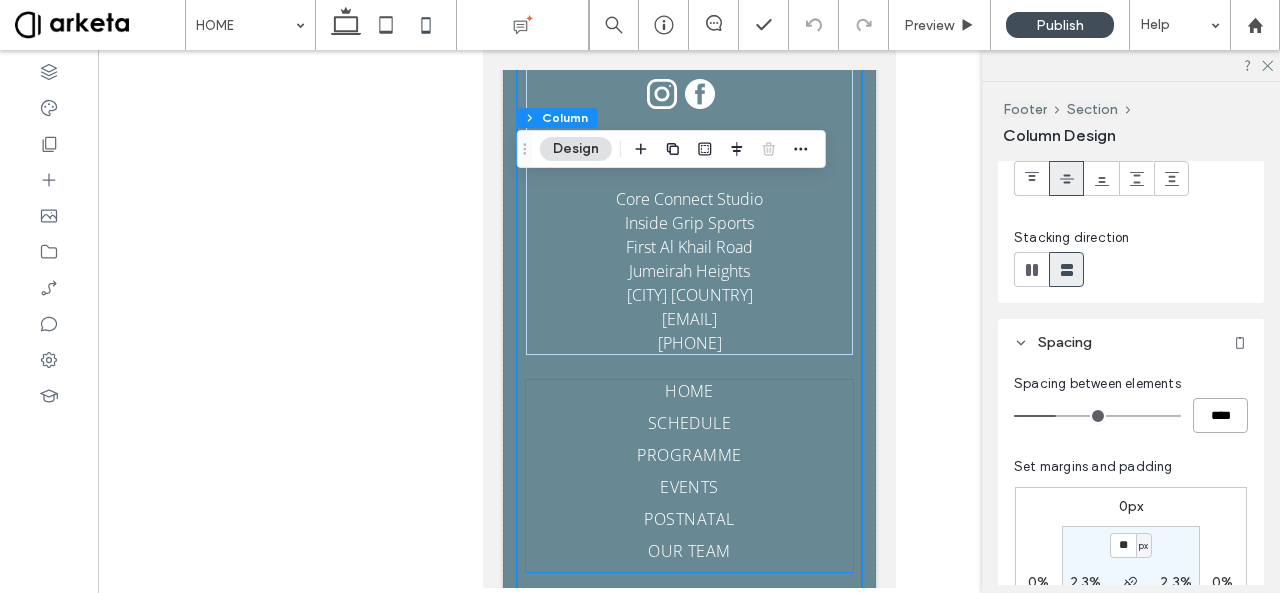scroll, scrollTop: 7239, scrollLeft: 0, axis: vertical 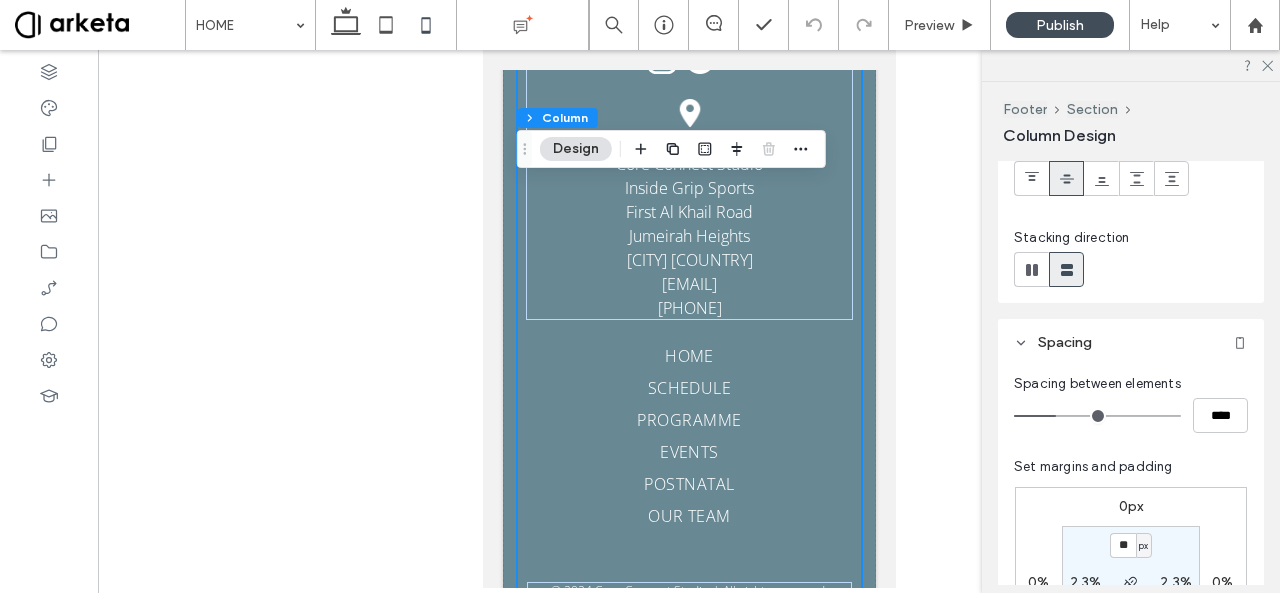 click on "HOME
SCHEDULE
PROGRAMME
EVENTS
POSTNATAL
OUR TEAM
HOME
OUR TEAM
SCHEDULE
EVENTS
PROGRAMME
MEMBERSHIP
PRICING
© 2024 Core Connect Studio | All rights reserved.
STAY CONNECTED
Contact Us
Email:
********
Thank you for contacting us. We will get back to you as soon as possible.
Oops, there was an error sending your message. Please try again later.
Core Connect Studio Inside Grip Sports First Al Khail Road Jumeirah Heights Dubai UAE info@coreconnectstudio.com +971 52 498 2998" at bounding box center [688, 249] 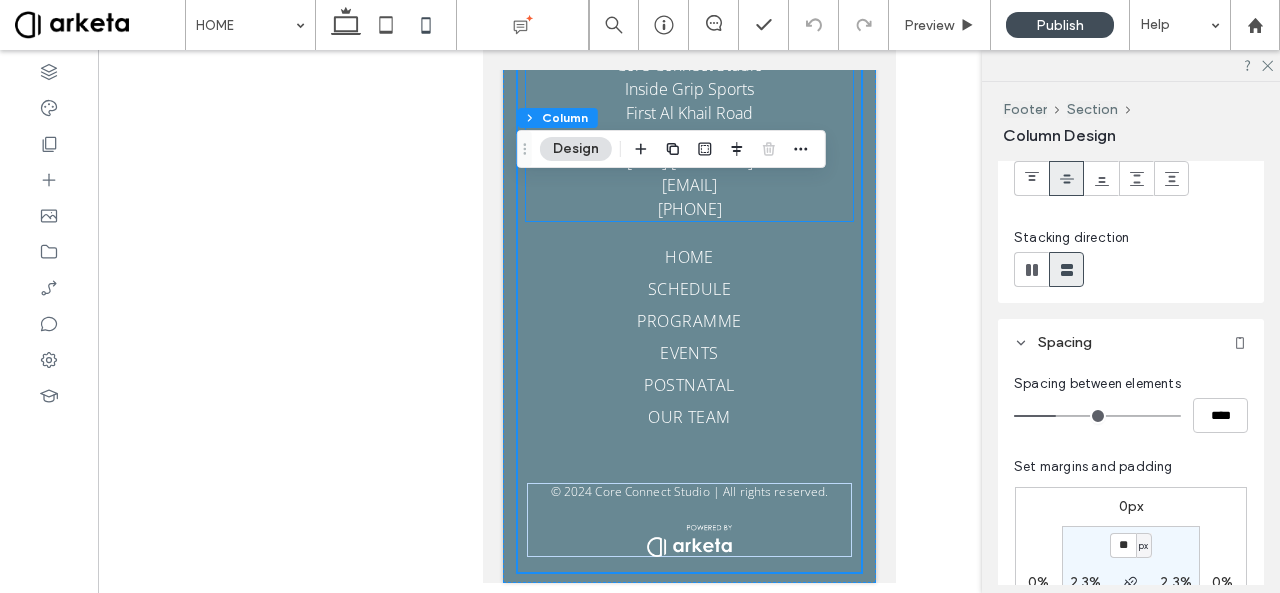 scroll, scrollTop: 7401, scrollLeft: 0, axis: vertical 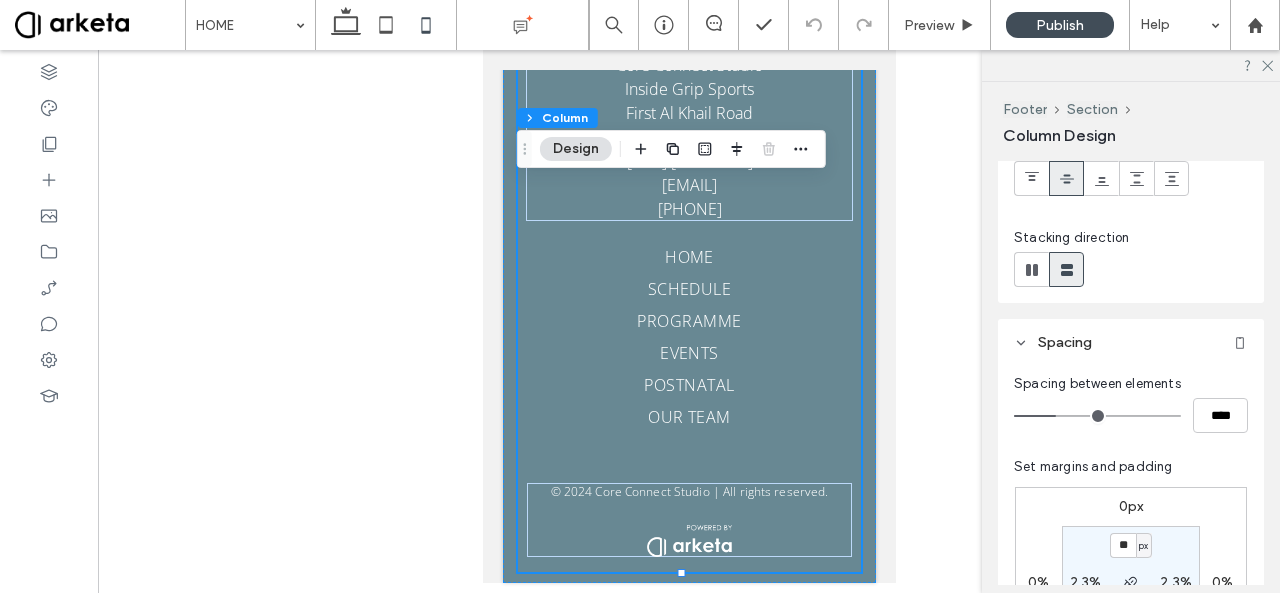 click on "HOME
SCHEDULE
PROGRAMME
EVENTS
POSTNATAL
OUR TEAM
HOME
OUR TEAM
SCHEDULE
EVENTS
PROGRAMME
MEMBERSHIP
PRICING
© 2024 Core Connect Studio | All rights reserved.
STAY CONNECTED
Contact Us
Email:
********
Thank you for contacting us. We will get back to you as soon as possible.
Oops, there was an error sending your message. Please try again later.
Core Connect Studio Inside Grip Sports First Al Khail Road Jumeirah Heights Dubai UAE info@coreconnectstudio.com +971 52 498 2998" at bounding box center (688, 150) 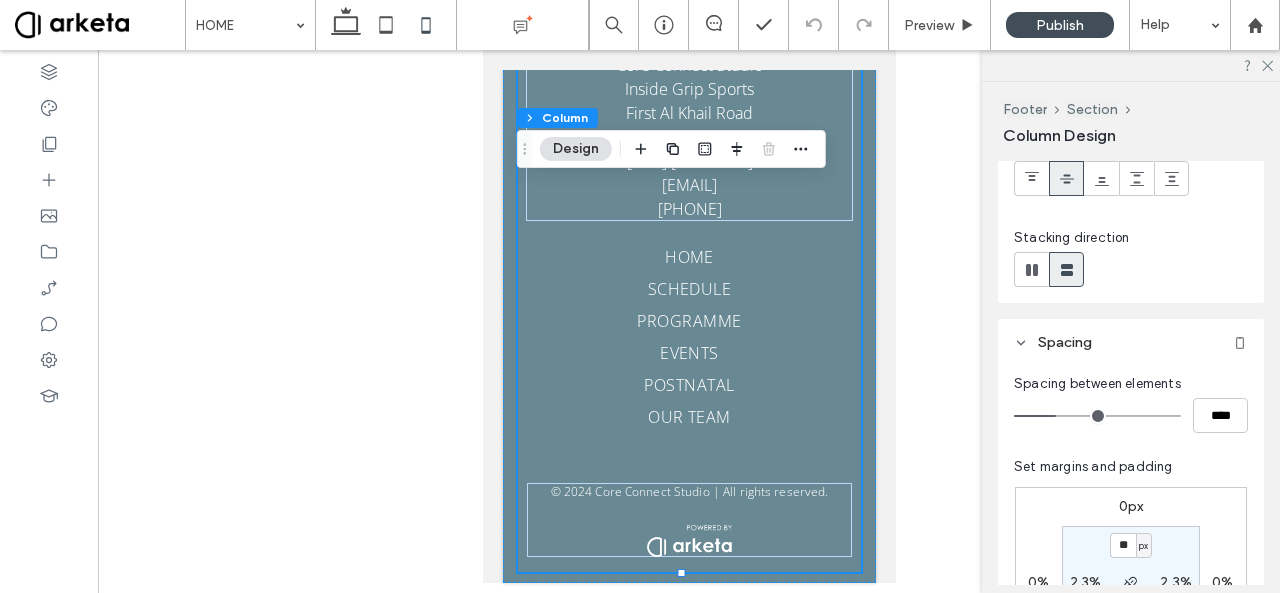 click on "HOME
SCHEDULE
PROGRAMME
EVENTS
POSTNATAL
OUR TEAM
HOME
OUR TEAM
SCHEDULE
EVENTS
PROGRAMME
MEMBERSHIP
PRICING
© 2024 Core Connect Studio | All rights reserved.
STAY CONNECTED
Contact Us
Email:
********
Thank you for contacting us. We will get back to you as soon as possible.
Oops, there was an error sending your message. Please try again later.
Core Connect Studio Inside Grip Sports First Al Khail Road Jumeirah Heights Dubai UAE info@coreconnectstudio.com +971 52 498 2998" at bounding box center (688, 150) 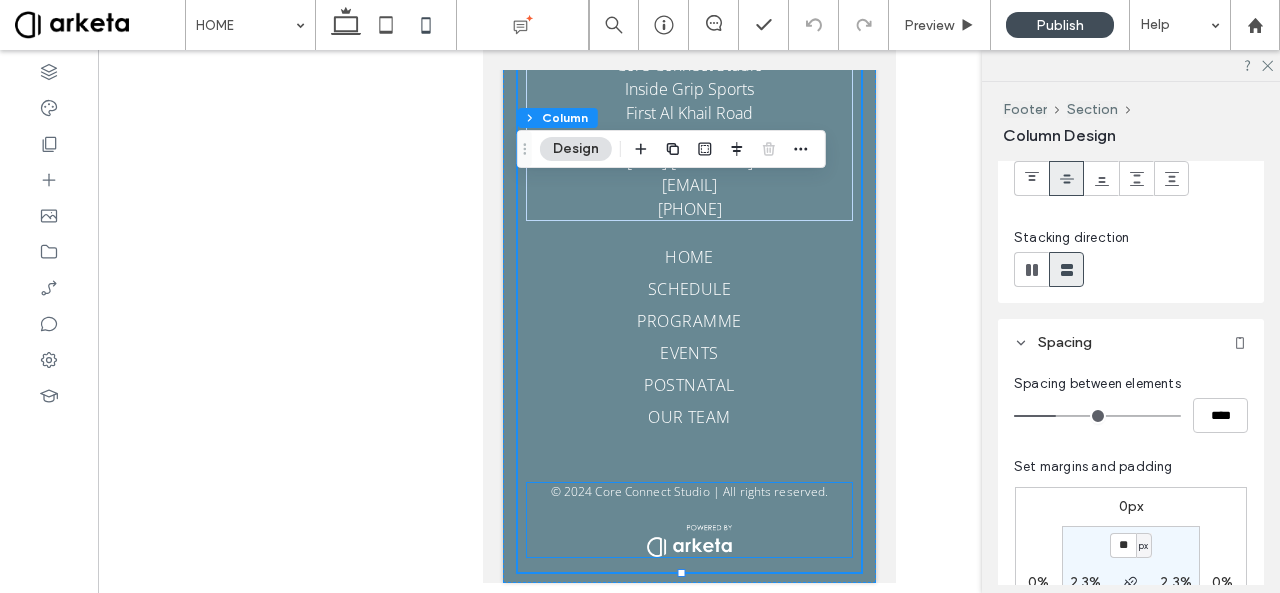 scroll, scrollTop: 7434, scrollLeft: 0, axis: vertical 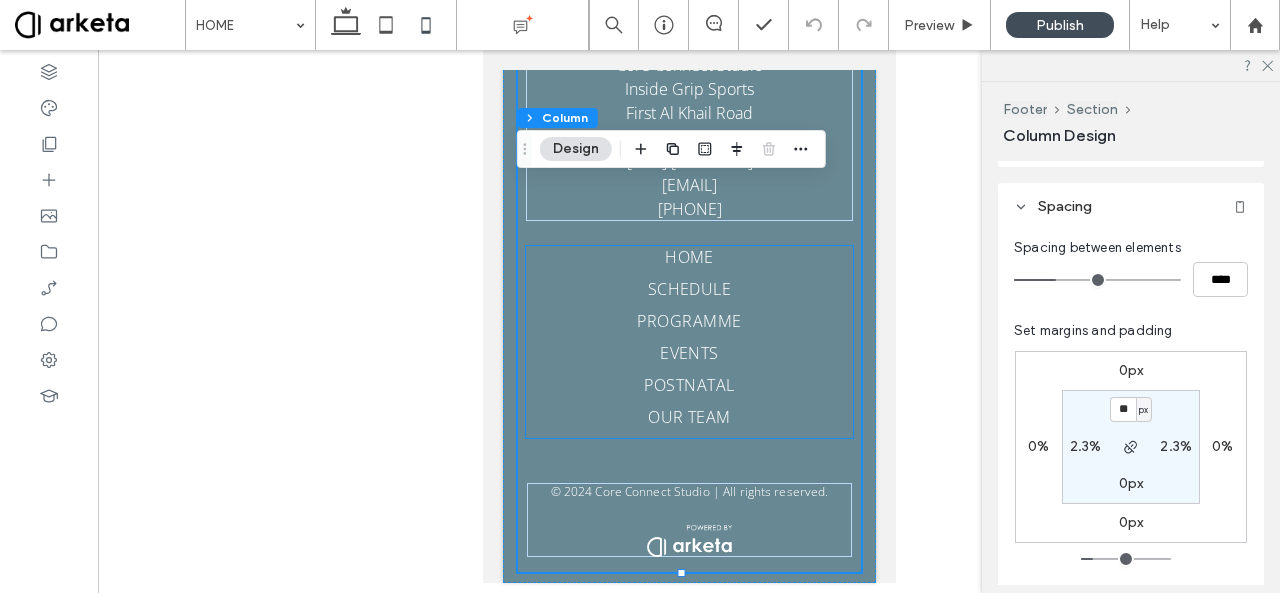 click on "OUR TEAM" at bounding box center (688, 417) 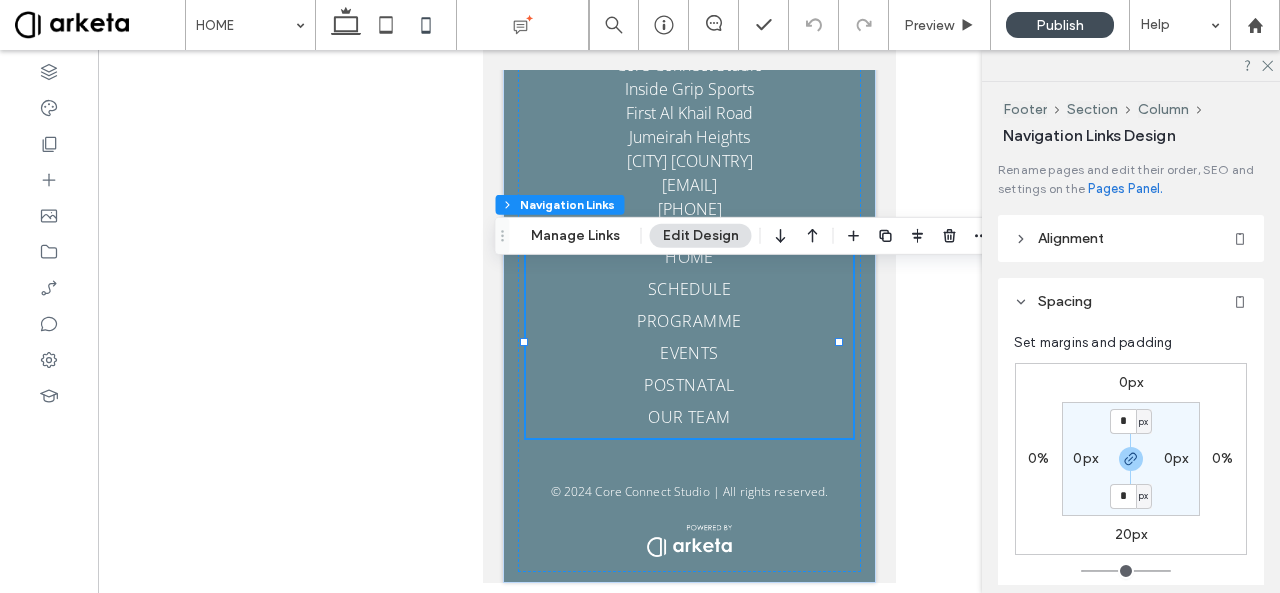 type on "***" 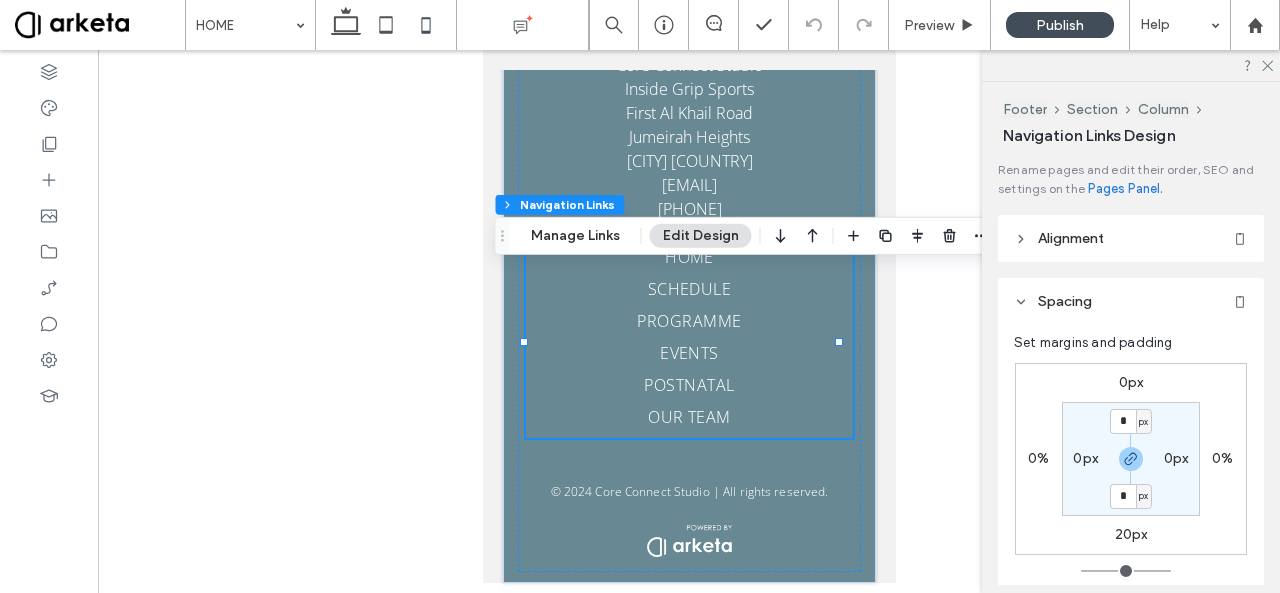 type on "****" 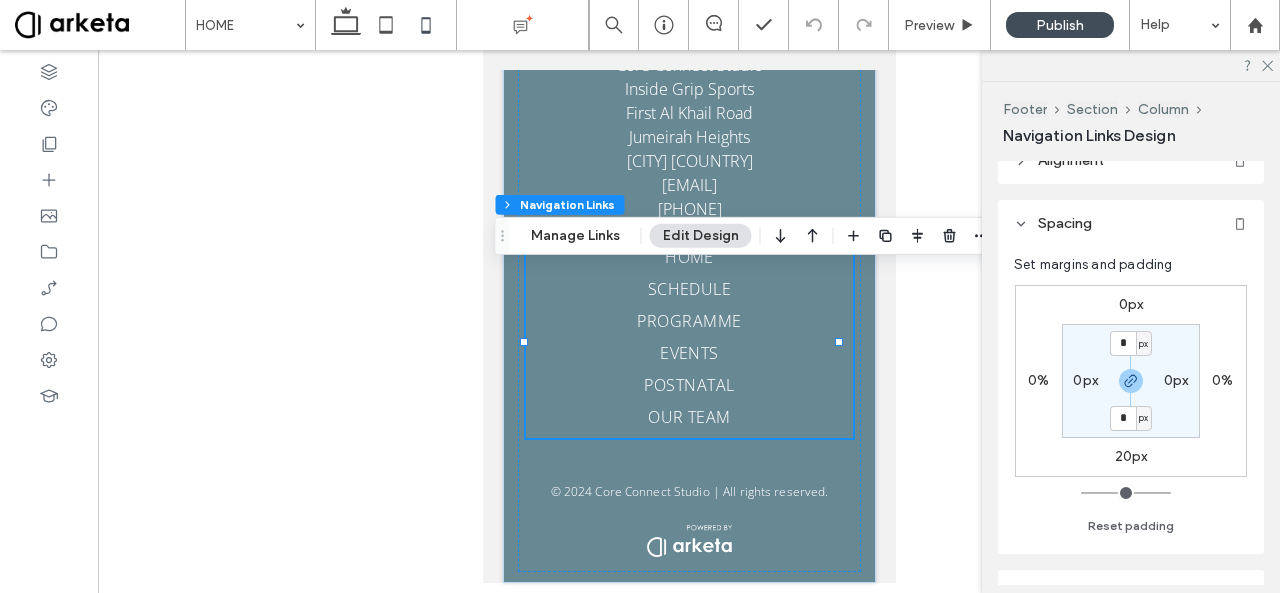 click on "20px" at bounding box center (1131, 456) 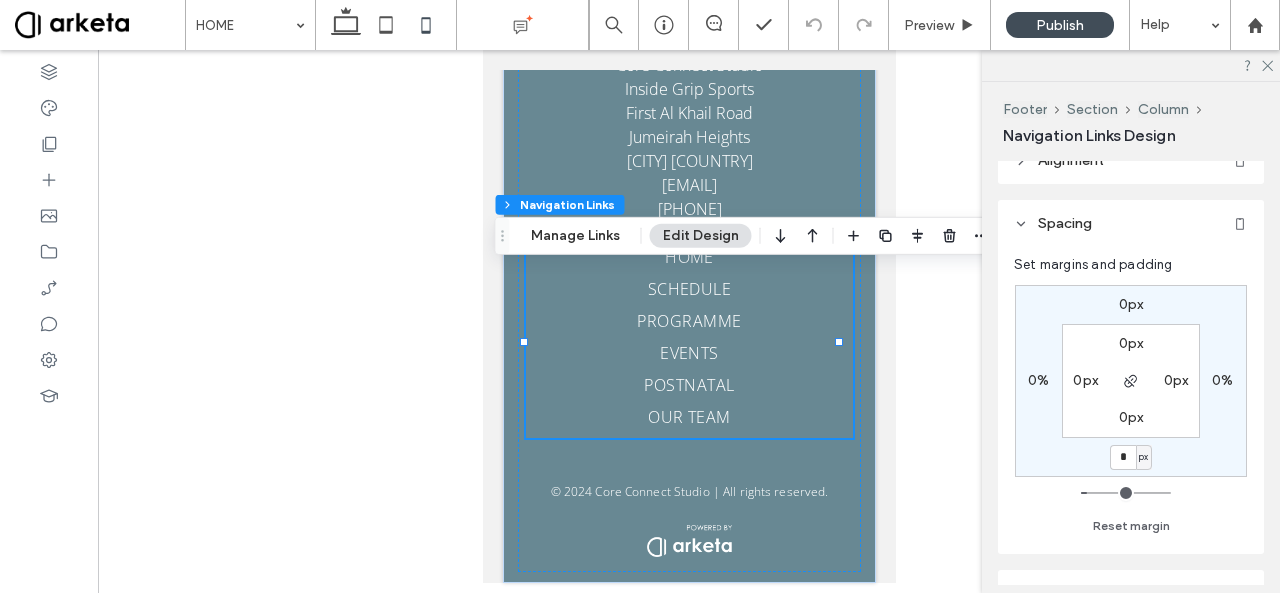 type on "*" 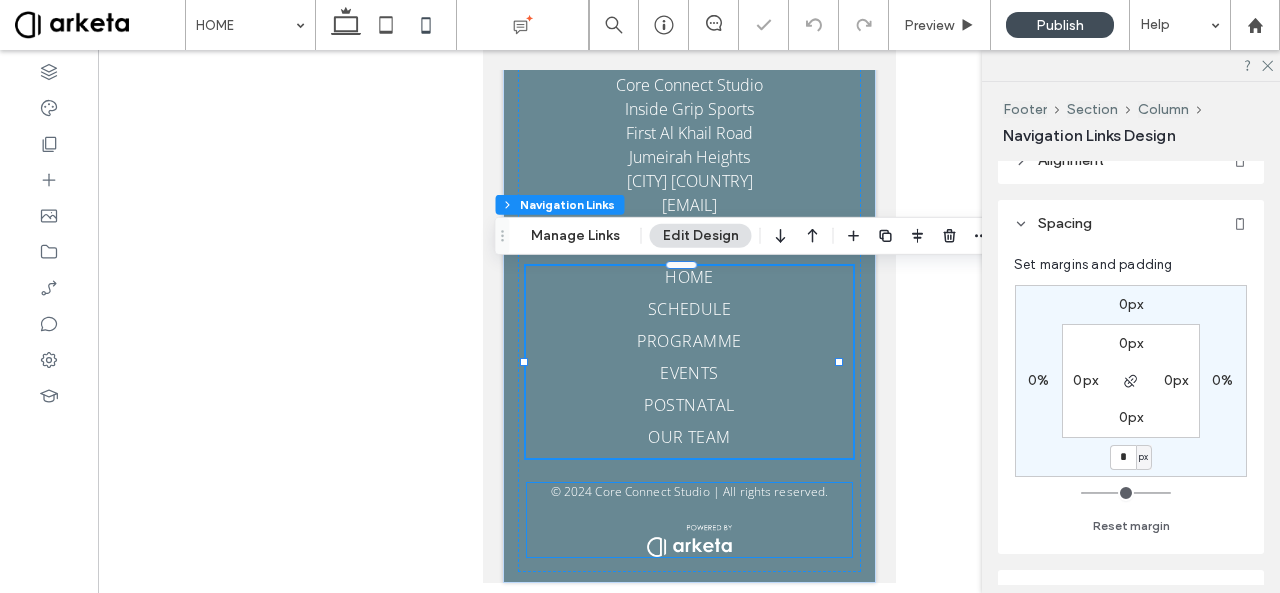 click on "© 2024 Core Connect Studio | All rights reserved." at bounding box center (688, 520) 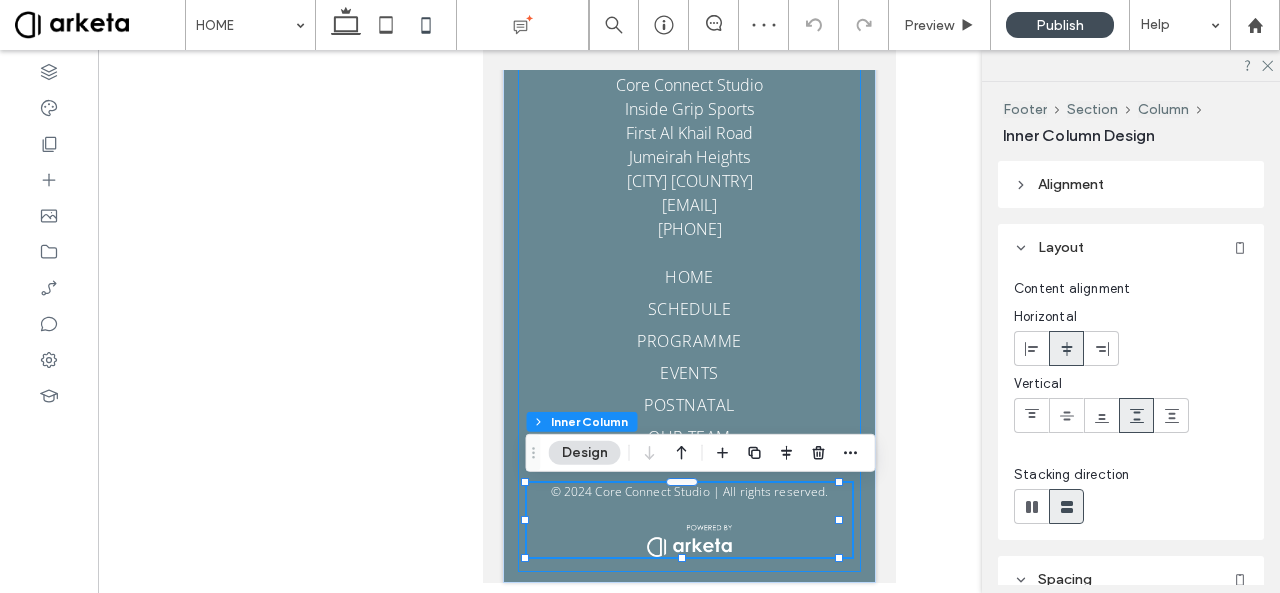 click on "HOME
SCHEDULE
PROGRAMME
EVENTS
POSTNATAL
OUR TEAM
HOME
OUR TEAM
SCHEDULE
EVENTS
PROGRAMME
MEMBERSHIP
PRICING
© 2024 Core Connect Studio | All rights reserved.
STAY CONNECTED
Contact Us
Email:
********
Thank you for contacting us. We will get back to you as soon as possible.
Oops, there was an error sending your message. Please try again later.
Core Connect Studio Inside Grip Sports First Al Khail Road Jumeirah Heights Dubai UAE info@coreconnectstudio.com +971 52 498 2998" at bounding box center [688, 160] 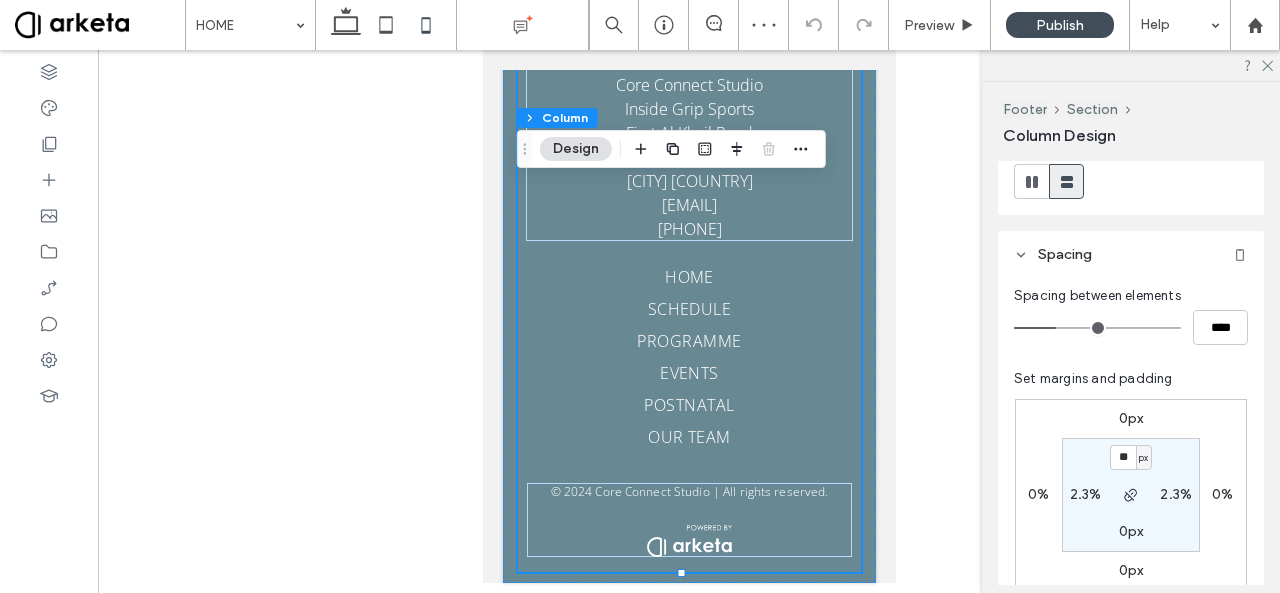 scroll, scrollTop: 282, scrollLeft: 0, axis: vertical 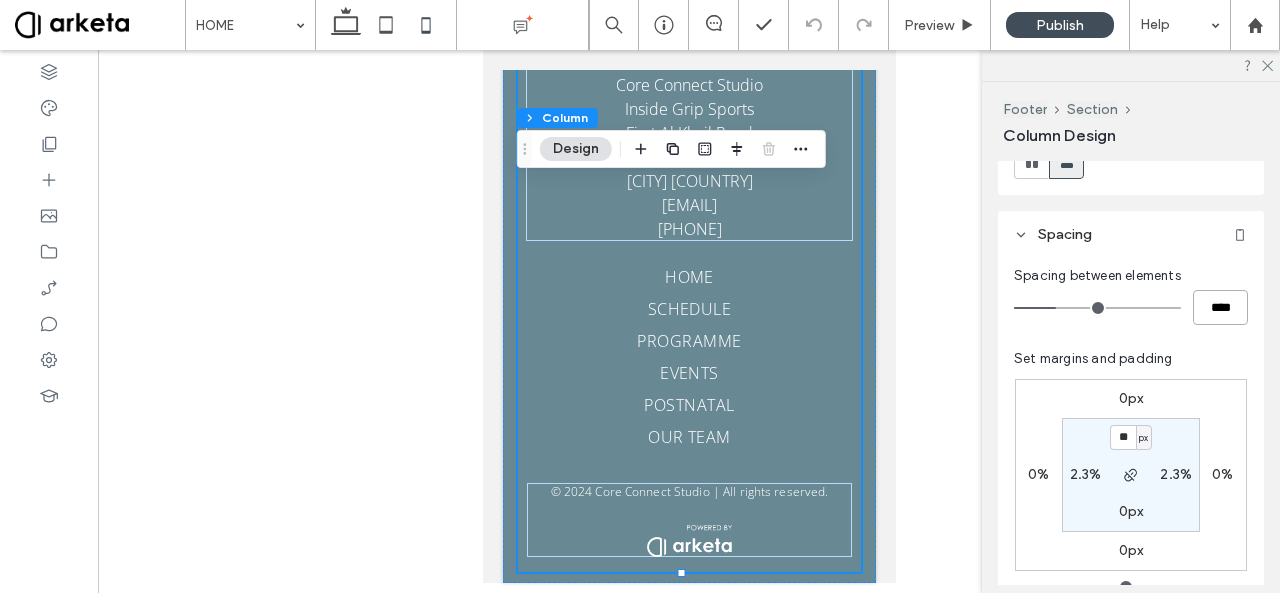 click on "****" at bounding box center (1220, 307) 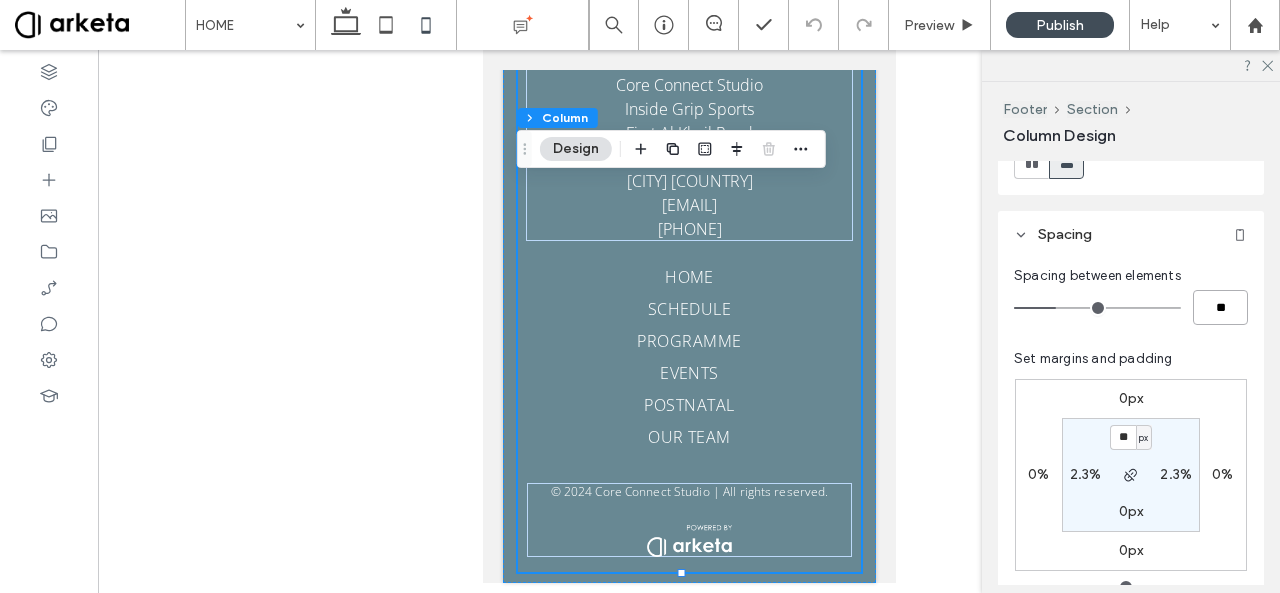 type on "****" 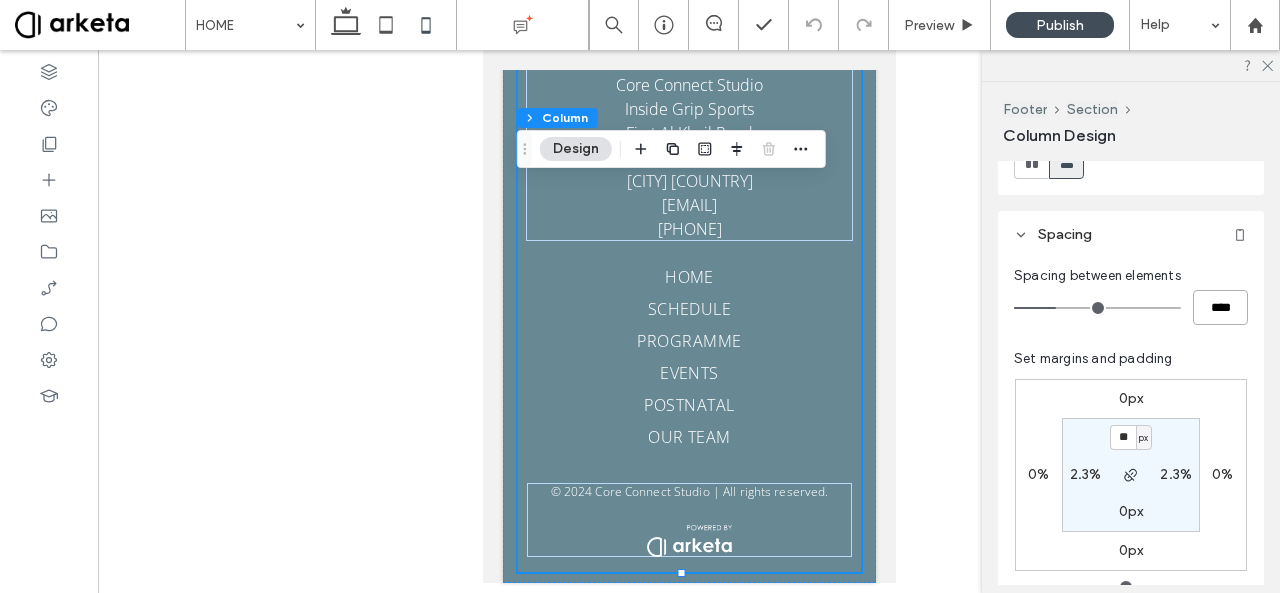 type on "**" 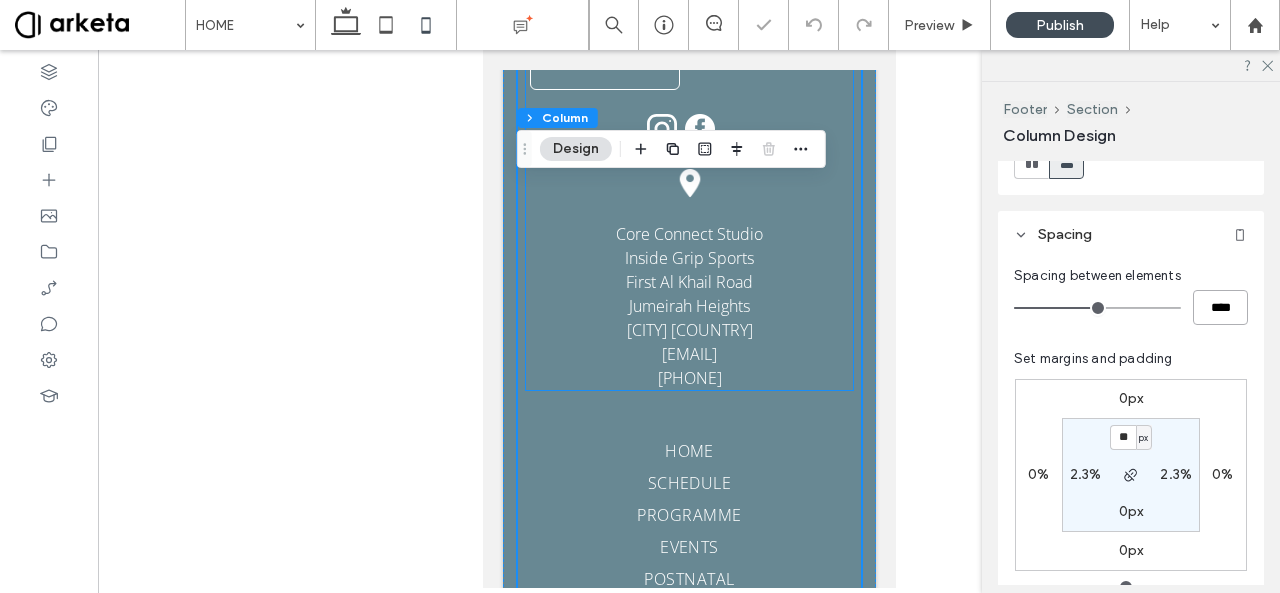 scroll, scrollTop: 7168, scrollLeft: 0, axis: vertical 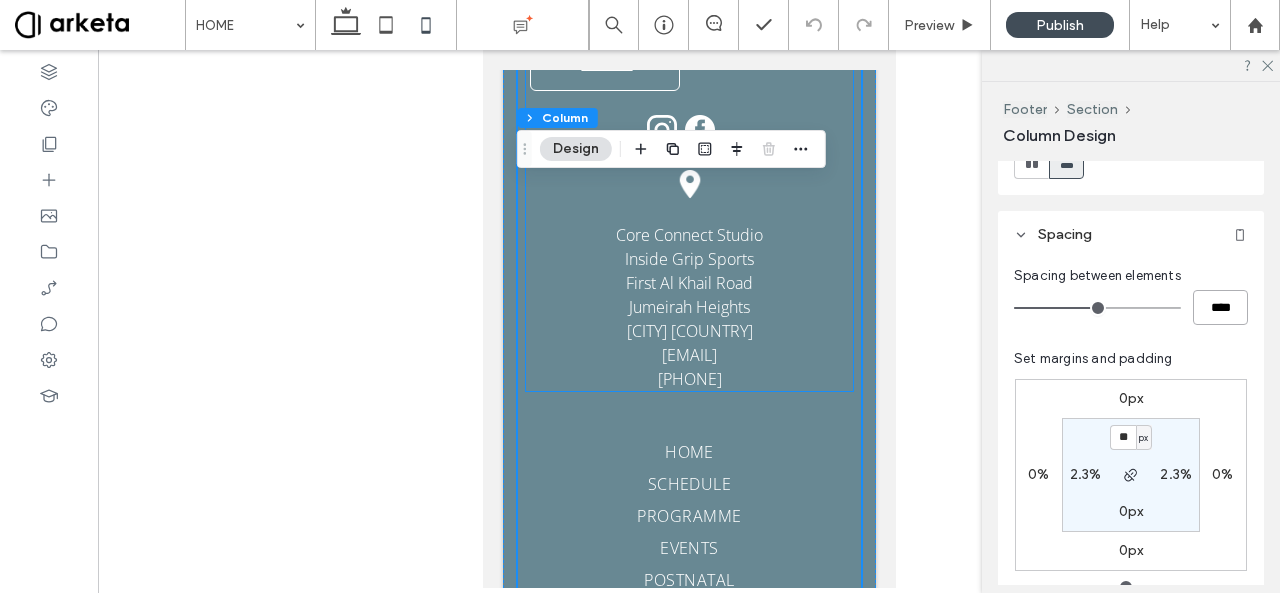 click at bounding box center [699, 130] 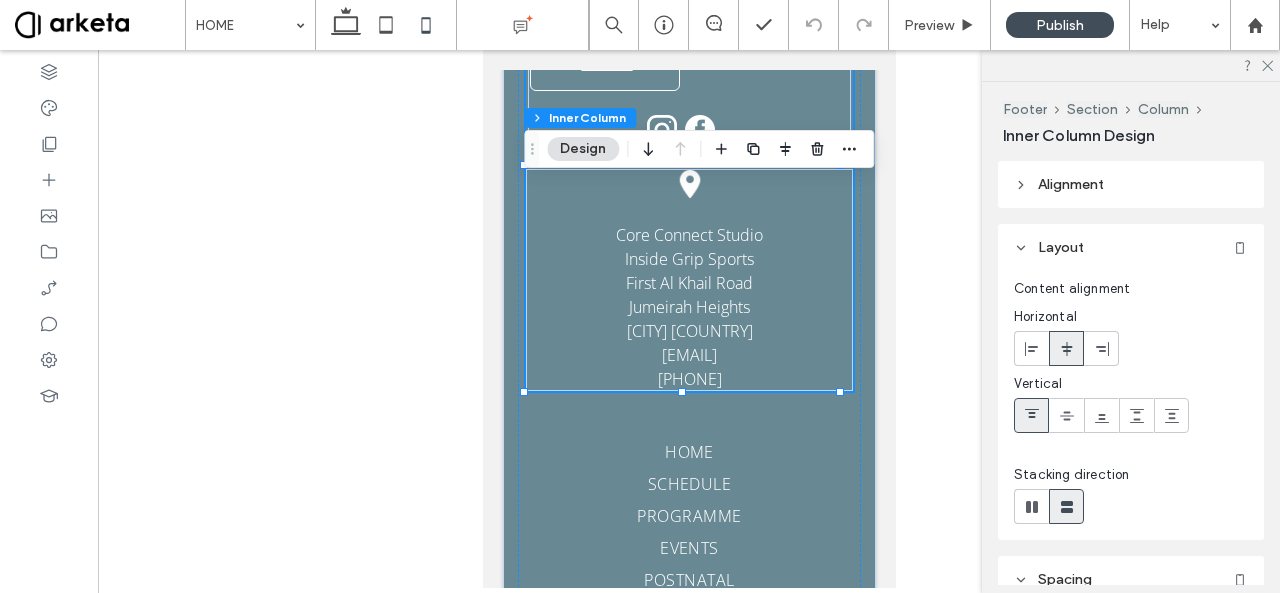 click at bounding box center (699, 130) 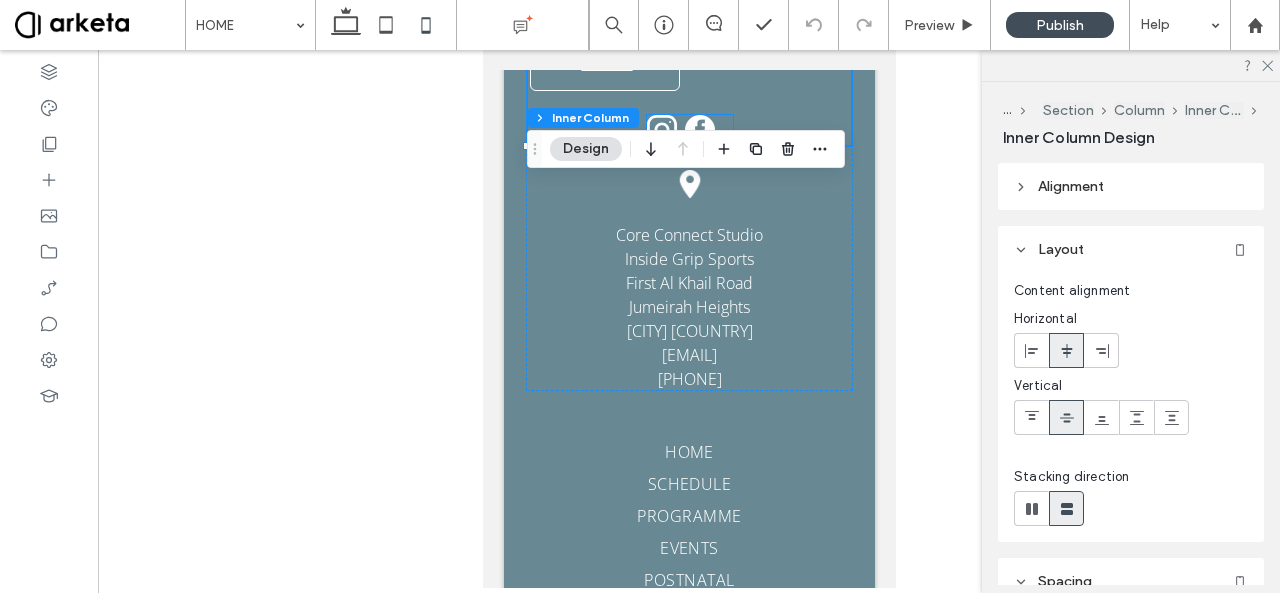 click at bounding box center (689, 130) 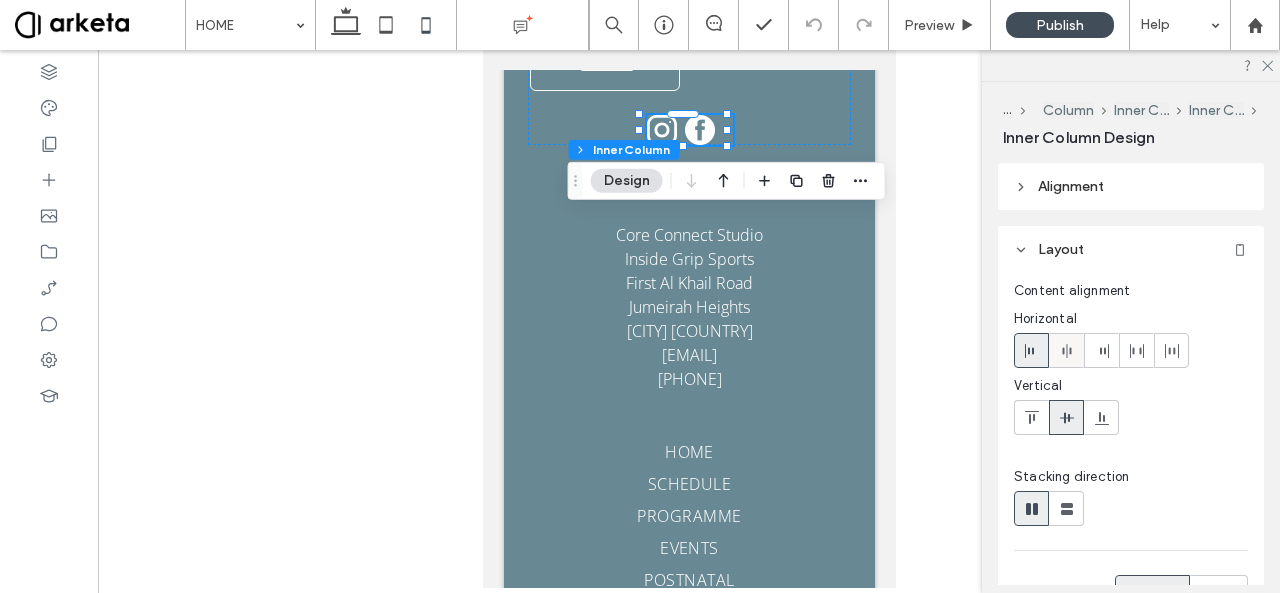 click 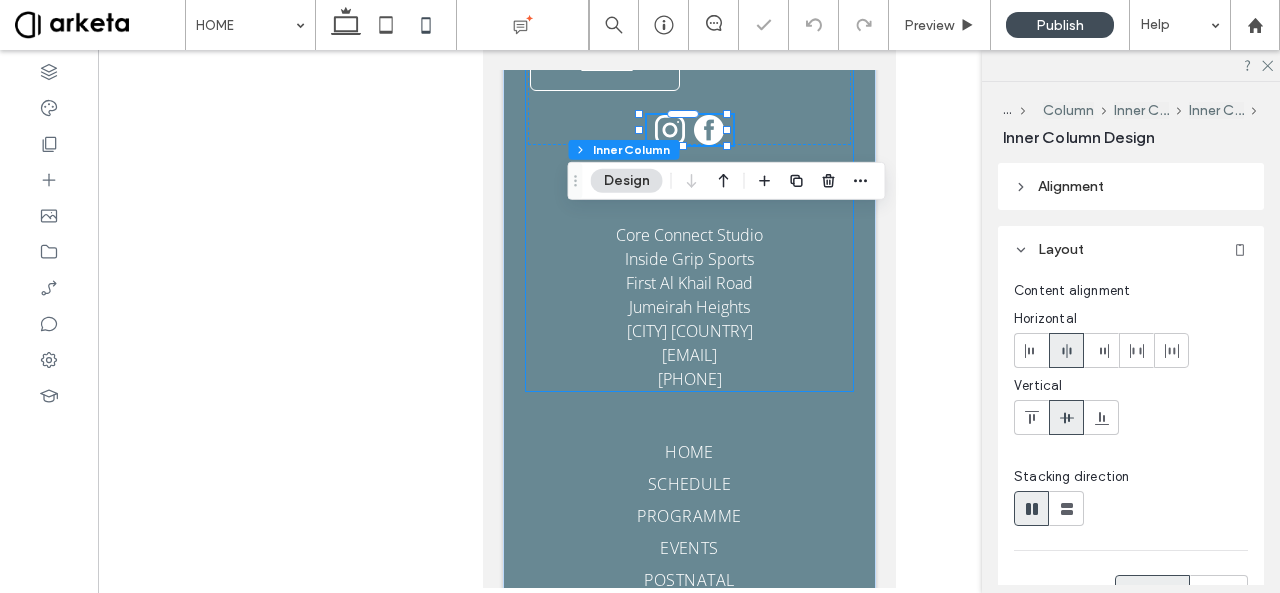 click on "STAY CONNECTED
Contact Us
Email:
********
Thank you for contacting us. We will get back to you as soon as possible.
Oops, there was an error sending your message. Please try again later.
Core Connect Studio Inside Grip Sports First Al Khail Road Jumeirah Heights Dubai UAE info@coreconnectstudio.com +971 52 498 2998" at bounding box center [688, 165] 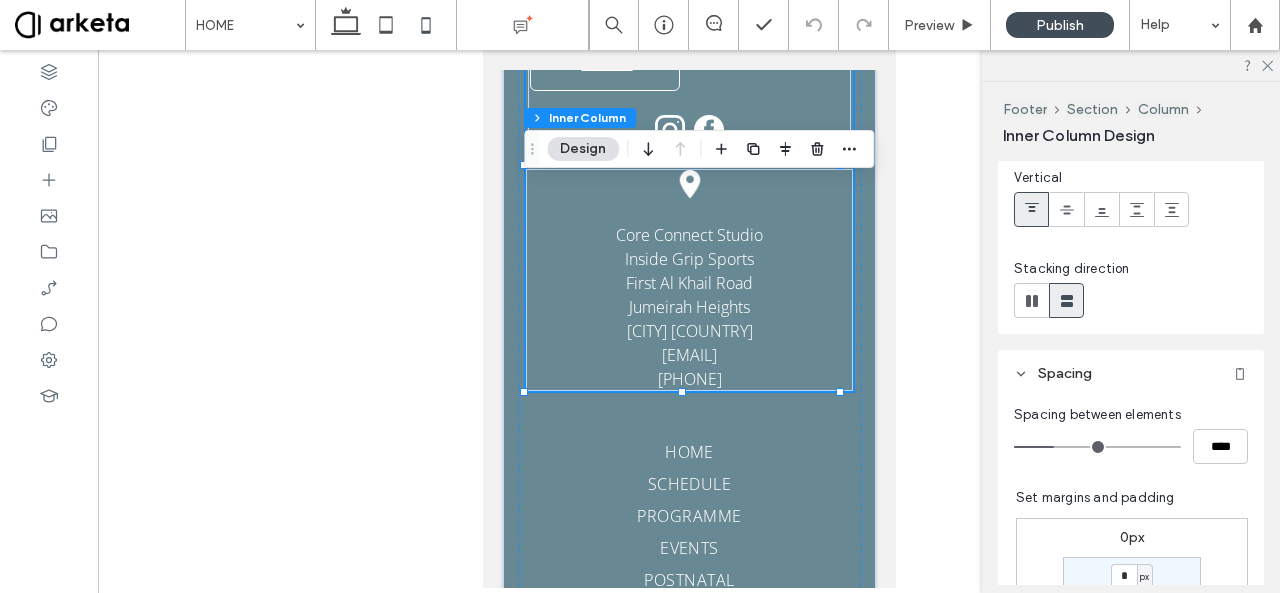 scroll, scrollTop: 208, scrollLeft: 0, axis: vertical 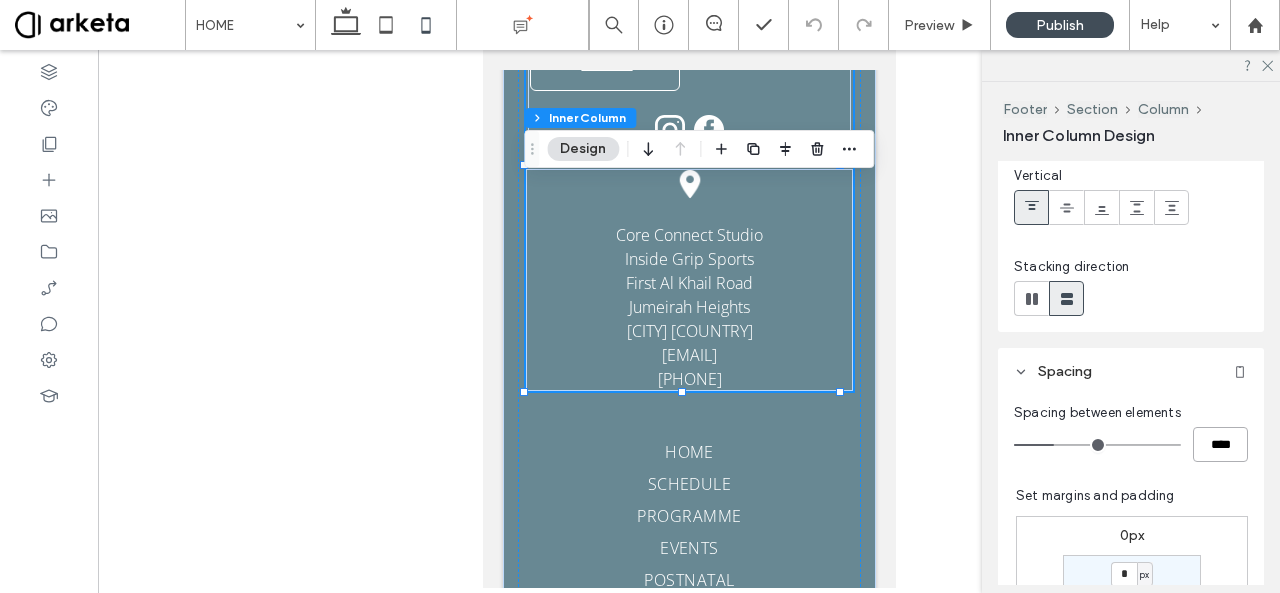 click on "****" at bounding box center (1220, 444) 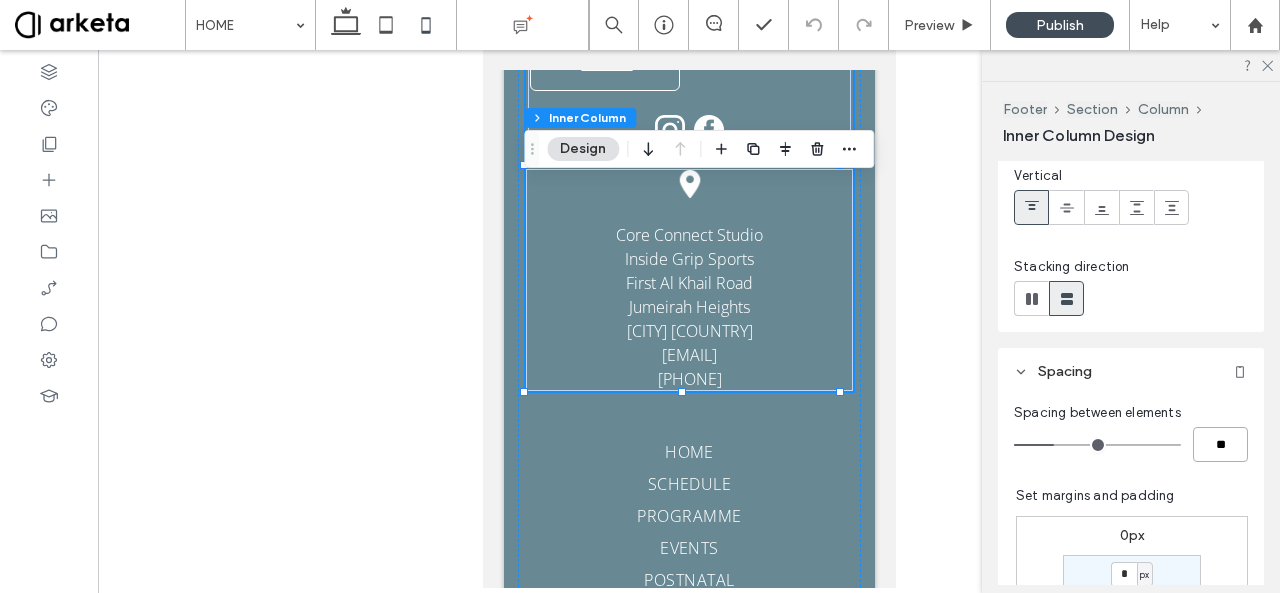 type on "****" 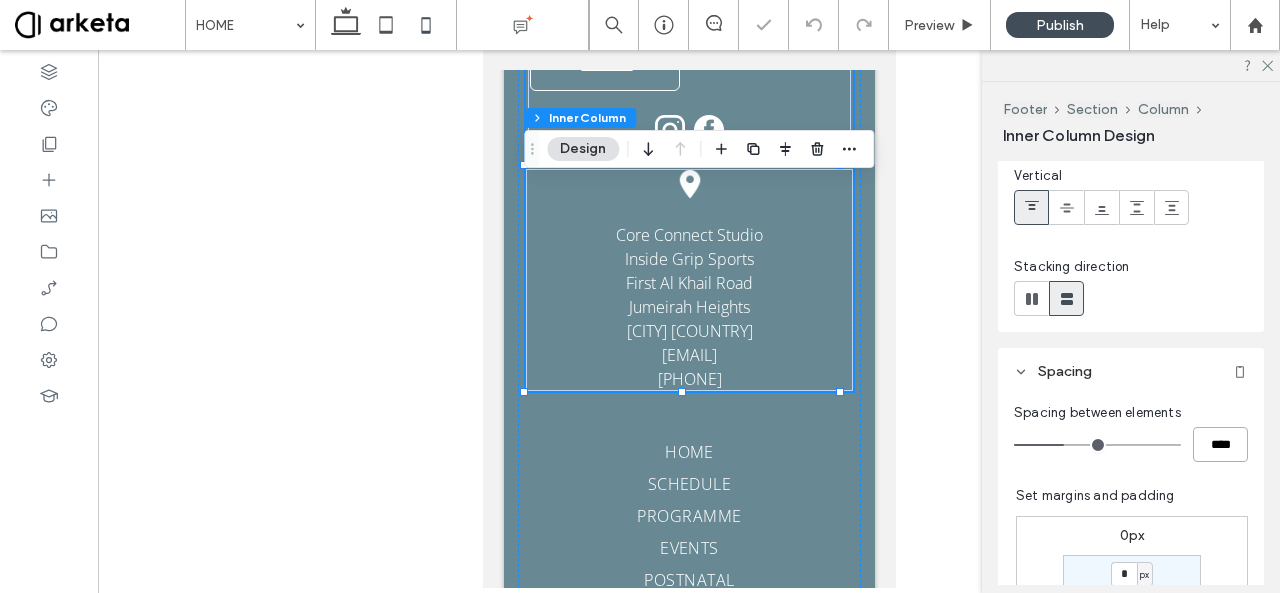 type on "**" 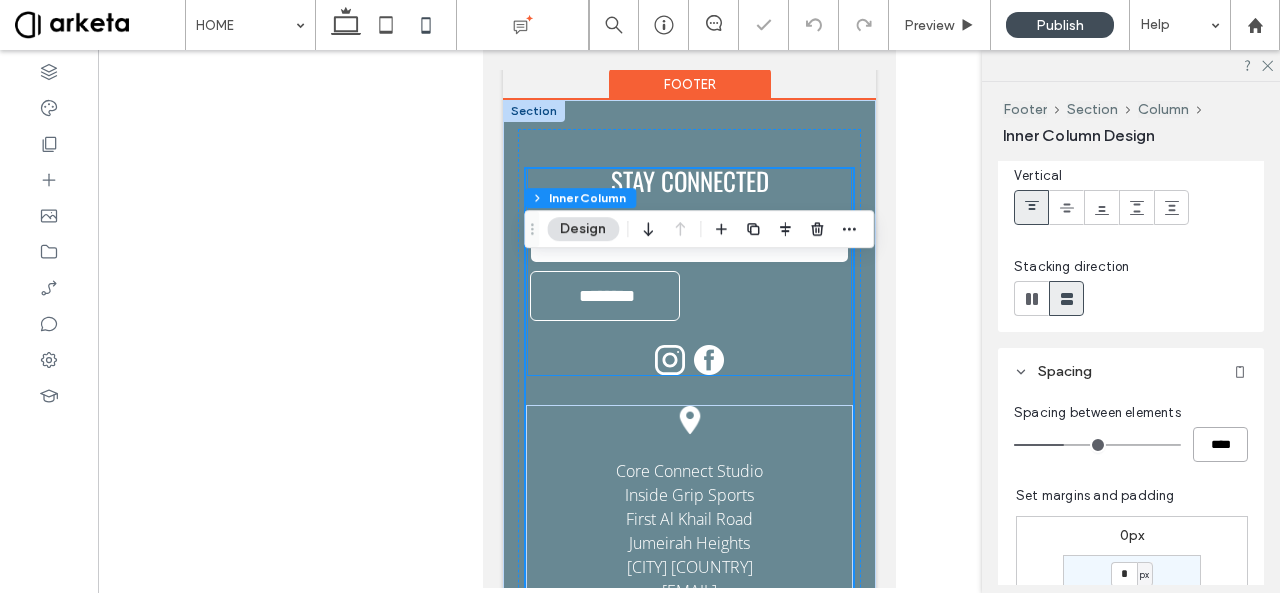 scroll, scrollTop: 6934, scrollLeft: 0, axis: vertical 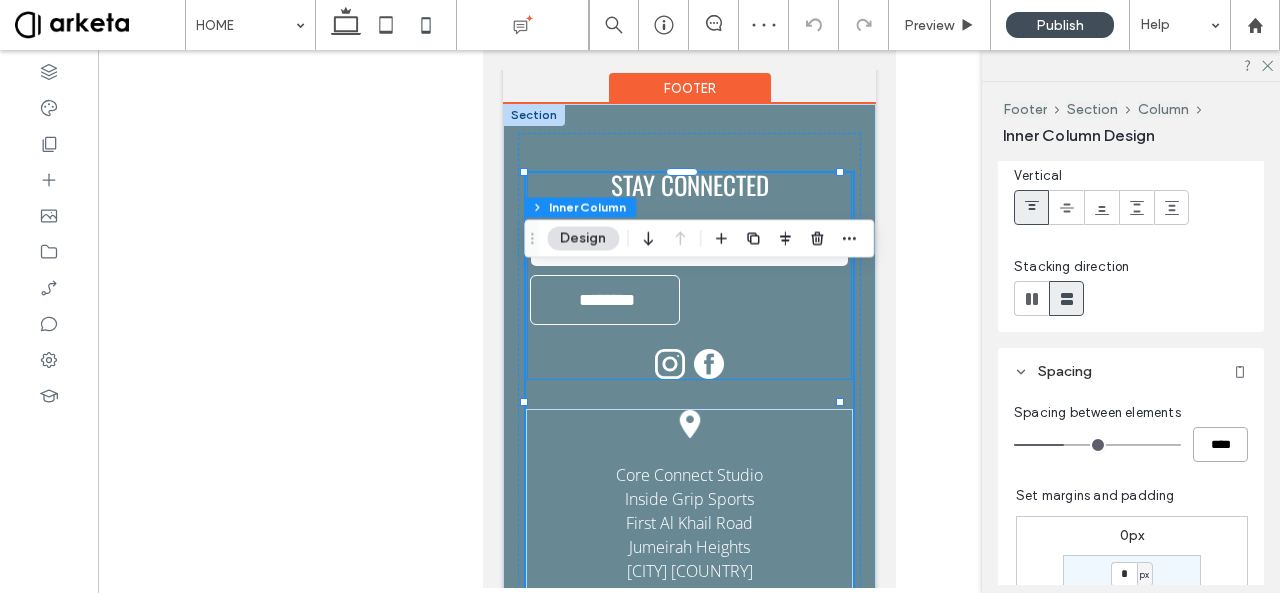 click at bounding box center (689, 246) 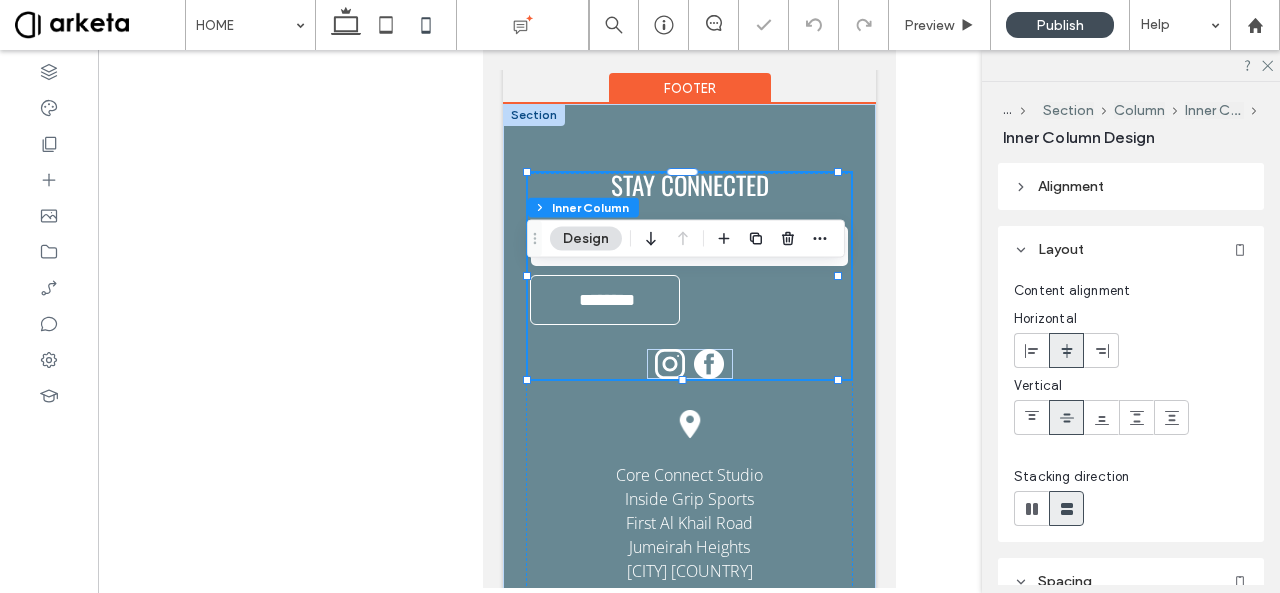 click at bounding box center (689, 246) 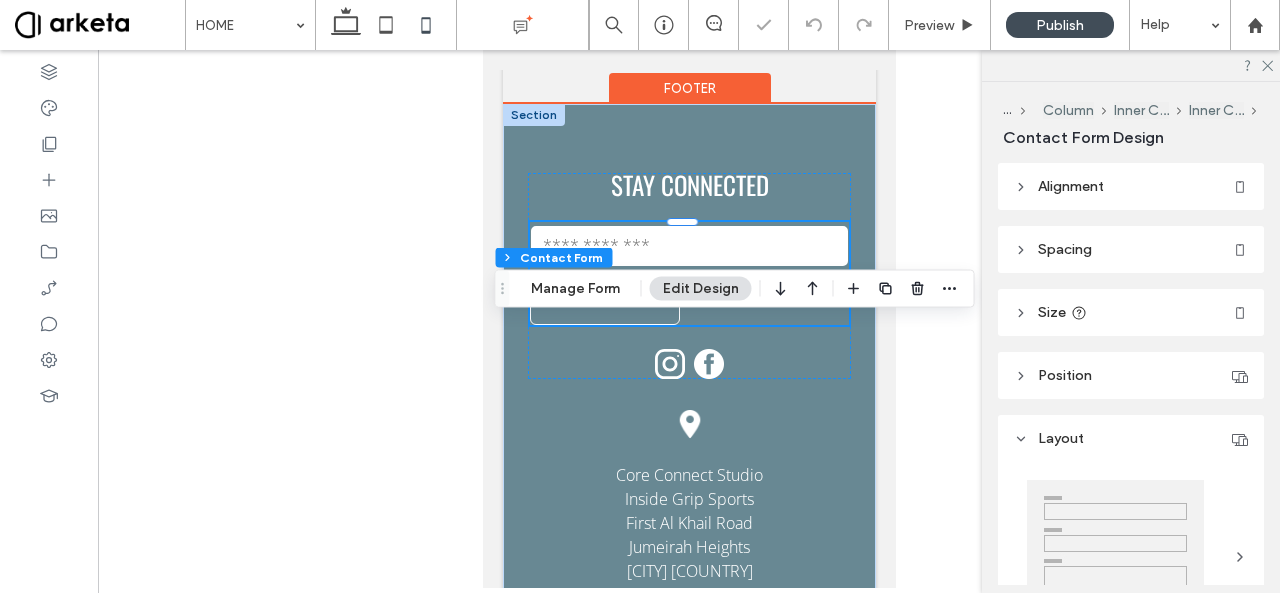 type on "*" 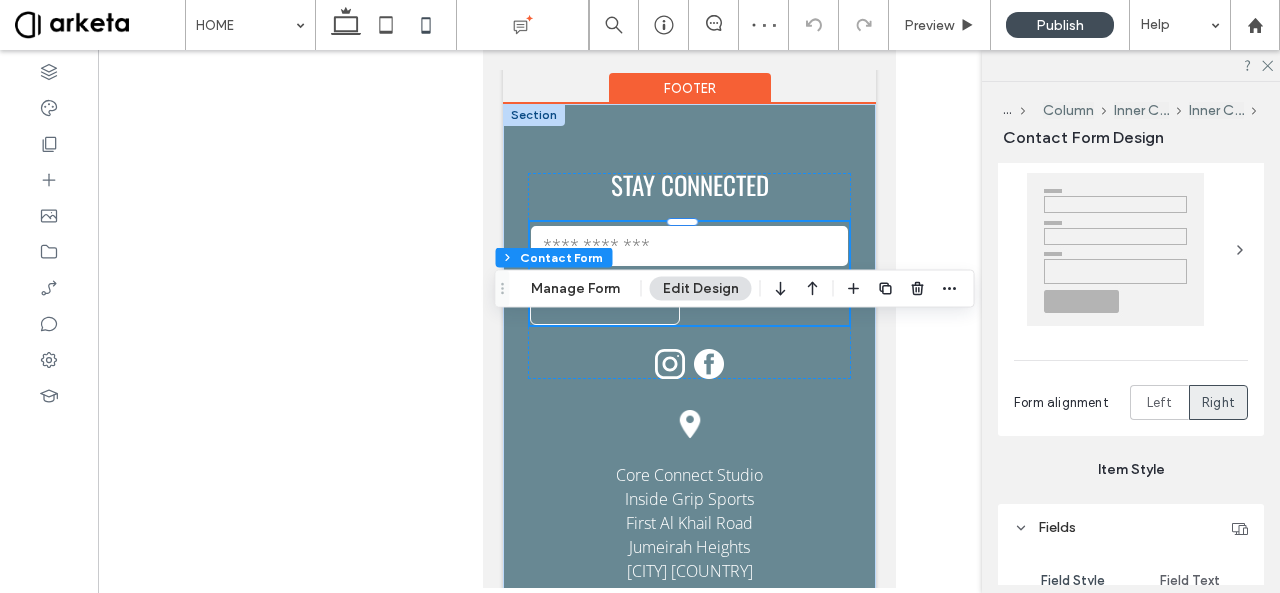 scroll, scrollTop: 0, scrollLeft: 0, axis: both 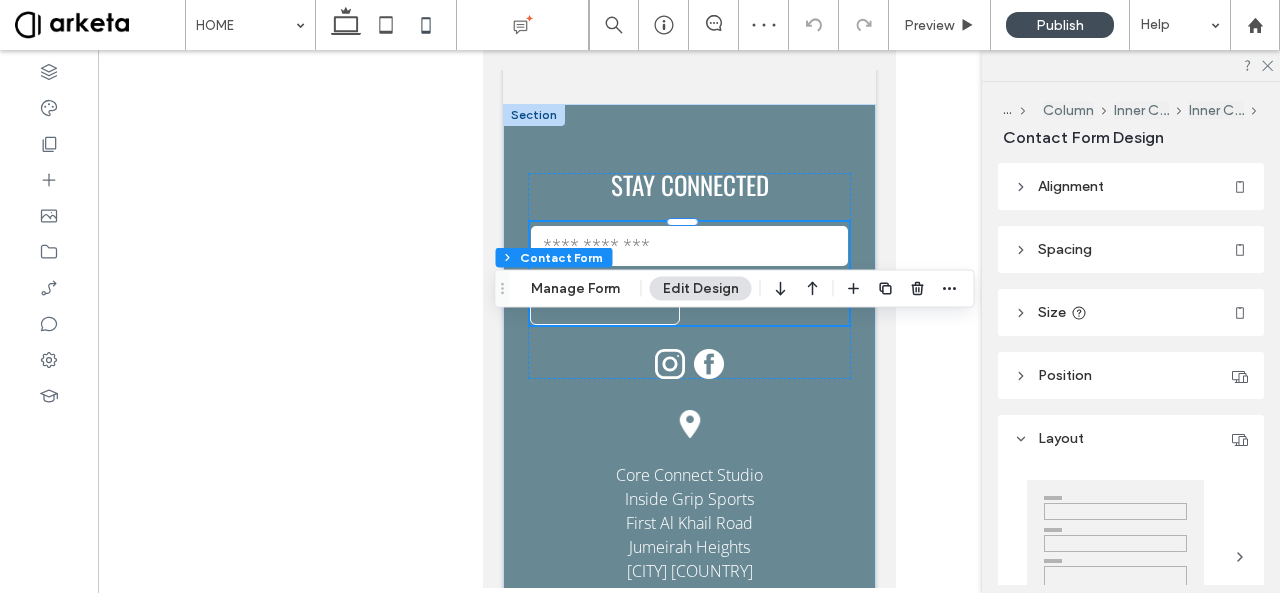 click on "Spacing" at bounding box center [1131, 249] 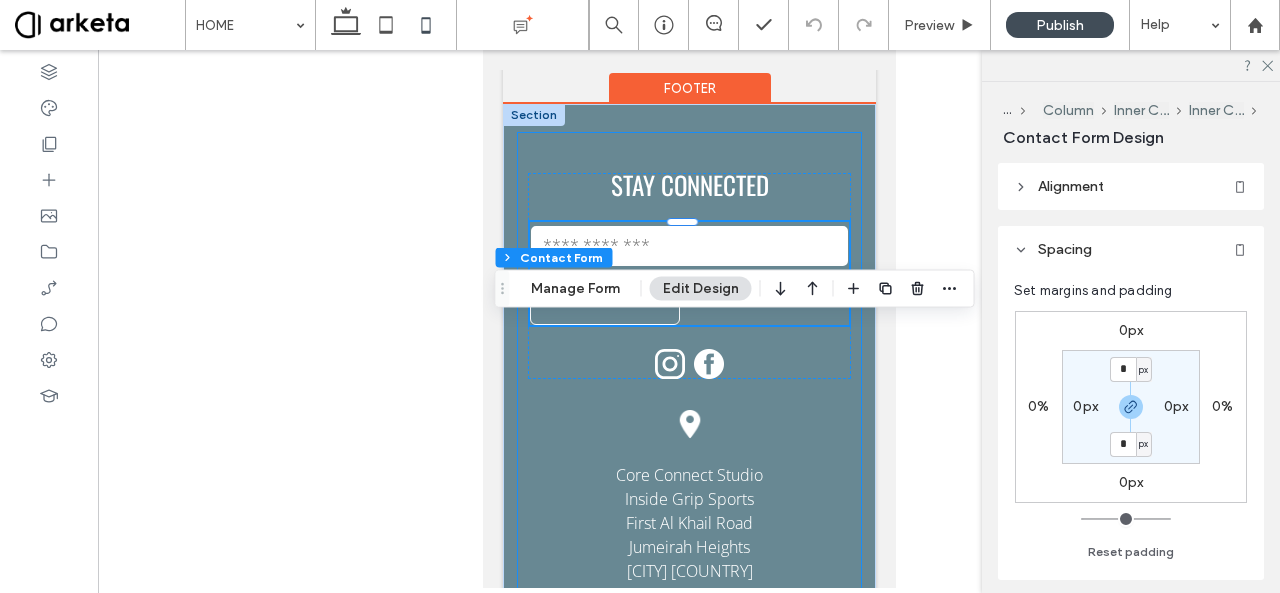 click on "HOME
SCHEDULE
PROGRAMME
EVENTS
POSTNATAL
OUR TEAM
HOME
OUR TEAM
SCHEDULE
EVENTS
PROGRAMME
MEMBERSHIP
PRICING
© 2024 Core Connect Studio | All rights reserved.
STAY CONNECTED
Contact Us
Email:
********
Thank you for contacting us. We will get back to you as soon as possible.
Oops, there was an error sending your message. Please try again later.
Core Connect Studio Inside Grip Sports First Al Khail Road Jumeirah Heights Dubai UAE info@coreconnectstudio.com +971 52 498 2998" at bounding box center [688, 572] 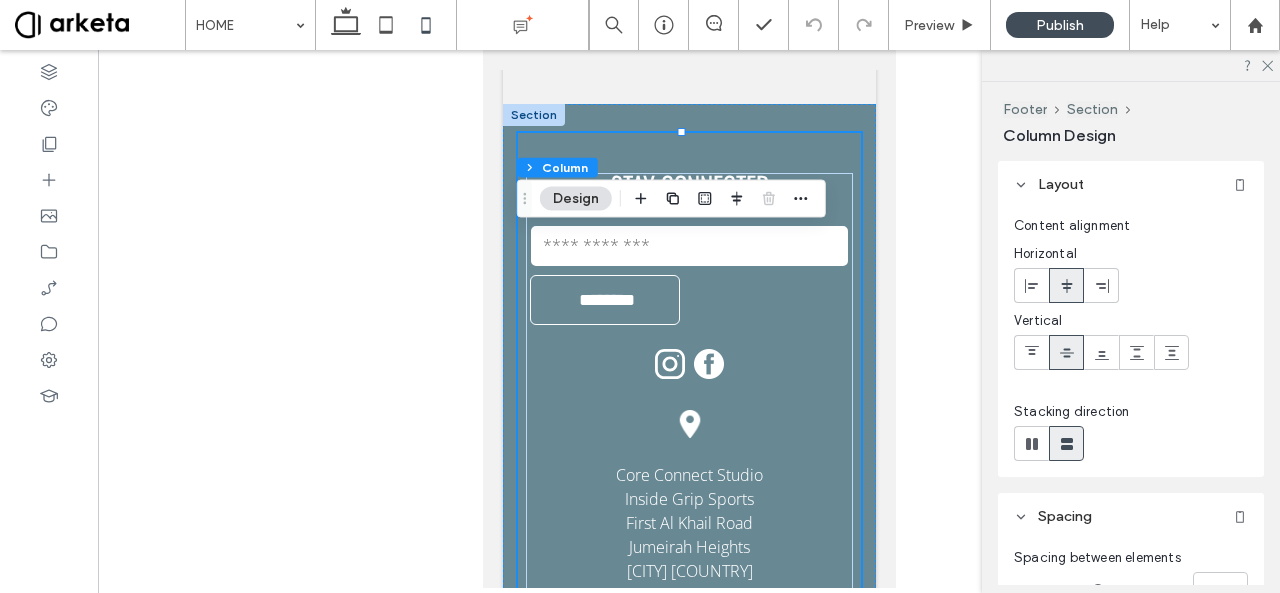 scroll, scrollTop: 343, scrollLeft: 0, axis: vertical 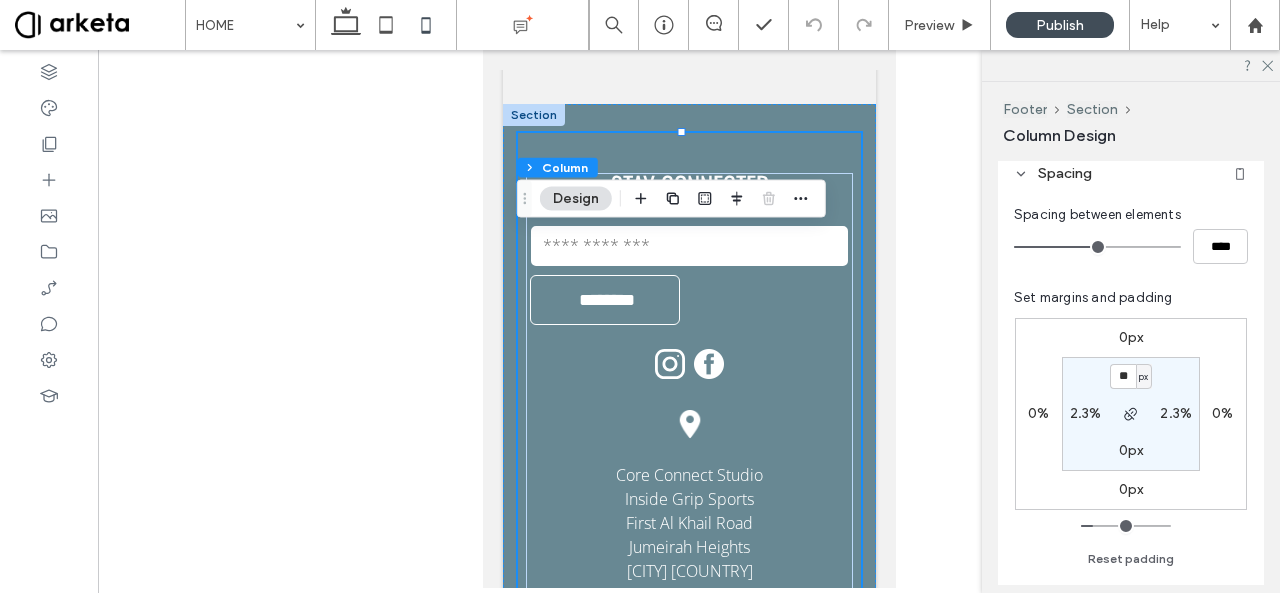 click on "2.3%" at bounding box center (1086, 413) 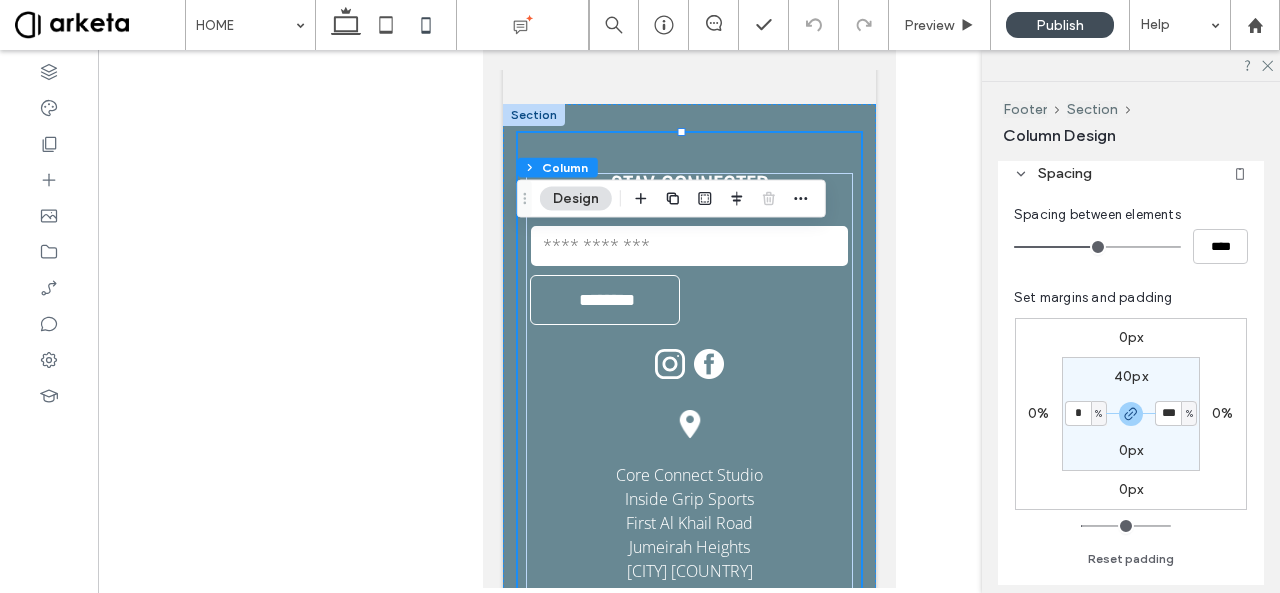 type on "*" 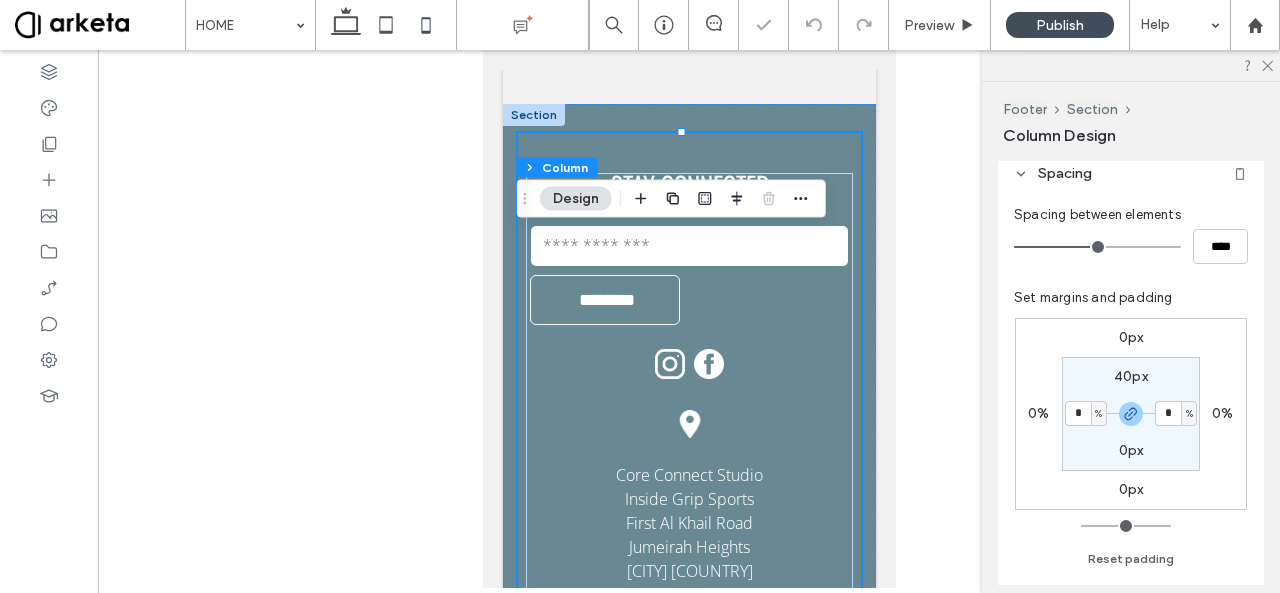 type on "*" 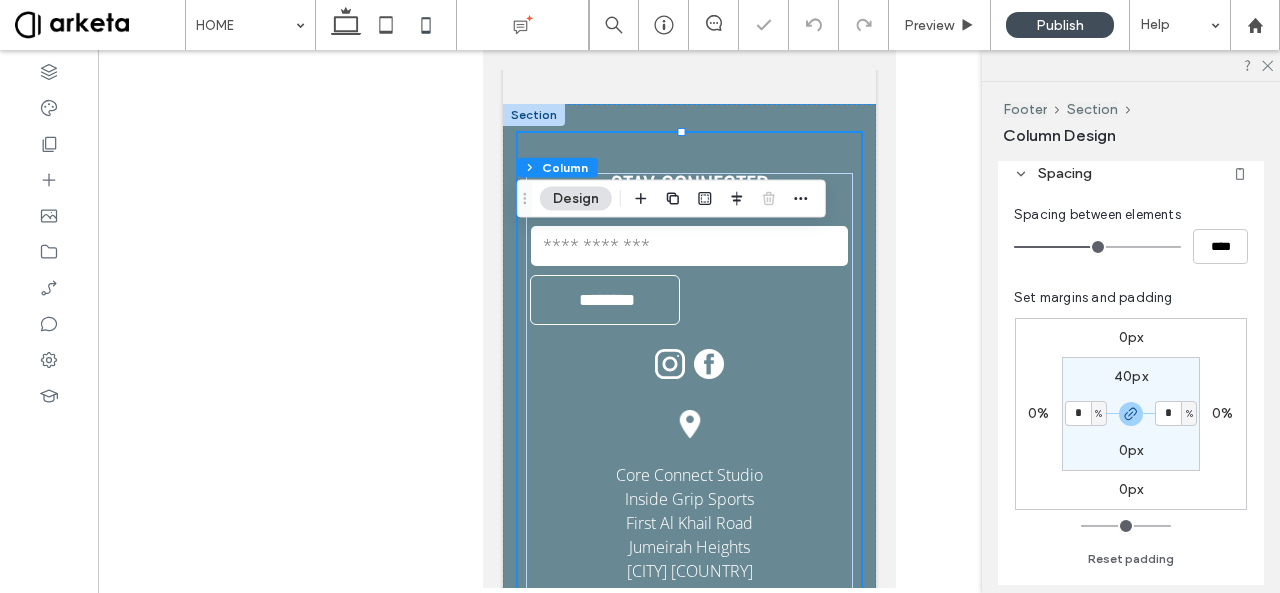 type on "*" 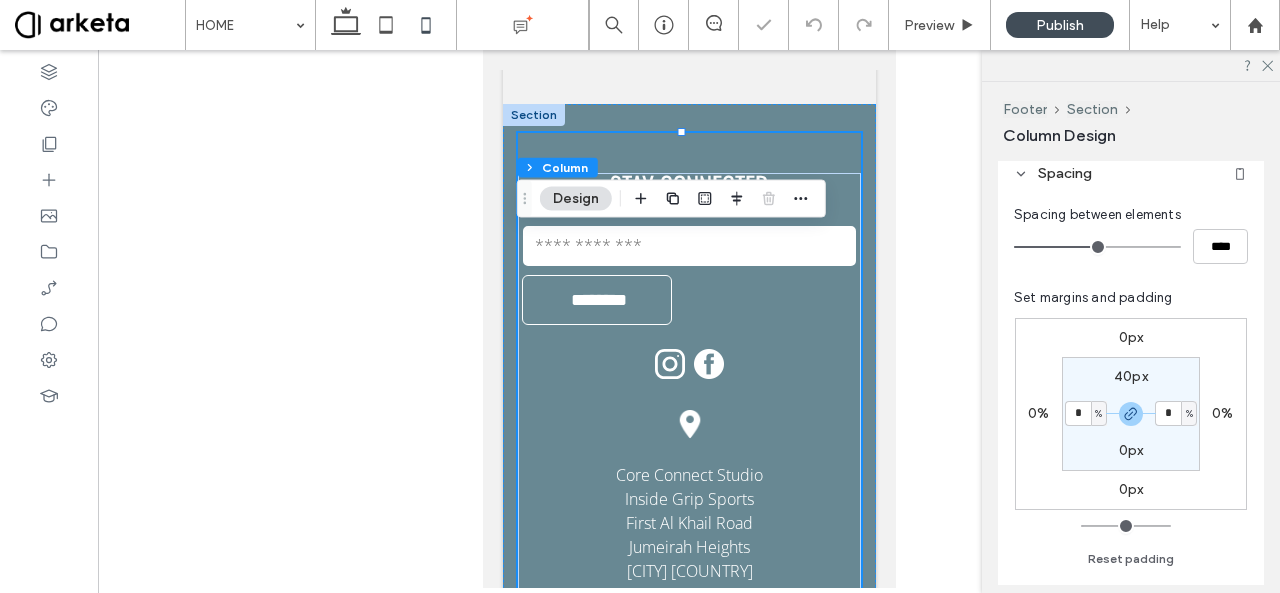 click at bounding box center [689, 319] 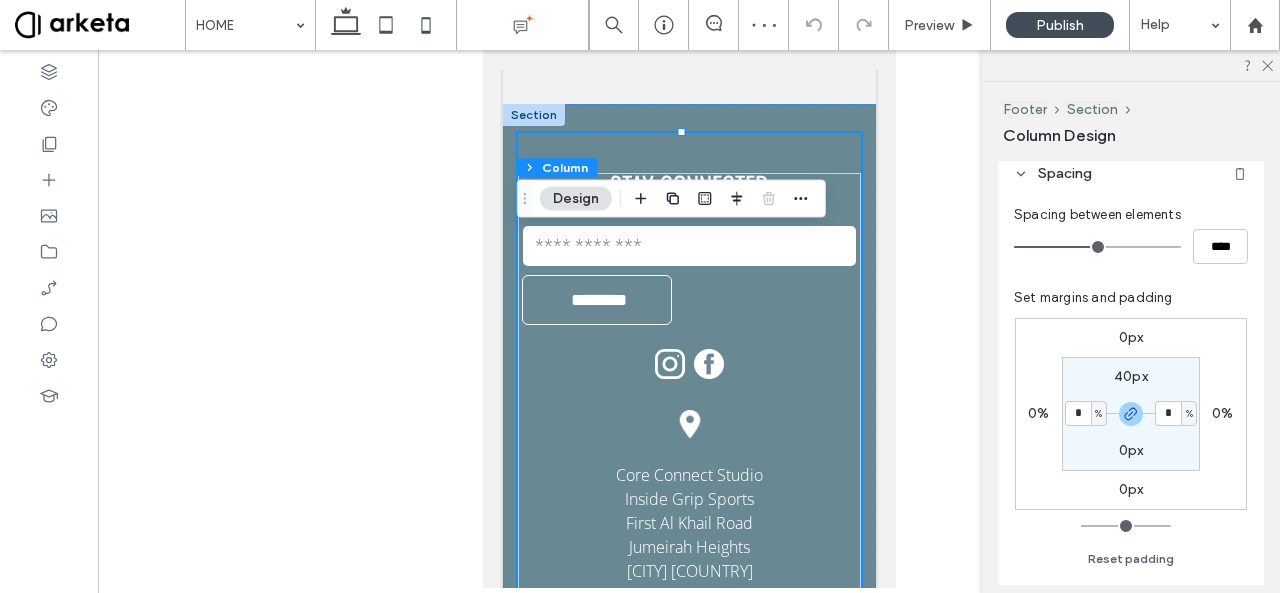 click at bounding box center [689, 319] 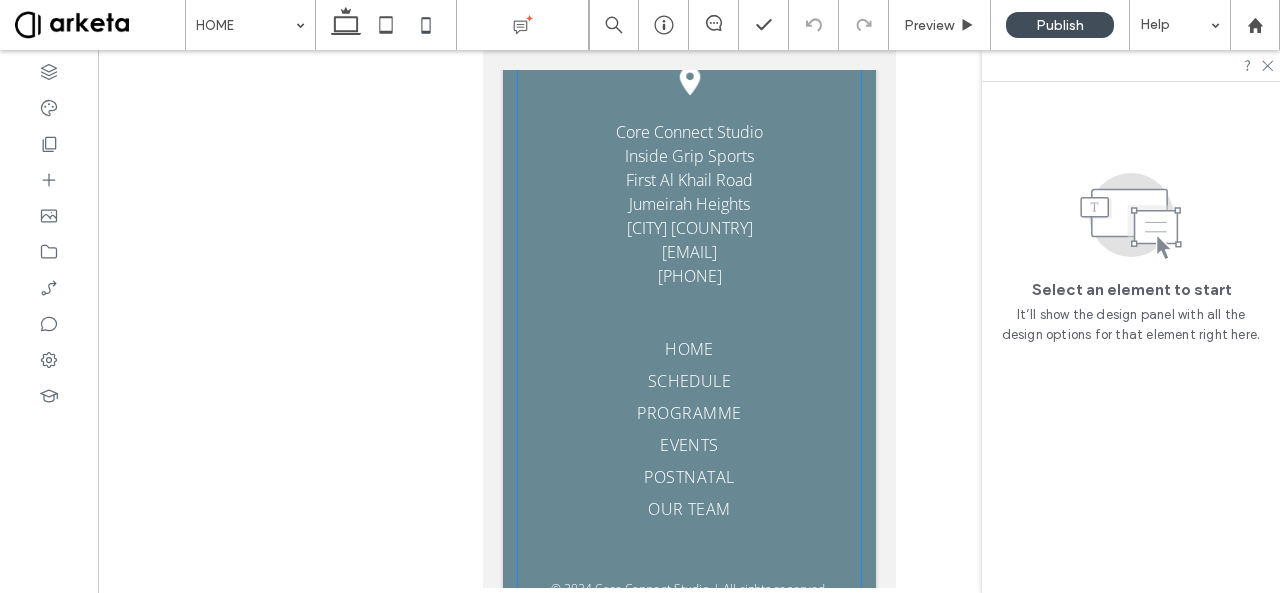 scroll, scrollTop: 7473, scrollLeft: 0, axis: vertical 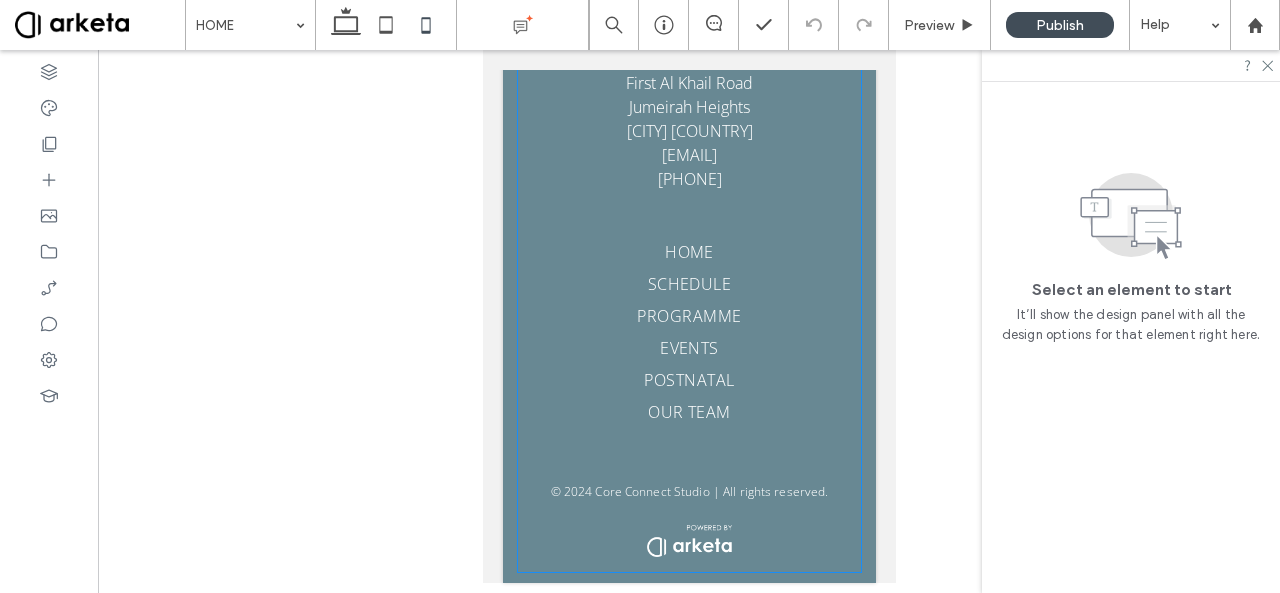 click on "HOME
SCHEDULE
PROGRAMME
EVENTS
POSTNATAL
OUR TEAM
HOME
OUR TEAM
SCHEDULE
EVENTS
PROGRAMME
MEMBERSHIP
PRICING
© 2024 Core Connect Studio | All rights reserved.
STAY CONNECTED
Contact Us
Email:
********
Thank you for contacting us. We will get back to you as soon as possible.
Oops, there was an error sending your message. Please try again later.
Core Connect Studio Inside Grip Sports First Al Khail Road Jumeirah Heights Dubai UAE info@coreconnectstudio.com +971 52 498 2998" at bounding box center [688, 132] 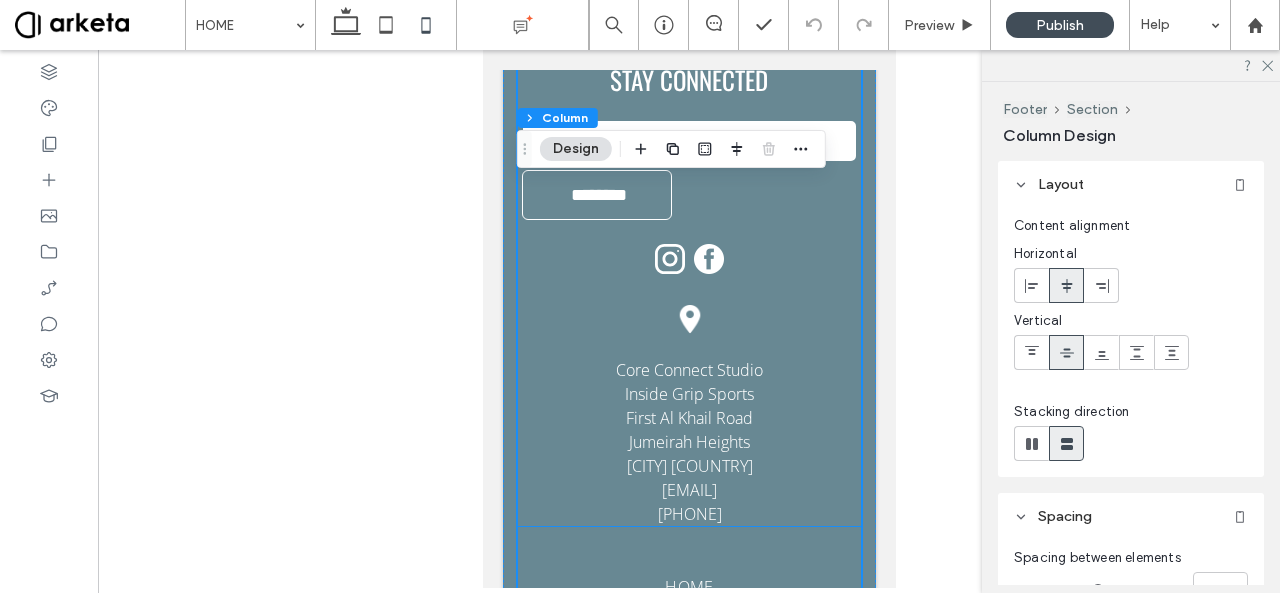 scroll, scrollTop: 7036, scrollLeft: 0, axis: vertical 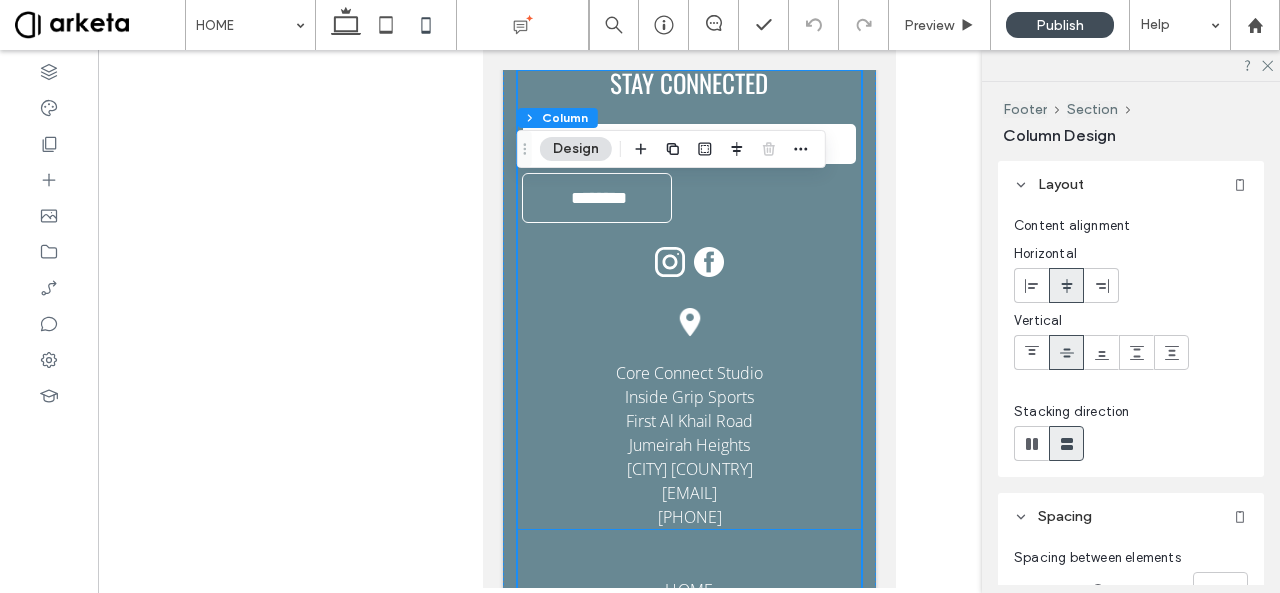click on "Email:" at bounding box center [688, 144] 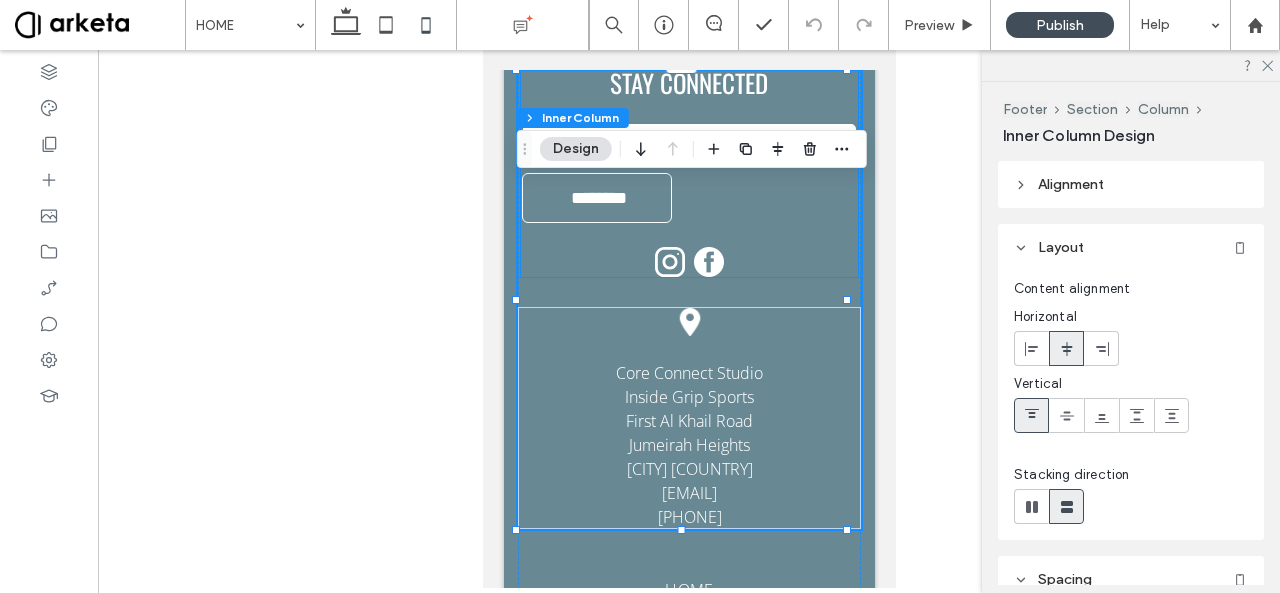click on "Email:
********" at bounding box center [688, 171] 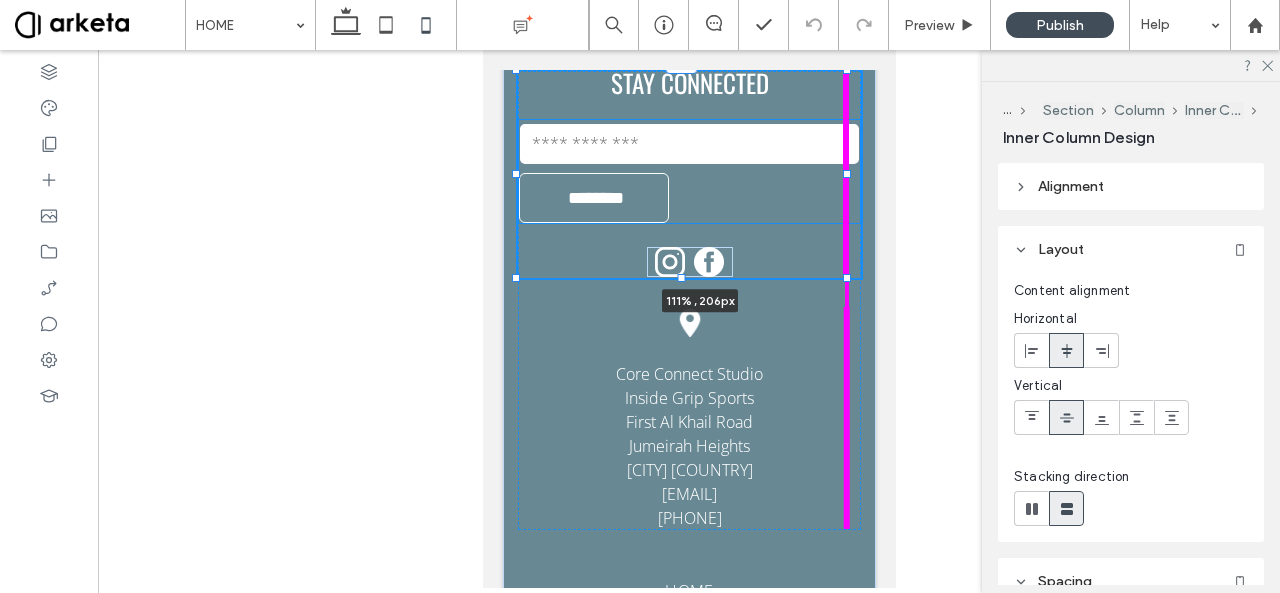 drag, startPoint x: 843, startPoint y: 270, endPoint x: 864, endPoint y: 267, distance: 21.213203 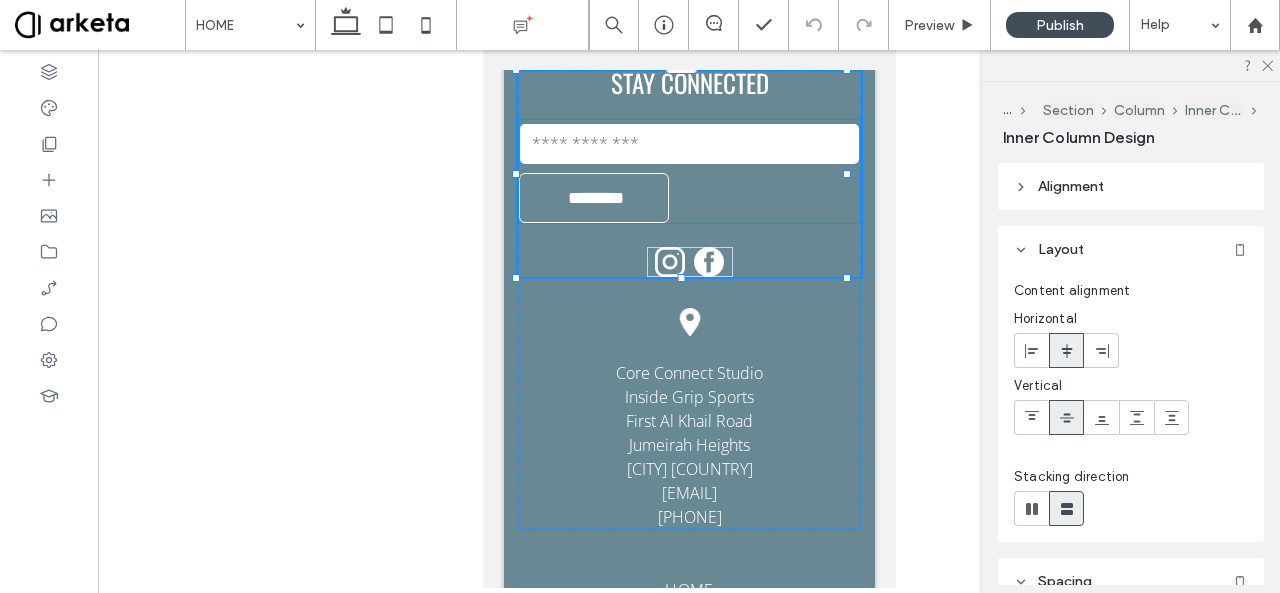 type on "***" 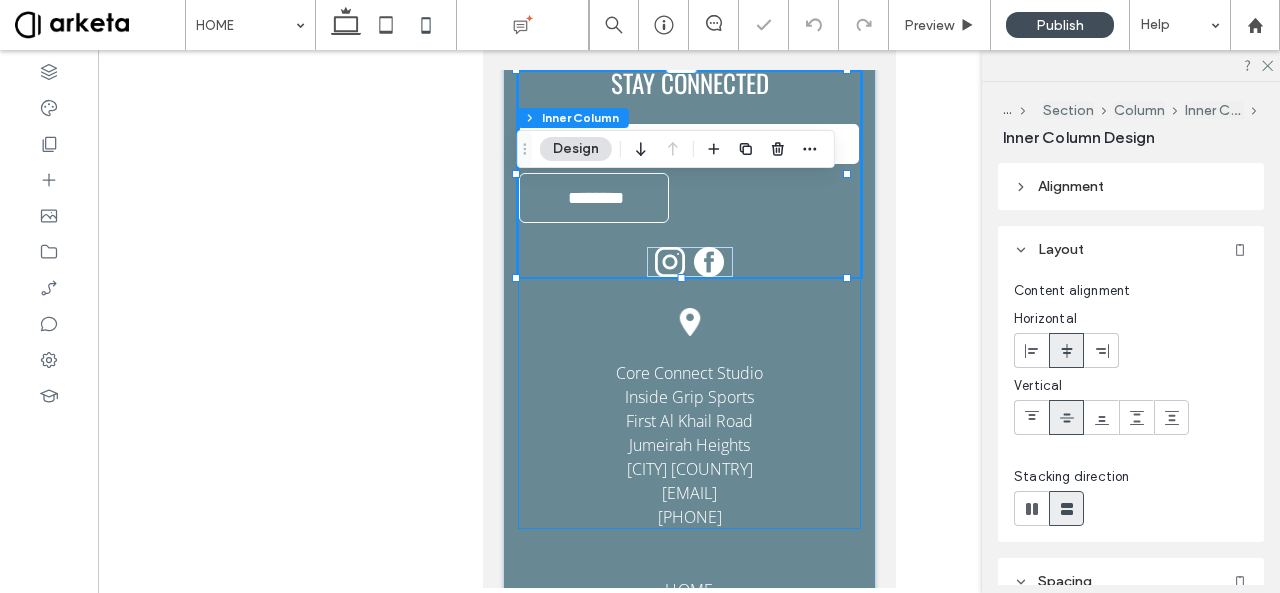 click on "STAY CONNECTED
Contact Us
Email:
********
Thank you for contacting us. We will get back to you as soon as possible.
Oops, there was an error sending your message. Please try again later.
111% , 206px Core Connect Studio Inside Grip Sports First Al Khail Road Jumeirah Heights Dubai UAE info@coreconnectstudio.com +971 52 498 2998" at bounding box center (688, 300) 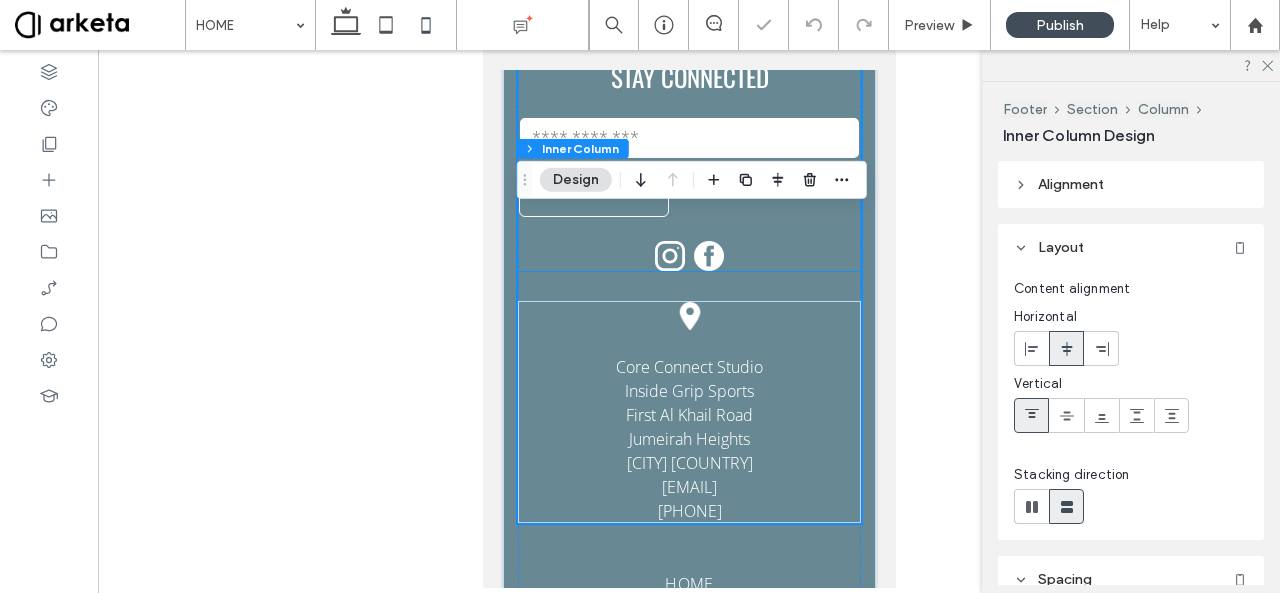 scroll, scrollTop: 6993, scrollLeft: 0, axis: vertical 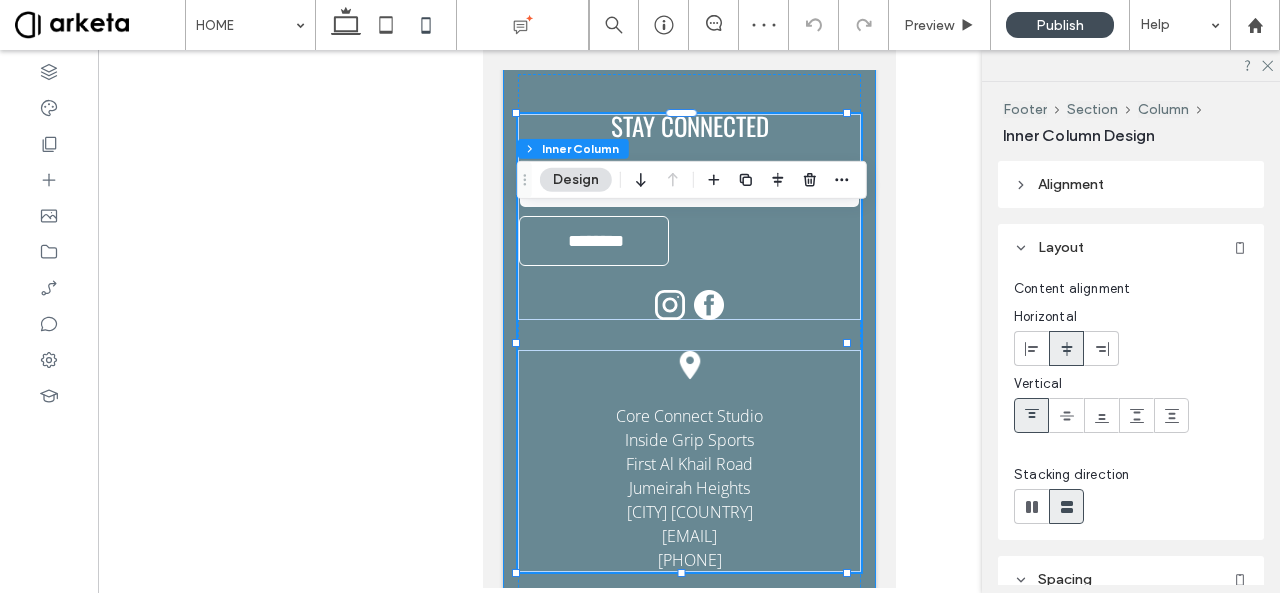 click on "HOME
SCHEDULE
PROGRAMME
EVENTS
POSTNATAL
OUR TEAM
HOME
OUR TEAM
SCHEDULE
EVENTS
PROGRAMME
MEMBERSHIP
PRICING
© 2024 Core Connect Studio | All rights reserved.
STAY CONNECTED
Contact Us
Email:
********
Thank you for contacting us. We will get back to you as soon as possible.
Oops, there was an error sending your message. Please try again later.
Core Connect Studio Inside Grip Sports First Al Khail Road Jumeirah Heights Dubai UAE info@coreconnectstudio.com +971 52 498 2998" at bounding box center [688, 505] 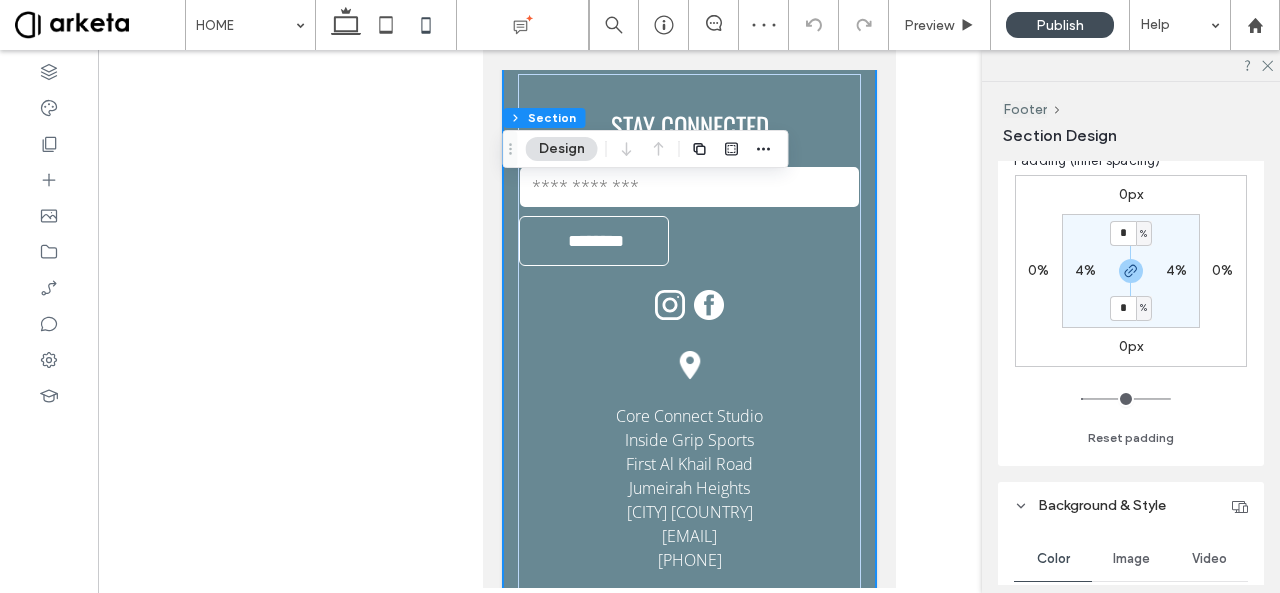 scroll, scrollTop: 272, scrollLeft: 0, axis: vertical 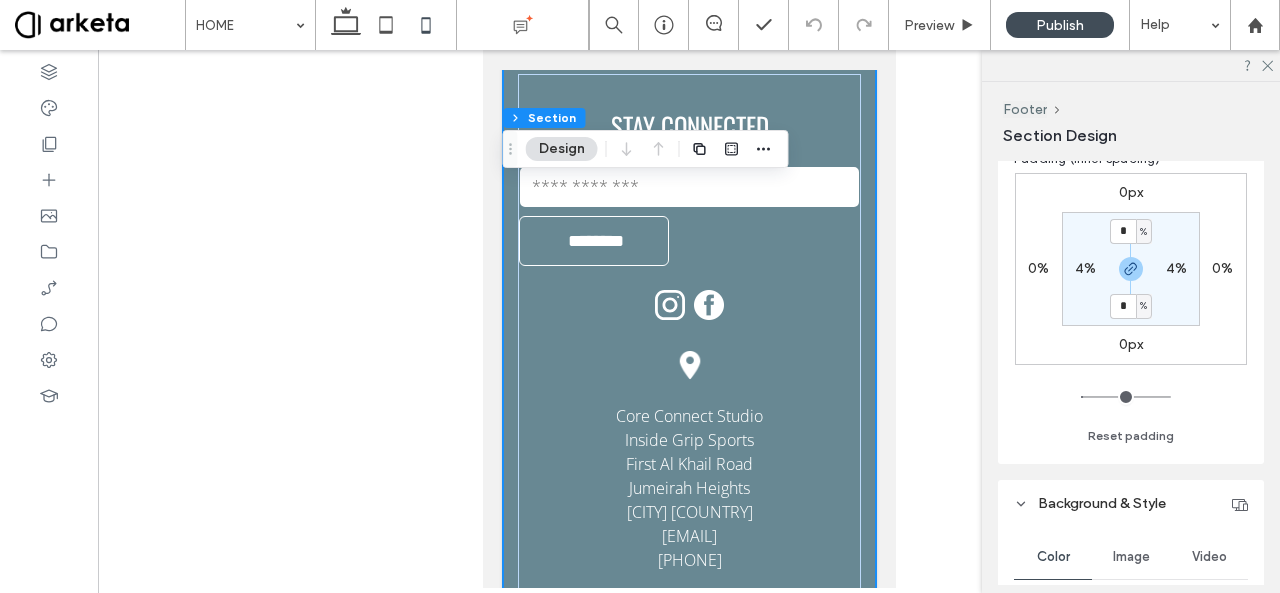 click on "4%" at bounding box center (1085, 268) 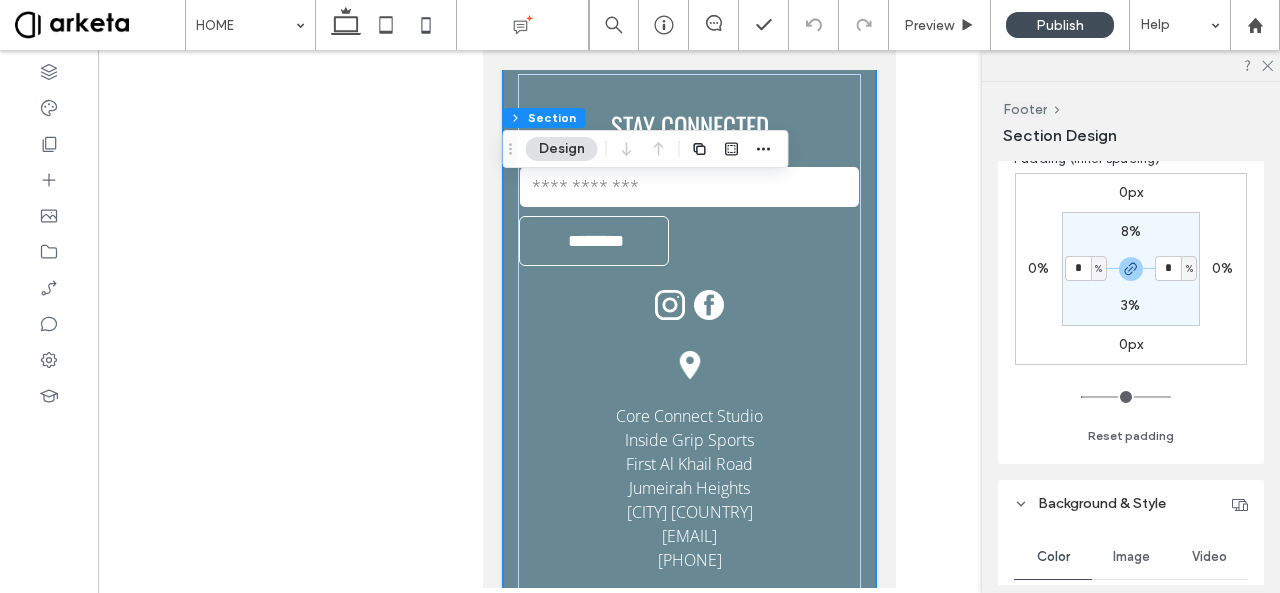 click on "%" at bounding box center (1098, 269) 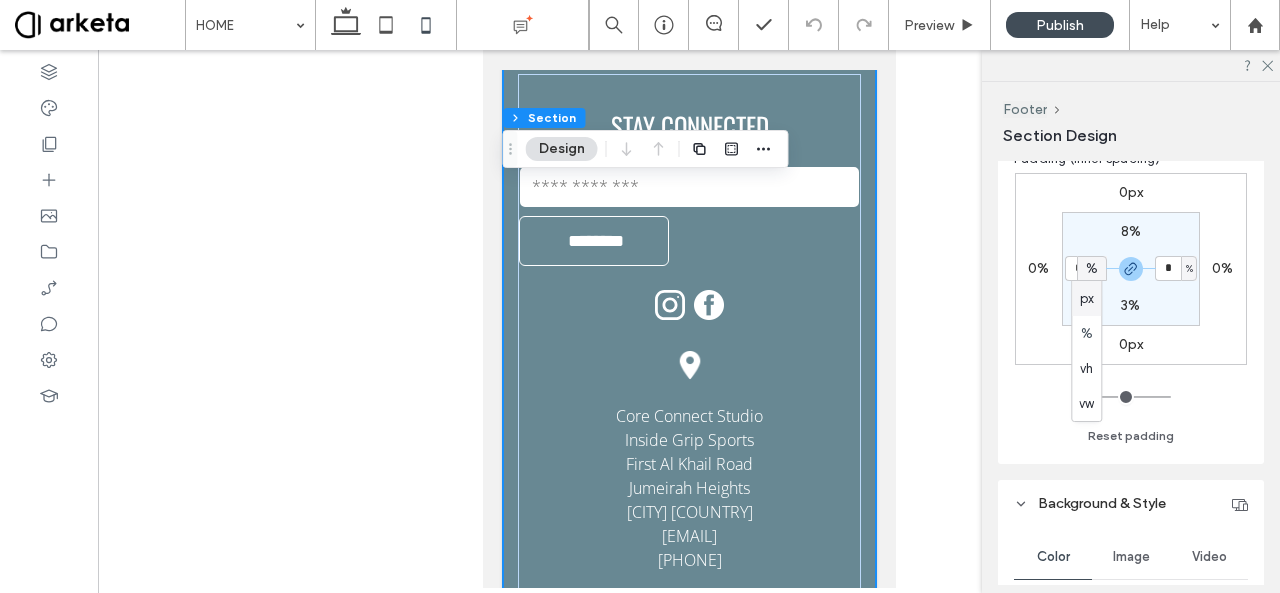 click on "px" at bounding box center [1087, 299] 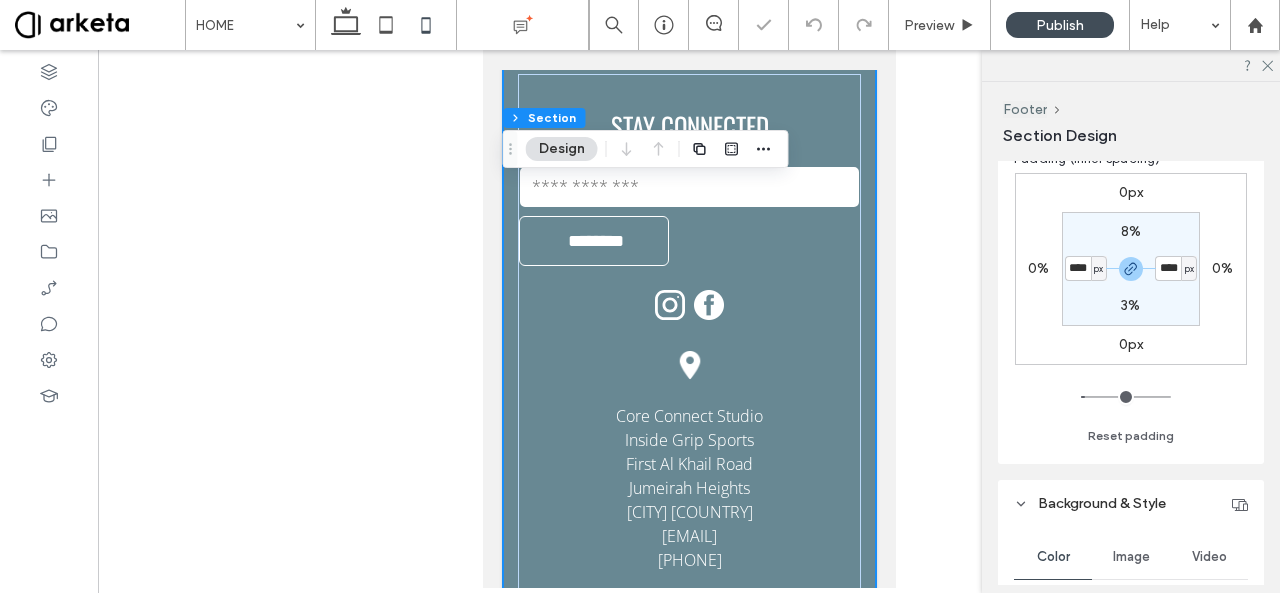 type on "**" 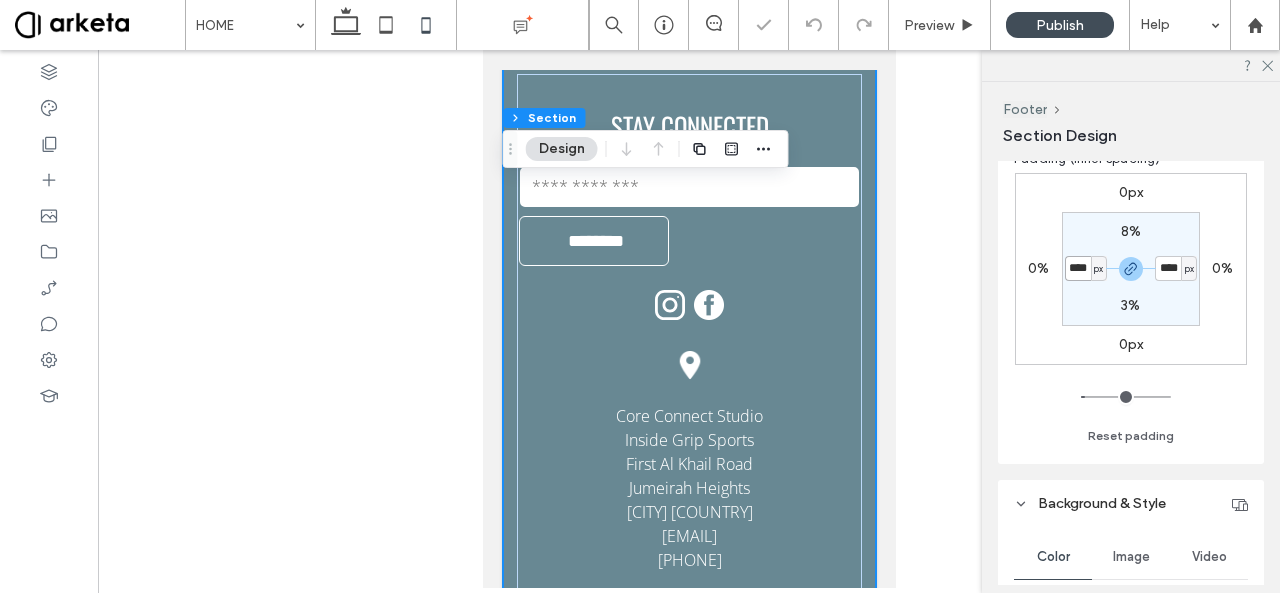 click on "****" at bounding box center (1078, 268) 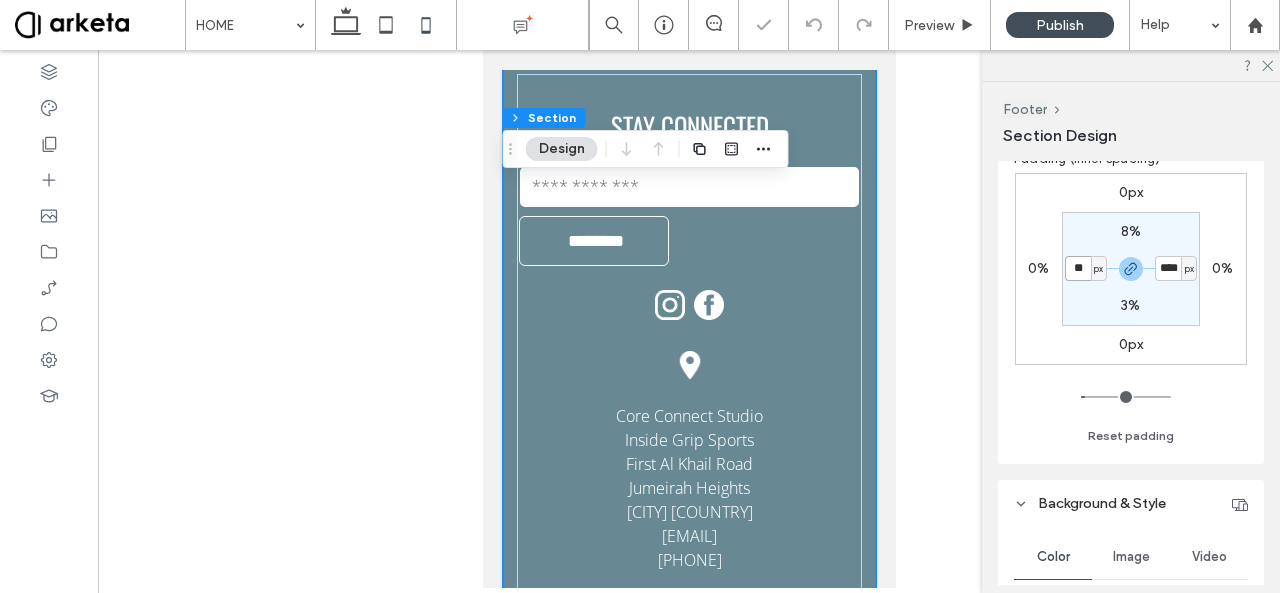 type on "**" 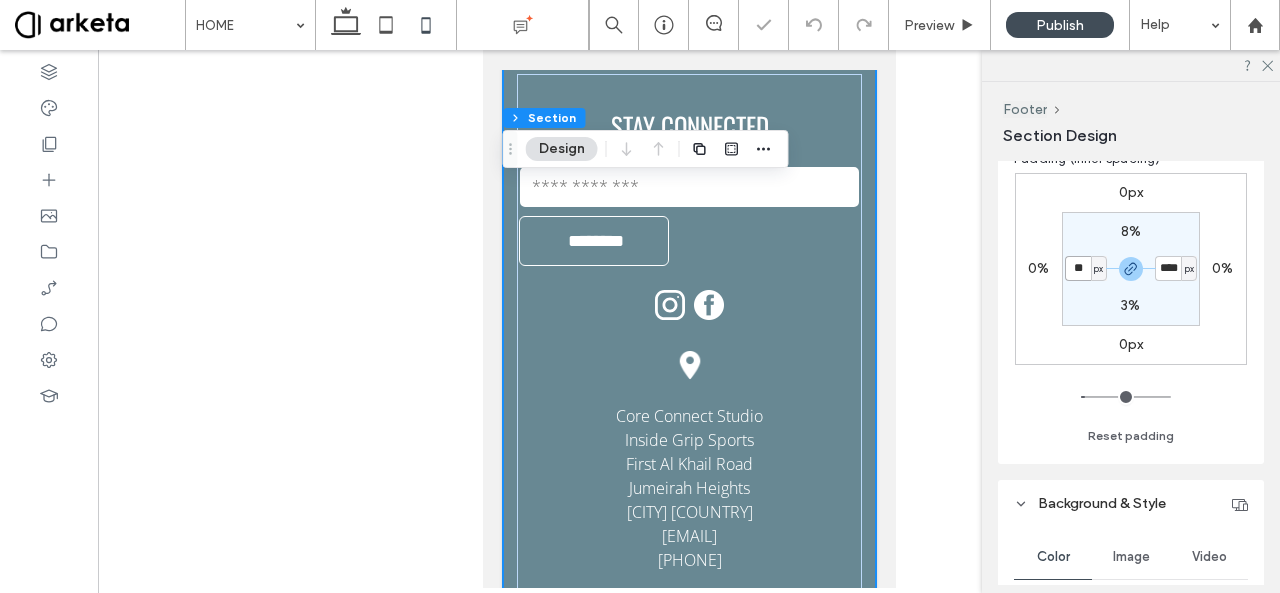 type on "**" 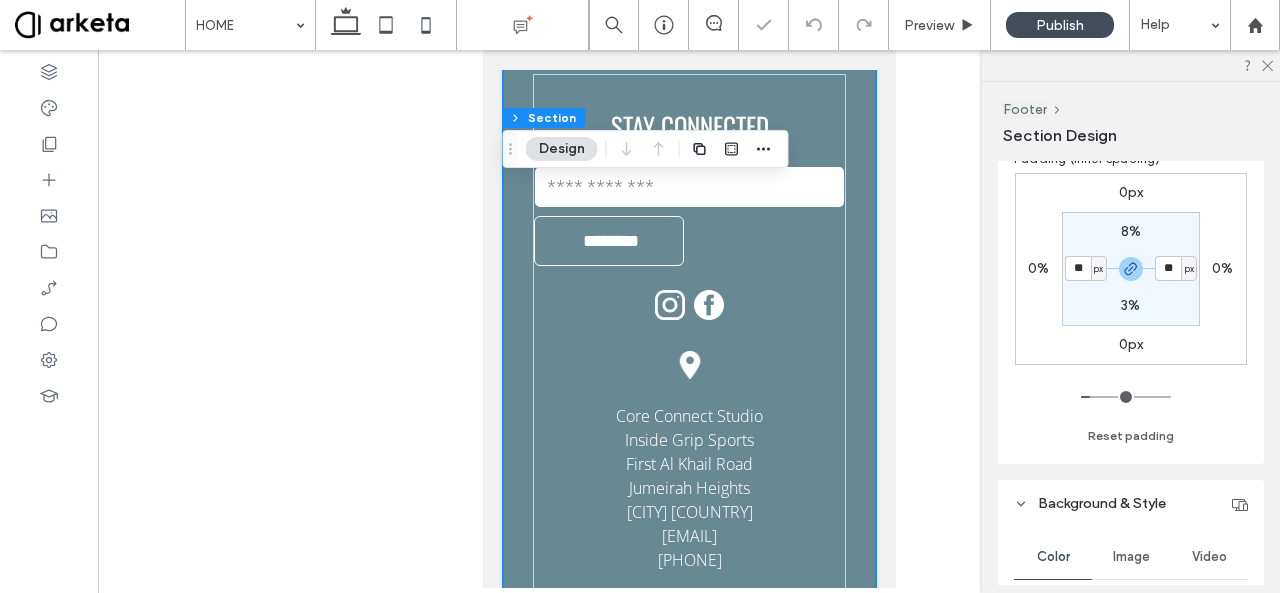 click on "px" at bounding box center [1098, 269] 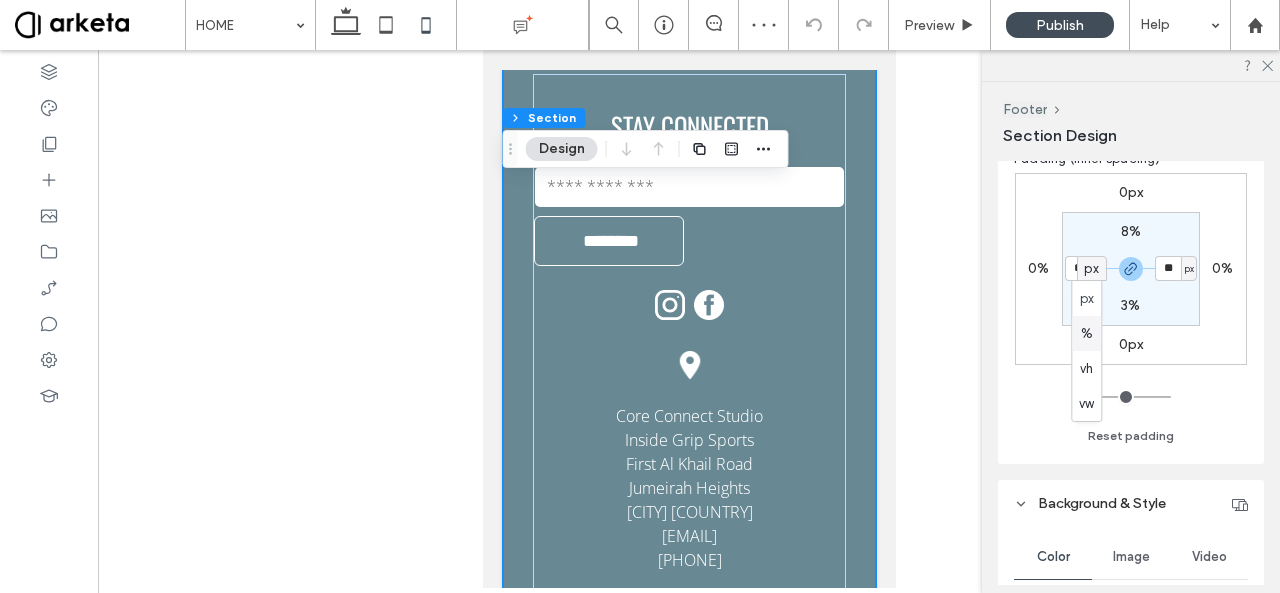 click on "%" at bounding box center [1087, 334] 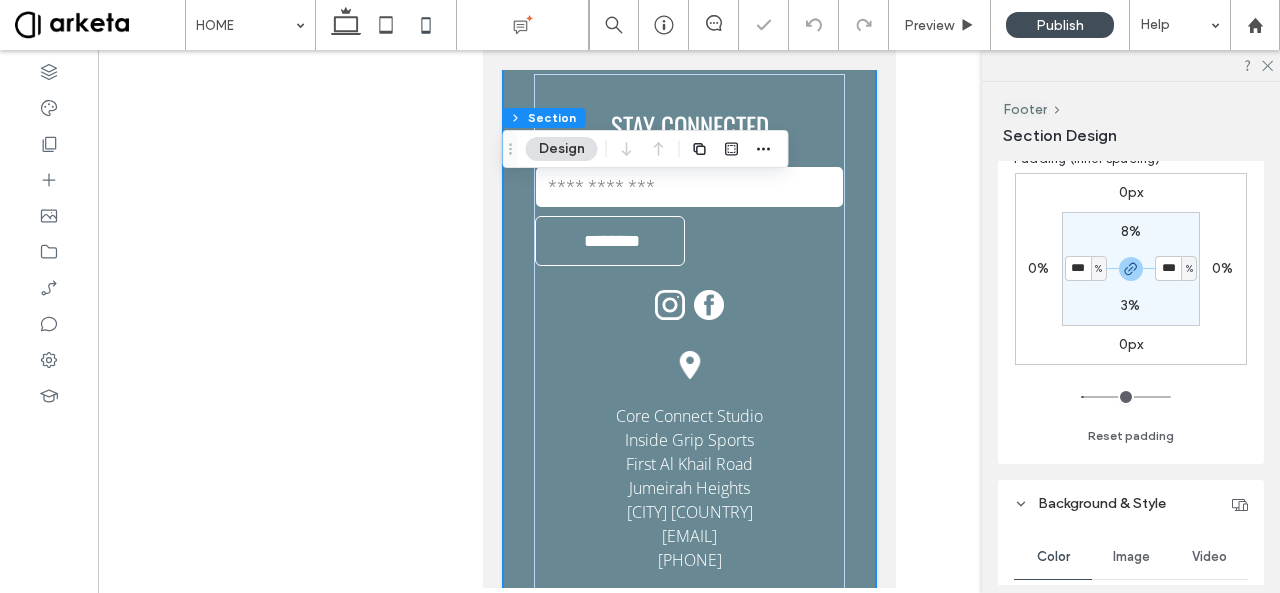 type on "*" 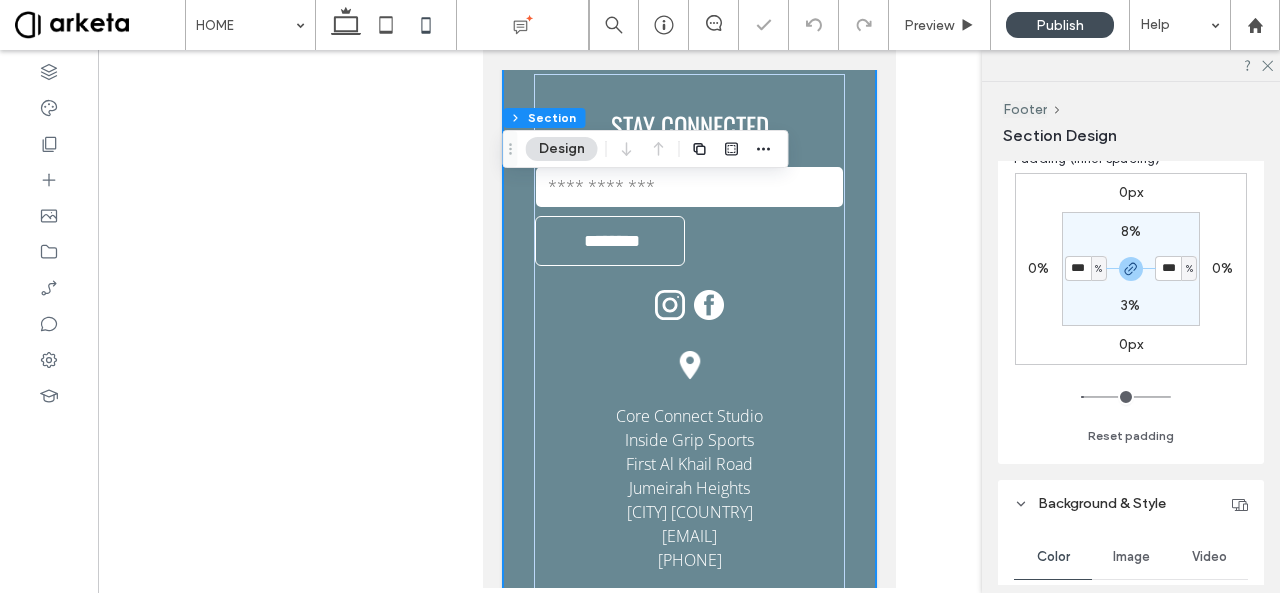 click on "0px 0% 0px 0% 8% *** % 3% *** % Reset padding" at bounding box center [1131, 310] 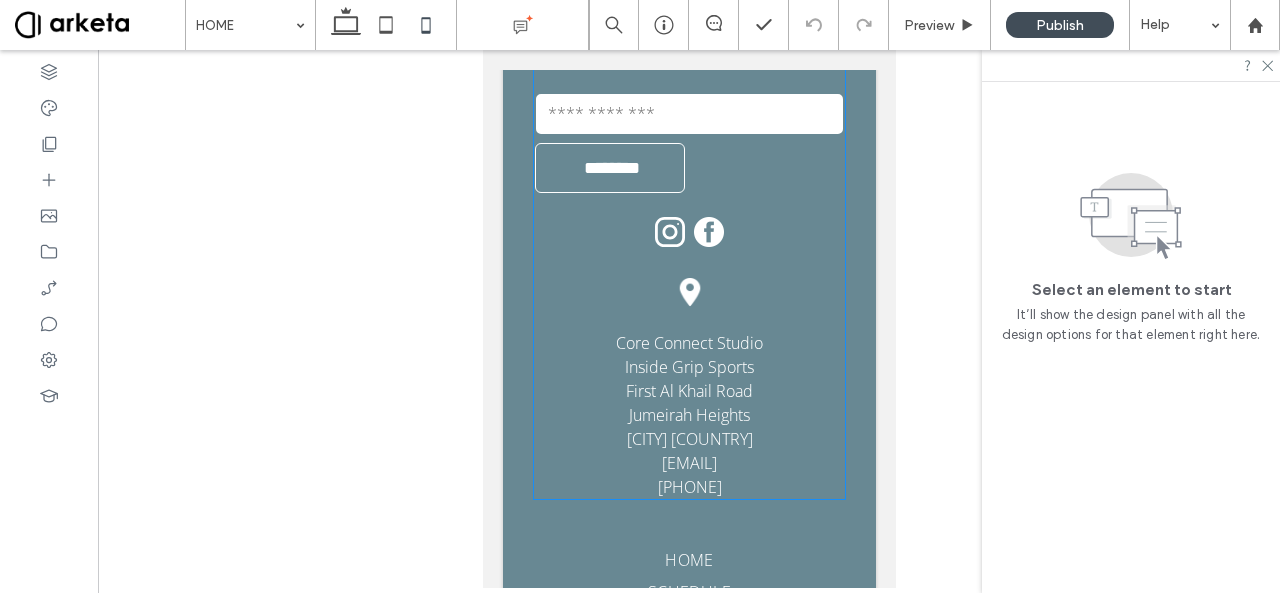 scroll, scrollTop: 7065, scrollLeft: 0, axis: vertical 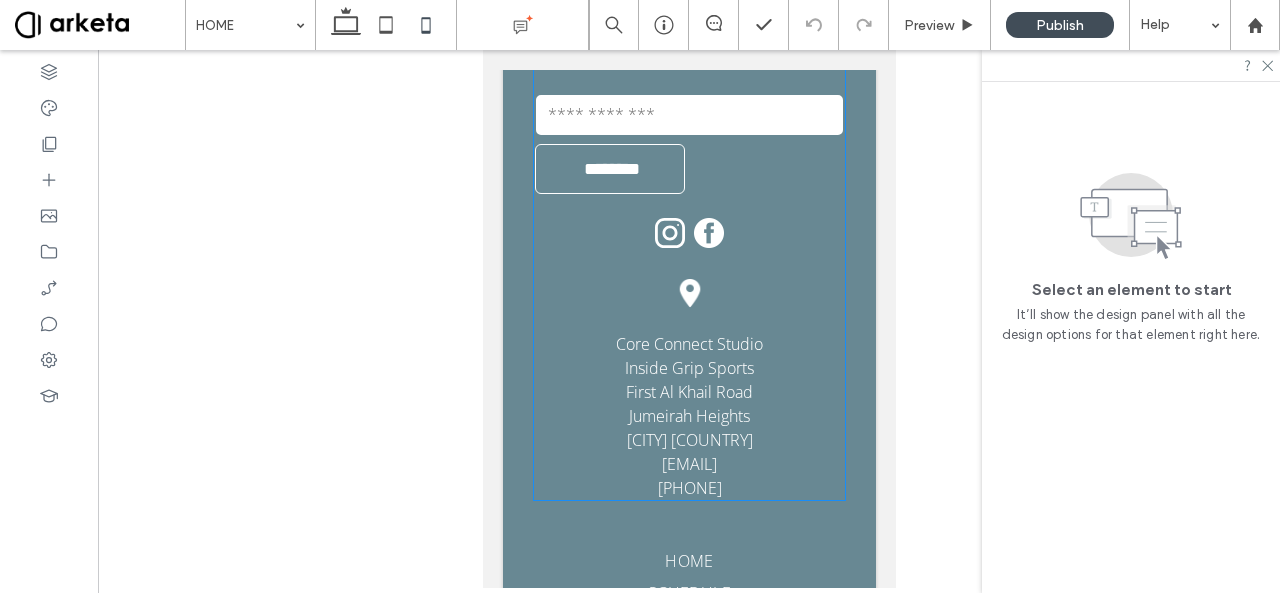 click on "STAY CONNECTED" at bounding box center (689, 53) 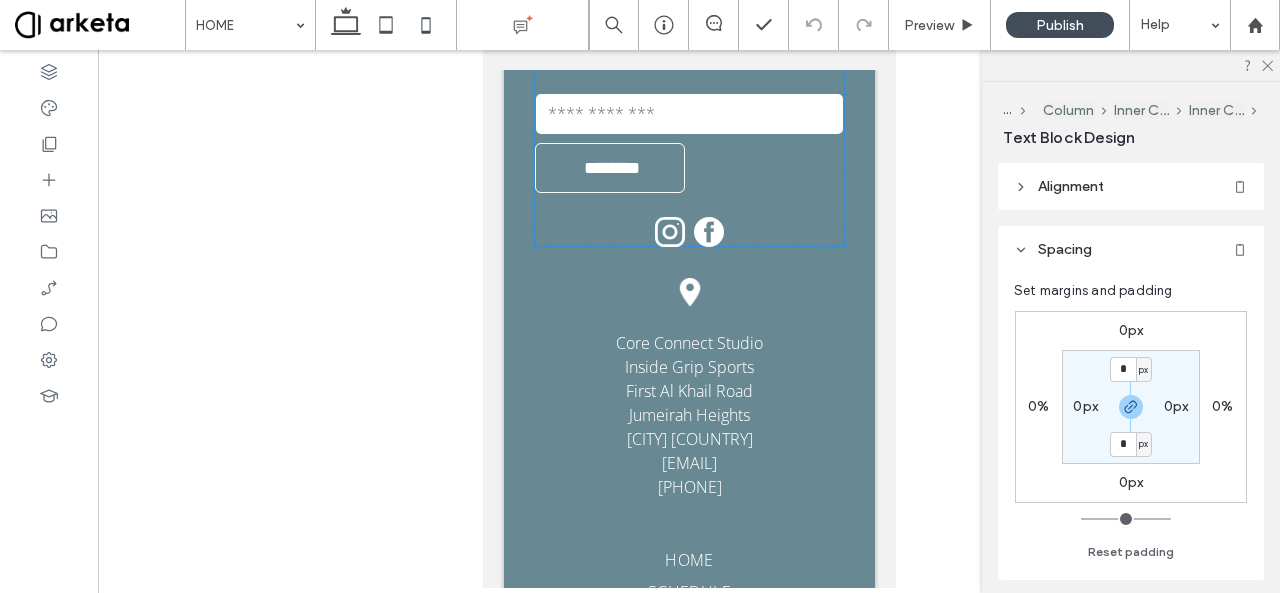 type on "******" 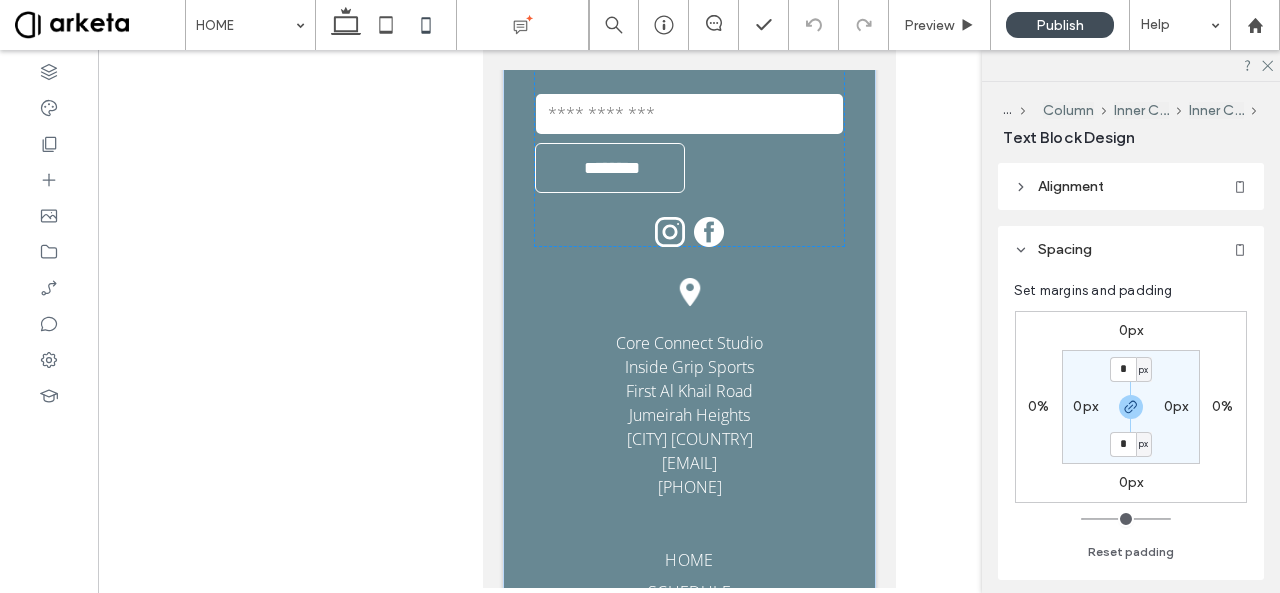 type on "**" 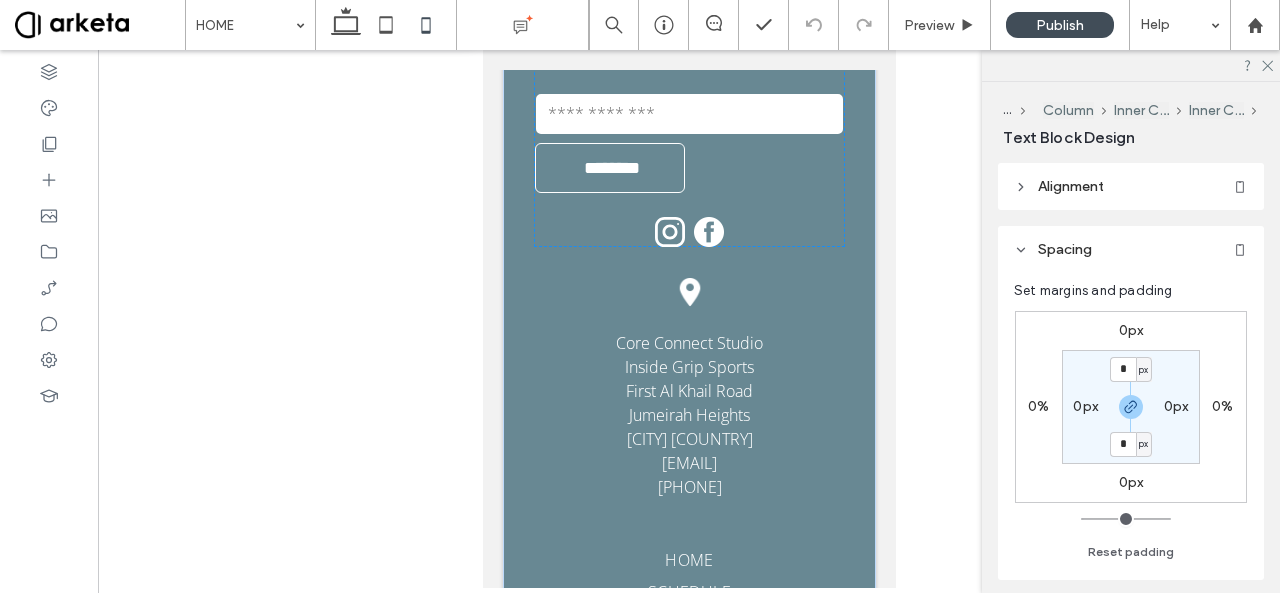 click at bounding box center [689, 319] 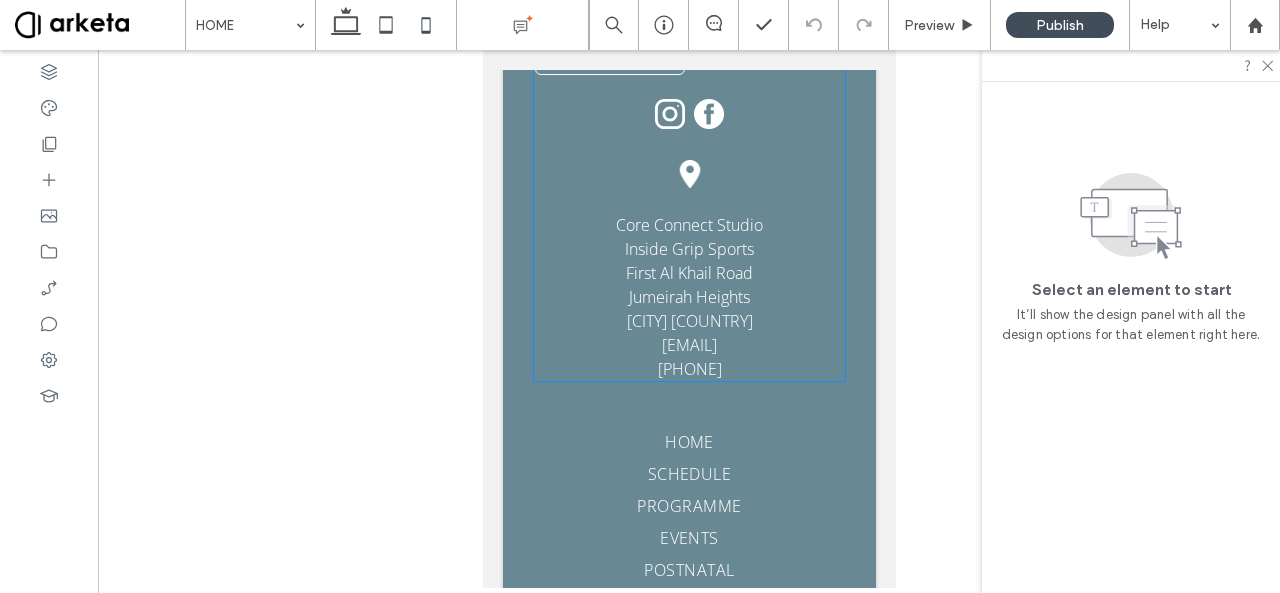 scroll, scrollTop: 7172, scrollLeft: 0, axis: vertical 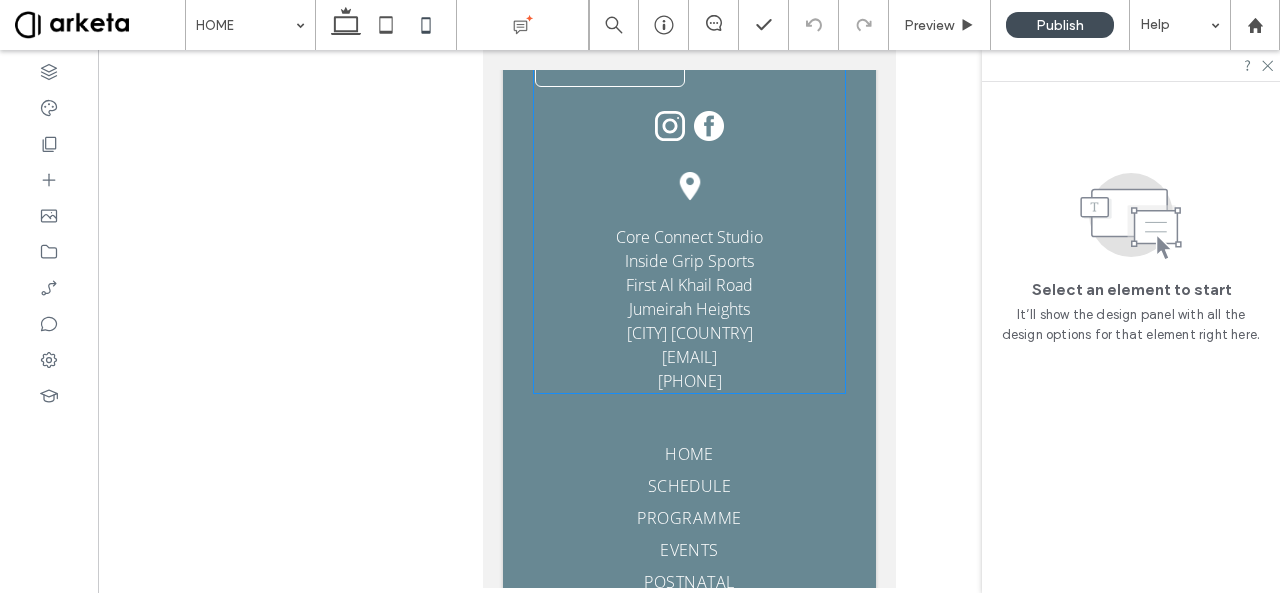click on "STAY CONNECTED
Contact Us
Email:
********
Thank you for contacting us. We will get back to you as soon as possible.
Oops, there was an error sending your message. Please try again later.
Core Connect Studio Inside Grip Sports First Al Khail Road Jumeirah Heights Dubai UAE info@coreconnectstudio.com +971 52 498 2998" at bounding box center (688, 164) 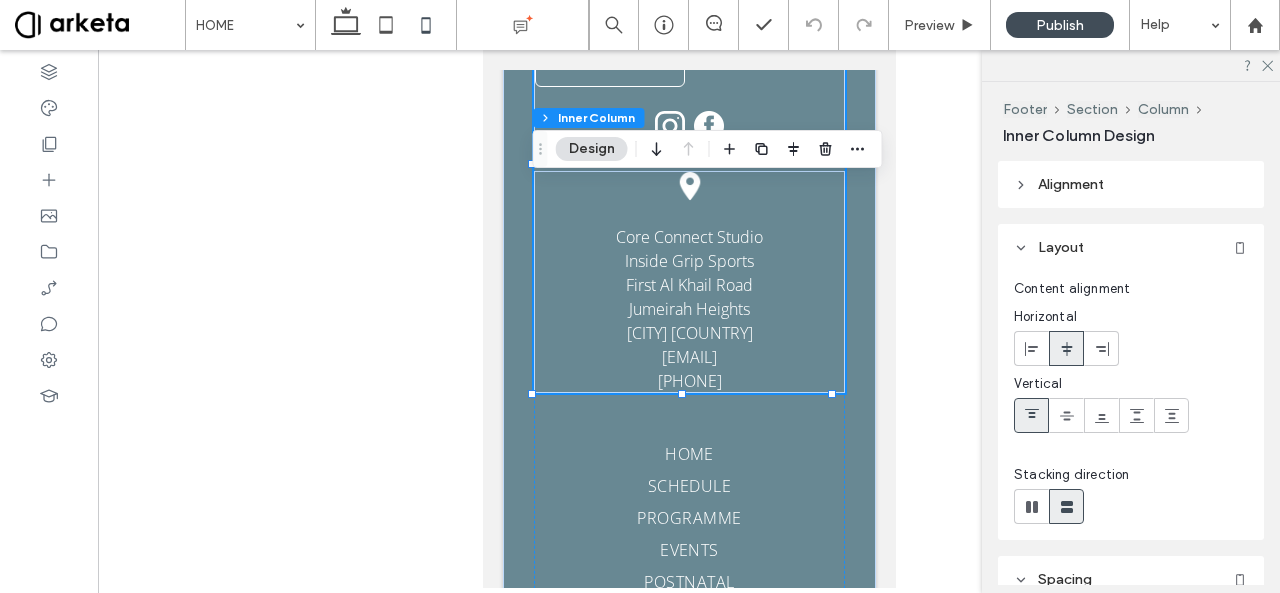 scroll, scrollTop: 200, scrollLeft: 0, axis: vertical 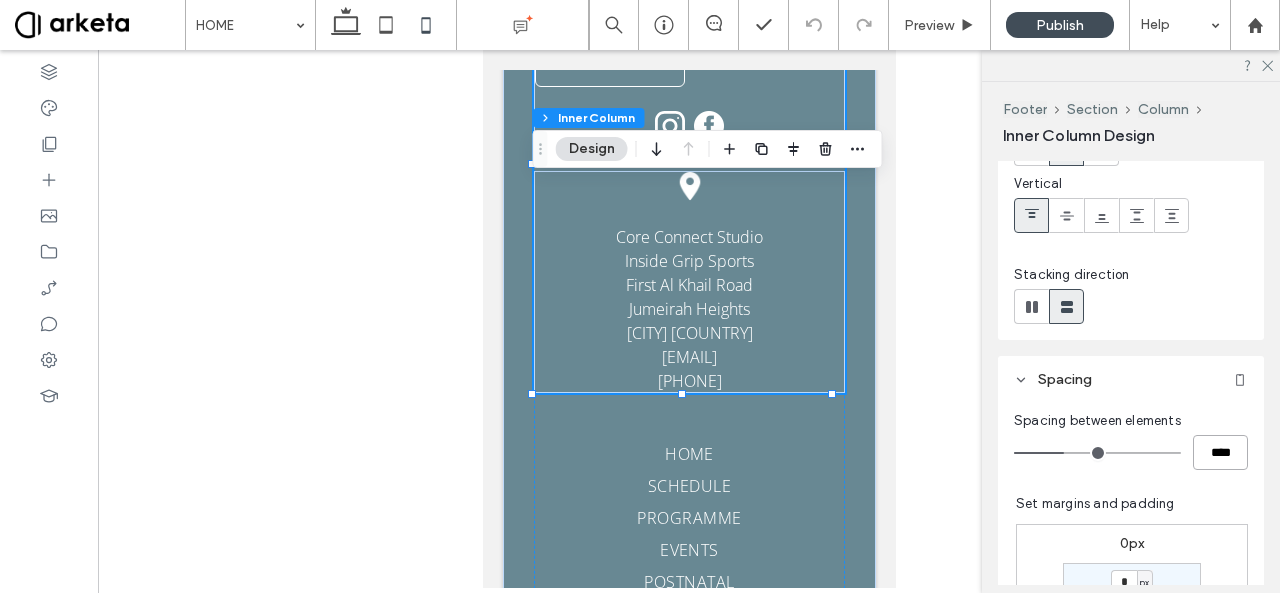 click on "****" at bounding box center [1220, 452] 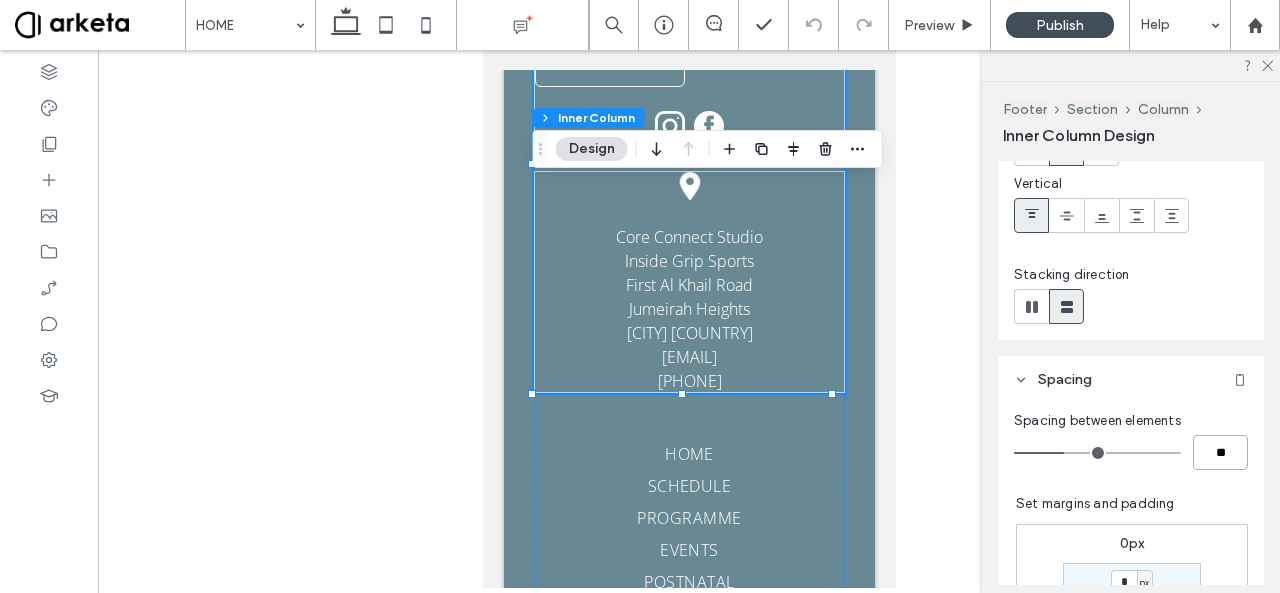 type on "**" 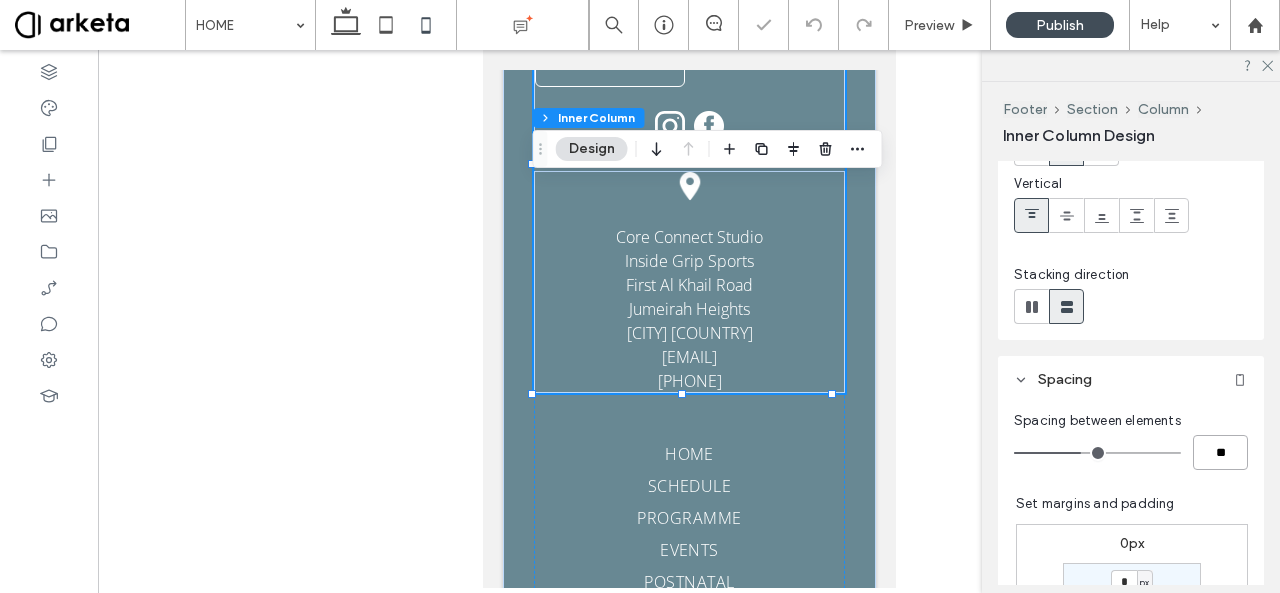 type on "**" 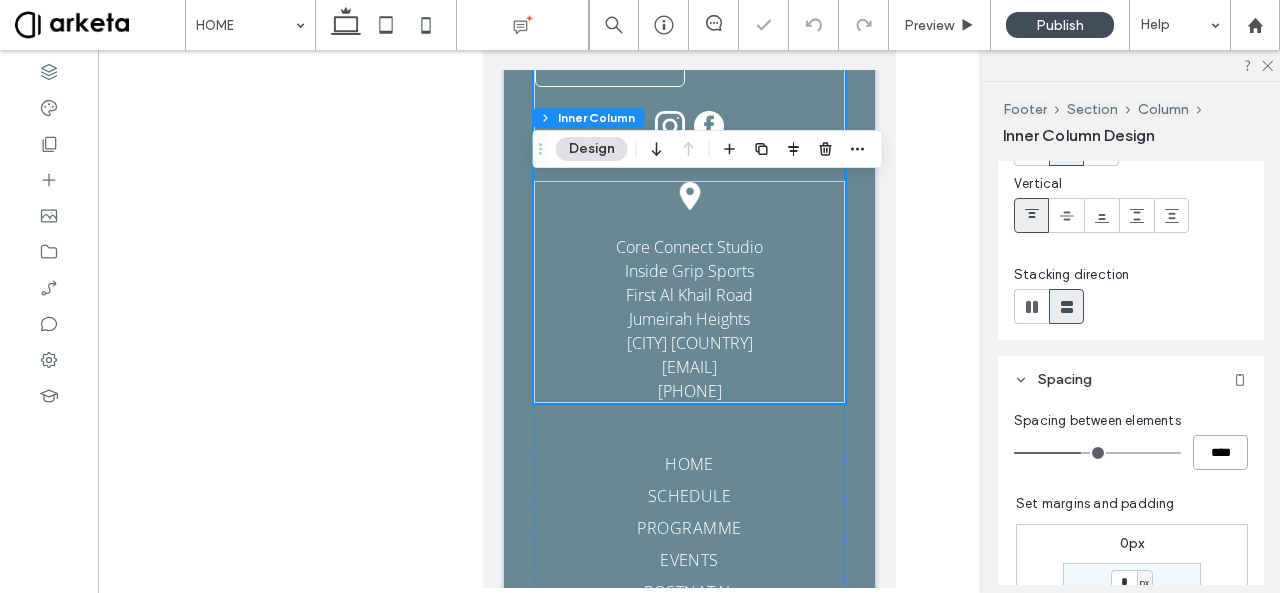 scroll, scrollTop: 7182, scrollLeft: 0, axis: vertical 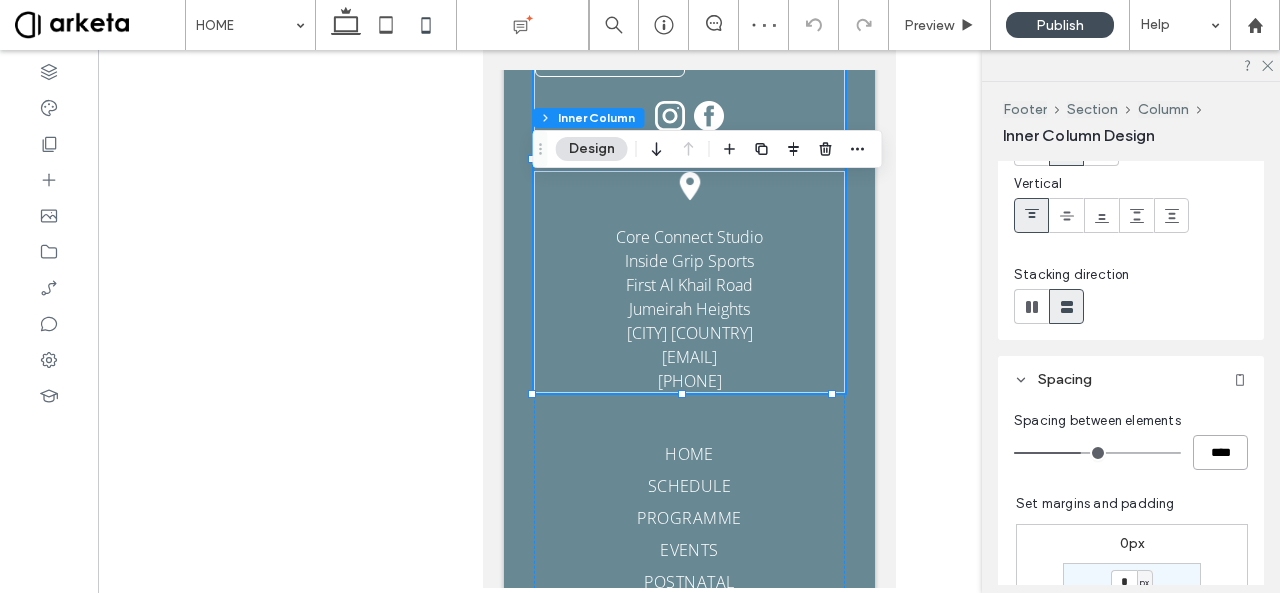 type on "****" 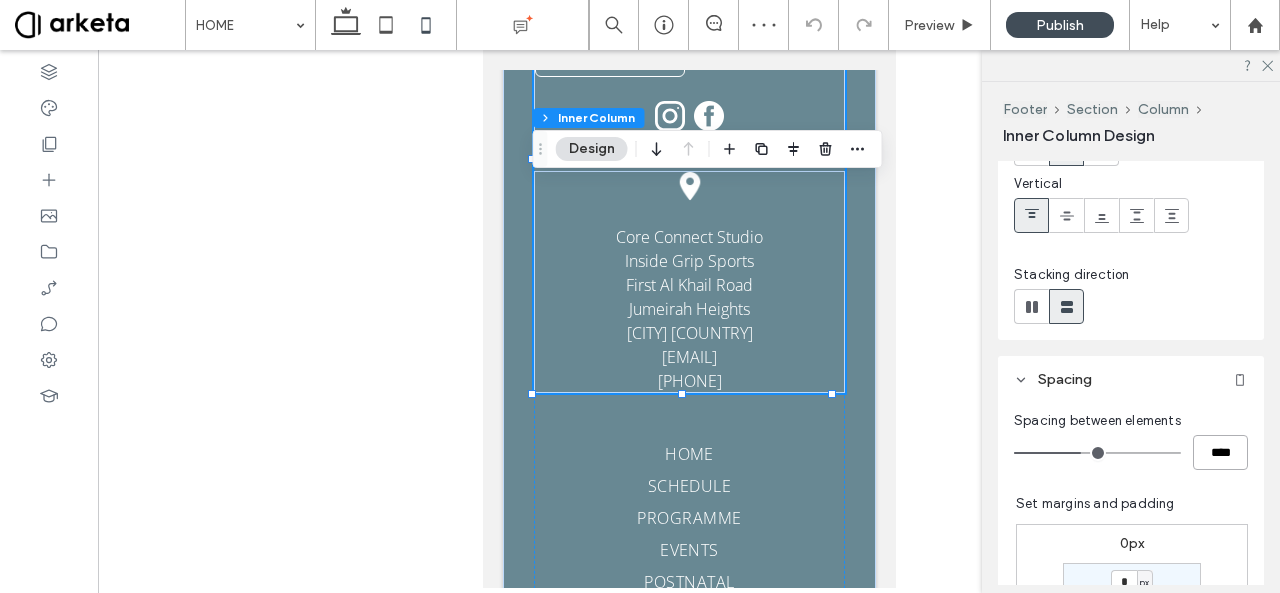 type on "**" 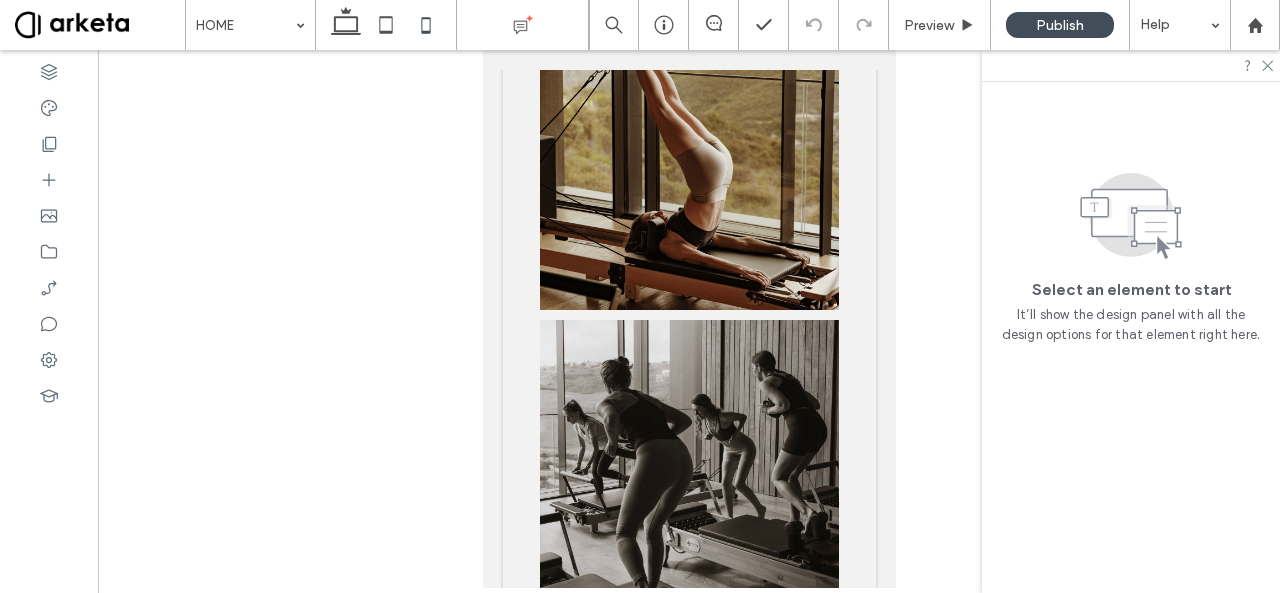 scroll, scrollTop: 5456, scrollLeft: 0, axis: vertical 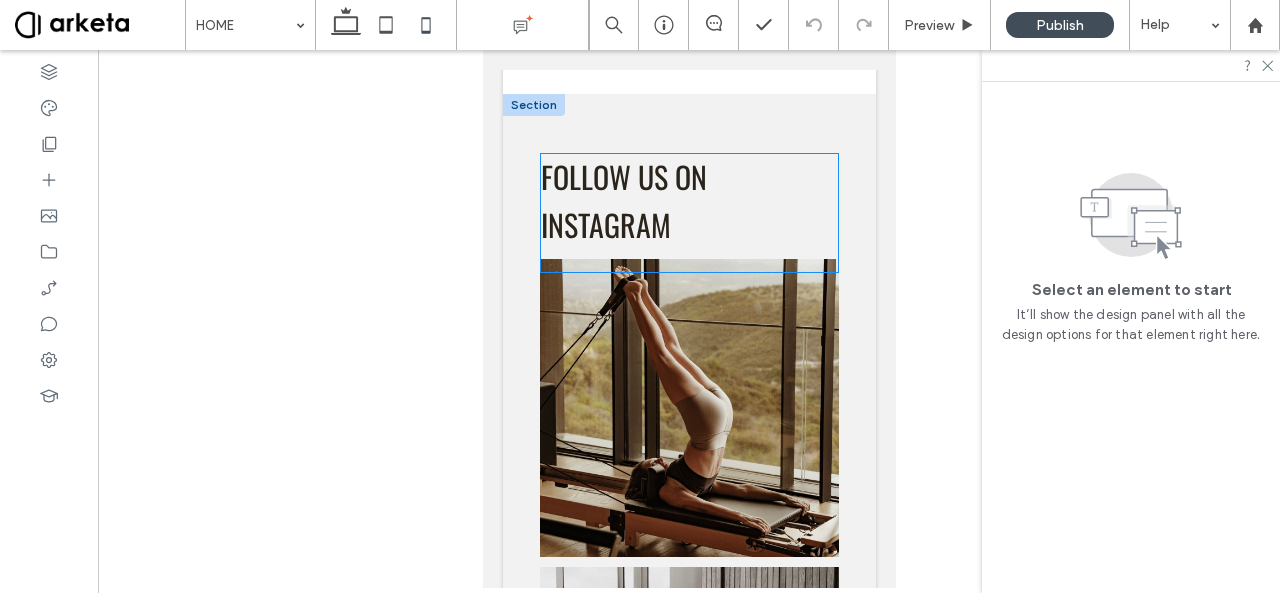 click on "follow us on instagram" at bounding box center (623, 200) 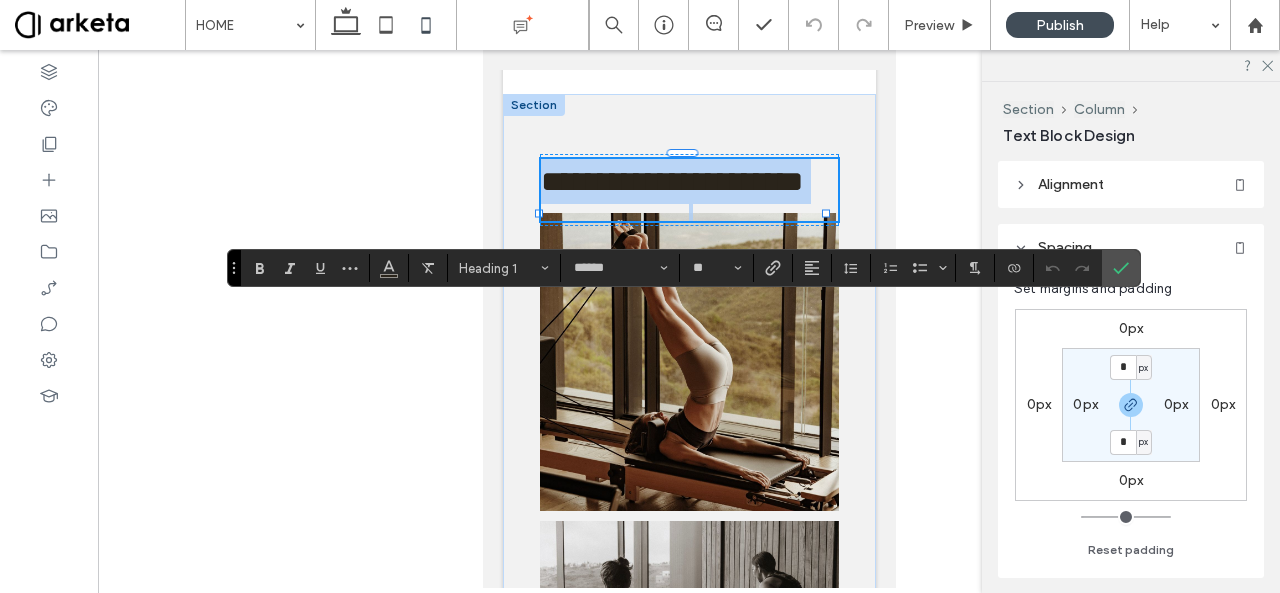 type on "******" 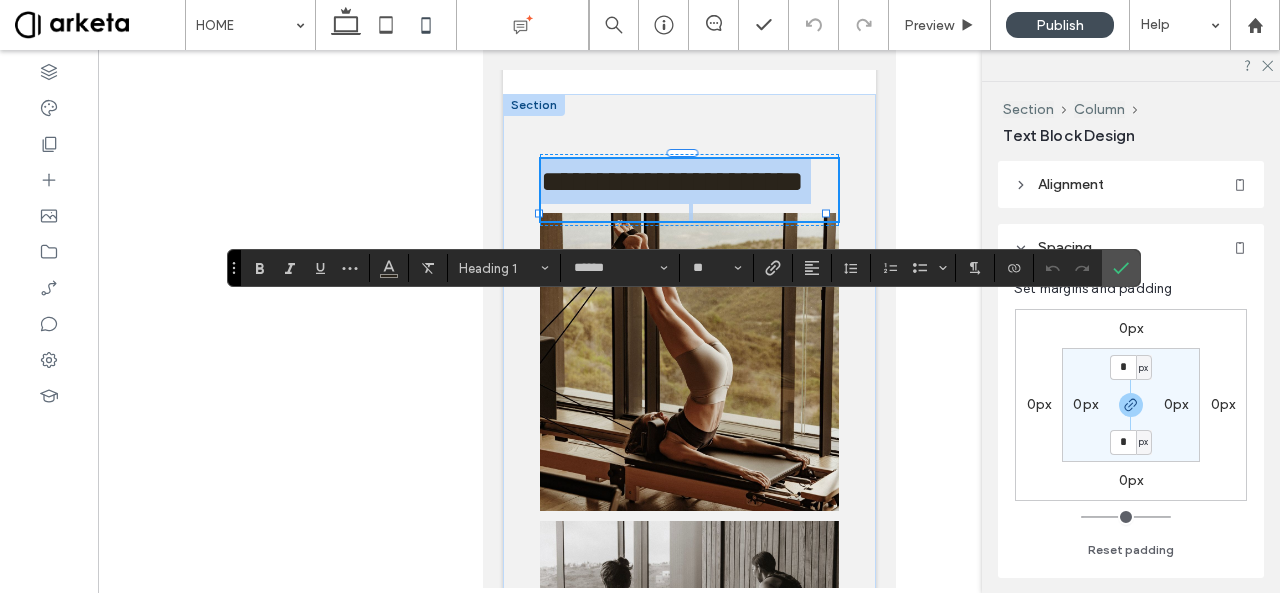 type on "**" 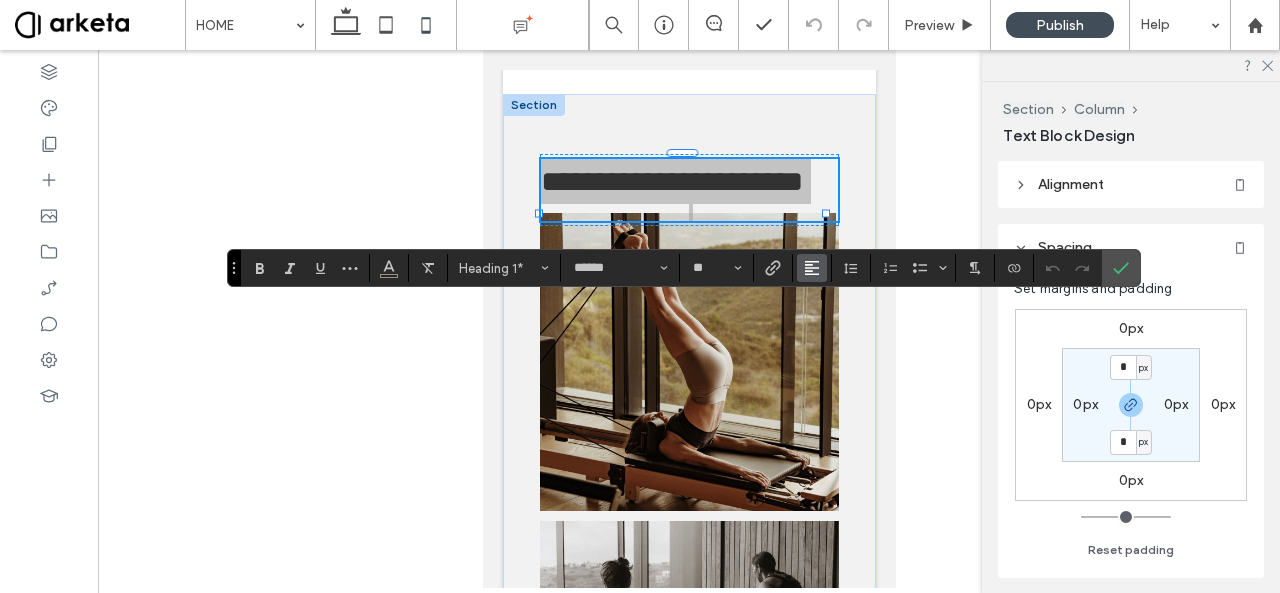 click 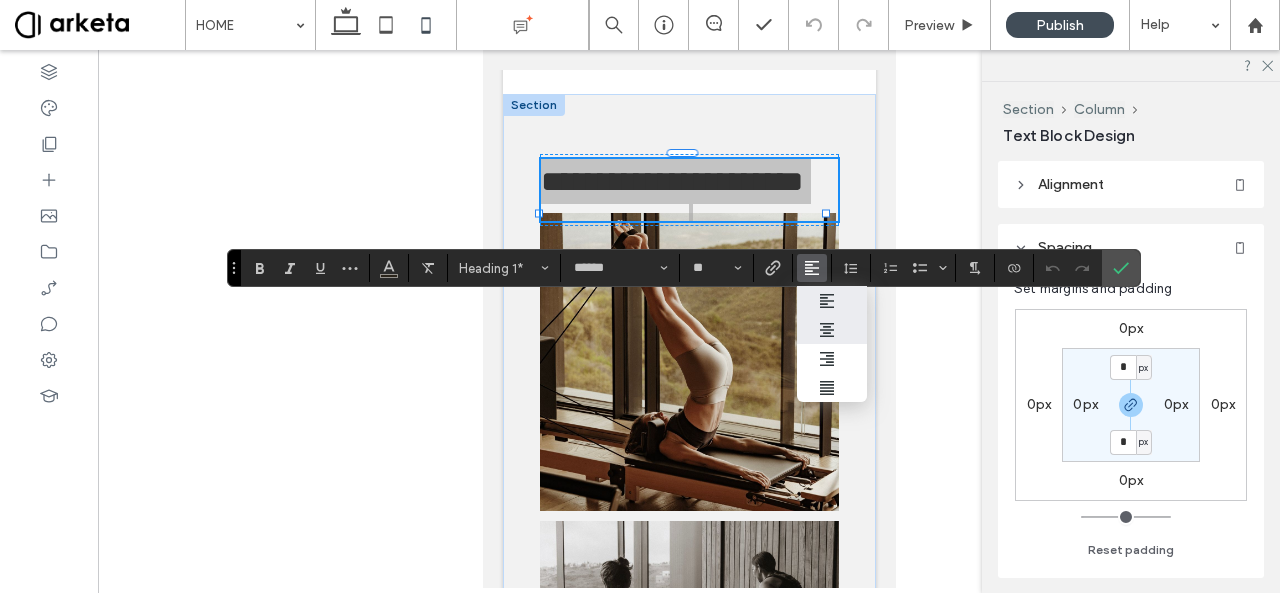 click 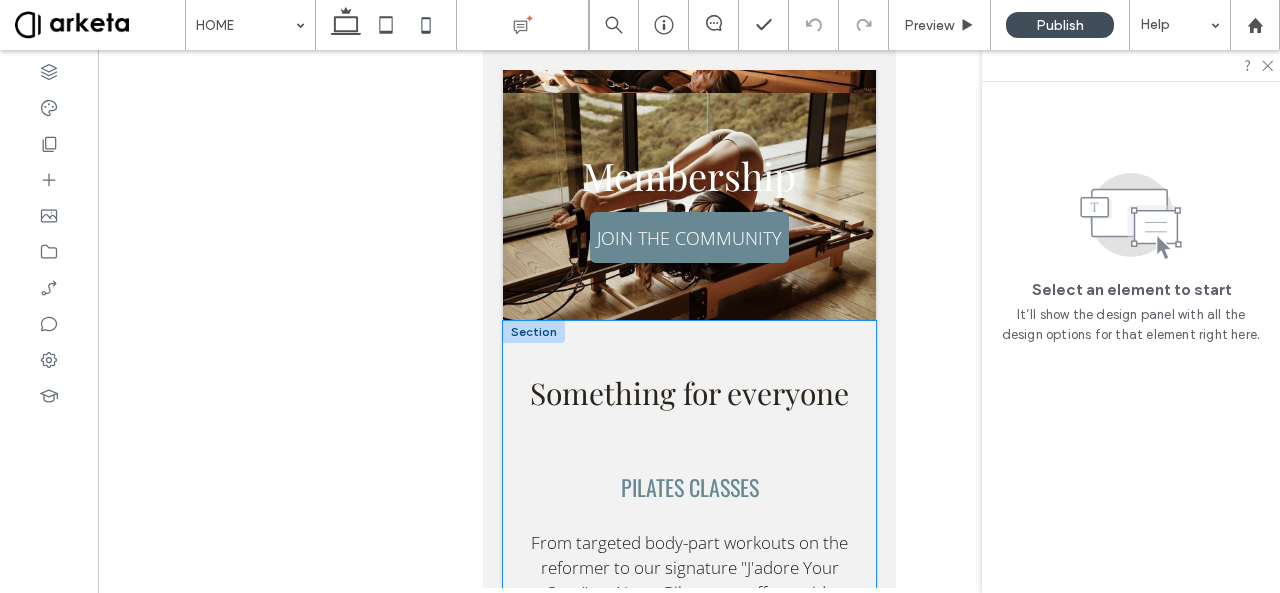 scroll, scrollTop: 1145, scrollLeft: 0, axis: vertical 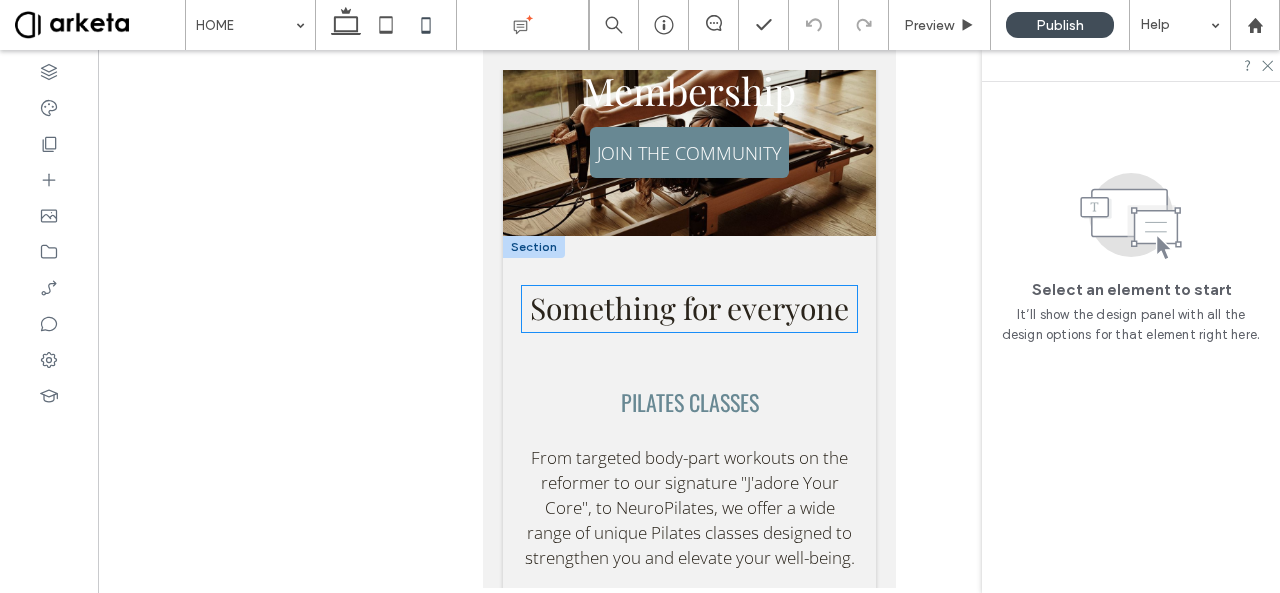click on "Something for everyone" at bounding box center [688, 308] 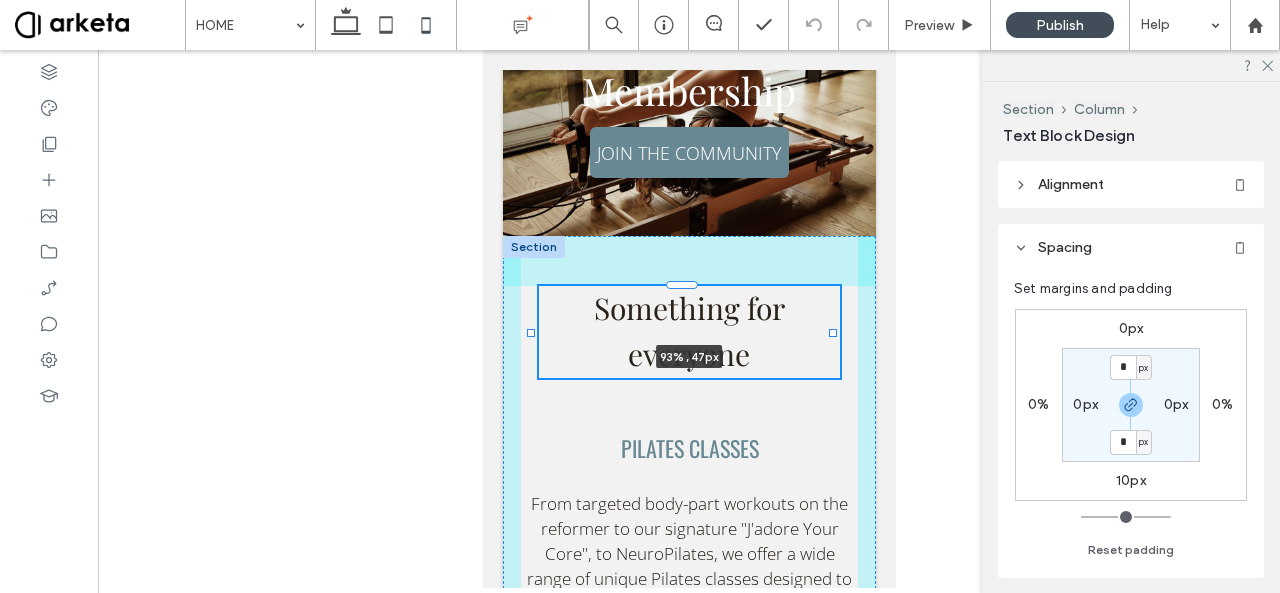 drag, startPoint x: 845, startPoint y: 309, endPoint x: 834, endPoint y: 312, distance: 11.401754 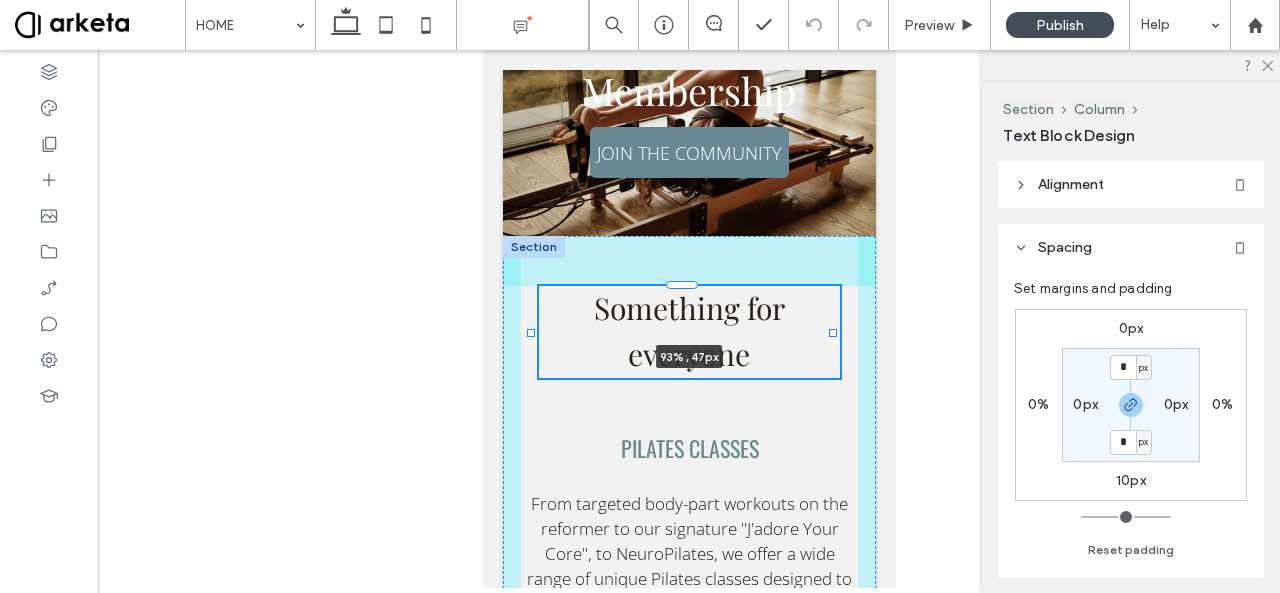 click on "Something for everyone
93% , 47px
PILATES Classes From targeted body-part workouts on the reformer to our signature "J'adore Your Core", to NeuroPilates, we offer a wide range of unique Pilates classes designed to strengthen you and elevate your well-being. YOGA & MOBILITY Classes Whether you're a regular yogi joining our "Vinyasa Connect" flow, a corporate worker looking to improve flexibility with "Office Yoga", or someone seeking a community to meditate with, we have something for you! CLINICAL Classes Recovery is a journey best supported by specialised care and community. Our clinical classes offer a motivating group environment. Pregnancy, weight-loss, lower back concerns, these curated classes meet you where you are on your journey.
GET STARTED TODAY" at bounding box center [688, 722] 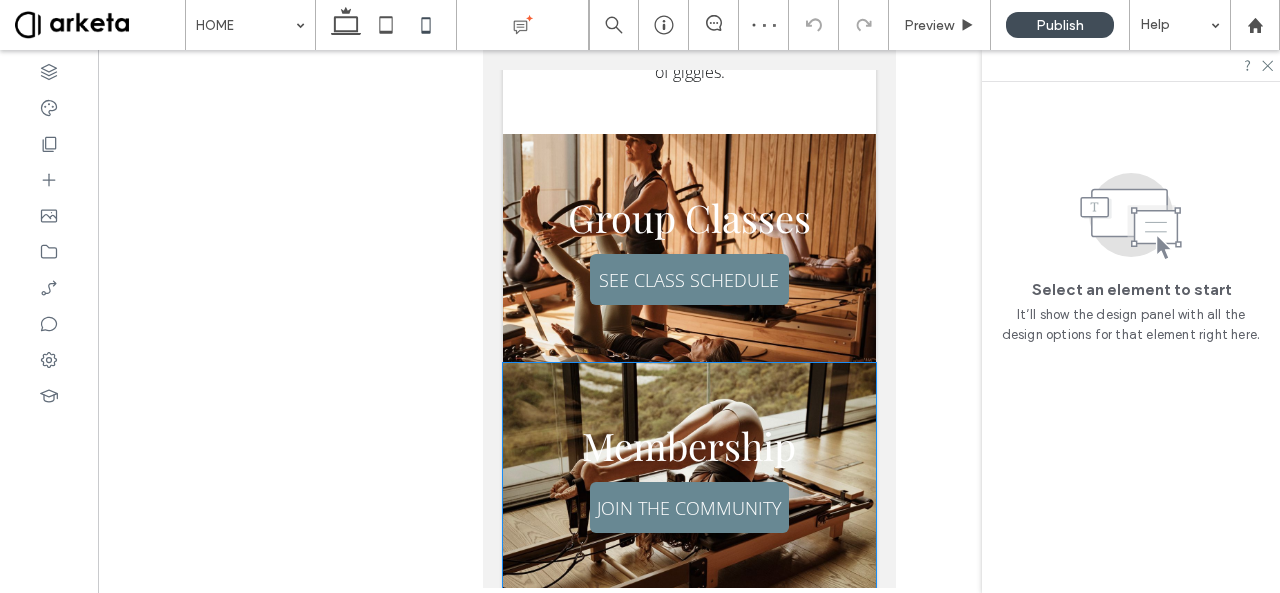 scroll, scrollTop: 790, scrollLeft: 0, axis: vertical 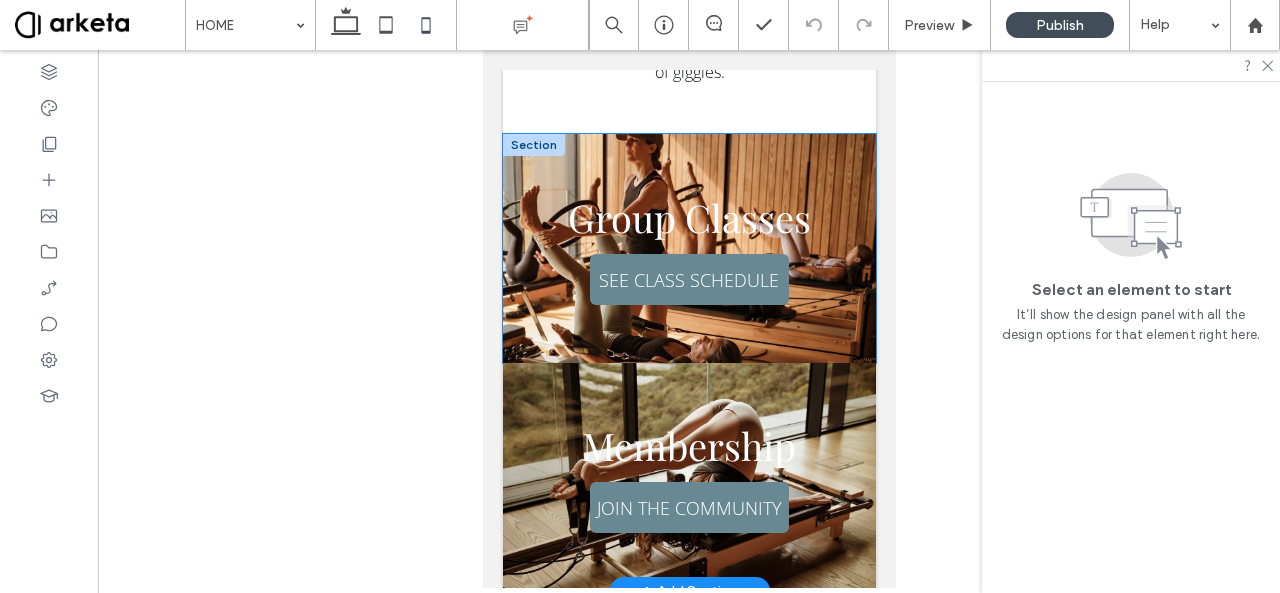 click on "Group Classes" at bounding box center [688, 217] 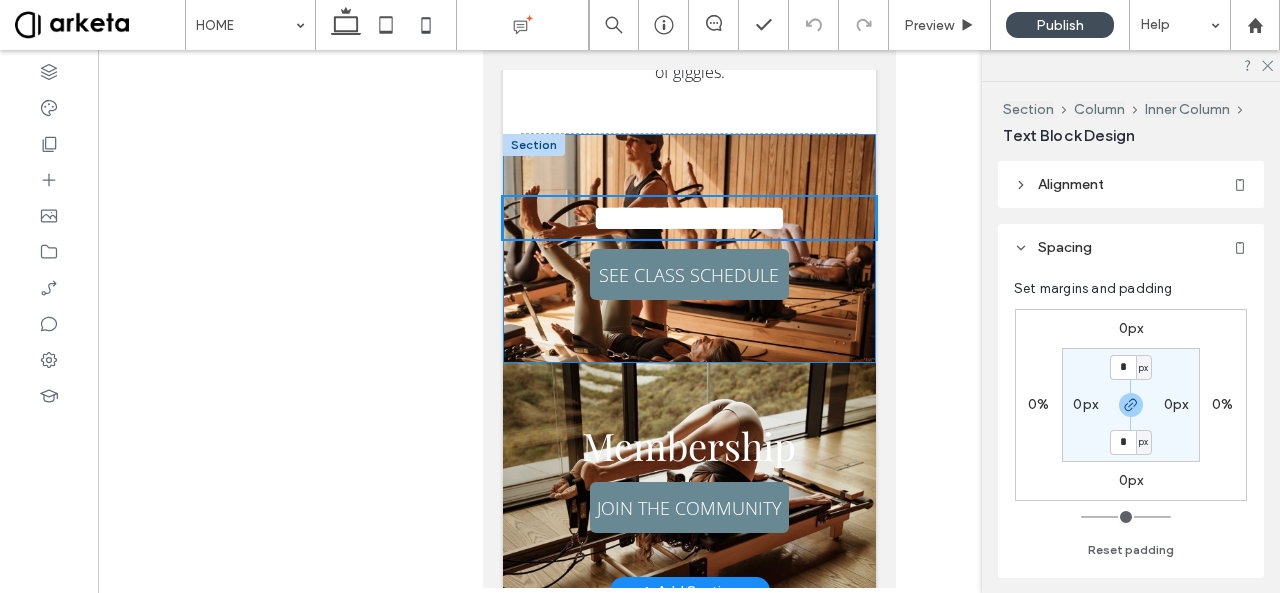 type on "**********" 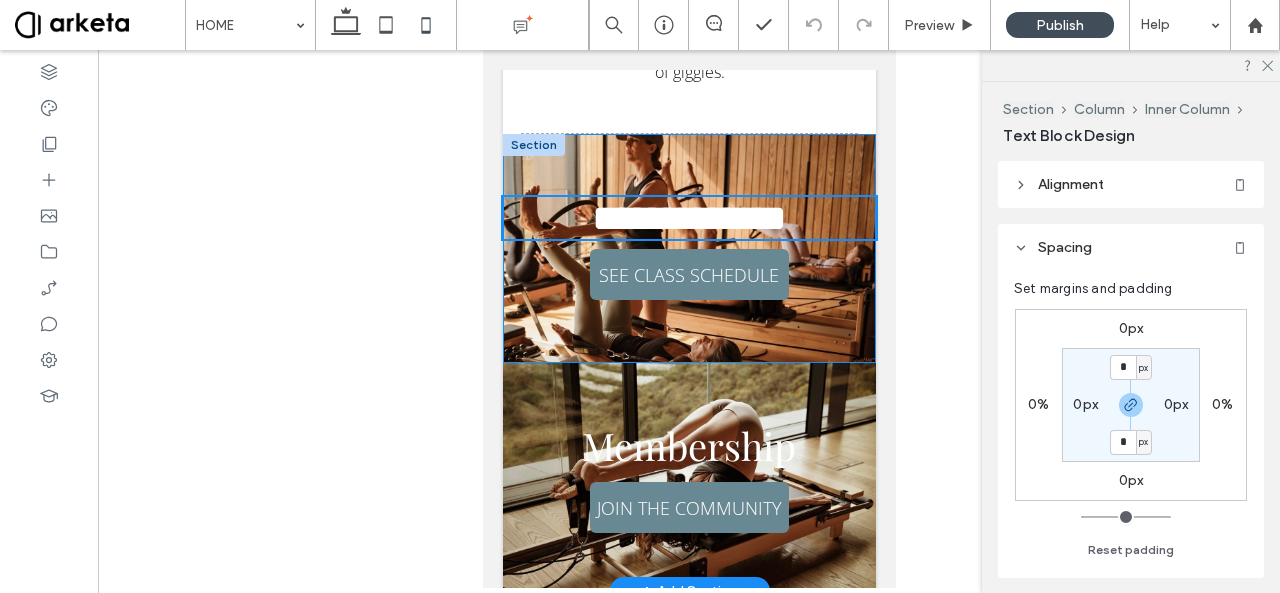 type on "**" 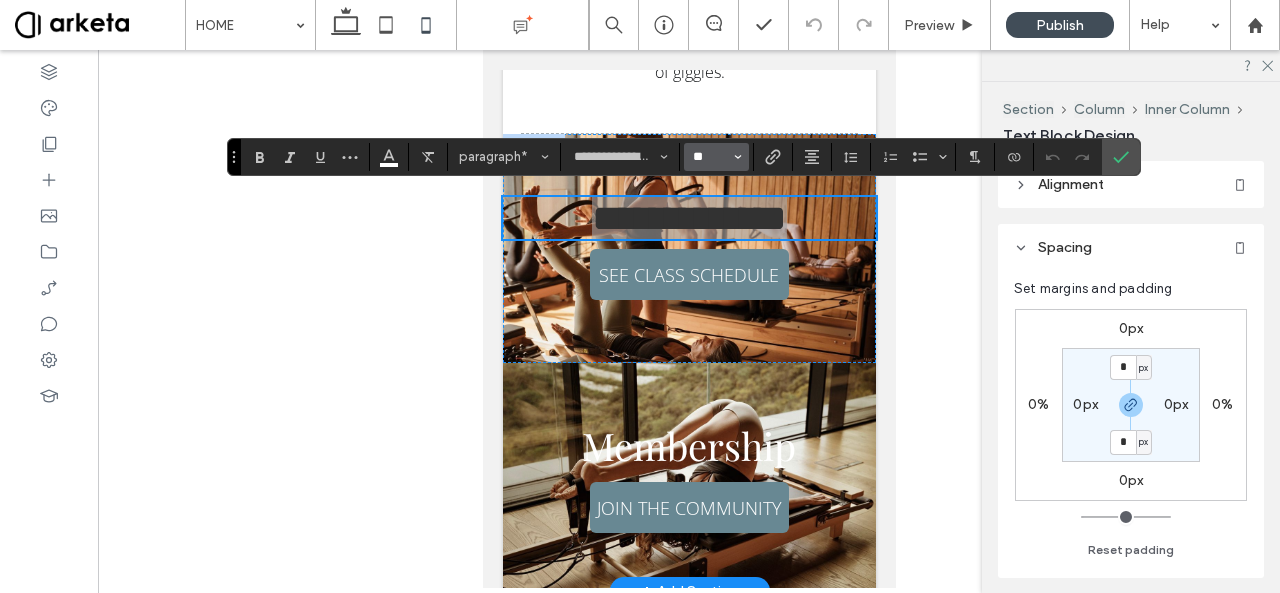 click on "**" at bounding box center (710, 157) 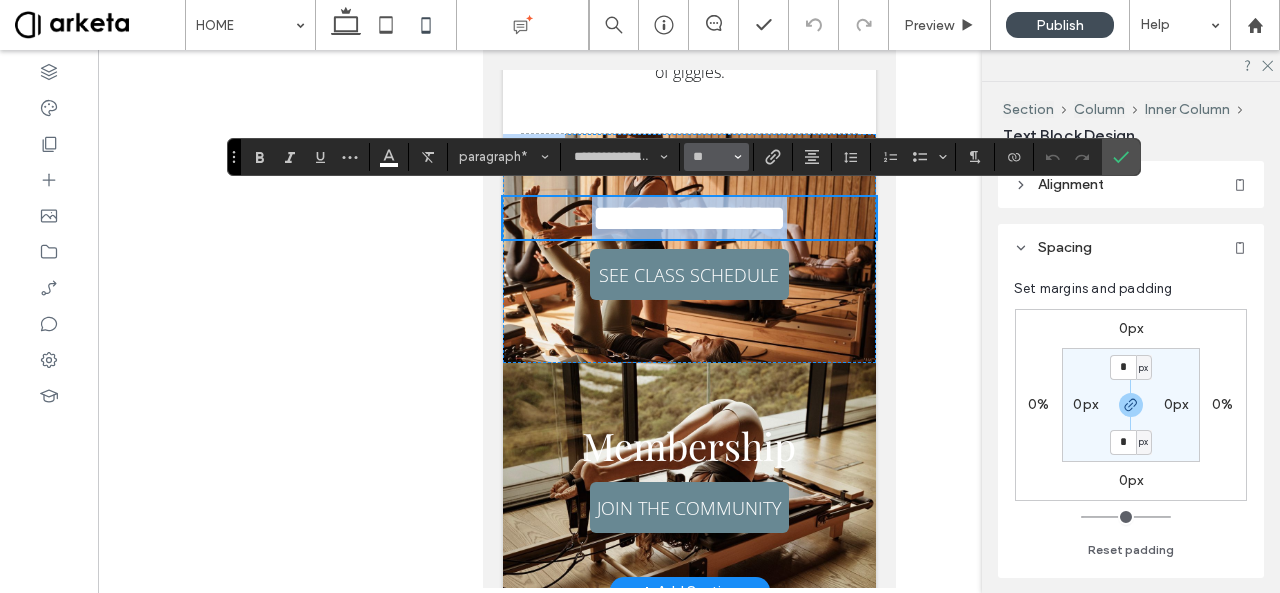 type on "**" 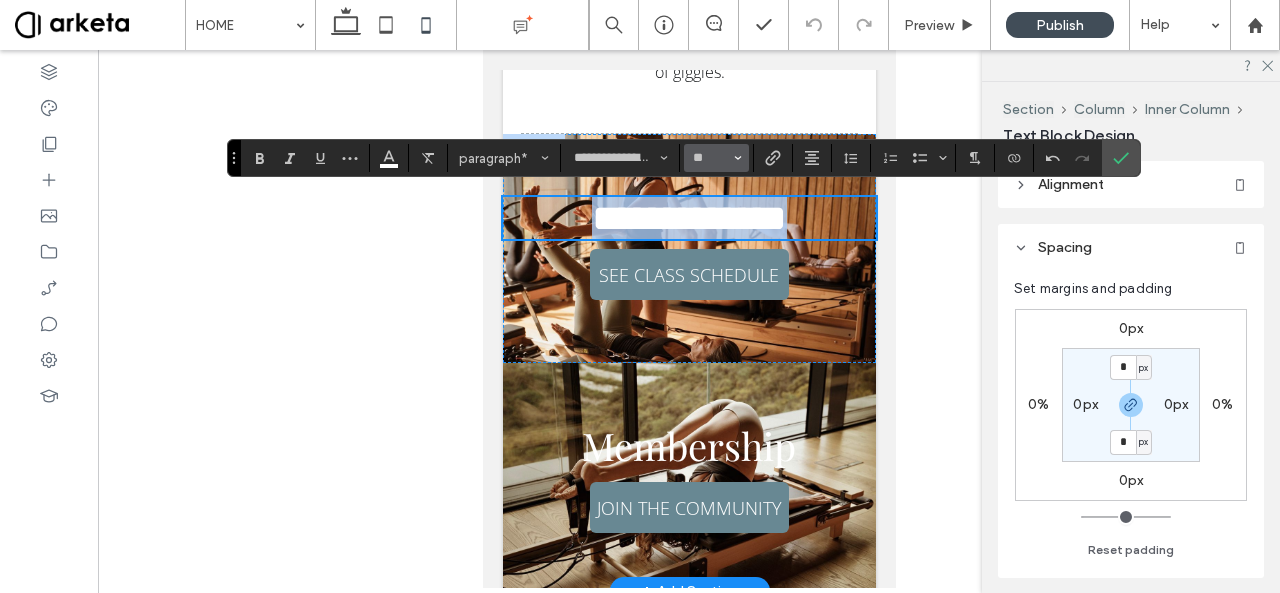 scroll, scrollTop: 788, scrollLeft: 0, axis: vertical 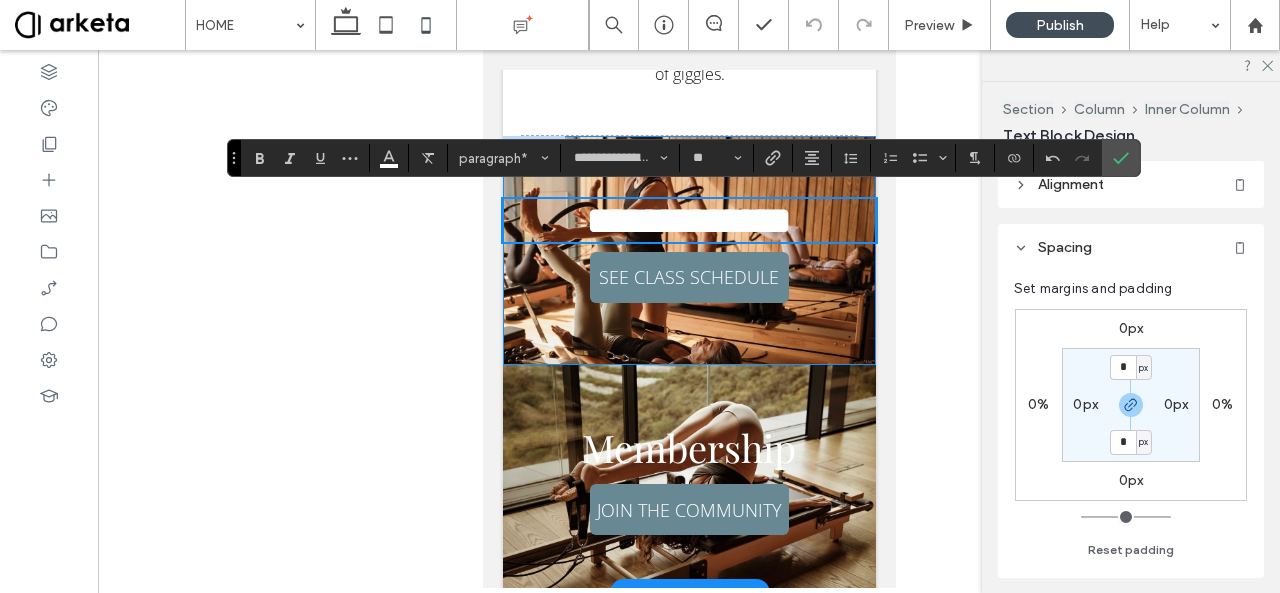 click on "**********" at bounding box center (688, 250) 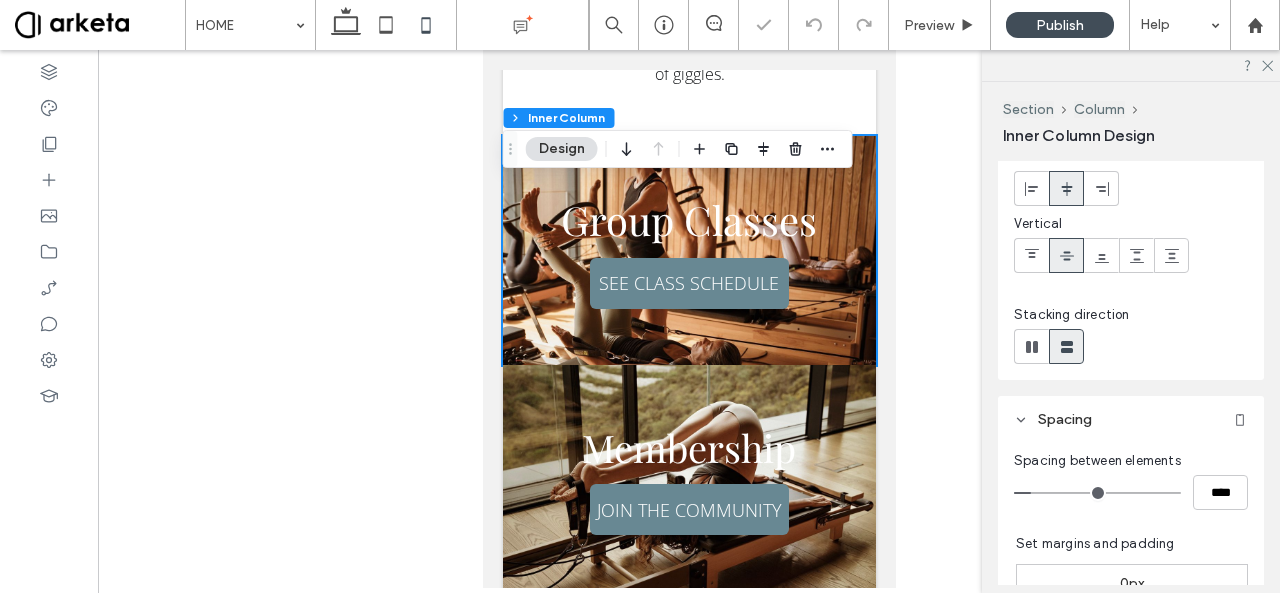 scroll, scrollTop: 162, scrollLeft: 0, axis: vertical 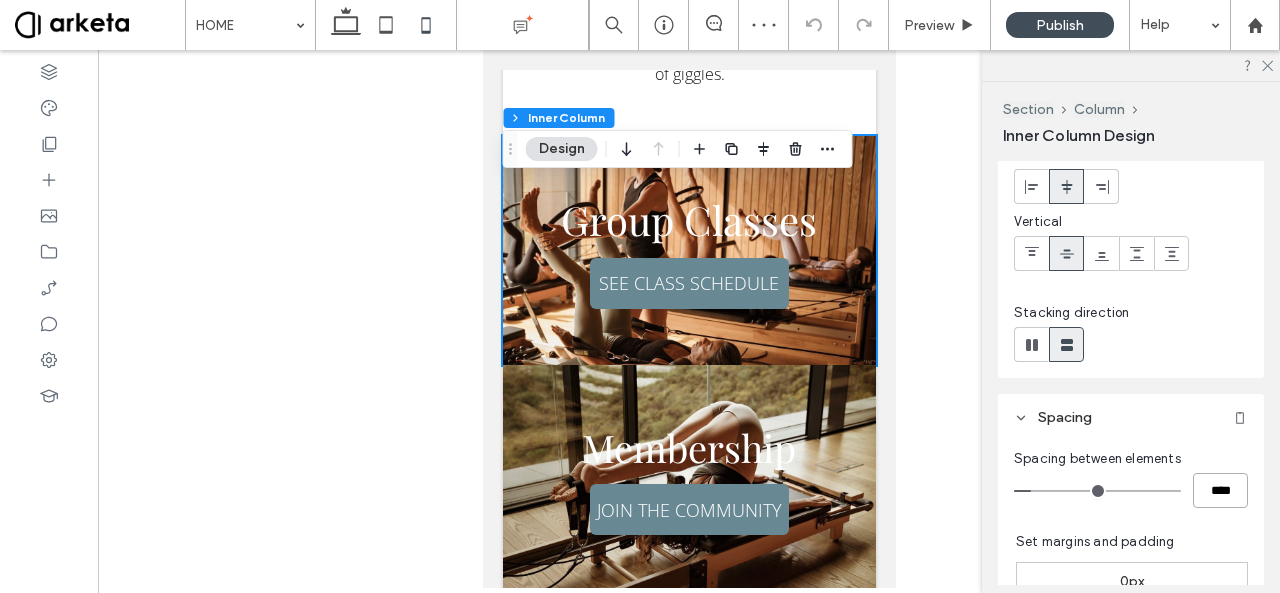 click on "****" at bounding box center [1220, 490] 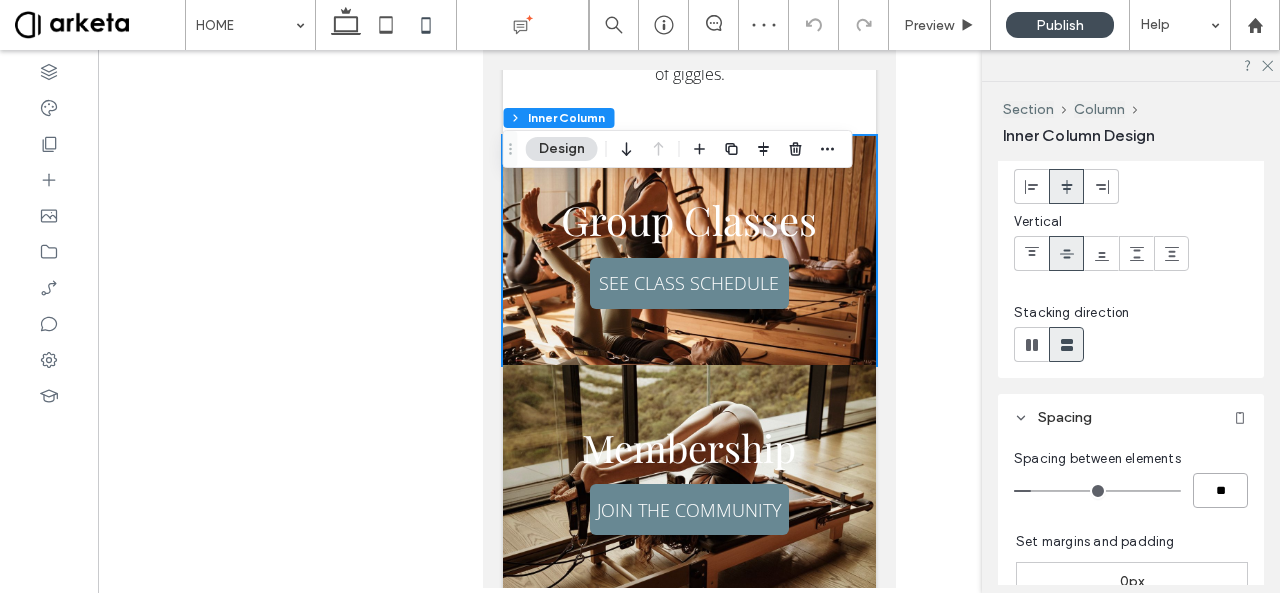 type on "**" 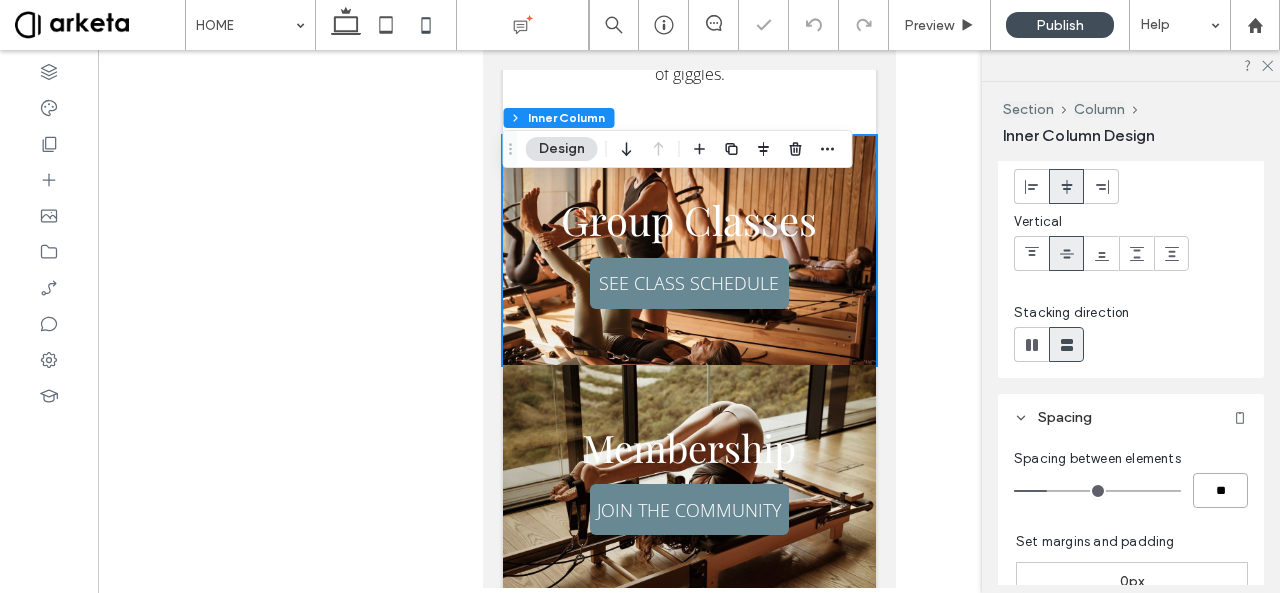 type on "**" 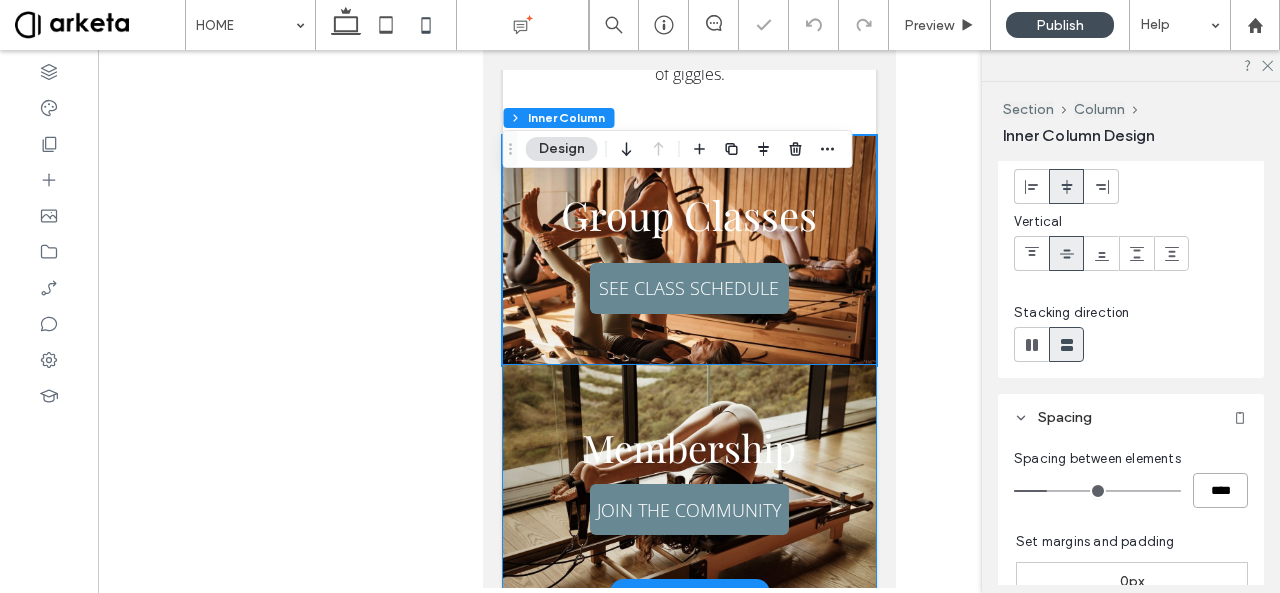 click on "Membership" at bounding box center (688, 448) 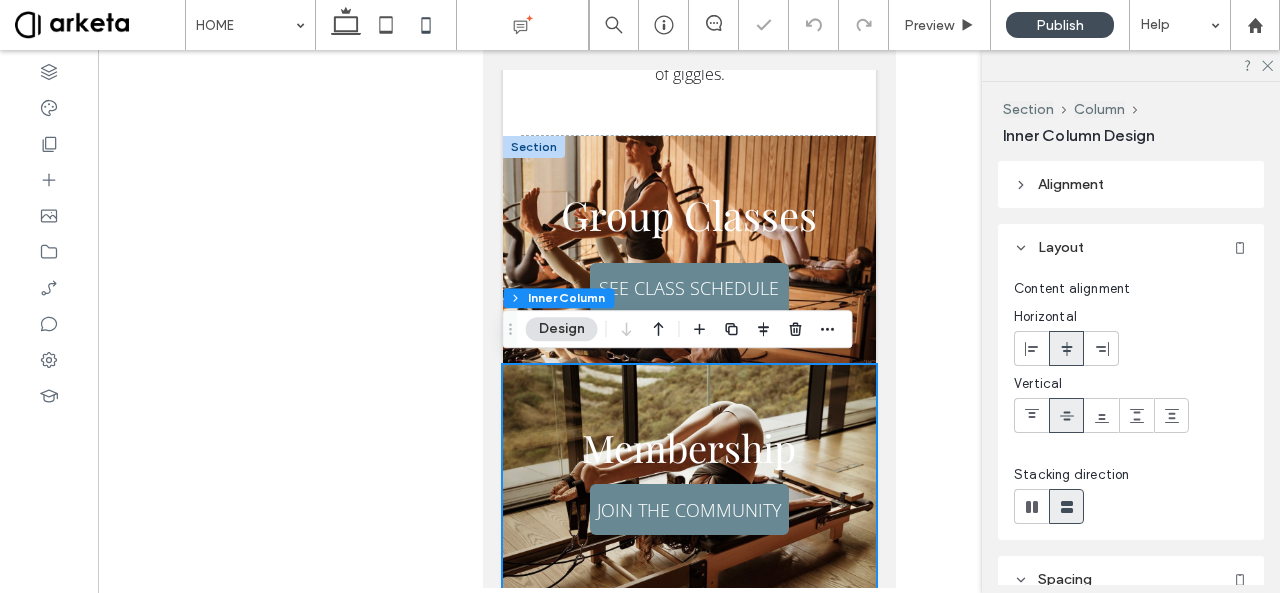 scroll, scrollTop: 145, scrollLeft: 0, axis: vertical 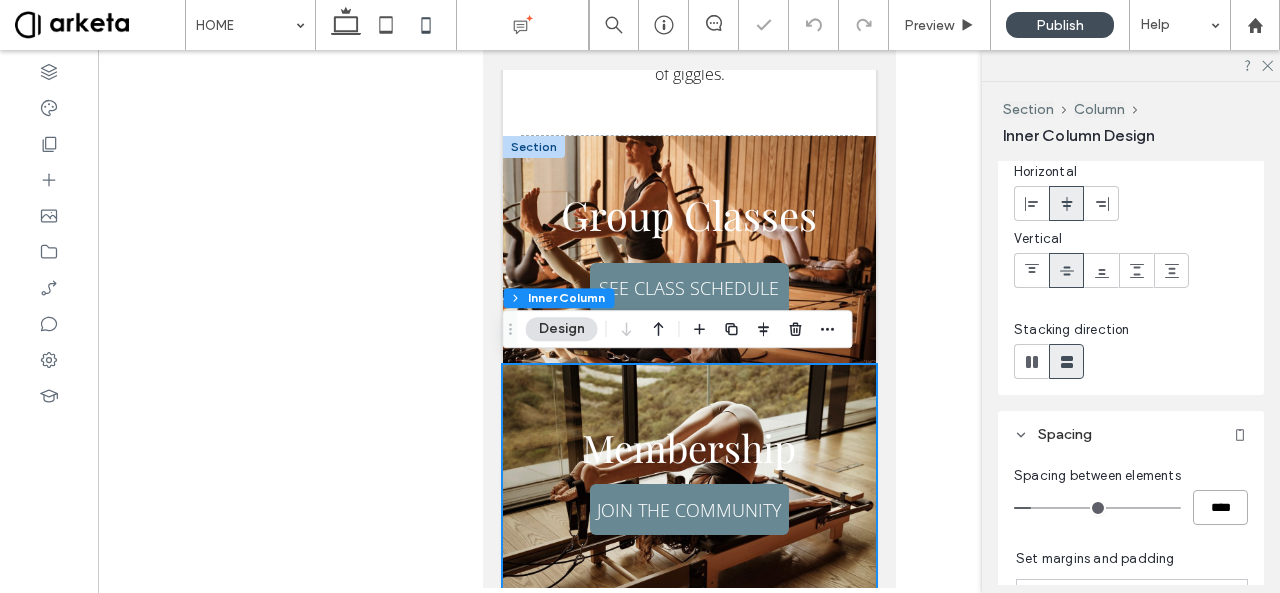 click on "****" at bounding box center [1220, 507] 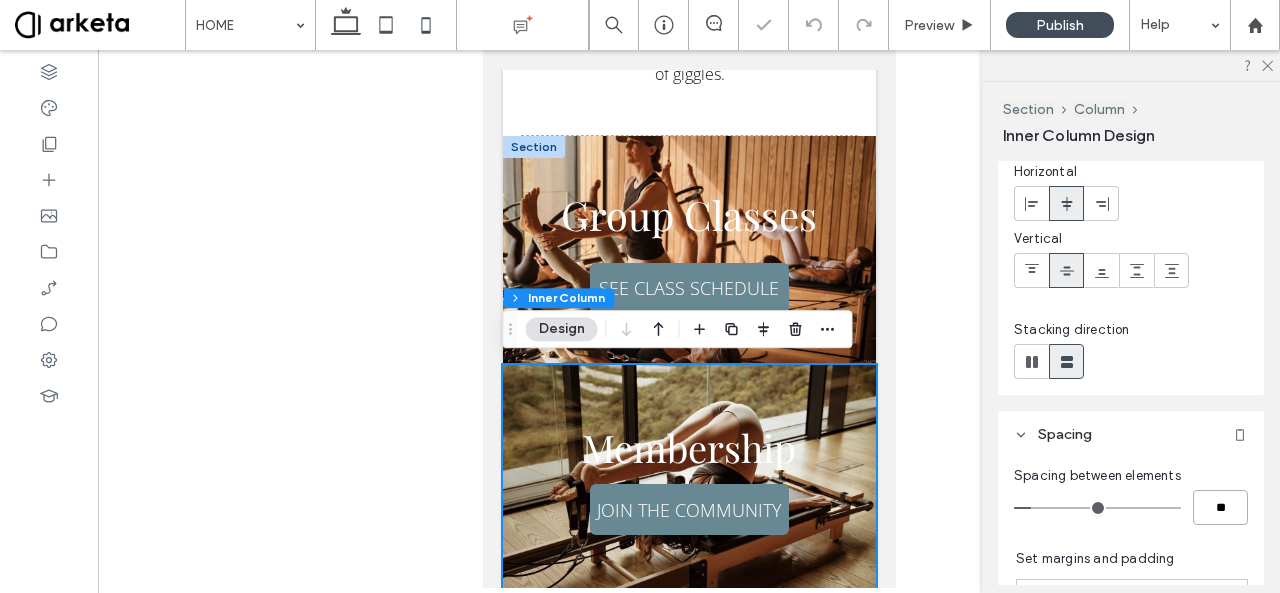 type on "****" 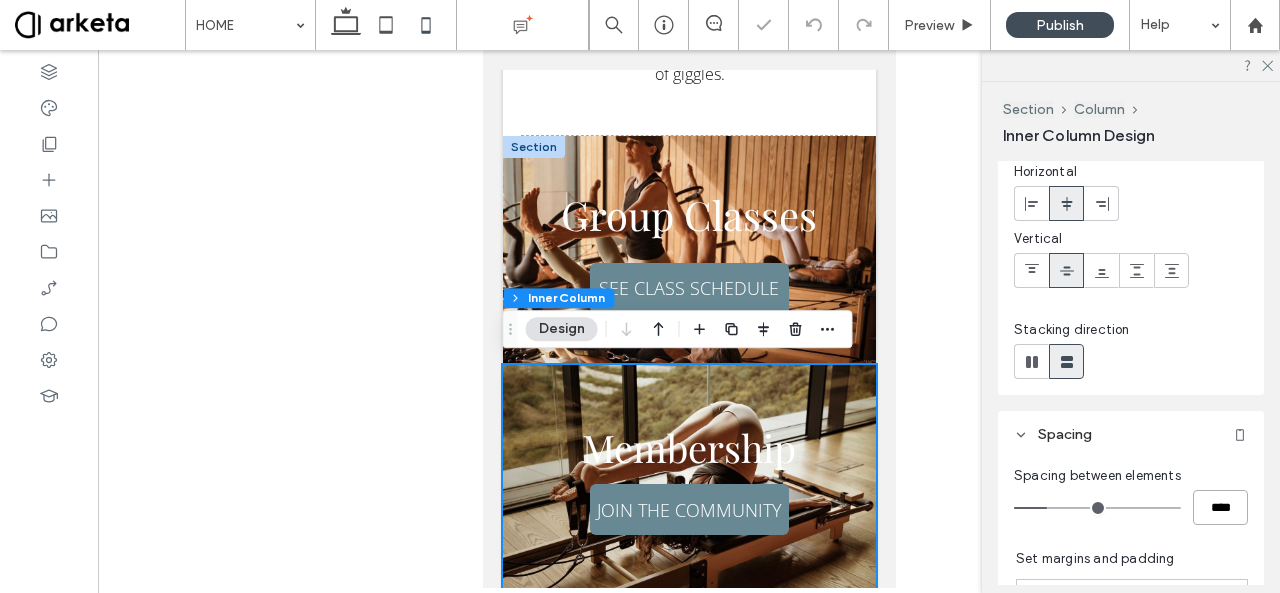 type on "**" 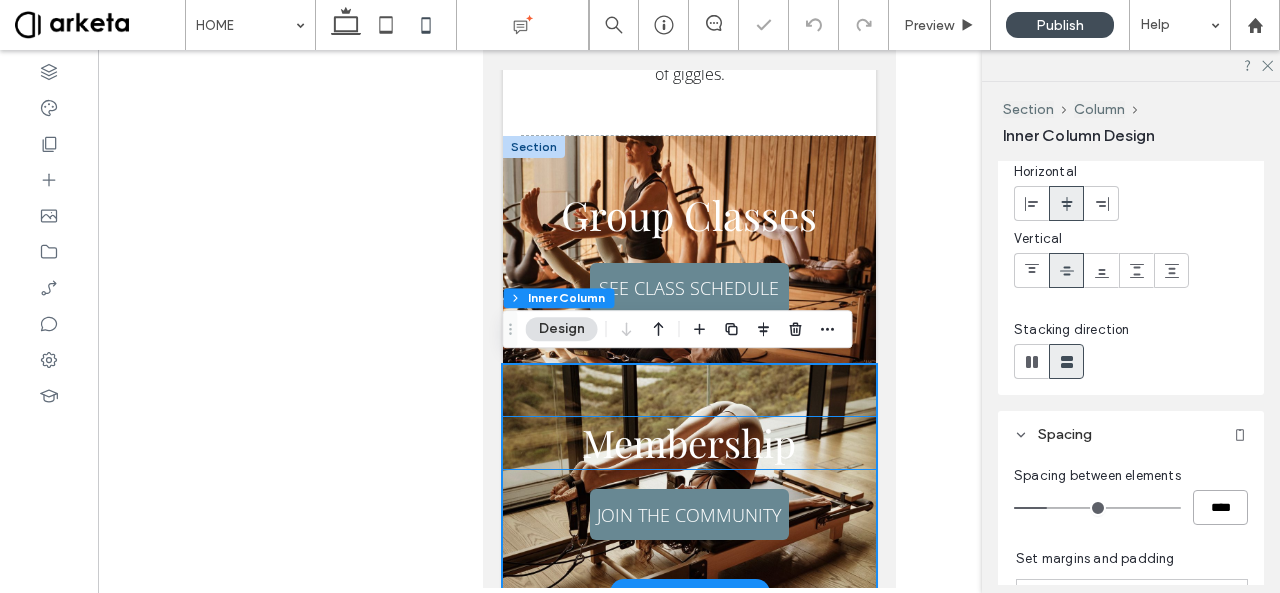 click on "Membership" at bounding box center (688, 442) 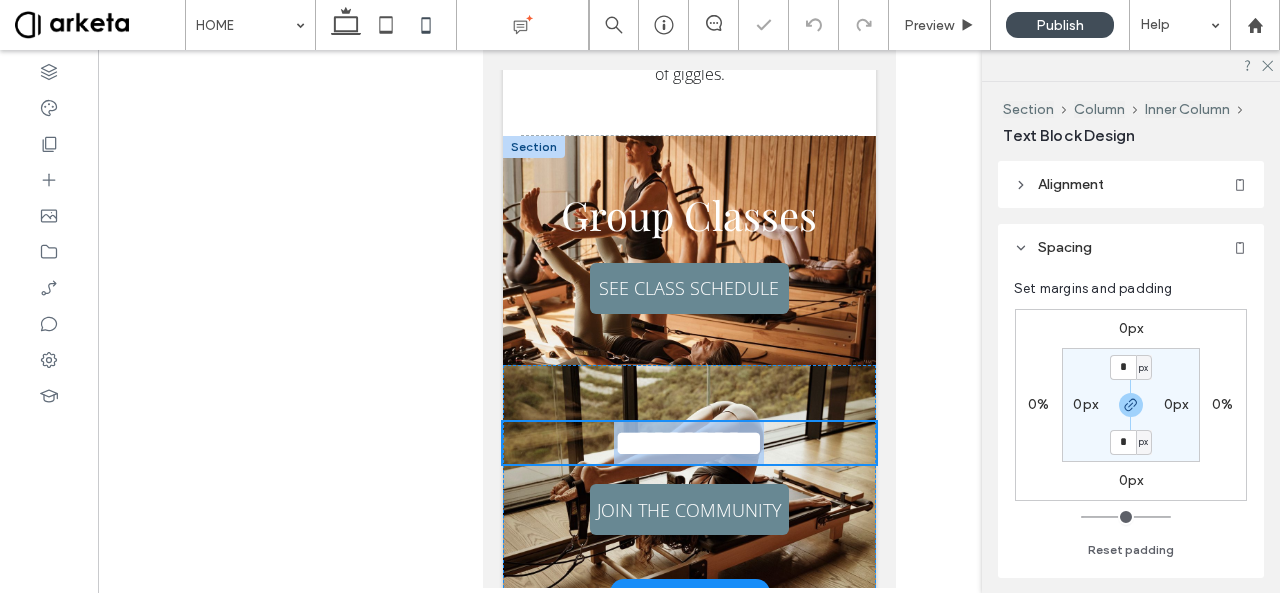 type on "**********" 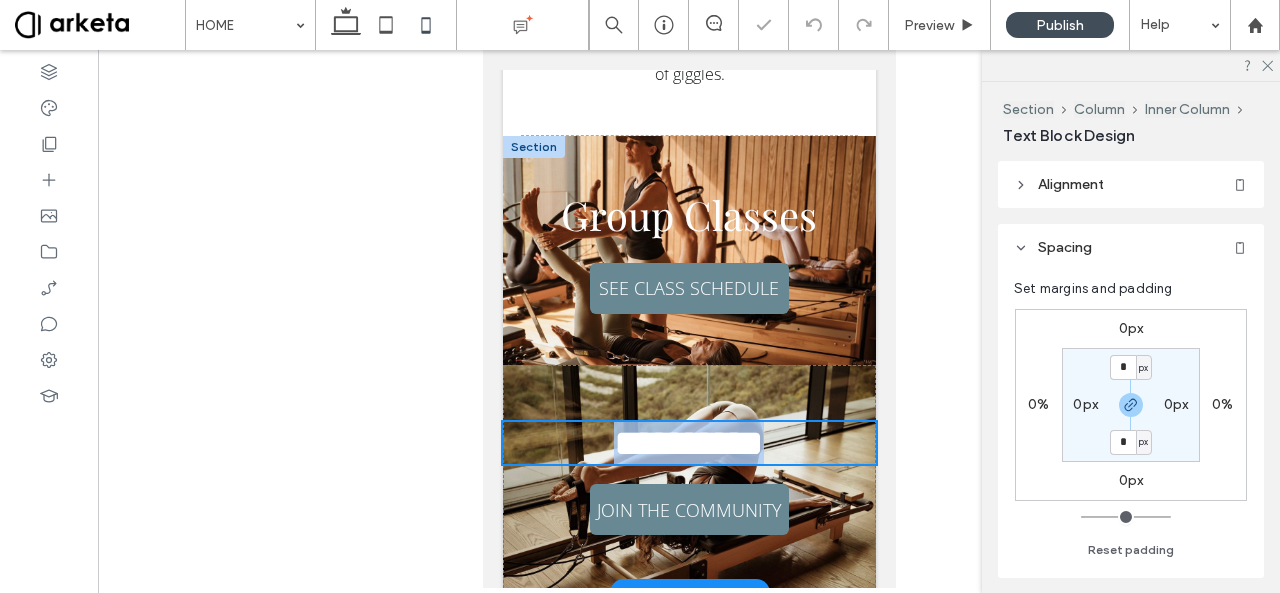 type on "**" 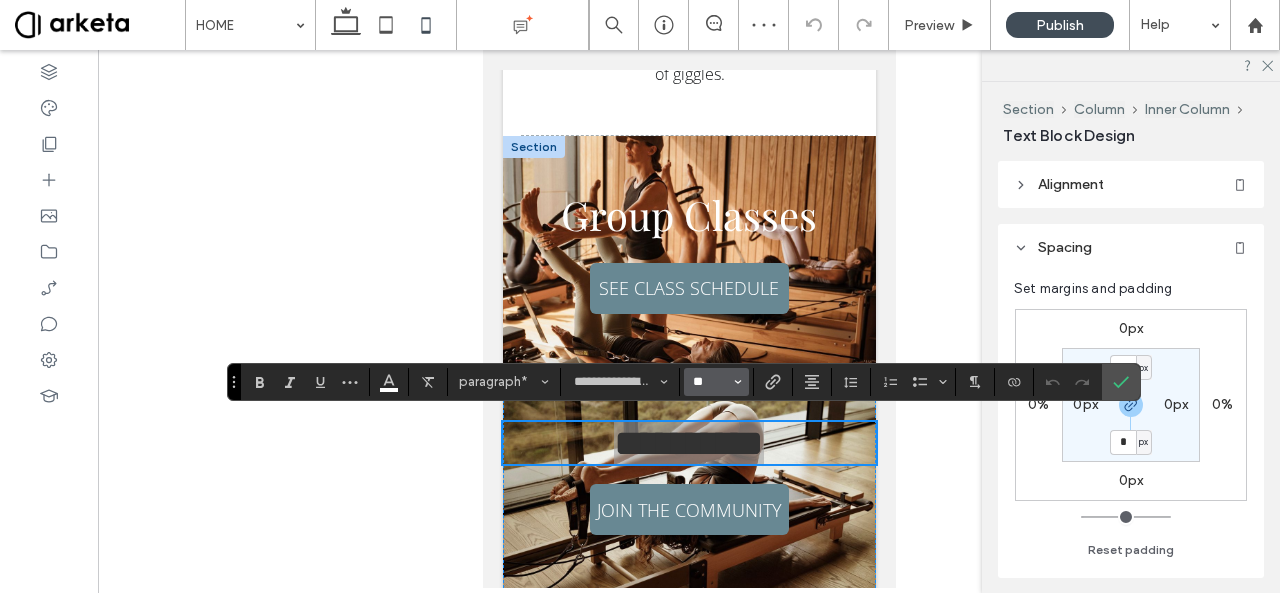 click on "**" at bounding box center (710, 382) 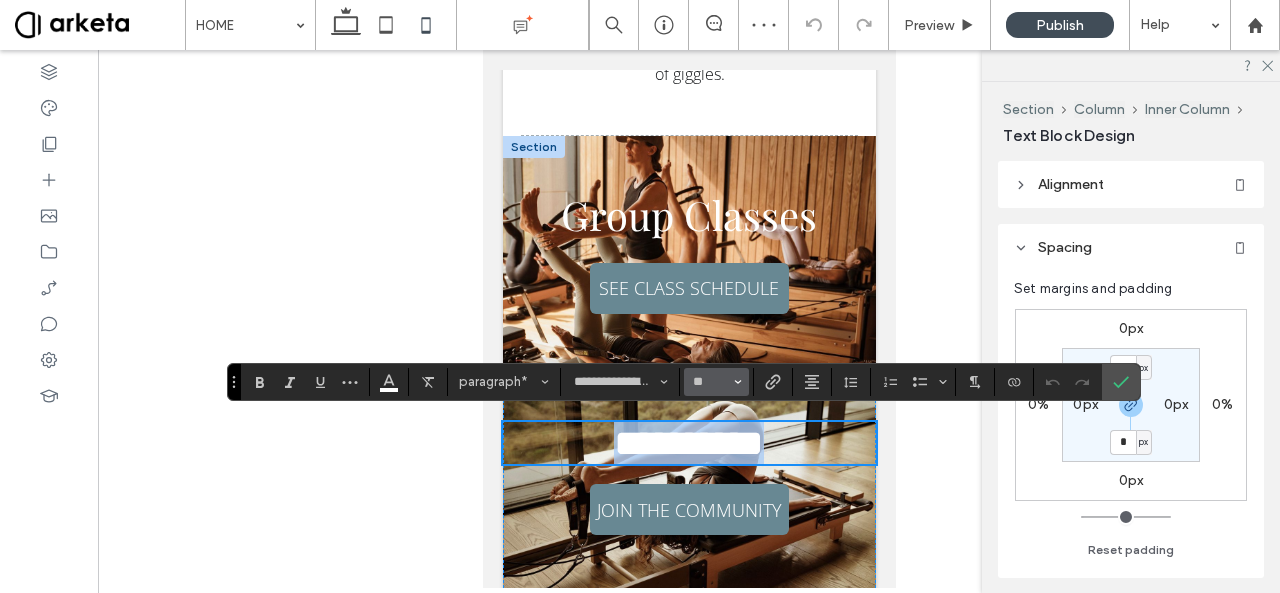 type on "**" 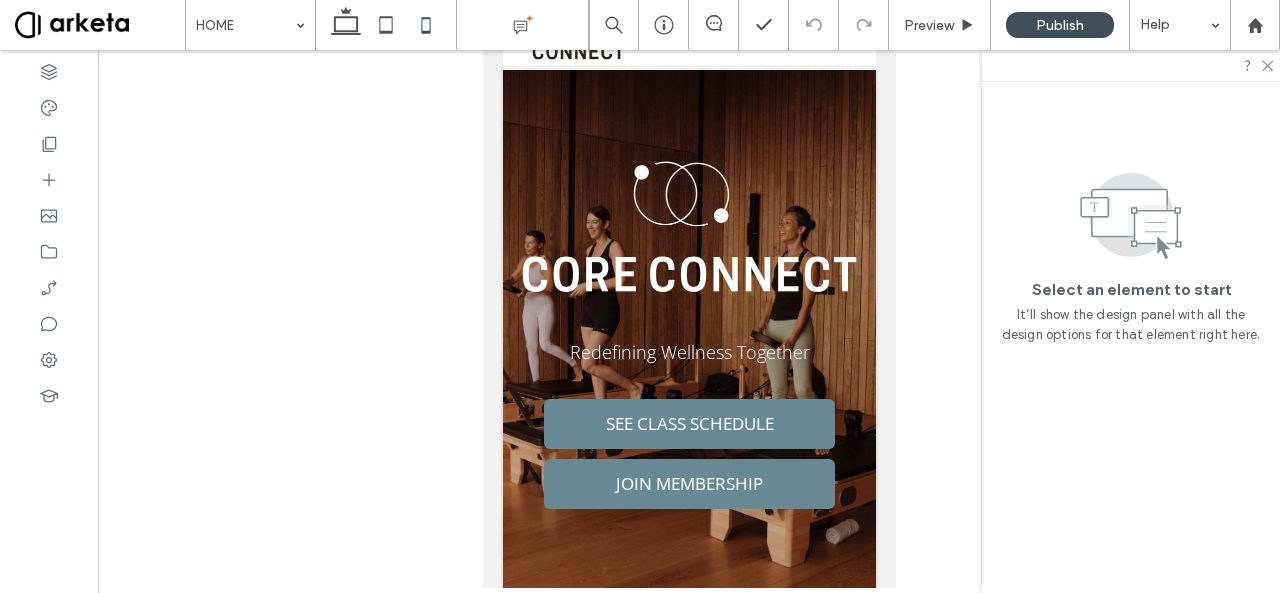 scroll, scrollTop: 0, scrollLeft: 0, axis: both 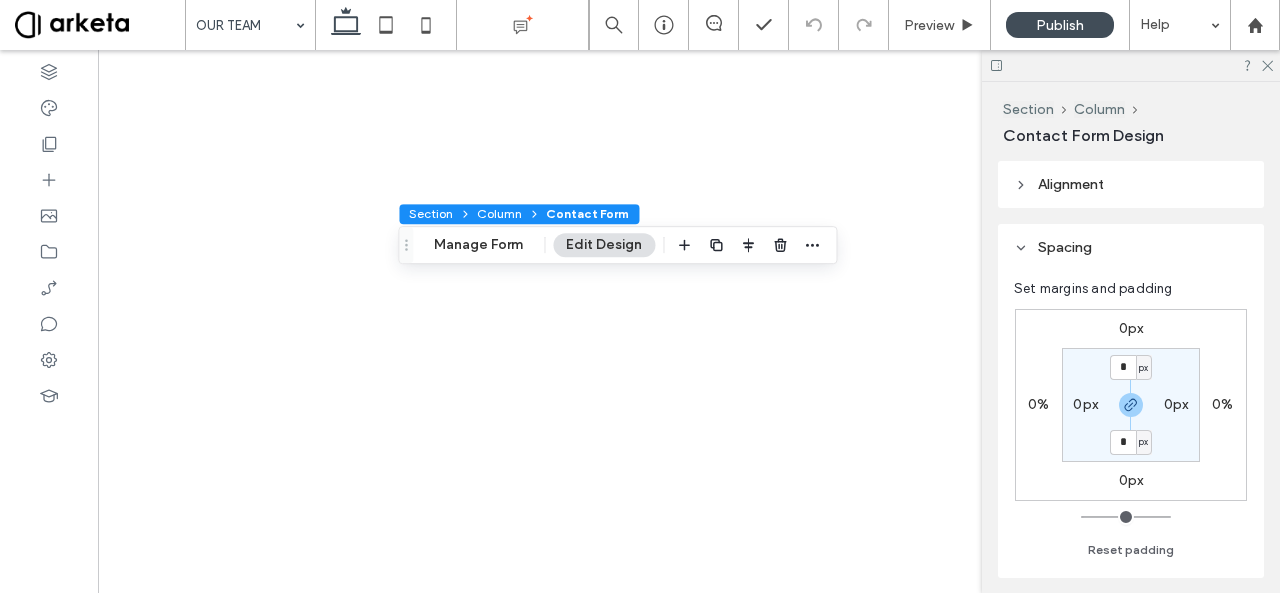 type on "*" 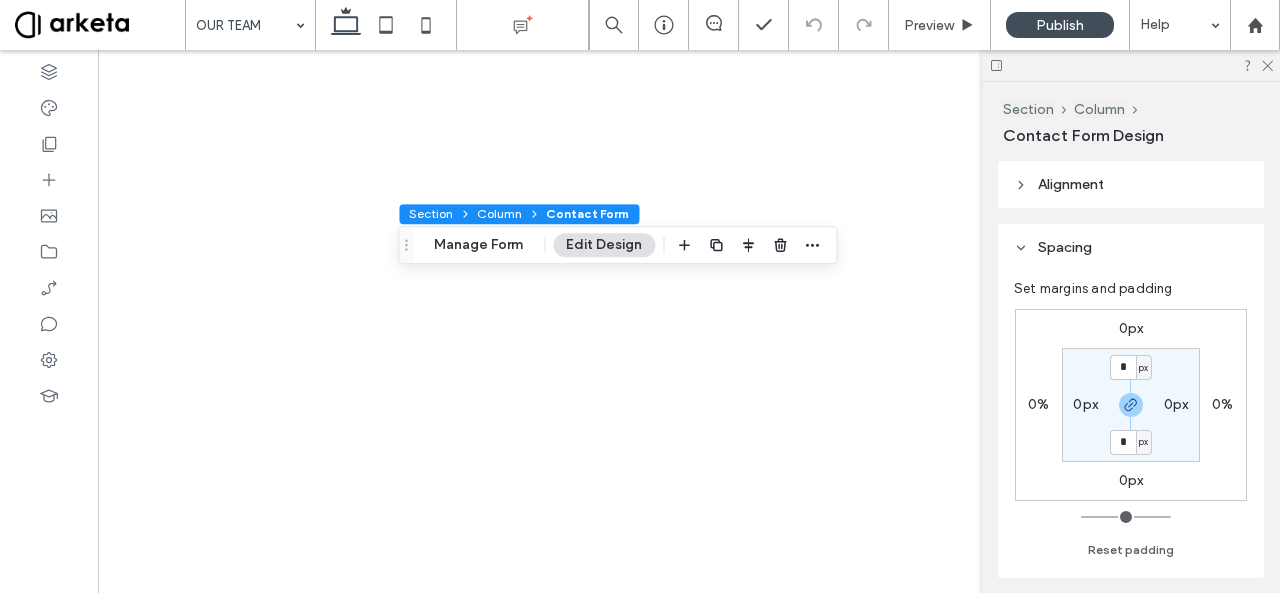 type on "***" 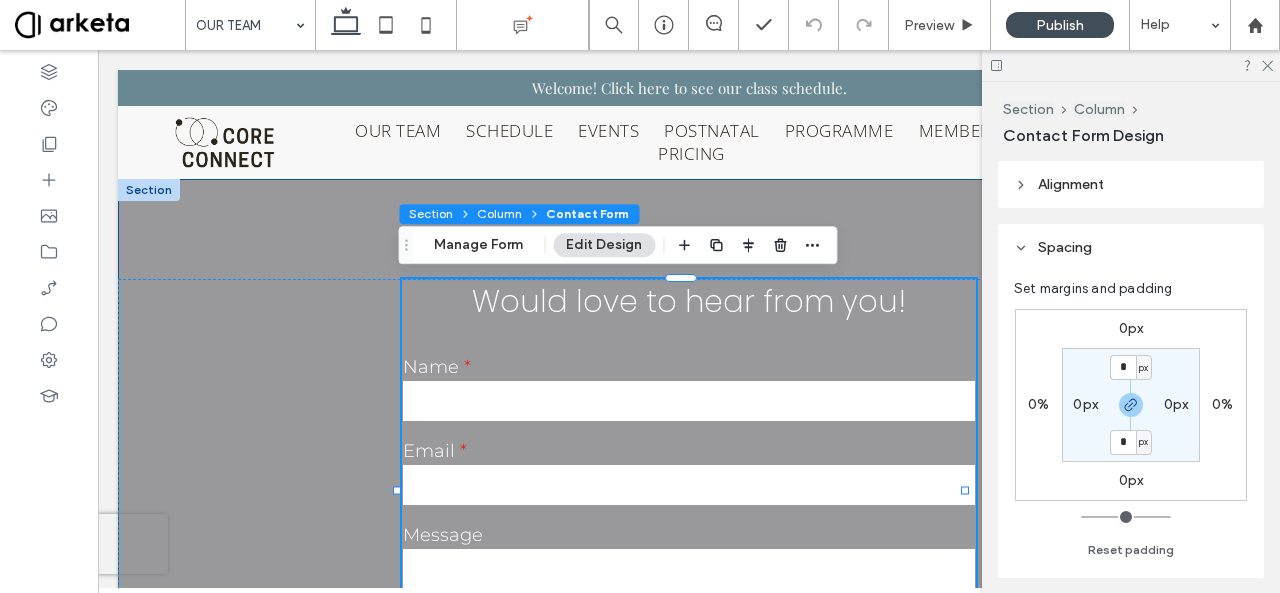 scroll, scrollTop: 0, scrollLeft: 0, axis: both 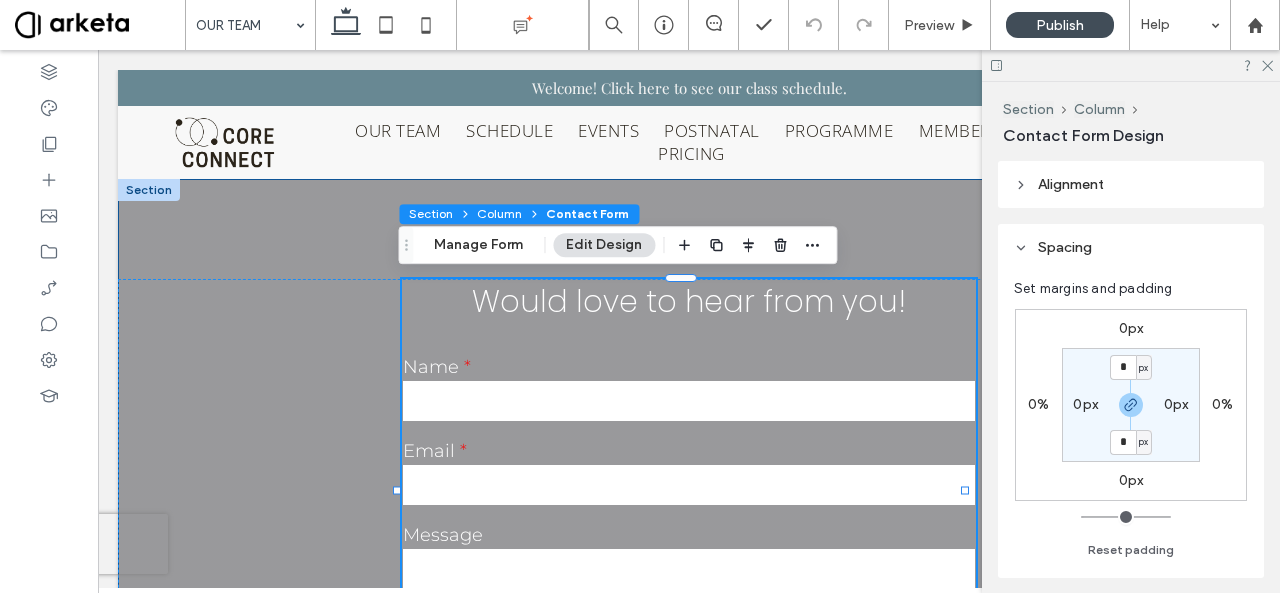 click on "Section" at bounding box center (430, 214) 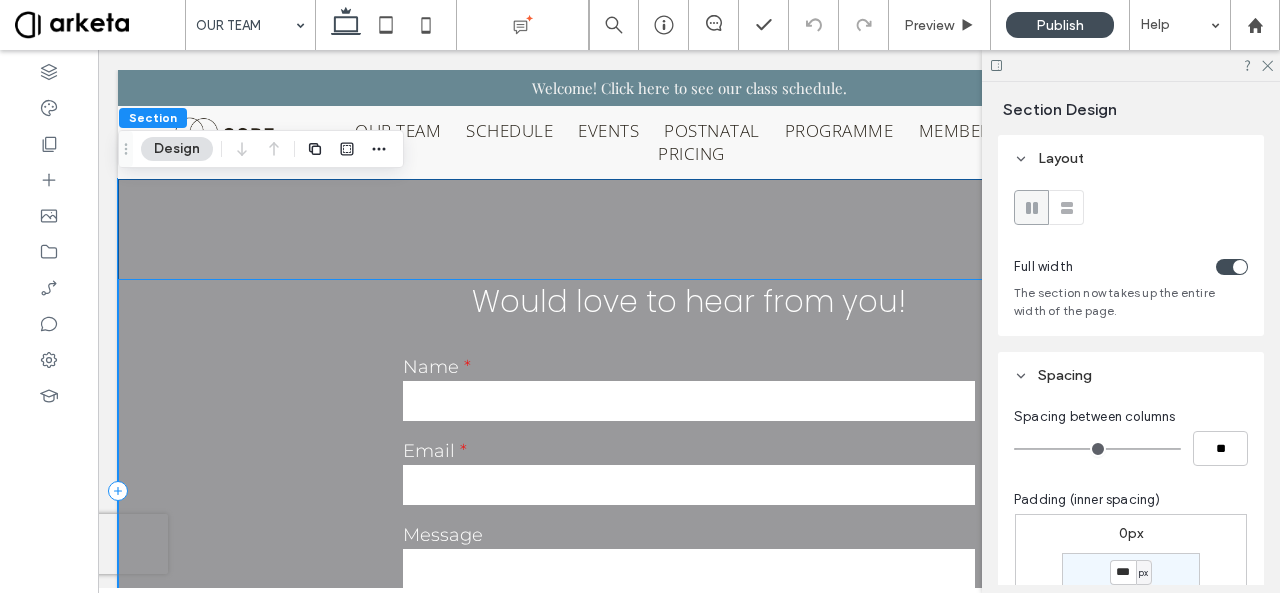 click on "**********" at bounding box center [689, 491] 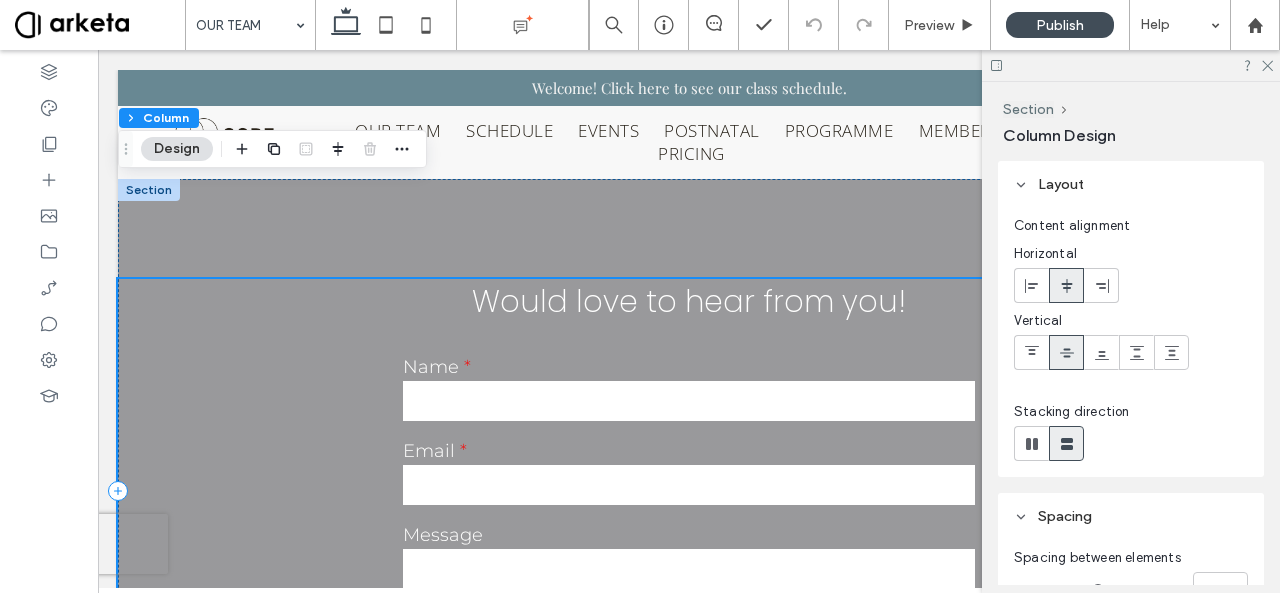 scroll, scrollTop: 187, scrollLeft: 0, axis: vertical 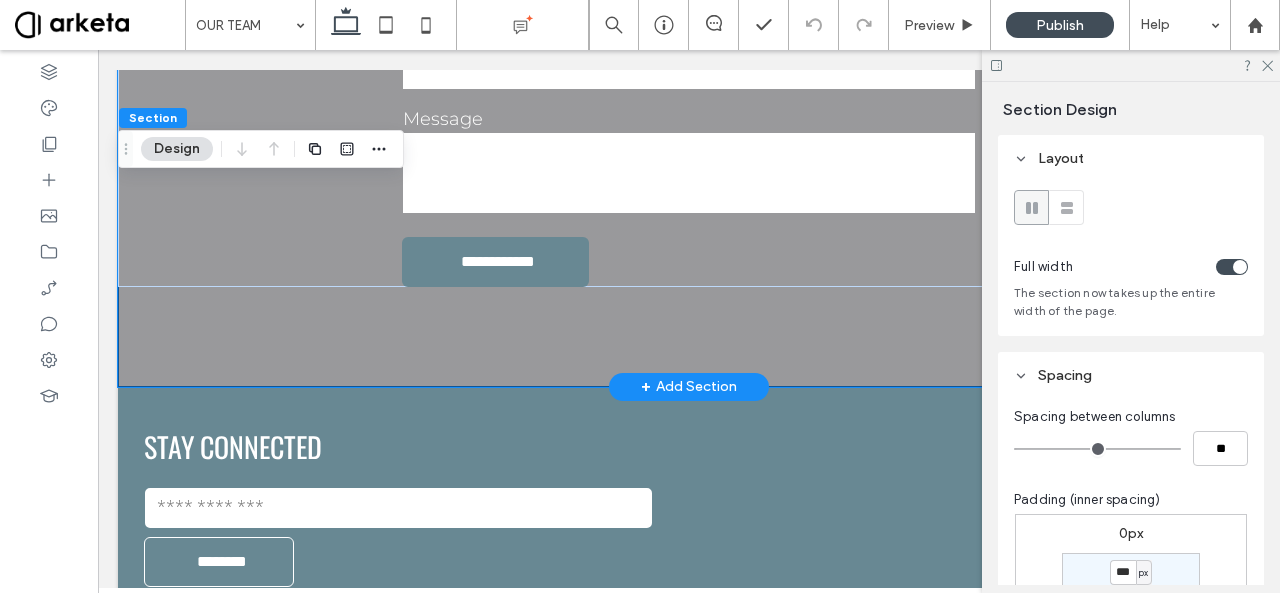 click on "+ Add Section" at bounding box center (689, 387) 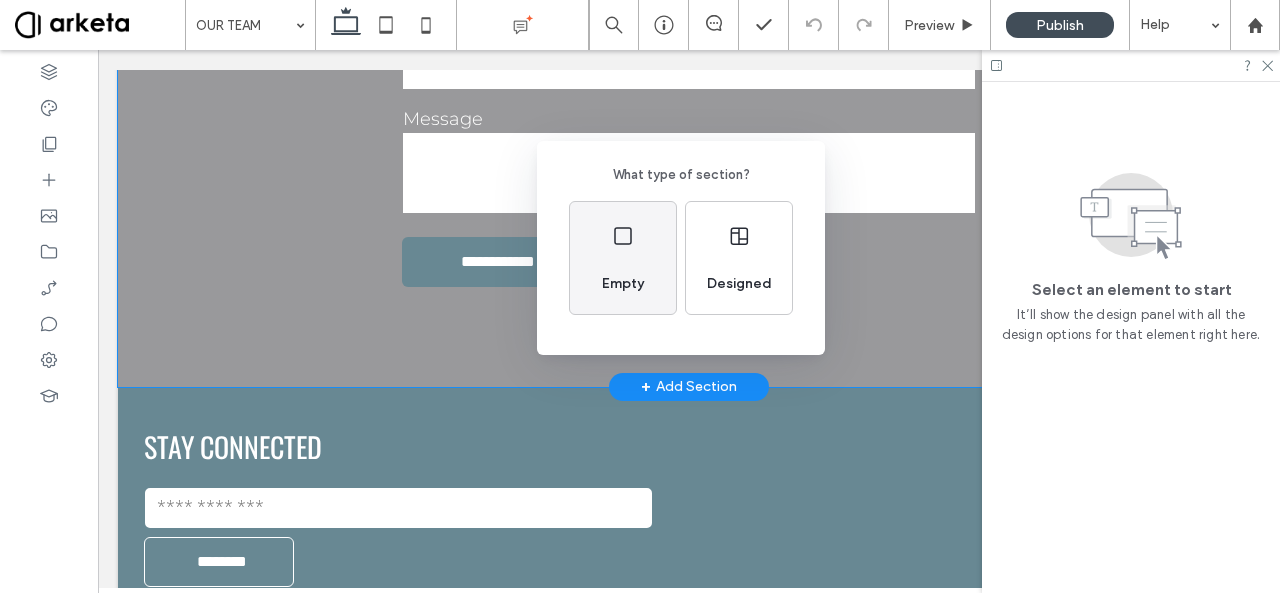 click on "Empty" at bounding box center (623, 284) 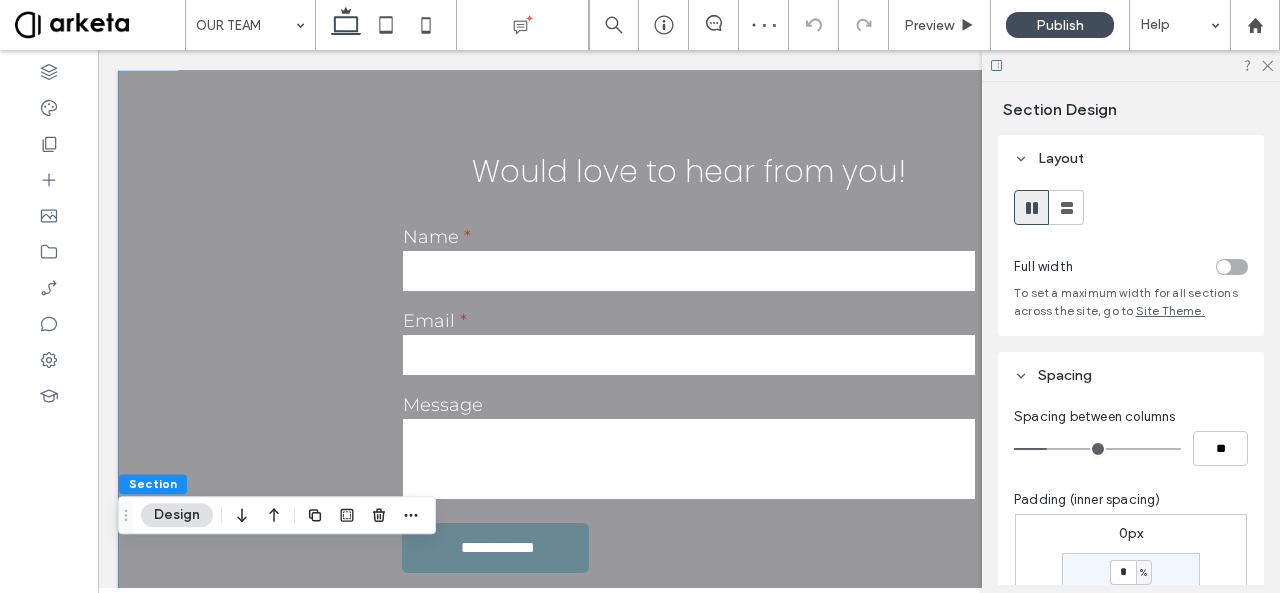scroll, scrollTop: 0, scrollLeft: 0, axis: both 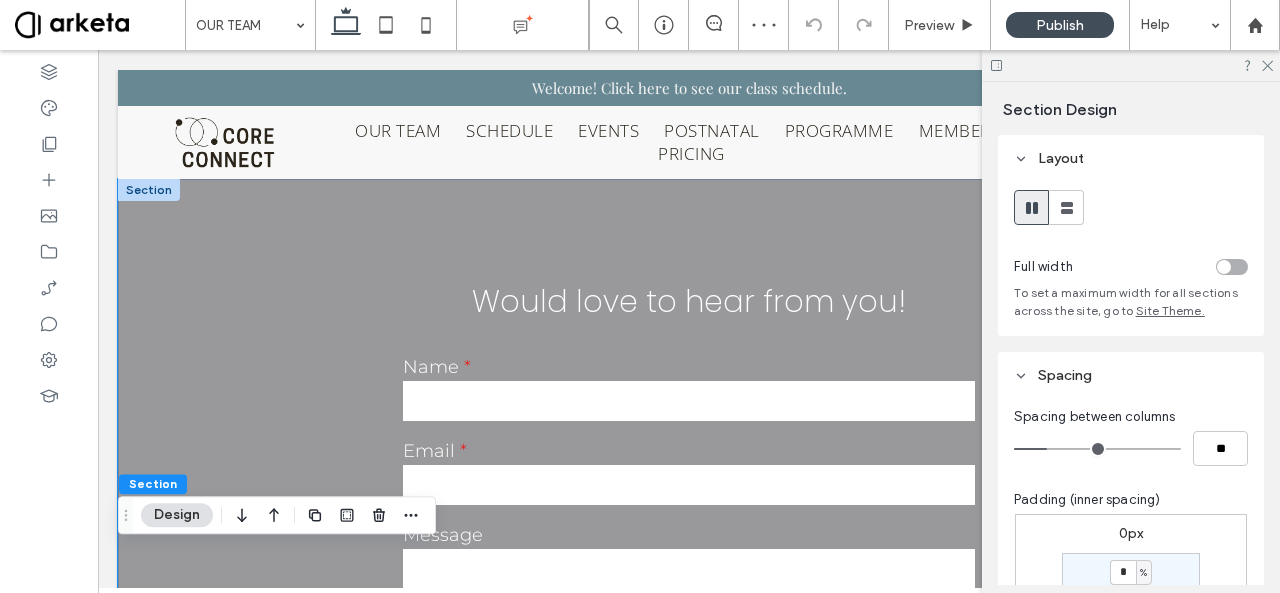 click on "**********" at bounding box center [689, 491] 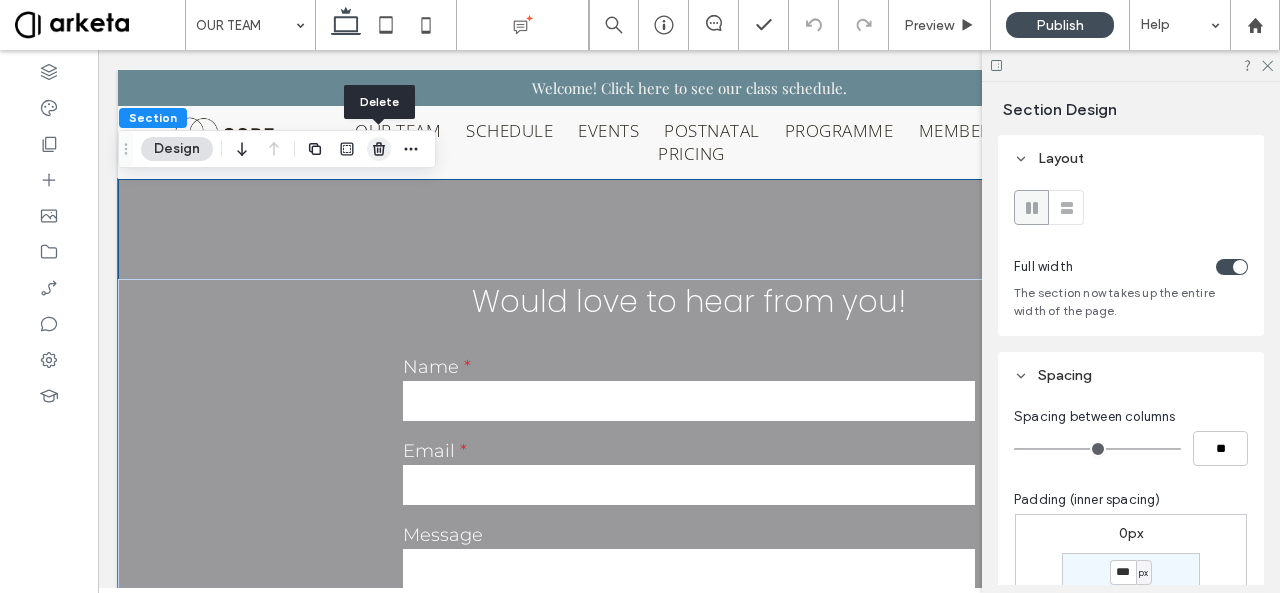 click 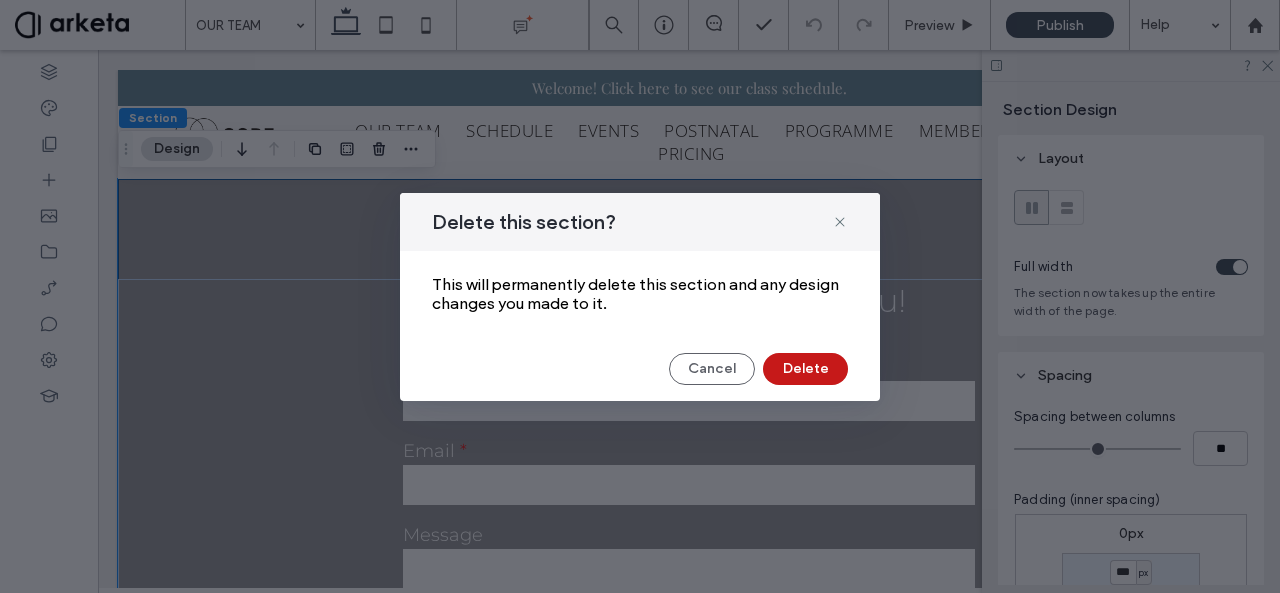 click on "Delete" at bounding box center [805, 369] 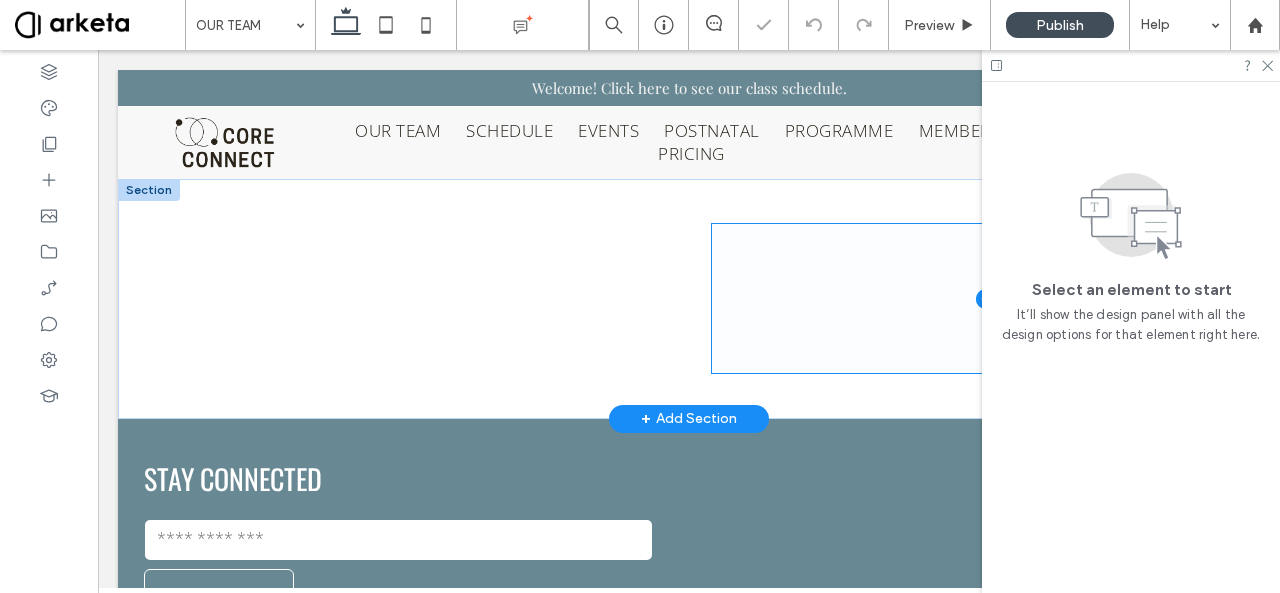 click at bounding box center (986, 298) 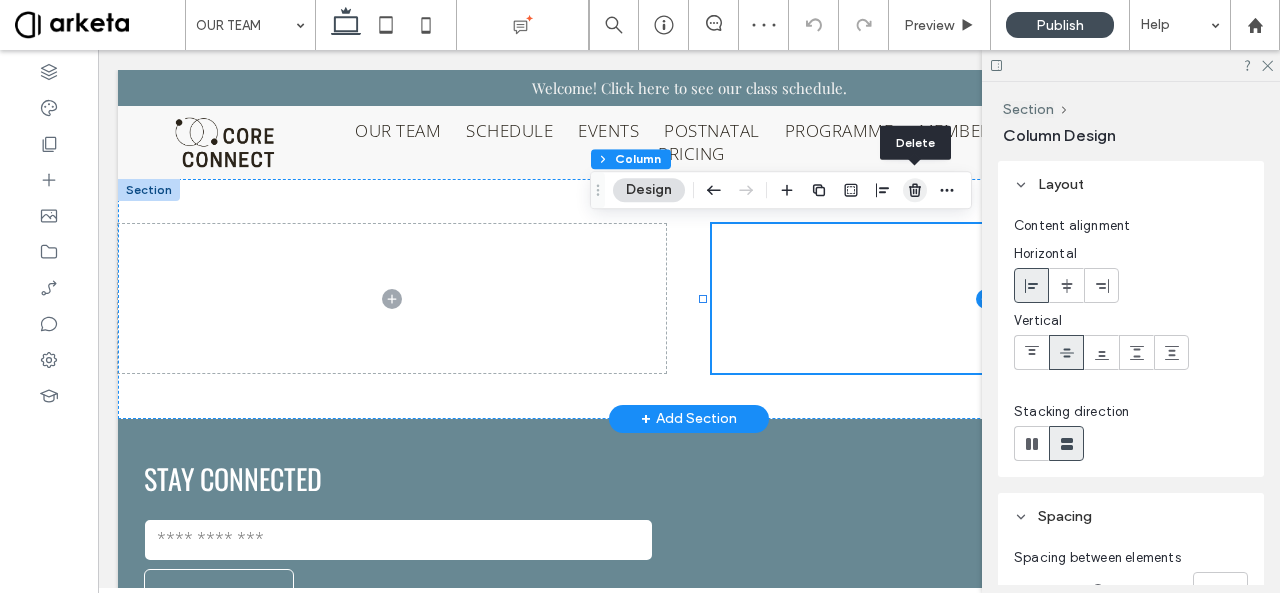 click 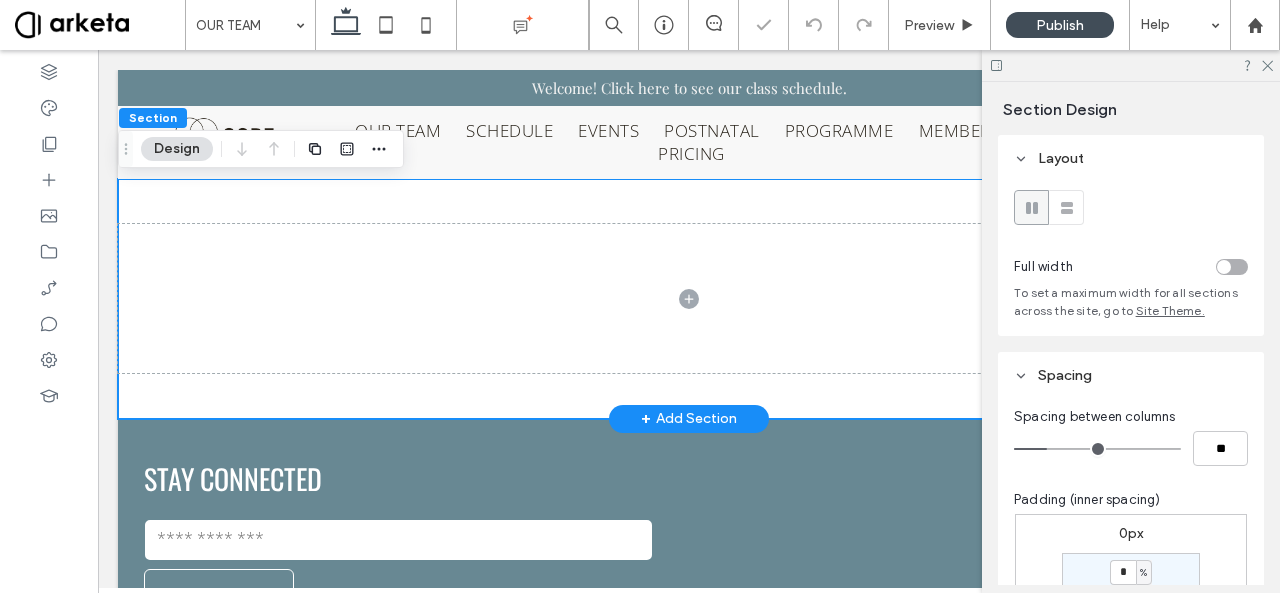 click on "+ Add Section" at bounding box center (689, 419) 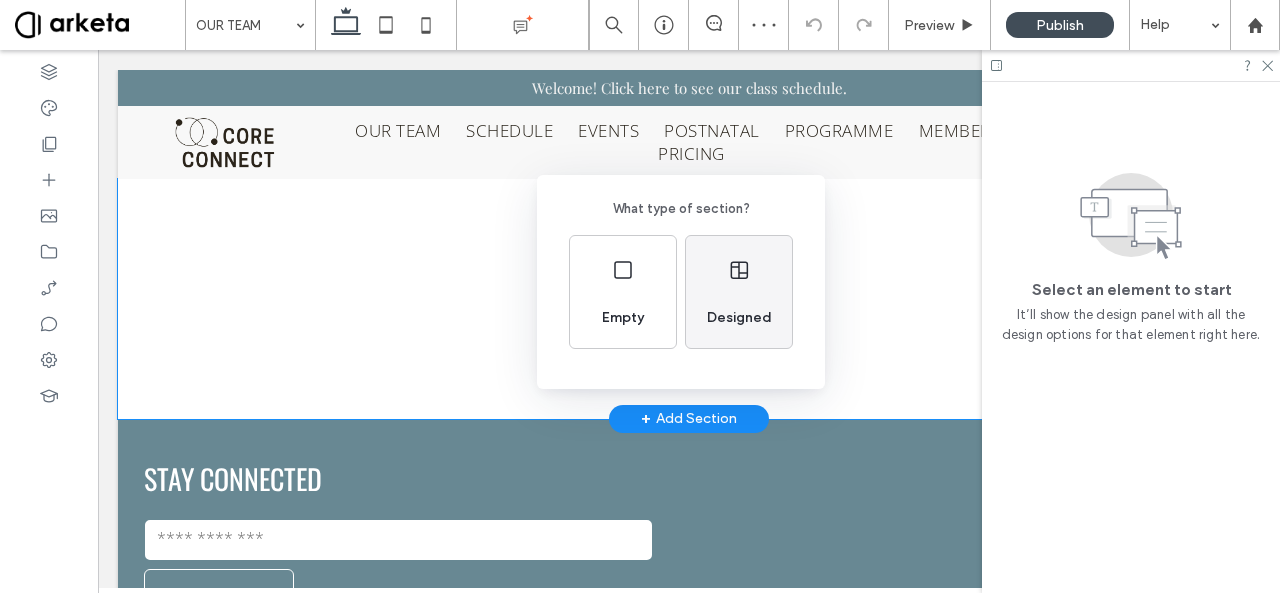 click on "Designed" at bounding box center [739, 292] 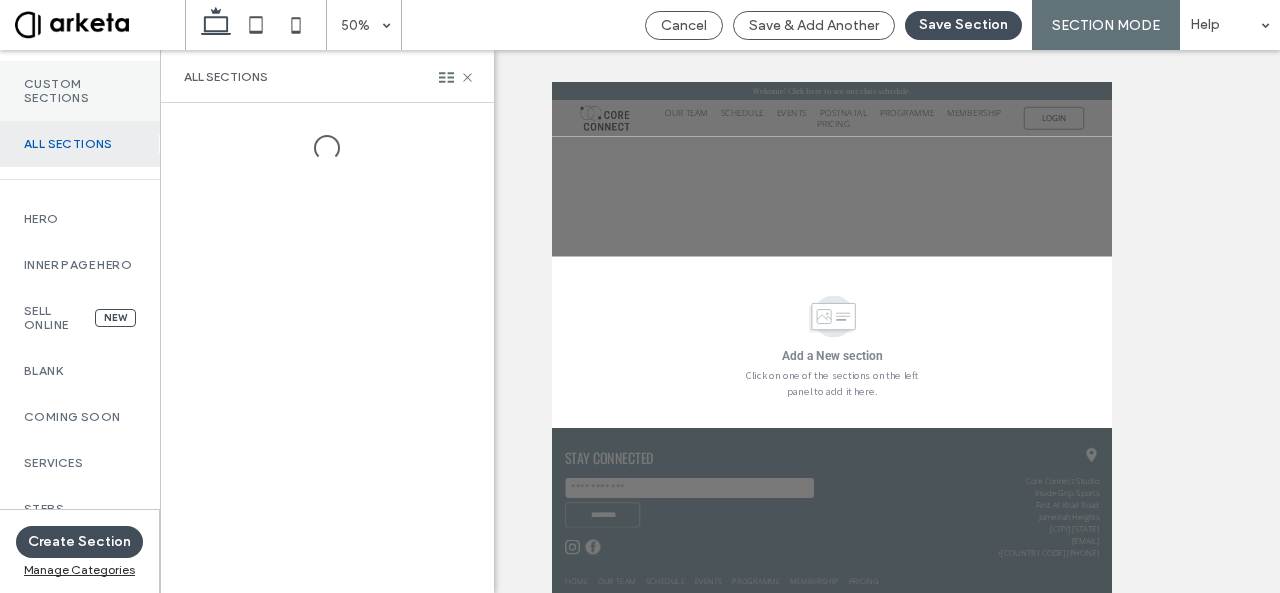 click on "Custom Sections" at bounding box center [80, 91] 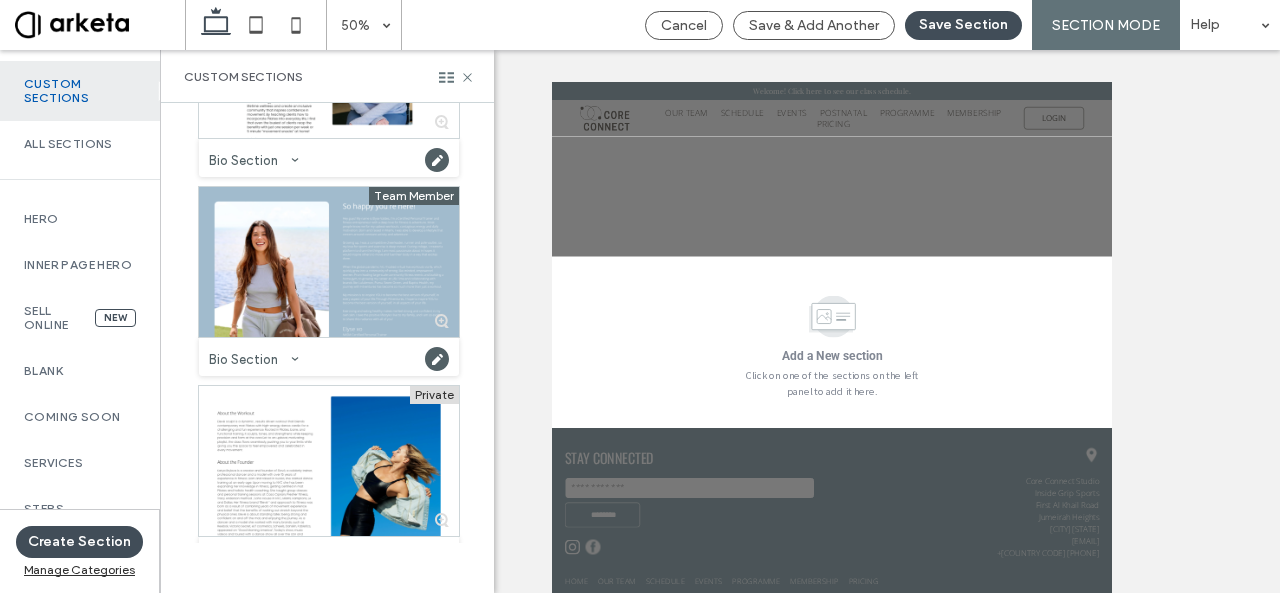 scroll, scrollTop: 737, scrollLeft: 0, axis: vertical 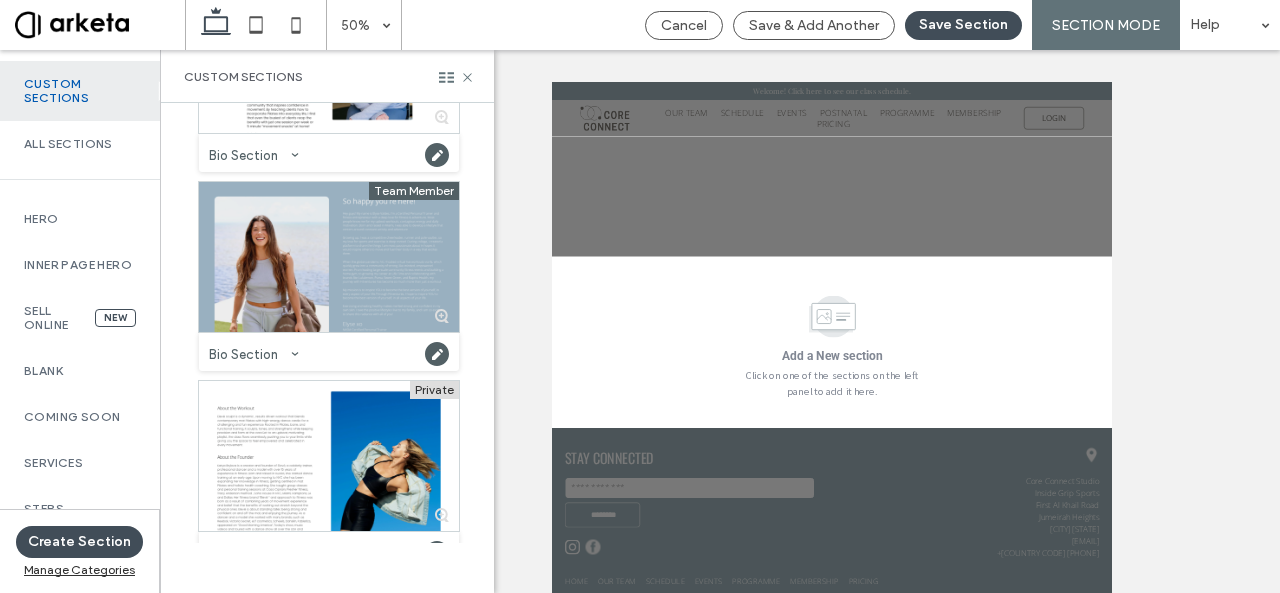 click at bounding box center [329, 257] 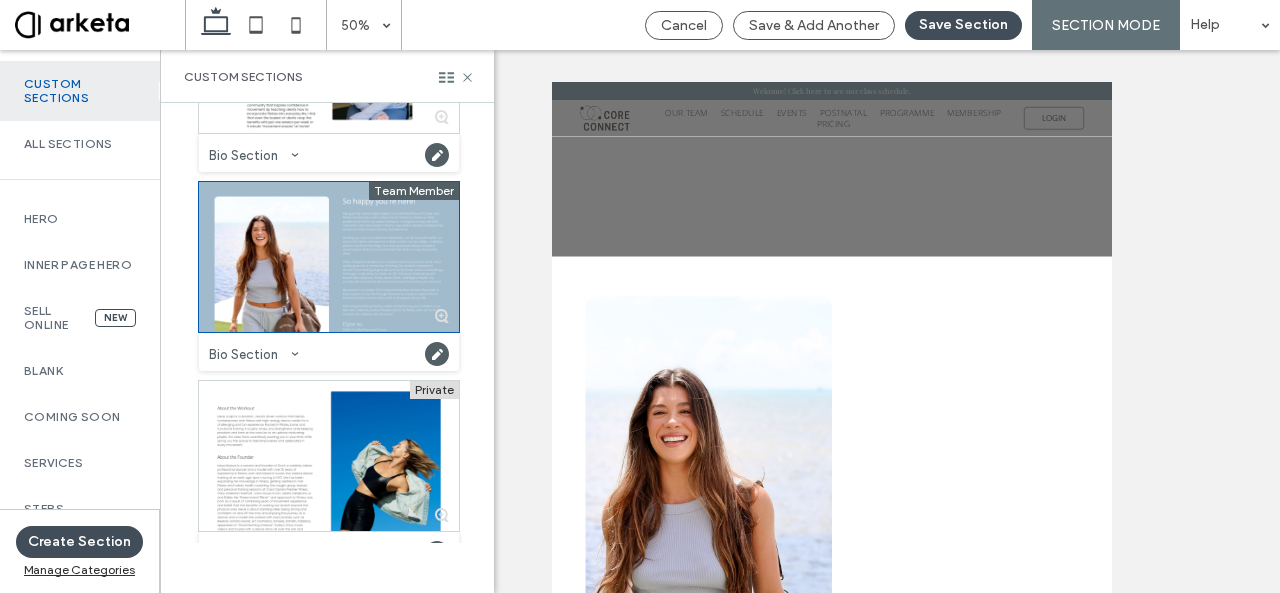 scroll, scrollTop: 74, scrollLeft: 0, axis: vertical 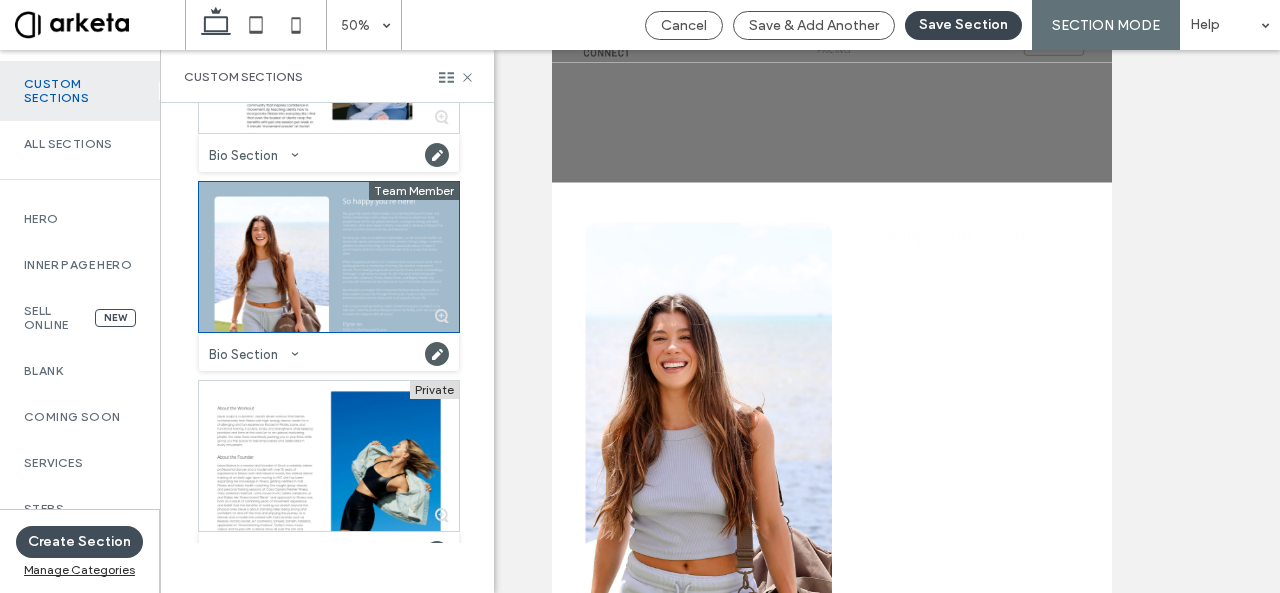 click on "Save Section" at bounding box center [963, 25] 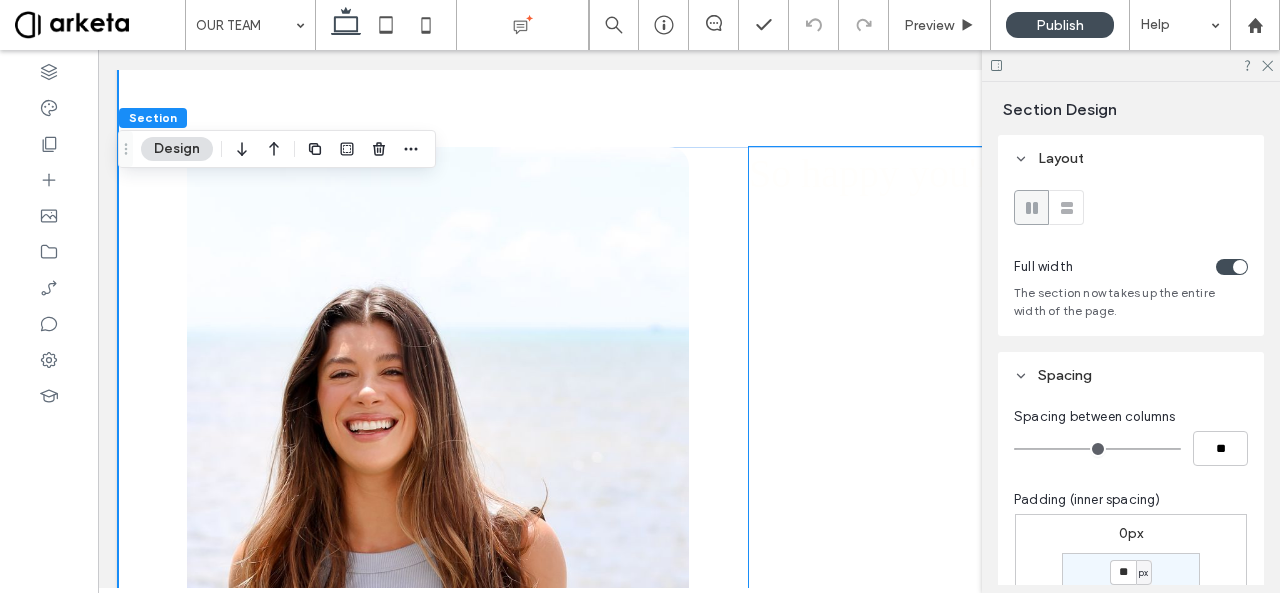 scroll, scrollTop: 356, scrollLeft: 0, axis: vertical 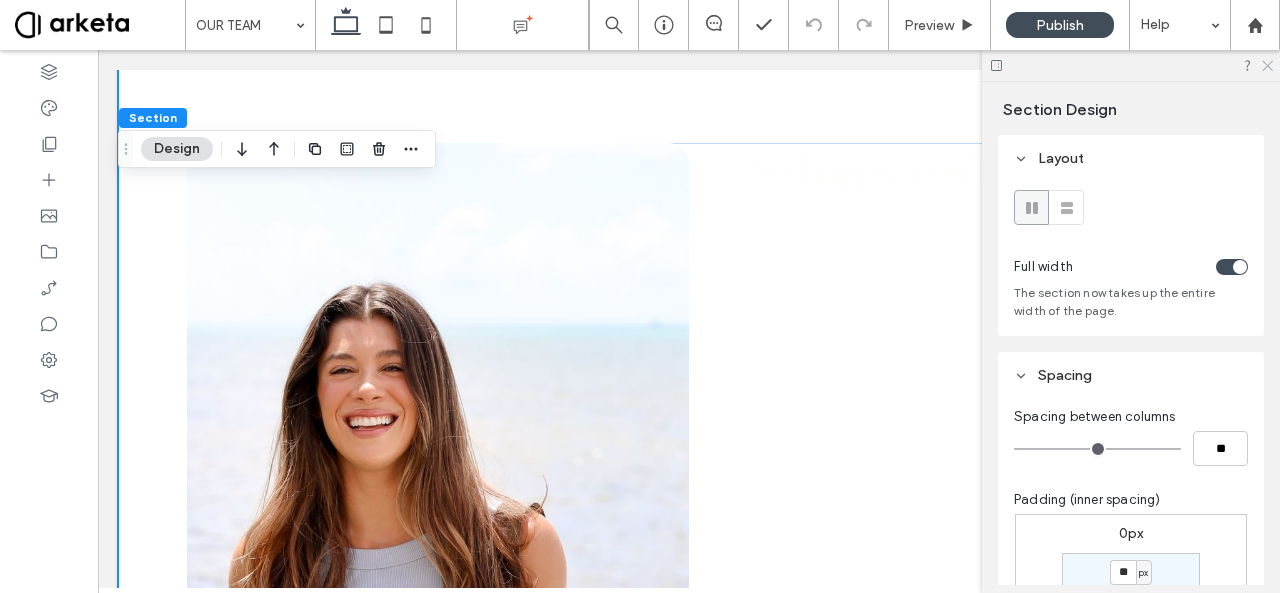 click 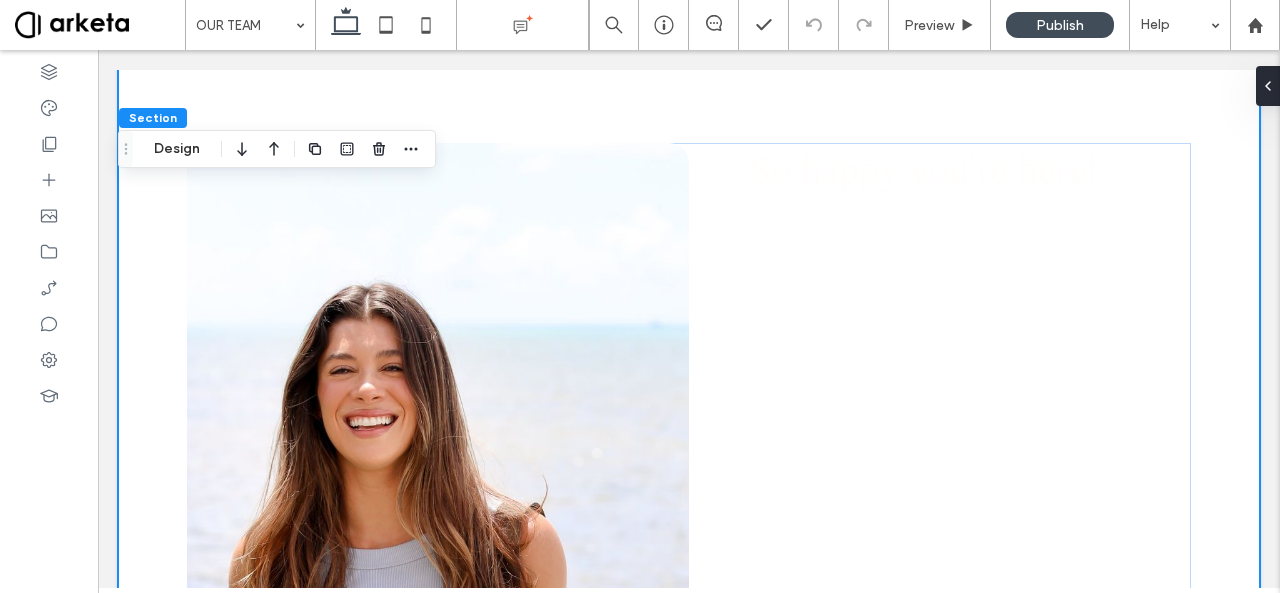 click on "So happy you ' re here !
Hey guys! My name is Elyse Valdes, I'm a Certified Personal Trainer and fitness entrepreneur with a deep love for fitness & adventure. Most people know me for my upbeat workouts, contagious energy and daily motivation. Born and raised in Miami, I was able to develop a lifestyle that centers around constant activity and adventure. Growing up, I was a competitive cheerleader, runner and pole vaulter, so my love for sports and exercise is deep rooted. During college, I created a platform to share the things I am most passionate about in hopes it would inspire others to move and fuel their body in a way that excites them. My mission is to inspire YOU to become the best version of yourself, in every aspect of your life.Through Fitventures, I hope to inspire YOU to become the best version of yourself, in all aspects of your life. [NAME] xo NASM Certified Personal Trainer NASM Performance Enhancement Specialist
REACH OUT" at bounding box center [689, 650] 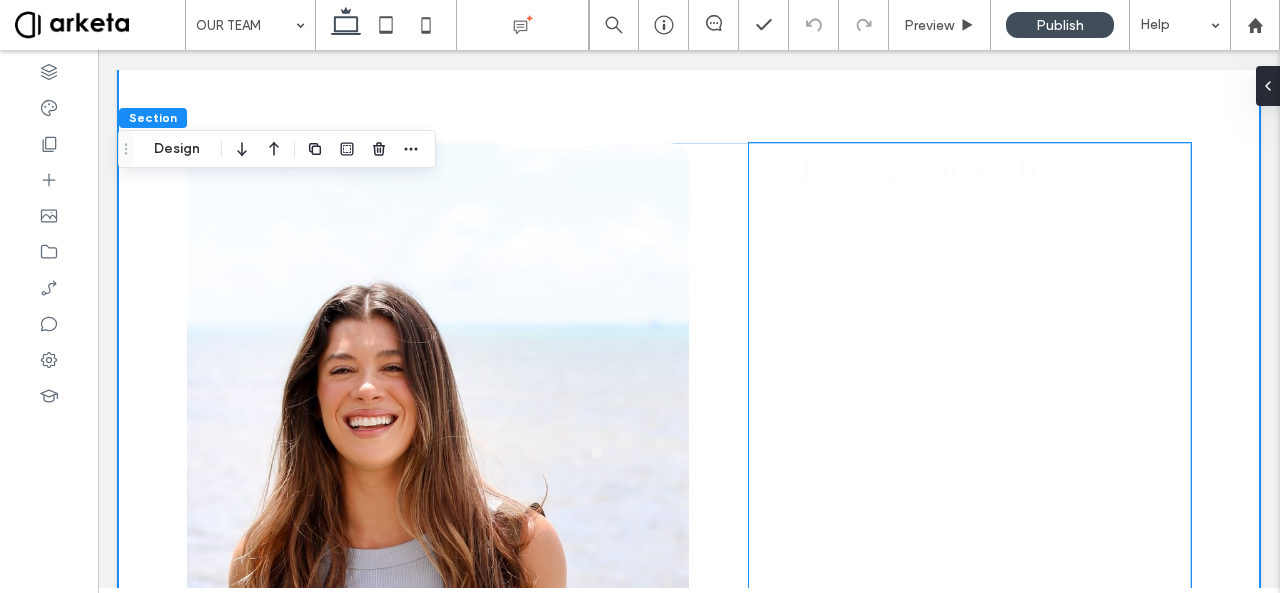 click on "Growing up, I was a competitive cheerleader, runner and pole vaulter, so my love for sports and exercise is deep rooted. During college, I created a platform to share the things I am most passionate about in hopes it would inspire others to move and fuel their body in a way that excites them." at bounding box center [963, 444] 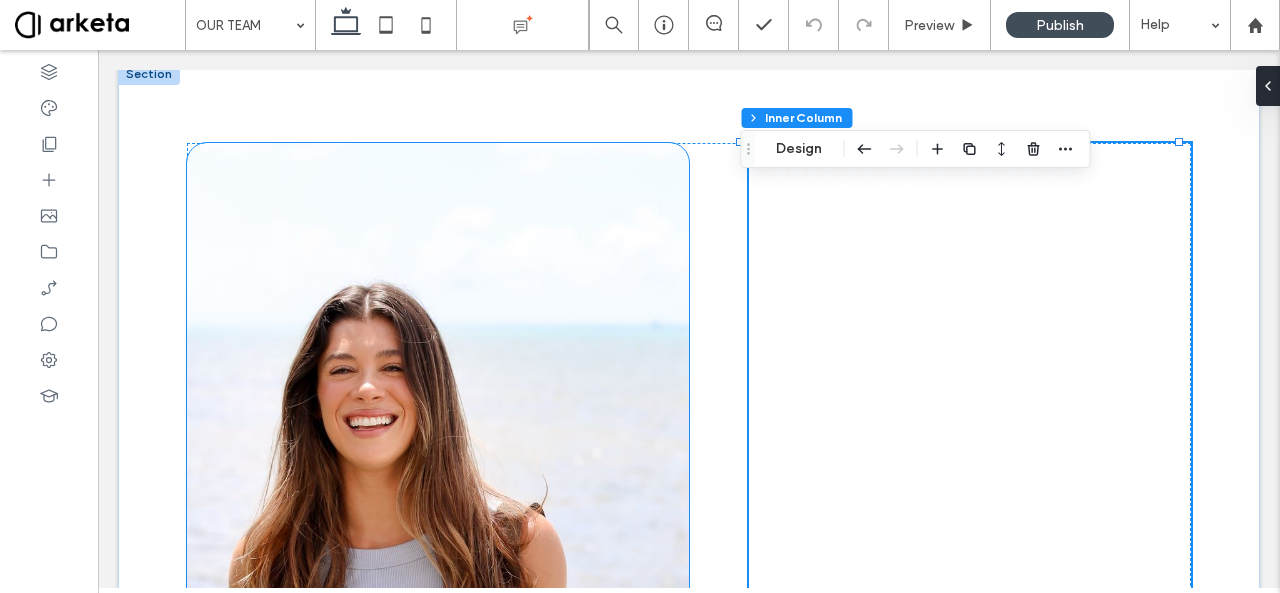 click at bounding box center (438, 650) 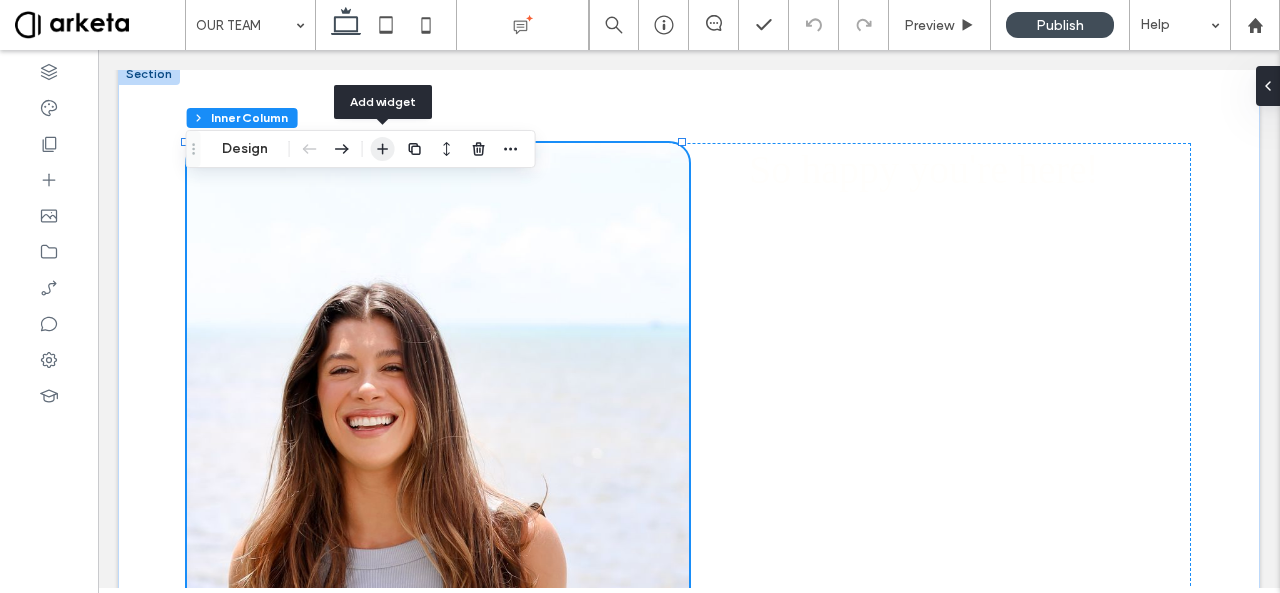 click 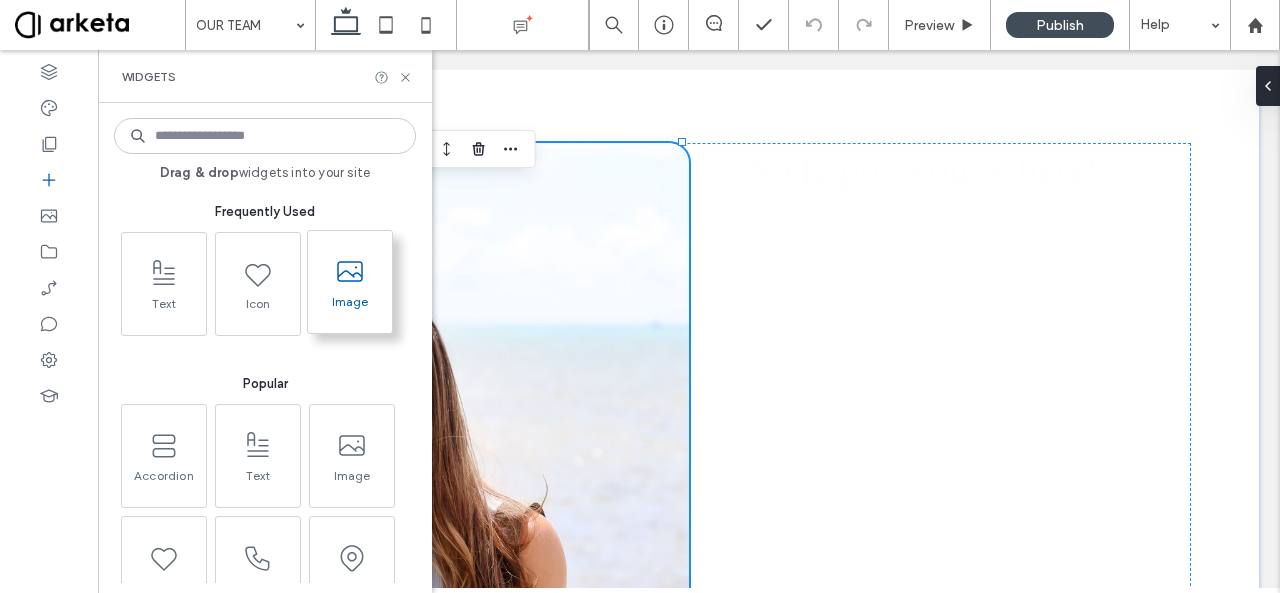 click 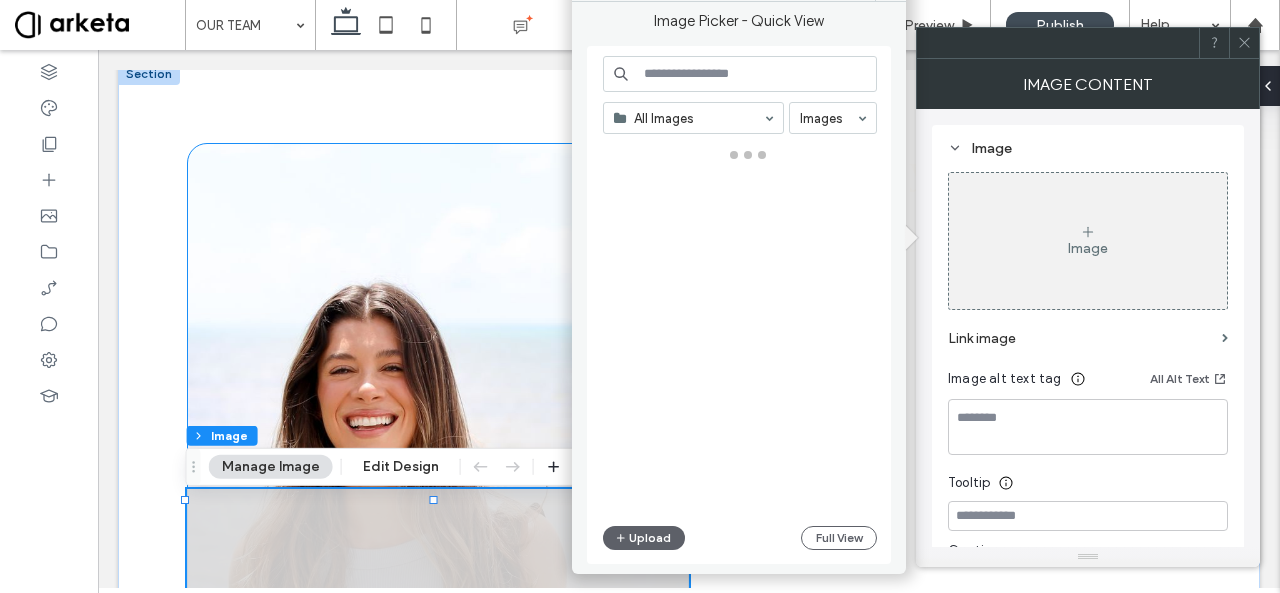 click at bounding box center [438, 650] 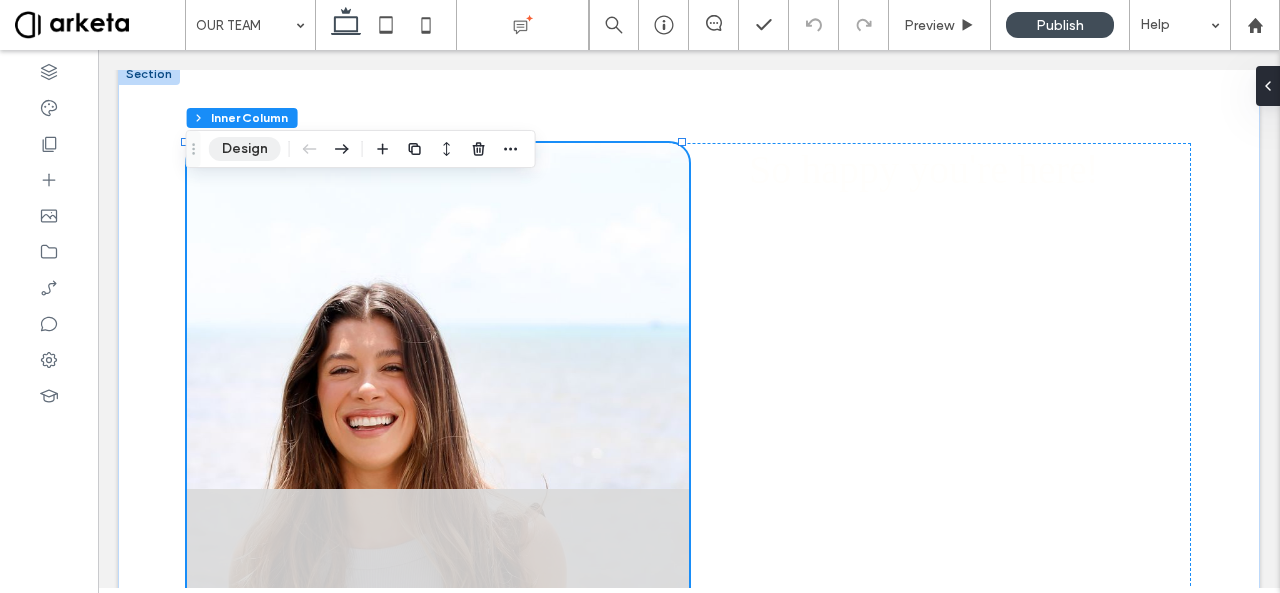 click on "Design" at bounding box center (245, 149) 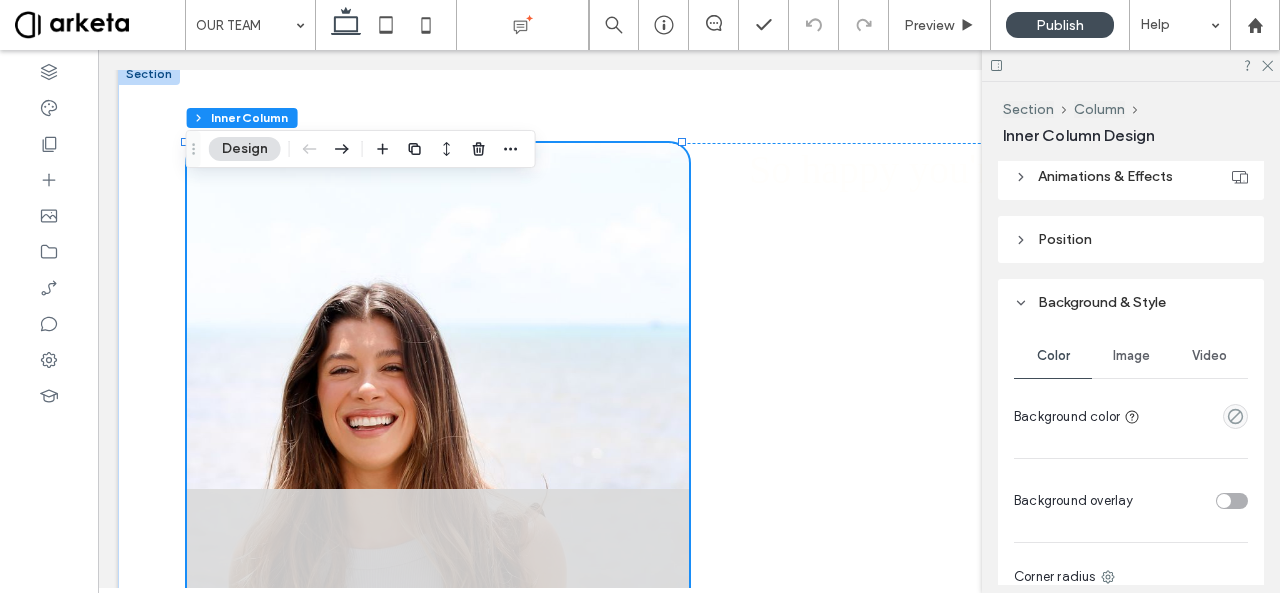 scroll, scrollTop: 1142, scrollLeft: 0, axis: vertical 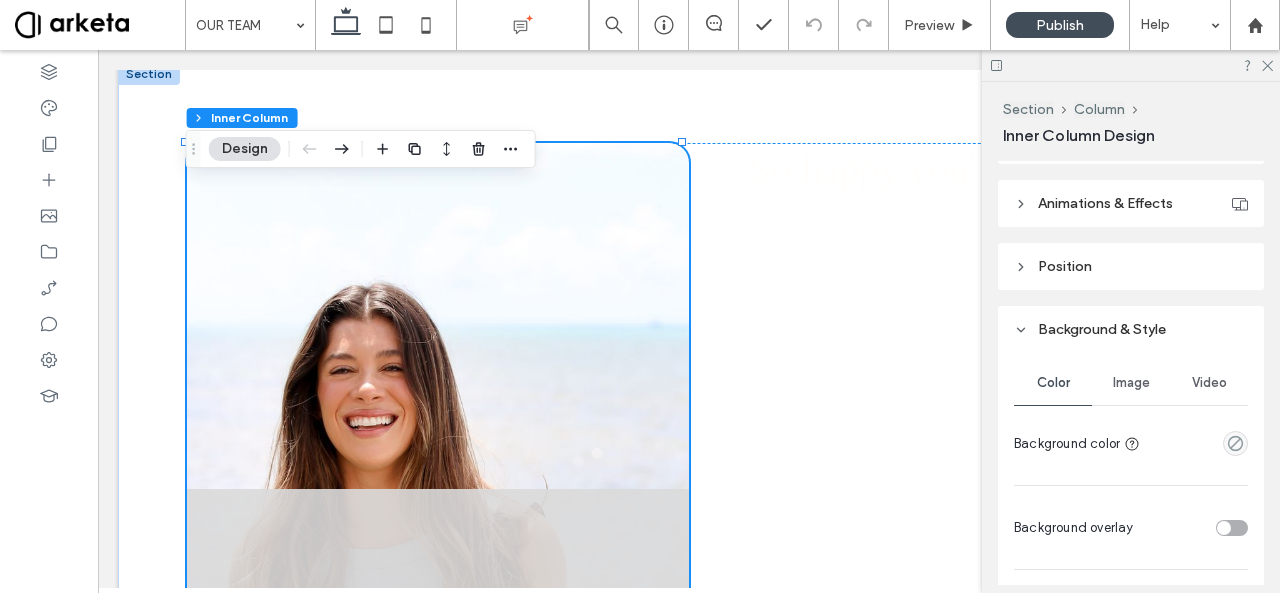 click on "Image" at bounding box center (1131, 383) 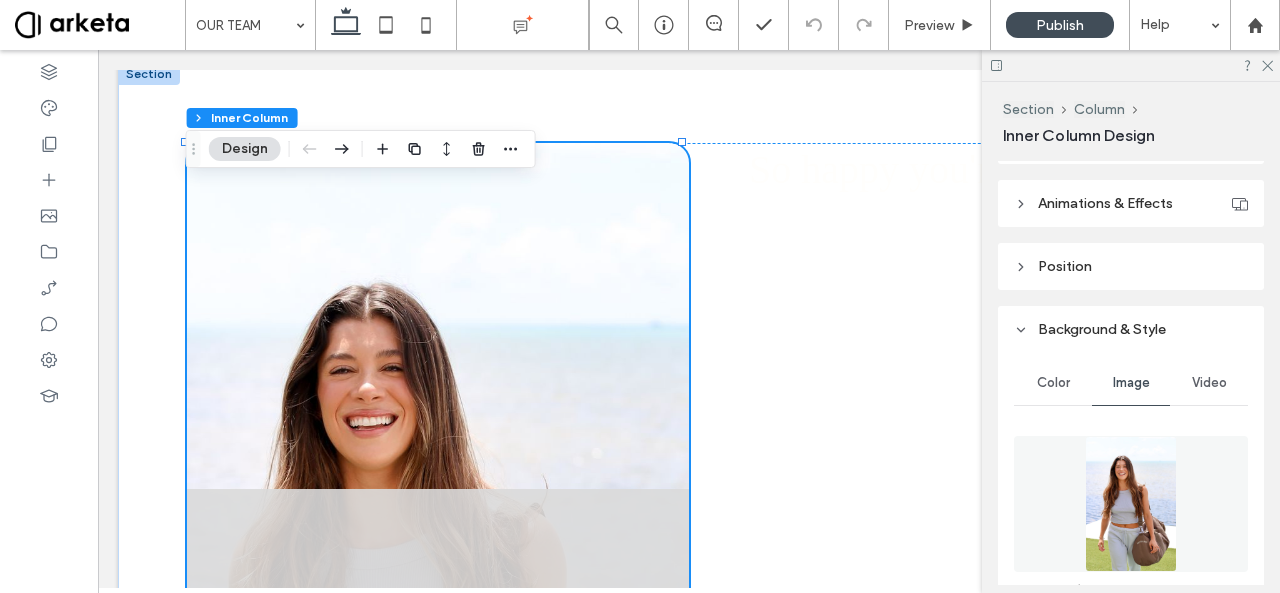 scroll, scrollTop: 1394, scrollLeft: 0, axis: vertical 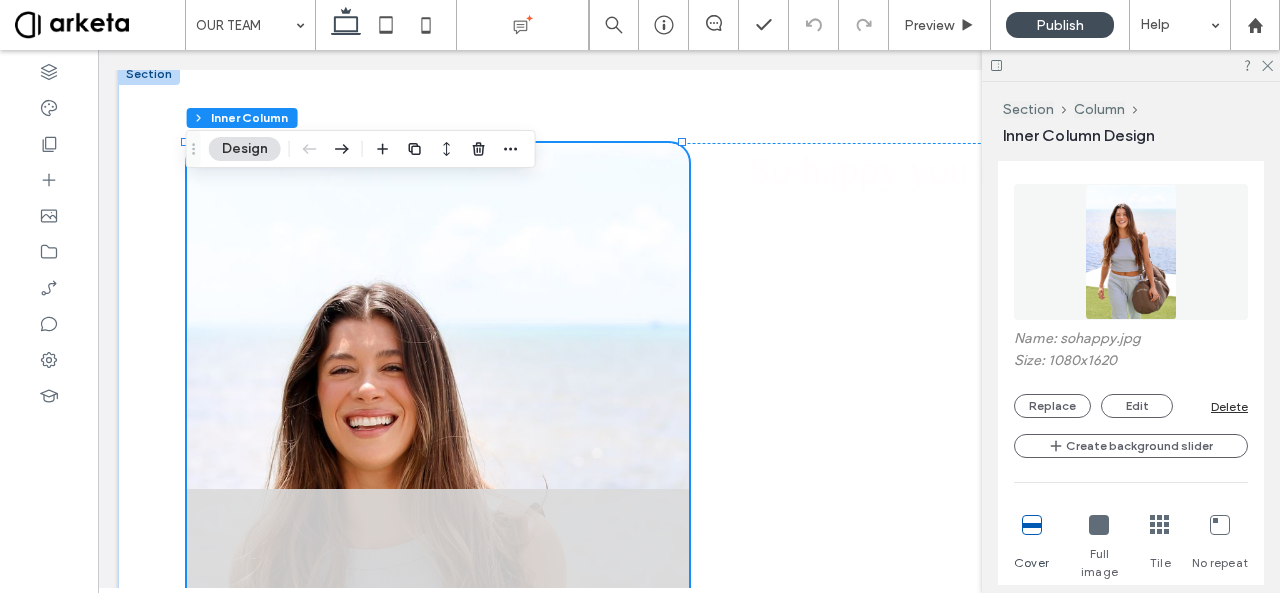 click on "Delete" at bounding box center [1229, 406] 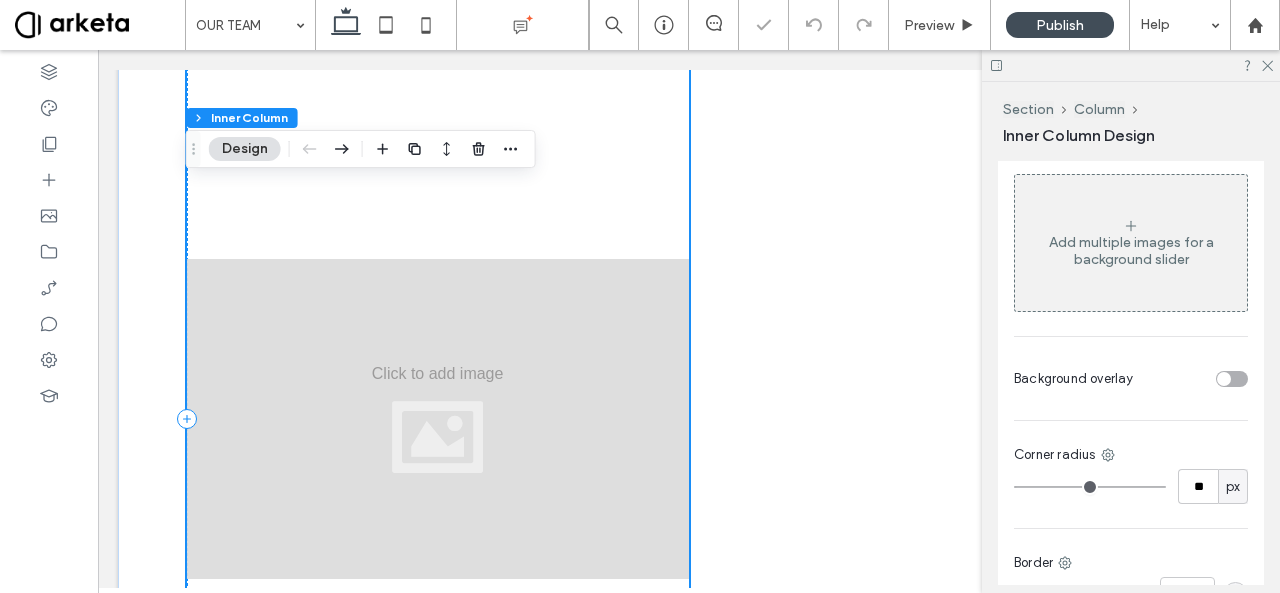 scroll, scrollTop: 588, scrollLeft: 0, axis: vertical 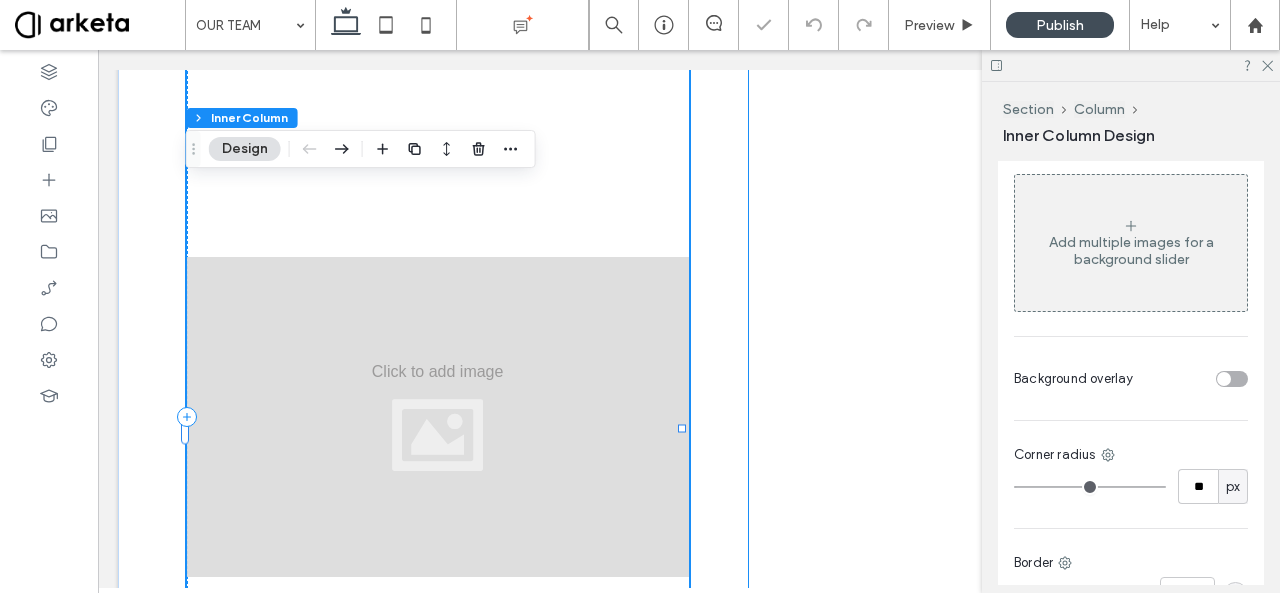 click on "Growing up, I was a competitive cheerleader, runner and pole vaulter, so my love for sports and exercise is deep rooted. During college, I created a platform to share the things I am most passionate about in hopes it would inspire others to move and fuel their body in a way that excites them." at bounding box center [963, 212] 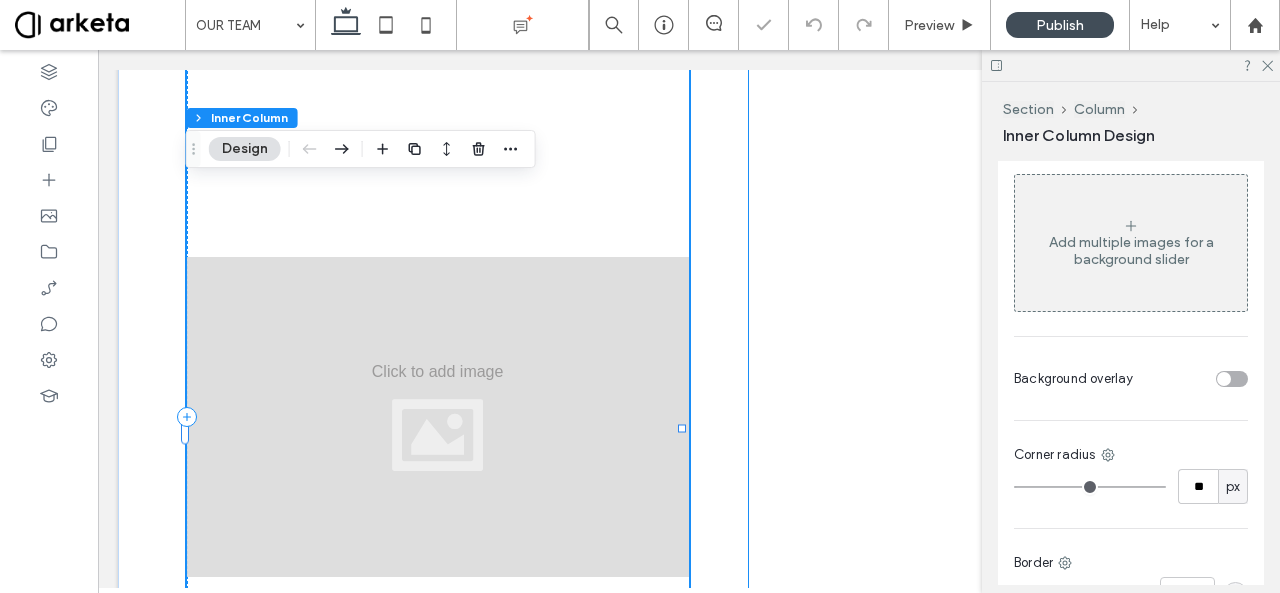 click on "Growing up, I was a competitive cheerleader, runner and pole vaulter, so my love for sports and exercise is deep rooted. During college, I created a platform to share the things I am most passionate about in hopes it would inspire others to move and fuel their body in a way that excites them." at bounding box center (963, 212) 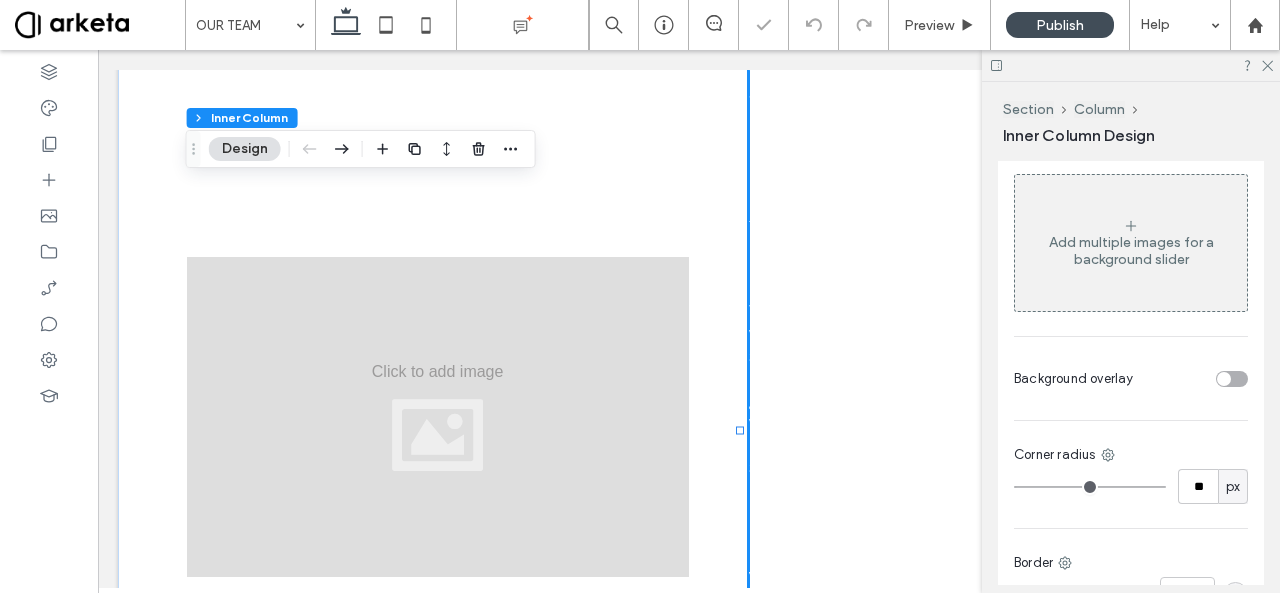 click on "Growing up, I was a competitive cheerleader, runner and pole vaulter, so my love for sports and exercise is deep rooted. During college, I created a platform to share the things I am most passionate about in hopes it would inspire others to move and fuel their body in a way that excites them." at bounding box center [963, 212] 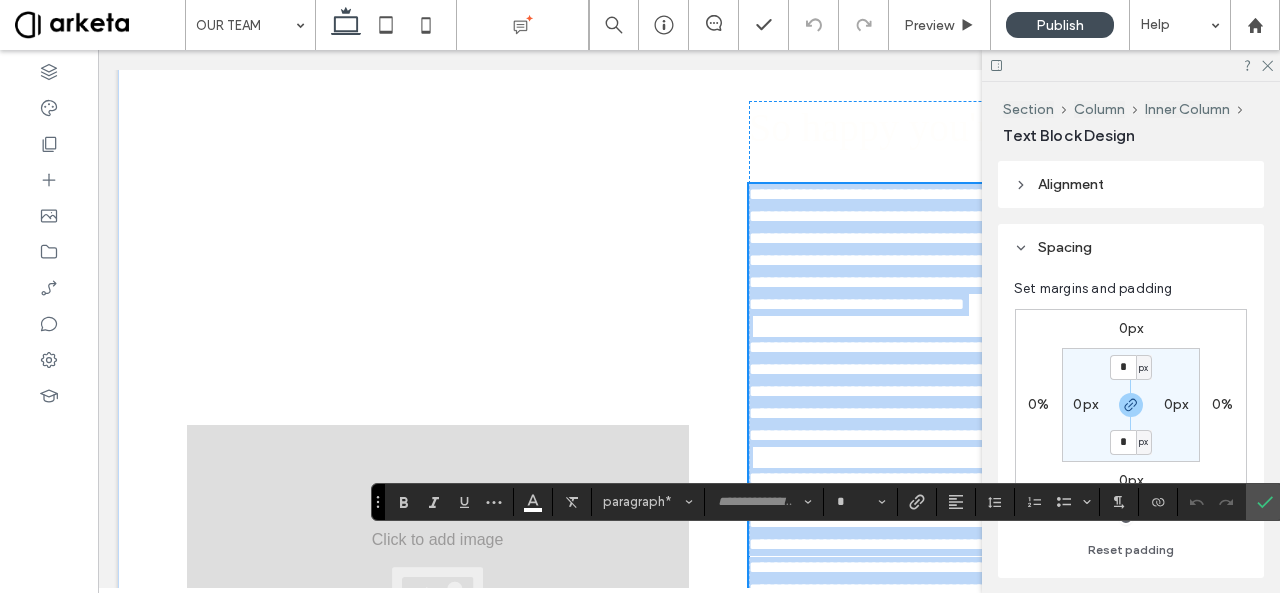 scroll, scrollTop: 398, scrollLeft: 0, axis: vertical 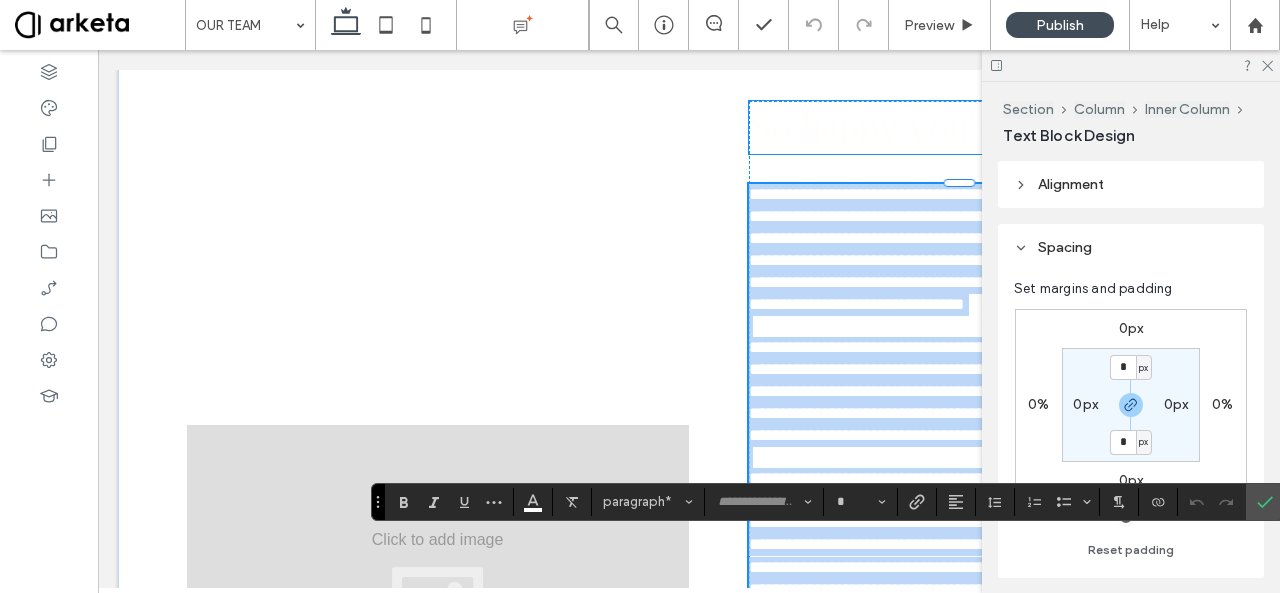 click on "So happy you" at bounding box center [859, 127] 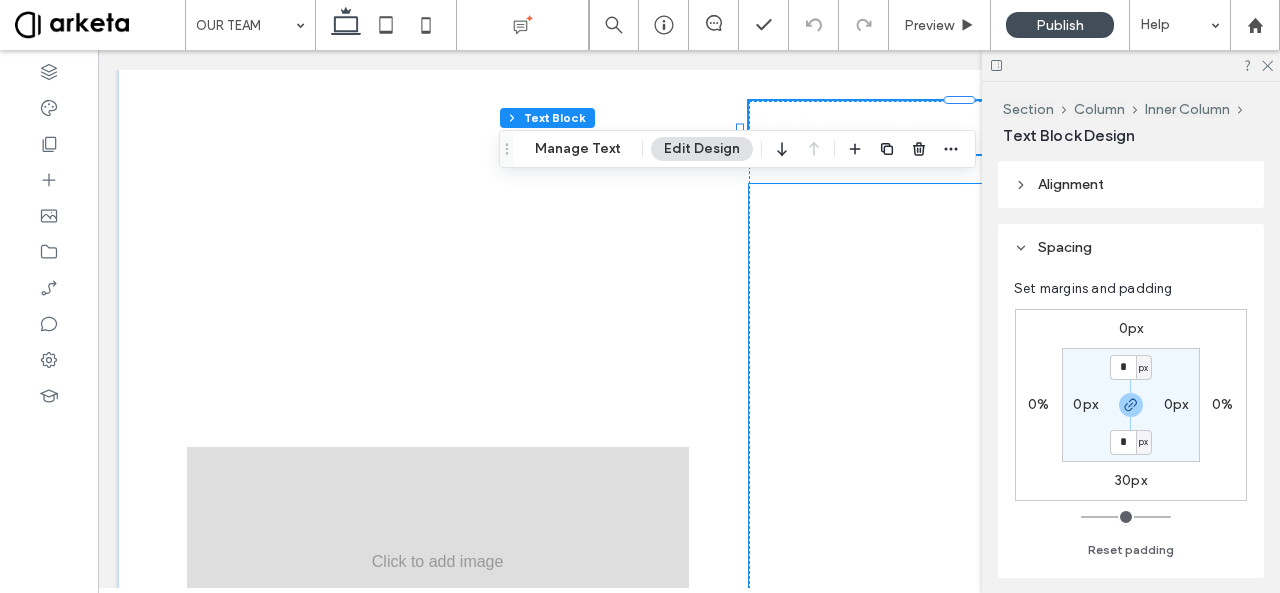 click on "Hey guys! My name is Elyse Valdes, I'm a Certified Personal Trainer and fitness entrepreneur with a deep love for fitness & adventure. Most people know me for my upbeat workouts, contagious energy and daily motivation. Born and raised in Miami, I was able to develop a lifestyle that centers around constant activity and adventure." at bounding box center [969, 249] 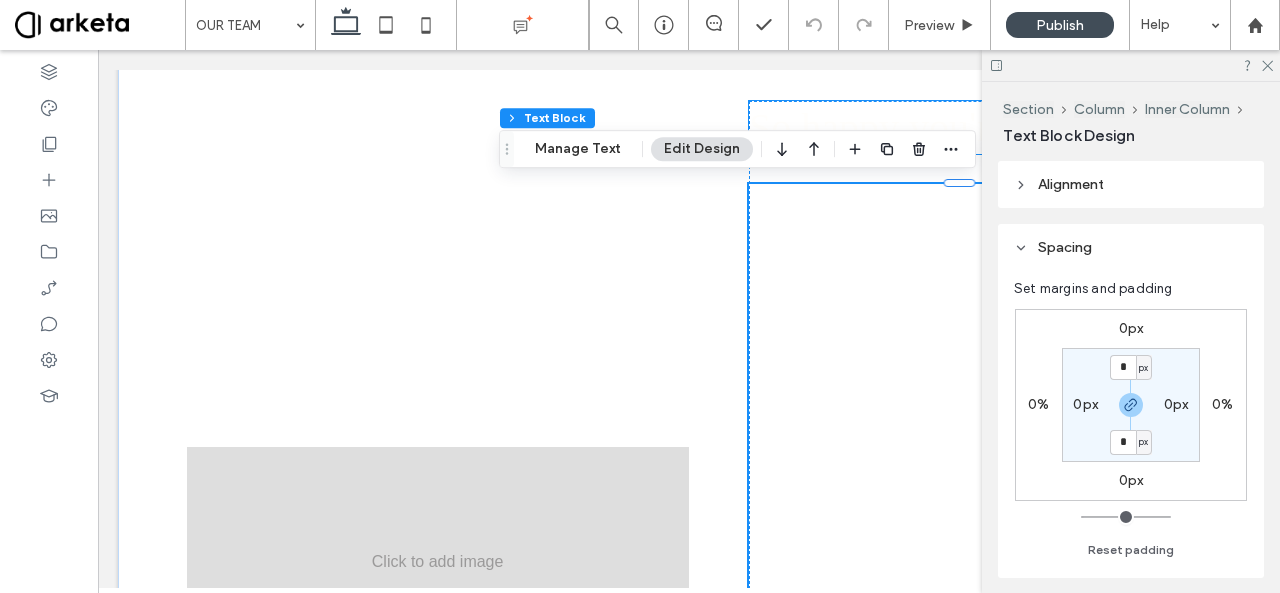 click on "So happy you" at bounding box center [859, 127] 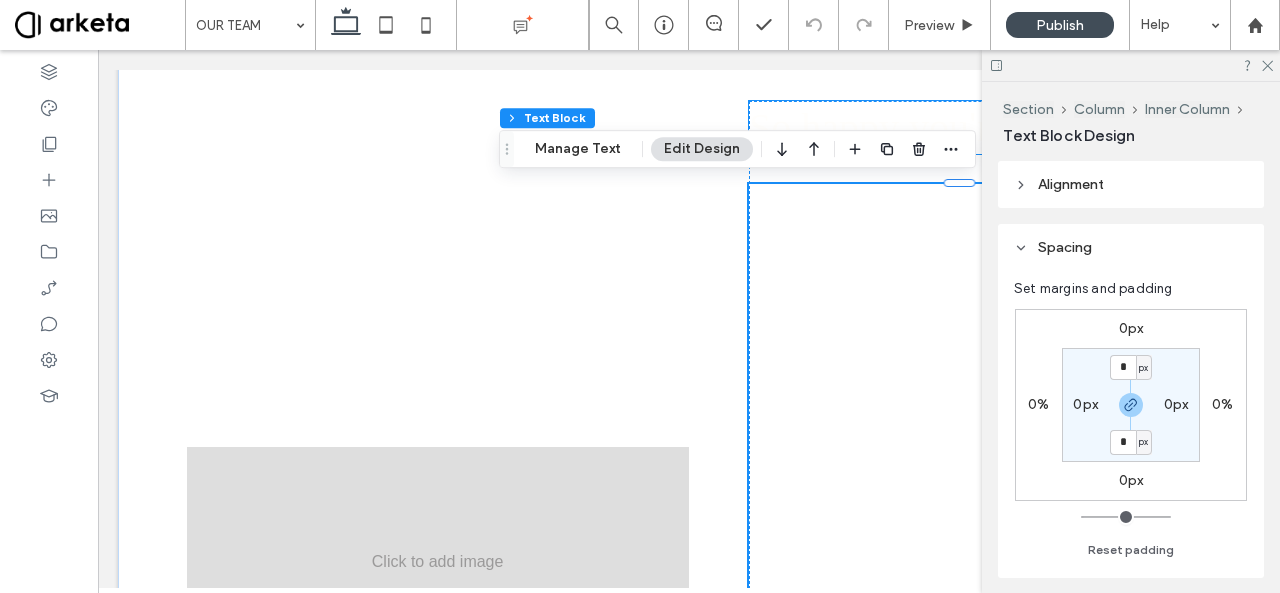 click on "So happy you" at bounding box center (859, 127) 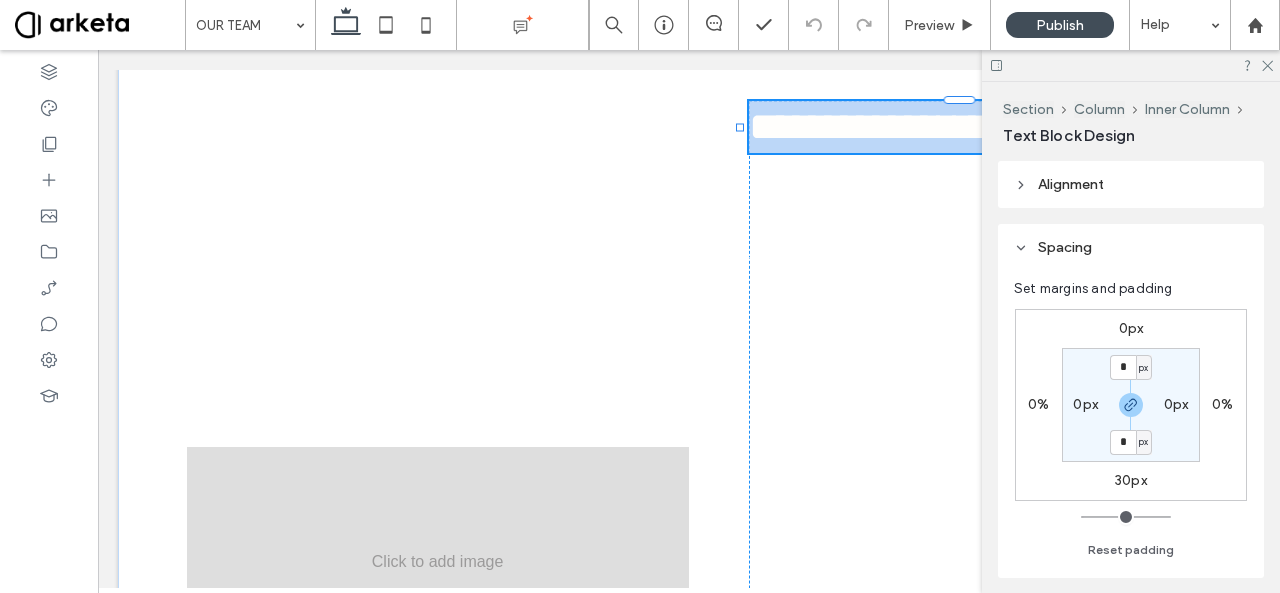 type on "**" 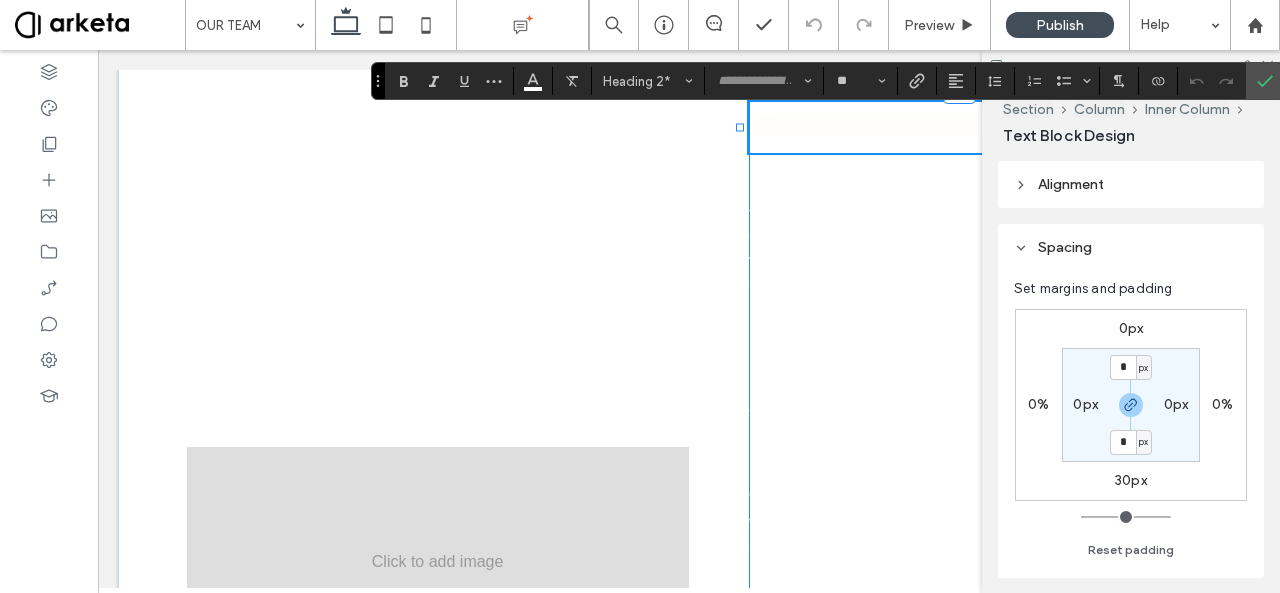 click on "**********" at bounding box center [970, 607] 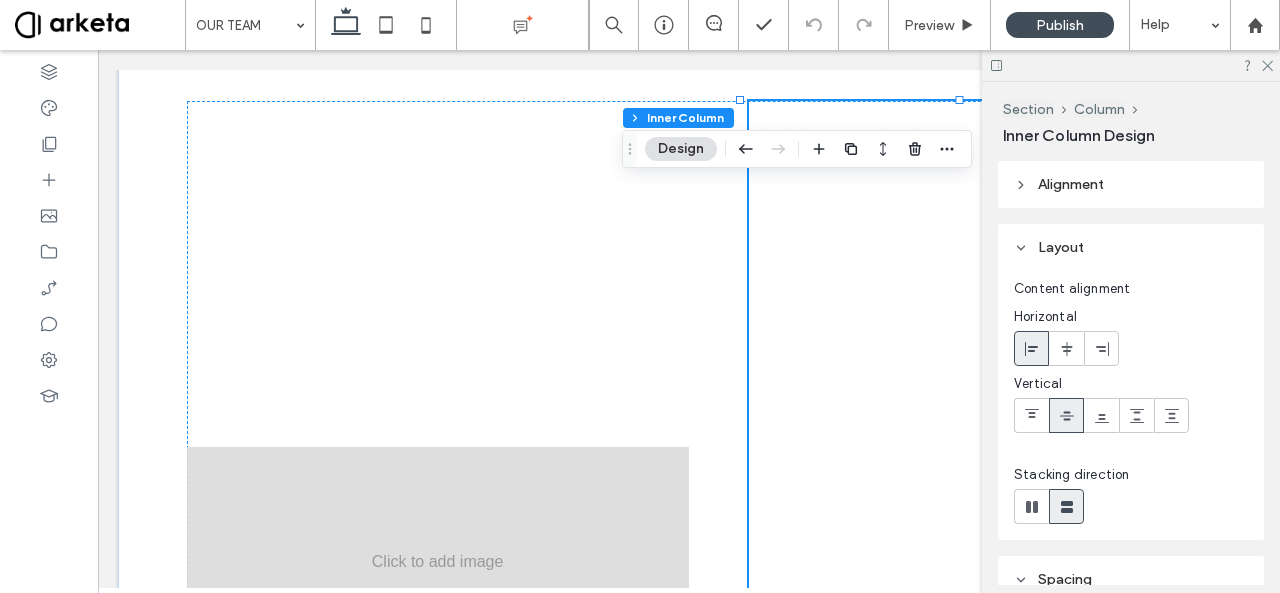 click on "Section Column Inner Column Design" at bounding box center (797, 149) 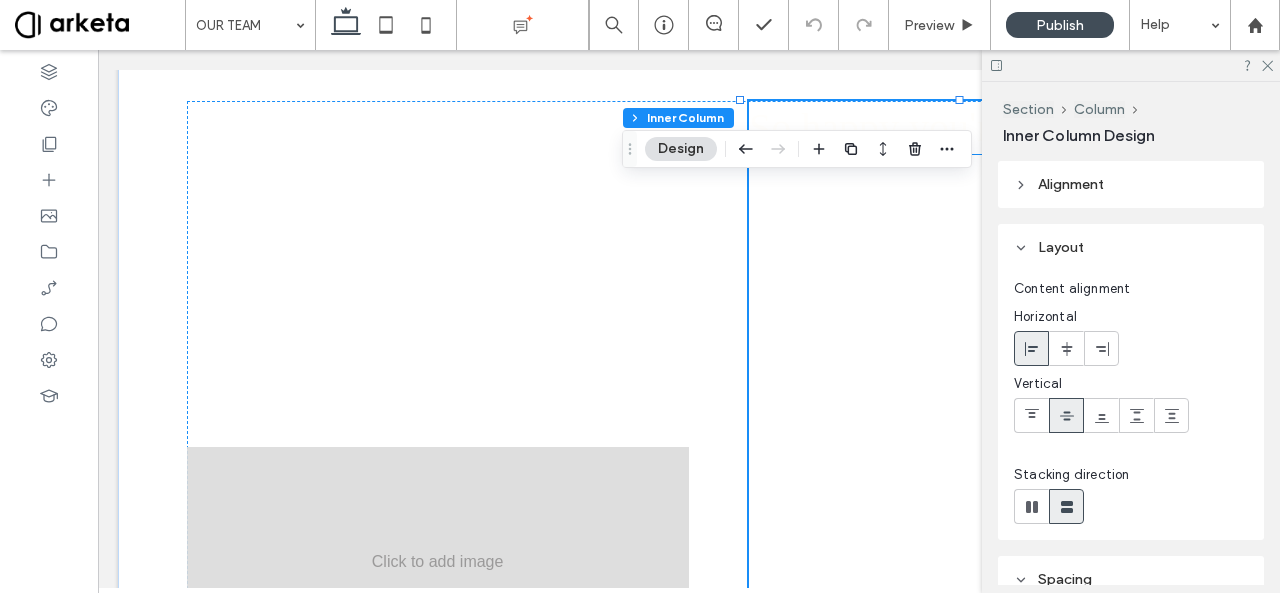click on "So happy you" at bounding box center (859, 127) 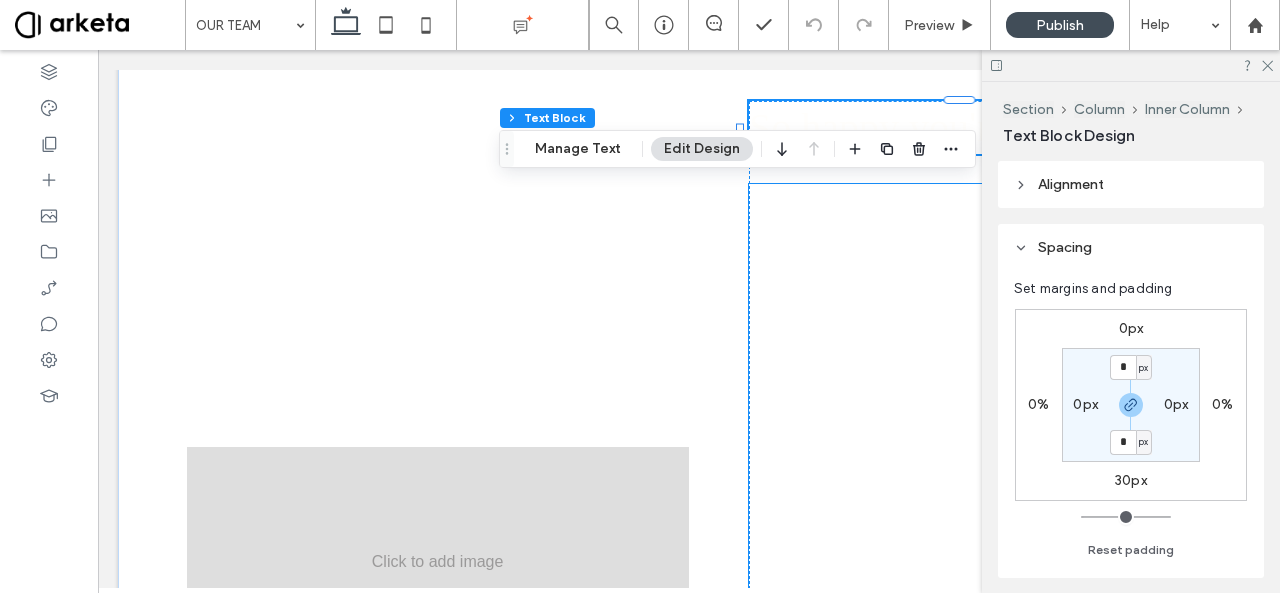click on "Hey guys! My name is Elyse Valdes, I'm a Certified Personal Trainer and fitness entrepreneur with a deep love for fitness & adventure. Most people know me for my upbeat workouts, contagious energy and daily motivation. Born and raised in Miami, I was able to develop a lifestyle that centers around constant activity and adventure." at bounding box center [969, 249] 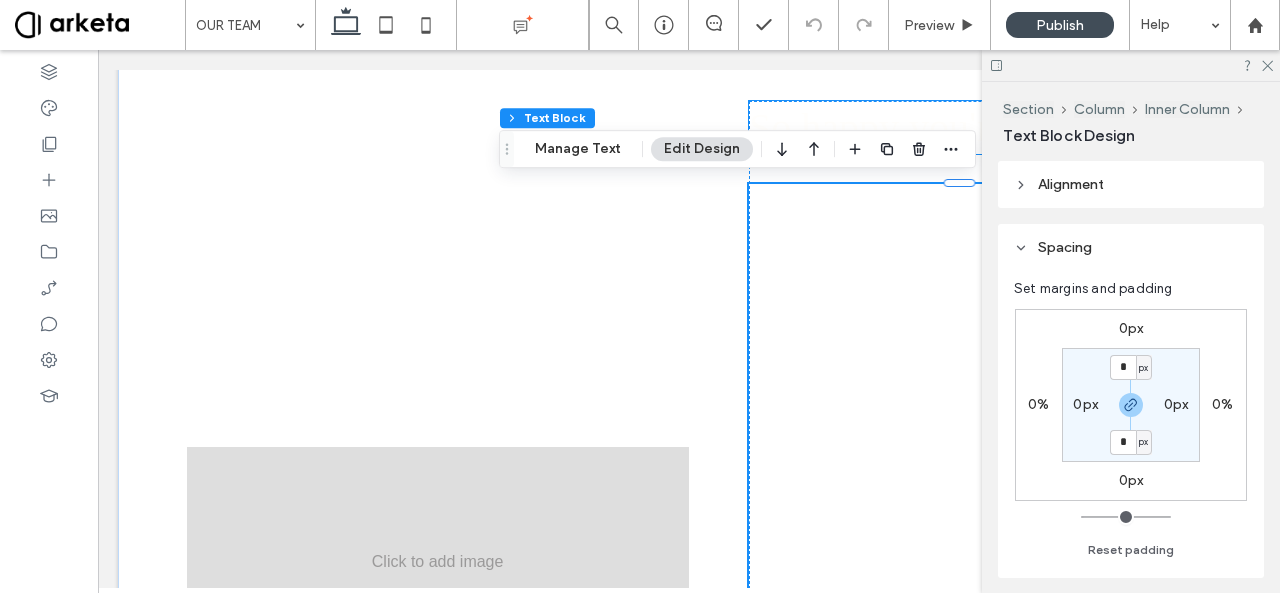 click on "So happy you" at bounding box center [859, 127] 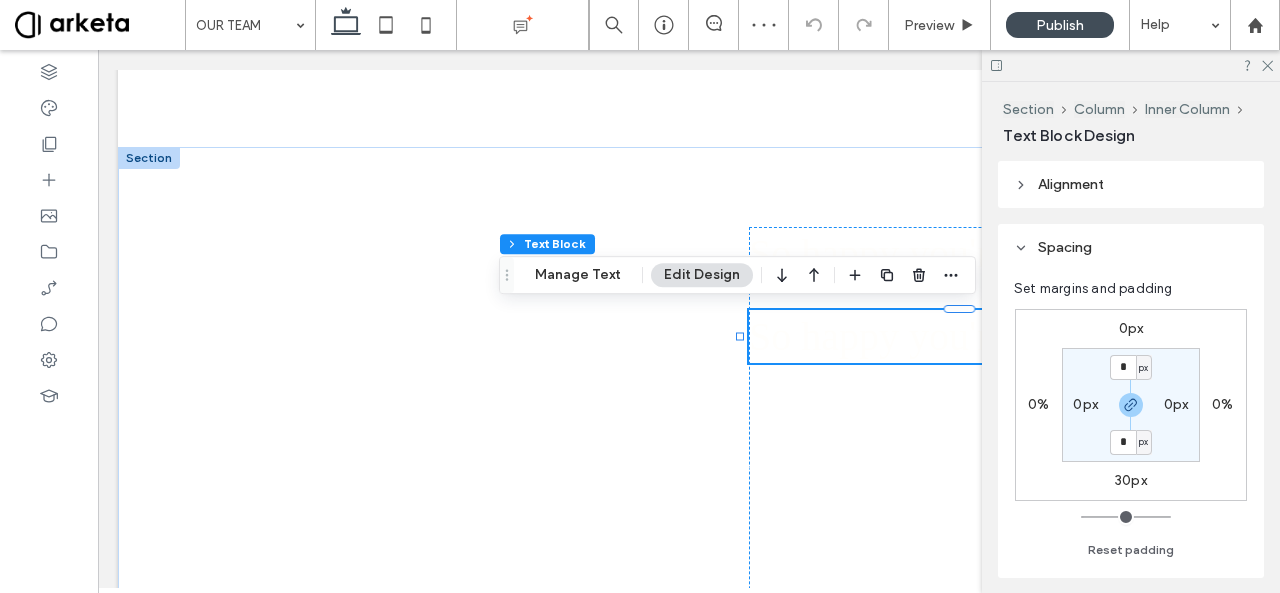 scroll, scrollTop: 176, scrollLeft: 0, axis: vertical 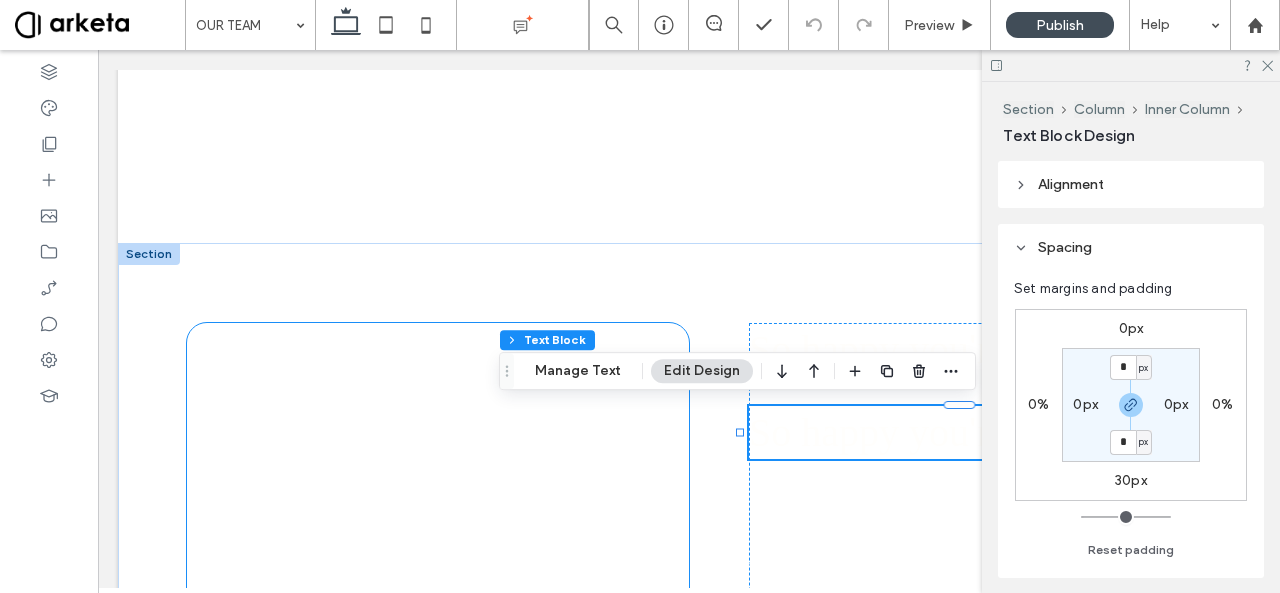 click at bounding box center [438, 871] 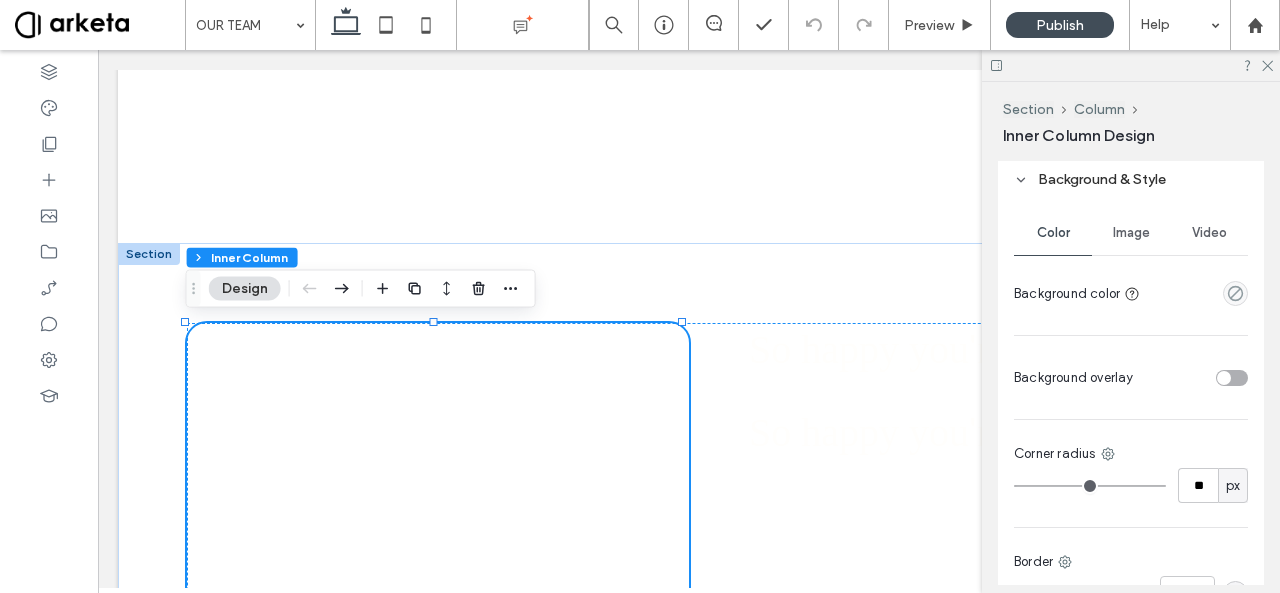 scroll, scrollTop: 1327, scrollLeft: 0, axis: vertical 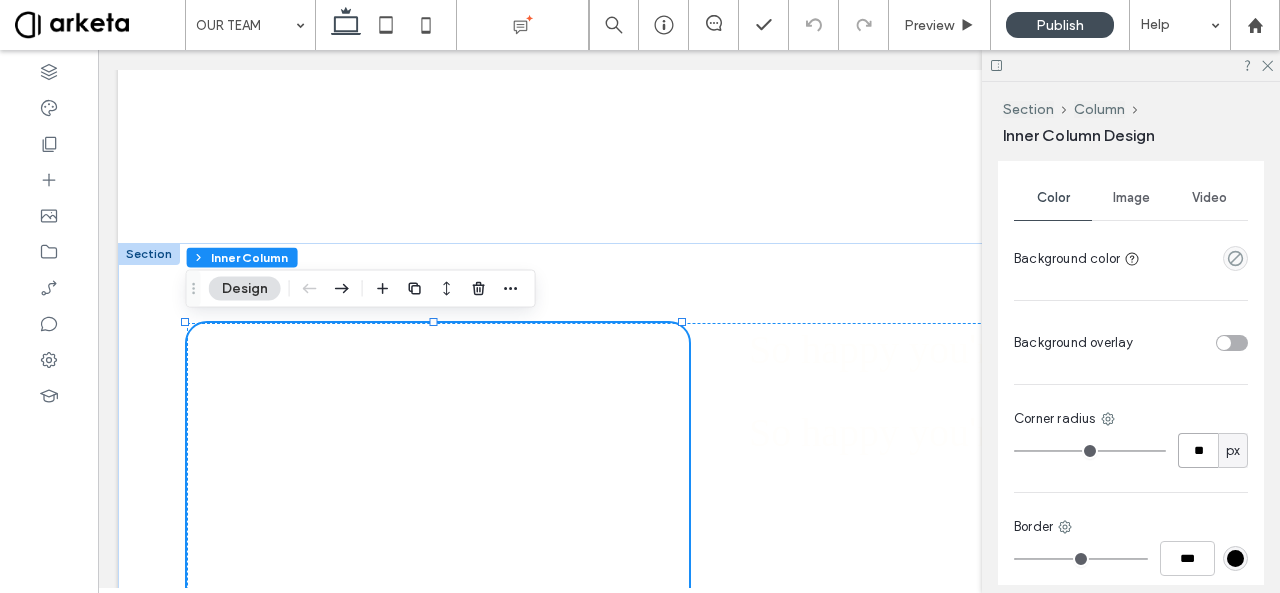 click on "**" at bounding box center [1198, 450] 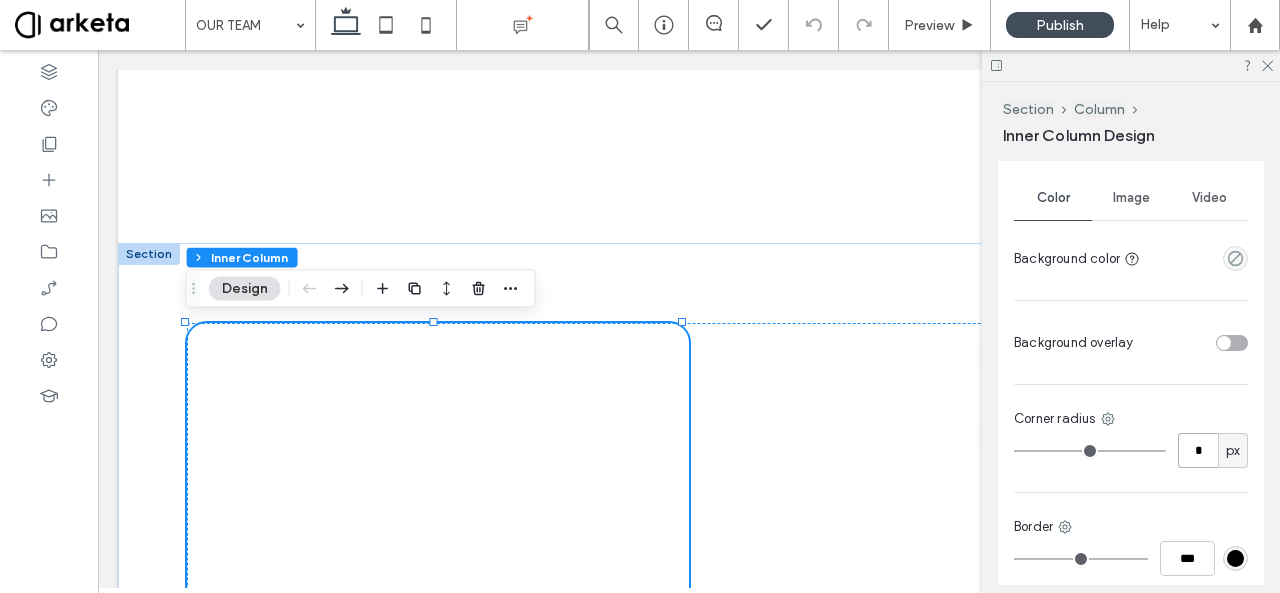 type on "*" 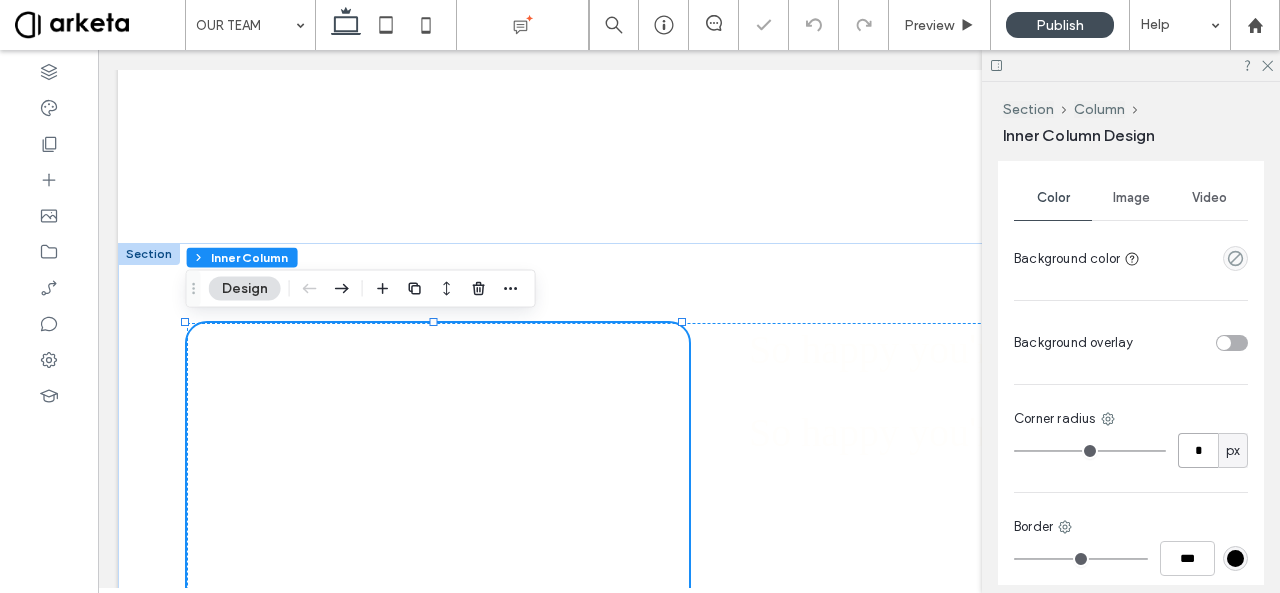 type on "*" 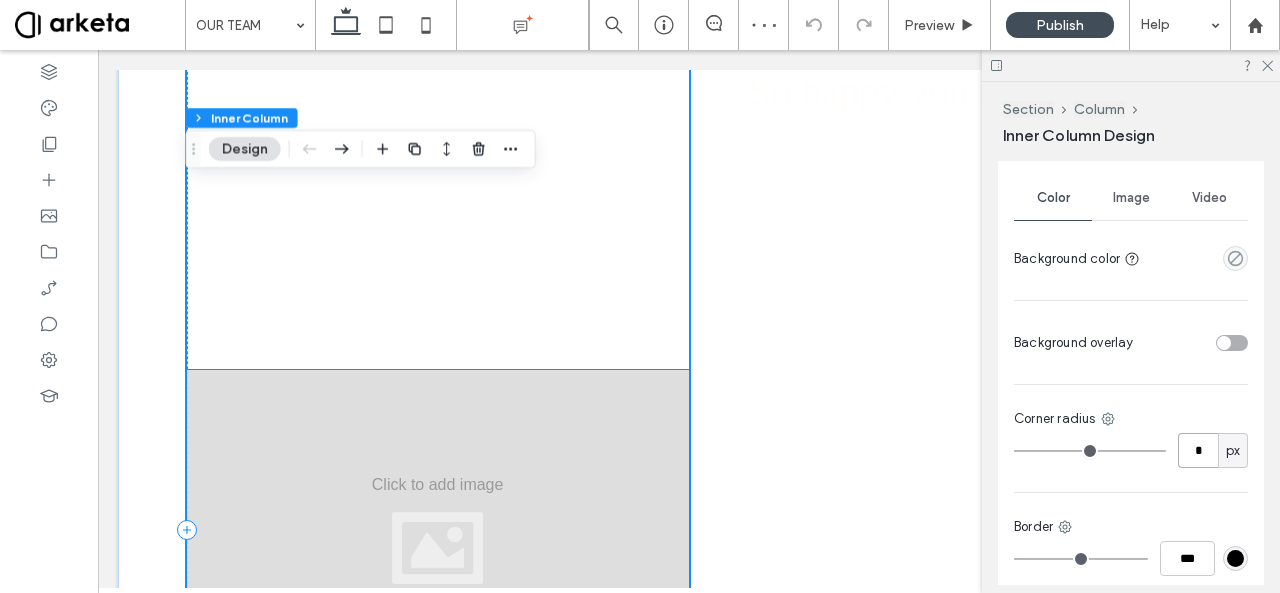 scroll, scrollTop: 519, scrollLeft: 0, axis: vertical 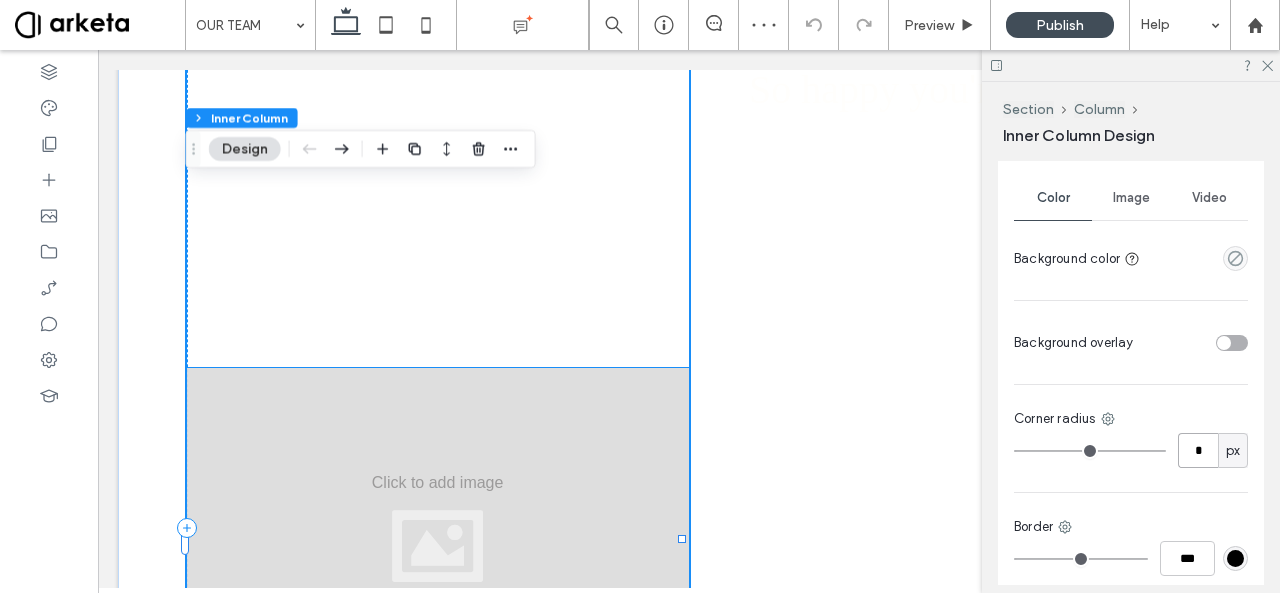 click at bounding box center (438, 528) 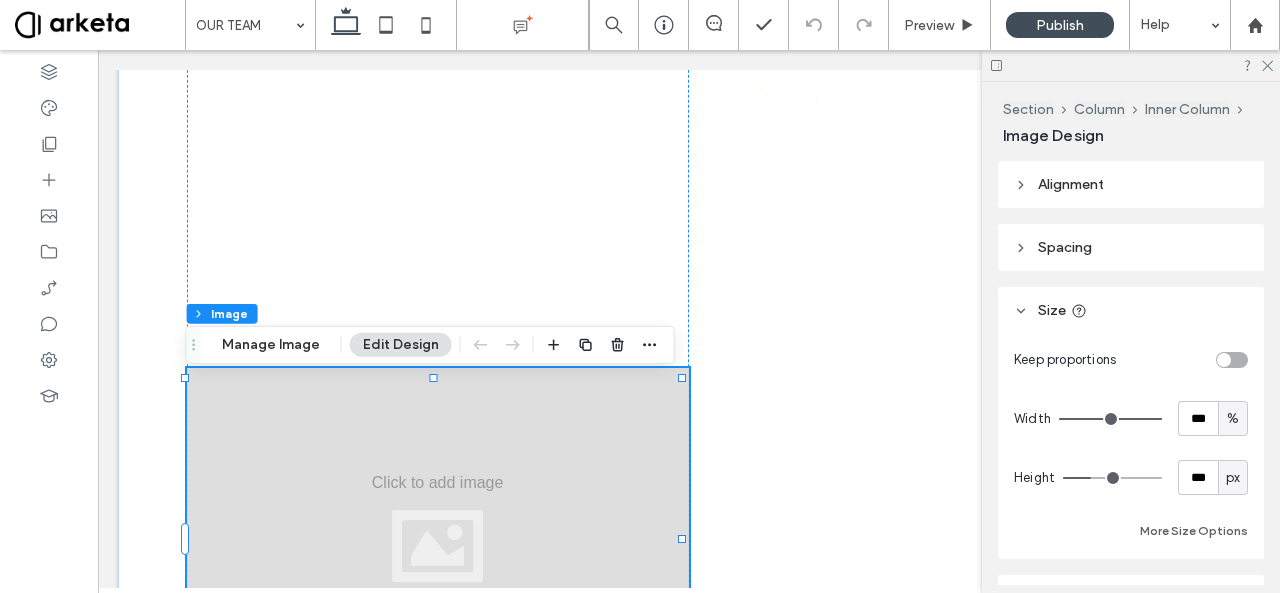 scroll, scrollTop: 0, scrollLeft: 0, axis: both 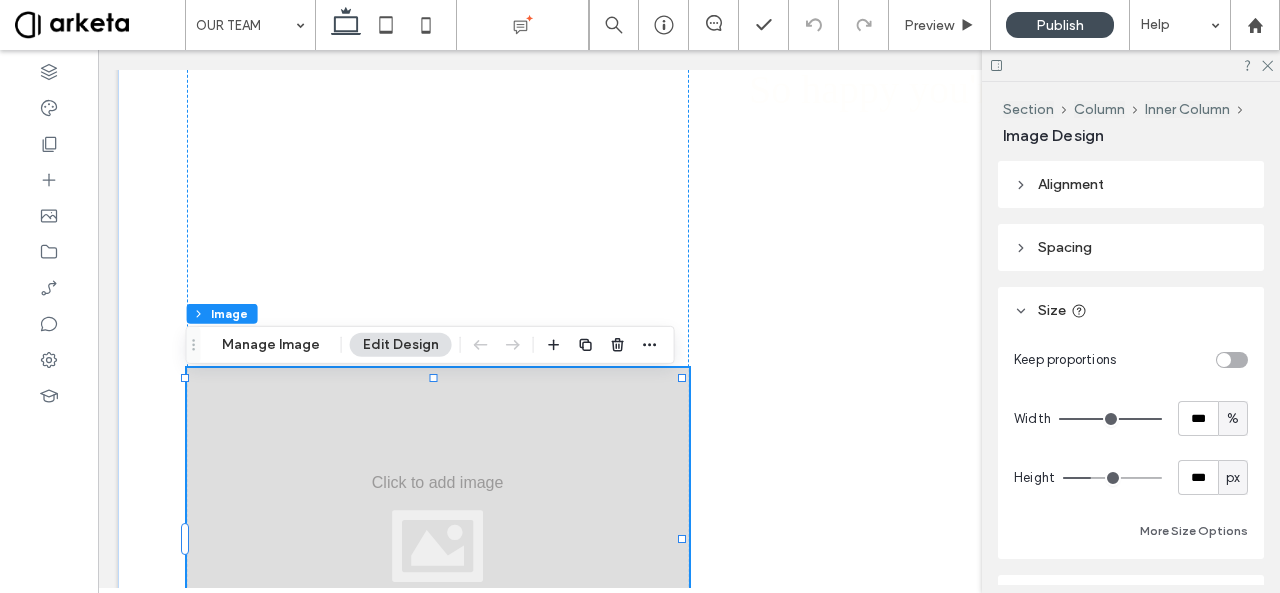 click on "%" at bounding box center [1233, 419] 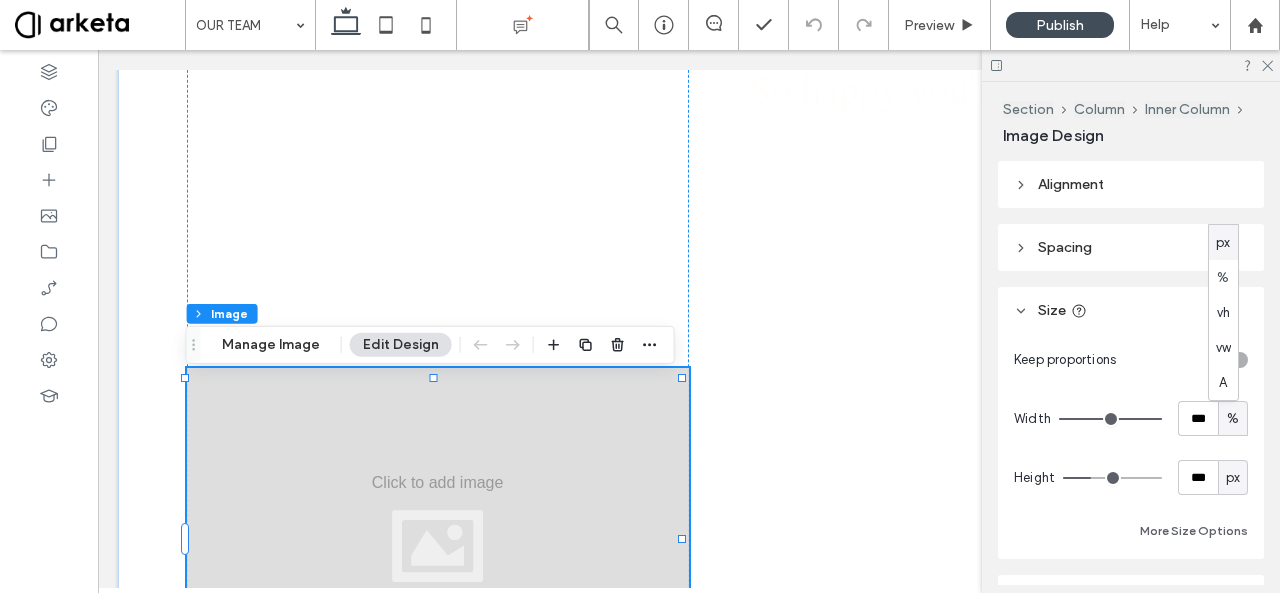 click on "px" at bounding box center [1223, 243] 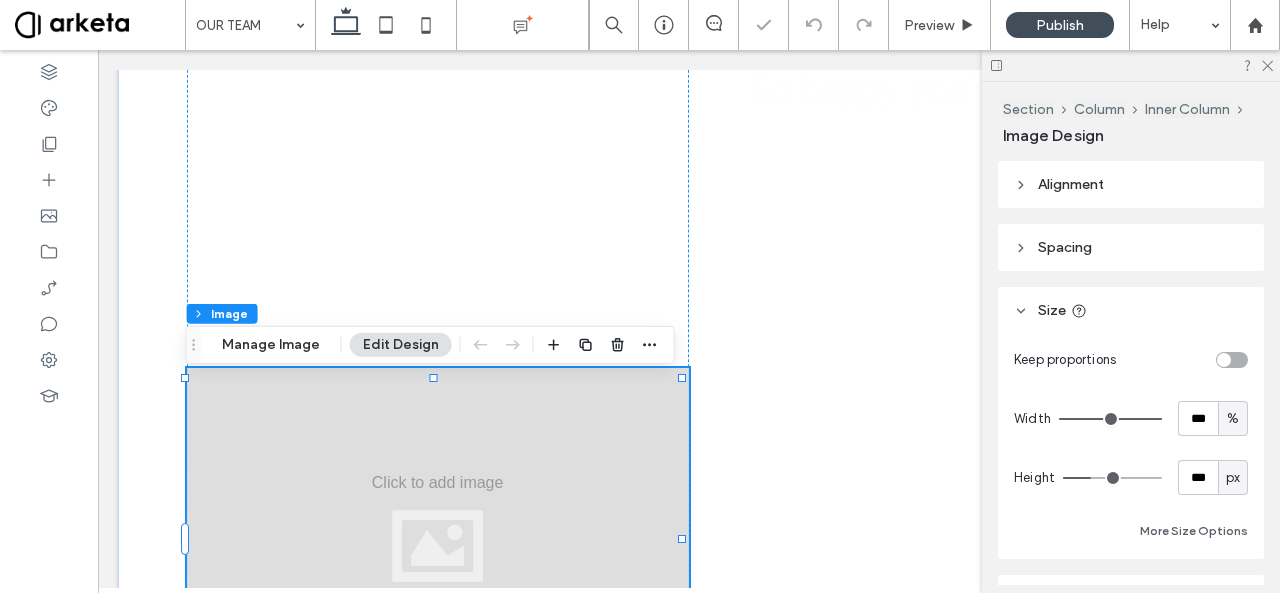 type on "***" 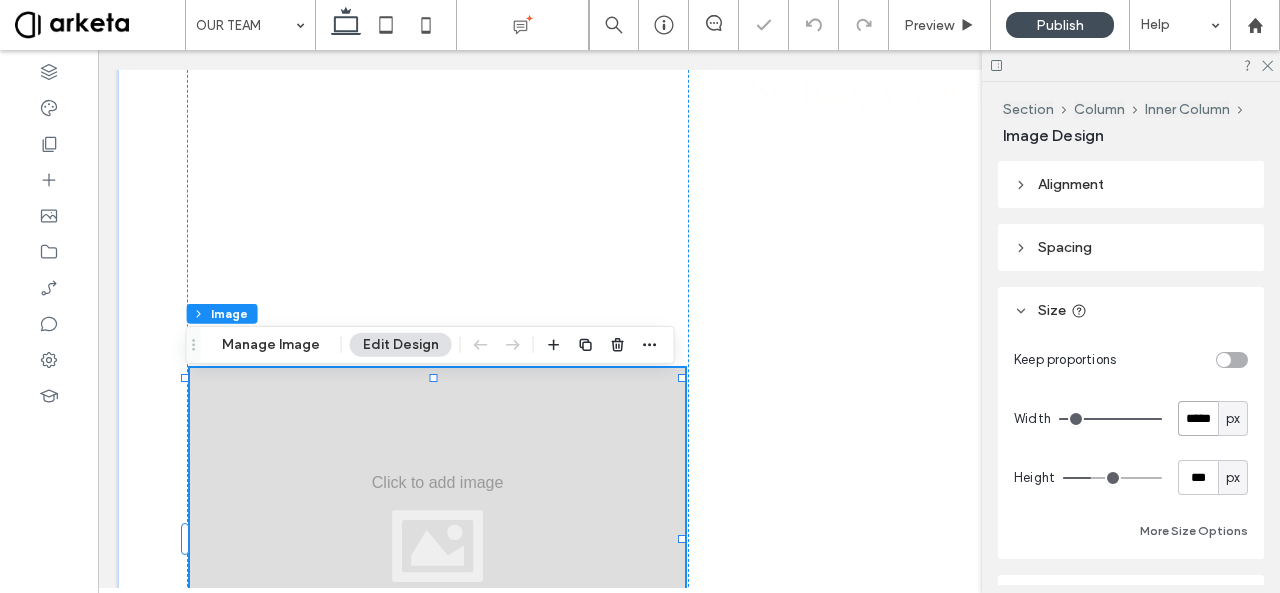 click on "*****" at bounding box center (1198, 418) 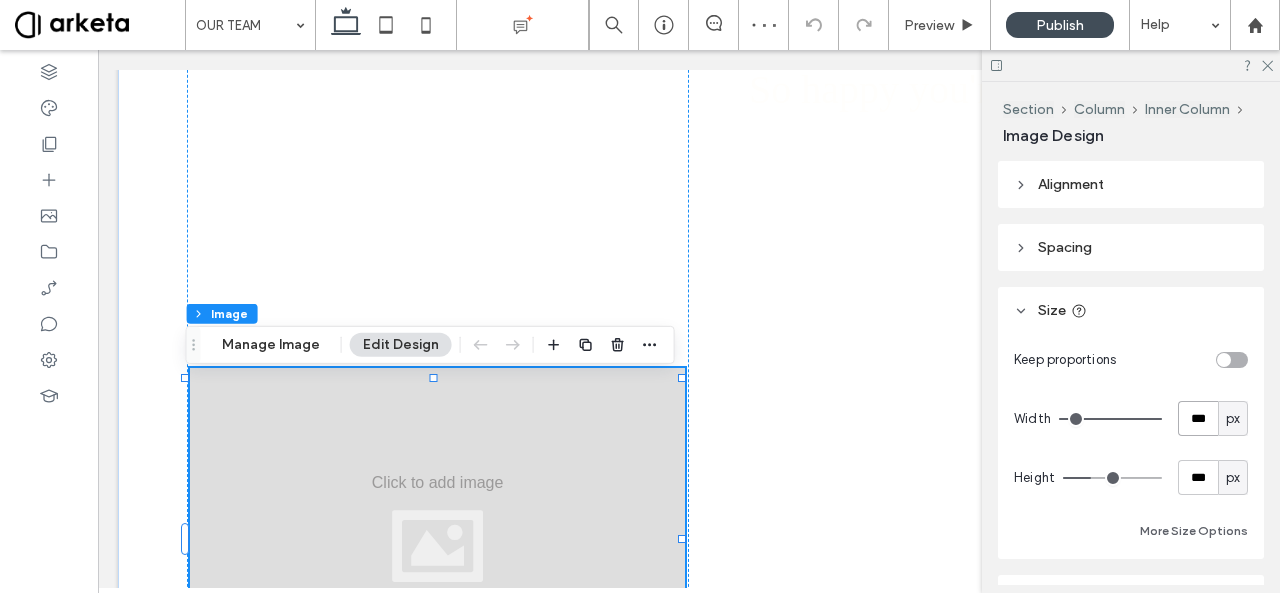 type on "***" 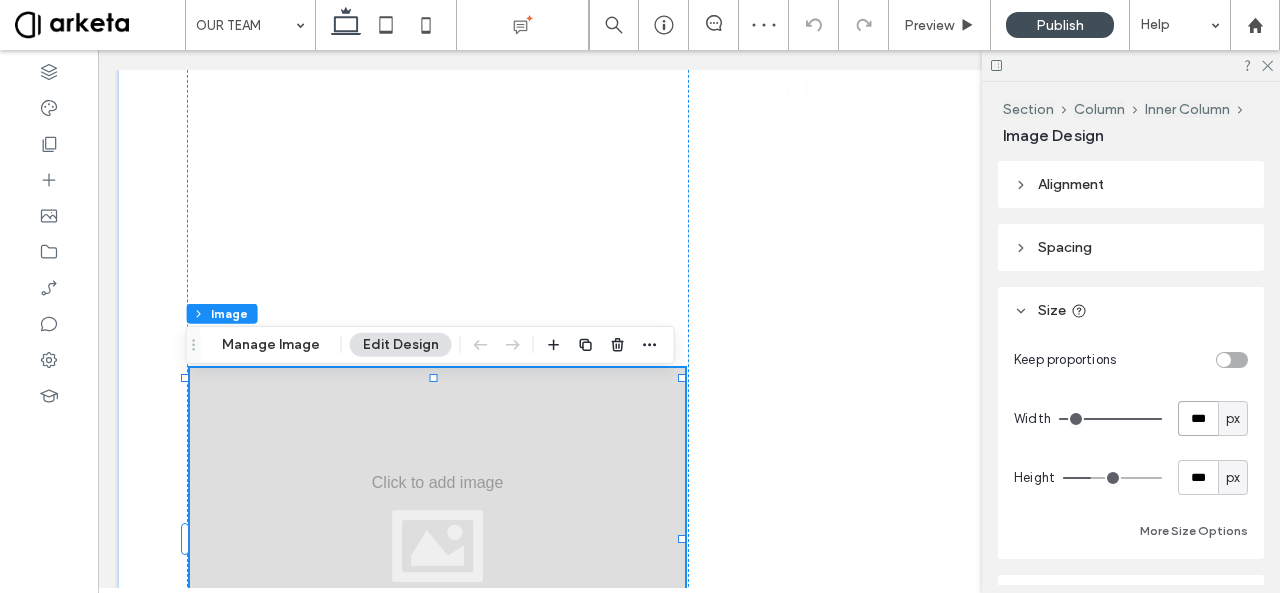 type on "***" 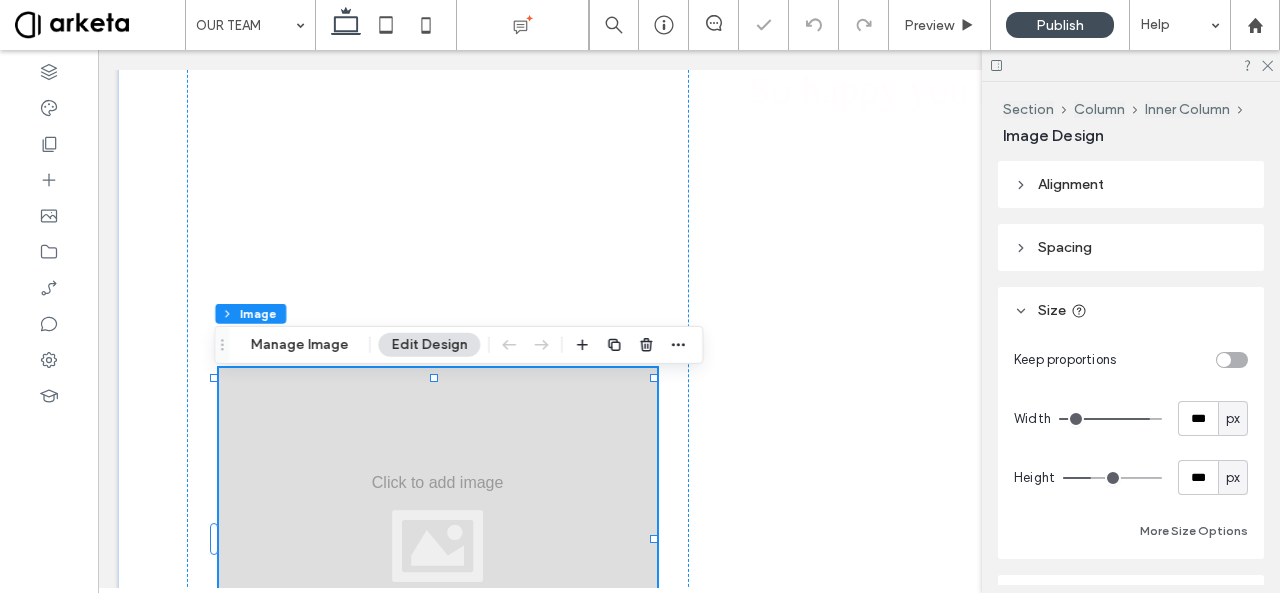 click at bounding box center [1232, 360] 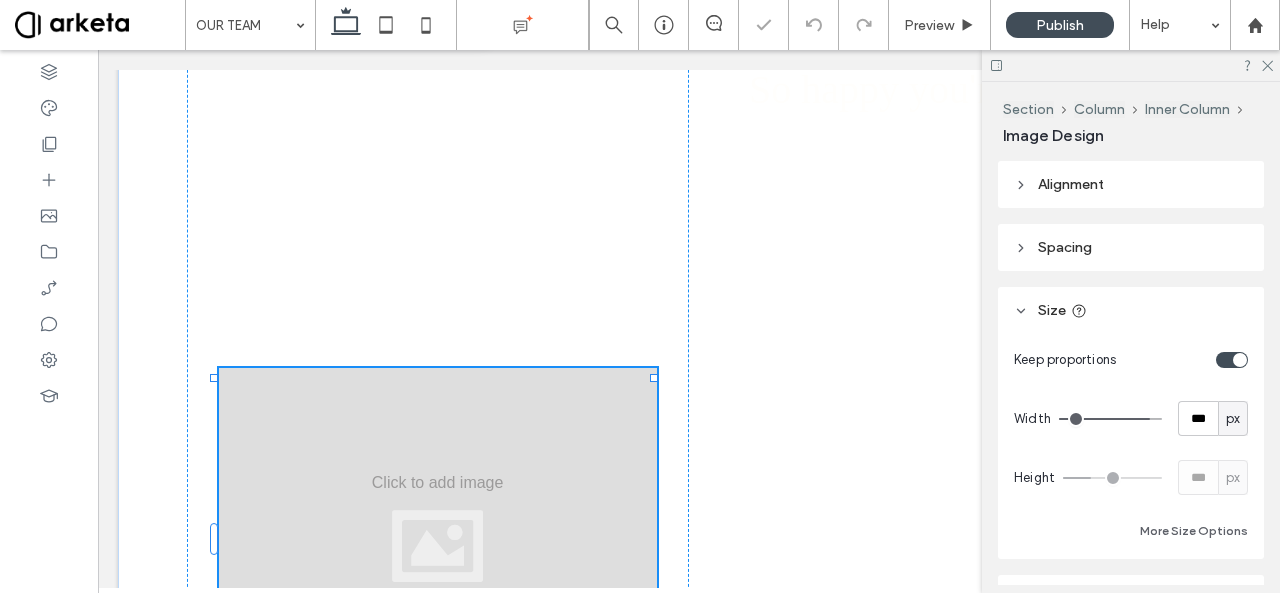 type on "*" 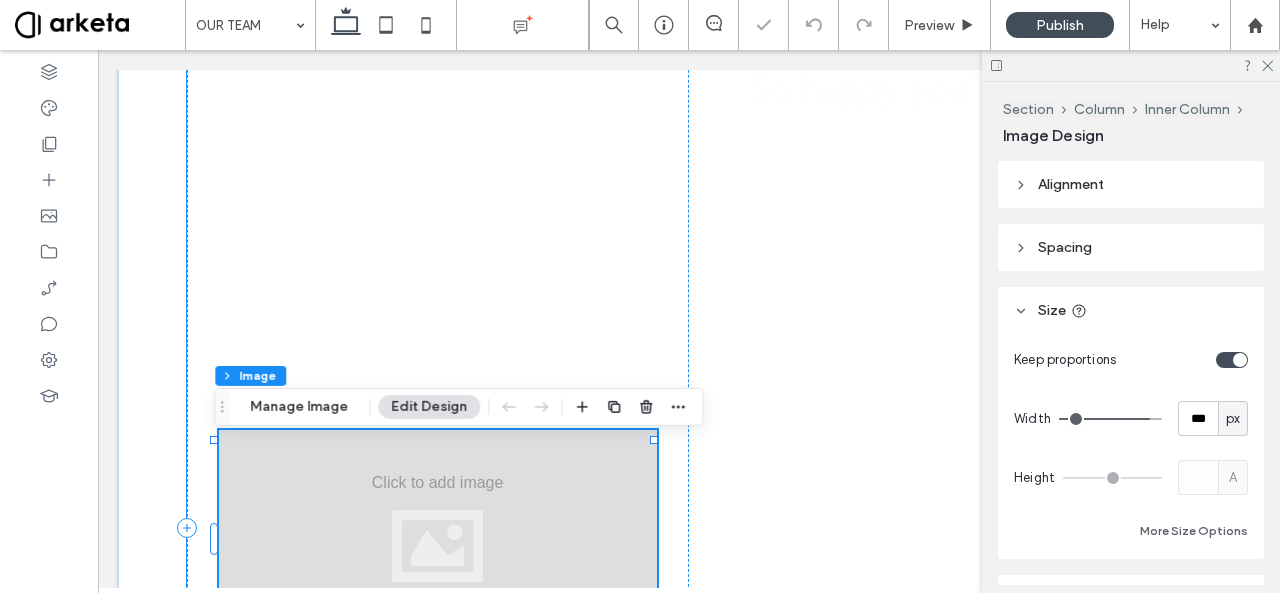 type 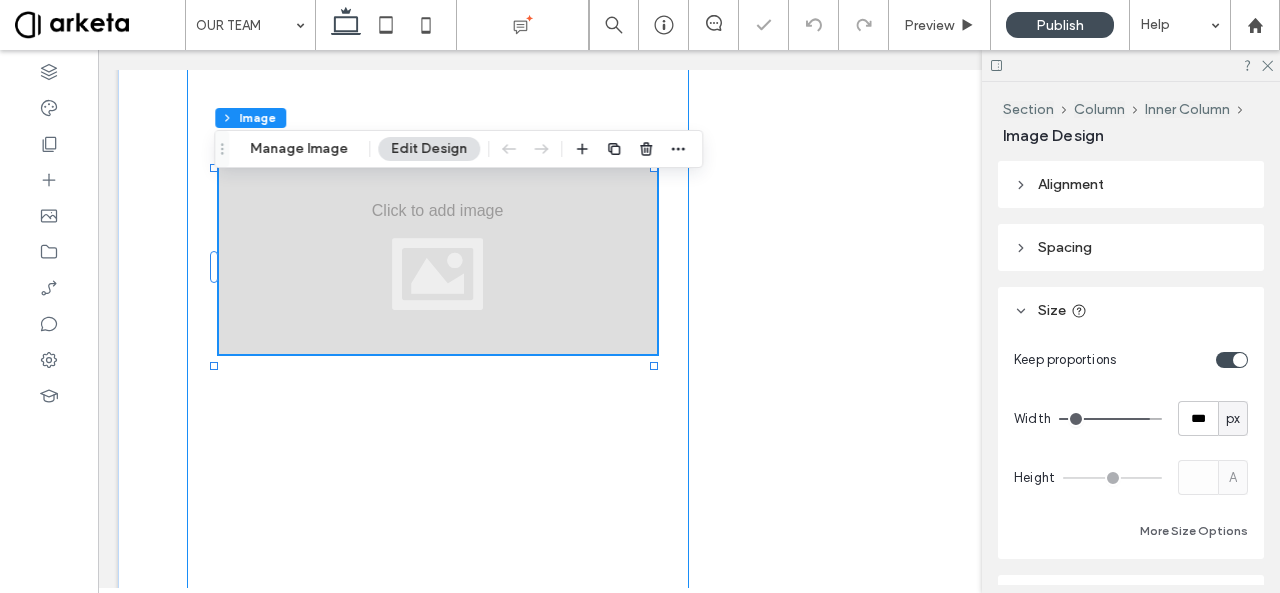 scroll, scrollTop: 788, scrollLeft: 0, axis: vertical 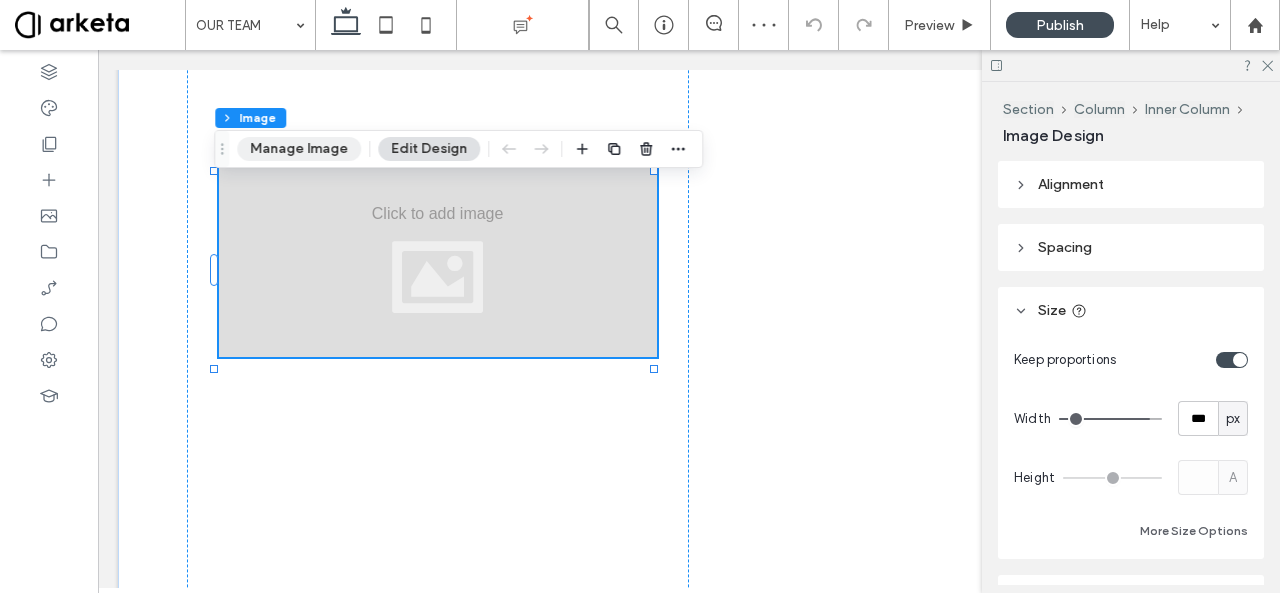 click on "Manage Image" at bounding box center (299, 149) 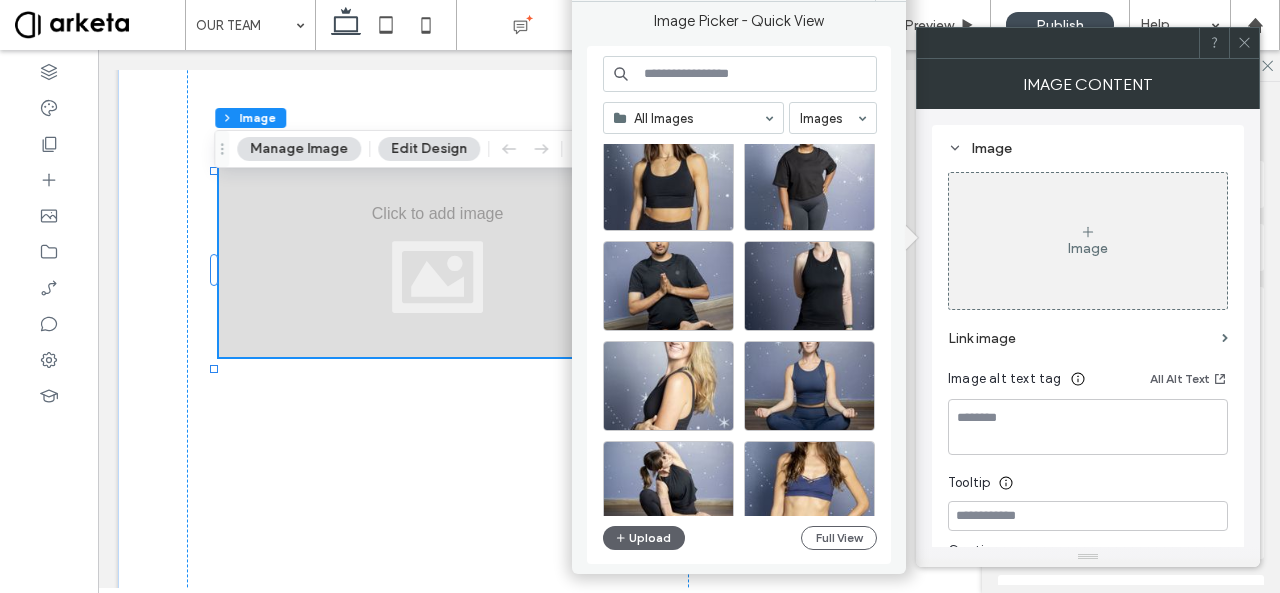 scroll, scrollTop: 599, scrollLeft: 0, axis: vertical 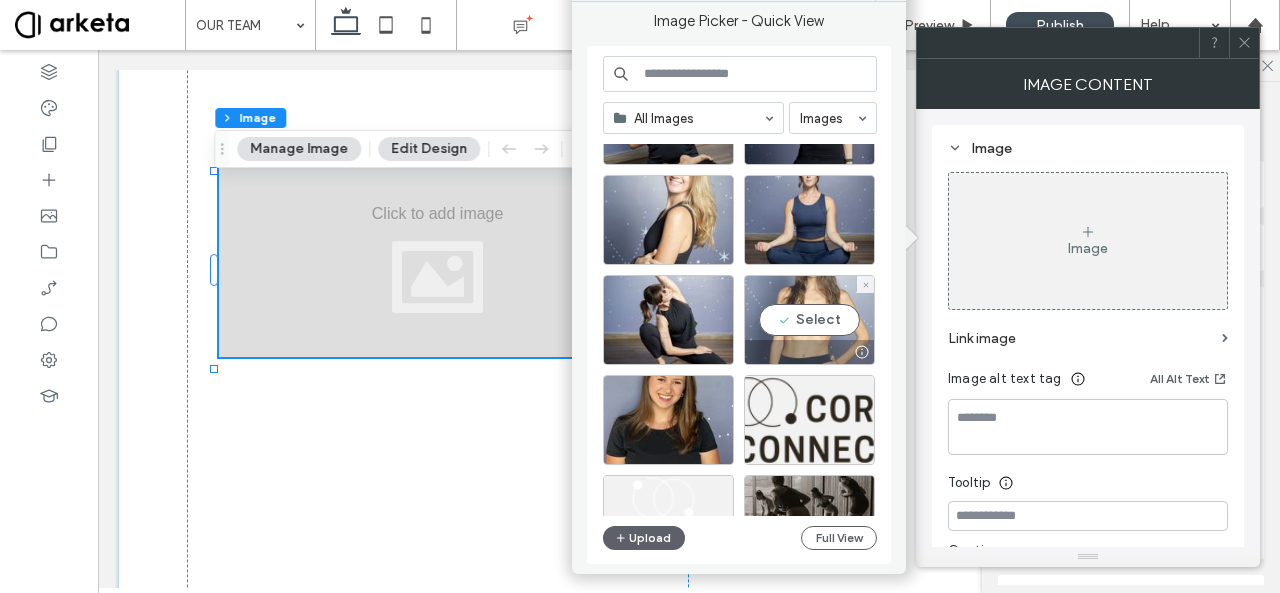 click on "Select" at bounding box center (809, 320) 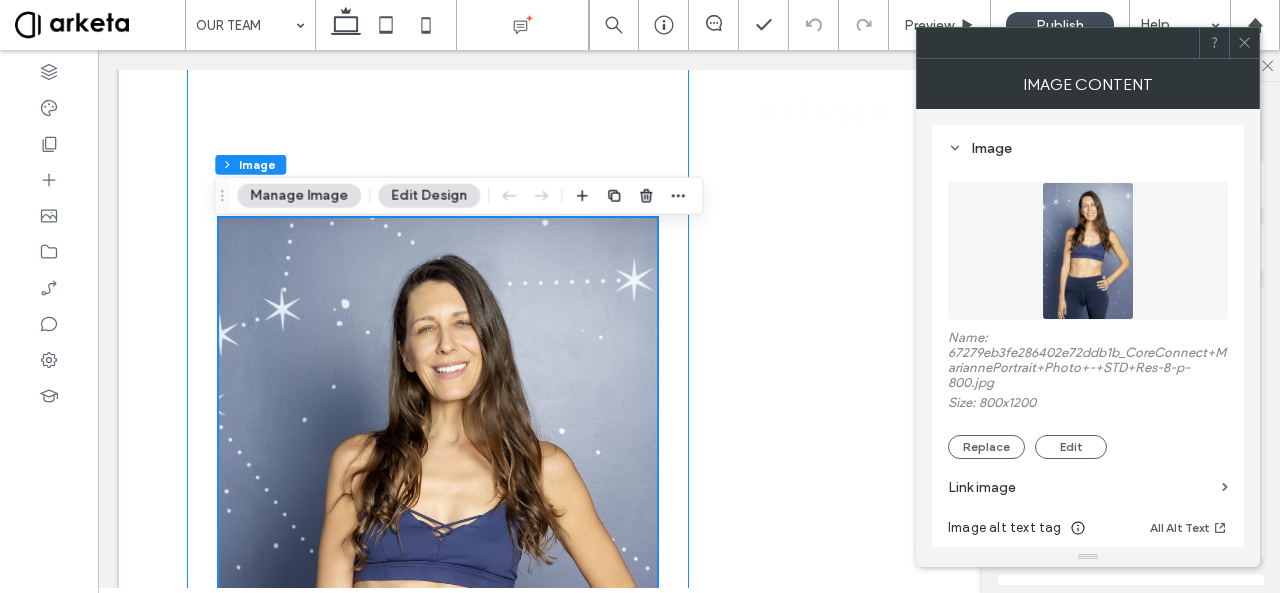 scroll, scrollTop: 292, scrollLeft: 0, axis: vertical 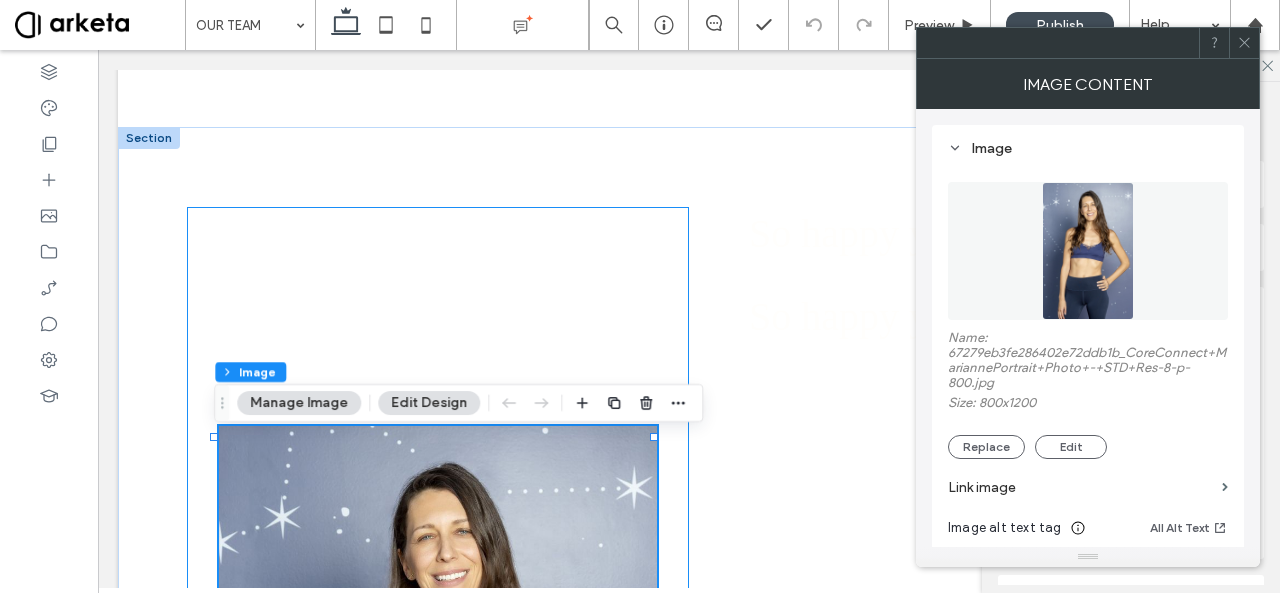 click at bounding box center [438, 755] 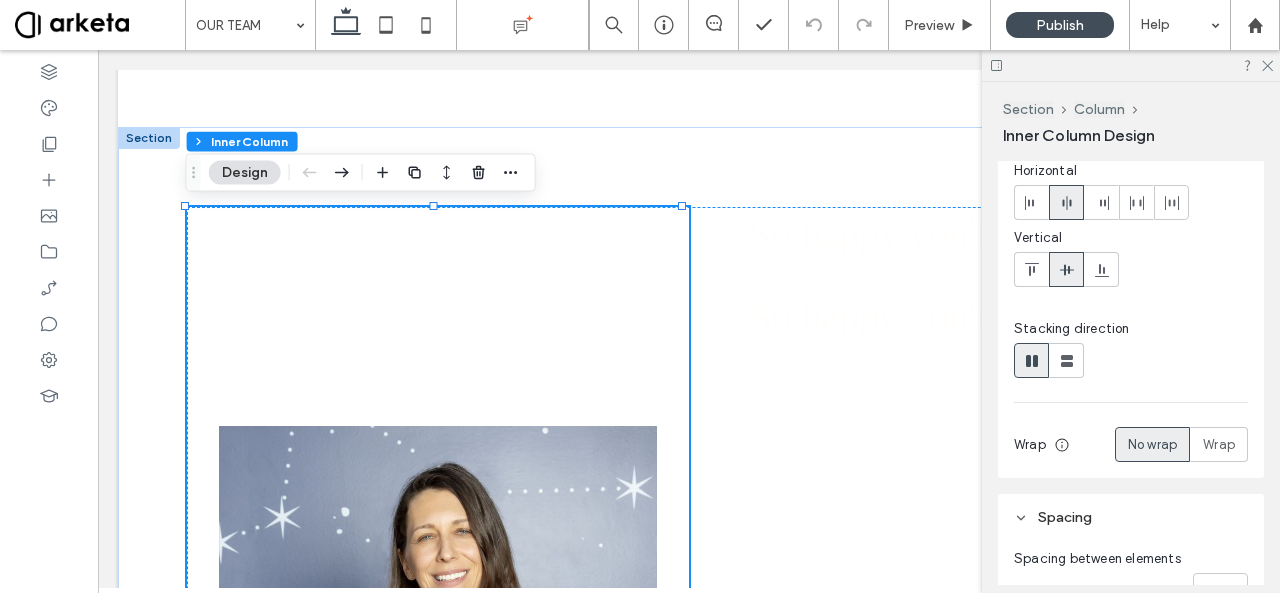 scroll, scrollTop: 138, scrollLeft: 0, axis: vertical 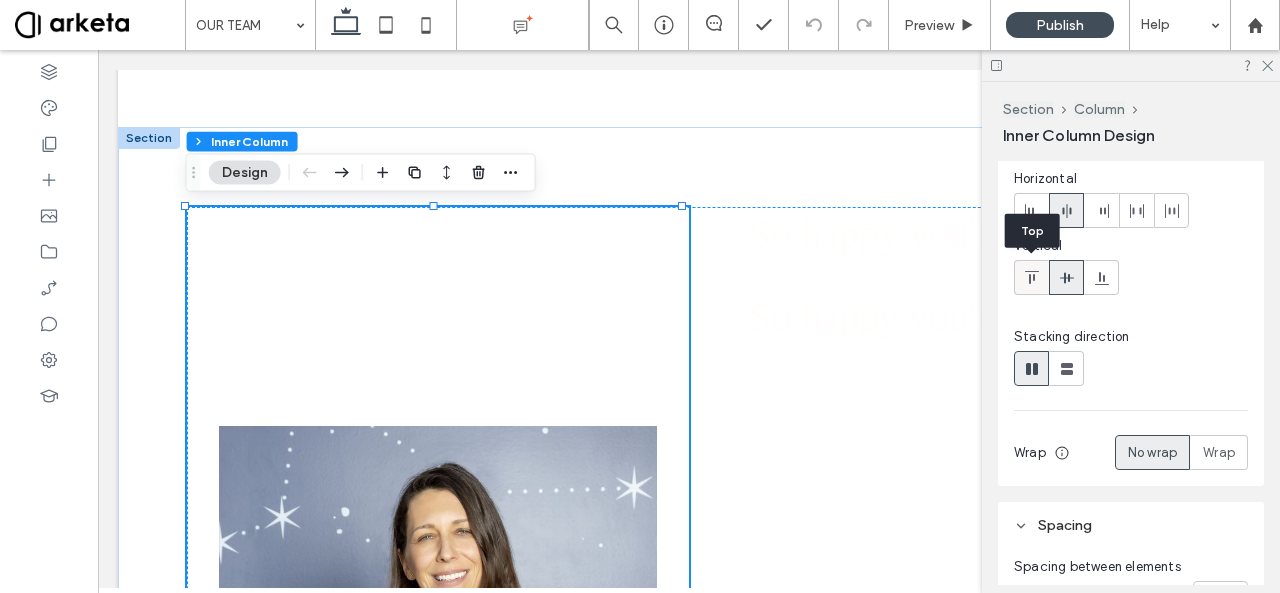 click 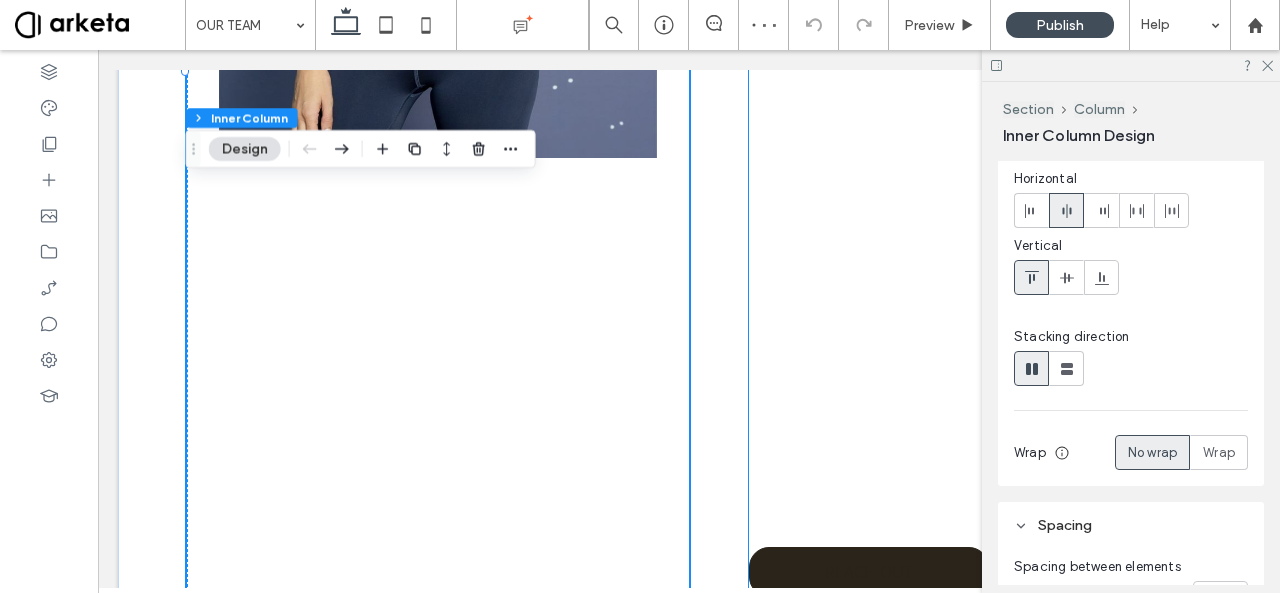scroll, scrollTop: 1257, scrollLeft: 0, axis: vertical 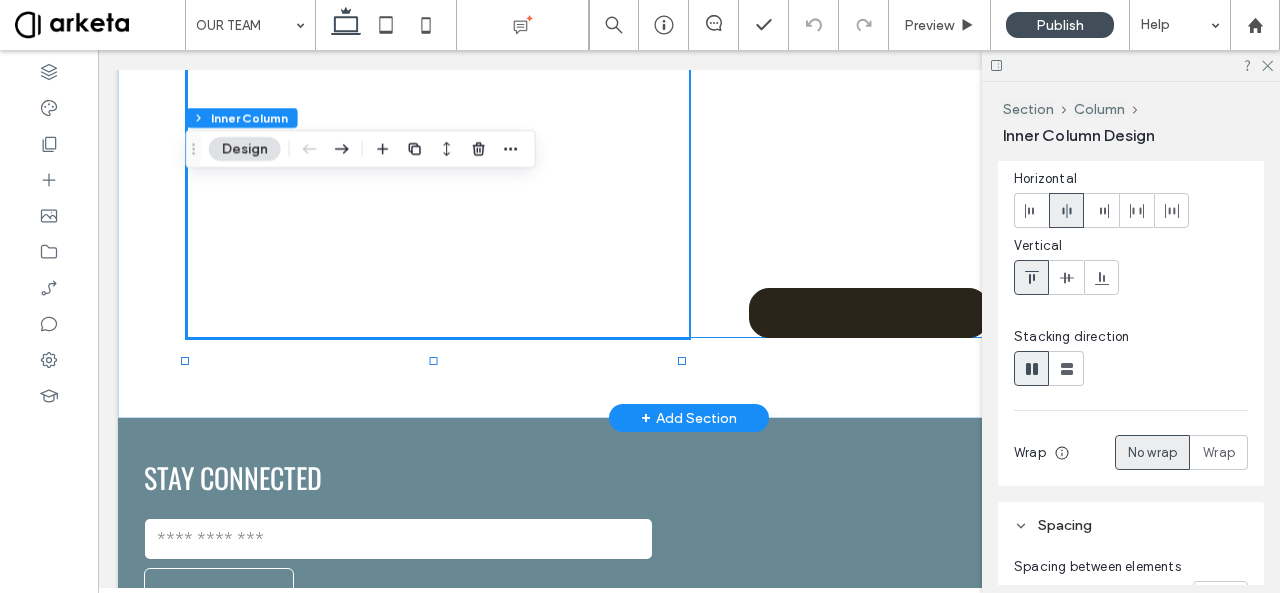 click on "So happy you ' re here !
So happy you ' re here !
Hey guys! My name is Elyse Valdes, I'm a Certified Personal Trainer and fitness entrepreneur with a deep love for fitness & adventure. Most people know me for my upbeat workouts, contagious energy and daily motivation. Born and raised in Miami, I was able to develop a lifestyle that centers around constant activity and adventure. Growing up, I was a competitive cheerleader, runner and pole vaulter, so my love for sports and exercise is deep rooted. During college, I created a platform to share the things I am most passionate about in hopes it would inspire others to move and fuel their body in a way that excites them. My mission is to inspire YOU to become the best version of yourself, in every aspect of your life.Through Fitventures, I hope to inspire YOU to become the best version of yourself, in all aspects of your life. [NAME] xo NASM Certified Personal Trainer NASM Performance Enhancement Specialist" at bounding box center [689, -210] 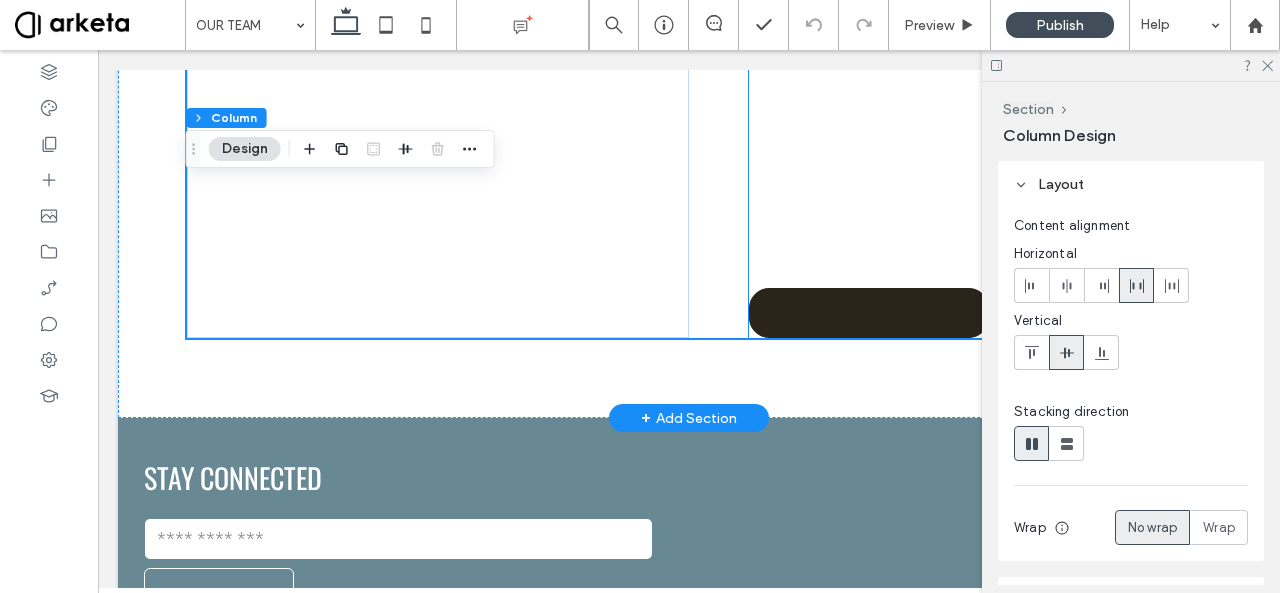 click on "REACH OUT" at bounding box center [869, 313] 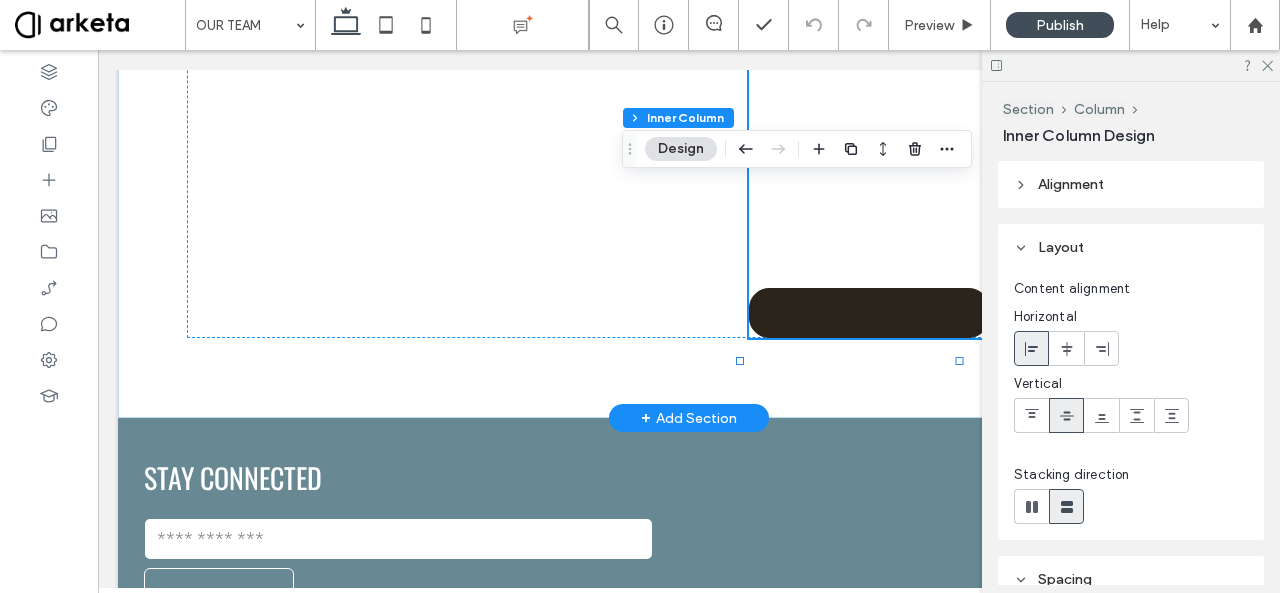 click on "REACH OUT" at bounding box center [869, 313] 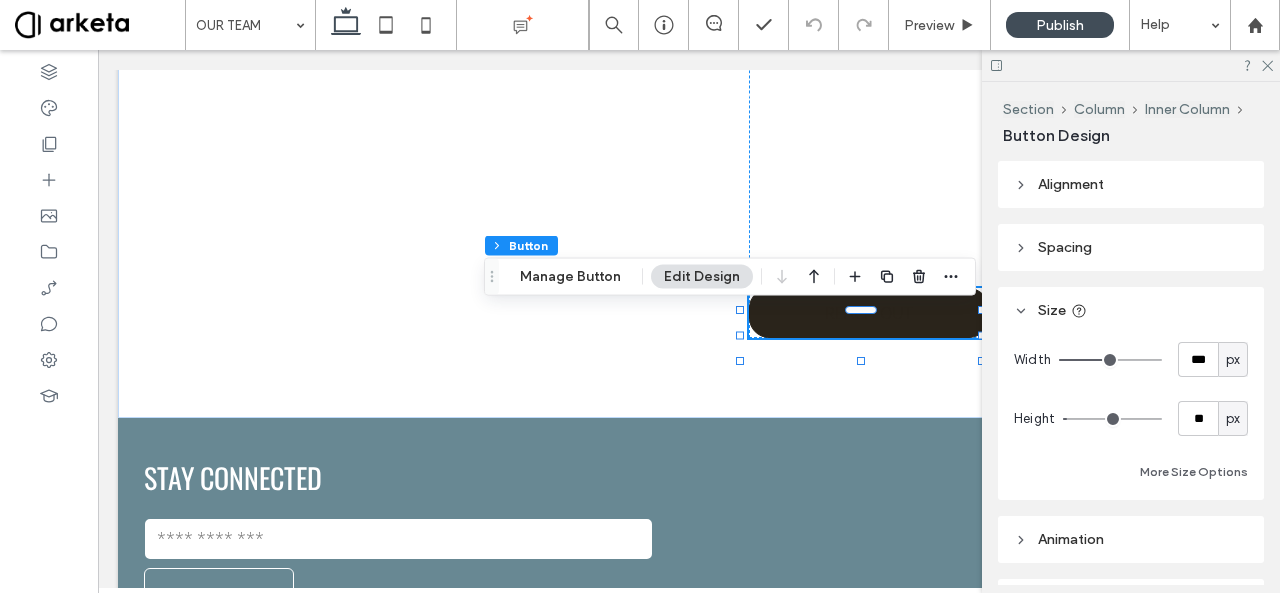 click at bounding box center [903, 277] 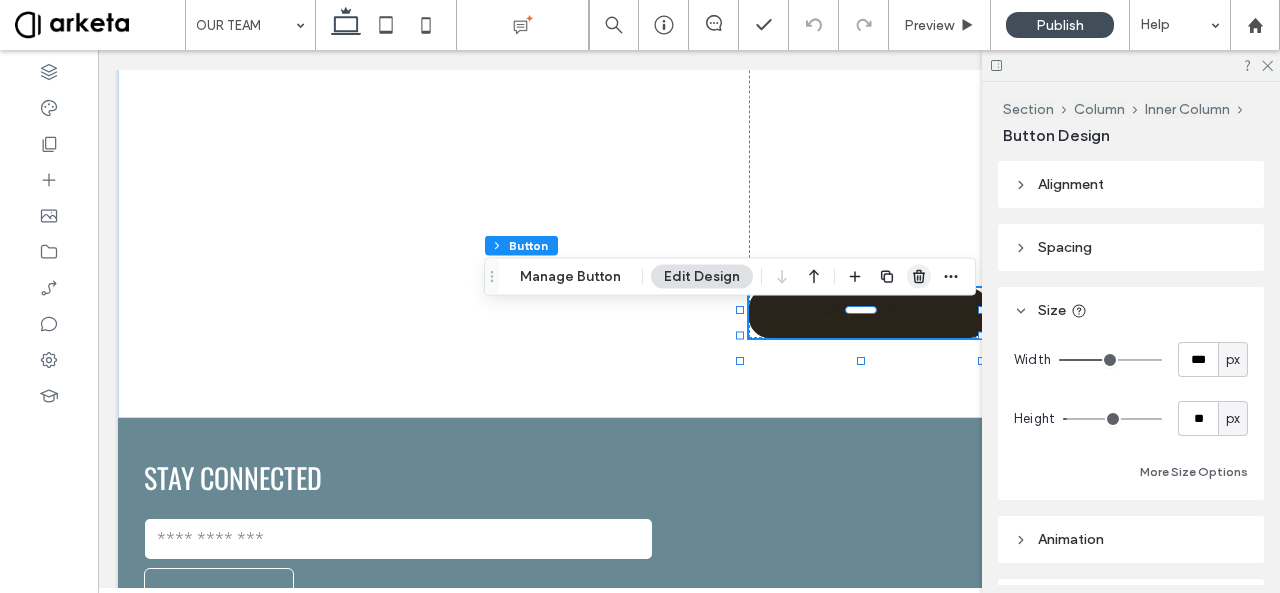 click 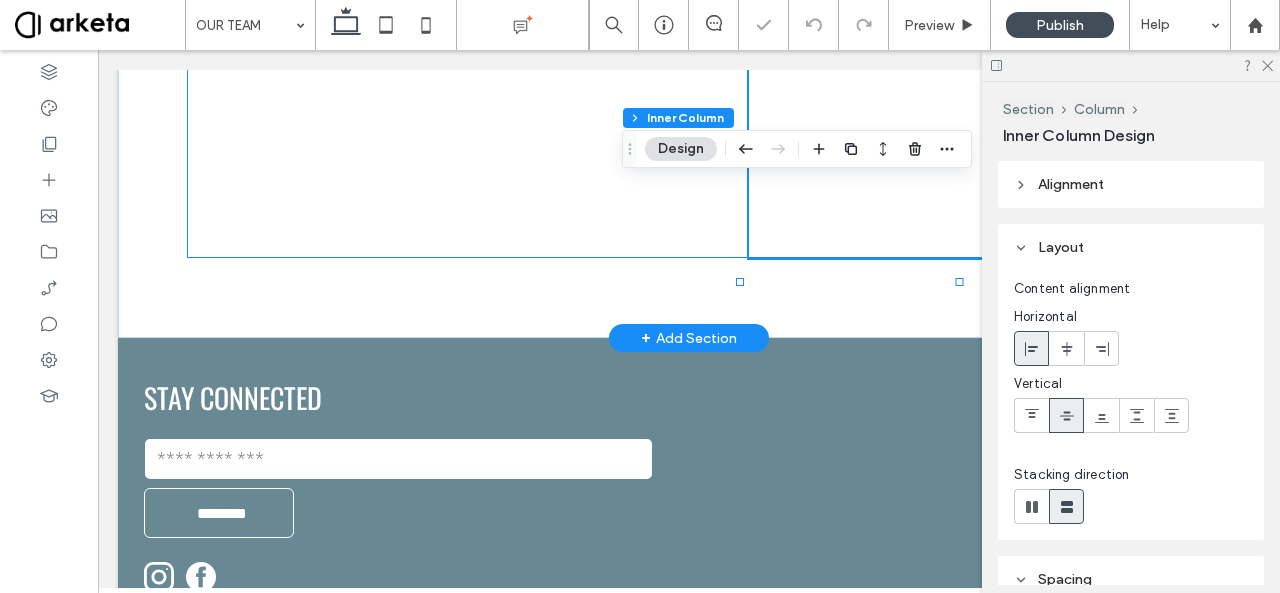 click on "So happy you ' re here !
So happy you ' re here !
Hey guys! My name is Elyse Valdes, I'm a Certified Personal Trainer and fitness entrepreneur with a deep love for fitness & adventure. Most people know me for my upbeat workouts, contagious energy and daily motivation. Born and raised in Miami, I was able to develop a lifestyle that centers around constant activity and adventure. Growing up, I was a competitive cheerleader, runner and pole vaulter, so my love for sports and exercise is deep rooted. During college, I created a platform to share the things I am most passionate about in hopes it would inspire others to move and fuel their body in a way that excites them. My mission is to inspire YOU to become the best version of yourself, in every aspect of your life.Through Fitventures, I hope to inspire YOU to become the best version of yourself, in all aspects of your life. [NAME] xo NASM Certified Personal Trainer NASM Performance Enhancement Specialist" at bounding box center (689, -250) 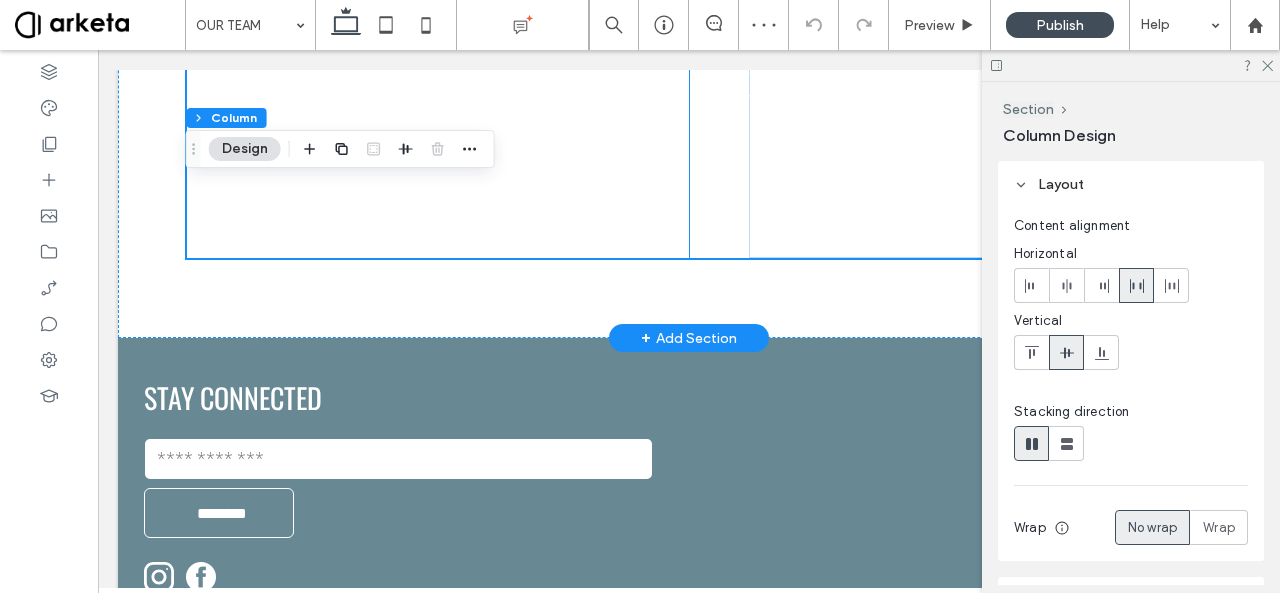 click at bounding box center (438, -250) 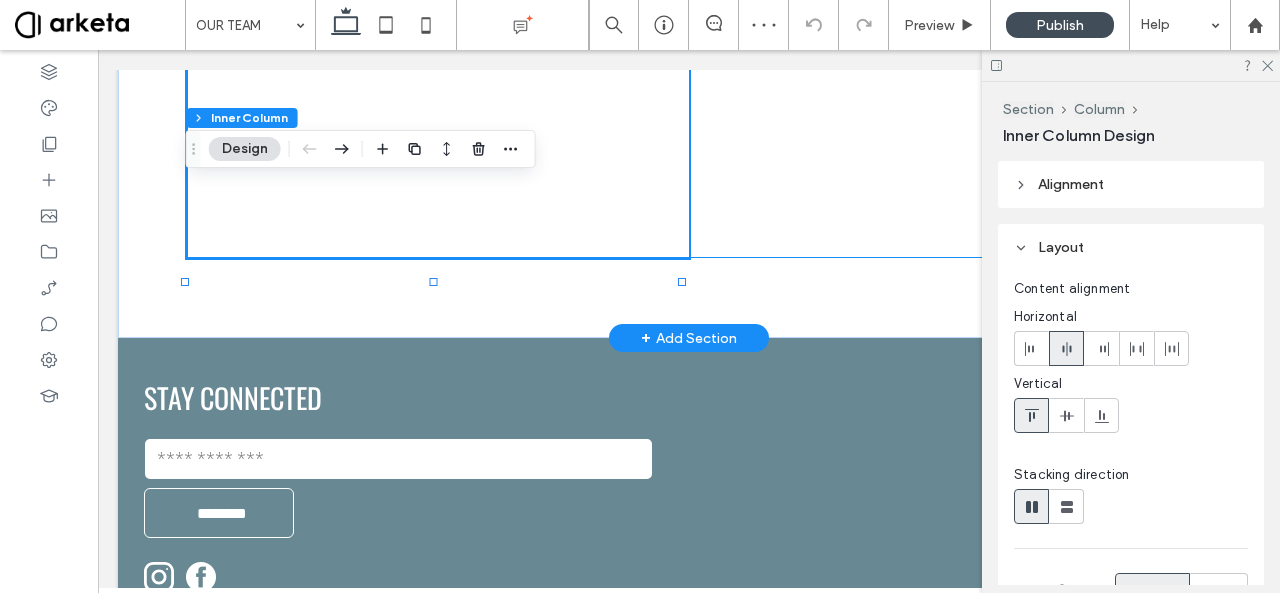 click on "So happy you ' re here !
So happy you ' re here !
Hey guys! My name is Elyse Valdes, I'm a Certified Personal Trainer and fitness entrepreneur with a deep love for fitness & adventure. Most people know me for my upbeat workouts, contagious energy and daily motivation. Born and raised in Miami, I was able to develop a lifestyle that centers around constant activity and adventure. Growing up, I was a competitive cheerleader, runner and pole vaulter, so my love for sports and exercise is deep rooted. During college, I created a platform to share the things I am most passionate about in hopes it would inspire others to move and fuel their body in a way that excites them. My mission is to inspire YOU to become the best version of yourself, in every aspect of your life.Through Fitventures, I hope to inspire YOU to become the best version of yourself, in all aspects of your life. [NAME] xo NASM Certified Personal Trainer NASM Performance Enhancement Specialist" at bounding box center [689, -250] 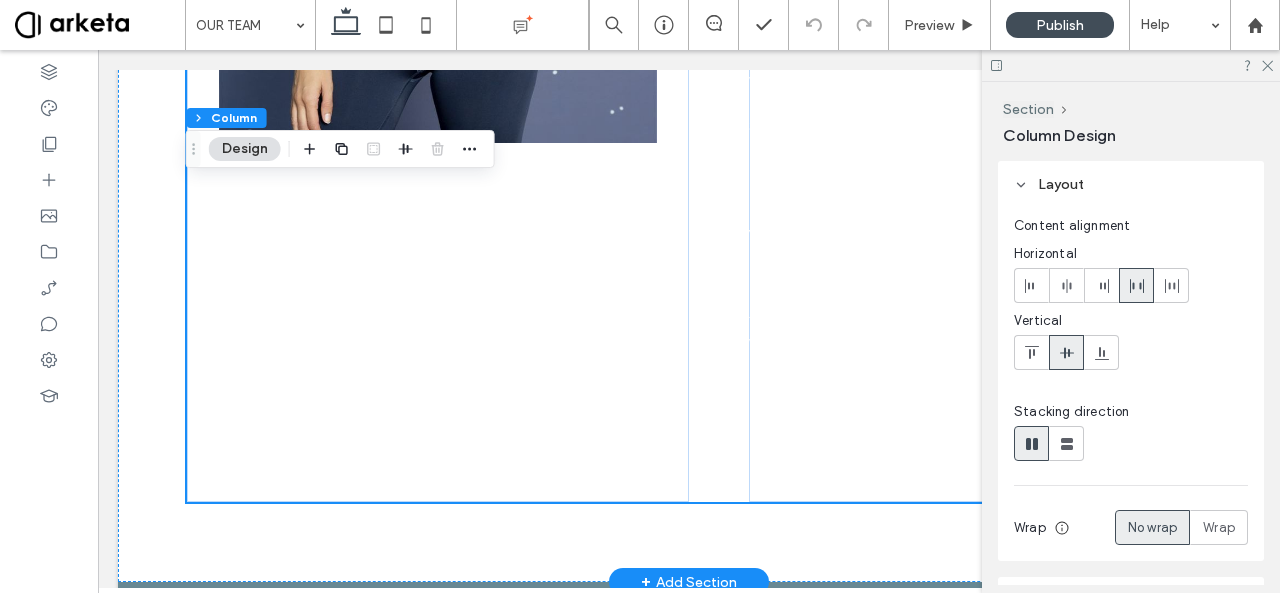scroll, scrollTop: 1004, scrollLeft: 0, axis: vertical 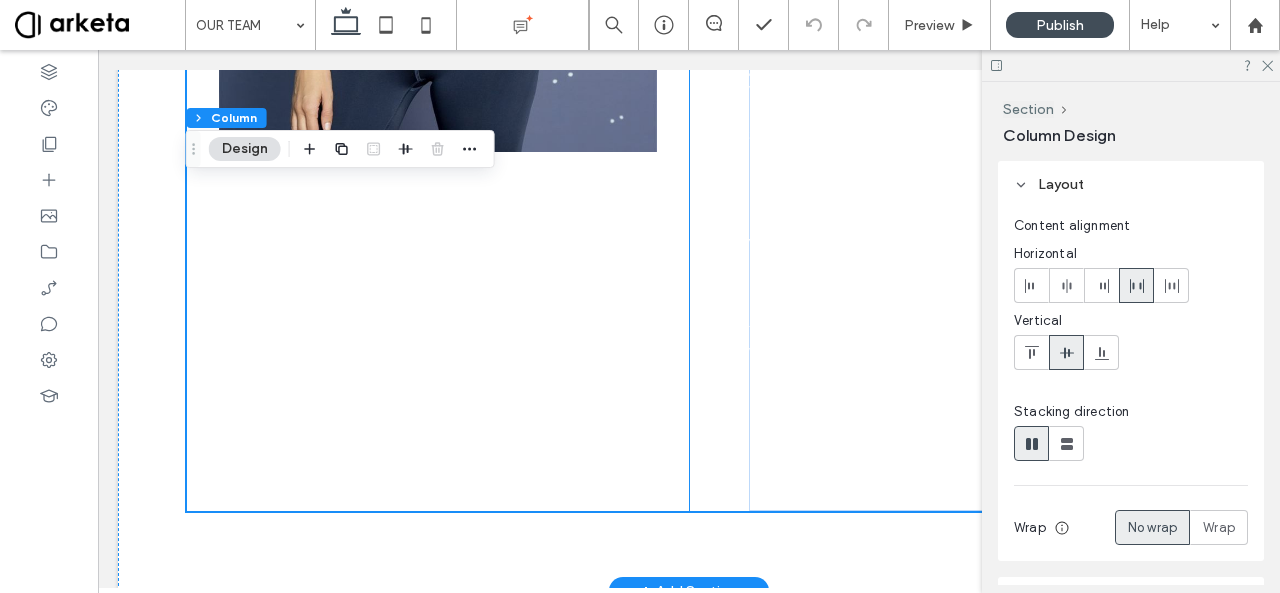 click at bounding box center (438, 3) 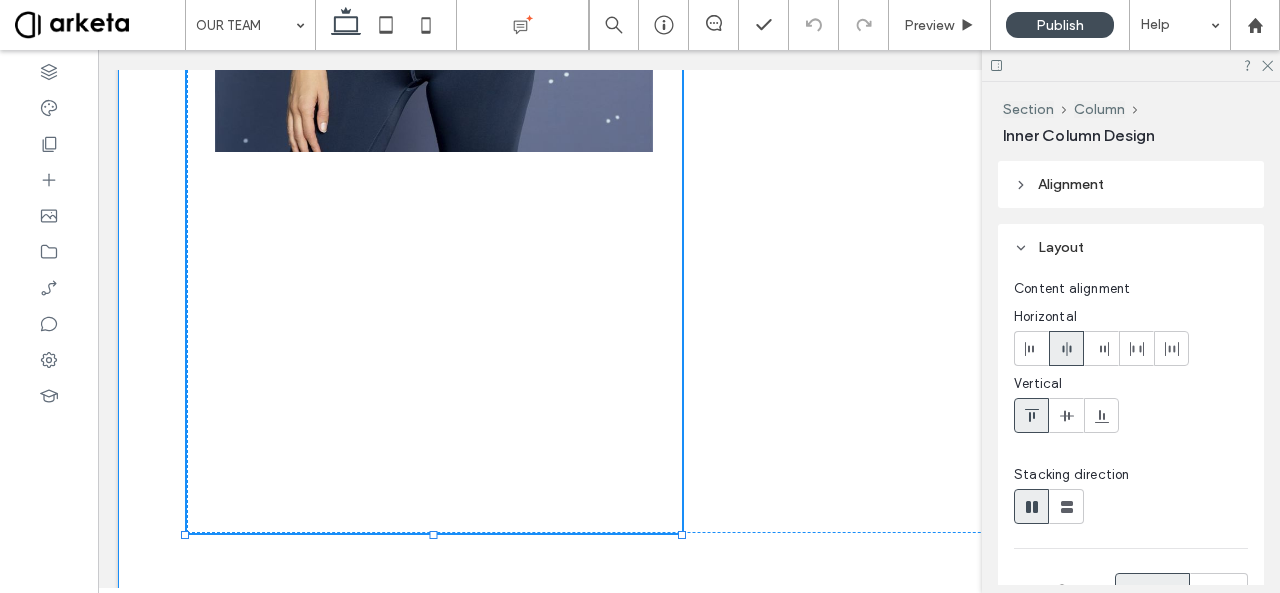 drag, startPoint x: 432, startPoint y: 532, endPoint x: 472, endPoint y: 249, distance: 285.81287 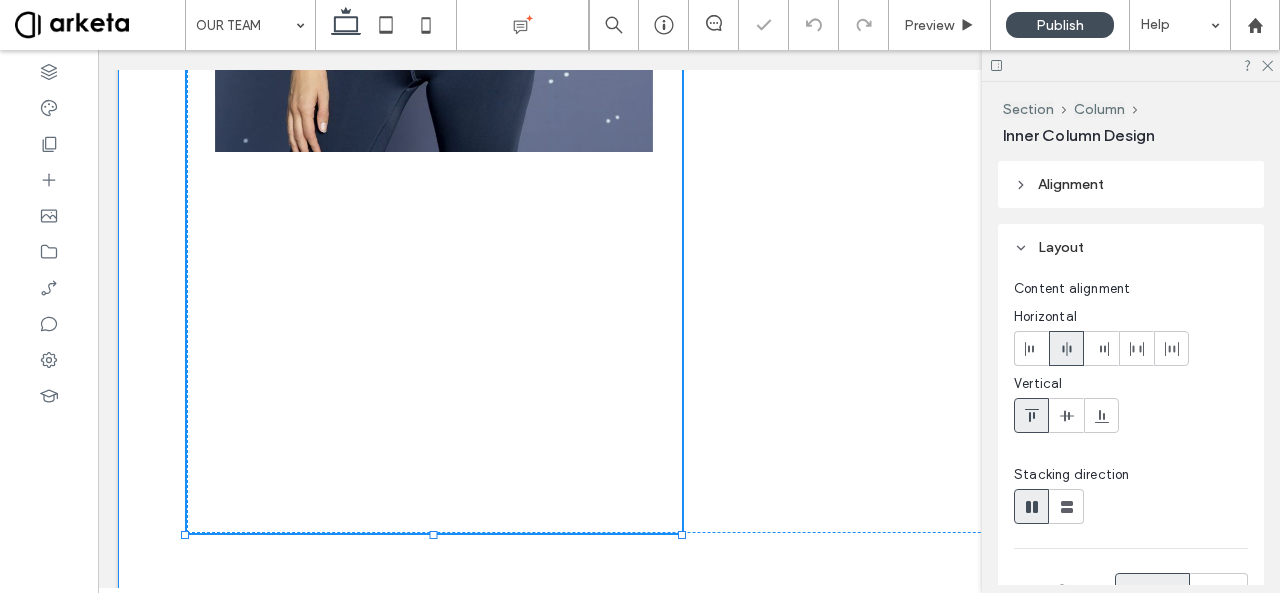 drag, startPoint x: 432, startPoint y: 533, endPoint x: 520, endPoint y: 208, distance: 336.70312 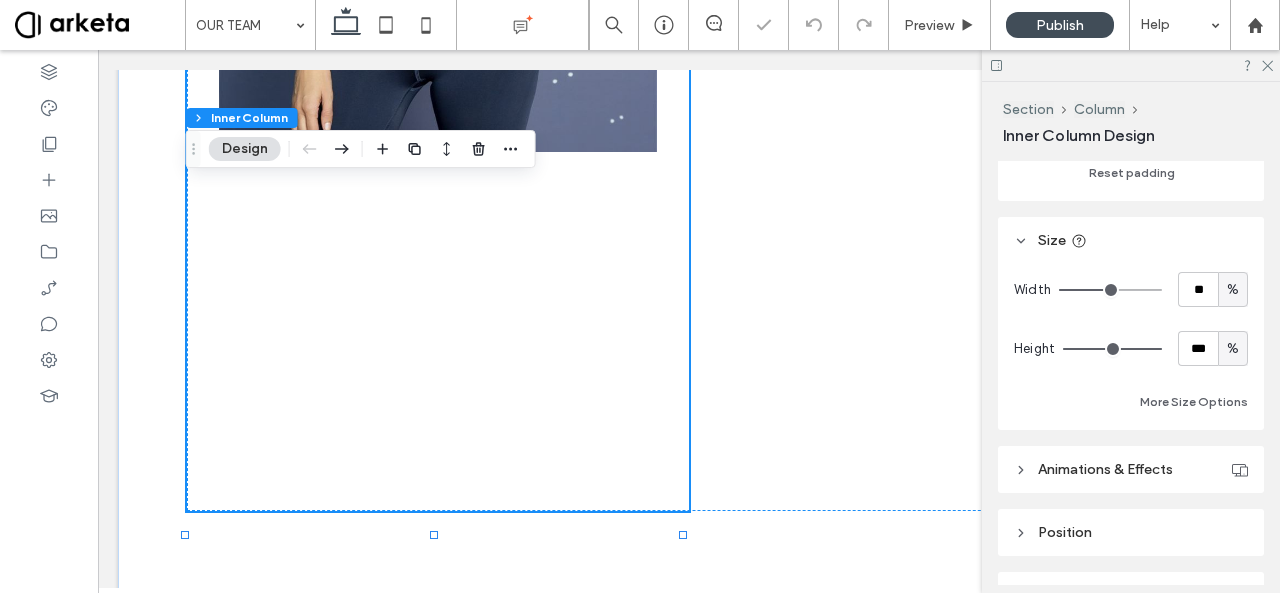 scroll, scrollTop: 876, scrollLeft: 0, axis: vertical 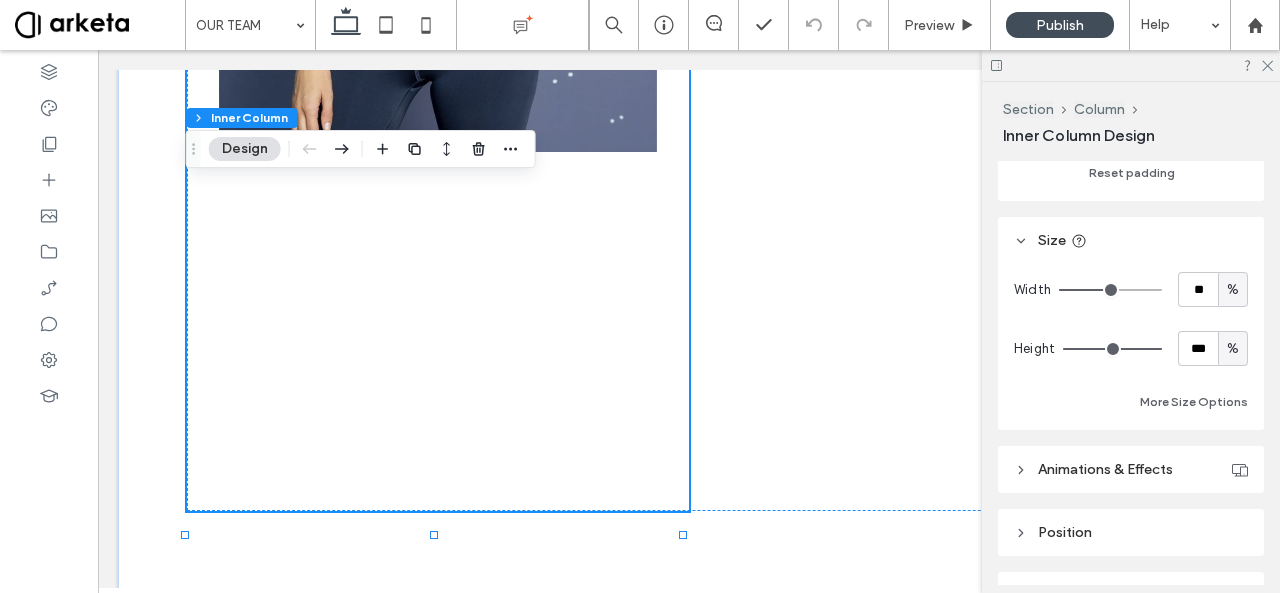 click on "%" at bounding box center [1233, 349] 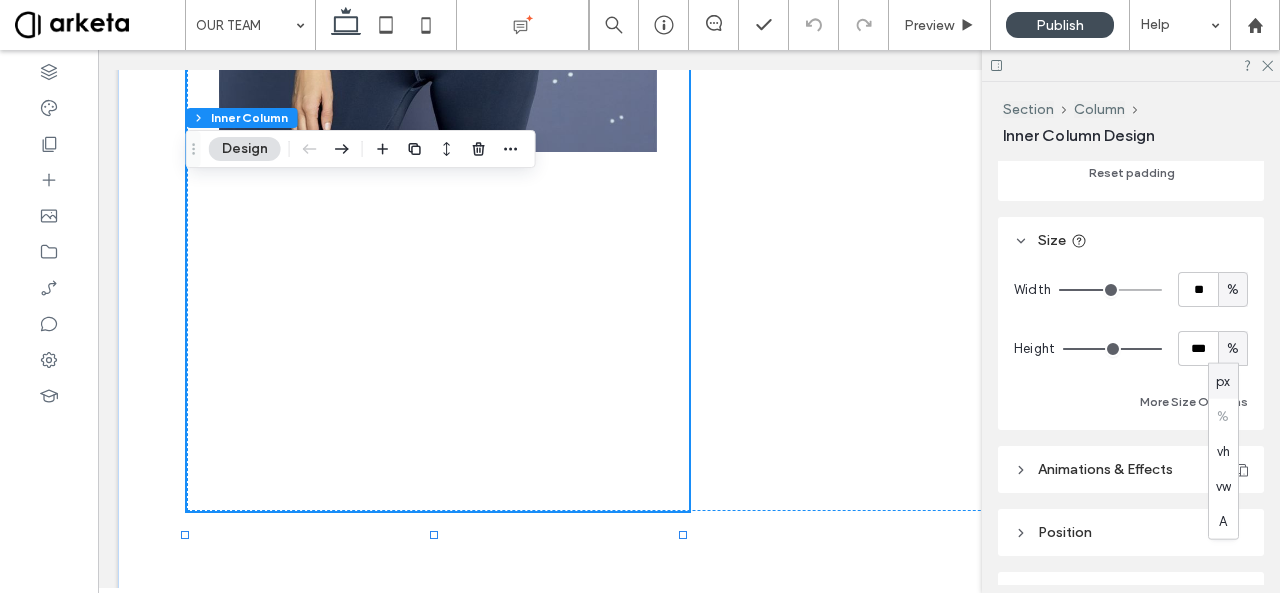 type on "**" 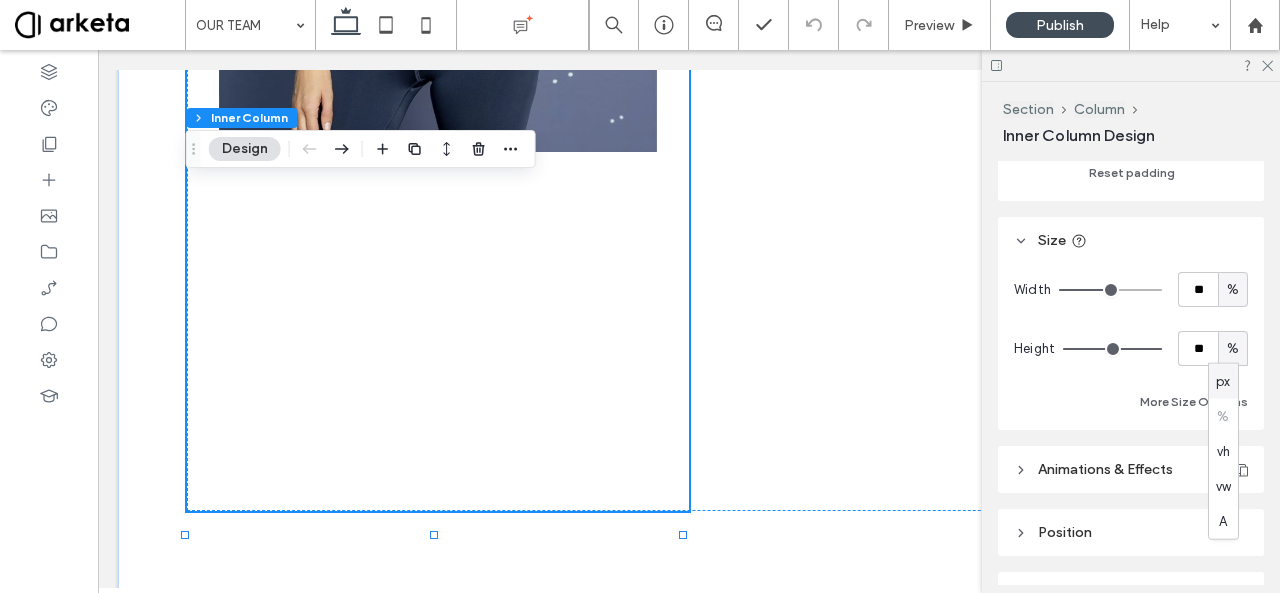type on "**" 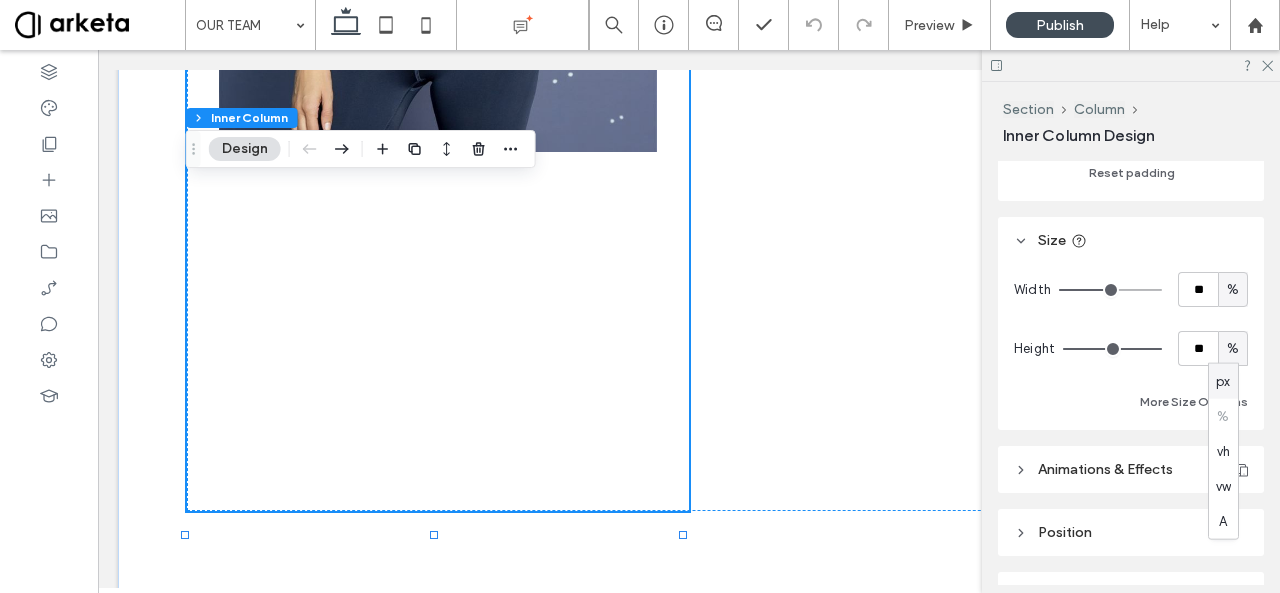 type on "**" 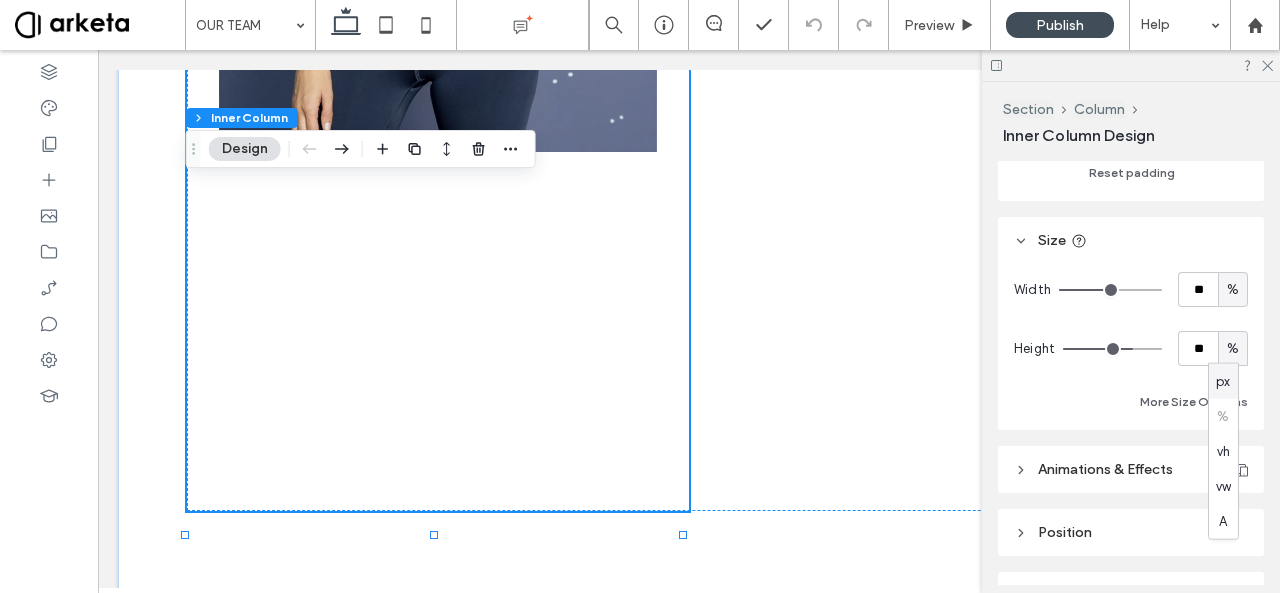 type on "**" 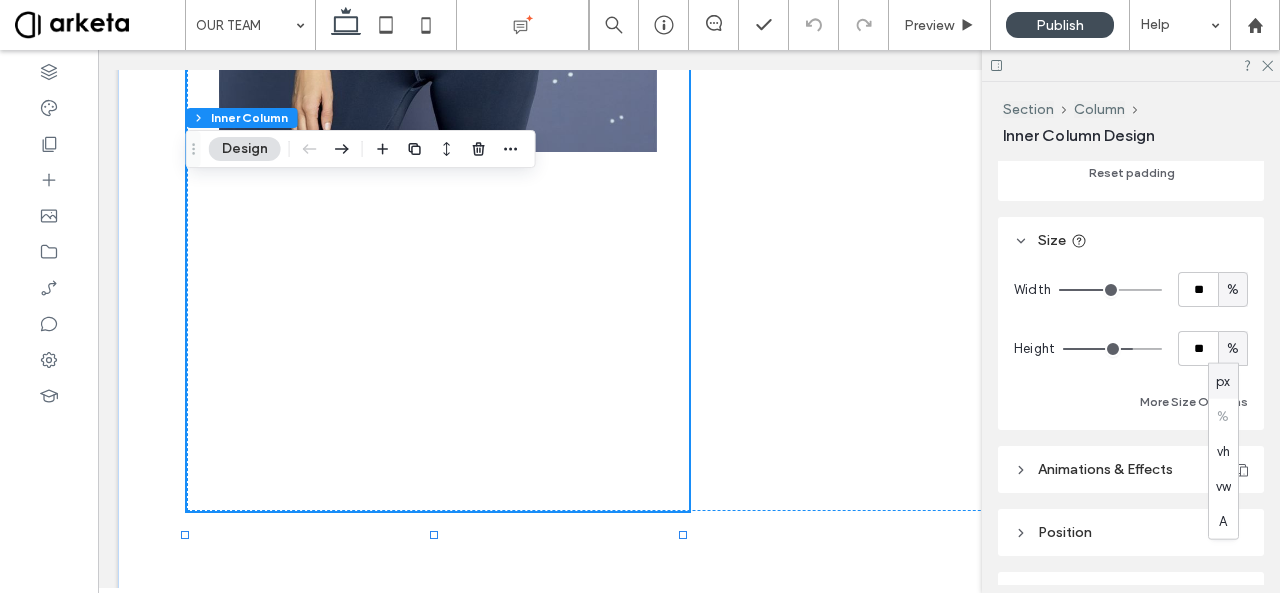 type on "**" 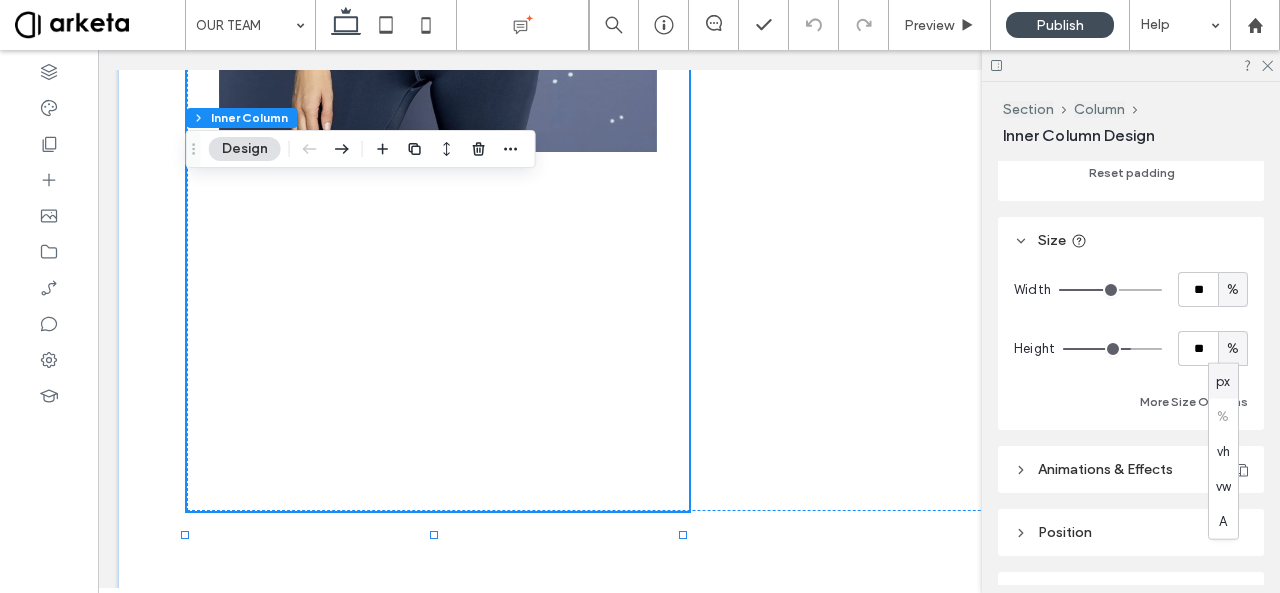 type on "**" 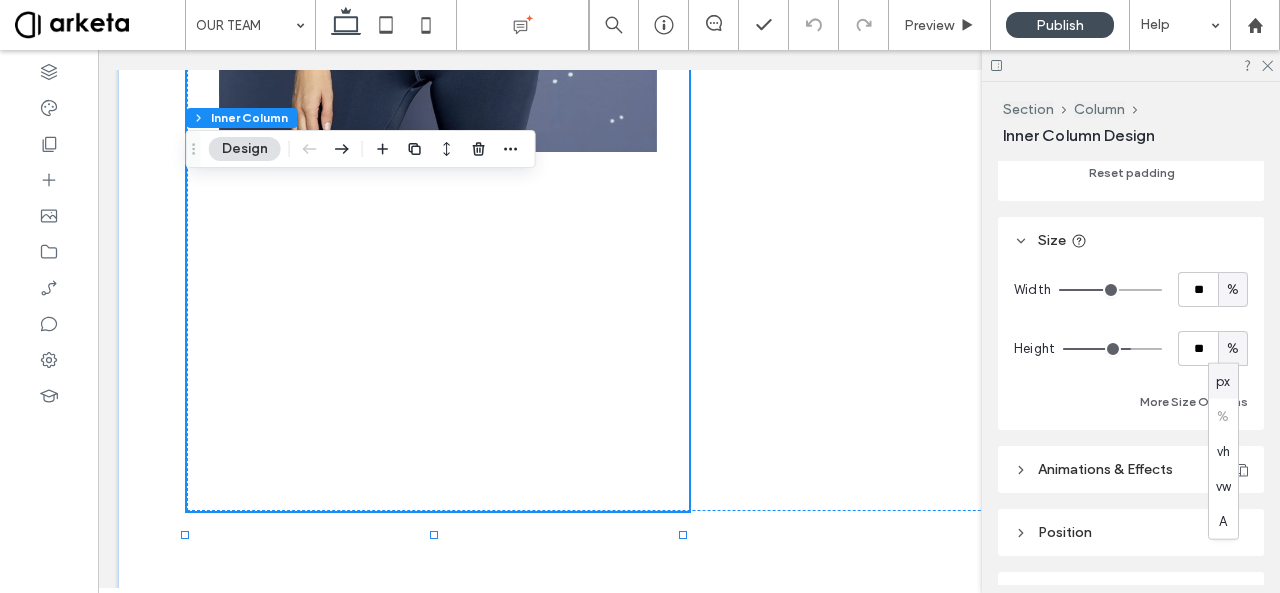 click at bounding box center [1112, 349] 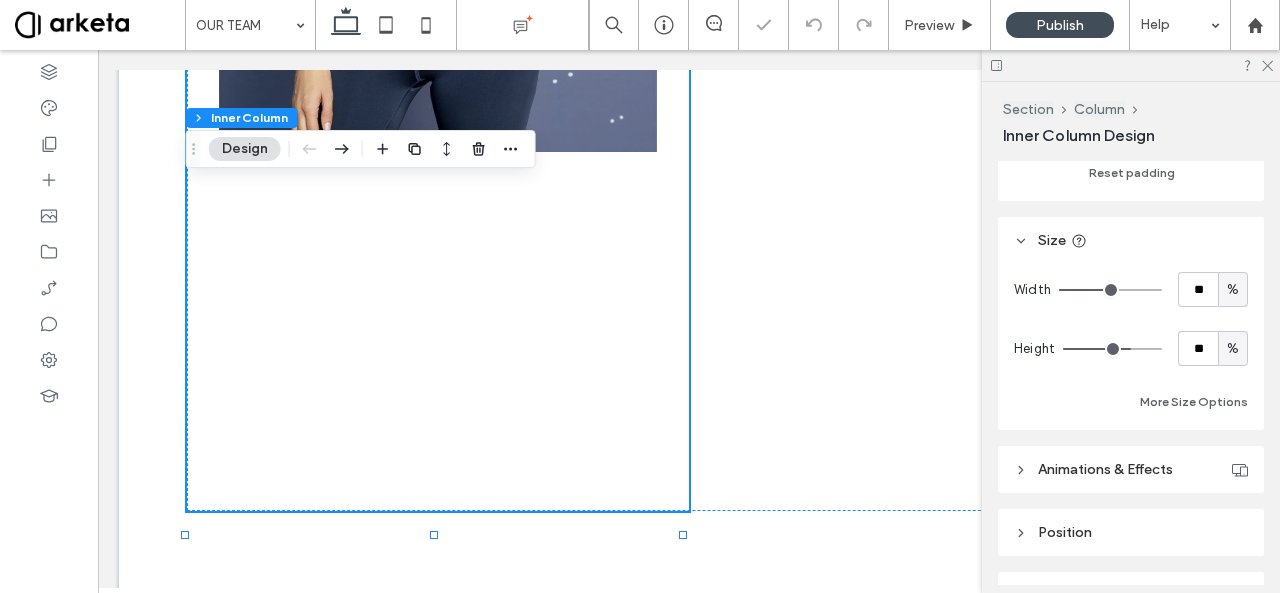 click on "%" at bounding box center (1233, 349) 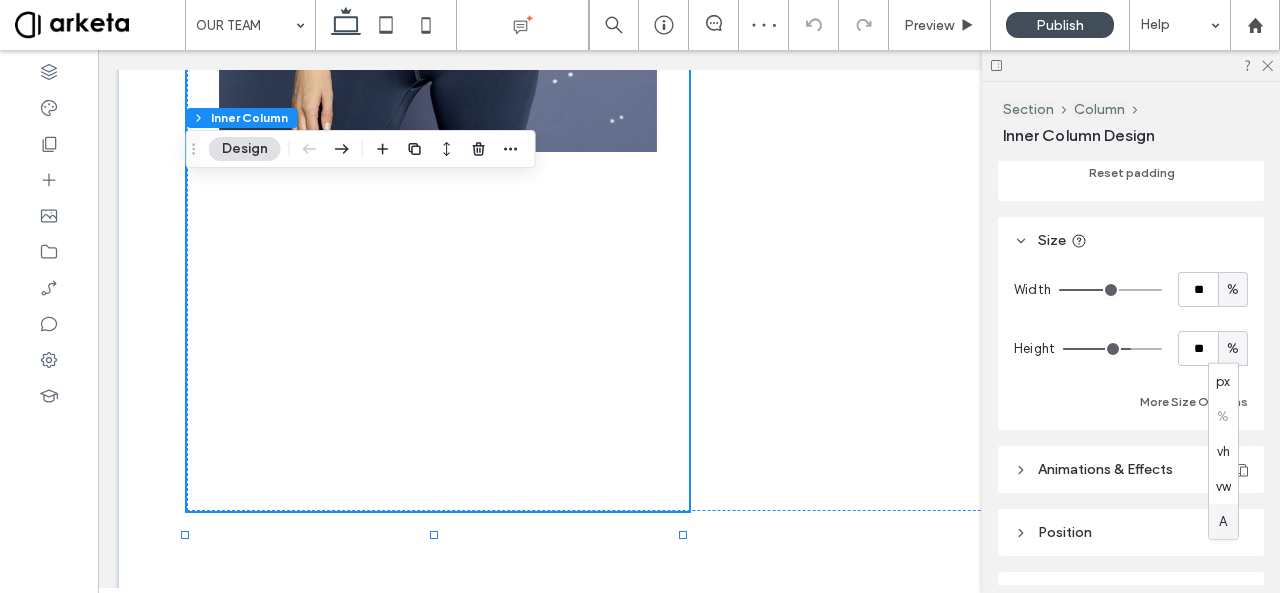 click on "A" at bounding box center [1223, 521] 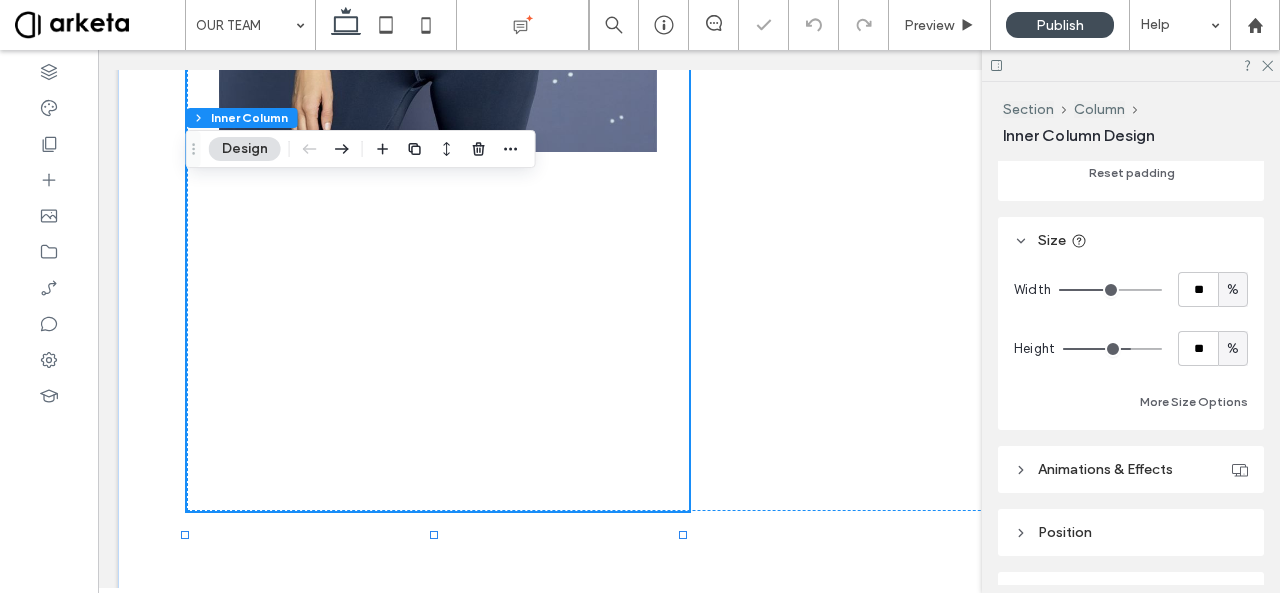 type on "*" 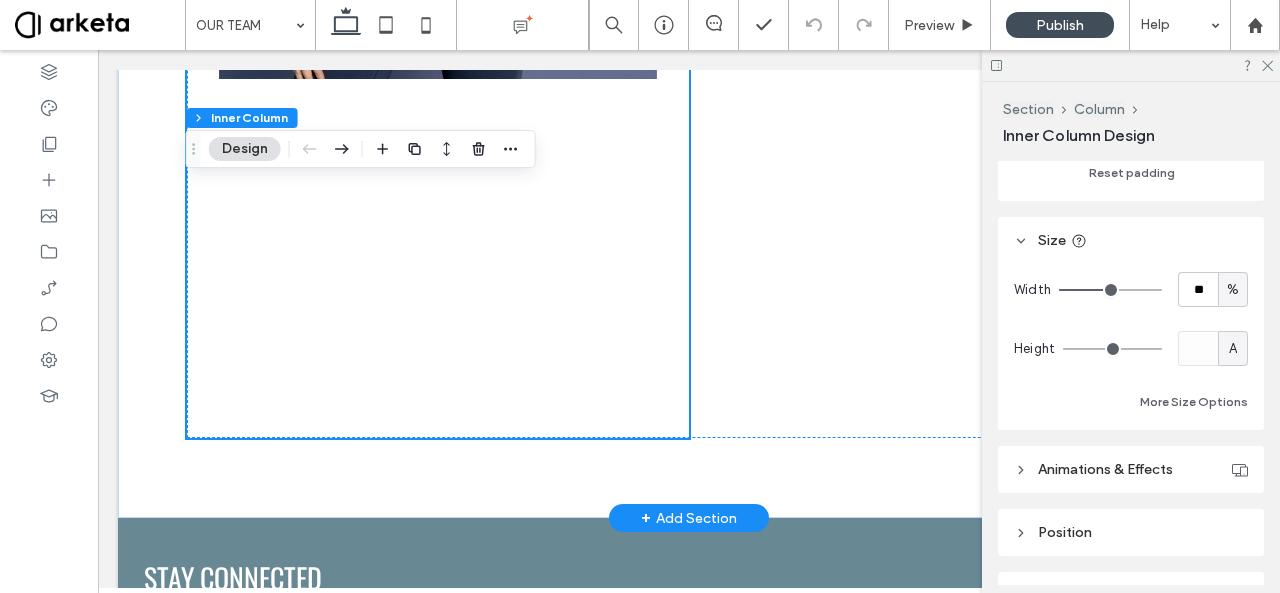 scroll, scrollTop: 1081, scrollLeft: 0, axis: vertical 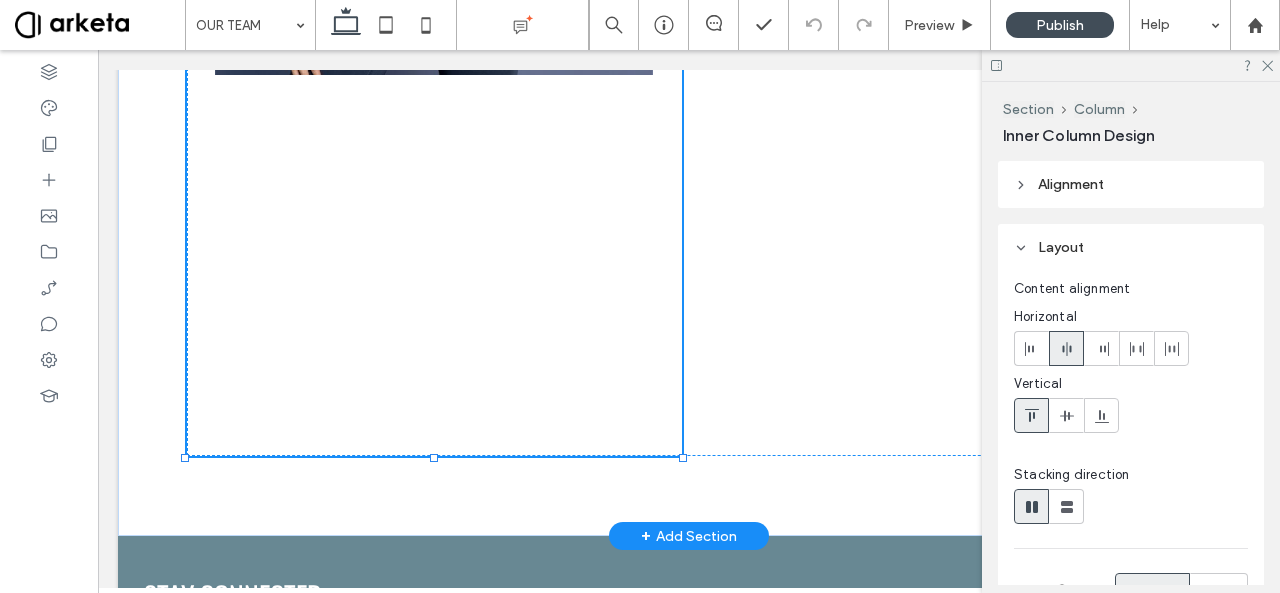 drag, startPoint x: 436, startPoint y: 460, endPoint x: 468, endPoint y: 290, distance: 172.98555 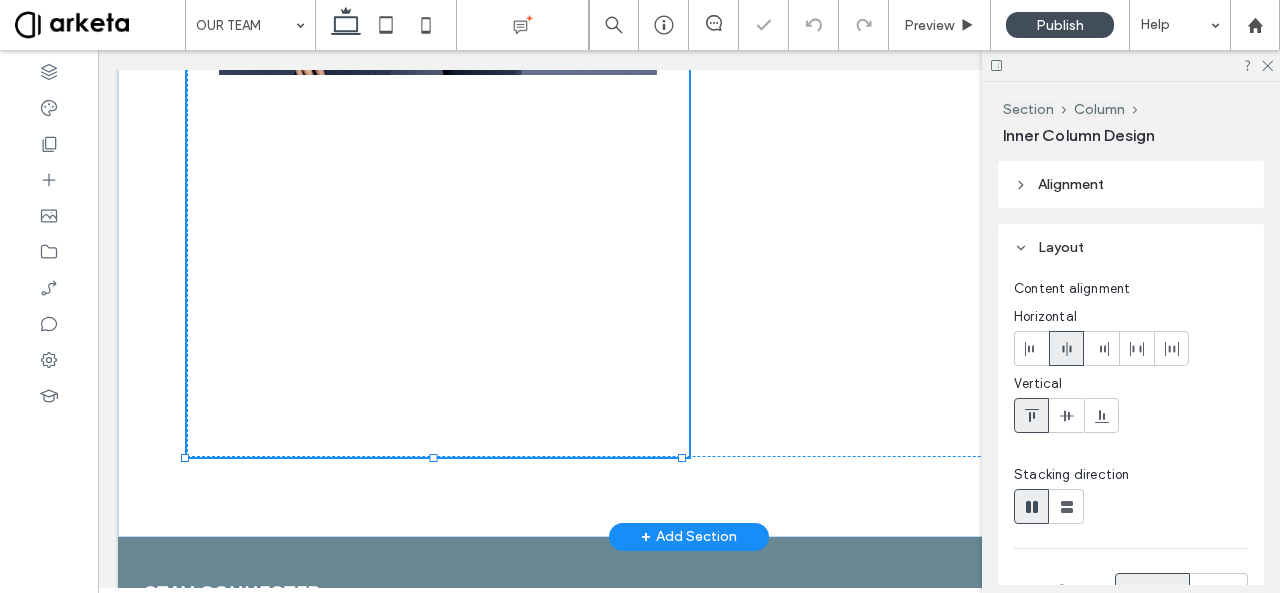 type on "****" 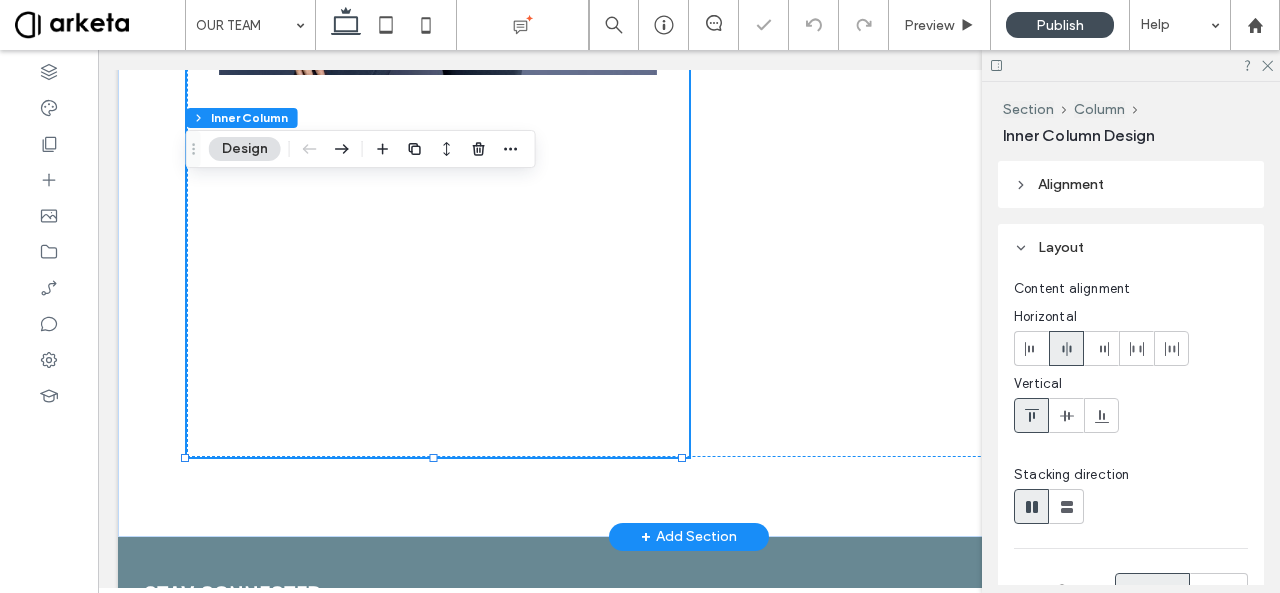 type on "****" 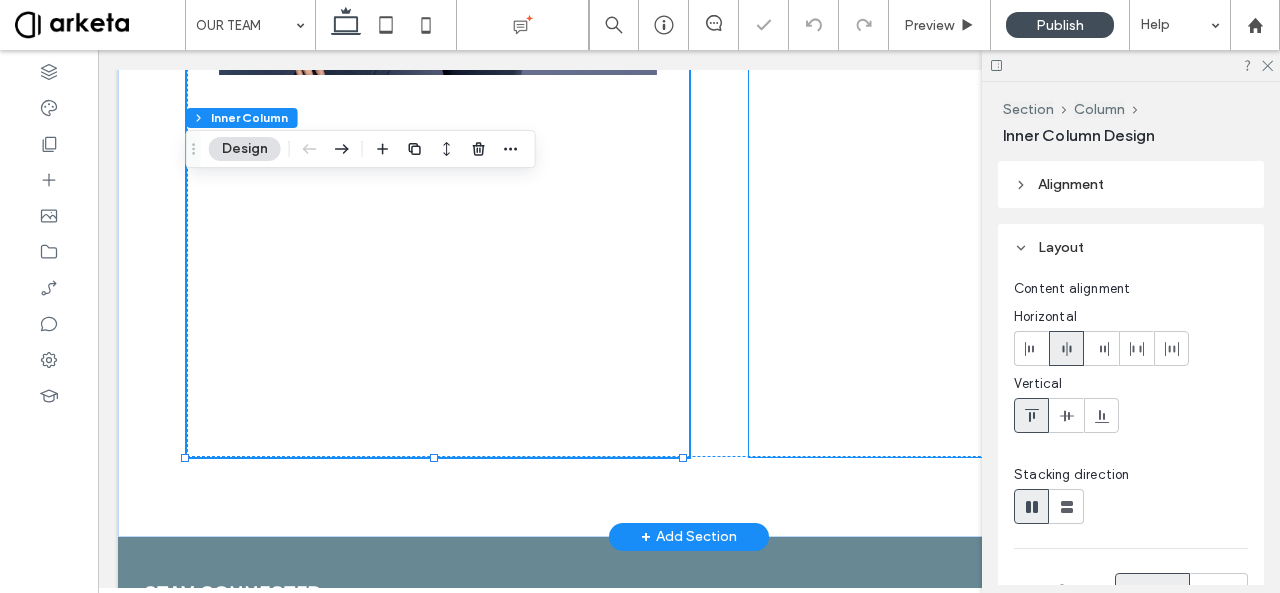 click on "Elyse xo" at bounding box center (970, 337) 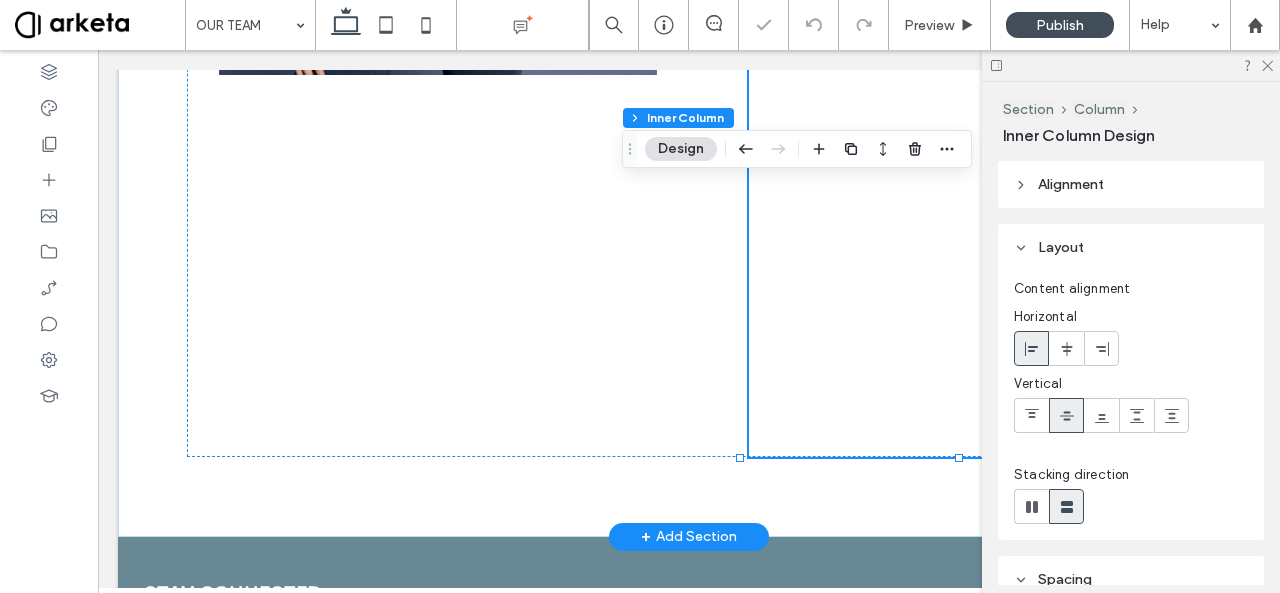 click on "Elyse xo" at bounding box center (970, 337) 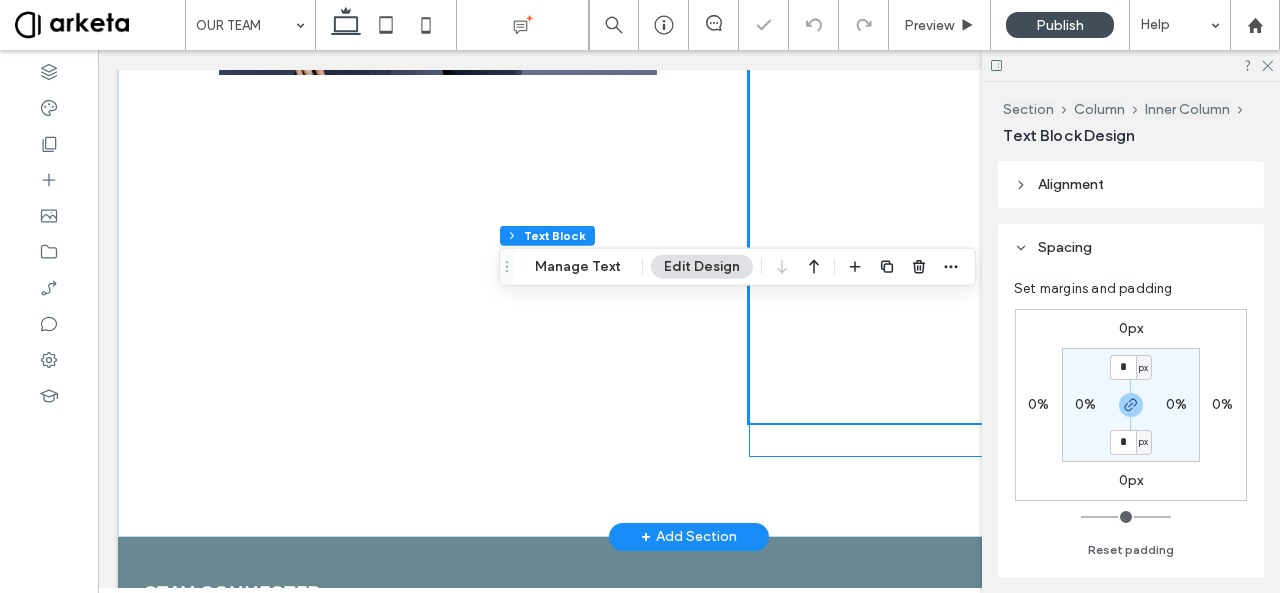click on "**********" at bounding box center [958, -318] 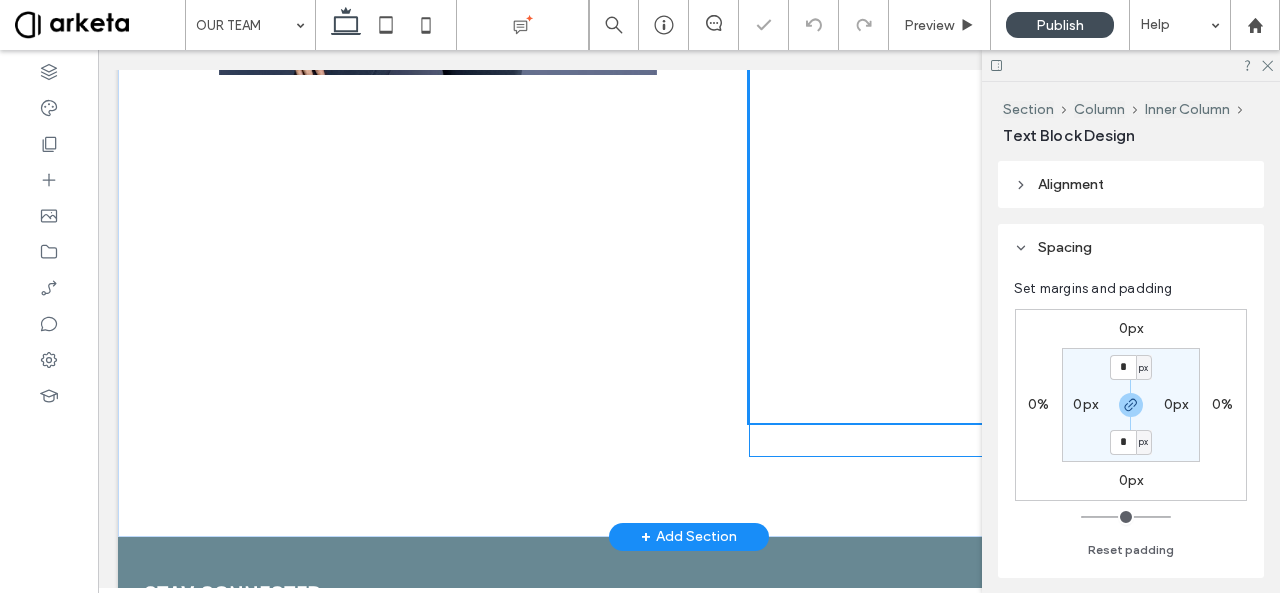 scroll, scrollTop: 364, scrollLeft: 0, axis: vertical 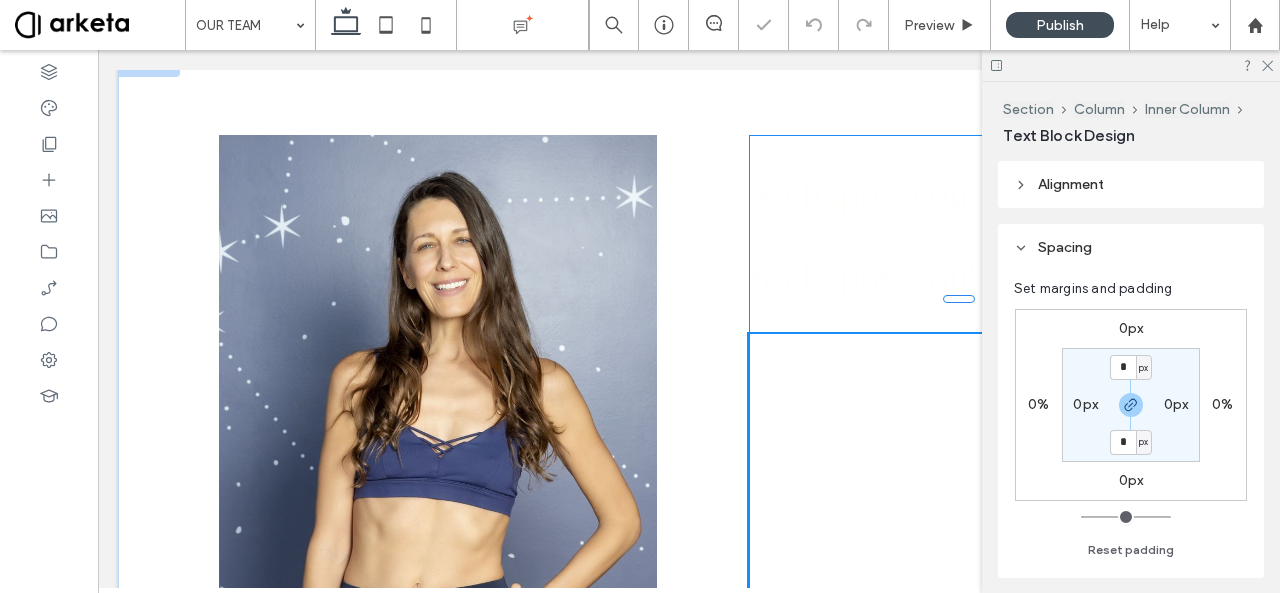type on "*********" 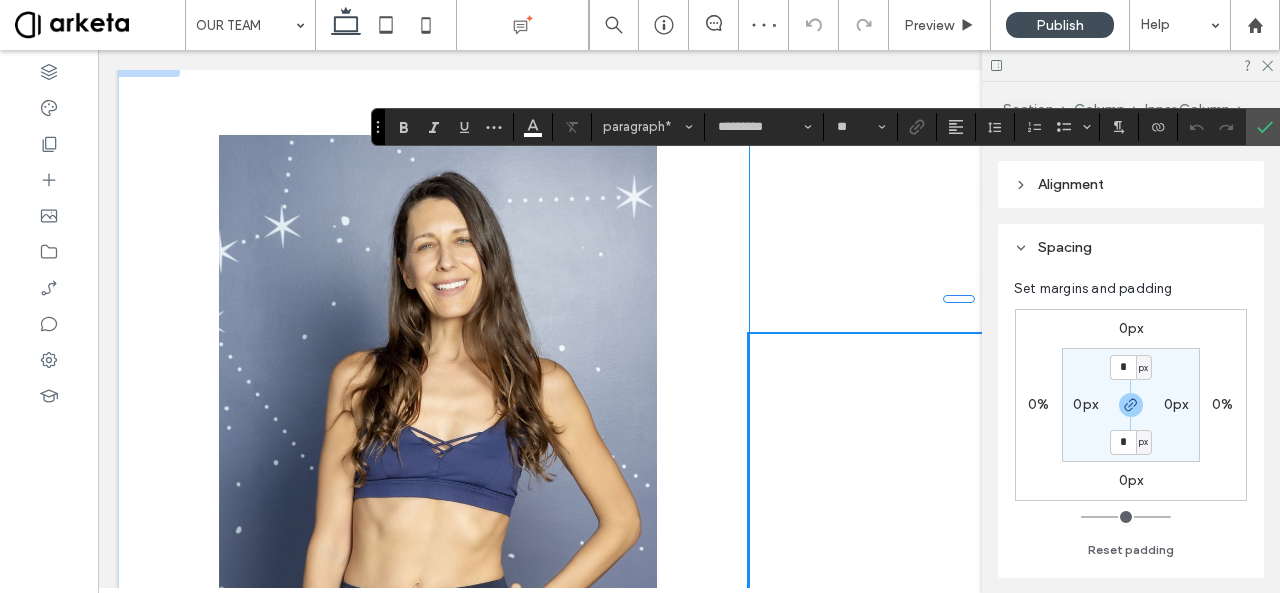 drag, startPoint x: 850, startPoint y: 339, endPoint x: 806, endPoint y: 332, distance: 44.553337 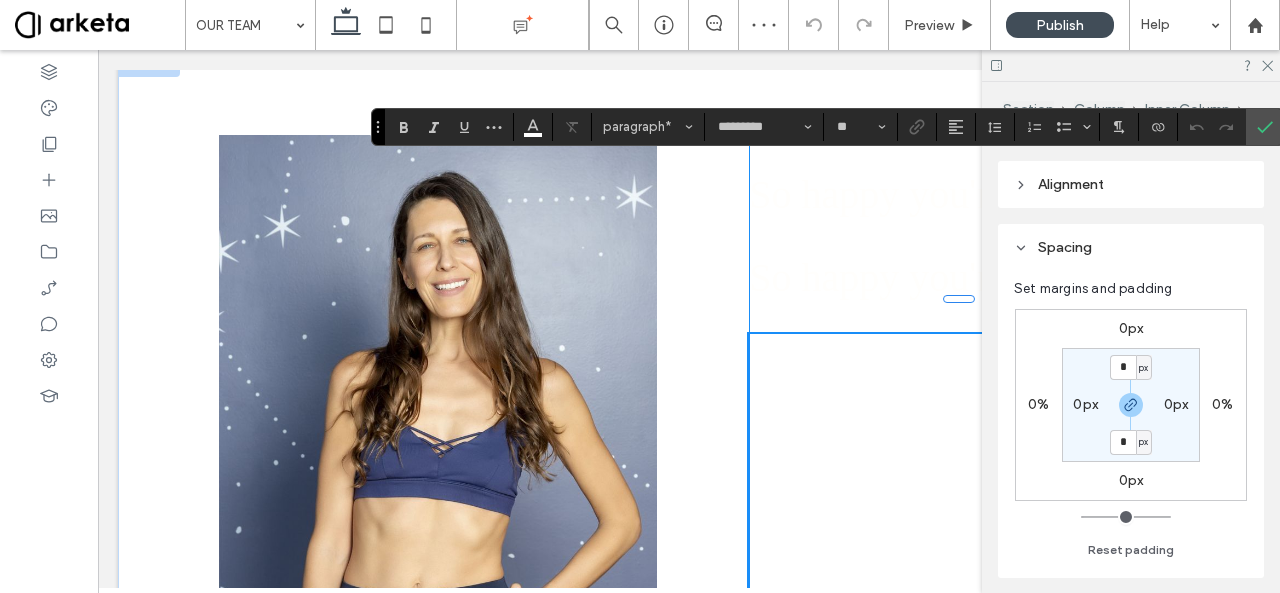 click on "**********" at bounding box center (958, 399) 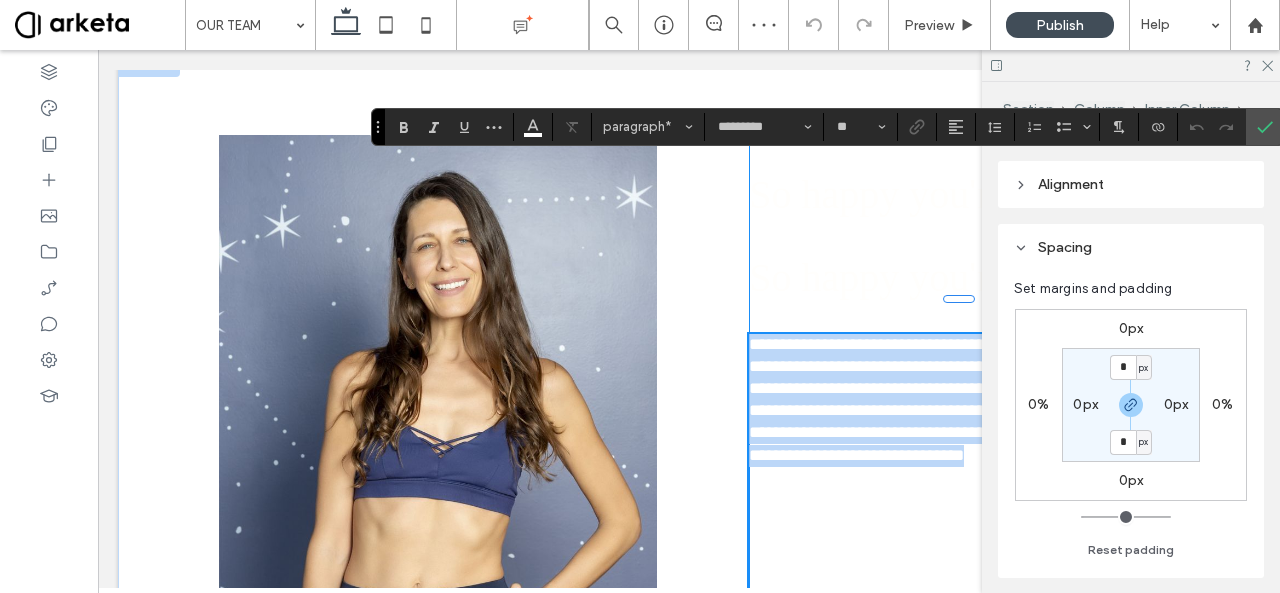 click on "**********" at bounding box center [958, 399] 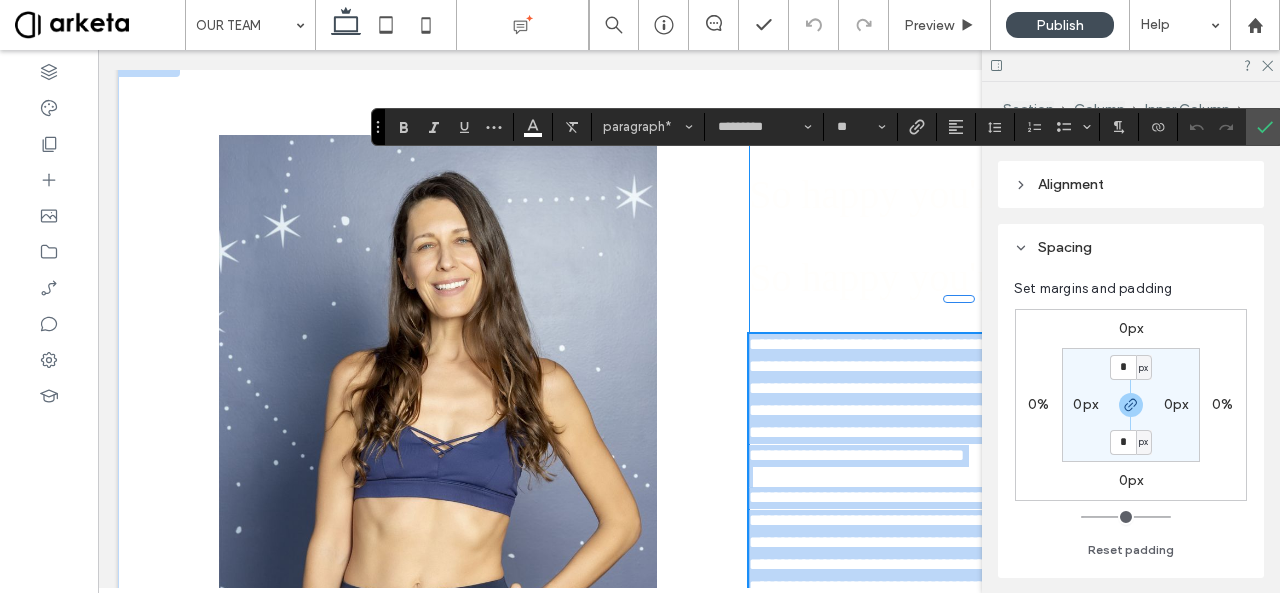type 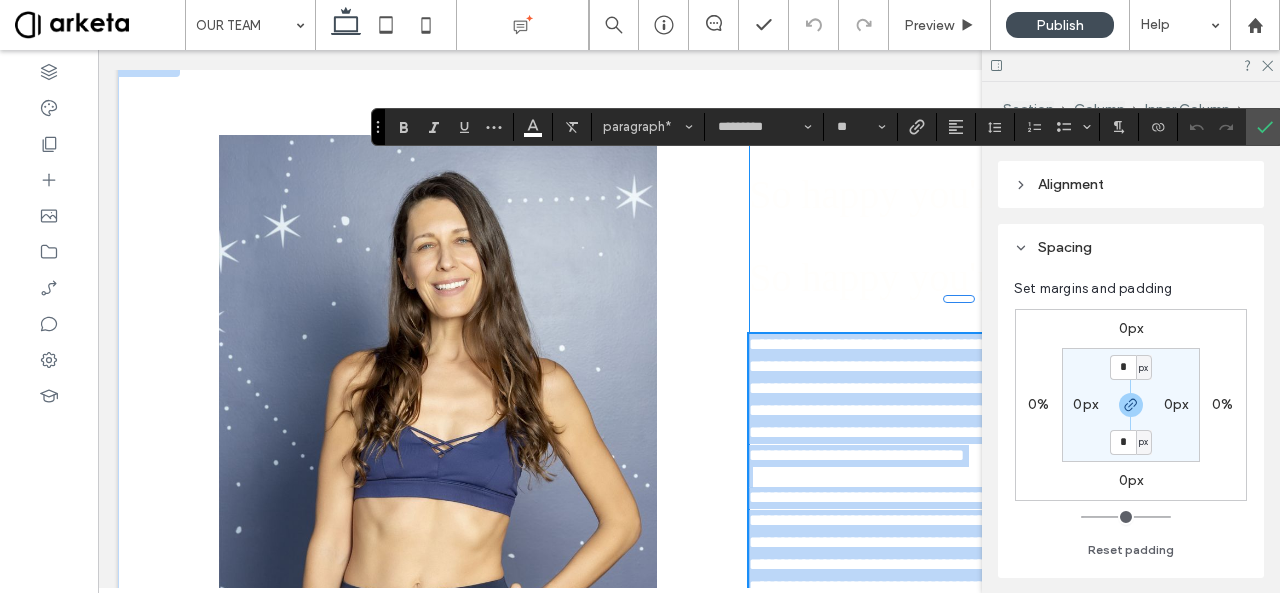 type on "*" 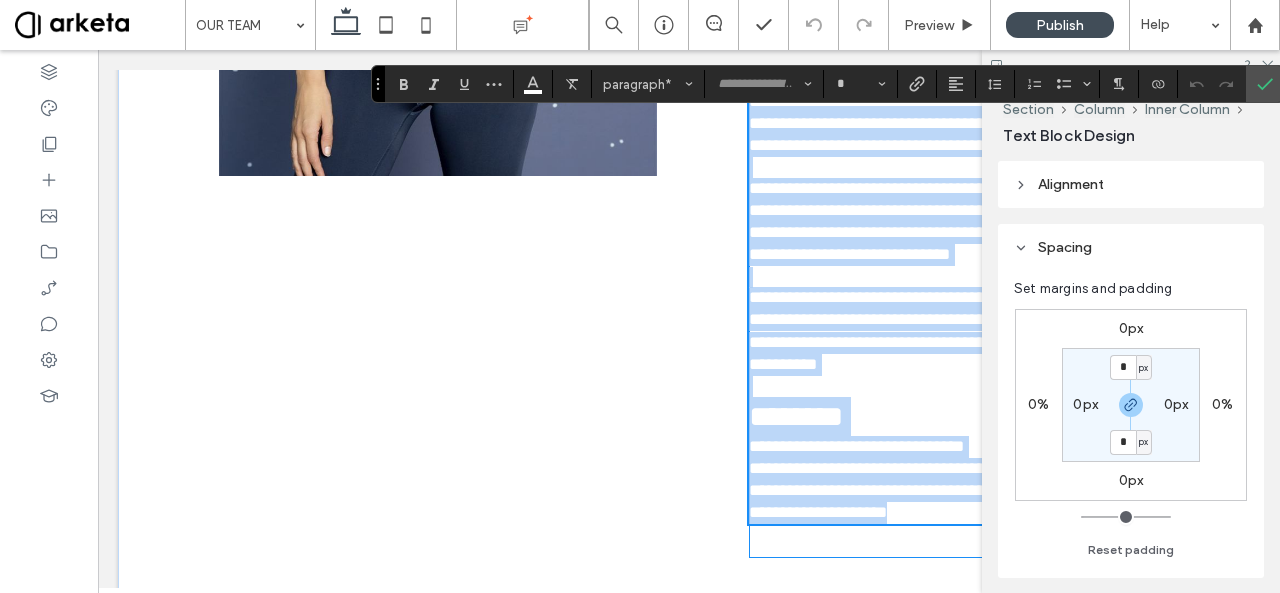 scroll, scrollTop: 1165, scrollLeft: 0, axis: vertical 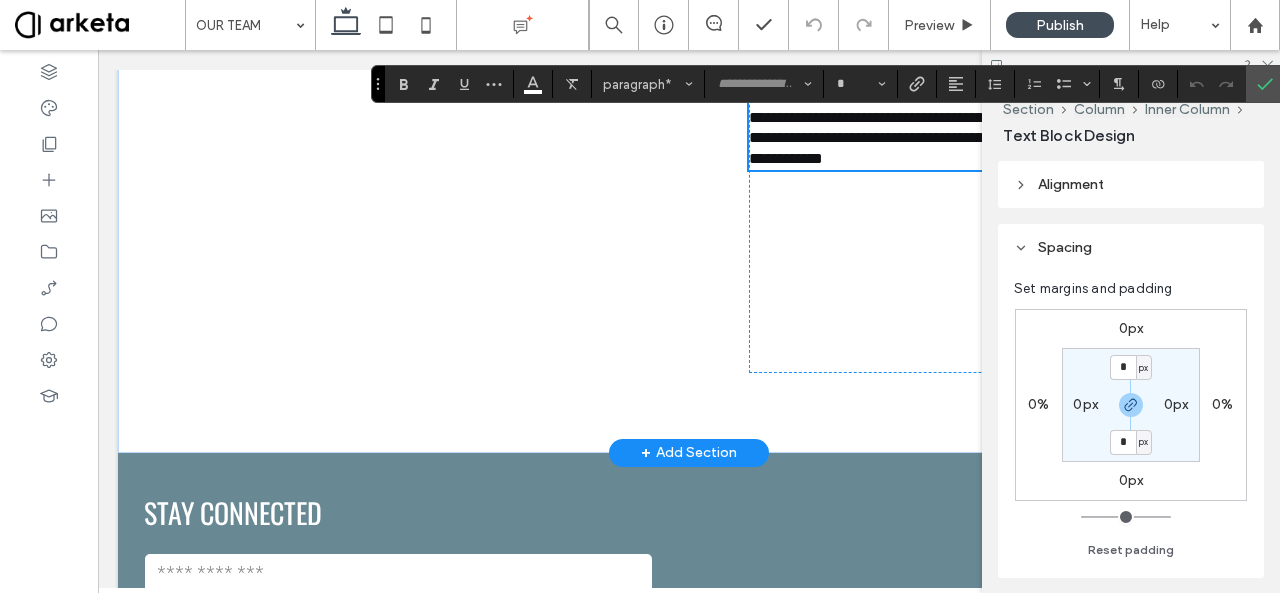 type on "*******" 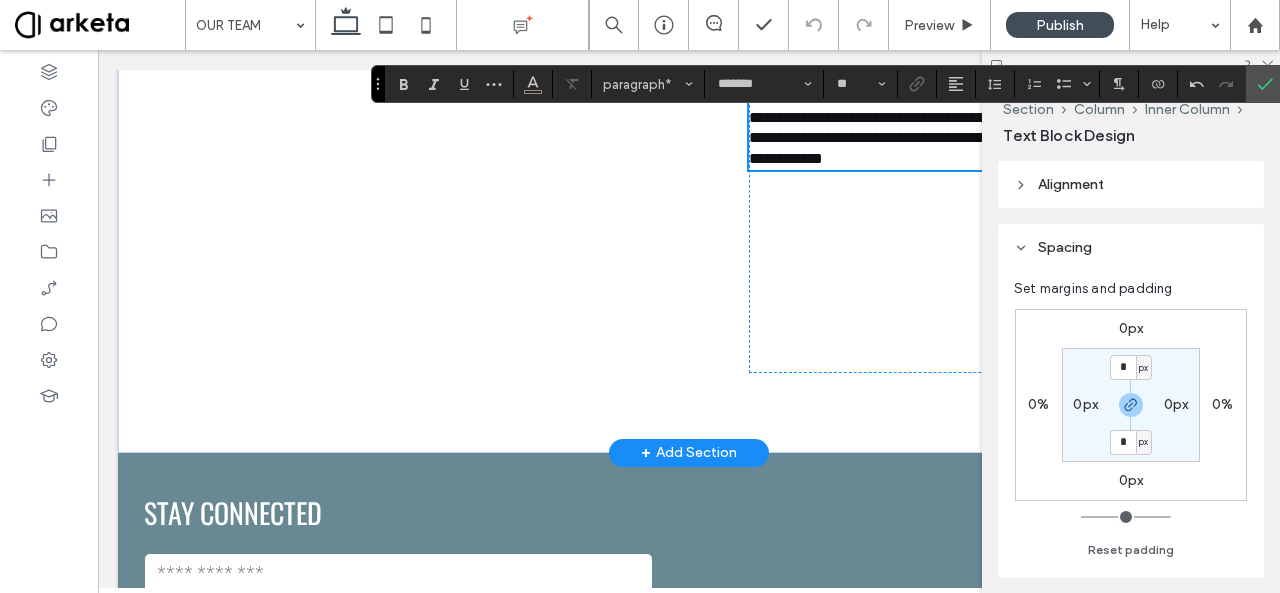 scroll, scrollTop: 0, scrollLeft: 0, axis: both 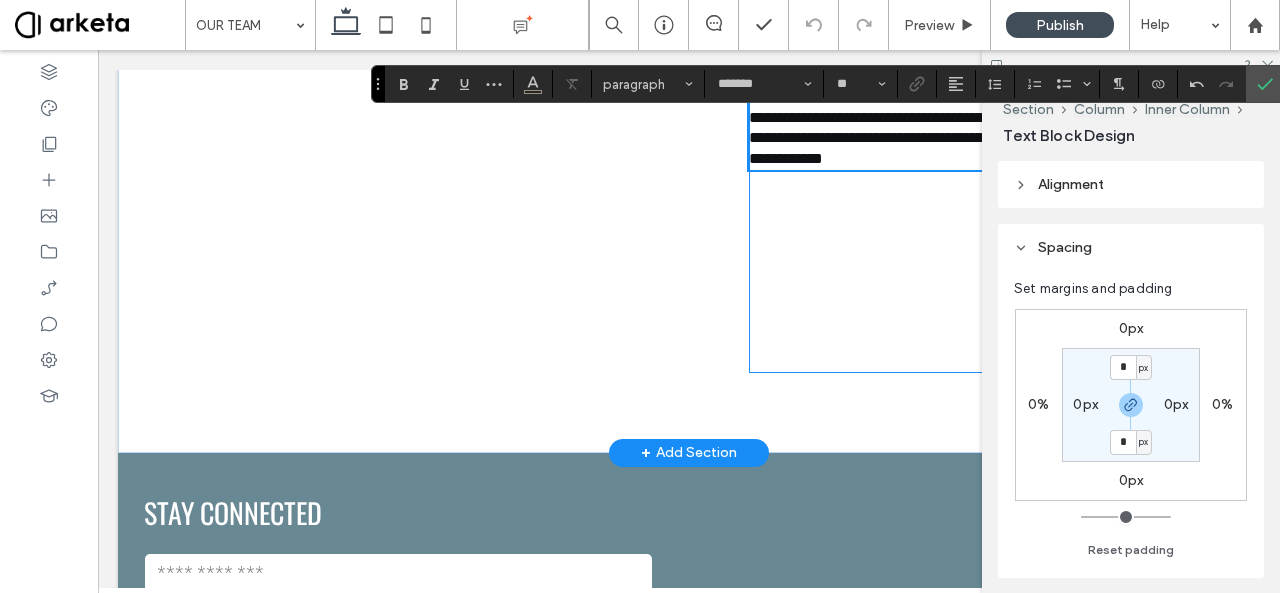 click on "**********" at bounding box center (970, -147) 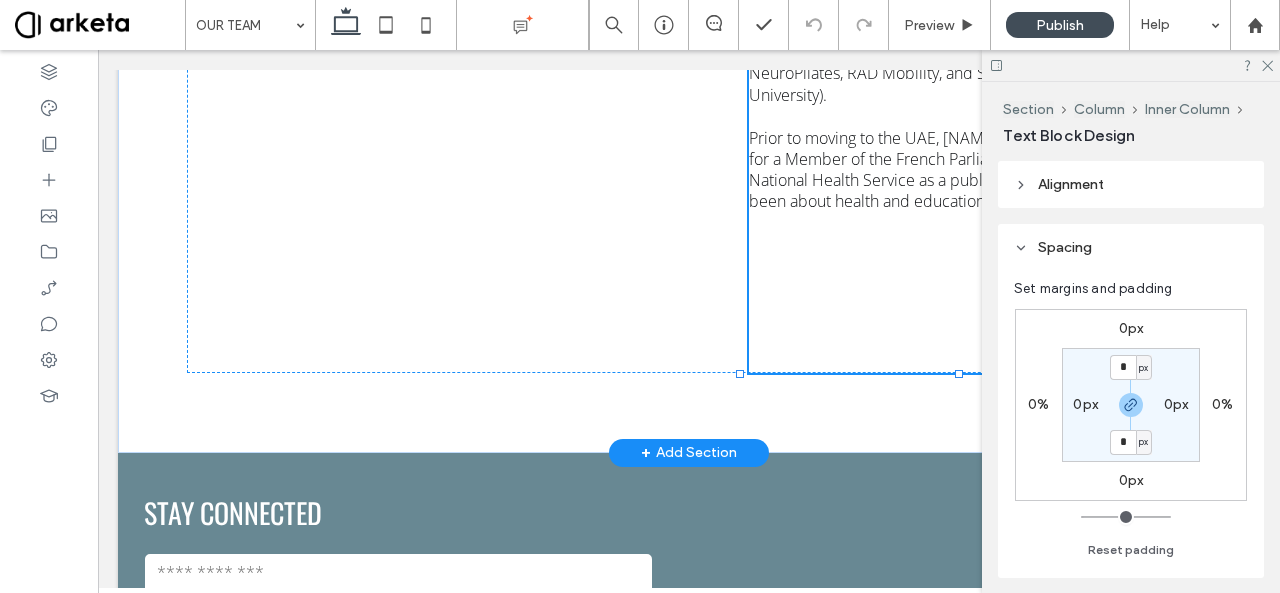 click on "So happy you ' re here !
So happy you ' re here !
With over 9,000 hours coaching experience, 2,000 new mothers supported since 2015, 75 certified instructors, and extensive knowledge of neuroanatomy and biomechanics, Pilates instructor and instructor trainer Marianne is known in the wellness industry for her fun yet technical classes, her engaging way of educating clients and instructors, and her perinatal expertise. A former rhythmic gymnast, Marianne suffered multiple injuries in her teens and started using movement as a key recovery tool. Marianne has worked in renowned studios and clinics such as Up and Running Sports Center, Dr Helena Taylor’s Clinic, and Bodytree Studio. She is part of the faculty at BodyHack, the leading fitness instructor provider in the Middle East, and is also trained in prenatal and bhakti yoga, ScolioPilates (Pilates for scoliosis), NeuroPilates, RAD Mobility, and Sports Nutrition (Oxford University)." at bounding box center (970, -147) 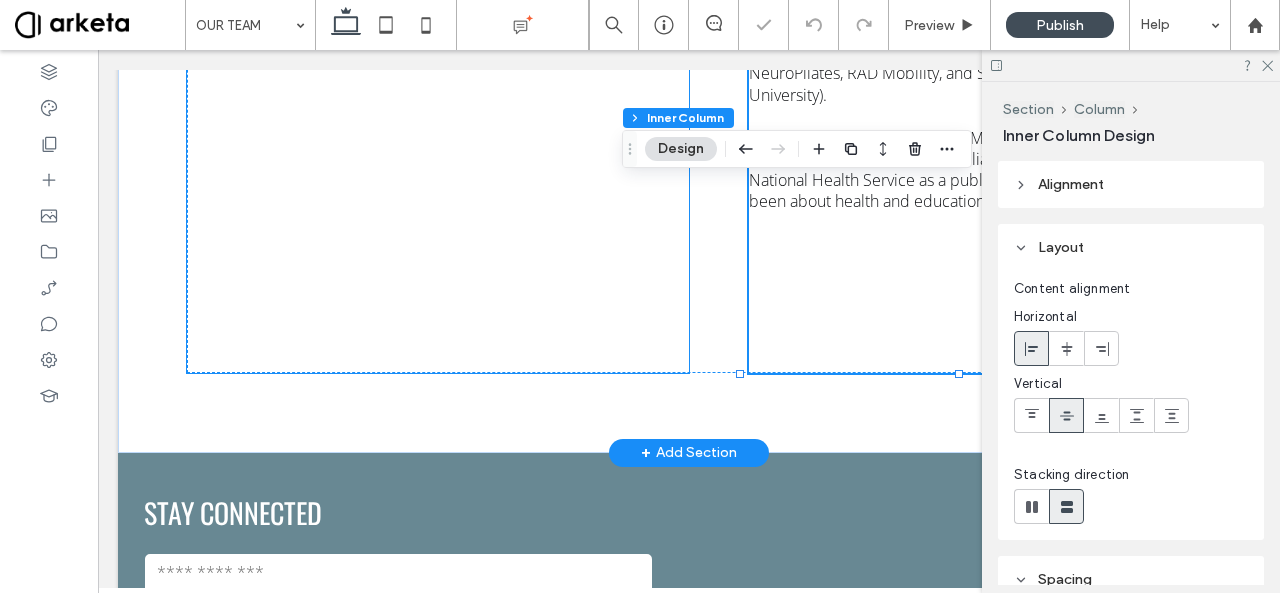 click at bounding box center [438, -147] 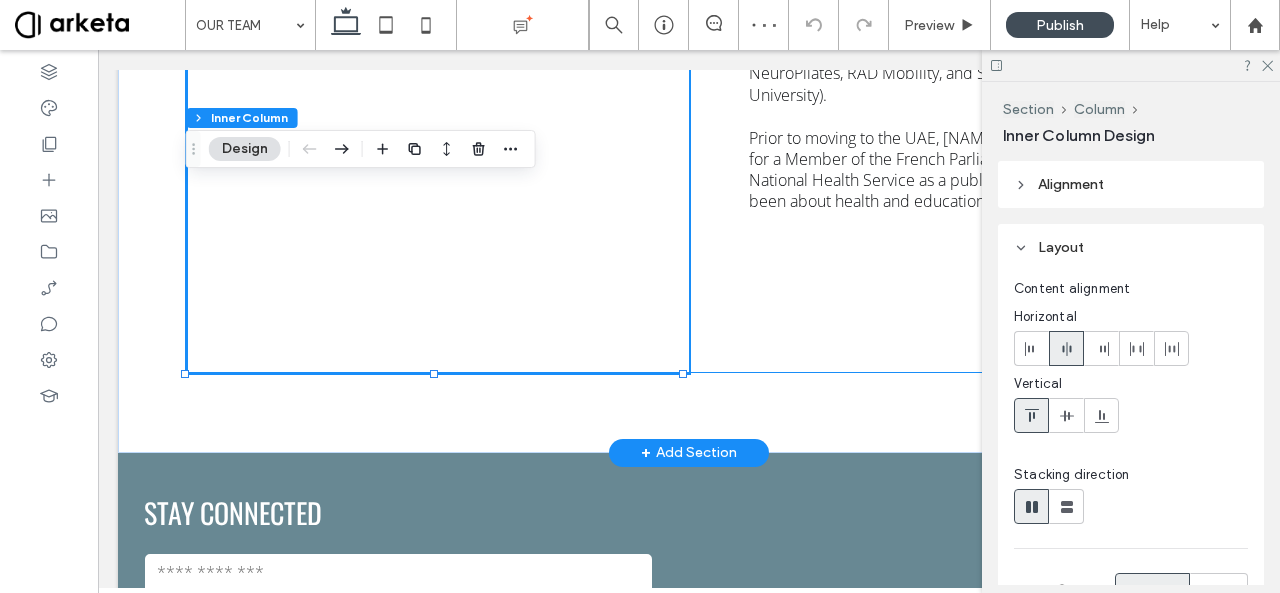 click on "So happy you ' re here !
So happy you ' re here !
With over 9,000 hours coaching experience, 2,000 new mothers supported since 2015, 75 certified instructors, and extensive knowledge of neuroanatomy and biomechanics, Pilates instructor and instructor trainer Marianne is known in the wellness industry for her fun yet technical classes, her engaging way of educating clients and instructors, and her perinatal expertise. A former rhythmic gymnast, Marianne suffered multiple injuries in her teens and started using movement as a key recovery tool. Marianne has worked in renowned studios and clinics such as Up and Running Sports Center, Dr Helena Taylor’s Clinic, and Bodytree Studio. She is part of the faculty at BodyHack, the leading fitness instructor provider in the Middle East, and is also trained in prenatal and bhakti yoga, ScolioPilates (Pilates for scoliosis), NeuroPilates, RAD Mobility, and Sports Nutrition (Oxford University)." at bounding box center (689, -147) 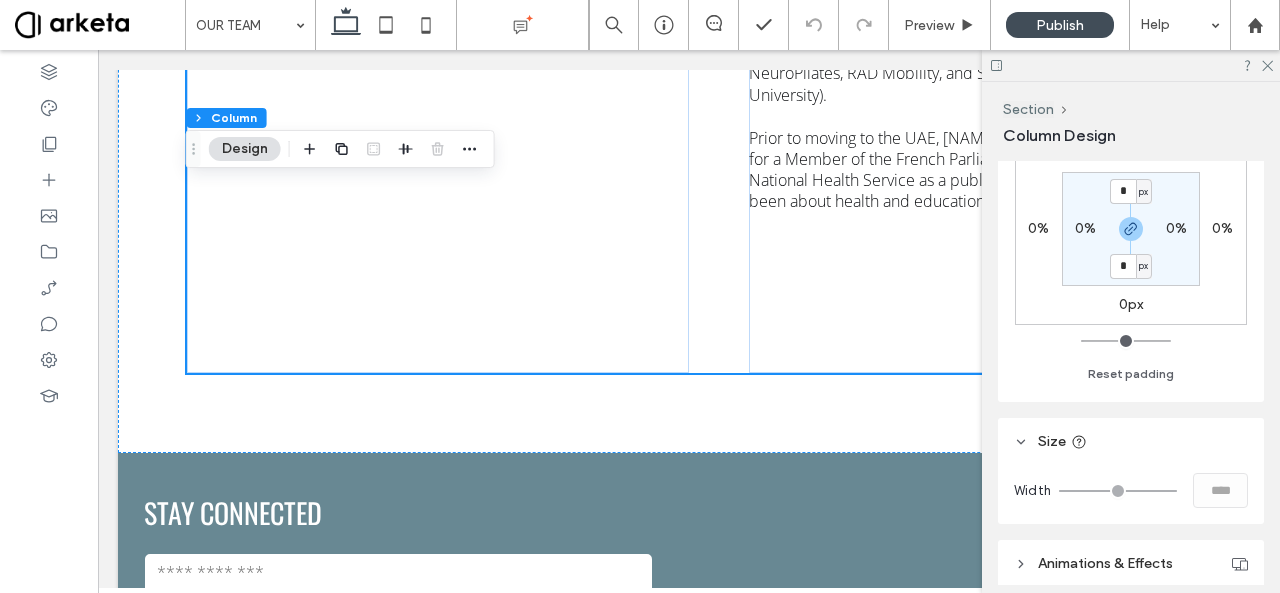 scroll, scrollTop: 620, scrollLeft: 0, axis: vertical 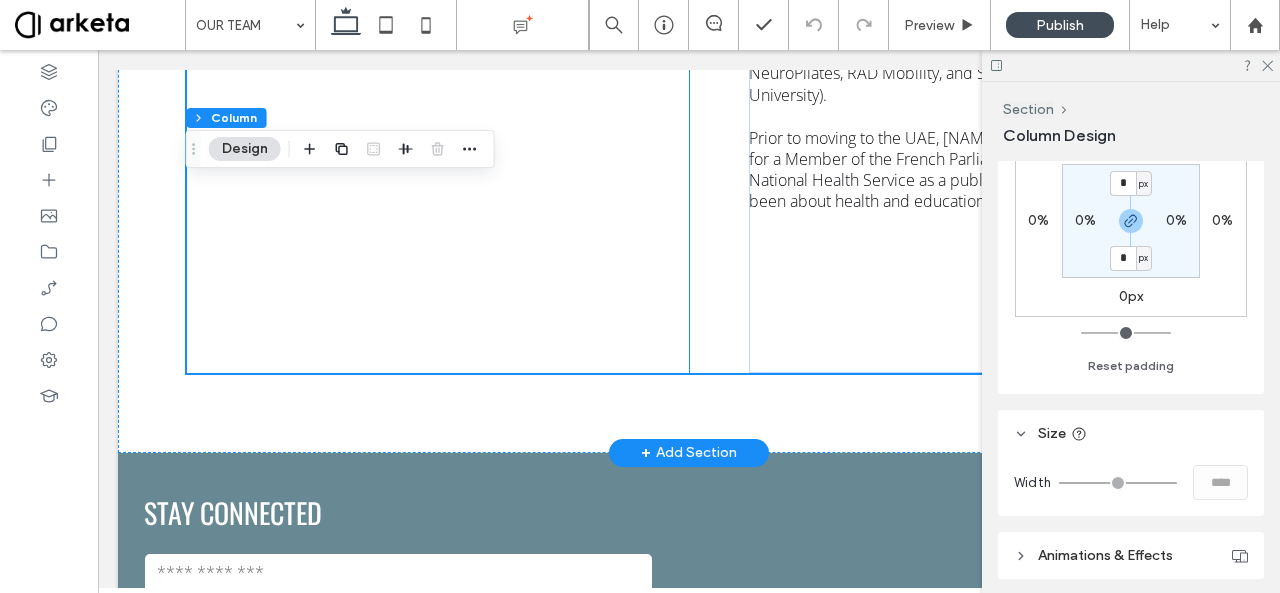 click at bounding box center (438, -147) 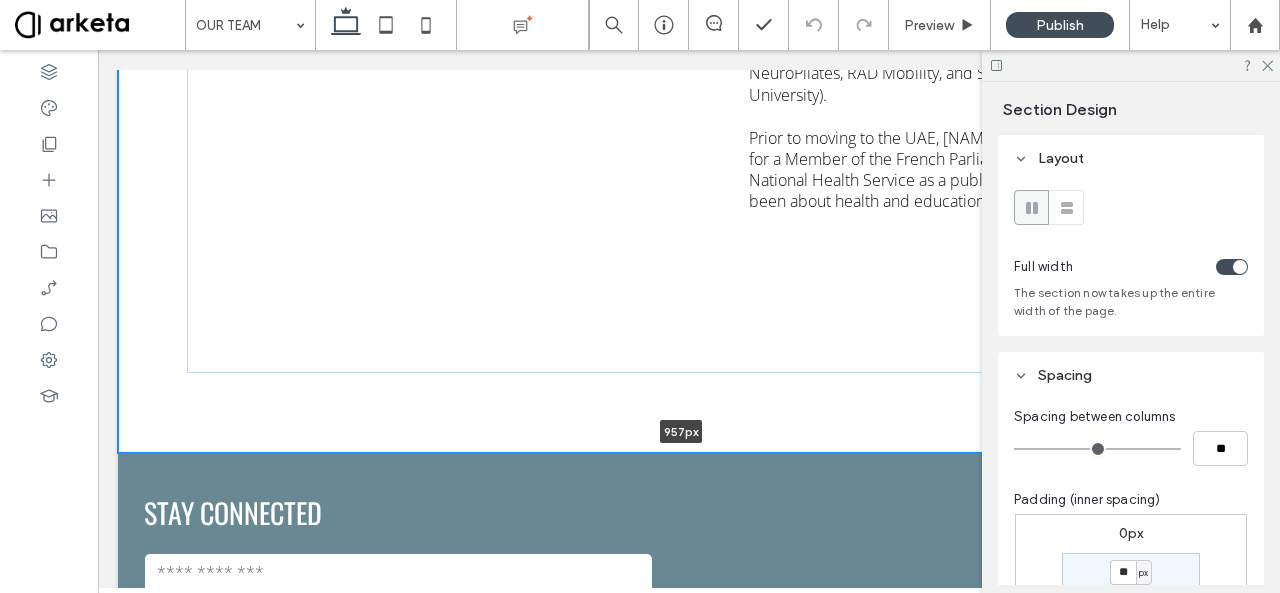 drag, startPoint x: 794, startPoint y: 451, endPoint x: 846, endPoint y: 205, distance: 251.43588 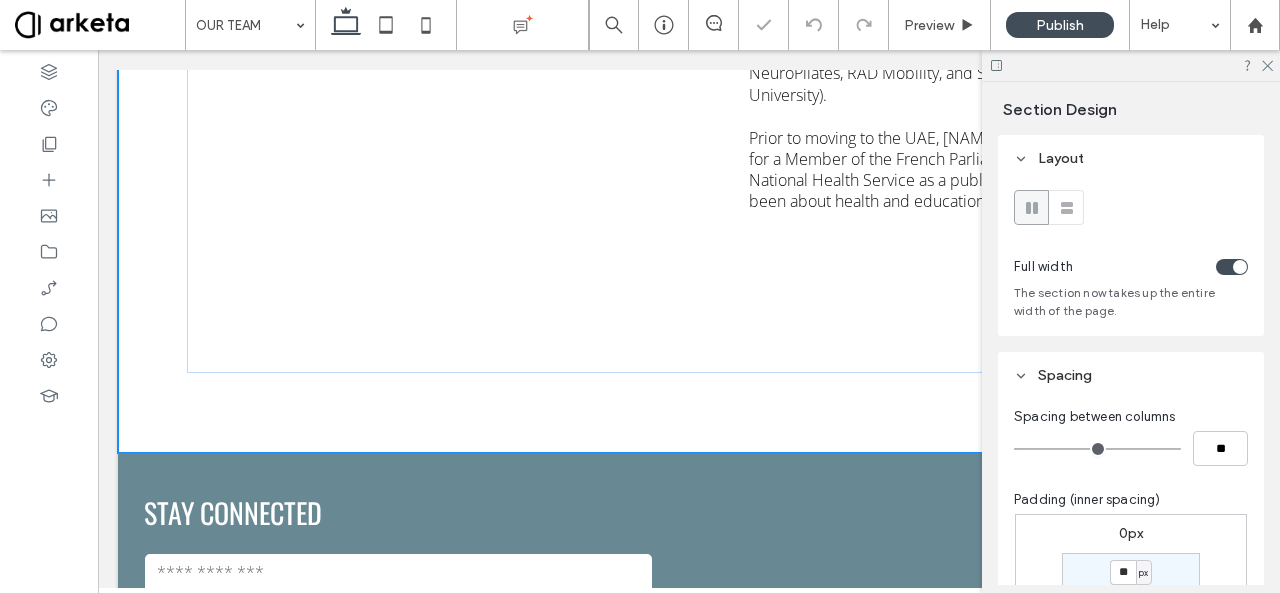 type on "***" 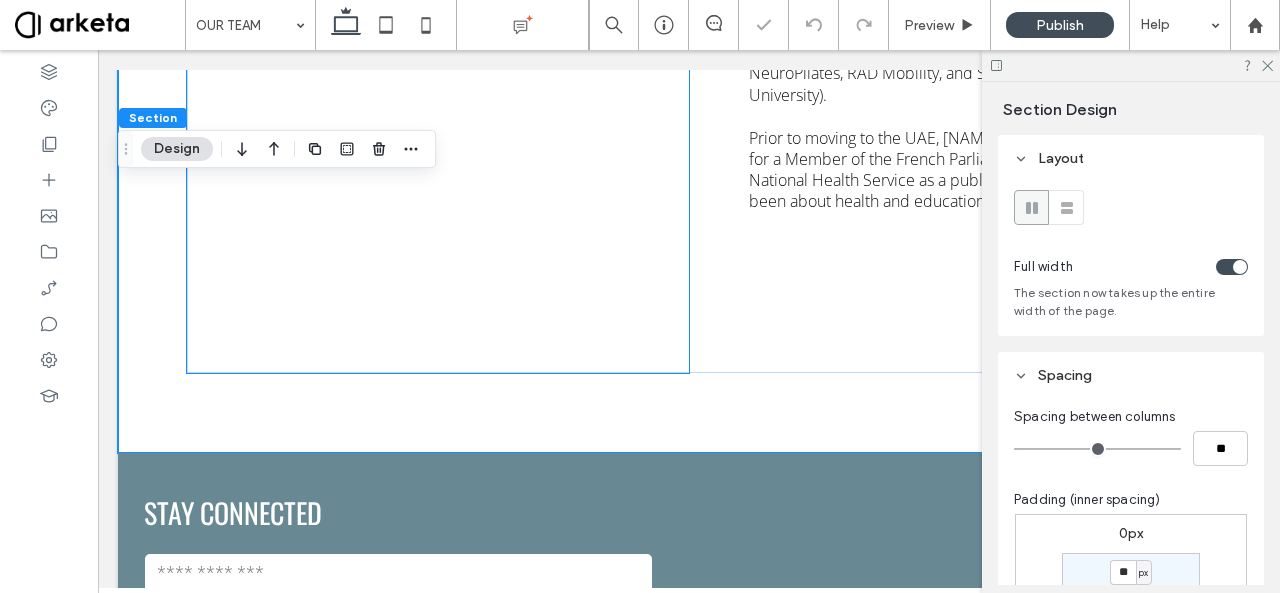 click at bounding box center (438, -147) 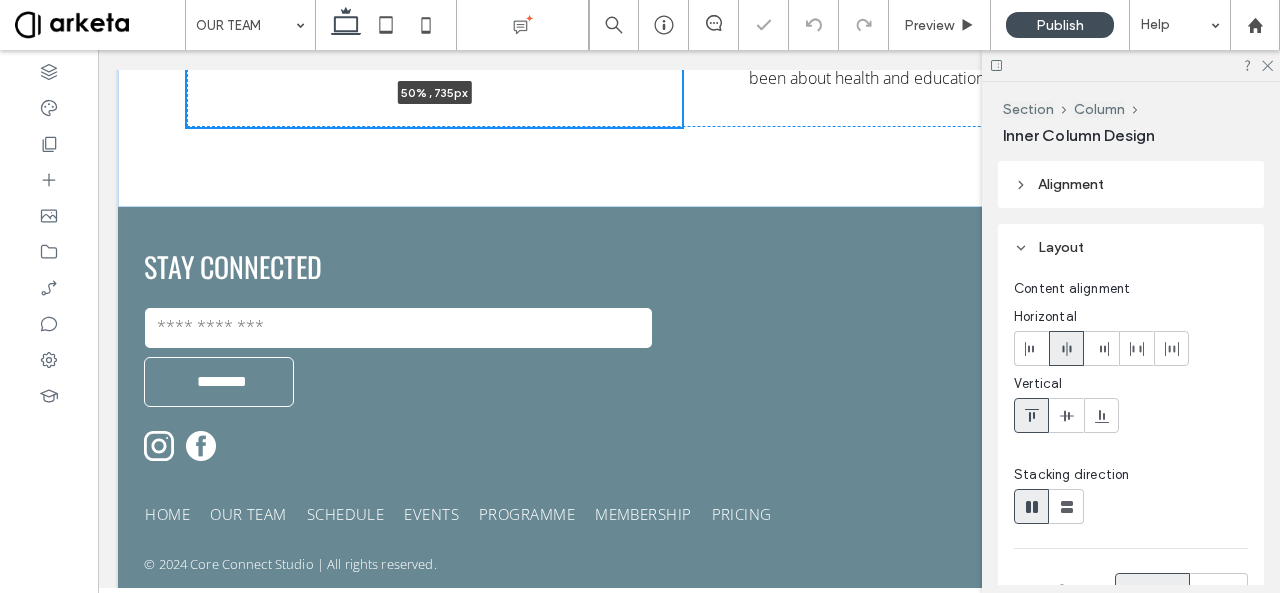 scroll, scrollTop: 1042, scrollLeft: 0, axis: vertical 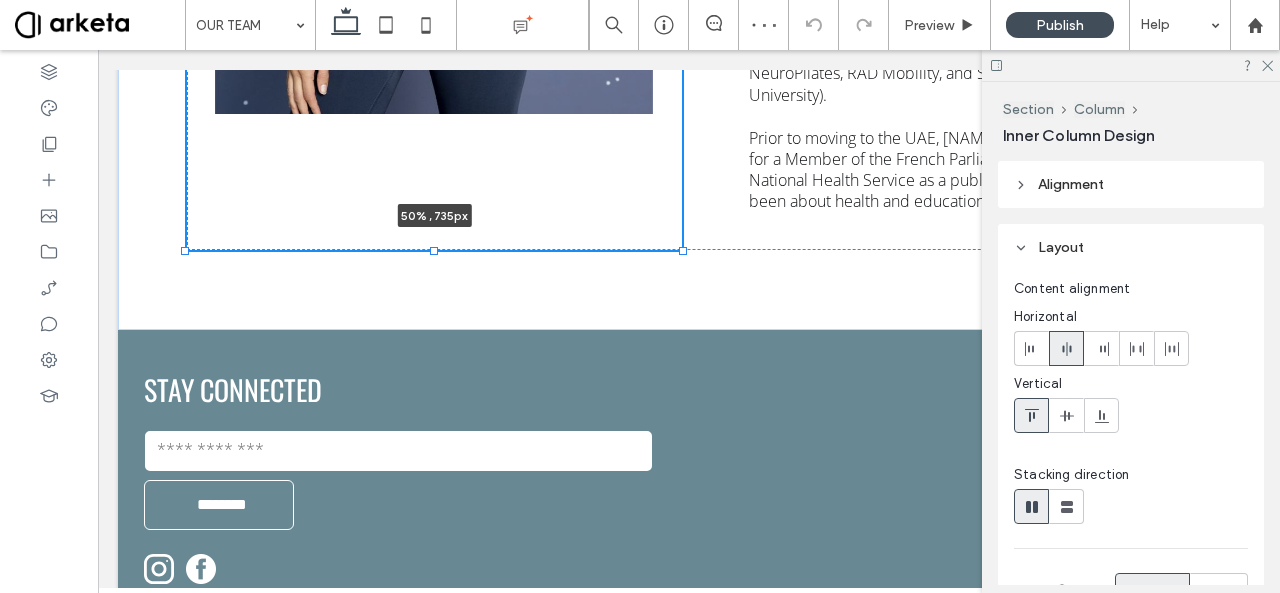 drag, startPoint x: 434, startPoint y: 372, endPoint x: 465, endPoint y: 168, distance: 206.34195 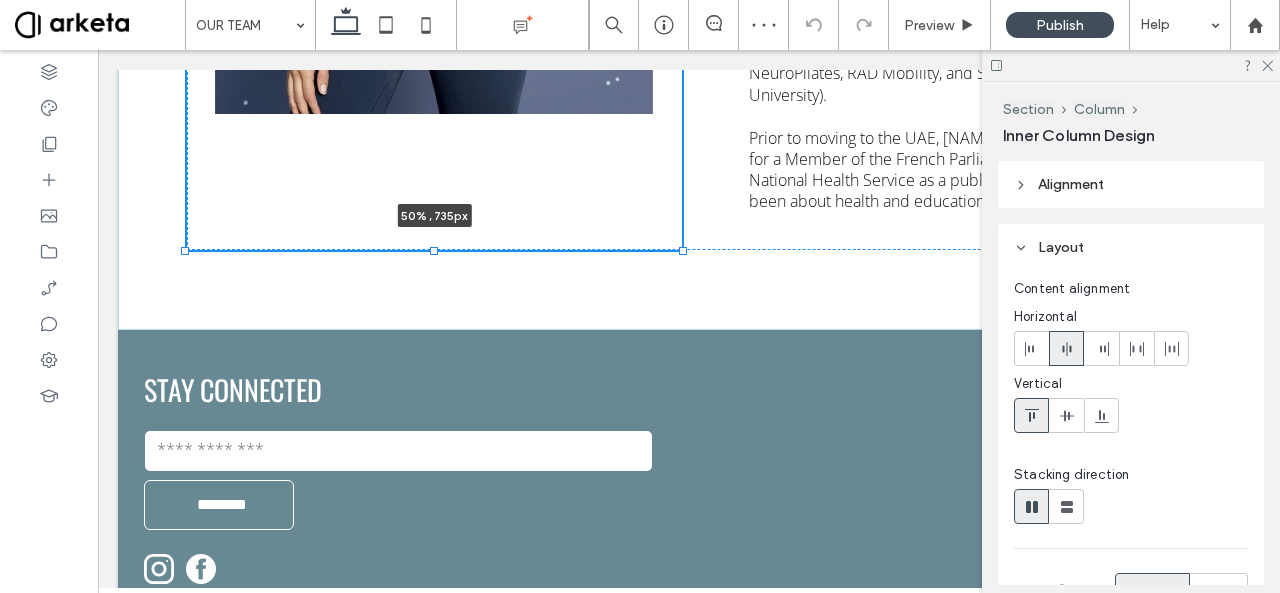 click on "50% , 735px
So happy you ' re here !
So happy you ' re here !
With over 9,000 hours coaching experience, 2,000 new mothers supported since 2015, 75 certified instructors, and extensive knowledge of neuroanatomy and biomechanics, Pilates instructor and instructor trainer Marianne is known in the wellness industry for her fun yet technical classes, her engaging way of educating clients and instructors, and her perinatal expertise. A former rhythmic gymnast, Marianne suffered multiple injuries in her teens and started using movement as a key recovery tool. Marianne has worked in renowned studios and clinics such as Up and Running Sports Center, Dr Helena Taylor’s Clinic, and Bodytree Studio. She is part of the faculty at BodyHack, the leading fitness instructor provider in the Middle East, and is also trained in prenatal and bhakti yoga, ScolioPilates (Pilates for scoliosis), NeuroPilates, RAD Mobility, and Sports Nutrition (Oxford University)." at bounding box center (689, -147) 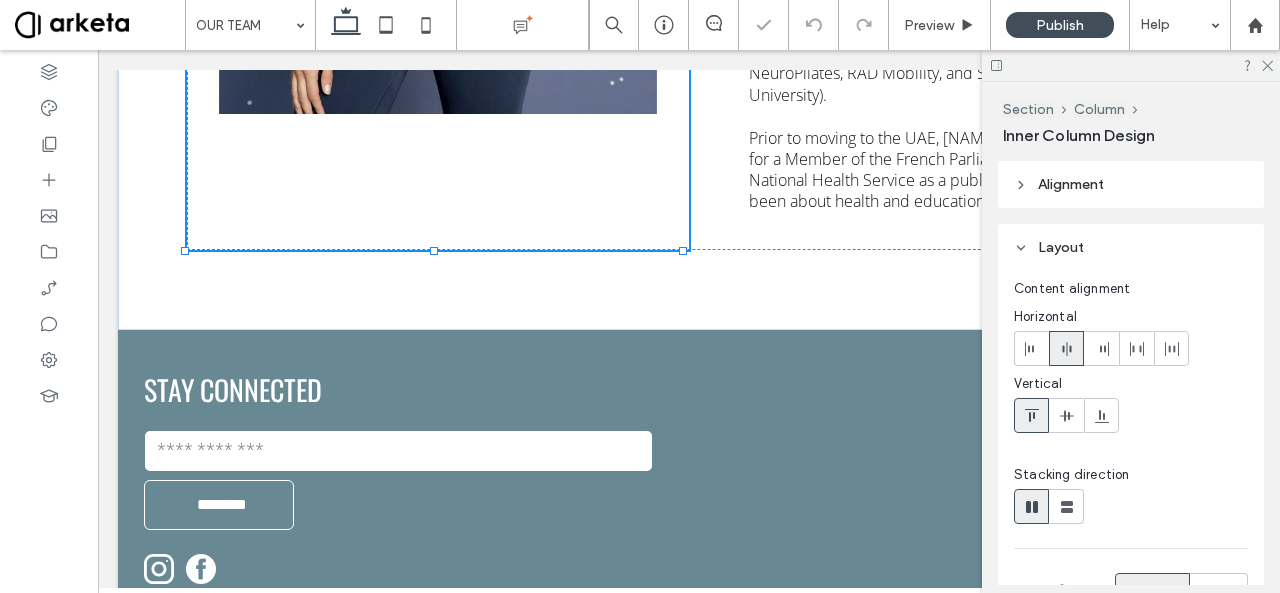 type on "***" 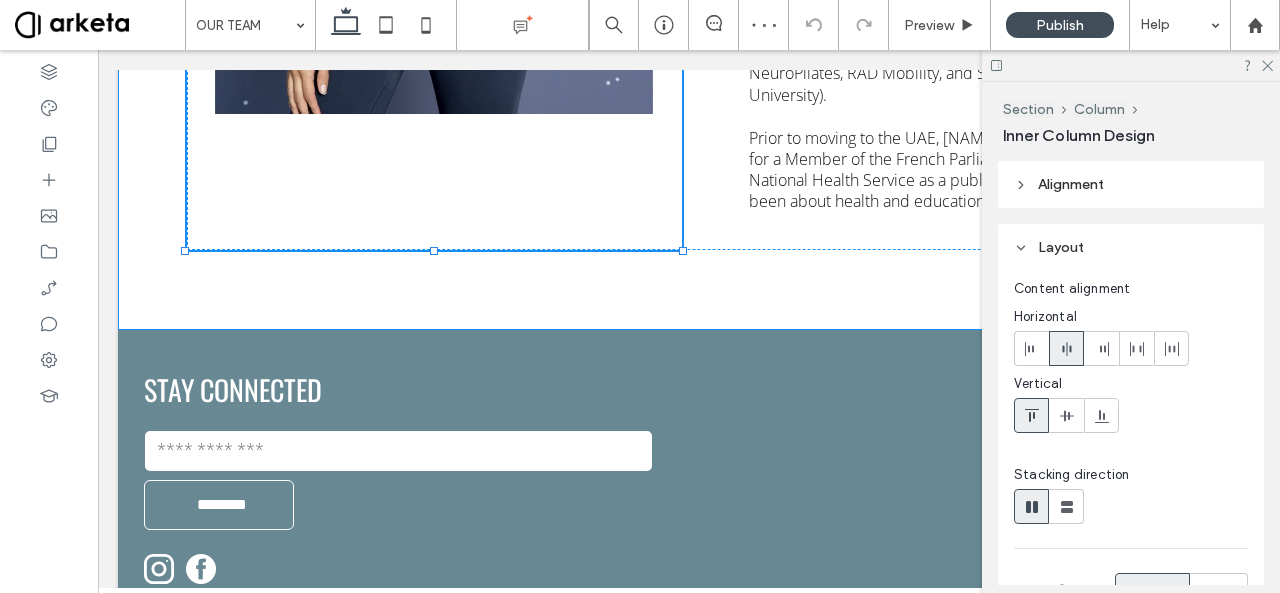 drag, startPoint x: 432, startPoint y: 252, endPoint x: 461, endPoint y: 128, distance: 127.345985 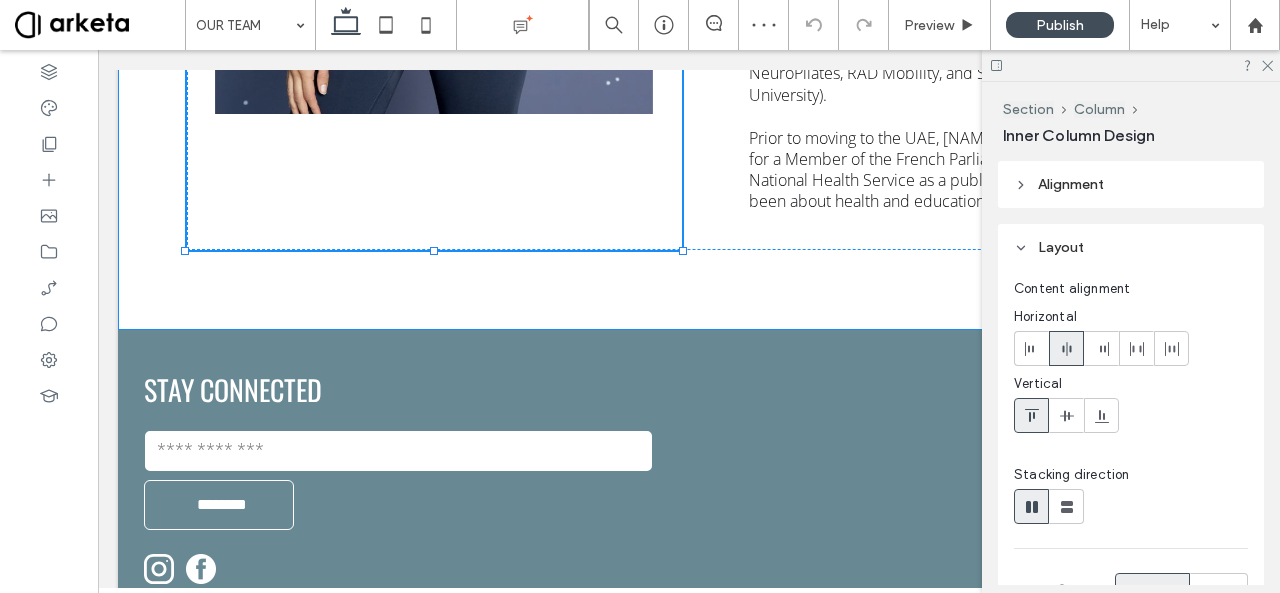 click on "50% , 735px
So happy you ' re here !
So happy you ' re here !
With over 9,000 hours coaching experience, 2,000 new mothers supported since 2015, 75 certified instructors, and extensive knowledge of neuroanatomy and biomechanics, Pilates instructor and instructor trainer Marianne is known in the wellness industry for her fun yet technical classes, her engaging way of educating clients and instructors, and her perinatal expertise. A former rhythmic gymnast, Marianne suffered multiple injuries in her teens and started using movement as a key recovery tool. Marianne has worked in renowned studios and clinics such as Up and Running Sports Center, Dr Helena Taylor’s Clinic, and Bodytree Studio. She is part of the faculty at BodyHack, the leading fitness instructor provider in the Middle East, and is also trained in prenatal and bhakti yoga, ScolioPilates (Pilates for scoliosis), NeuroPilates, RAD Mobility, and Sports Nutrition (Oxford University)." at bounding box center (689, -147) 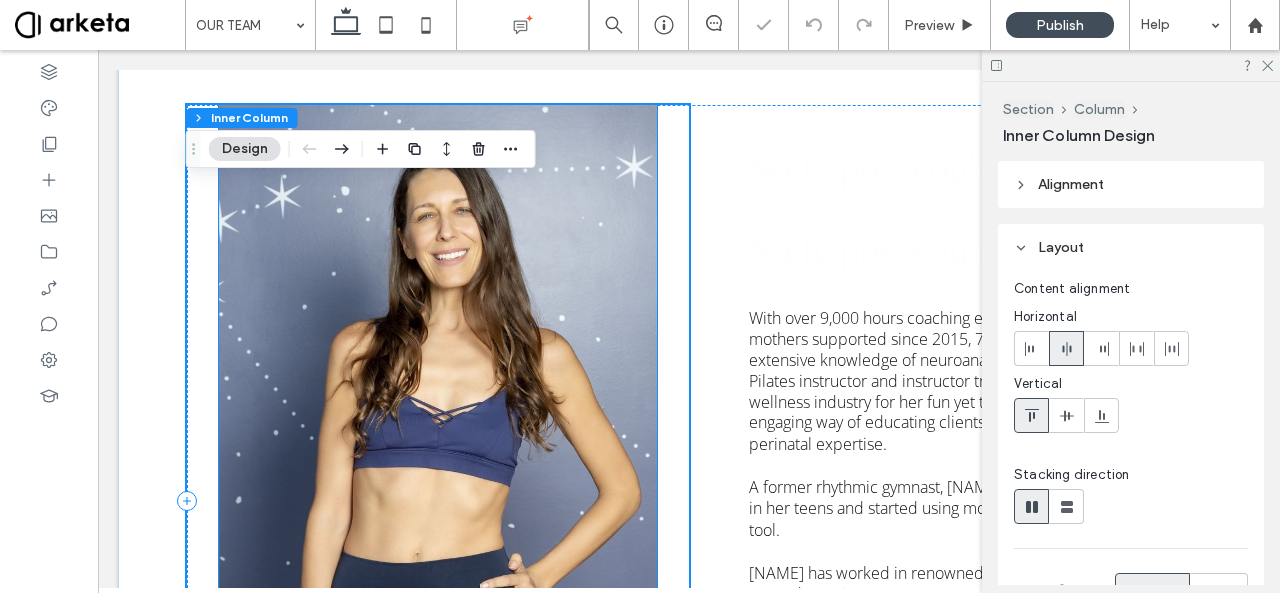 scroll, scrollTop: 364, scrollLeft: 0, axis: vertical 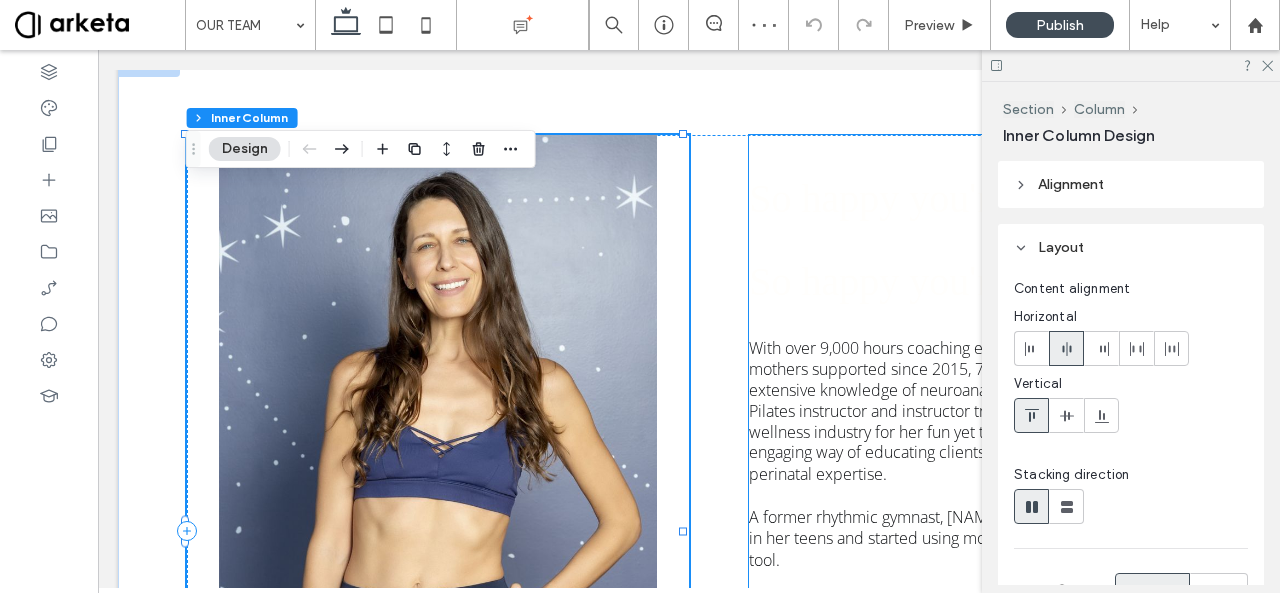 click on "So happy you ' re here !
So happy you ' re here !
With over 9,000 hours coaching experience, 2,000 new mothers supported since 2015, 75 certified instructors, and extensive knowledge of neuroanatomy and biomechanics, Pilates instructor and instructor trainer Marianne is known in the wellness industry for her fun yet technical classes, her engaging way of educating clients and instructors, and her perinatal expertise. A former rhythmic gymnast, Marianne suffered multiple injuries in her teens and started using movement as a key recovery tool. Marianne has worked in renowned studios and clinics such as Up and Running Sports Center, Dr Helena Taylor’s Clinic, and Bodytree Studio. She is part of the faculty at BodyHack, the leading fitness instructor provider in the Middle East, and is also trained in prenatal and bhakti yoga, ScolioPilates (Pilates for scoliosis), NeuroPilates, RAD Mobility, and Sports Nutrition (Oxford University)." at bounding box center (970, 531) 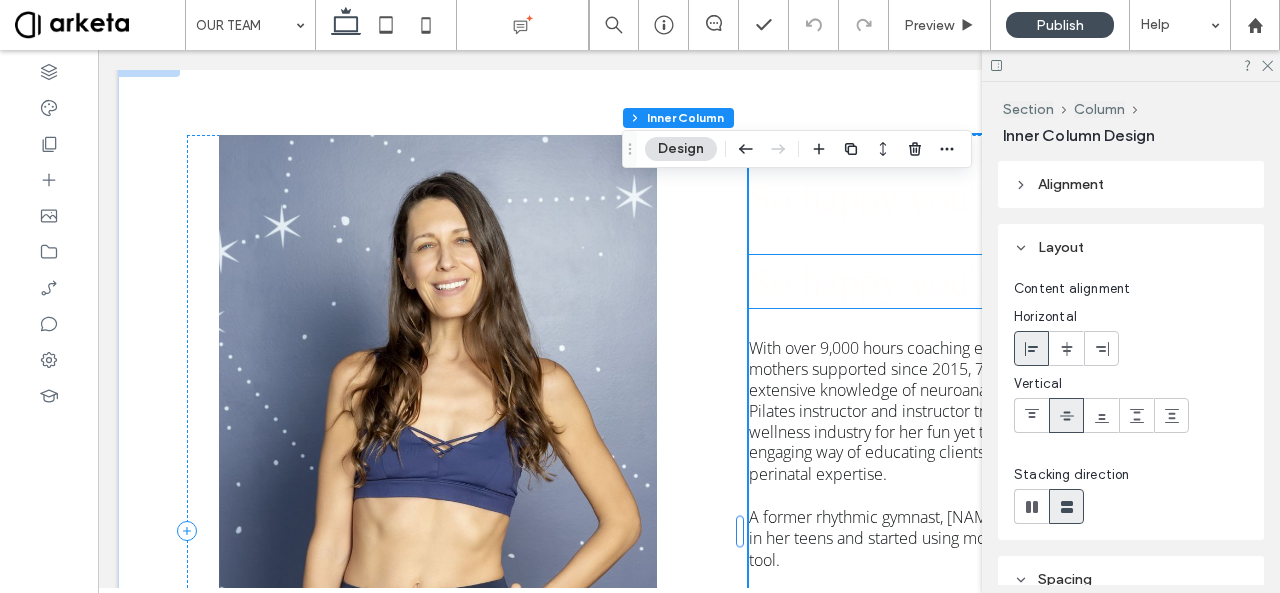 click on "So happy you" at bounding box center (859, 281) 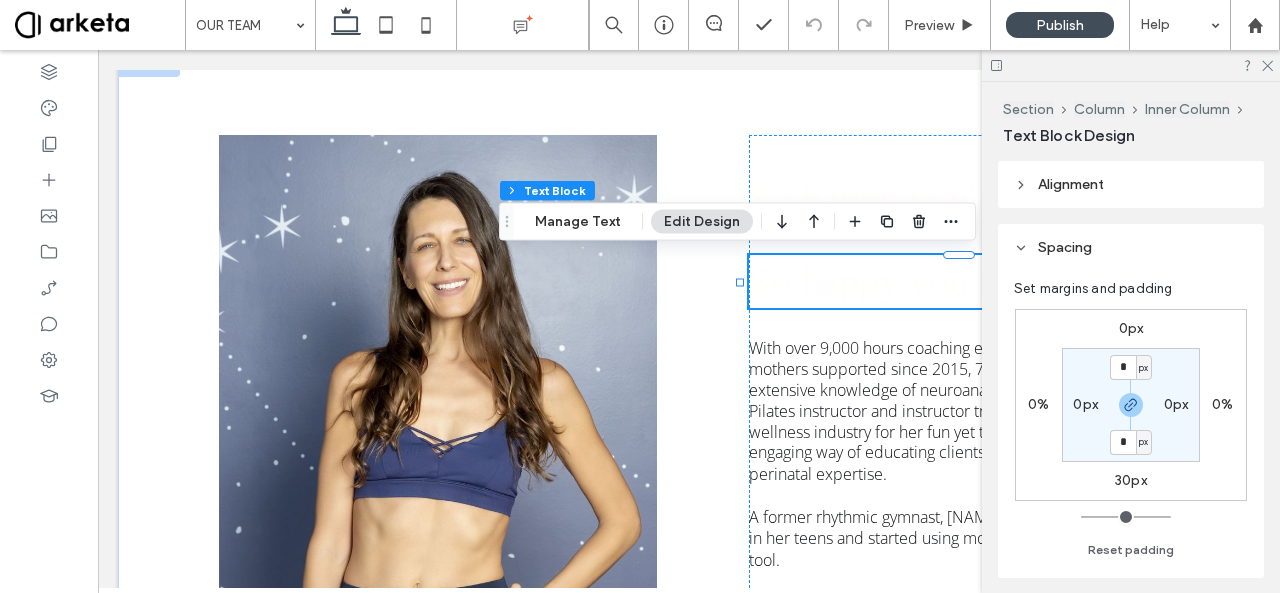 click on "So happy you" at bounding box center [859, 281] 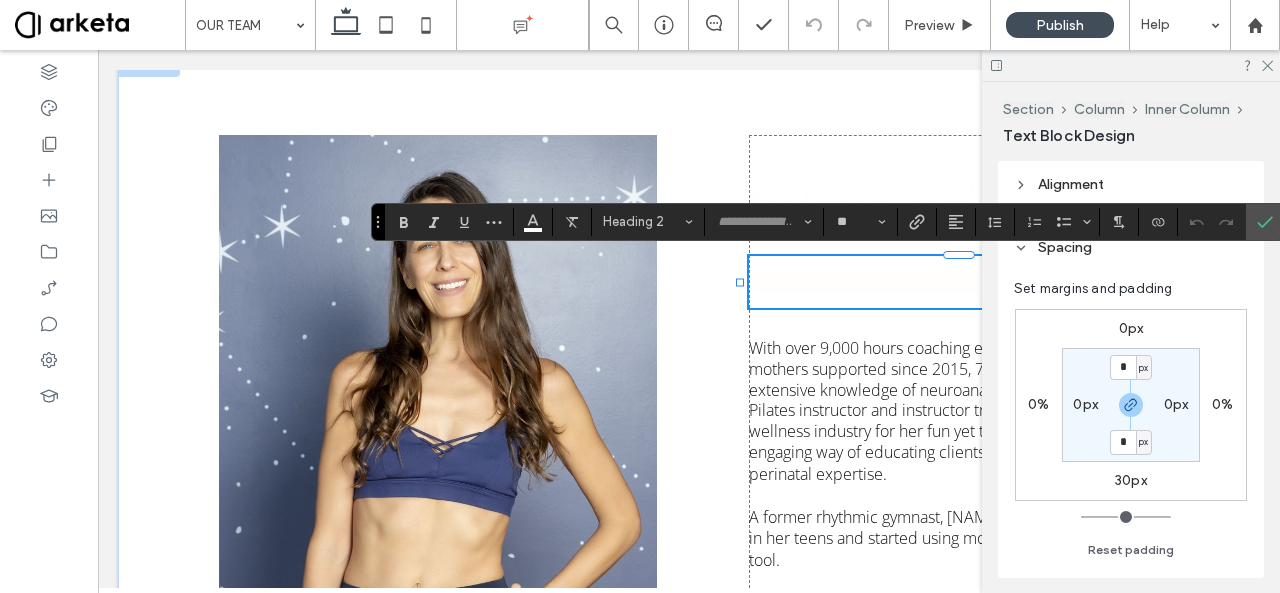 type on "**" 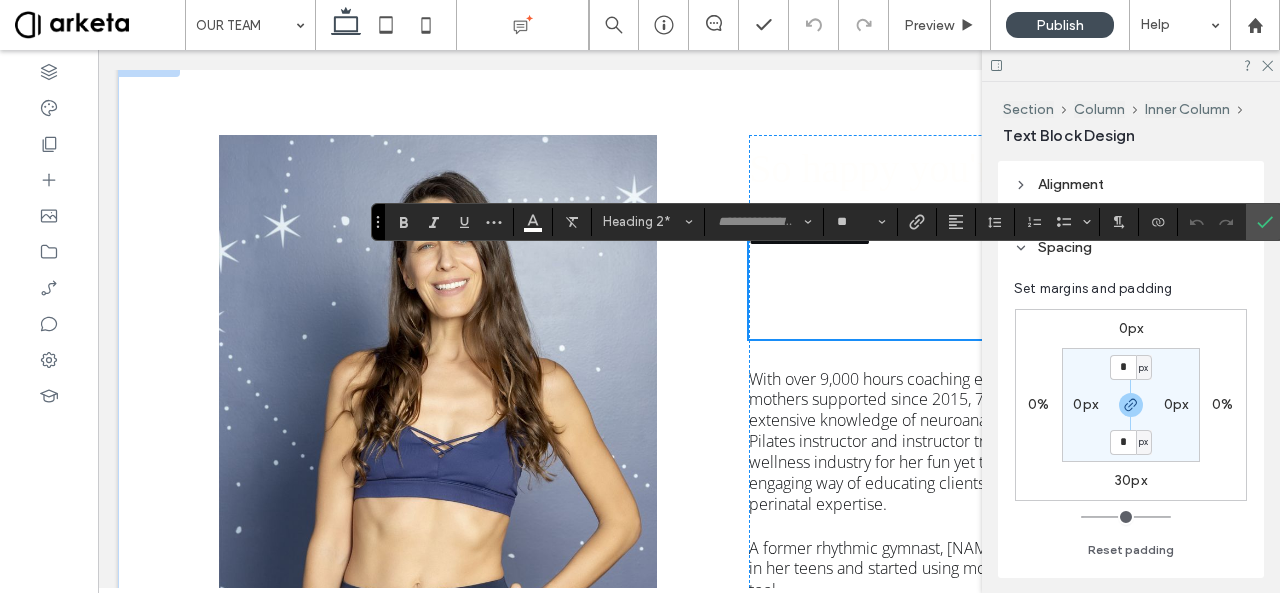 type on "*******" 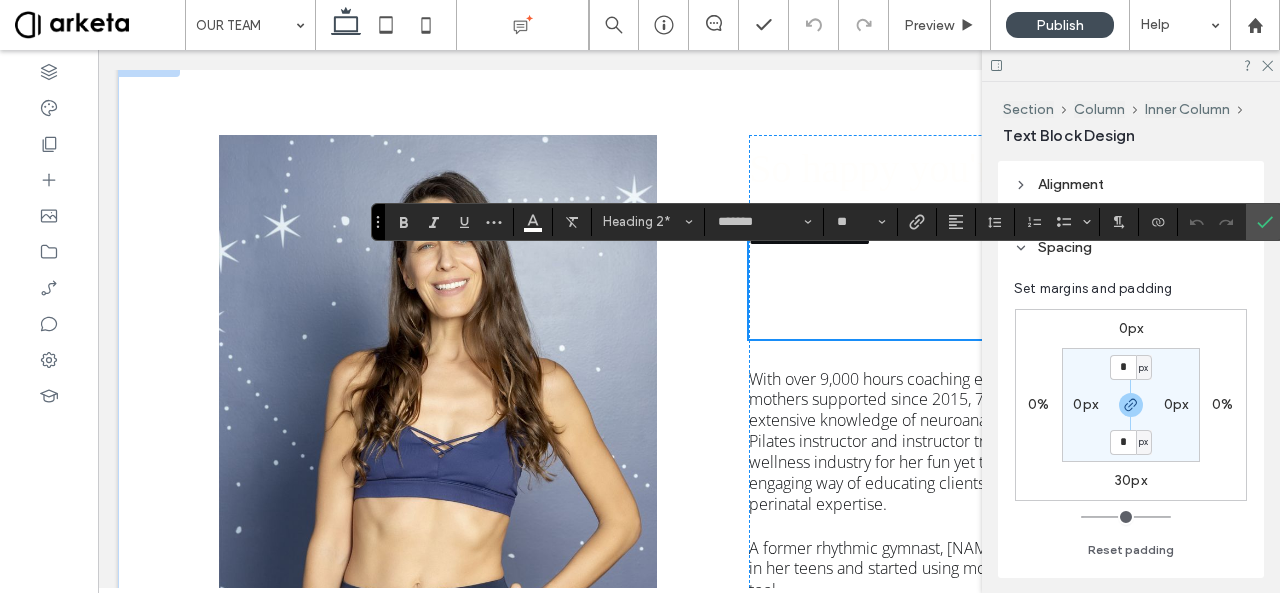 scroll, scrollTop: 0, scrollLeft: 0, axis: both 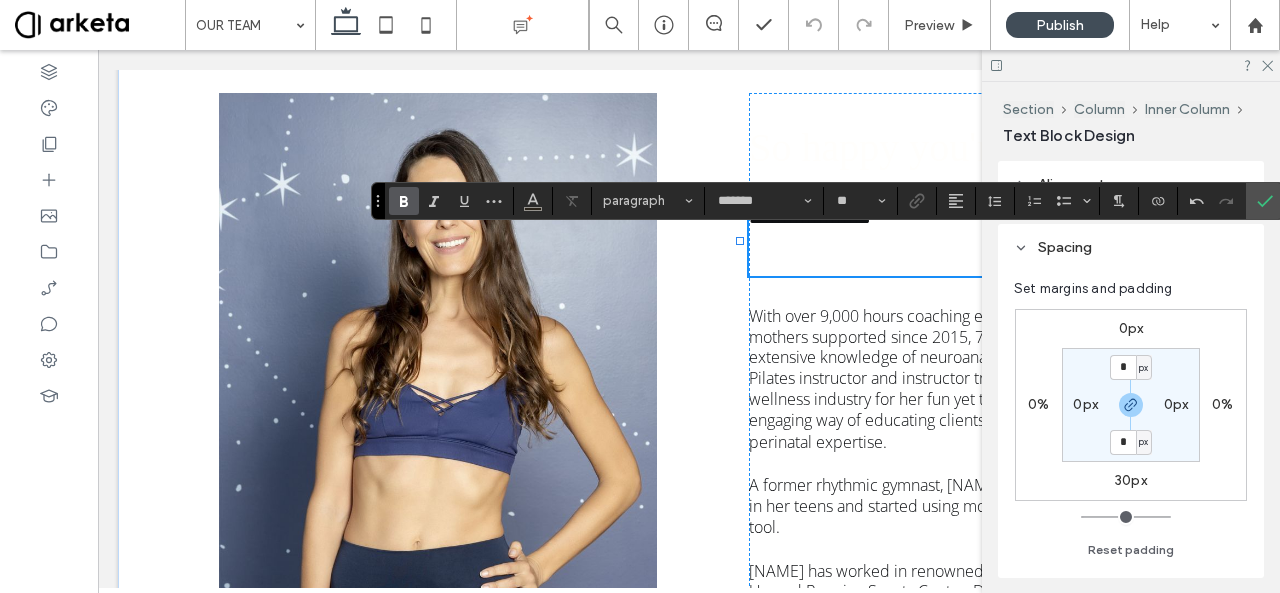 type on "*********" 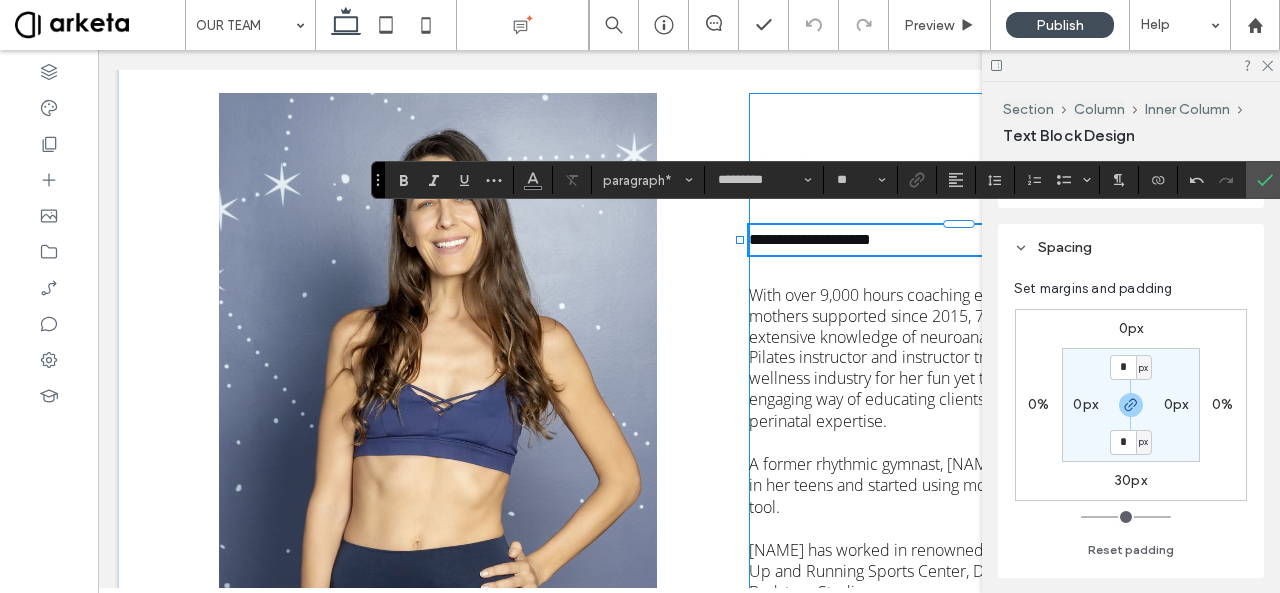 click on "**********" at bounding box center (970, 489) 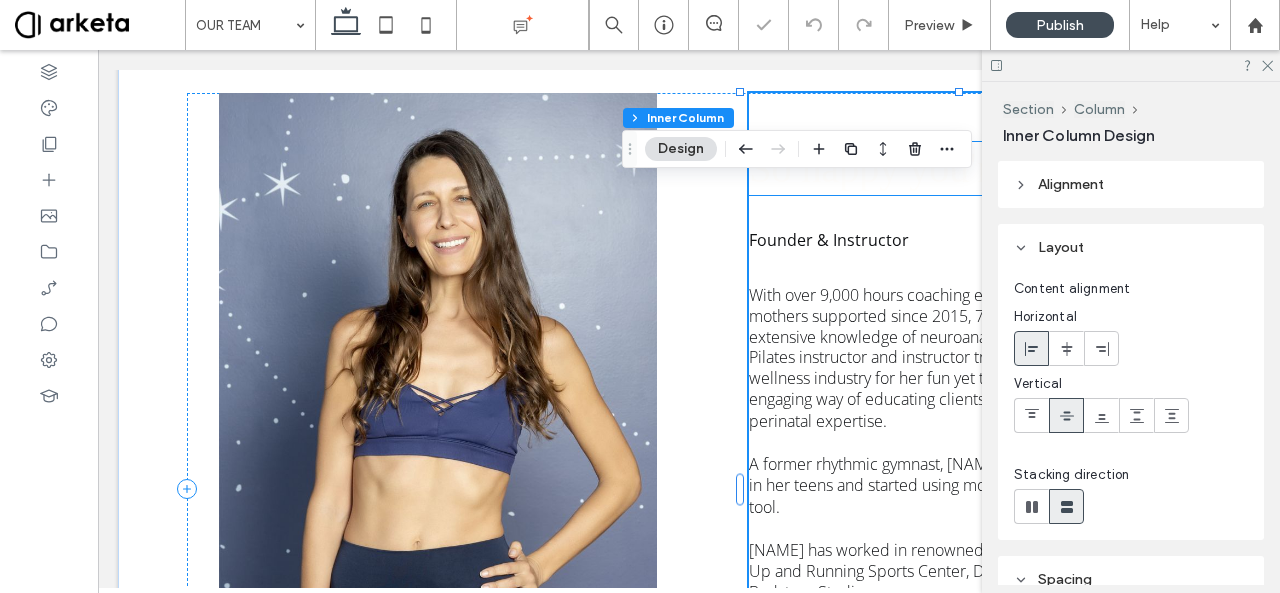 click on "So happy you" at bounding box center (859, 168) 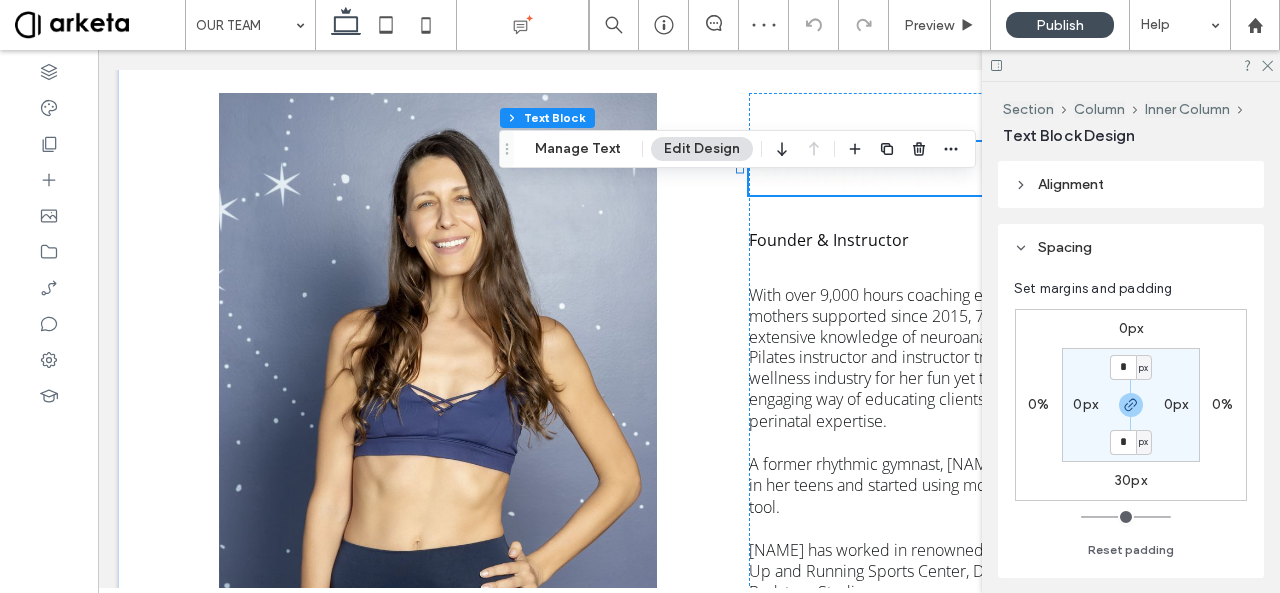 click on "So happy you" at bounding box center (859, 168) 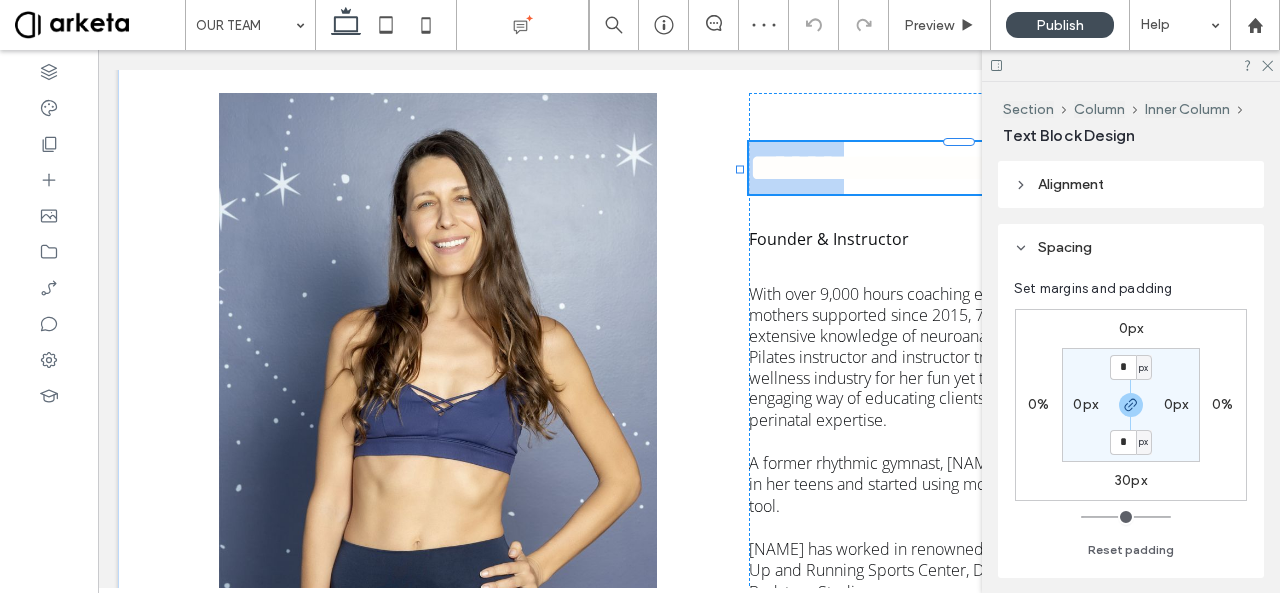 type on "**" 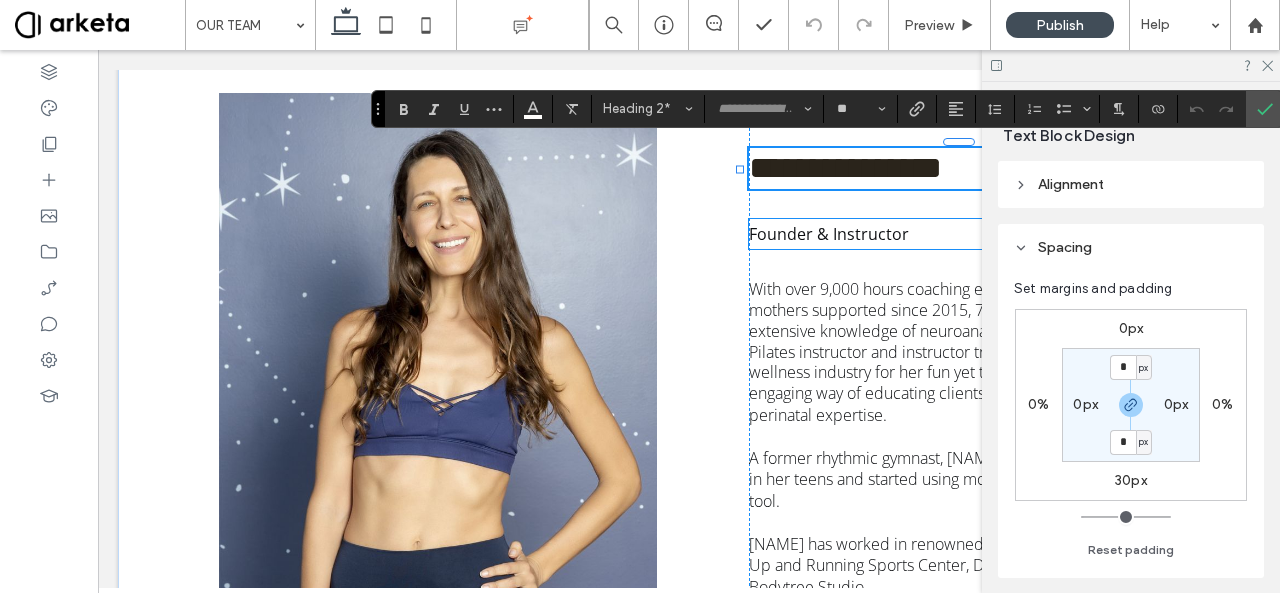 type on "*******" 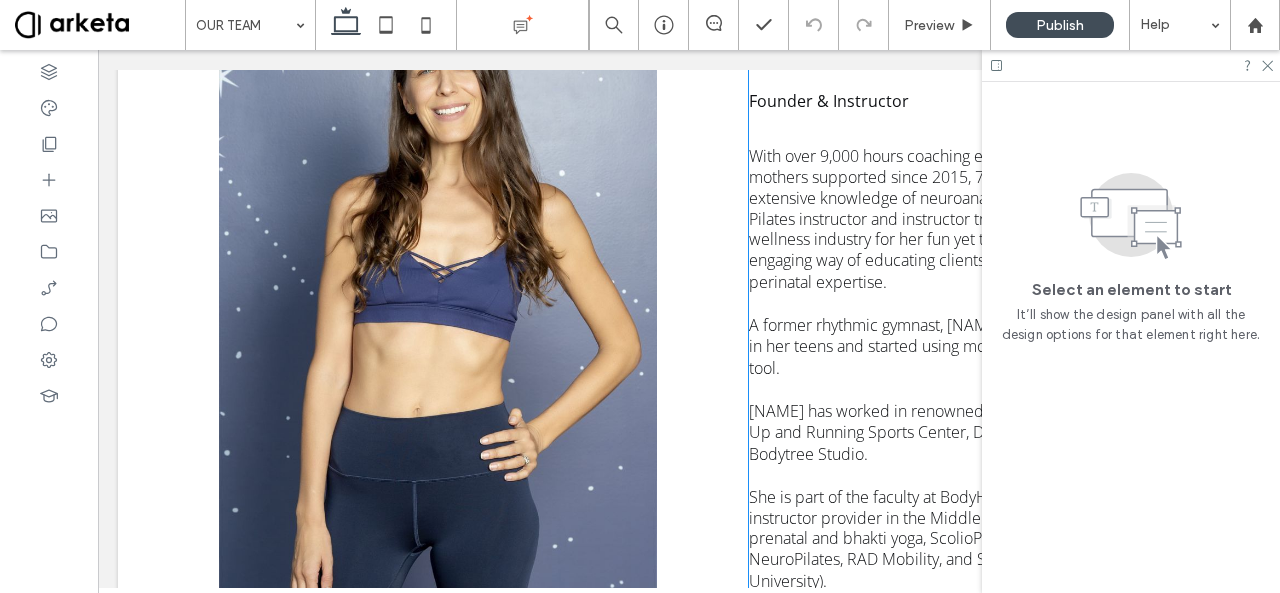 scroll, scrollTop: 384, scrollLeft: 0, axis: vertical 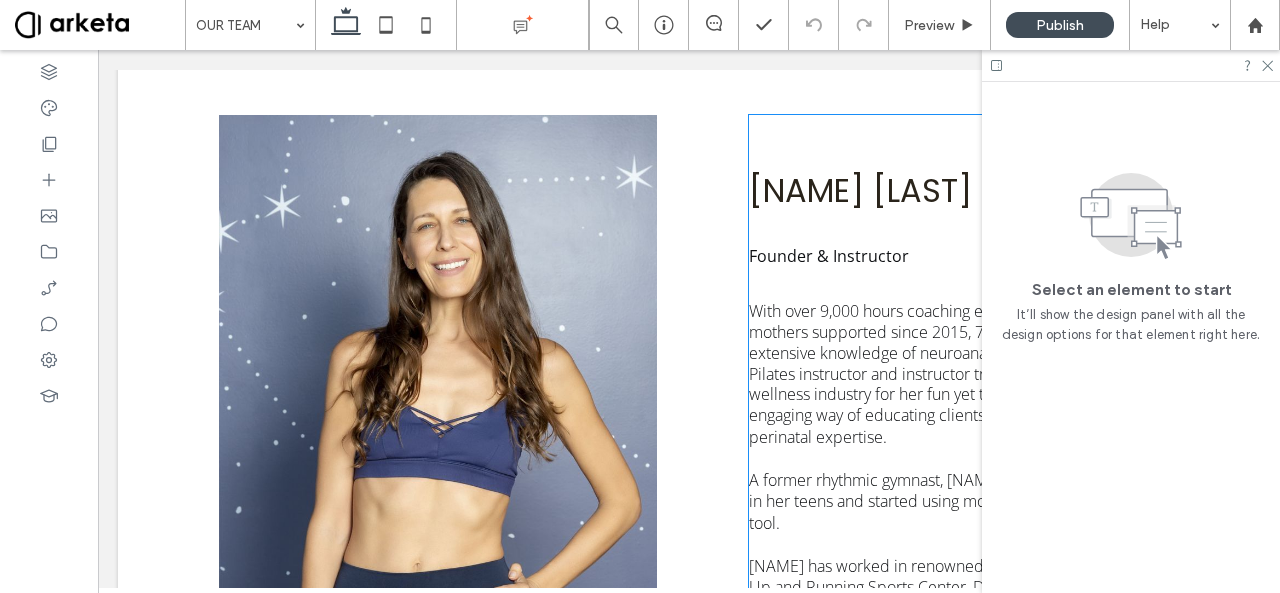 click on "[FIRST] [LAST]
Founder & Instructor   With over 9,000 hours coaching experience, 2,000 new mothers supported since 2015, 75 certified instructors, and extensive knowledge of neuroanatomy and biomechanics, Pilates instructor and instructor trainer [FIRST] is known in the wellness industry for her fun yet technical classes, her engaging way of educating clients and instructors, and her perinatal expertise. A former rhythmic gymnast, [FIRST] suffered multiple injuries in her teens and started using movement as a key recovery tool. [FIRST] has worked in renowned studios and clinics such as Up and Running Sports Center, Dr [LAST]’s Clinic, and Bodytree Studio. She is part of the faculty at BodyHack, the leading fitness instructor provider in the Middle East, and is also trained in prenatal and bhakti yoga, ScolioPilates (Pilates for scoliosis), NeuroPilates, RAD Mobility, and Sports Nutrition (Oxford University)." at bounding box center [970, 511] 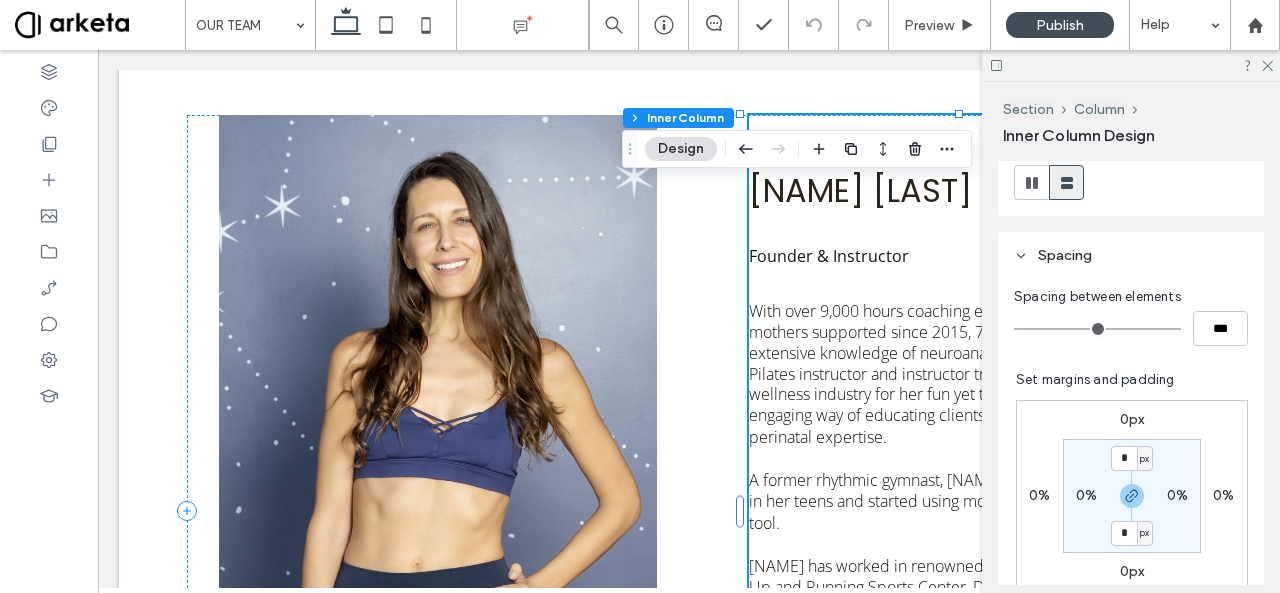 scroll, scrollTop: 342, scrollLeft: 0, axis: vertical 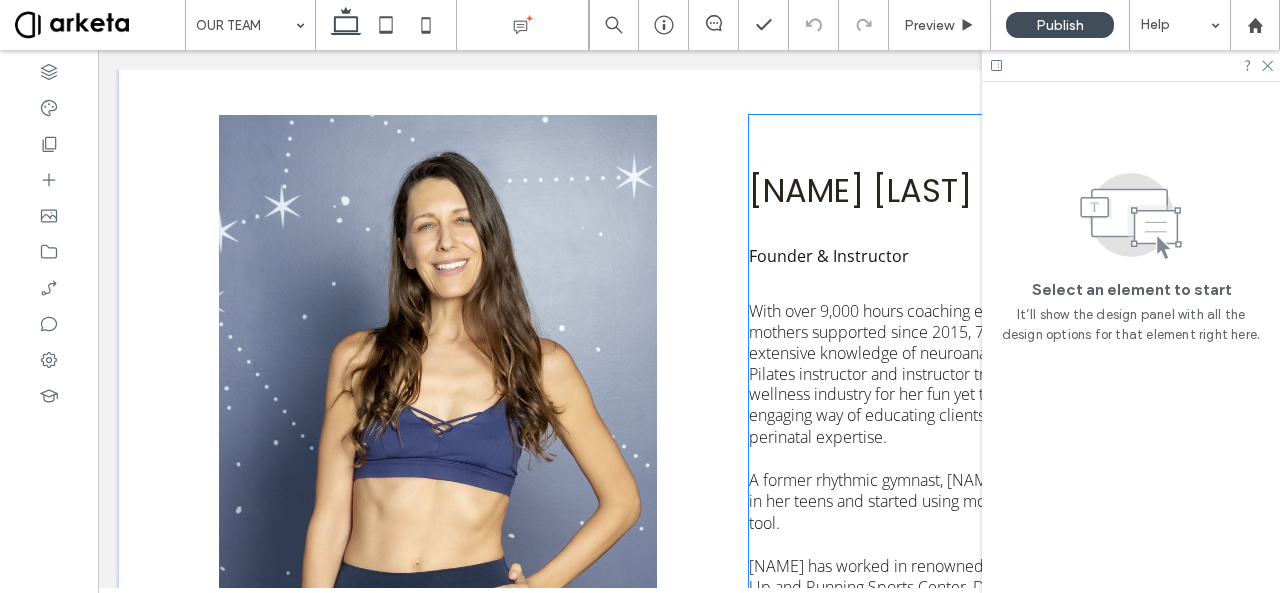 click on "[FIRST] [LAST]
Founder & Instructor   With over 9,000 hours coaching experience, 2,000 new mothers supported since 2015, 75 certified instructors, and extensive knowledge of neuroanatomy and biomechanics, Pilates instructor and instructor trainer [FIRST] is known in the wellness industry for her fun yet technical classes, her engaging way of educating clients and instructors, and her perinatal expertise. A former rhythmic gymnast, [FIRST] suffered multiple injuries in her teens and started using movement as a key recovery tool. [FIRST] has worked in renowned studios and clinics such as Up and Running Sports Center, Dr [LAST]’s Clinic, and Bodytree Studio. She is part of the faculty at BodyHack, the leading fitness instructor provider in the Middle East, and is also trained in prenatal and bhakti yoga, ScolioPilates (Pilates for scoliosis), NeuroPilates, RAD Mobility, and Sports Nutrition (Oxford University)." at bounding box center [970, 511] 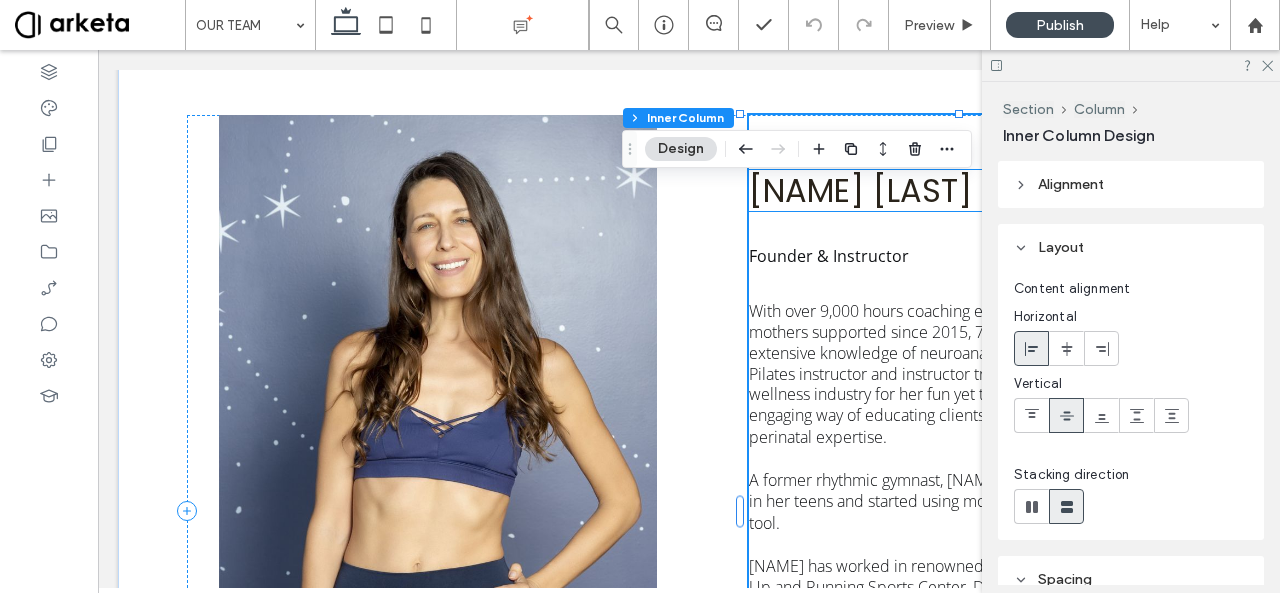 click on "[FIRST] [LAST]" at bounding box center (860, 190) 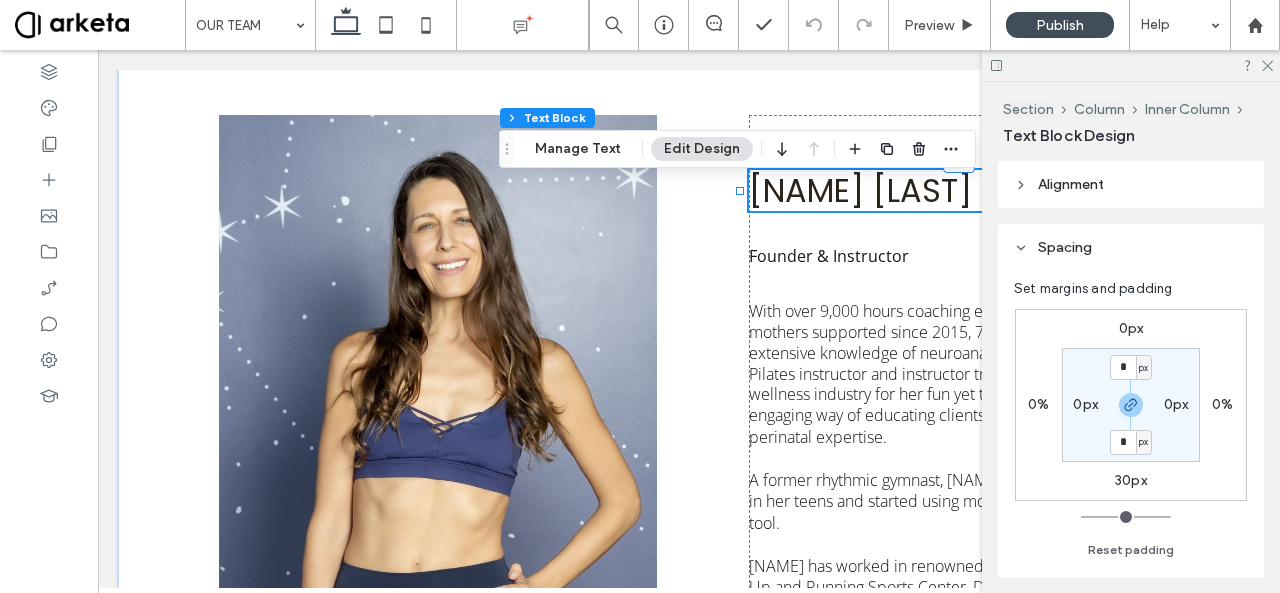 scroll, scrollTop: 46, scrollLeft: 0, axis: vertical 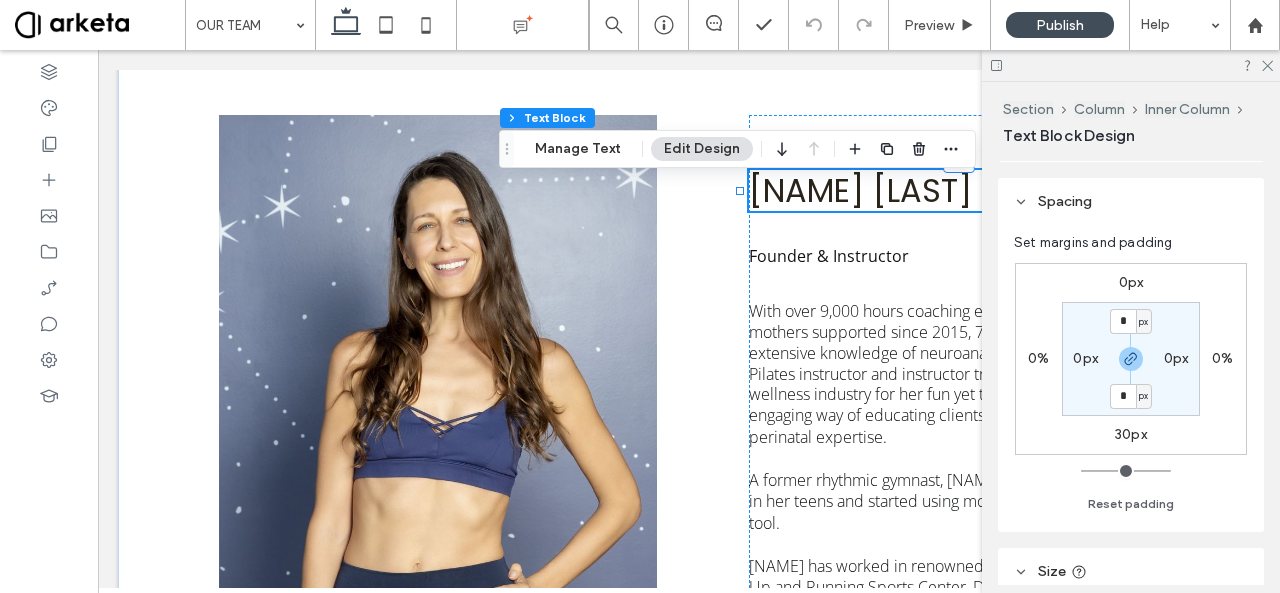 click on "Section Column Inner Column Text Block Manage Text Edit Design" at bounding box center (737, 149) 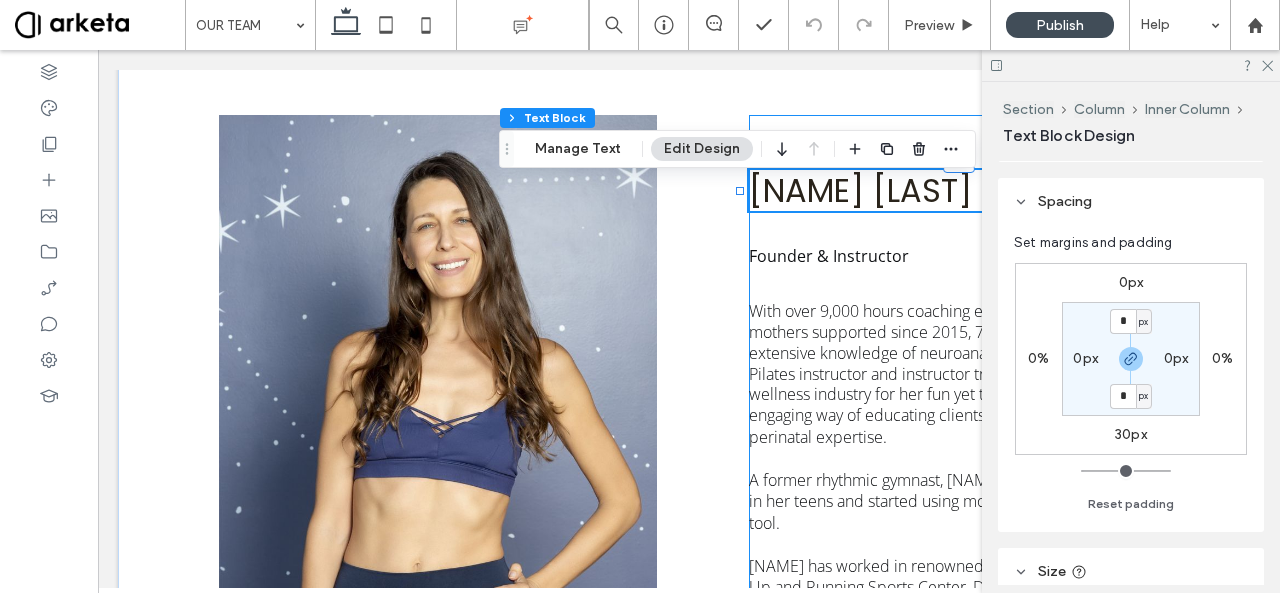 click on "[FIRST] [LAST]
Founder & Instructor   With over 9,000 hours coaching experience, 2,000 new mothers supported since 2015, 75 certified instructors, and extensive knowledge of neuroanatomy and biomechanics, Pilates instructor and instructor trainer [FIRST] is known in the wellness industry for her fun yet technical classes, her engaging way of educating clients and instructors, and her perinatal expertise. A former rhythmic gymnast, [FIRST] suffered multiple injuries in her teens and started using movement as a key recovery tool. [FIRST] has worked in renowned studios and clinics such as Up and Running Sports Center, Dr [LAST]’s Clinic, and Bodytree Studio. She is part of the faculty at BodyHack, the leading fitness instructor provider in the Middle East, and is also trained in prenatal and bhakti yoga, ScolioPilates (Pilates for scoliosis), NeuroPilates, RAD Mobility, and Sports Nutrition (Oxford University)." at bounding box center (970, 511) 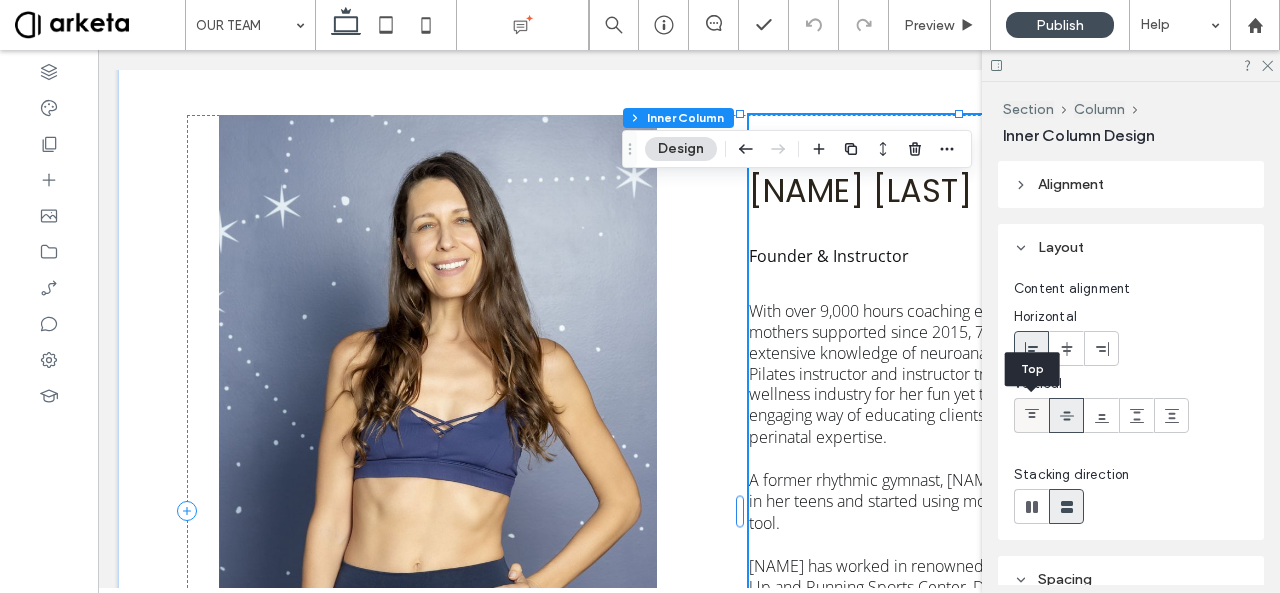 click 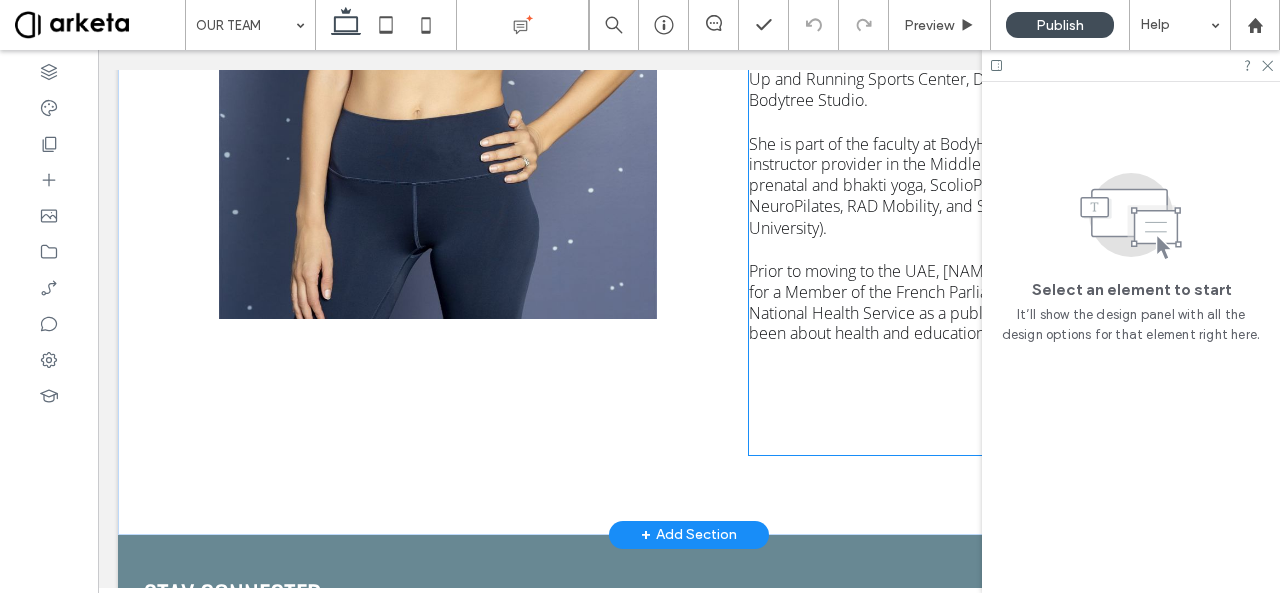 scroll, scrollTop: 894, scrollLeft: 0, axis: vertical 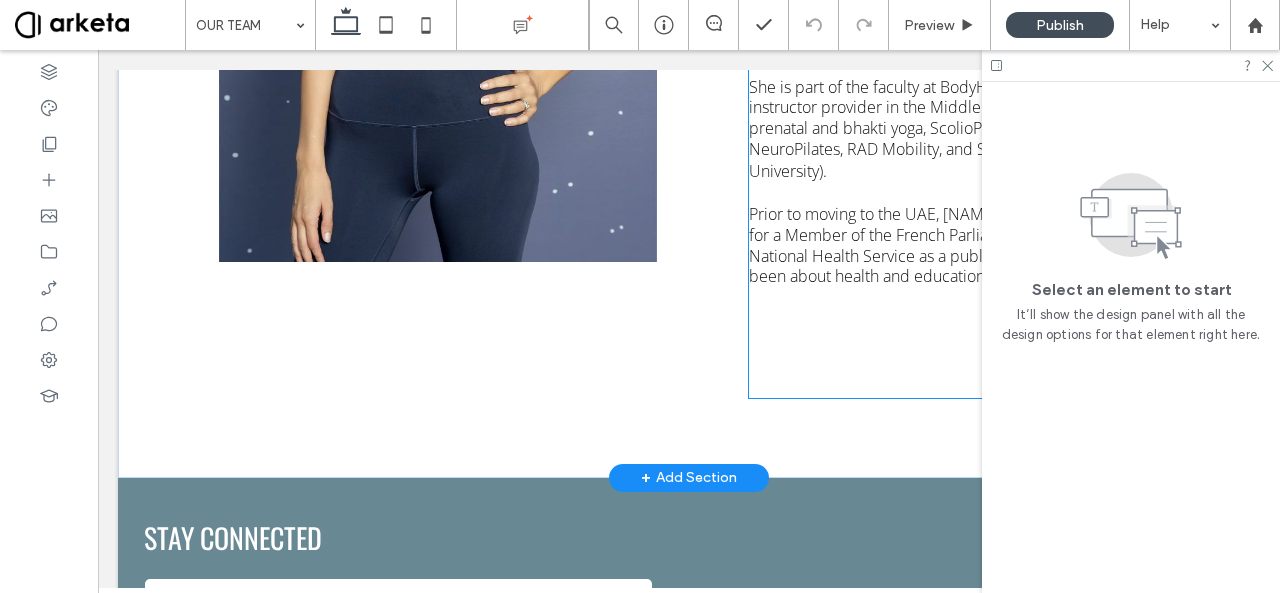 click on "[FIRST] [LAST]
Founder & Instructor   With over 9,000 hours coaching experience, 2,000 new mothers supported since 2015, 75 certified instructors, and extensive knowledge of neuroanatomy and biomechanics, Pilates instructor and instructor trainer [FIRST] is known in the wellness industry for her fun yet technical classes, her engaging way of educating clients and instructors, and her perinatal expertise. A former rhythmic gymnast, [FIRST] suffered multiple injuries in her teens and started using movement as a key recovery tool. [FIRST] has worked in renowned studios and clinics such as Up and Running Sports Center, Dr [LAST]’s Clinic, and Bodytree Studio. She is part of the faculty at BodyHack, the leading fitness instructor provider in the Middle East, and is also trained in prenatal and bhakti yoga, ScolioPilates (Pilates for scoliosis), NeuroPilates, RAD Mobility, and Sports Nutrition (Oxford University)." at bounding box center (970, 1) 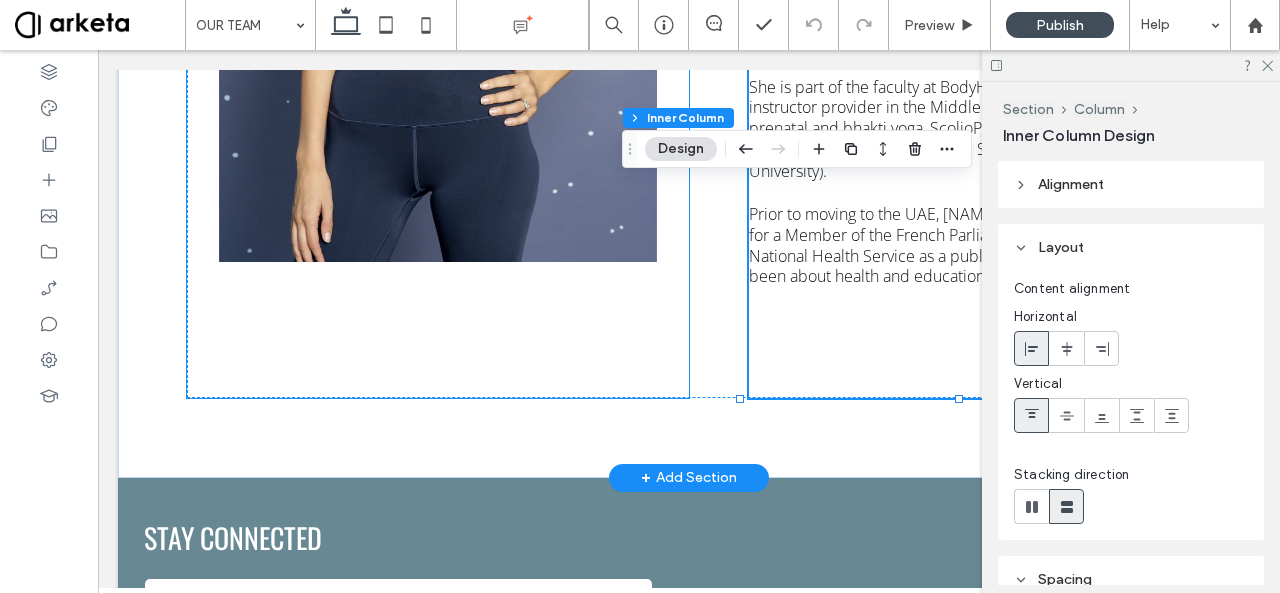 click at bounding box center (438, 1) 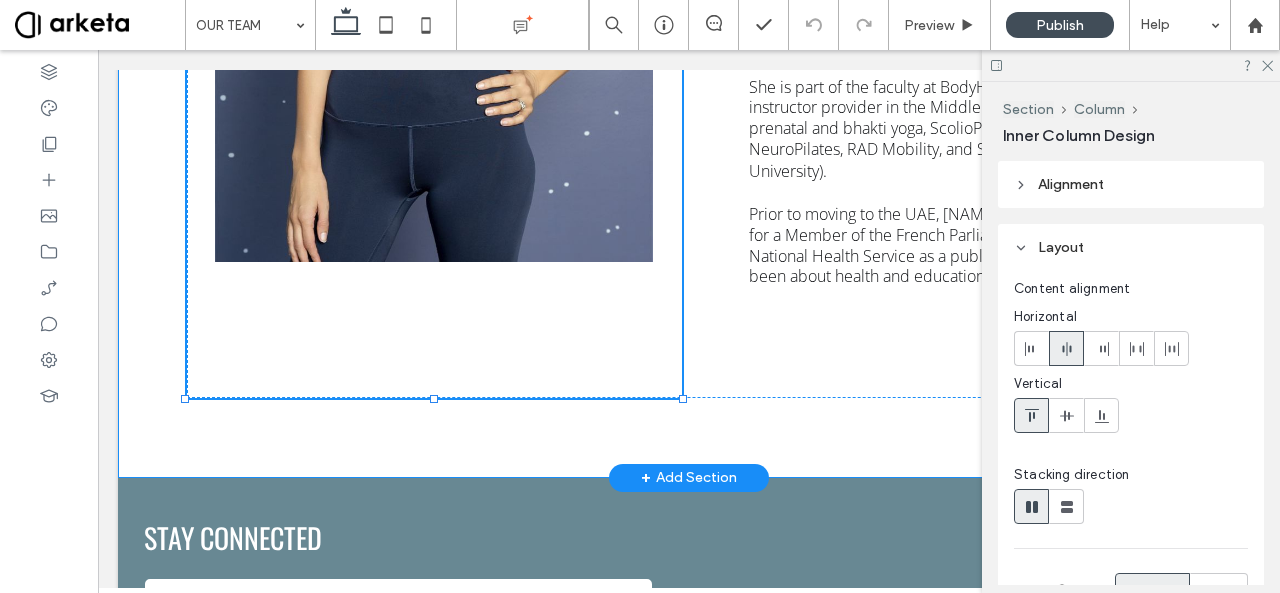 drag, startPoint x: 434, startPoint y: 400, endPoint x: 510, endPoint y: 183, distance: 229.9239 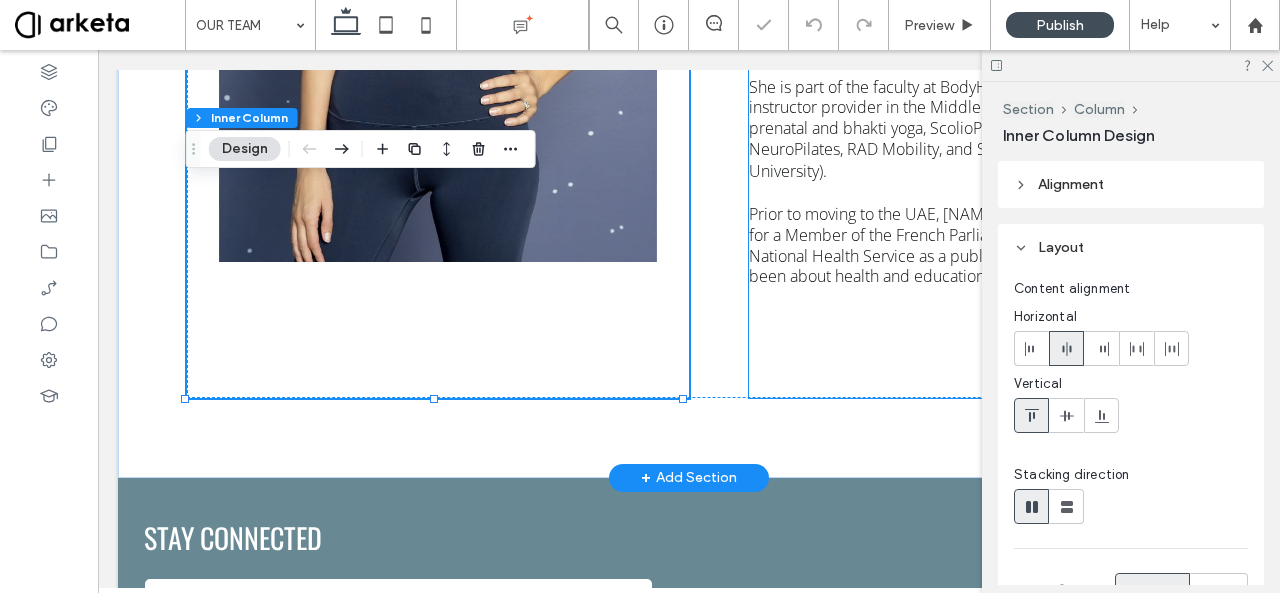 click on "[FIRST] [LAST]
Founder & Instructor   With over 9,000 hours coaching experience, 2,000 new mothers supported since 2015, 75 certified instructors, and extensive knowledge of neuroanatomy and biomechanics, Pilates instructor and instructor trainer [FIRST] is known in the wellness industry for her fun yet technical classes, her engaging way of educating clients and instructors, and her perinatal expertise. A former rhythmic gymnast, [FIRST] suffered multiple injuries in her teens and started using movement as a key recovery tool. [FIRST] has worked in renowned studios and clinics such as Up and Running Sports Center, Dr [LAST]’s Clinic, and Bodytree Studio. She is part of the faculty at BodyHack, the leading fitness instructor provider in the Middle East, and is also trained in prenatal and bhakti yoga, ScolioPilates (Pilates for scoliosis), NeuroPilates, RAD Mobility, and Sports Nutrition (Oxford University)." at bounding box center (970, 1) 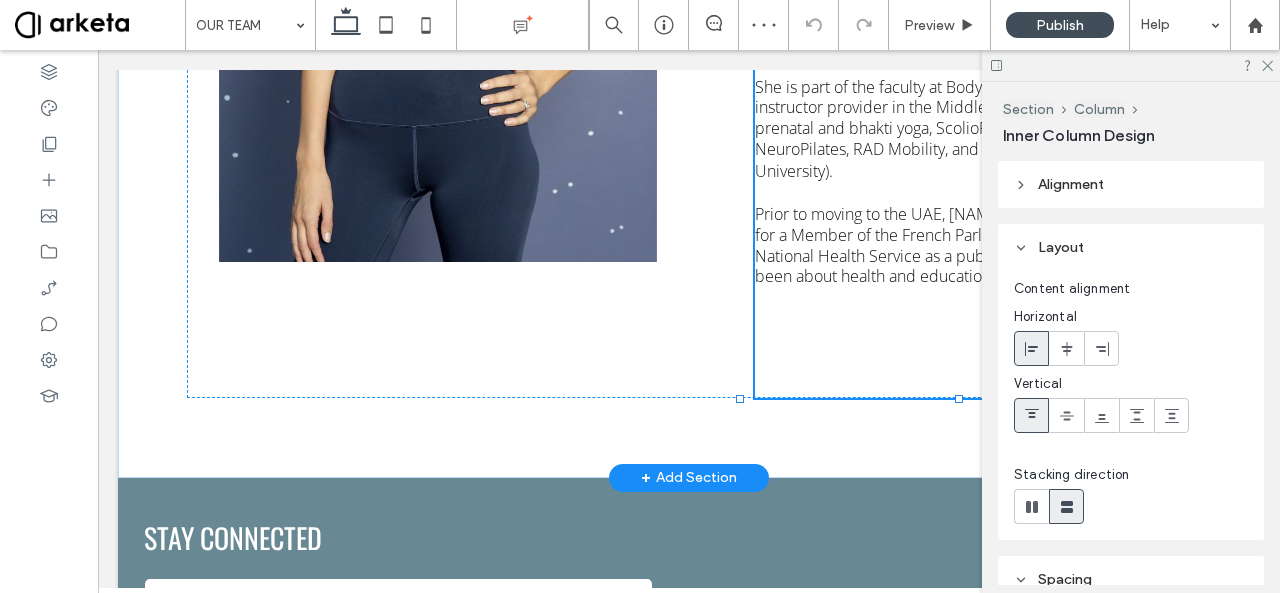 drag, startPoint x: 957, startPoint y: 401, endPoint x: 946, endPoint y: 217, distance: 184.3285 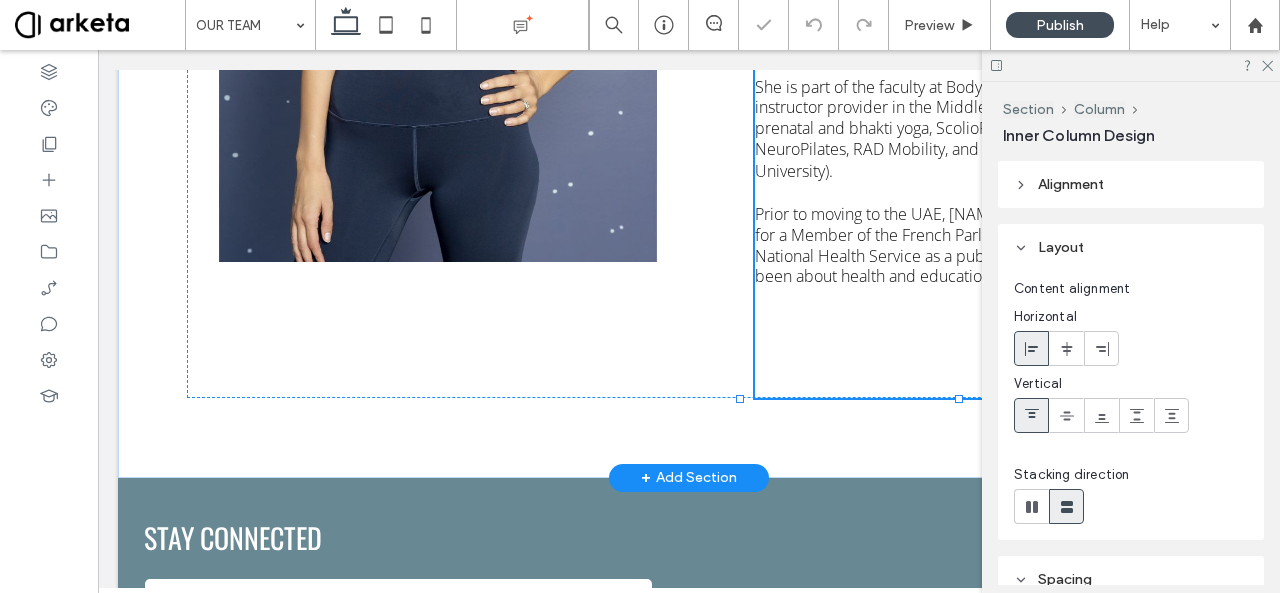 drag, startPoint x: 958, startPoint y: 396, endPoint x: 966, endPoint y: 234, distance: 162.19742 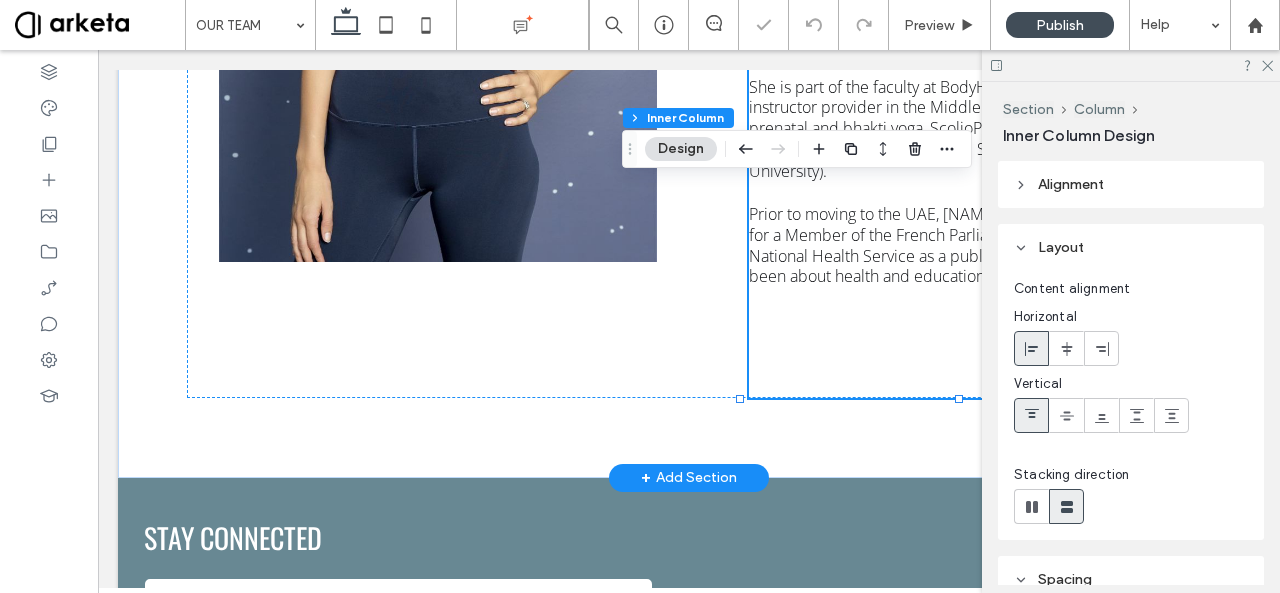 click on "[FIRST] [LAST]
Founder & Instructor   With over 9,000 hours coaching experience, 2,000 new mothers supported since 2015, 75 certified instructors, and extensive knowledge of neuroanatomy and biomechanics, Pilates instructor and instructor trainer [FIRST] is known in the wellness industry for her fun yet technical classes, her engaging way of educating clients and instructors, and her perinatal expertise. A former rhythmic gymnast, [FIRST] suffered multiple injuries in her teens and started using movement as a key recovery tool. [FIRST] has worked in renowned studios and clinics such as Up and Running Sports Center, Dr [LAST]’s Clinic, and Bodytree Studio. She is part of the faculty at BodyHack, the leading fitness instructor provider in the Middle East, and is also trained in prenatal and bhakti yoga, ScolioPilates (Pilates for scoliosis), NeuroPilates, RAD Mobility, and Sports Nutrition (Oxford University)." at bounding box center [970, 1] 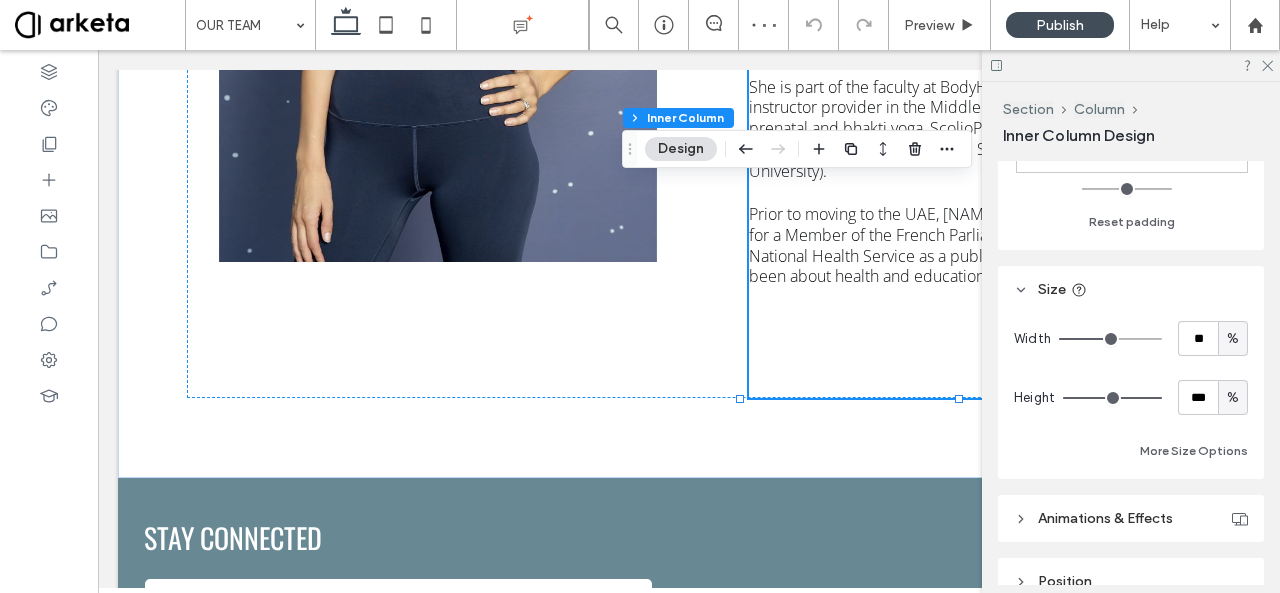 scroll, scrollTop: 747, scrollLeft: 0, axis: vertical 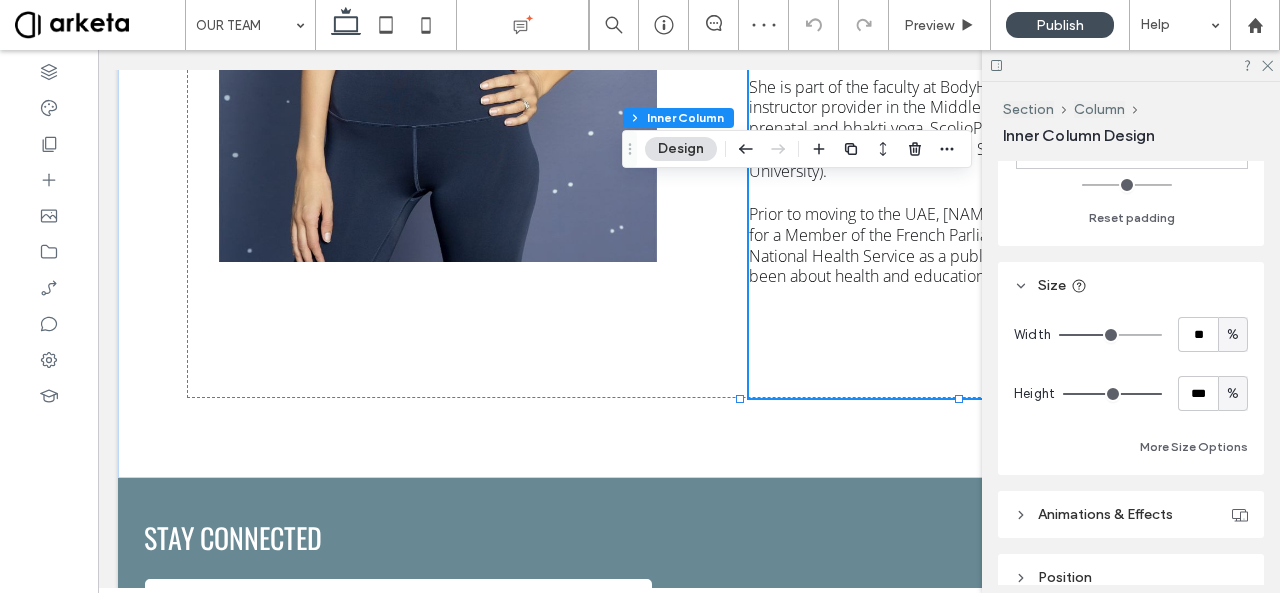 type on "**" 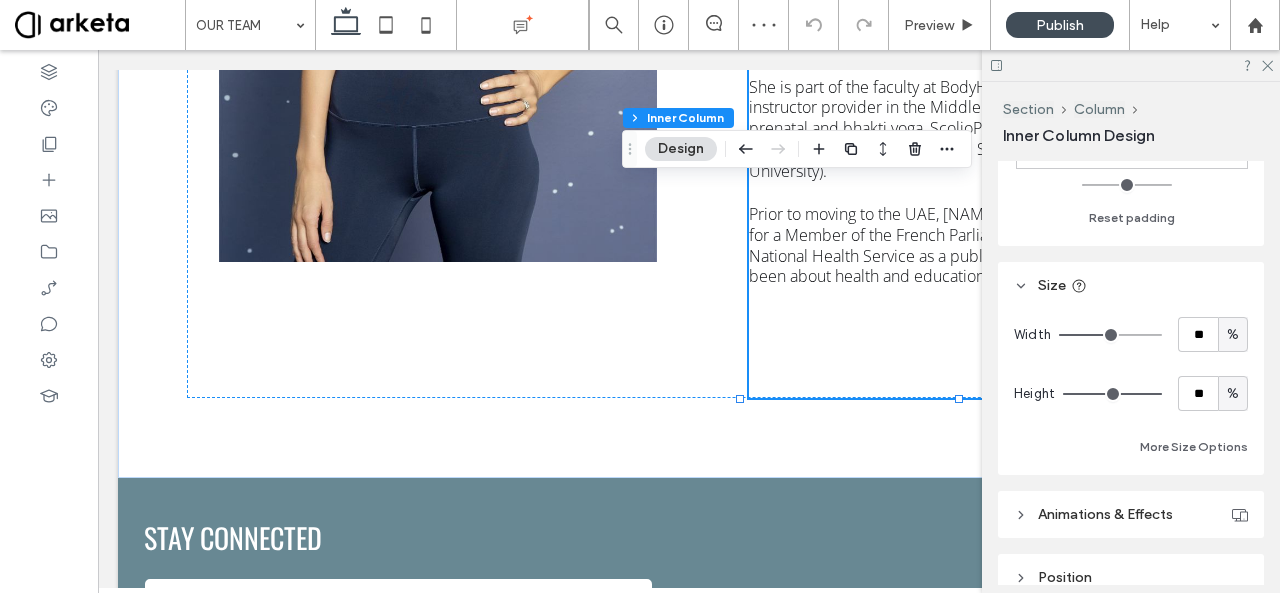 type on "**" 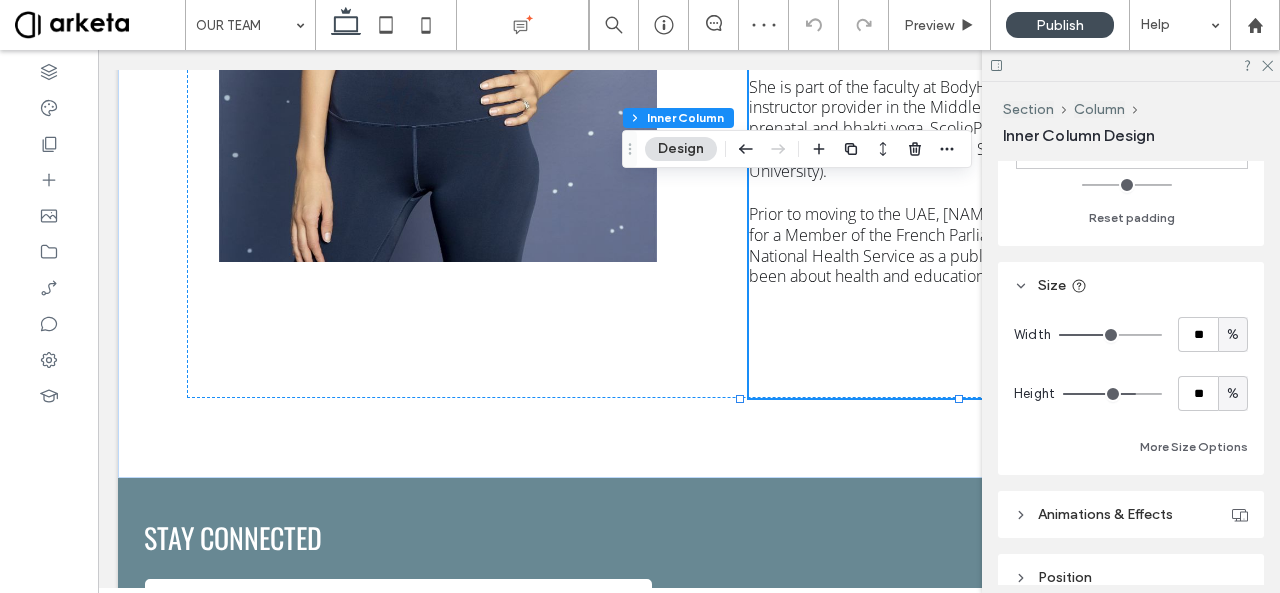 type on "**" 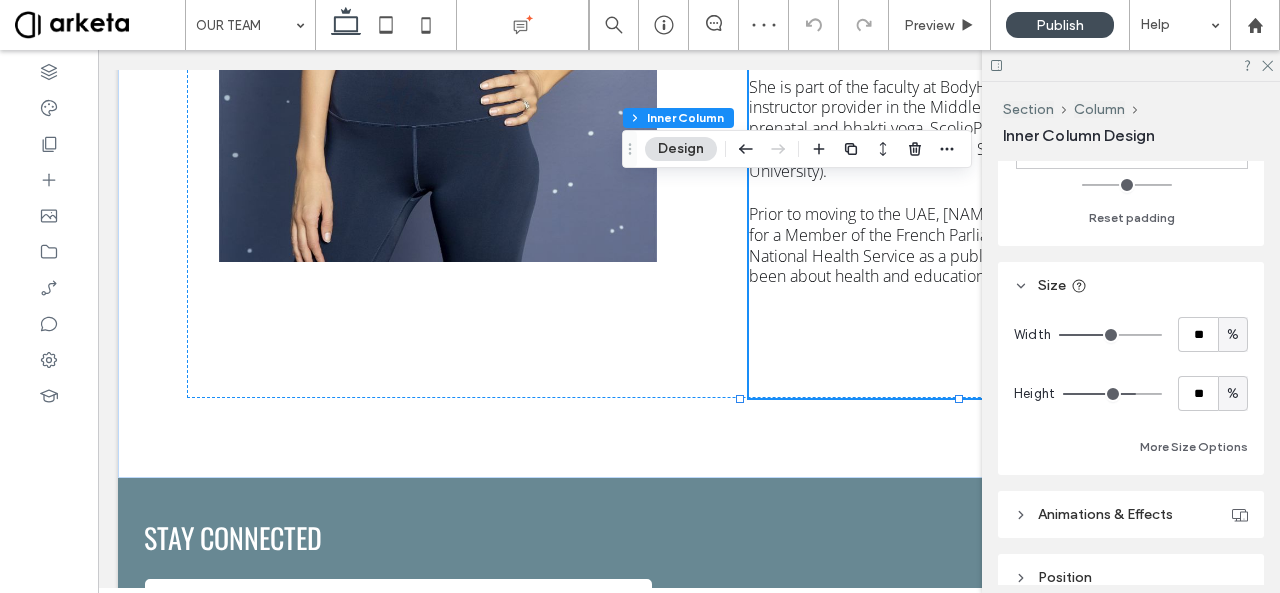 type on "**" 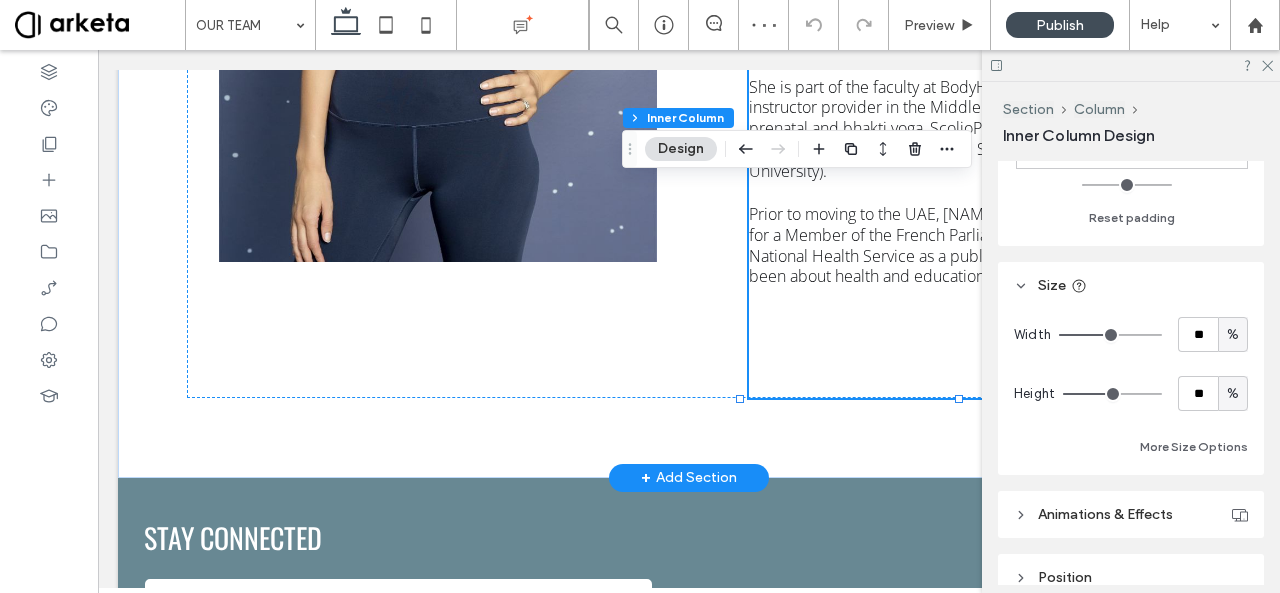 click on "[FIRST] [LAST]
Founder & Instructor   With over 9,000 hours coaching experience, 2,000 new mothers supported since 2015, 75 certified instructors, and extensive knowledge of neuroanatomy and biomechanics, Pilates instructor and instructor trainer [FIRST] is known in the wellness industry for her fun yet technical classes, her engaging way of educating clients and instructors, and her perinatal expertise. A former rhythmic gymnast, [FIRST] suffered multiple injuries in her teens and started using movement as a key recovery tool. [FIRST] has worked in renowned studios and clinics such as Up and Running Sports Center, Dr [LAST]’s Clinic, and Bodytree Studio. She is part of the faculty at BodyHack, the leading fitness instructor provider in the Middle East, and is also trained in prenatal and bhakti yoga, ScolioPilates (Pilates for scoliosis), NeuroPilates, RAD Mobility, and Sports Nutrition (Oxford University)." at bounding box center (970, 1) 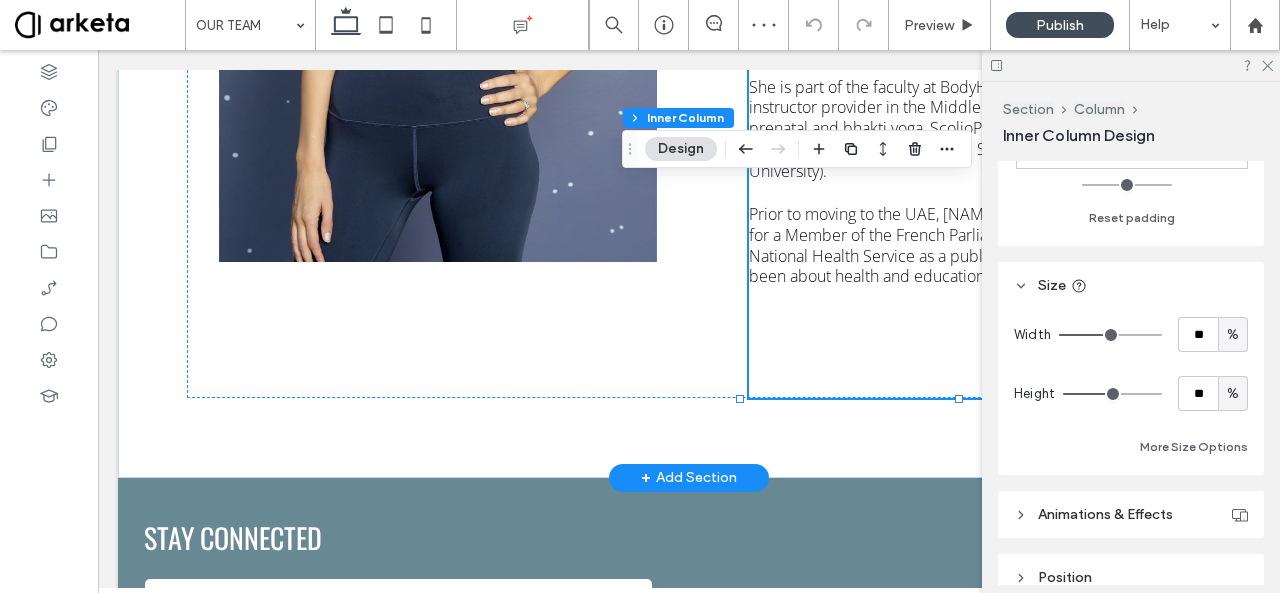 click on "[FIRST] [LAST]
Founder & Instructor   With over 9,000 hours coaching experience, 2,000 new mothers supported since 2015, 75 certified instructors, and extensive knowledge of neuroanatomy and biomechanics, Pilates instructor and instructor trainer [FIRST] is known in the wellness industry for her fun yet technical classes, her engaging way of educating clients and instructors, and her perinatal expertise. A former rhythmic gymnast, [FIRST] suffered multiple injuries in her teens and started using movement as a key recovery tool. [FIRST] has worked in renowned studios and clinics such as Up and Running Sports Center, Dr [LAST]’s Clinic, and Bodytree Studio. She is part of the faculty at BodyHack, the leading fitness instructor provider in the Middle East, and is also trained in prenatal and bhakti yoga, ScolioPilates (Pilates for scoliosis), NeuroPilates, RAD Mobility, and Sports Nutrition (Oxford University)." at bounding box center [970, 1] 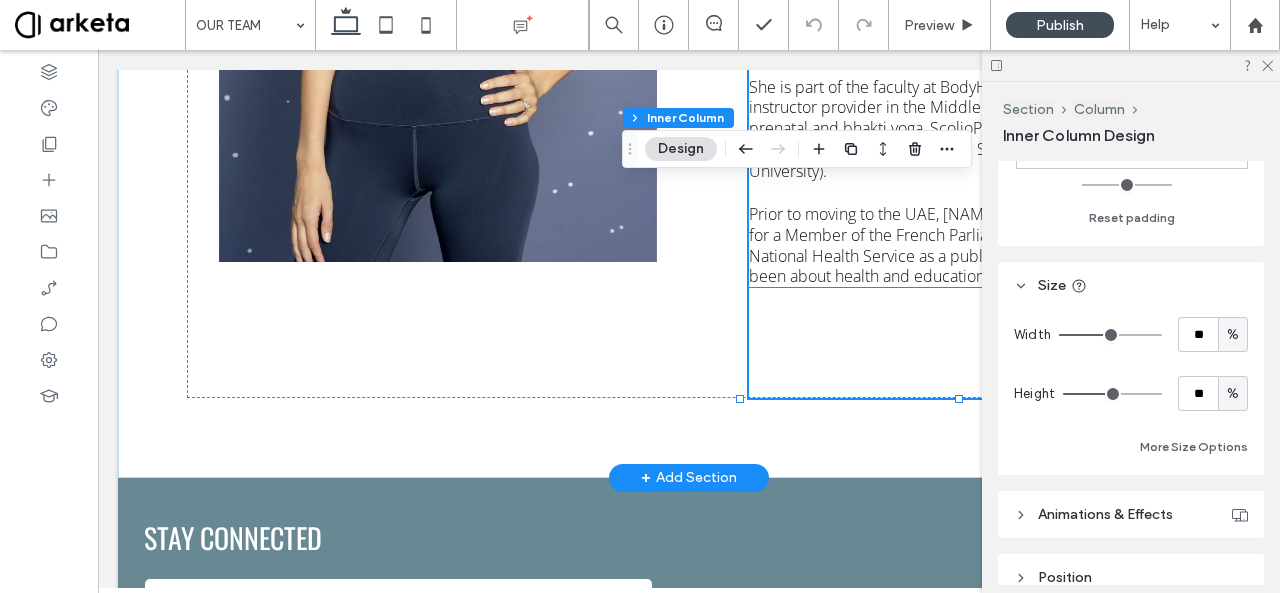 click on "Prior to moving to the [COUNTRY], [FIRST] worked as Head of Office for a Member of the French Parliament and at the French National Health Service as a public policy adviser. It’s always been about health and education for her." at bounding box center (965, 245) 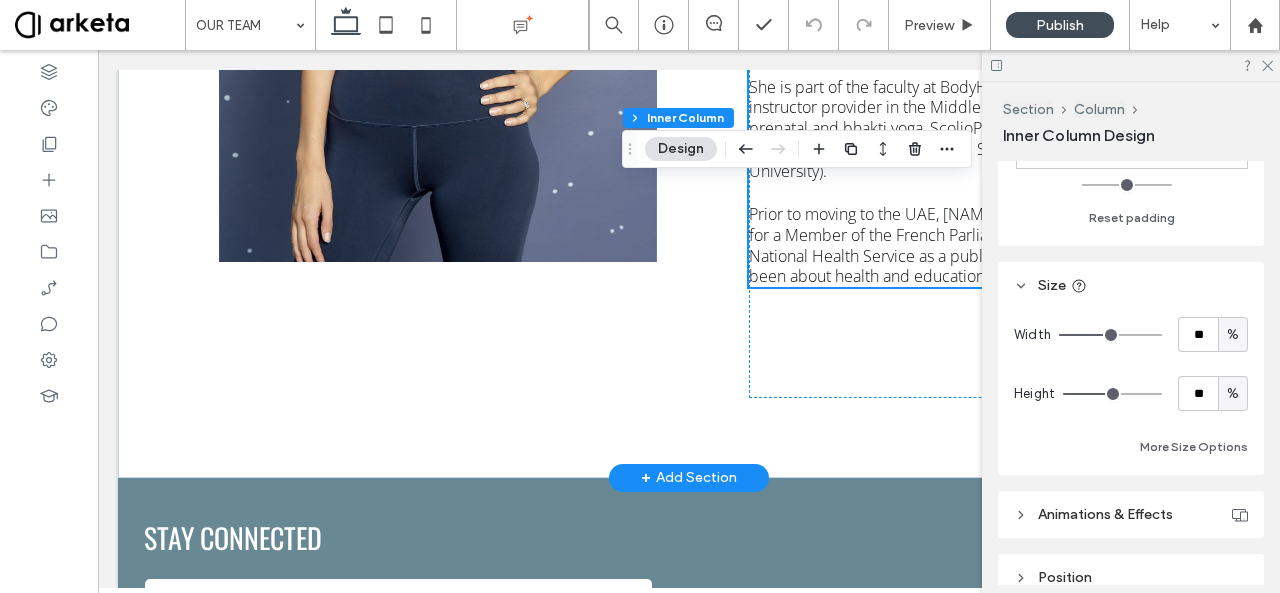 click on "With over 9,000 hours coaching experience, 2,000 new mothers supported since 2015, 75 certified instructors, and extensive knowledge of neuroanatomy and biomechanics, Pilates instructor and instructor trainer Marianne is known in the wellness industry for her fun yet technical classes, her engaging way of educating clients and instructors, and her perinatal expertise. A former rhythmic gymnast, Marianne suffered multiple injuries in her teens and started using movement as a key recovery tool. Marianne has worked in renowned studios and clinics such as Up and Running Sports Center, Dr Helena Taylor’s Clinic, and Bodytree Studio. She is part of the faculty at BodyHack, the leading fitness instructor provider in the Middle East, and is also trained in prenatal and bhakti yoga, ScolioPilates (Pilates for scoliosis), NeuroPilates, RAD Mobility, and Sports Nutrition (Oxford University)." at bounding box center (970, 11) 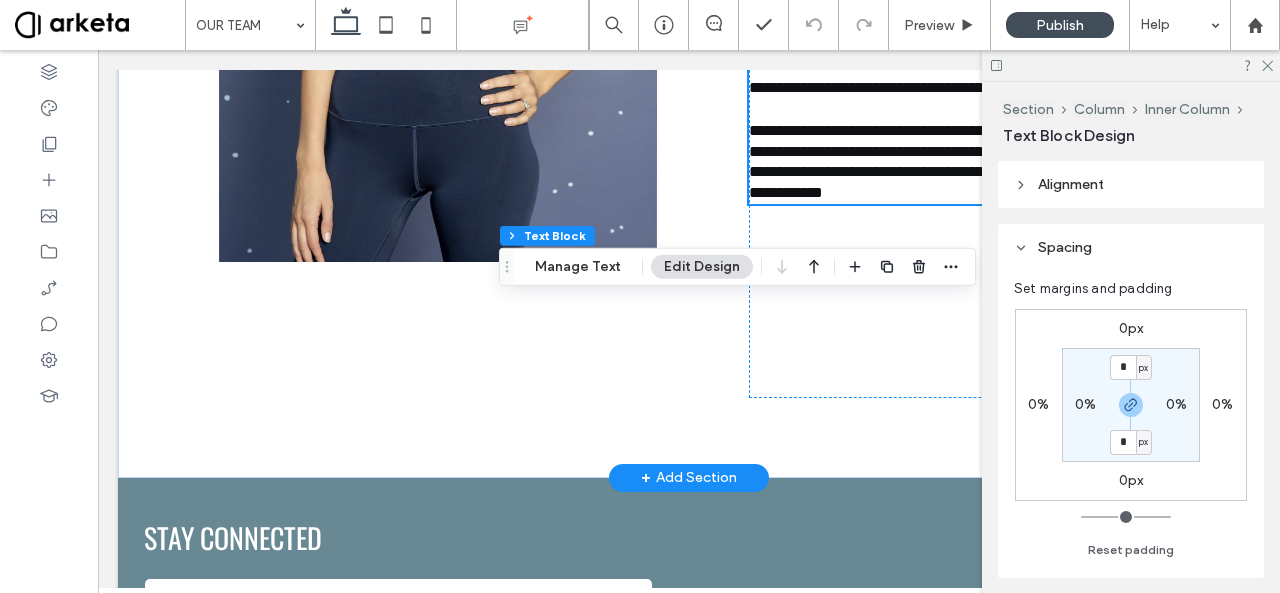 scroll, scrollTop: 330, scrollLeft: 0, axis: vertical 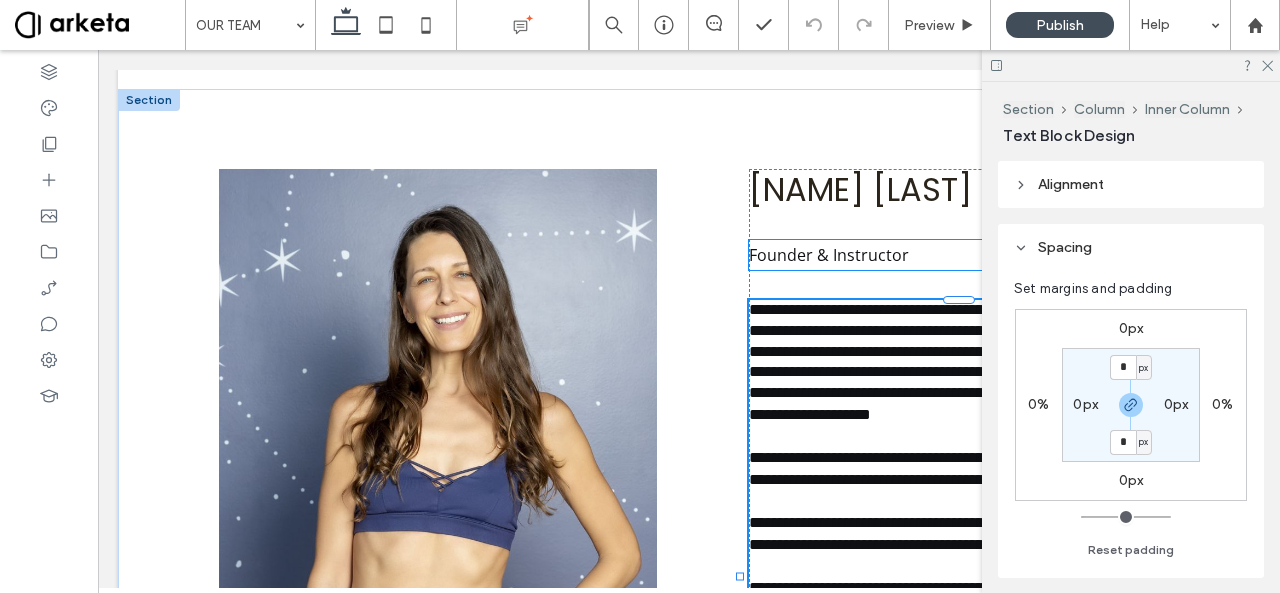 type on "*********" 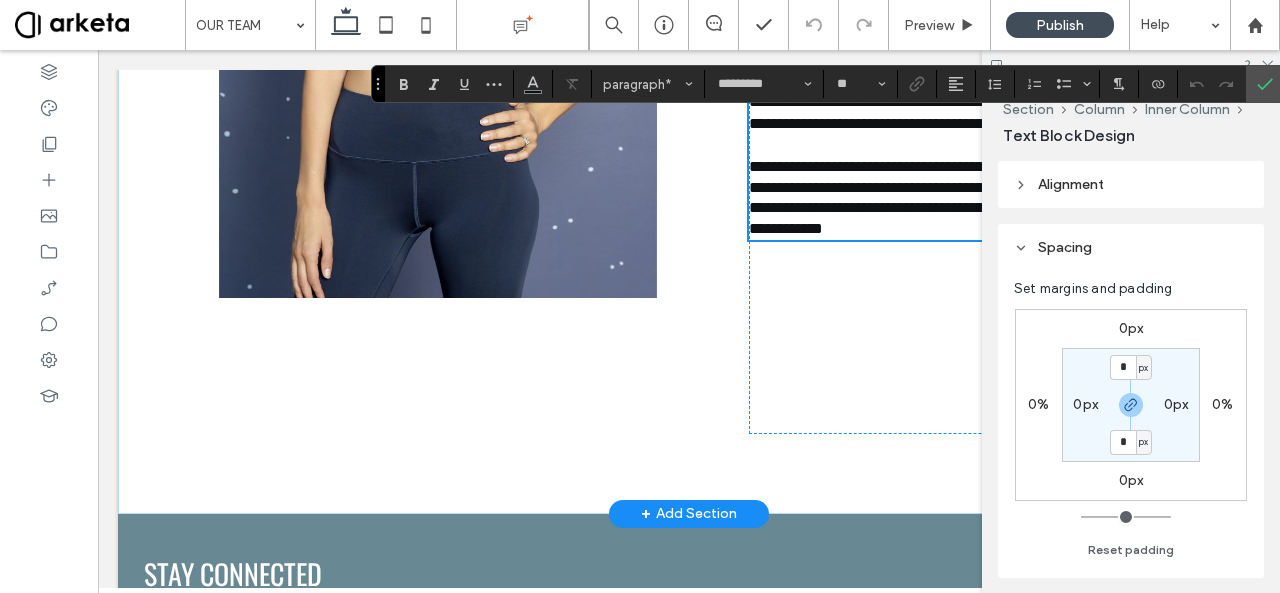 scroll, scrollTop: 953, scrollLeft: 0, axis: vertical 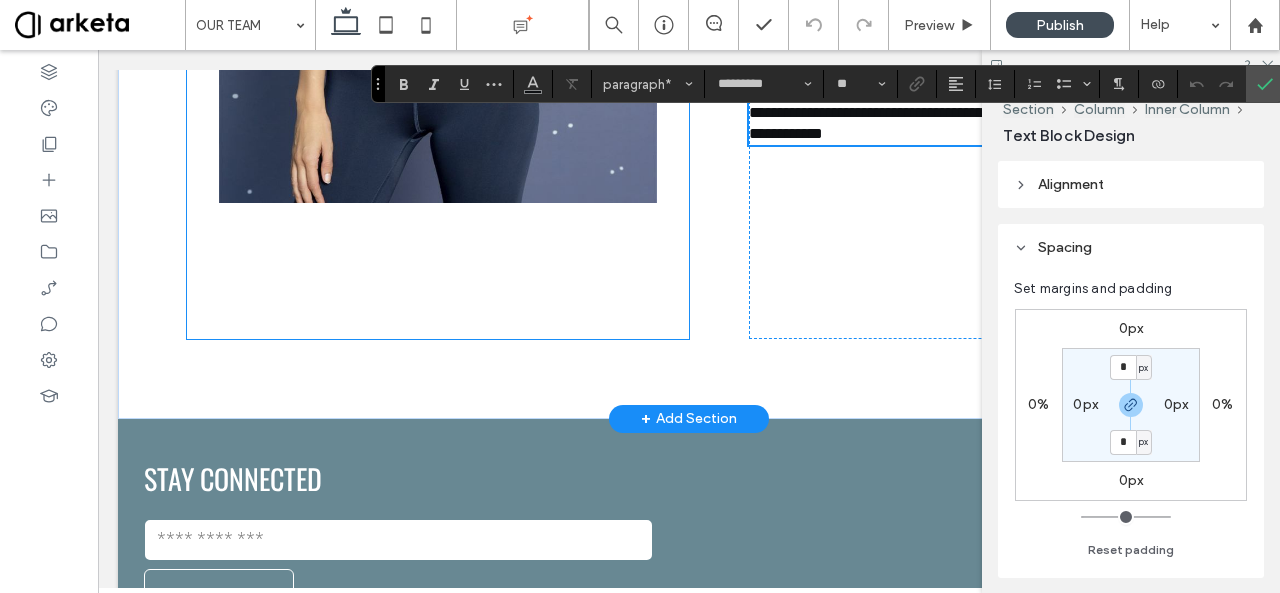 click at bounding box center [438, -58] 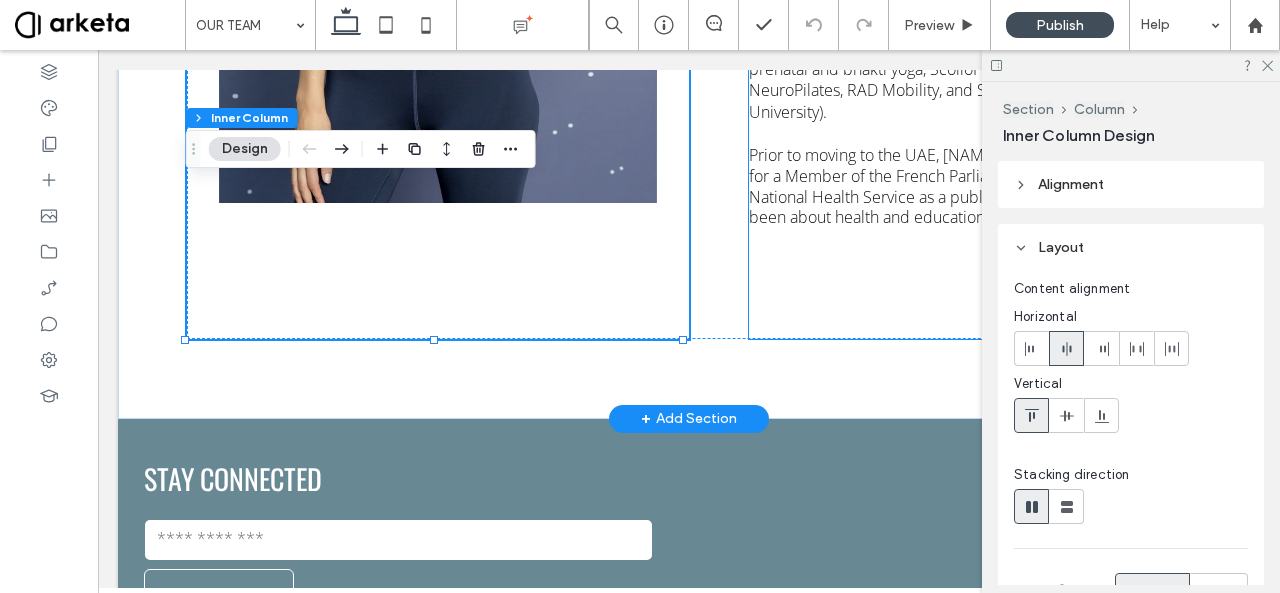click on "[FIRST] [LAST]
Founder & Instructor   With over 9,000 hours coaching experience, 2,000 new mothers supported since 2015, 75 certified instructors, and extensive knowledge of neuroanatomy and biomechanics, Pilates instructor and instructor trainer [FIRST] is known in the wellness industry for her fun yet technical classes, her engaging way of educating clients and instructors, and her perinatal expertise. A former rhythmic gymnast, [FIRST] suffered multiple injuries in her teens and started using movement as a key recovery tool. [FIRST] has worked in renowned studios and clinics such as Up and Running Sports Center, Dr [LAST]’s Clinic, and Bodytree Studio. She is part of the faculty at BodyHack, the leading fitness instructor provider in the Middle East, and is also trained in prenatal and bhakti yoga, ScolioPilates (Pilates for scoliosis), NeuroPilates, RAD Mobility, and Sports Nutrition (Oxford University)." at bounding box center (970, -58) 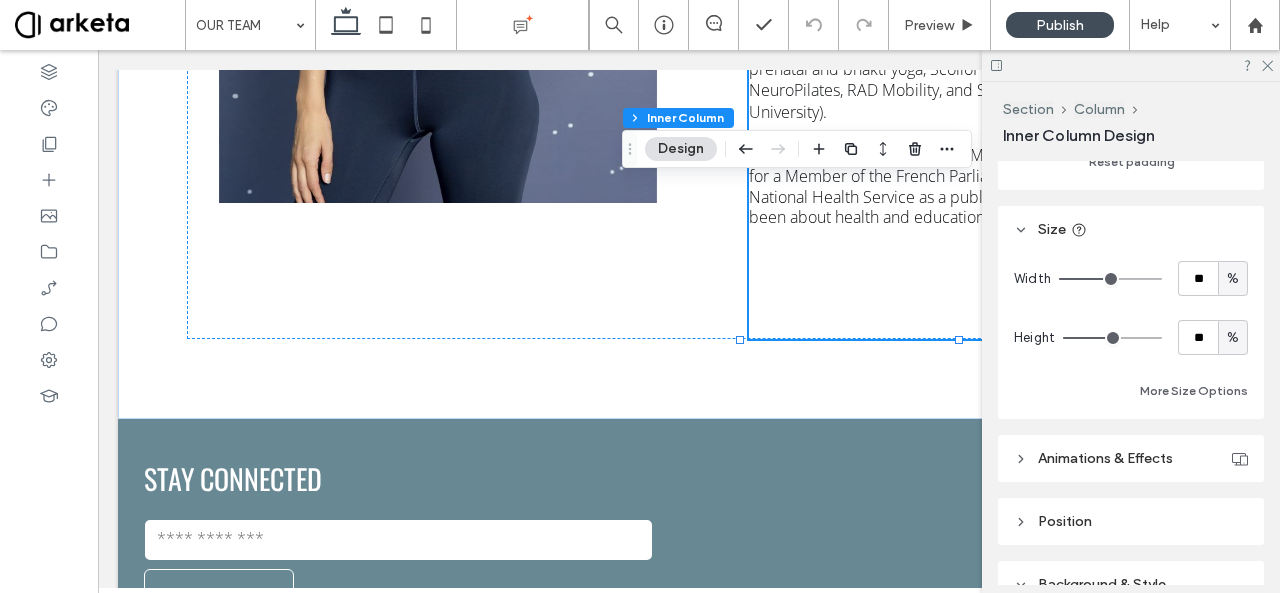 scroll, scrollTop: 800, scrollLeft: 0, axis: vertical 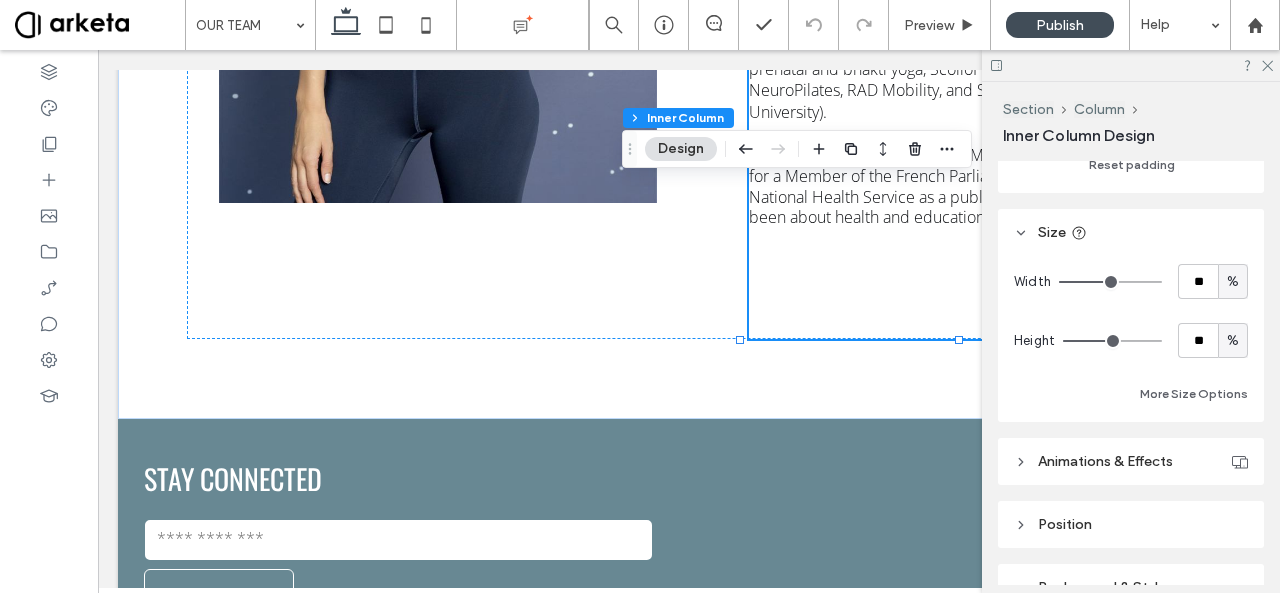 click on "%" at bounding box center [1233, 341] 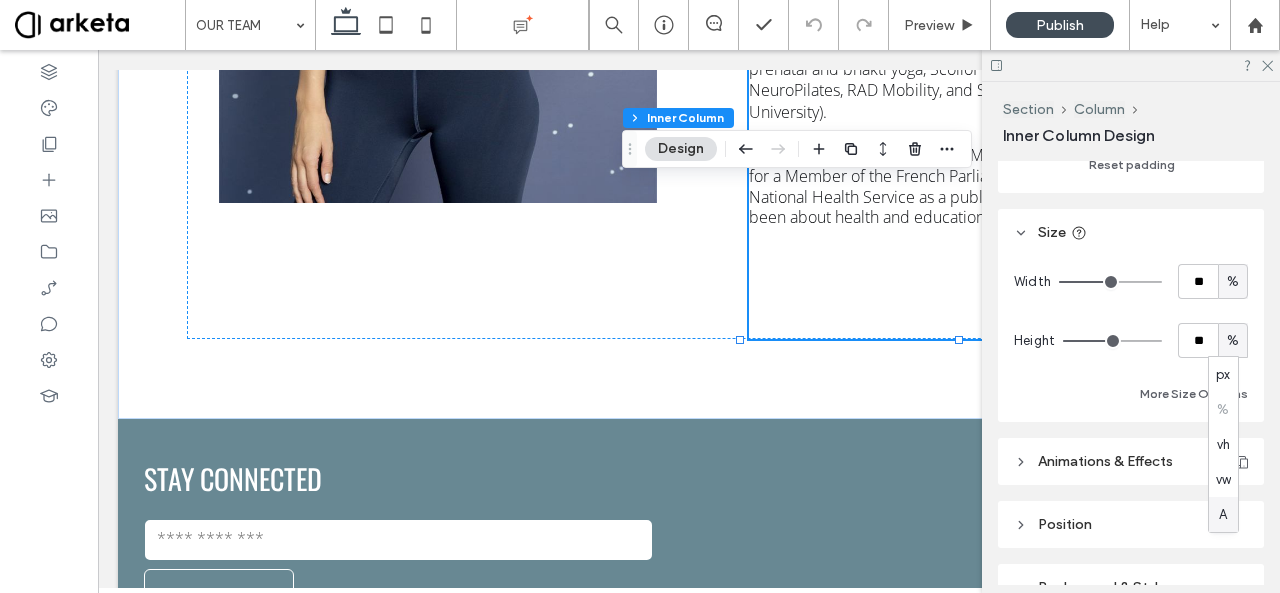click on "A" at bounding box center (1223, 515) 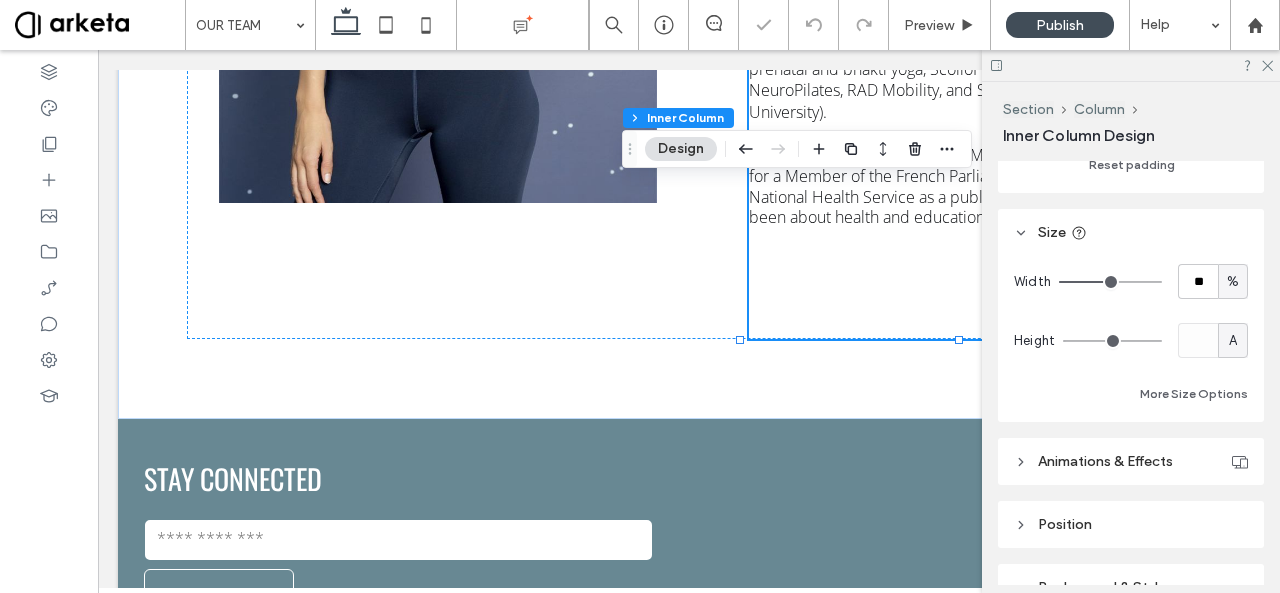 type on "*" 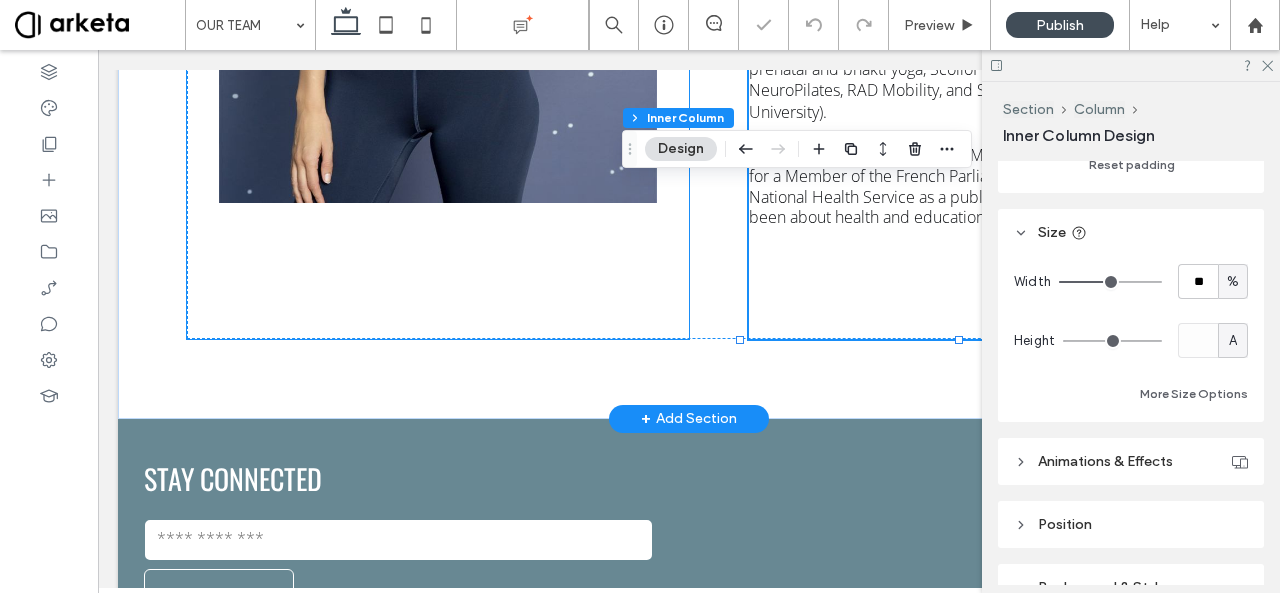 click at bounding box center [438, -58] 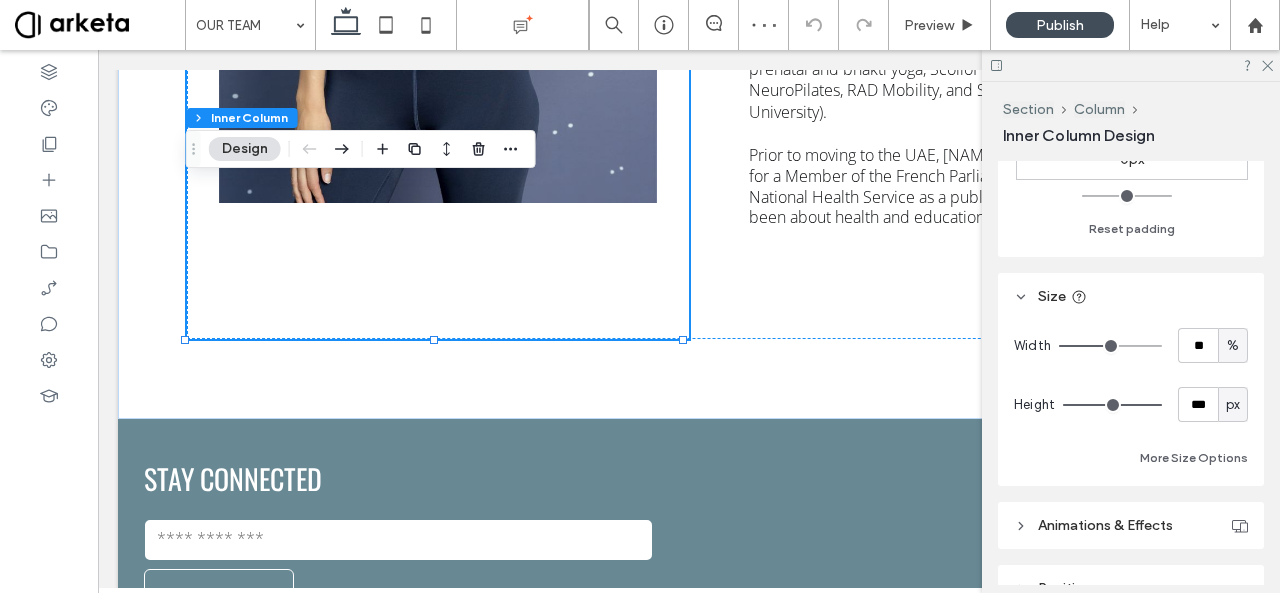 scroll, scrollTop: 830, scrollLeft: 0, axis: vertical 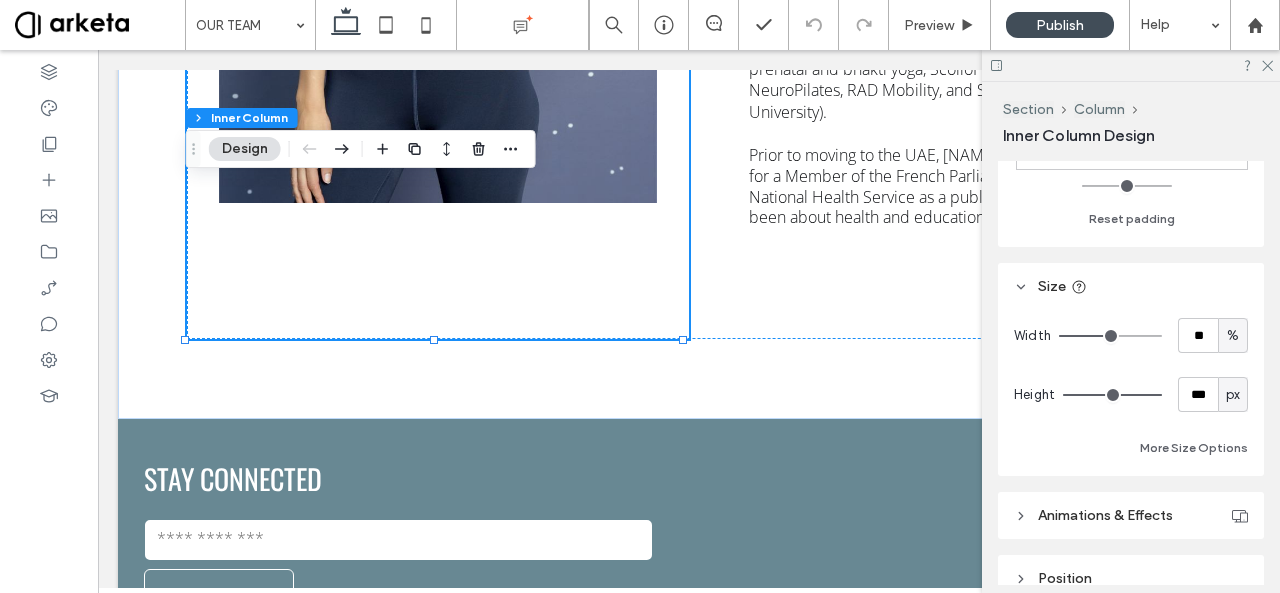 click on "px" at bounding box center [1233, 394] 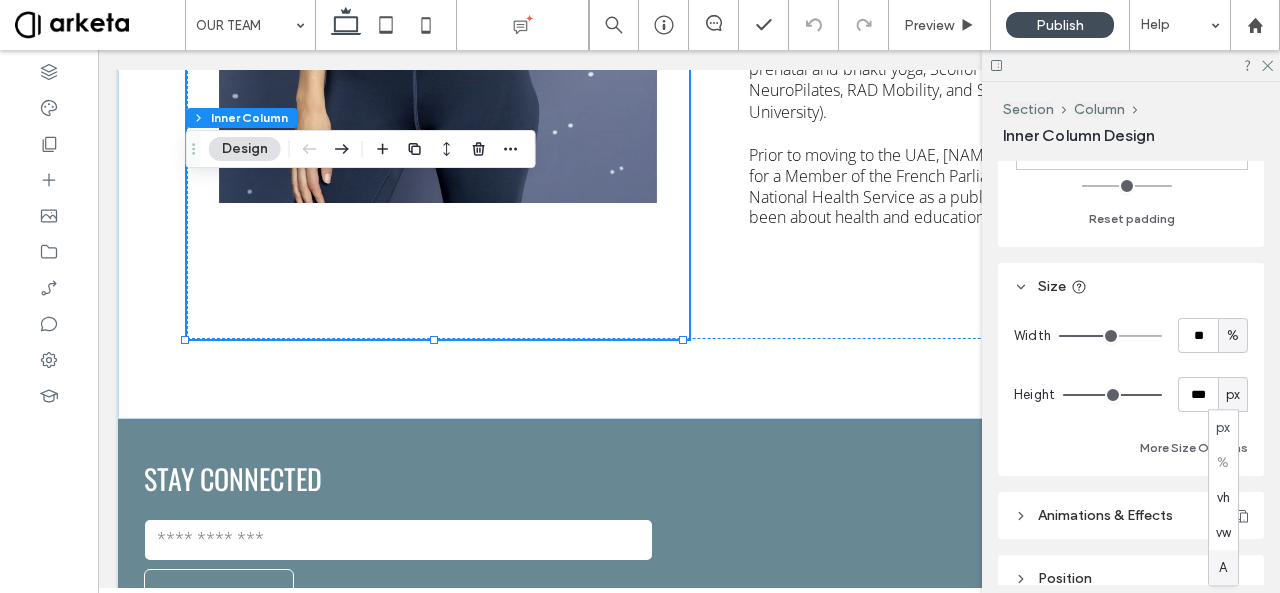 click on "A" at bounding box center (1223, 567) 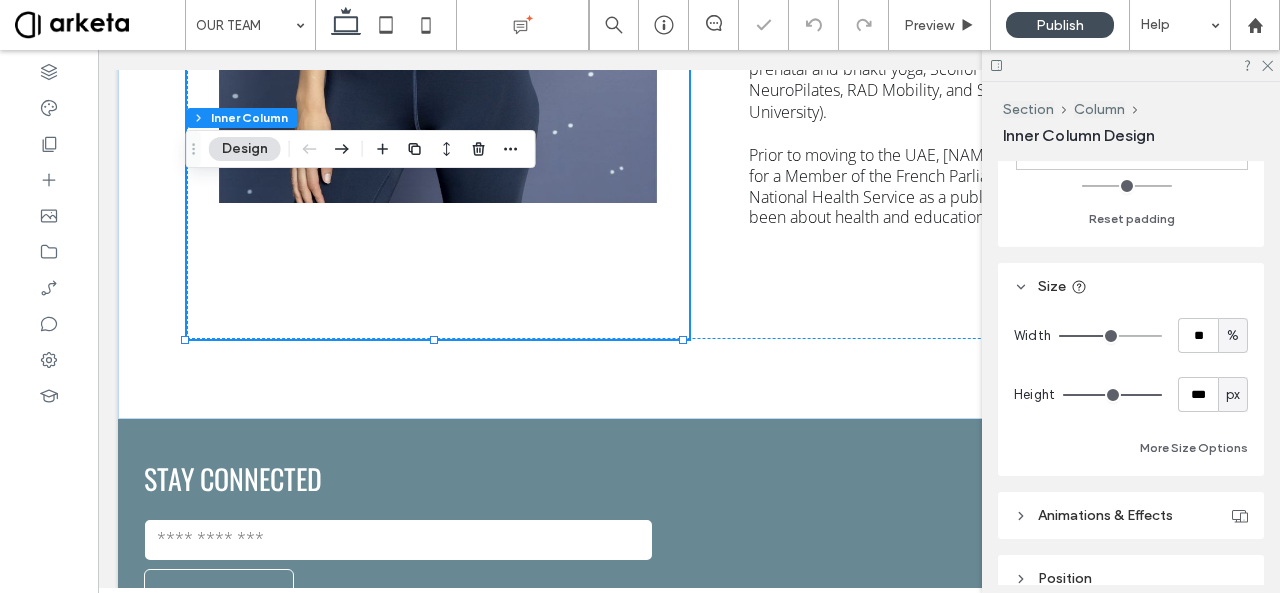 type on "*" 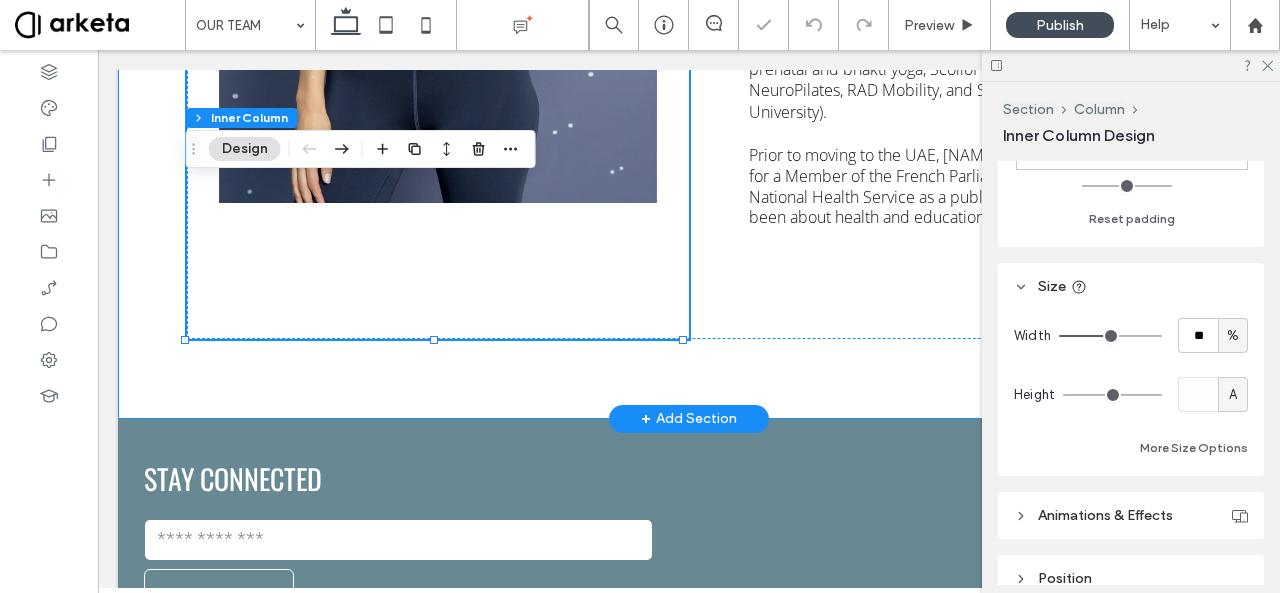click on "[FIRST] [LAST]
Founder & Instructor   With over 9,000 hours coaching experience, 2,000 new mothers supported since 2015, 75 certified instructors, and extensive knowledge of neuroanatomy and biomechanics, Pilates instructor and instructor trainer [FIRST] is known in the wellness industry for her fun yet technical classes, her engaging way of educating clients and instructors, and her perinatal expertise. A former rhythmic gymnast, [FIRST] suffered multiple injuries in her teens and started using movement as a key recovery tool. [FIRST] has worked in renowned studios and clinics such as Up and Running Sports Center, Dr [LAST]’s Clinic, and Bodytree Studio. She is part of the faculty at BodyHack, the leading fitness instructor provider in the Middle East, and is also trained in prenatal and bhakti yoga, ScolioPilates (Pilates for scoliosis), NeuroPilates, RAD Mobility, and Sports Nutrition (Oxford University)." at bounding box center [689, -58] 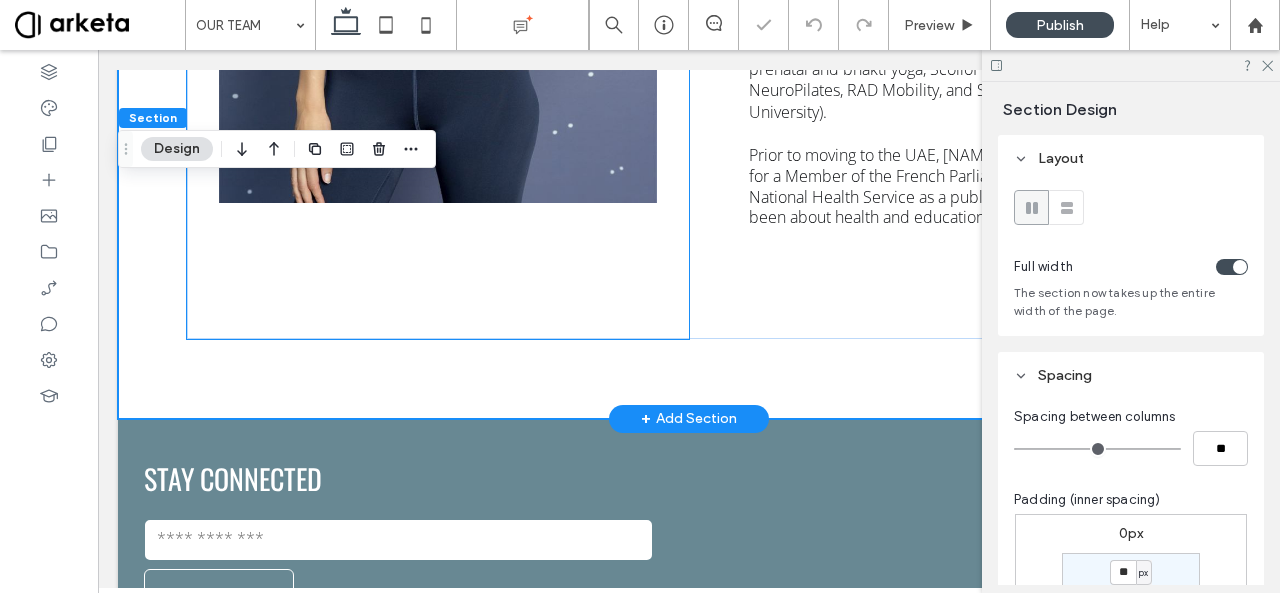 click at bounding box center [438, -58] 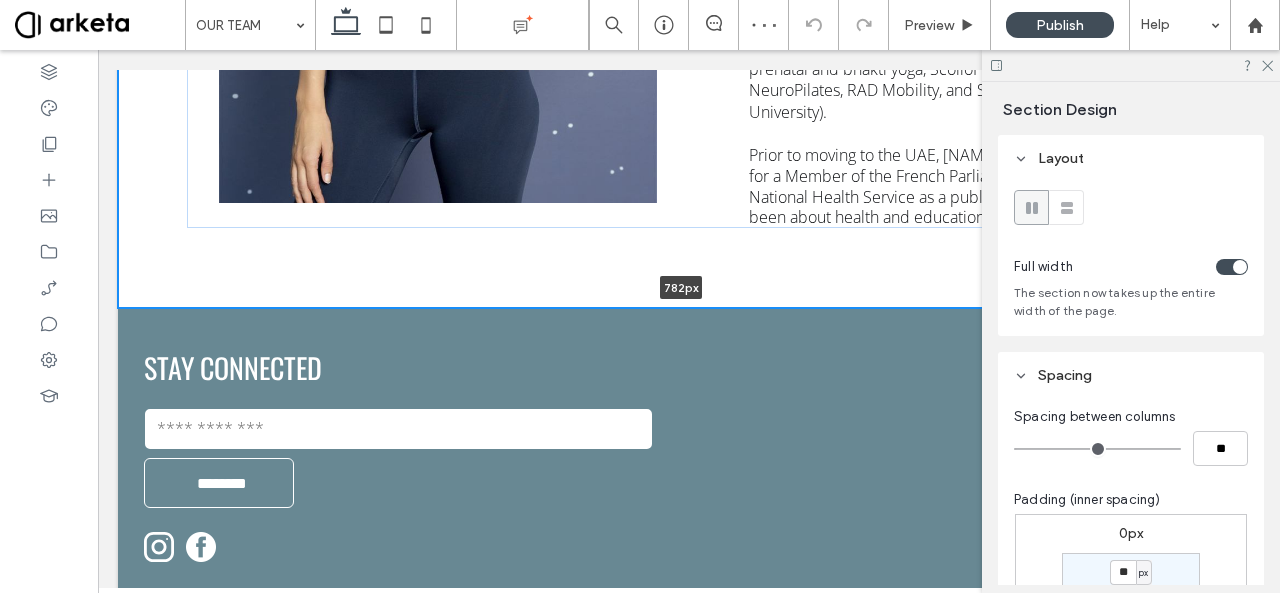 drag, startPoint x: 436, startPoint y: 418, endPoint x: 504, endPoint y: 247, distance: 184.02446 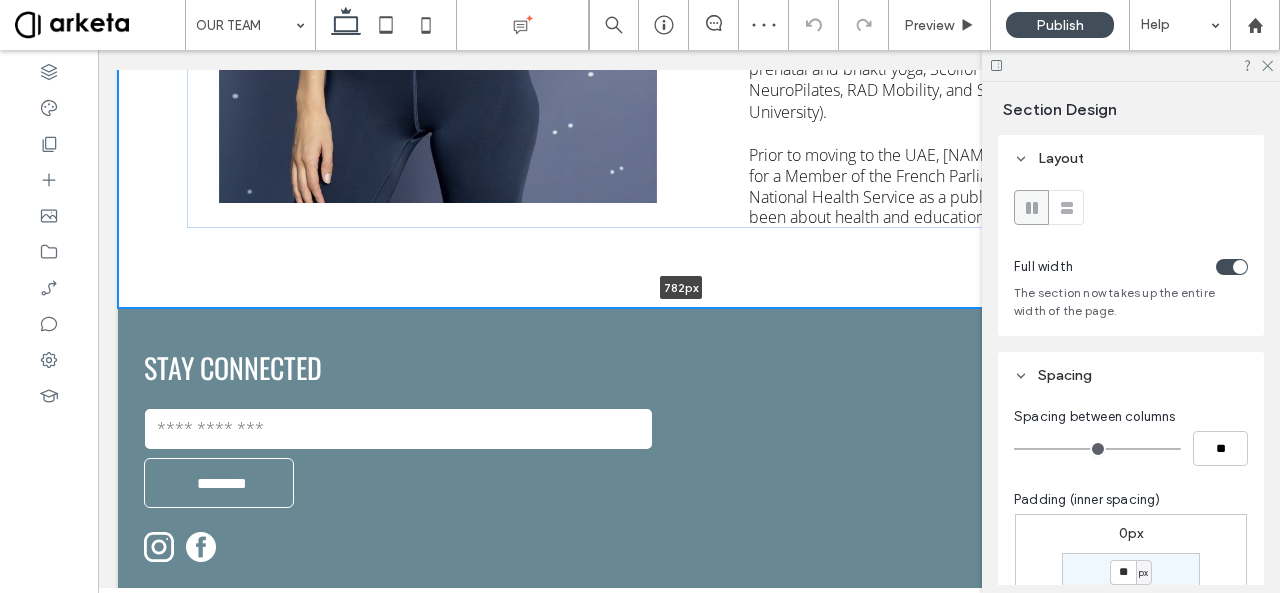 click on "MARIANNE TAFANI
Founder & Instructor   With over 9,000 hours coaching experience, 2,000 new mothers supported since 2015, 75 certified instructors, and extensive knowledge of neuroanatomy and biomechanics, Pilates instructor and instructor trainer Marianne is known in the wellness industry for her fun yet technical classes, her engaging way of educating clients and instructors, and her perinatal expertise. A former rhythmic gymnast, Marianne suffered multiple injuries in her teens and started using movement as a key recovery tool. Marianne has worked in renowned studios and clinics such as Up and Running Sports Center, Dr Helena Taylor’s Clinic, and Bodytree Studio. She is part of the faculty at BodyHack, the leading fitness instructor provider in the Middle East, and is also trained in prenatal and bhakti yoga, ScolioPilates (Pilates for scoliosis), NeuroPilates, RAD Mobility, and Sports Nutrition (Oxford University).
782px
Section +" at bounding box center [689, -113] 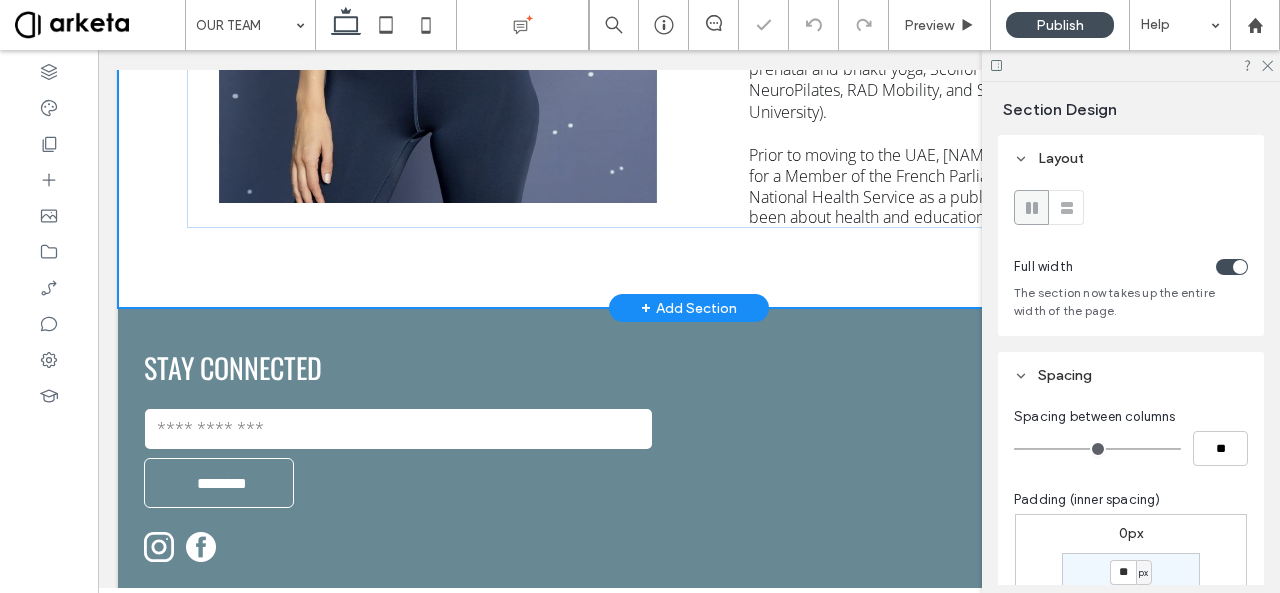 type on "***" 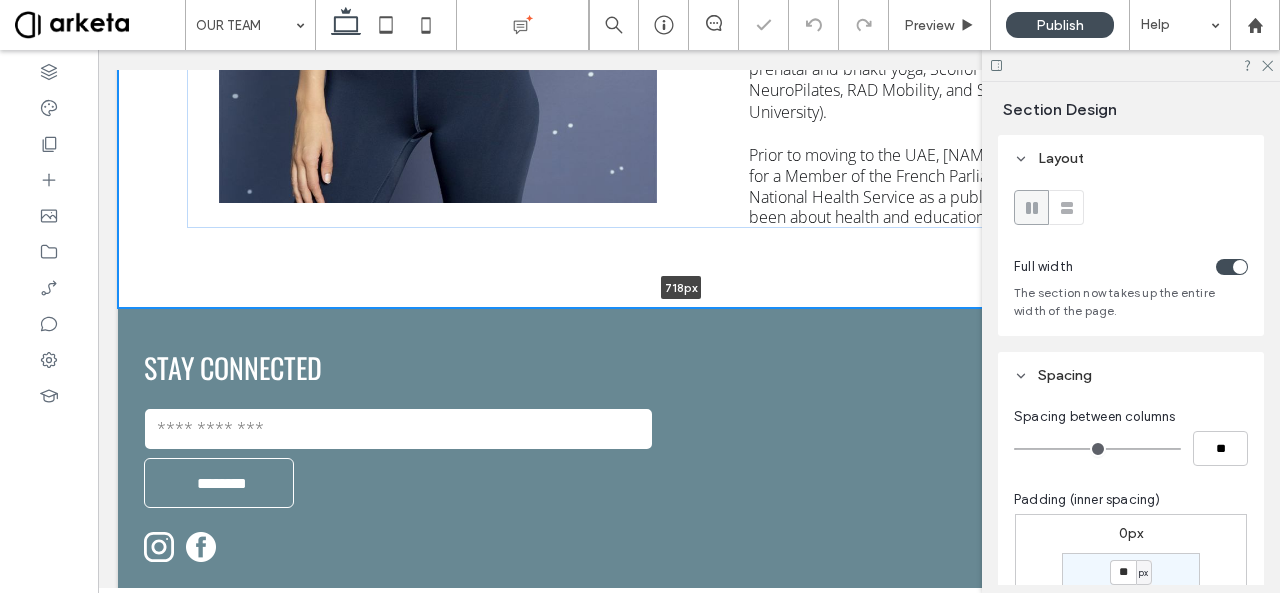 drag, startPoint x: 484, startPoint y: 307, endPoint x: 521, endPoint y: 183, distance: 129.40247 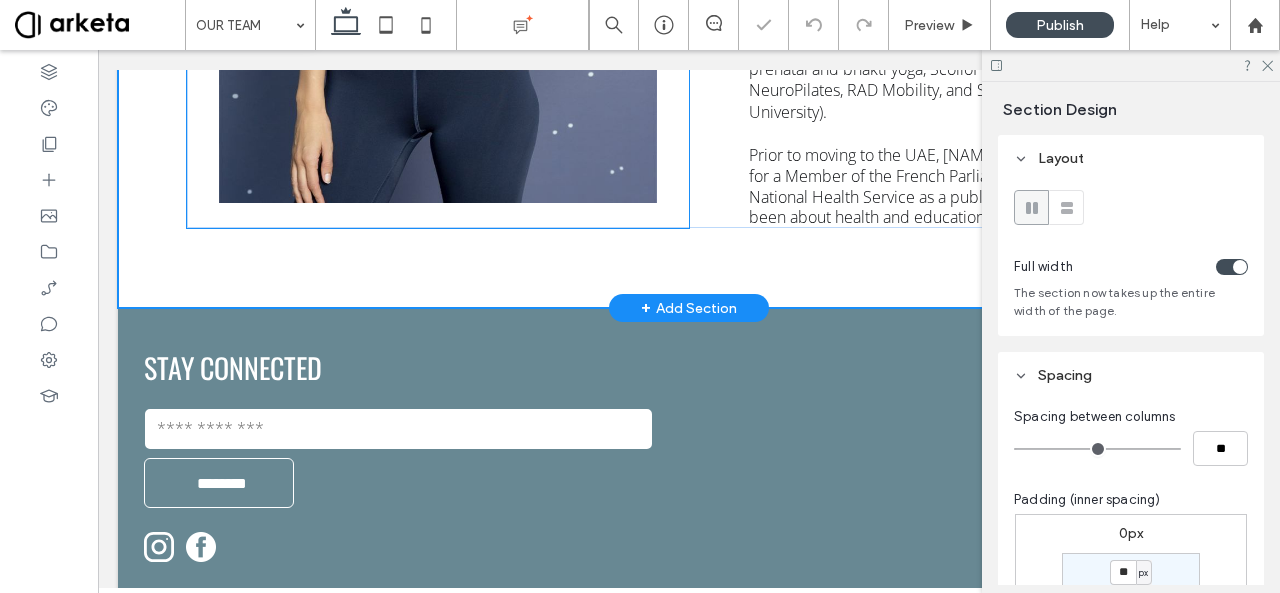 type on "***" 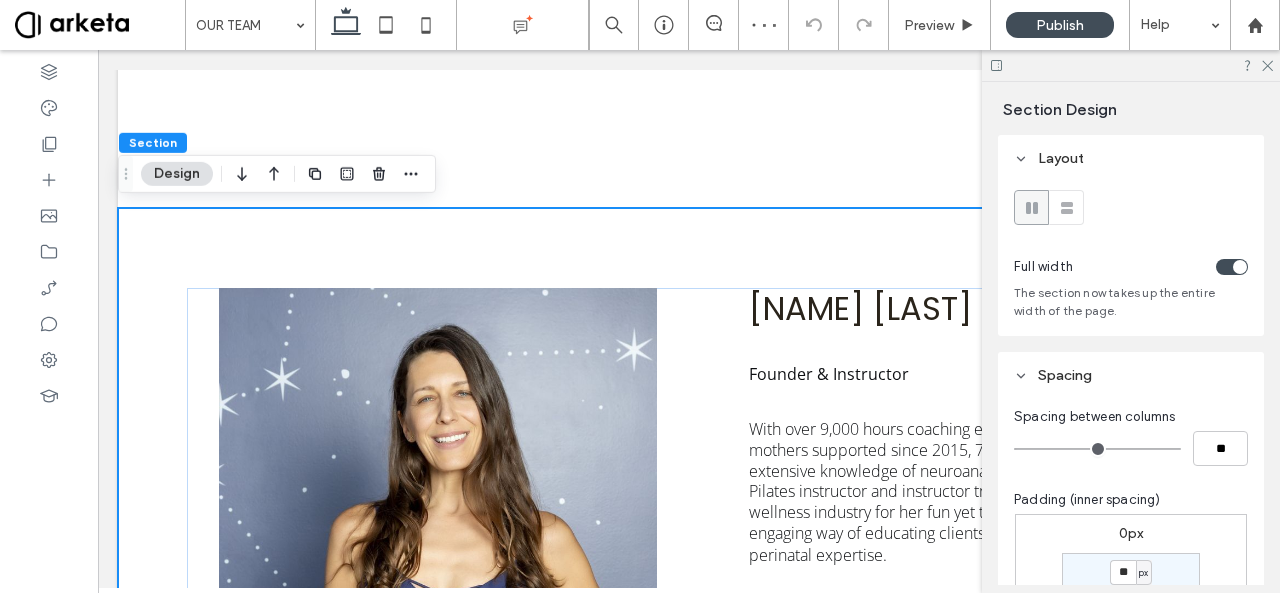 scroll, scrollTop: 213, scrollLeft: 0, axis: vertical 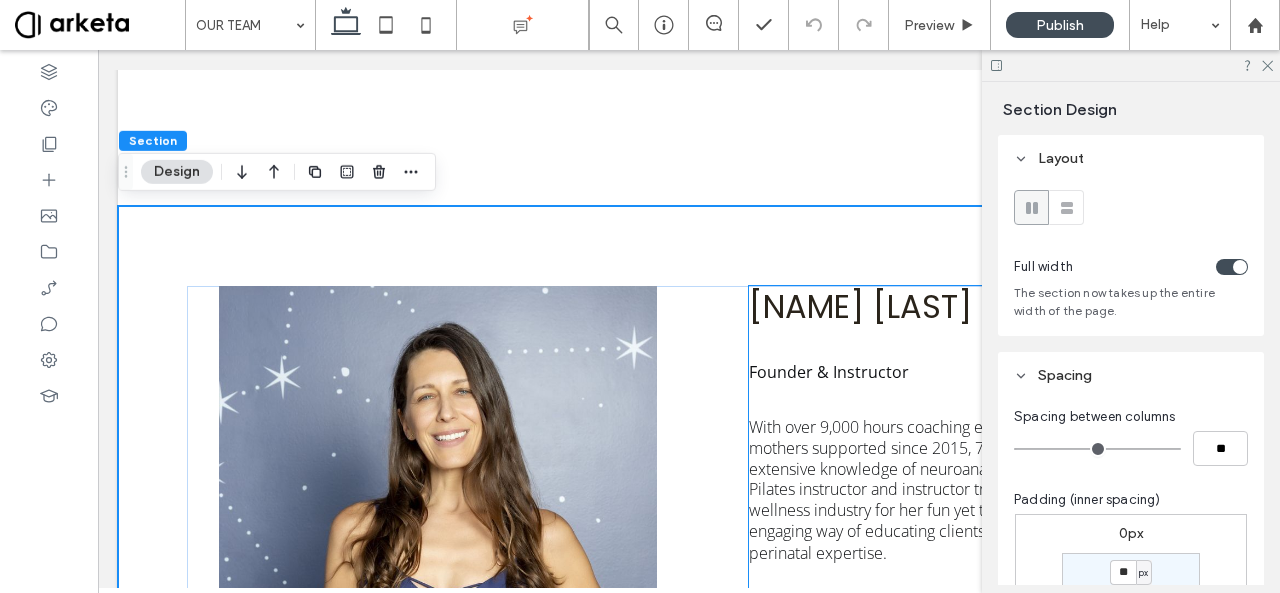 click on "Founder & Instructor" at bounding box center (829, 372) 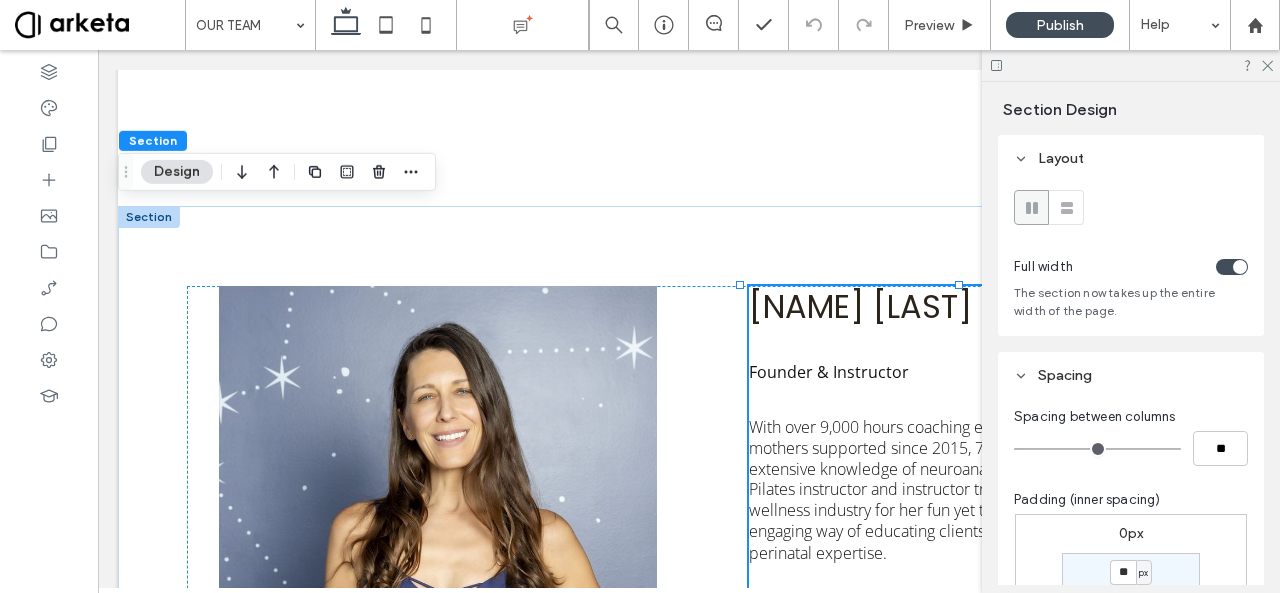 click on "Founder & Instructor" at bounding box center [829, 372] 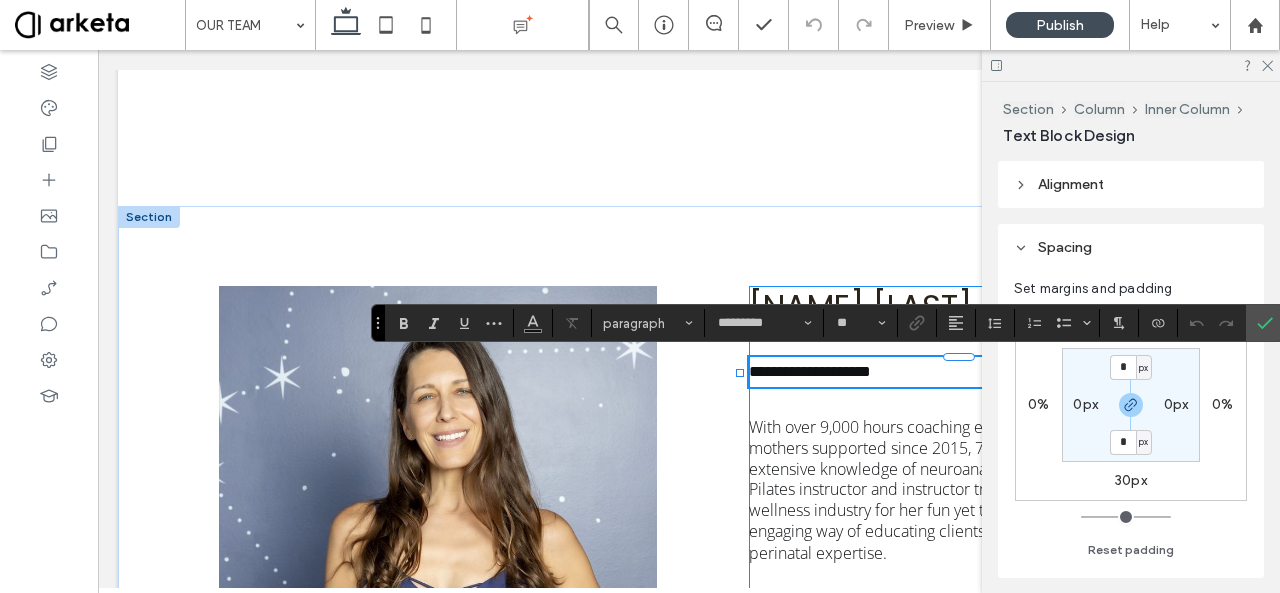 type on "*********" 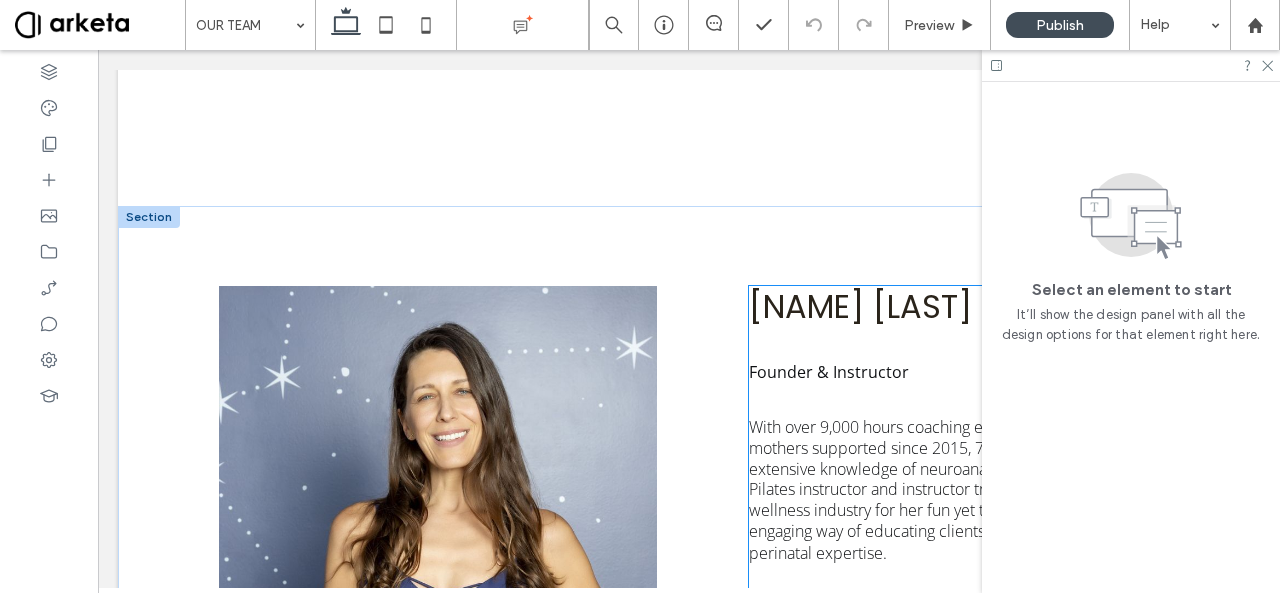 click on "Founder & Instructor" at bounding box center (829, 372) 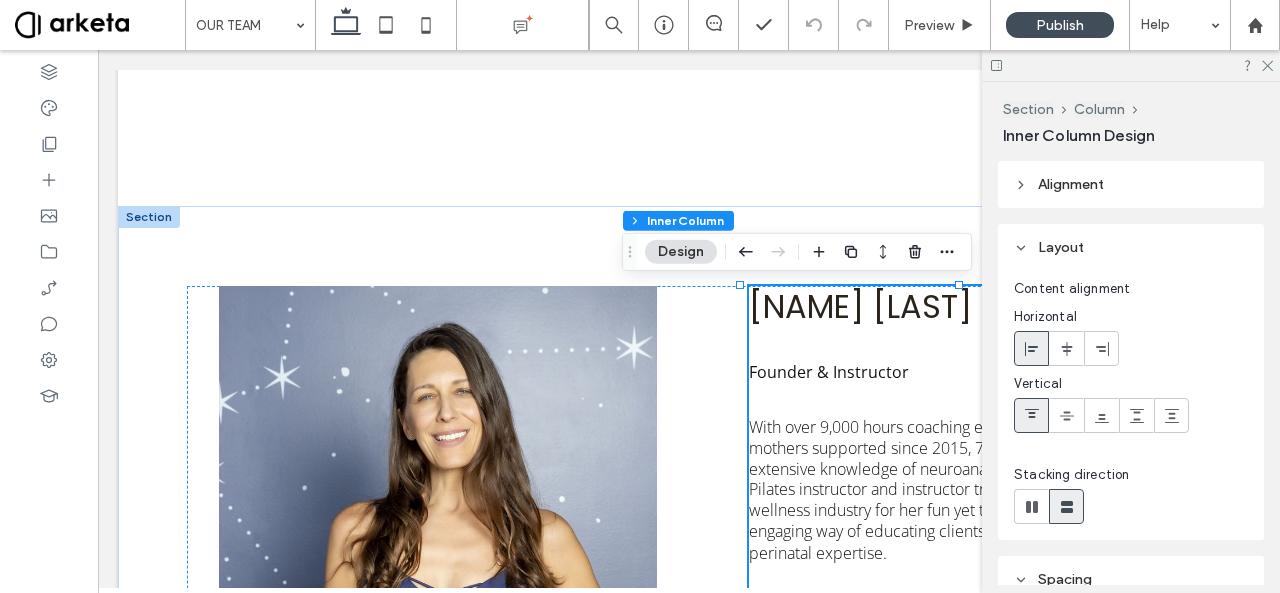 scroll, scrollTop: 196, scrollLeft: 0, axis: vertical 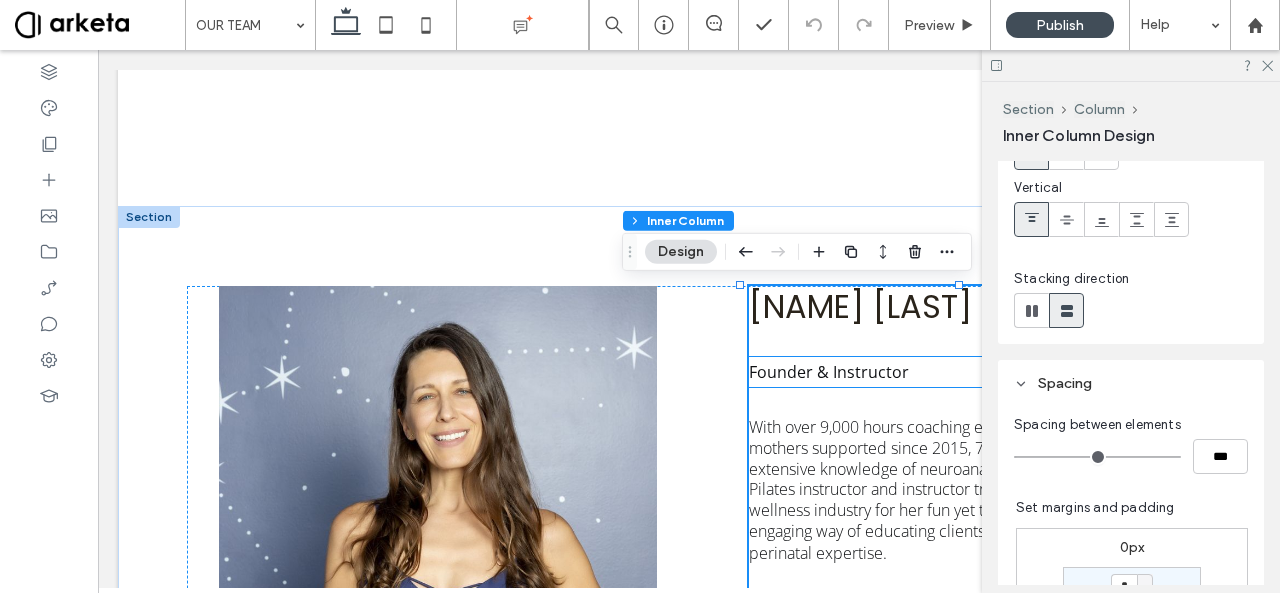 click on "Founder & Instructor" at bounding box center [829, 372] 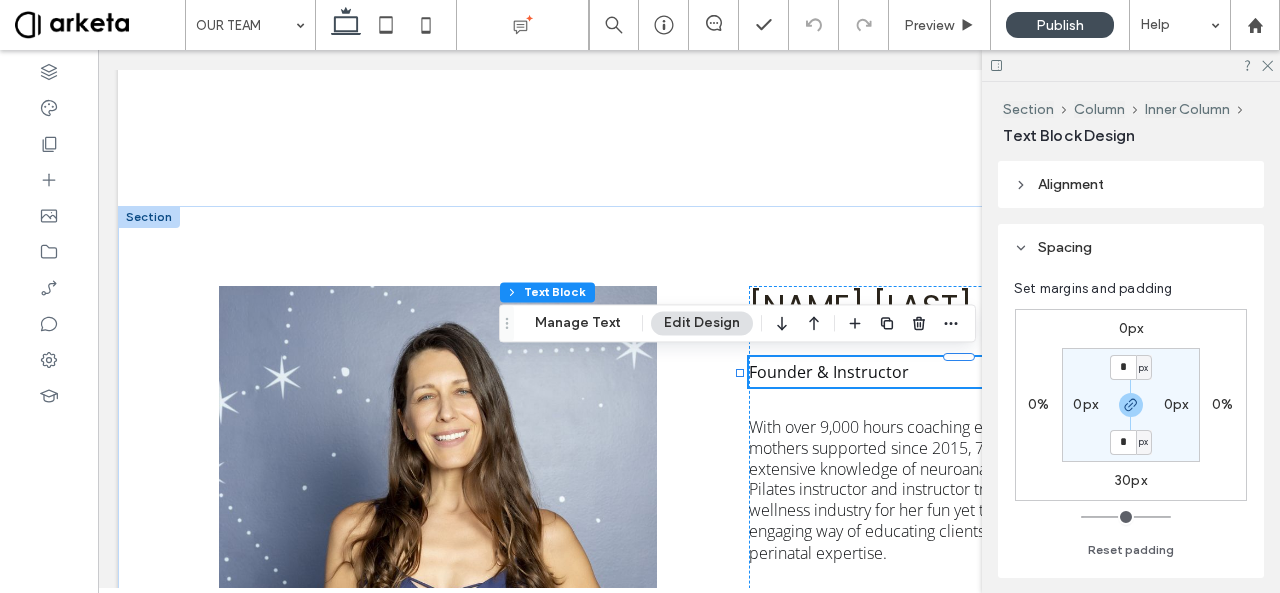 scroll, scrollTop: 2, scrollLeft: 0, axis: vertical 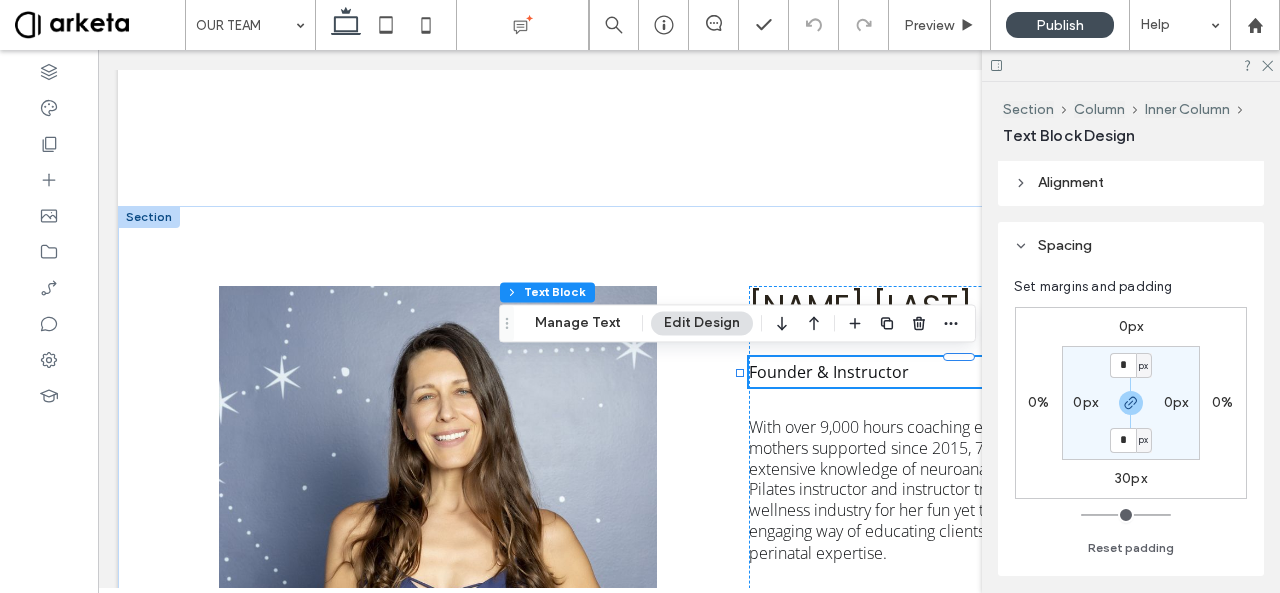 click on "30px" at bounding box center [1131, 478] 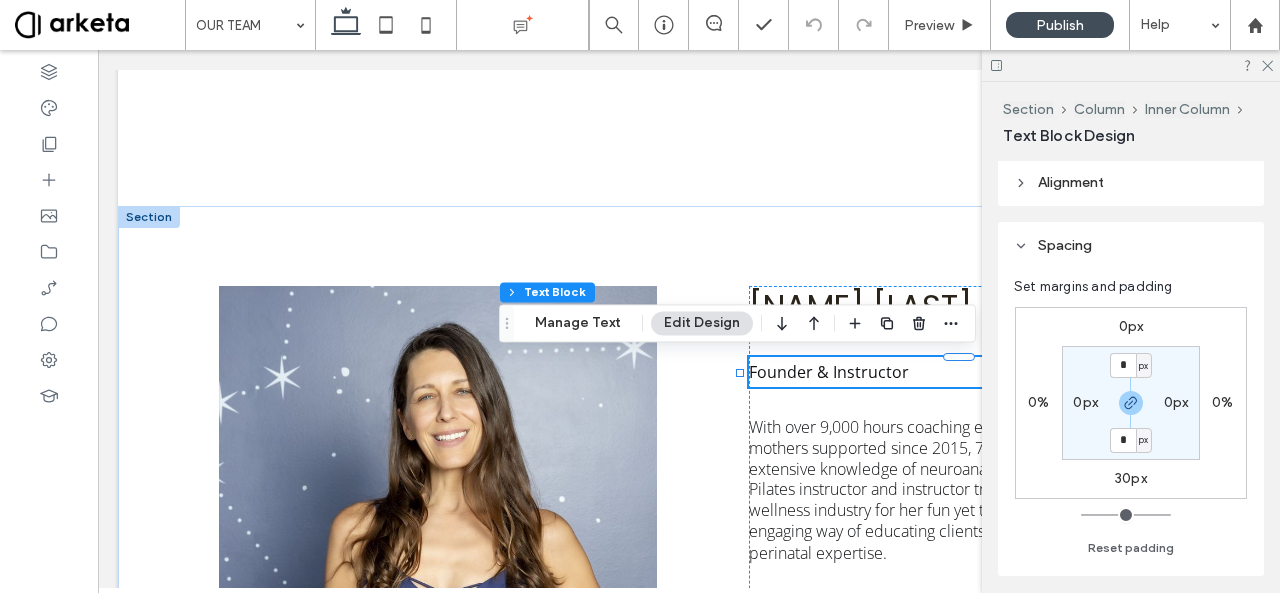 type on "**" 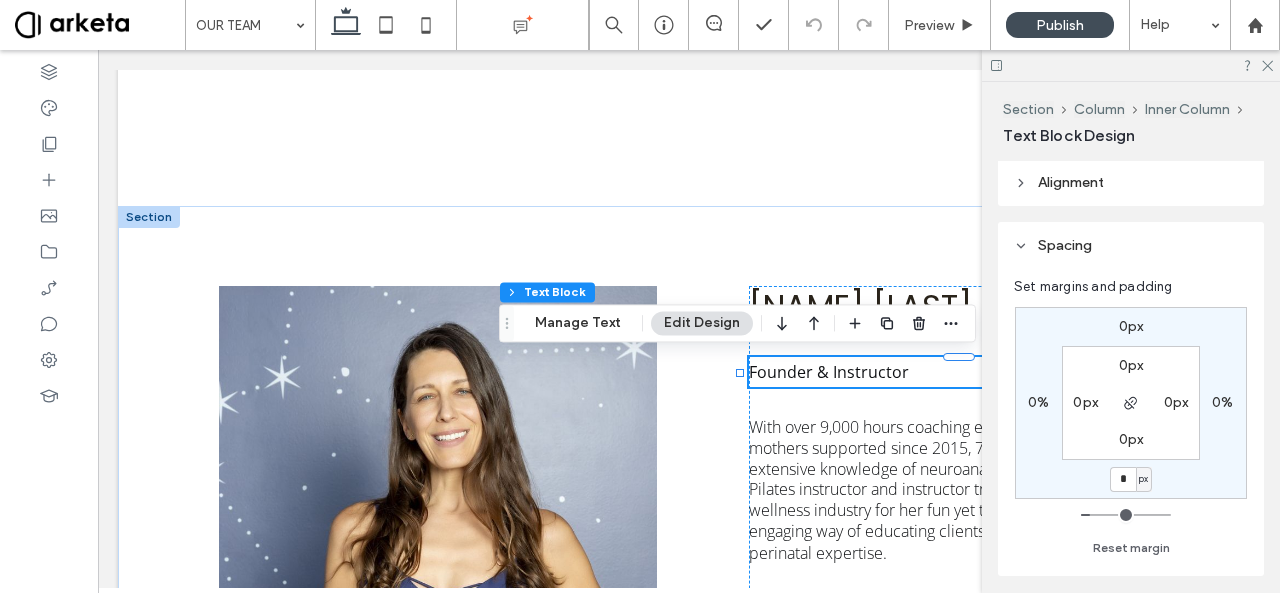 type on "*" 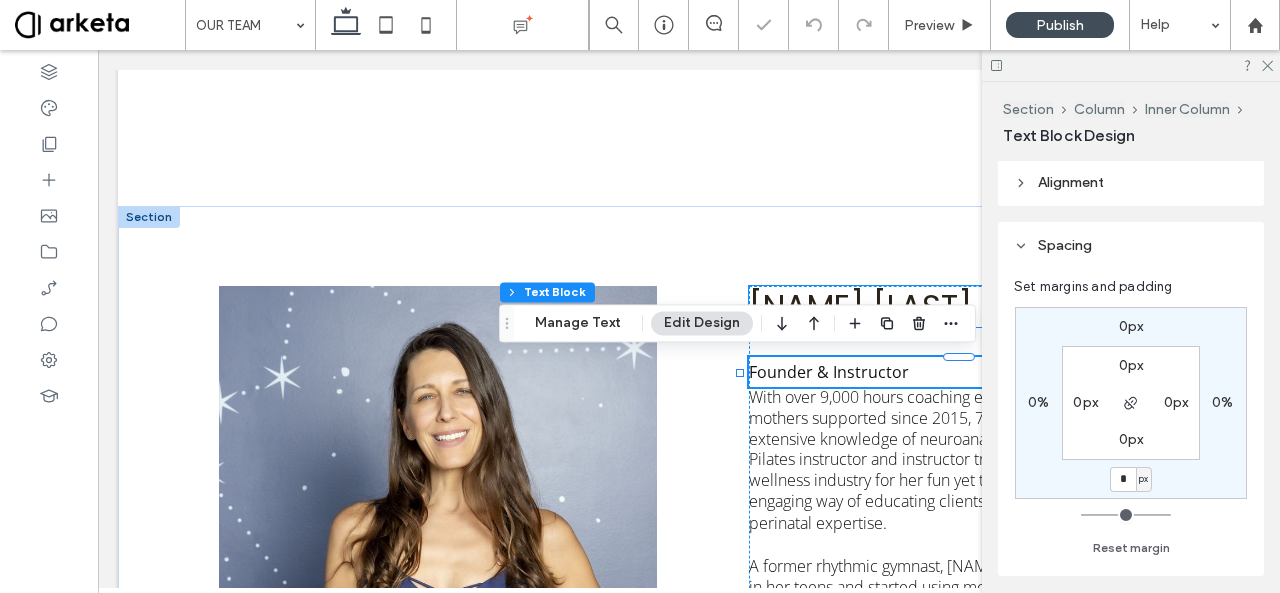 click on "[FIRST] [LAST]" at bounding box center [860, 306] 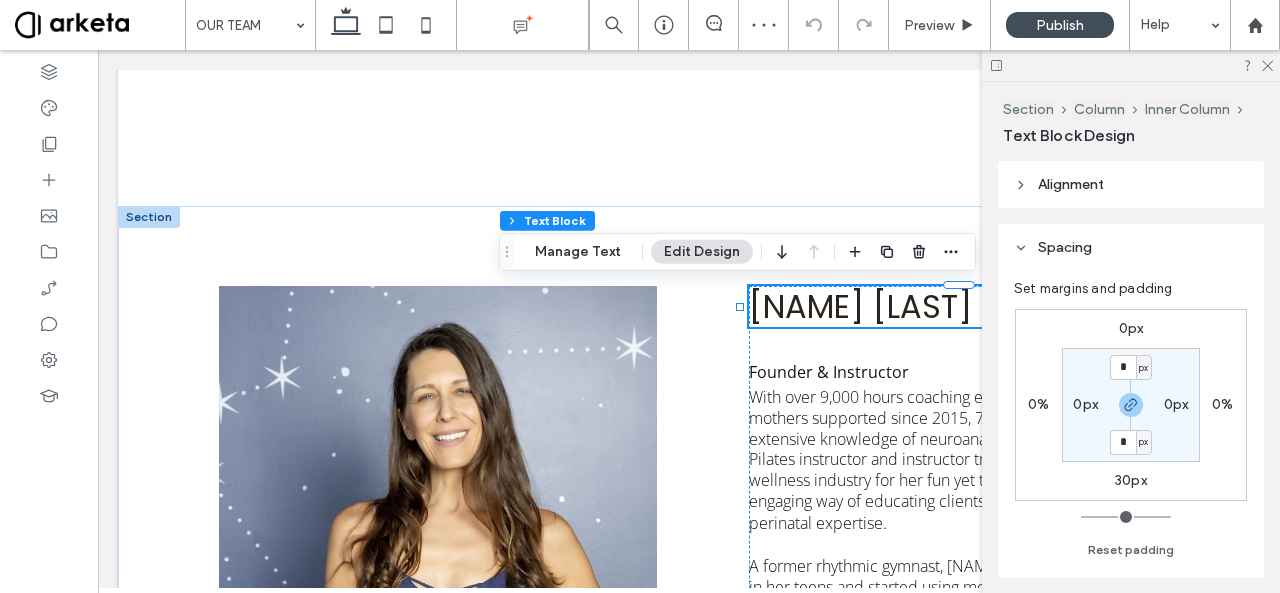 scroll, scrollTop: 64, scrollLeft: 0, axis: vertical 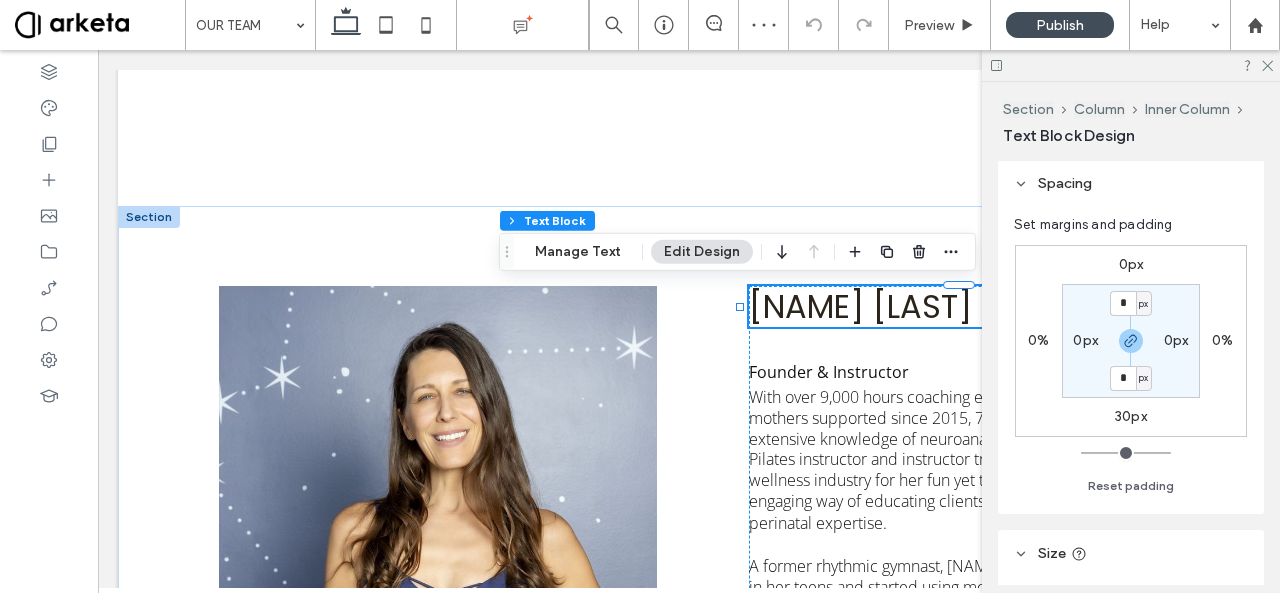 click on "30px" at bounding box center [1131, 416] 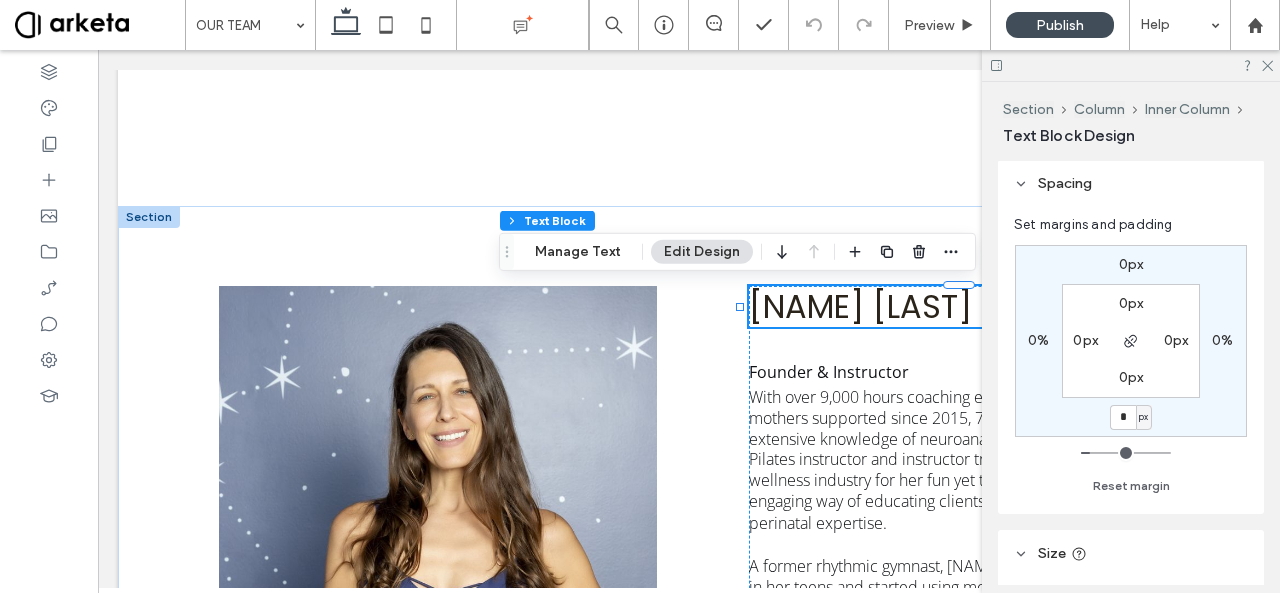 type on "*" 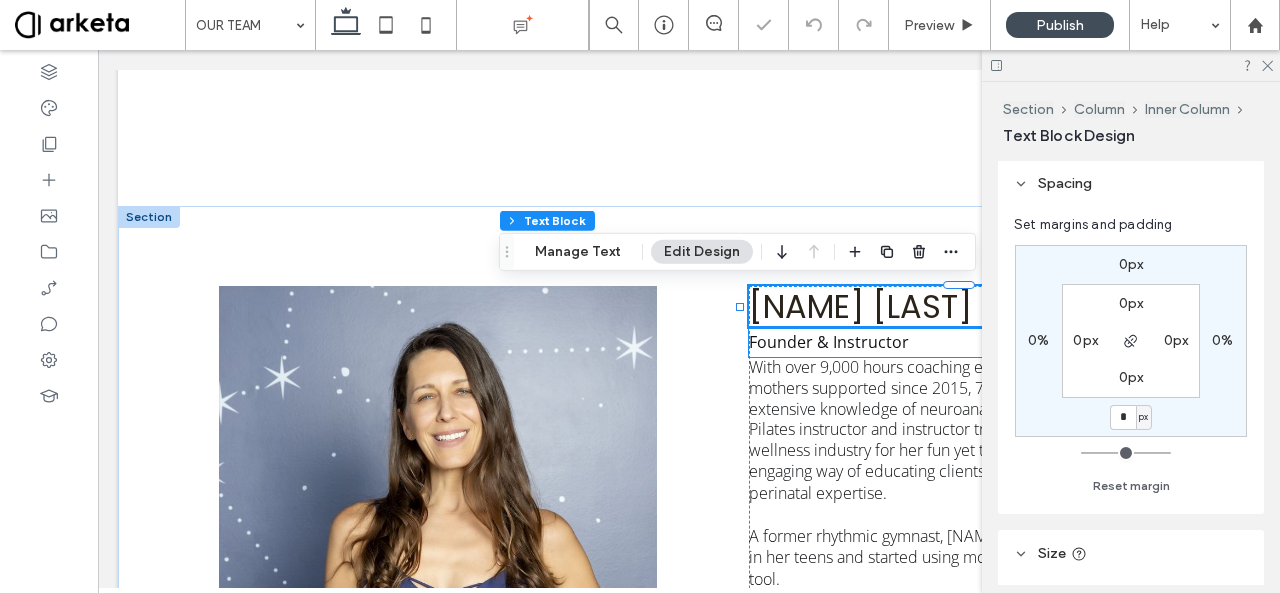 click on "Founder & Instructor" at bounding box center (829, 342) 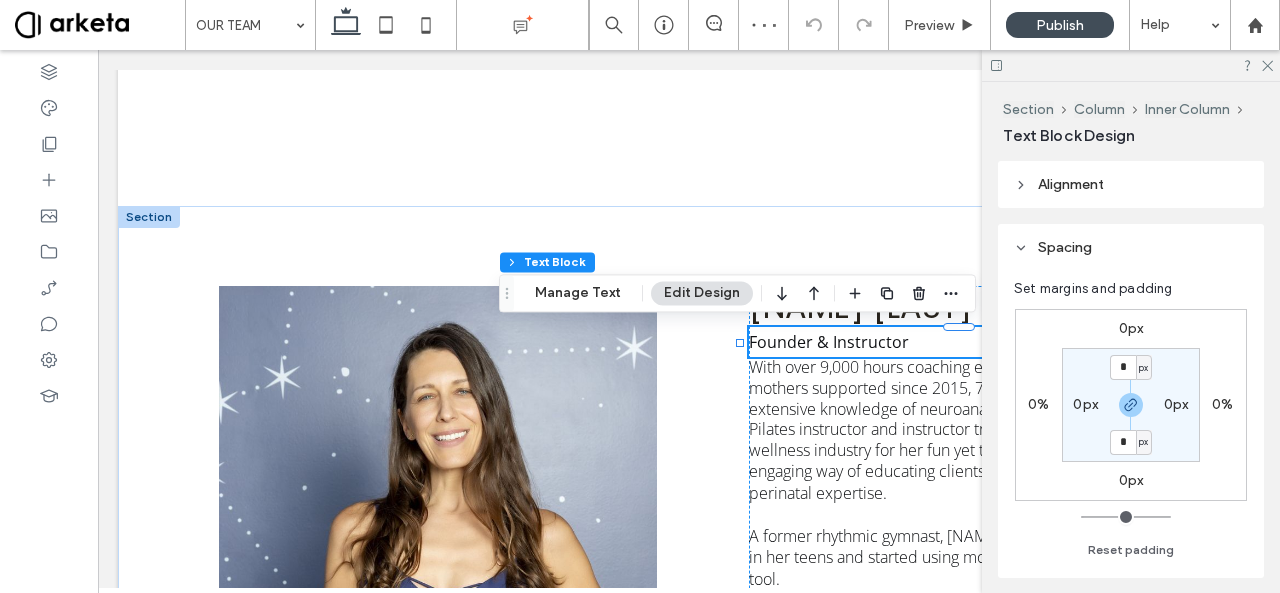 click on "0px" at bounding box center (1131, 328) 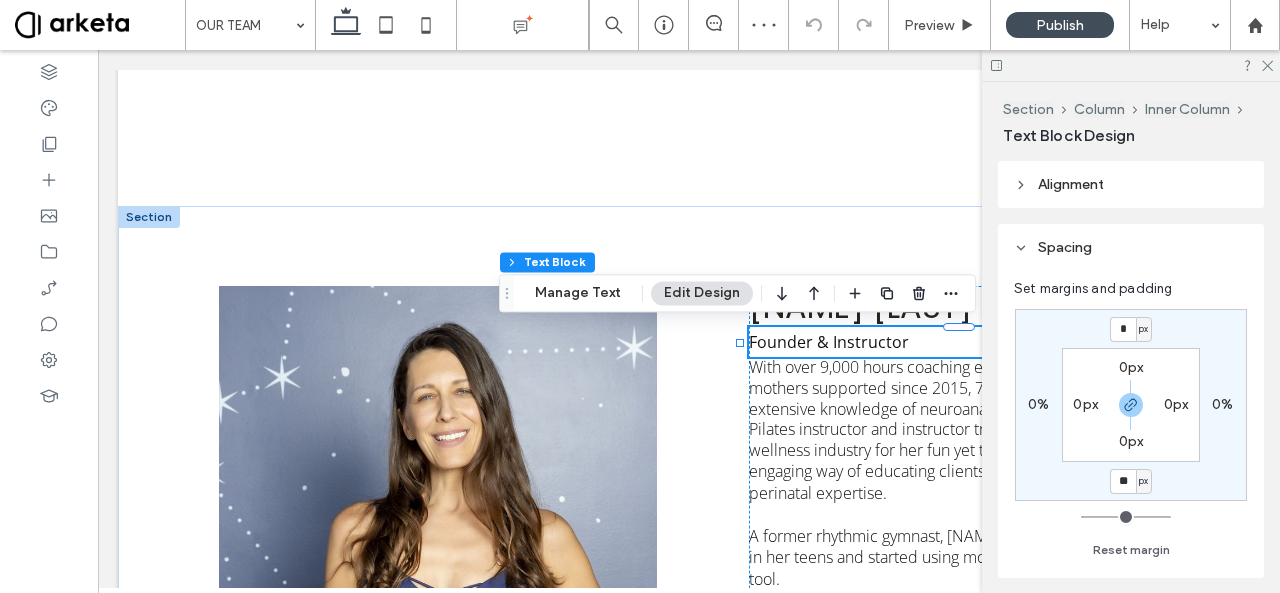 type on "**" 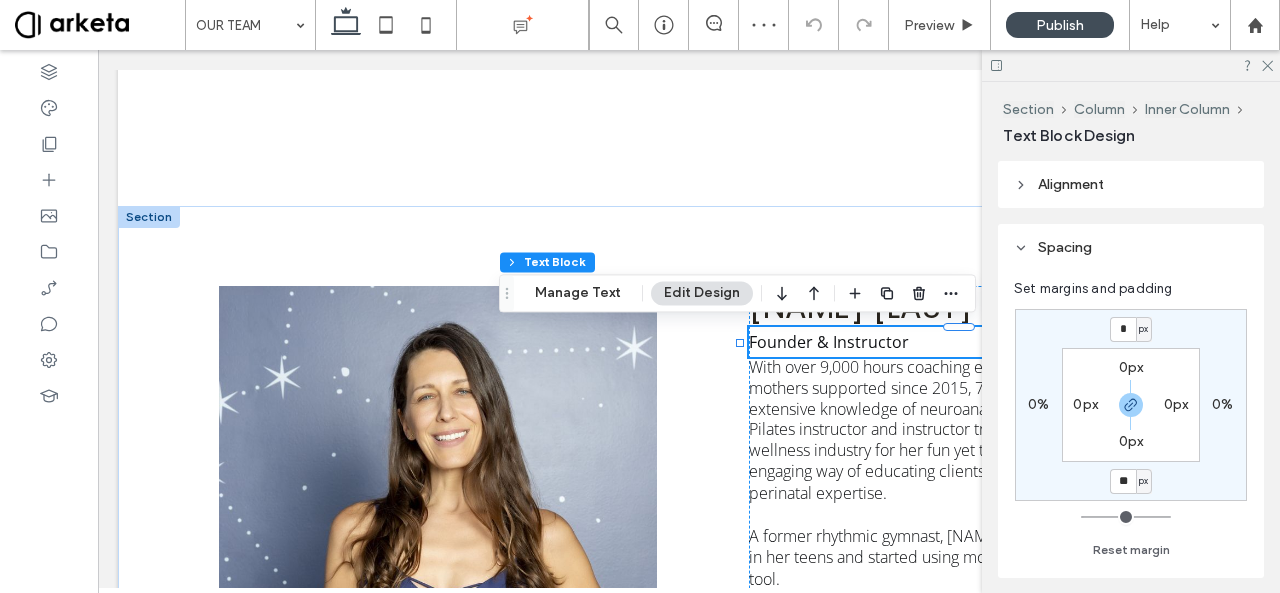 type on "**" 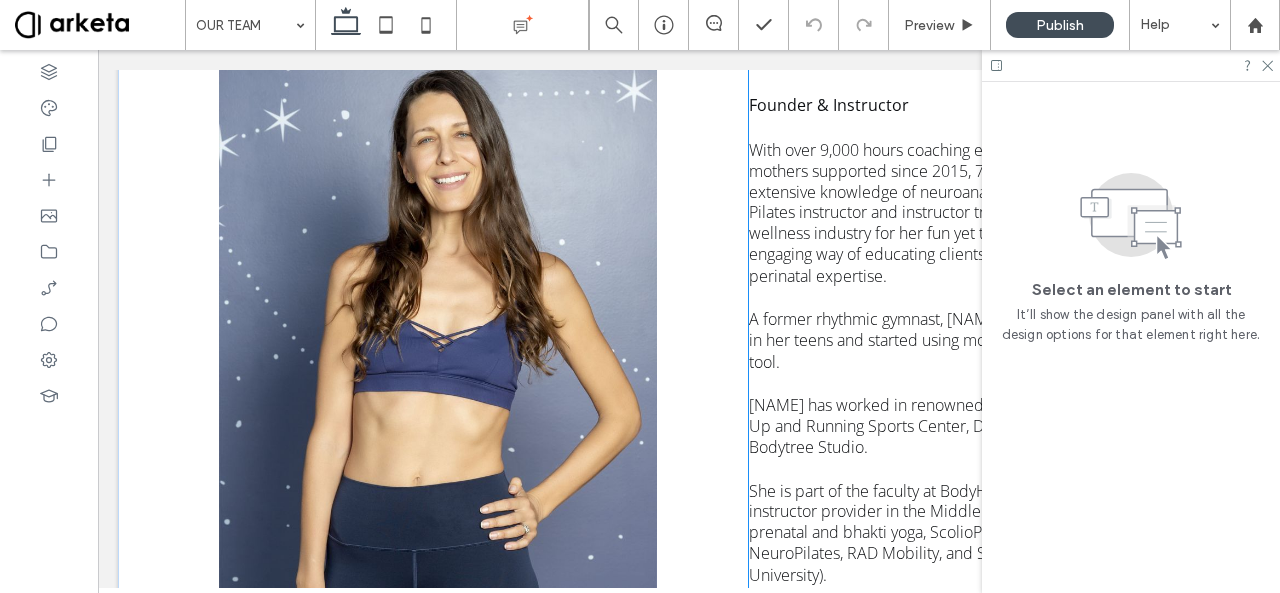 scroll, scrollTop: 294, scrollLeft: 0, axis: vertical 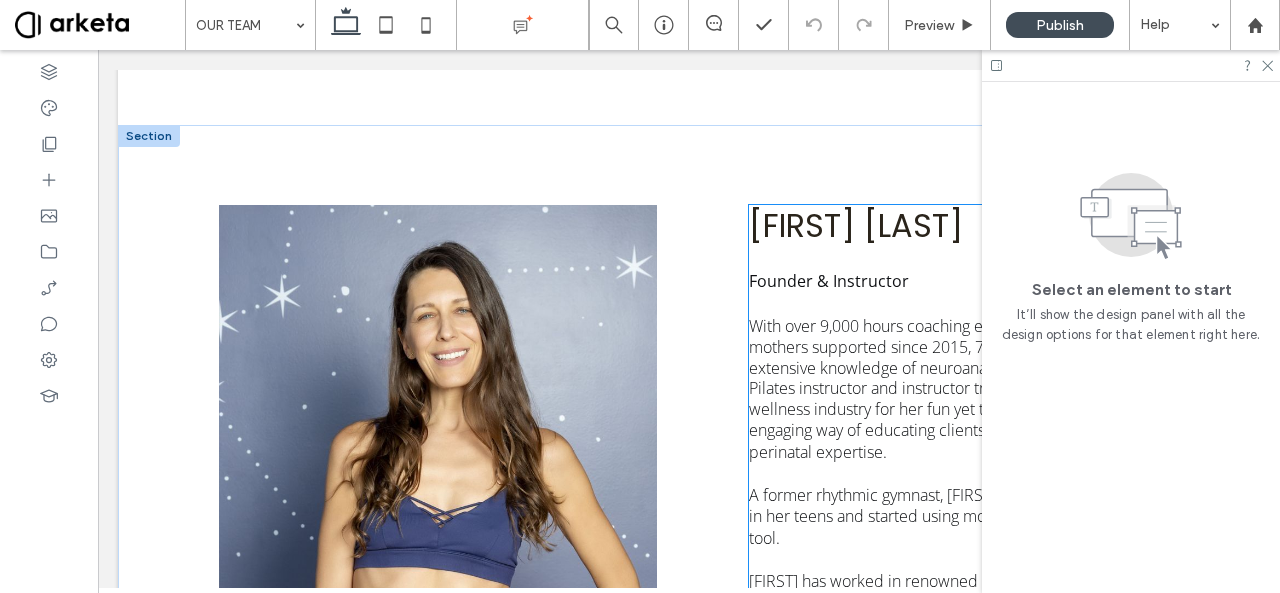 click on "[FIRST] [LAST]" at bounding box center (856, 225) 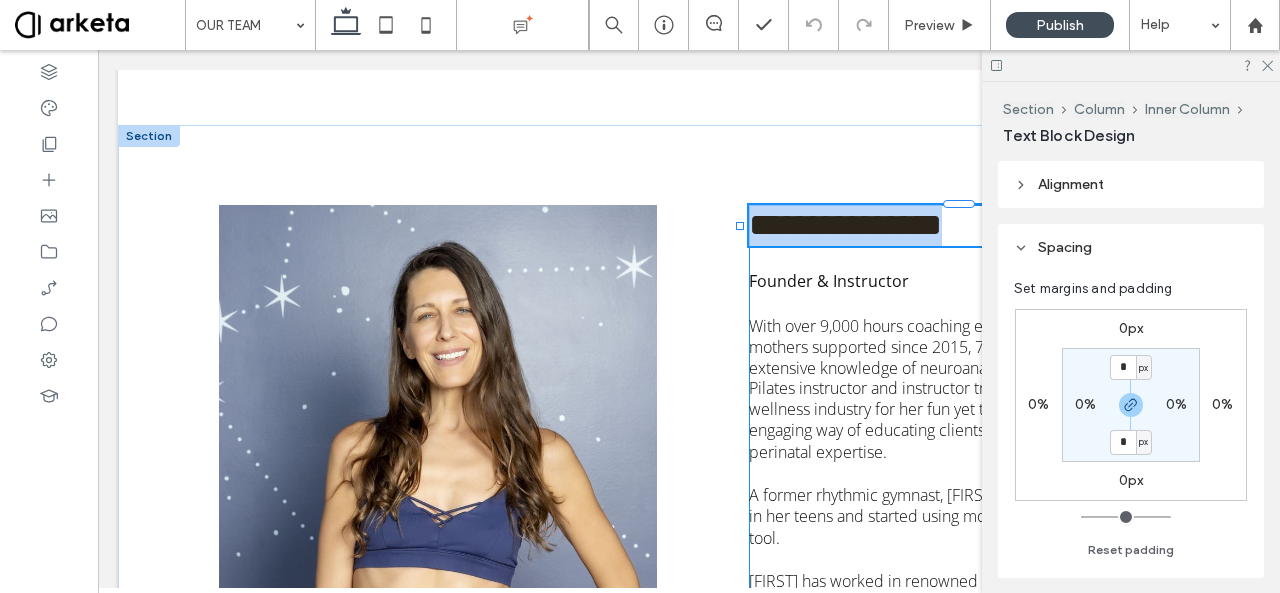 type on "*******" 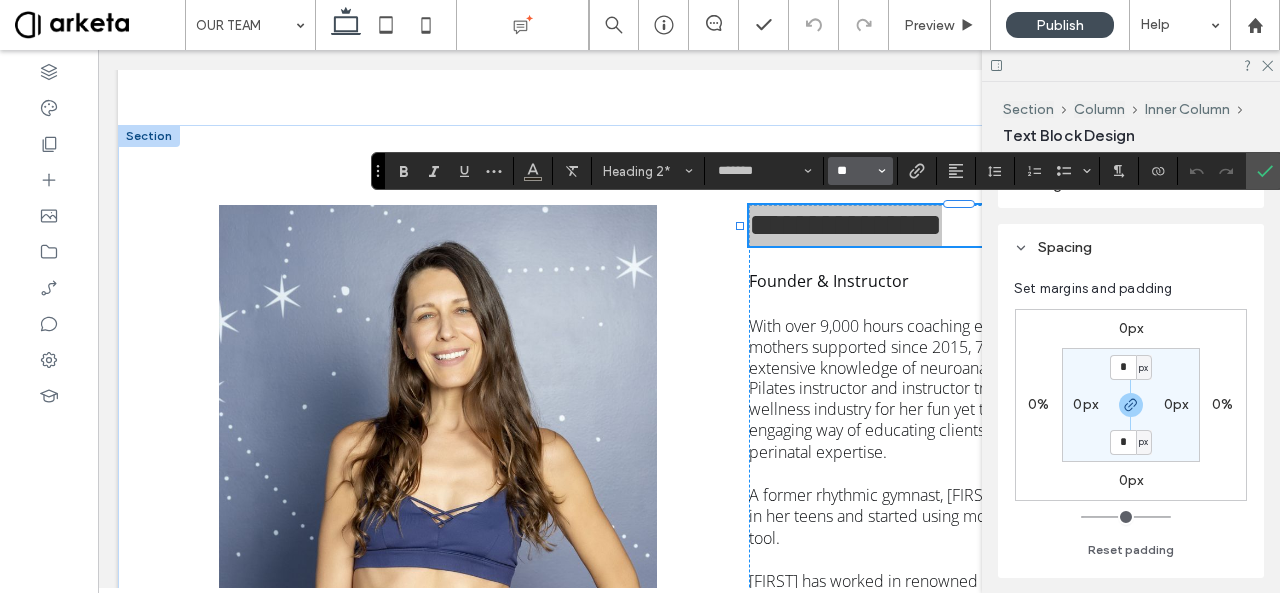 click on "**" at bounding box center (854, 171) 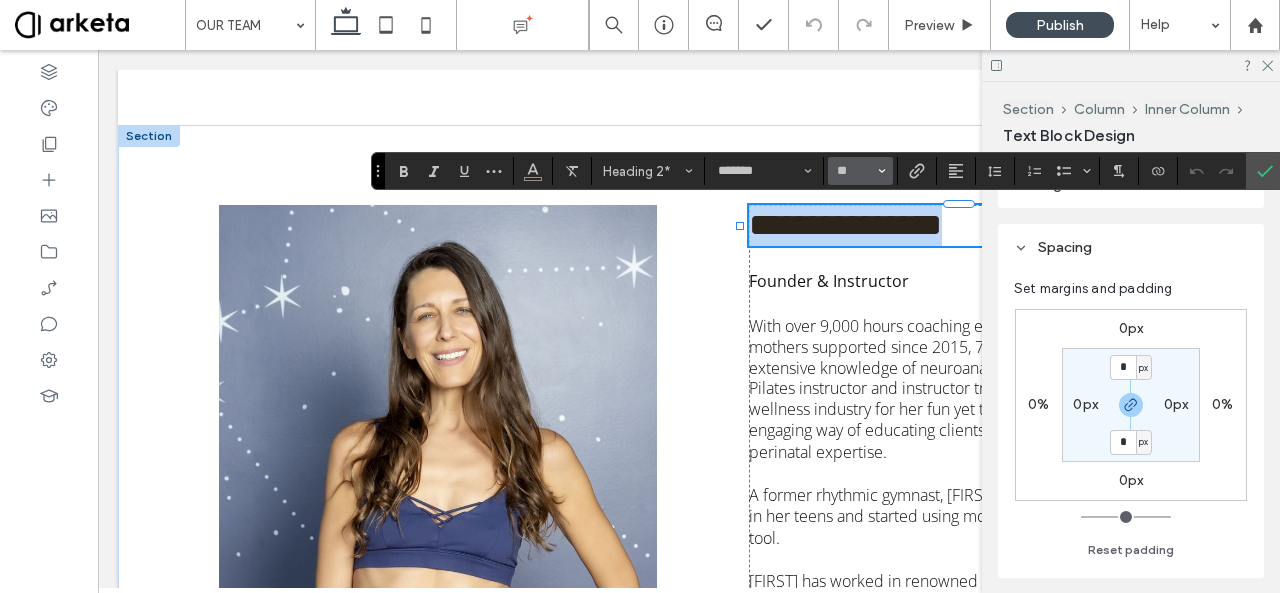 type on "**" 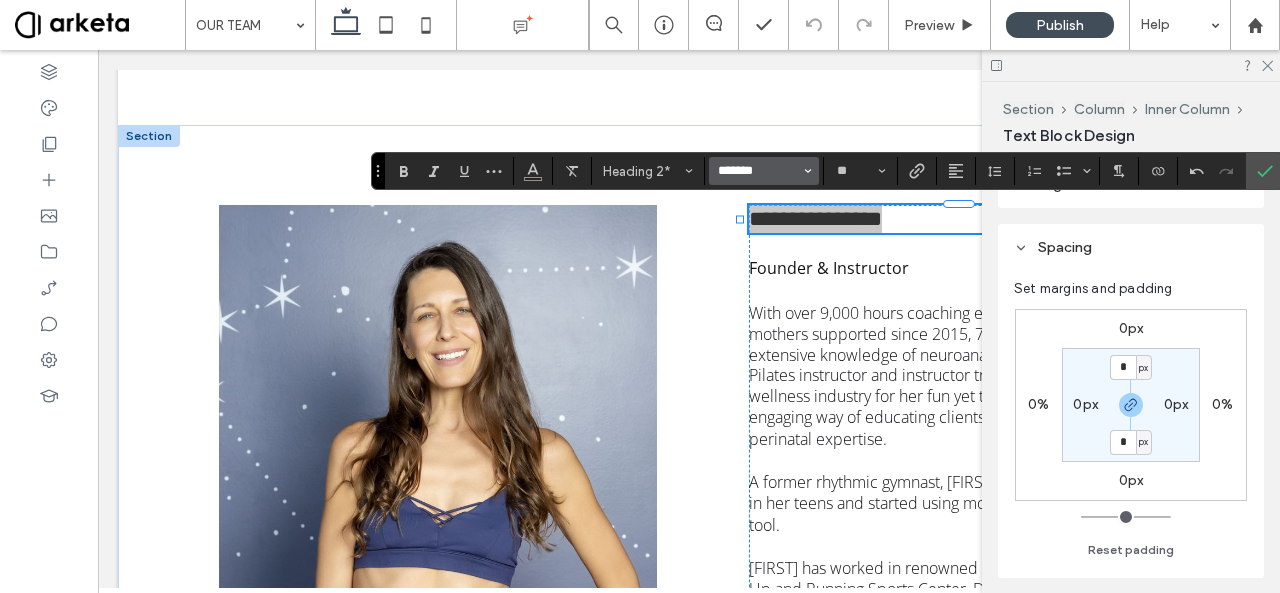 click on "*******" at bounding box center (758, 171) 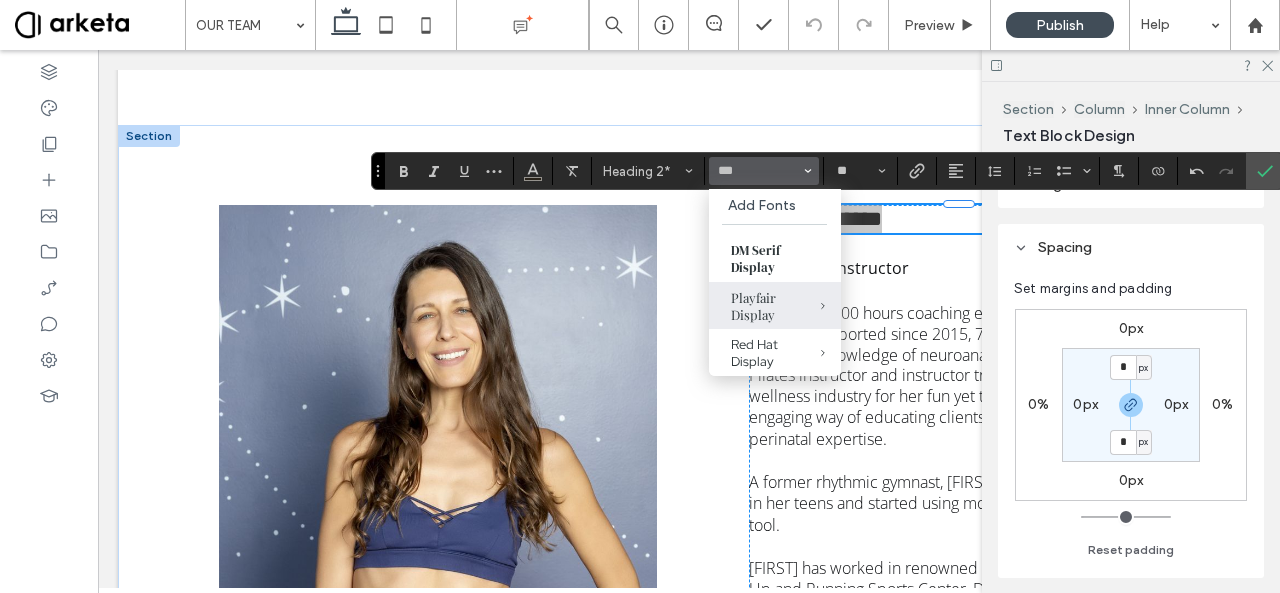 click on "Playfair Display" at bounding box center [775, 306] 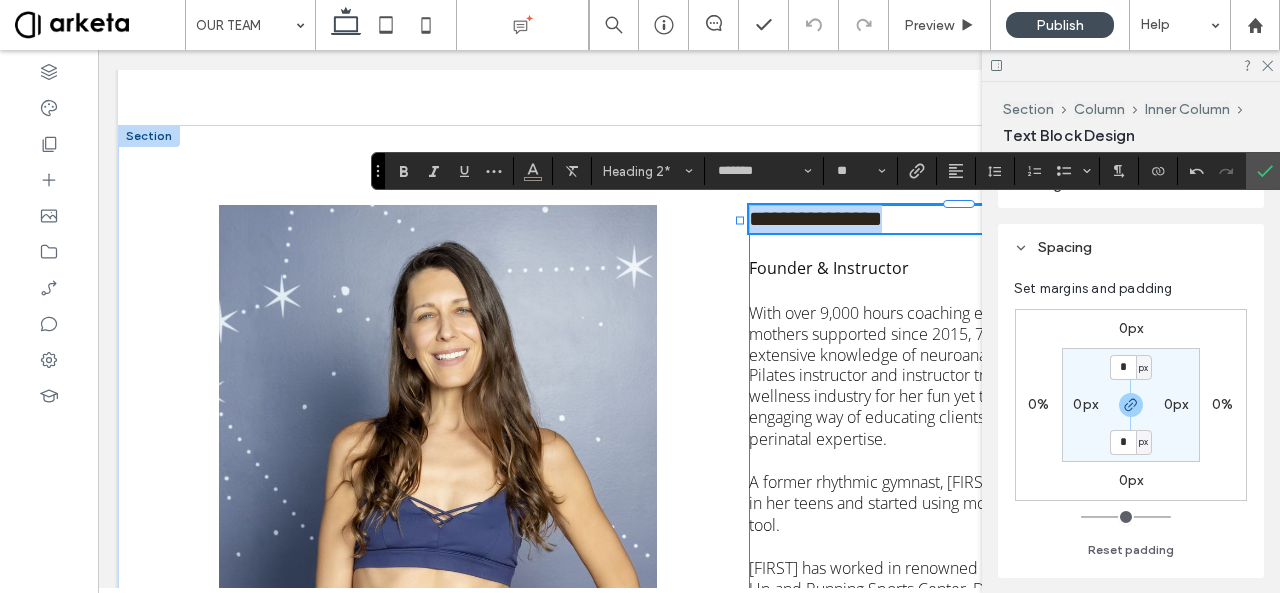 type on "**********" 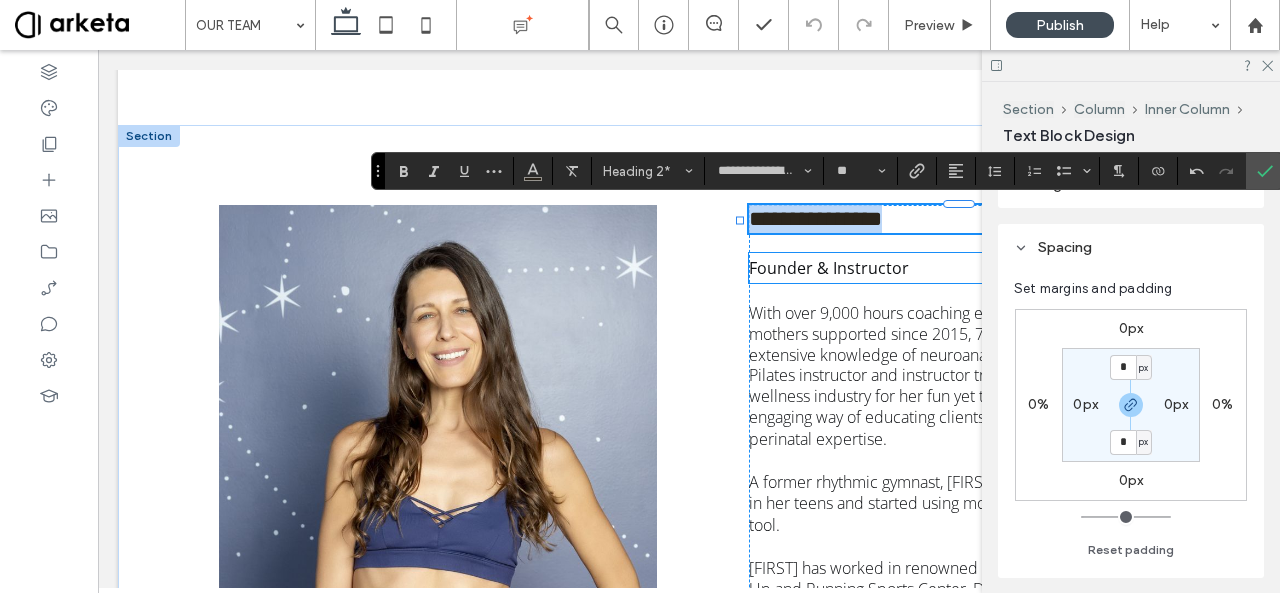 click on "Founder & Instructor" at bounding box center (829, 268) 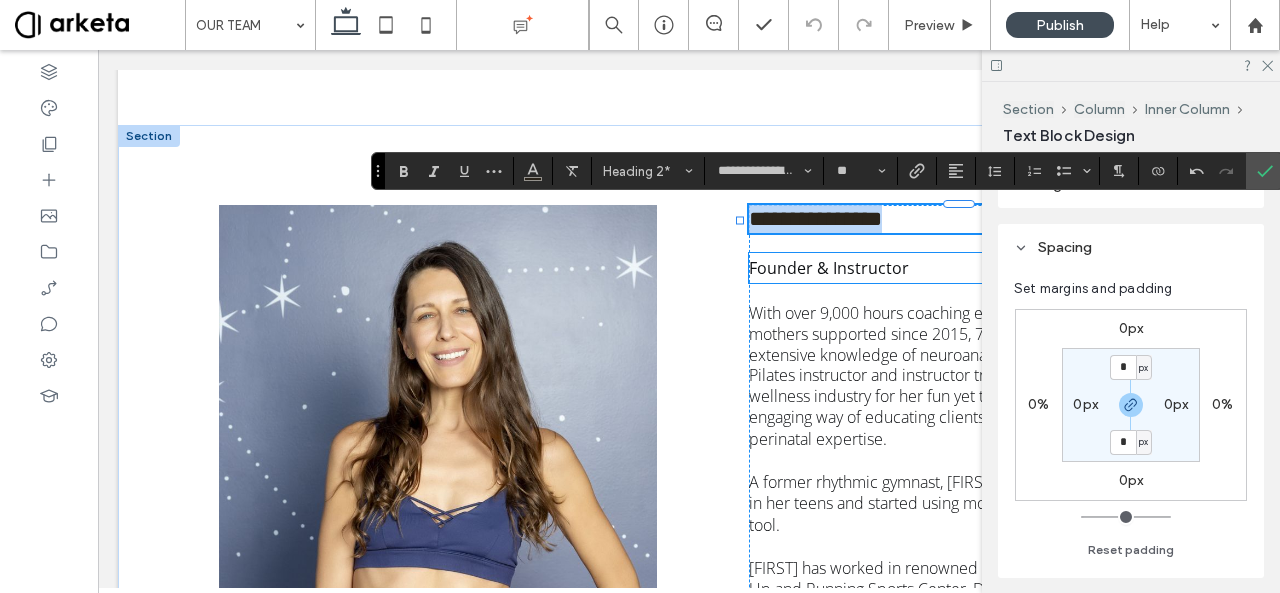 click on "Founder & Instructor" at bounding box center (829, 268) 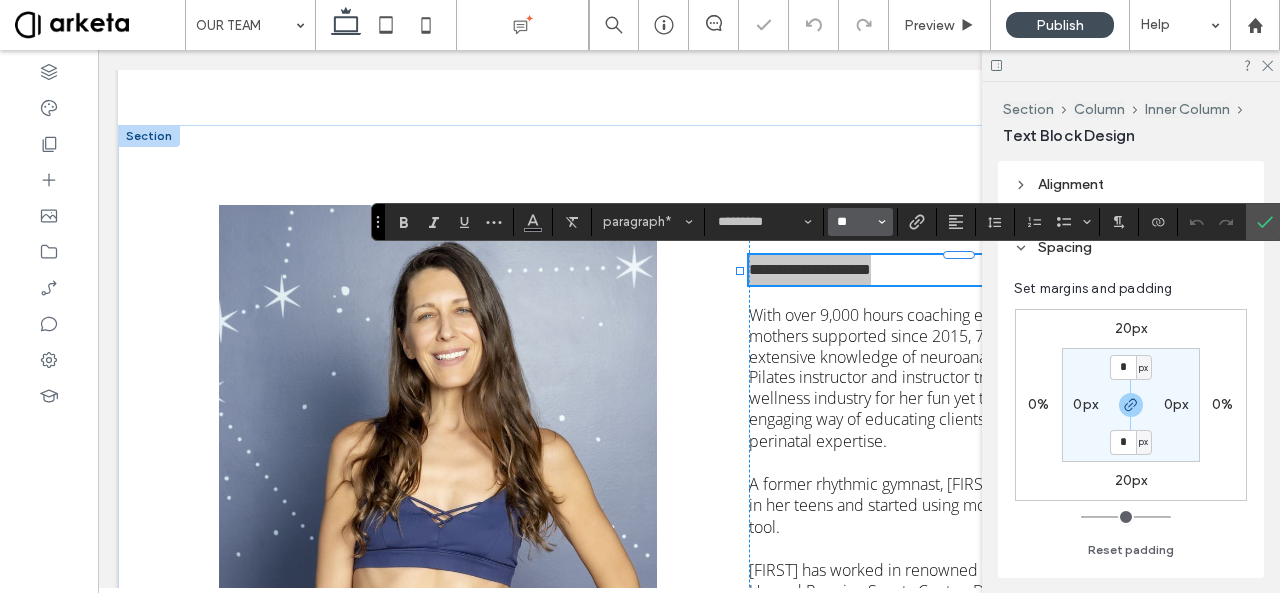 click on "**" at bounding box center (854, 222) 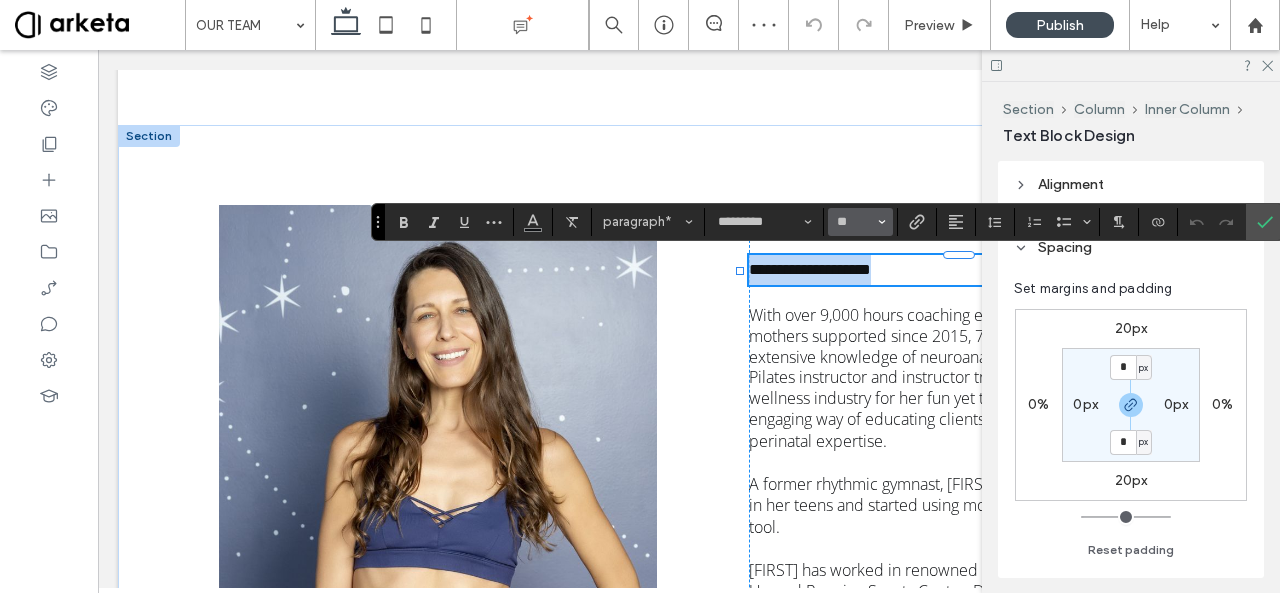 type on "**" 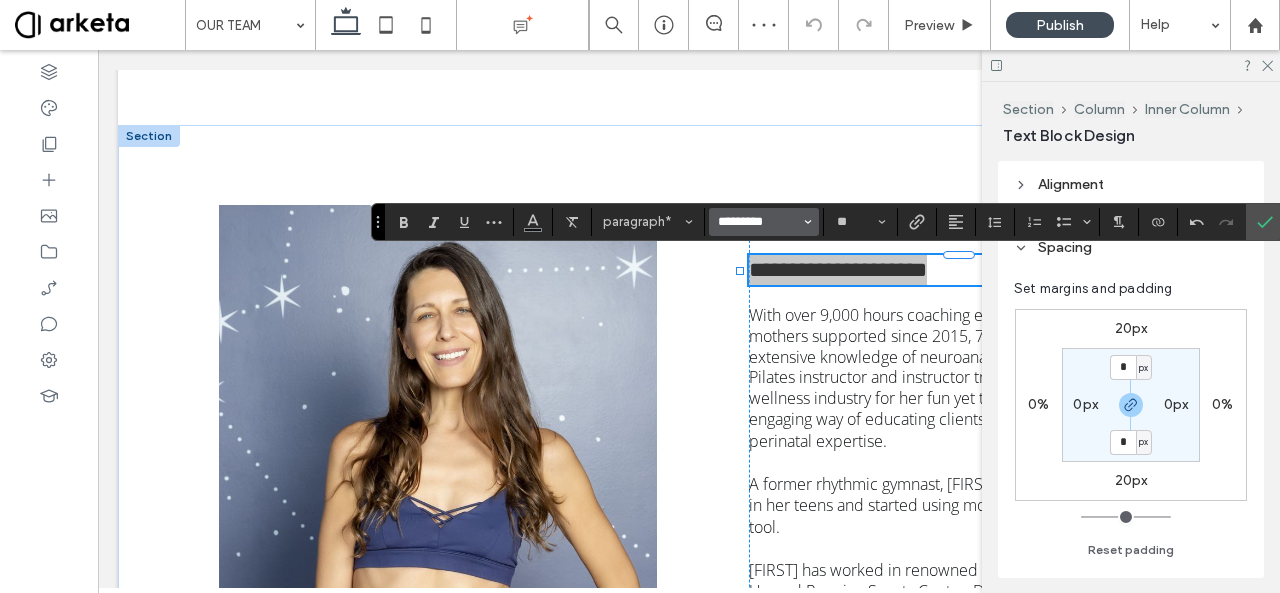 click on "*********" at bounding box center [758, 222] 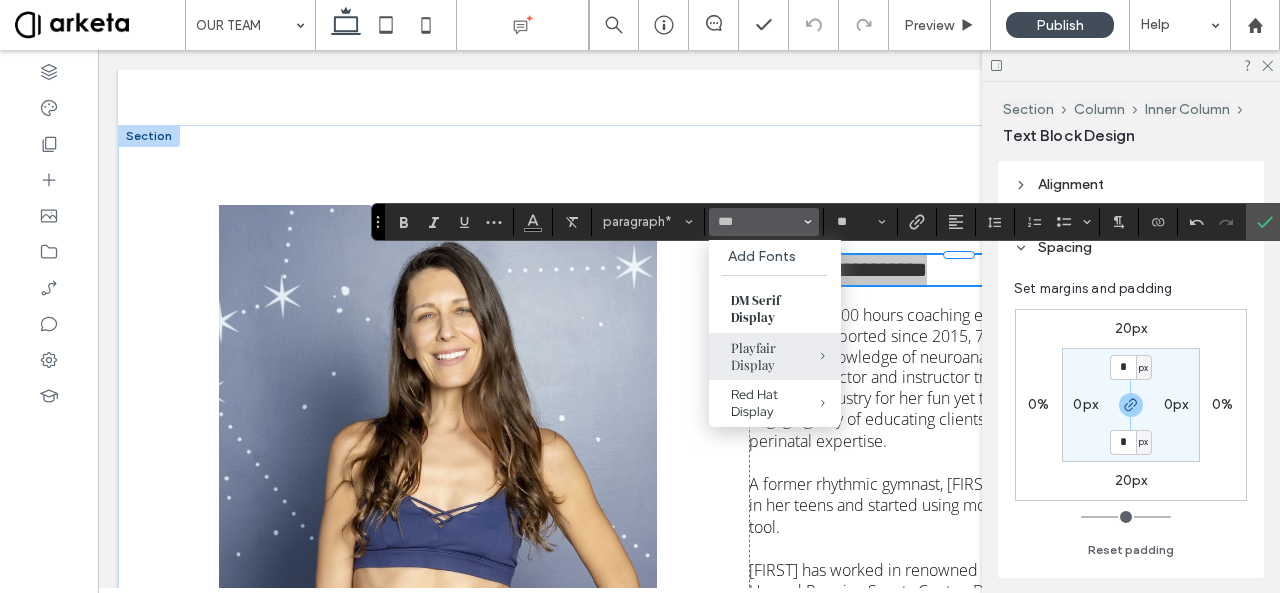 click on "Playfair Display" at bounding box center [775, 356] 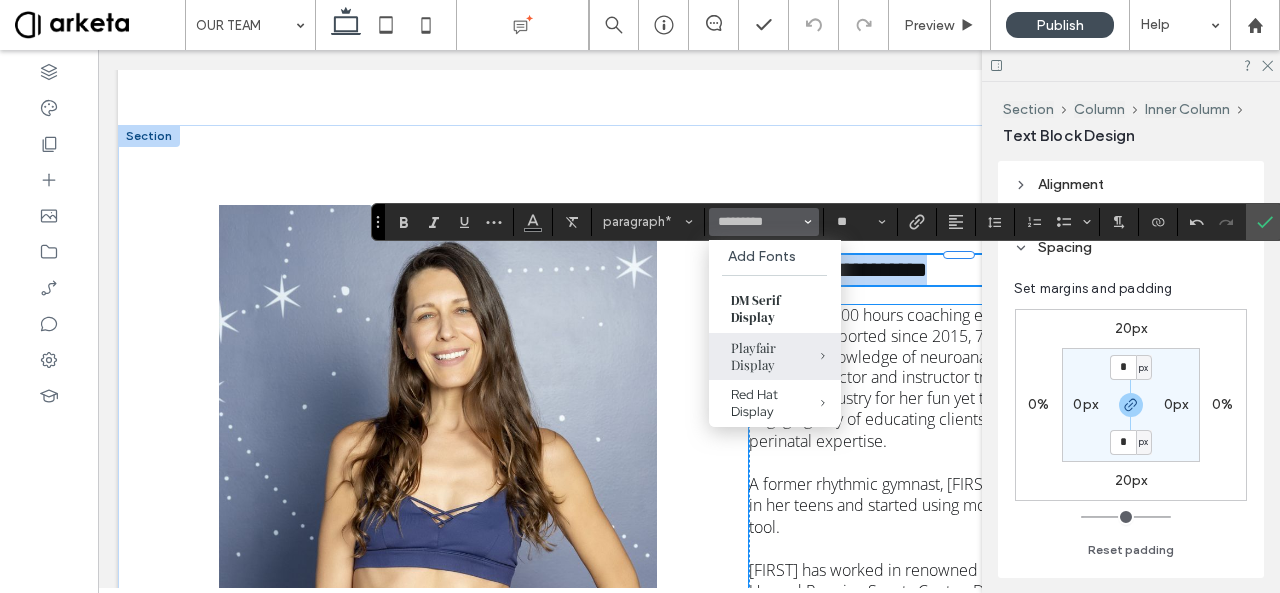 type on "**********" 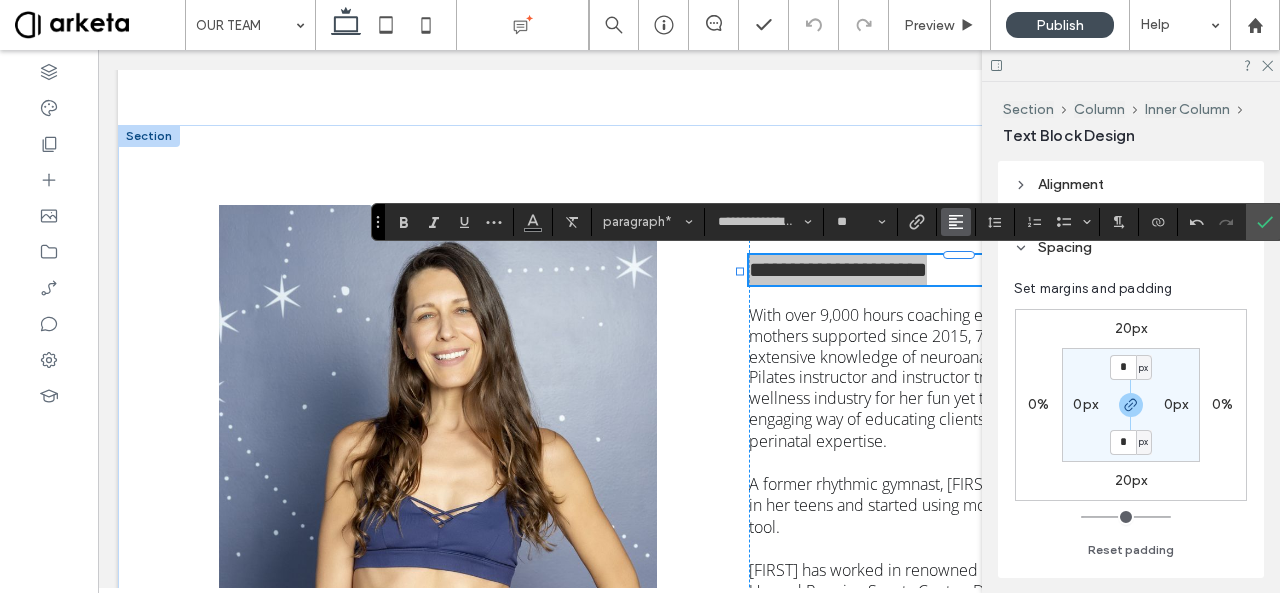 click 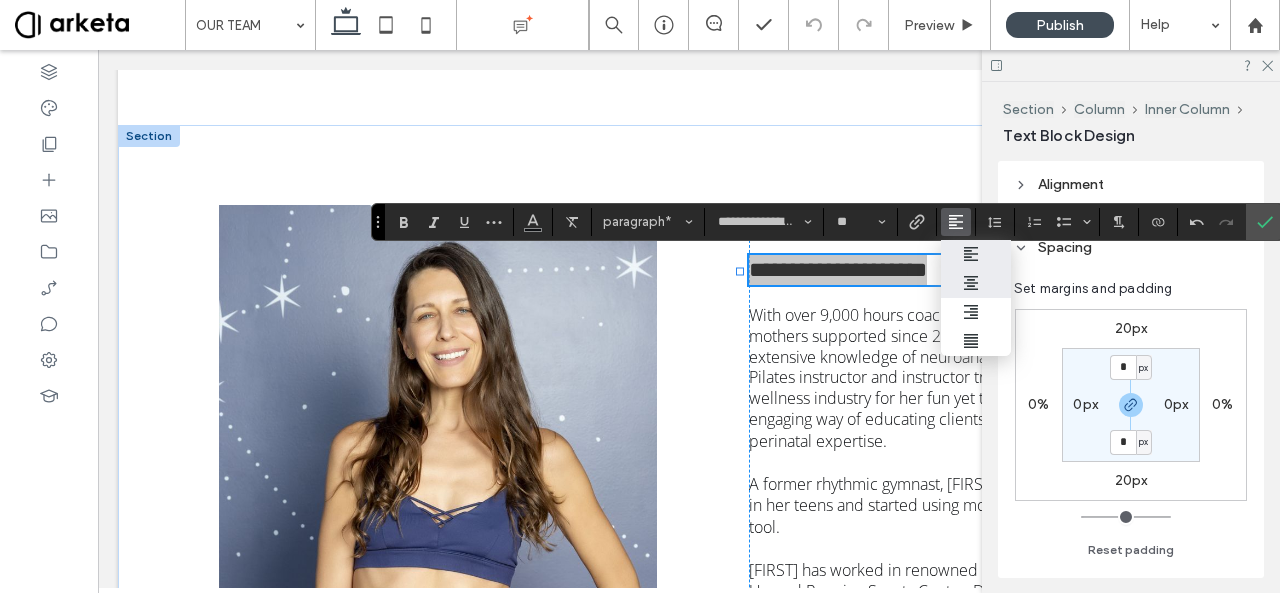 click 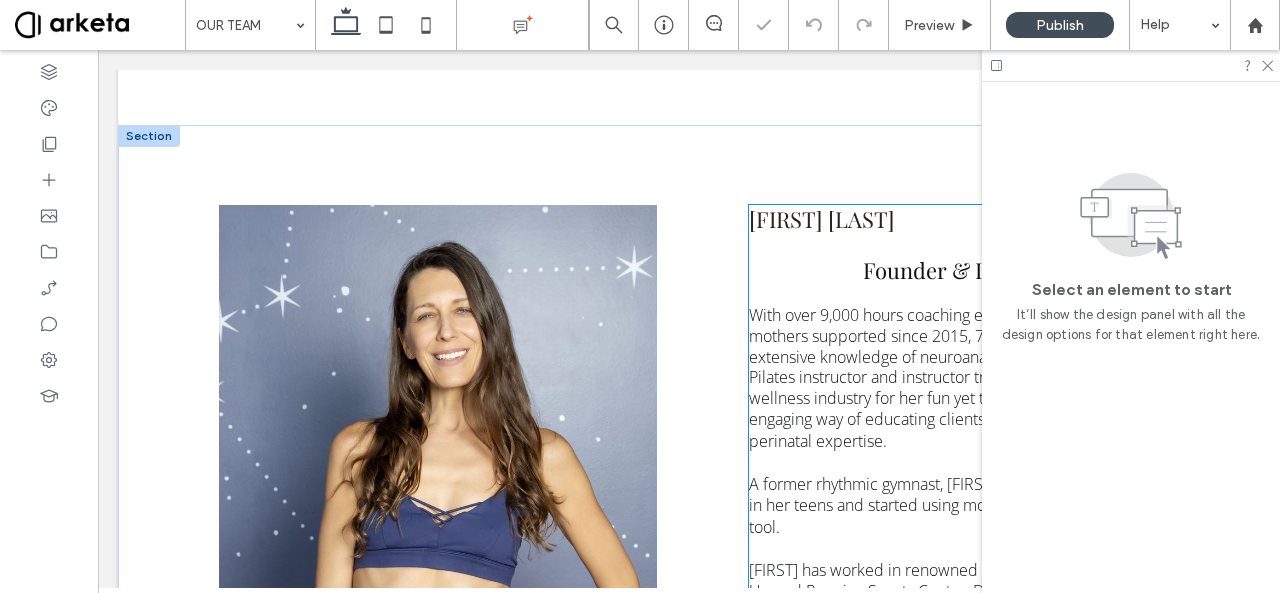 click on "[FIRST] [LAST]" at bounding box center (822, 219) 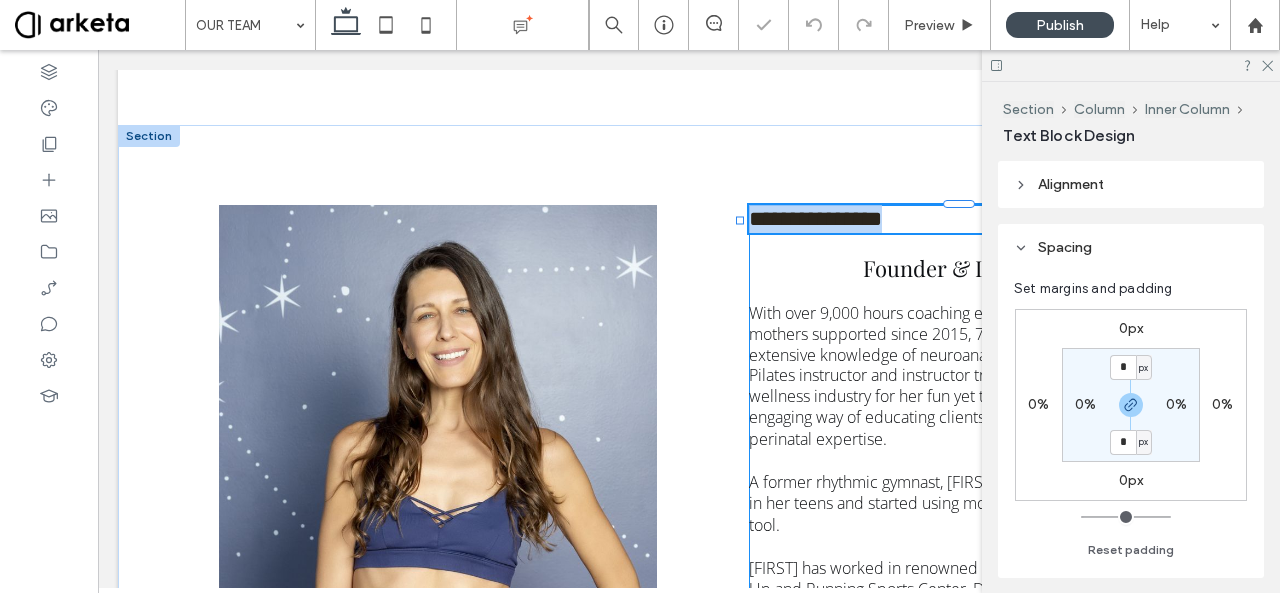 type on "**********" 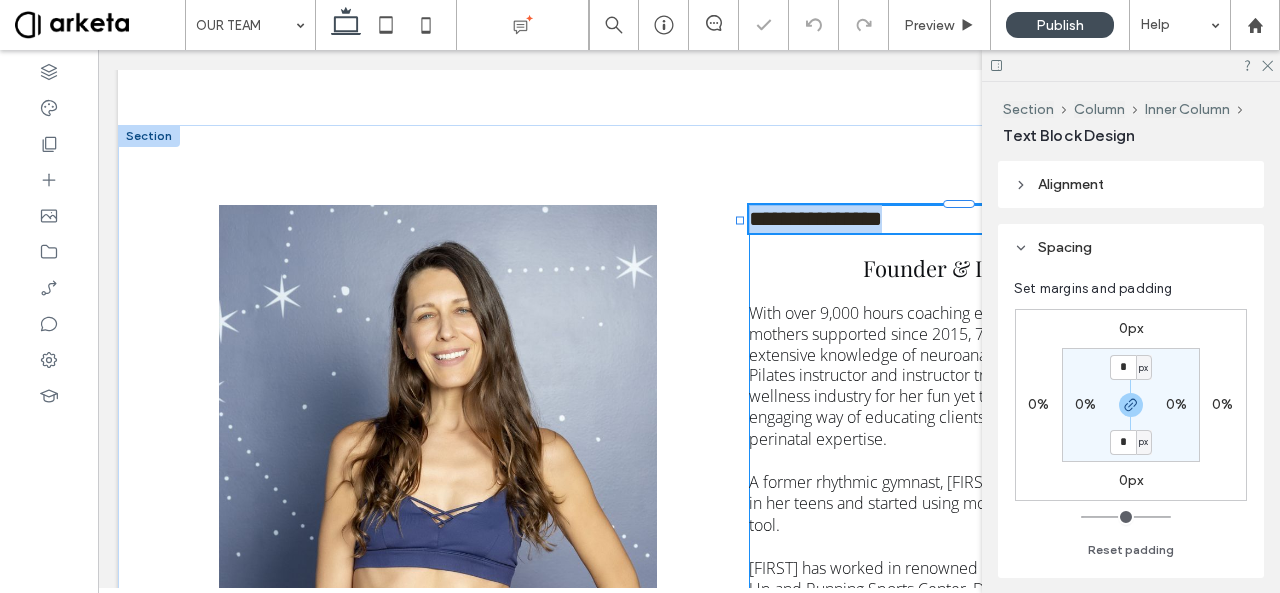 type on "**" 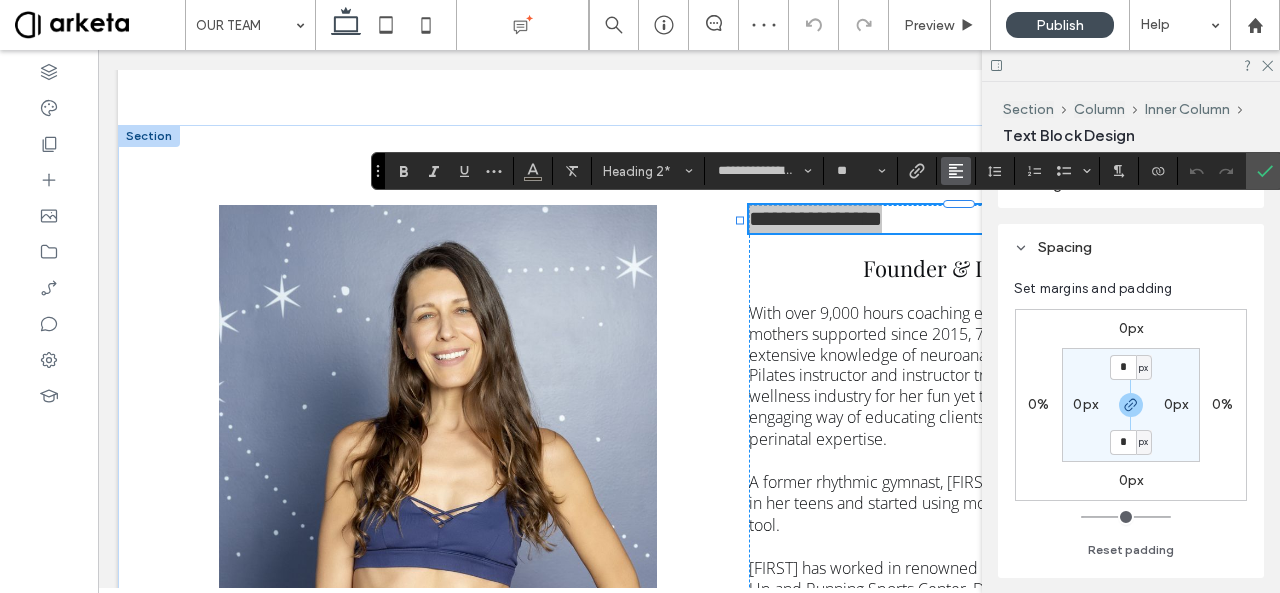 click 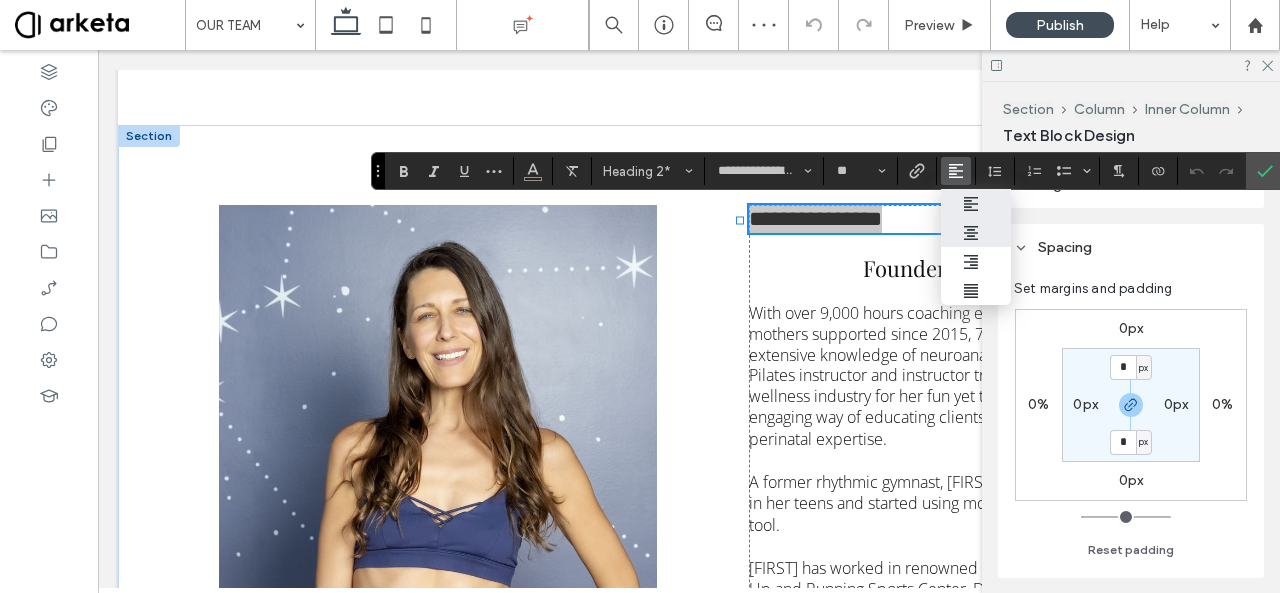 click at bounding box center (976, 232) 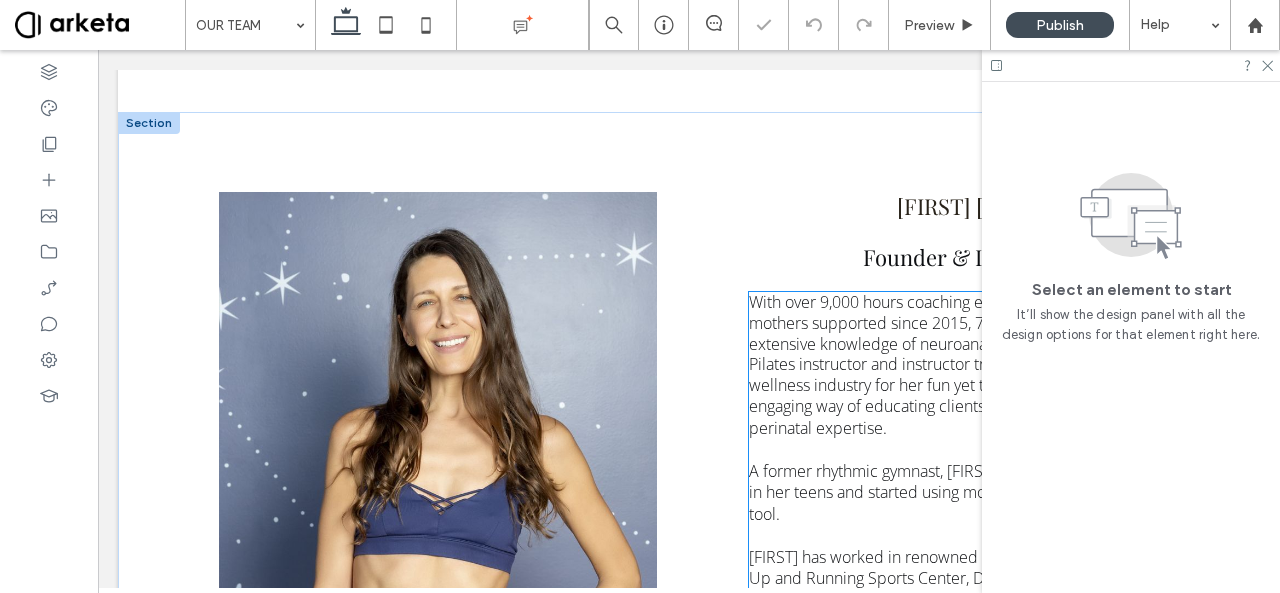 scroll, scrollTop: 308, scrollLeft: 0, axis: vertical 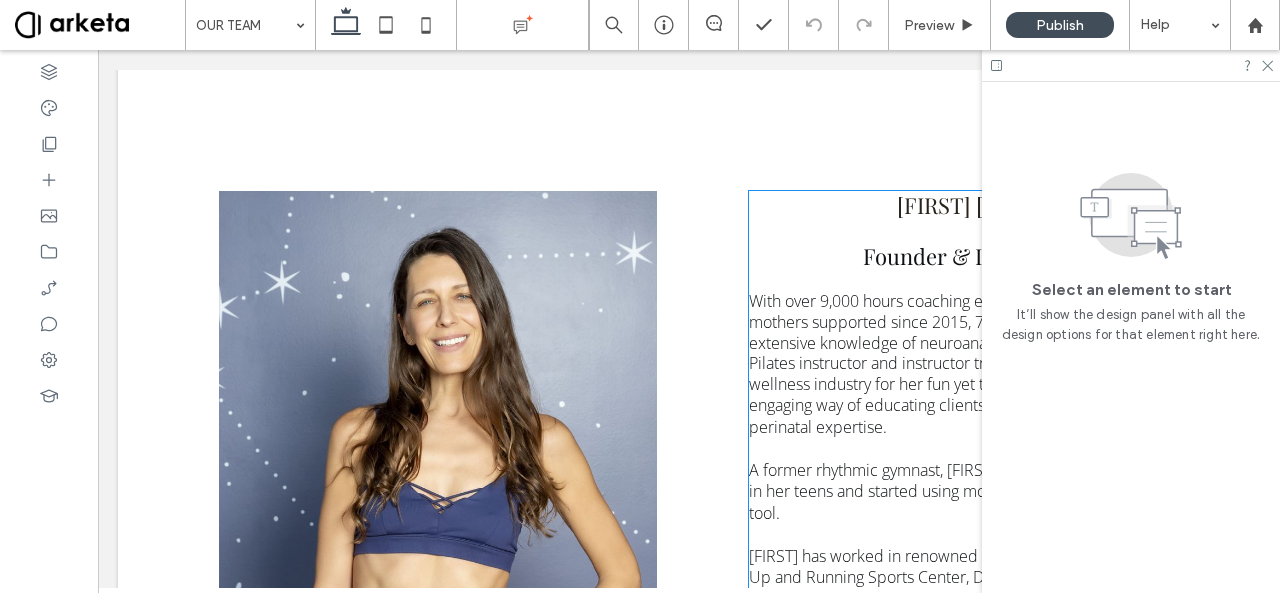 click on "[FIRST] [LAST]" at bounding box center (970, 205) 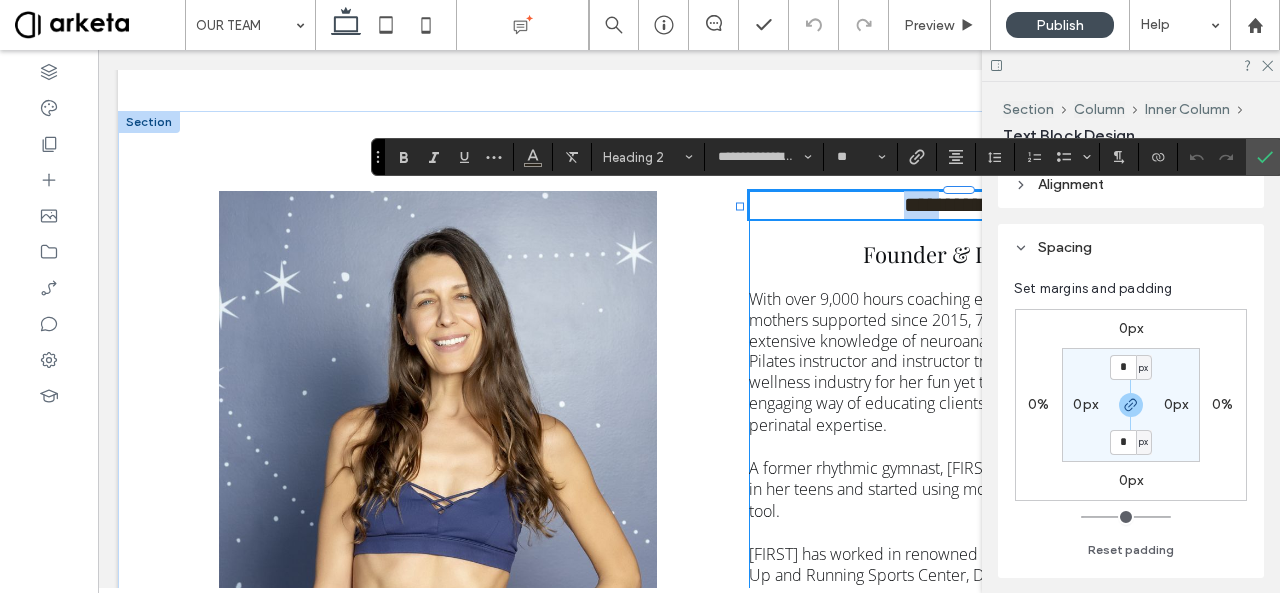 type on "**********" 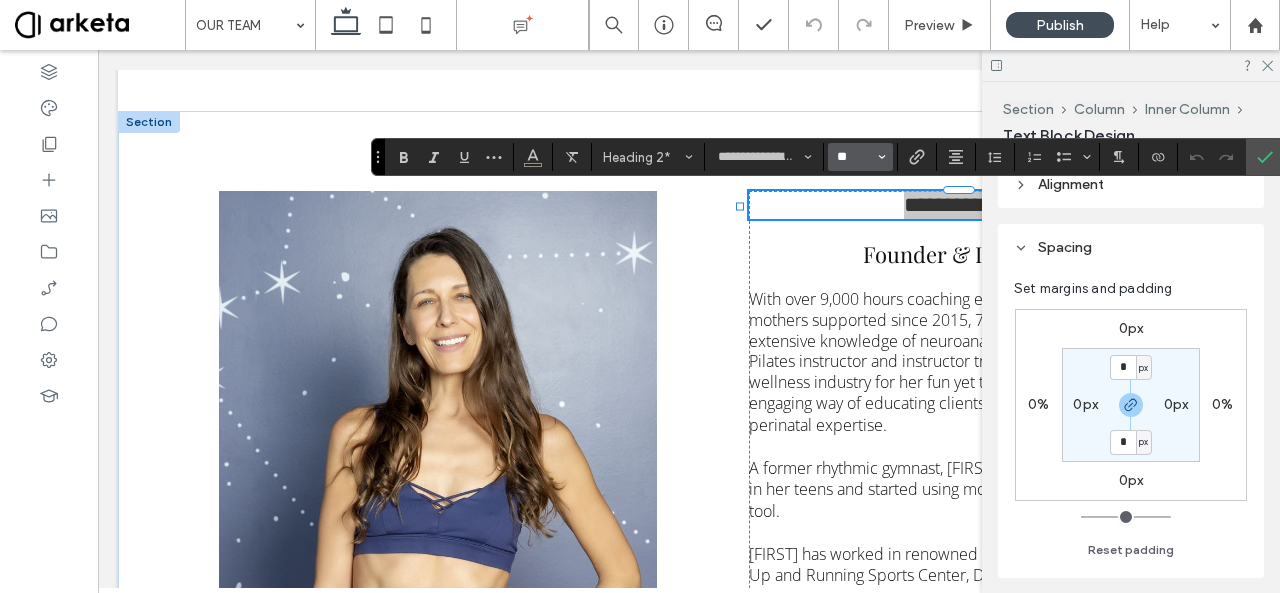 click on "**" at bounding box center (854, 157) 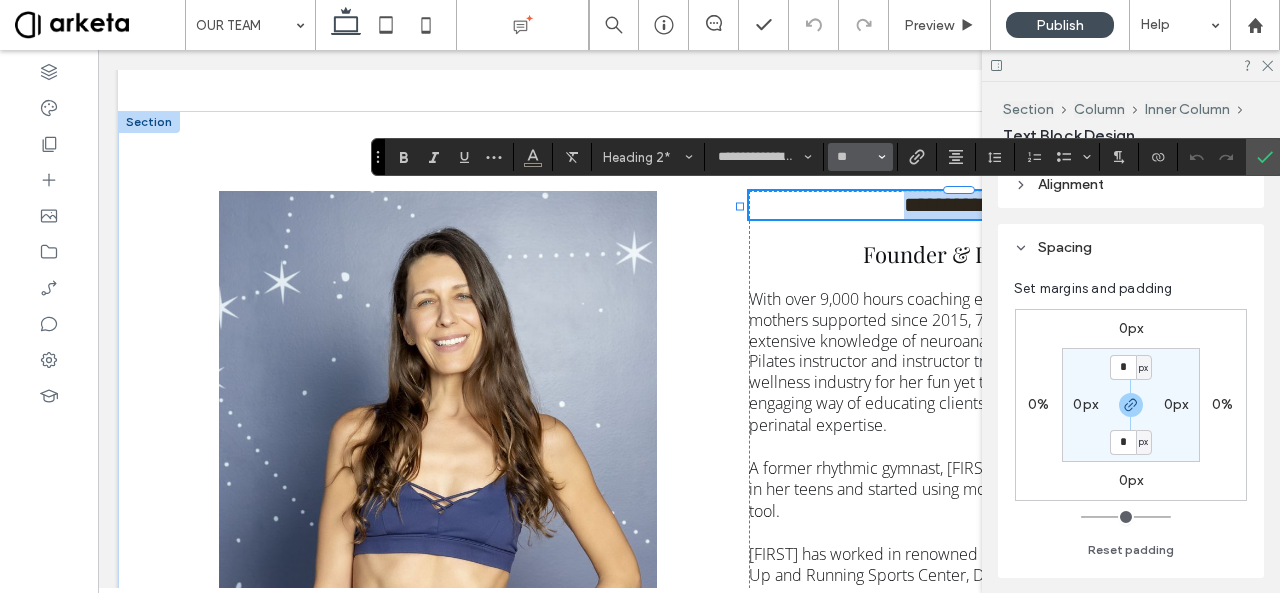 type on "**" 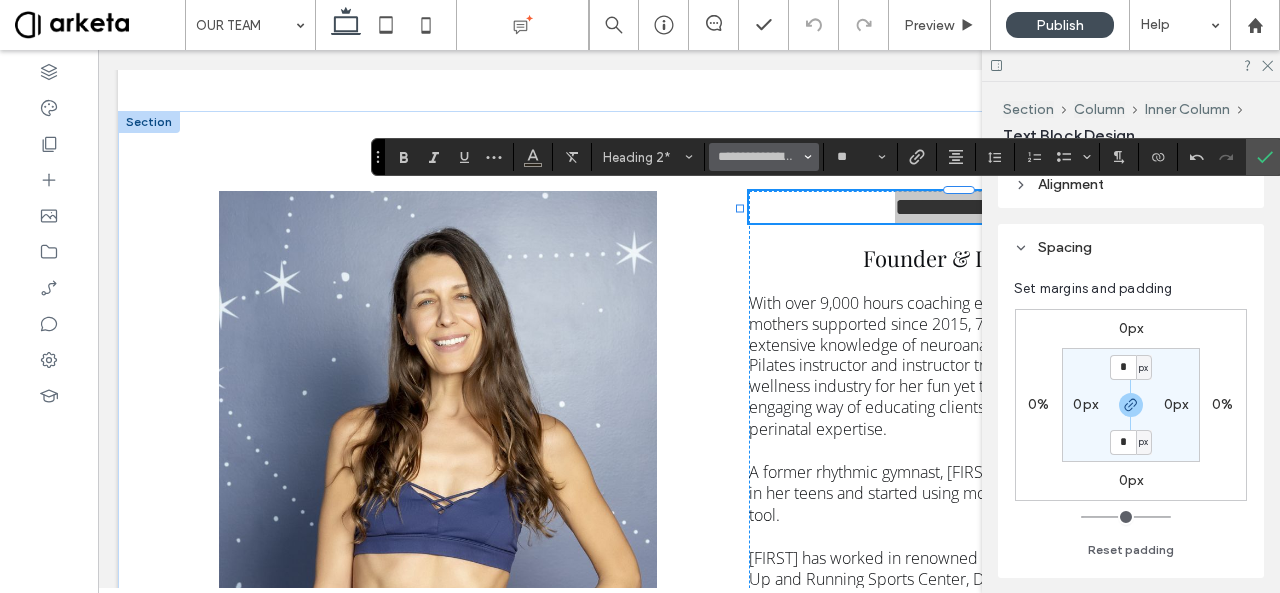 click on "**********" at bounding box center [764, 157] 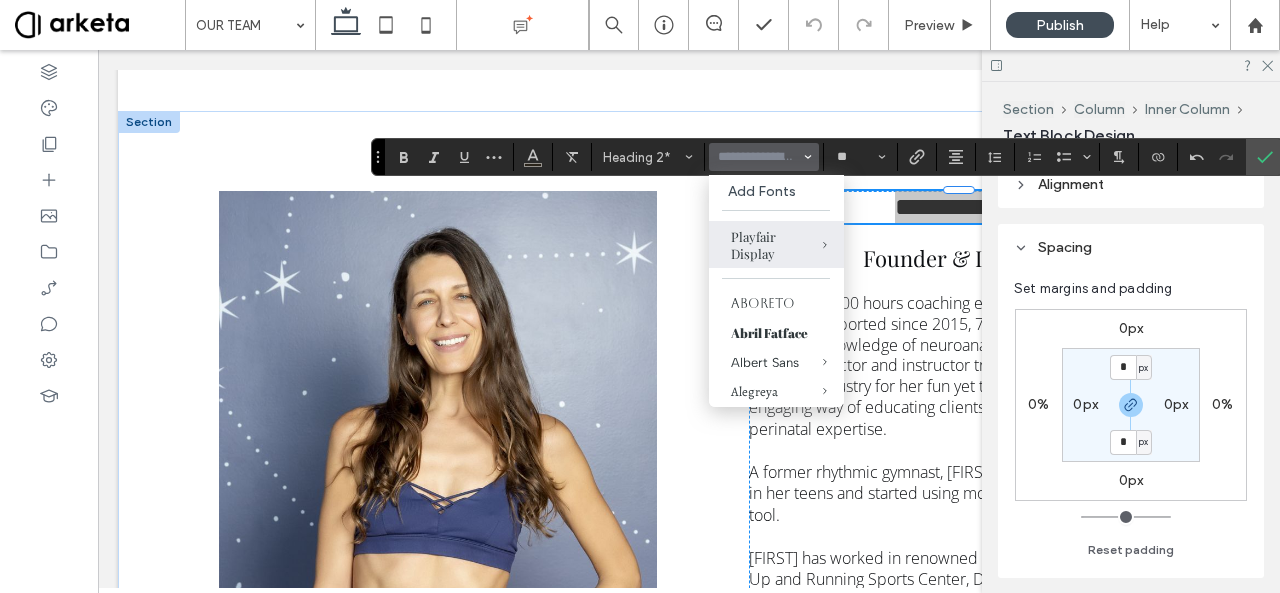 click at bounding box center (758, 157) 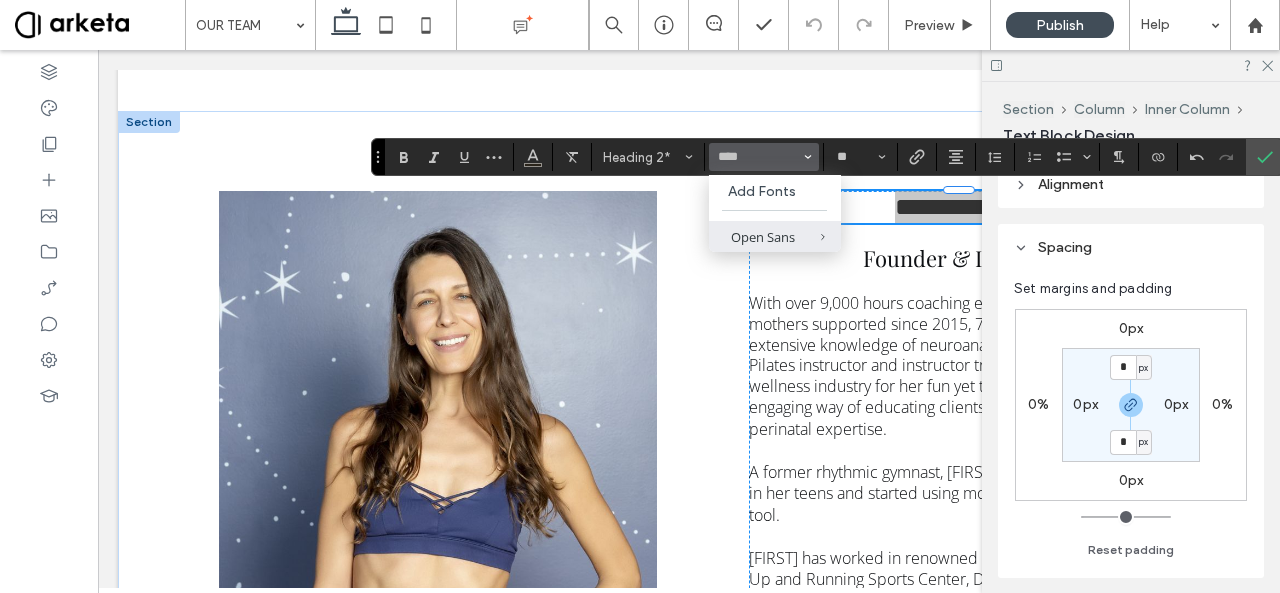 click on "Open Sans" at bounding box center [775, 236] 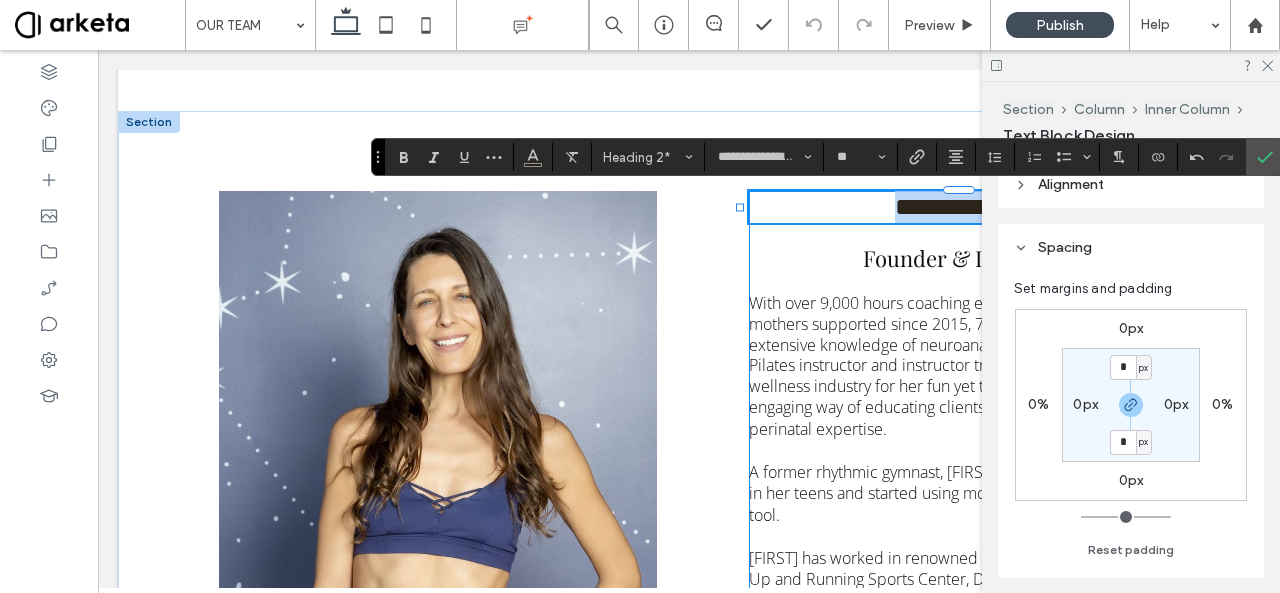 type on "*********" 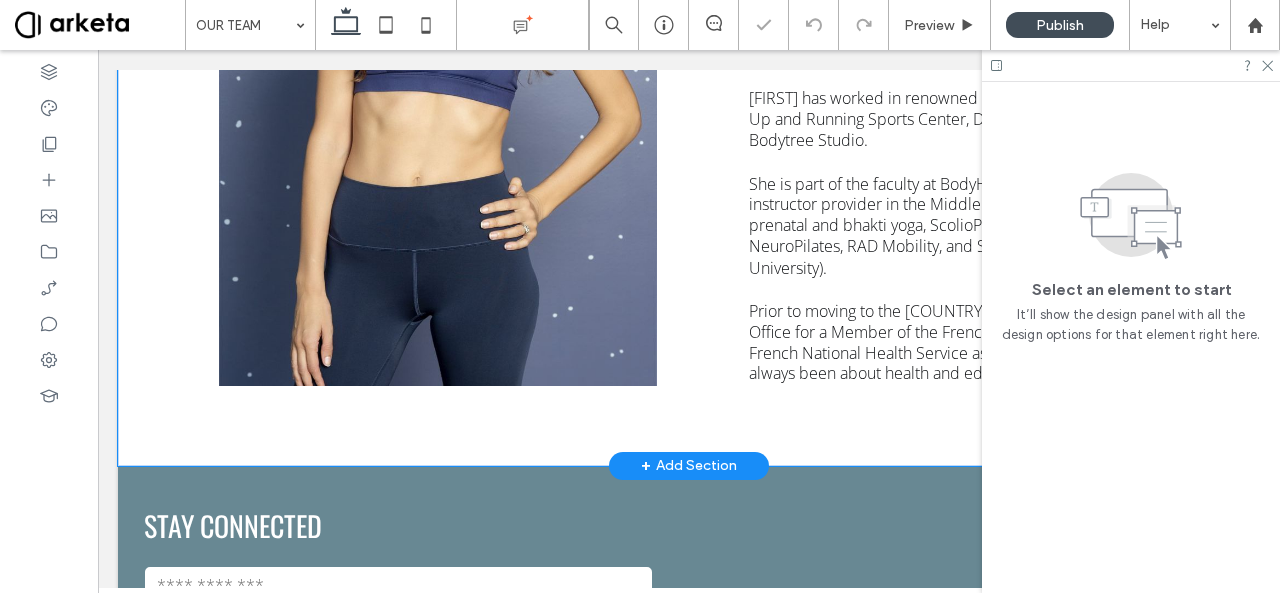 scroll, scrollTop: 770, scrollLeft: 0, axis: vertical 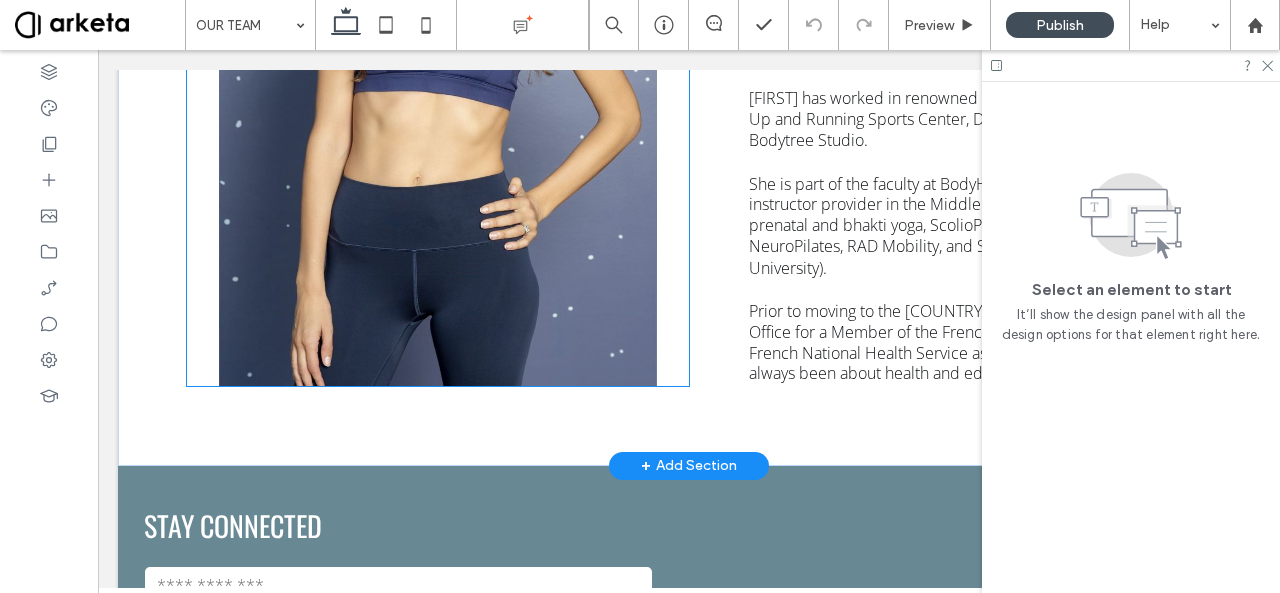 click at bounding box center [438, 57] 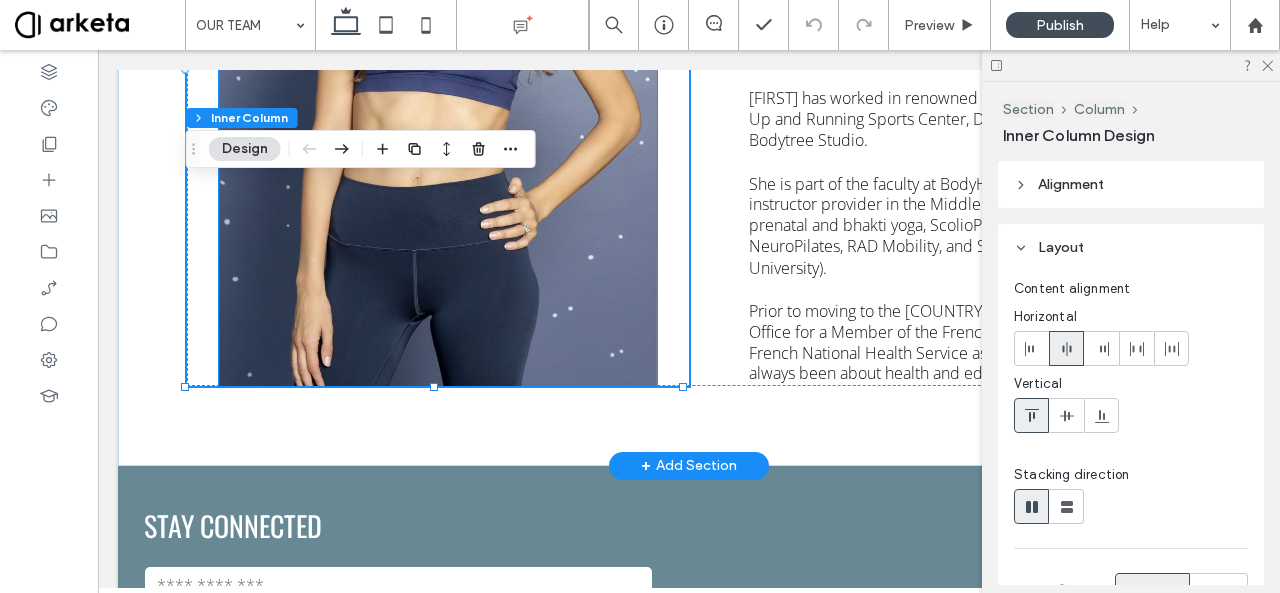 click at bounding box center [438, 57] 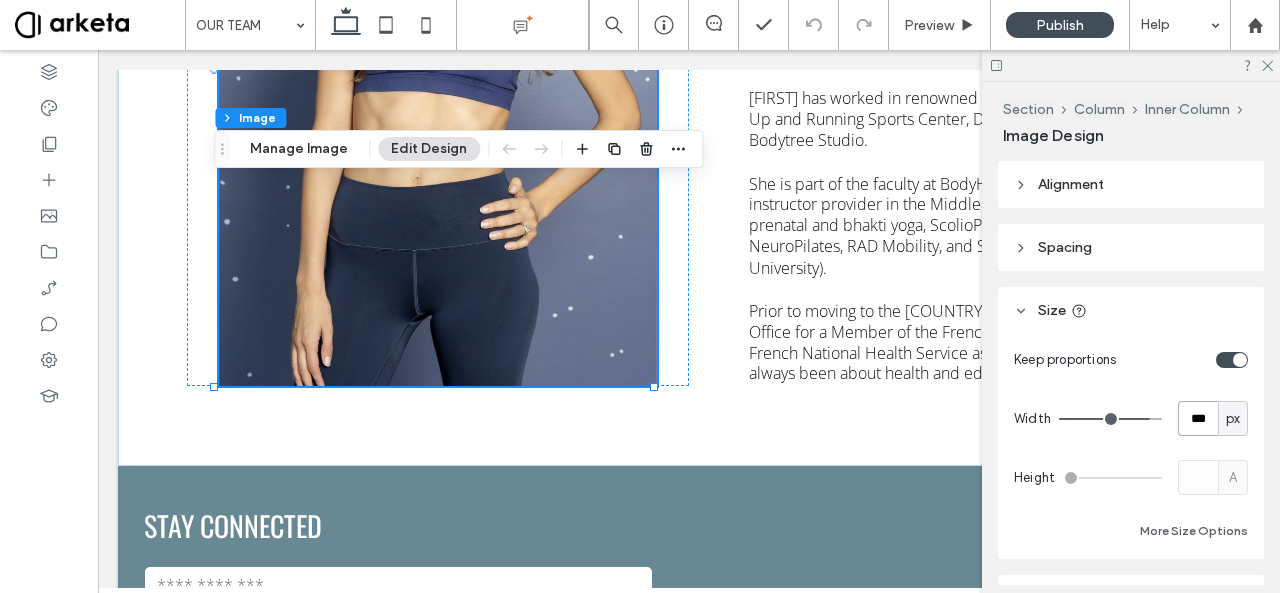 click on "***" at bounding box center (1198, 418) 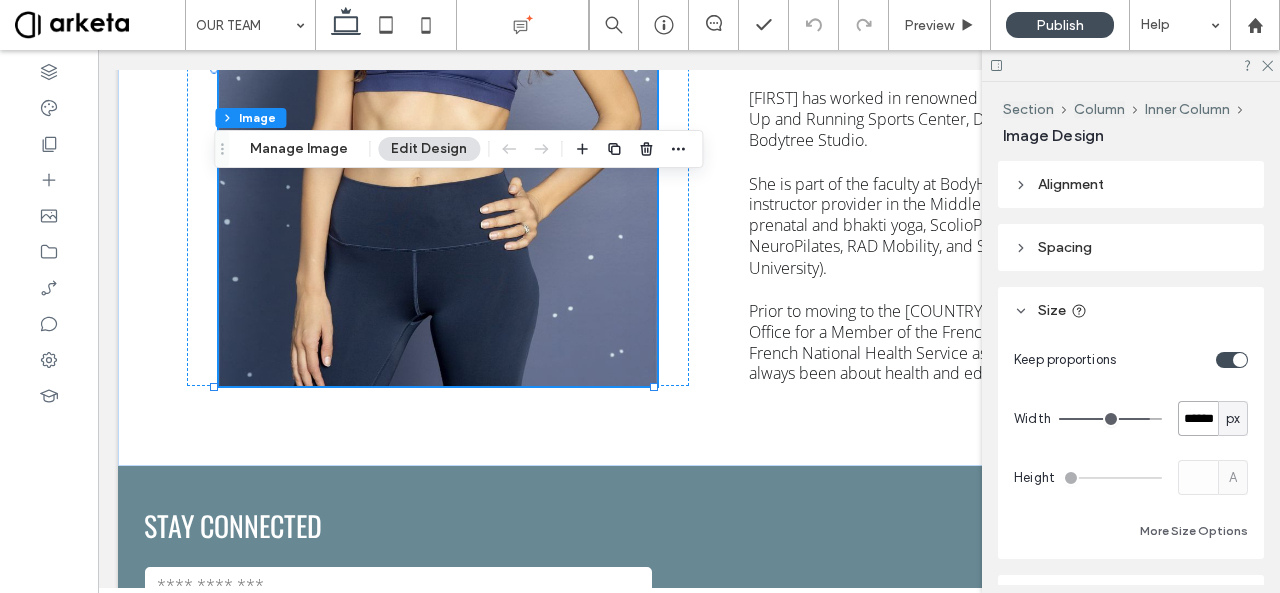 type on "******" 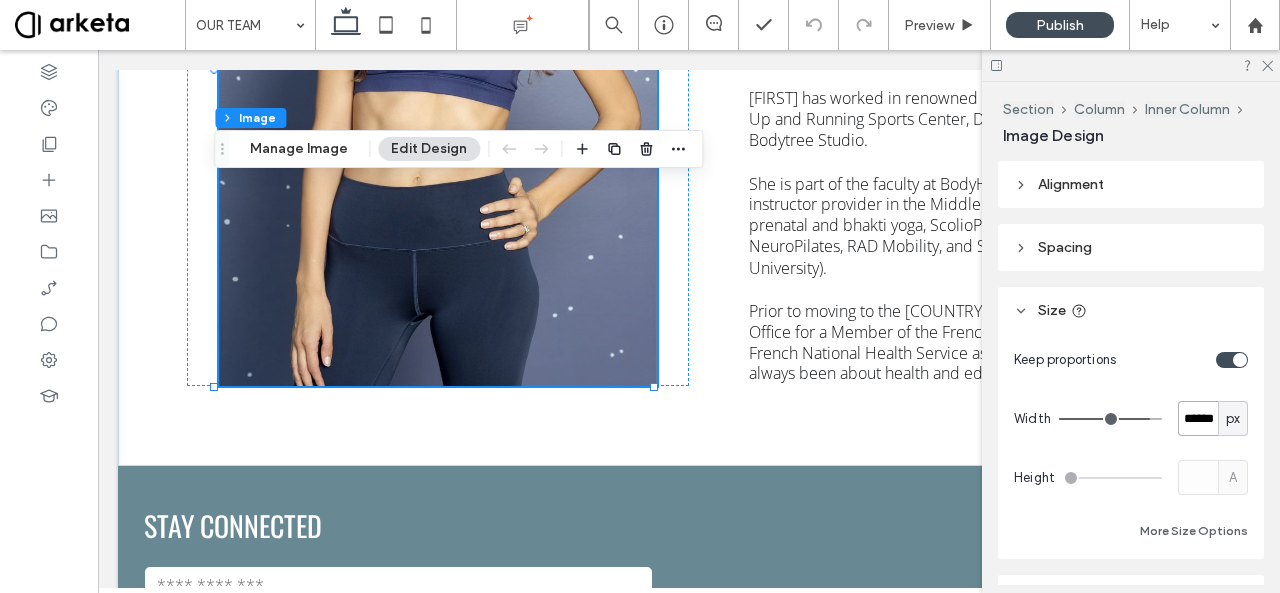 type on "***" 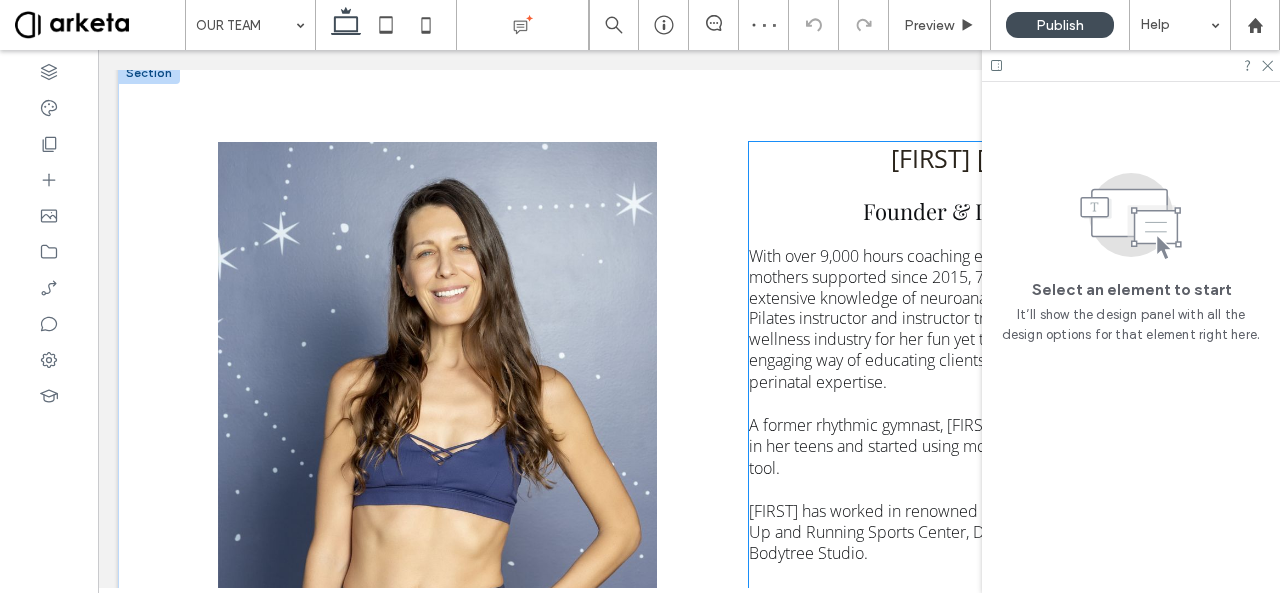 scroll, scrollTop: 358, scrollLeft: 0, axis: vertical 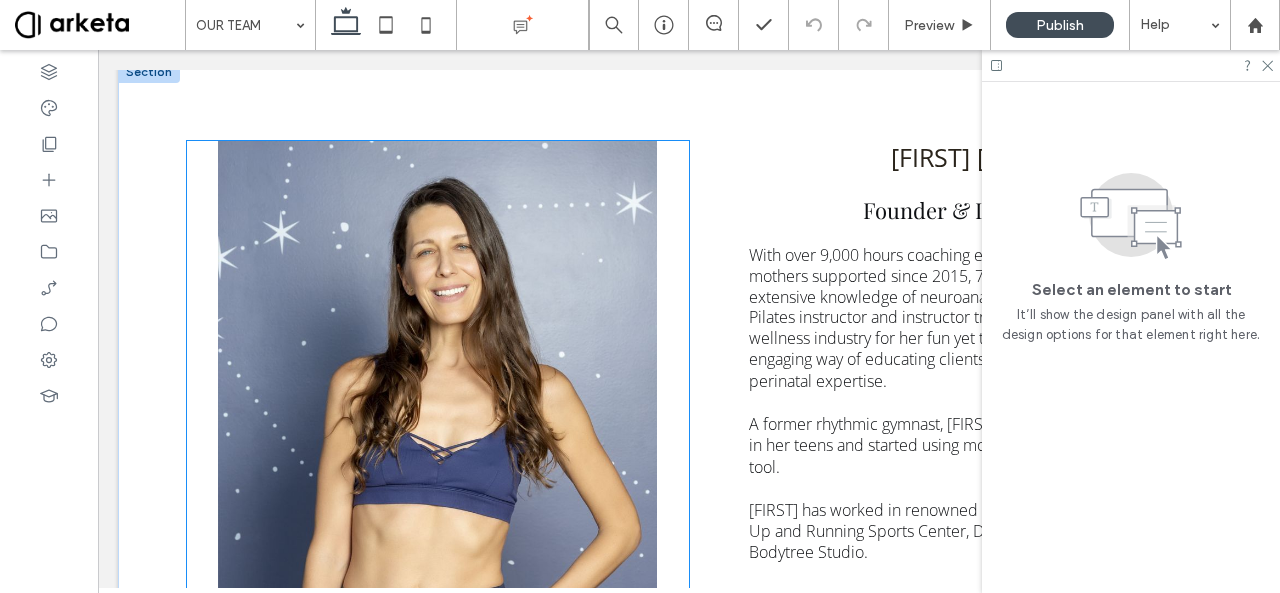 click at bounding box center [437, 470] 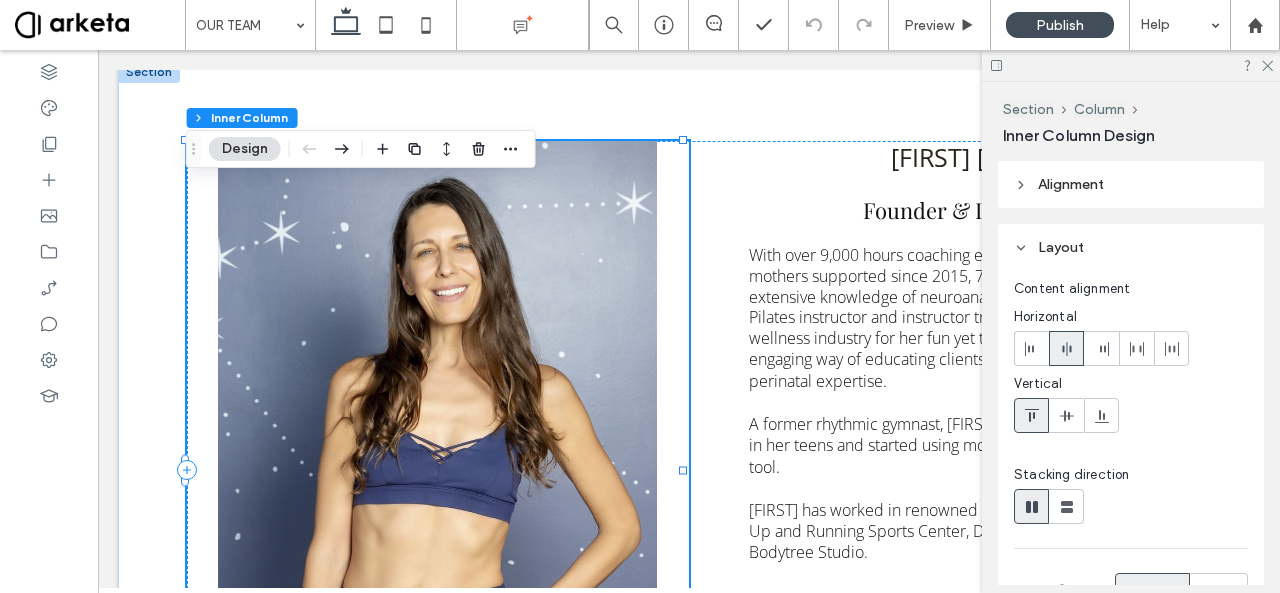 click at bounding box center (437, 470) 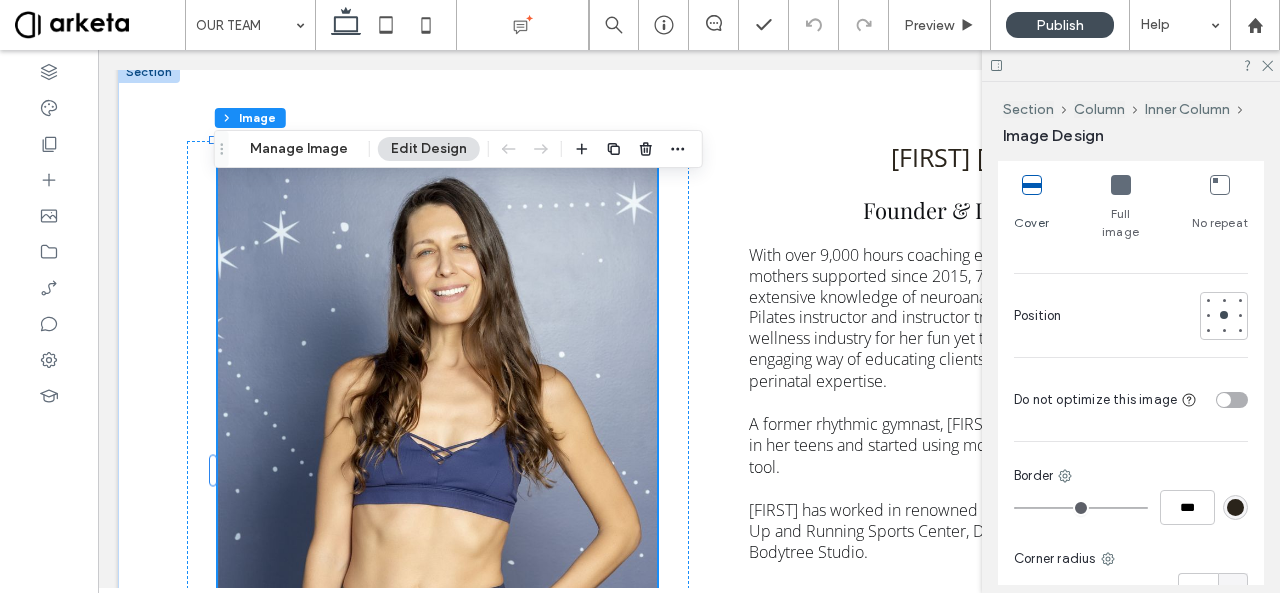 scroll, scrollTop: 843, scrollLeft: 0, axis: vertical 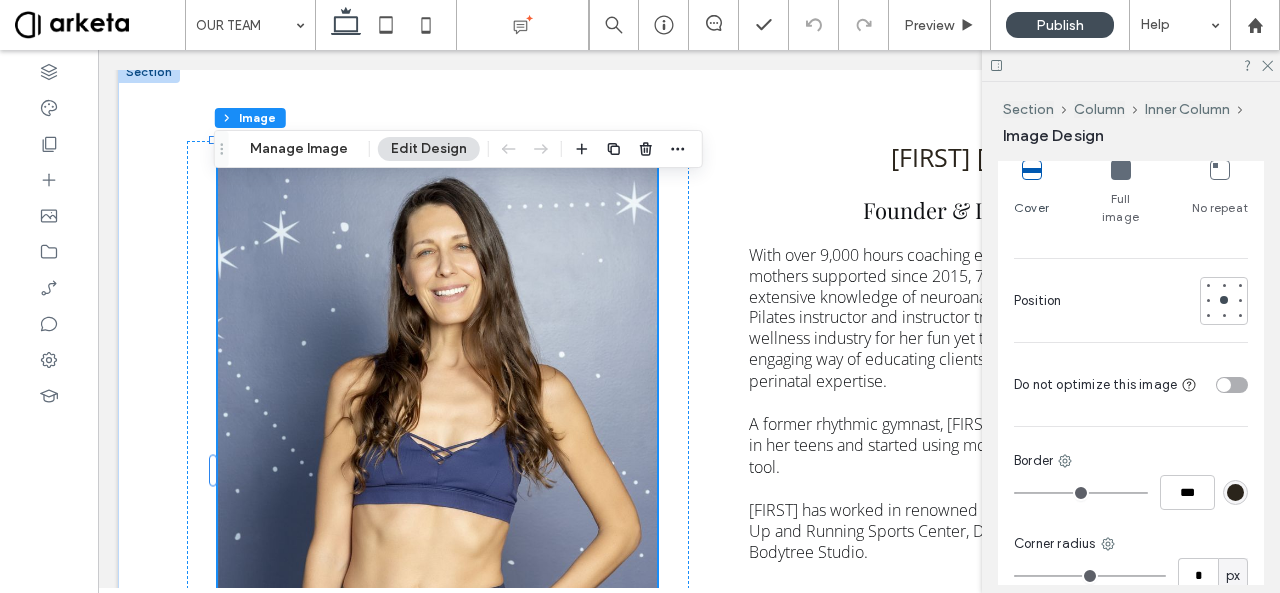 click at bounding box center (1232, 385) 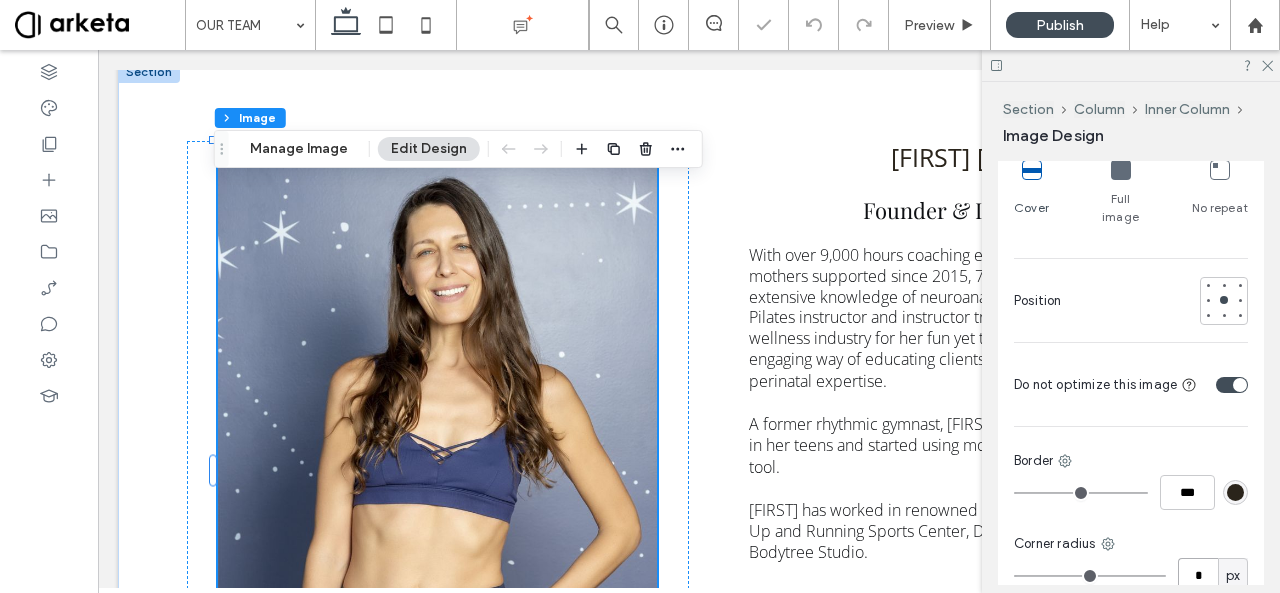 click on "*" at bounding box center (1198, 575) 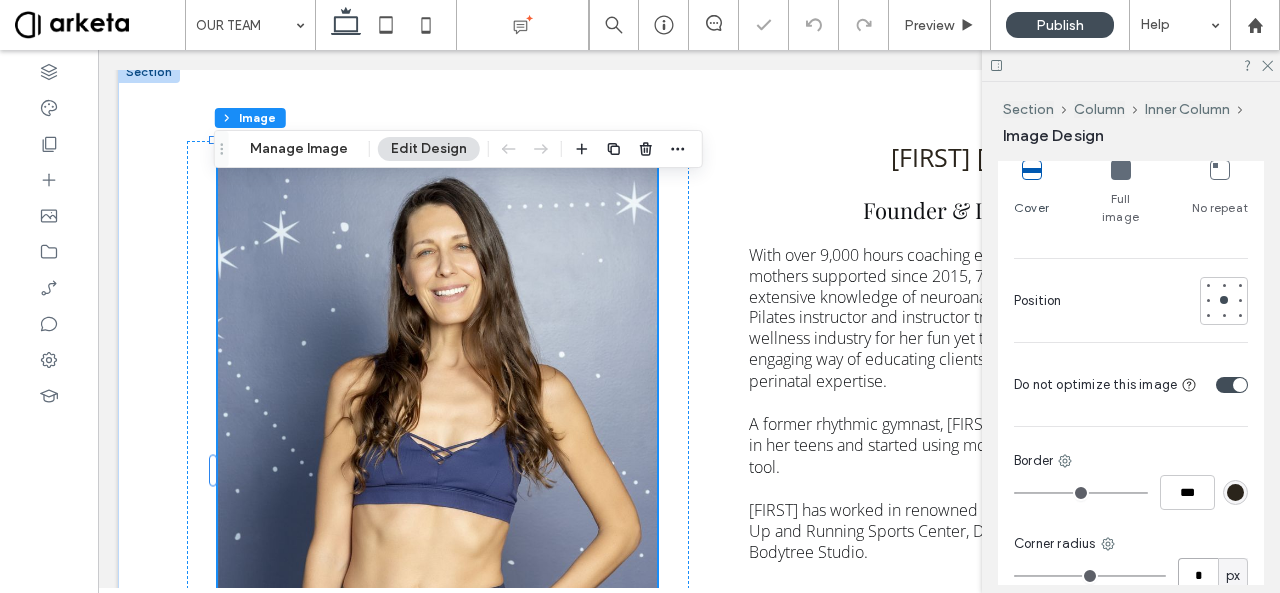 type on "*" 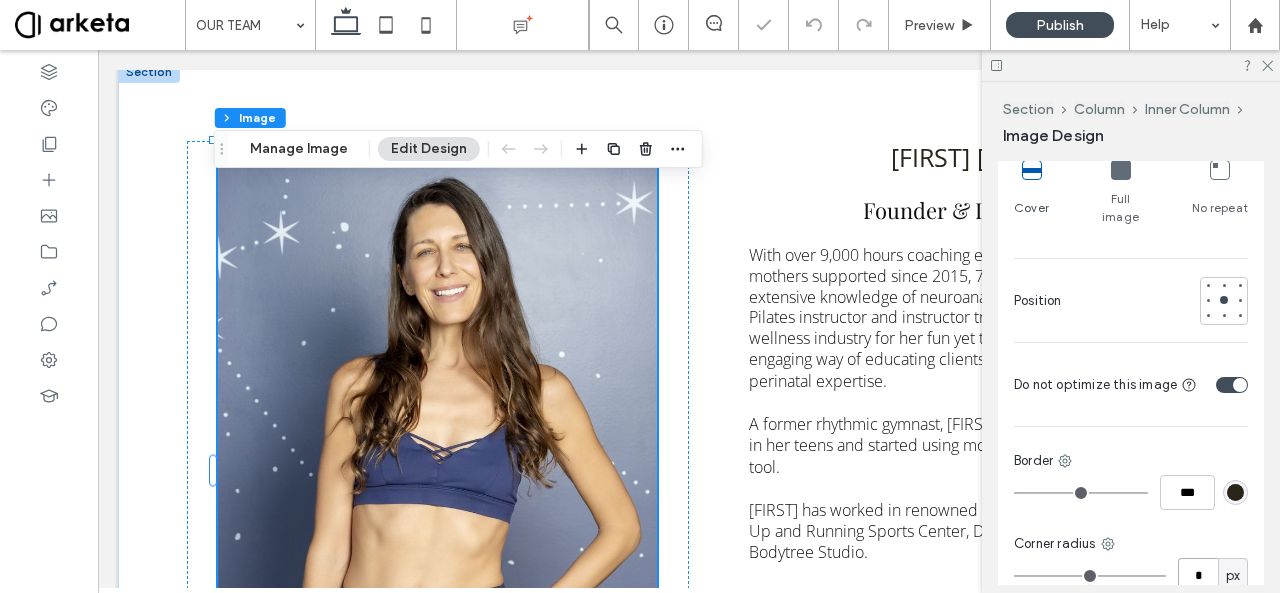 type on "*" 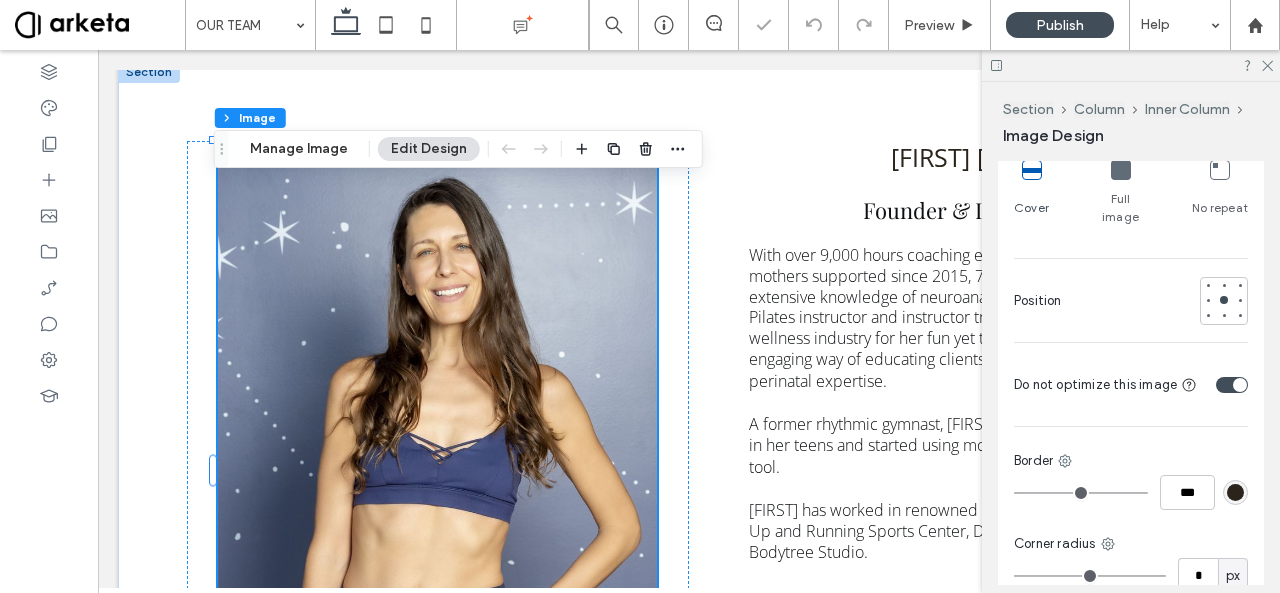 click on "Cover Full image No repeat Position Do not optimize this image Border *** Corner radius * px Shadow Hover effect for desktop None Zoom out Opacity Float Forward Grayscale Reverse grayscale Blur Blur and Grayscale" at bounding box center (1131, 541) 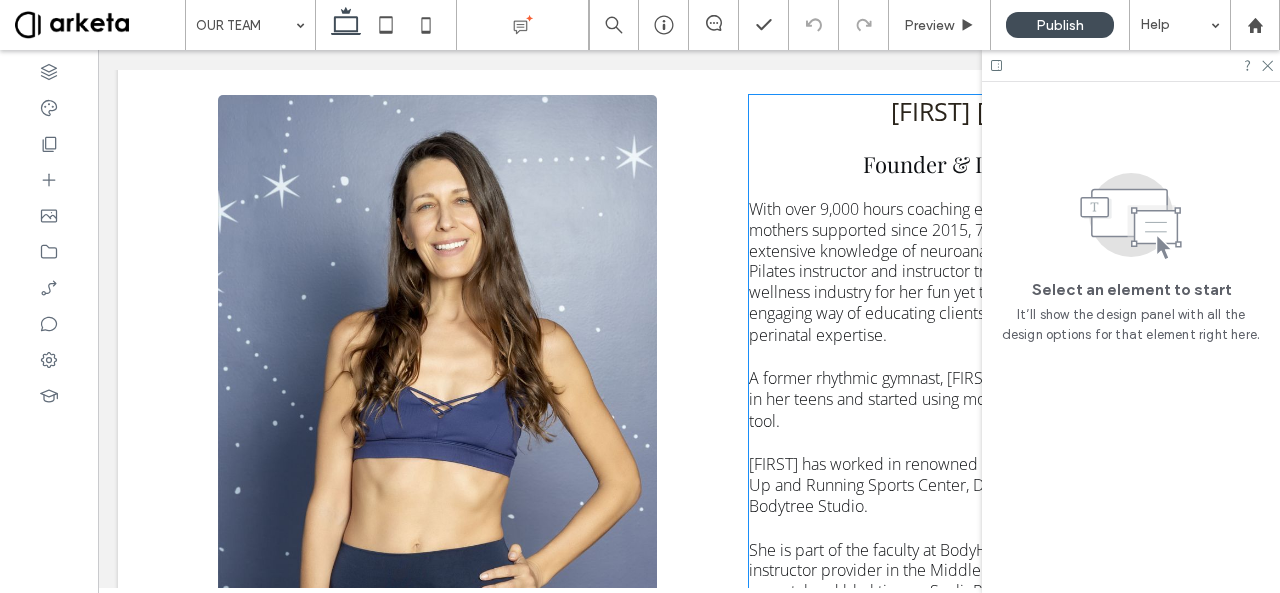 scroll, scrollTop: 404, scrollLeft: 0, axis: vertical 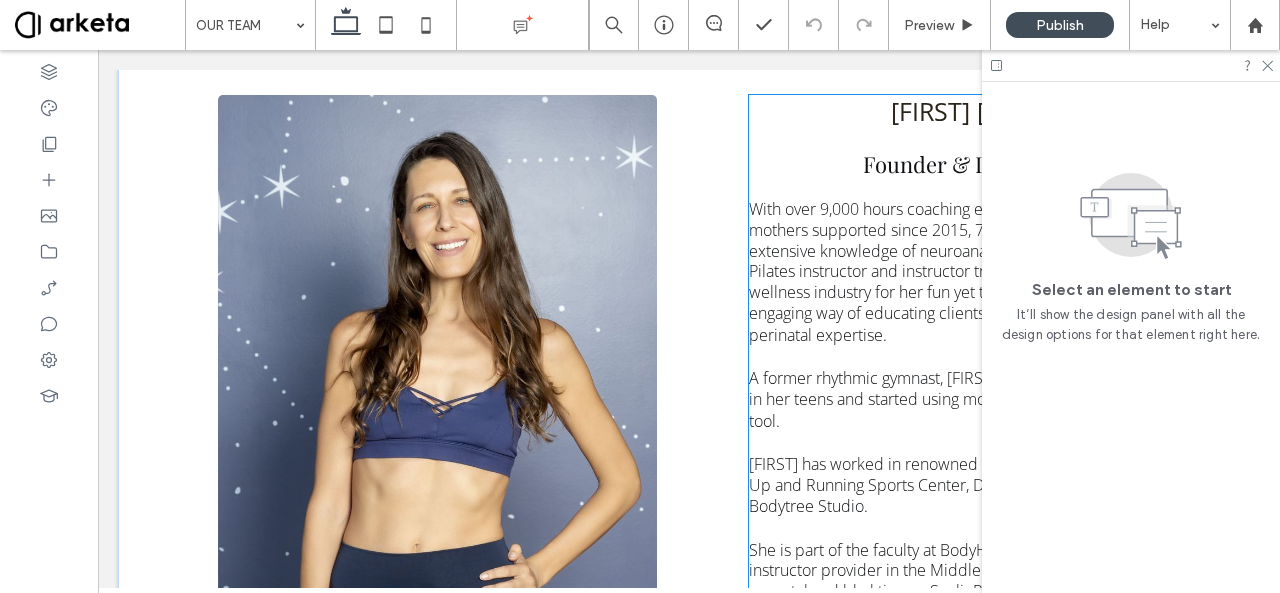 click on "[FIRST] [LAST]
Founder & Instructor   With over 9,000 hours coaching experience, 2,000 new mothers supported since 2015, 75 certified instructors, and extensive knowledge of neuroanatomy and biomechanics, Pilates instructor and instructor trainer [FIRST] is known in the wellness industry for her fun yet technical classes, her engaging way of educating clients and instructors, and her perinatal expertise. A former rhythmic gymnast, [FIRST] suffered multiple injuries in her teens and started using movement as a key recovery tool. [FIRST] has worked in renowned studios and clinics such as Up and Running Sports Center, Dr [LAST]’s Clinic, and Bodytree Studio. She is part of the faculty at BodyHack, the leading fitness instructor provider in the Middle East, and is also trained in prenatal and bhakti yoga, ScolioPilates (Pilates for scoliosis), NeuroPilates, RAD Mobility, and Sports Nutrition (Oxford University)." at bounding box center (970, 424) 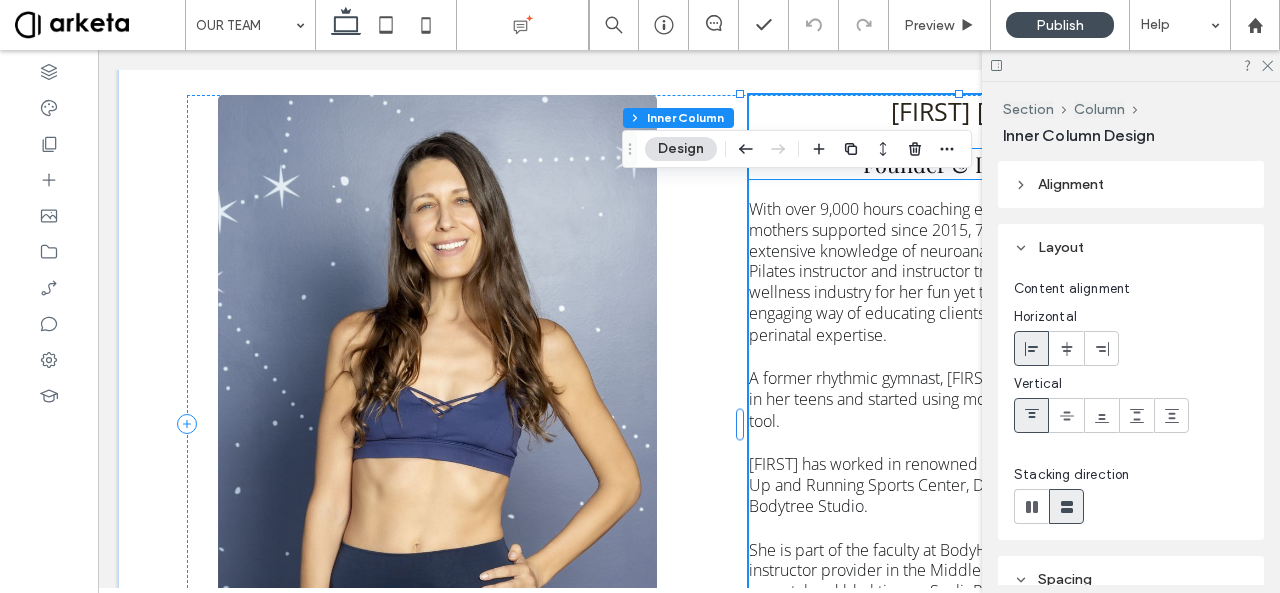 click on "Founder & Instructor" at bounding box center [970, 164] 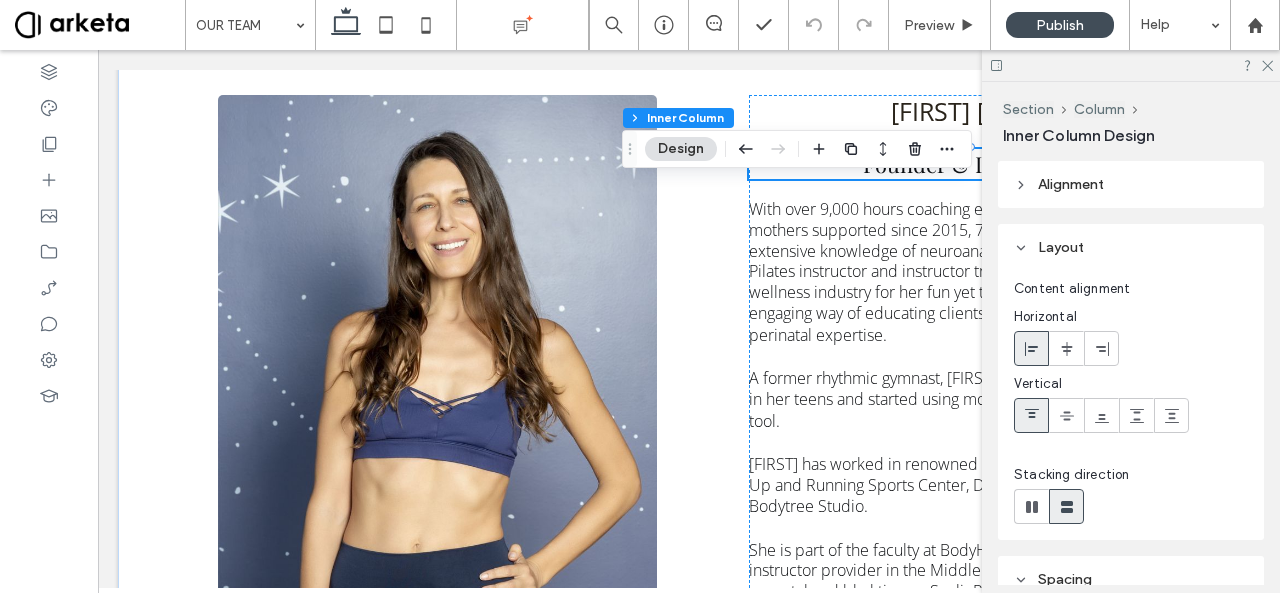 click on "Founder & Instructor" at bounding box center (970, 164) 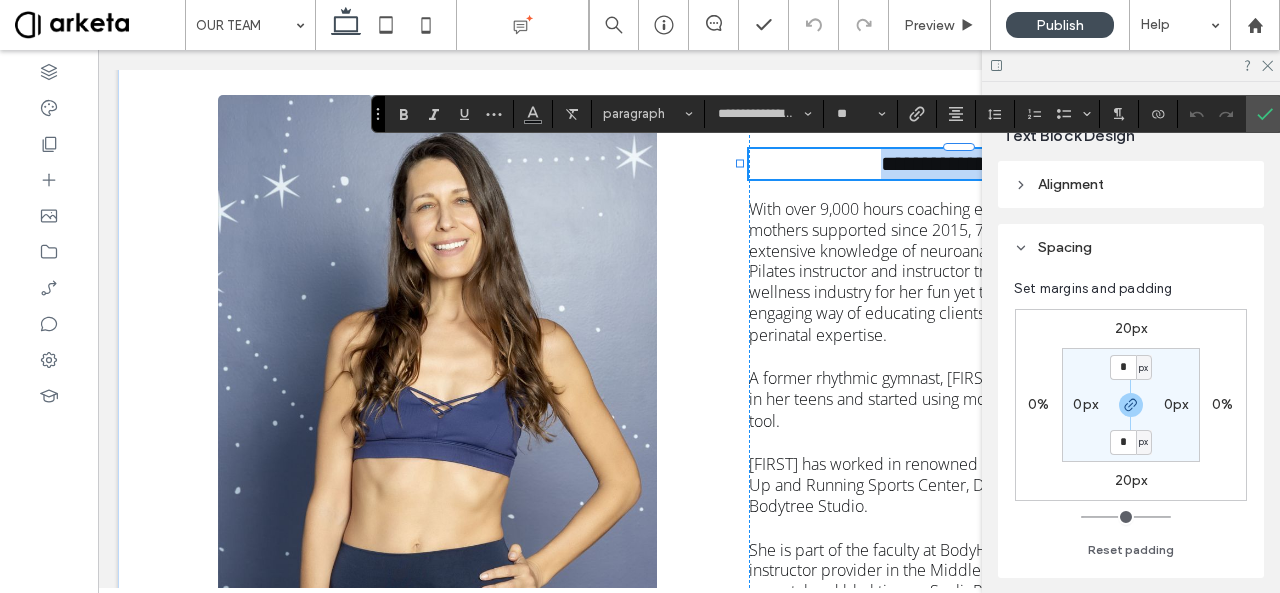 type on "**********" 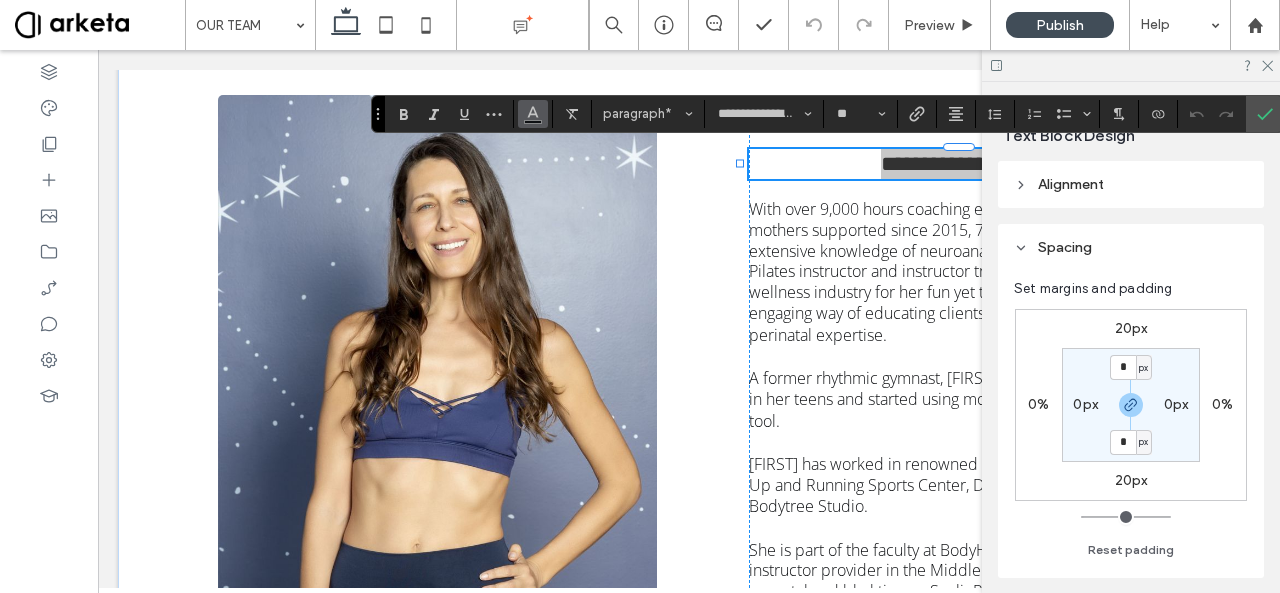click 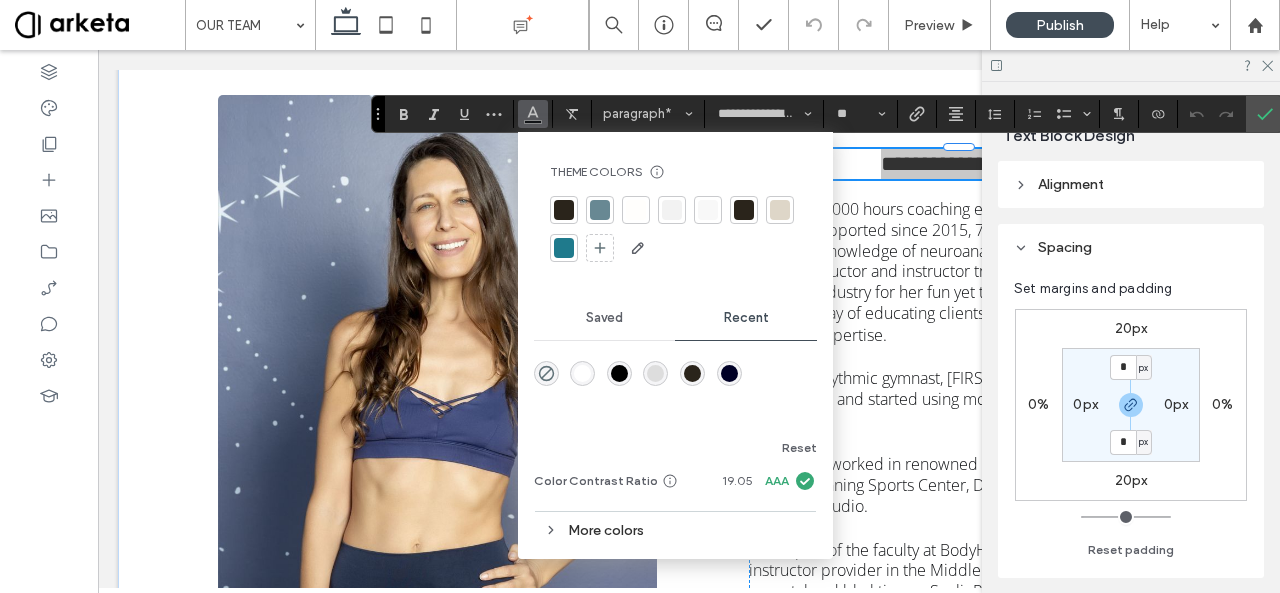click at bounding box center [600, 210] 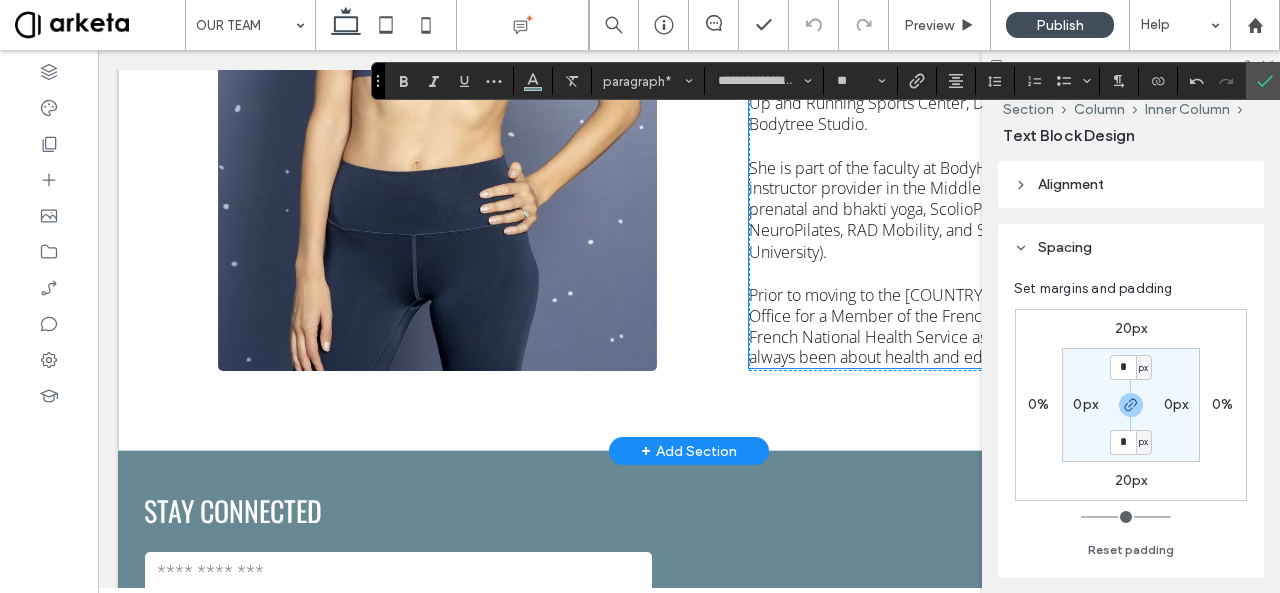 scroll, scrollTop: 789, scrollLeft: 0, axis: vertical 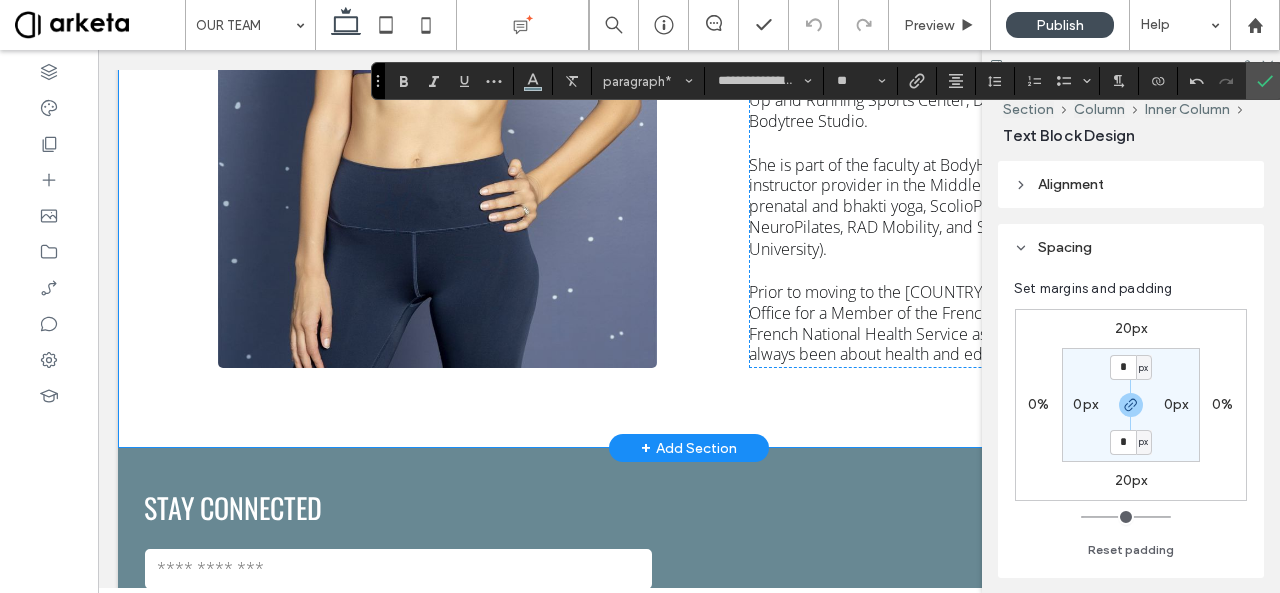 click on "**********" at bounding box center [689, 39] 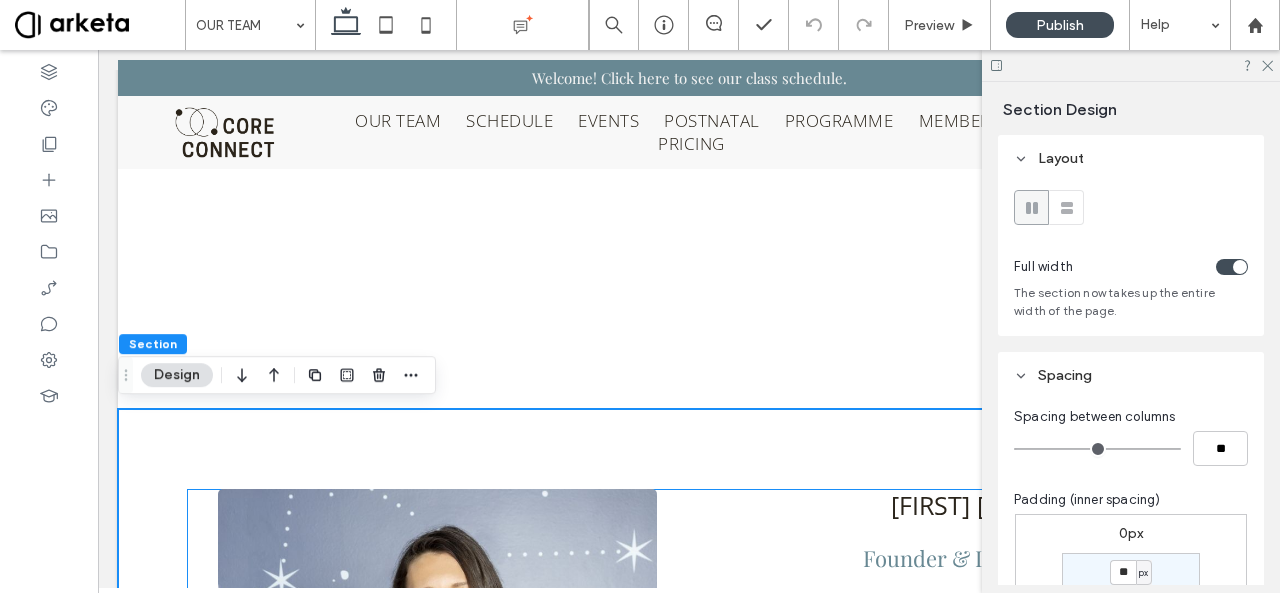 scroll, scrollTop: 0, scrollLeft: 0, axis: both 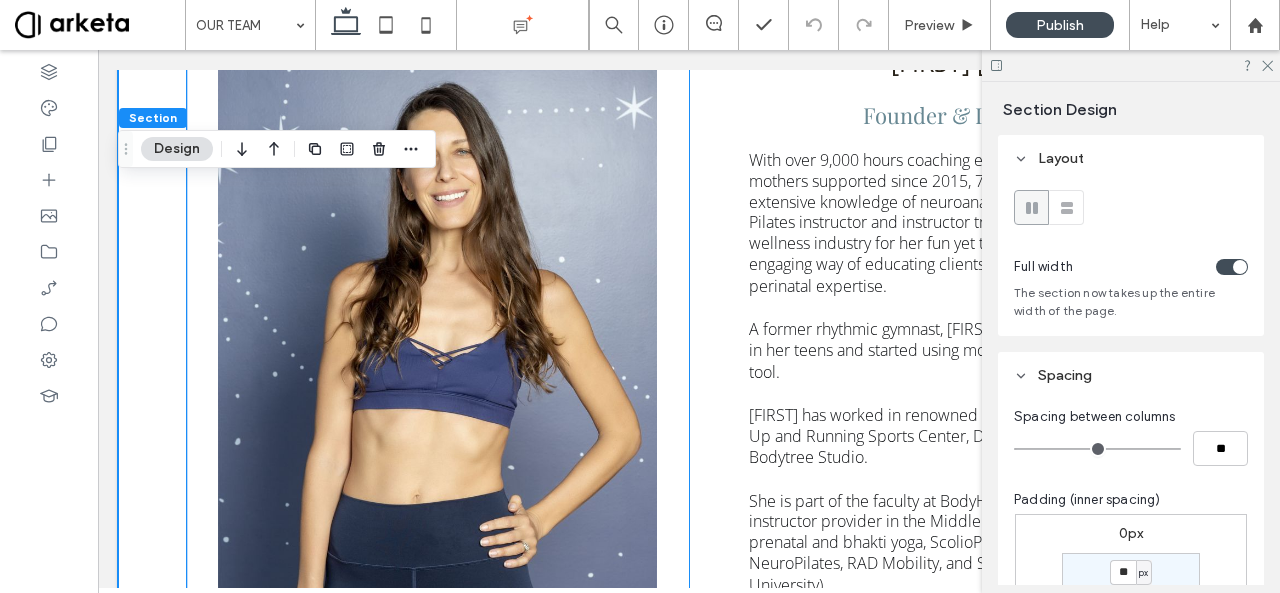 click at bounding box center [437, 375] 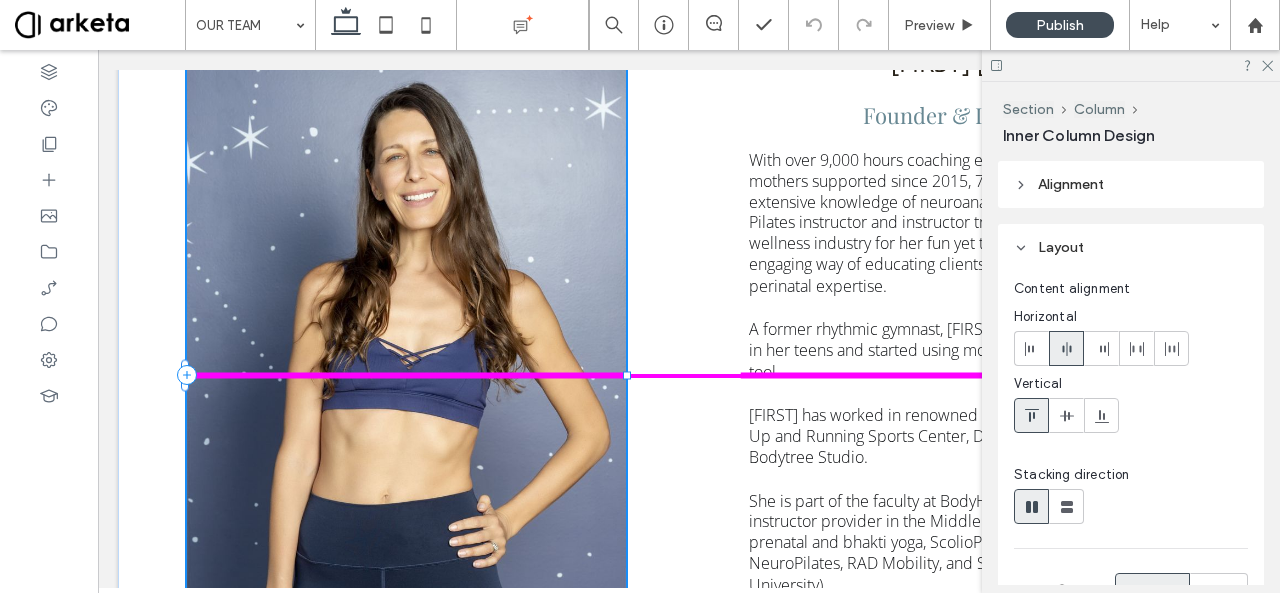 drag, startPoint x: 685, startPoint y: 375, endPoint x: 629, endPoint y: 383, distance: 56.568542 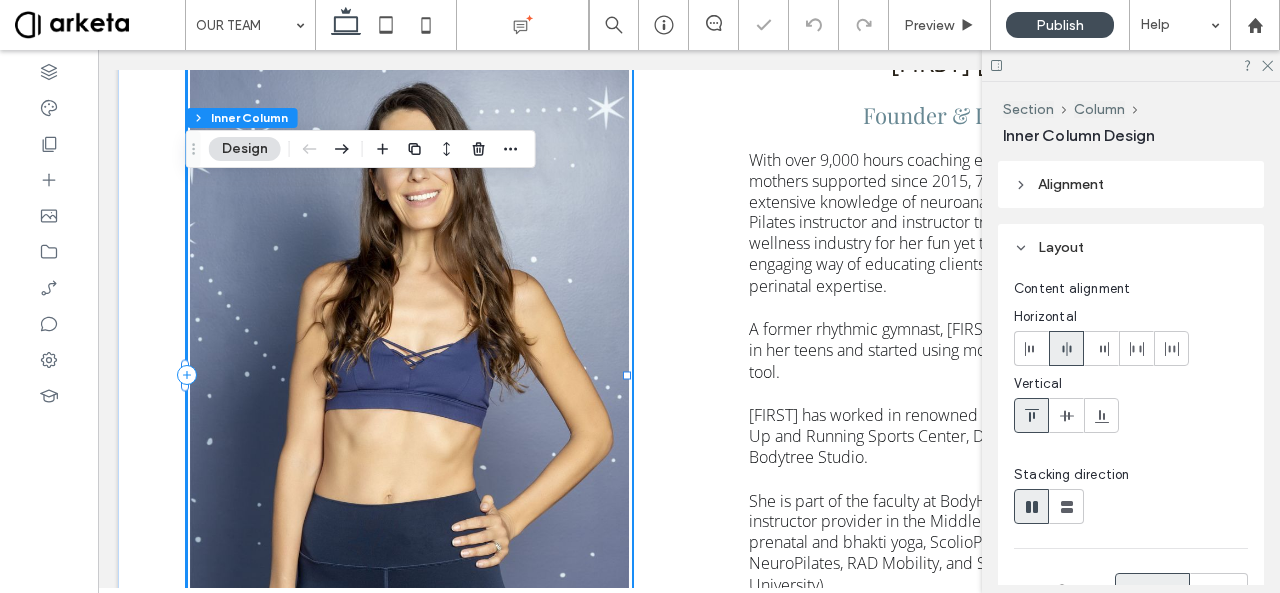 type on "**" 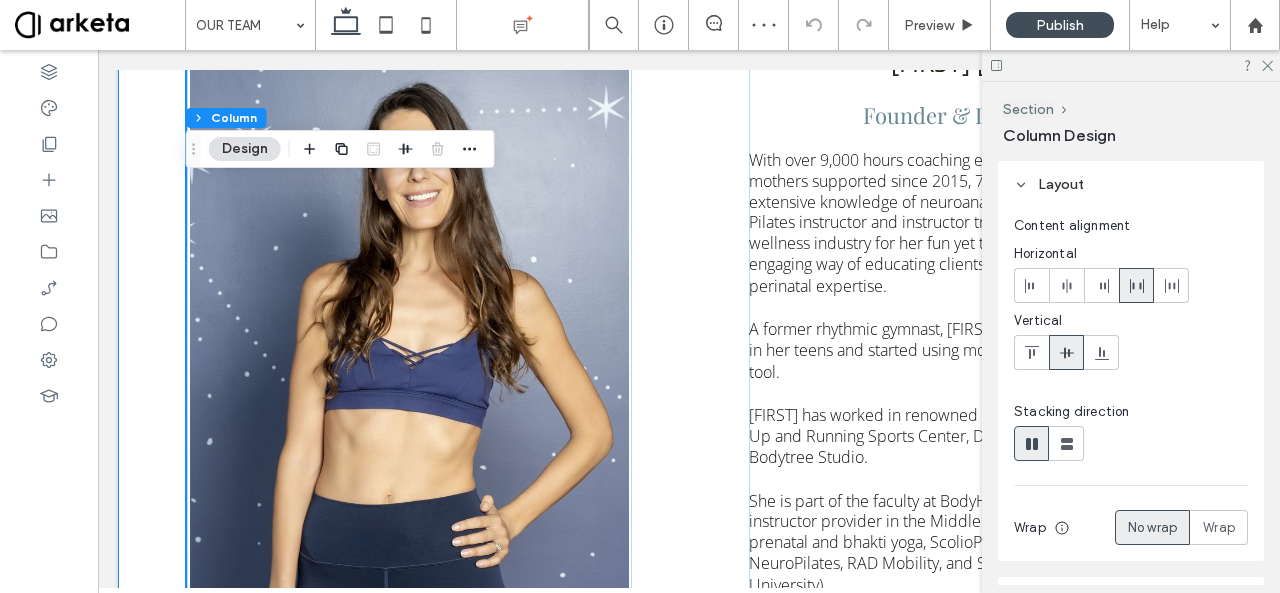 click on "MARIANNE TAFANI
Founder & Instructor   With over 9,000 hours coaching experience, 2,000 new mothers supported since 2015, 75 certified instructors, and extensive knowledge of neuroanatomy and biomechanics, Pilates instructor and instructor trainer Marianne is known in the wellness industry for her fun yet technical classes, her engaging way of educating clients and instructors, and her perinatal expertise. A former rhythmic gymnast, Marianne suffered multiple injuries in her teens and started using movement as a key recovery tool. Marianne has worked in renowned studios and clinics such as Up and Running Sports Center, Dr Helena Taylor’s Clinic, and Bodytree Studio. She is part of the faculty at BodyHack, the leading fitness instructor provider in the Middle East, and is also trained in prenatal and bhakti yoga, ScolioPilates (Pilates for scoliosis), NeuroPilates, RAD Mobility, and Sports Nutrition (Oxford University)." at bounding box center (689, 375) 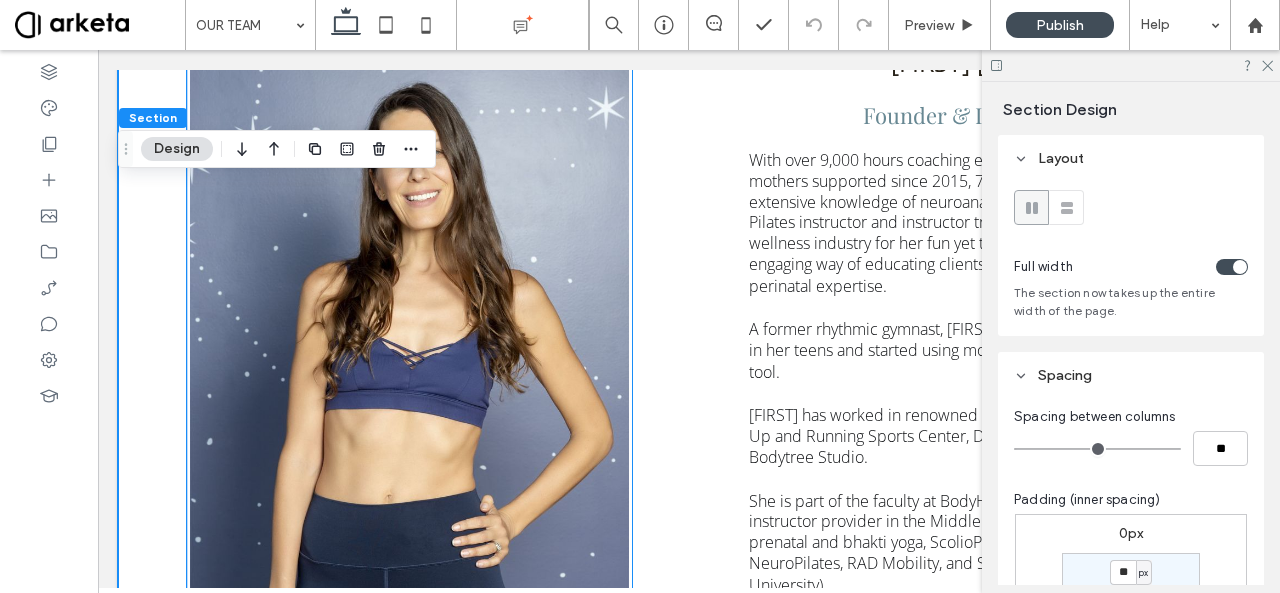 click at bounding box center [409, 375] 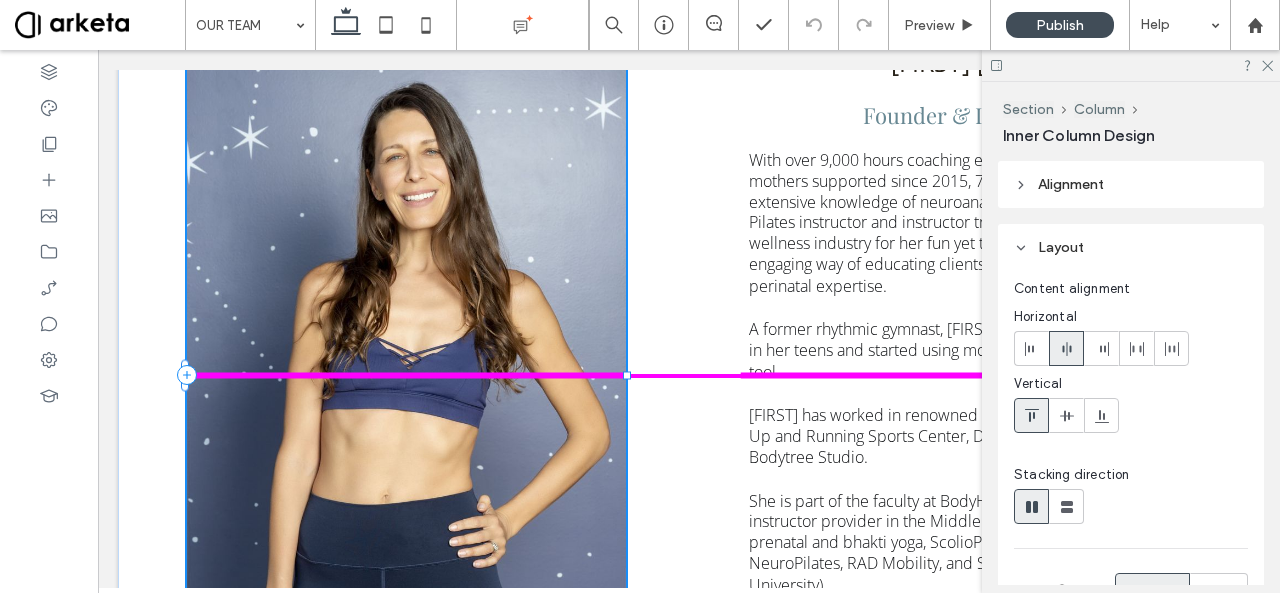 click at bounding box center (627, 375) 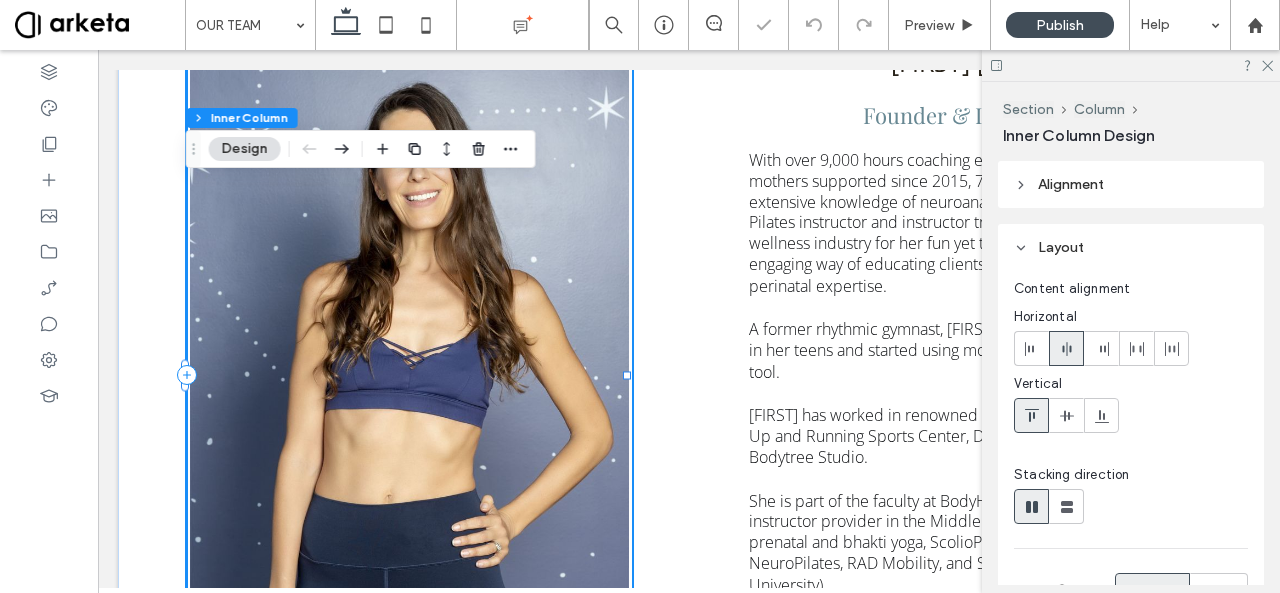 click on "44% , 659px
MARIANNE TAFANI
Founder & Instructor   With over 9,000 hours coaching experience, 2,000 new mothers supported since 2015, 75 certified instructors, and extensive knowledge of neuroanatomy and biomechanics, Pilates instructor and instructor trainer Marianne is known in the wellness industry for her fun yet technical classes, her engaging way of educating clients and instructors, and her perinatal expertise. A former rhythmic gymnast, Marianne suffered multiple injuries in her teens and started using movement as a key recovery tool. Marianne has worked in renowned studios and clinics such as Up and Running Sports Center, Dr Helena Taylor’s Clinic, and Bodytree Studio. She is part of the faculty at BodyHack, the leading fitness instructor provider in the Middle East, and is also trained in prenatal and bhakti yoga, ScolioPilates (Pilates for scoliosis), NeuroPilates, RAD Mobility, and Sports Nutrition (Oxford University)." at bounding box center (689, 375) 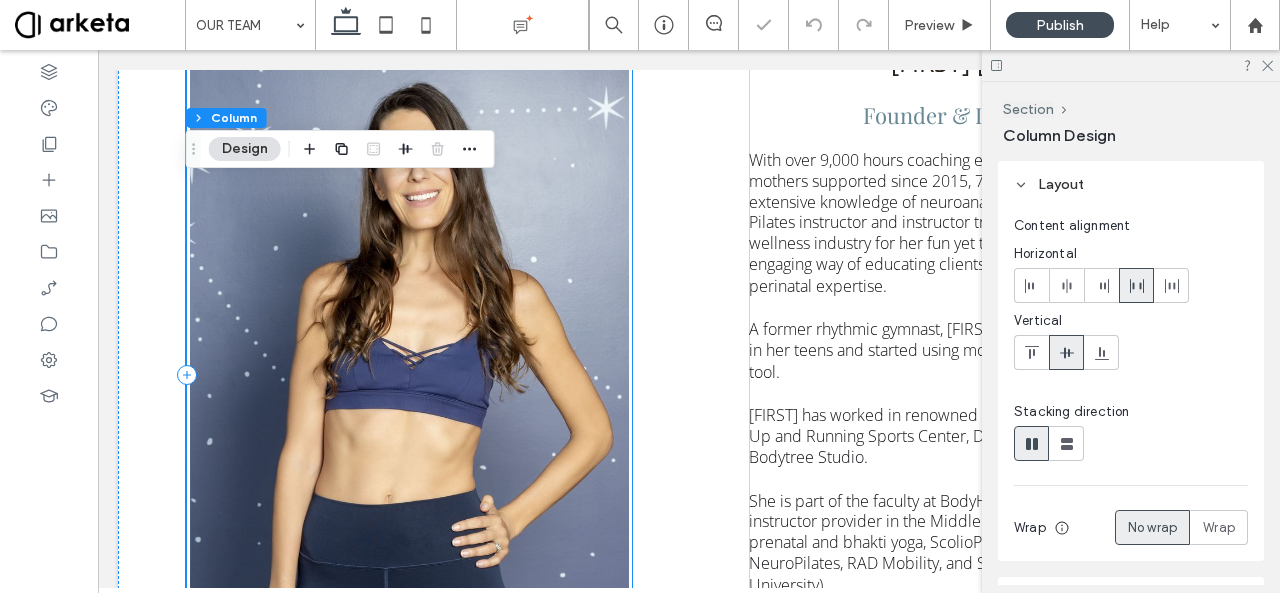 click at bounding box center (409, 375) 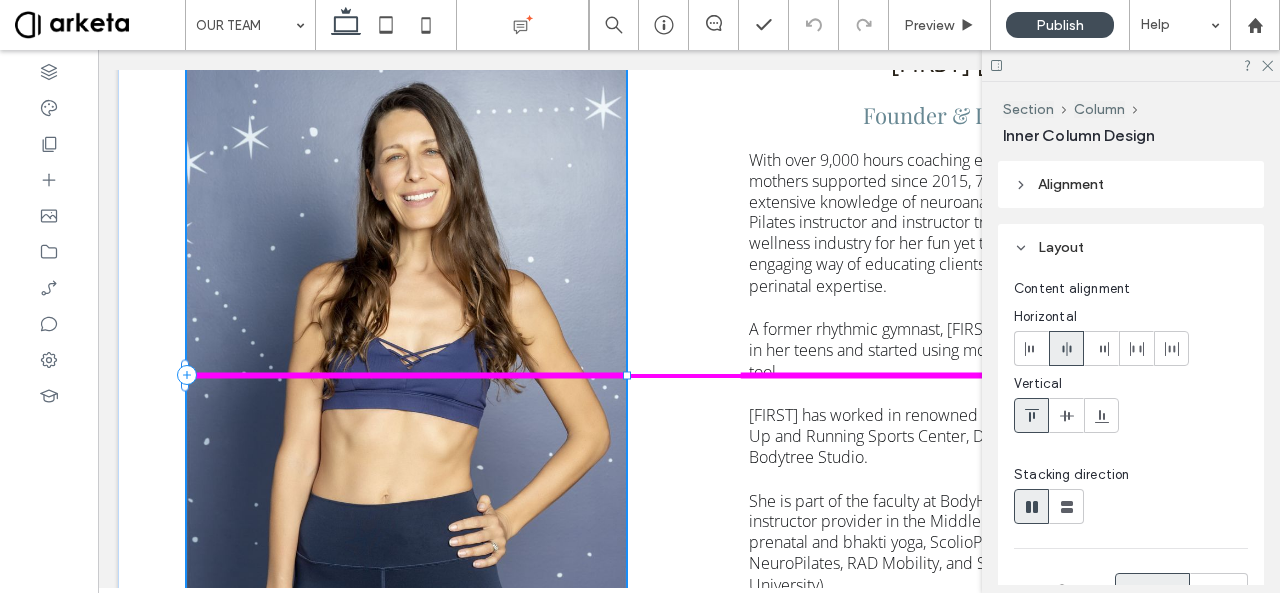 click at bounding box center [627, 375] 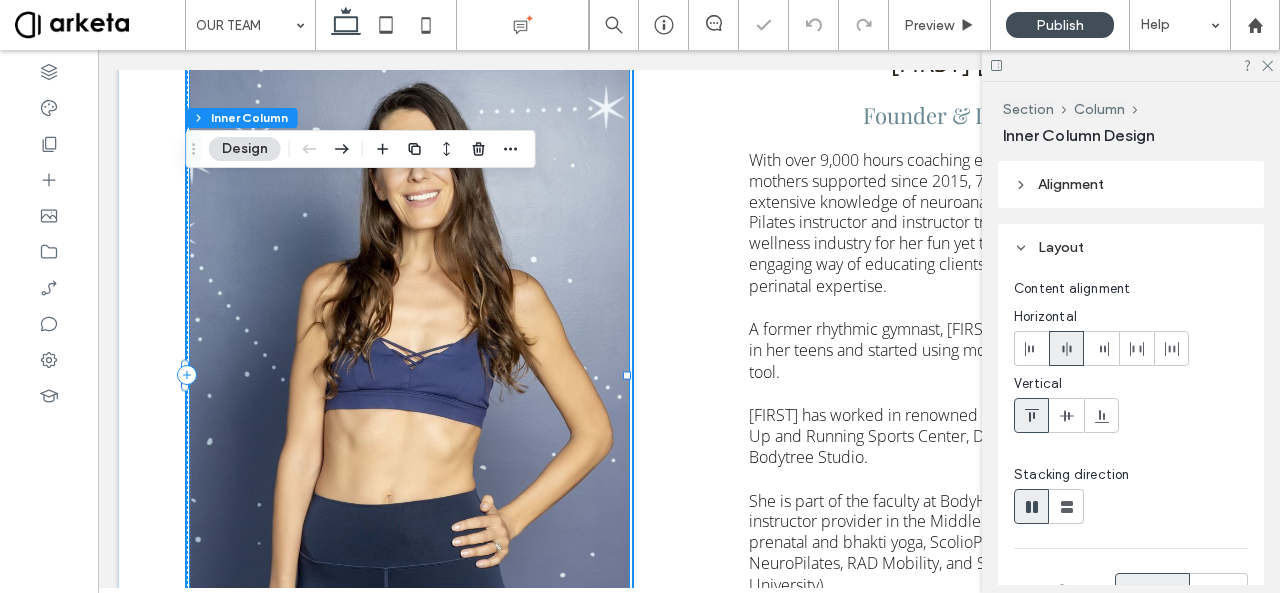 click at bounding box center [409, 375] 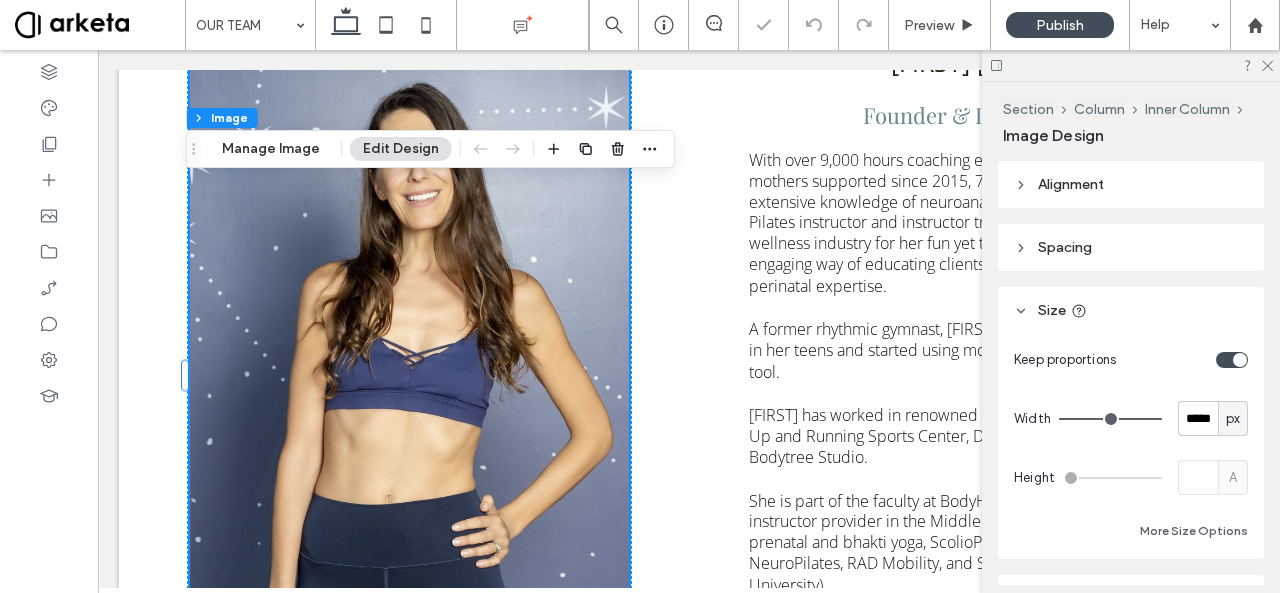type on "*" 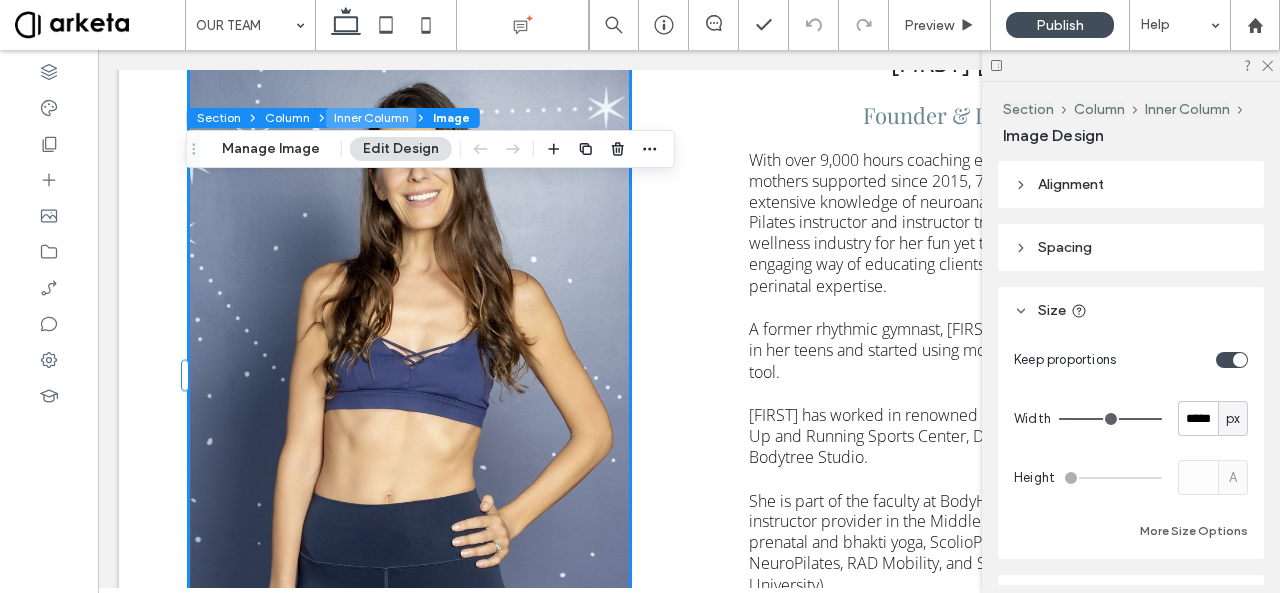 drag, startPoint x: 336, startPoint y: 111, endPoint x: 683, endPoint y: 197, distance: 357.49826 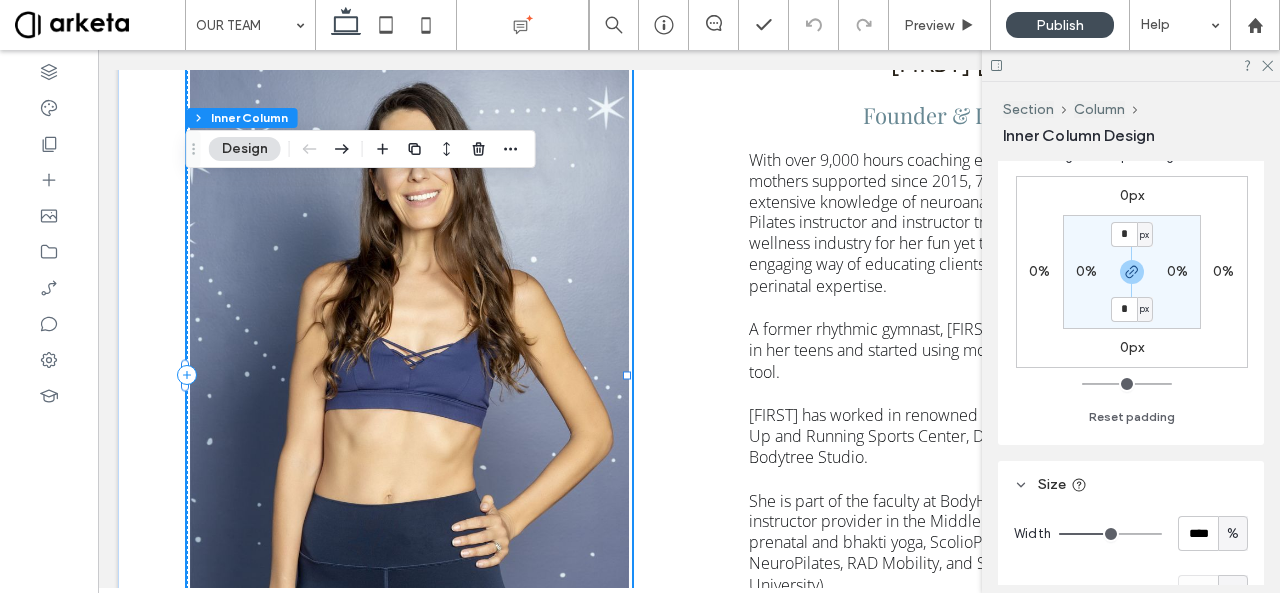 scroll, scrollTop: 656, scrollLeft: 0, axis: vertical 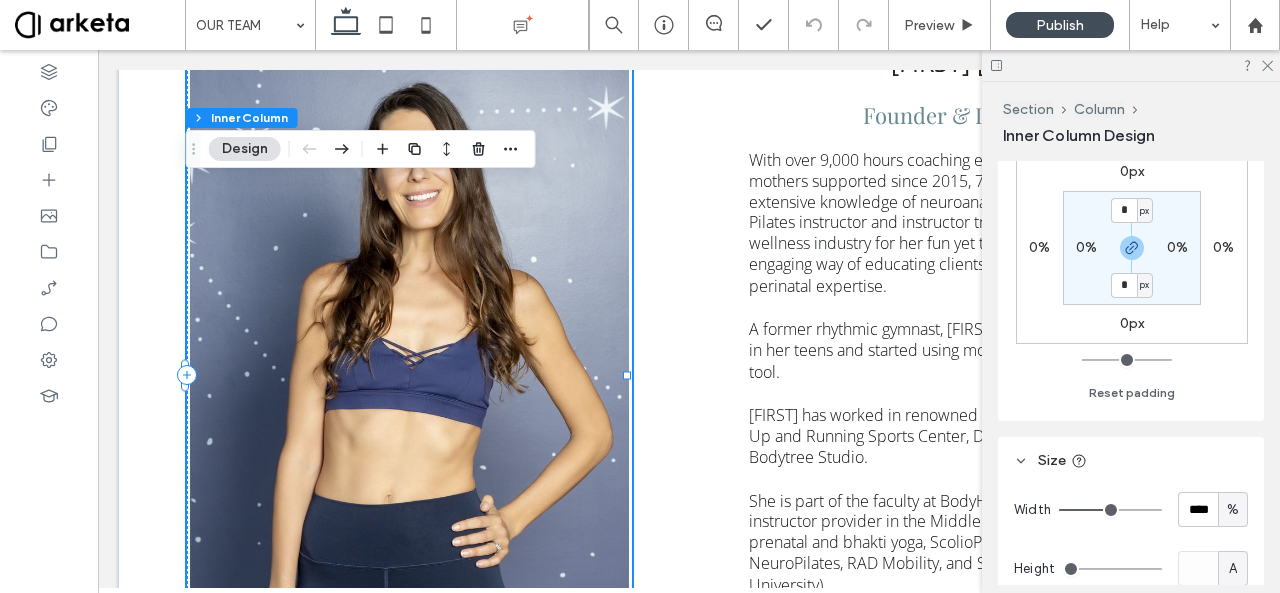 click on "%" at bounding box center (1233, 510) 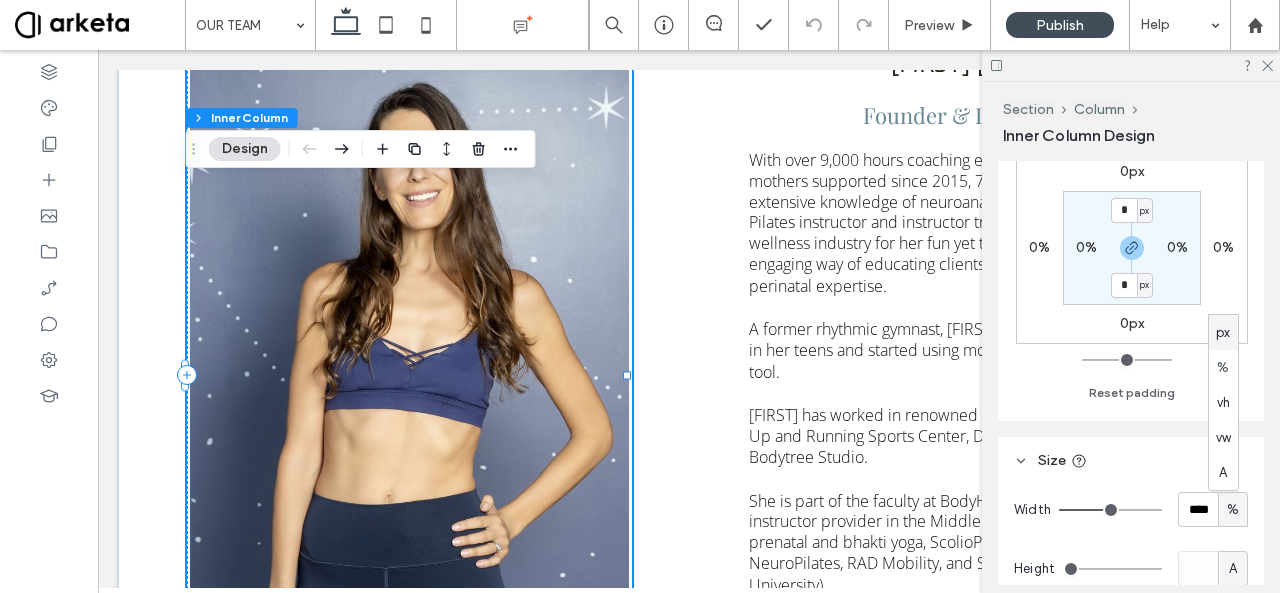 click on "px" at bounding box center (1223, 333) 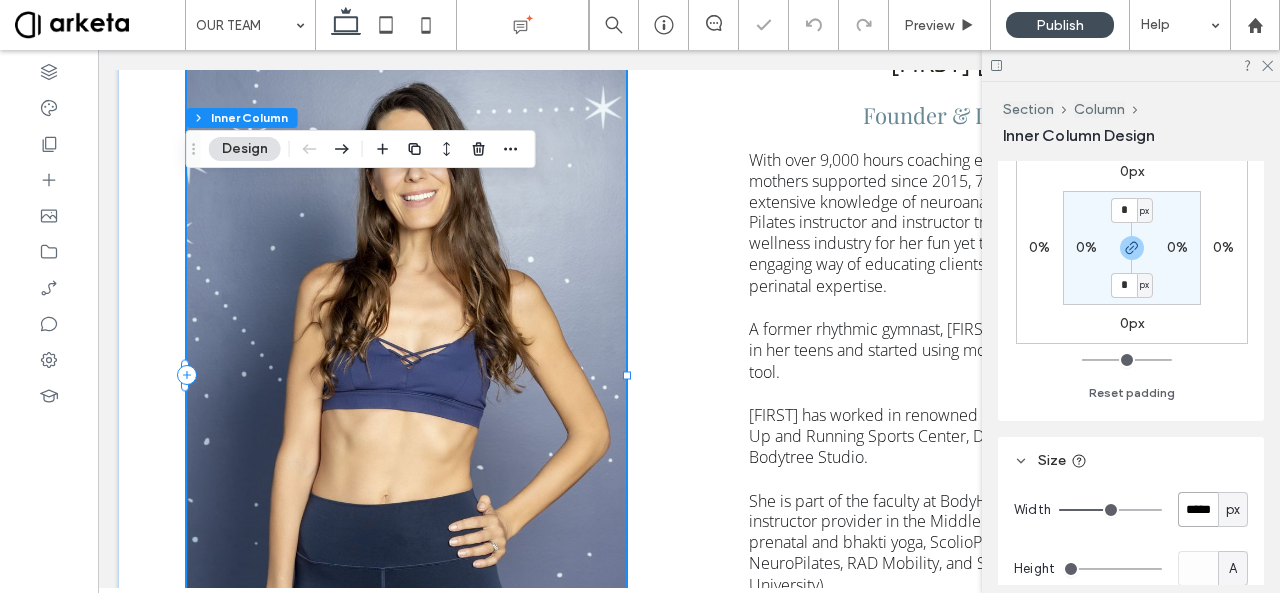 click on "*****" at bounding box center [1198, 509] 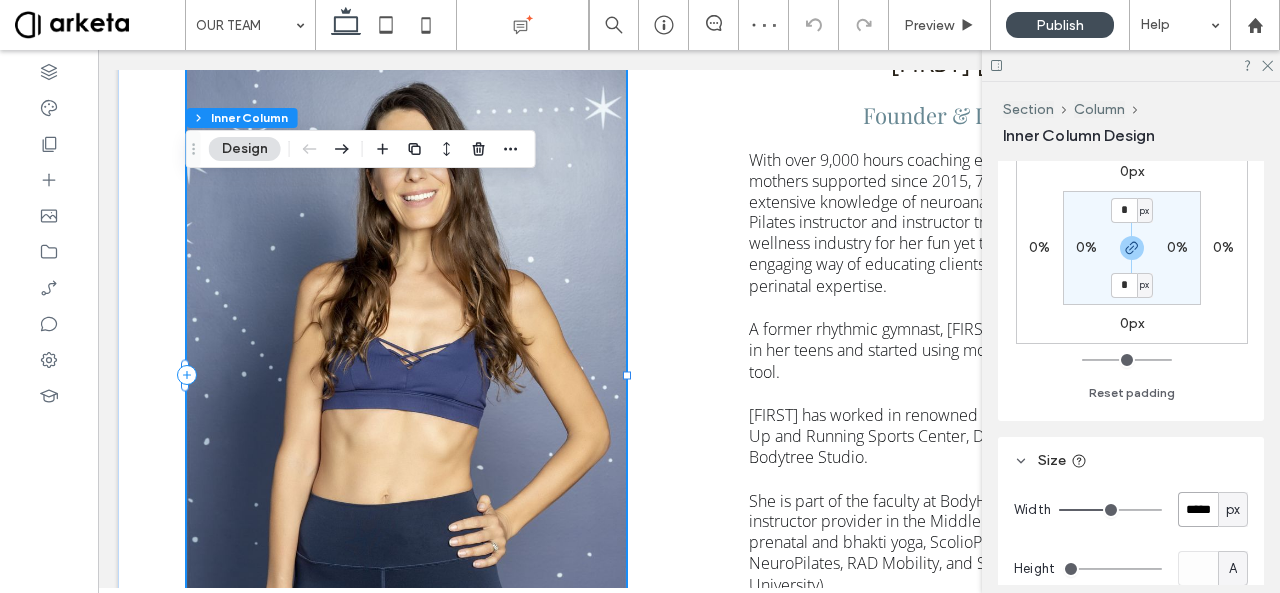type on "*****" 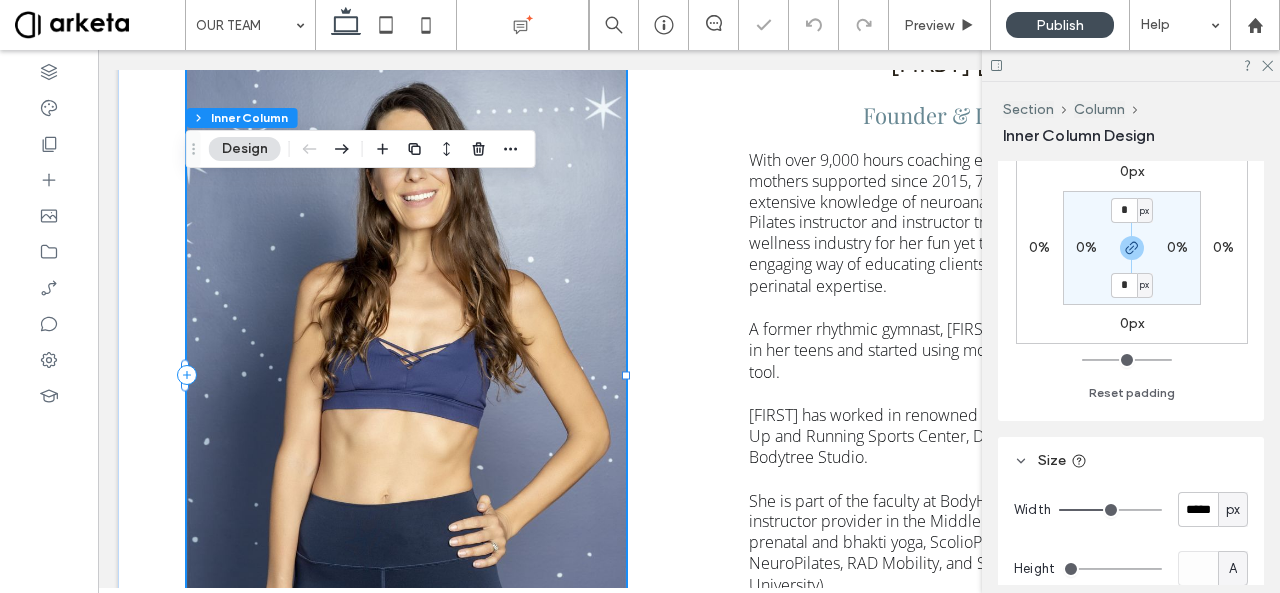 click on "px" at bounding box center (1233, 510) 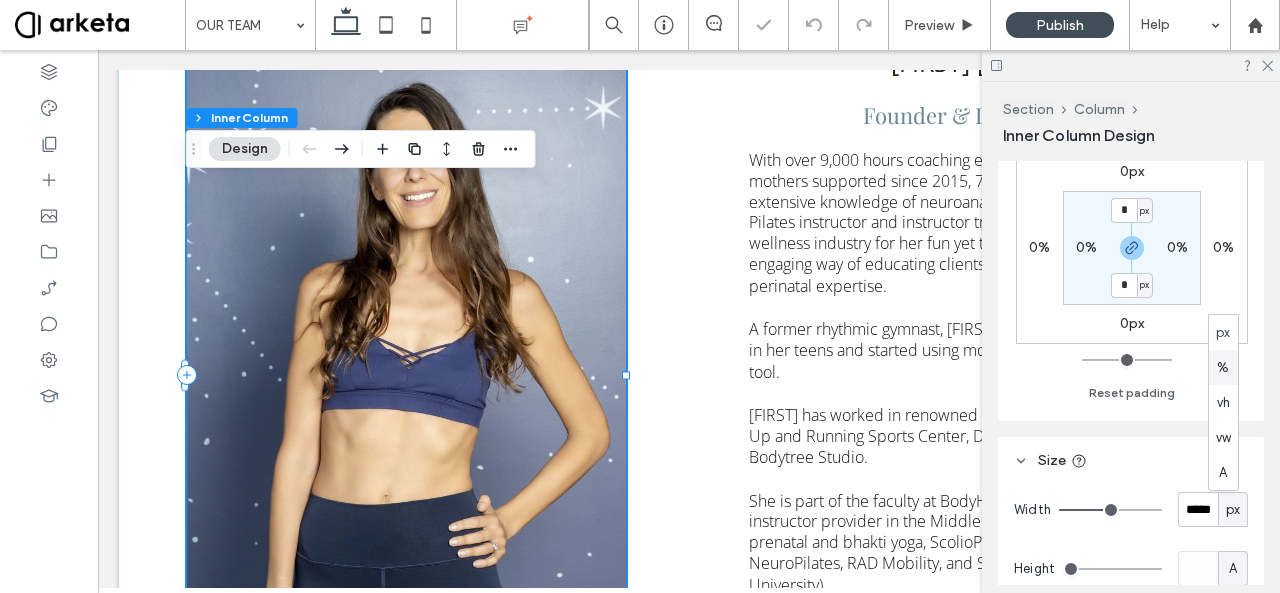 click on "%" at bounding box center [1223, 368] 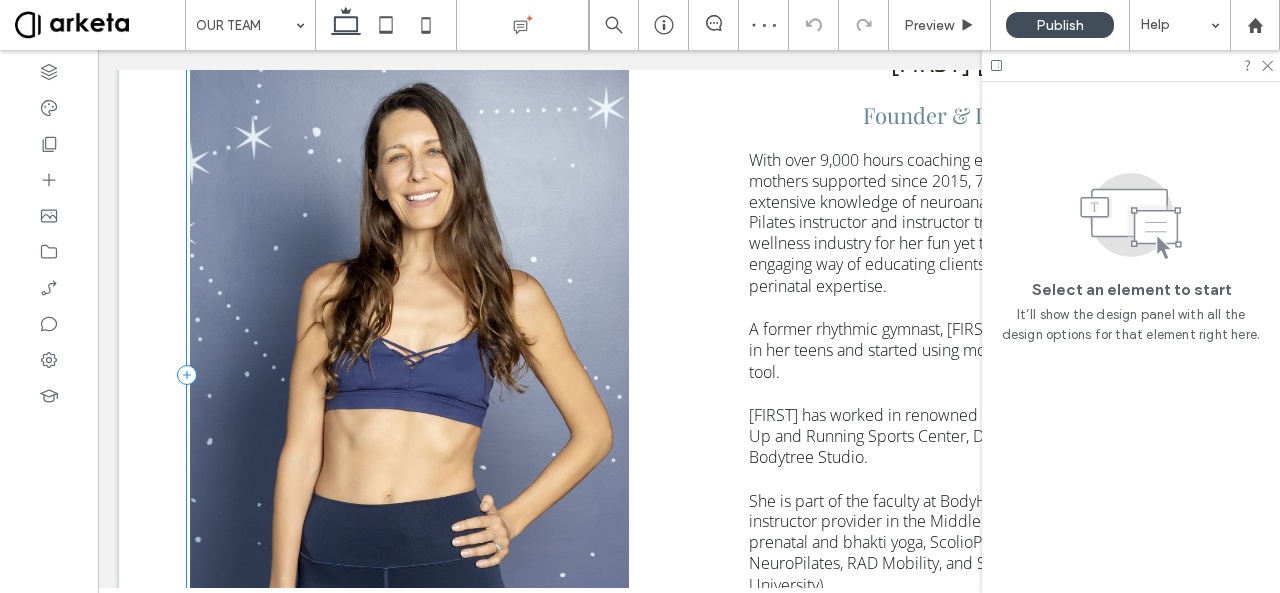 click on "MARIANNE TAFANI
Founder & Instructor   With over 9,000 hours coaching experience, 2,000 new mothers supported since 2015, 75 certified instructors, and extensive knowledge of neuroanatomy and biomechanics, Pilates instructor and instructor trainer Marianne is known in the wellness industry for her fun yet technical classes, her engaging way of educating clients and instructors, and her perinatal expertise. A former rhythmic gymnast, Marianne suffered multiple injuries in her teens and started using movement as a key recovery tool. Marianne has worked in renowned studios and clinics such as Up and Running Sports Center, Dr Helena Taylor’s Clinic, and Bodytree Studio. She is part of the faculty at BodyHack, the leading fitness instructor provider in the Middle East, and is also trained in prenatal and bhakti yoga, ScolioPilates (Pilates for scoliosis), NeuroPilates, RAD Mobility, and Sports Nutrition (Oxford University)." at bounding box center [689, 375] 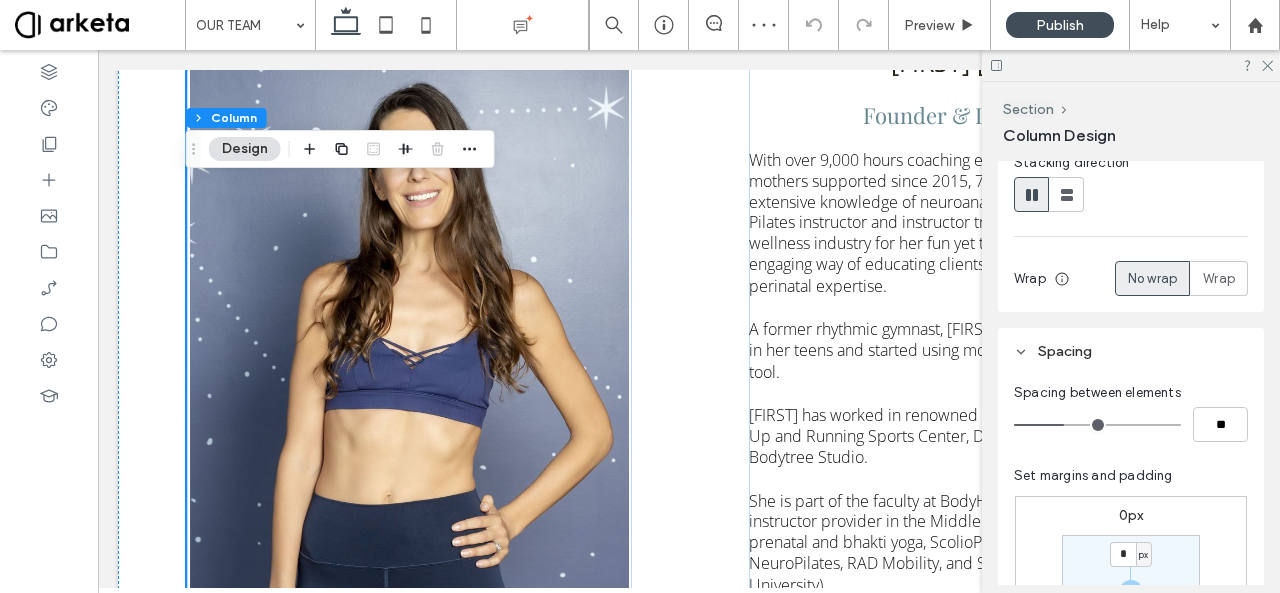 scroll, scrollTop: 250, scrollLeft: 0, axis: vertical 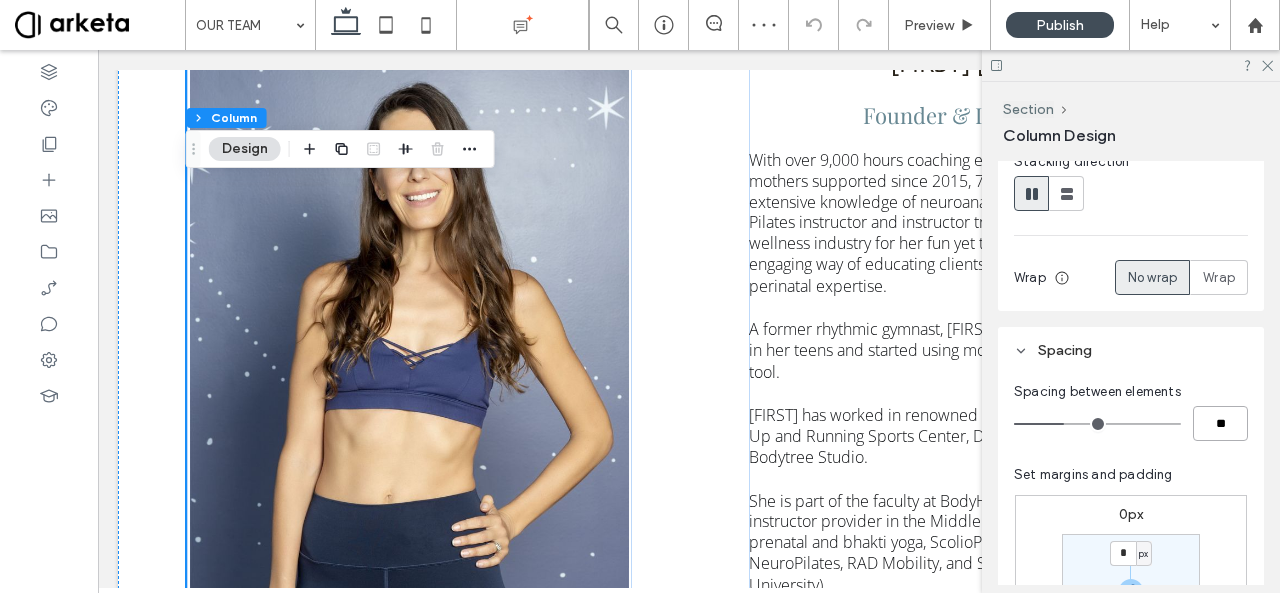 click on "**" at bounding box center [1220, 423] 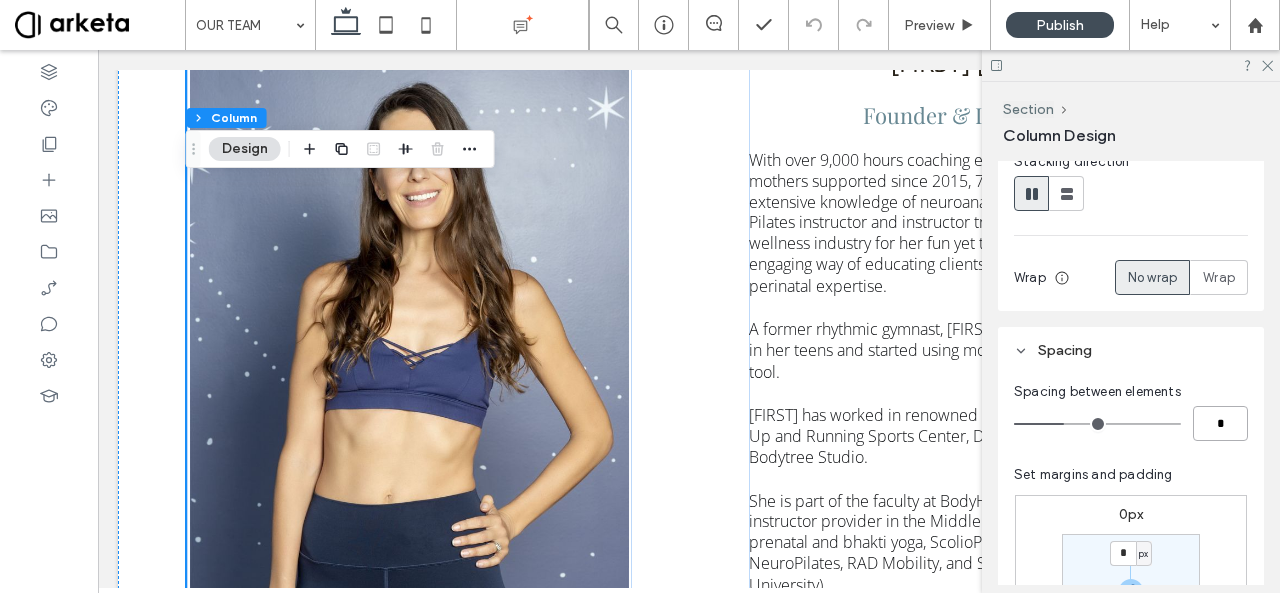 type on "*" 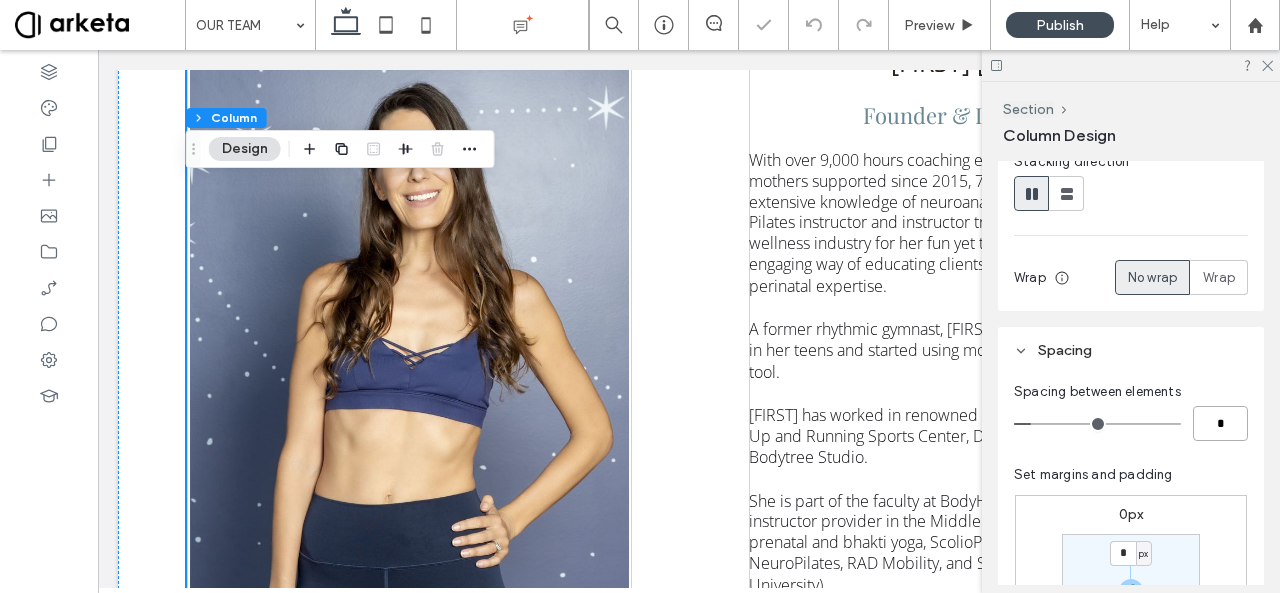 type on "*" 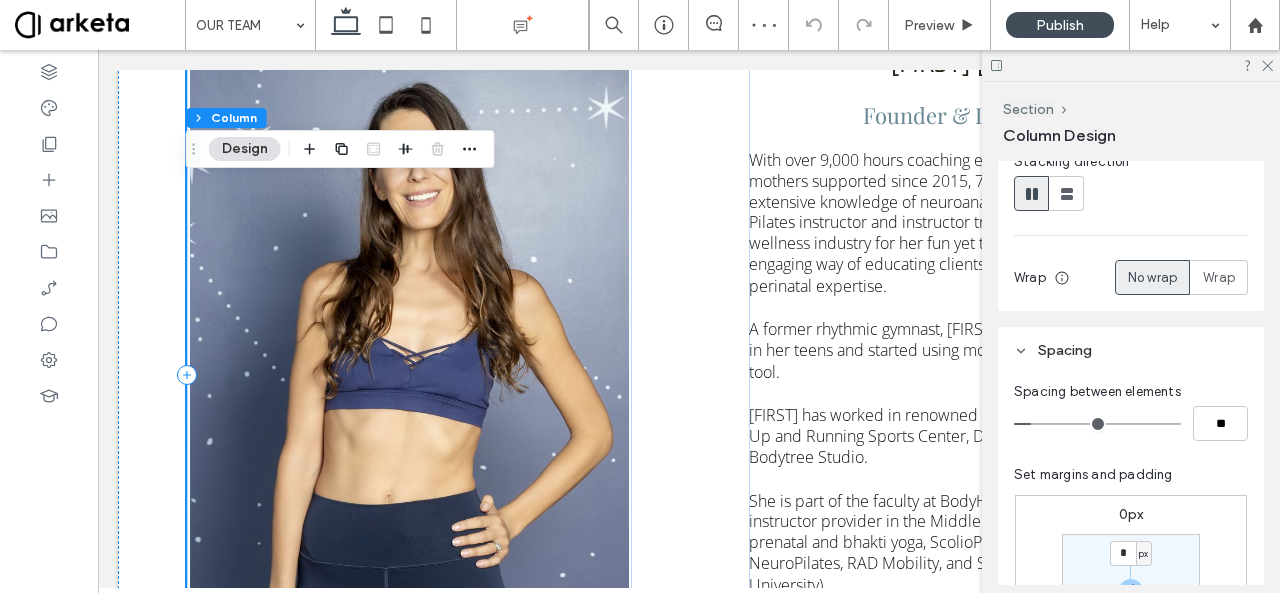 click on "MARIANNE TAFANI
Founder & Instructor   With over 9,000 hours coaching experience, 2,000 new mothers supported since 2015, 75 certified instructors, and extensive knowledge of neuroanatomy and biomechanics, Pilates instructor and instructor trainer Marianne is known in the wellness industry for her fun yet technical classes, her engaging way of educating clients and instructors, and her perinatal expertise. A former rhythmic gymnast, Marianne suffered multiple injuries in her teens and started using movement as a key recovery tool. Marianne has worked in renowned studios and clinics such as Up and Running Sports Center, Dr Helena Taylor’s Clinic, and Bodytree Studio. She is part of the faculty at BodyHack, the leading fitness instructor provider in the Middle East, and is also trained in prenatal and bhakti yoga, ScolioPilates (Pilates for scoliosis), NeuroPilates, RAD Mobility, and Sports Nutrition (Oxford University)." at bounding box center [689, 375] 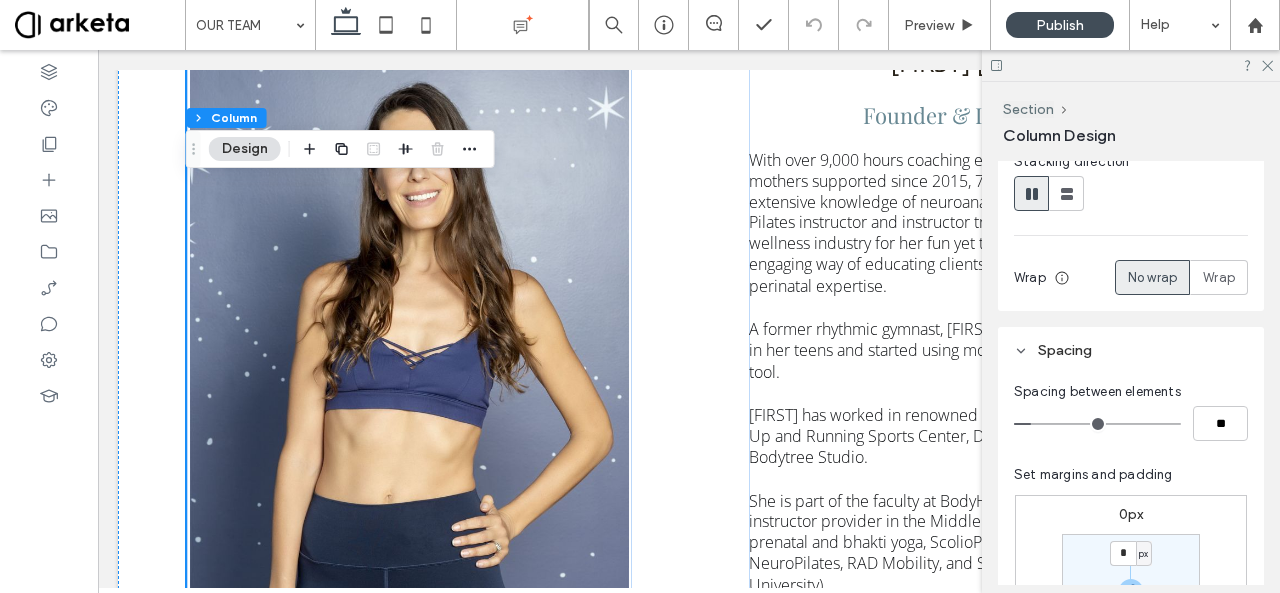 scroll, scrollTop: 0, scrollLeft: 0, axis: both 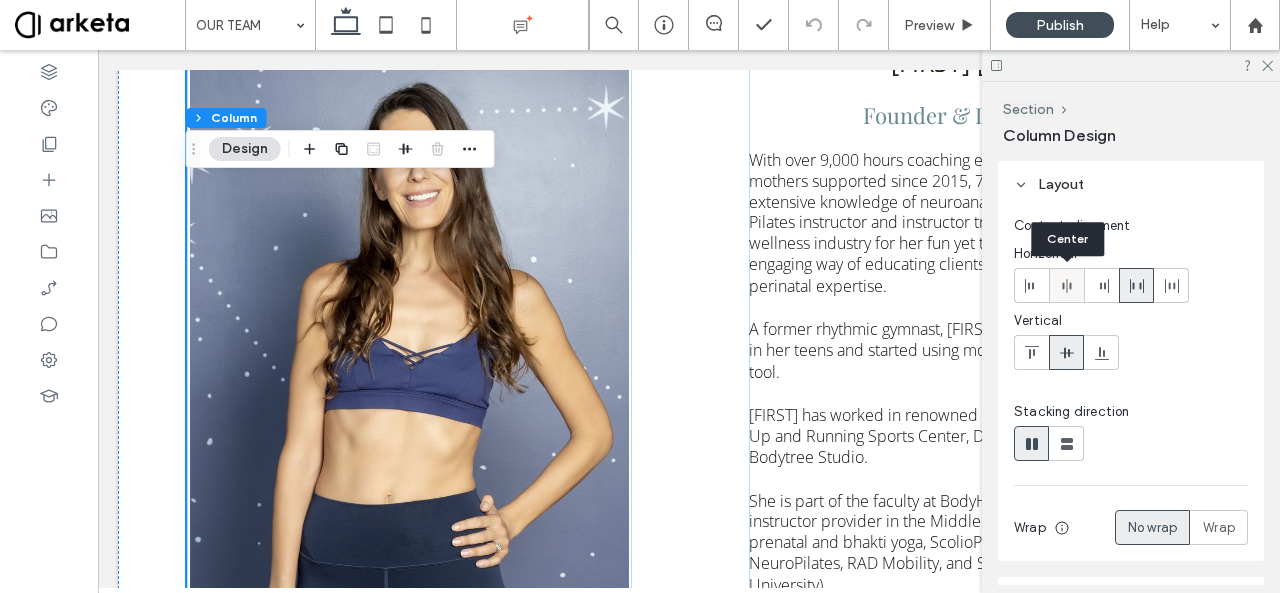click at bounding box center (1066, 285) 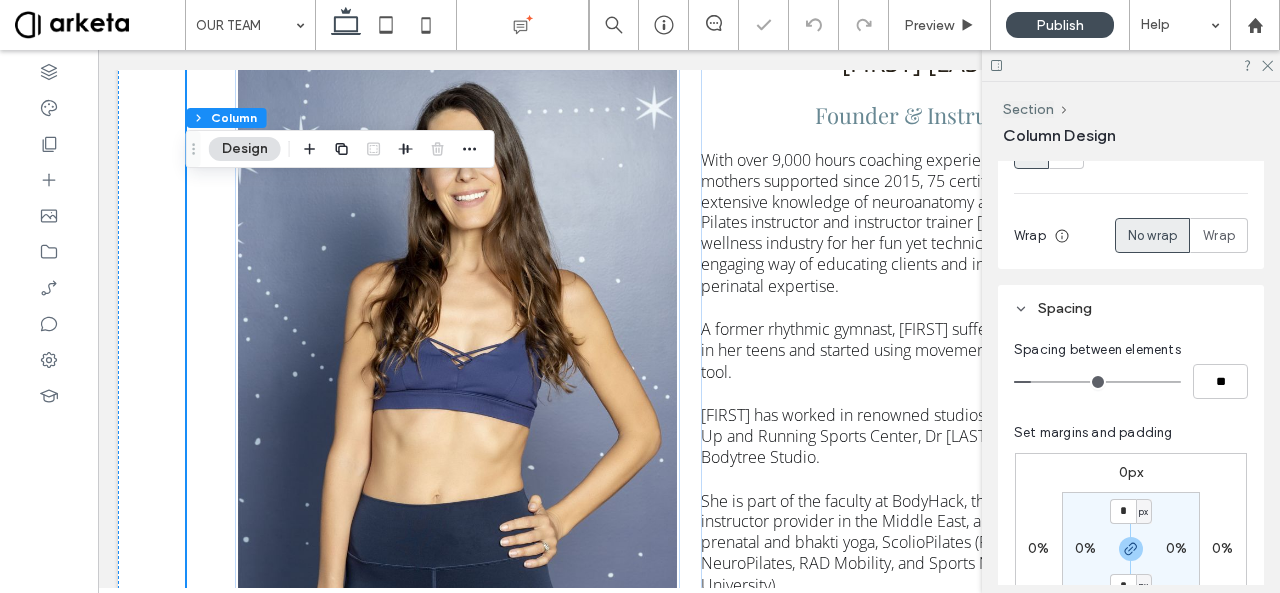 scroll, scrollTop: 292, scrollLeft: 0, axis: vertical 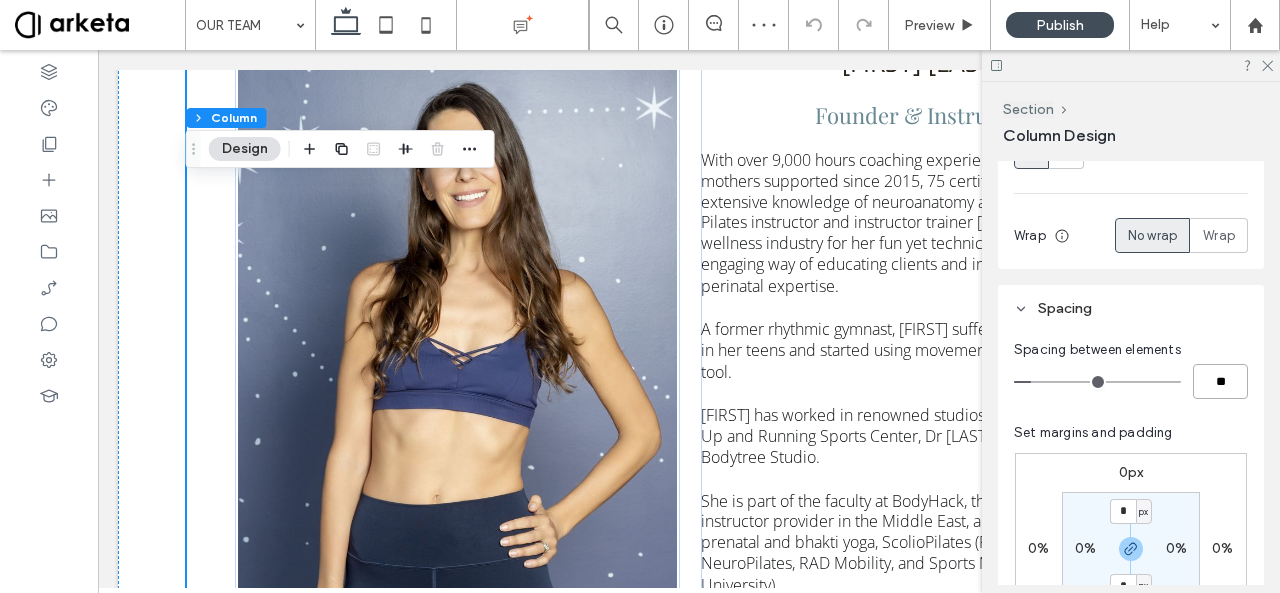 click on "**" at bounding box center [1220, 381] 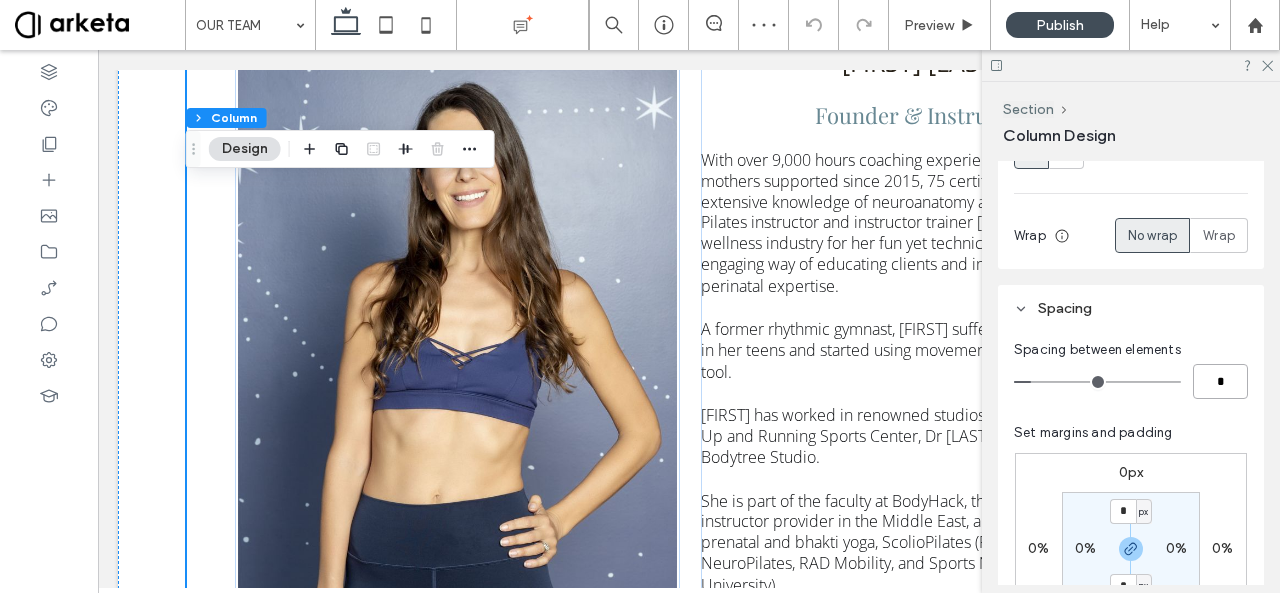 type on "*" 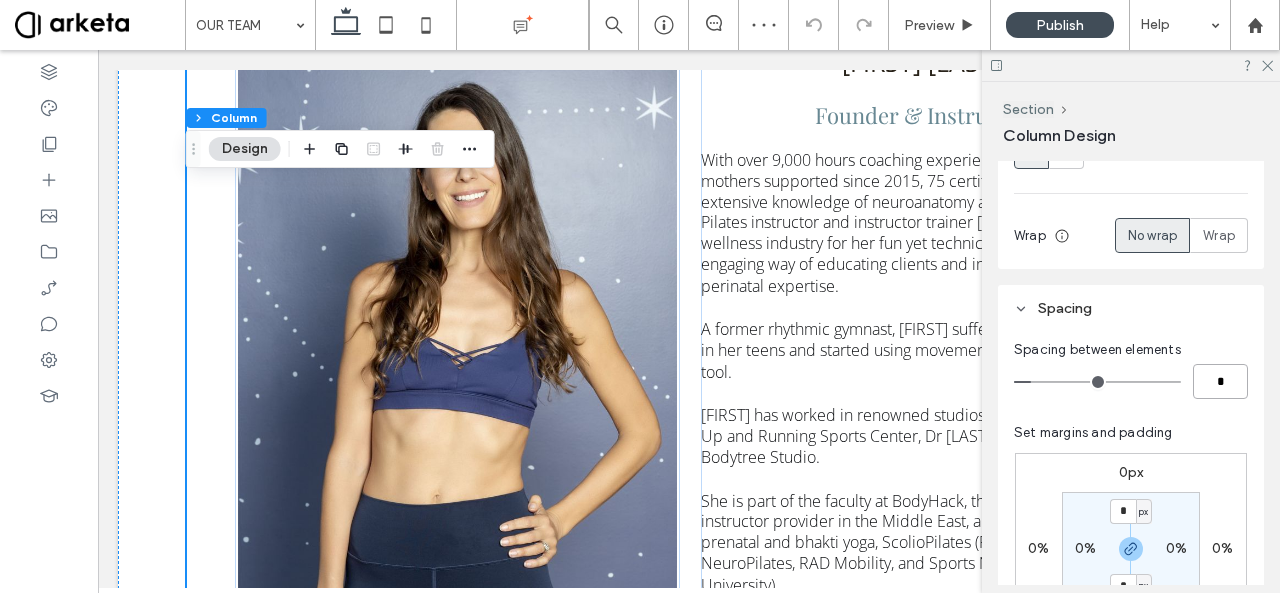 type on "*" 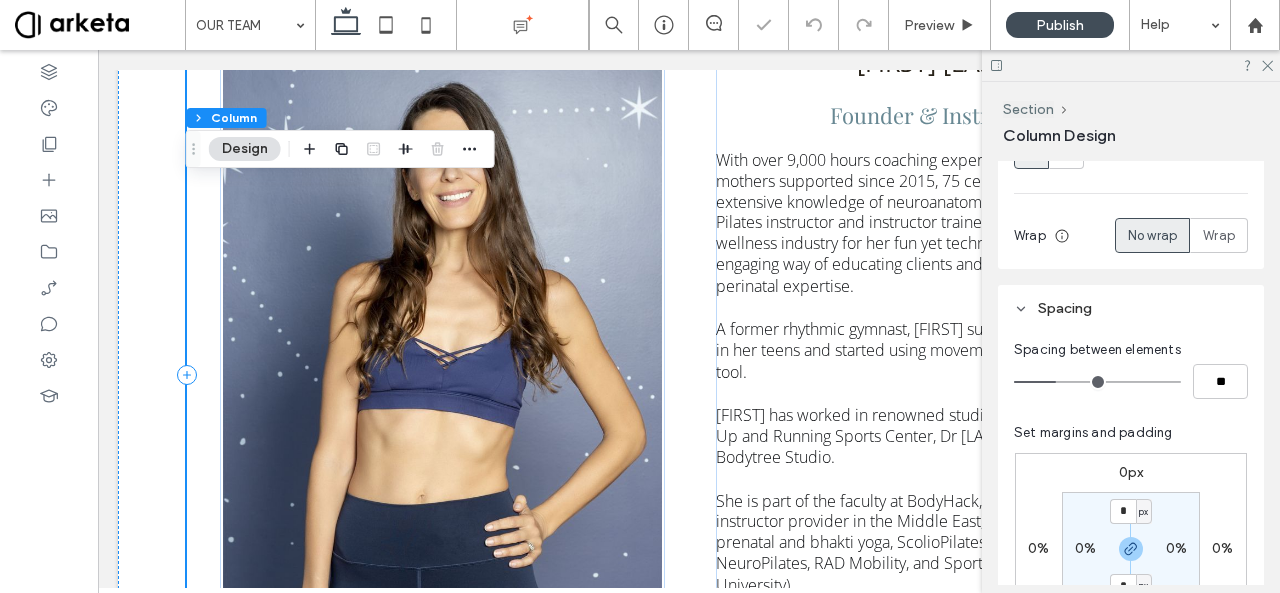 click on "MARIANNE TAFANI
Founder & Instructor   With over 9,000 hours coaching experience, 2,000 new mothers supported since 2015, 75 certified instructors, and extensive knowledge of neuroanatomy and biomechanics, Pilates instructor and instructor trainer Marianne is known in the wellness industry for her fun yet technical classes, her engaging way of educating clients and instructors, and her perinatal expertise. A former rhythmic gymnast, Marianne suffered multiple injuries in her teens and started using movement as a key recovery tool. Marianne has worked in renowned studios and clinics such as Up and Running Sports Center, Dr Helena Taylor’s Clinic, and Bodytree Studio. She is part of the faculty at BodyHack, the leading fitness instructor provider in the Middle East, and is also trained in prenatal and bhakti yoga, ScolioPilates (Pilates for scoliosis), NeuroPilates, RAD Mobility, and Sports Nutrition (Oxford University)." at bounding box center (689, 375) 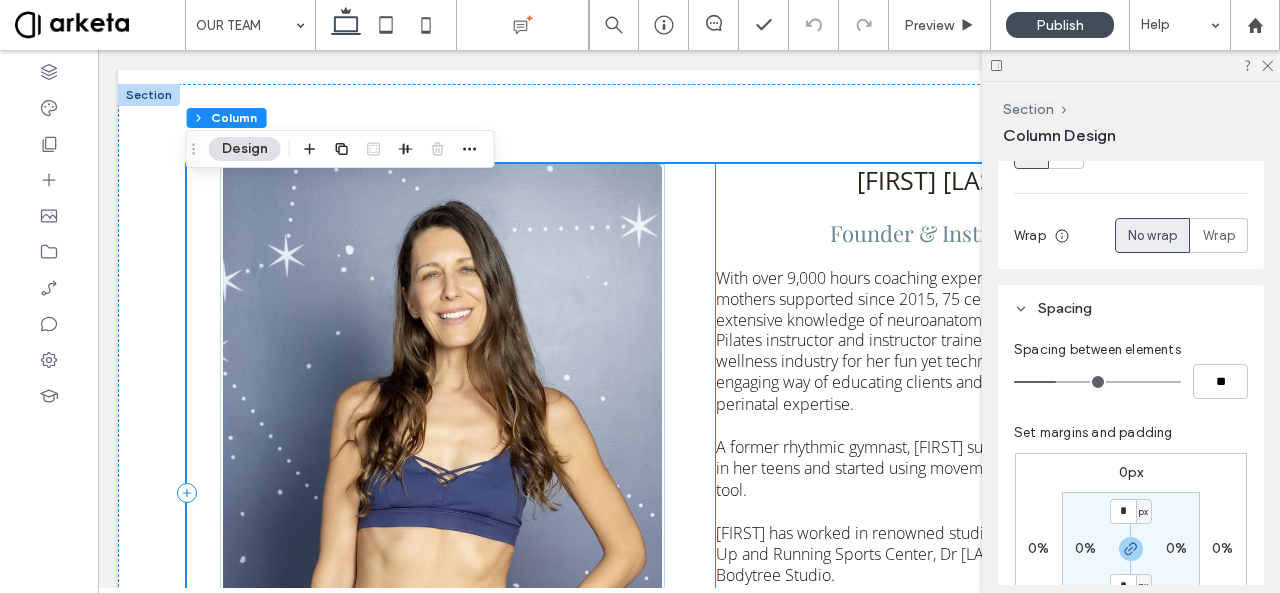 scroll, scrollTop: 332, scrollLeft: 0, axis: vertical 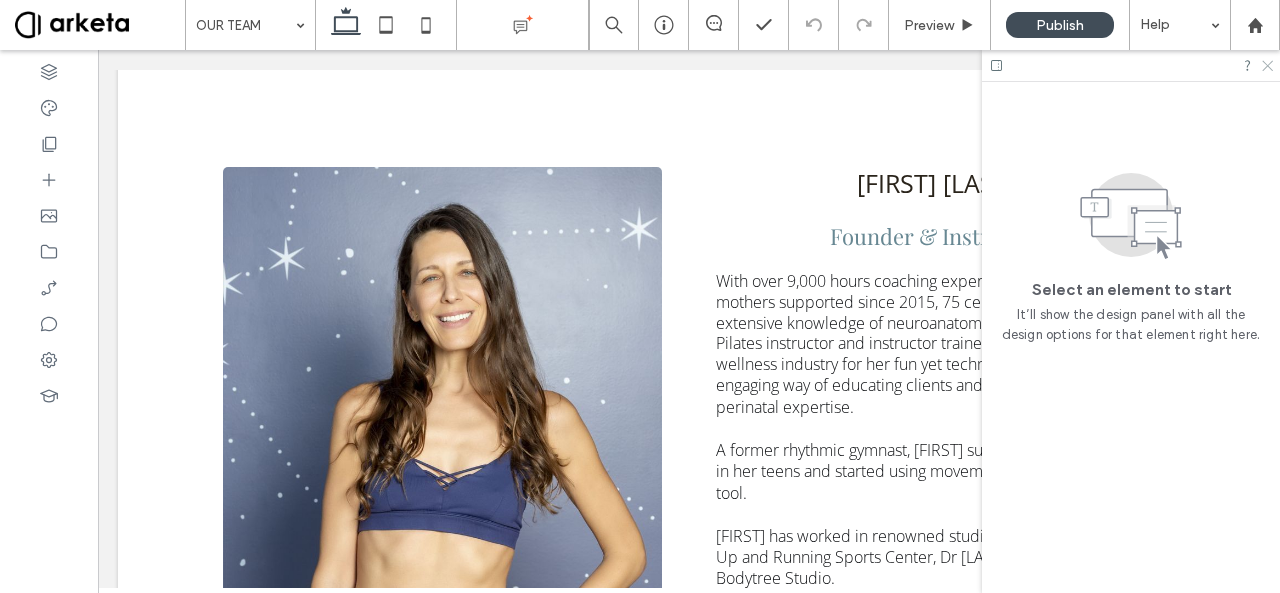 click 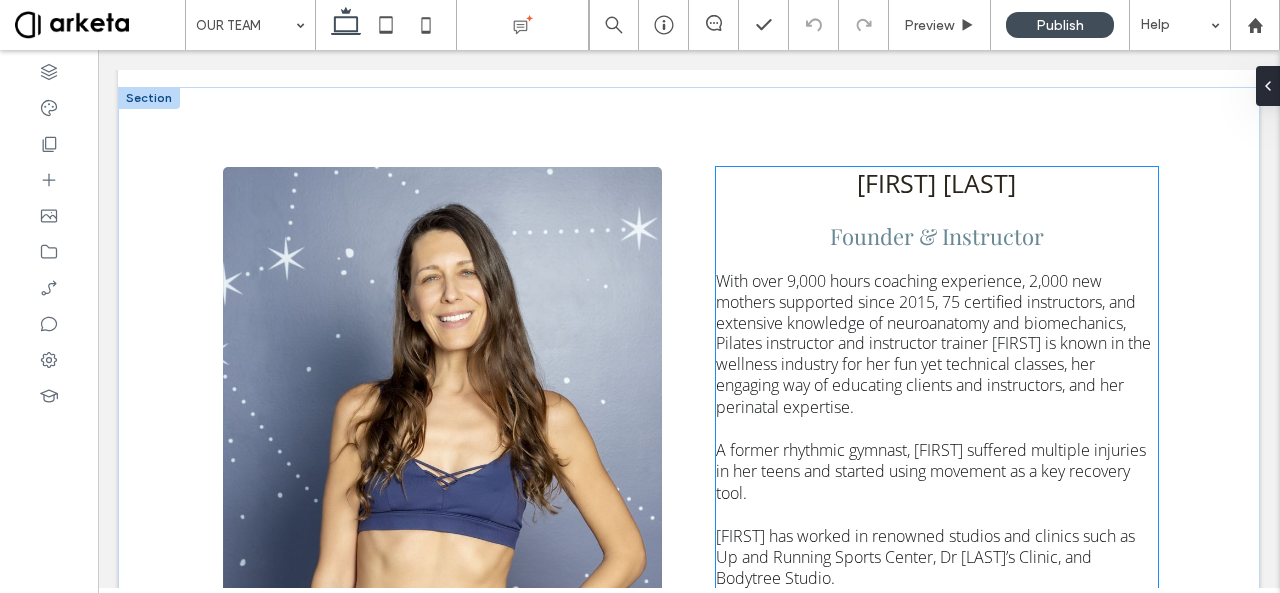 click on "With over 9,000 hours coaching experience, 2,000 new mothers supported since 2015, 75 certified instructors, and extensive knowledge of neuroanatomy and biomechanics, Pilates instructor and instructor trainer [NAME] is known in the wellness industry for her fun yet technical classes, her engaging way of educating clients and instructors, and her perinatal expertise." at bounding box center [933, 344] 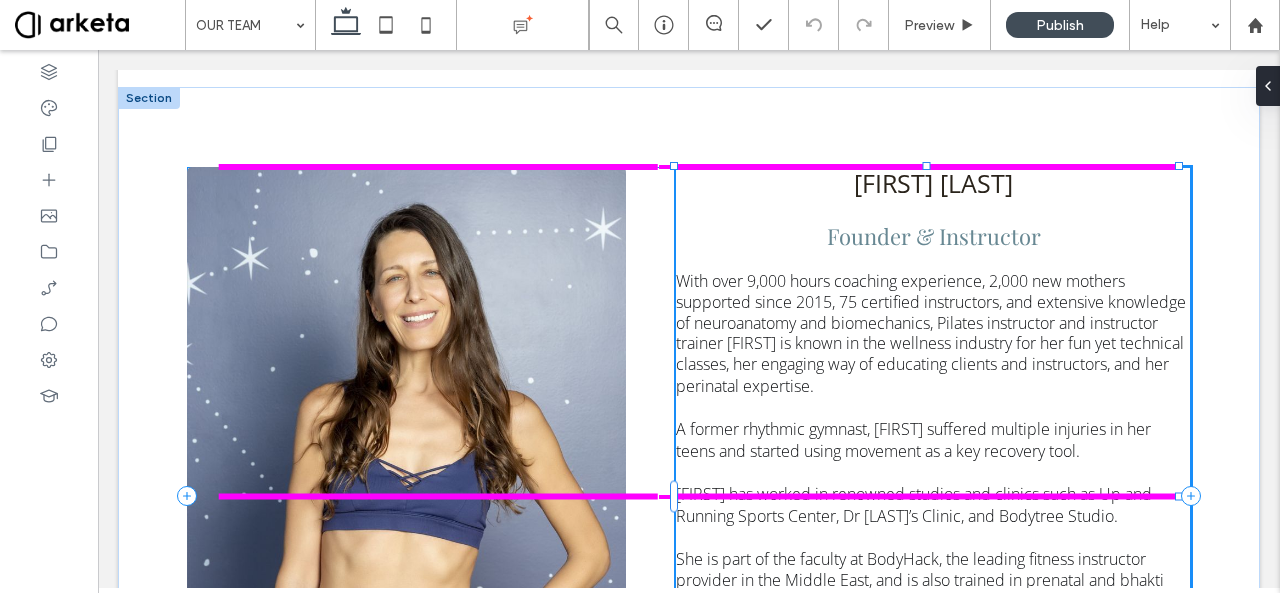 drag, startPoint x: 1147, startPoint y: 495, endPoint x: 1223, endPoint y: 477, distance: 78.10249 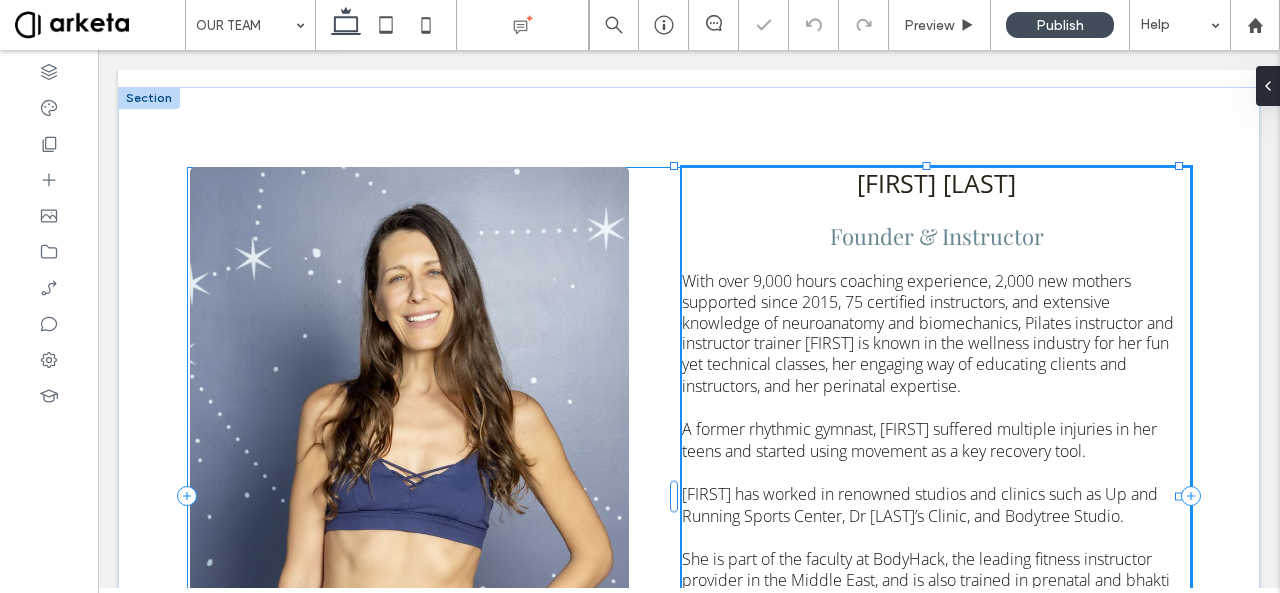 type on "**" 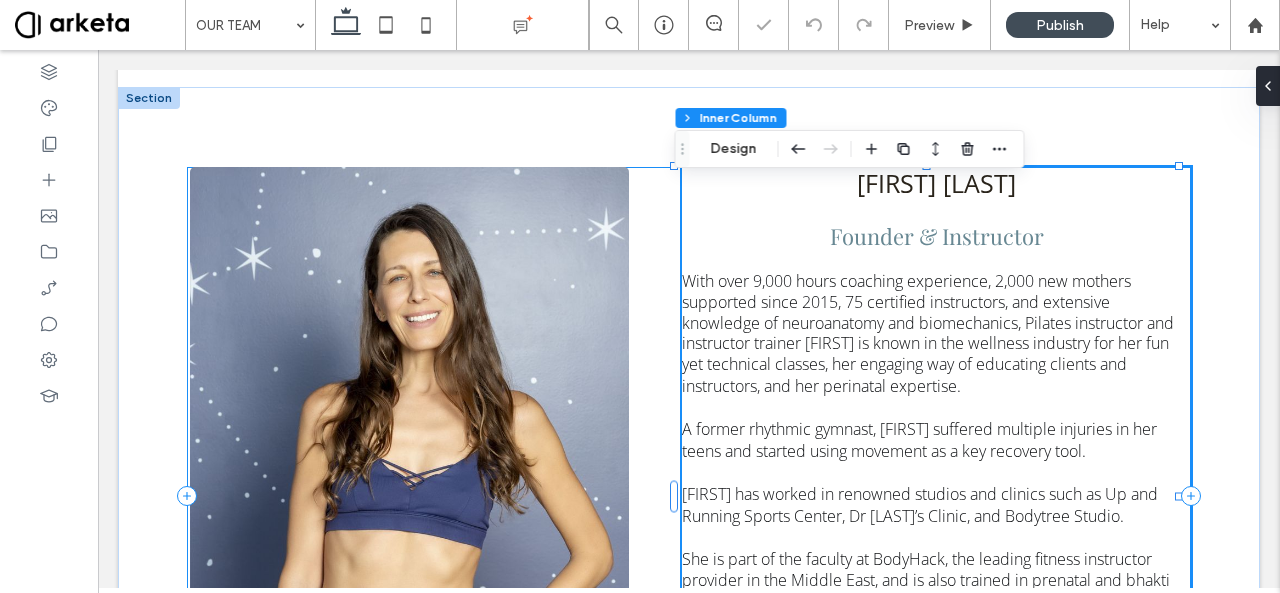type on "****" 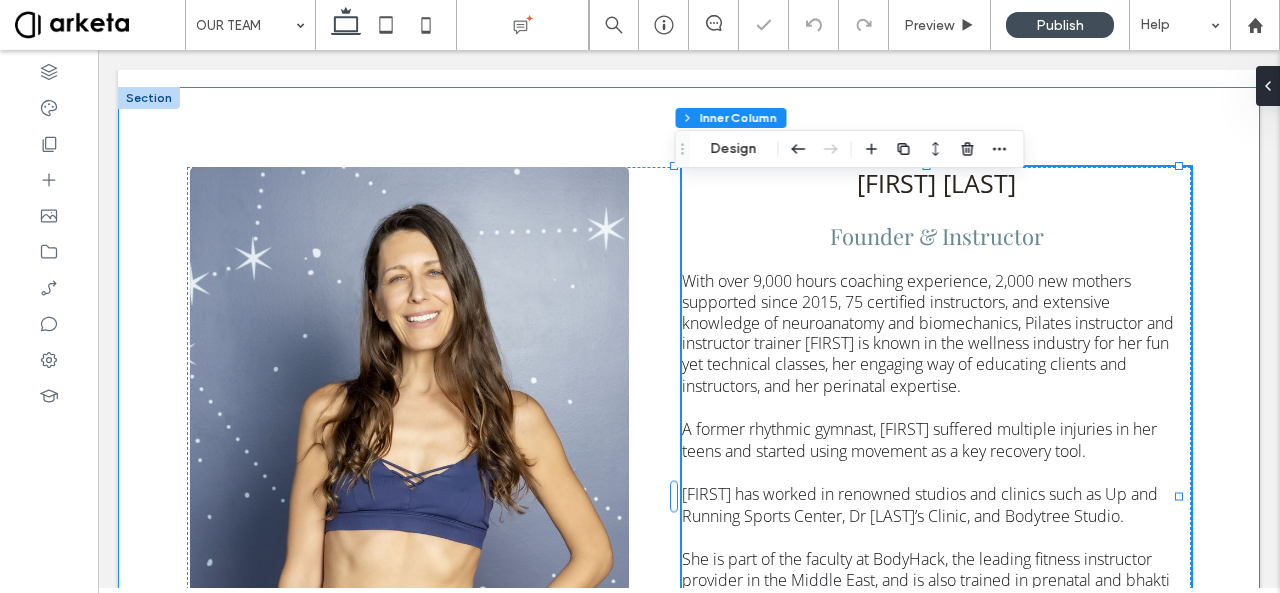 click on "MARIANNE TAFANI
Founder & Instructor   With over 9,000 hours coaching experience, 2,000 new mothers supported since 2015, 75 certified instructors, and extensive knowledge of neuroanatomy and biomechanics, Pilates instructor and instructor trainer Marianne is known in the wellness industry for her fun yet technical classes, her engaging way of educating clients and instructors, and her perinatal expertise. A former rhythmic gymnast, Marianne suffered multiple injuries in her teens and started using movement as a key recovery tool. Marianne has worked in renowned studios and clinics such as Up and Running Sports Center, Dr Helena Taylor’s Clinic, and Bodytree Studio. She is part of the faculty at BodyHack, the leading fitness instructor provider in the Middle East, and is also trained in prenatal and bhakti yoga, ScolioPilates (Pilates for scoliosis), NeuroPilates, RAD Mobility, and Sports Nutrition (Oxford University).
59% , 659px" at bounding box center [689, 496] 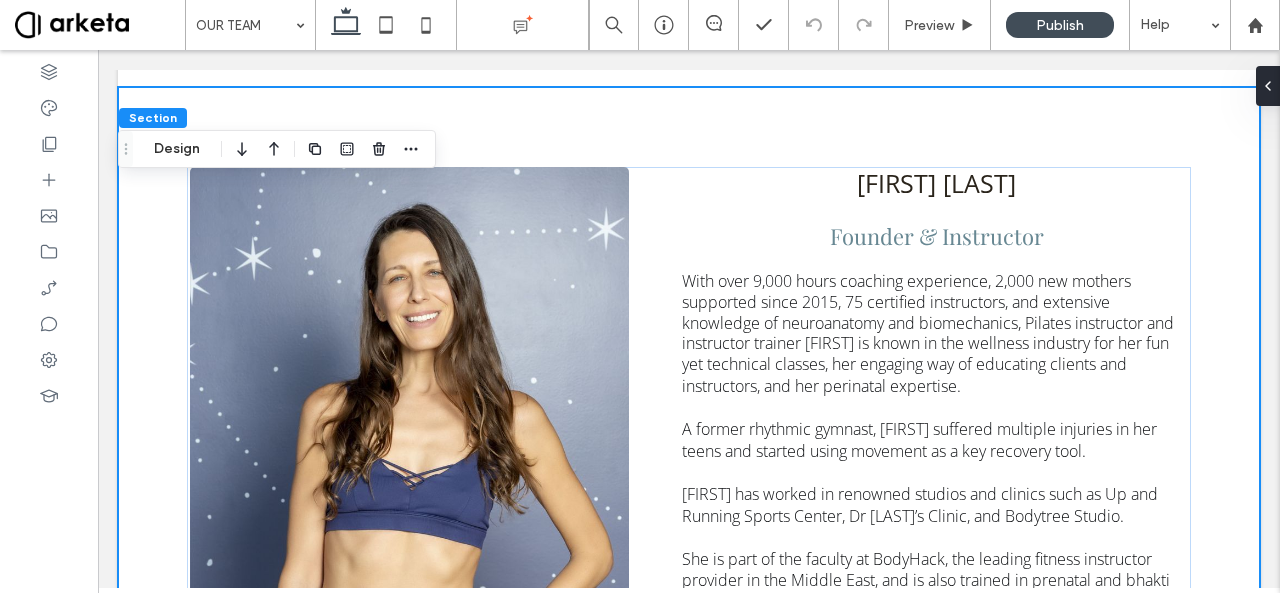 click on "MARIANNE TAFANI
Founder & Instructor   With over 9,000 hours coaching experience, 2,000 new mothers supported since 2015, 75 certified instructors, and extensive knowledge of neuroanatomy and biomechanics, Pilates instructor and instructor trainer Marianne is known in the wellness industry for her fun yet technical classes, her engaging way of educating clients and instructors, and her perinatal expertise. A former rhythmic gymnast, Marianne suffered multiple injuries in her teens and started using movement as a key recovery tool. Marianne has worked in renowned studios and clinics such as Up and Running Sports Center, Dr Helena Taylor’s Clinic, and Bodytree Studio. She is part of the faculty at BodyHack, the leading fitness instructor provider in the Middle East, and is also trained in prenatal and bhakti yoga, ScolioPilates (Pilates for scoliosis), NeuroPilates, RAD Mobility, and Sports Nutrition (Oxford University)." at bounding box center [689, 496] 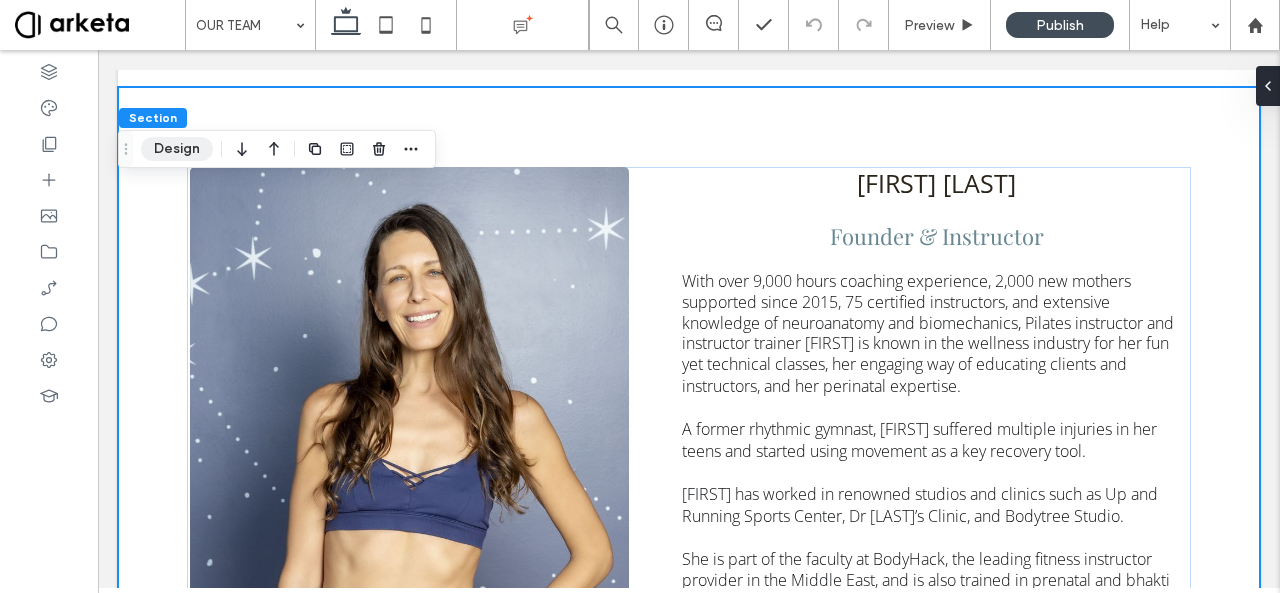 click on "Design" at bounding box center [177, 149] 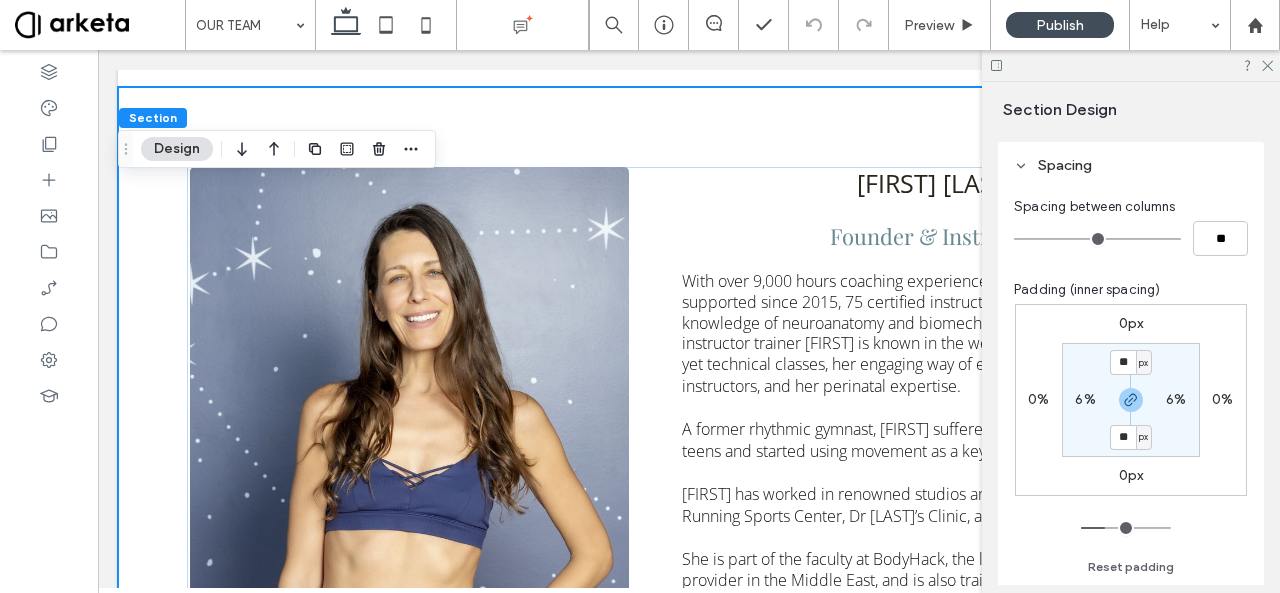 scroll, scrollTop: 210, scrollLeft: 0, axis: vertical 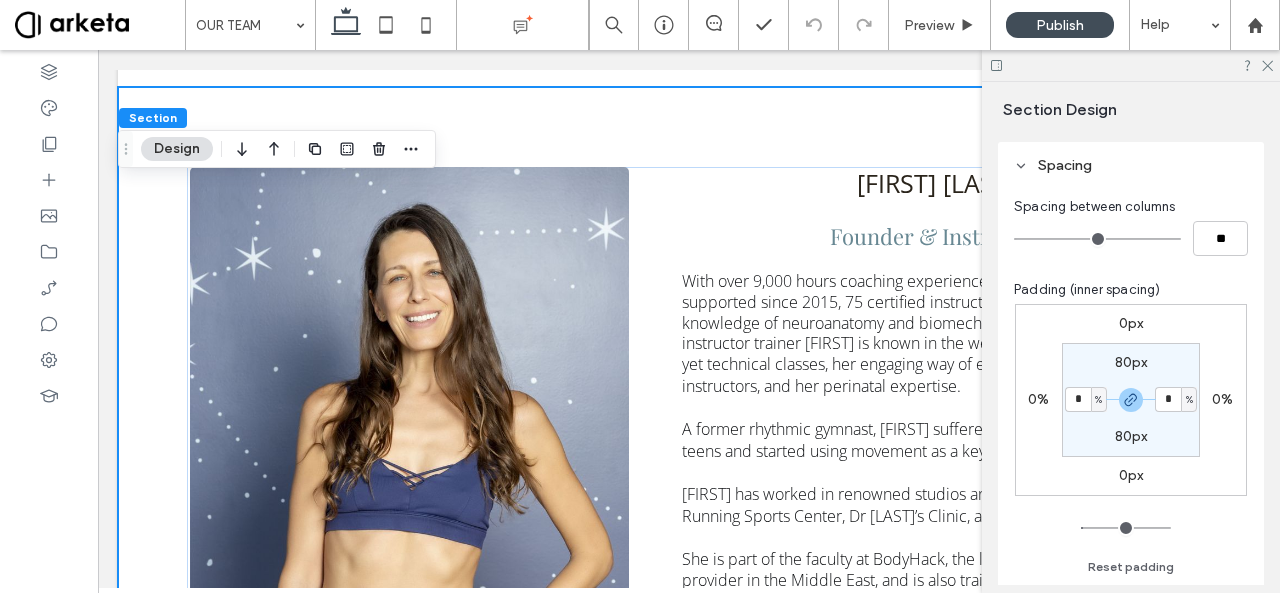 type on "*" 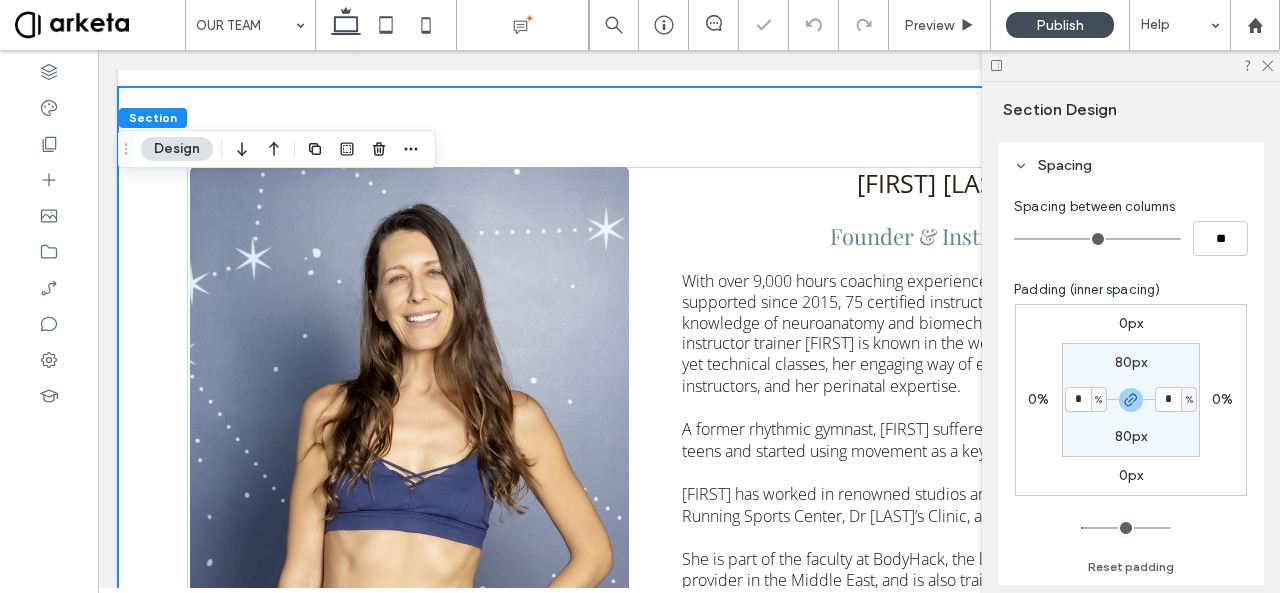 type on "*" 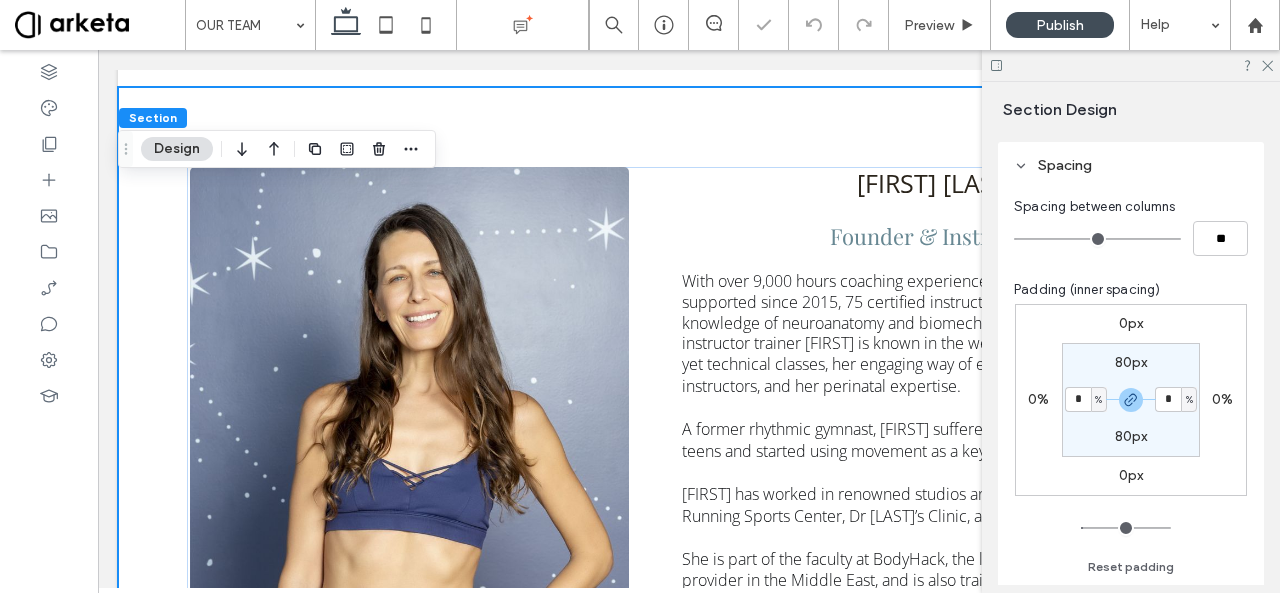 type on "*" 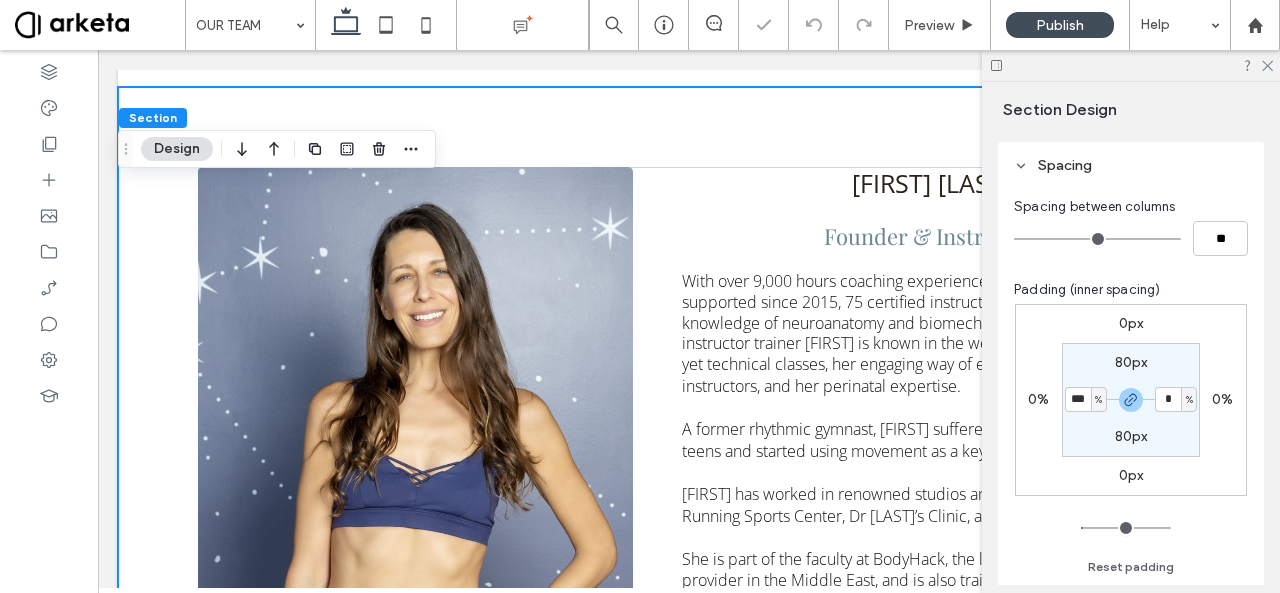 type on "***" 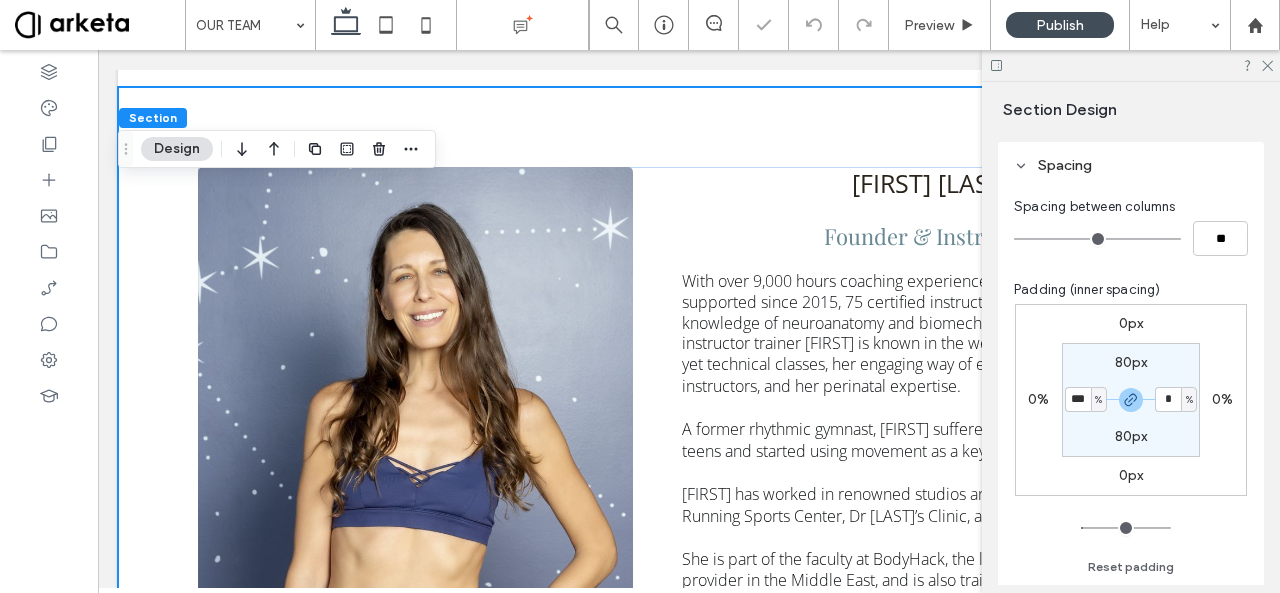 type on "*" 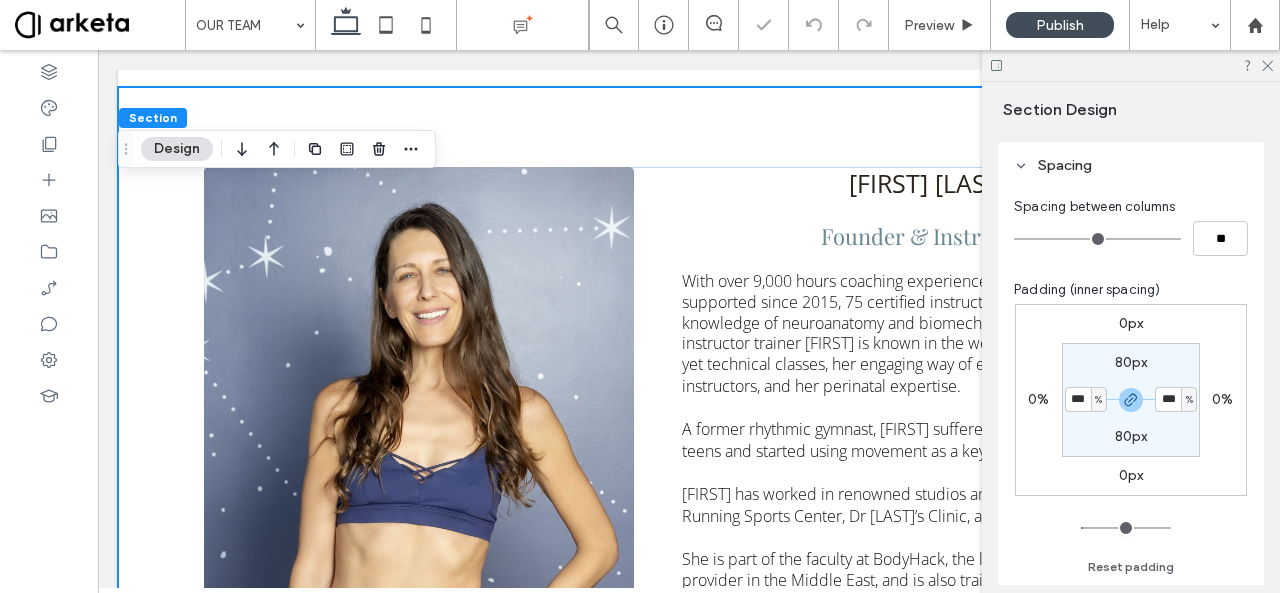 type on "*" 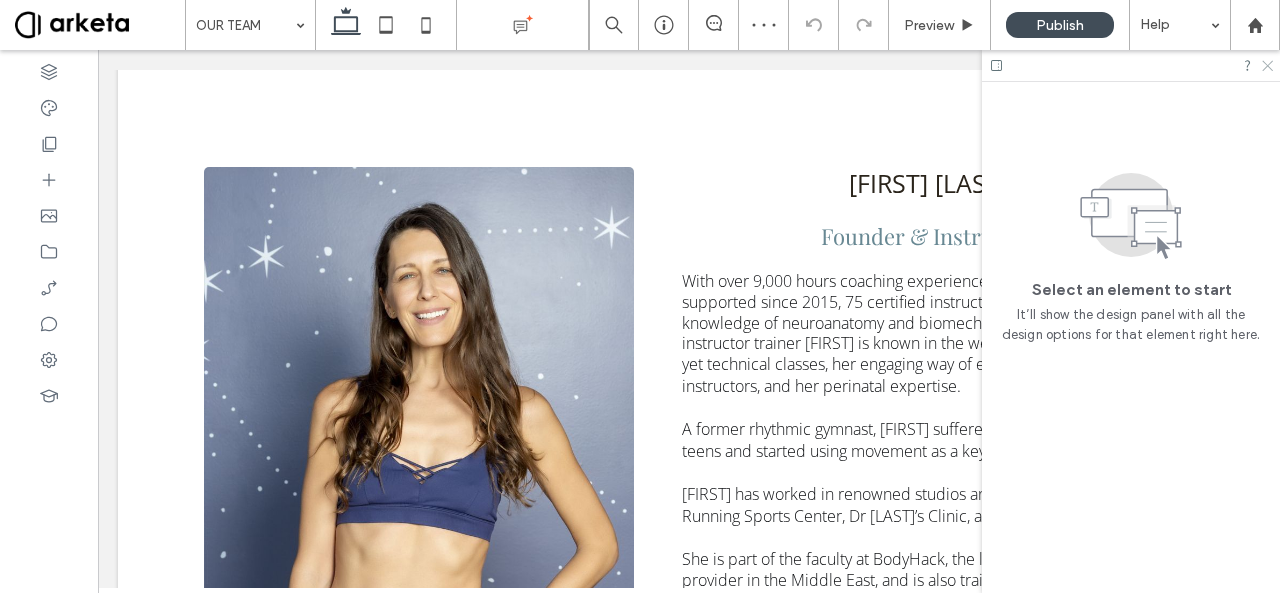 click 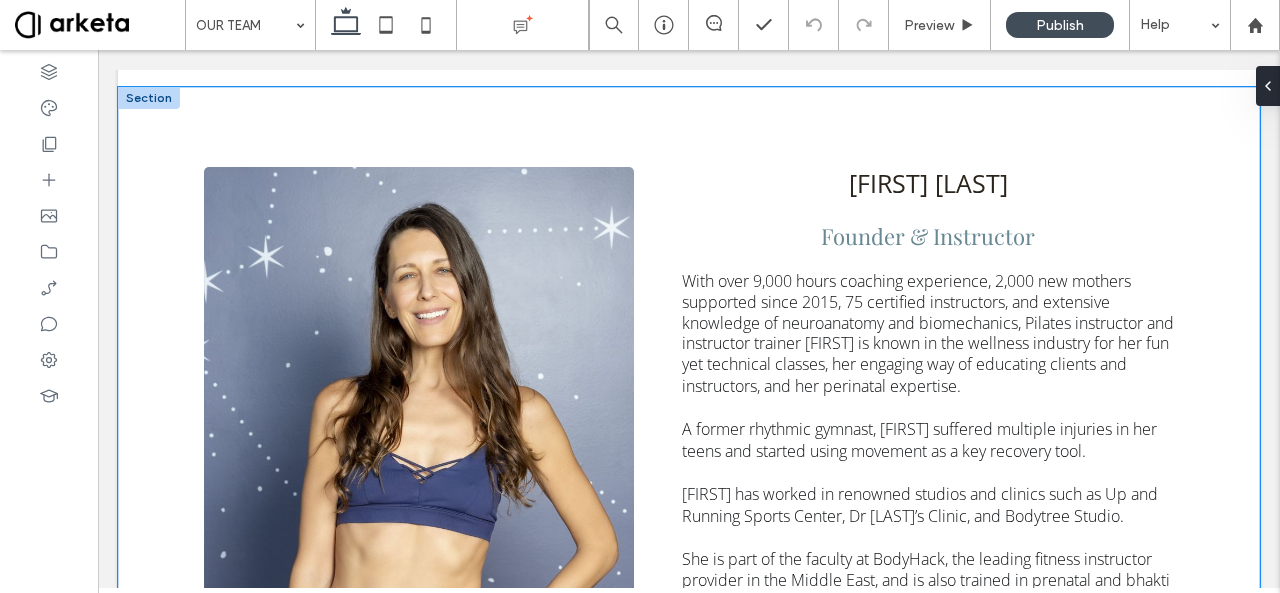 click on "MARIANNE TAFANI
Founder & Instructor   With over 9,000 hours coaching experience, 2,000 new mothers supported since 2015, 75 certified instructors, and extensive knowledge of neuroanatomy and biomechanics, Pilates instructor and instructor trainer Marianne is known in the wellness industry for her fun yet technical classes, her engaging way of educating clients and instructors, and her perinatal expertise. A former rhythmic gymnast, Marianne suffered multiple injuries in her teens and started using movement as a key recovery tool. Marianne has worked in renowned studios and clinics such as Up and Running Sports Center, Dr Helena Taylor’s Clinic, and Bodytree Studio. She is part of the faculty at BodyHack, the leading fitness instructor provider in the Middle East, and is also trained in prenatal and bhakti yoga, ScolioPilates (Pilates for scoliosis), NeuroPilates, RAD Mobility, and Sports Nutrition (Oxford University)." at bounding box center (689, 489) 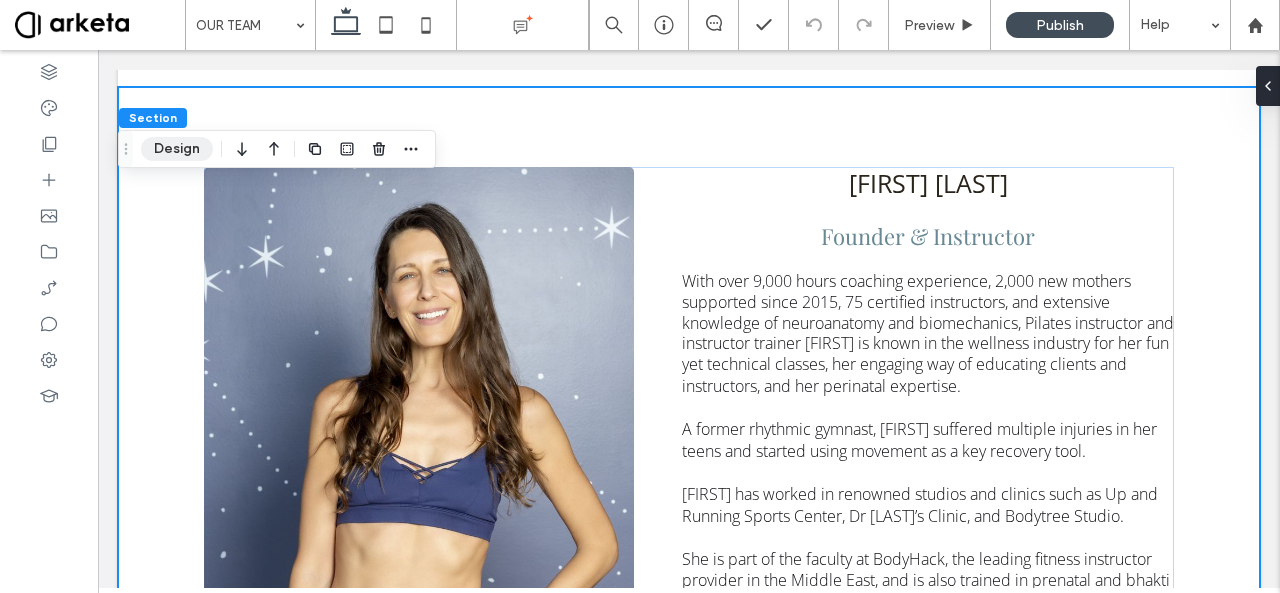 click on "Design" at bounding box center (177, 149) 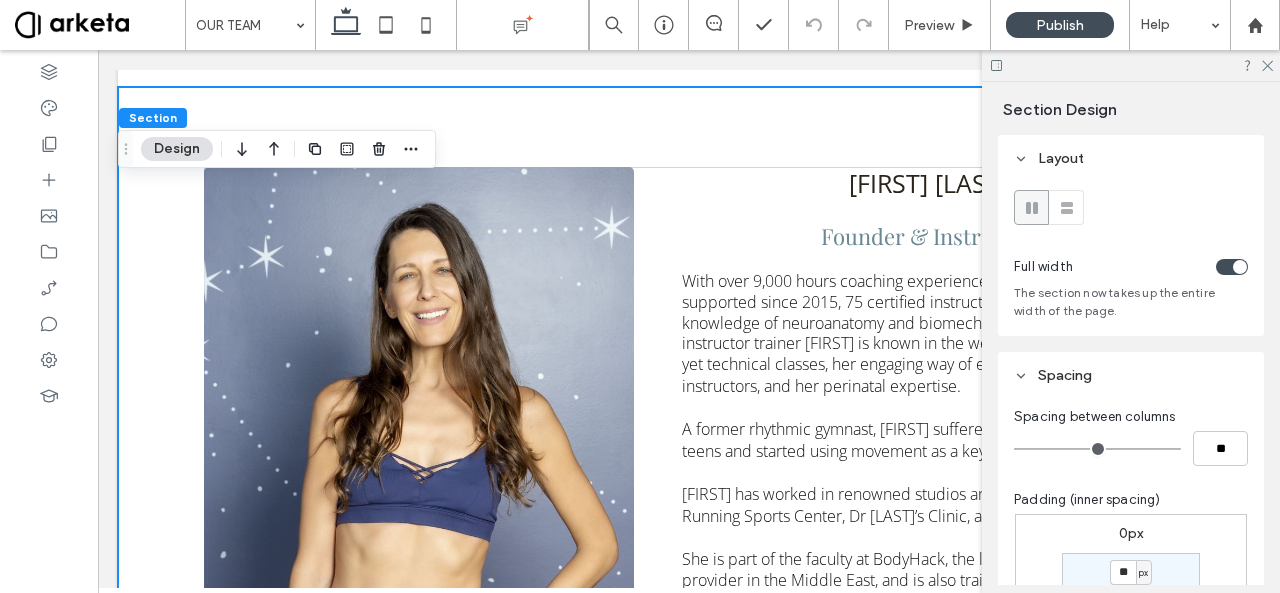 scroll, scrollTop: 153, scrollLeft: 0, axis: vertical 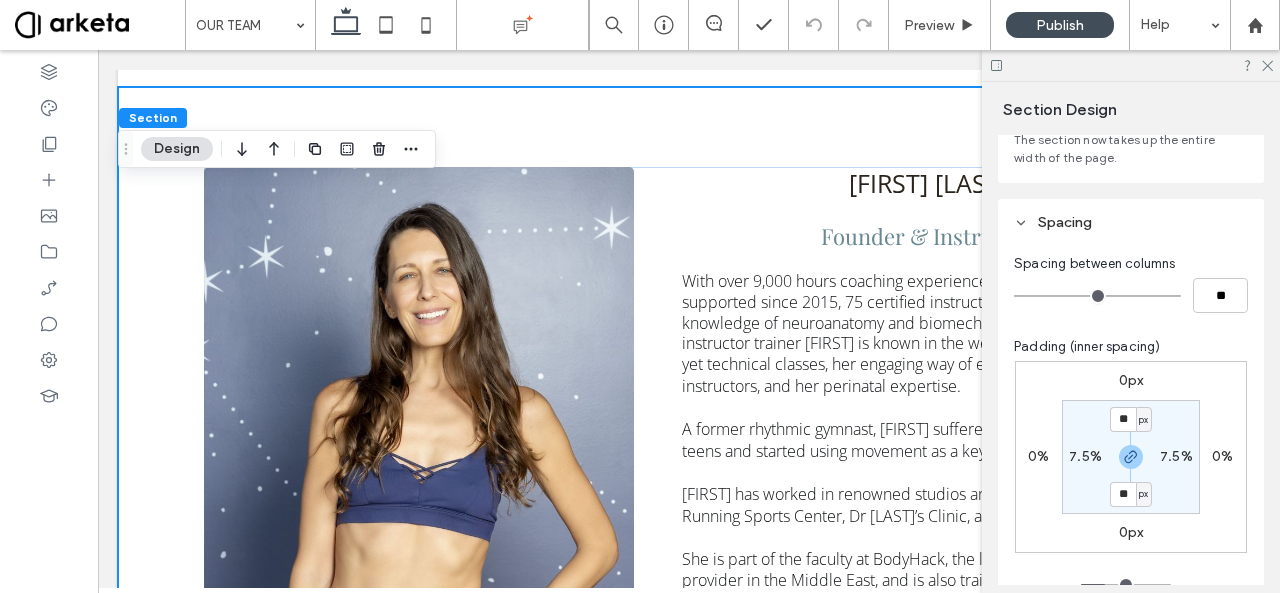 click on "7.5%" at bounding box center (1085, 456) 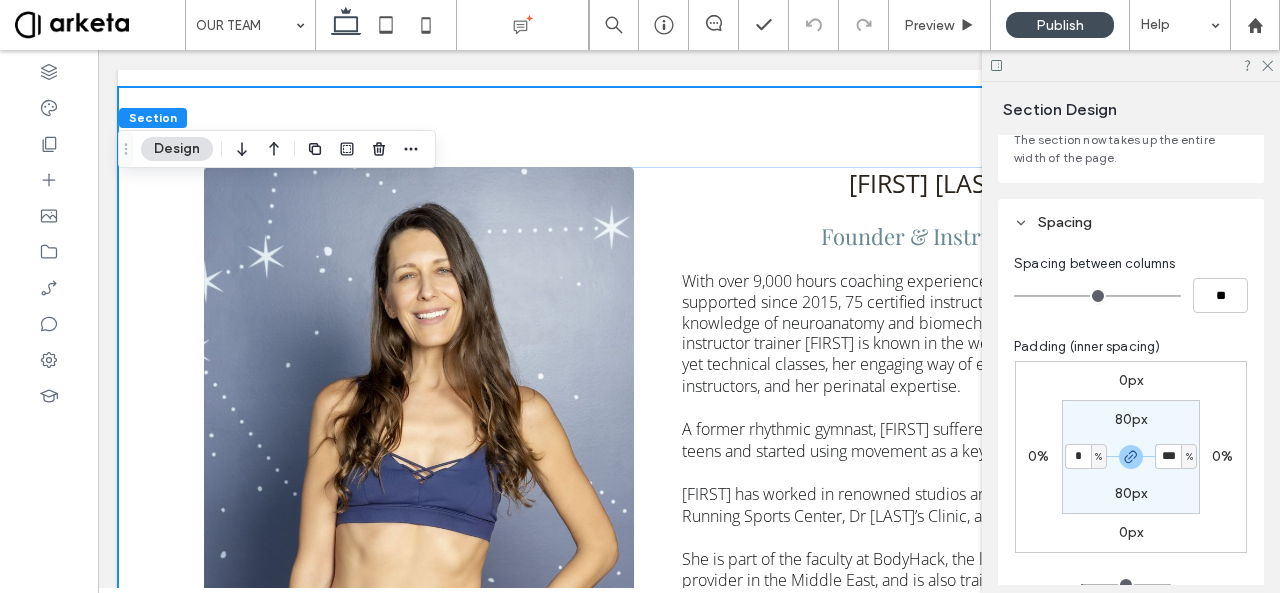 type on "*" 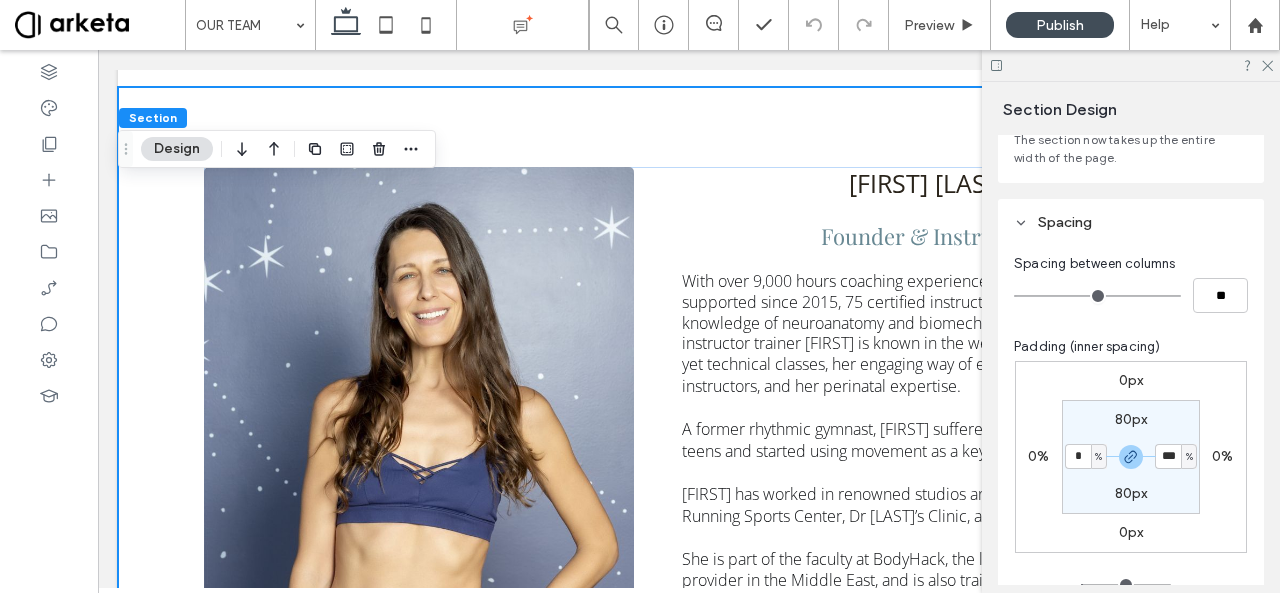 type on "*" 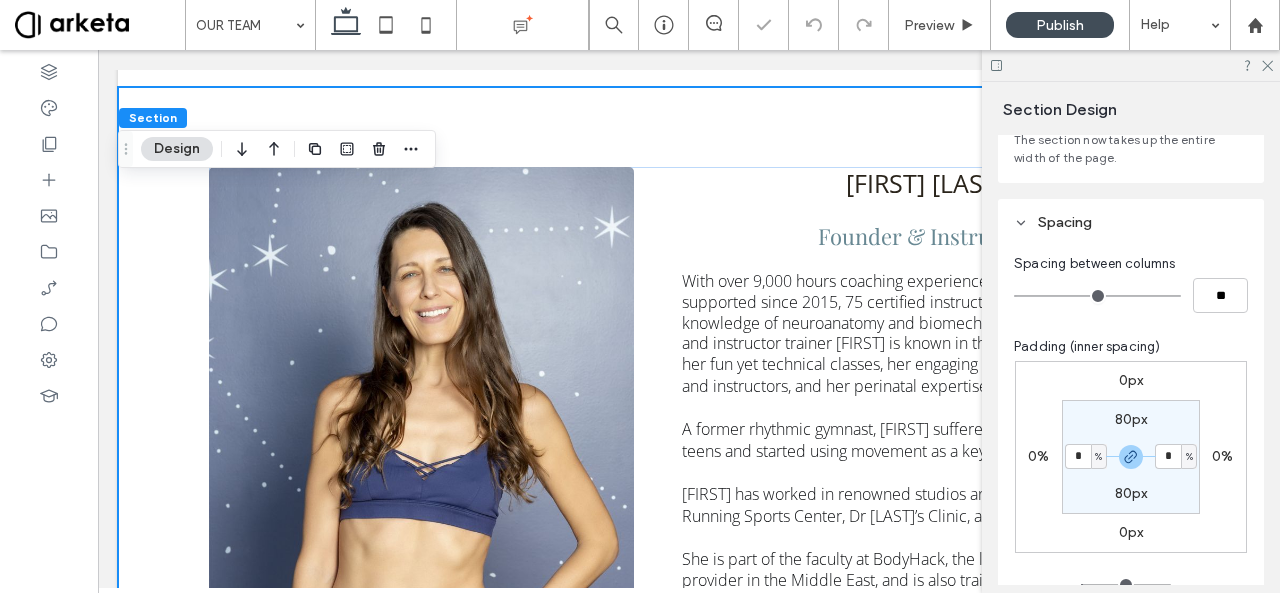 click on "Spacing" at bounding box center (1131, 222) 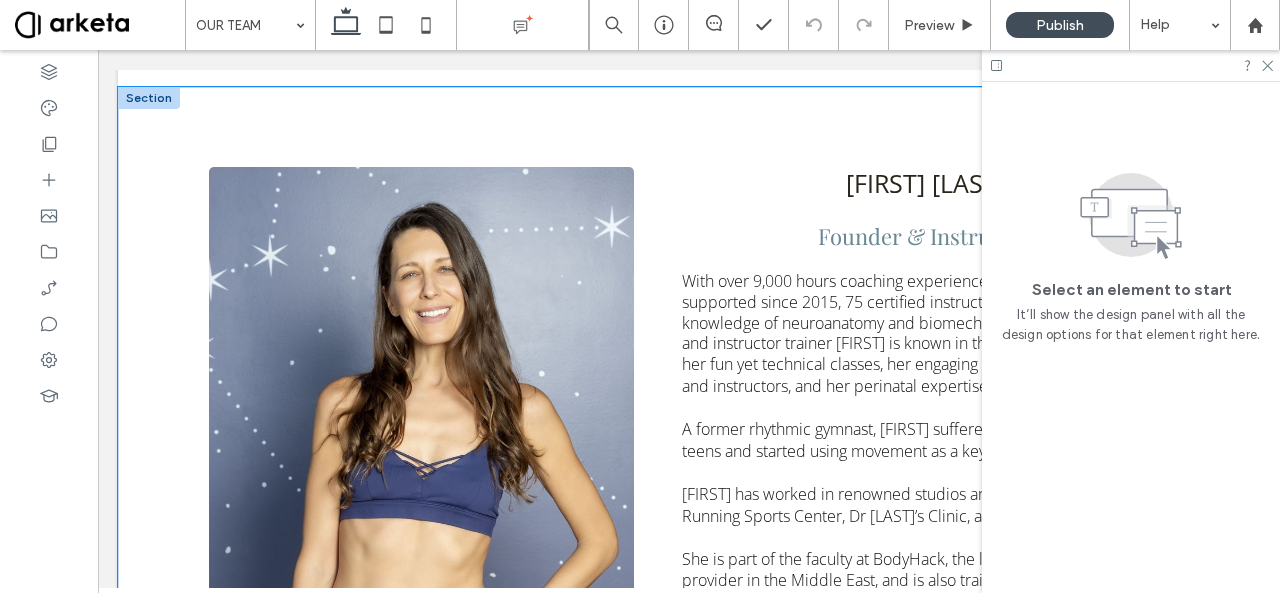 click on "MARIANNE TAFANI
Founder & Instructor   With over 9,000 hours coaching experience, 2,000 new mothers supported since 2015, 75 certified instructors, and extensive knowledge of neuroanatomy and biomechanics, Pilates instructor and instructor trainer Marianne is known in the wellness industry for her fun yet technical classes, her engaging way of educating clients and instructors, and her perinatal expertise. A former rhythmic gymnast, Marianne suffered multiple injuries in her teens and started using movement as a key recovery tool. Marianne has worked in renowned studios and clinics such as Up and Running Sports Center, Dr Helena Taylor’s Clinic, and Bodytree Studio. She is part of the faculty at BodyHack, the leading fitness instructor provider in the Middle East, and is also trained in prenatal and bhakti yoga, ScolioPilates (Pilates for scoliosis), NeuroPilates, RAD Mobility, and Sports Nutrition (Oxford University)." at bounding box center [689, 486] 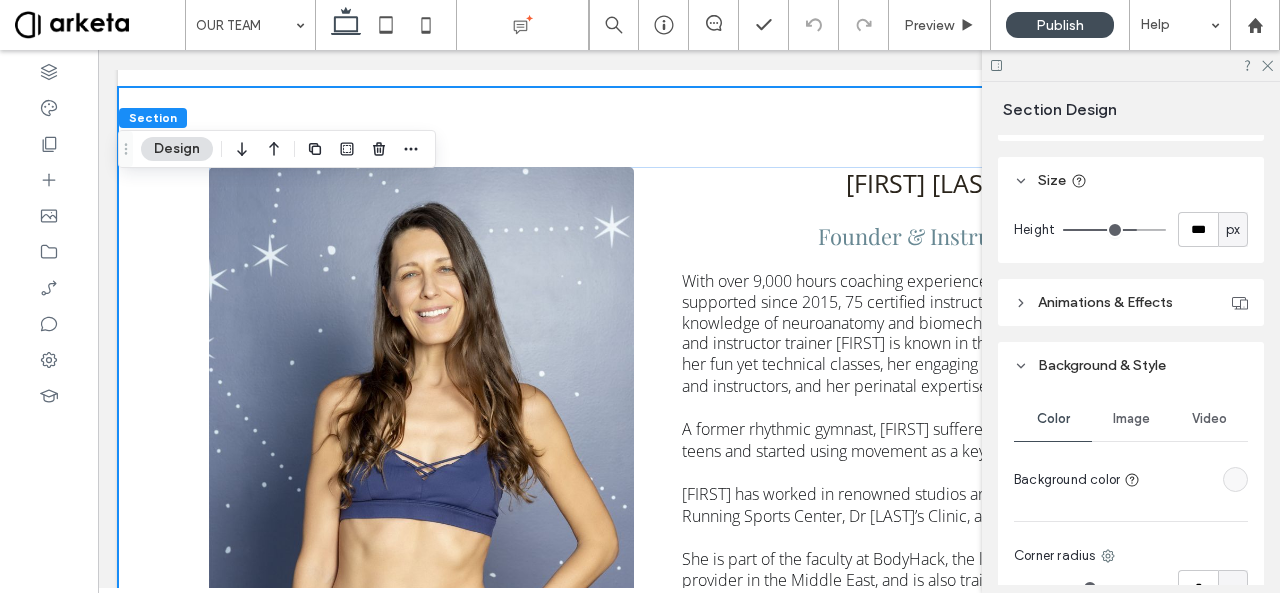 scroll, scrollTop: 0, scrollLeft: 0, axis: both 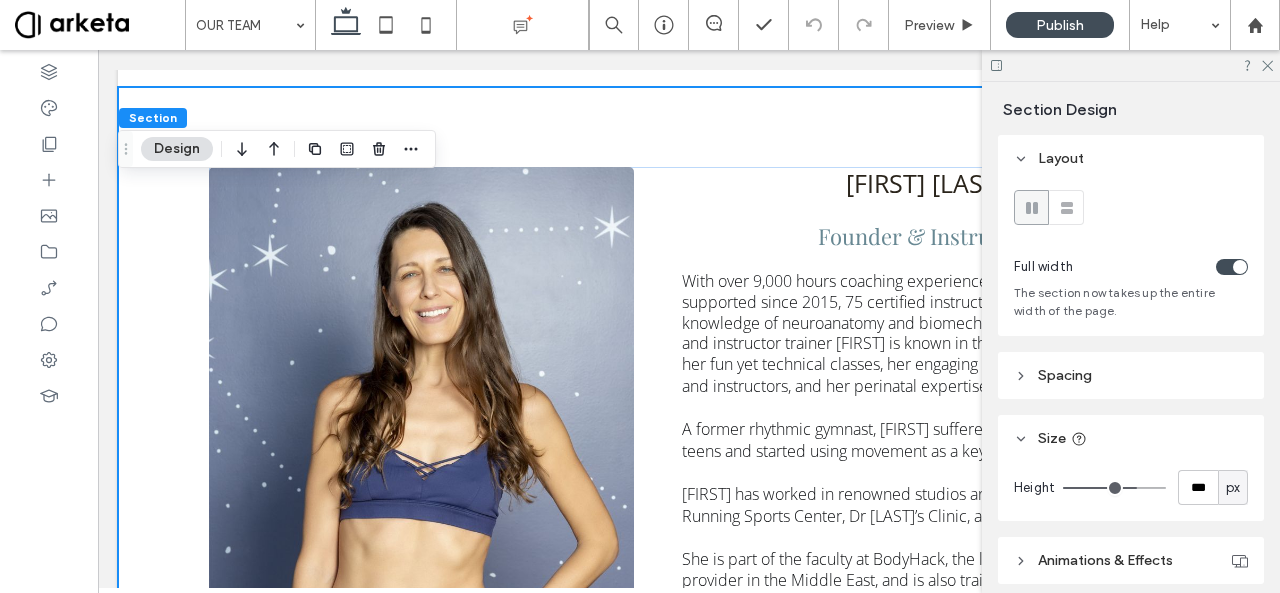 drag, startPoint x: 1051, startPoint y: 349, endPoint x: 1048, endPoint y: 361, distance: 12.369317 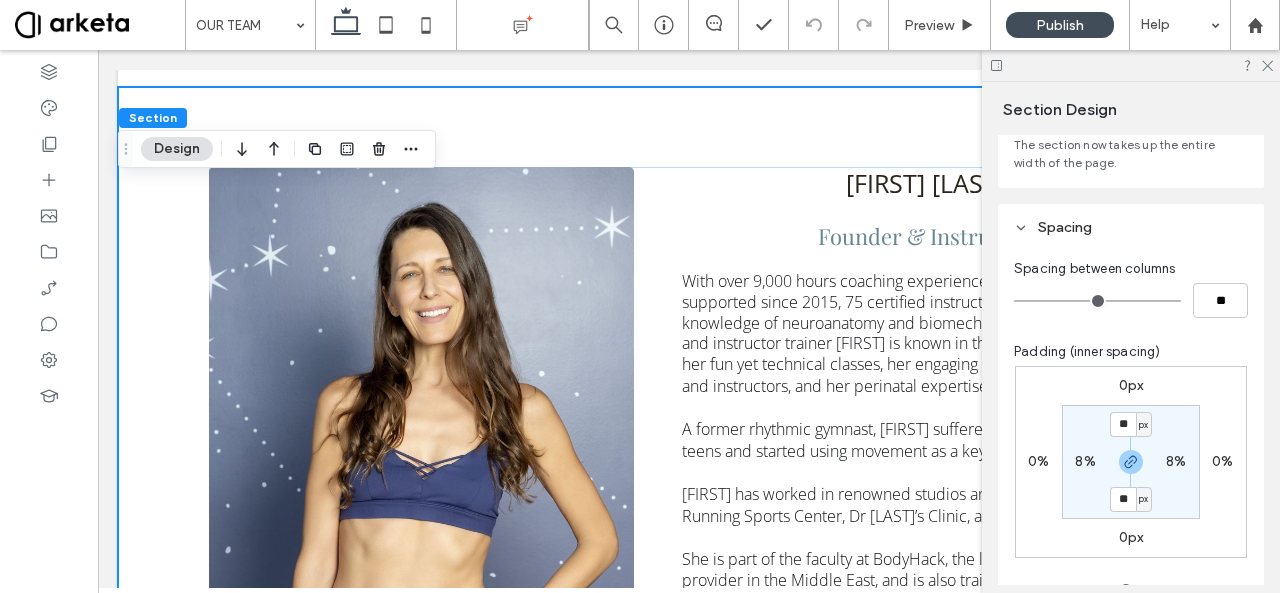 scroll, scrollTop: 150, scrollLeft: 0, axis: vertical 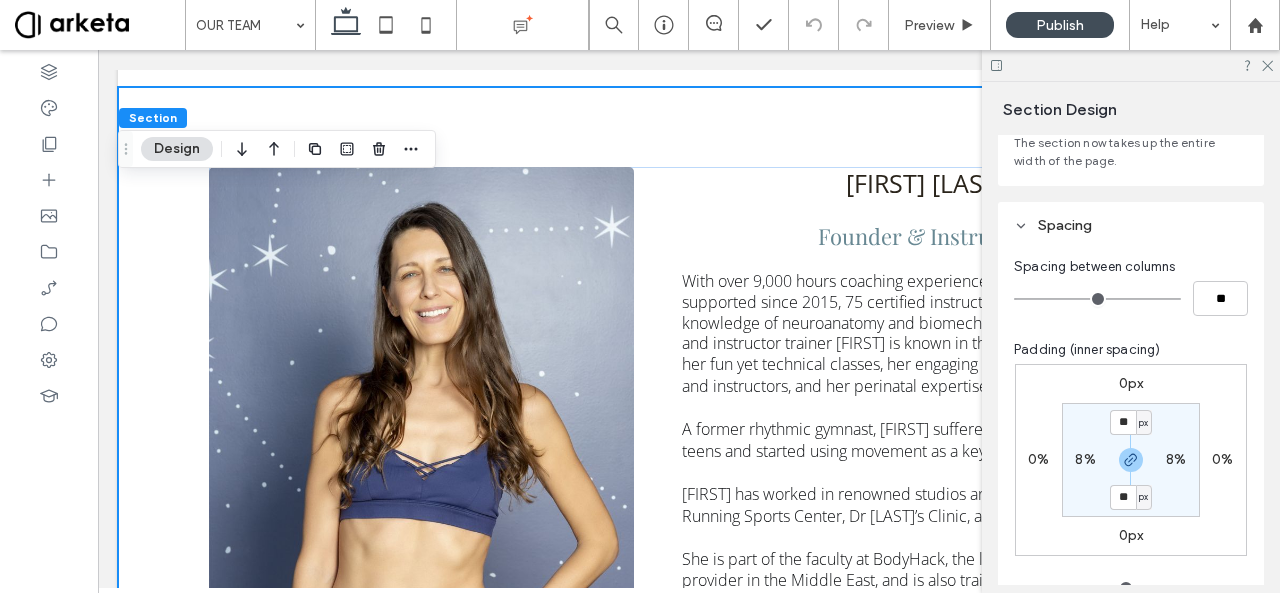 click on "8%" at bounding box center [1085, 459] 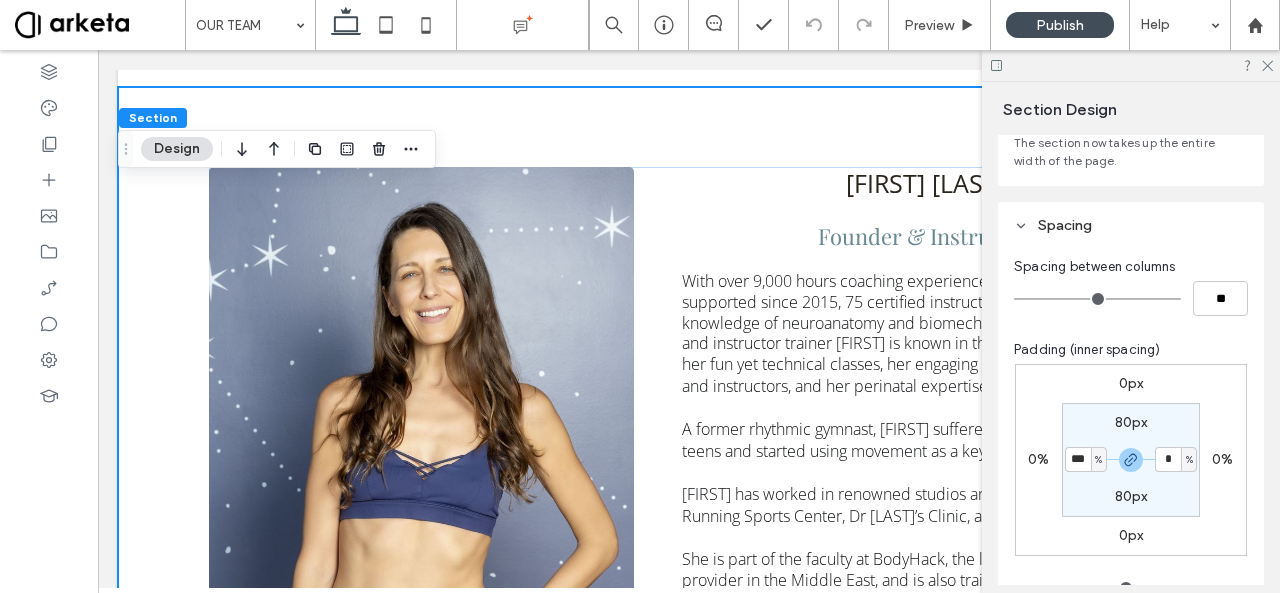 type on "***" 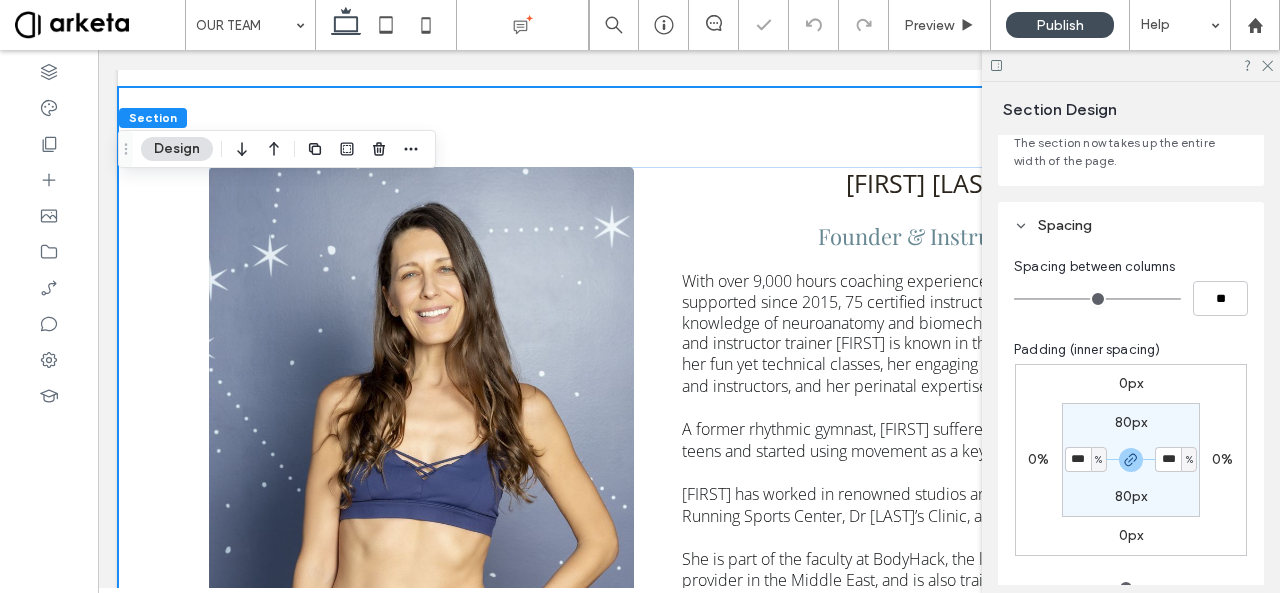 type on "*" 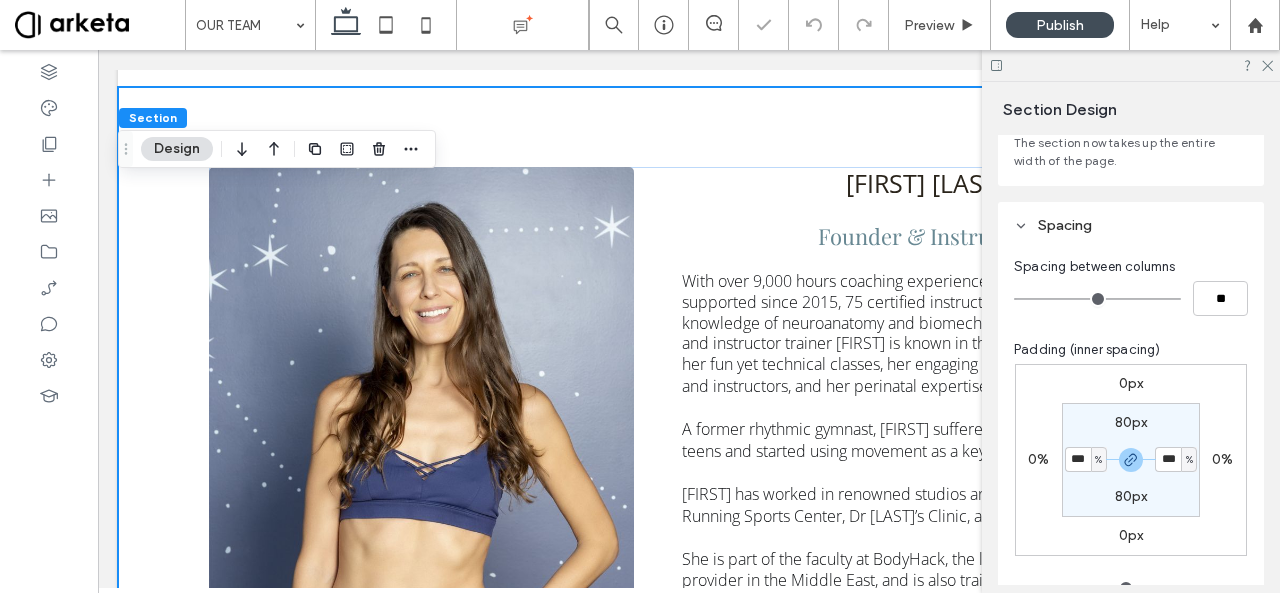type on "***" 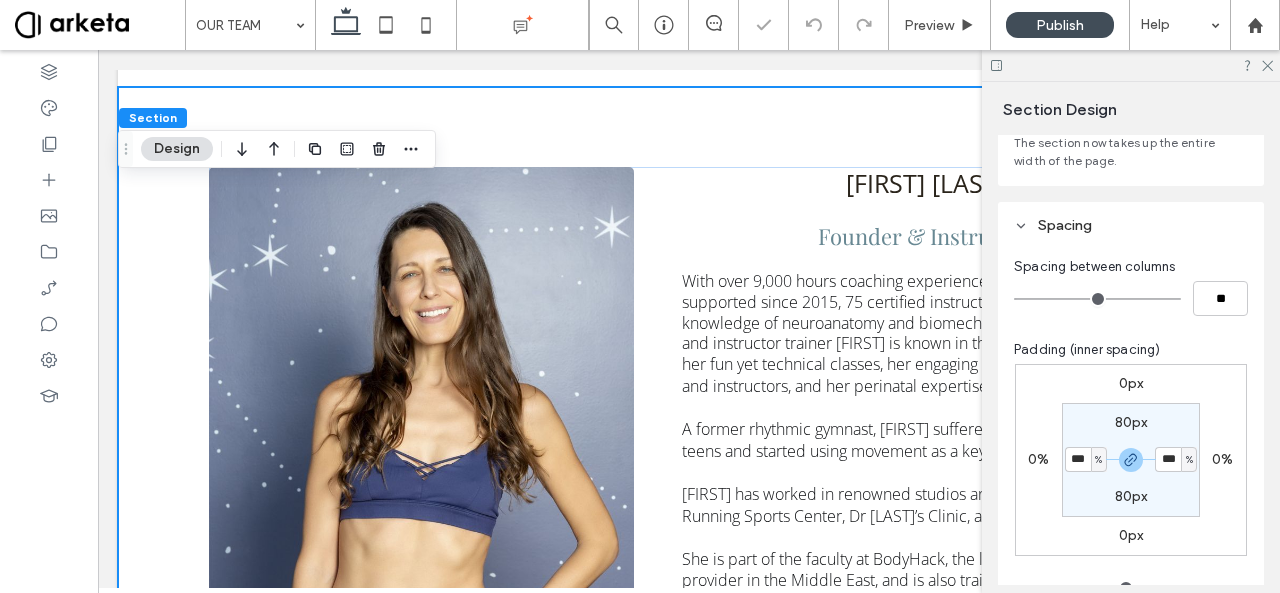 type on "*" 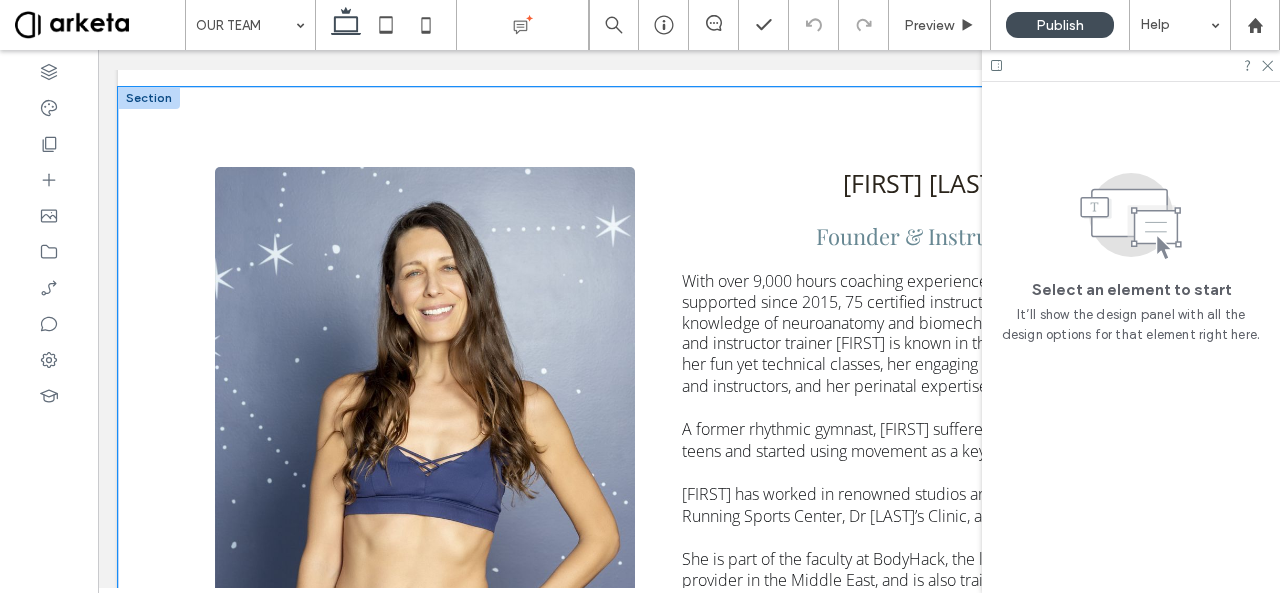click on "MARIANNE TAFANI
Founder & Instructor   With over 9,000 hours coaching experience, 2,000 new mothers supported since 2015, 75 certified instructors, and extensive knowledge of neuroanatomy and biomechanics, Pilates instructor and instructor trainer Marianne is known in the wellness industry for her fun yet technical classes, her engaging way of educating clients and instructors, and her perinatal expertise. A former rhythmic gymnast, Marianne suffered multiple injuries in her teens and started using movement as a key recovery tool. Marianne has worked in renowned studios and clinics such as Up and Running Sports Center, Dr Helena Taylor’s Clinic, and Bodytree Studio. She is part of the faculty at BodyHack, the leading fitness instructor provider in the Middle East, and is also trained in prenatal and bhakti yoga, ScolioPilates (Pilates for scoliosis), NeuroPilates, RAD Mobility, and Sports Nutrition (Oxford University)." at bounding box center (689, 482) 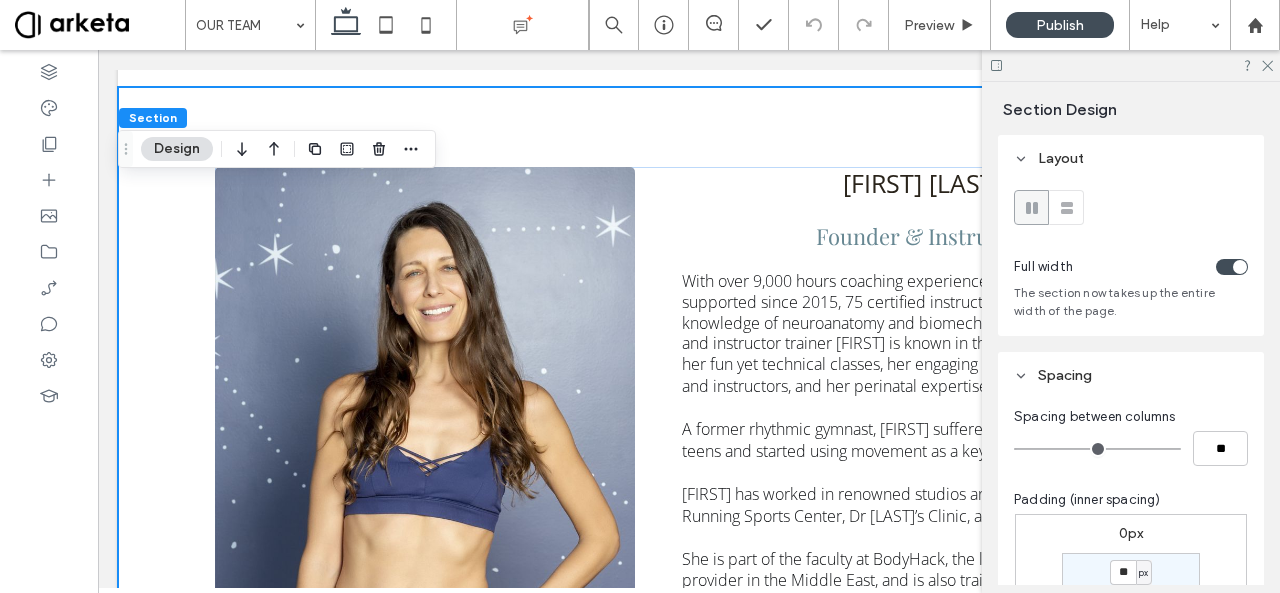 scroll, scrollTop: 269, scrollLeft: 0, axis: vertical 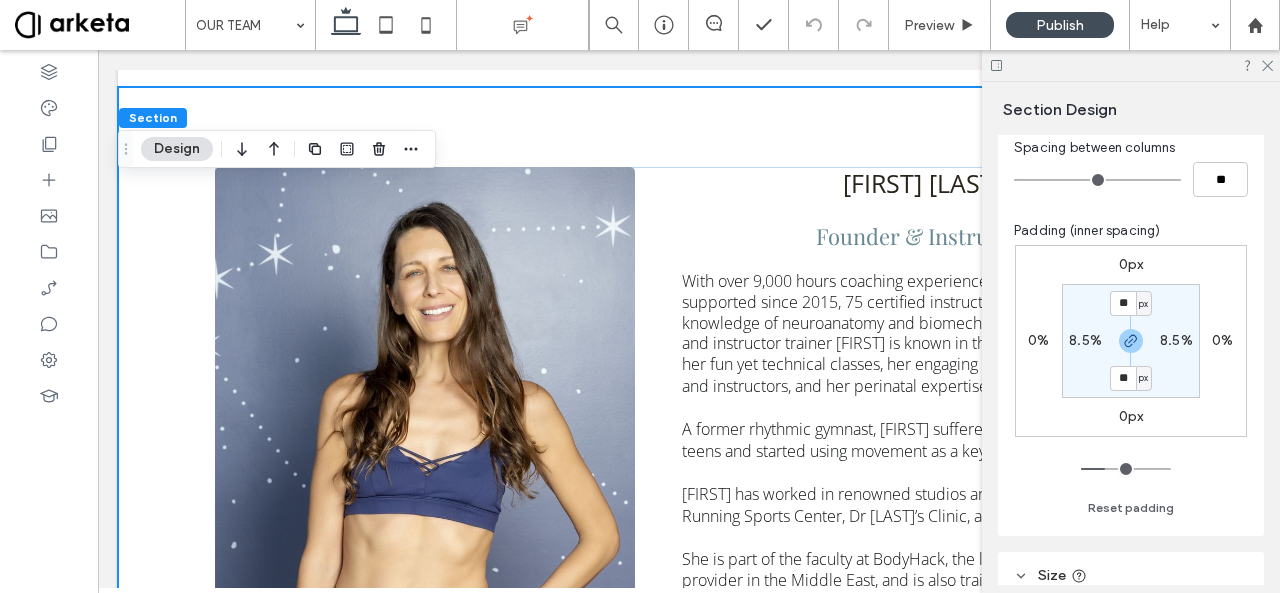 click on "8.5%" at bounding box center (1085, 340) 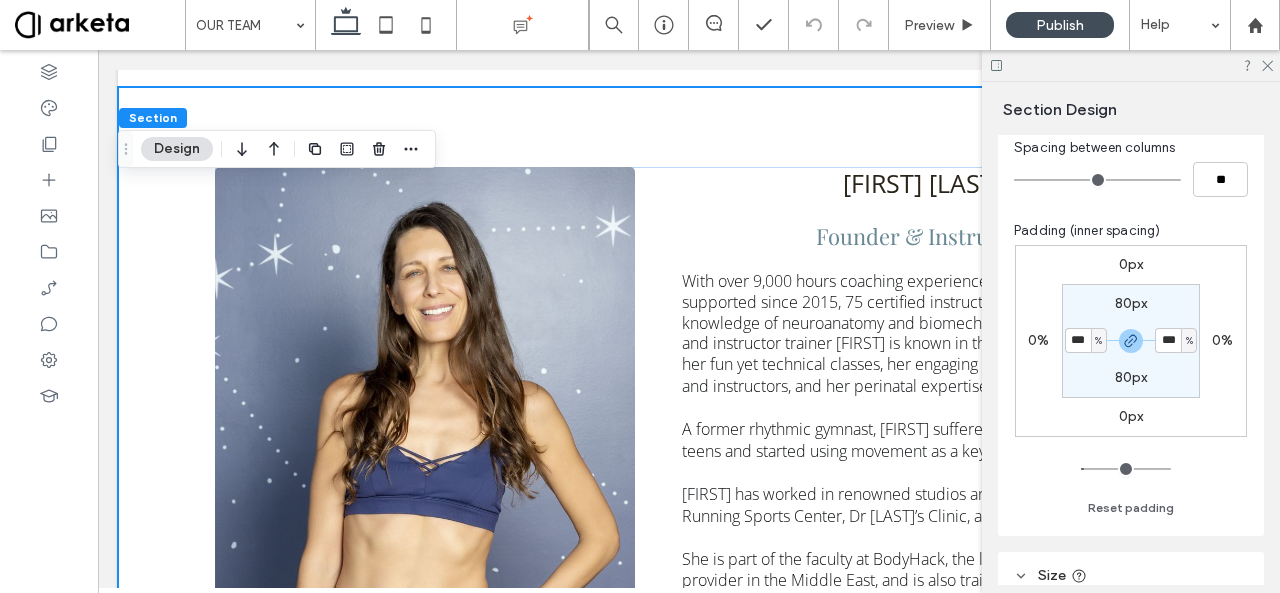 type on "*" 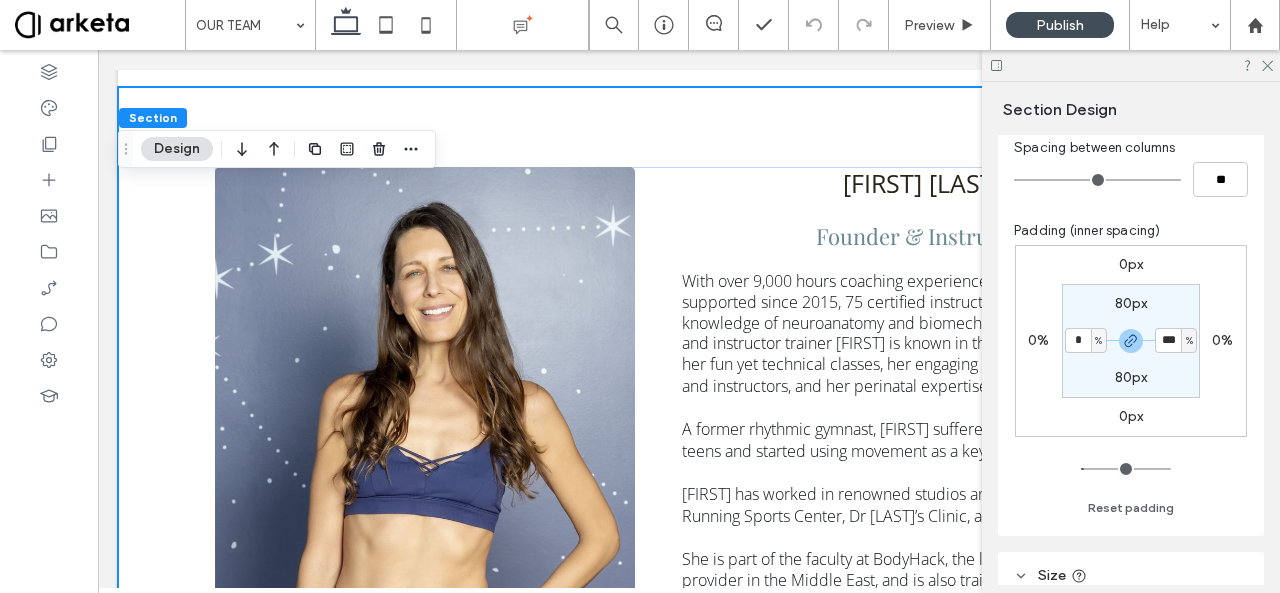 type on "*" 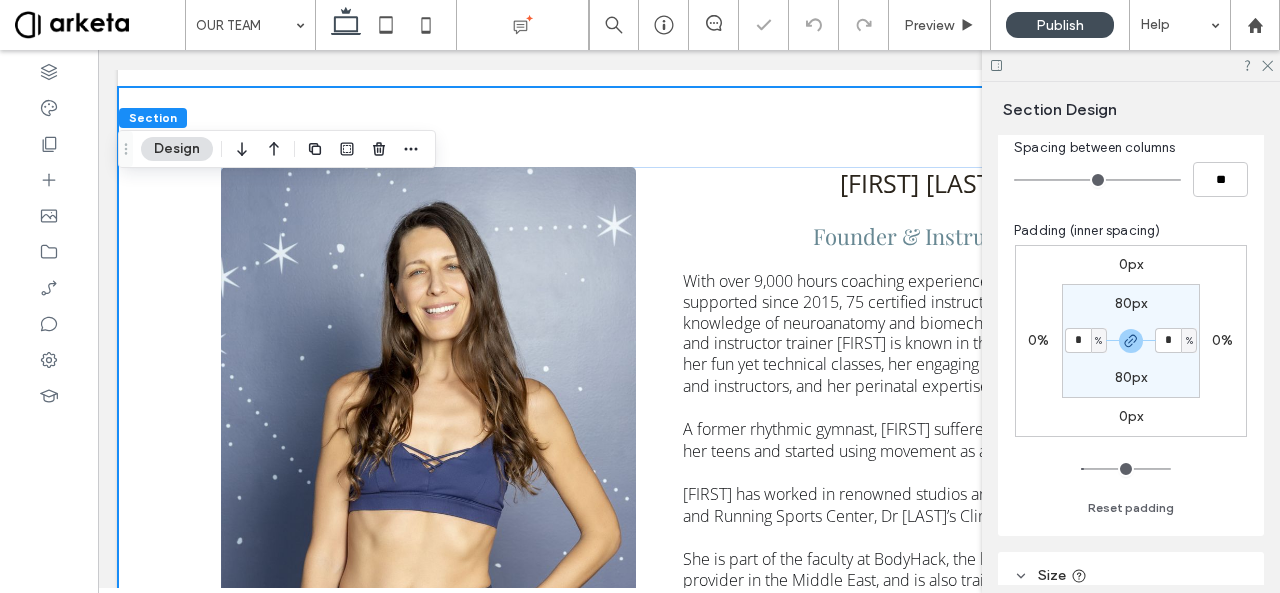 click on "Padding (inner spacing)" at bounding box center [1131, 231] 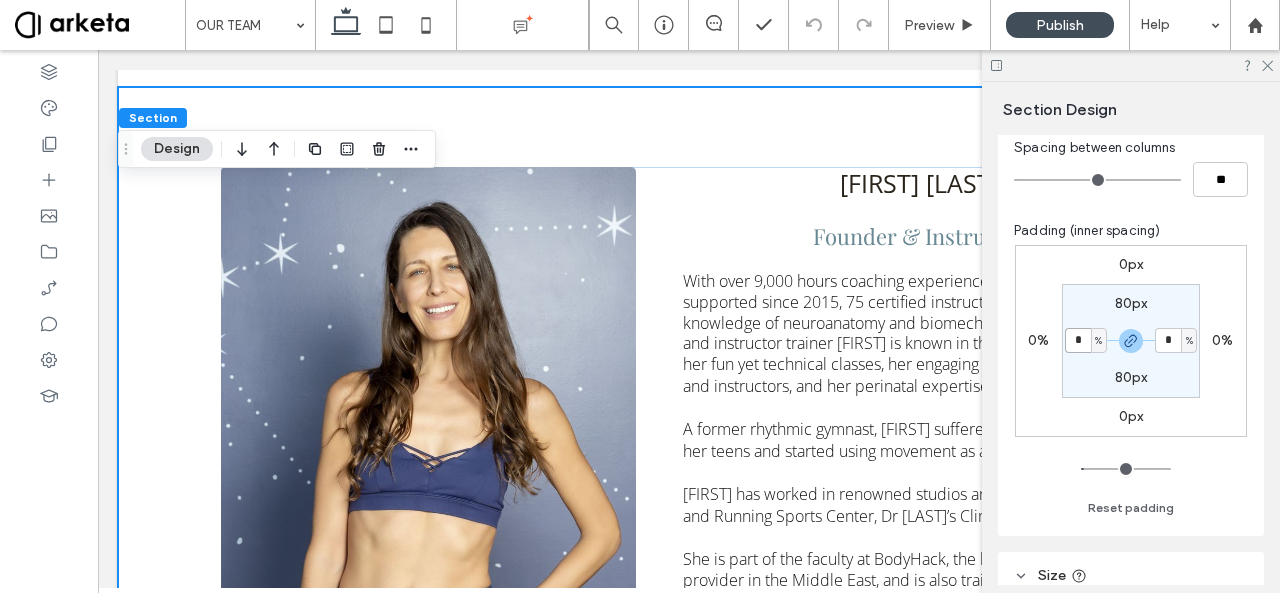 click on "*" at bounding box center (1078, 340) 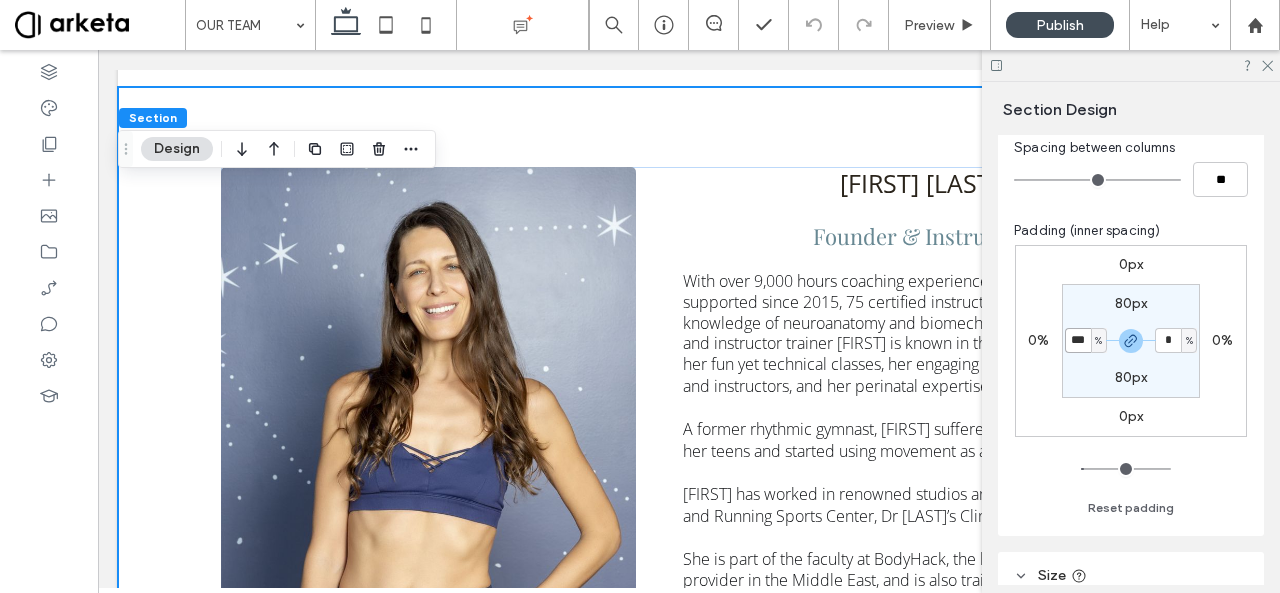 type on "***" 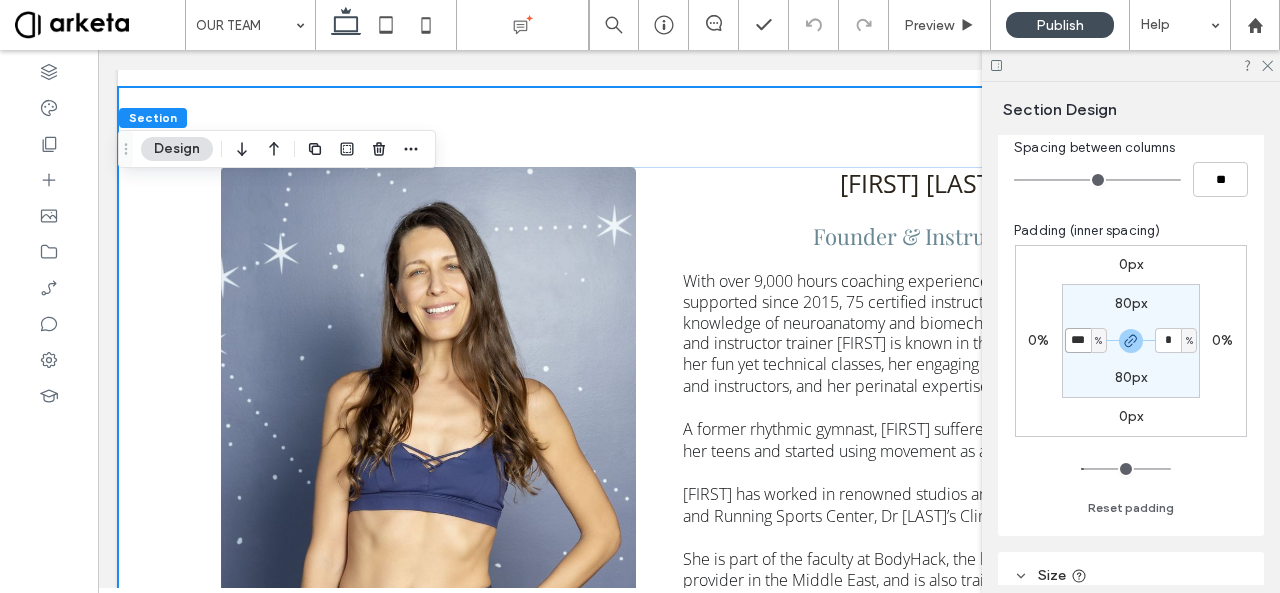 type on "**" 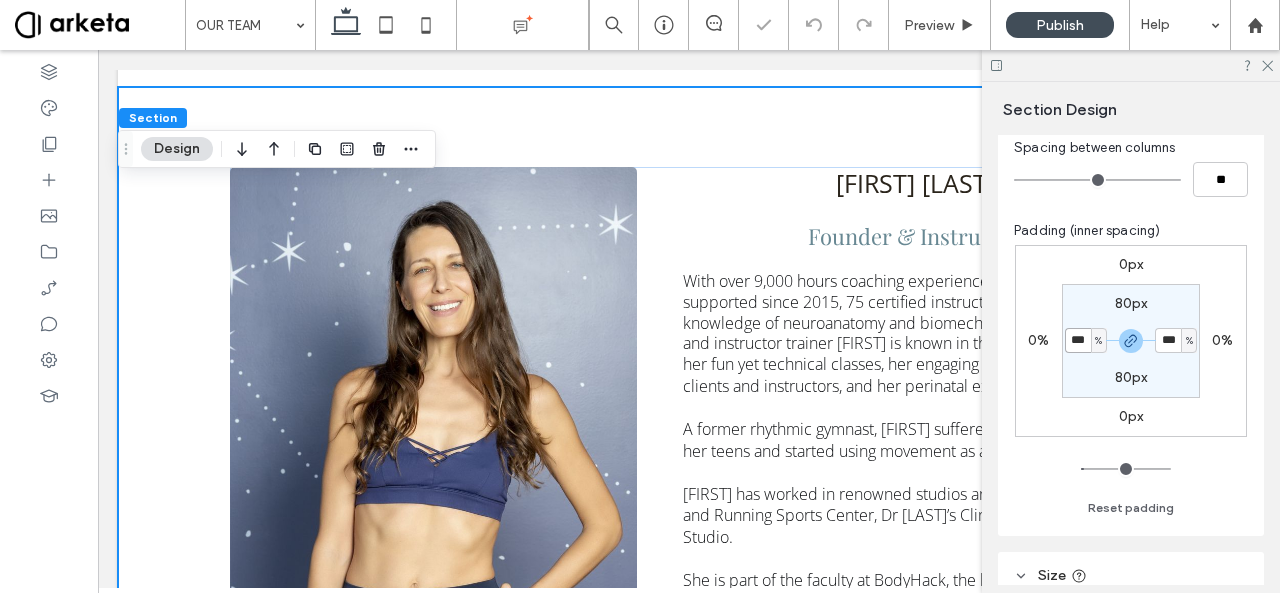 type on "**" 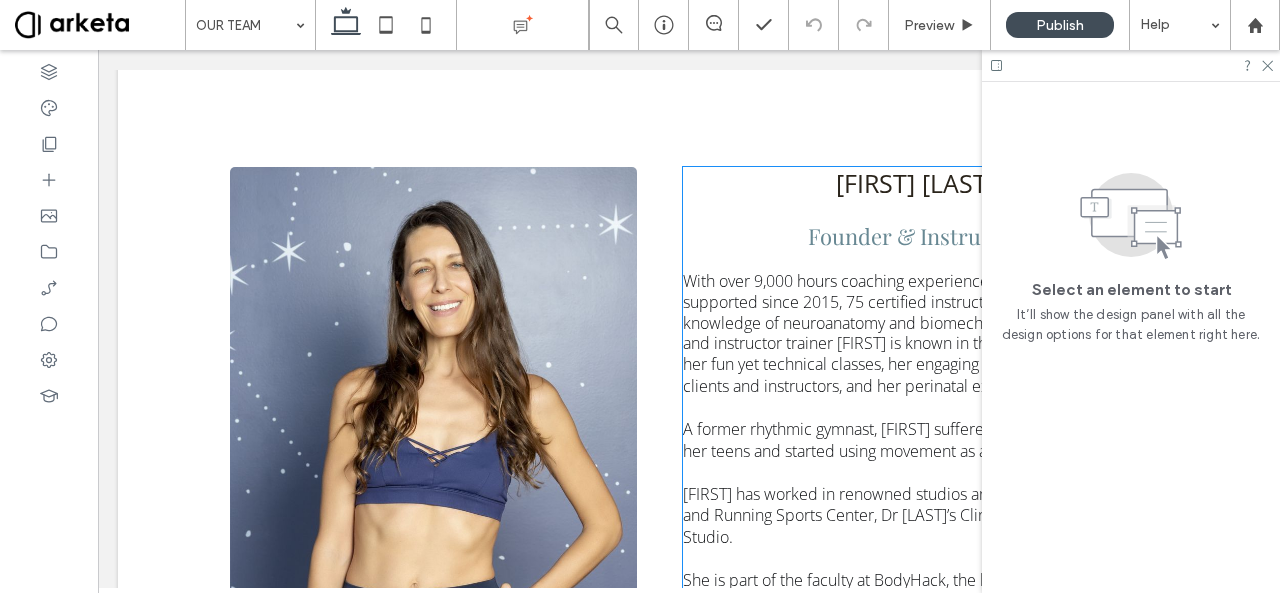 click on "[FIRST] [LAST]" at bounding box center [915, 184] 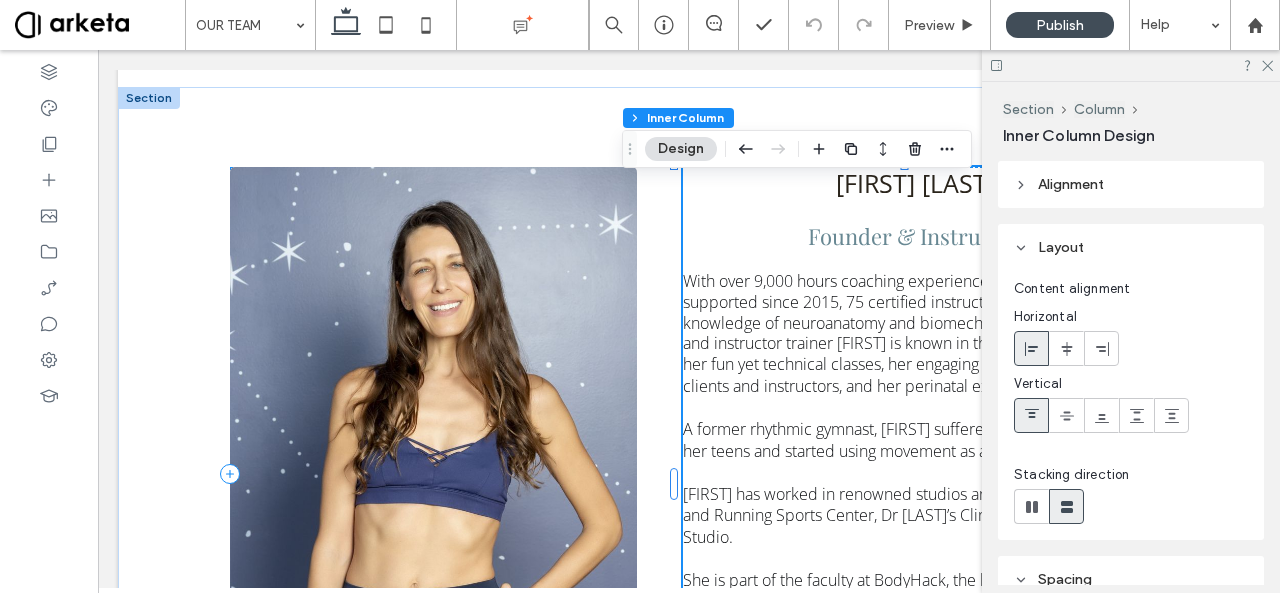 click on "[FIRST] [LAST]" at bounding box center [915, 184] 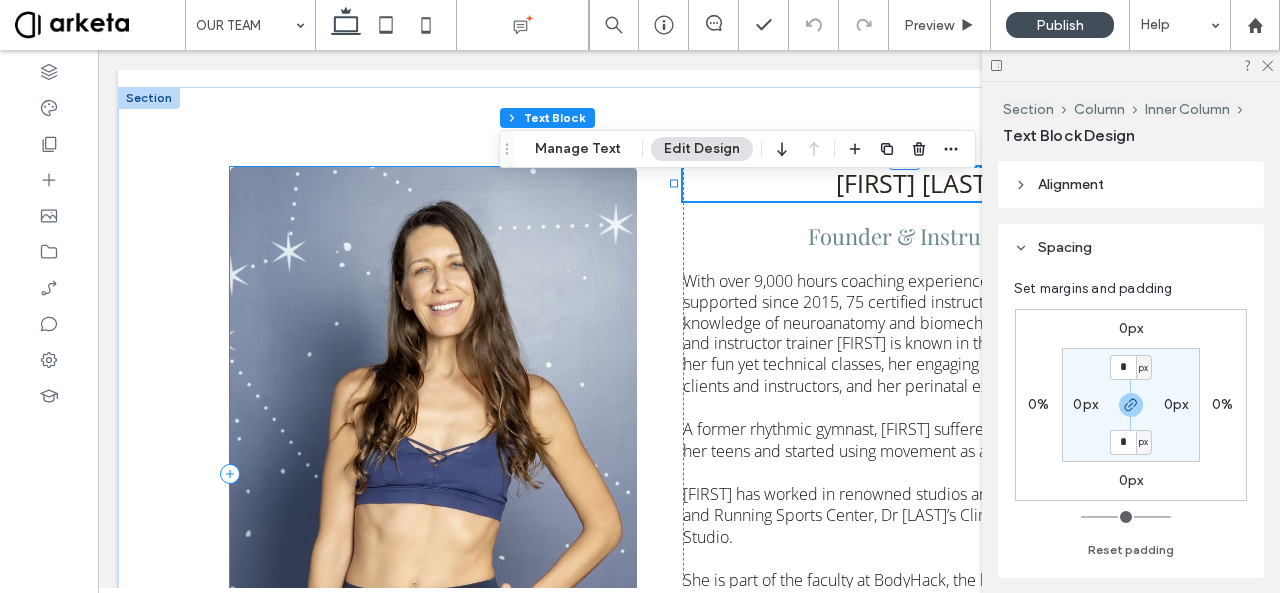 click on "MARIANNE TAFANI
Founder & Instructor   With over 9,000 hours coaching experience, 2,000 new mothers supported since 2015, 75 certified instructors, and extensive knowledge of neuroanatomy and biomechanics, Pilates instructor and instructor trainer Marianne is known in the wellness industry for her fun yet technical classes, her engaging way of educating clients and instructors, and her perinatal expertise. A former rhythmic gymnast, Marianne suffered multiple injuries in her teens and started using movement as a key recovery tool. Marianne has worked in renowned studios and clinics such as Up and Running Sports Center, Dr Helena Taylor’s Clinic, and Bodytree Studio. She is part of the faculty at BodyHack, the leading fitness instructor provider in the Middle East, and is also trained in prenatal and bhakti yoga, ScolioPilates (Pilates for scoliosis), NeuroPilates, RAD Mobility, and Sports Nutrition (Oxford University)." at bounding box center (689, 474) 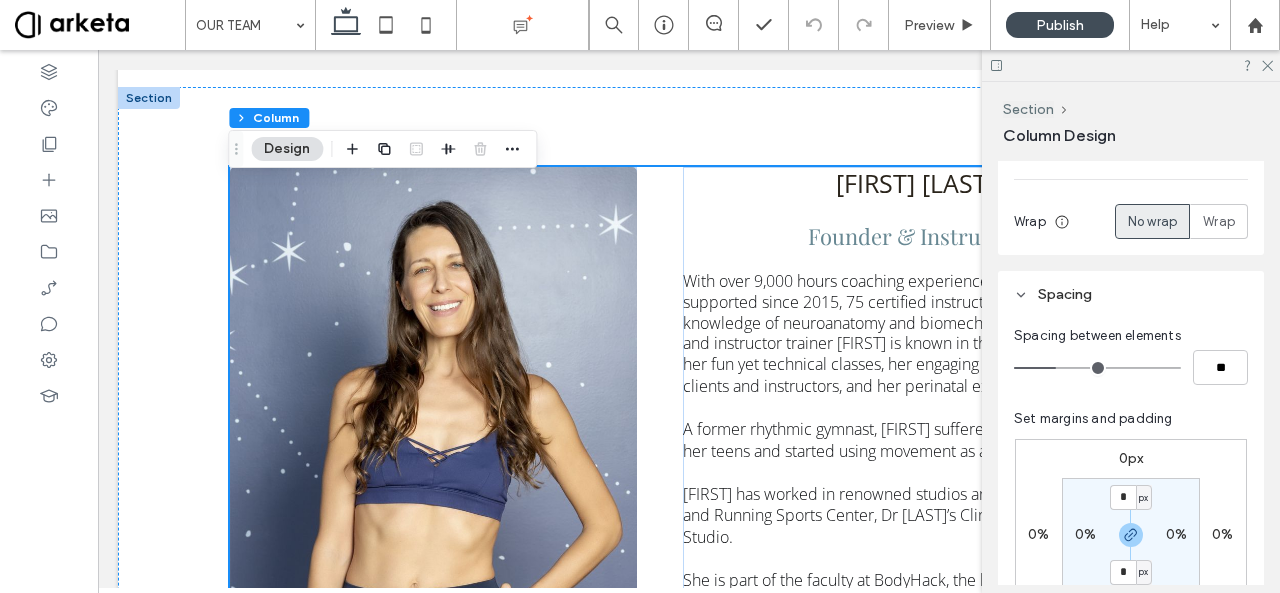 scroll, scrollTop: 308, scrollLeft: 0, axis: vertical 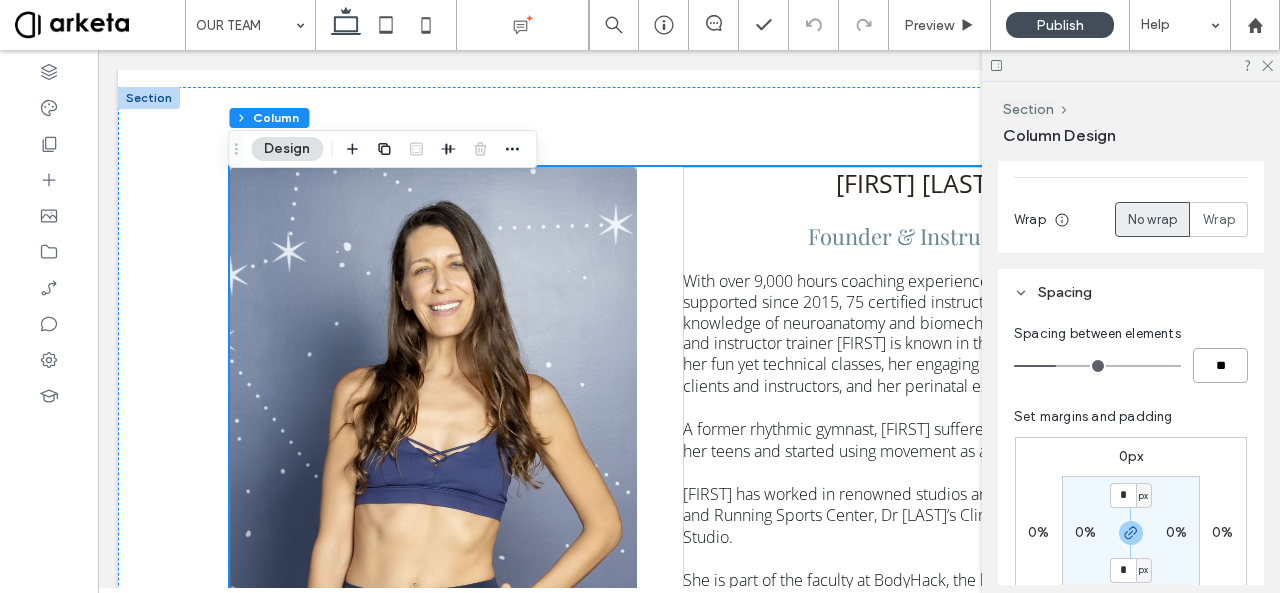 click on "**" at bounding box center (1220, 365) 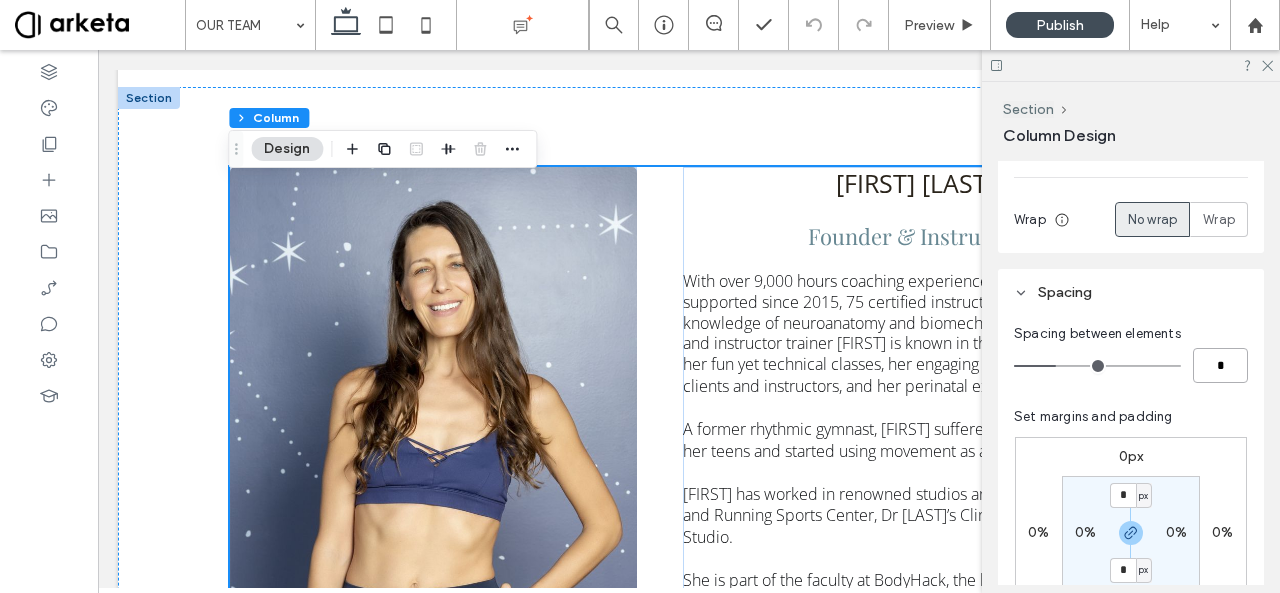 type on "**" 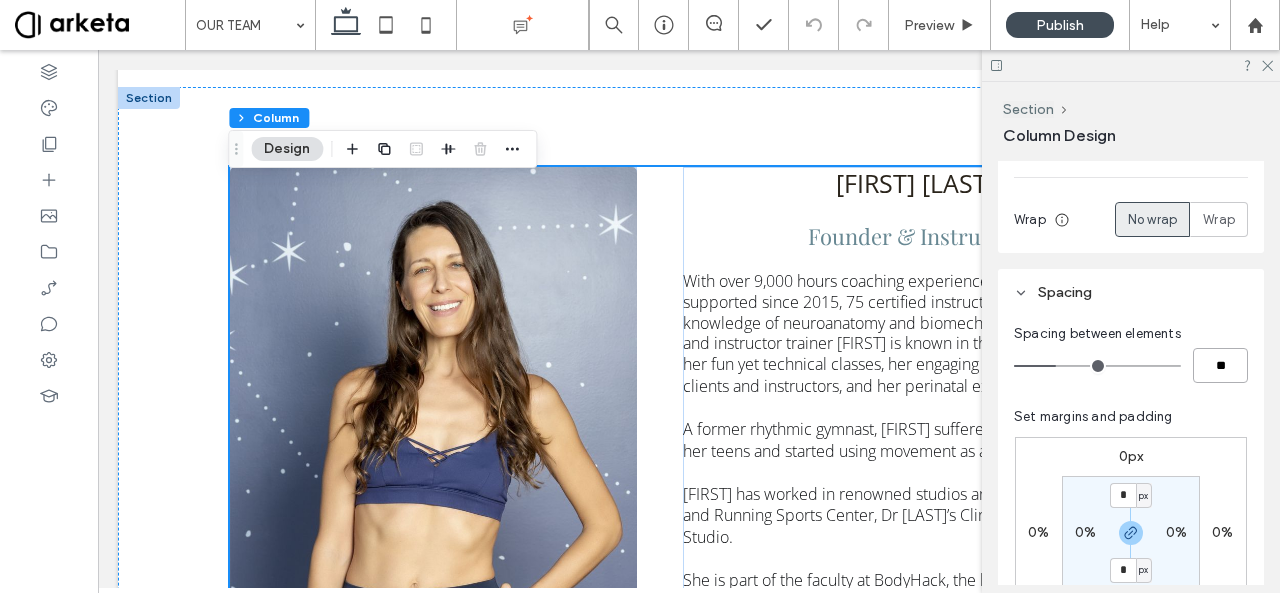 type on "*" 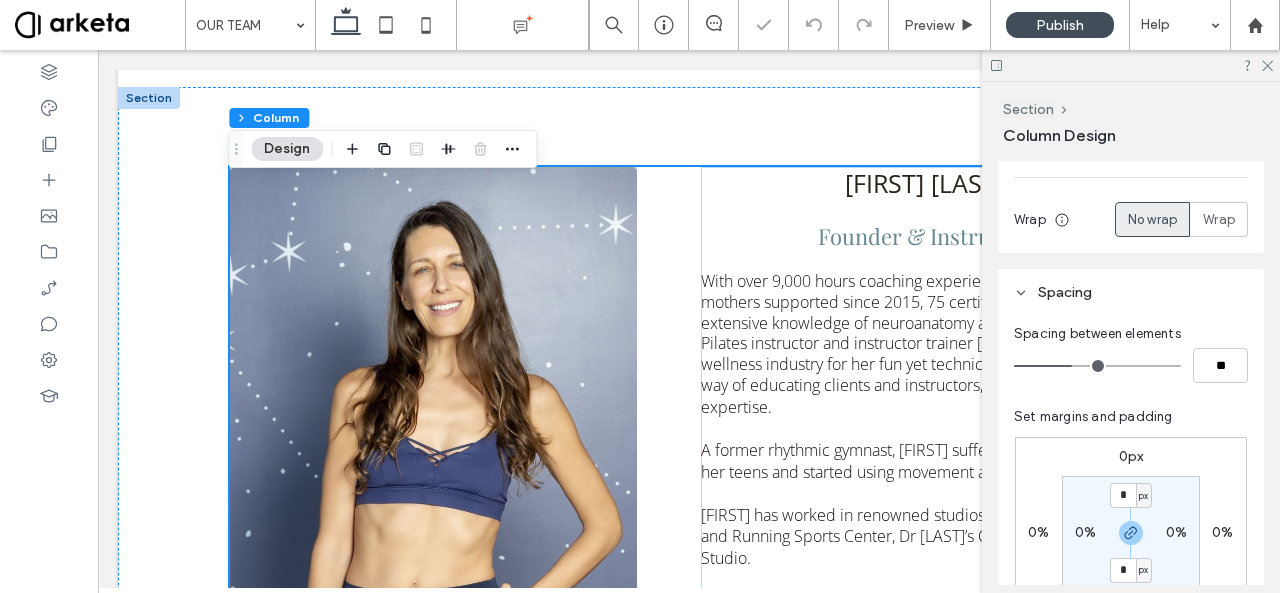 click on "Spacing" at bounding box center (1131, 292) 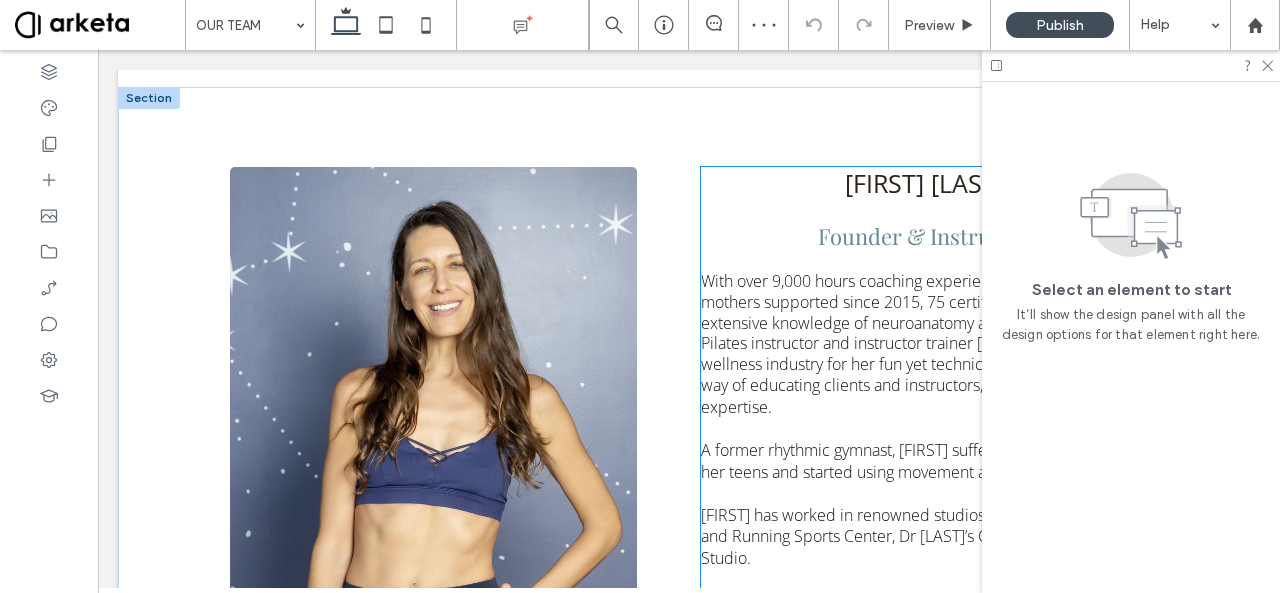 click on "[FIRST] [LAST]" at bounding box center [924, 184] 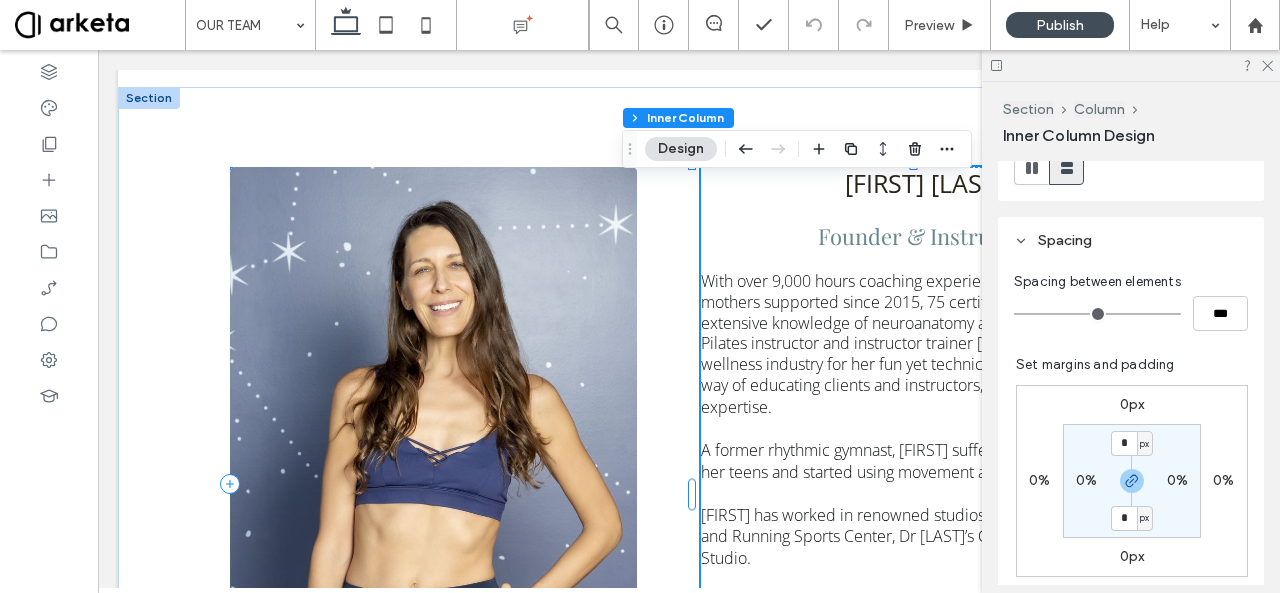 scroll, scrollTop: 340, scrollLeft: 0, axis: vertical 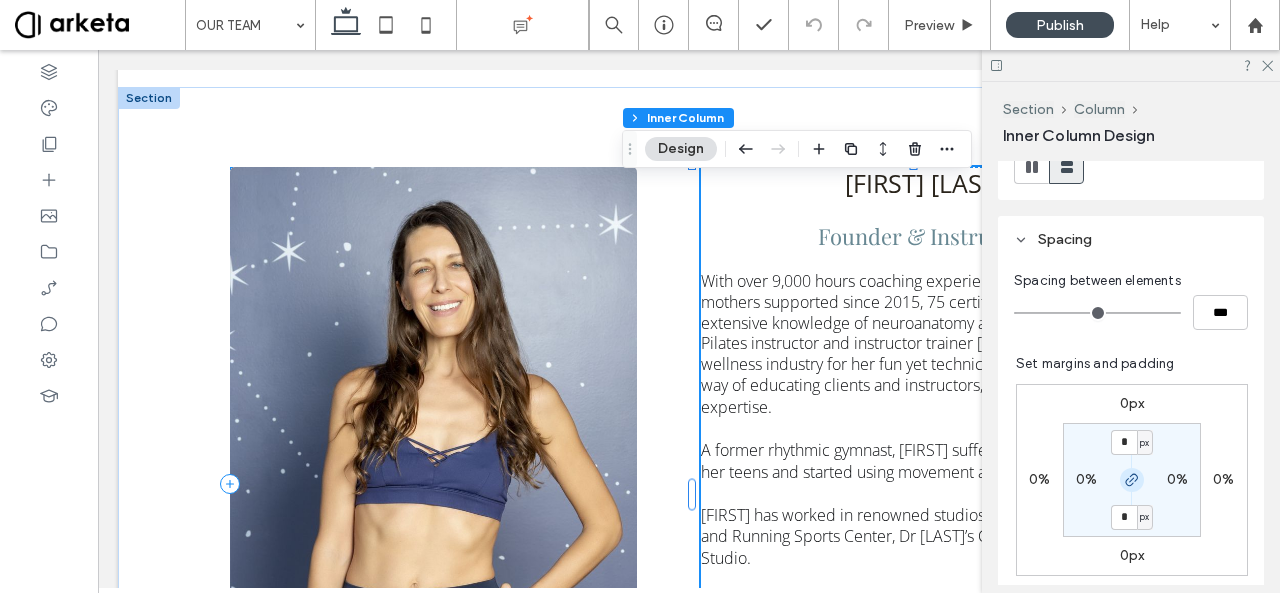 click 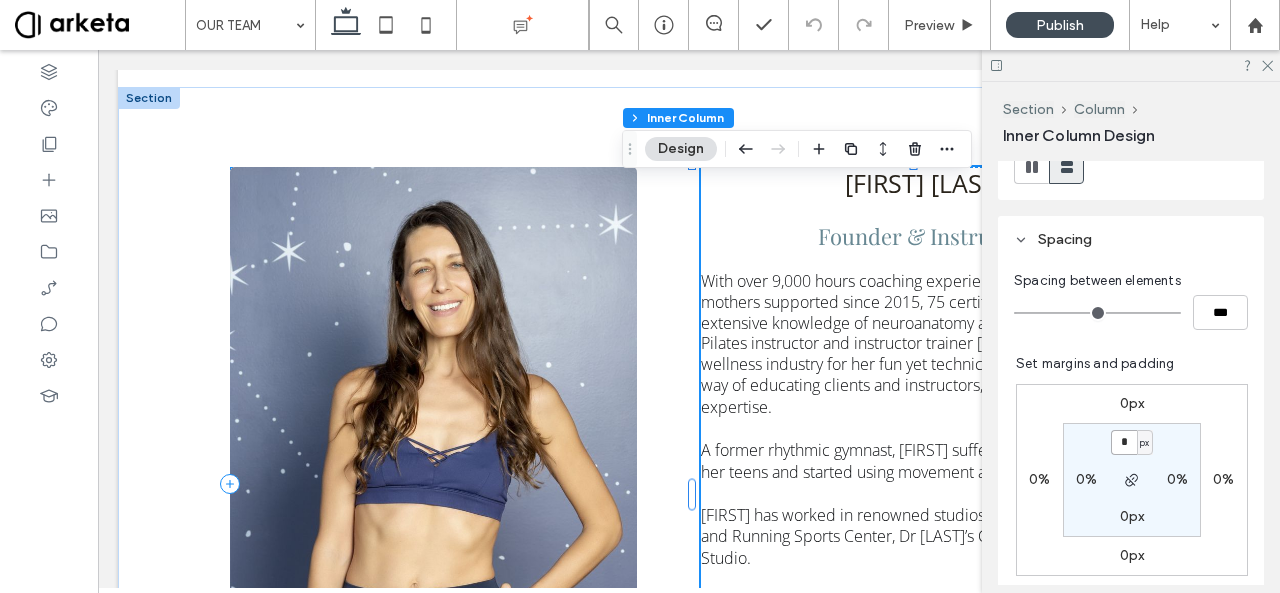 click on "*" at bounding box center (1124, 442) 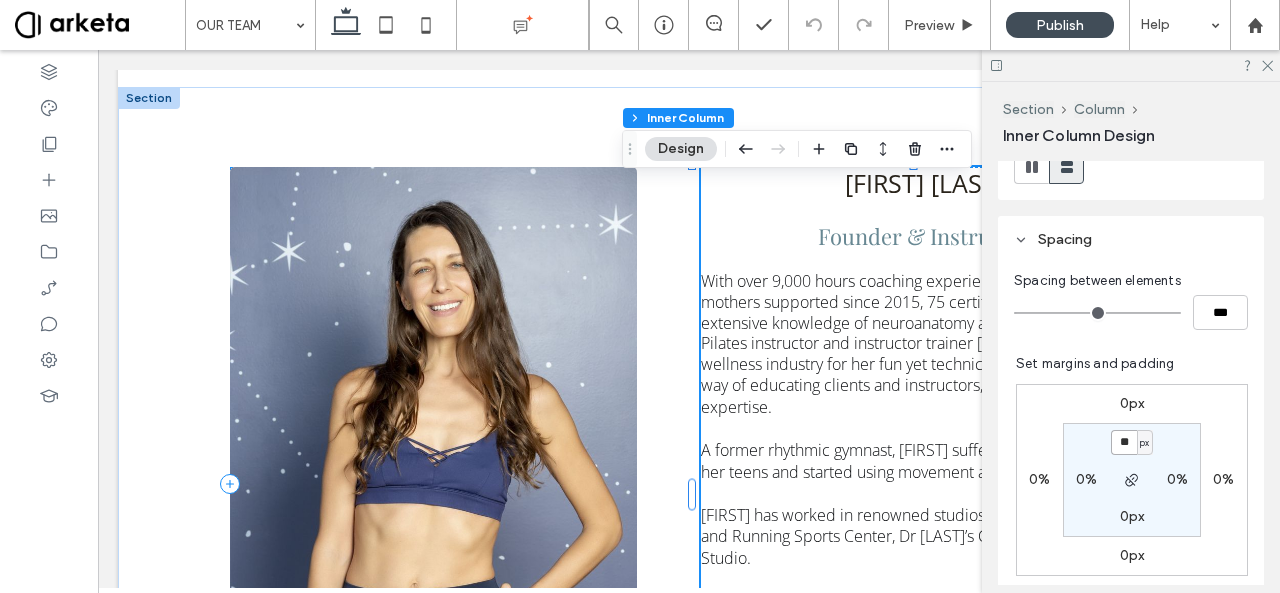 type on "**" 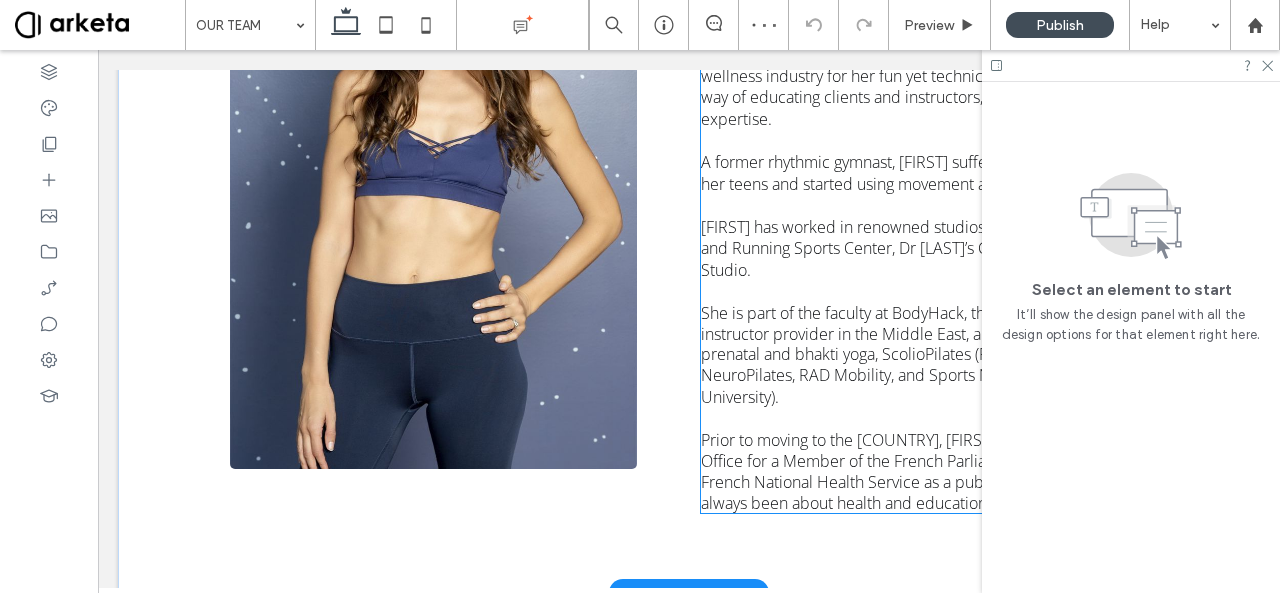 scroll, scrollTop: 642, scrollLeft: 0, axis: vertical 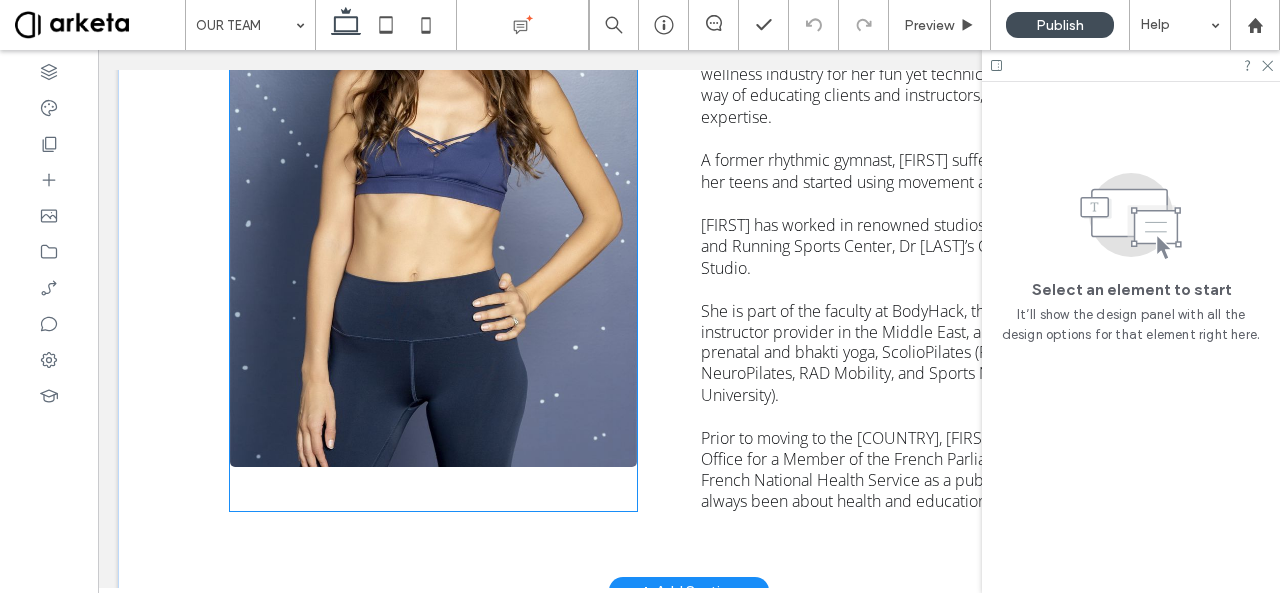 click at bounding box center [433, 162] 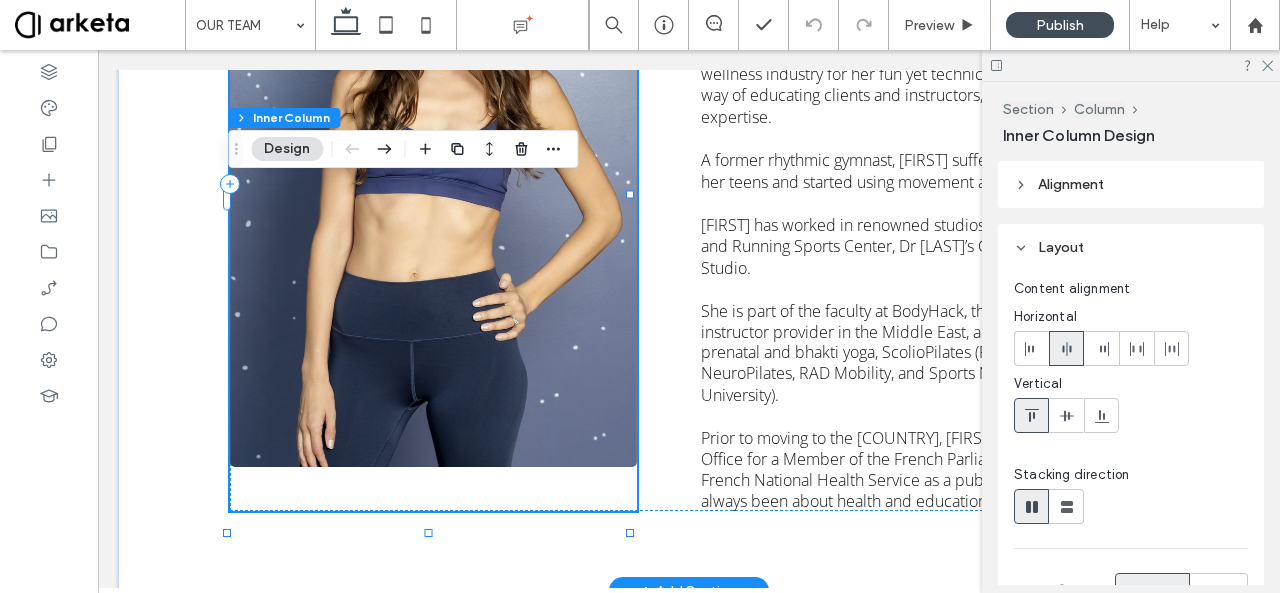 click at bounding box center (433, 162) 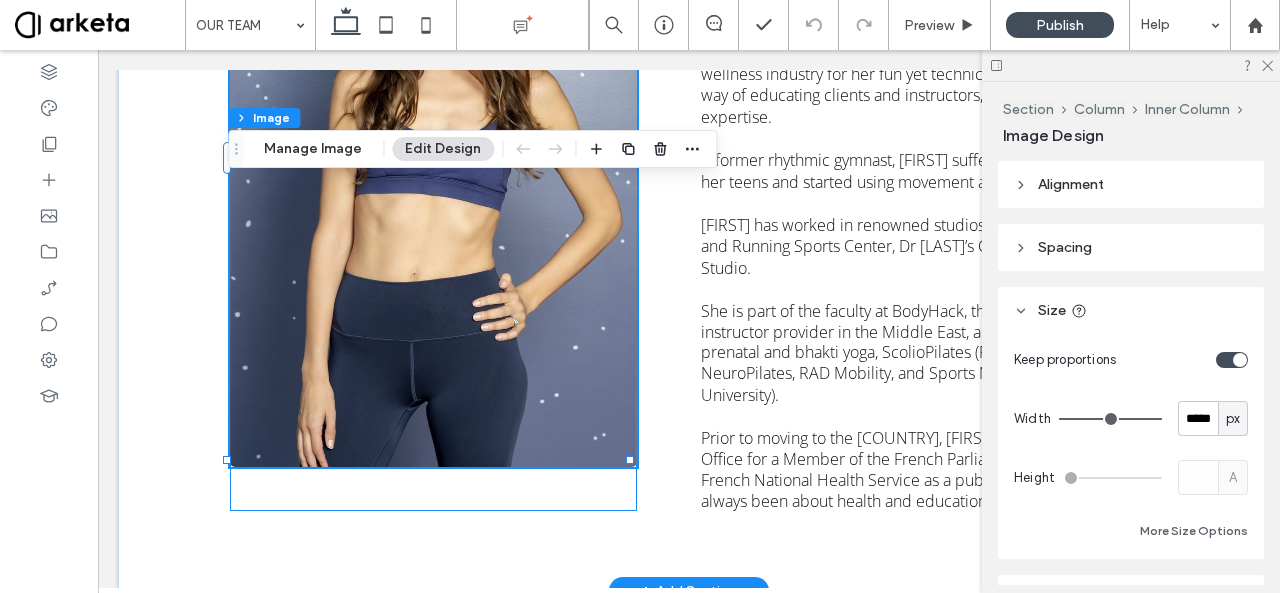 type on "*" 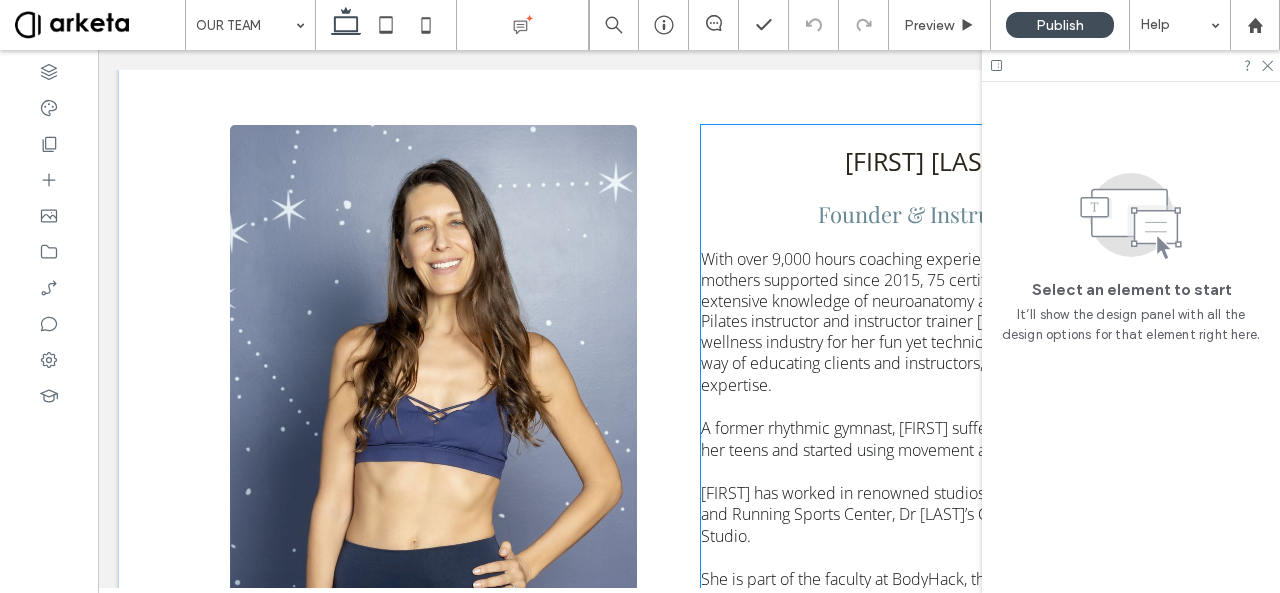scroll, scrollTop: 370, scrollLeft: 0, axis: vertical 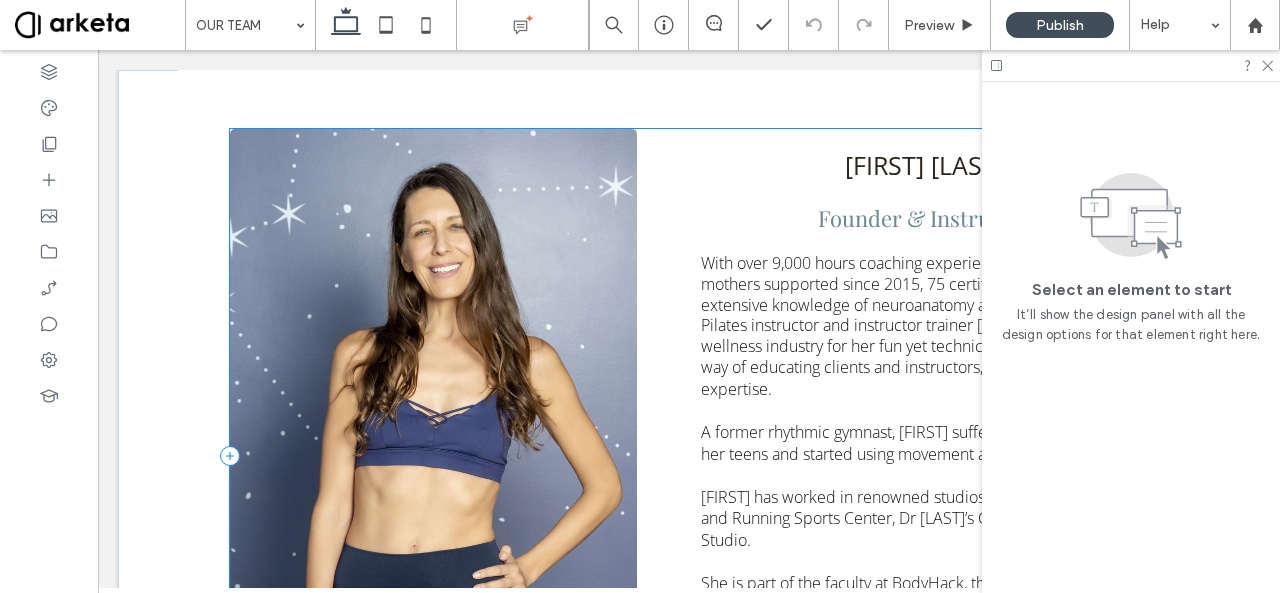 click on "MARIANNE TAFANI
Founder & Instructor   With over 9,000 hours coaching experience, 2,000 new mothers supported since 2015, 75 certified instructors, and extensive knowledge of neuroanatomy and biomechanics, Pilates instructor and instructor trainer Marianne is known in the wellness industry for her fun yet technical classes, her engaging way of educating clients and instructors, and her perinatal expertise. A former rhythmic gymnast, Marianne suffered multiple injuries in her teens and started using movement as a key recovery tool. Marianne has worked in renowned studios and clinics such as Up and Running Sports Center, Dr Helena Taylor’s Clinic, and Bodytree Studio. She is part of the faculty at BodyHack, the leading fitness instructor provider in the Middle East, and is also trained in prenatal and bhakti yoga, ScolioPilates (Pilates for scoliosis), NeuroPilates, RAD Mobility, and Sports Nutrition (Oxford University)." at bounding box center (689, 456) 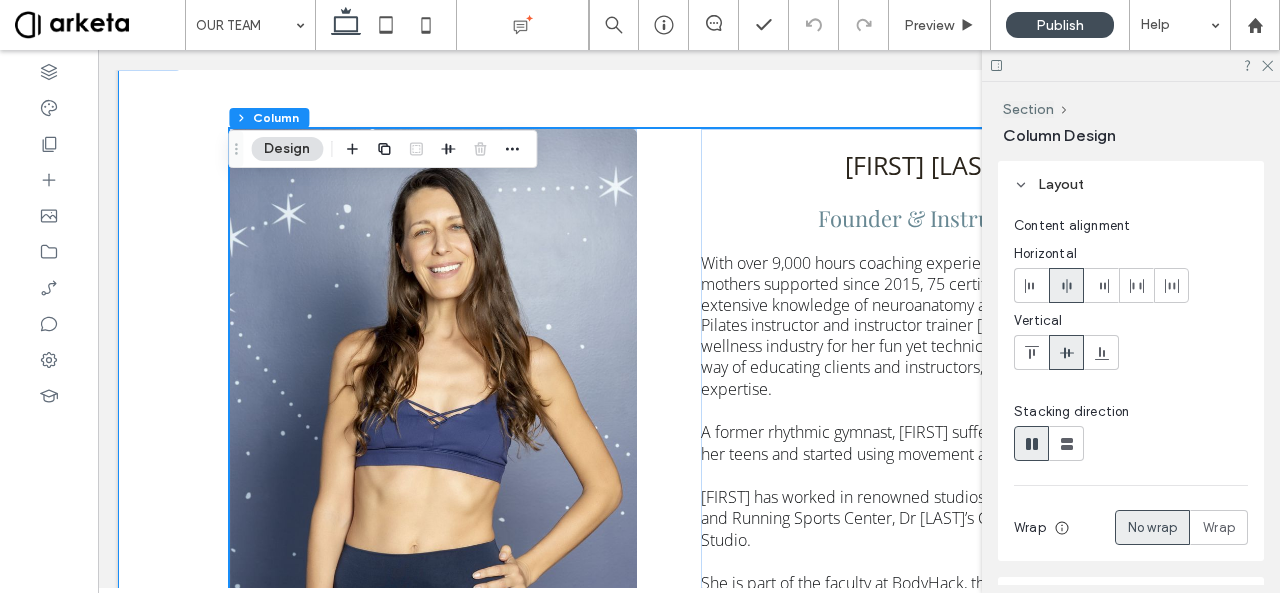 click on "MARIANNE TAFANI
Founder & Instructor   With over 9,000 hours coaching experience, 2,000 new mothers supported since 2015, 75 certified instructors, and extensive knowledge of neuroanatomy and biomechanics, Pilates instructor and instructor trainer Marianne is known in the wellness industry for her fun yet technical classes, her engaging way of educating clients and instructors, and her perinatal expertise. A former rhythmic gymnast, Marianne suffered multiple injuries in her teens and started using movement as a key recovery tool. Marianne has worked in renowned studios and clinics such as Up and Running Sports Center, Dr Helena Taylor’s Clinic, and Bodytree Studio. She is part of the faculty at BodyHack, the leading fitness instructor provider in the Middle East, and is also trained in prenatal and bhakti yoga, ScolioPilates (Pilates for scoliosis), NeuroPilates, RAD Mobility, and Sports Nutrition (Oxford University)." at bounding box center [689, 456] 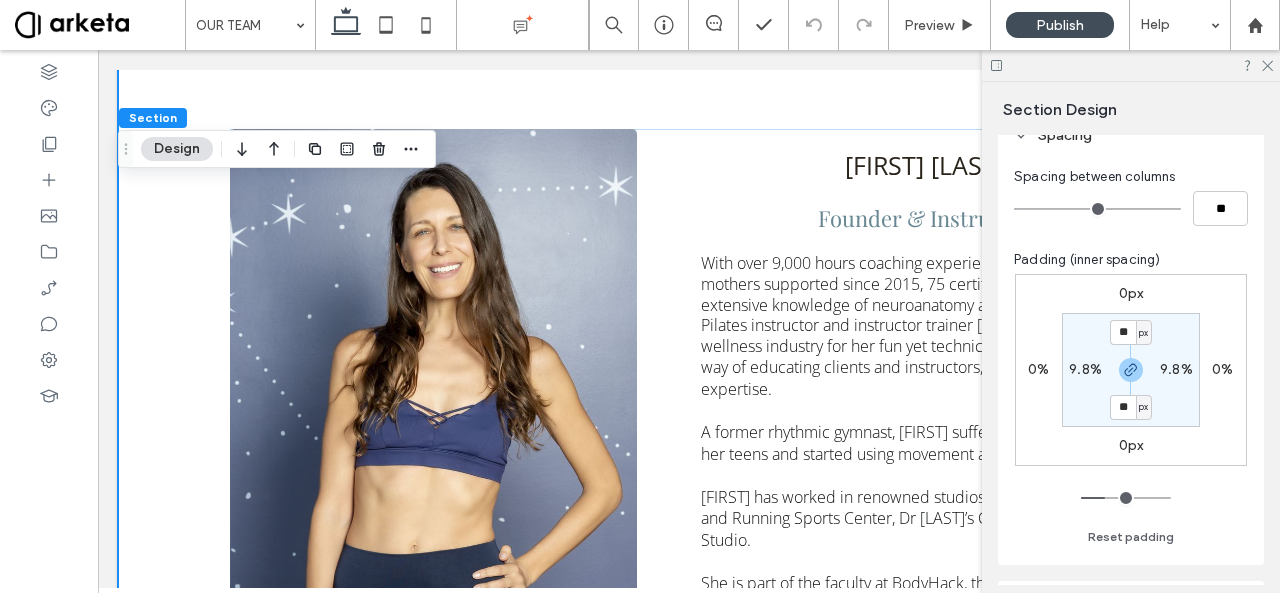 scroll, scrollTop: 242, scrollLeft: 0, axis: vertical 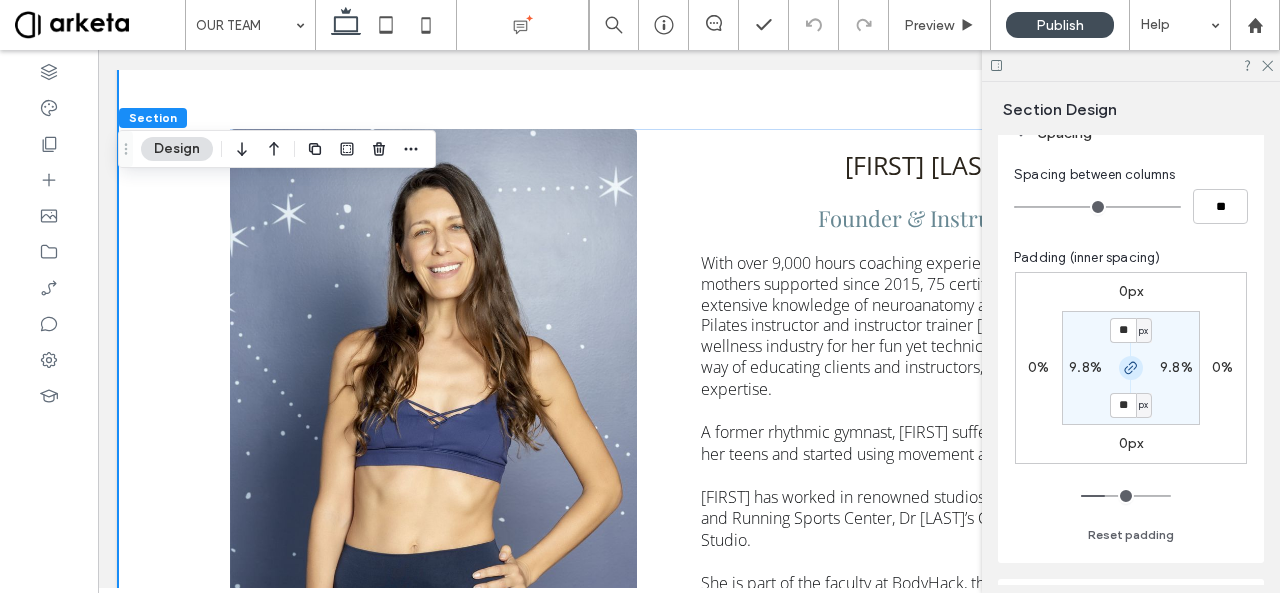 click 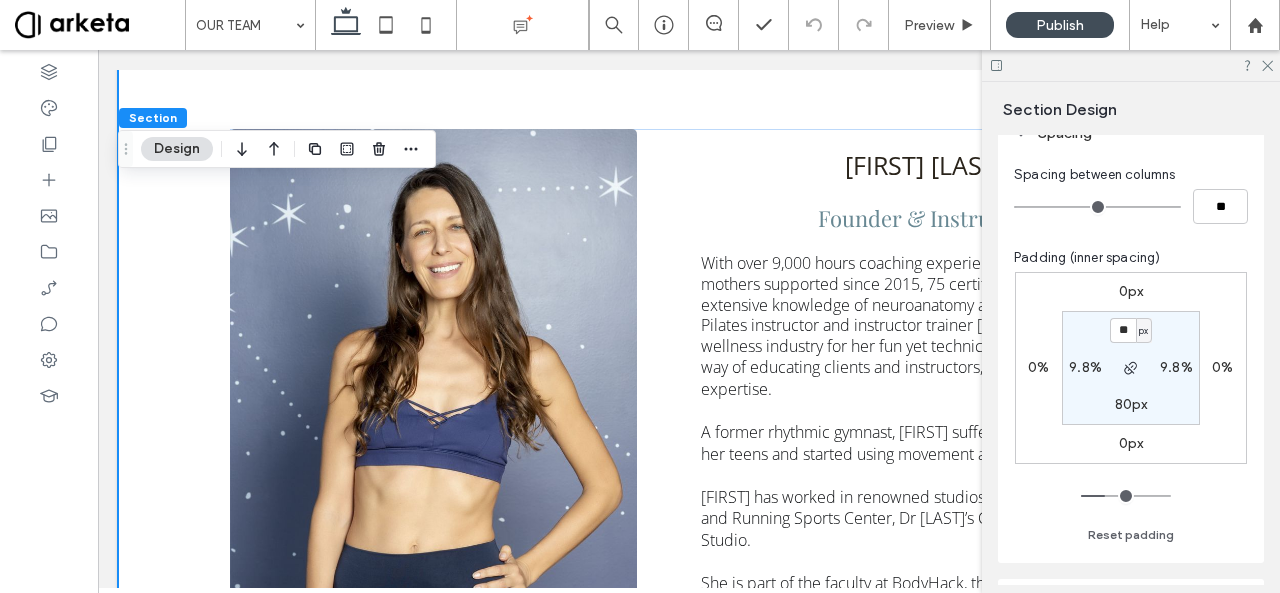 click on "9.8%" at bounding box center (1176, 367) 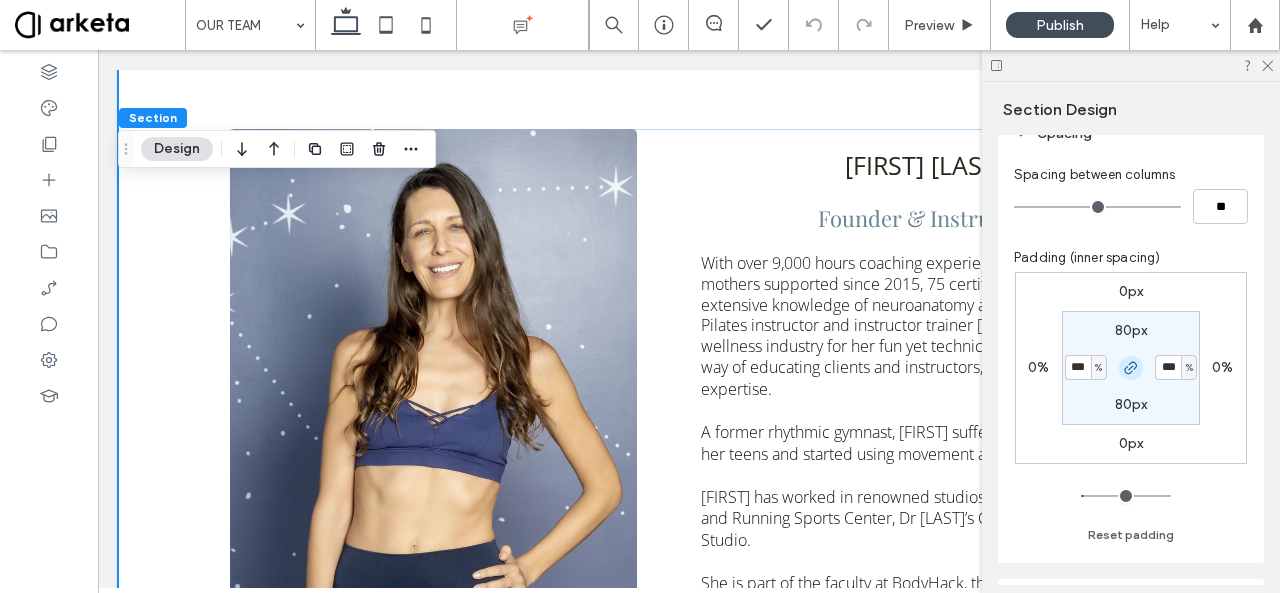 click 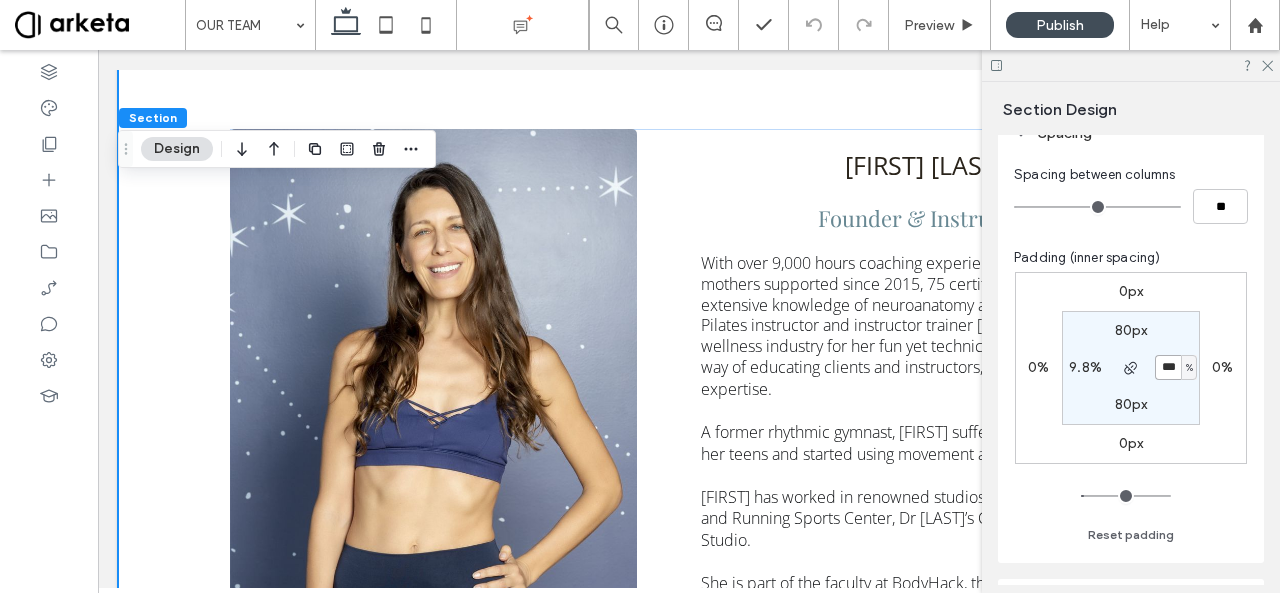 click on "***" at bounding box center (1168, 367) 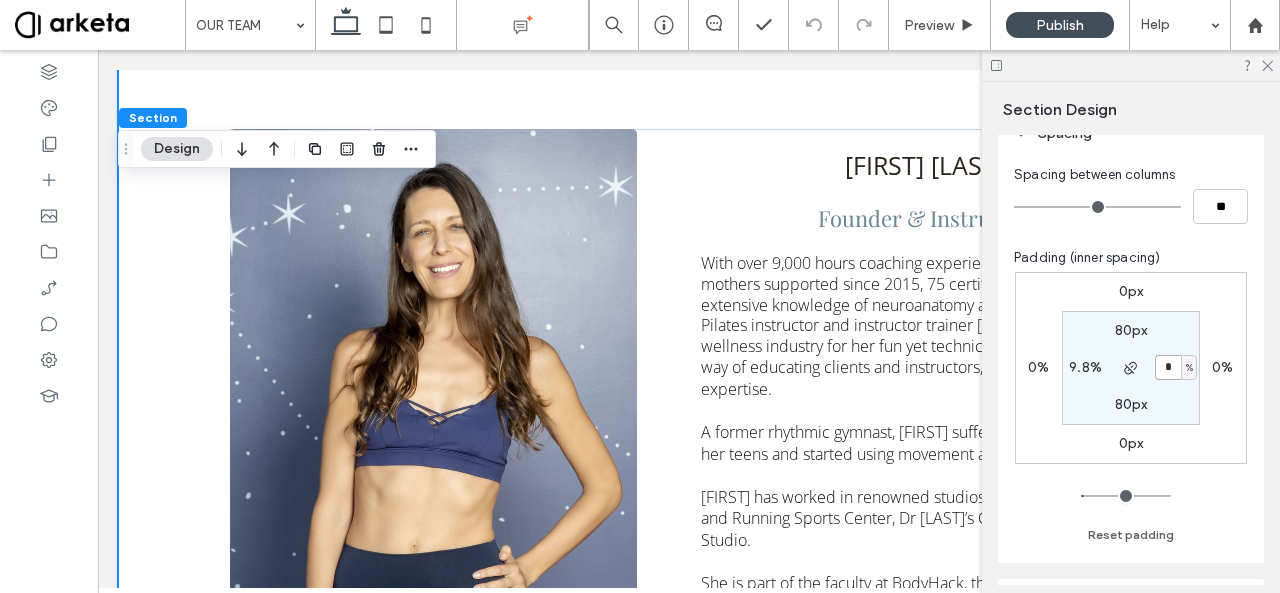 type on "*" 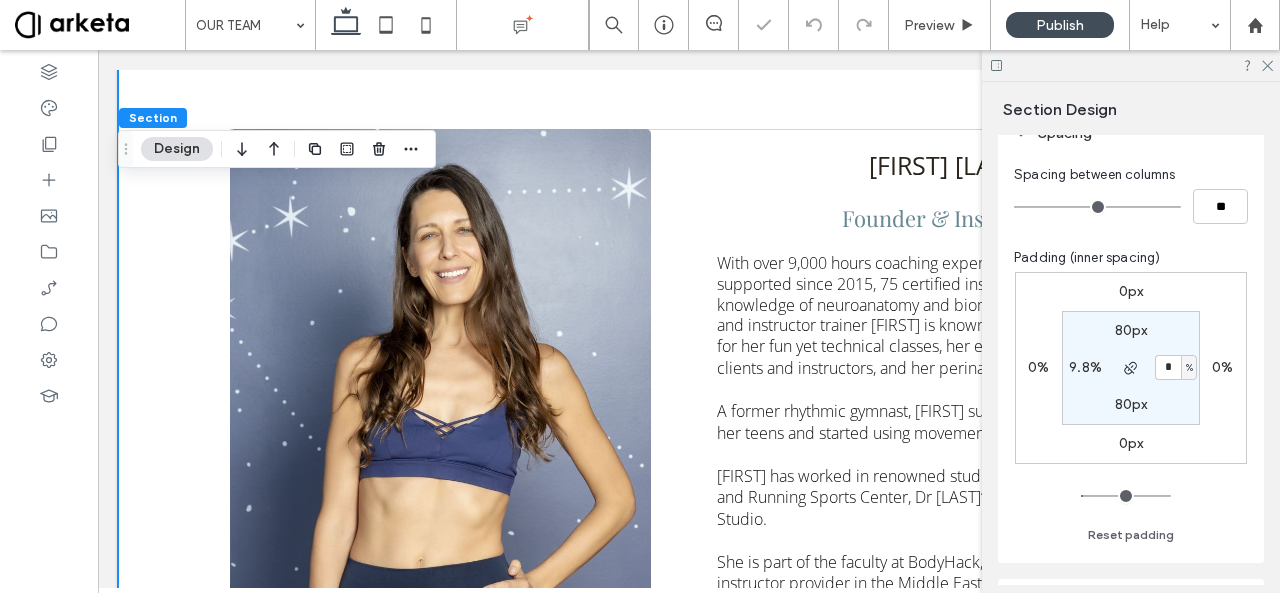 click on "Spacing between columns ** Padding (inner spacing) 0px 0% 0px 0% 80px * % 80px 9.8% Reset padding" at bounding box center [1131, 360] 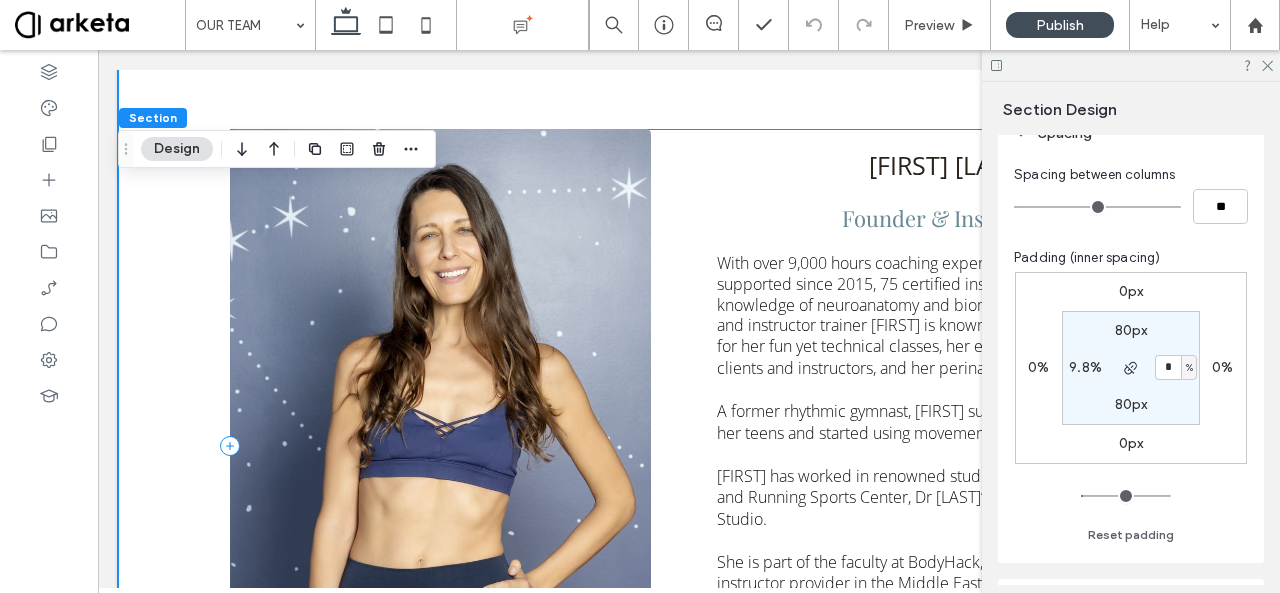 click on "MARIANNE TAFANI
Founder & Instructor   With over 9,000 hours coaching experience, 2,000 new mothers supported since 2015, 75 certified instructors, and extensive knowledge of neuroanatomy and biomechanics, Pilates instructor and instructor trainer Marianne is known in the wellness industry for her fun yet technical classes, her engaging way of educating clients and instructors, and her perinatal expertise. A former rhythmic gymnast, Marianne suffered multiple injuries in her teens and started using movement as a key recovery tool. Marianne has worked in renowned studios and clinics such as Up and Running Sports Center, Dr Helena Taylor’s Clinic, and Bodytree Studio. She is part of the faculty at BodyHack, the leading fitness instructor provider in the Middle East, and is also trained in prenatal and bhakti yoga, ScolioPilates (Pilates for scoliosis), NeuroPilates, RAD Mobility, and Sports Nutrition (Oxford University)." at bounding box center [705, 446] 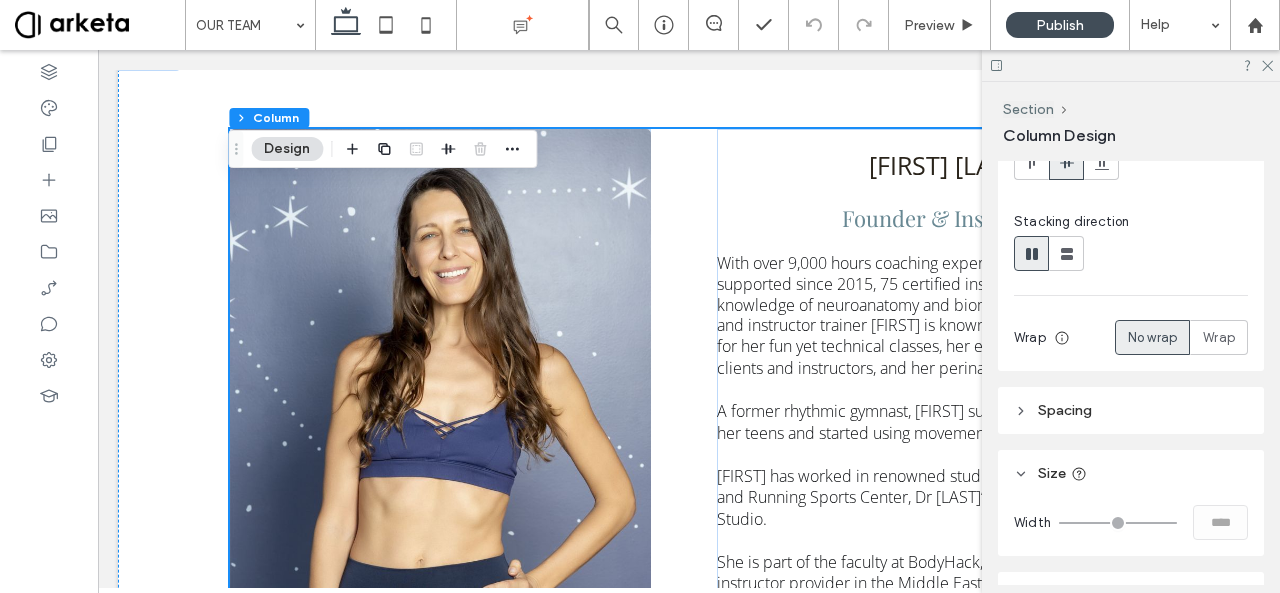 scroll, scrollTop: 364, scrollLeft: 0, axis: vertical 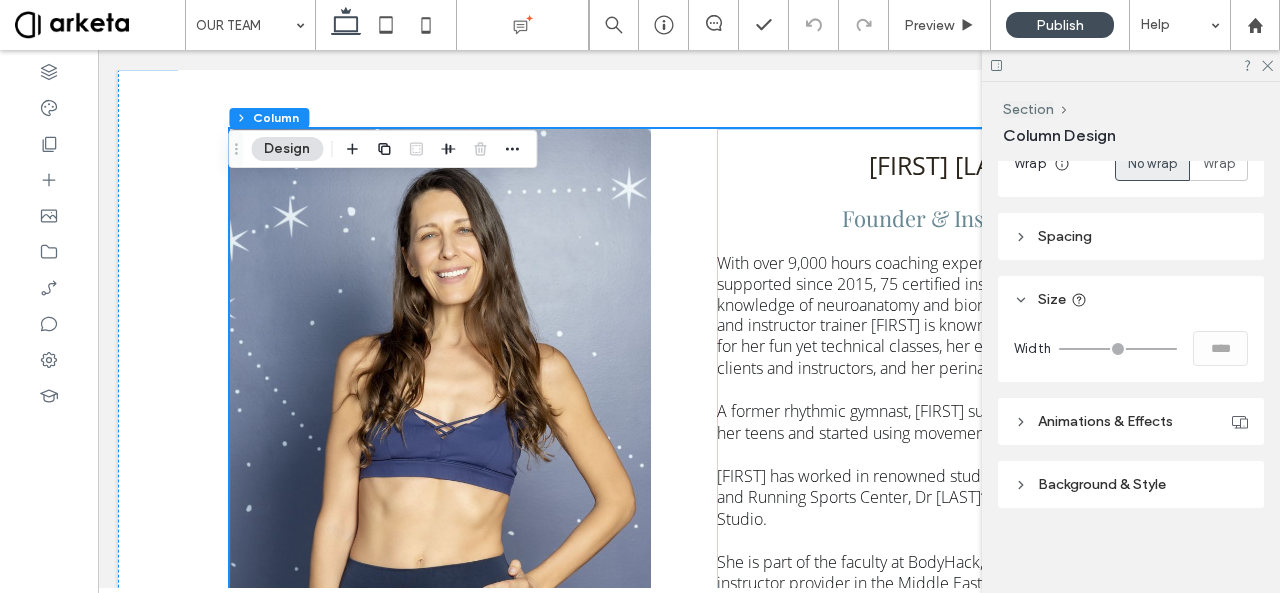 click on "Spacing" at bounding box center [1131, 236] 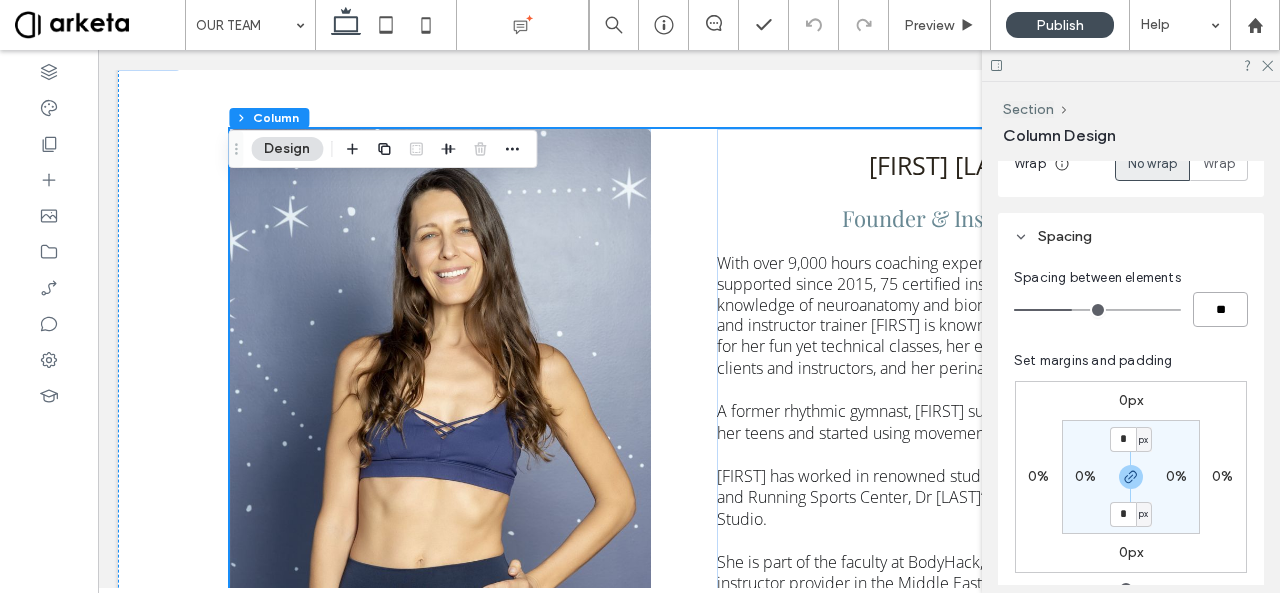 click on "**" at bounding box center [1220, 309] 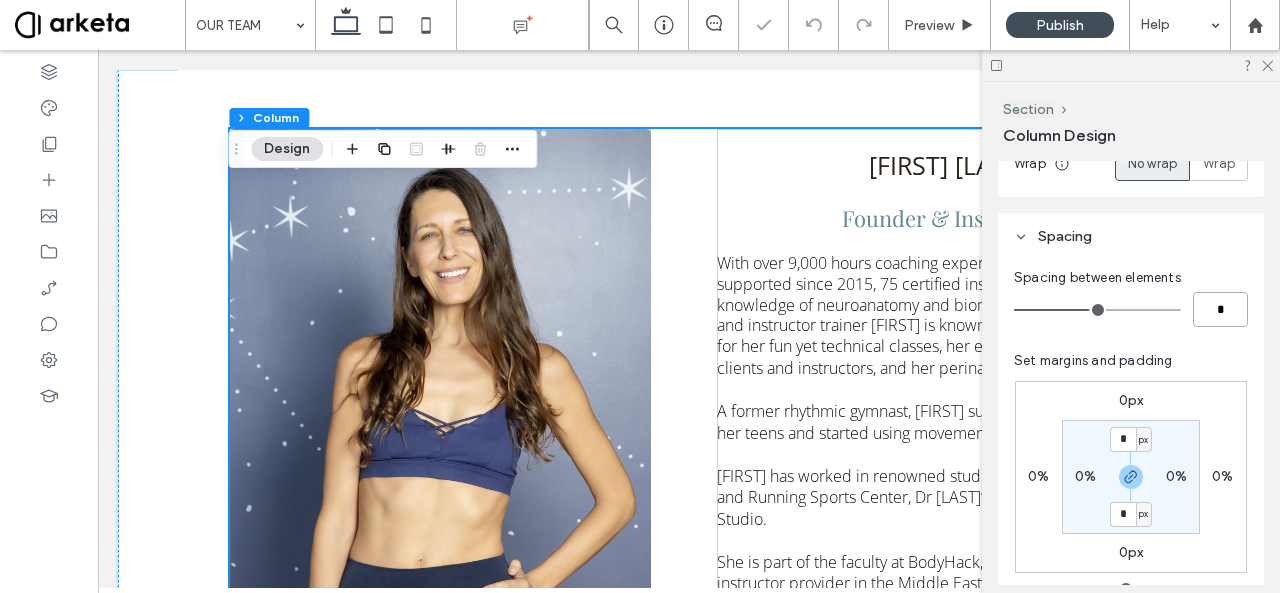 type on "**" 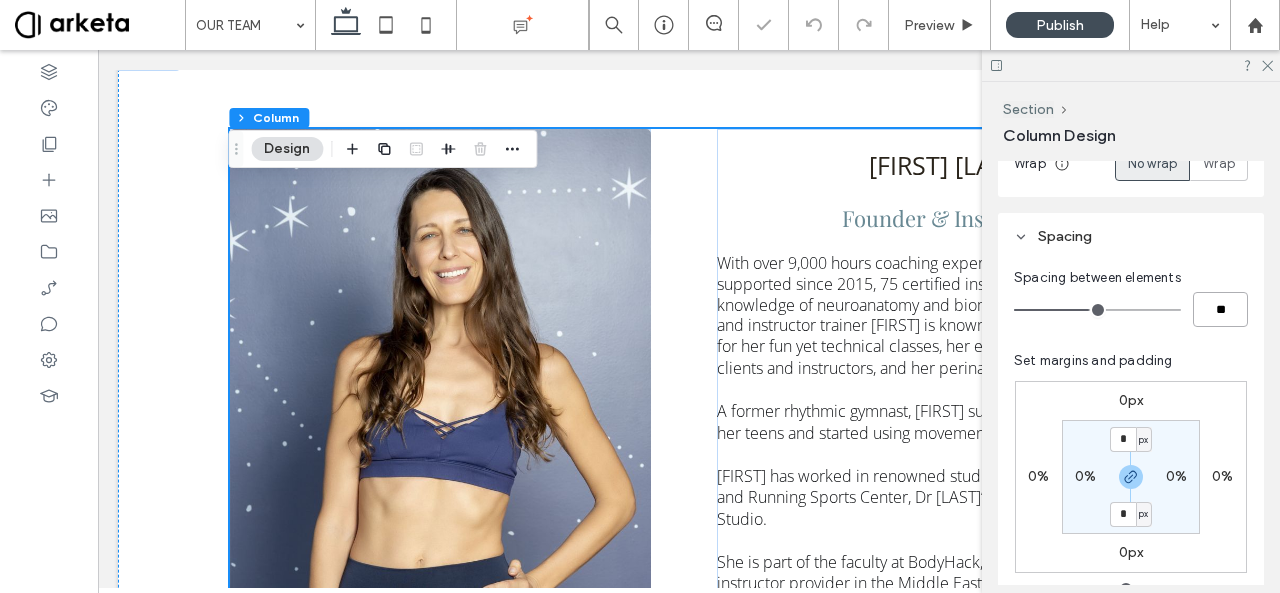 type on "*" 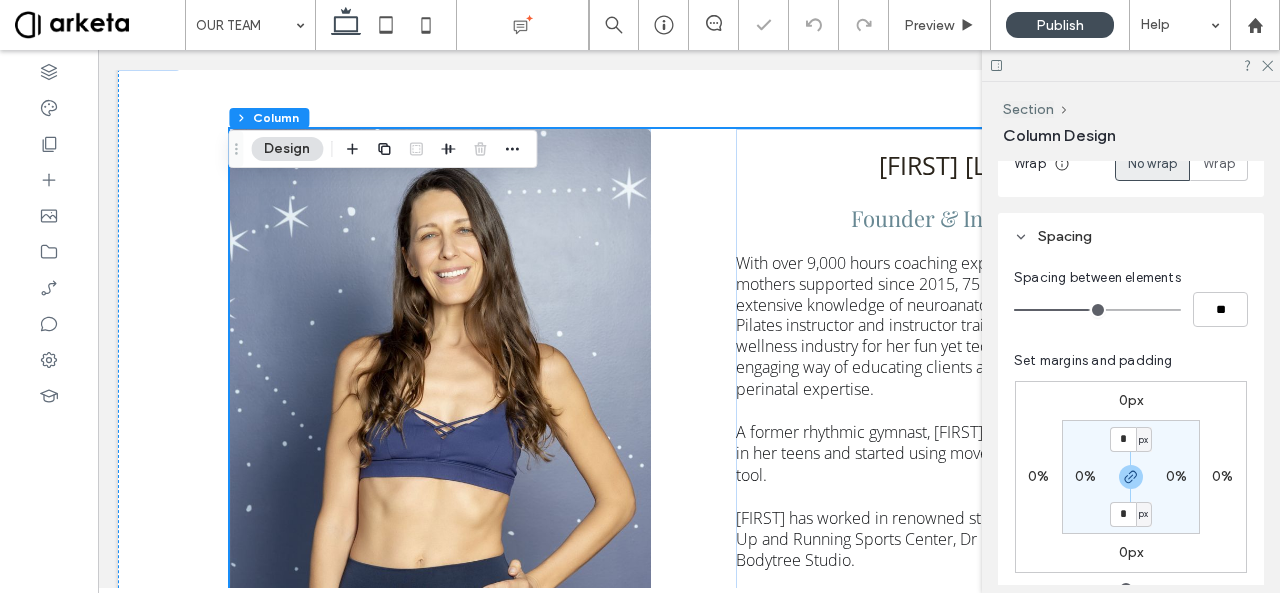 click on "Spacing" at bounding box center [1131, 236] 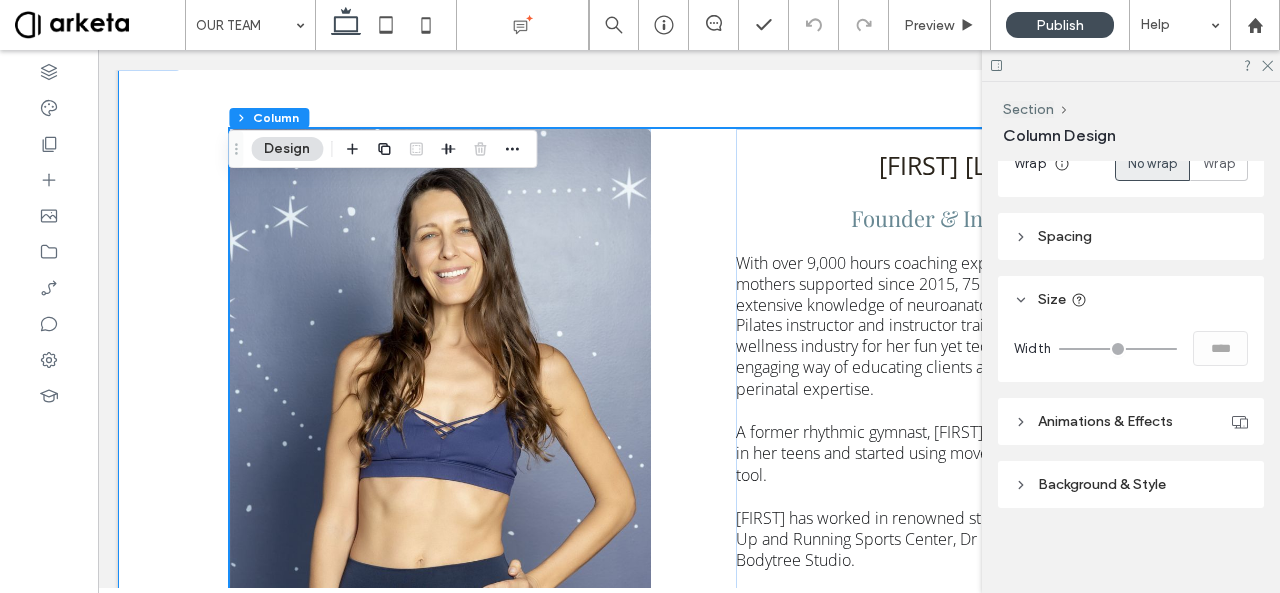click on "MARIANNE TAFANI
Founder & Instructor   With over 9,000 hours coaching experience, 2,000 new mothers supported since 2015, 75 certified instructors, and extensive knowledge of neuroanatomy and biomechanics, Pilates instructor and instructor trainer Marianne is known in the wellness industry for her fun yet technical classes, her engaging way of educating clients and instructors, and her perinatal expertise. A former rhythmic gymnast, Marianne suffered multiple injuries in her teens and started using movement as a key recovery tool. Marianne has worked in renowned studios and clinics such as Up and Running Sports Center, Dr Helena Taylor’s Clinic, and Bodytree Studio. She is part of the faculty at BodyHack, the leading fitness instructor provider in the Middle East, and is also trained in prenatal and bhakti yoga, ScolioPilates (Pilates for scoliosis), NeuroPilates, RAD Mobility, and Sports Nutrition (Oxford University)." at bounding box center [689, 467] 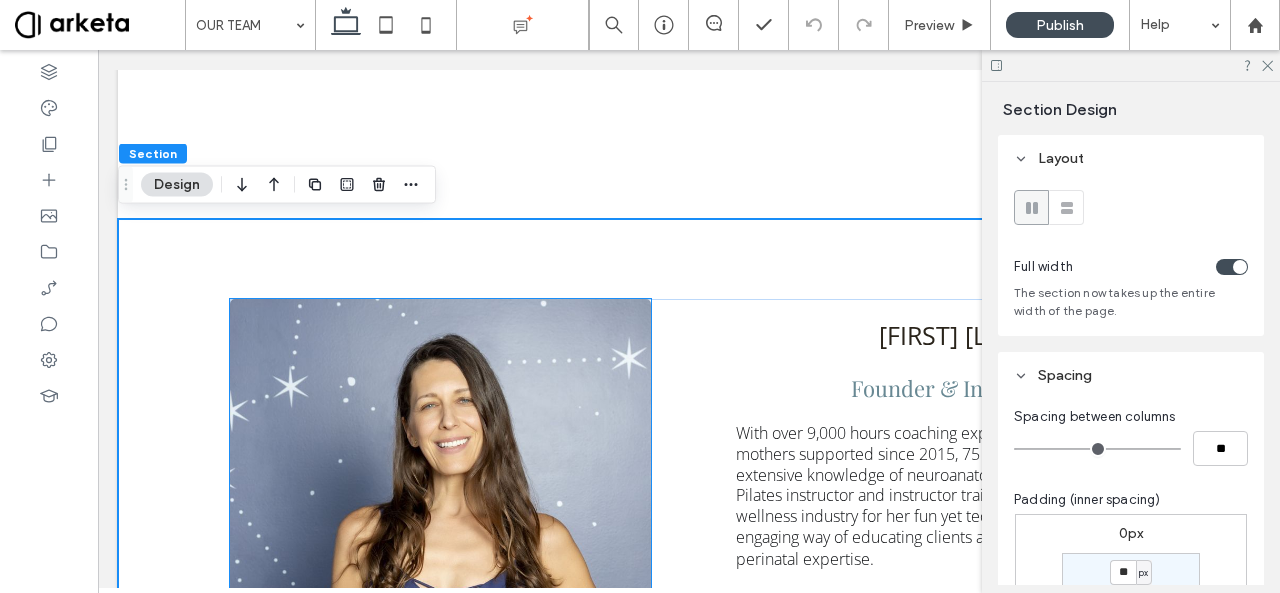 scroll, scrollTop: 199, scrollLeft: 0, axis: vertical 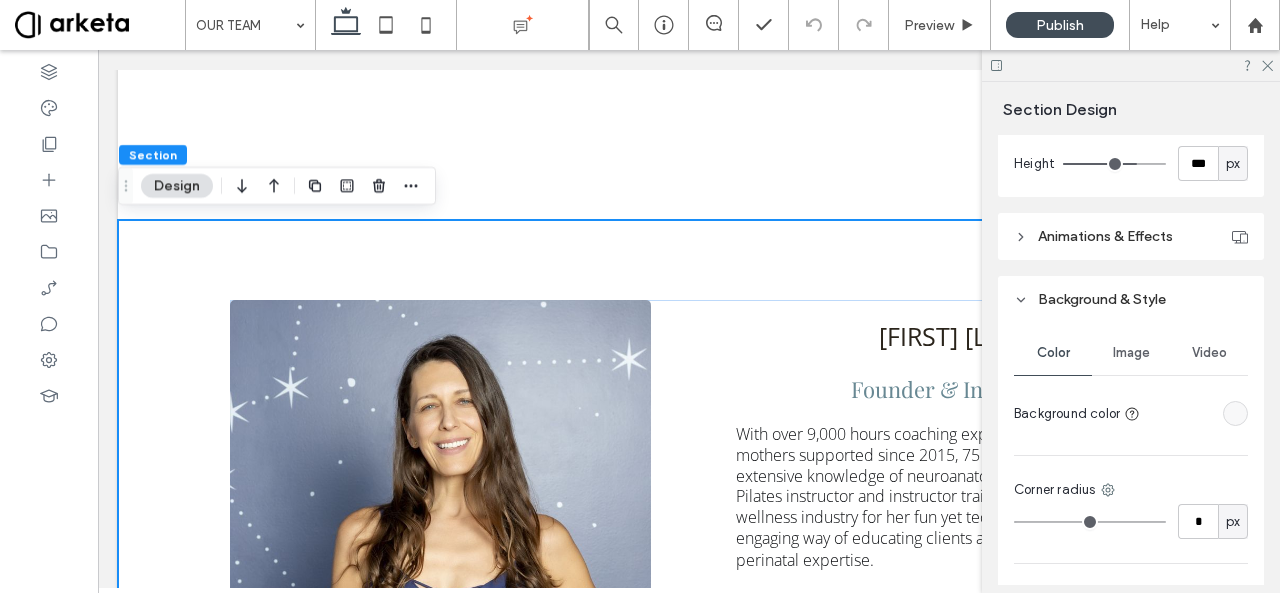 click at bounding box center (1235, 413) 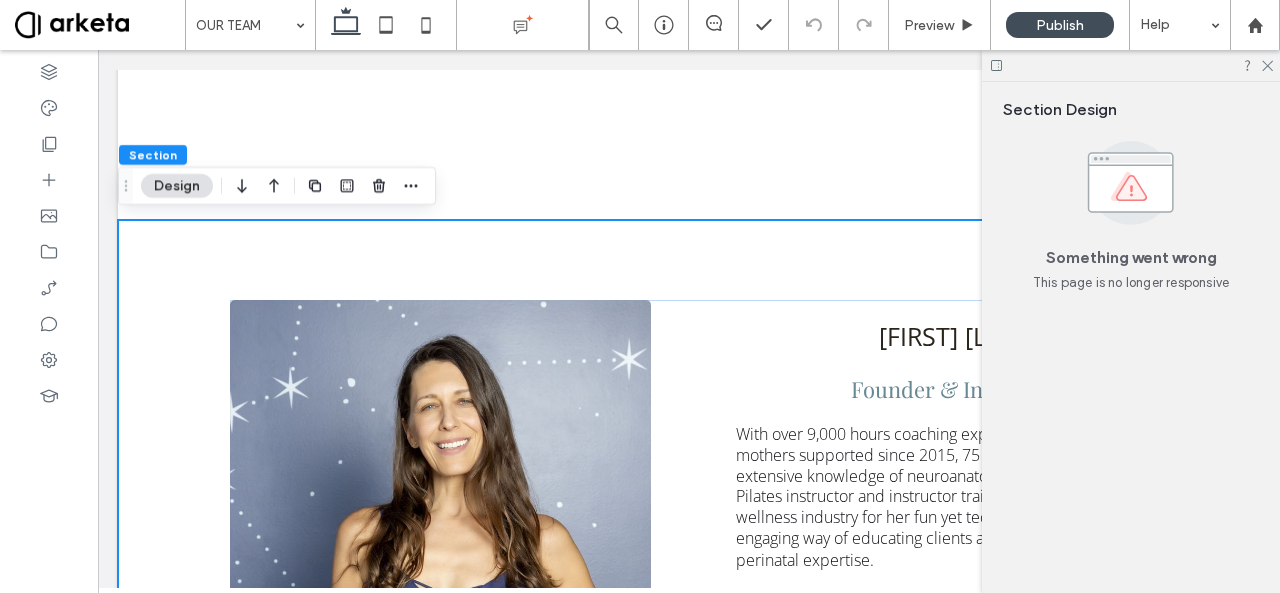 scroll, scrollTop: 0, scrollLeft: 0, axis: both 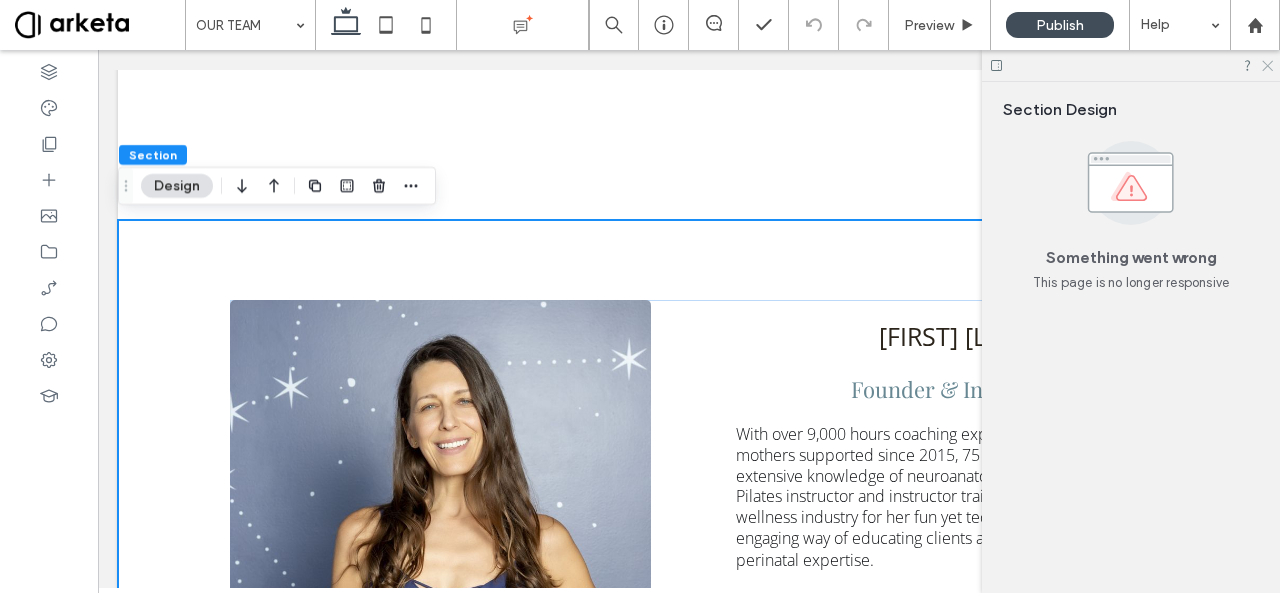 click 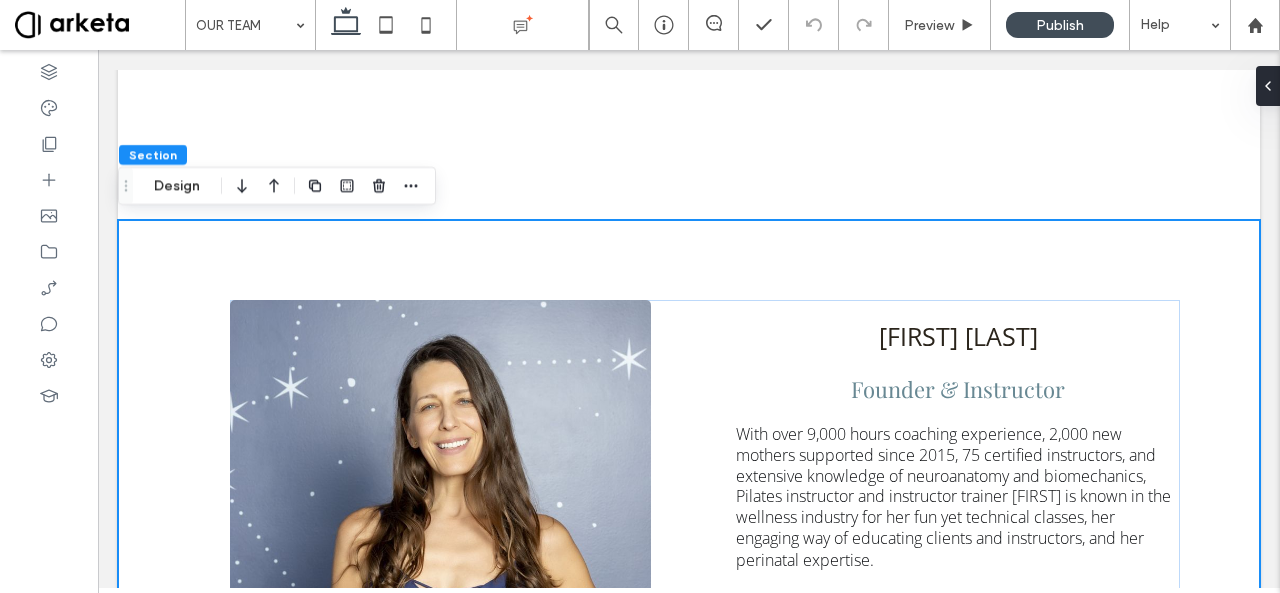 click on "MARIANNE TAFANI
Founder & Instructor   With over 9,000 hours coaching experience, 2,000 new mothers supported since 2015, 75 certified instructors, and extensive knowledge of neuroanatomy and biomechanics, Pilates instructor and instructor trainer Marianne is known in the wellness industry for her fun yet technical classes, her engaging way of educating clients and instructors, and her perinatal expertise. A former rhythmic gymnast, Marianne suffered multiple injuries in her teens and started using movement as a key recovery tool. Marianne has worked in renowned studios and clinics such as Up and Running Sports Center, Dr Helena Taylor’s Clinic, and Bodytree Studio. She is part of the faculty at BodyHack, the leading fitness instructor provider in the Middle East, and is also trained in prenatal and bhakti yoga, ScolioPilates (Pilates for scoliosis), NeuroPilates, RAD Mobility, and Sports Nutrition (Oxford University)." at bounding box center [689, 638] 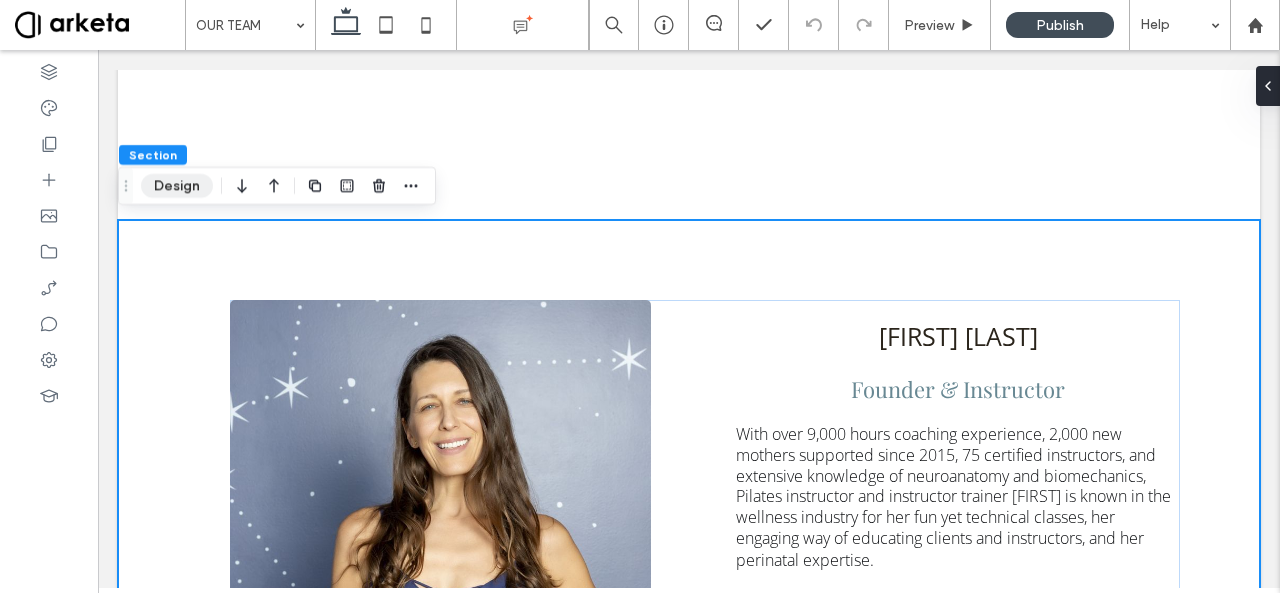 click on "Design" at bounding box center [177, 186] 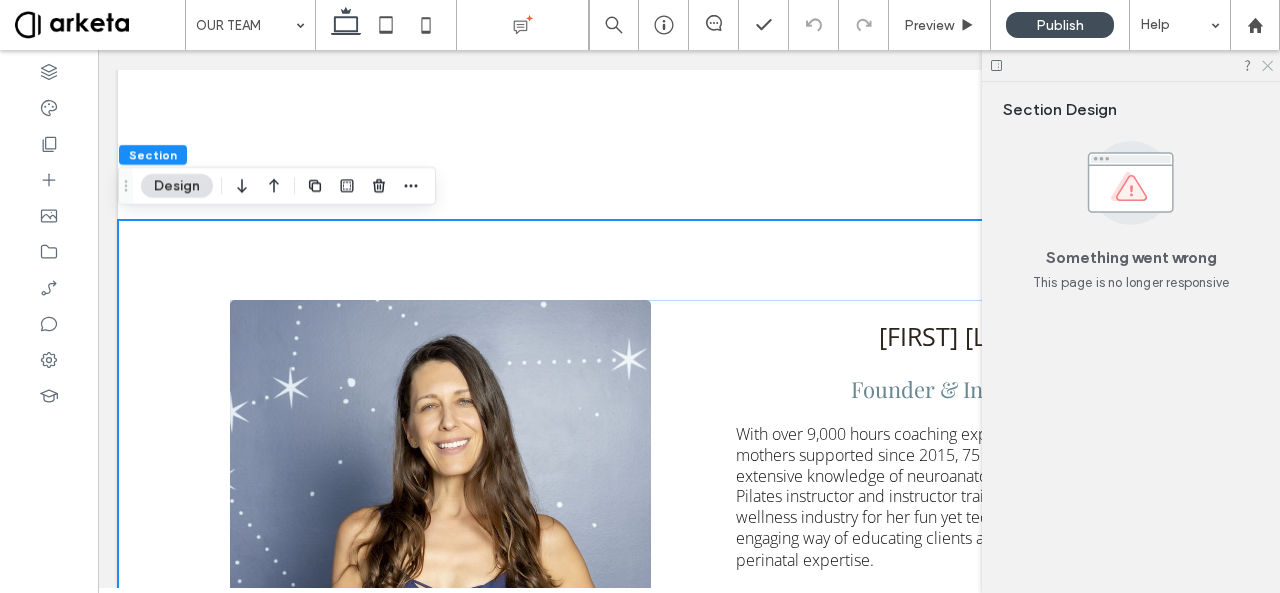 click 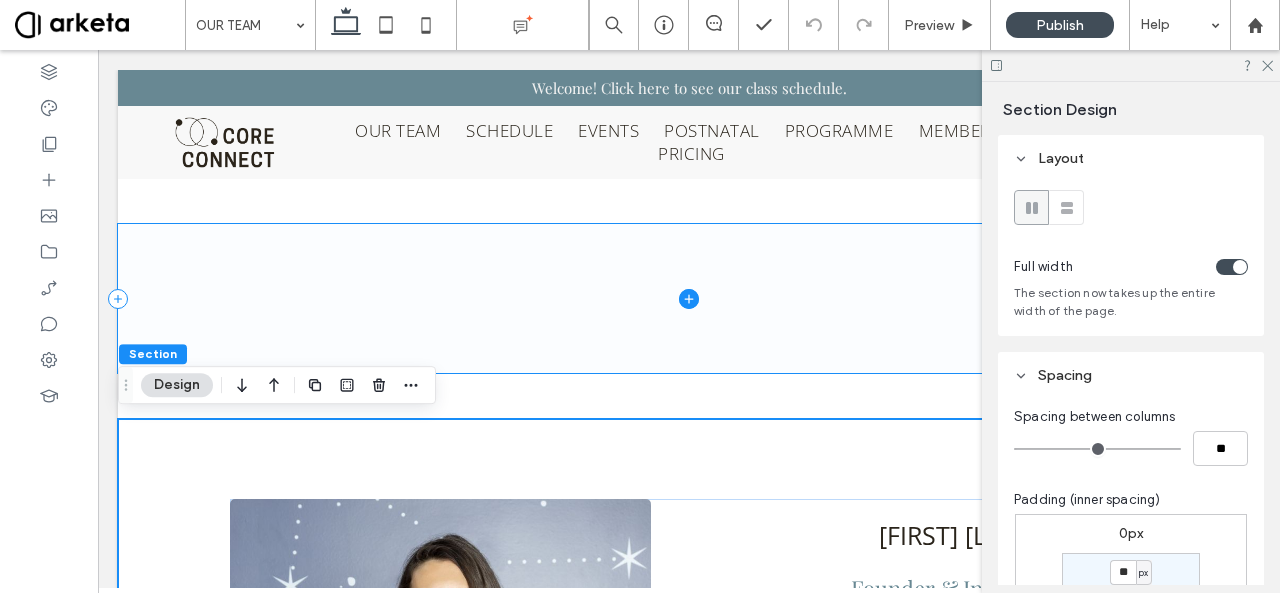 scroll, scrollTop: 0, scrollLeft: 0, axis: both 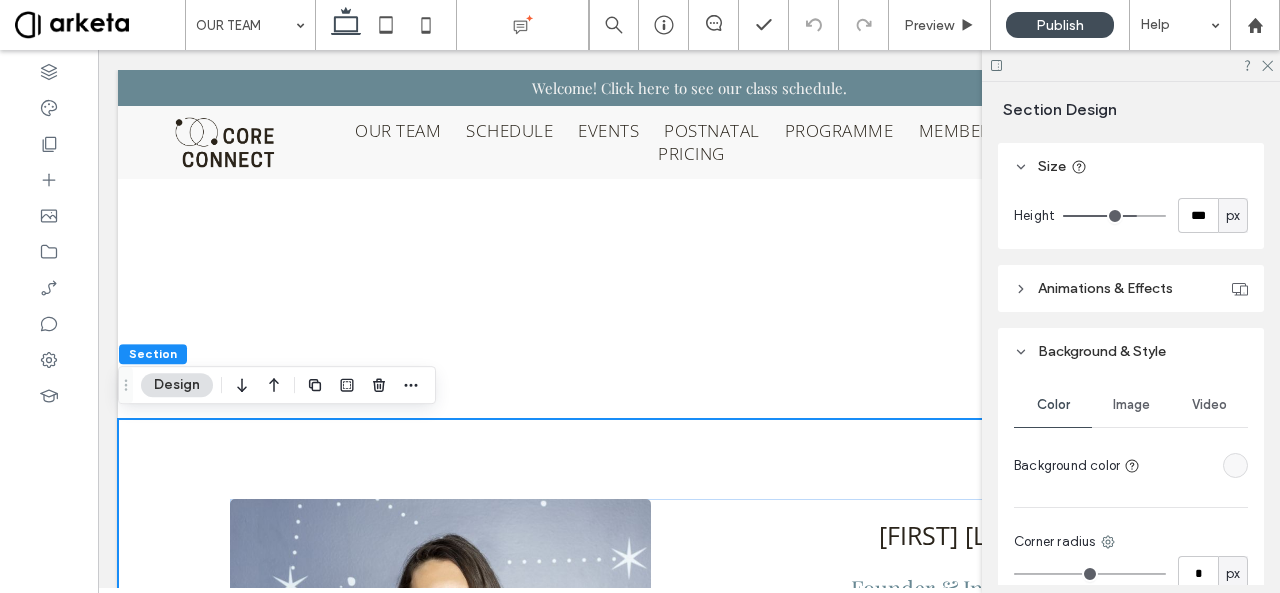 click at bounding box center [1198, 465] 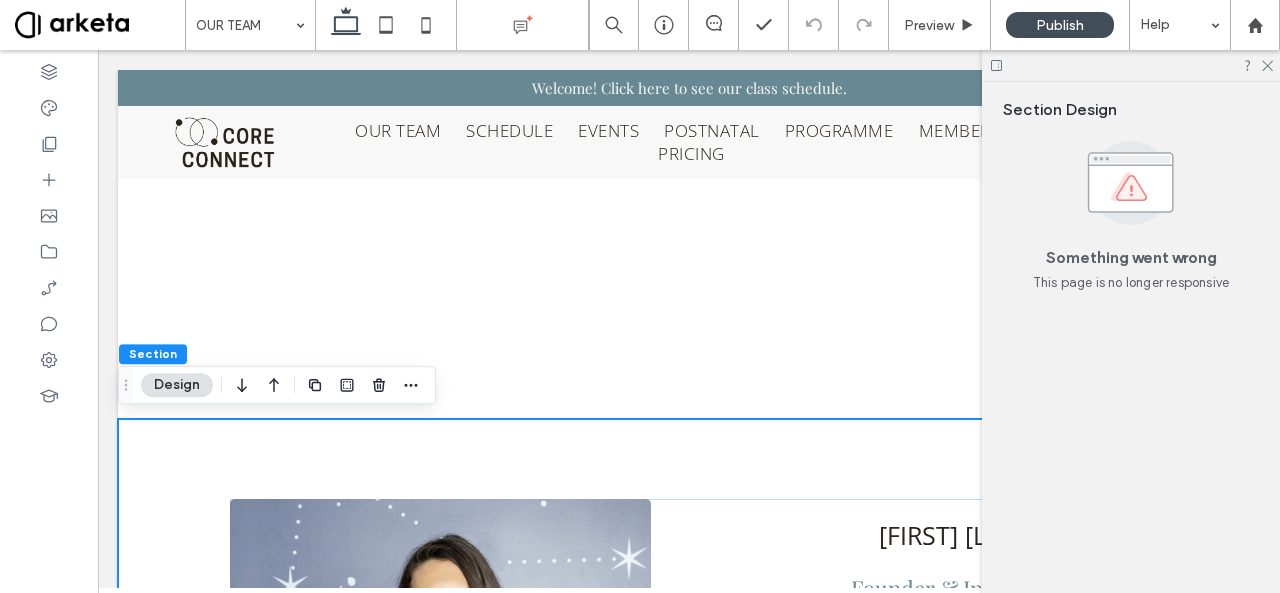 scroll, scrollTop: 0, scrollLeft: 0, axis: both 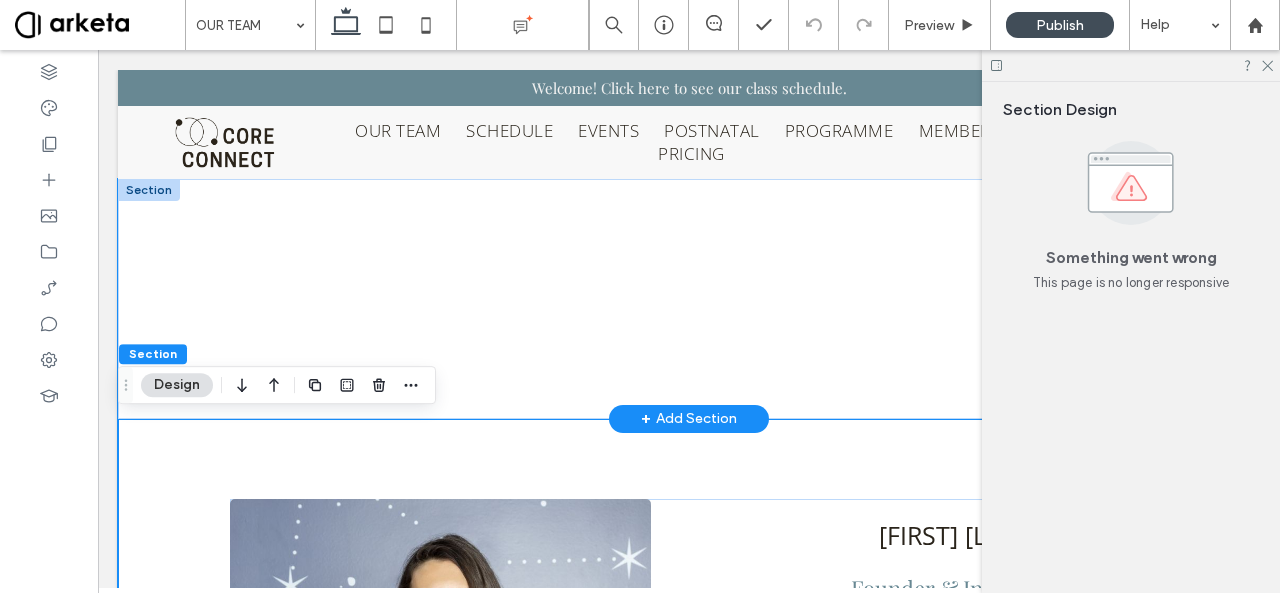 click at bounding box center (689, 299) 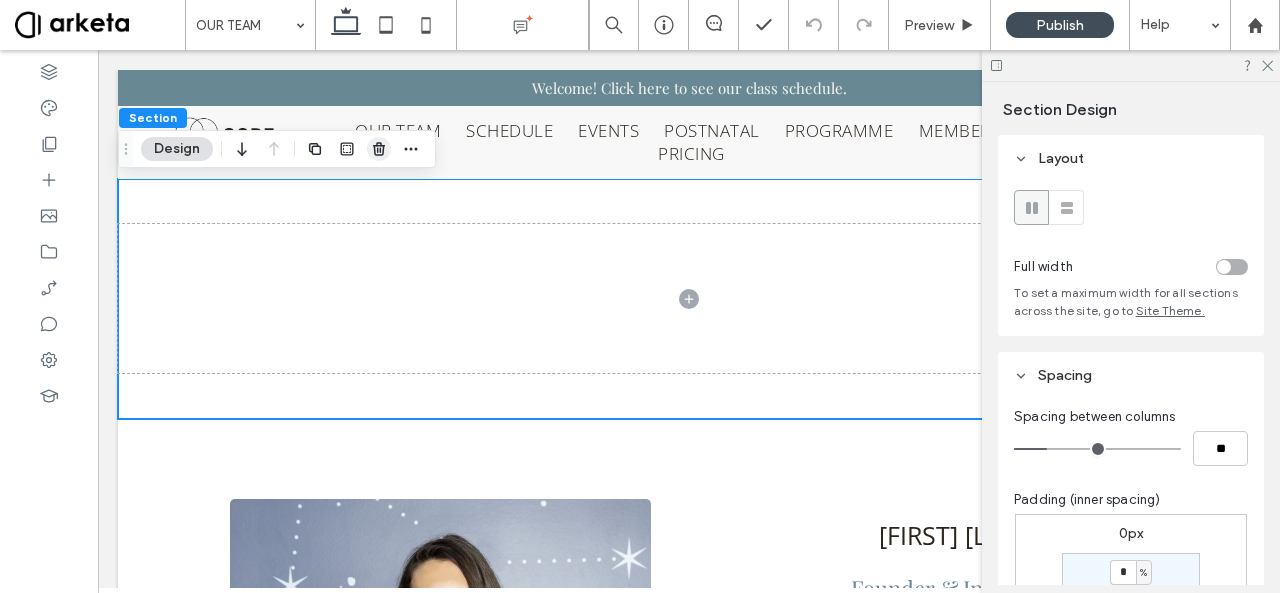click at bounding box center [379, 149] 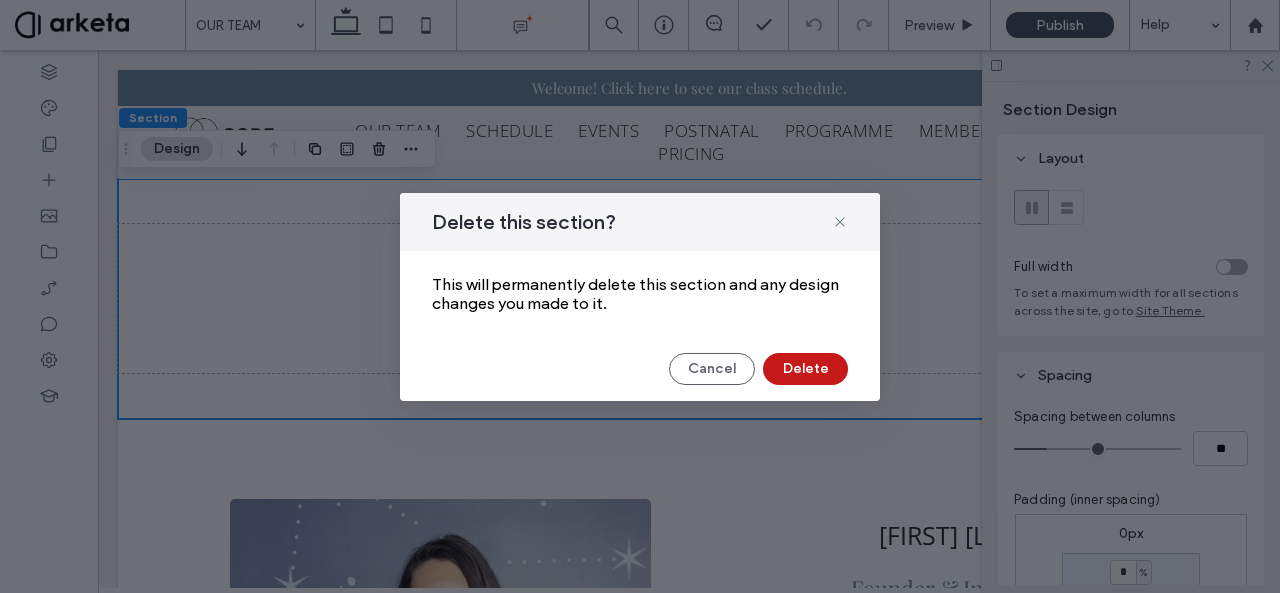 click on "Delete" at bounding box center [805, 369] 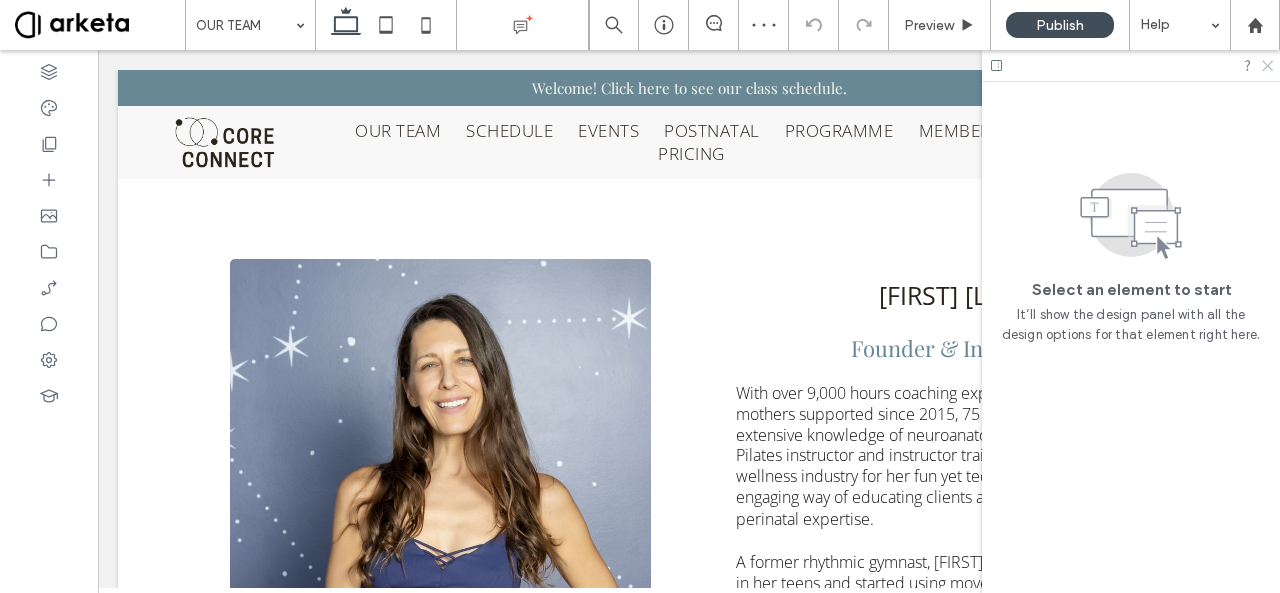 click 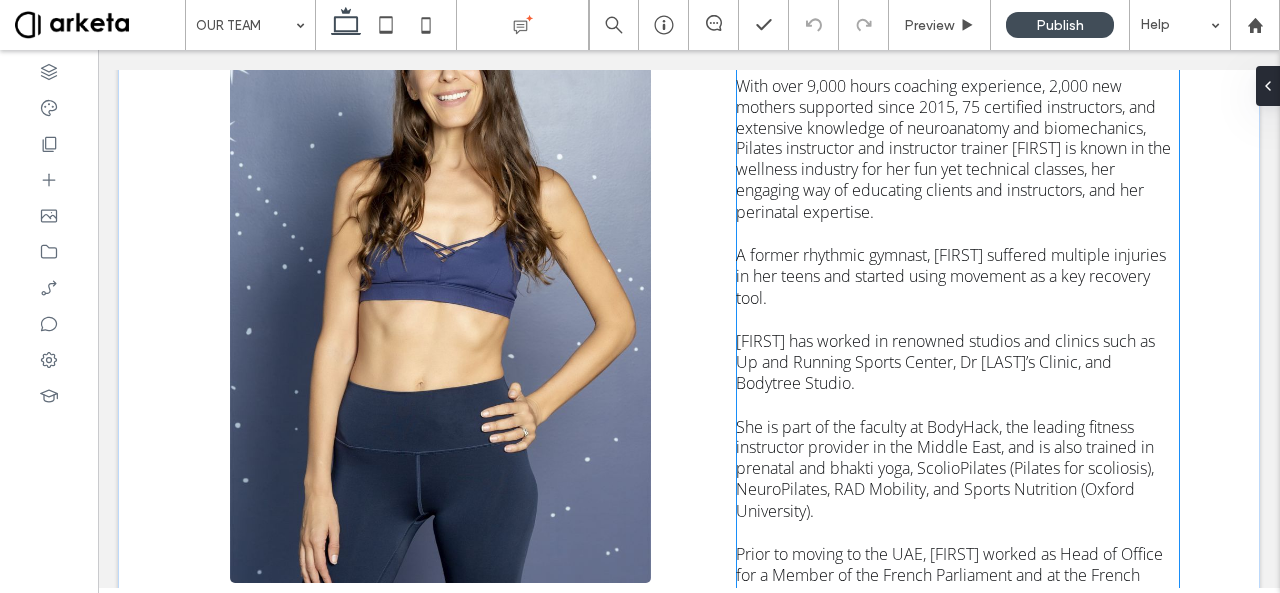 scroll, scrollTop: 0, scrollLeft: 0, axis: both 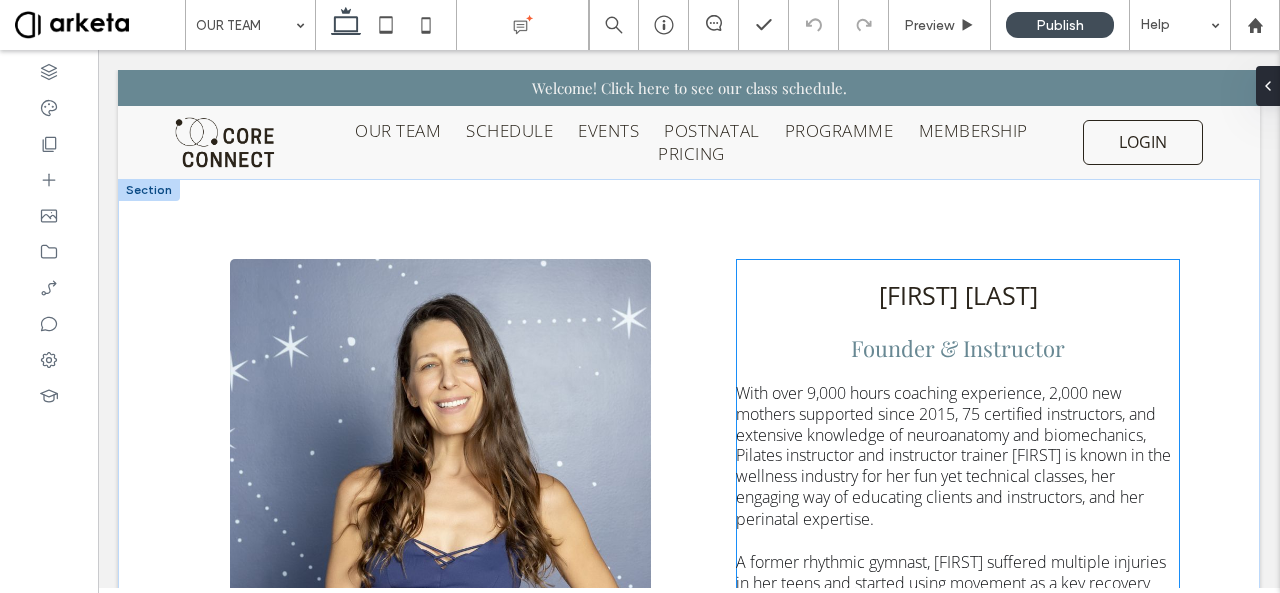 click on "[FIRST] [LAST]" at bounding box center [958, 295] 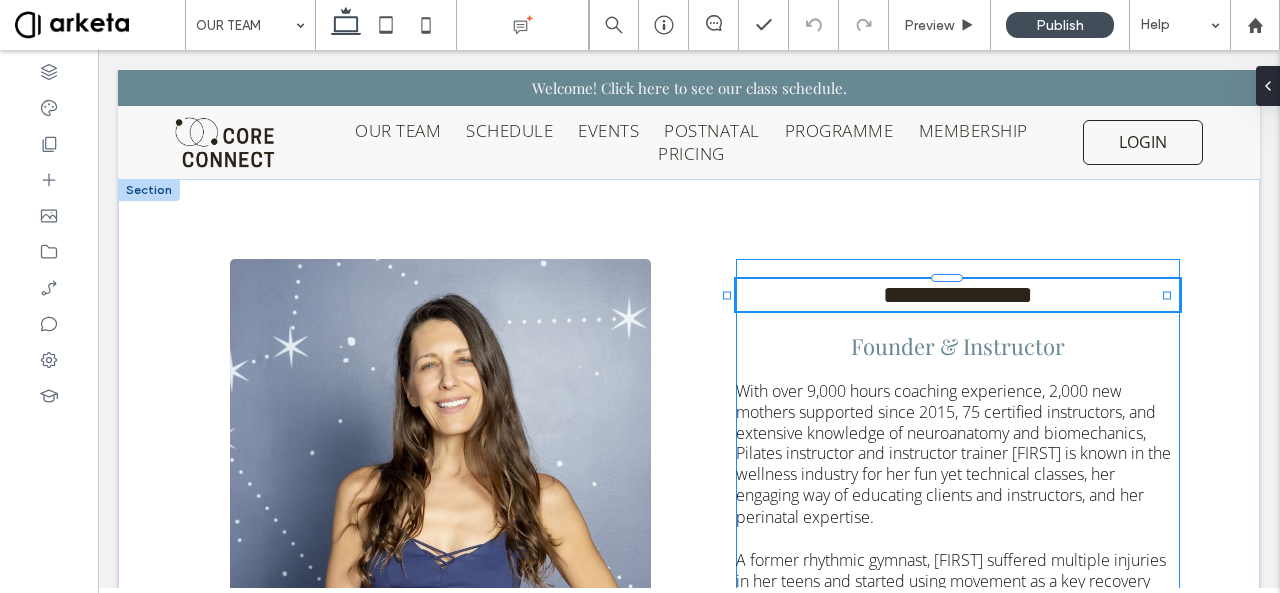 type on "*********" 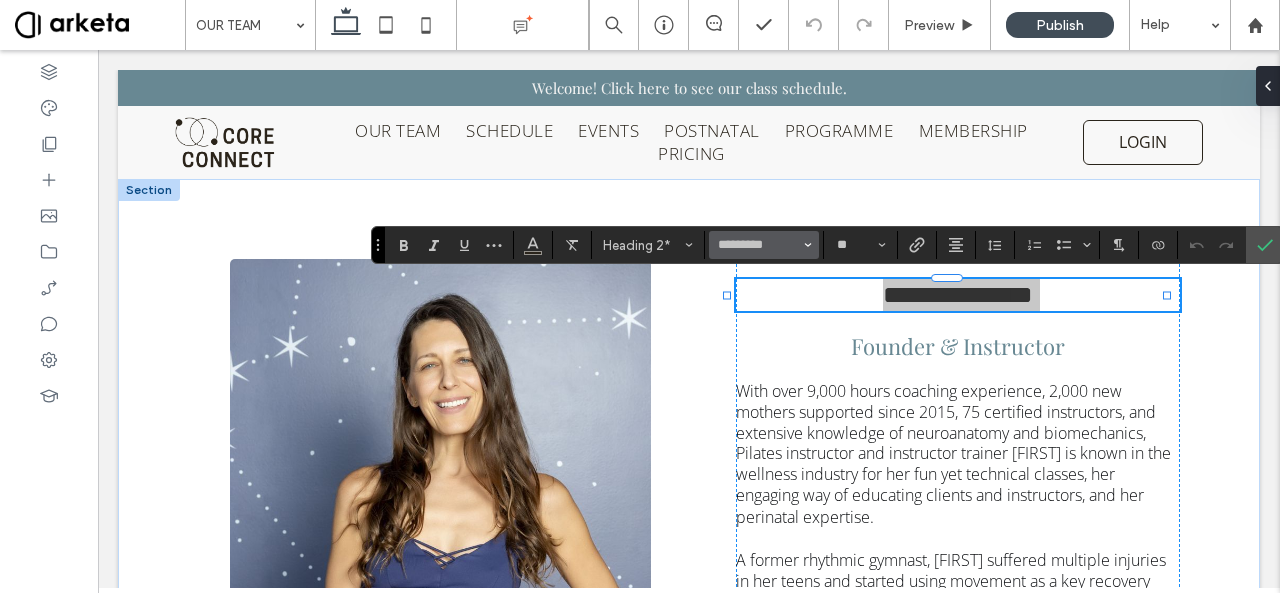 click on "*********" at bounding box center [764, 245] 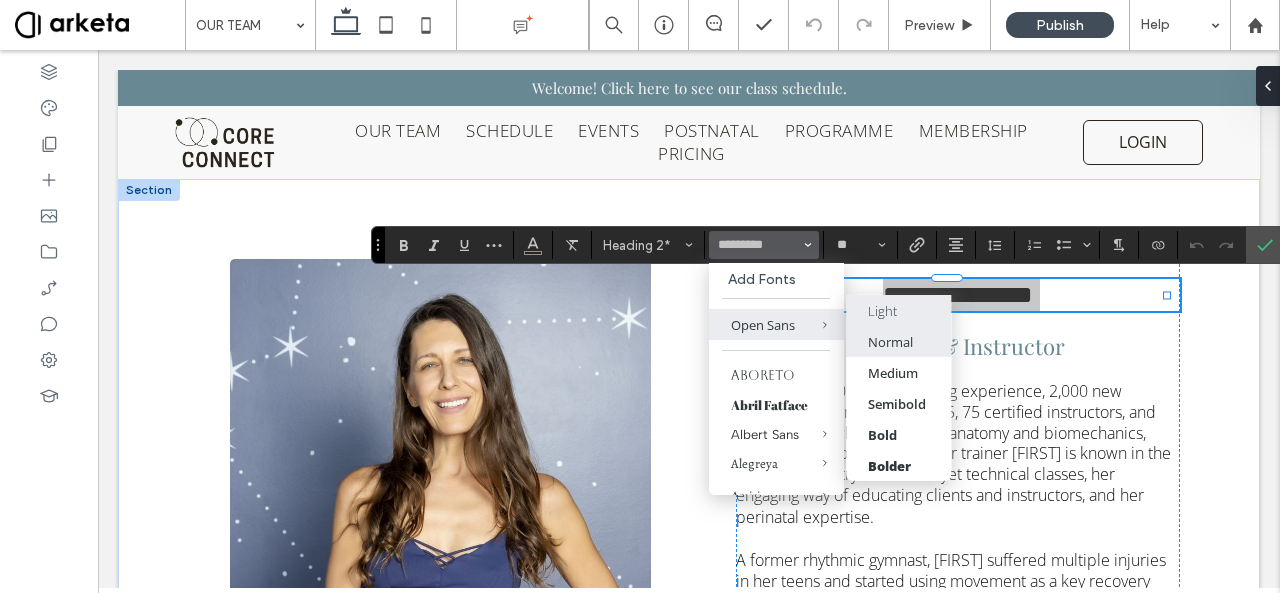 click on "Light" at bounding box center [898, 310] 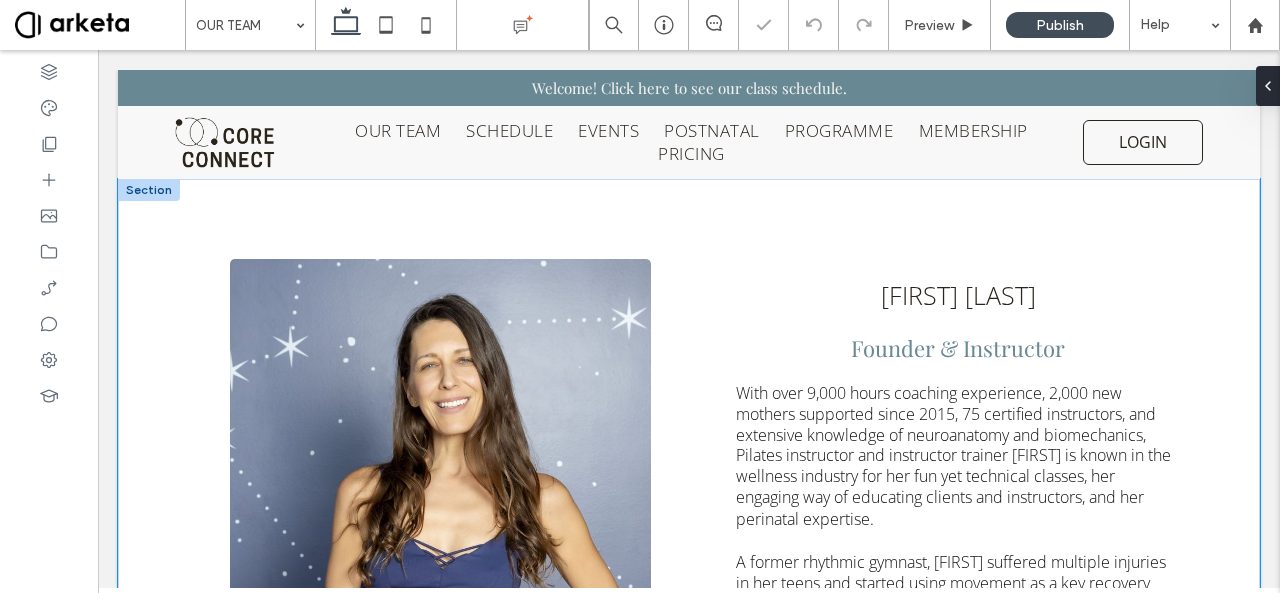 click on "[FIRST] [LAST]
Founder & Instructor
With over 9,000 hours coaching experience, 2,000 new mothers supported since 2015, 75 certified instructors, and extensive knowledge of neuroanatomy and biomechanics, Pilates instructor and instructor trainer [FIRST] is known in the wellness industry for her fun yet technical classes, her engaging way of educating clients and instructors, and her perinatal expertise. A former rhythmic gymnast, [FIRST] suffered multiple injuries in her teens and started using movement as a key recovery tool. [FIRST] has worked in renowned studios and clinics such as Up and Running Sports Center, Dr [LAST]’s Clinic, and Bodytree Studio. She is part of the faculty at BodyHack, the leading fitness instructor provider in the Middle East, and is also trained in prenatal and bhakti yoga, ScolioPilates (Pilates for scoliosis), NeuroPilates, RAD Mobility, and Sports Nutrition (Oxford University)." at bounding box center (689, 597) 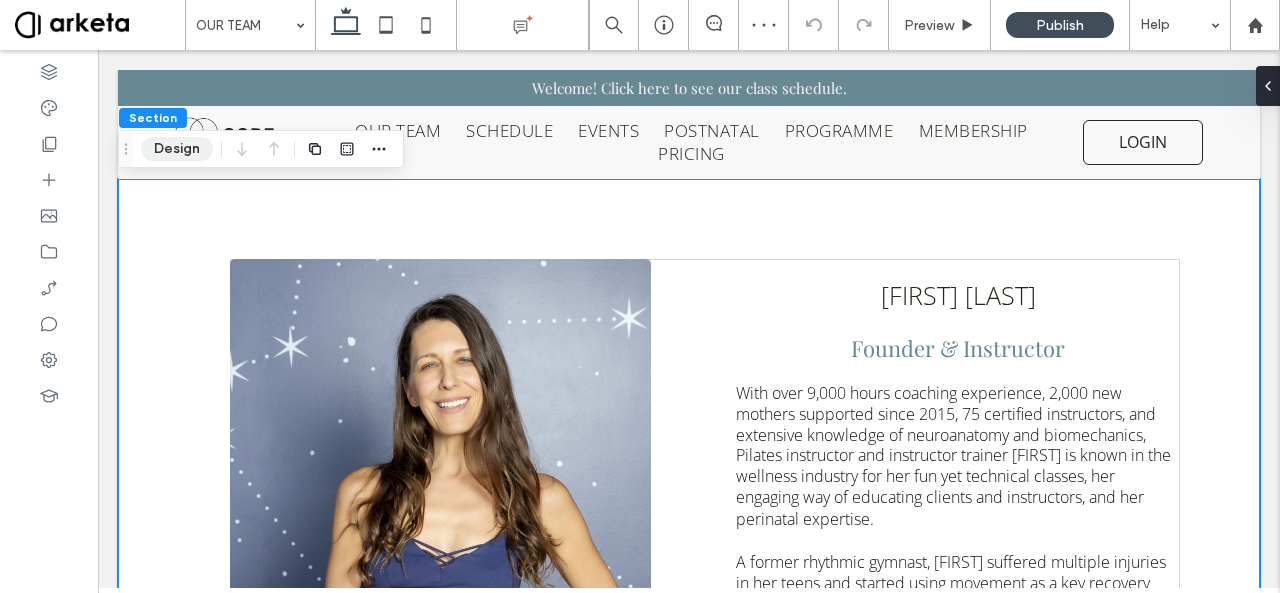 click on "Design" at bounding box center [177, 149] 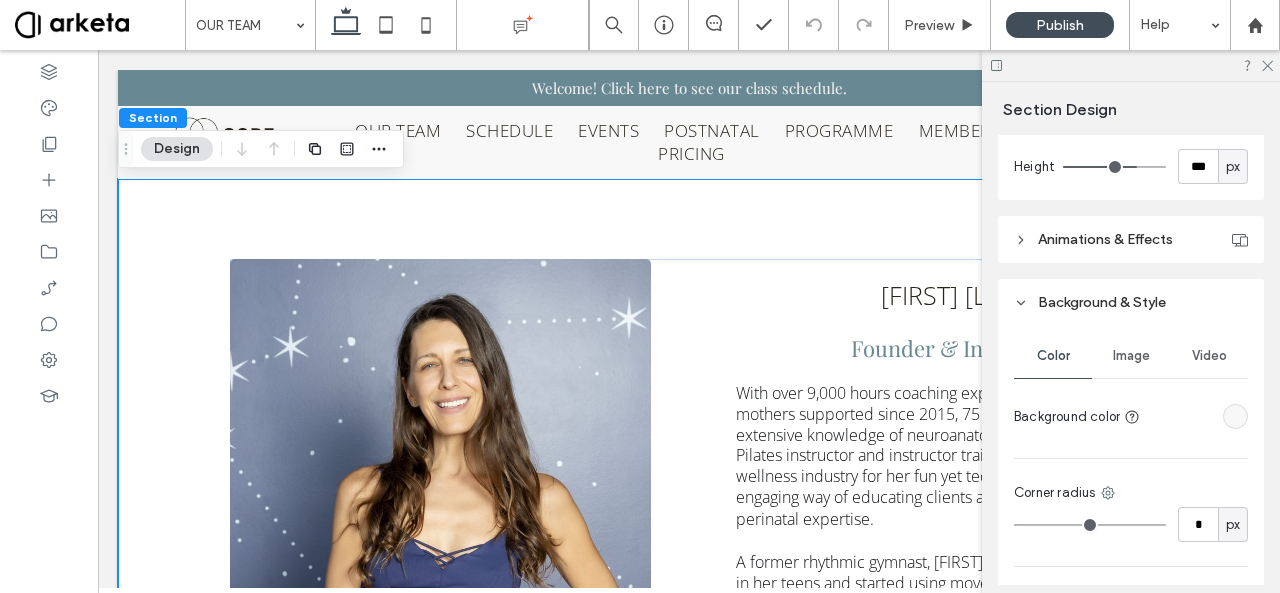 scroll, scrollTop: 728, scrollLeft: 0, axis: vertical 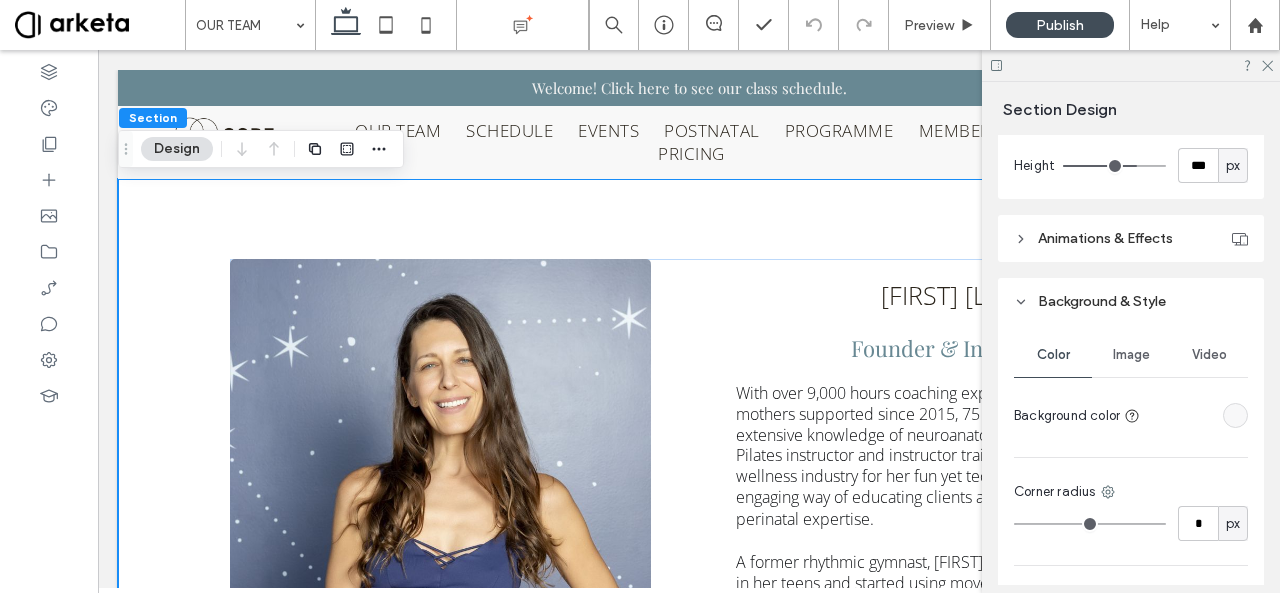click at bounding box center [1235, 415] 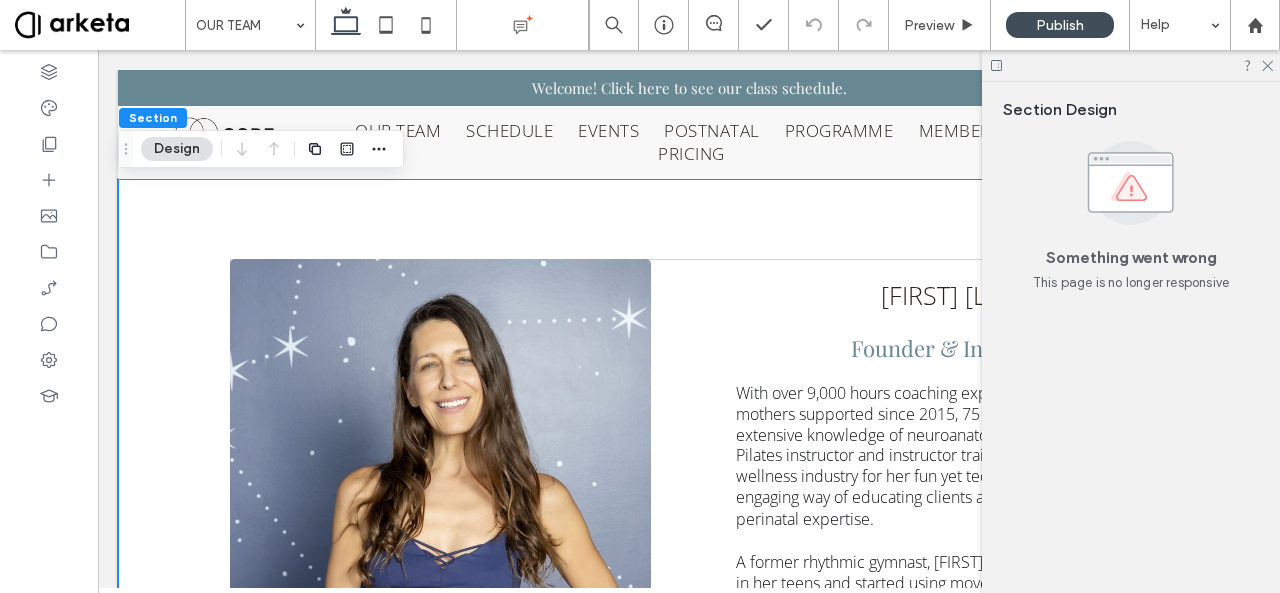 scroll, scrollTop: 0, scrollLeft: 0, axis: both 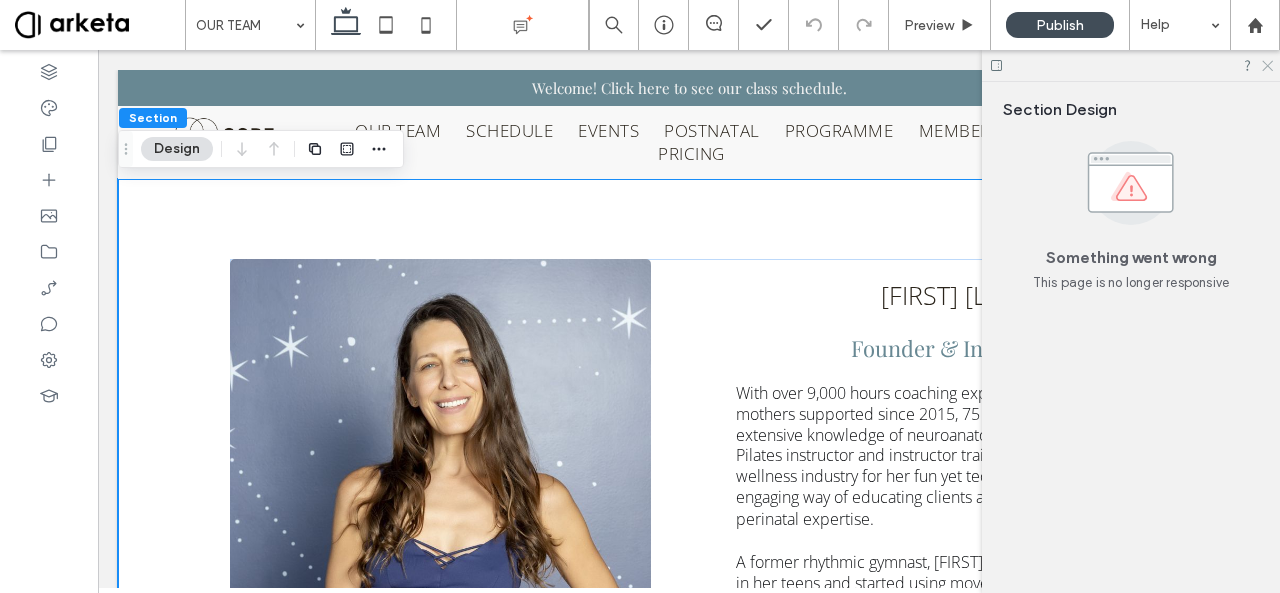 click 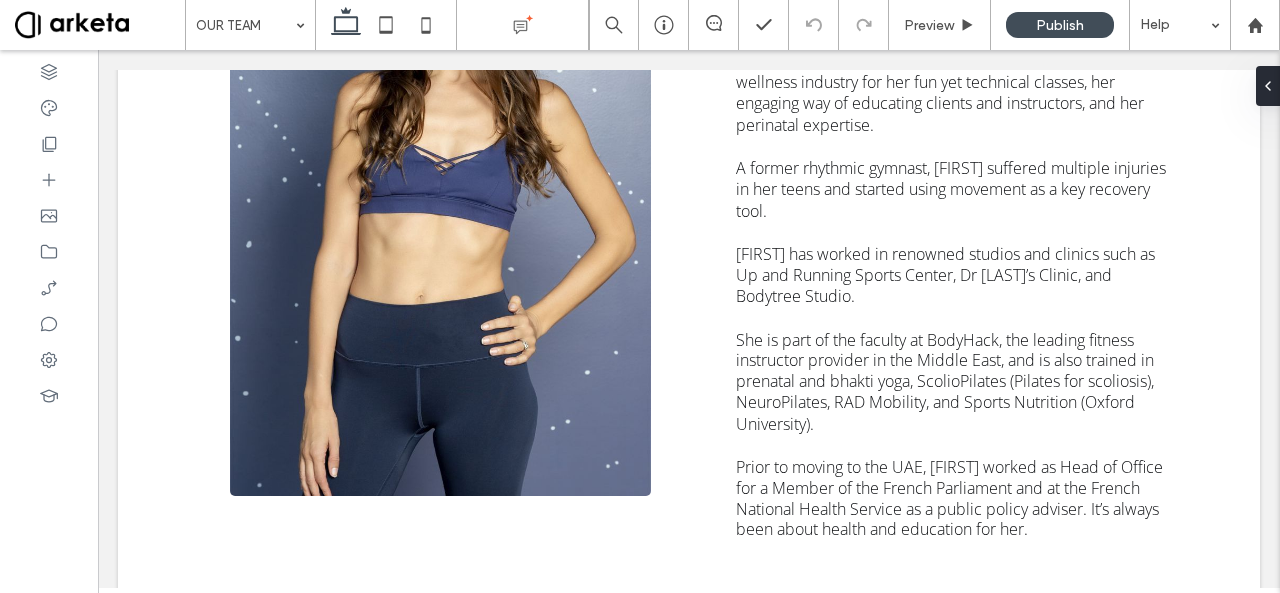 scroll, scrollTop: 566, scrollLeft: 0, axis: vertical 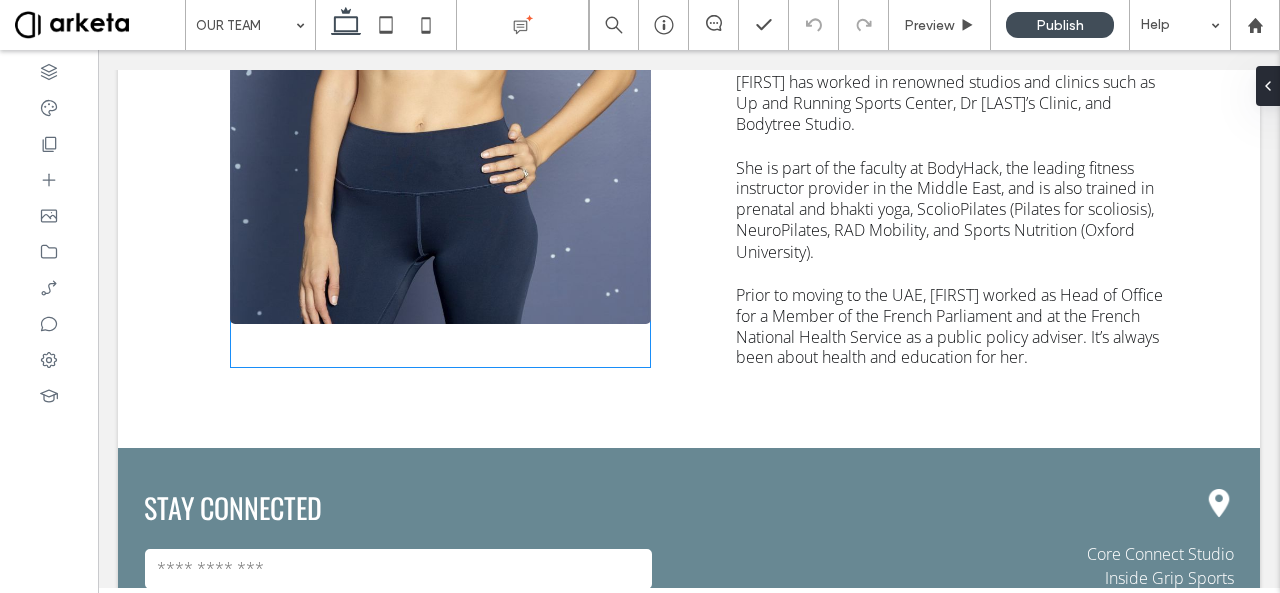 click at bounding box center (440, 8) 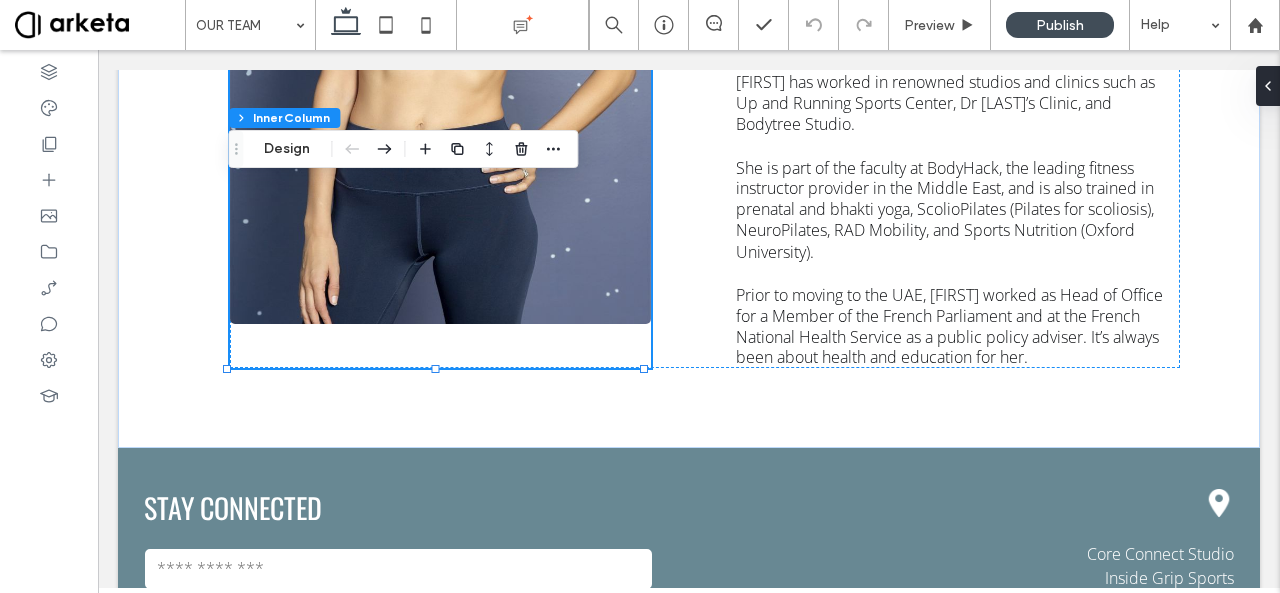 click at bounding box center (440, 8) 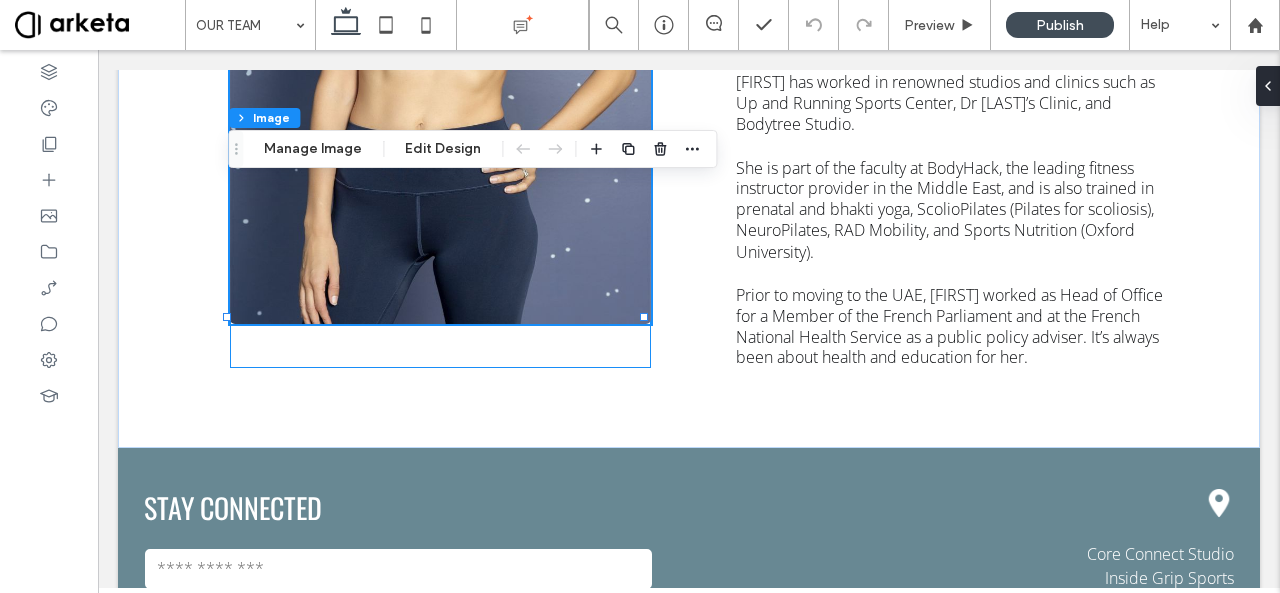 type on "*" 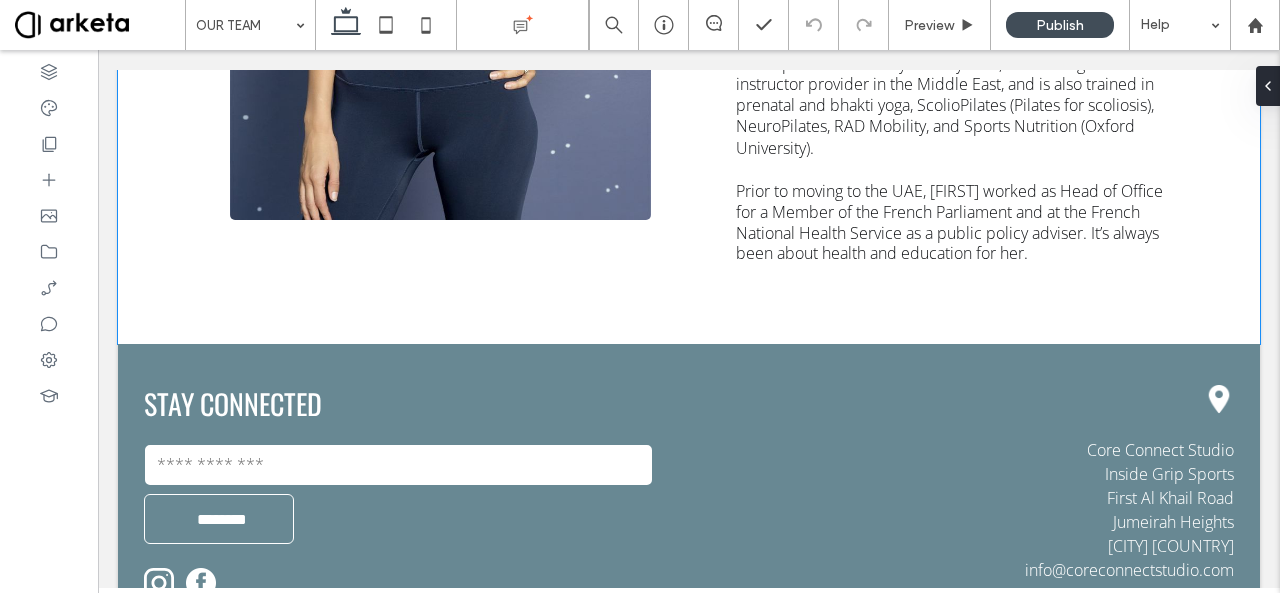scroll, scrollTop: 672, scrollLeft: 0, axis: vertical 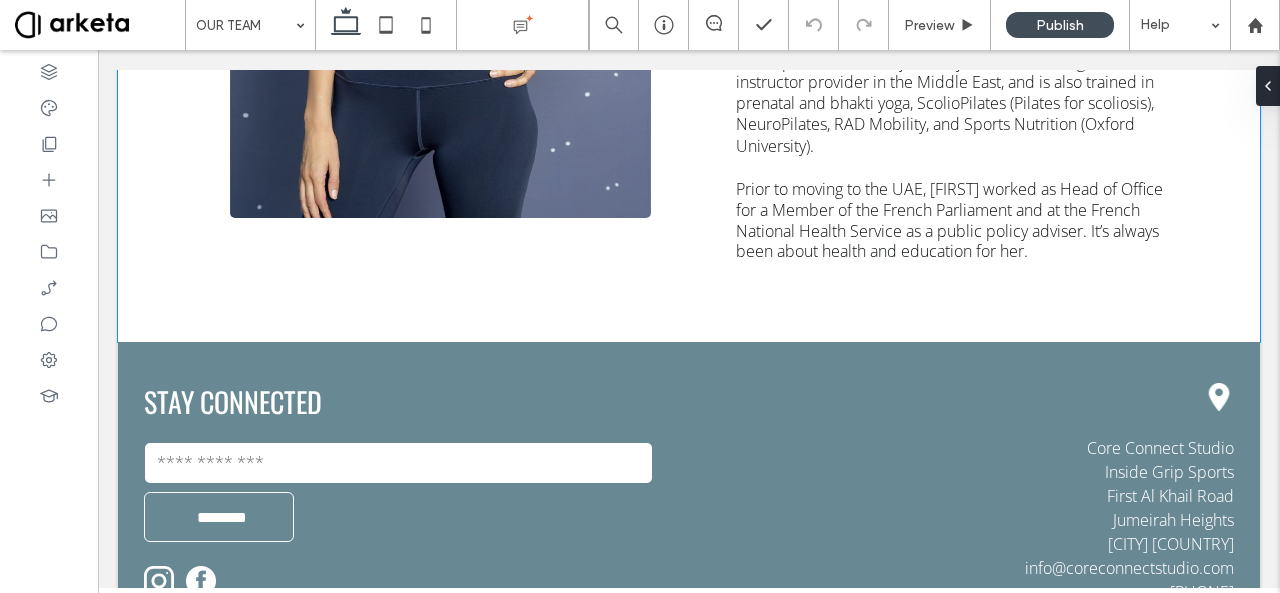 click on "[FIRST] [LAST]
Founder & Instructor
With over 9,000 hours coaching experience, 2,000 new mothers supported since 2015, 75 certified instructors, and extensive knowledge of neuroanatomy and biomechanics, Pilates instructor and instructor trainer [FIRST] is known in the wellness industry for her fun yet technical classes, her engaging way of educating clients and instructors, and her perinatal expertise. A former rhythmic gymnast, [FIRST] suffered multiple injuries in her teens and started using movement as a key recovery tool. [FIRST] has worked in renowned studios and clinics such as Up and Running Sports Center, Dr [LAST]’s Clinic, and Bodytree Studio. She is part of the faculty at BodyHack, the leading fitness instructor provider in the Middle East, and is also trained in prenatal and bhakti yoga, ScolioPilates (Pilates for scoliosis), NeuroPilates, RAD Mobility, and Sports Nutrition (Oxford University)." at bounding box center [689, -75] 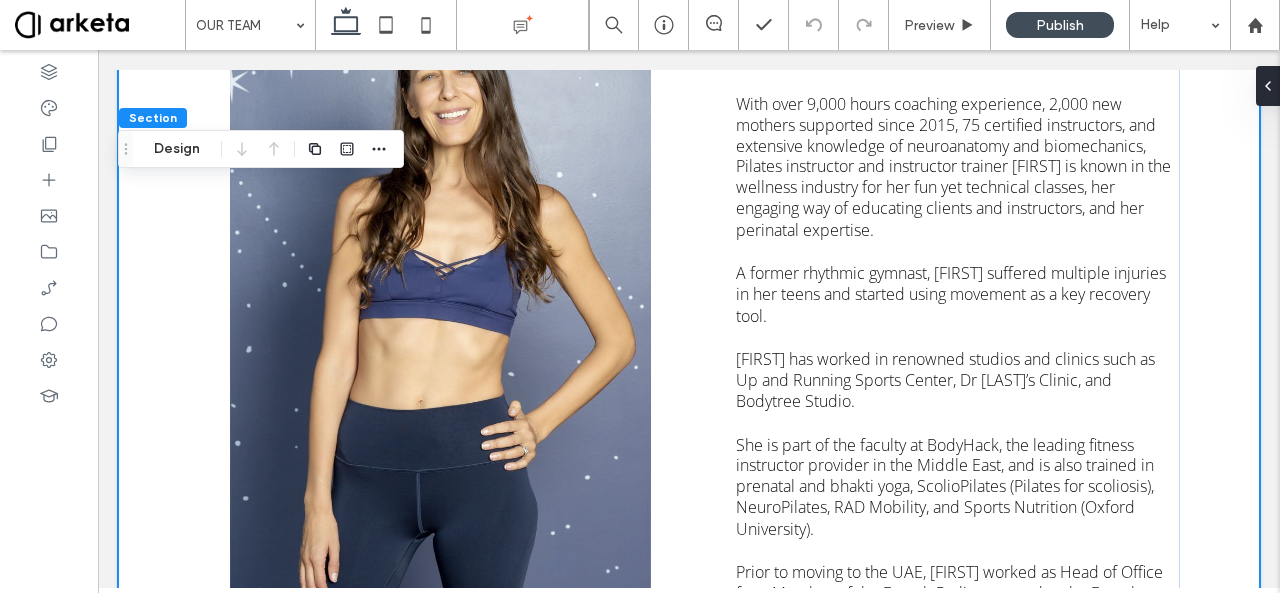 scroll, scrollTop: 287, scrollLeft: 0, axis: vertical 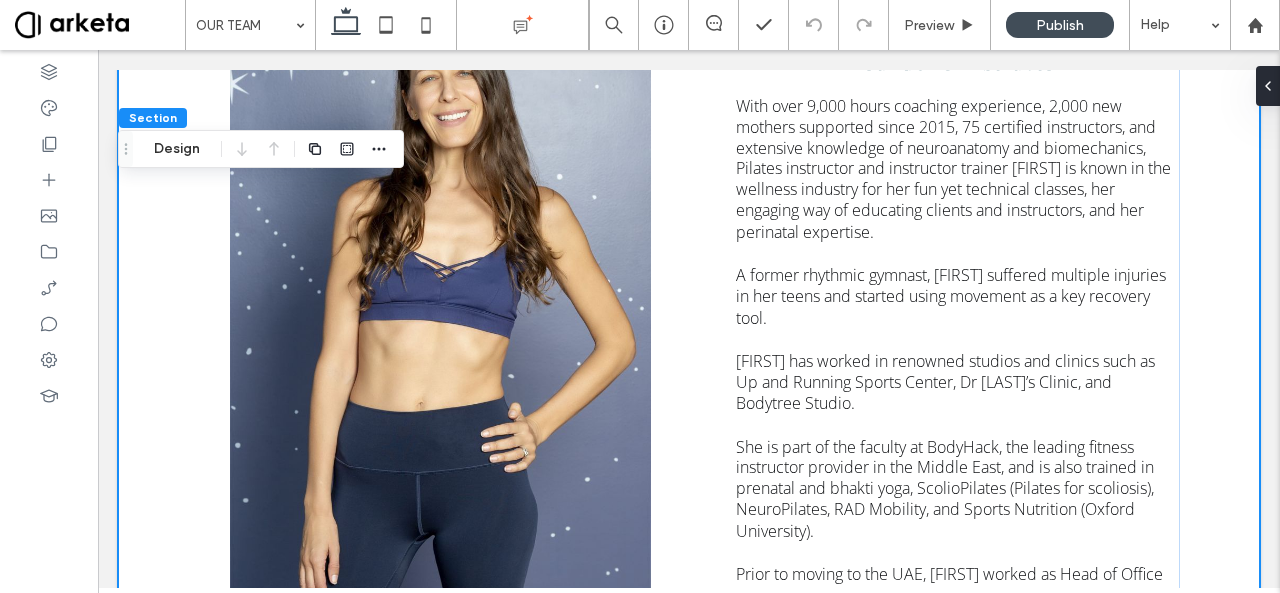 click at bounding box center [440, 287] 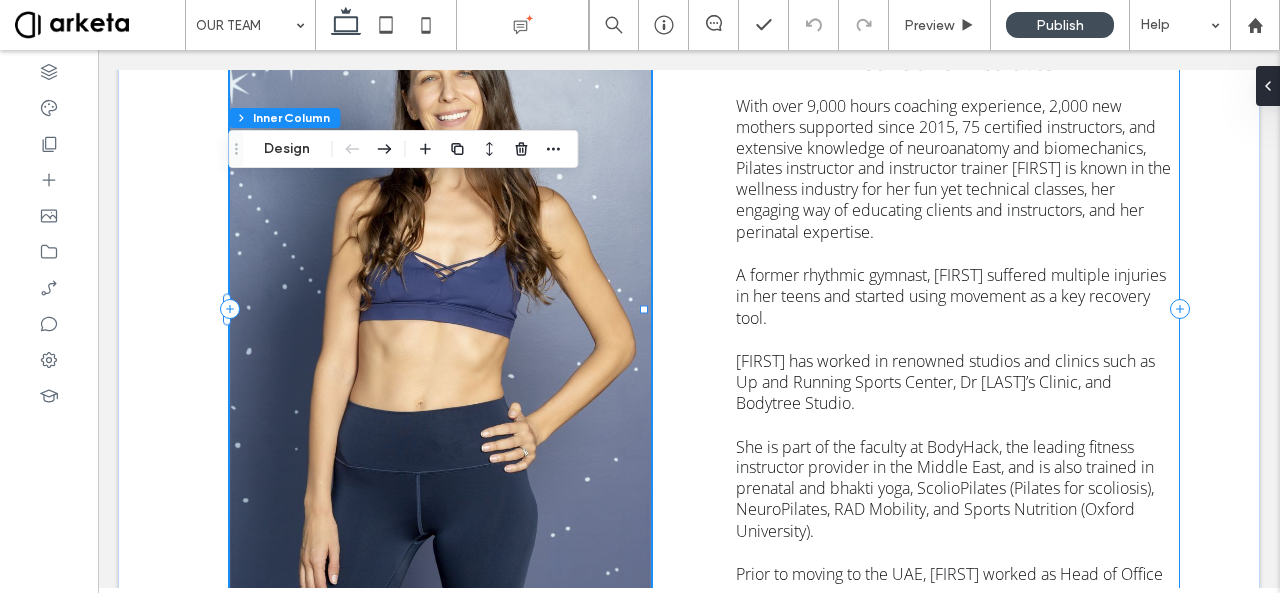 click on "[FIRST] [LAST]
Founder & Instructor
With over 9,000 hours coaching experience, 2,000 new mothers supported since 2015, 75 certified instructors, and extensive knowledge of neuroanatomy and biomechanics, Pilates instructor and instructor trainer [FIRST] is known in the wellness industry for her fun yet technical classes, her engaging way of educating clients and instructors, and her perinatal expertise. A former rhythmic gymnast, [FIRST] suffered multiple injuries in her teens and started using movement as a key recovery tool. [FIRST] has worked in renowned studios and clinics such as Up and Running Sports Center, Dr [LAST]’s Clinic, and Bodytree Studio. She is part of the faculty at BodyHack, the leading fitness instructor provider in the Middle East, and is also trained in prenatal and bhakti yoga, ScolioPilates (Pilates for scoliosis), NeuroPilates, RAD Mobility, and Sports Nutrition (Oxford University)." at bounding box center (705, 310) 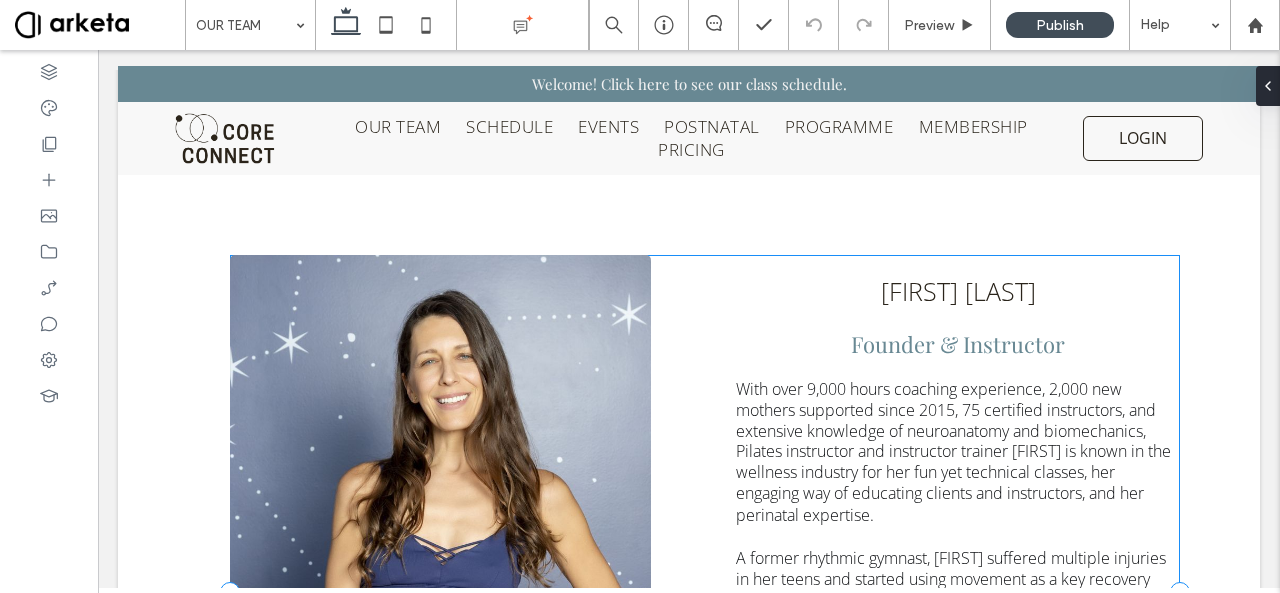 scroll, scrollTop: 2, scrollLeft: 0, axis: vertical 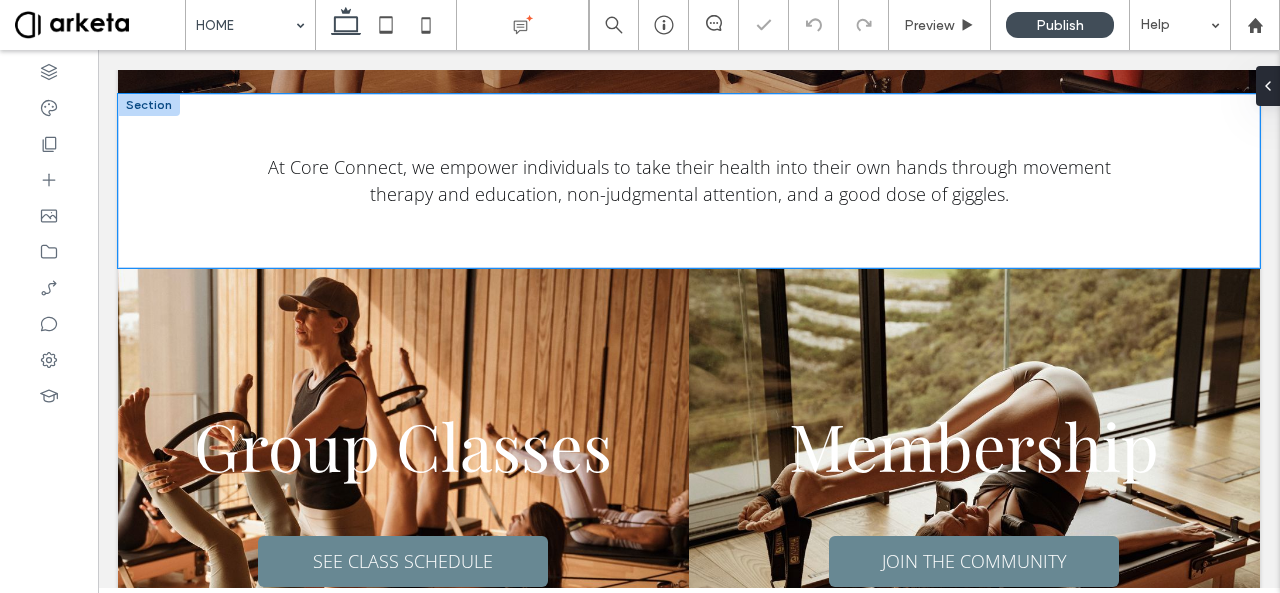 click on "At Core Connect, we empower individuals to take their health into their own hands through movement therapy and education, non-judgmental attention, and a good dose of giggles." at bounding box center (689, 181) 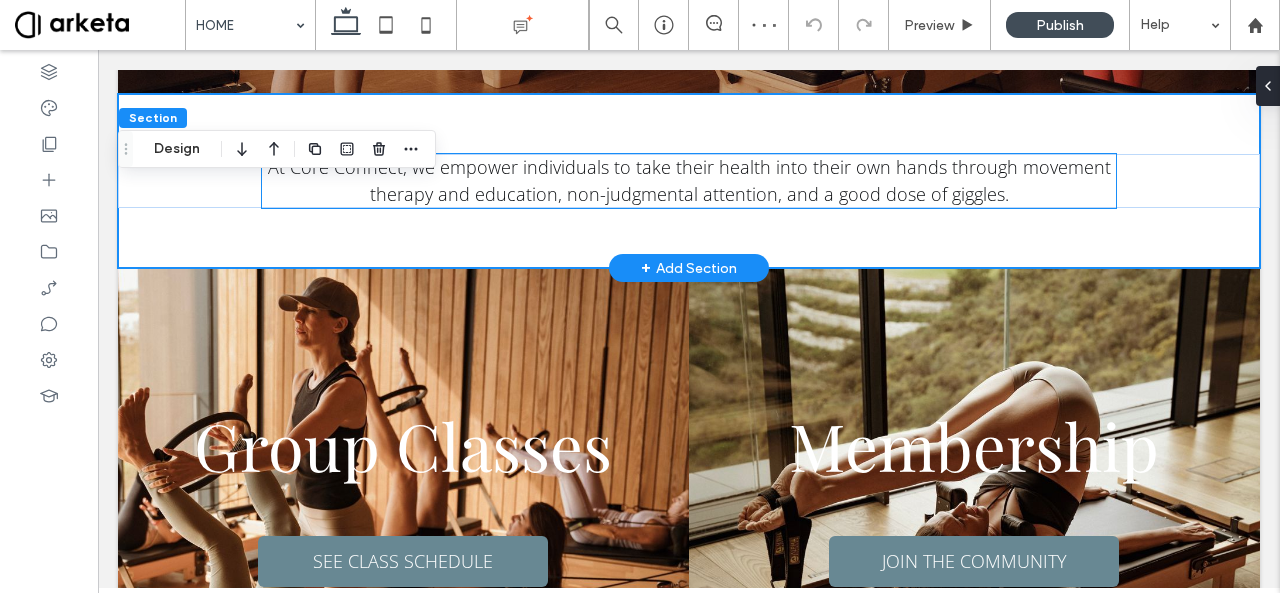 scroll, scrollTop: 569, scrollLeft: 0, axis: vertical 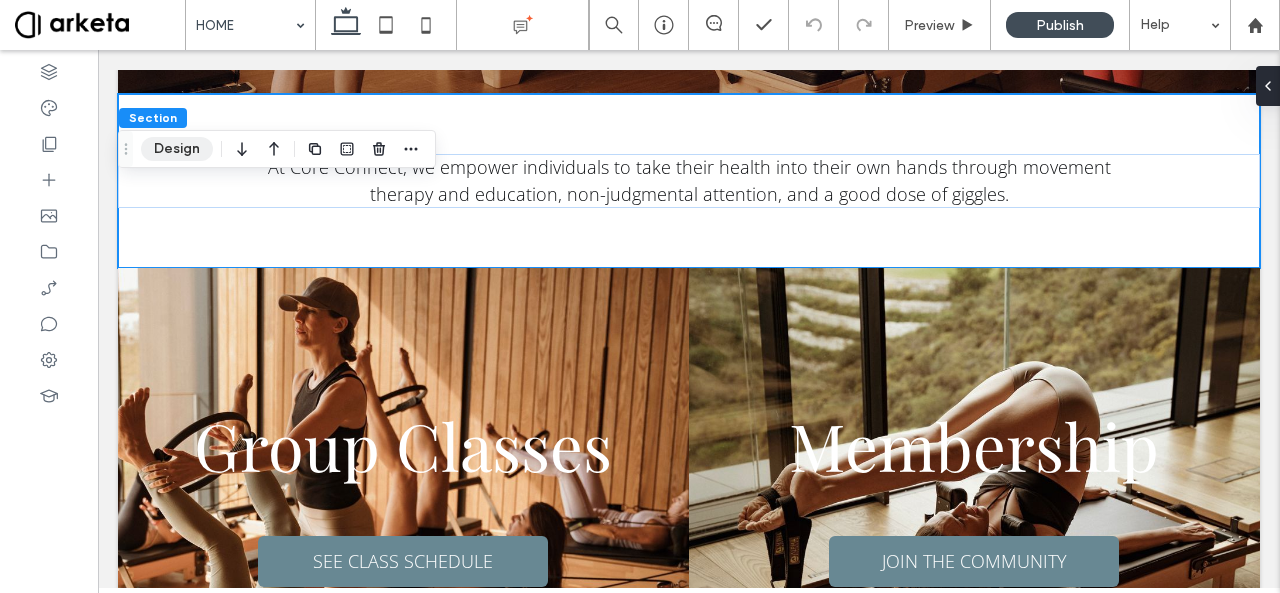 click on "Design" at bounding box center [177, 149] 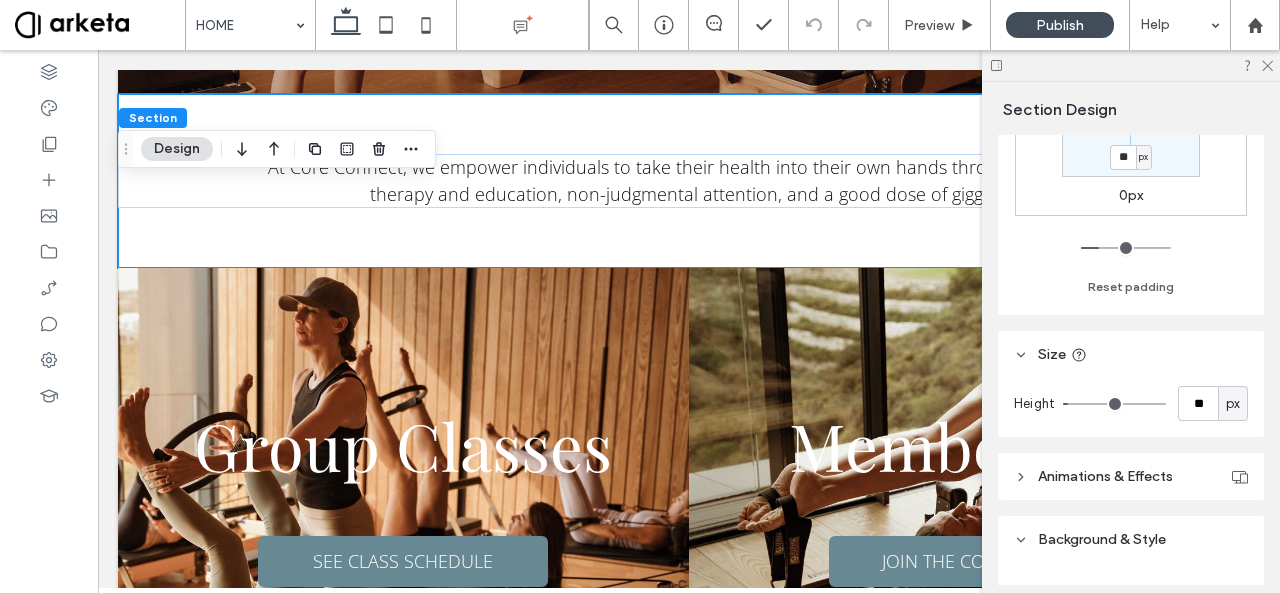scroll, scrollTop: 706, scrollLeft: 0, axis: vertical 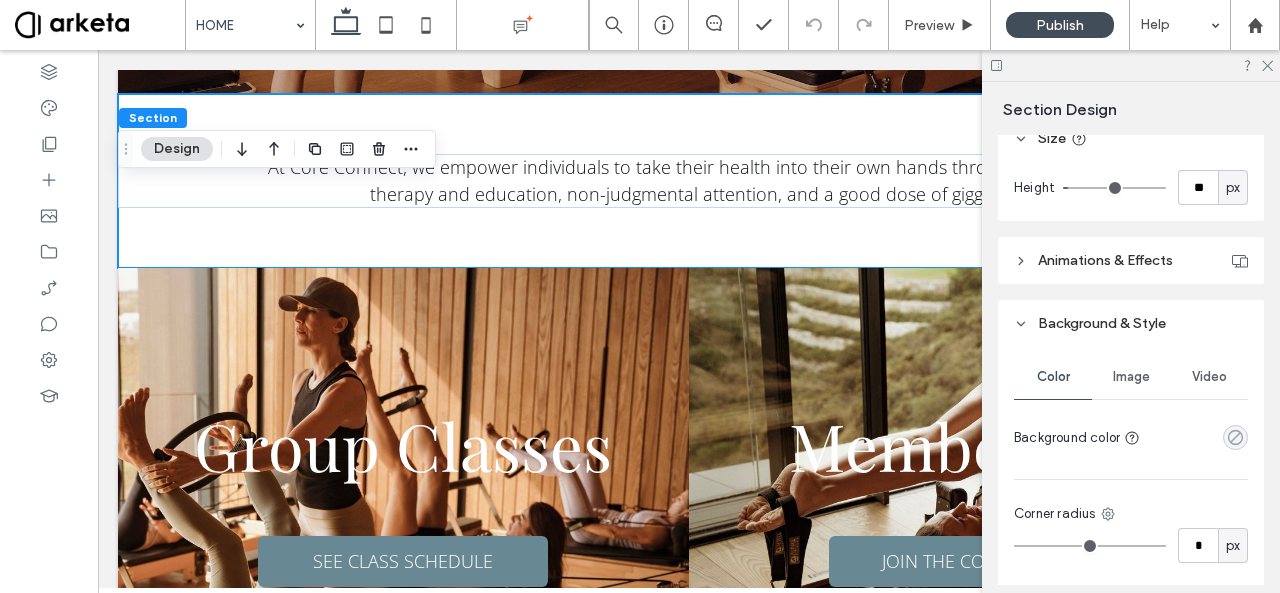 click 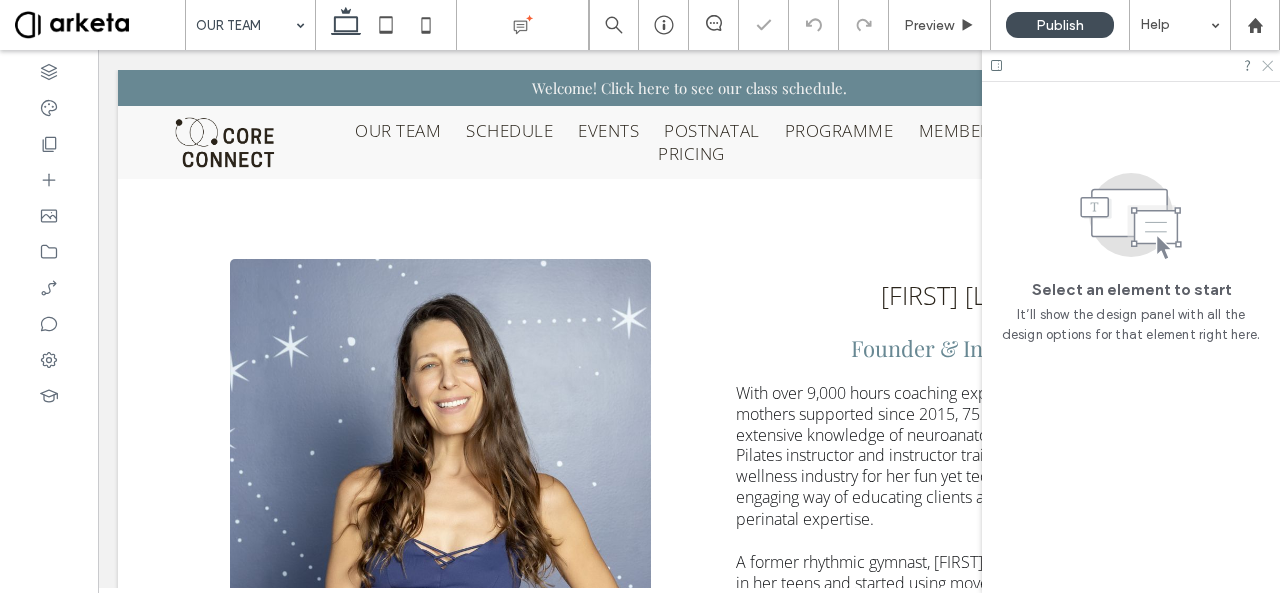 click 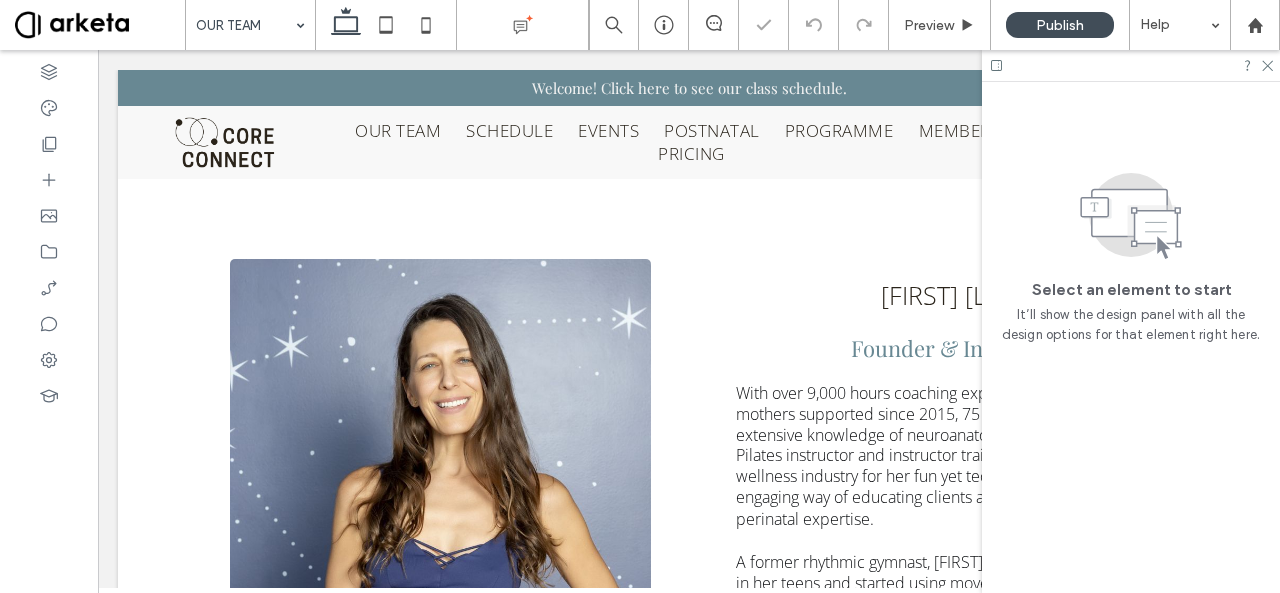 scroll, scrollTop: 0, scrollLeft: 0, axis: both 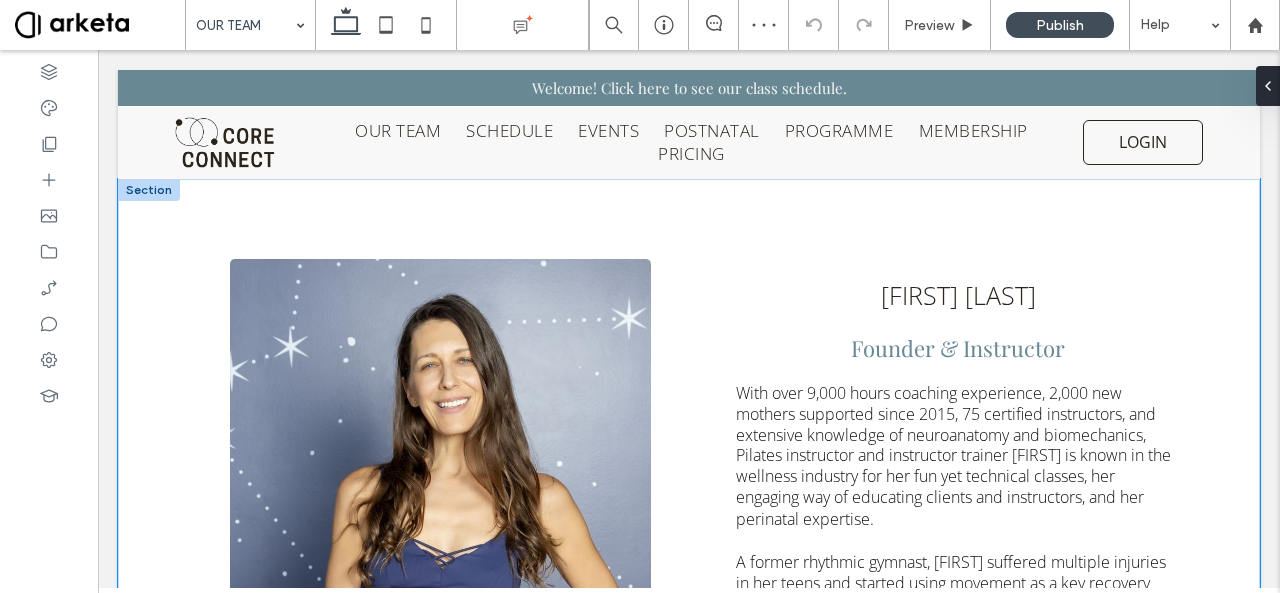 click on "[NAME] [LAST]
Founder & Instructor
With over 9,000 hours coaching experience, 2,000 new mothers supported since 2015, 75 certified instructors, and extensive knowledge of neuroanatomy and biomechanics, Pilates instructor and instructor trainer [NAME] is known in the wellness industry for her fun yet technical classes, her engaging way of educating clients and instructors, and her perinatal expertise. A former rhythmic gymnast, [NAME] suffered multiple injuries in her teens and started using movement as a key recovery tool. [NAME] has worked in renowned studios and clinics such as Up and Running Sports Center, Dr [LAST]’s Clinic, and Bodytree Studio. She is part of the faculty at BodyHack, the leading fitness instructor provider in the Middle East, and is also trained in prenatal and bhakti yoga, ScolioPilates (Pilates for scoliosis), NeuroPilates, RAD Mobility, and Sports Nutrition (Oxford University)." at bounding box center [689, 597] 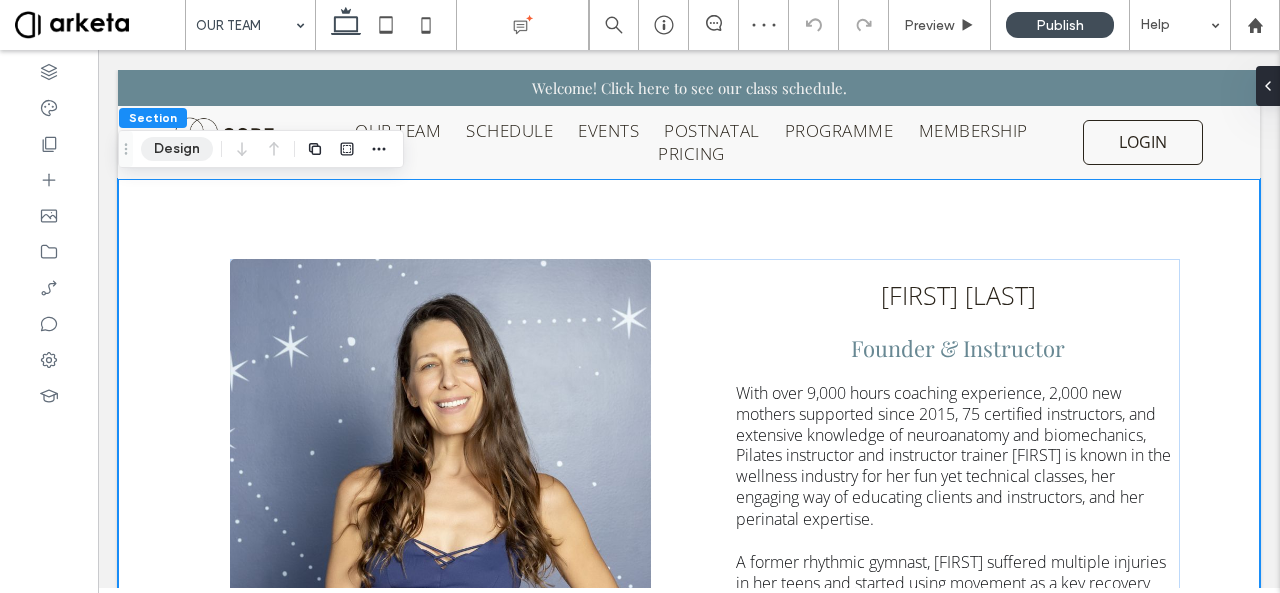 click on "Design" at bounding box center (177, 149) 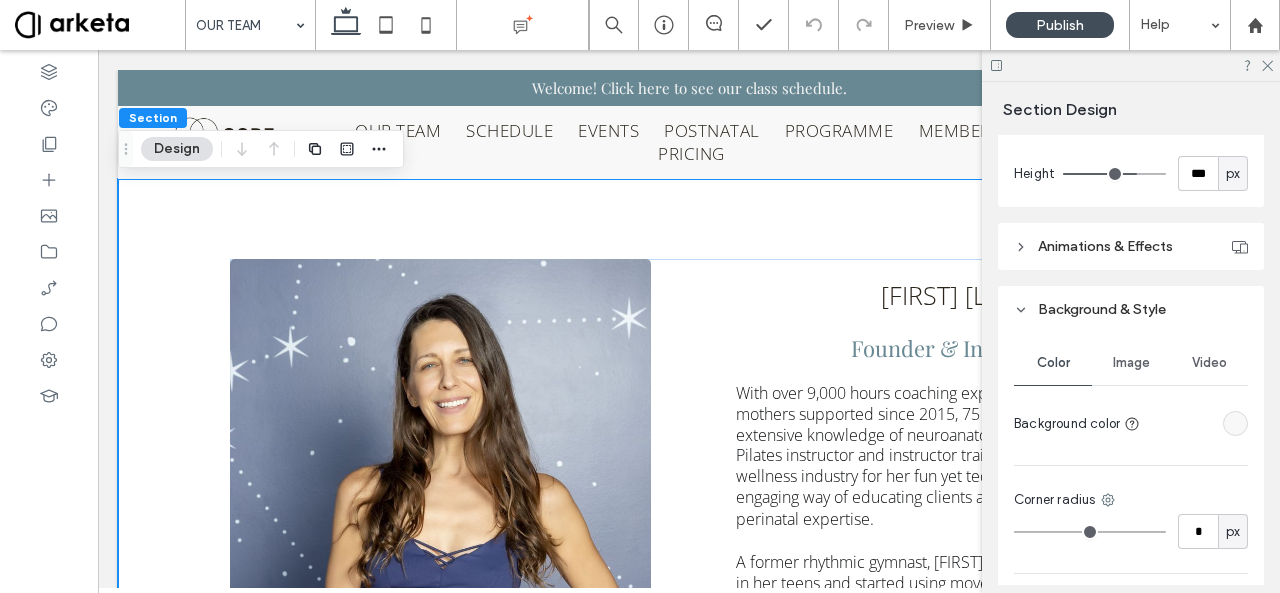 scroll, scrollTop: 750, scrollLeft: 0, axis: vertical 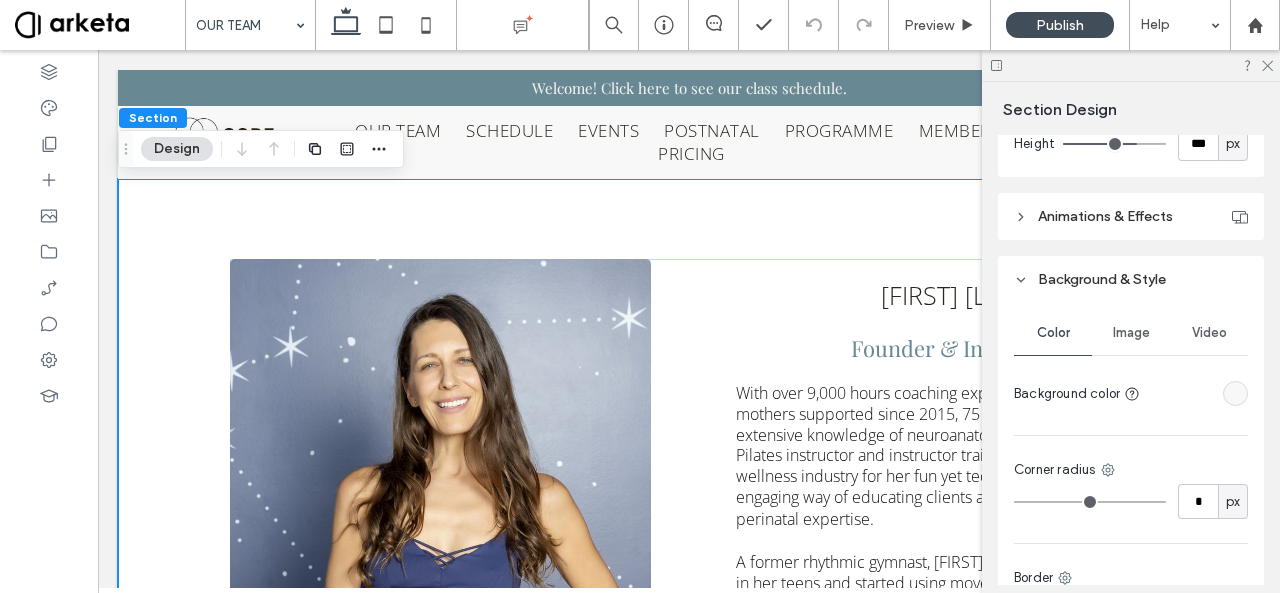 click at bounding box center (1235, 393) 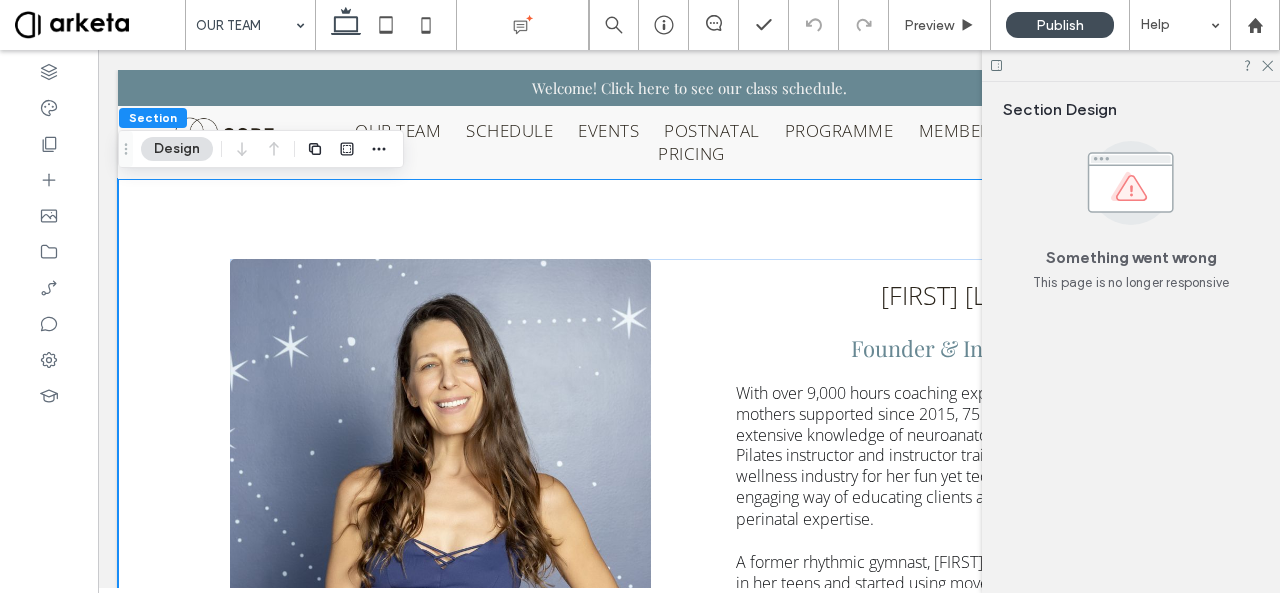 scroll, scrollTop: 0, scrollLeft: 0, axis: both 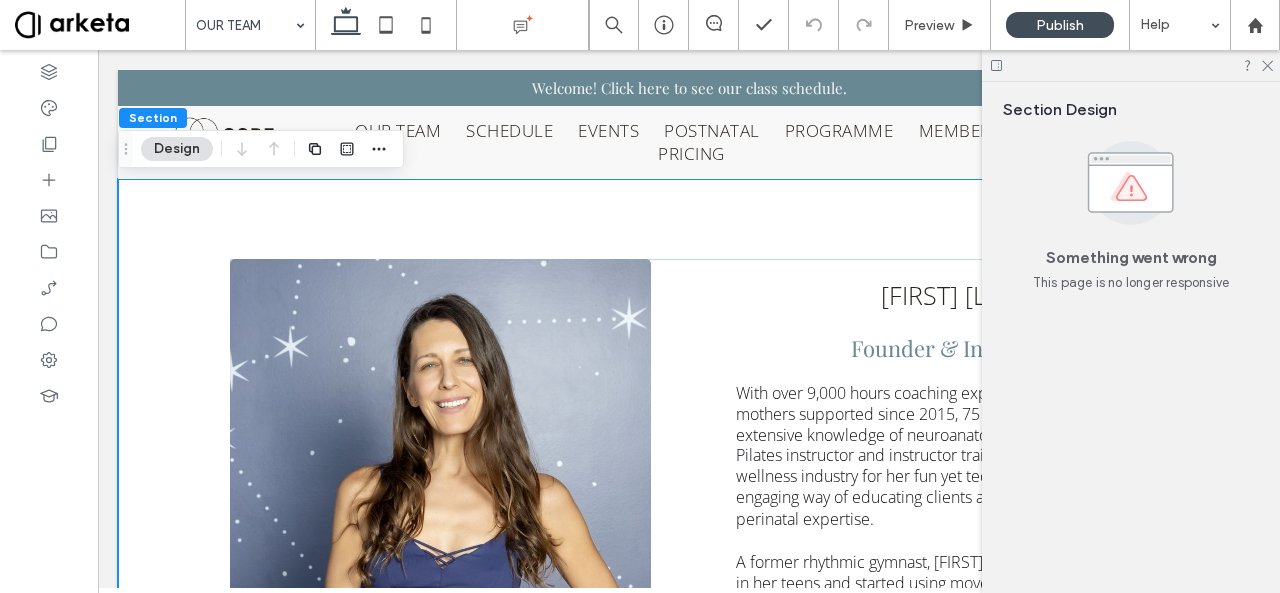 click on "[NAME] [LAST]
Founder & Instructor
With over 9,000 hours coaching experience, 2,000 new mothers supported since 2015, 75 certified instructors, and extensive knowledge of neuroanatomy and biomechanics, Pilates instructor and instructor trainer [NAME] is known in the wellness industry for her fun yet technical classes, her engaging way of educating clients and instructors, and her perinatal expertise. A former rhythmic gymnast, [NAME] suffered multiple injuries in her teens and started using movement as a key recovery tool. [NAME] has worked in renowned studios and clinics such as Up and Running Sports Center, Dr [LAST]’s Clinic, and Bodytree Studio. She is part of the faculty at BodyHack, the leading fitness instructor provider in the Middle East, and is also trained in prenatal and bhakti yoga, ScolioPilates (Pilates for scoliosis), NeuroPilates, RAD Mobility, and Sports Nutrition (Oxford University)." at bounding box center [689, 597] 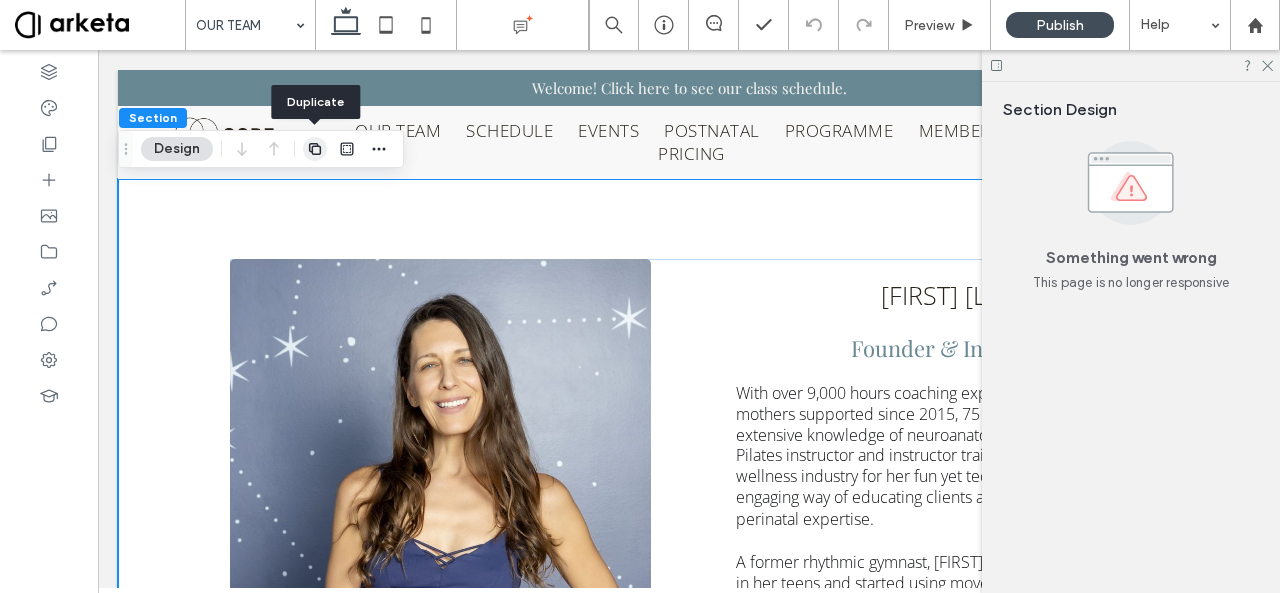click 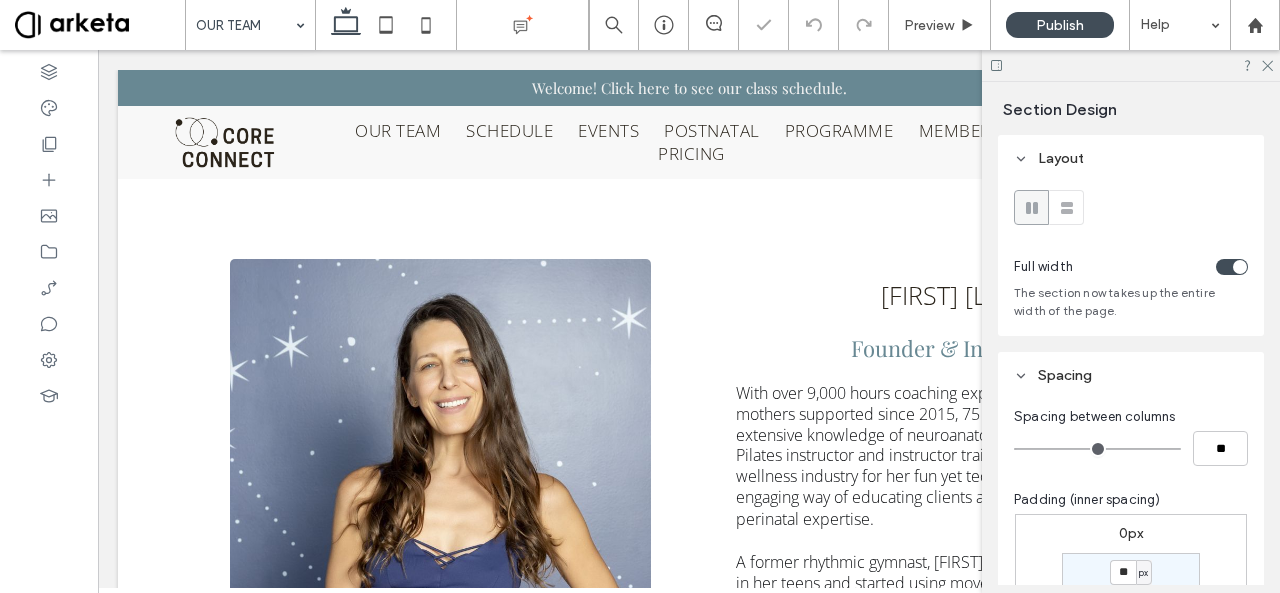 scroll, scrollTop: 1120, scrollLeft: 0, axis: vertical 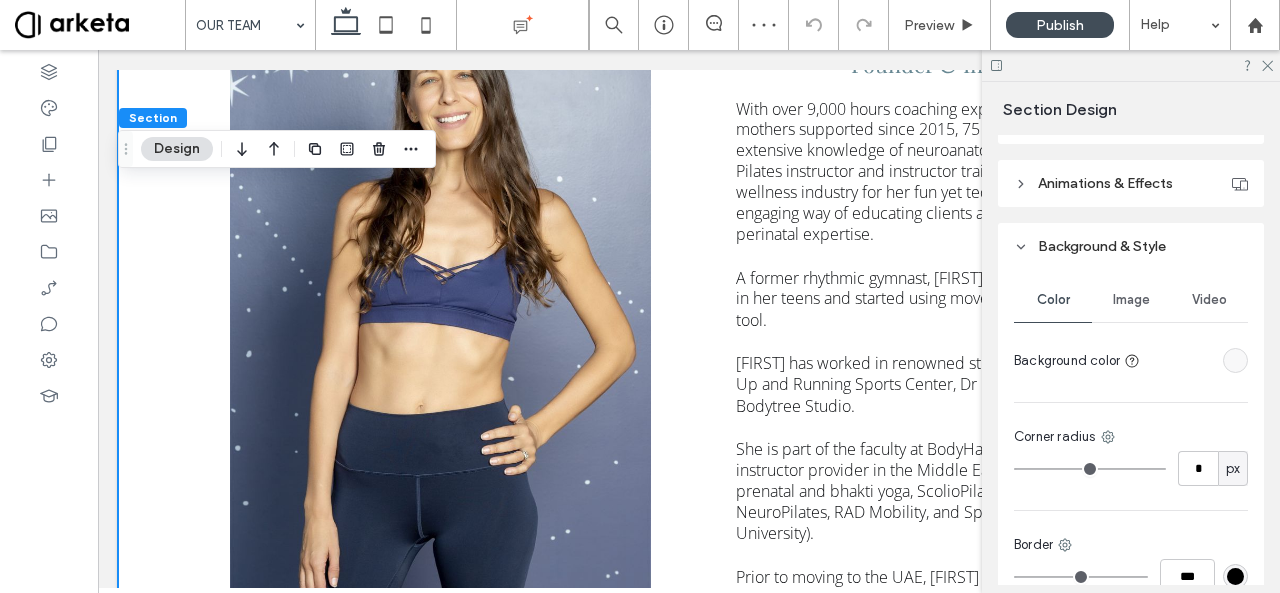 click at bounding box center [1235, 360] 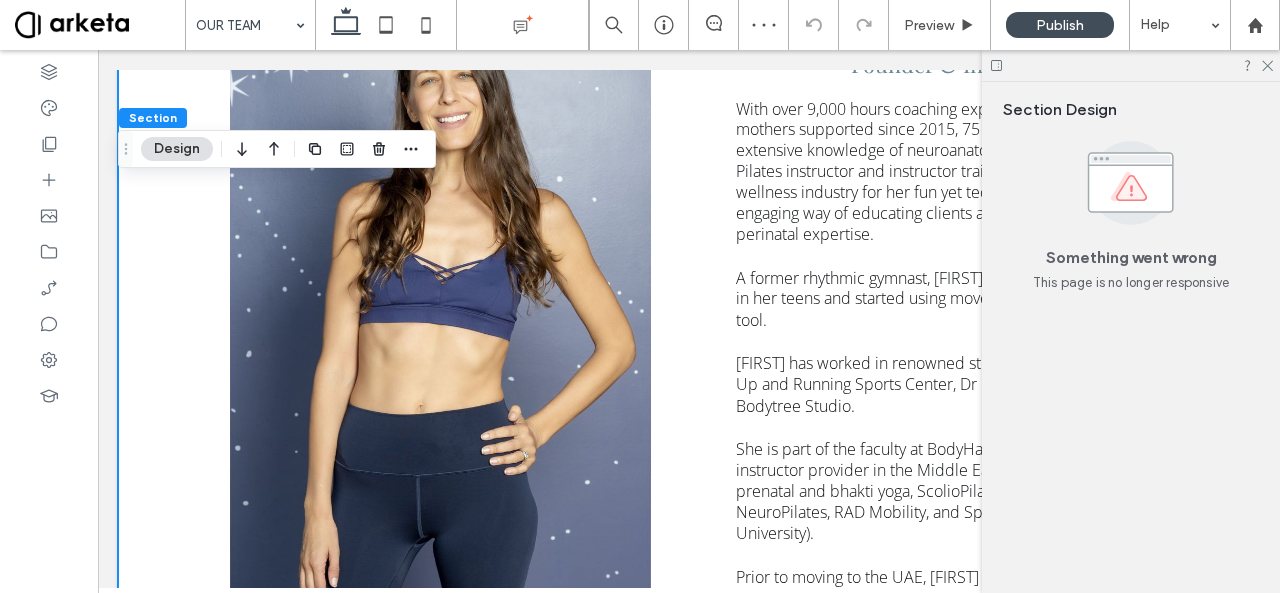 scroll, scrollTop: 0, scrollLeft: 0, axis: both 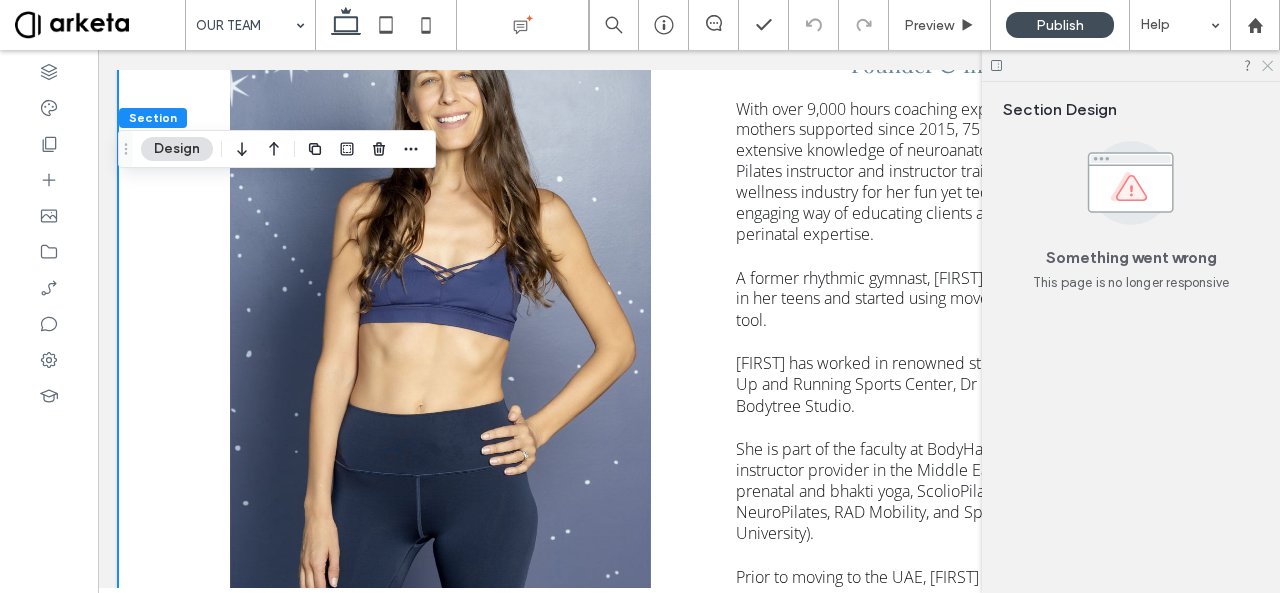 click 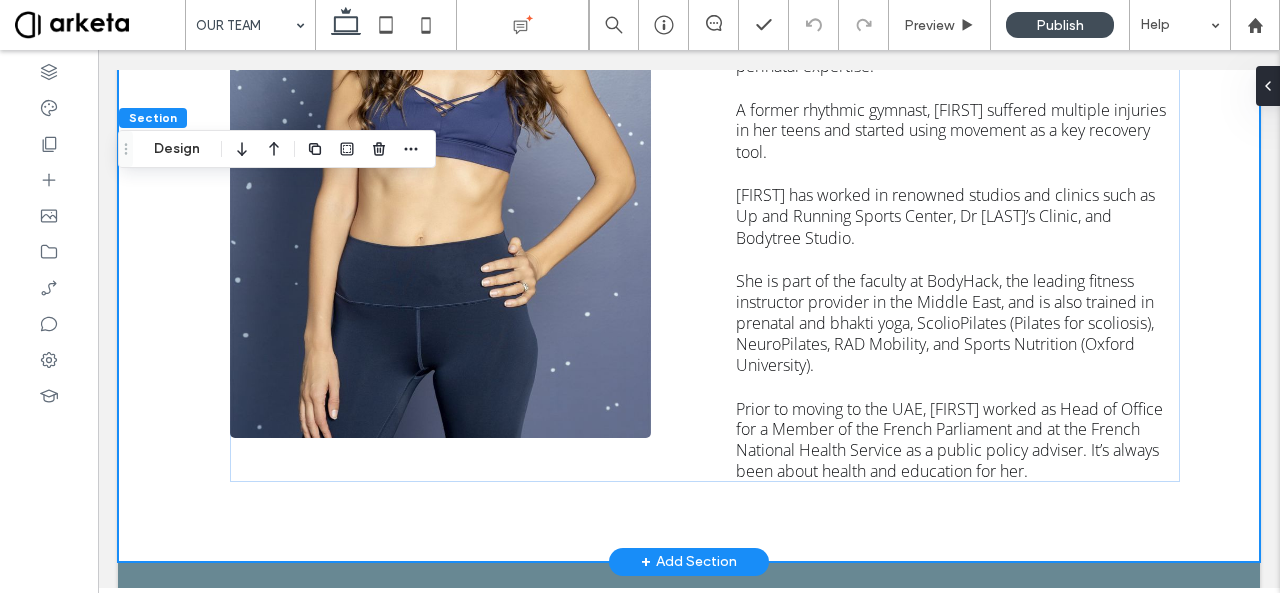 scroll, scrollTop: 1190, scrollLeft: 0, axis: vertical 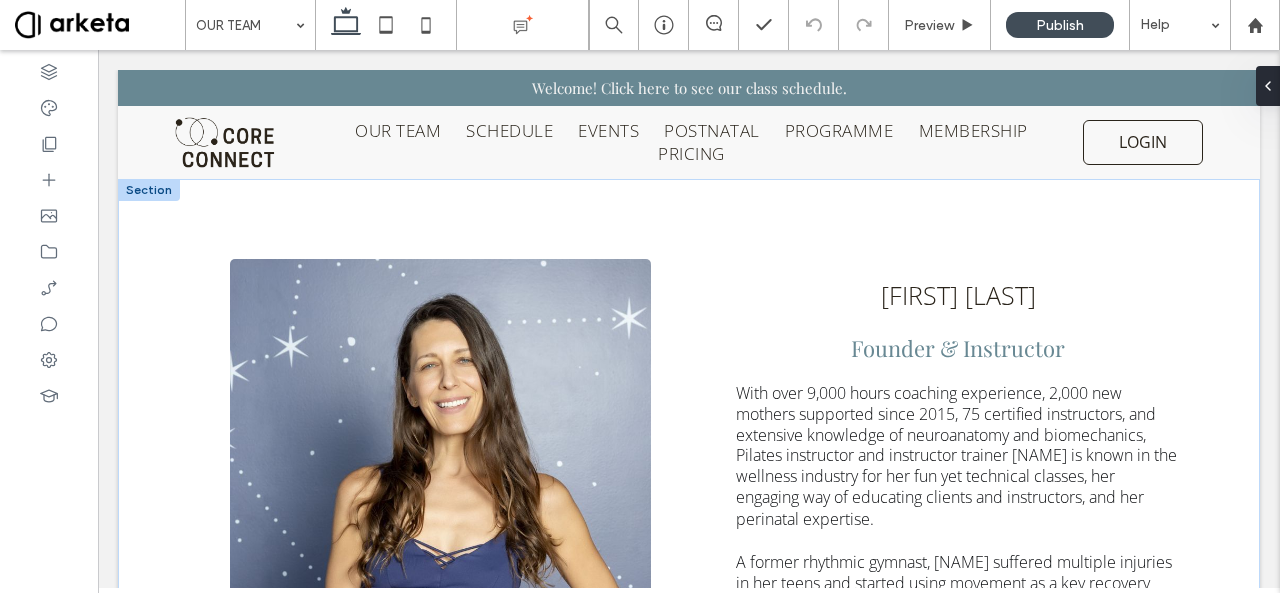 click on "[NAME] [LAST]
Founder & Instructor
With over 9,000 hours coaching experience, 2,000 new mothers supported since 2015, 75 certified instructors, and extensive knowledge of neuroanatomy and biomechanics, Pilates instructor and instructor trainer [NAME] is known in the wellness industry for her fun yet technical classes, her engaging way of educating clients and instructors, and her perinatal expertise. A former rhythmic gymnast, [NAME] suffered multiple injuries in her teens and started using movement as a key recovery tool. [NAME] has worked in renowned studios and clinics such as Up and Running Sports Center, Dr [LAST]’s Clinic, and Bodytree Studio. She is part of the faculty at BodyHack, the leading fitness instructor provider in the Middle East, and is also trained in prenatal and bhakti yoga, ScolioPilates (Pilates for scoliosis), NeuroPilates, RAD Mobility, and Sports Nutrition (Oxford University)." at bounding box center [689, 597] 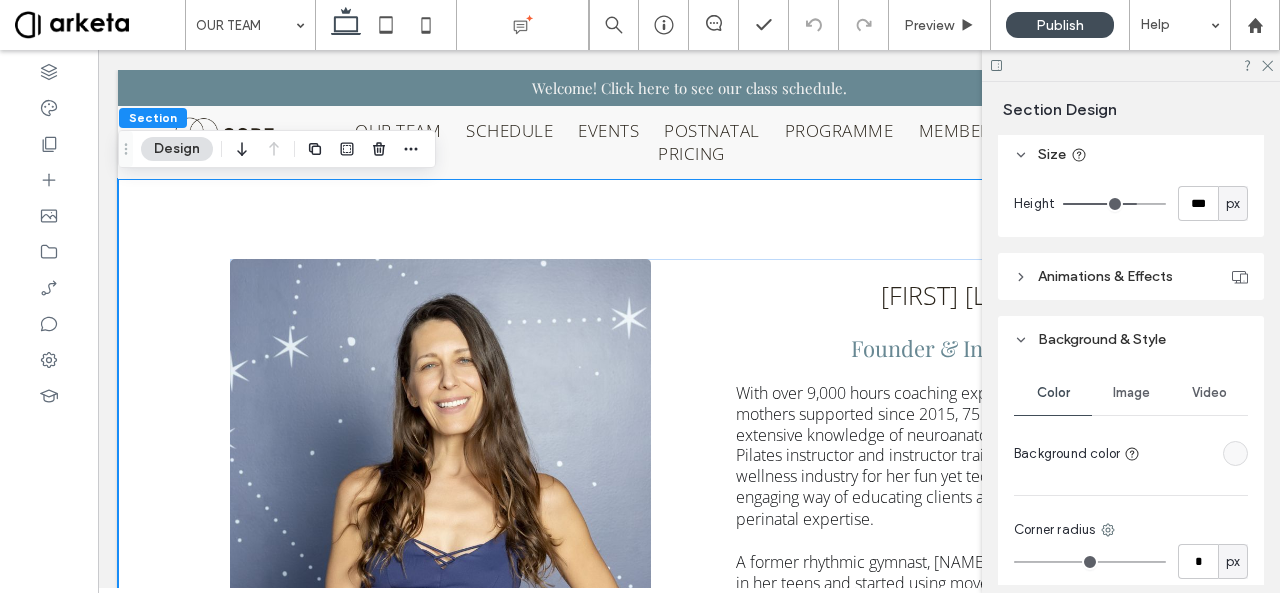 scroll, scrollTop: 696, scrollLeft: 0, axis: vertical 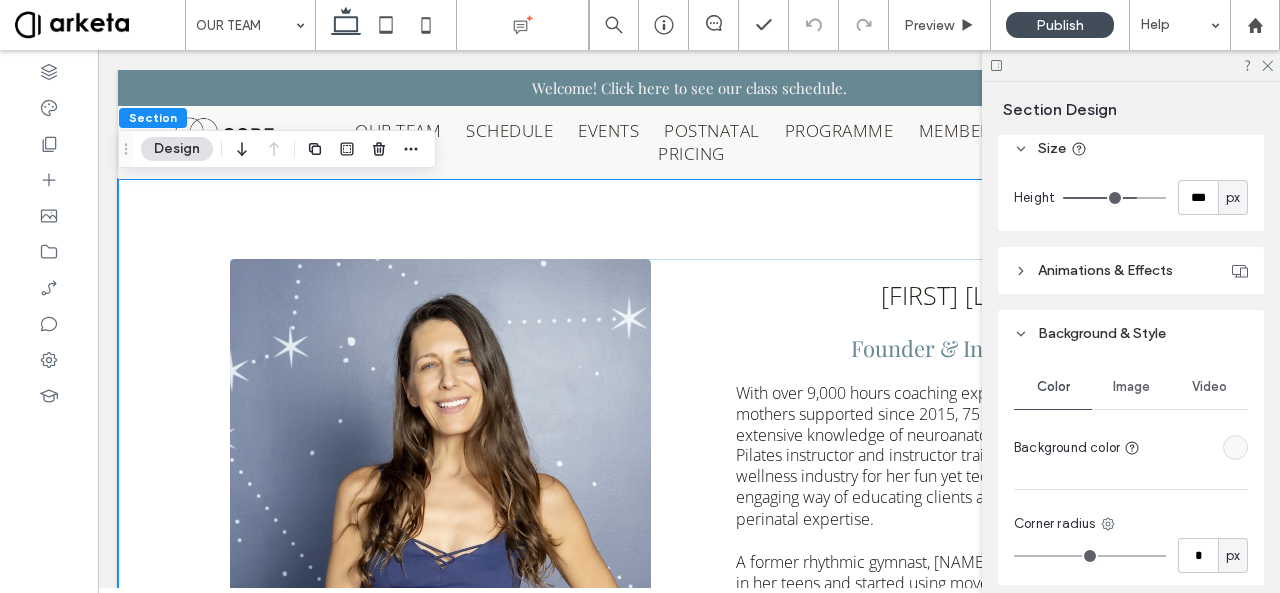 drag, startPoint x: 1222, startPoint y: 433, endPoint x: 1225, endPoint y: 452, distance: 19.235384 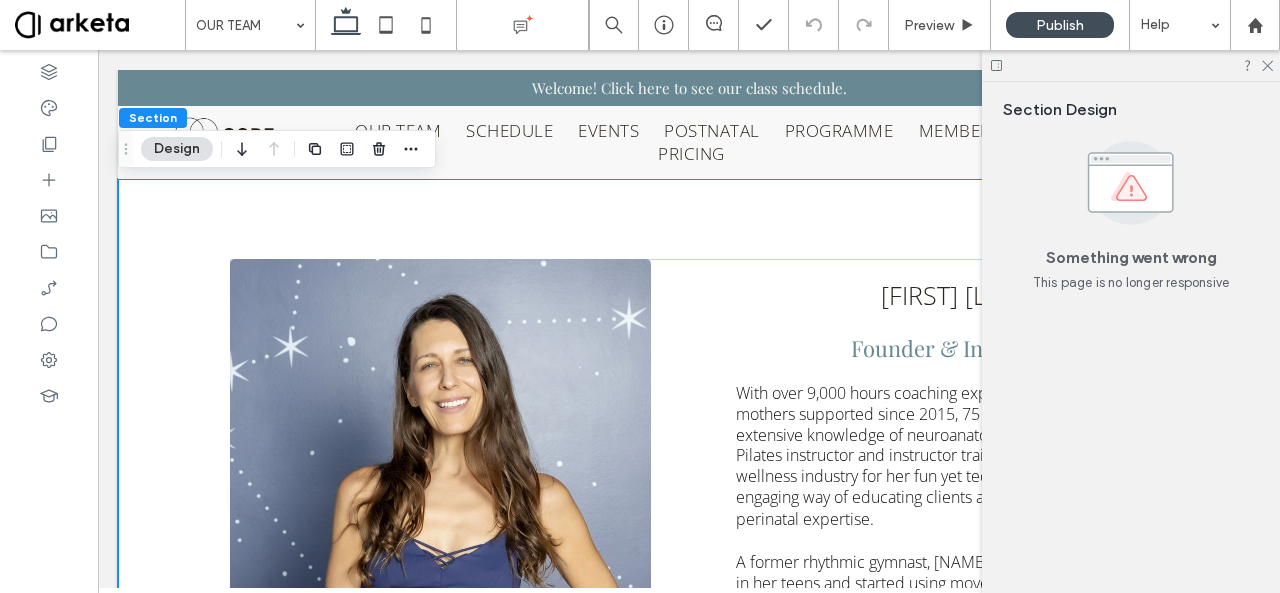 scroll, scrollTop: 0, scrollLeft: 0, axis: both 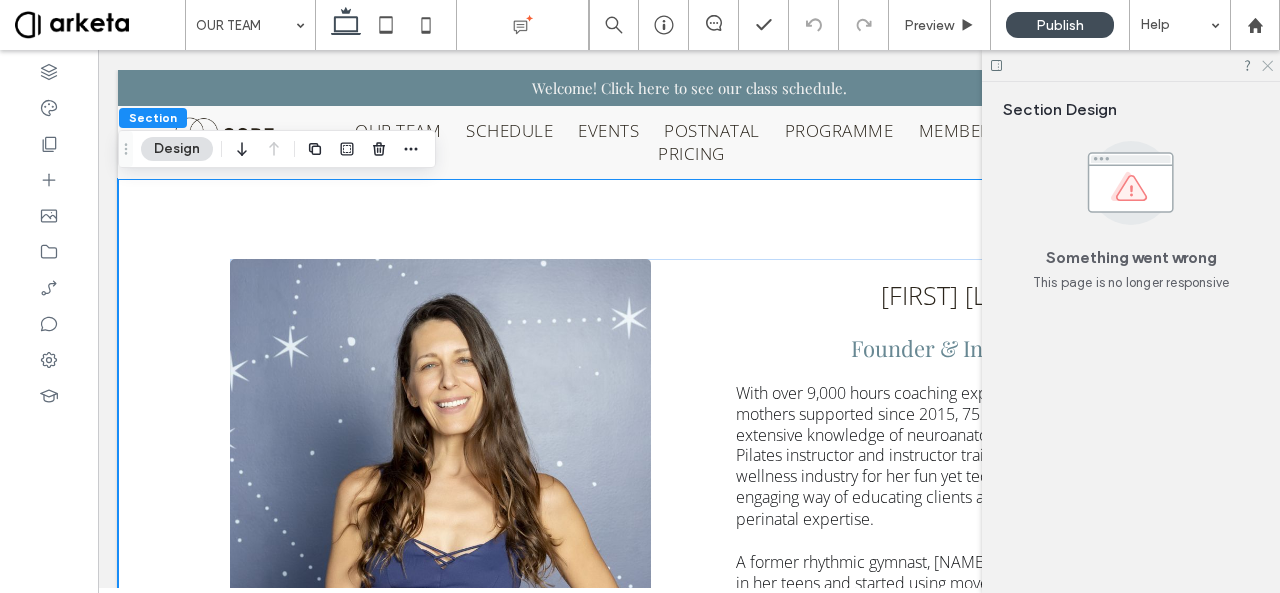 click 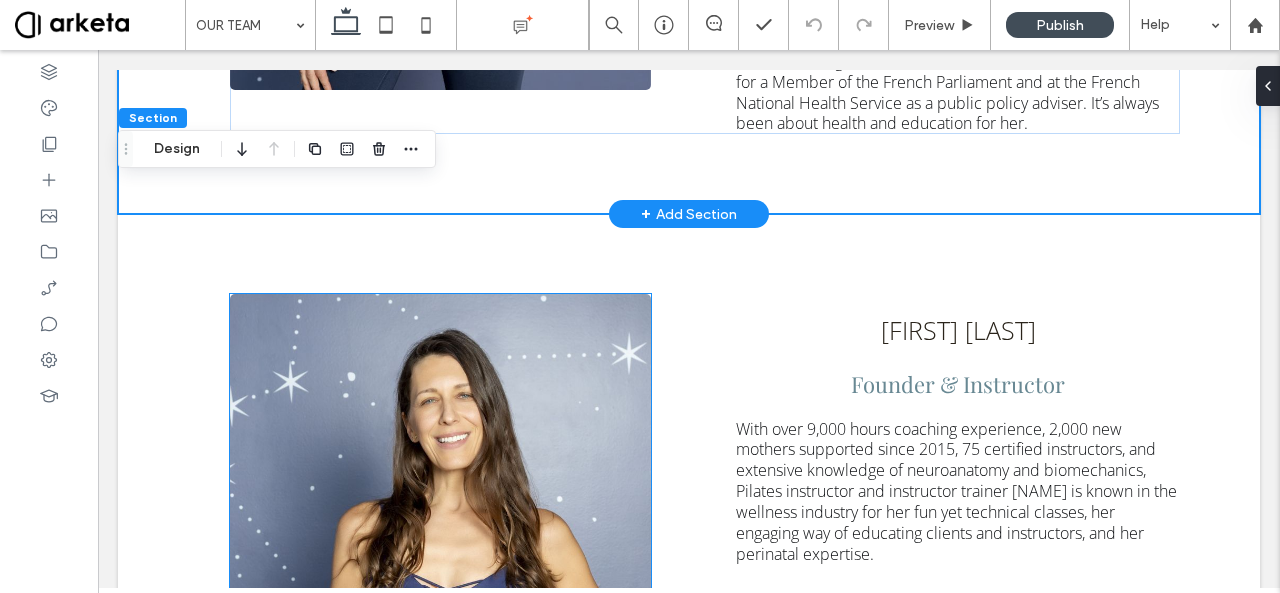 scroll, scrollTop: 789, scrollLeft: 0, axis: vertical 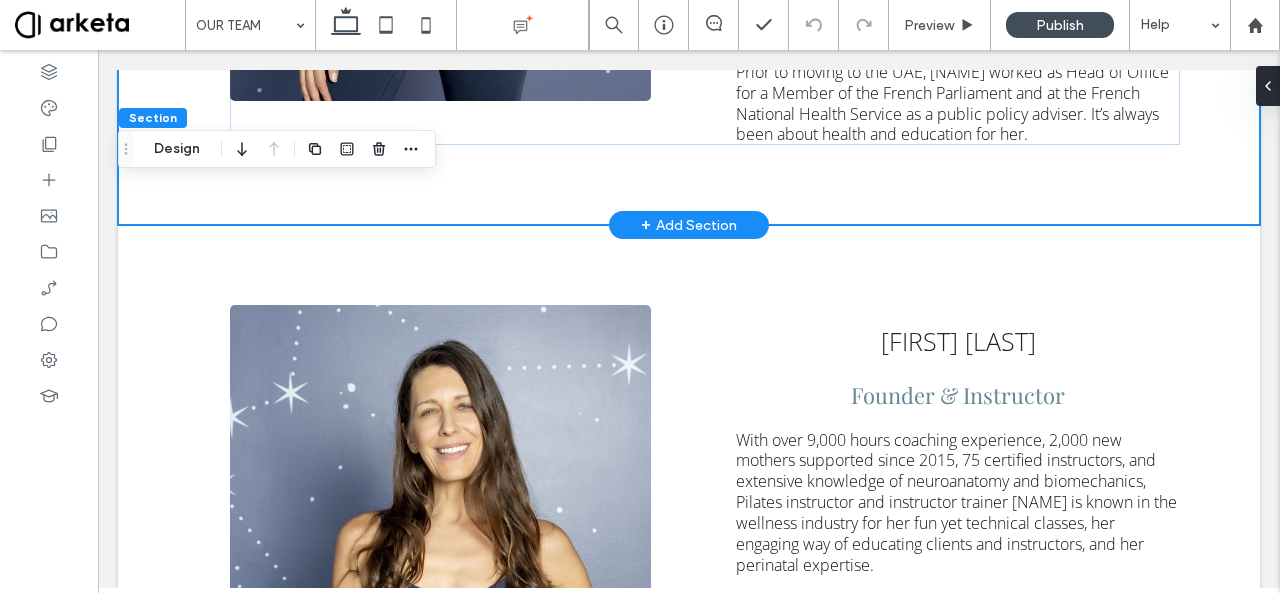 click on "+ Add Section" at bounding box center (689, 225) 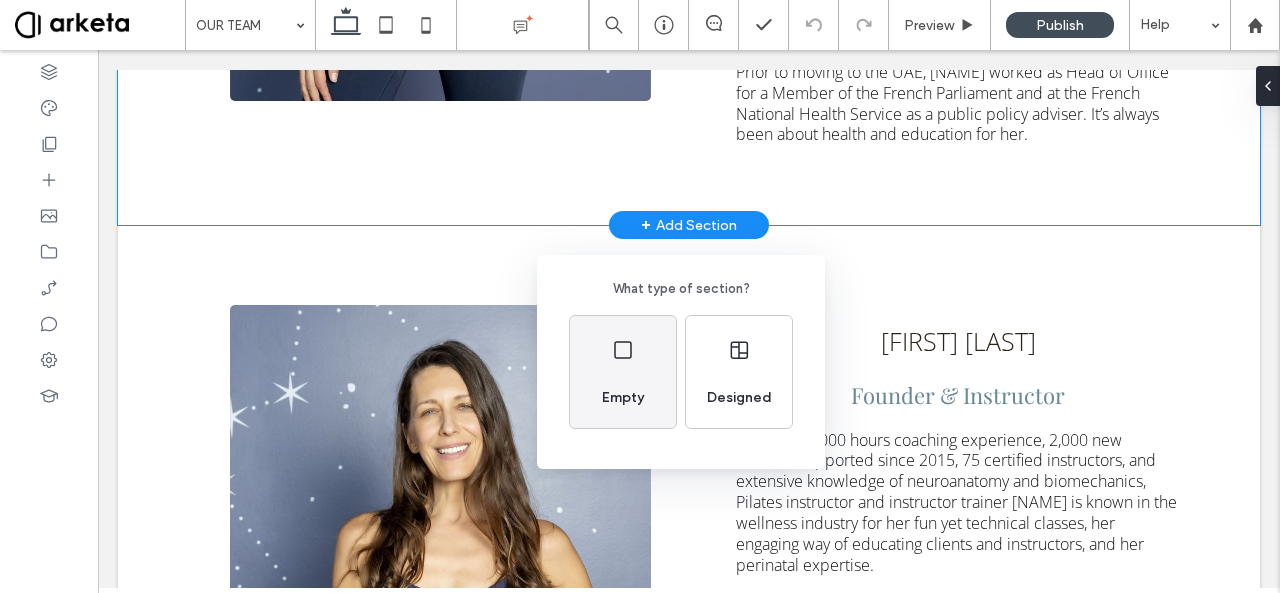 click on "Empty" at bounding box center (623, 372) 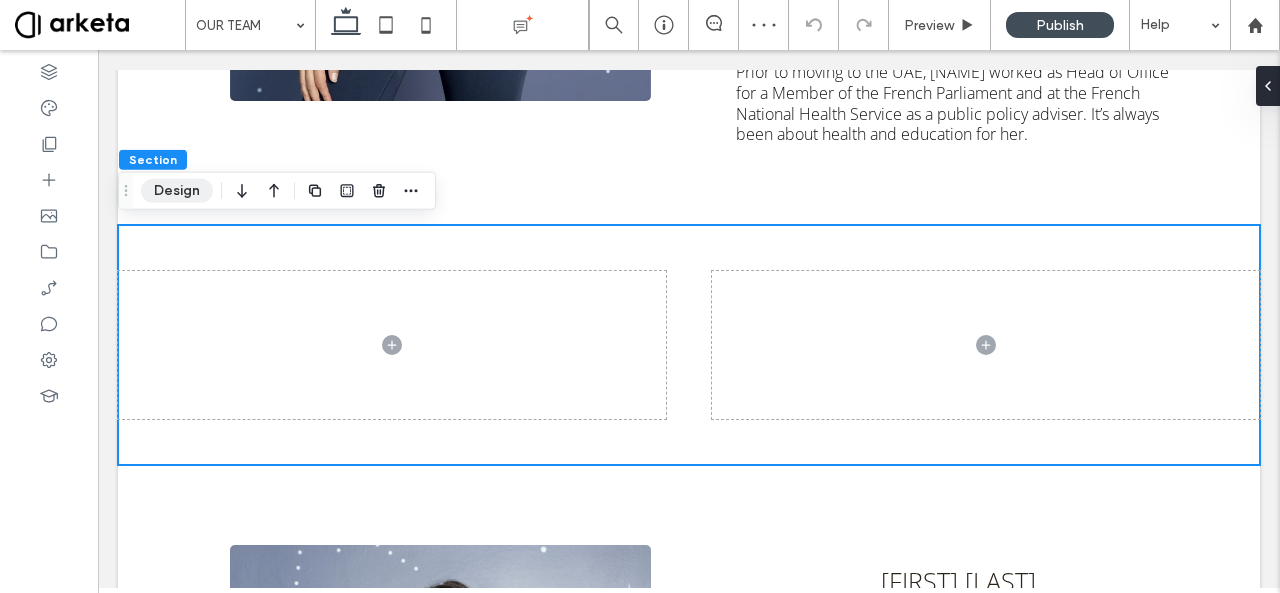 click on "Design" at bounding box center [177, 191] 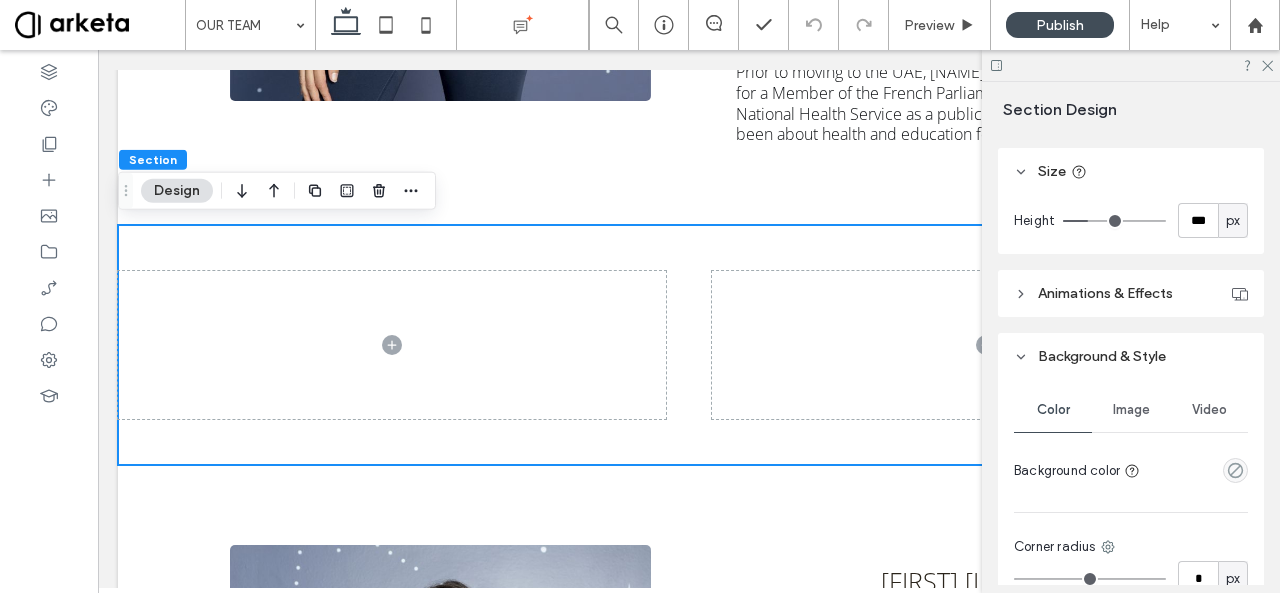 scroll, scrollTop: 678, scrollLeft: 0, axis: vertical 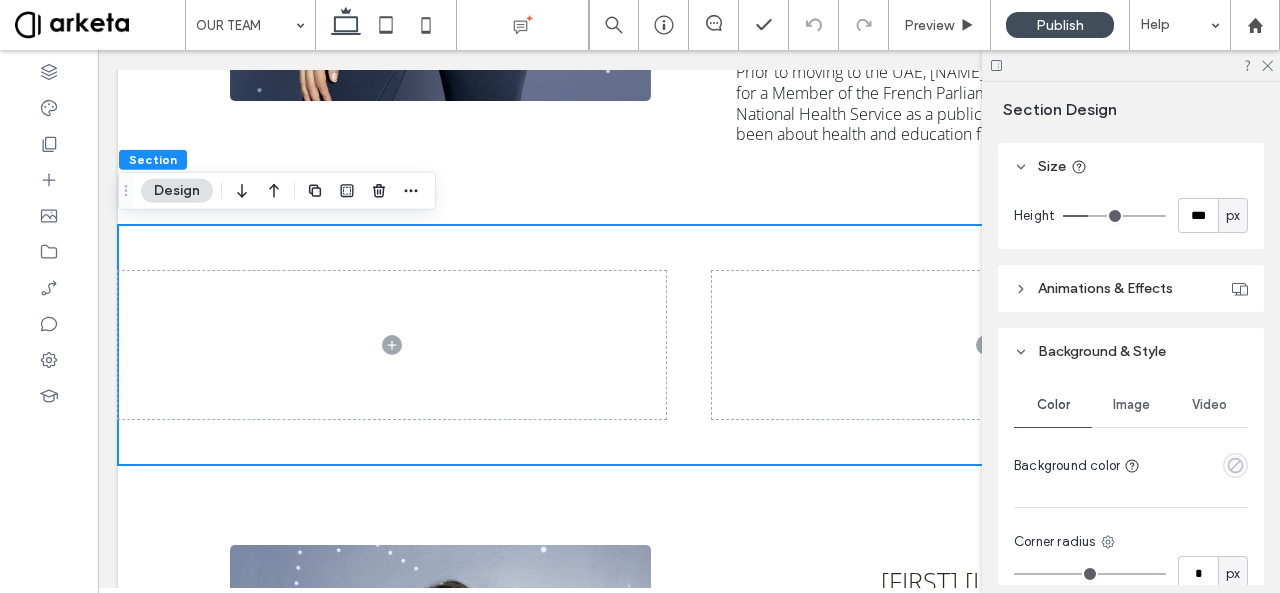 click 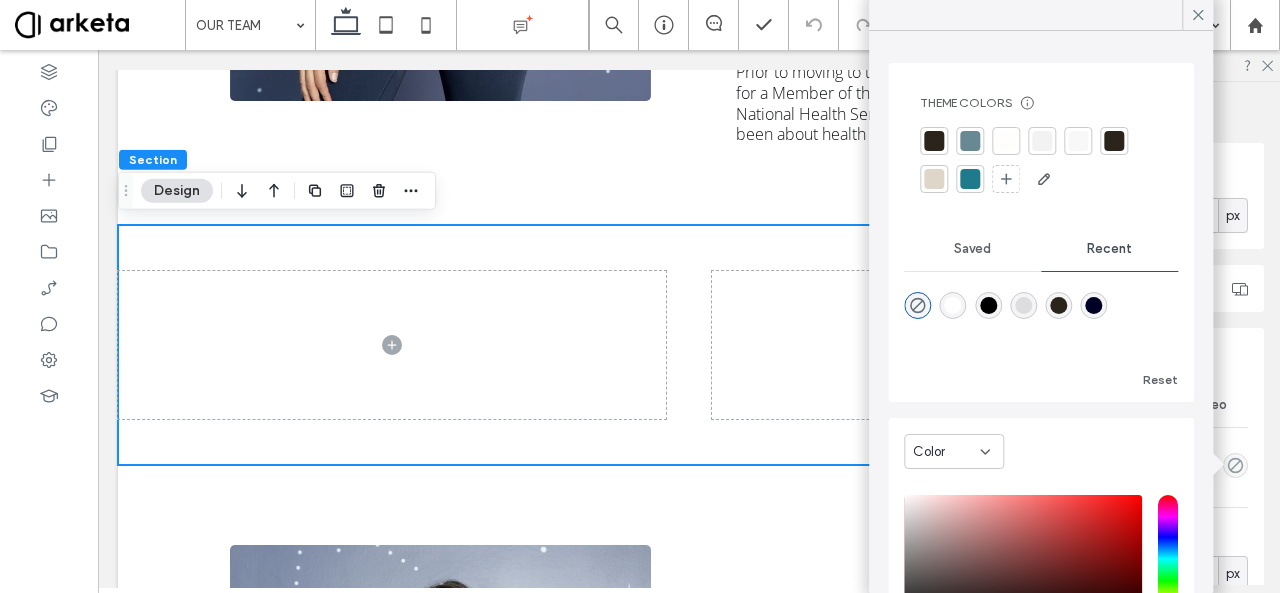 click at bounding box center [1023, 305] 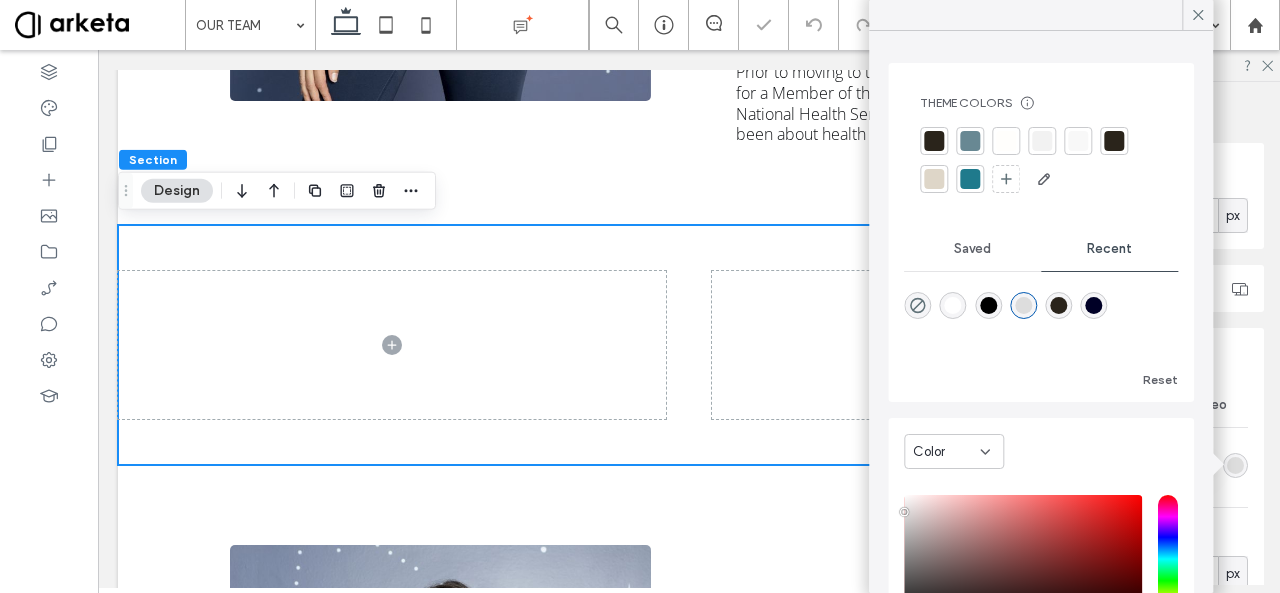 type on "*******" 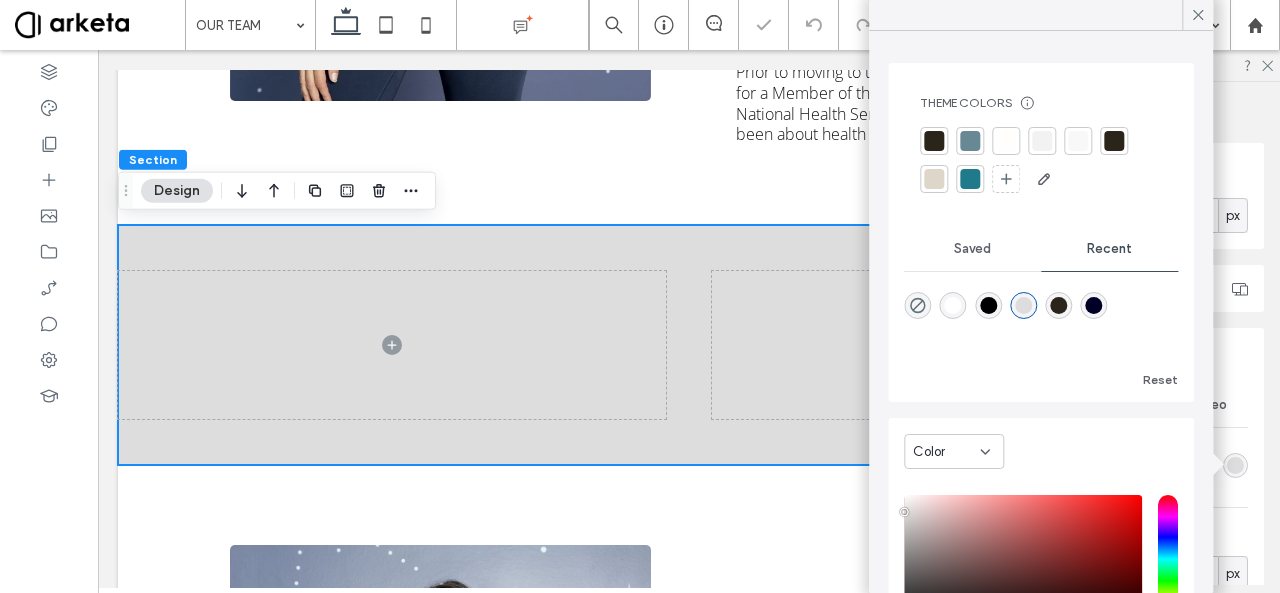 click on "Background & Style" at bounding box center (1131, 351) 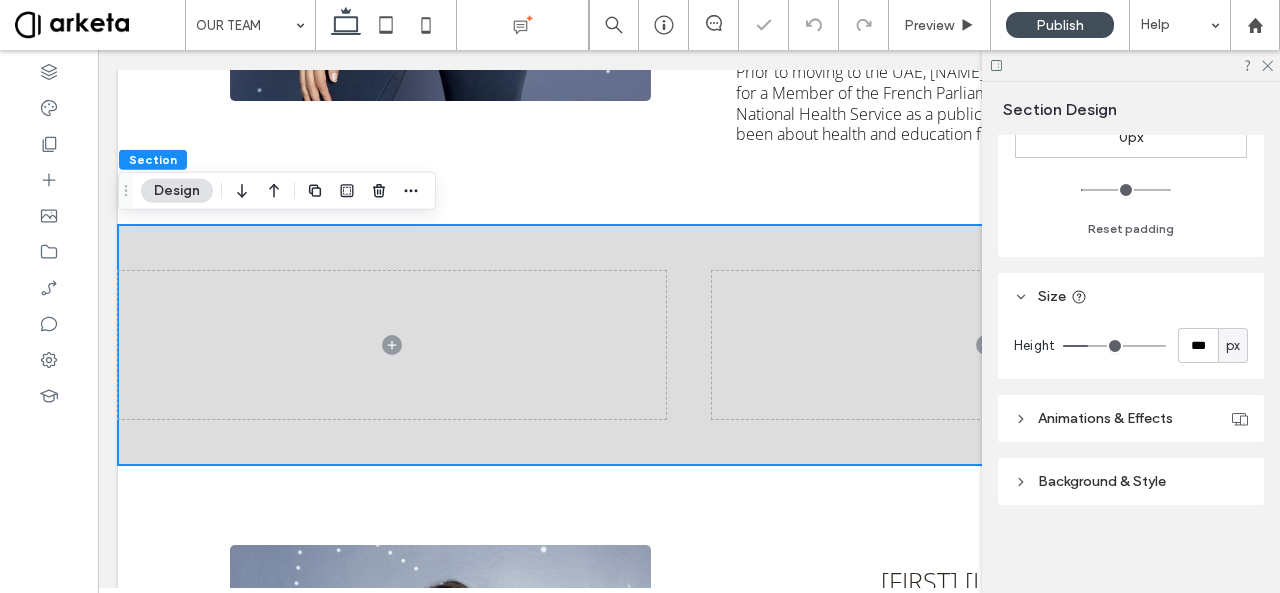 scroll, scrollTop: 547, scrollLeft: 0, axis: vertical 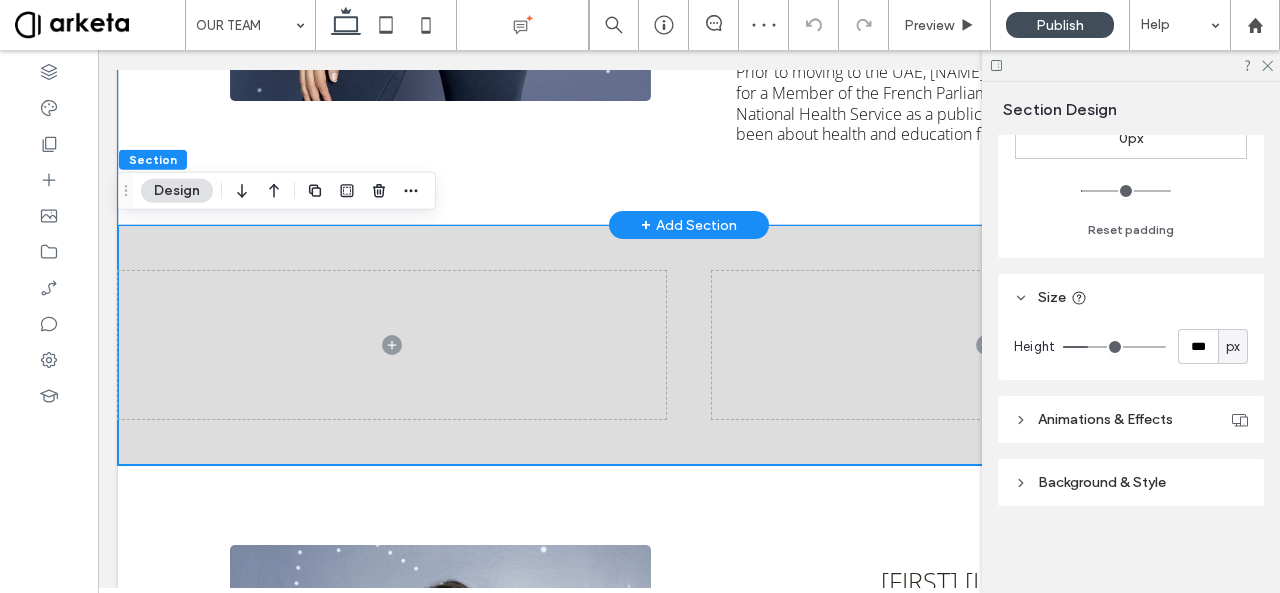 click on "[NAME] [LAST]
Founder & Instructor
With over 9,000 hours coaching experience, 2,000 new mothers supported since 2015, 75 certified instructors, and extensive knowledge of neuroanatomy and biomechanics, Pilates instructor and instructor trainer [NAME] is known in the wellness industry for her fun yet technical classes, her engaging way of educating clients and instructors, and her perinatal expertise. A former rhythmic gymnast, [NAME] suffered multiple injuries in her teens and started using movement as a key recovery tool. [NAME] has worked in renowned studios and clinics such as Up and Running Sports Center, Dr [LAST]’s Clinic, and Bodytree Studio. She is part of the faculty at BodyHack, the leading fitness instructor provider in the Middle East, and is also trained in prenatal and bhakti yoga, ScolioPilates (Pilates for scoliosis), NeuroPilates, RAD Mobility, and Sports Nutrition (Oxford University)." at bounding box center (689, -192) 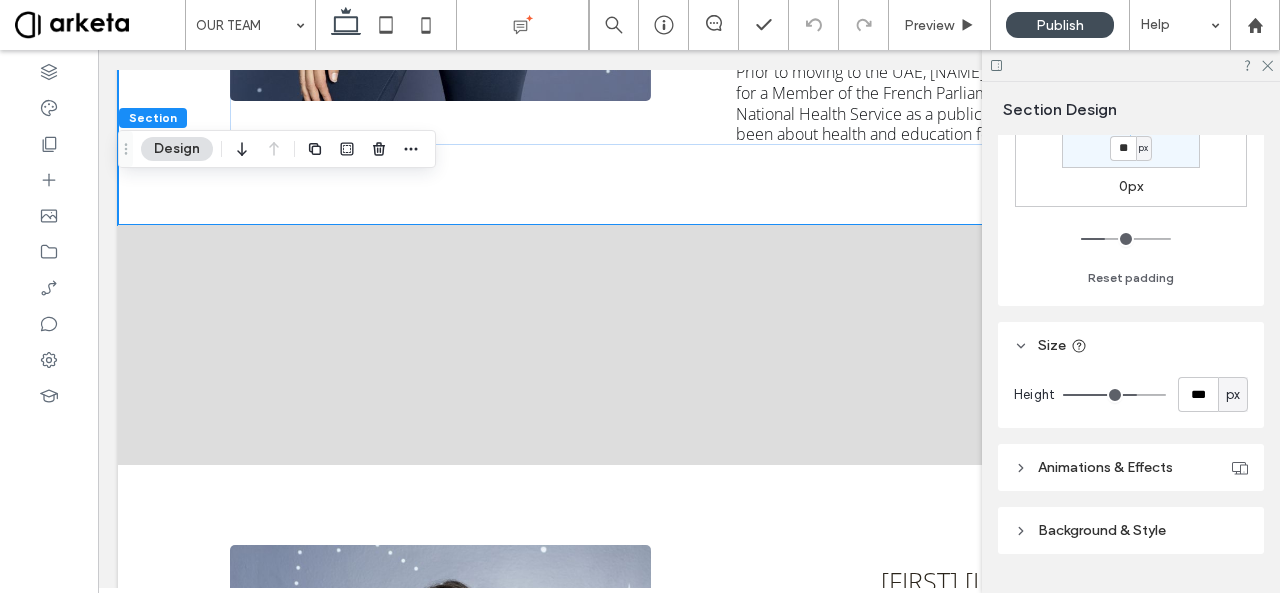 scroll, scrollTop: 547, scrollLeft: 0, axis: vertical 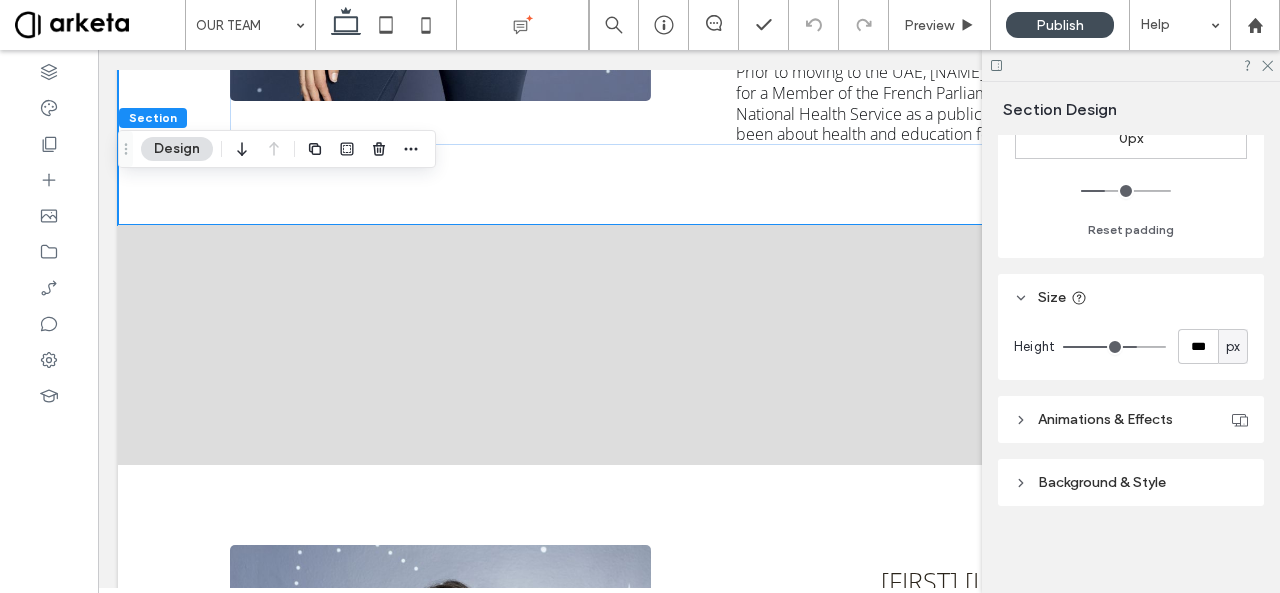click on "Background & Style" at bounding box center (1131, 482) 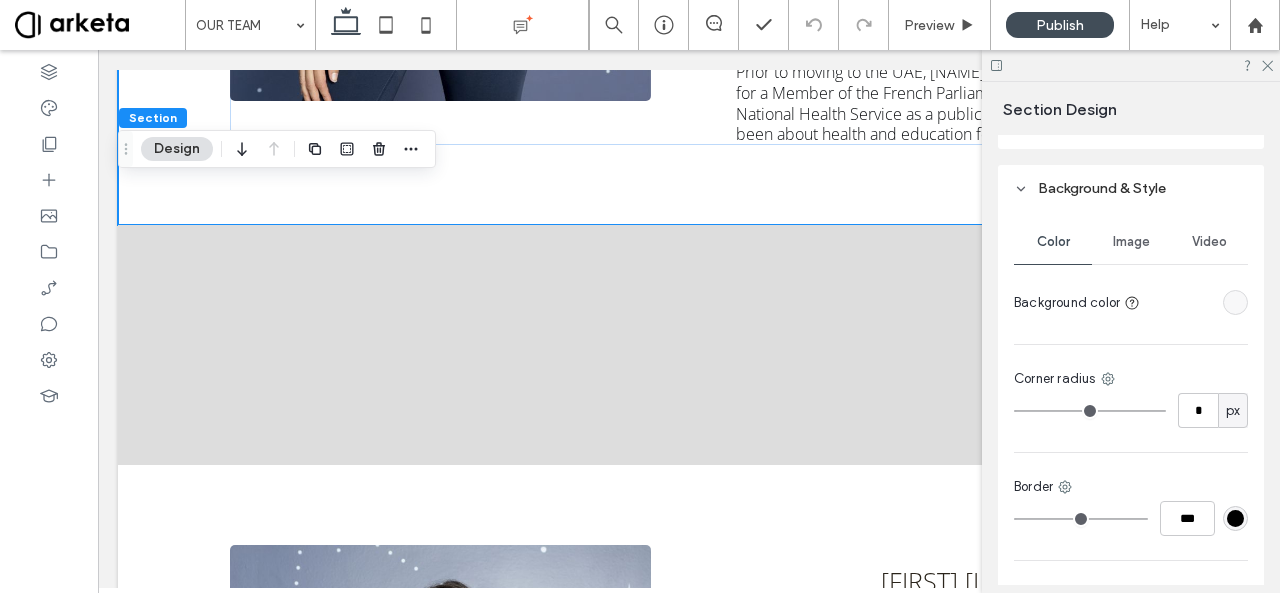 scroll, scrollTop: 842, scrollLeft: 0, axis: vertical 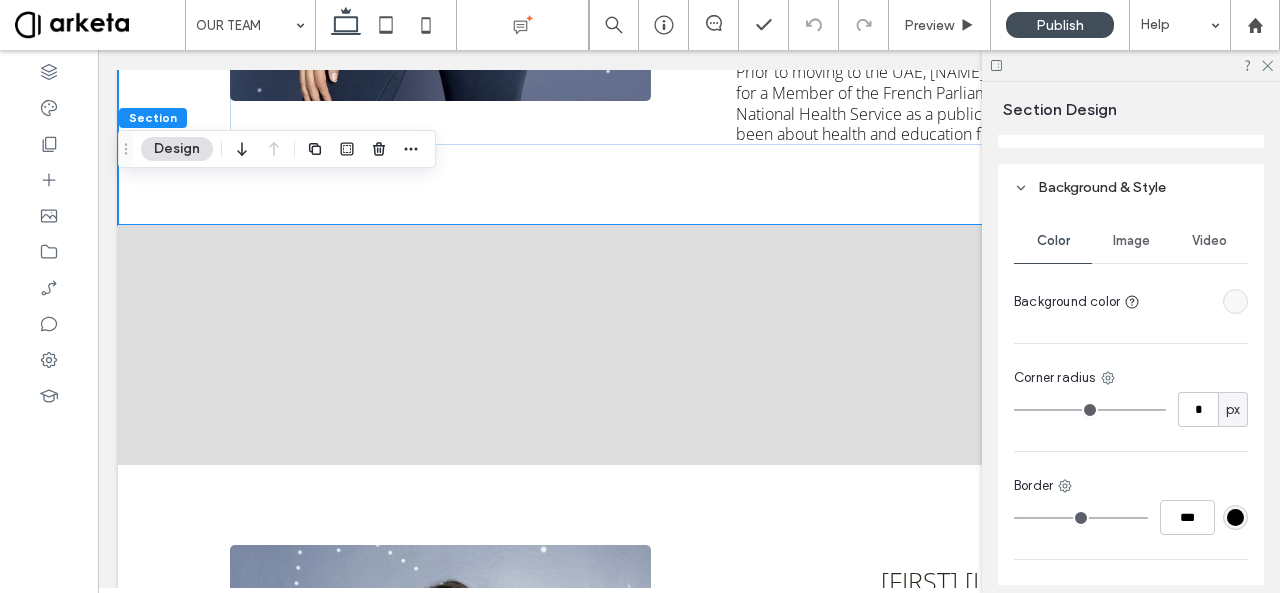 click at bounding box center (1235, 301) 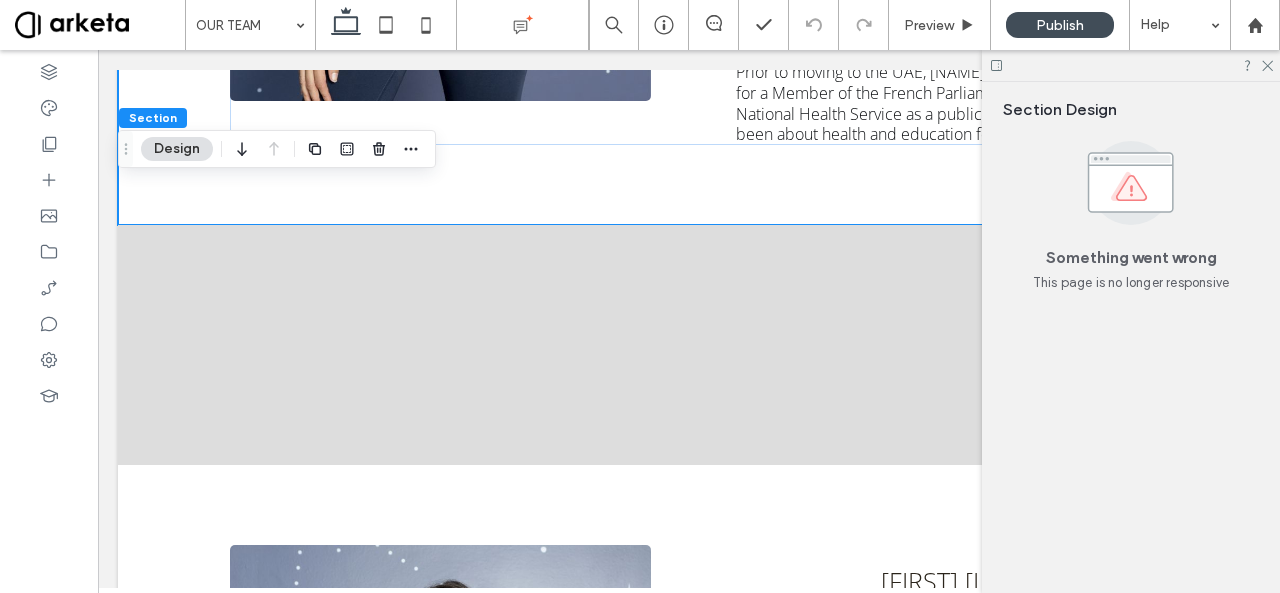 scroll, scrollTop: 0, scrollLeft: 0, axis: both 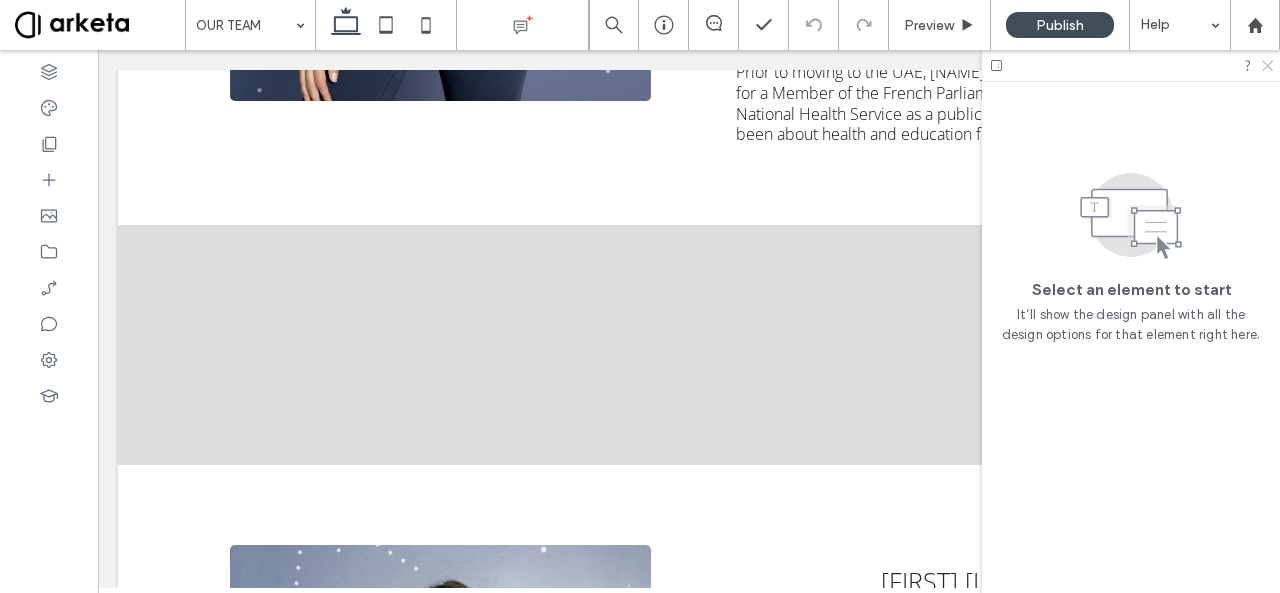 click 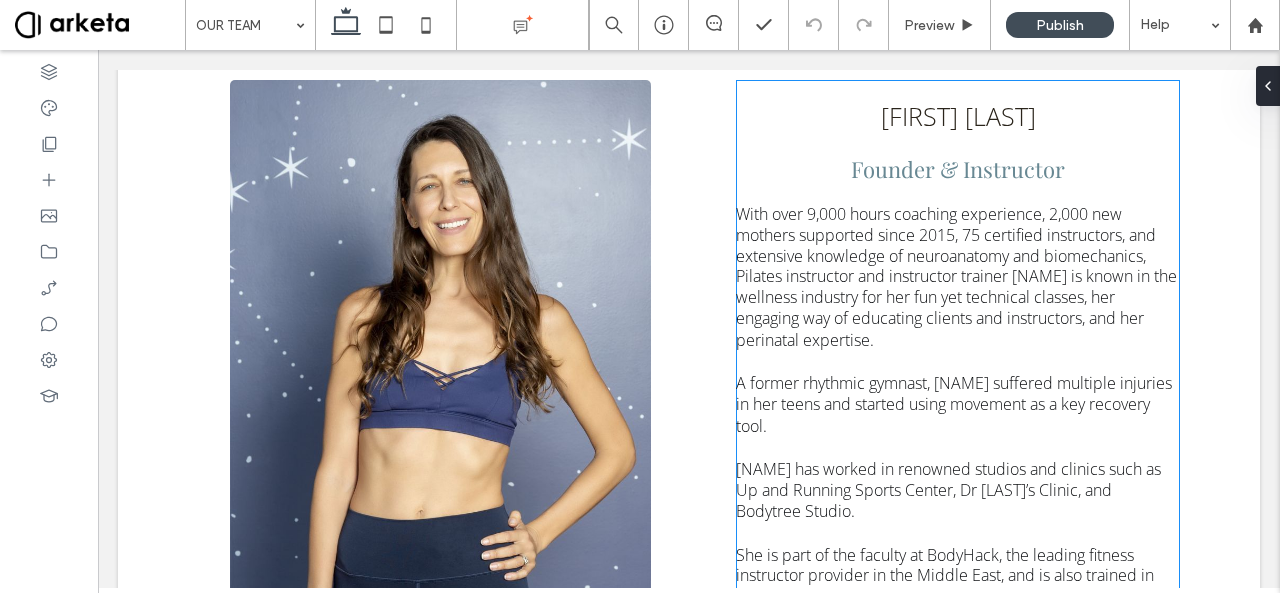 scroll, scrollTop: 217, scrollLeft: 0, axis: vertical 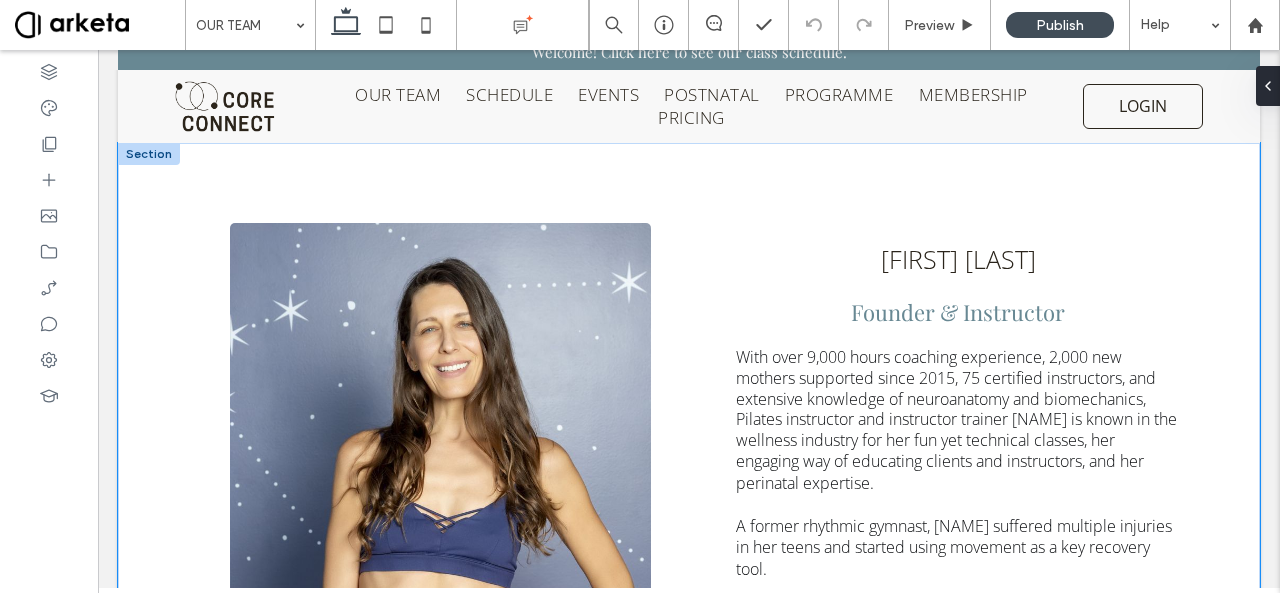 click on "[NAME] [LAST]
Founder & Instructor
With over 9,000 hours coaching experience, 2,000 new mothers supported since 2015, 75 certified instructors, and extensive knowledge of neuroanatomy and biomechanics, Pilates instructor and instructor trainer [NAME] is known in the wellness industry for her fun yet technical classes, her engaging way of educating clients and instructors, and her perinatal expertise. A former rhythmic gymnast, [NAME] suffered multiple injuries in her teens and started using movement as a key recovery tool. [NAME] has worked in renowned studios and clinics such as Up and Running Sports Center, Dr [LAST]’s Clinic, and Bodytree Studio. She is part of the faculty at BodyHack, the leading fitness instructor provider in the Middle East, and is also trained in prenatal and bhakti yoga, ScolioPilates (Pilates for scoliosis), NeuroPilates, RAD Mobility, and Sports Nutrition (Oxford University)." at bounding box center (689, 561) 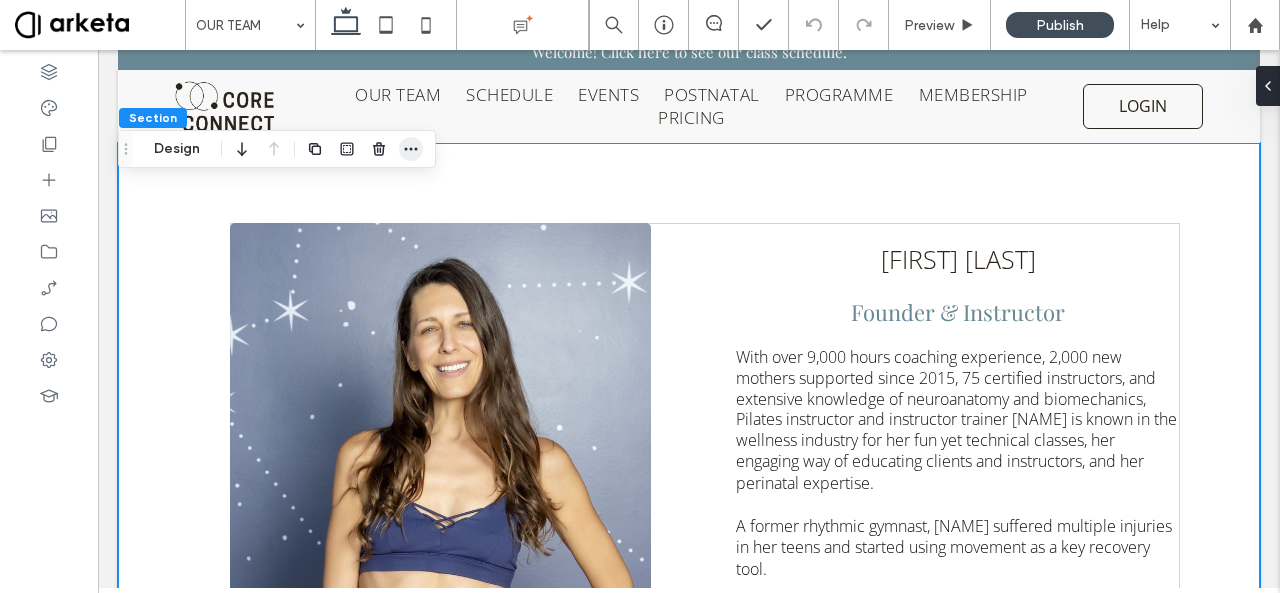 click 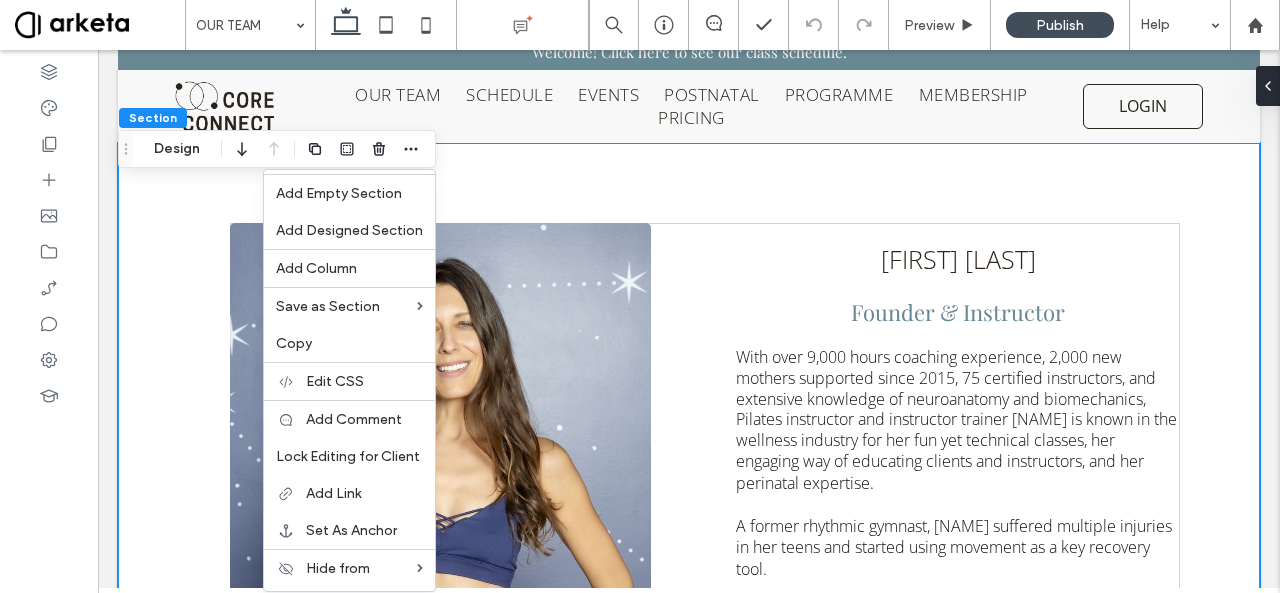 click on "[NAME] [LAST]
Founder & Instructor
With over 9,000 hours coaching experience, 2,000 new mothers supported since 2015, 75 certified instructors, and extensive knowledge of neuroanatomy and biomechanics, Pilates instructor and instructor trainer [NAME] is known in the wellness industry for her fun yet technical classes, her engaging way of educating clients and instructors, and her perinatal expertise. A former rhythmic gymnast, [NAME] suffered multiple injuries in her teens and started using movement as a key recovery tool. [NAME] has worked in renowned studios and clinics such as Up and Running Sports Center, Dr [LAST]’s Clinic, and Bodytree Studio. She is part of the faculty at BodyHack, the leading fitness instructor provider in the Middle East, and is also trained in prenatal and bhakti yoga, ScolioPilates (Pilates for scoliosis), NeuroPilates, RAD Mobility, and Sports Nutrition (Oxford University)." at bounding box center (689, 561) 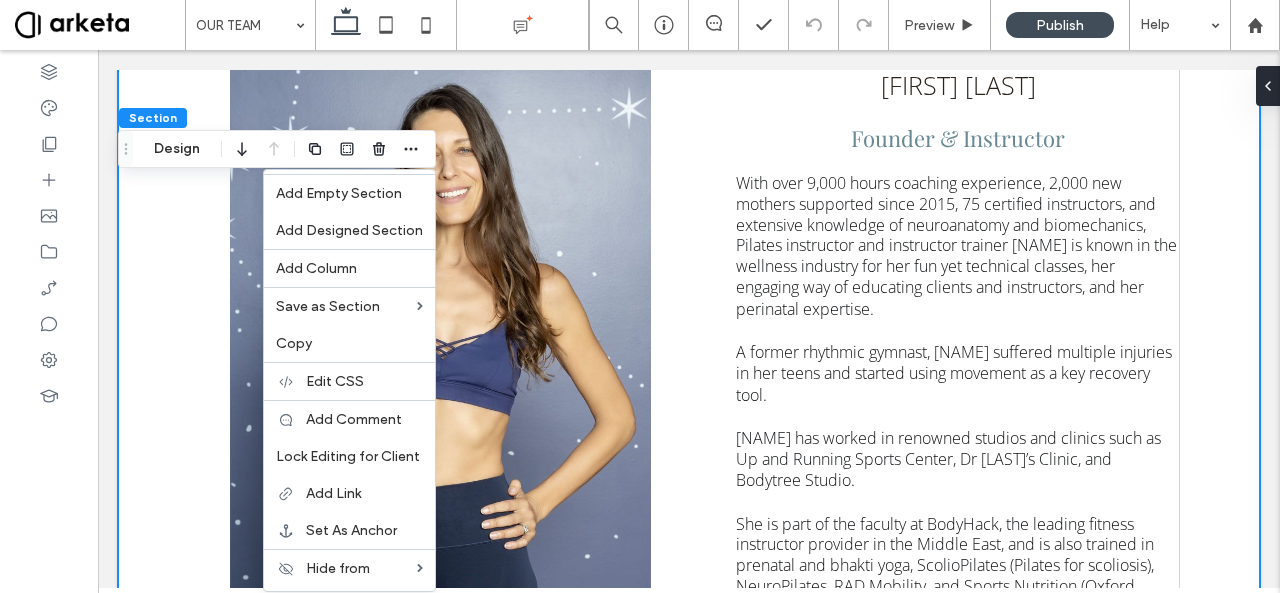 scroll, scrollTop: 213, scrollLeft: 0, axis: vertical 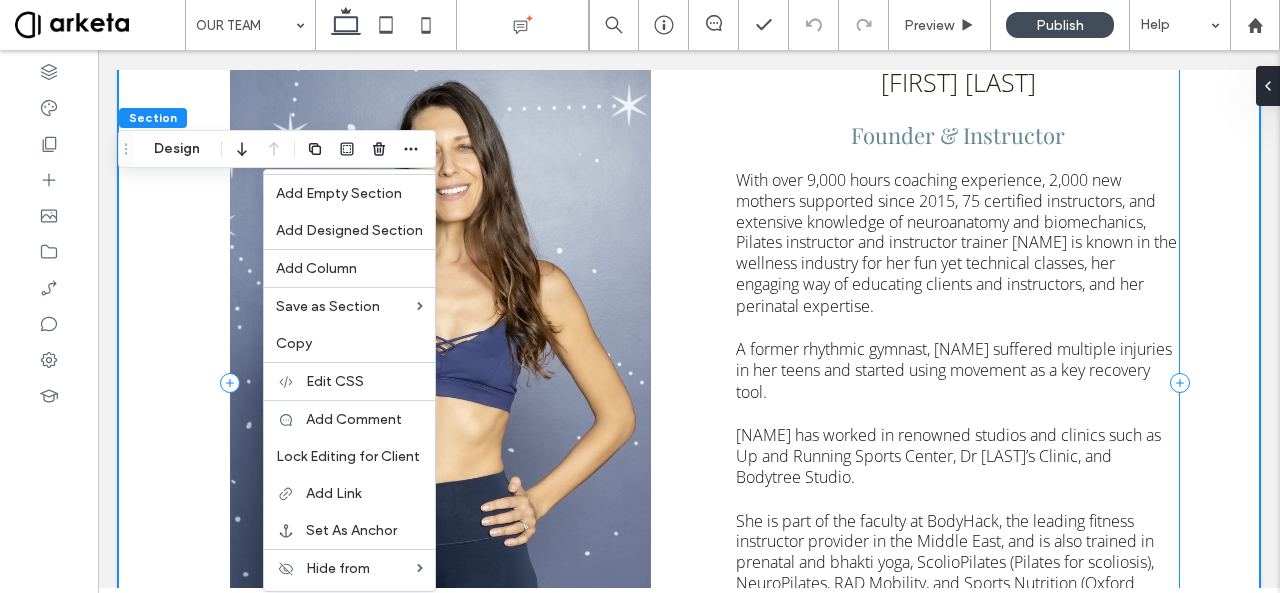 click on "[NAME] [LAST]
Founder & Instructor
With over 9,000 hours coaching experience, 2,000 new mothers supported since 2015, 75 certified instructors, and extensive knowledge of neuroanatomy and biomechanics, Pilates instructor and instructor trainer [NAME] is known in the wellness industry for her fun yet technical classes, her engaging way of educating clients and instructors, and her perinatal expertise. A former rhythmic gymnast, [NAME] suffered multiple injuries in her teens and started using movement as a key recovery tool. [NAME] has worked in renowned studios and clinics such as Up and Running Sports Center, Dr [LAST]’s Clinic, and Bodytree Studio. She is part of the faculty at BodyHack, the leading fitness instructor provider in the Middle East, and is also trained in prenatal and bhakti yoga, ScolioPilates (Pilates for scoliosis), NeuroPilates, RAD Mobility, and Sports Nutrition (Oxford University)." at bounding box center (705, 384) 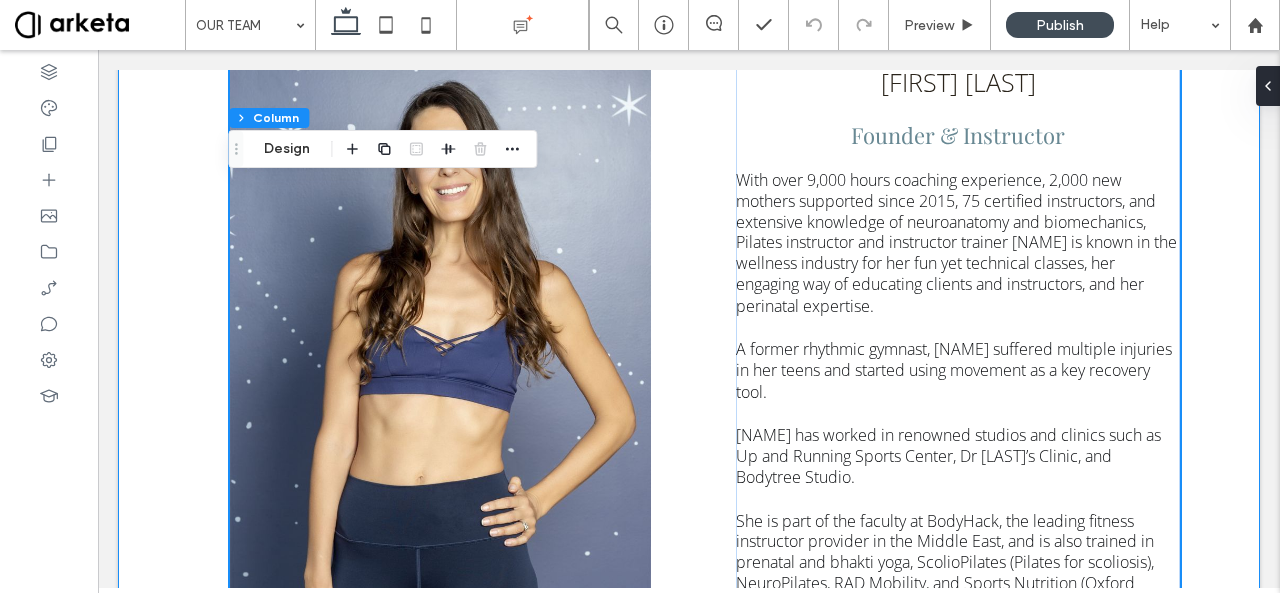 click on "[NAME] [LAST]
Founder & Instructor
With over 9,000 hours coaching experience, 2,000 new mothers supported since 2015, 75 certified instructors, and extensive knowledge of neuroanatomy and biomechanics, Pilates instructor and instructor trainer [NAME] is known in the wellness industry for her fun yet technical classes, her engaging way of educating clients and instructors, and her perinatal expertise. A former rhythmic gymnast, [NAME] suffered multiple injuries in her teens and started using movement as a key recovery tool. [NAME] has worked in renowned studios and clinics such as Up and Running Sports Center, Dr [LAST]’s Clinic, and Bodytree Studio. She is part of the faculty at BodyHack, the leading fitness instructor provider in the Middle East, and is also trained in prenatal and bhakti yoga, ScolioPilates (Pilates for scoliosis), NeuroPilates, RAD Mobility, and Sports Nutrition (Oxford University)." at bounding box center (689, 384) 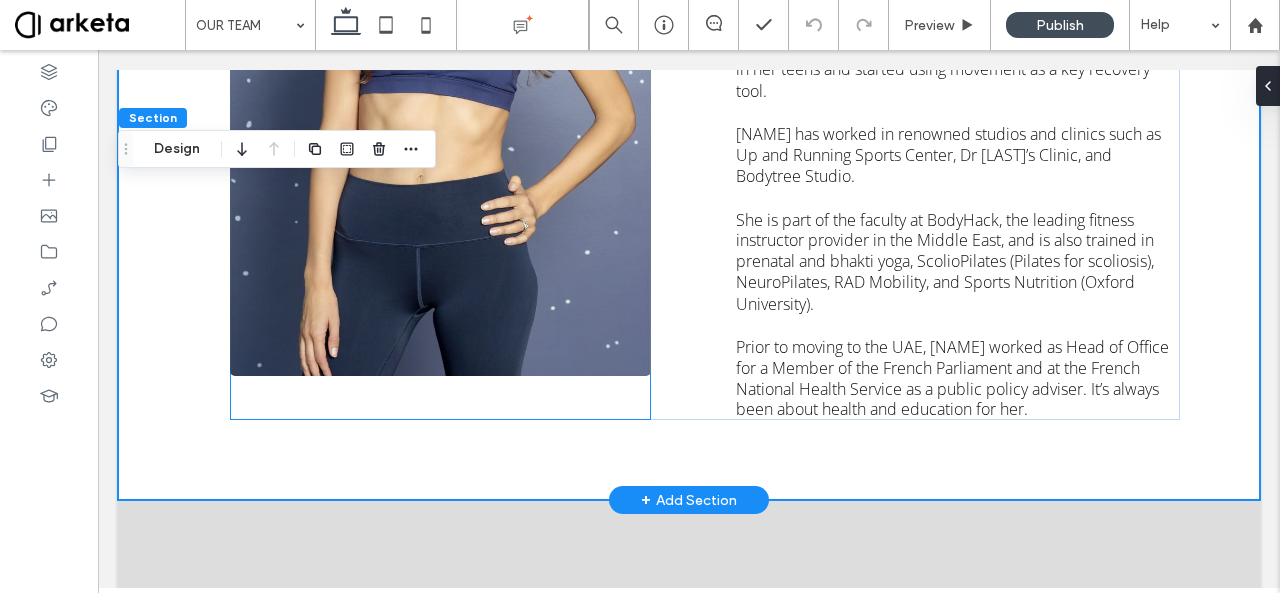 scroll, scrollTop: 566, scrollLeft: 0, axis: vertical 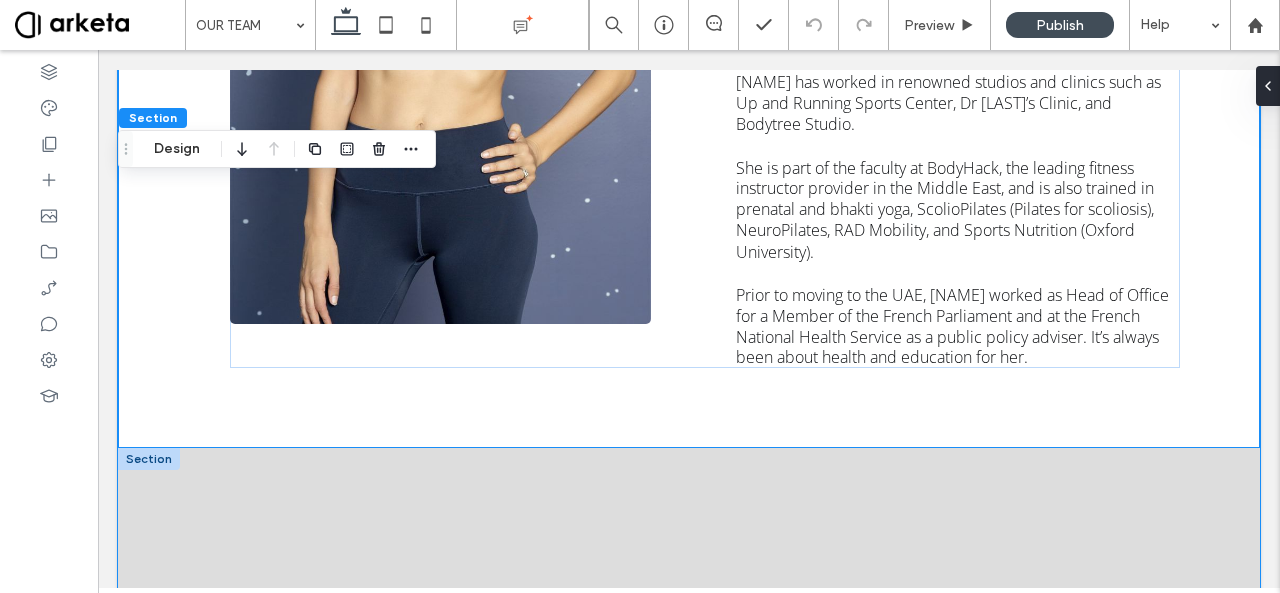 click at bounding box center (689, 568) 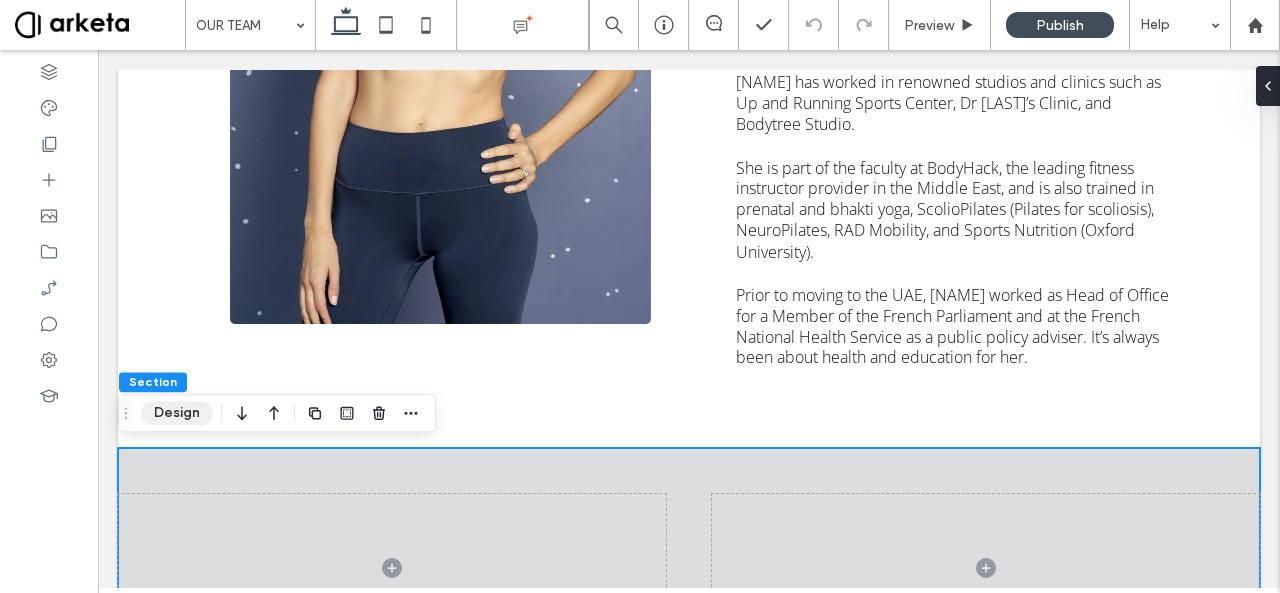 click on "Design" at bounding box center [177, 413] 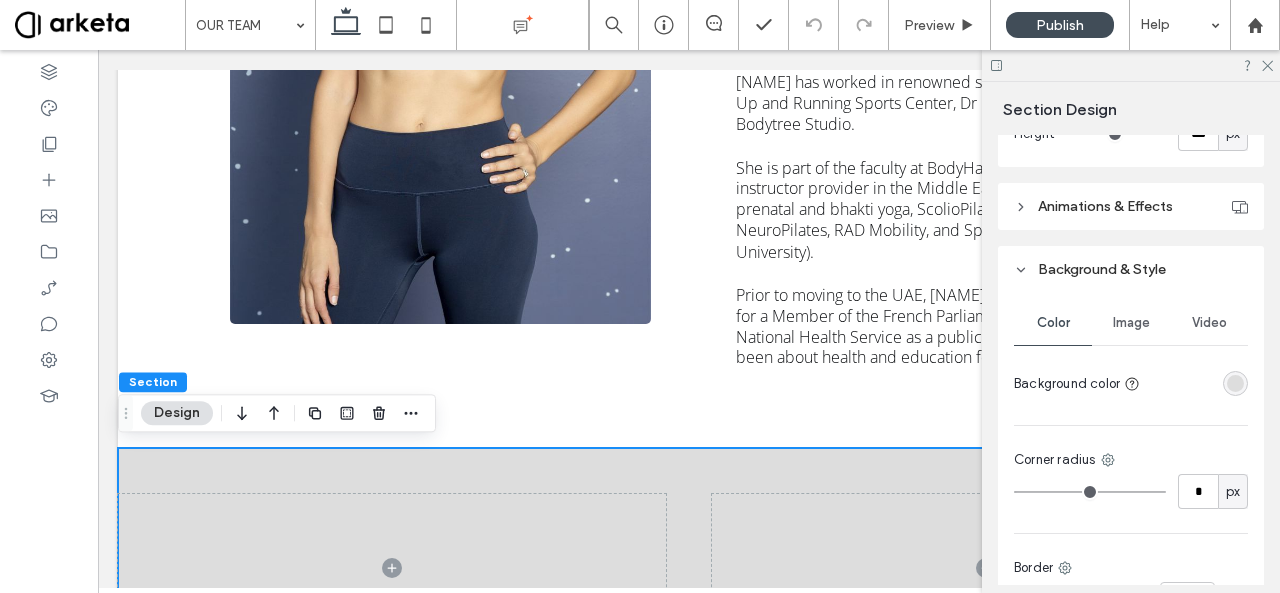 scroll, scrollTop: 760, scrollLeft: 0, axis: vertical 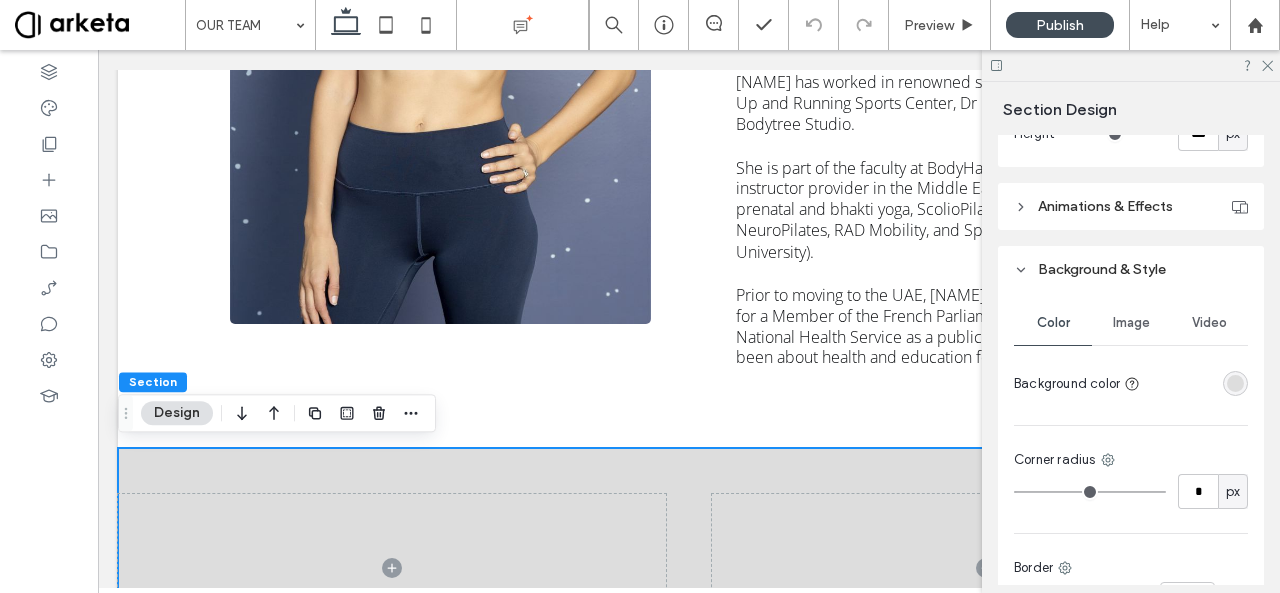 click at bounding box center (1235, 383) 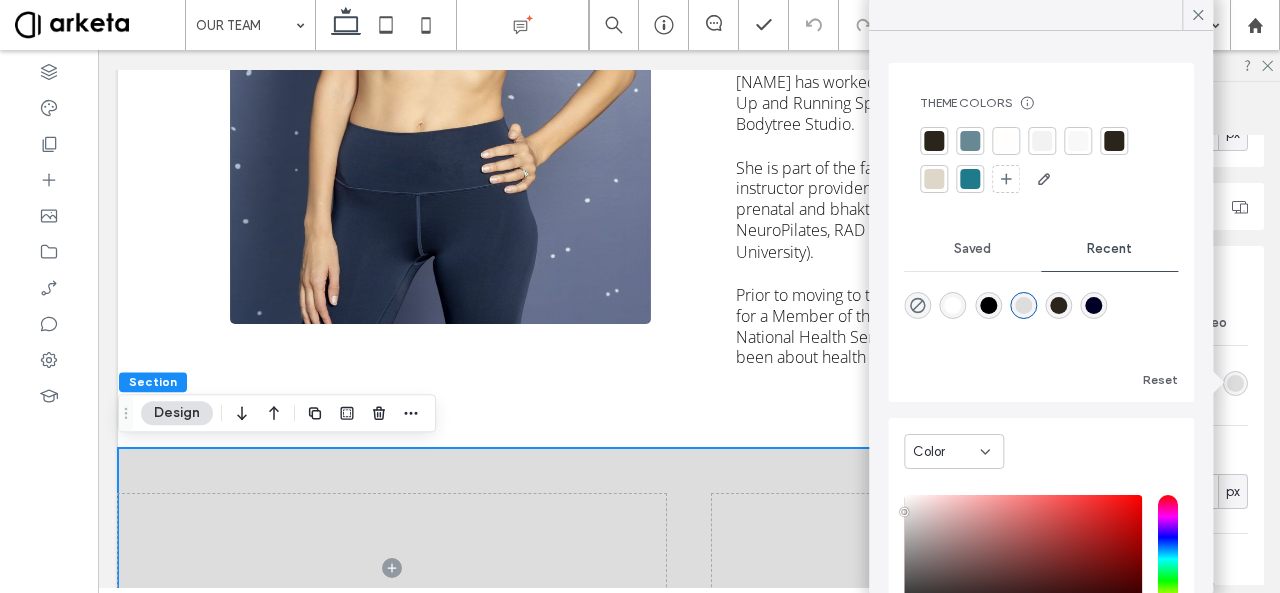 click at bounding box center (1042, 141) 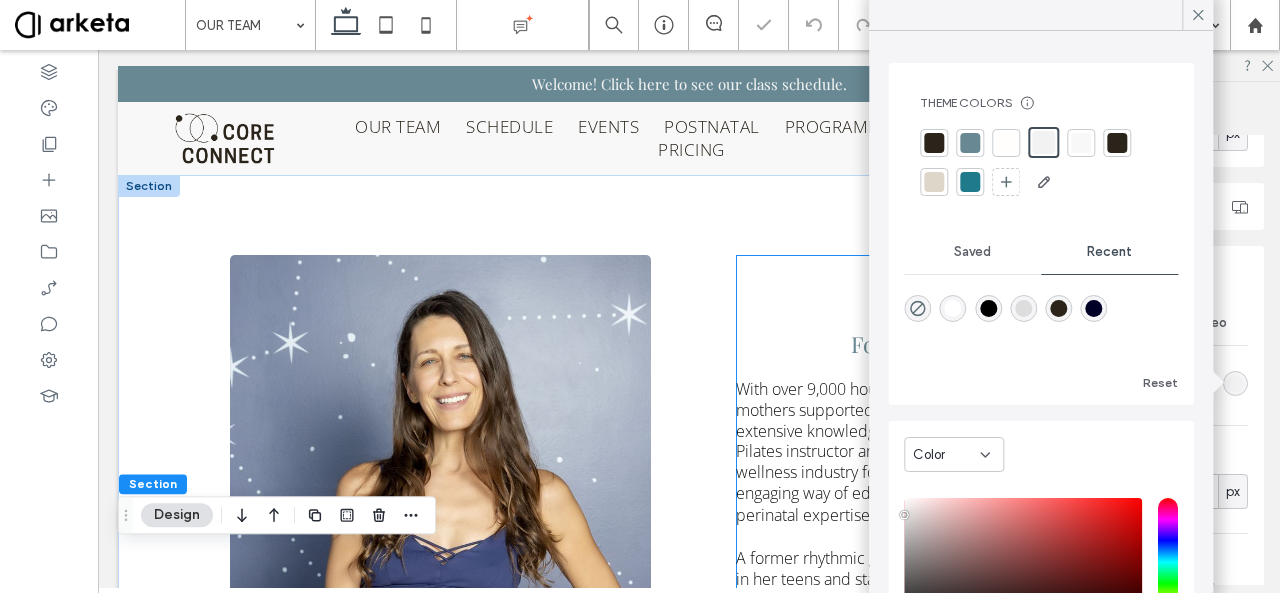 scroll, scrollTop: 0, scrollLeft: 0, axis: both 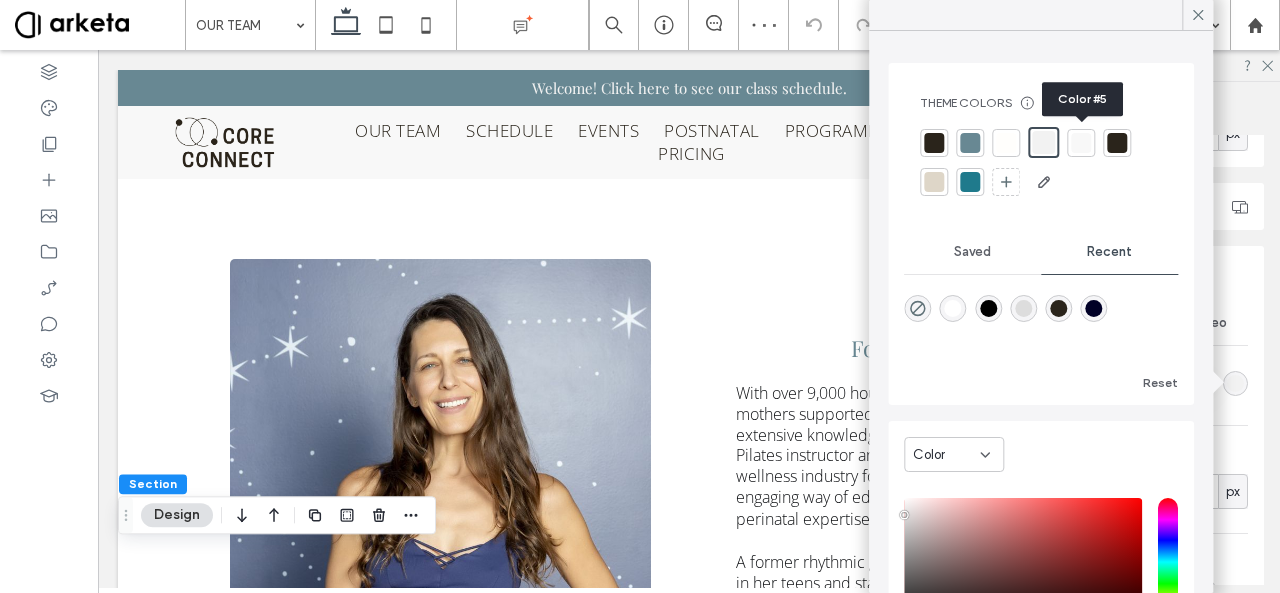 click at bounding box center [1081, 143] 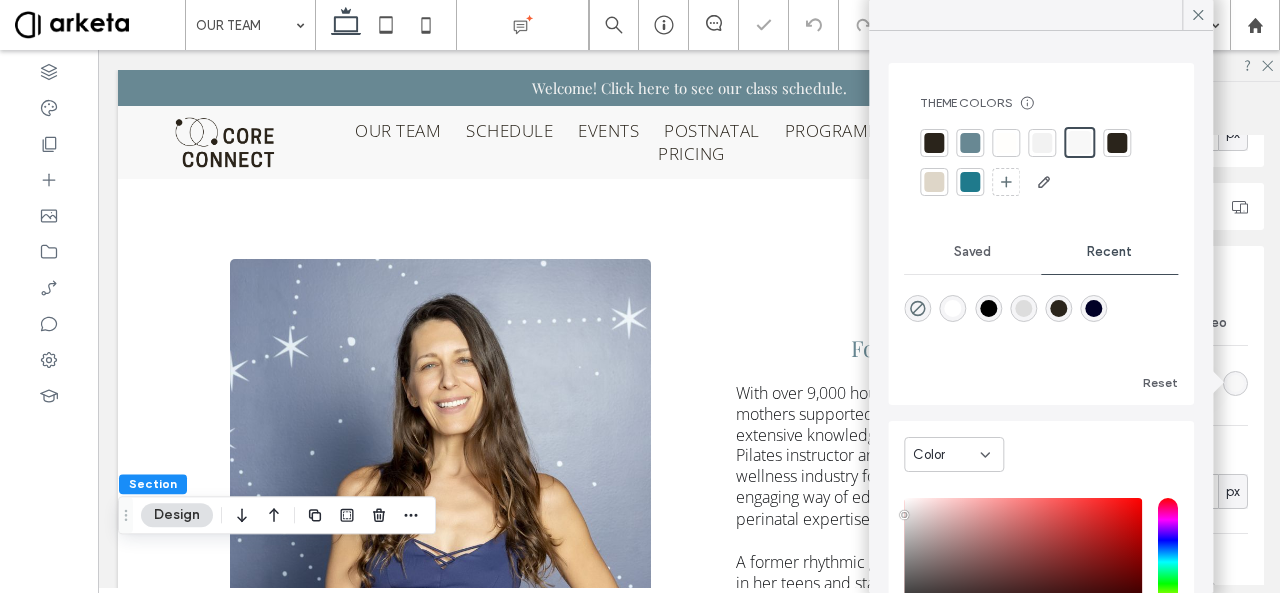 click on "Background & Style" at bounding box center (1131, 269) 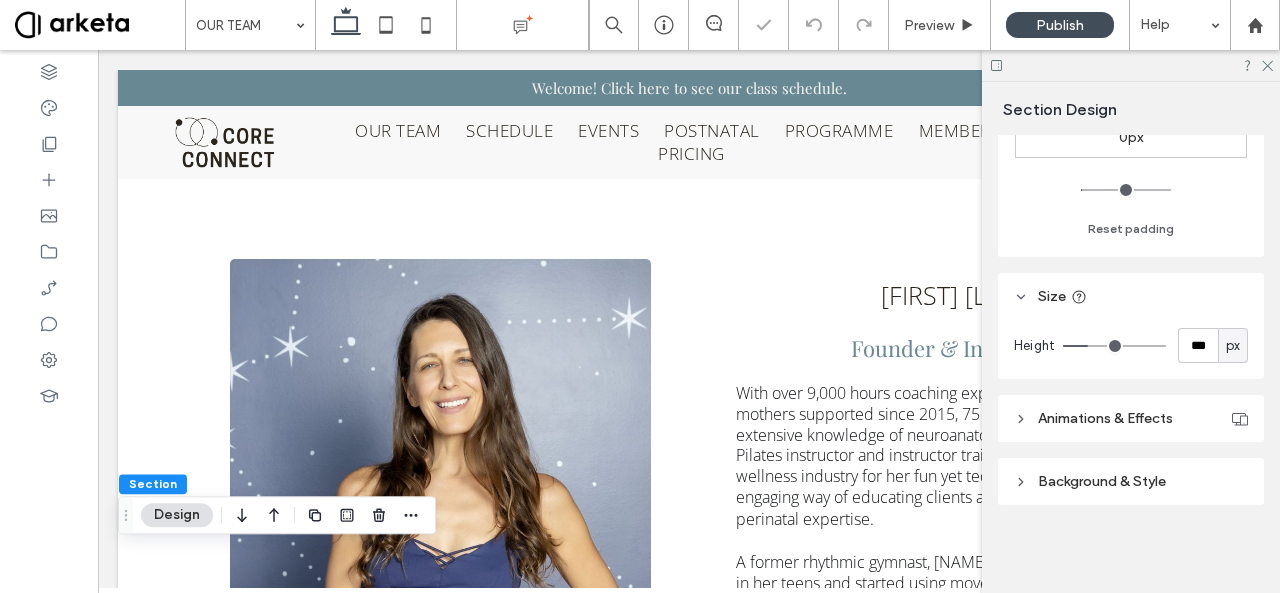 scroll, scrollTop: 547, scrollLeft: 0, axis: vertical 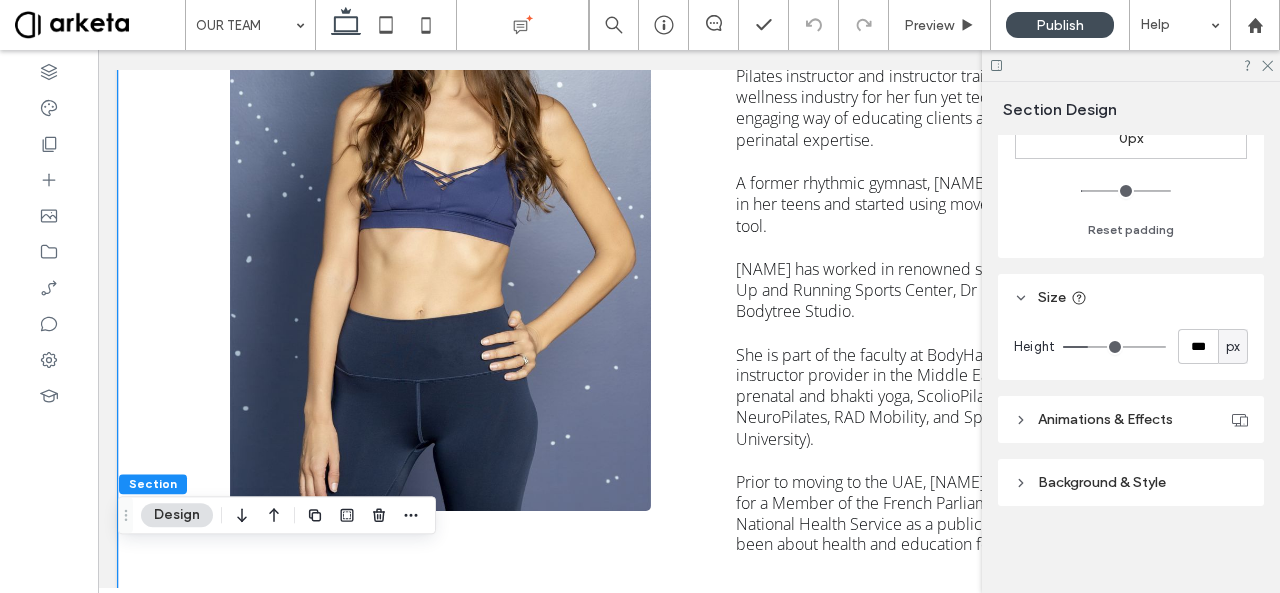 click on "[NAME] [LAST]
Founder & Instructor
With over 9,000 hours coaching experience, 2,000 new mothers supported since 2015, 75 certified instructors, and extensive knowledge of neuroanatomy and biomechanics, Pilates instructor and instructor trainer [NAME] is known in the wellness industry for her fun yet technical classes, her engaging way of educating clients and instructors, and her perinatal expertise. A former rhythmic gymnast, [NAME] suffered multiple injuries in her teens and started using movement as a key recovery tool. [NAME] has worked in renowned studios and clinics such as Up and Running Sports Center, Dr [LAST]’s Clinic, and Bodytree Studio. She is part of the faculty at BodyHack, the leading fitness instructor provider in the Middle East, and is also trained in prenatal and bhakti yoga, ScolioPilates (Pilates for scoliosis), NeuroPilates, RAD Mobility, and Sports Nutrition (Oxford University)." at bounding box center [689, 218] 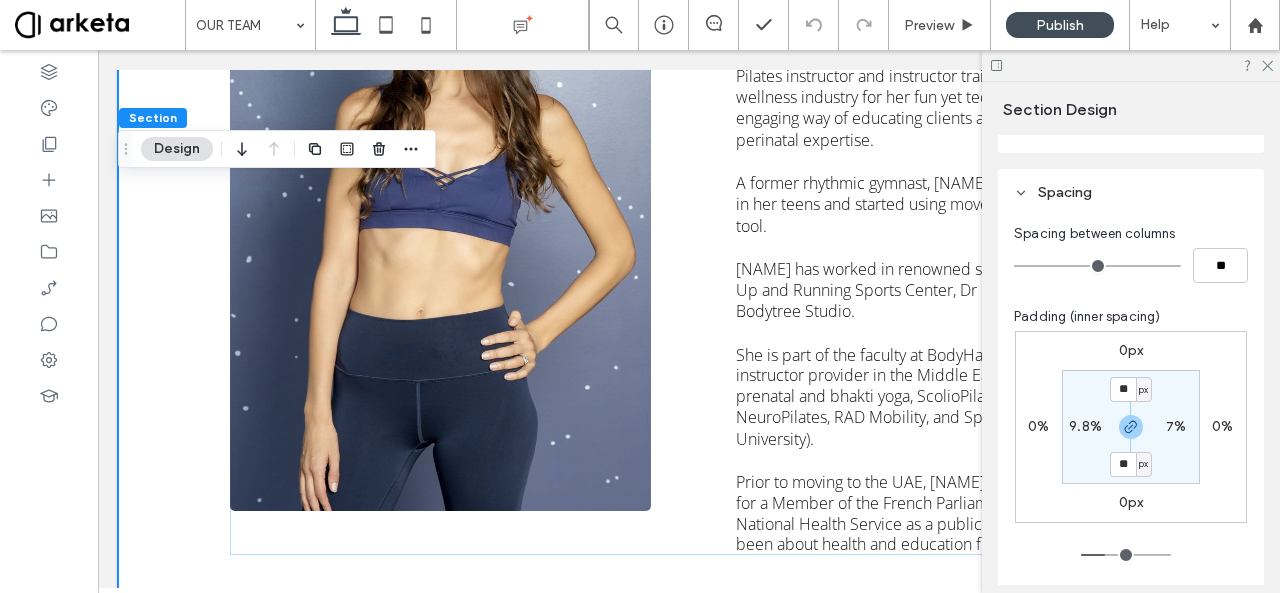 scroll, scrollTop: 185, scrollLeft: 0, axis: vertical 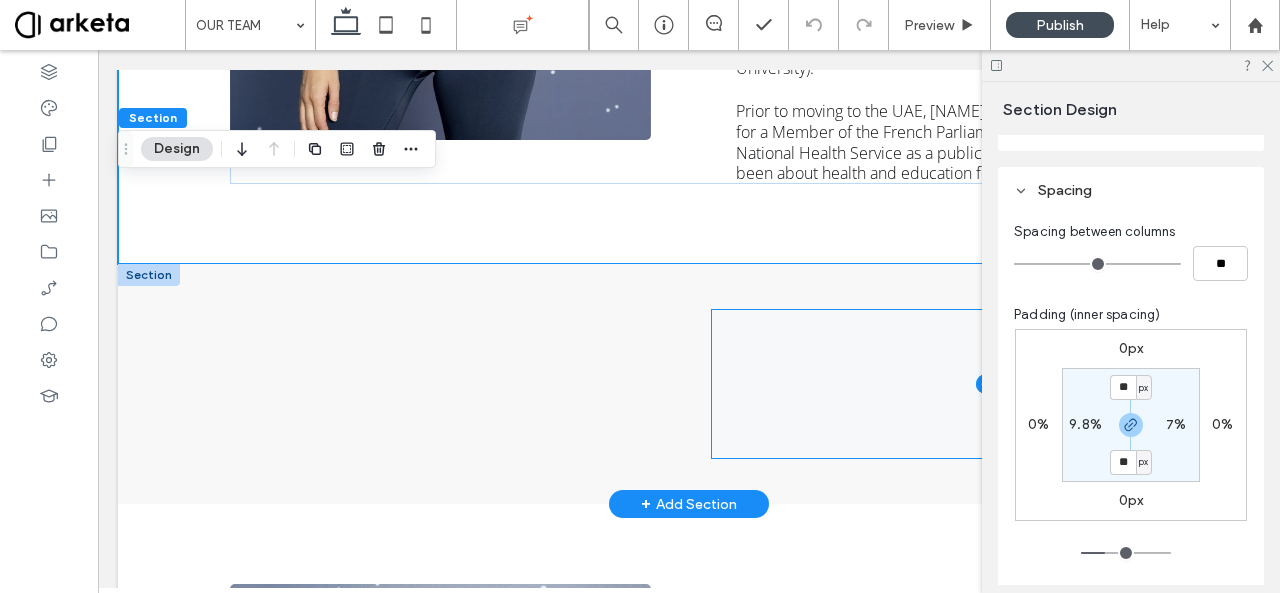 click at bounding box center [986, 384] 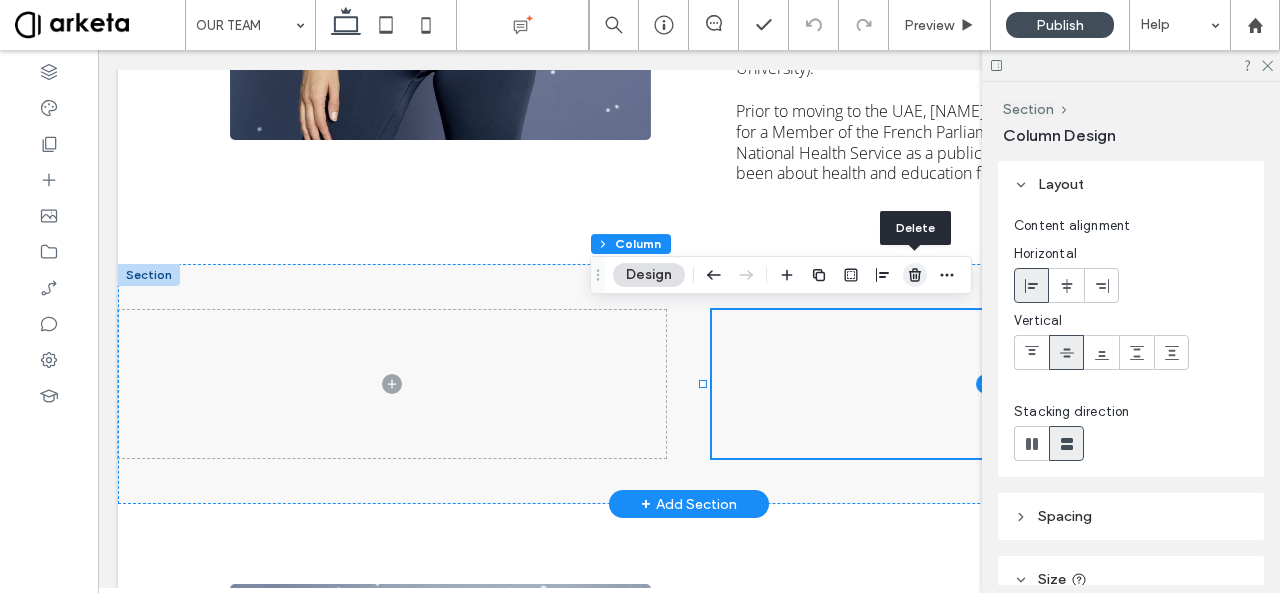 click 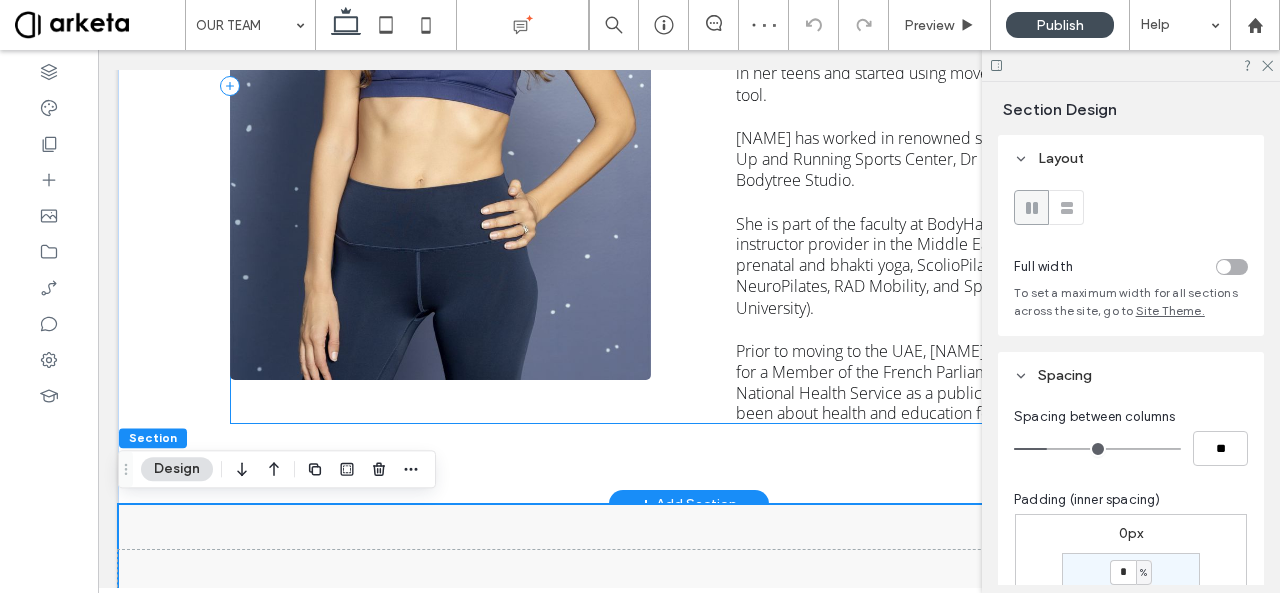 scroll, scrollTop: 479, scrollLeft: 0, axis: vertical 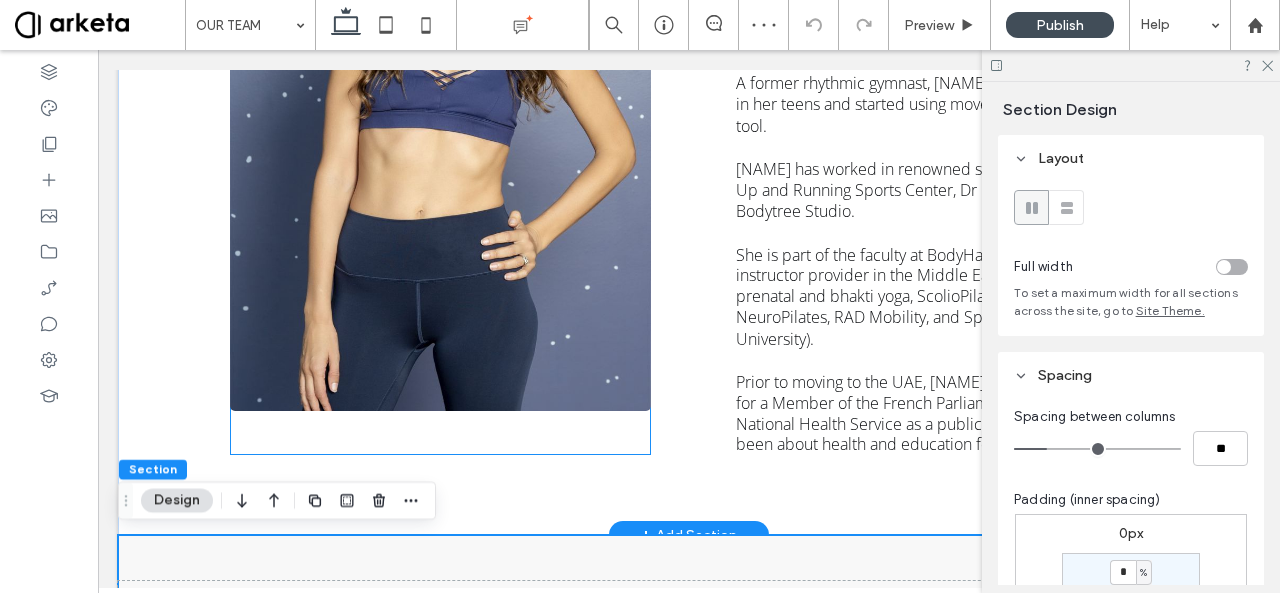 click at bounding box center [440, 95] 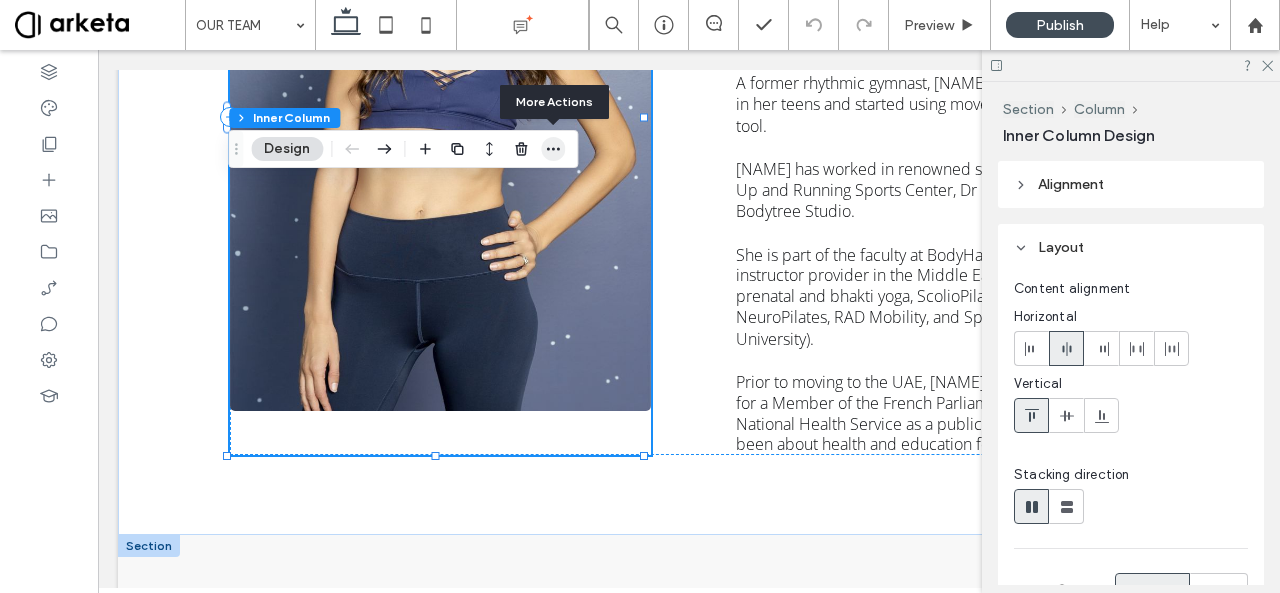 click 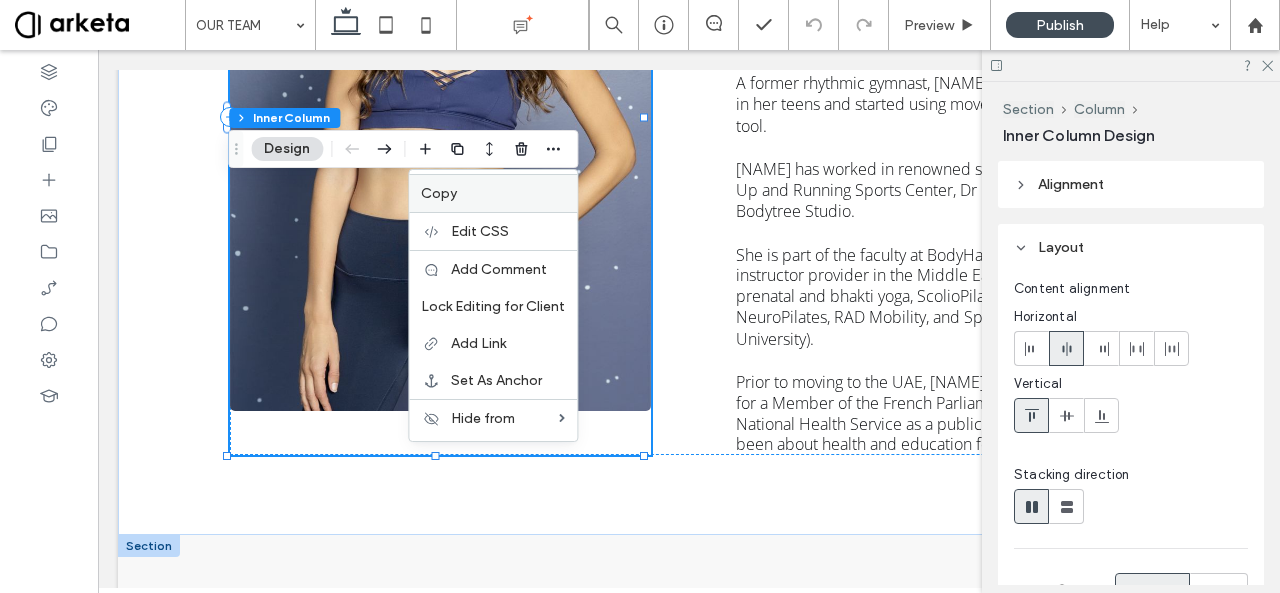 click on "Copy" at bounding box center (493, 193) 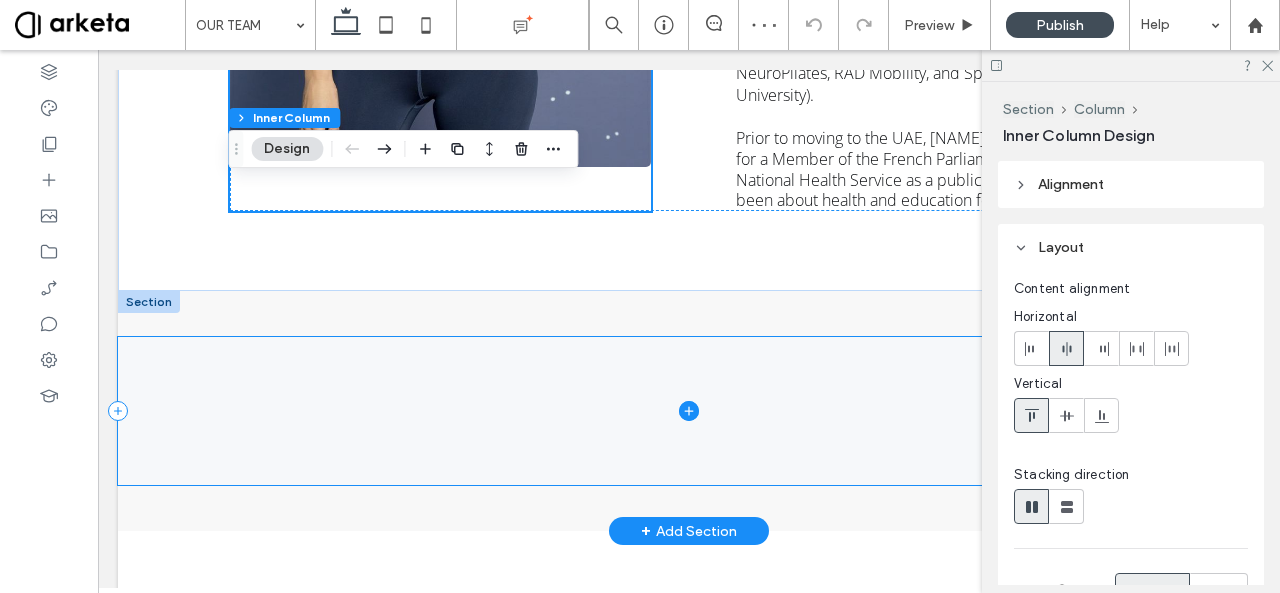 scroll, scrollTop: 726, scrollLeft: 0, axis: vertical 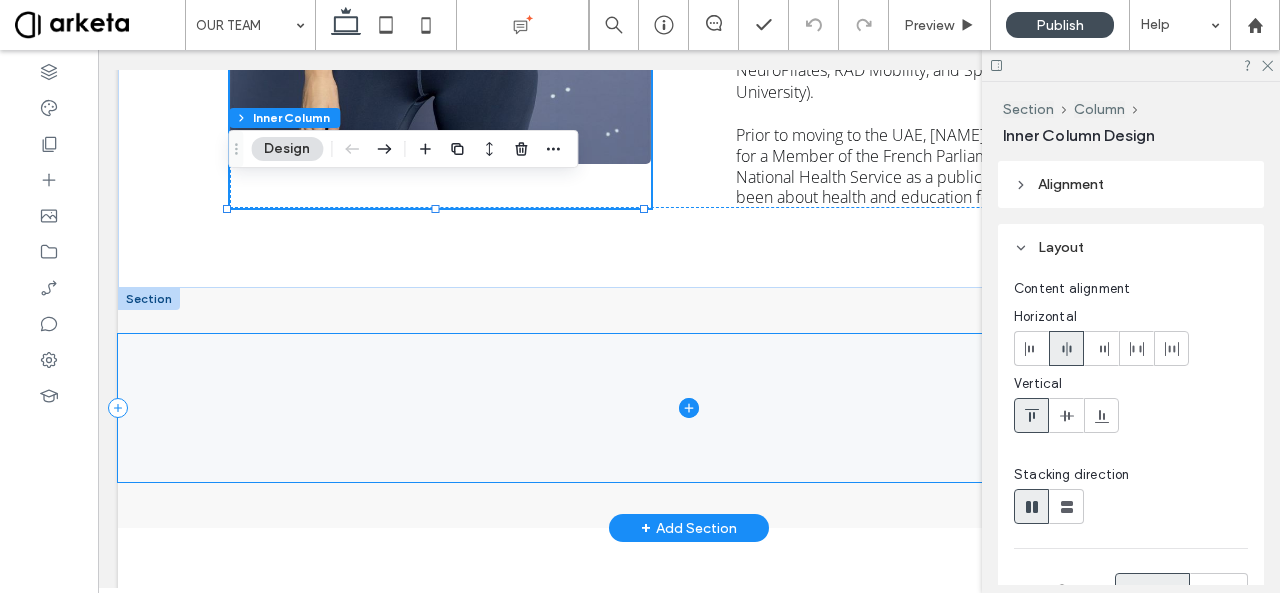 click at bounding box center (689, 408) 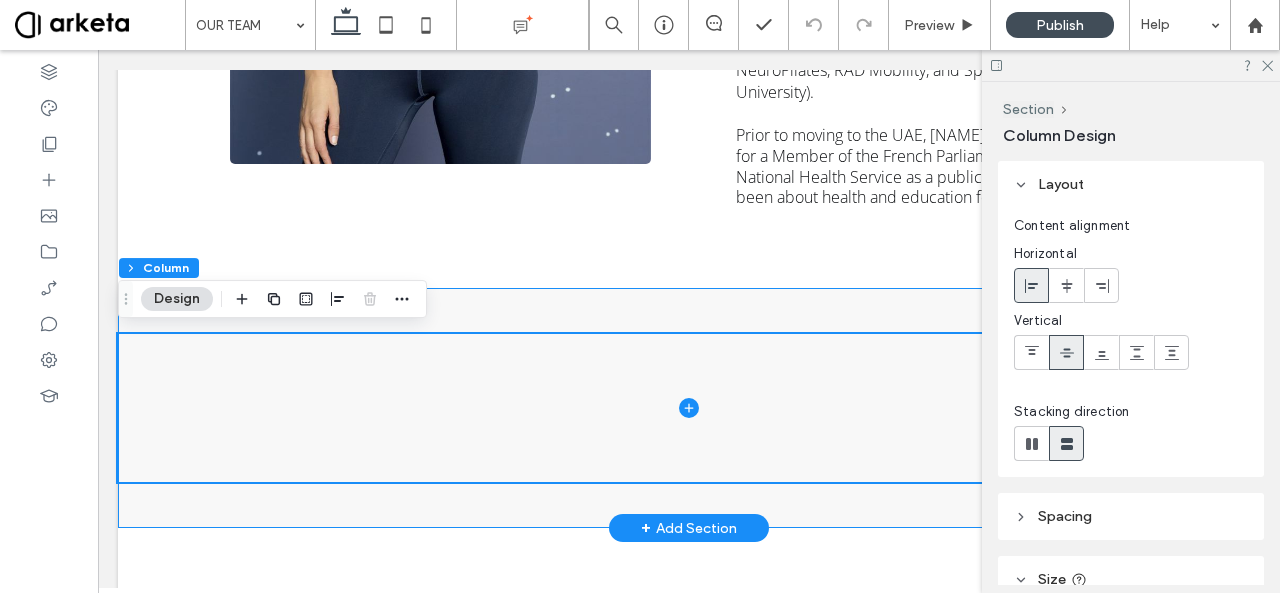 click at bounding box center (689, 408) 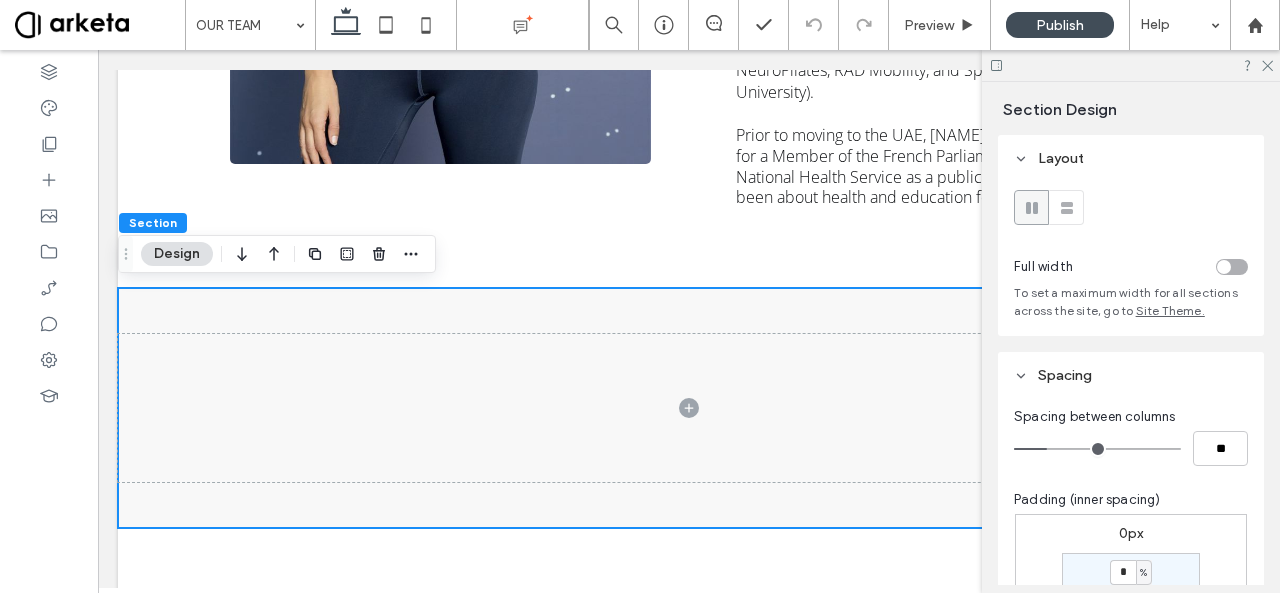 scroll, scrollTop: 168, scrollLeft: 0, axis: vertical 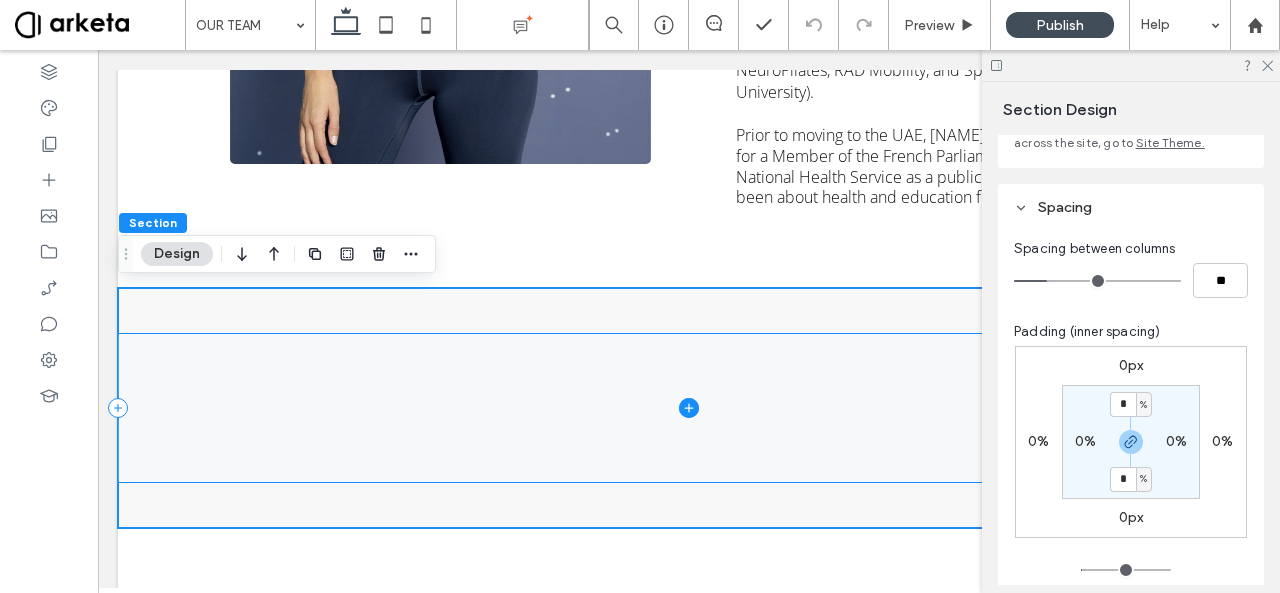 click at bounding box center (689, 408) 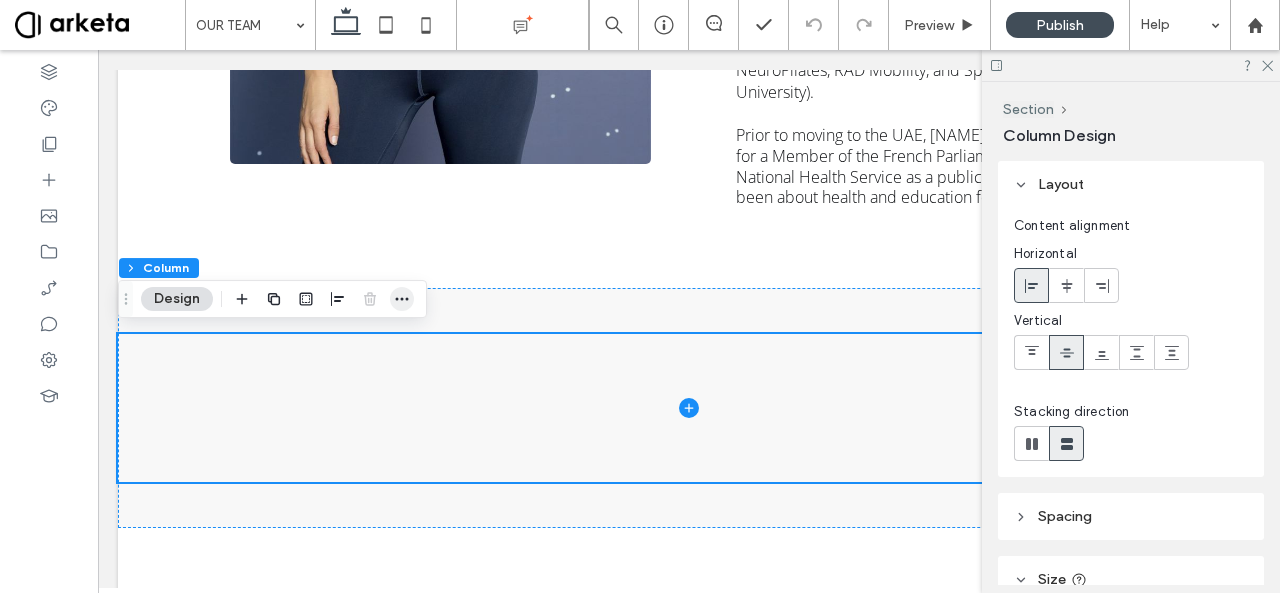 click 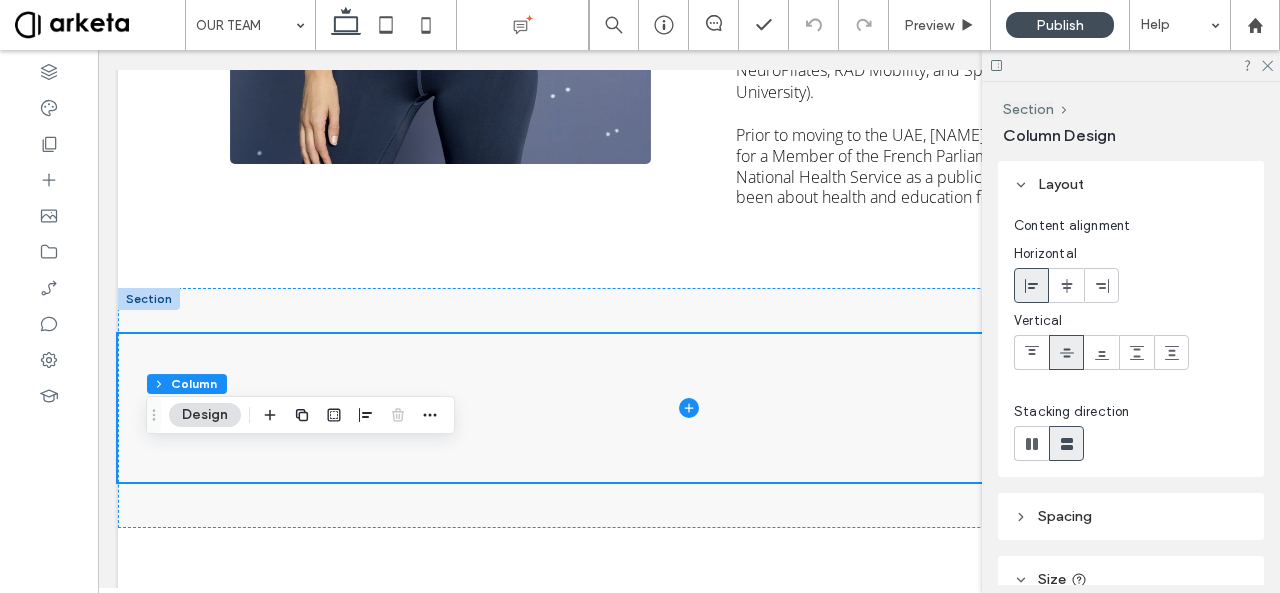 drag, startPoint x: 130, startPoint y: 299, endPoint x: 158, endPoint y: 421, distance: 125.17188 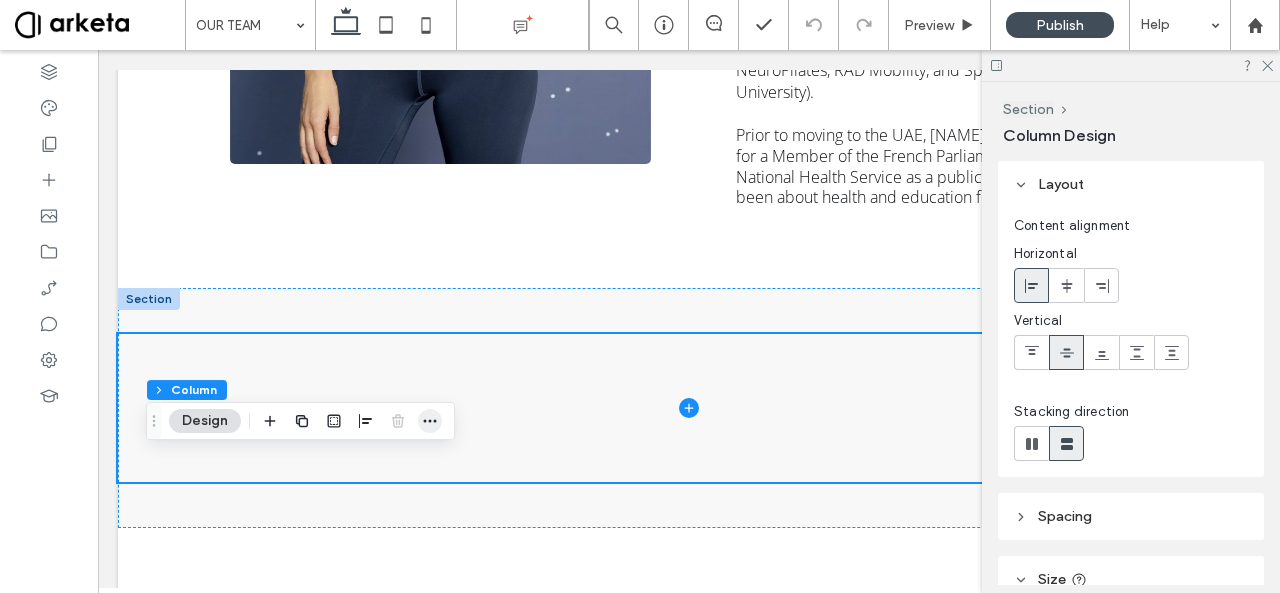 click 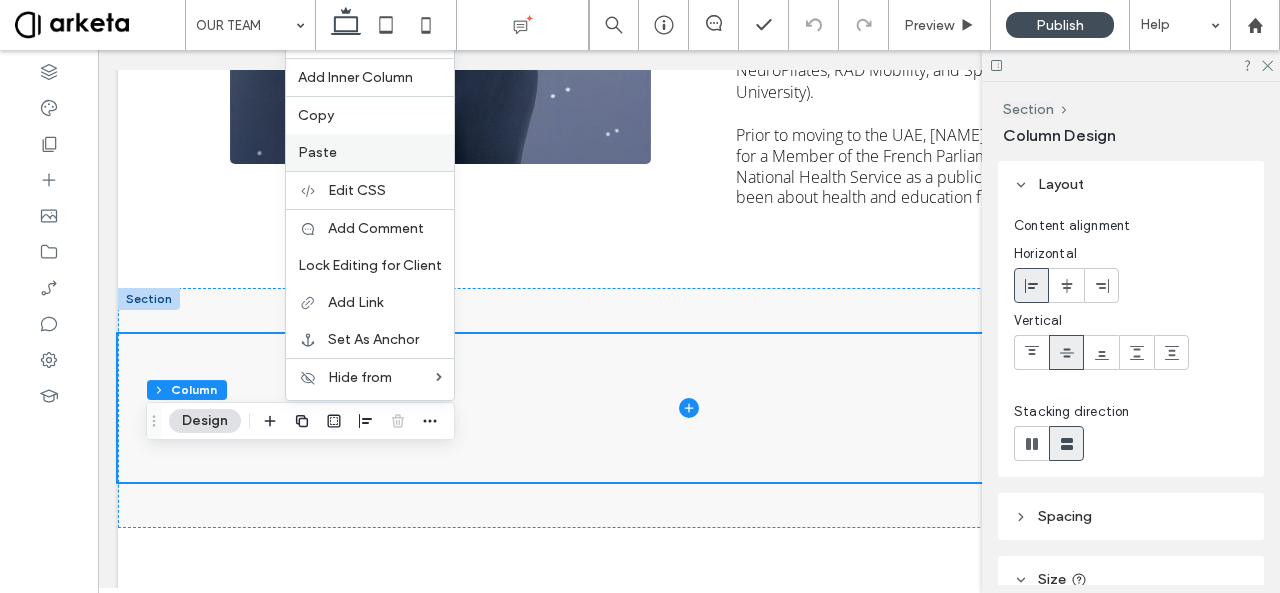 click on "Paste" at bounding box center (370, 152) 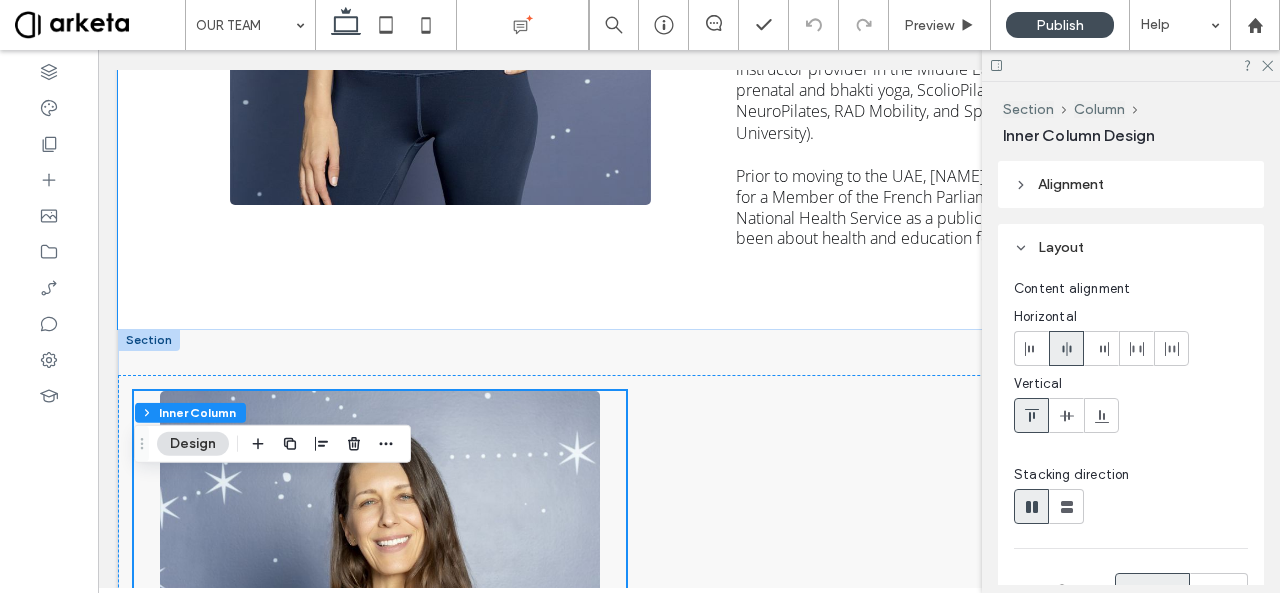 scroll, scrollTop: 552, scrollLeft: 0, axis: vertical 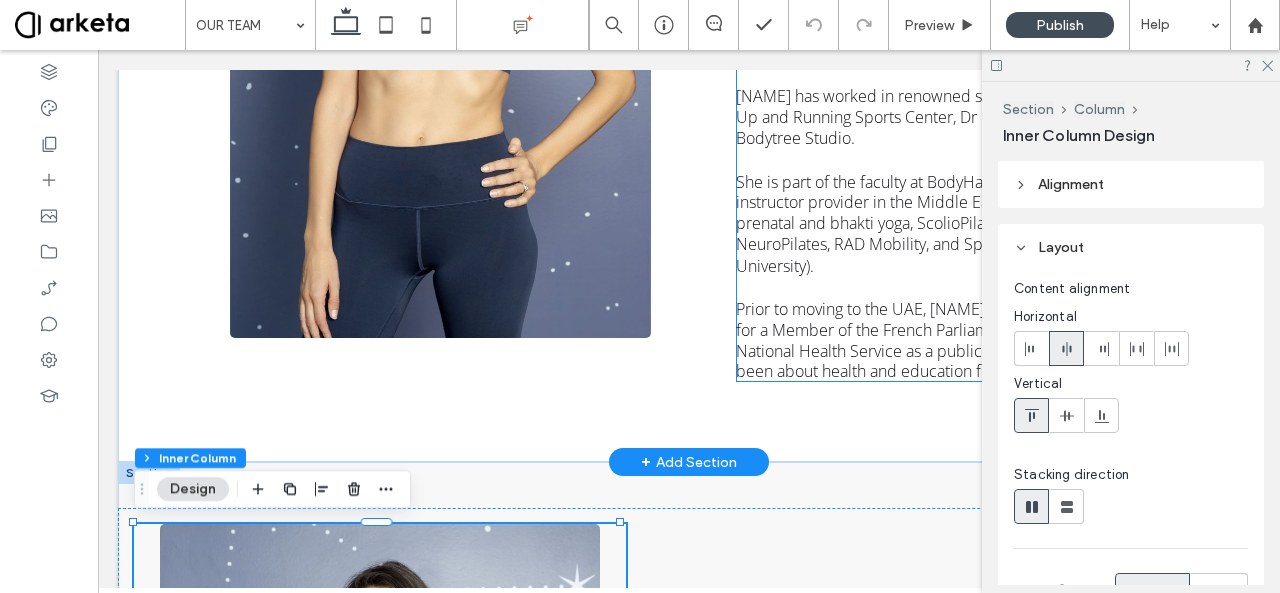 click on "She is part of the faculty at BodyHack, the leading fitness instructor provider in the Middle East, and is also trained in prenatal and bhakti yoga, ScolioPilates (Pilates for scoliosis), NeuroPilates, RAD Mobility, and Sports Nutrition (Oxford University)." at bounding box center (945, 224) 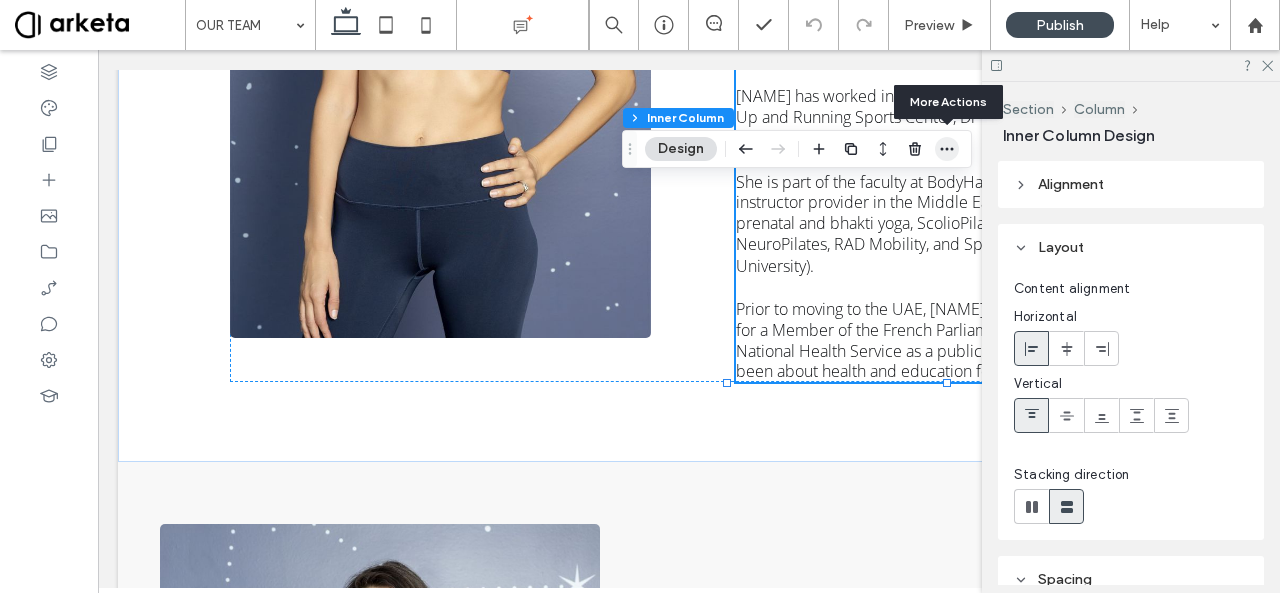 click 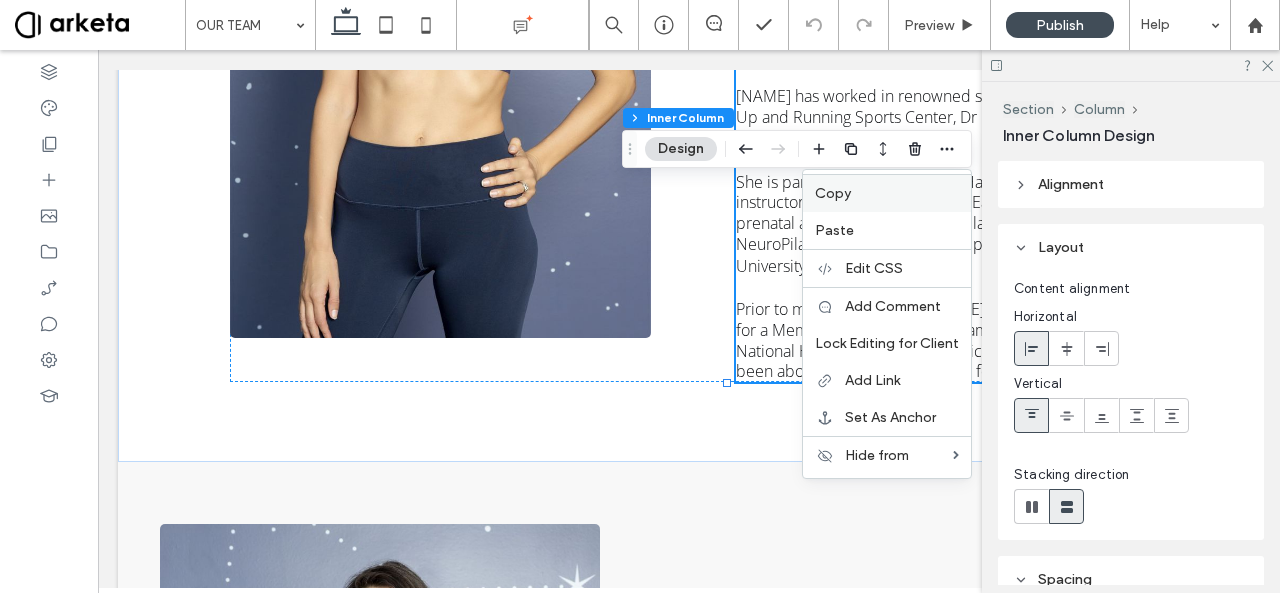 click on "Copy" at bounding box center [887, 193] 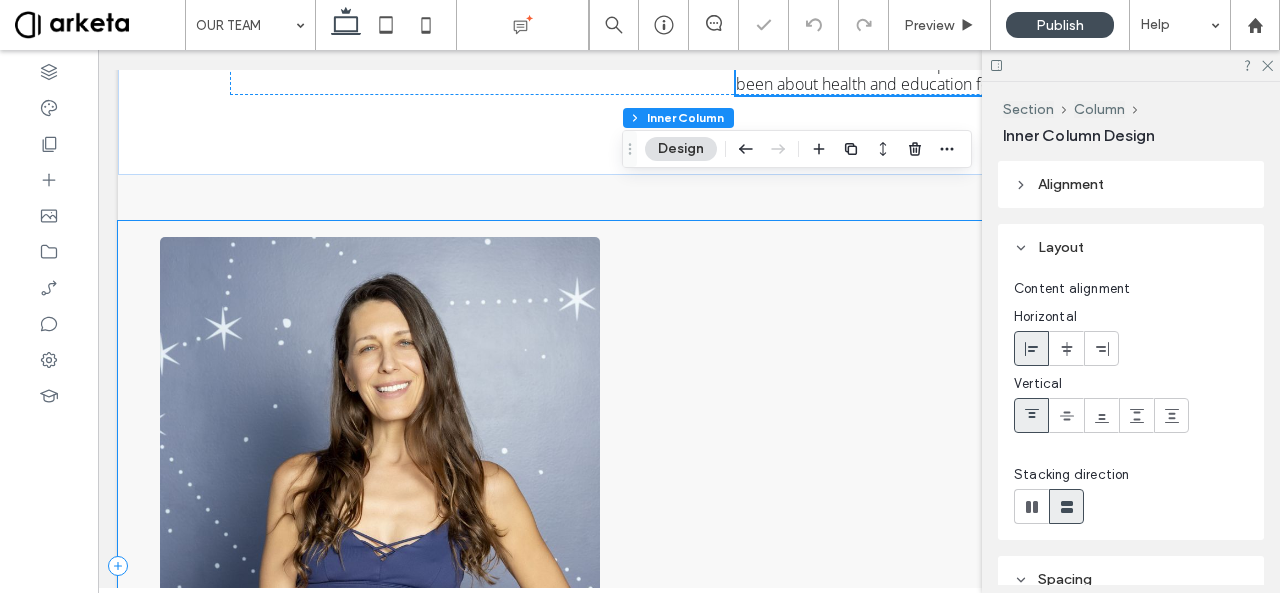 scroll, scrollTop: 860, scrollLeft: 0, axis: vertical 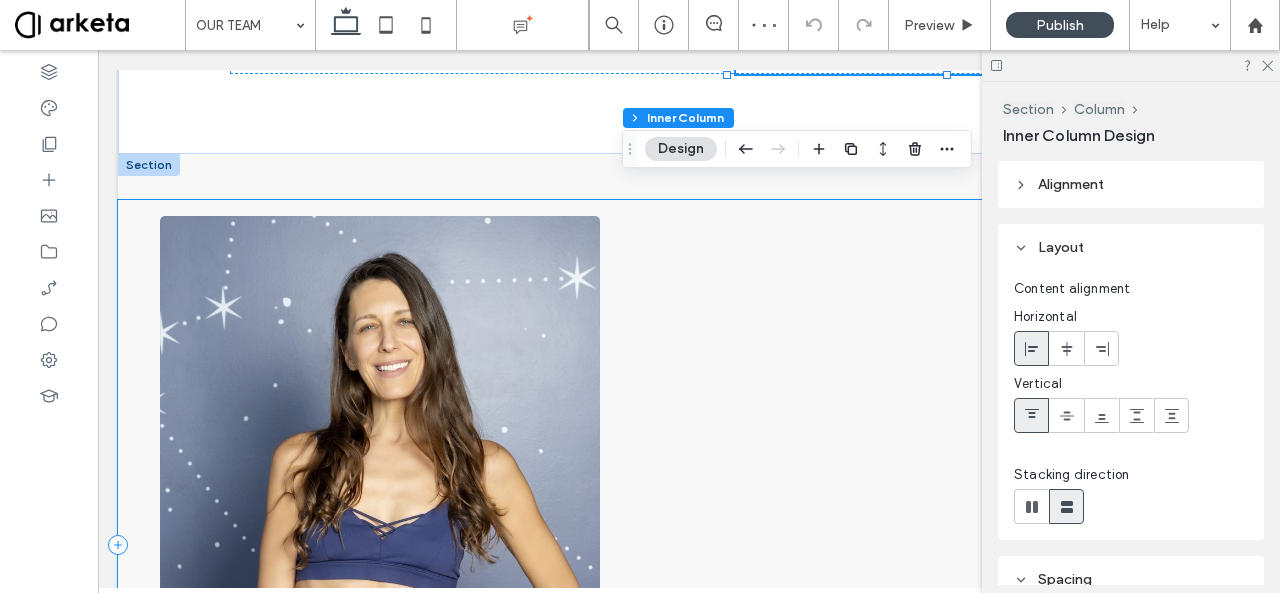 click at bounding box center (689, 545) 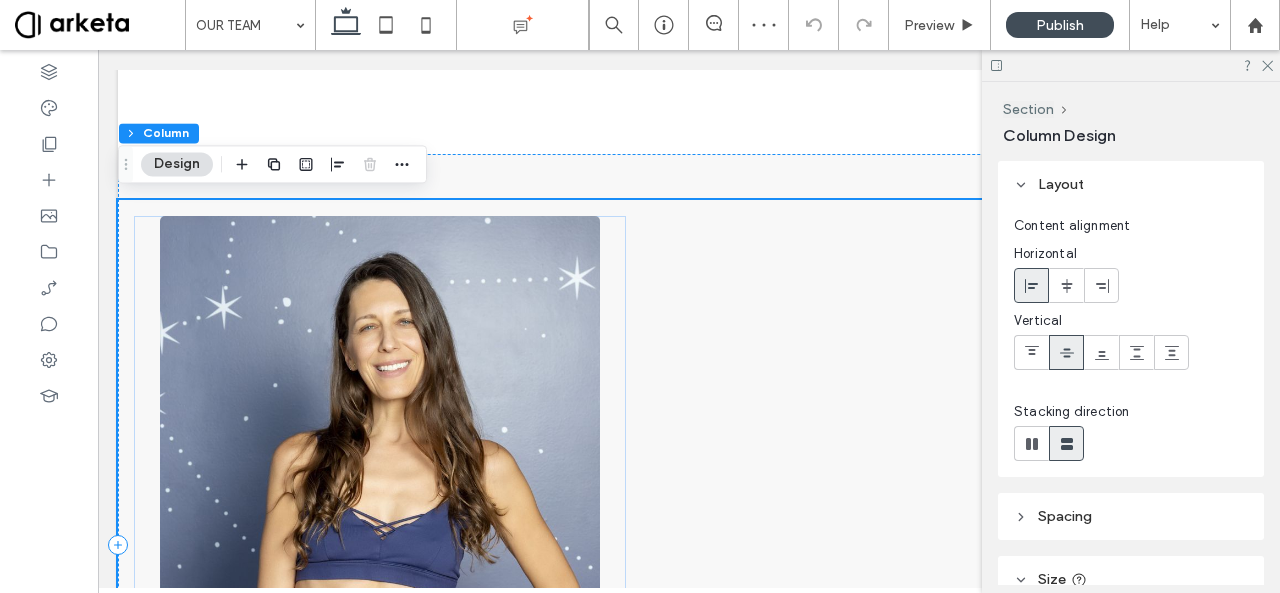 click at bounding box center [689, 545] 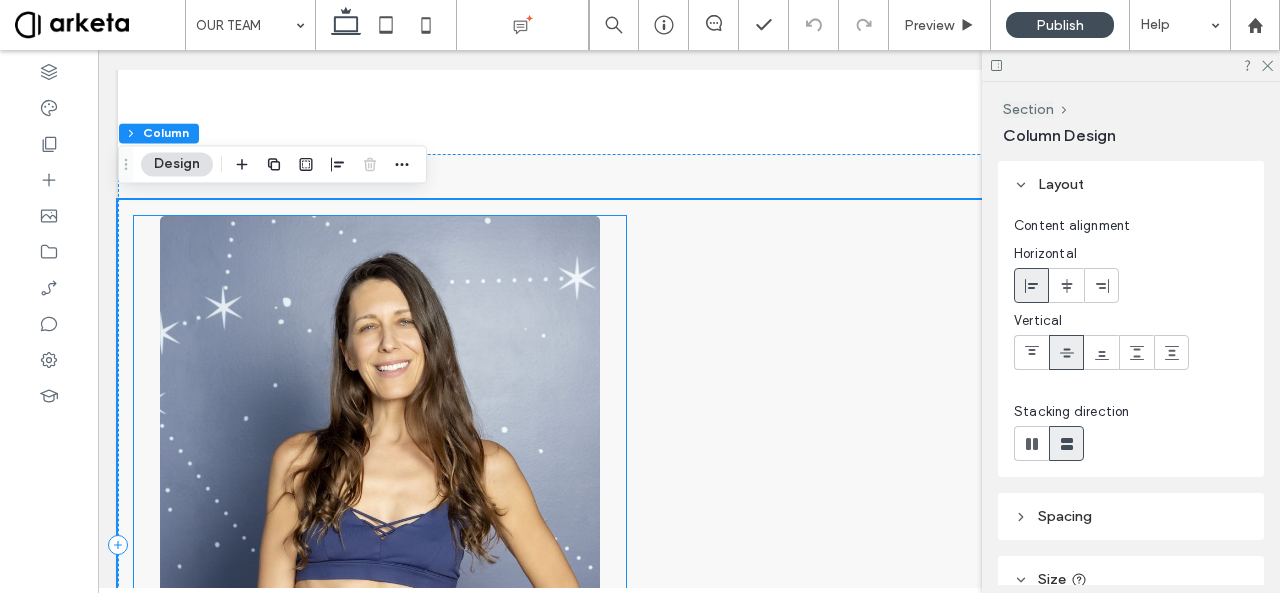 click at bounding box center [380, 545] 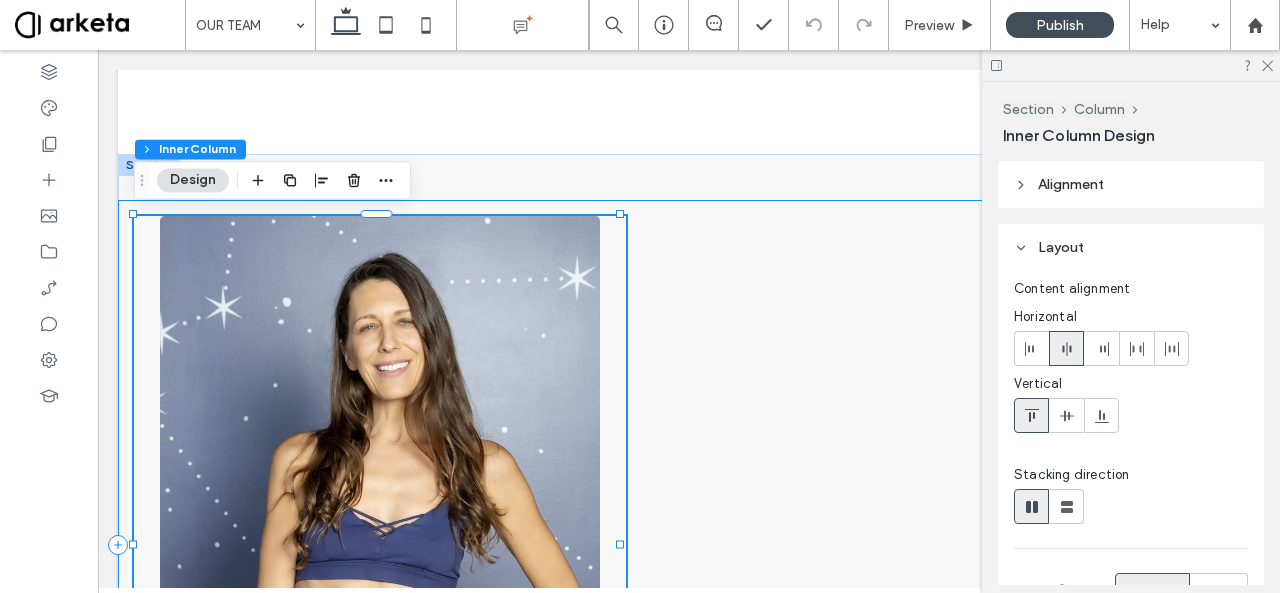 click at bounding box center (689, 545) 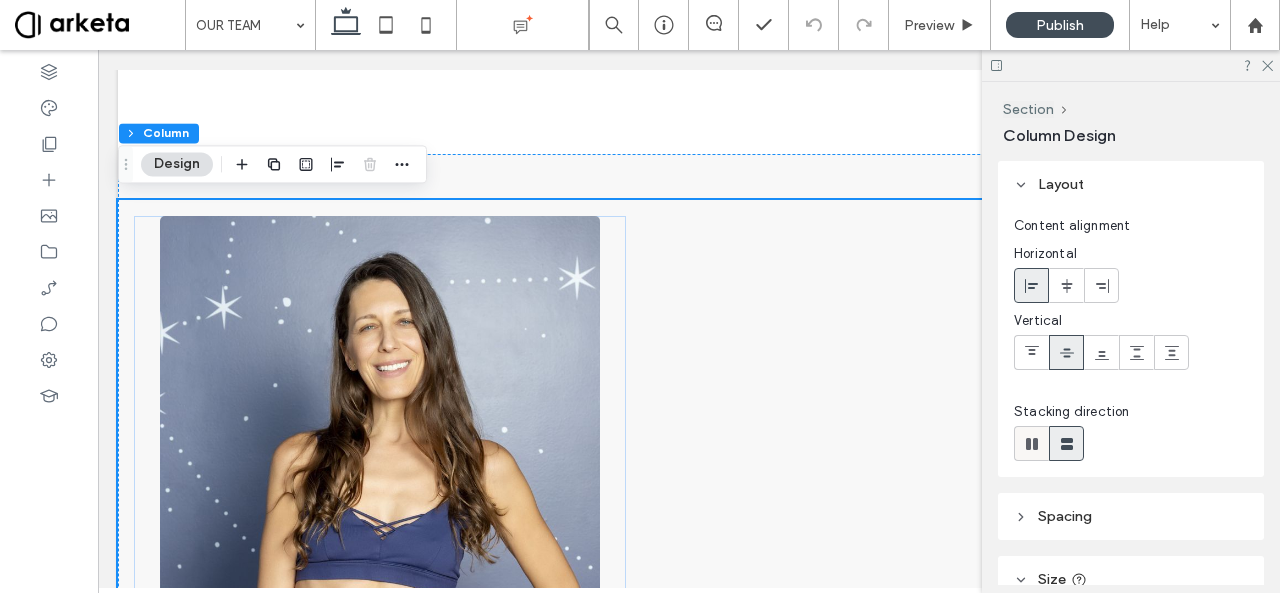 click 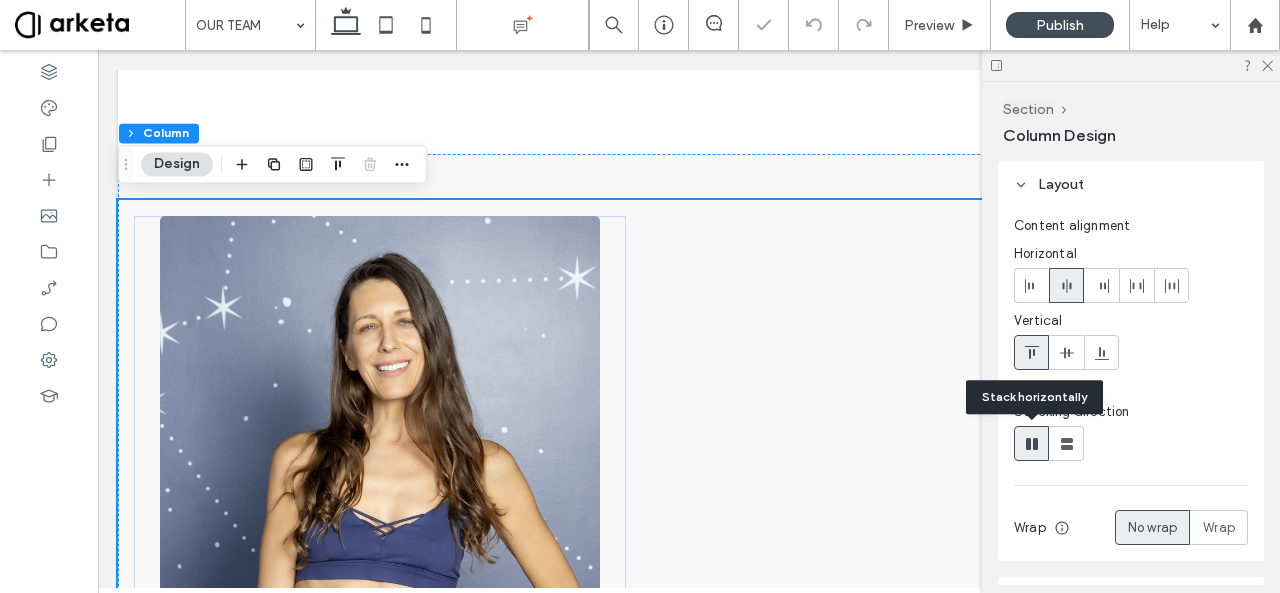 type on "*" 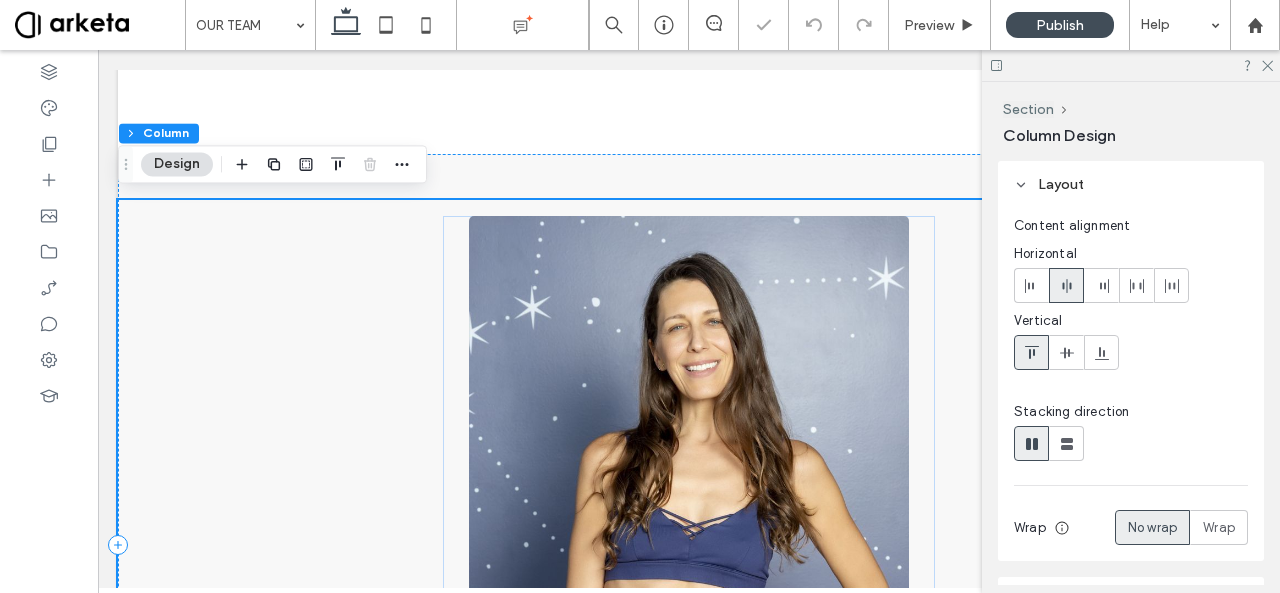 click at bounding box center (689, 545) 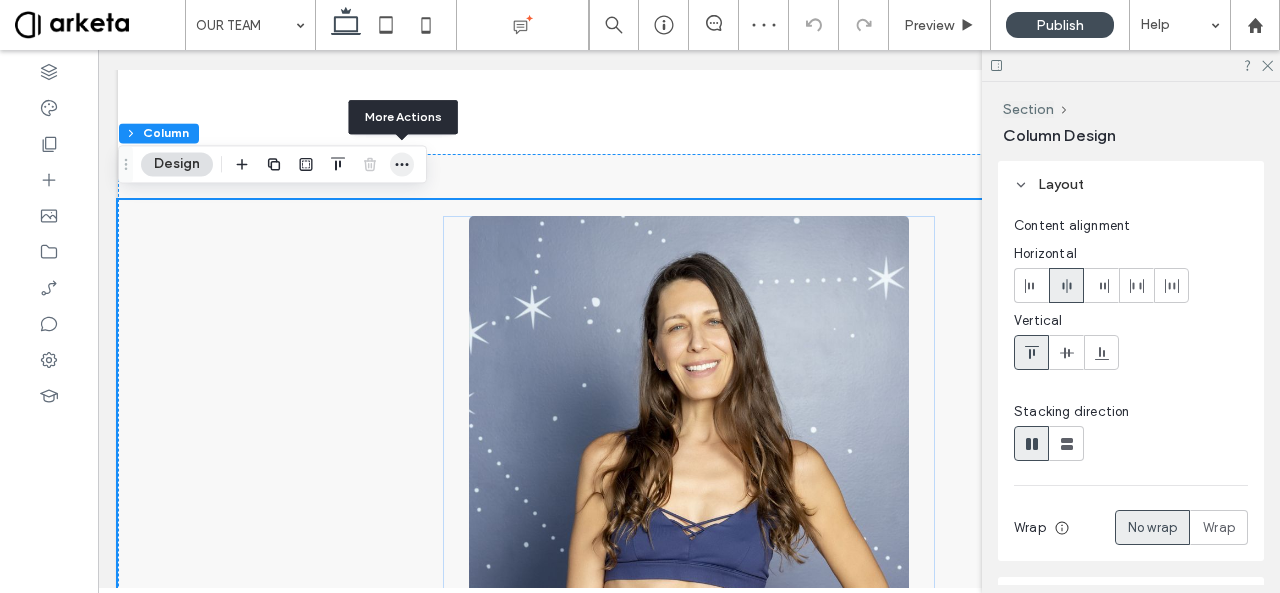 click 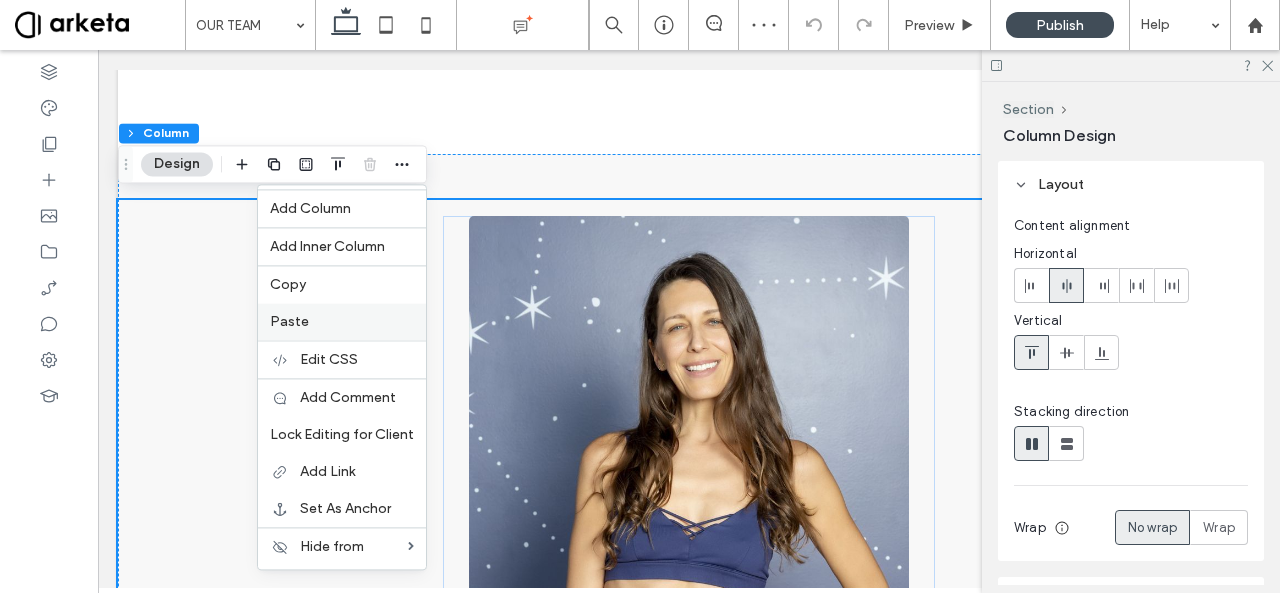click on "Paste" at bounding box center (289, 321) 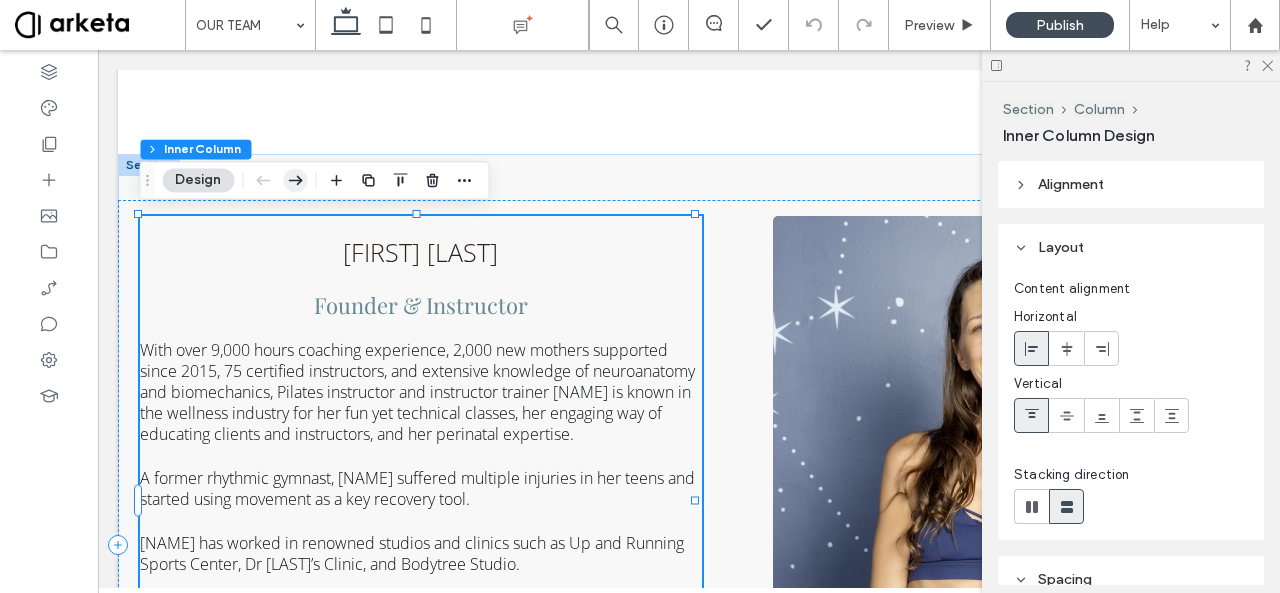 click 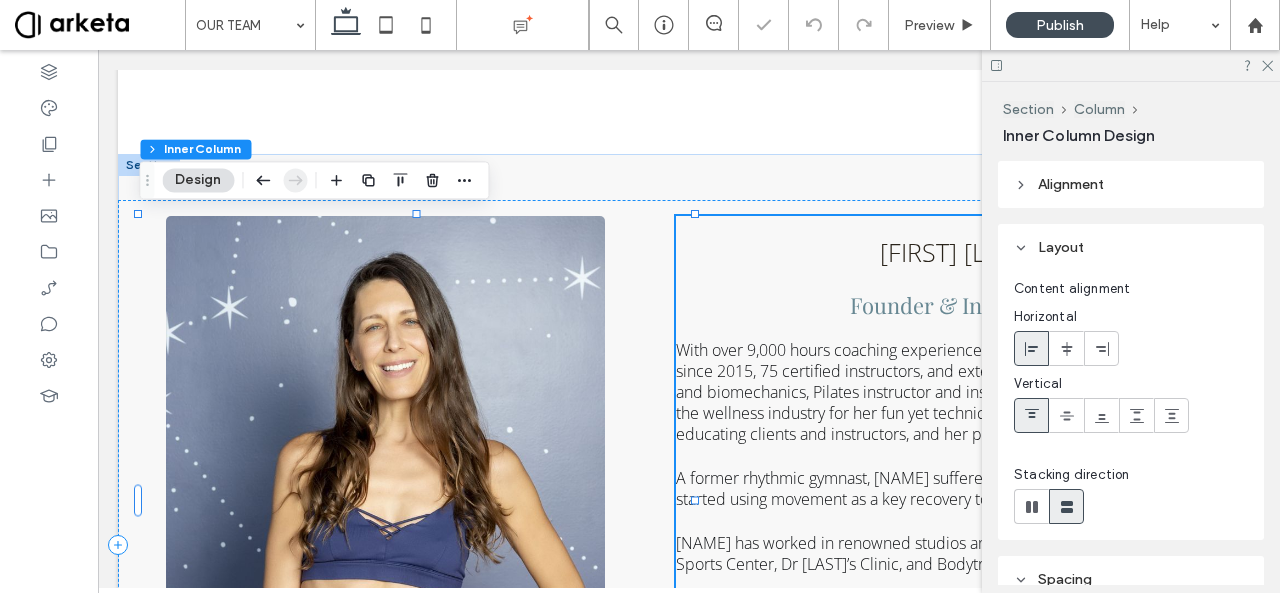 click at bounding box center (295, 180) 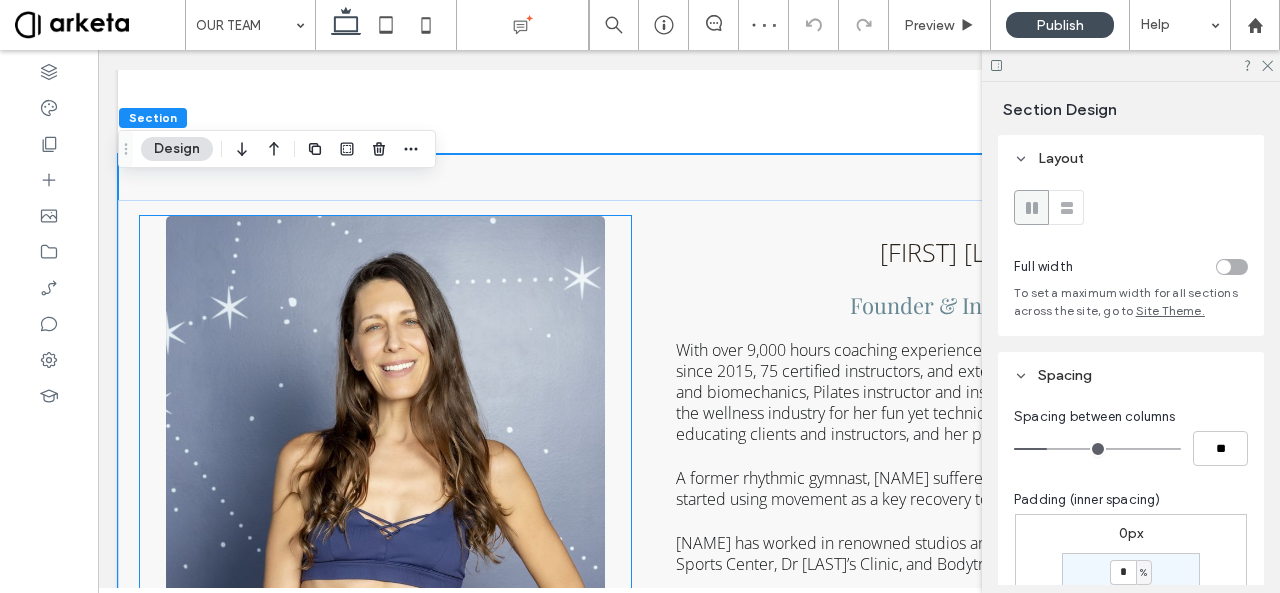 click at bounding box center [386, 545] 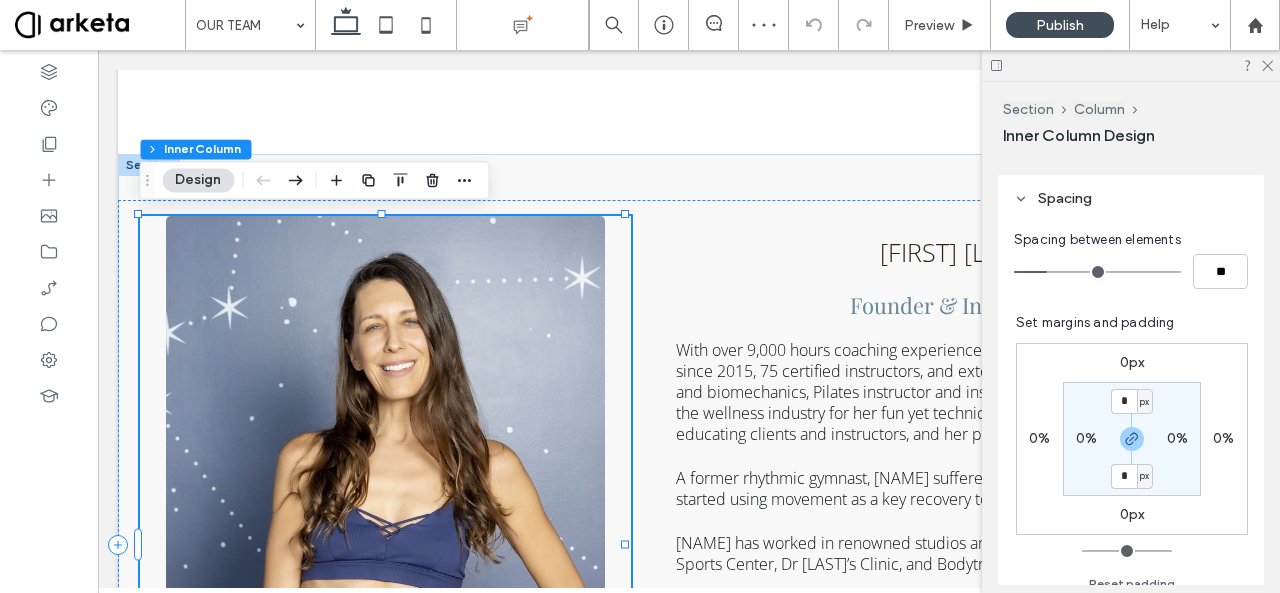 scroll, scrollTop: 482, scrollLeft: 0, axis: vertical 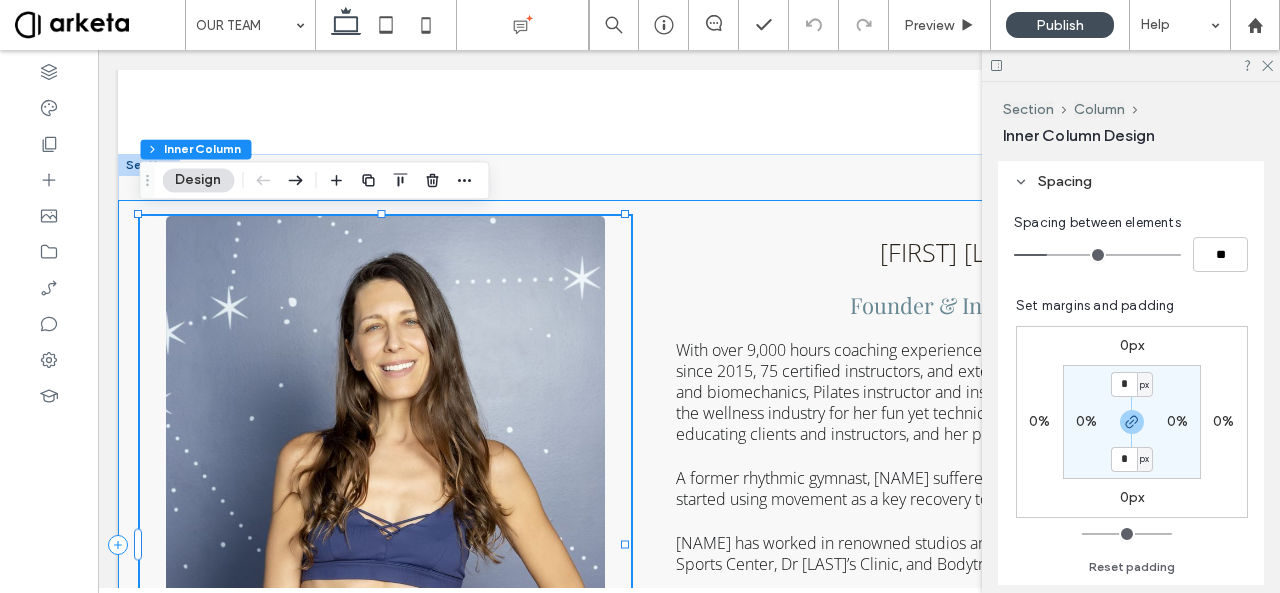 click on "[FIRST] [LAST]
Founder & Instructor With over 9,000 hours coaching experience, 2,000 new mothers supported since 2015, 75 certified instructors, and extensive knowledge of neuroanatomy and biomechanics, Pilates instructor and instructor trainer [FIRST] is known in the wellness industry for her fun yet technical classes, her engaging way of educating clients and instructors, and her perinatal expertise. A former rhythmic gymnast, [FIRST] suffered multiple injuries in her teens and started using movement as a key recovery tool. [FIRST] has worked in renowned studios and clinics such as Up and Running Sports Center, Dr [LAST]’s Clinic, and Bodytree Studio. She is part of the faculty at BodyHack, the leading fitness instructor provider in the Middle East, and is also trained in prenatal and bhakti yoga, ScolioPilates (Pilates for scoliosis), NeuroPilates, RAD Mobility, and Sports Nutrition (Oxford University)." at bounding box center [689, 545] 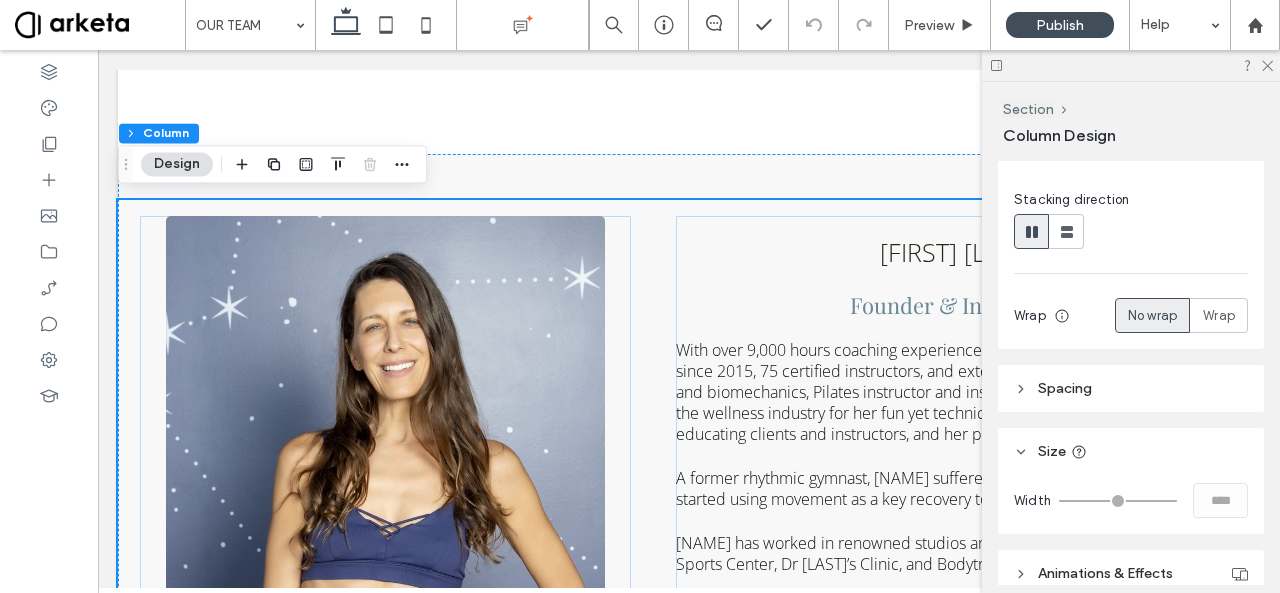 scroll, scrollTop: 159, scrollLeft: 0, axis: vertical 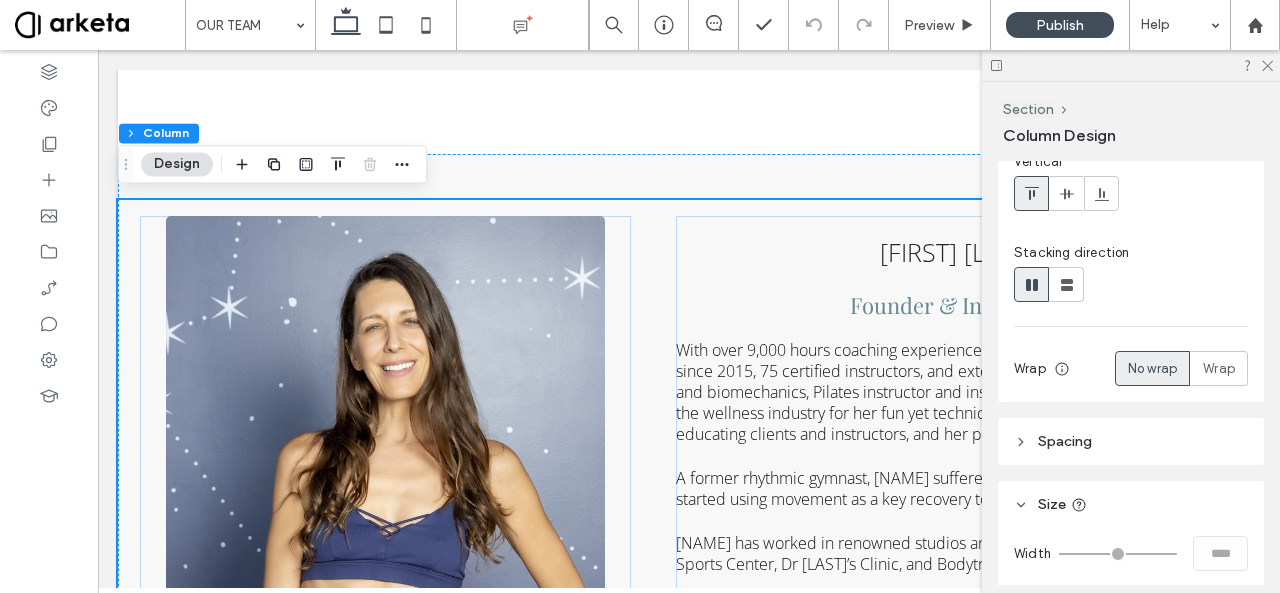 click on "Spacing" at bounding box center [1131, 441] 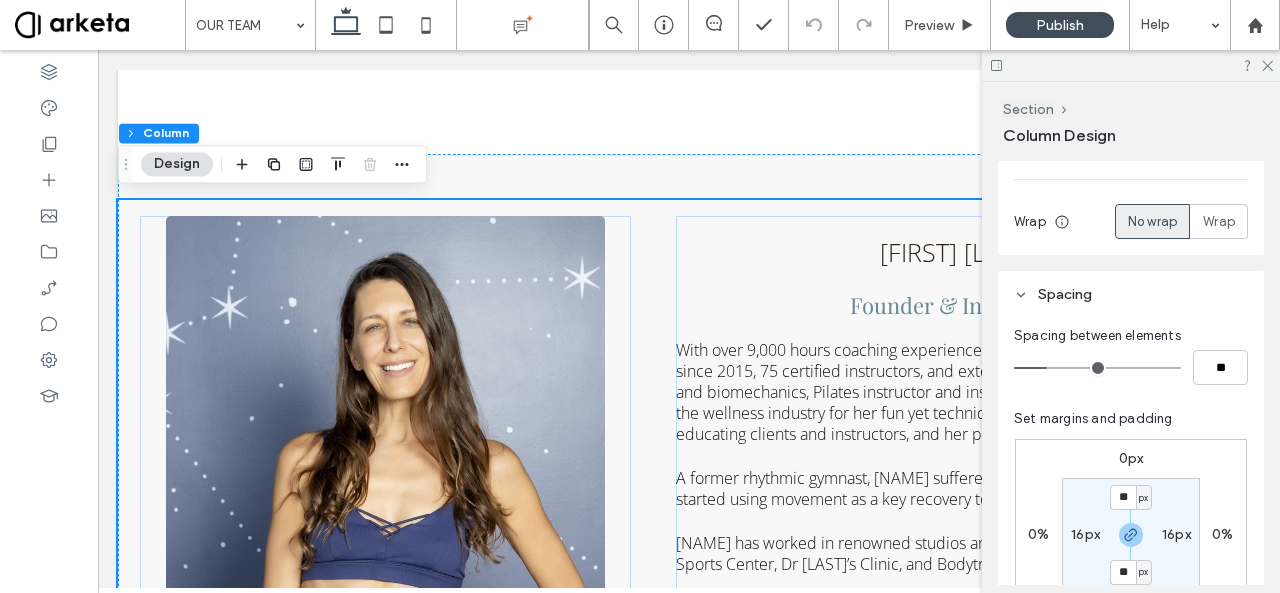 scroll, scrollTop: 309, scrollLeft: 0, axis: vertical 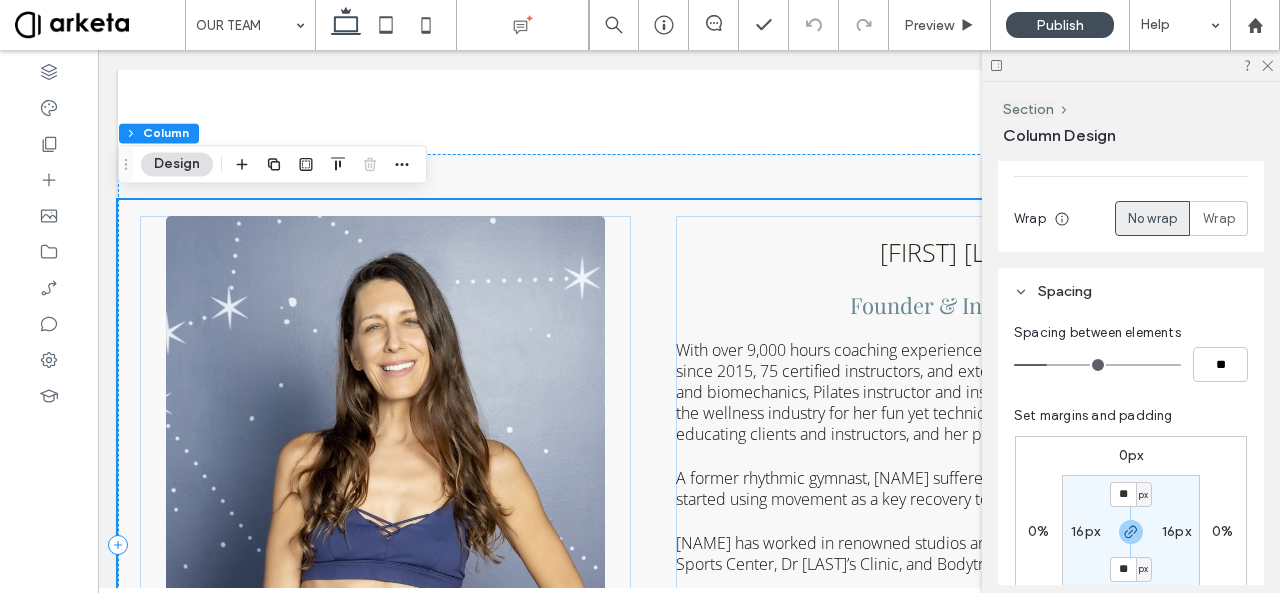 click on "[FIRST] [LAST]
Founder & Instructor With over 9,000 hours coaching experience, 2,000 new mothers supported since 2015, 75 certified instructors, and extensive knowledge of neuroanatomy and biomechanics, Pilates instructor and instructor trainer [FIRST] is known in the wellness industry for her fun yet technical classes, her engaging way of educating clients and instructors, and her perinatal expertise. A former rhythmic gymnast, [FIRST] suffered multiple injuries in her teens and started using movement as a key recovery tool. [FIRST] has worked in renowned studios and clinics such as Up and Running Sports Center, Dr [LAST]’s Clinic, and Bodytree Studio. She is part of the faculty at BodyHack, the leading fitness instructor provider in the Middle East, and is also trained in prenatal and bhakti yoga, ScolioPilates (Pilates for scoliosis), NeuroPilates, RAD Mobility, and Sports Nutrition (Oxford University)." at bounding box center [689, 545] 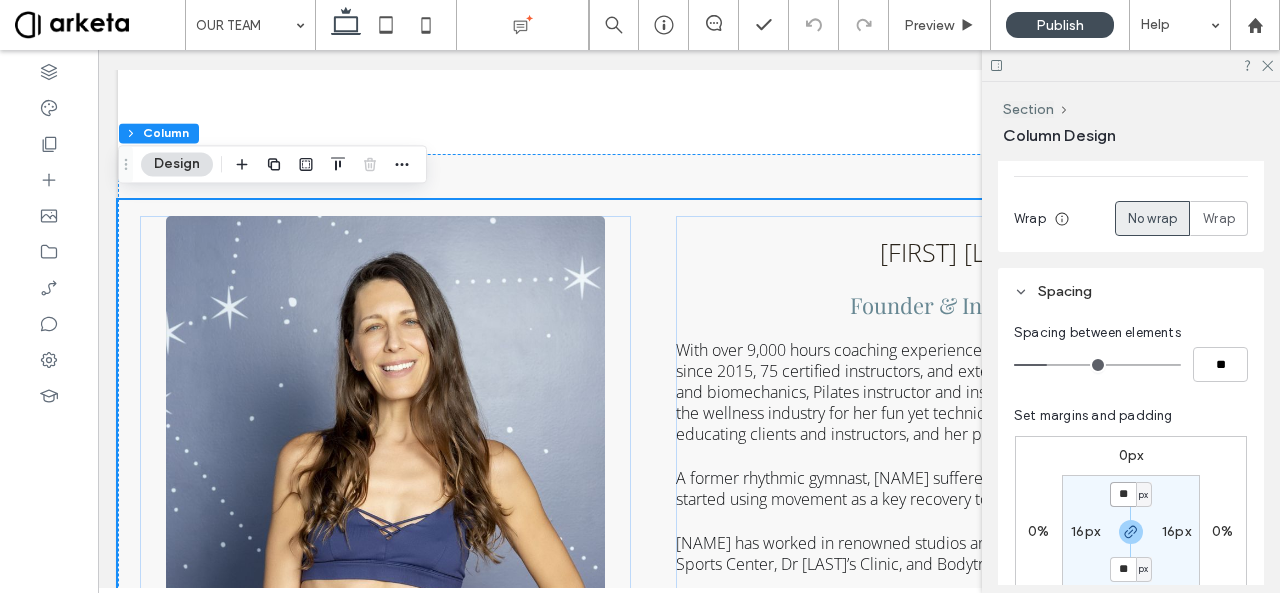 click on "**" at bounding box center (1123, 494) 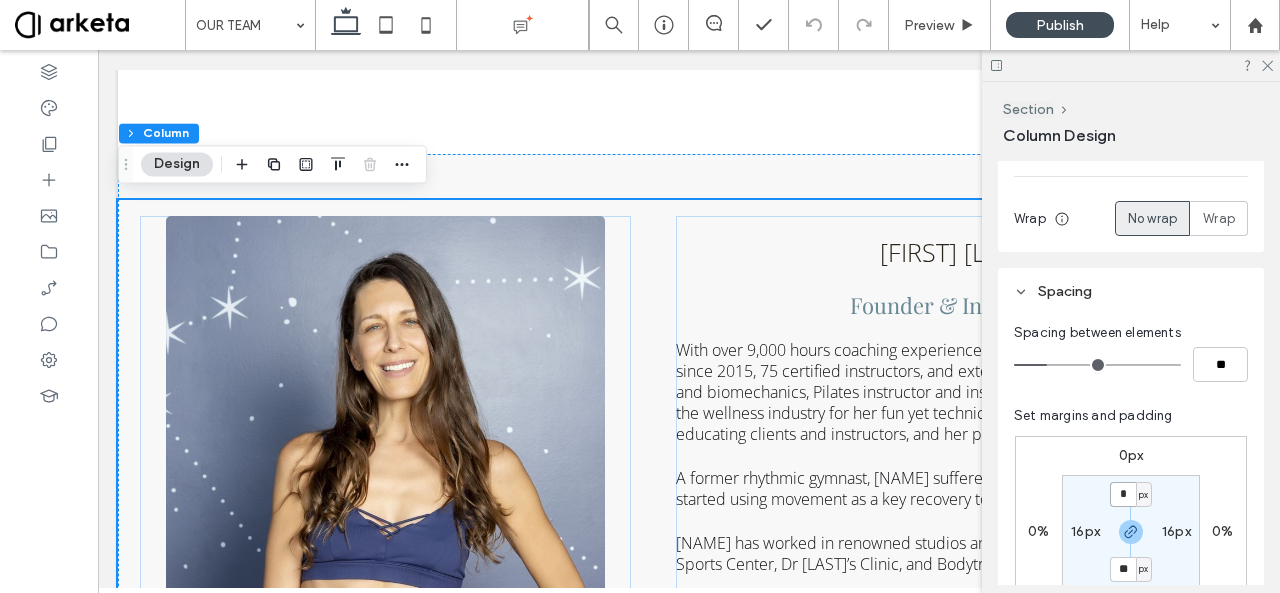 type on "*" 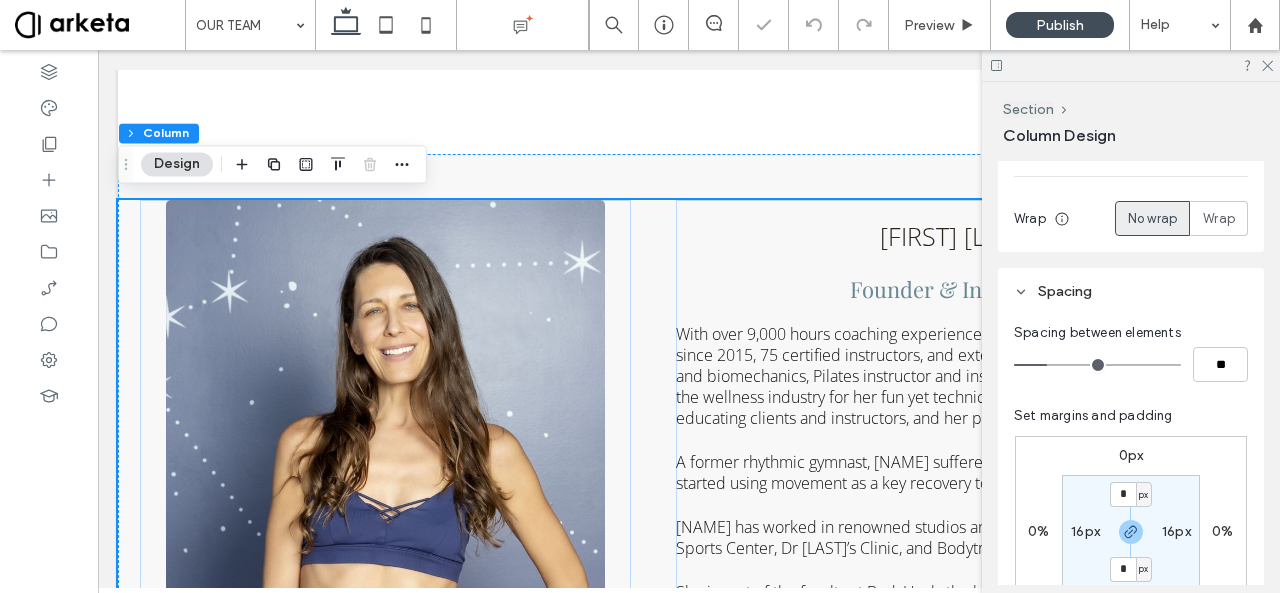 click on "16px" at bounding box center (1085, 531) 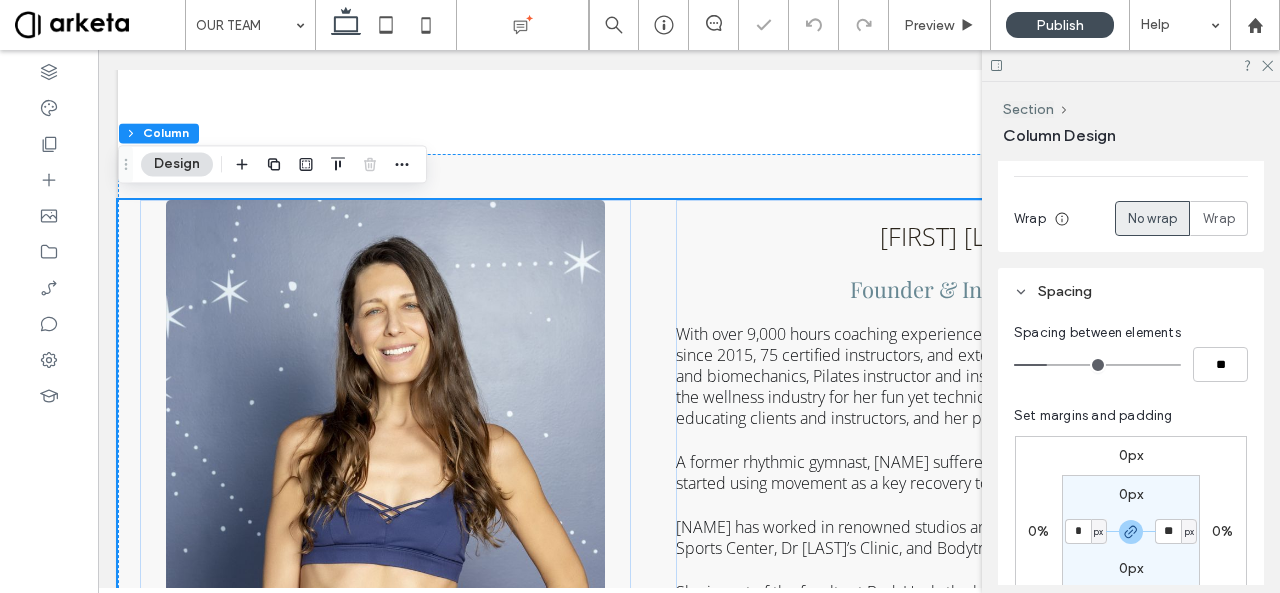 type on "*" 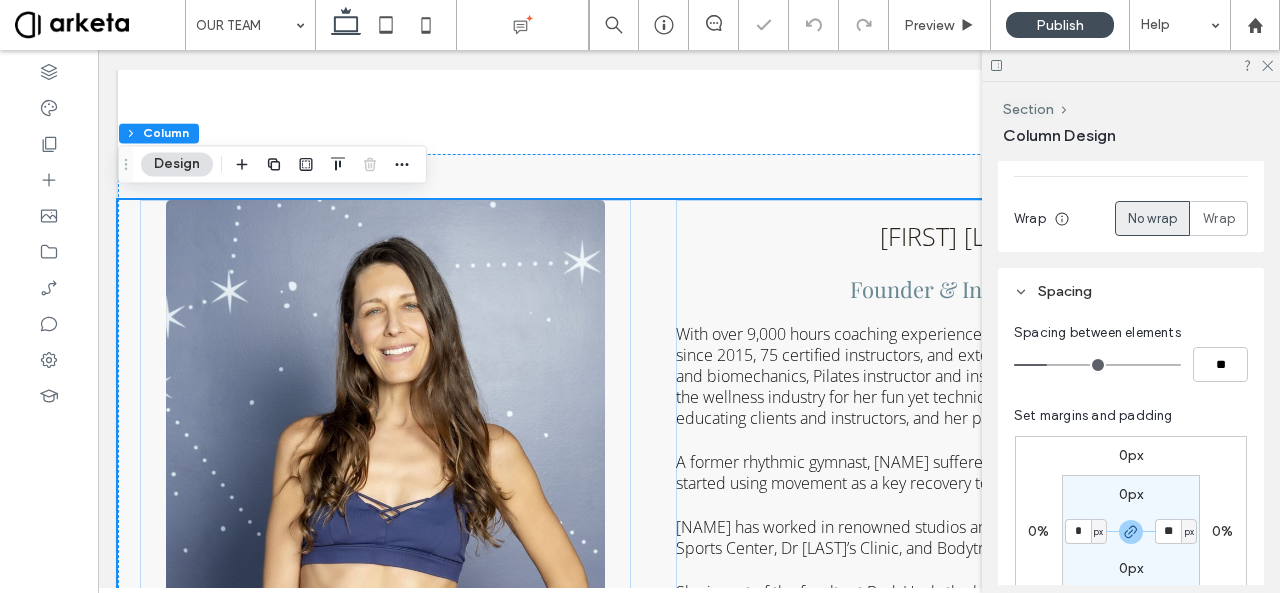 type on "*" 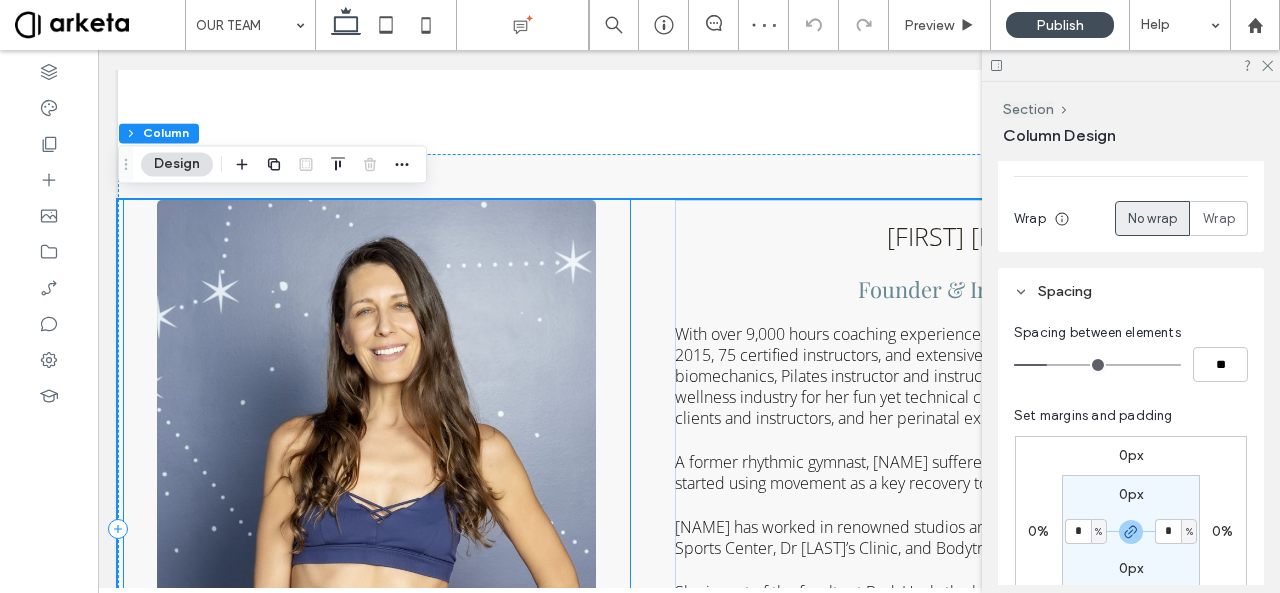 click at bounding box center (377, 529) 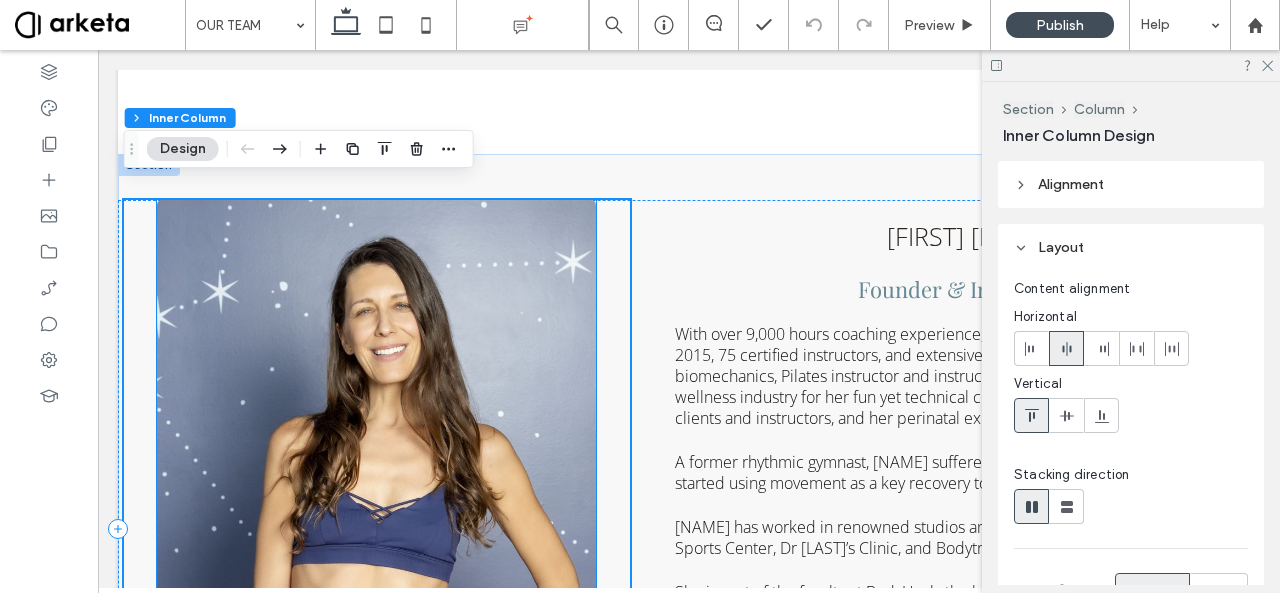 scroll, scrollTop: 986, scrollLeft: 0, axis: vertical 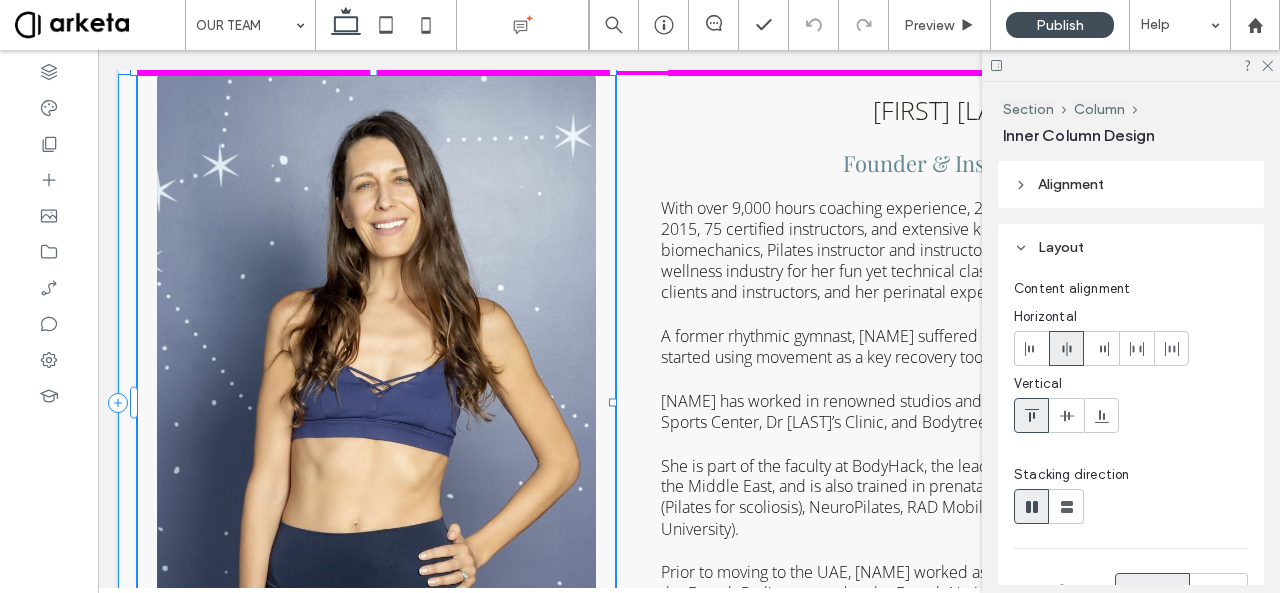 drag, startPoint x: 626, startPoint y: 404, endPoint x: 613, endPoint y: 405, distance: 13.038404 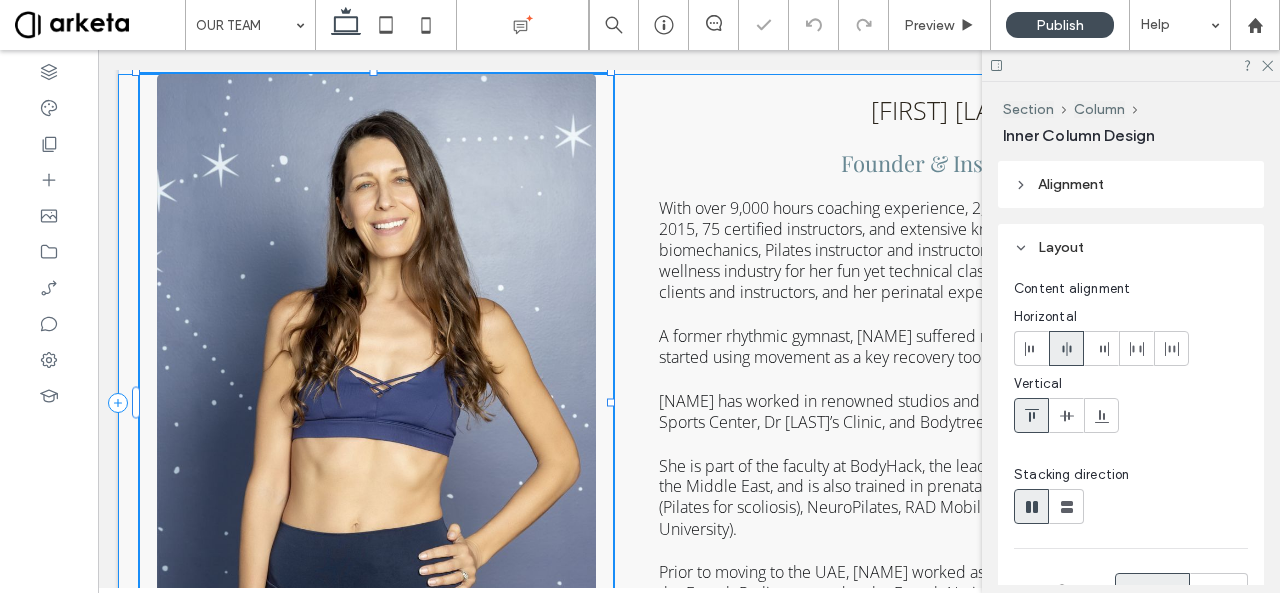 type on "**" 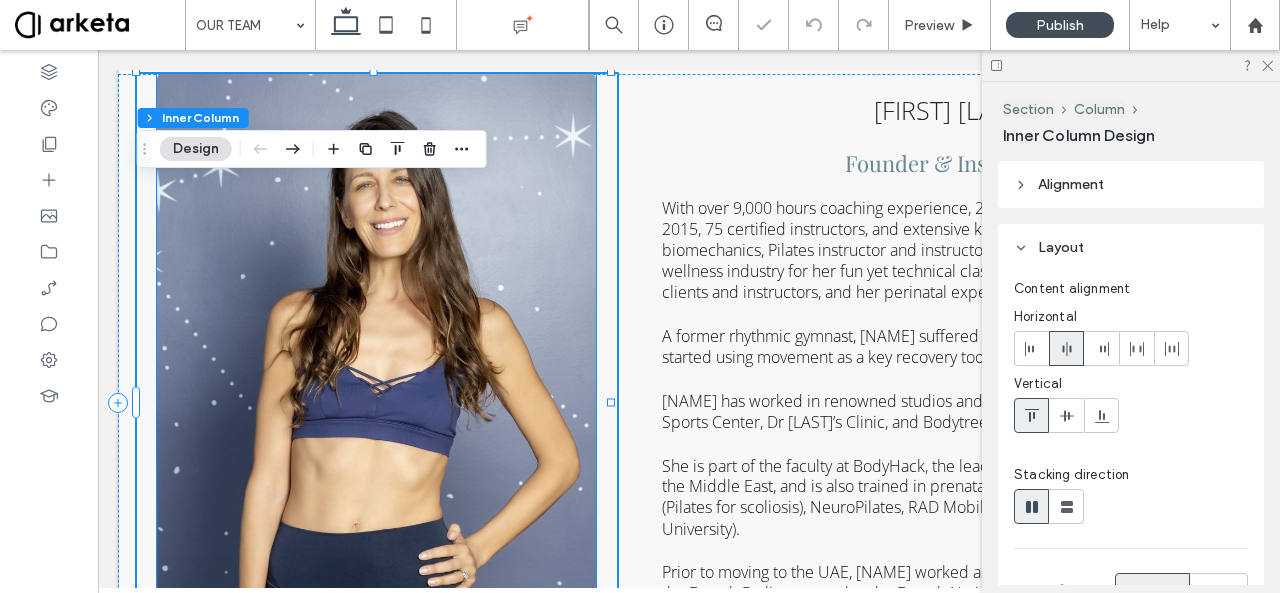 type on "**" 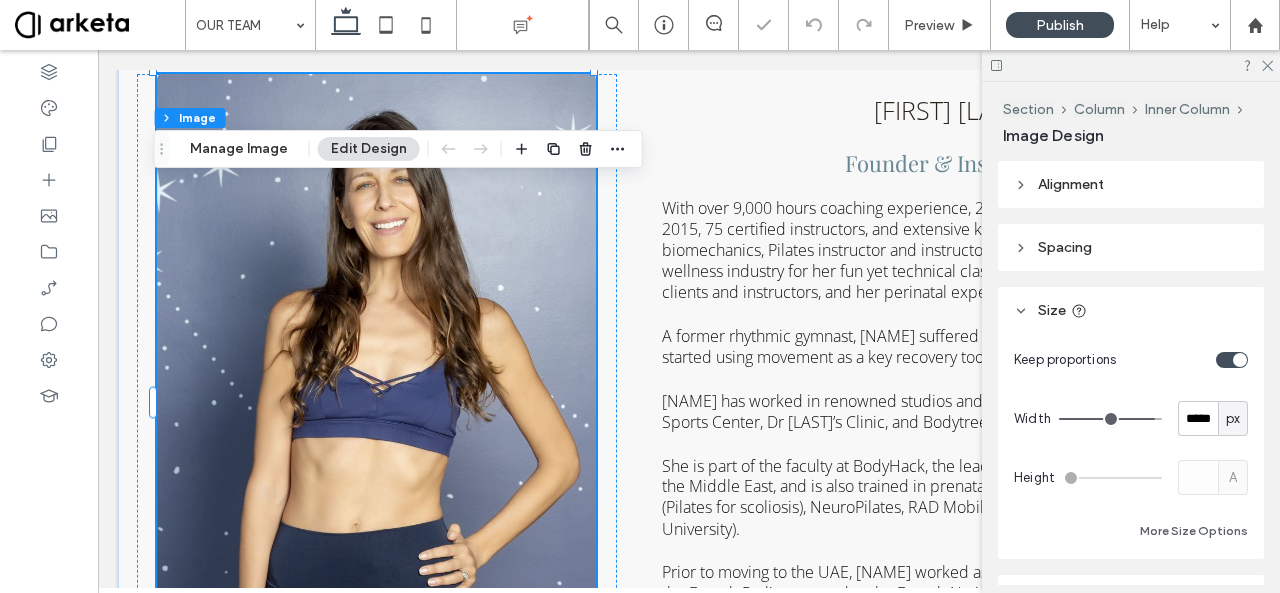 type on "*" 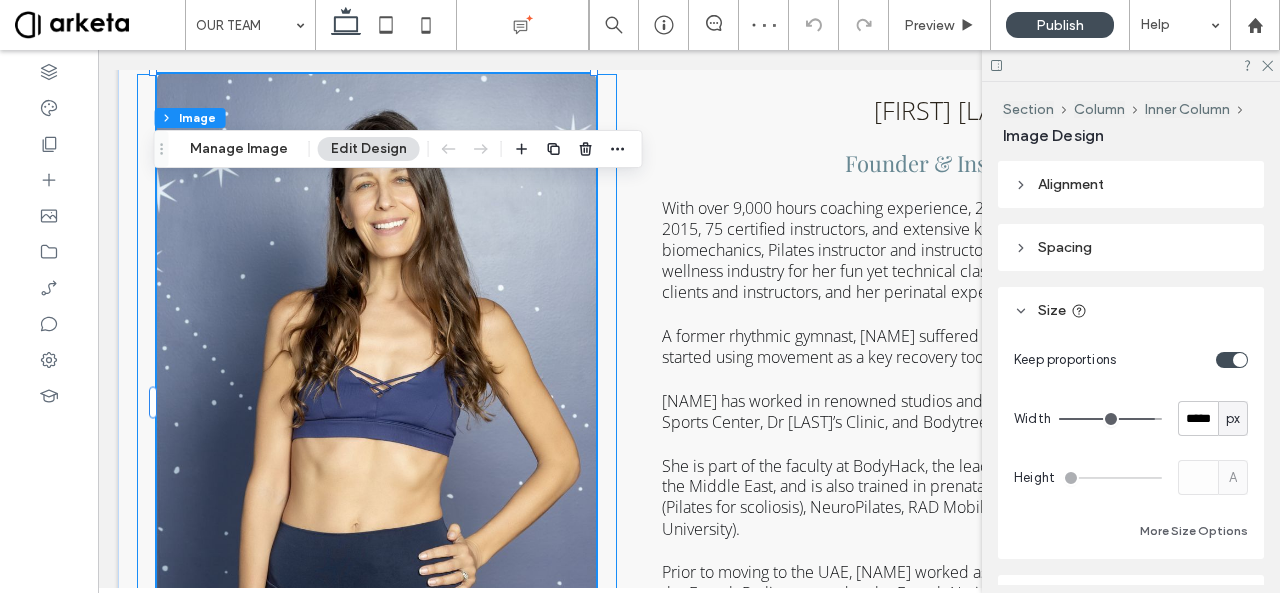 click at bounding box center [377, 403] 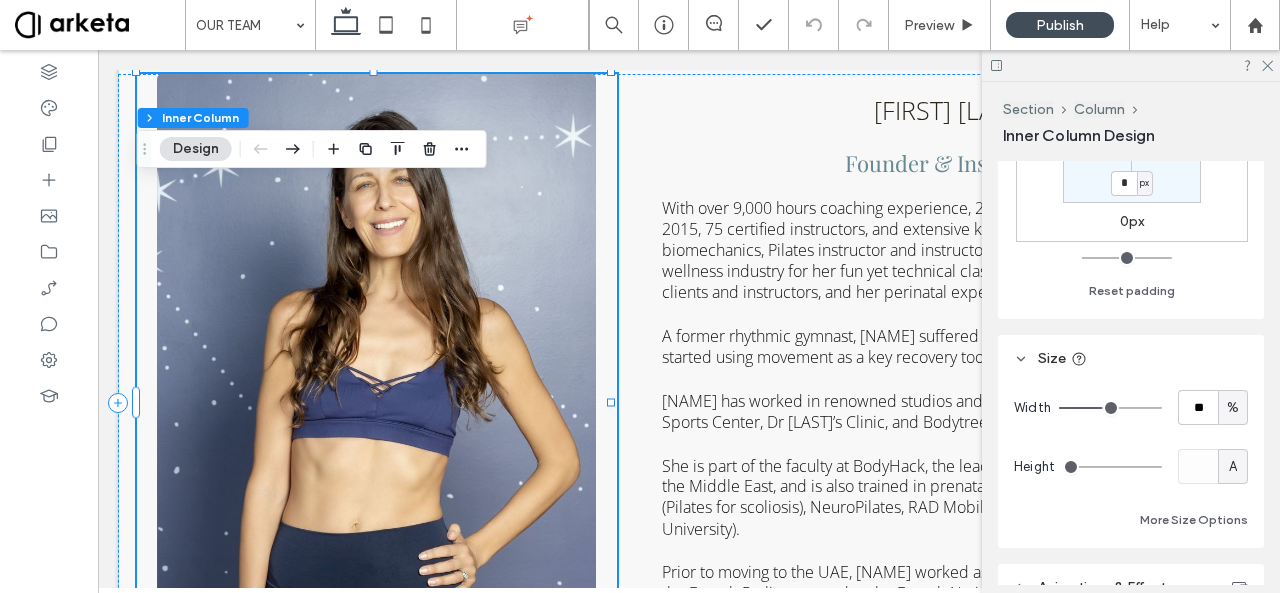 scroll, scrollTop: 765, scrollLeft: 0, axis: vertical 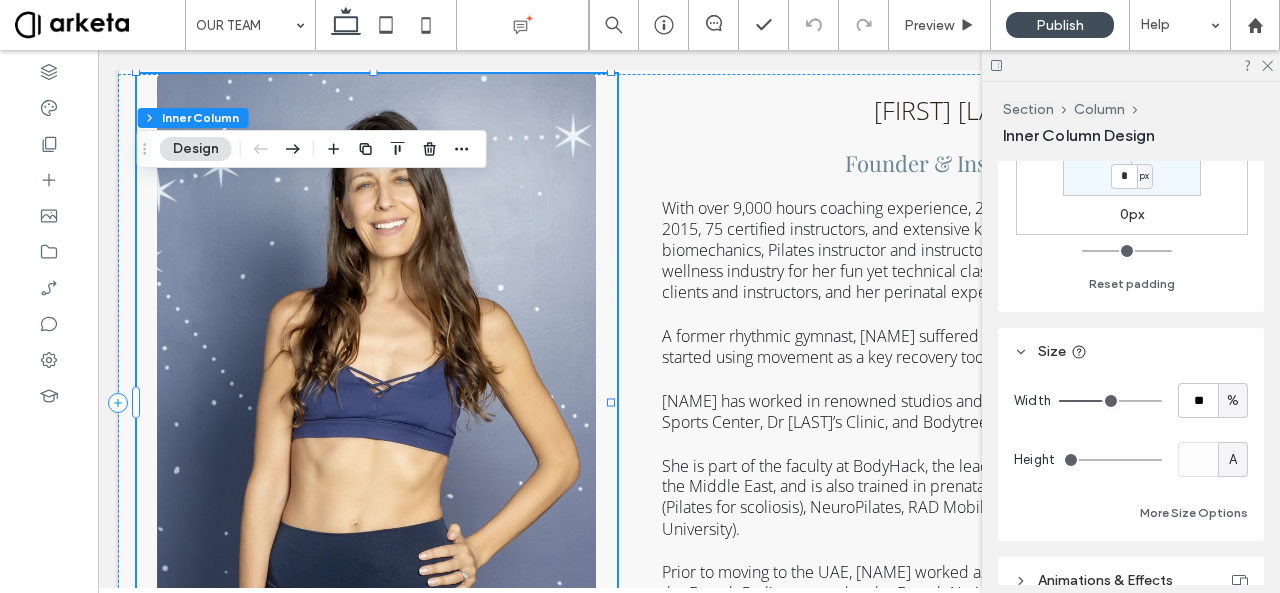 click on "%" at bounding box center [1233, 401] 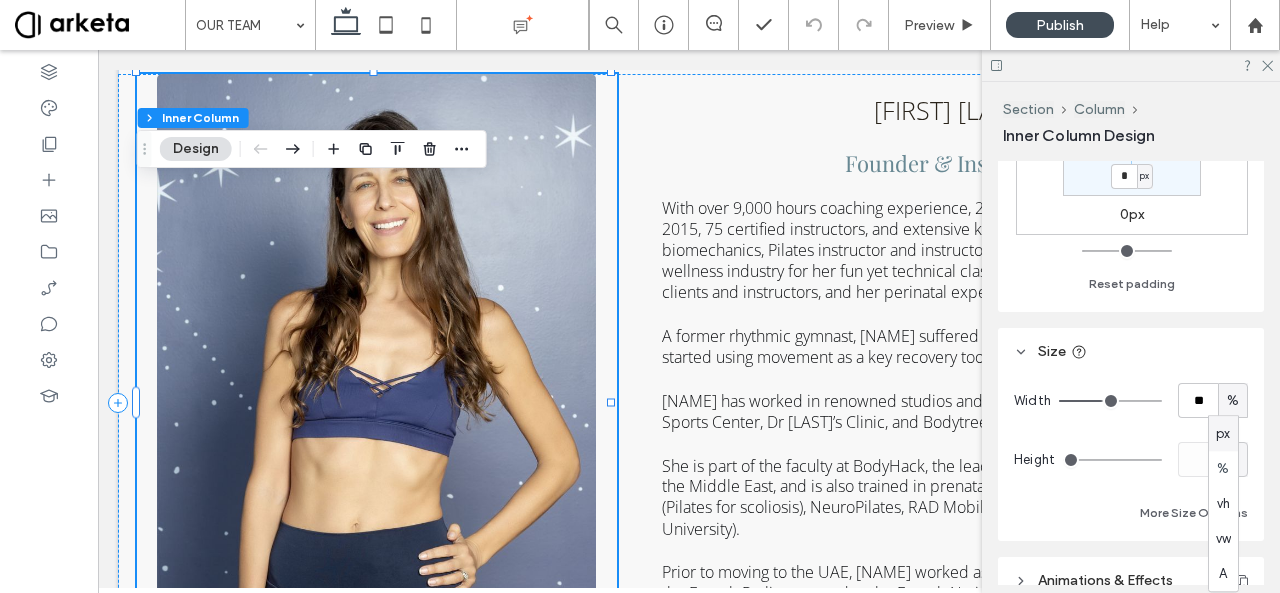 click on "px" at bounding box center (1223, 434) 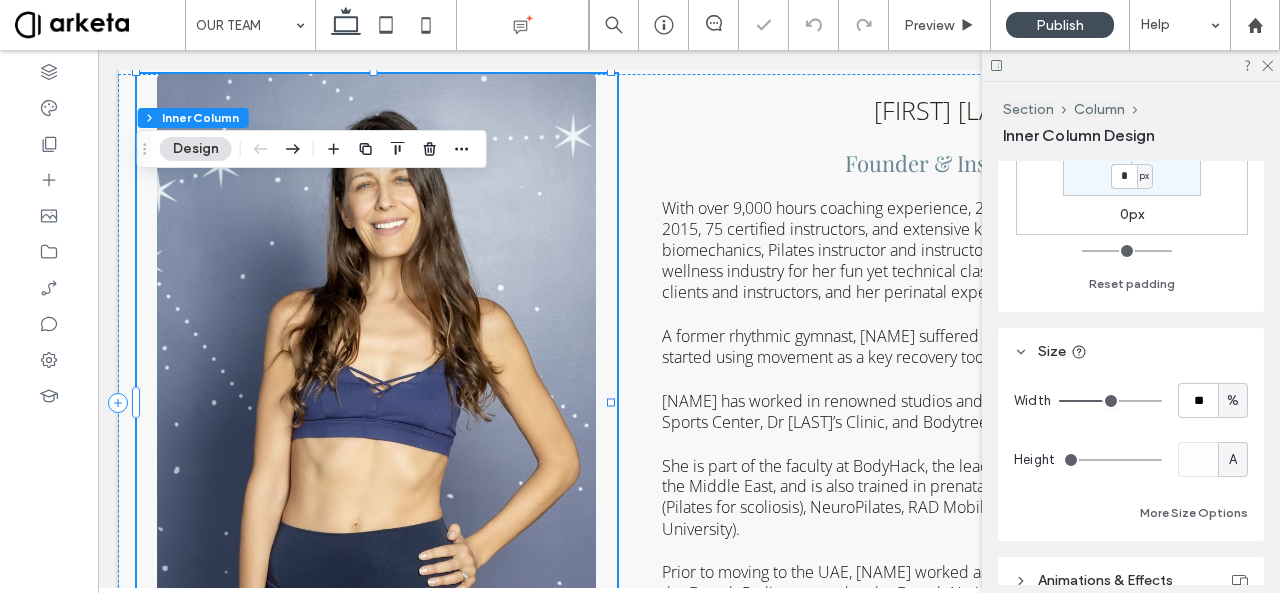 type on "***" 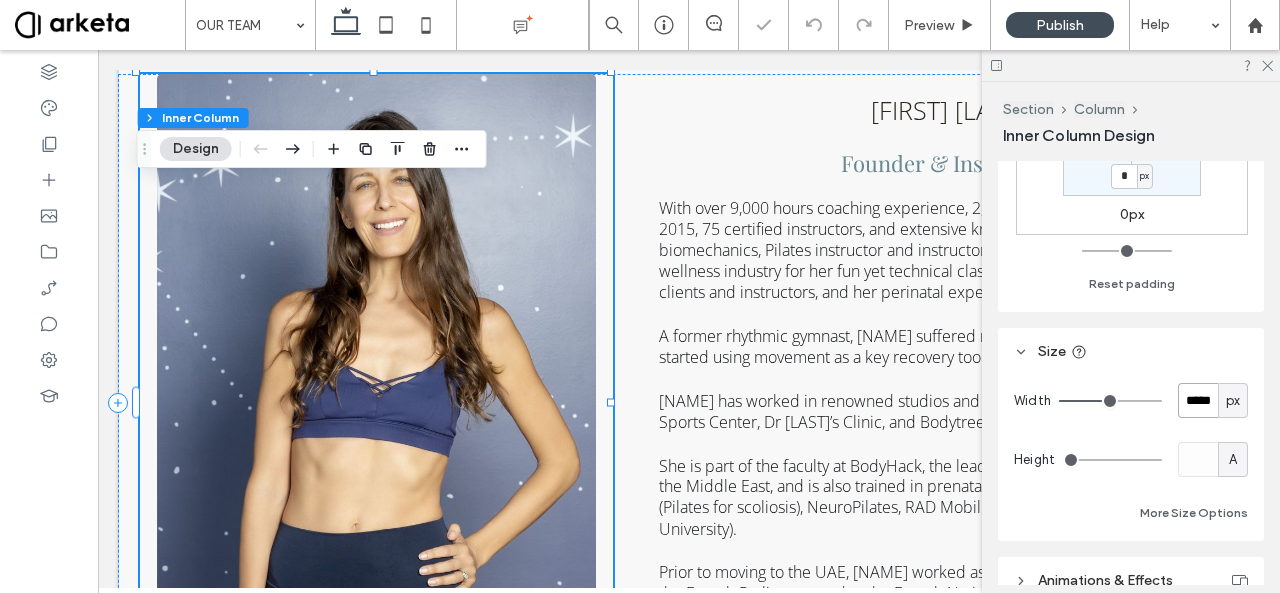 click on "*****" at bounding box center [1198, 400] 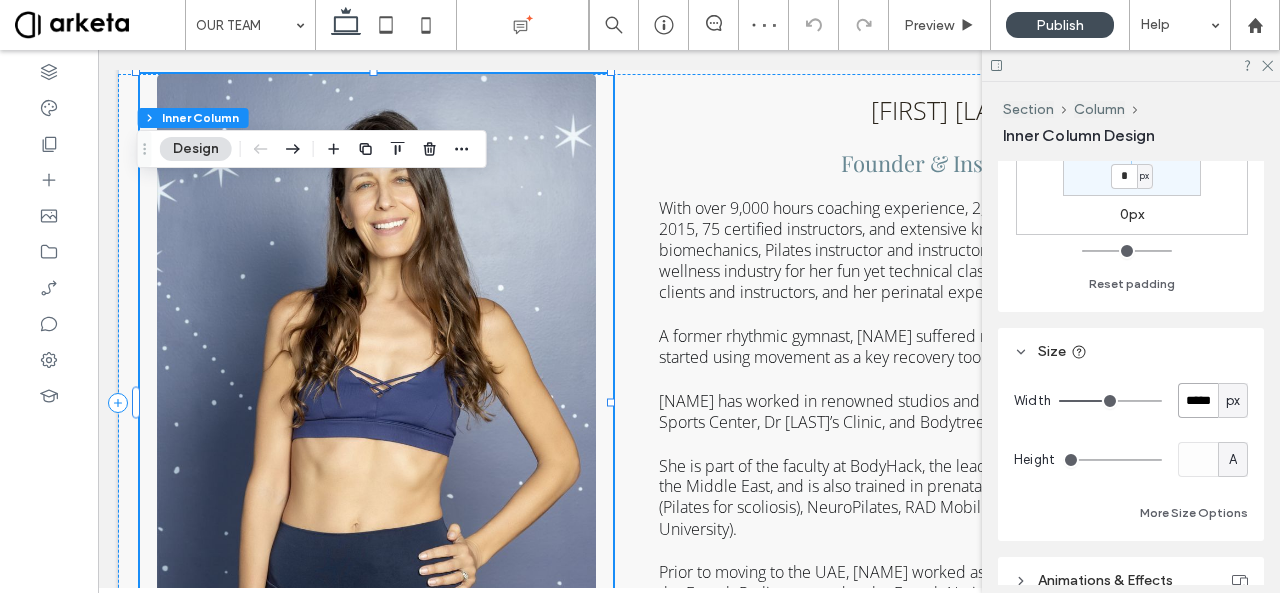 type on "*****" 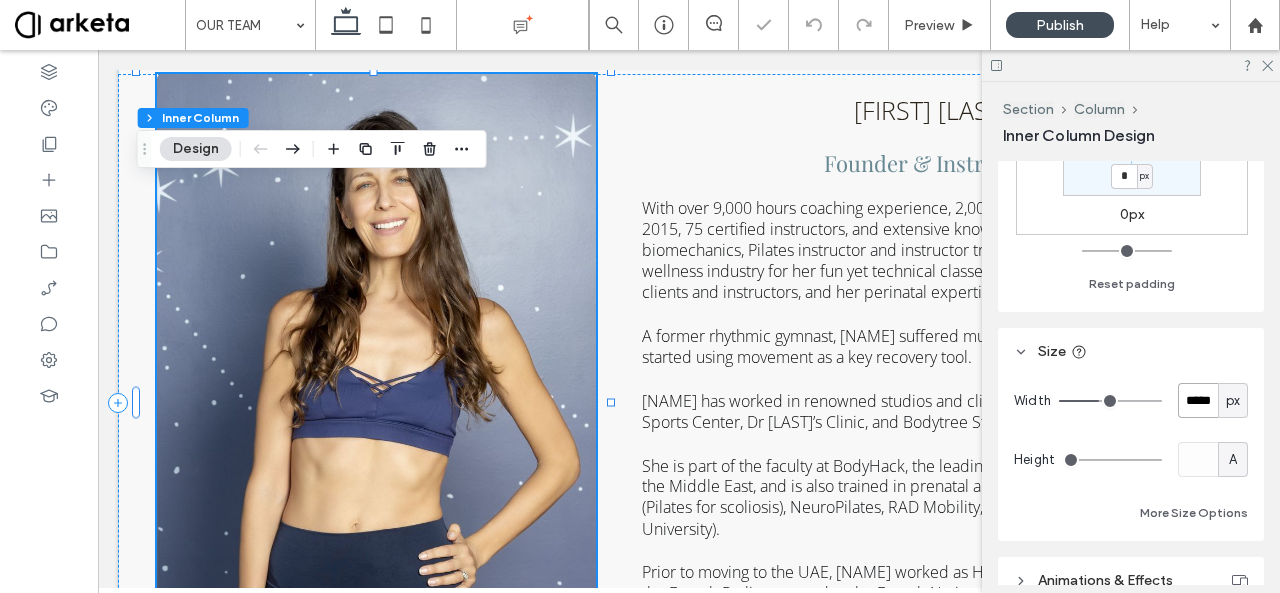 type on "***" 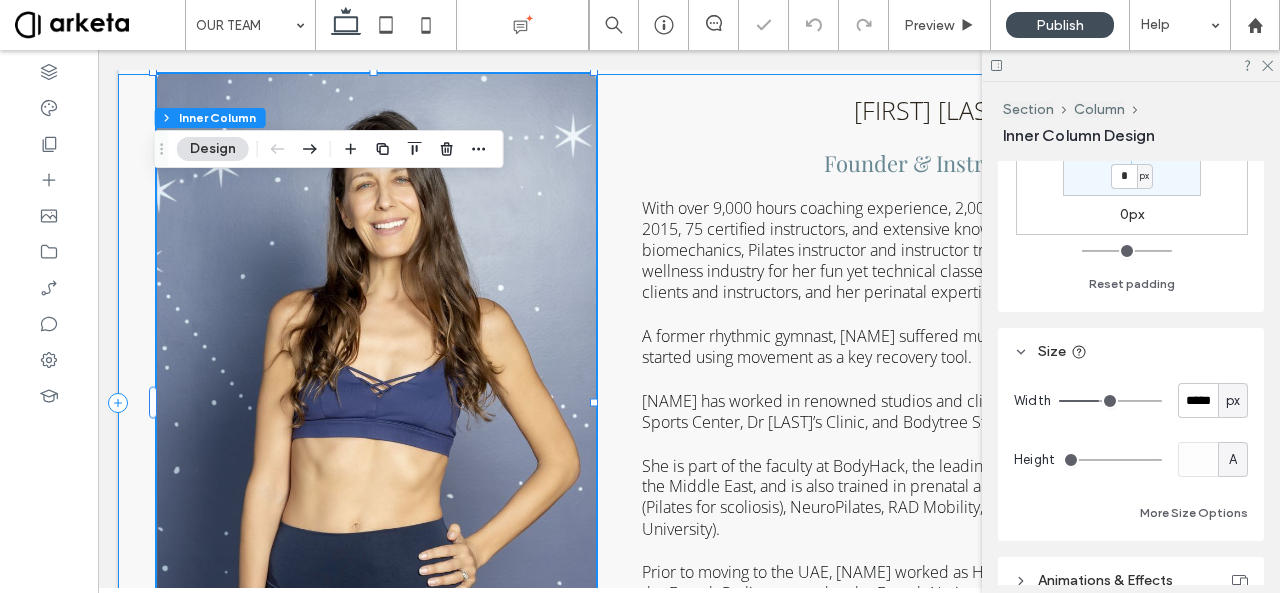 click on "[FIRST] [LAST]
Founder & Instructor With over 9,000 hours coaching experience, 2,000 new mothers supported since 2015, 75 certified instructors, and extensive knowledge of neuroanatomy and biomechanics, Pilates instructor and instructor trainer [FIRST] is known in the wellness industry for her fun yet technical classes, her engaging way of educating clients and instructors, and her perinatal expertise. A former rhythmic gymnast, [FIRST] suffered multiple injuries in her teens and started using movement as a key recovery tool. [FIRST] has worked in renowned studios and clinics such as Up and Running Sports Center, Dr [LAST]’s Clinic, and Bodytree Studio. She is part of the faculty at BodyHack, the leading fitness instructor provider in the Middle East, and is also trained in prenatal and bhakti yoga, ScolioPilates (Pilates for scoliosis), NeuroPilates, RAD Mobility, and Sports Nutrition (Oxford University)." at bounding box center (689, 403) 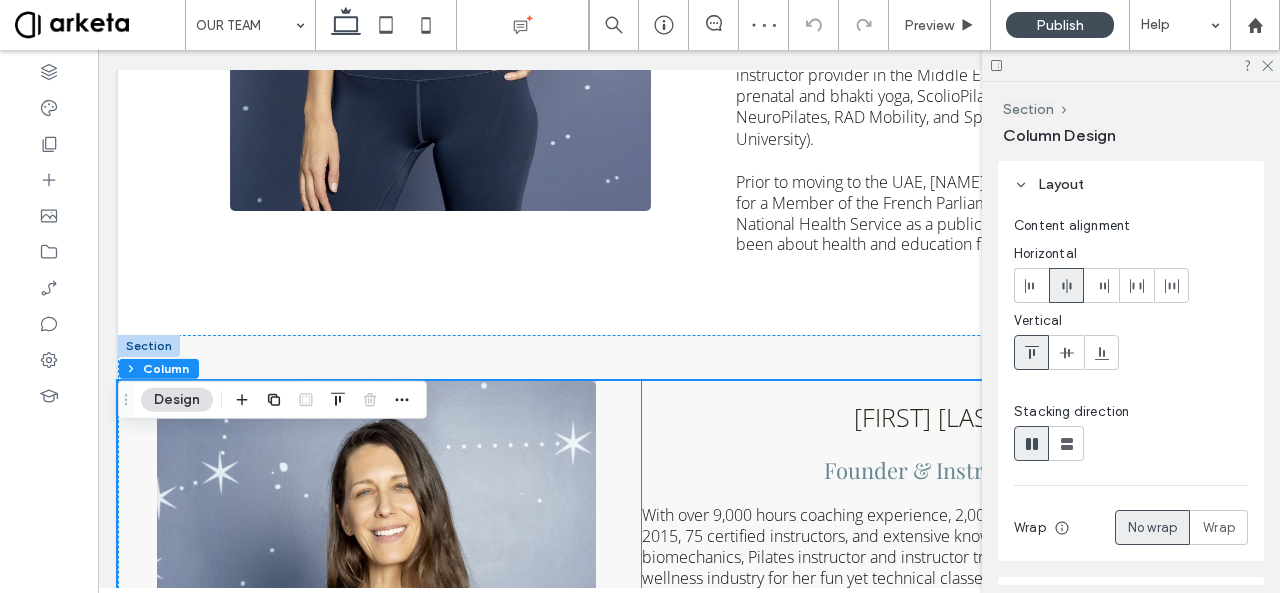 scroll, scrollTop: 528, scrollLeft: 0, axis: vertical 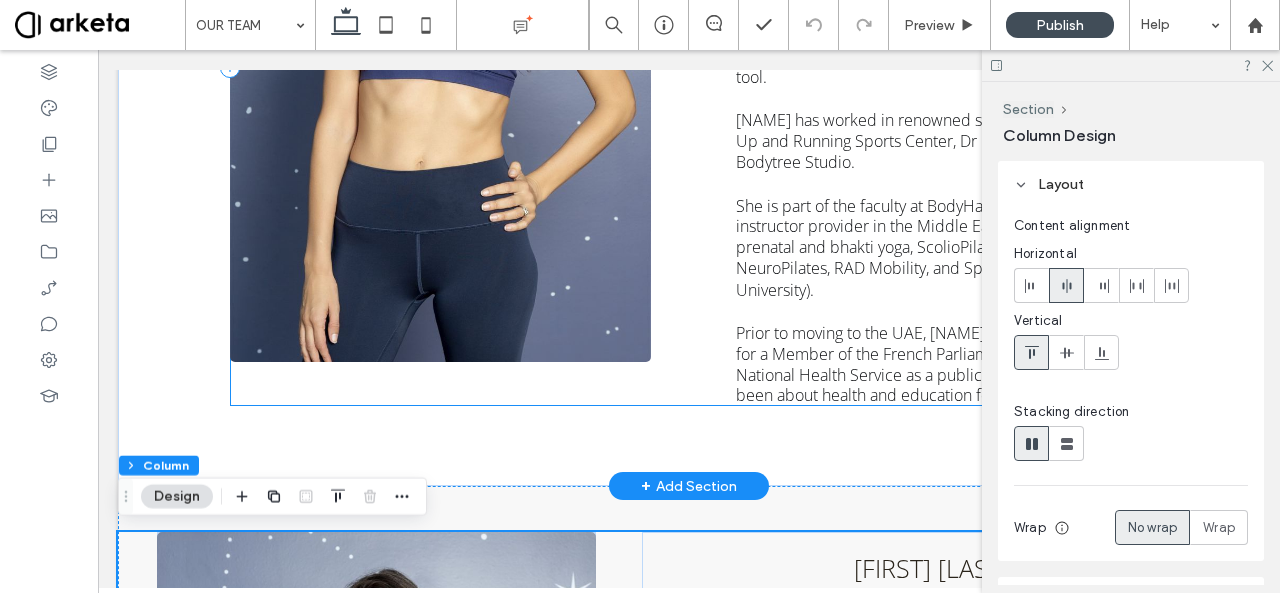 click on "[FIRST] [LAST]
Founder & Instructor
With over 9,000 hours coaching experience, 2,000 new mothers supported since 2015, 75 certified instructors, and extensive knowledge of neuroanatomy and biomechanics, Pilates instructor and instructor trainer [FIRST] is known in the wellness industry for her fun yet technical classes, her engaging way of educating clients and instructors, and her perinatal expertise. A former rhythmic gymnast, [FIRST] suffered multiple injuries in her teens and started using movement as a key recovery tool. [FIRST] has worked in renowned studios and clinics such as Up and Running Sports Center, Dr [LAST]’s Clinic, and Bodytree Studio. She is part of the faculty at BodyHack, the leading fitness instructor provider in the Middle East, and is also trained in prenatal and bhakti yoga, ScolioPilates (Pilates for scoliosis), NeuroPilates, RAD Mobility, and Sports Nutrition (Oxford University)." at bounding box center (705, 69) 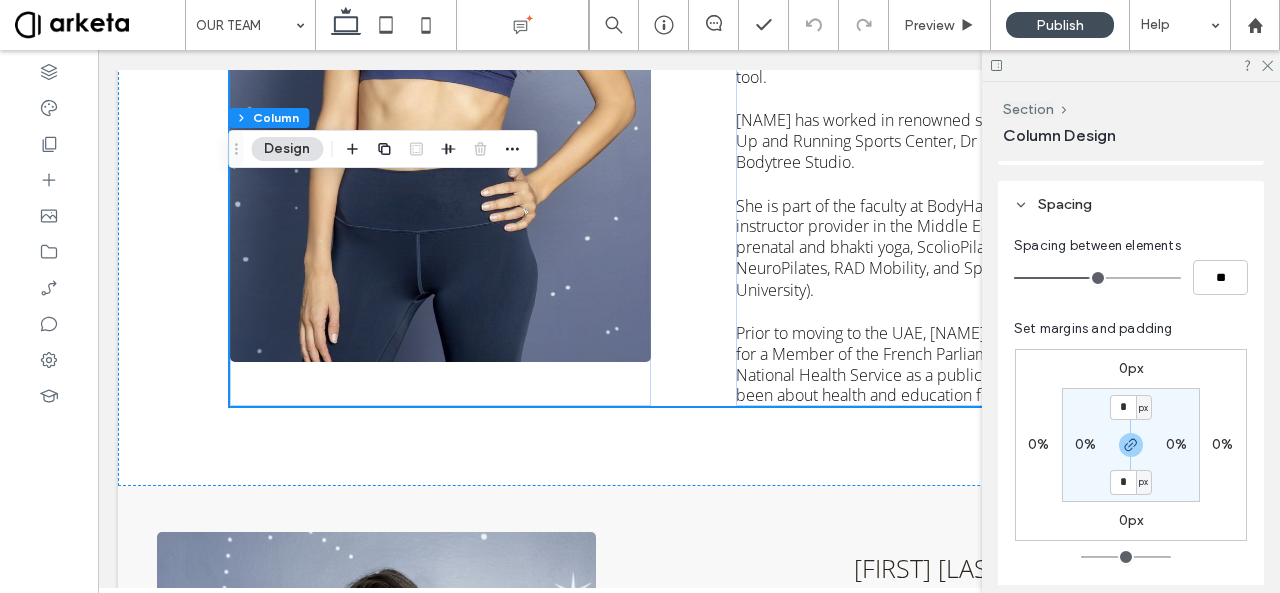 scroll, scrollTop: 470, scrollLeft: 0, axis: vertical 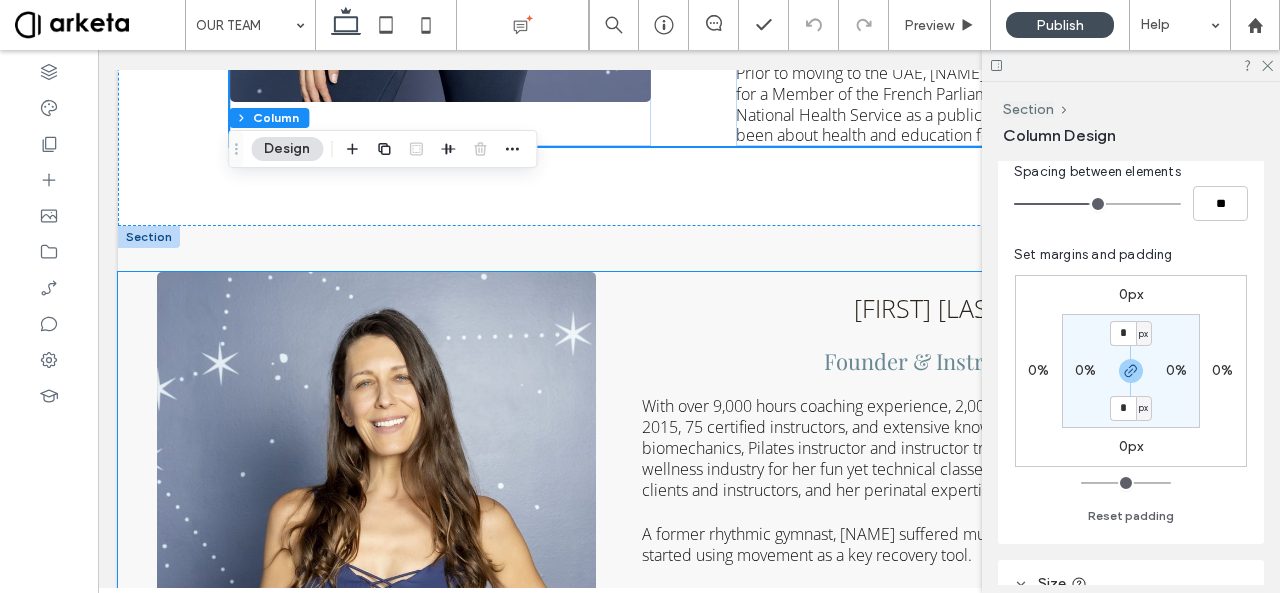 click on "[FIRST] [LAST]
Founder & Instructor With over 9,000 hours coaching experience, 2,000 new mothers supported since 2015, 75 certified instructors, and extensive knowledge of neuroanatomy and biomechanics, Pilates instructor and instructor trainer [FIRST] is known in the wellness industry for her fun yet technical classes, her engaging way of educating clients and instructors, and her perinatal expertise. A former rhythmic gymnast, [FIRST] suffered multiple injuries in her teens and started using movement as a key recovery tool. [FIRST] has worked in renowned studios and clinics such as Up and Running Sports Center, Dr [LAST]’s Clinic, and Bodytree Studio. She is part of the faculty at BodyHack, the leading fitness instructor provider in the Middle East, and is also trained in prenatal and bhakti yoga, ScolioPilates (Pilates for scoliosis), NeuroPilates, RAD Mobility, and Sports Nutrition (Oxford University)." at bounding box center [689, 601] 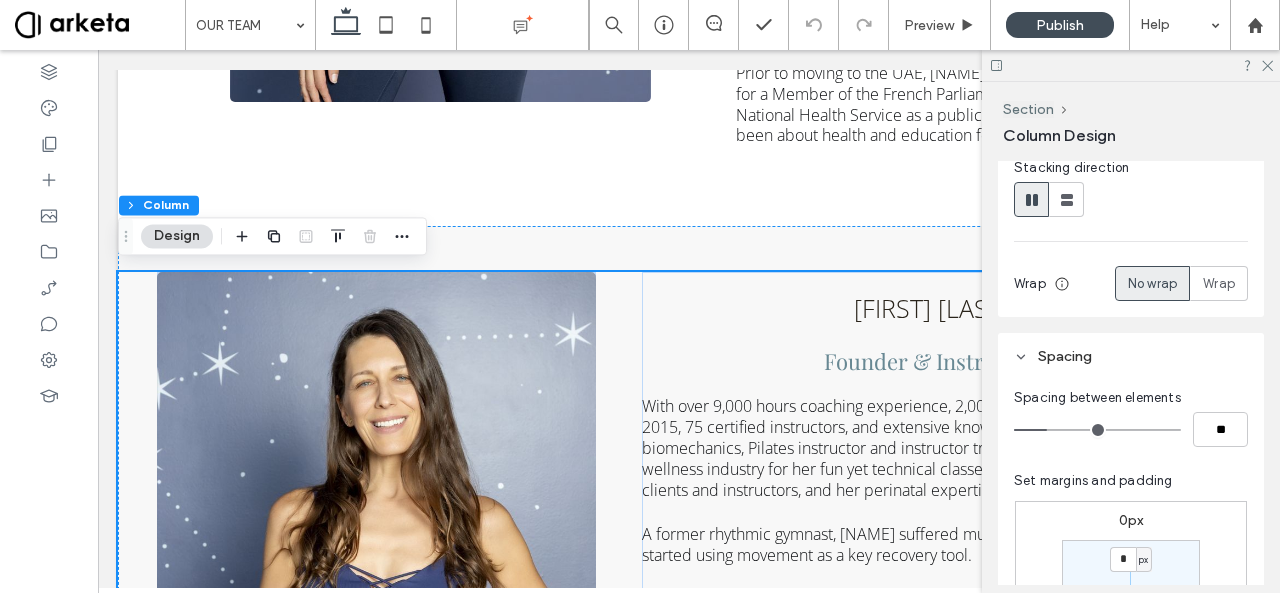scroll, scrollTop: 352, scrollLeft: 0, axis: vertical 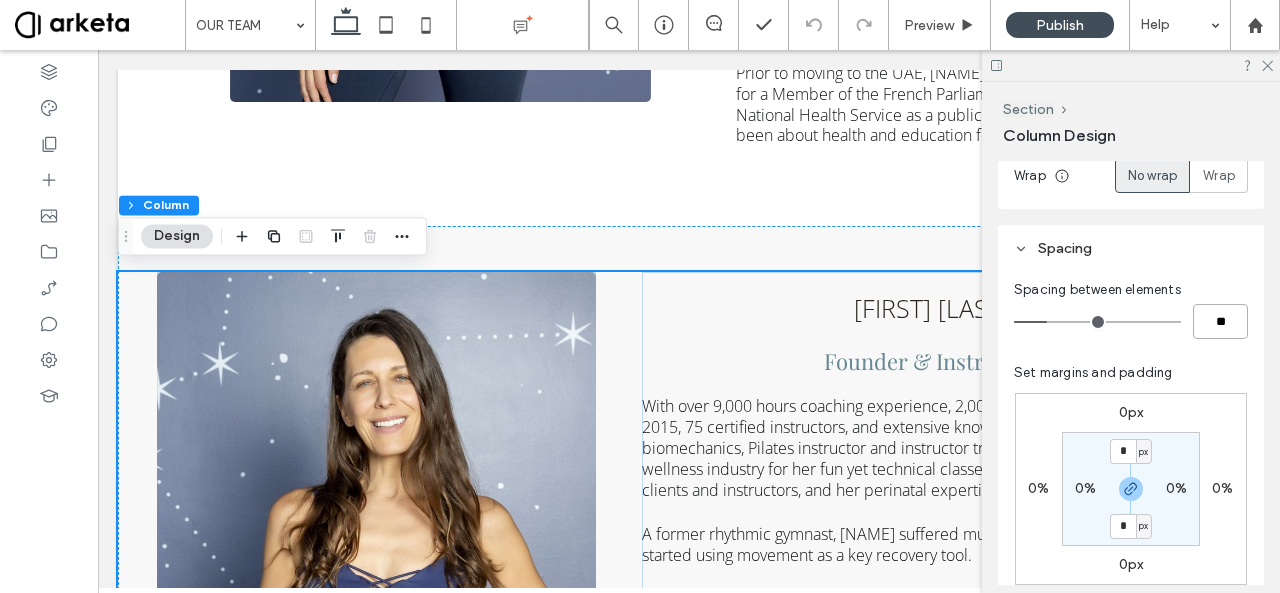 click on "**" at bounding box center (1220, 321) 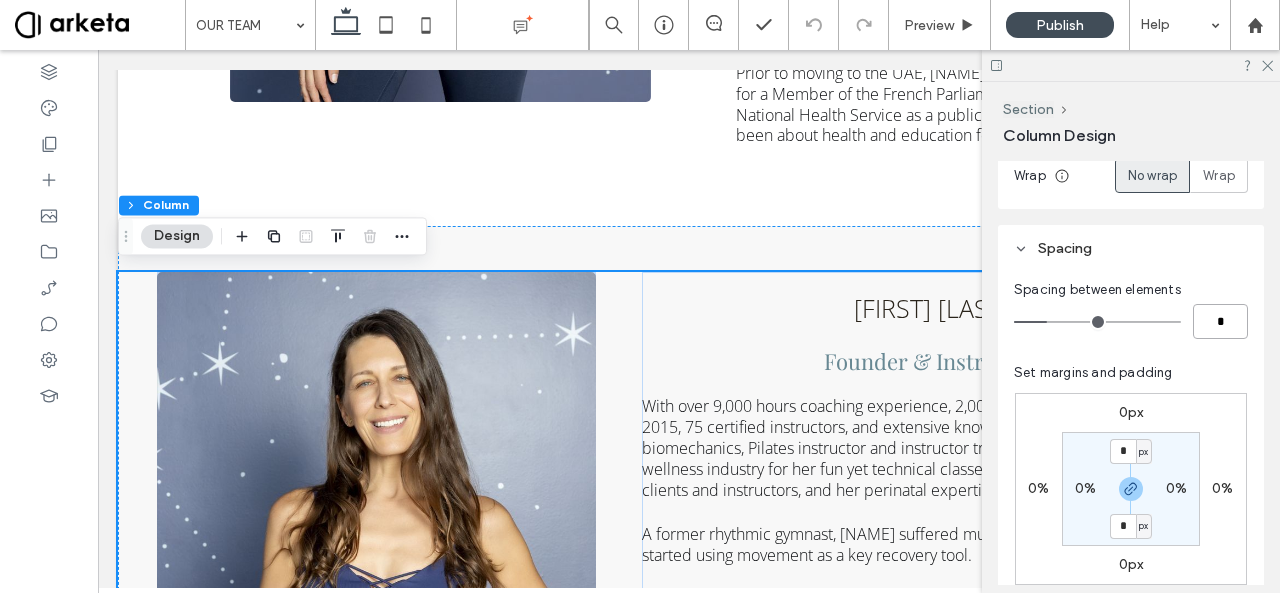type on "*" 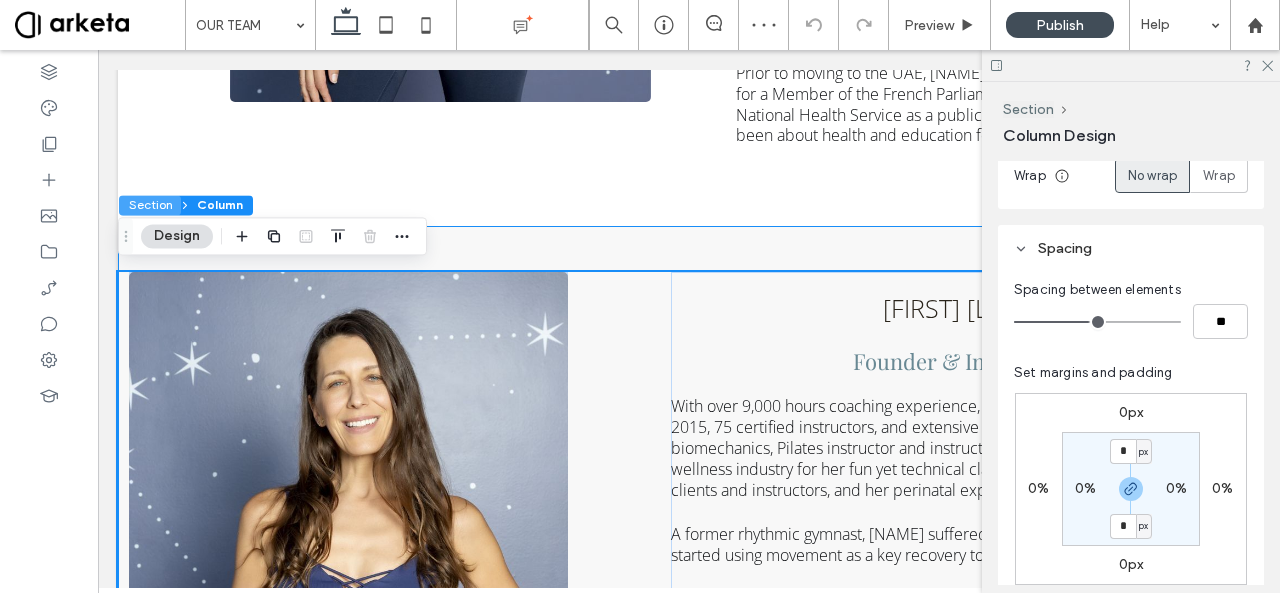 click on "Section" at bounding box center (150, 205) 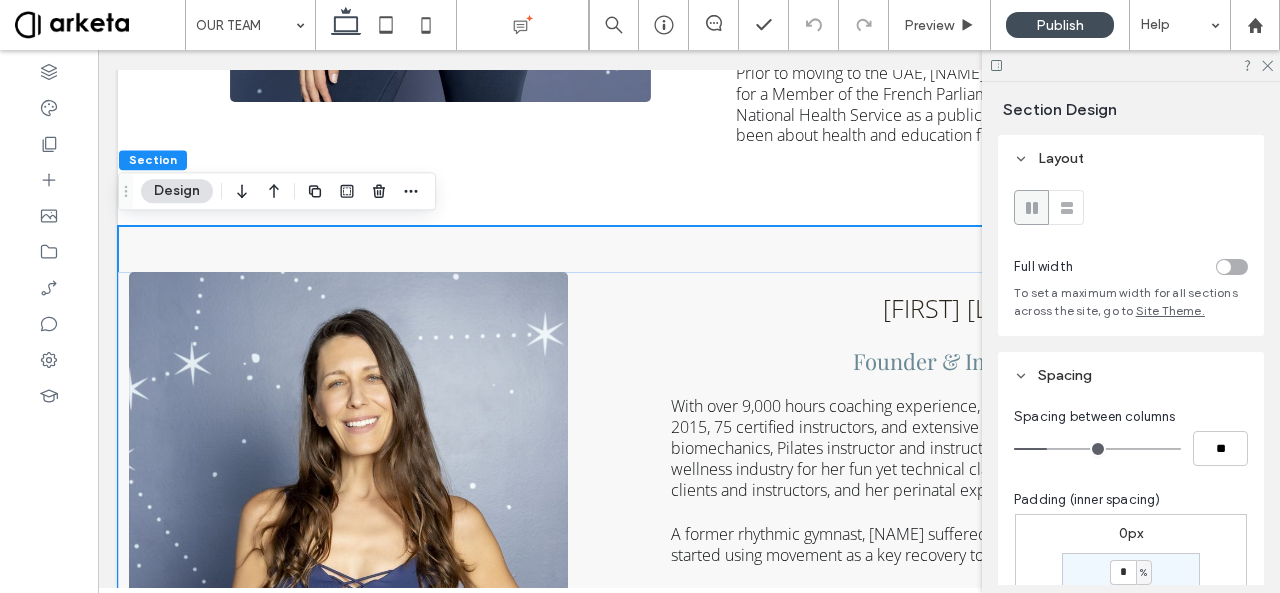 scroll, scrollTop: 285, scrollLeft: 0, axis: vertical 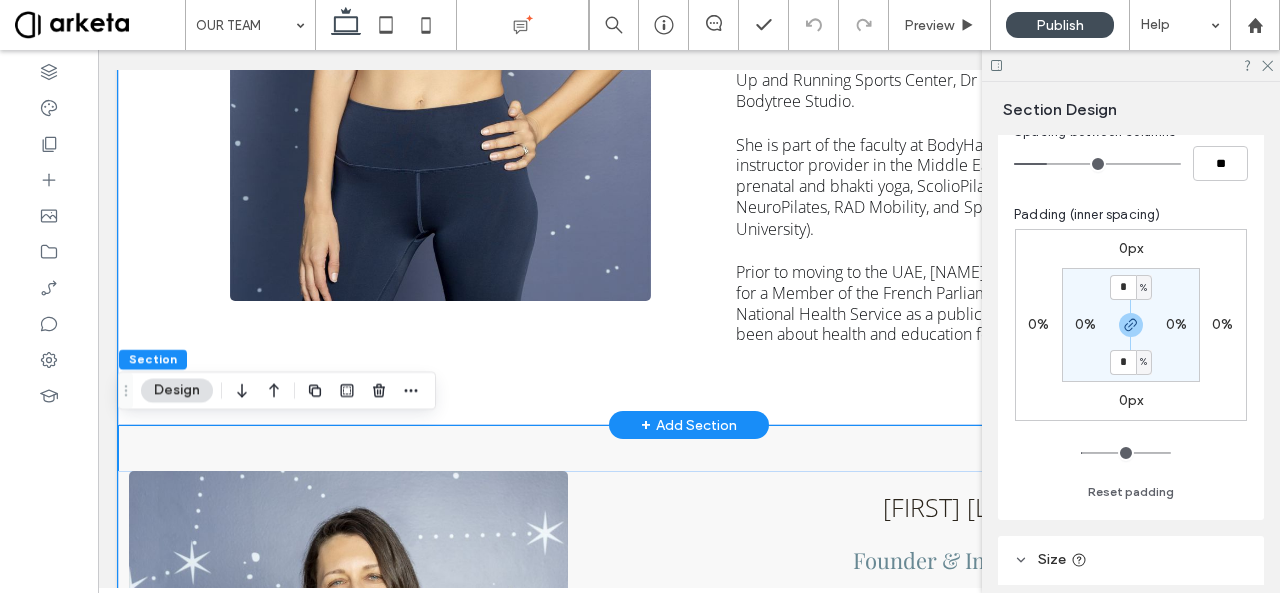 click on "[FIRST] [LAST]
Founder & Instructor
With over 9,000 hours coaching experience, 2,000 new mothers supported since 2015, 75 certified instructors, and extensive knowledge of neuroanatomy and biomechanics, Pilates instructor and instructor trainer [FIRST] is known in the wellness industry for her fun yet technical classes, her engaging way of educating clients and instructors, and her perinatal expertise. A former rhythmic gymnast, [FIRST] suffered multiple injuries in her teens and started using movement as a key recovery tool. [FIRST] has worked in renowned studios and clinics such as Up and Running Sports Center, Dr [LAST]’s Clinic, and Bodytree Studio. She is part of the faculty at BodyHack, the leading fitness instructor provider in the Middle East, and is also trained in prenatal and bhakti yoga, ScolioPilates (Pilates for scoliosis), NeuroPilates, RAD Mobility, and Sports Nutrition (Oxford University)." at bounding box center [689, 8] 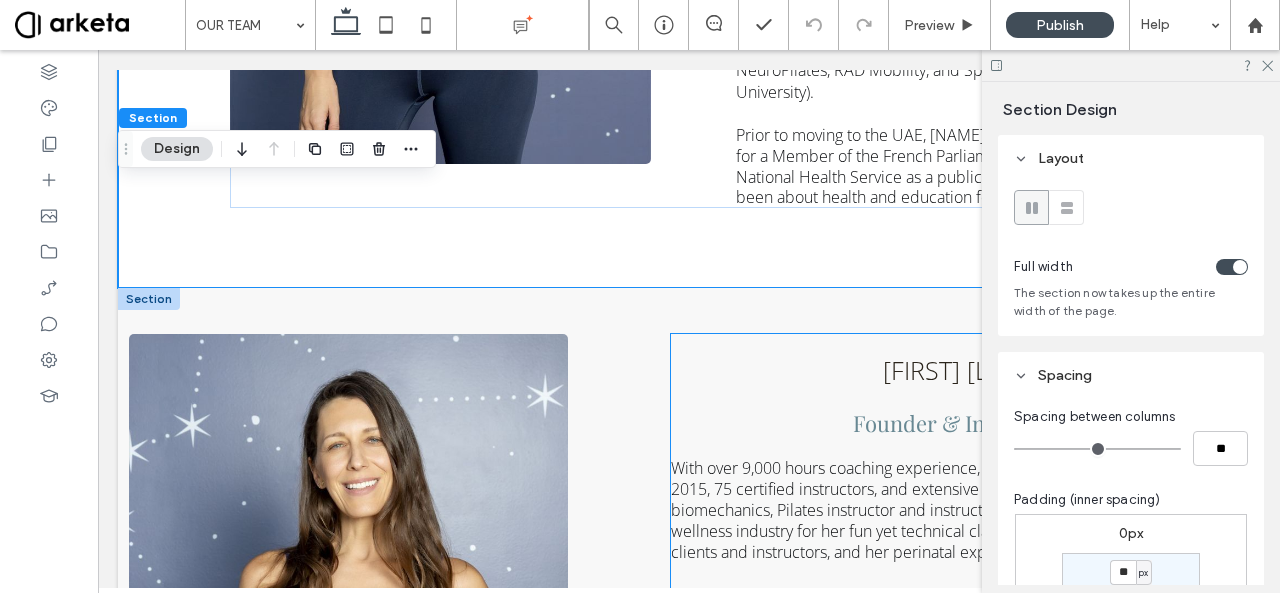 scroll, scrollTop: 727, scrollLeft: 0, axis: vertical 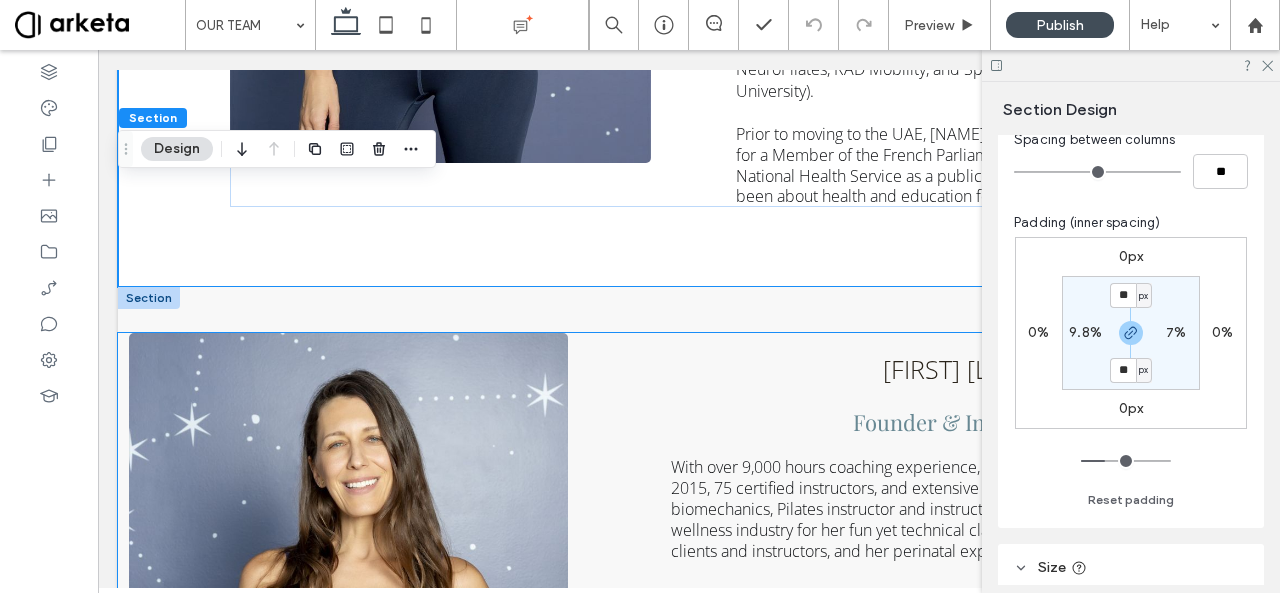 click on "[FIRST] [LAST]
Founder & Instructor With over 9,000 hours coaching experience, 2,000 new mothers supported since 2015, 75 certified instructors, and extensive knowledge of neuroanatomy and biomechanics, Pilates instructor and instructor trainer [FIRST] is known in the wellness industry for her fun yet technical classes, her engaging way of educating clients and instructors, and her perinatal expertise. A former rhythmic gymnast, [FIRST] suffered multiple injuries in her teens and started using movement as a key recovery tool. [FIRST] has worked in renowned studios and clinics such as Up and Running Sports Center, Dr [LAST]’s Clinic, and Bodytree Studio. She is part of the faculty at BodyHack, the leading fitness instructor provider in the Middle East, and is also trained in prenatal and bhakti yoga, ScolioPilates (Pilates for scoliosis), NeuroPilates, RAD Mobility, and Sports Nutrition (Oxford University)." at bounding box center [689, 662] 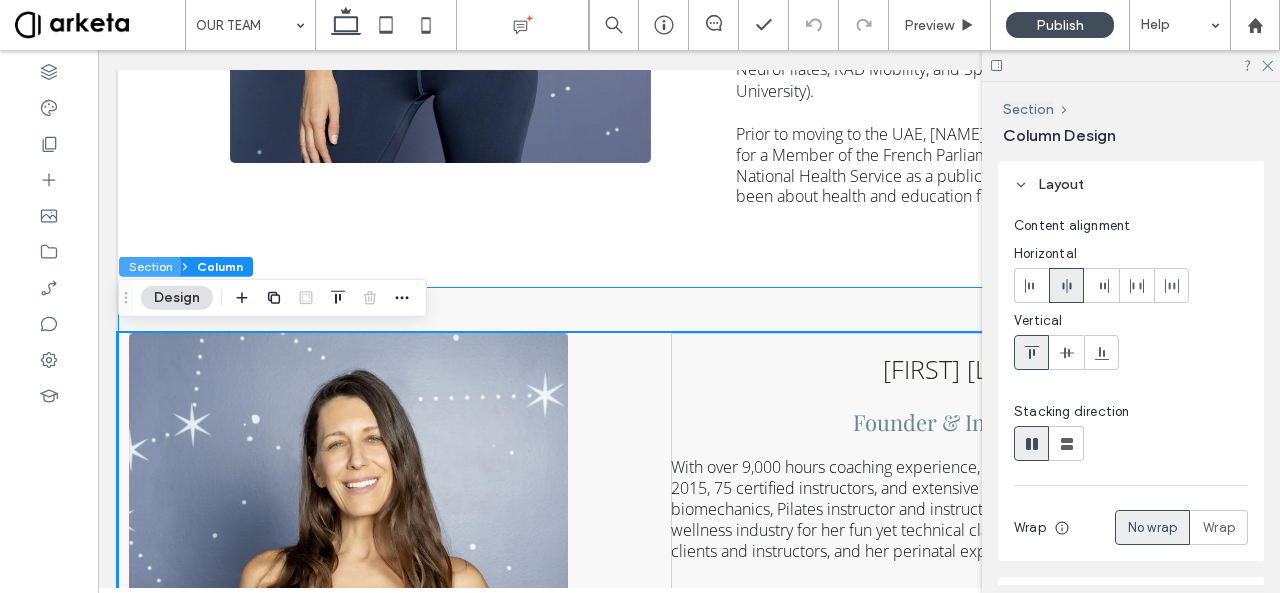 click on "Section" at bounding box center [150, 267] 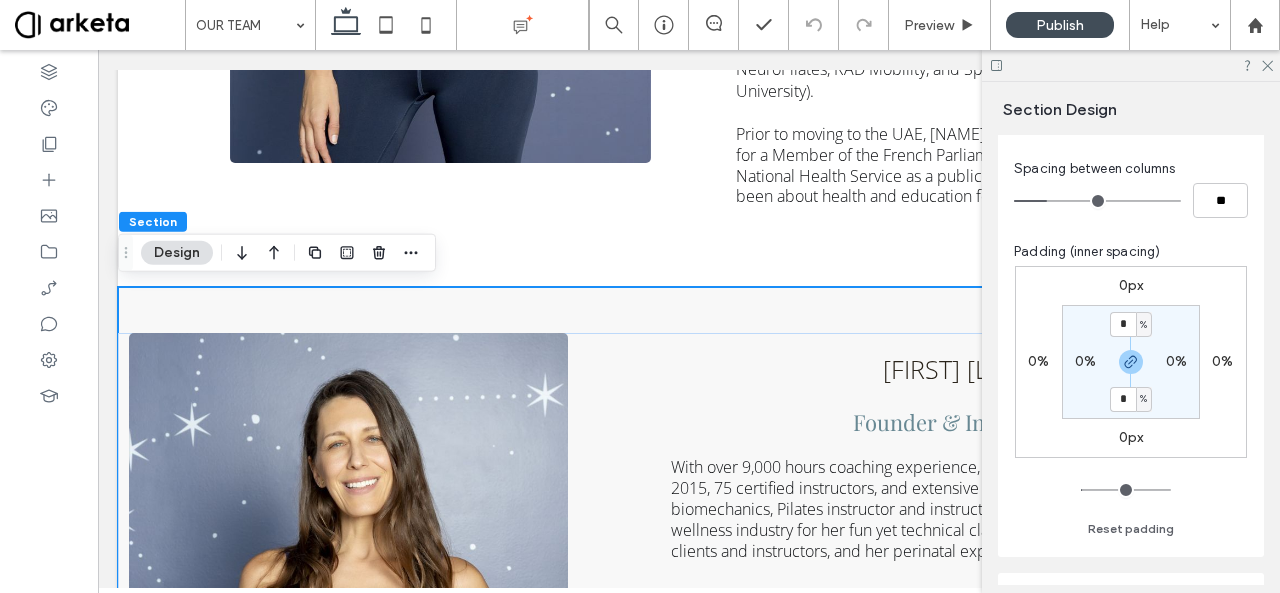 scroll, scrollTop: 249, scrollLeft: 0, axis: vertical 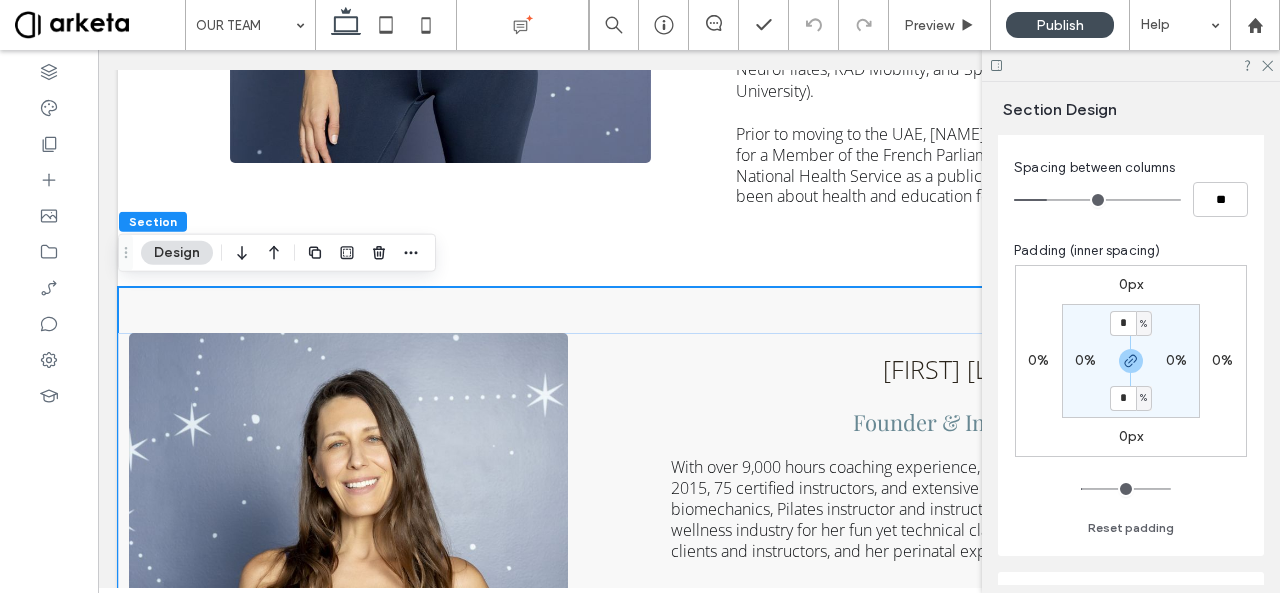 click on "0%" at bounding box center (1085, 360) 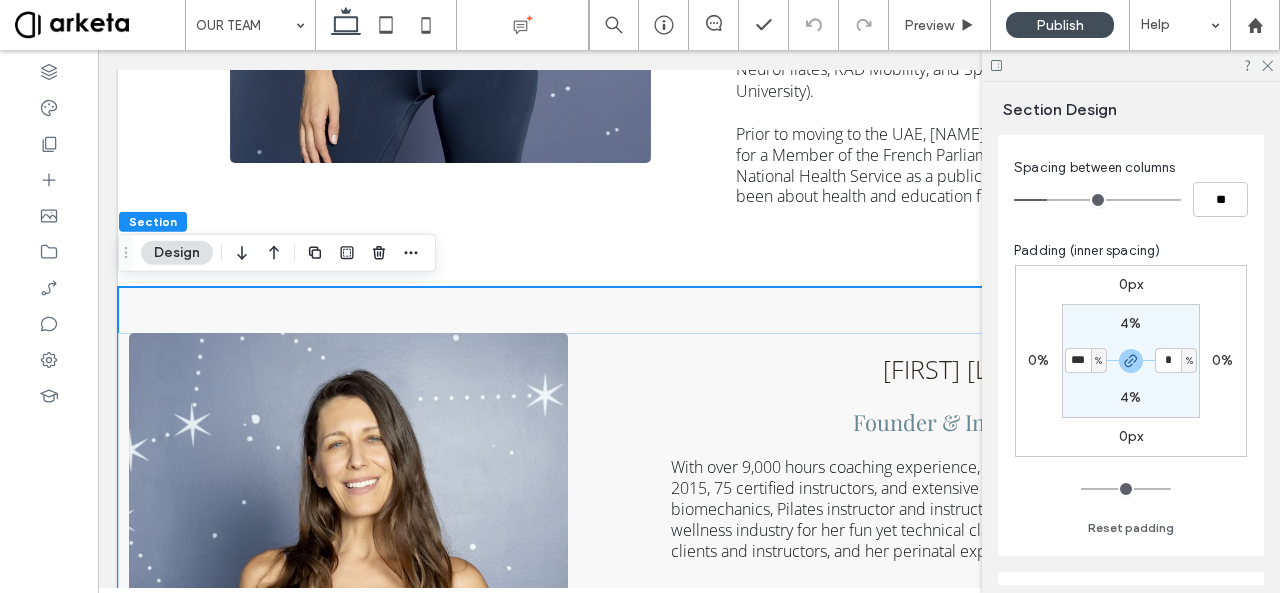 type on "***" 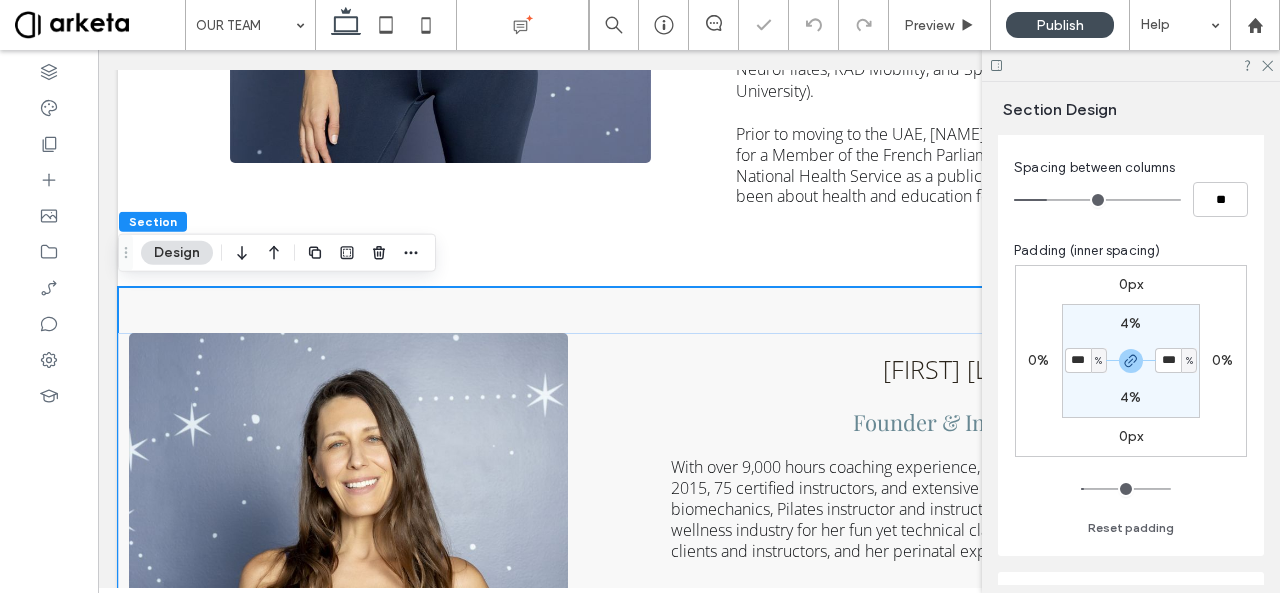 type on "**" 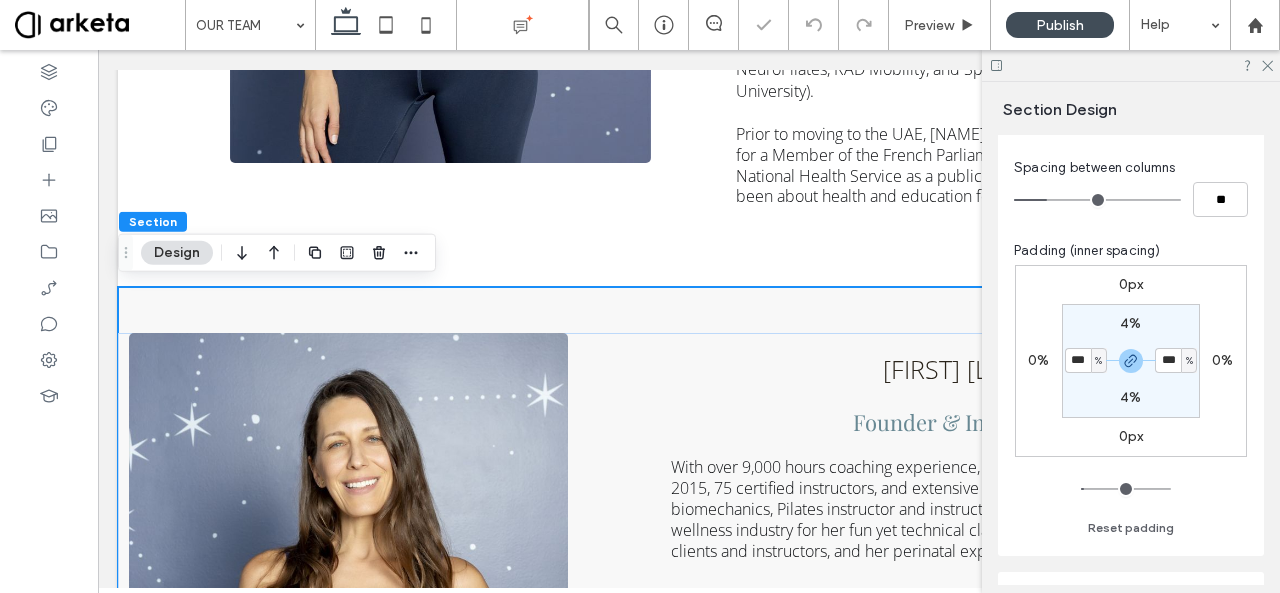 type on "***" 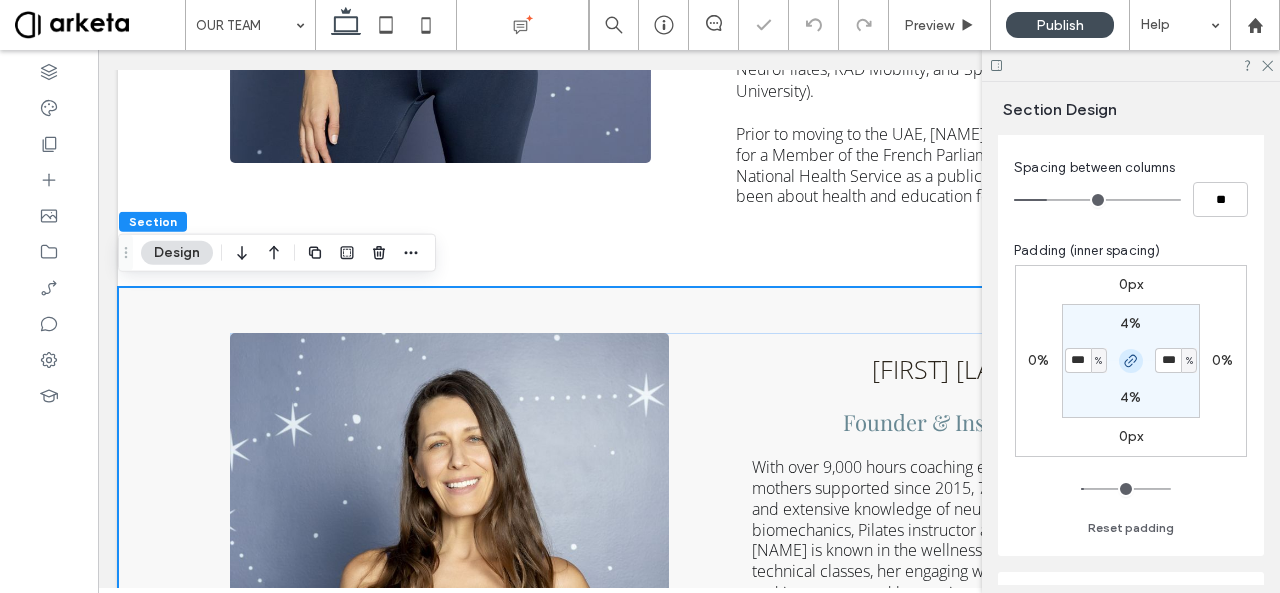 click 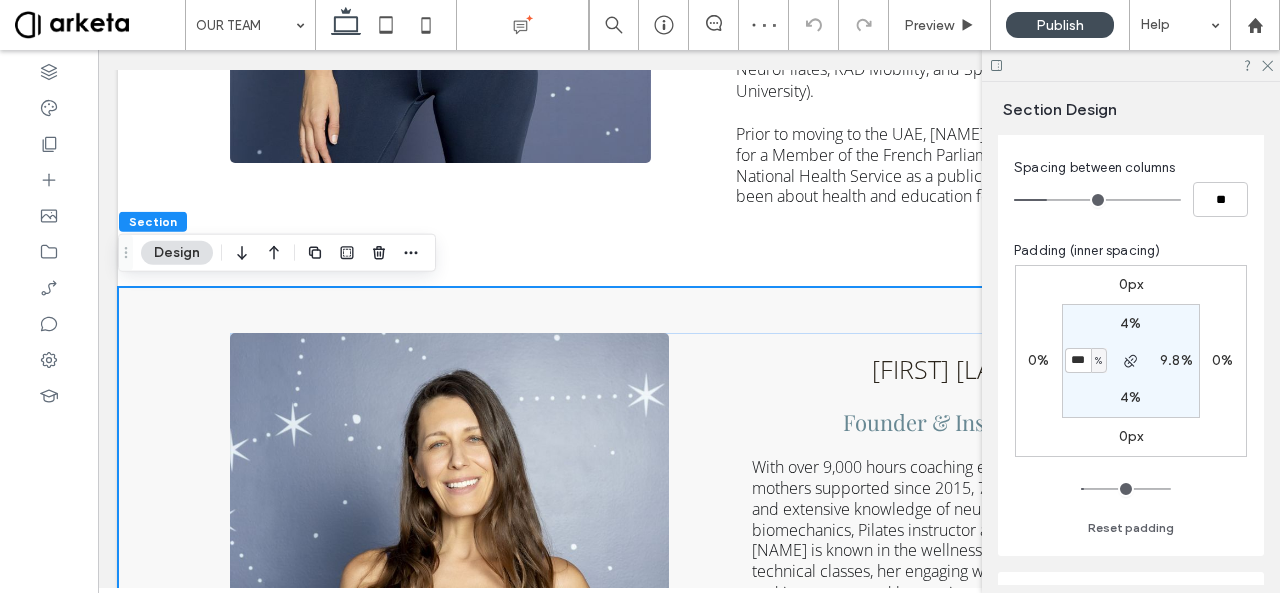 click on "9.8%" at bounding box center [1176, 360] 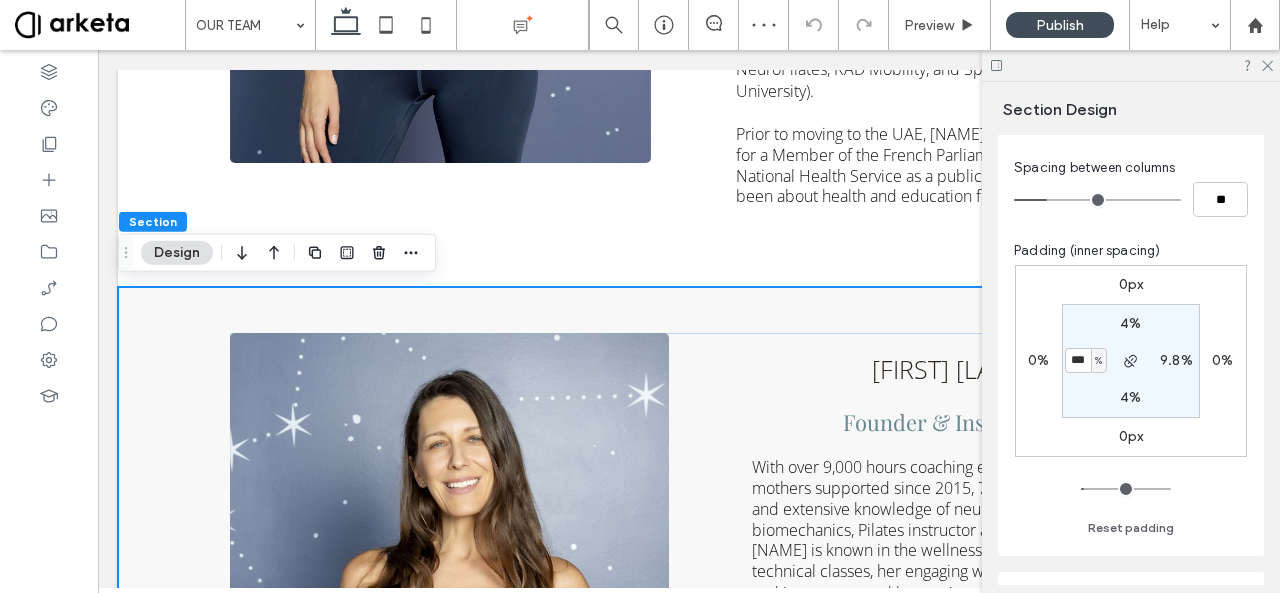 type on "**" 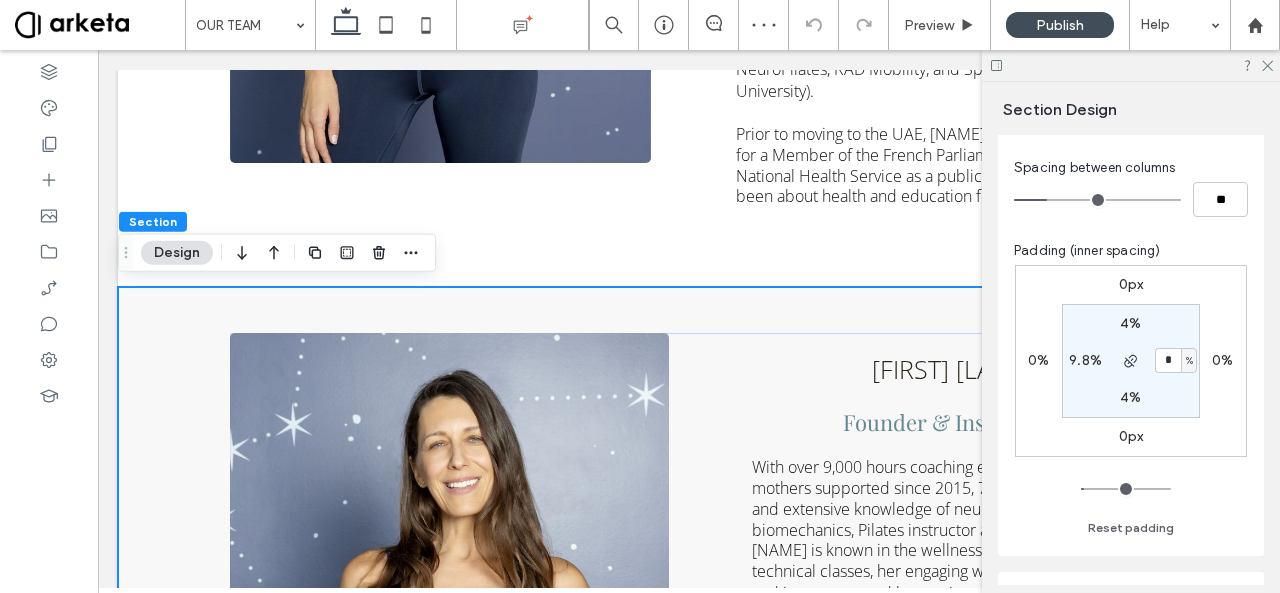 type on "*" 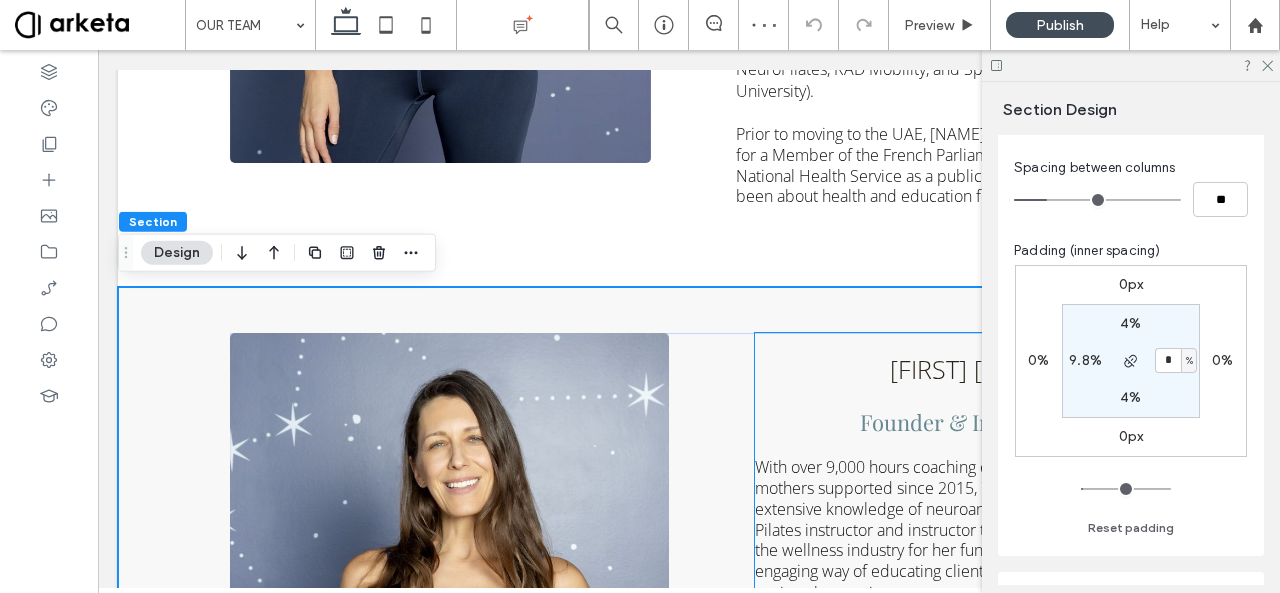 click on "[FIRST] [LAST]
Founder & Instructor With over 9,000 hours coaching experience, 2,000 new mothers supported since 2015, 75 certified instructors, and extensive knowledge of neuroanatomy and biomechanics, Pilates instructor and instructor trainer [FIRST] is known in the wellness industry for her fun yet technical classes, her engaging way of educating clients and instructors, and her perinatal expertise. A former rhythmic gymnast, [FIRST] suffered multiple injuries in her teens and started using movement as a key recovery tool. [FIRST] has worked in renowned studios and clinics such as Up and Running Sports Center, Dr [LAST]’s Clinic, and Bodytree Studio. She is part of the faculty at BodyHack, the leading fitness instructor provider in the Middle East, and is also trained in prenatal and bhakti yoga, ScolioPilates (Pilates for scoliosis), NeuroPilates, RAD Mobility, and Sports Nutrition (Oxford University)." at bounding box center [967, 671] 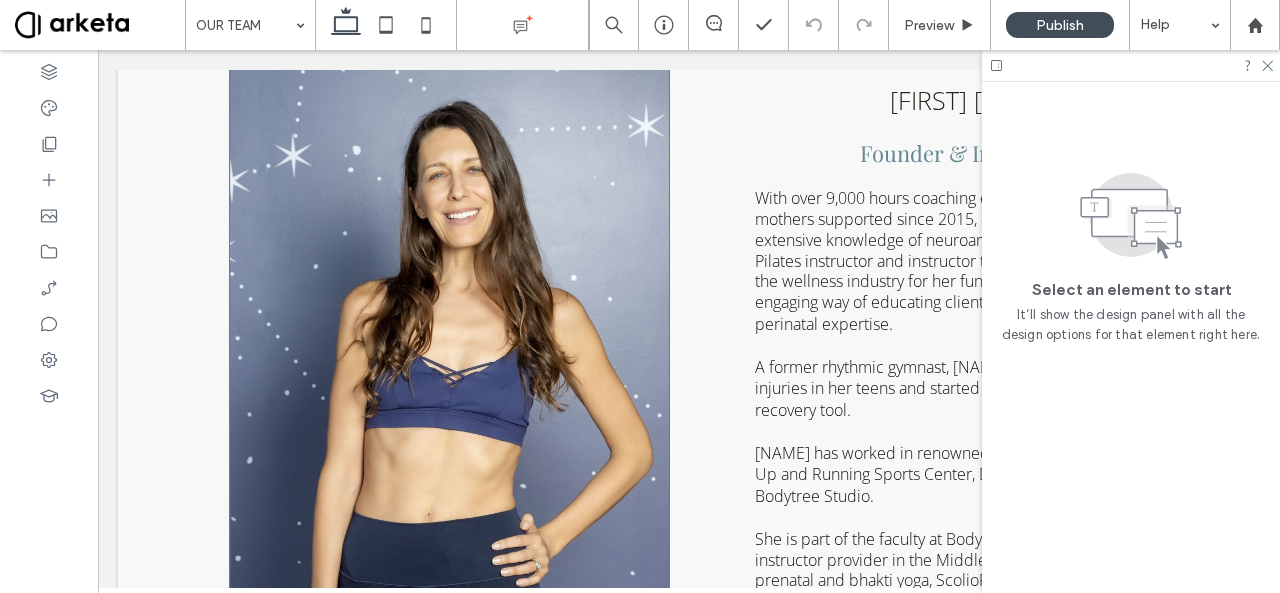 scroll, scrollTop: 845, scrollLeft: 0, axis: vertical 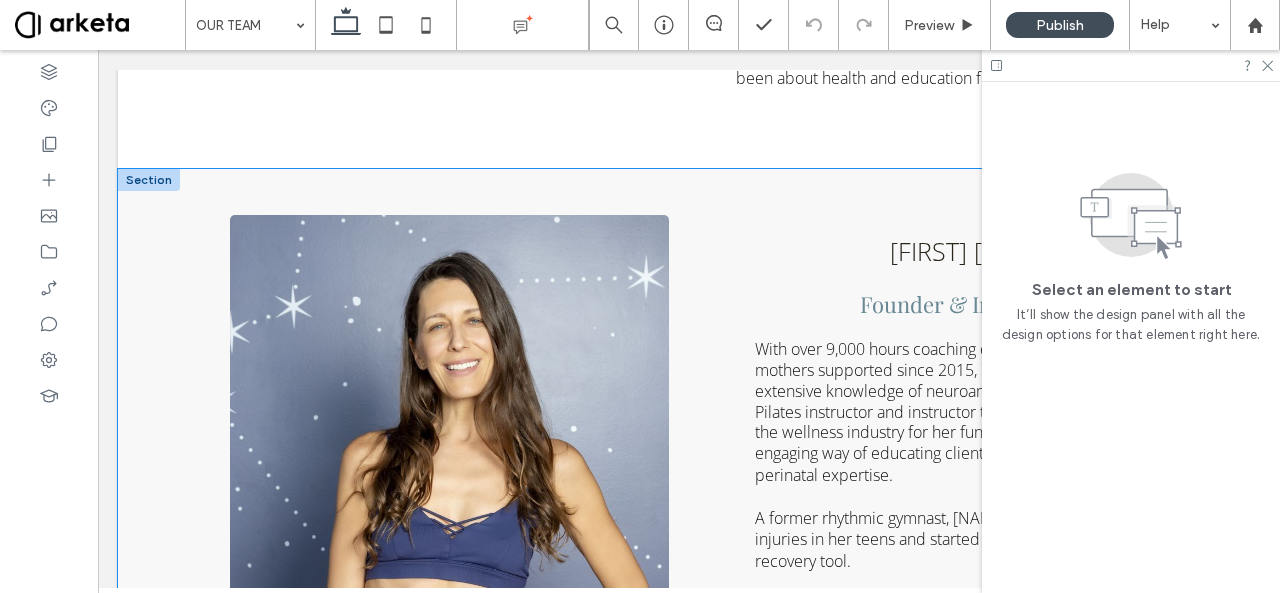 click on "[FIRST] [LAST]
Founder & Instructor With over 9,000 hours coaching experience, 2,000 new mothers supported since 2015, 75 certified instructors, and extensive knowledge of neuroanatomy and biomechanics, Pilates instructor and instructor trainer [FIRST] is known in the wellness industry for her fun yet technical classes, her engaging way of educating clients and instructors, and her perinatal expertise. A former rhythmic gymnast, [FIRST] suffered multiple injuries in her teens and started using movement as a key recovery tool. [FIRST] has worked in renowned studios and clinics such as Up and Running Sports Center, Dr [LAST]’s Clinic, and Bodytree Studio. She is part of the faculty at BodyHack, the leading fitness instructor provider in the Middle East, and is also trained in prenatal and bhakti yoga, ScolioPilates (Pilates for scoliosis), NeuroPilates, RAD Mobility, and Sports Nutrition (Oxford University)." at bounding box center [689, 552] 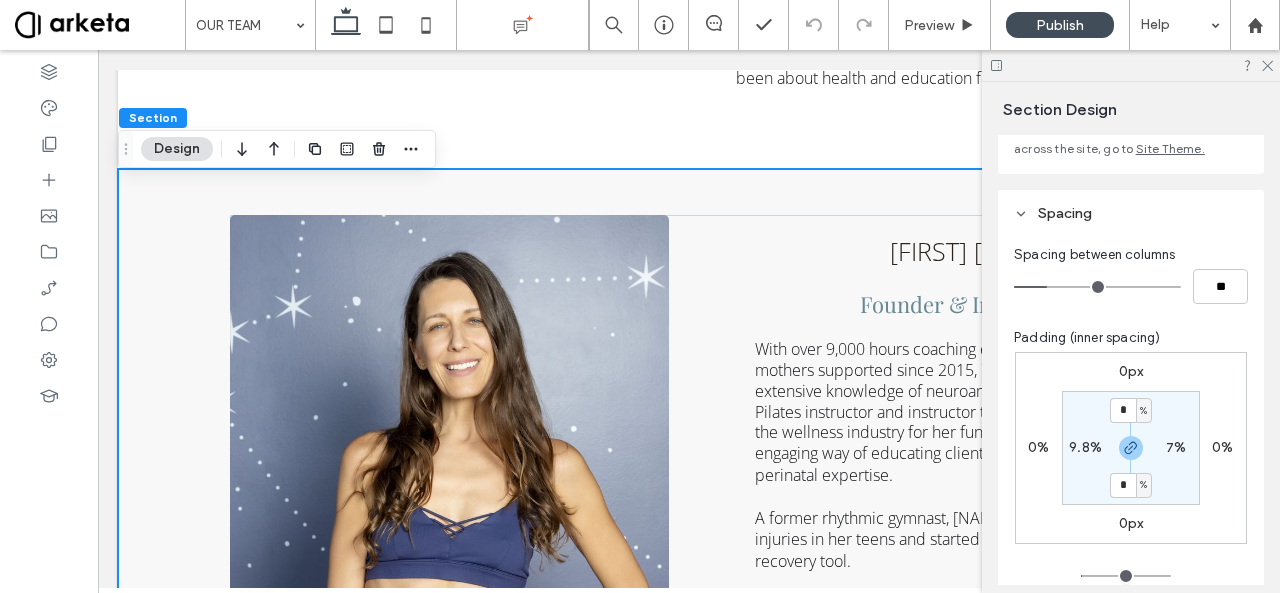 scroll, scrollTop: 163, scrollLeft: 0, axis: vertical 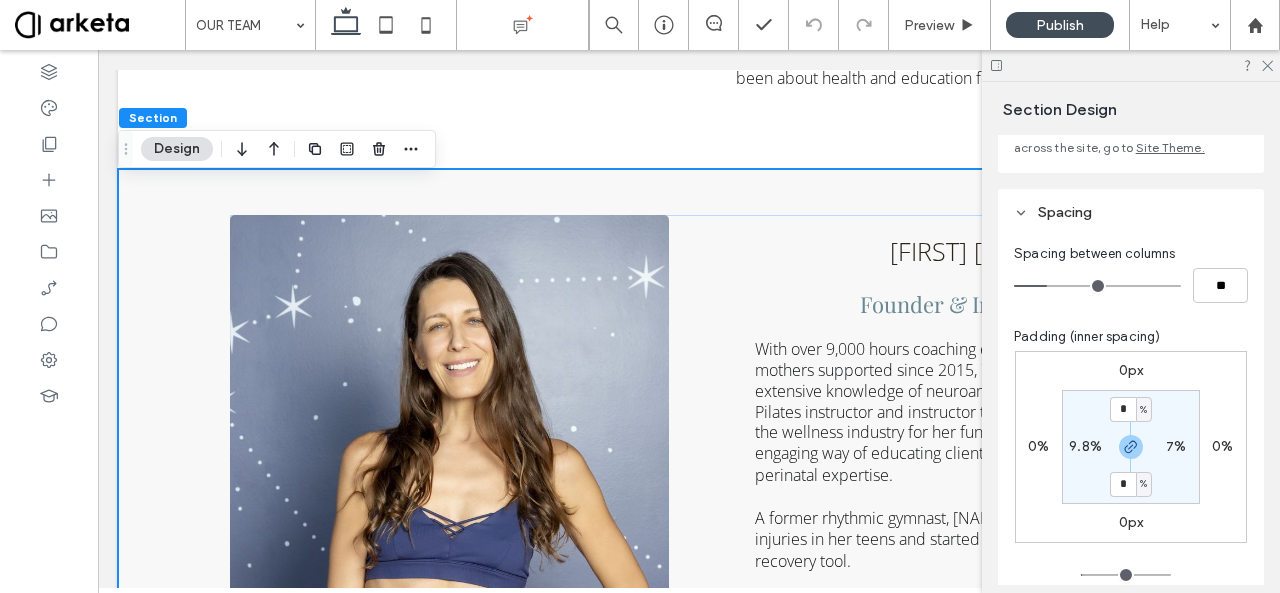 click on "%" at bounding box center [1143, 410] 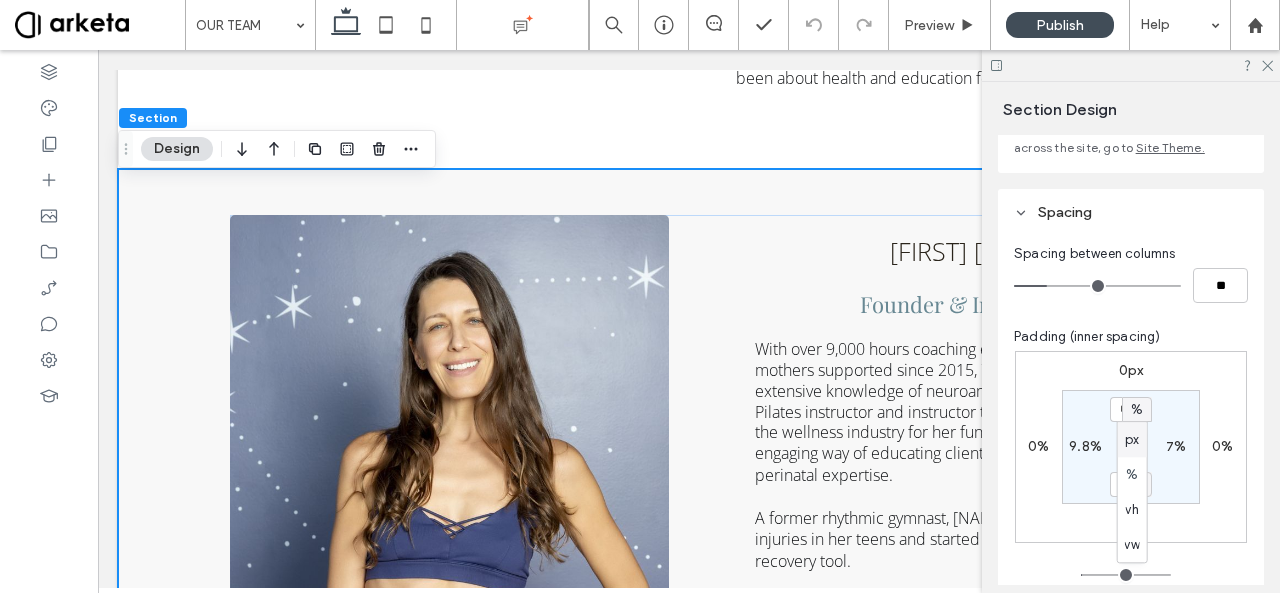click on "px" at bounding box center [1132, 439] 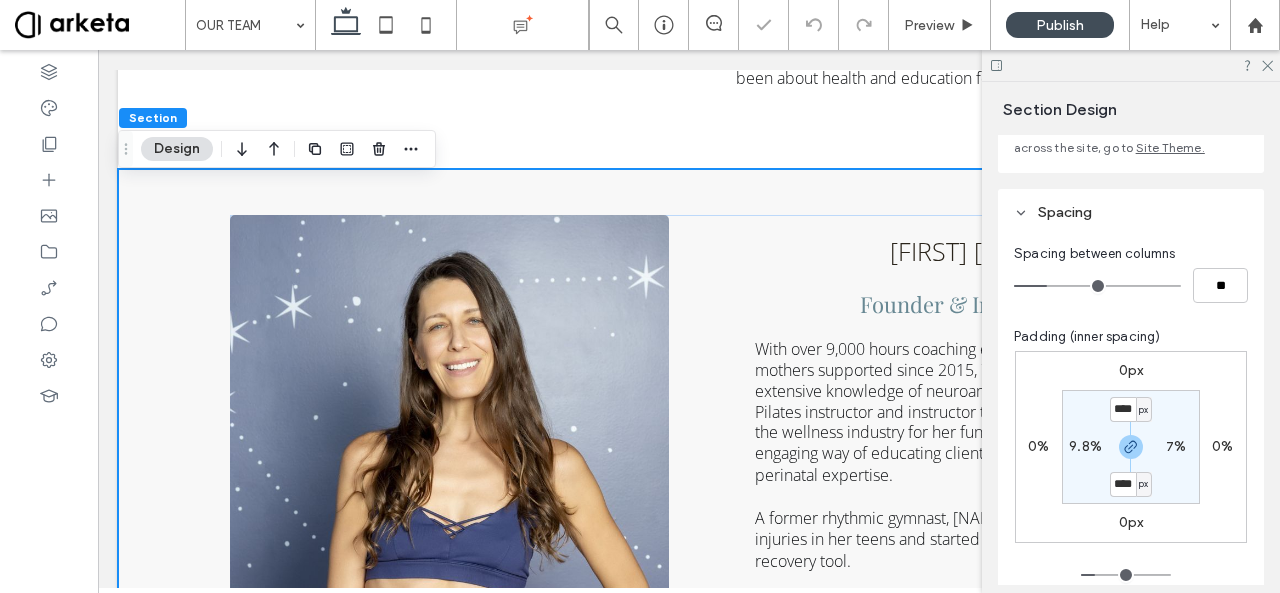 type on "****" 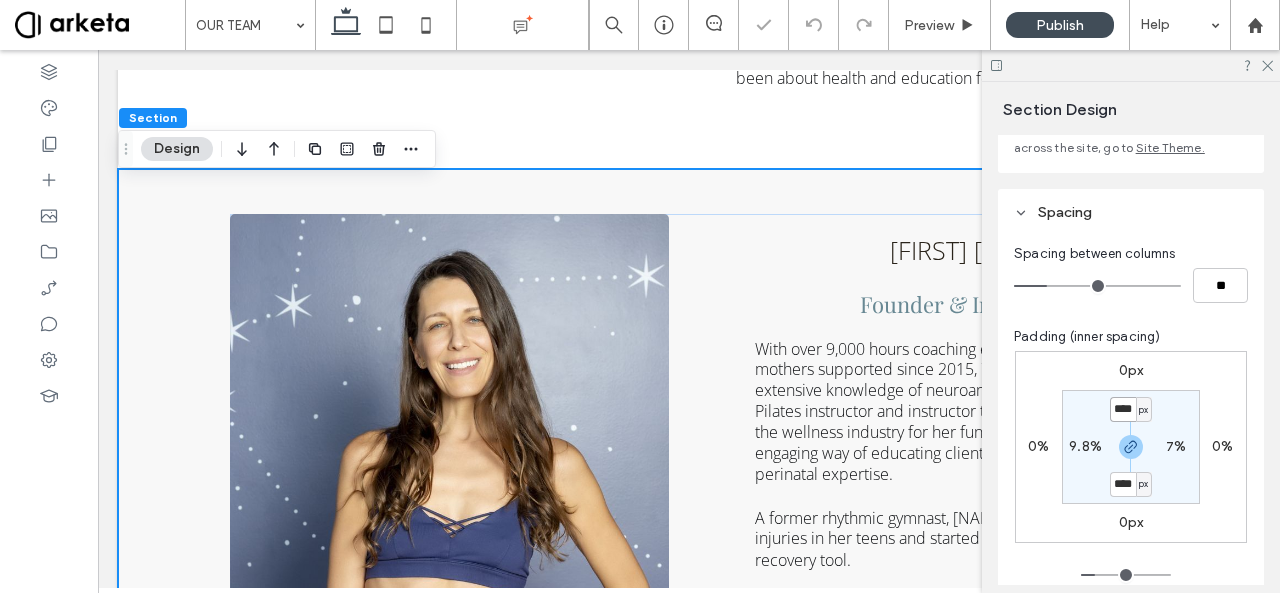 click on "****" at bounding box center [1123, 409] 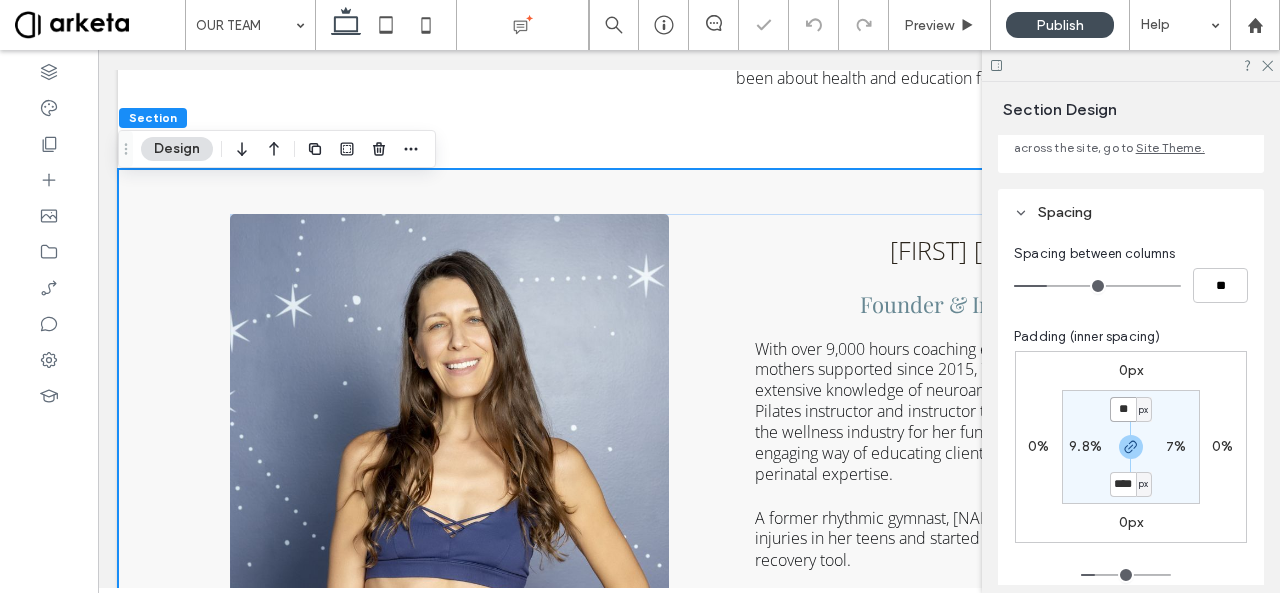 type on "**" 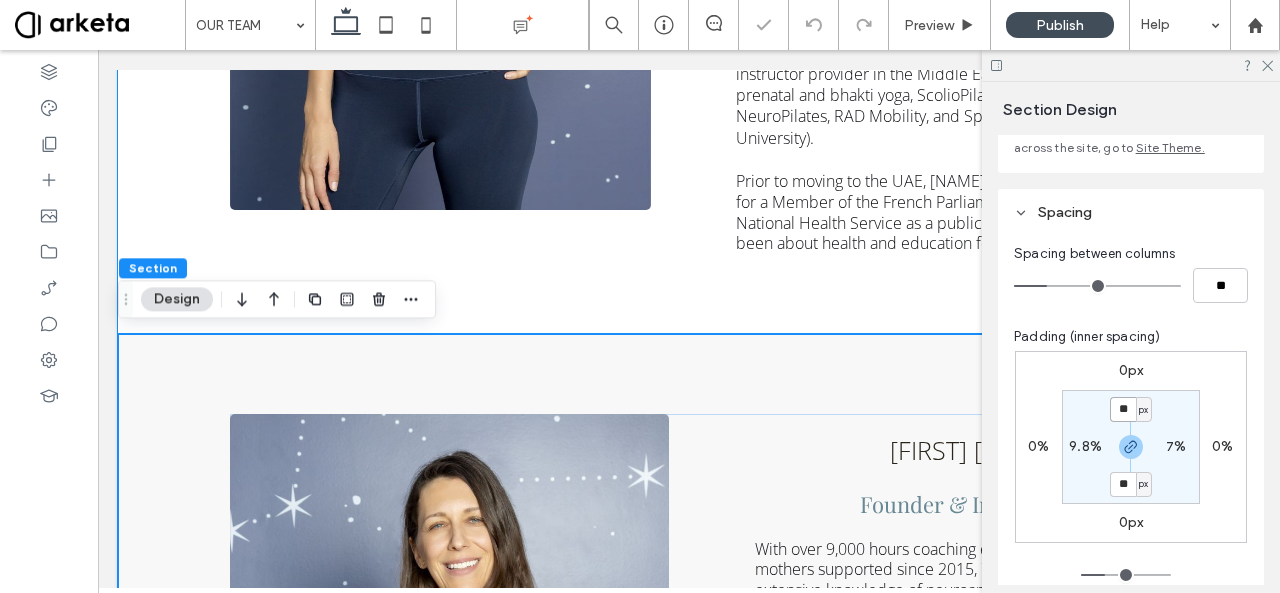scroll, scrollTop: 680, scrollLeft: 0, axis: vertical 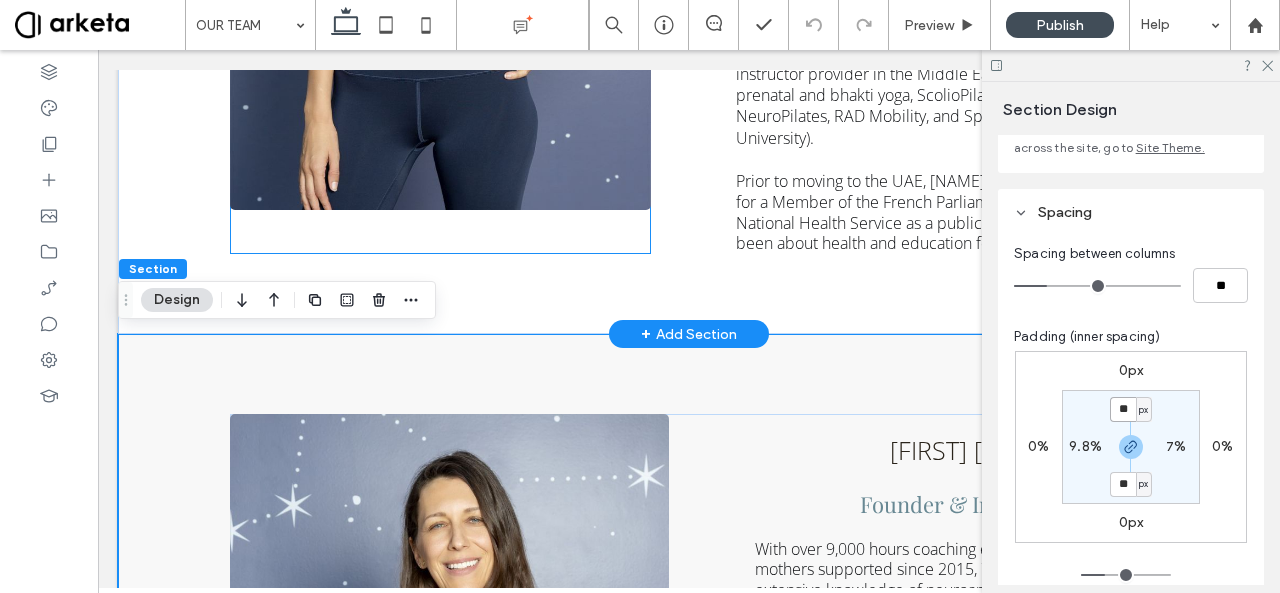 click at bounding box center (440, -106) 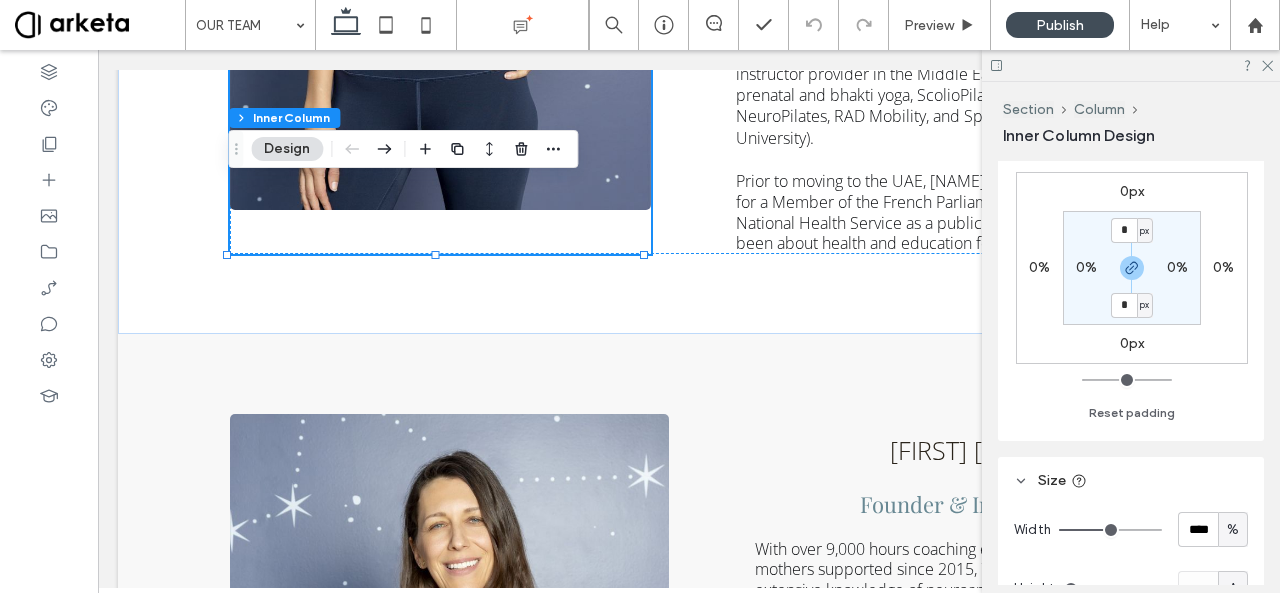 scroll, scrollTop: 716, scrollLeft: 0, axis: vertical 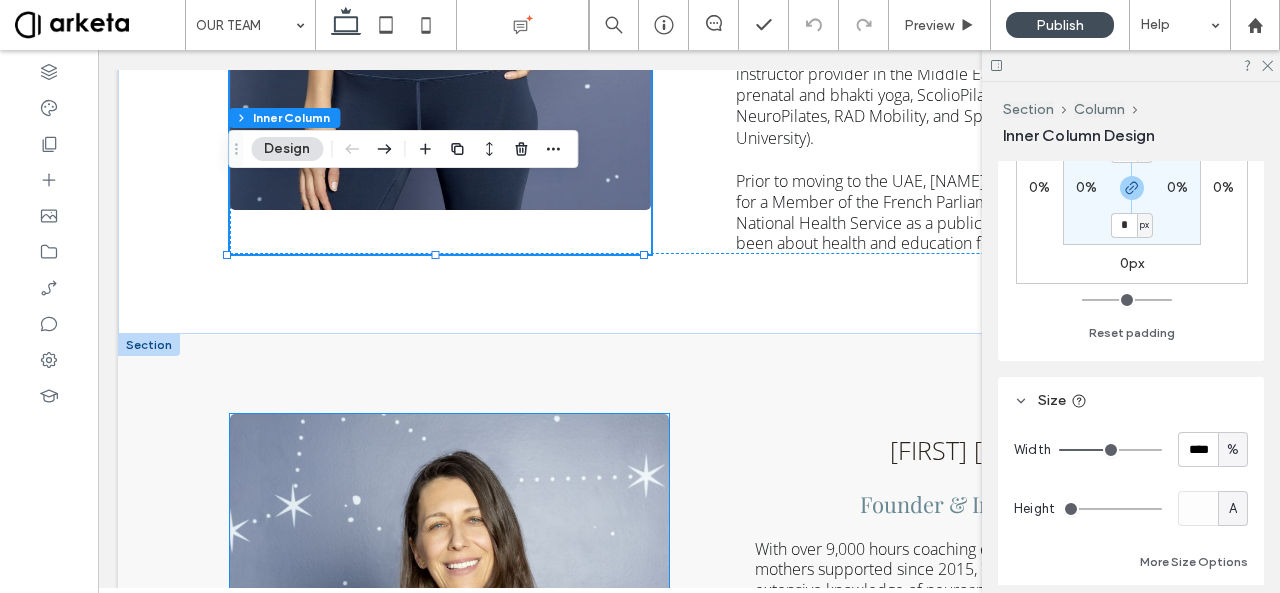 click at bounding box center (449, 743) 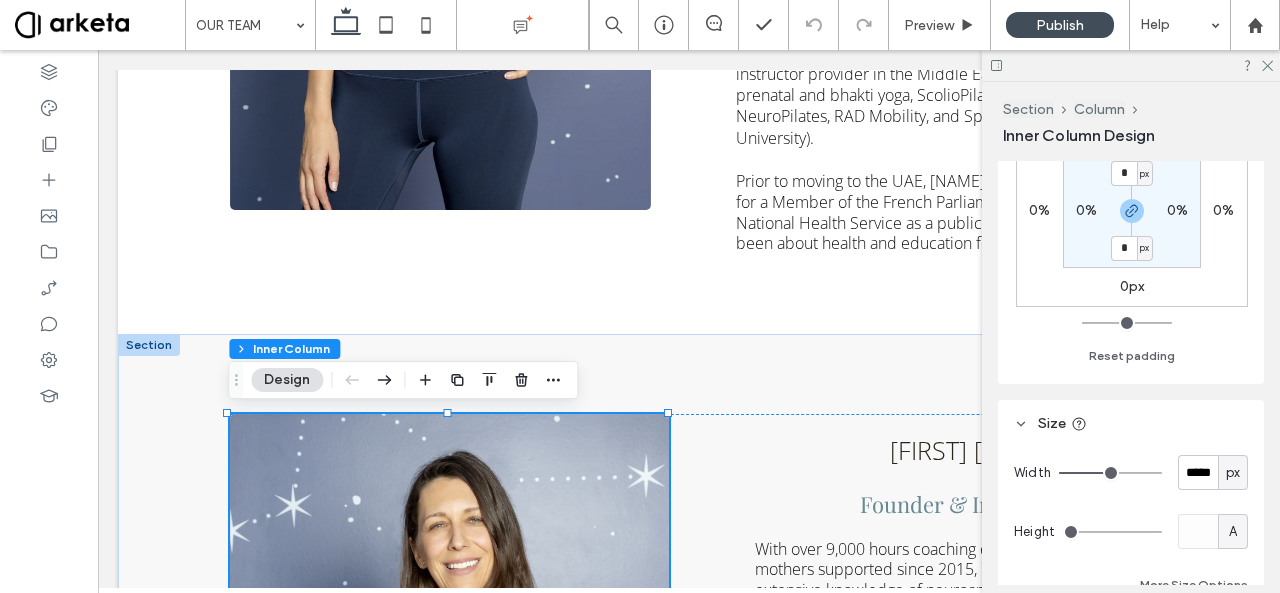 scroll, scrollTop: 717, scrollLeft: 0, axis: vertical 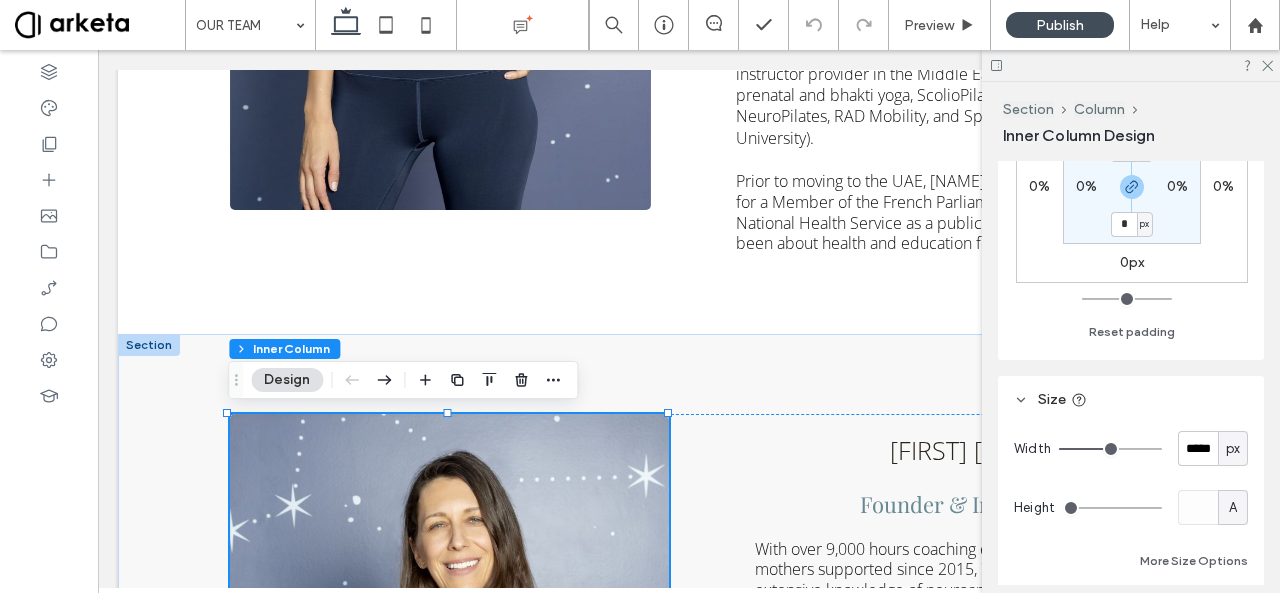 click on "px" at bounding box center [1233, 449] 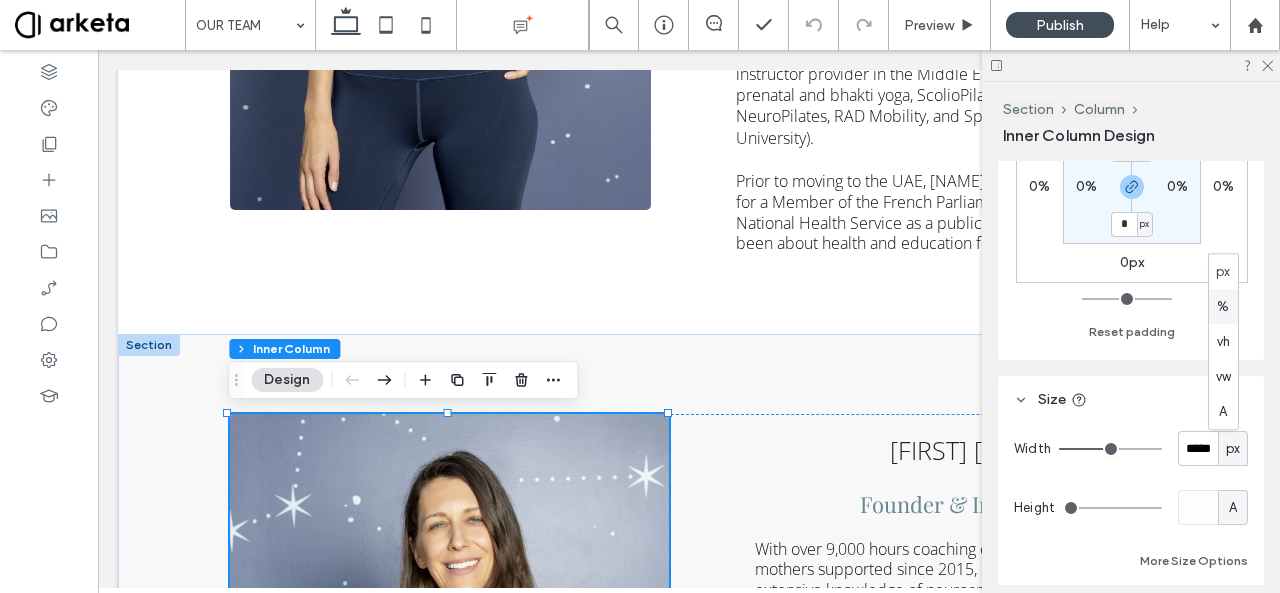 click on "%" at bounding box center (1223, 306) 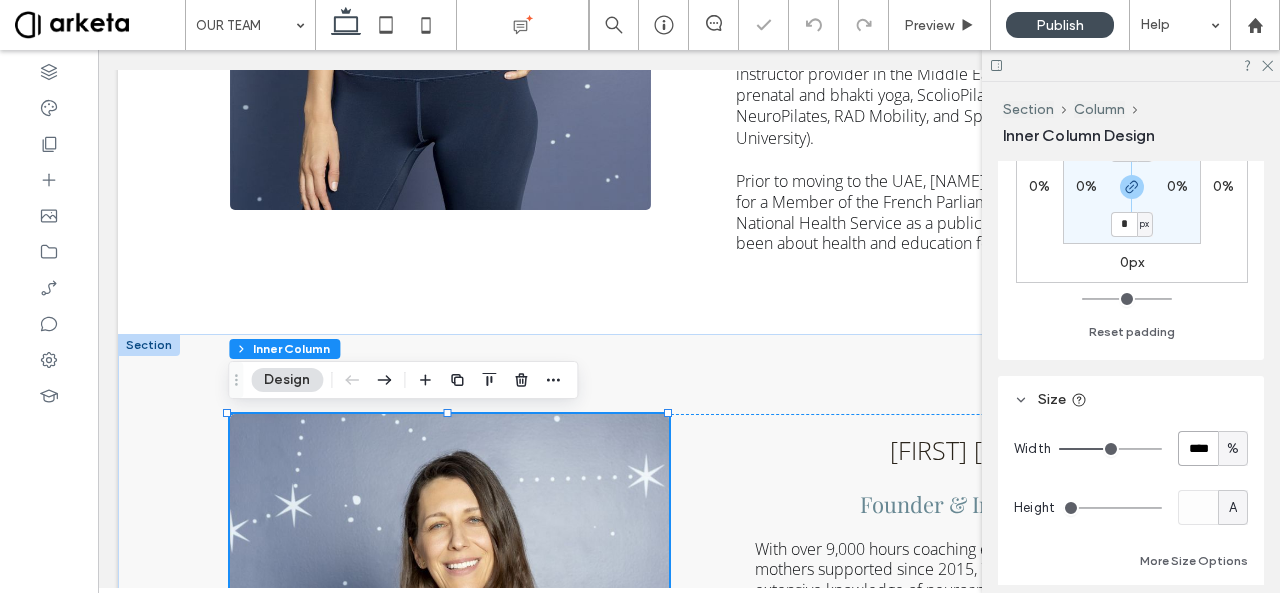 click on "****" at bounding box center [1198, 448] 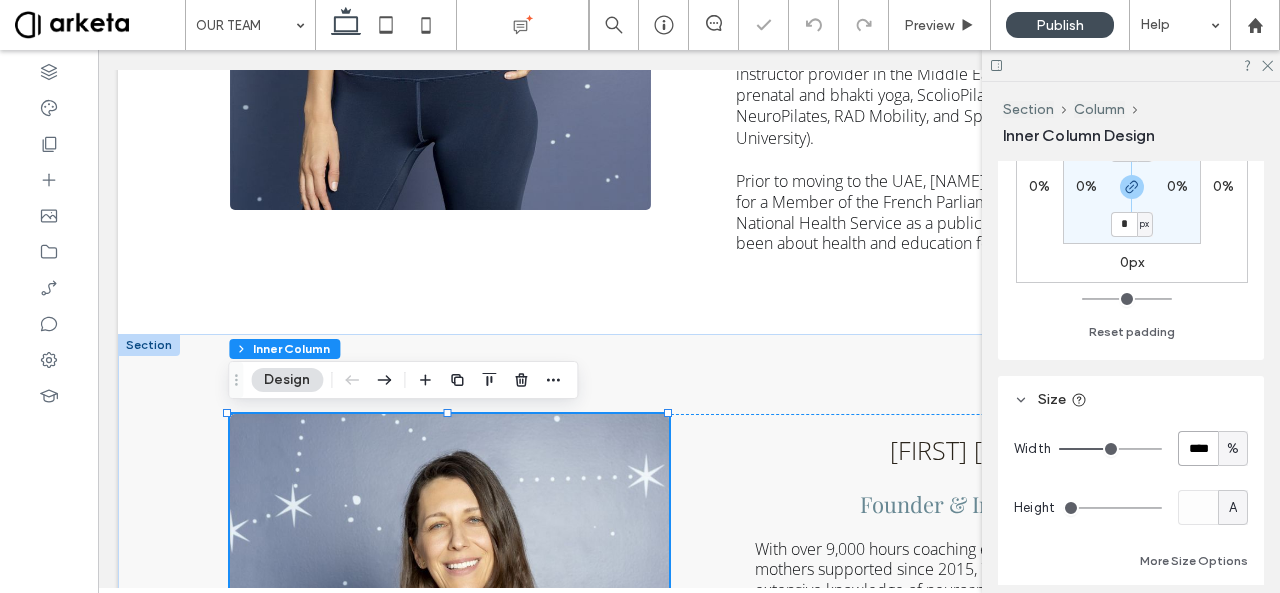 type on "****" 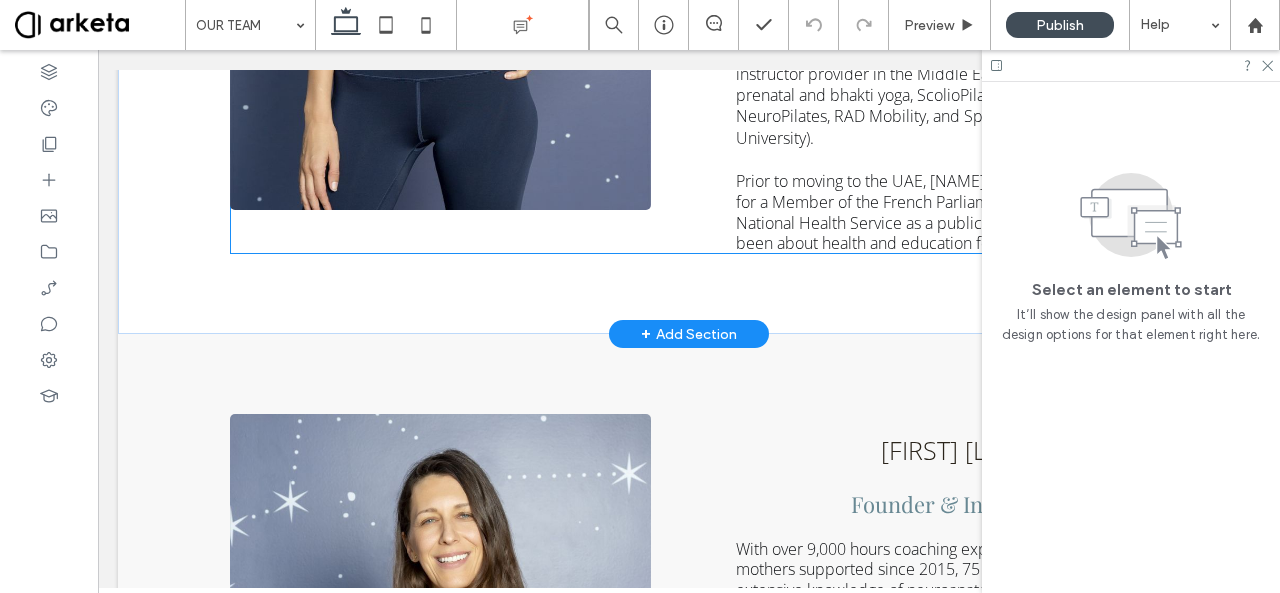 click on "[FIRST] [LAST]
Founder & Instructor
With over 9,000 hours coaching experience, 2,000 new mothers supported since 2015, 75 certified instructors, and extensive knowledge of neuroanatomy and biomechanics, Pilates instructor and instructor trainer [FIRST] is known in the wellness industry for her fun yet technical classes, her engaging way of educating clients and instructors, and her perinatal expertise. A former rhythmic gymnast, [FIRST] suffered multiple injuries in her teens and started using movement as a key recovery tool. [FIRST] has worked in renowned studios and clinics such as Up and Running Sports Center, Dr [LAST]’s Clinic, and Bodytree Studio. She is part of the faculty at BodyHack, the leading fitness instructor provider in the Middle East, and is also trained in prenatal and bhakti yoga, ScolioPilates (Pilates for scoliosis), NeuroPilates, RAD Mobility, and Sports Nutrition (Oxford University)." at bounding box center [705, -83] 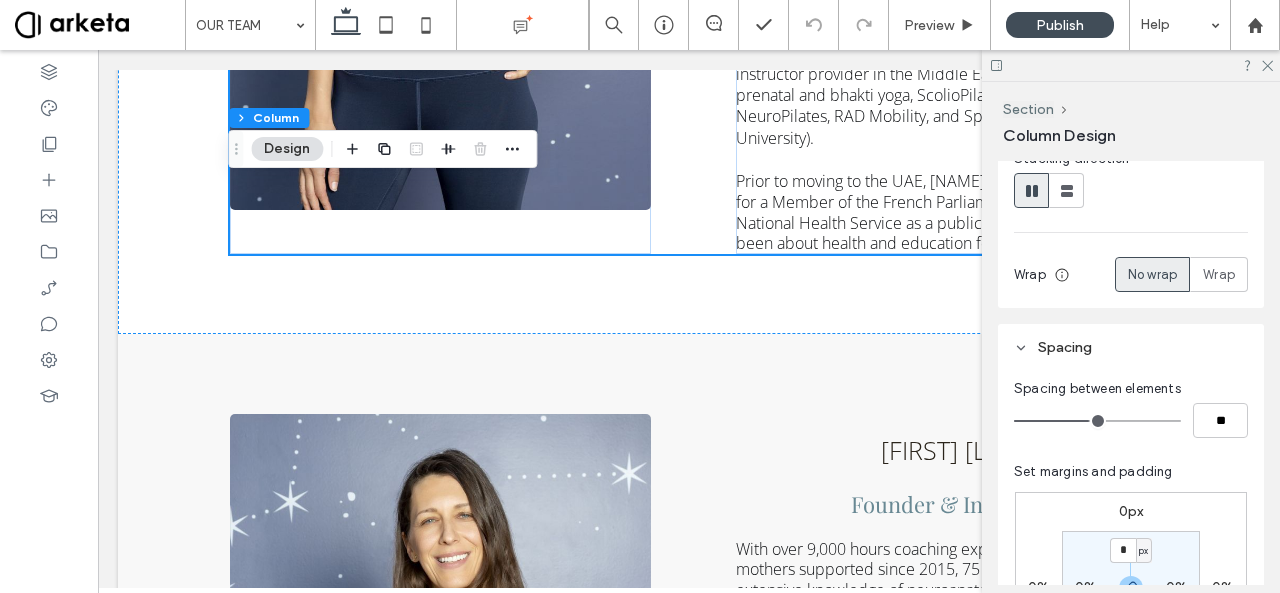 scroll, scrollTop: 256, scrollLeft: 0, axis: vertical 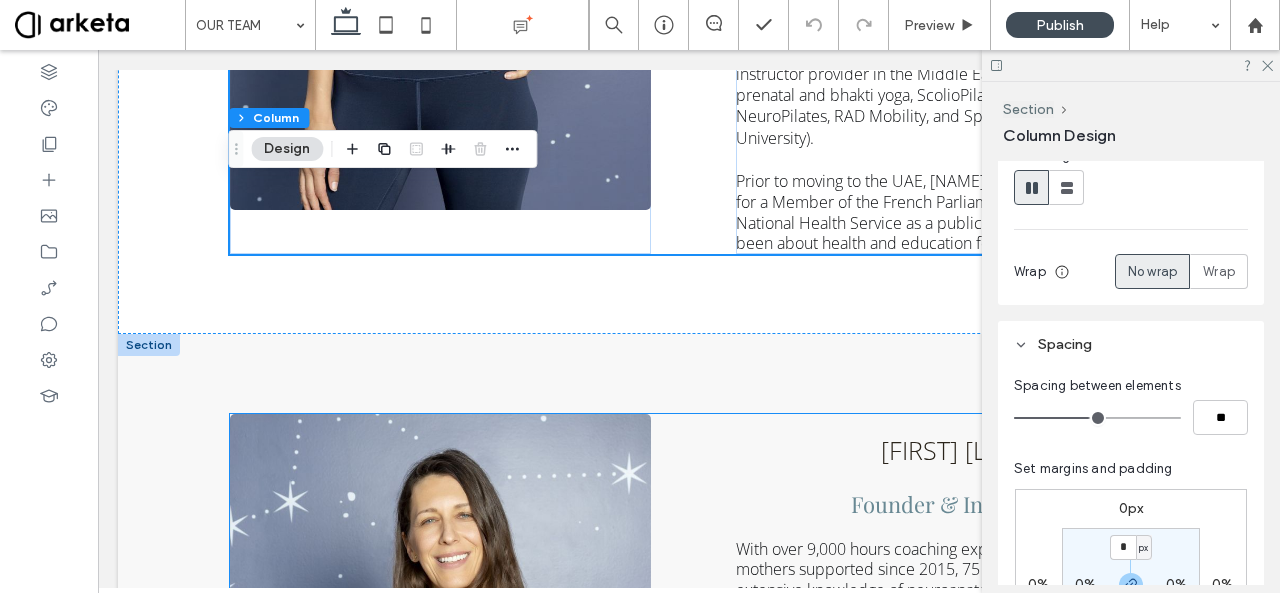 click on "[FIRST] [LAST]
Founder & Instructor With over 9,000 hours coaching experience, 2,000 new mothers supported since 2015, 75 certified instructors, and extensive knowledge of neuroanatomy and biomechanics, Pilates instructor and instructor trainer [FIRST] is known in the wellness industry for her fun yet technical classes, her engaging way of educating clients and instructors, and her perinatal expertise. A former rhythmic gymnast, [FIRST] suffered multiple injuries in her teens and started using movement as a key recovery tool. [FIRST] has worked in renowned studios and clinics such as Up and Running Sports Center, Dr [LAST]’s Clinic, and Bodytree Studio. She is part of the faculty at BodyHack, the leading fitness instructor provider in the Middle East, and is also trained in prenatal and bhakti yoga, ScolioPilates (Pilates for scoliosis), NeuroPilates, RAD Mobility, and Sports Nutrition (Oxford University)." at bounding box center (705, 752) 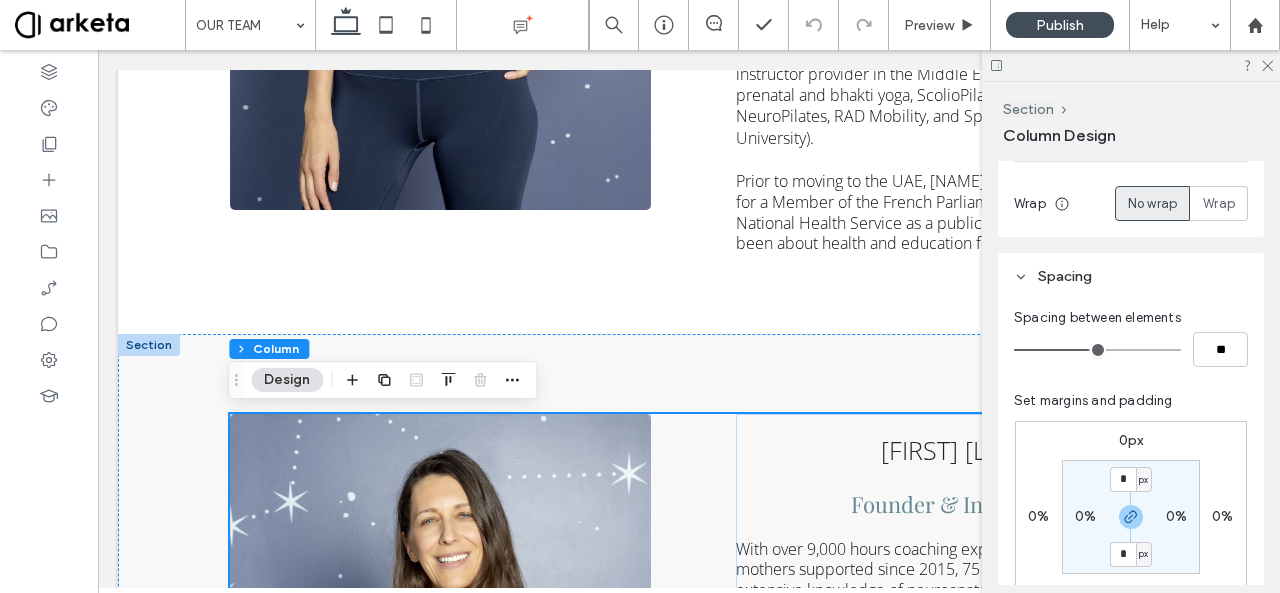 scroll, scrollTop: 328, scrollLeft: 0, axis: vertical 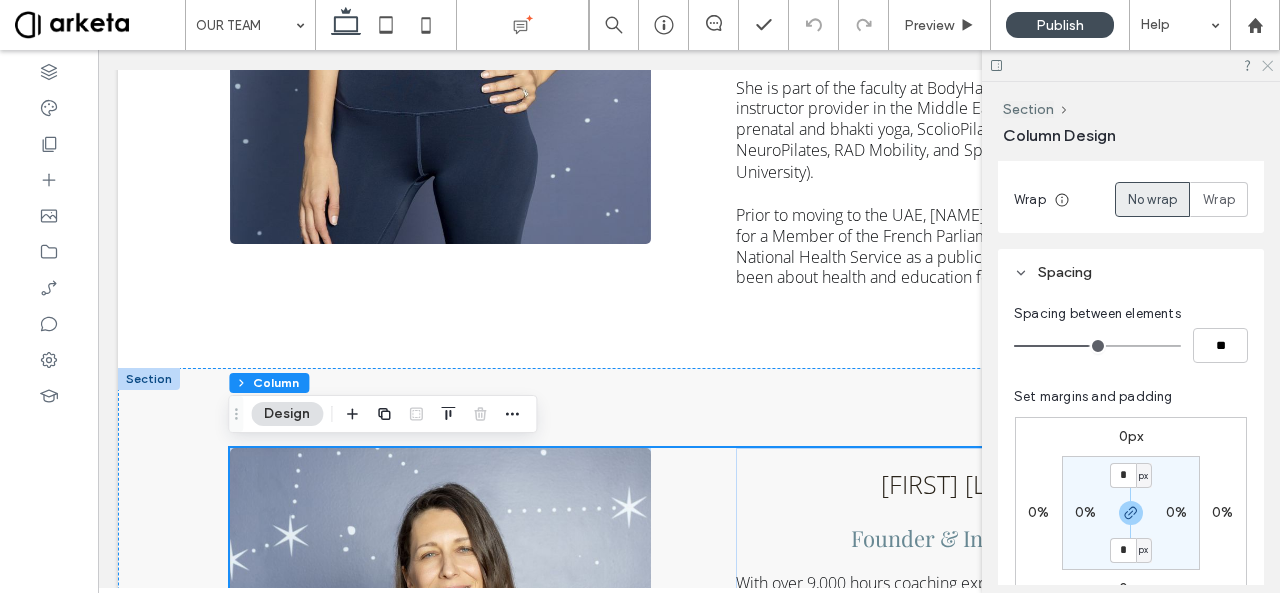click 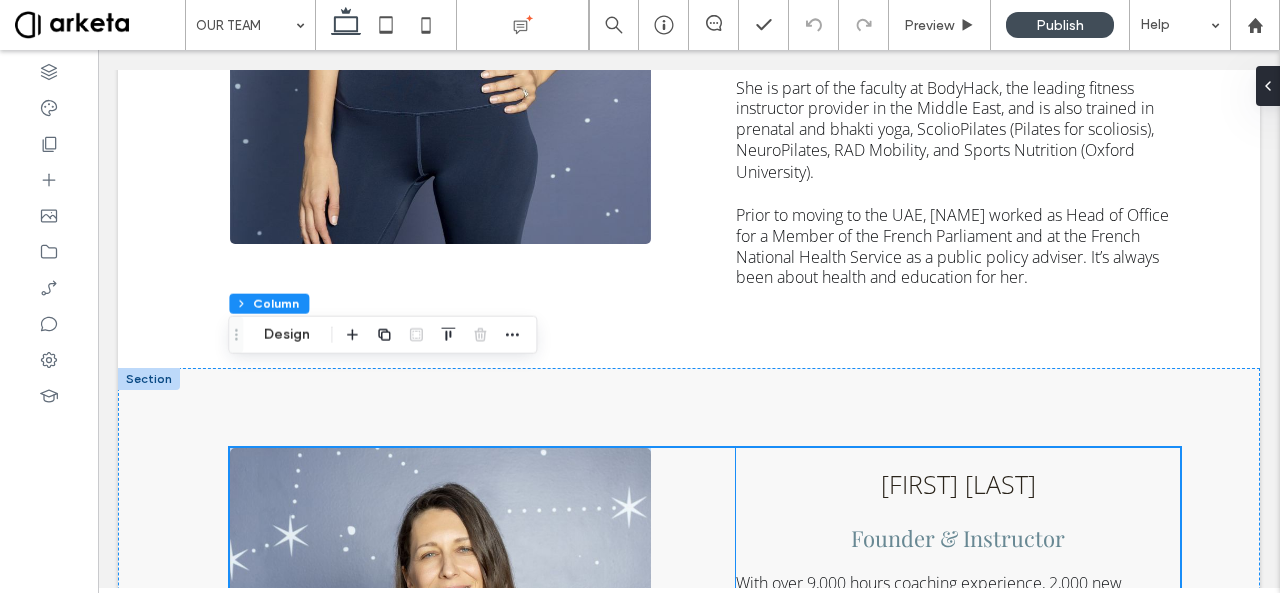 scroll, scrollTop: 725, scrollLeft: 0, axis: vertical 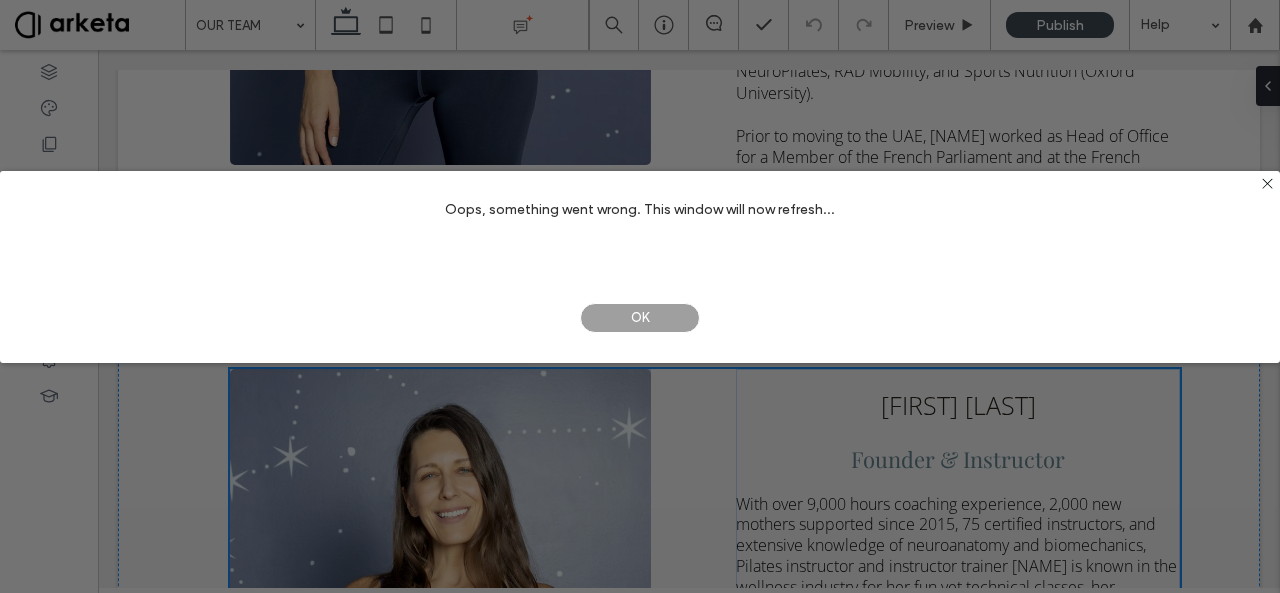 click on "OK" at bounding box center [640, 318] 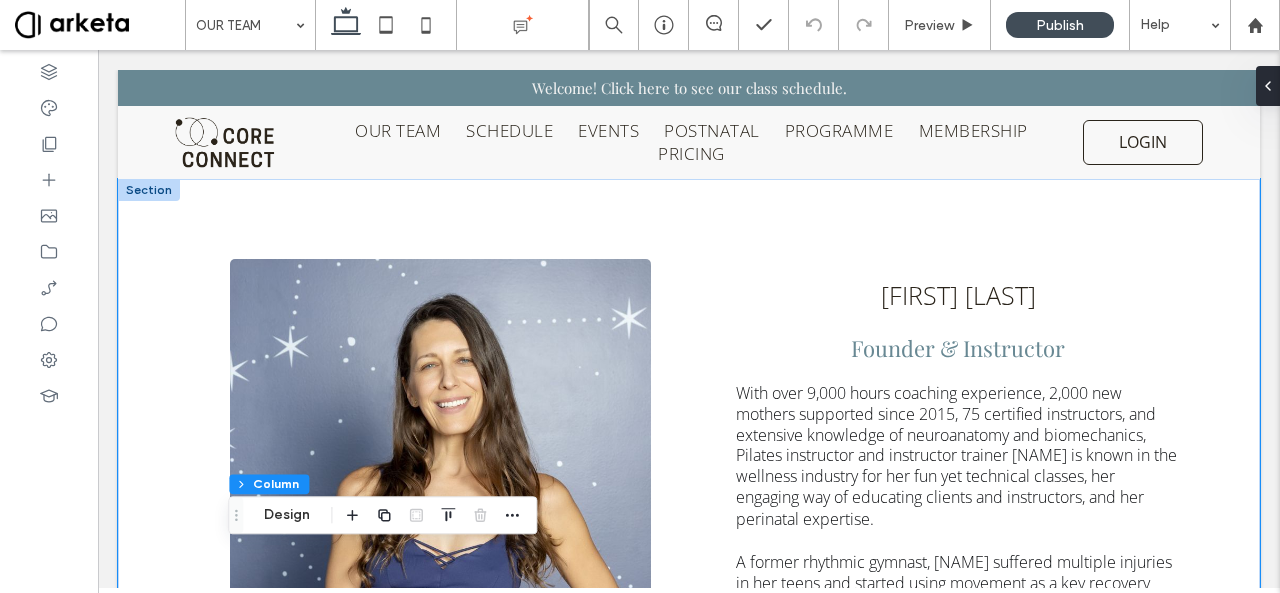 scroll, scrollTop: 0, scrollLeft: 0, axis: both 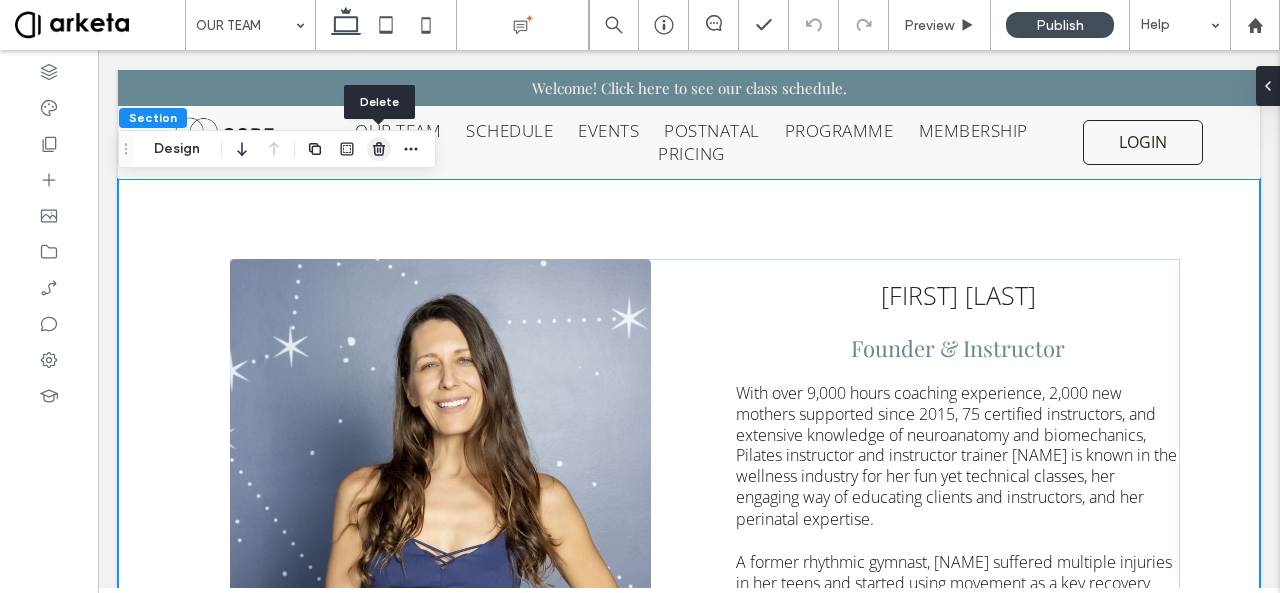 click at bounding box center (379, 149) 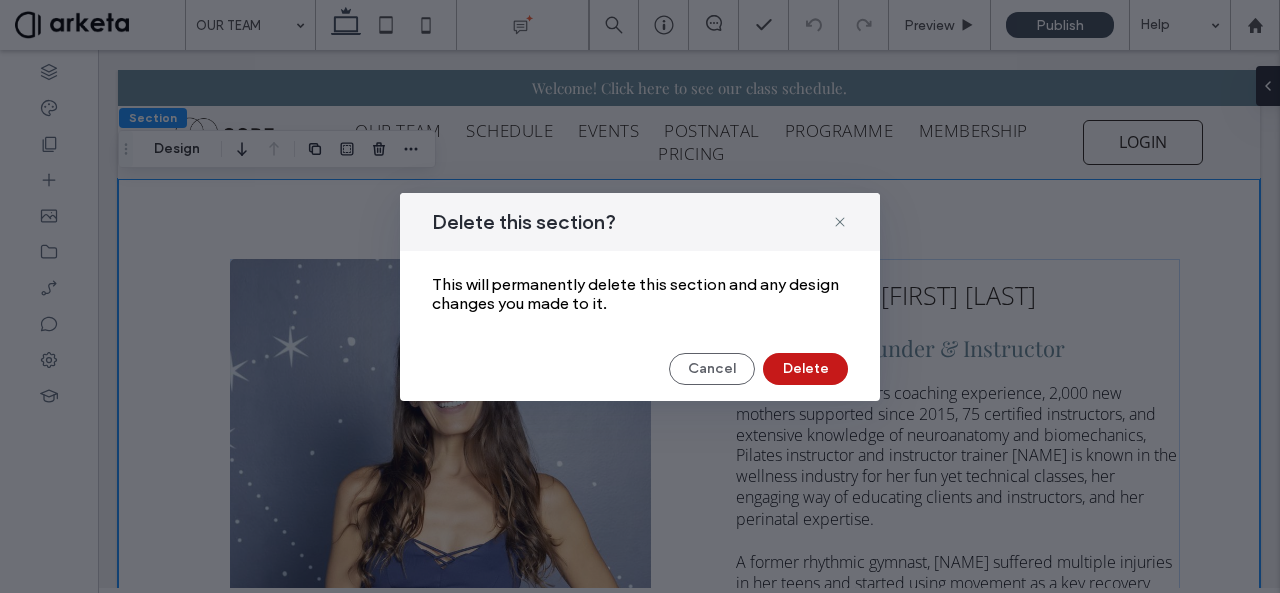click on "Delete" at bounding box center [805, 369] 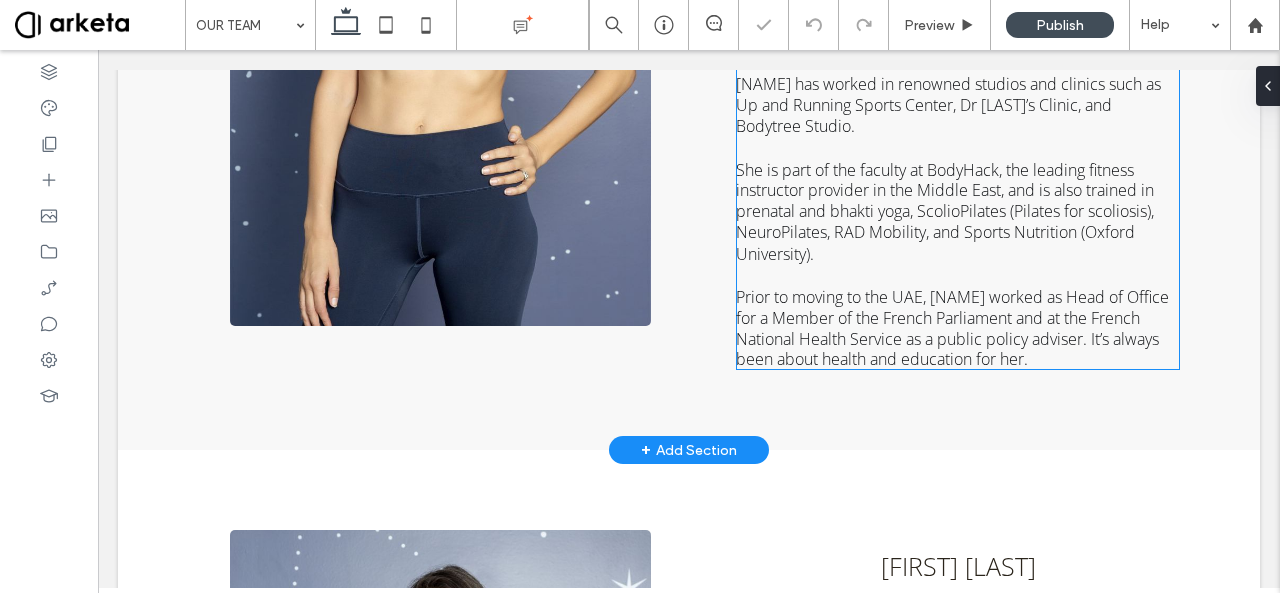 scroll, scrollTop: 566, scrollLeft: 0, axis: vertical 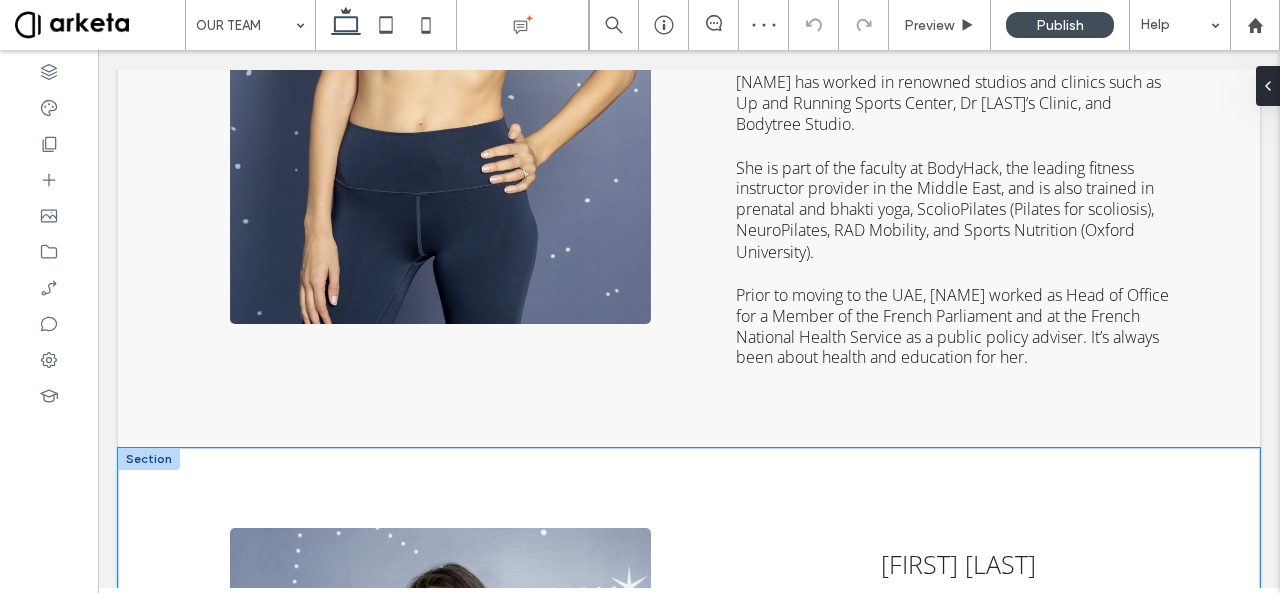 click on "[FIRST] [LAST]
Founder & Instructor
With over 9,000 hours coaching experience, 2,000 new mothers supported since 2015, 75 certified instructors, and extensive knowledge of neuroanatomy and biomechanics, Pilates instructor and instructor trainer [FIRST] is known in the wellness industry for her fun yet technical classes, her engaging way of educating clients and instructors, and her perinatal expertise. A former rhythmic gymnast, [FIRST] suffered multiple injuries in her teens and started using movement as a key recovery tool. [FIRST] has worked in renowned studios and clinics such as Up and Running Sports Center, Dr [LAST]’s Clinic, and Bodytree Studio. She is part of the faculty at BodyHack, the leading fitness instructor provider in the Middle East, and is also trained in prenatal and bhakti yoga, ScolioPilates (Pilates for scoliosis), NeuroPilates, RAD Mobility, and Sports Nutrition (Oxford University)." at bounding box center [689, 866] 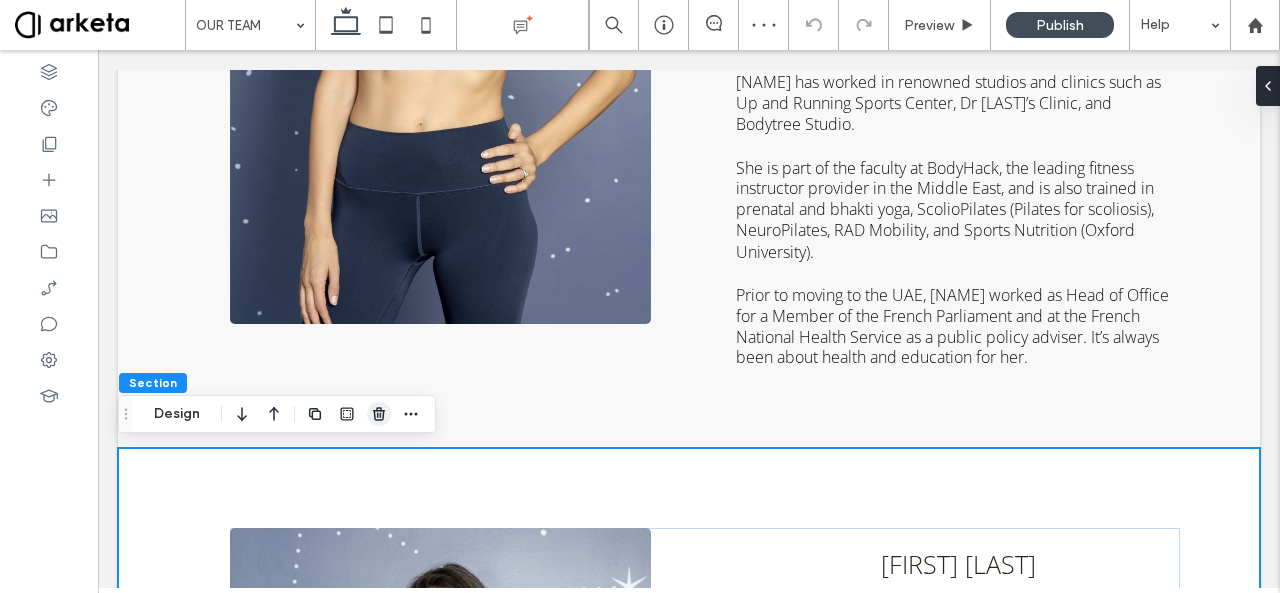 click at bounding box center (379, 414) 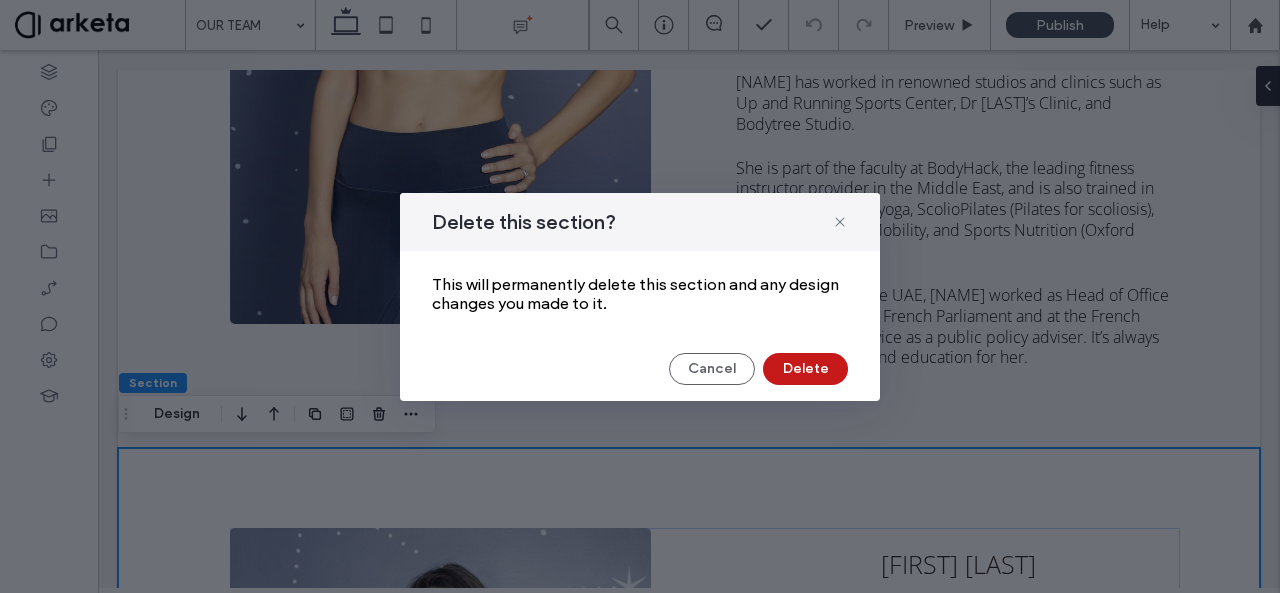 click on "Delete" at bounding box center (805, 369) 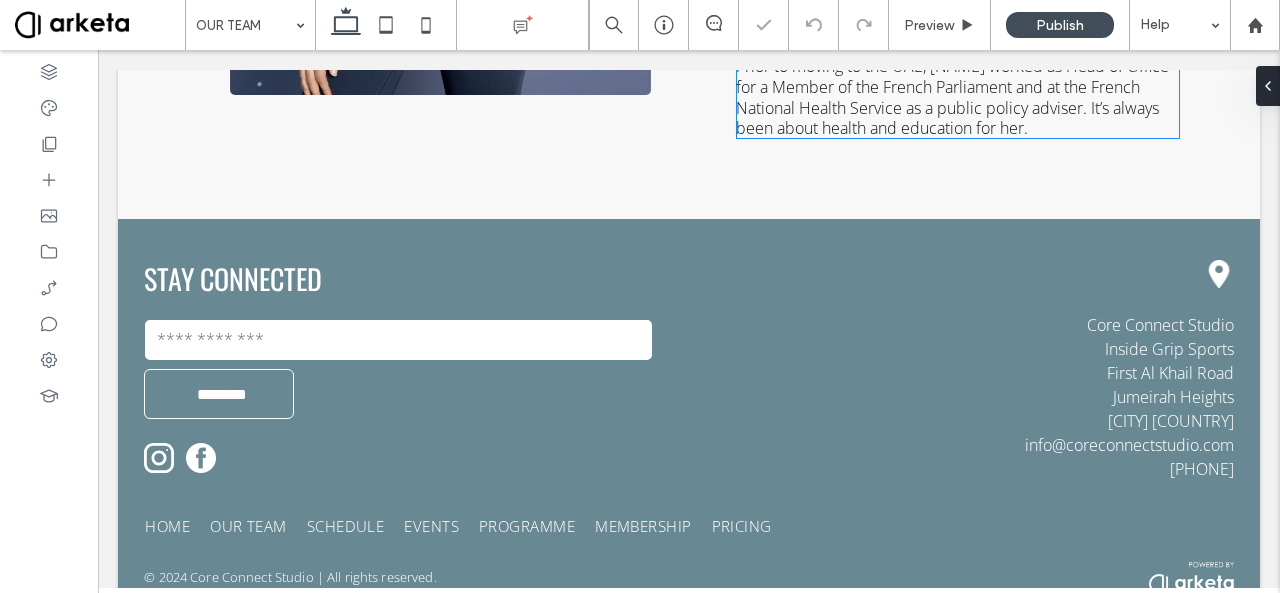 scroll, scrollTop: 0, scrollLeft: 0, axis: both 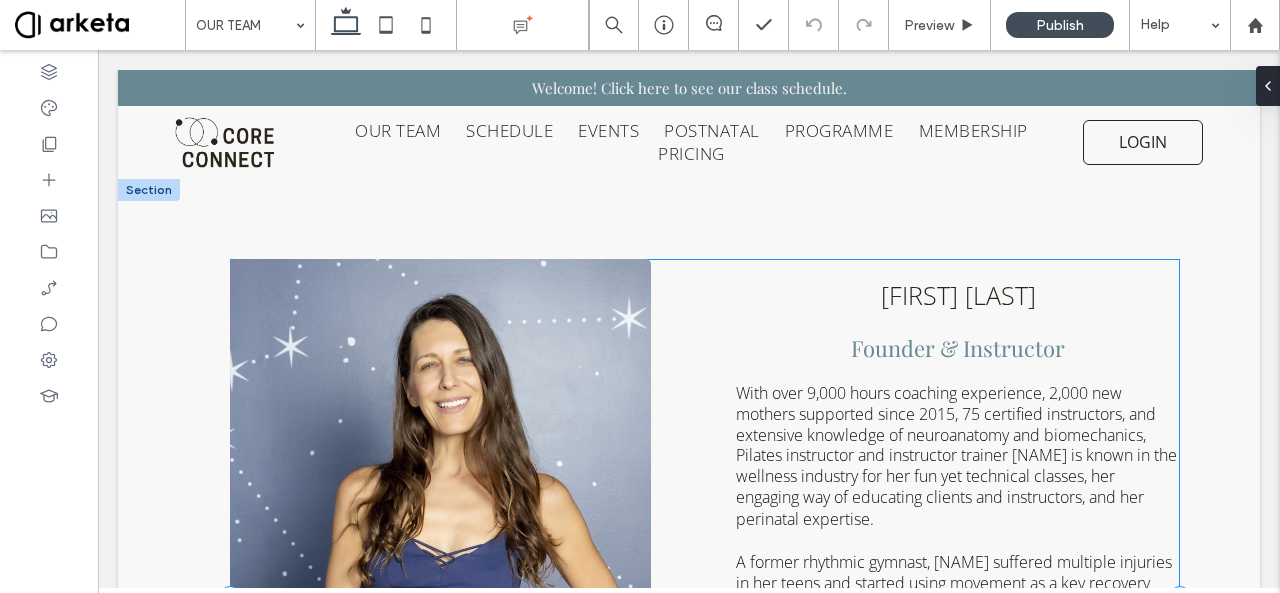 click on "[FIRST] [LAST]
Founder & Instructor
With over 9,000 hours coaching experience, 2,000 new mothers supported since 2015, 75 certified instructors, and extensive knowledge of neuroanatomy and biomechanics, Pilates instructor and instructor trainer [FIRST] is known in the wellness industry for her fun yet technical classes, her engaging way of educating clients and instructors, and her perinatal expertise. A former rhythmic gymnast, [FIRST] suffered multiple injuries in her teens and started using movement as a key recovery tool. [FIRST] has worked in renowned studios and clinics such as Up and Running Sports Center, Dr [LAST]’s Clinic, and Bodytree Studio. She is part of the faculty at BodyHack, the leading fitness instructor provider in the Middle East, and is also trained in prenatal and bhakti yoga, ScolioPilates (Pilates for scoliosis), NeuroPilates, RAD Mobility, and Sports Nutrition (Oxford University)." at bounding box center (705, 597) 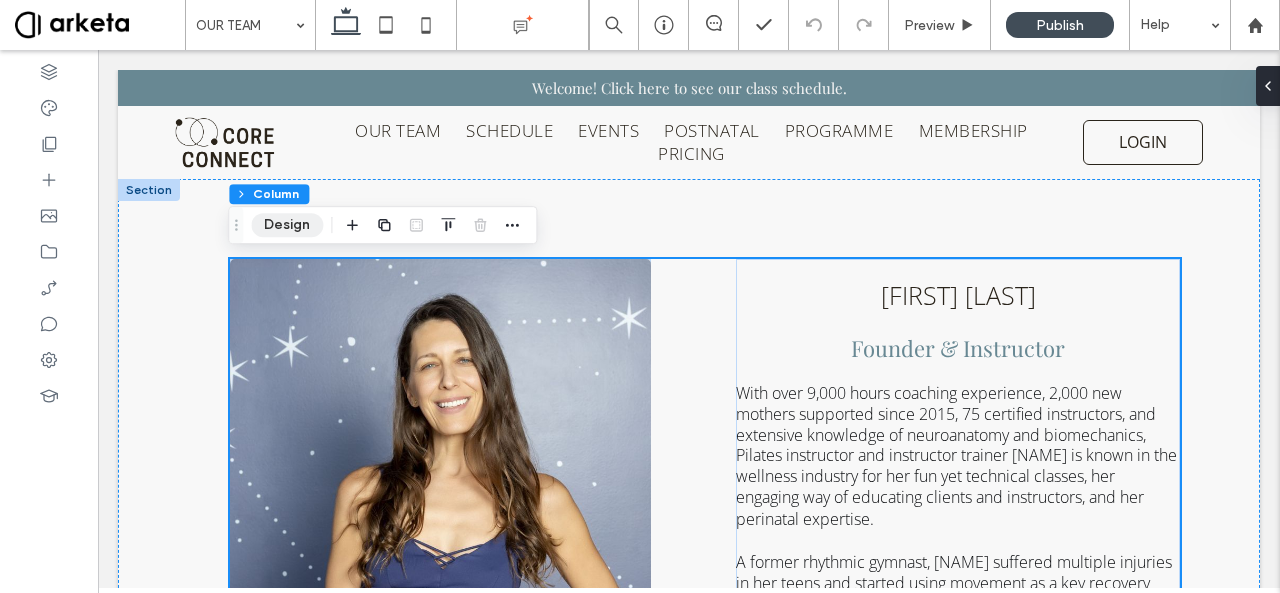click on "Design" at bounding box center [287, 225] 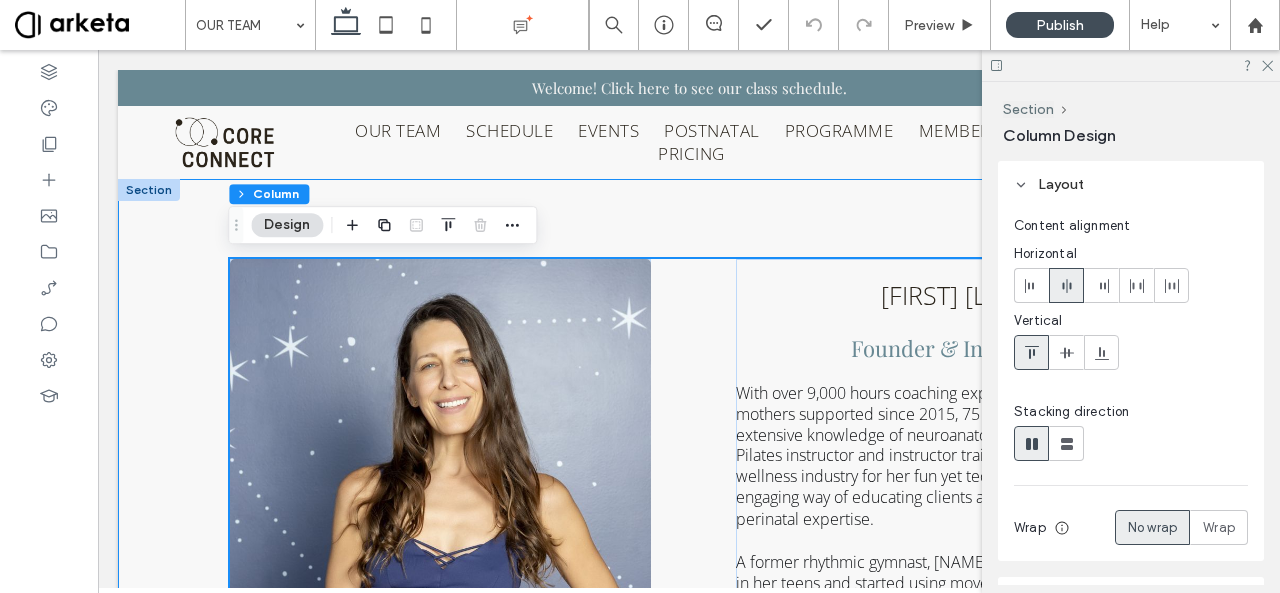 click on "[FIRST] [LAST]
Founder & Instructor
With over 9,000 hours coaching experience, 2,000 new mothers supported since 2015, 75 certified instructors, and extensive knowledge of neuroanatomy and biomechanics, Pilates instructor and instructor trainer [FIRST] is known in the wellness industry for her fun yet technical classes, her engaging way of educating clients and instructors, and her perinatal expertise. A former rhythmic gymnast, [FIRST] suffered multiple injuries in her teens and started using movement as a key recovery tool. [FIRST] has worked in renowned studios and clinics such as Up and Running Sports Center, Dr [LAST]’s Clinic, and Bodytree Studio. She is part of the faculty at BodyHack, the leading fitness instructor provider in the Middle East, and is also trained in prenatal and bhakti yoga, ScolioPilates (Pilates for scoliosis), NeuroPilates, RAD Mobility, and Sports Nutrition (Oxford University)." at bounding box center [689, 597] 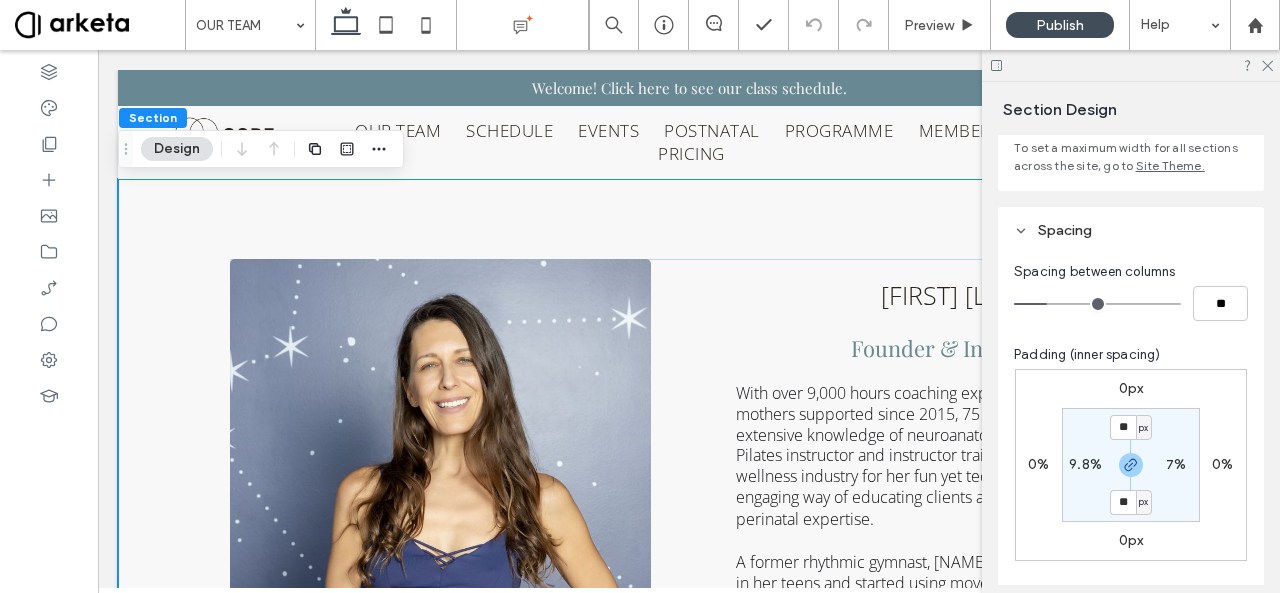 scroll, scrollTop: 146, scrollLeft: 0, axis: vertical 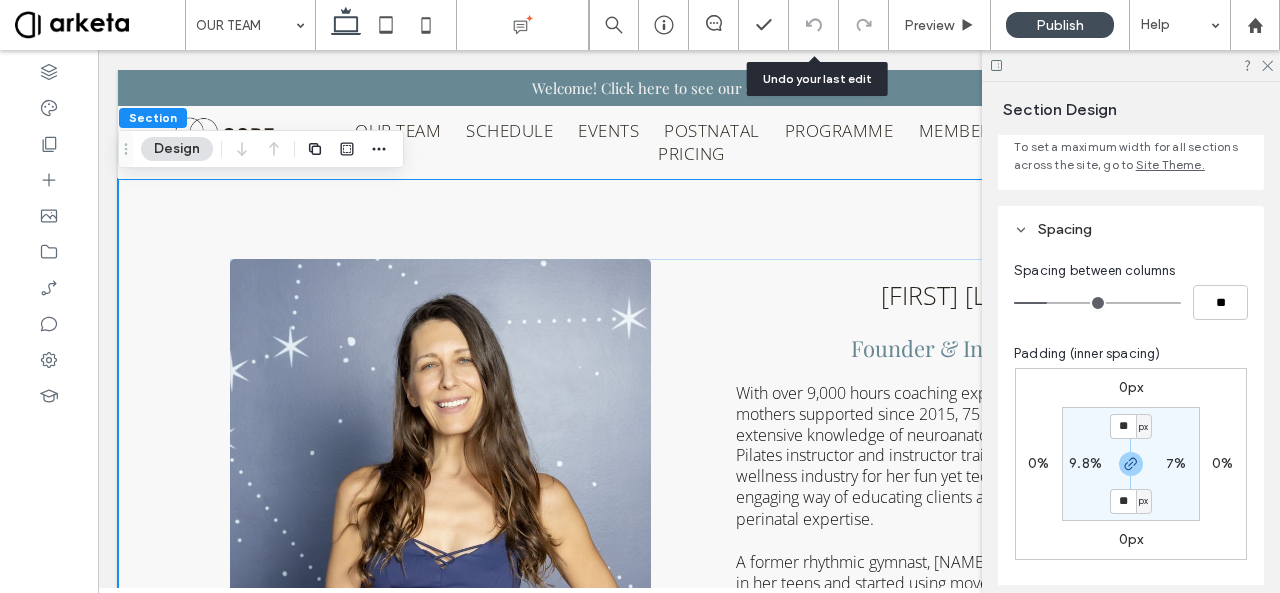 click 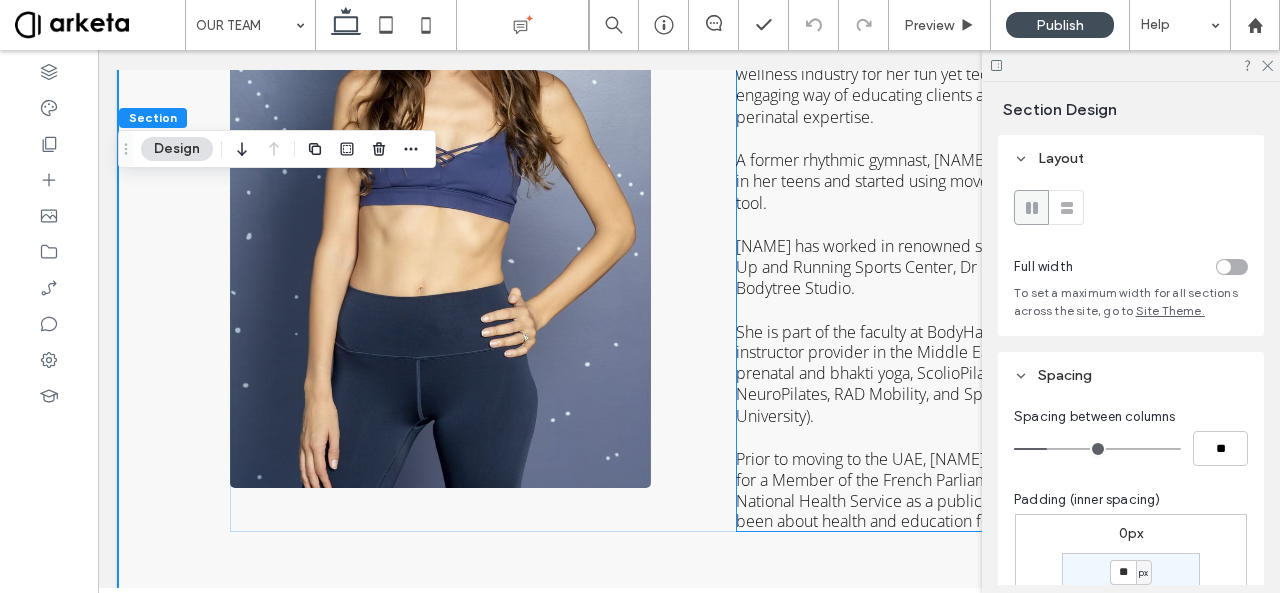 scroll, scrollTop: 0, scrollLeft: 0, axis: both 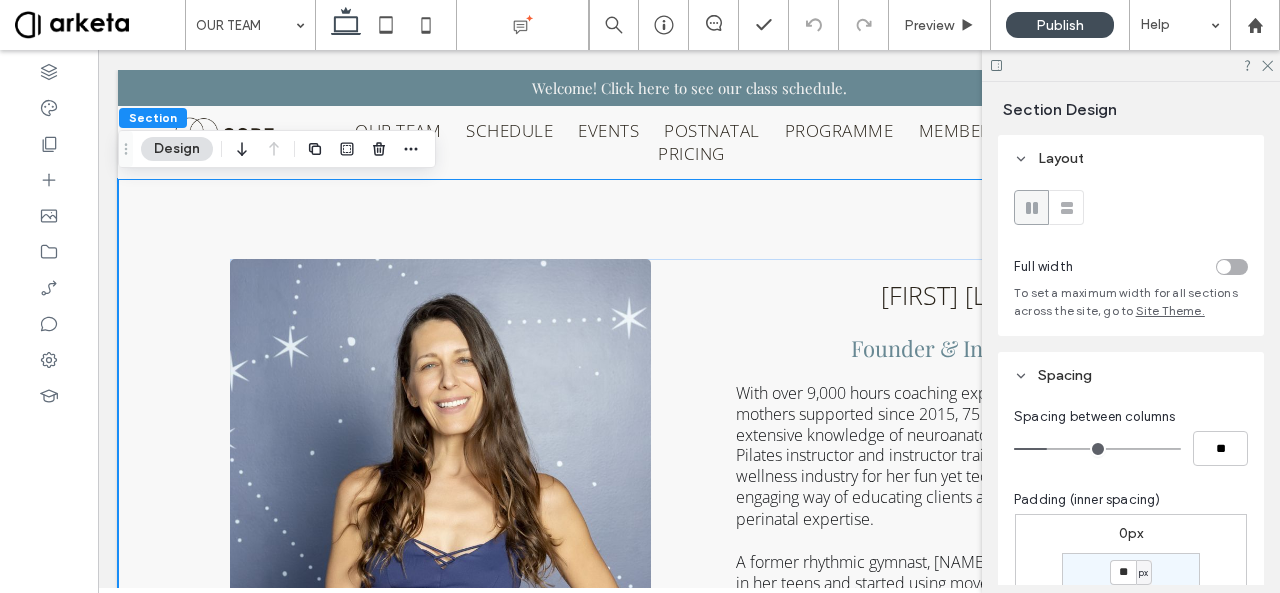 click on "[FIRST] [LAST]
Founder & Instructor
With over 9,000 hours coaching experience, 2,000 new mothers supported since 2015, 75 certified instructors, and extensive knowledge of neuroanatomy and biomechanics, Pilates instructor and instructor trainer [FIRST] is known in the wellness industry for her fun yet technical classes, her engaging way of educating clients and instructors, and her perinatal expertise. A former rhythmic gymnast, [FIRST] suffered multiple injuries in her teens and started using movement as a key recovery tool. [FIRST] has worked in renowned studios and clinics such as Up and Running Sports Center, Dr [LAST]’s Clinic, and Bodytree Studio. She is part of the faculty at BodyHack, the leading fitness instructor provider in the Middle East, and is also trained in prenatal and bhakti yoga, ScolioPilates (Pilates for scoliosis), NeuroPilates, RAD Mobility, and Sports Nutrition (Oxford University)." at bounding box center (689, 597) 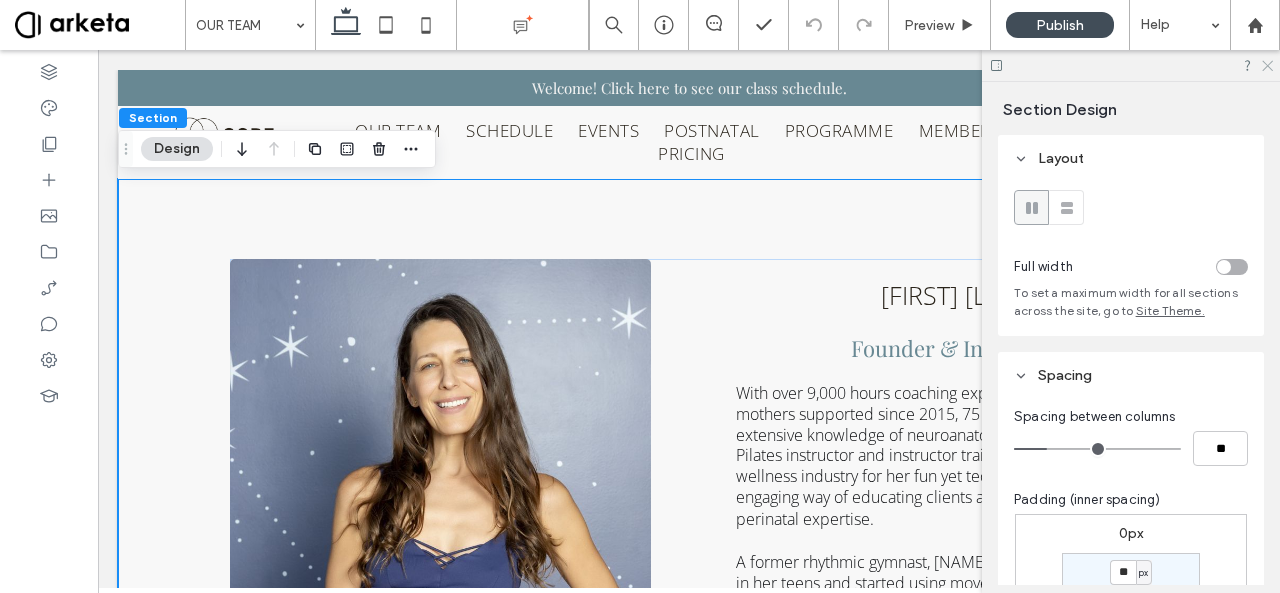 click 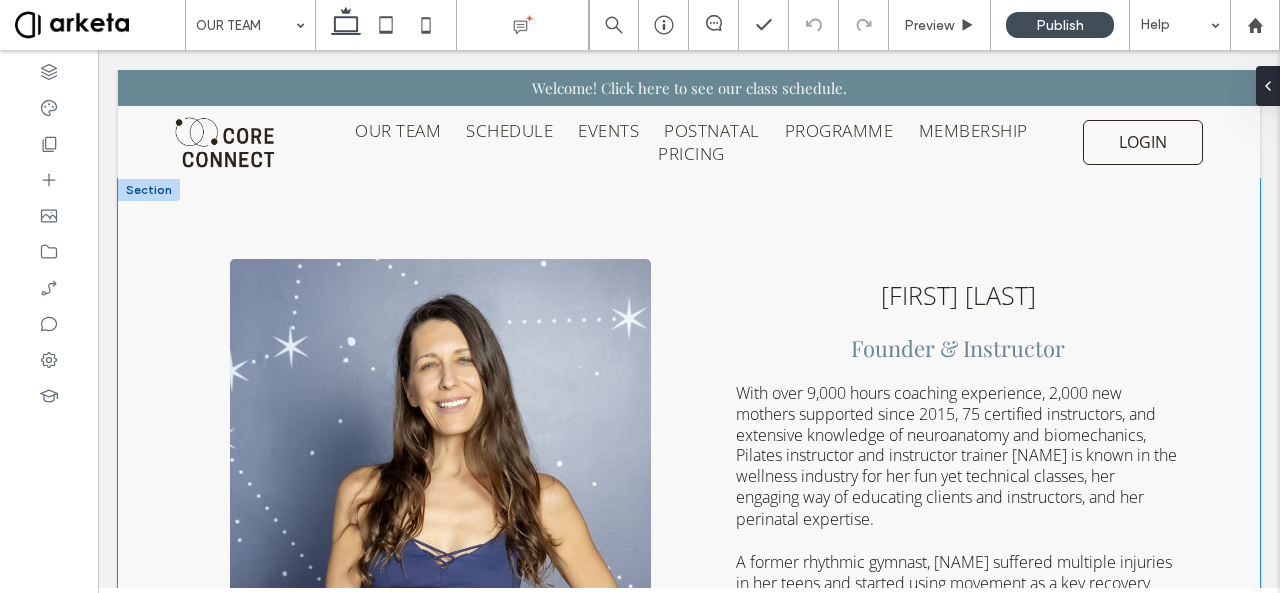click on "[FIRST] [LAST]
Founder & Instructor
With over 9,000 hours coaching experience, 2,000 new mothers supported since 2015, 75 certified instructors, and extensive knowledge of neuroanatomy and biomechanics, Pilates instructor and instructor trainer [FIRST] is known in the wellness industry for her fun yet technical classes, her engaging way of educating clients and instructors, and her perinatal expertise. A former rhythmic gymnast, [FIRST] suffered multiple injuries in her teens and started using movement as a key recovery tool. [FIRST] has worked in renowned studios and clinics such as Up and Running Sports Center, Dr [LAST]’s Clinic, and Bodytree Studio. She is part of the faculty at BodyHack, the leading fitness instructor provider in the Middle East, and is also trained in prenatal and bhakti yoga, ScolioPilates (Pilates for scoliosis), NeuroPilates, RAD Mobility, and Sports Nutrition (Oxford University)." at bounding box center (689, 597) 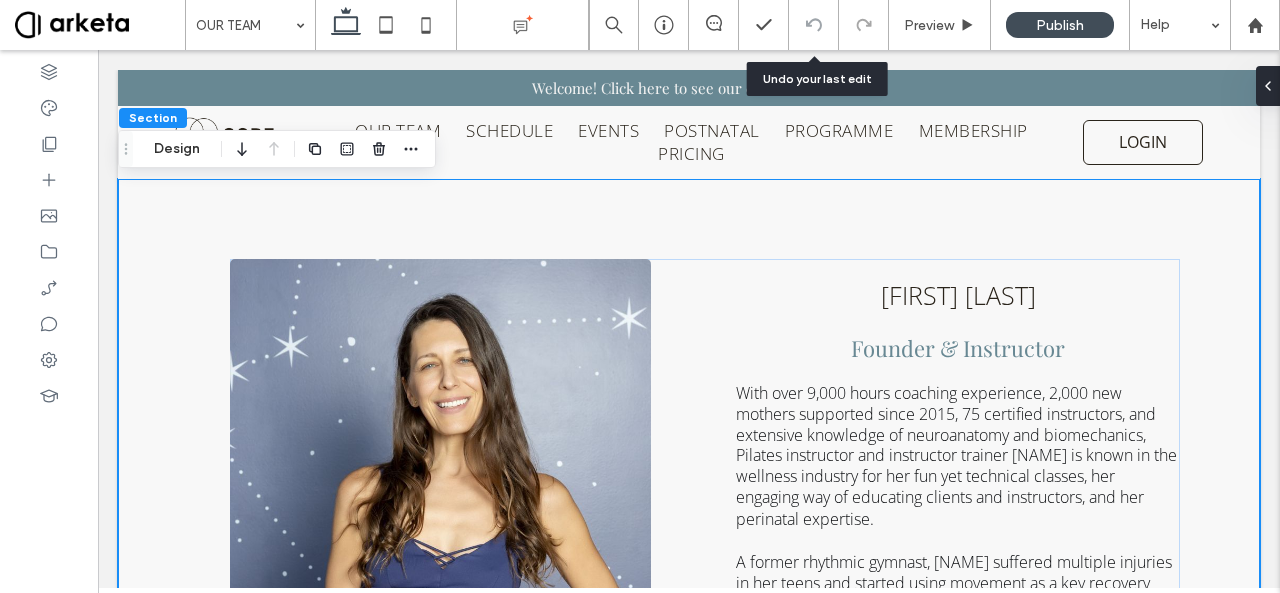 click at bounding box center (814, 25) 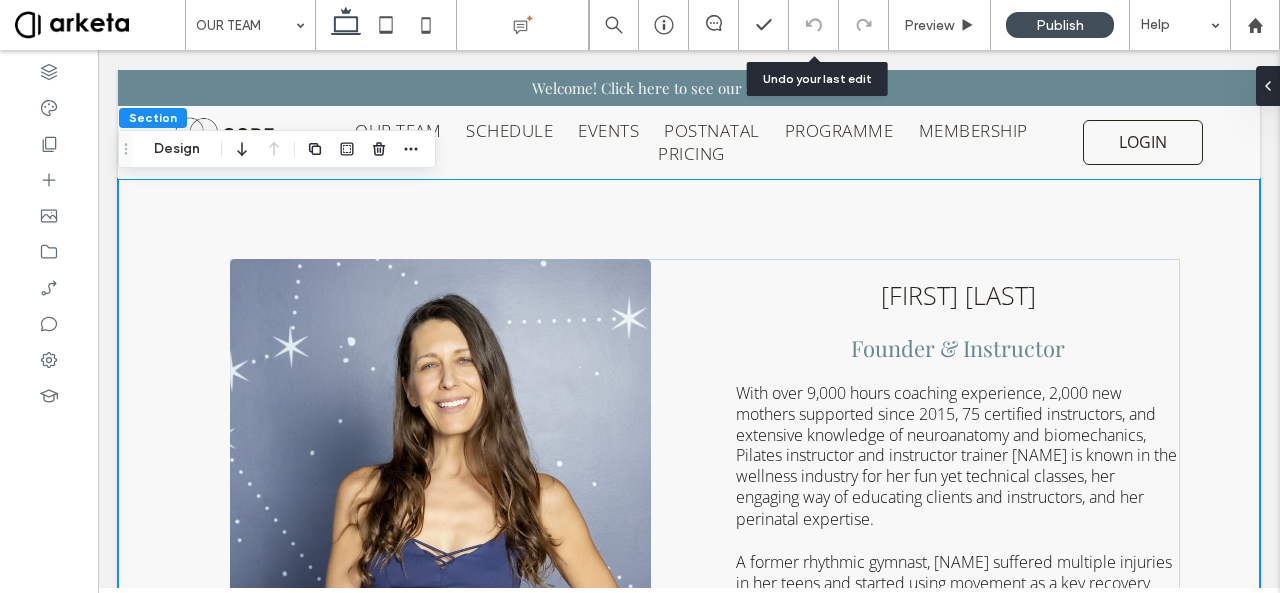 drag, startPoint x: 912, startPoint y: 64, endPoint x: 795, endPoint y: 363, distance: 321.07632 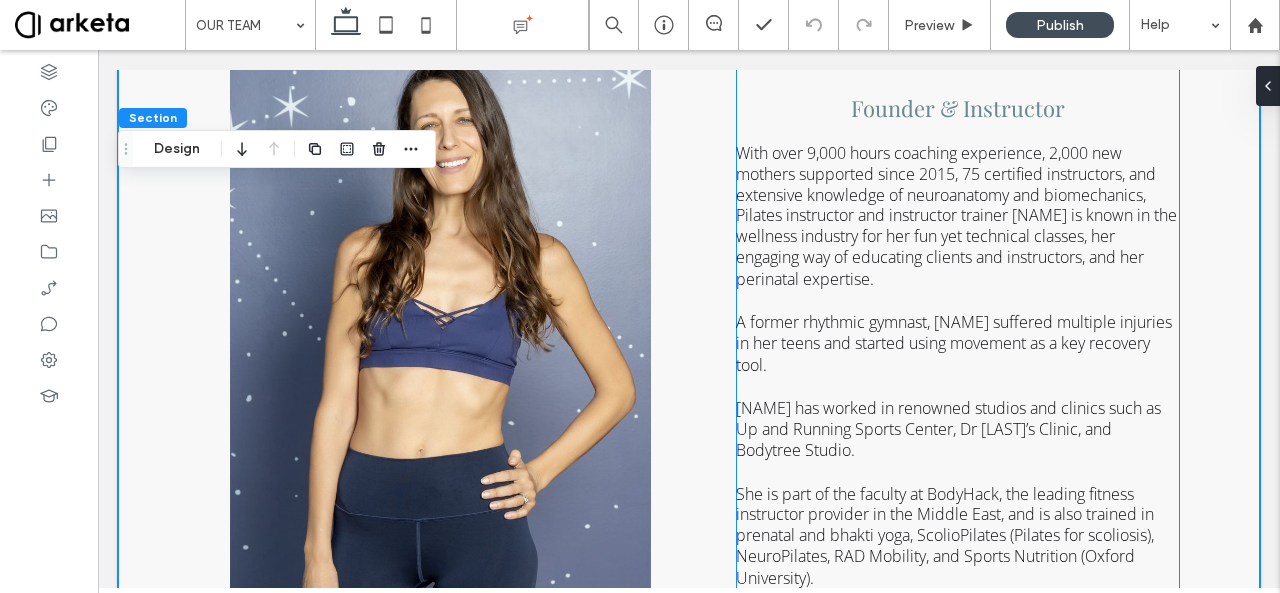 scroll, scrollTop: 503, scrollLeft: 0, axis: vertical 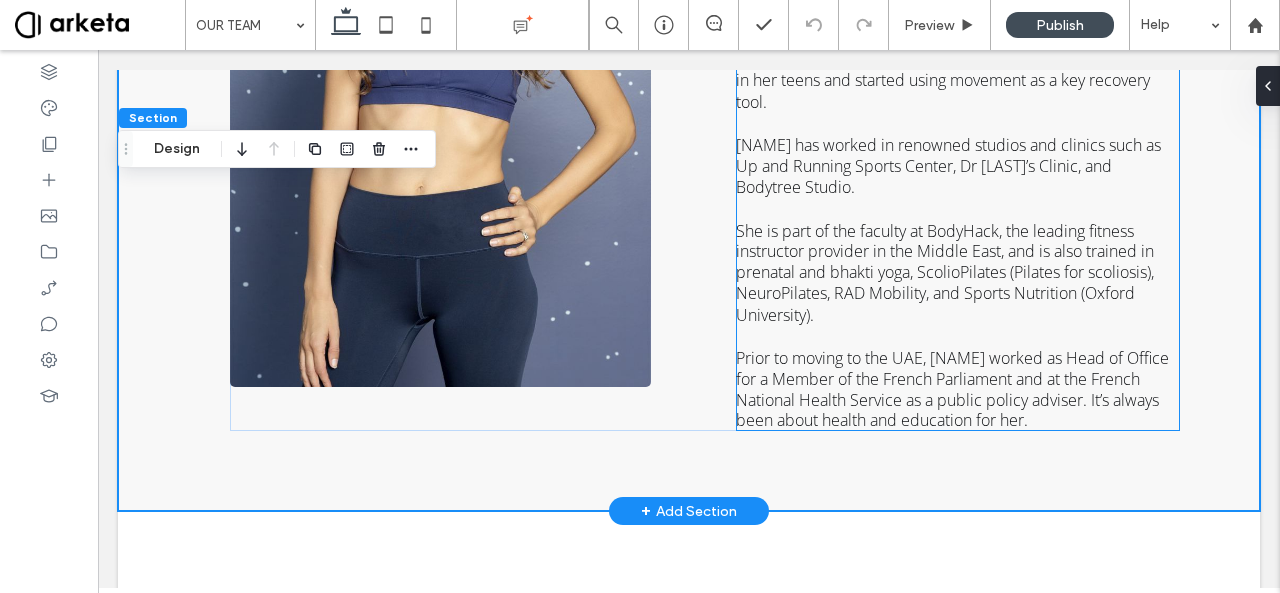 click on "Prior to moving to the [COUNTRY], [FIRST] worked as Head of Office for a Member of the French Parliament and at the French National Health Service as a public policy adviser. It’s always been about health and education for her." at bounding box center (952, 389) 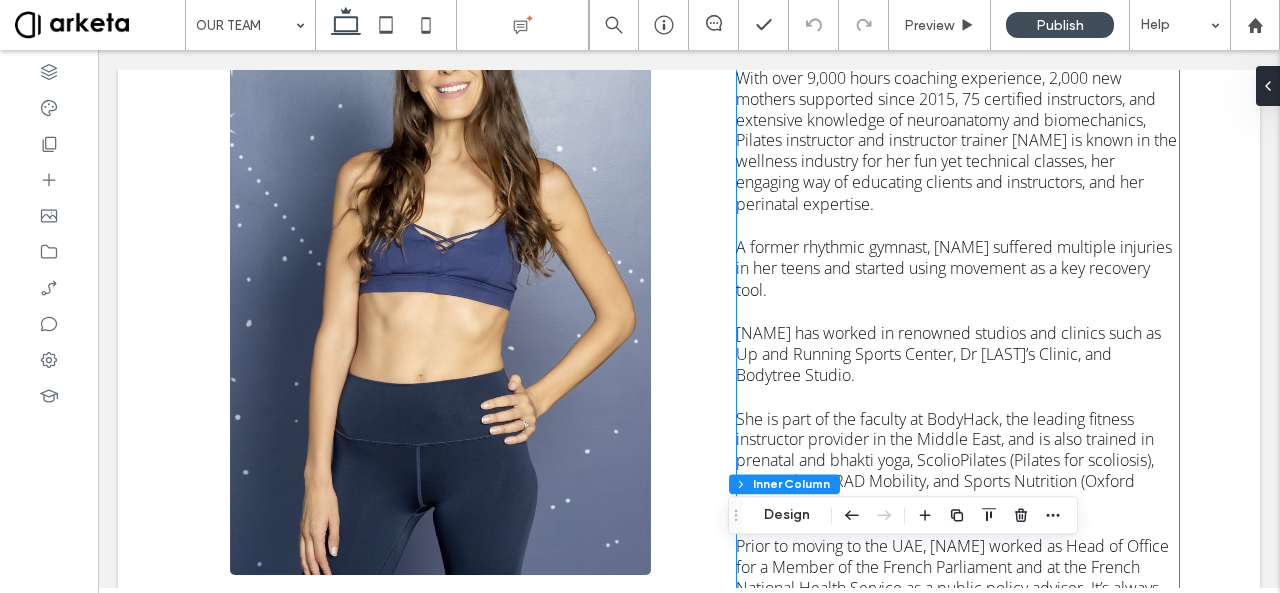 scroll, scrollTop: 0, scrollLeft: 0, axis: both 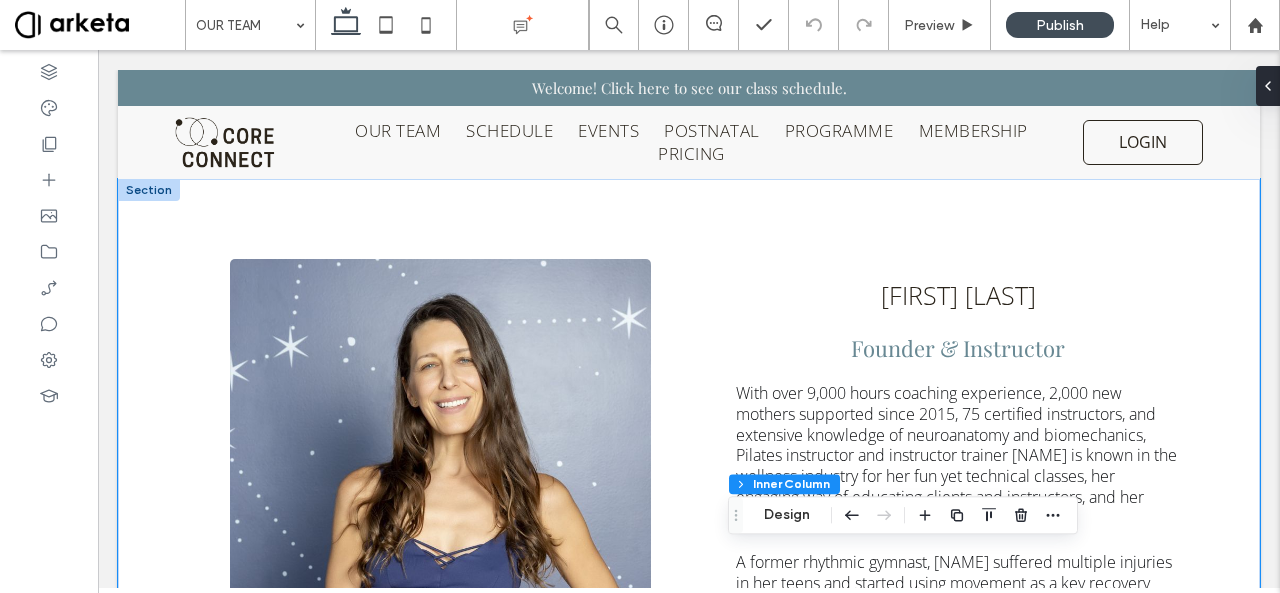 click on "[FIRST] [LAST]
Founder & Instructor
With over 9,000 hours coaching experience, 2,000 new mothers supported since 2015, 75 certified instructors, and extensive knowledge of neuroanatomy and biomechanics, Pilates instructor and instructor trainer [FIRST] is known in the wellness industry for her fun yet technical classes, her engaging way of educating clients and instructors, and her perinatal expertise. A former rhythmic gymnast, [FIRST] suffered multiple injuries in her teens and started using movement as a key recovery tool. [FIRST] has worked in renowned studios and clinics such as Up and Running Sports Center, Dr [LAST]’s Clinic, and Bodytree Studio. She is part of the faculty at BodyHack, the leading fitness instructor provider in the Middle East, and is also trained in prenatal and bhakti yoga, ScolioPilates (Pilates for scoliosis), NeuroPilates, RAD Mobility, and Sports Nutrition (Oxford University)." at bounding box center (689, 597) 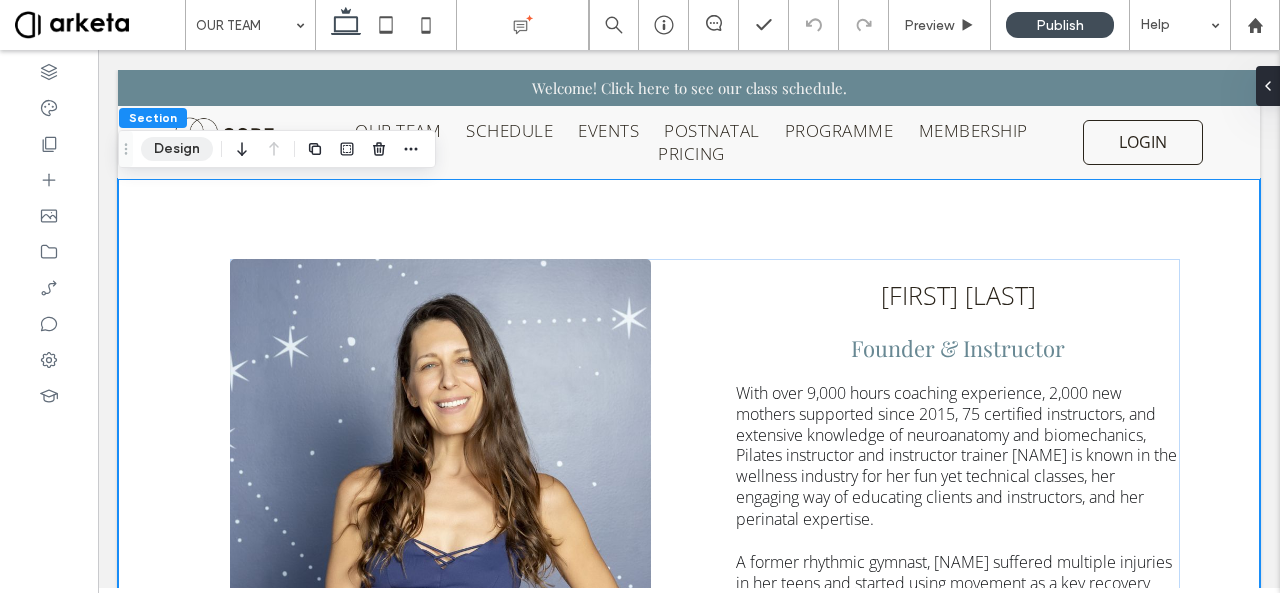 click on "Design" at bounding box center (177, 149) 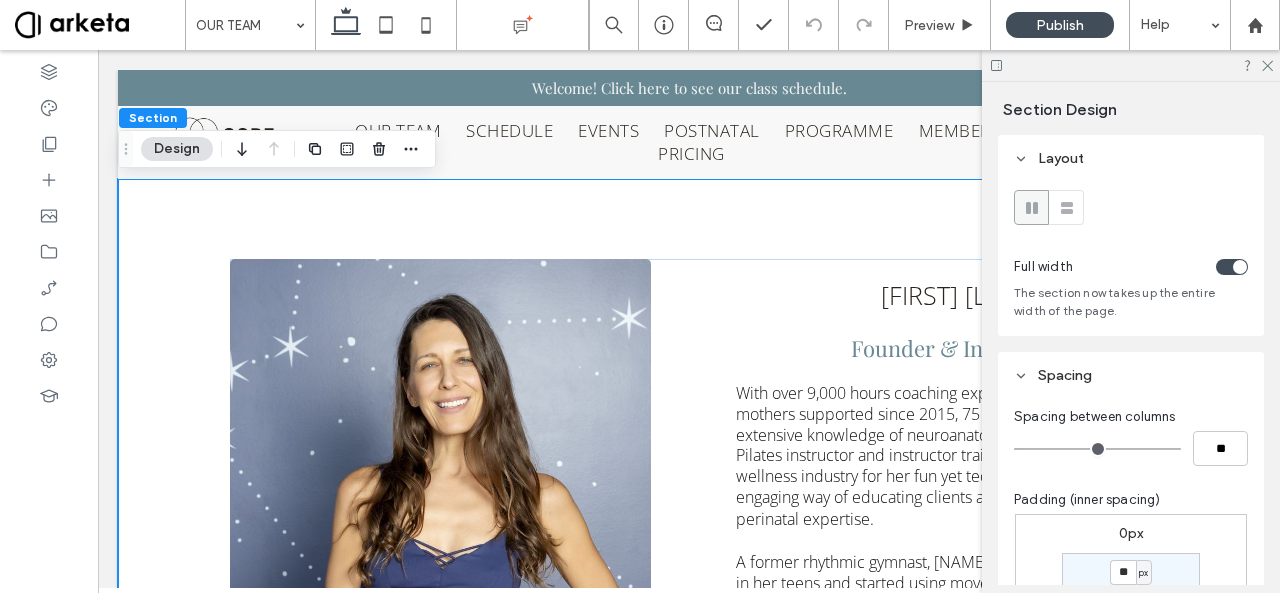 scroll, scrollTop: 547, scrollLeft: 0, axis: vertical 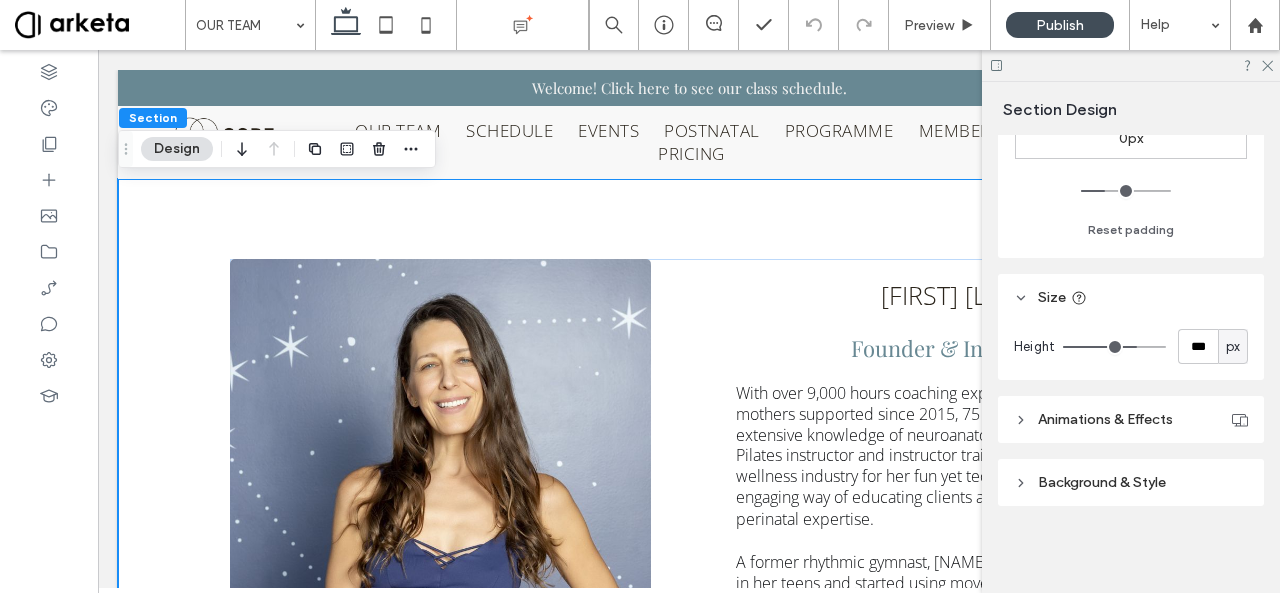 click on "Background & Style" at bounding box center (1102, 482) 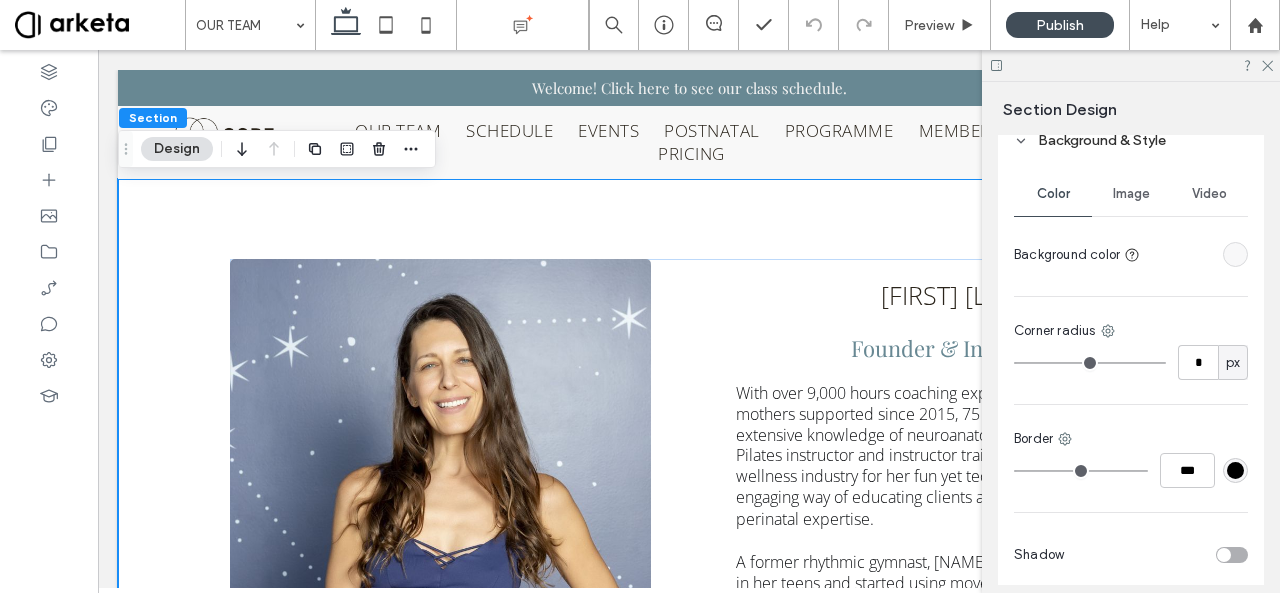 scroll, scrollTop: 970, scrollLeft: 0, axis: vertical 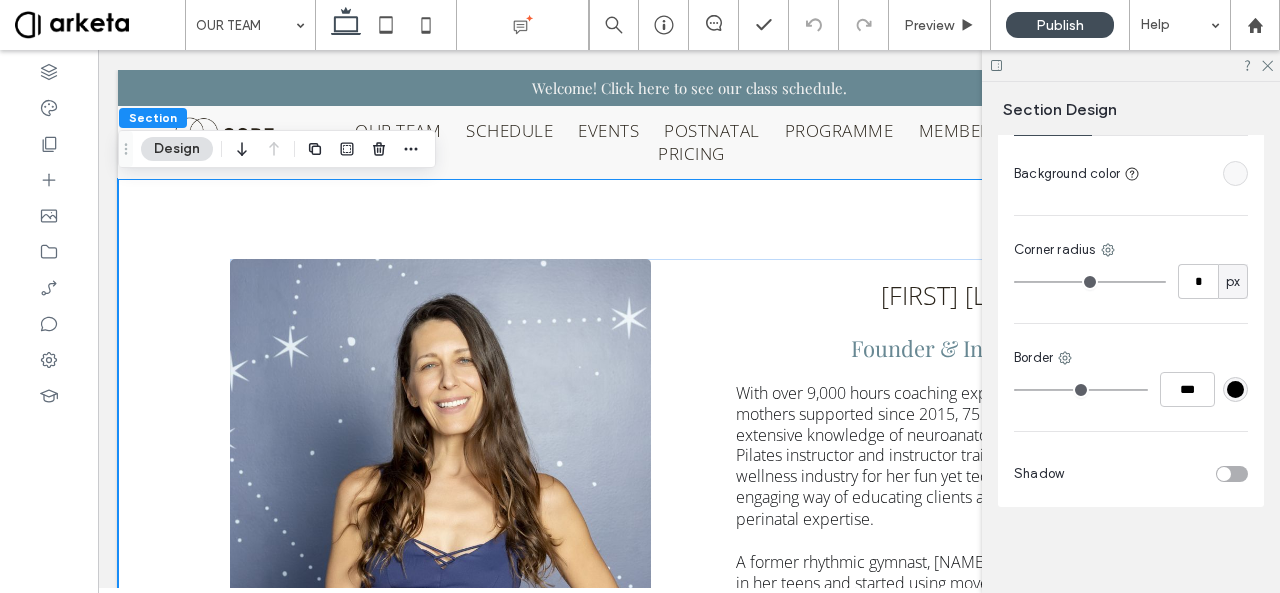click at bounding box center (1235, 173) 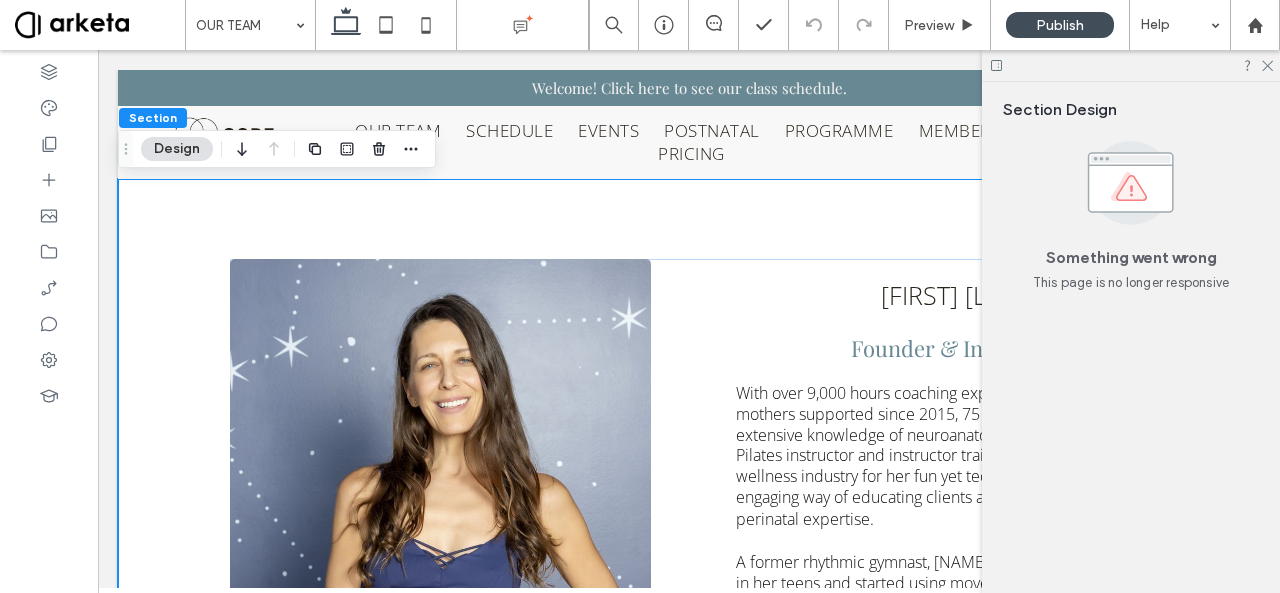 scroll, scrollTop: 0, scrollLeft: 0, axis: both 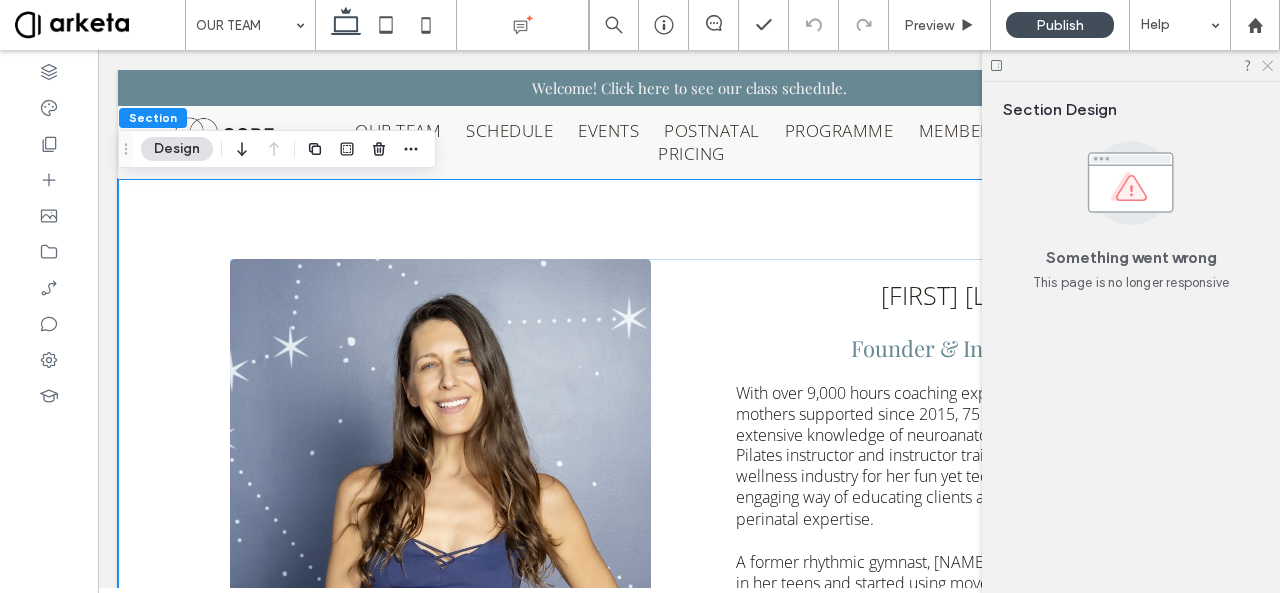click 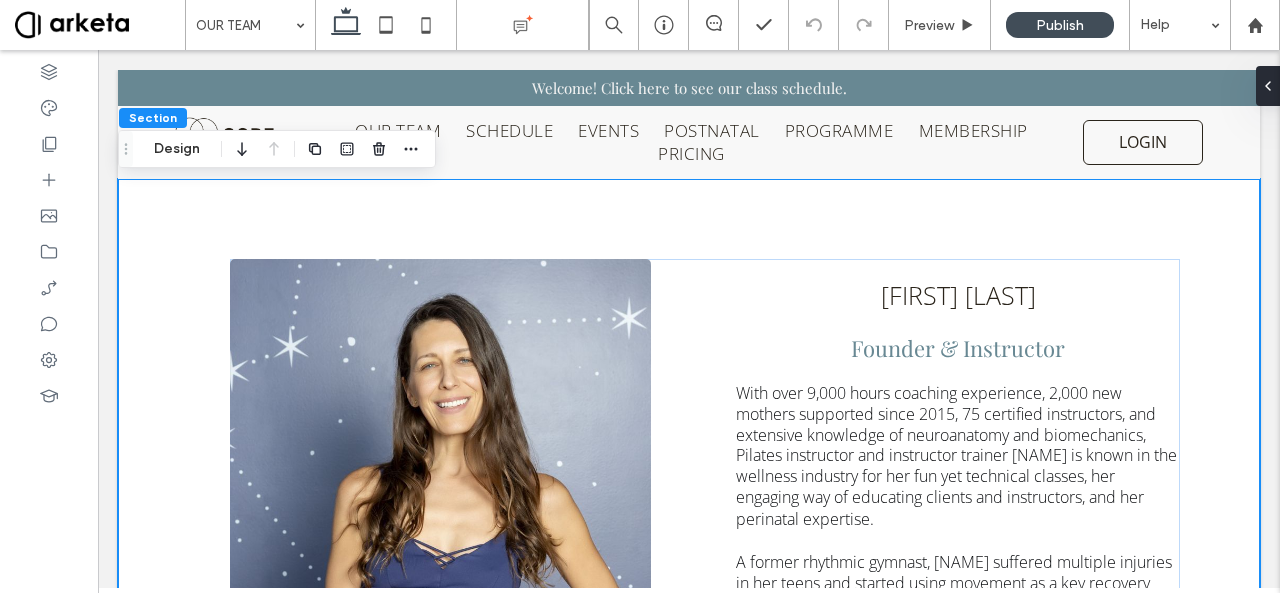 click on "[FIRST] [LAST]
Founder & Instructor
With over 9,000 hours coaching experience, 2,000 new mothers supported since 2015, 75 certified instructors, and extensive knowledge of neuroanatomy and biomechanics, Pilates instructor and instructor trainer [FIRST] is known in the wellness industry for her fun yet technical classes, her engaging way of educating clients and instructors, and her perinatal expertise. A former rhythmic gymnast, [FIRST] suffered multiple injuries in her teens and started using movement as a key recovery tool. [FIRST] has worked in renowned studios and clinics such as Up and Running Sports Center, Dr [LAST]’s Clinic, and Bodytree Studio. She is part of the faculty at BodyHack, the leading fitness instructor provider in the Middle East, and is also trained in prenatal and bhakti yoga, ScolioPilates (Pilates for scoliosis), NeuroPilates, RAD Mobility, and Sports Nutrition (Oxford University)." at bounding box center (689, 597) 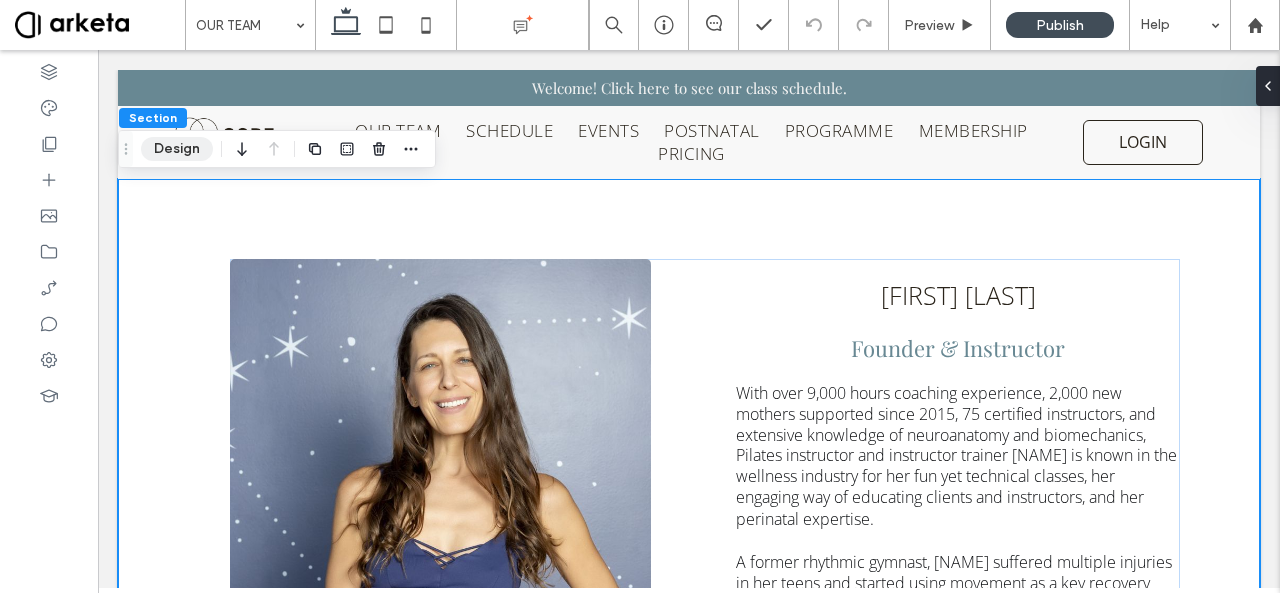 click on "Design" at bounding box center (177, 149) 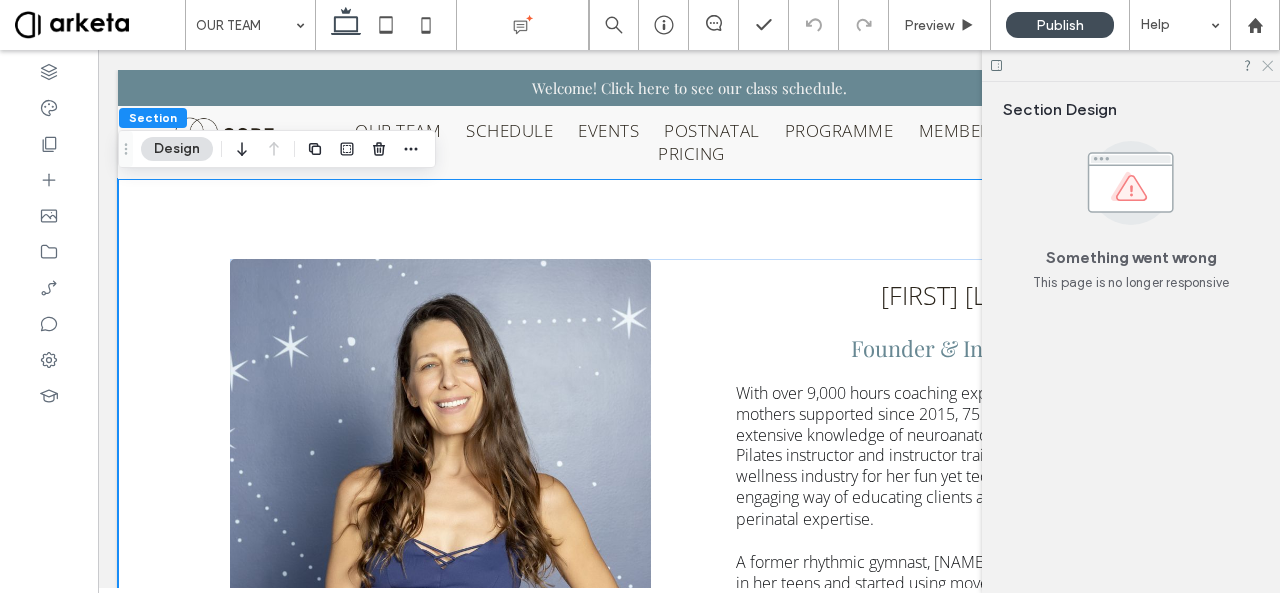 click 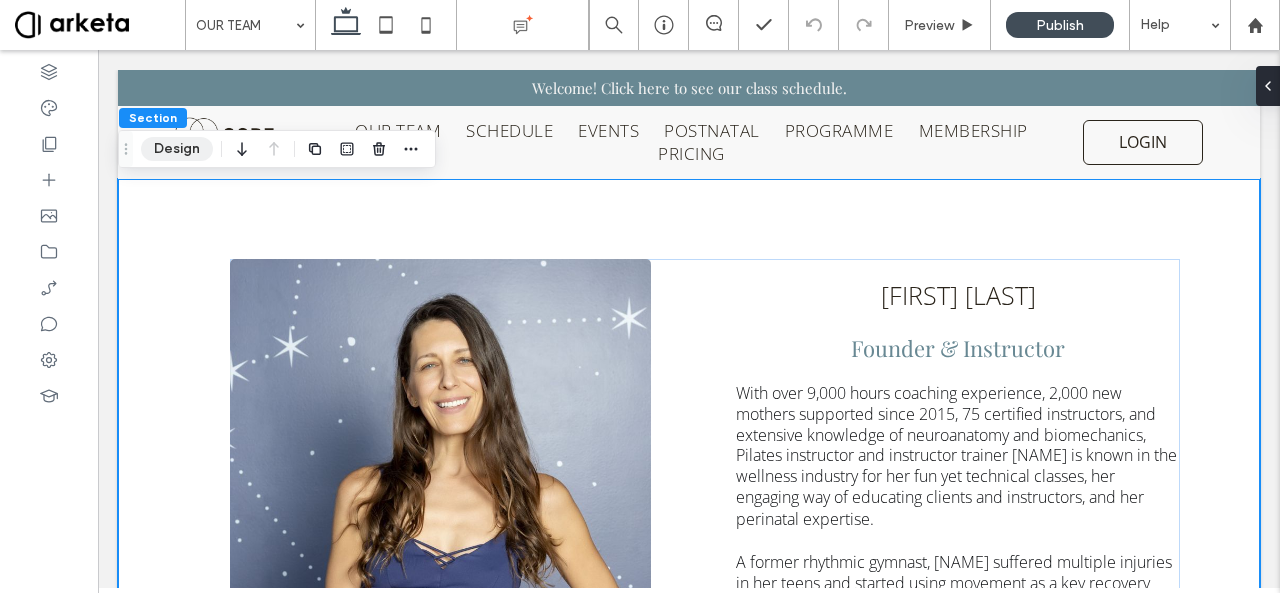 click on "Design" at bounding box center [177, 149] 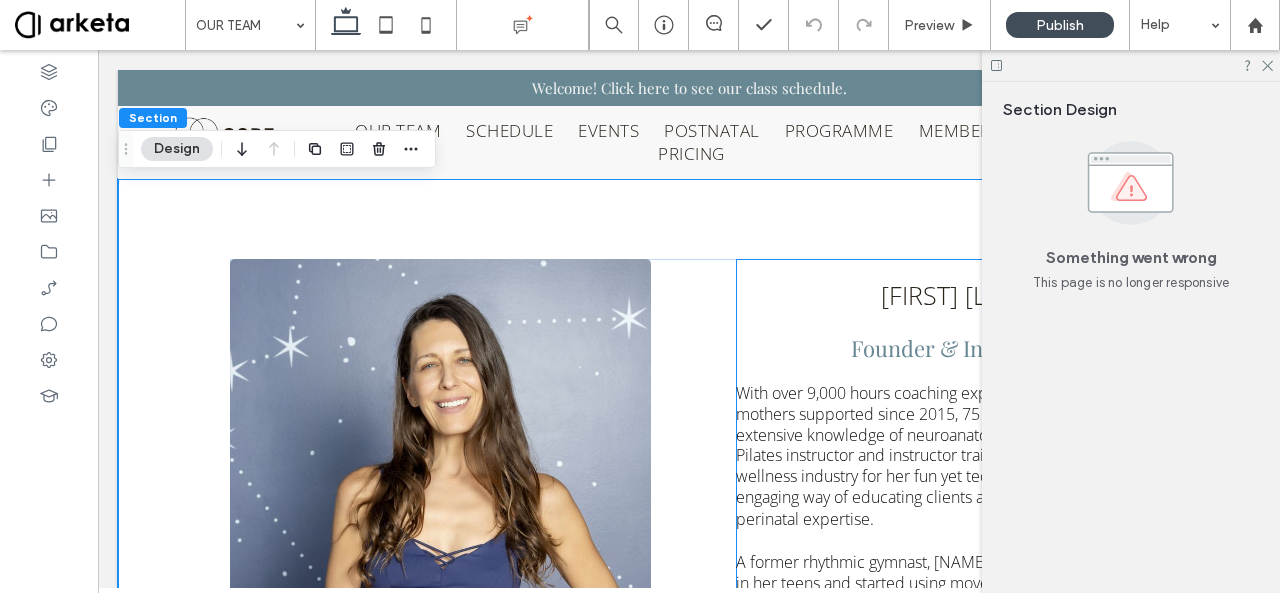 scroll, scrollTop: 132, scrollLeft: 0, axis: vertical 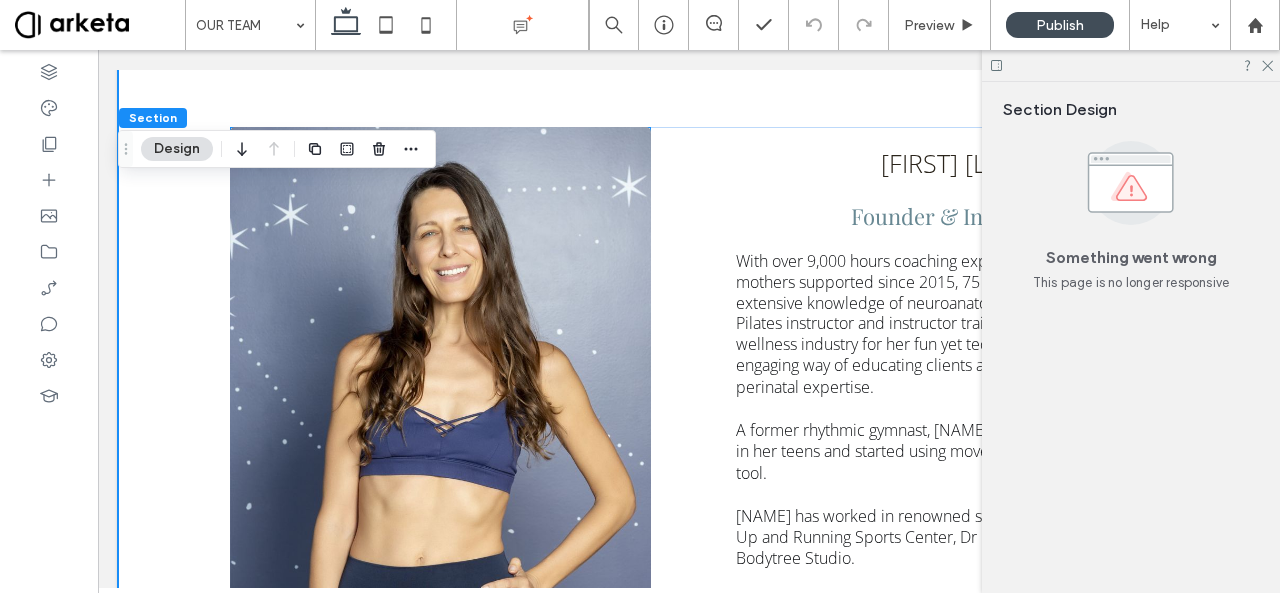 click at bounding box center (440, 442) 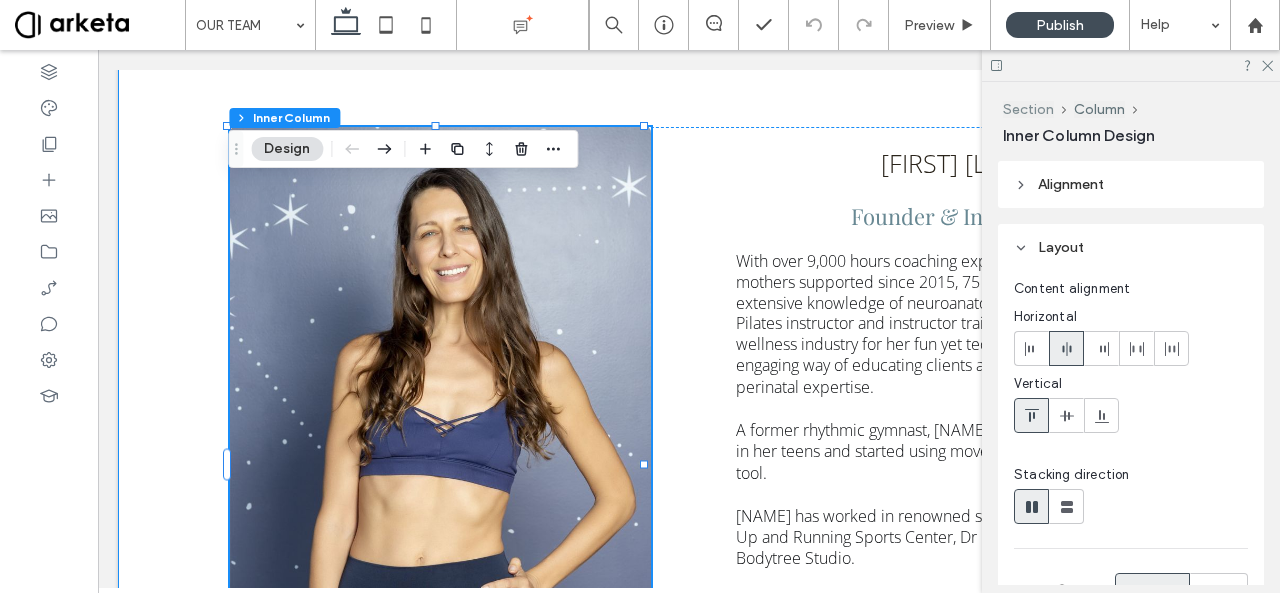 click on "Section" at bounding box center (1028, 109) 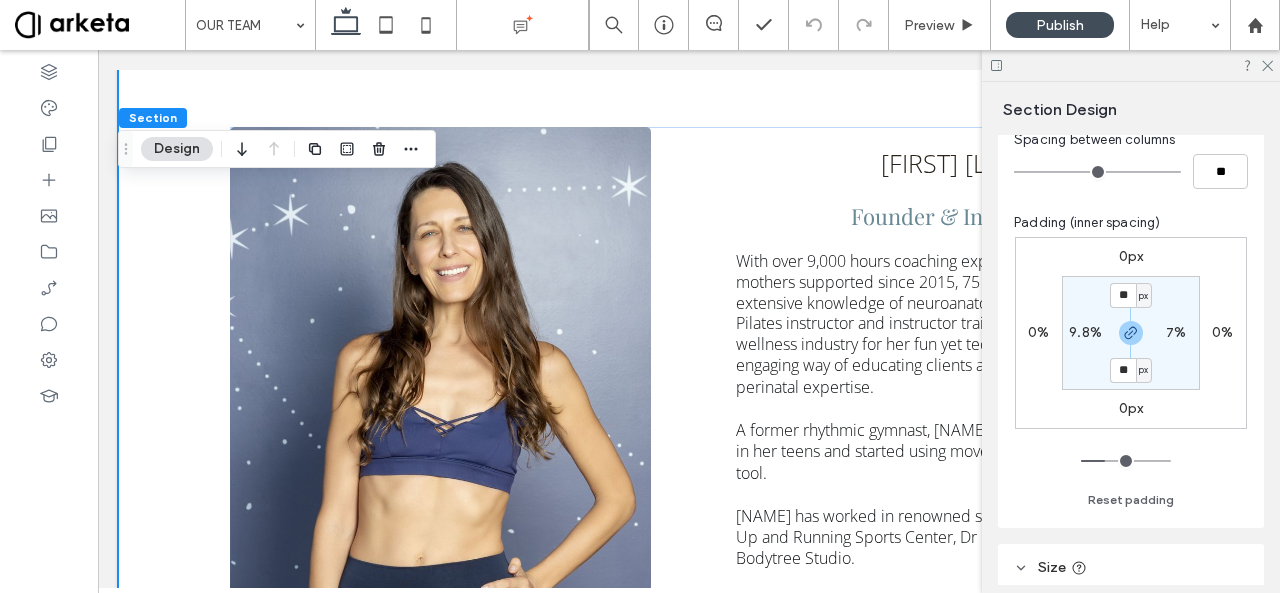 scroll, scrollTop: 279, scrollLeft: 0, axis: vertical 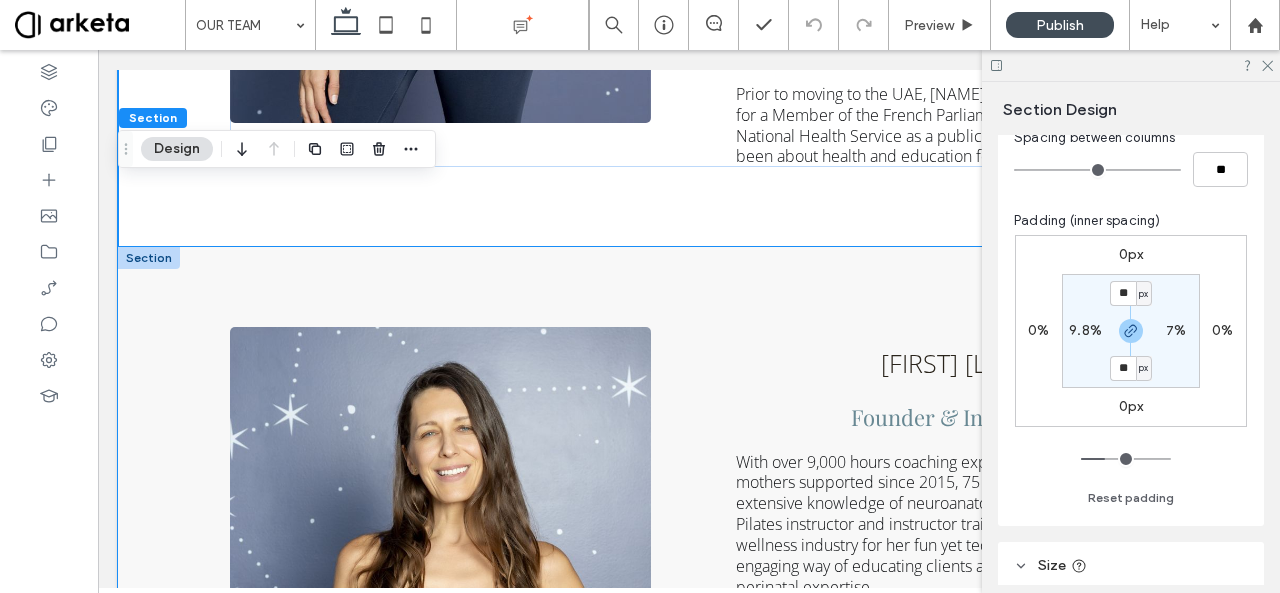 click on "[FIRST] [LAST]
Founder & Instructor
With over 9,000 hours coaching experience, 2,000 new mothers supported since 2015, 75 certified instructors, and extensive knowledge of neuroanatomy and biomechanics, Pilates instructor and instructor trainer [FIRST] is known in the wellness industry for her fun yet technical classes, her engaging way of educating clients and instructors, and her perinatal expertise. A former rhythmic gymnast, [FIRST] suffered multiple injuries in her teens and started using movement as a key recovery tool. [FIRST] has worked in renowned studios and clinics such as Up and Running Sports Center, Dr [LAST]’s Clinic, and Bodytree Studio. She is part of the faculty at BodyHack, the leading fitness instructor provider in the Middle East, and is also trained in prenatal and bhakti yoga, ScolioPilates (Pilates for scoliosis), NeuroPilates, RAD Mobility, and Sports Nutrition (Oxford University)." at bounding box center (689, 665) 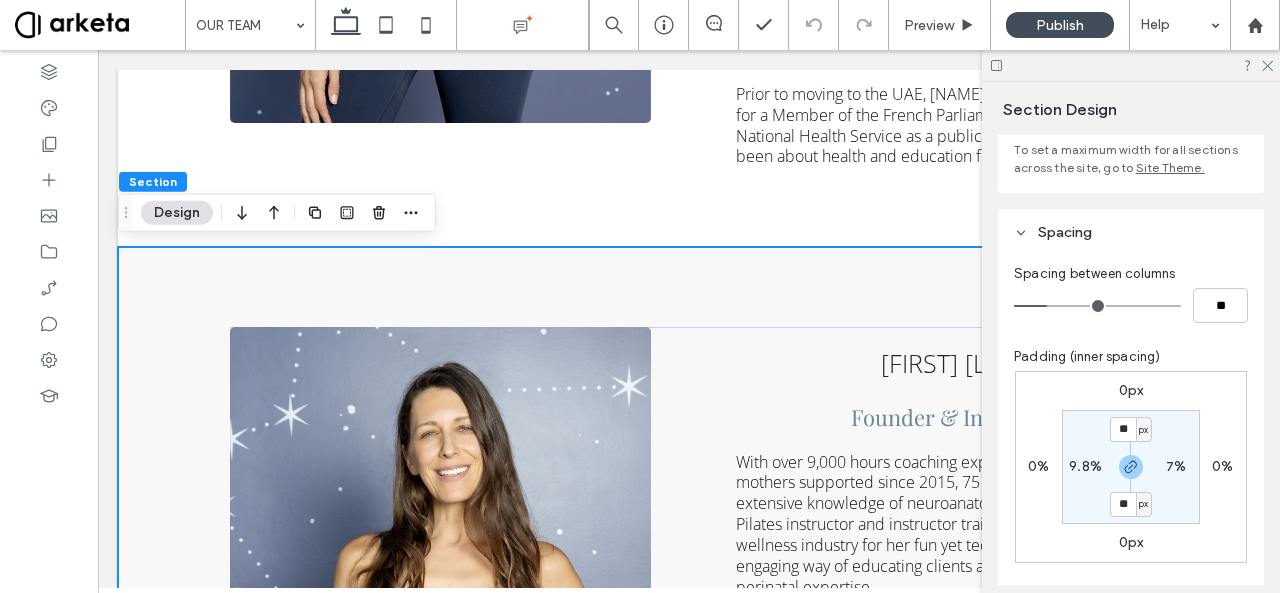 scroll, scrollTop: 144, scrollLeft: 0, axis: vertical 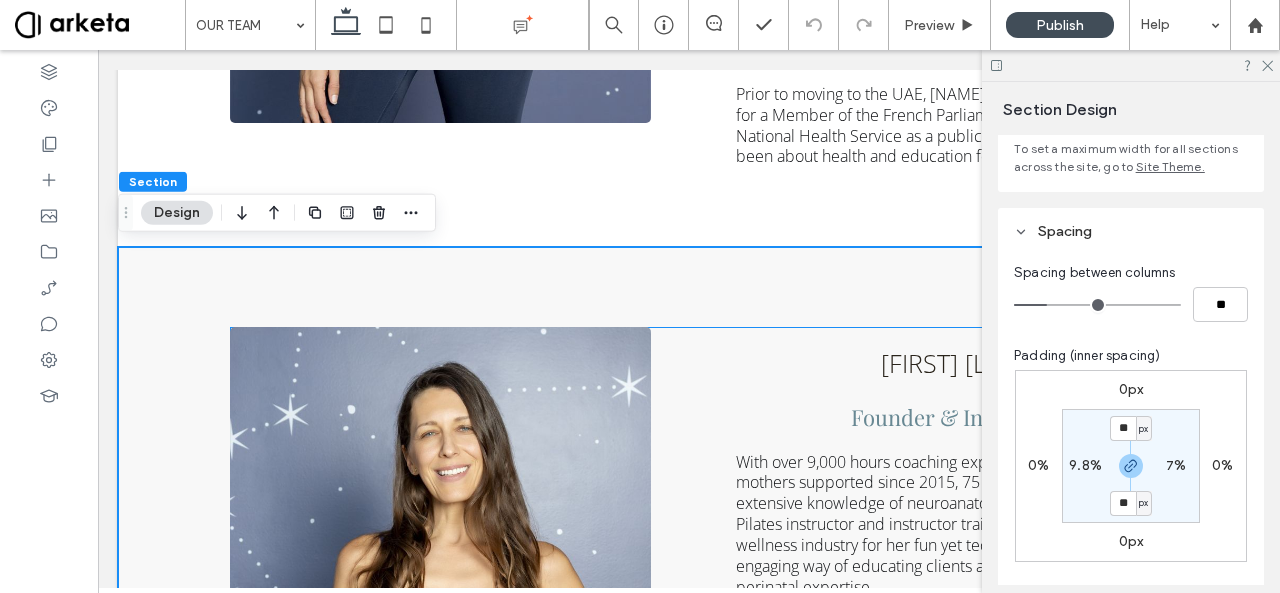 click on "[FIRST] [LAST]
Founder & Instructor
With over 9,000 hours coaching experience, 2,000 new mothers supported since 2015, 75 certified instructors, and extensive knowledge of neuroanatomy and biomechanics, Pilates instructor and instructor trainer [FIRST] is known in the wellness industry for her fun yet technical classes, her engaging way of educating clients and instructors, and her perinatal expertise. A former rhythmic gymnast, [FIRST] suffered multiple injuries in her teens and started using movement as a key recovery tool. [FIRST] has worked in renowned studios and clinics such as Up and Running Sports Center, Dr [LAST]’s Clinic, and Bodytree Studio. She is part of the faculty at BodyHack, the leading fitness instructor provider in the Middle East, and is also trained in prenatal and bhakti yoga, ScolioPilates (Pilates for scoliosis), NeuroPilates, RAD Mobility, and Sports Nutrition (Oxford University)." at bounding box center (705, 665) 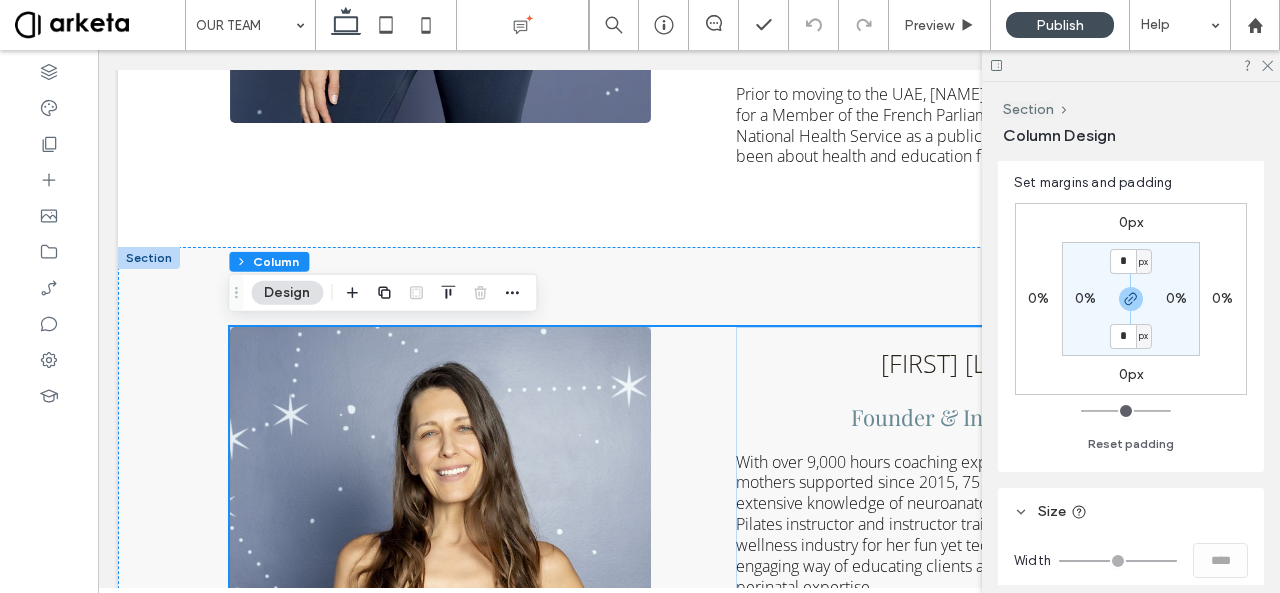 scroll, scrollTop: 542, scrollLeft: 0, axis: vertical 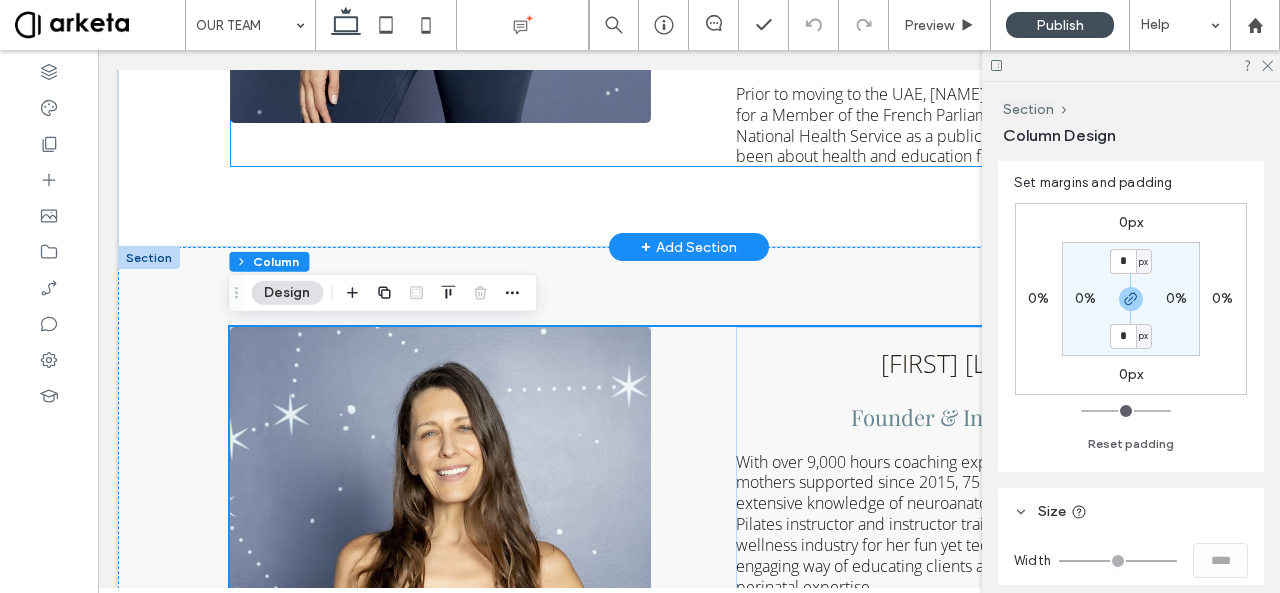 click on "[FIRST] [LAST]
Founder & Instructor
With over 9,000 hours coaching experience, 2,000 new mothers supported since 2015, 75 certified instructors, and extensive knowledge of neuroanatomy and biomechanics, Pilates instructor and instructor trainer [FIRST] is known in the wellness industry for her fun yet technical classes, her engaging way of educating clients and instructors, and her perinatal expertise. A former rhythmic gymnast, [FIRST] suffered multiple injuries in her teens and started using movement as a key recovery tool. [FIRST] has worked in renowned studios and clinics such as Up and Running Sports Center, Dr [LAST]’s Clinic, and Bodytree Studio. She is part of the faculty at BodyHack, the leading fitness instructor provider in the Middle East, and is also trained in prenatal and bhakti yoga, ScolioPilates (Pilates for scoliosis), NeuroPilates, RAD Mobility, and Sports Nutrition (Oxford University)." at bounding box center (705, -170) 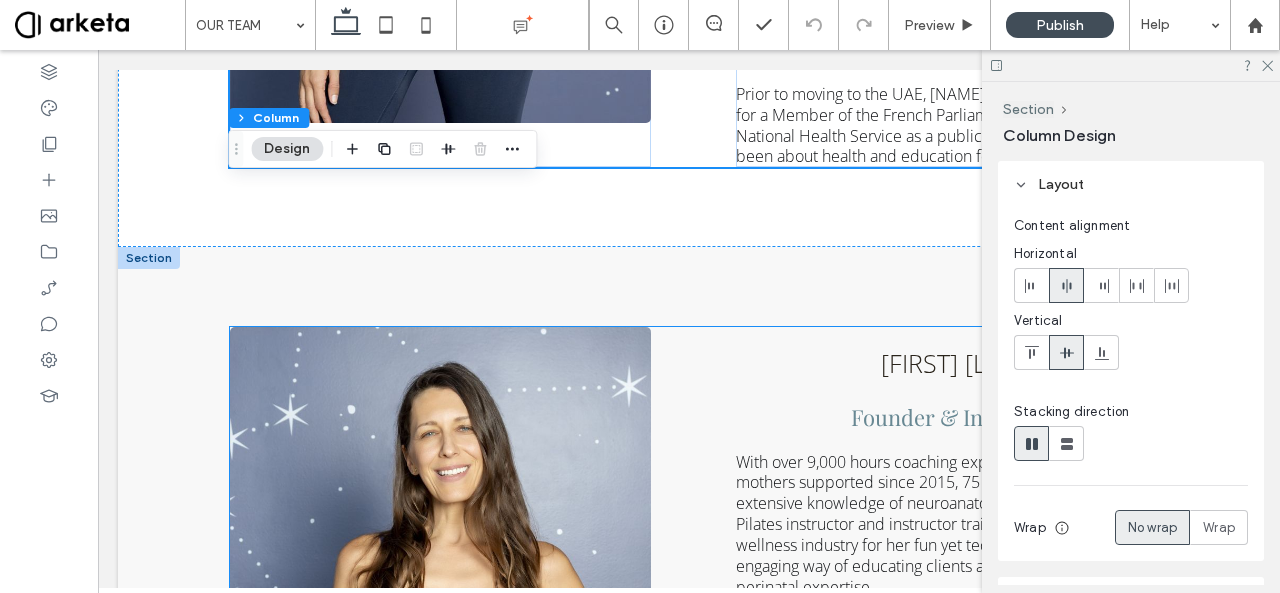 click on "[FIRST] [LAST]
Founder & Instructor
With over 9,000 hours coaching experience, 2,000 new mothers supported since 2015, 75 certified instructors, and extensive knowledge of neuroanatomy and biomechanics, Pilates instructor and instructor trainer [FIRST] is known in the wellness industry for her fun yet technical classes, her engaging way of educating clients and instructors, and her perinatal expertise. A former rhythmic gymnast, [FIRST] suffered multiple injuries in her teens and started using movement as a key recovery tool. [FIRST] has worked in renowned studios and clinics such as Up and Running Sports Center, Dr [LAST]’s Clinic, and Bodytree Studio. She is part of the faculty at BodyHack, the leading fitness instructor provider in the Middle East, and is also trained in prenatal and bhakti yoga, ScolioPilates (Pilates for scoliosis), NeuroPilates, RAD Mobility, and Sports Nutrition (Oxford University)." at bounding box center (705, 665) 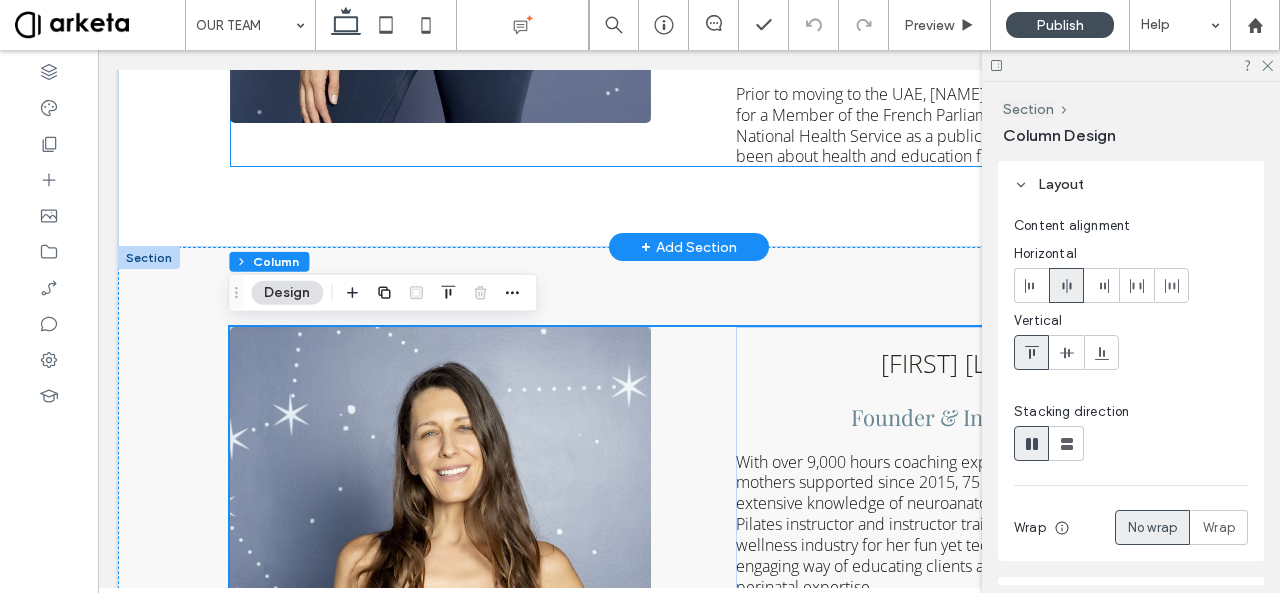 click on "[FIRST] [LAST]
Founder & Instructor
With over 9,000 hours coaching experience, 2,000 new mothers supported since 2015, 75 certified instructors, and extensive knowledge of neuroanatomy and biomechanics, Pilates instructor and instructor trainer [FIRST] is known in the wellness industry for her fun yet technical classes, her engaging way of educating clients and instructors, and her perinatal expertise. A former rhythmic gymnast, [FIRST] suffered multiple injuries in her teens and started using movement as a key recovery tool. [FIRST] has worked in renowned studios and clinics such as Up and Running Sports Center, Dr [LAST]’s Clinic, and Bodytree Studio. She is part of the faculty at BodyHack, the leading fitness instructor provider in the Middle East, and is also trained in prenatal and bhakti yoga, ScolioPilates (Pilates for scoliosis), NeuroPilates, RAD Mobility, and Sports Nutrition (Oxford University)." at bounding box center (705, -170) 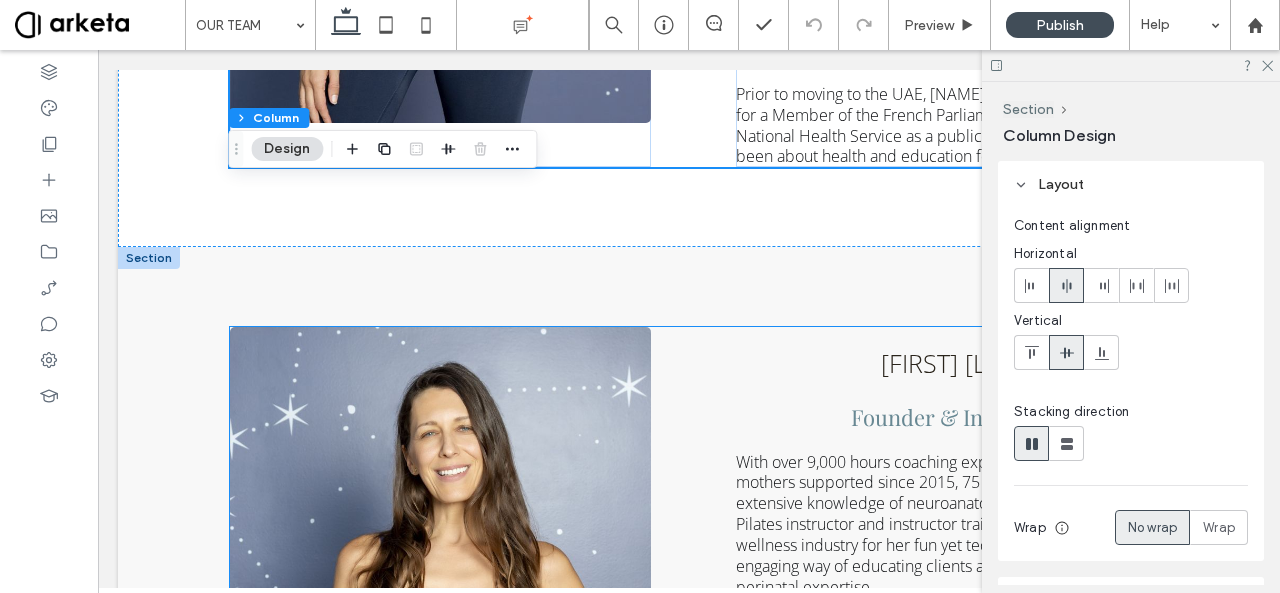 click on "[FIRST] [LAST]
Founder & Instructor
With over 9,000 hours coaching experience, 2,000 new mothers supported since 2015, 75 certified instructors, and extensive knowledge of neuroanatomy and biomechanics, Pilates instructor and instructor trainer [FIRST] is known in the wellness industry for her fun yet technical classes, her engaging way of educating clients and instructors, and her perinatal expertise. A former rhythmic gymnast, [FIRST] suffered multiple injuries in her teens and started using movement as a key recovery tool. [FIRST] has worked in renowned studios and clinics such as Up and Running Sports Center, Dr [LAST]’s Clinic, and Bodytree Studio. She is part of the faculty at BodyHack, the leading fitness instructor provider in the Middle East, and is also trained in prenatal and bhakti yoga, ScolioPilates (Pilates for scoliosis), NeuroPilates, RAD Mobility, and Sports Nutrition (Oxford University)." at bounding box center [705, 665] 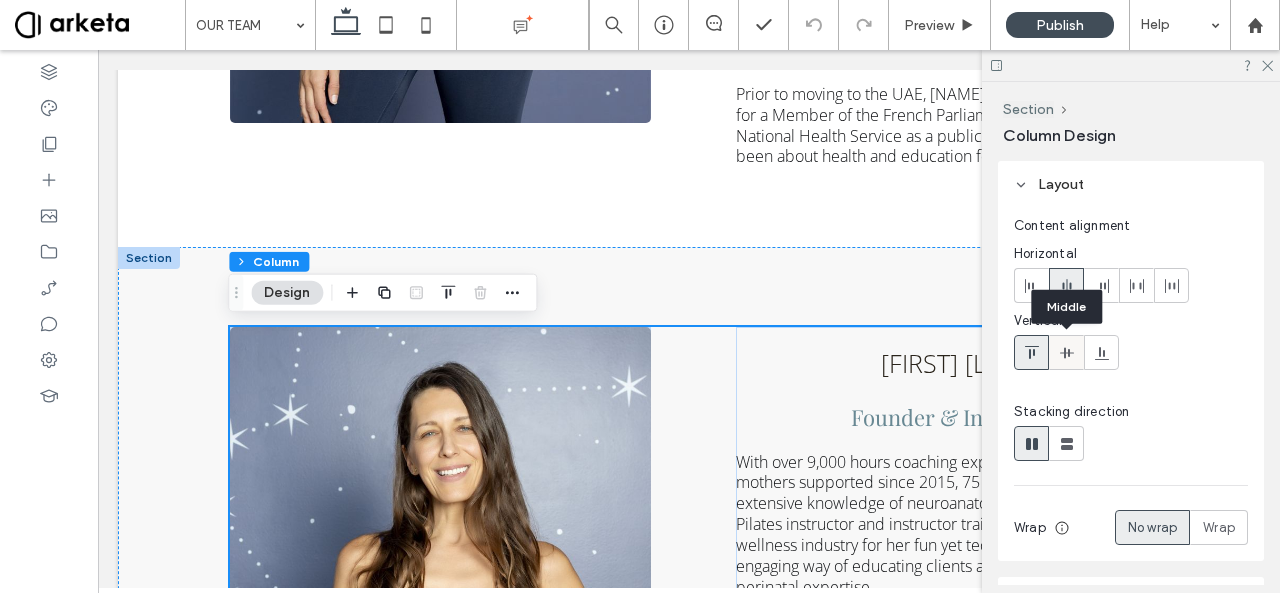 click 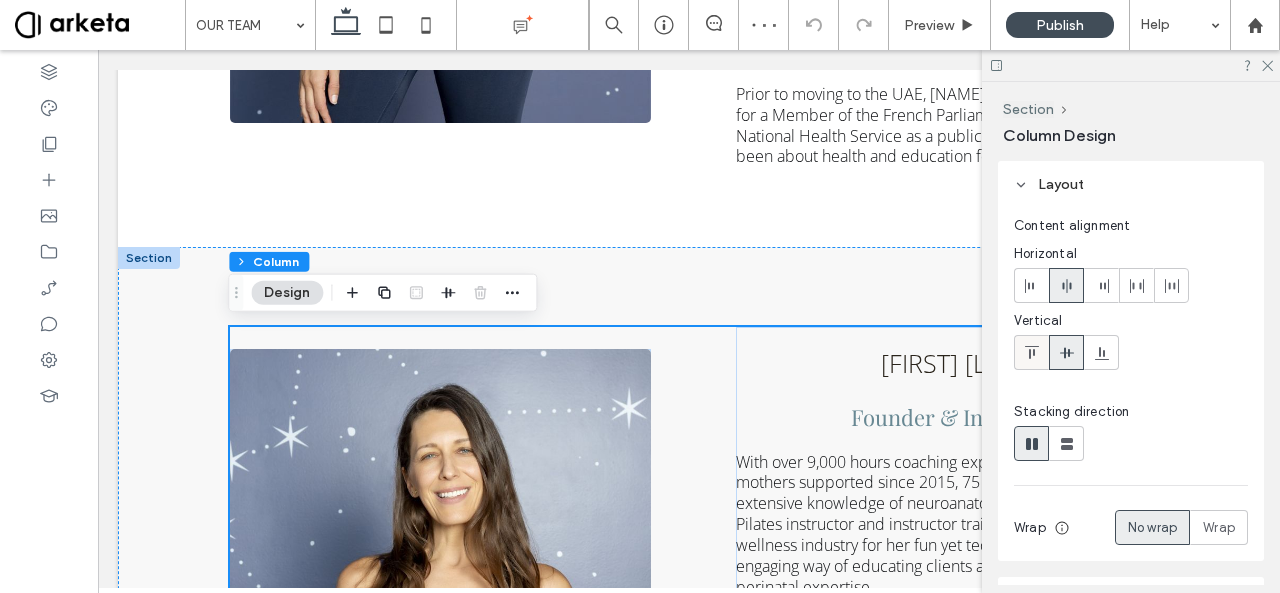 click at bounding box center (1031, 352) 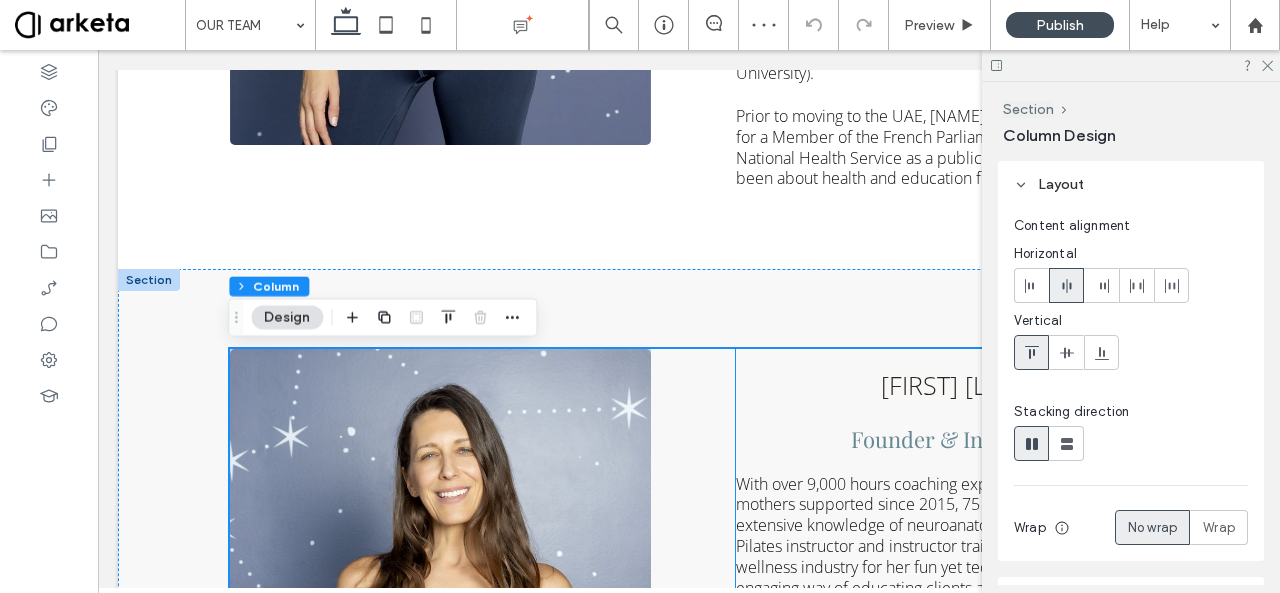 scroll, scrollTop: 742, scrollLeft: 0, axis: vertical 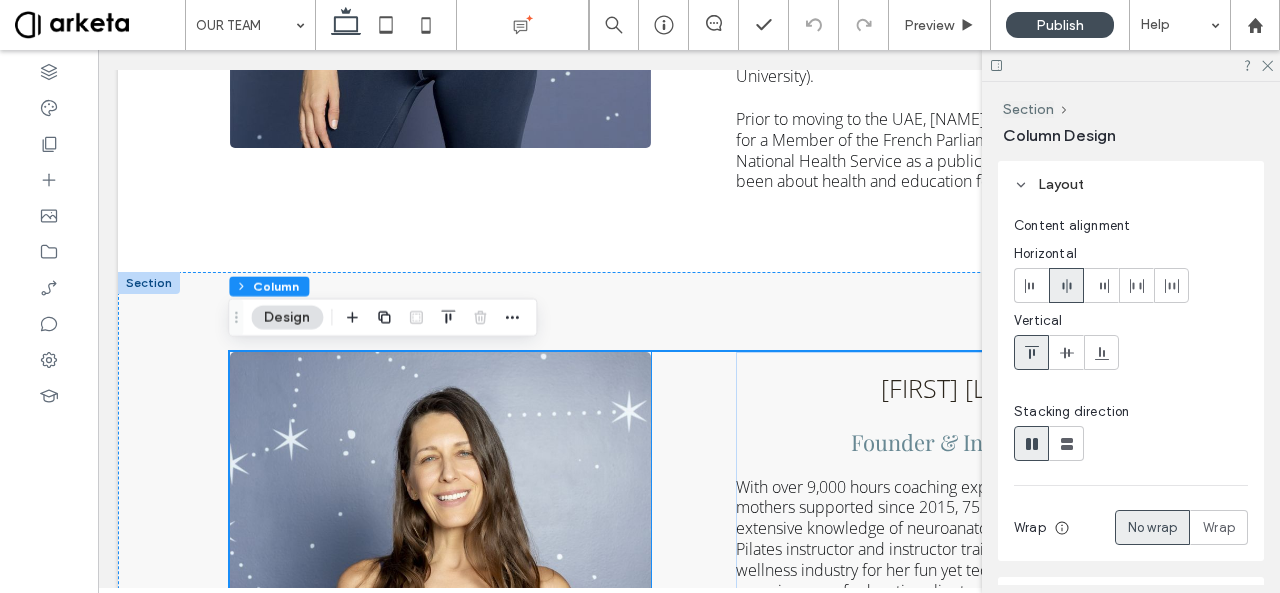 click at bounding box center (440, 667) 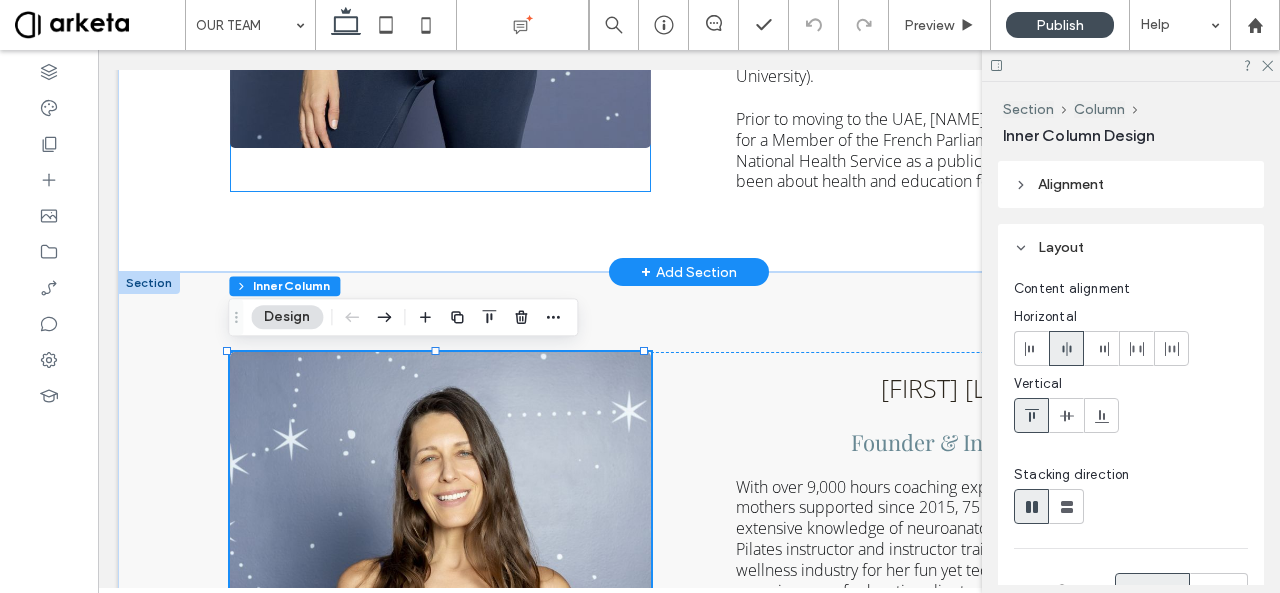 click at bounding box center (440, -168) 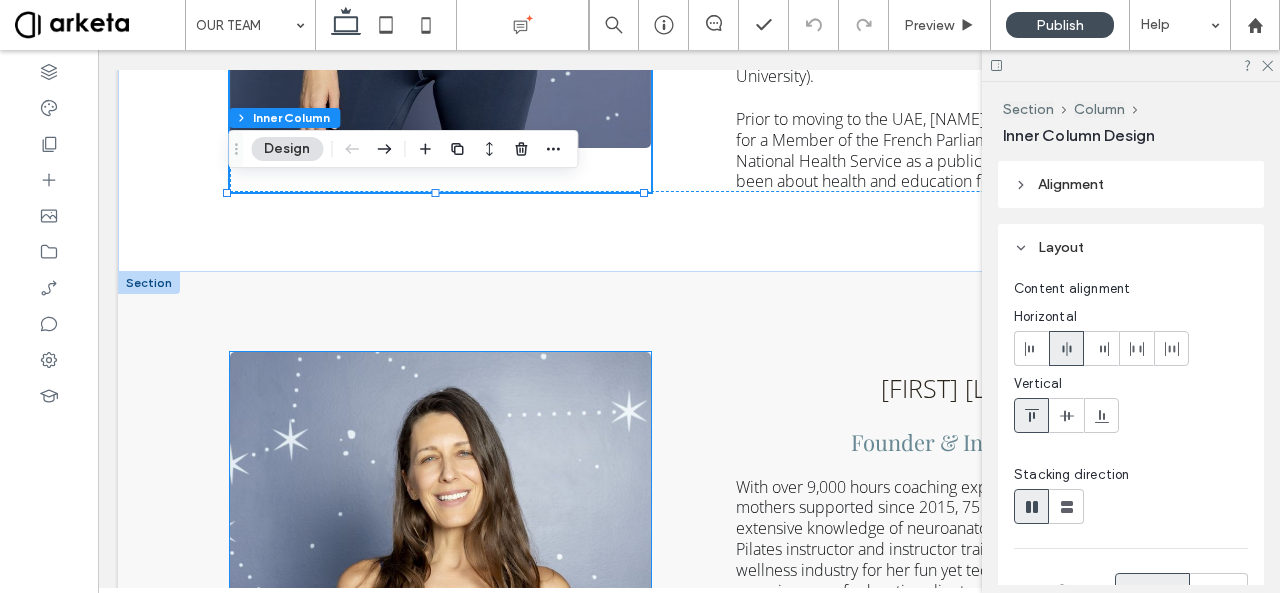 click at bounding box center (440, 667) 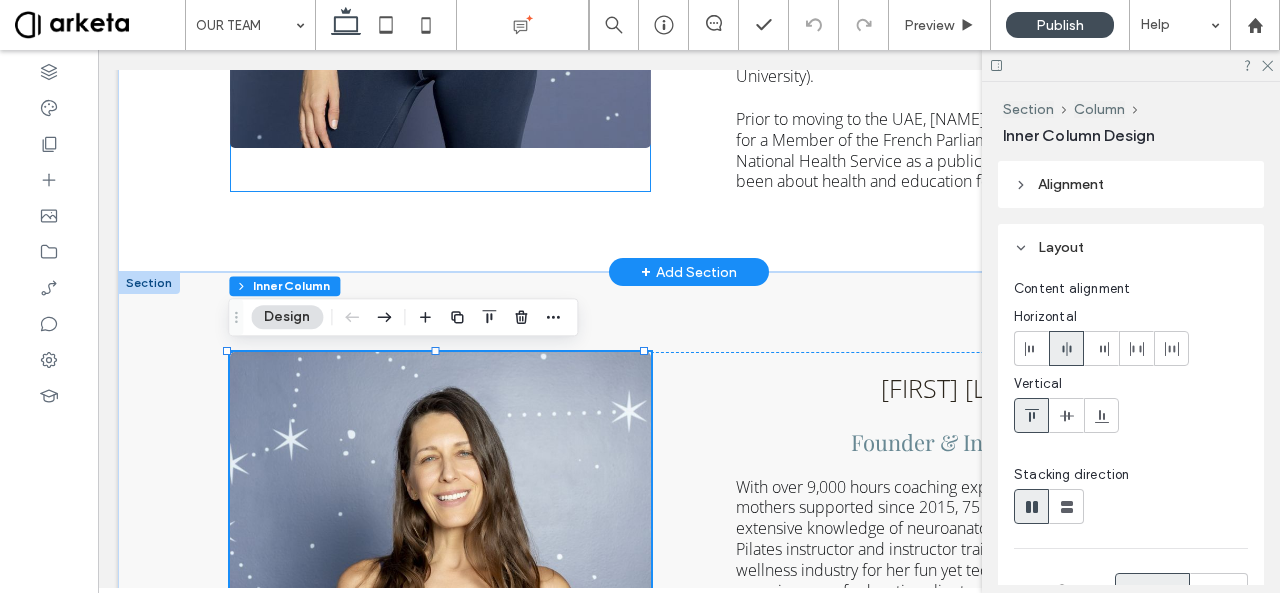 click at bounding box center [440, -145] 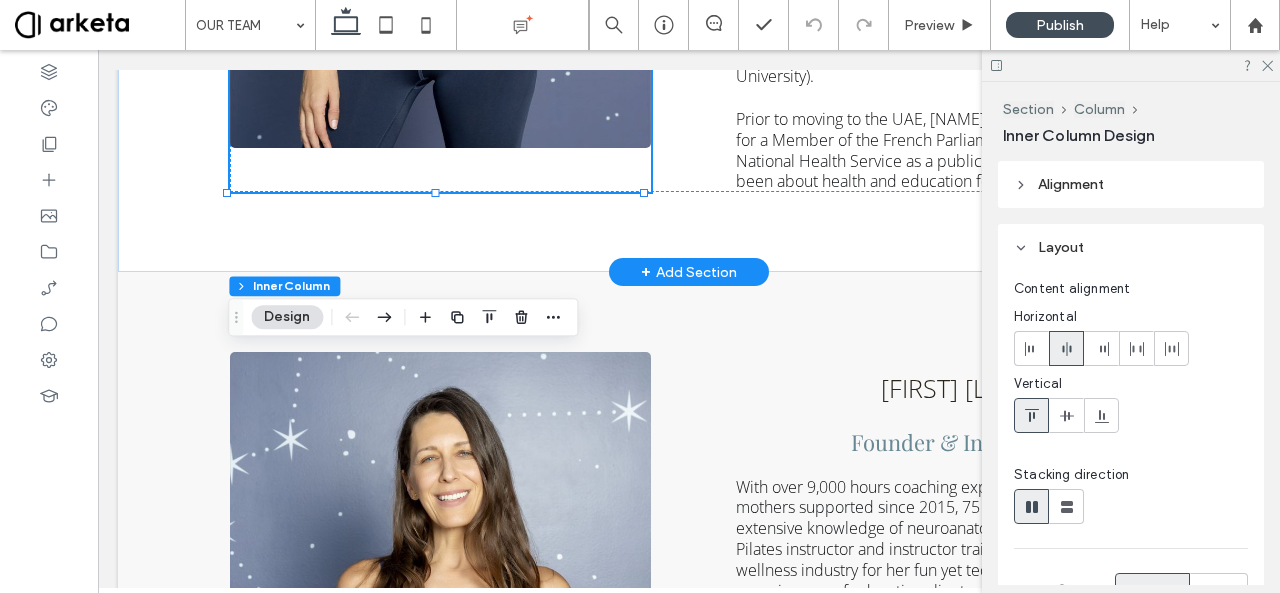click at bounding box center (440, -145) 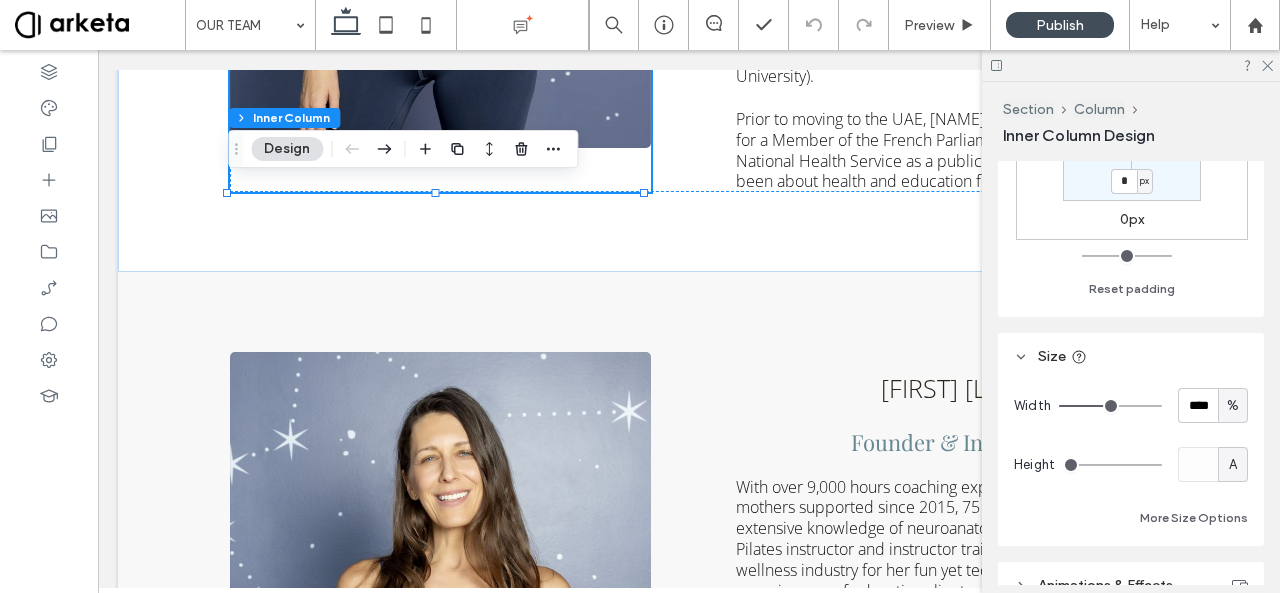 scroll, scrollTop: 812, scrollLeft: 0, axis: vertical 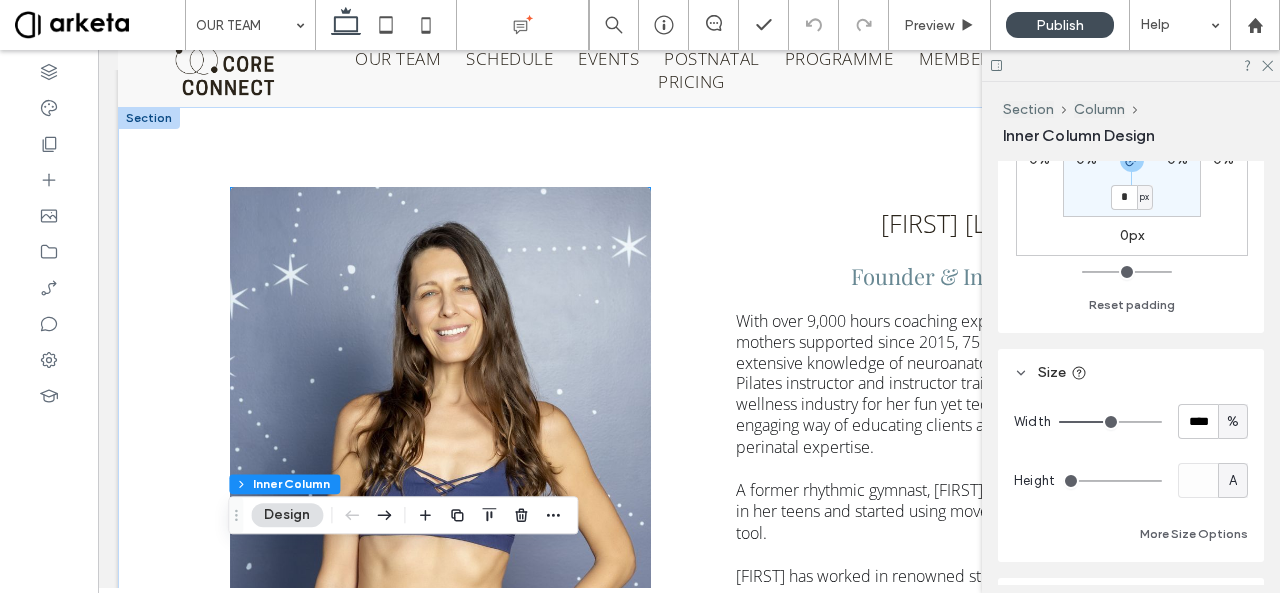 click at bounding box center [440, 502] 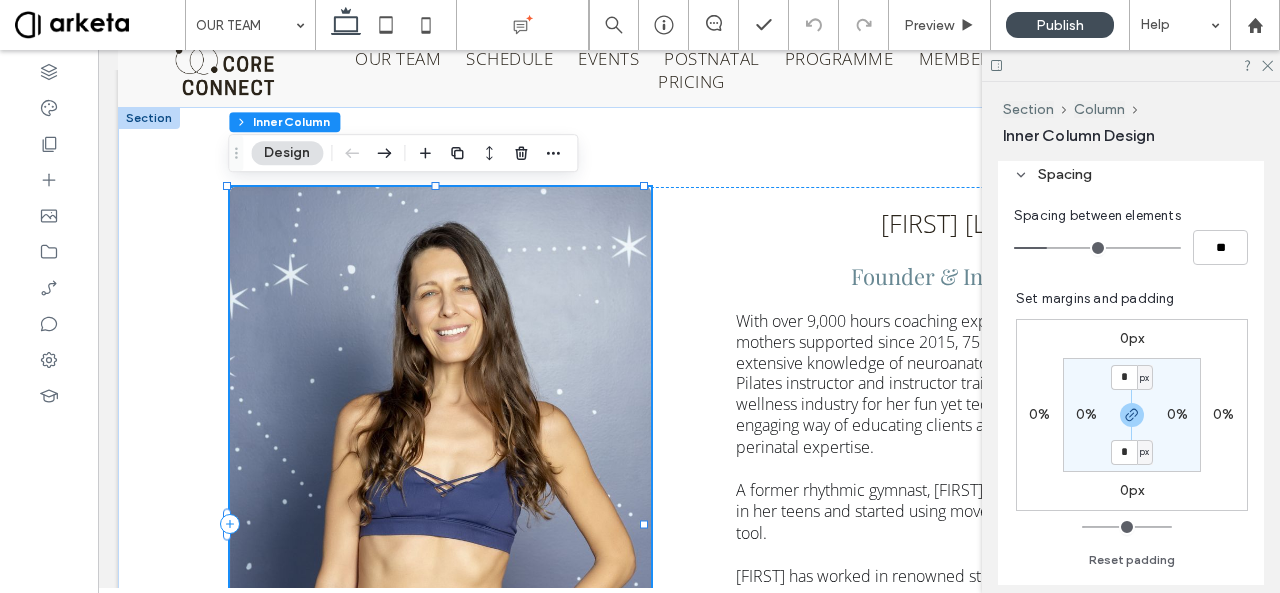 scroll, scrollTop: 490, scrollLeft: 0, axis: vertical 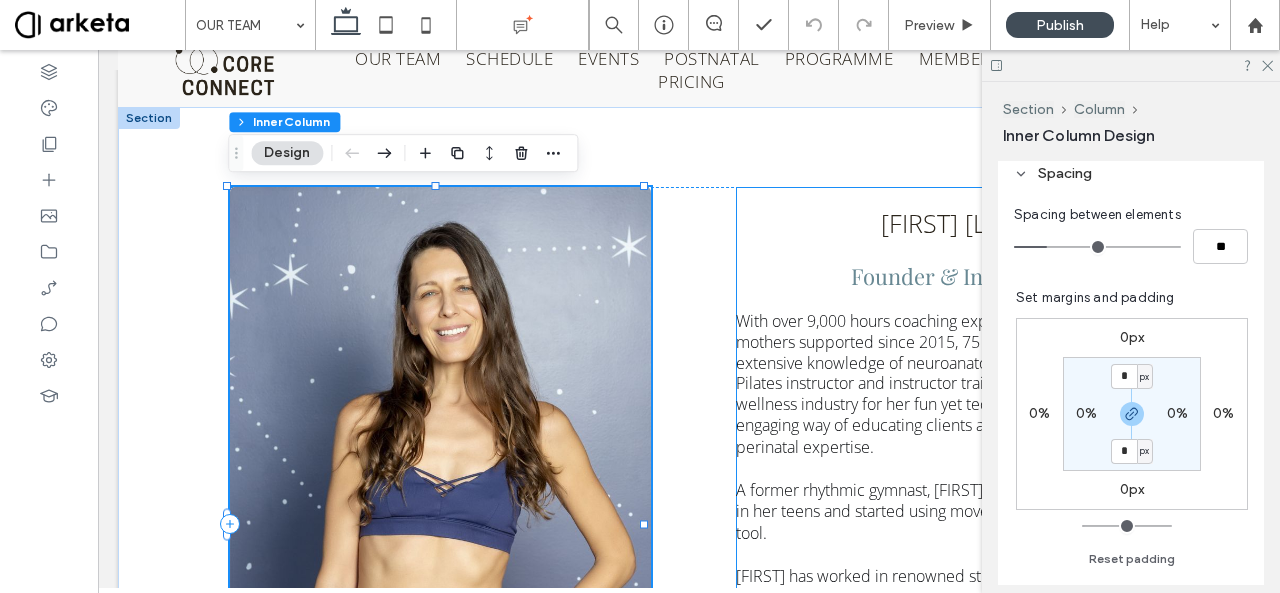 click on "With over 9,000 hours coaching experience, 2,000 new mothers supported since 2015, 75 certified instructors, and extensive knowledge of neuroanatomy and biomechanics, Pilates instructor and instructor trainer [FIRST] is known in the wellness industry for her fun yet technical classes, her engaging way of educating clients and instructors, and her perinatal expertise." at bounding box center [953, 384] 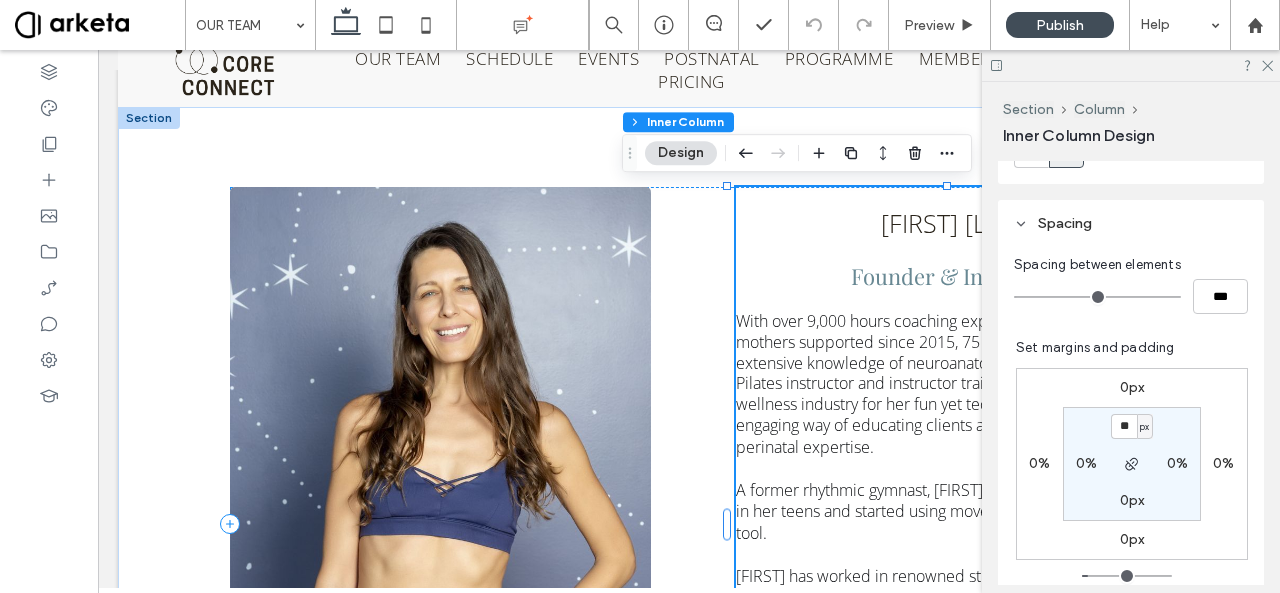 scroll, scrollTop: 357, scrollLeft: 0, axis: vertical 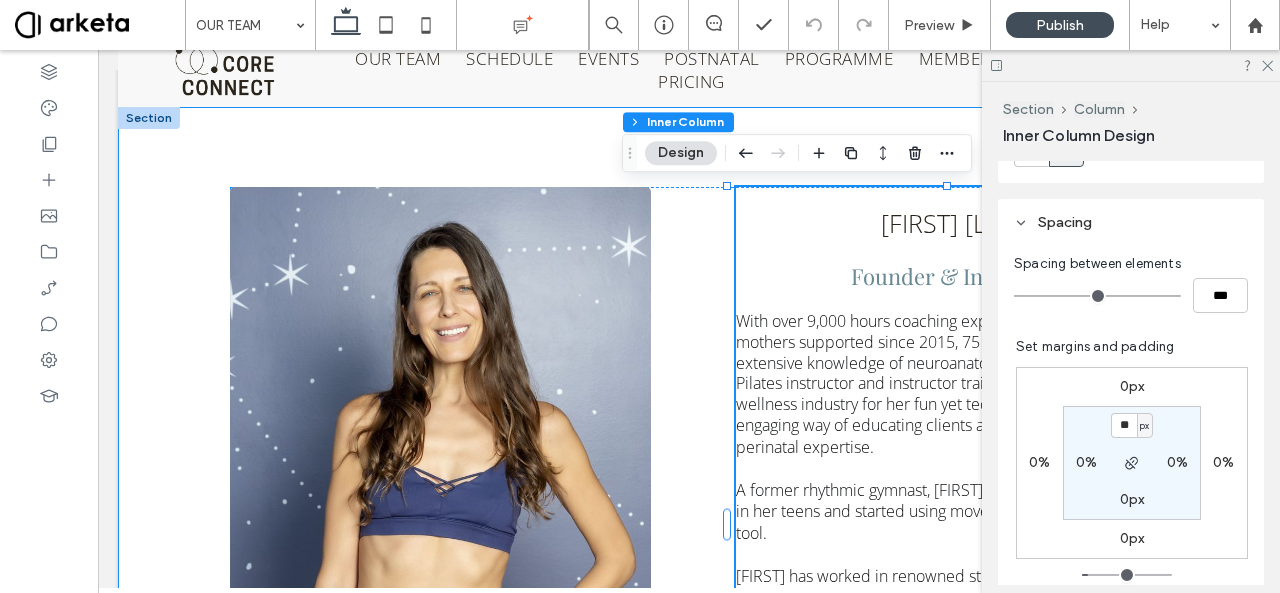 click on "[FIRST] [LAST]
Founder & Instructor
With over 9,000 hours coaching experience, 2,000 new mothers supported since 2015, 75 certified instructors, and extensive knowledge of neuroanatomy and biomechanics, Pilates instructor and instructor trainer [FIRST] is known in the wellness industry for her fun yet technical classes, her engaging way of educating clients and instructors, and her perinatal expertise. A former rhythmic gymnast, [FIRST] suffered multiple injuries in her teens and started using movement as a key recovery tool. [FIRST] has worked in renowned studios and clinics such as Up and Running Sports Center, Dr [LAST]’s Clinic, and Bodytree Studio. She is part of the faculty at BodyHack, the leading fitness instructor provider in the Middle East, and is also trained in prenatal and bhakti yoga, ScolioPilates (Pilates for scoliosis), NeuroPilates, RAD Mobility, and Sports Nutrition (Oxford University)." at bounding box center [689, 525] 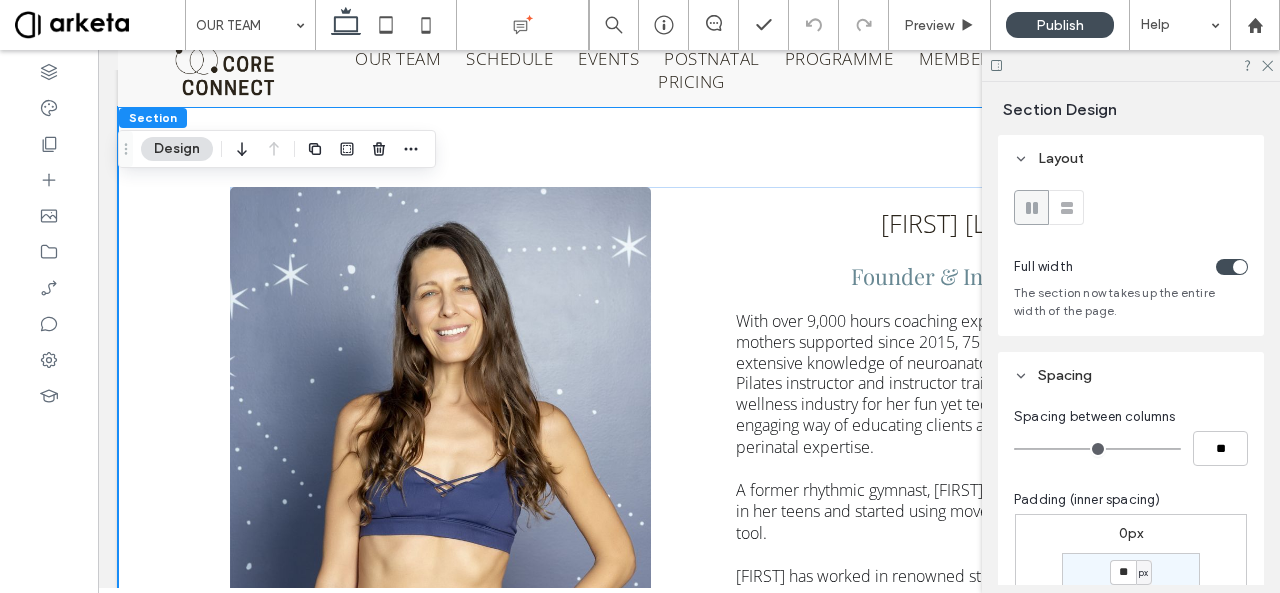 scroll, scrollTop: 152, scrollLeft: 0, axis: vertical 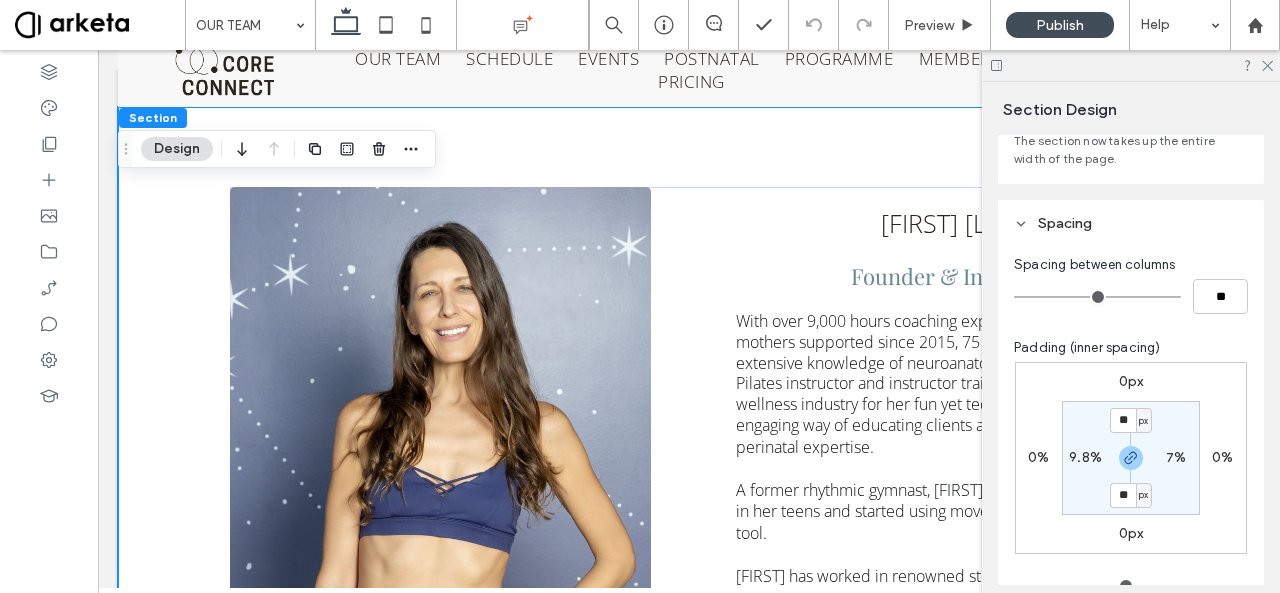click on "[FIRST] [LAST]
Founder & Instructor
With over 9,000 hours coaching experience, 2,000 new mothers supported since 2015, 75 certified instructors, and extensive knowledge of neuroanatomy and biomechanics, Pilates instructor and instructor trainer [FIRST] is known in the wellness industry for her fun yet technical classes, her engaging way of educating clients and instructors, and her perinatal expertise. A former rhythmic gymnast, [FIRST] suffered multiple injuries in her teens and started using movement as a key recovery tool. [FIRST] has worked in renowned studios and clinics such as Up and Running Sports Center, Dr [LAST]’s Clinic, and Bodytree Studio. She is part of the faculty at BodyHack, the leading fitness instructor provider in the Middle East, and is also trained in prenatal and bhakti yoga, ScolioPilates (Pilates for scoliosis), NeuroPilates, RAD Mobility, and Sports Nutrition (Oxford University)." at bounding box center [689, 525] 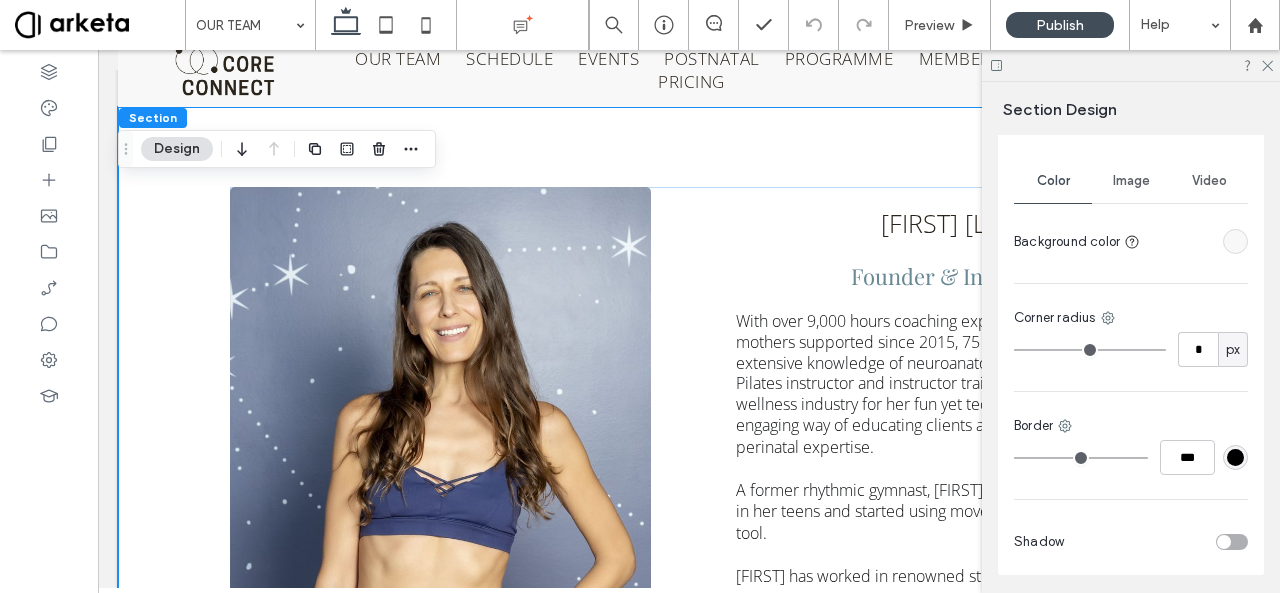 scroll, scrollTop: 902, scrollLeft: 0, axis: vertical 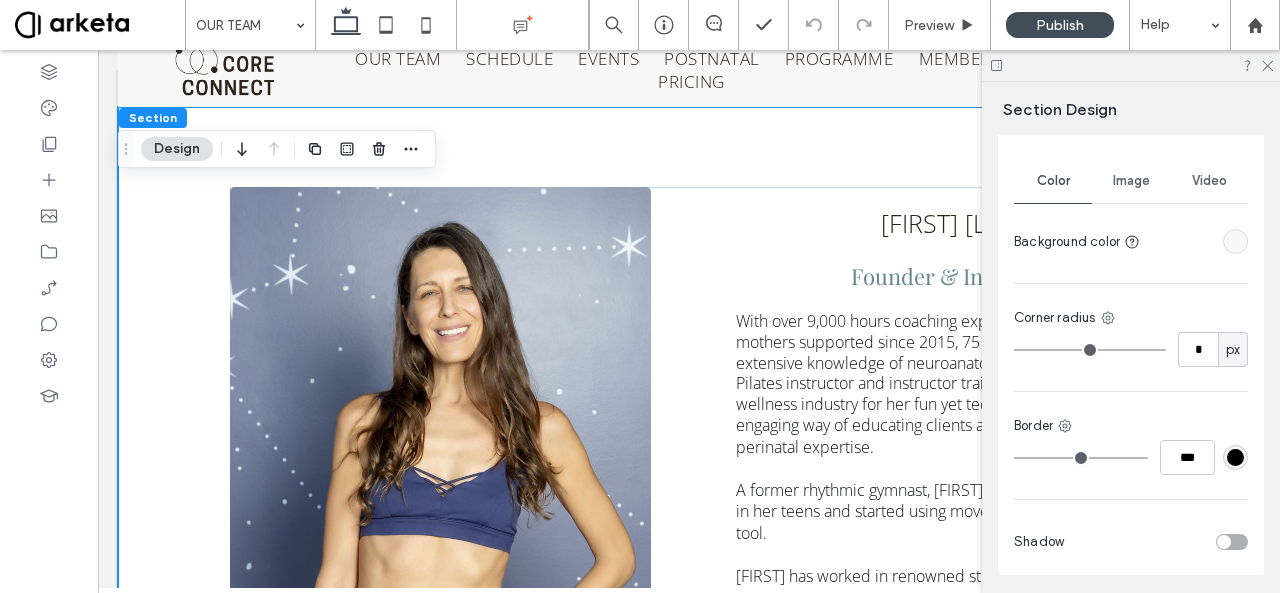 click at bounding box center (1235, 241) 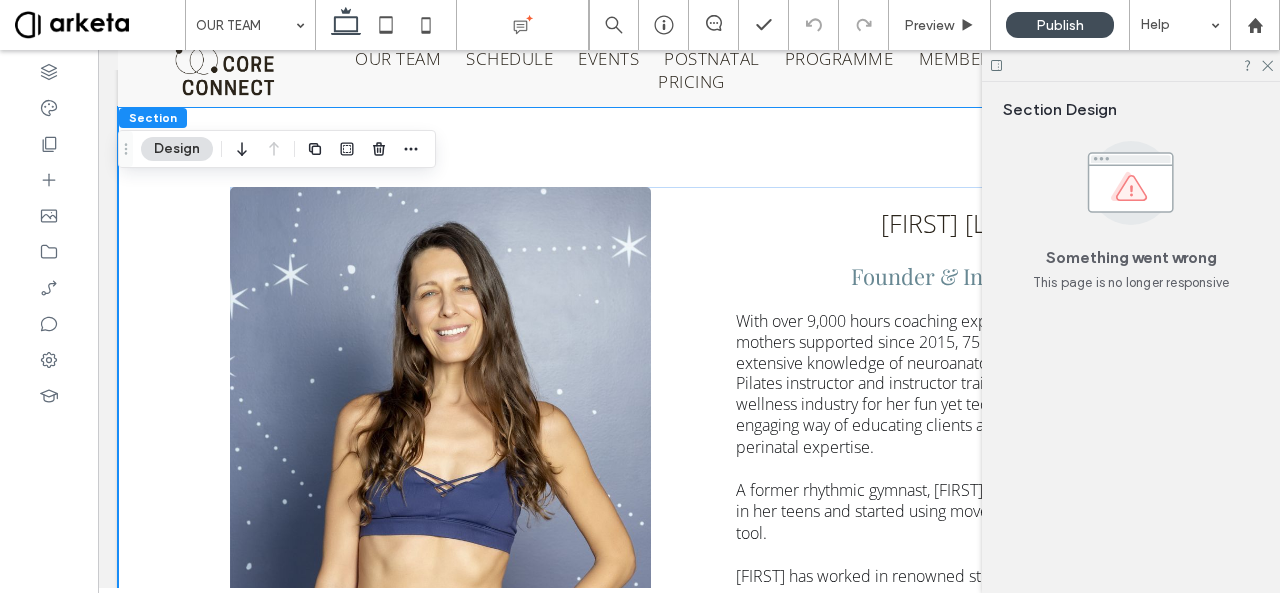 scroll, scrollTop: 0, scrollLeft: 0, axis: both 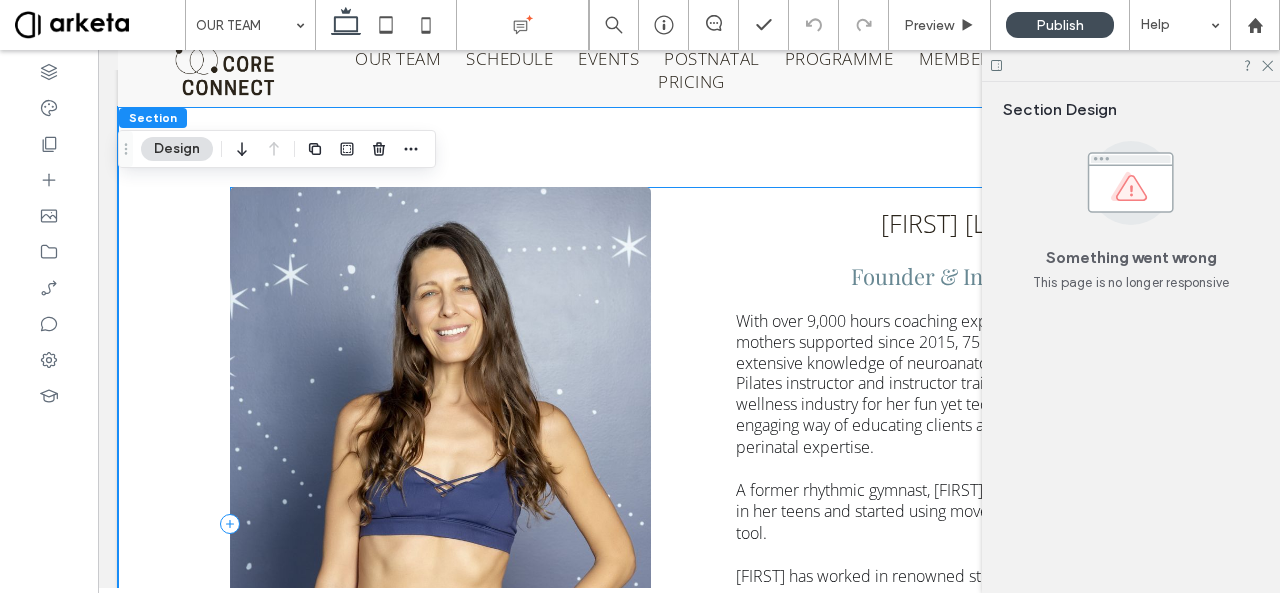 click on "[FIRST] [LAST]
Founder & Instructor
With over 9,000 hours coaching experience, 2,000 new mothers supported since 2015, 75 certified instructors, and extensive knowledge of neuroanatomy and biomechanics, Pilates instructor and instructor trainer [FIRST] is known in the wellness industry for her fun yet technical classes, her engaging way of educating clients and instructors, and her perinatal expertise. A former rhythmic gymnast, [FIRST] suffered multiple injuries in her teens and started using movement as a key recovery tool. [FIRST] has worked in renowned studios and clinics such as Up and Running Sports Center, Dr [LAST]’s Clinic, and Bodytree Studio. She is part of the faculty at BodyHack, the leading fitness instructor provider in the Middle East, and is also trained in prenatal and bhakti yoga, ScolioPilates (Pilates for scoliosis), NeuroPilates, RAD Mobility, and Sports Nutrition (Oxford University)." at bounding box center (705, 525) 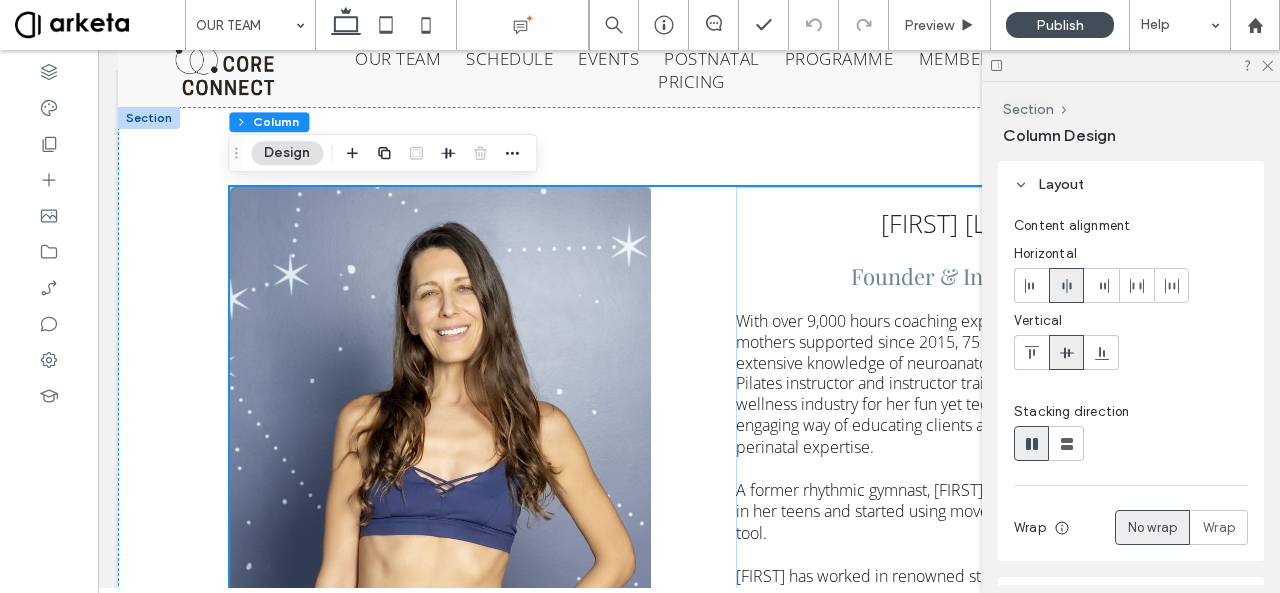 click on "Section Column Design" at bounding box center [382, 153] 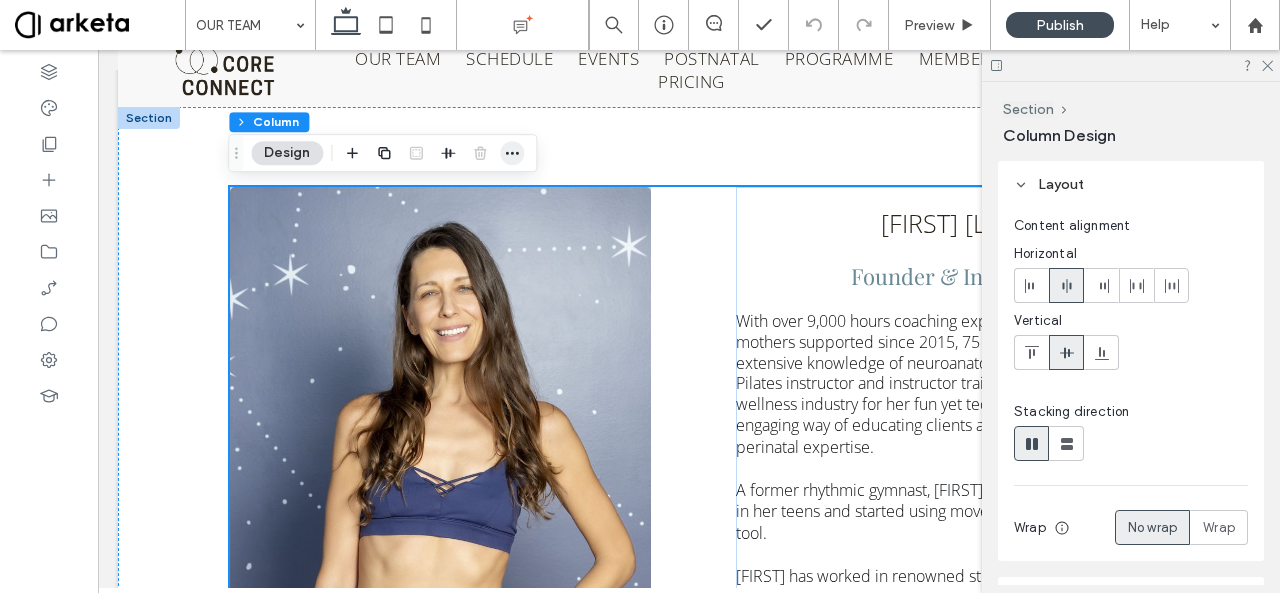 click 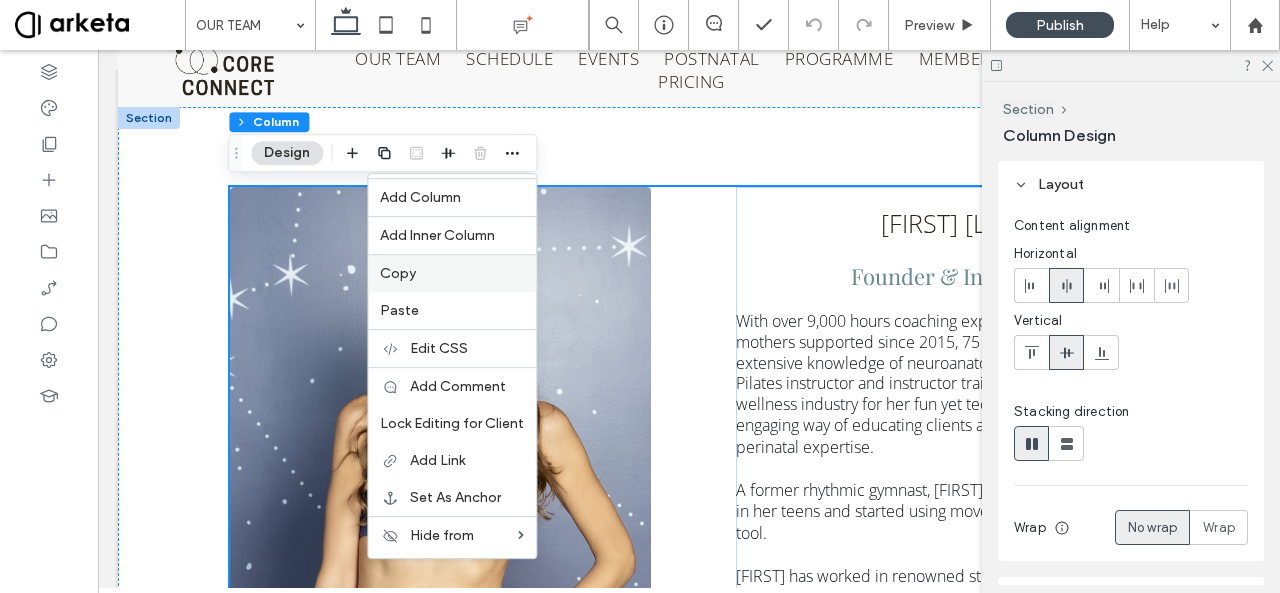 click on "Copy" at bounding box center [452, 273] 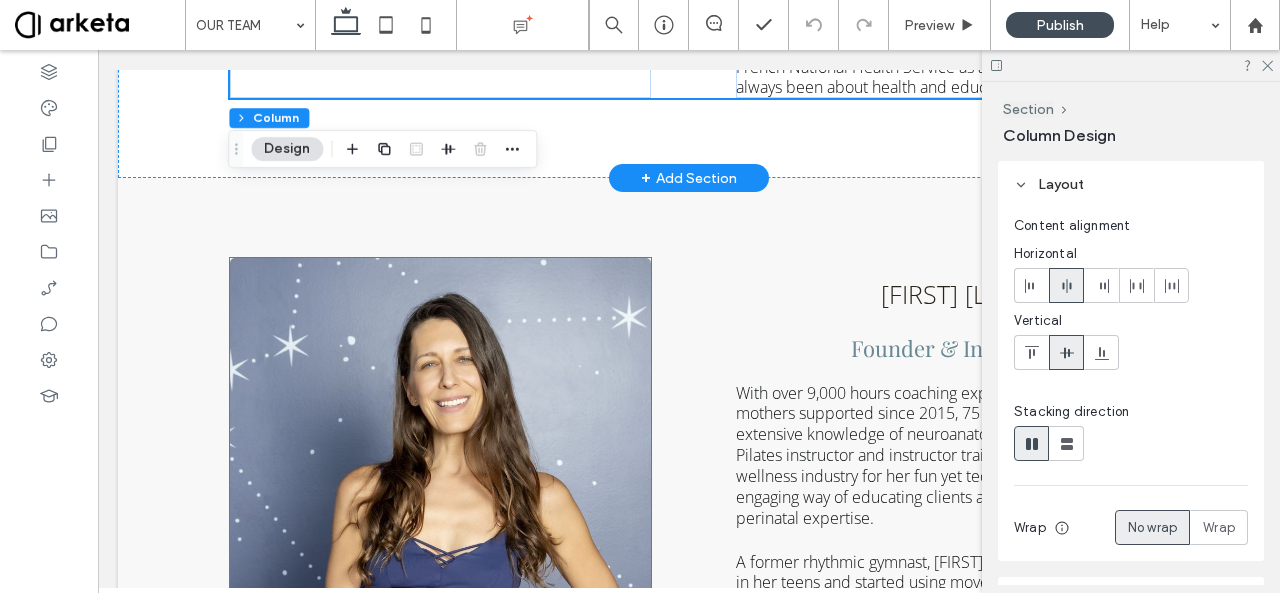 scroll, scrollTop: 826, scrollLeft: 0, axis: vertical 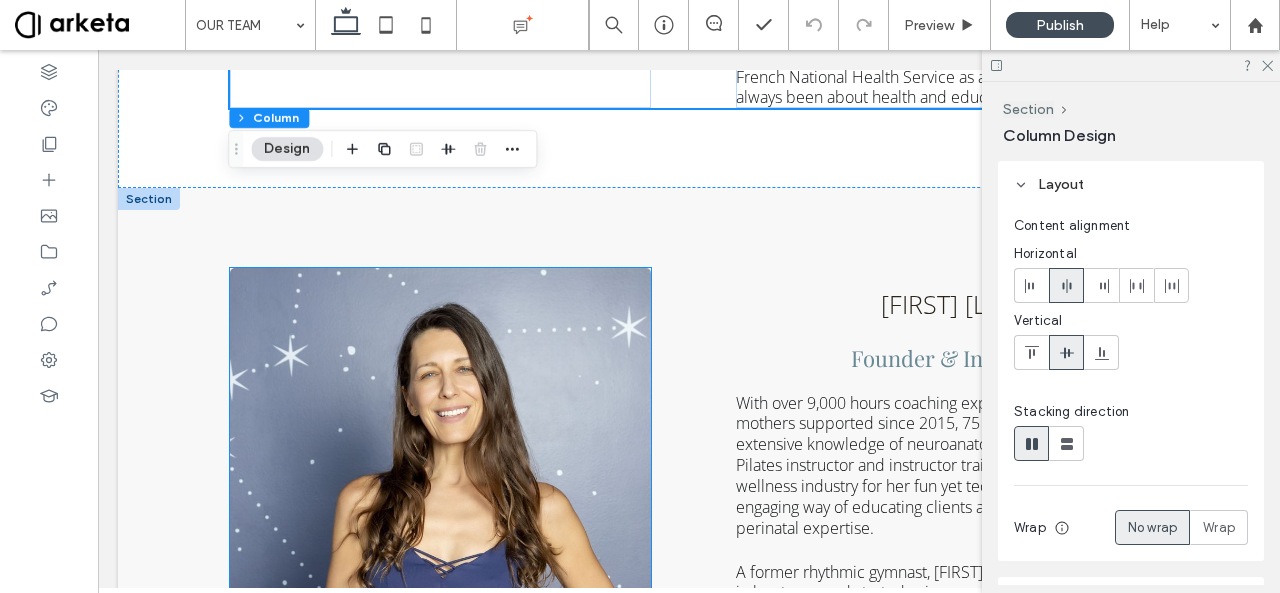 click at bounding box center [440, 583] 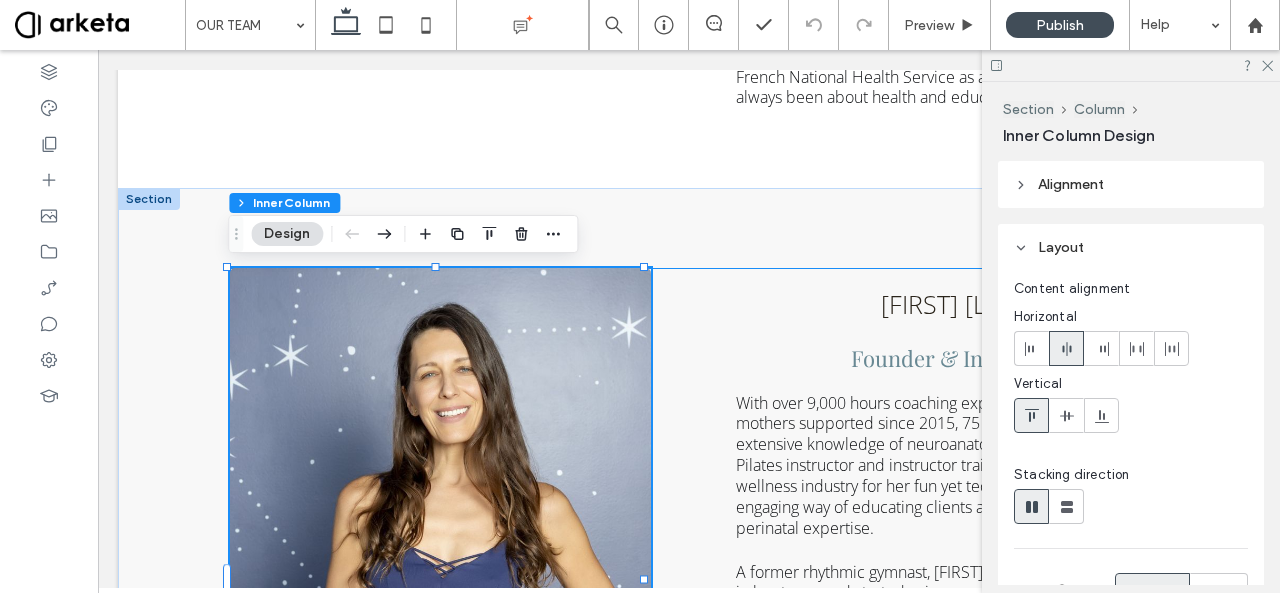 click on "[FIRST] [LAST]
Founder & Instructor
With over 9,000 hours coaching experience, 2,000 new mothers supported since 2015, 75 certified instructors, and extensive knowledge of neuroanatomy and biomechanics, Pilates instructor and instructor trainer [FIRST] is known in the wellness industry for her fun yet technical classes, her engaging way of educating clients and instructors, and her perinatal expertise. A former rhythmic gymnast, [FIRST] suffered multiple injuries in her teens and started using movement as a key recovery tool. [FIRST] has worked in renowned studios and clinics such as Up and Running Sports Center, Dr [LAST]’s Clinic, and Bodytree Studio. She is part of the faculty at BodyHack, the leading fitness instructor provider in the Middle East, and is also trained in prenatal and bhakti yoga, ScolioPilates (Pilates for scoliosis), NeuroPilates, RAD Mobility, and Sports Nutrition (Oxford University)." at bounding box center (705, 606) 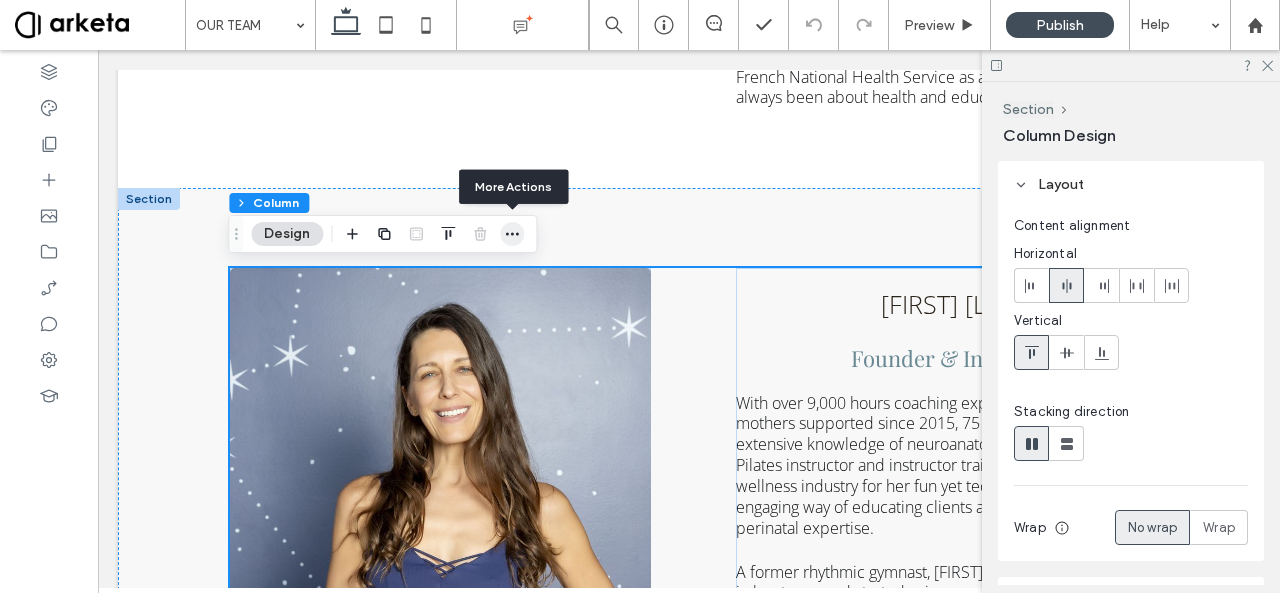click 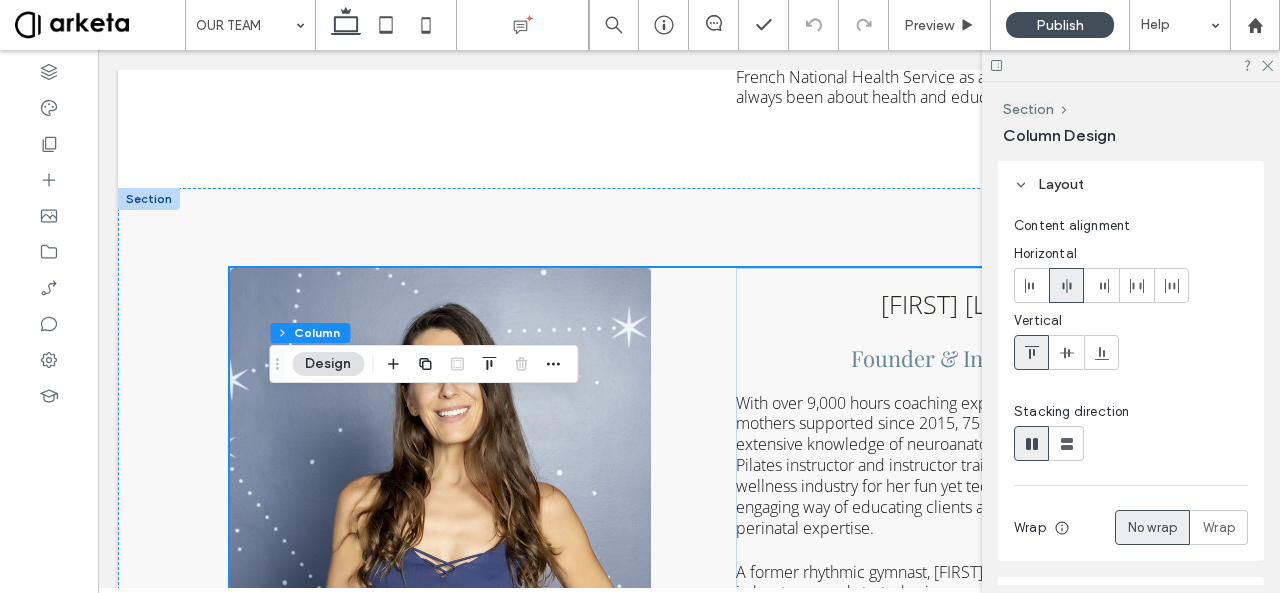 drag, startPoint x: 232, startPoint y: 235, endPoint x: 274, endPoint y: 367, distance: 138.52075 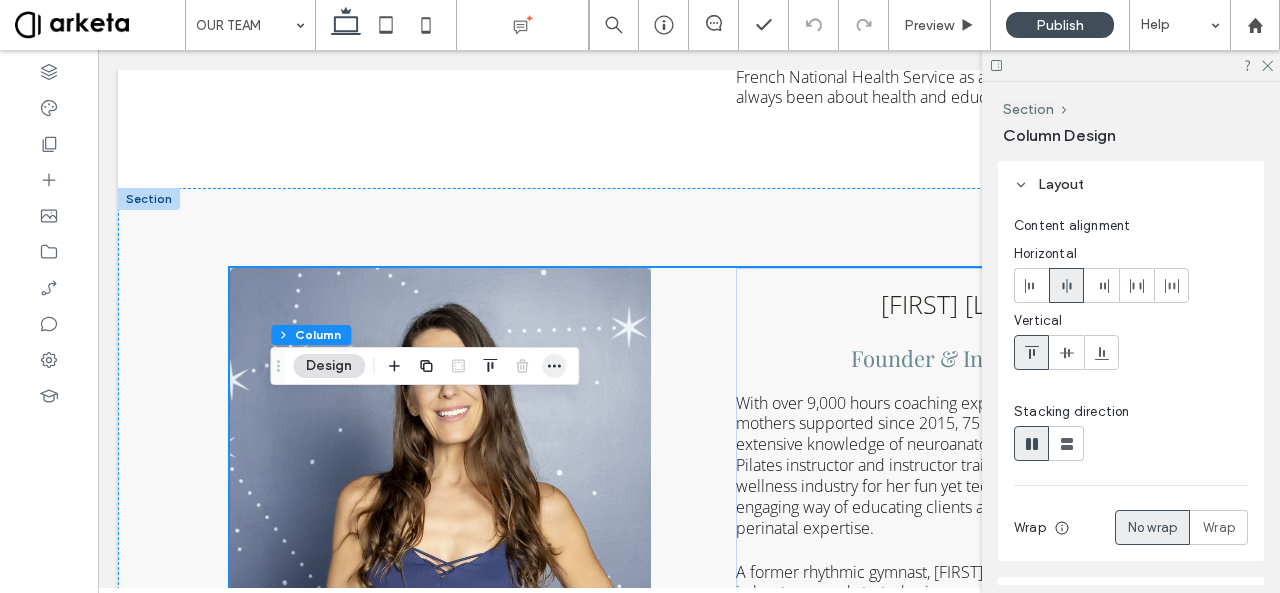 click 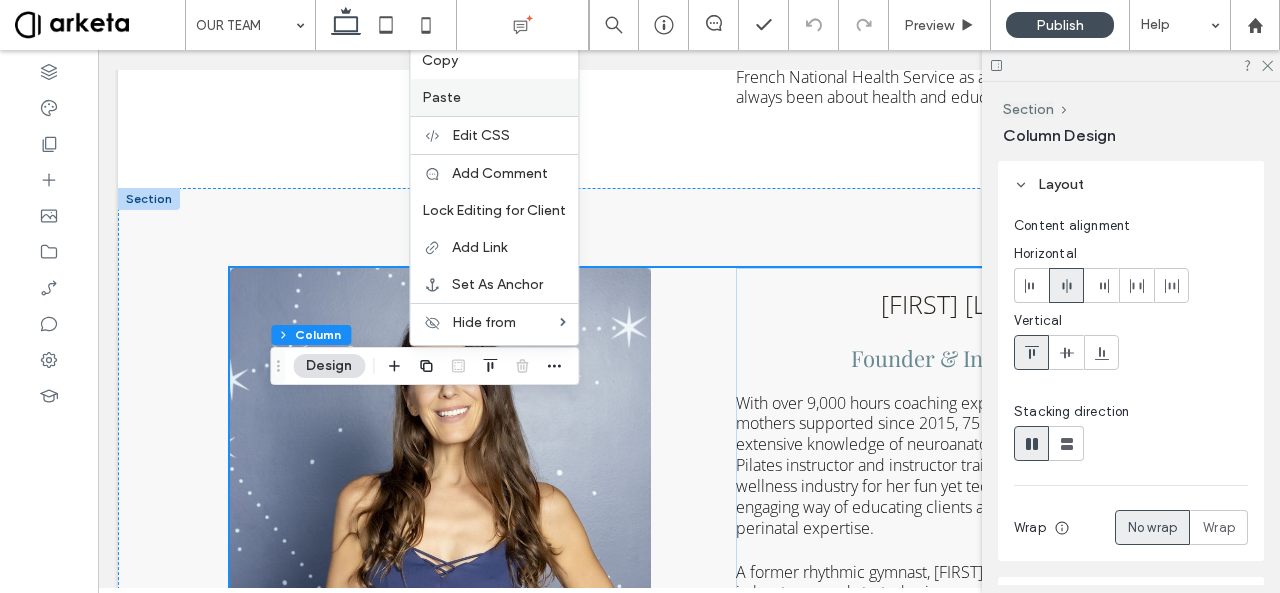 click on "Paste" at bounding box center (494, 97) 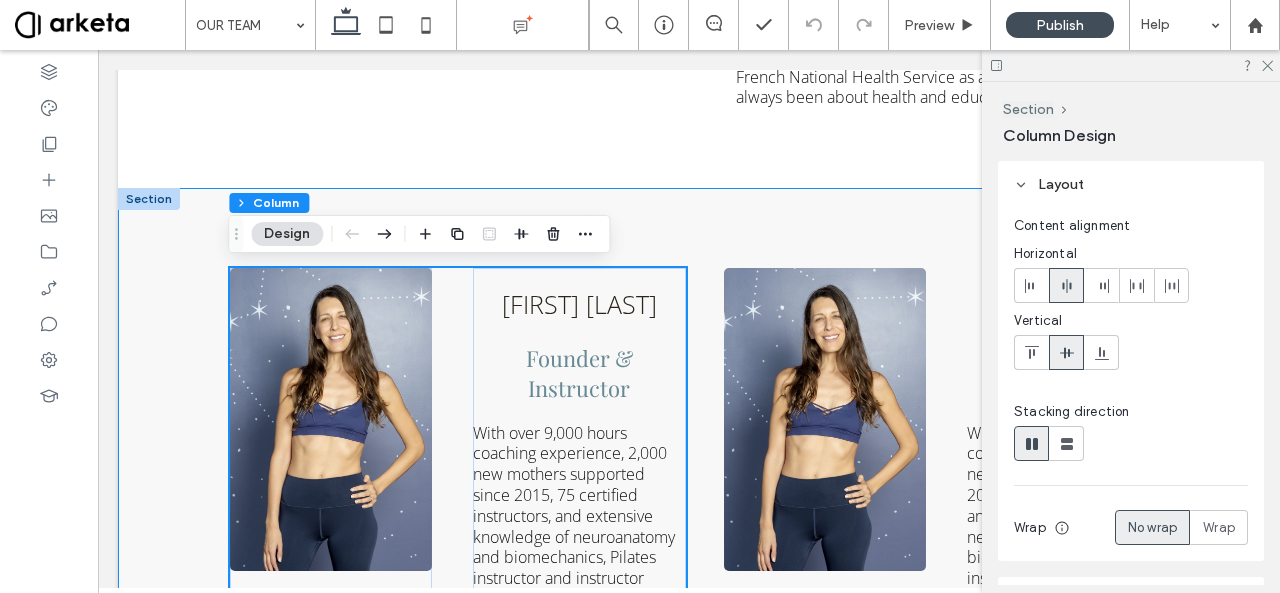click on "[FIRST] [LAST]
Founder & Instructor With over 9,000 hours coaching experience, 2,000 new mothers supported since 2015, 75 certified instructors, and extensive knowledge of neuroanatomy and biomechanics, Pilates instructor and instructor trainer [FIRST] is known in the wellness industry for her fun yet technical classes, her engaging way of educating clients and instructors, and her perinatal expertise. A former rhythmic gymnast, [FIRST] suffered multiple injuries in her teens and started using movement as a key recovery tool. [FIRST] has worked in renowned studios and clinics such as Up and Running Sports Center, Dr [LAST]’s Clinic, and Bodytree Studio. She is part of the faculty at BodyHack, the leading fitness instructor provider in the Middle East, and is also trained in prenatal and bhakti yoga, ScolioPilates (Pilates for scoliosis), NeuroPilates, RAD Mobility, and Sports Nutrition (Oxford University).
[FIRST] [LAST]" at bounding box center (689, 829) 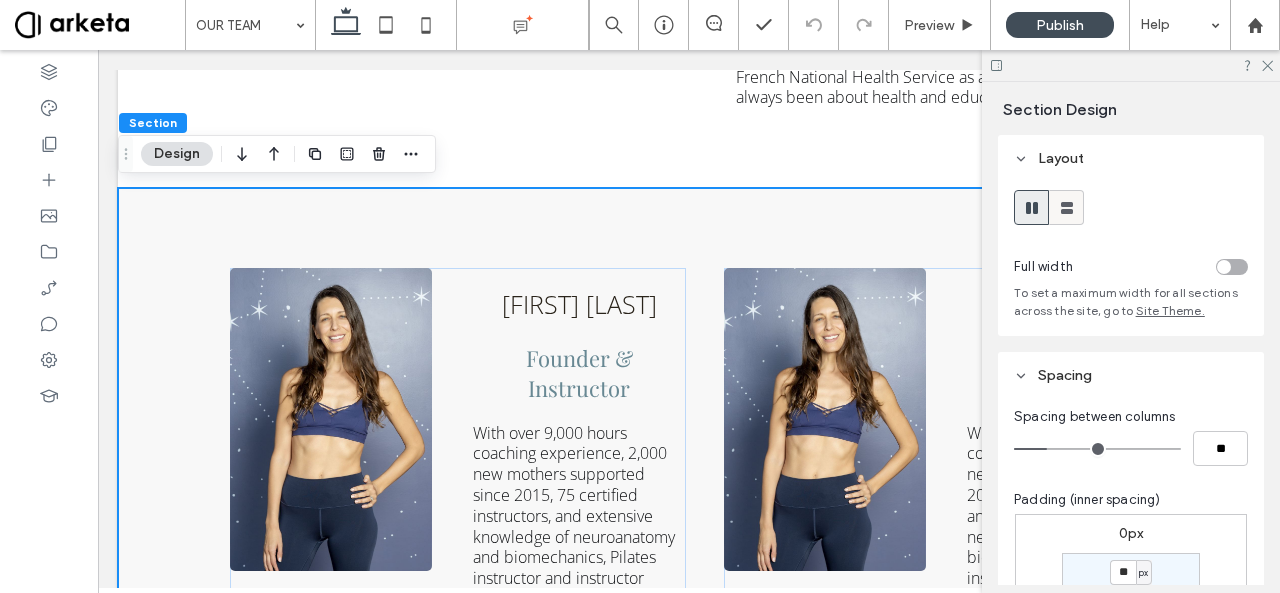 click 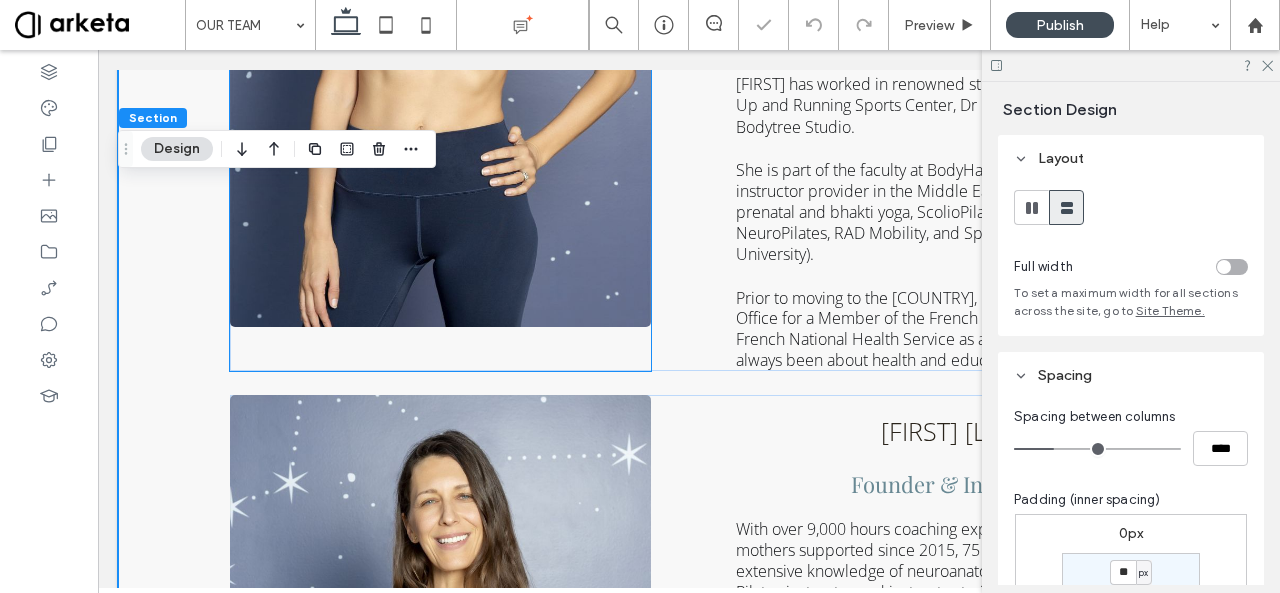 scroll, scrollTop: 1437, scrollLeft: 0, axis: vertical 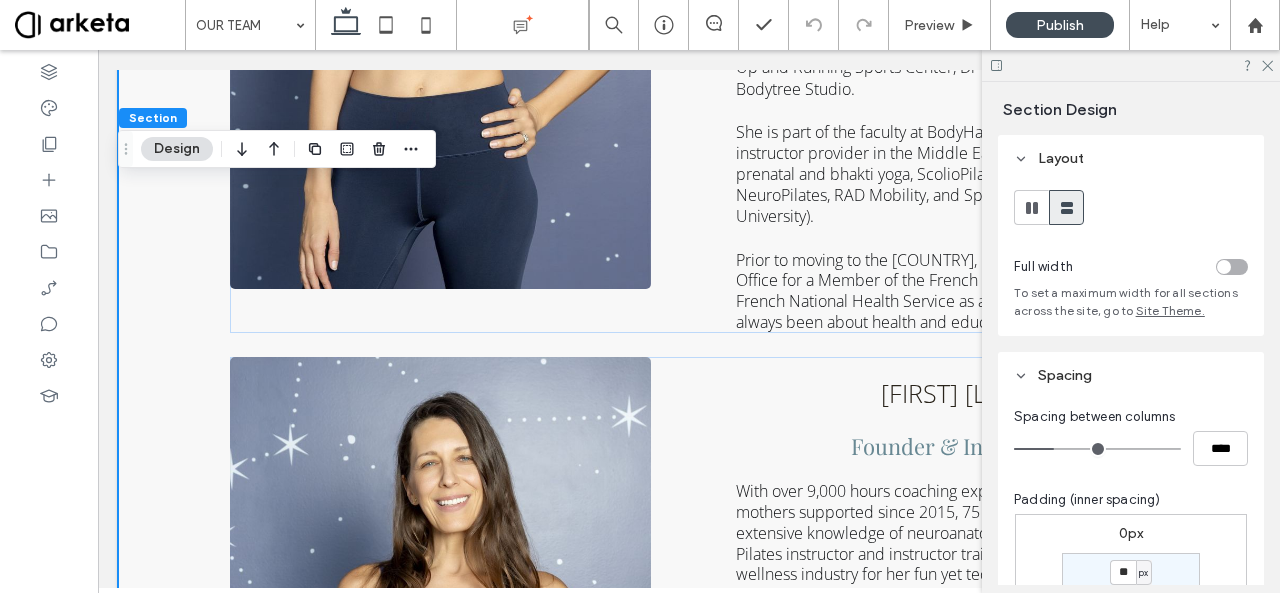 click on "[FIRST] [LAST]
Founder & Instructor With over 9,000 hours coaching experience, 2,000 new mothers supported since 2015, 75 certified instructors, and extensive knowledge of neuroanatomy and biomechanics, Pilates instructor and instructor trainer [FIRST] is known in the wellness industry for her fun yet technical classes, her engaging way of educating clients and instructors, and her perinatal expertise. A former rhythmic gymnast, [FIRST] suffered multiple injuries in her teens and started using movement as a key recovery tool. [FIRST] has worked in renowned studios and clinics such as Up and Running Sports Center, Dr [LAST]’s Clinic, and Bodytree Studio. She is part of the faculty at BodyHack, the leading fitness instructor provider in the Middle East, and is also trained in prenatal and bhakti yoga, ScolioPilates (Pilates for scoliosis), NeuroPilates, RAD Mobility, and Sports Nutrition (Oxford University).
[FIRST] [LAST]
Founder & Instructor" at bounding box center [689, 344] 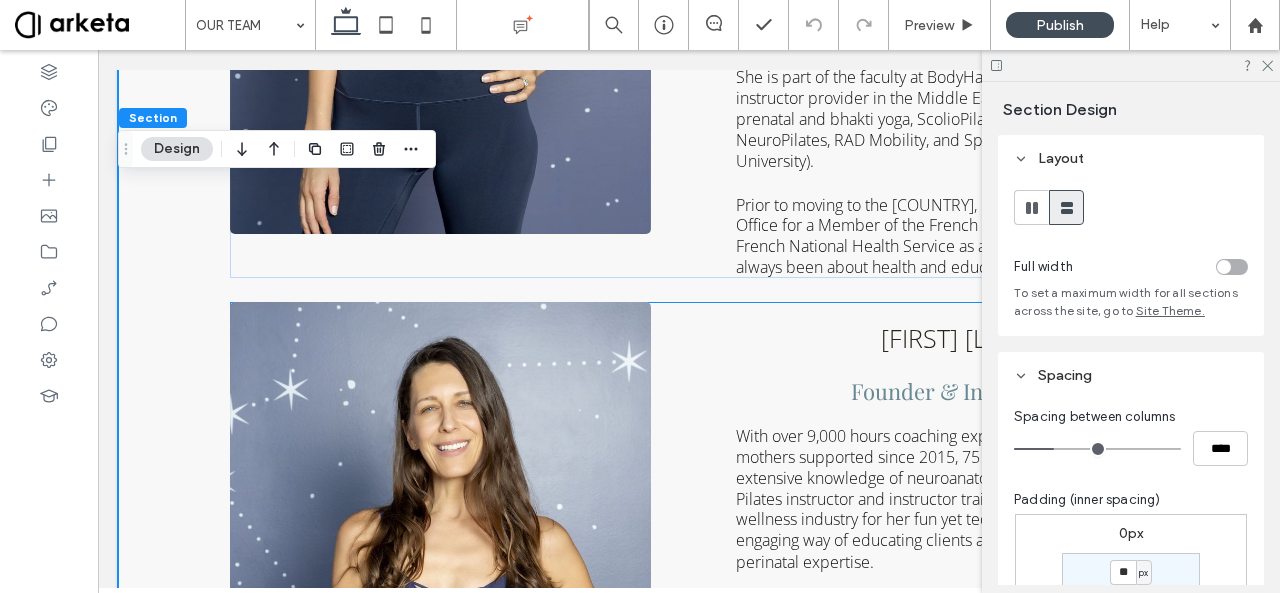 scroll, scrollTop: 1490, scrollLeft: 0, axis: vertical 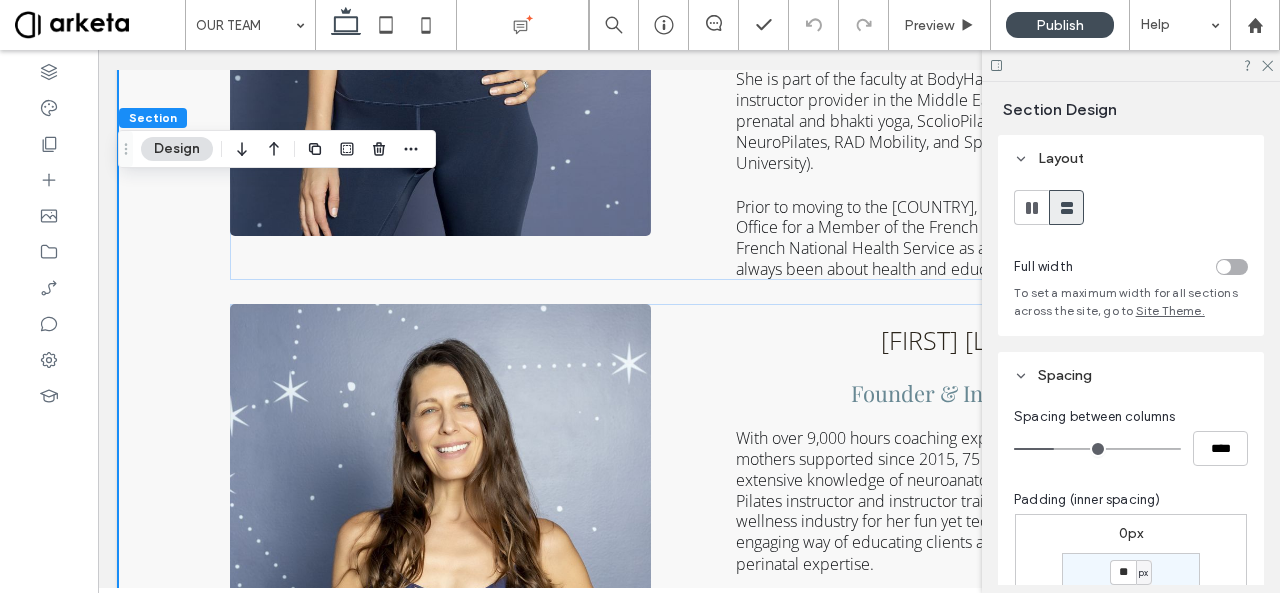 click on "[FIRST] [LAST]
Founder & Instructor With over 9,000 hours coaching experience, 2,000 new mothers supported since 2015, 75 certified instructors, and extensive knowledge of neuroanatomy and biomechanics, Pilates instructor and instructor trainer [FIRST] is known in the wellness industry for her fun yet technical classes, her engaging way of educating clients and instructors, and her perinatal expertise. A former rhythmic gymnast, [FIRST] suffered multiple injuries in her teens and started using movement as a key recovery tool. [FIRST] has worked in renowned studios and clinics such as Up and Running Sports Center, Dr [LAST]’s Clinic, and Bodytree Studio. She is part of the faculty at BodyHack, the leading fitness instructor provider in the Middle East, and is also trained in prenatal and bhakti yoga, ScolioPilates (Pilates for scoliosis), NeuroPilates, RAD Mobility, and Sports Nutrition (Oxford University).
[FIRST] [LAST]
Founder & Instructor" at bounding box center (689, 291) 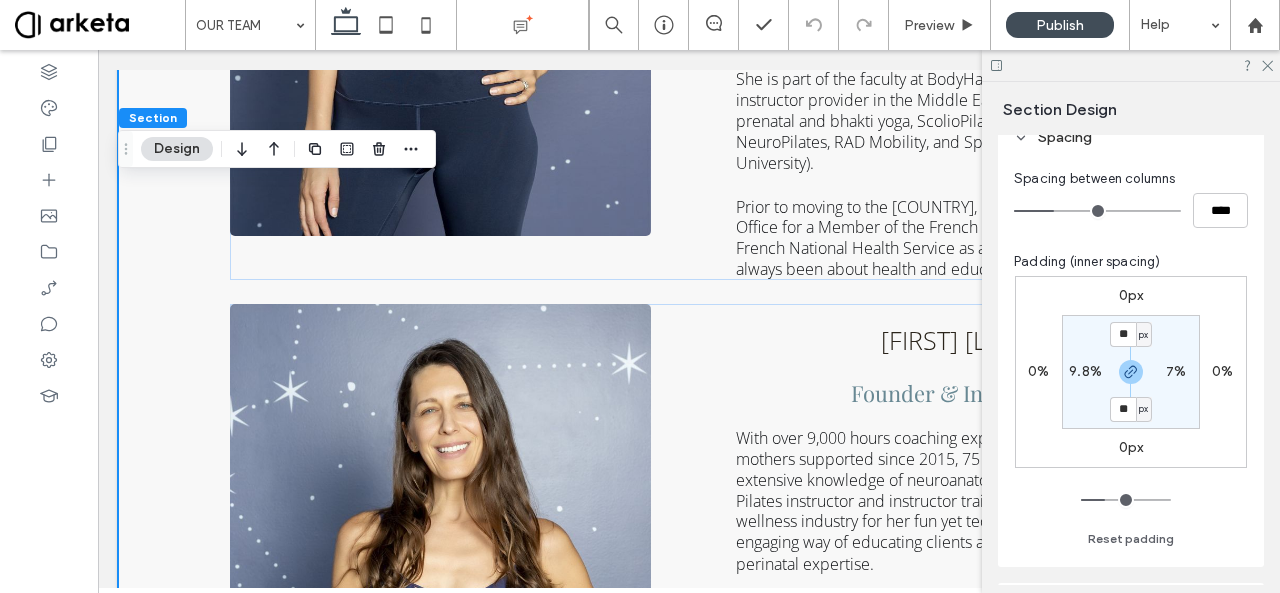 scroll, scrollTop: 239, scrollLeft: 0, axis: vertical 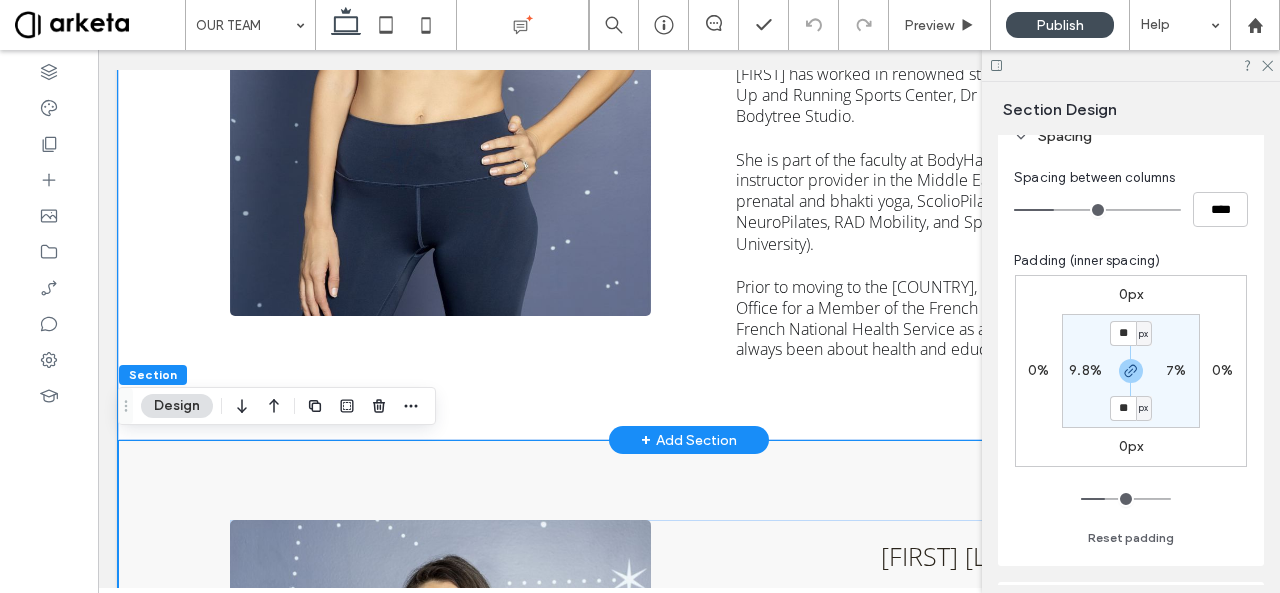 click on "[FIRST] [LAST]
Founder & Instructor
With over 9,000 hours coaching experience, 2,000 new mothers supported since 2015, 75 certified instructors, and extensive knowledge of neuroanatomy and biomechanics, Pilates instructor and instructor trainer [FIRST] is known in the wellness industry for her fun yet technical classes, her engaging way of educating clients and instructors, and her perinatal expertise. A former rhythmic gymnast, [FIRST] suffered multiple injuries in her teens and started using movement as a key recovery tool. [FIRST] has worked in renowned studios and clinics such as Up and Running Sports Center, Dr [LAST]’s Clinic, and Bodytree Studio. She is part of the faculty at BodyHack, the leading fitness instructor provider in the Middle East, and is also trained in prenatal and bhakti yoga, ScolioPilates (Pilates for scoliosis), NeuroPilates, RAD Mobility, and Sports Nutrition (Oxford University)." at bounding box center (689, 23) 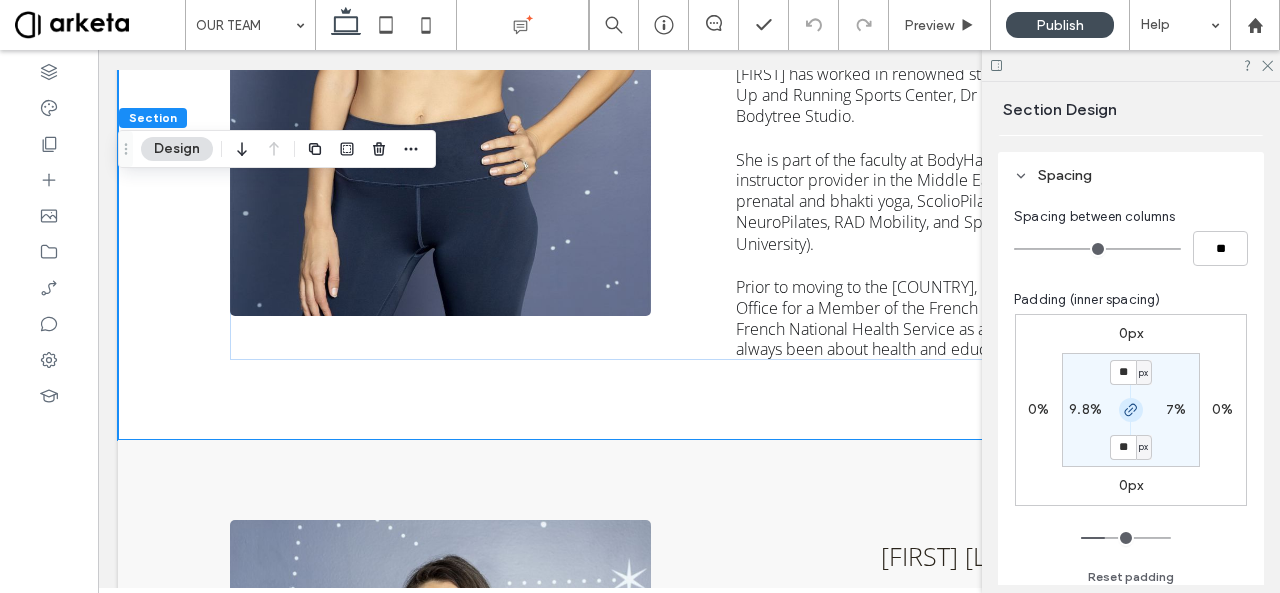 scroll, scrollTop: 0, scrollLeft: 0, axis: both 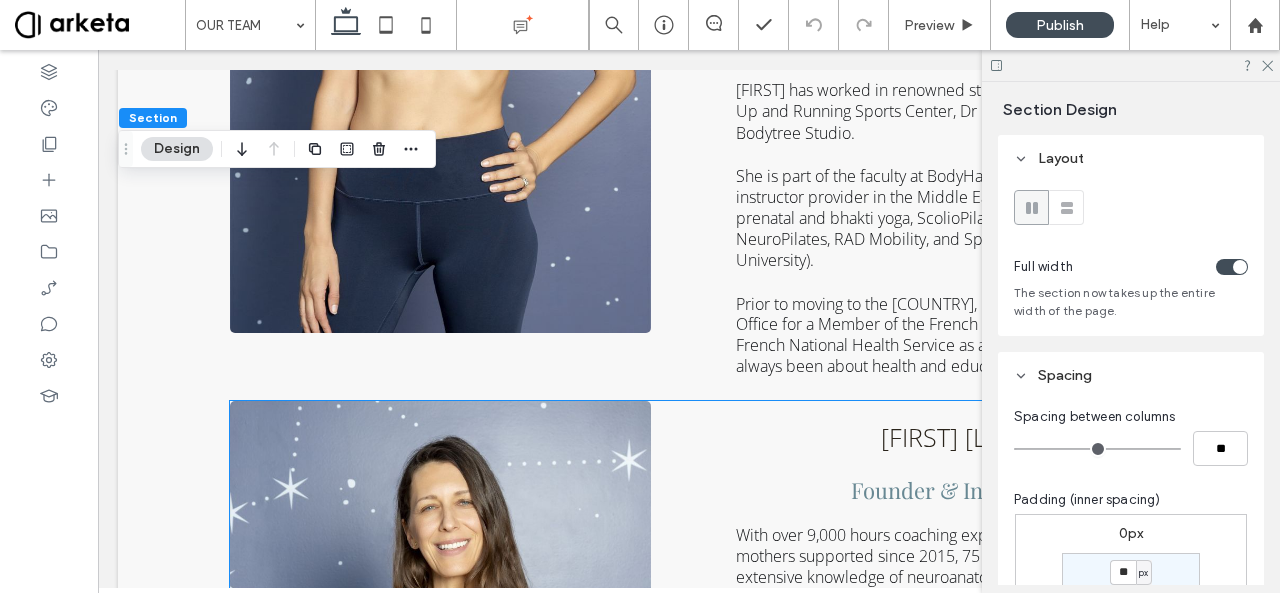 click on "[FIRST] [LAST]
Founder & Instructor
With over 9,000 hours coaching experience, 2,000 new mothers supported since 2015, 75 certified instructors, and extensive knowledge of neuroanatomy and biomechanics, Pilates instructor and instructor trainer [FIRST] is known in the wellness industry for her fun yet technical classes, her engaging way of educating clients and instructors, and her perinatal expertise. A former rhythmic gymnast, [FIRST] suffered multiple injuries in her teens and started using movement as a key recovery tool. [FIRST] has worked in renowned studios and clinics such as Up and Running Sports Center, Dr [LAST]’s Clinic, and Bodytree Studio. She is part of the faculty at BodyHack, the leading fitness instructor provider in the Middle East, and is also trained in prenatal and bhakti yoga, ScolioPilates (Pilates for scoliosis), NeuroPilates, RAD Mobility, and Sports Nutrition (Oxford University)." at bounding box center [705, 739] 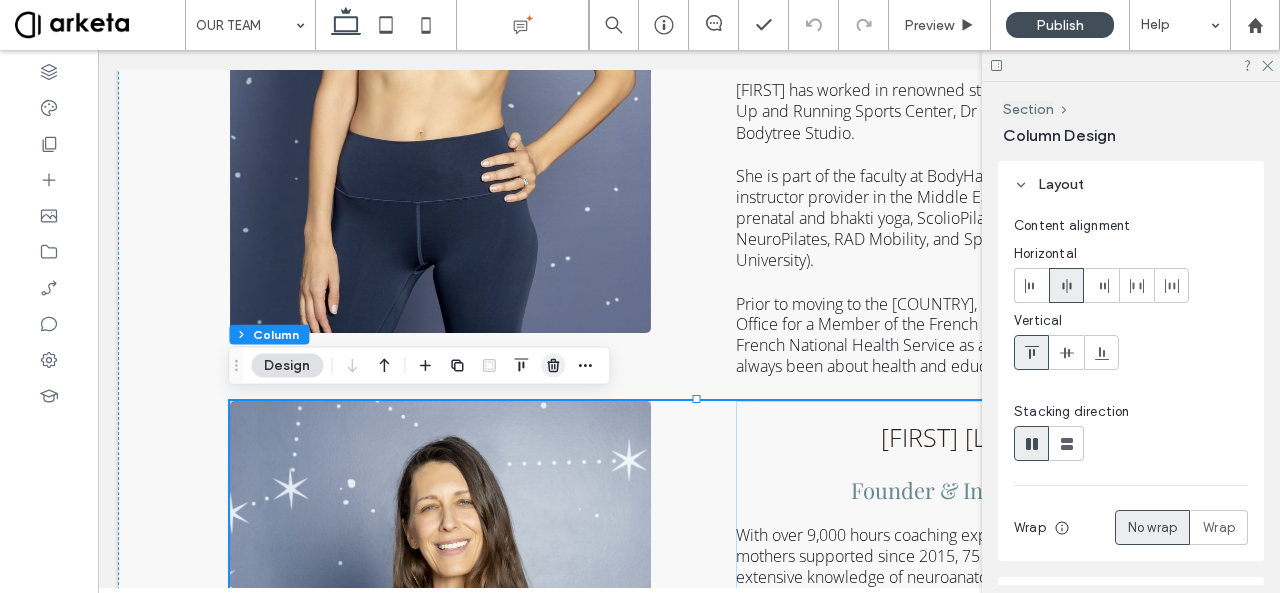 click 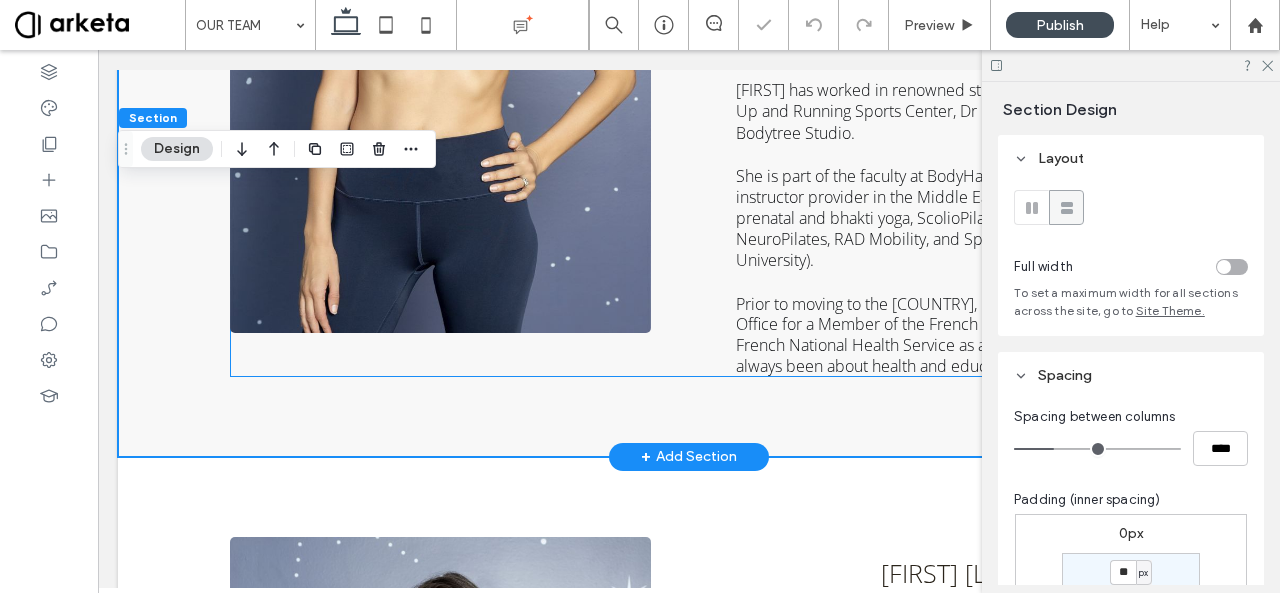 click on "[FIRST] [LAST]
Founder & Instructor With over 9,000 hours coaching experience, 2,000 new mothers supported since 2015, 75 certified instructors, and extensive knowledge of neuroanatomy and biomechanics, Pilates instructor and instructor trainer [FIRST] is known in the wellness industry for her fun yet technical classes, her engaging way of educating clients and instructors, and her perinatal expertise. A former rhythmic gymnast, [FIRST] suffered multiple injuries in her teens and started using movement as a key recovery tool. [FIRST] has worked in renowned studios and clinics such as Up and Running Sports Center, Dr [LAST]’s Clinic, and Bodytree Studio. She is part of the faculty at BodyHack, the leading fitness instructor provider in the Middle East, and is also trained in prenatal and bhakti yoga, ScolioPilates (Pilates for scoliosis), NeuroPilates, RAD Mobility, and Sports Nutrition (Oxford University)." at bounding box center [705, 39] 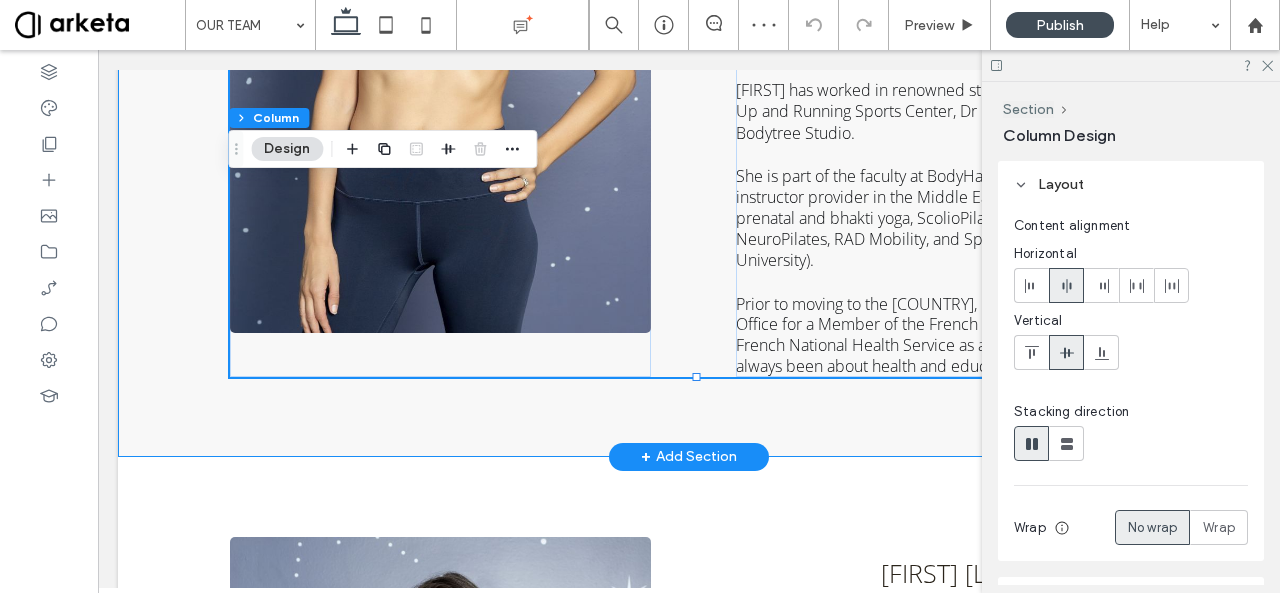 click on "[FIRST] [LAST]
Founder & Instructor With over 9,000 hours coaching experience, 2,000 new mothers supported since 2015, 75 certified instructors, and extensive knowledge of neuroanatomy and biomechanics, Pilates instructor and instructor trainer [FIRST] is known in the wellness industry for her fun yet technical classes, her engaging way of educating clients and instructors, and her perinatal expertise. A former rhythmic gymnast, [FIRST] suffered multiple injuries in her teens and started using movement as a key recovery tool. [FIRST] has worked in renowned studios and clinics such as Up and Running Sports Center, Dr [LAST]’s Clinic, and Bodytree Studio. She is part of the faculty at BodyHack, the leading fitness instructor provider in the Middle East, and is also trained in prenatal and bhakti yoga, ScolioPilates (Pilates for scoliosis), NeuroPilates, RAD Mobility, and Sports Nutrition (Oxford University)." at bounding box center (689, 39) 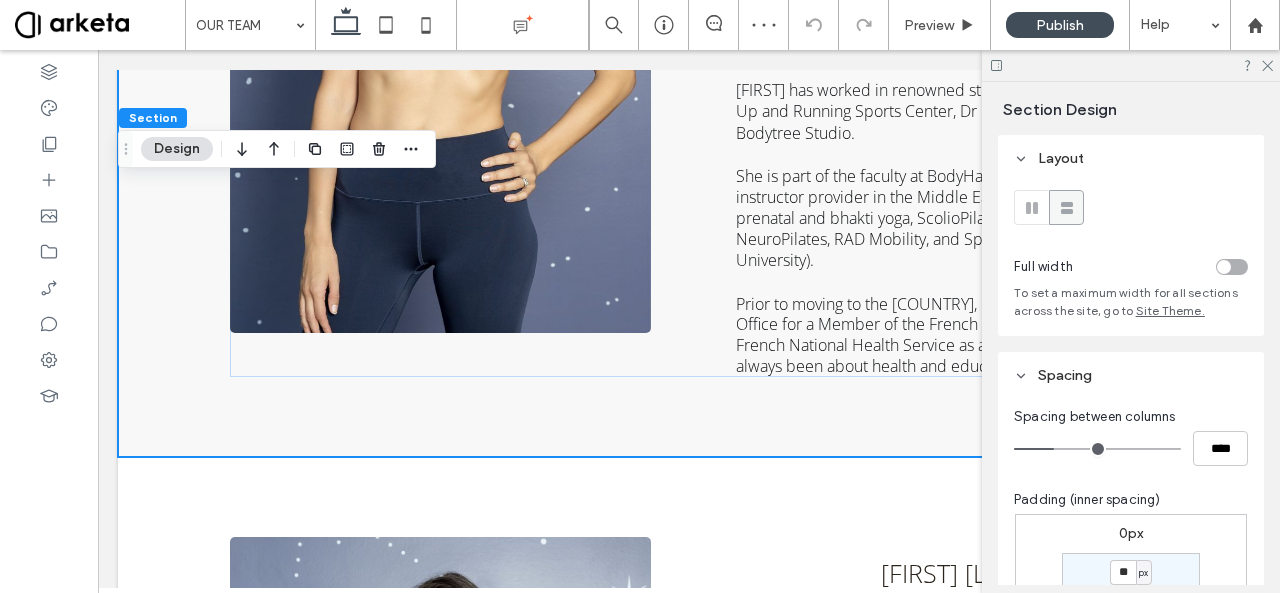 click at bounding box center [1224, 267] 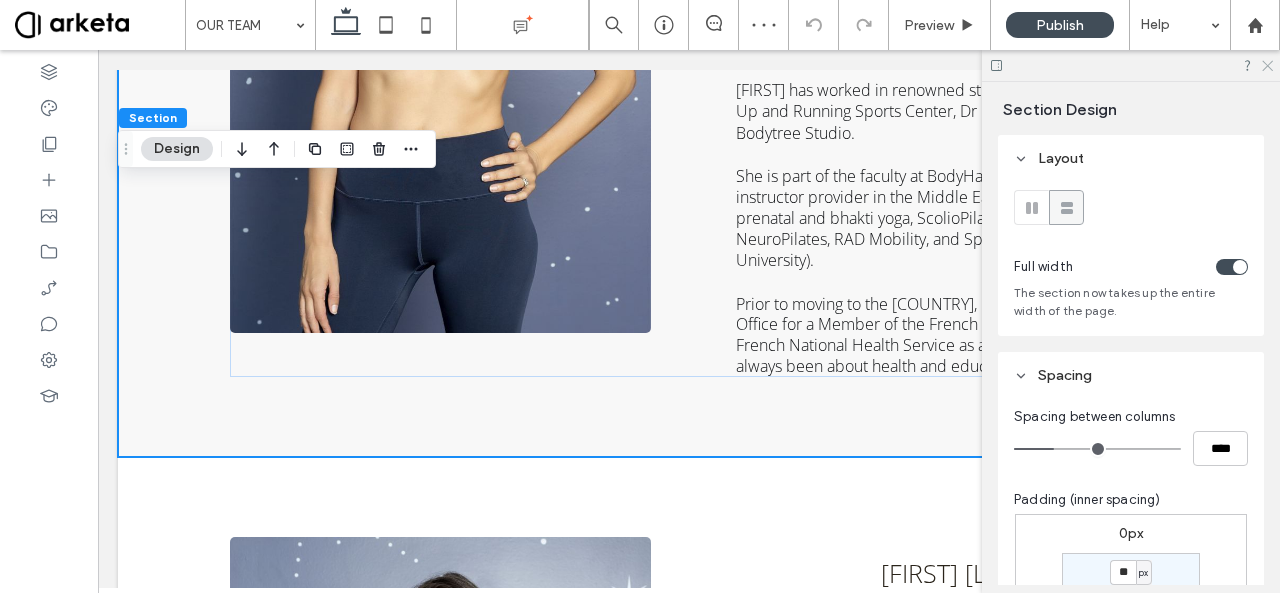 click 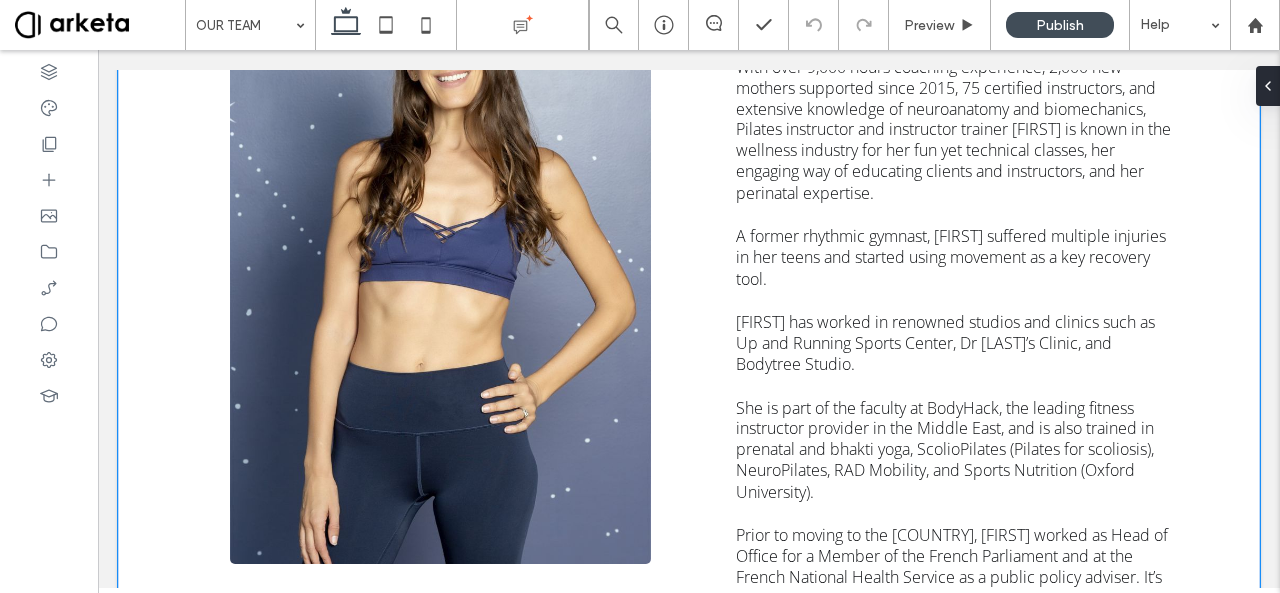 scroll, scrollTop: 0, scrollLeft: 0, axis: both 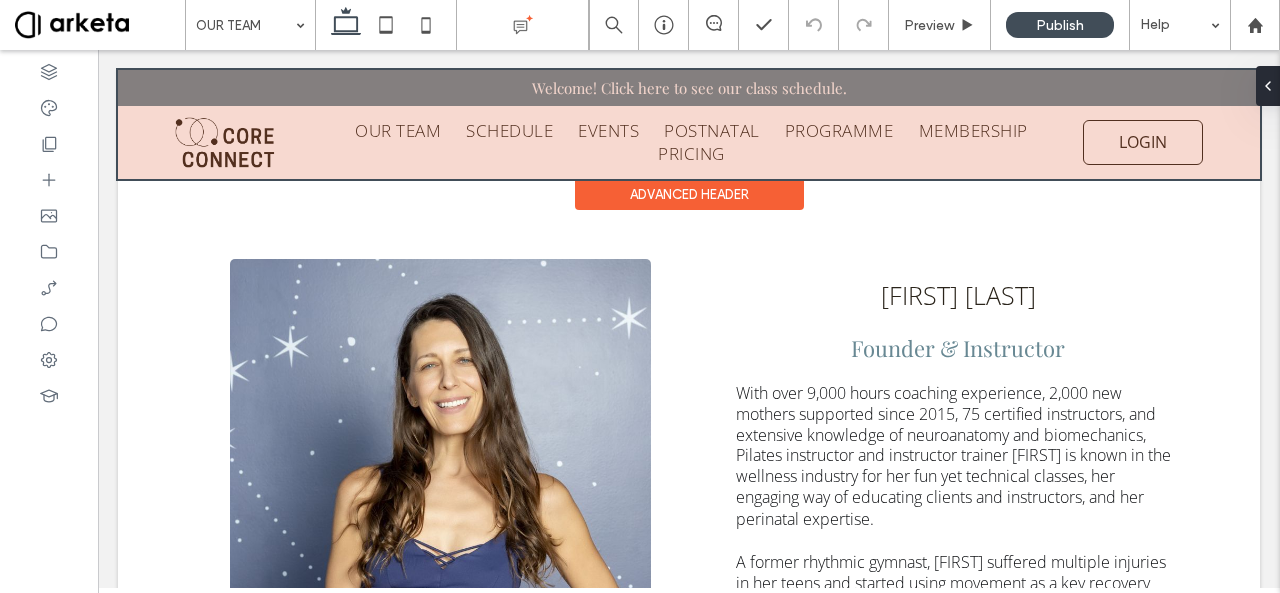 click on "Advanced Header" at bounding box center [689, 194] 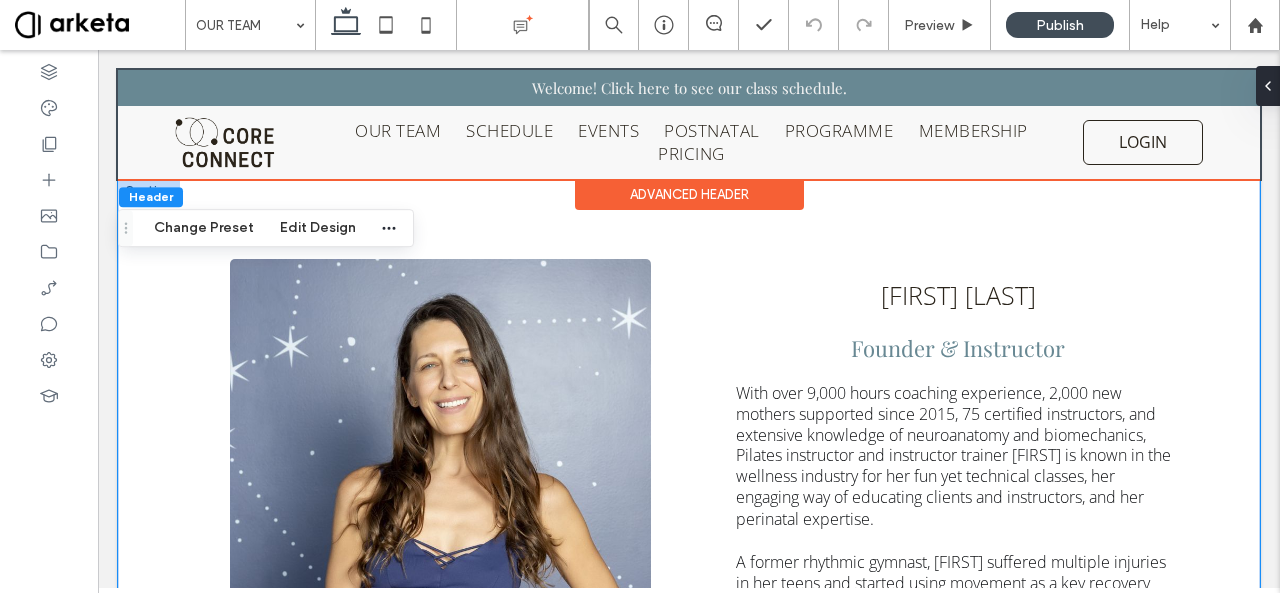 click on "MARIANNE TAFANI
Founder & Instructor
With over 9,000 hours coaching experience, 2,000 new mothers supported since 2015, 75 certified instructors, and extensive knowledge of neuroanatomy and biomechanics, Pilates instructor and instructor trainer Marianne is known in the wellness industry for her fun yet technical classes, her engaging way of educating clients and instructors, and her perinatal expertise. A former rhythmic gymnast, Marianne suffered multiple injuries in her teens and started using movement as a key recovery tool. Marianne has worked in renowned studios and clinics such as Up and Running Sports Center, Dr Helena Taylor’s Clinic, and Bodytree Studio. She is part of the faculty at BodyHack, the leading fitness instructor provider in the Middle East, and is also trained in prenatal and bhakti yoga, ScolioPilates (Pilates for scoliosis), NeuroPilates, RAD Mobility, and Sports Nutrition (Oxford University)." at bounding box center (689, 597) 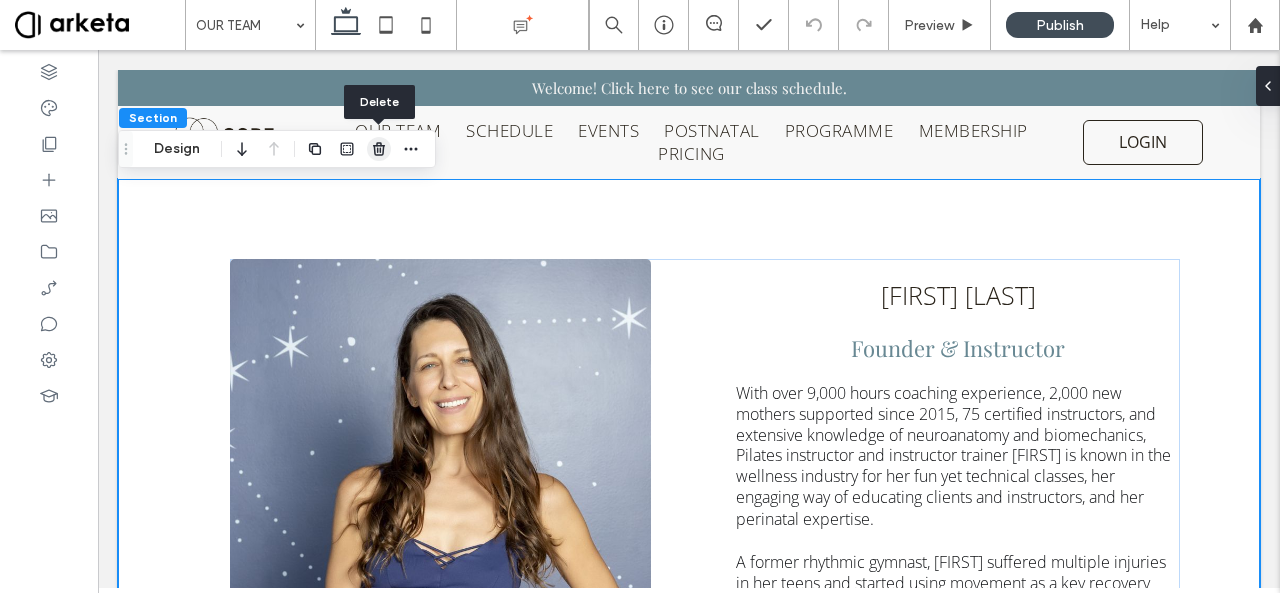 click 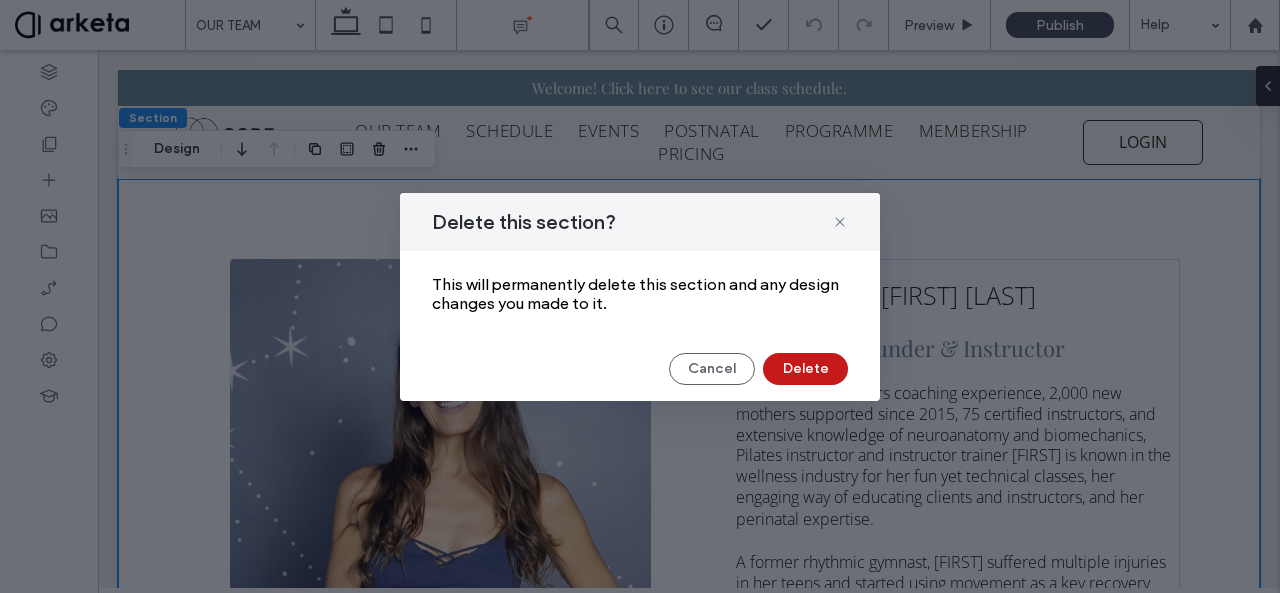 click on "Delete" at bounding box center [805, 369] 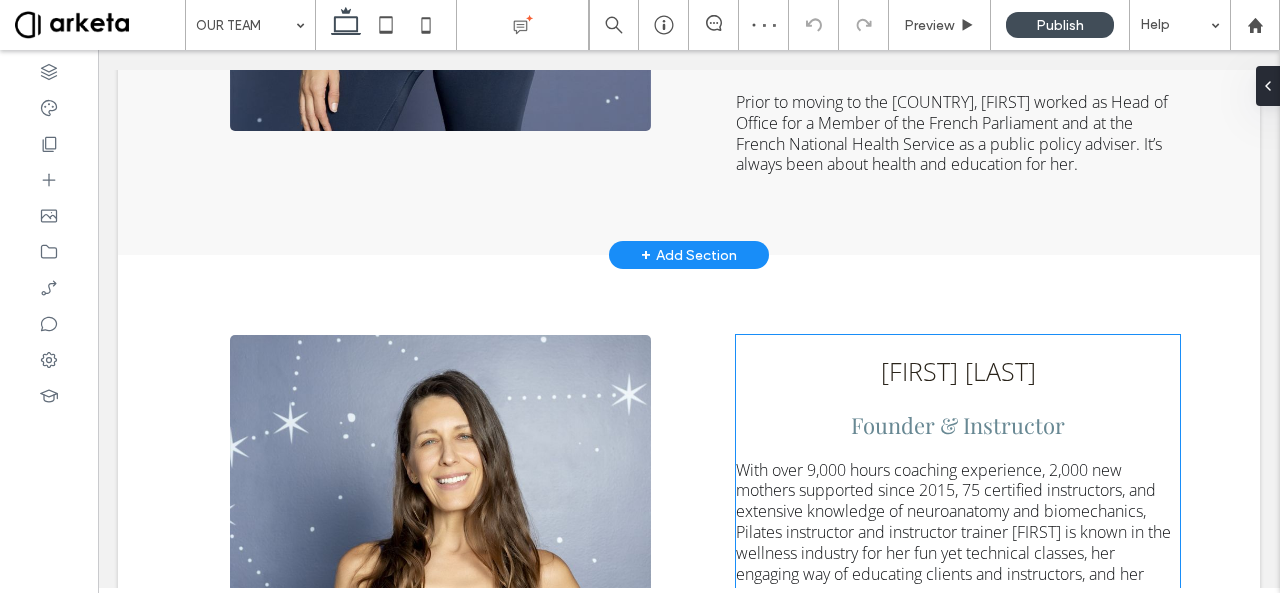 scroll, scrollTop: 760, scrollLeft: 0, axis: vertical 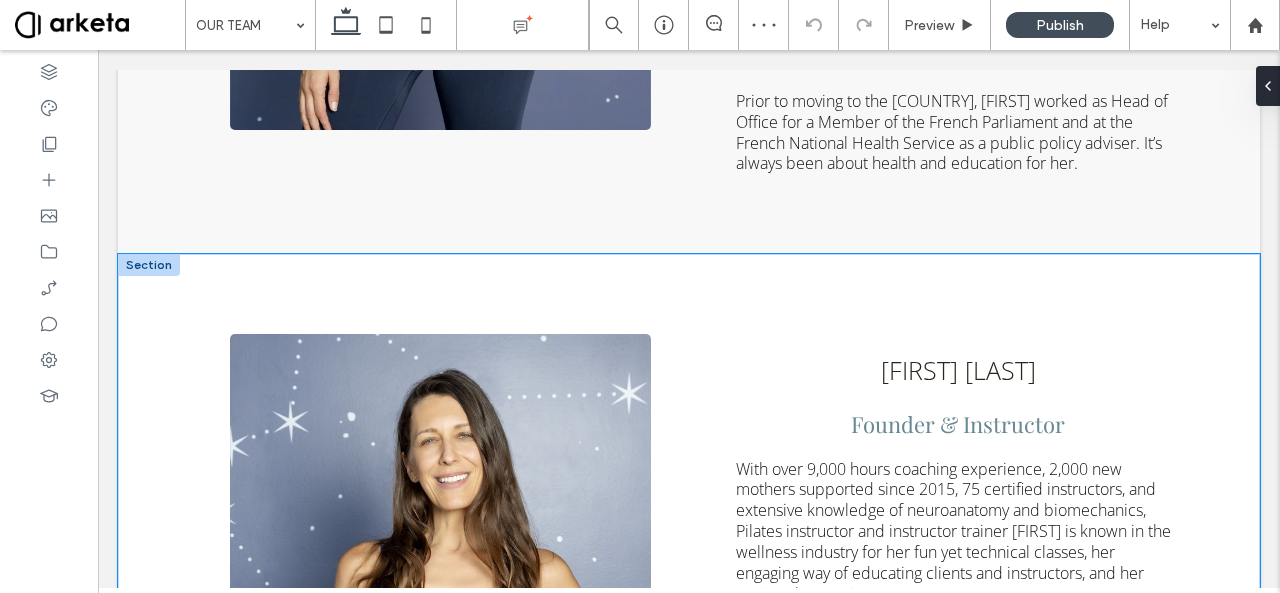 click on "MARIANNE TAFANI
Founder & Instructor
With over 9,000 hours coaching experience, 2,000 new mothers supported since 2015, 75 certified instructors, and extensive knowledge of neuroanatomy and biomechanics, Pilates instructor and instructor trainer Marianne is known in the wellness industry for her fun yet technical classes, her engaging way of educating clients and instructors, and her perinatal expertise. A former rhythmic gymnast, Marianne suffered multiple injuries in her teens and started using movement as a key recovery tool. Marianne has worked in renowned studios and clinics such as Up and Running Sports Center, Dr Helena Taylor’s Clinic, and Bodytree Studio. She is part of the faculty at BodyHack, the leading fitness instructor provider in the Middle East, and is also trained in prenatal and bhakti yoga, ScolioPilates (Pilates for scoliosis), NeuroPilates, RAD Mobility, and Sports Nutrition (Oxford University)." at bounding box center [689, 672] 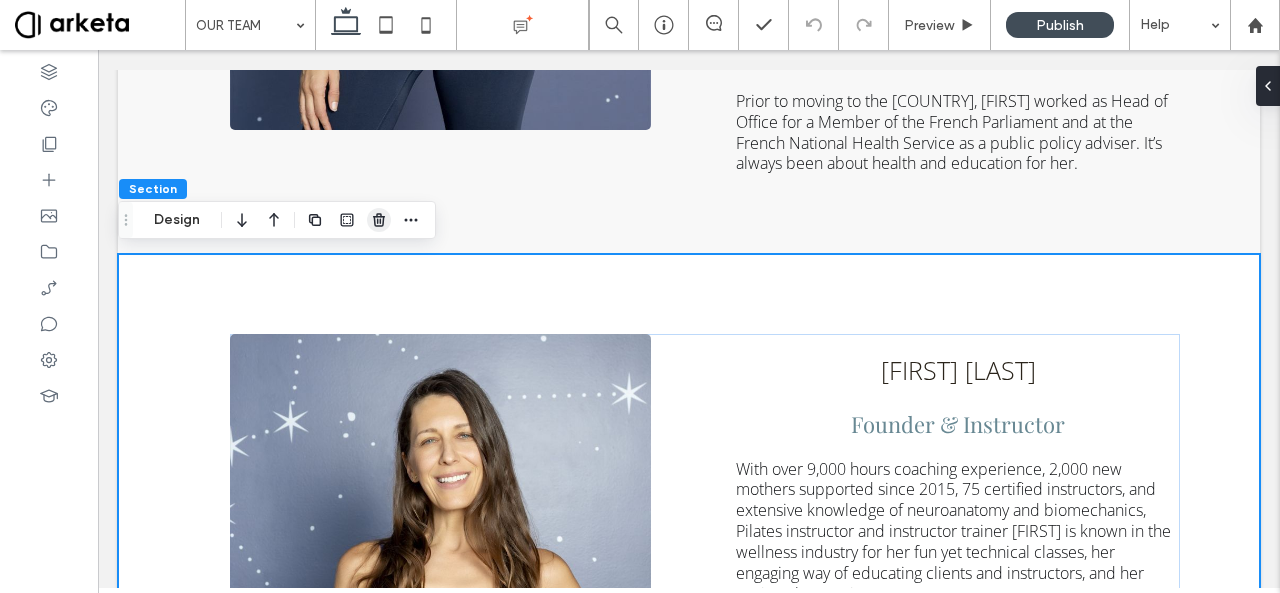 click 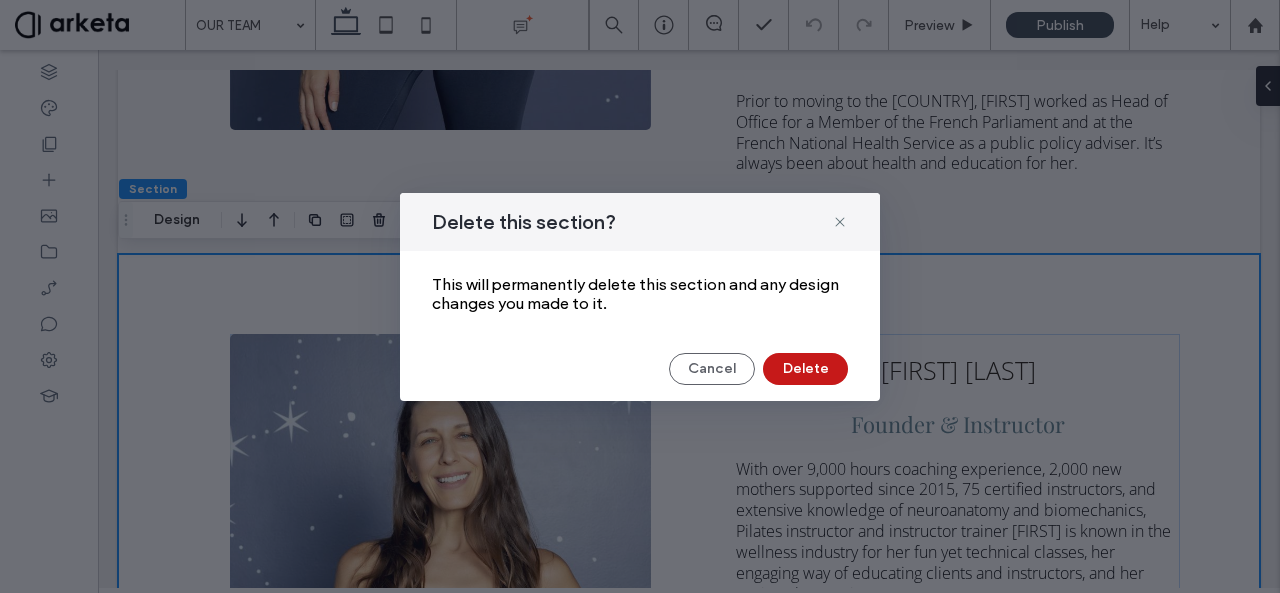 click on "Delete" at bounding box center [805, 369] 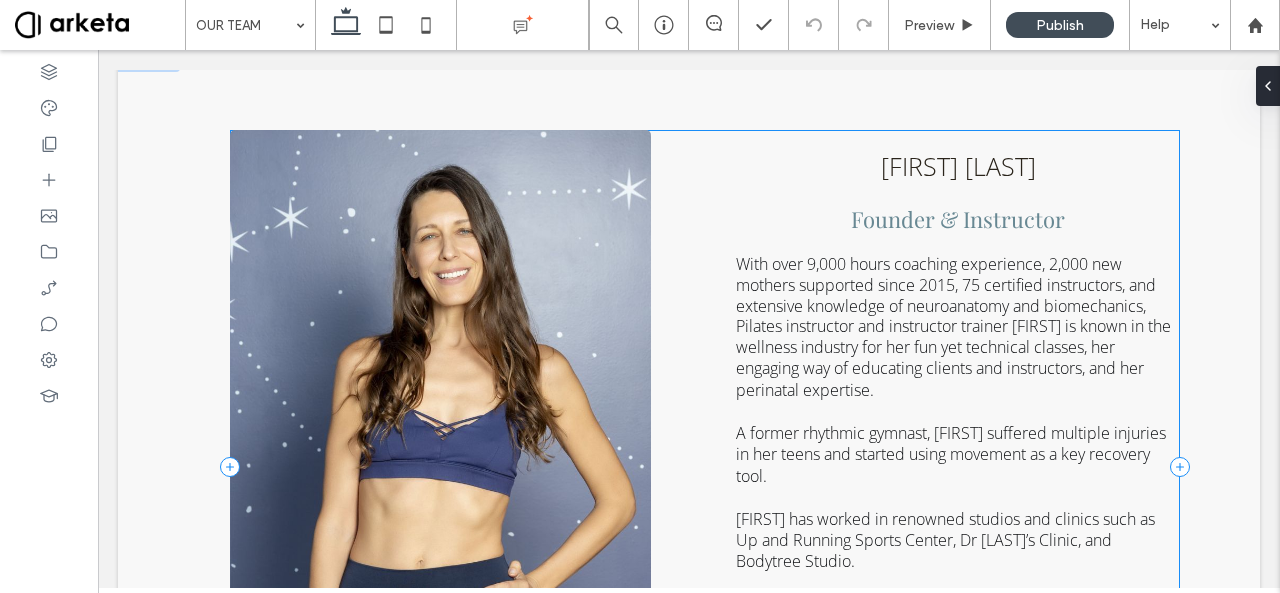 scroll, scrollTop: 130, scrollLeft: 0, axis: vertical 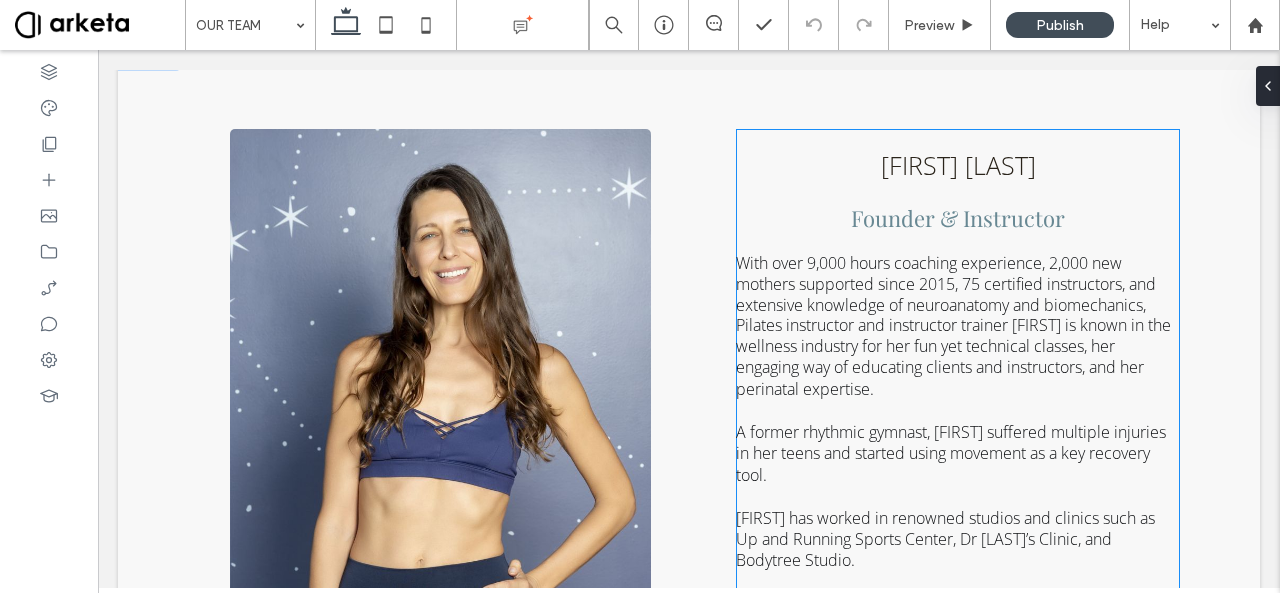 click on "With over 9,000 hours coaching experience, 2,000 new mothers supported since 2015, 75 certified instructors, and extensive knowledge of neuroanatomy and biomechanics, Pilates instructor and instructor trainer [FIRST] is known in the wellness industry for her fun yet technical classes, her engaging way of educating clients and instructors, and her perinatal expertise." at bounding box center [953, 326] 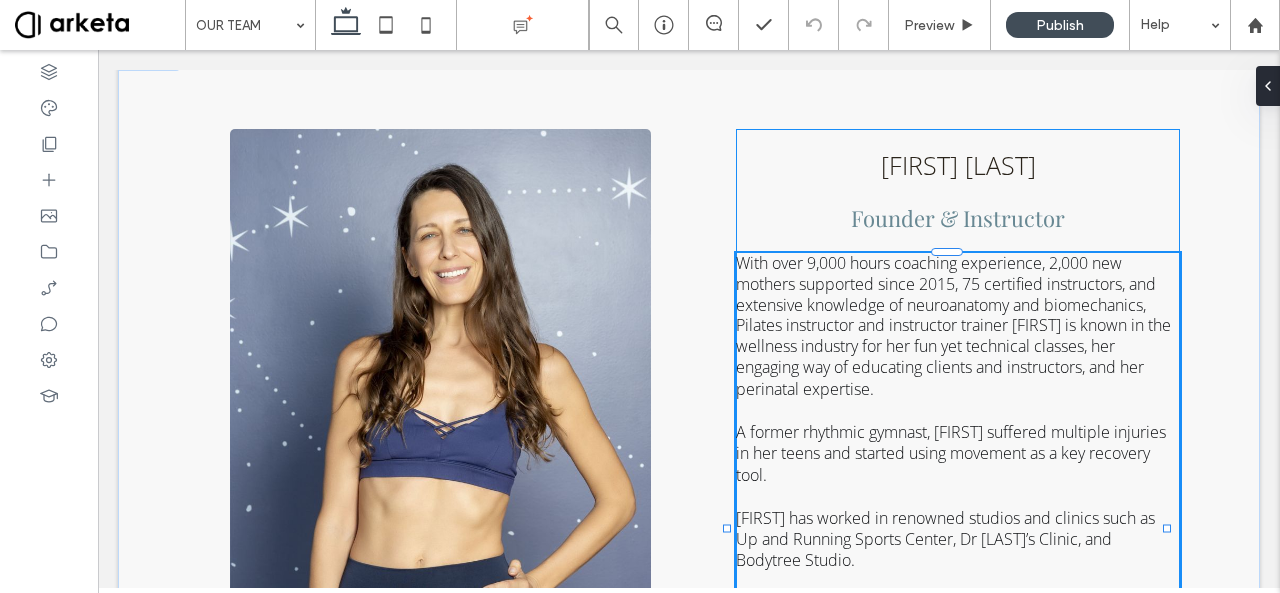 click on "With over 9,000 hours coaching experience, 2,000 new mothers supported since 2015, 75 certified instructors, and extensive knowledge of neuroanatomy and biomechanics, Pilates instructor and instructor trainer [FIRST] is known in the wellness industry for her fun yet technical classes, her engaging way of educating clients and instructors, and her perinatal expertise. A former rhythmic gymnast, [FIRST] suffered multiple injuries in her teens and started using movement as a key recovery tool. [FIRST] has worked in renowned studios and clinics such as Up and Running Sports Center, Dr [LAST]’s Clinic, and Bodytree Studio. She is part of the faculty at BodyHack, the leading fitness instructor provider in the Middle East, and is also trained in prenatal and bhakti yoga, ScolioPilates (Pilates for scoliosis), NeuroPilates, RAD Mobility, and Sports Nutrition (Oxford University)." at bounding box center [958, 528] 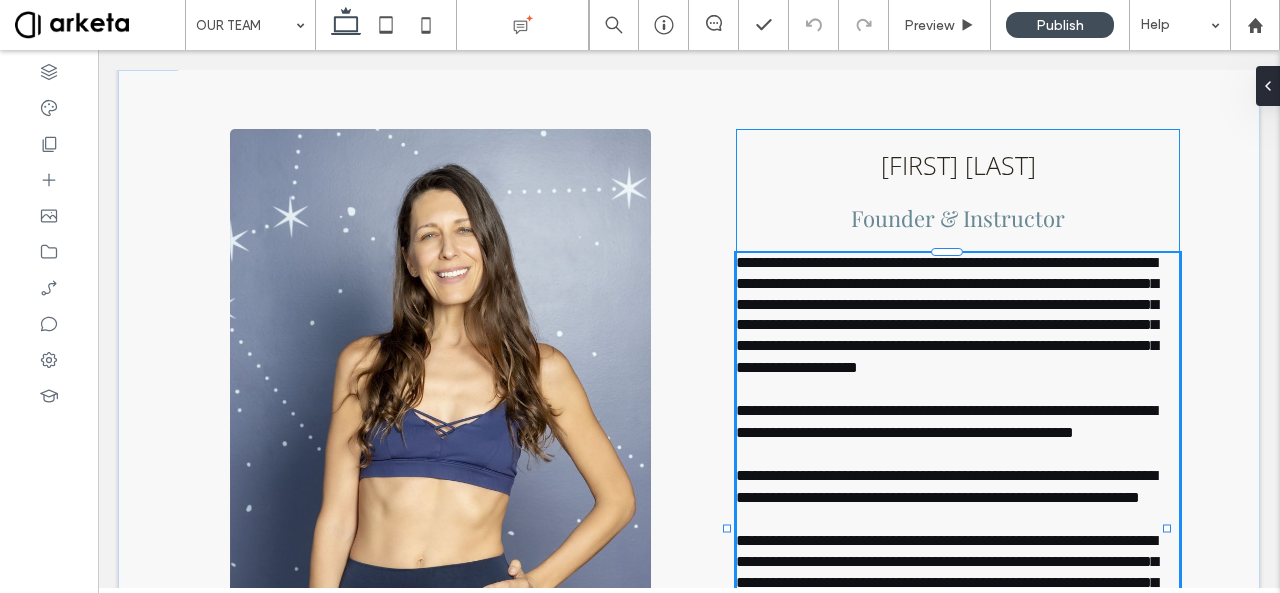 click on "**********" at bounding box center (947, 315) 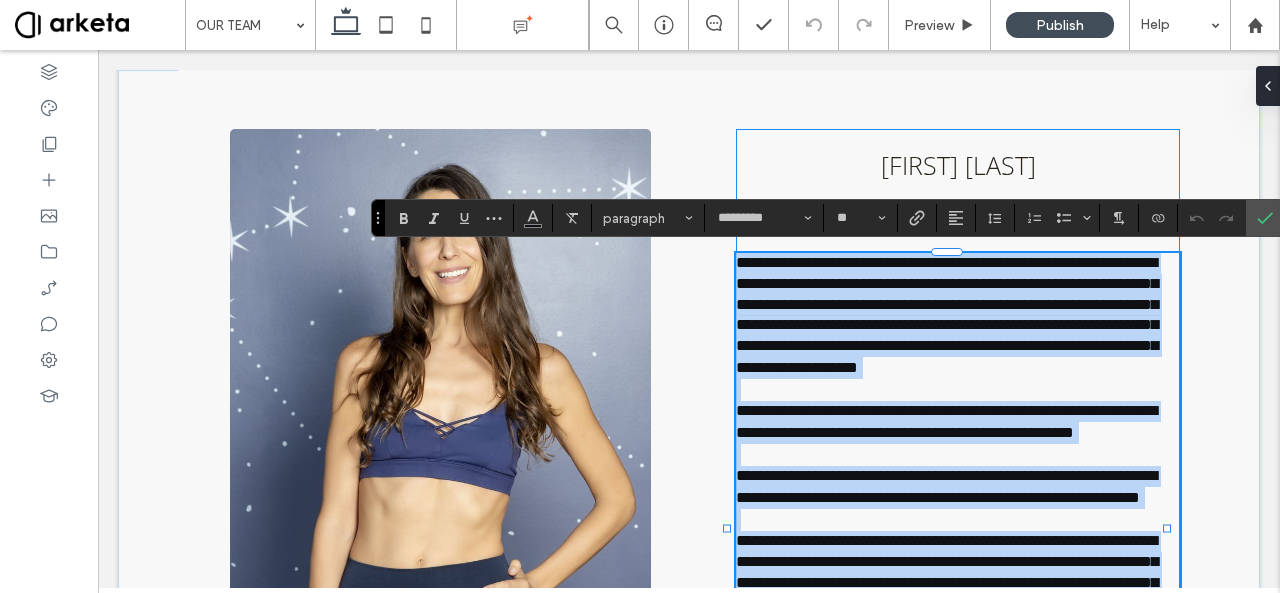 type on "*********" 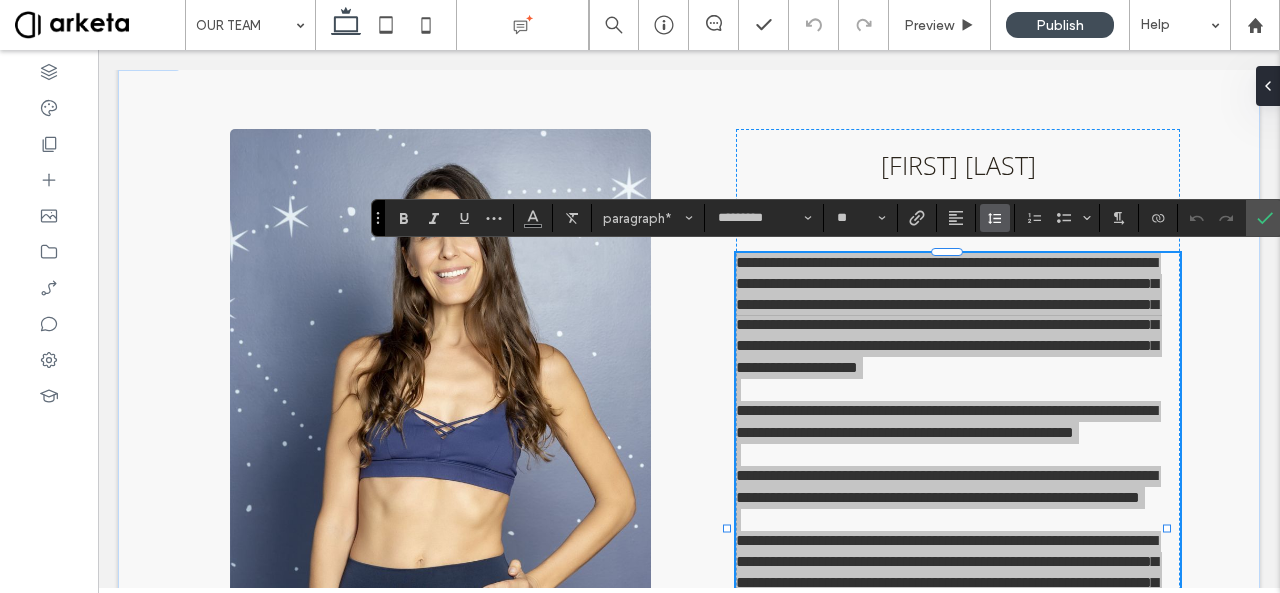 click 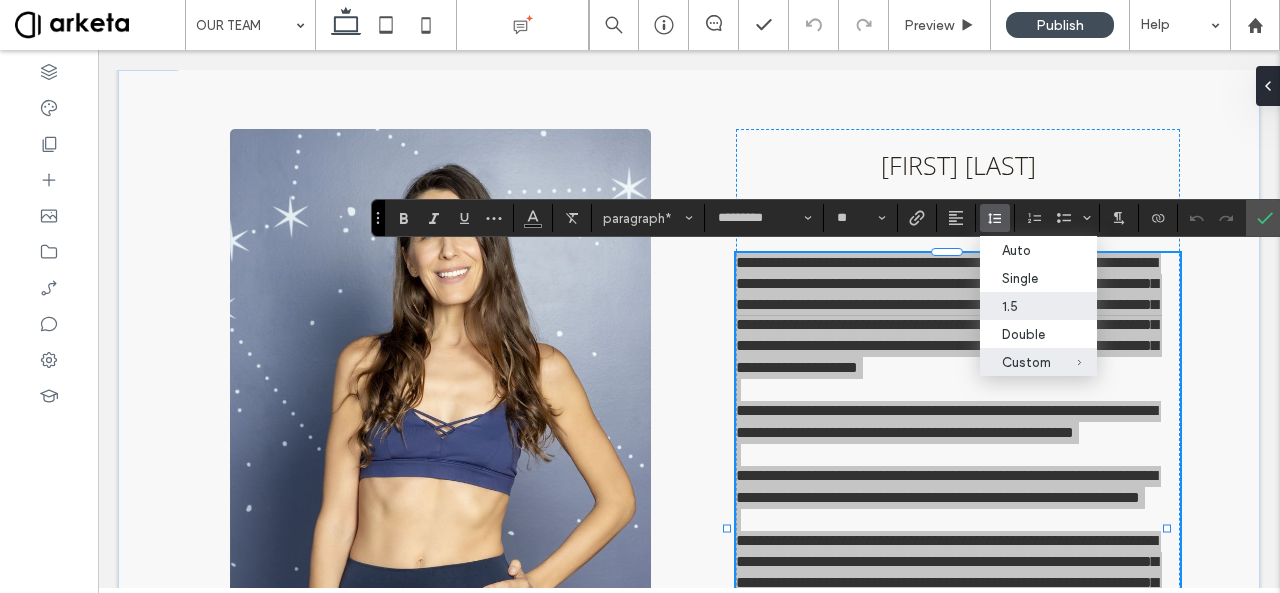 click on "1.5" at bounding box center (1026, 306) 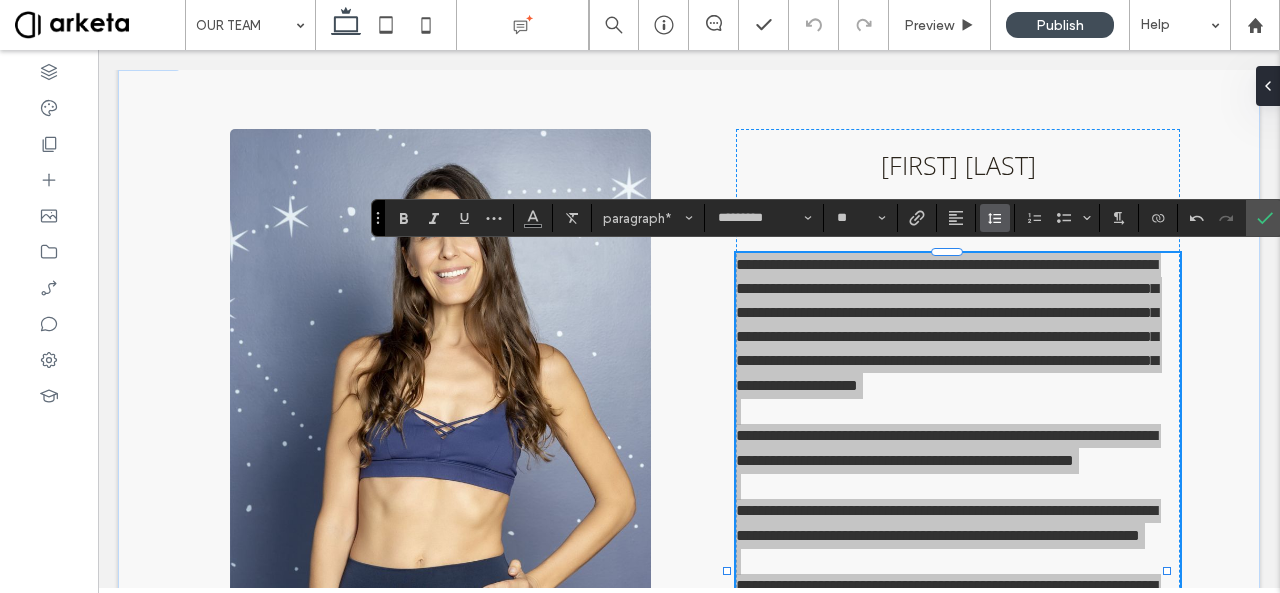 click 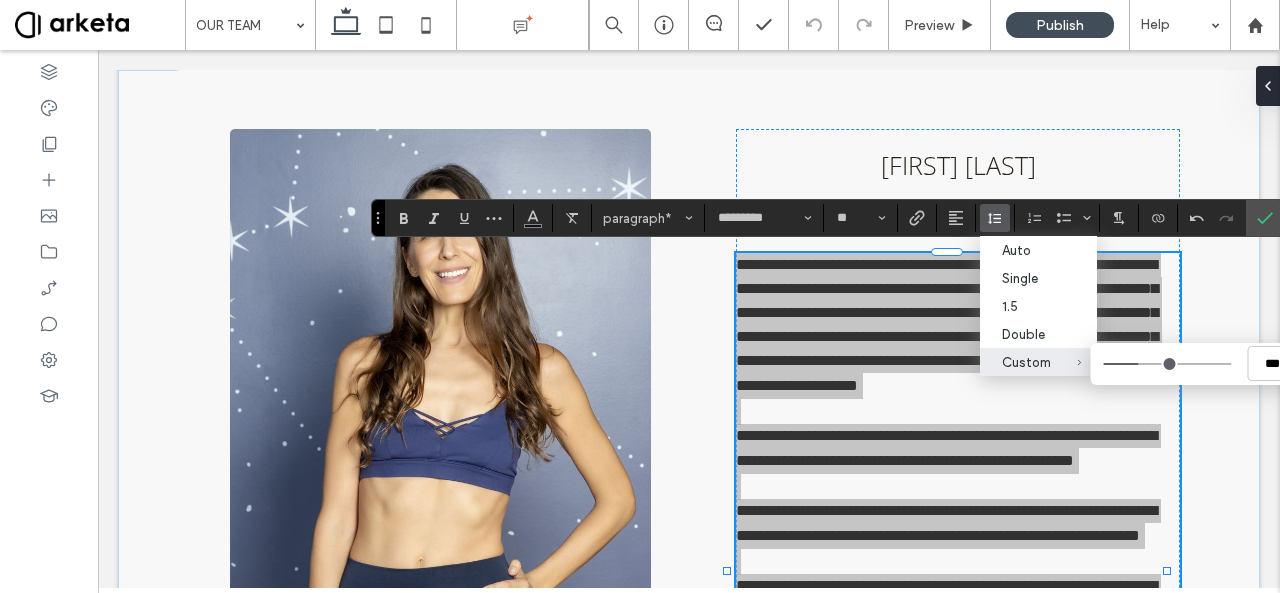 type on "***" 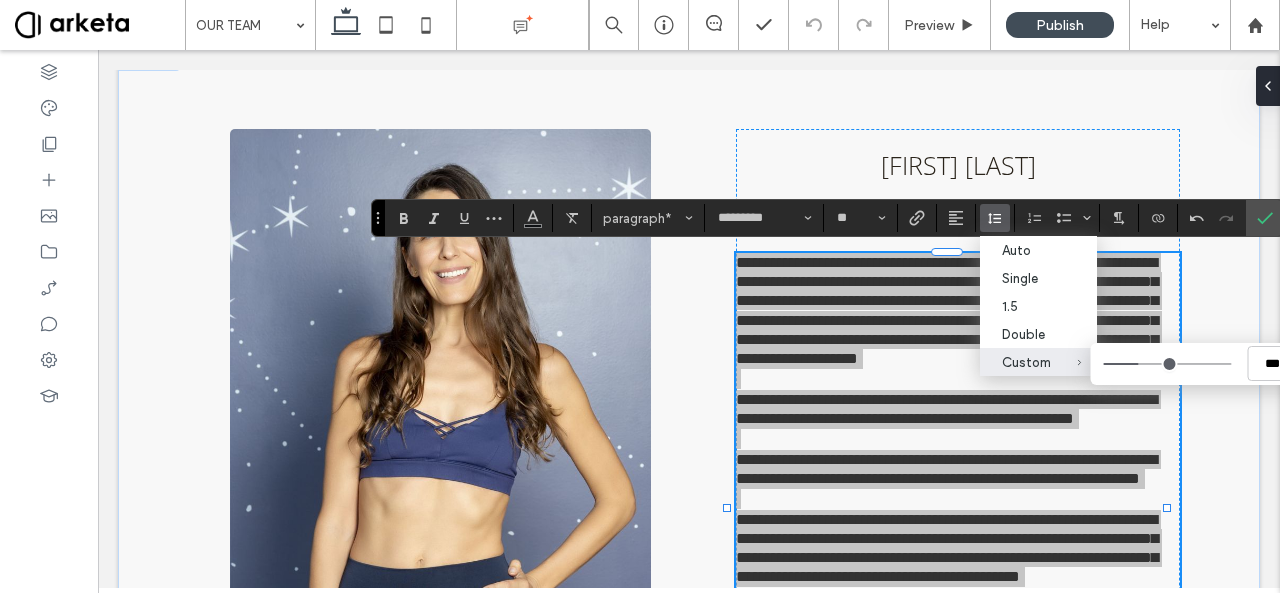 drag, startPoint x: 1148, startPoint y: 368, endPoint x: 1137, endPoint y: 368, distance: 11 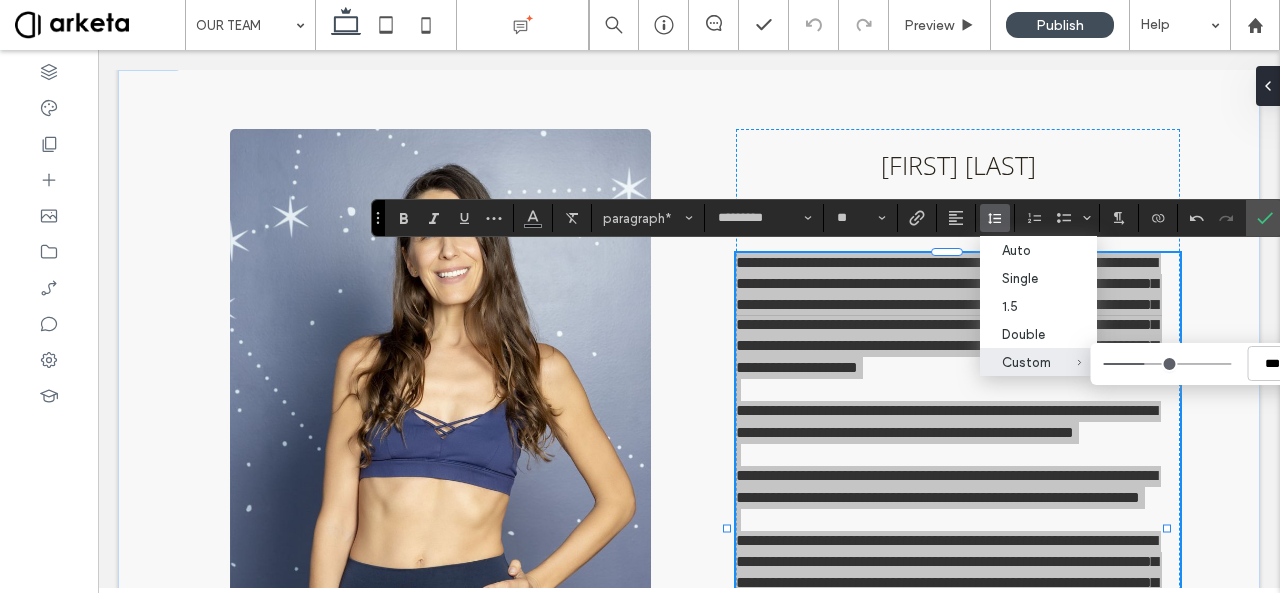 click on "Custom ***" at bounding box center (1167, 364) 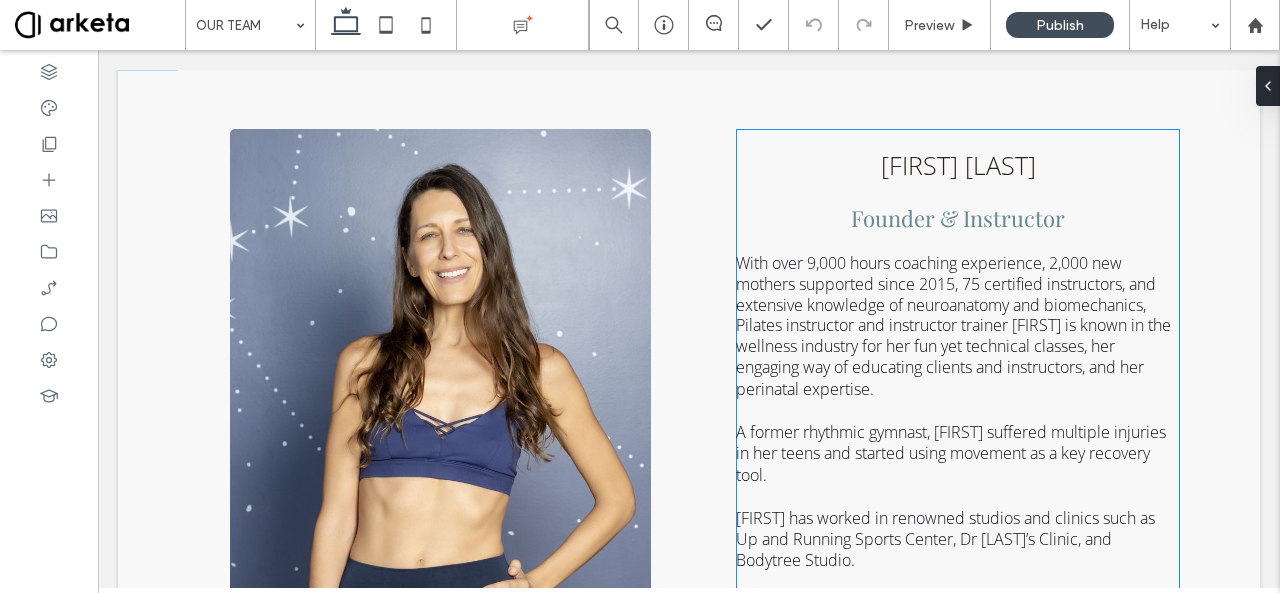 click on "With over 9,000 hours coaching experience, 2,000 new mothers supported since 2015, 75 certified instructors, and extensive knowledge of neuroanatomy and biomechanics, Pilates instructor and instructor trainer [FIRST] is known in the wellness industry for her fun yet technical classes, her engaging way of educating clients and instructors, and her perinatal expertise." at bounding box center (953, 326) 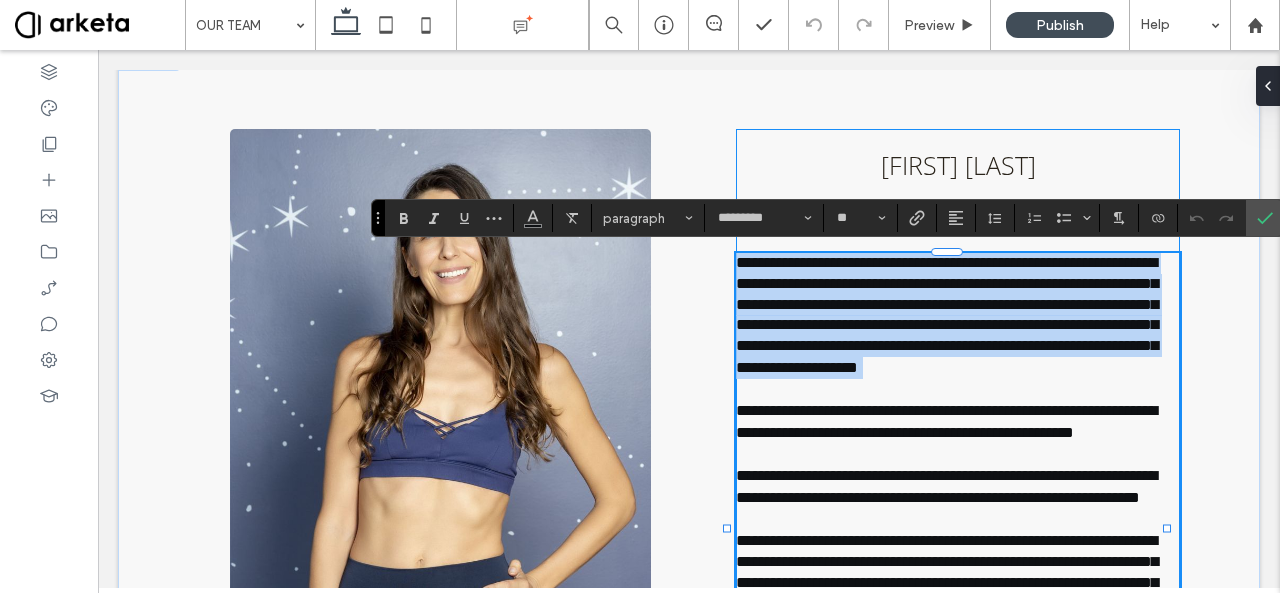 type on "*********" 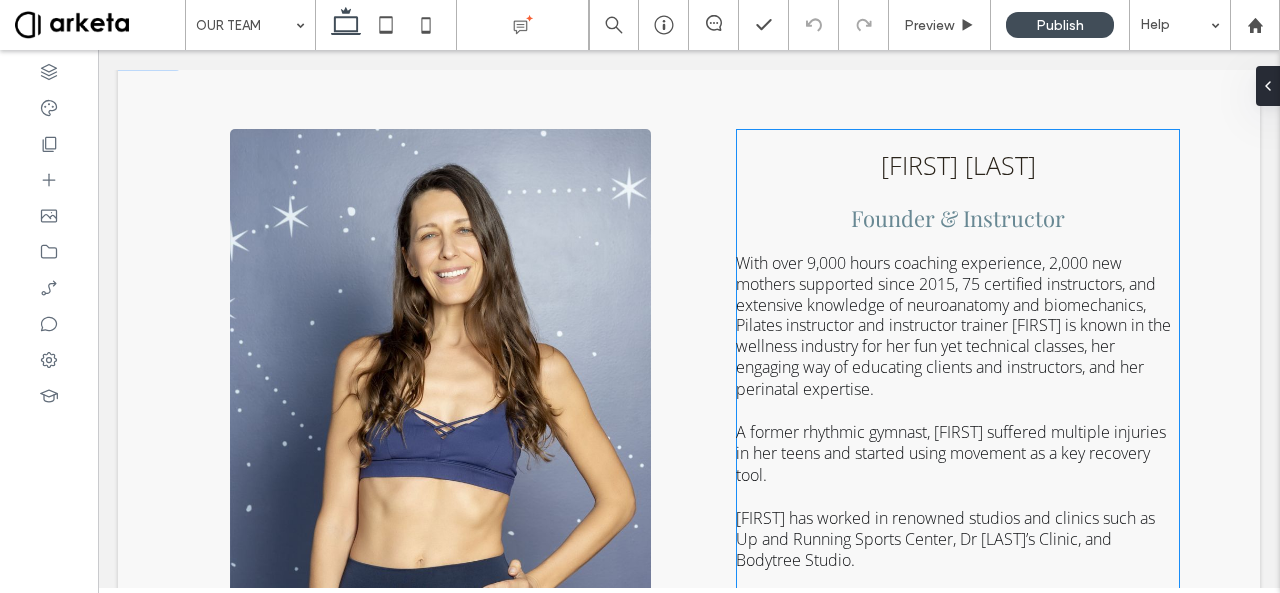 click on "With over 9,000 hours coaching experience, 2,000 new mothers supported since 2015, 75 certified instructors, and extensive knowledge of neuroanatomy and biomechanics, Pilates instructor and instructor trainer [FIRST] is known in the wellness industry for her fun yet technical classes, her engaging way of educating clients and instructors, and her perinatal expertise." at bounding box center [953, 326] 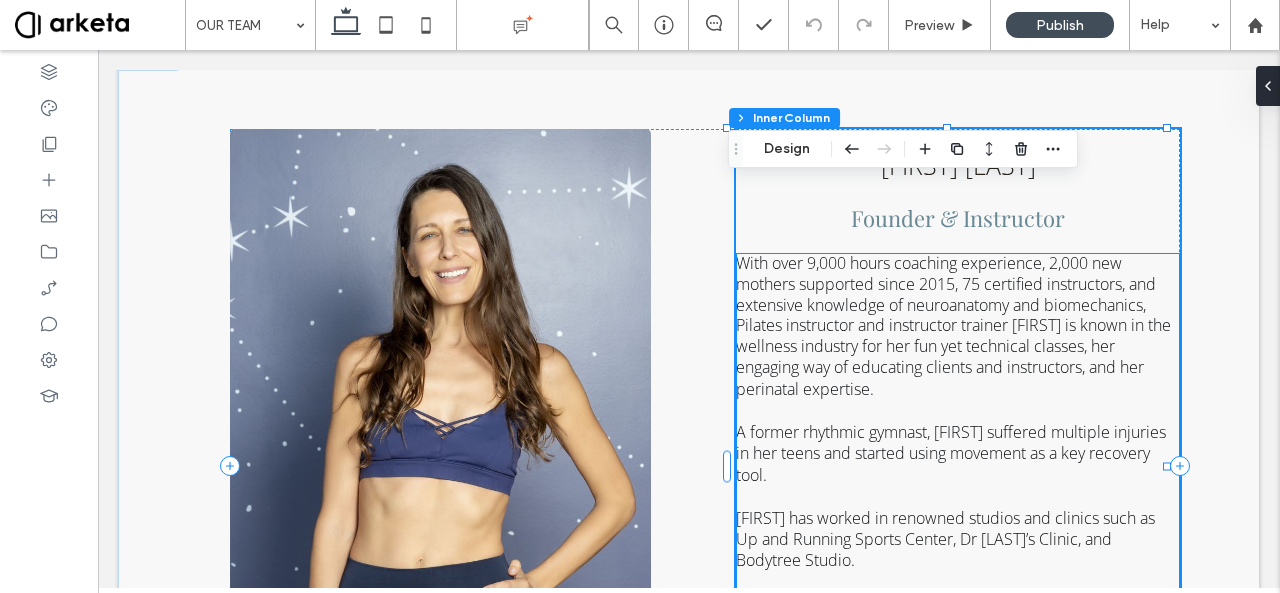 click on "With over 9,000 hours coaching experience, 2,000 new mothers supported since 2015, 75 certified instructors, and extensive knowledge of neuroanatomy and biomechanics, Pilates instructor and instructor trainer [FIRST] is known in the wellness industry for her fun yet technical classes, her engaging way of educating clients and instructors, and her perinatal expertise." at bounding box center (953, 326) 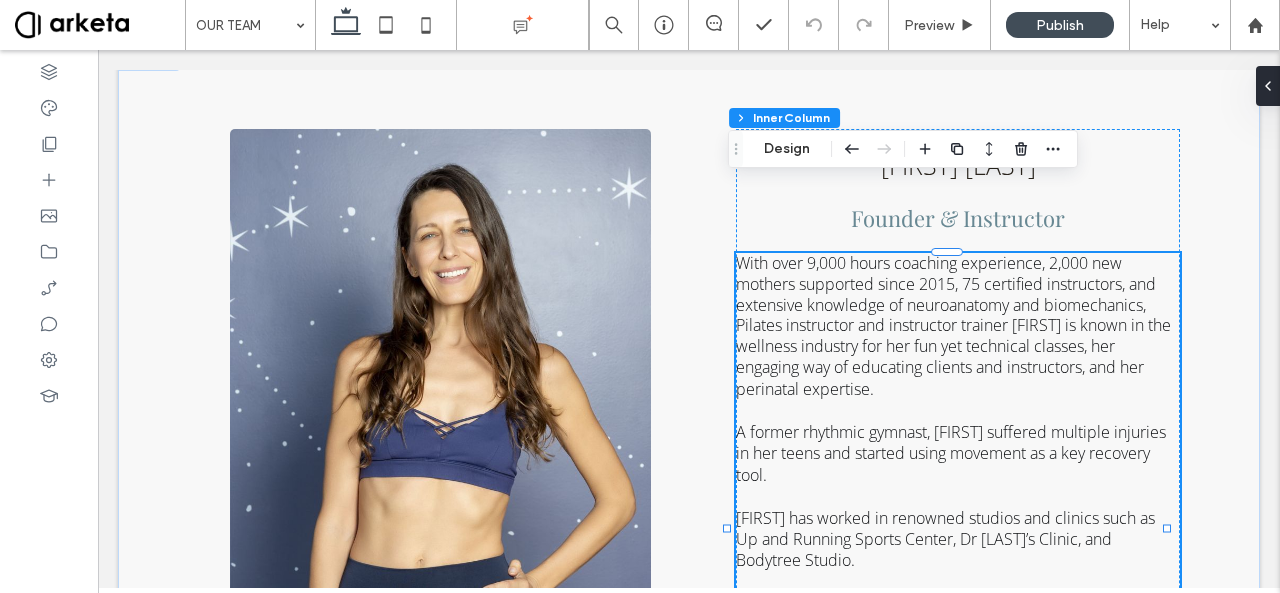 click on "With over 9,000 hours coaching experience, 2,000 new mothers supported since 2015, 75 certified instructors, and extensive knowledge of neuroanatomy and biomechanics, Pilates instructor and instructor trainer [FIRST] is known in the wellness industry for her fun yet technical classes, her engaging way of educating clients and instructors, and her perinatal expertise. A former rhythmic gymnast, [FIRST] suffered multiple injuries in her teens and started using movement as a key recovery tool. [FIRST] has worked in renowned studios and clinics such as Up and Running Sports Center, Dr [LAST]’s Clinic, and Bodytree Studio. She is part of the faculty at BodyHack, the leading fitness instructor provider in the Middle East, and is also trained in prenatal and bhakti yoga, ScolioPilates (Pilates for scoliosis), NeuroPilates, RAD Mobility, and Sports Nutrition (Oxford University)." at bounding box center (958, 528) 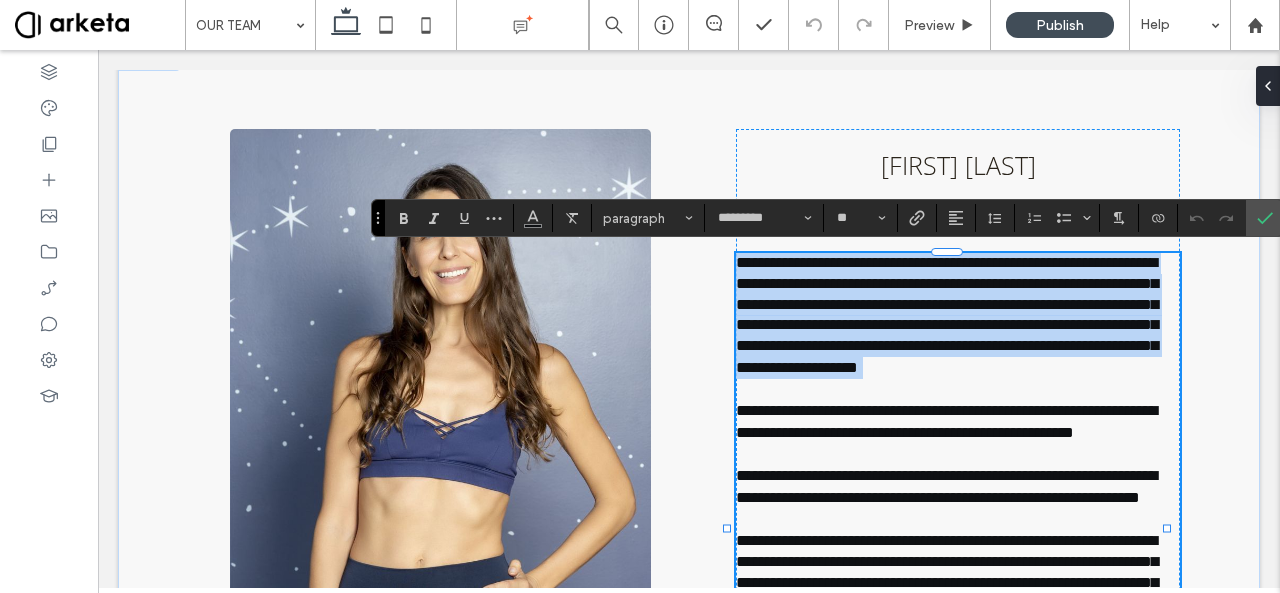 type on "*********" 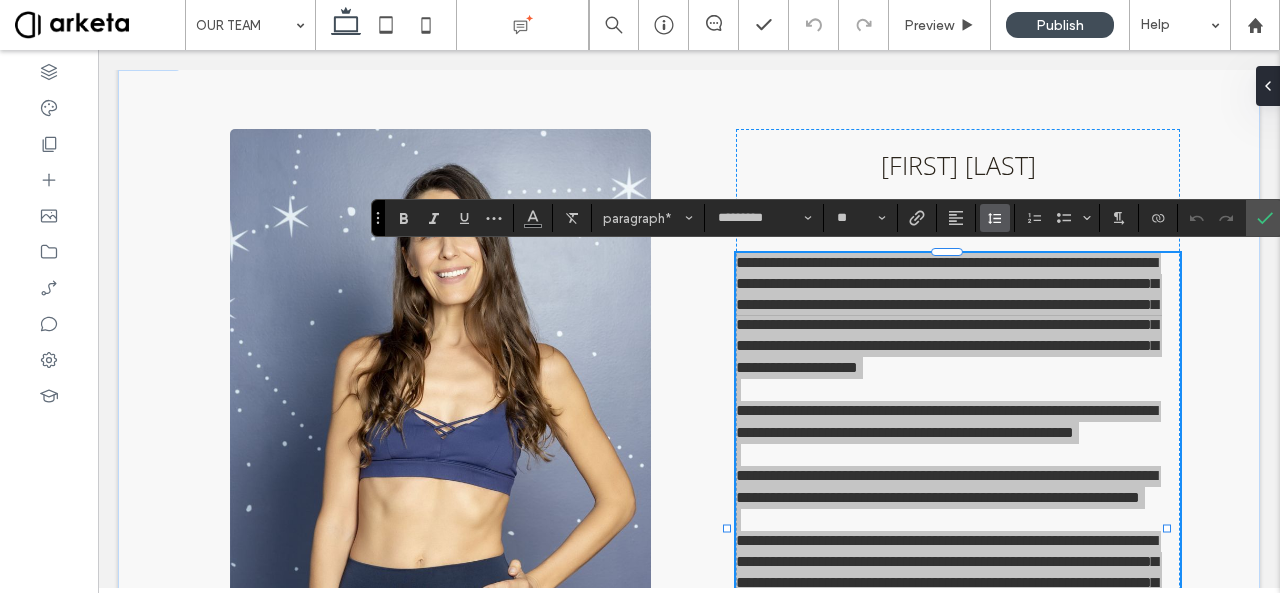 click 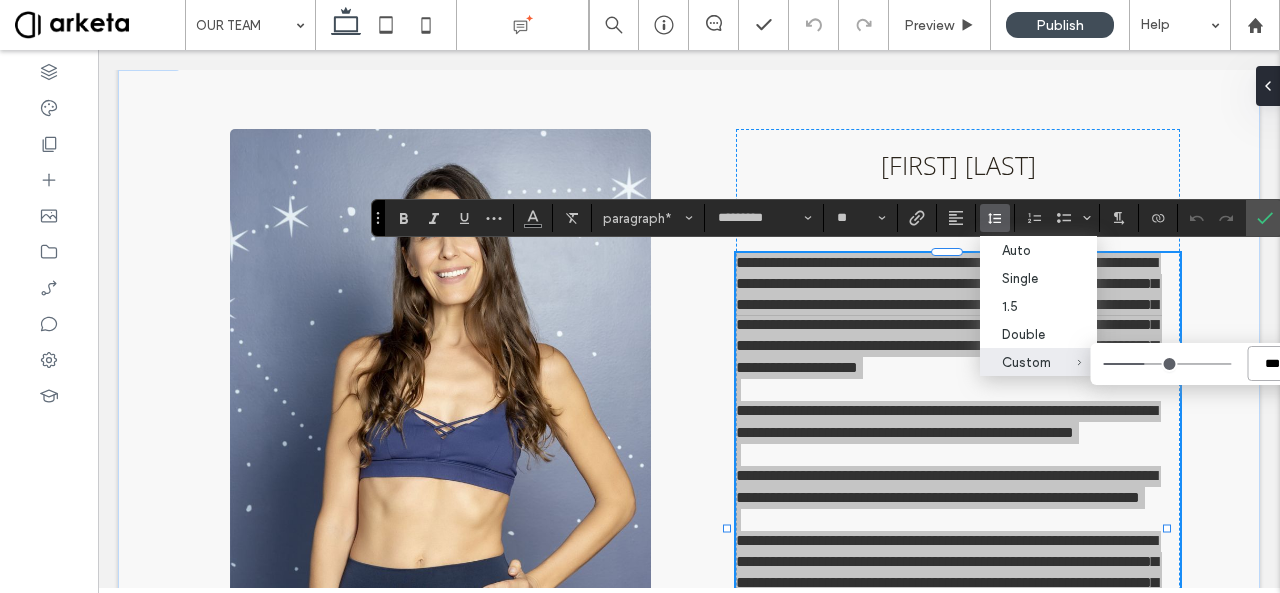 click on "***" at bounding box center [1272, 363] 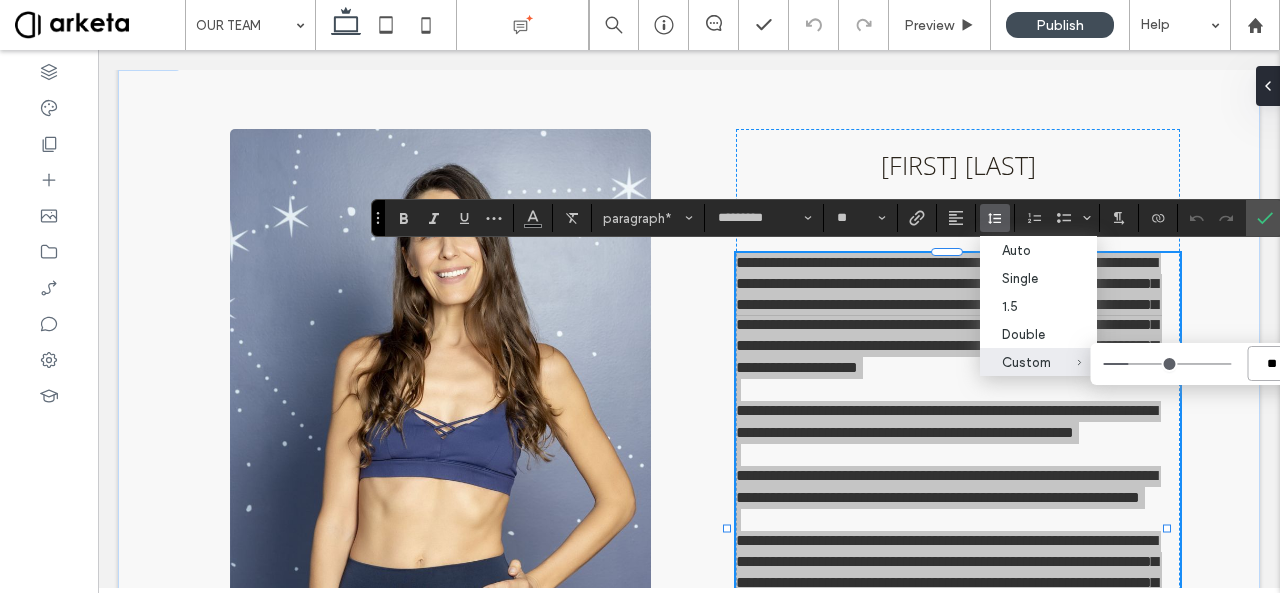 type on "***" 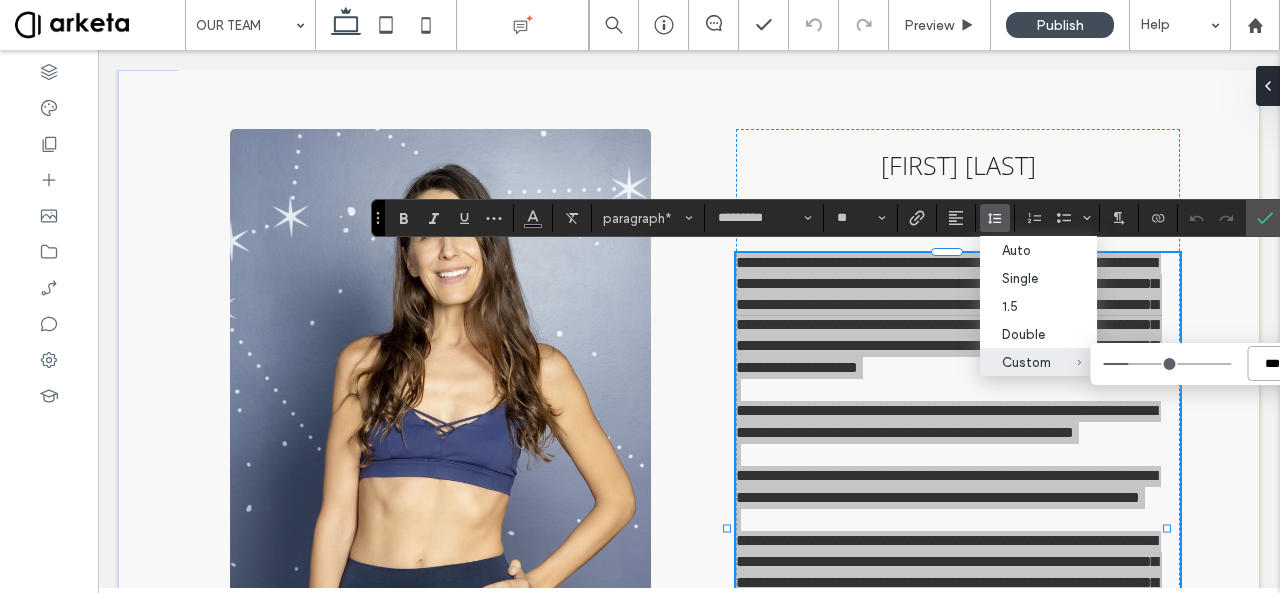 type on "***" 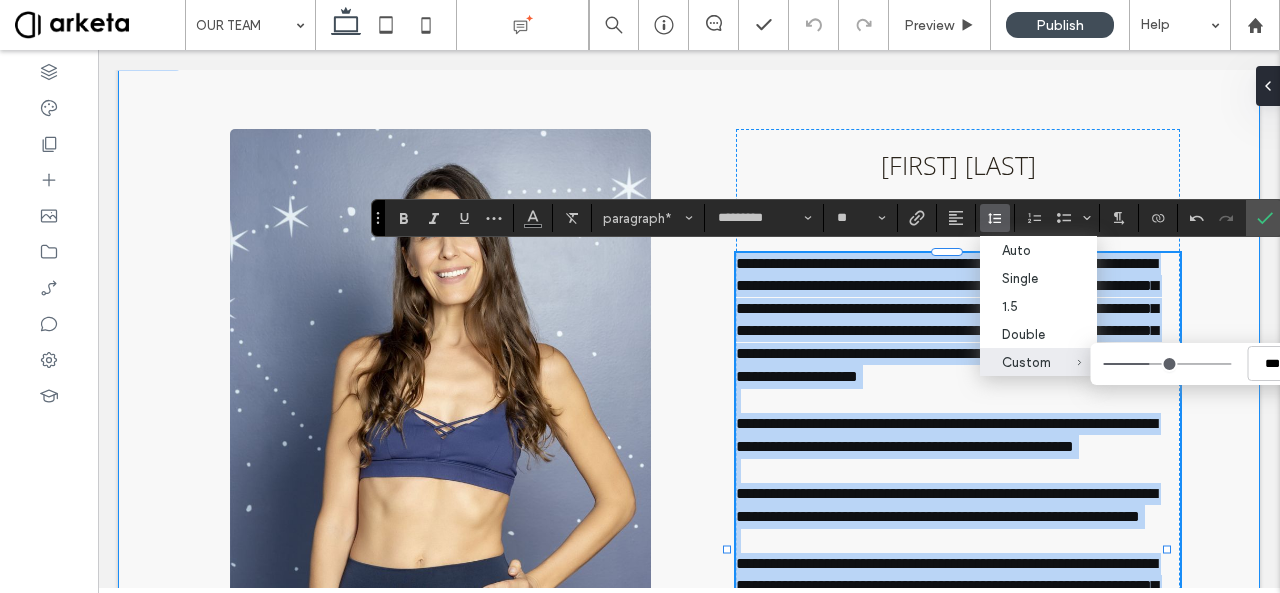 click on "**********" at bounding box center (689, 444) 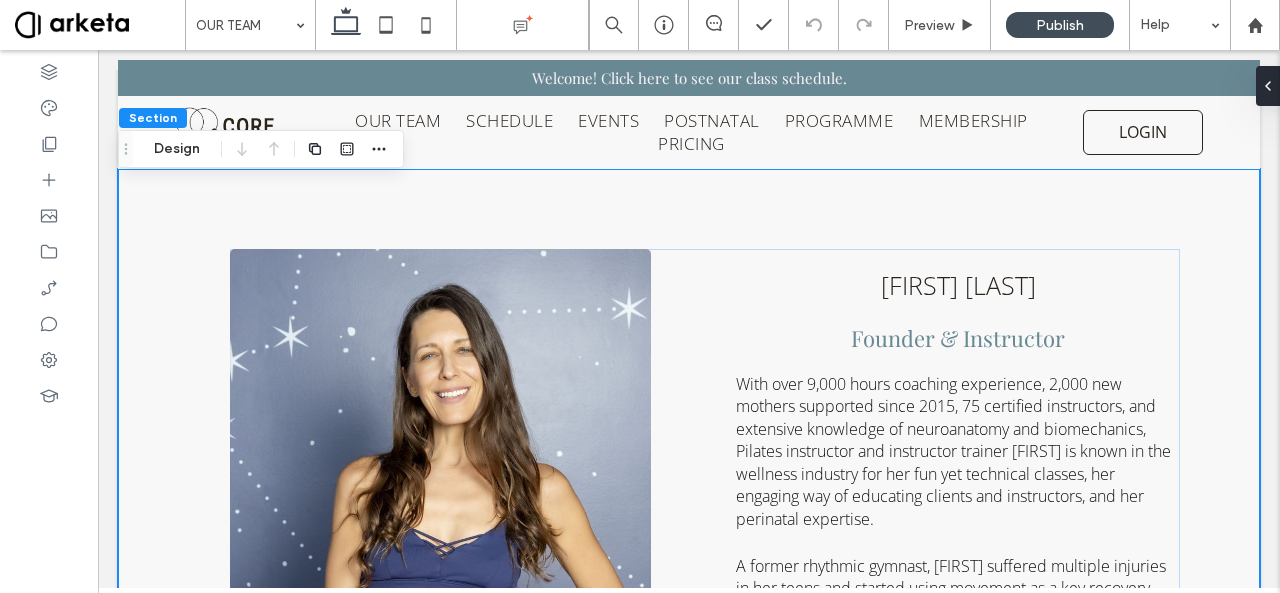 scroll, scrollTop: 0, scrollLeft: 0, axis: both 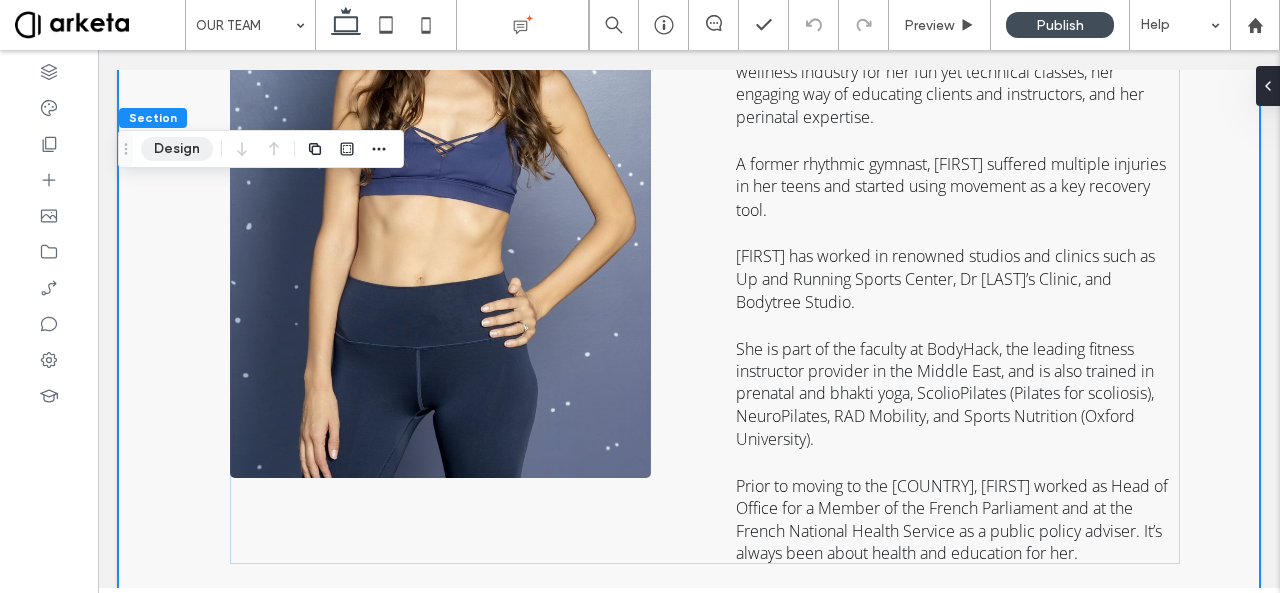 click on "Design" at bounding box center (177, 149) 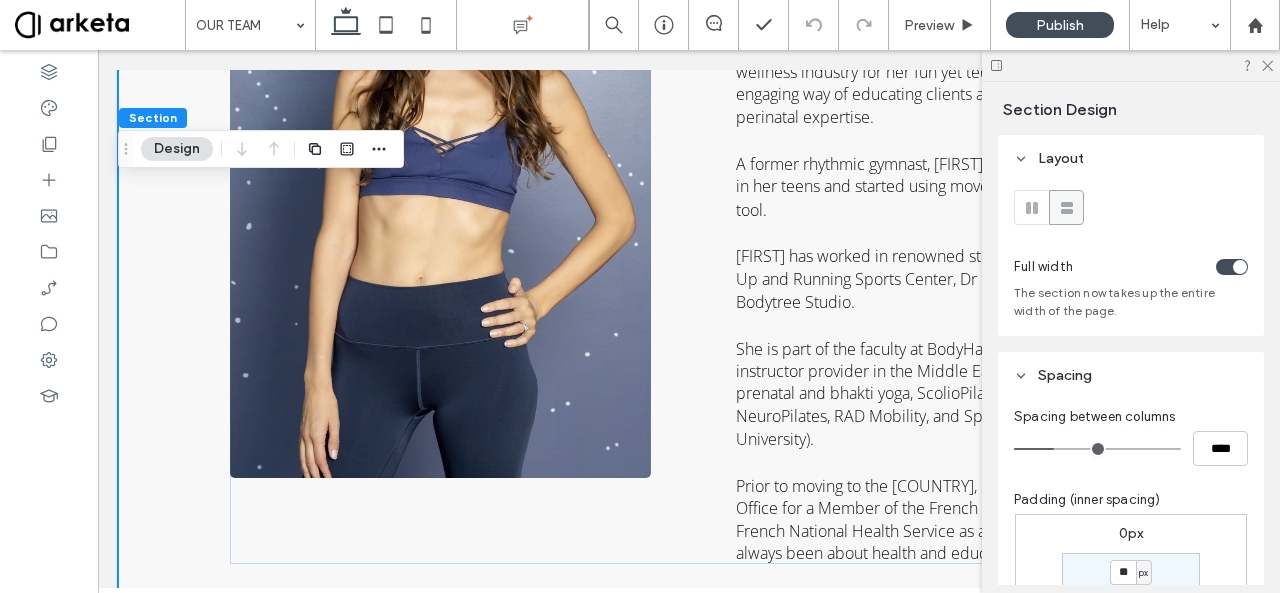 scroll, scrollTop: 206, scrollLeft: 0, axis: vertical 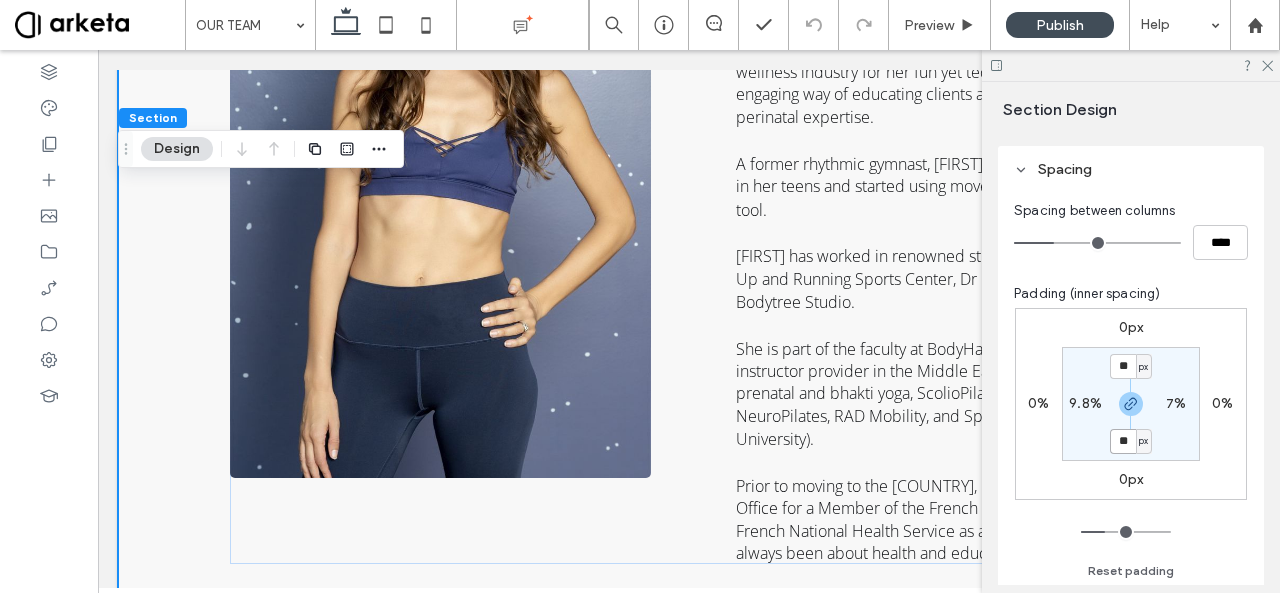 click on "**" at bounding box center (1123, 441) 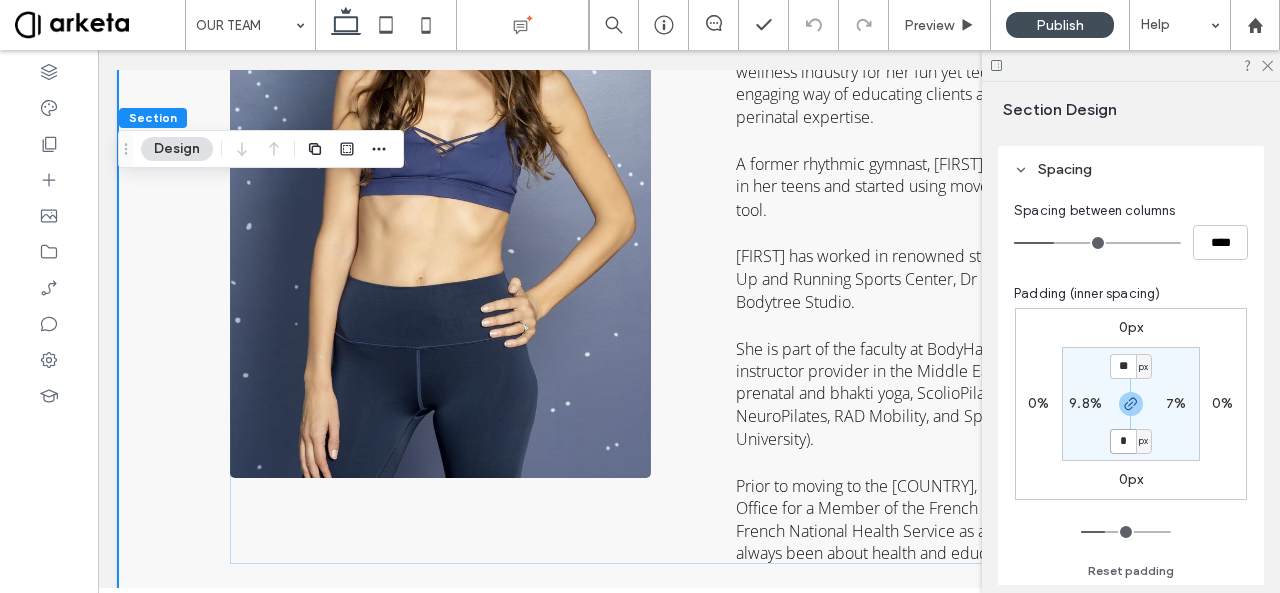 type on "*" 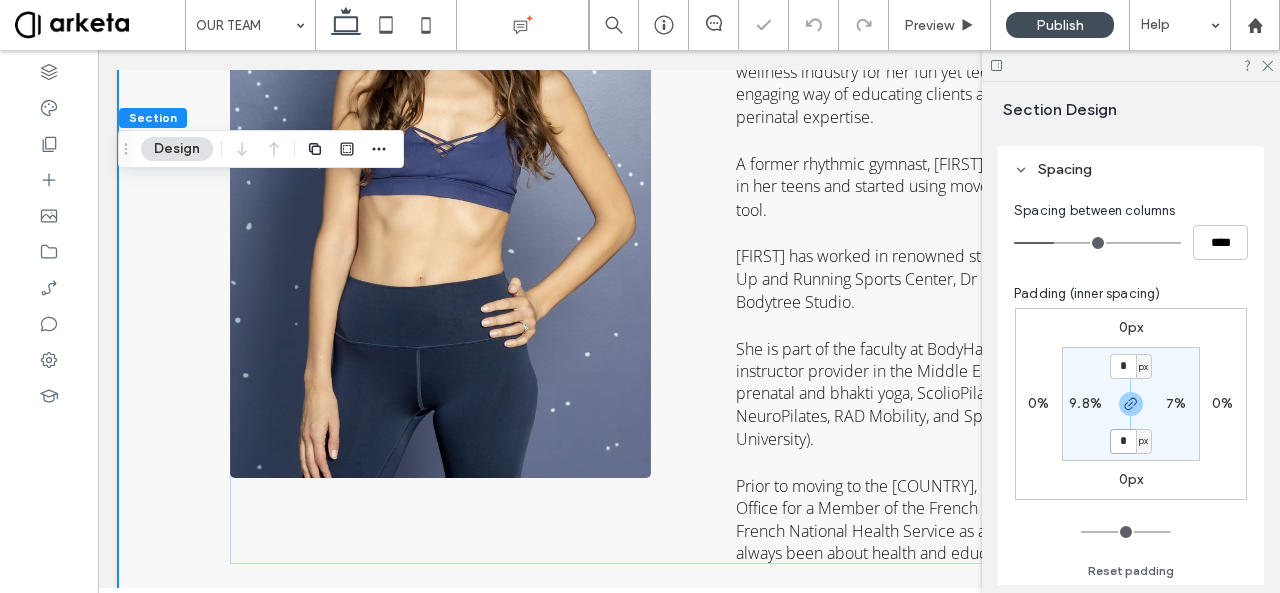 type on "*" 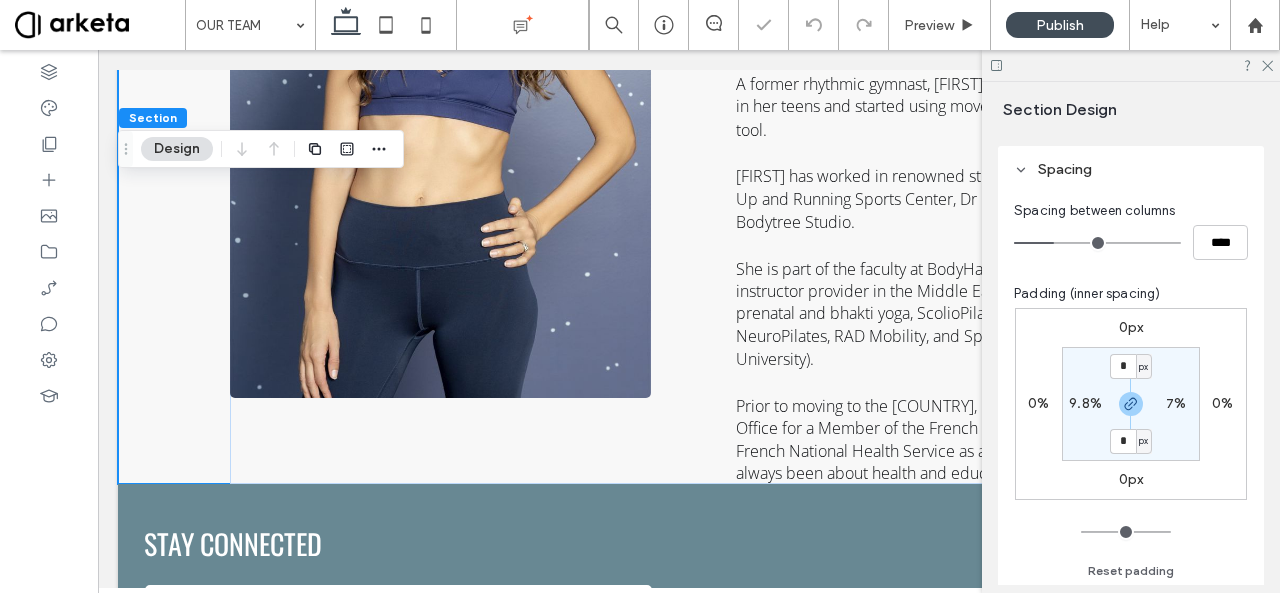 click at bounding box center (1131, 65) 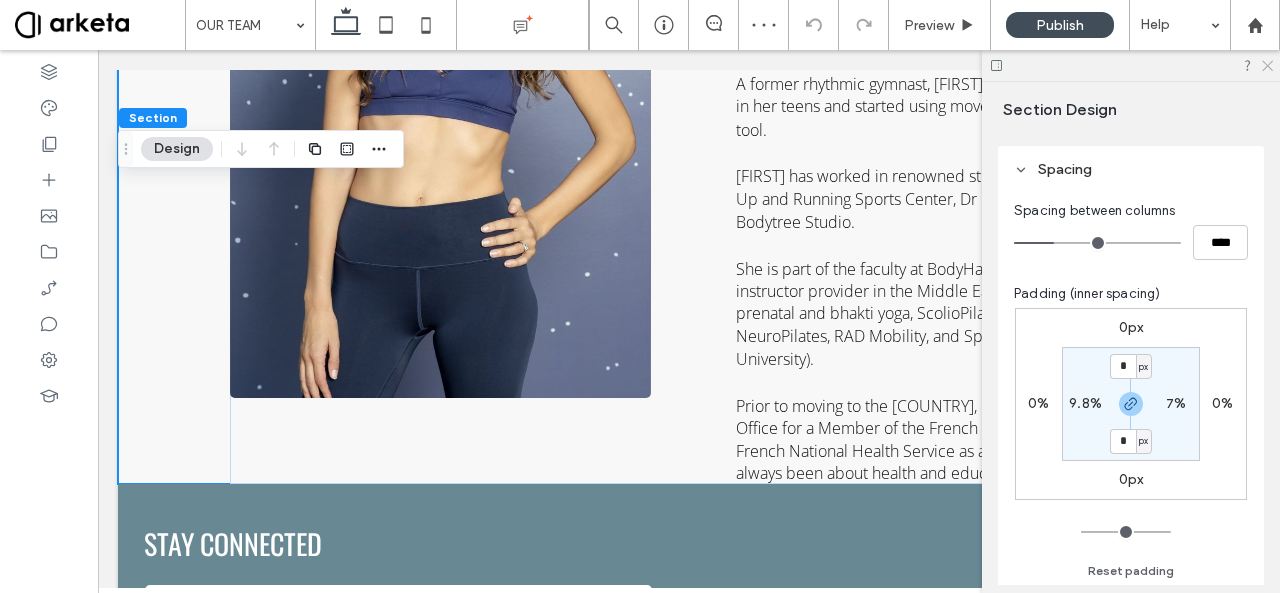 click 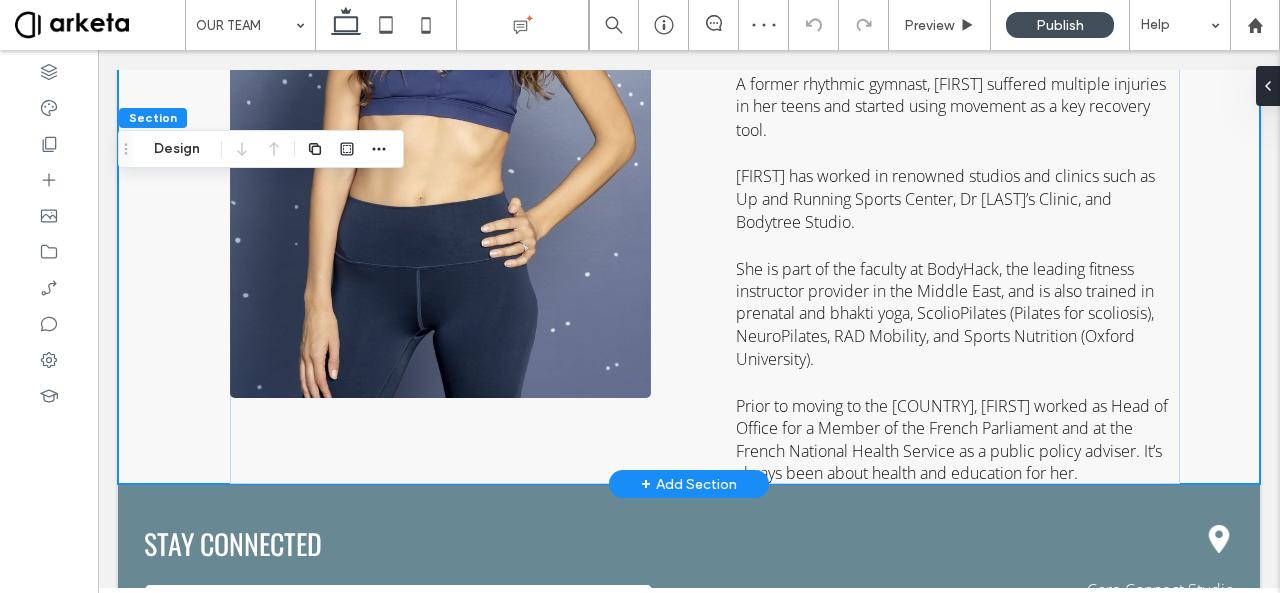 click on "[FIRST] [LAST]
Founder & Instructor With over 9,000 hours coaching experience, 2,000 new mothers supported since 2015, 75 certified instructors, and extensive knowledge of neuroanatomy and biomechanics, Pilates instructor and instructor trainer [FIRST] is known in the wellness industry for her fun yet technical classes, her engaging way of educating clients and instructors, and her perinatal expertise. A former rhythmic gymnast, [FIRST] suffered multiple injuries in her teens and started using movement as a key recovery tool. [FIRST] has worked in renowned studios and clinics such as Up and Running Sports Center, Dr [LAST]’s Clinic, and Bodytree Studio. She is part of the faculty at BodyHack, the leading fitness instructor provider in the Middle East, and is also trained in prenatal and bhakti yoga, ScolioPilates (Pilates for scoliosis), NeuroPilates, RAD Mobility, and Sports Nutrition (Oxford University)." at bounding box center [689, 126] 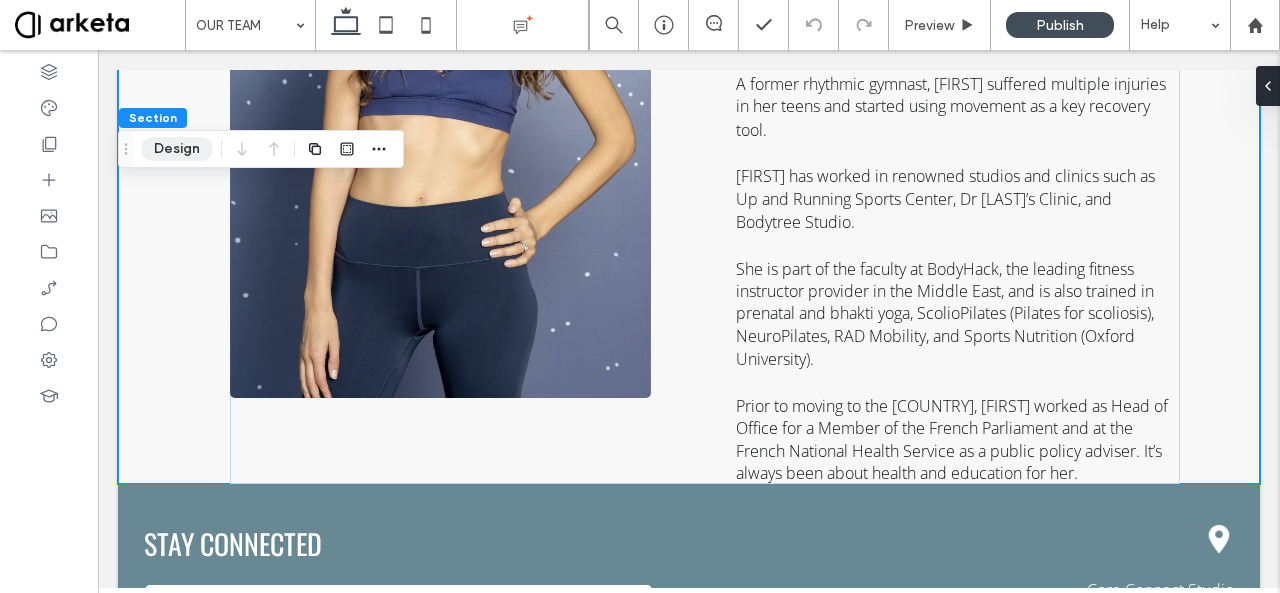 click on "Design" at bounding box center (177, 149) 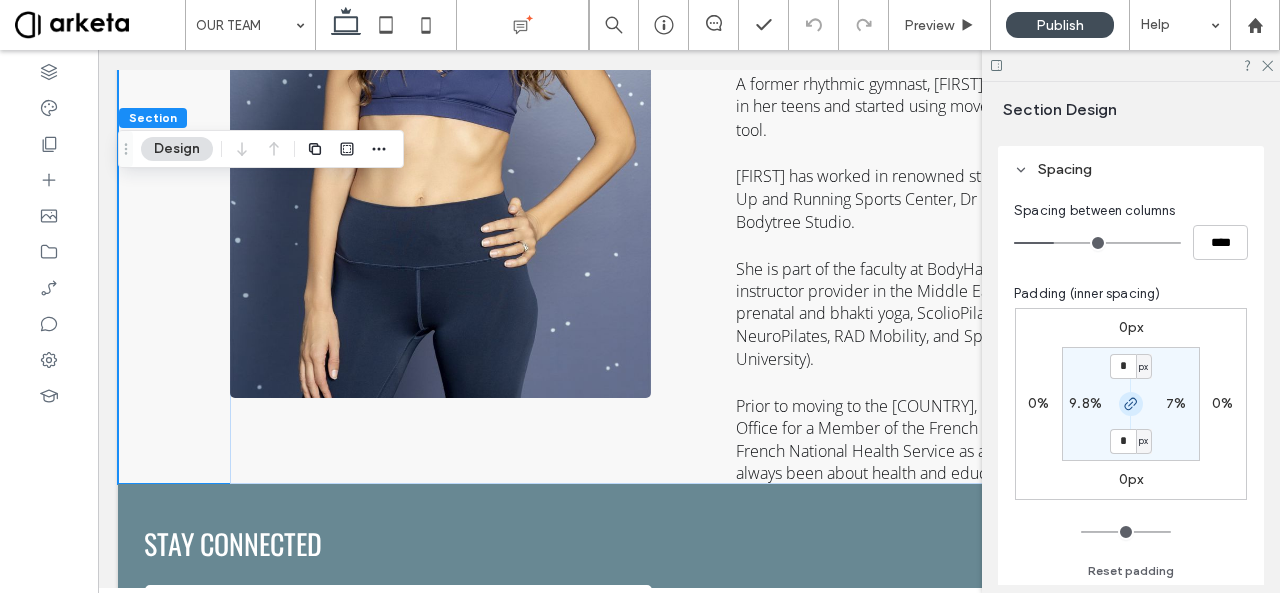 click 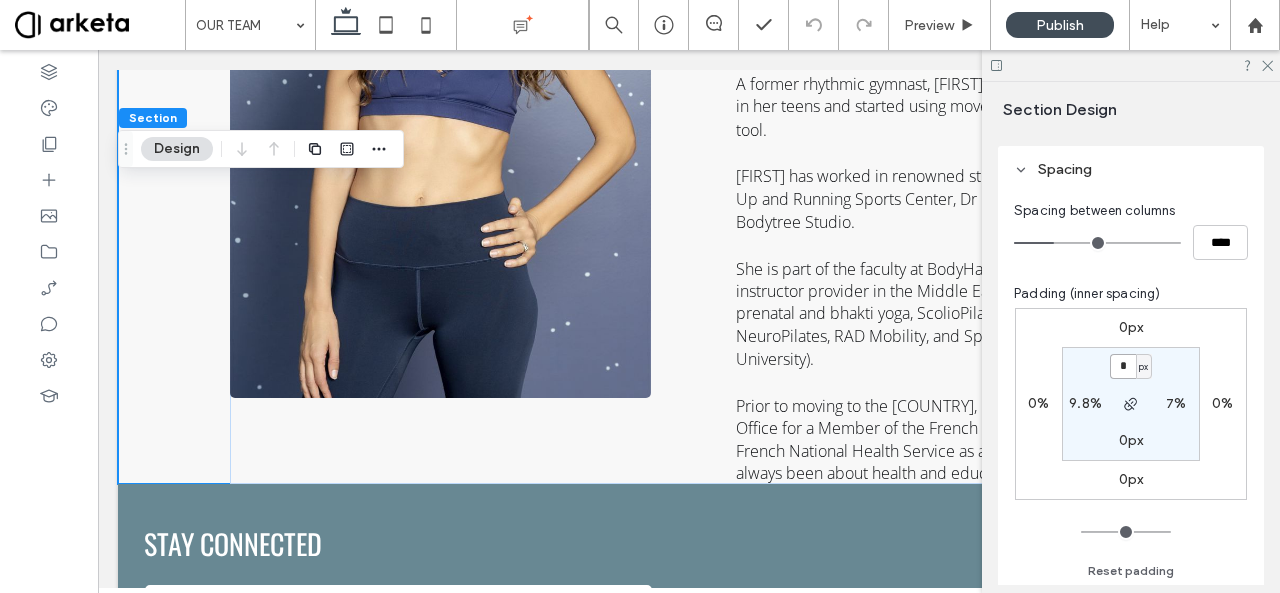 click on "*" at bounding box center (1123, 366) 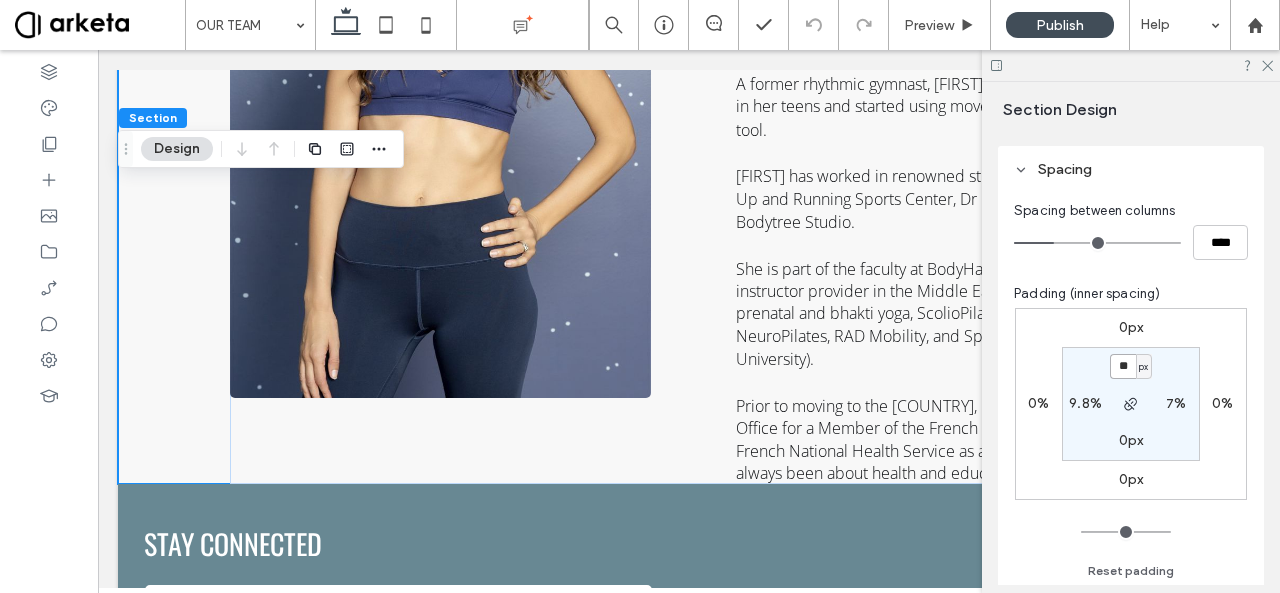 type on "**" 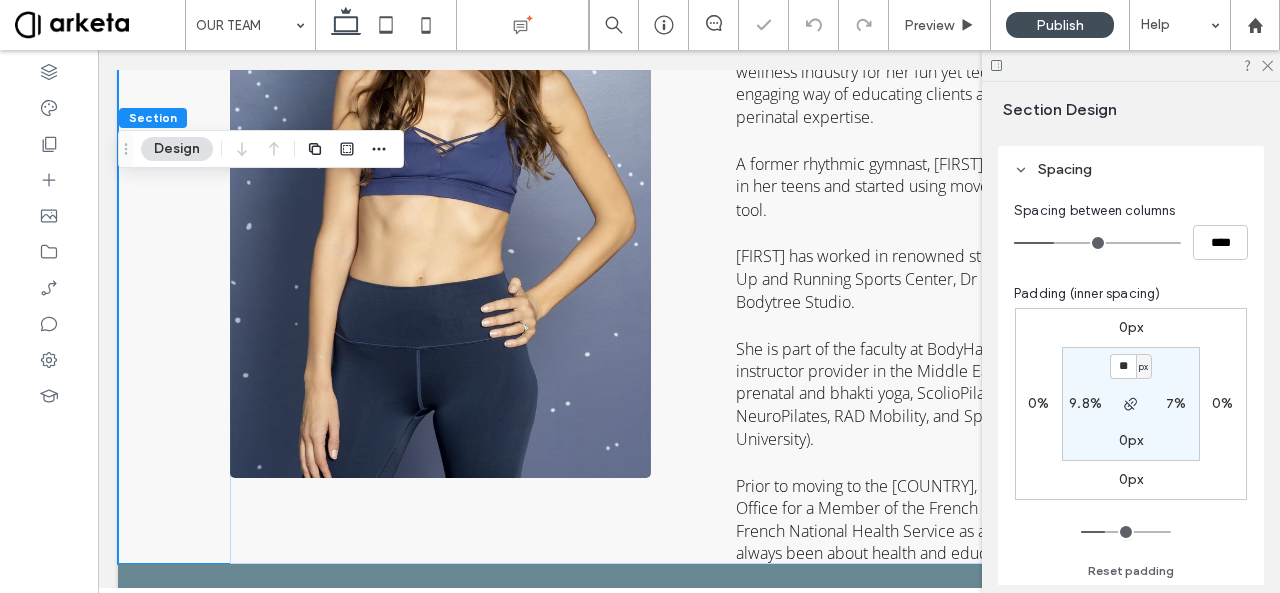 click on "Padding (inner spacing)" at bounding box center [1131, 294] 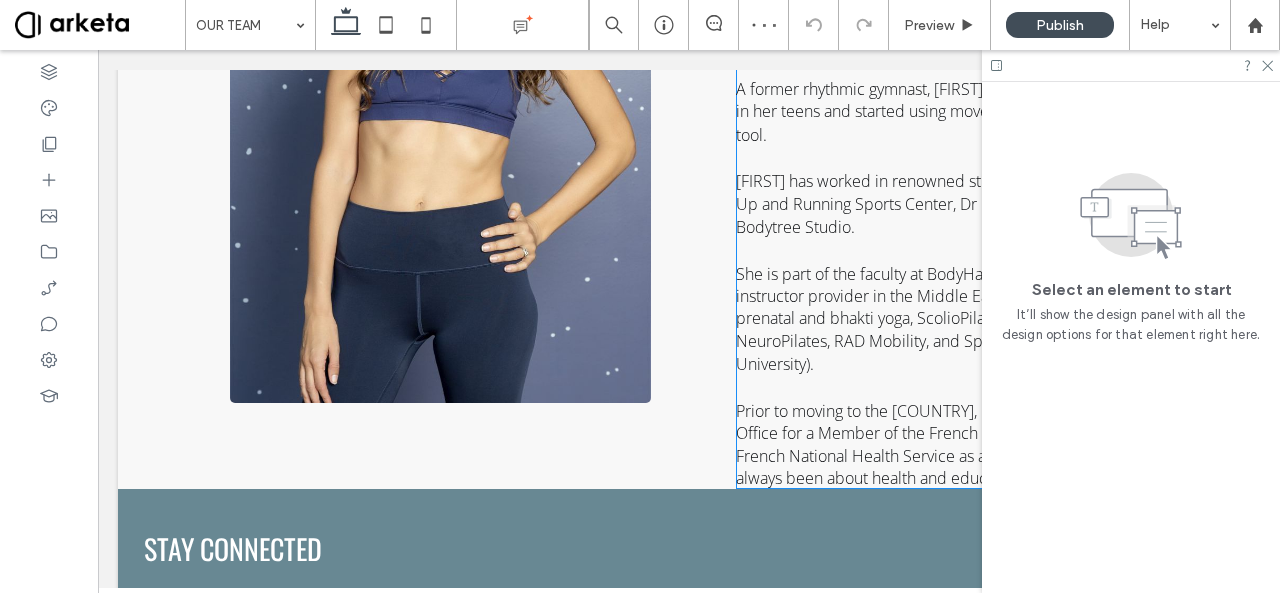 scroll, scrollTop: 489, scrollLeft: 0, axis: vertical 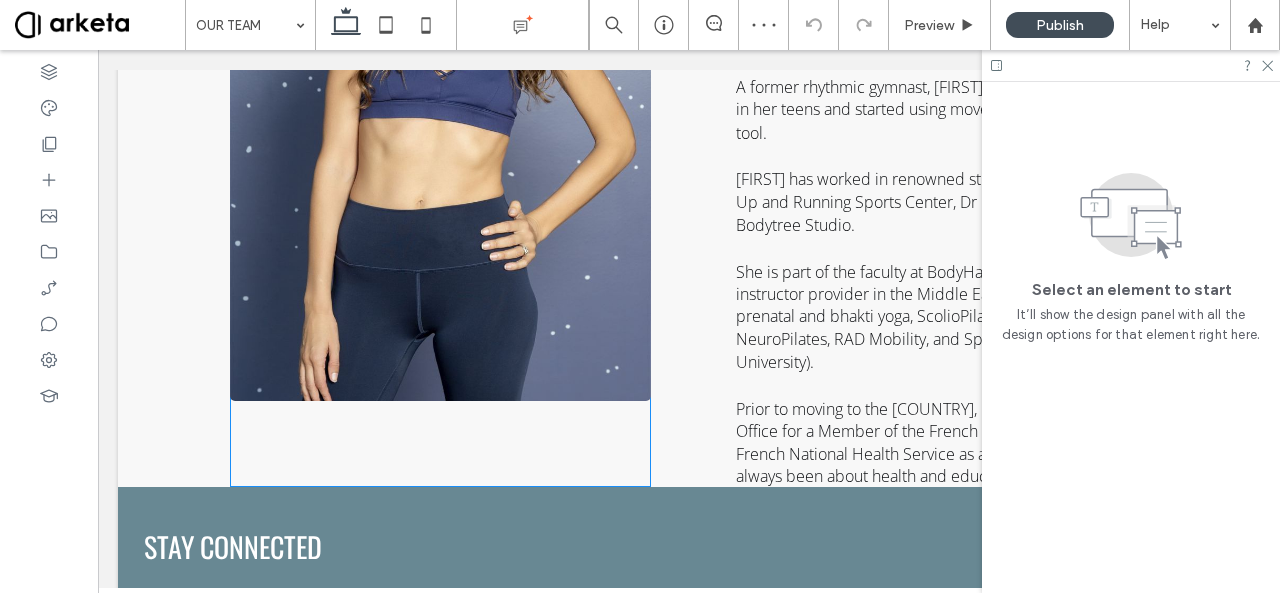 click at bounding box center [440, 129] 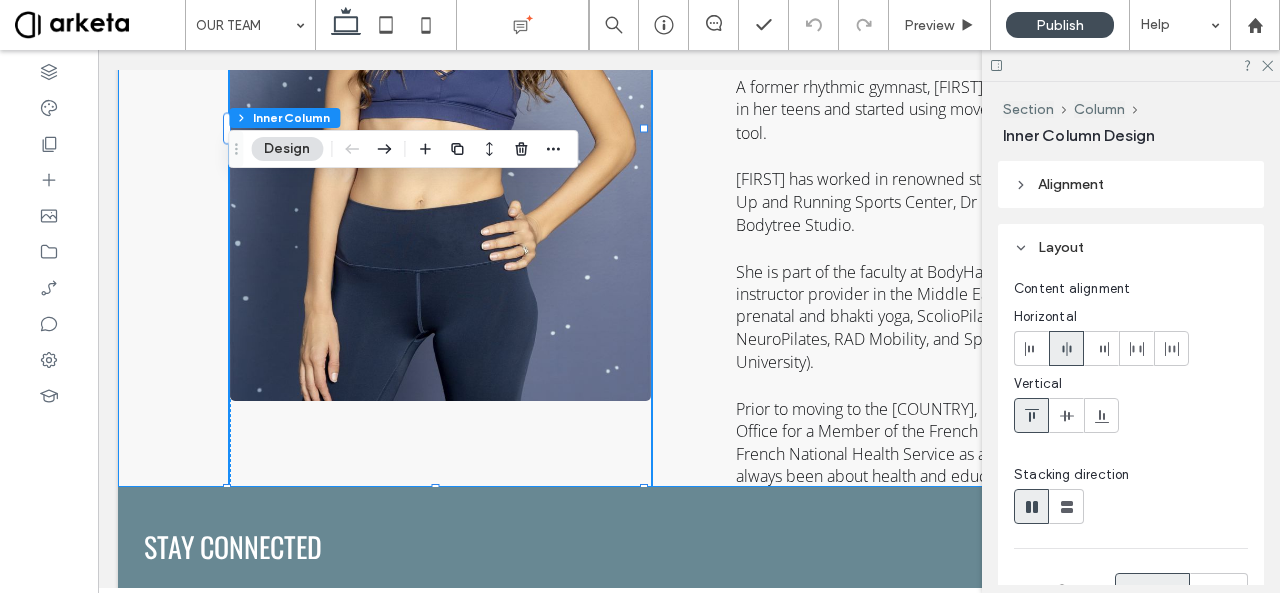 click on "[FIRST] [LAST]
Founder & Instructor With over 9,000 hours coaching experience, 2,000 new mothers supported since 2015, 75 certified instructors, and extensive knowledge of neuroanatomy and biomechanics, Pilates instructor and instructor trainer [FIRST] is known in the wellness industry for her fun yet technical classes, her engaging way of educating clients and instructors, and her perinatal expertise. A former rhythmic gymnast, [FIRST] suffered multiple injuries in her teens and started using movement as a key recovery tool. [FIRST] has worked in renowned studios and clinics such as Up and Running Sports Center, Dr [LAST]’s Clinic, and Bodytree Studio. She is part of the faculty at BodyHack, the leading fitness instructor provider in the Middle East, and is also trained in prenatal and bhakti yoga, ScolioPilates (Pilates for scoliosis), NeuroPilates, RAD Mobility, and Sports Nutrition (Oxford University)." at bounding box center [689, 89] 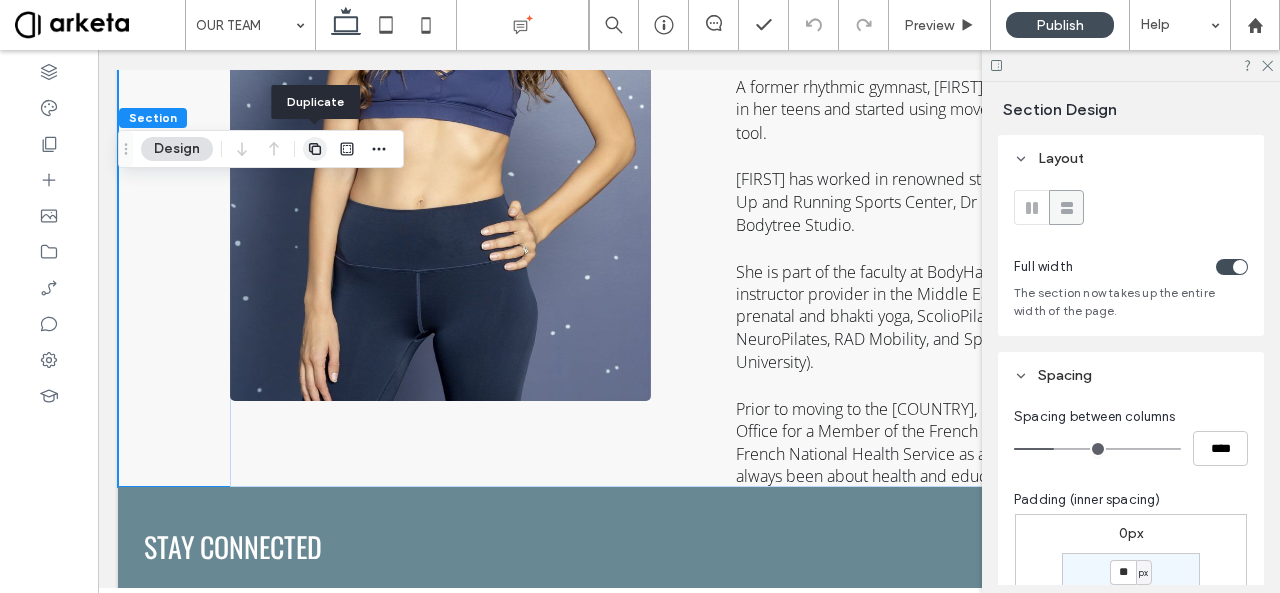 click 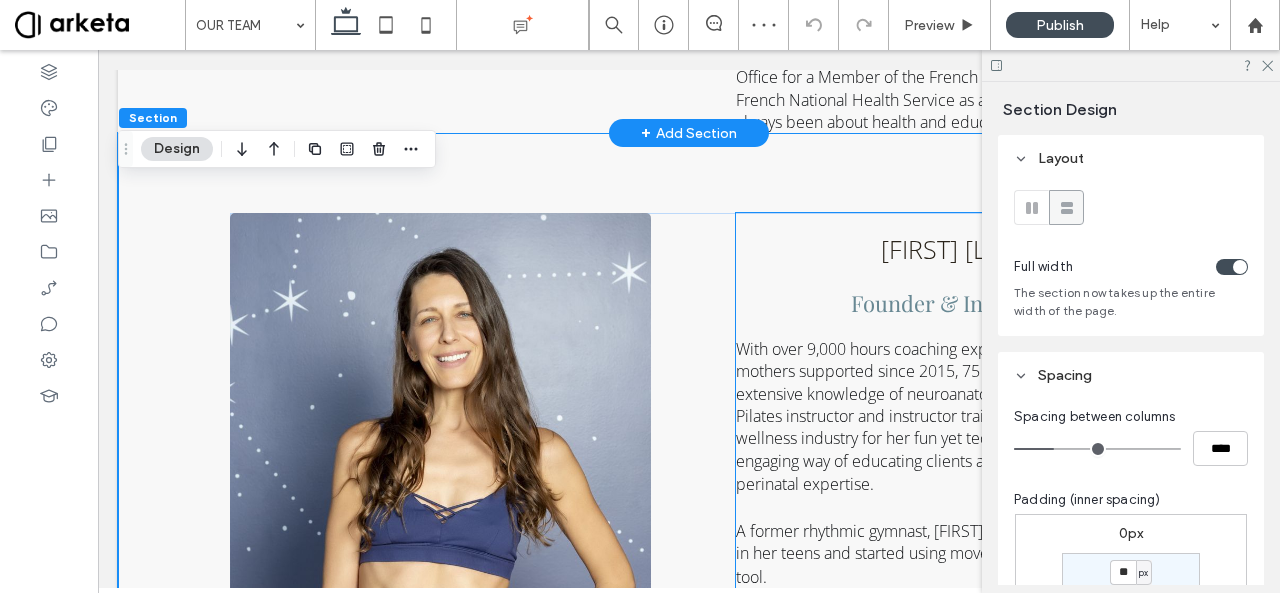 scroll, scrollTop: 888, scrollLeft: 0, axis: vertical 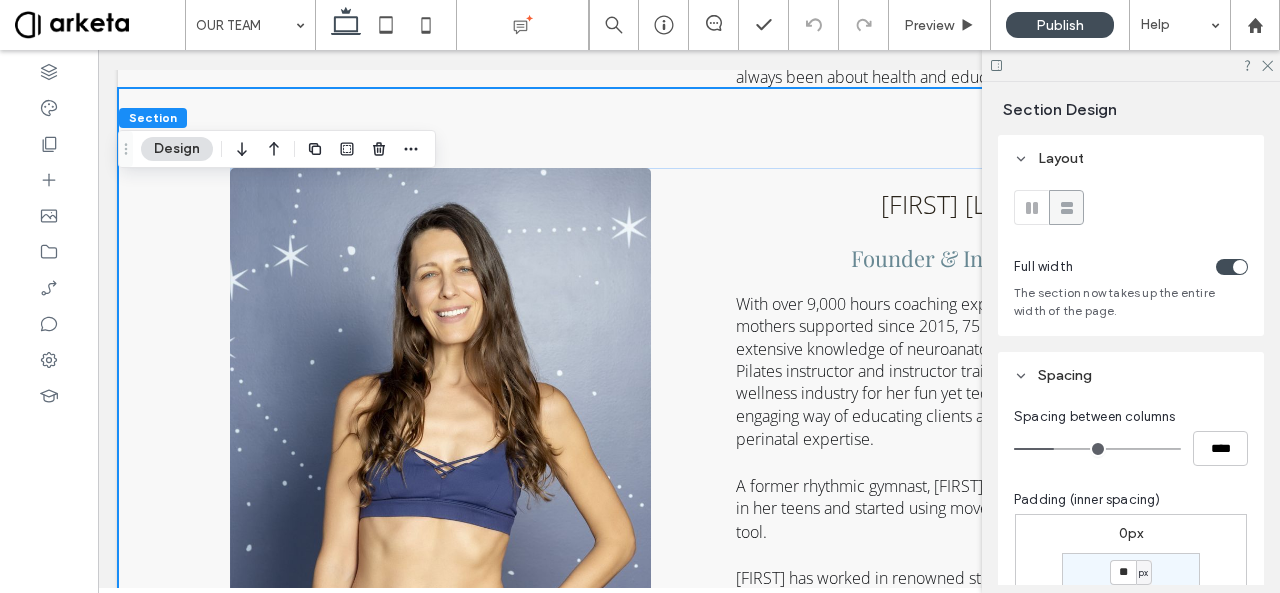 click on "MARIANNE TAFANI
Founder & Instructor
With over 9,000 hours coaching experience, 2,000 new mothers supported since 2015, 75 certified instructors, and extensive knowledge of neuroanatomy and biomechanics, Pilates instructor and instructor trainer Marianne is known in the wellness industry for her fun yet technical classes, her engaging way of educating clients and instructors, and her perinatal expertise. A former rhythmic gymnast, Marianne suffered multiple injuries in her teens and started using movement as a key recovery tool. Marianne has worked in renowned studios and clinics such as Up and Running Sports Center, Dr Helena Taylor’s Clinic, and Bodytree Studio. She is part of the faculty at BodyHack, the leading fitness instructor provider in the Middle East, and is also trained in prenatal and bhakti yoga, ScolioPilates (Pilates for scoliosis), NeuroPilates, RAD Mobility, and Sports Nutrition (Oxford University)." at bounding box center [689, 487] 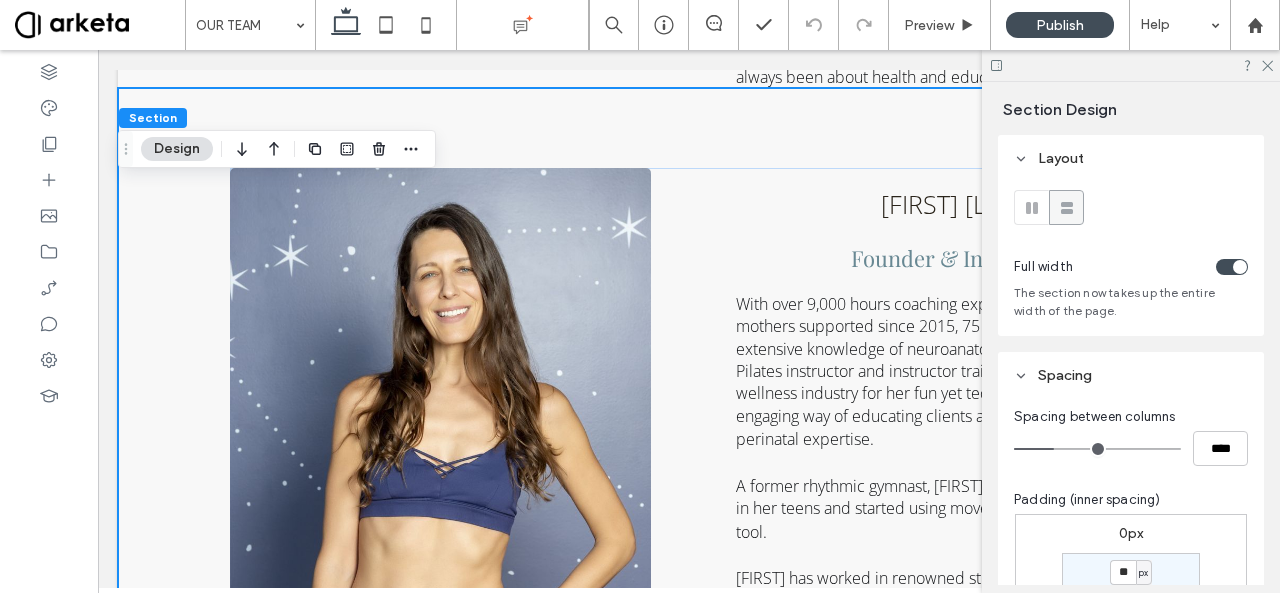 scroll, scrollTop: 193, scrollLeft: 0, axis: vertical 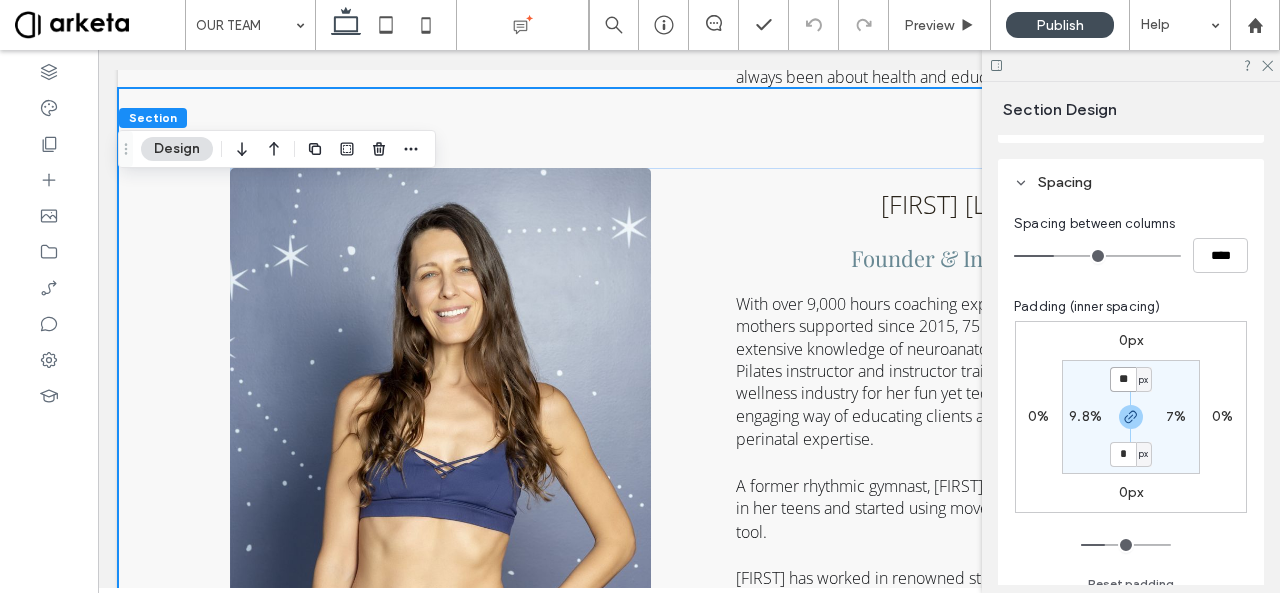click on "**" at bounding box center (1123, 379) 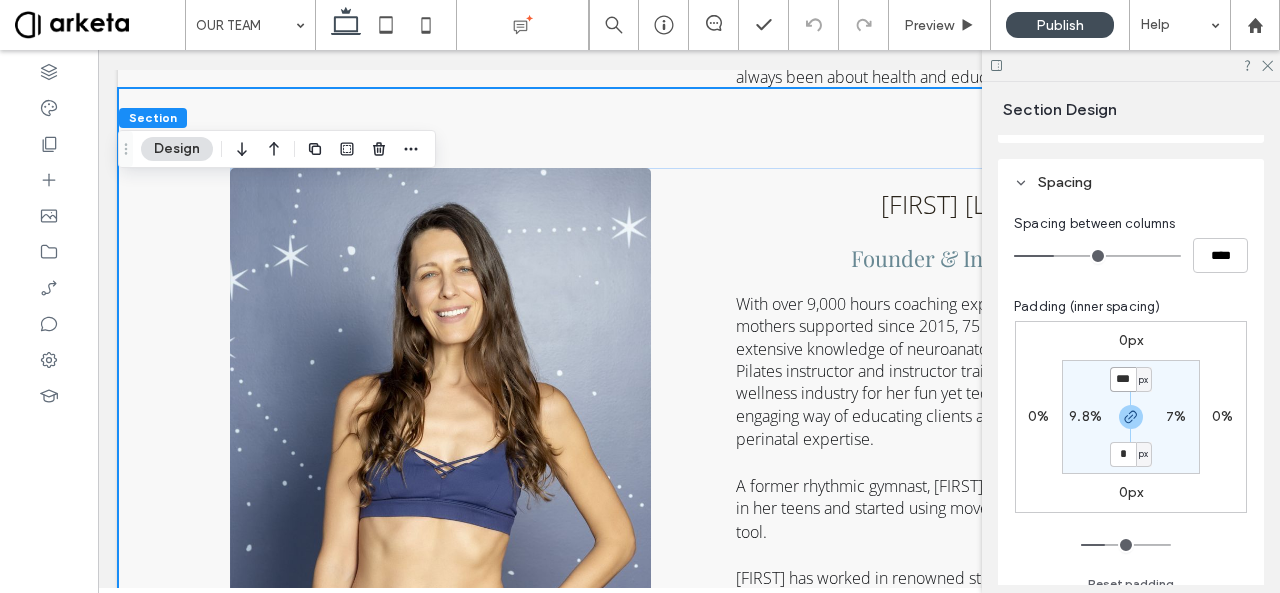 type on "***" 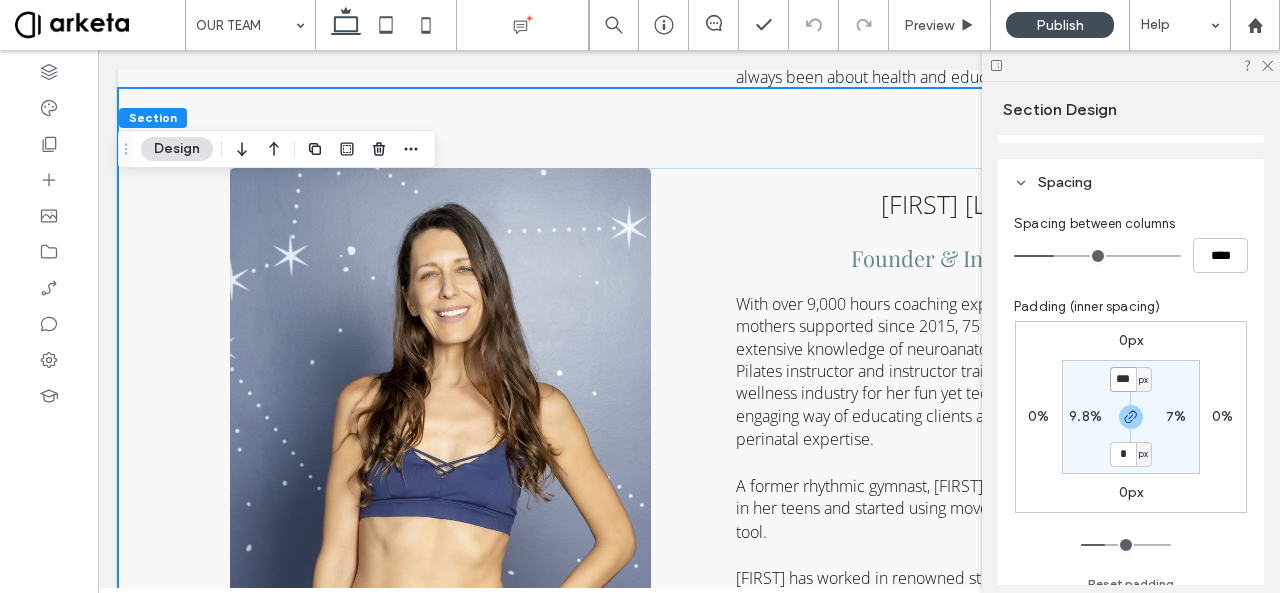 type on "***" 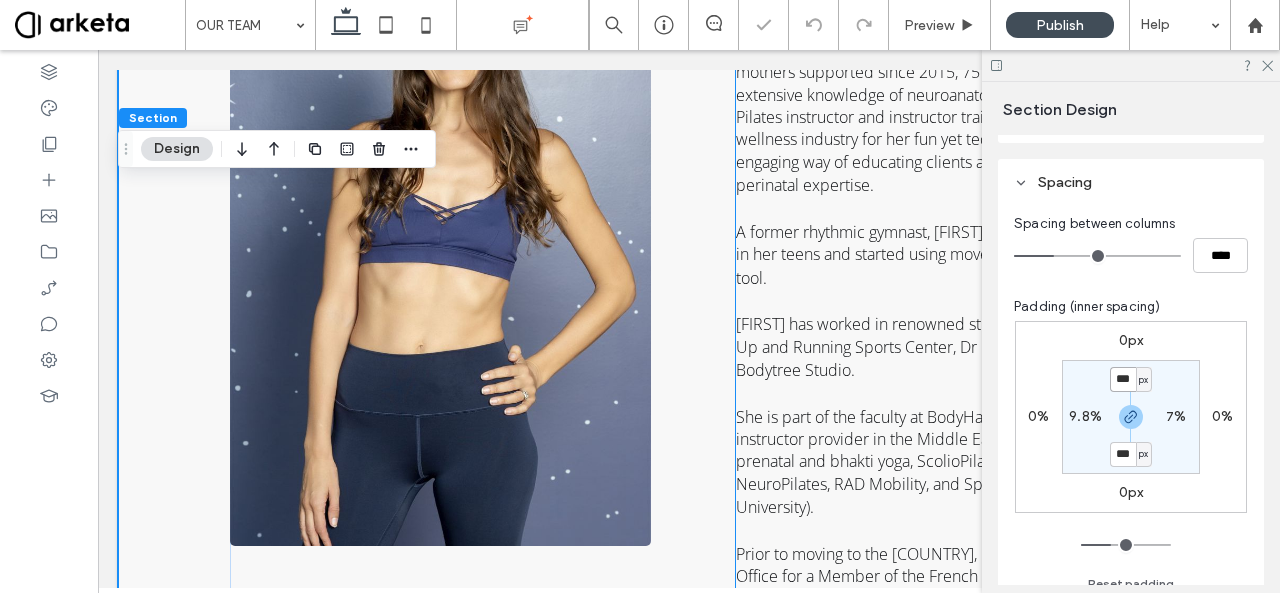 scroll, scrollTop: 742, scrollLeft: 0, axis: vertical 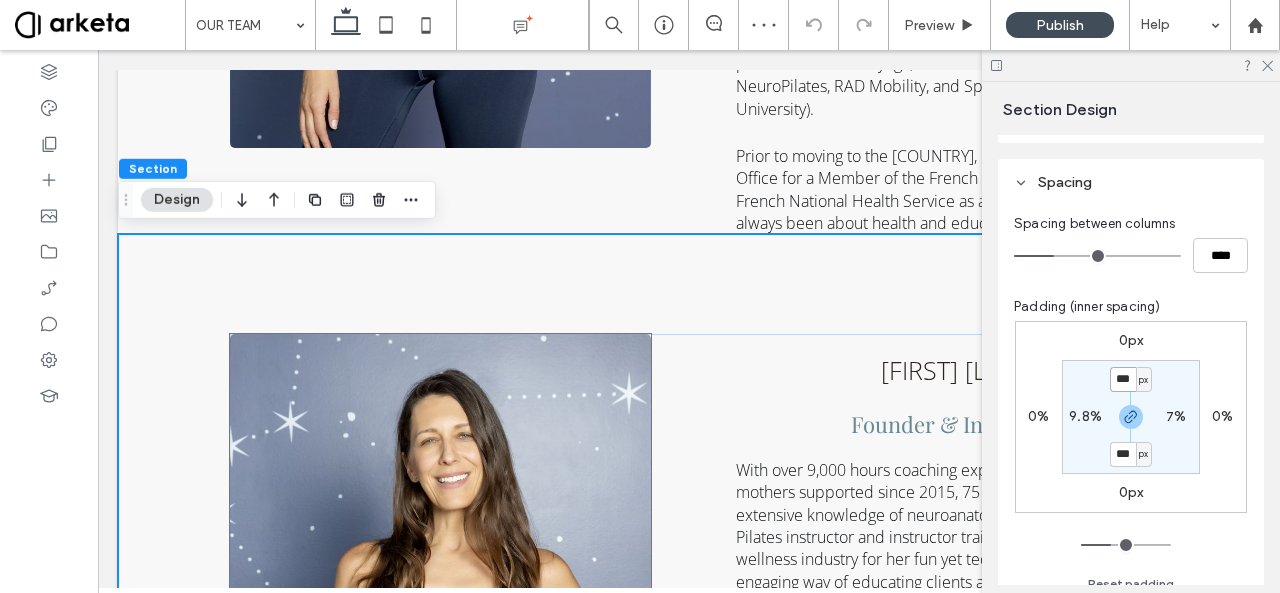 click at bounding box center [440, 649] 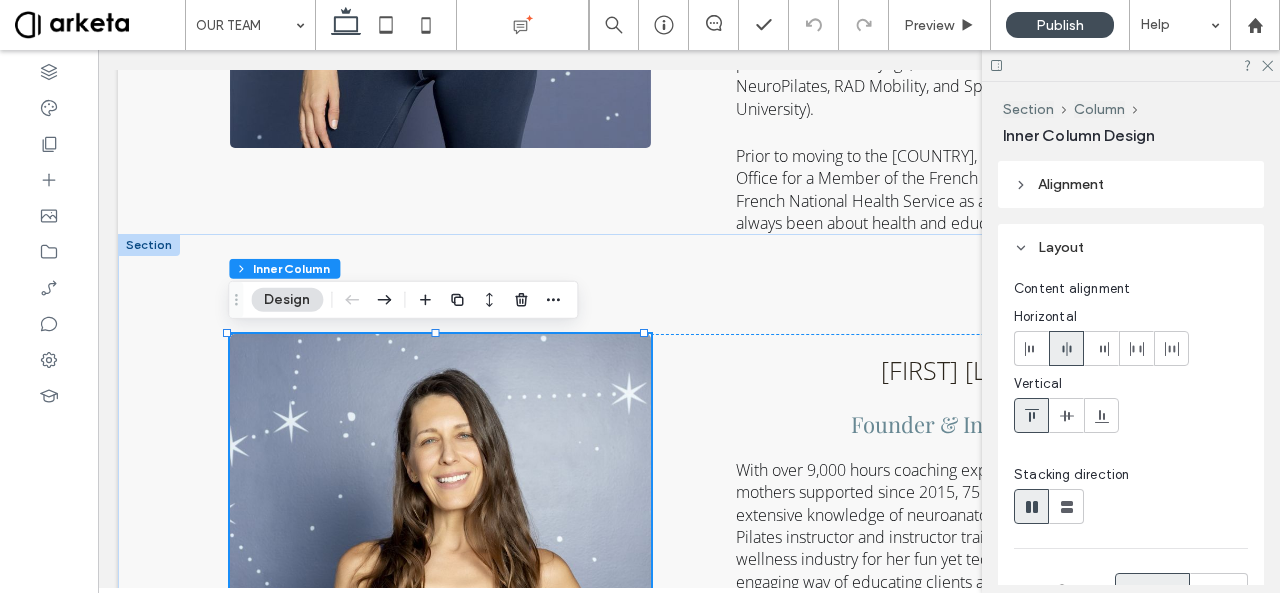 click at bounding box center [440, 649] 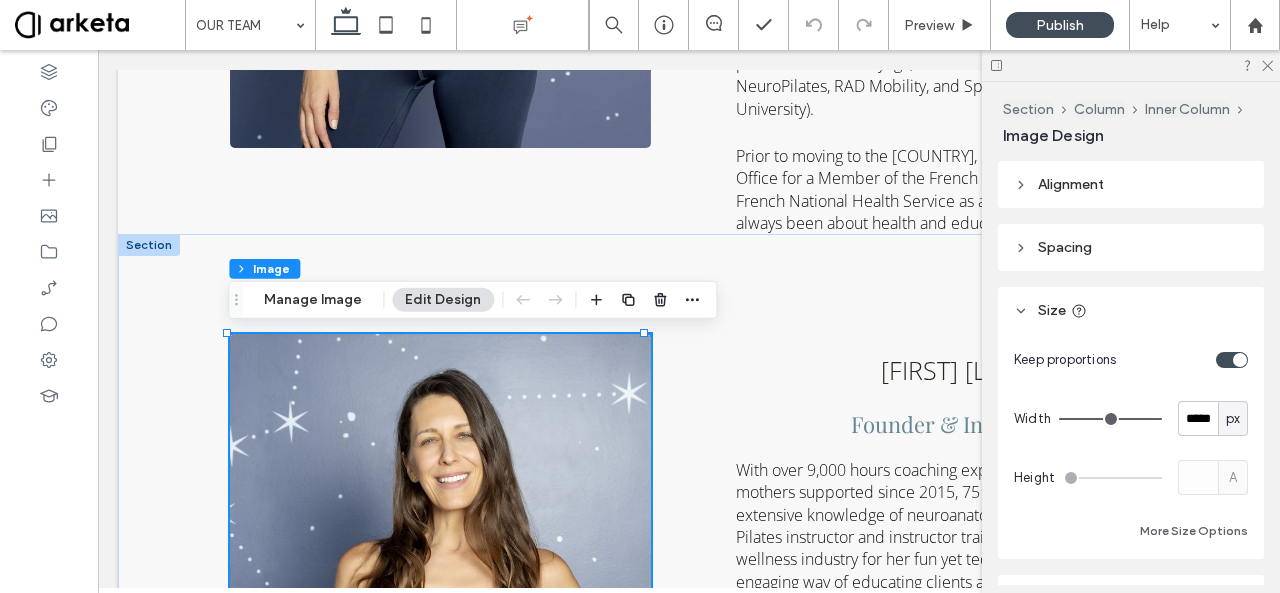 type on "*" 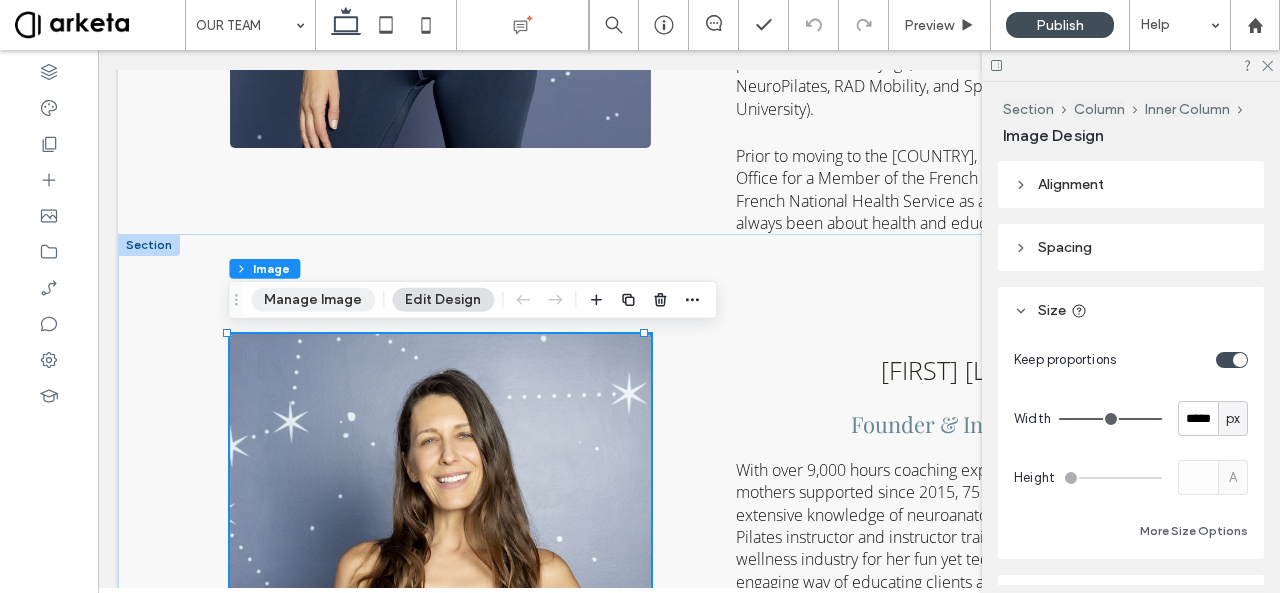 drag, startPoint x: 288, startPoint y: 299, endPoint x: 668, endPoint y: 329, distance: 381.18237 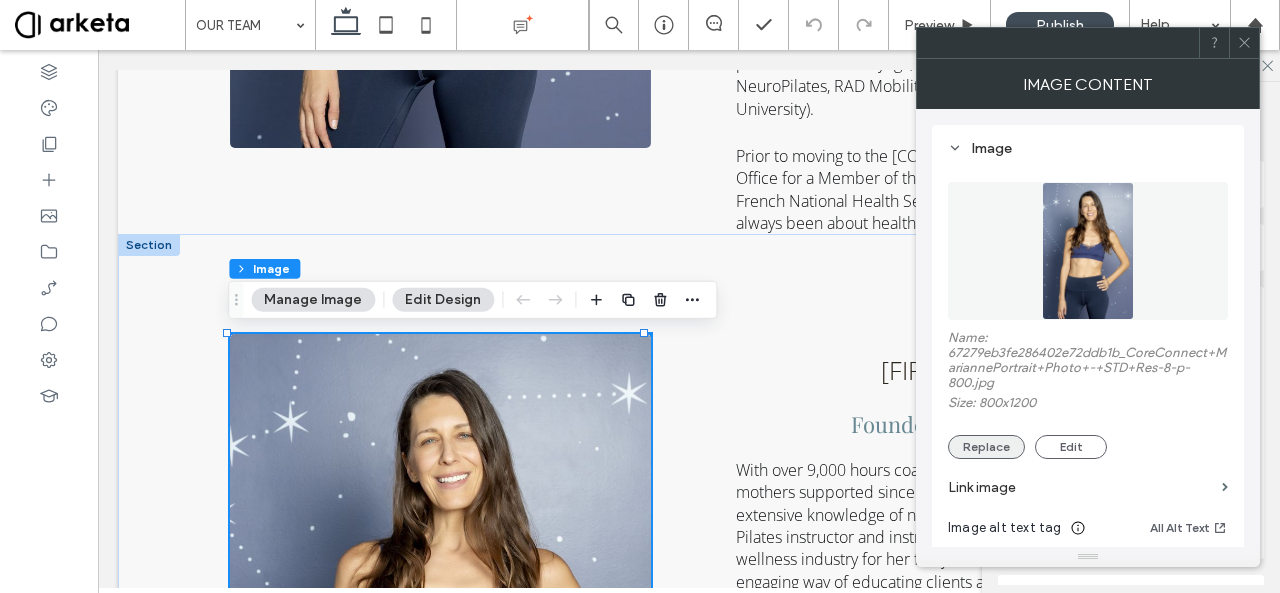 click on "Replace" at bounding box center (986, 447) 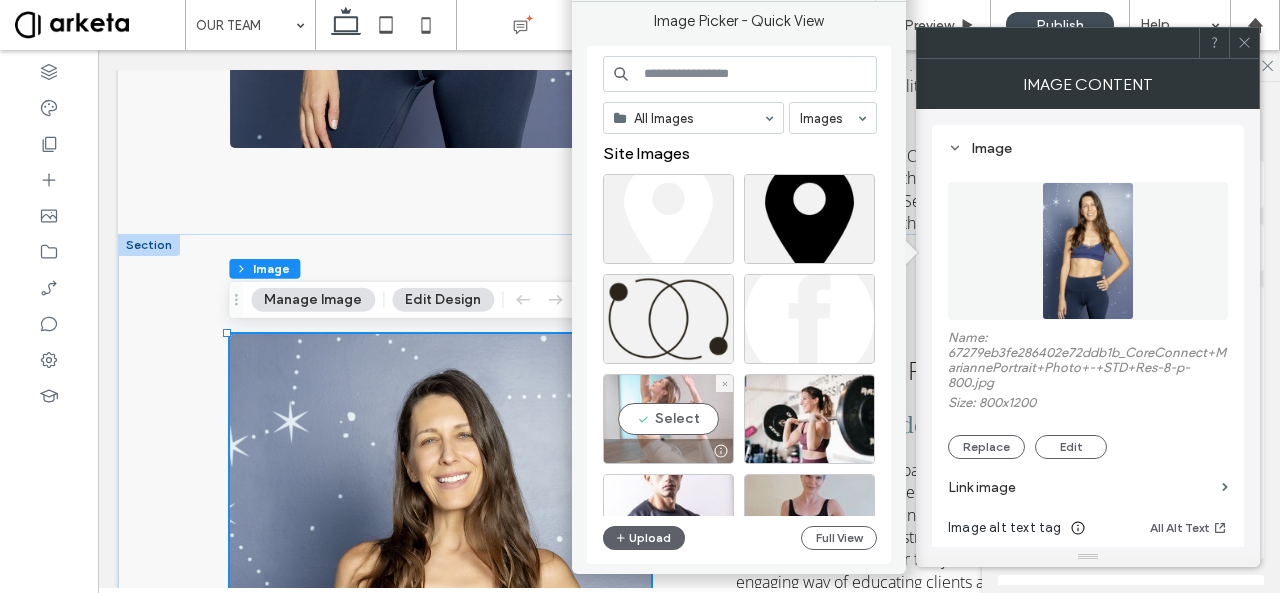 click on "Select" at bounding box center (668, 419) 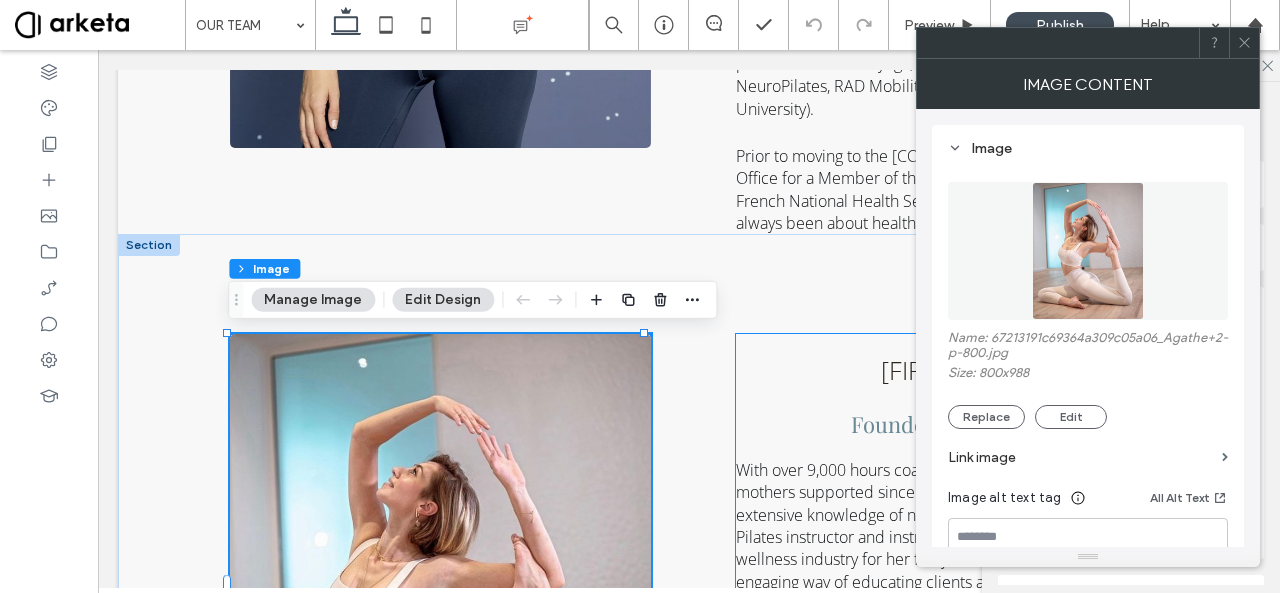 click on "[FIRST] [LAST]" at bounding box center (958, 370) 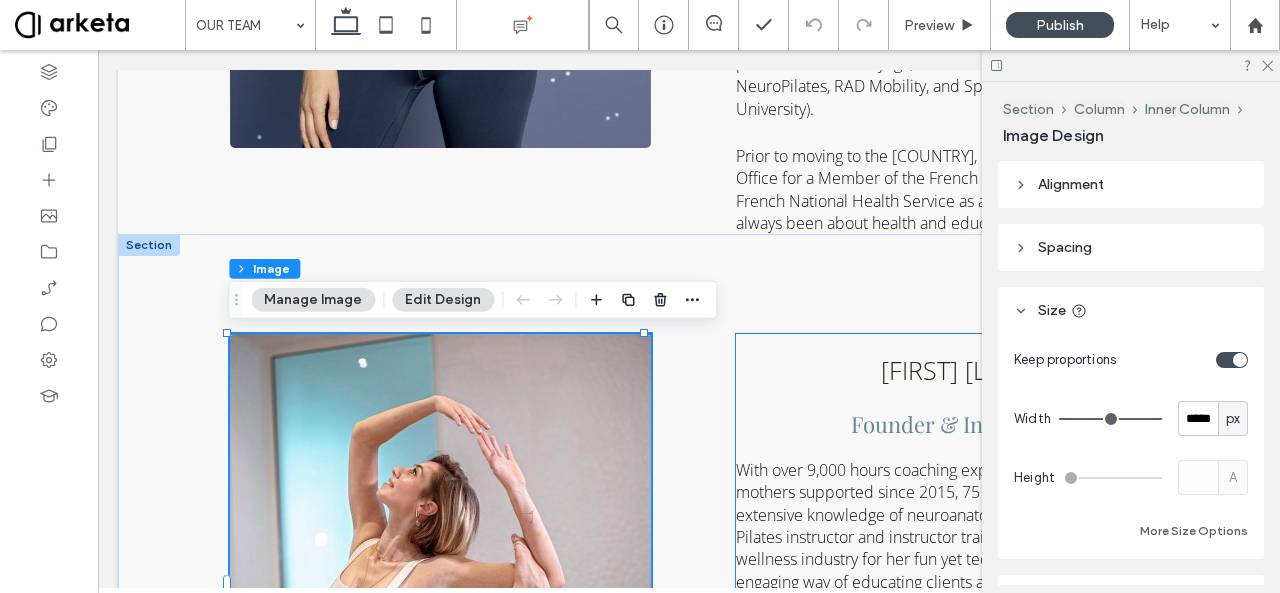 click on "[FIRST] [LAST]" at bounding box center [958, 370] 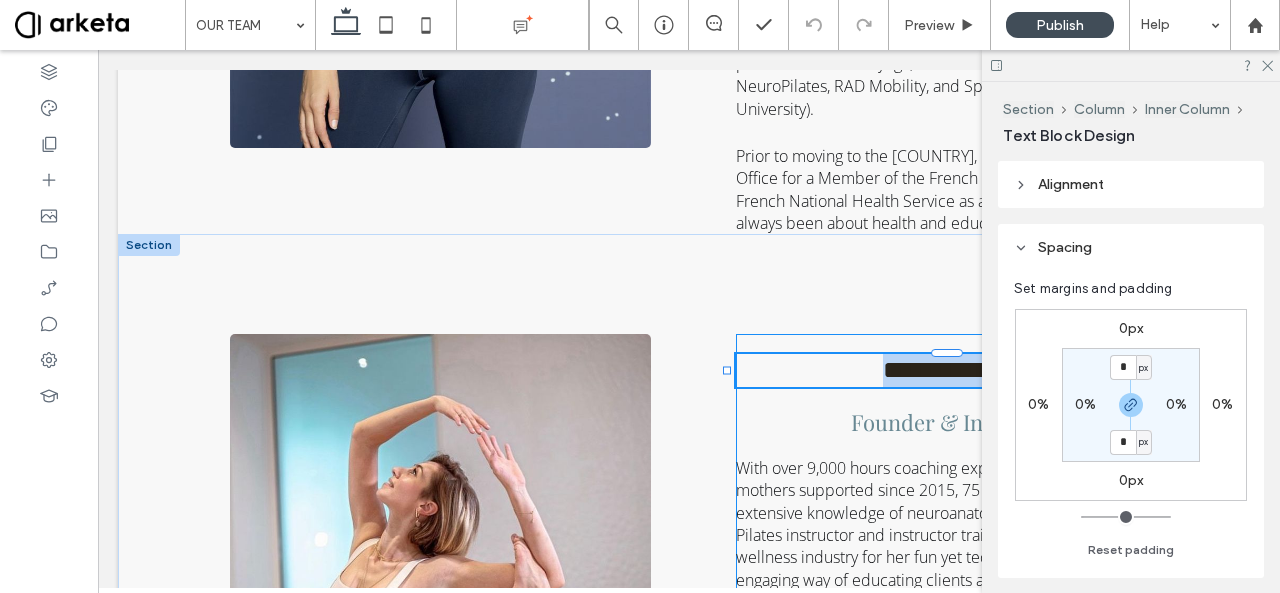 type on "*********" 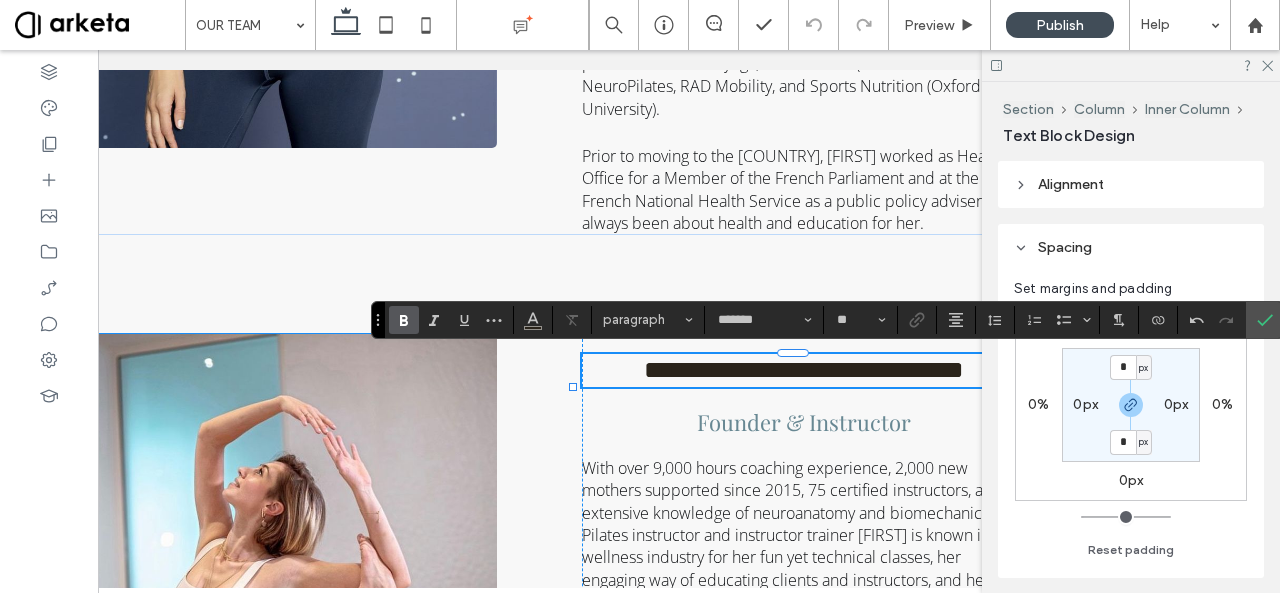 scroll, scrollTop: 0, scrollLeft: 166, axis: horizontal 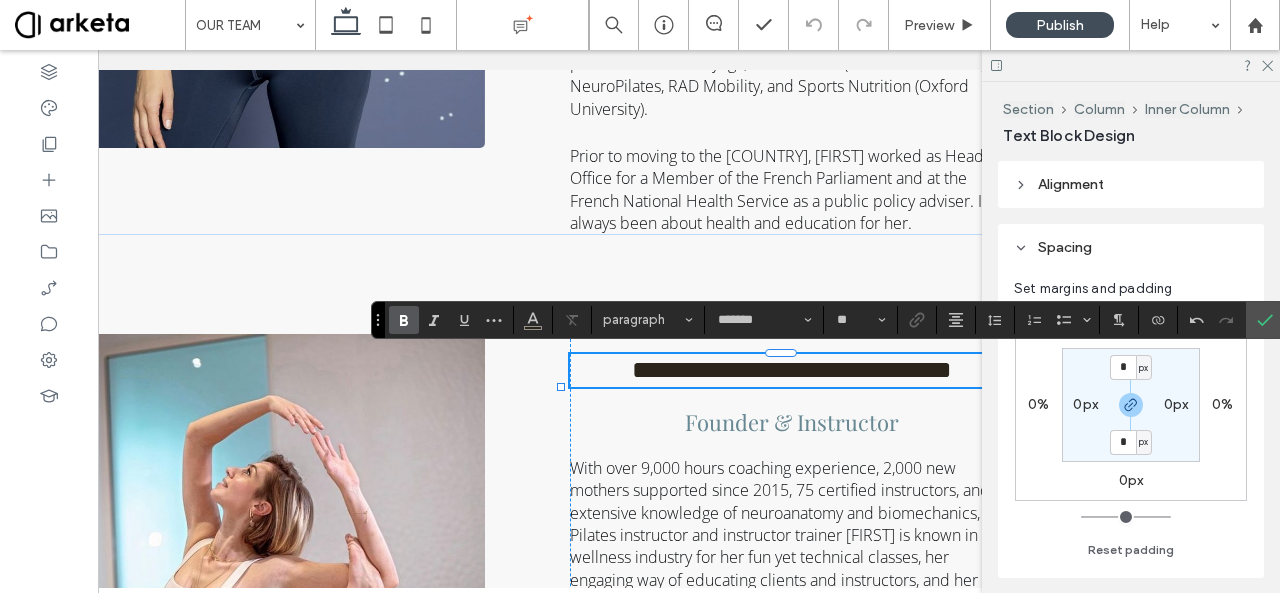 type 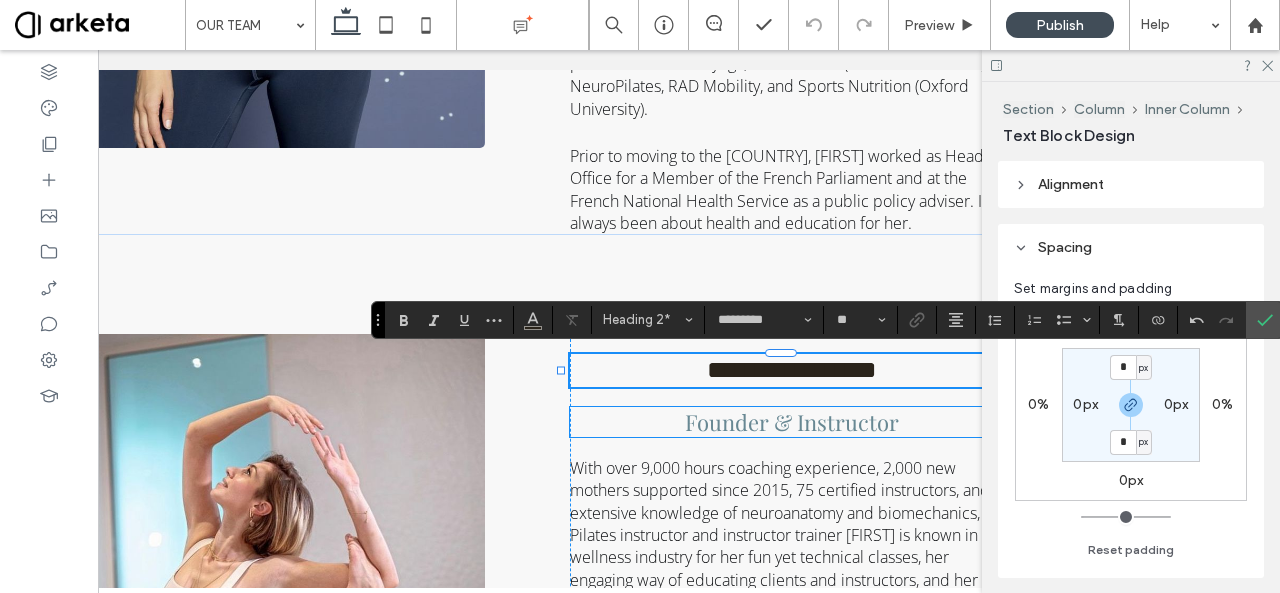 click on "Founder & Instructor" at bounding box center (792, 422) 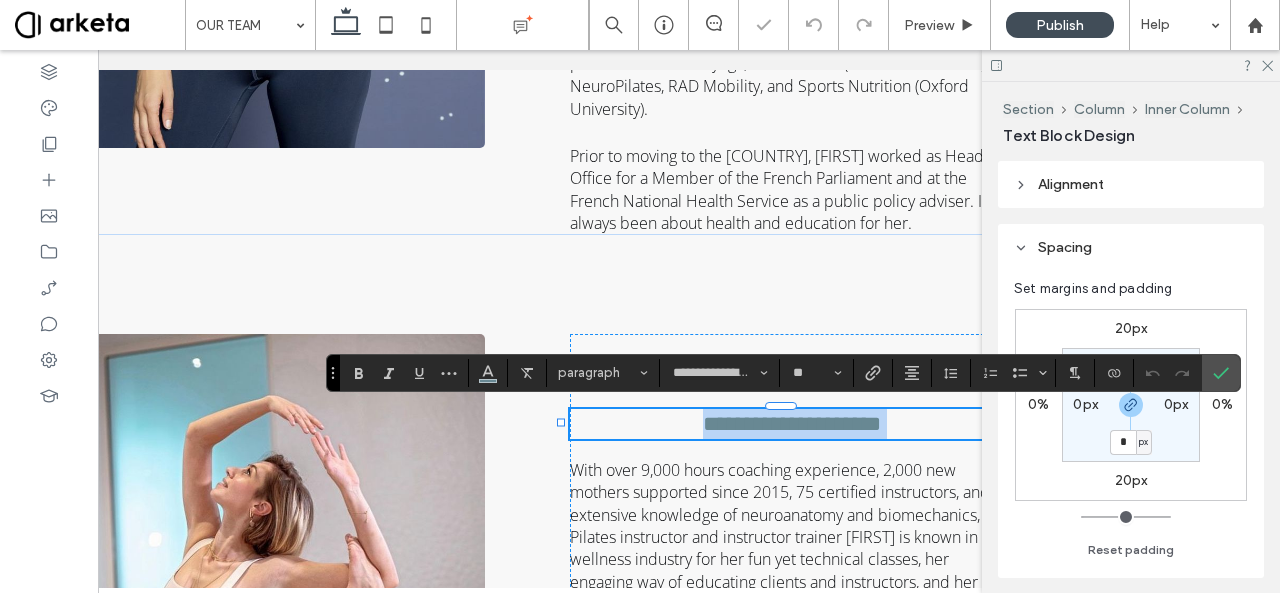 type on "**********" 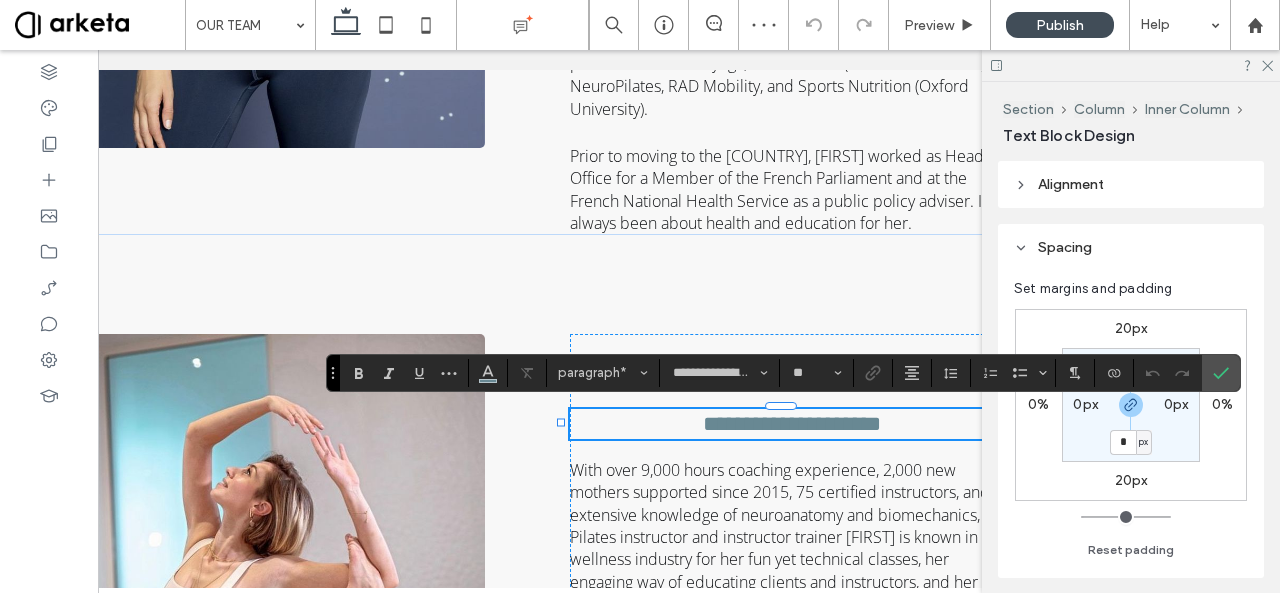 type 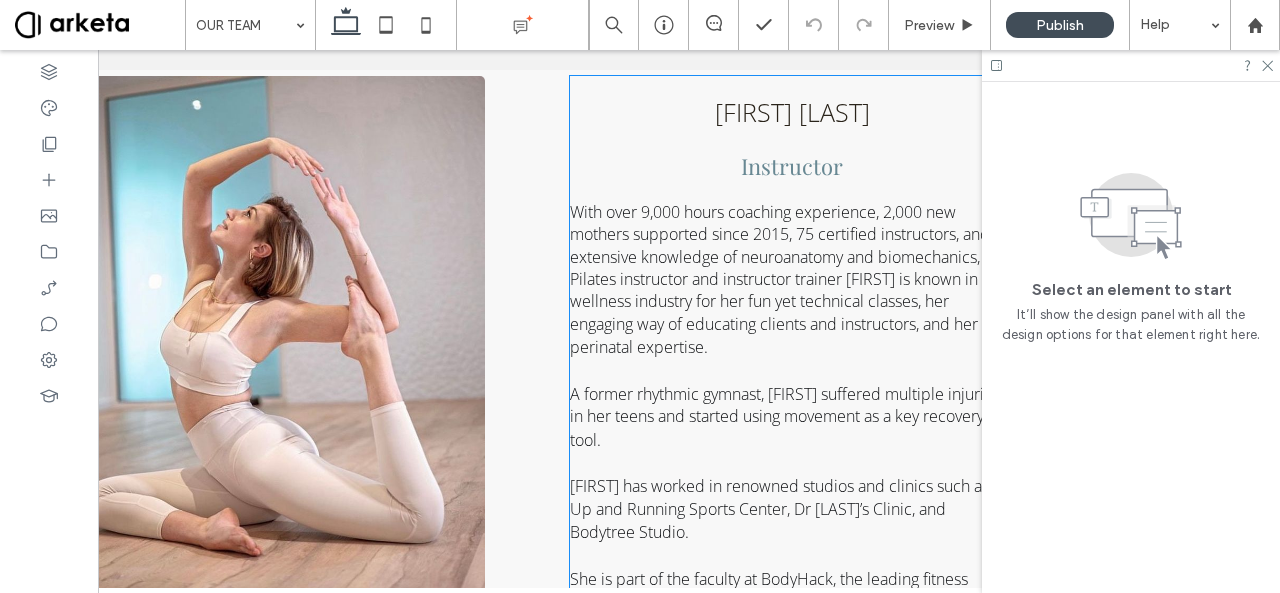 scroll, scrollTop: 1006, scrollLeft: 0, axis: vertical 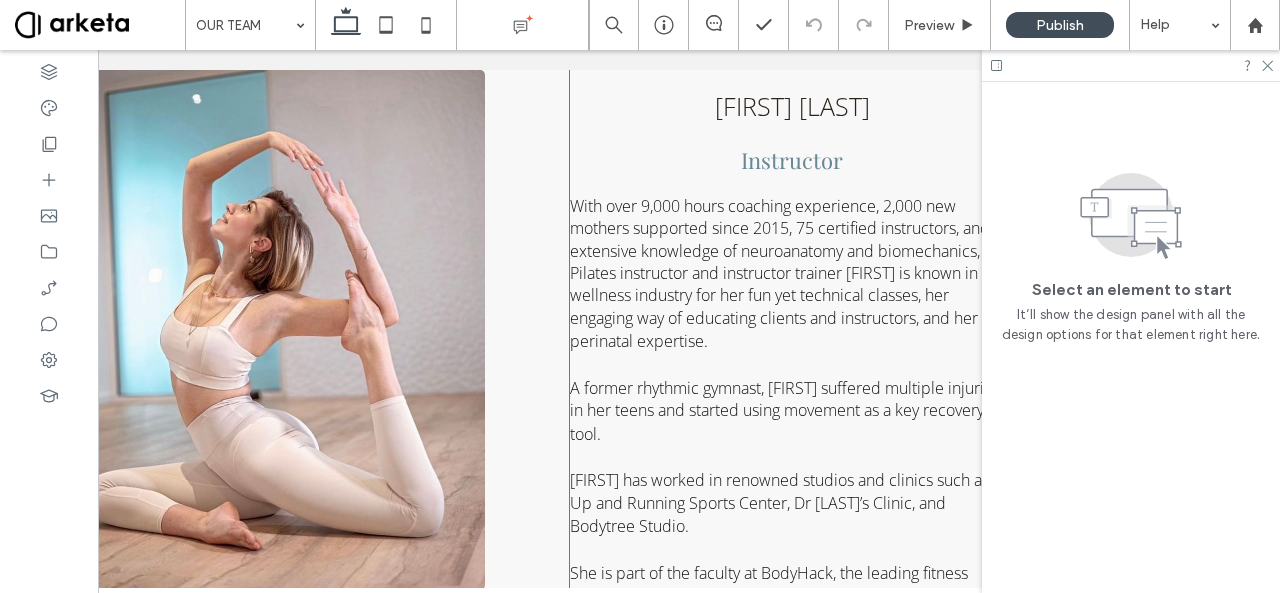 click on "With over 9,000 hours coaching experience, 2,000 new mothers supported since 2015, 75 certified instructors, and extensive knowledge of neuroanatomy and biomechanics, Pilates instructor and instructor trainer [FIRST] is known in the wellness industry for her fun yet technical classes, her engaging way of educating clients and instructors, and her perinatal expertise. A former rhythmic gymnast, [FIRST] suffered multiple injuries in her teens and started using movement as a key recovery tool. [FIRST] has worked in renowned studios and clinics such as Up and Running Sports Center, Dr [LAST]’s Clinic, and Bodytree Studio. She is part of the faculty at BodyHack, the leading fitness instructor provider in the Middle East, and is also trained in prenatal and bhakti yoga, ScolioPilates (Pilates for scoliosis), NeuroPilates, RAD Mobility, and Sports Nutrition (Oxford University)." at bounding box center [792, 491] 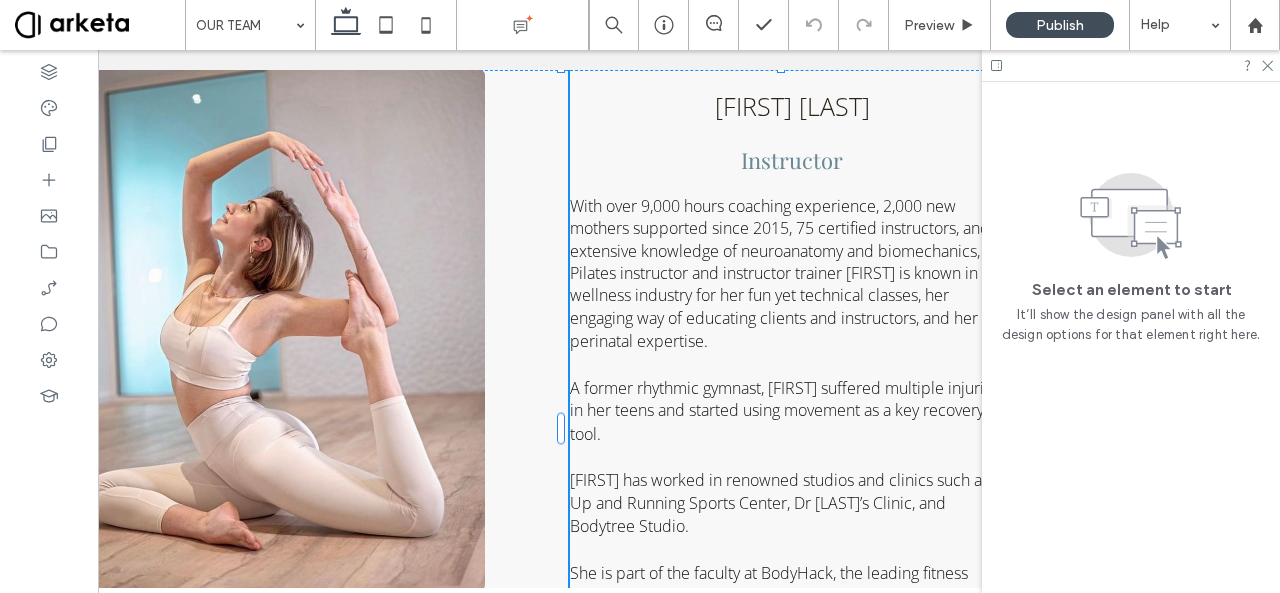 click on "With over 9,000 hours coaching experience, 2,000 new mothers supported since 2015, 75 certified instructors, and extensive knowledge of neuroanatomy and biomechanics, Pilates instructor and instructor trainer [FIRST] is known in the wellness industry for her fun yet technical classes, her engaging way of educating clients and instructors, and her perinatal expertise. A former rhythmic gymnast, [FIRST] suffered multiple injuries in her teens and started using movement as a key recovery tool. [FIRST] has worked in renowned studios and clinics such as Up and Running Sports Center, Dr [LAST]’s Clinic, and Bodytree Studio. She is part of the faculty at BodyHack, the leading fitness instructor provider in the Middle East, and is also trained in prenatal and bhakti yoga, ScolioPilates (Pilates for scoliosis), NeuroPilates, RAD Mobility, and Sports Nutrition (Oxford University)." at bounding box center [792, 491] 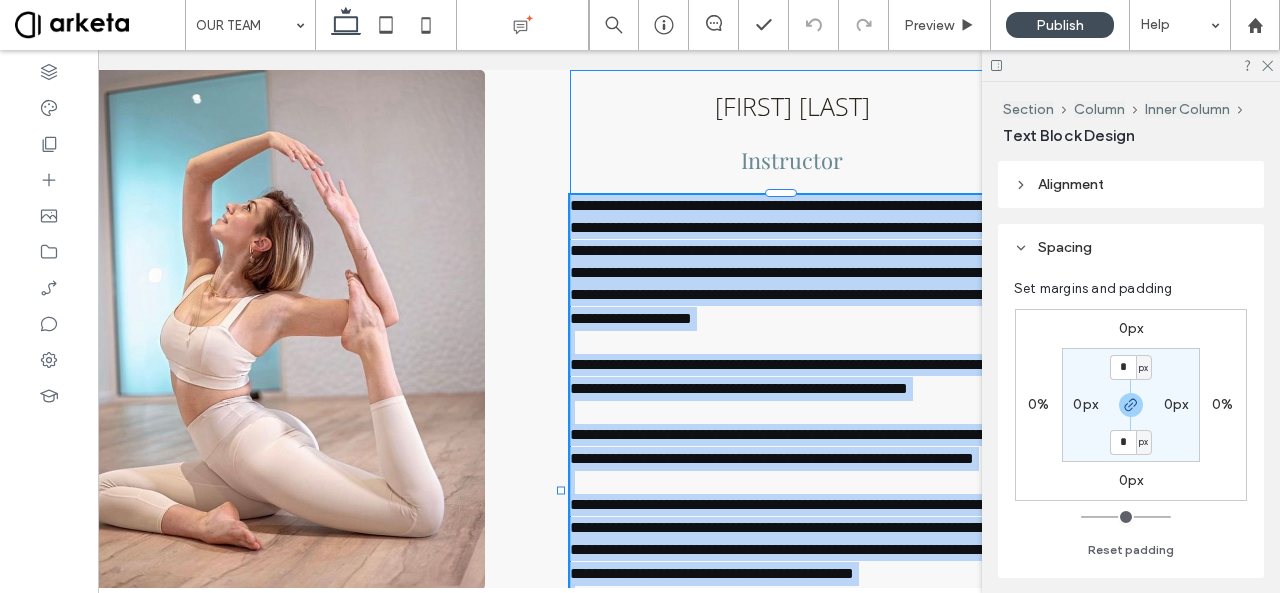 click on "**********" at bounding box center [792, 447] 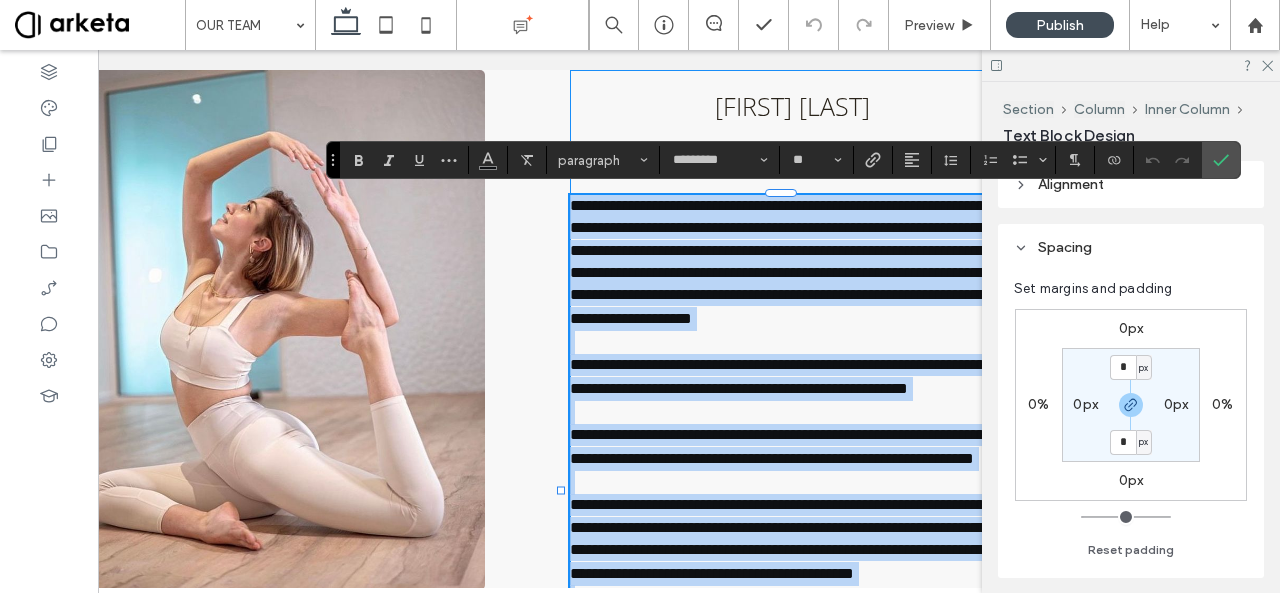 type on "*********" 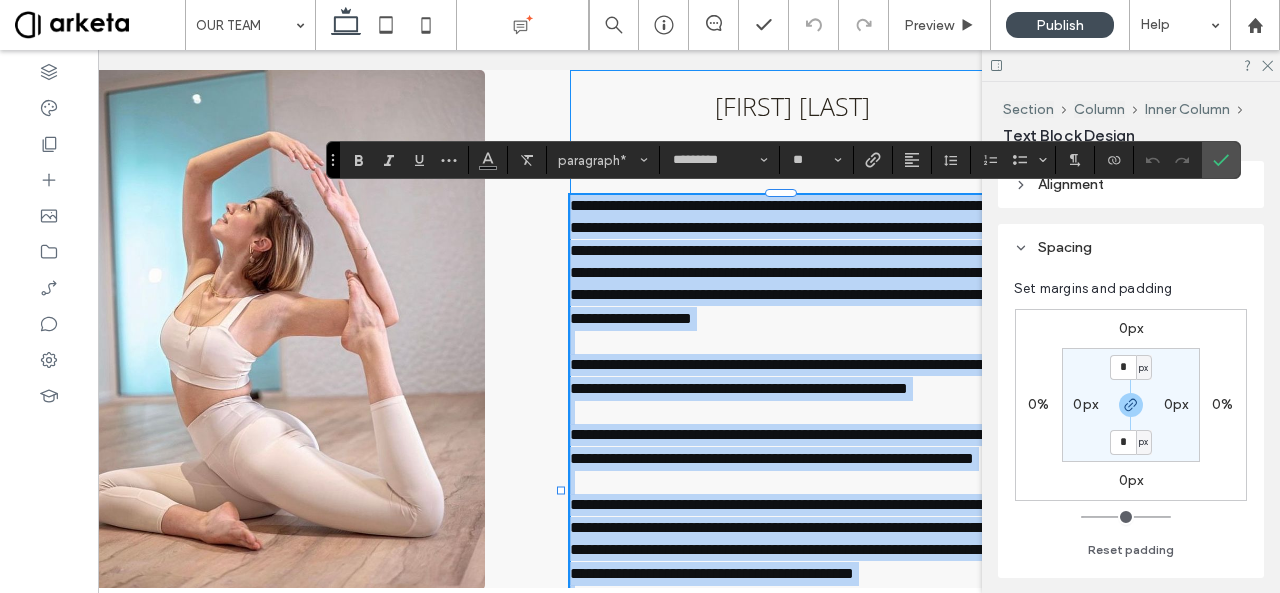click on "**********" at bounding box center (792, 447) 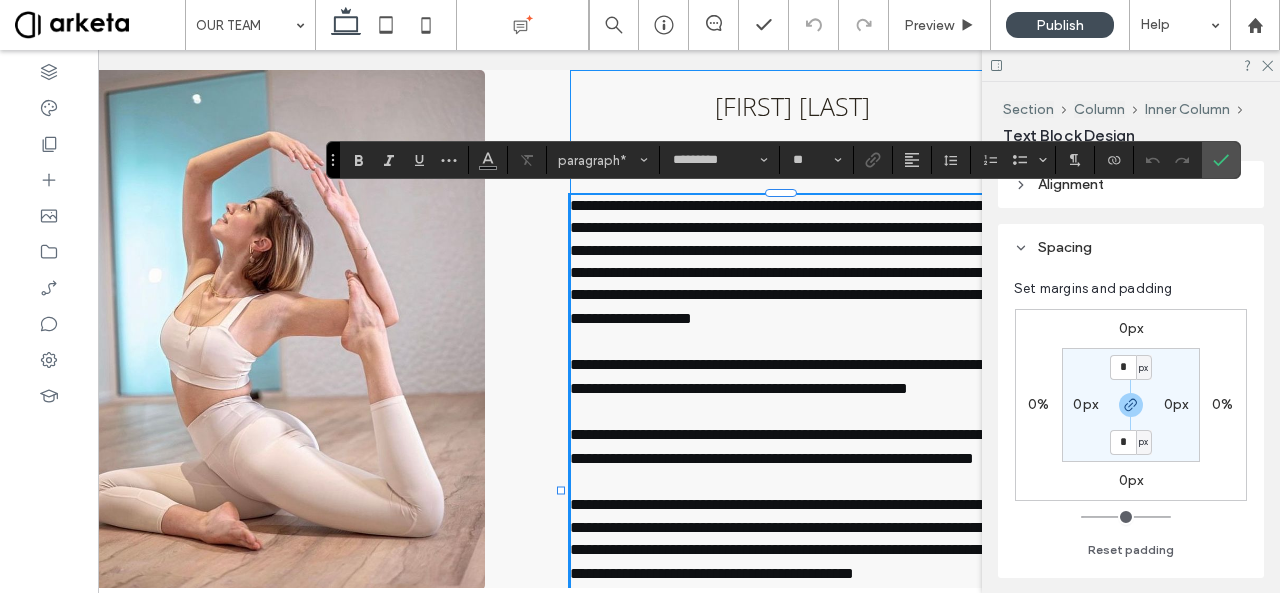 click on "**********" at bounding box center [781, 262] 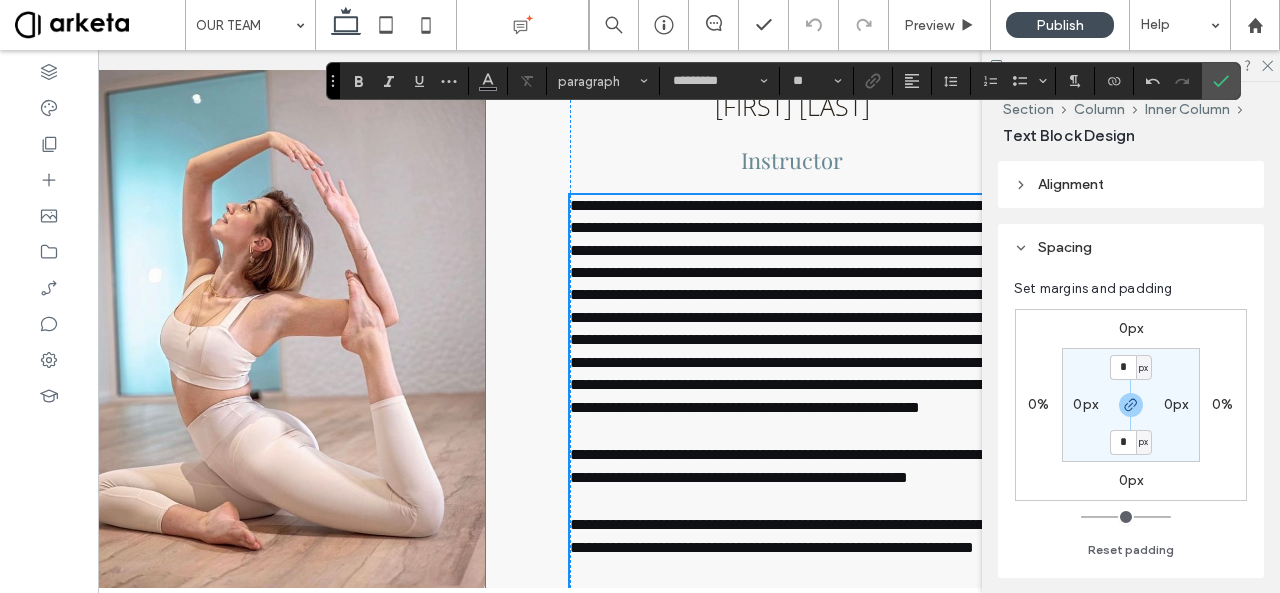 scroll, scrollTop: 0, scrollLeft: 0, axis: both 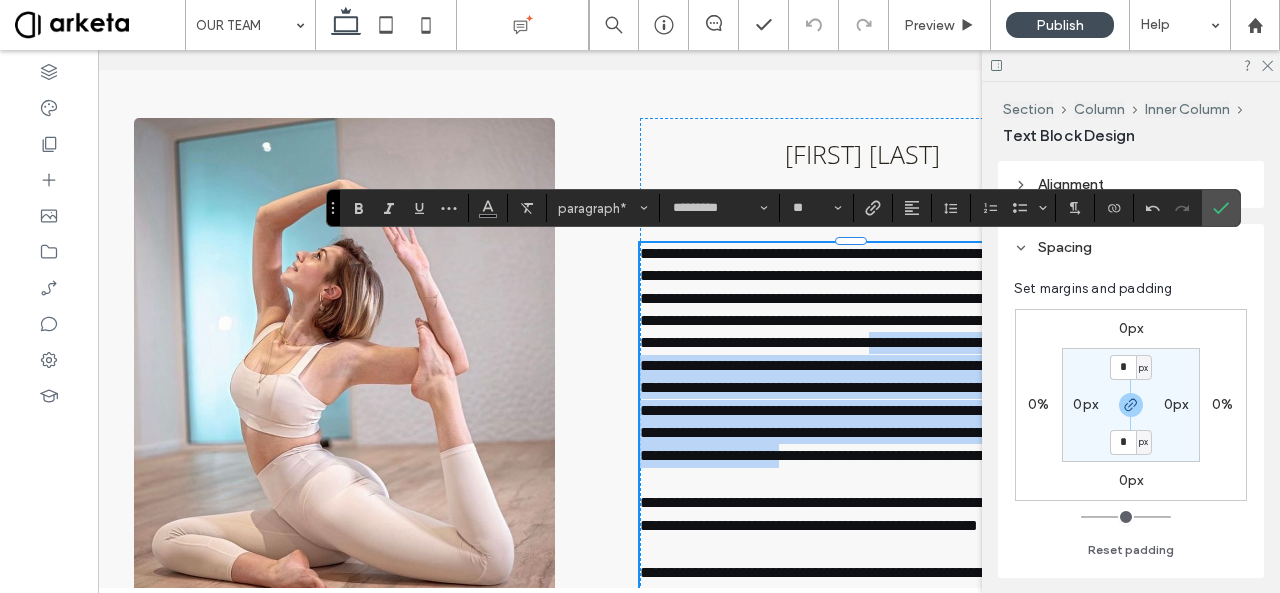 drag, startPoint x: 815, startPoint y: 370, endPoint x: 828, endPoint y: 497, distance: 127.66362 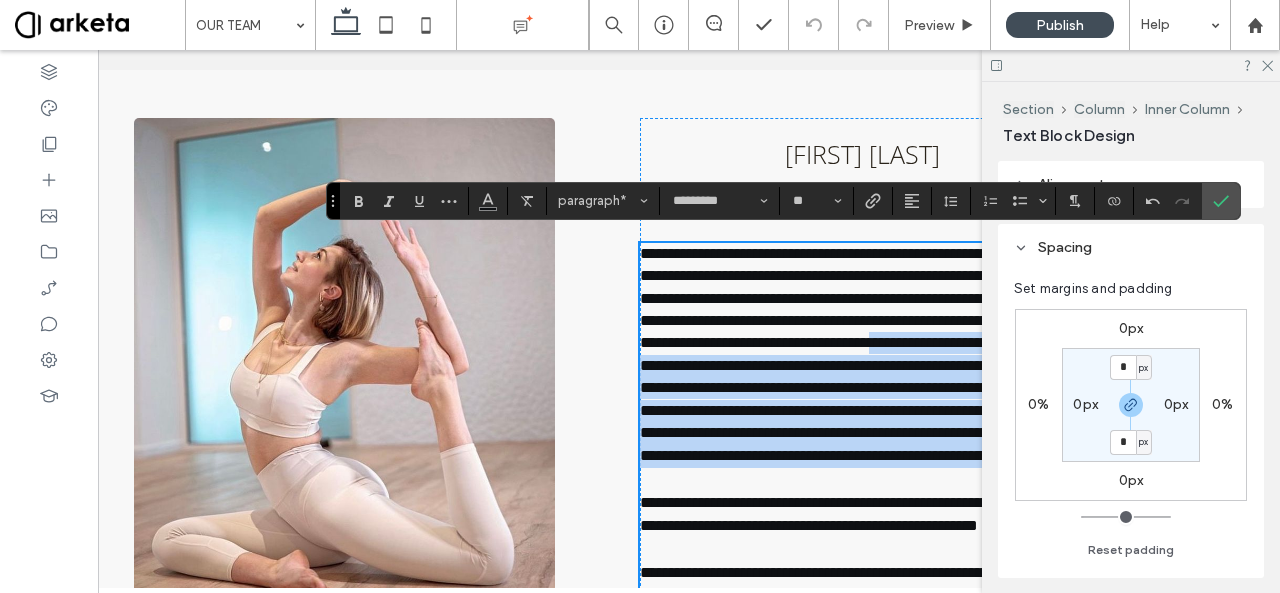 scroll, scrollTop: 965, scrollLeft: 0, axis: vertical 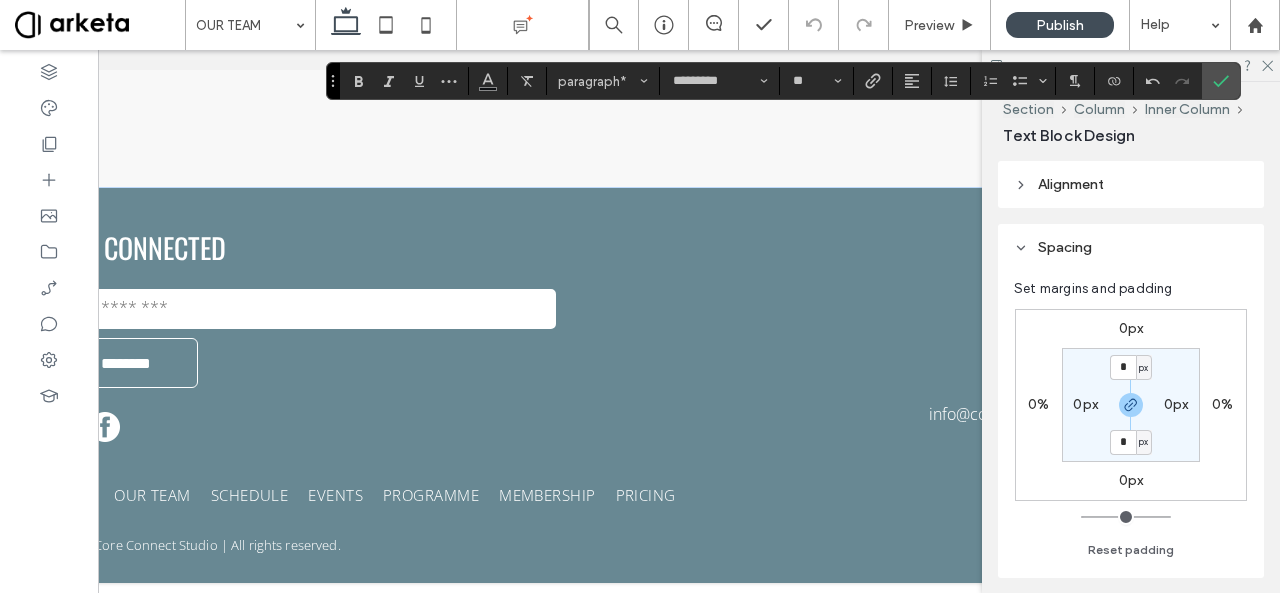 drag, startPoint x: 634, startPoint y: 383, endPoint x: 826, endPoint y: 632, distance: 314.42804 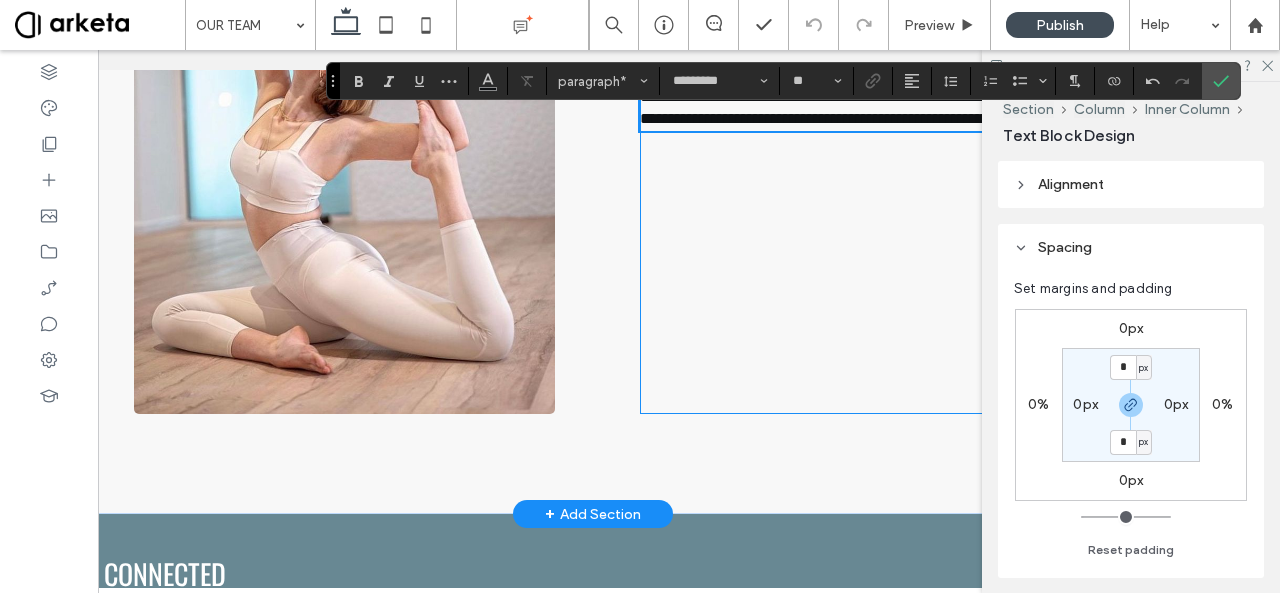 scroll, scrollTop: 1183, scrollLeft: 0, axis: vertical 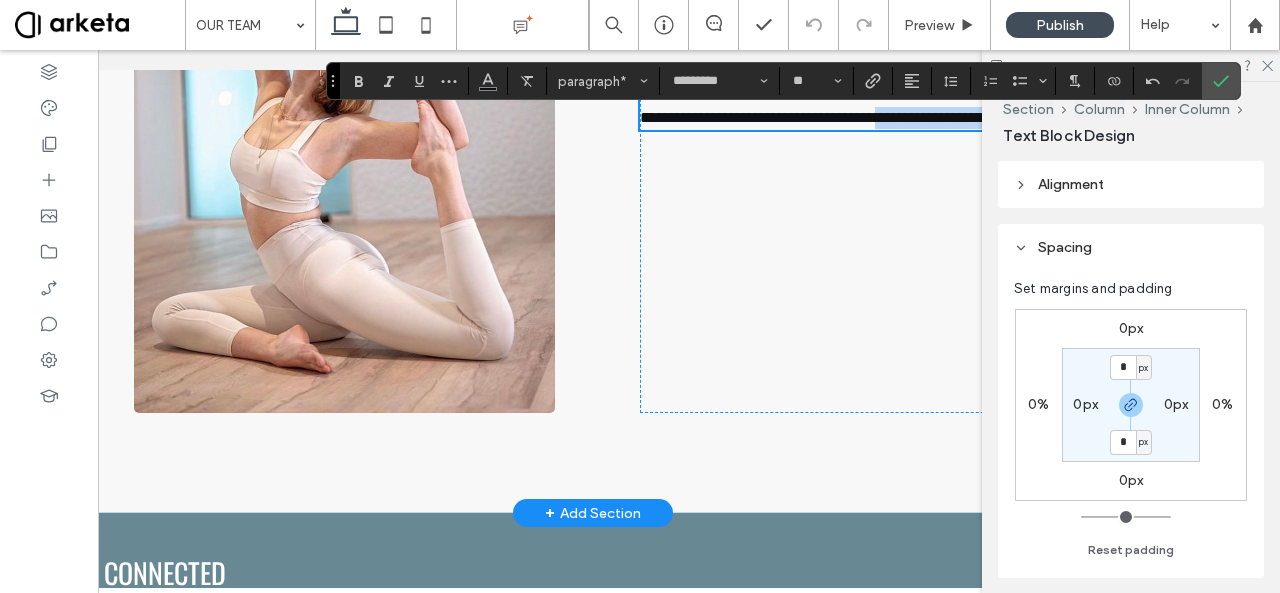 drag, startPoint x: 970, startPoint y: 145, endPoint x: 821, endPoint y: 147, distance: 149.01343 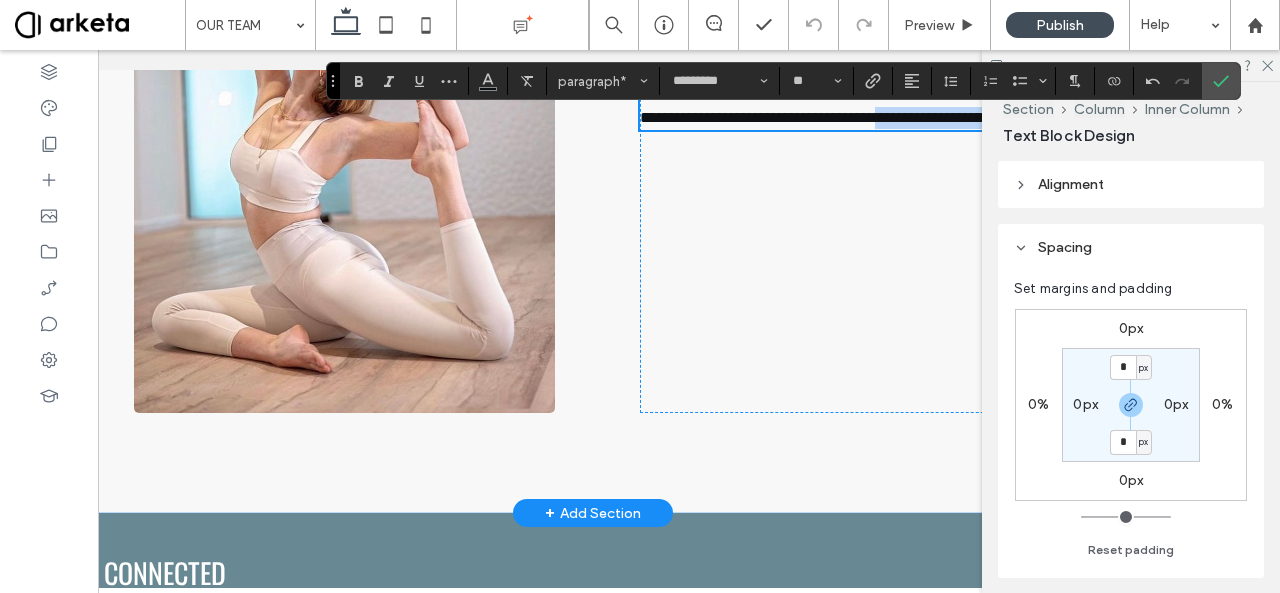 click on "**********" at bounding box center [862, 74] 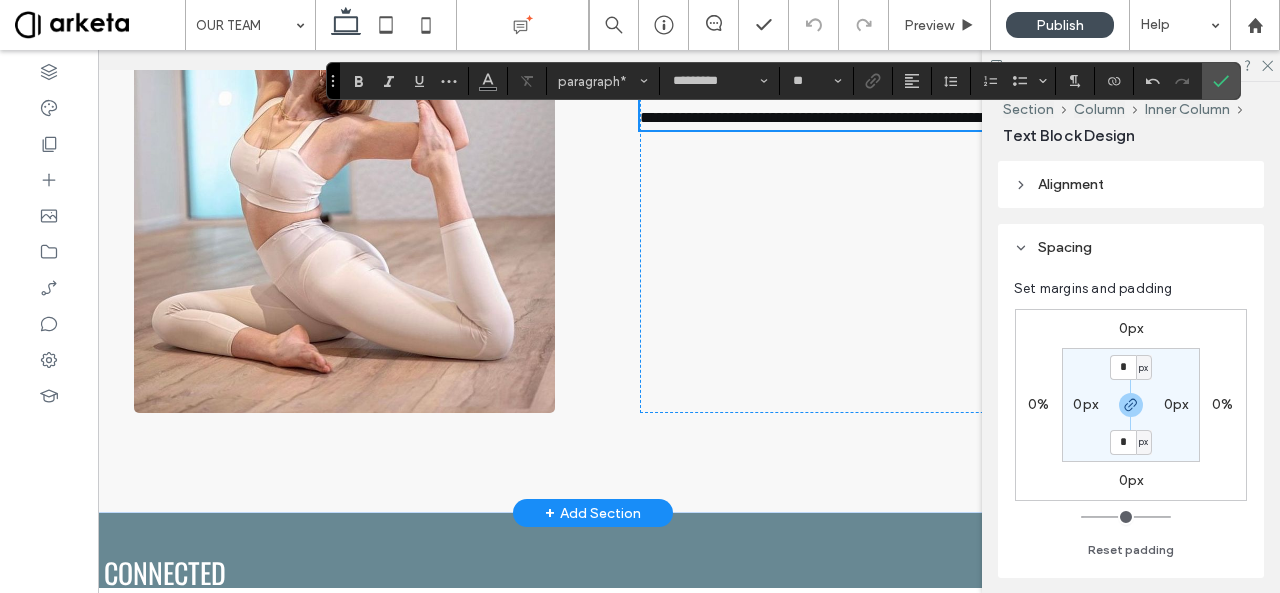 type 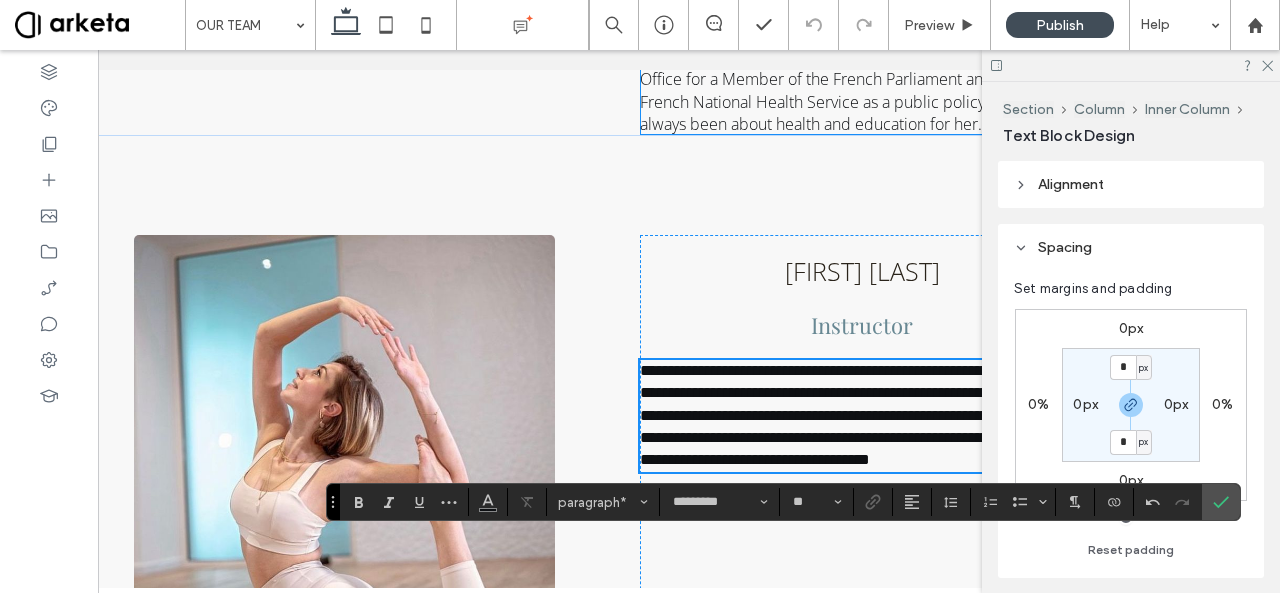 scroll, scrollTop: 660, scrollLeft: 0, axis: vertical 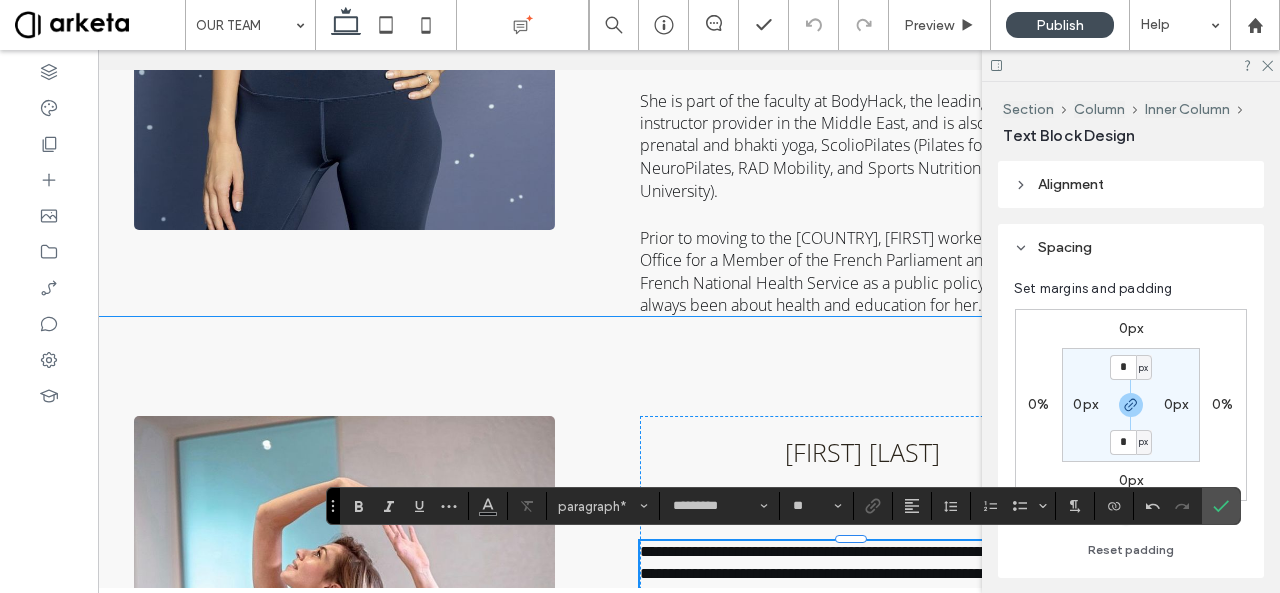 click on "**********" at bounding box center (593, 676) 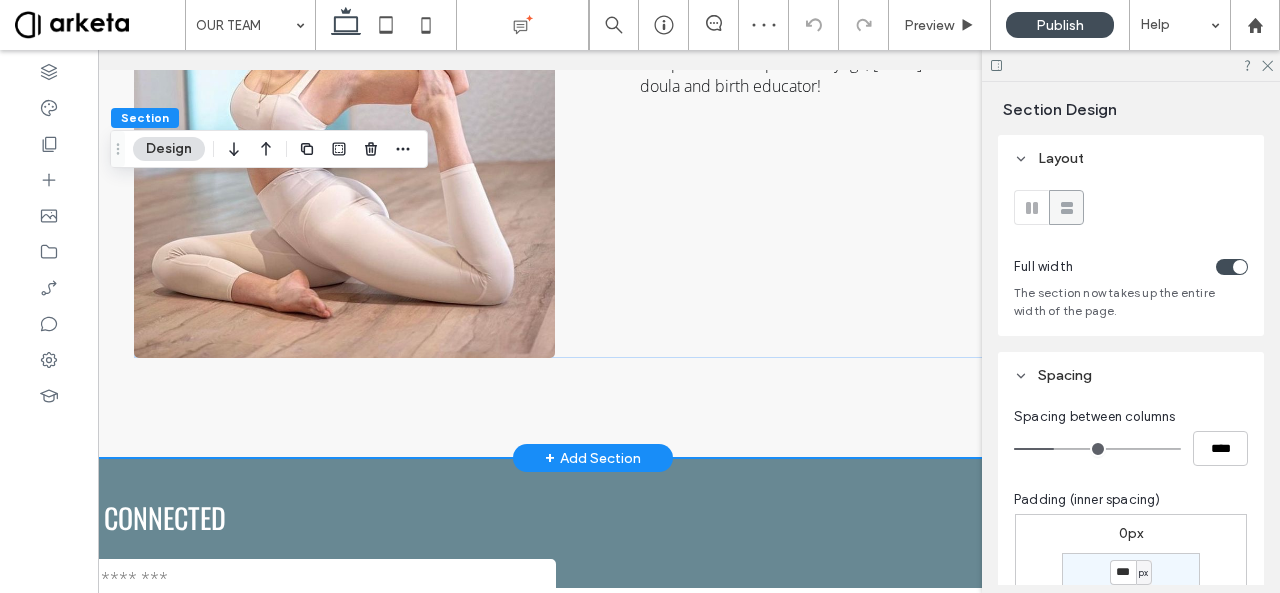 scroll, scrollTop: 1241, scrollLeft: 0, axis: vertical 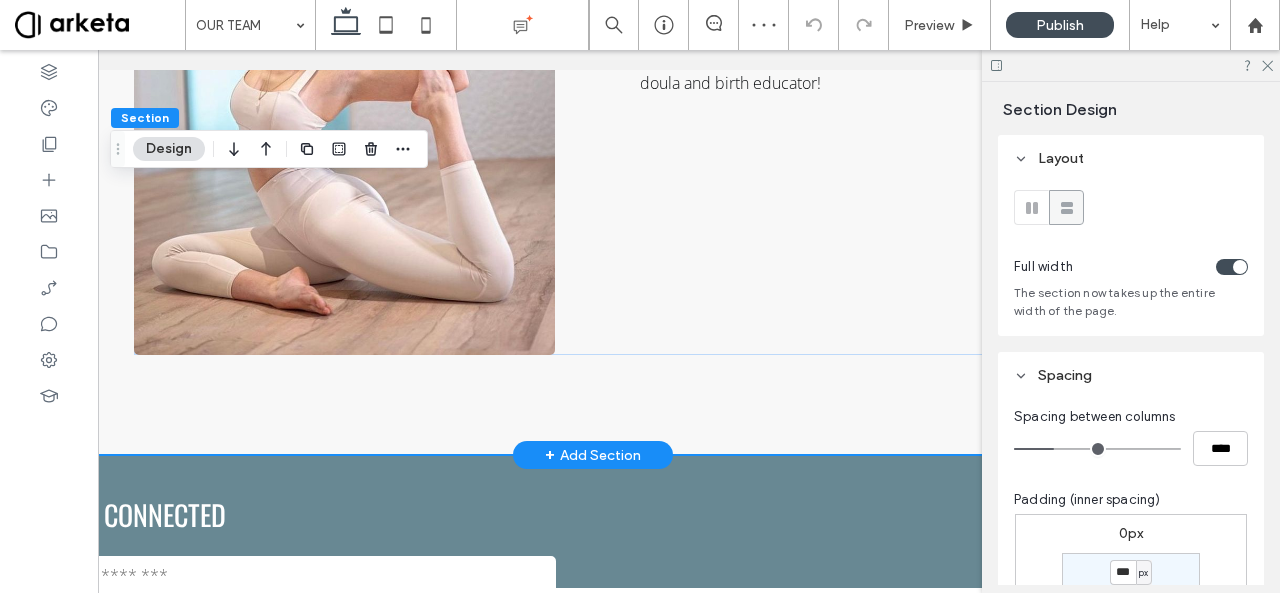click on "AGATHE VAN RYSSEL
Instructor
Agathe is a former dancer and yoga instructor with a deep-rooted love for learning, adjustments, and embodied movements. Her vinyasa classes offer a mindful blend of strength, flexibility, and relaxation.Certified in anatomy, yoga, and prenatal and postnatal yoga, Agathe is also a passionate doula and birth educator!" at bounding box center (593, 95) 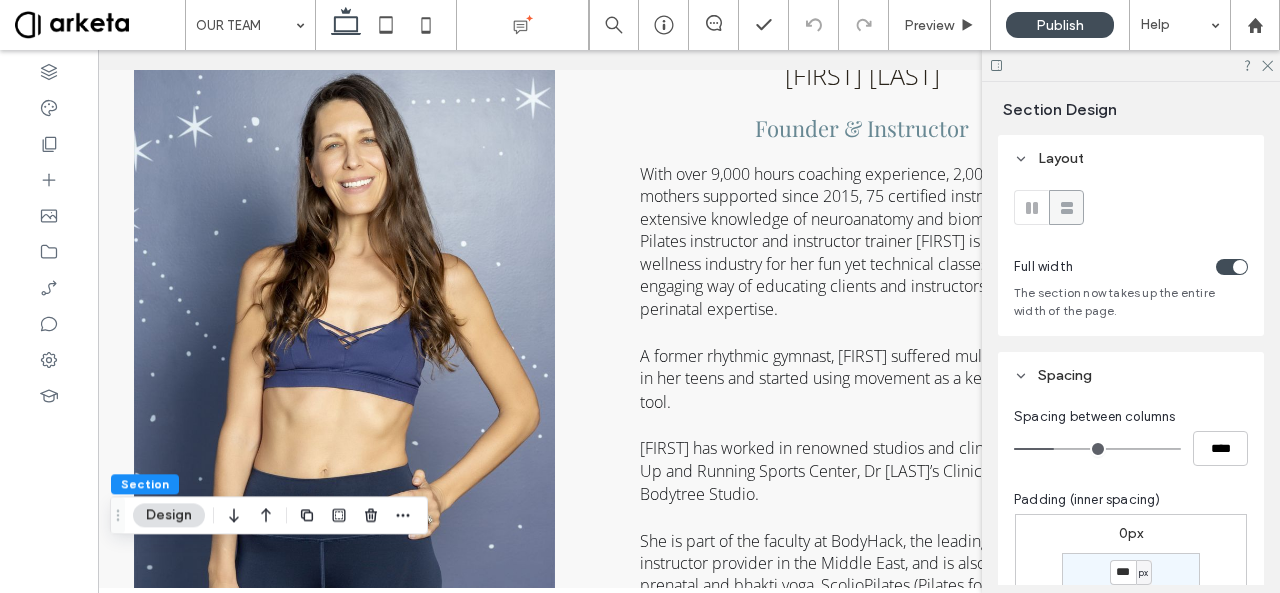scroll, scrollTop: 0, scrollLeft: 0, axis: both 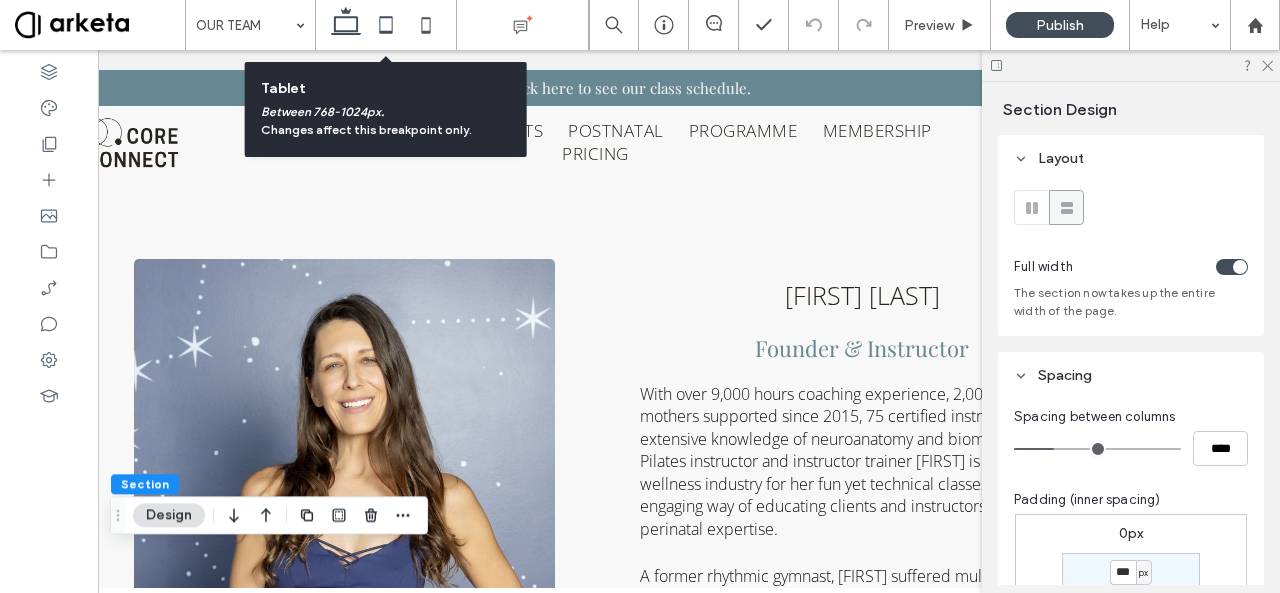 click 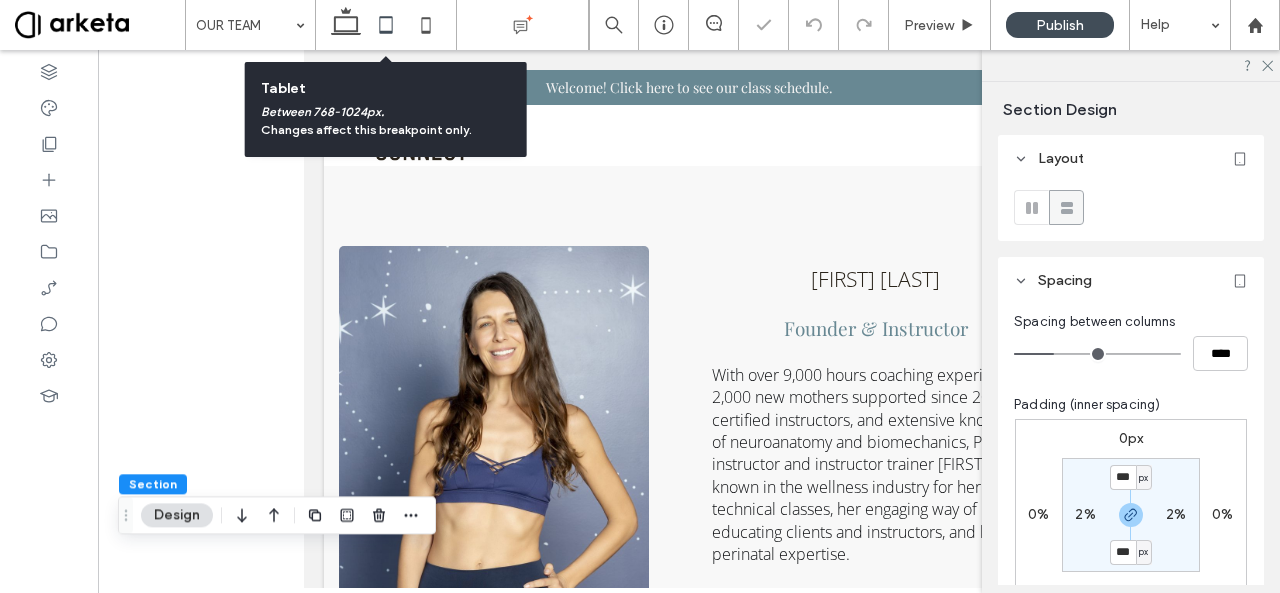 scroll, scrollTop: 0, scrollLeft: 0, axis: both 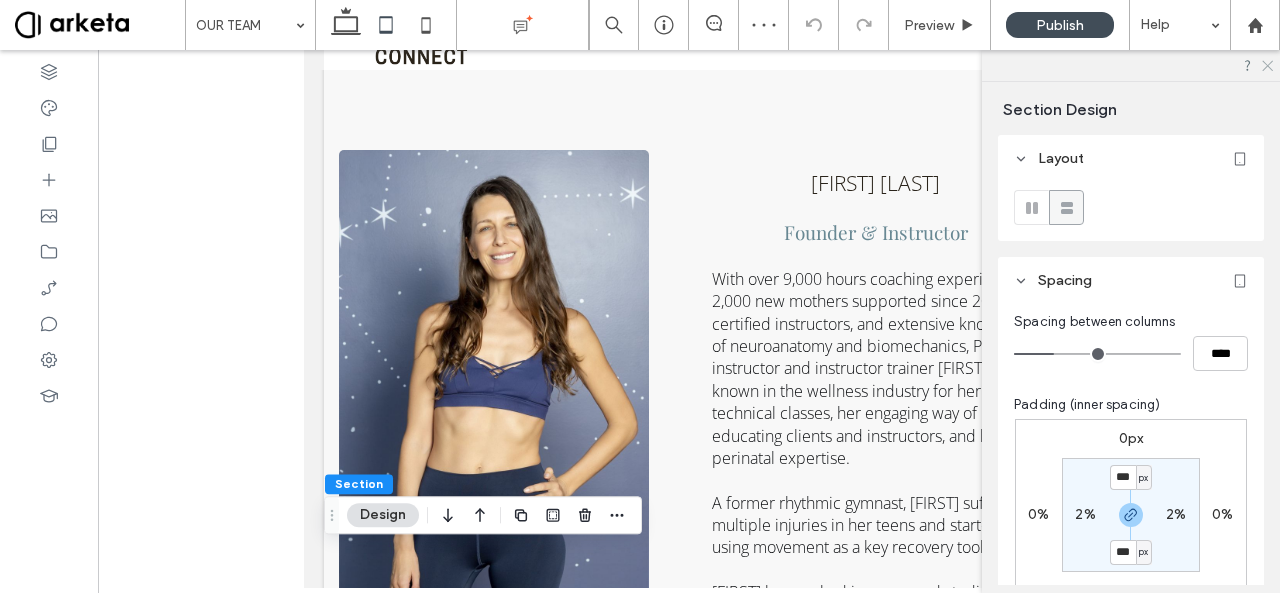 click 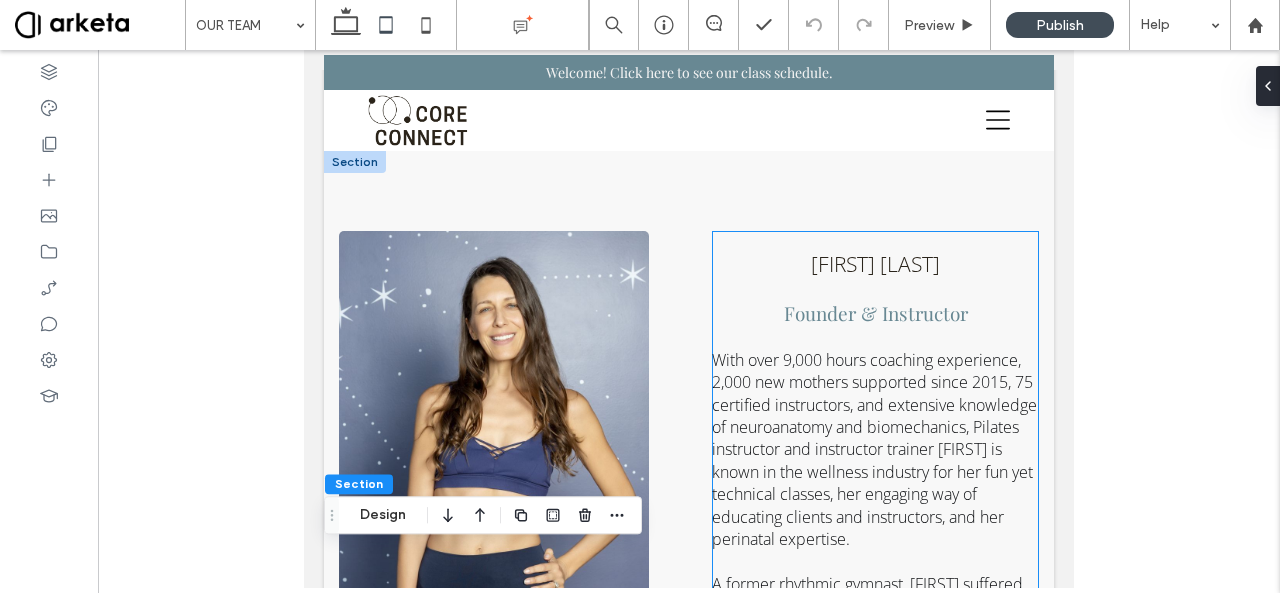scroll, scrollTop: 0, scrollLeft: 0, axis: both 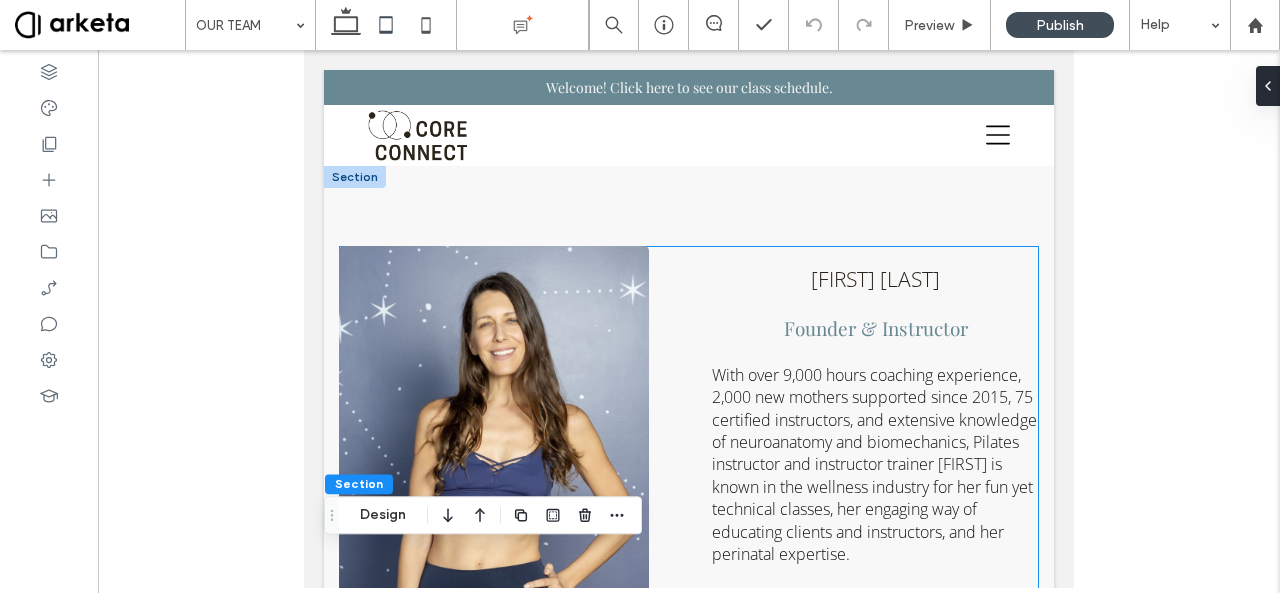 click on "[FIRST] [LAST]
Founder & Instructor With over 9,000 hours coaching experience, 2,000 new mothers supported since 2015, 75 certified instructors, and extensive knowledge of neuroanatomy and biomechanics, Pilates instructor and instructor trainer [FIRST] is known in the wellness industry for her fun yet technical classes, her engaging way of educating clients and instructors, and her perinatal expertise. A former rhythmic gymnast, [FIRST] suffered multiple injuries in her teens and started using movement as a key recovery tool. [FIRST] has worked in renowned studios and clinics such as Up and Running Sports Center, Dr [LAST]’s Clinic, and Bodytree Studio. She is part of the faculty at BodyHack, the leading fitness instructor provider in the Middle East, and is also trained in prenatal and bhakti yoga, ScolioPilates (Pilates for scoliosis), NeuroPilates, RAD Mobility, and Sports Nutrition (Oxford University)." at bounding box center (689, 652) 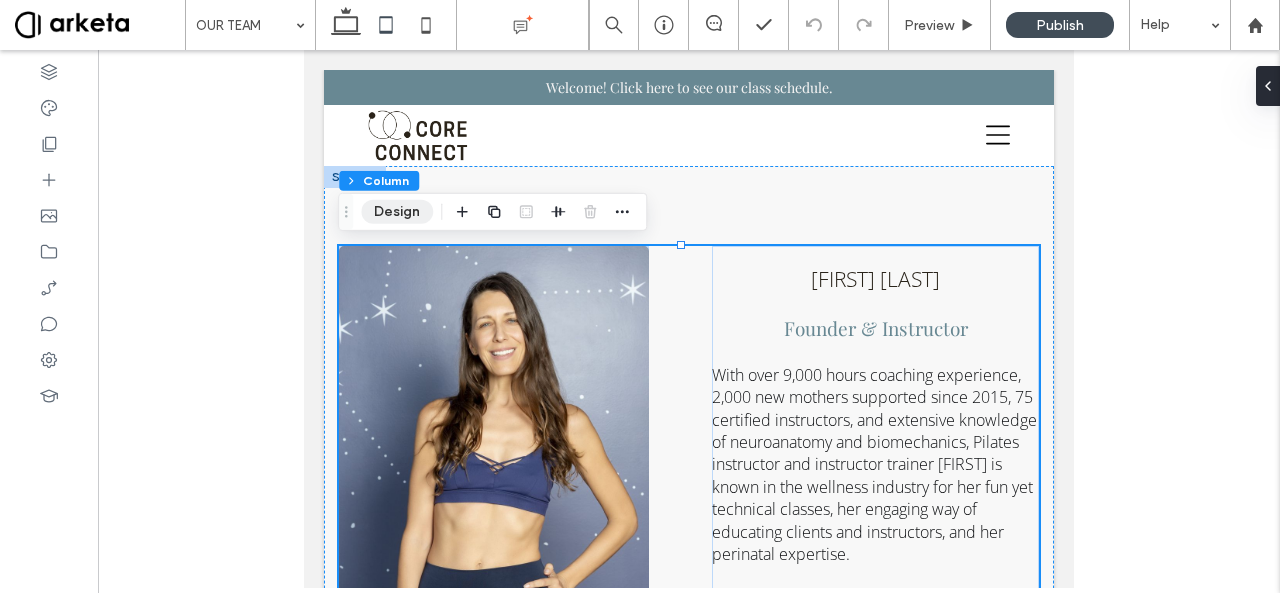click on "Design" at bounding box center [397, 212] 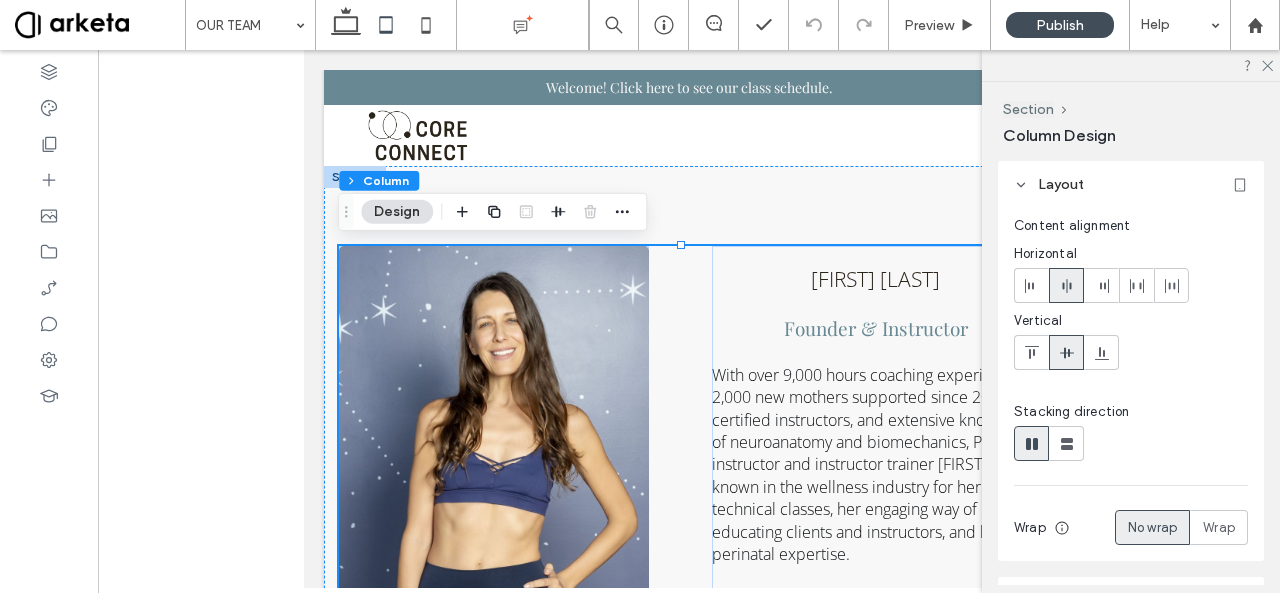 scroll, scrollTop: 398, scrollLeft: 0, axis: vertical 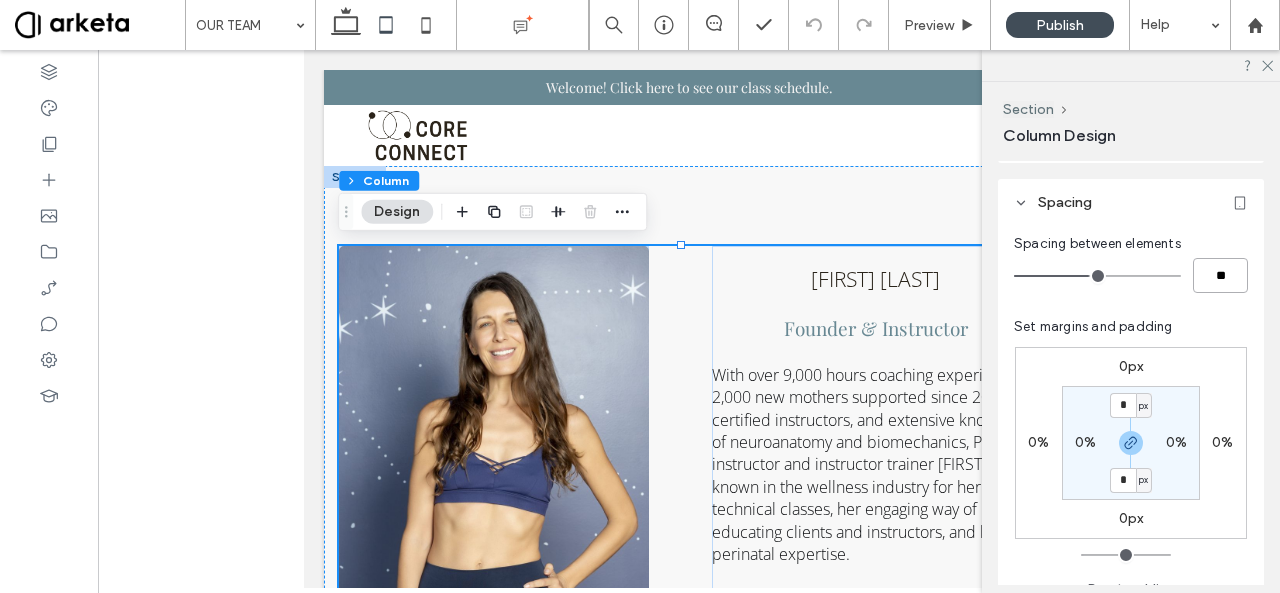 click on "**" at bounding box center (1220, 275) 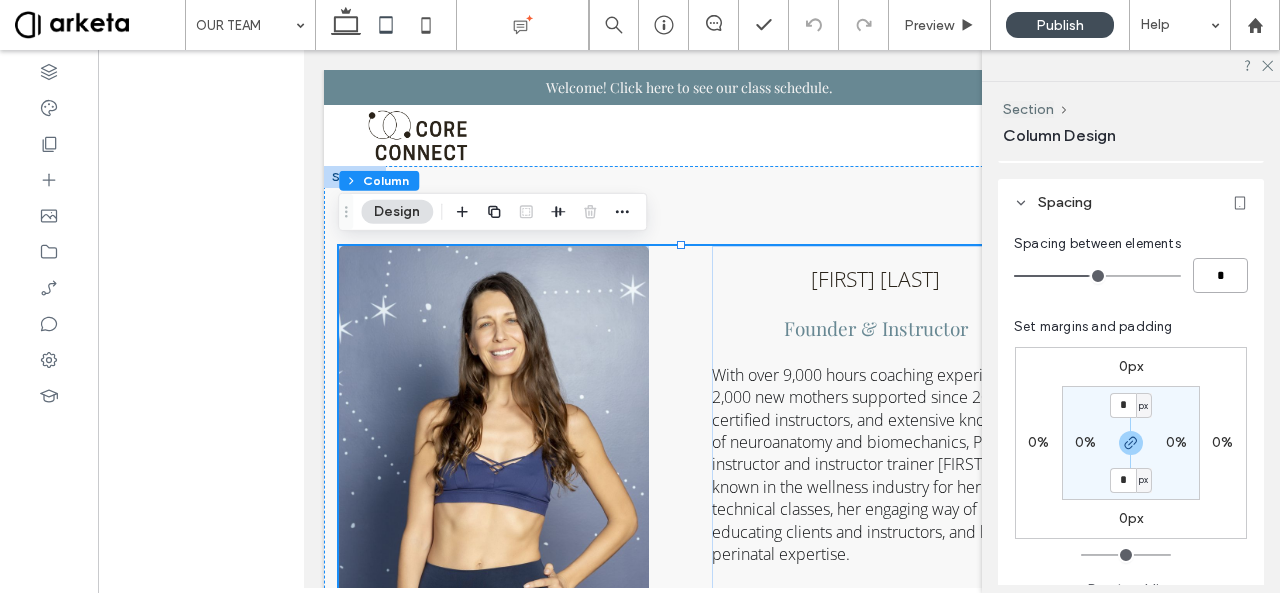 type on "**" 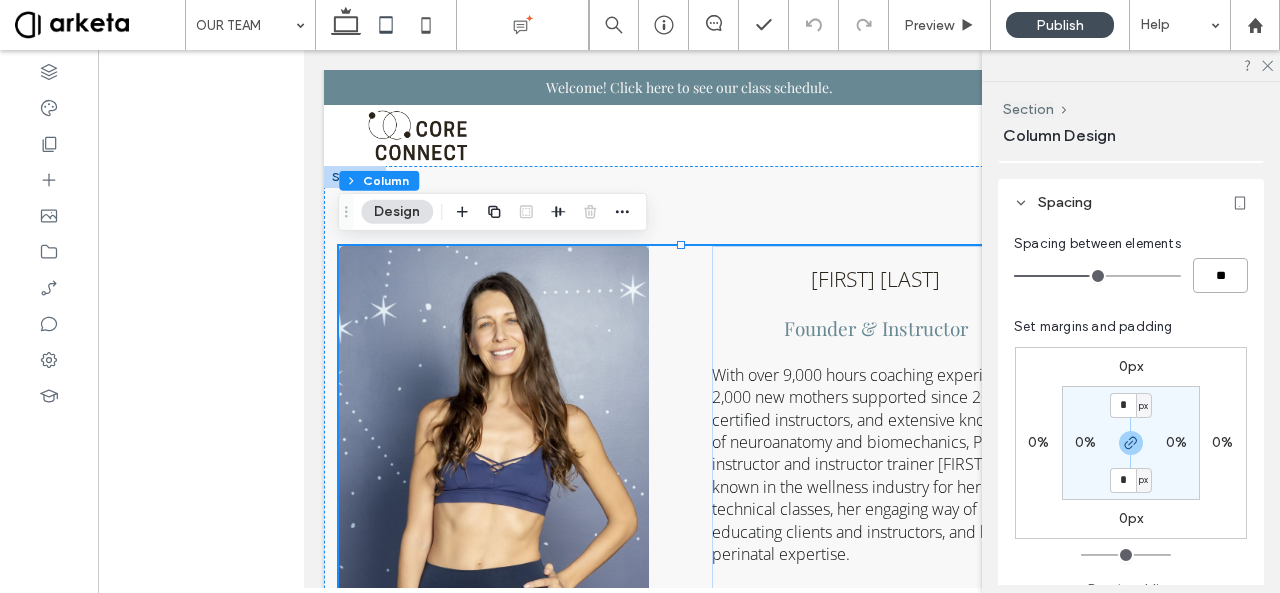 type on "*" 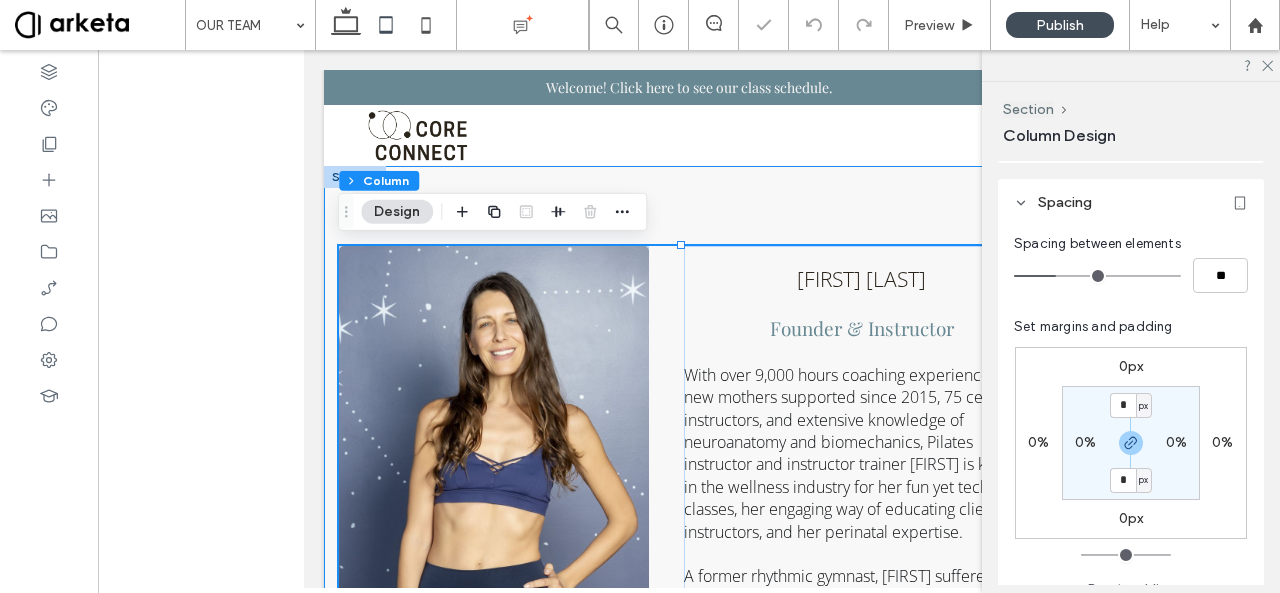 click on "[FIRST] [LAST]
Founder & Instructor With over 9,000 hours coaching experience, 2,000 new mothers supported since 2015, 75 certified instructors, and extensive knowledge of neuroanatomy and biomechanics, Pilates instructor and instructor trainer [FIRST] is known in the wellness industry for her fun yet technical classes, her engaging way of educating clients and instructors, and her perinatal expertise. A former rhythmic gymnast, [FIRST] suffered multiple injuries in her teens and started using movement as a key recovery tool. [FIRST] has worked in renowned studios and clinics such as Up and Running Sports Center, Dr [LAST]’s Clinic, and Bodytree Studio. She is part of the faculty at BodyHack, the leading fitness instructor provider in the Middle East, and is also trained in prenatal and bhakti yoga, ScolioPilates (Pilates for scoliosis), NeuroPilates, RAD Mobility, and Sports Nutrition (Oxford University)." at bounding box center [689, 590] 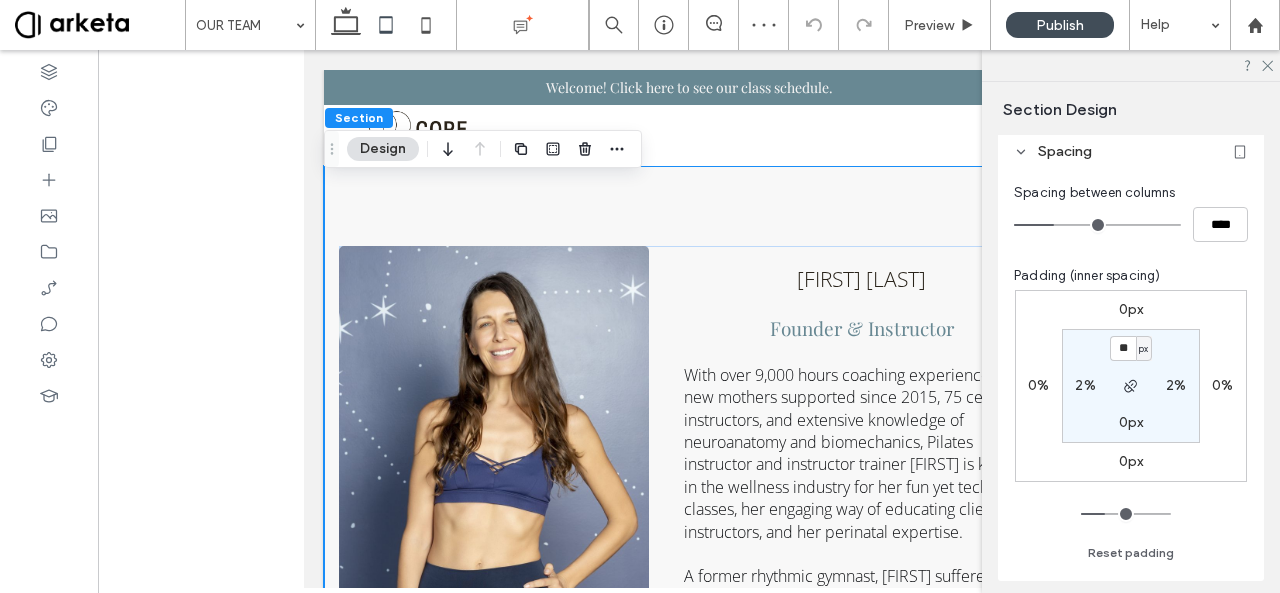 scroll, scrollTop: 70, scrollLeft: 0, axis: vertical 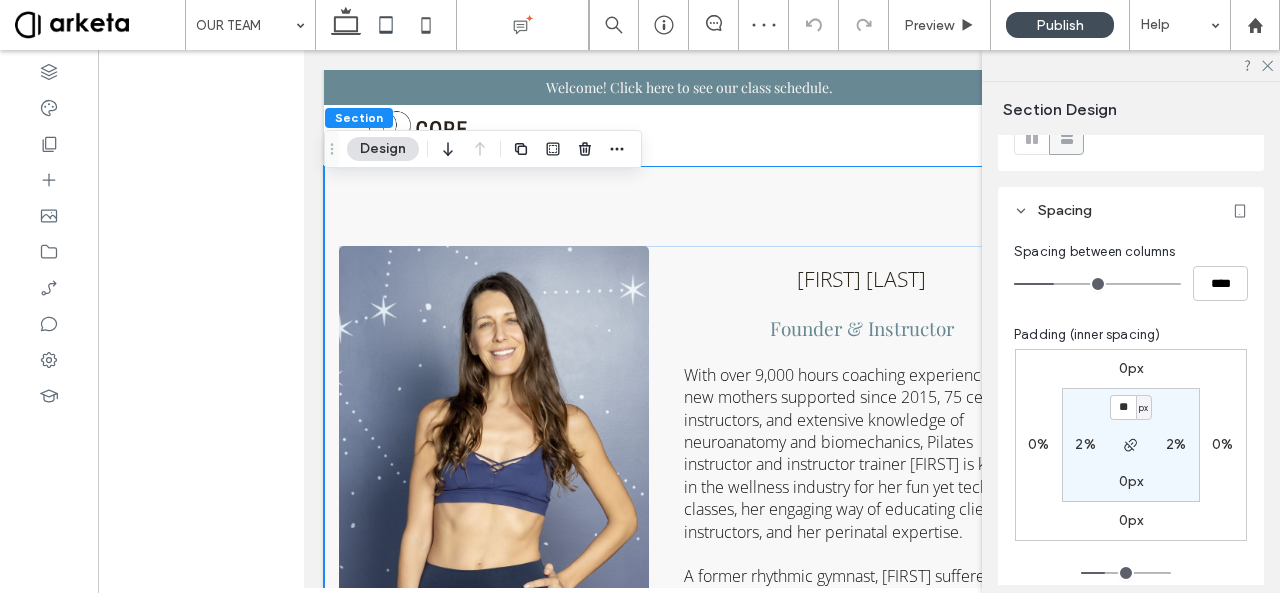 click on "2%" at bounding box center (1085, 444) 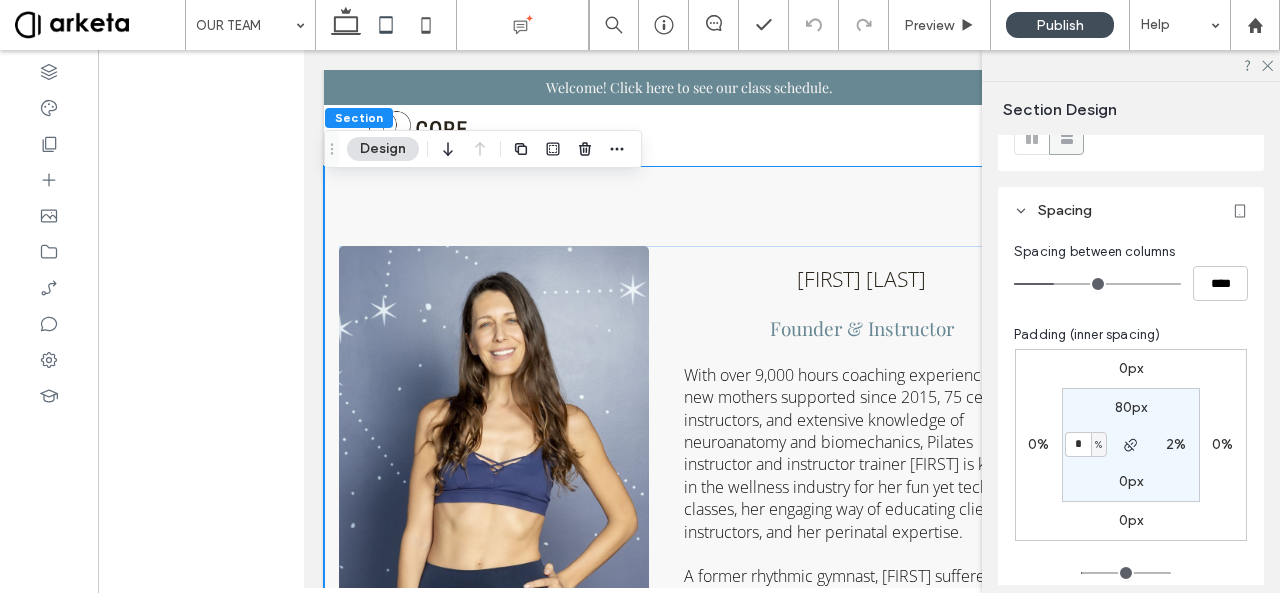 type on "*" 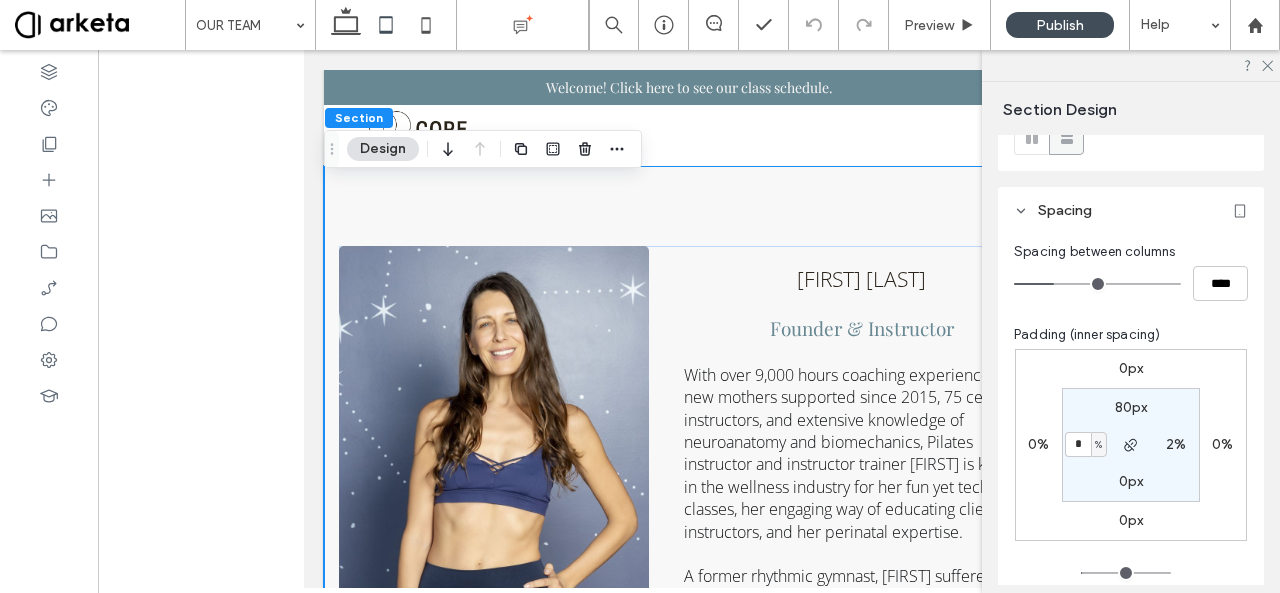 type on "*" 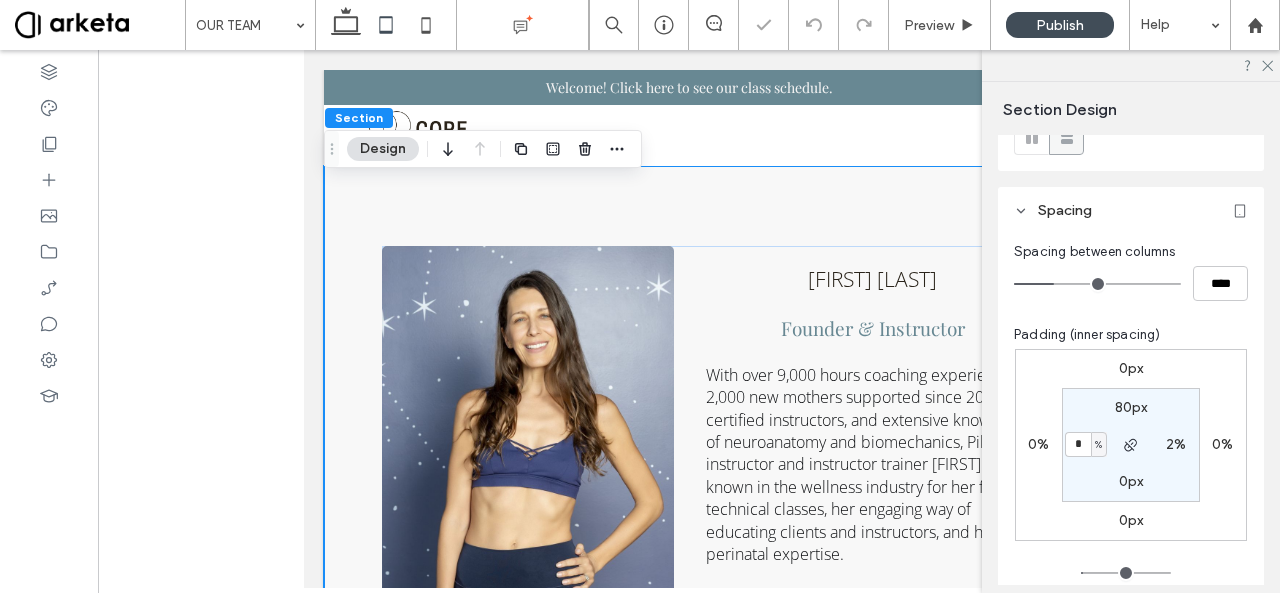 type on "*" 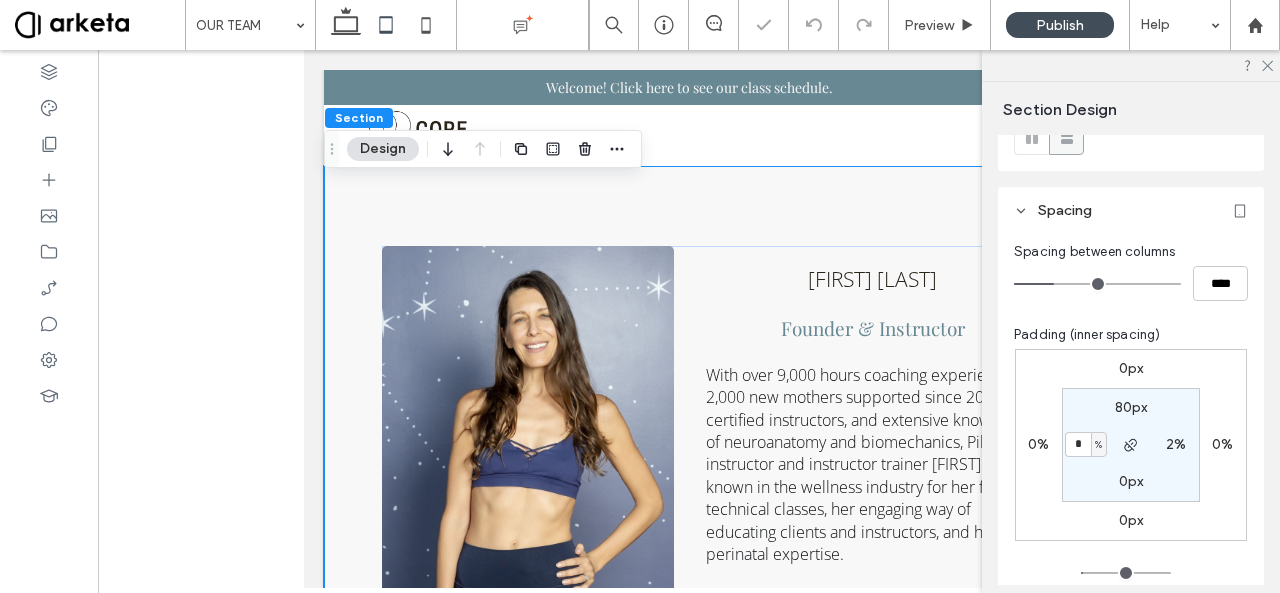 type on "*" 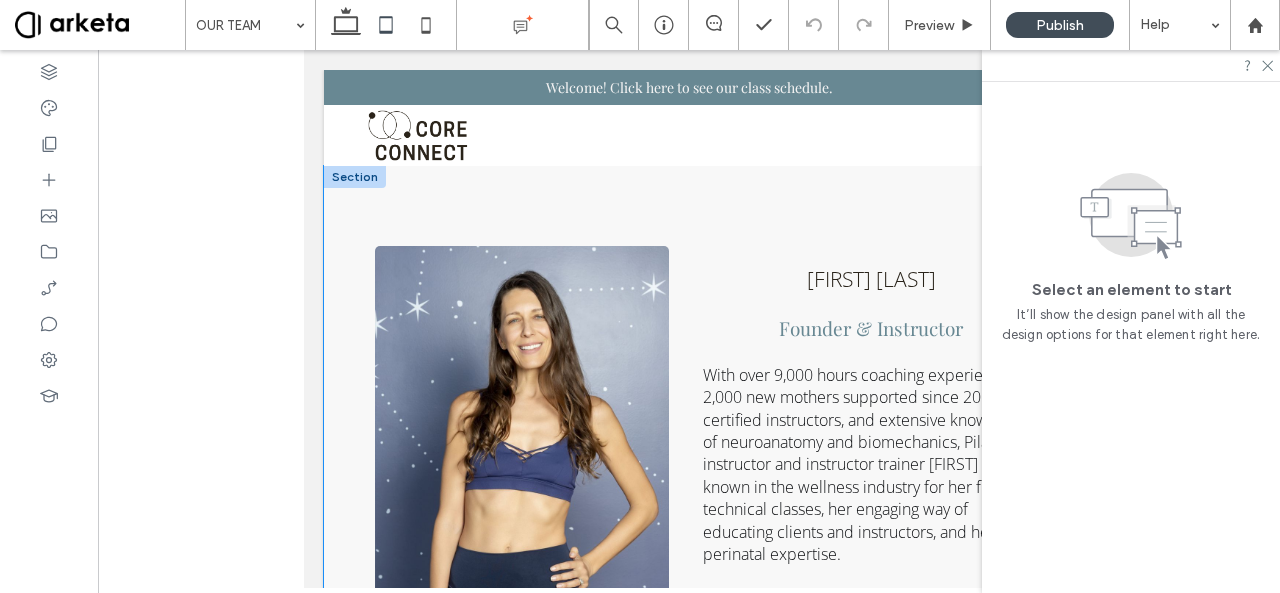 click on "[FIRST] [LAST]
Founder & Instructor With over 9,000 hours coaching experience, 2,000 new mothers supported since 2015, 75 certified instructors, and extensive knowledge of neuroanatomy and biomechanics, Pilates instructor and instructor trainer [FIRST] is known in the wellness industry for her fun yet technical classes, her engaging way of educating clients and instructors, and her perinatal expertise. A former rhythmic gymnast, [FIRST] suffered multiple injuries in her teens and started using movement as a key recovery tool. [FIRST] has worked in renowned studios and clinics such as Up and Running Sports Center, Dr [LAST]’s Clinic, and Bodytree Studio. She is part of the faculty at BodyHack, the leading fitness instructor provider in the Middle East, and is also trained in prenatal and bhakti yoga, ScolioPilates (Pilates for scoliosis), NeuroPilates, RAD Mobility, and Sports Nutrition (Oxford University)." at bounding box center [689, 612] 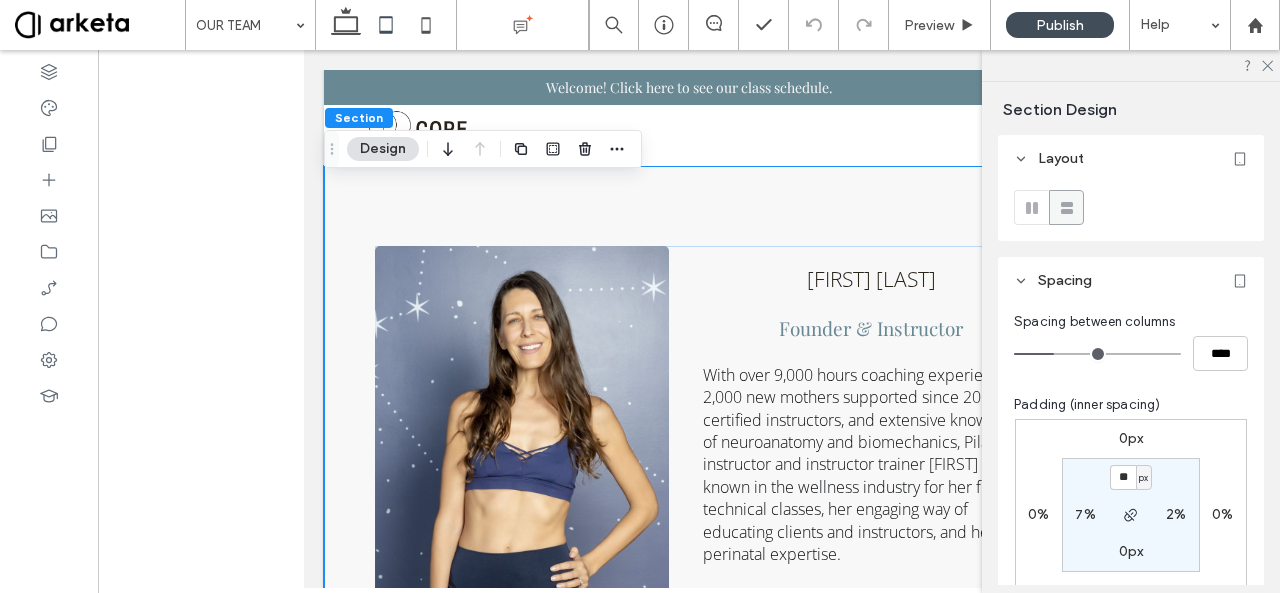 click on "7%" at bounding box center [1085, 514] 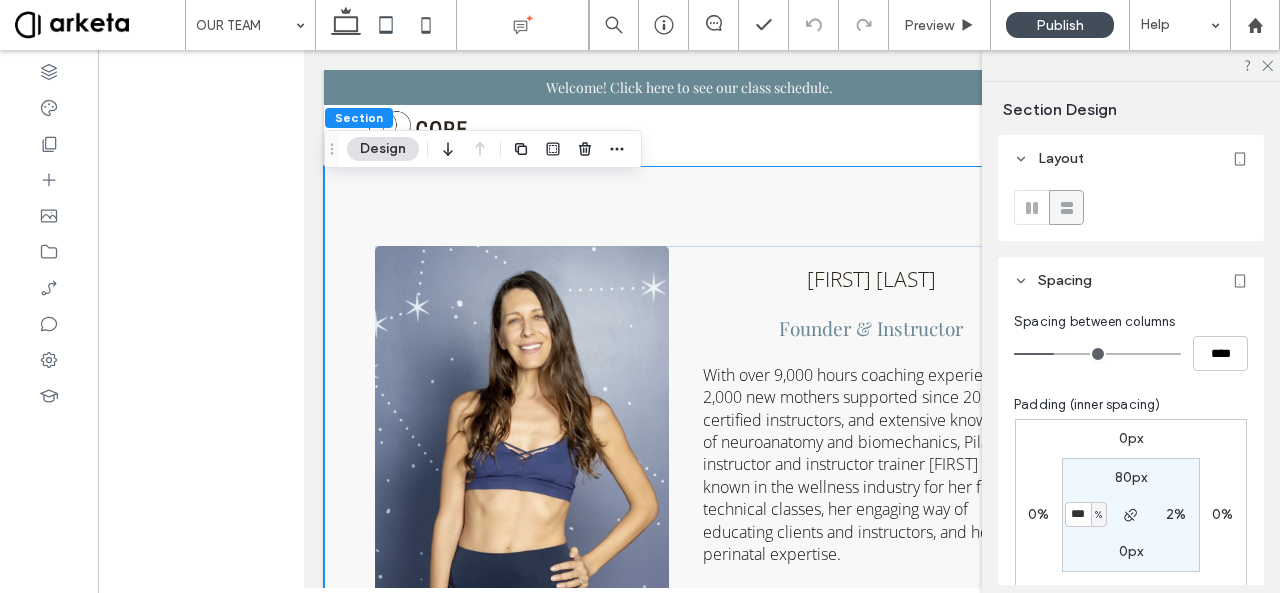 type on "***" 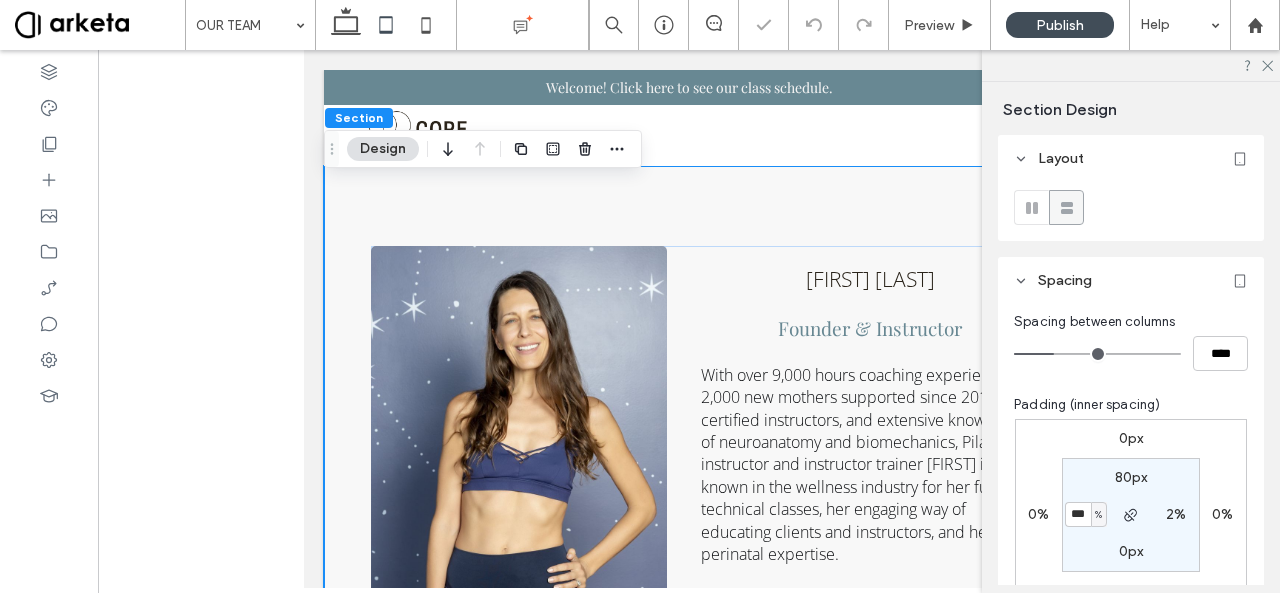 click on "Padding (inner spacing)" at bounding box center (1131, 405) 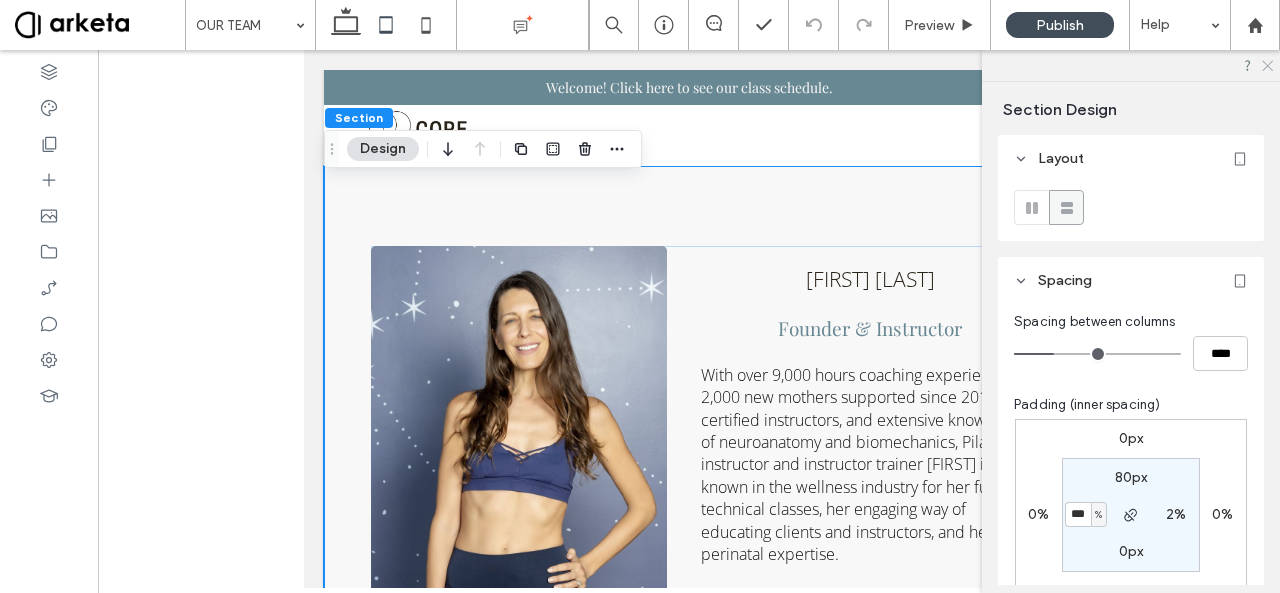 click 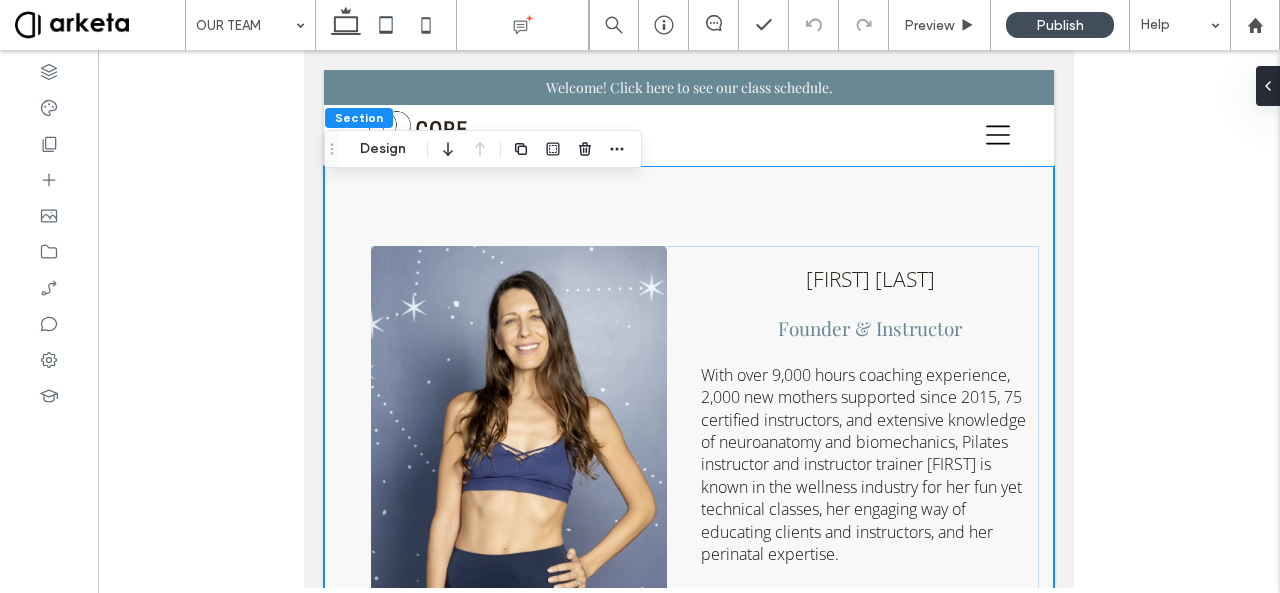 click on "[FIRST] [LAST]
Founder & Instructor With over 9,000 hours coaching experience, 2,000 new mothers supported since 2015, 75 certified instructors, and extensive knowledge of neuroanatomy and biomechanics, Pilates instructor and instructor trainer [FIRST] is known in the wellness industry for her fun yet technical classes, her engaging way of educating clients and instructors, and her perinatal expertise. A former rhythmic gymnast, [FIRST] suffered multiple injuries in her teens and started using movement as a key recovery tool. [FIRST] has worked in renowned studios and clinics such as Up and Running Sports Center, Dr [LAST]’s Clinic, and Bodytree Studio. She is part of the faculty at BodyHack, the leading fitness instructor provider in the Middle East, and is also trained in prenatal and bhakti yoga, ScolioPilates (Pilates for scoliosis), NeuroPilates, RAD Mobility, and Sports Nutrition (Oxford University)." at bounding box center (689, 612) 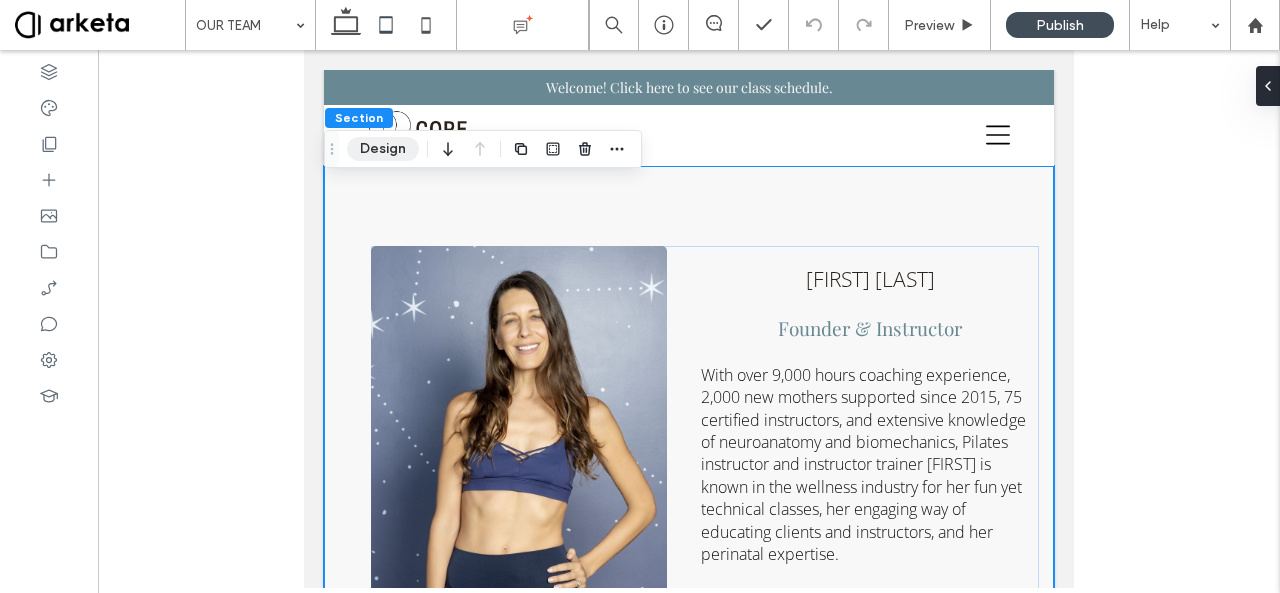 click on "Design" at bounding box center (383, 149) 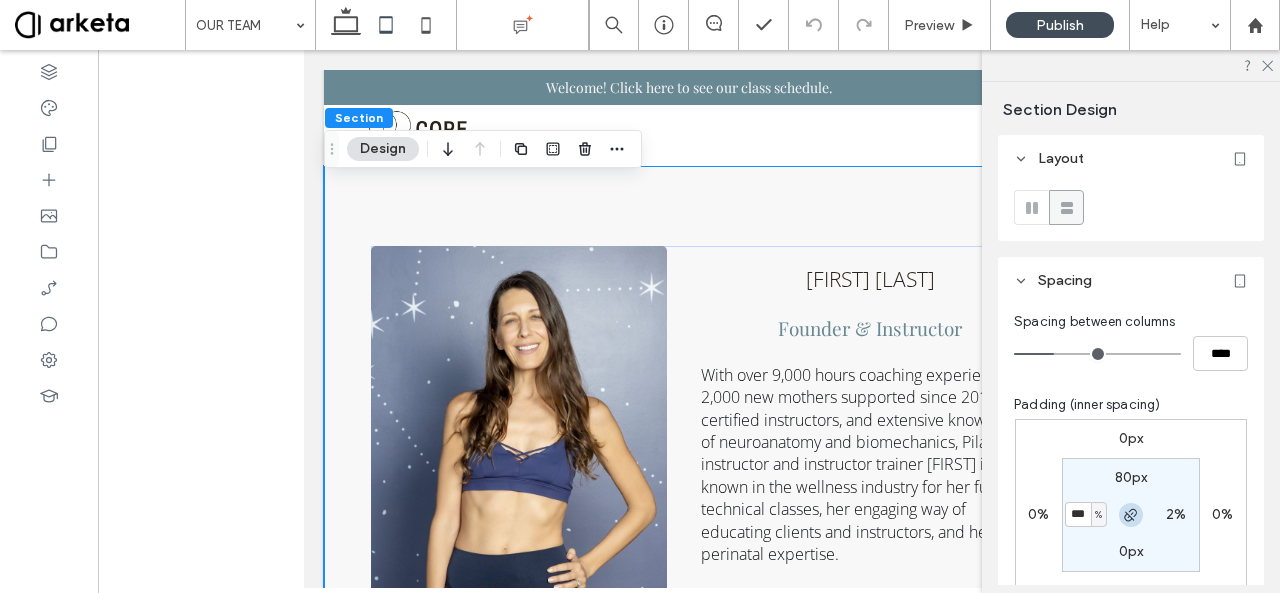 click 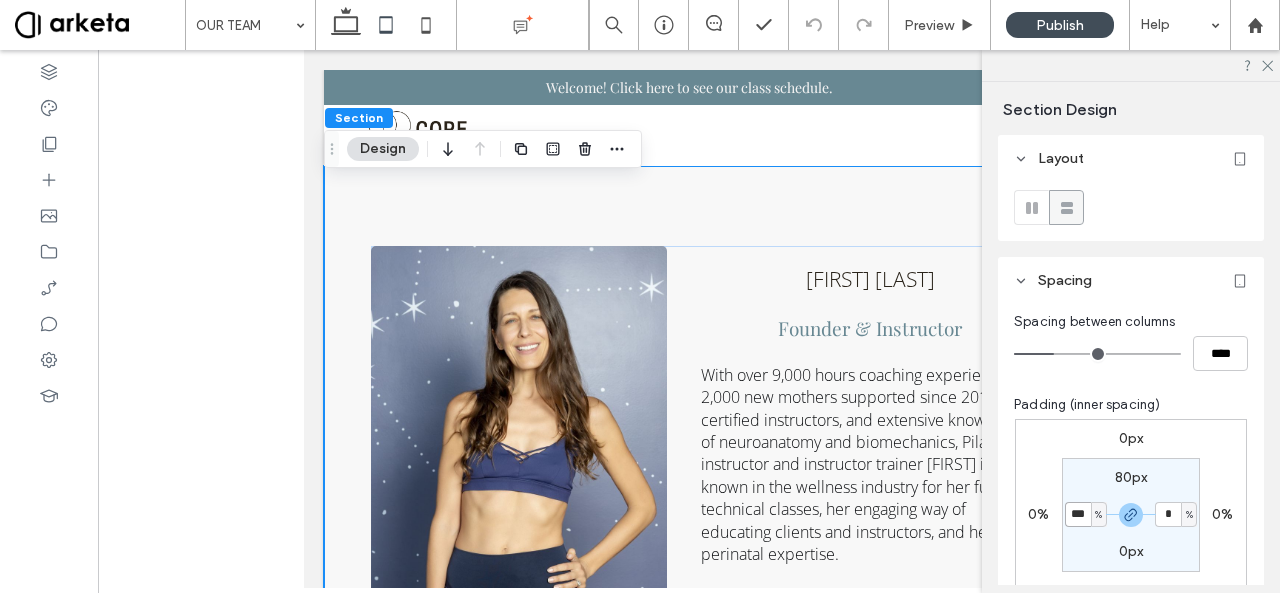 click on "***" at bounding box center (1078, 514) 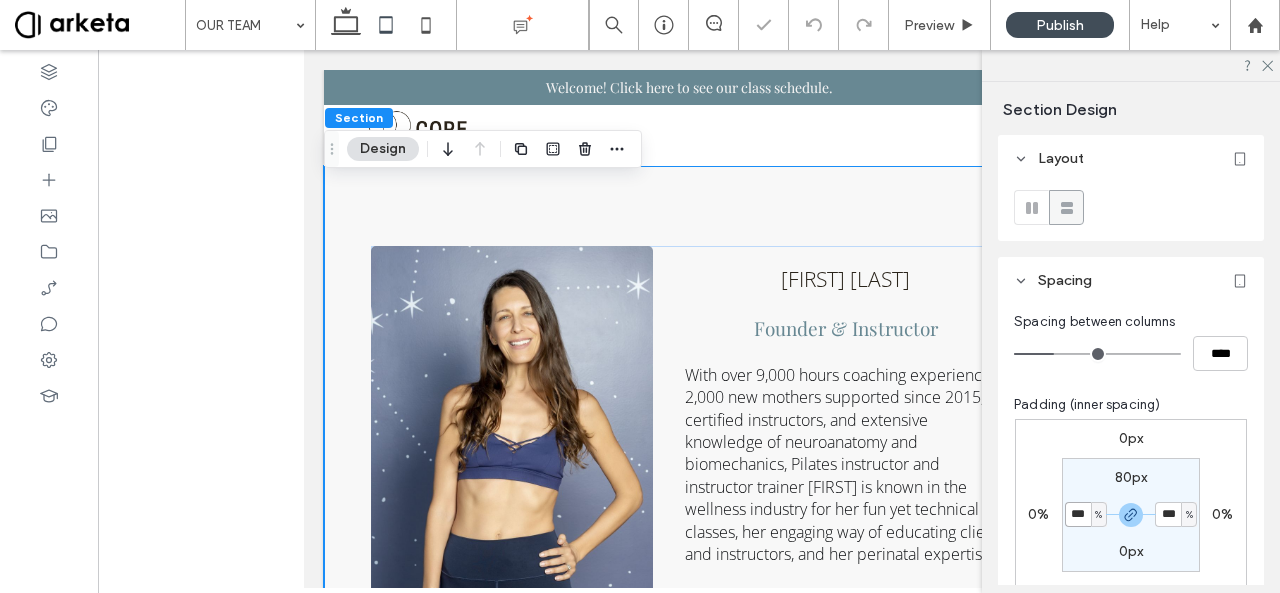 type on "*" 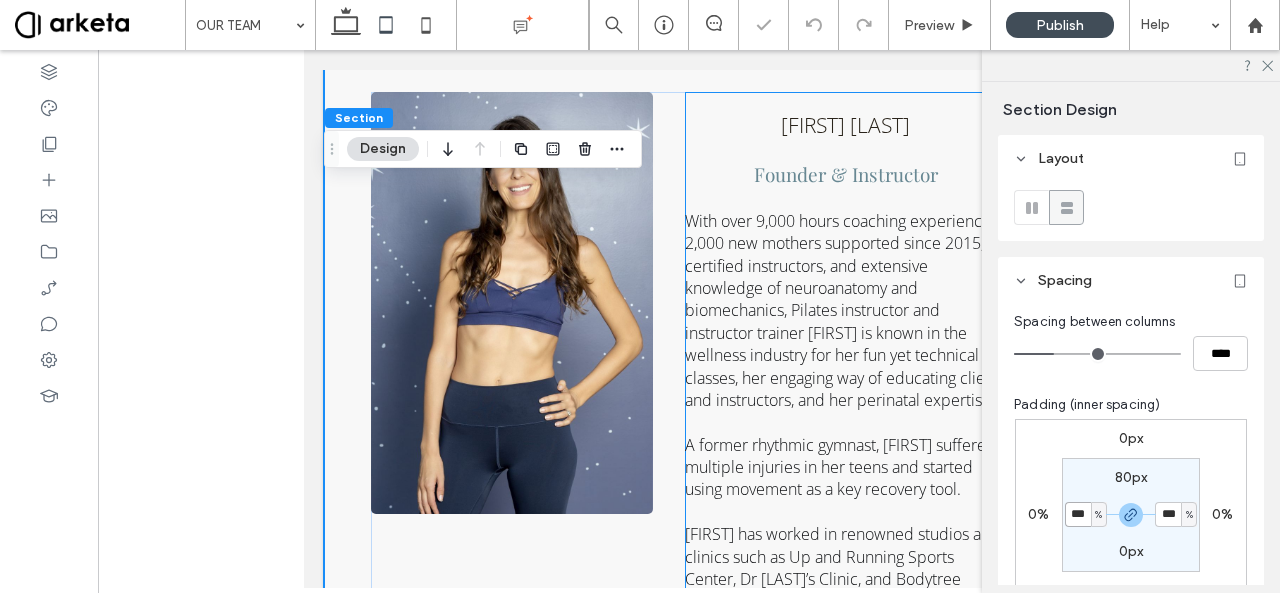 scroll, scrollTop: 223, scrollLeft: 0, axis: vertical 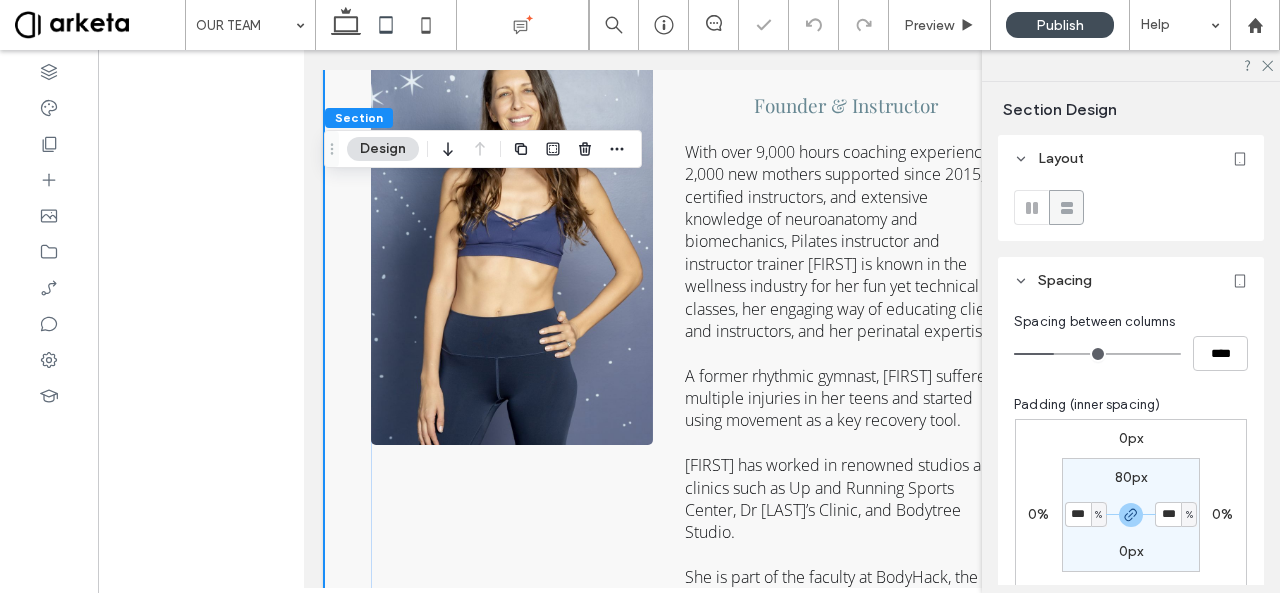 click on "Spacing between columns **** Padding (inner spacing) 0px 0% 0px 0% 80px *** % 0px *** % Reset padding" at bounding box center (1131, 507) 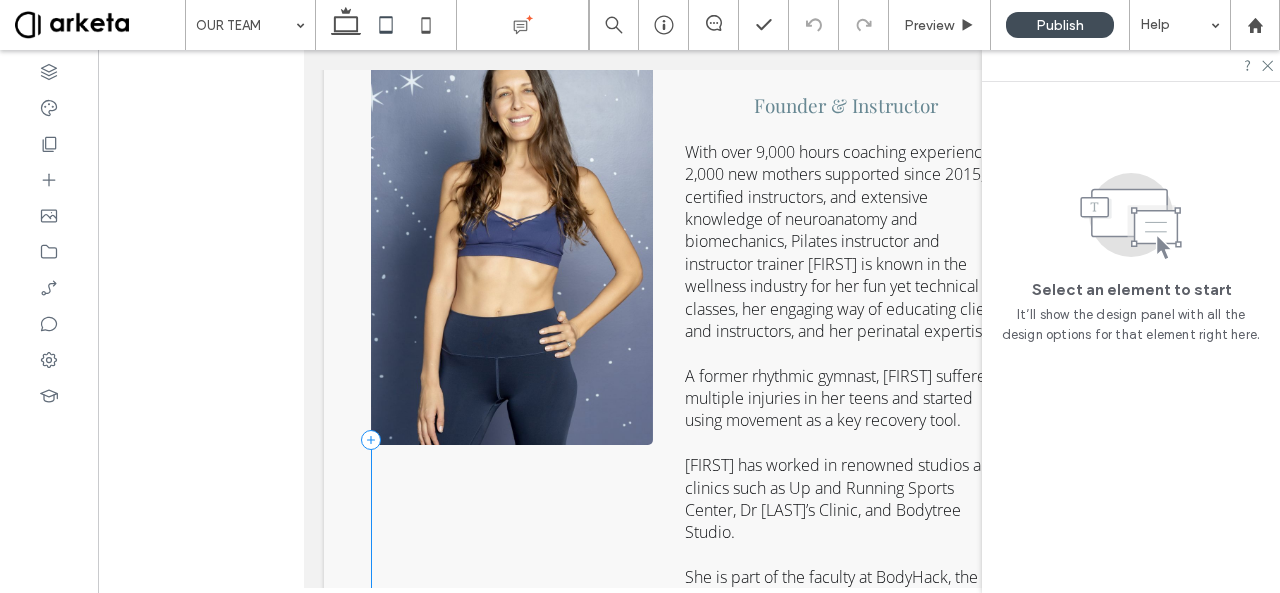 click on "[FIRST] [LAST]
Founder & Instructor With over 9,000 hours coaching experience, 2,000 new mothers supported since 2015, 75 certified instructors, and extensive knowledge of neuroanatomy and biomechanics, Pilates instructor and instructor trainer [FIRST] is known in the wellness industry for her fun yet technical classes, her engaging way of educating clients and instructors, and her perinatal expertise. A former rhythmic gymnast, [FIRST] suffered multiple injuries in her teens and started using movement as a key recovery tool. [FIRST] has worked in renowned studios and clinics such as Up and Running Sports Center, Dr [LAST]’s Clinic, and Bodytree Studio. She is part of the faculty at BodyHack, the leading fitness instructor provider in the Middle East, and is also trained in prenatal and bhakti yoga, ScolioPilates (Pilates for scoliosis), NeuroPilates, RAD Mobility, and Sports Nutrition (Oxford University)." at bounding box center (688, 440) 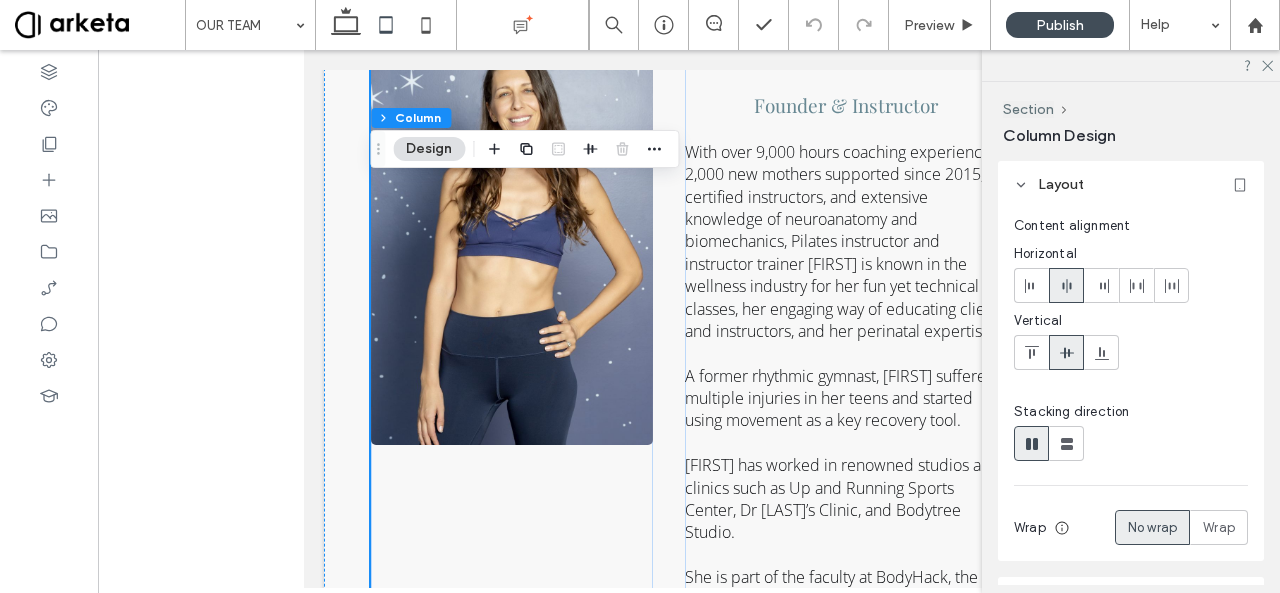 scroll, scrollTop: 202, scrollLeft: 0, axis: vertical 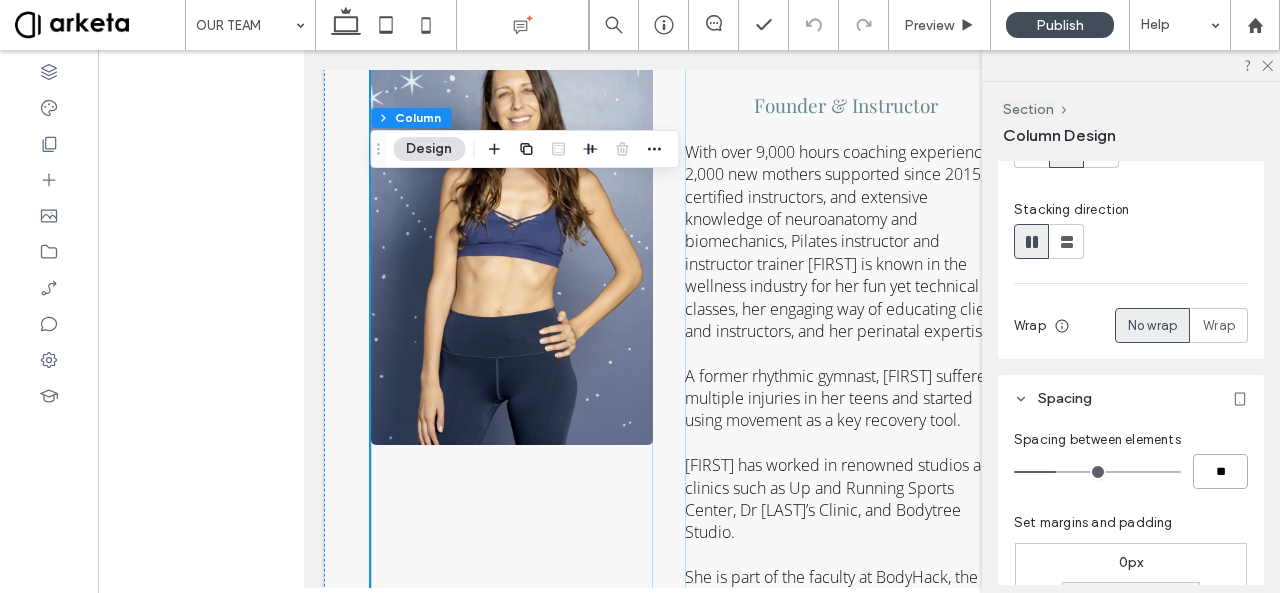 click on "**" at bounding box center (1220, 471) 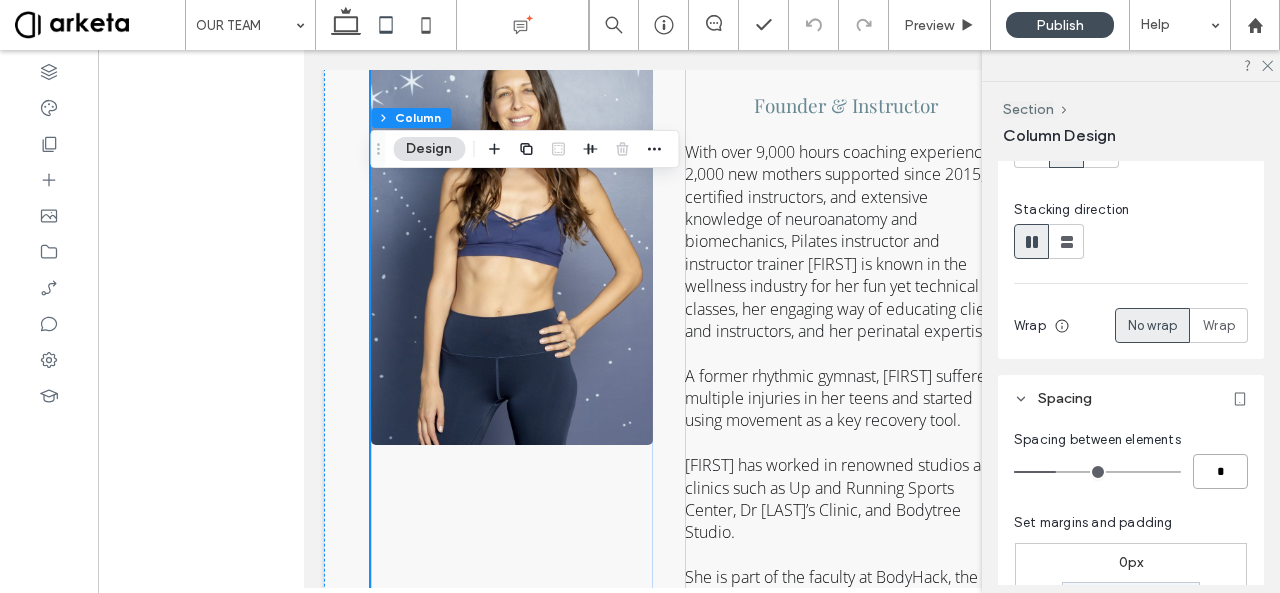 type on "**" 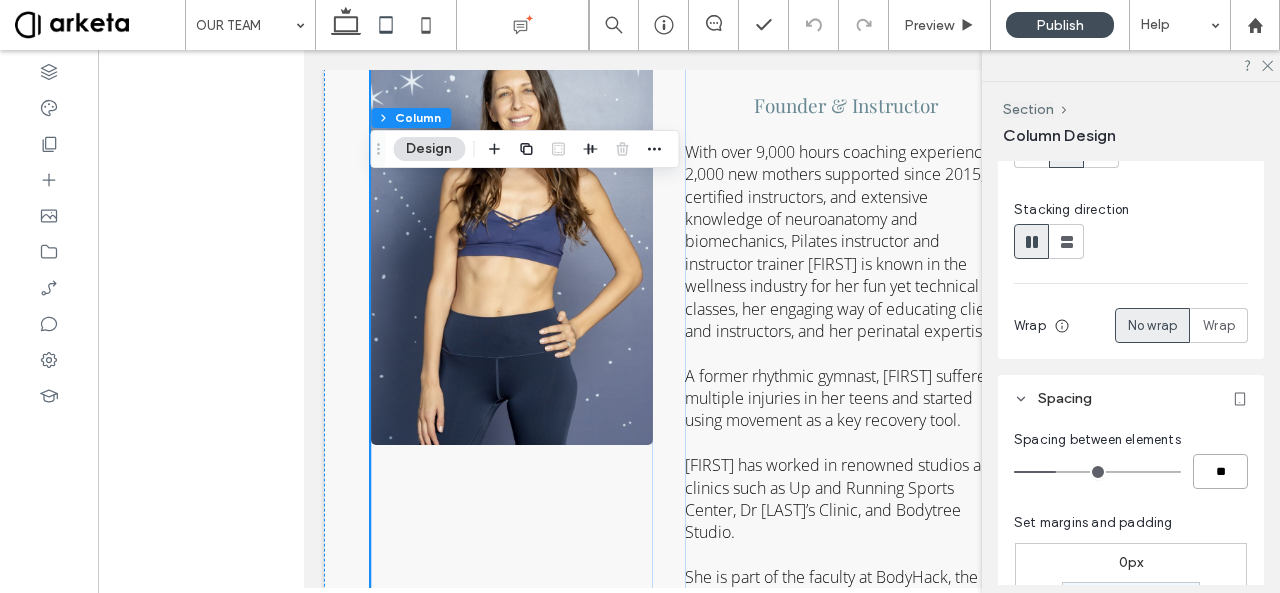 type on "*" 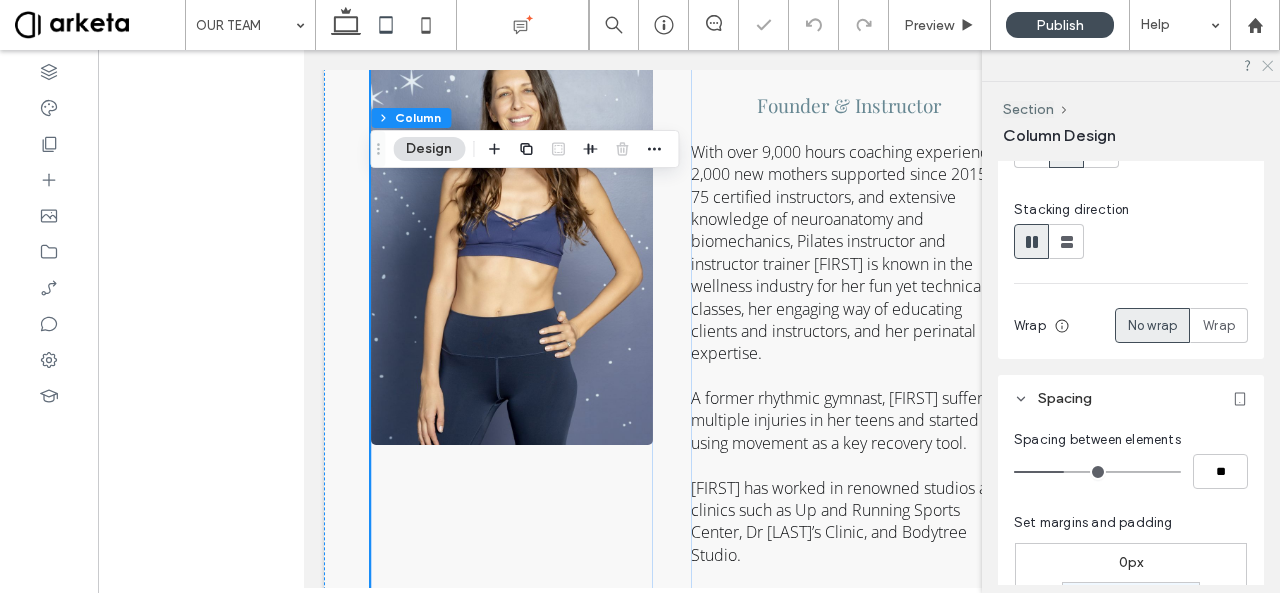 click 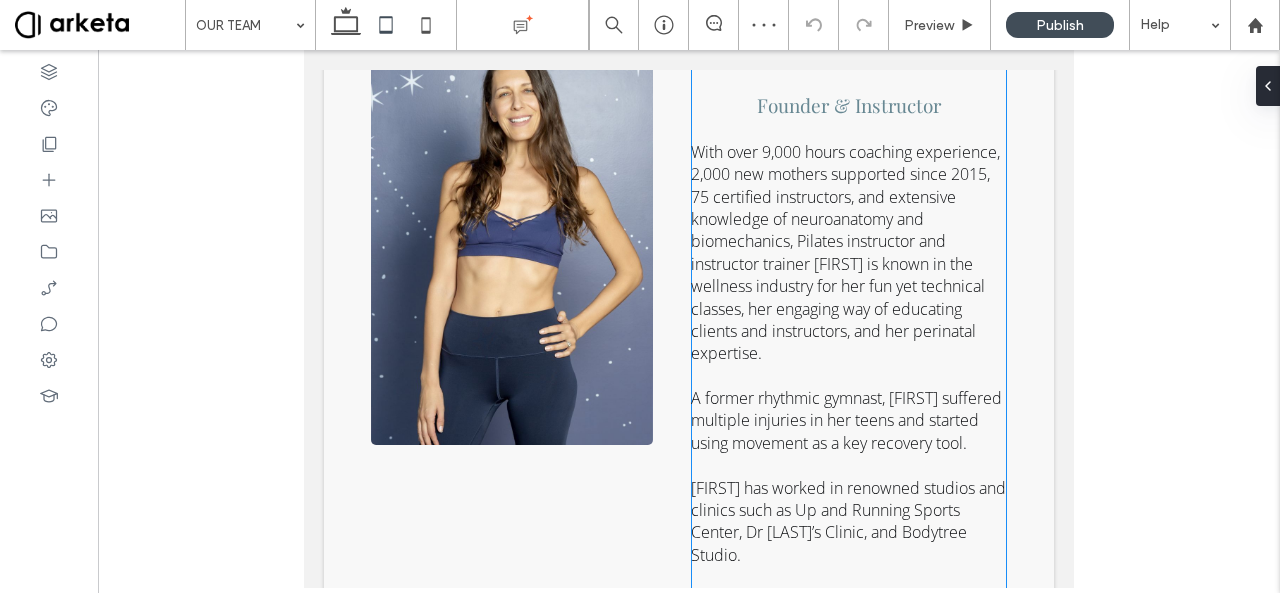 click on "With over 9,000 hours coaching experience, 2,000 new mothers supported since 2015, 75 certified instructors, and extensive knowledge of neuroanatomy and biomechanics, Pilates instructor and instructor trainer [FIRST] is known in the wellness industry for her fun yet technical classes, her engaging way of educating clients and instructors, and her perinatal expertise." at bounding box center [845, 253] 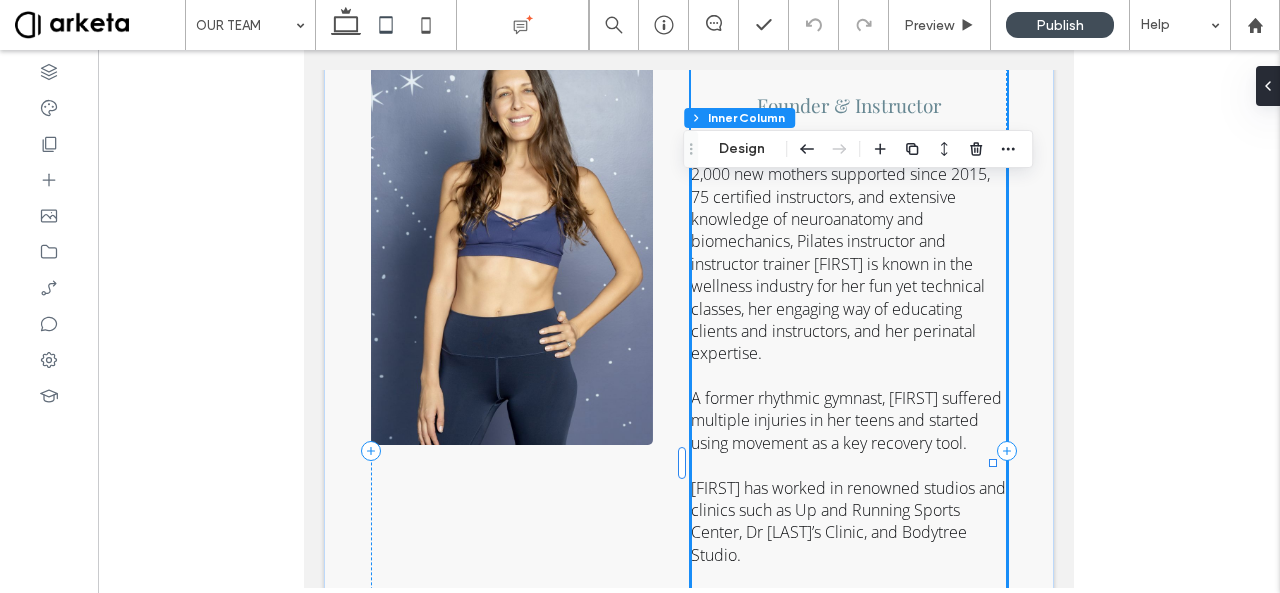 click on "With over 9,000 hours coaching experience, 2,000 new mothers supported since 2015, 75 certified instructors, and extensive knowledge of neuroanatomy and biomechanics, Pilates instructor and instructor trainer [FIRST] is known in the wellness industry for her fun yet technical classes, her engaging way of educating clients and instructors, and her perinatal expertise. A former rhythmic gymnast, [FIRST] suffered multiple injuries in her teens and started using movement as a key recovery tool. [FIRST] has worked in renowned studios and clinics such as Up and Running Sports Center, Dr [LAST]’s Clinic, and Bodytree Studio. She is part of the faculty at BodyHack, the leading fitness instructor provider in the Middle East, and is also trained in prenatal and bhakti yoga, ScolioPilates (Pilates for scoliosis), NeuroPilates, RAD Mobility, and Sports Nutrition (Oxford University)." at bounding box center [849, 510] 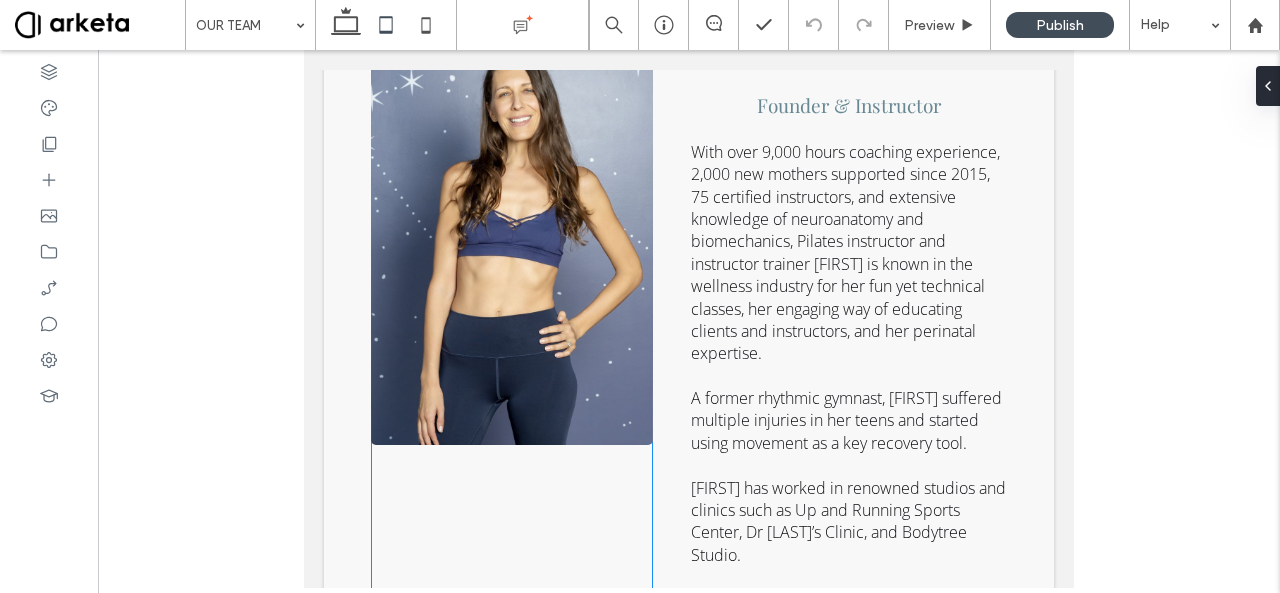 click at bounding box center (511, 234) 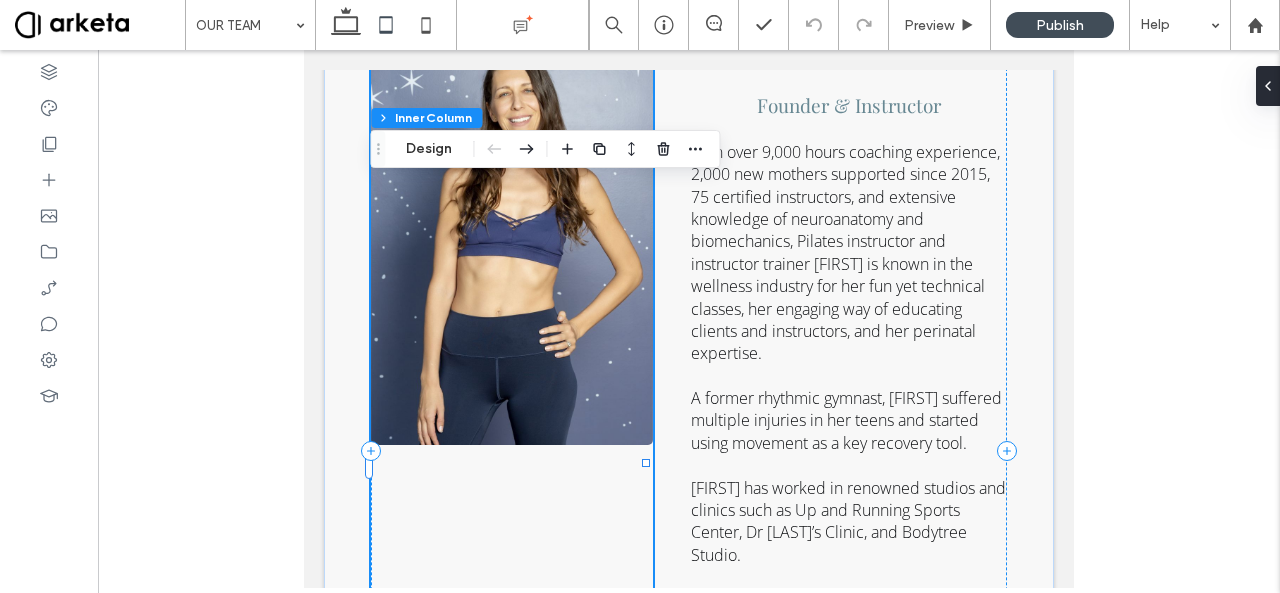 click at bounding box center [511, 234] 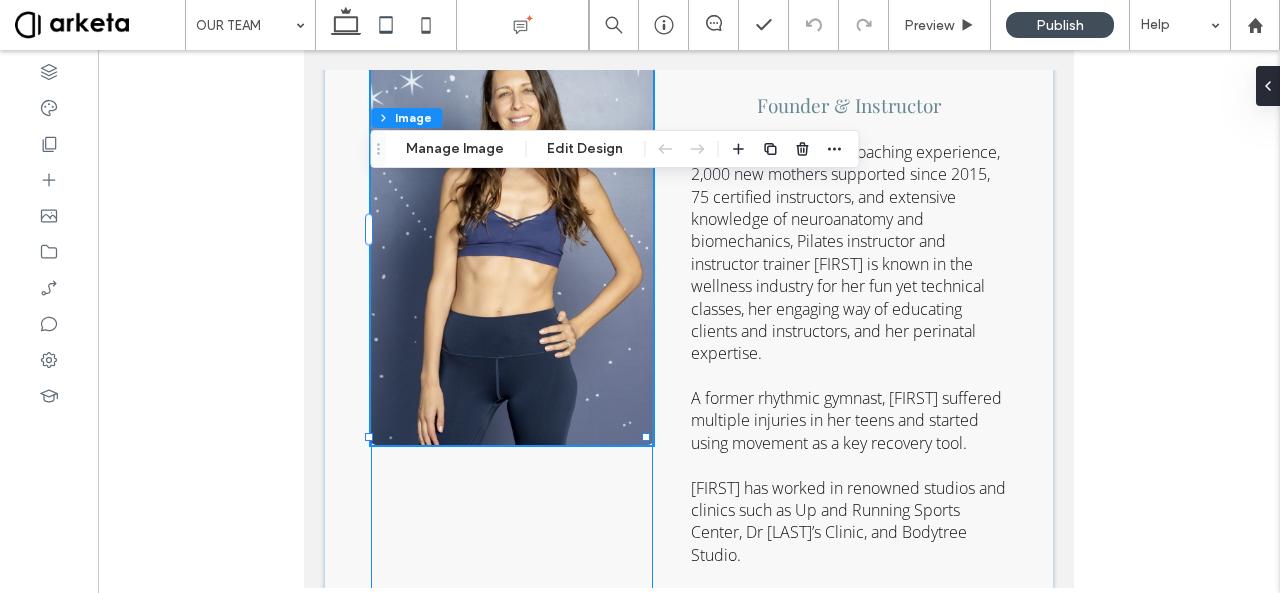 type on "*" 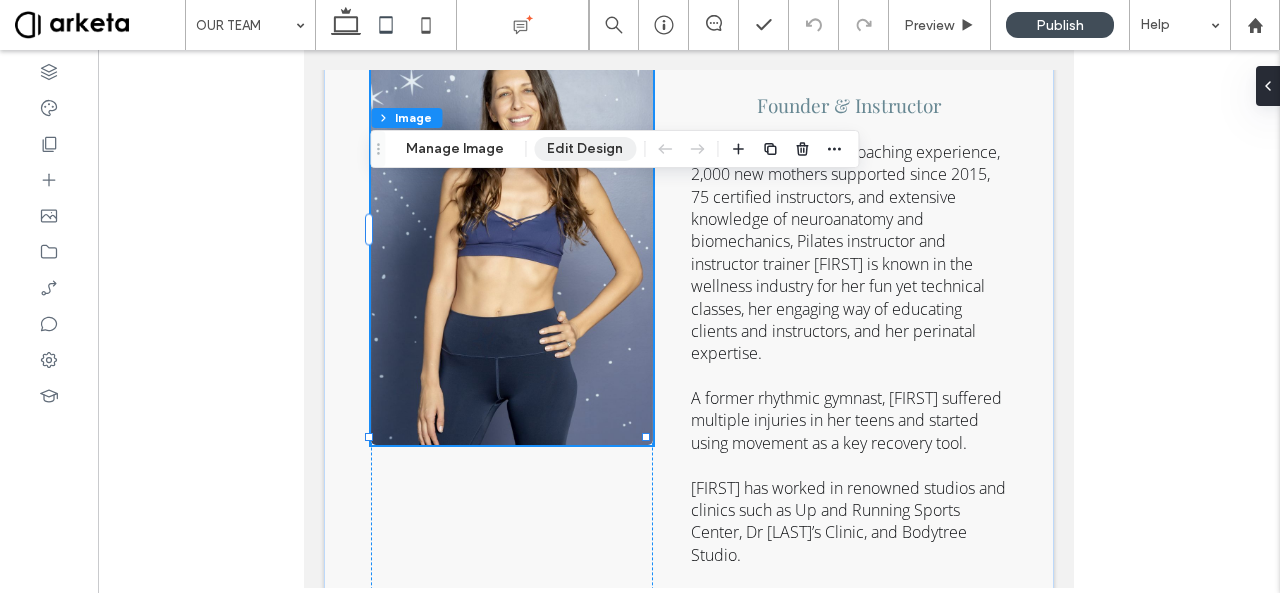 click on "Edit Design" at bounding box center (585, 149) 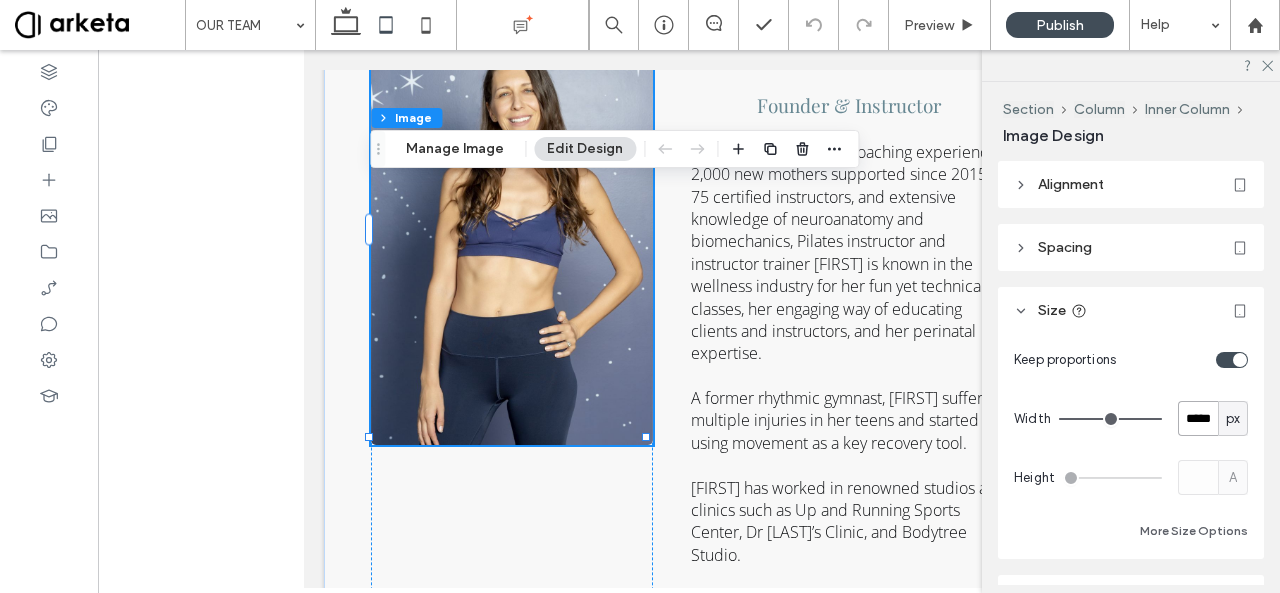 click on "*****" at bounding box center [1198, 418] 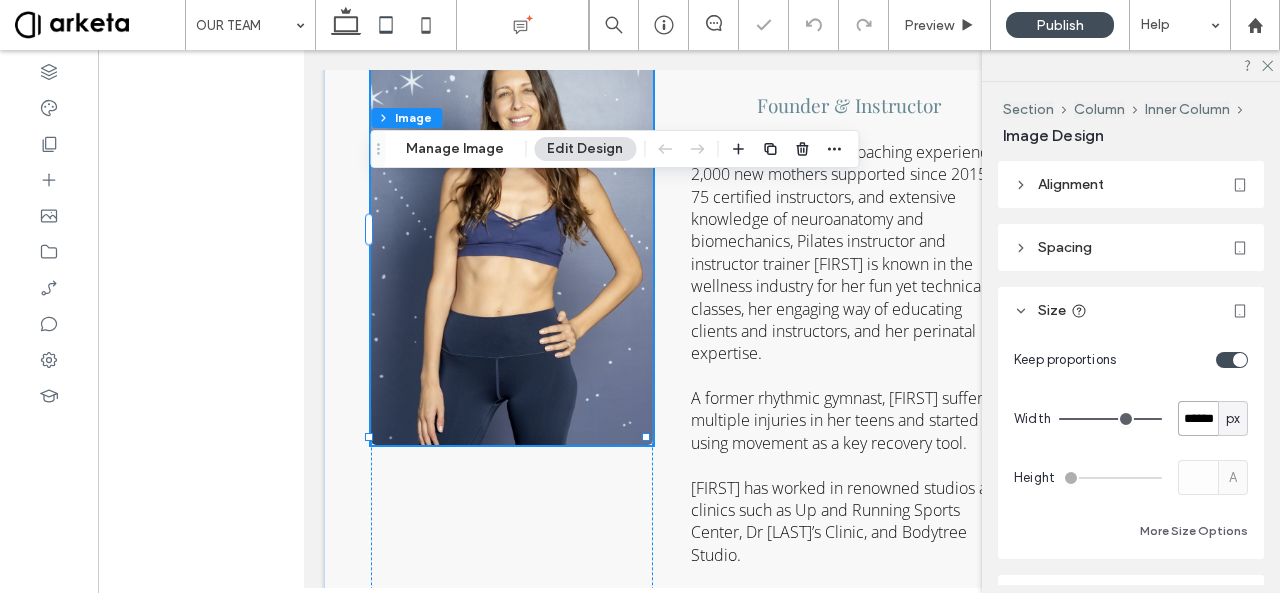 type on "*****" 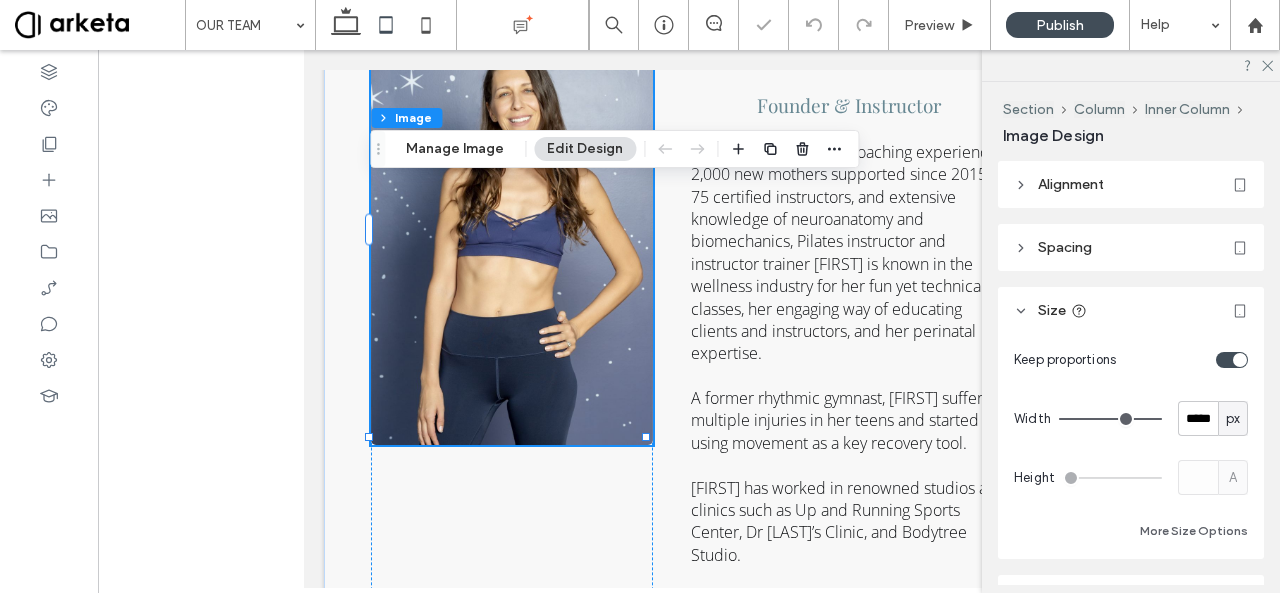 click on "Keep proportions Width ***** px Height A More Size Options" at bounding box center [1131, 442] 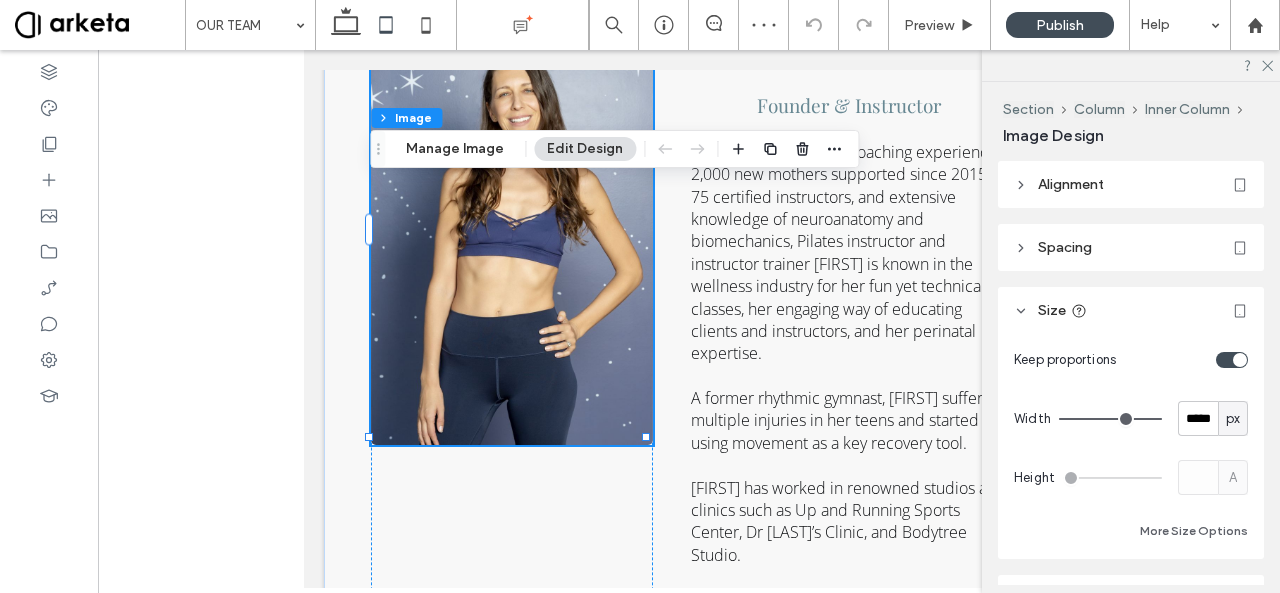 click at bounding box center [1232, 360] 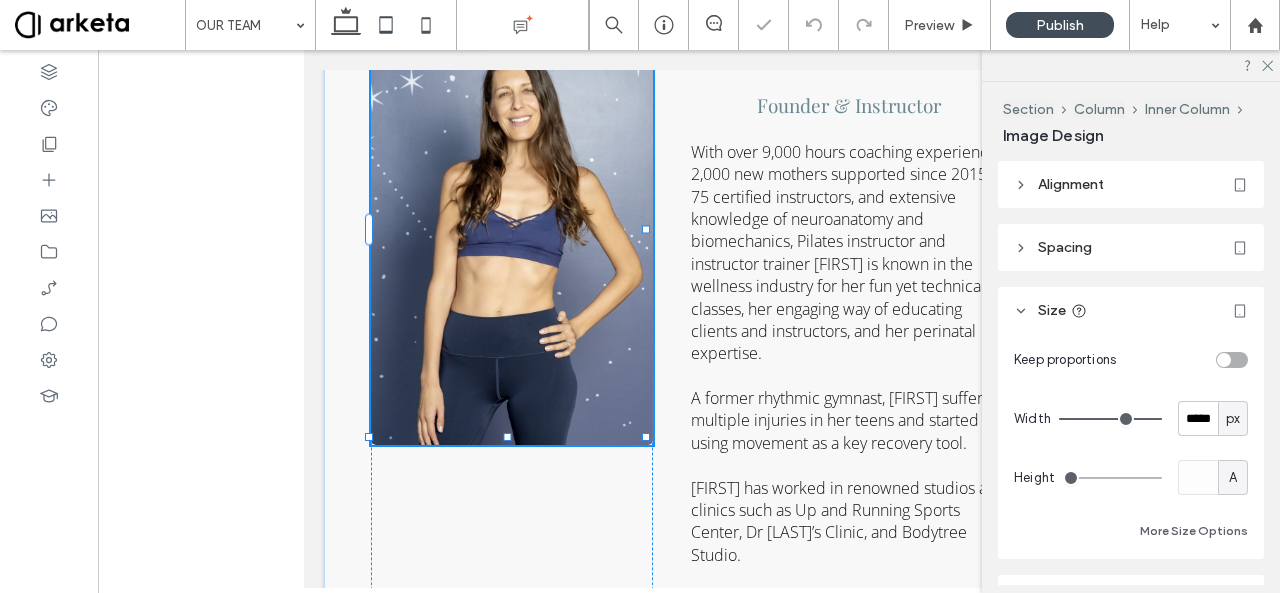 type on "***" 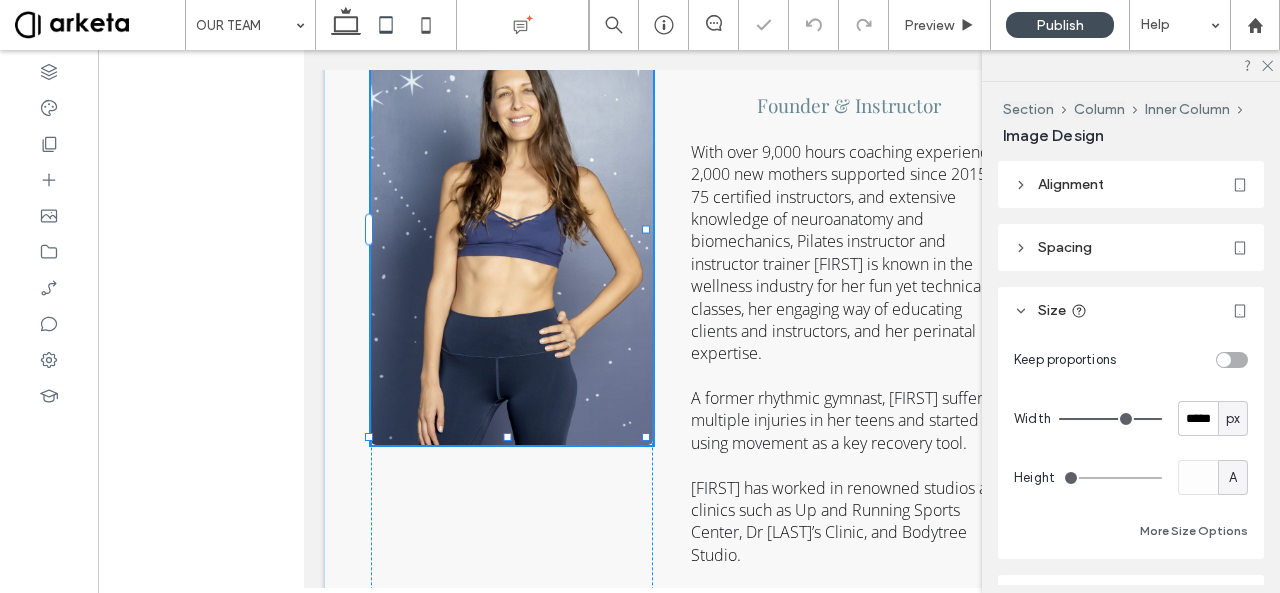 type on "*****" 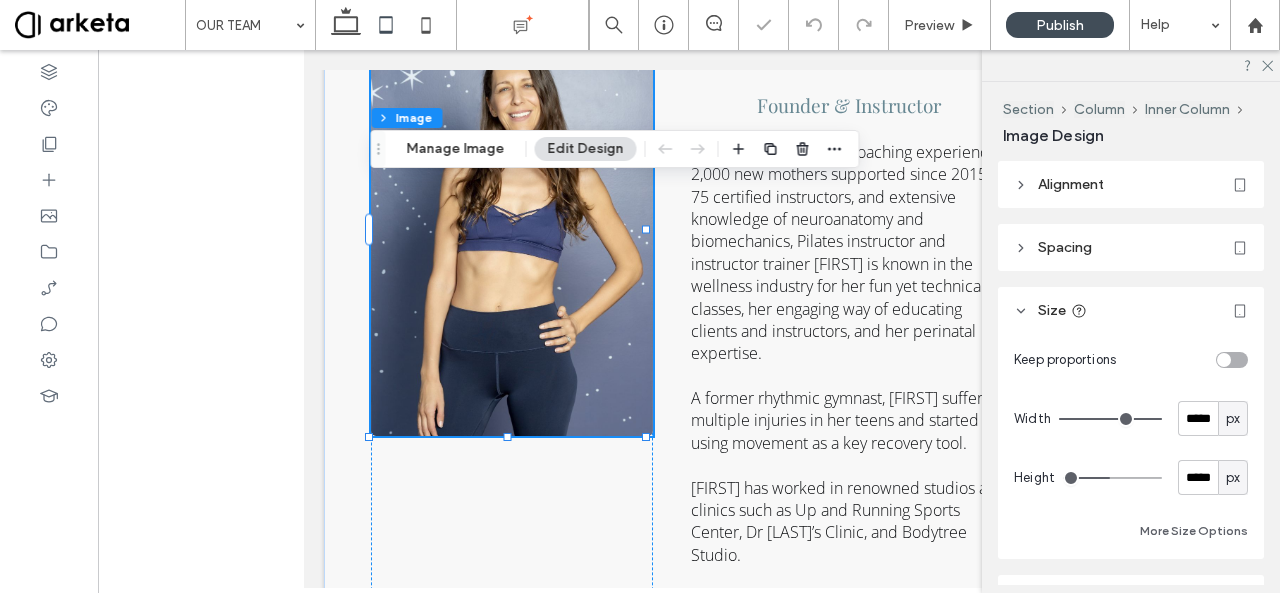 click at bounding box center [1232, 360] 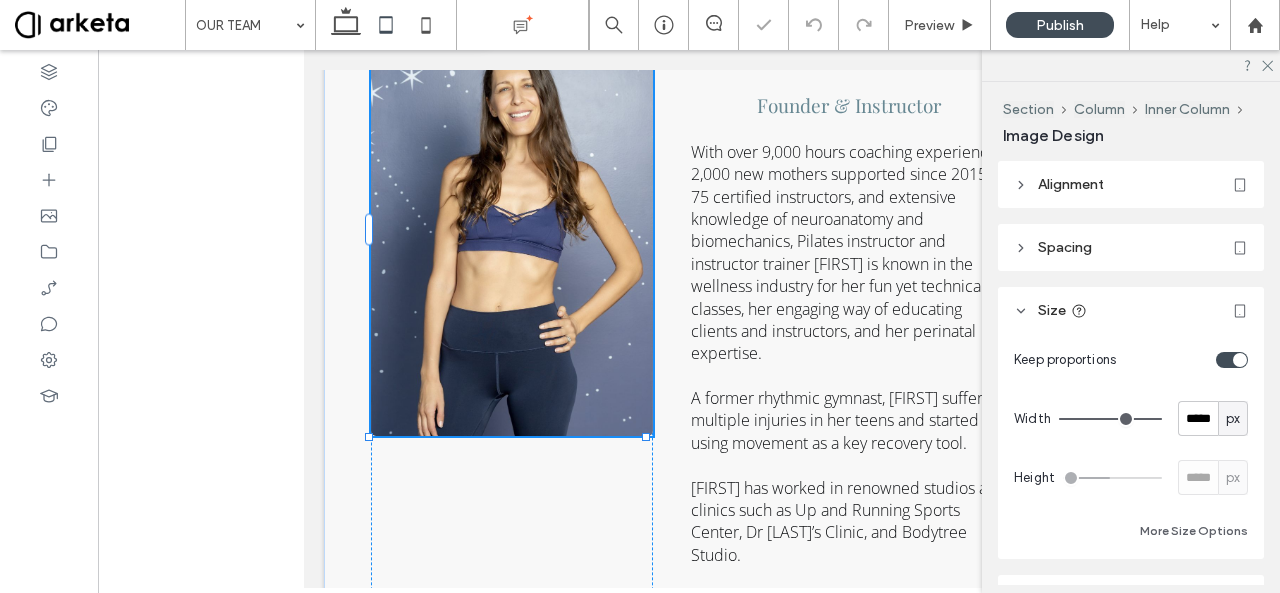 type on "*" 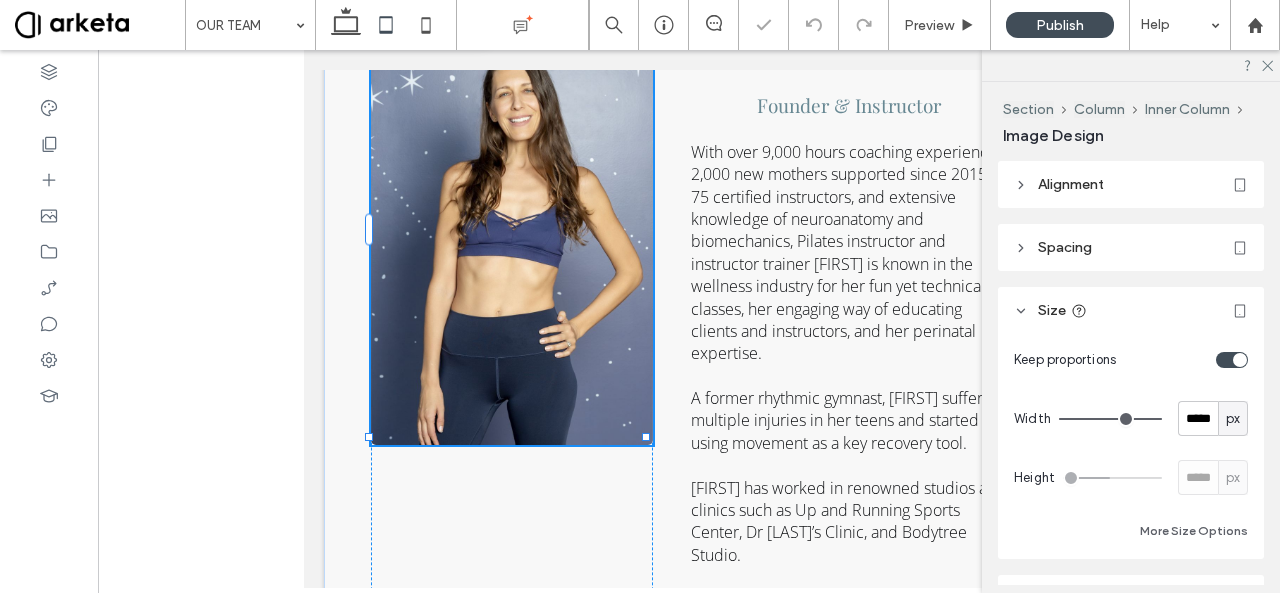 type 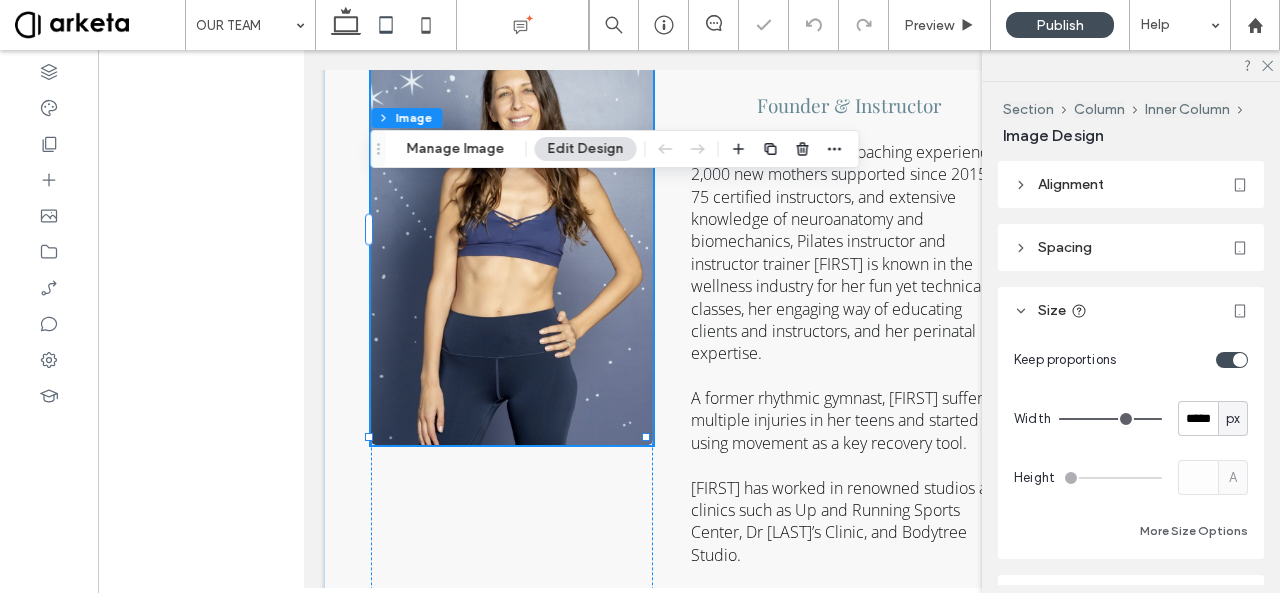 click on "px" at bounding box center [1233, 419] 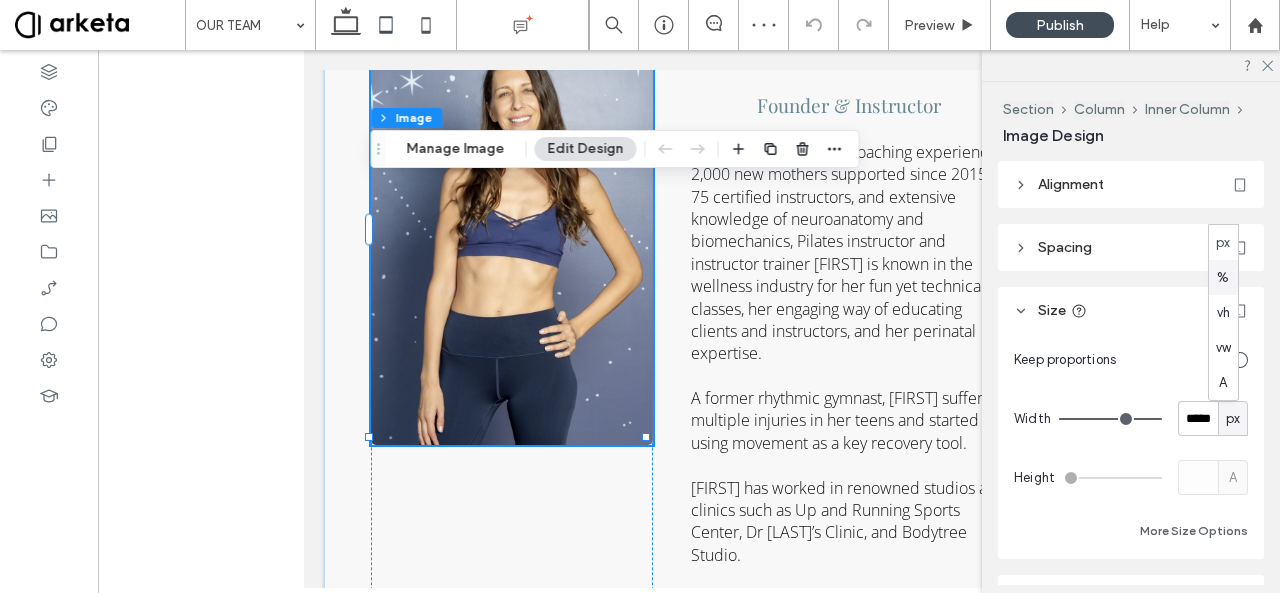 click on "%" at bounding box center [1223, 277] 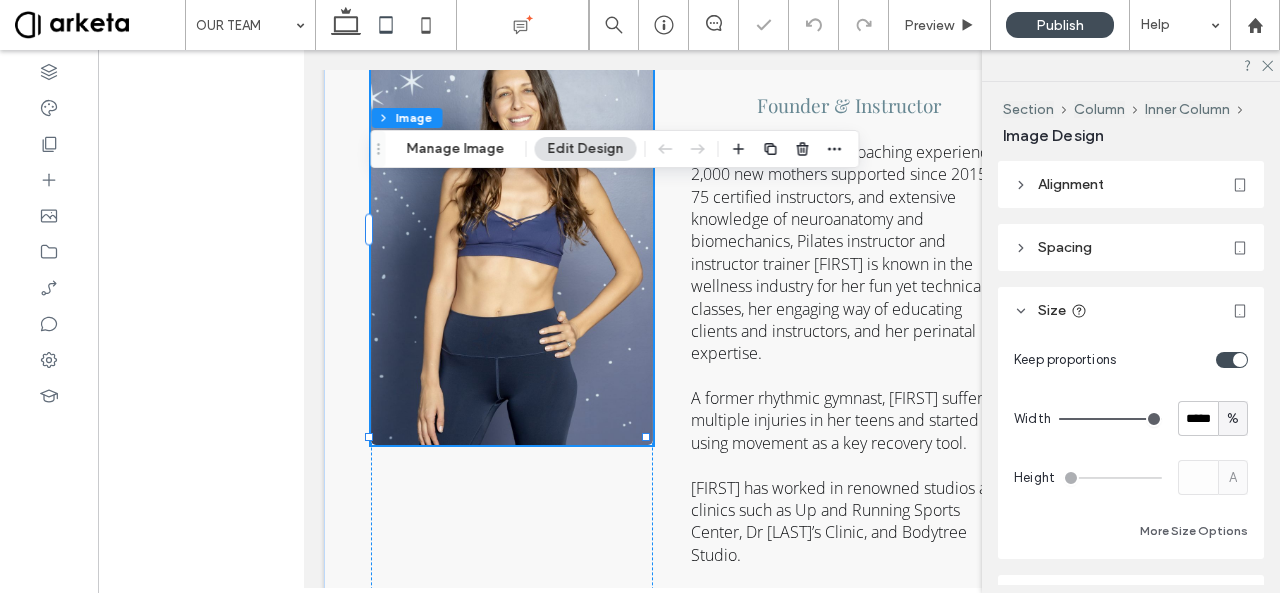 type on "***" 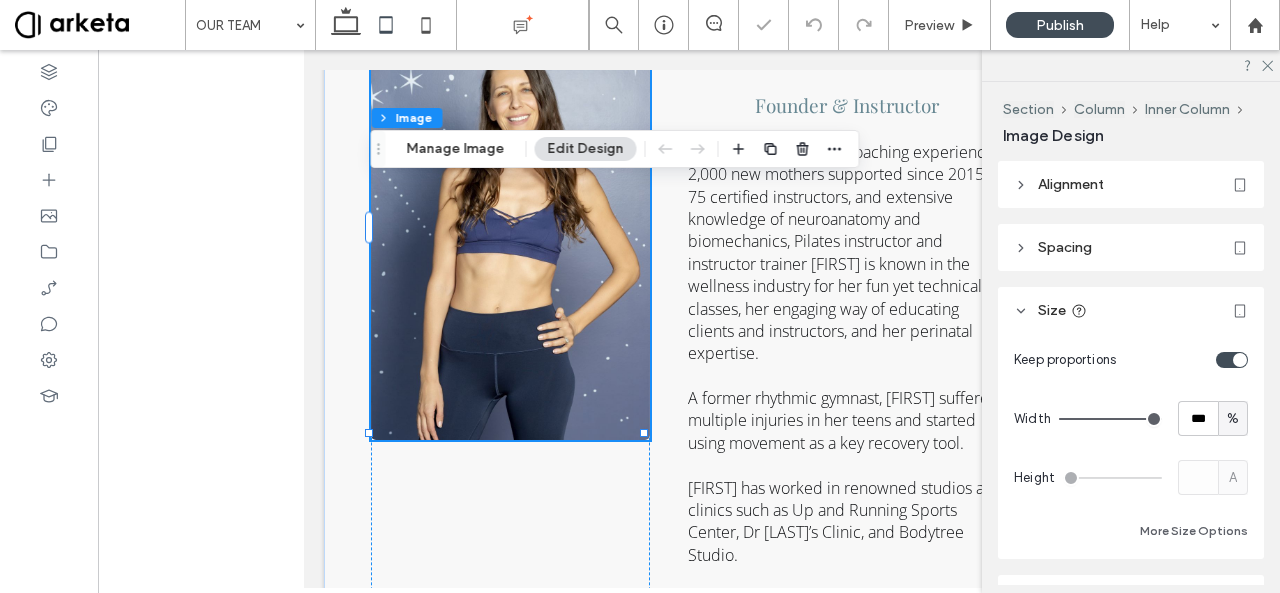click on "Keep proportions" at bounding box center (1131, 359) 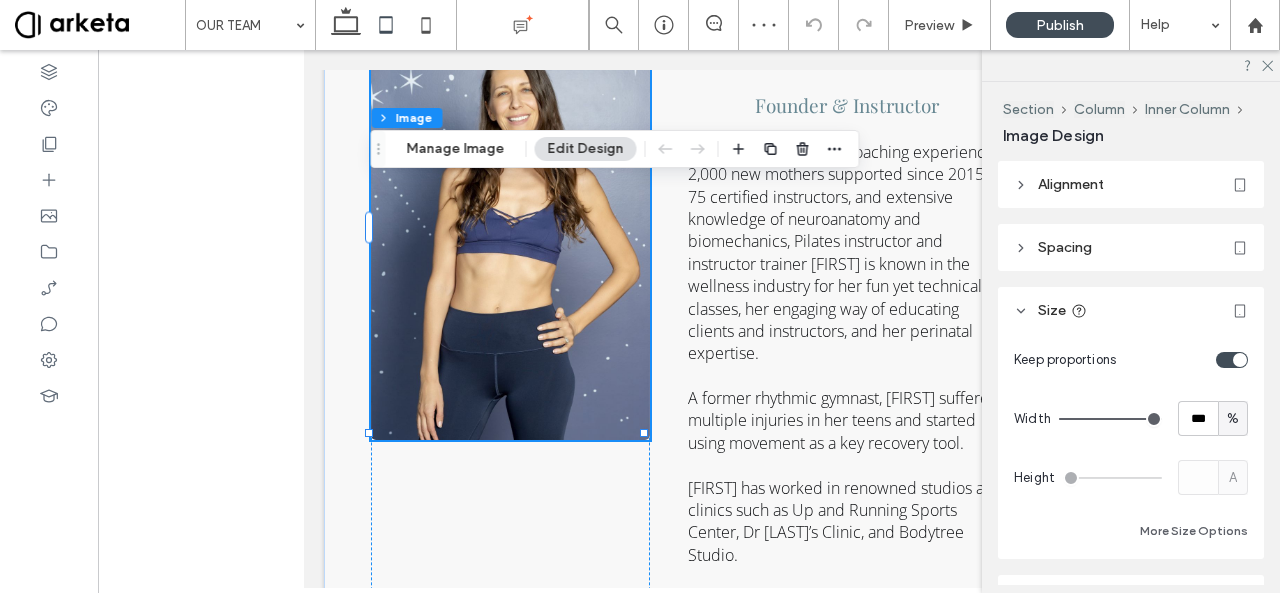 click on "%" at bounding box center (1233, 418) 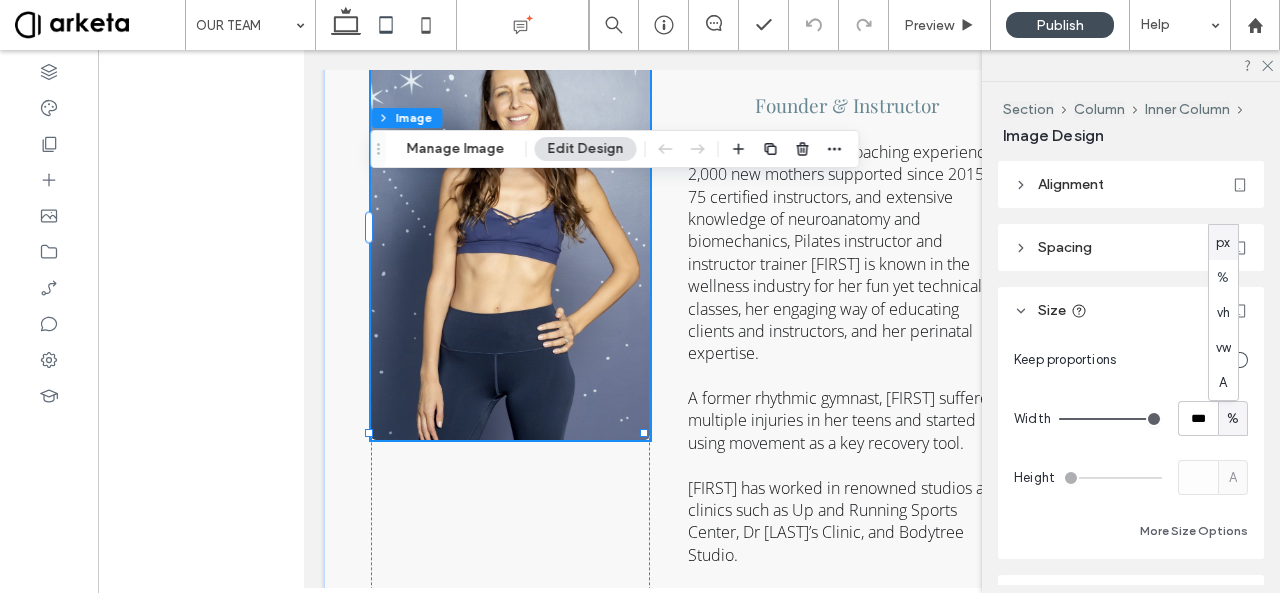 click on "Keep proportions Width *** % Height A More Size Options" at bounding box center (1131, 442) 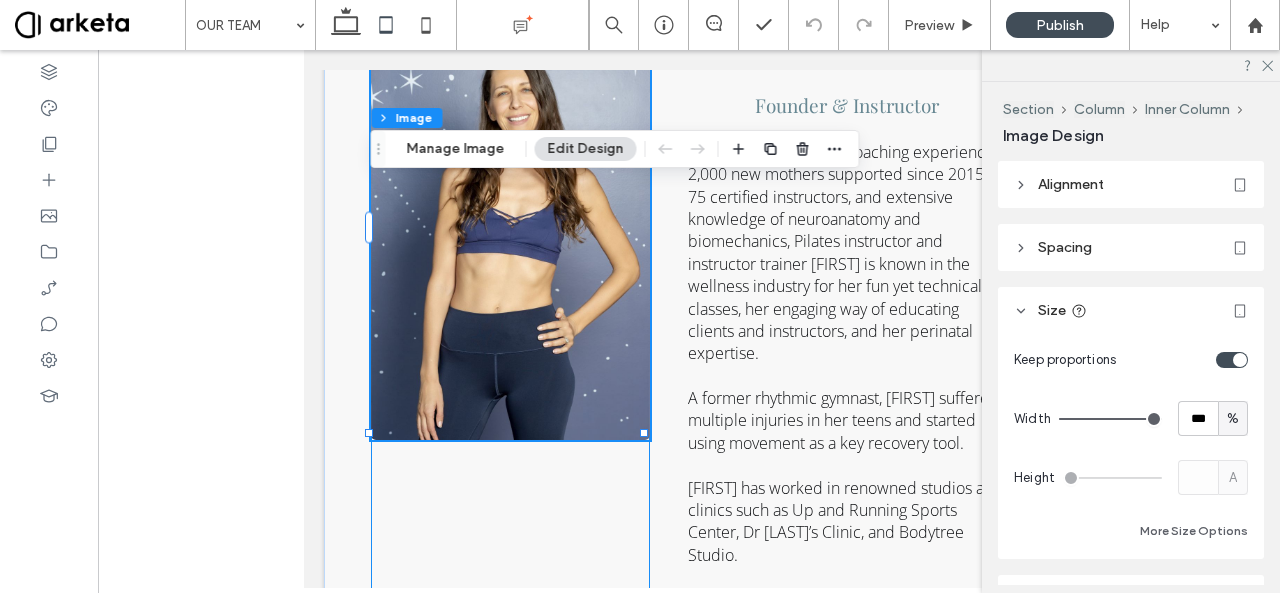 click at bounding box center (510, 451) 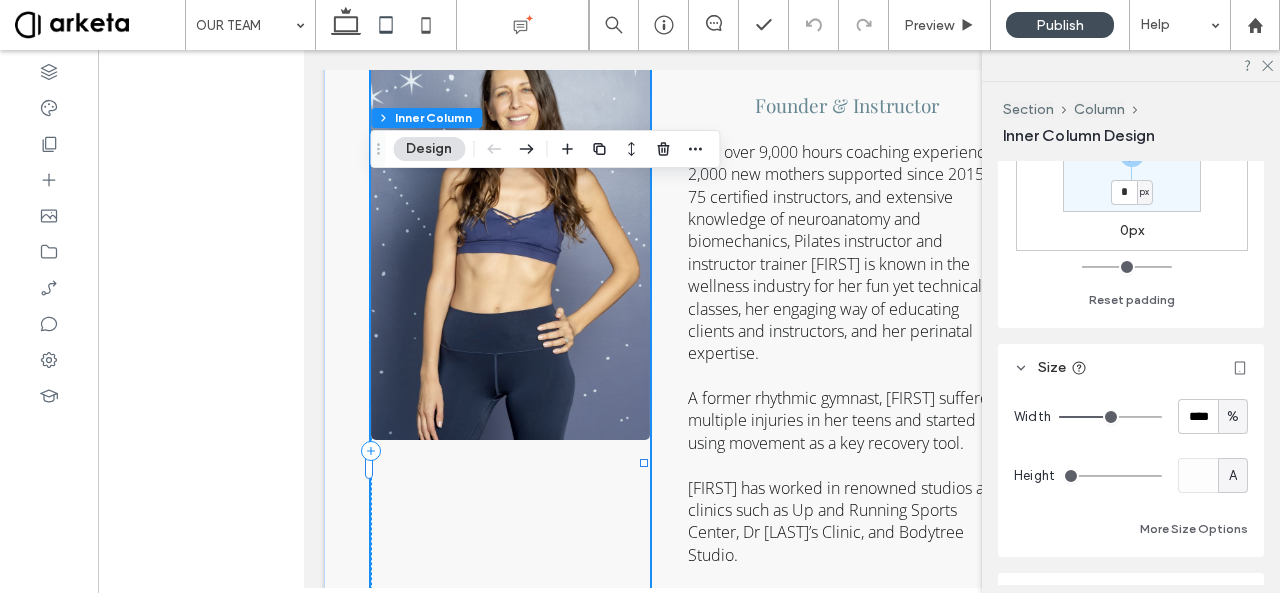 scroll, scrollTop: 750, scrollLeft: 0, axis: vertical 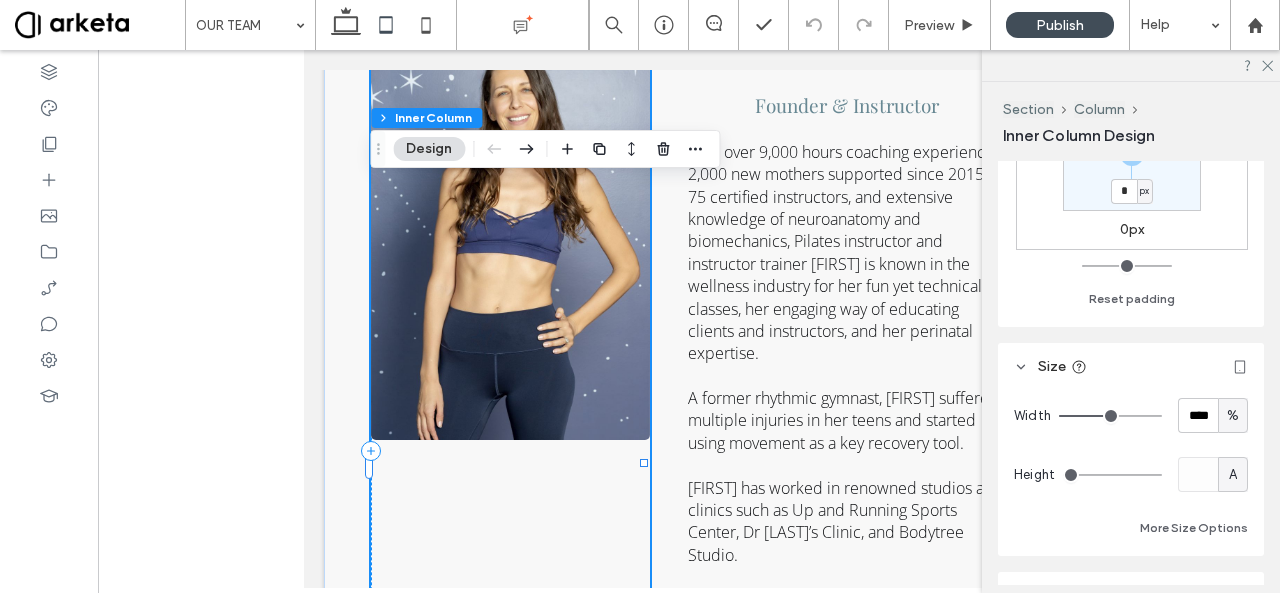 click on "%" at bounding box center [1233, 416] 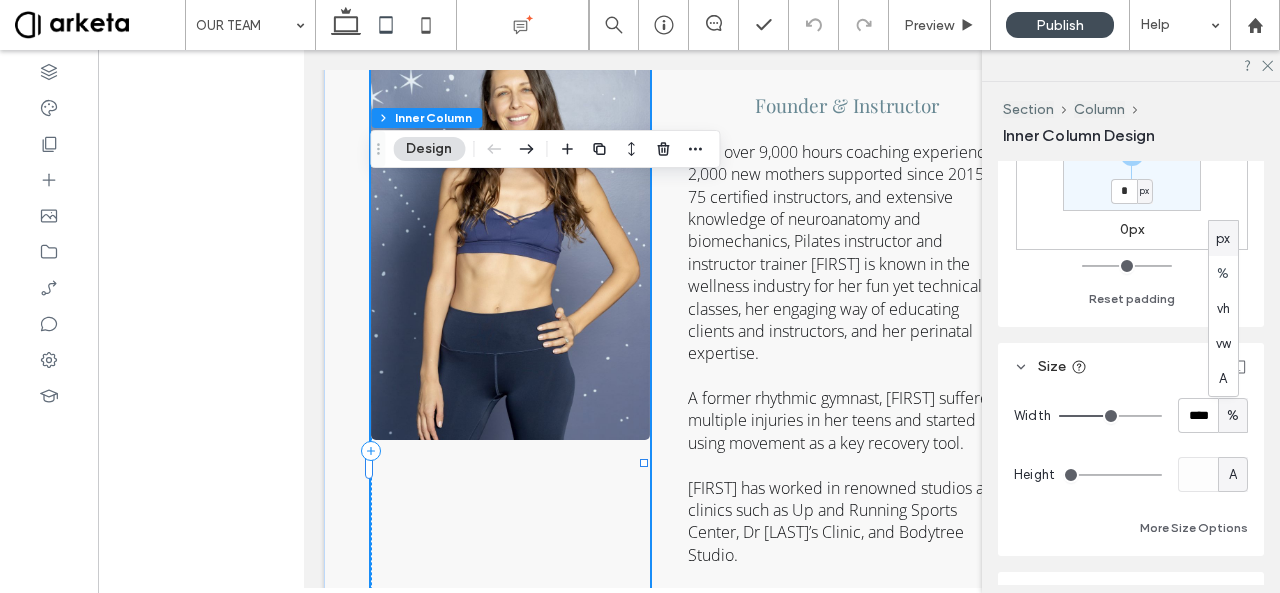 click on "px" at bounding box center (1223, 239) 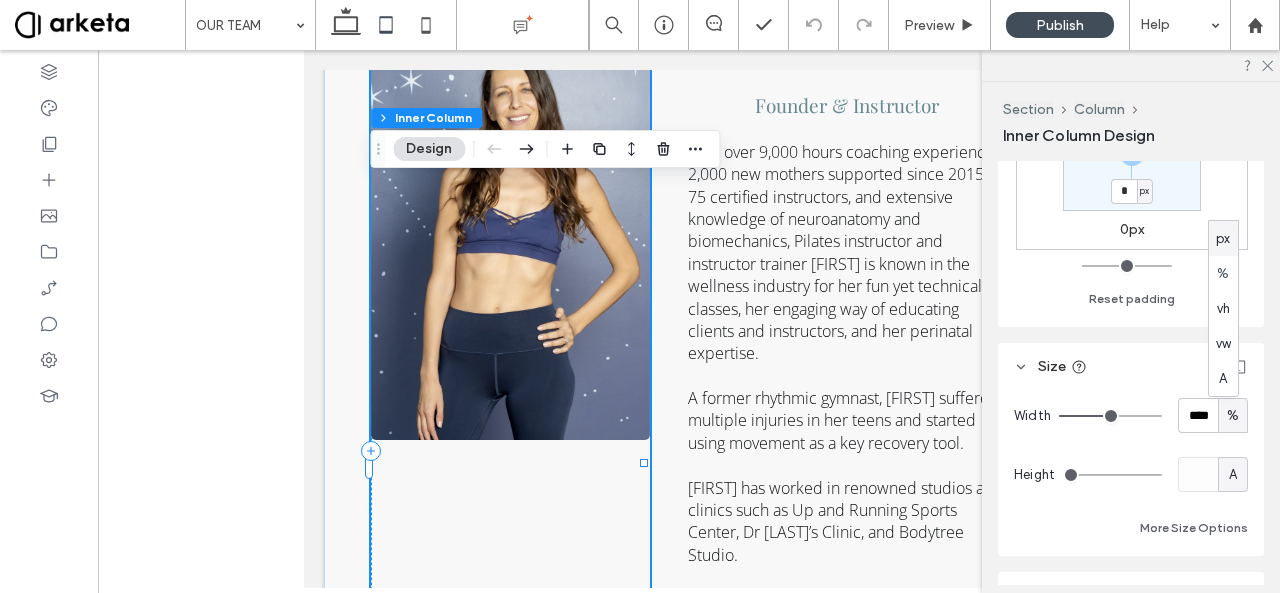 type on "***" 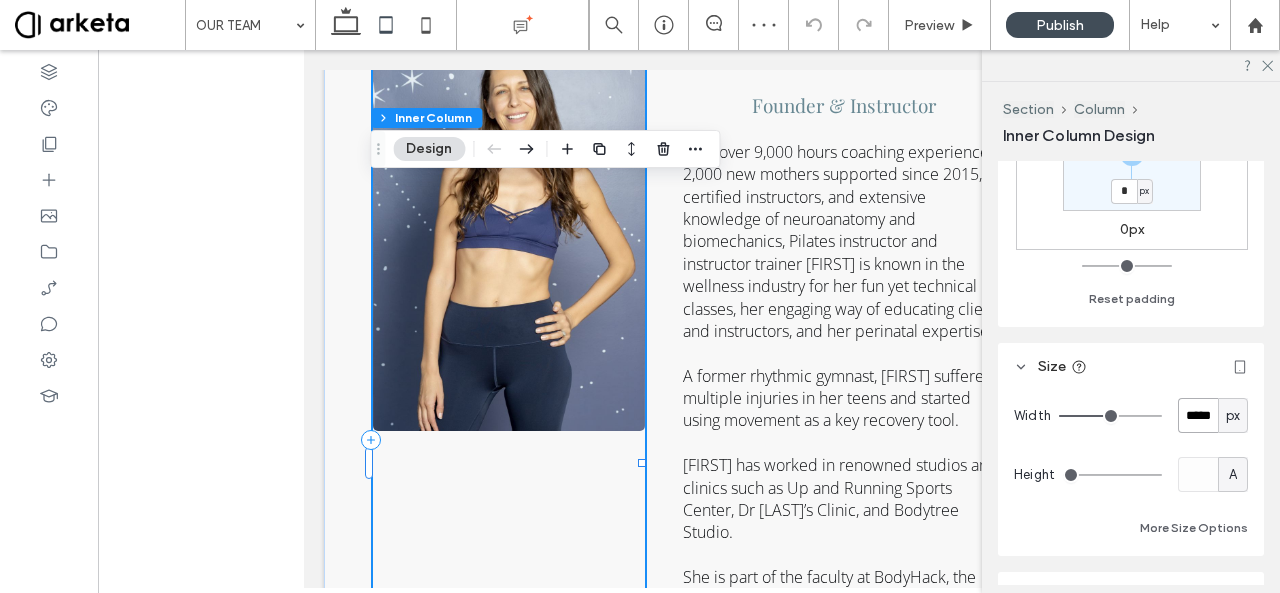 click on "*****" at bounding box center [1198, 415] 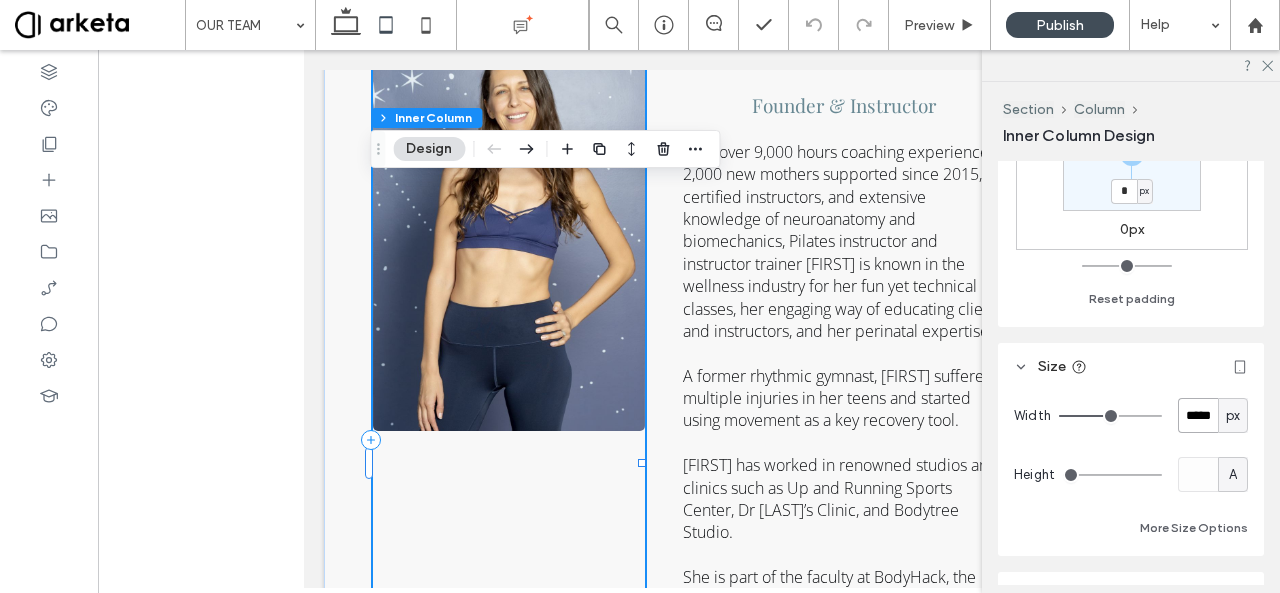 click on "*****" at bounding box center [1198, 415] 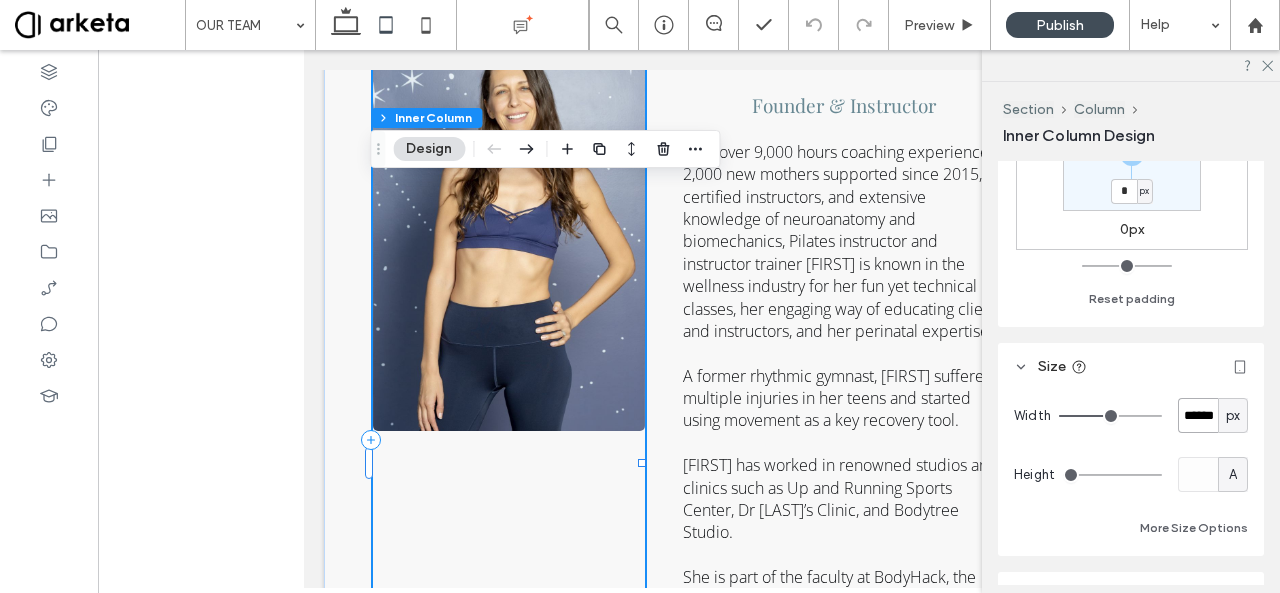 type on "******" 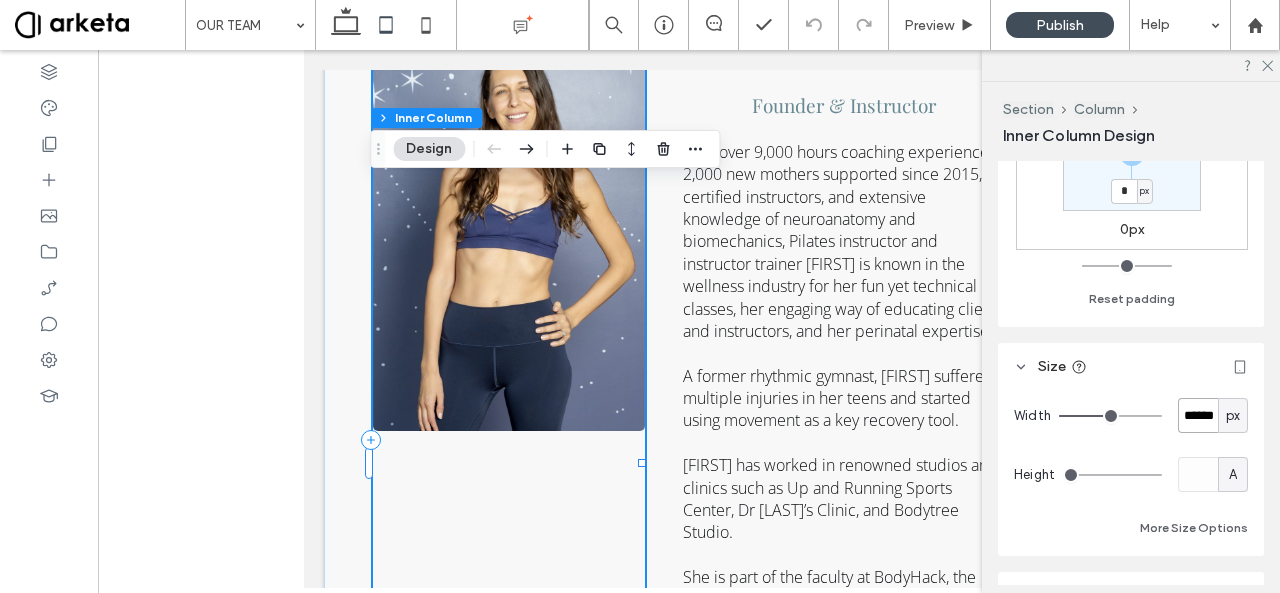 type on "***" 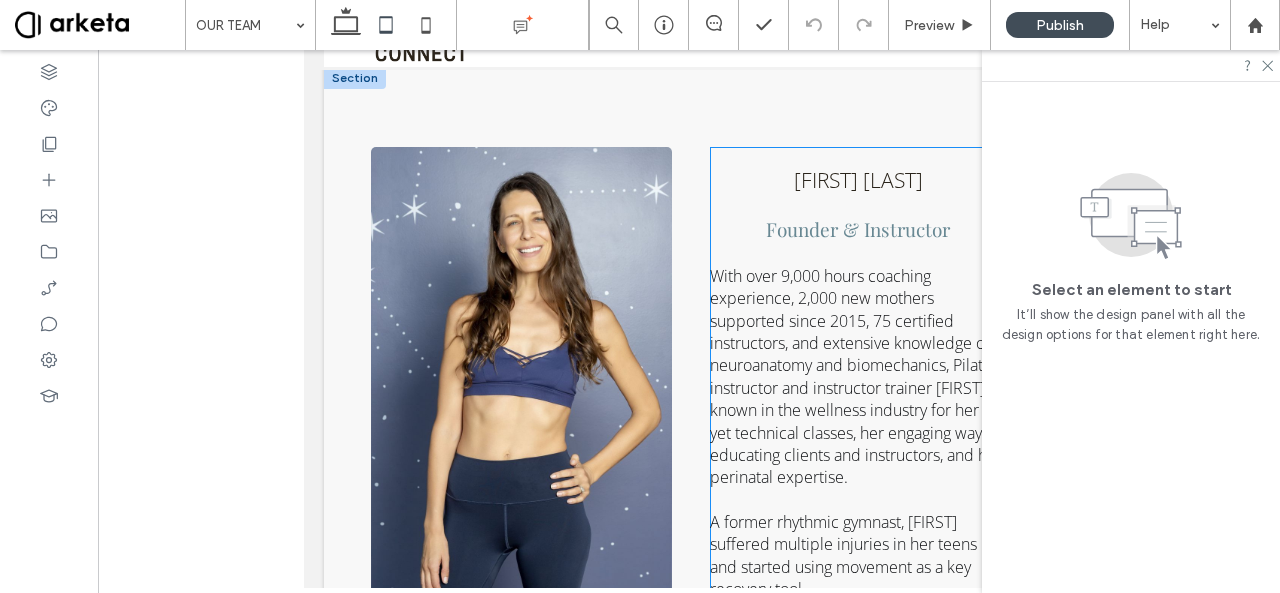 scroll, scrollTop: 69, scrollLeft: 0, axis: vertical 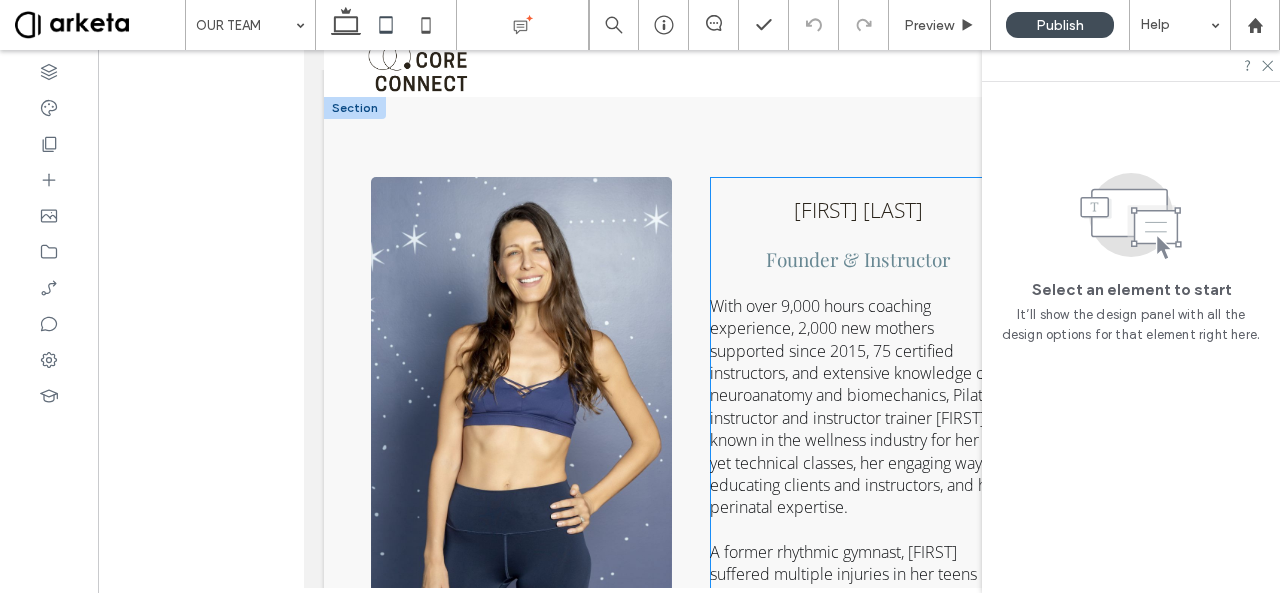 click on "[FIRST] [LAST]" at bounding box center [858, 210] 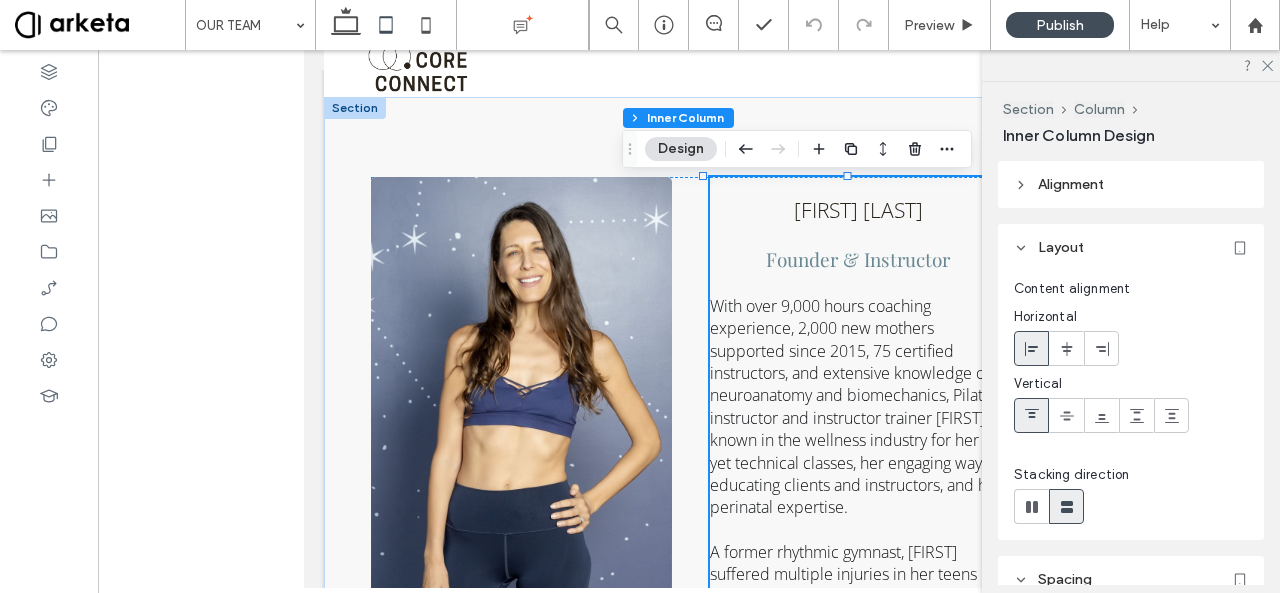 click on "[FIRST] [LAST]" at bounding box center (858, 210) 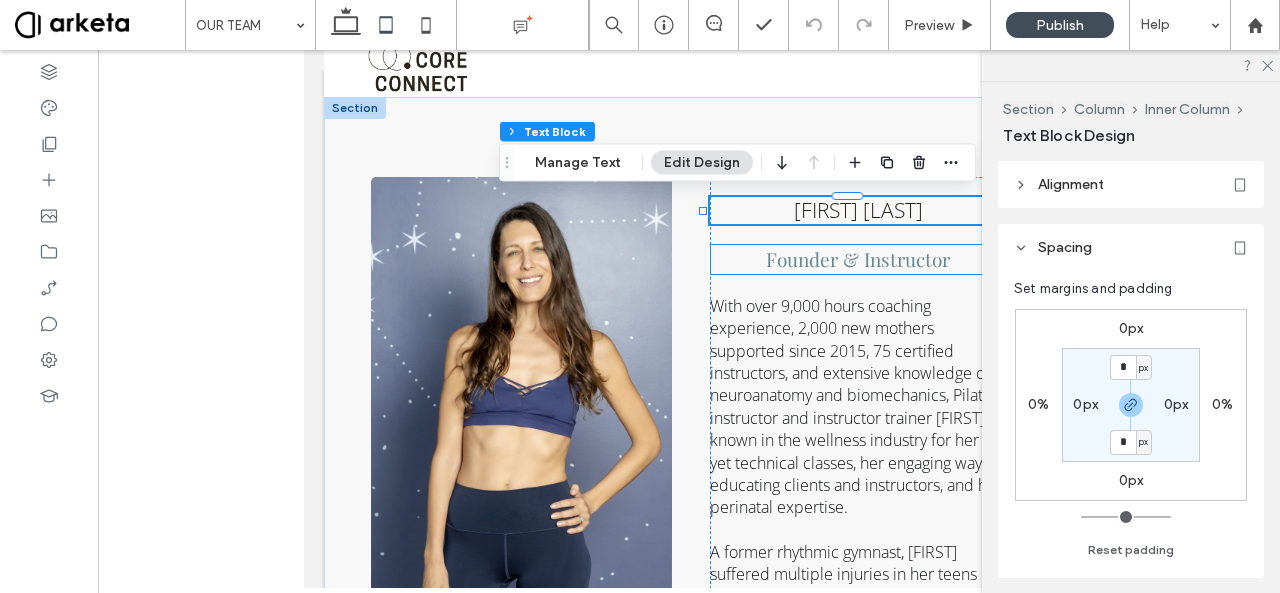 click on "Founder & Instructor" at bounding box center (858, 259) 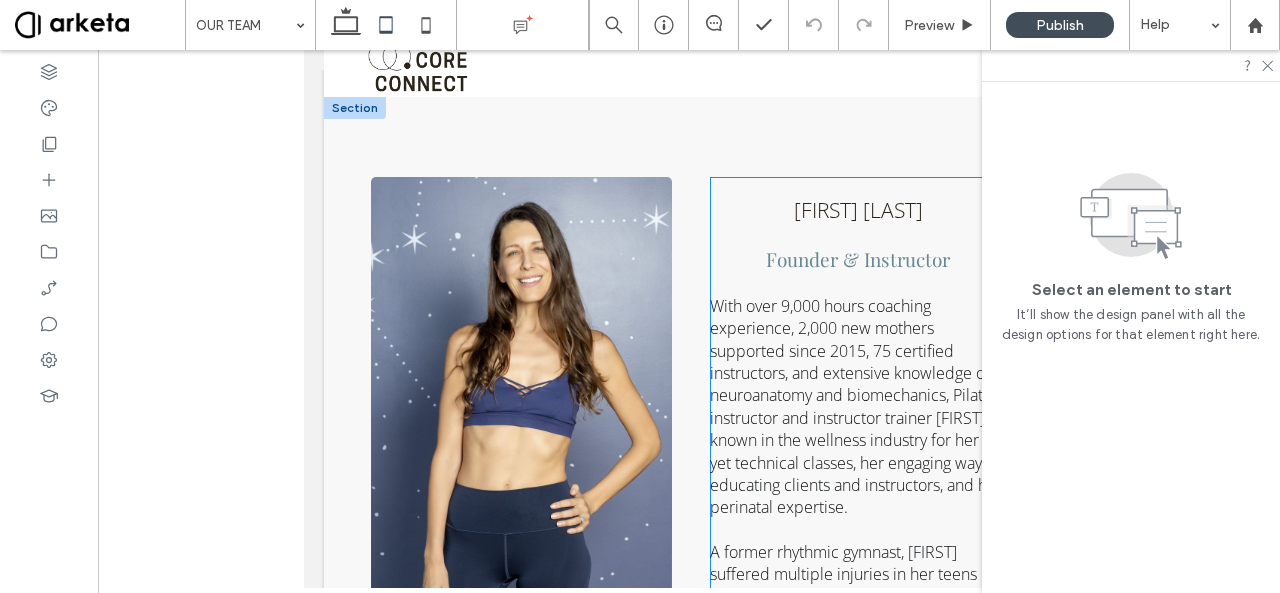 click on "[FIRST] [LAST]
Founder & Instructor With over 9,000 hours coaching experience, 2,000 new mothers supported since 2015, 75 certified instructors, and extensive knowledge of neuroanatomy and biomechanics, Pilates instructor and instructor trainer [FIRST] is known in the wellness industry for her fun yet technical classes, her engaging way of educating clients and instructors, and her perinatal expertise. A former rhythmic gymnast, [FIRST] suffered multiple injuries in her teens and started using movement as a key recovery tool. [FIRST] has worked in renowned studios and clinics such as Up and Running Sports Center, Dr [LAST]’s Clinic, and Bodytree Studio. She is part of the faculty at BodyHack, the leading fitness instructor provider in the Middle East, and is also trained in prenatal and bhakti yoga, ScolioPilates (Pilates for scoliosis), NeuroPilates, RAD Mobility, and Sports Nutrition (Oxford University)." at bounding box center (858, 628) 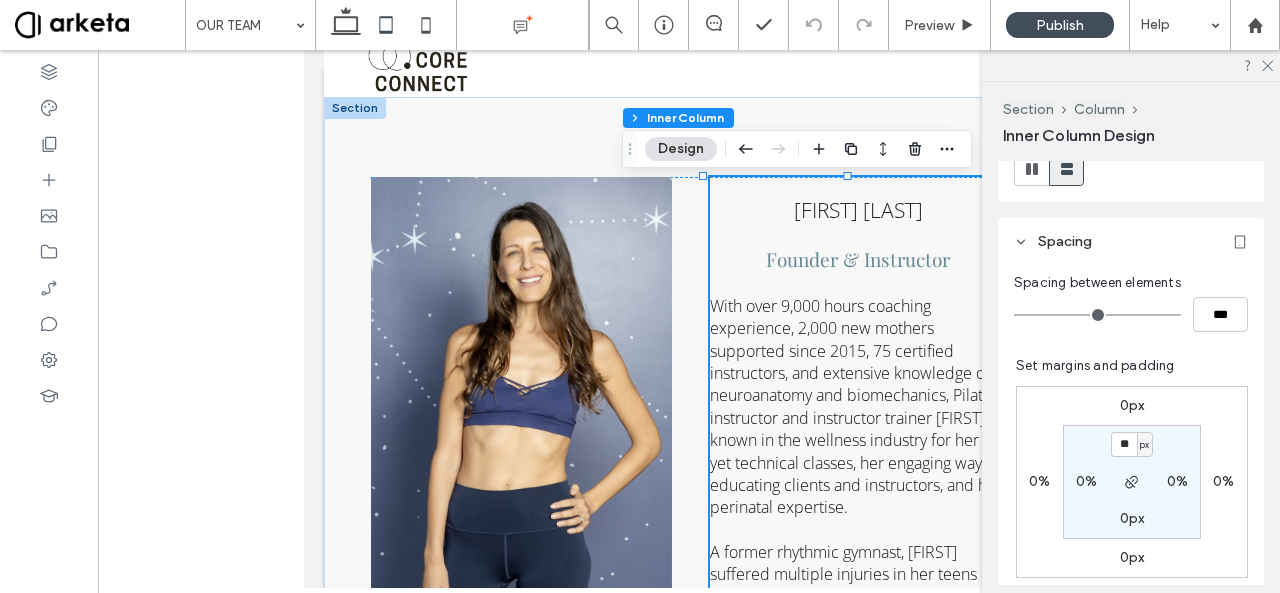 scroll, scrollTop: 342, scrollLeft: 0, axis: vertical 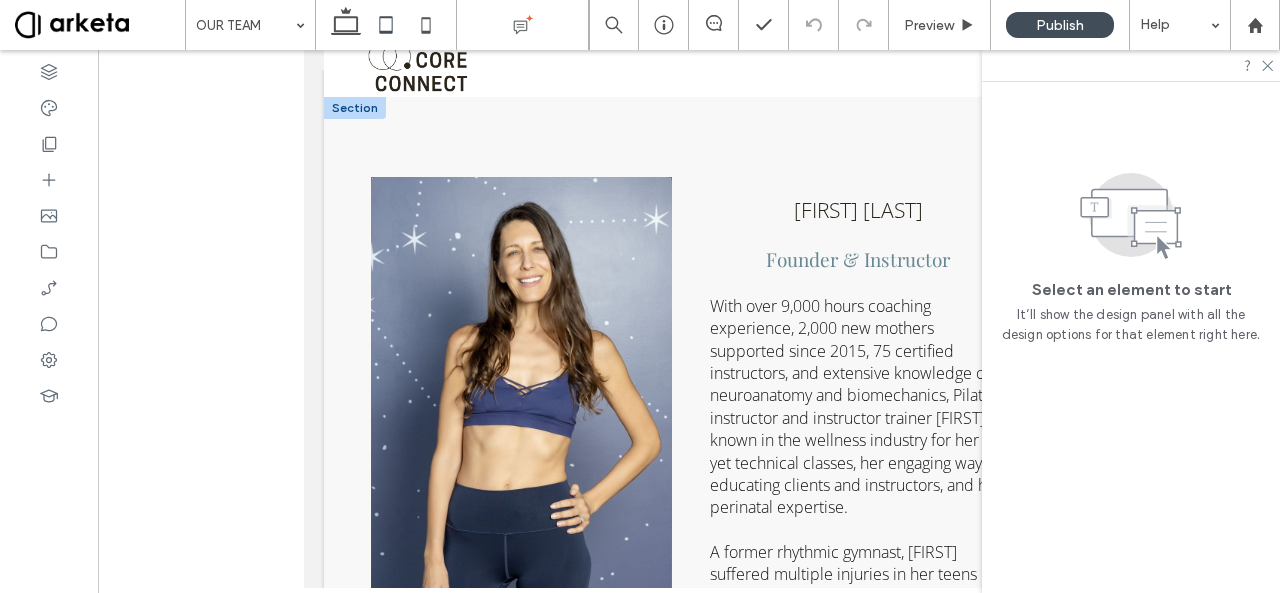 click at bounding box center [521, 402] 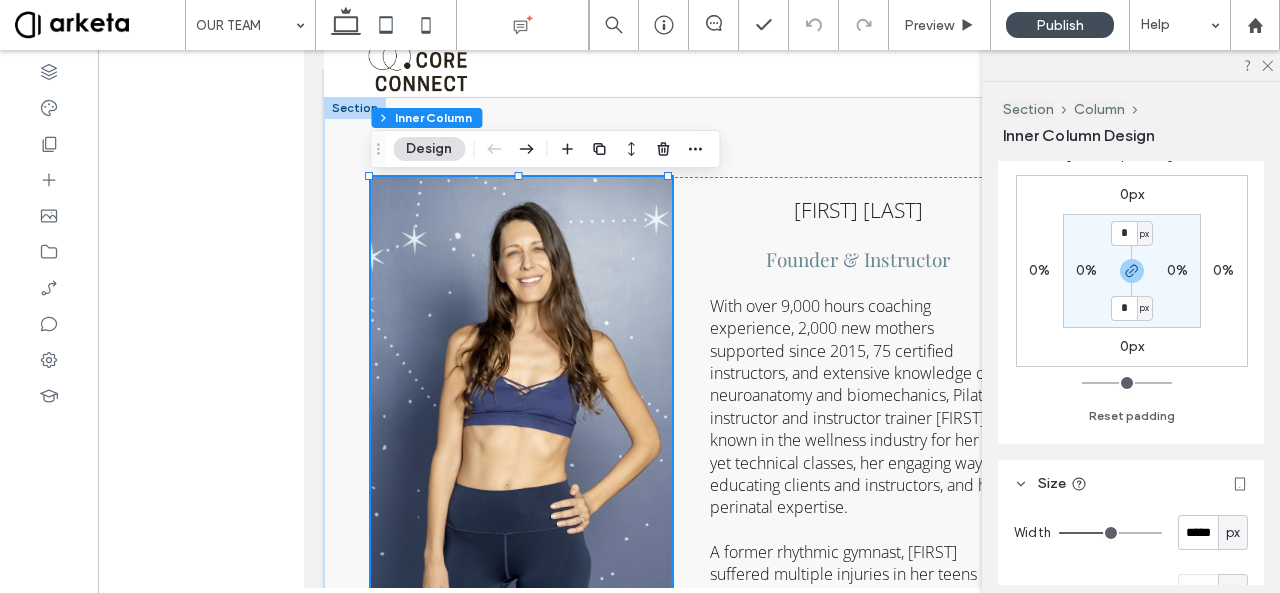 scroll, scrollTop: 744, scrollLeft: 0, axis: vertical 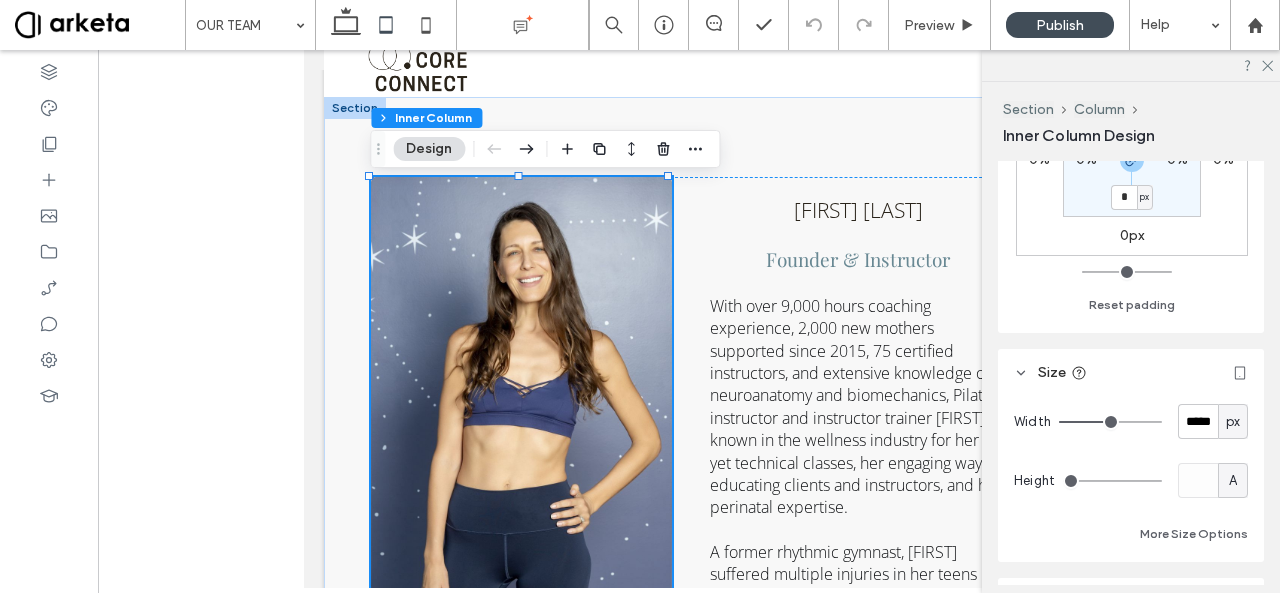 click on "px" at bounding box center [1233, 422] 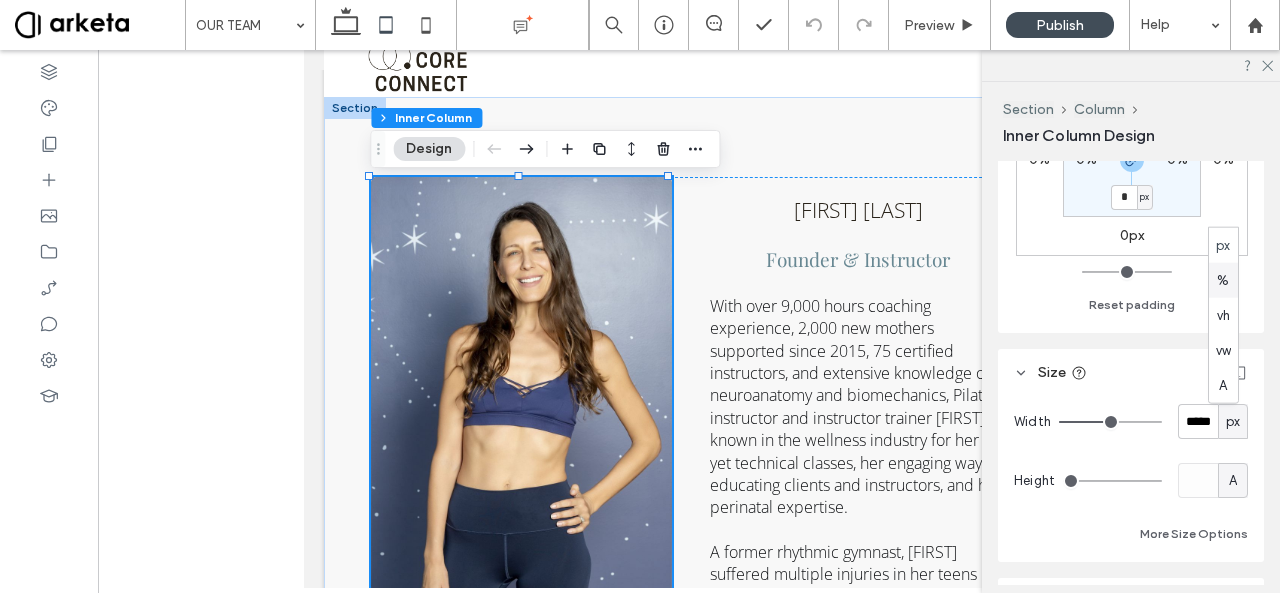 click on "%" at bounding box center (1223, 280) 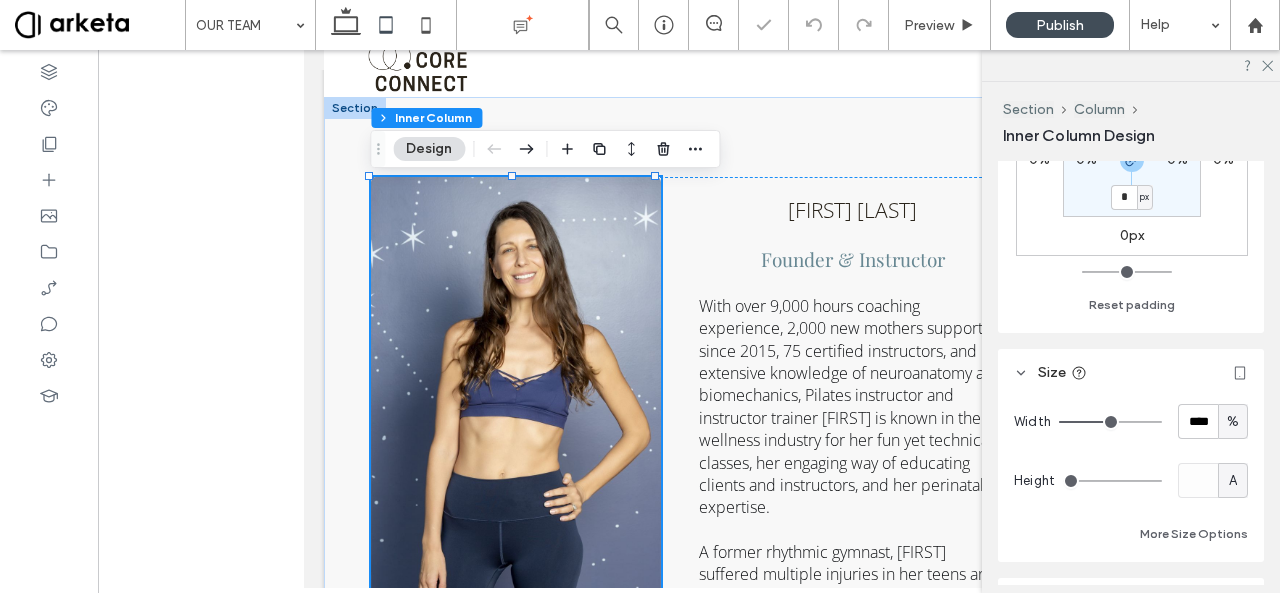 click on "Size" at bounding box center (1131, 372) 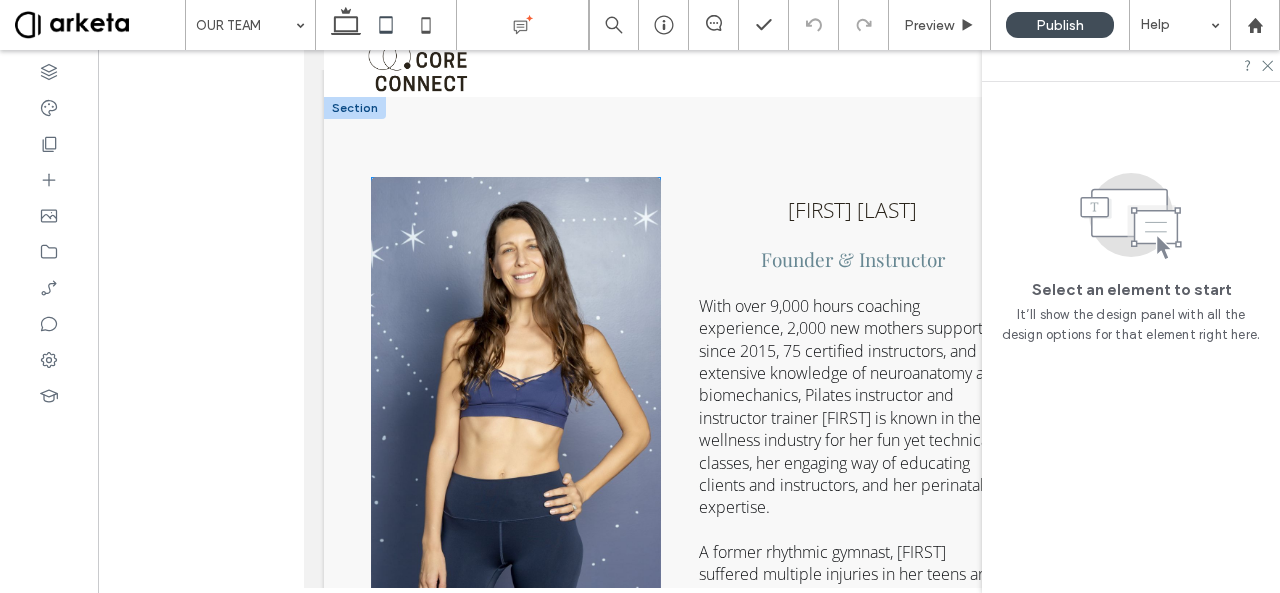 click at bounding box center (516, 394) 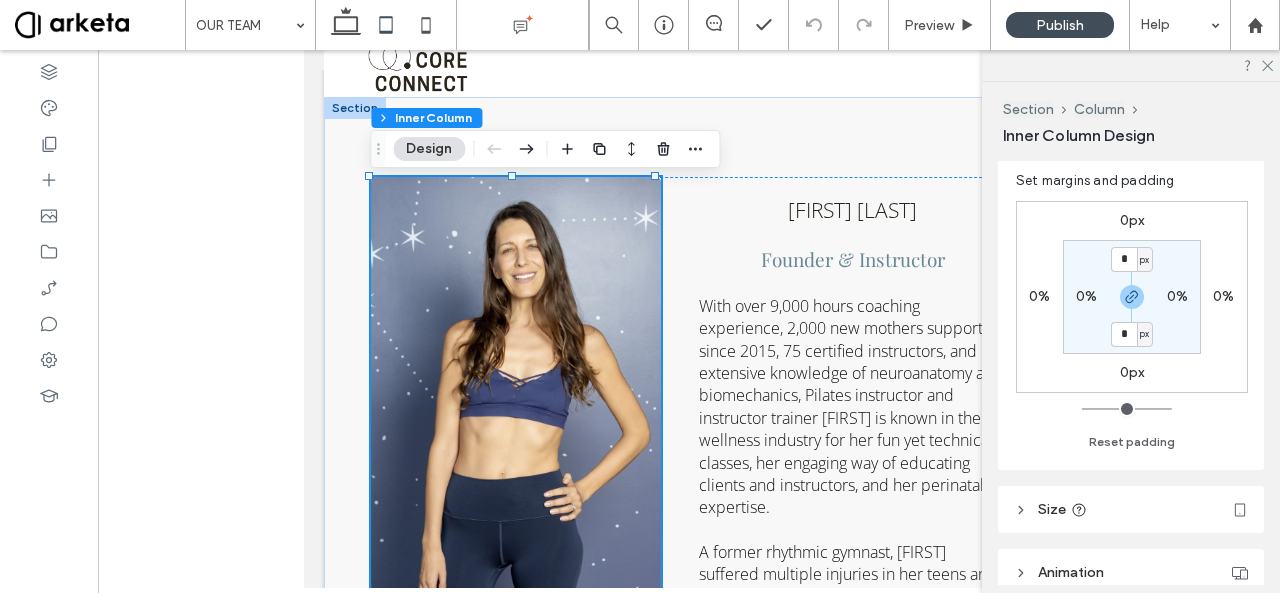 scroll, scrollTop: 842, scrollLeft: 0, axis: vertical 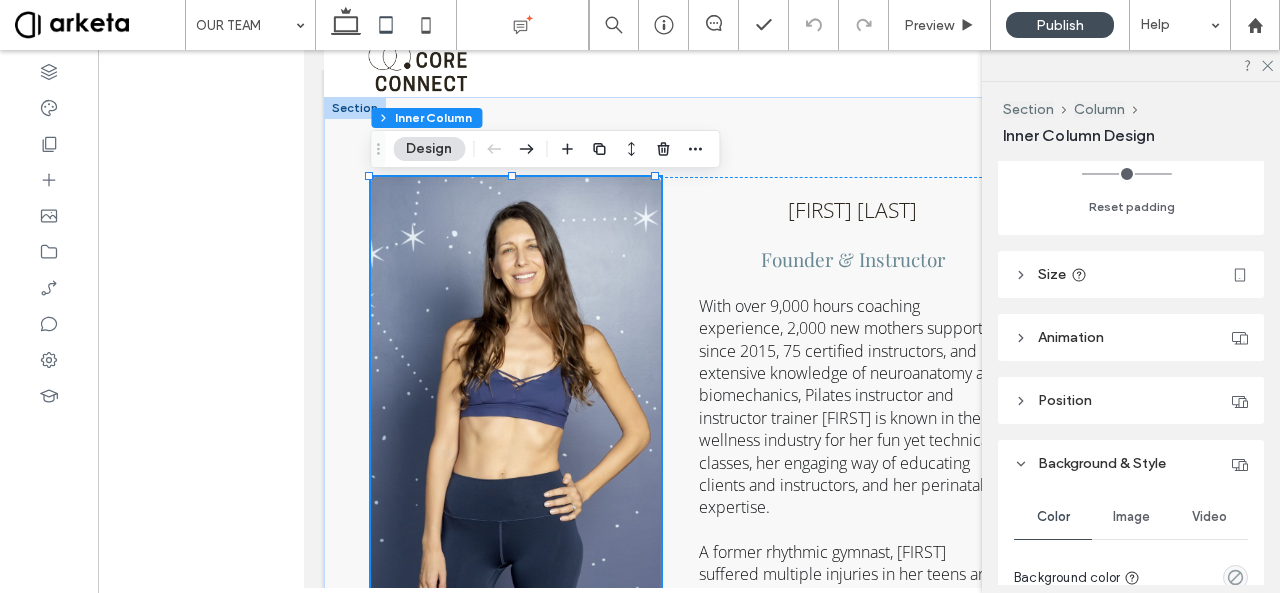 click on "Size" at bounding box center [1131, 274] 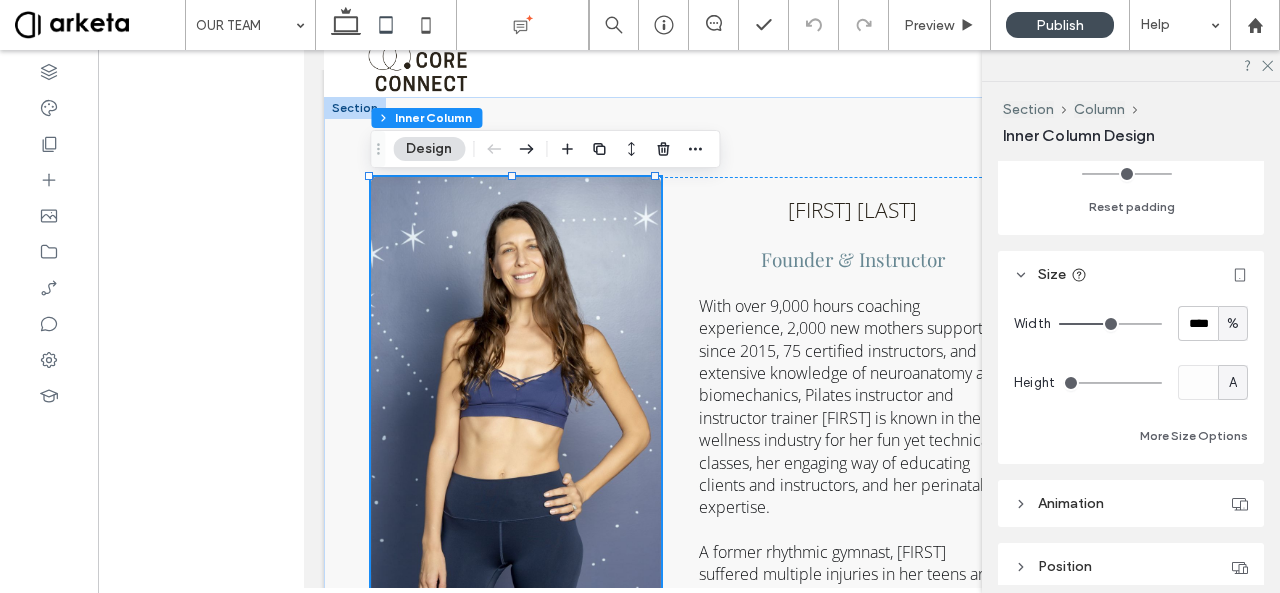 click on "%" at bounding box center (1233, 324) 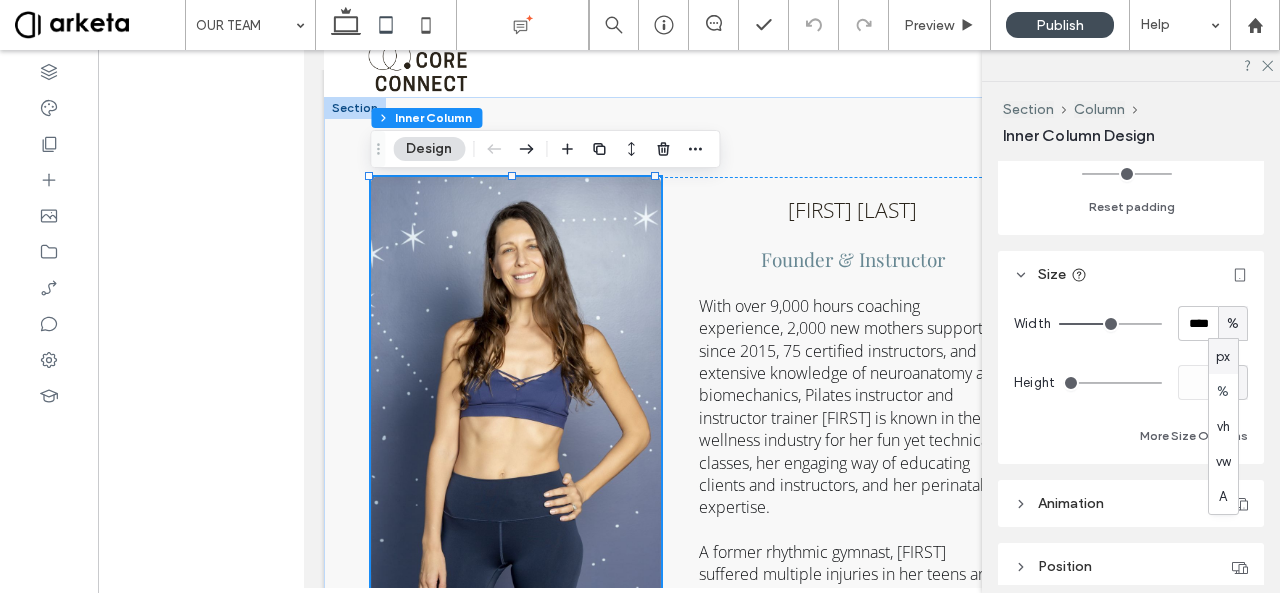 click on "px" at bounding box center (1223, 357) 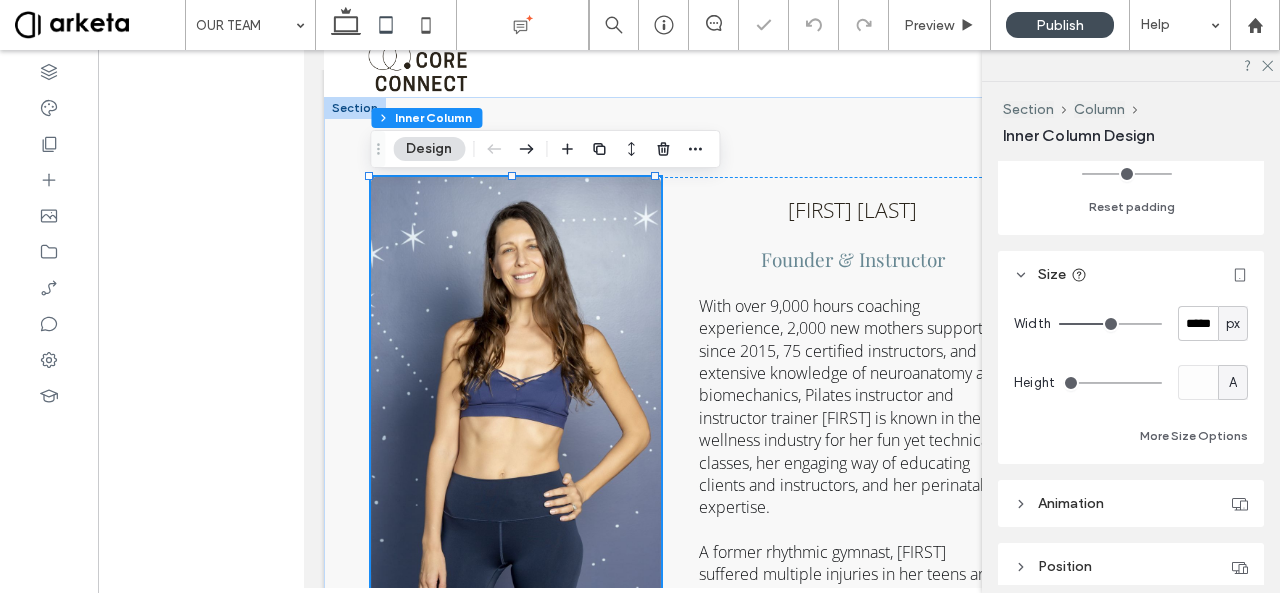 type on "***" 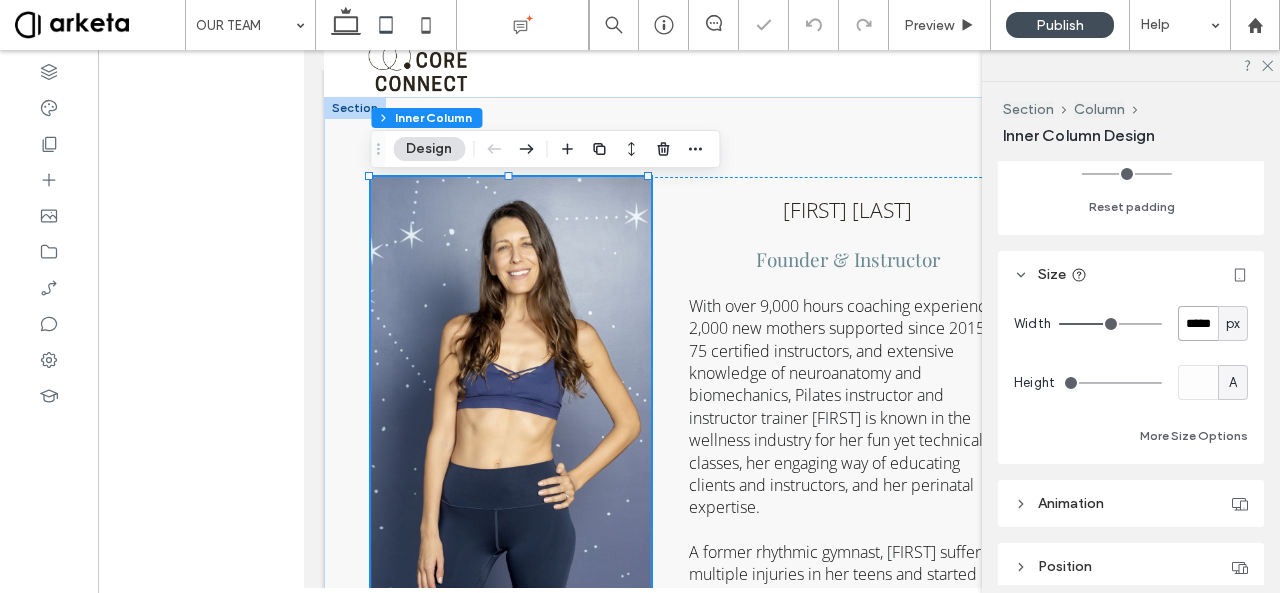 click on "*****" at bounding box center (1198, 323) 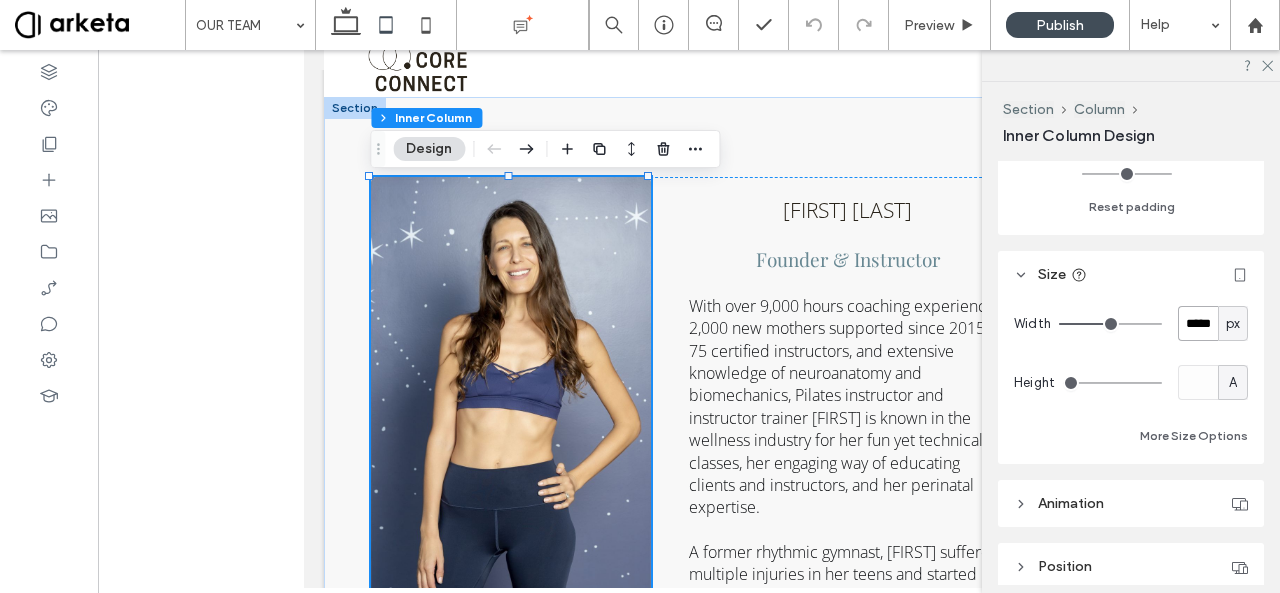 type on "*****" 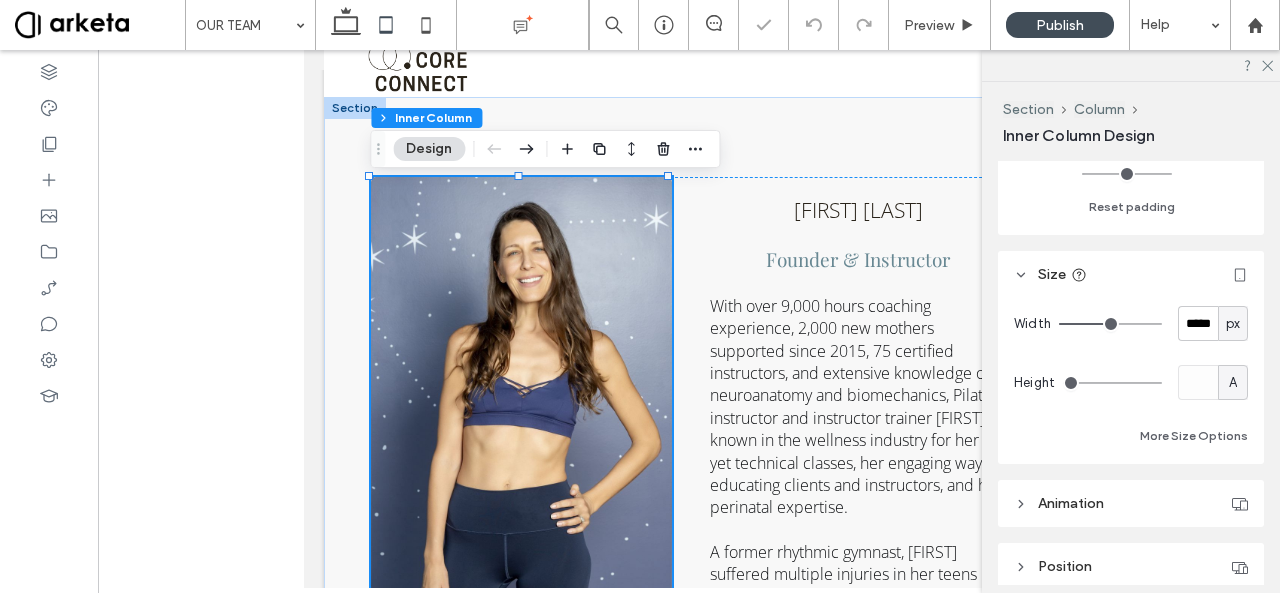 click on "Width ***** px Height A More Size Options" at bounding box center [1131, 381] 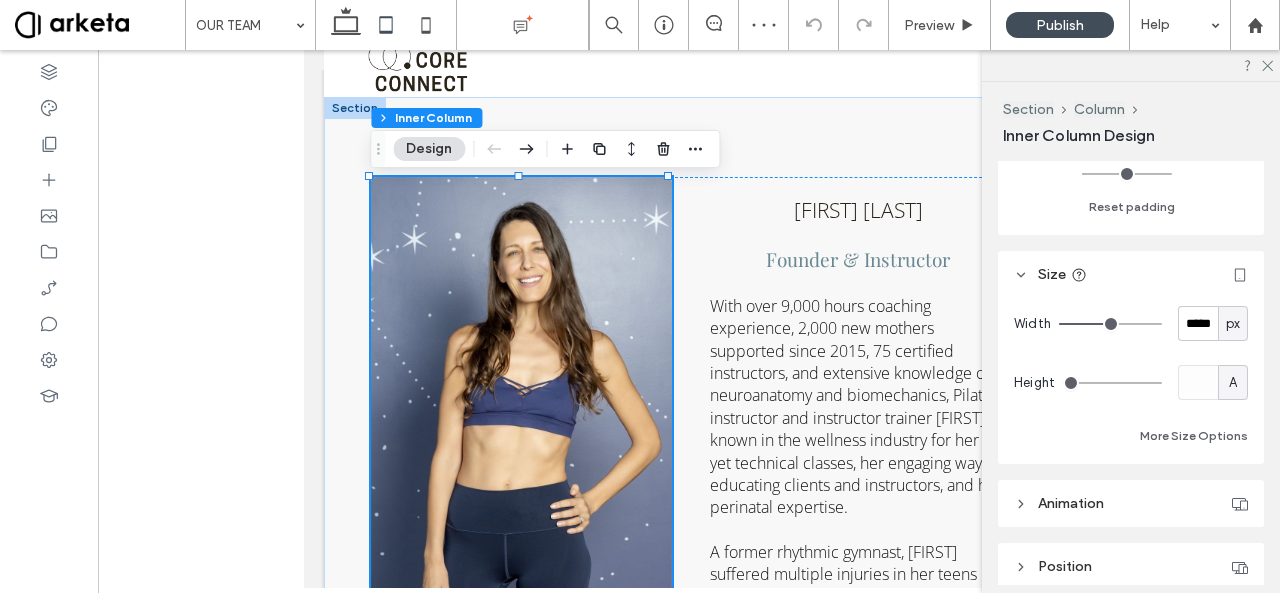 click on "px" at bounding box center [1233, 324] 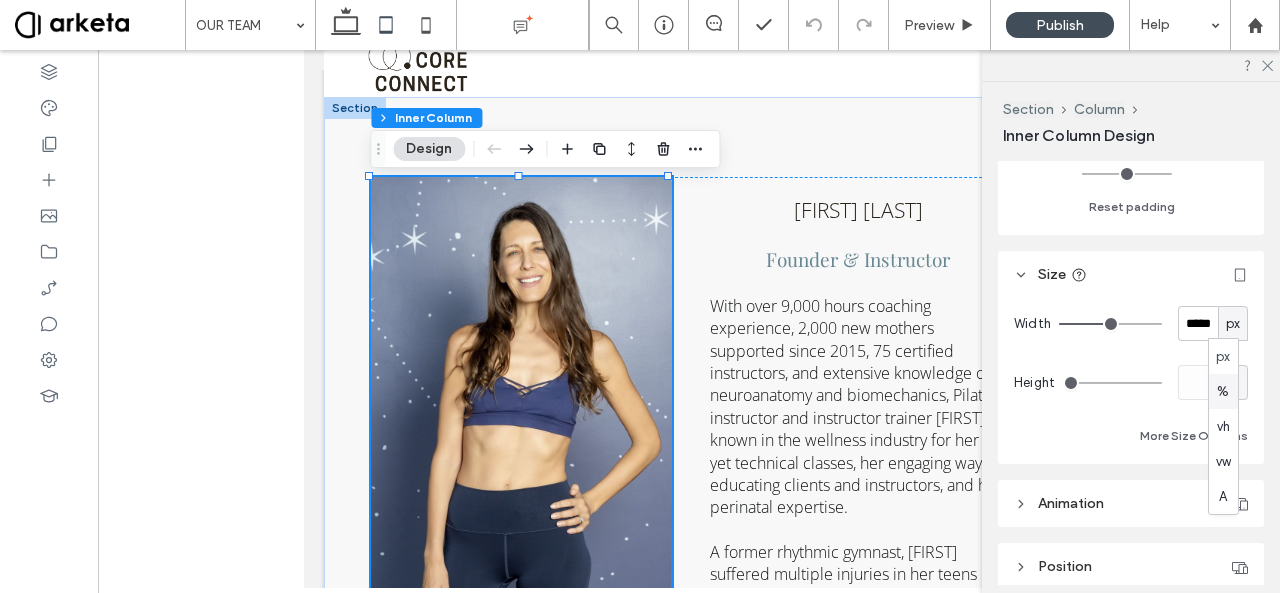 click on "%" at bounding box center [1223, 392] 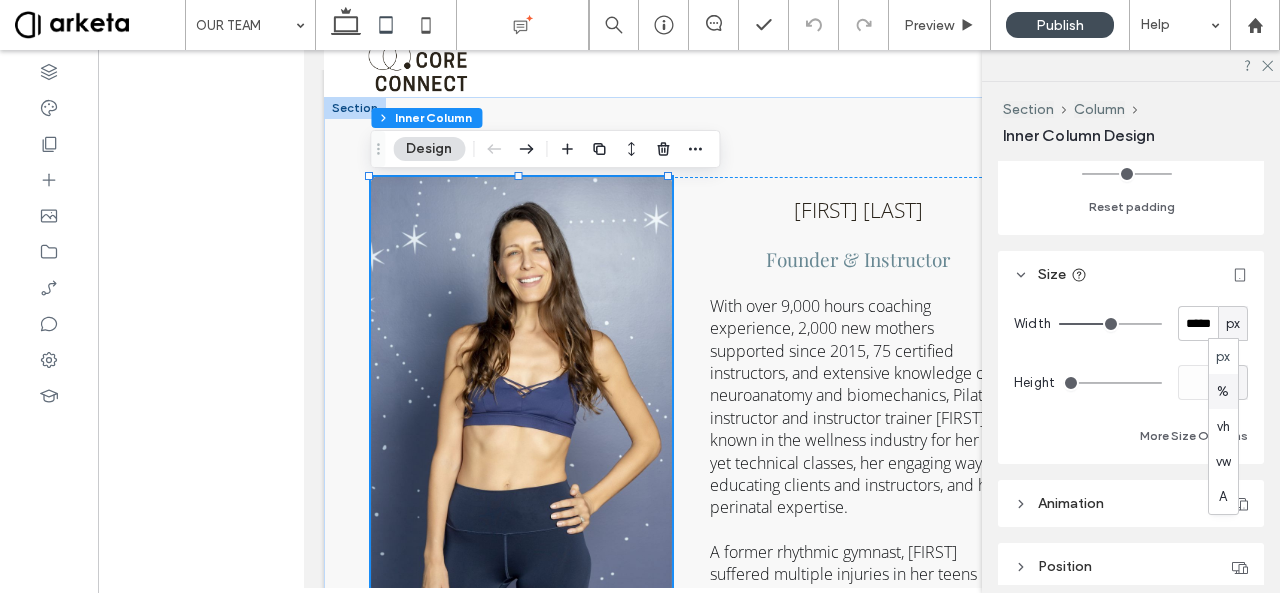 type on "****" 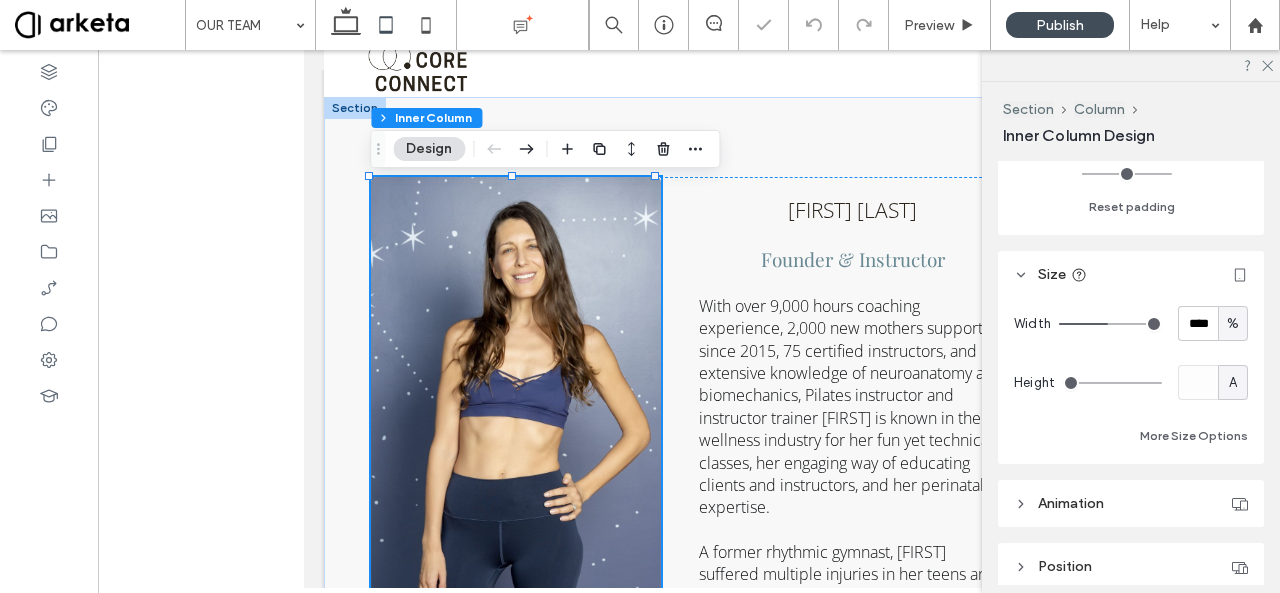 click on "%" at bounding box center (1233, 324) 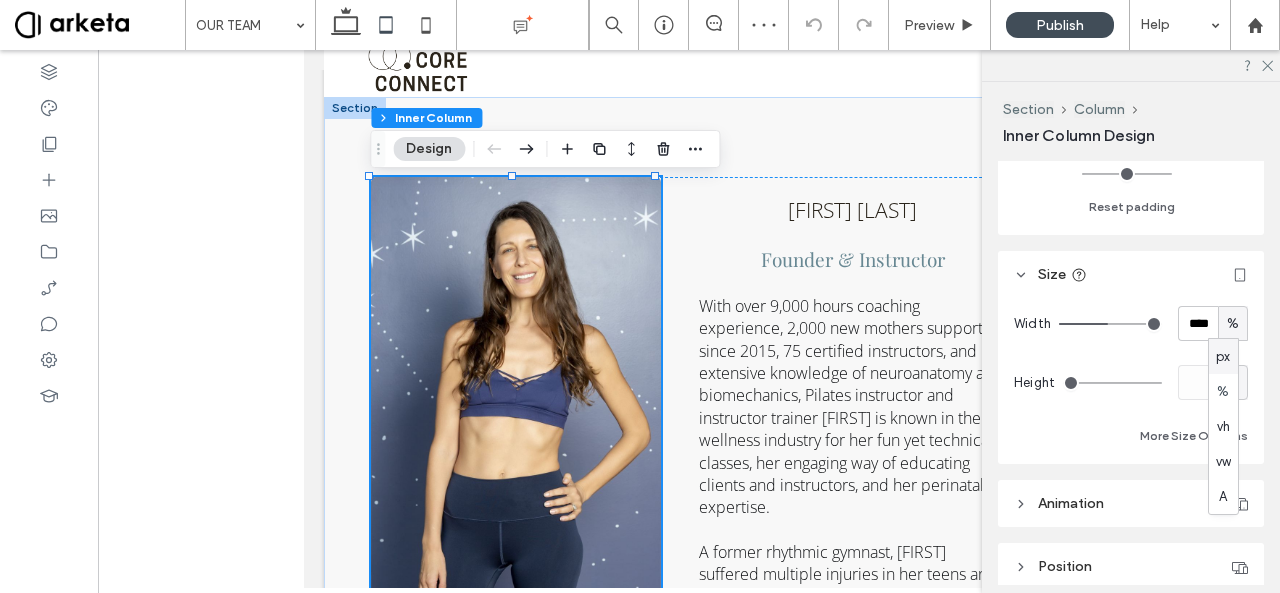 click on "px" at bounding box center (1223, 357) 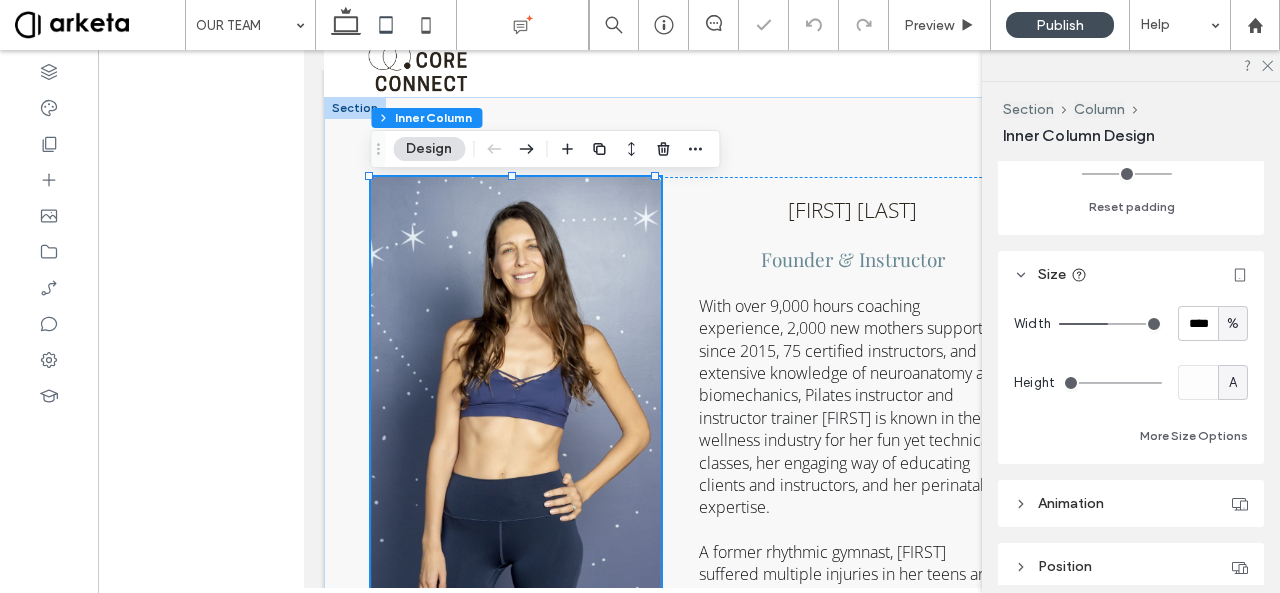 type on "***" 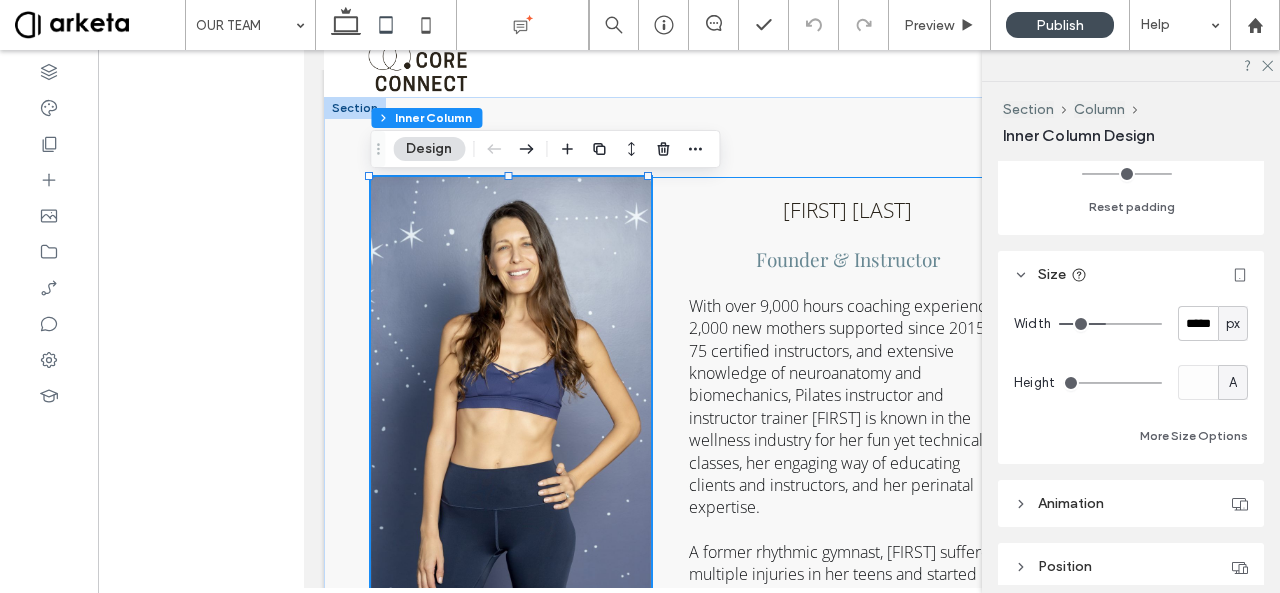 click on "[FIRST] [LAST]
Founder & Instructor With over 9,000 hours coaching experience, 2,000 new mothers supported since 2015, 75 certified instructors, and extensive knowledge of neuroanatomy and biomechanics, Pilates instructor and instructor trainer [FIRST] is known in the wellness industry for her fun yet technical classes, her engaging way of educating clients and instructors, and her perinatal expertise. A former rhythmic gymnast, [FIRST] suffered multiple injuries in her teens and started using movement as a key recovery tool. [FIRST] has worked in renowned studios and clinics such as Up and Running Sports Center, Dr [LAST]’s Clinic, and Bodytree Studio. She is part of the faculty at BodyHack, the leading fitness instructor provider in the Middle East, and is also trained in prenatal and bhakti yoga, ScolioPilates (Pilates for scoliosis), NeuroPilates, RAD Mobility, and Sports Nutrition (Oxford University)." at bounding box center (688, 605) 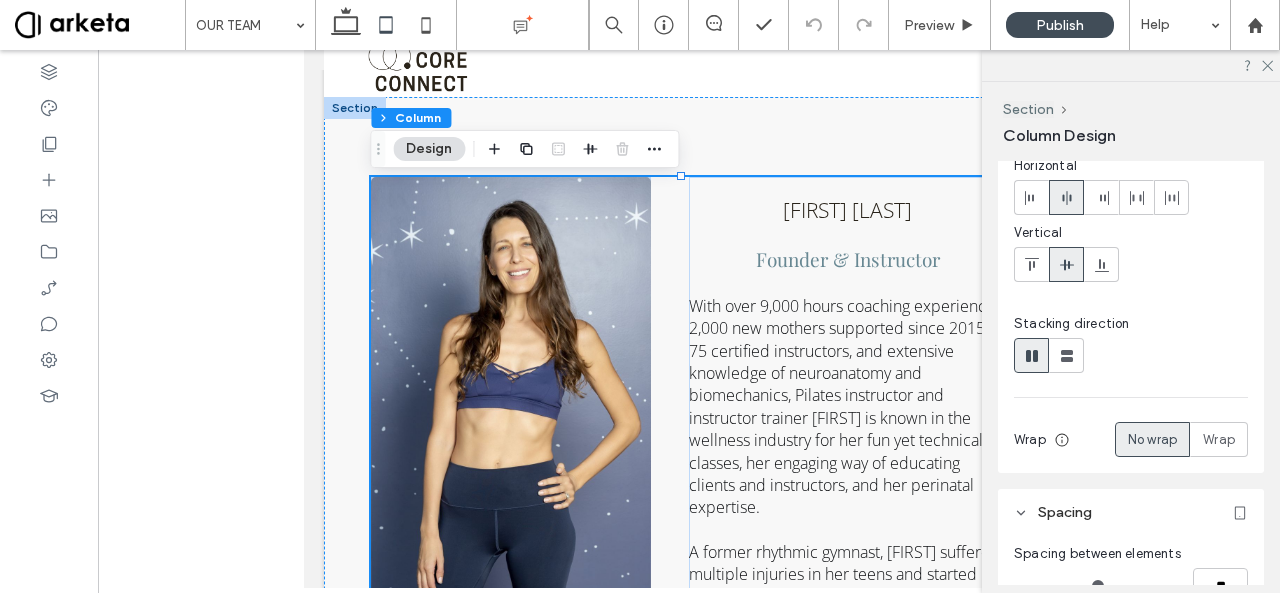 scroll, scrollTop: 163, scrollLeft: 0, axis: vertical 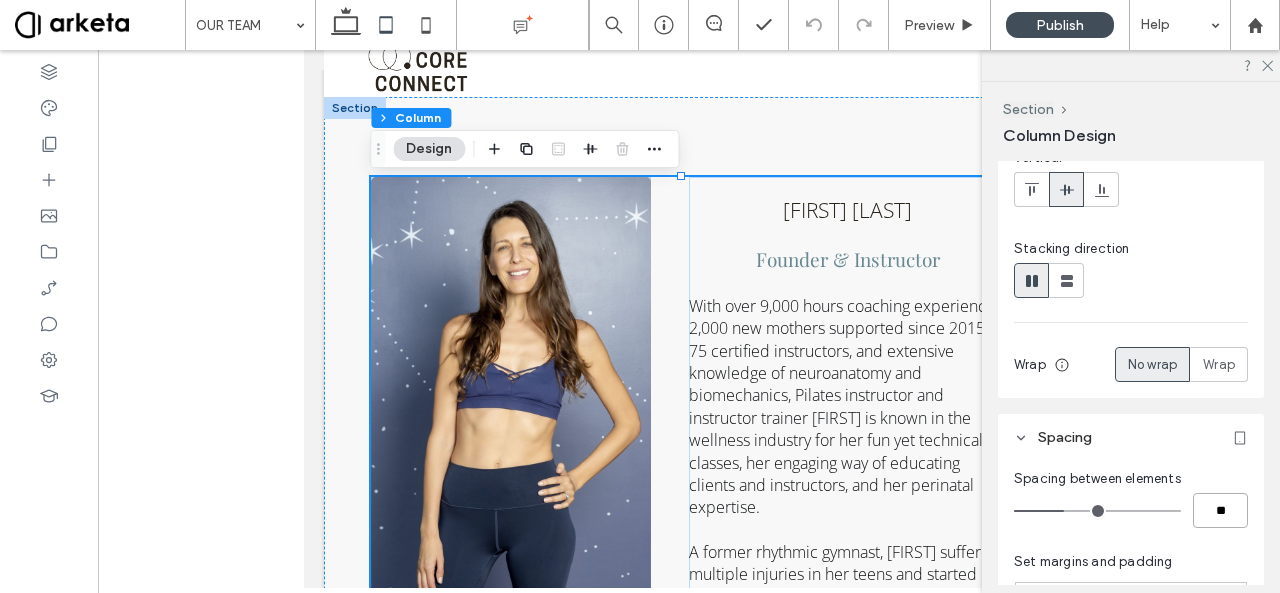click on "**" at bounding box center [1220, 510] 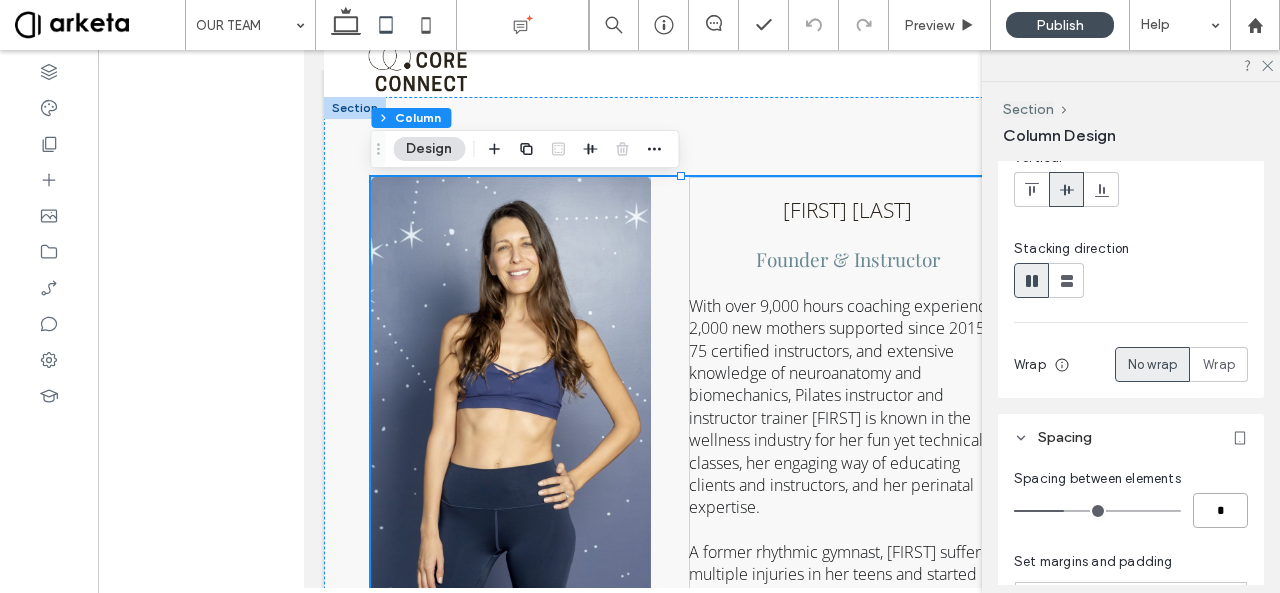 type on "*" 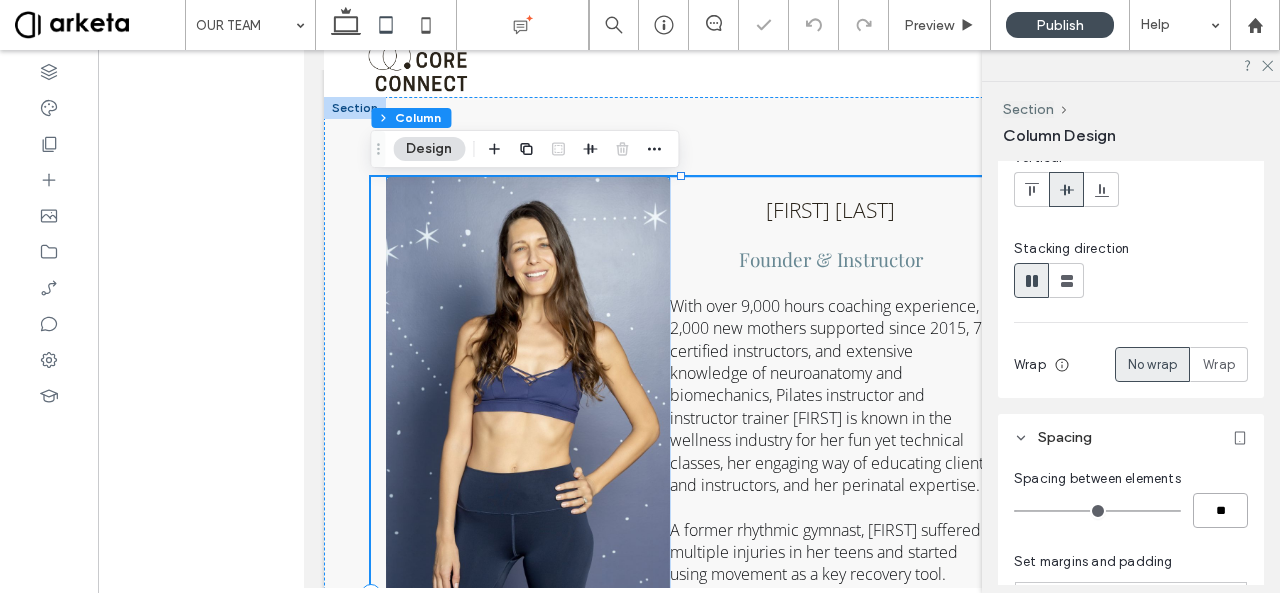 click at bounding box center [528, 389] 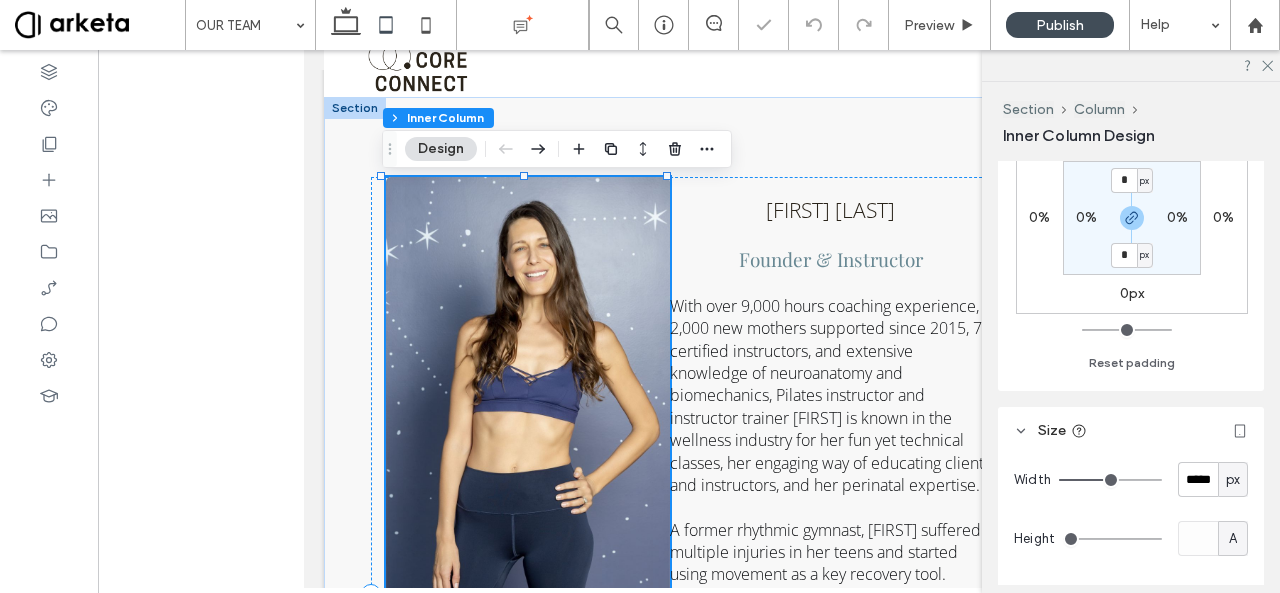 scroll, scrollTop: 685, scrollLeft: 0, axis: vertical 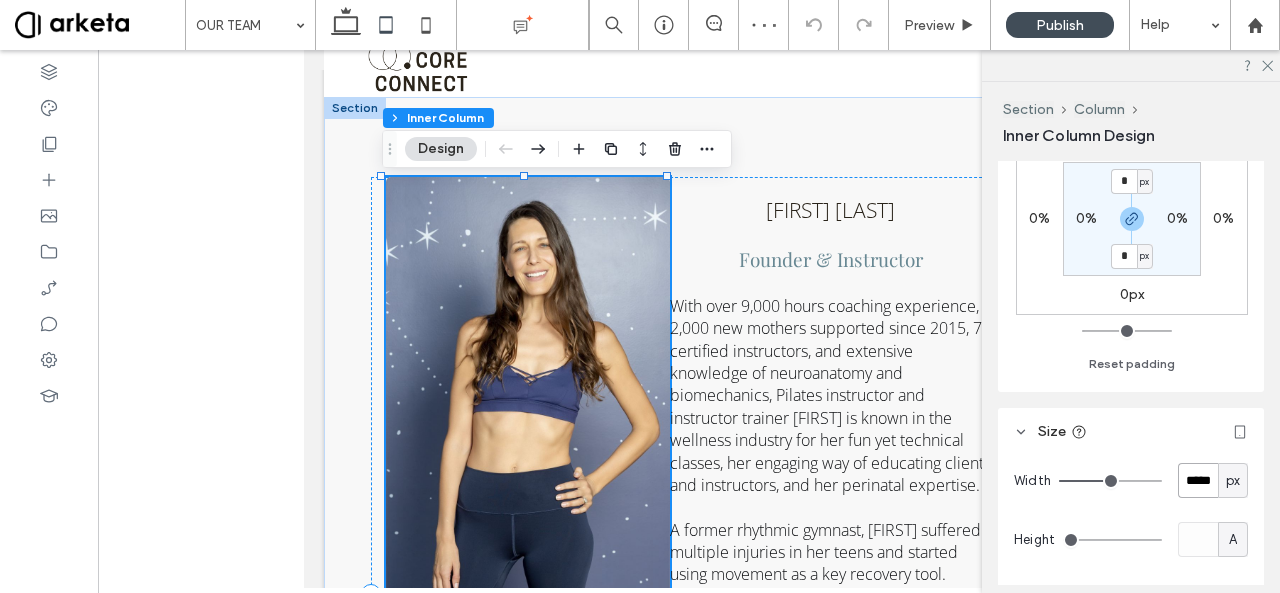 click on "*****" at bounding box center (1198, 480) 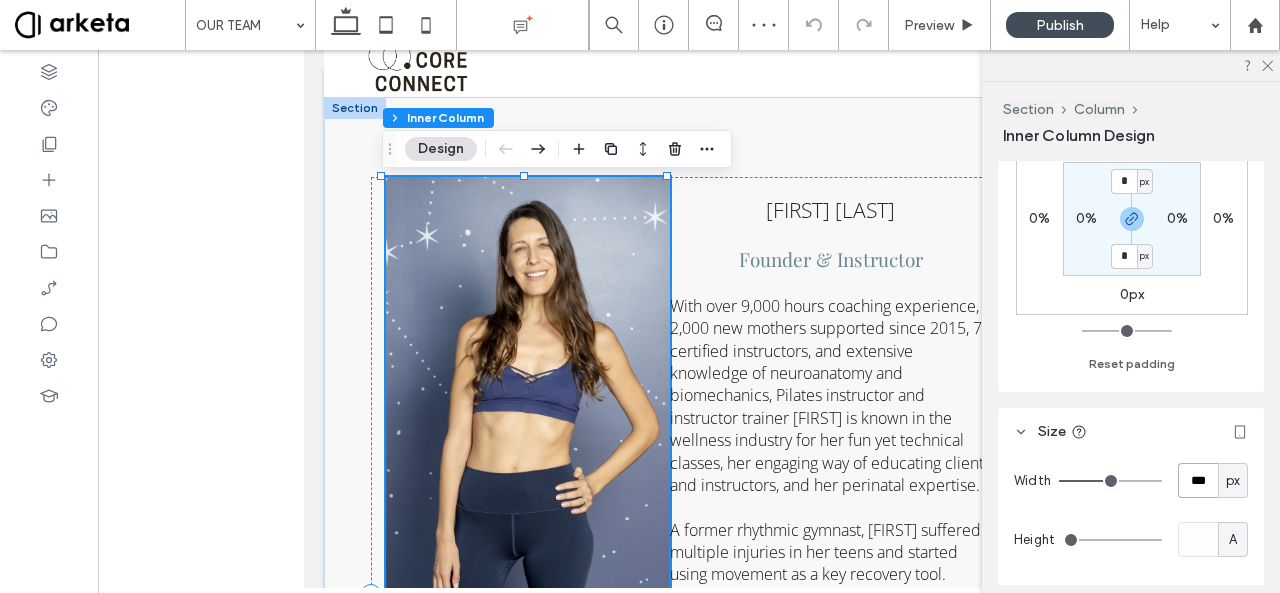 type on "****" 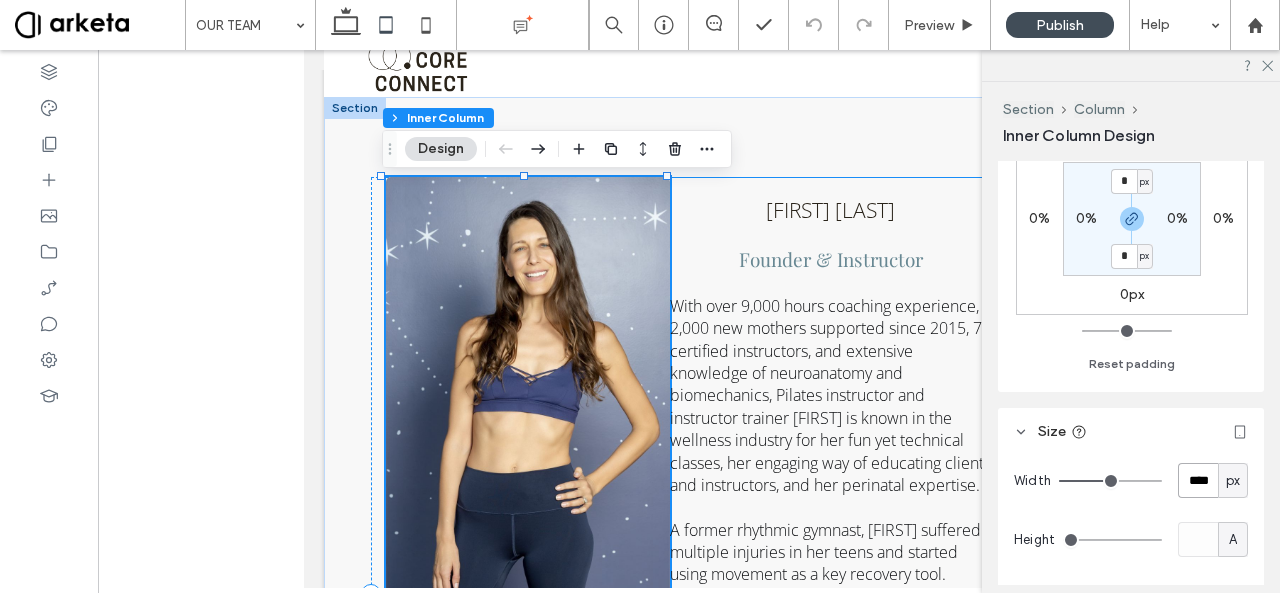click on "With over 9,000 hours coaching experience, 2,000 new mothers supported since 2015, 75 certified instructors, and extensive knowledge of neuroanatomy and biomechanics, Pilates instructor and instructor trainer [FIRST] is known in the wellness industry for her fun yet technical classes, her engaging way of educating clients and instructors, and her perinatal expertise." at bounding box center (830, 395) 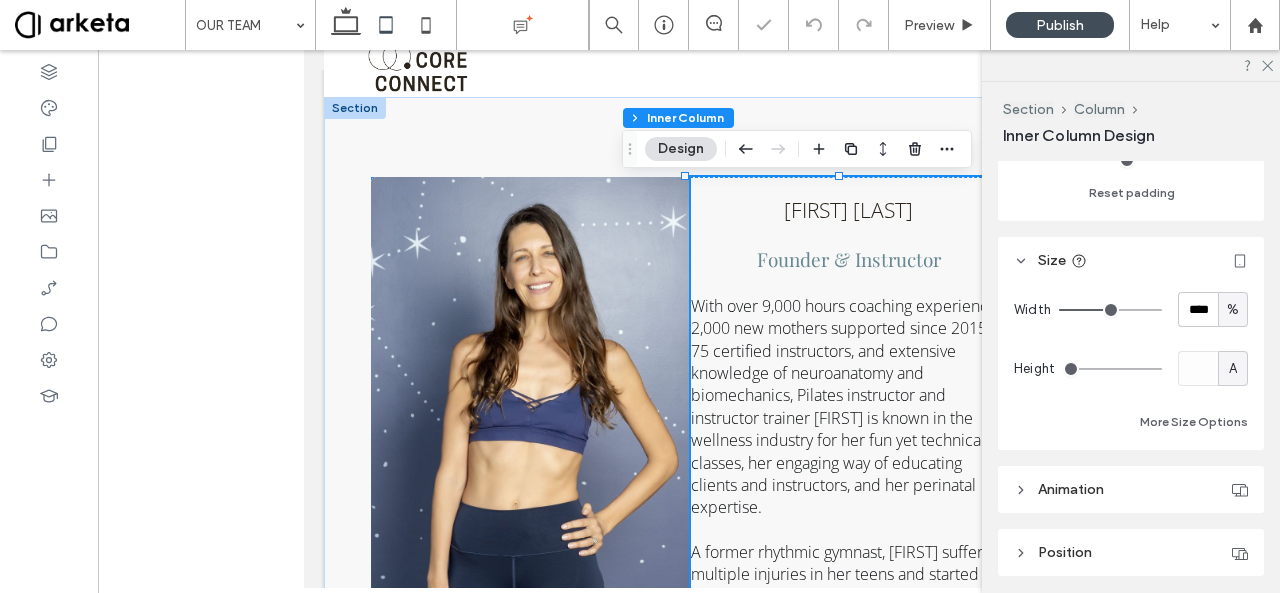 scroll, scrollTop: 807, scrollLeft: 0, axis: vertical 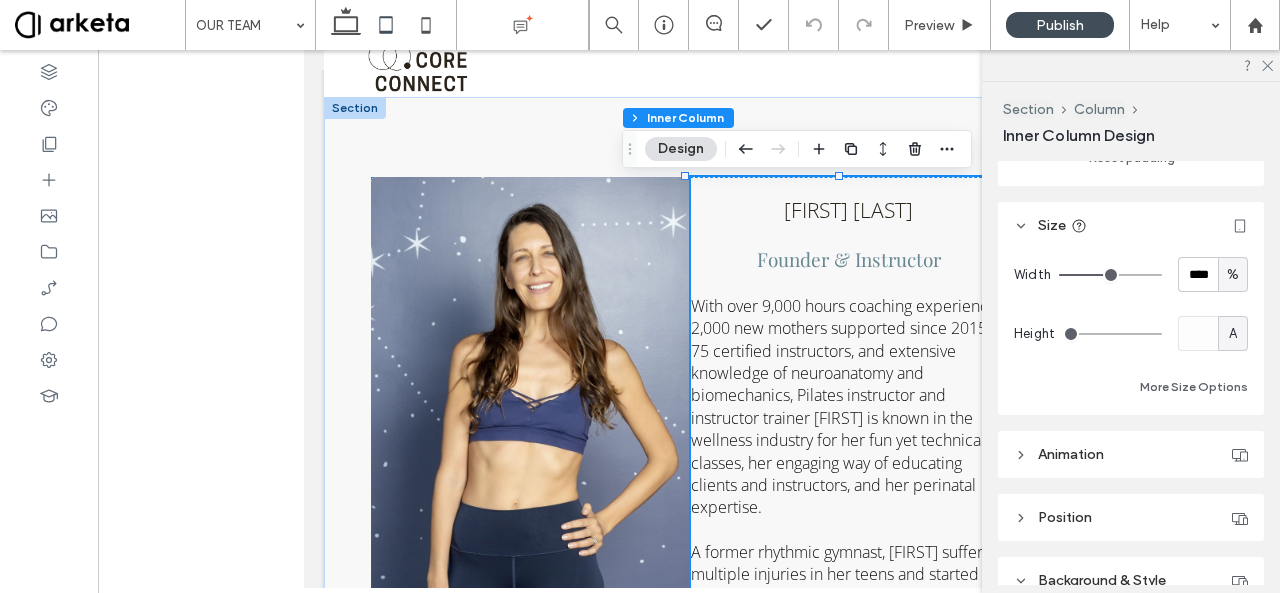 click on "%" at bounding box center (1233, 275) 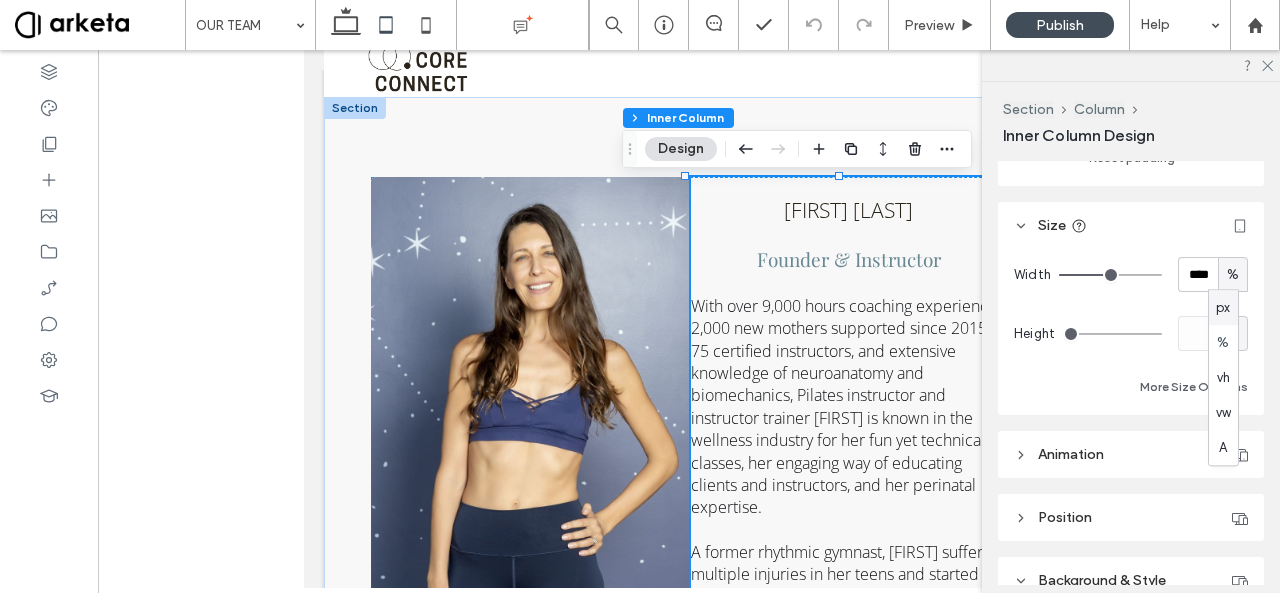 click on "px" at bounding box center [1223, 307] 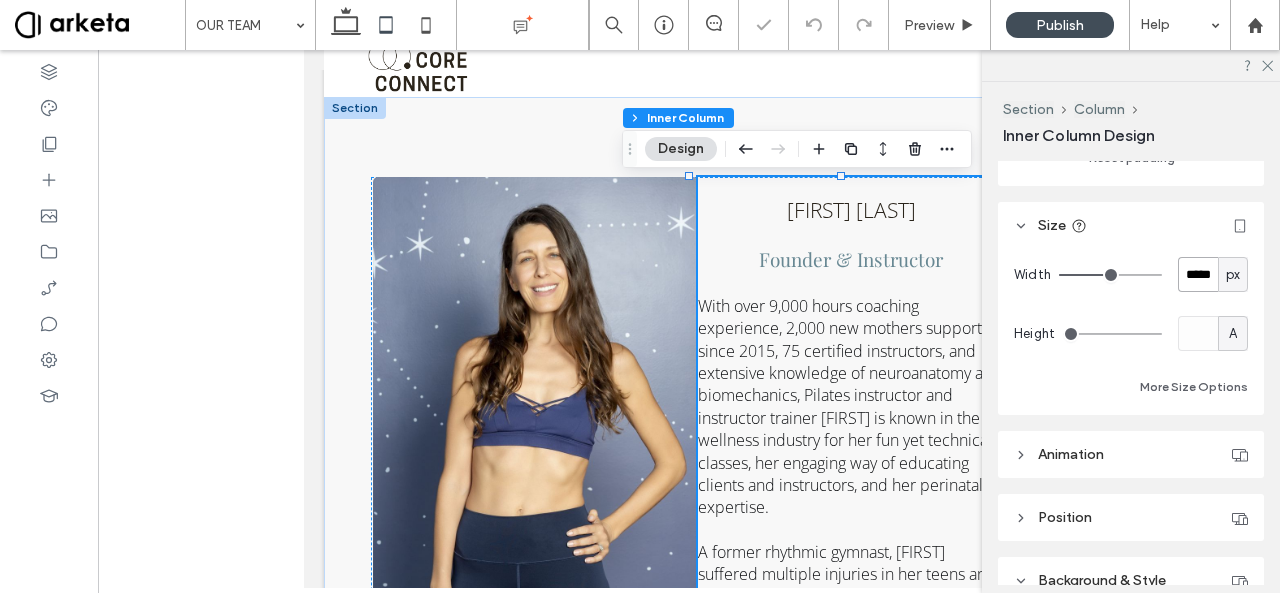 click on "*****" at bounding box center [1198, 274] 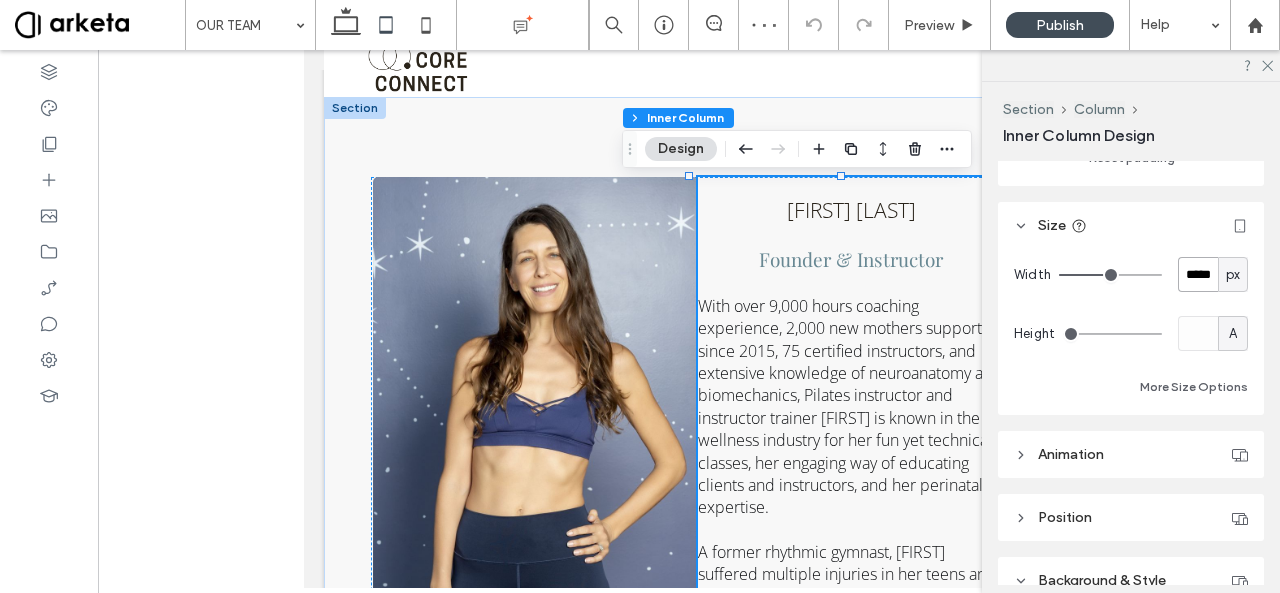 type on "*****" 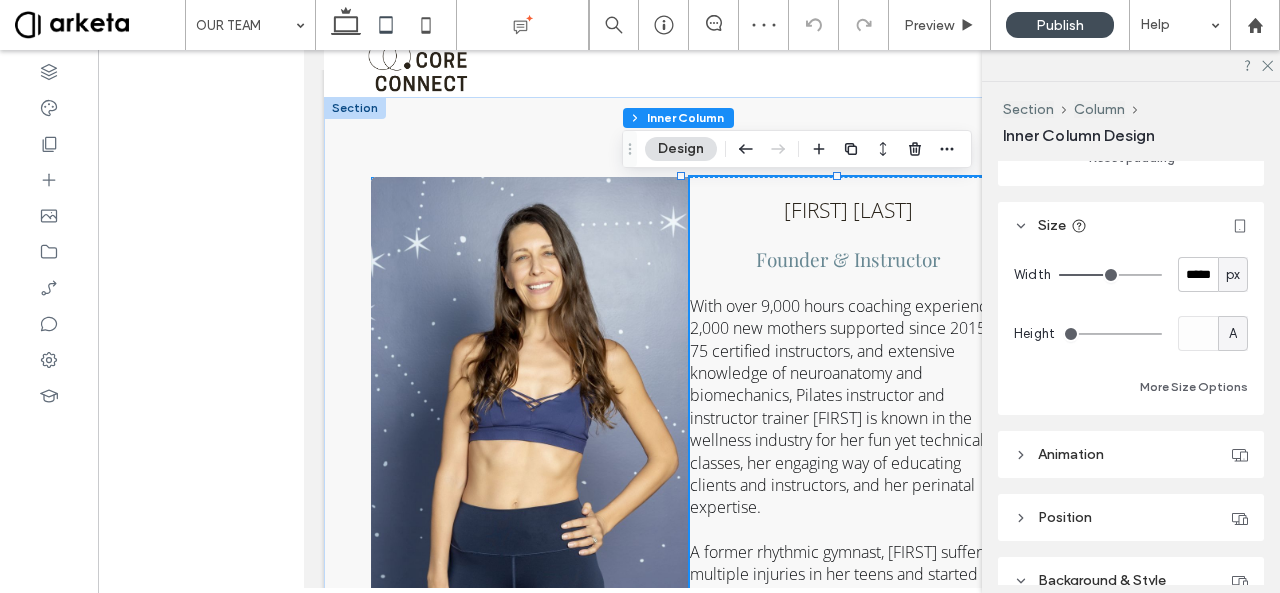 click on "px" at bounding box center (1233, 275) 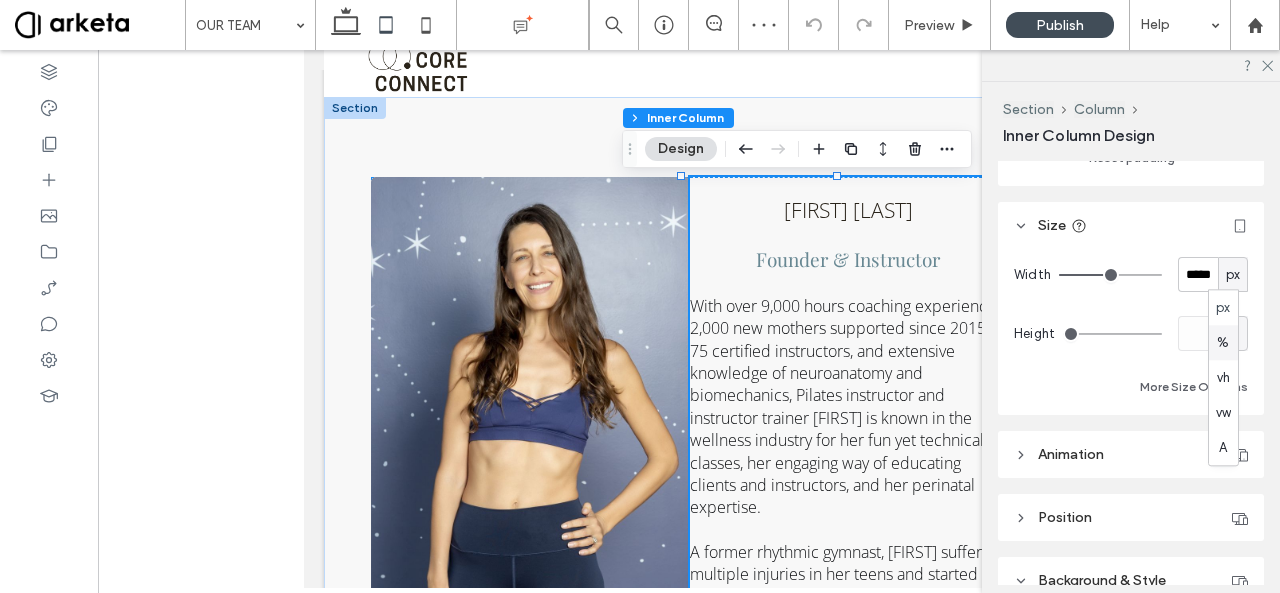 click on "%" at bounding box center (1223, 343) 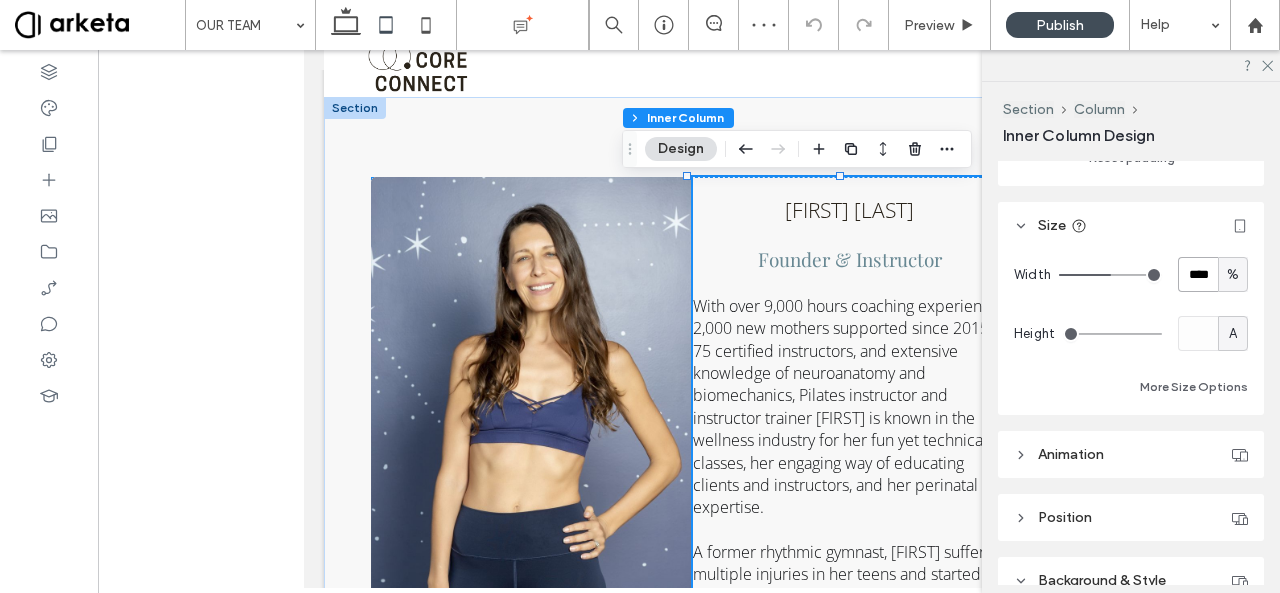 click on "****" at bounding box center (1198, 274) 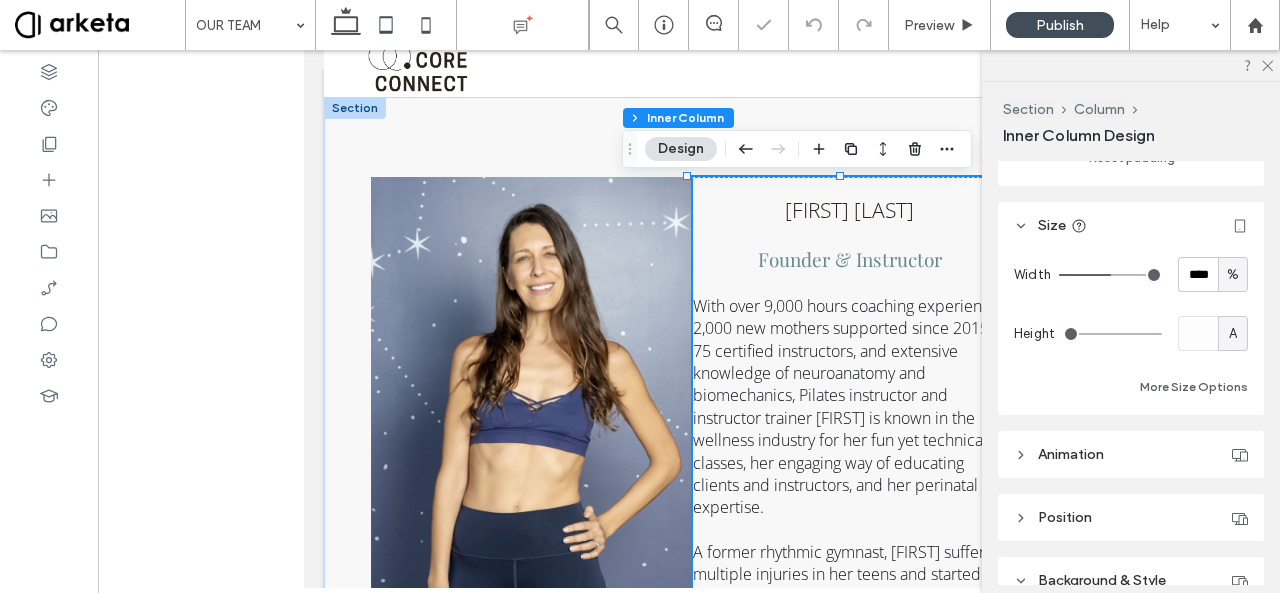 click on "Size" at bounding box center [1131, 225] 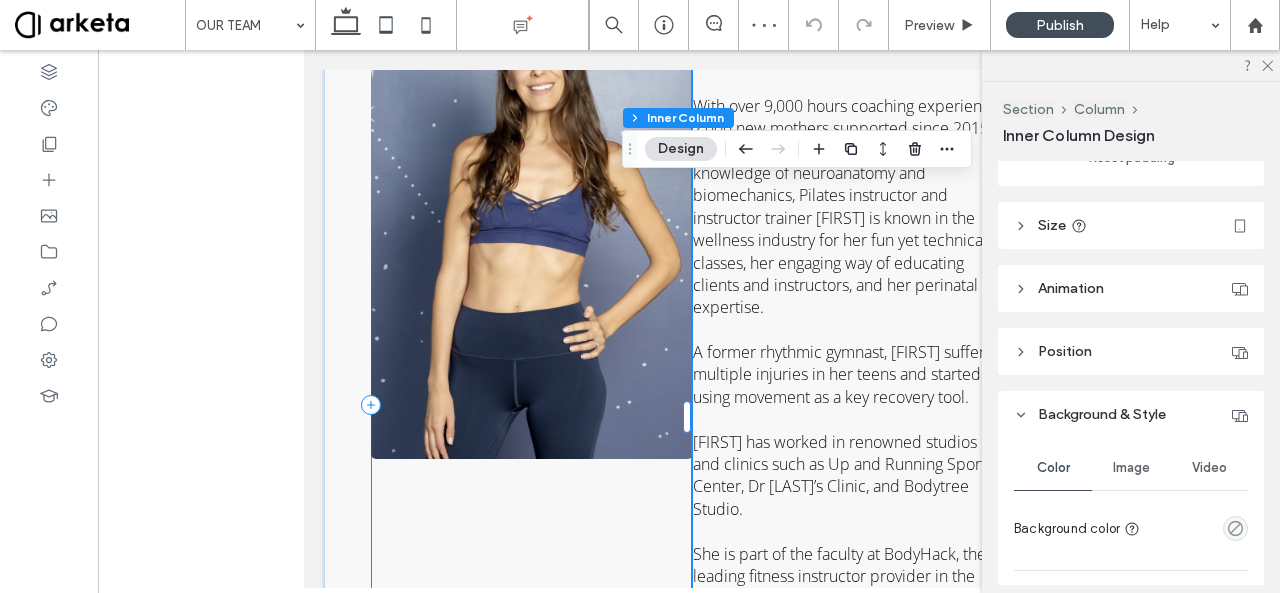 scroll, scrollTop: 270, scrollLeft: 0, axis: vertical 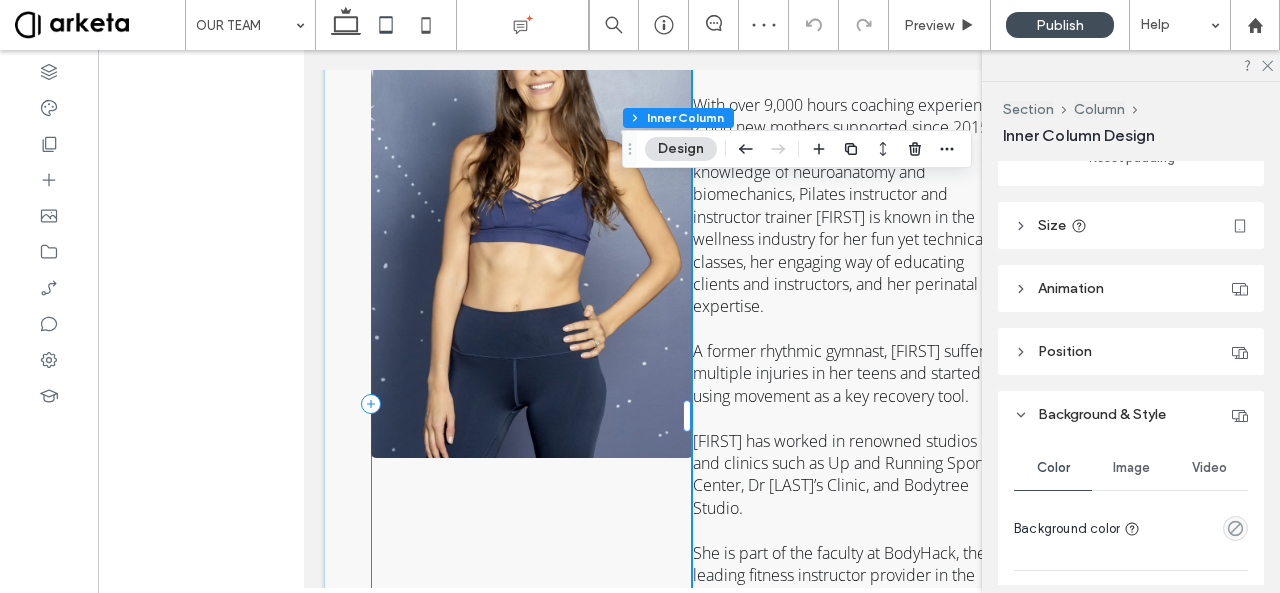 click at bounding box center (532, 217) 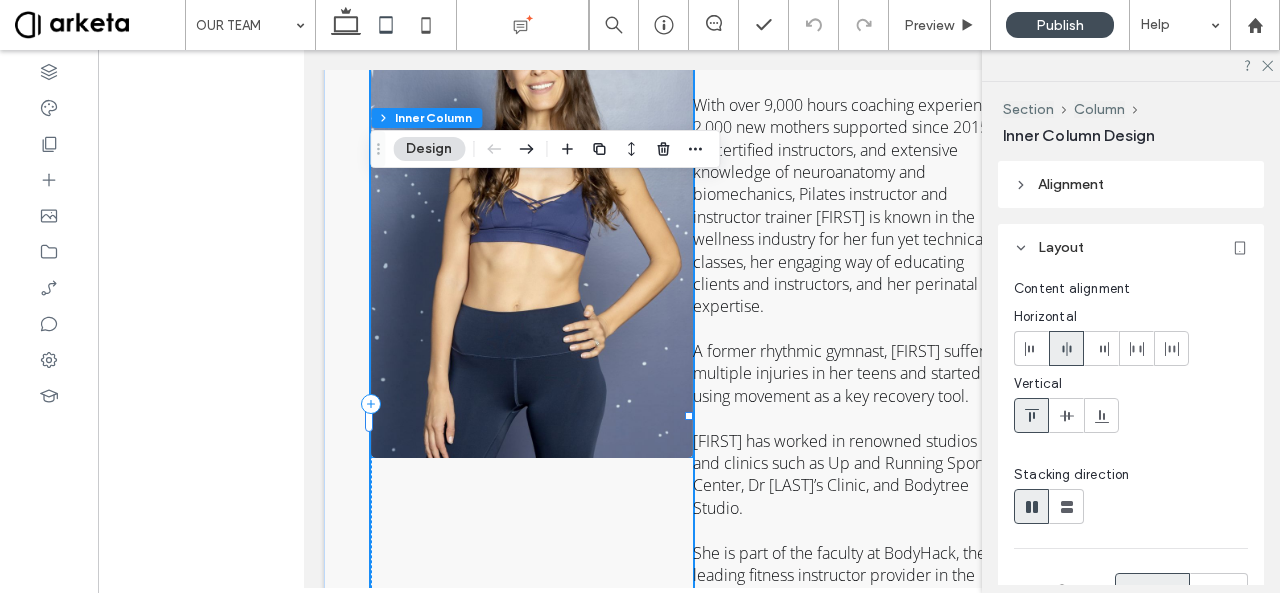 click at bounding box center [532, 217] 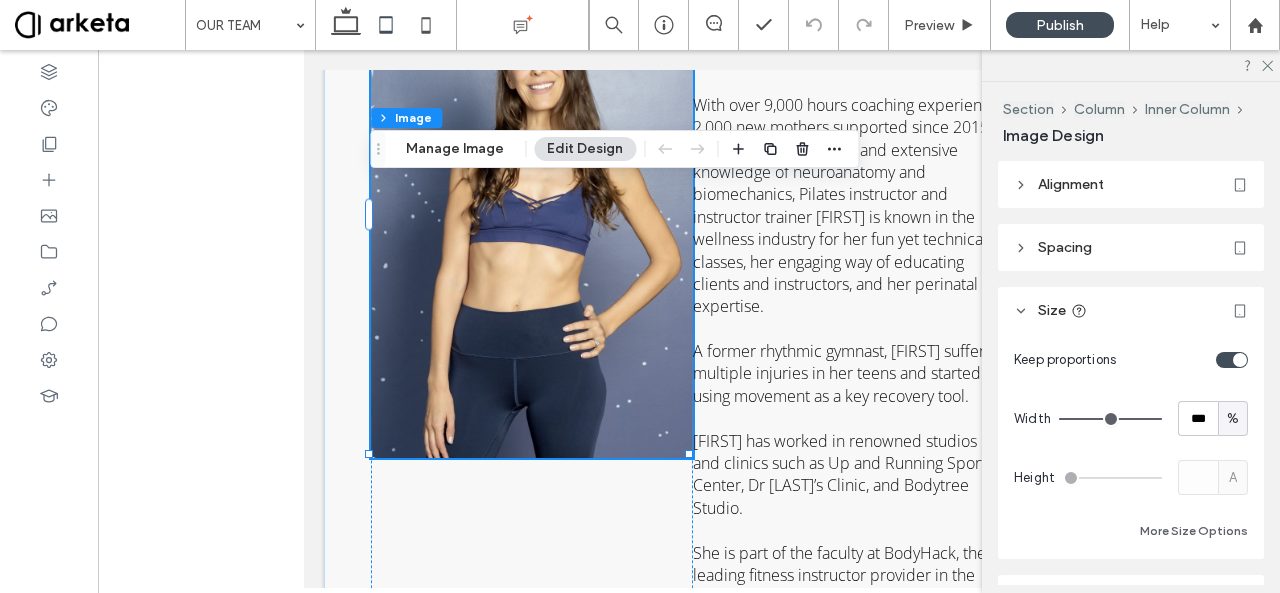 type on "*" 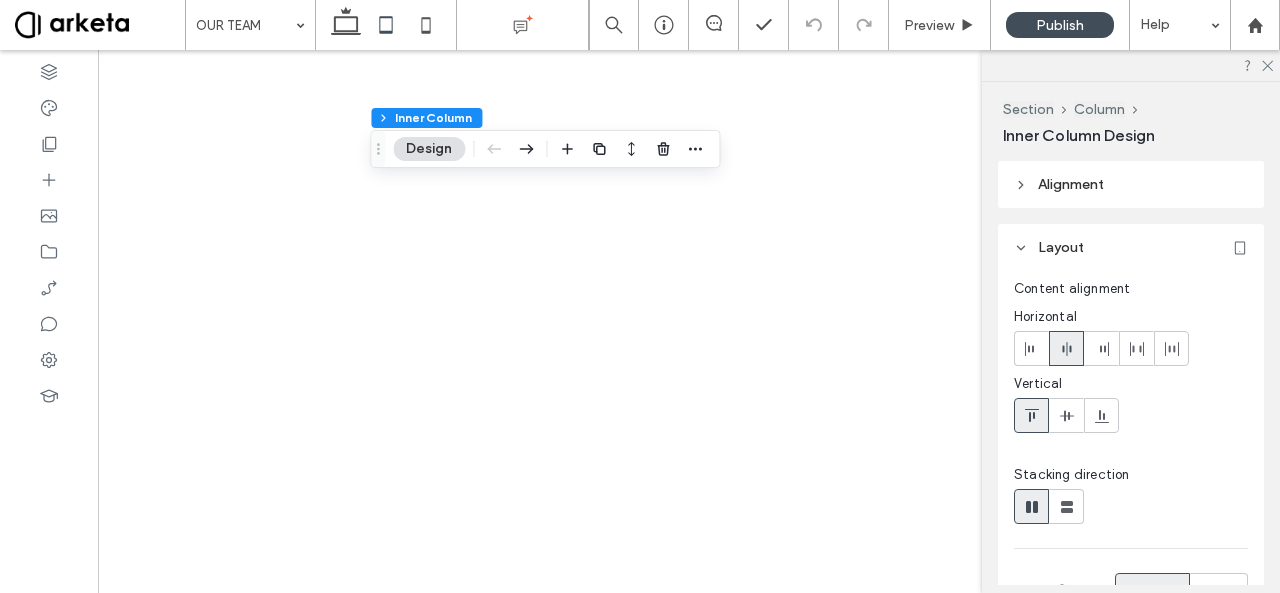 scroll, scrollTop: 0, scrollLeft: 0, axis: both 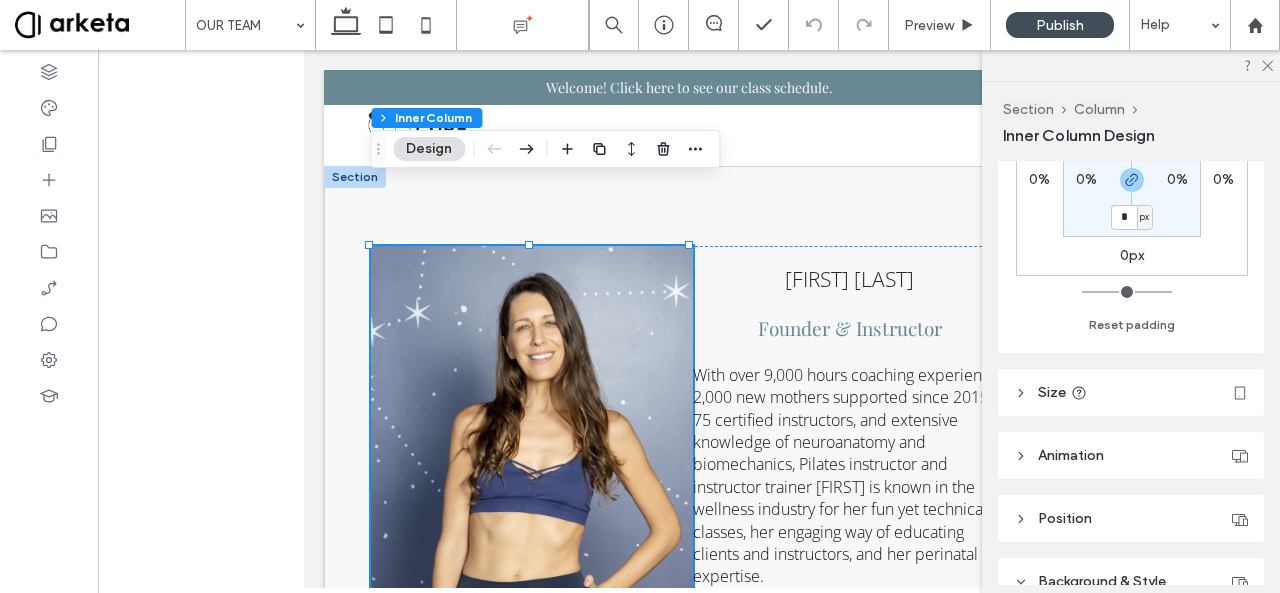 click on "Size" at bounding box center (1131, 392) 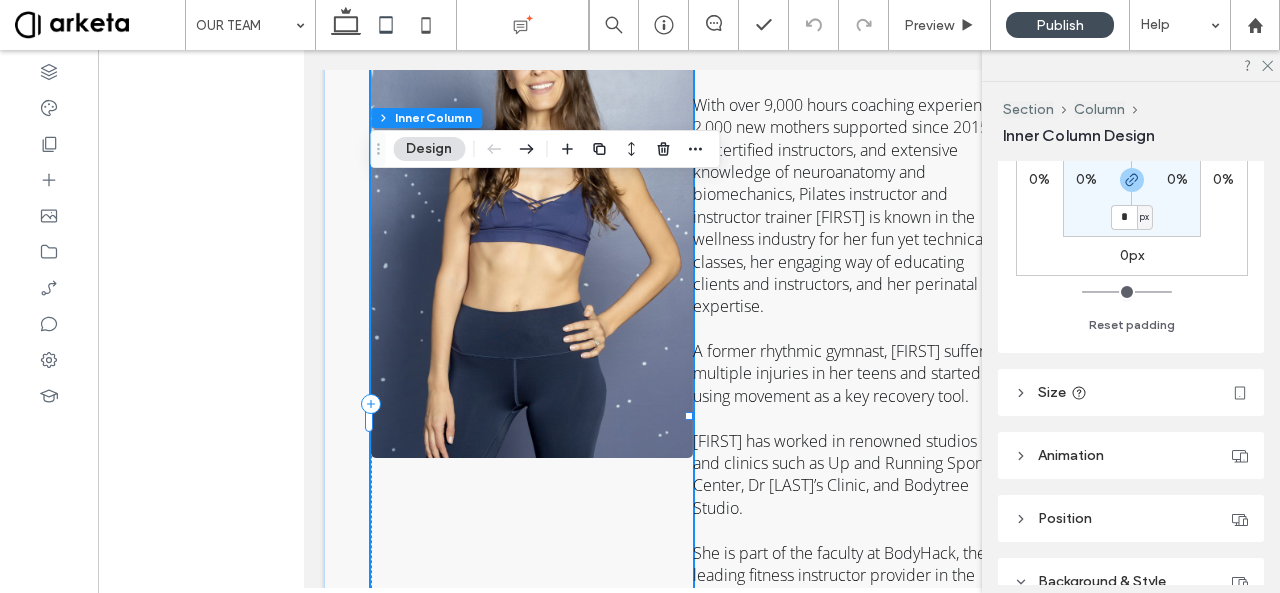 scroll, scrollTop: 0, scrollLeft: 0, axis: both 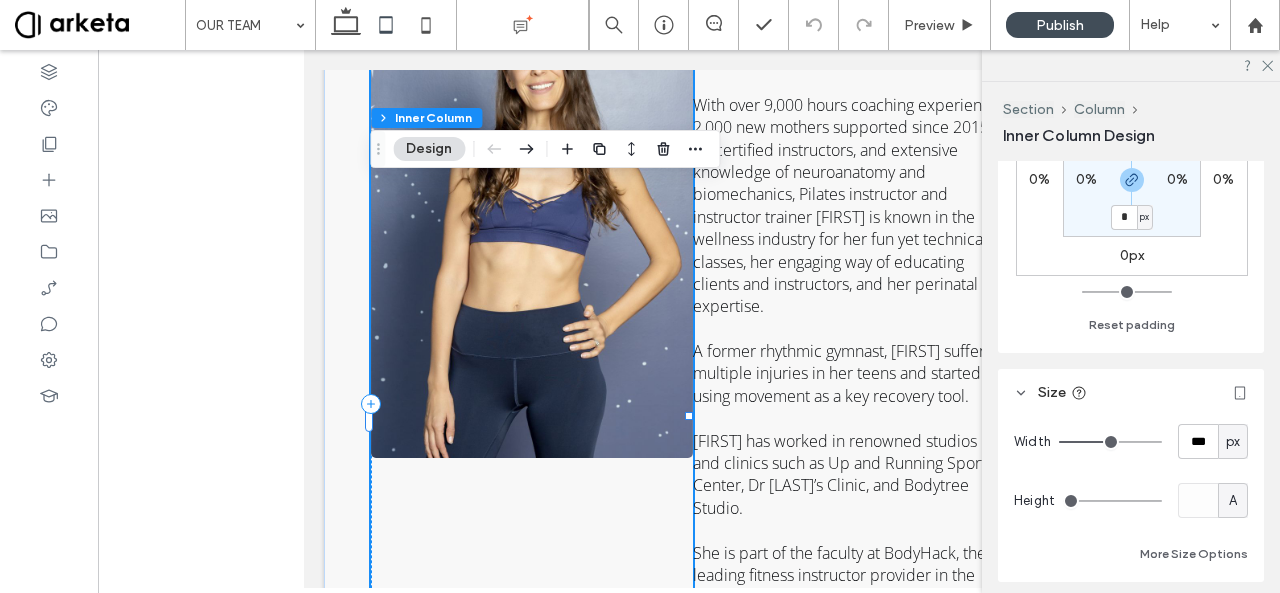 click on "px" at bounding box center [1233, 442] 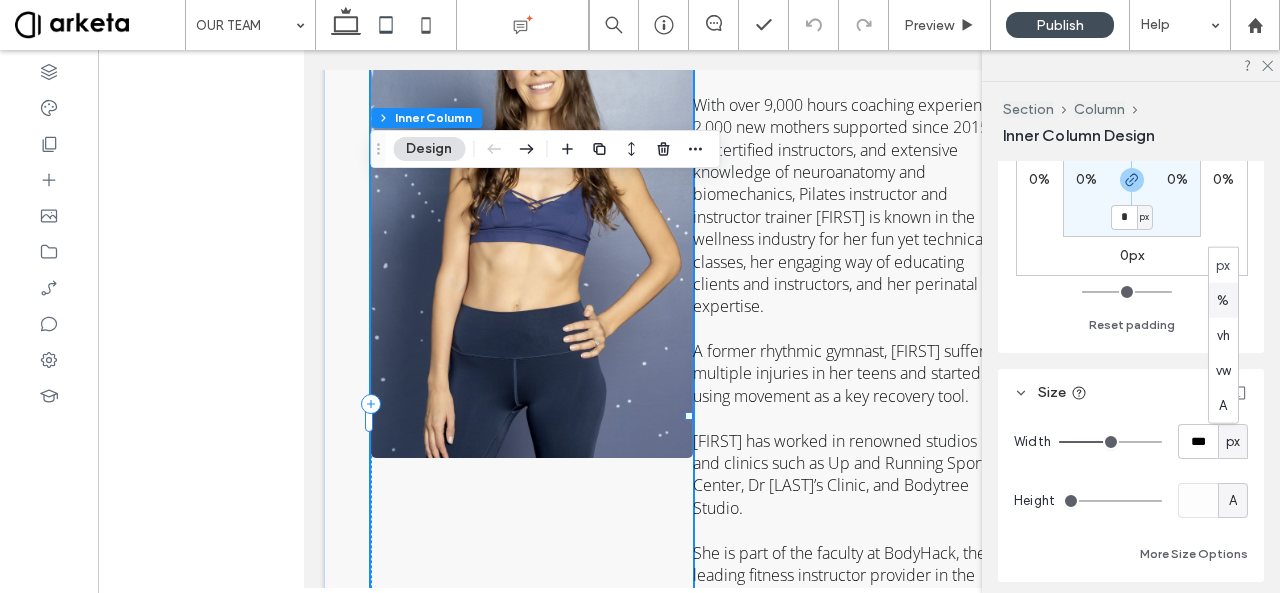 click on "%" at bounding box center (1223, 300) 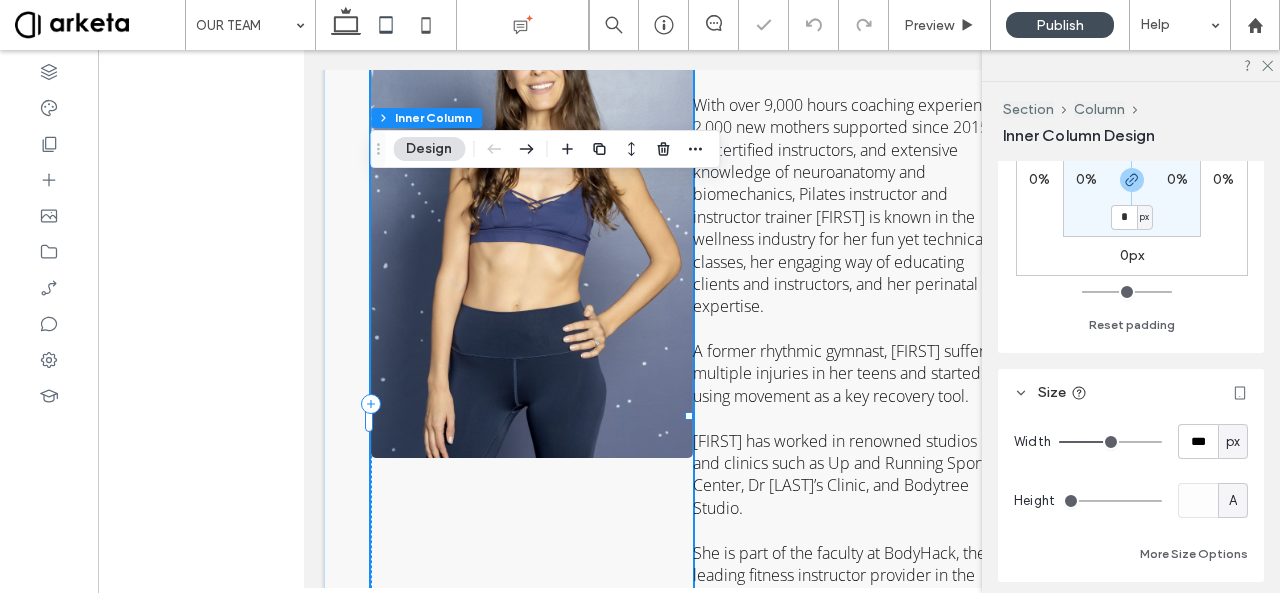 type on "**" 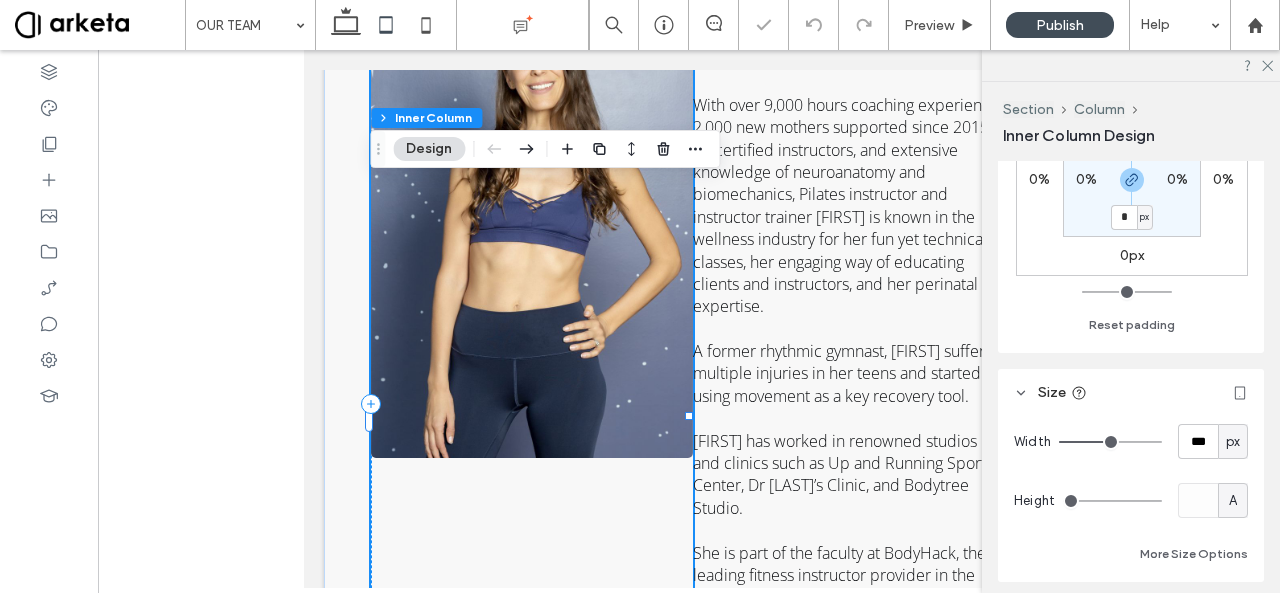 type on "****" 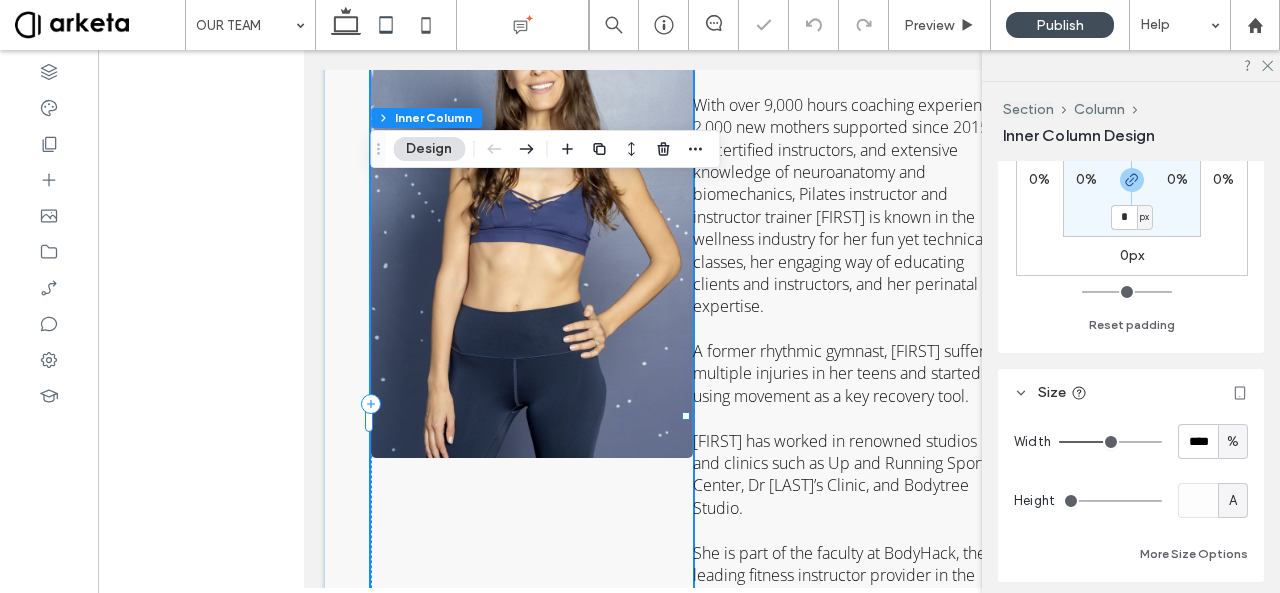 click on "%" at bounding box center (1233, 442) 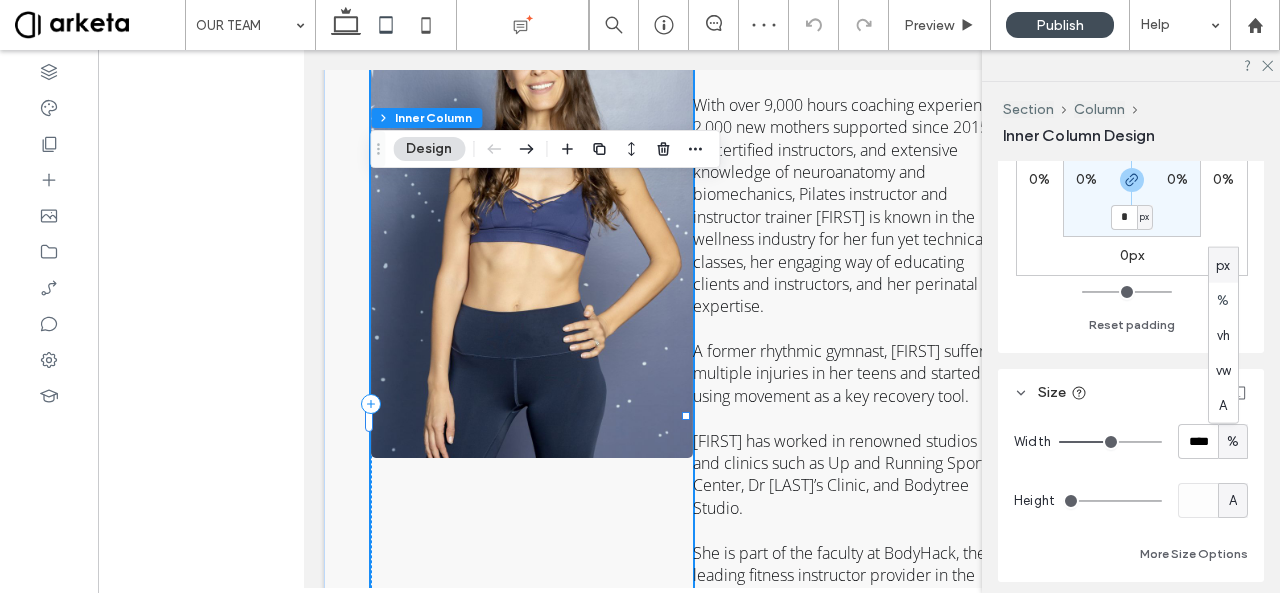 click on "px" at bounding box center (1223, 265) 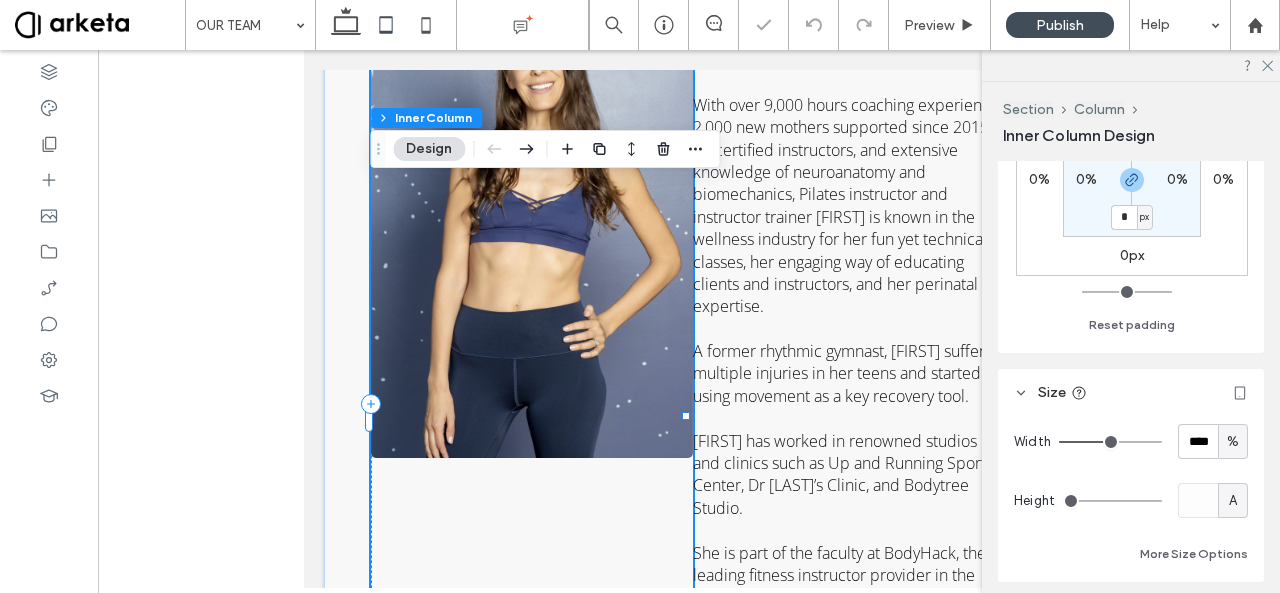 type on "***" 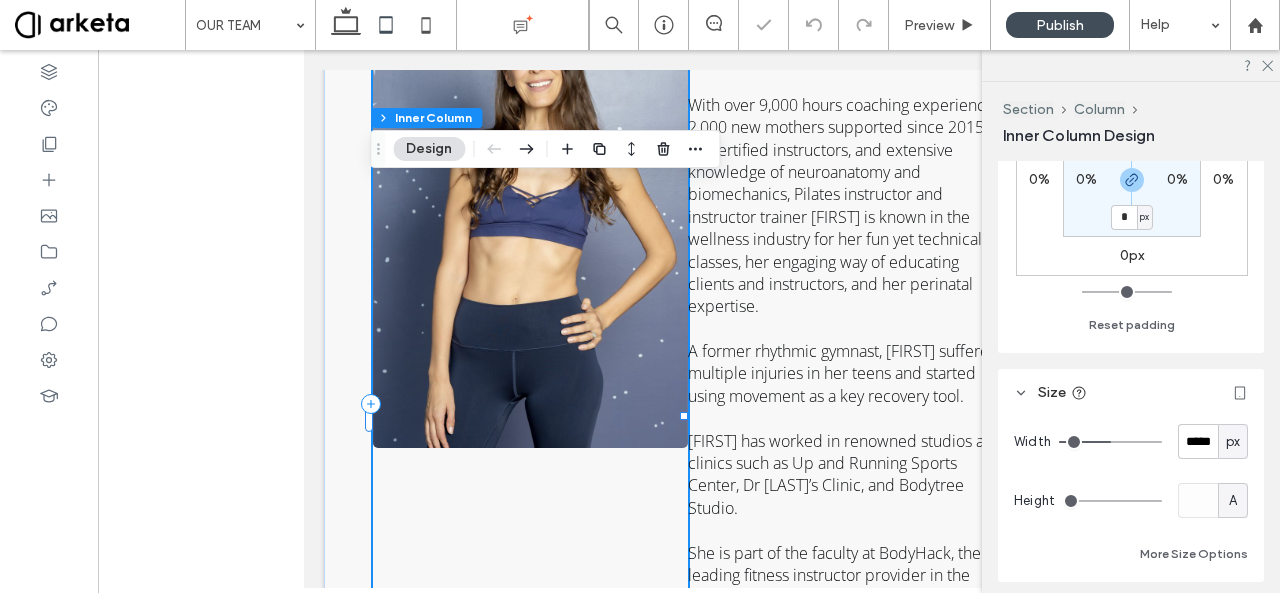 click on "px" at bounding box center [1233, 441] 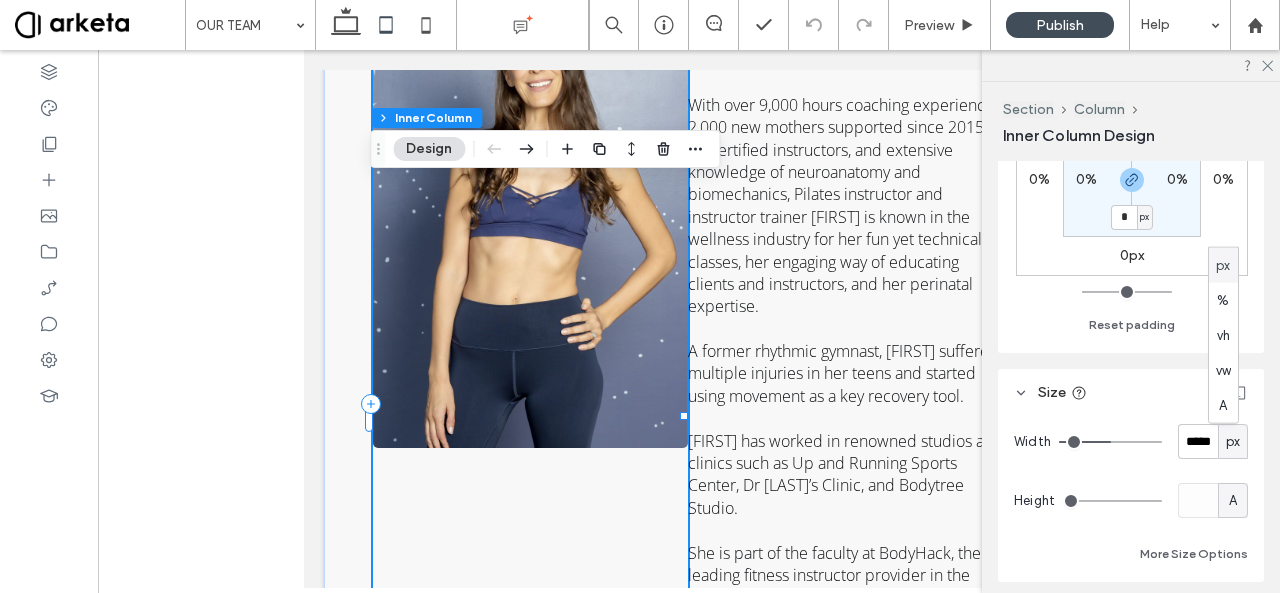 click on "px" at bounding box center [1223, 265] 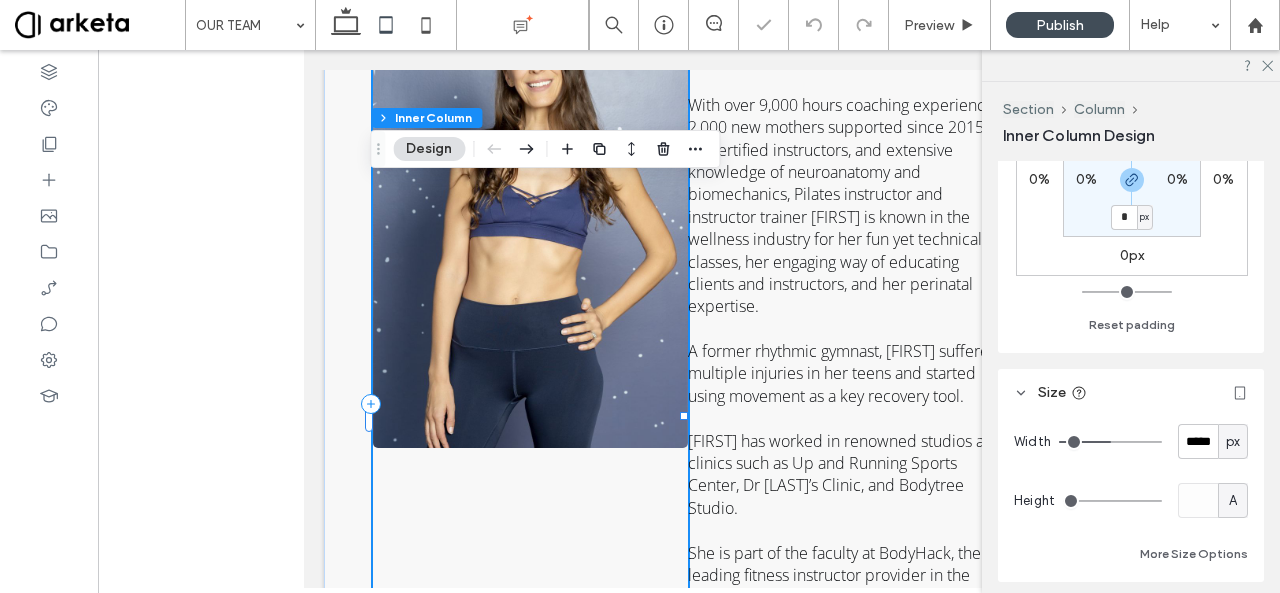 type on "***" 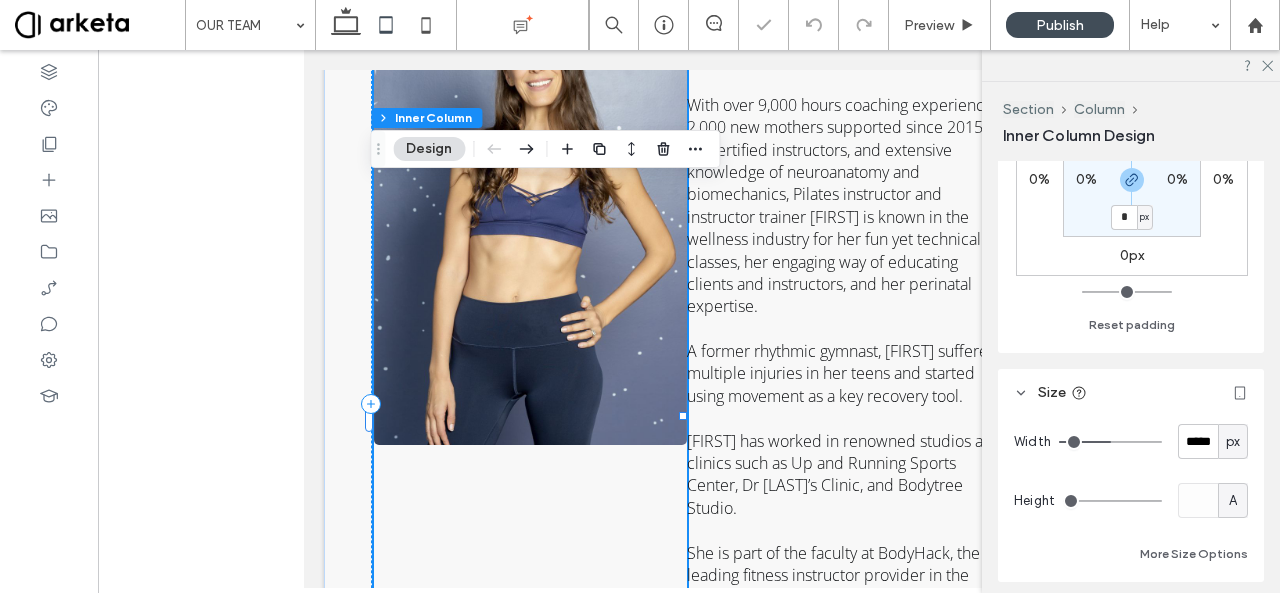 click on "px" at bounding box center (1233, 442) 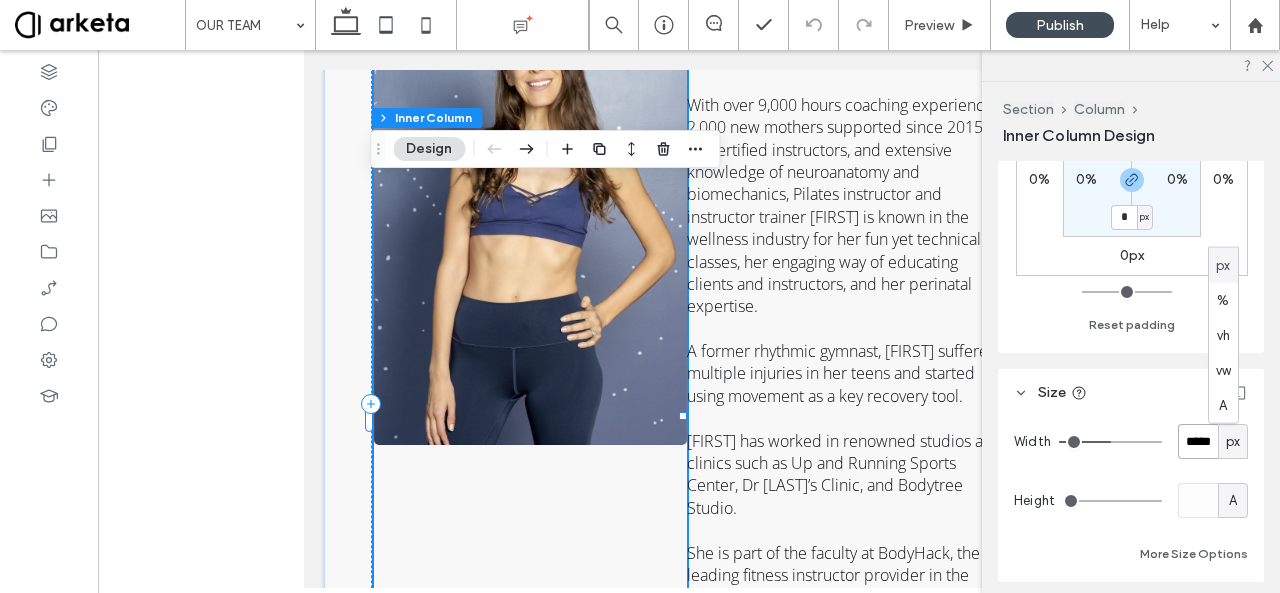 click on "*****" at bounding box center [1198, 441] 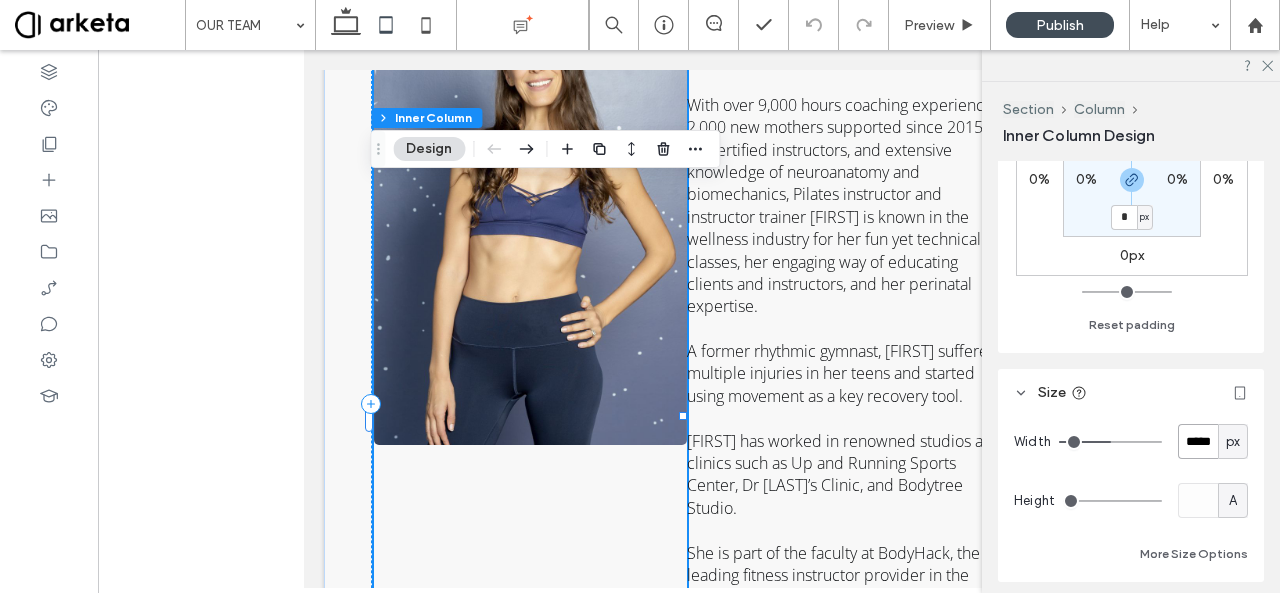type on "*****" 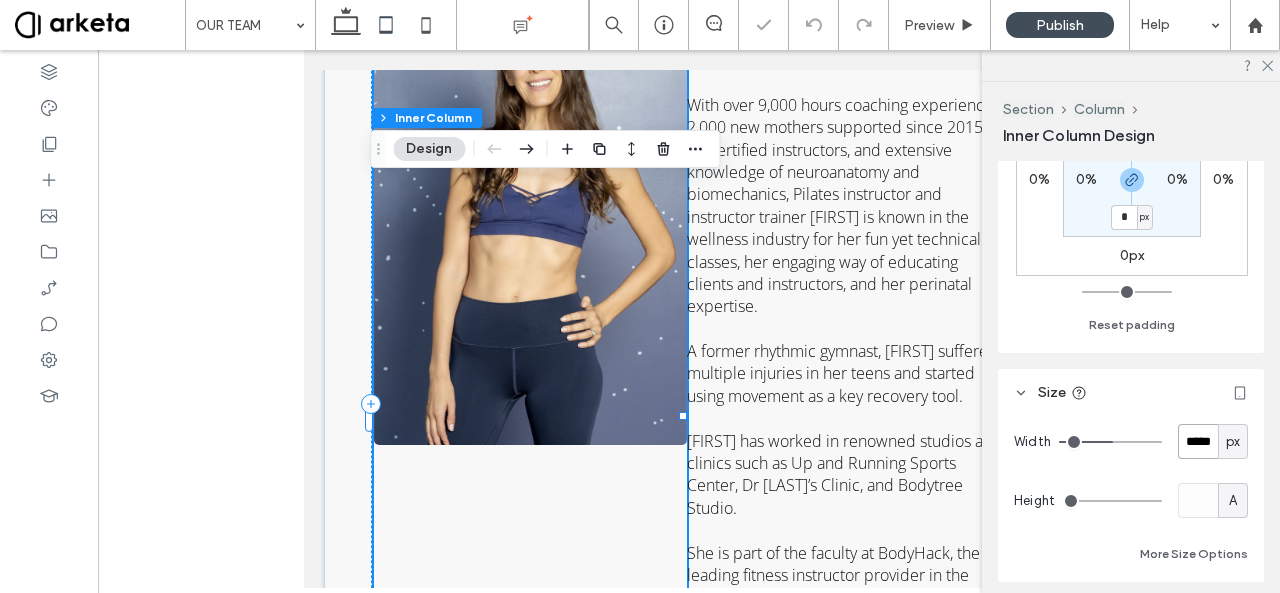 type on "***" 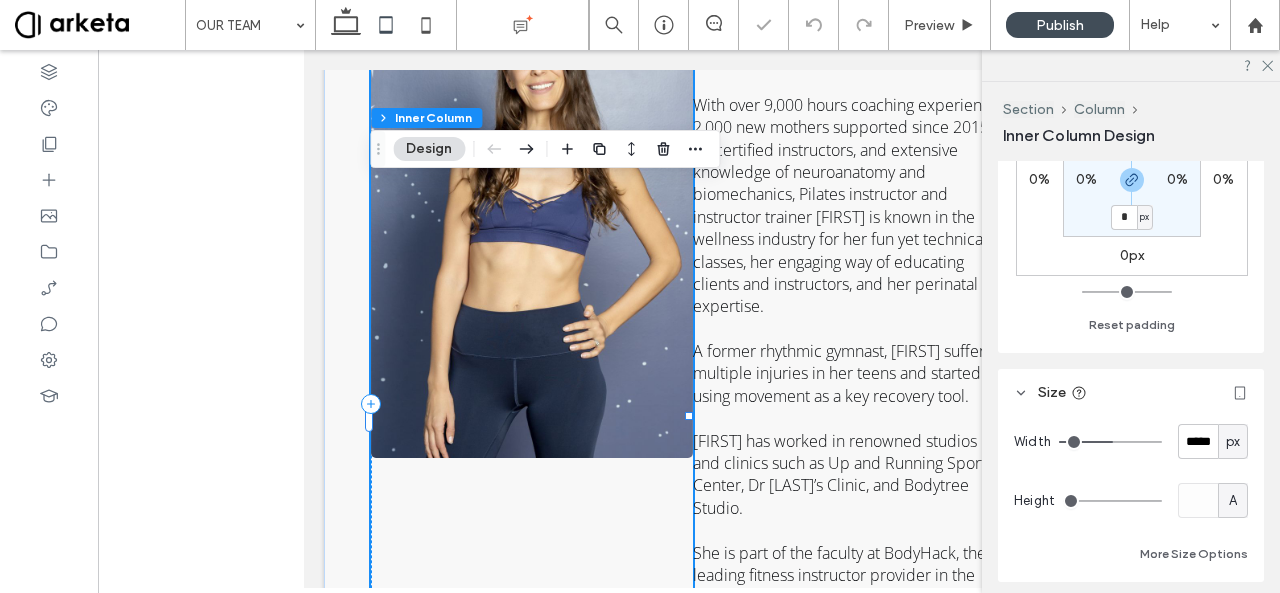 click on "Size" at bounding box center (1131, 392) 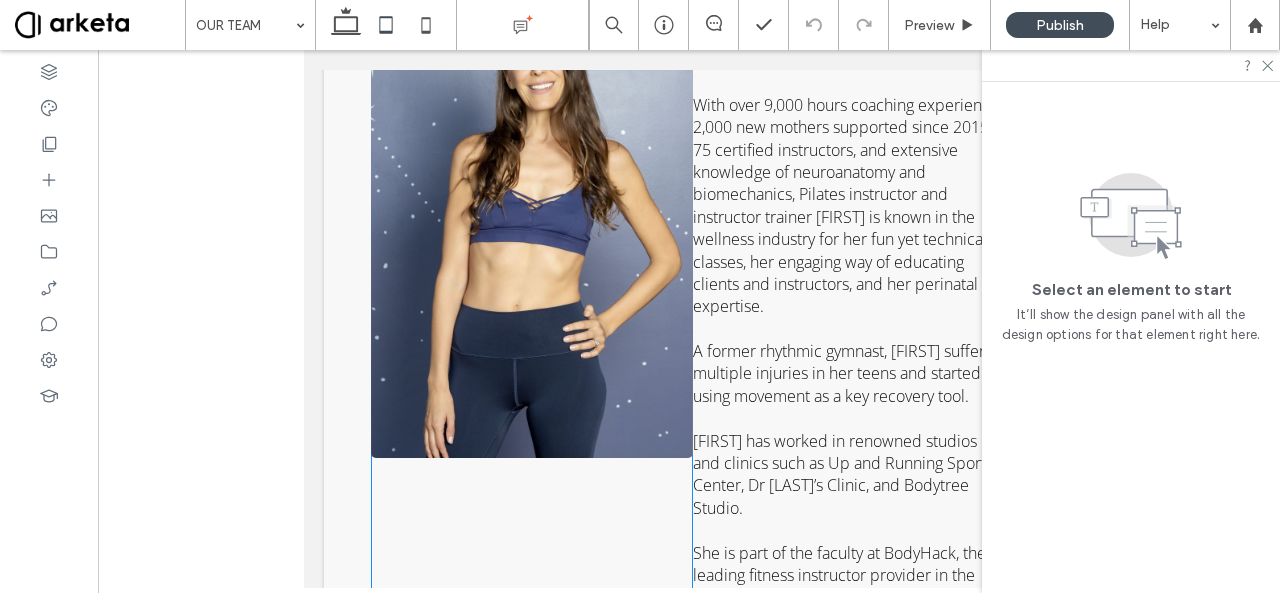 click at bounding box center [532, 404] 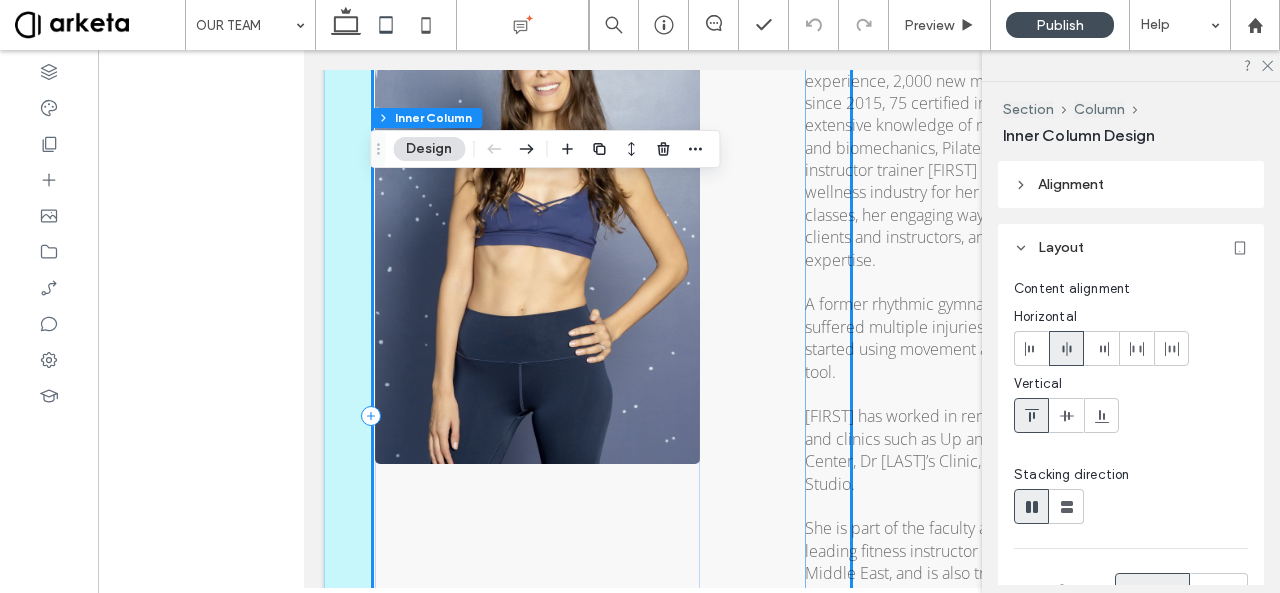 drag, startPoint x: 763, startPoint y: 223, endPoint x: 964, endPoint y: 105, distance: 233.07724 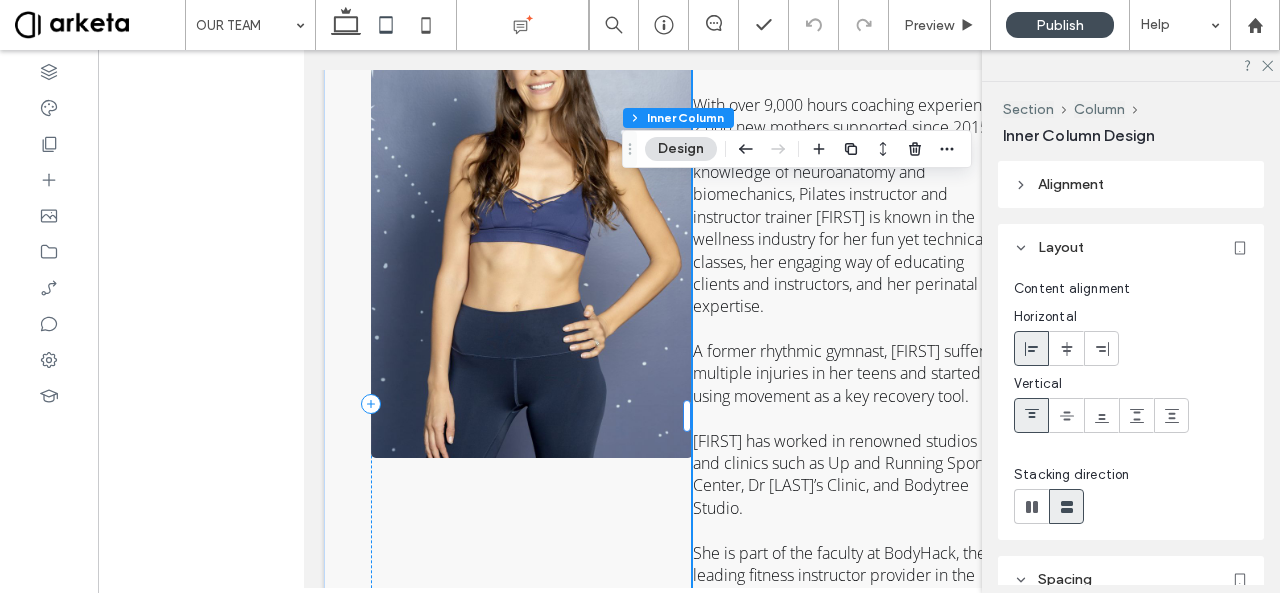 scroll, scrollTop: 246, scrollLeft: 0, axis: vertical 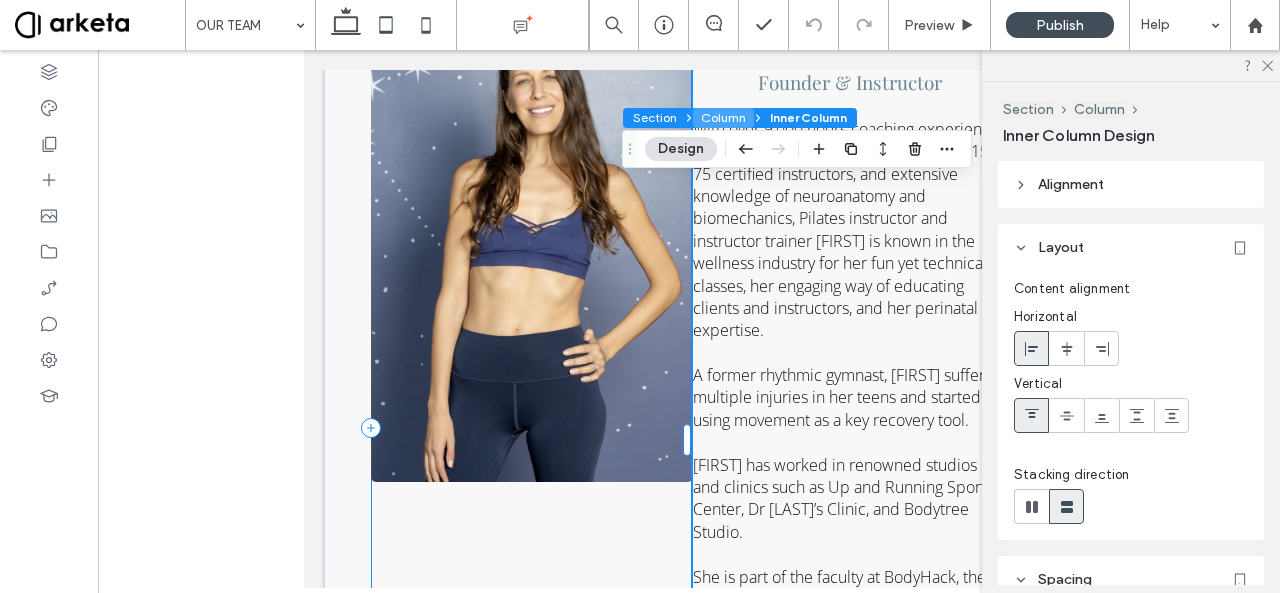 click on "Column" at bounding box center [723, 118] 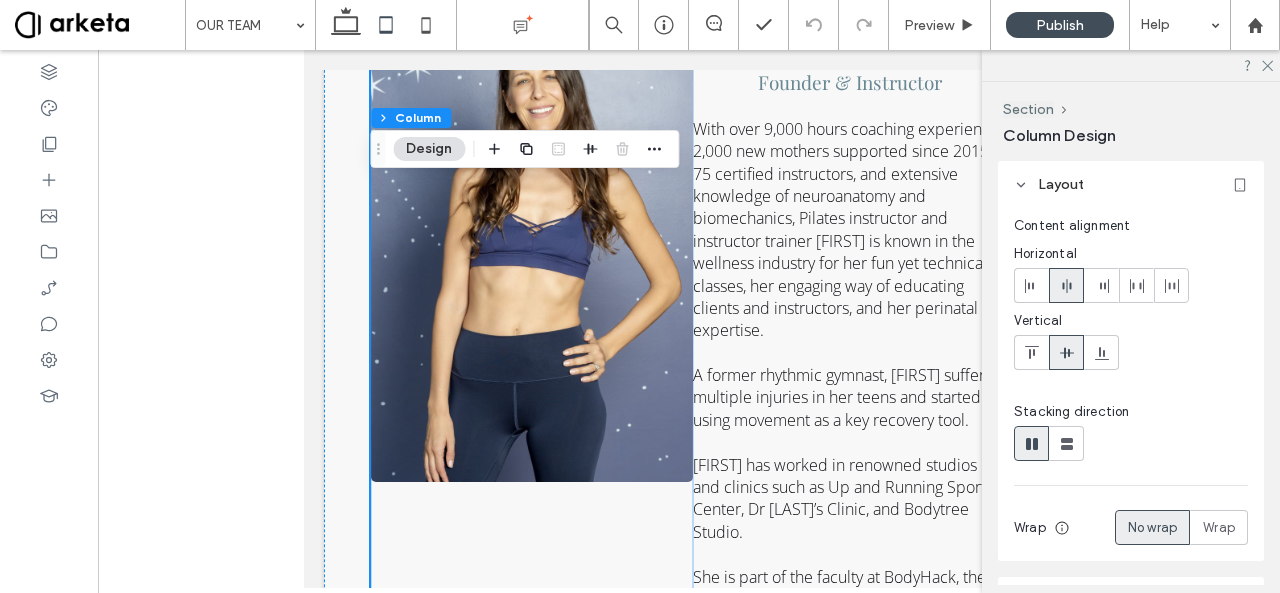 scroll, scrollTop: 267, scrollLeft: 0, axis: vertical 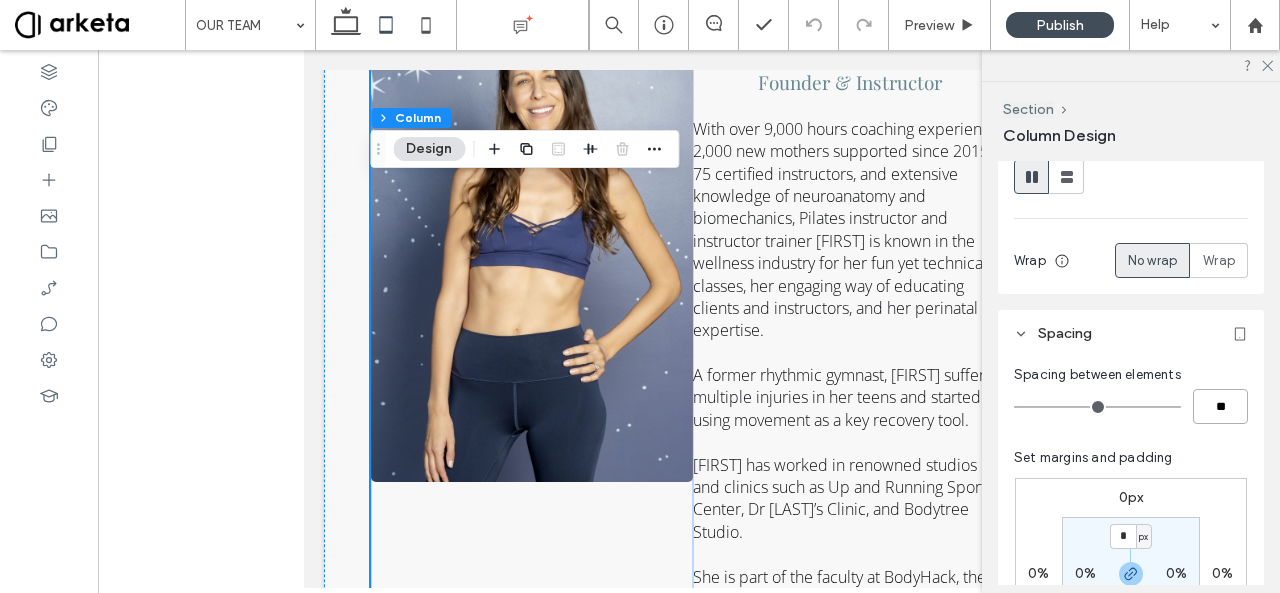 click on "**" at bounding box center (1220, 406) 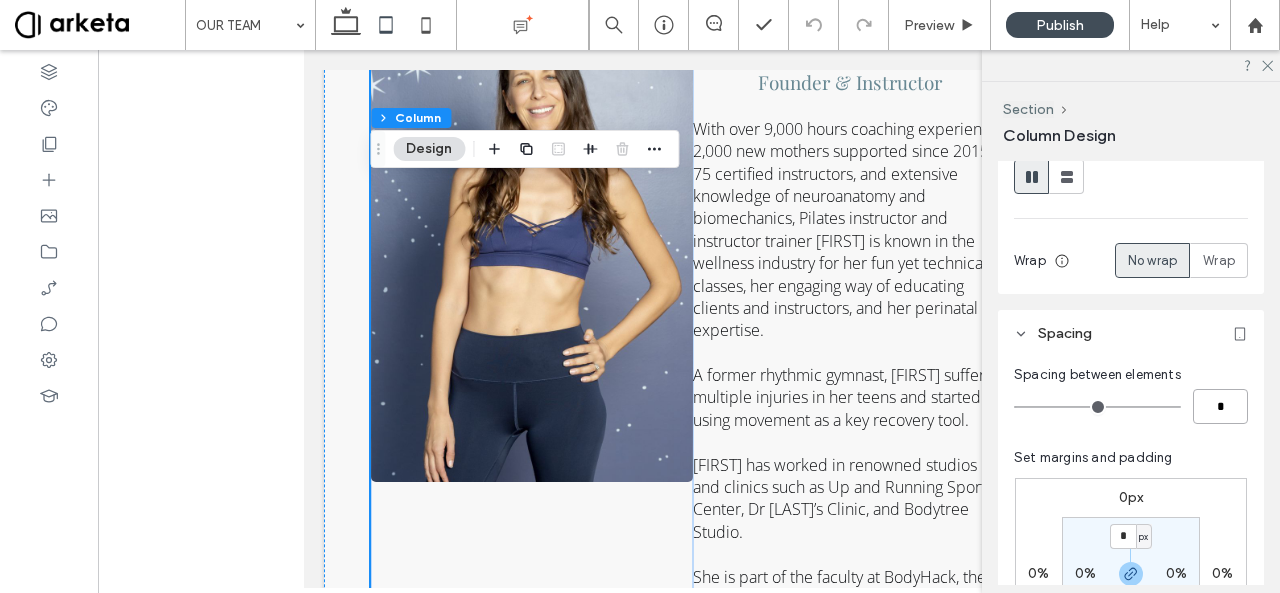 type on "**" 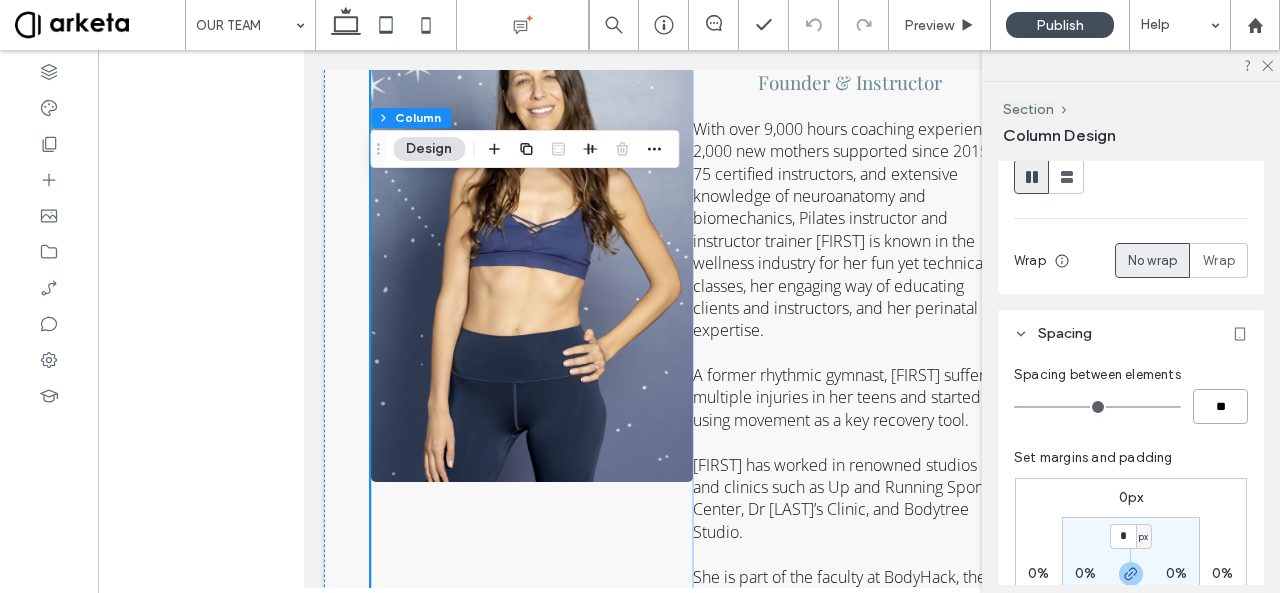 type on "*" 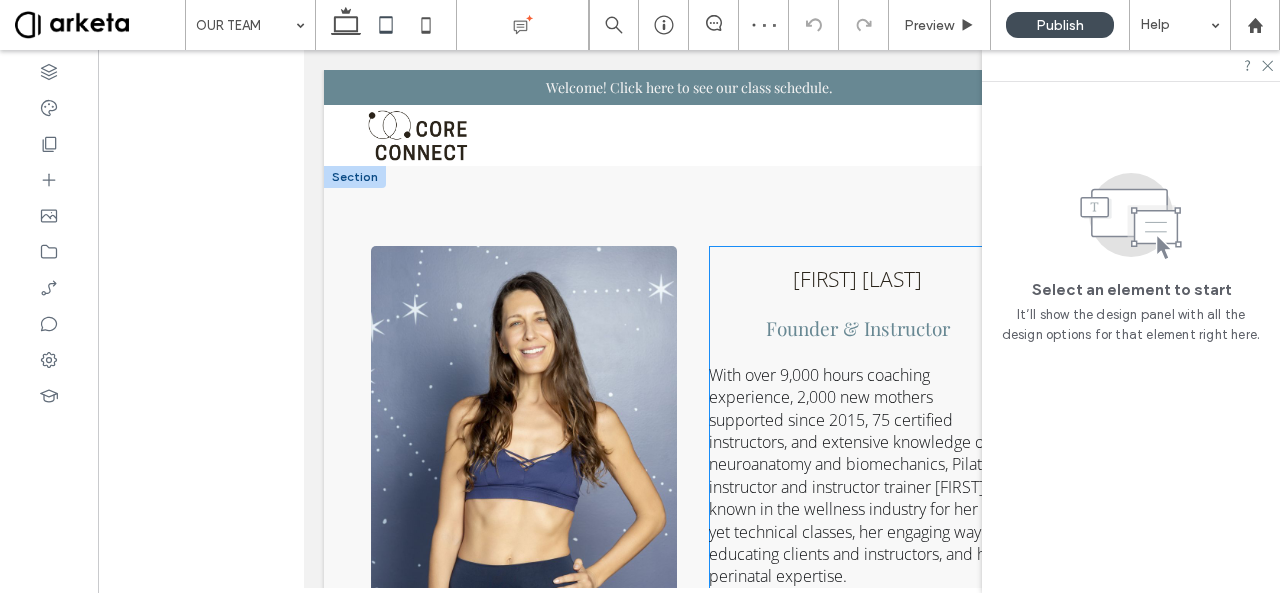 scroll, scrollTop: 0, scrollLeft: 0, axis: both 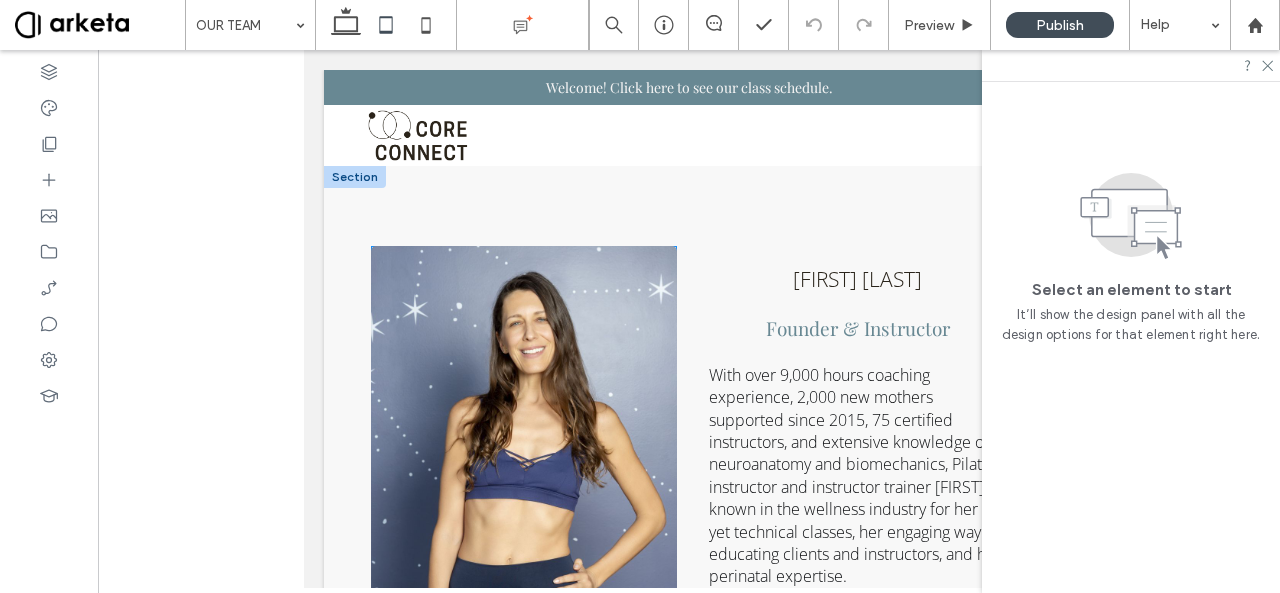 click at bounding box center (524, 475) 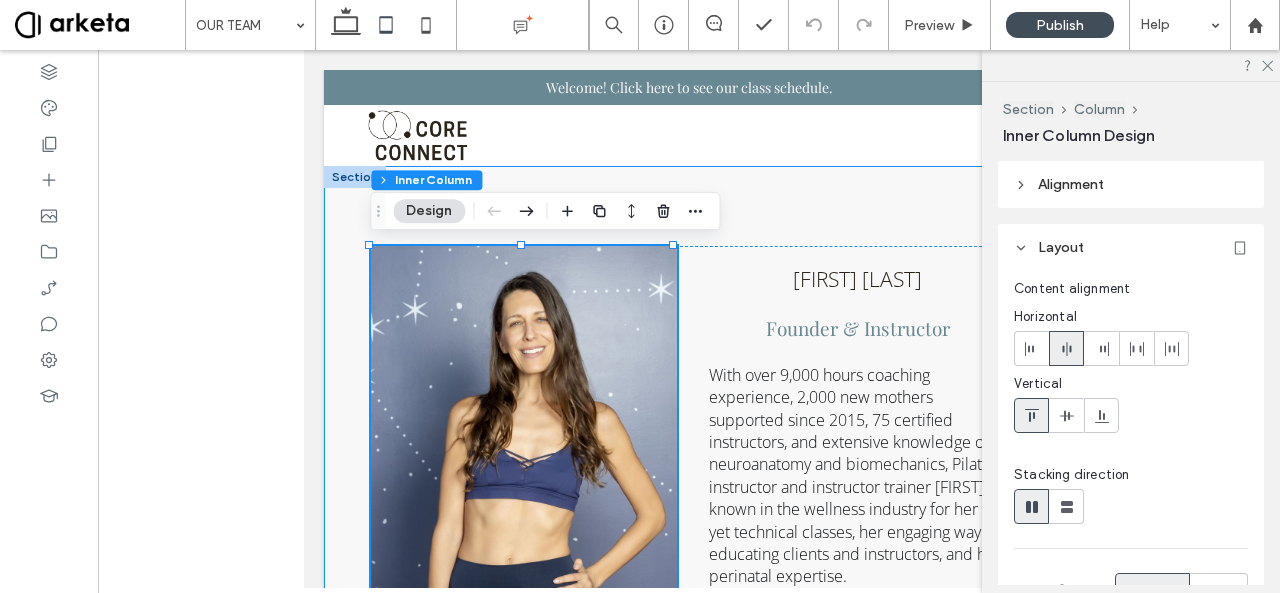 click on "[FIRST] [LAST]
Founder & Instructor With over 9,000 hours coaching experience, 2,000 new mothers supported since 2015, 75 certified instructors, and extensive knowledge of neuroanatomy and biomechanics, Pilates instructor and instructor trainer [FIRST] is known in the wellness industry for her fun yet technical classes, her engaging way of educating clients and instructors, and her perinatal expertise. A former rhythmic gymnast, [FIRST] suffered multiple injuries in her teens and started using movement as a key recovery tool. [FIRST] has worked in renowned studios and clinics such as Up and Running Sports Center, Dr [LAST]’s Clinic, and Bodytree Studio. She is part of the faculty at BodyHack, the leading fitness instructor provider in the Middle East, and is also trained in prenatal and bhakti yoga, ScolioPilates (Pilates for scoliosis), NeuroPilates, RAD Mobility, and Sports Nutrition (Oxford University)." at bounding box center [689, 657] 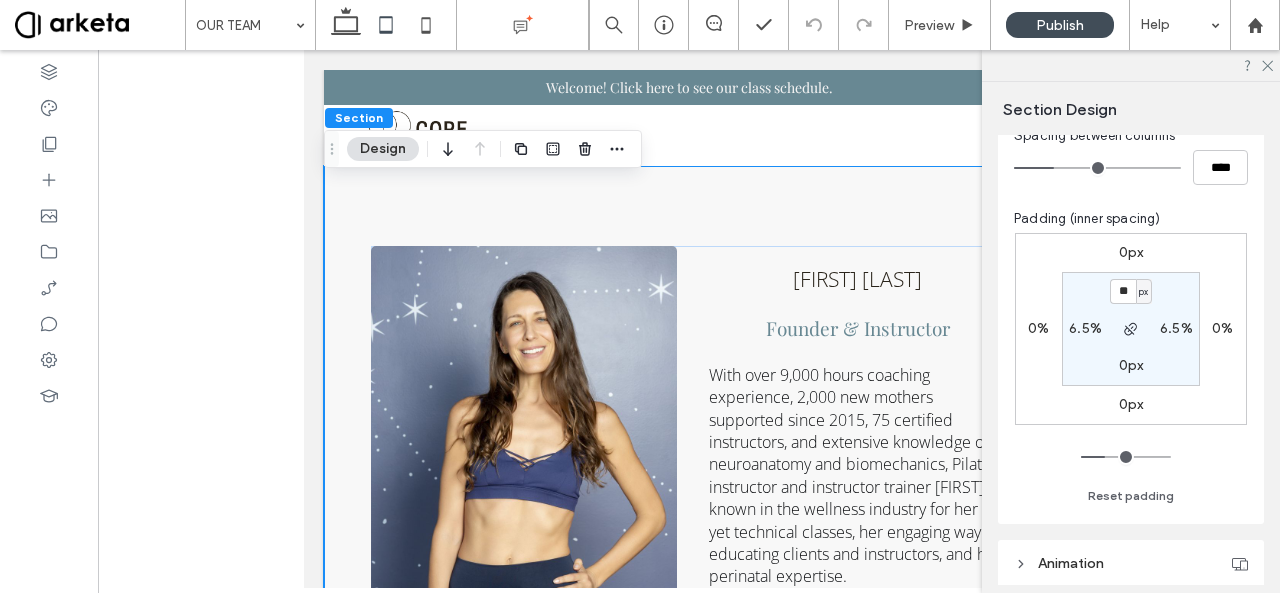 scroll, scrollTop: 188, scrollLeft: 0, axis: vertical 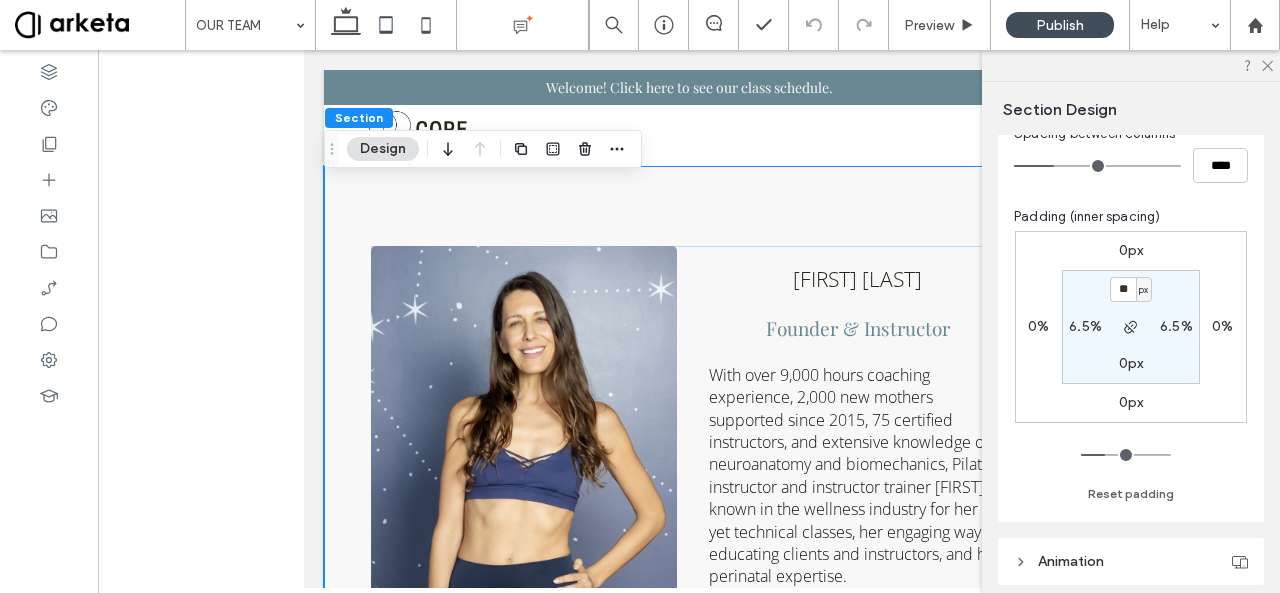 click on "6.5%" at bounding box center [1085, 326] 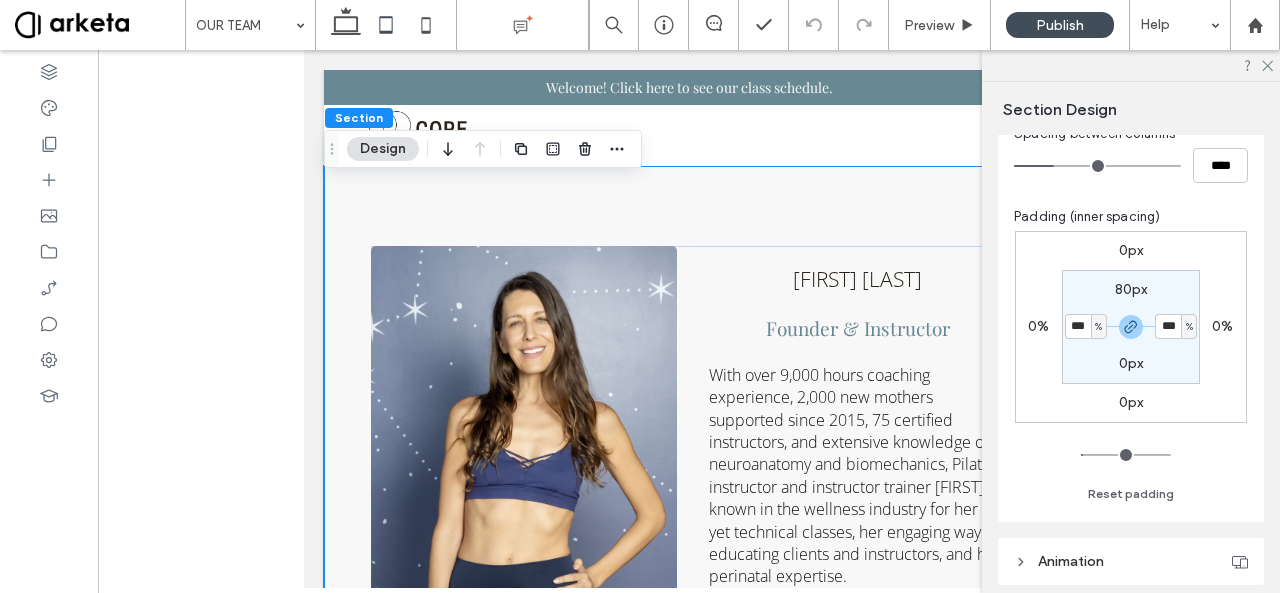 click on "%" at bounding box center (1098, 327) 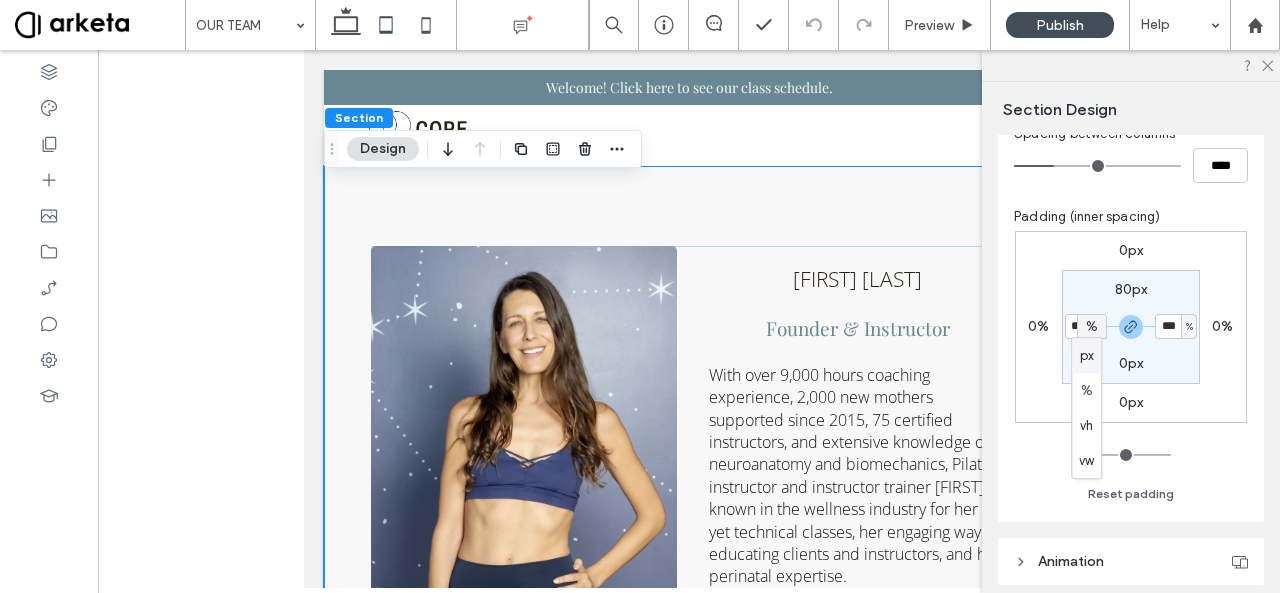 click on "px" at bounding box center [1087, 356] 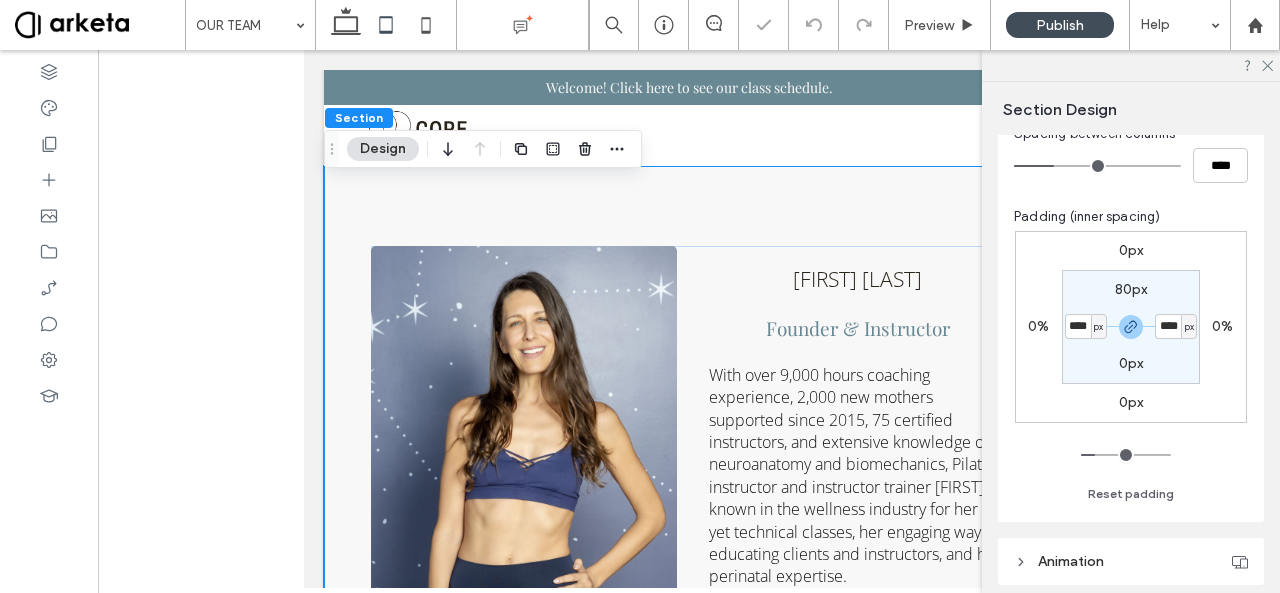 type on "**" 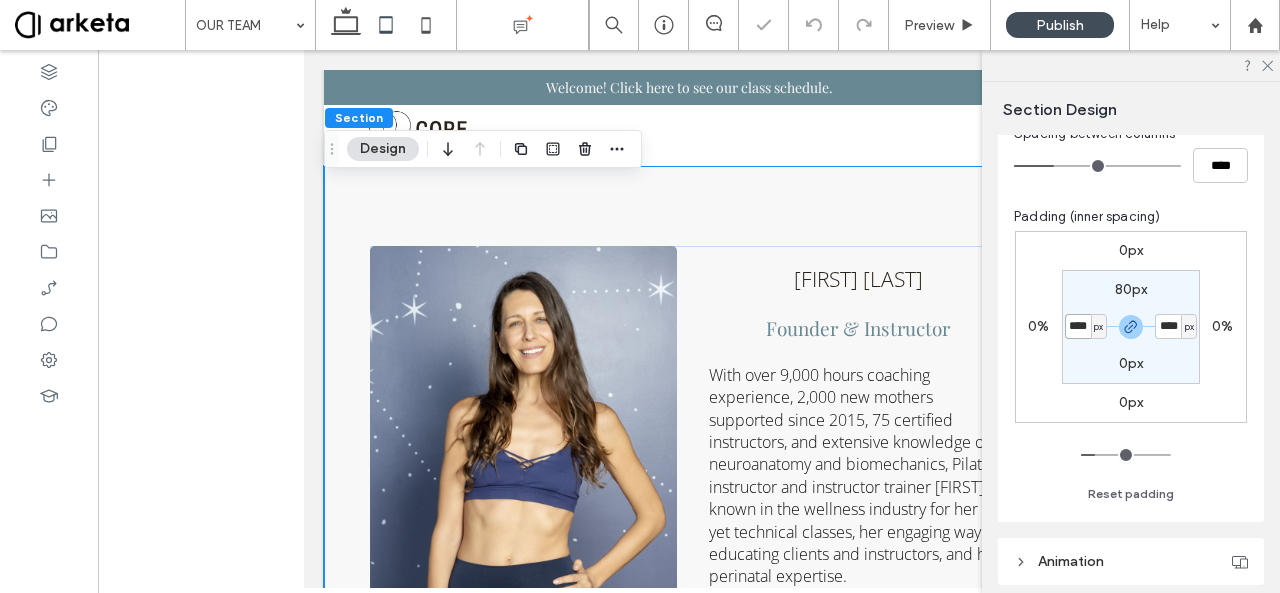 click on "****" at bounding box center (1078, 326) 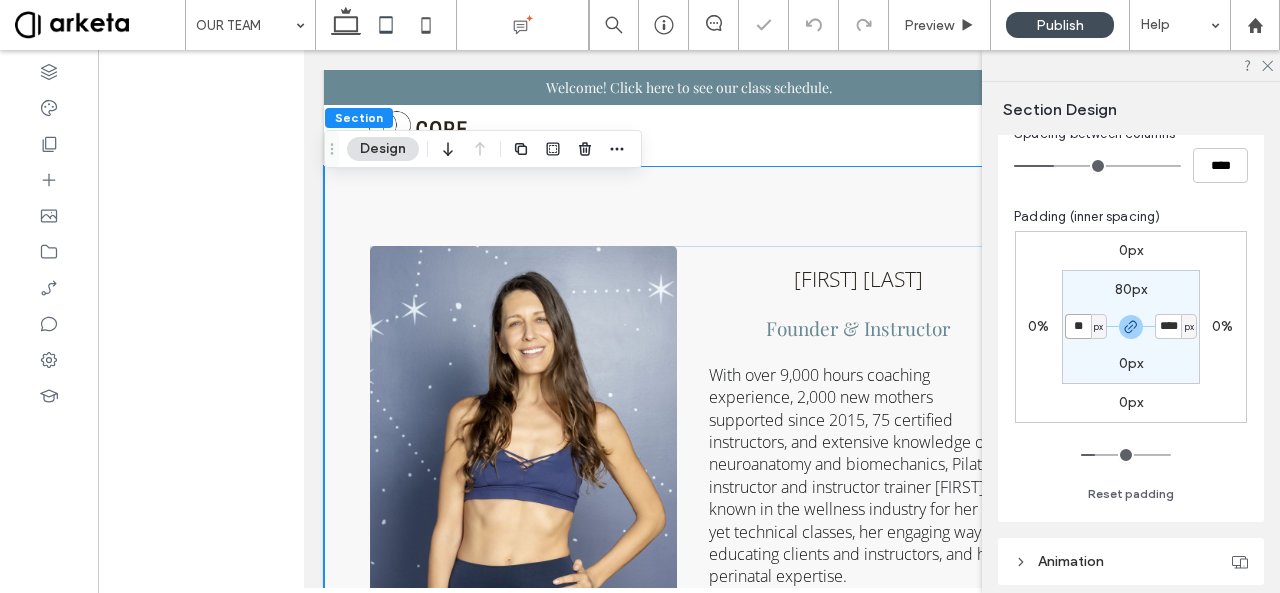 type on "**" 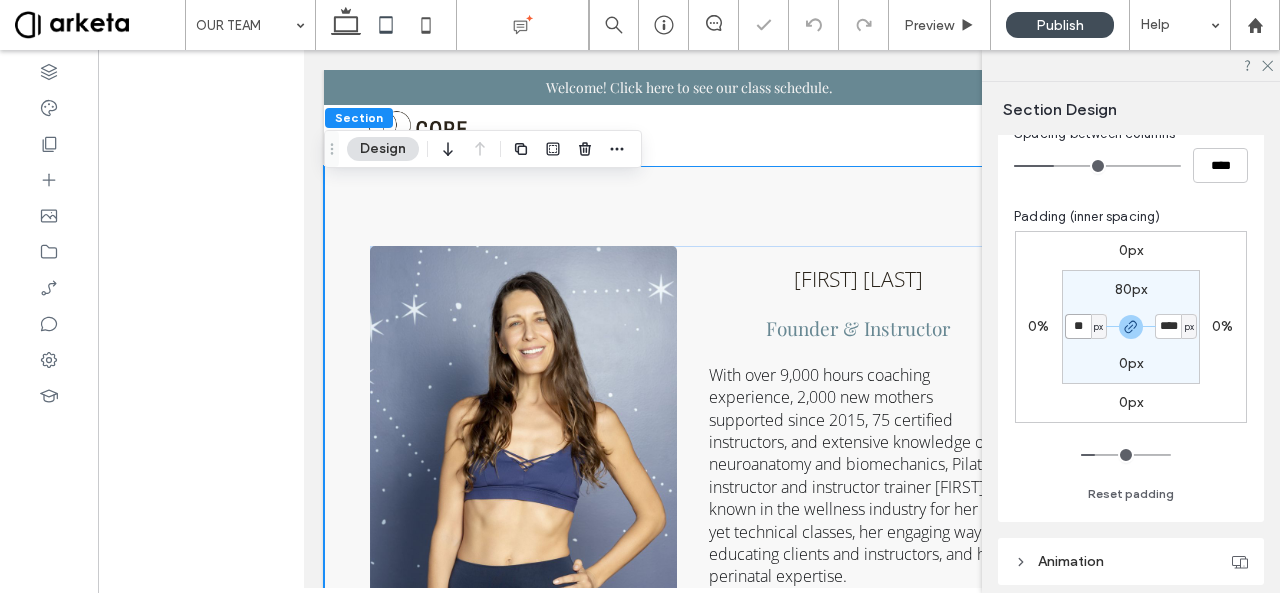 type on "**" 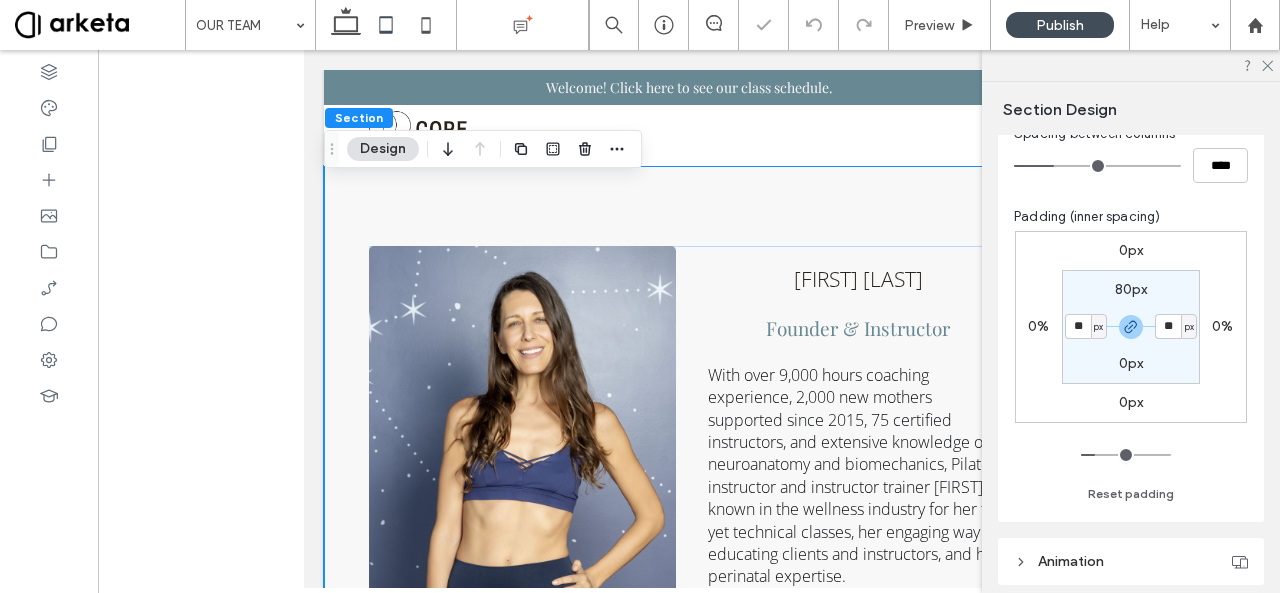 click on "Layout Spacing Spacing between columns **** Padding (inner spacing) 0px 0% 0px 0% 80px ** px 0px ** px Reset padding Animation Choose a trigger None Background & Style Color Image Video Background color Corner radius * px Border *** Shadow" at bounding box center [1137, 360] 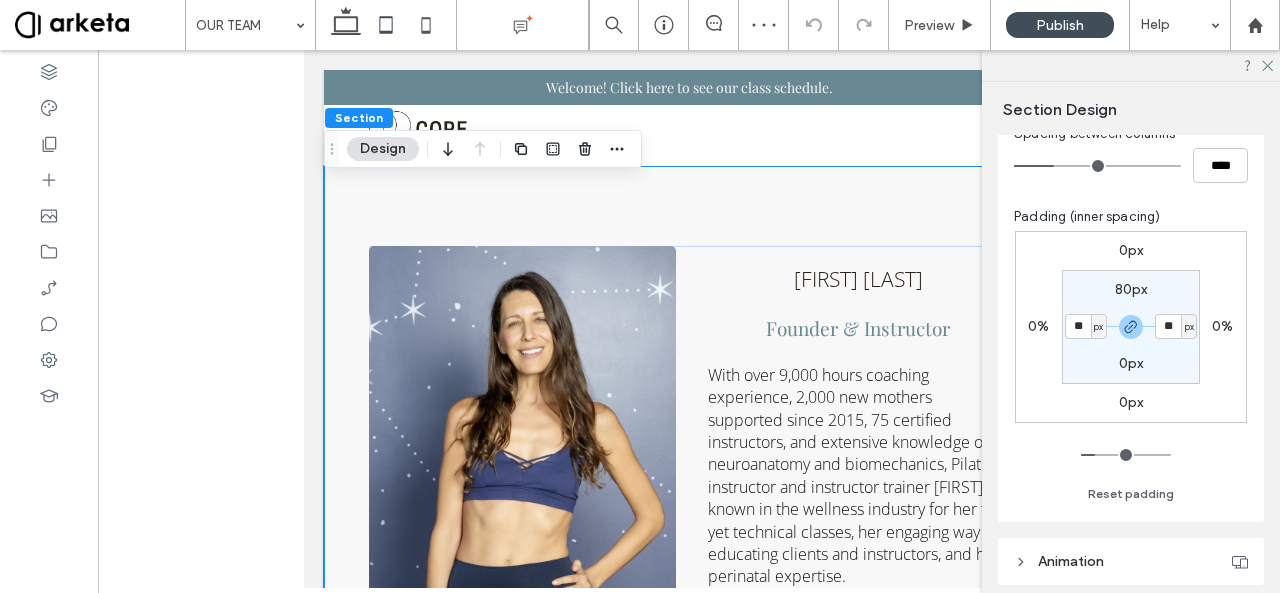 click on "px" at bounding box center [1098, 327] 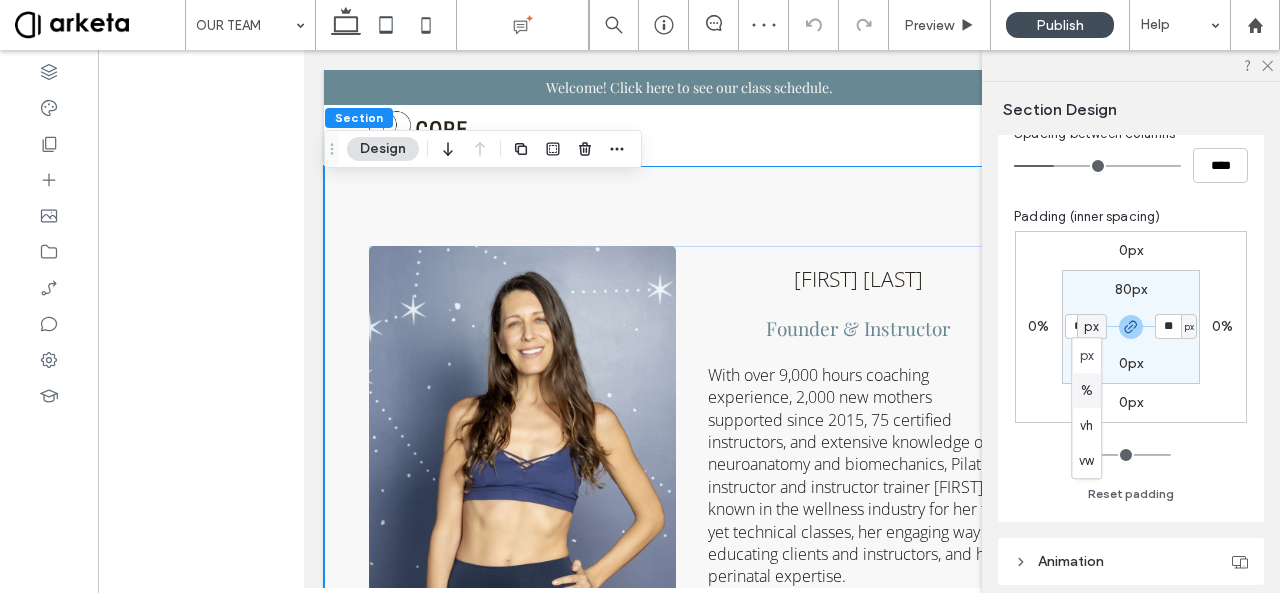 click on "%" at bounding box center [1087, 391] 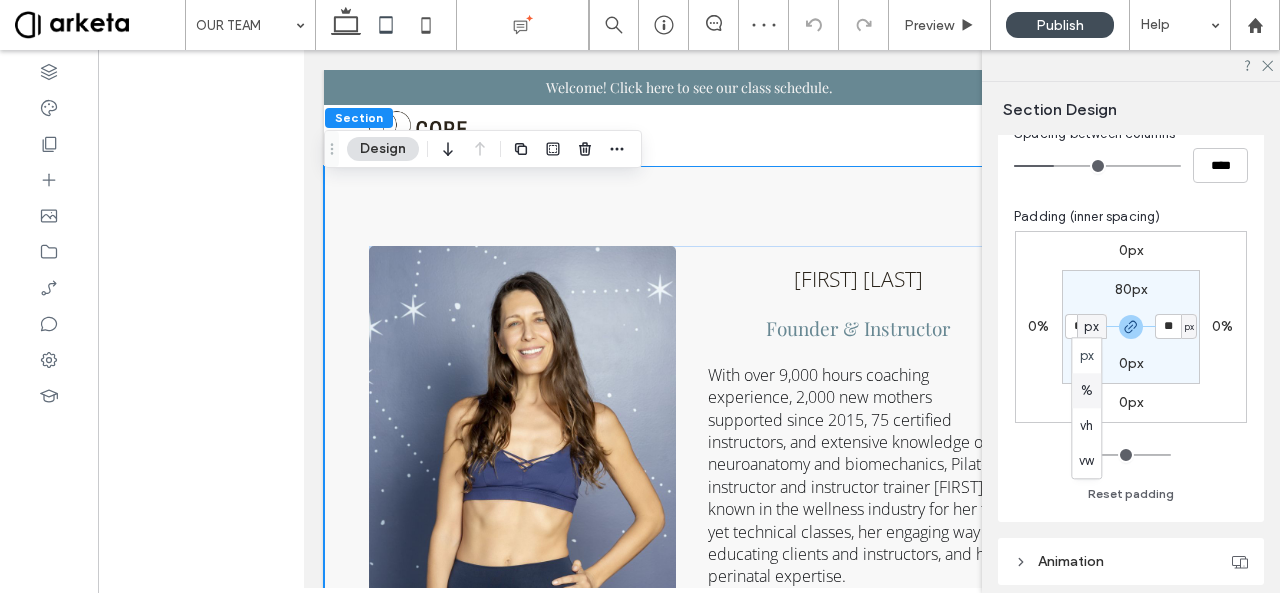 type on "*" 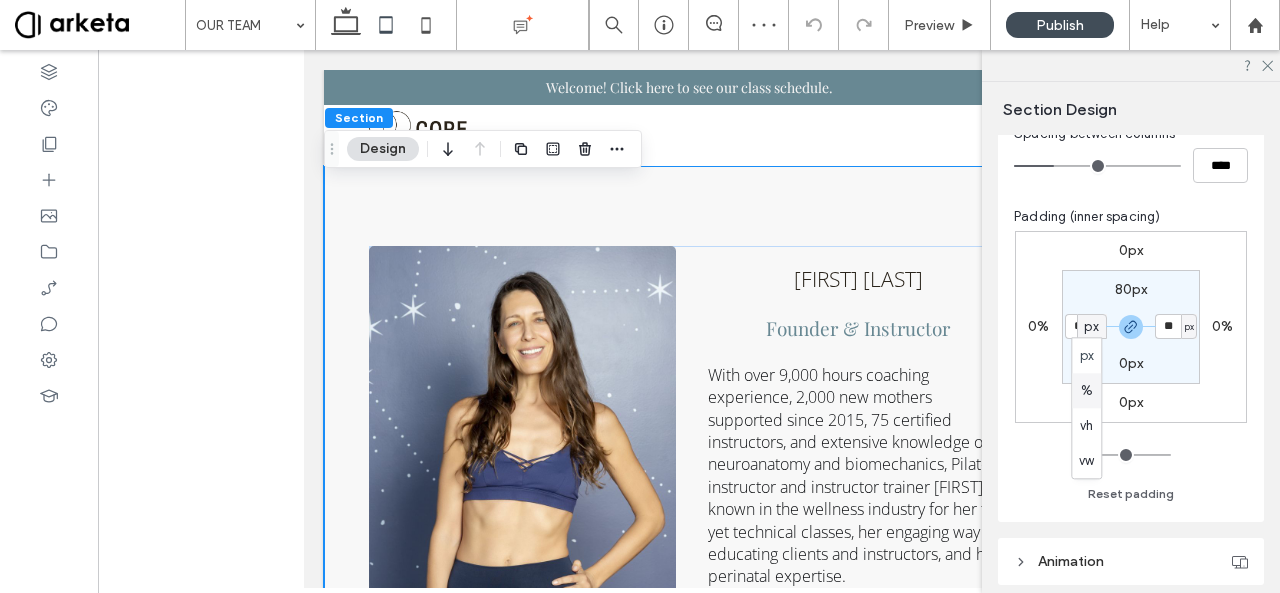 type on "***" 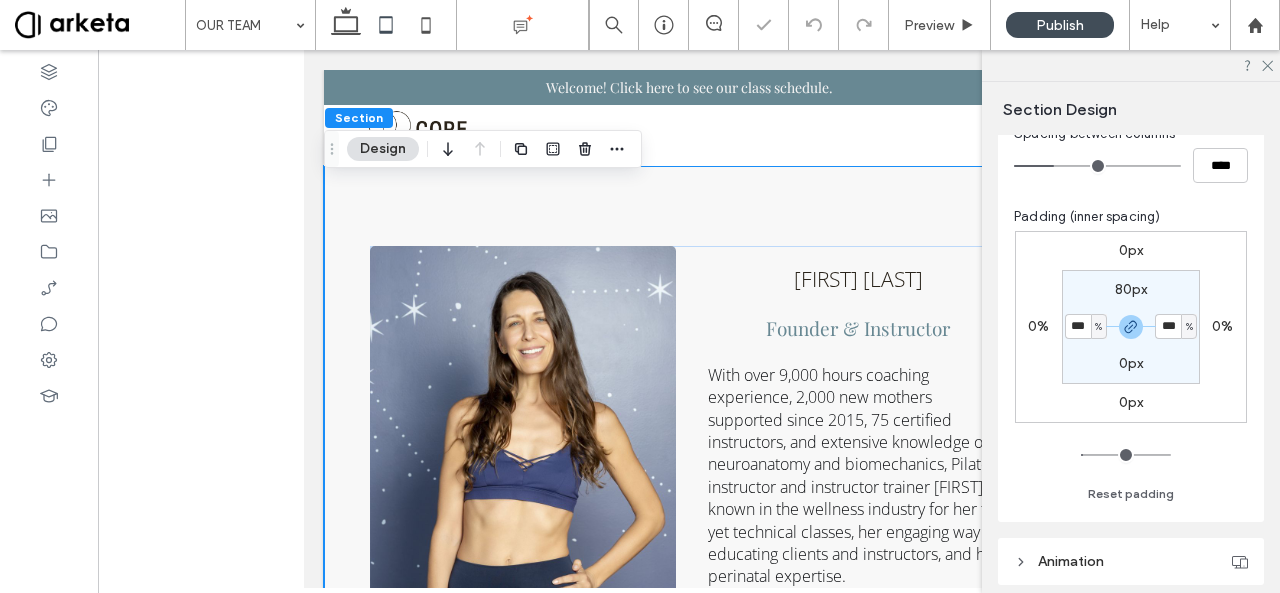 type on "*" 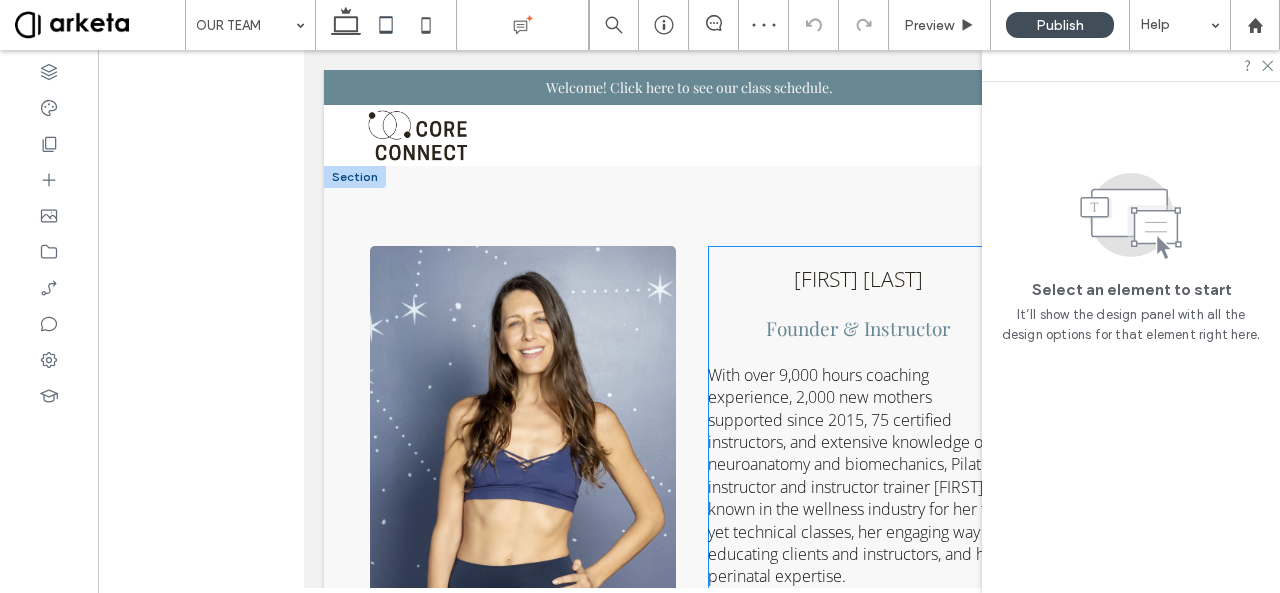 click on "Founder & Instructor" at bounding box center (858, 328) 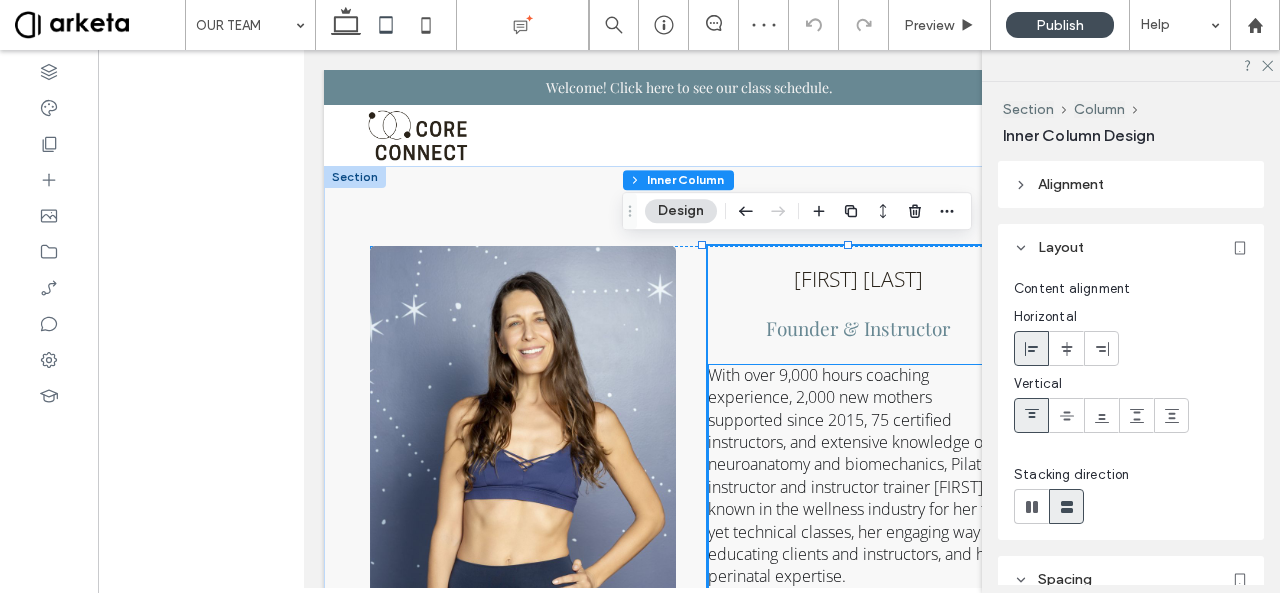 click on "With over 9,000 hours coaching experience, 2,000 new mothers supported since 2015, 75 certified instructors, and extensive knowledge of neuroanatomy and biomechanics, Pilates instructor and instructor trainer [FIRST] is known in the wellness industry for her fun yet technical classes, her engaging way of educating clients and instructors, and her perinatal expertise." at bounding box center (856, 476) 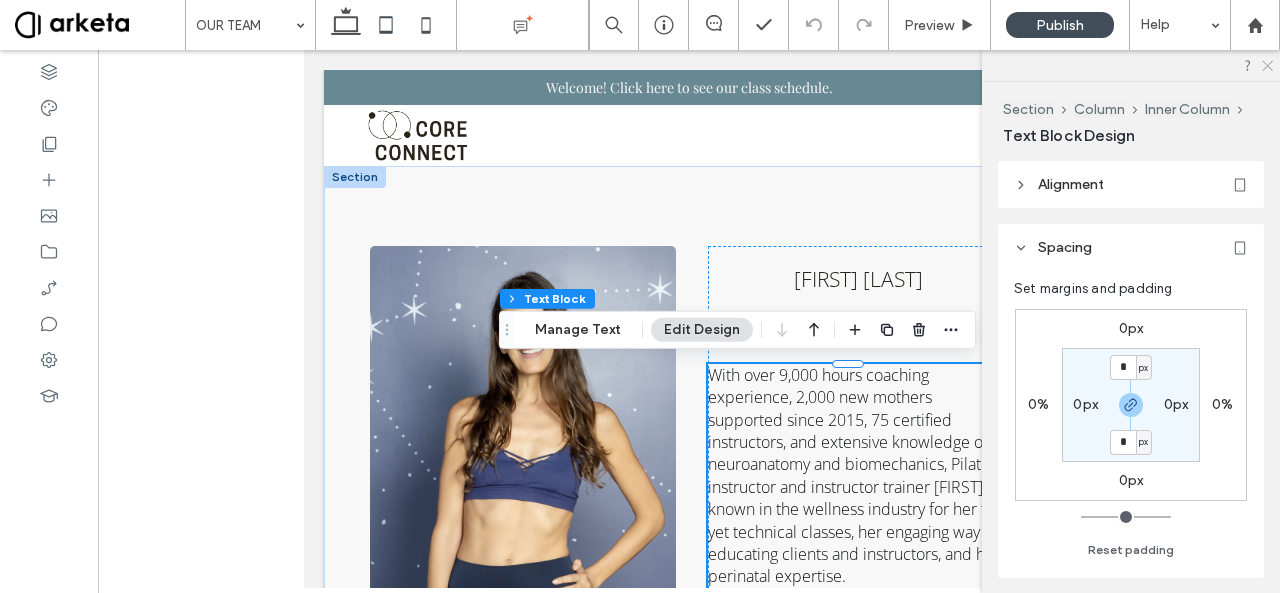 click 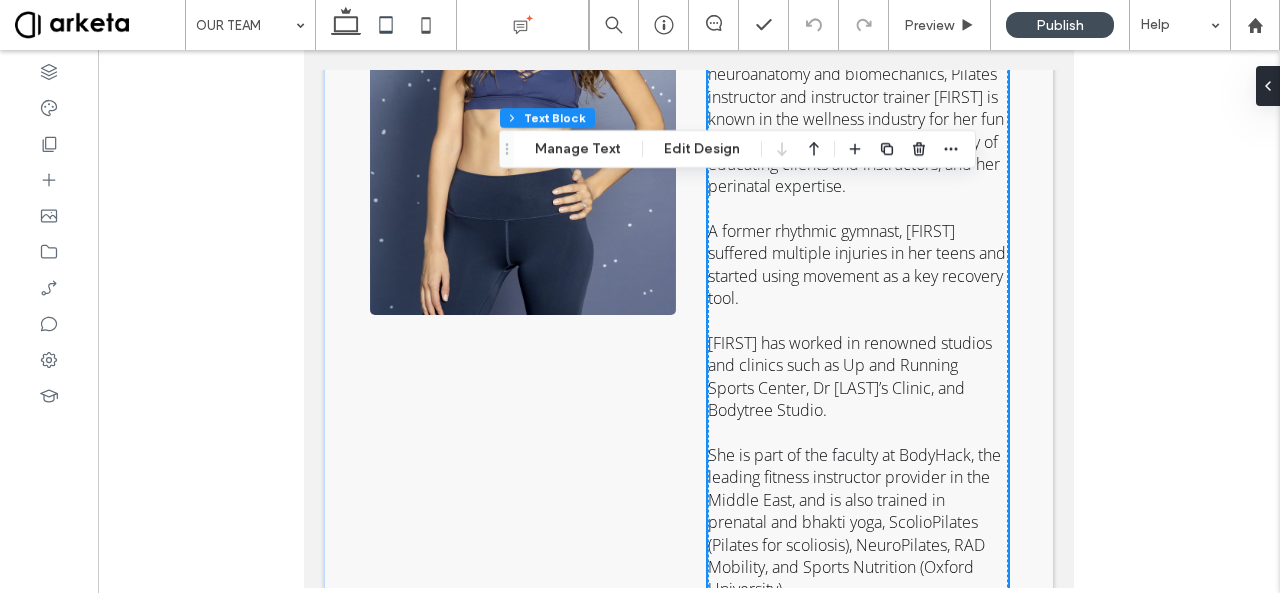 scroll, scrollTop: 465, scrollLeft: 0, axis: vertical 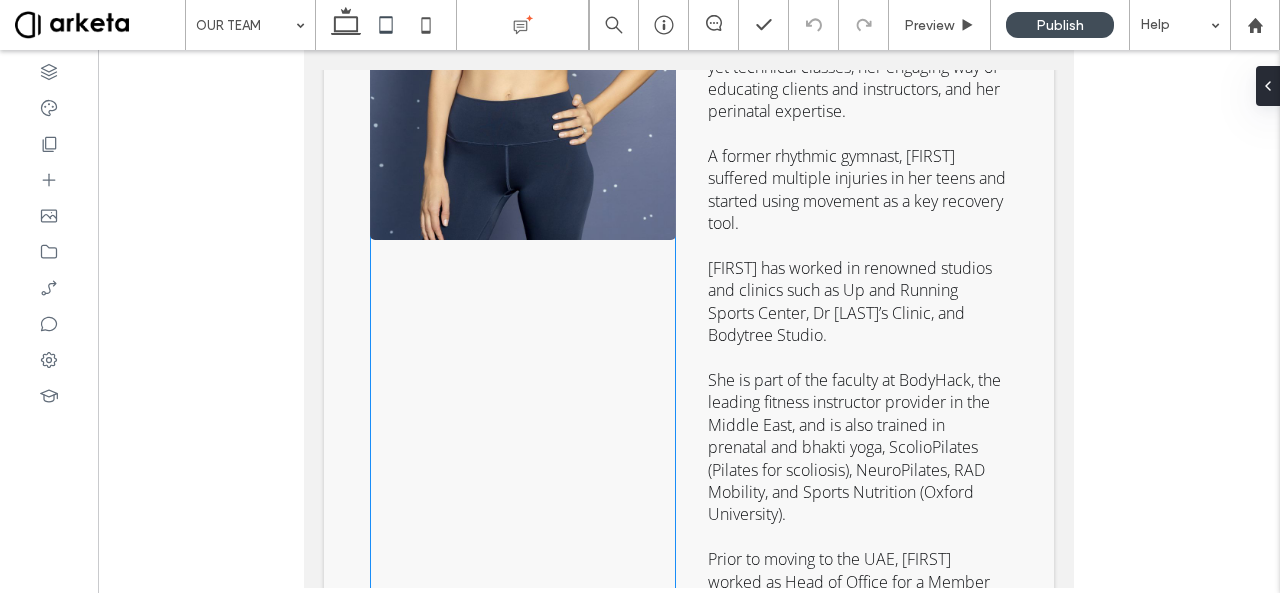 click at bounding box center (523, 11) 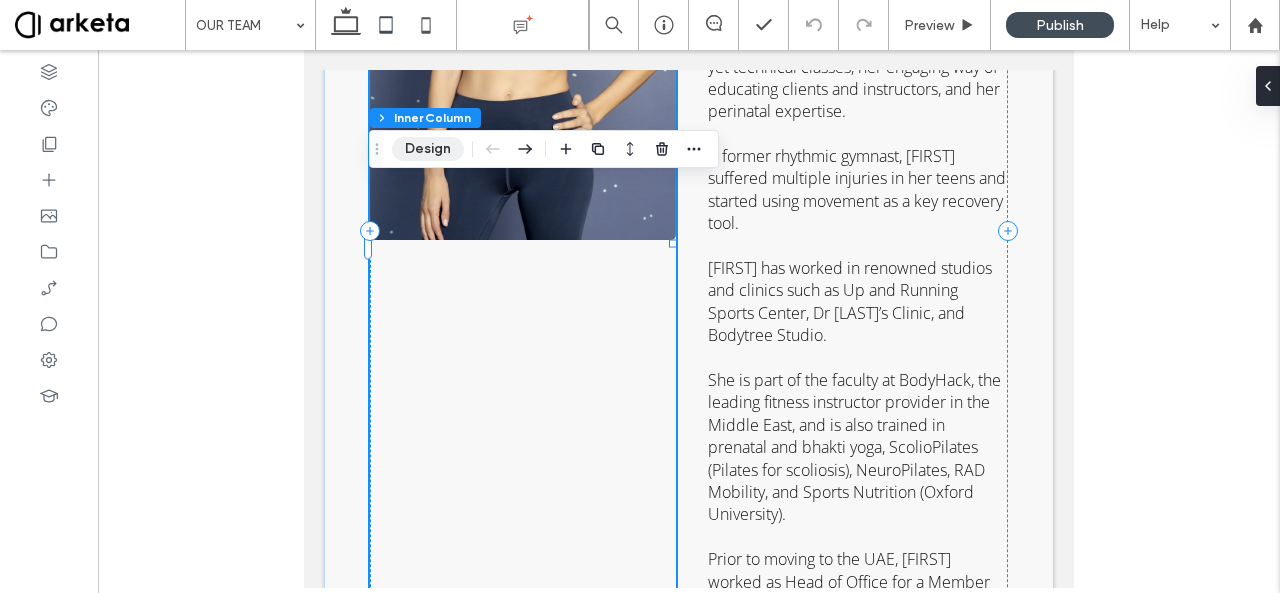 click on "Design" at bounding box center (428, 149) 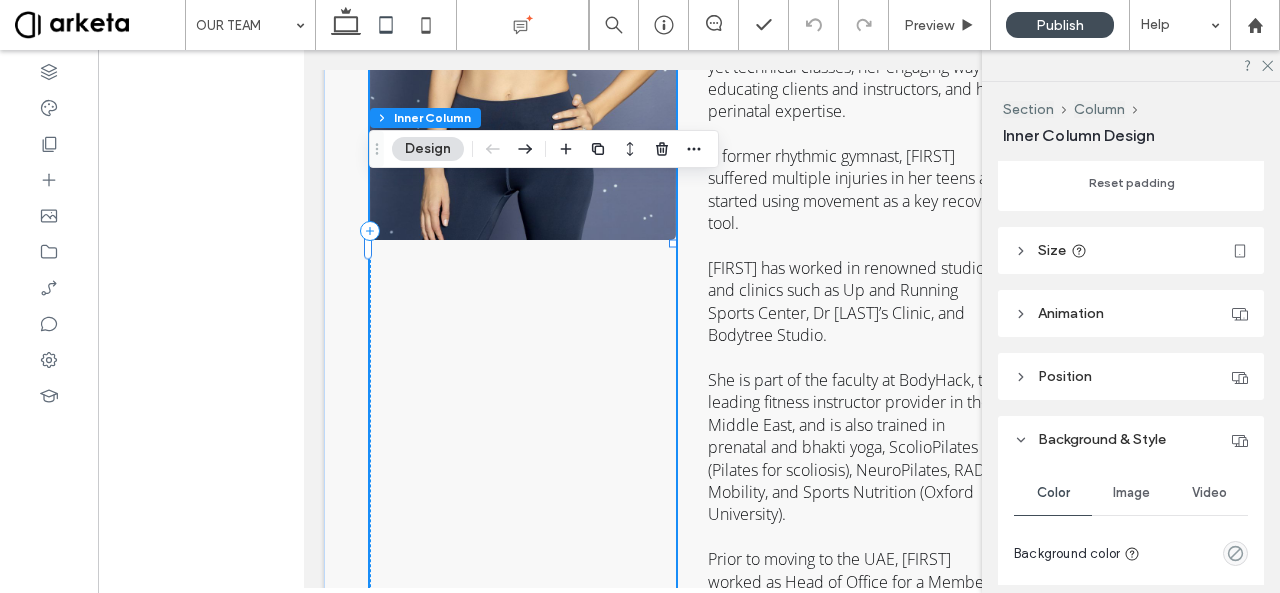 scroll, scrollTop: 866, scrollLeft: 0, axis: vertical 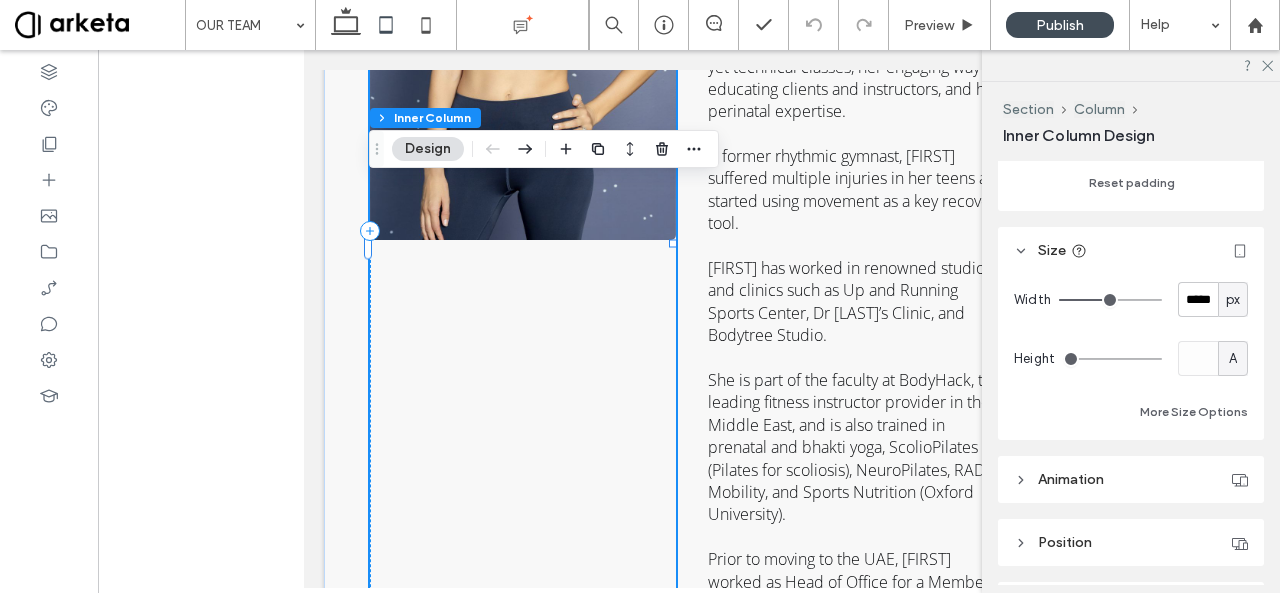 click on "px" at bounding box center [1233, 300] 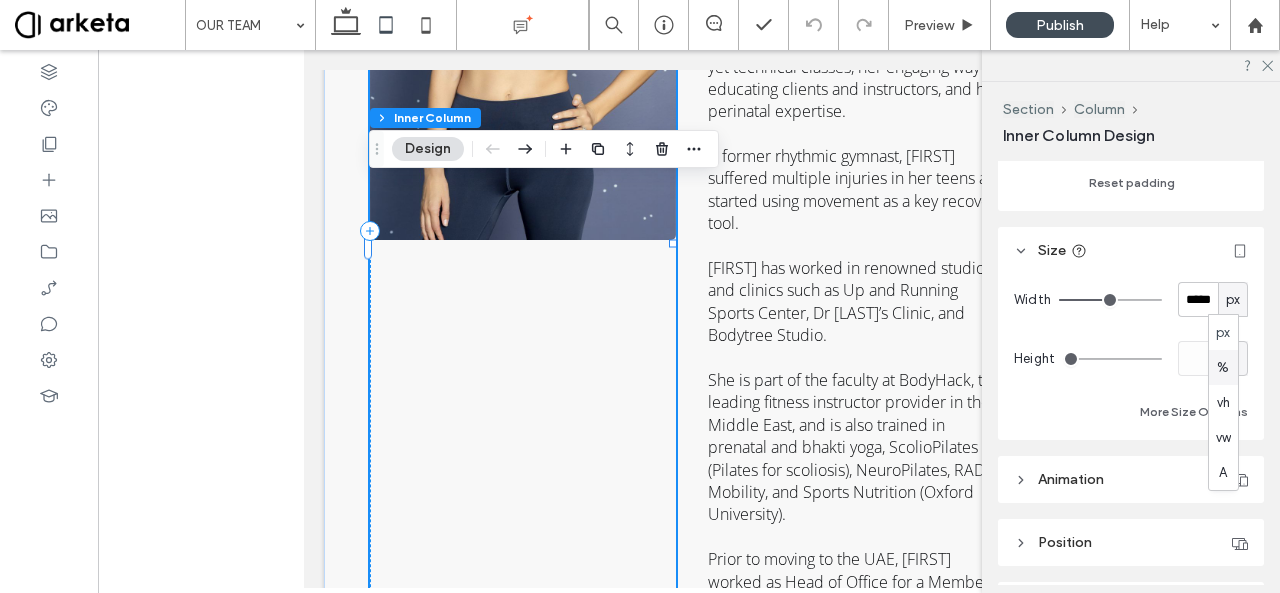 click on "%" at bounding box center (1223, 368) 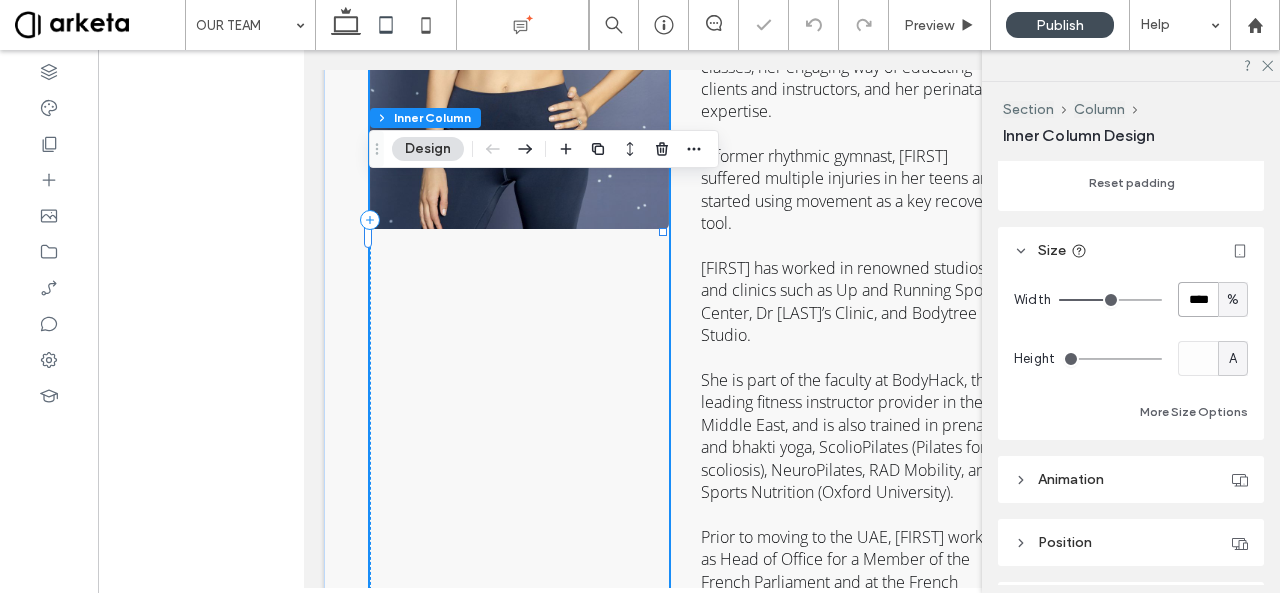 click on "****" at bounding box center [1198, 299] 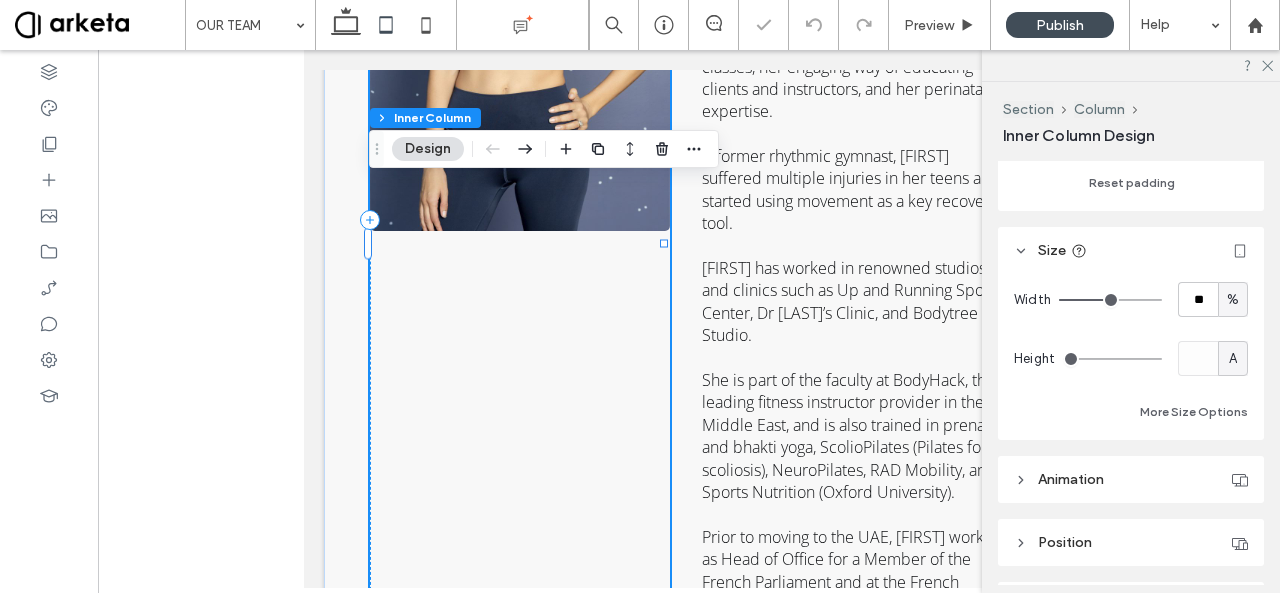 click on "Width ** % Height A More Size Options" at bounding box center [1131, 357] 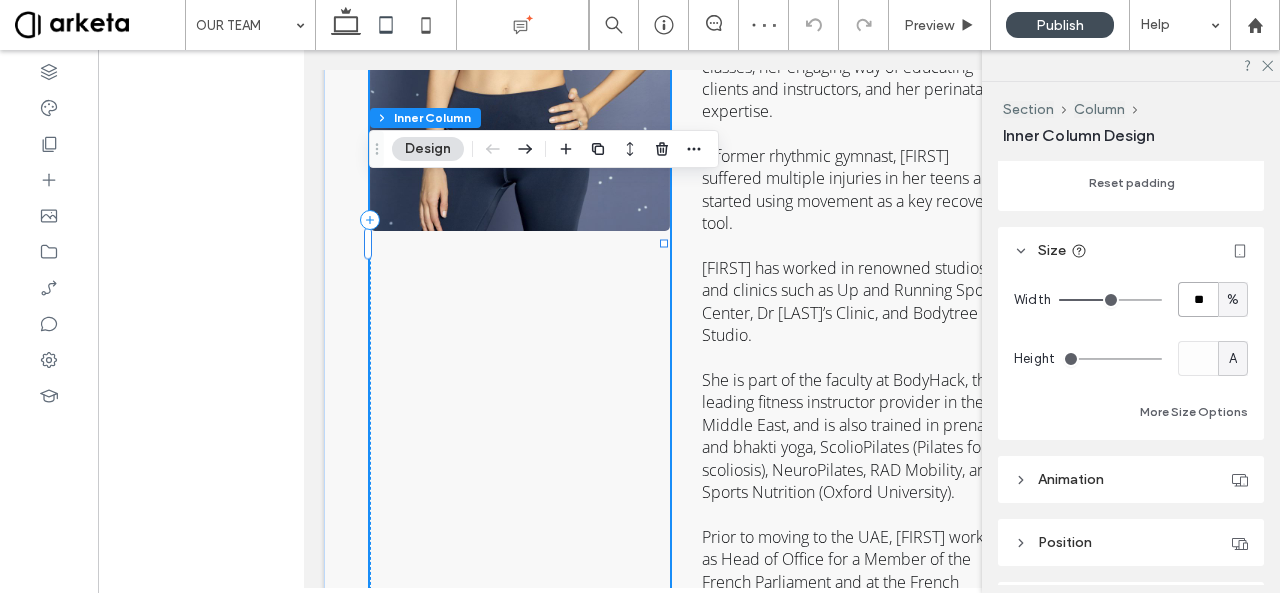 click on "**" at bounding box center [1198, 299] 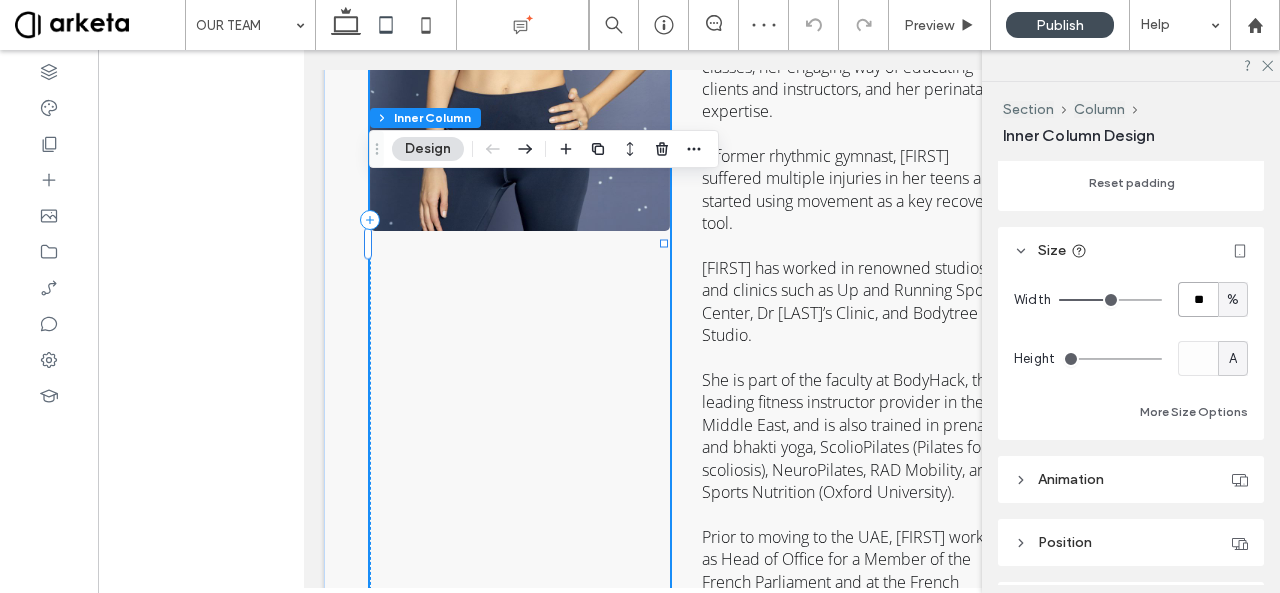 type on "**" 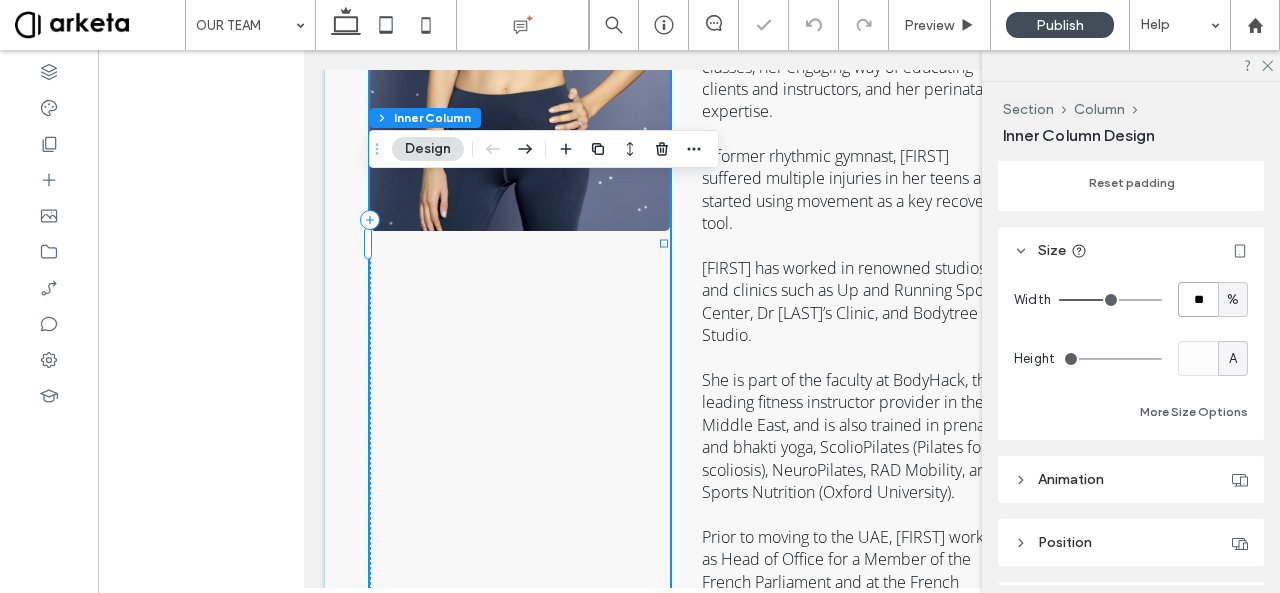 type on "**" 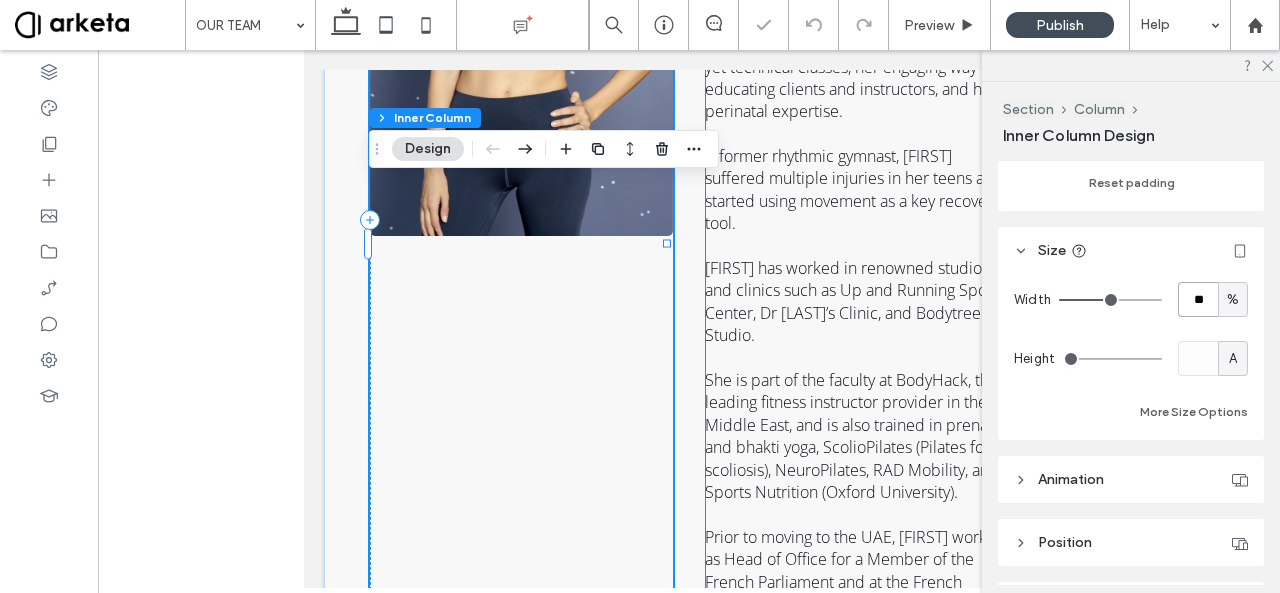 click on "[FIRST] has worked in renowned studios and clinics such as Up and Running Sports Center, Dr [LAST]’s Clinic, and Bodytree Studio." at bounding box center [855, 301] 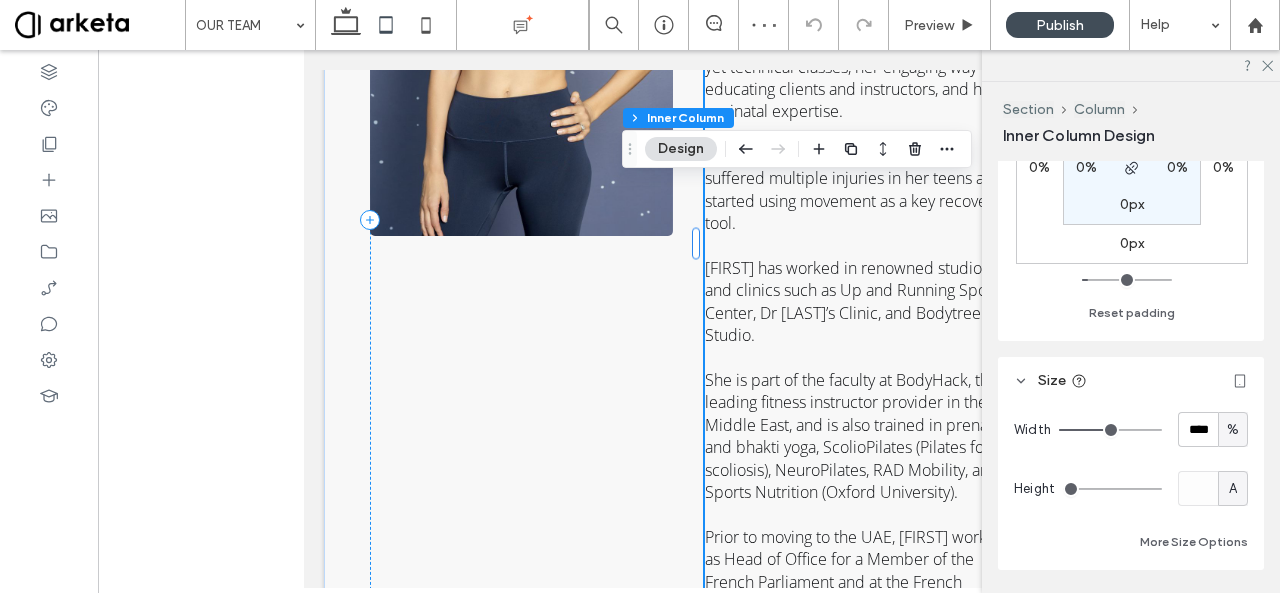 scroll, scrollTop: 657, scrollLeft: 0, axis: vertical 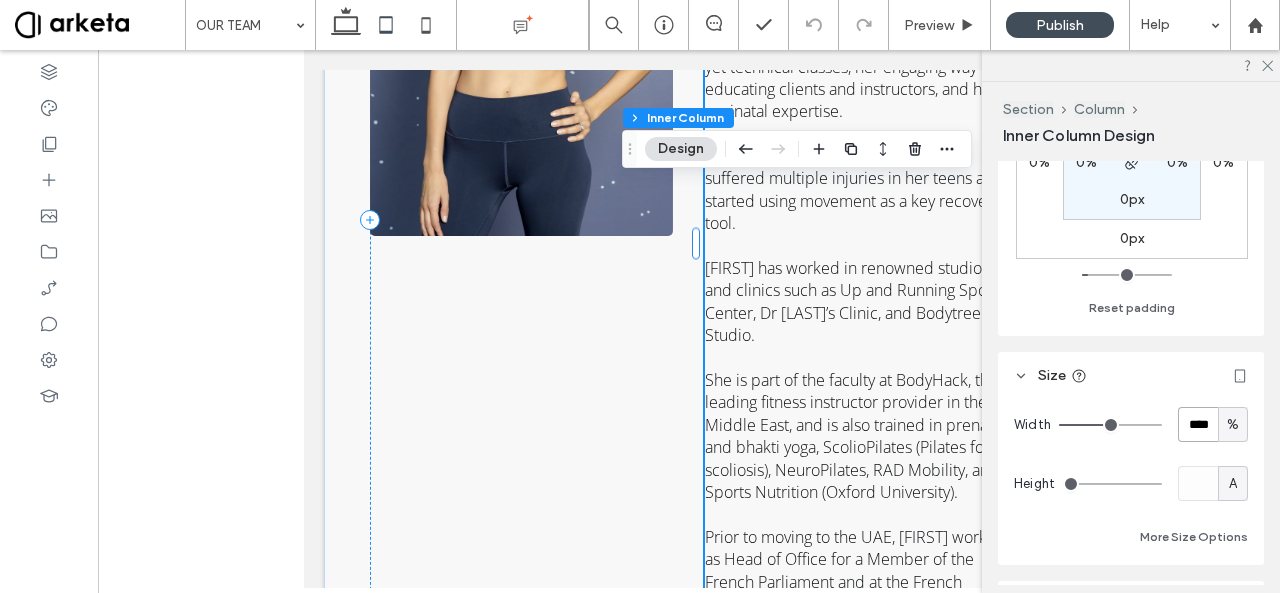 click on "****" at bounding box center (1198, 424) 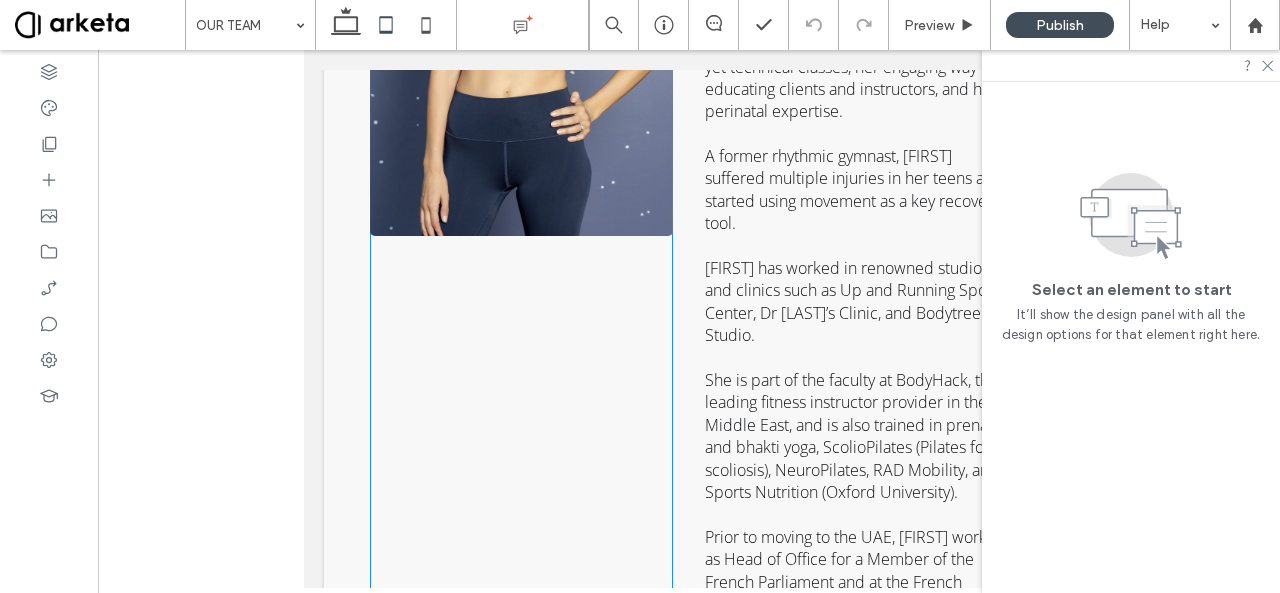 click at bounding box center [521, 221] 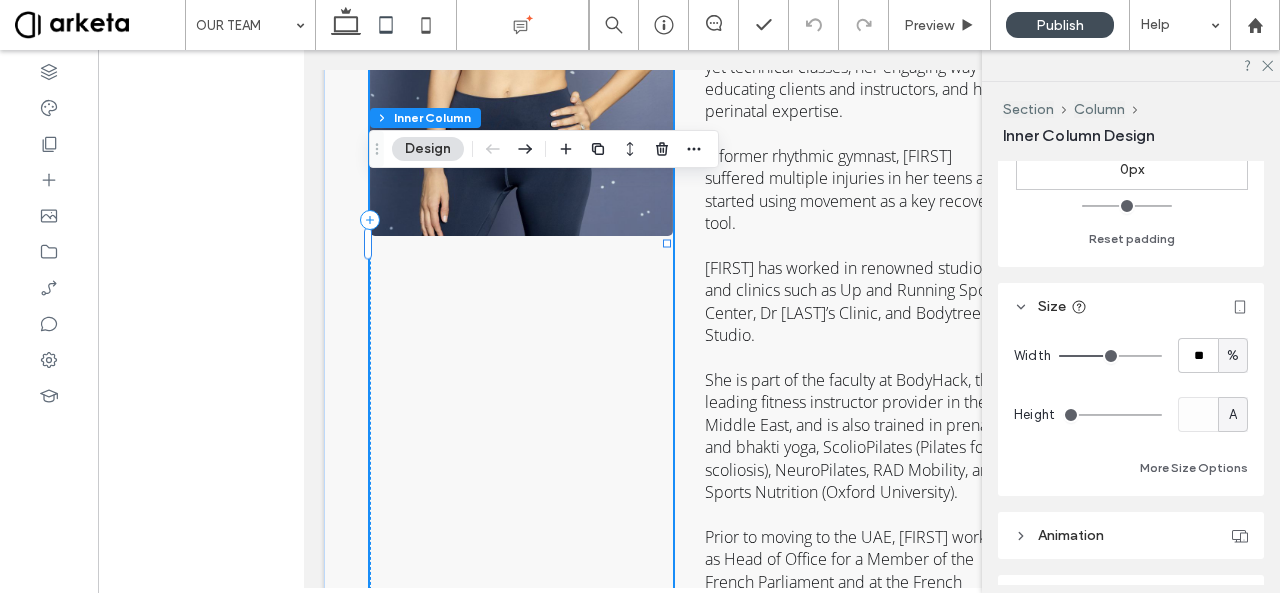 scroll, scrollTop: 812, scrollLeft: 0, axis: vertical 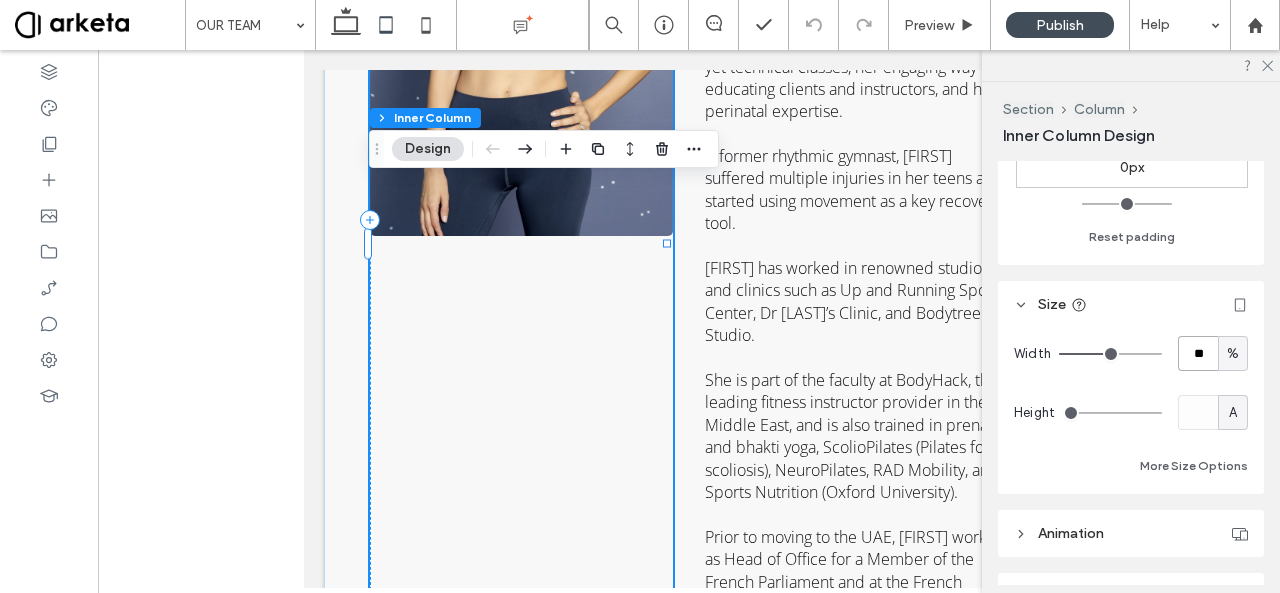 click on "**" at bounding box center [1198, 353] 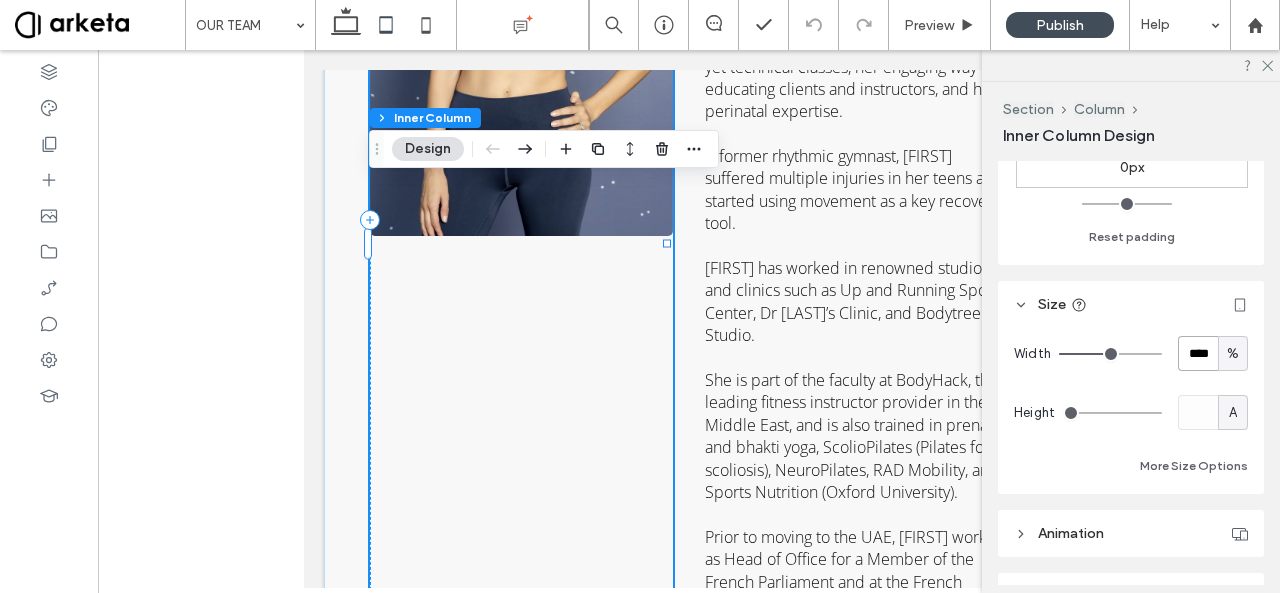 type on "****" 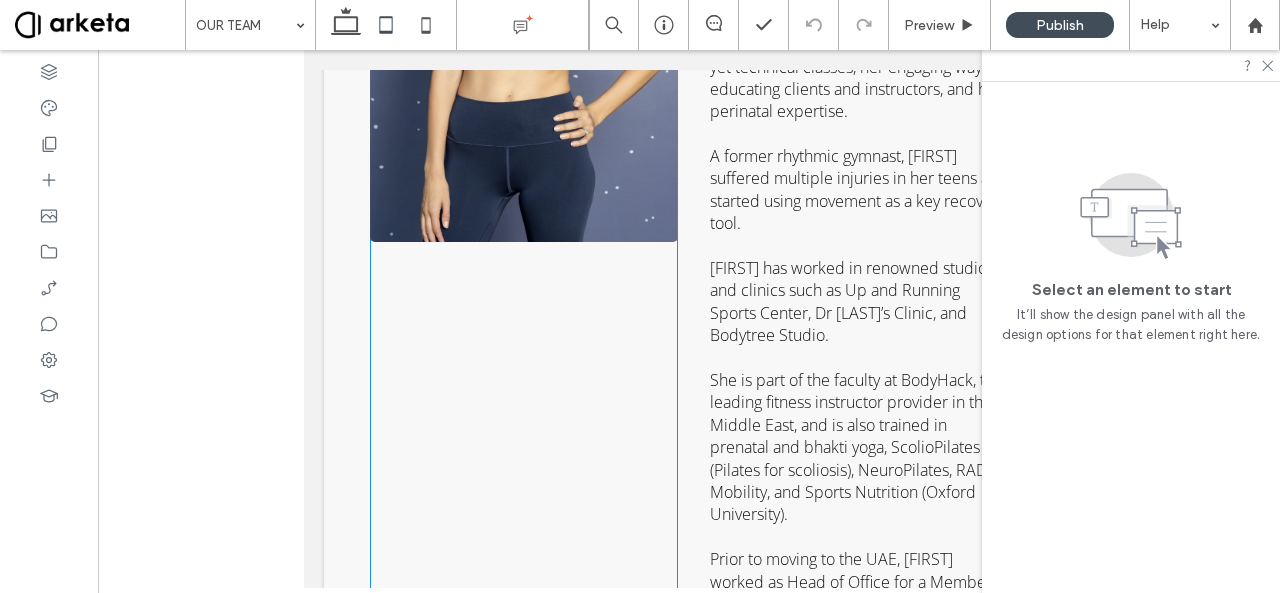 click at bounding box center [524, 232] 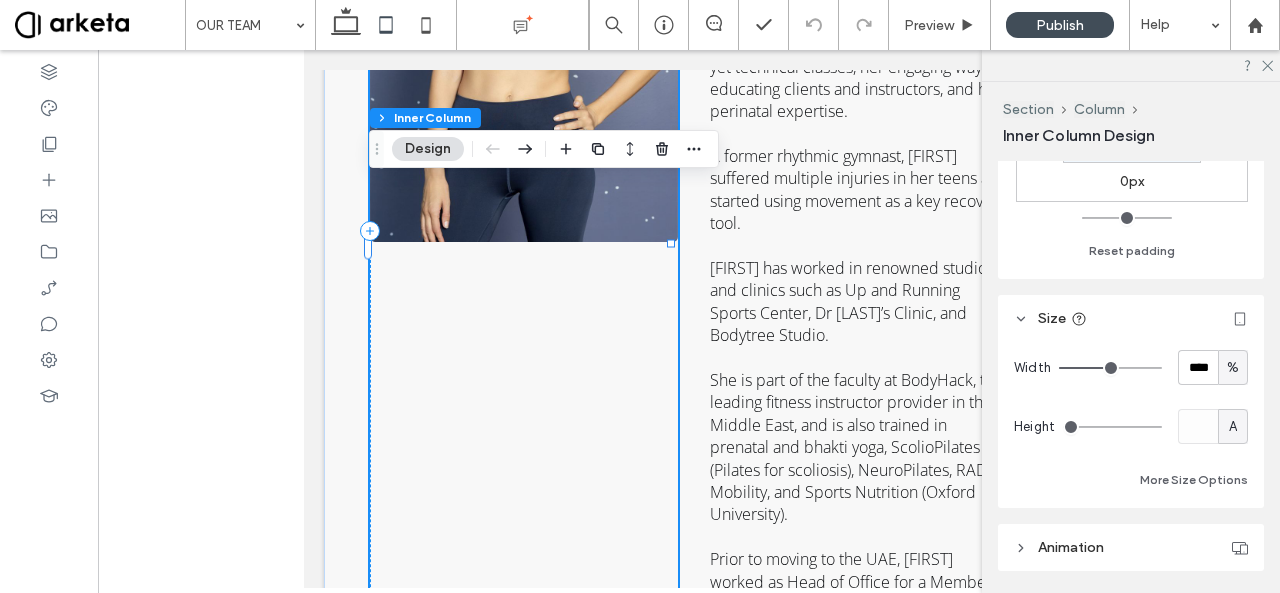 scroll, scrollTop: 804, scrollLeft: 0, axis: vertical 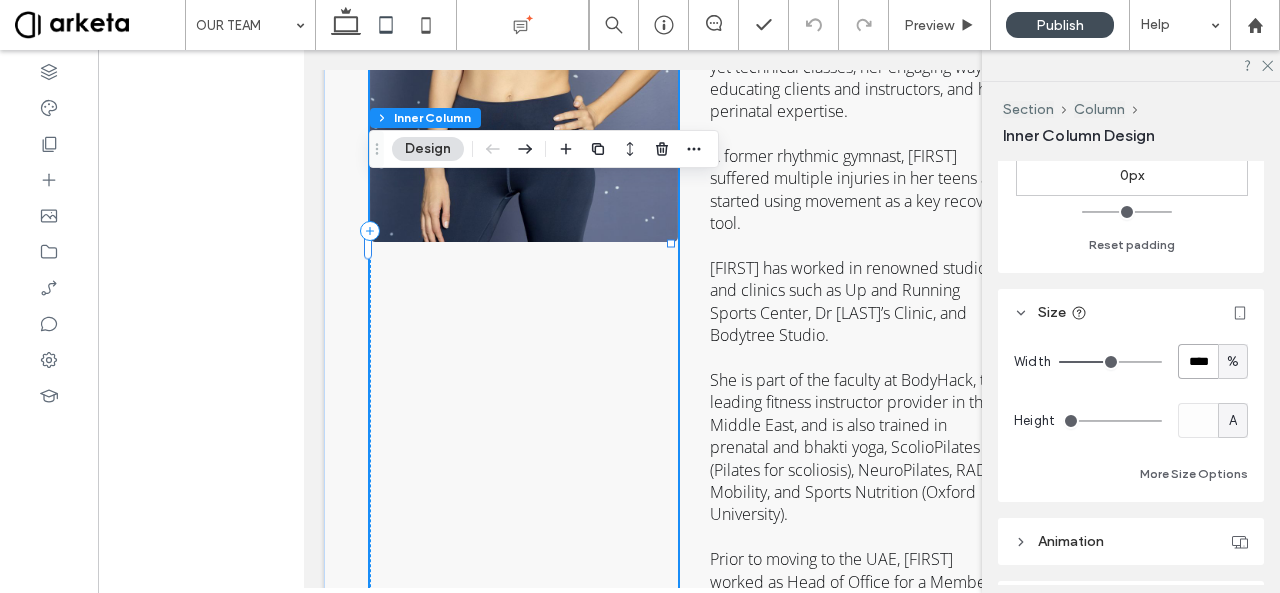 click on "****" at bounding box center (1198, 361) 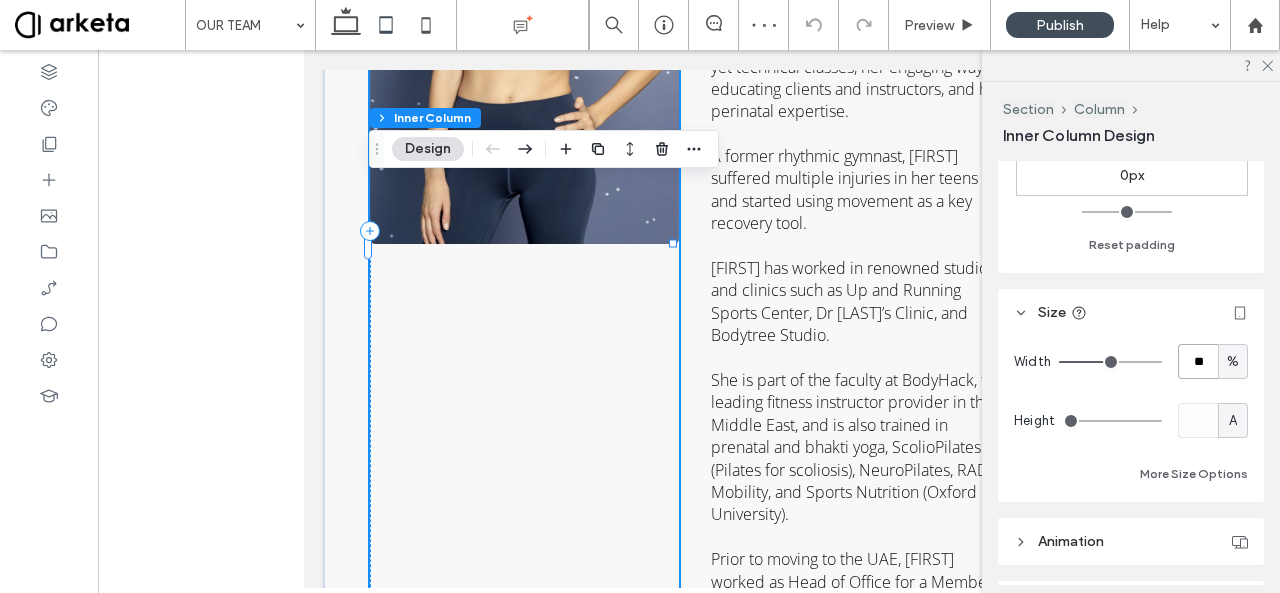 type on "**" 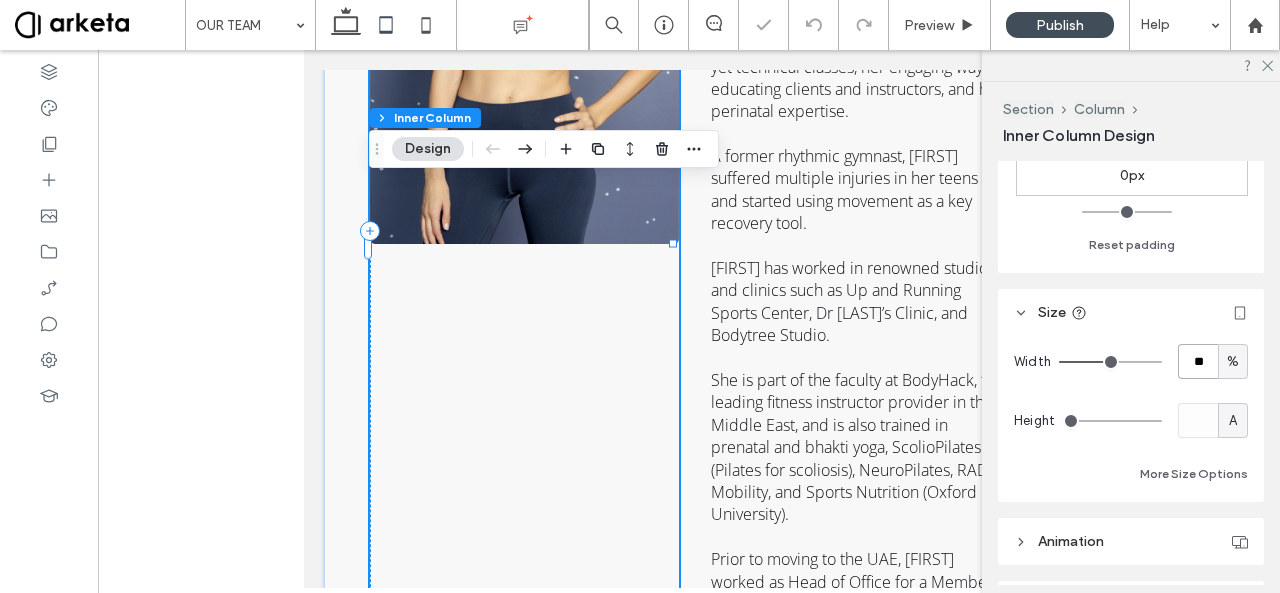type on "**" 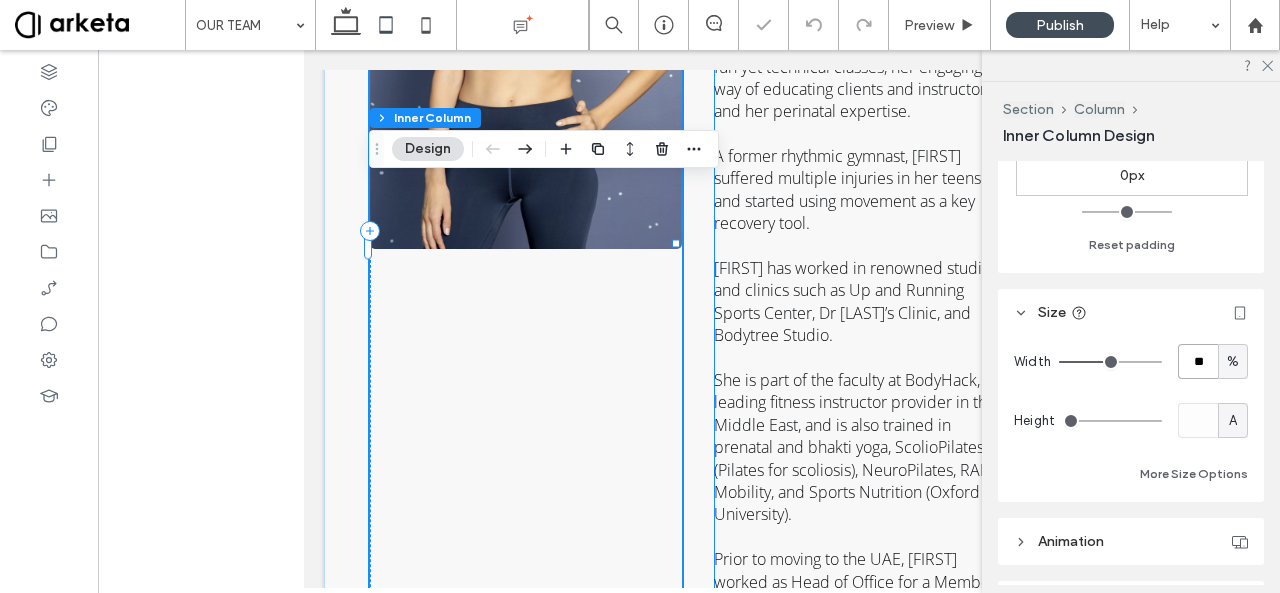 click on "With over 9,000 hours coaching experience, 2,000 new mothers supported since 2015, 75 certified instructors, and extensive knowledge of neuroanatomy and biomechanics, Pilates instructor and instructor trainer [FIRST] is known in the wellness industry for her fun yet technical classes, her engaging way of educating clients and instructors, and her perinatal expertise. A former rhythmic gymnast, [FIRST] suffered multiple injuries in her teens and started using movement as a key recovery tool. [FIRST] has worked in renowned studios and clinics such as Up and Running Sports Center, Dr [LAST]’s Clinic, and Bodytree Studio. She is part of the faculty at BodyHack, the leading fitness instructor provider in the Middle East, and is also trained in prenatal and bhakti yoga, ScolioPilates (Pilates for scoliosis), NeuroPilates, RAD Mobility, and Sports Nutrition (Oxford University)." at bounding box center [861, 291] 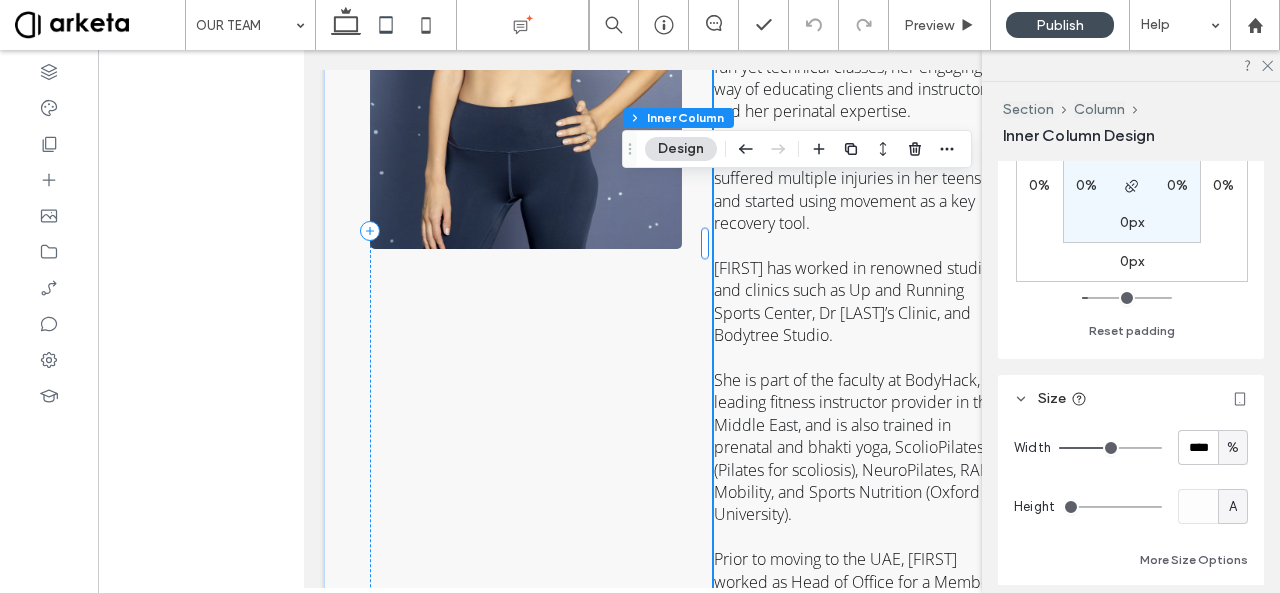 scroll, scrollTop: 638, scrollLeft: 0, axis: vertical 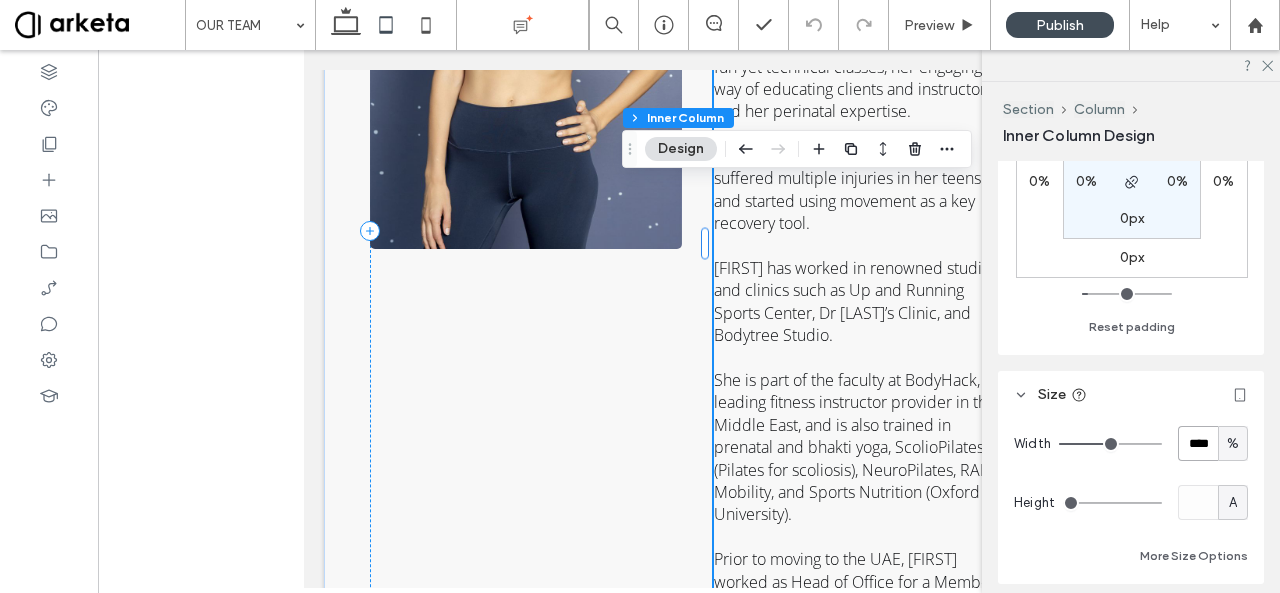 click on "****" at bounding box center [1198, 443] 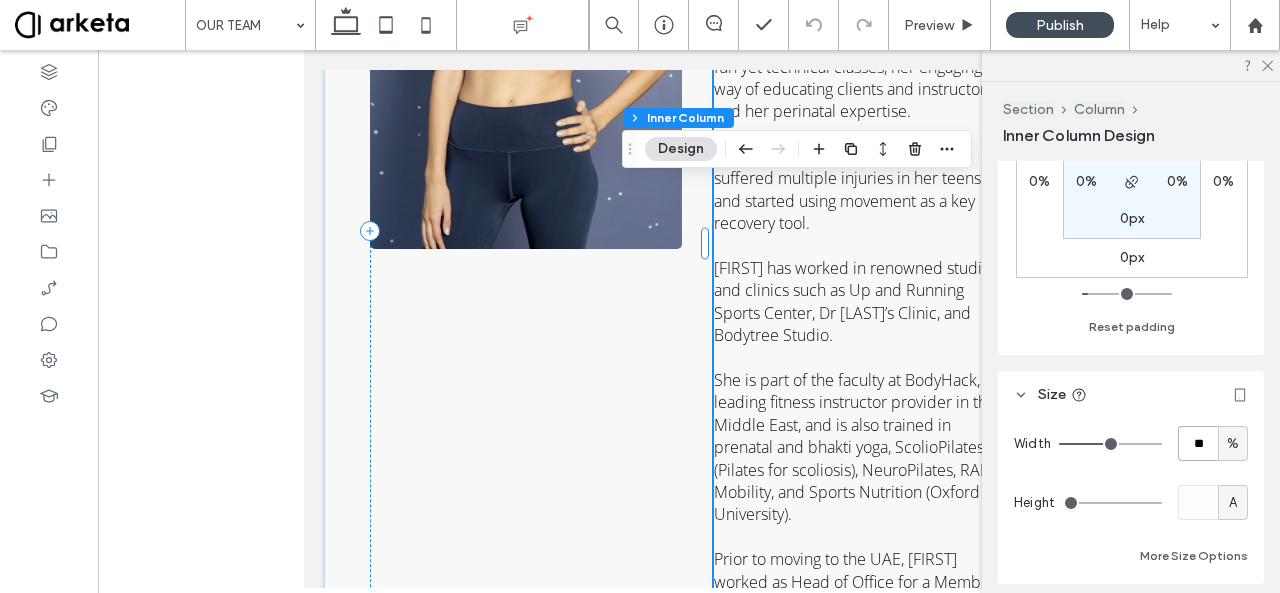 type on "**" 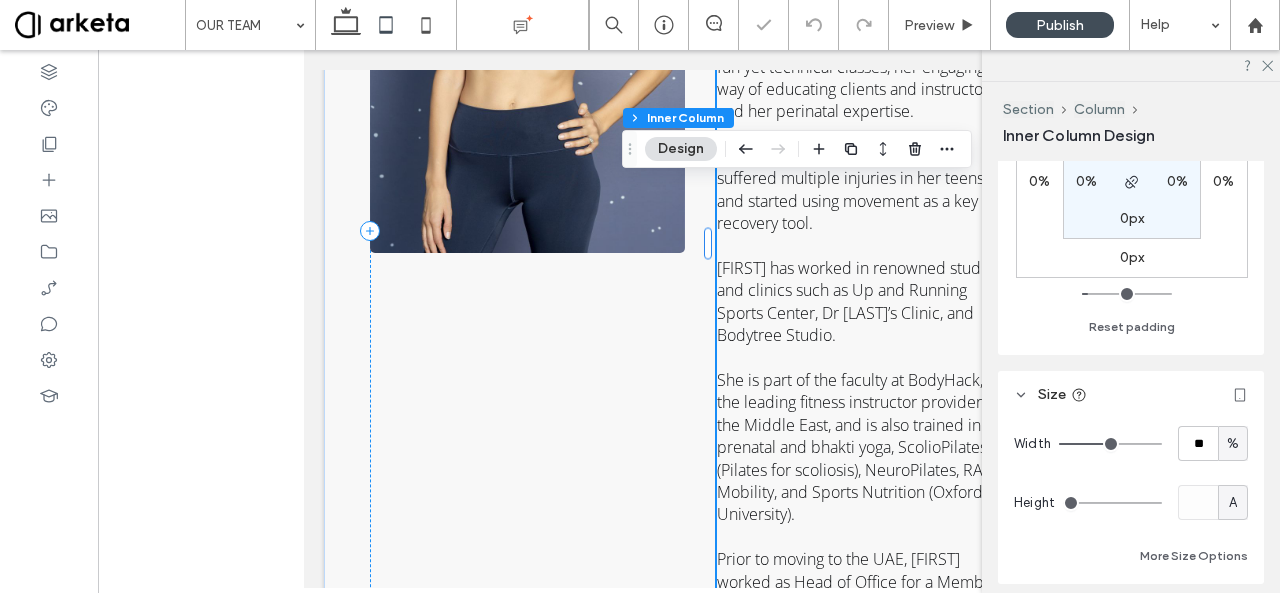 click on "Size" at bounding box center (1131, 394) 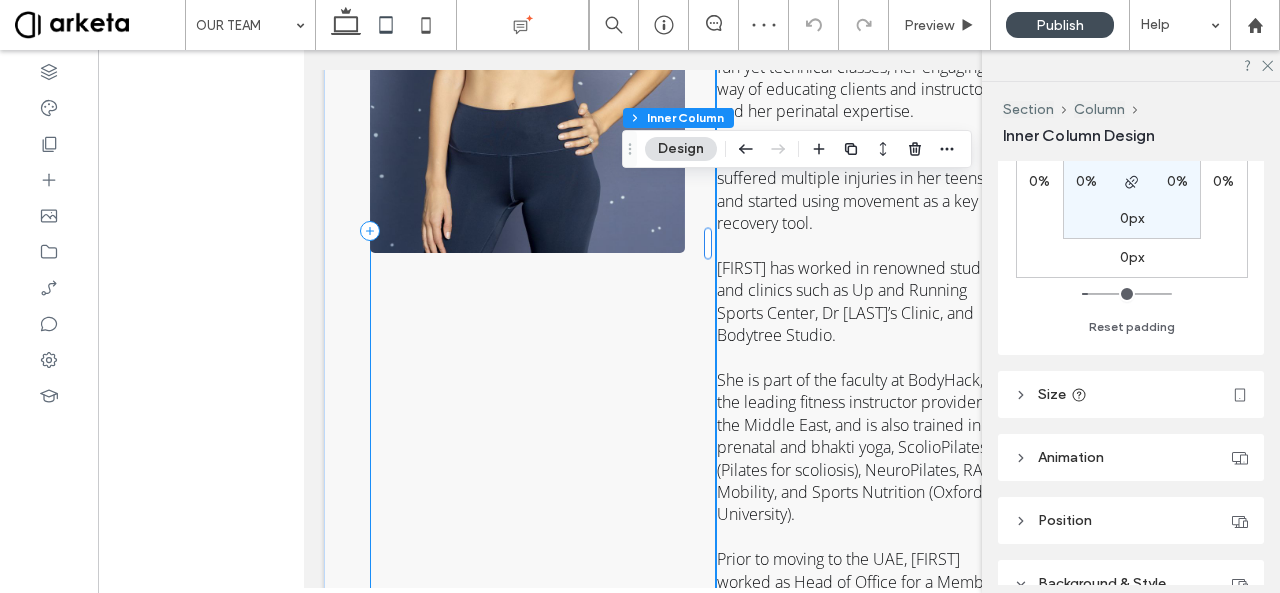 click on "[FIRST] [LAST]
Founder & Instructor With over 9,000 hours coaching experience, 2,000 new mothers supported since 2015, 75 certified instructors, and extensive knowledge of neuroanatomy and biomechanics, Pilates instructor and instructor trainer [FIRST] is known in the wellness industry for her fun yet technical classes, her engaging way of educating clients and instructors, and her perinatal expertise. A former rhythmic gymnast, [FIRST] suffered multiple injuries in her teens and started using movement as a key recovery tool. [FIRST] has worked in renowned studios and clinics such as Up and Running Sports Center, Dr [LAST]’s Clinic, and Bodytree Studio. She is part of the faculty at BodyHack, the leading fitness instructor provider in the Middle East, and is also trained in prenatal and bhakti yoga, ScolioPilates (Pilates for scoliosis), NeuroPilates, RAD Mobility, and Sports Nutrition (Oxford University)." at bounding box center [689, 232] 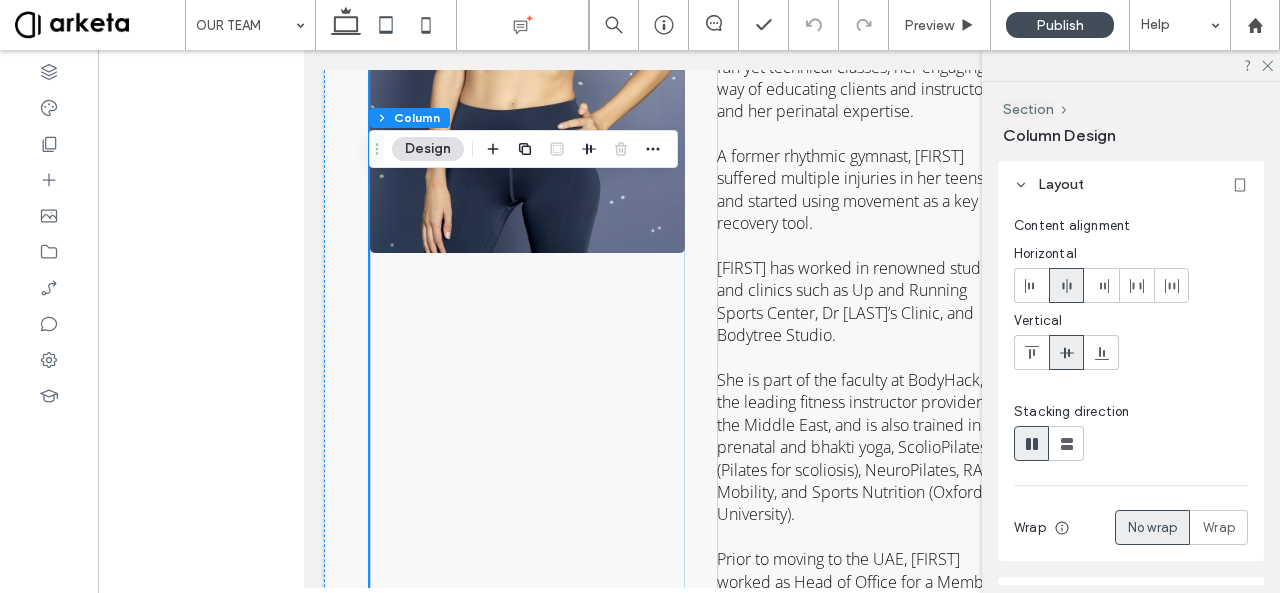 scroll, scrollTop: 199, scrollLeft: 0, axis: vertical 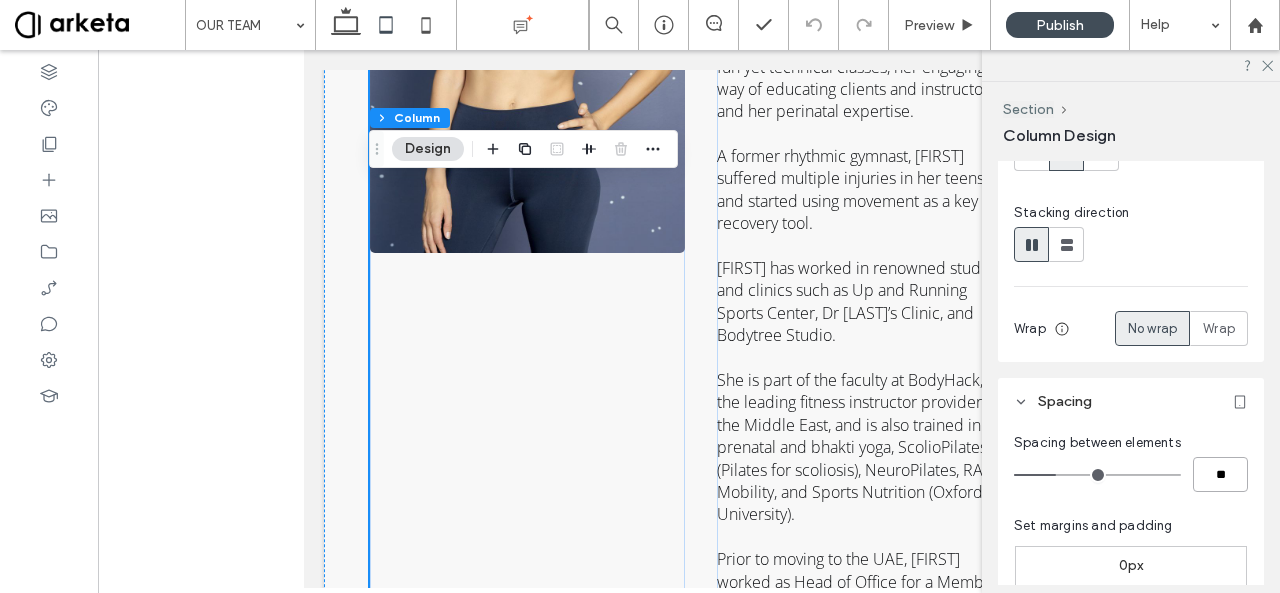 click on "**" at bounding box center [1220, 474] 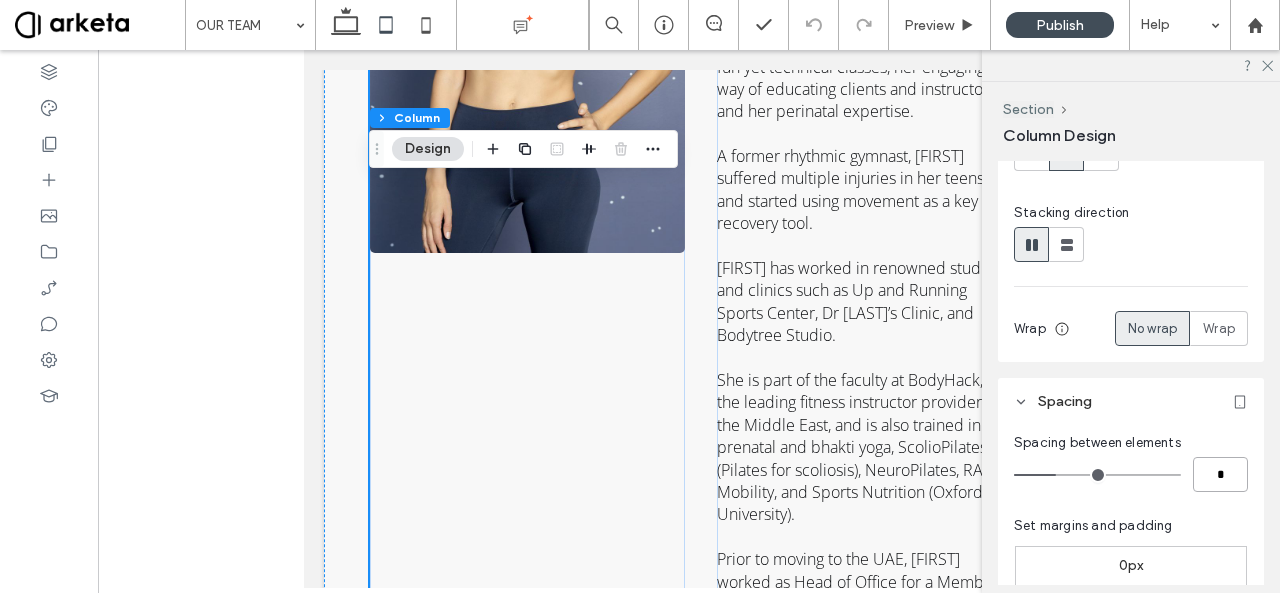 type on "*" 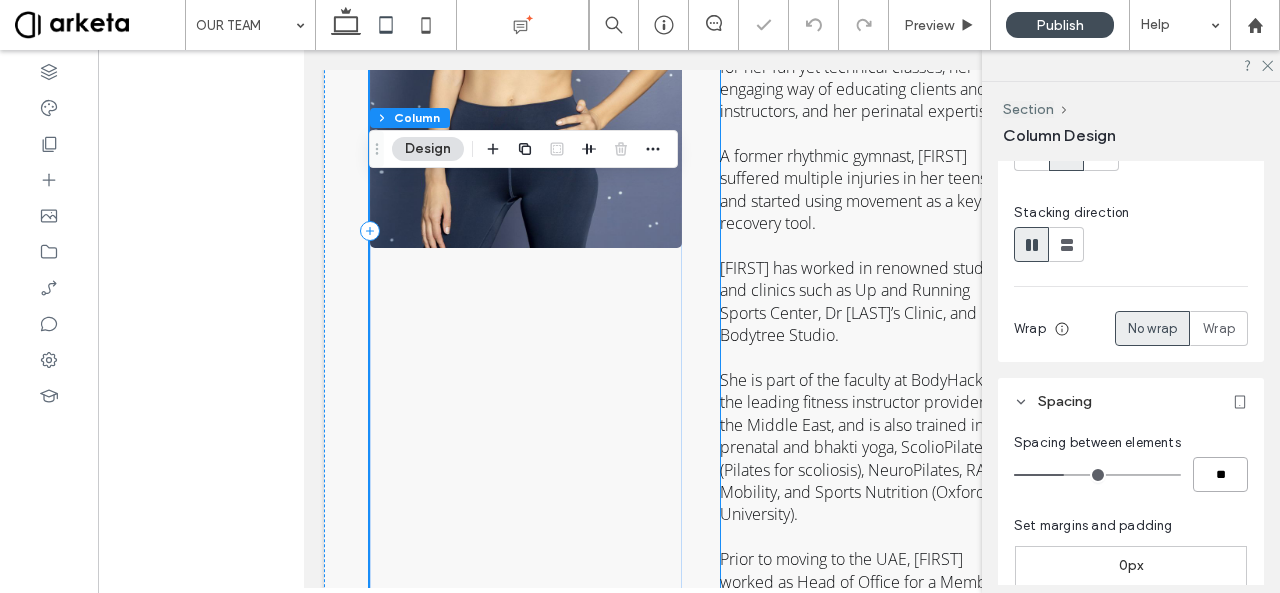 click on "With over 9,000 hours coaching experience, 2,000 new mothers supported since 2015, 75 certified instructors, and extensive knowledge of neuroanatomy and biomechanics, Pilates instructor and instructor trainer [FIRST] is known in the wellness industry for her fun yet technical classes, her engaging way of educating clients and instructors, and her perinatal expertise. A former rhythmic gymnast, [FIRST] suffered multiple injuries in her teens and started using movement as a key recovery tool. [FIRST] has worked in renowned studios and clinics such as Up and Running Sports Center, Dr [LAST]’s Clinic, and Bodytree Studio. She is part of the faculty at BodyHack, the leading fitness instructor provider in the Middle East, and is also trained in prenatal and bhakti yoga, ScolioPilates (Pilates for scoliosis), NeuroPilates, RAD Mobility, and Sports Nutrition (Oxford University)." at bounding box center (864, 291) 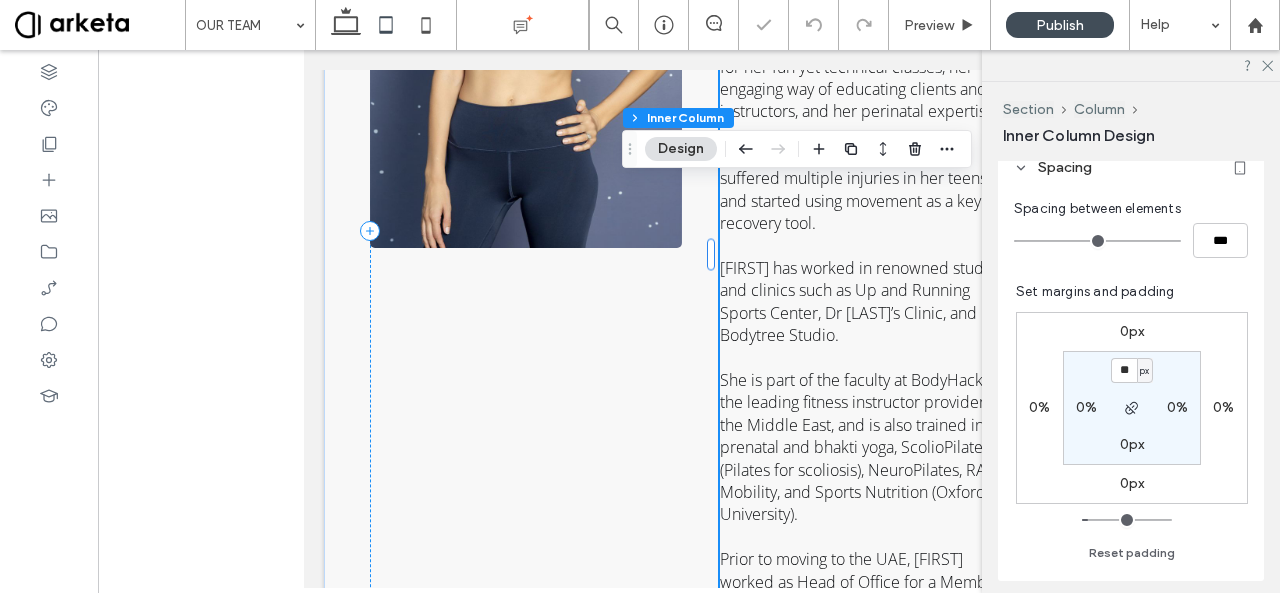 scroll, scrollTop: 628, scrollLeft: 0, axis: vertical 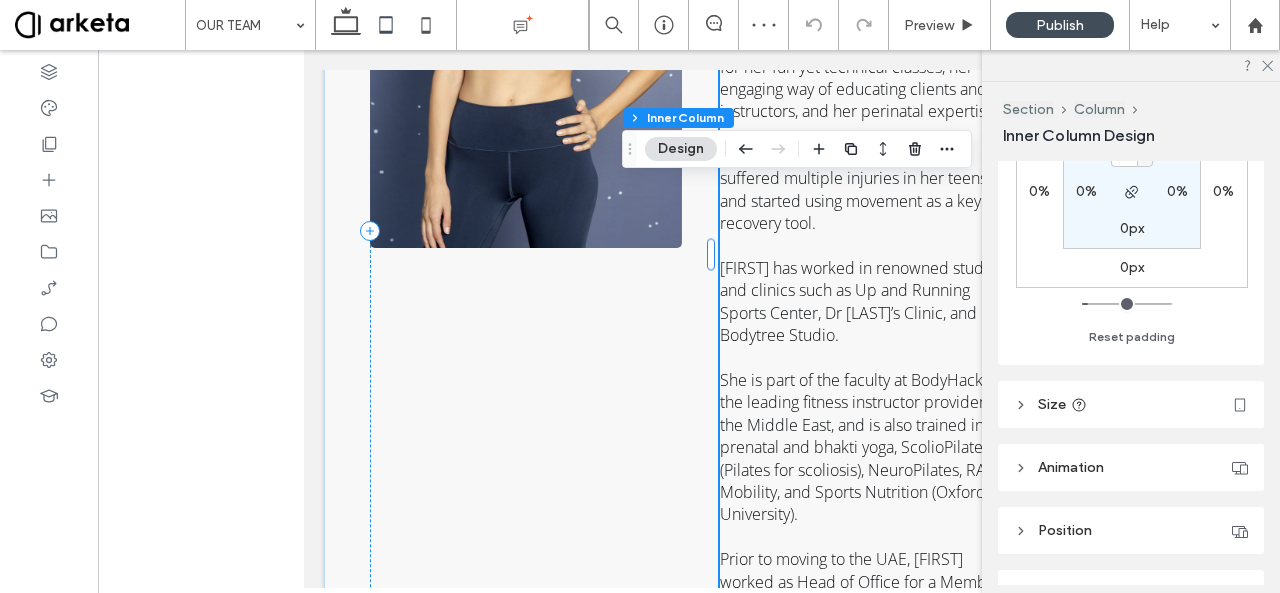 click on "Size" at bounding box center [1131, 404] 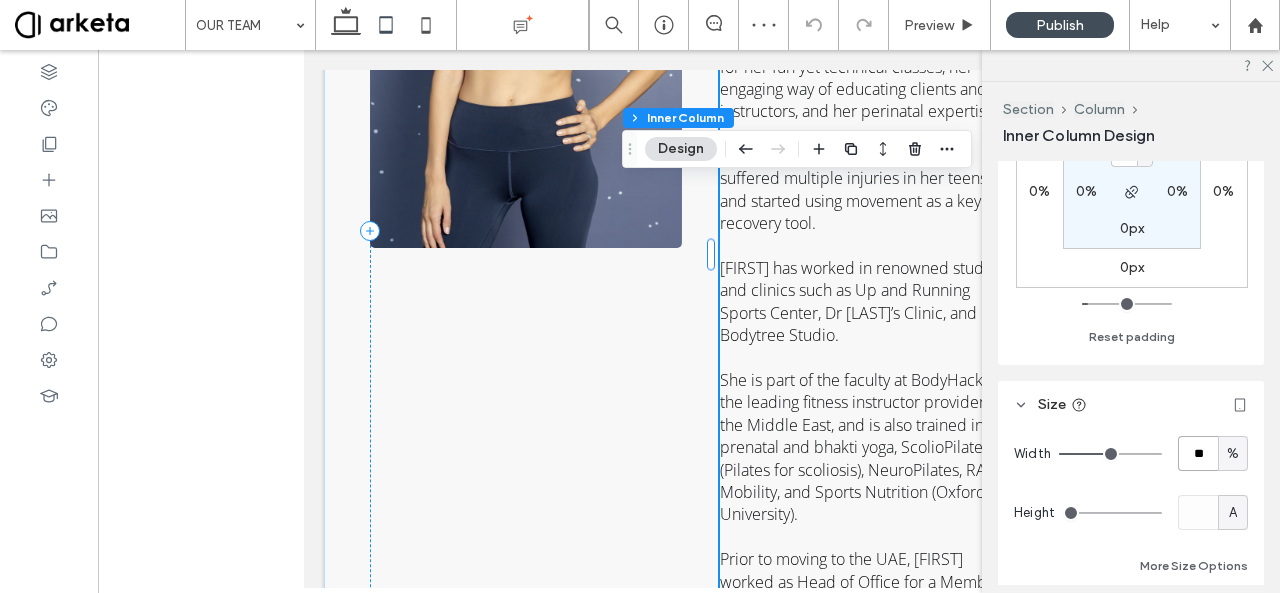 click on "**" at bounding box center (1198, 453) 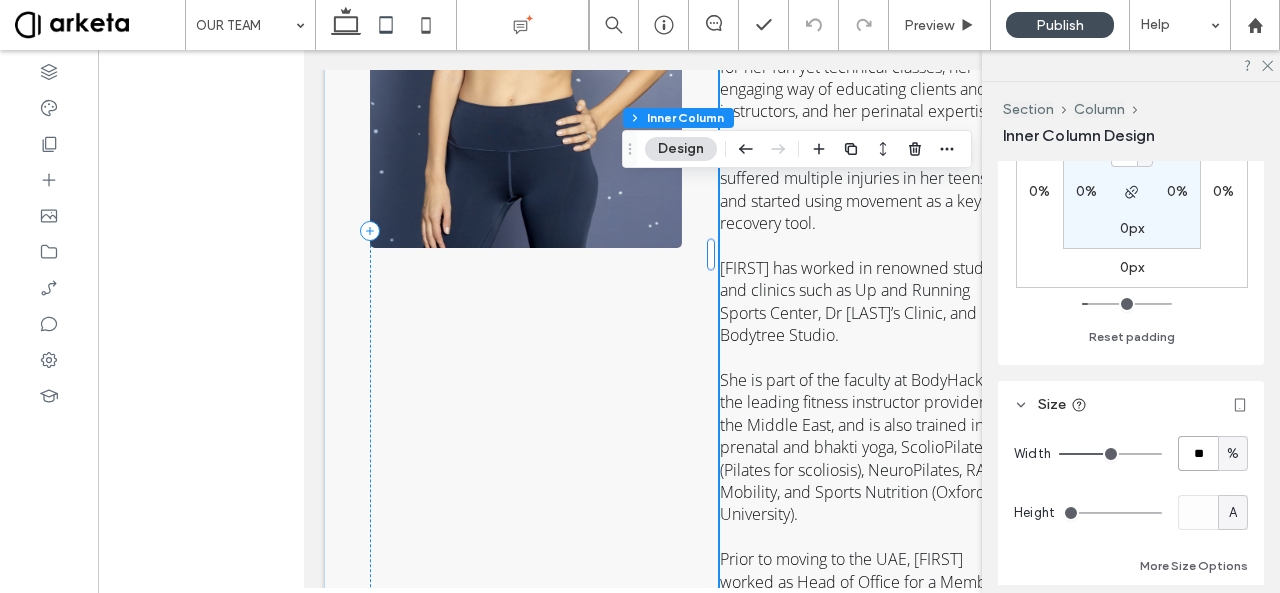 type on "**" 